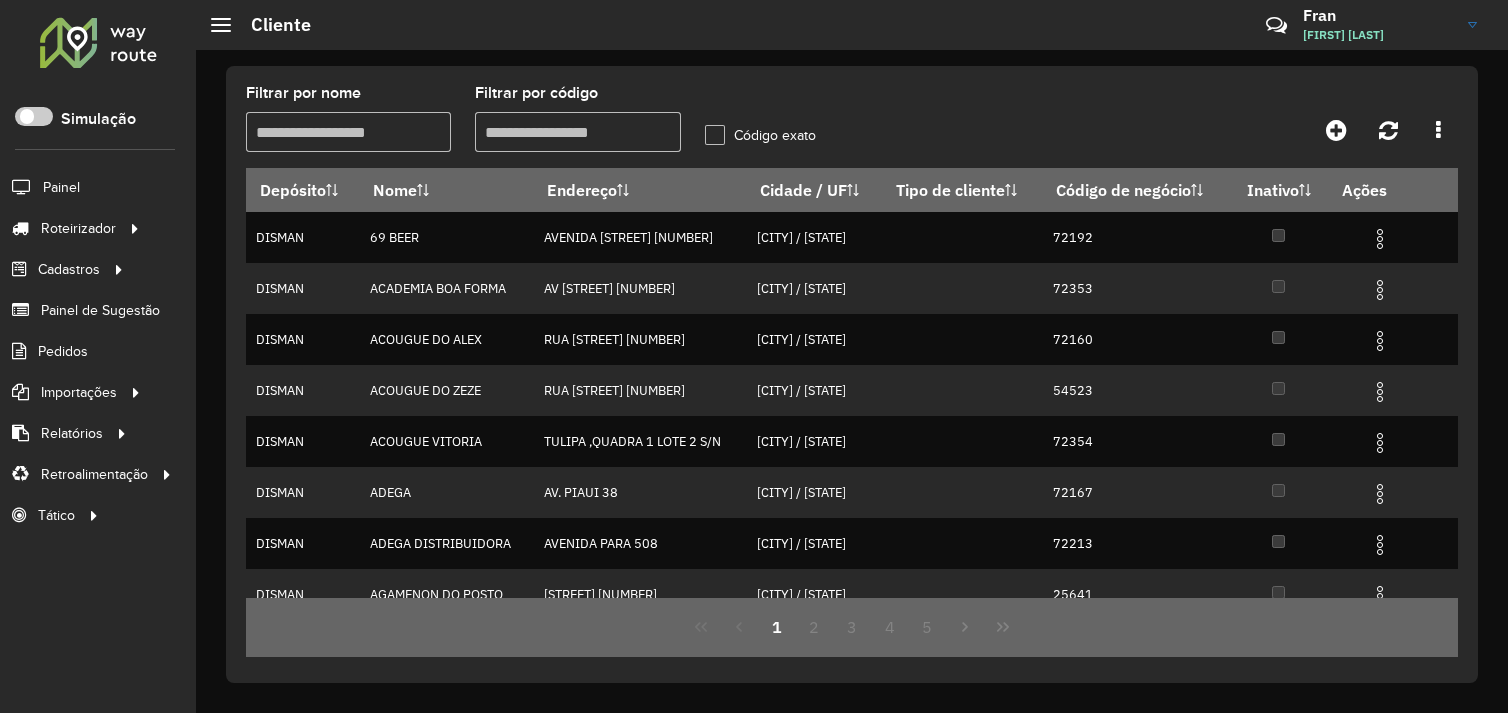 click on "Filtrar por nome" at bounding box center (348, 132) 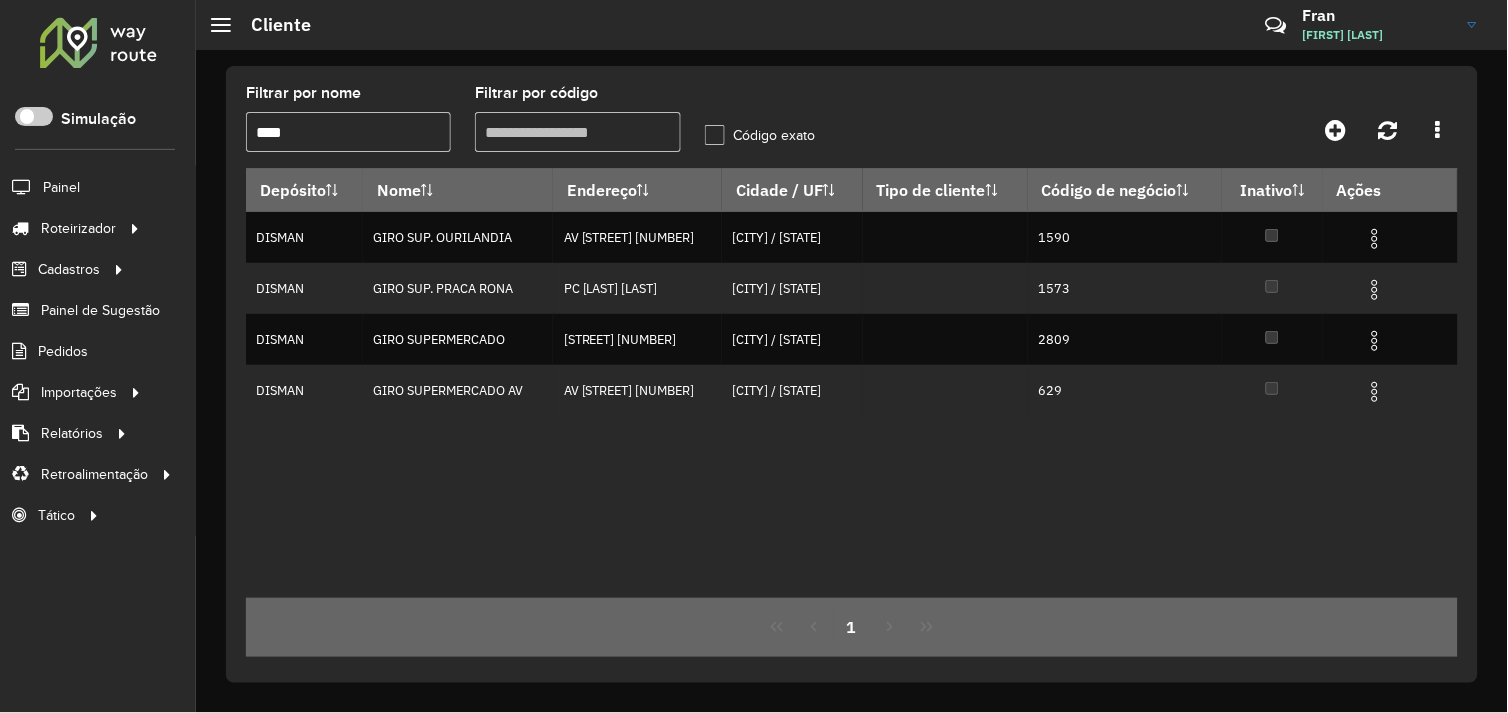 drag, startPoint x: 462, startPoint y: 136, endPoint x: 432, endPoint y: 127, distance: 31.320919 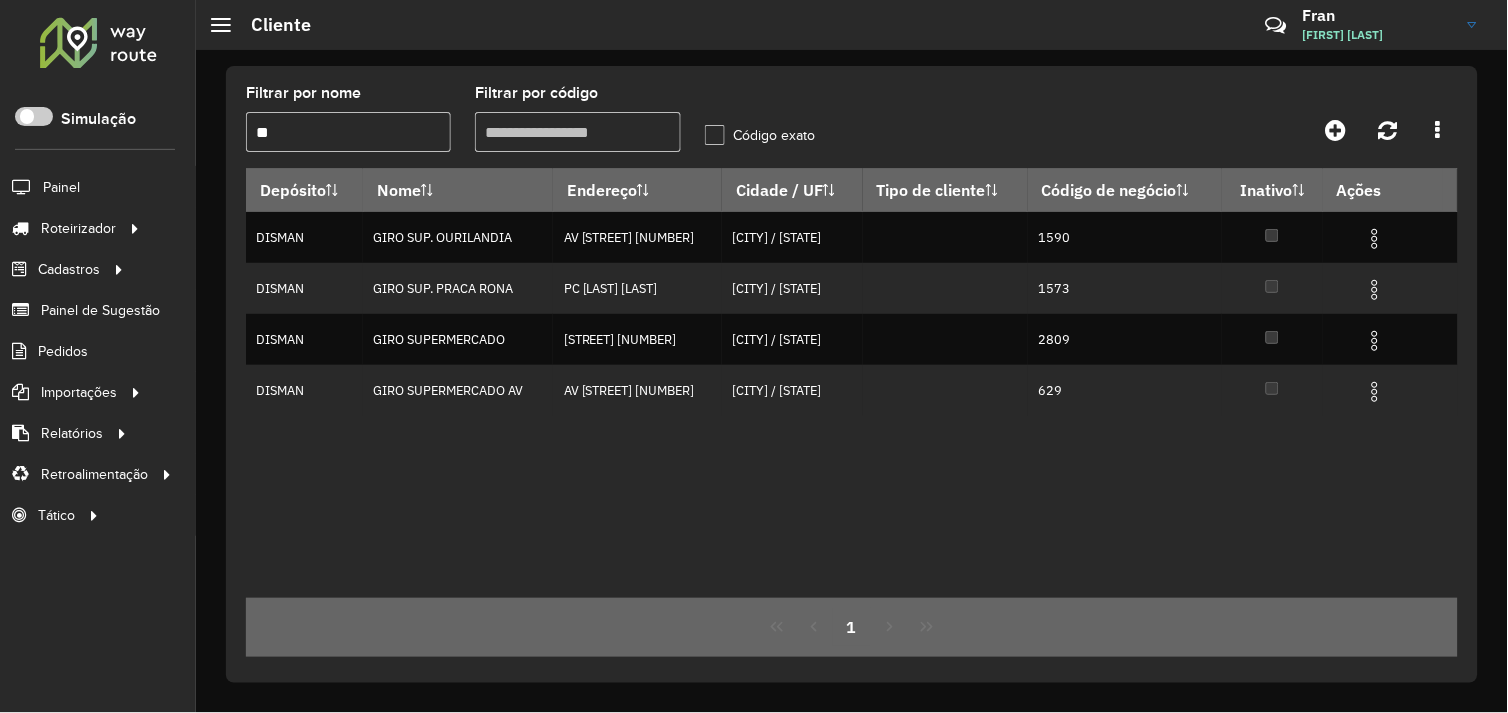 type on "*" 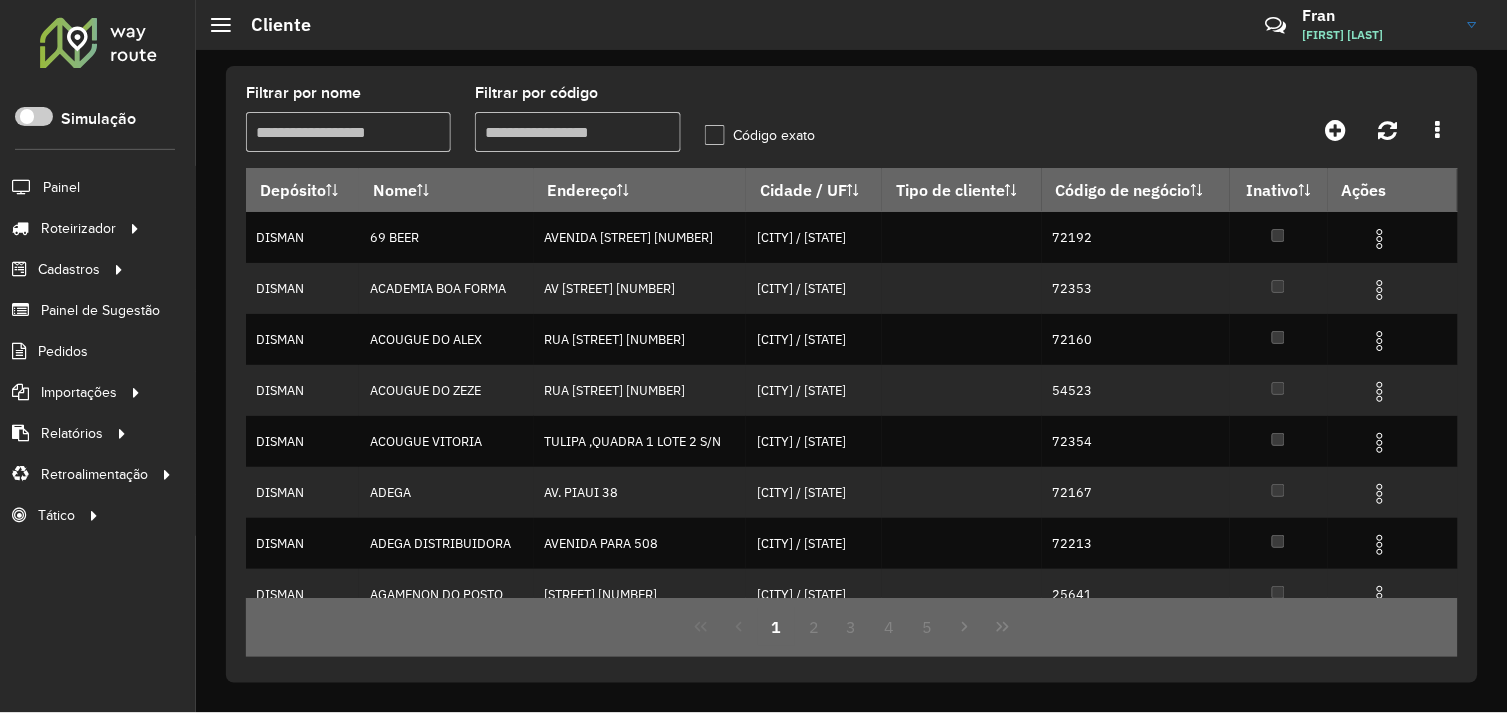 type 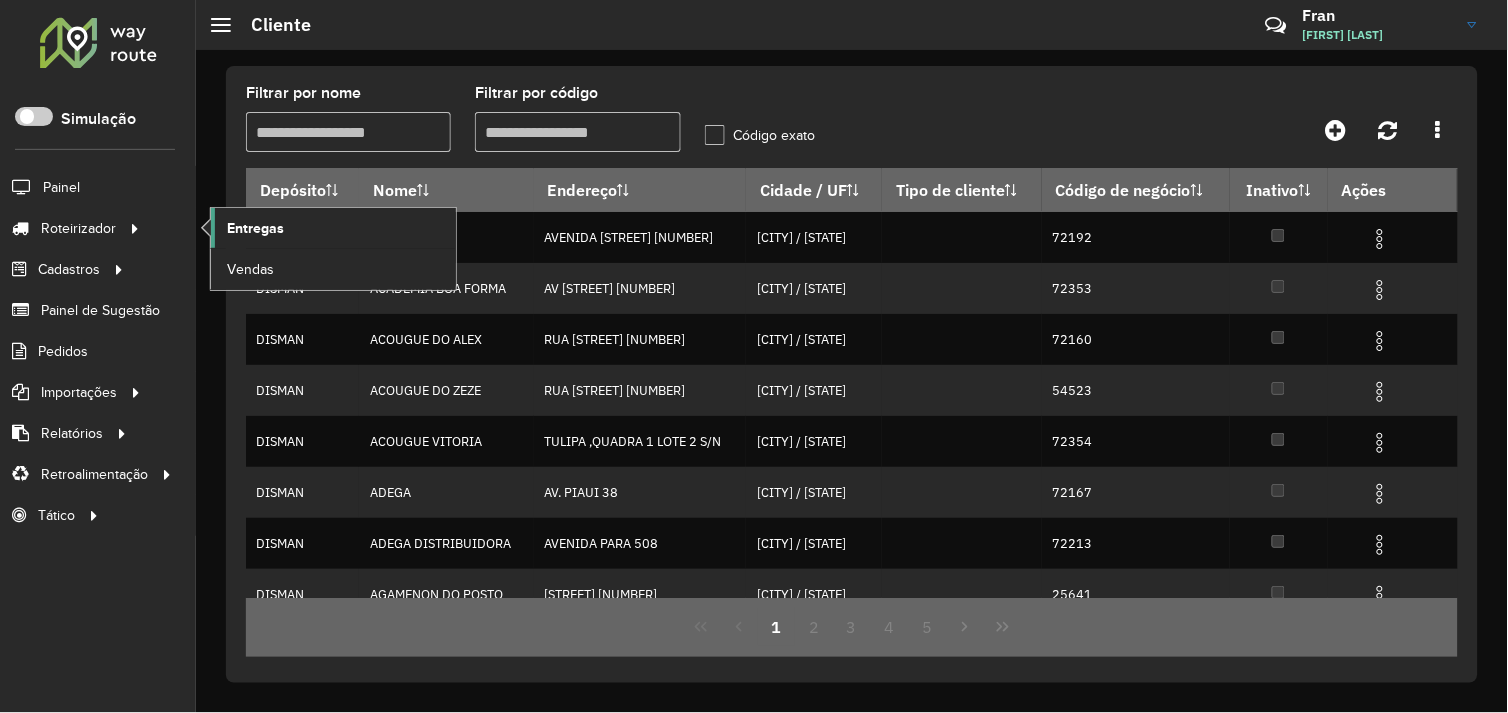 click on "Entregas" 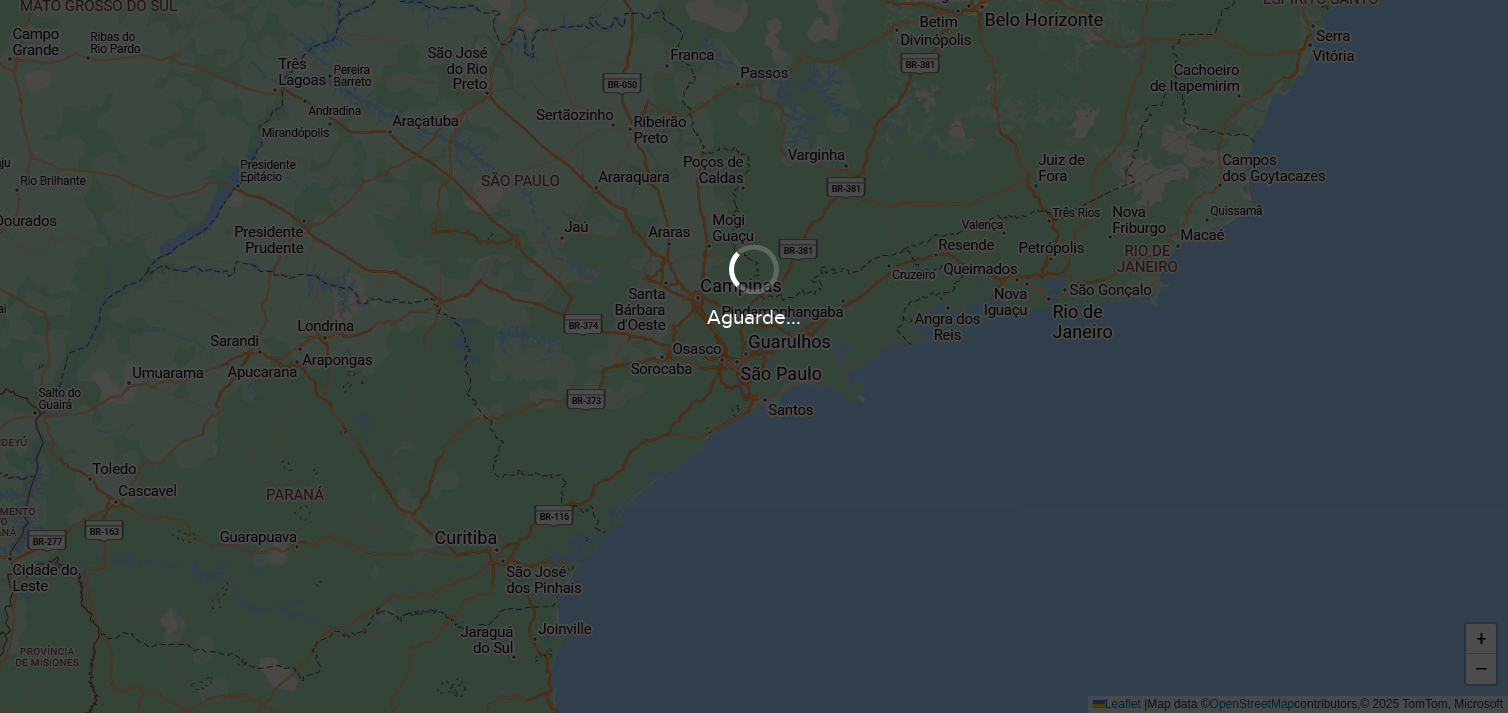 scroll, scrollTop: 0, scrollLeft: 0, axis: both 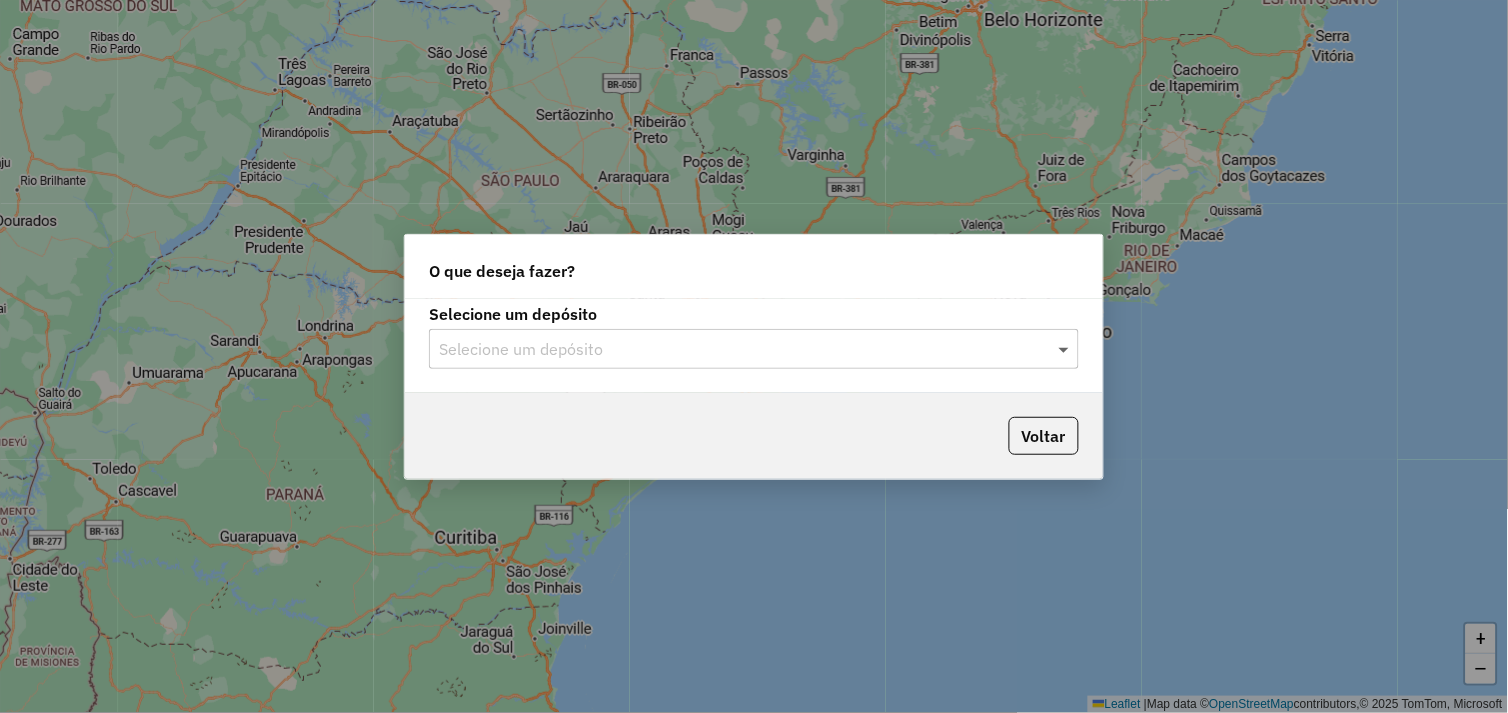 click 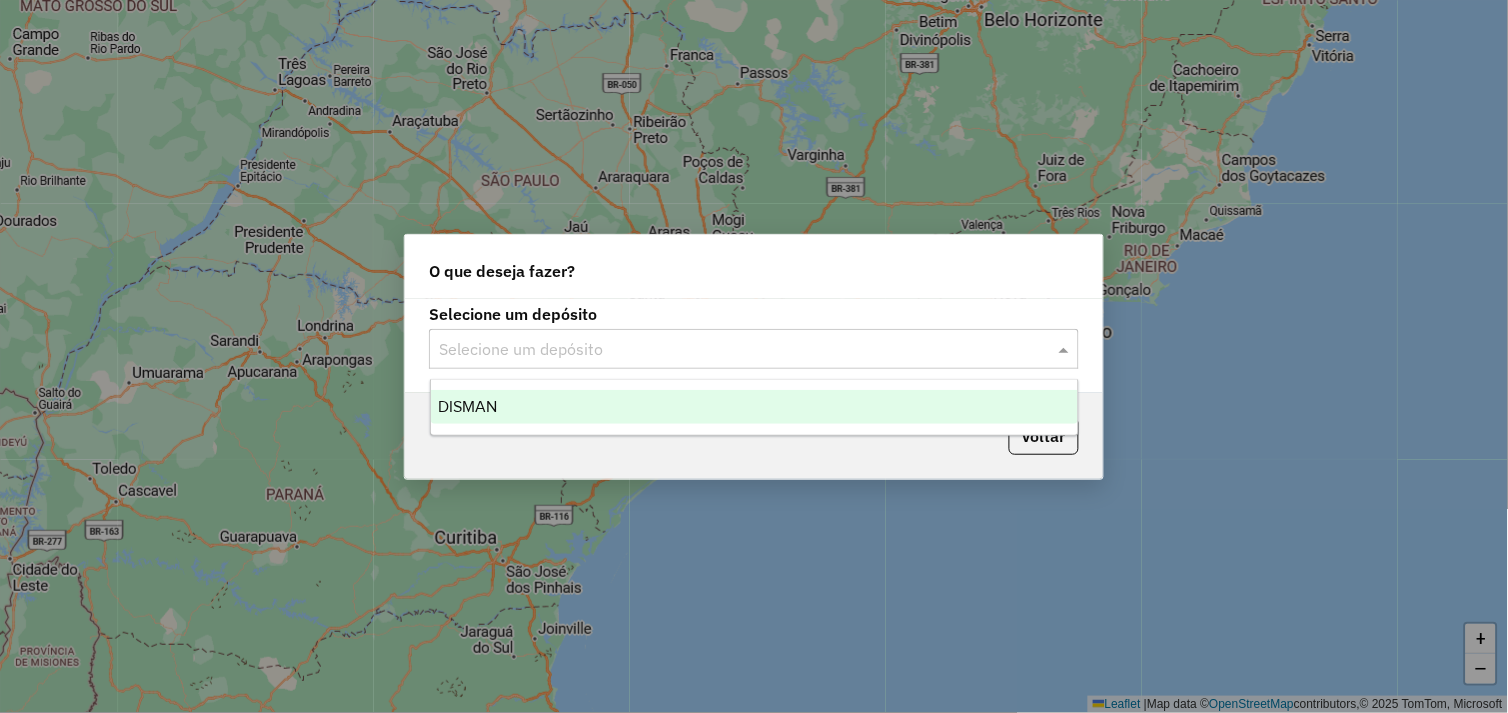 drag, startPoint x: 608, startPoint y: 398, endPoint x: 638, endPoint y: 396, distance: 30.066593 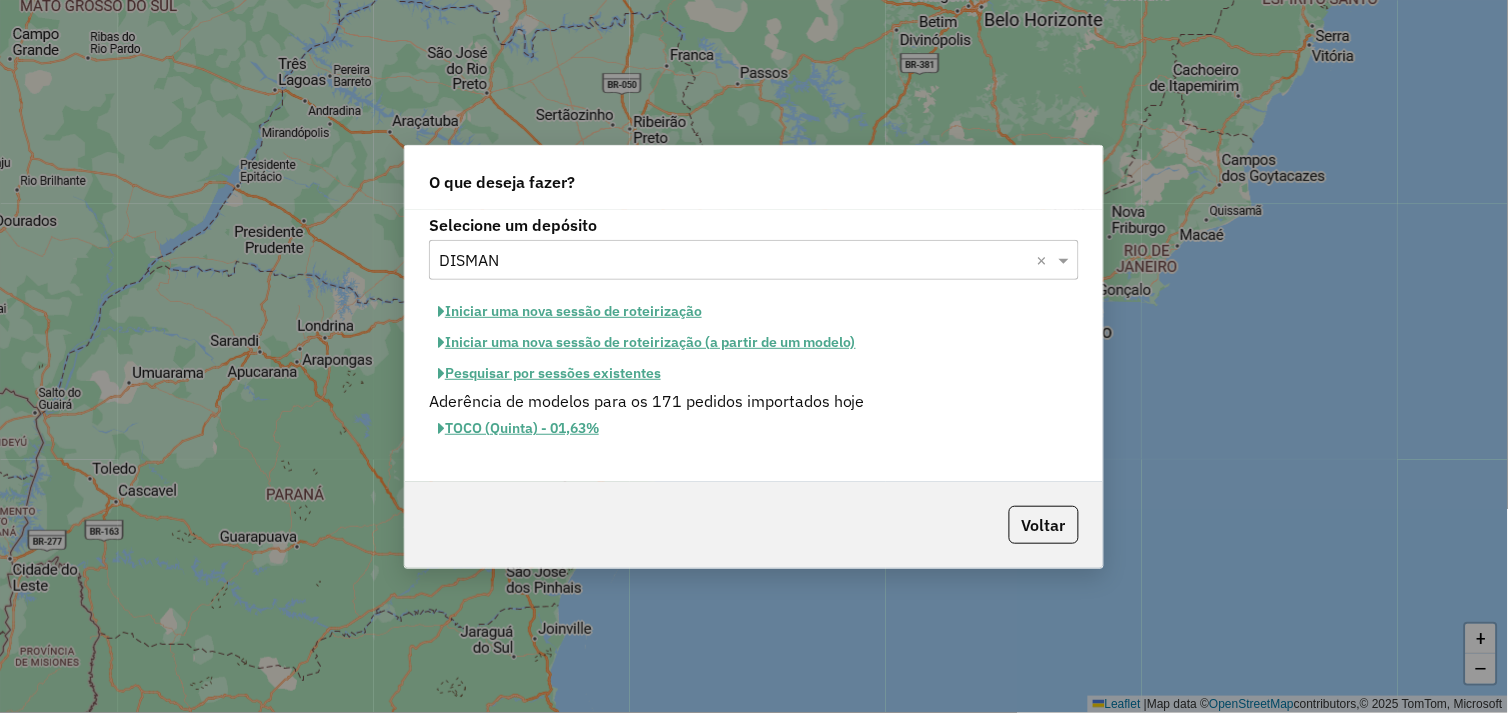 click on "Iniciar uma nova sessão de roteirização" 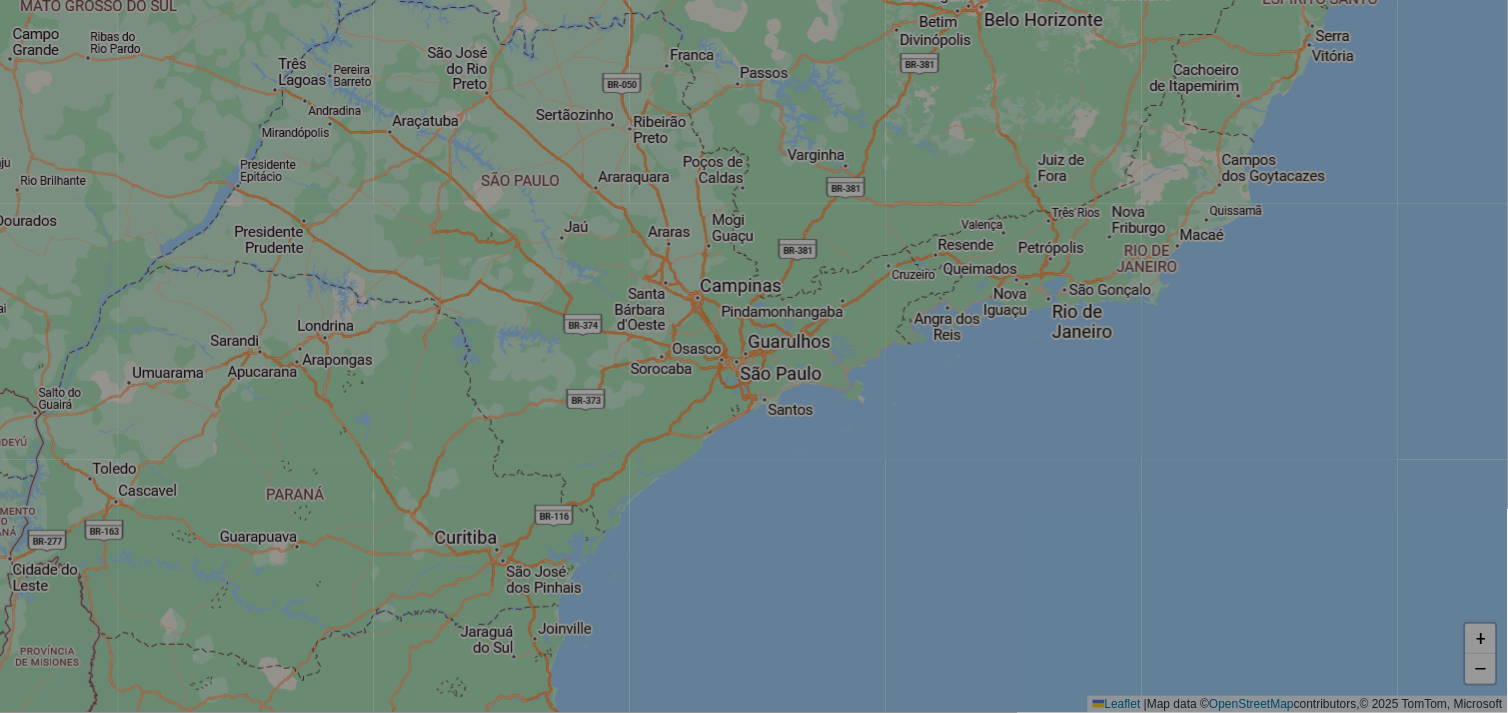 select on "*" 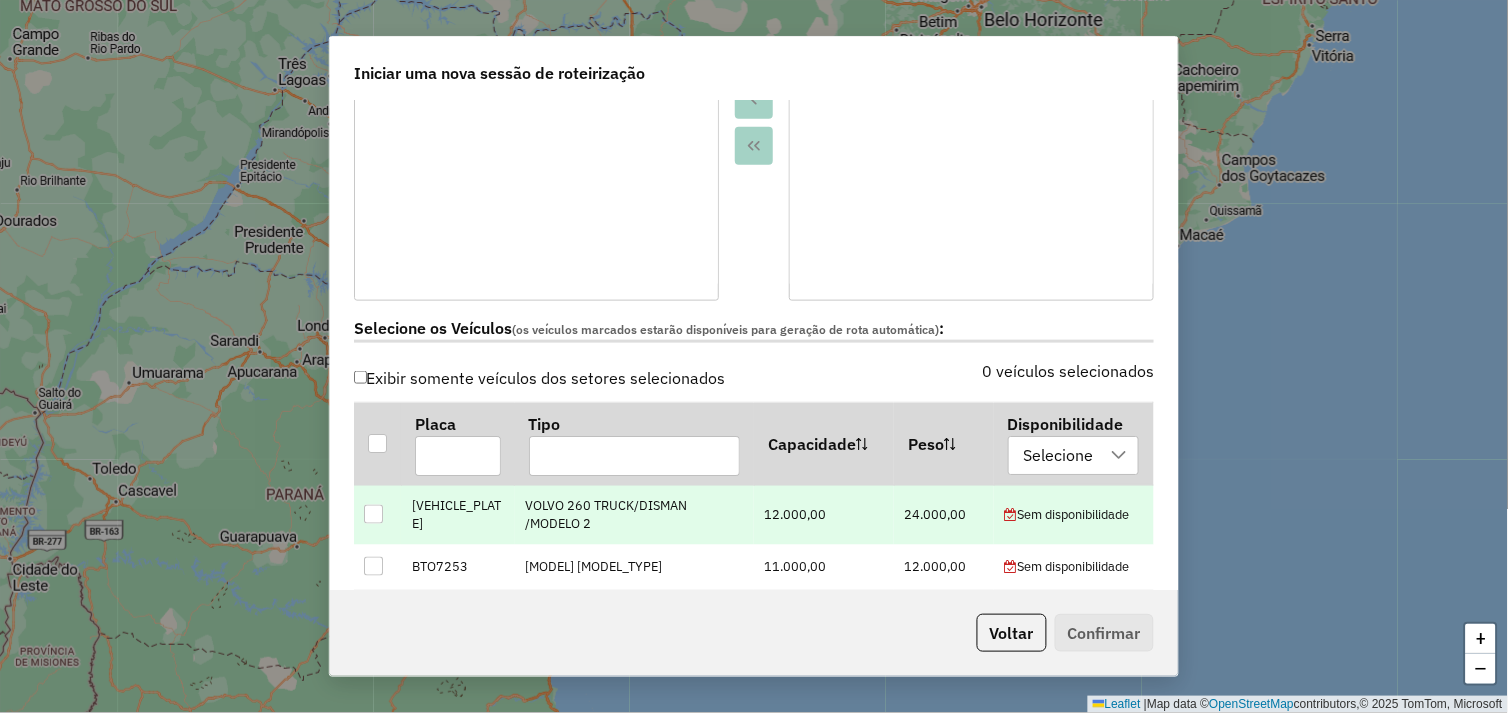 scroll, scrollTop: 555, scrollLeft: 0, axis: vertical 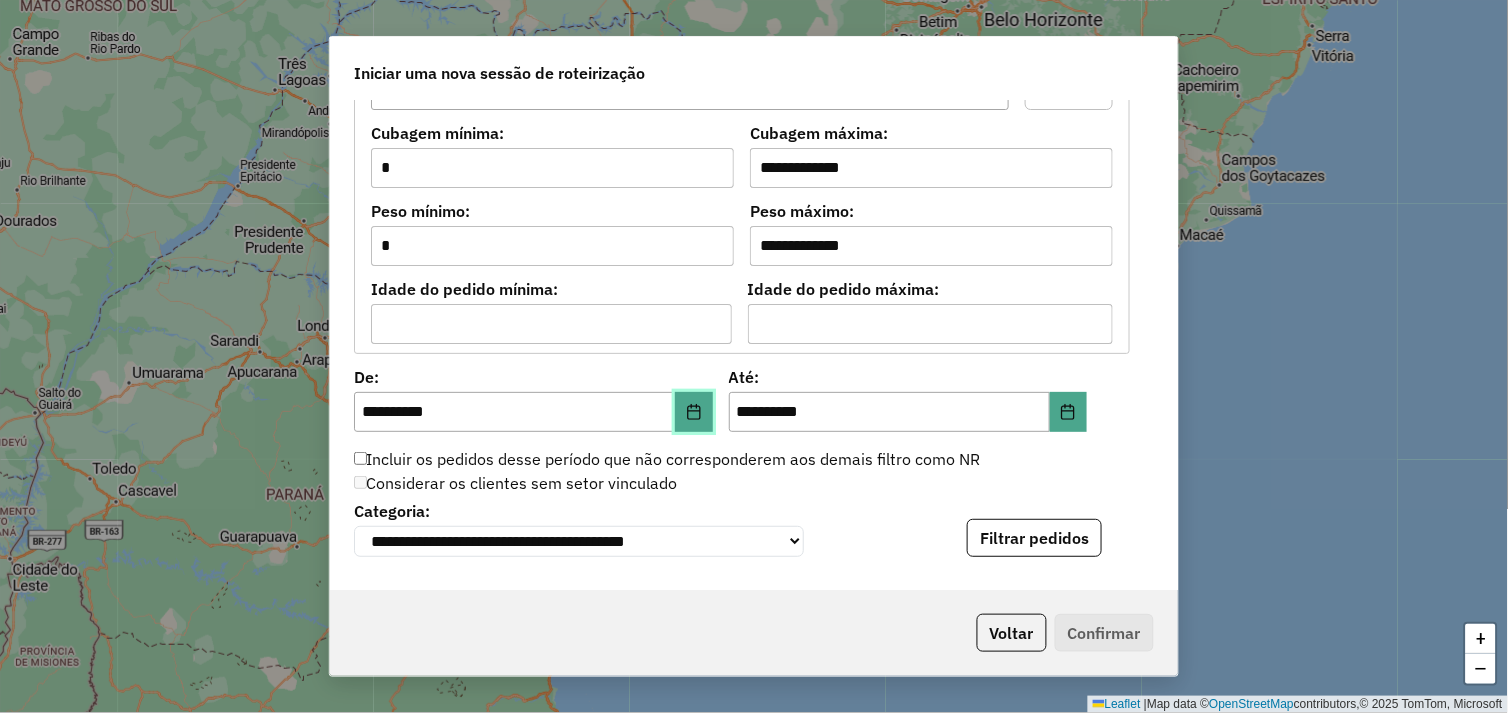 click at bounding box center [694, 412] 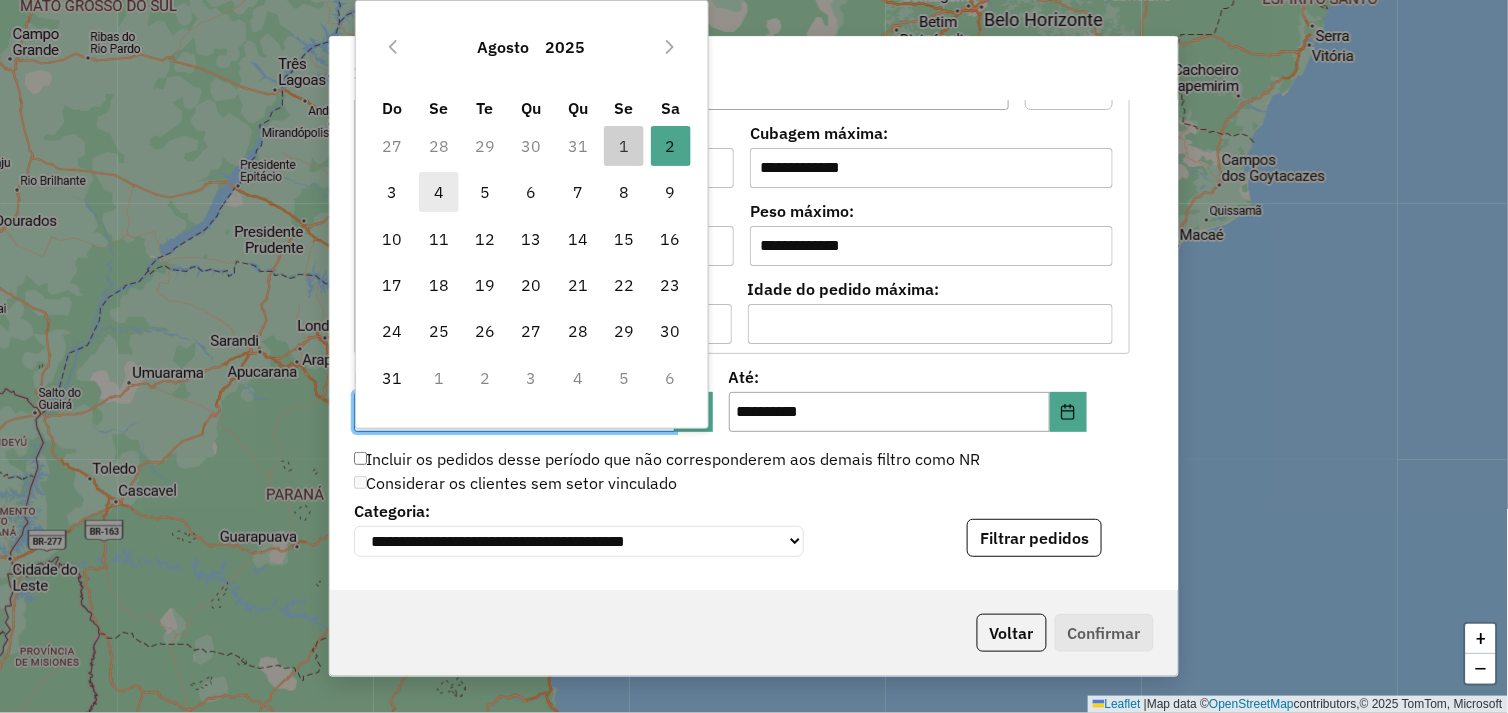 click on "4" at bounding box center [439, 192] 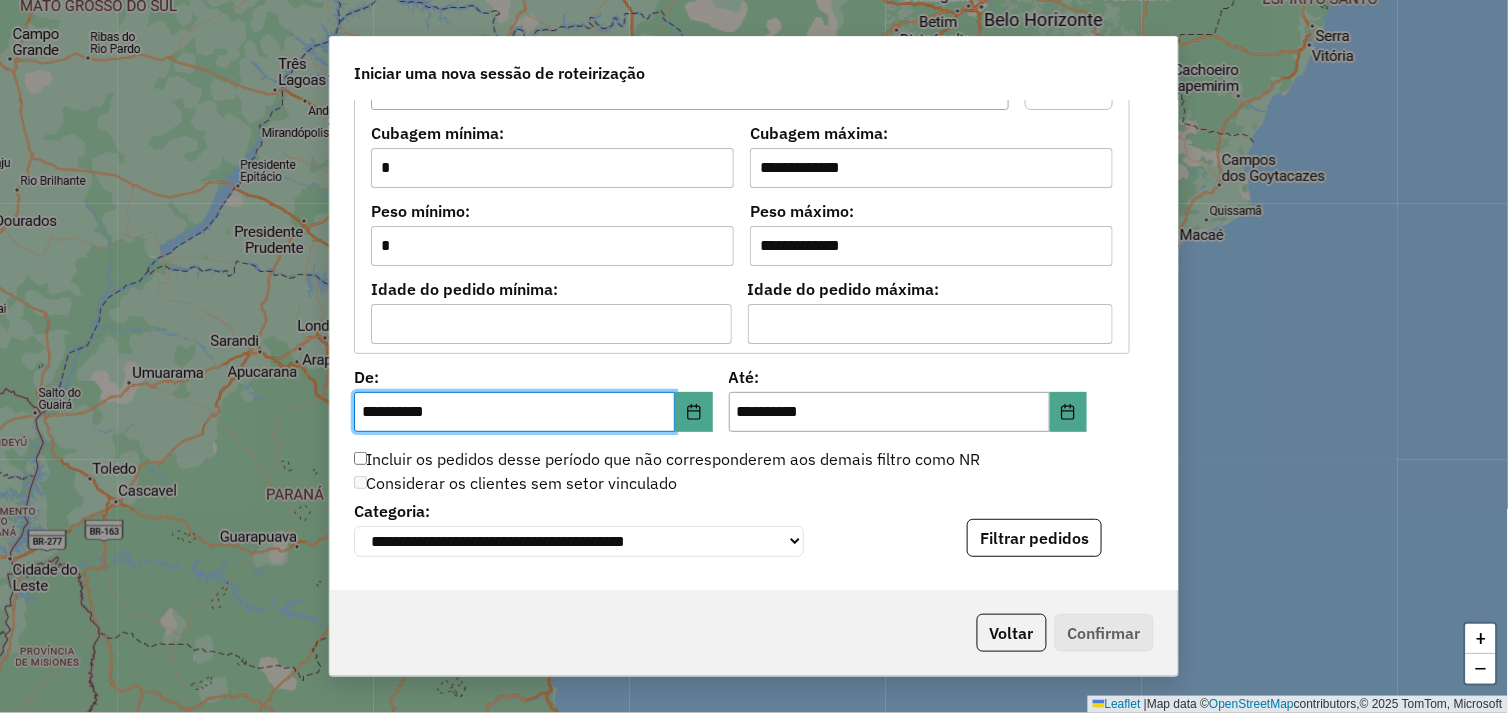 click on "Filtrar pedidos" 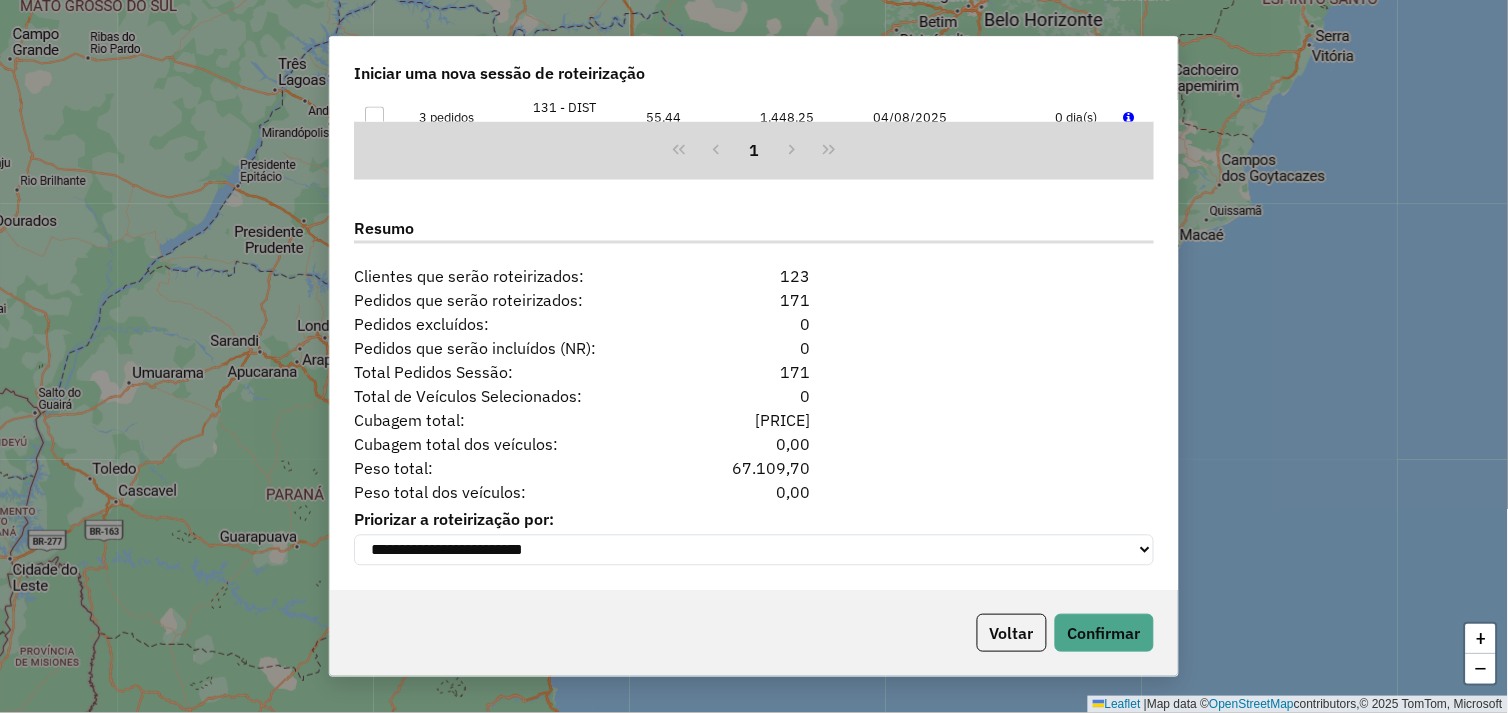 scroll, scrollTop: 2455, scrollLeft: 0, axis: vertical 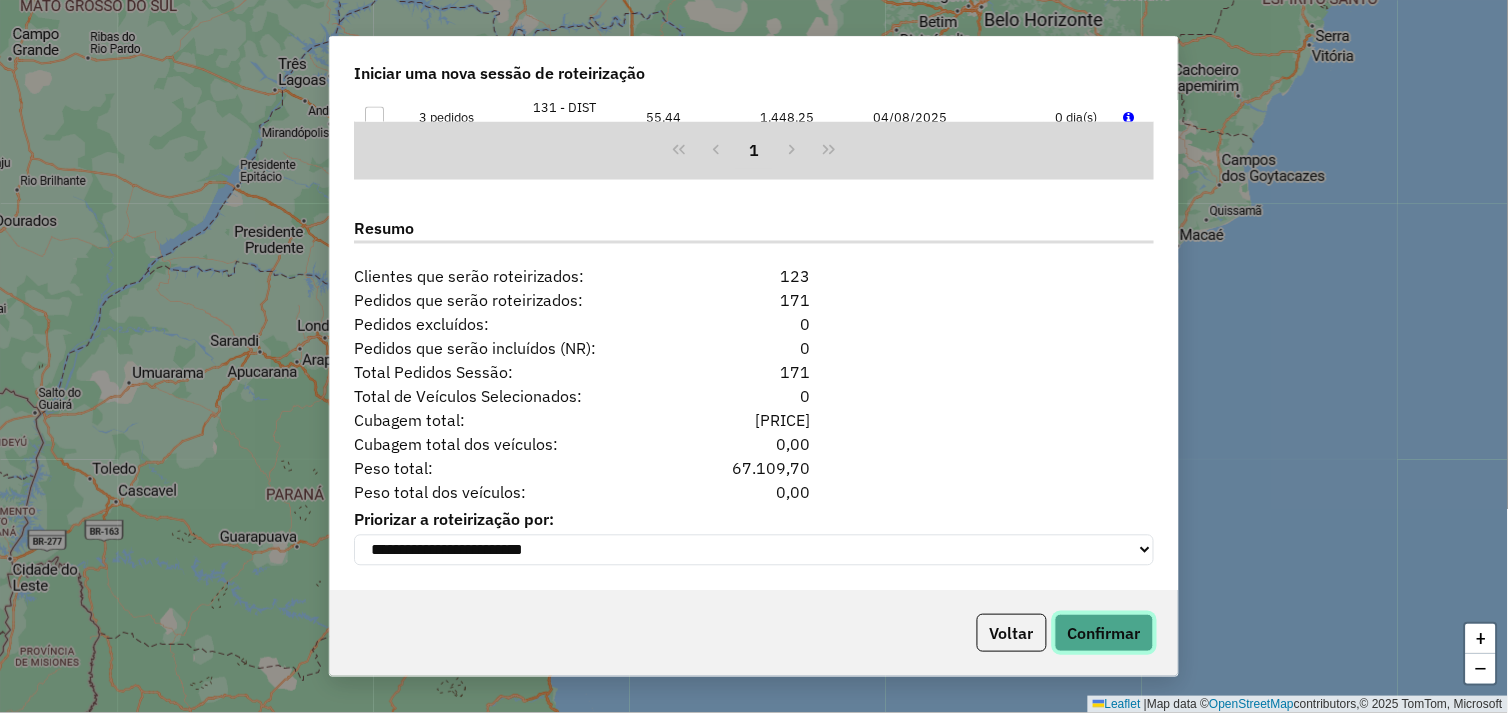 click on "Confirmar" 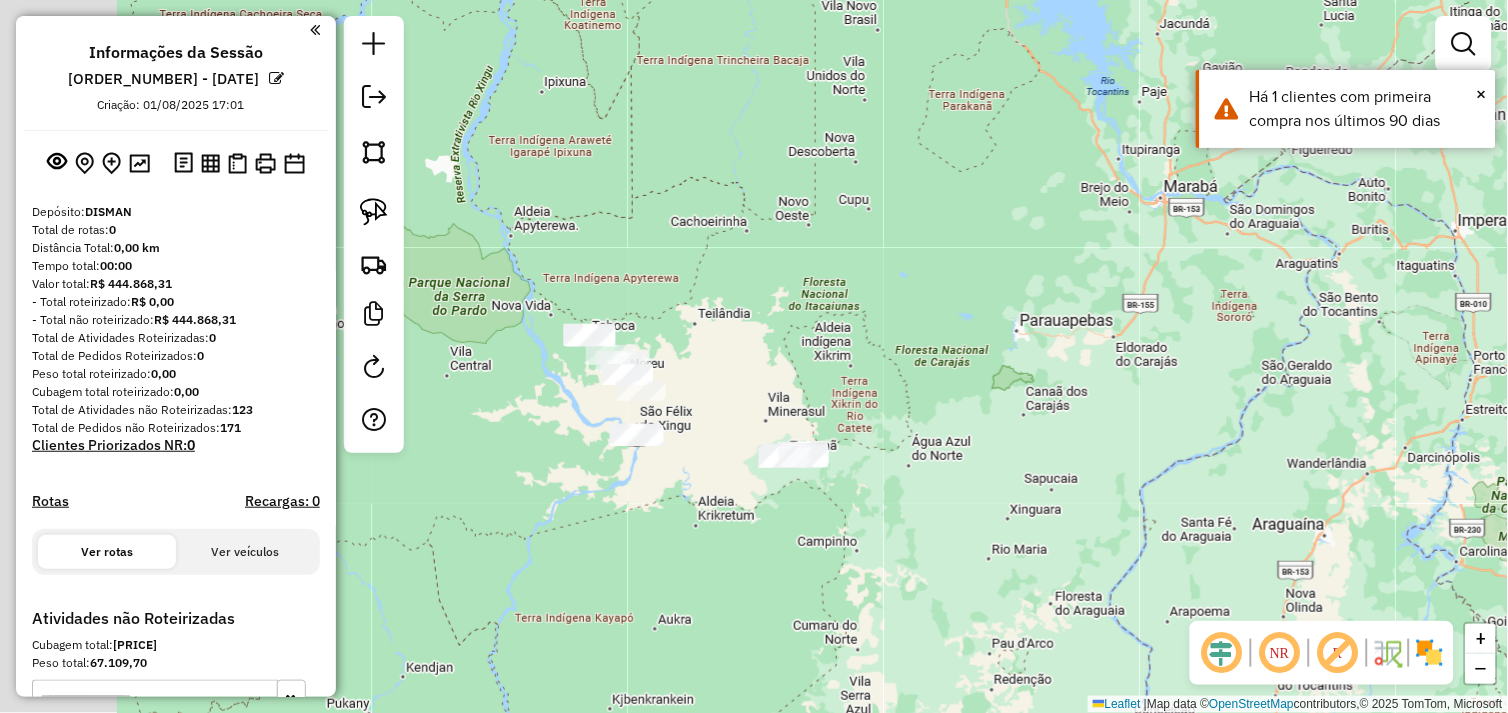 drag, startPoint x: 535, startPoint y: 473, endPoint x: 717, endPoint y: 504, distance: 184.62123 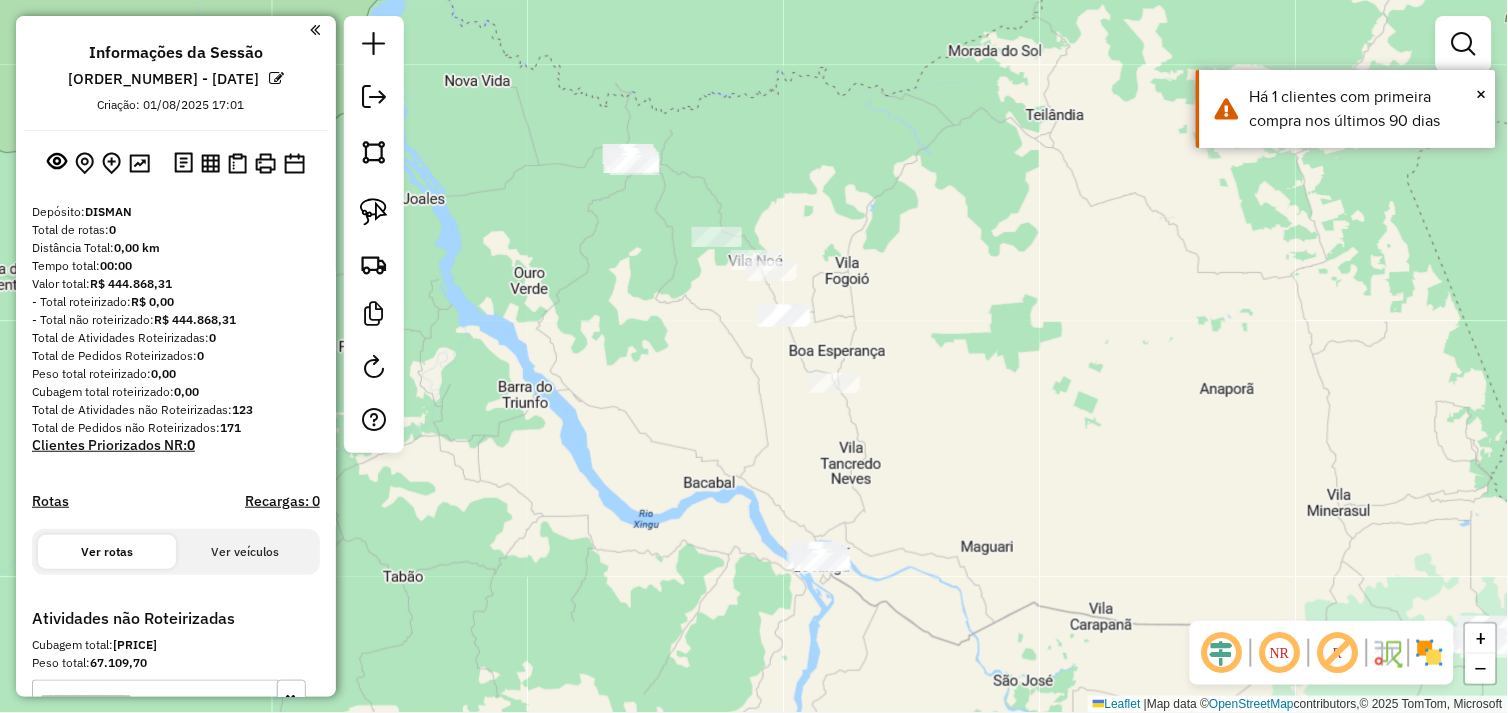 drag, startPoint x: 687, startPoint y: 401, endPoint x: 662, endPoint y: 336, distance: 69.641945 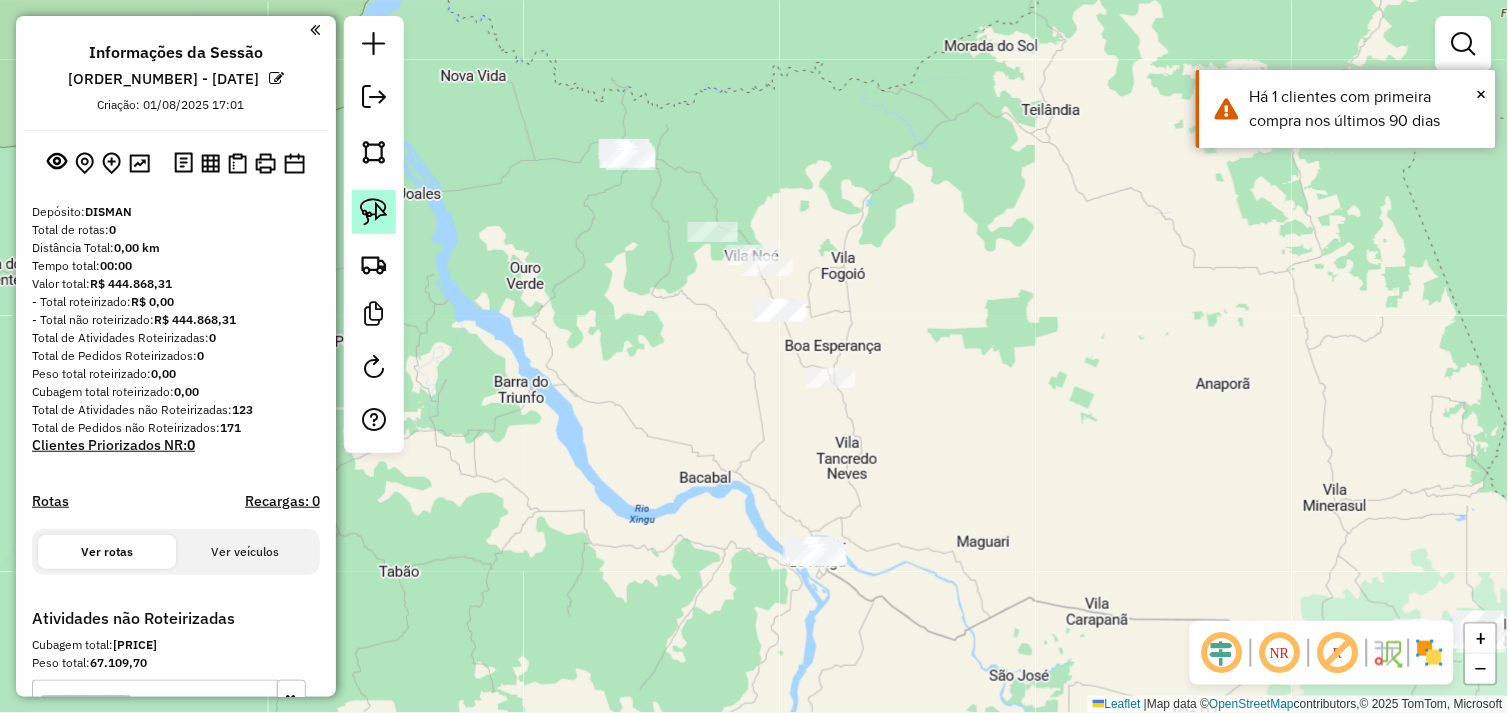 click 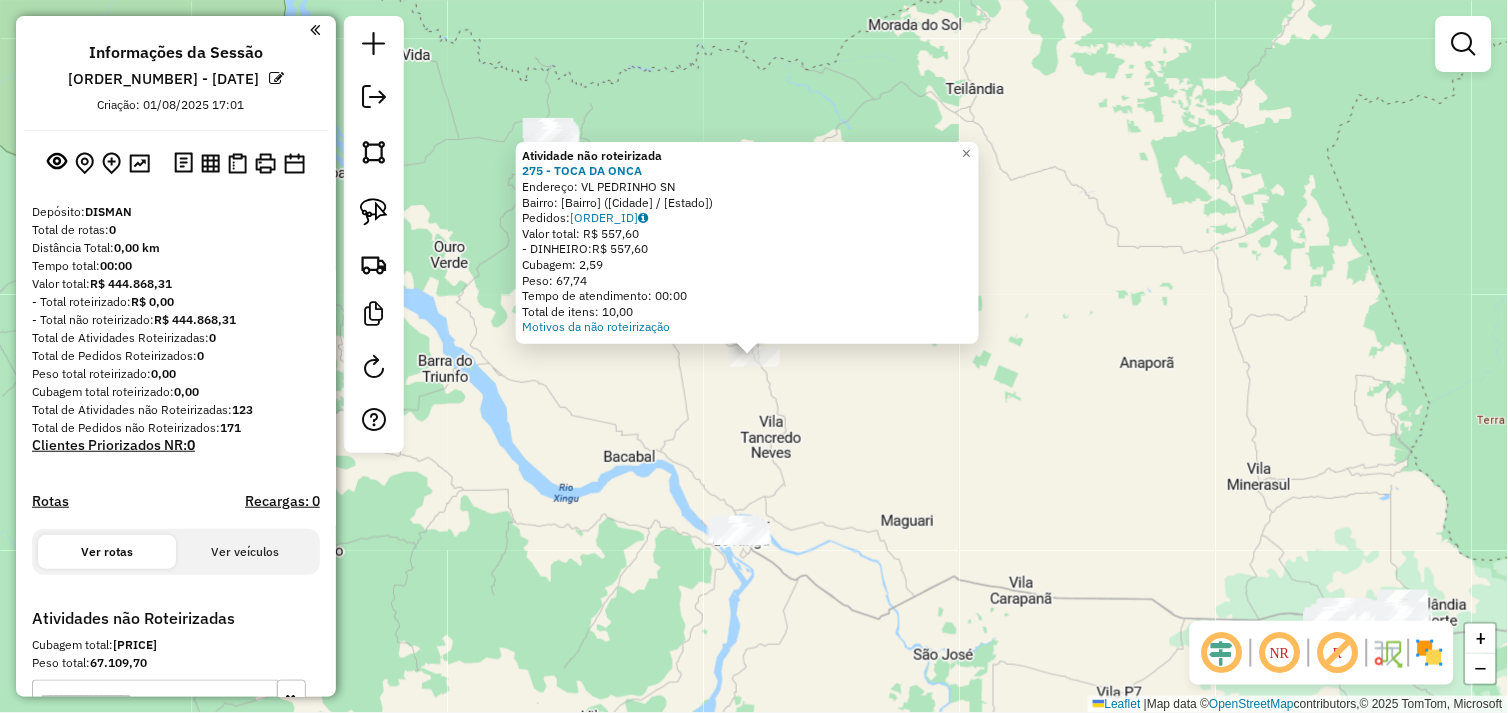 drag, startPoint x: 676, startPoint y: 395, endPoint x: 693, endPoint y: 378, distance: 24.04163 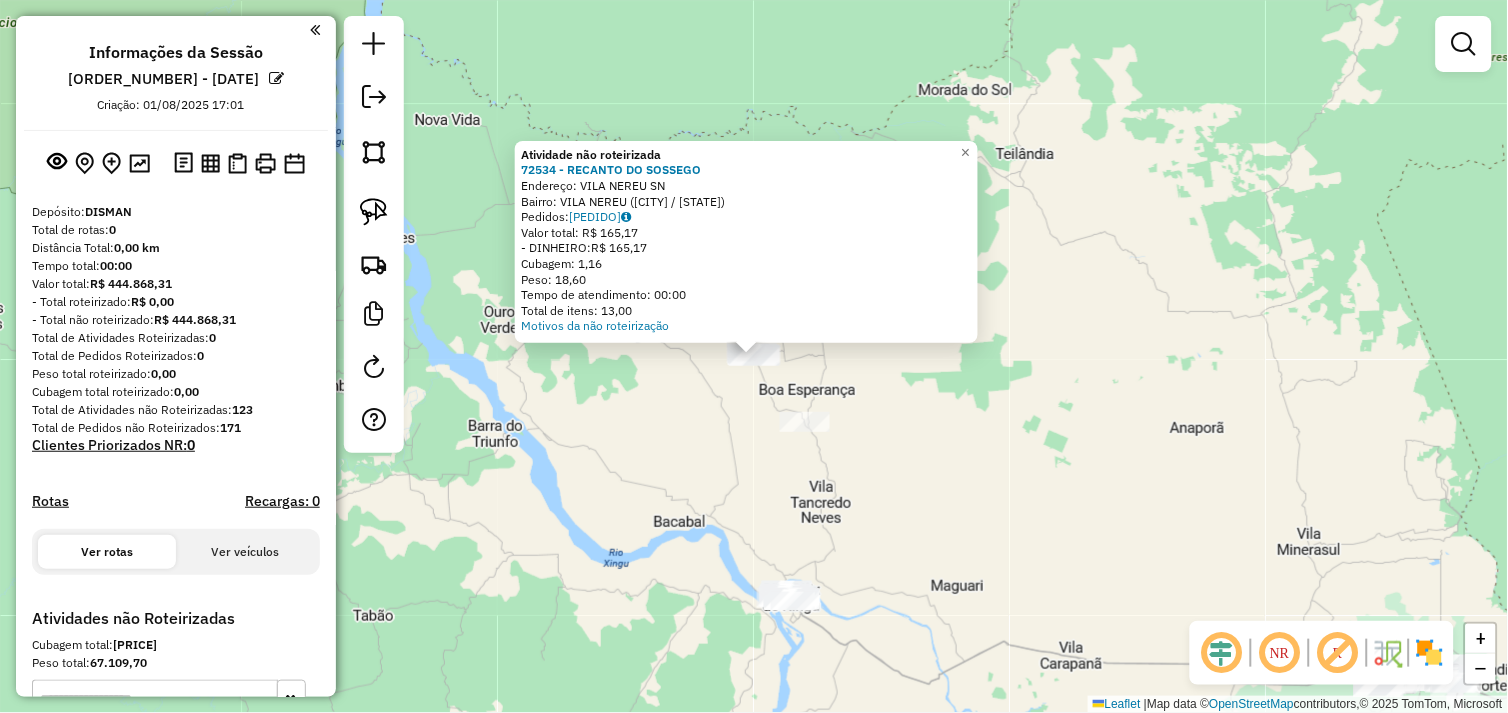 click on "Atividade não roteirizada 72534 - RECANTO DO SOSSEGO  Endereço:  VILA NEREU SN   Bairro: VILA NEREU (SAO FELIX DO XINGU / PA)   Pedidos:  01102433   Valor total: R$ 165,17   - DINHEIRO:  R$ 165,17   Cubagem: 1,16   Peso: 18,60   Tempo de atendimento: 00:00   Total de itens: 13,00  Motivos da não roteirização × Janela de atendimento Grade de atendimento Capacidade Transportadoras Veículos Cliente Pedidos  Rotas Selecione os dias de semana para filtrar as janelas de atendimento  Seg   Ter   Qua   Qui   Sex   Sáb   Dom  Informe o período da janela de atendimento: De: Até:  Filtrar exatamente a janela do cliente  Considerar janela de atendimento padrão  Selecione os dias de semana para filtrar as grades de atendimento  Seg   Ter   Qua   Qui   Sex   Sáb   Dom   Considerar clientes sem dia de atendimento cadastrado  Clientes fora do dia de atendimento selecionado Filtrar as atividades entre os valores definidos abaixo:  Peso mínimo:   Peso máximo:   Cubagem mínima:   Cubagem máxima:   De:   Até:  +" 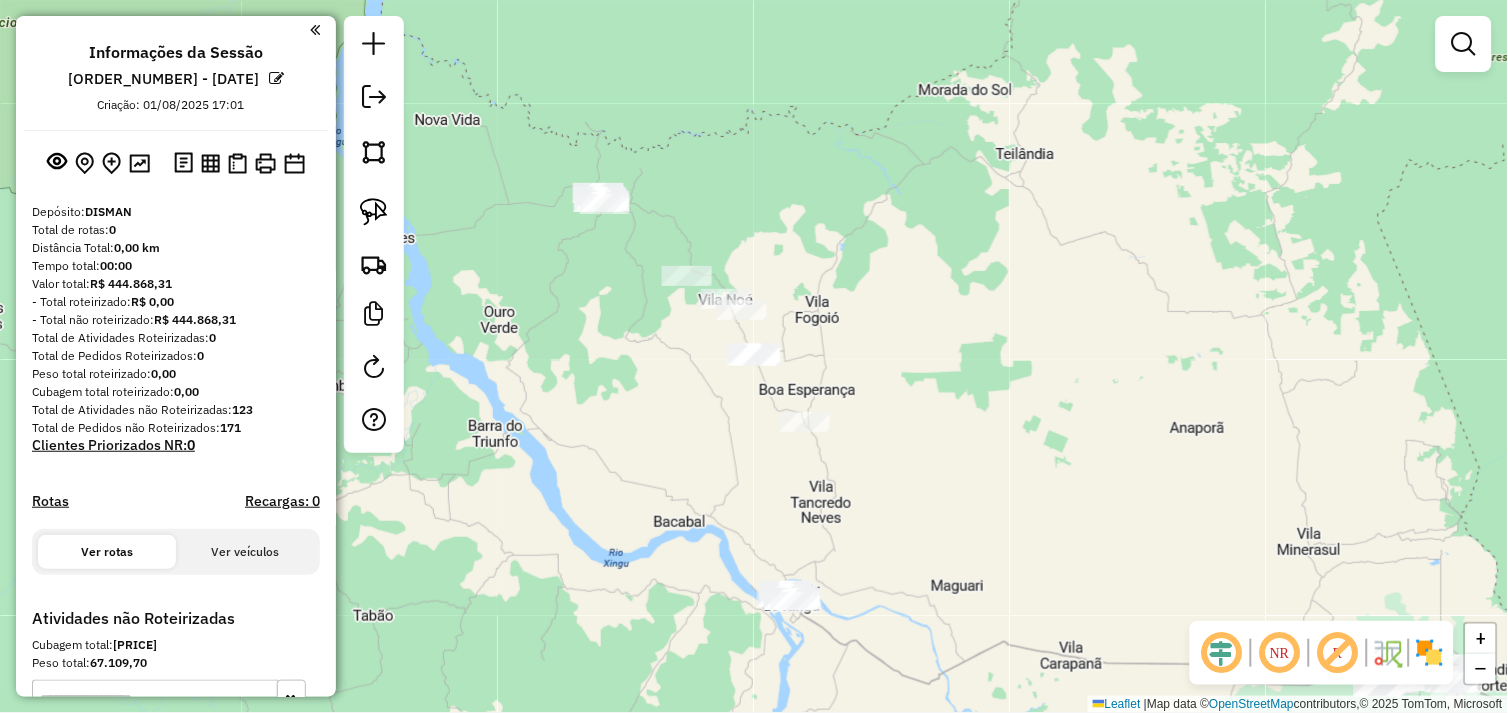 drag, startPoint x: 374, startPoint y: 218, endPoint x: 470, endPoint y: 194, distance: 98.95454 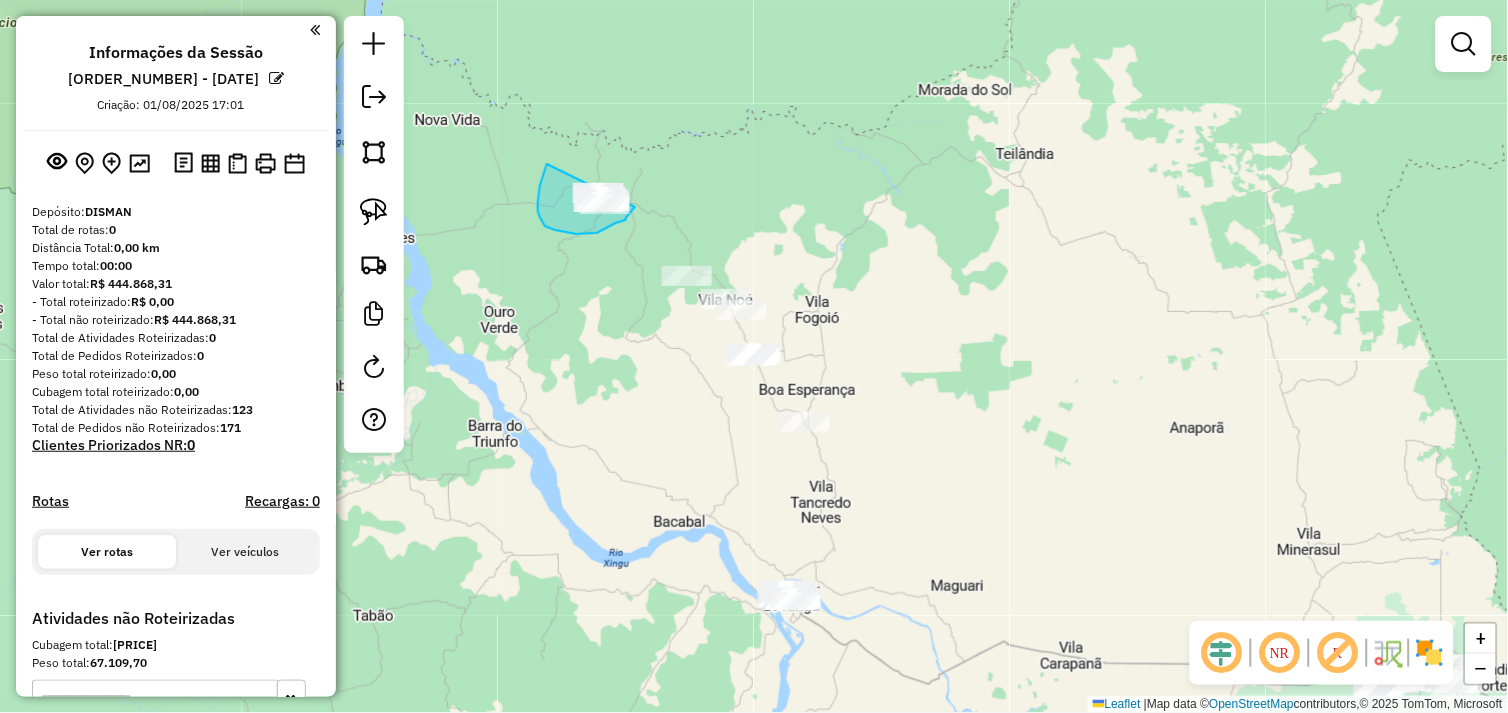 drag, startPoint x: 546, startPoint y: 165, endPoint x: 637, endPoint y: 185, distance: 93.17188 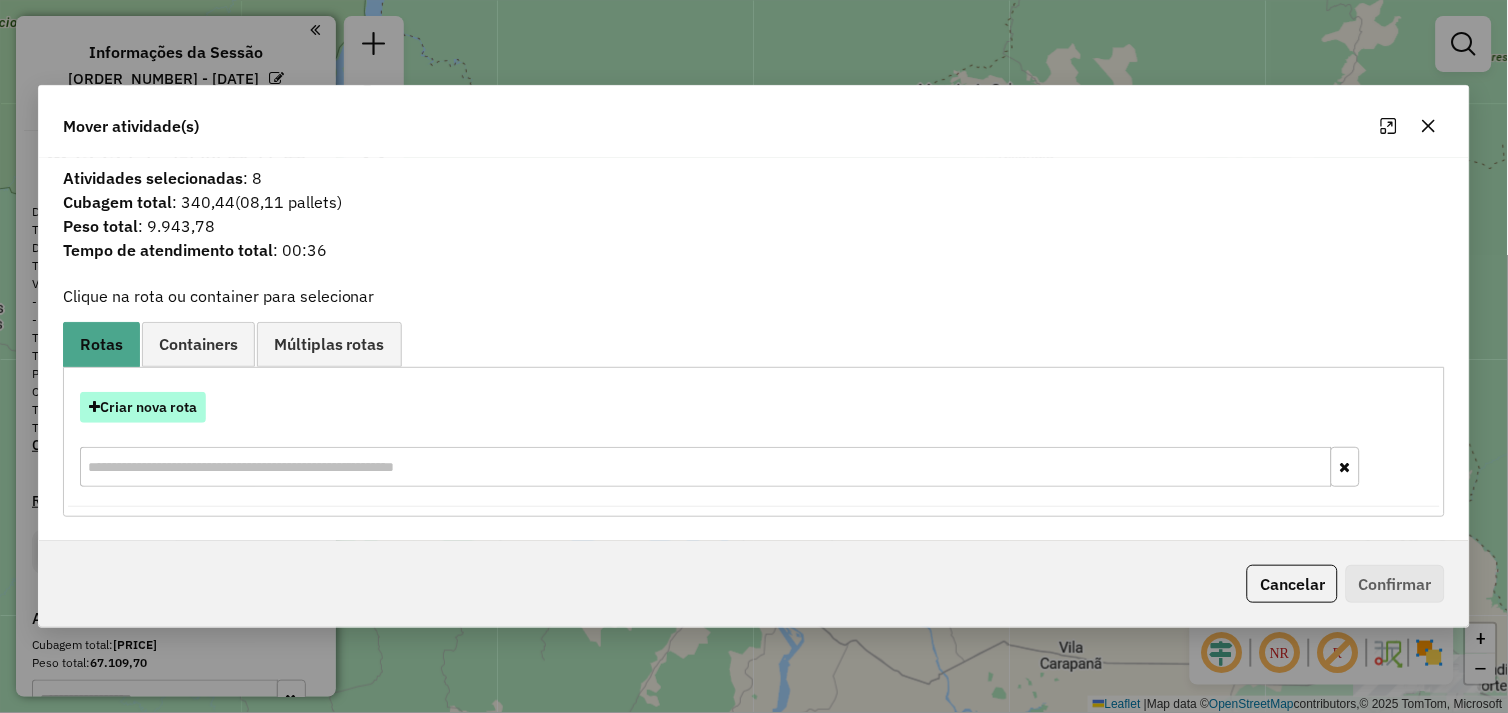 click on "Criar nova rota" at bounding box center (143, 407) 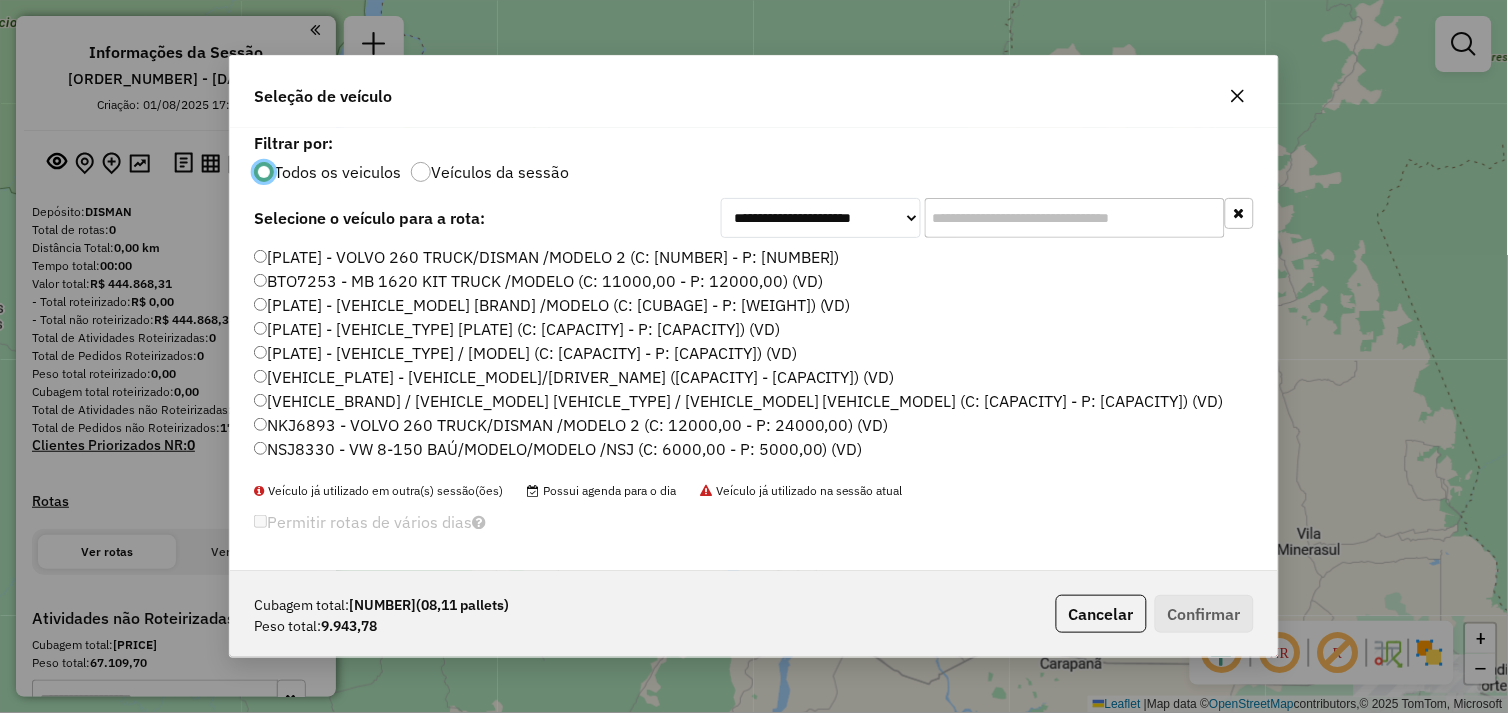 scroll, scrollTop: 11, scrollLeft: 5, axis: both 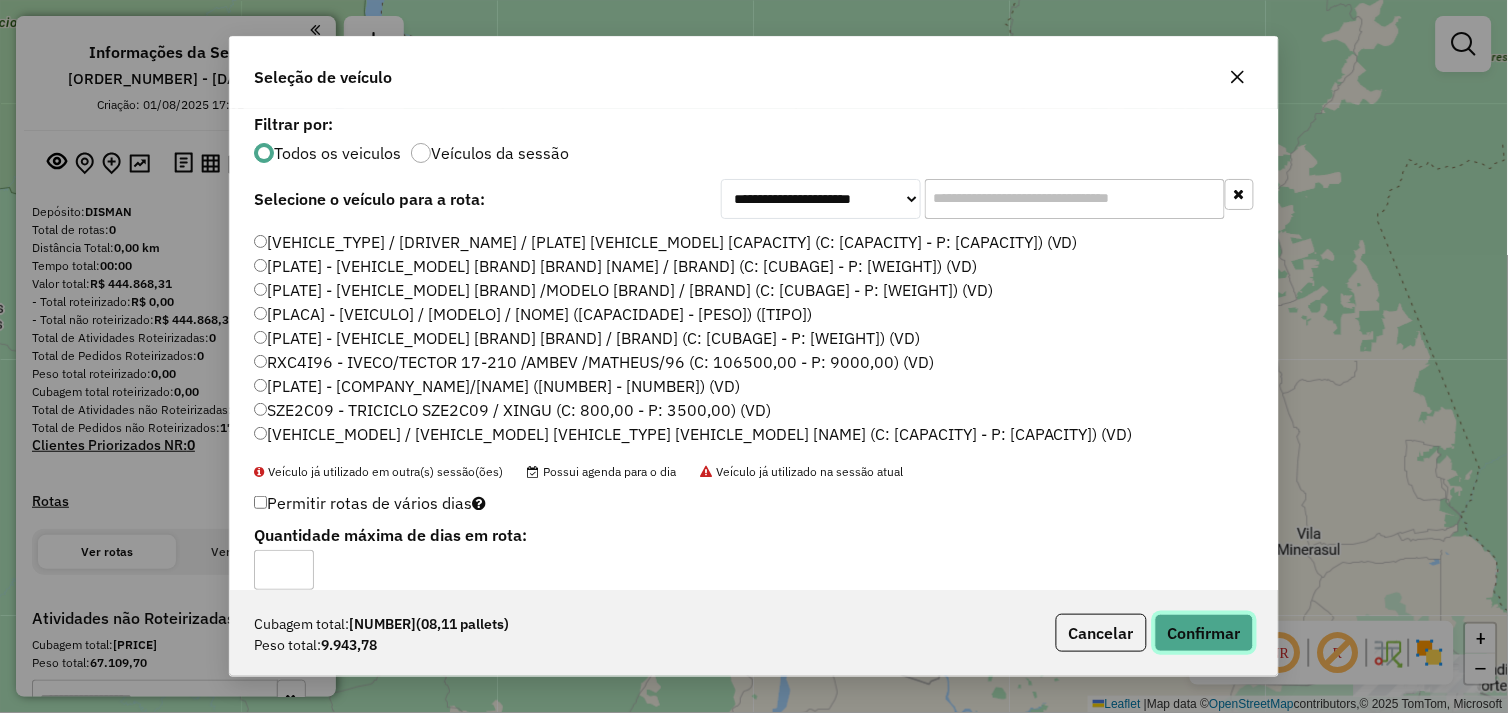 click on "Confirmar" 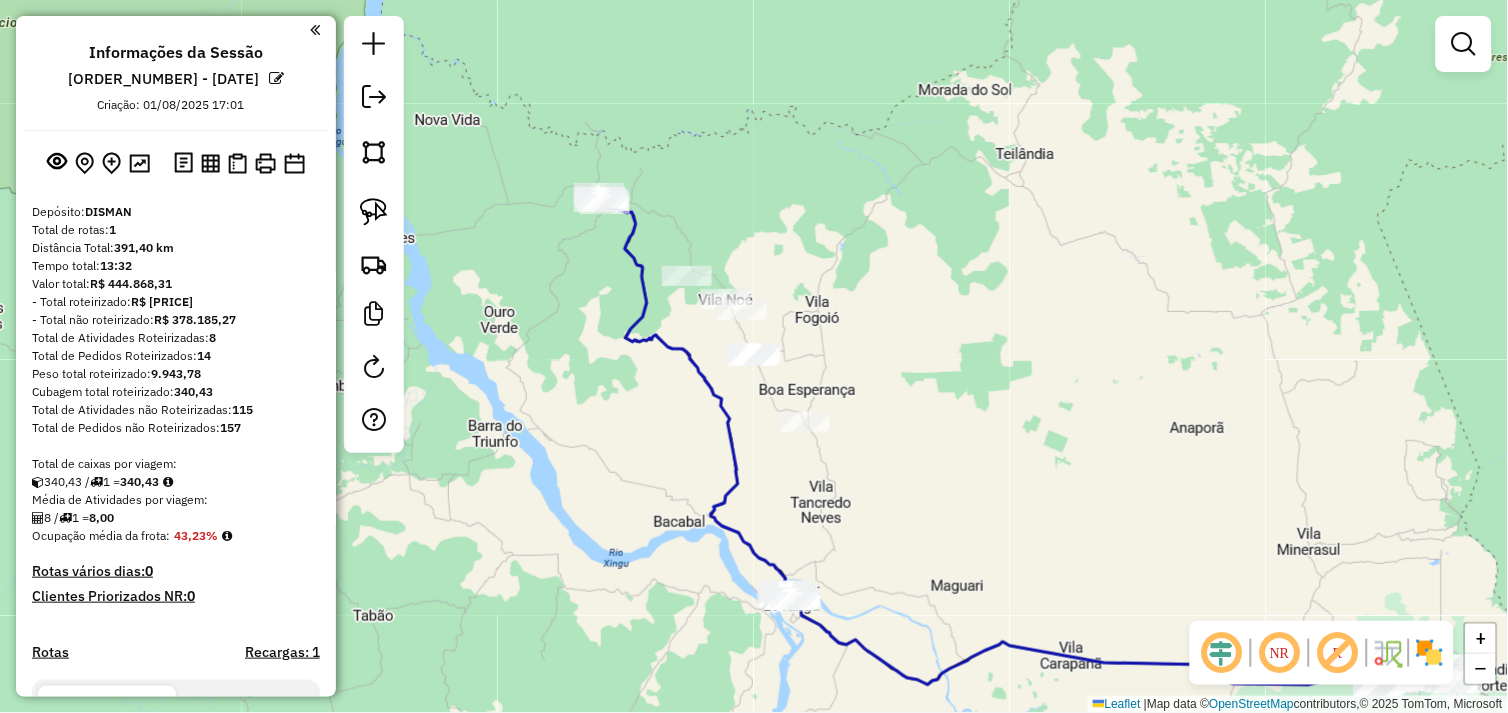 click 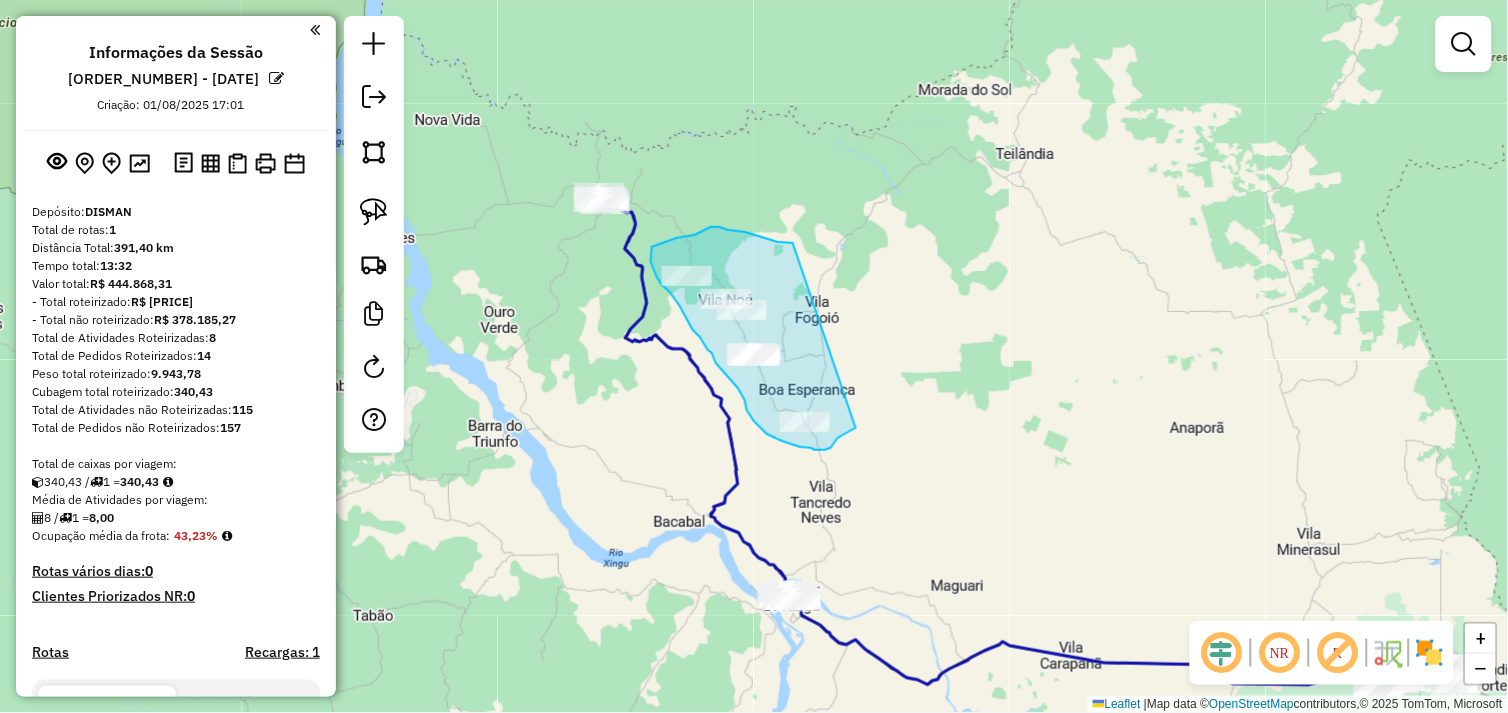 drag, startPoint x: 793, startPoint y: 243, endPoint x: 857, endPoint y: 426, distance: 193.86852 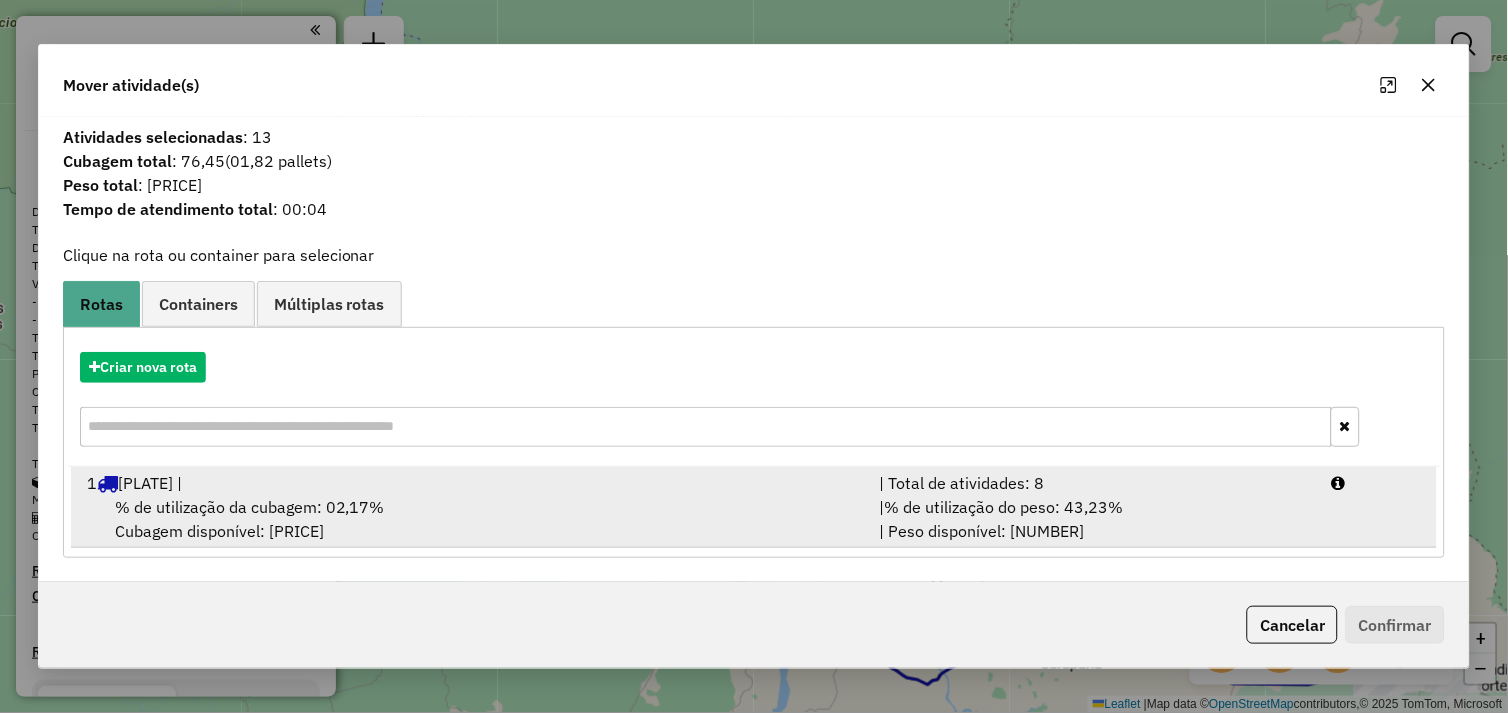 drag, startPoint x: 244, startPoint y: 492, endPoint x: 556, endPoint y: 482, distance: 312.16022 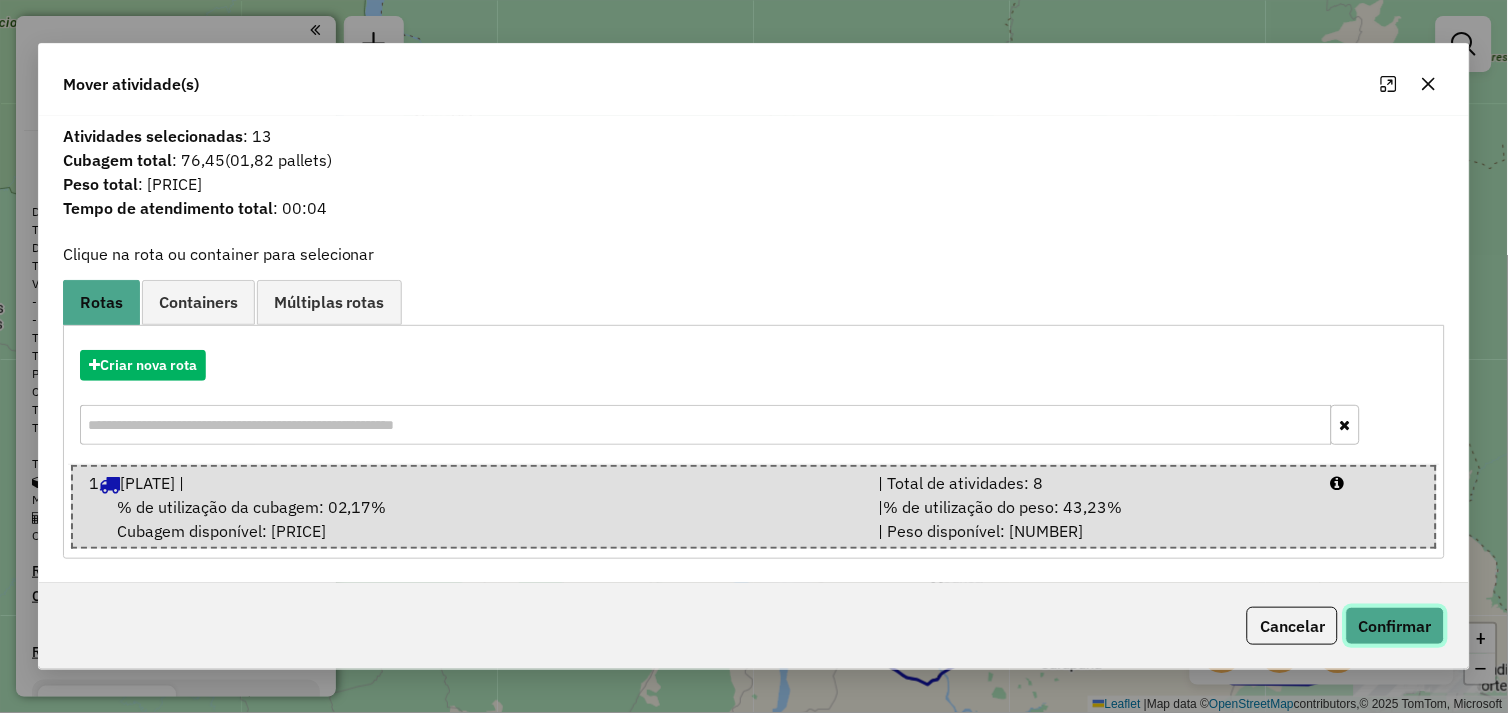 click on "Confirmar" 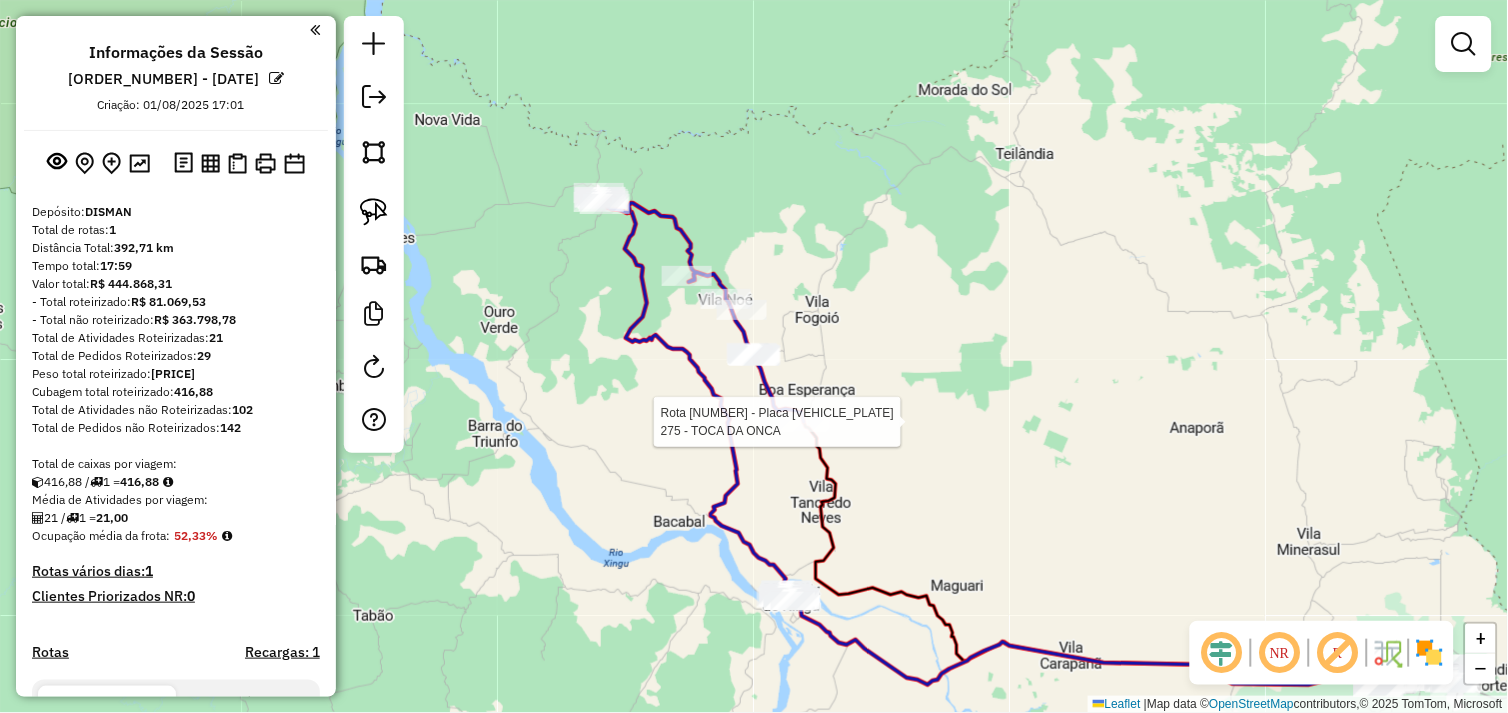 select on "**********" 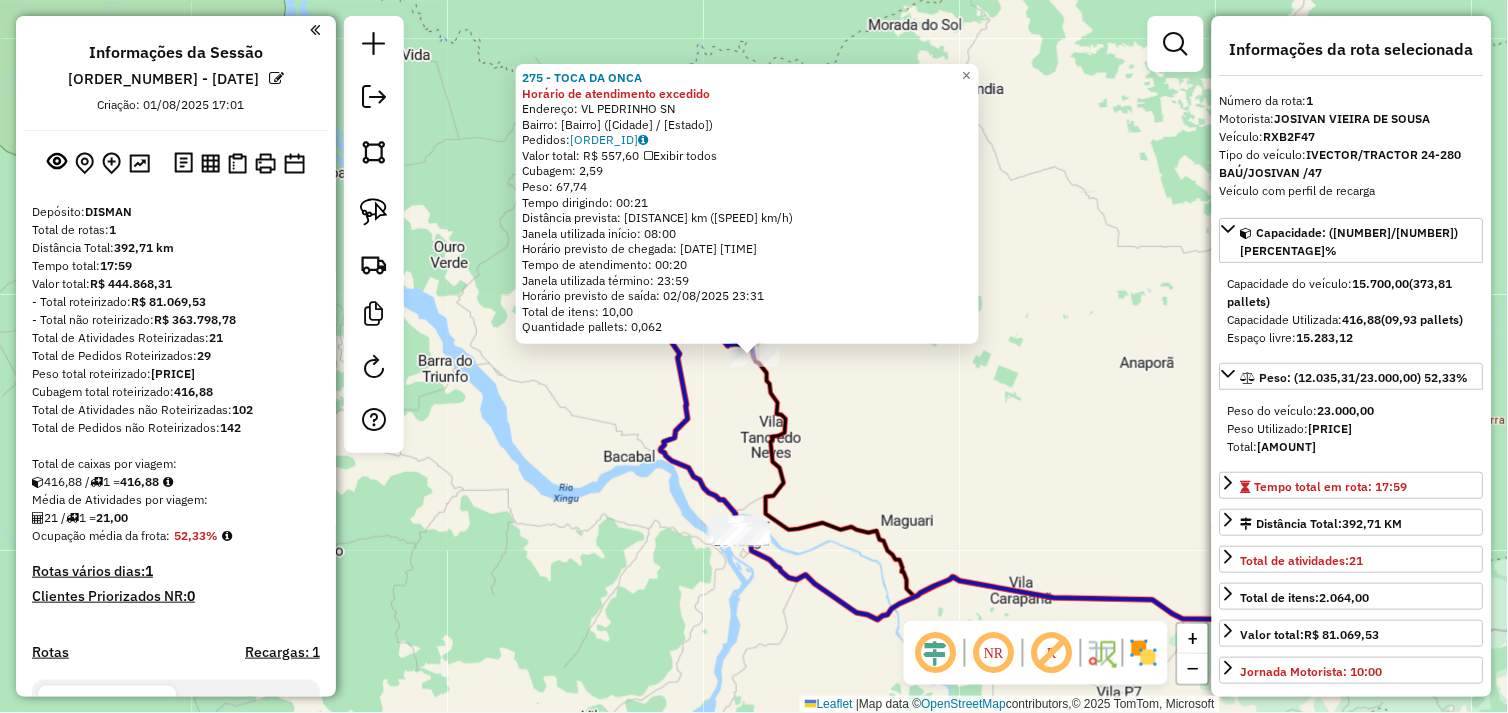 scroll, scrollTop: 520, scrollLeft: 0, axis: vertical 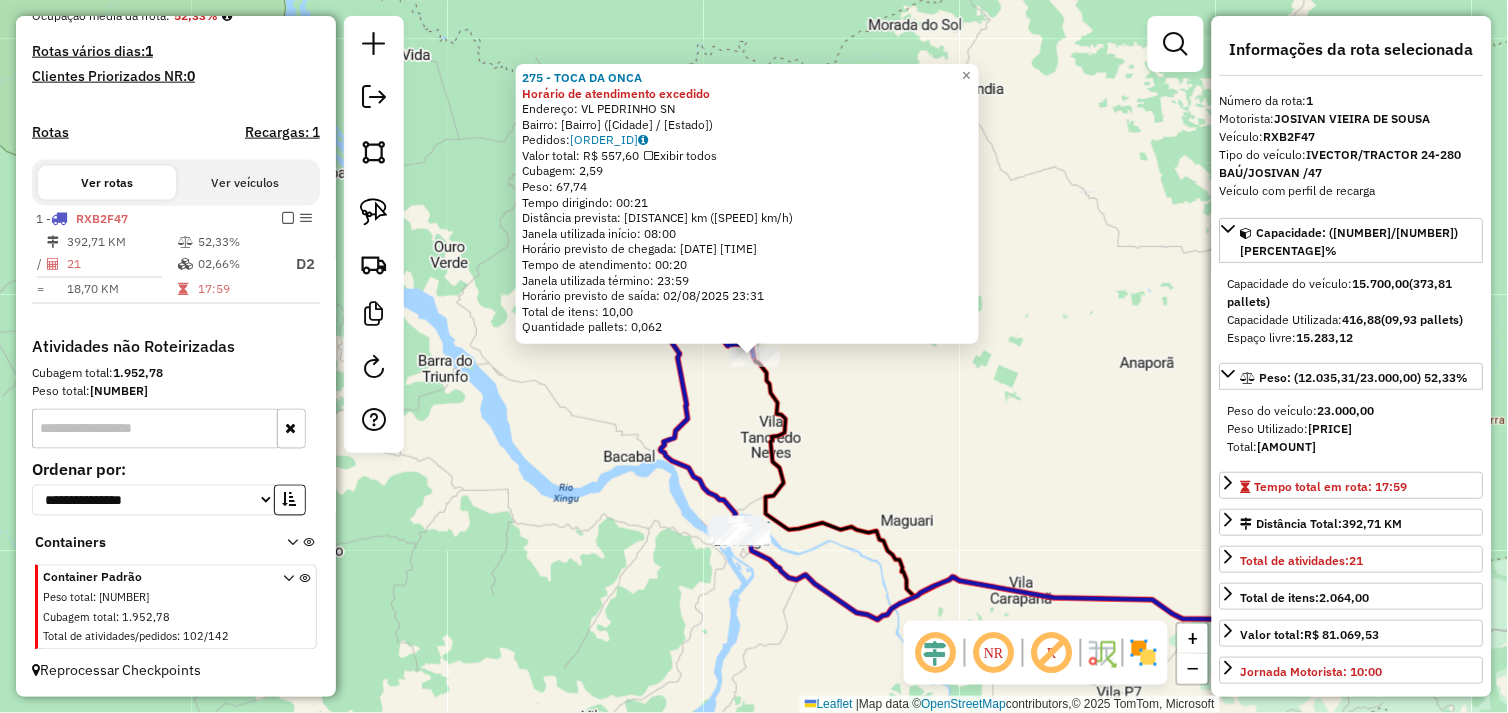 click on "Endereço:  [STREET] [NUMBER]   Bairro: [CITY] ([CITY] / [STATE])   Pedidos:  [ORDER_ID]   Valor total: R$ [PRICE]   Exibir todos   Cubagem: [CUBAGE]  Peso: [WEIGHT]  Tempo dirigindo: [TIME]   Distância prevista: [DISTANCE] km ([SPEED] km/h)   Janela utilizada início: [TIME]   Horário previsto de chegada: [DATE] [TIME]   Tempo de atendimento: [TIME]   Janela utilizada término: [TIME]   Horário previsto de saída: [DATE] [TIME]   Total de itens: [ITEMS]   Quantidade pallets: [PALLETS]  × Janela de atendimento Grade de atendimento Capacidade Transportadoras Veículos Cliente Pedidos  Rotas Selecione os dias de semana para filtrar as janelas de atendimento  Seg   Ter   Qua   Qui   Sex   Sáb   Dom  Informe o período da janela de atendimento: De: Até:  Filtrar exatamente a janela do cliente  Considerar janela de atendimento padrão  Selecione os dias de semana para filtrar as grades de atendimento  Seg   Ter   Qua   Qui   Sex   Sáb   Dom   Peso mínimo:  De:" 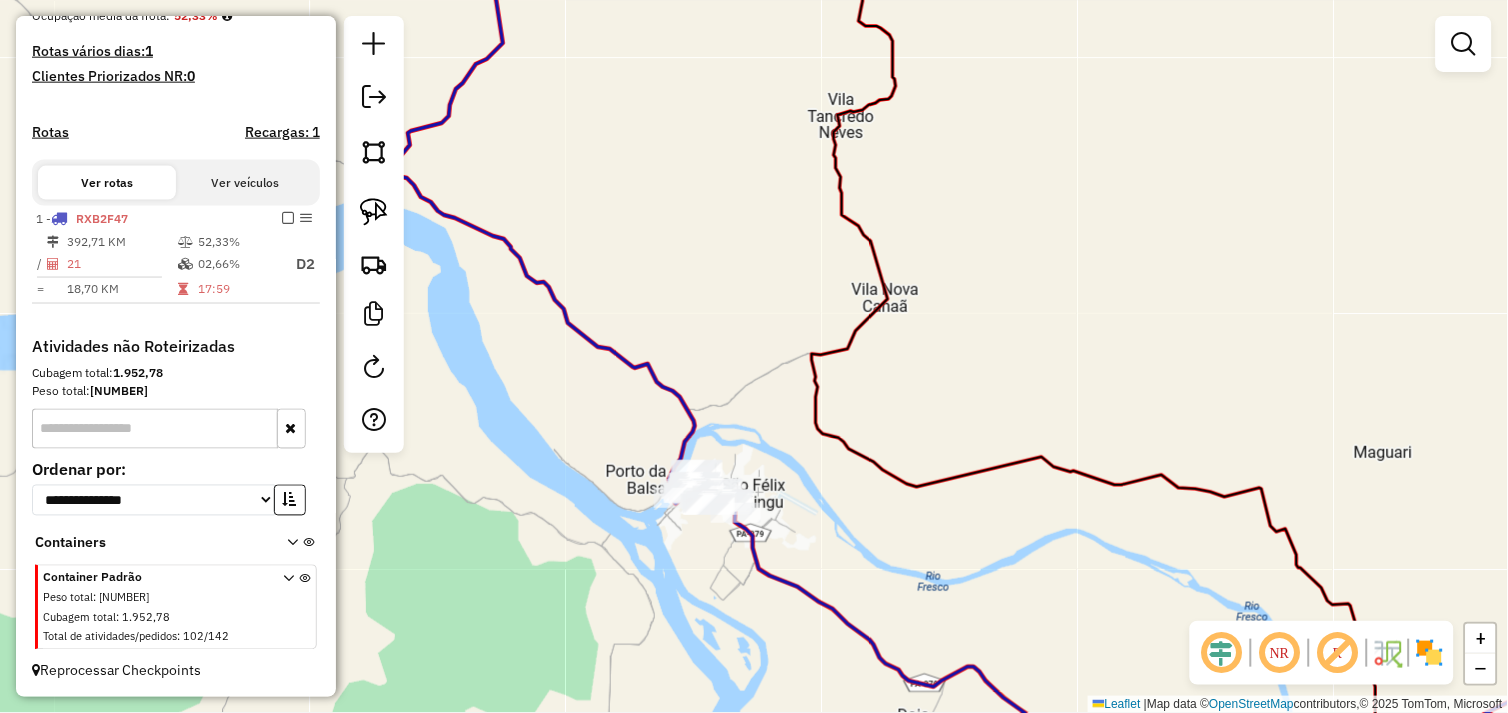 drag, startPoint x: 375, startPoint y: 220, endPoint x: 551, endPoint y: 445, distance: 285.65887 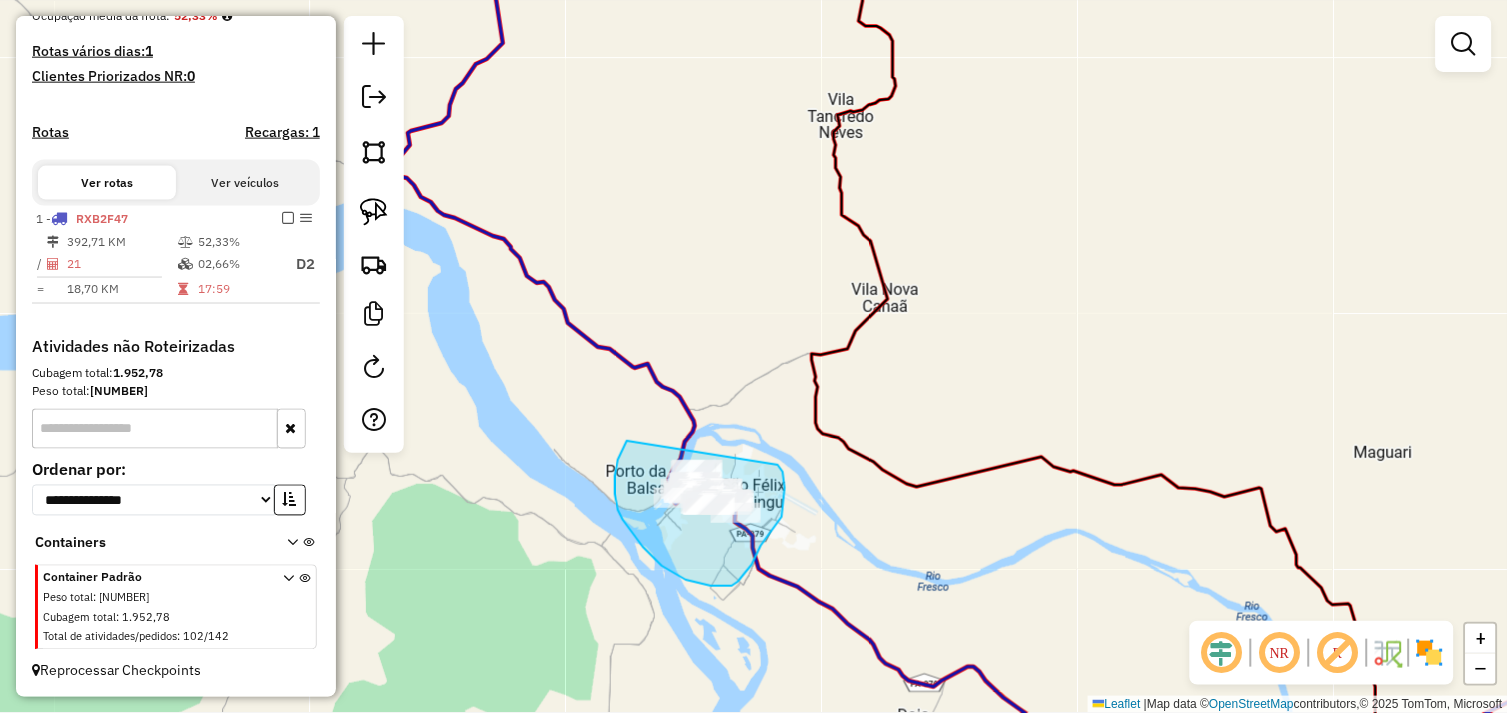 drag, startPoint x: 633, startPoint y: 535, endPoint x: 760, endPoint y: 454, distance: 150.632 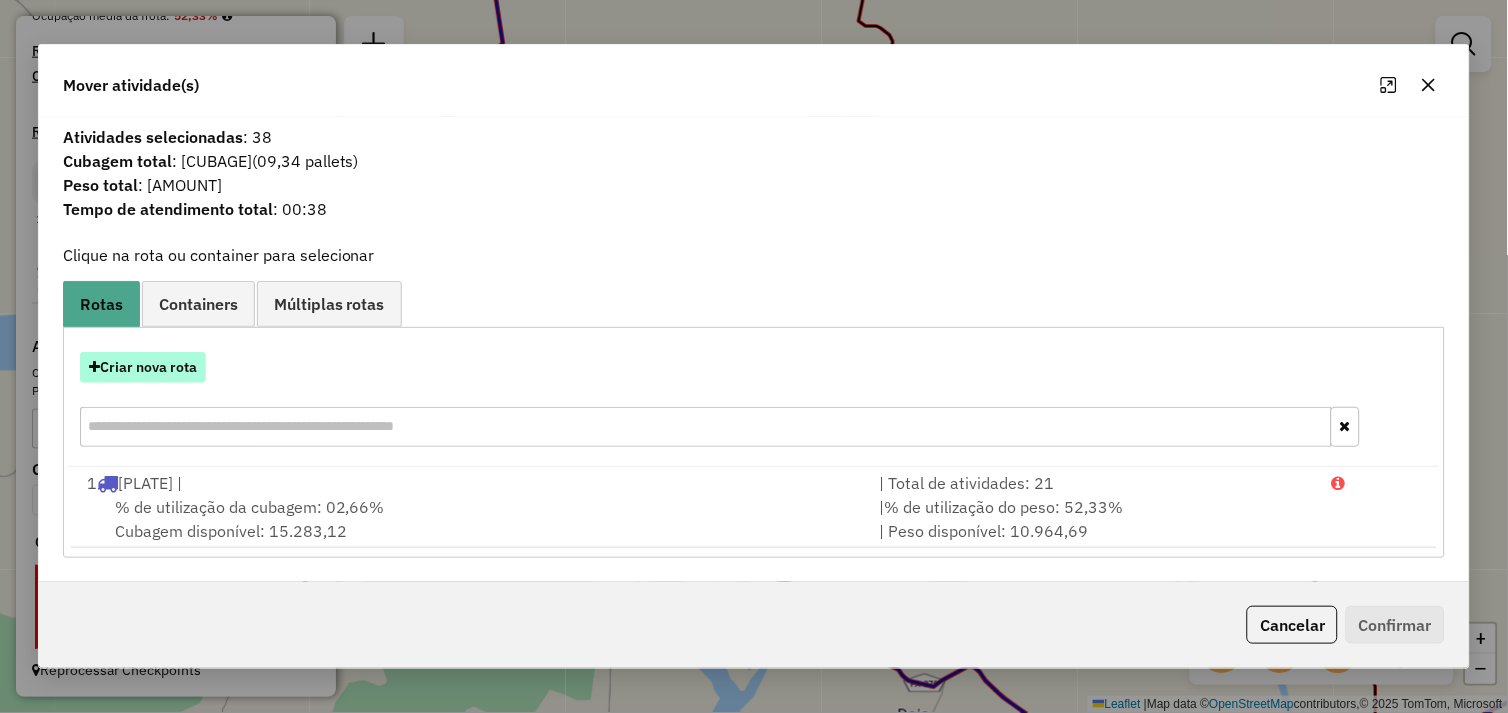 click on "Criar nova rota" at bounding box center (143, 367) 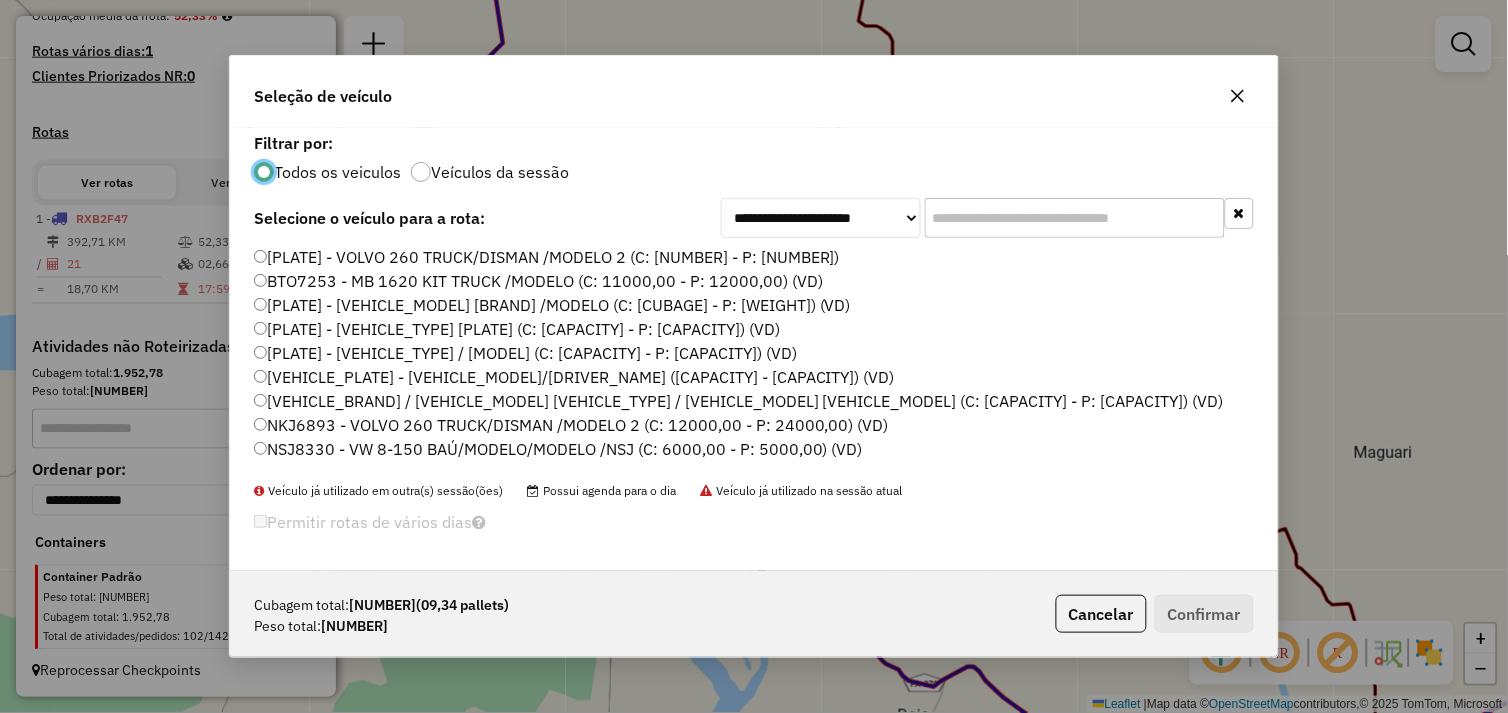 scroll, scrollTop: 11, scrollLeft: 5, axis: both 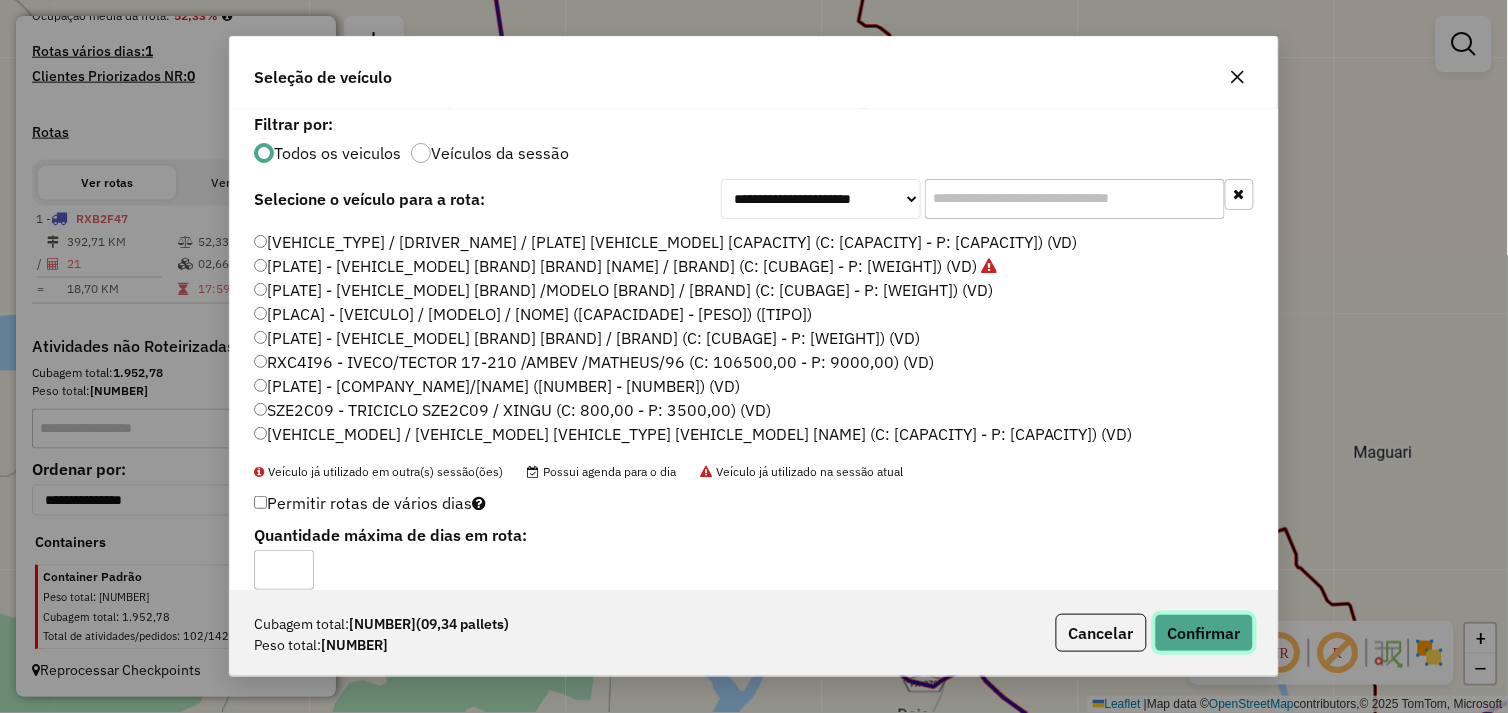 click on "Confirmar" 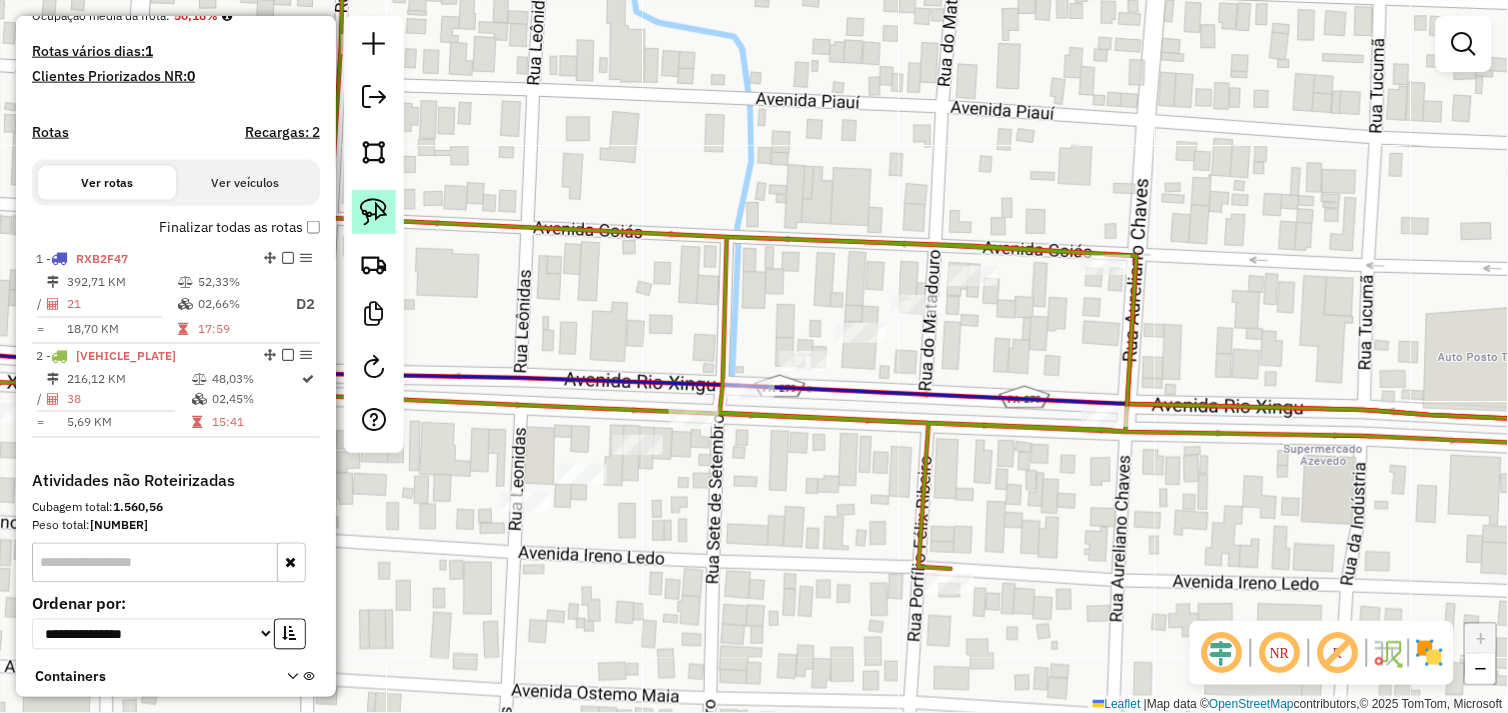 click 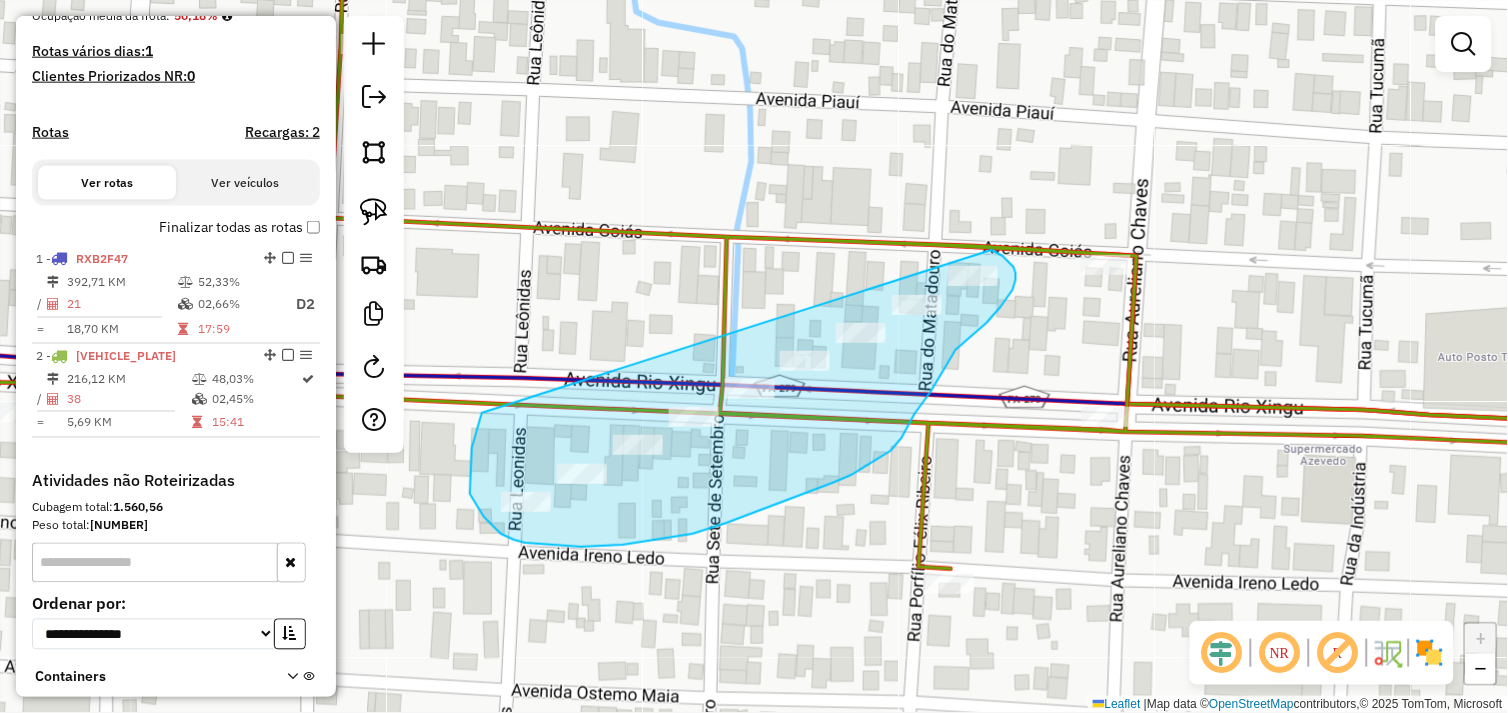 drag, startPoint x: 475, startPoint y: 434, endPoint x: 992, endPoint y: 250, distance: 548.7668 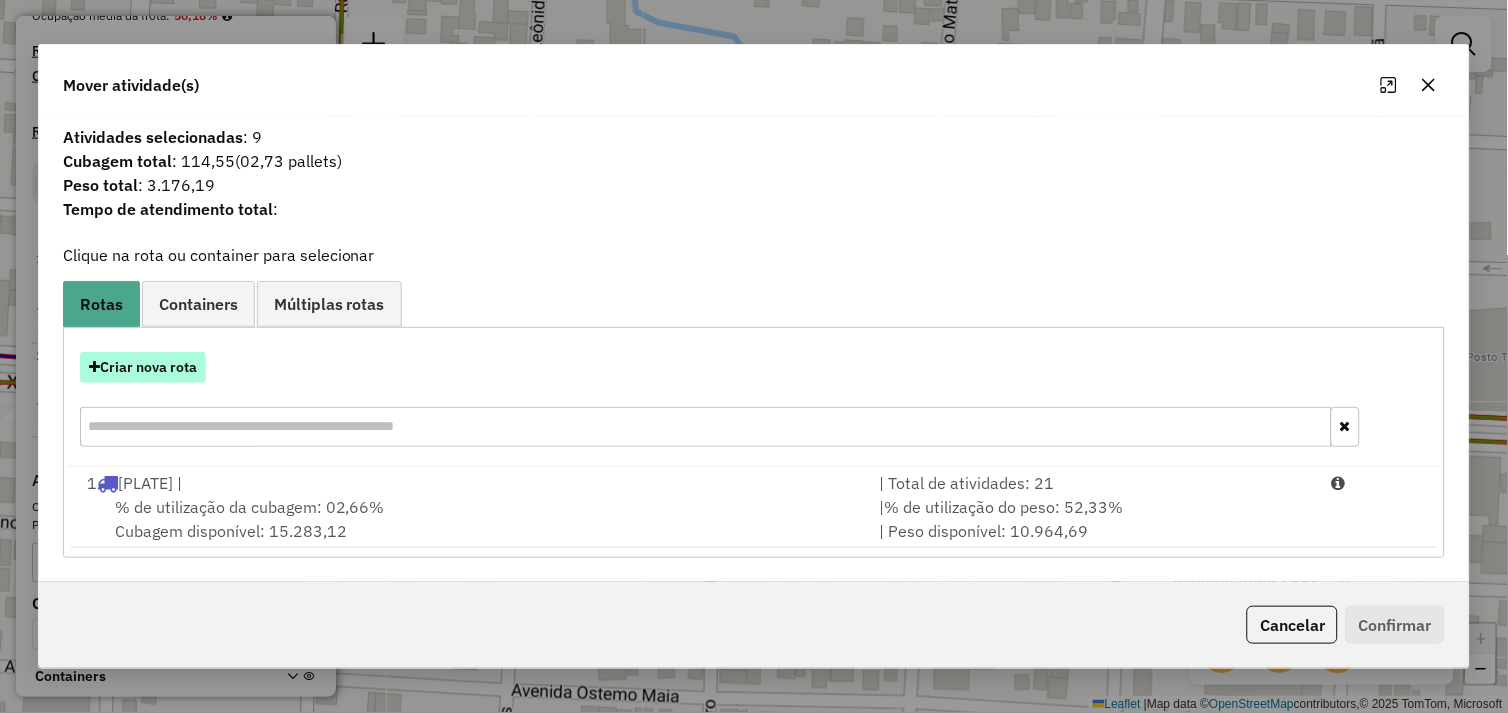 click on "Criar nova rota" at bounding box center (143, 367) 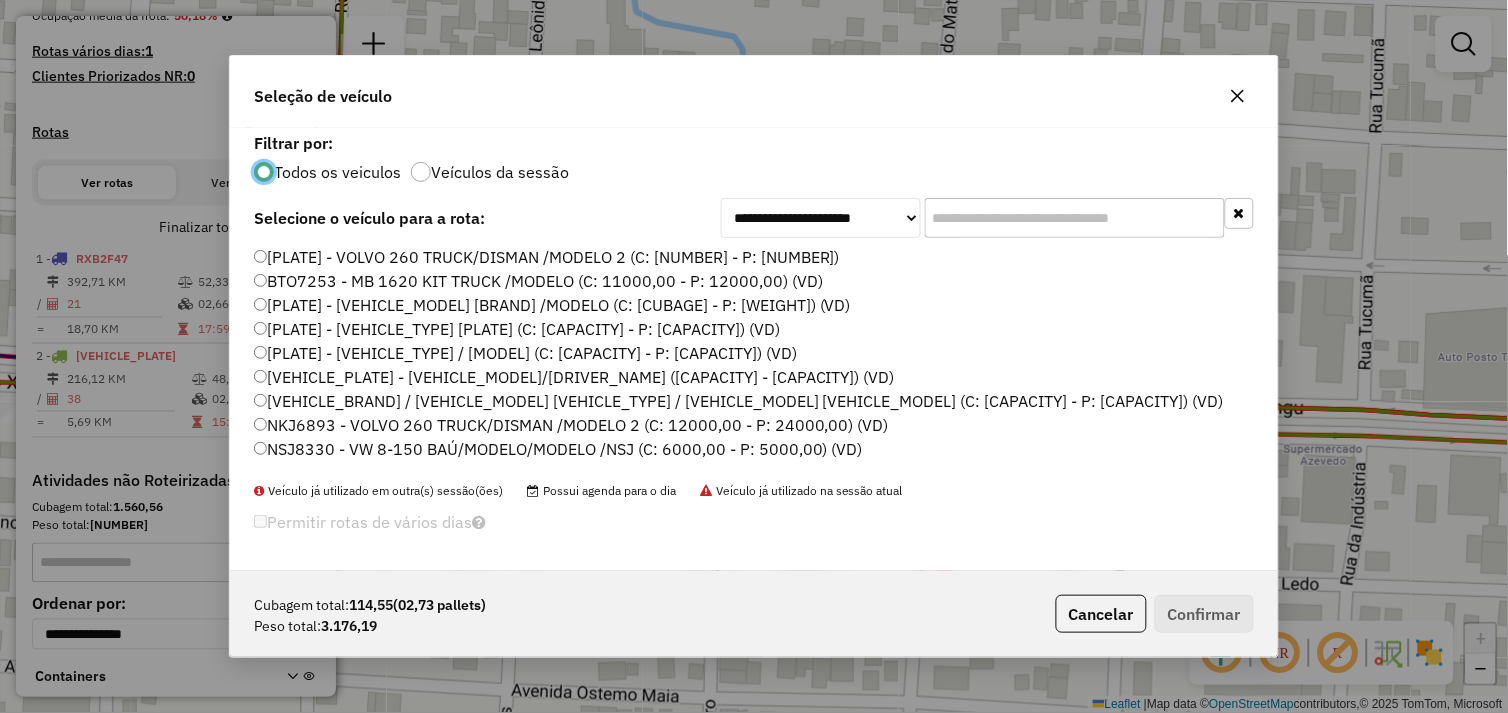 scroll, scrollTop: 11, scrollLeft: 5, axis: both 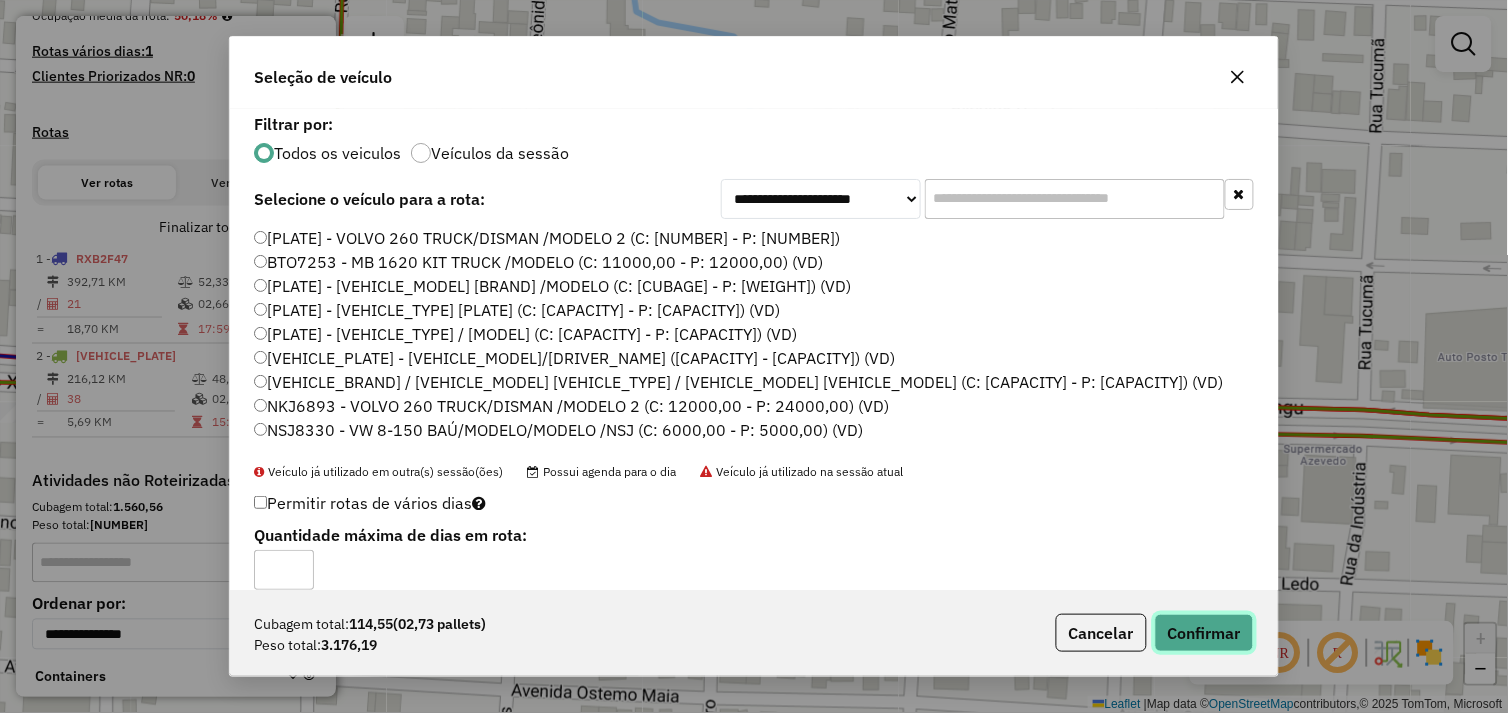 click on "Confirmar" 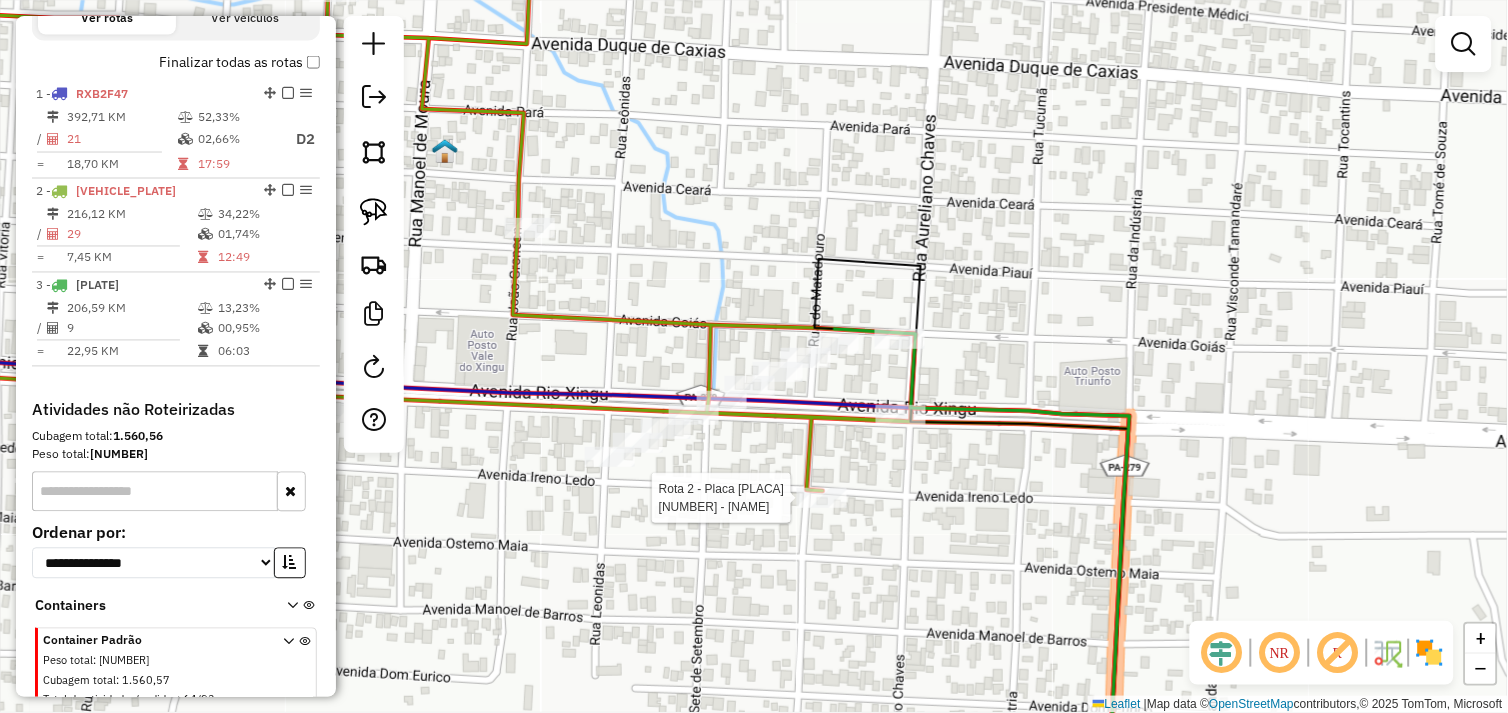 select on "**********" 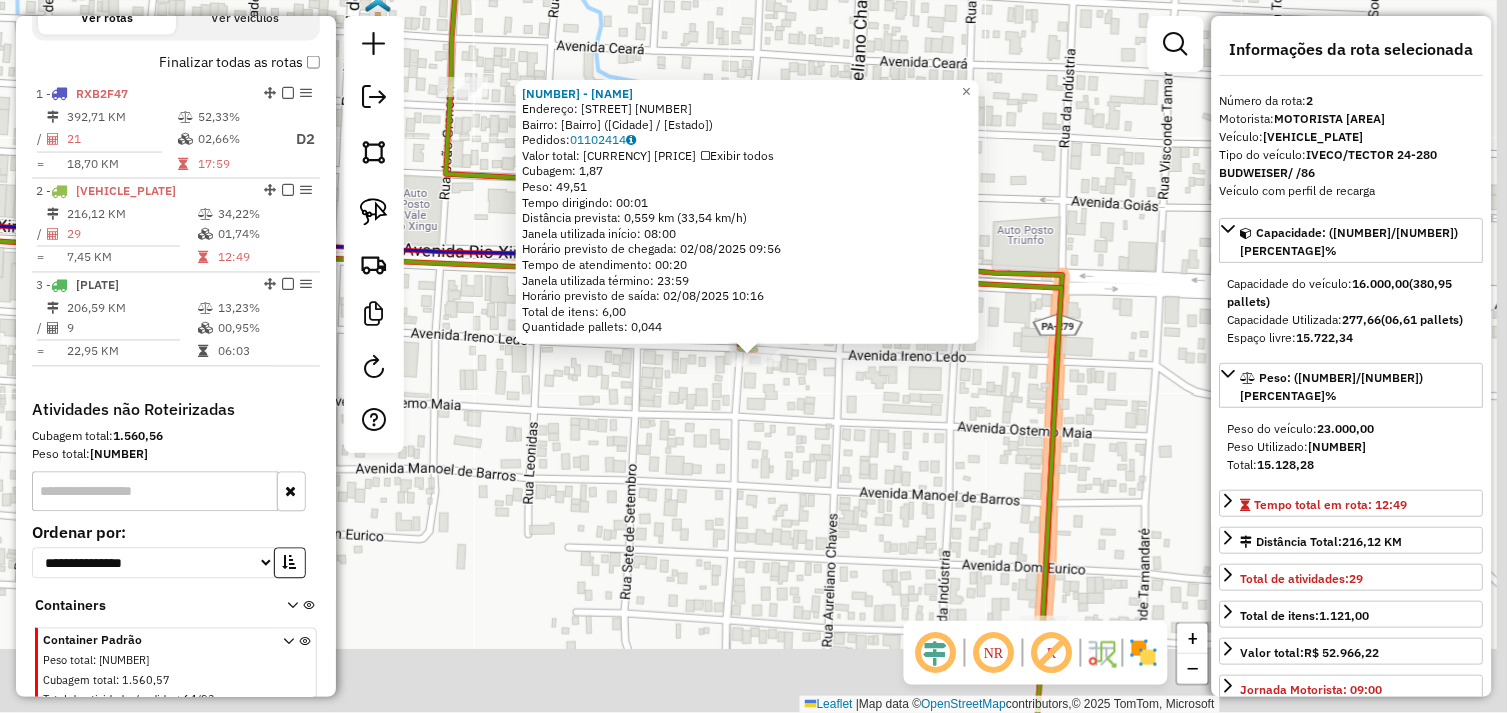 scroll, scrollTop: 747, scrollLeft: 0, axis: vertical 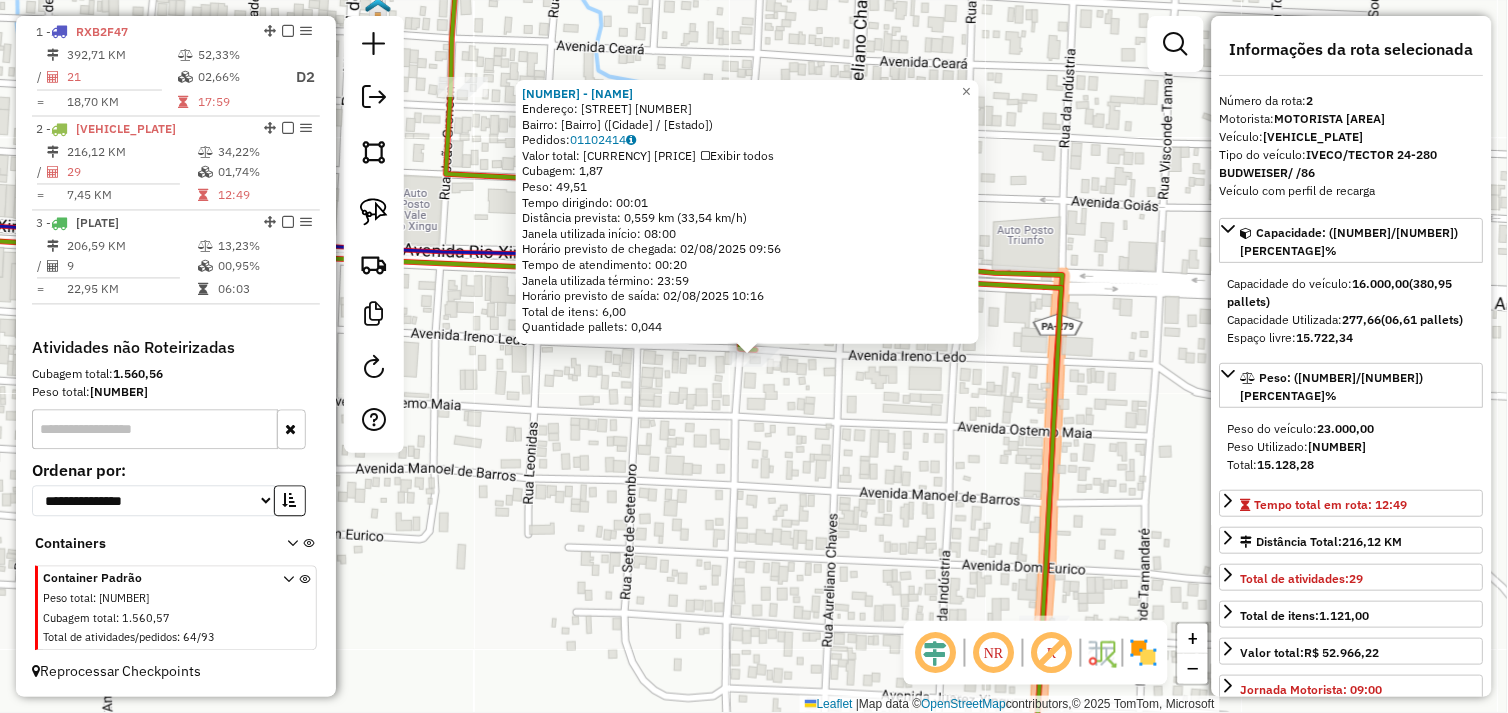 drag, startPoint x: 1308, startPoint y: 450, endPoint x: 1373, endPoint y: 450, distance: 65 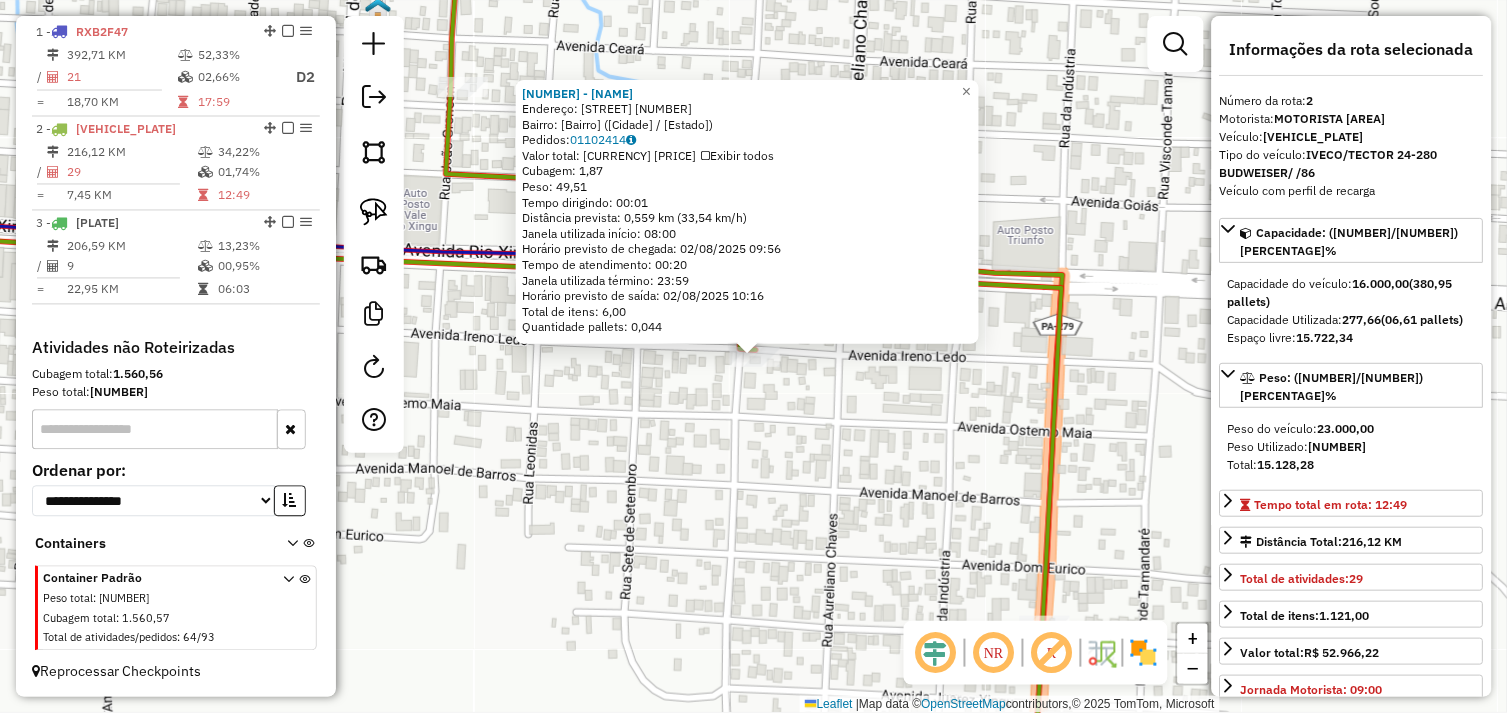 copy on "7.871,72" 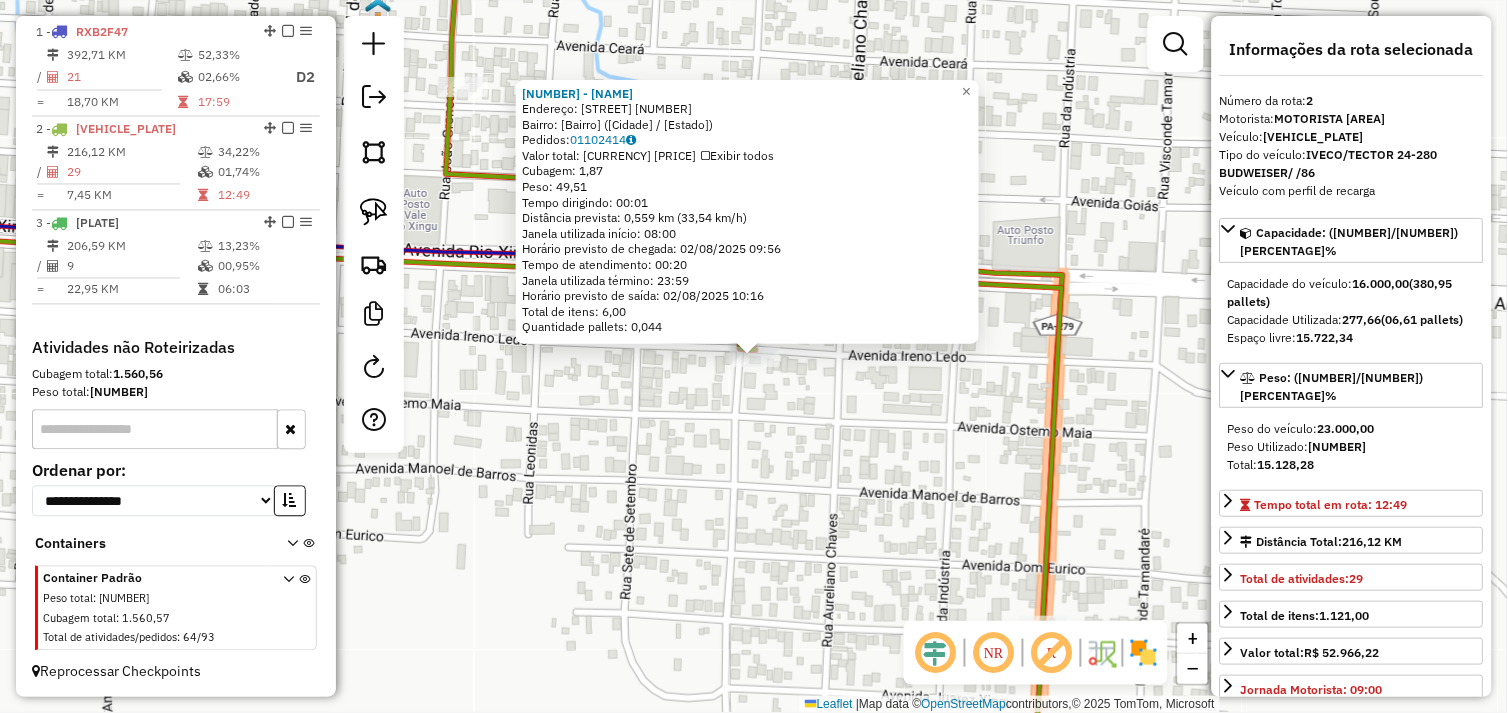 click on "Rota 2 - Placa RXC4I86  4999 - REST NOSSA CASA 4999 - REST NOSSA CASA  Endereço:  IRENO LEDA 2847   Bairro: ALECRIM (SAO FELIX DO XINGU / PA)   Pedidos:  01102414   Valor total: R$ 269,60   Exibir todos   Cubagem: 1,87  Peso: 49,51  Tempo dirigindo: 00:01   Distância prevista: 0,559 km (33,54 km/h)   Janela utilizada início: 08:00   Horário previsto de chegada: 02/08/2025 09:56   Tempo de atendimento: 00:20   Janela utilizada término: 23:59   Horário previsto de saída: 02/08/2025 10:16   Total de itens: 6,00   Quantidade pallets: 0,044  × Janela de atendimento Grade de atendimento Capacidade Transportadoras Veículos Cliente Pedidos  Rotas Selecione os dias de semana para filtrar as janelas de atendimento  Seg   Ter   Qua   Qui   Sex   Sáb   Dom  Informe o período da janela de atendimento: De: Até:  Filtrar exatamente a janela do cliente  Considerar janela de atendimento padrão  Selecione os dias de semana para filtrar as grades de atendimento  Seg   Ter   Qua   Qui   Sex   Sáb   Dom   De:   De:" 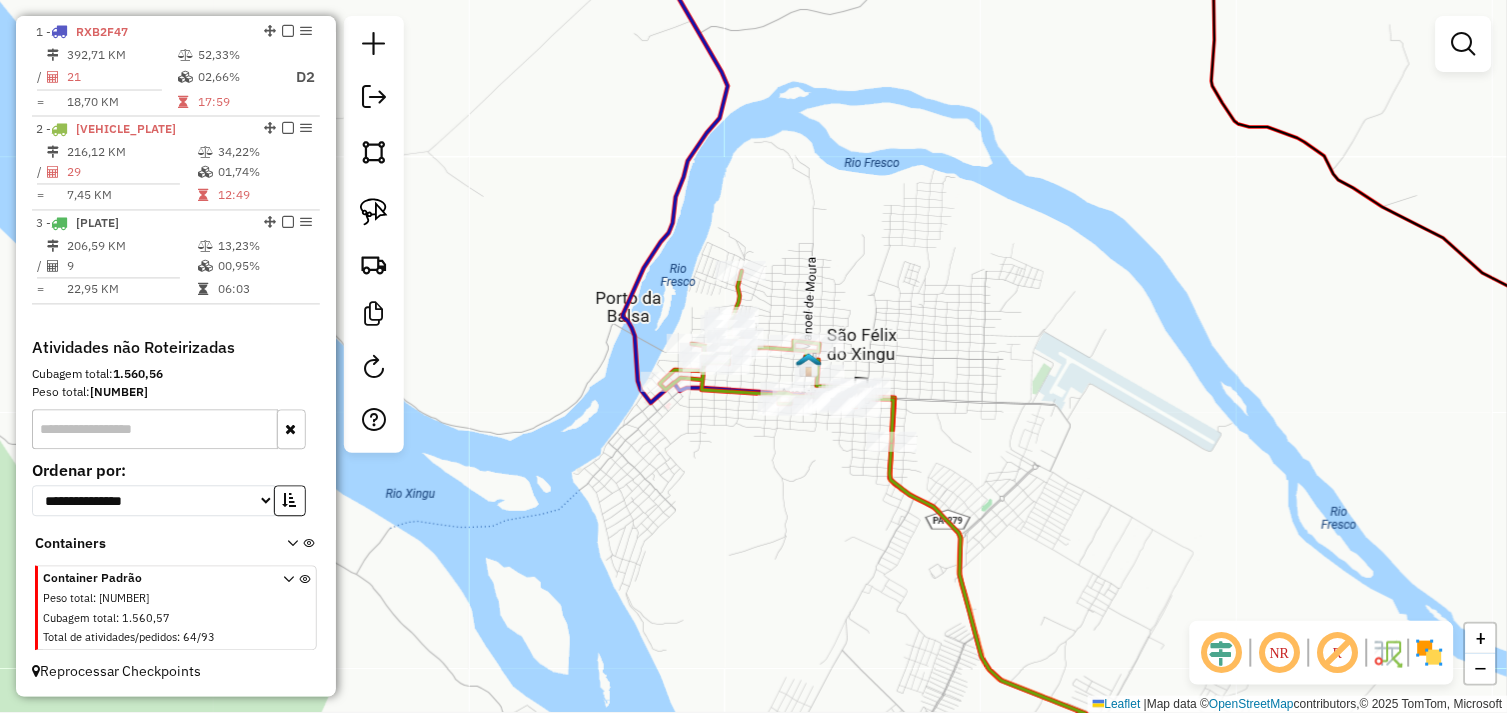 click on "Janela de atendimento Grade de atendimento Capacidade Transportadoras Veículos Cliente Pedidos  Rotas Selecione os dias de semana para filtrar as janelas de atendimento  Seg   Ter   Qua   Qui   Sex   Sáb   Dom  Informe o período da janela de atendimento: De: Até:  Filtrar exatamente a janela do cliente  Considerar janela de atendimento padrão  Selecione os dias de semana para filtrar as grades de atendimento  Seg   Ter   Qua   Qui   Sex   Sáb   Dom   Considerar clientes sem dia de atendimento cadastrado  Clientes fora do dia de atendimento selecionado Filtrar as atividades entre os valores definidos abaixo:  Peso mínimo:   Peso máximo:   Cubagem mínima:   Cubagem máxima:   De:   Até:  Filtrar as atividades entre o tempo de atendimento definido abaixo:  De:   Até:   Considerar capacidade total dos clientes não roteirizados Transportadora: Selecione um ou mais itens Tipo de veículo: Selecione um ou mais itens Veículo: Selecione um ou mais itens Motorista: Selecione um ou mais itens Nome: Rótulo:" 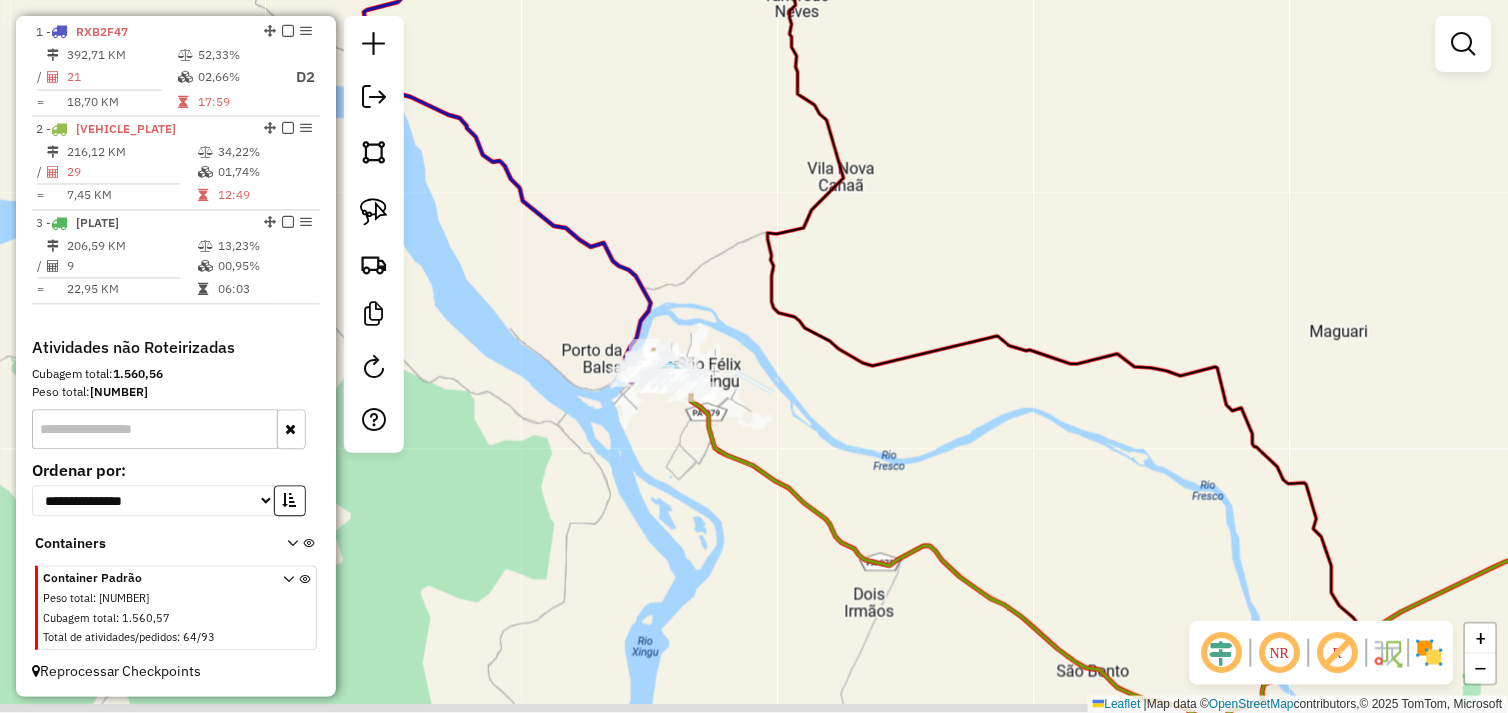 drag, startPoint x: 973, startPoint y: 481, endPoint x: 665, endPoint y: 370, distance: 327.3912 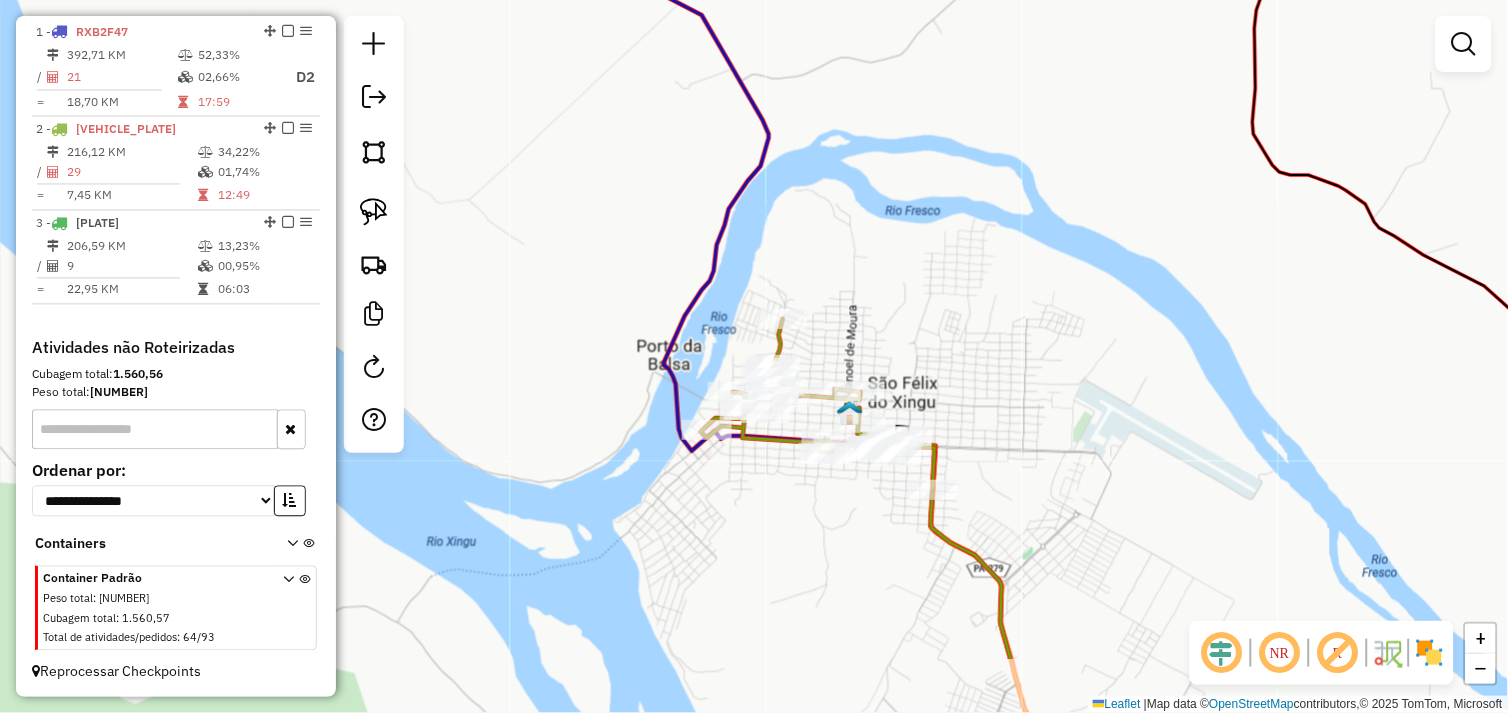 drag, startPoint x: 705, startPoint y: 402, endPoint x: 613, endPoint y: 212, distance: 211.10187 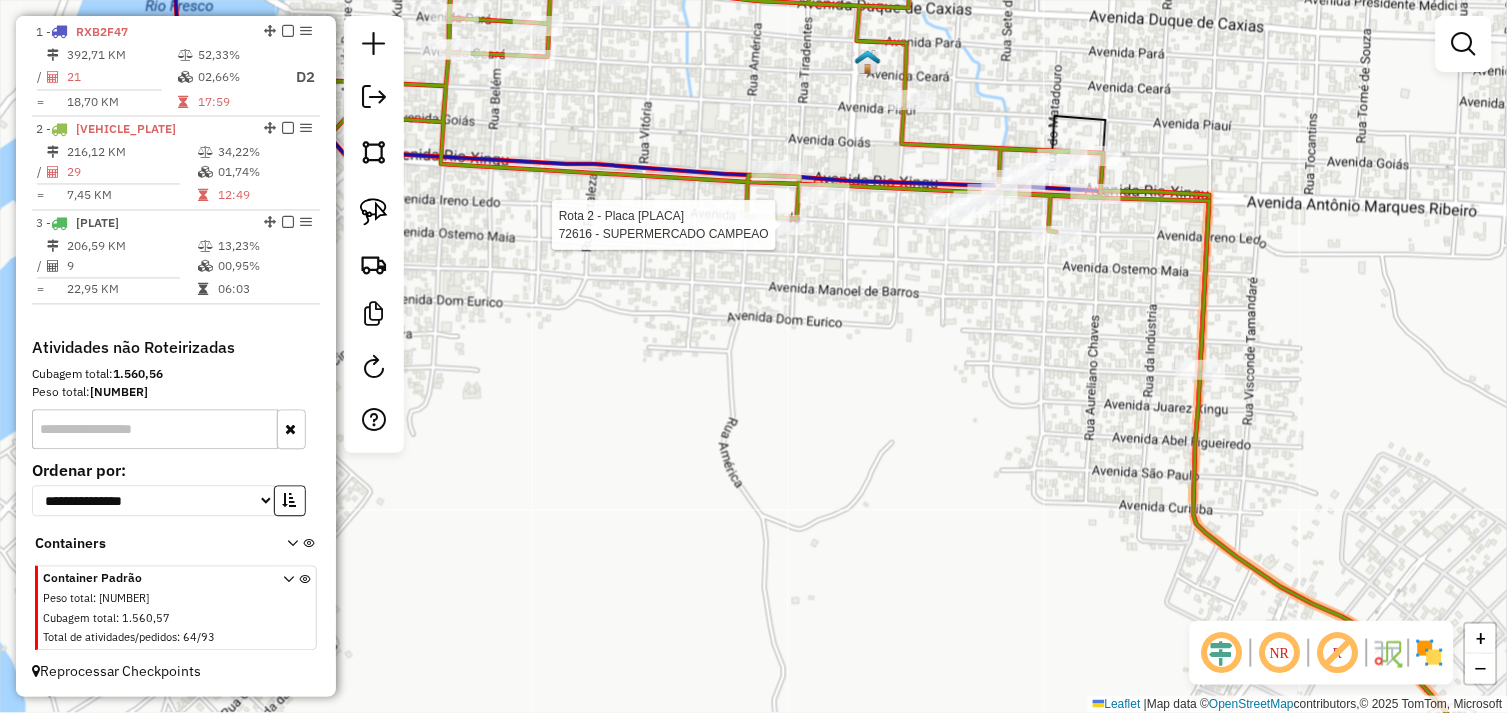 select on "**********" 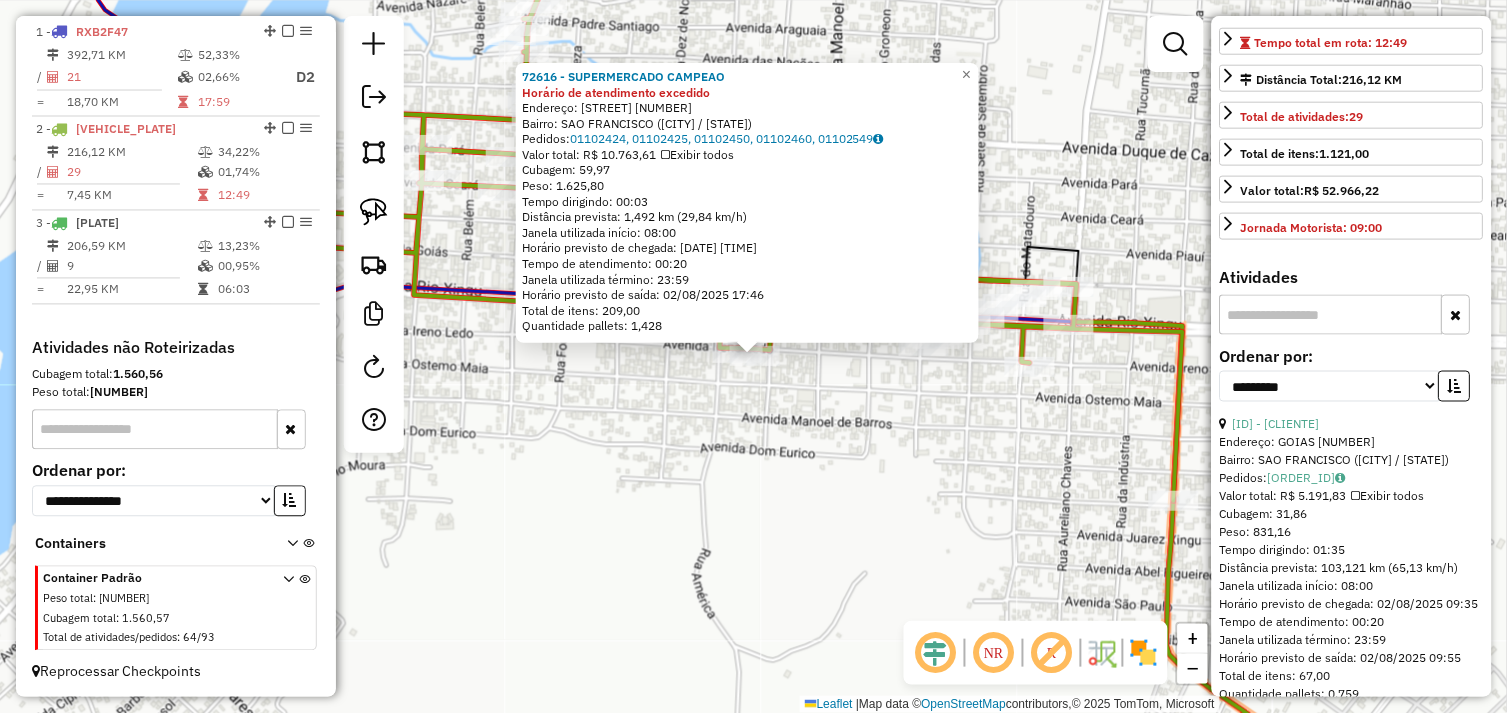 scroll, scrollTop: 555, scrollLeft: 0, axis: vertical 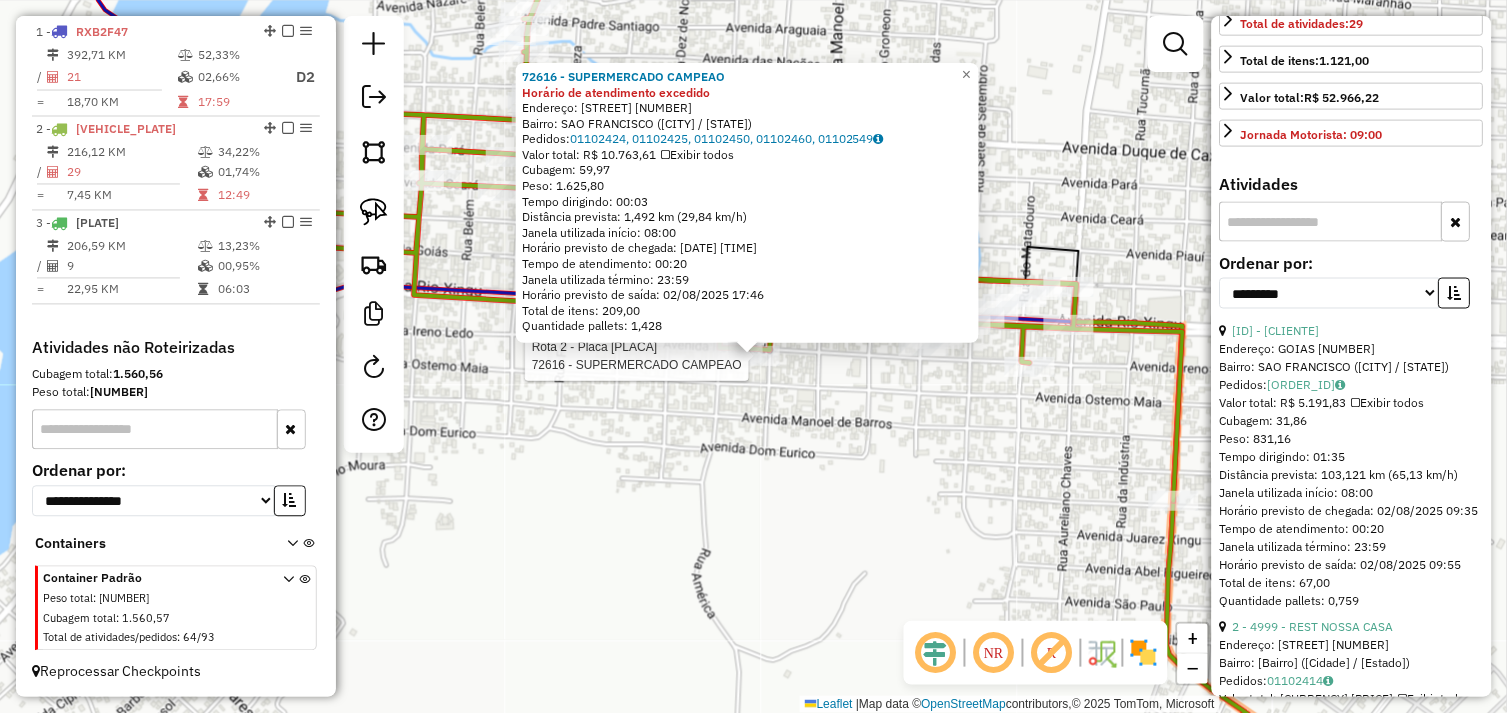 drag, startPoint x: 921, startPoint y: 467, endPoint x: 930, endPoint y: 451, distance: 18.35756 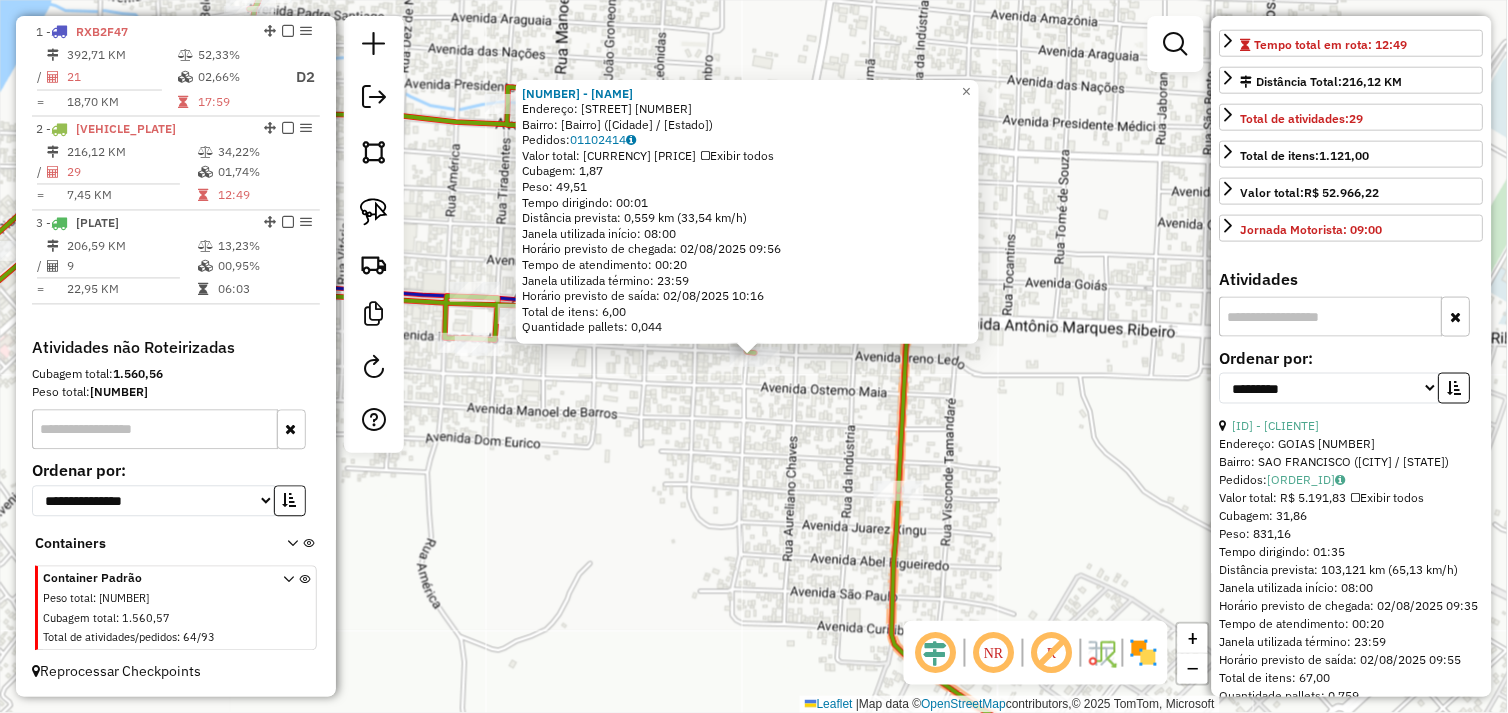 scroll, scrollTop: 555, scrollLeft: 0, axis: vertical 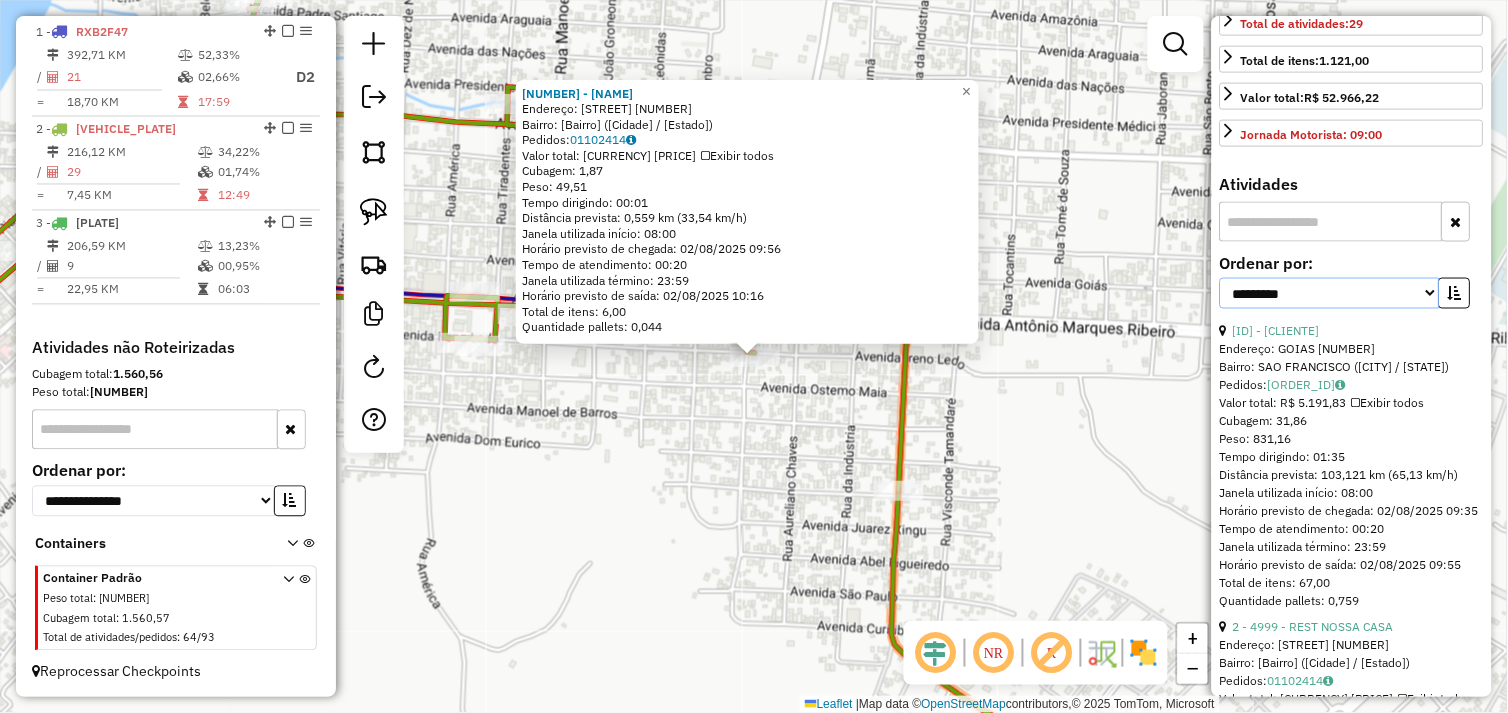 click on "**********" at bounding box center (1330, 293) 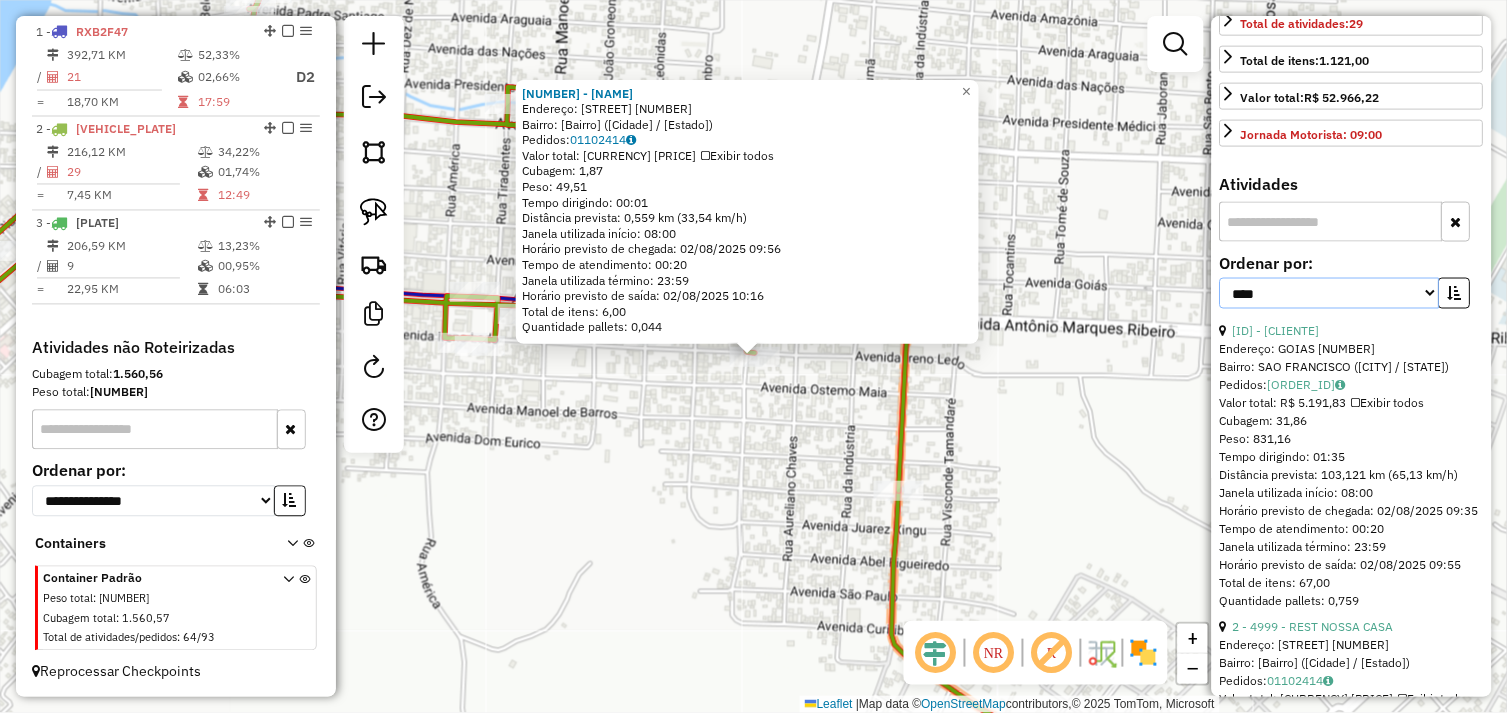 click on "**********" at bounding box center (1330, 293) 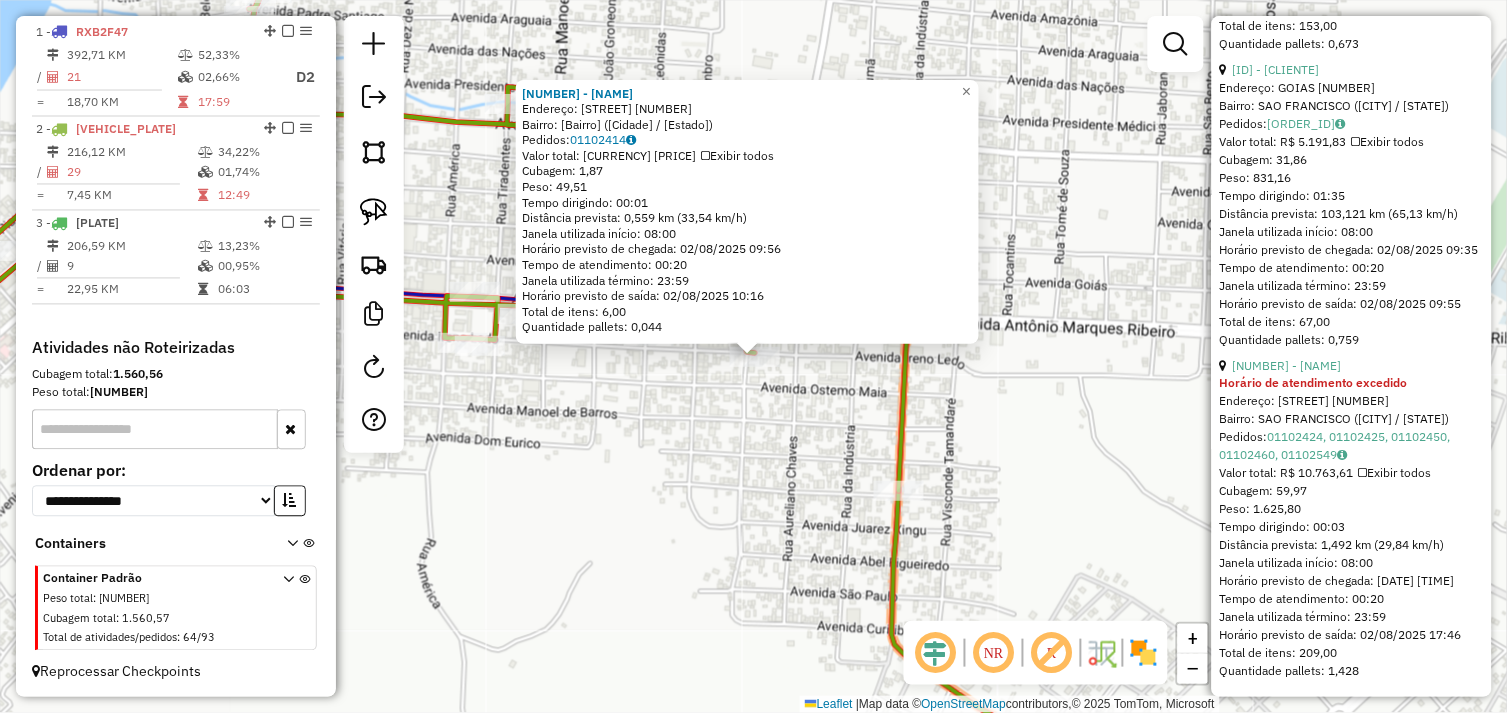 scroll, scrollTop: 9537, scrollLeft: 0, axis: vertical 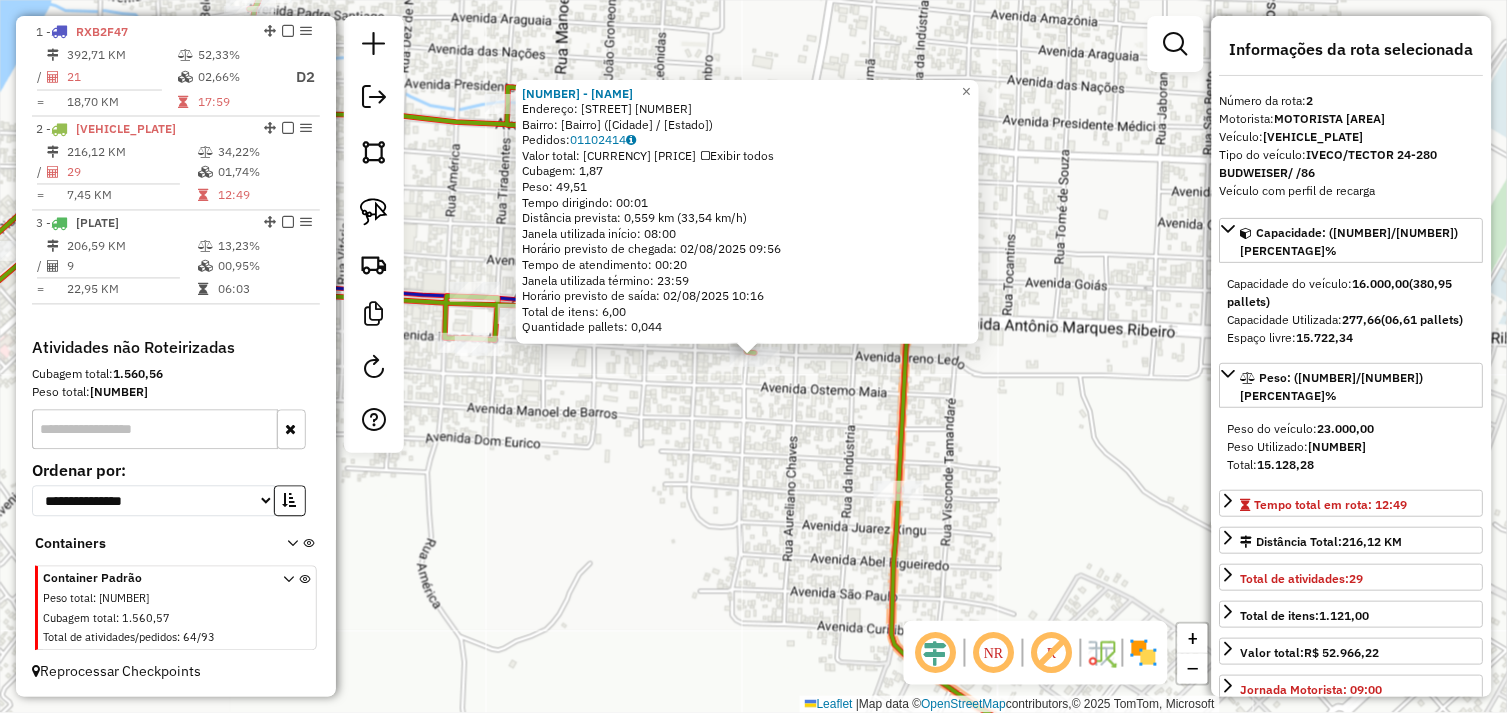 drag, startPoint x: 681, startPoint y: 438, endPoint x: 698, endPoint y: 428, distance: 19.723083 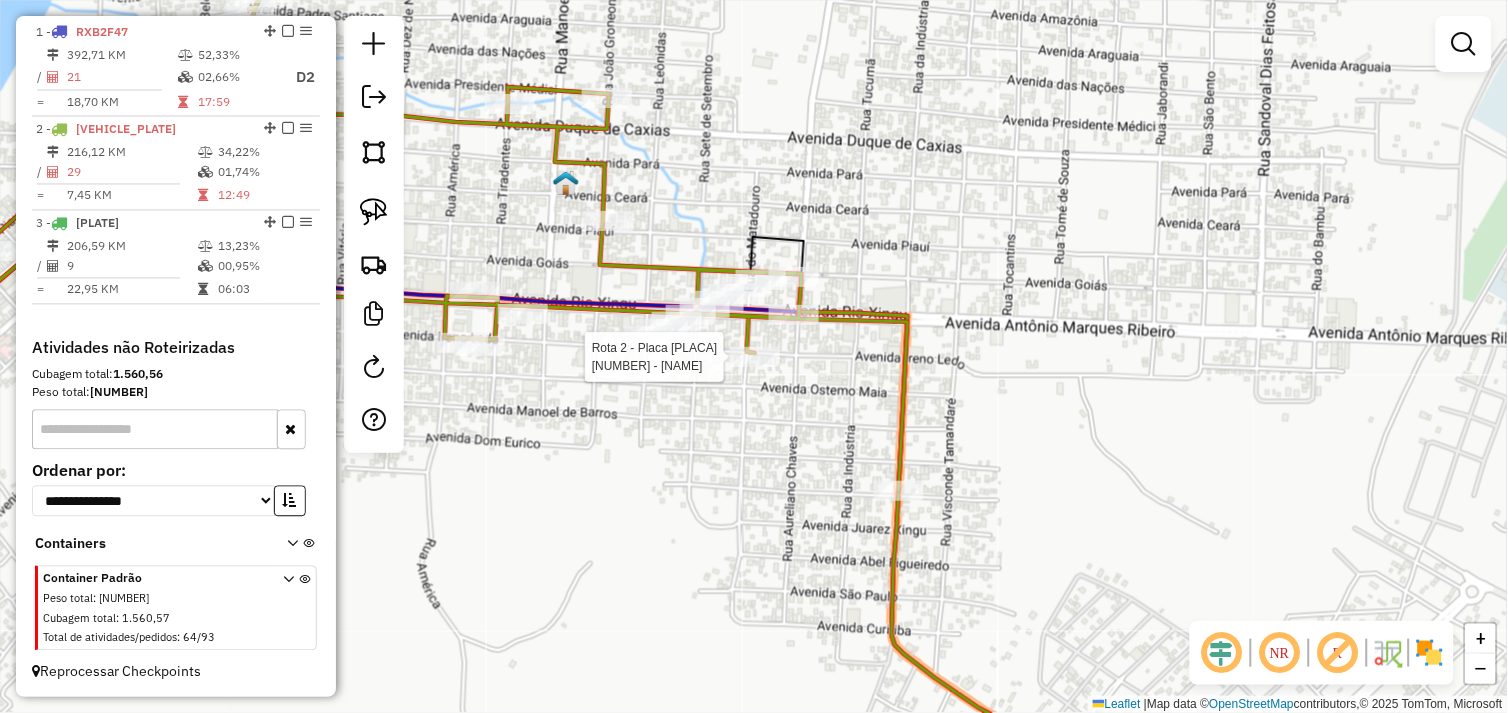 select on "*********" 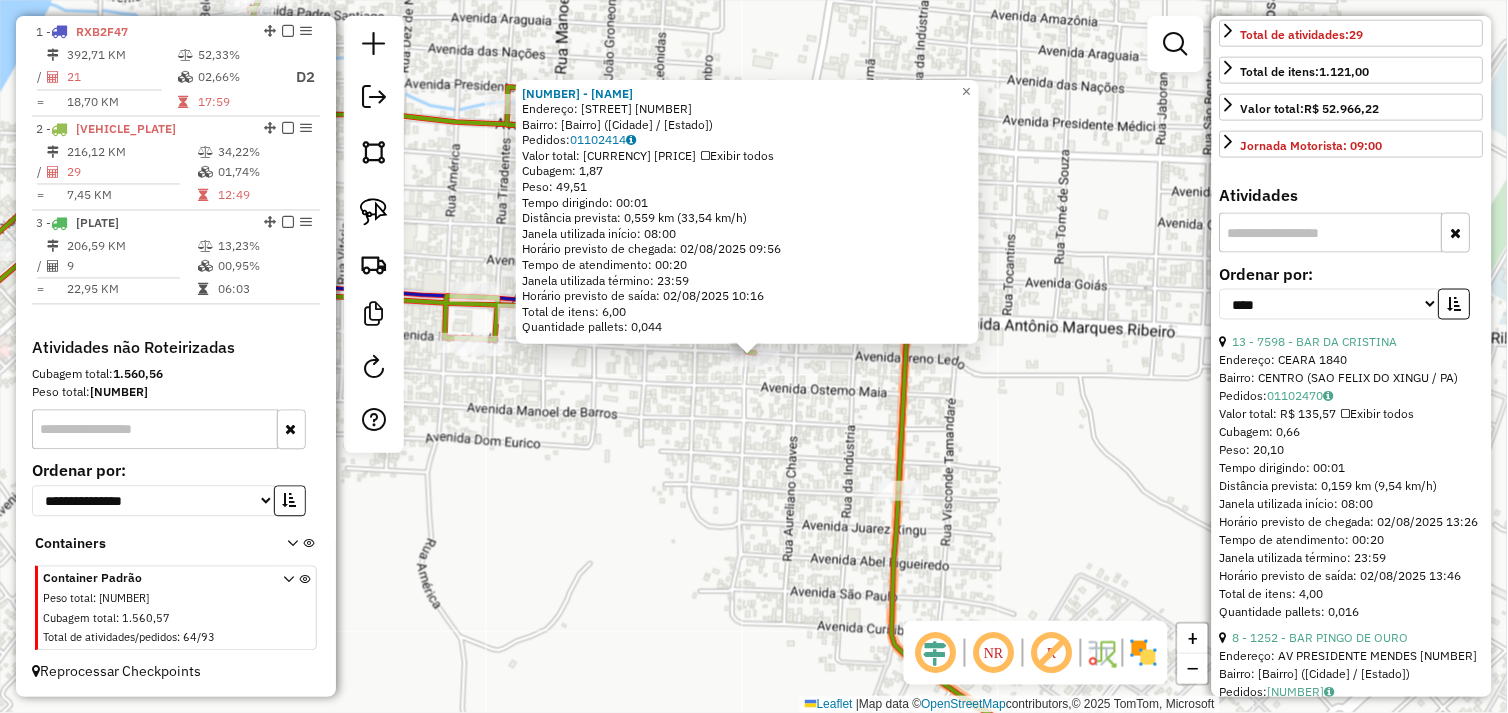 scroll, scrollTop: 555, scrollLeft: 0, axis: vertical 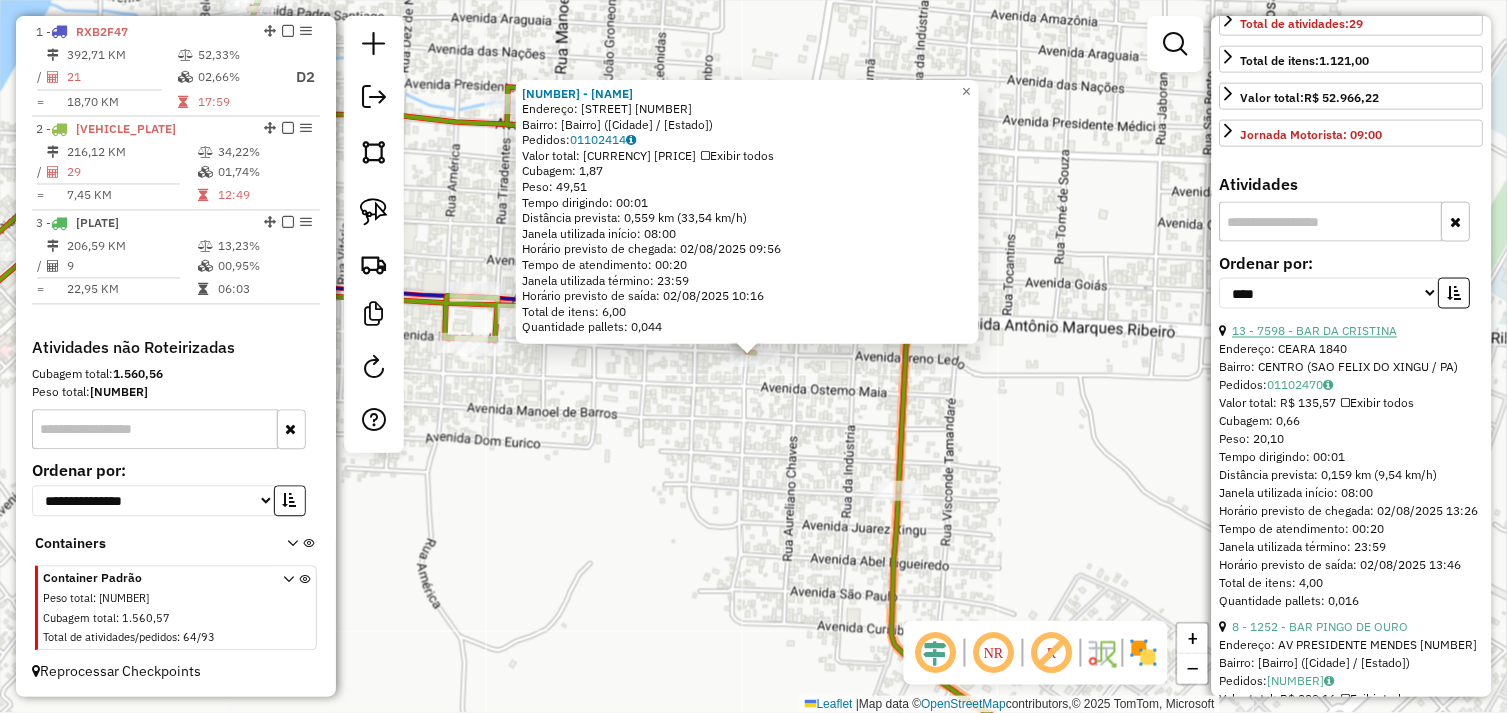 click on "13 - 7598 - BAR DA CRISTINA" at bounding box center (1315, 331) 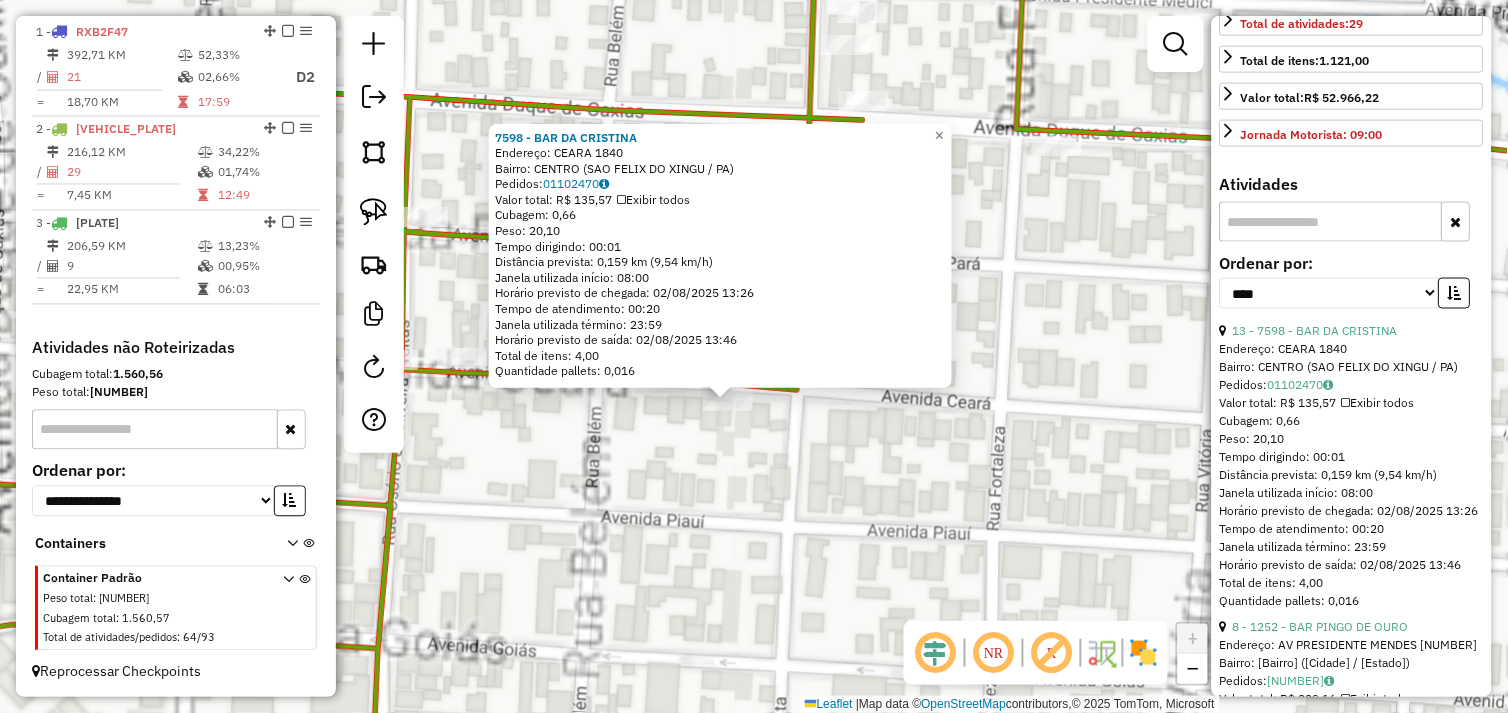 drag, startPoint x: 777, startPoint y: 441, endPoint x: 744, endPoint y: 425, distance: 36.67424 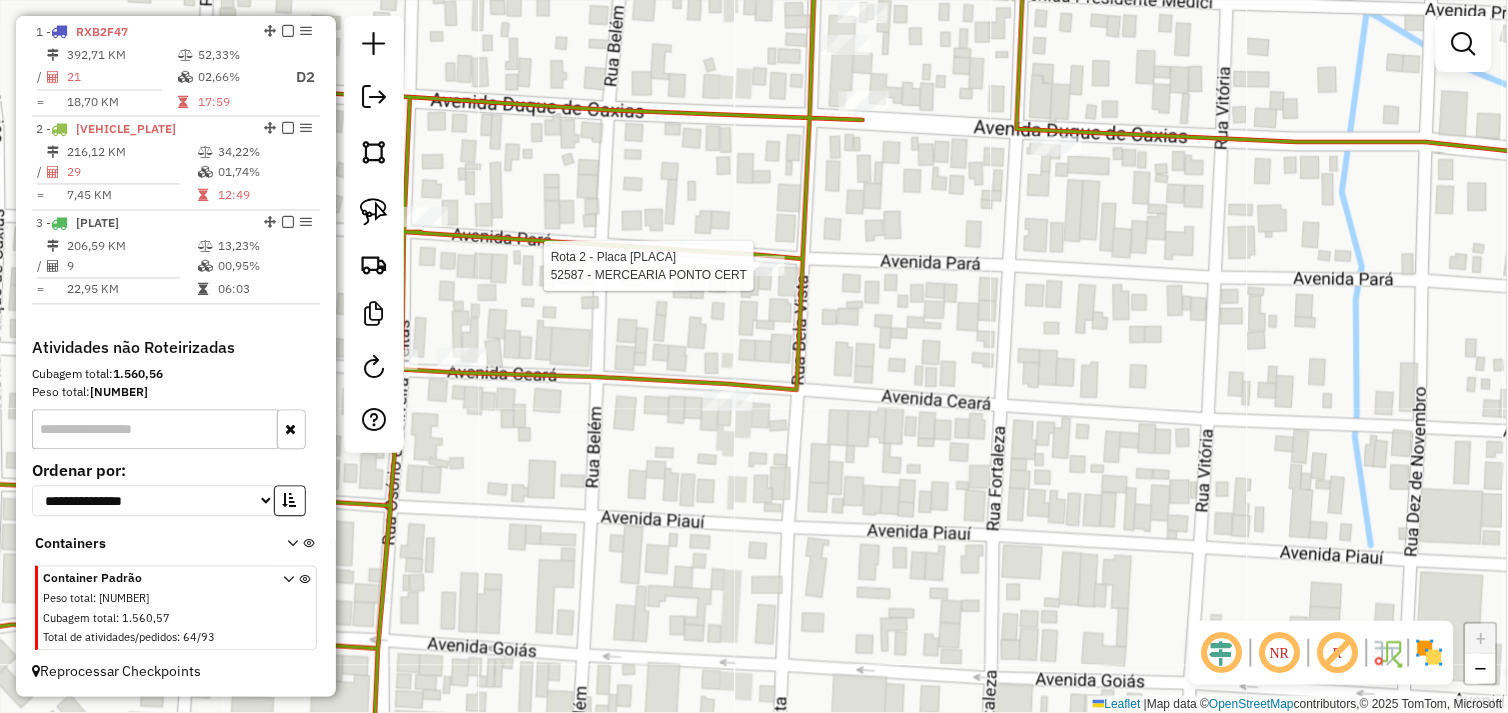 select on "*********" 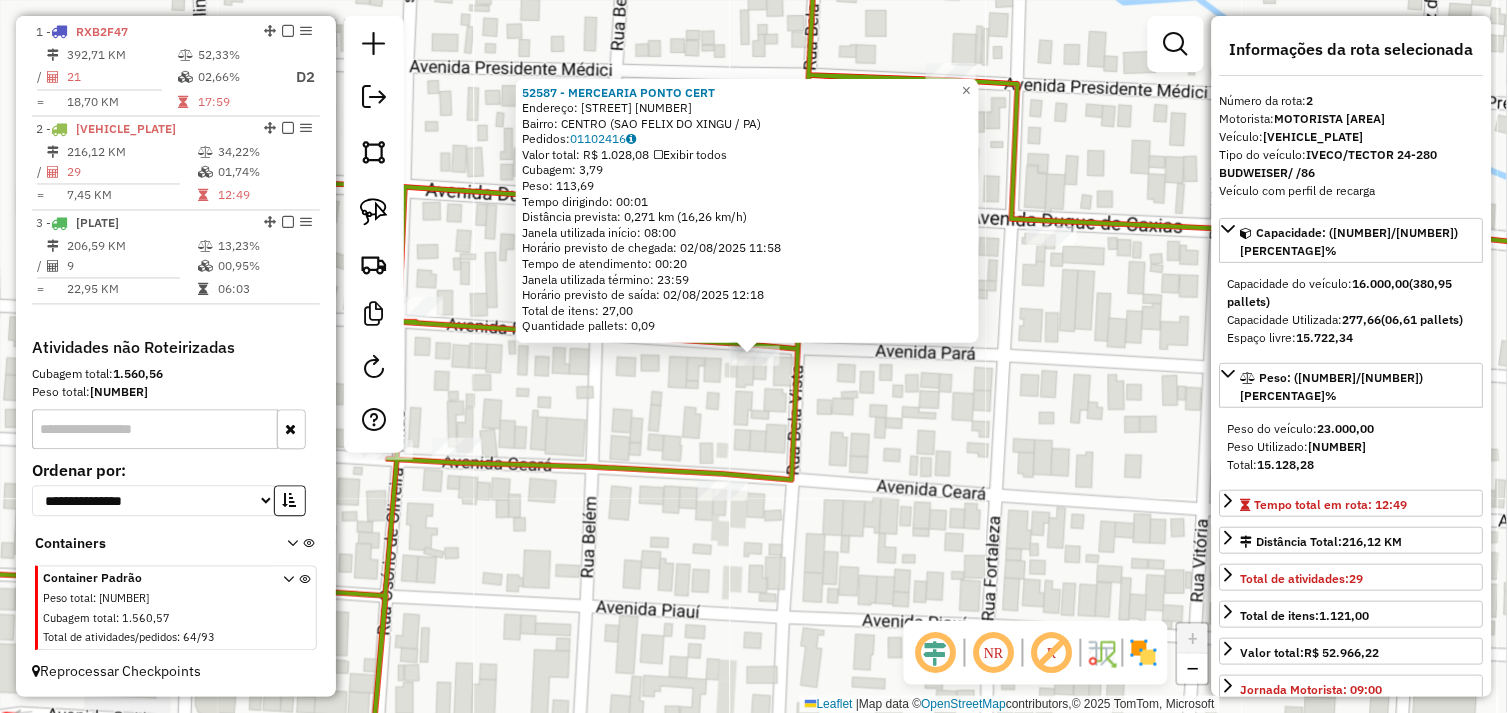 drag, startPoint x: 704, startPoint y: 408, endPoint x: 662, endPoint y: 411, distance: 42.107006 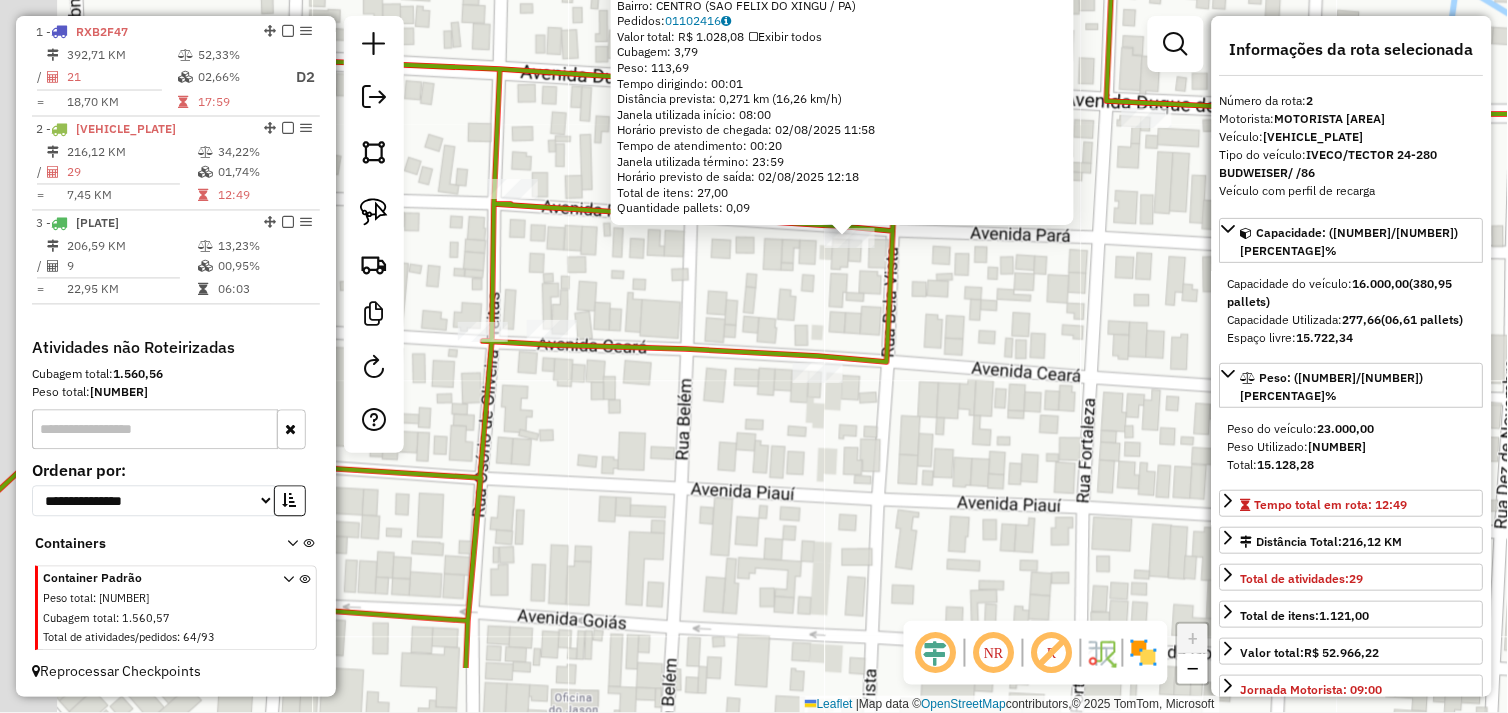 drag, startPoint x: 653, startPoint y: 410, endPoint x: 746, endPoint y: 292, distance: 150.24313 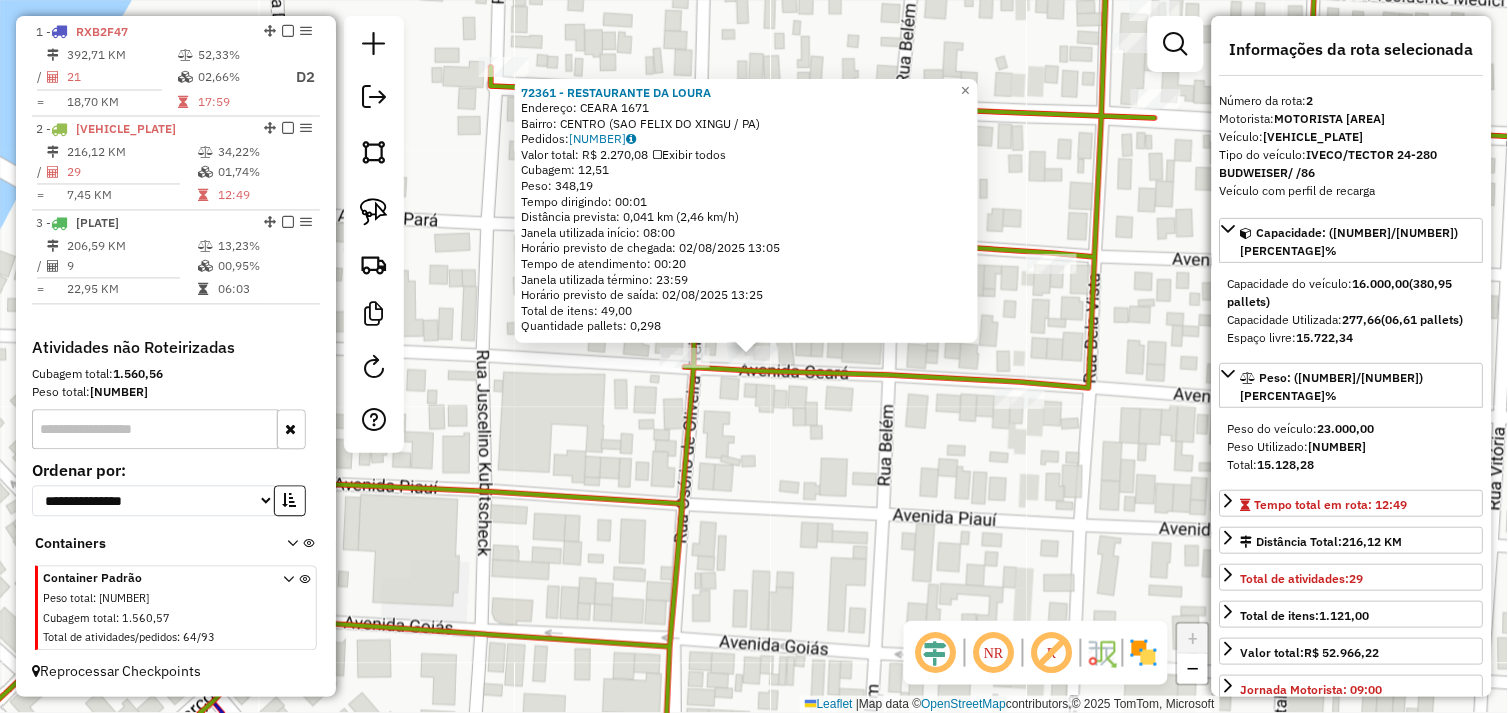 click on "72361 - RESTAURANTE DA LOURA  Endereço:  CEARA 1671   Bairro: CENTRO (SAO FELIX DO XINGU / PA)   Pedidos:  01102487   Valor total: R$ 2.270,08   Exibir todos   Cubagem: 12,51  Peso: 348,19  Tempo dirigindo: 00:01   Distância prevista: 0,041 km (2,46 km/h)   Janela utilizada início: 08:00   Horário previsto de chegada: 02/08/2025 13:05   Tempo de atendimento: 00:20   Janela utilizada término: 23:59   Horário previsto de saída: 02/08/2025 13:25   Total de itens: 49,00   Quantidade pallets: 0,298  × Janela de atendimento Grade de atendimento Capacidade Transportadoras Veículos Cliente Pedidos  Rotas Selecione os dias de semana para filtrar as janelas de atendimento  Seg   Ter   Qua   Qui   Sex   Sáb   Dom  Informe o período da janela de atendimento: De: Até:  Filtrar exatamente a janela do cliente  Considerar janela de atendimento padrão  Selecione os dias de semana para filtrar as grades de atendimento  Seg   Ter   Qua   Qui   Sex   Sáb   Dom   Considerar clientes sem dia de atendimento cadastrado" 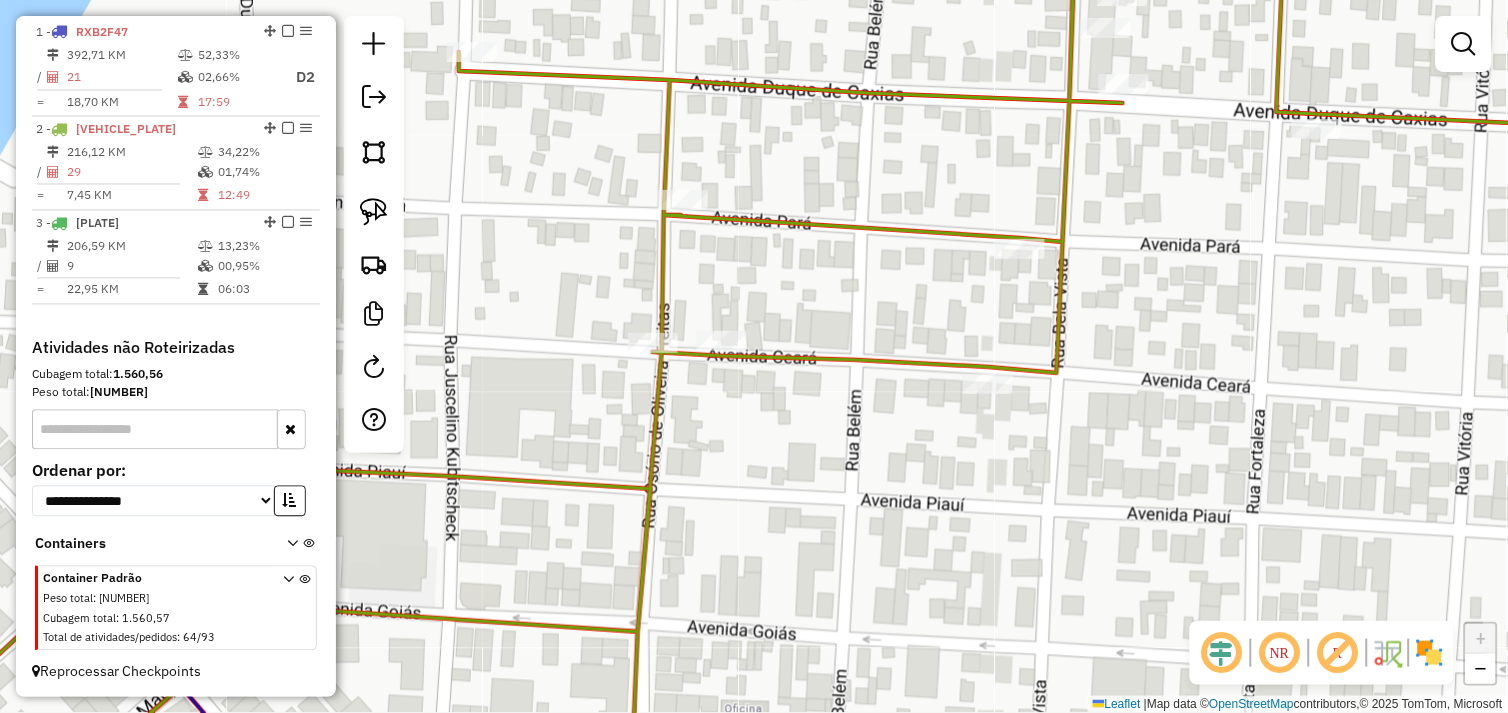 drag, startPoint x: 844, startPoint y: 463, endPoint x: 773, endPoint y: 437, distance: 75.61085 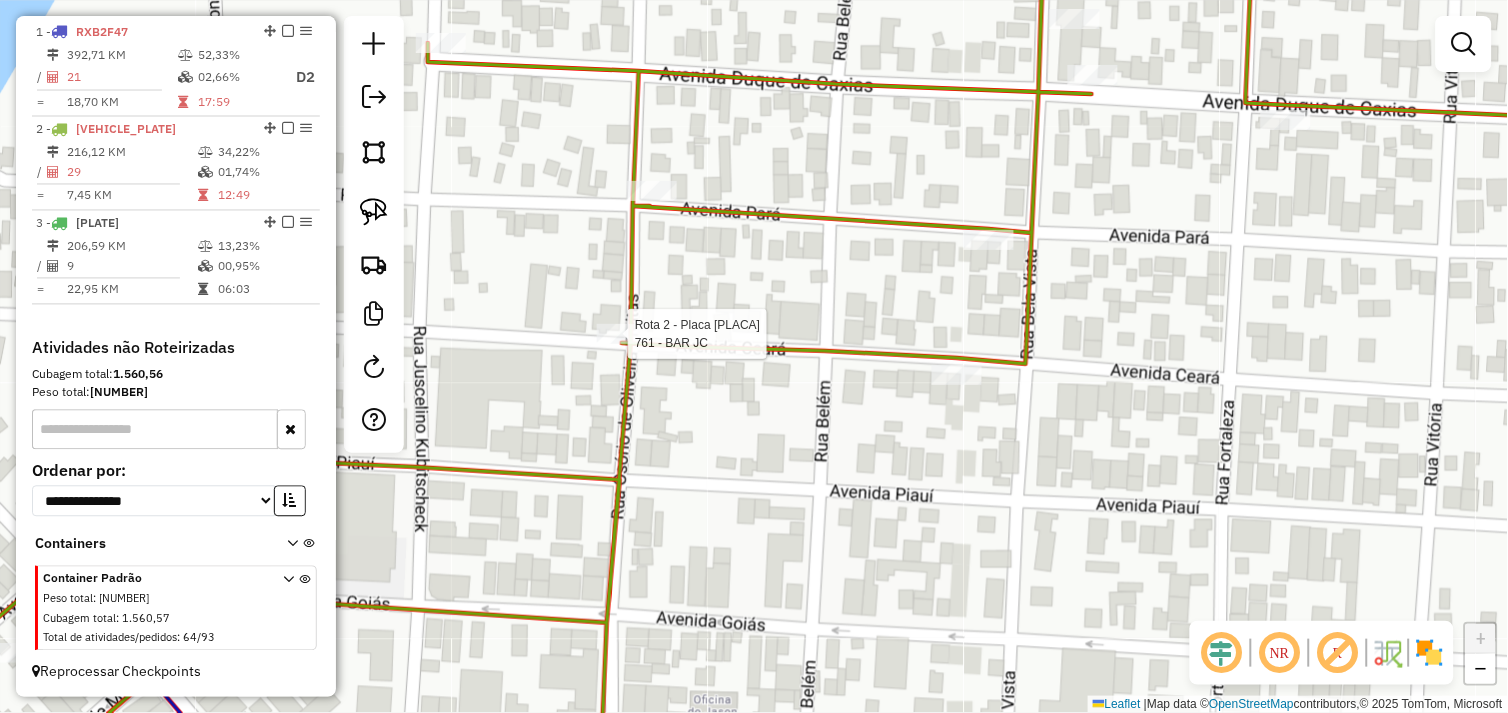 select on "*********" 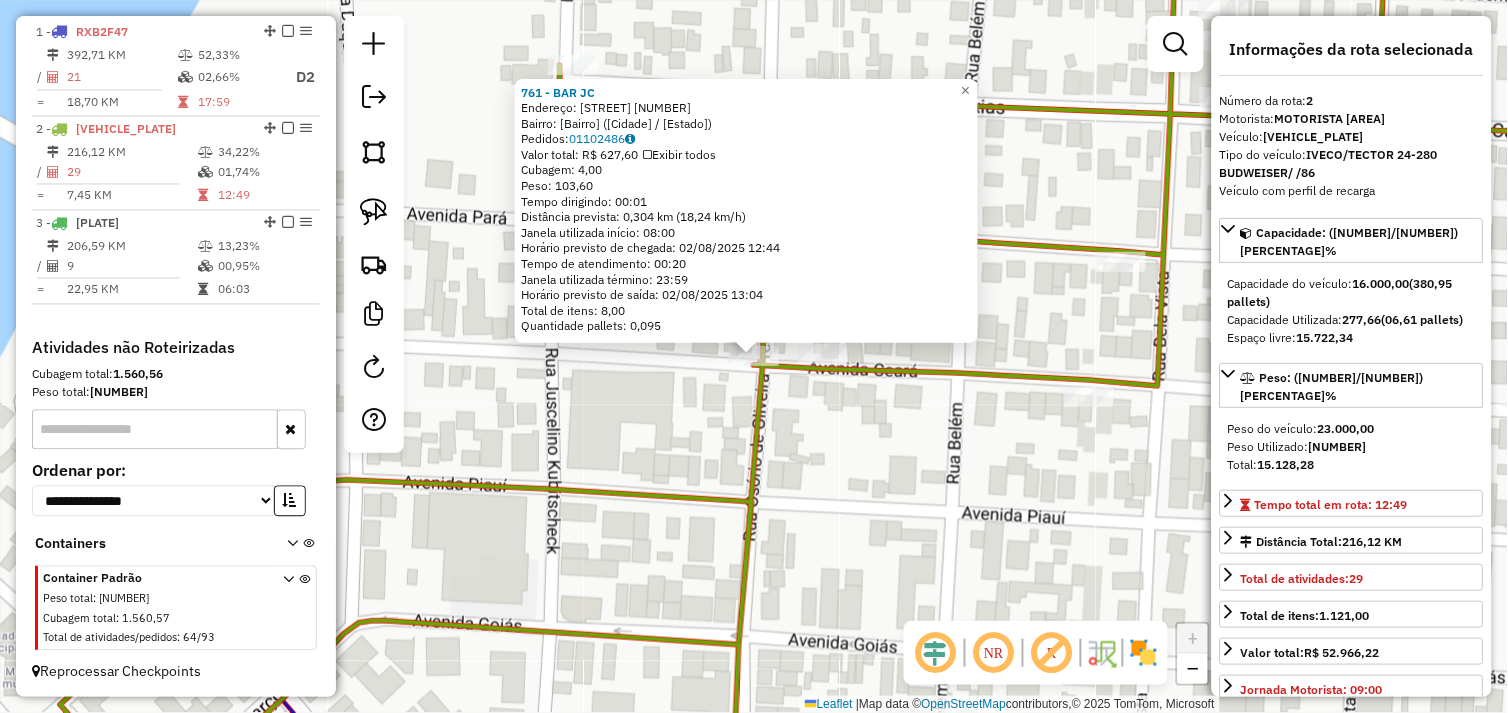 drag, startPoint x: 843, startPoint y: 418, endPoint x: 900, endPoint y: 442, distance: 61.846584 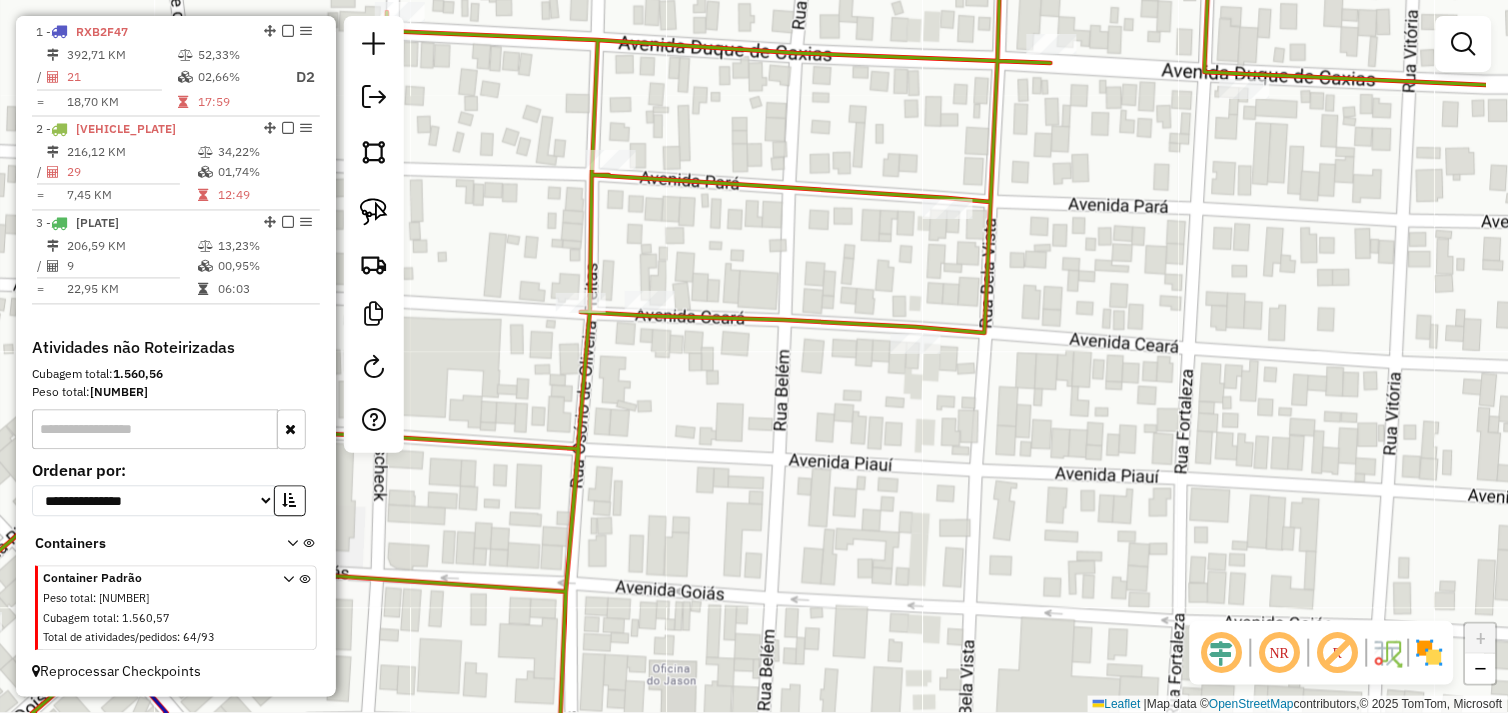 click on "Janela de atendimento Grade de atendimento Capacidade Transportadoras Veículos Cliente Pedidos  Rotas Selecione os dias de semana para filtrar as janelas de atendimento  Seg   Ter   Qua   Qui   Sex   Sáb   Dom  Informe o período da janela de atendimento: De: Até:  Filtrar exatamente a janela do cliente  Considerar janela de atendimento padrão  Selecione os dias de semana para filtrar as grades de atendimento  Seg   Ter   Qua   Qui   Sex   Sáb   Dom   Considerar clientes sem dia de atendimento cadastrado  Clientes fora do dia de atendimento selecionado Filtrar as atividades entre os valores definidos abaixo:  Peso mínimo:   Peso máximo:   Cubagem mínima:   Cubagem máxima:   De:   Até:  Filtrar as atividades entre o tempo de atendimento definido abaixo:  De:   Até:   Considerar capacidade total dos clientes não roteirizados Transportadora: Selecione um ou mais itens Tipo de veículo: Selecione um ou mais itens Veículo: Selecione um ou mais itens Motorista: Selecione um ou mais itens Nome: Rótulo:" 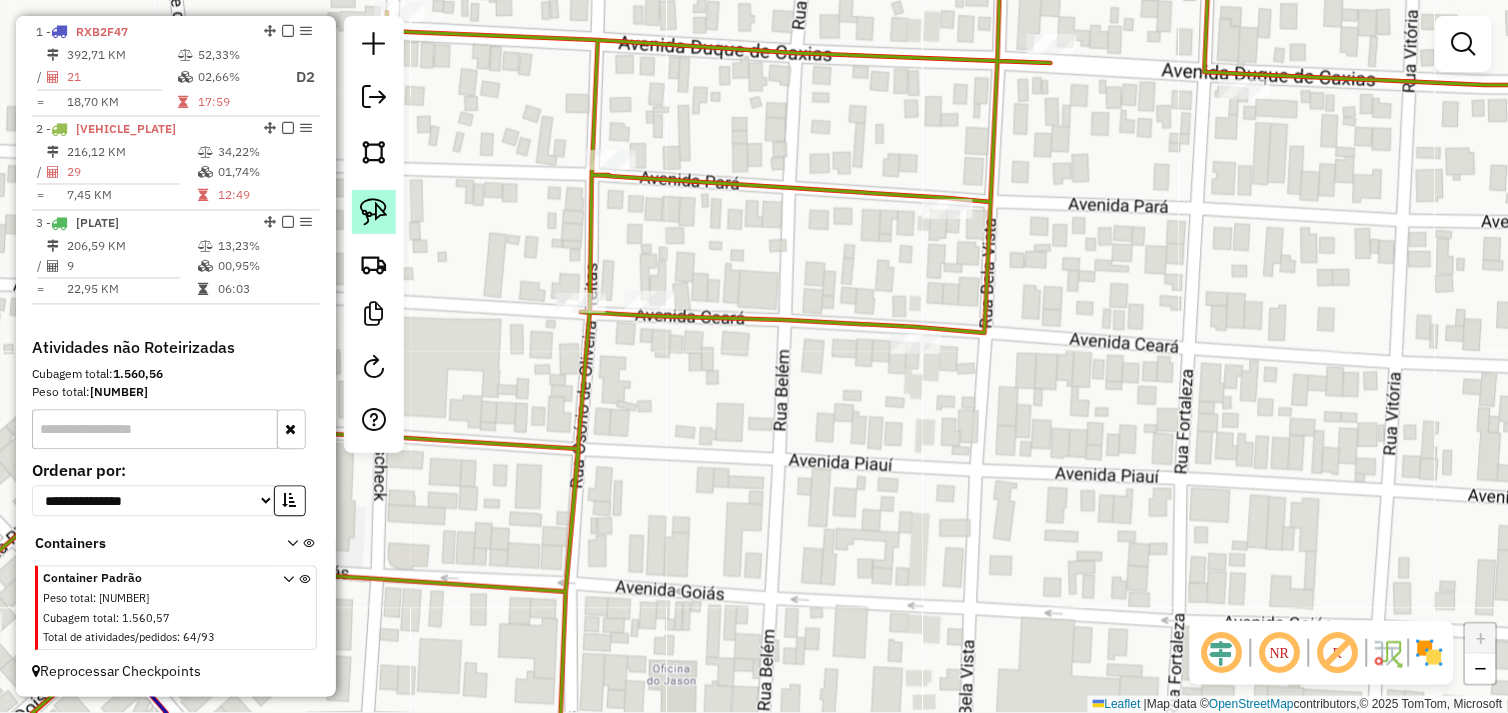 drag, startPoint x: 376, startPoint y: 211, endPoint x: 854, endPoint y: 417, distance: 520.49976 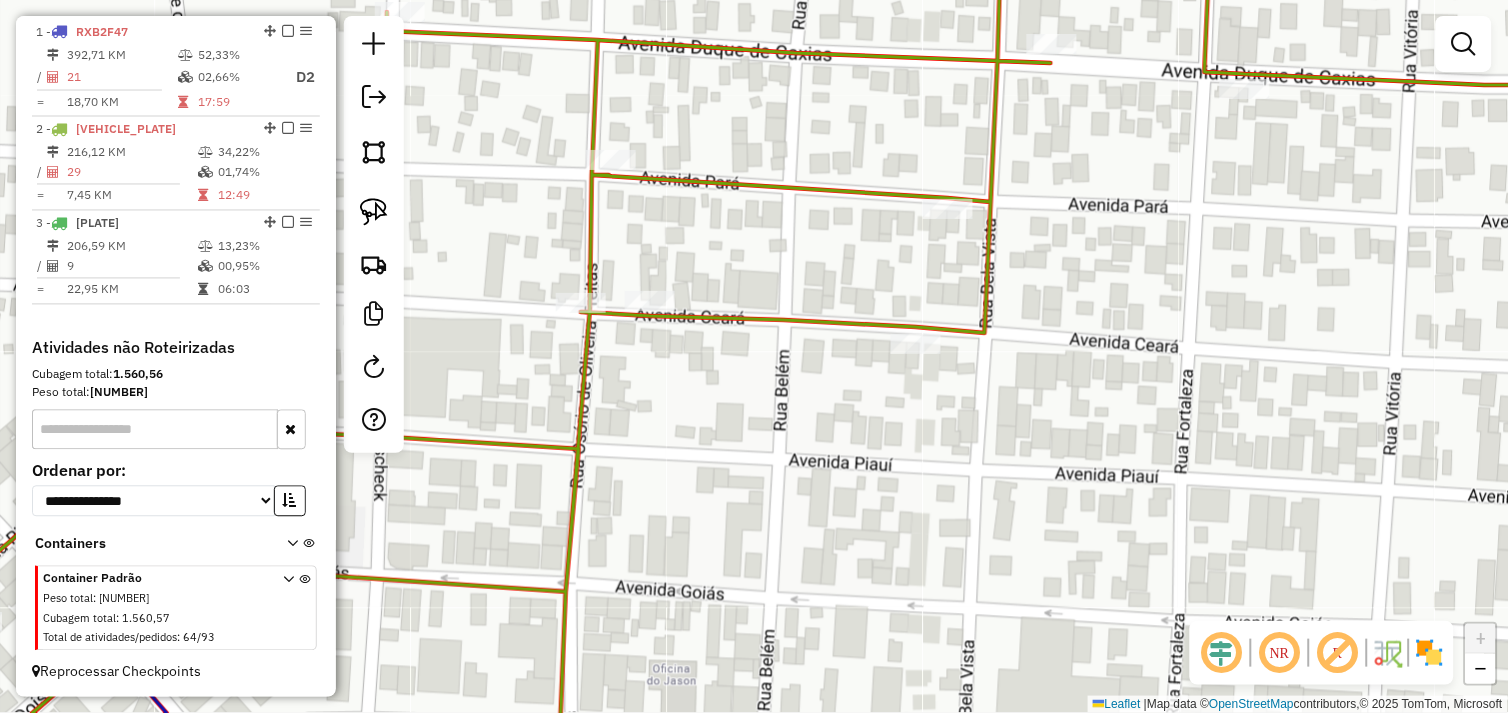 click 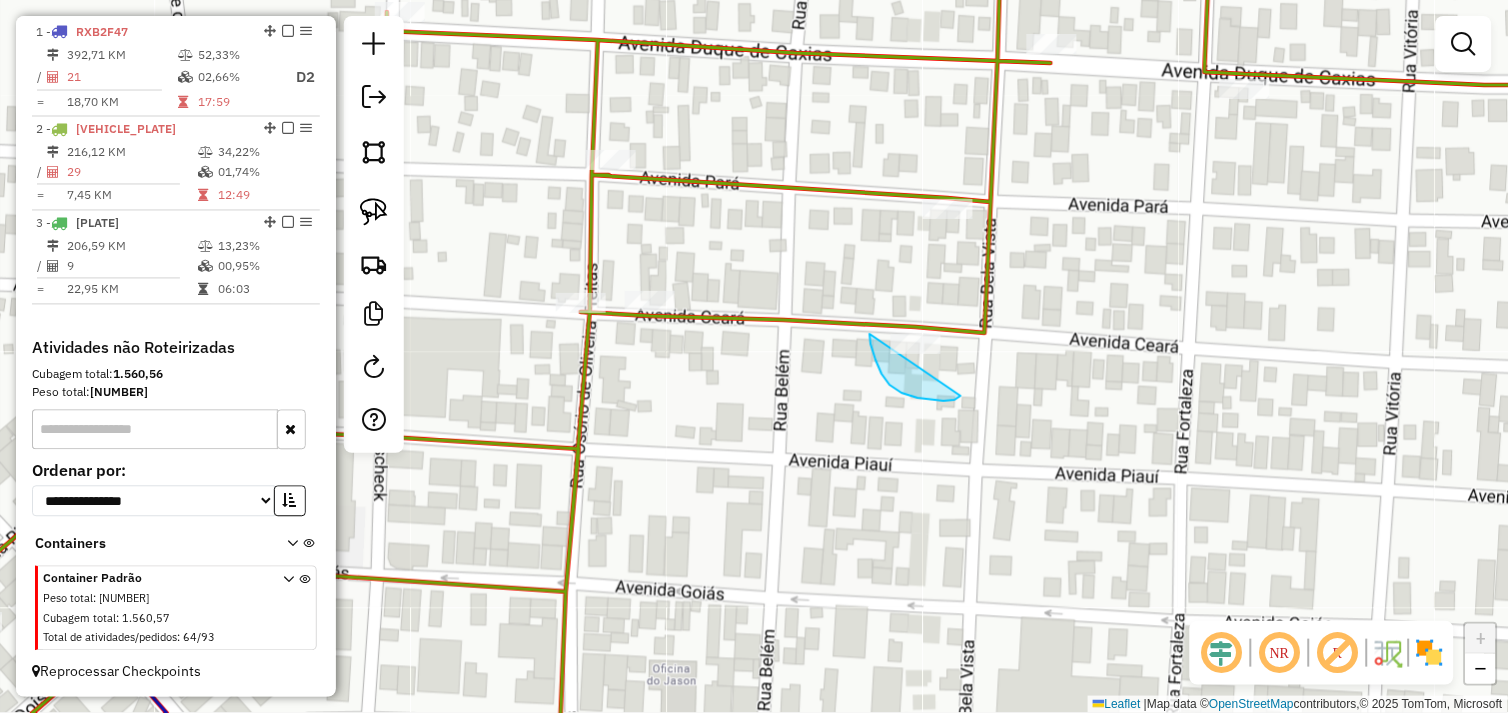 drag, startPoint x: 870, startPoint y: 336, endPoint x: 923, endPoint y: 320, distance: 55.362442 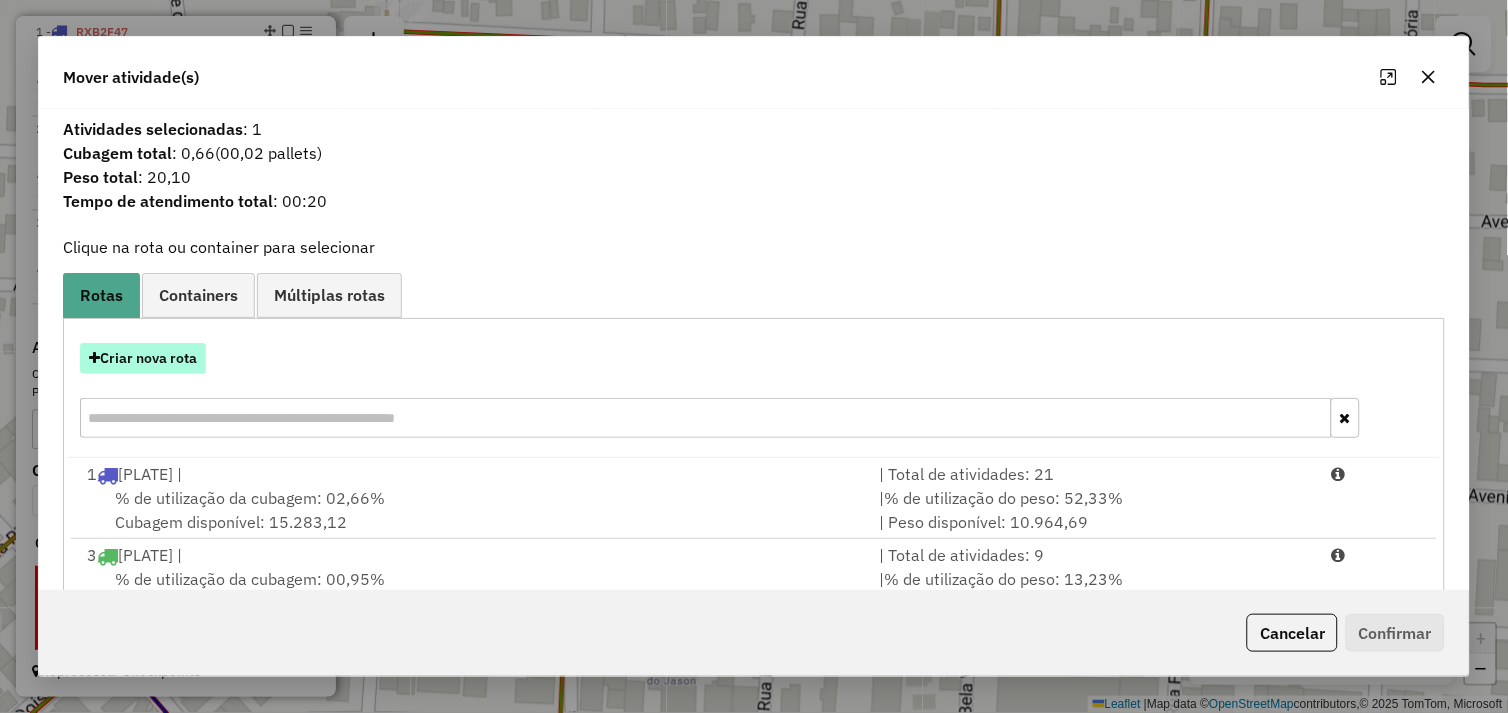 click on "Criar nova rota" at bounding box center (143, 358) 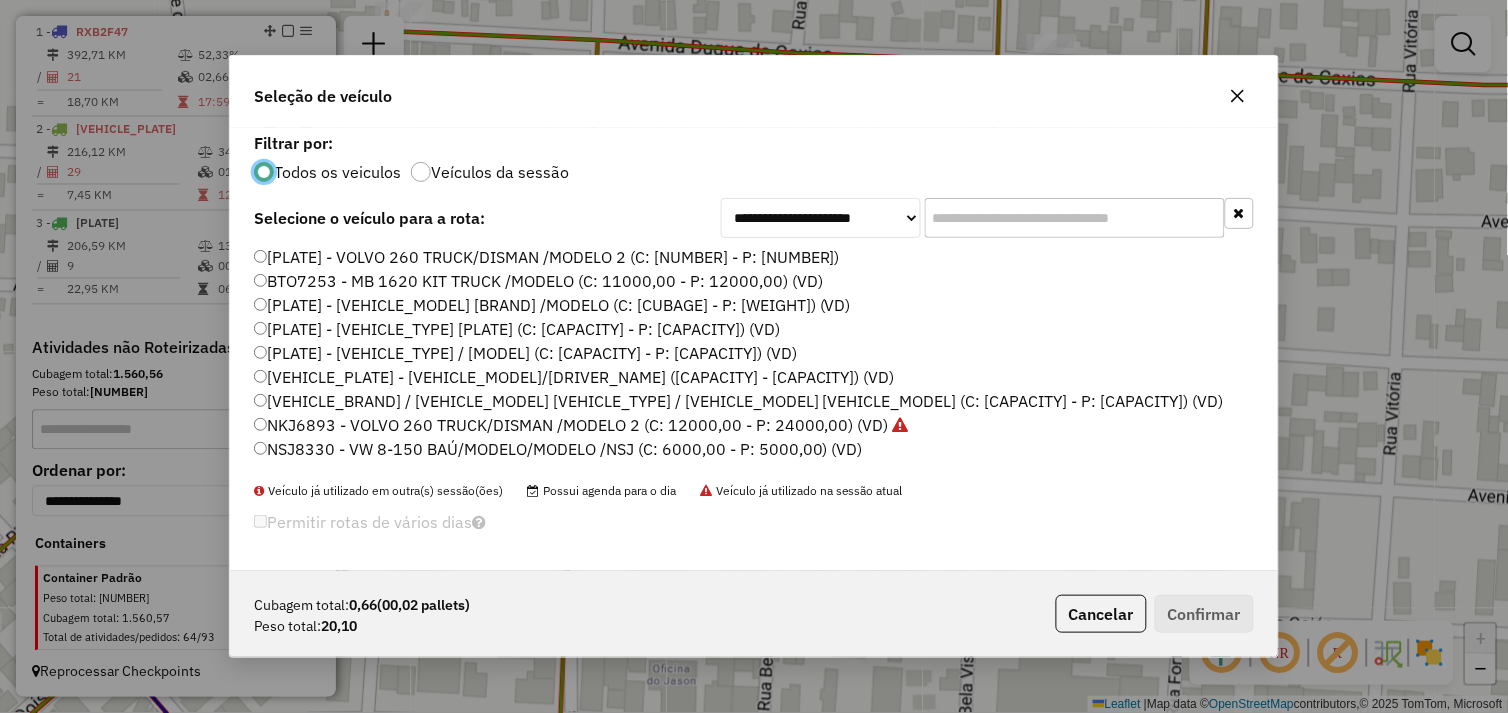 scroll, scrollTop: 11, scrollLeft: 5, axis: both 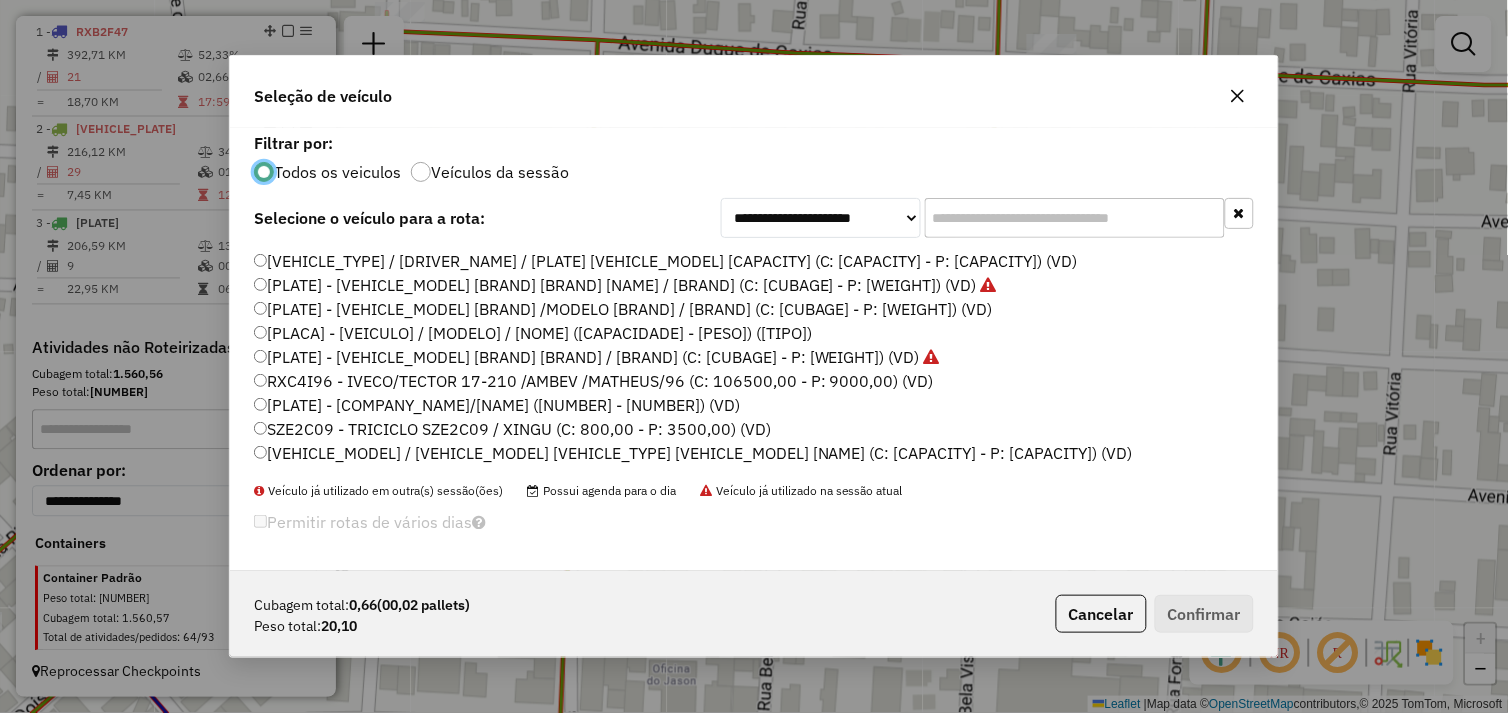 click on "[VEHICLE_ID] | [VEHICLE_ID] / [CITY] (C: [CAPACITY] - P:[CAPACITY]) (VD)" 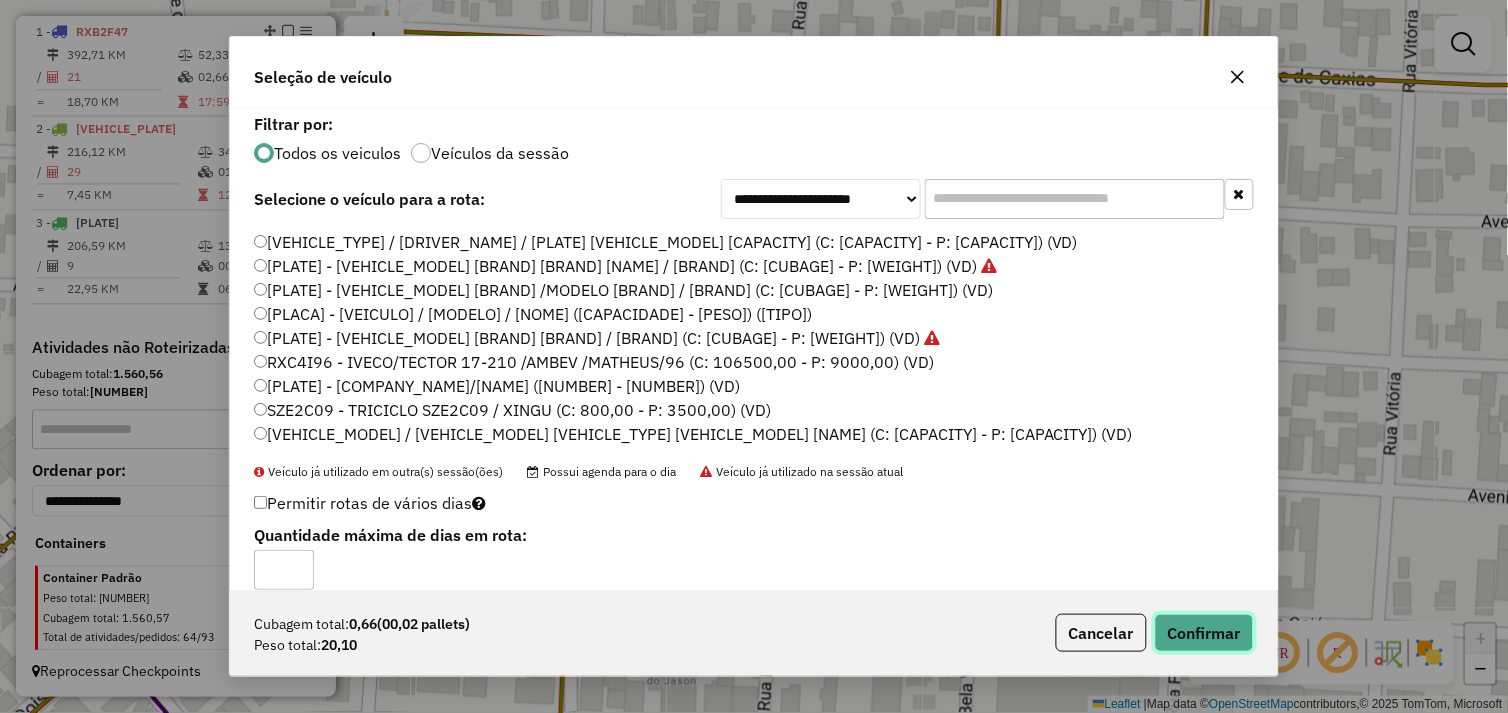 click on "Confirmar" 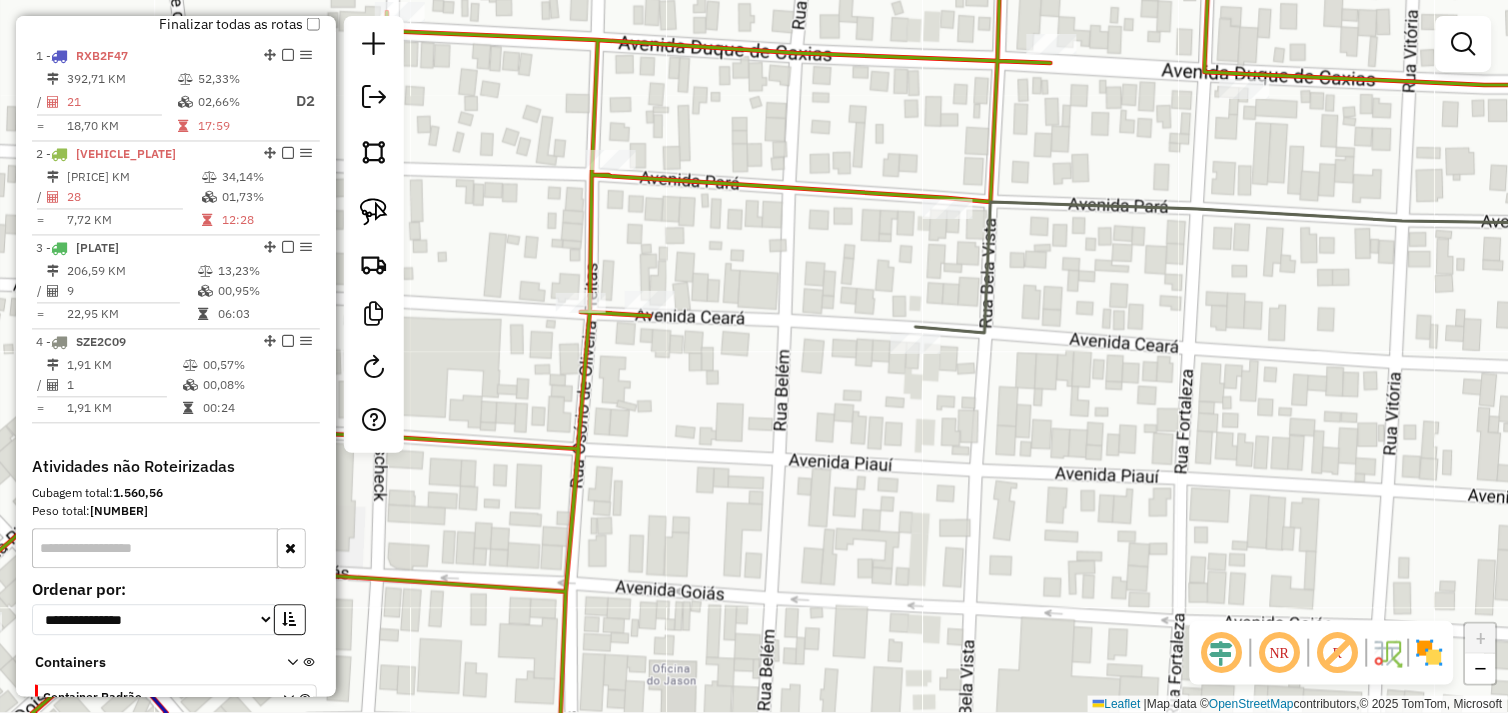 scroll, scrollTop: 772, scrollLeft: 0, axis: vertical 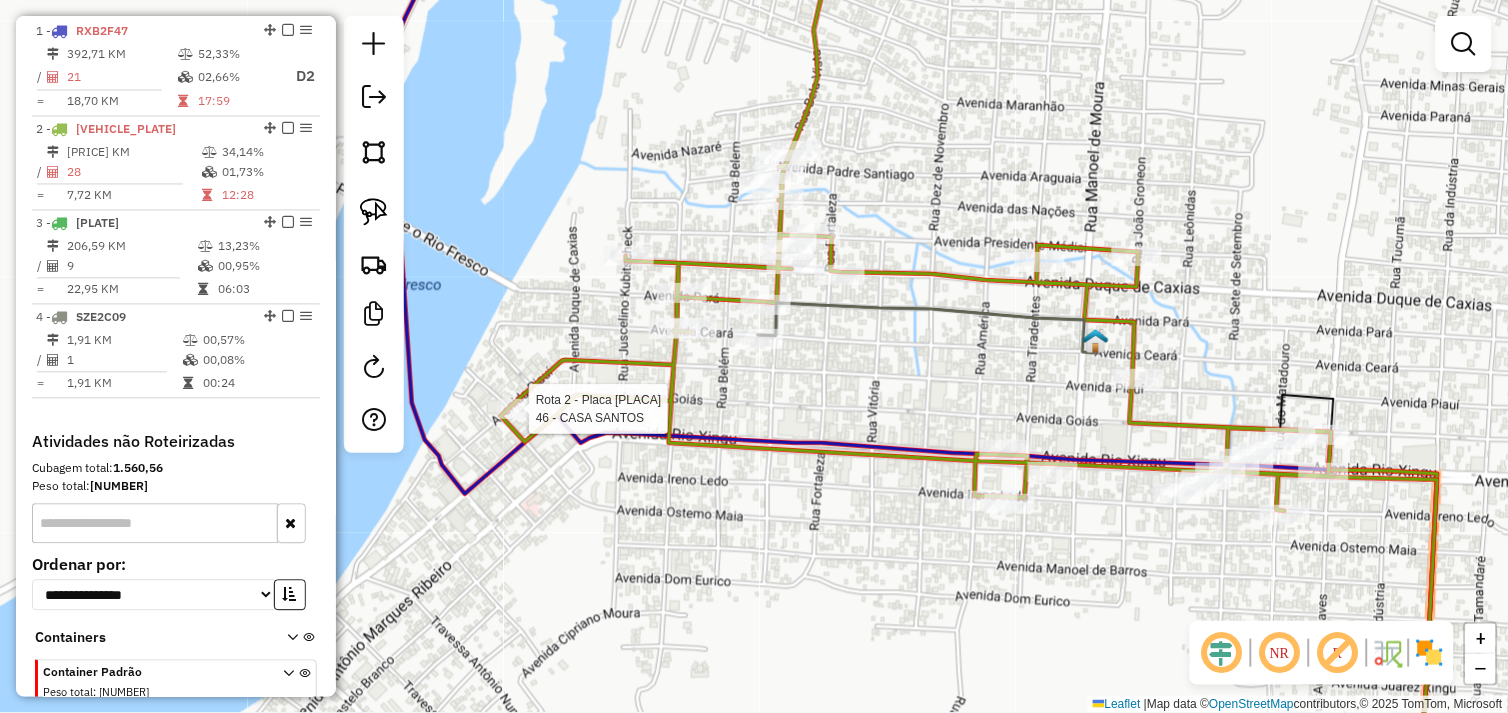 select on "*********" 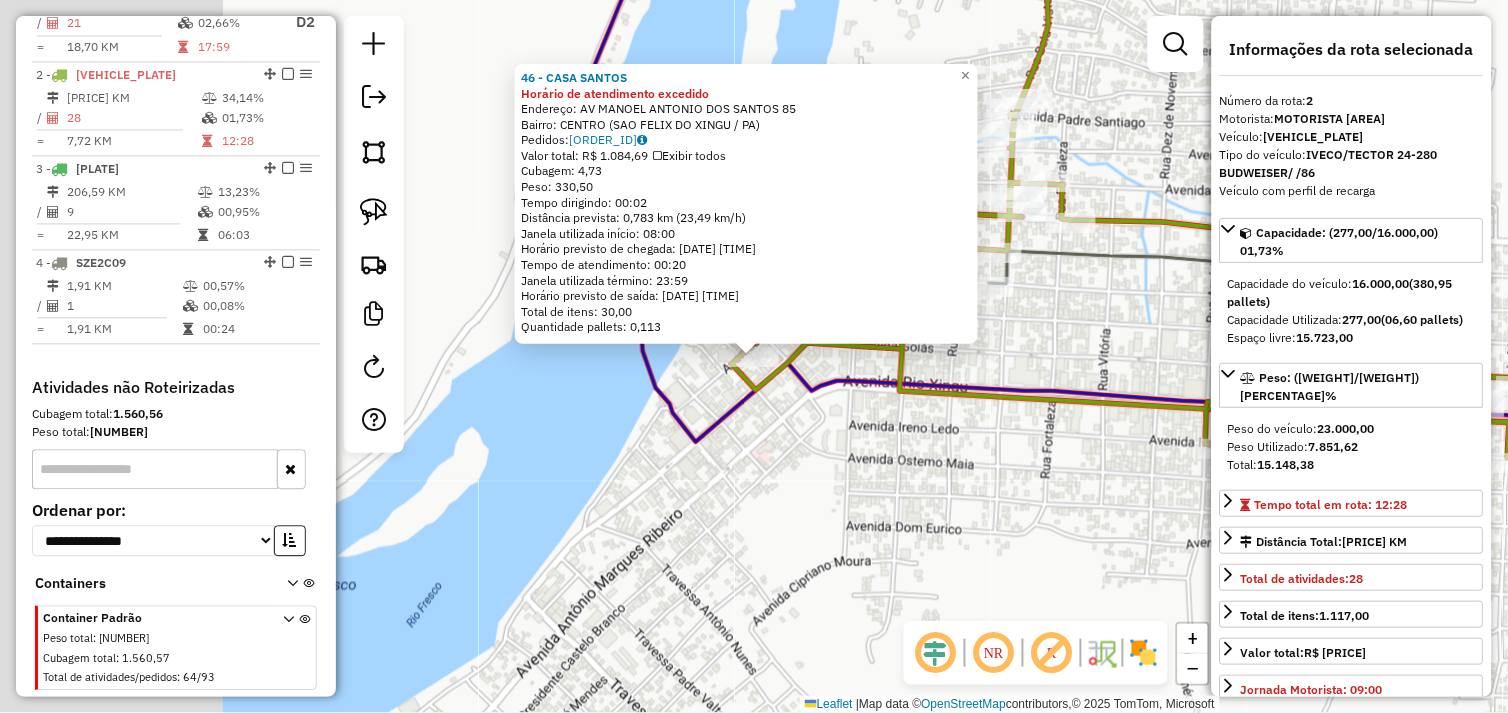 scroll, scrollTop: 866, scrollLeft: 0, axis: vertical 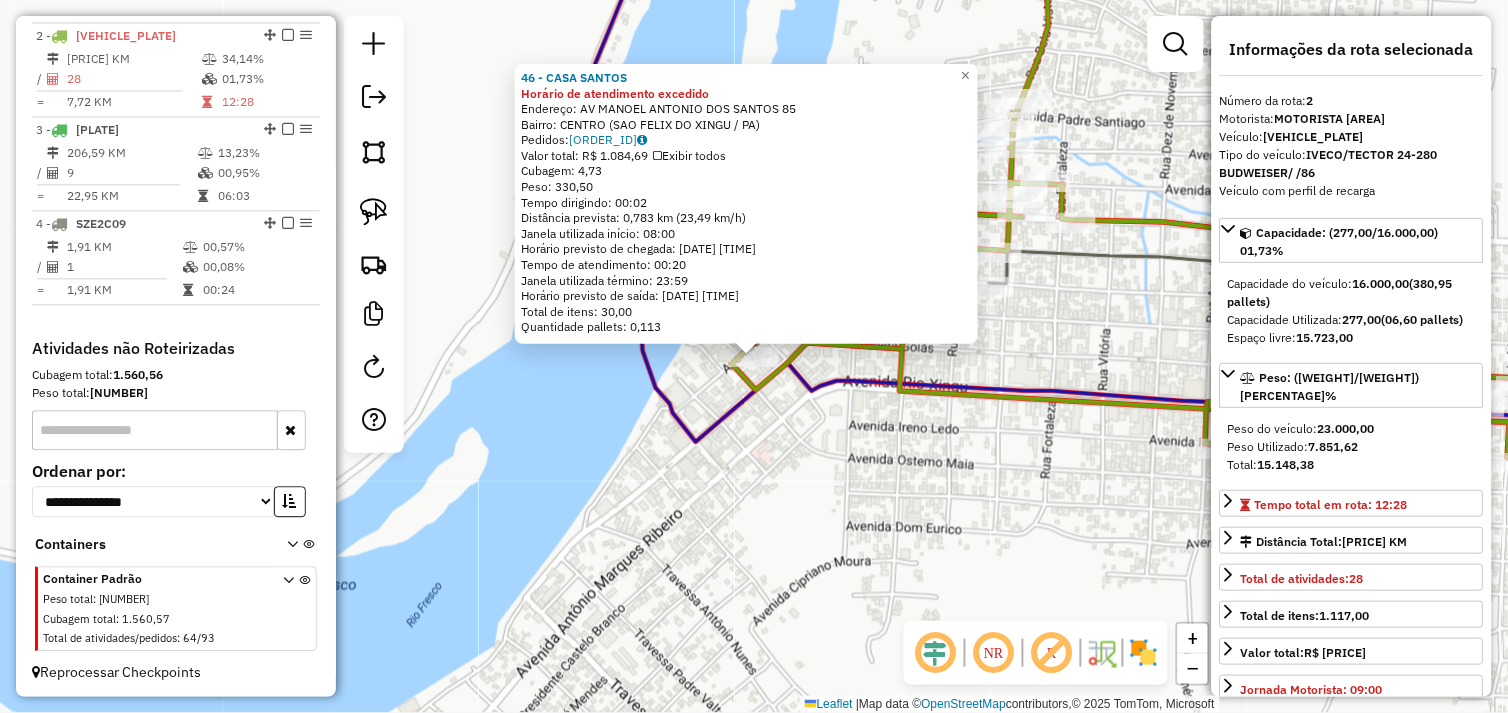 click on "46 - CASA SANTOS Horário de atendimento excedido  Endereço:  AV MANOEL ANTONIO DOS SANTOS 85   Bairro: CENTRO (SAO FELIX DO XINGU / PA)   Pedidos:  01102497   Valor total: R$ 1.084,69   Exibir todos   Cubagem: 4,73  Peso: 330,50  Tempo dirigindo: 00:02   Distância prevista: 0,783 km (23,49 km/h)   Janela utilizada início: 08:00   Horário previsto de chegada: 02/08/2025 16:42   Tempo de atendimento: 00:20   Janela utilizada término: 23:59   Horário previsto de saída: 02/08/2025 17:02   Total de itens: 30,00   Quantidade pallets: 0,113  × Janela de atendimento Grade de atendimento Capacidade Transportadoras Veículos Cliente Pedidos  Rotas Selecione os dias de semana para filtrar as janelas de atendimento  Seg   Ter   Qua   Qui   Sex   Sáb   Dom  Informe o período da janela de atendimento: De: Até:  Filtrar exatamente a janela do cliente  Considerar janela de atendimento padrão  Selecione os dias de semana para filtrar as grades de atendimento  Seg   Ter   Qua   Qui   Sex   Sáb   Dom   De:   De:" 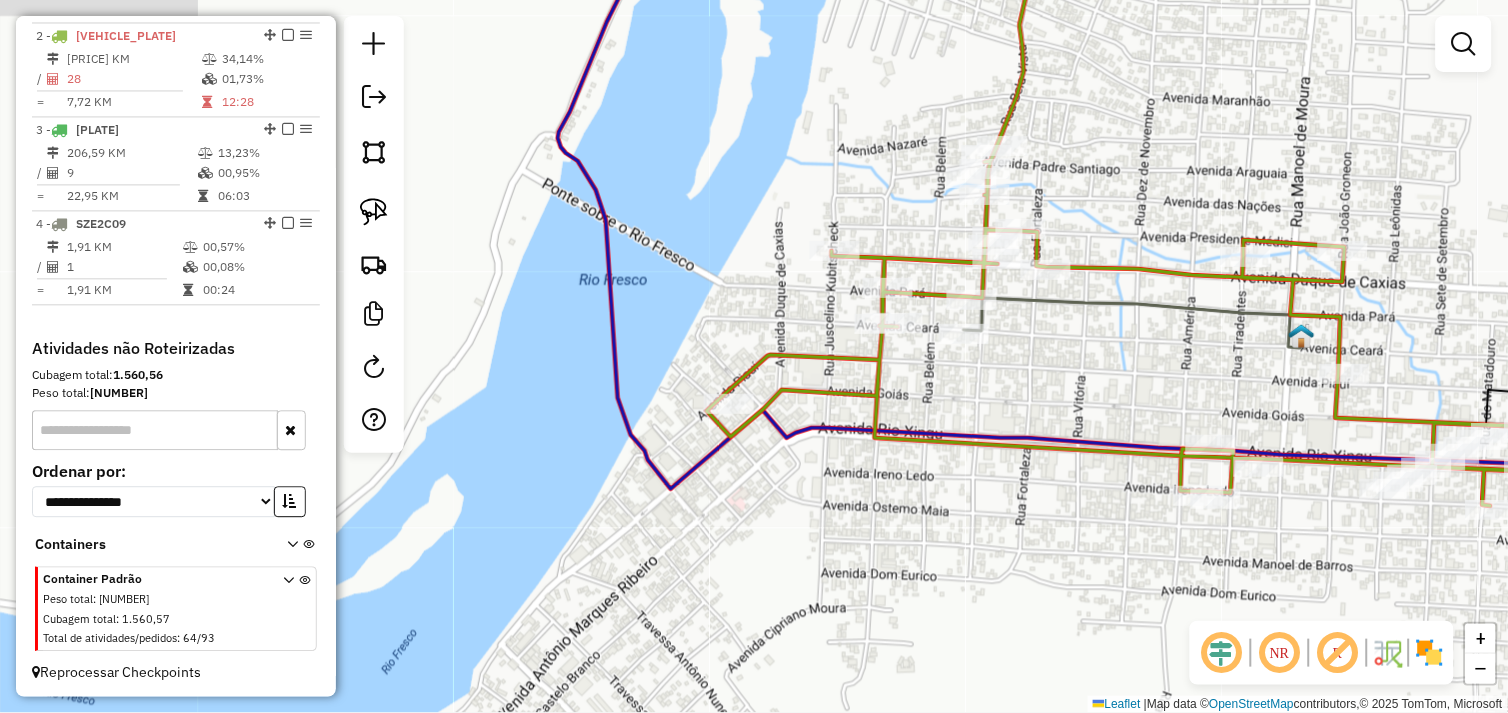 drag, startPoint x: 740, startPoint y: 288, endPoint x: 677, endPoint y: 327, distance: 74.094536 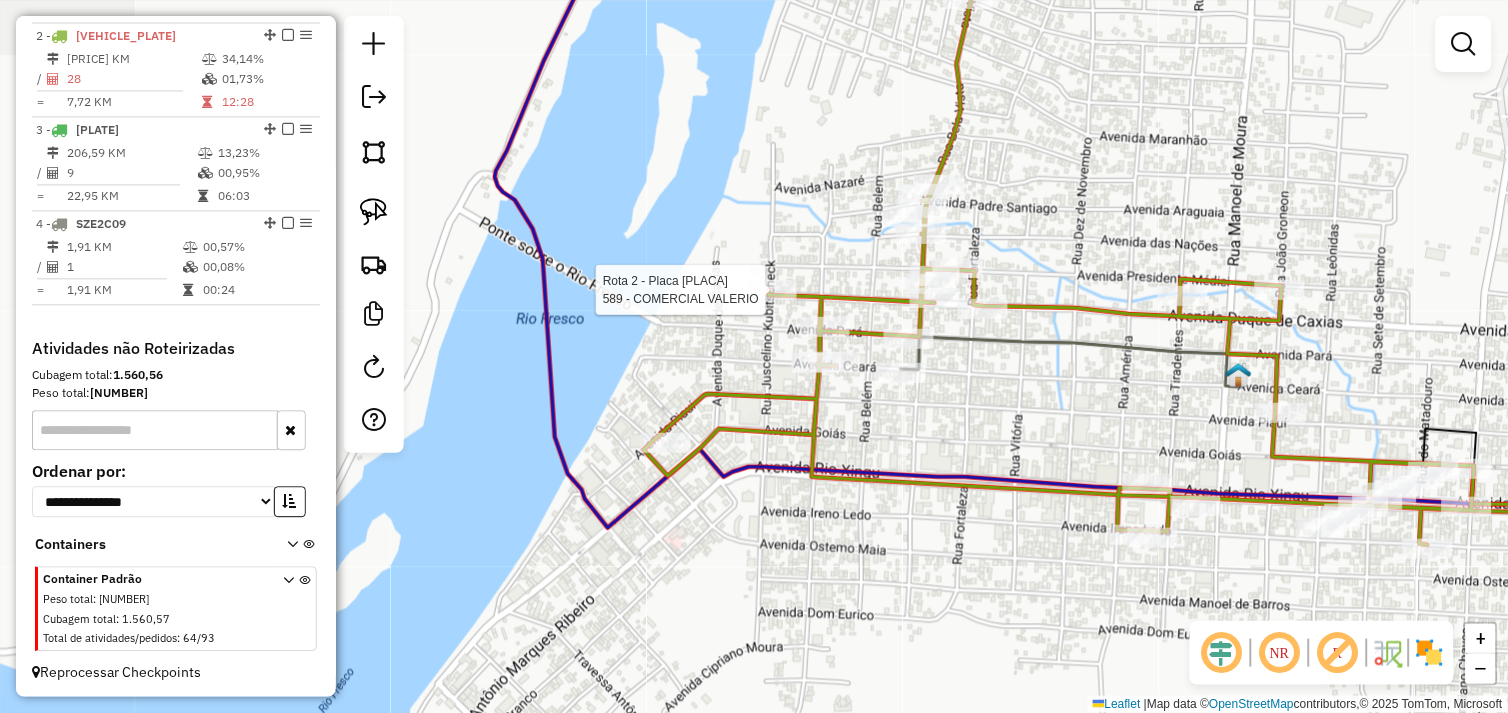 select on "*********" 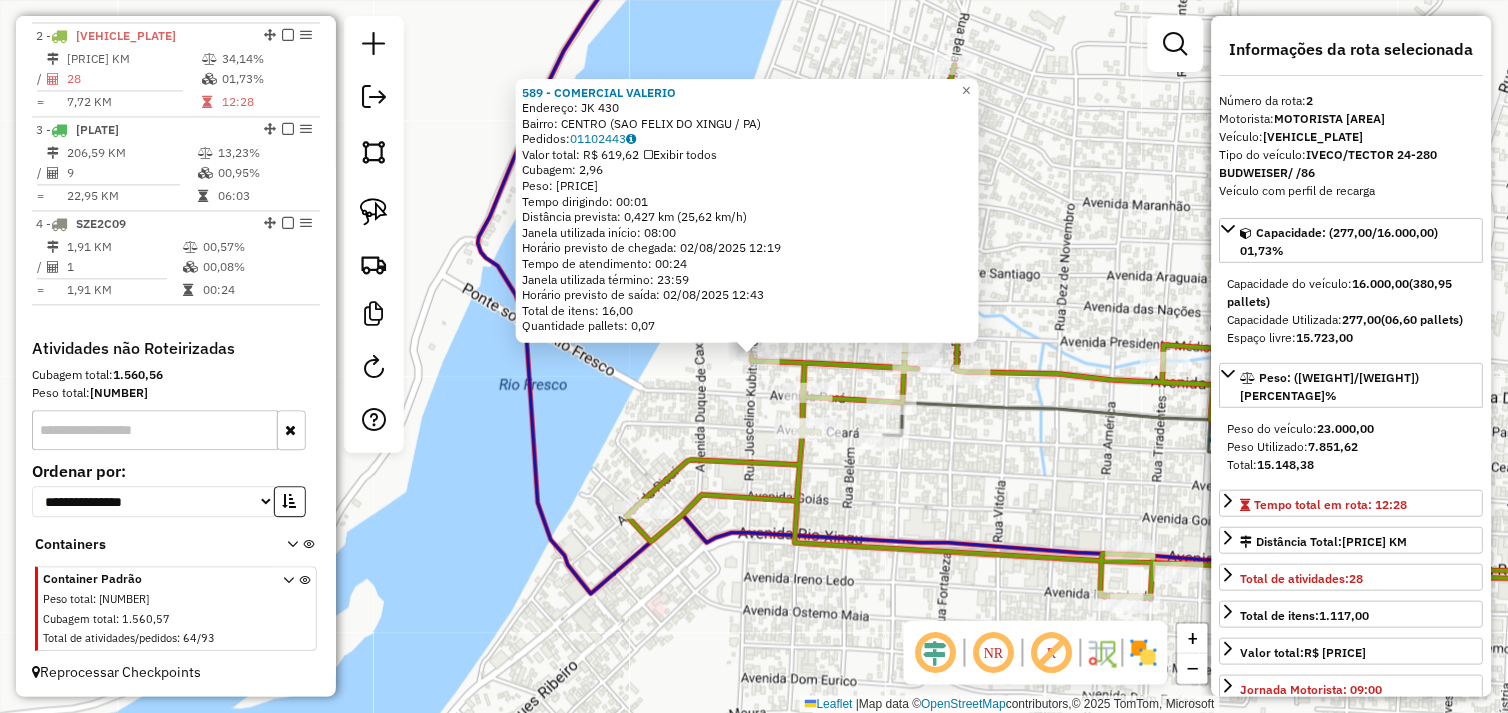 click on "589 - COMERCIAL VALERIO  Endereço:  JK 430   Bairro: CENTRO (SAO FELIX DO XINGU / PA)   Pedidos:  01102443   Valor total: R$ 619,62   Exibir todos   Cubagem: 2,96  Peso: 85,25  Tempo dirigindo: 00:01   Distância prevista: 0,427 km (25,62 km/h)   Janela utilizada início: 08:00   Horário previsto de chegada: 02/08/2025 12:19   Tempo de atendimento: 00:24   Janela utilizada término: 23:59   Horário previsto de saída: 02/08/2025 12:43   Total de itens: 16,00   Quantidade pallets: 0,07  × Janela de atendimento Grade de atendimento Capacidade Transportadoras Veículos Cliente Pedidos  Rotas Selecione os dias de semana para filtrar as janelas de atendimento  Seg   Ter   Qua   Qui   Sex   Sáb   Dom  Informe o período da janela de atendimento: De: Até:  Filtrar exatamente a janela do cliente  Considerar janela de atendimento padrão  Selecione os dias de semana para filtrar as grades de atendimento  Seg   Ter   Qua   Qui   Sex   Sáb   Dom   Considerar clientes sem dia de atendimento cadastrado  De:   De:" 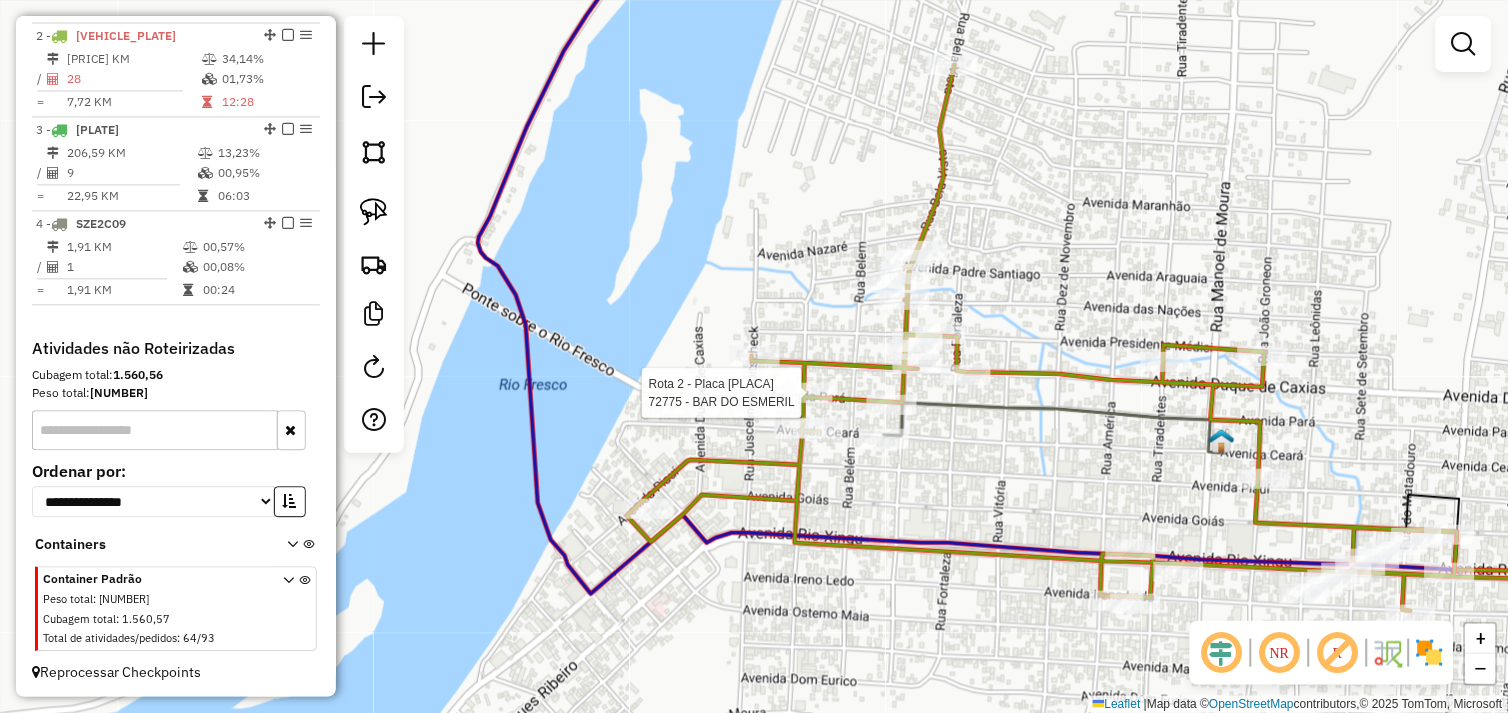 select on "*********" 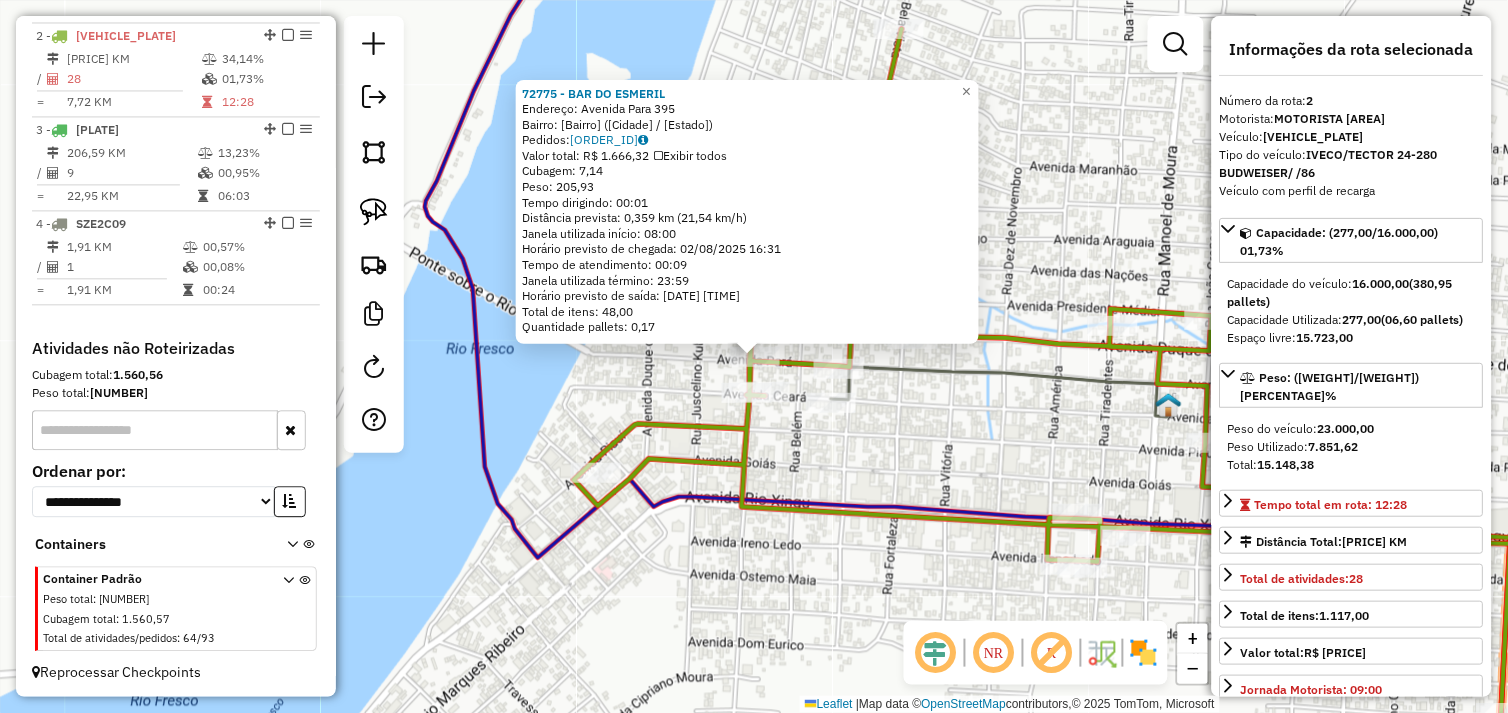 click on "Rota 2 - Placa RXC4I86  761 - BAR JC 72775 - BAR DO ESMERIL  Endereço:  Avenida Para 395   Bairro: SAO JOSE (SAO FELIX DO XINGU / PA)   Pedidos:  01102437   Valor total: R$ 1.666,32   Exibir todos   Cubagem: 7,14  Peso: 205,93  Tempo dirigindo: 00:01   Distância prevista: 0,359 km (21,54 km/h)   Janela utilizada início: 08:00   Horário previsto de chegada: 02/08/2025 16:31   Tempo de atendimento: 00:09   Janela utilizada término: 23:59   Horário previsto de saída: 02/08/2025 16:40   Total de itens: 48,00   Quantidade pallets: 0,17  × Janela de atendimento Grade de atendimento Capacidade Transportadoras Veículos Cliente Pedidos  Rotas Selecione os dias de semana para filtrar as janelas de atendimento  Seg   Ter   Qua   Qui   Sex   Sáb   Dom  Informe o período da janela de atendimento: De: Até:  Filtrar exatamente a janela do cliente  Considerar janela de atendimento padrão  Selecione os dias de semana para filtrar as grades de atendimento  Seg   Ter   Qua   Qui   Sex   Sáb   Dom   Peso mínimo:" 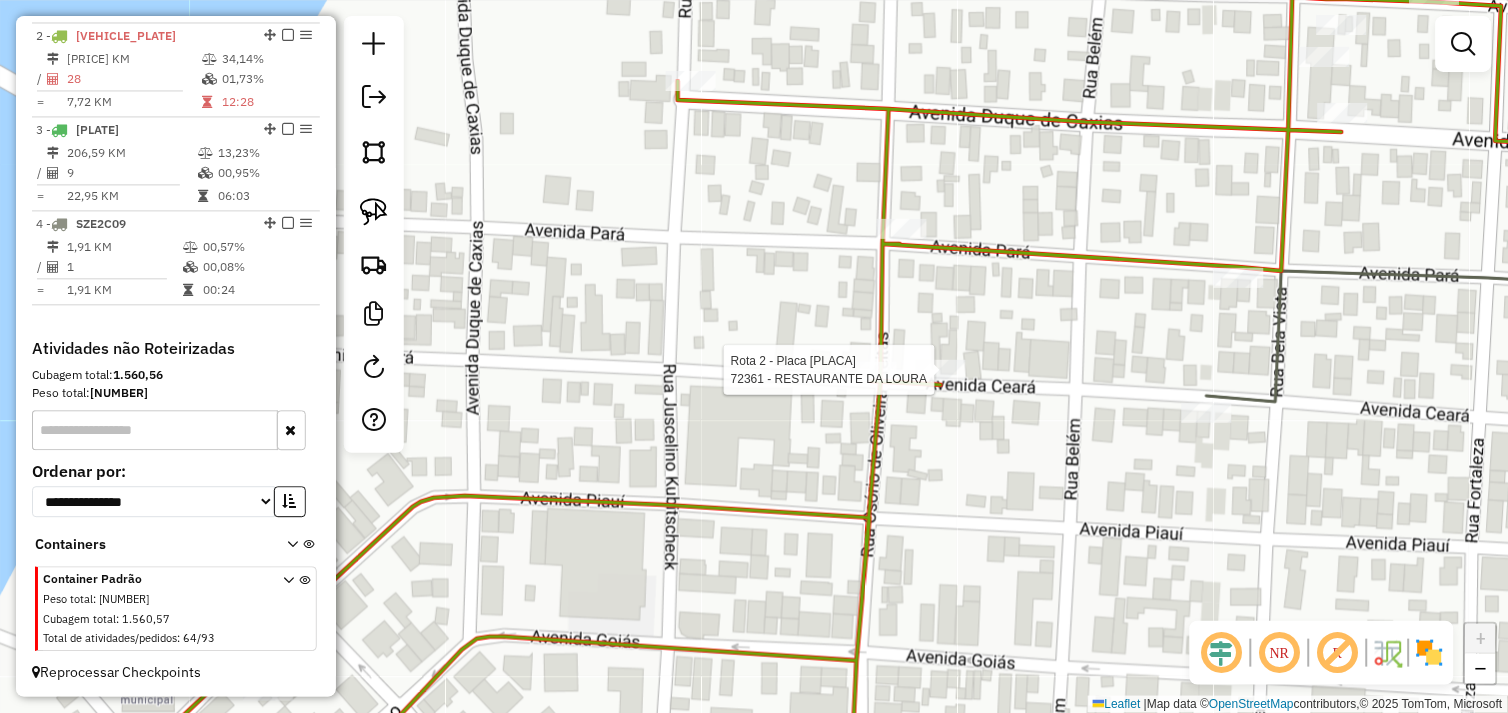 select on "*********" 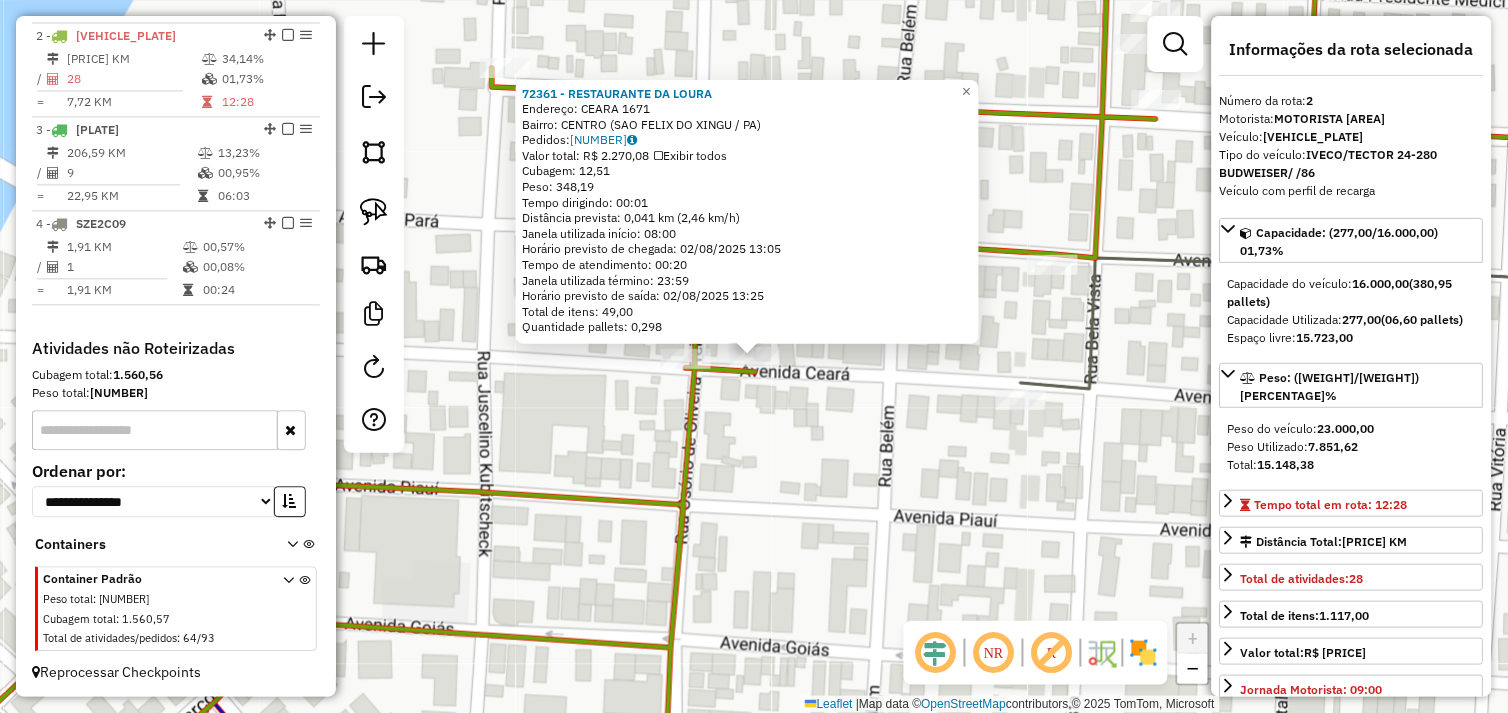 drag, startPoint x: 763, startPoint y: 434, endPoint x: 698, endPoint y: 393, distance: 76.8505 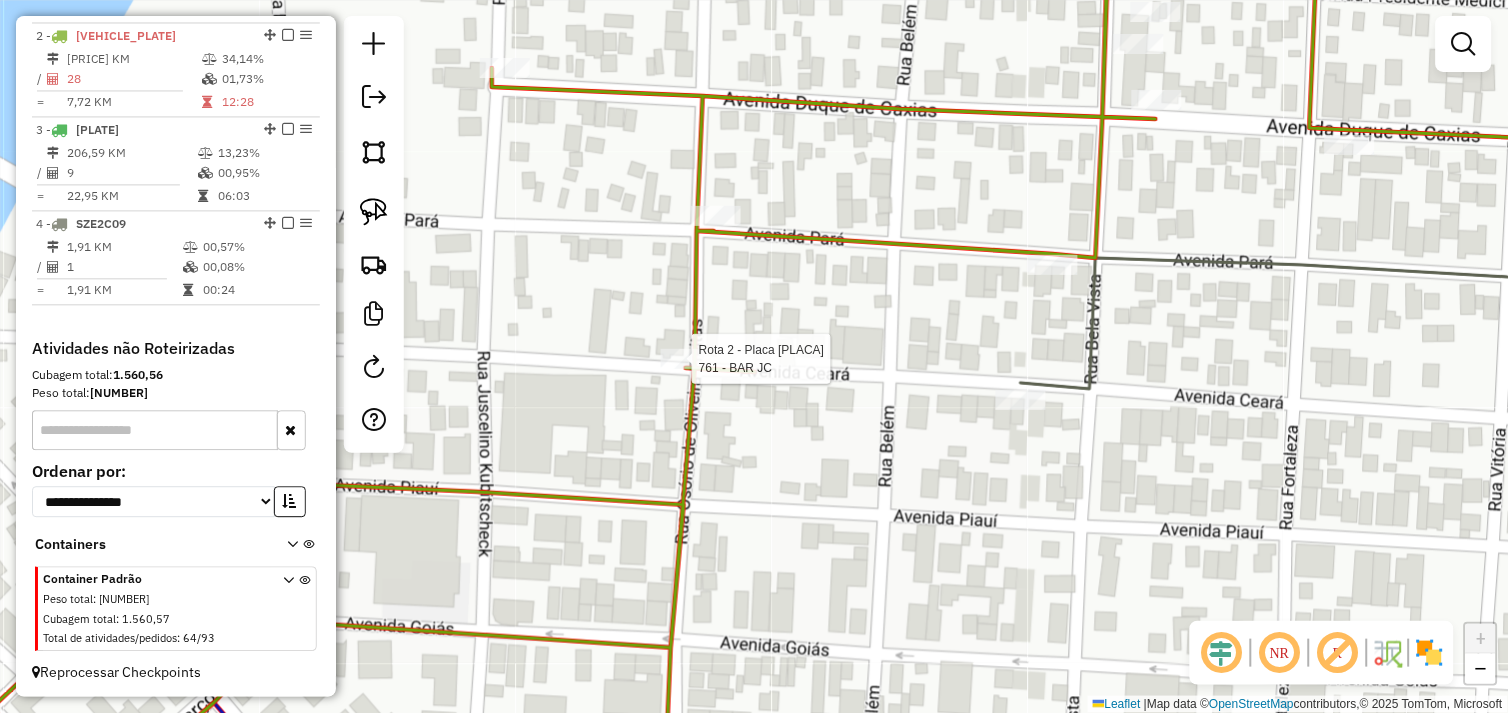 select on "*********" 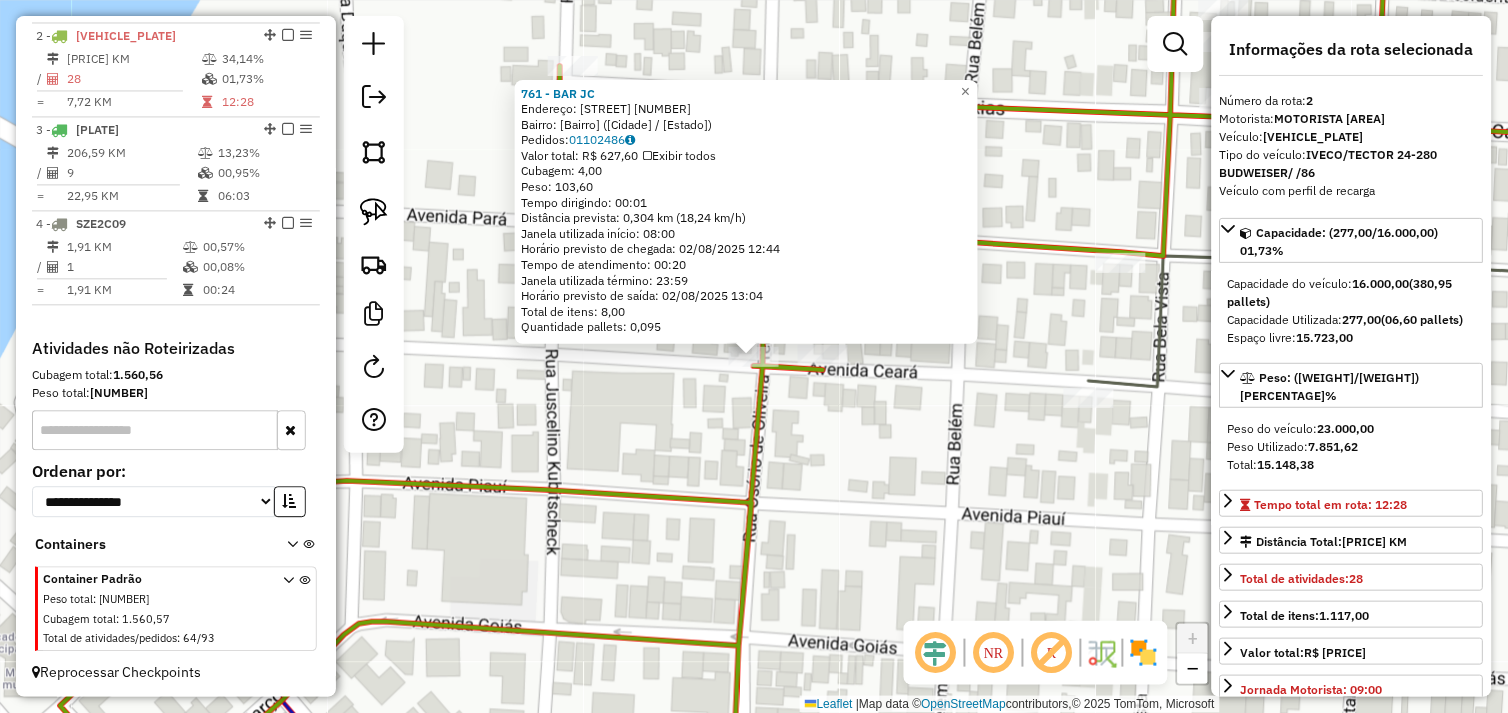 click on "761 - BAR JC  Endereço:  CEARA 1   Bairro: SAO JOSE (SAO FELIX DO XINGU / PA)   Pedidos:  01102486   Valor total: R$ 627,60   Exibir todos   Cubagem: 4,00  Peso: 103,60  Tempo dirigindo: 00:01   Distância prevista: 0,304 km (18,24 km/h)   Janela utilizada início: 08:00   Horário previsto de chegada: 02/08/2025 12:44   Tempo de atendimento: 00:20   Janela utilizada término: 23:59   Horário previsto de saída: 02/08/2025 13:04   Total de itens: 8,00   Quantidade pallets: 0,095  × Janela de atendimento Grade de atendimento Capacidade Transportadoras Veículos Cliente Pedidos  Rotas Selecione os dias de semana para filtrar as janelas de atendimento  Seg   Ter   Qua   Qui   Sex   Sáb   Dom  Informe o período da janela de atendimento: De: Até:  Filtrar exatamente a janela do cliente  Considerar janela de atendimento padrão  Selecione os dias de semana para filtrar as grades de atendimento  Seg   Ter   Qua   Qui   Sex   Sáb   Dom   Considerar clientes sem dia de atendimento cadastrado  Peso mínimo:  De:" 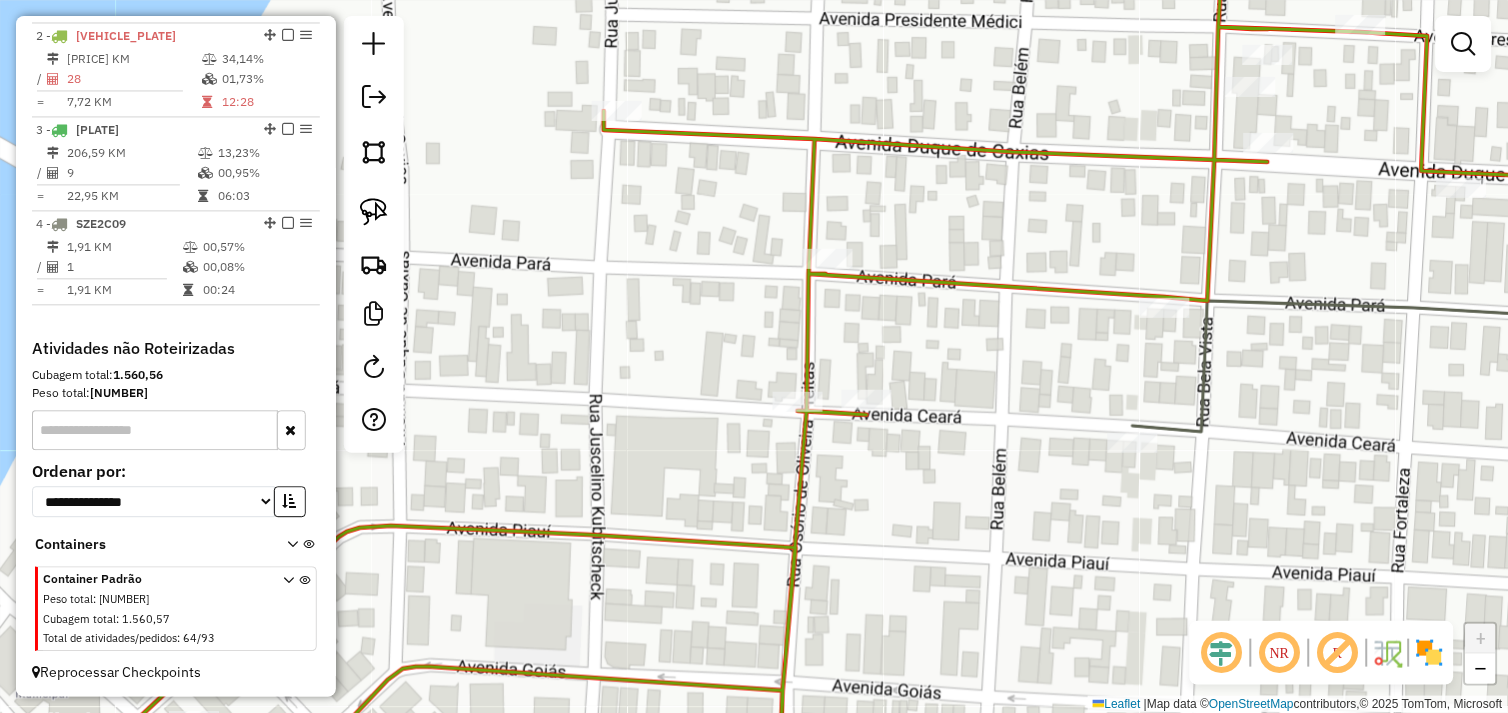 drag, startPoint x: 606, startPoint y: 346, endPoint x: 738, endPoint y: 410, distance: 146.69696 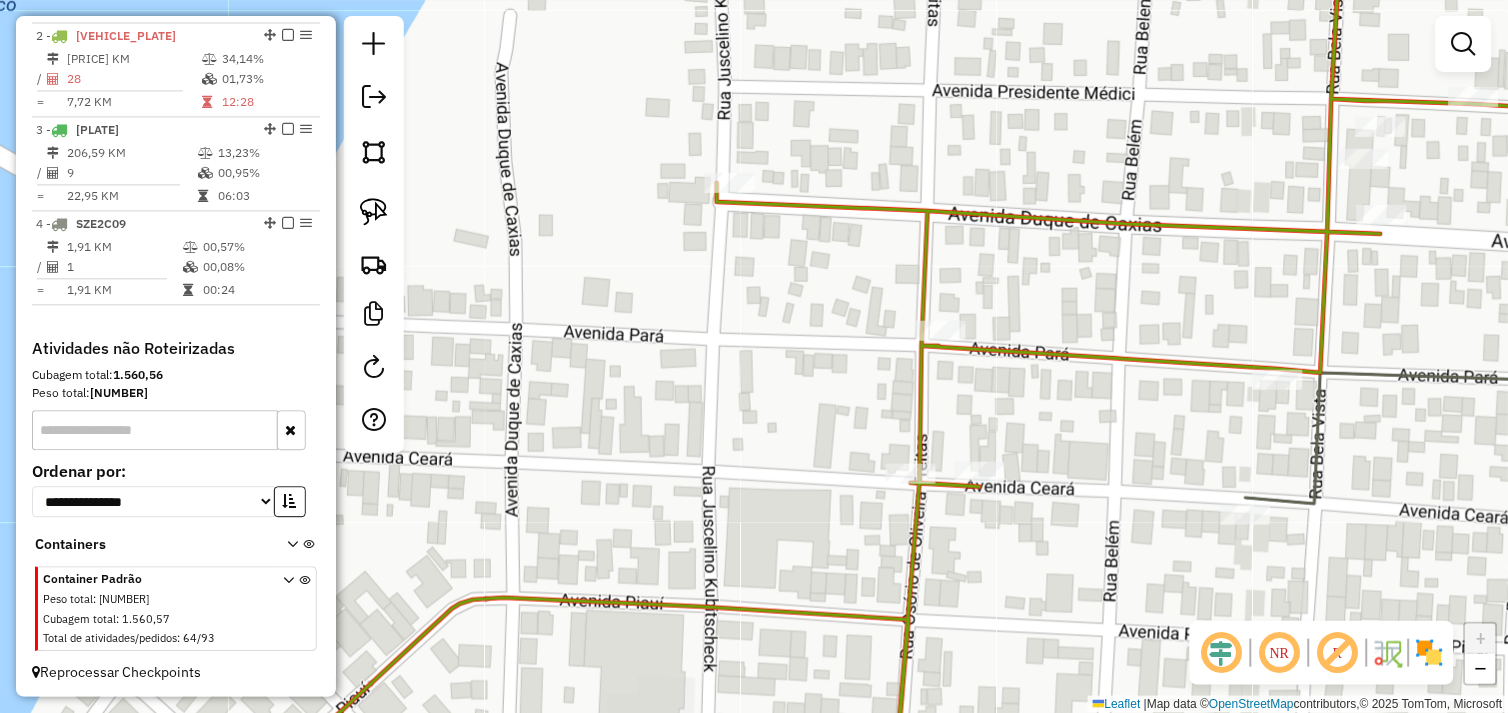 drag, startPoint x: 376, startPoint y: 207, endPoint x: 466, endPoint y: 222, distance: 91.24144 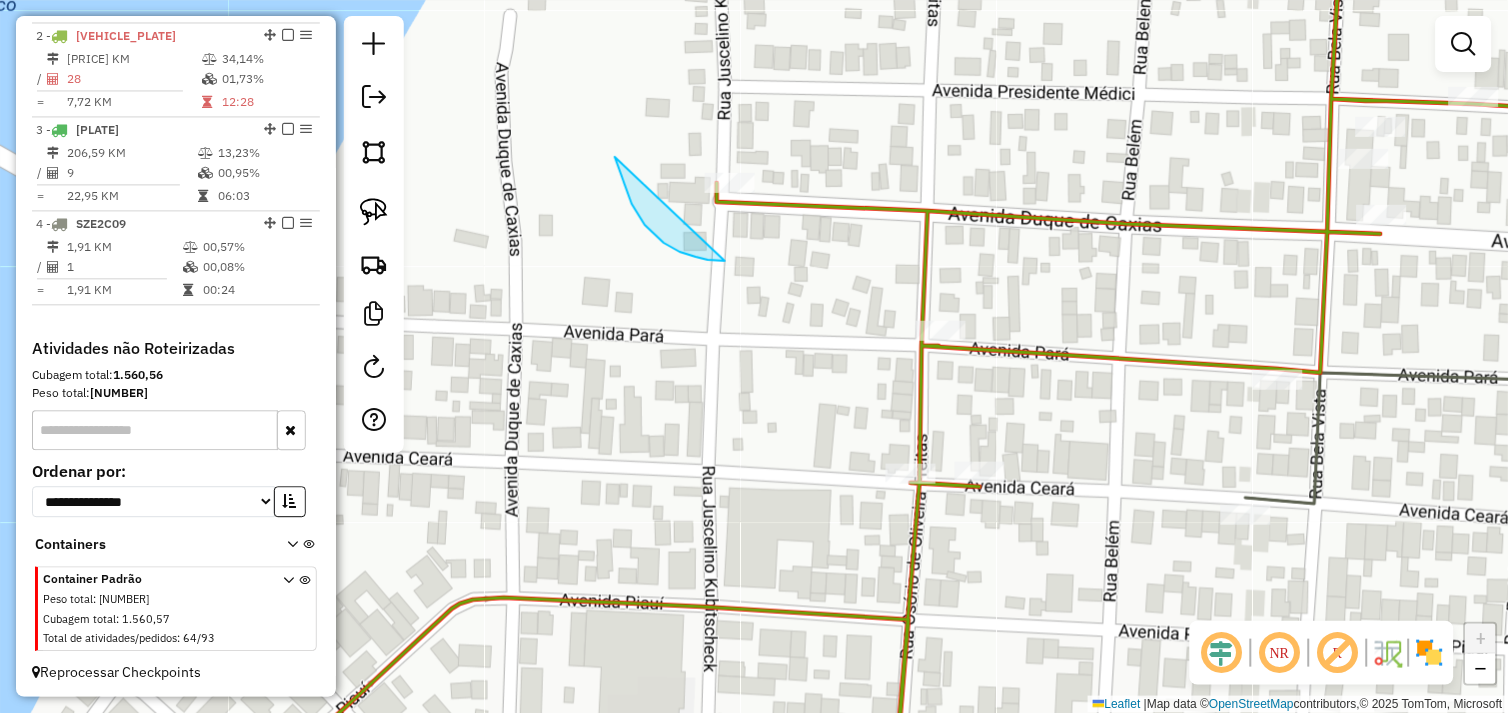 drag, startPoint x: 708, startPoint y: 260, endPoint x: 750, endPoint y: 162, distance: 106.62083 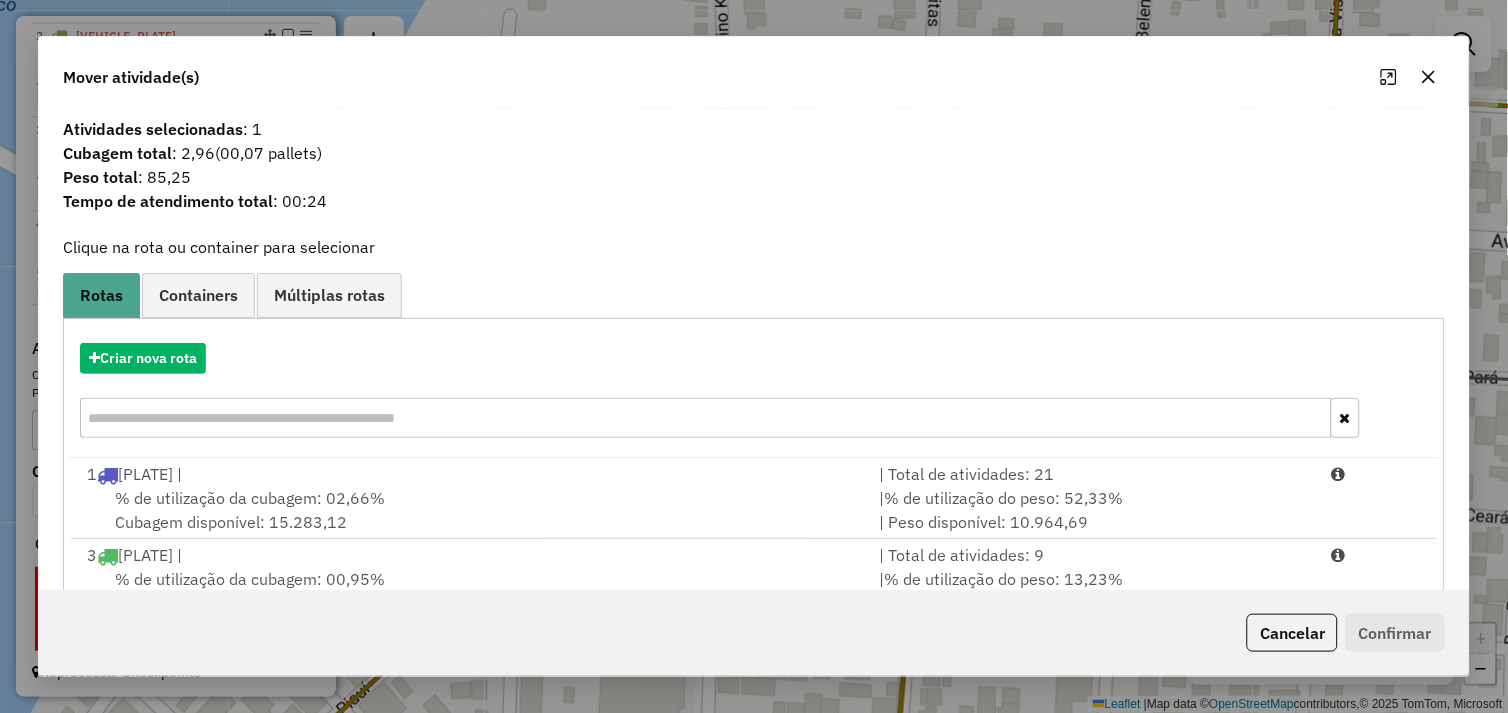 scroll, scrollTop: 145, scrollLeft: 0, axis: vertical 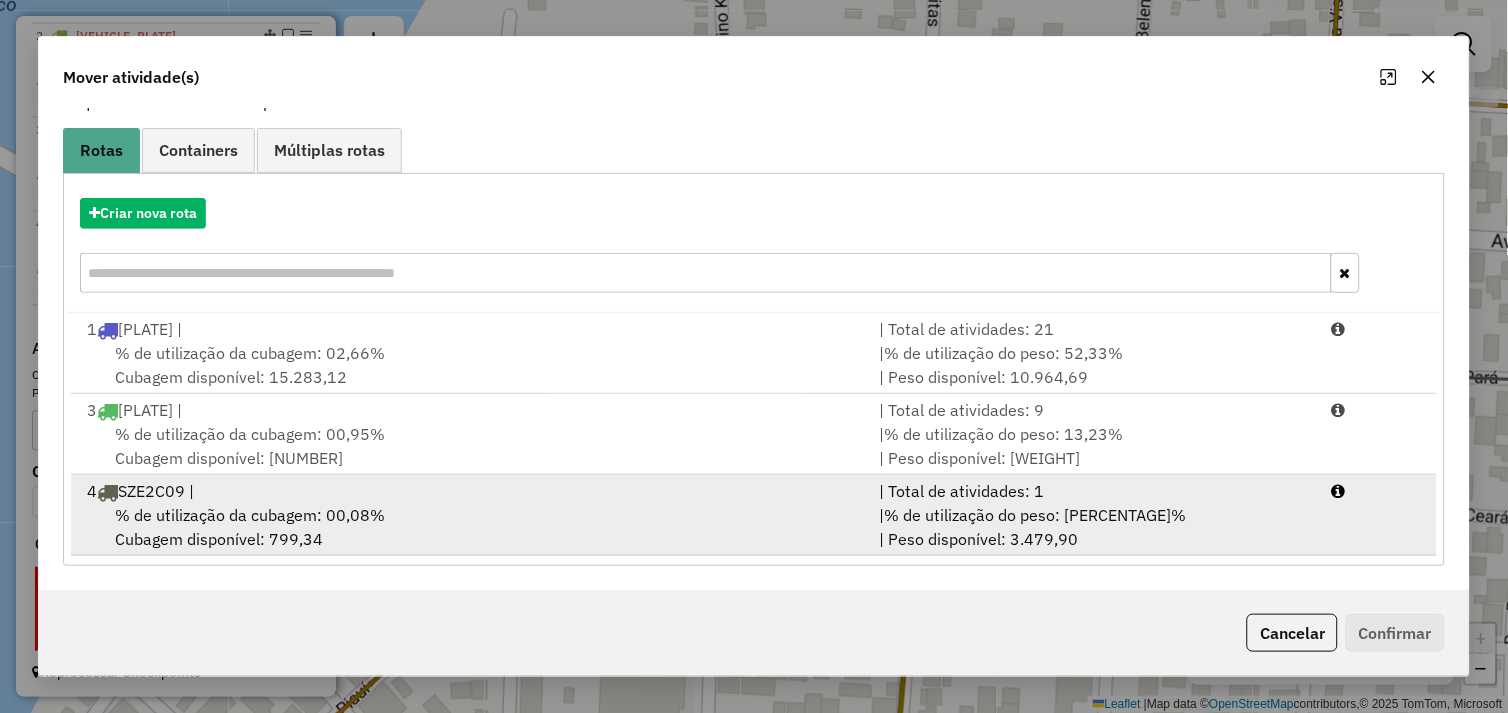 drag, startPoint x: 441, startPoint y: 505, endPoint x: 463, endPoint y: 505, distance: 22 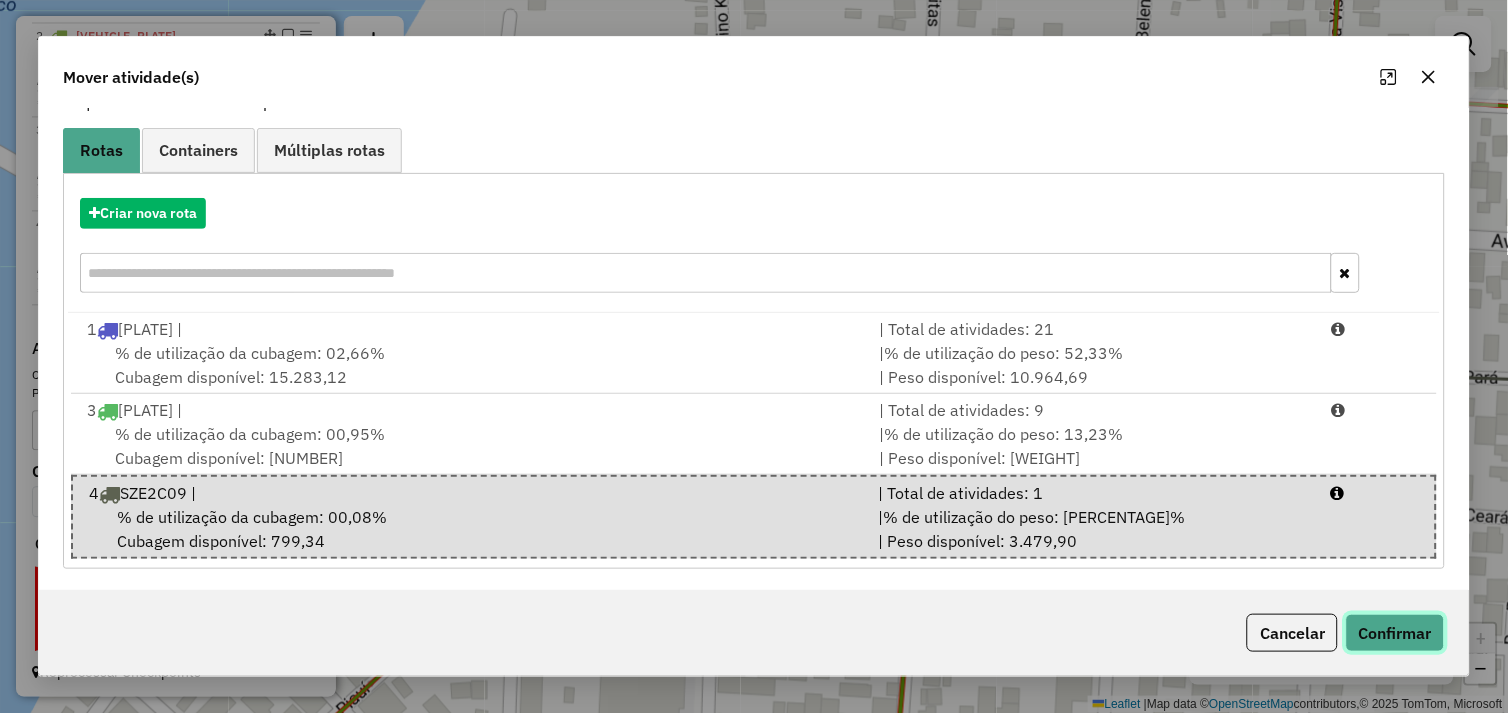 click on "Confirmar" 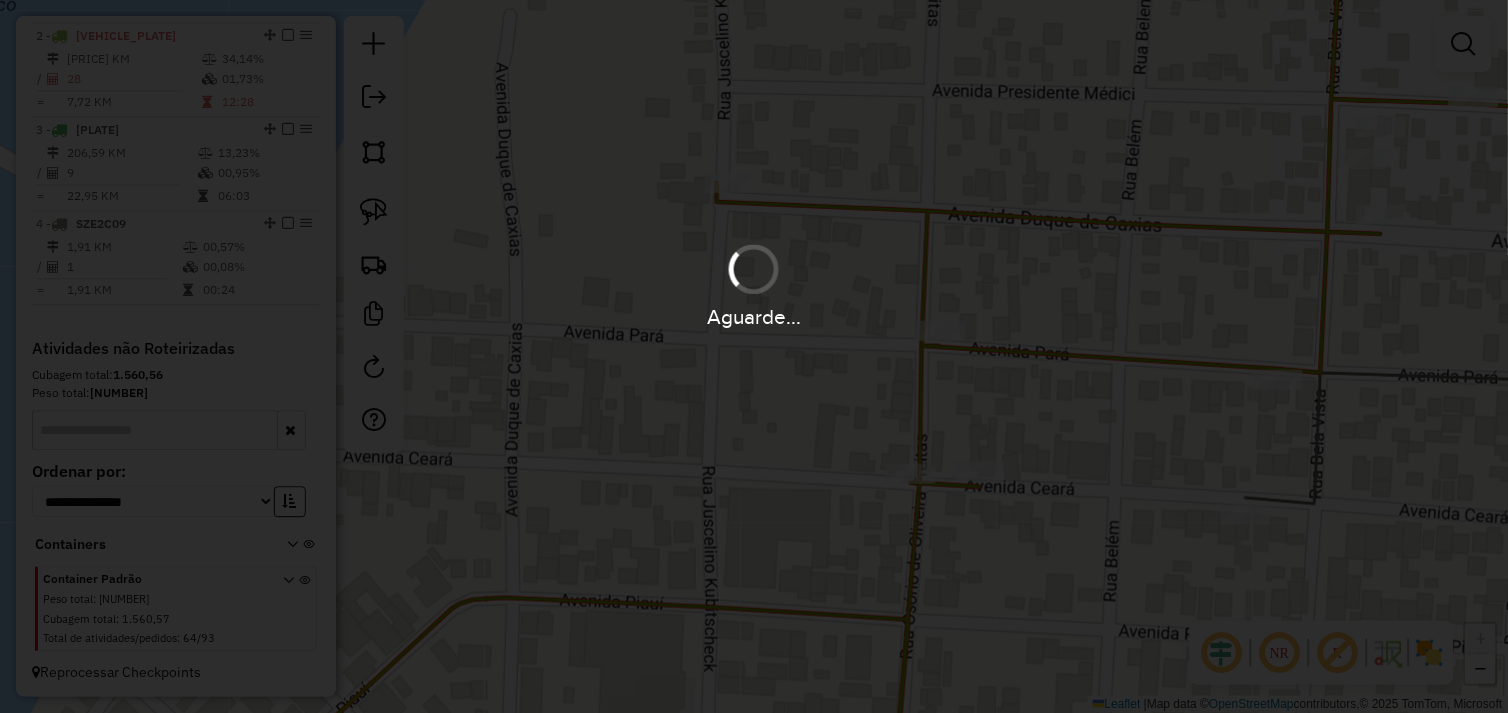 scroll, scrollTop: 0, scrollLeft: 0, axis: both 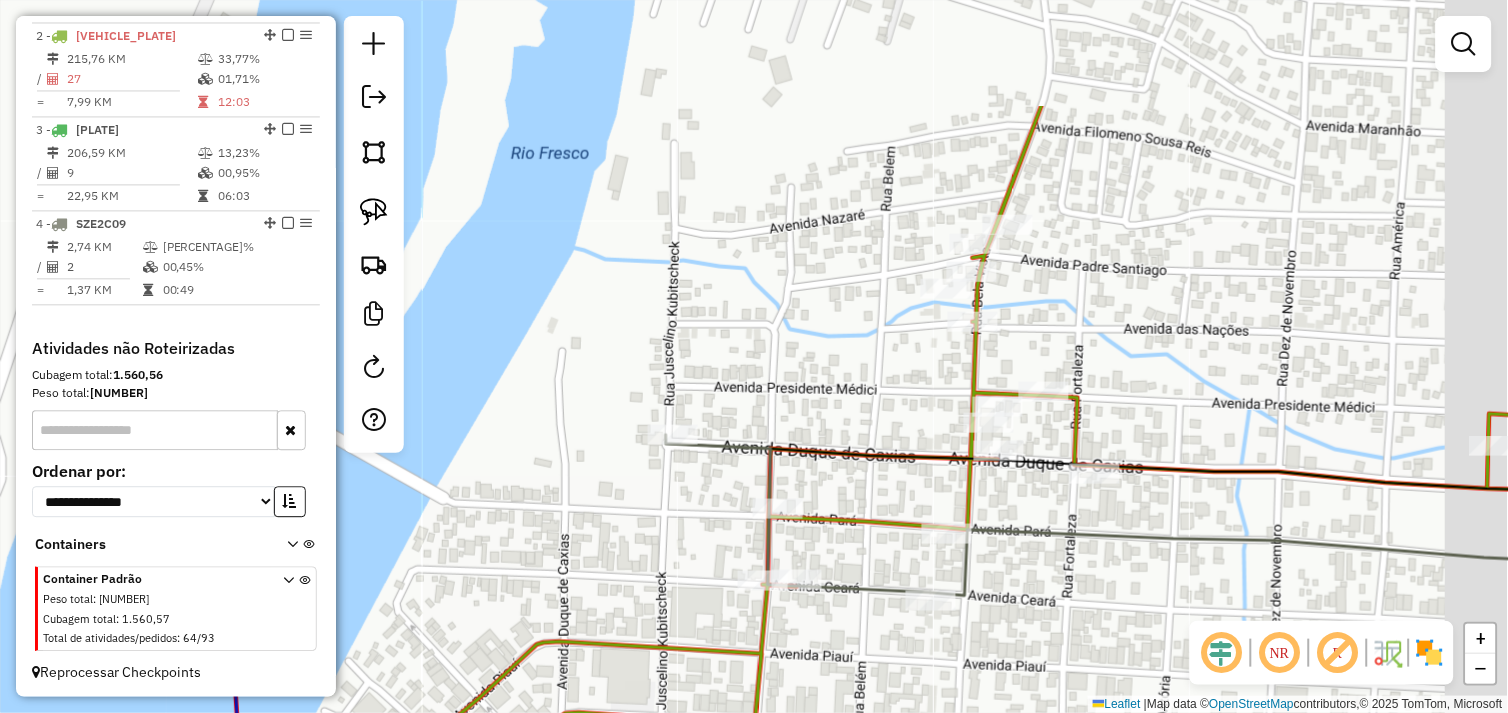 drag, startPoint x: 888, startPoint y: 360, endPoint x: 758, endPoint y: 477, distance: 174.89711 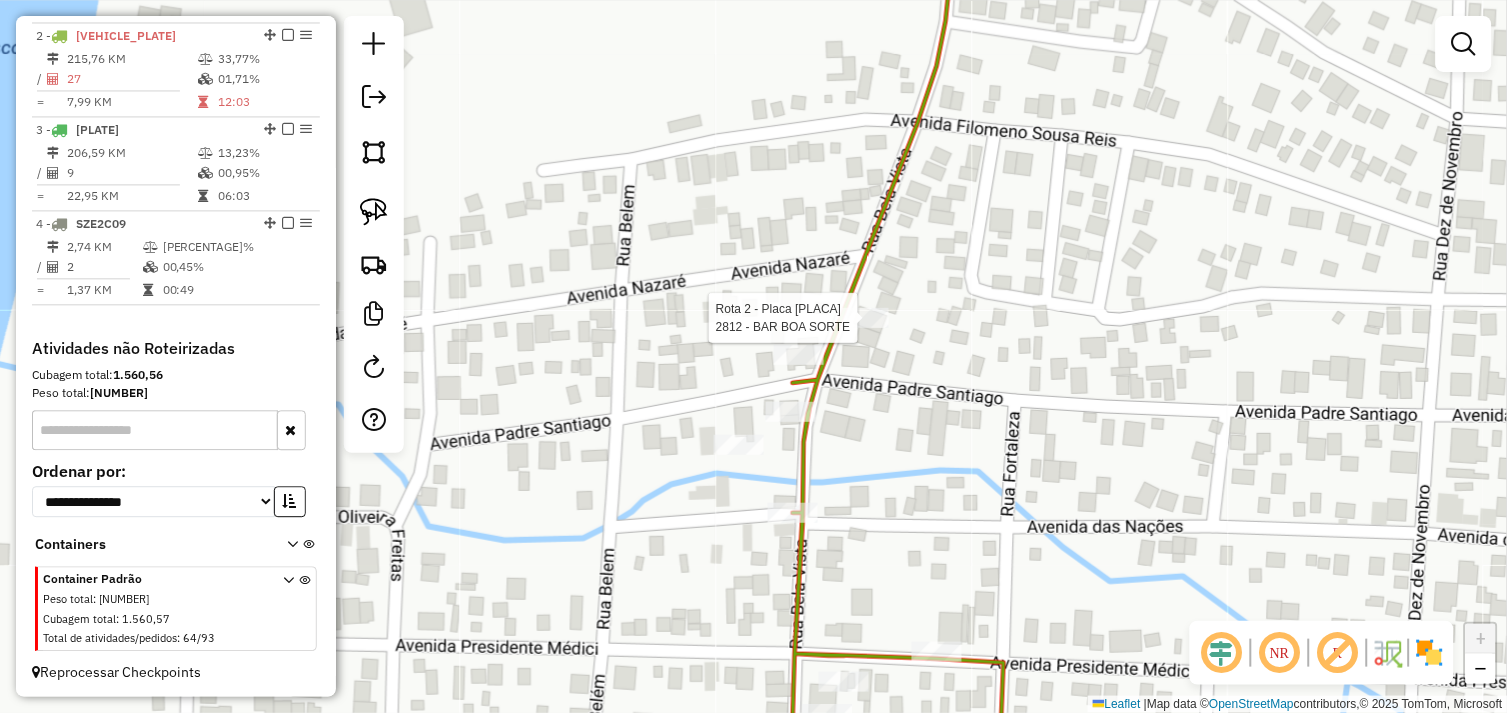 select on "*********" 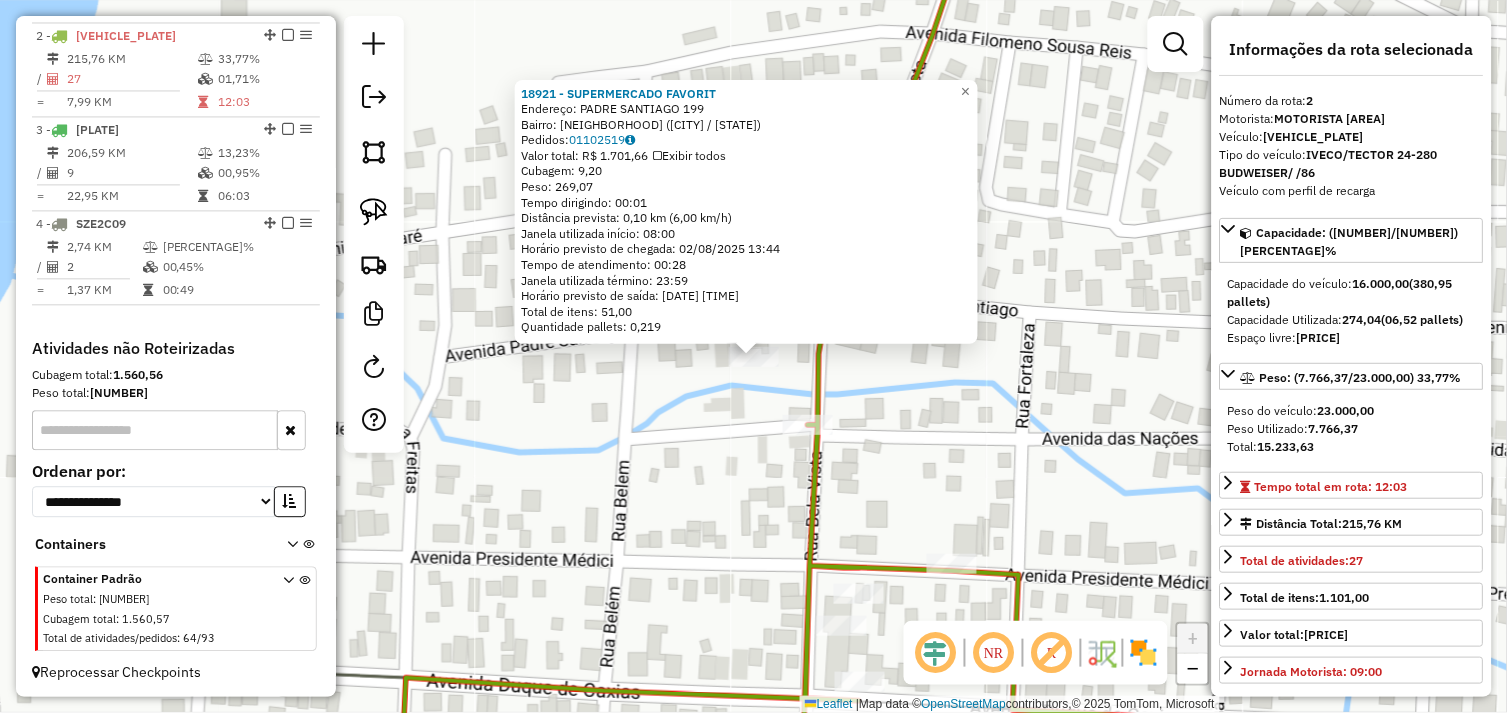 click on "18921 - SUPERMERCADO FAVORIT  Endereço:  PADRE SANTIAGO 199   Bairro: VITORIA (SAO FELIX DO XINGU / PA)   Pedidos:  01102519   Valor total: R$ 1.701,66   Exibir todos   Cubagem: 9,20  Peso: 269,07  Tempo dirigindo: 00:01   Distância prevista: 0,10 km (6,00 km/h)   Janela utilizada início: 08:00   Horário previsto de chegada: 02/08/2025 13:44   Tempo de atendimento: 00:28   Janela utilizada término: 23:59   Horário previsto de saída: 02/08/2025 14:12   Total de itens: 51,00   Quantidade pallets: 0,219  × Janela de atendimento Grade de atendimento Capacidade Transportadoras Veículos Cliente Pedidos  Rotas Selecione os dias de semana para filtrar as janelas de atendimento  Seg   Ter   Qua   Qui   Sex   Sáb   Dom  Informe o período da janela de atendimento: De: Até:  Filtrar exatamente a janela do cliente  Considerar janela de atendimento padrão  Selecione os dias de semana para filtrar as grades de atendimento  Seg   Ter   Qua   Qui   Sex   Sáb   Dom   Peso mínimo:   Peso máximo:   De:   Até:  +" 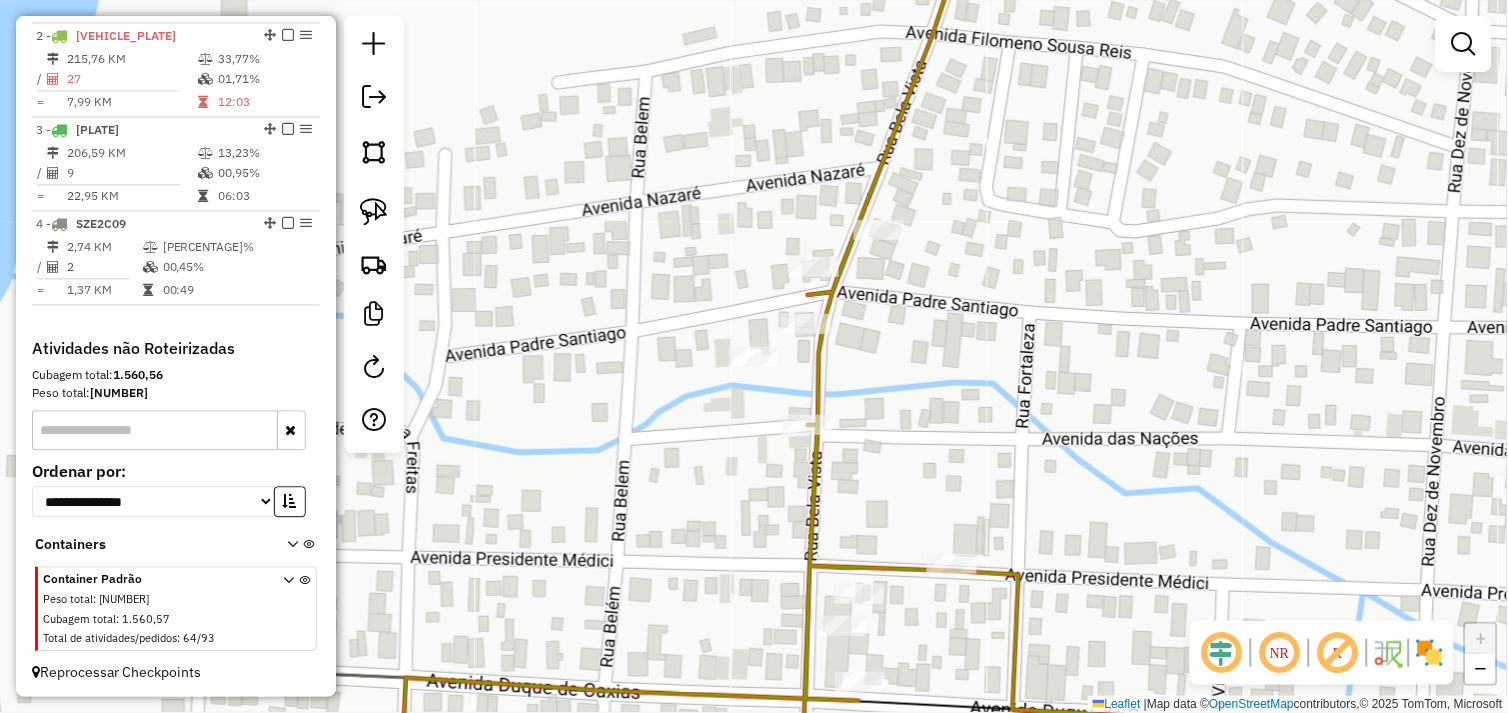 drag, startPoint x: 383, startPoint y: 214, endPoint x: 548, endPoint y: 260, distance: 171.29214 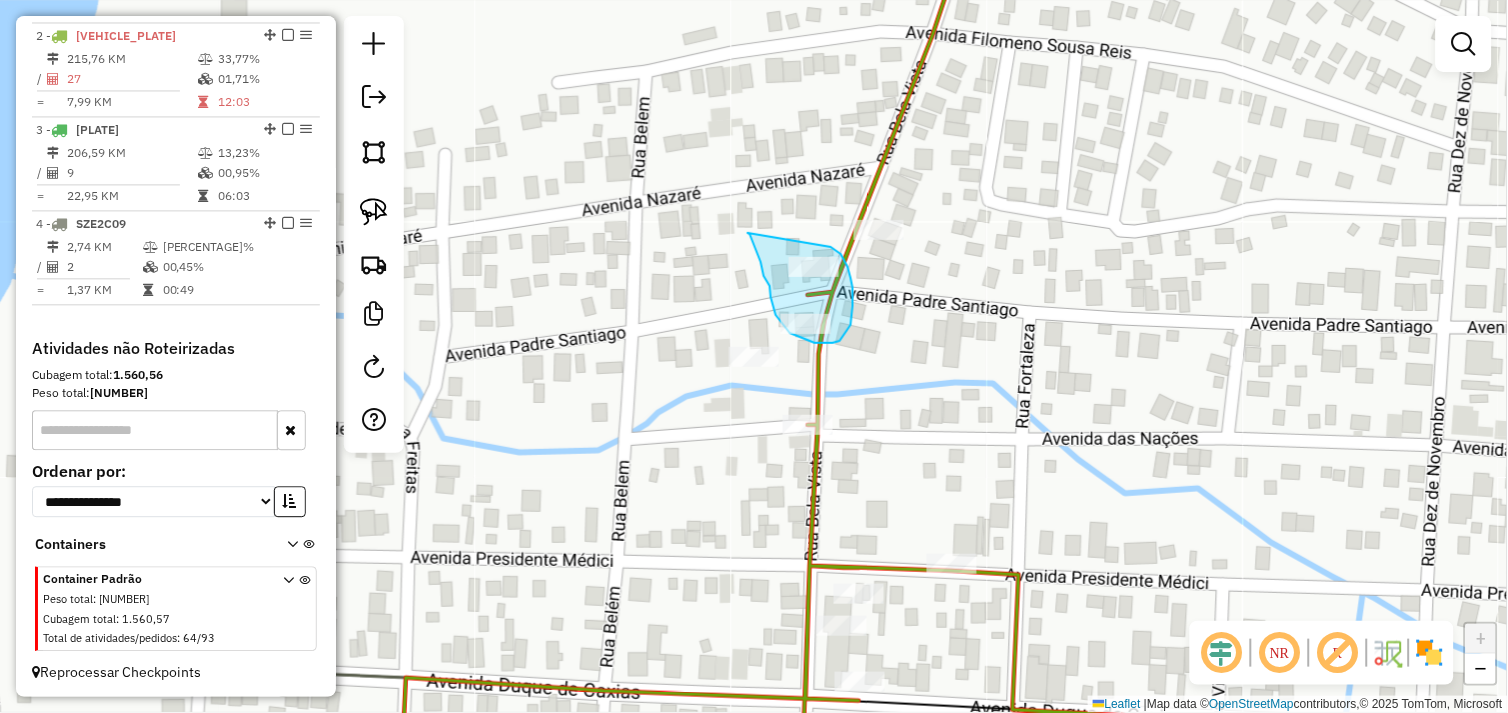 drag, startPoint x: 761, startPoint y: 262, endPoint x: 831, endPoint y: 247, distance: 71.5891 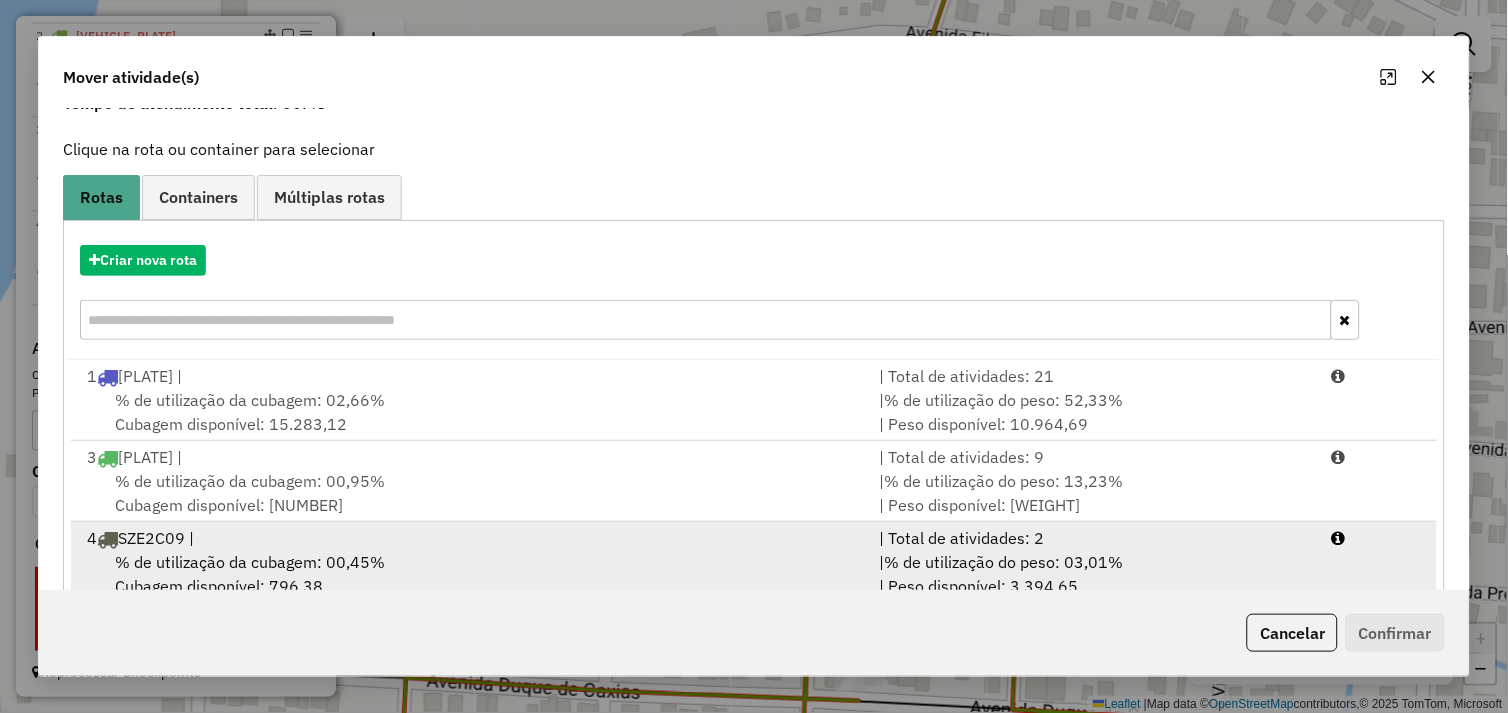 scroll, scrollTop: 145, scrollLeft: 0, axis: vertical 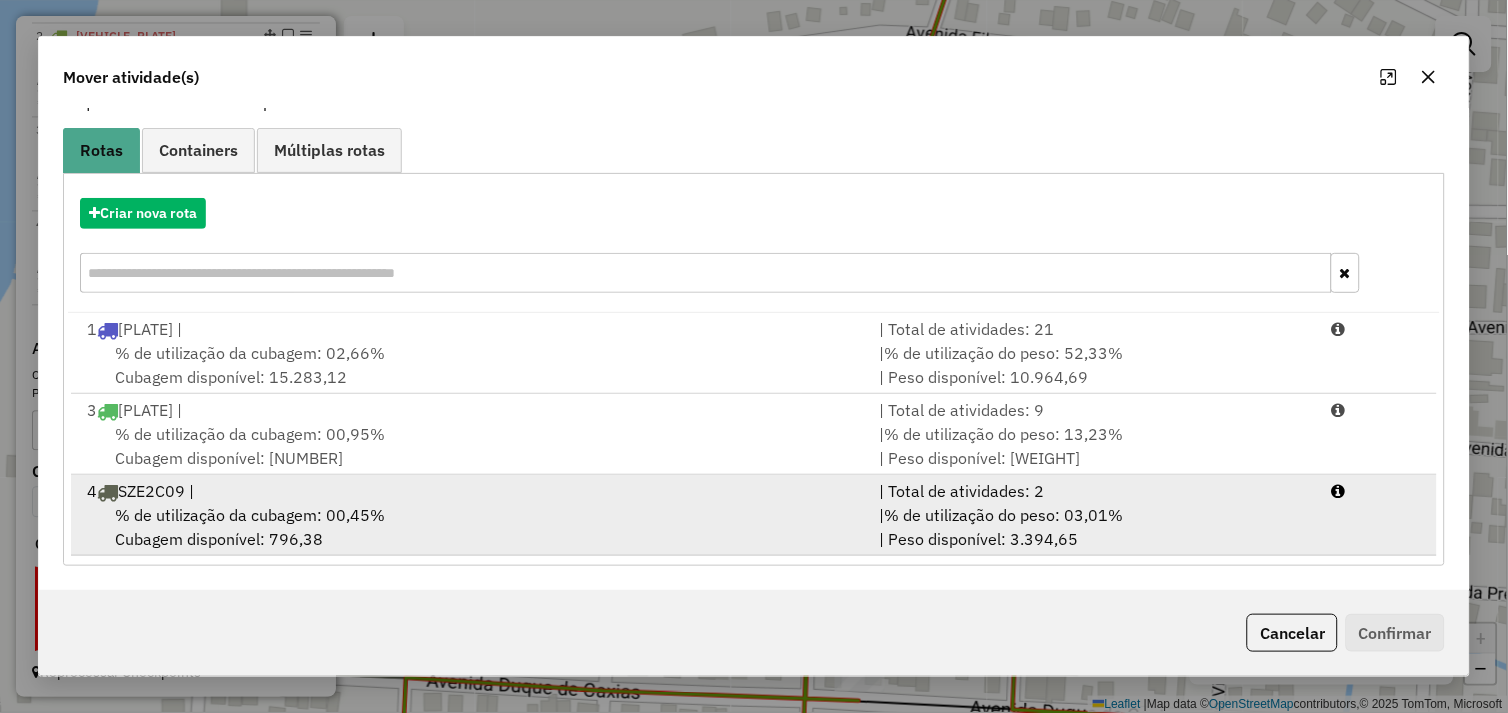 drag, startPoint x: 447, startPoint y: 517, endPoint x: 763, endPoint y: 526, distance: 316.12814 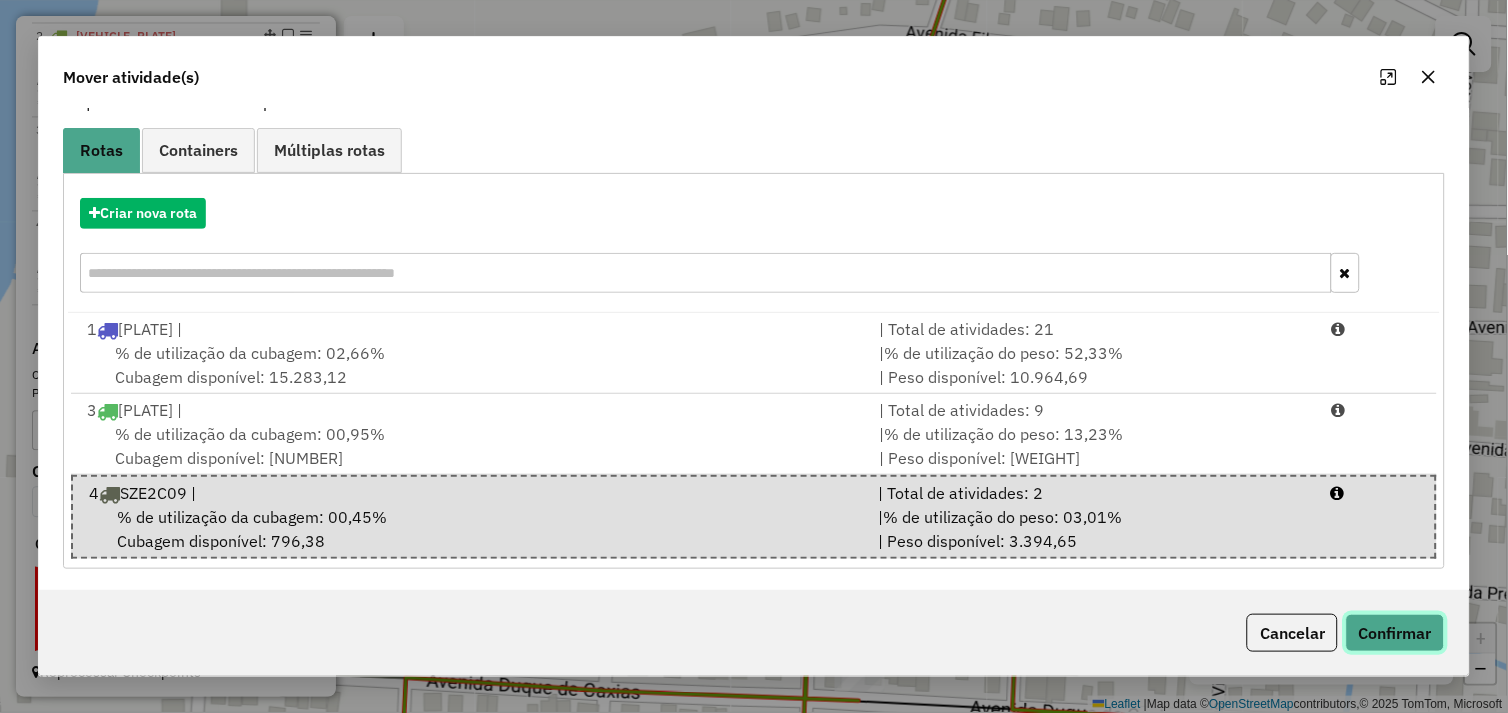 click on "Confirmar" 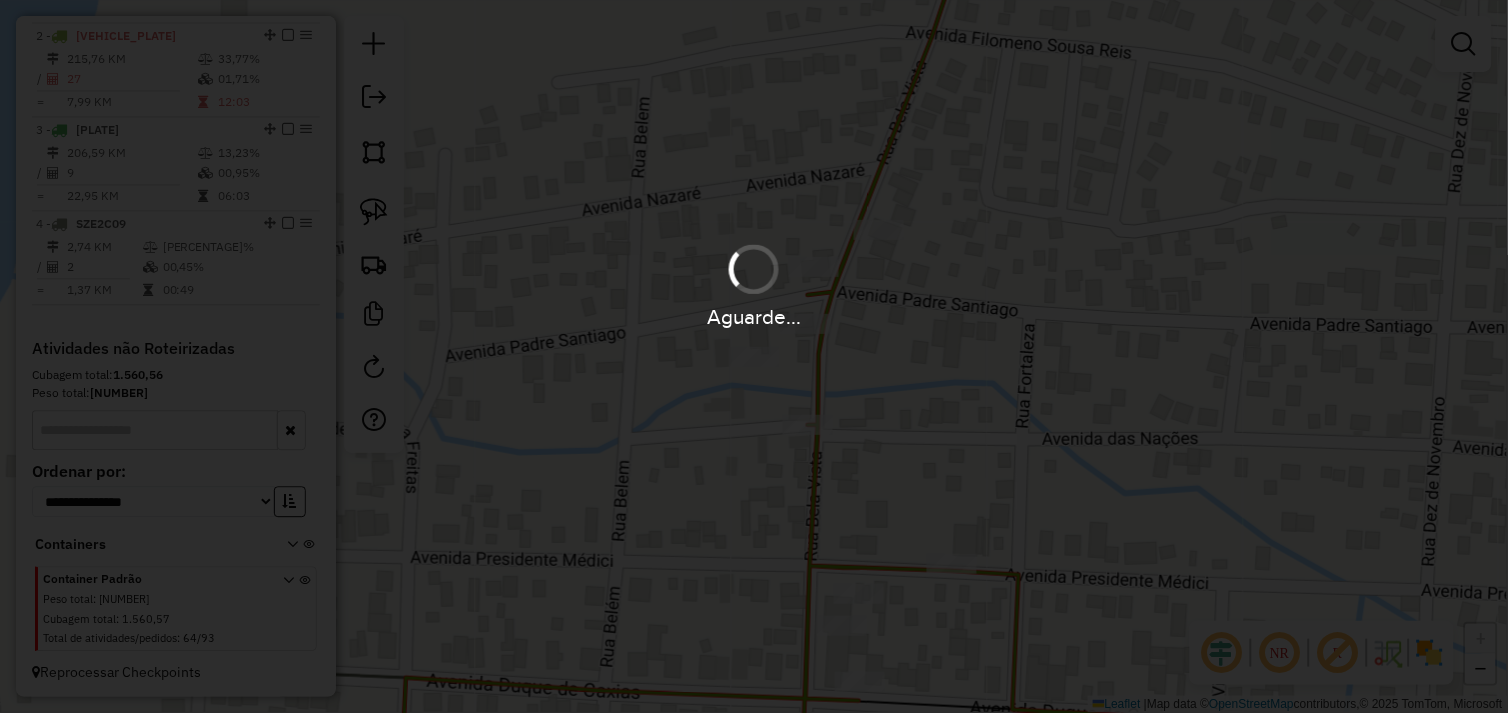scroll, scrollTop: 0, scrollLeft: 0, axis: both 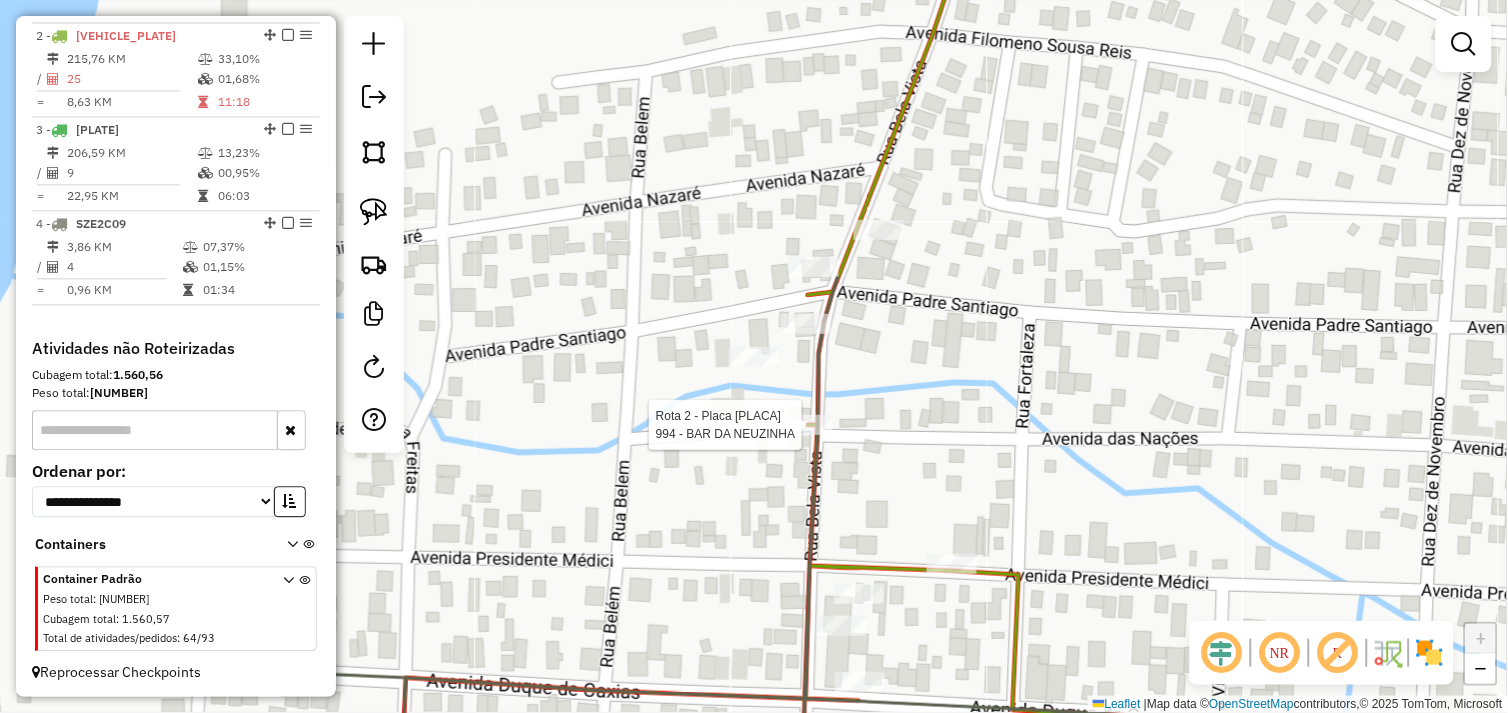 select on "*********" 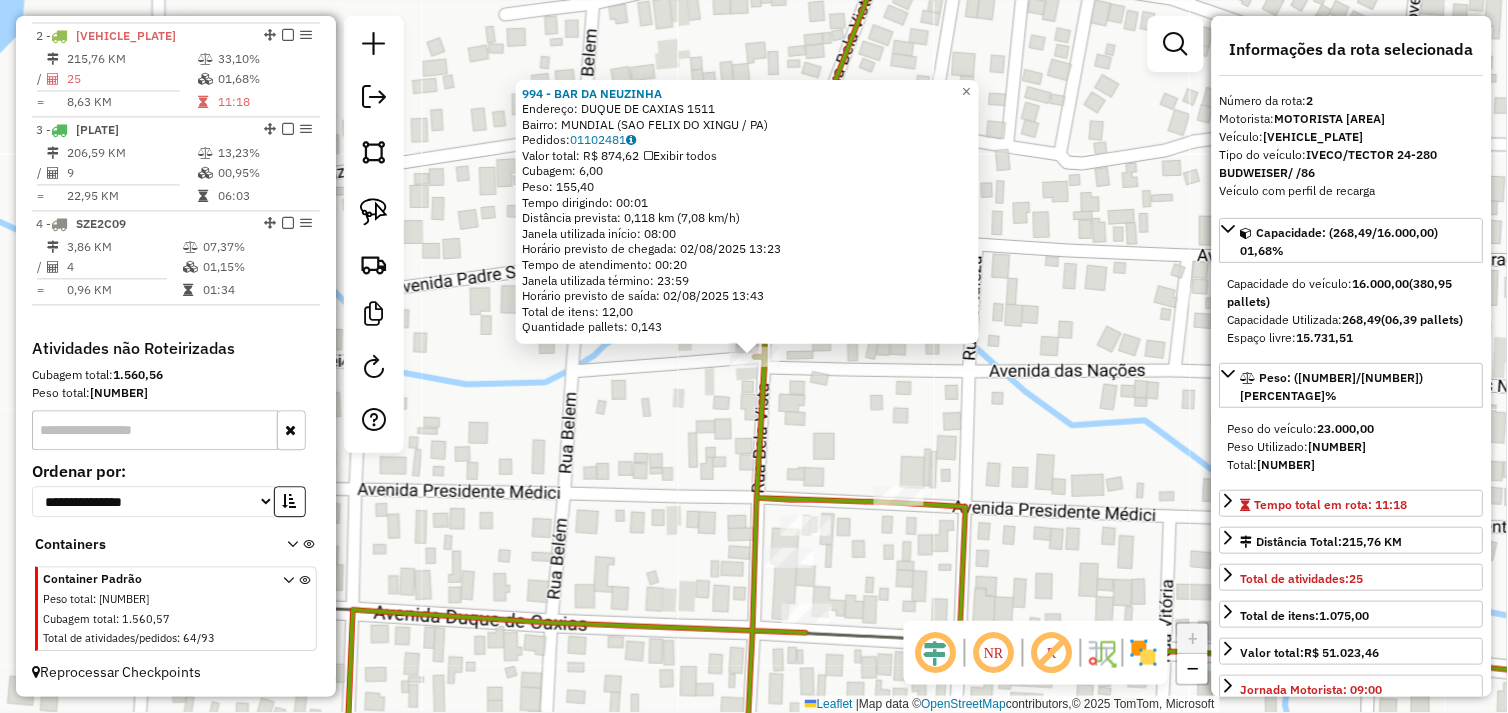 click on "994 - BAR DA NEUZINHA  Endereço:  DUQUE DE CAXIAS 1511   Bairro: MUNDIAL (SAO FELIX DO XINGU / PA)   Pedidos:  01102481   Valor total: R$ 874,62   Exibir todos   Cubagem: 6,00  Peso: 155,40  Tempo dirigindo: 00:01   Distância prevista: 0,118 km (7,08 km/h)   Janela utilizada início: 08:00   Horário previsto de chegada: 02/08/2025 13:23   Tempo de atendimento: 00:20   Janela utilizada término: 23:59   Horário previsto de saída: 02/08/2025 13:43   Total de itens: 12,00   Quantidade pallets: 0,143  × Janela de atendimento Grade de atendimento Capacidade Transportadoras Veículos Cliente Pedidos  Rotas Selecione os dias de semana para filtrar as janelas de atendimento  Seg   Ter   Qua   Qui   Sex   Sáb   Dom  Informe o período da janela de atendimento: De: Até:  Filtrar exatamente a janela do cliente  Considerar janela de atendimento padrão  Selecione os dias de semana para filtrar as grades de atendimento  Seg   Ter   Qua   Qui   Sex   Sáb   Dom   Clientes fora do dia de atendimento selecionado De:" 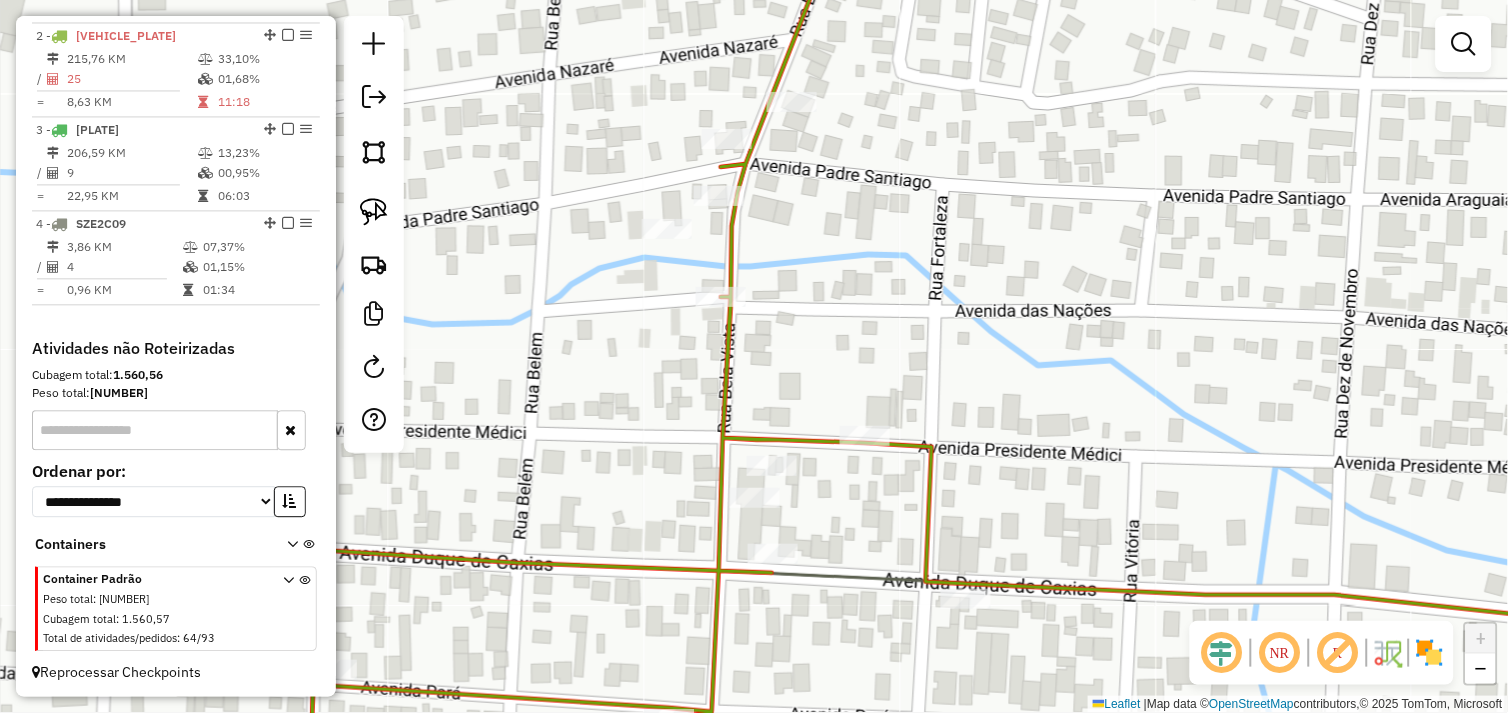 drag, startPoint x: 831, startPoint y: 374, endPoint x: 717, endPoint y: 188, distance: 218.15591 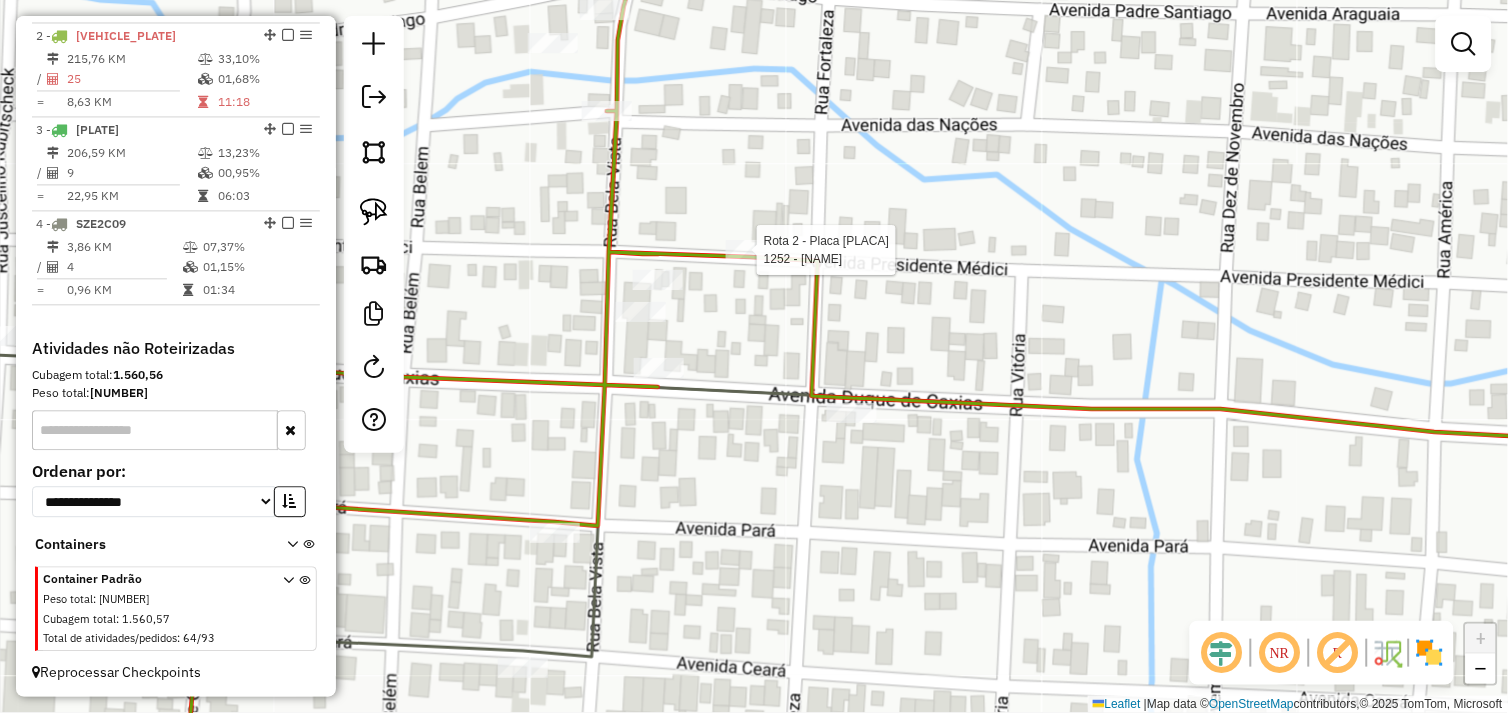 select on "*********" 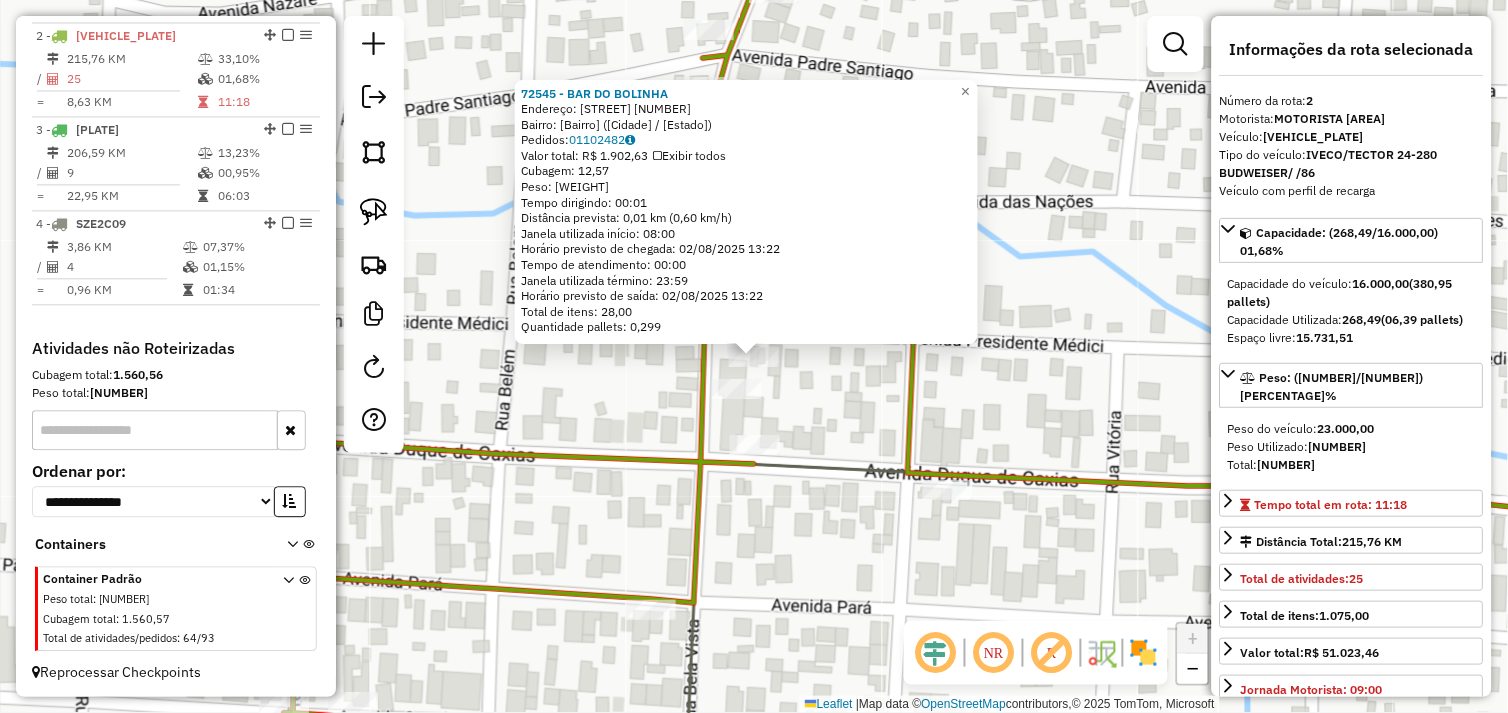 drag, startPoint x: 807, startPoint y: 390, endPoint x: 774, endPoint y: 390, distance: 33 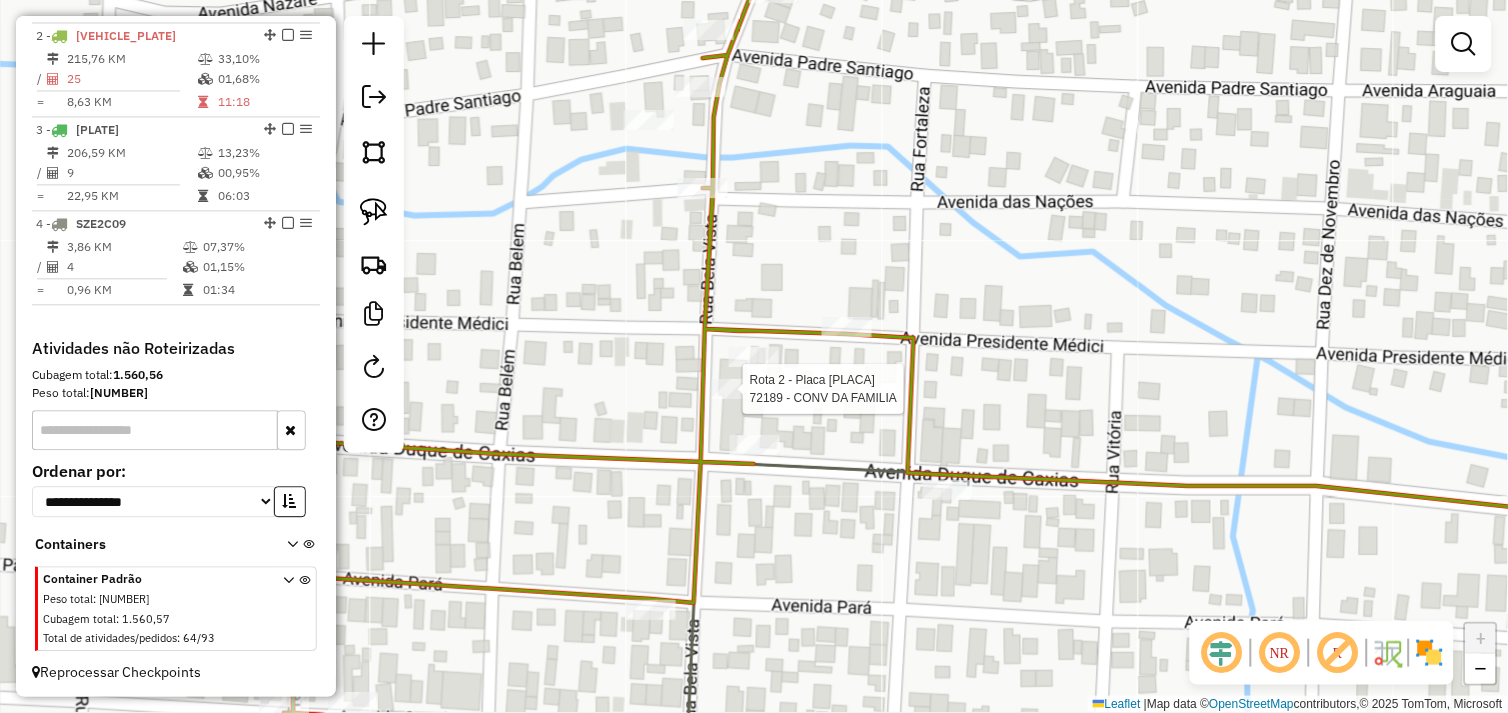 select on "*********" 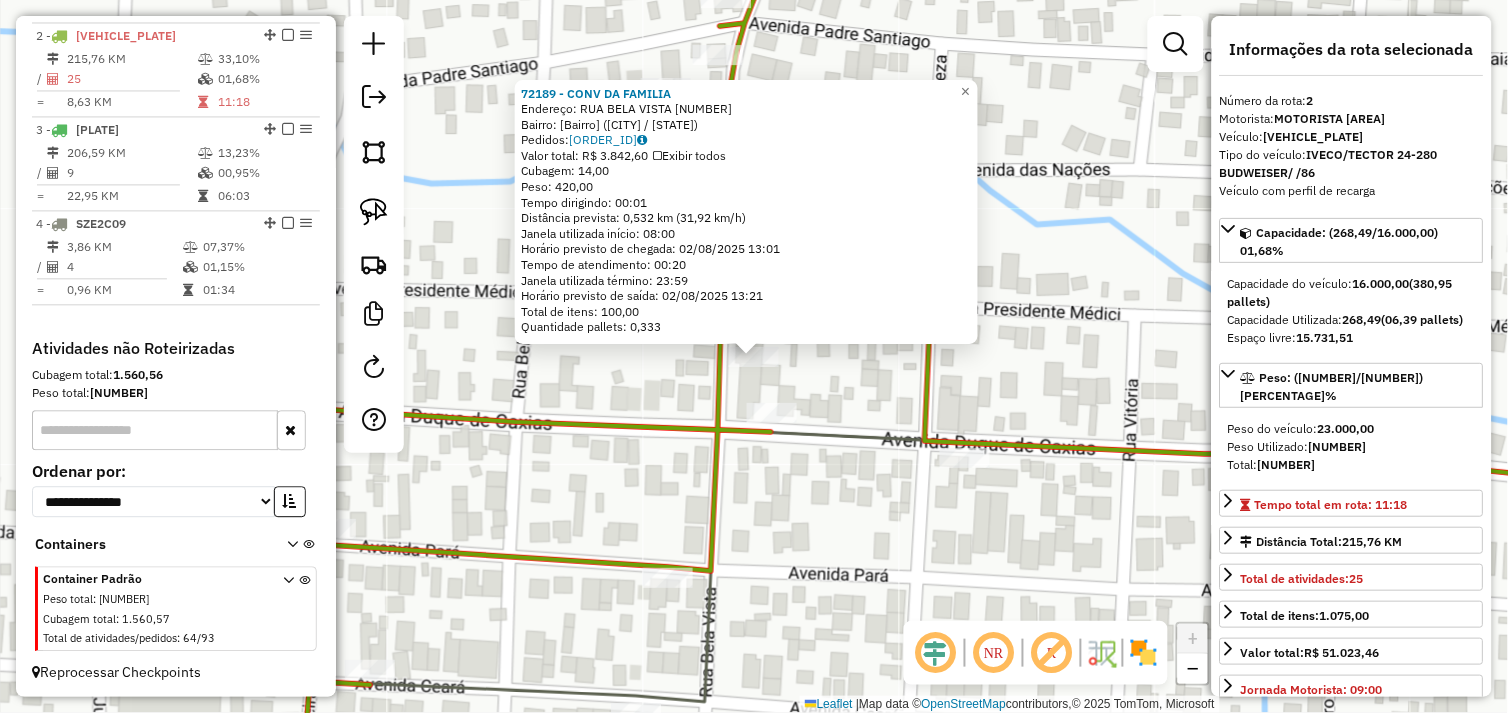 click on "72189 - CONV DA FAMILIA  Endereço:  RUA BELA VISTA 41   Bairro: SAO SOJE (SAO FELIX DO XINGU / PA)   Pedidos:  01102417   Valor total: R$ 3.842,60   Exibir todos   Cubagem: 14,00  Peso: 420,00  Tempo dirigindo: 00:01   Distância prevista: 0,532 km (31,92 km/h)   Janela utilizada início: 08:00   Horário previsto de chegada: 02/08/2025 13:01   Tempo de atendimento: 00:20   Janela utilizada término: 23:59   Horário previsto de saída: 02/08/2025 13:21   Total de itens: 100,00   Quantidade pallets: 0,333  × Janela de atendimento Grade de atendimento Capacidade Transportadoras Veículos Cliente Pedidos  Rotas Selecione os dias de semana para filtrar as janelas de atendimento  Seg   Ter   Qua   Qui   Sex   Sáb   Dom  Informe o período da janela de atendimento: De: Até:  Filtrar exatamente a janela do cliente  Considerar janela de atendimento padrão  Selecione os dias de semana para filtrar as grades de atendimento  Seg   Ter   Qua   Qui   Sex   Sáb   Dom   Clientes fora do dia de atendimento selecionado" 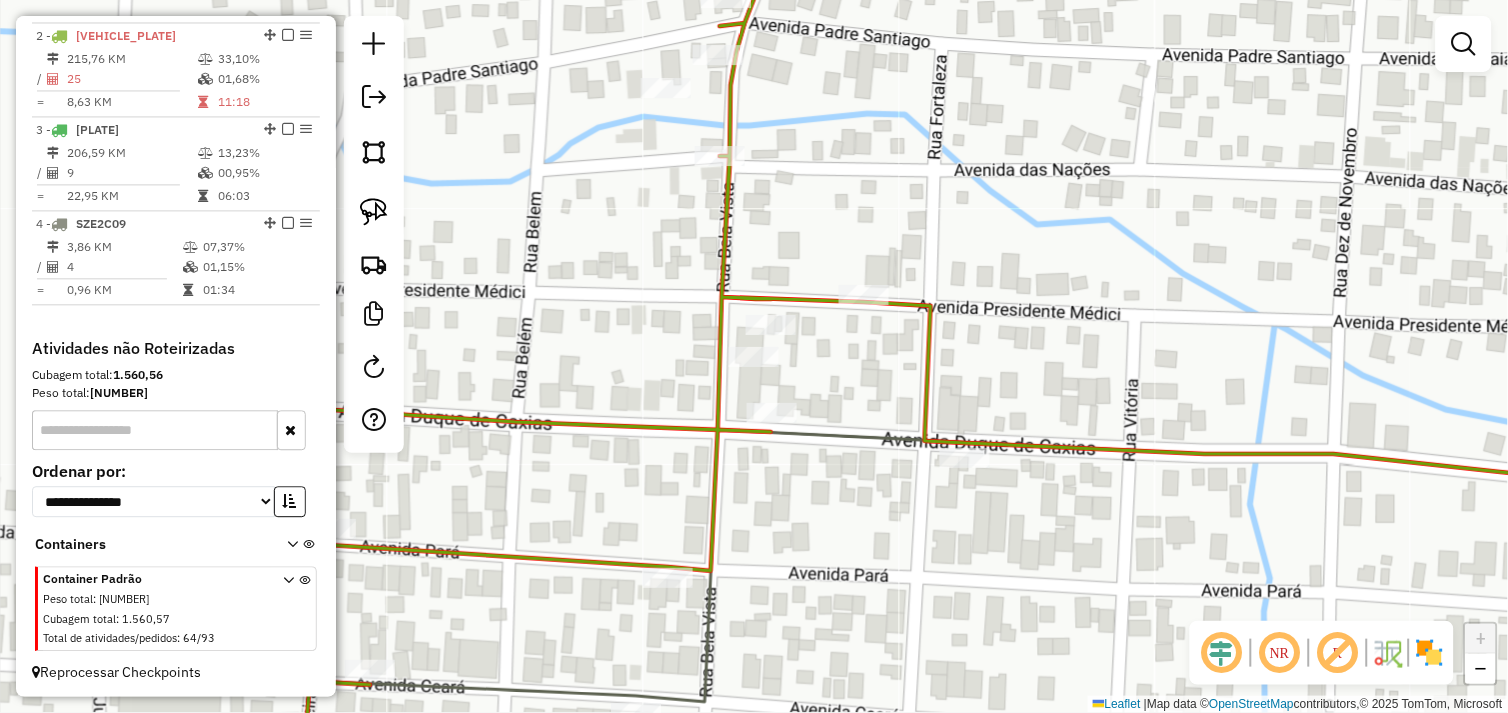 click 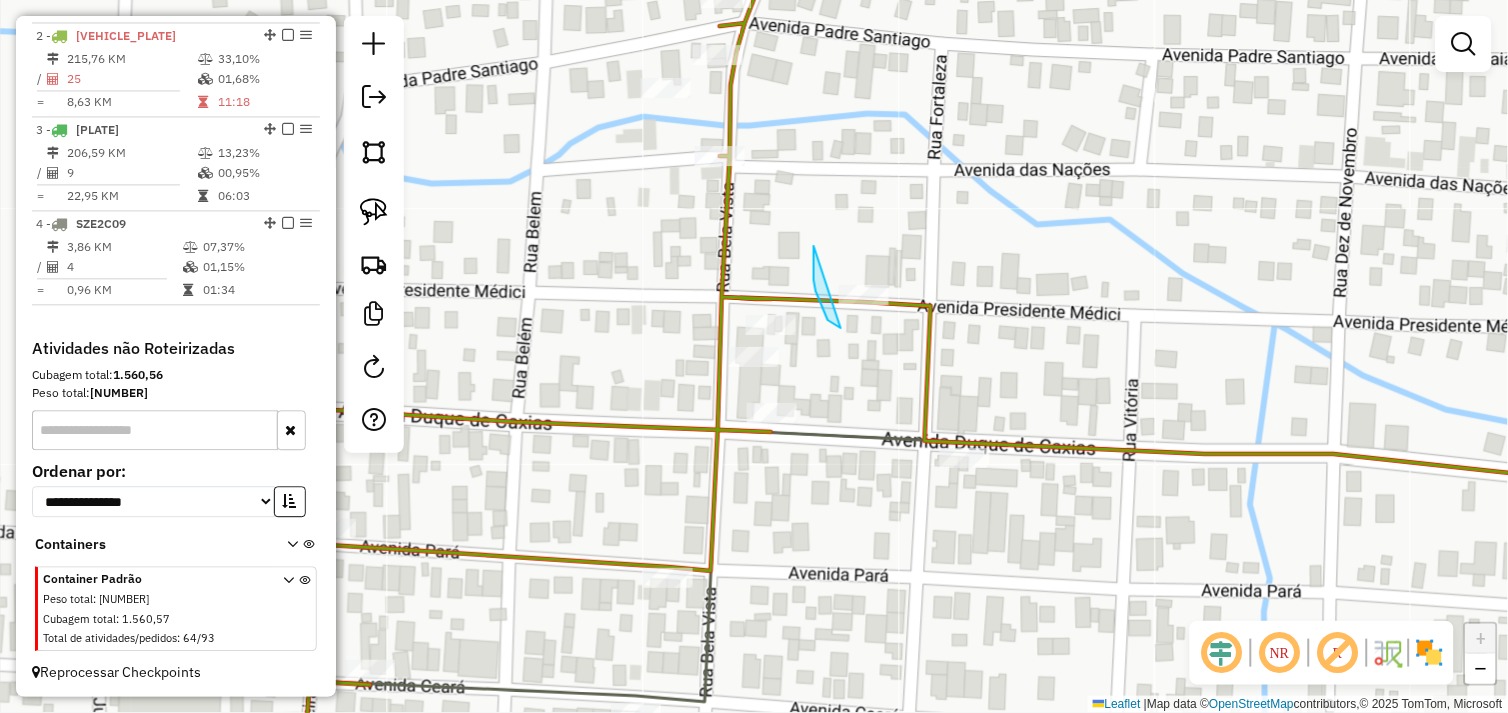 drag, startPoint x: 814, startPoint y: 280, endPoint x: 886, endPoint y: 275, distance: 72.1734 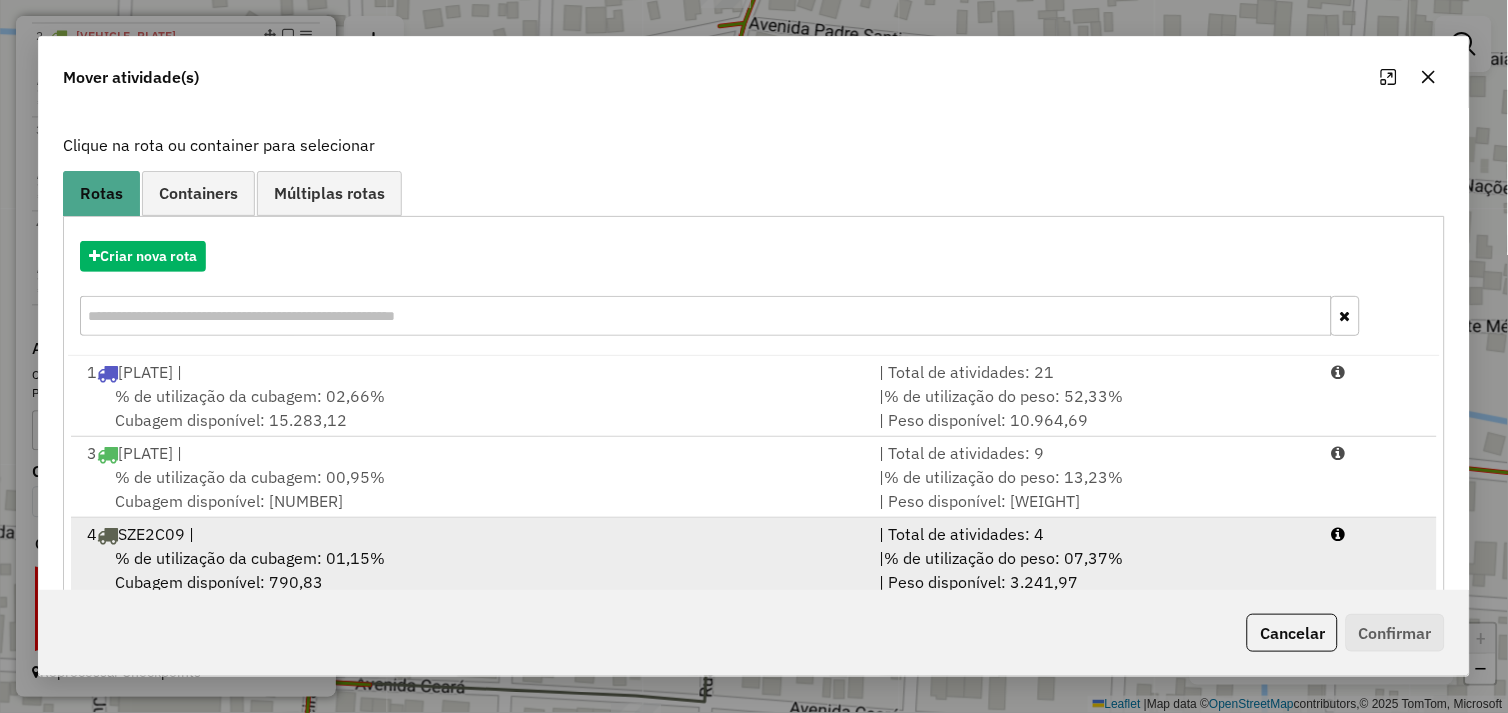 scroll, scrollTop: 145, scrollLeft: 0, axis: vertical 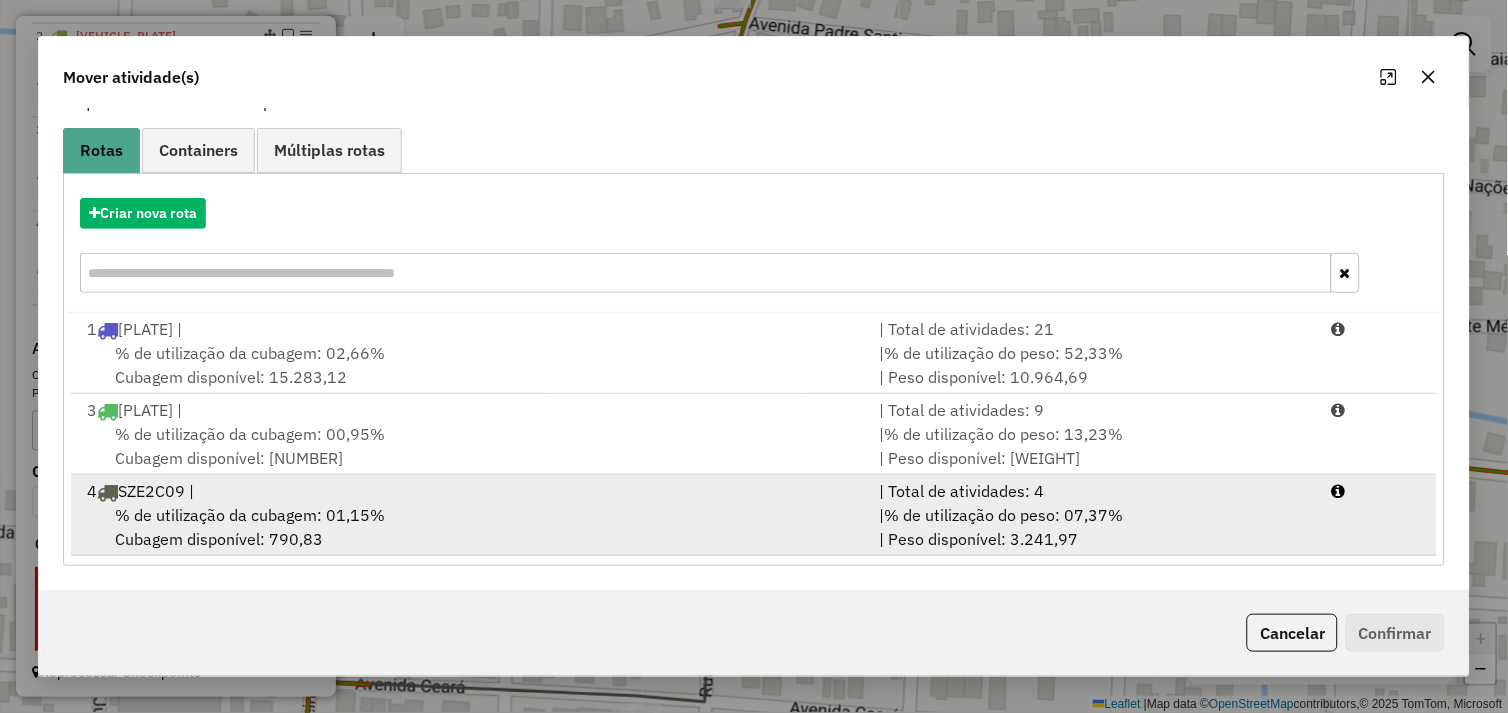 click on "% de utilização da cubagem: 01,15%  Cubagem disponível: 790,83" at bounding box center (471, 527) 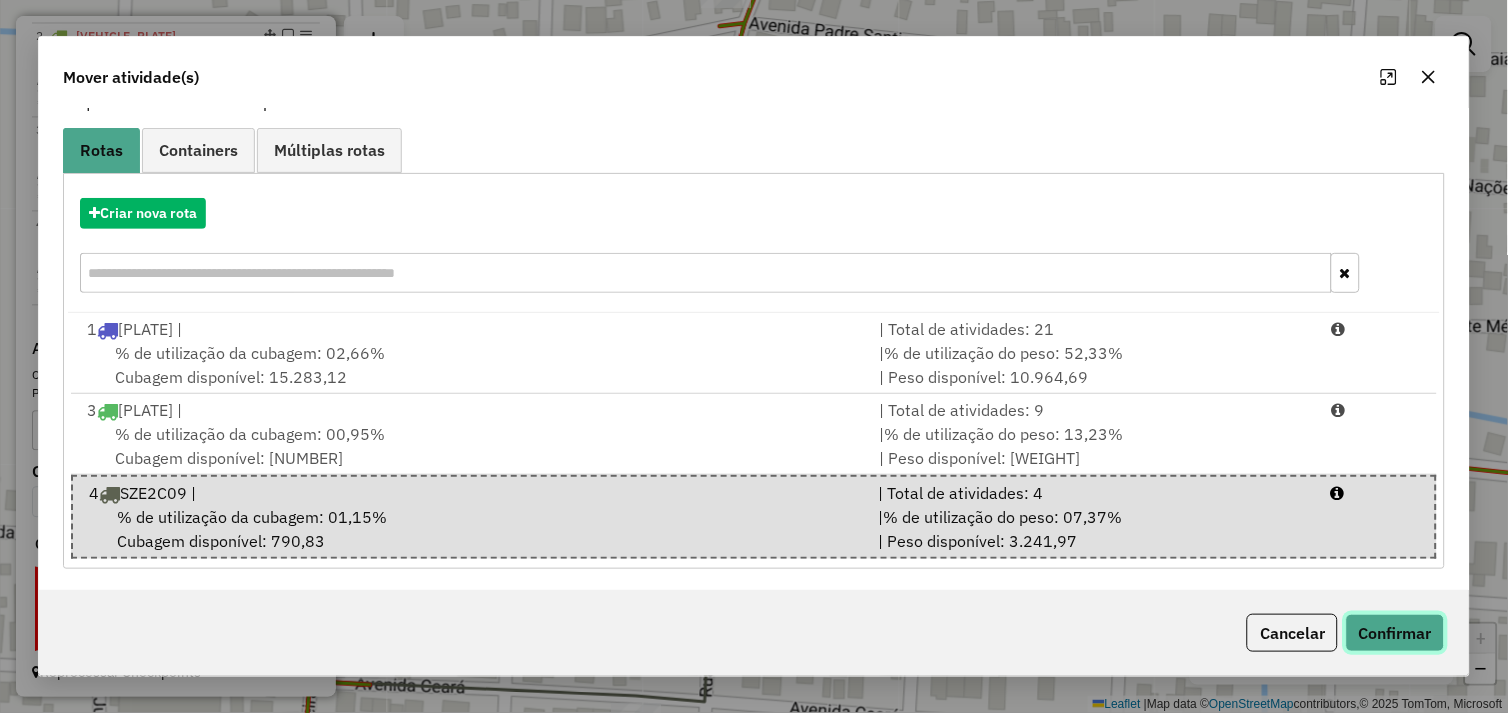 click on "Confirmar" 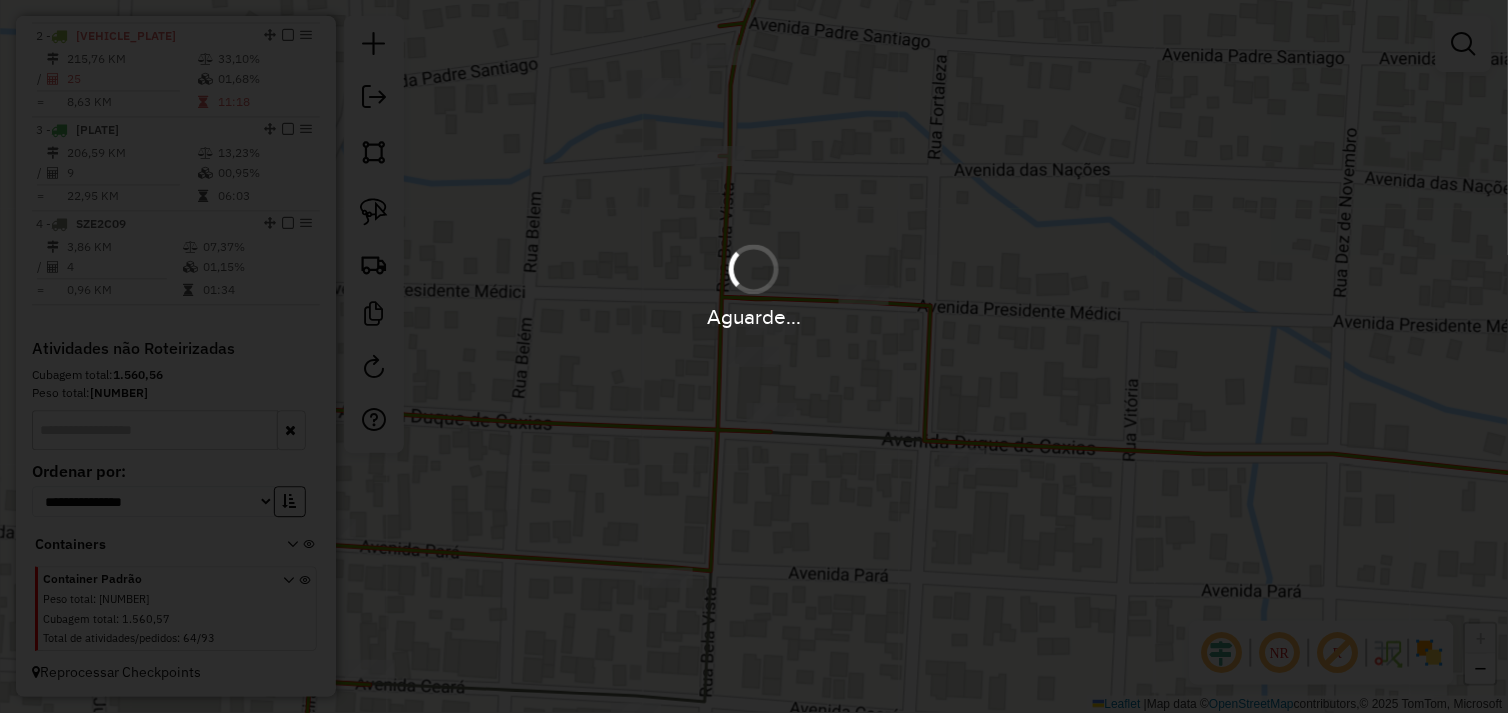 scroll, scrollTop: 0, scrollLeft: 0, axis: both 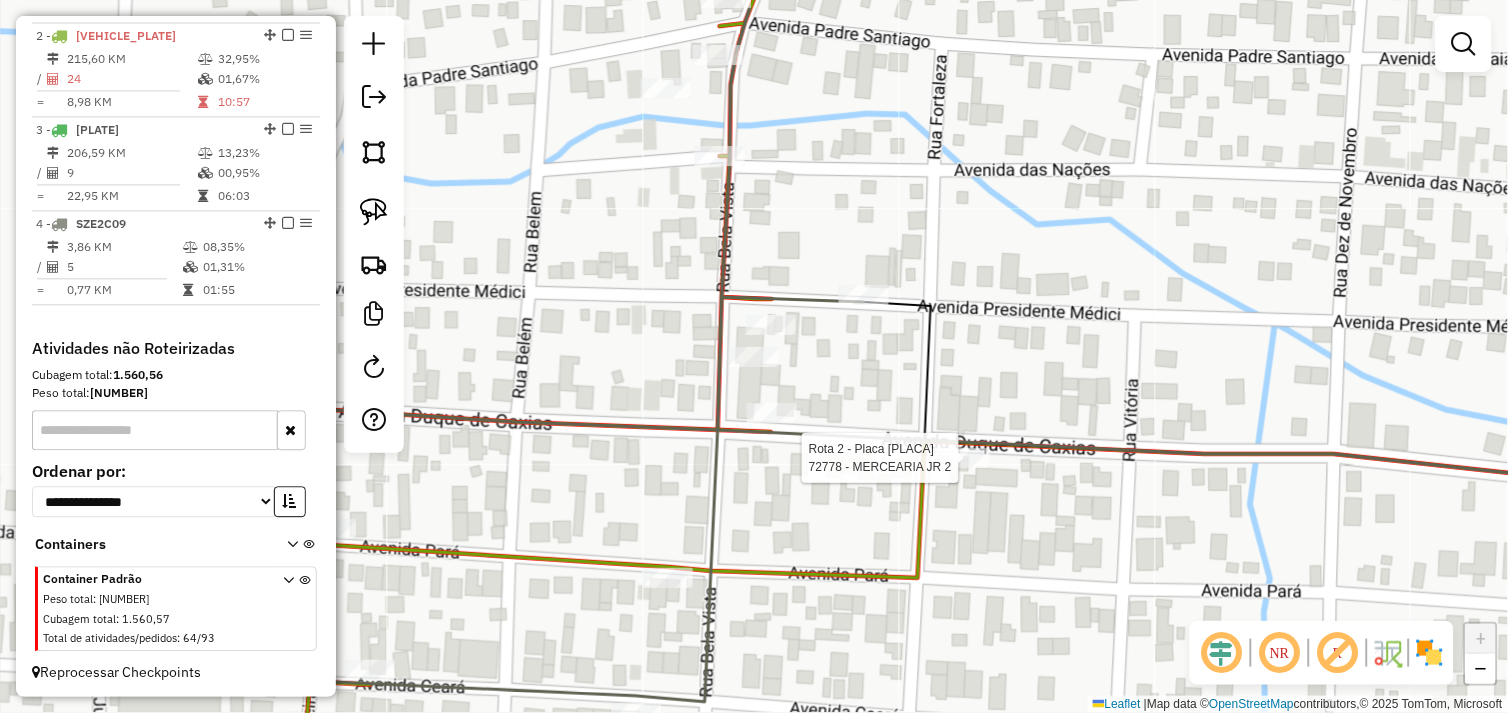 select on "*********" 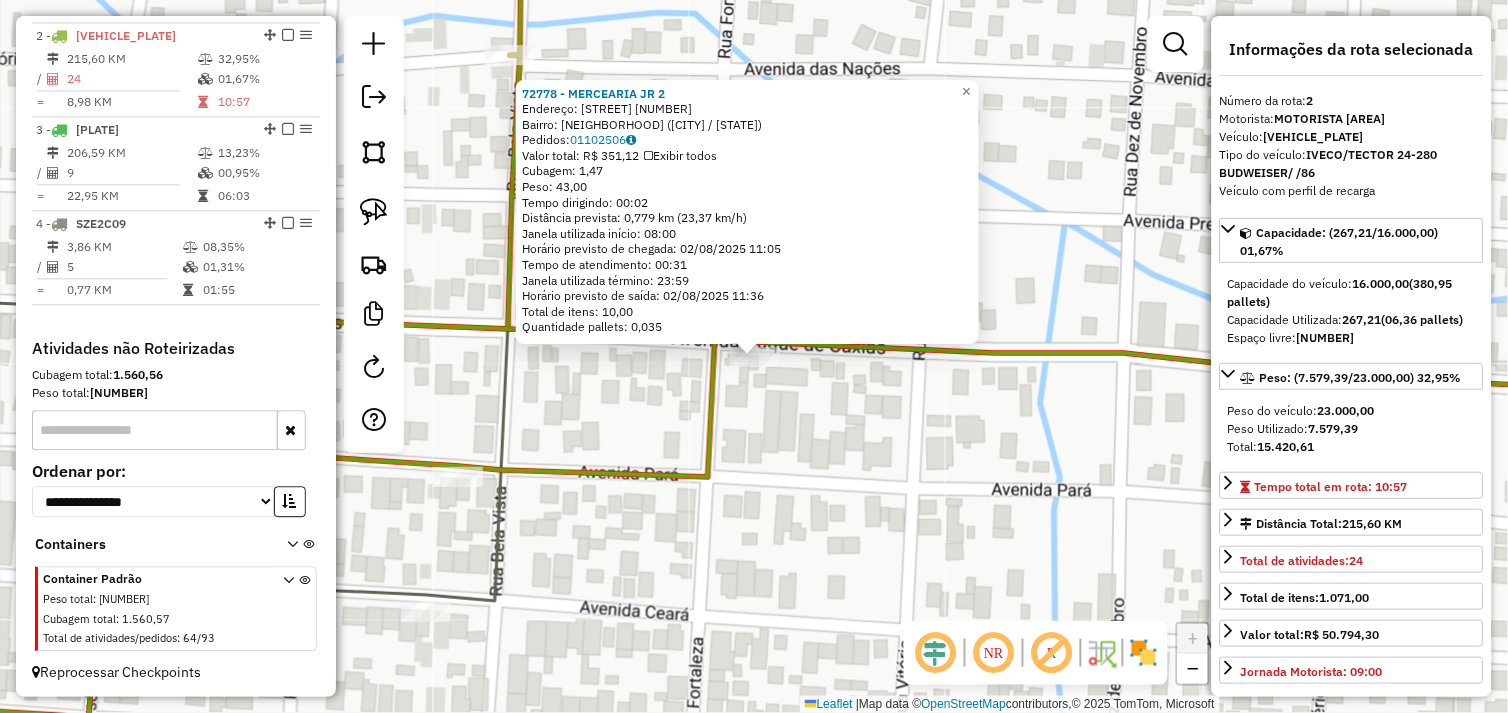 click on "72778 - MERCEARIA JR 2  Endereço:  DUQUE DE CAXIAS 92   Bairro: VITORIA (SAO FELIX DO XINGU / PA)   Pedidos:  01102506   Valor total: R$ 351,12   Exibir todos   Cubagem: 1,47  Peso: 43,00  Tempo dirigindo: 00:02   Distância prevista: 0,779 km (23,37 km/h)   Janela utilizada início: 08:00   Horário previsto de chegada: 02/08/2025 11:05   Tempo de atendimento: 00:31   Janela utilizada término: 23:59   Horário previsto de saída: 02/08/2025 11:36   Total de itens: 10,00   Quantidade pallets: 0,035  × Janela de atendimento Grade de atendimento Capacidade Transportadoras Veículos Cliente Pedidos  Rotas Selecione os dias de semana para filtrar as janelas de atendimento  Seg   Ter   Qua   Qui   Sex   Sáb   Dom  Informe o período da janela de atendimento: De: Até:  Filtrar exatamente a janela do cliente  Considerar janela de atendimento padrão  Selecione os dias de semana para filtrar as grades de atendimento  Seg   Ter   Qua   Qui   Sex   Sáb   Dom   Considerar clientes sem dia de atendimento cadastrado" 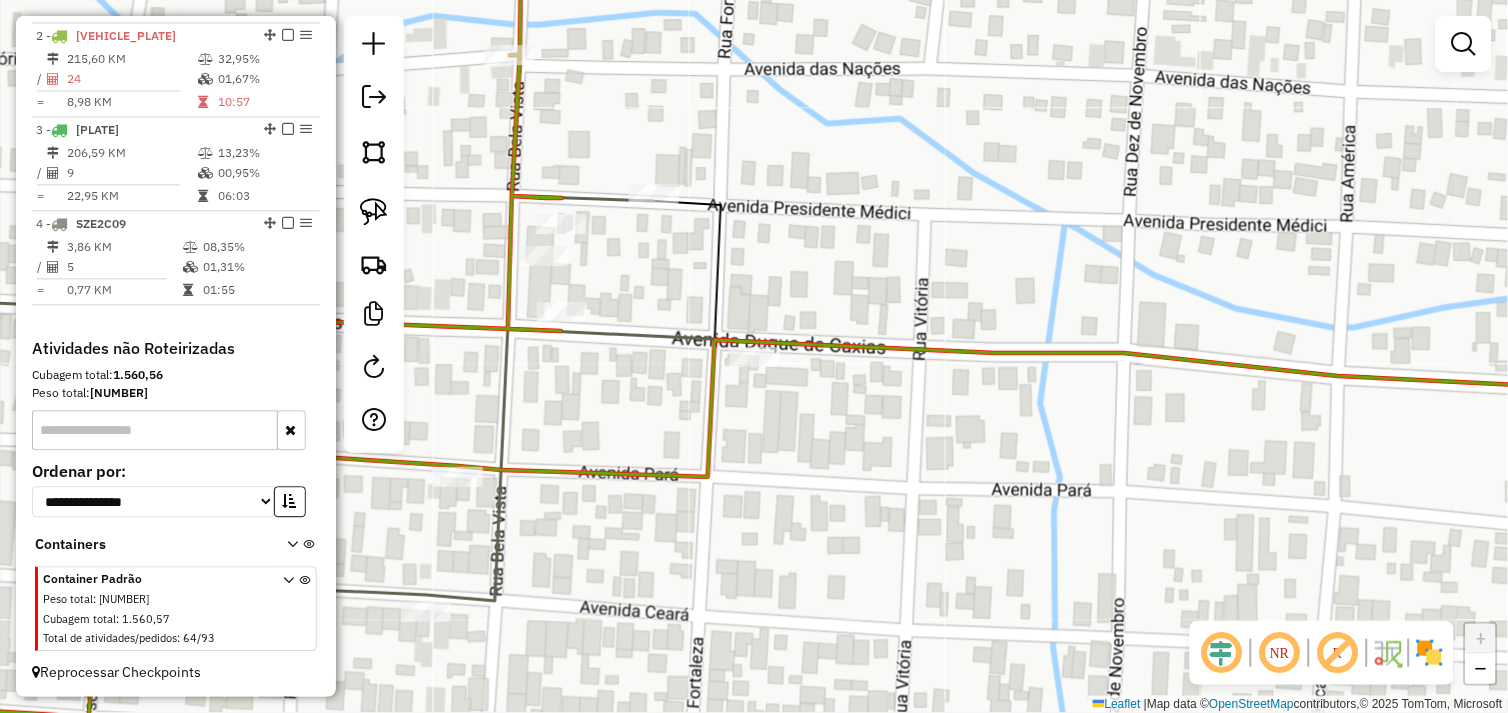 click 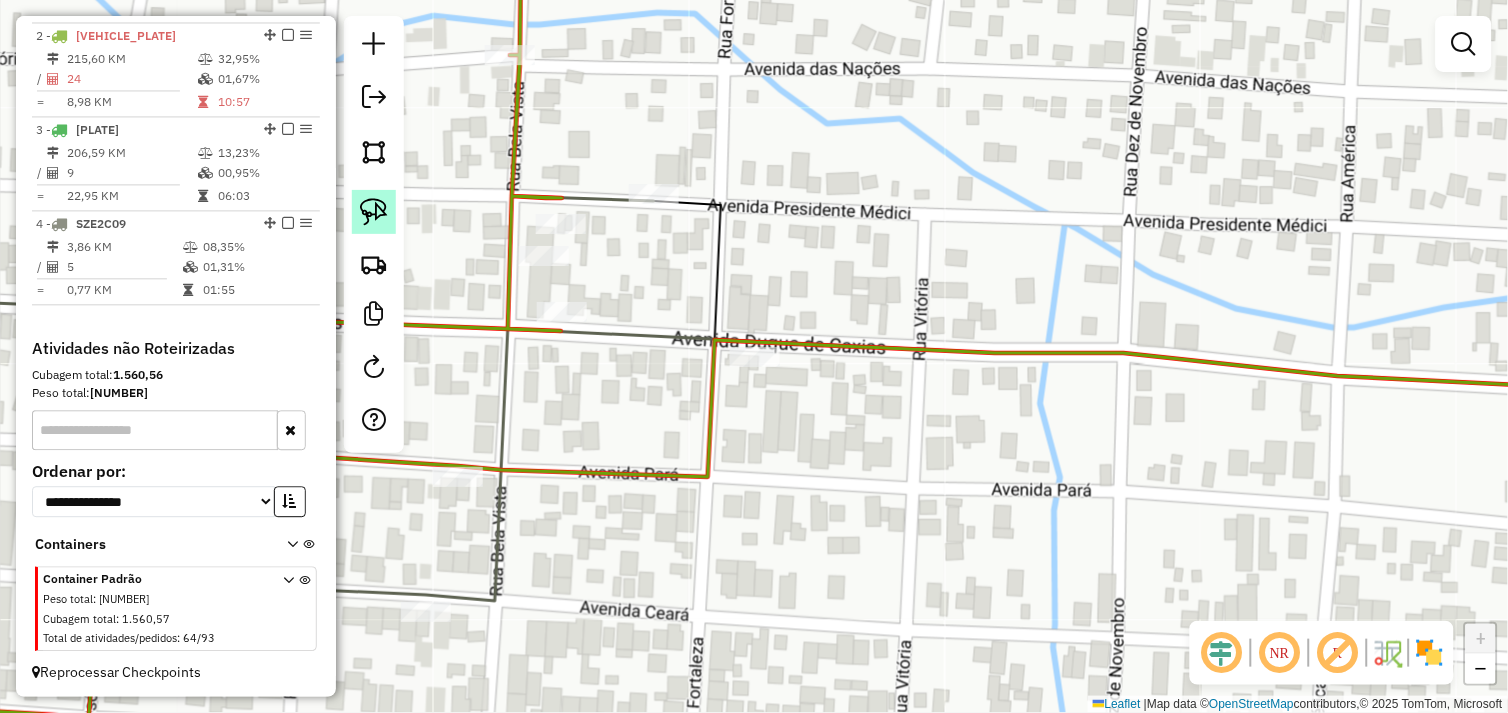 click 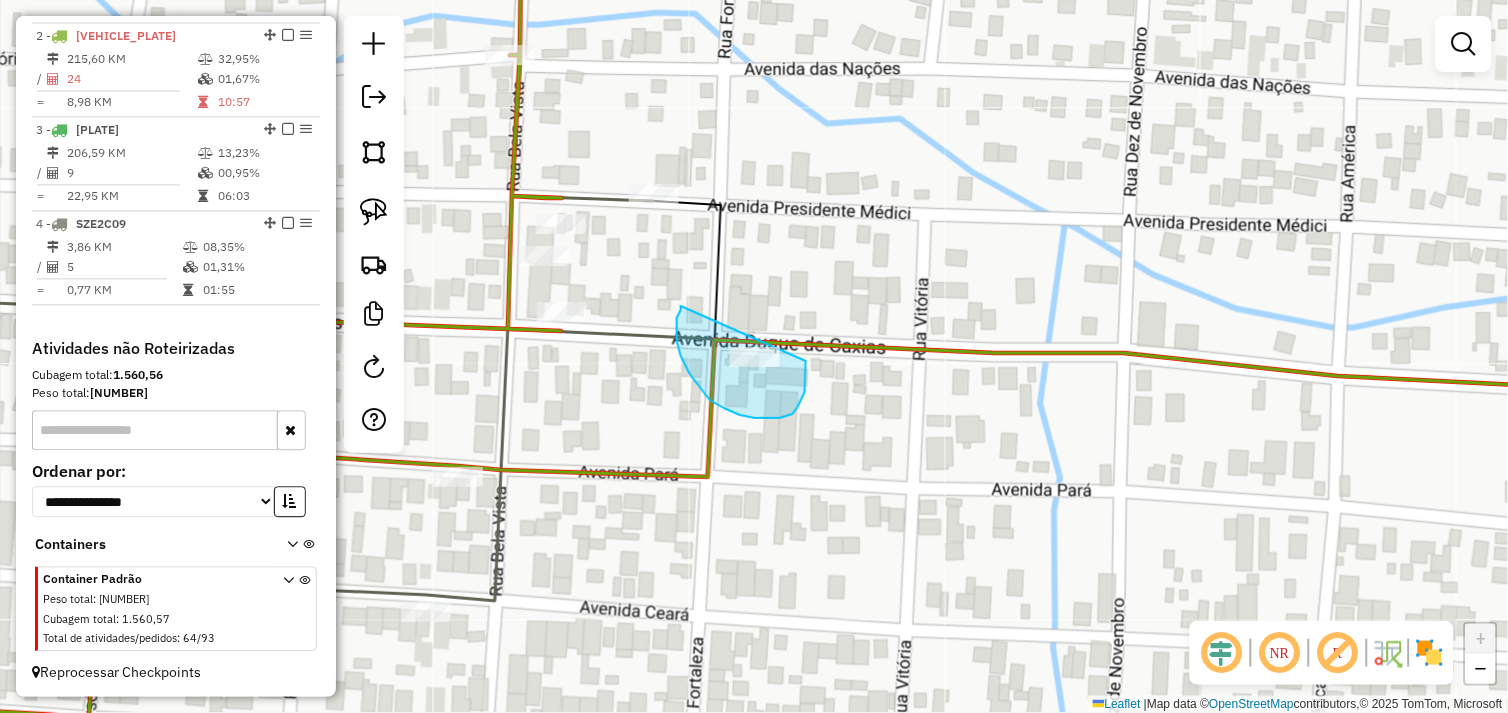 drag, startPoint x: 677, startPoint y: 332, endPoint x: 806, endPoint y: 361, distance: 132.21951 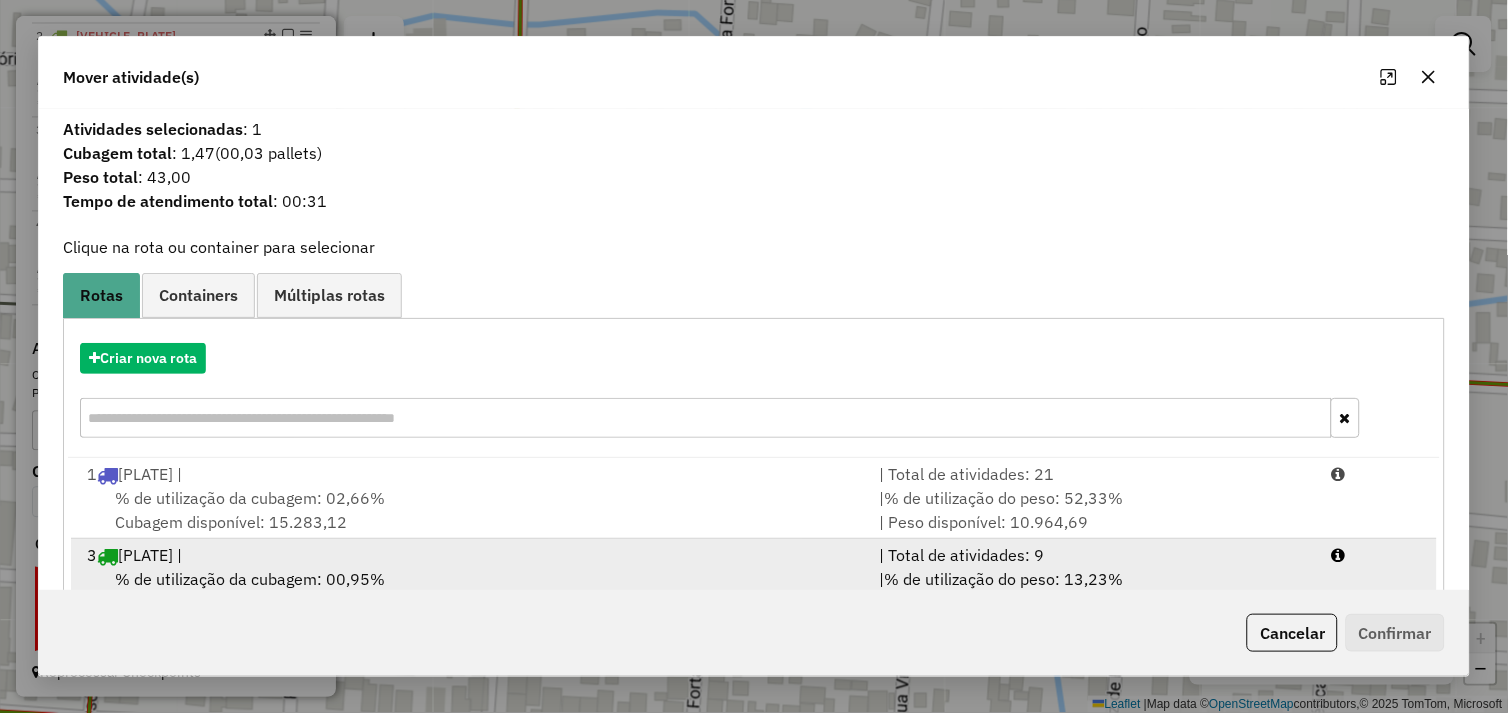 scroll, scrollTop: 145, scrollLeft: 0, axis: vertical 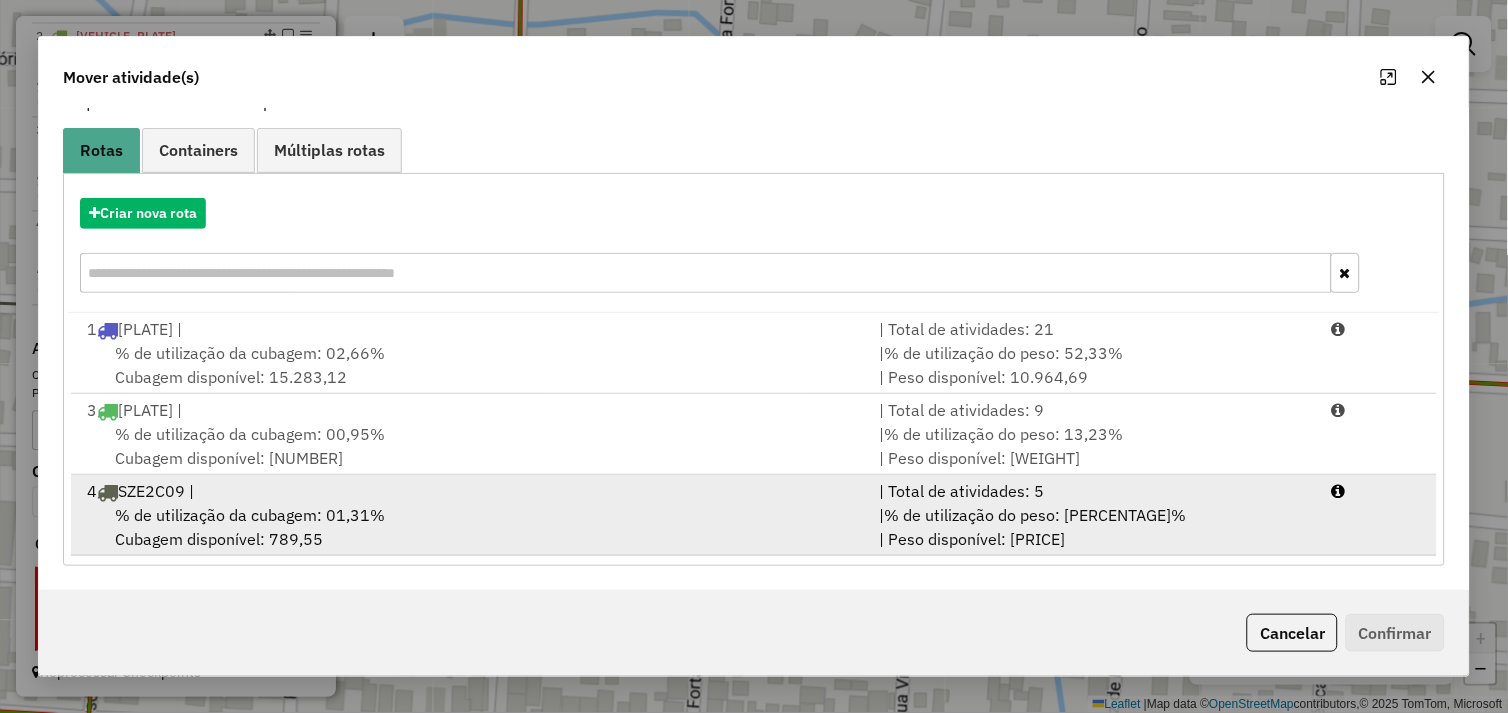 drag, startPoint x: 464, startPoint y: 530, endPoint x: 687, endPoint y: 530, distance: 223 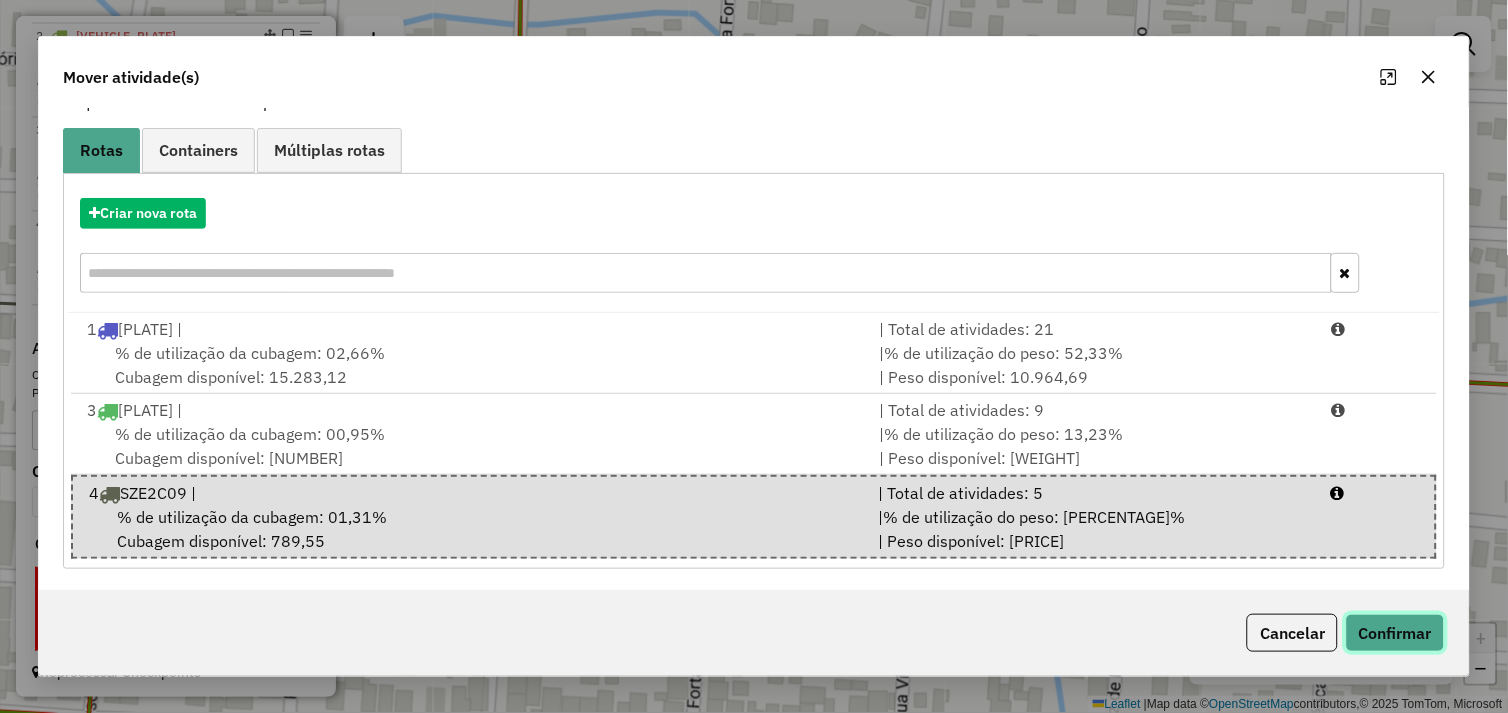 click on "Confirmar" 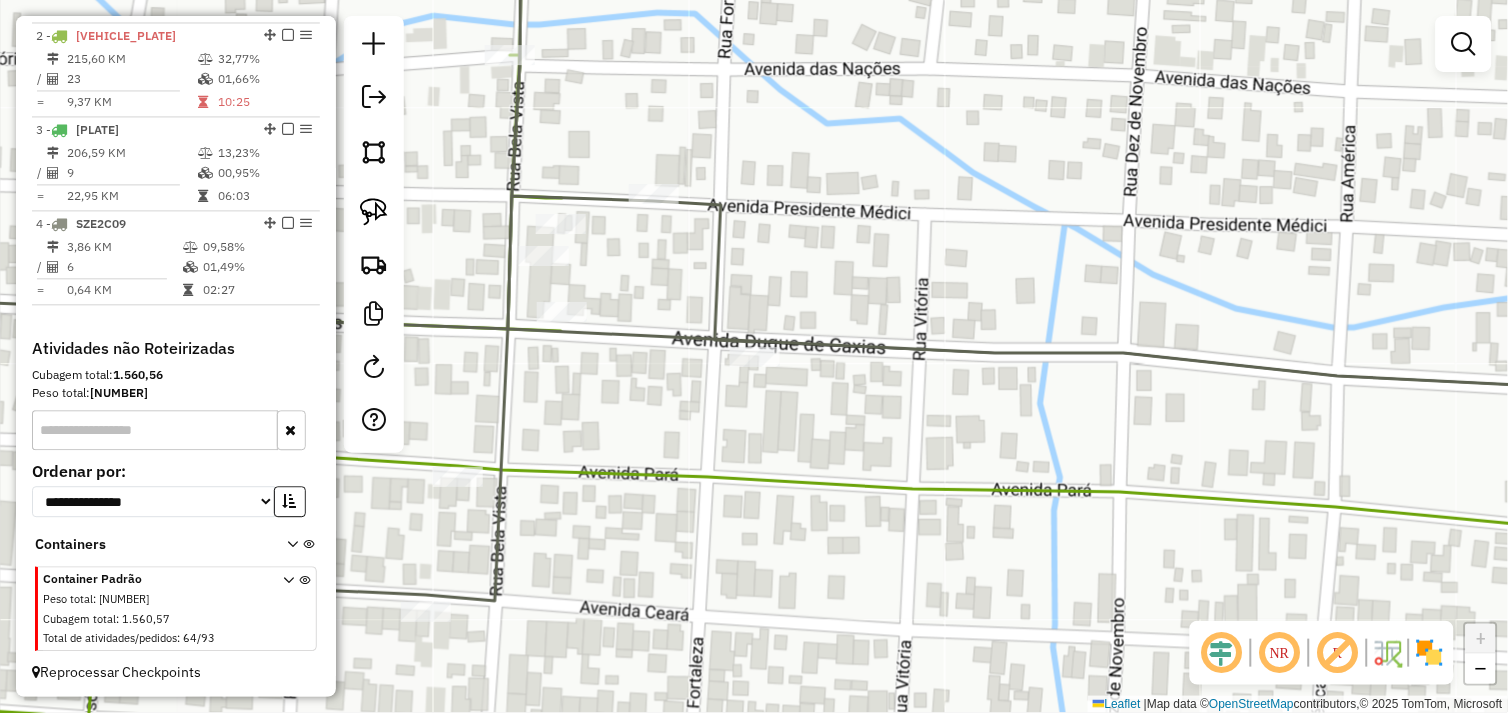 scroll, scrollTop: 0, scrollLeft: 0, axis: both 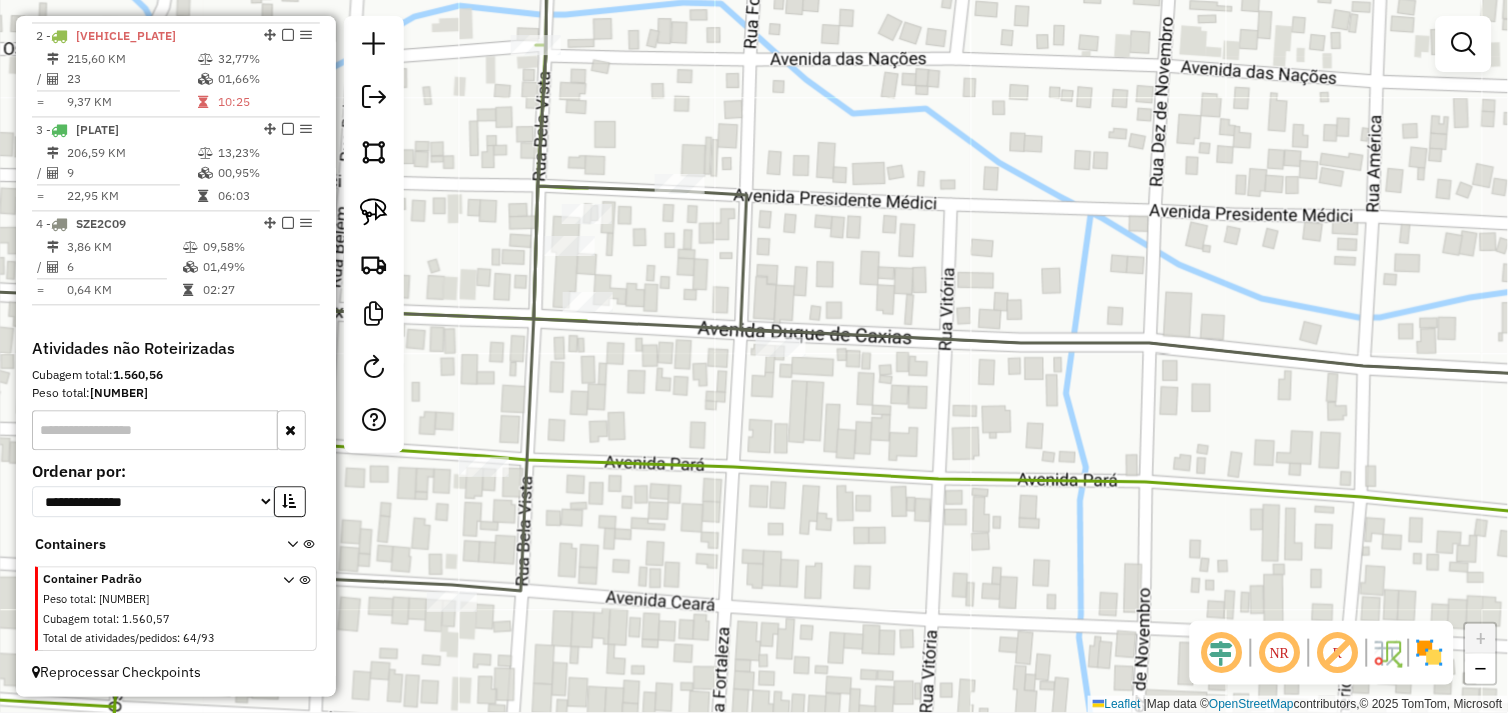 drag, startPoint x: 678, startPoint y: 437, endPoint x: 823, endPoint y: 422, distance: 145.7738 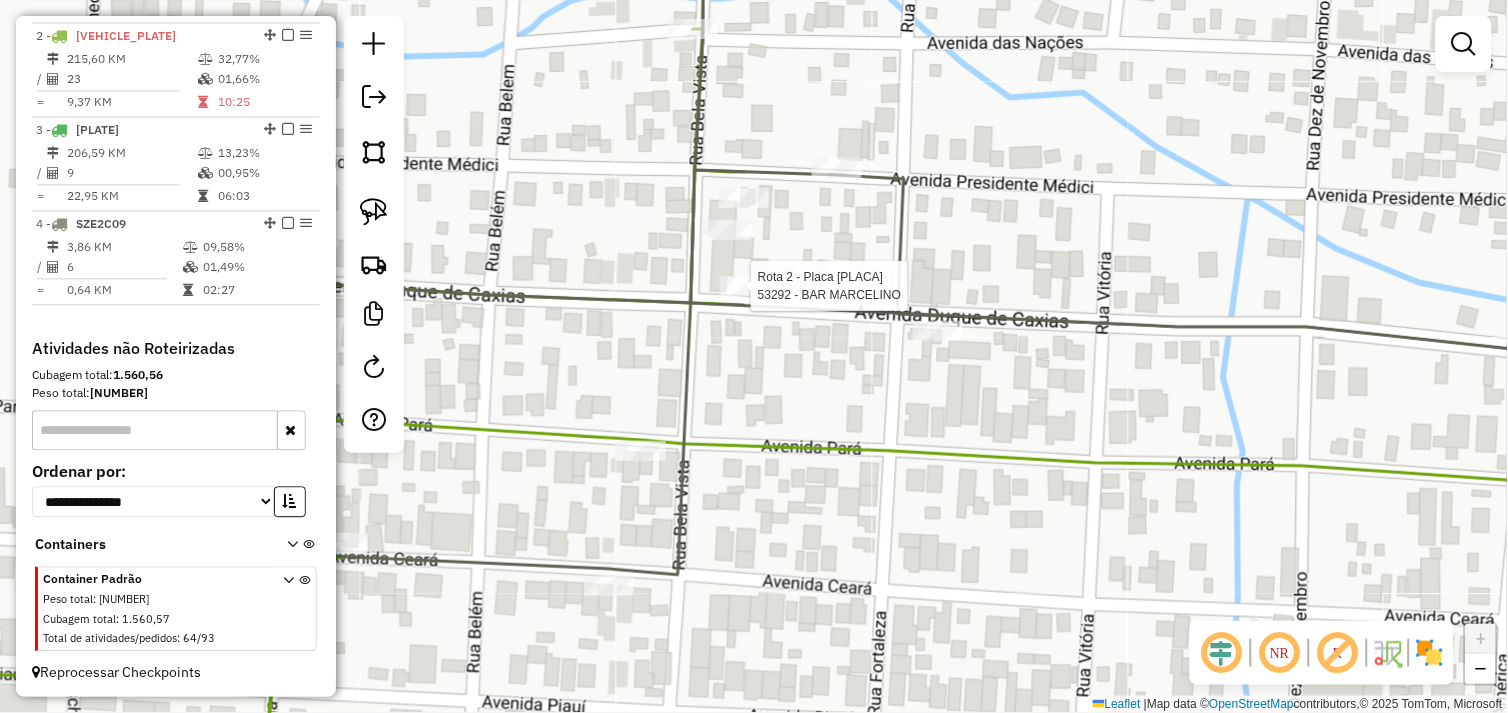 select on "*********" 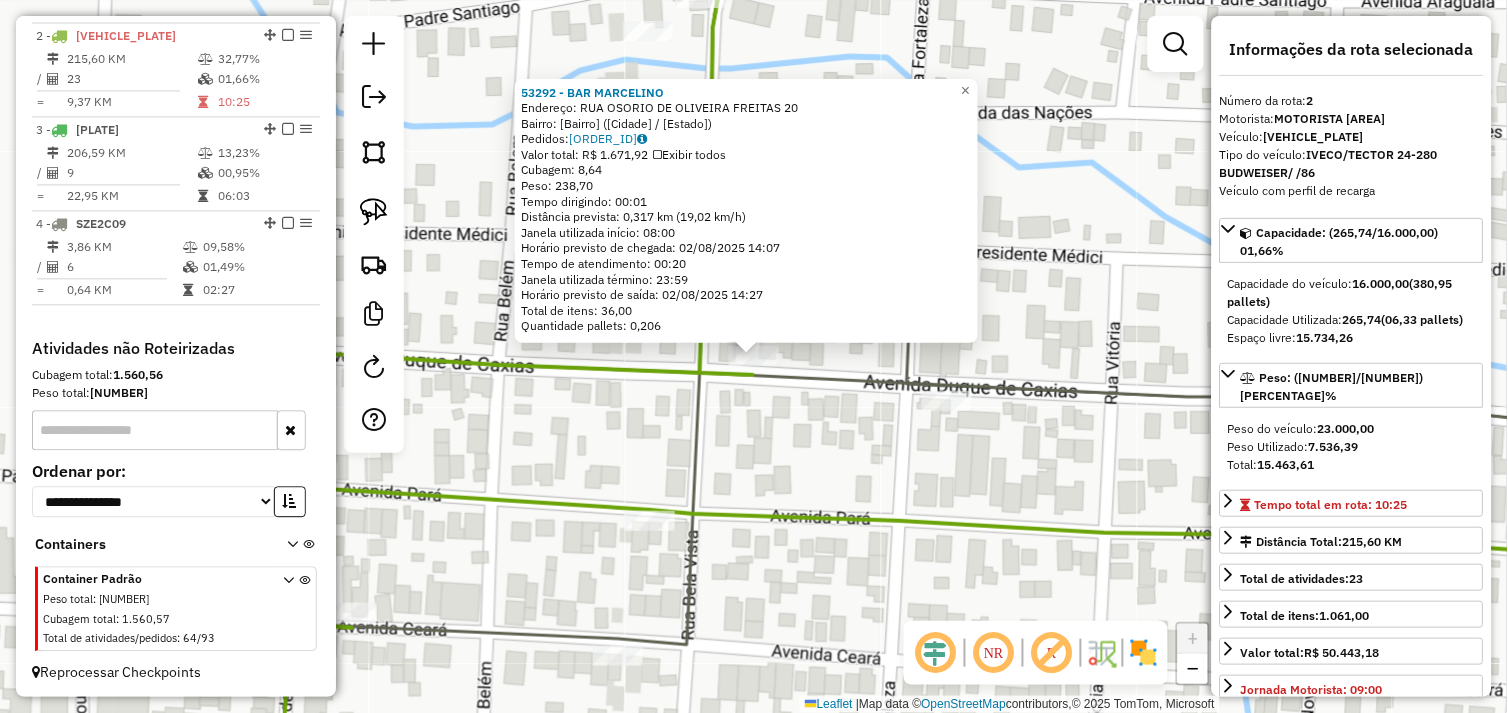 click on "53292 - BAR MARCELINO  Endereço:  RUA OSORIO DE OLIVEIRA FREITAS 20   Bairro: SAO JOSE (SAO FELIX DO XINGU / PA)   Pedidos:  01102438   Valor total: R$ 1.671,92   Exibir todos   Cubagem: 8,64  Peso: 238,70  Tempo dirigindo: 00:01   Distância prevista: 0,317 km (19,02 km/h)   Janela utilizada início: 08:00   Horário previsto de chegada: 02/08/2025 14:07   Tempo de atendimento: 00:20   Janela utilizada término: 23:59   Horário previsto de saída: 02/08/2025 14:27   Total de itens: 36,00   Quantidade pallets: 0,206  × Janela de atendimento Grade de atendimento Capacidade Transportadoras Veículos Cliente Pedidos  Rotas Selecione os dias de semana para filtrar as janelas de atendimento  Seg   Ter   Qua   Qui   Sex   Sáb   Dom  Informe o período da janela de atendimento: De: Até:  Filtrar exatamente a janela do cliente  Considerar janela de atendimento padrão  Selecione os dias de semana para filtrar as grades de atendimento  Seg   Ter   Qua   Qui   Sex   Sáb   Dom   Peso mínimo:   Peso máximo:  De:" 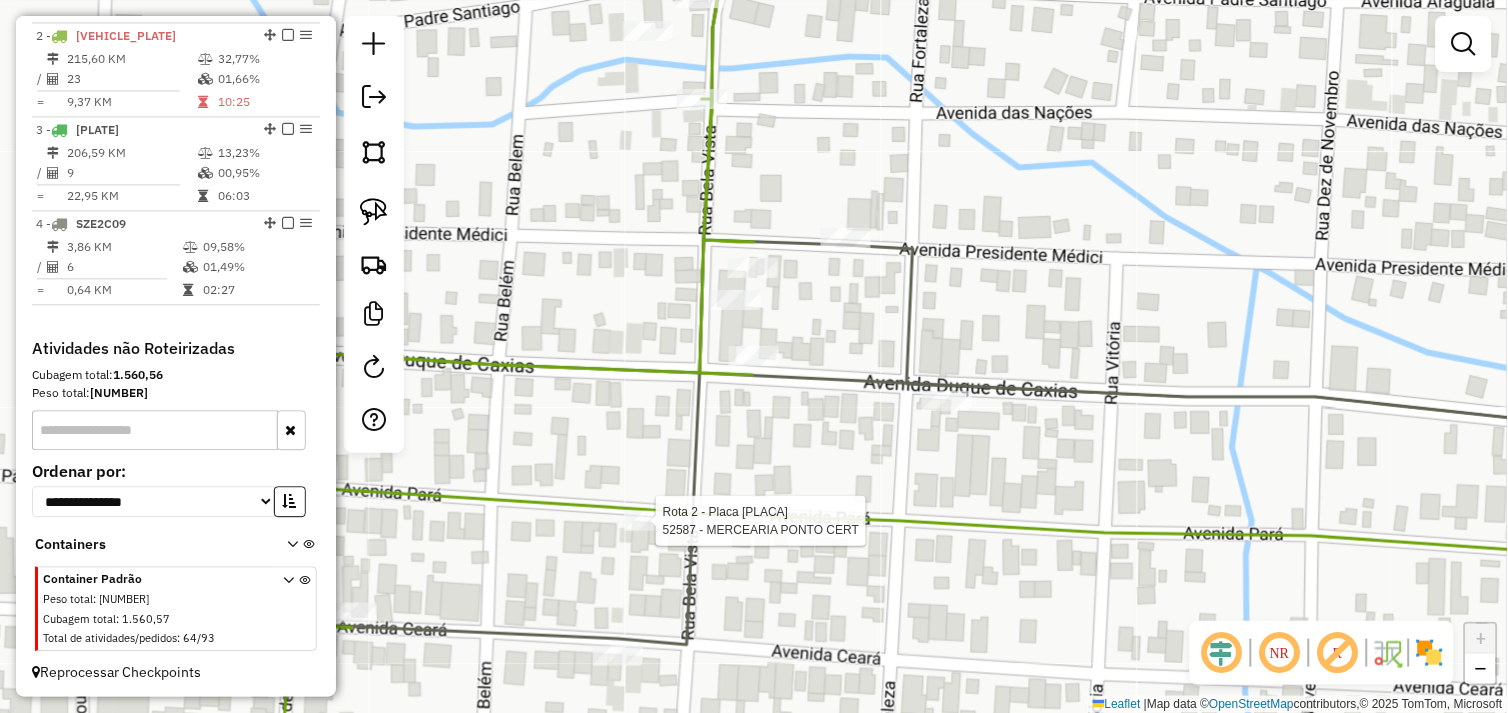 select on "*********" 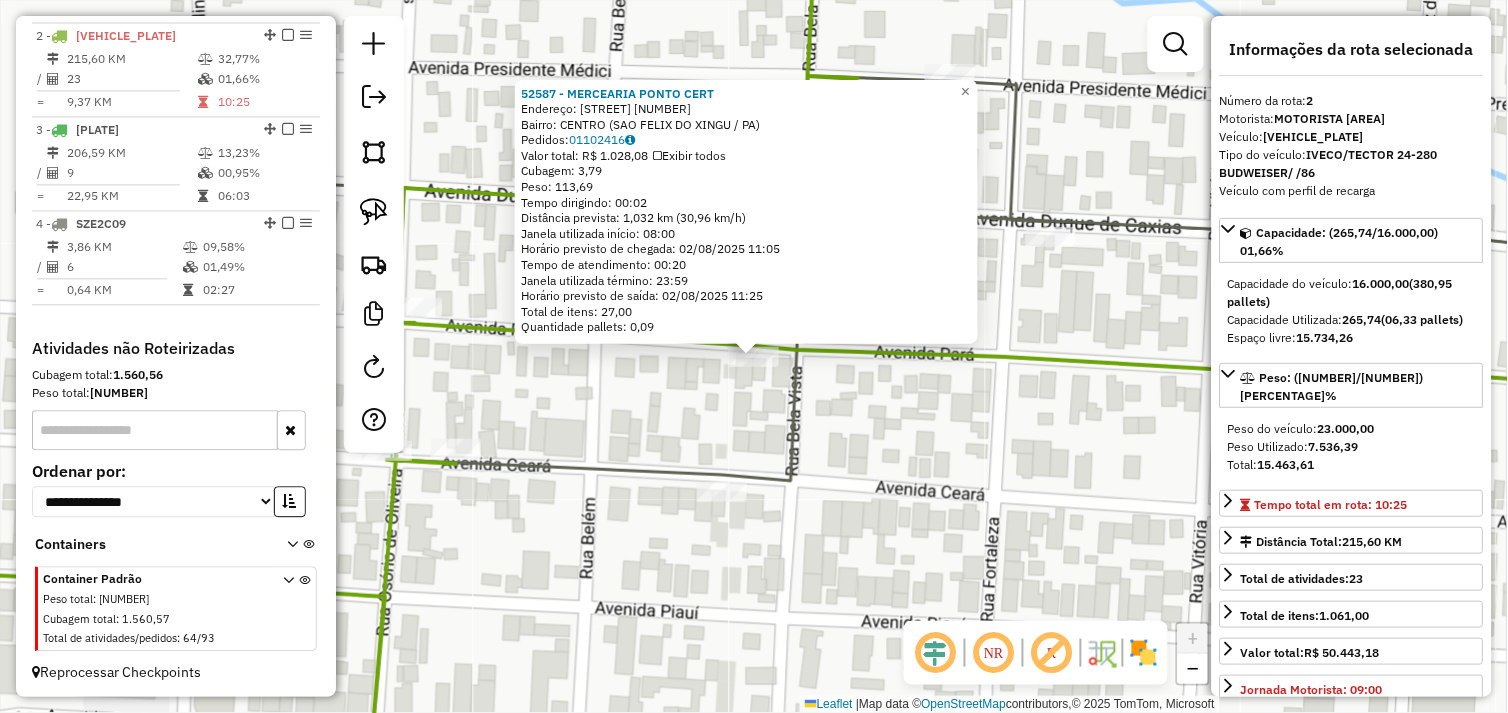 click on "52587 - MERCEARIA PONTO CERT  Endereço:  PARA 500   Bairro: CENTRO (SAO FELIX DO XINGU / PA)   Pedidos:  01102416   Valor total: R$ 1.028,08   Exibir todos   Cubagem: 3,79  Peso: 113,69  Tempo dirigindo: 00:02   Distância prevista: 1,032 km (30,96 km/h)   Janela utilizada início: 08:00   Horário previsto de chegada: 02/08/2025 11:05   Tempo de atendimento: 00:20   Janela utilizada término: 23:59   Horário previsto de saída: 02/08/2025 11:25   Total de itens: 27,00   Quantidade pallets: 0,09  × Janela de atendimento Grade de atendimento Capacidade Transportadoras Veículos Cliente Pedidos  Rotas Selecione os dias de semana para filtrar as janelas de atendimento  Seg   Ter   Qua   Qui   Sex   Sáb   Dom  Informe o período da janela de atendimento: De: Até:  Filtrar exatamente a janela do cliente  Considerar janela de atendimento padrão  Selecione os dias de semana para filtrar as grades de atendimento  Seg   Ter   Qua   Qui   Sex   Sáb   Dom   Considerar clientes sem dia de atendimento cadastrado +" 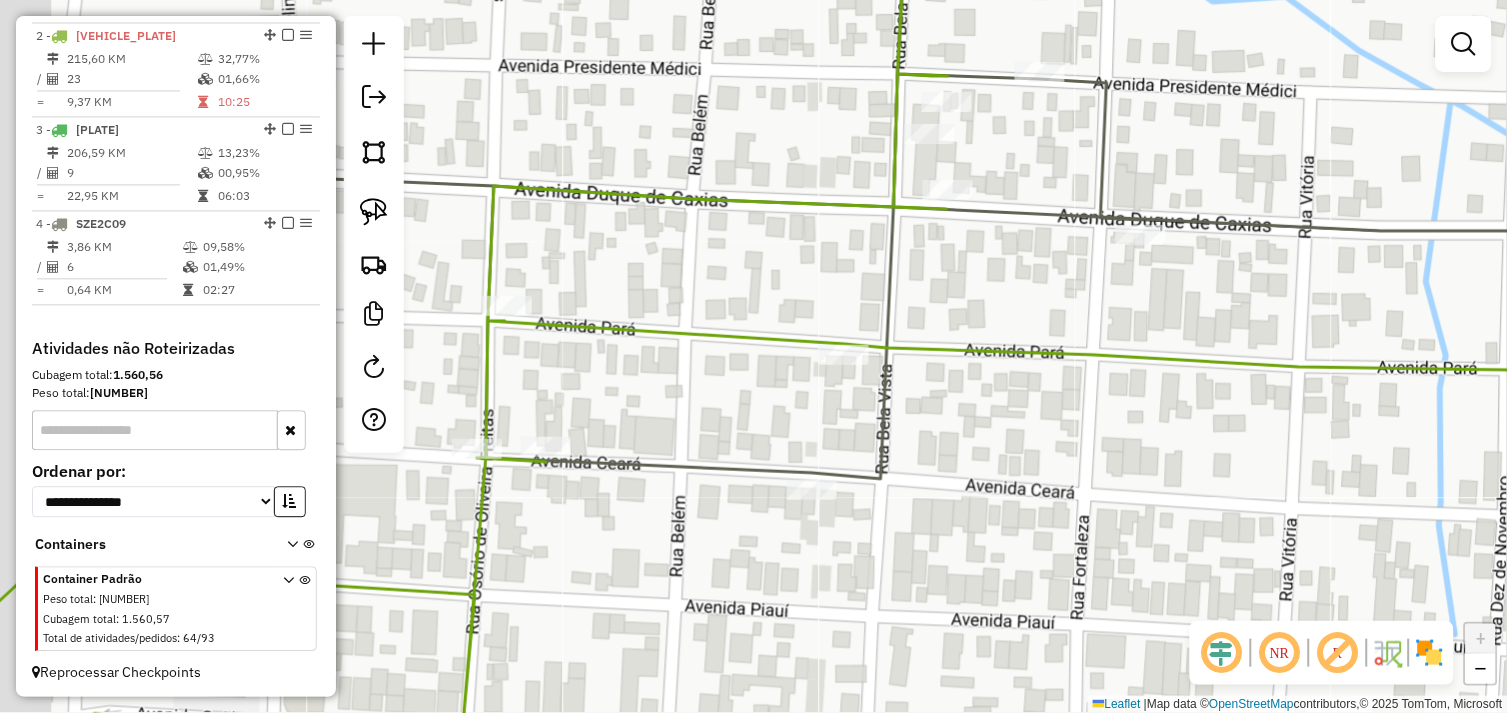 drag, startPoint x: 703, startPoint y: 421, endPoint x: 810, endPoint y: 414, distance: 107.22873 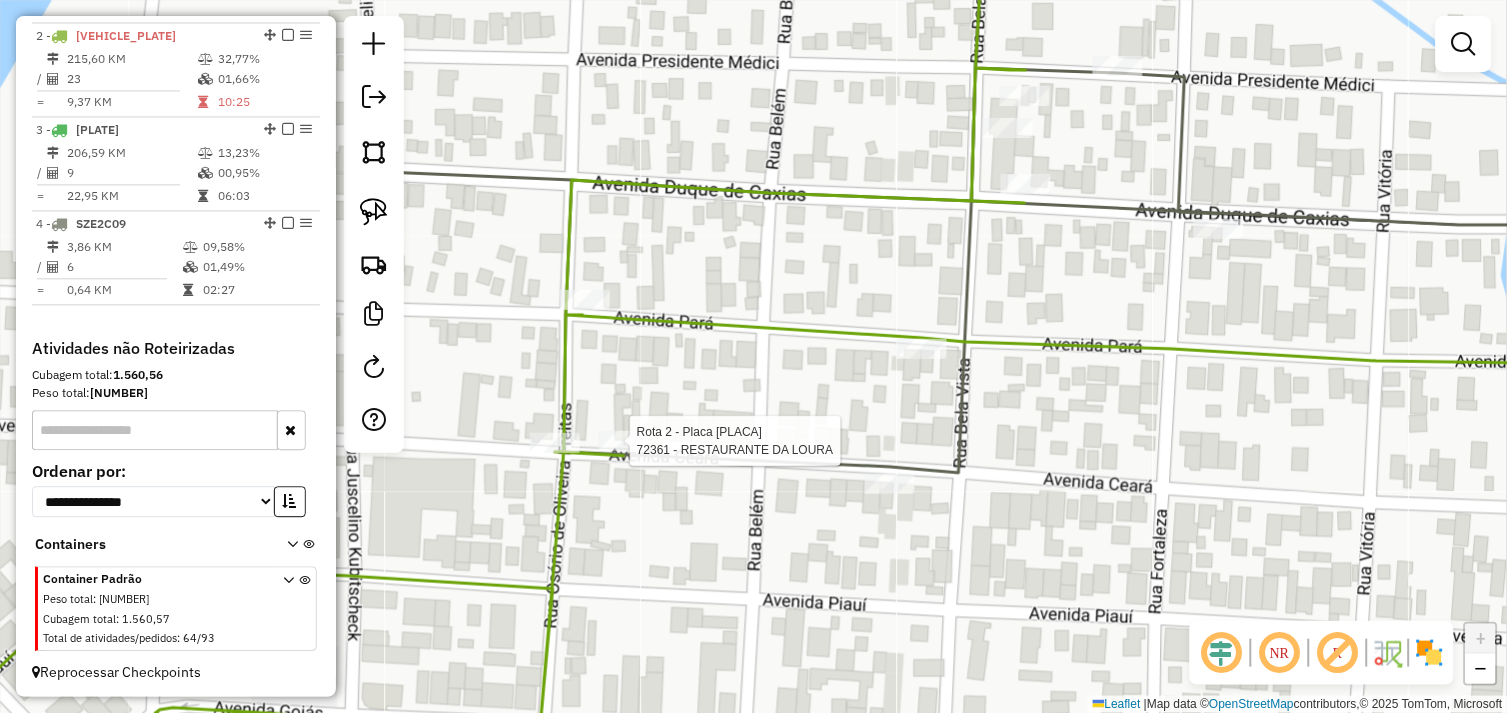 select on "*********" 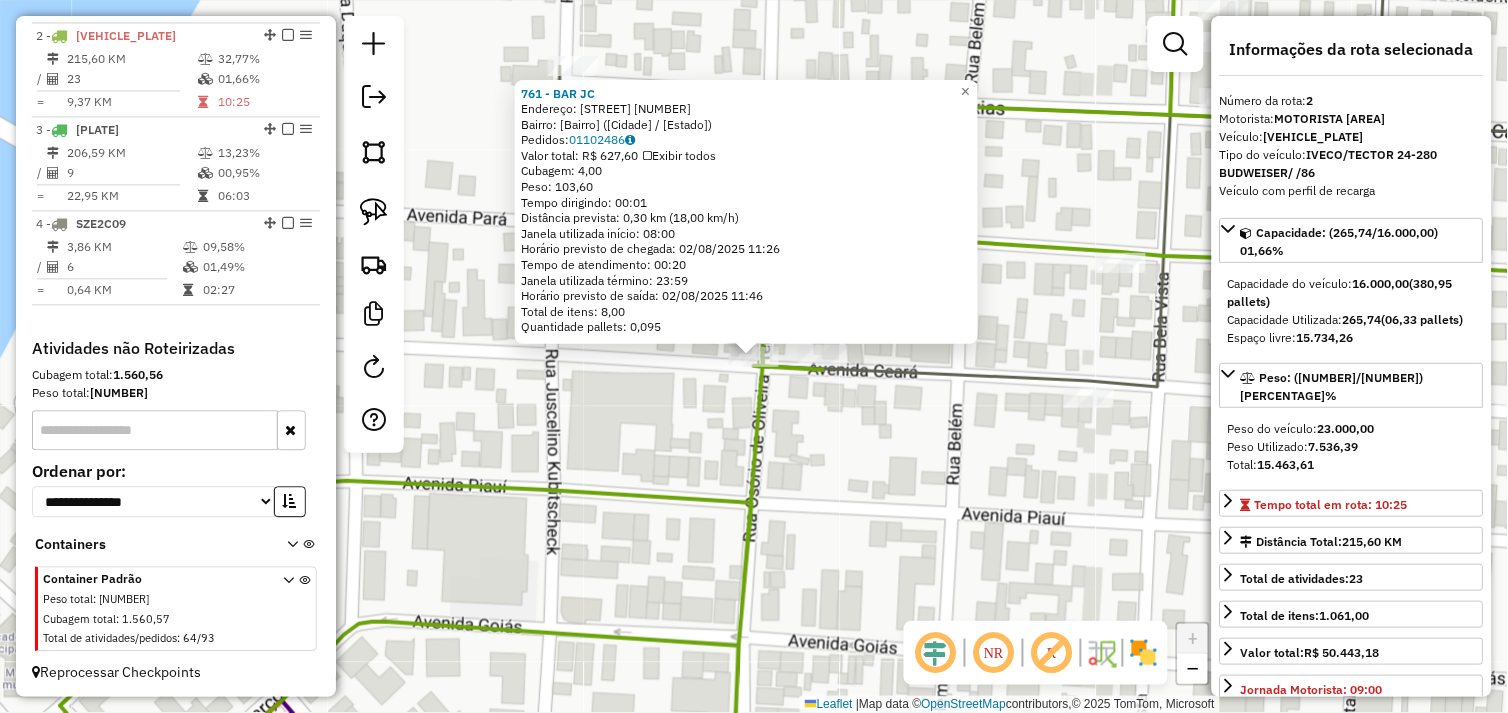 click on "761 - BAR JC  Endereço:  CEARA 1   Bairro: SAO JOSE (SAO FELIX DO XINGU / PA)   Pedidos:  01102486   Valor total: R$ 627,60   Exibir todos   Cubagem: 4,00  Peso: 103,60  Tempo dirigindo: 00:01   Distância prevista: 0,30 km (18,00 km/h)   Janela utilizada início: 08:00   Horário previsto de chegada: 02/08/2025 11:26   Tempo de atendimento: 00:20   Janela utilizada término: 23:59   Horário previsto de saída: 02/08/2025 11:46   Total de itens: 8,00   Quantidade pallets: 0,095  × Janela de atendimento Grade de atendimento Capacidade Transportadoras Veículos Cliente Pedidos  Rotas Selecione os dias de semana para filtrar as janelas de atendimento  Seg   Ter   Qua   Qui   Sex   Sáb   Dom  Informe o período da janela de atendimento: De: Até:  Filtrar exatamente a janela do cliente  Considerar janela de atendimento padrão  Selecione os dias de semana para filtrar as grades de atendimento  Seg   Ter   Qua   Qui   Sex   Sáb   Dom   Considerar clientes sem dia de atendimento cadastrado  Peso mínimo:  De:" 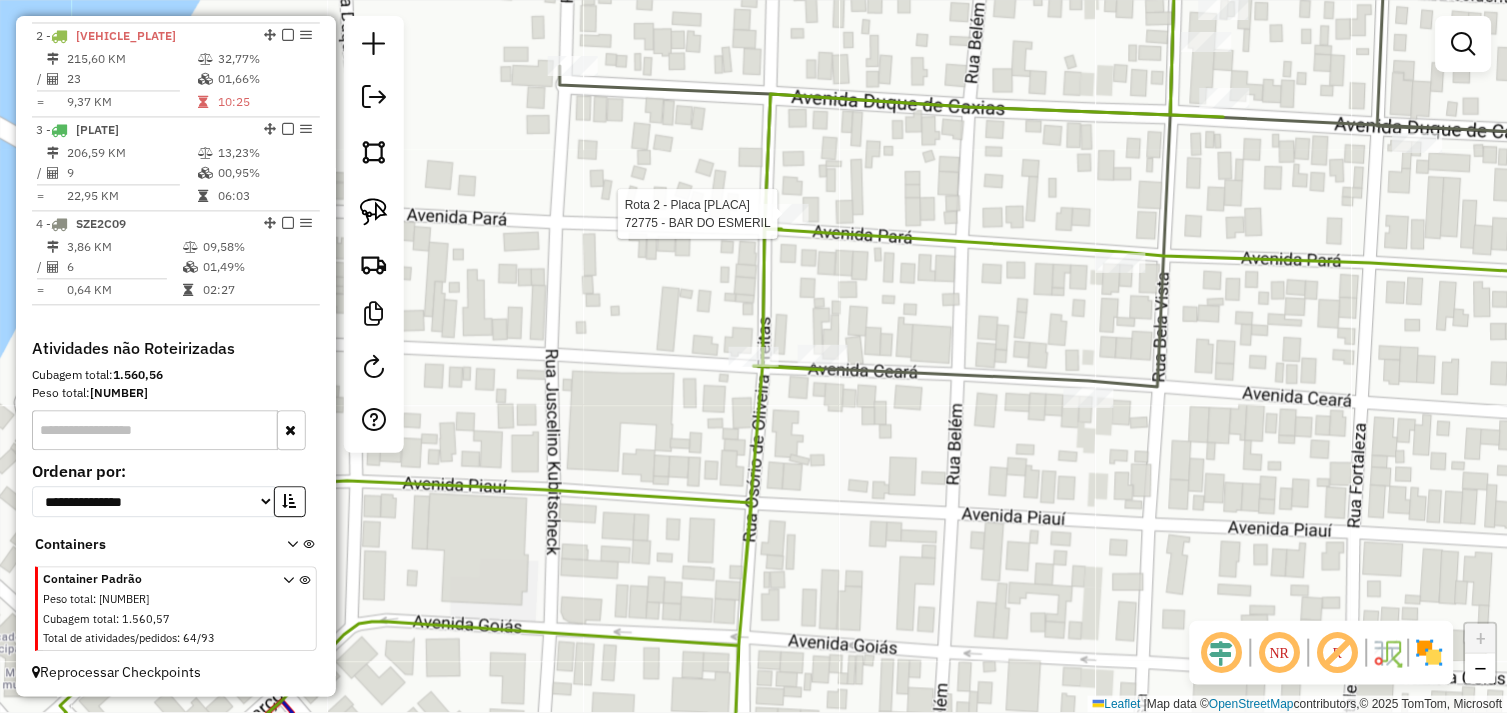 select on "*********" 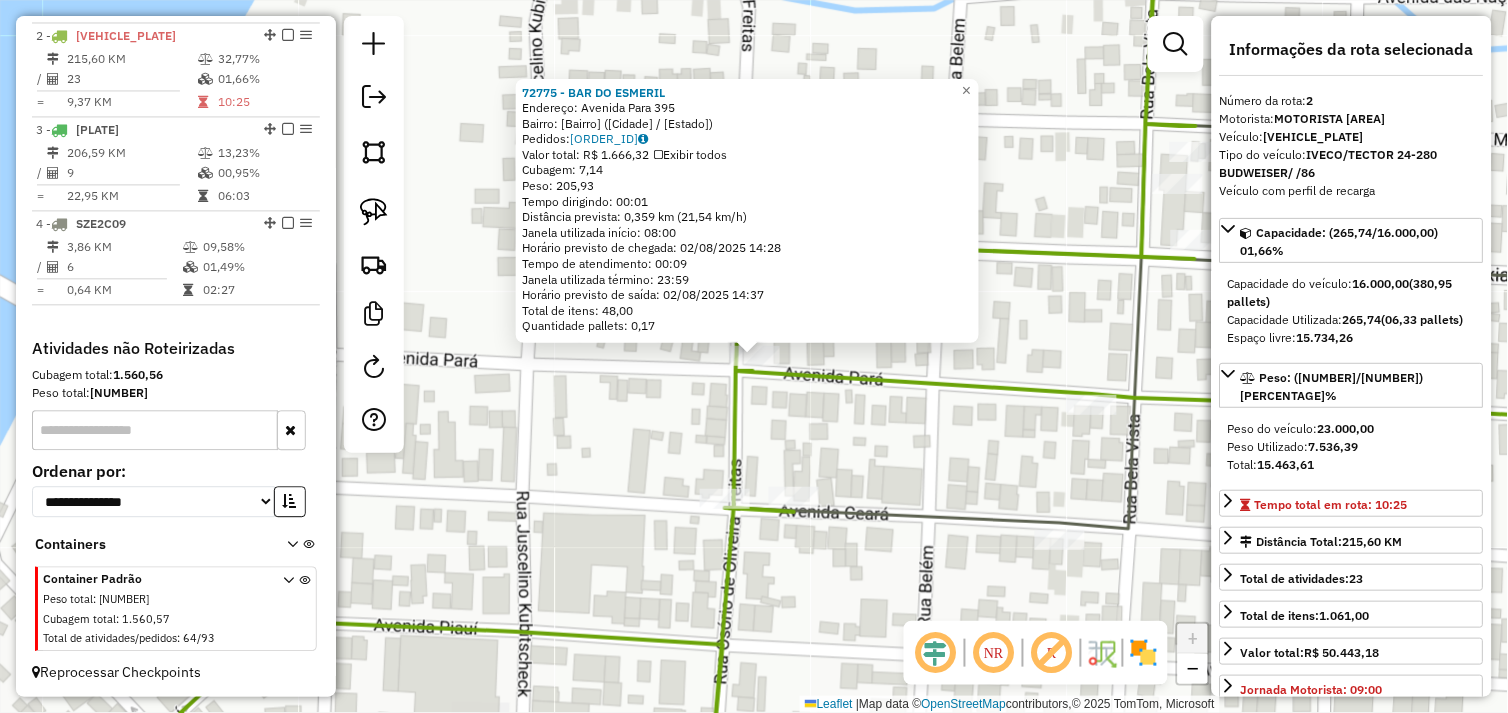 click on "72775 - BAR DO ESMERIL  Endereço:  Avenida Para 395   Bairro: SAO JOSE (SAO FELIX DO XINGU / PA)   Pedidos:  01102437   Valor total: R$ 1.666,32   Exibir todos   Cubagem: 7,14  Peso: 205,93  Tempo dirigindo: 00:01   Distância prevista: 0,359 km (21,54 km/h)   Janela utilizada início: 08:00   Horário previsto de chegada: 02/08/2025 14:28   Tempo de atendimento: 00:09   Janela utilizada término: 23:59   Horário previsto de saída: 02/08/2025 14:37   Total de itens: 48,00   Quantidade pallets: 0,17  × Janela de atendimento Grade de atendimento Capacidade Transportadoras Veículos Cliente Pedidos  Rotas Selecione os dias de semana para filtrar as janelas de atendimento  Seg   Ter   Qua   Qui   Sex   Sáb   Dom  Informe o período da janela de atendimento: De: Até:  Filtrar exatamente a janela do cliente  Considerar janela de atendimento padrão  Selecione os dias de semana para filtrar as grades de atendimento  Seg   Ter   Qua   Qui   Sex   Sáb   Dom   Clientes fora do dia de atendimento selecionado De:" 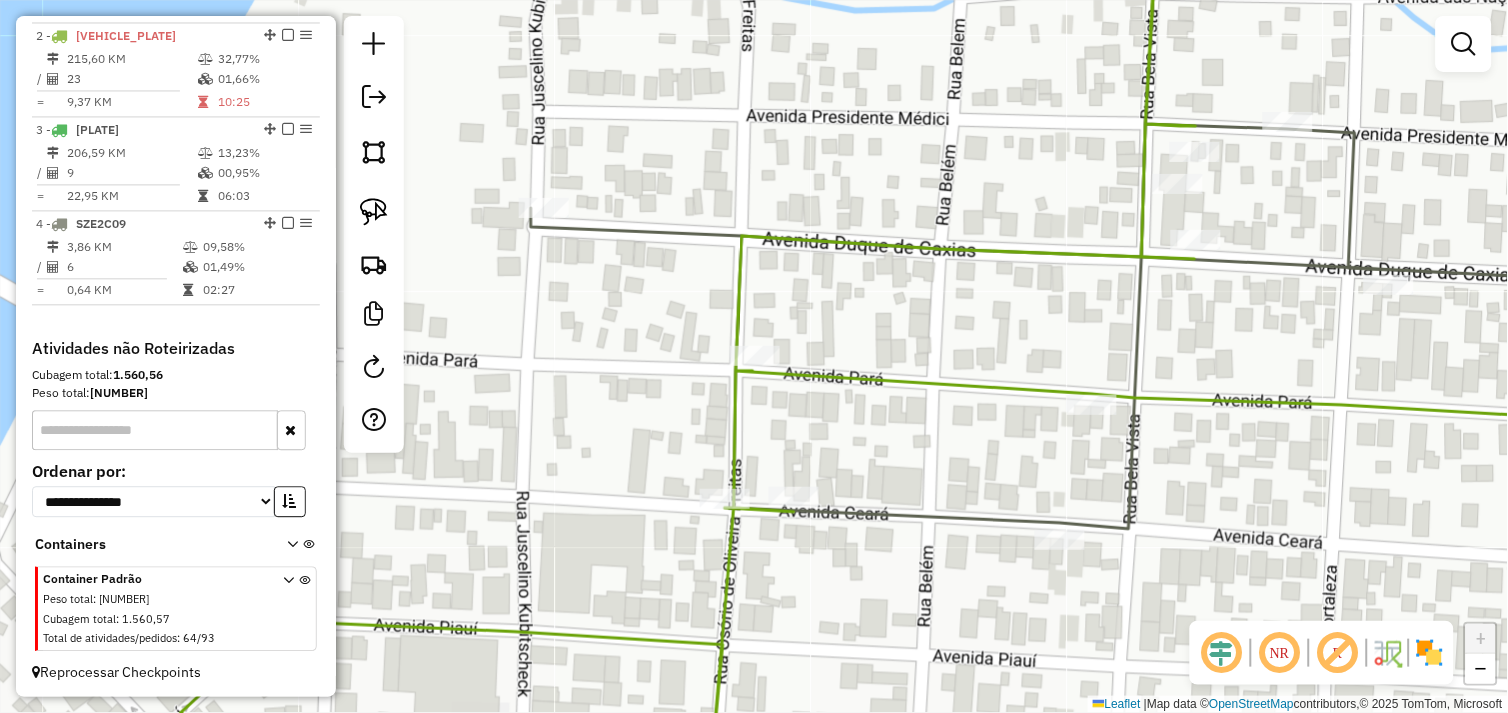 drag, startPoint x: 933, startPoint y: 447, endPoint x: 716, endPoint y: 390, distance: 224.36131 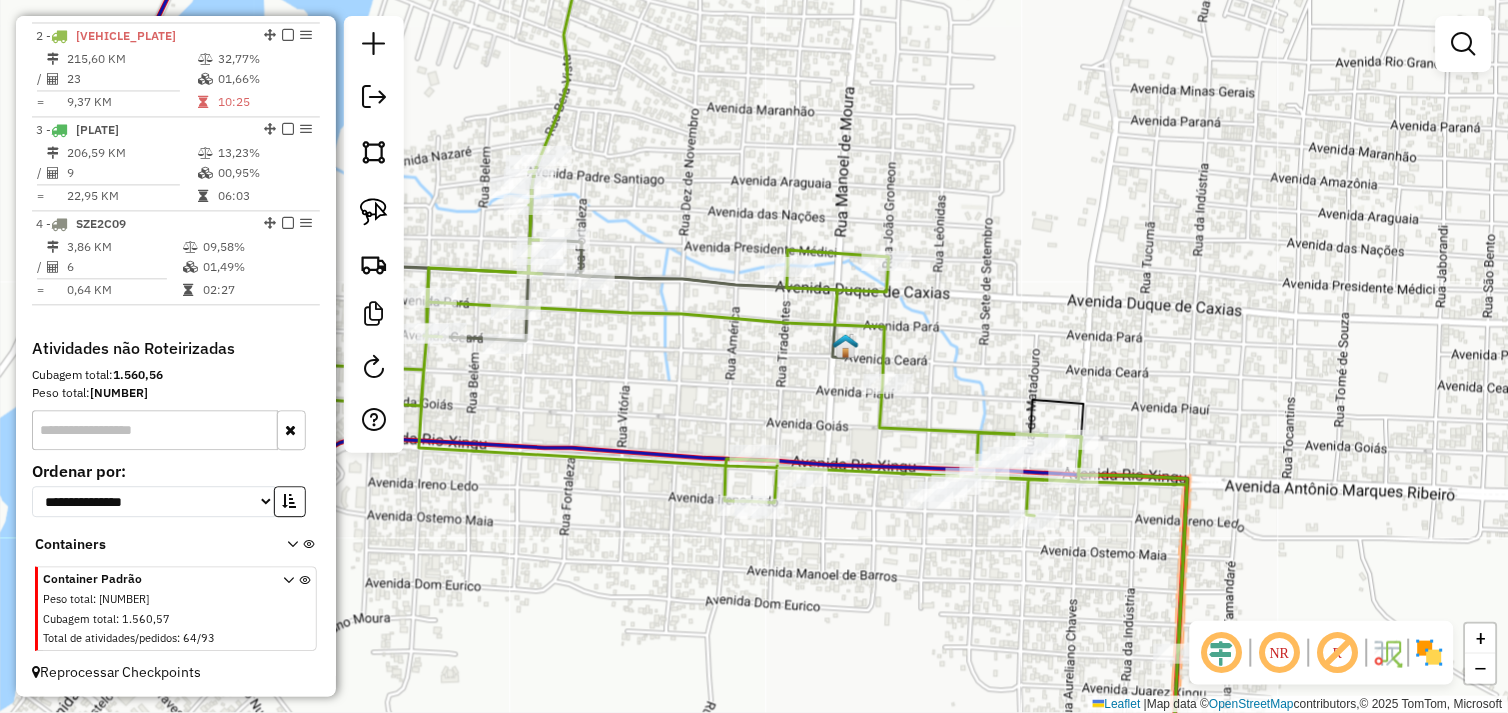 drag, startPoint x: 772, startPoint y: 418, endPoint x: 643, endPoint y: 396, distance: 130.86252 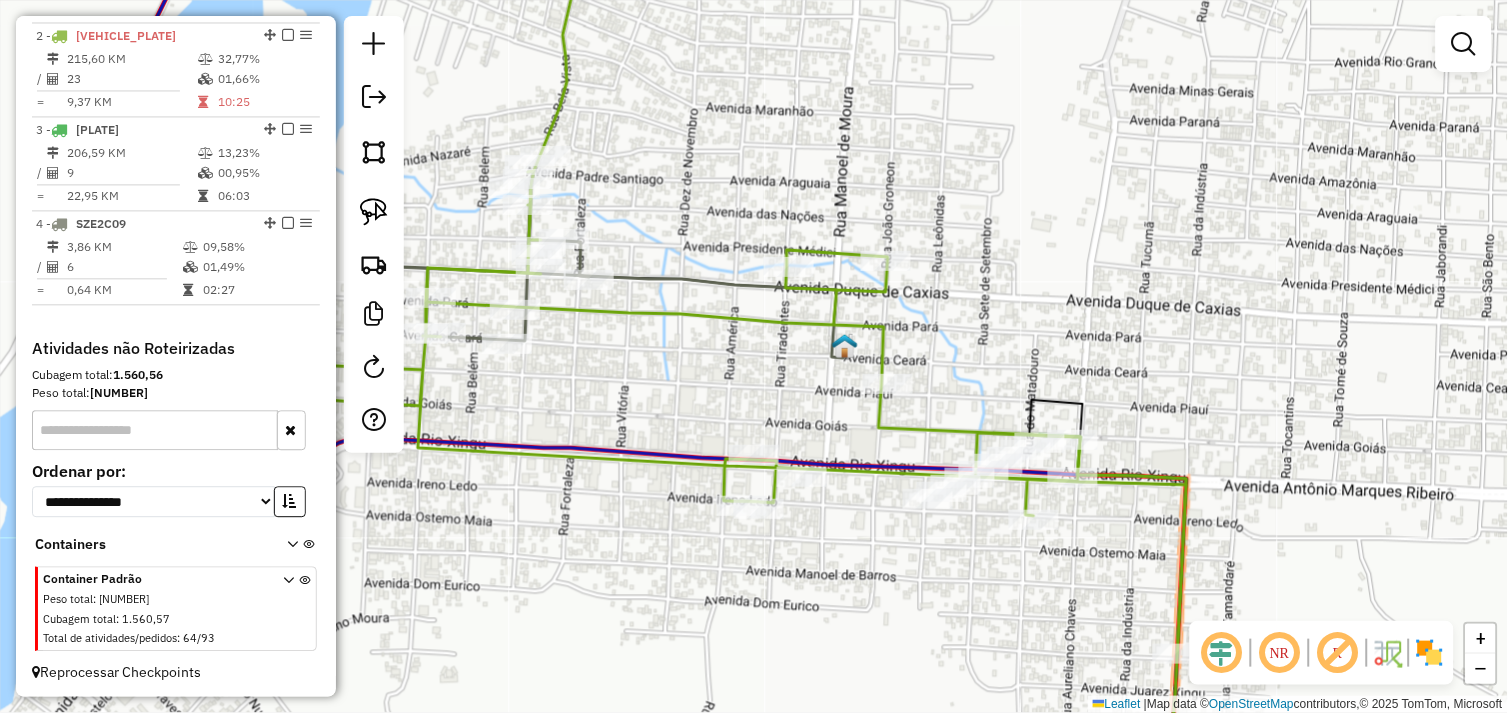 click 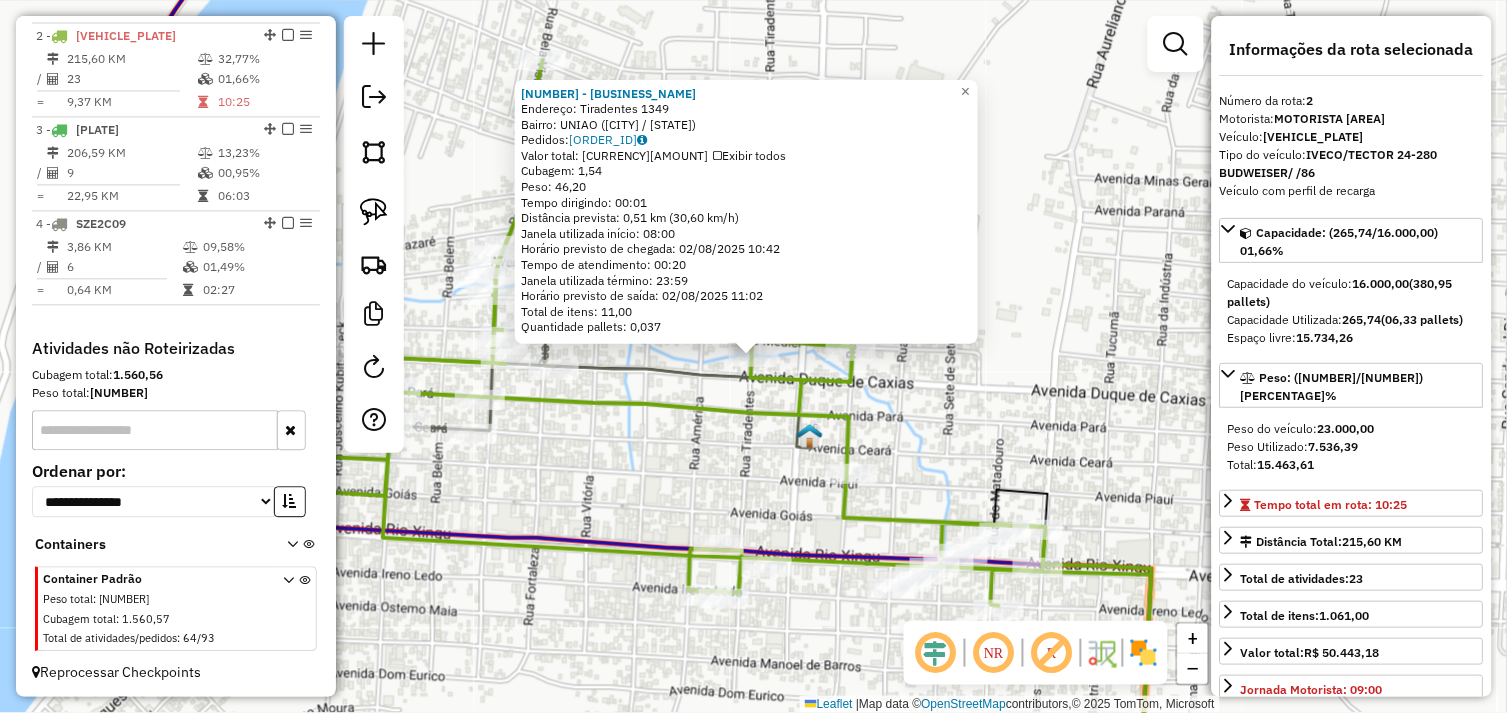 click 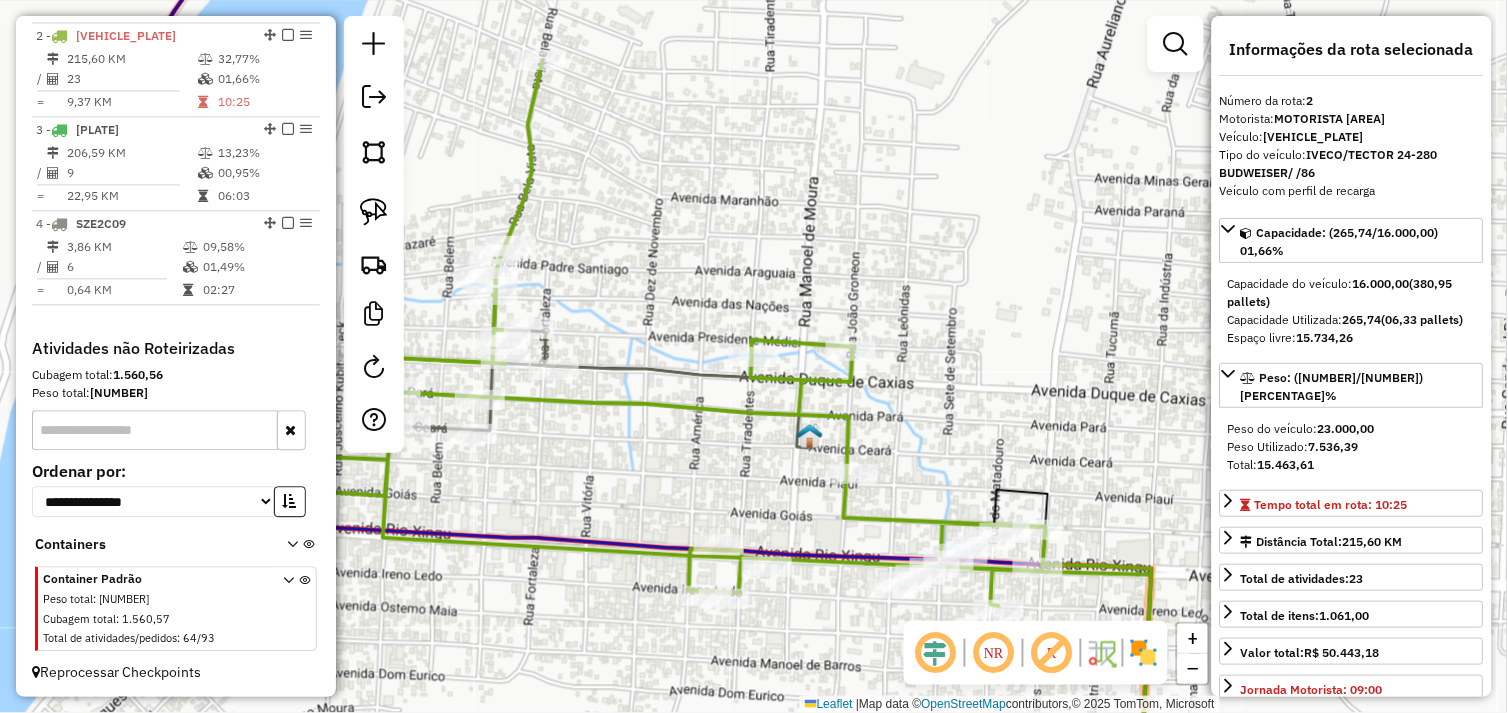 drag, startPoint x: 374, startPoint y: 213, endPoint x: 467, endPoint y: 251, distance: 100.46392 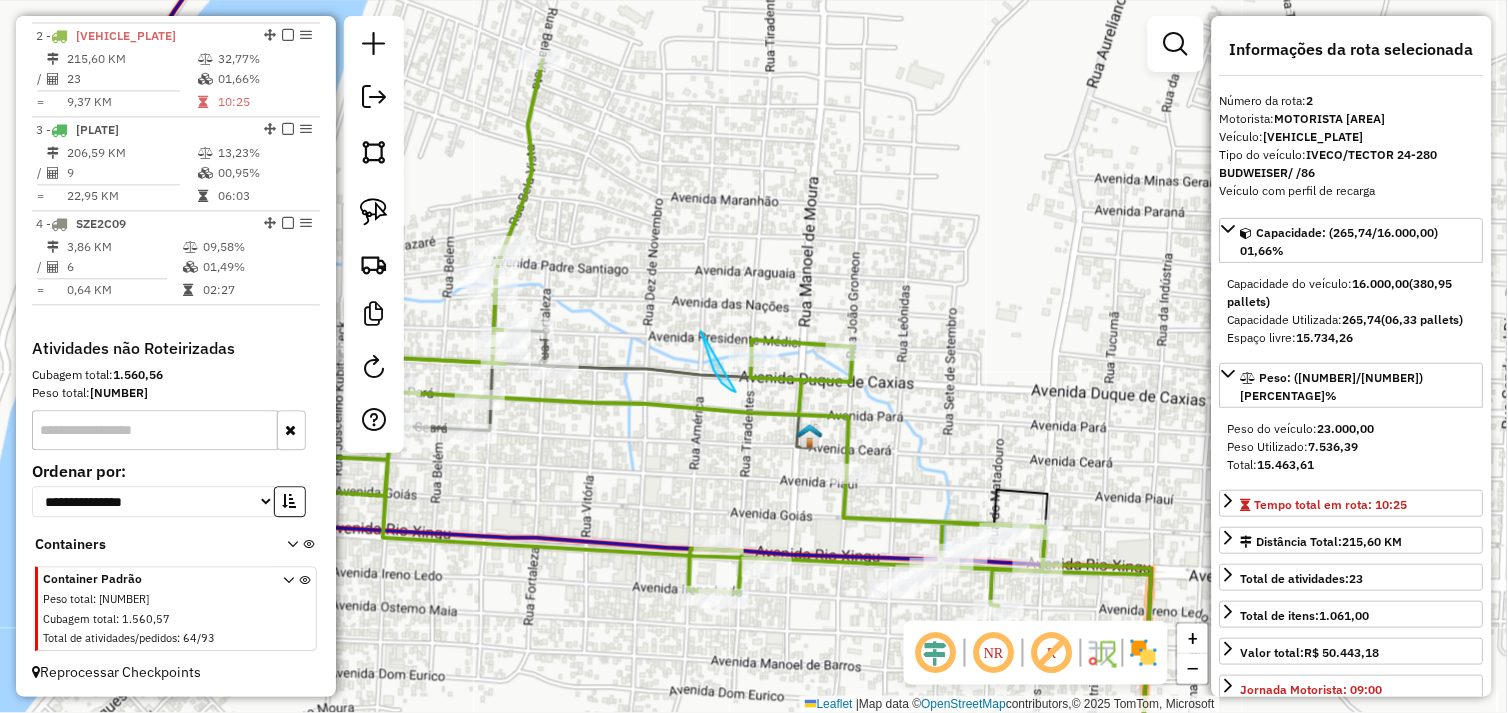 drag, startPoint x: 701, startPoint y: 331, endPoint x: 771, endPoint y: 335, distance: 70.11419 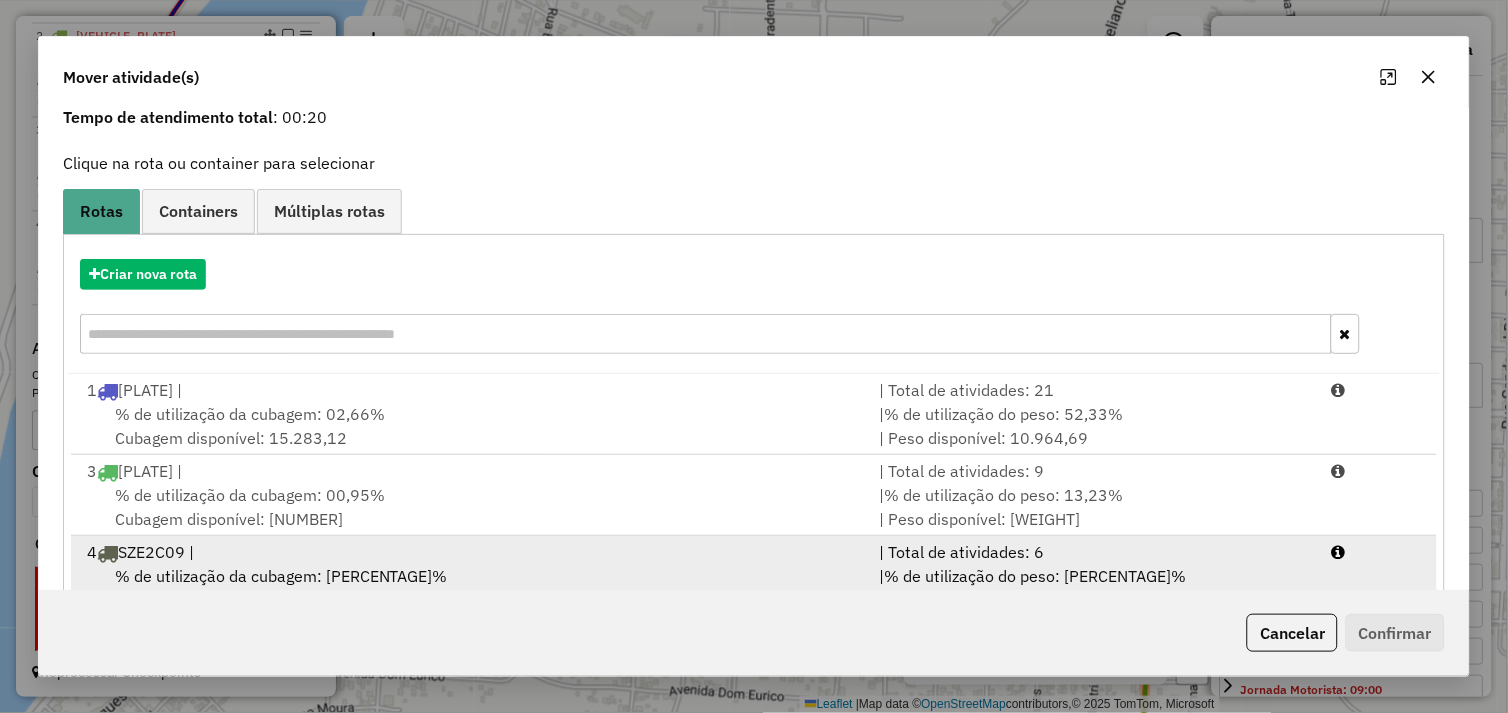 scroll, scrollTop: 145, scrollLeft: 0, axis: vertical 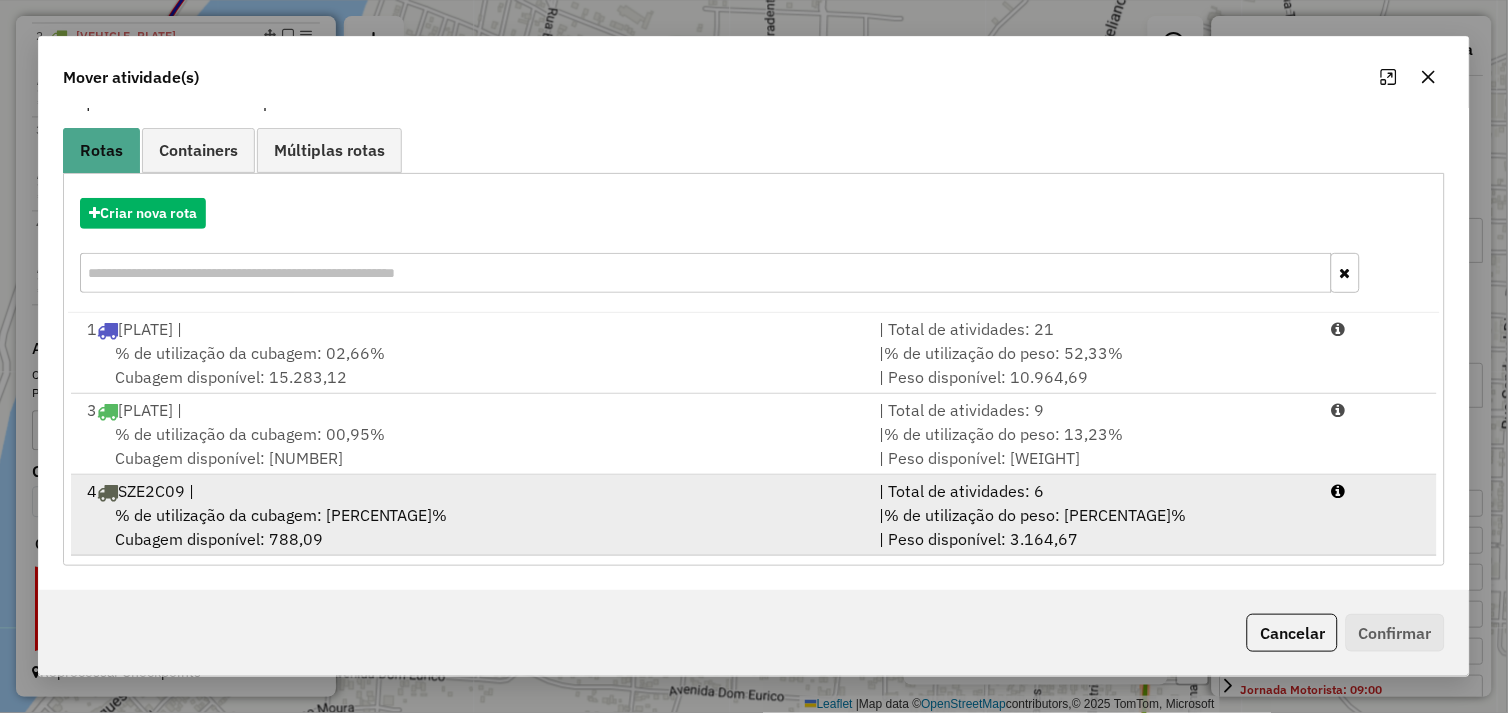 drag, startPoint x: 443, startPoint y: 530, endPoint x: 565, endPoint y: 536, distance: 122.14745 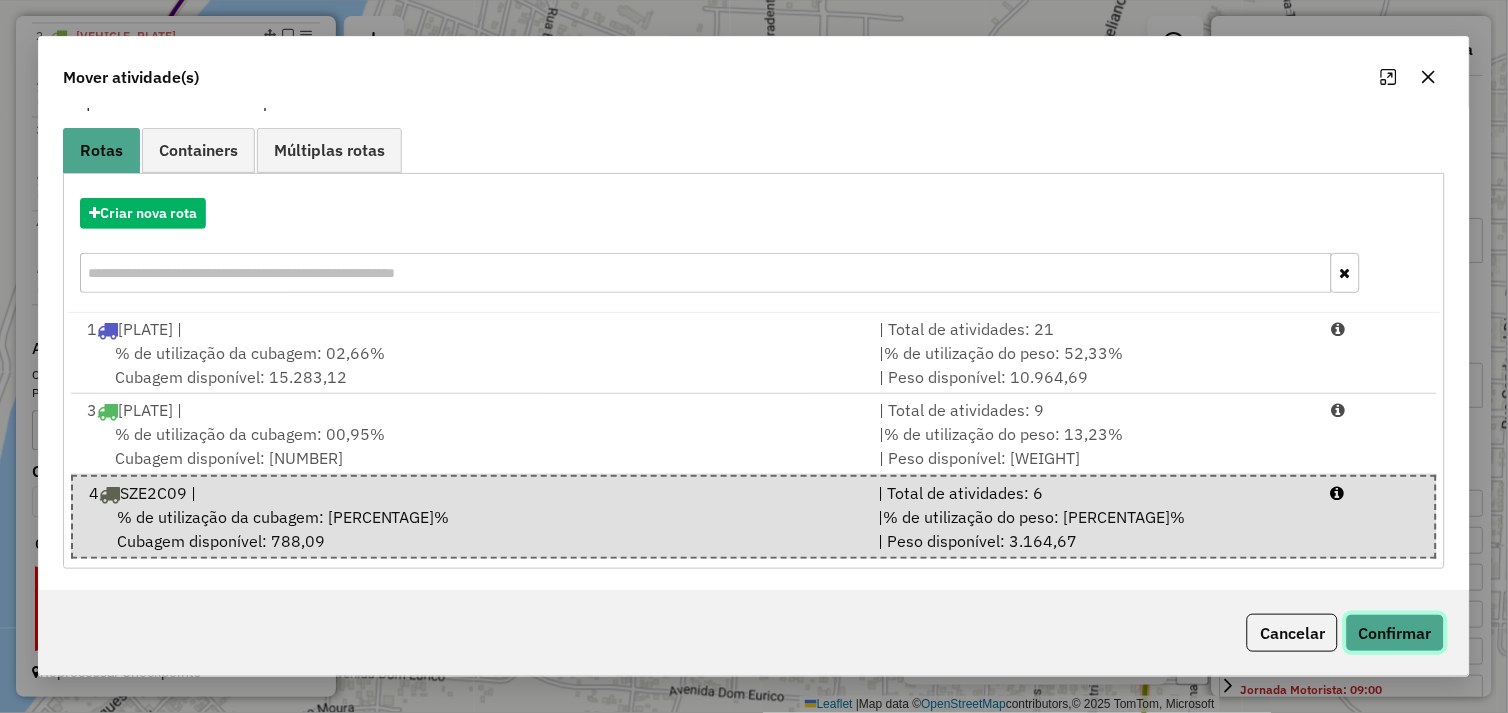 click on "Confirmar" 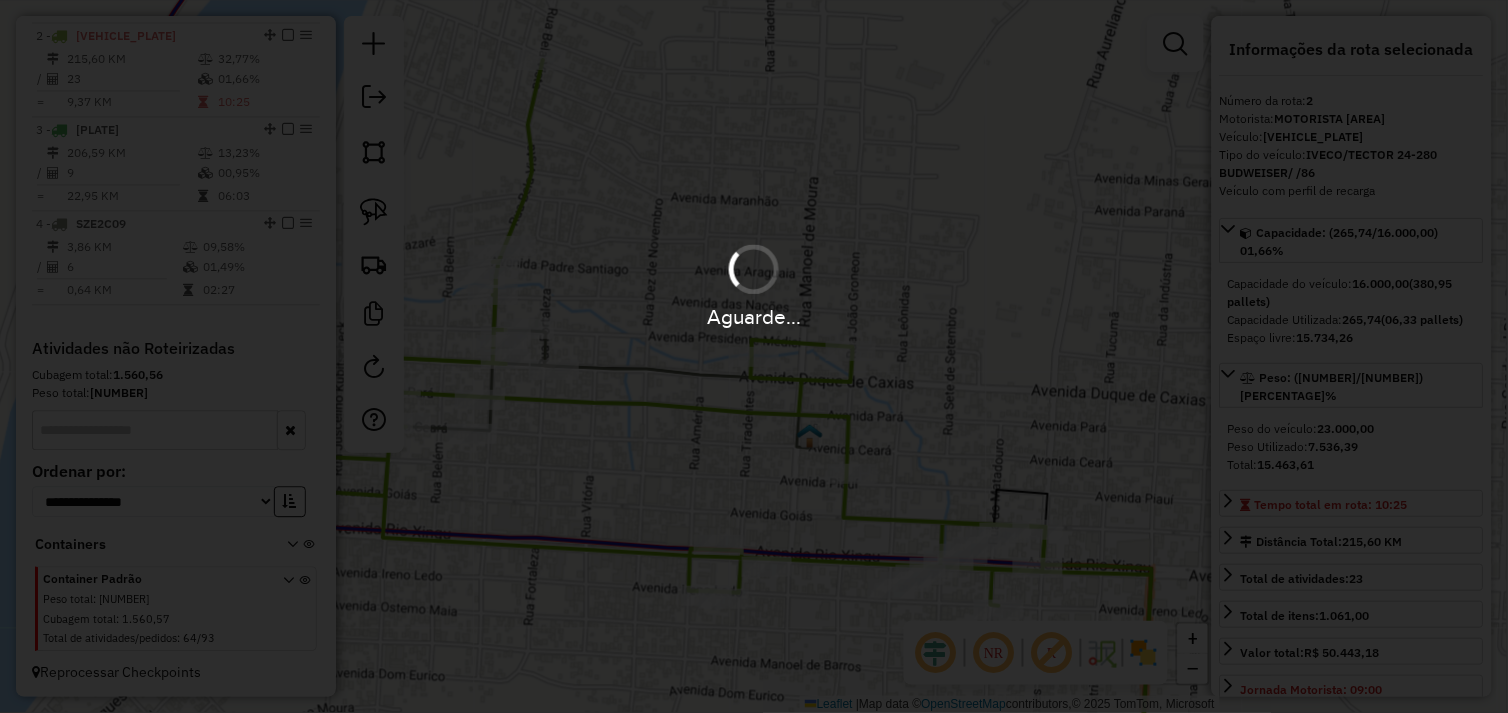 scroll, scrollTop: 0, scrollLeft: 0, axis: both 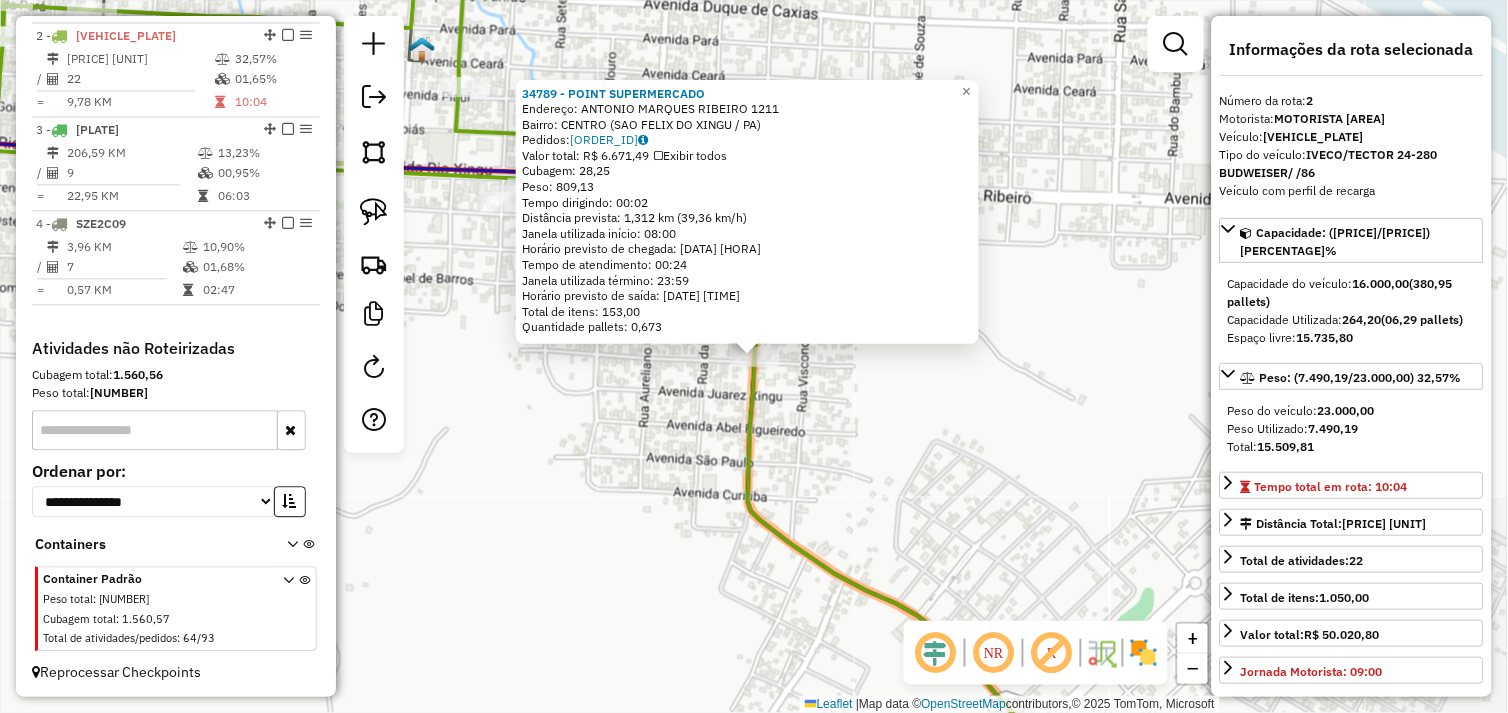 click on "34789 - POINT SUPERMERCADO  Endereço:  ANTONIO MARQUES RIBEIRO 1211   Bairro: CENTRO (SAO FELIX DO XINGU / PA)   Pedidos:  01102511   Valor total: R$ 6.671,49   Exibir todos   Cubagem: 28,25  Peso: 809,13  Tempo dirigindo: 00:02   Distância prevista: 1,312 km (39,36 km/h)   Janela utilizada início: 08:00   Horário previsto de chegada: 02/08/2025 16:06   Tempo de atendimento: 00:24   Janela utilizada término: 23:59   Horário previsto de saída: 02/08/2025 16:30   Total de itens: 153,00   Quantidade pallets: 0,673  × Janela de atendimento Grade de atendimento Capacidade Transportadoras Veículos Cliente Pedidos  Rotas Selecione os dias de semana para filtrar as janelas de atendimento  Seg   Ter   Qua   Qui   Sex   Sáb   Dom  Informe o período da janela de atendimento: De: Até:  Filtrar exatamente a janela do cliente  Considerar janela de atendimento padrão  Selecione os dias de semana para filtrar as grades de atendimento  Seg   Ter   Qua   Qui   Sex   Sáb   Dom   Peso mínimo:   Peso máximo:  De:" 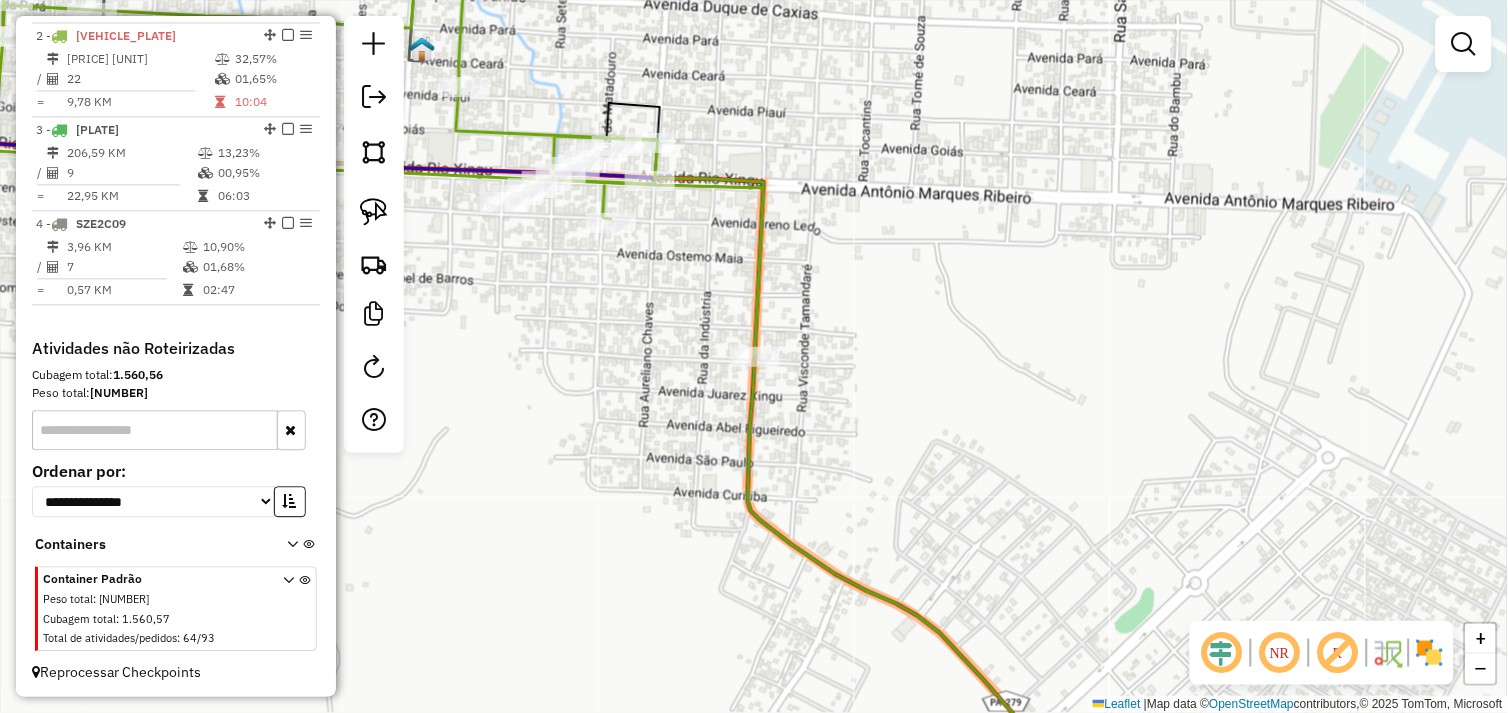 drag, startPoint x: 538, startPoint y: 406, endPoint x: 805, endPoint y: 475, distance: 275.77164 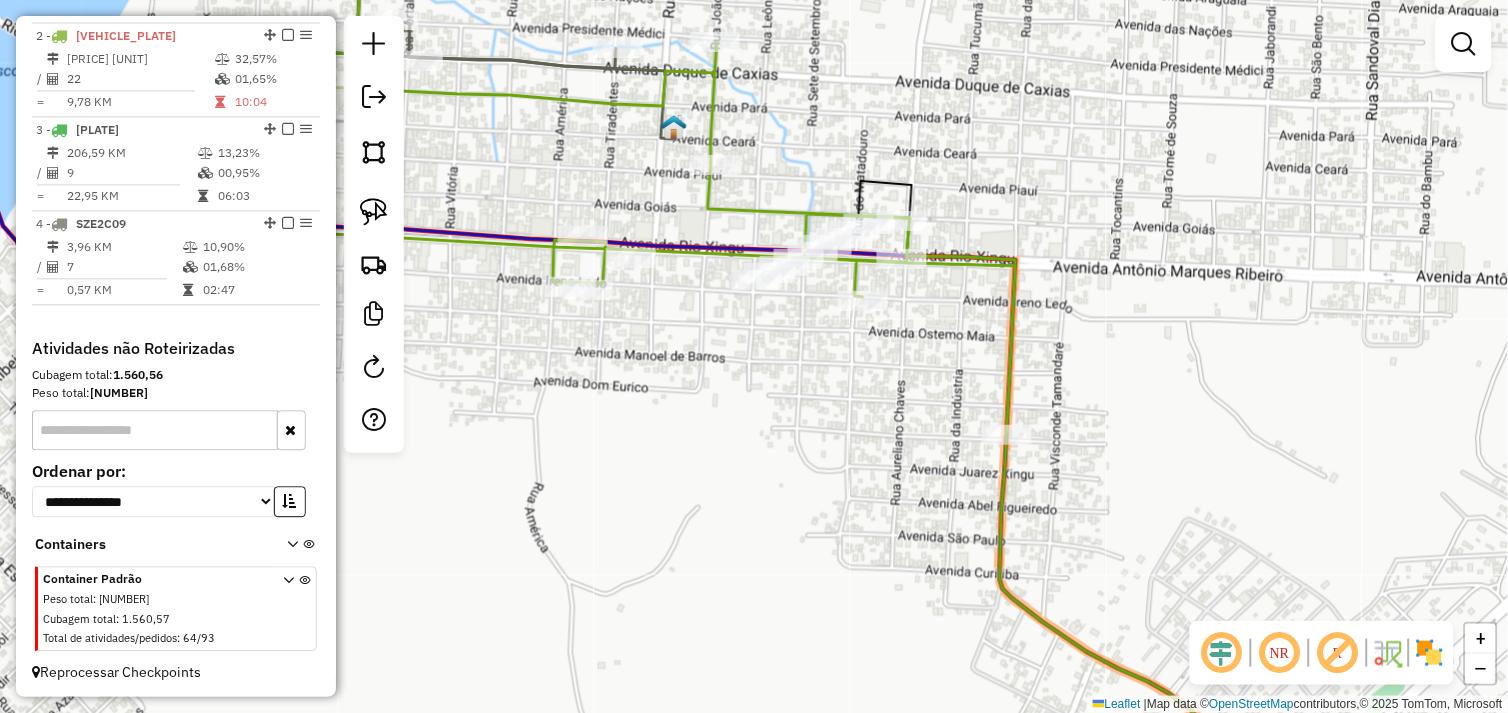 drag, startPoint x: 816, startPoint y: 423, endPoint x: 723, endPoint y: 524, distance: 137.2953 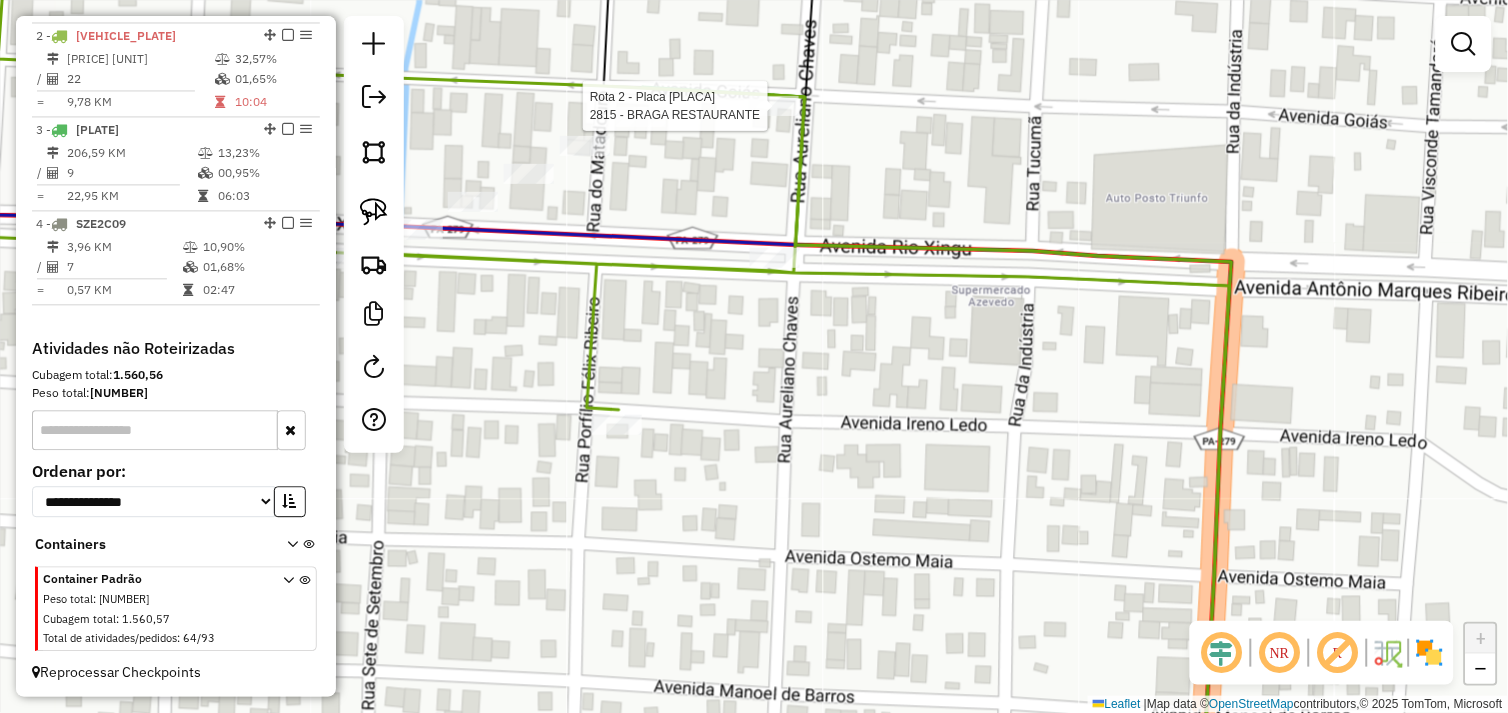 select on "*********" 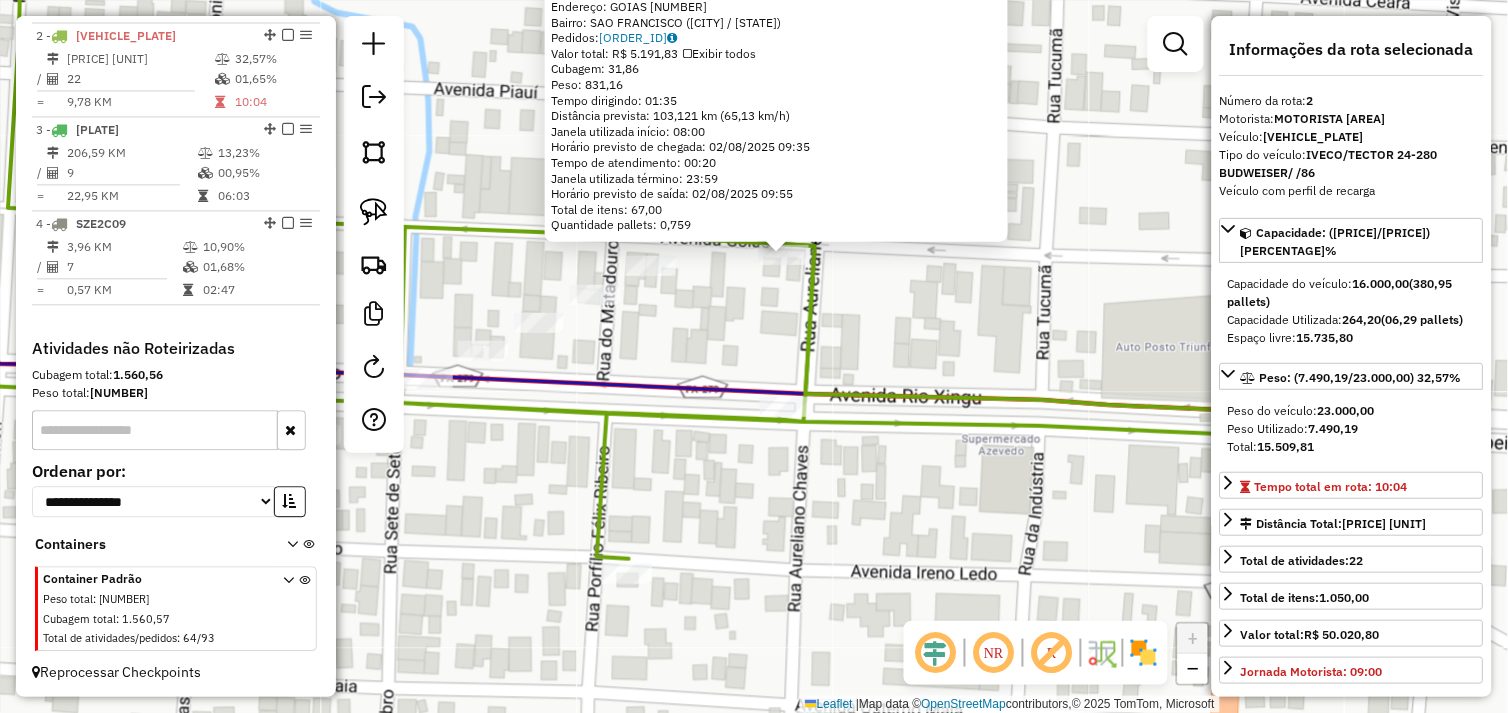 drag, startPoint x: 681, startPoint y: 461, endPoint x: 735, endPoint y: 337, distance: 135.24792 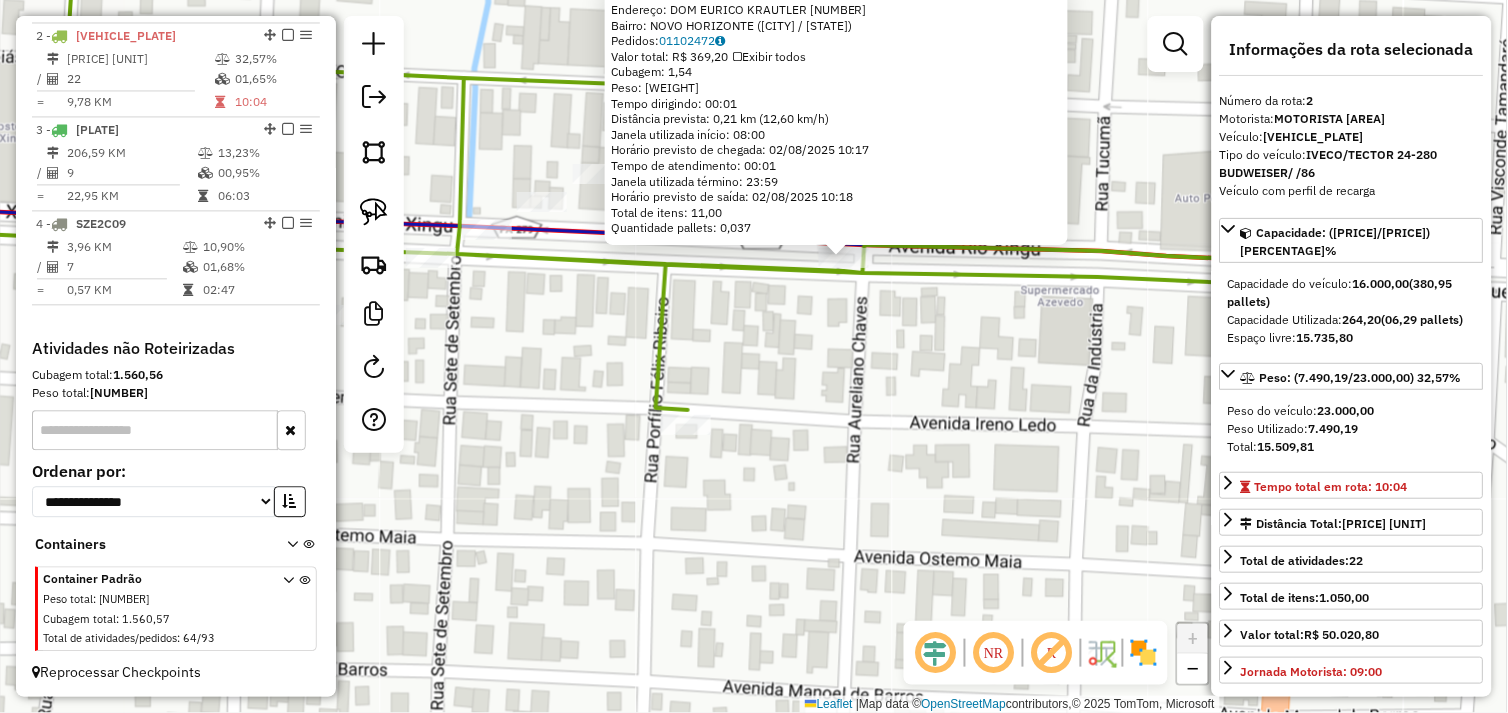 drag, startPoint x: 712, startPoint y: 434, endPoint x: 801, endPoint y: 336, distance: 132.38202 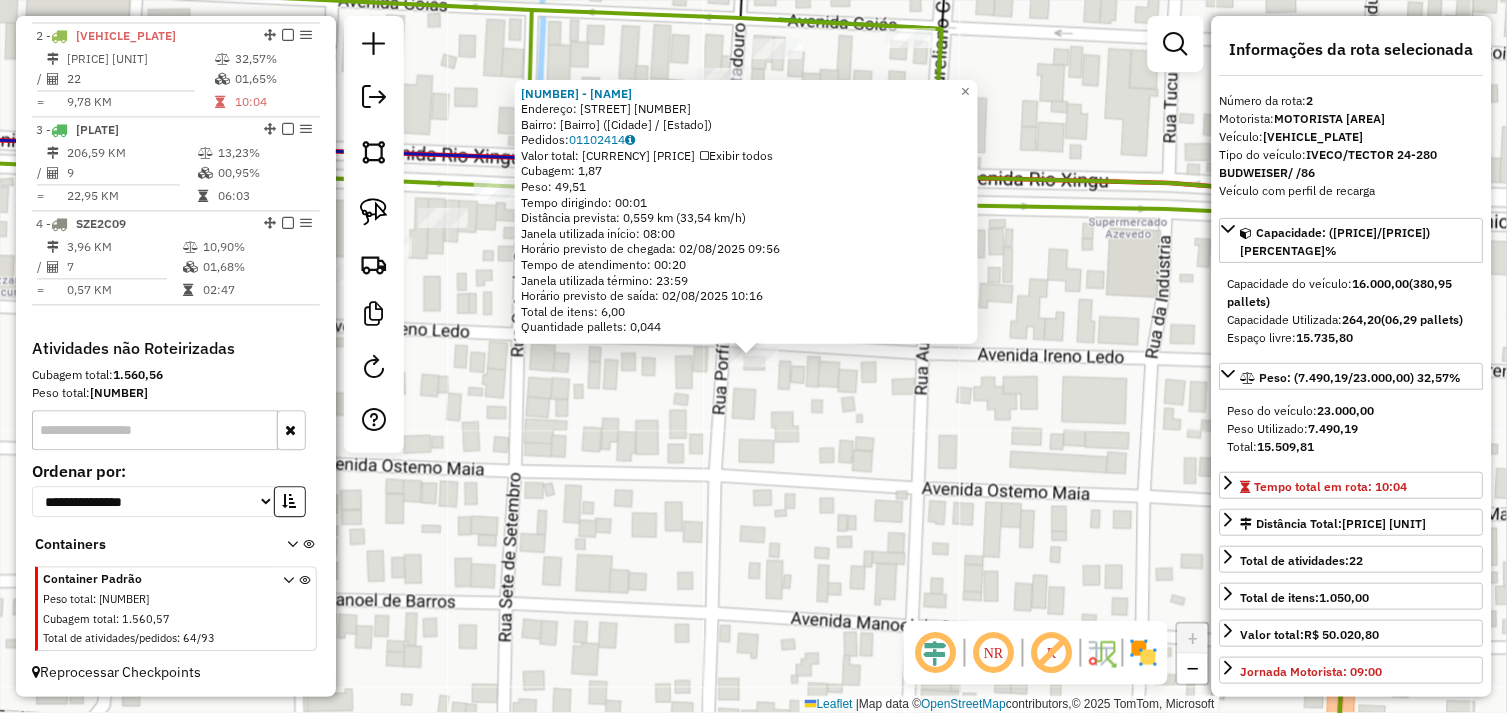 click on "4999 - REST NOSSA CASA  Endereço:  IRENO LEDA 2847   Bairro: ALECRIM (SAO FELIX DO XINGU / PA)   Pedidos:  01102414   Valor total: R$ 269,60   Exibir todos   Cubagem: 1,87  Peso: 49,51  Tempo dirigindo: 00:01   Distância prevista: 0,559 km (33,54 km/h)   Janela utilizada início: 08:00   Horário previsto de chegada: 02/08/2025 09:56   Tempo de atendimento: 00:20   Janela utilizada término: 23:59   Horário previsto de saída: 02/08/2025 10:16   Total de itens: 6,00   Quantidade pallets: 0,044  × Janela de atendimento Grade de atendimento Capacidade Transportadoras Veículos Cliente Pedidos  Rotas Selecione os dias de semana para filtrar as janelas de atendimento  Seg   Ter   Qua   Qui   Sex   Sáb   Dom  Informe o período da janela de atendimento: De: Até:  Filtrar exatamente a janela do cliente  Considerar janela de atendimento padrão  Selecione os dias de semana para filtrar as grades de atendimento  Seg   Ter   Qua   Qui   Sex   Sáb   Dom   Considerar clientes sem dia de atendimento cadastrado De:" 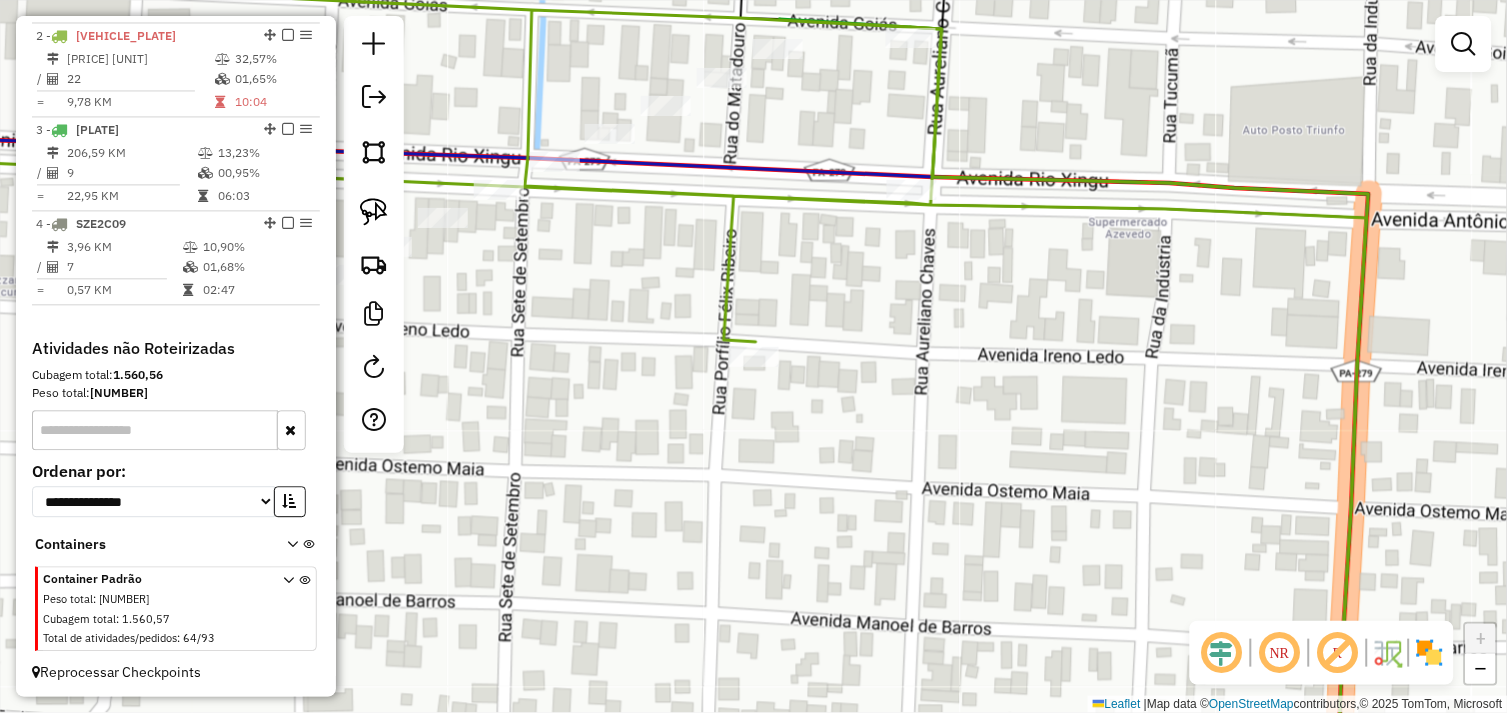 drag, startPoint x: 896, startPoint y: 403, endPoint x: 822, endPoint y: 432, distance: 79.47956 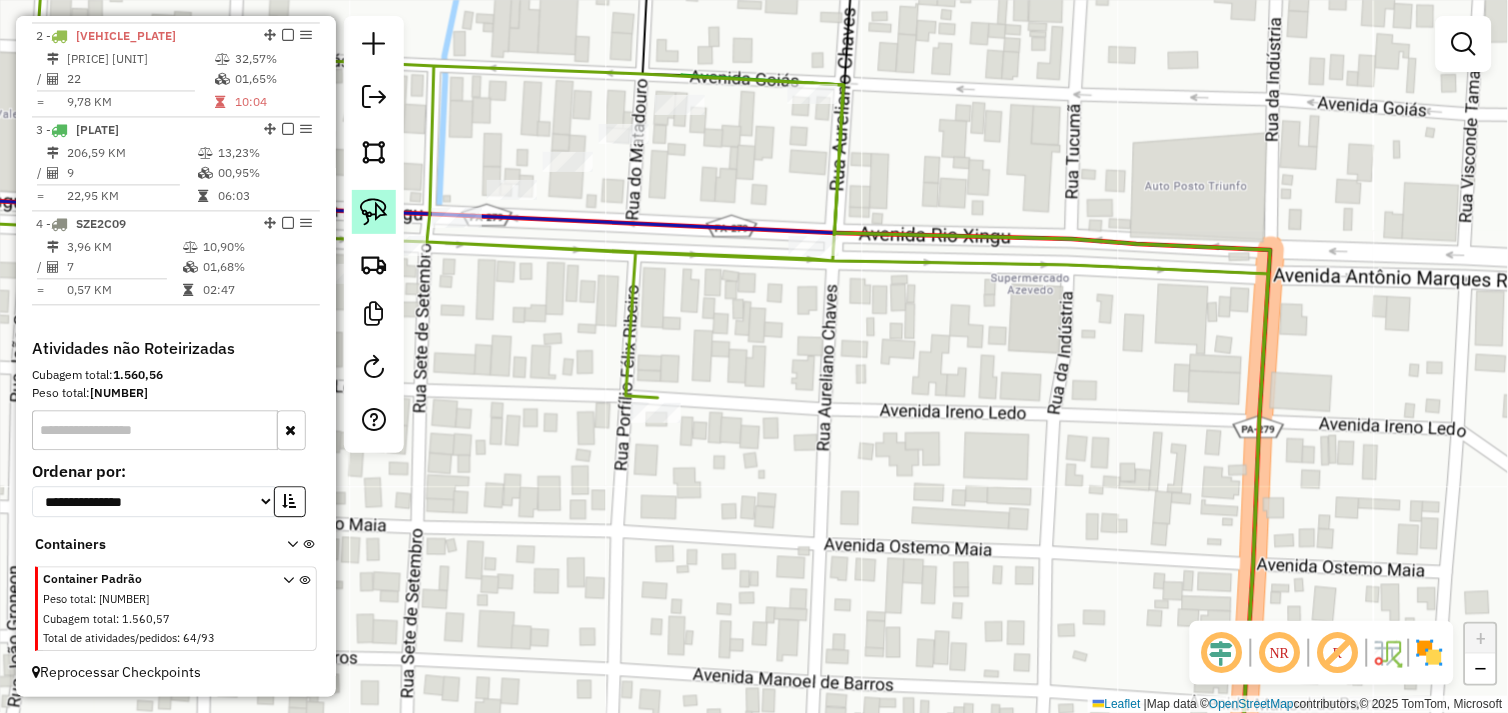 click 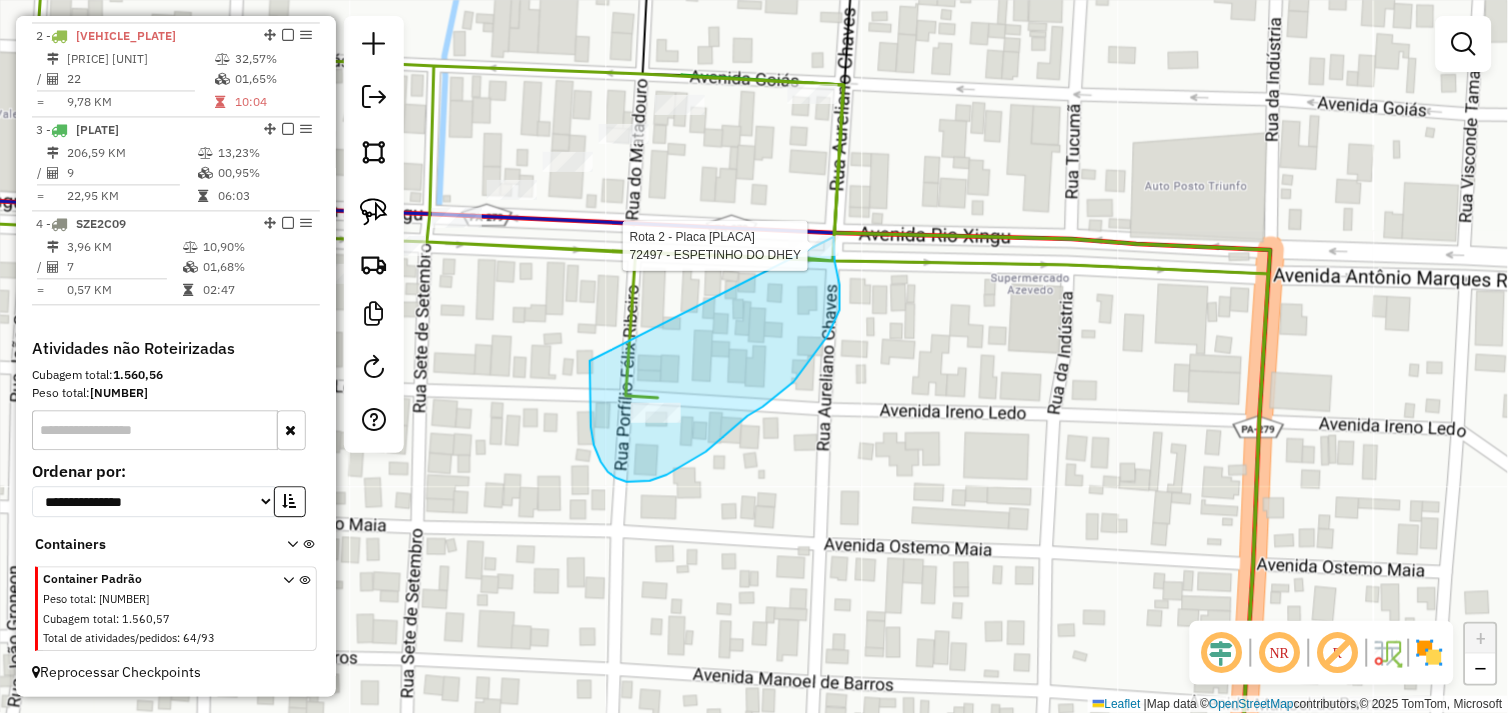 drag, startPoint x: 590, startPoint y: 387, endPoint x: 813, endPoint y: 207, distance: 286.58157 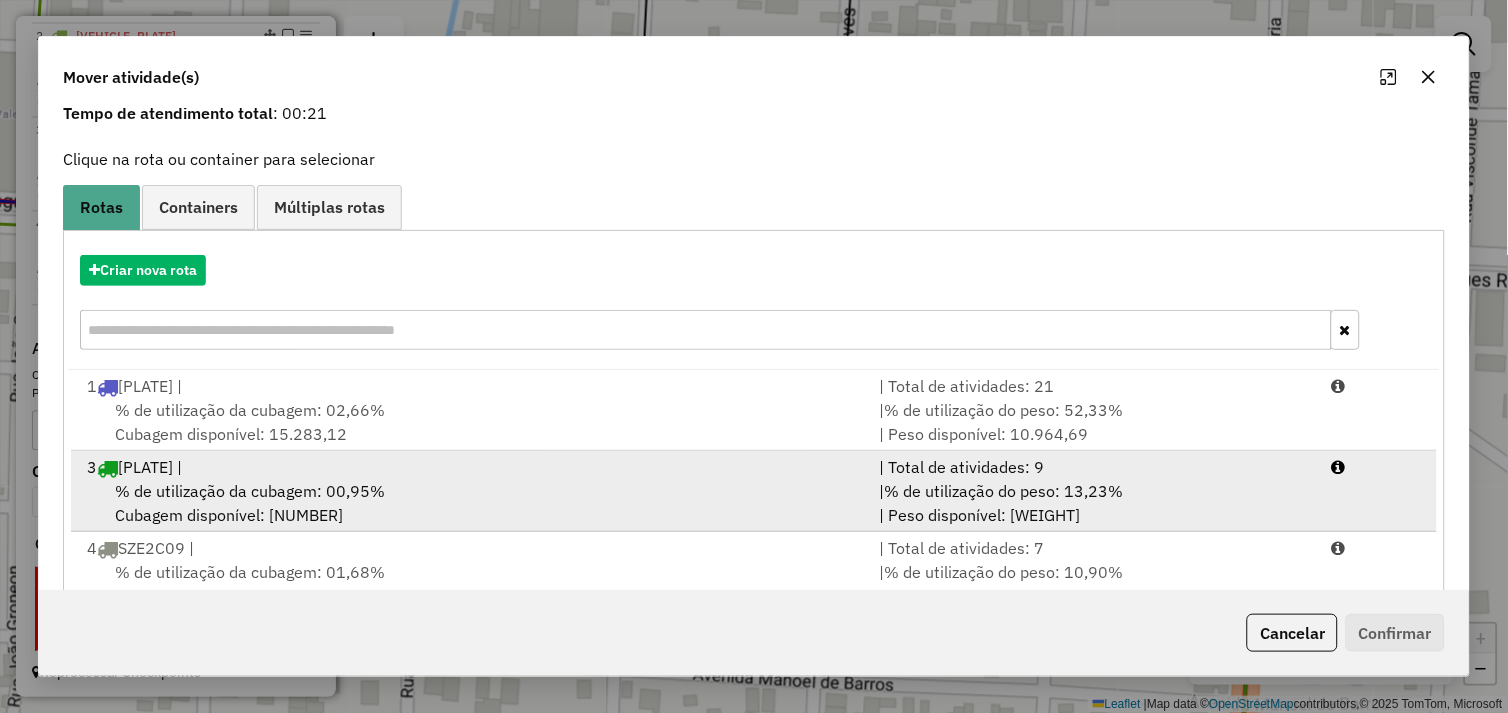 scroll, scrollTop: 145, scrollLeft: 0, axis: vertical 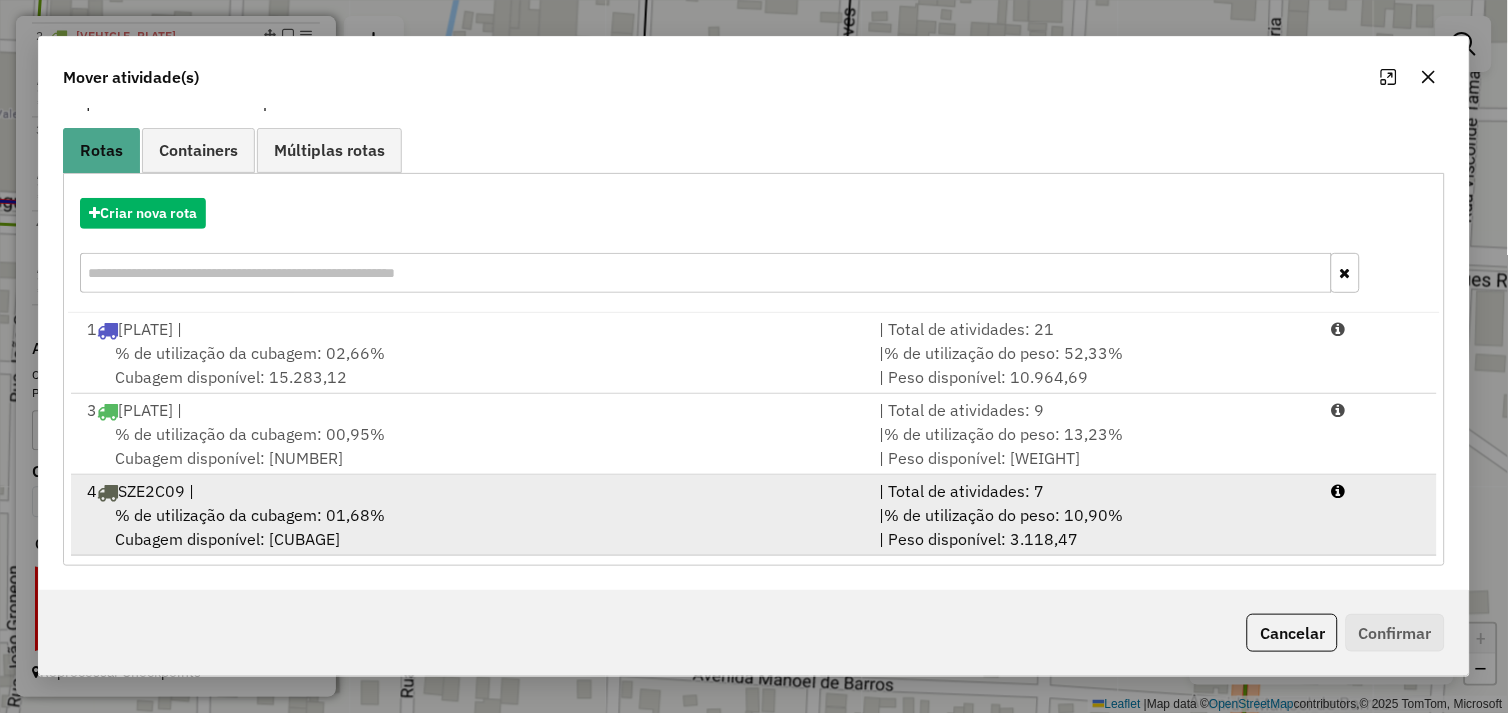 click on "4  SZE2C09 |" at bounding box center (471, 491) 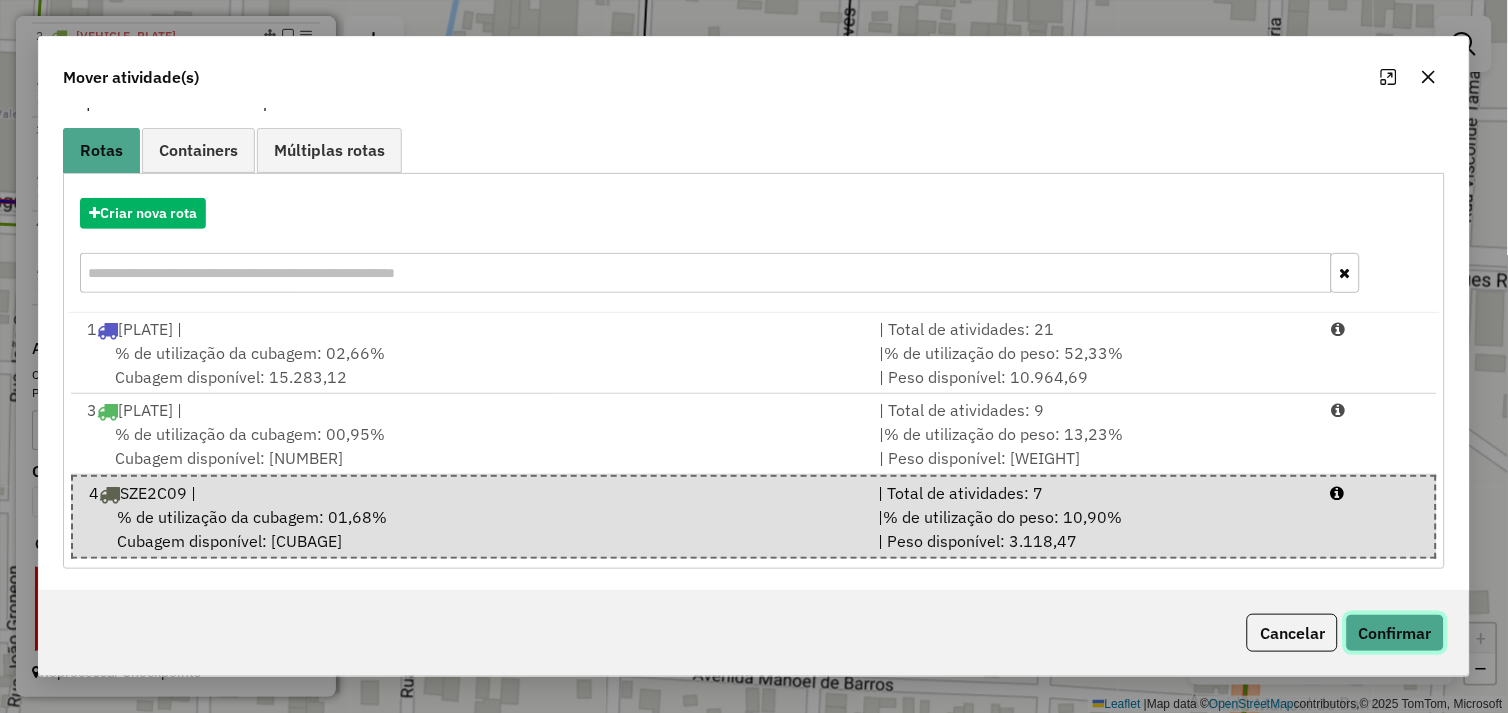 drag, startPoint x: 1382, startPoint y: 636, endPoint x: 1348, endPoint y: 631, distance: 34.36568 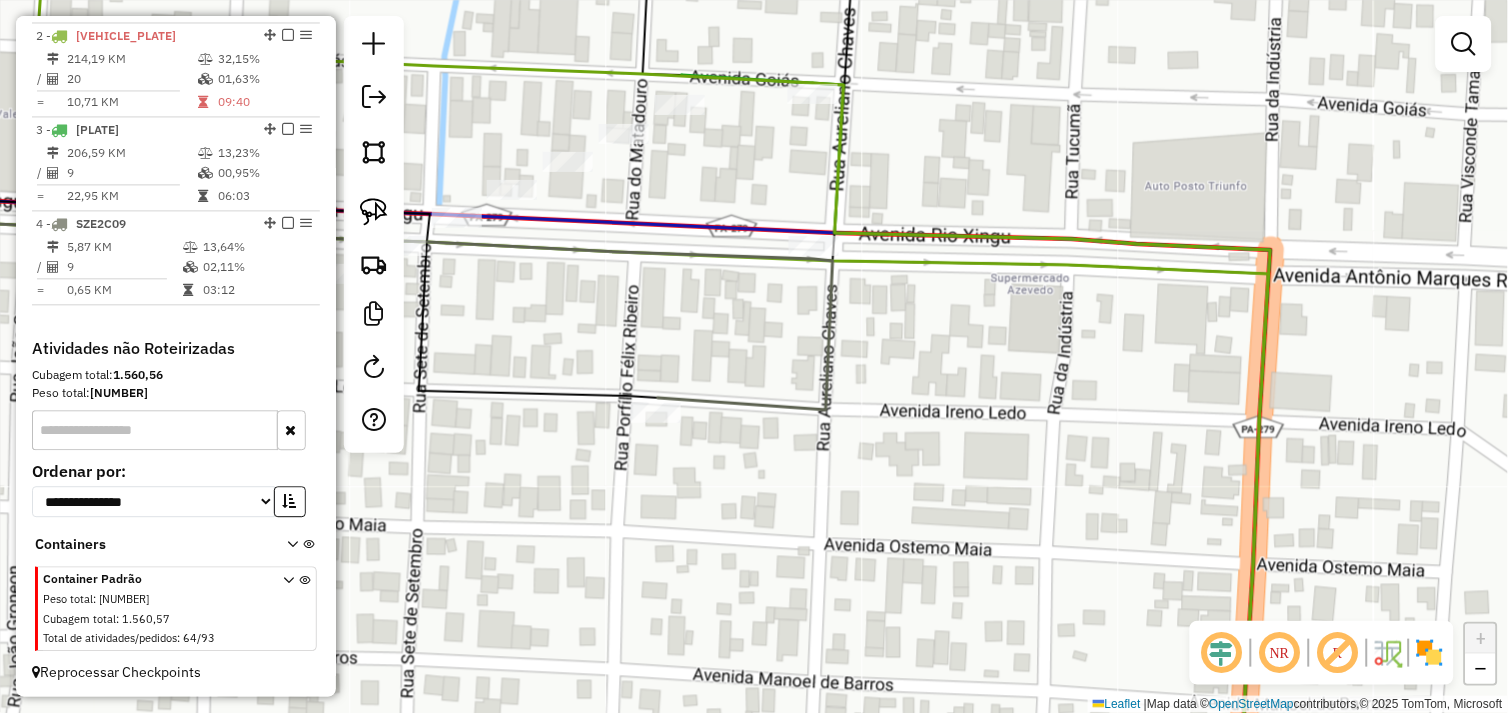 scroll, scrollTop: 0, scrollLeft: 0, axis: both 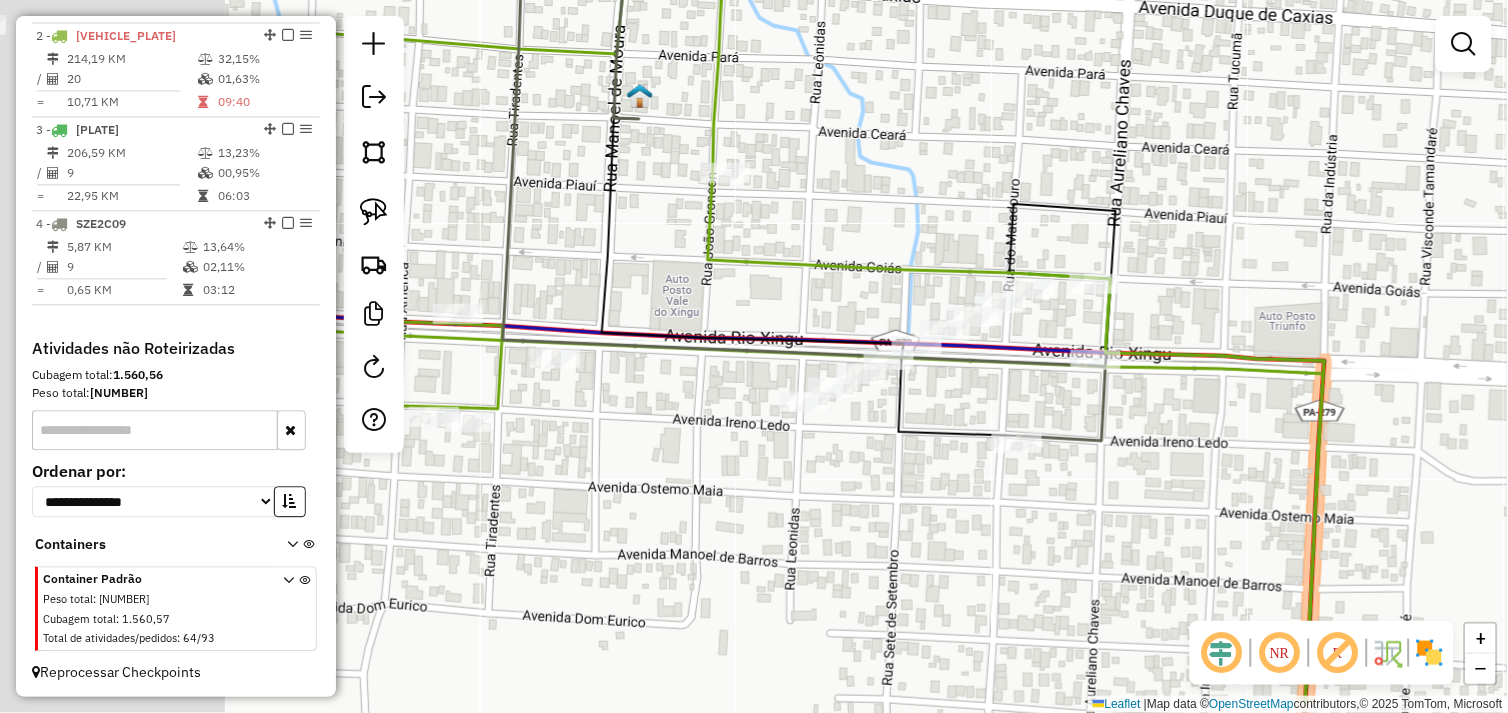 drag, startPoint x: 523, startPoint y: 444, endPoint x: 854, endPoint y: 480, distance: 332.95193 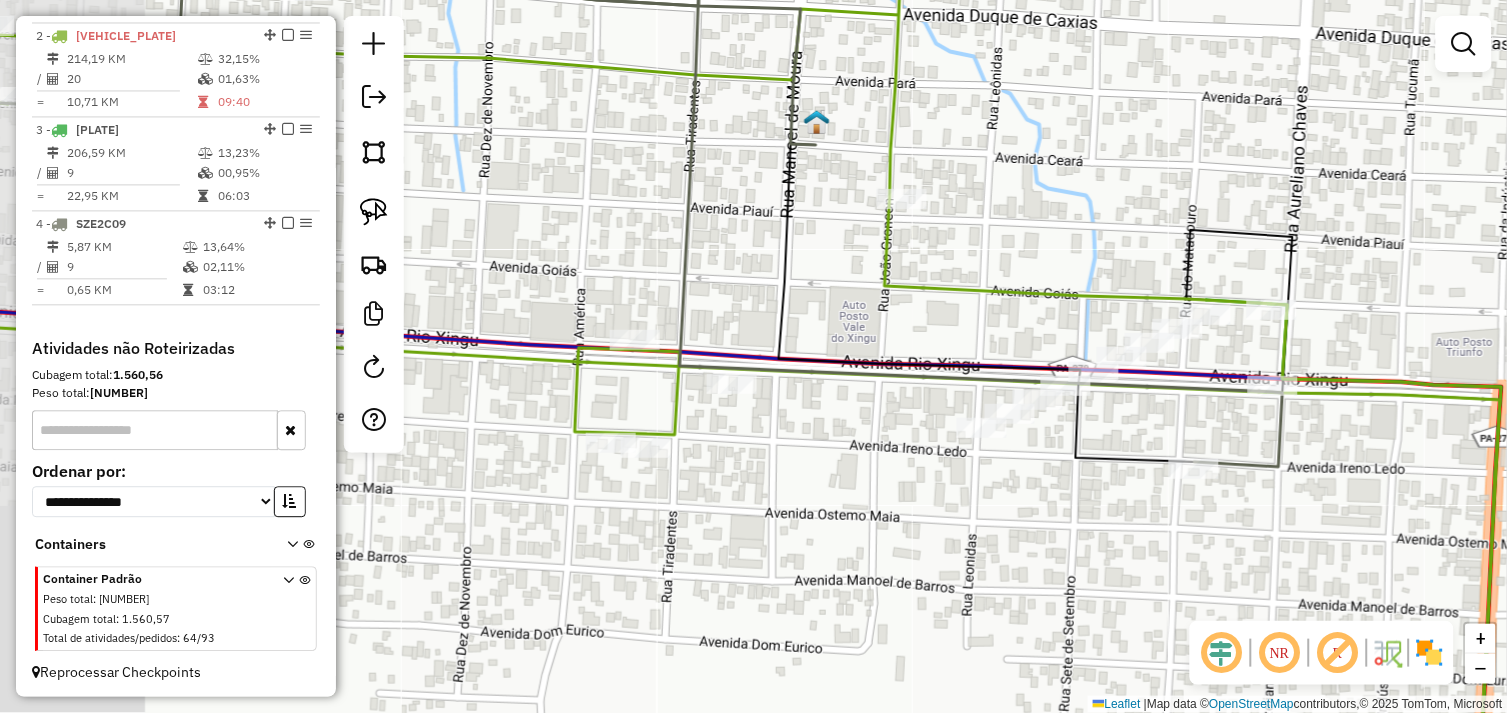 drag, startPoint x: 761, startPoint y: 453, endPoint x: 820, endPoint y: 453, distance: 59 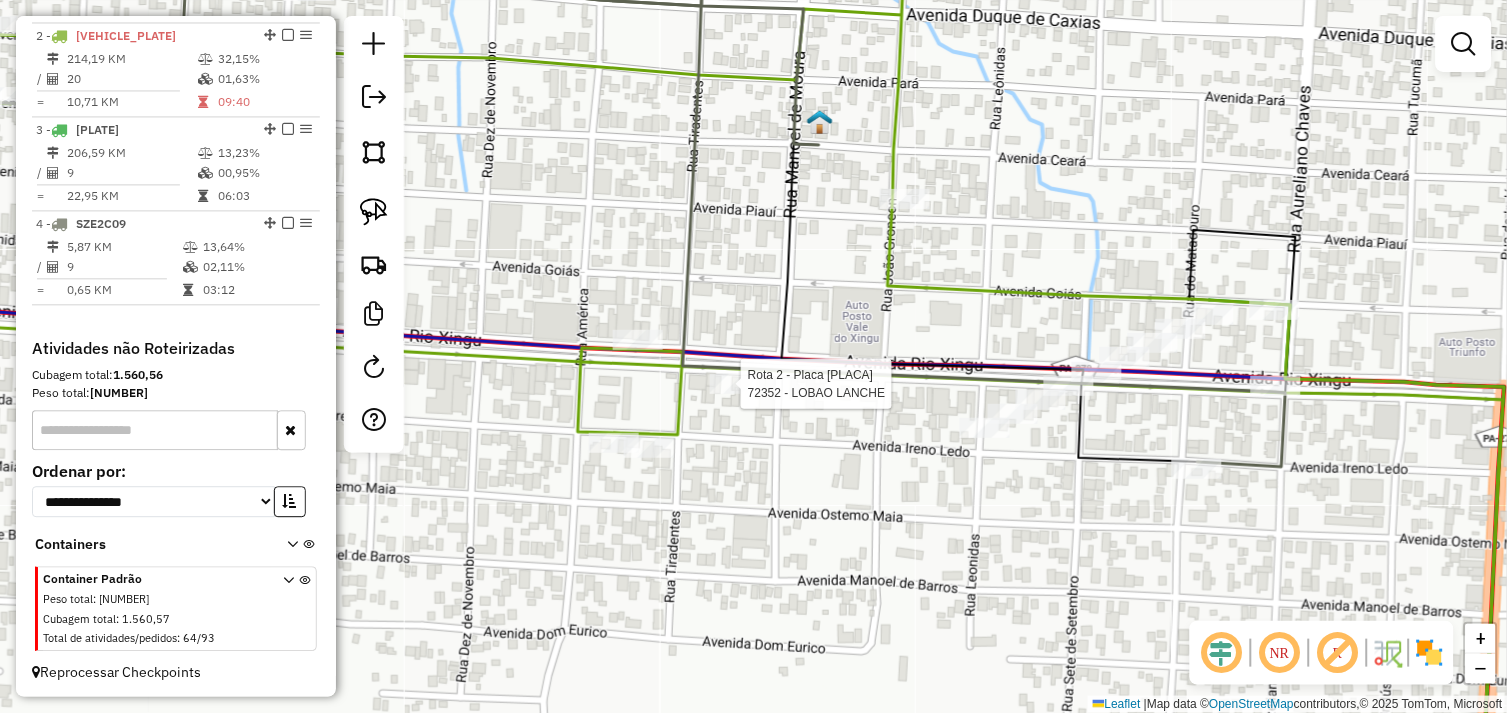 select on "*********" 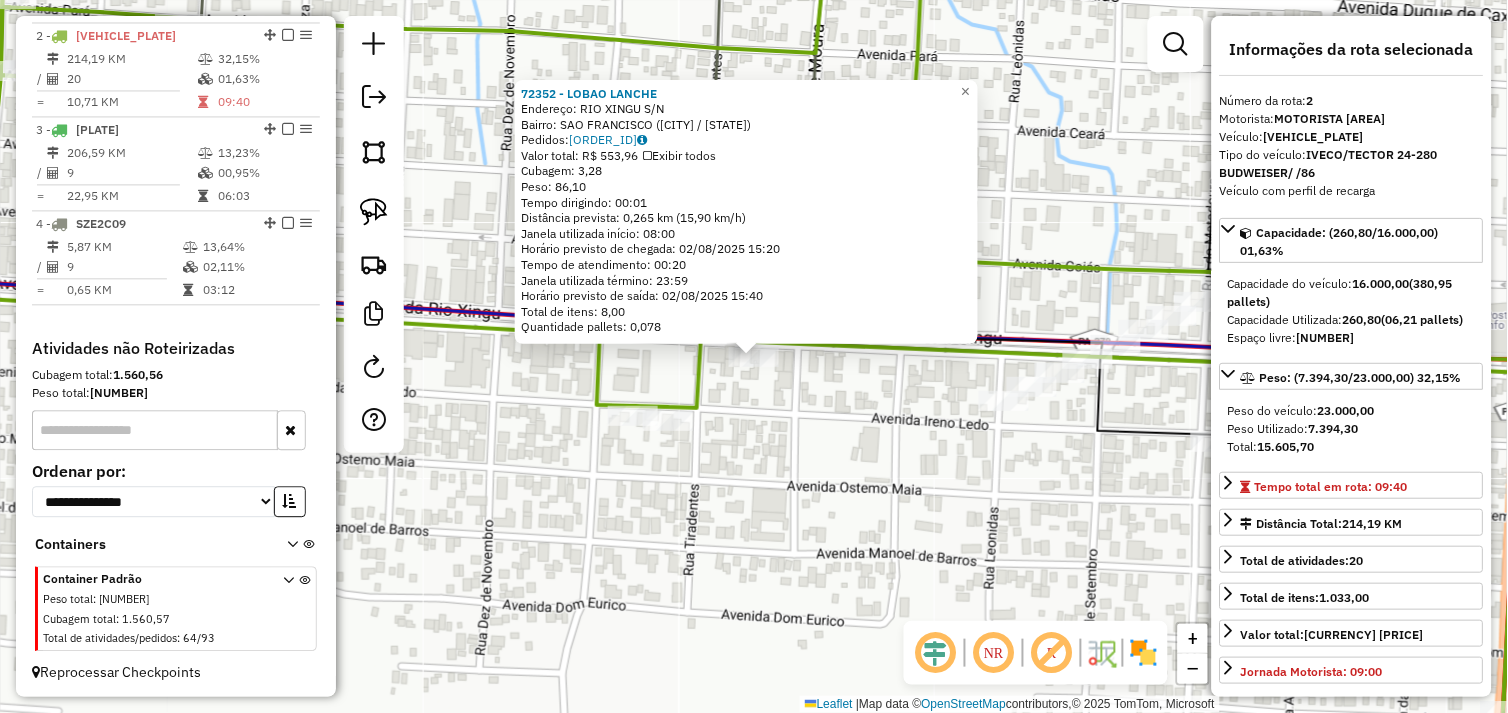 click on "72352 - LOBAO LANCHE  Endereço:  RIO XINGU S/N   Bairro: SAO FRANCISCO (SAO FELIX DO XINGU / PA)   Pedidos:  01102496   Valor total: R$ 553,96   Exibir todos   Cubagem: 3,28  Peso: 86,10  Tempo dirigindo: 00:01   Distância prevista: 0,265 km (15,90 km/h)   Janela utilizada início: 08:00   Horário previsto de chegada: 02/08/2025 15:20   Tempo de atendimento: 00:20   Janela utilizada término: 23:59   Horário previsto de saída: 02/08/2025 15:40   Total de itens: 8,00   Quantidade pallets: 0,078  × Janela de atendimento Grade de atendimento Capacidade Transportadoras Veículos Cliente Pedidos  Rotas Selecione os dias de semana para filtrar as janelas de atendimento  Seg   Ter   Qua   Qui   Sex   Sáb   Dom  Informe o período da janela de atendimento: De: Até:  Filtrar exatamente a janela do cliente  Considerar janela de atendimento padrão  Selecione os dias de semana para filtrar as grades de atendimento  Seg   Ter   Qua   Qui   Sex   Sáb   Dom   Considerar clientes sem dia de atendimento cadastrado +" 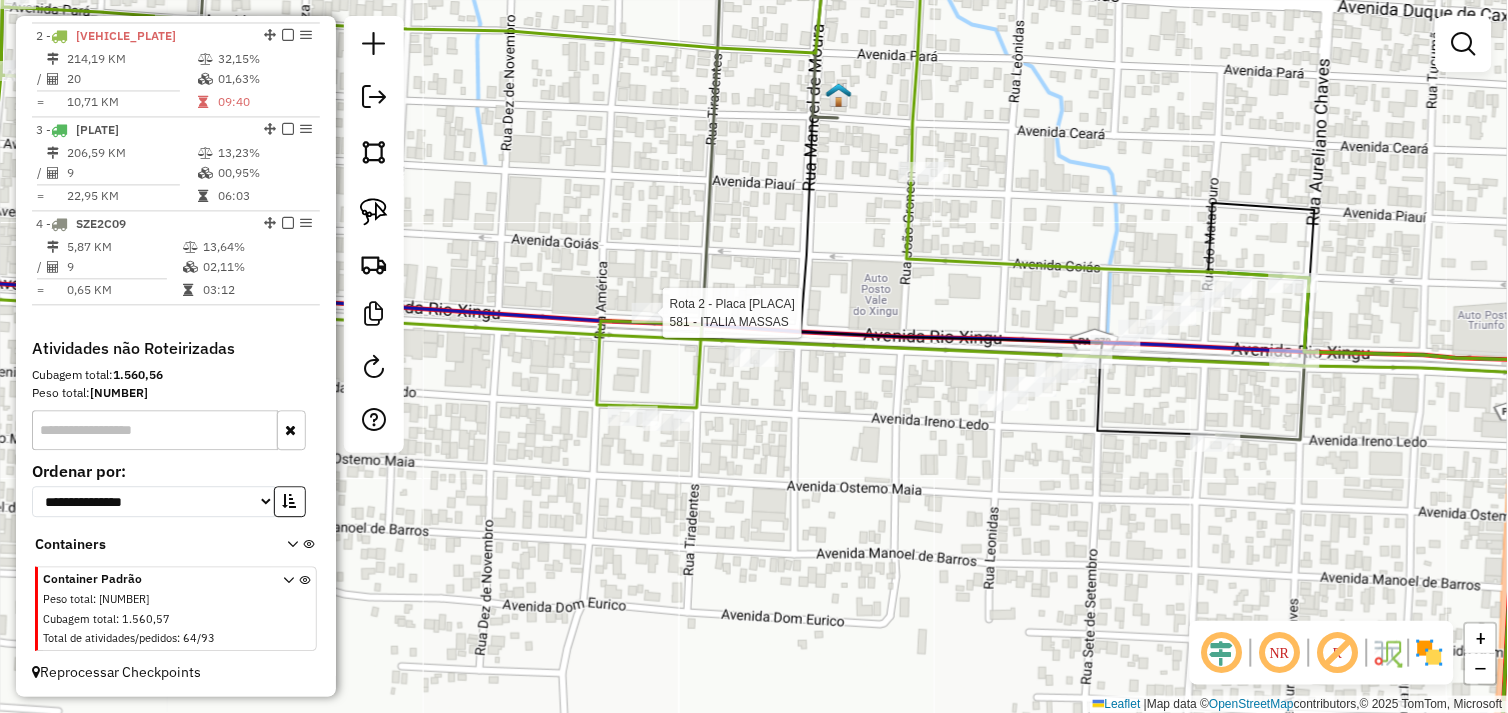 click on "Rota 2 - Placa RXC4I86  581 - ITALIA MASSAS Janela de atendimento Grade de atendimento Capacidade Transportadoras Veículos Cliente Pedidos  Rotas Selecione os dias de semana para filtrar as janelas de atendimento  Seg   Ter   Qua   Qui   Sex   Sáb   Dom  Informe o período da janela de atendimento: De: Até:  Filtrar exatamente a janela do cliente  Considerar janela de atendimento padrão  Selecione os dias de semana para filtrar as grades de atendimento  Seg   Ter   Qua   Qui   Sex   Sáb   Dom   Considerar clientes sem dia de atendimento cadastrado  Clientes fora do dia de atendimento selecionado Filtrar as atividades entre os valores definidos abaixo:  Peso mínimo:   Peso máximo:   Cubagem mínima:   Cubagem máxima:   De:   Até:  Filtrar as atividades entre o tempo de atendimento definido abaixo:  De:   Até:   Considerar capacidade total dos clientes não roteirizados Transportadora: Selecione um ou mais itens Tipo de veículo: Selecione um ou mais itens Veículo: Selecione um ou mais itens Nome: +" 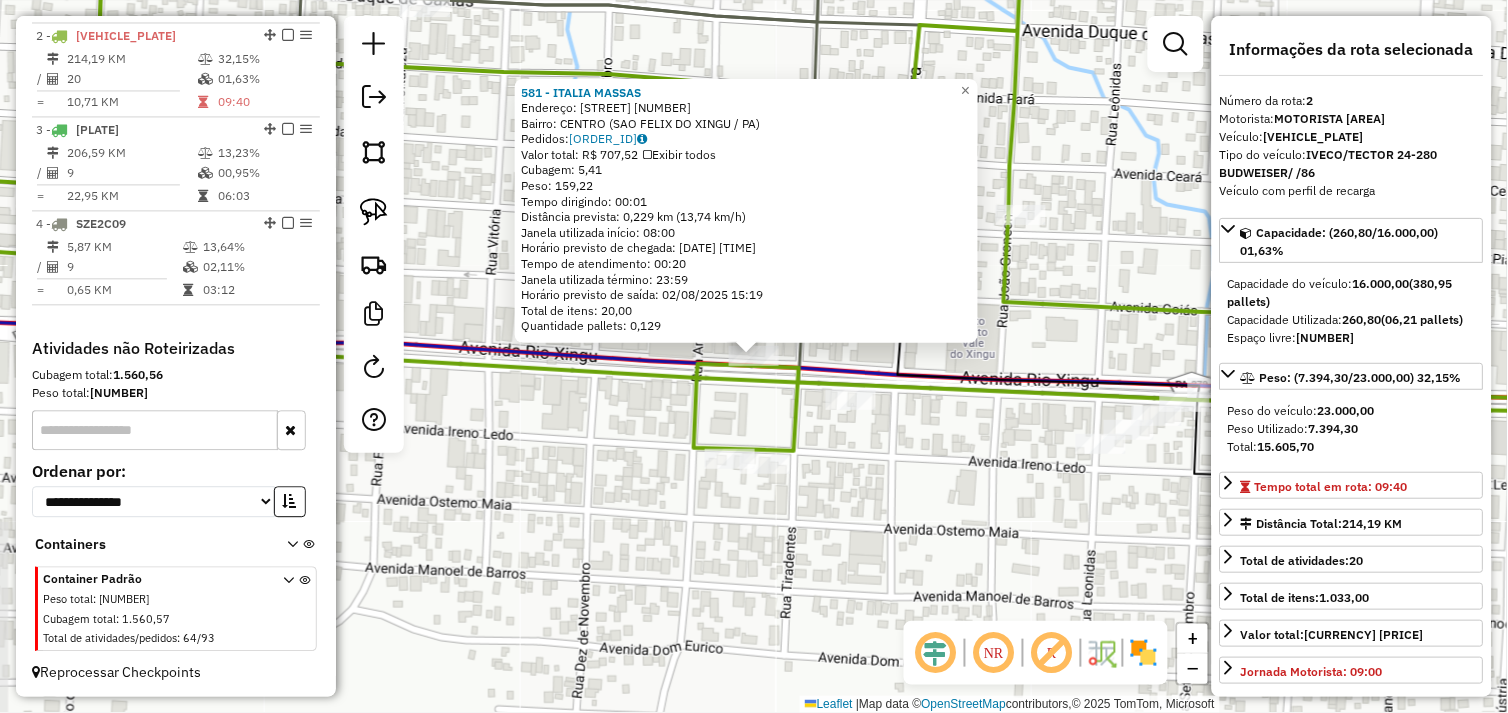 click 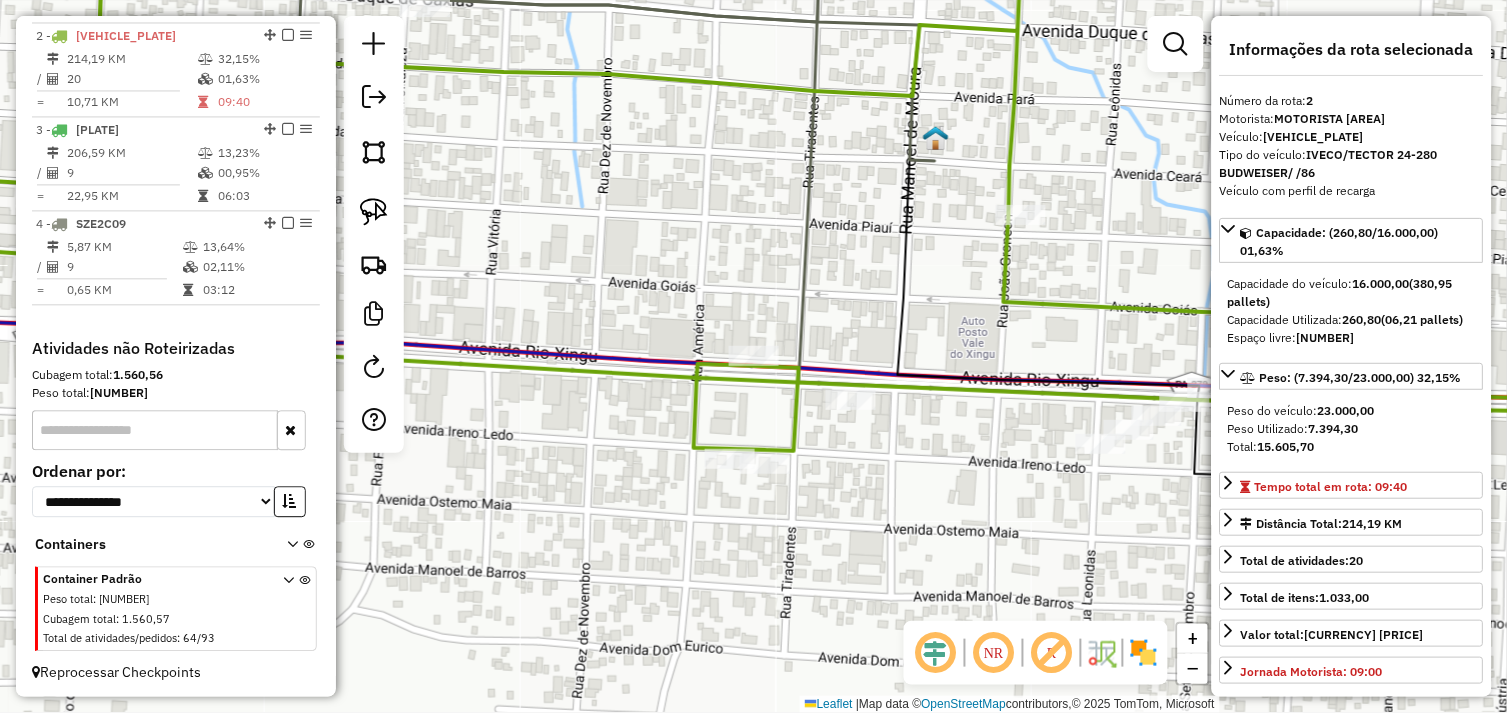 click 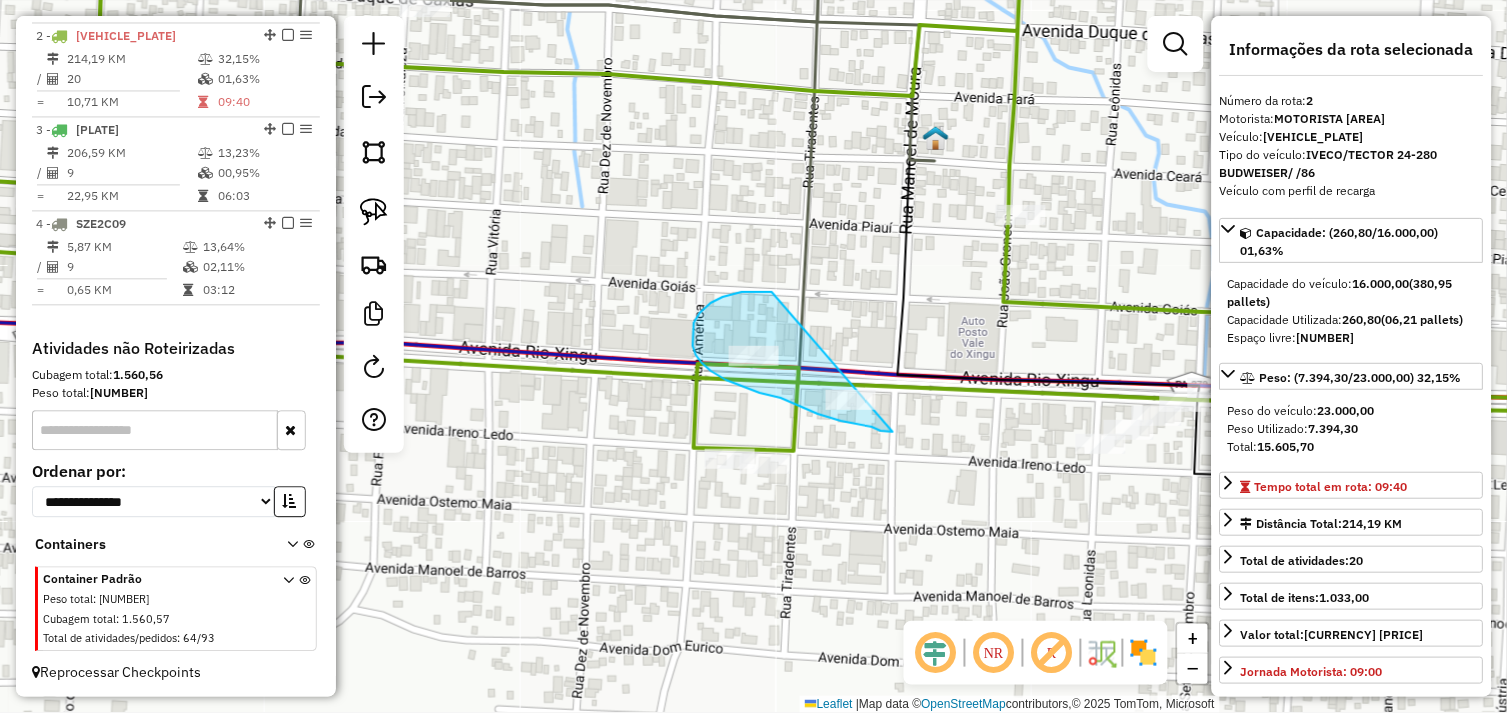 drag, startPoint x: 693, startPoint y: 334, endPoint x: 905, endPoint y: 434, distance: 234.40137 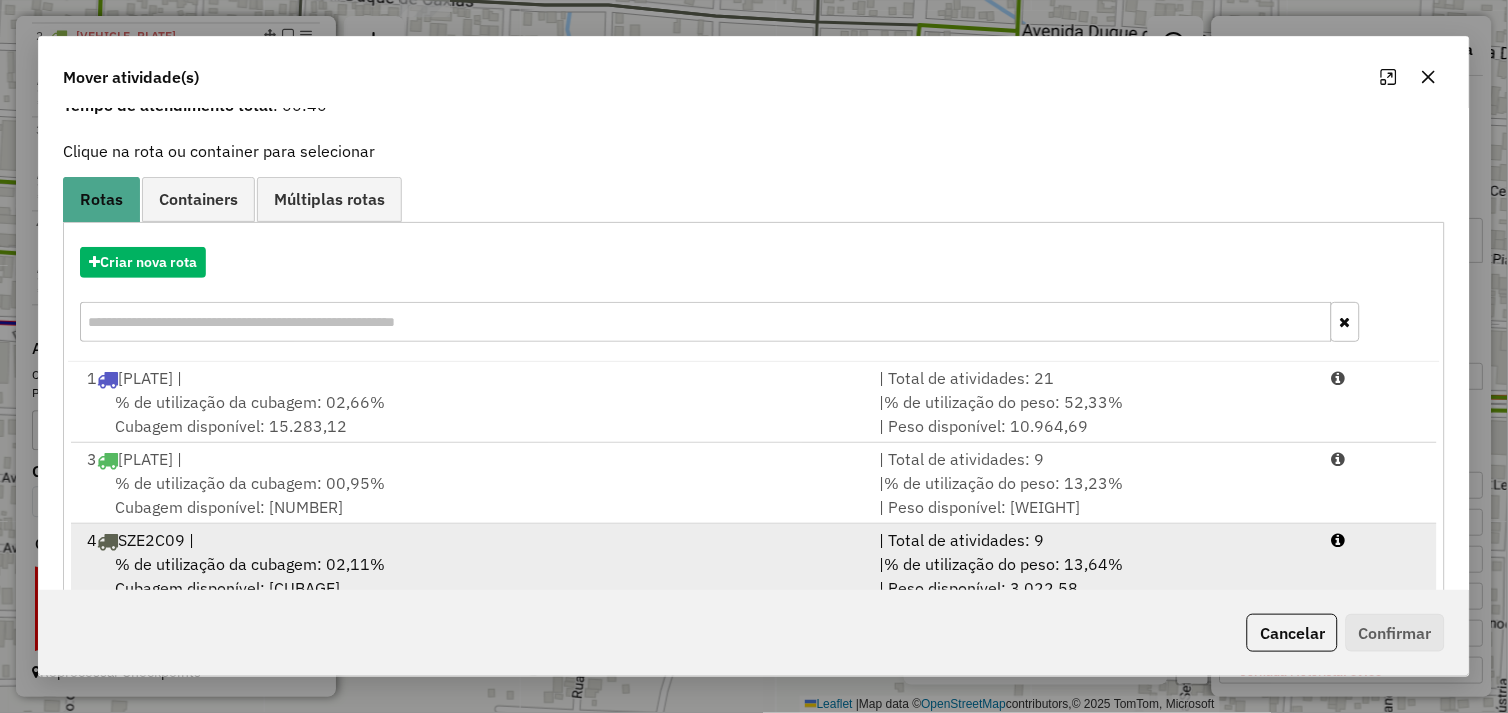 scroll, scrollTop: 145, scrollLeft: 0, axis: vertical 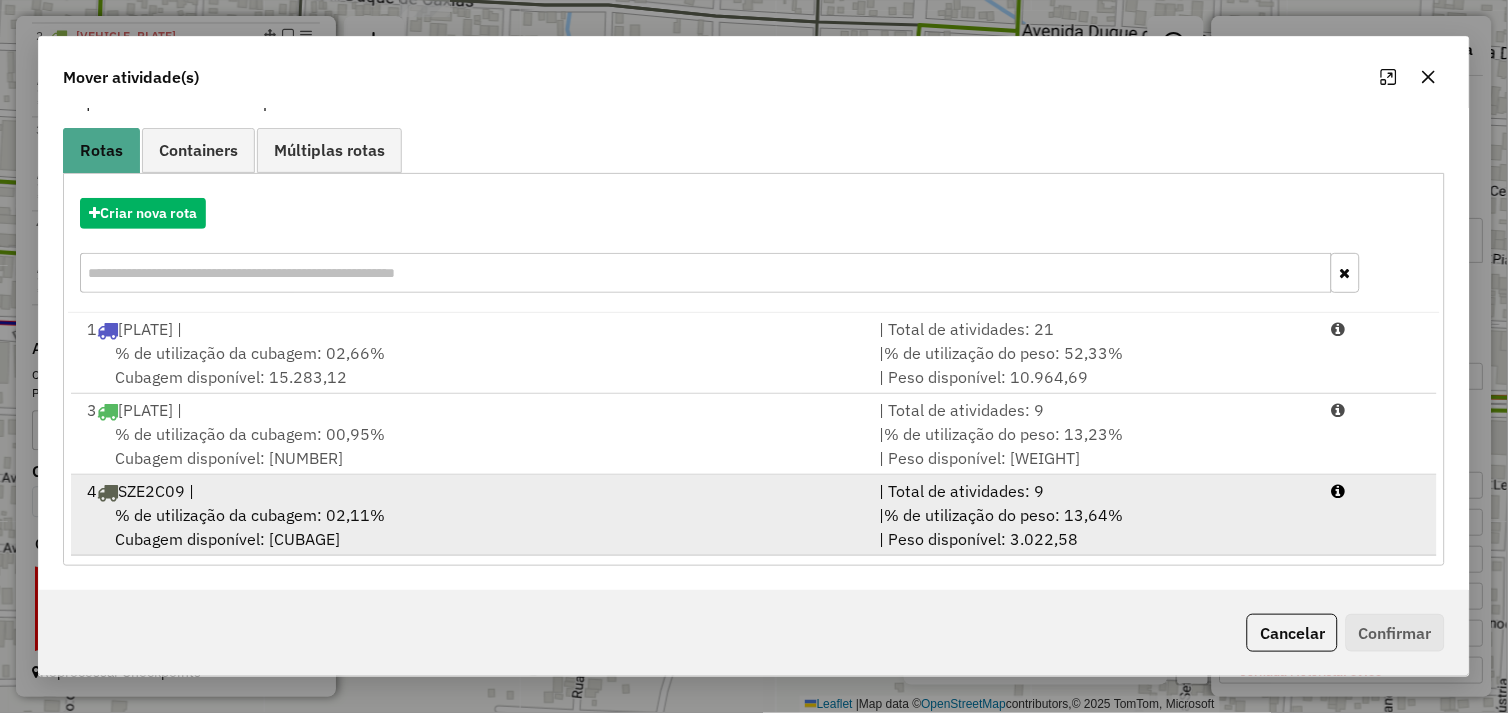 click on "% de utilização da cubagem: 02,11%" at bounding box center [250, 515] 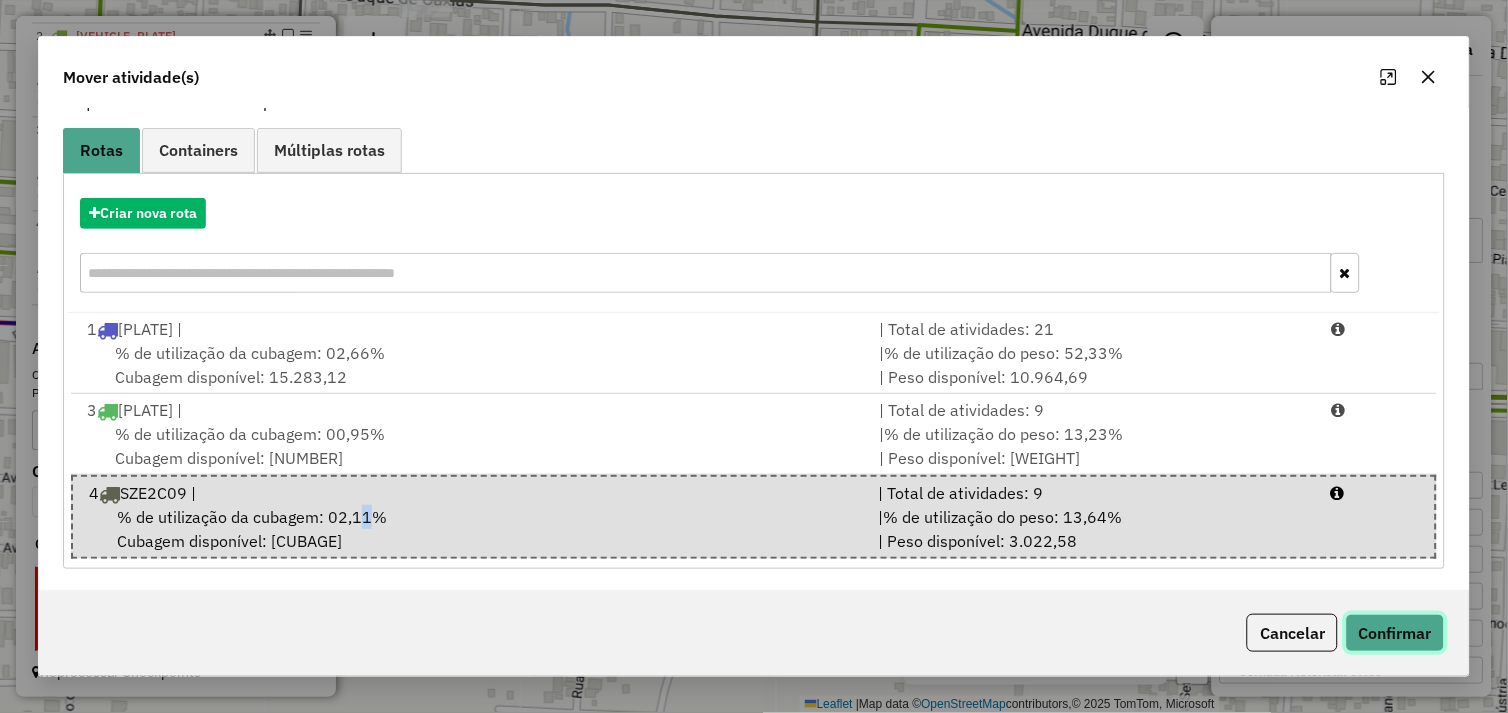 click on "Confirmar" 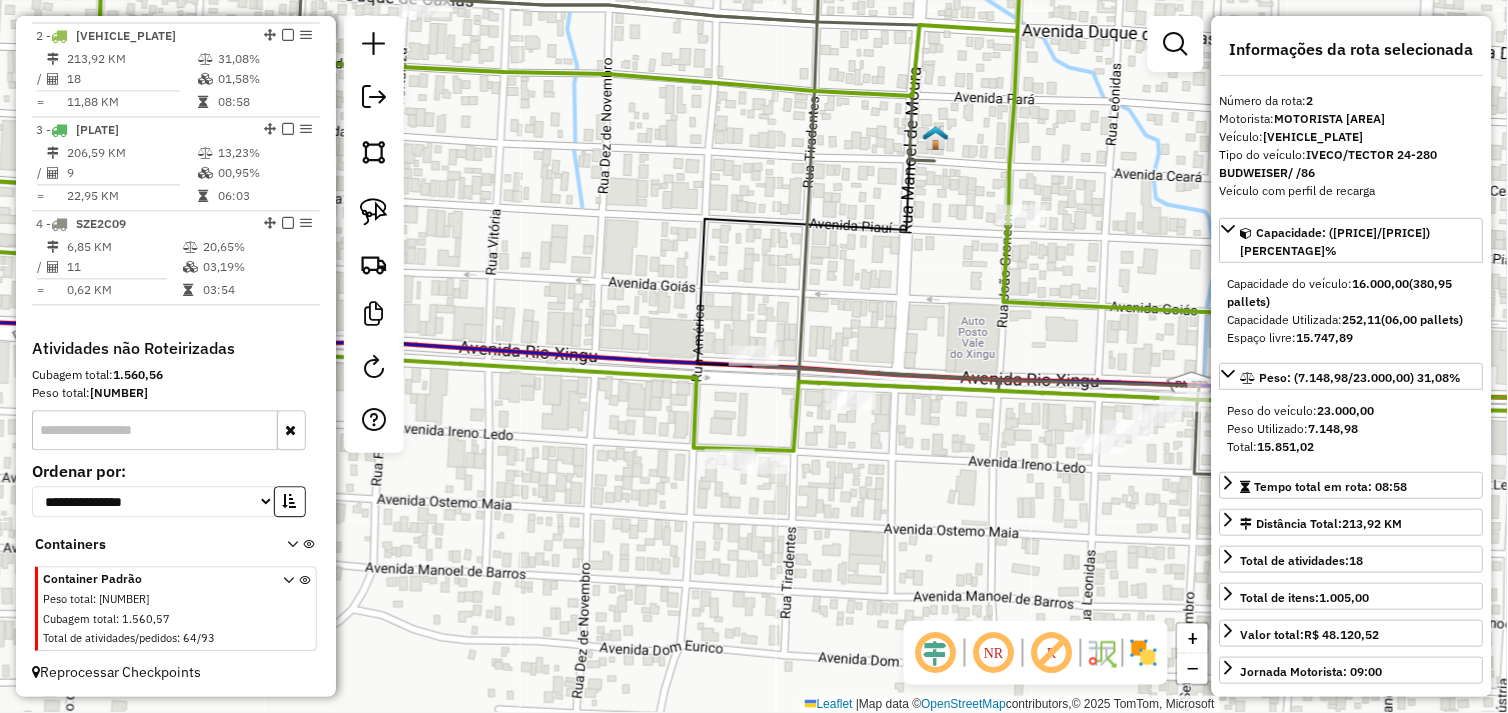 scroll, scrollTop: 0, scrollLeft: 0, axis: both 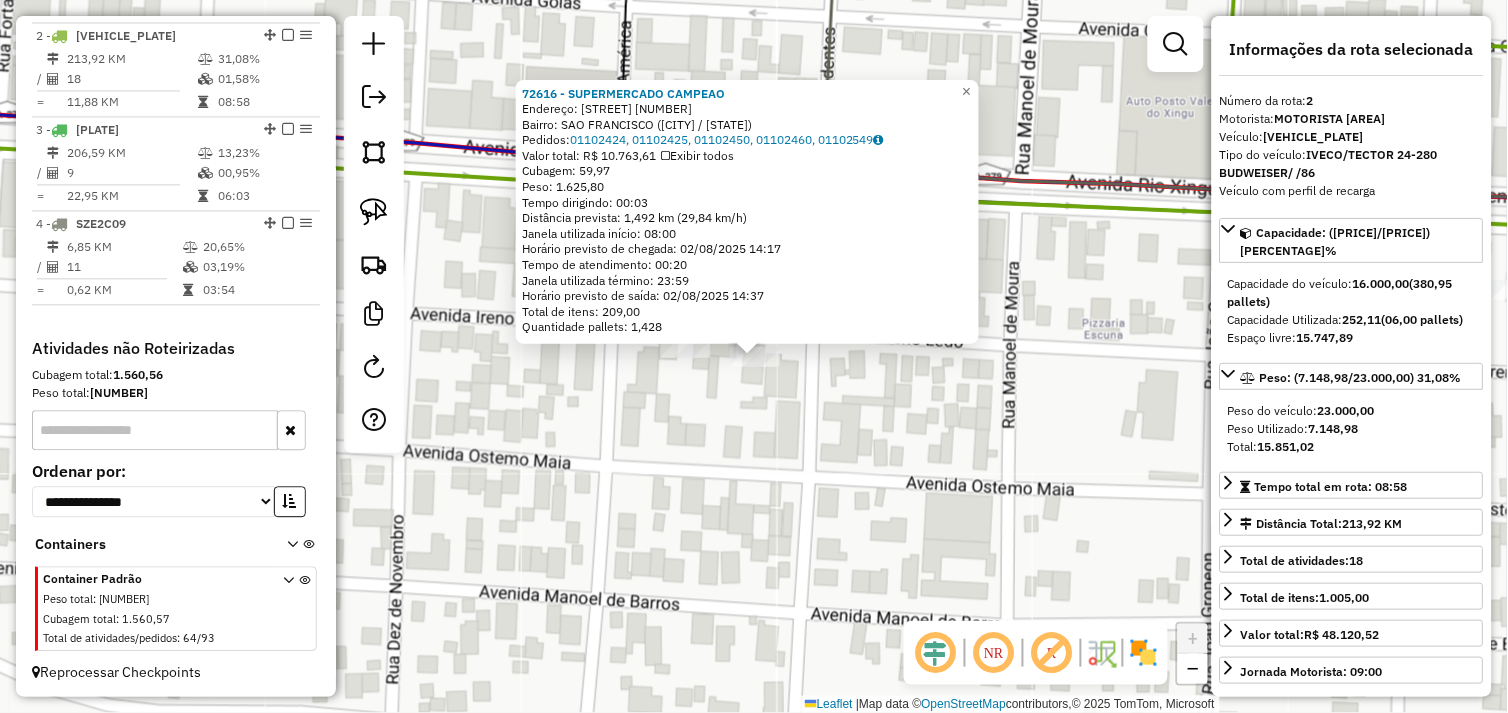 click on "72616 - SUPERMERCADO CAMPEAO  Endereço:  Rua America 3486   Bairro: SAO FRANCISCO (SAO FELIX DO XINGU / PA)   Pedidos:  01102424, 01102425, 01102450, 01102460, 01102549   Valor total: R$ 10.763,61   Exibir todos   Cubagem: 59,97  Peso: 1.625,80  Tempo dirigindo: 00:03   Distância prevista: 1,492 km (29,84 km/h)   Janela utilizada início: 08:00   Horário previsto de chegada: 02/08/2025 14:17   Tempo de atendimento: 00:20   Janela utilizada término: 23:59   Horário previsto de saída: 02/08/2025 14:37   Total de itens: 209,00   Quantidade pallets: 1,428  × Janela de atendimento Grade de atendimento Capacidade Transportadoras Veículos Cliente Pedidos  Rotas Selecione os dias de semana para filtrar as janelas de atendimento  Seg   Ter   Qua   Qui   Sex   Sáb   Dom  Informe o período da janela de atendimento: De: Até:  Filtrar exatamente a janela do cliente  Considerar janela de atendimento padrão  Selecione os dias de semana para filtrar as grades de atendimento  Seg   Ter   Qua   Qui   Sex   Sáb  +" 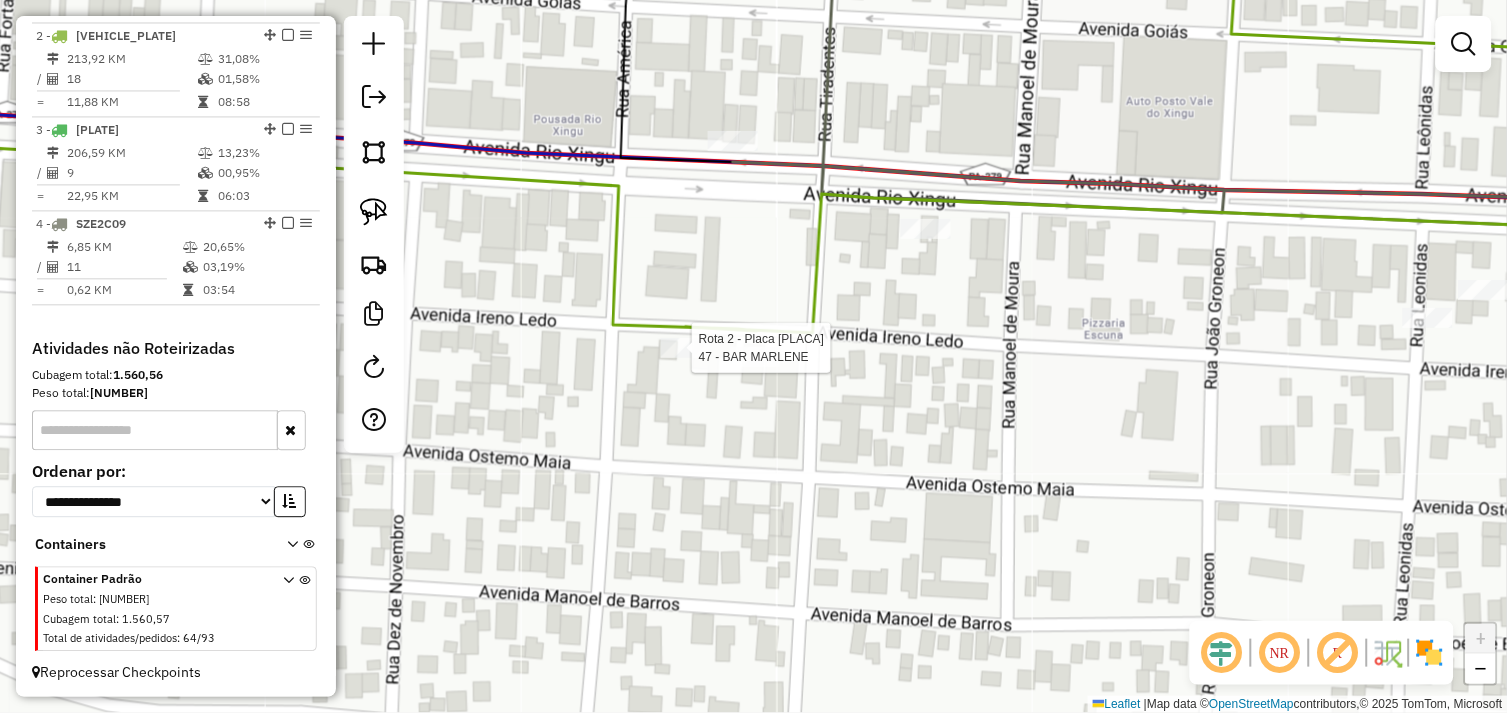 select on "*********" 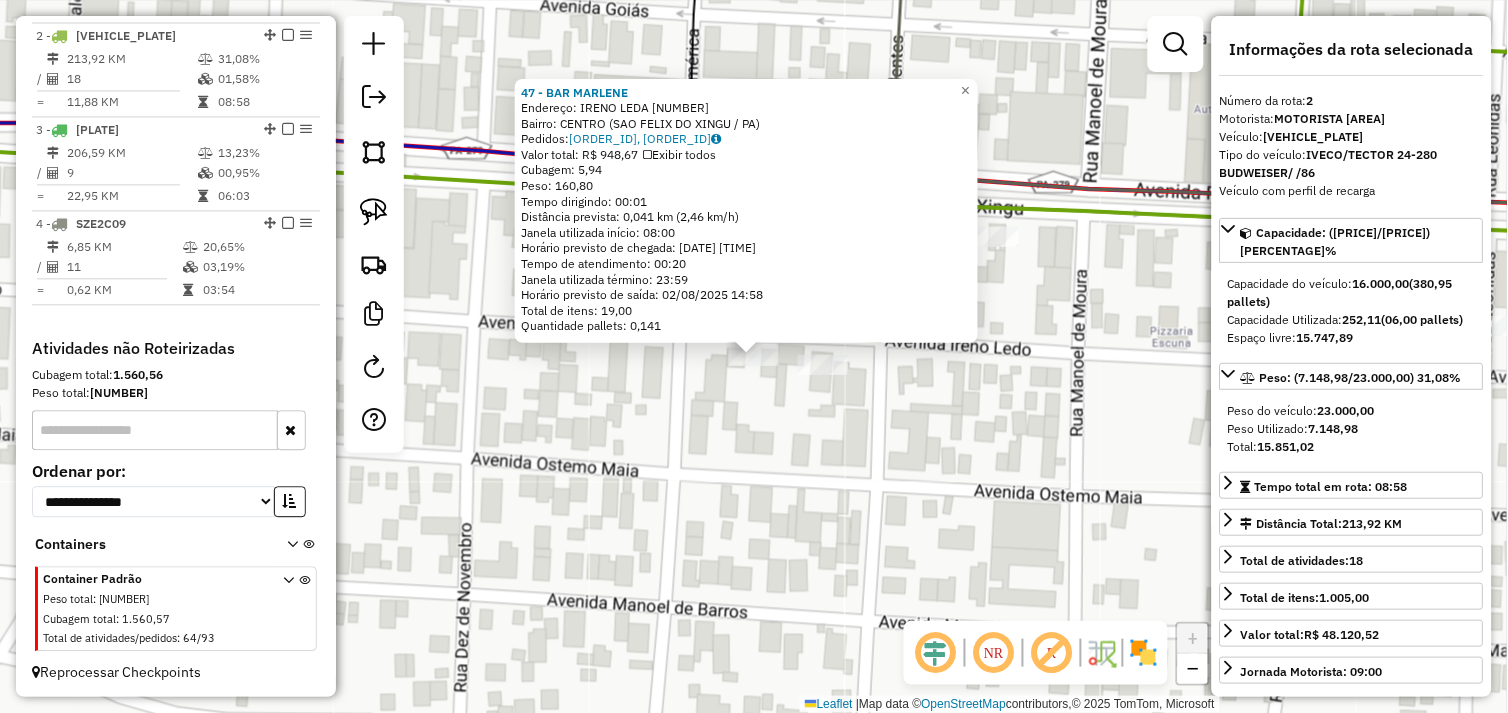 click on "47 - BAR MARLENE  Endereço:  IRENO LEDA 2152   Bairro: CENTRO (SAO FELIX DO XINGU / PA)   Pedidos:  01102490, 01102491   Valor total: R$ 948,67   Exibir todos   Cubagem: 5,94  Peso: 160,80  Tempo dirigindo: 00:01   Distância prevista: 0,041 km (2,46 km/h)   Janela utilizada início: 08:00   Horário previsto de chegada: 02/08/2025 14:38   Tempo de atendimento: 00:20   Janela utilizada término: 23:59   Horário previsto de saída: 02/08/2025 14:58   Total de itens: 19,00   Quantidade pallets: 0,141  × Janela de atendimento Grade de atendimento Capacidade Transportadoras Veículos Cliente Pedidos  Rotas Selecione os dias de semana para filtrar as janelas de atendimento  Seg   Ter   Qua   Qui   Sex   Sáb   Dom  Informe o período da janela de atendimento: De: Até:  Filtrar exatamente a janela do cliente  Considerar janela de atendimento padrão  Selecione os dias de semana para filtrar as grades de atendimento  Seg   Ter   Qua   Qui   Sex   Sáb   Dom   Considerar clientes sem dia de atendimento cadastrado" 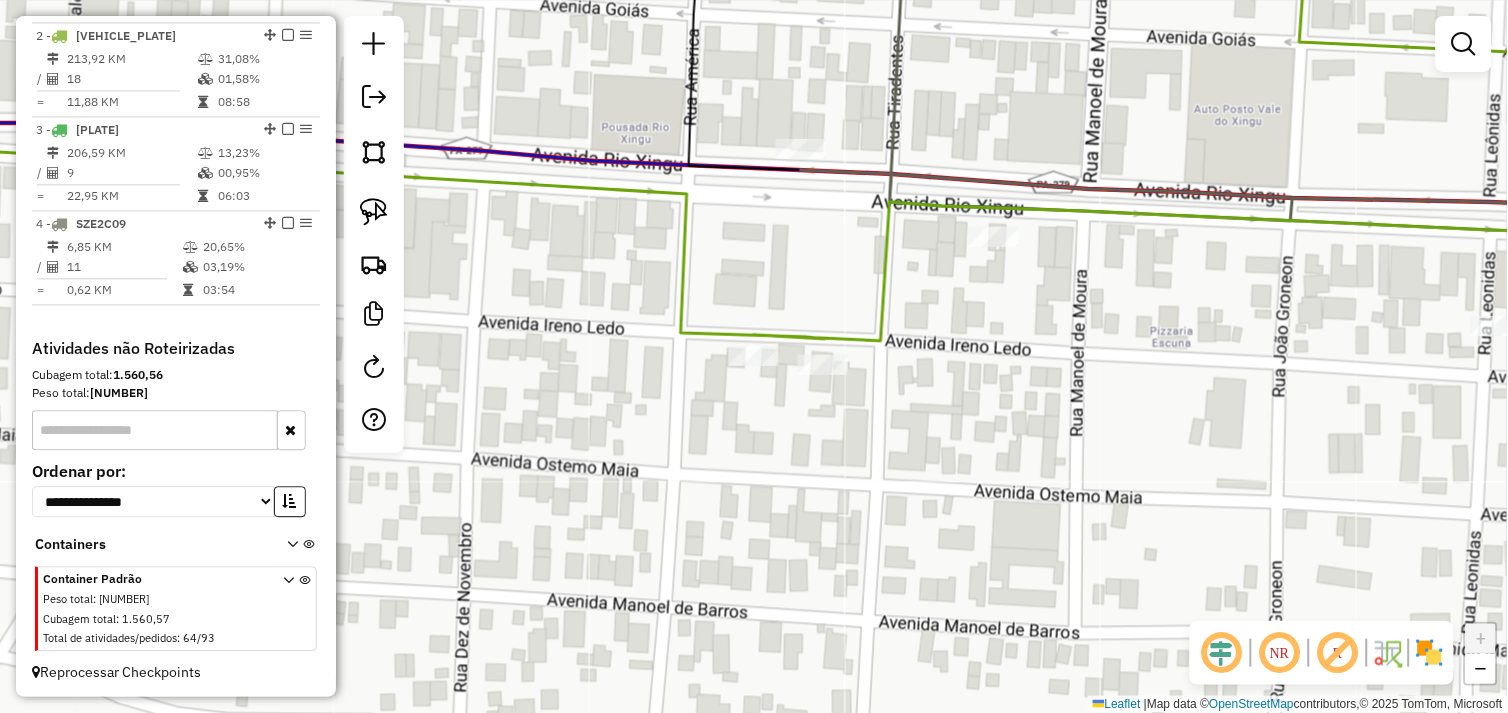 click 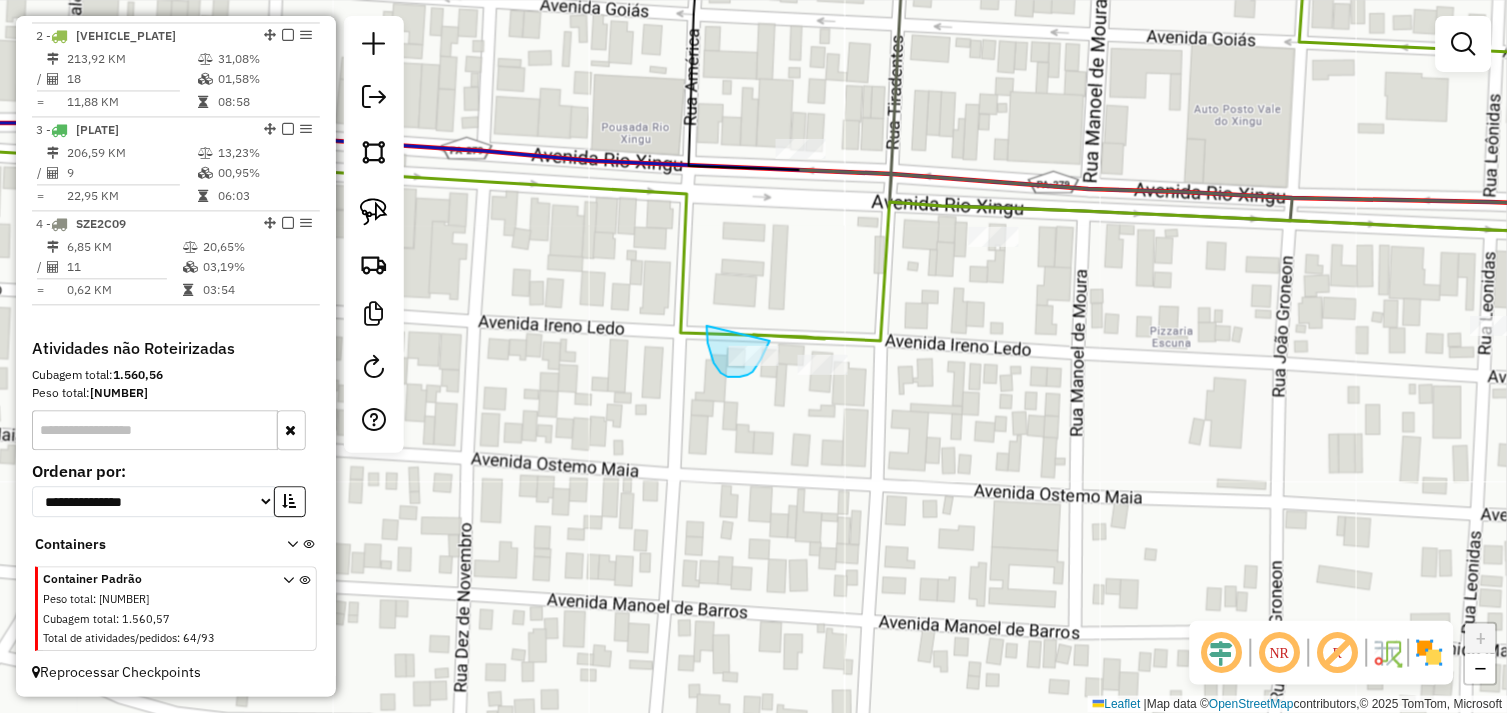 drag, startPoint x: 707, startPoint y: 326, endPoint x: 770, endPoint y: 340, distance: 64.53681 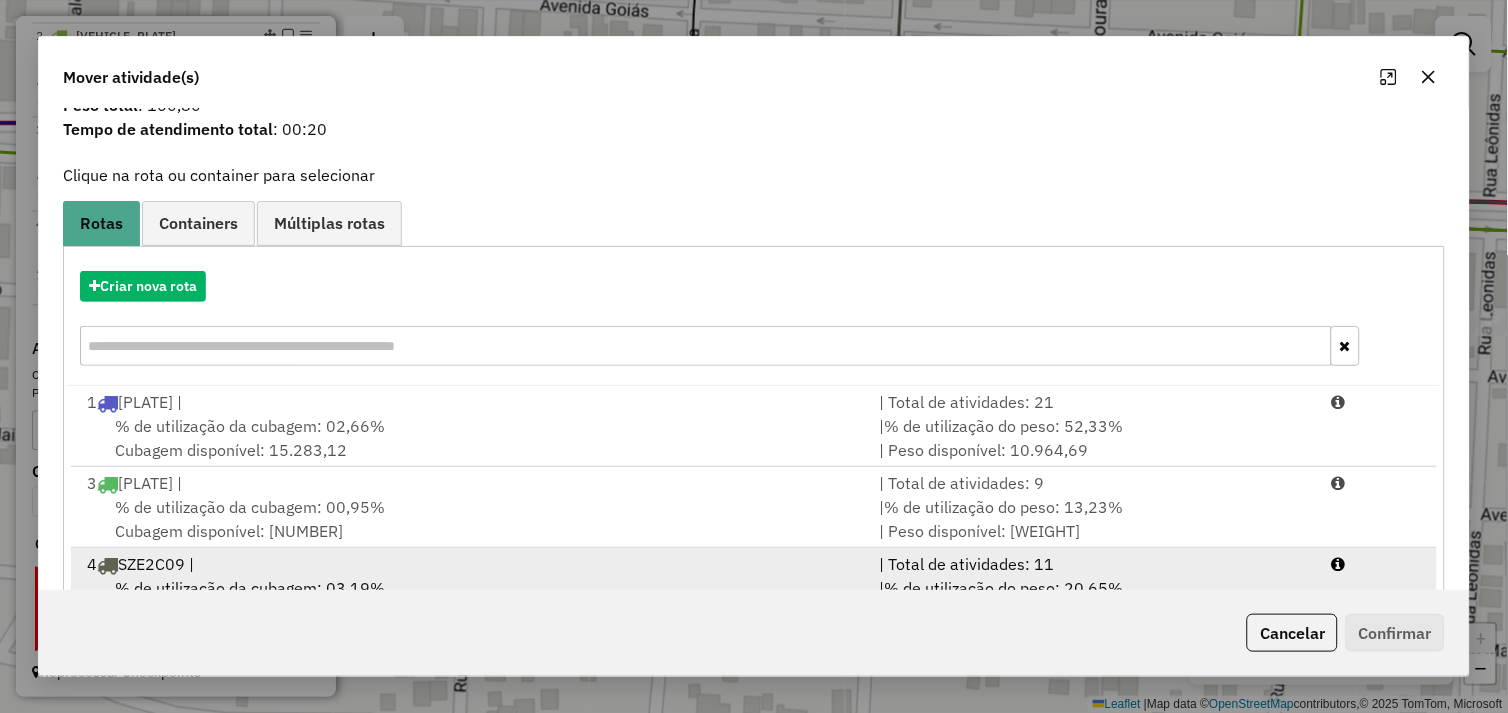 scroll, scrollTop: 145, scrollLeft: 0, axis: vertical 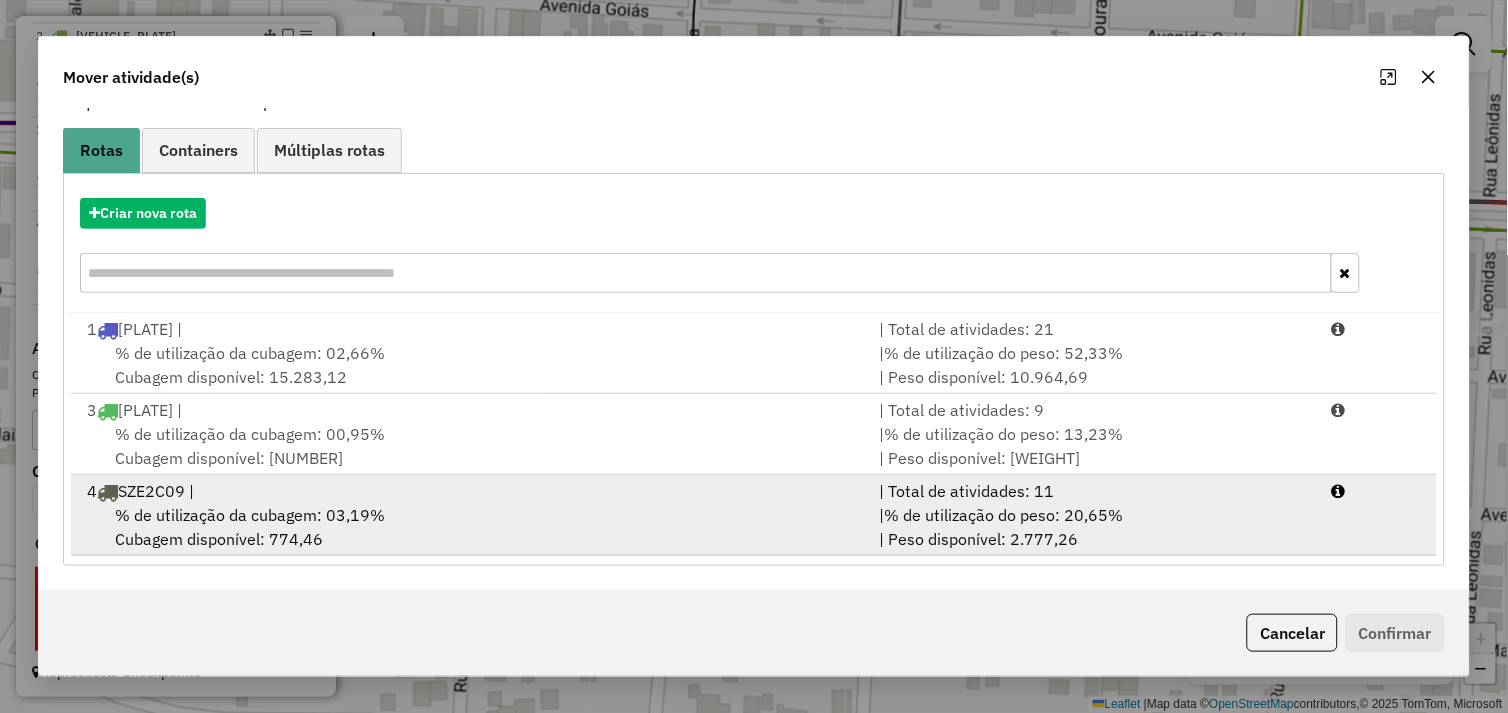 drag, startPoint x: 454, startPoint y: 515, endPoint x: 478, endPoint y: 513, distance: 24.083189 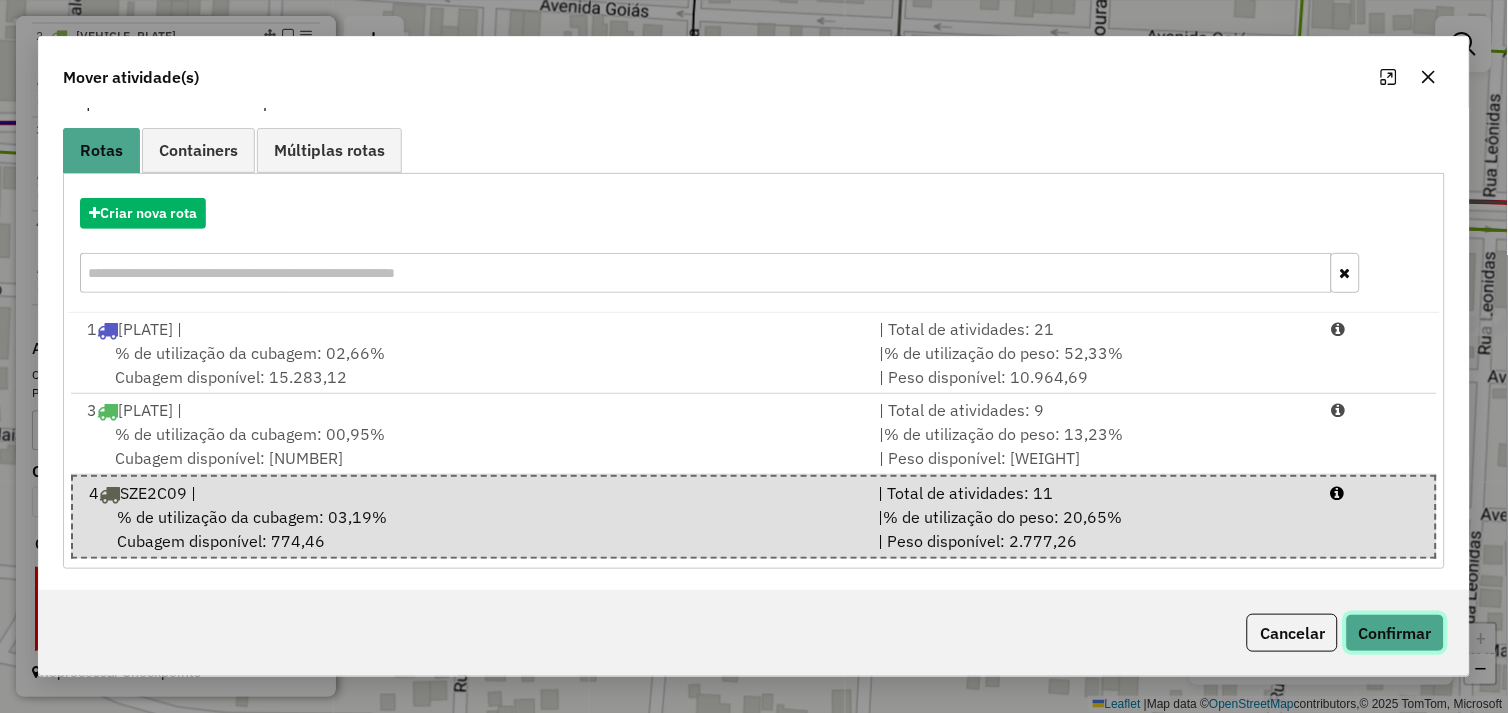 click on "Confirmar" 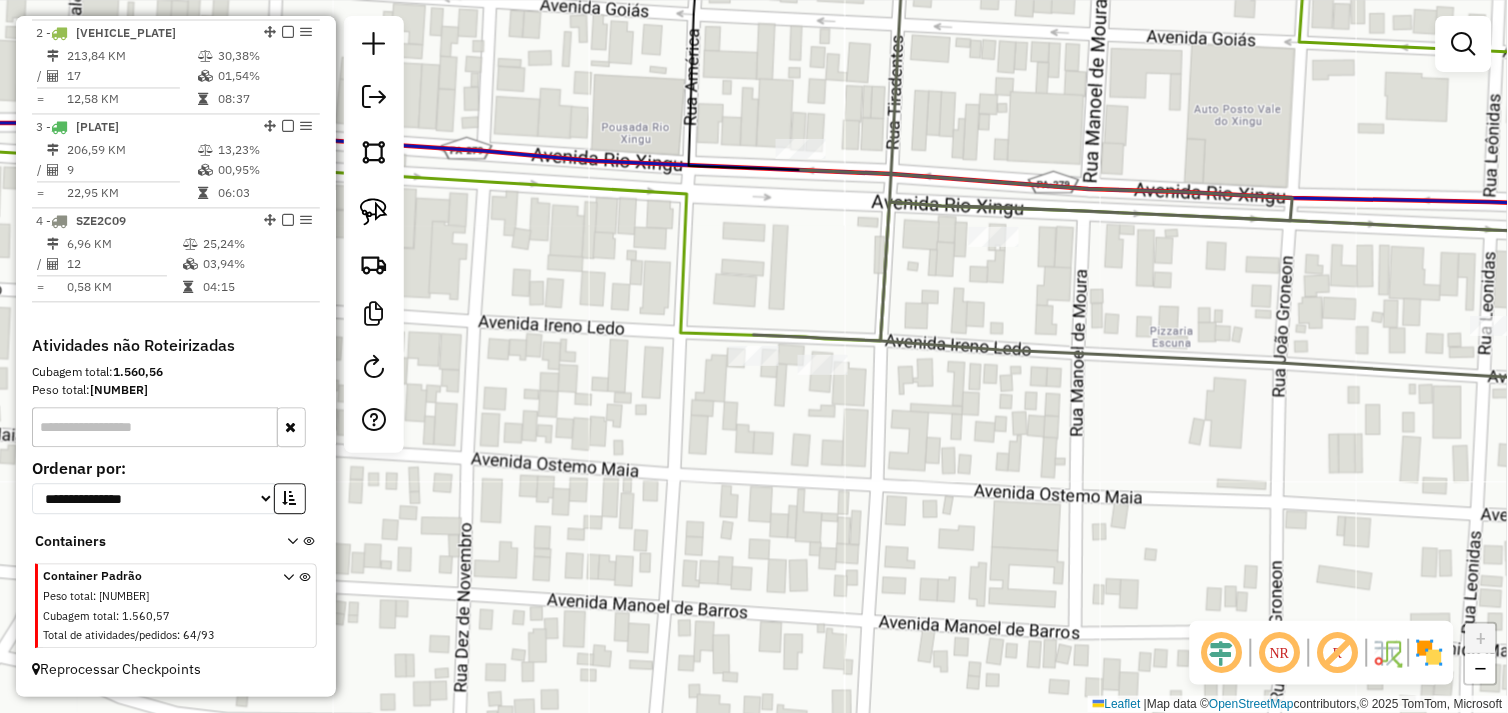 scroll, scrollTop: 841, scrollLeft: 0, axis: vertical 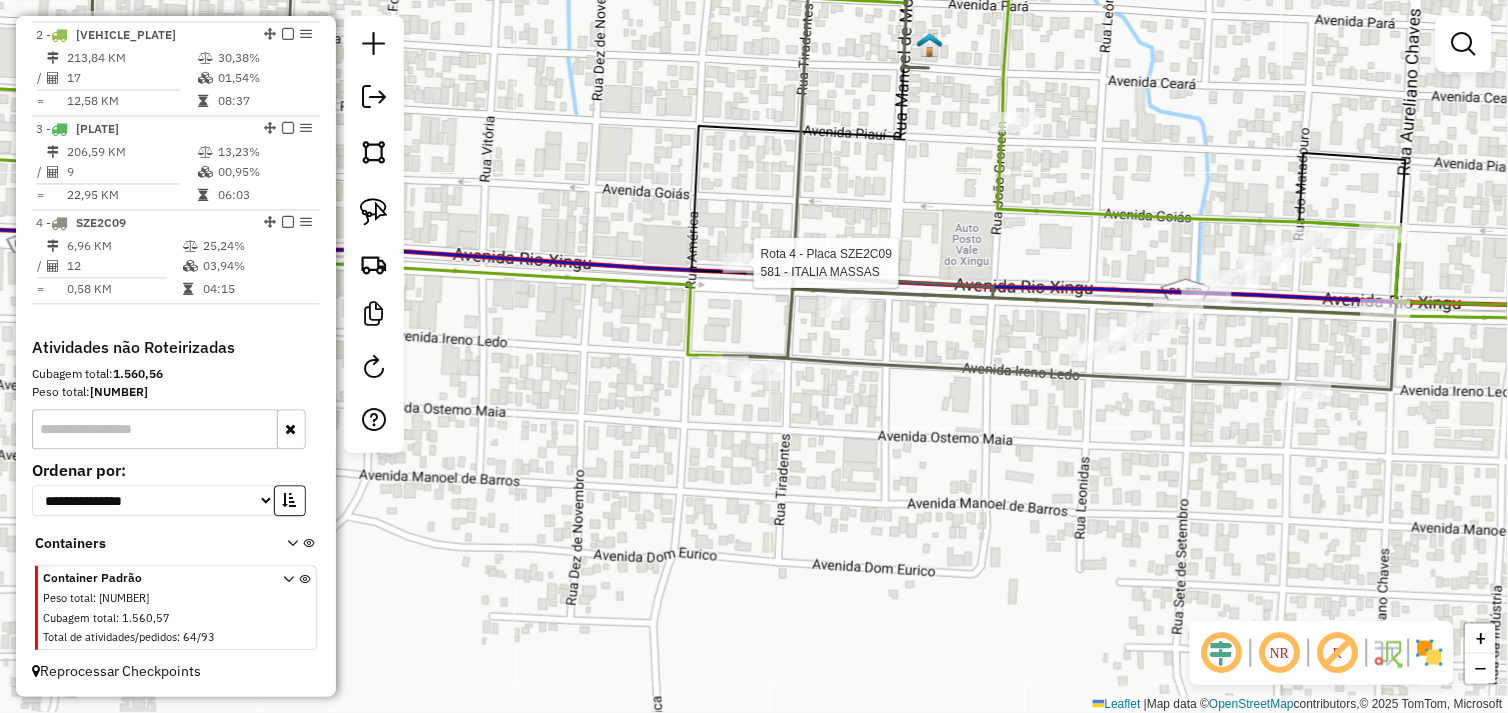 select on "*********" 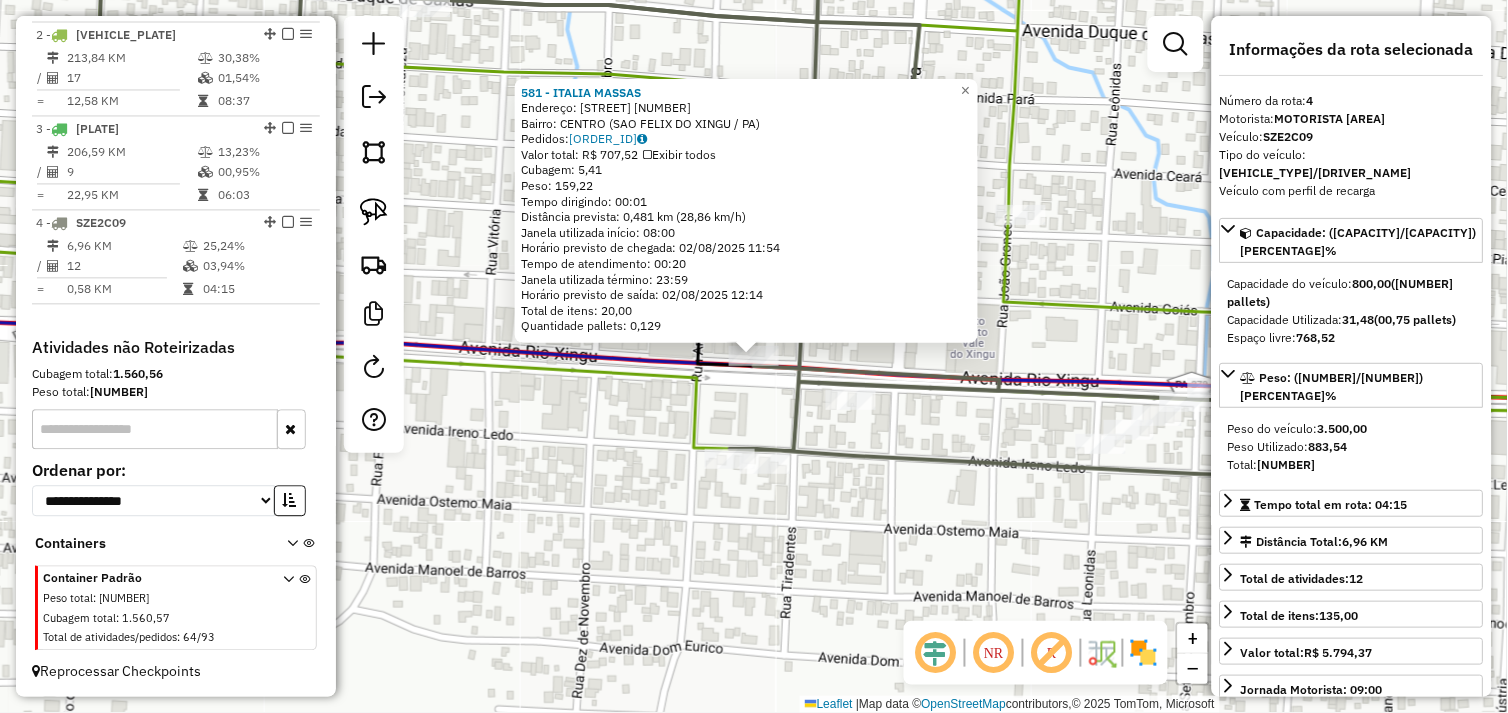 click on "581 - ITALIA MASSAS  Endereço:  IRENO LEDA 2407   Bairro: CENTRO (SAO FELIX DO XINGU / PA)   Pedidos:  01102479   Valor total: R$ 707,52   Exibir todos   Cubagem: 5,41  Peso: 159,22  Tempo dirigindo: 00:01   Distância prevista: 0,481 km (28,86 km/h)   Janela utilizada início: 08:00   Horário previsto de chegada: 02/08/2025 11:54   Tempo de atendimento: 00:20   Janela utilizada término: 23:59   Horário previsto de saída: 02/08/2025 12:14   Total de itens: 20,00   Quantidade pallets: 0,129  × Janela de atendimento Grade de atendimento Capacidade Transportadoras Veículos Cliente Pedidos  Rotas Selecione os dias de semana para filtrar as janelas de atendimento  Seg   Ter   Qua   Qui   Sex   Sáb   Dom  Informe o período da janela de atendimento: De: Até:  Filtrar exatamente a janela do cliente  Considerar janela de atendimento padrão  Selecione os dias de semana para filtrar as grades de atendimento  Seg   Ter   Qua   Qui   Sex   Sáb   Dom   Considerar clientes sem dia de atendimento cadastrado  De:" 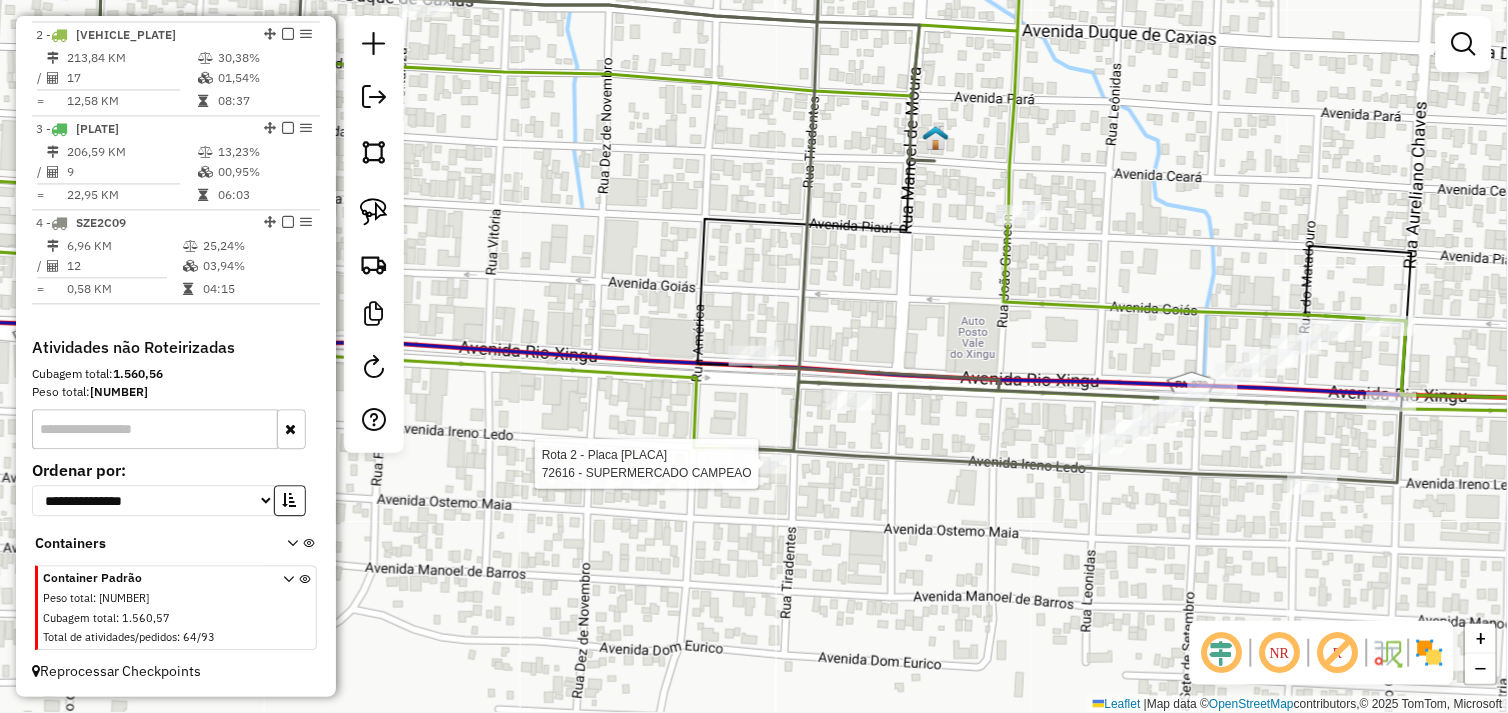 select on "*********" 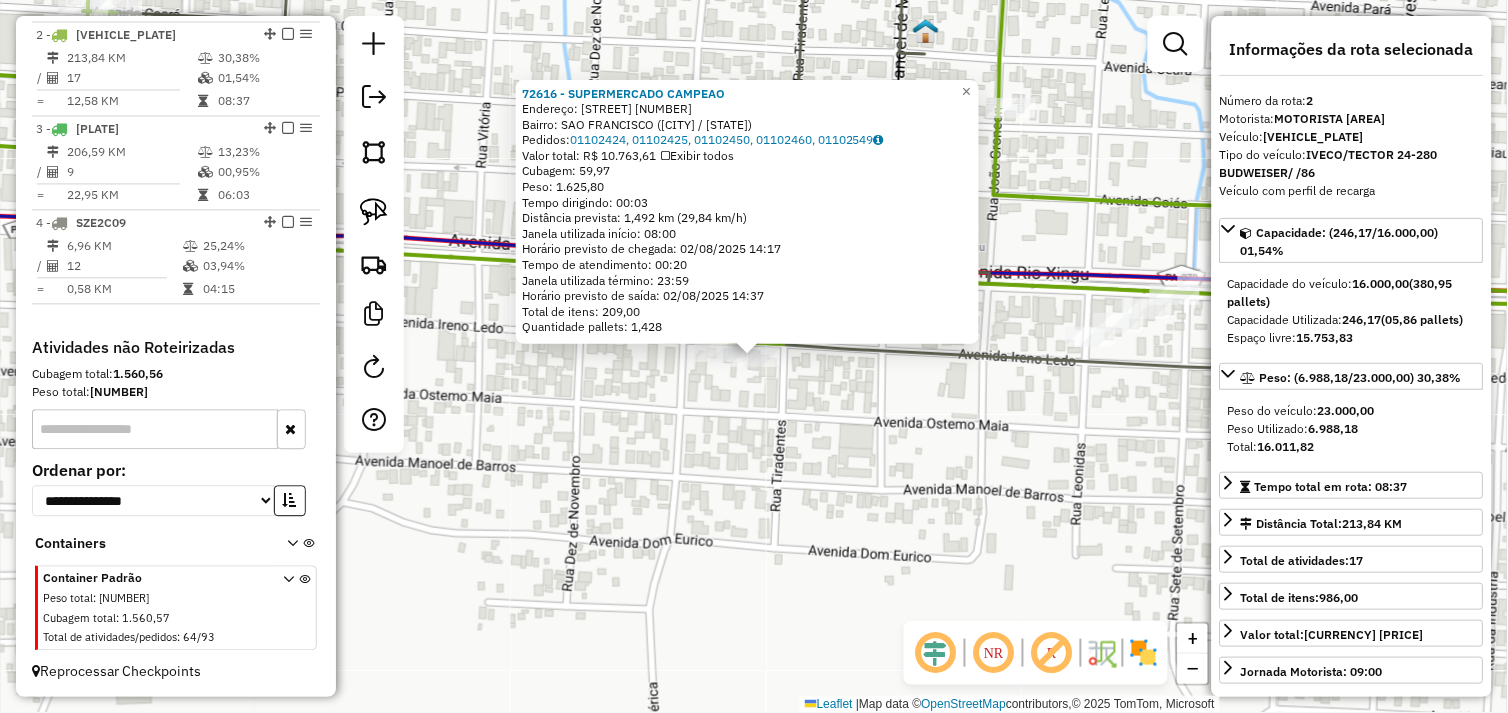click on "72616 - SUPERMERCADO CAMPEAO  Endereço:  Rua America 3486   Bairro: SAO FRANCISCO (SAO FELIX DO XINGU / PA)   Pedidos:  01102424, 01102425, 01102450, 01102460, 01102549   Valor total: R$ 10.763,61   Exibir todos   Cubagem: 59,97  Peso: 1.625,80  Tempo dirigindo: 00:03   Distância prevista: 1,492 km (29,84 km/h)   Janela utilizada início: 08:00   Horário previsto de chegada: 02/08/2025 14:17   Tempo de atendimento: 00:20   Janela utilizada término: 23:59   Horário previsto de saída: 02/08/2025 14:37   Total de itens: 209,00   Quantidade pallets: 1,428  × Janela de atendimento Grade de atendimento Capacidade Transportadoras Veículos Cliente Pedidos  Rotas Selecione os dias de semana para filtrar as janelas de atendimento  Seg   Ter   Qua   Qui   Sex   Sáb   Dom  Informe o período da janela de atendimento: De: Até:  Filtrar exatamente a janela do cliente  Considerar janela de atendimento padrão  Selecione os dias de semana para filtrar as grades de atendimento  Seg   Ter   Qua   Qui   Sex   Sáb  +" 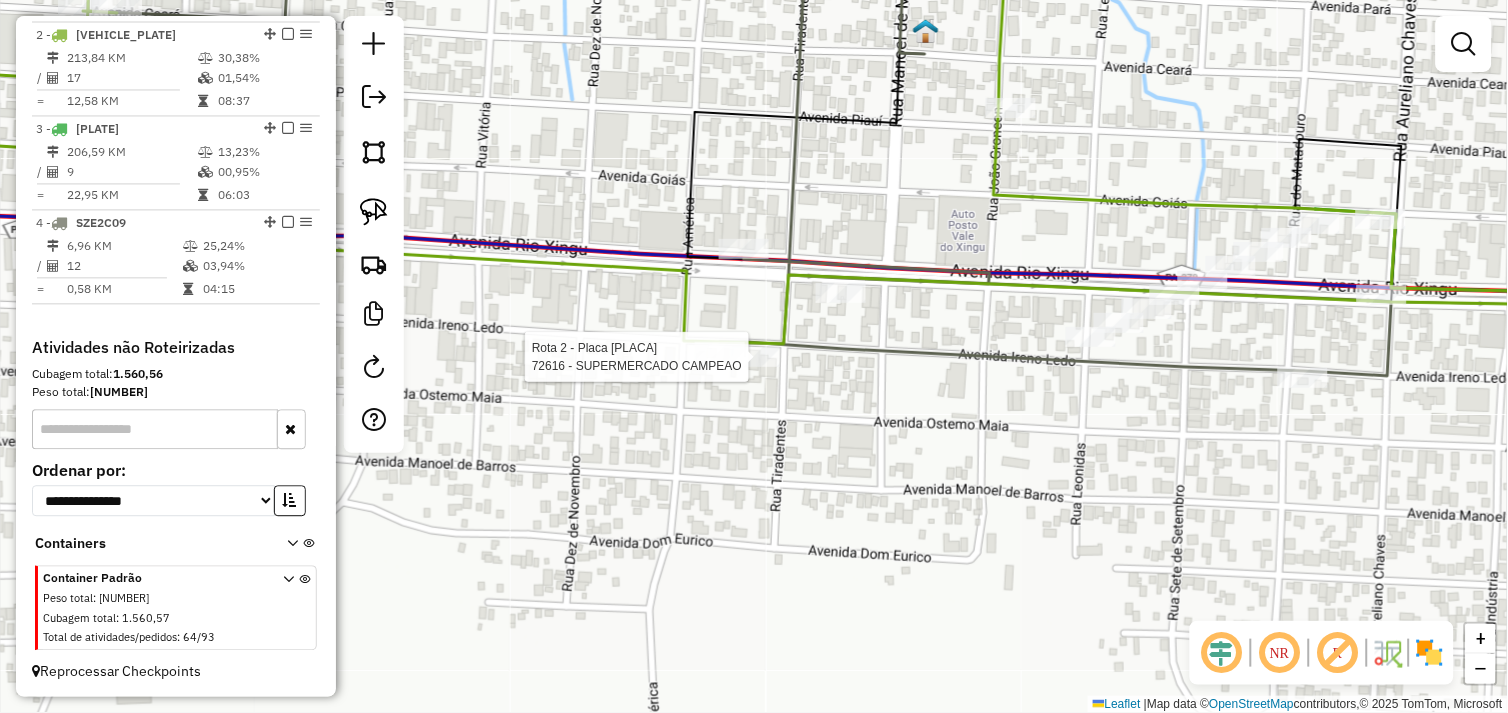select on "*********" 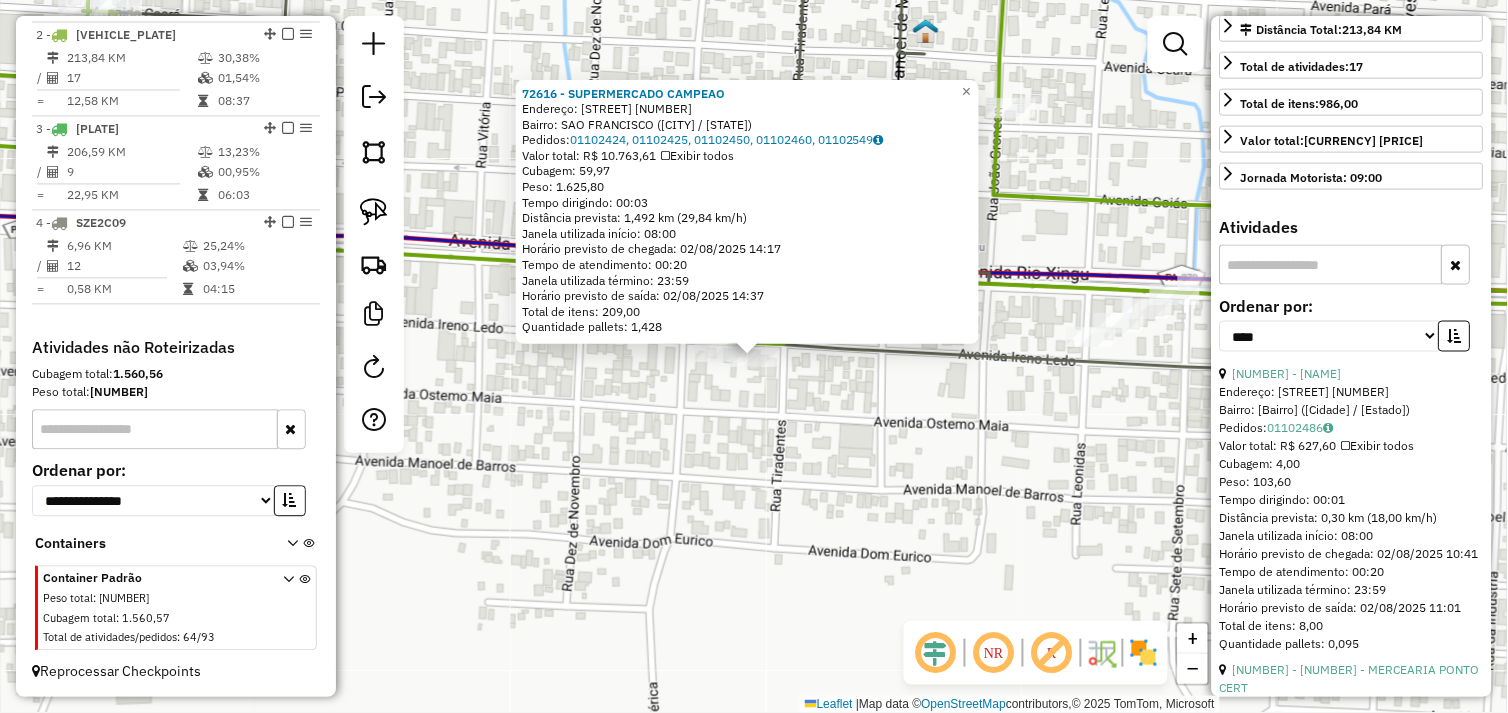 scroll, scrollTop: 555, scrollLeft: 0, axis: vertical 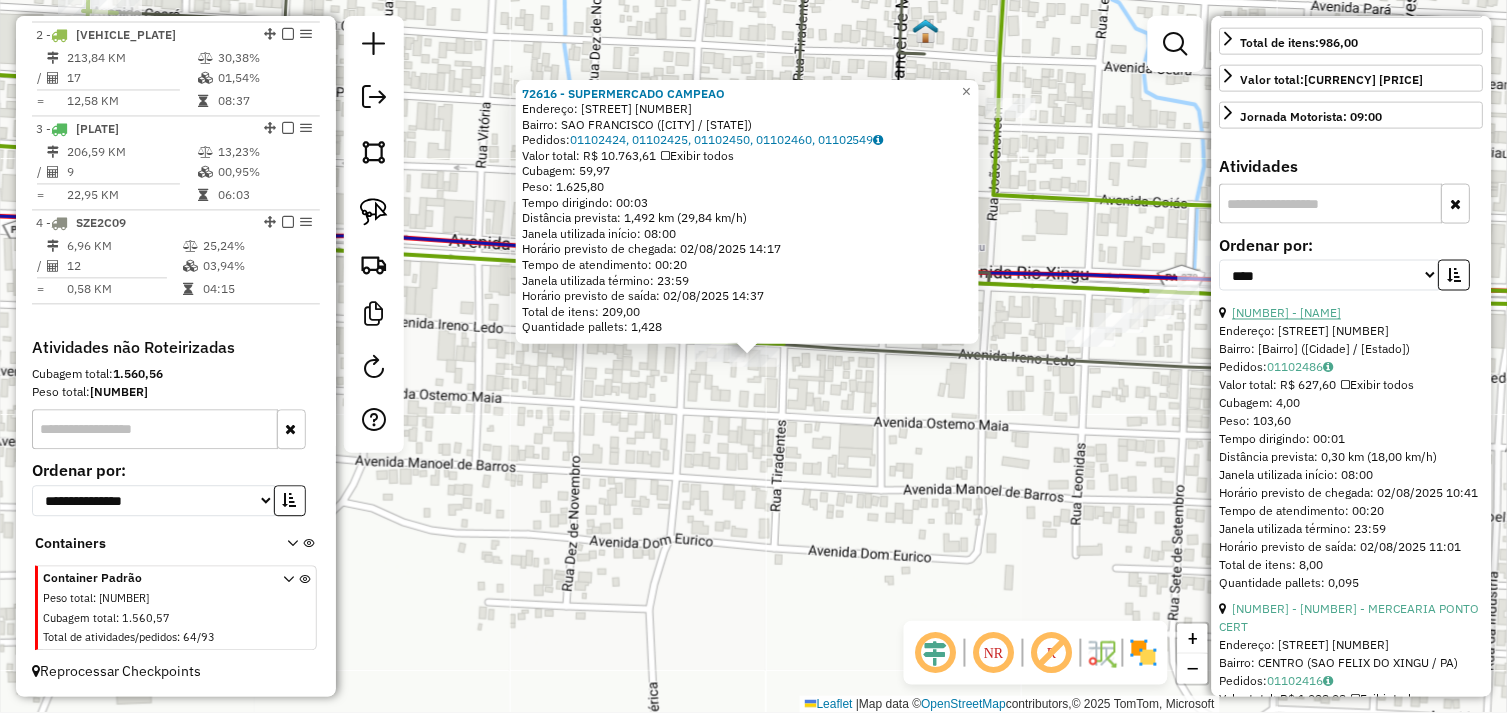 click on "[NUMBER] - [BUSINESS_NAME]" at bounding box center (1287, 313) 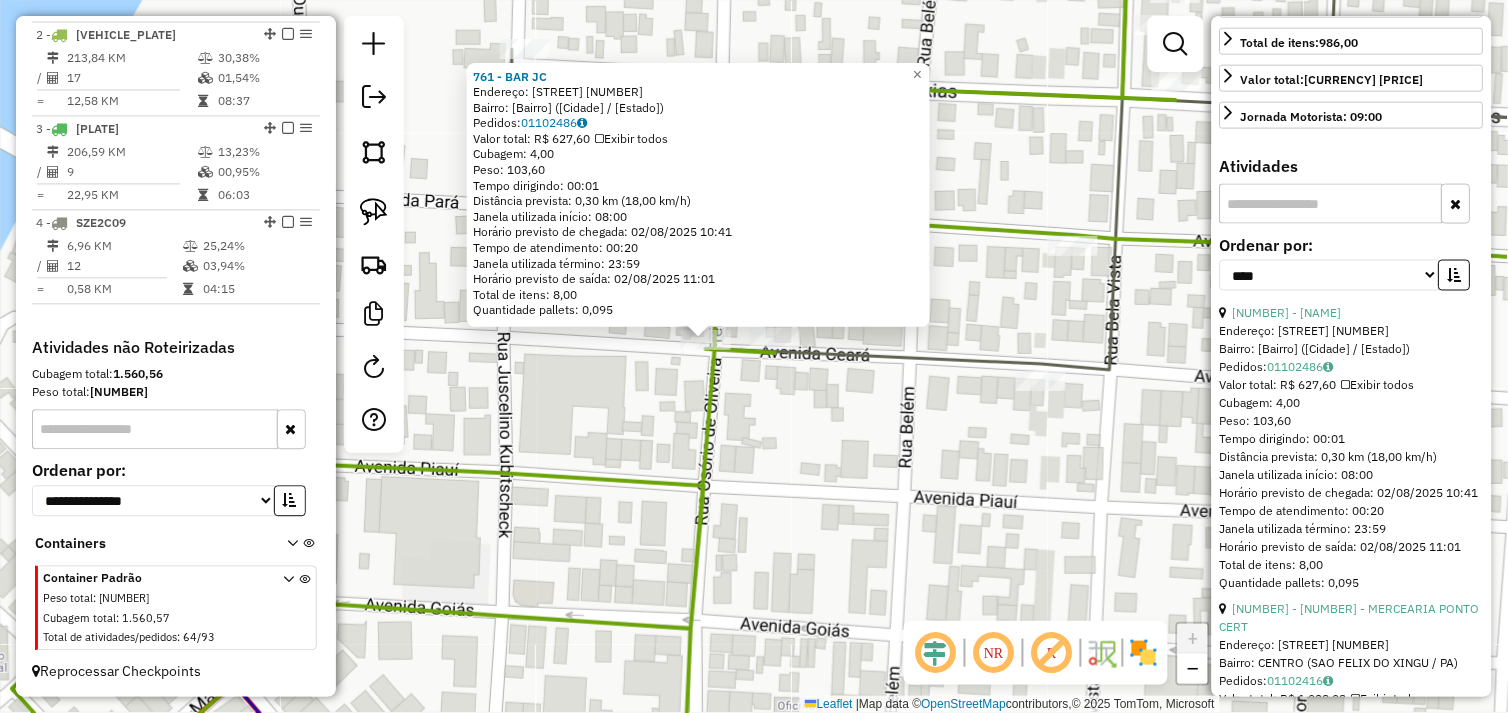 click on "761 - BAR JC  Endereço:  CEARA 1   Bairro: SAO JOSE (SAO FELIX DO XINGU / PA)   Pedidos:  01102486   Valor total: R$ 627,60   Exibir todos   Cubagem: 4,00  Peso: 103,60  Tempo dirigindo: 00:01   Distância prevista: 0,30 km (18,00 km/h)   Janela utilizada início: 08:00   Horário previsto de chegada: 02/08/2025 10:41   Tempo de atendimento: 00:20   Janela utilizada término: 23:59   Horário previsto de saída: 02/08/2025 11:01   Total de itens: 8,00   Quantidade pallets: 0,095  × Janela de atendimento Grade de atendimento Capacidade Transportadoras Veículos Cliente Pedidos  Rotas Selecione os dias de semana para filtrar as janelas de atendimento  Seg   Ter   Qua   Qui   Sex   Sáb   Dom  Informe o período da janela de atendimento: De: Até:  Filtrar exatamente a janela do cliente  Considerar janela de atendimento padrão  Selecione os dias de semana para filtrar as grades de atendimento  Seg   Ter   Qua   Qui   Sex   Sáb   Dom   Considerar clientes sem dia de atendimento cadastrado  Peso mínimo:  De:" 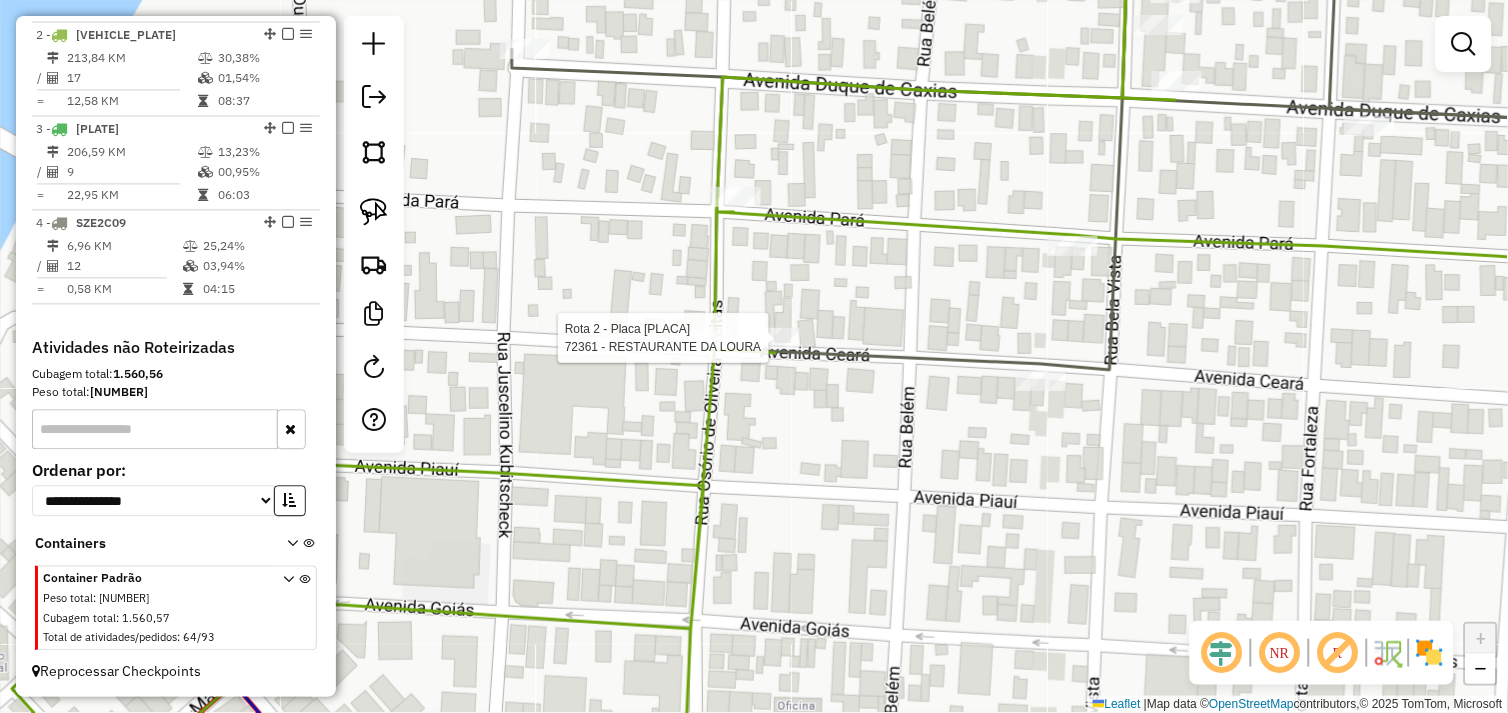 select on "*********" 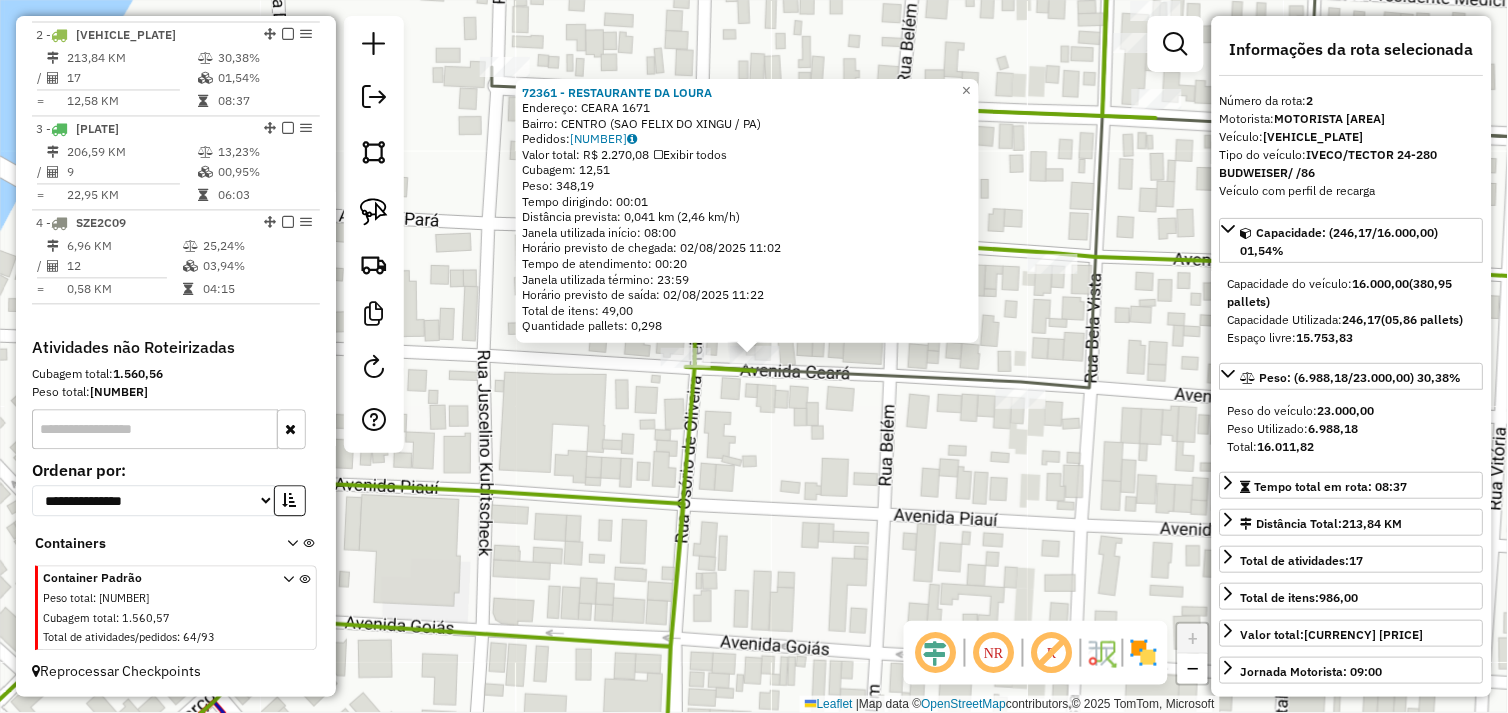 click on "72361 - RESTAURANTE DA LOURA  Endereço:  CEARA 1671   Bairro: CENTRO (SAO FELIX DO XINGU / PA)   Pedidos:  01102487   Valor total: R$ 2.270,08   Exibir todos   Cubagem: 12,51  Peso: 348,19  Tempo dirigindo: 00:01   Distância prevista: 0,041 km (2,46 km/h)   Janela utilizada início: 08:00   Horário previsto de chegada: 02/08/2025 11:02   Tempo de atendimento: 00:20   Janela utilizada término: 23:59   Horário previsto de saída: 02/08/2025 11:22   Total de itens: 49,00   Quantidade pallets: 0,298  × Janela de atendimento Grade de atendimento Capacidade Transportadoras Veículos Cliente Pedidos  Rotas Selecione os dias de semana para filtrar as janelas de atendimento  Seg   Ter   Qua   Qui   Sex   Sáb   Dom  Informe o período da janela de atendimento: De: Até:  Filtrar exatamente a janela do cliente  Considerar janela de atendimento padrão  Selecione os dias de semana para filtrar as grades de atendimento  Seg   Ter   Qua   Qui   Sex   Sáb   Dom   Considerar clientes sem dia de atendimento cadastrado" 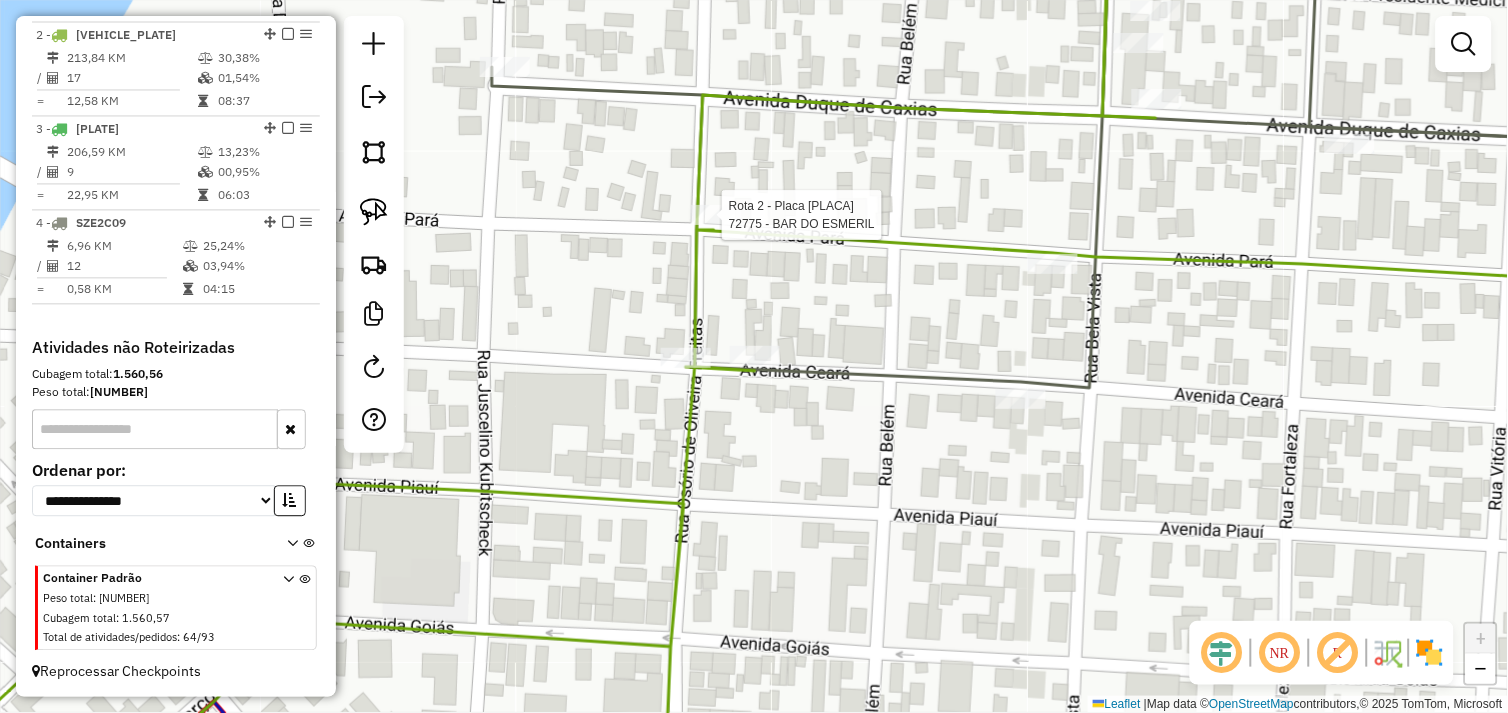 select on "*********" 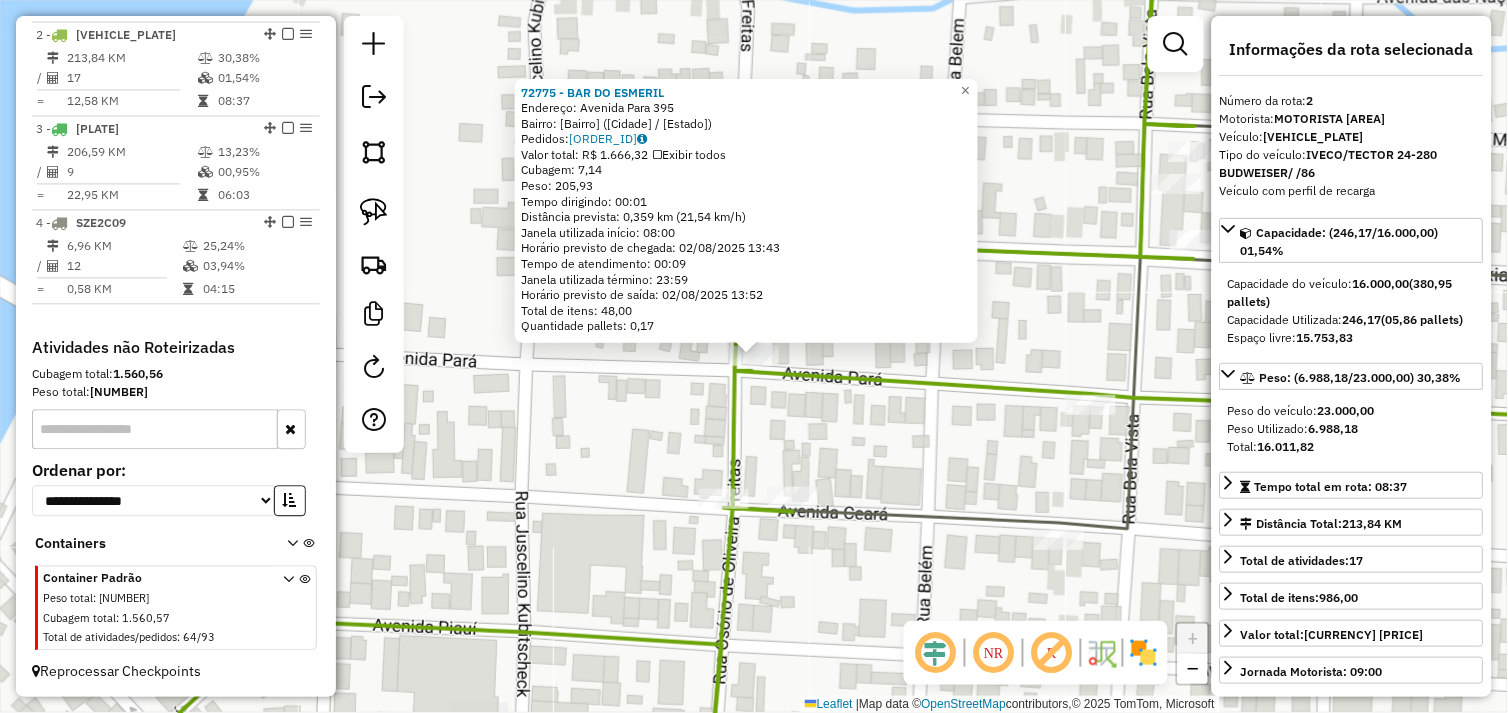 click on "72775 - BAR DO ESMERIL  Endereço:  Avenida Para 395   Bairro: SAO JOSE (SAO FELIX DO XINGU / PA)   Pedidos:  01102437   Valor total: R$ 1.666,32   Exibir todos   Cubagem: 7,14  Peso: 205,93  Tempo dirigindo: 00:01   Distância prevista: 0,359 km (21,54 km/h)   Janela utilizada início: 08:00   Horário previsto de chegada: 02/08/2025 13:43   Tempo de atendimento: 00:09   Janela utilizada término: 23:59   Horário previsto de saída: 02/08/2025 13:52   Total de itens: 48,00   Quantidade pallets: 0,17  × Janela de atendimento Grade de atendimento Capacidade Transportadoras Veículos Cliente Pedidos  Rotas Selecione os dias de semana para filtrar as janelas de atendimento  Seg   Ter   Qua   Qui   Sex   Sáb   Dom  Informe o período da janela de atendimento: De: Até:  Filtrar exatamente a janela do cliente  Considerar janela de atendimento padrão  Selecione os dias de semana para filtrar as grades de atendimento  Seg   Ter   Qua   Qui   Sex   Sáb   Dom   Clientes fora do dia de atendimento selecionado De:" 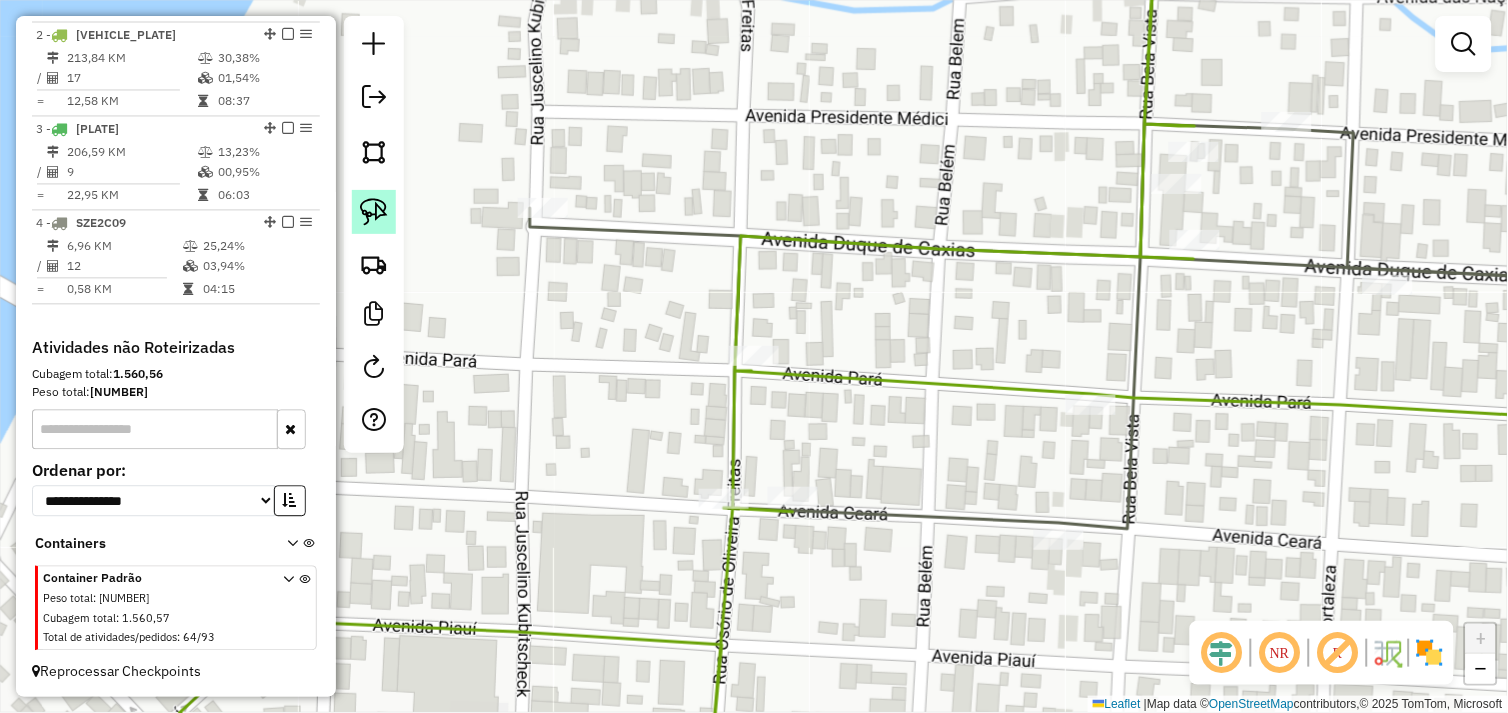 click 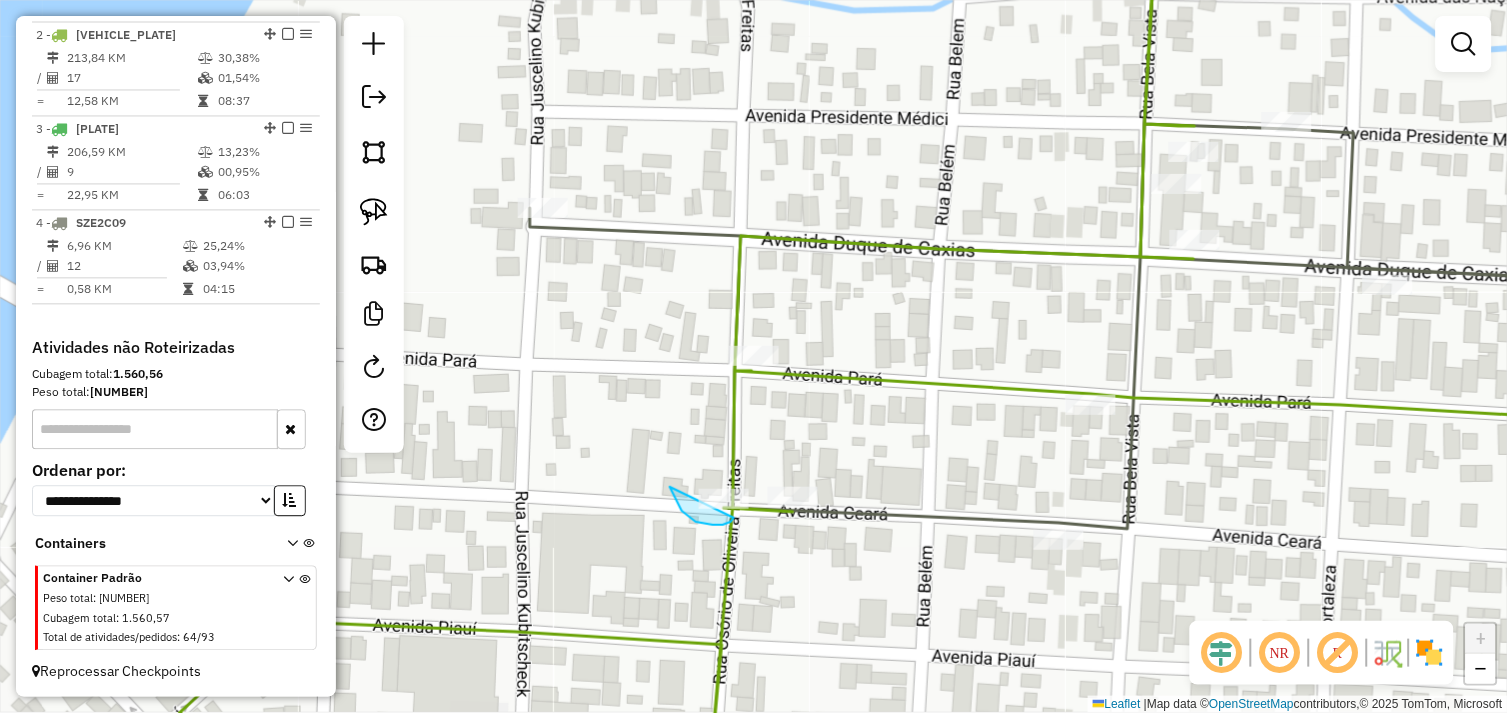 drag, startPoint x: 671, startPoint y: 488, endPoint x: 722, endPoint y: 476, distance: 52.392746 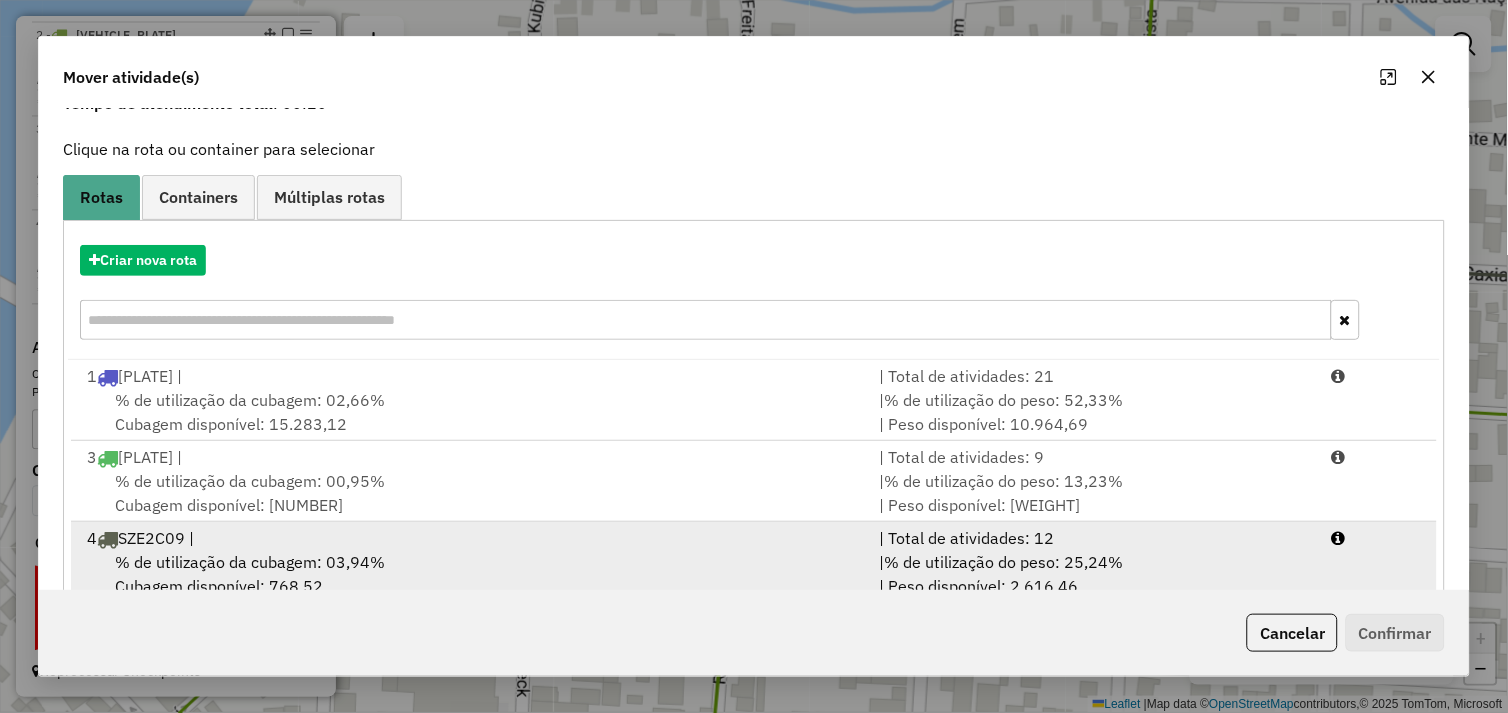 scroll, scrollTop: 145, scrollLeft: 0, axis: vertical 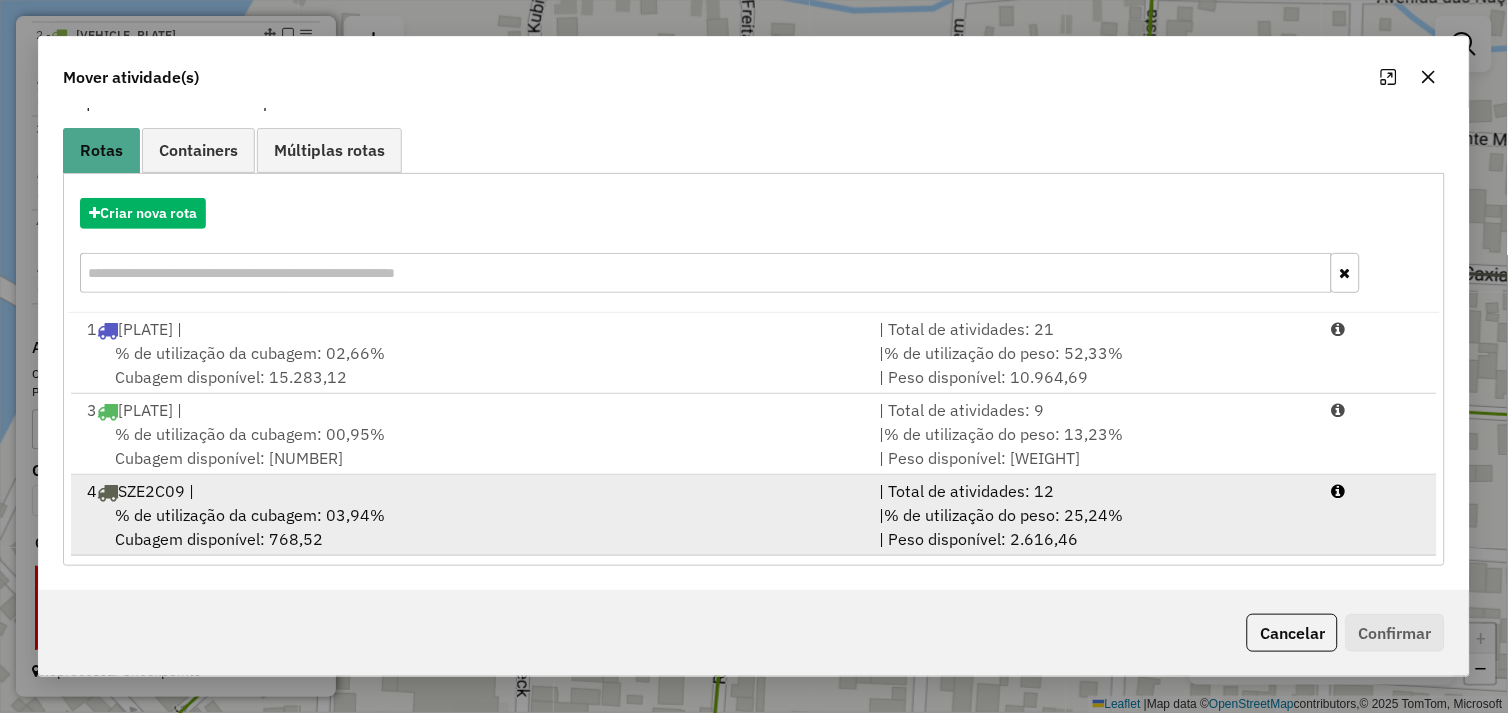 click on "% de utilização da cubagem: 03,94%  Cubagem disponível: 768,52" at bounding box center [471, 527] 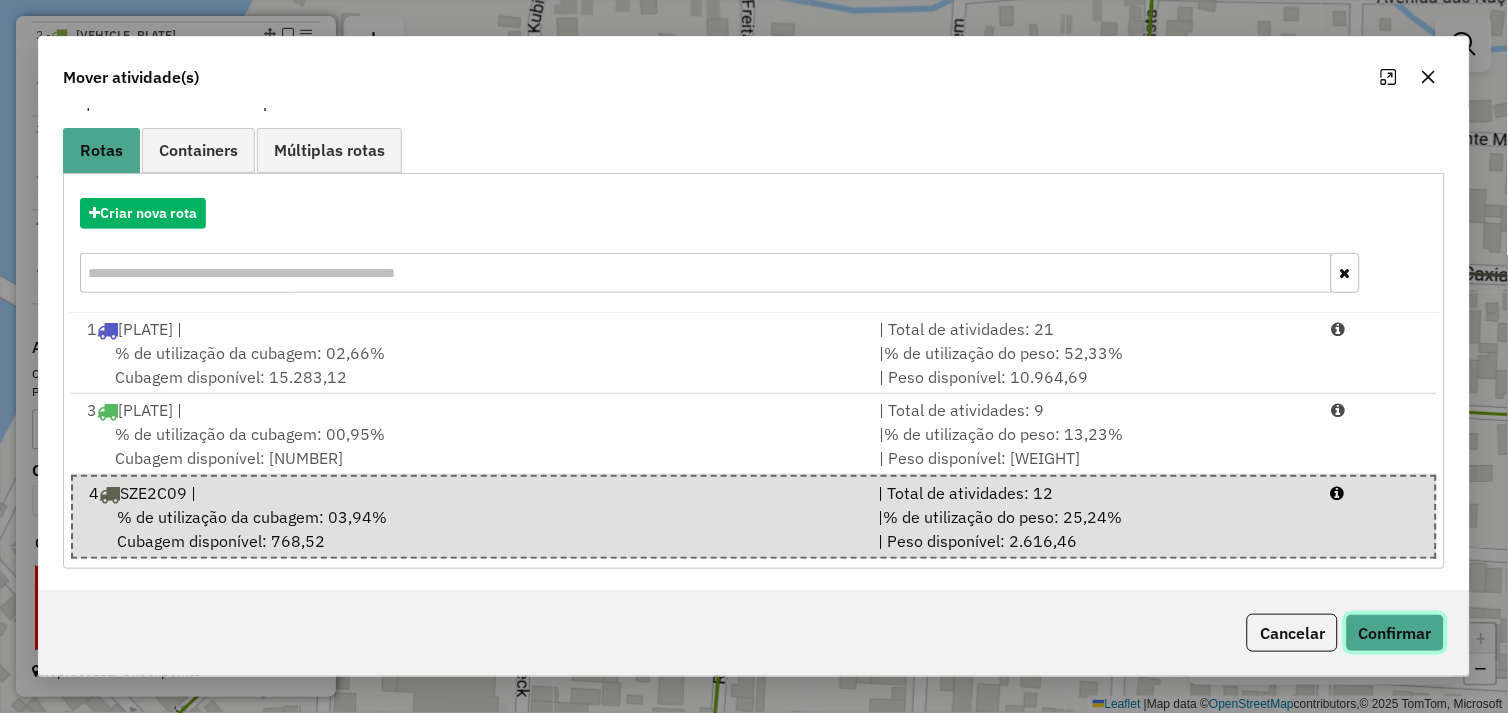 click on "Confirmar" 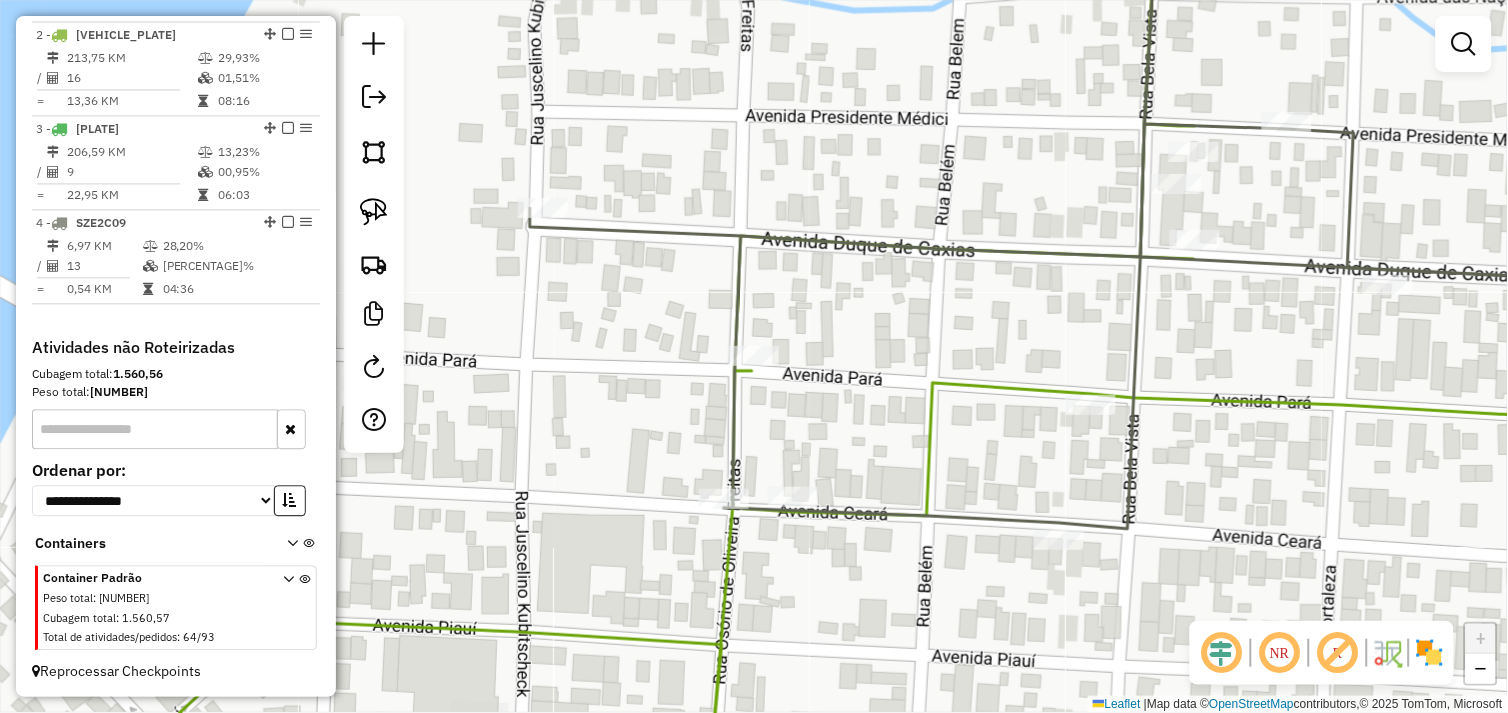 scroll, scrollTop: 0, scrollLeft: 0, axis: both 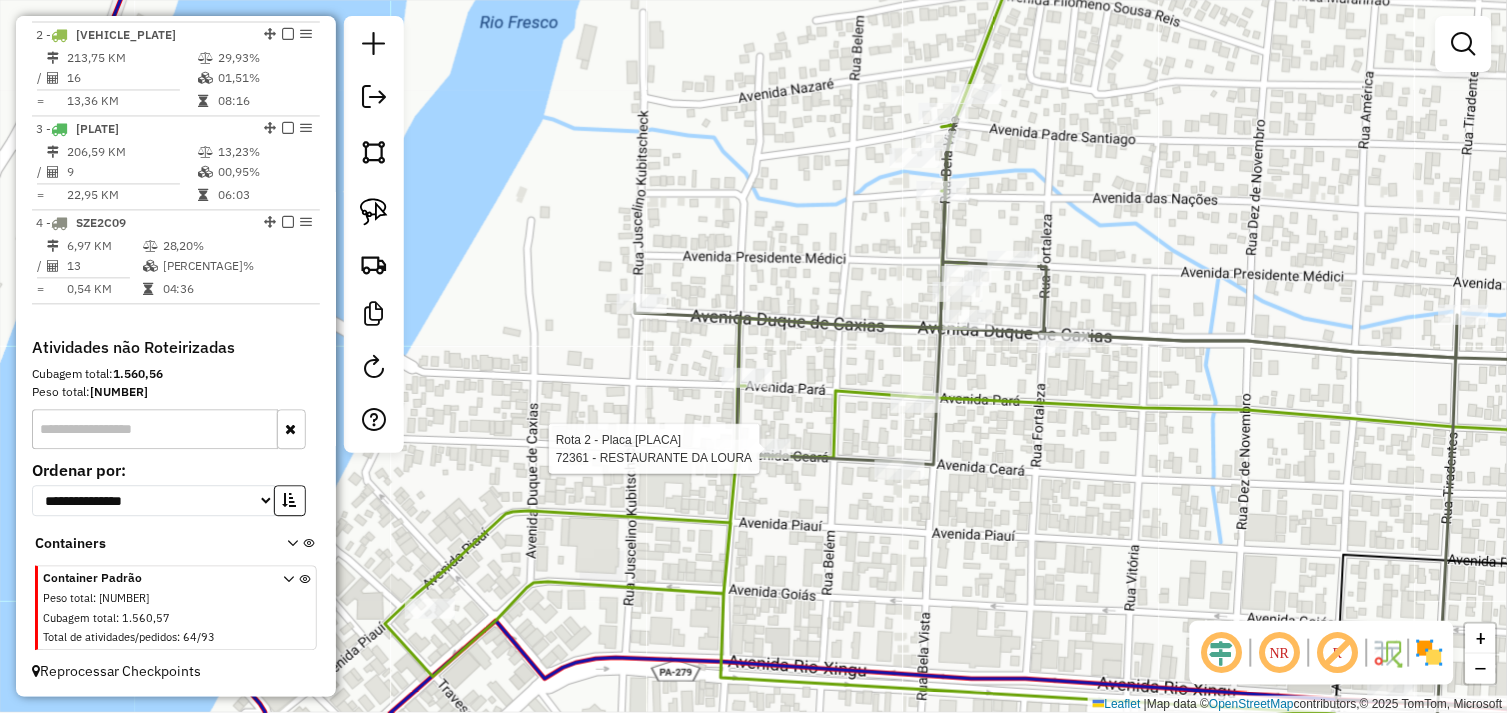 select on "*********" 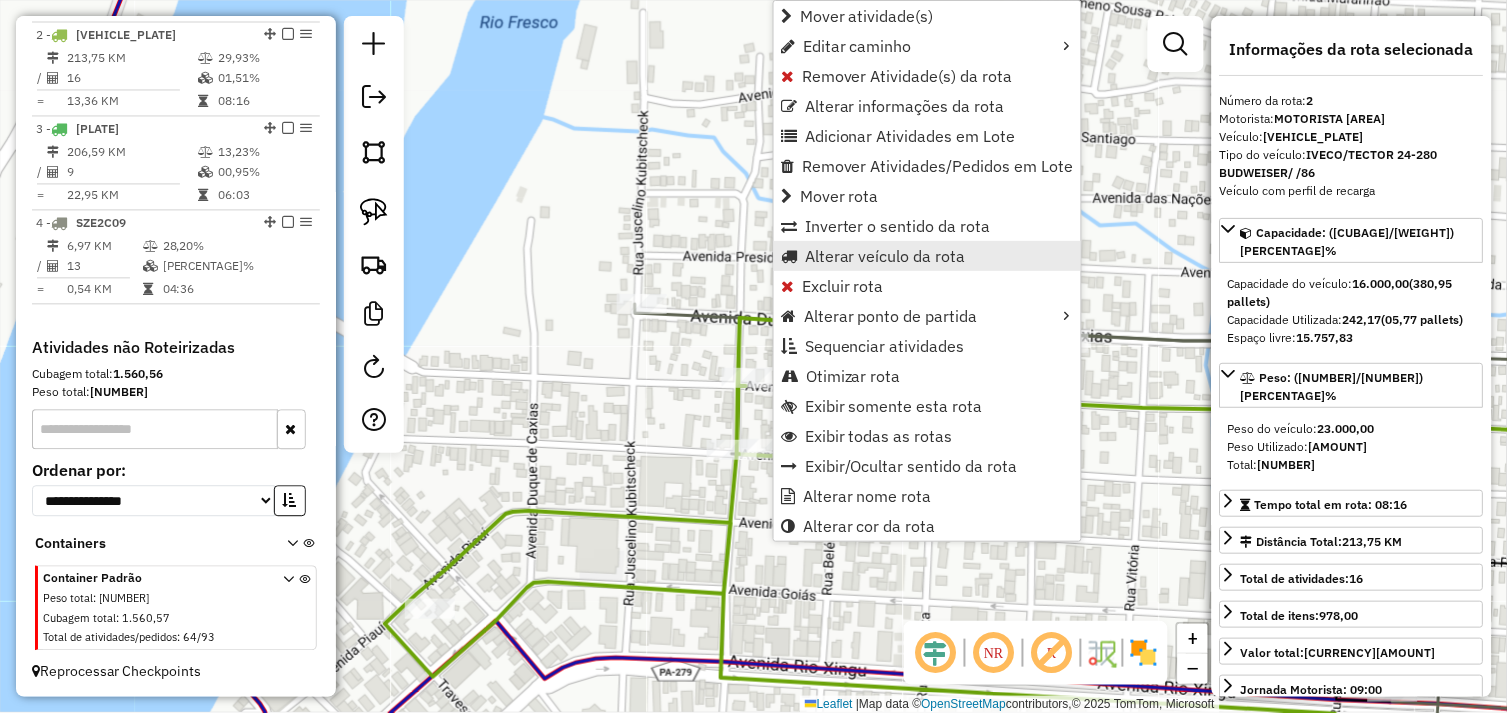 click on "Alterar veículo da rota" at bounding box center [885, 256] 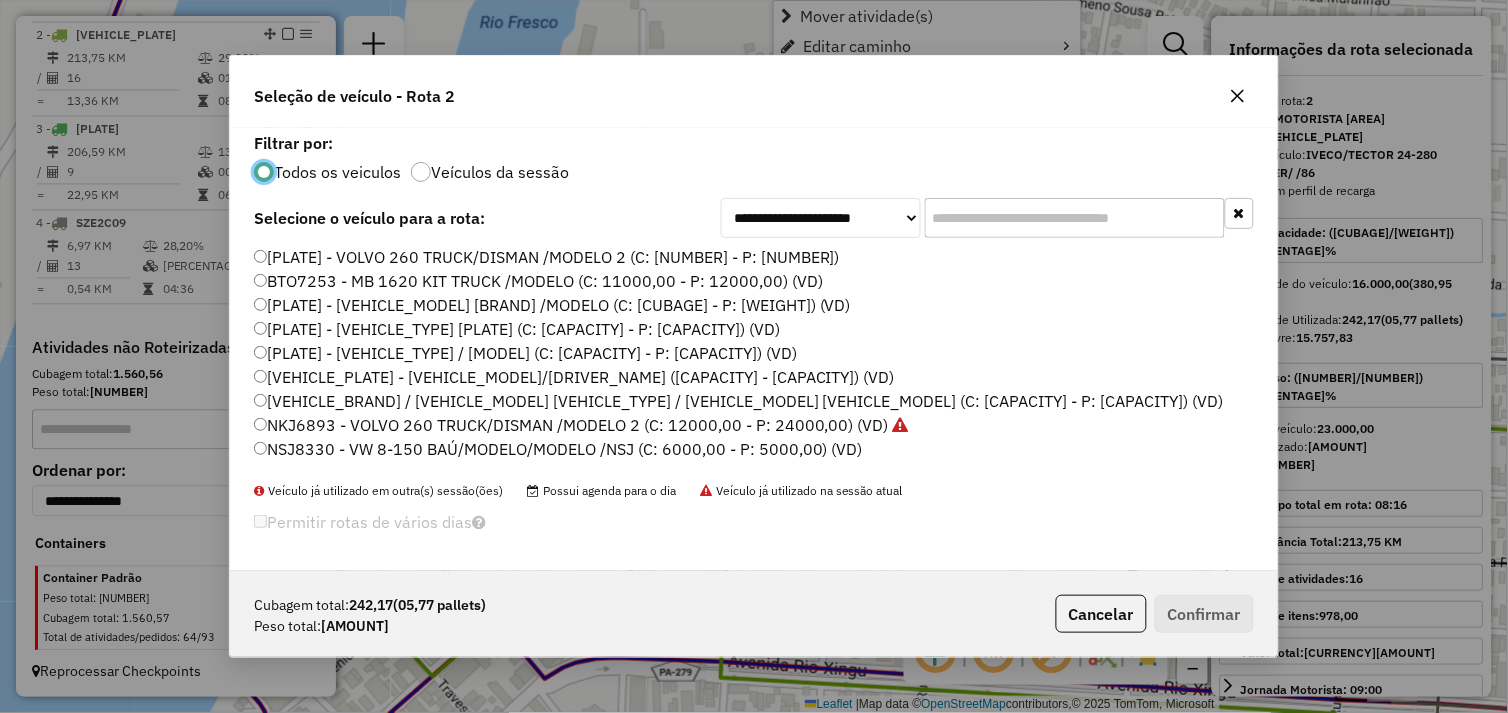 scroll, scrollTop: 11, scrollLeft: 5, axis: both 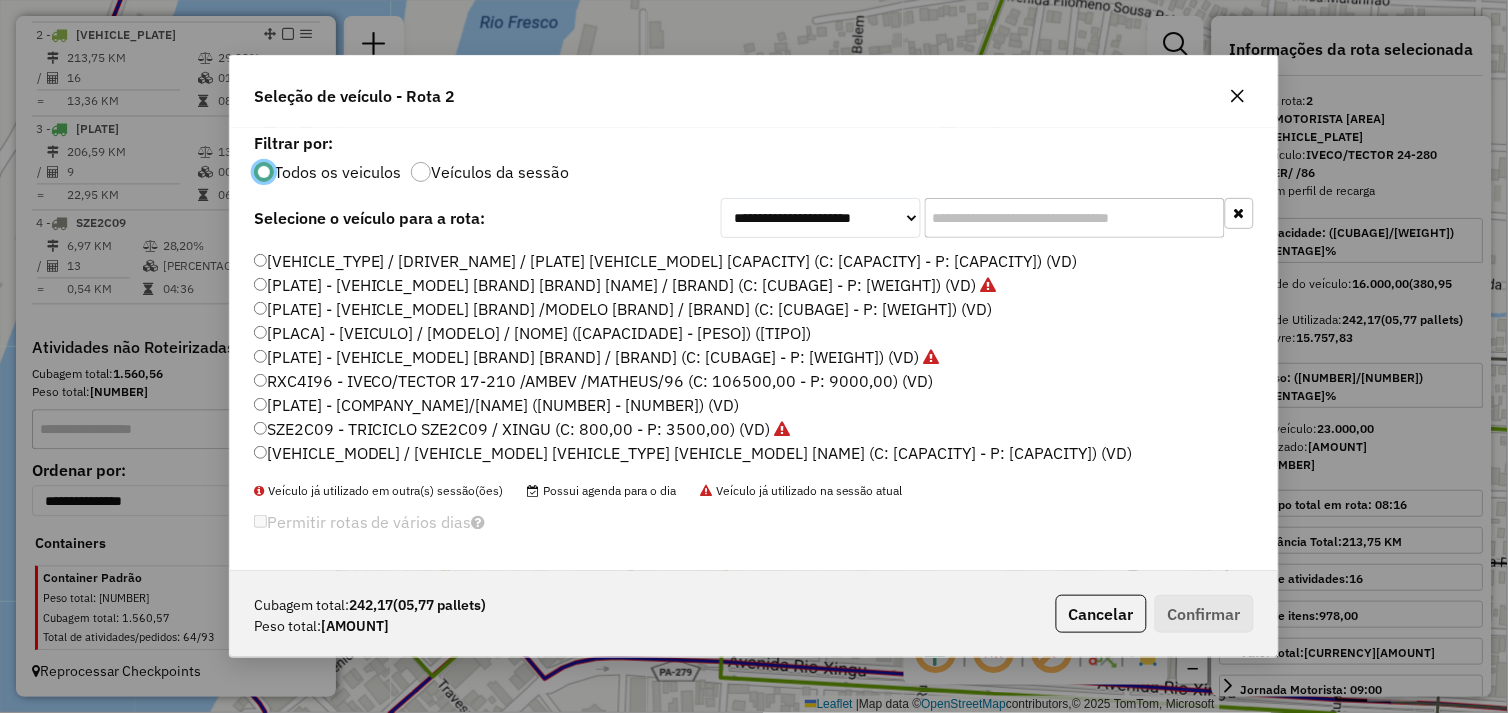 click on "[PLATE] - [VEHICLE] / [BRAND] / [MODEL] / [BRAND] (C: [NUMBER], [NUMBER] - P: [NUMBER], [NUMBER]) (VD)" 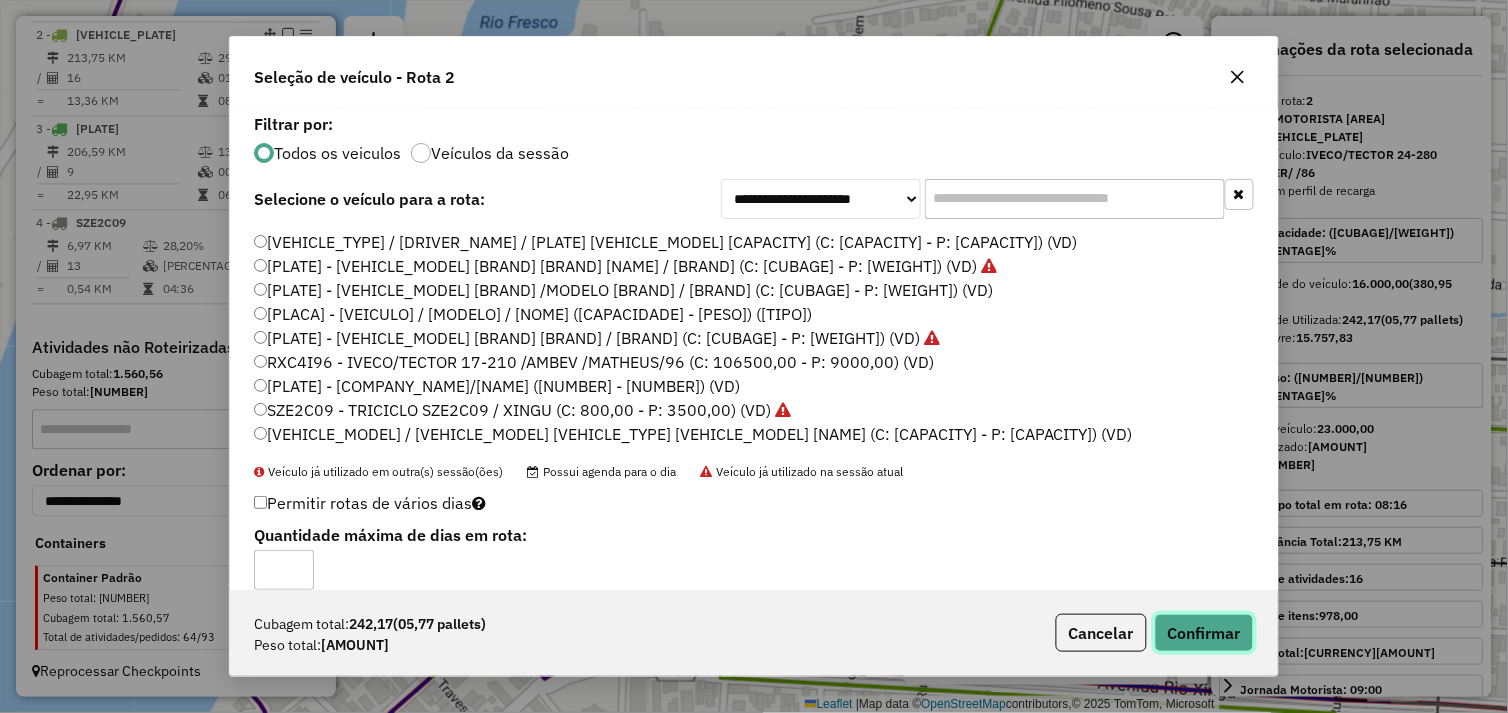 click on "Confirmar" 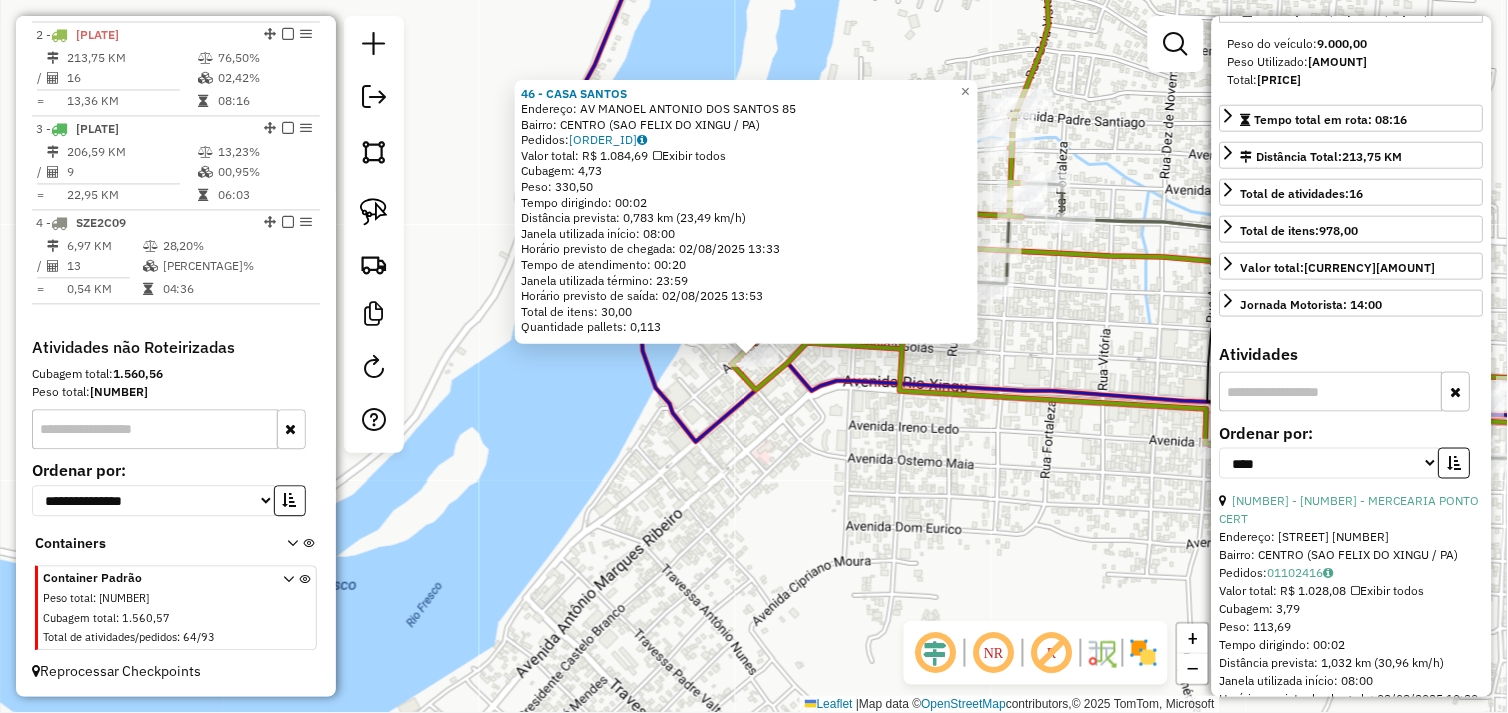scroll, scrollTop: 444, scrollLeft: 0, axis: vertical 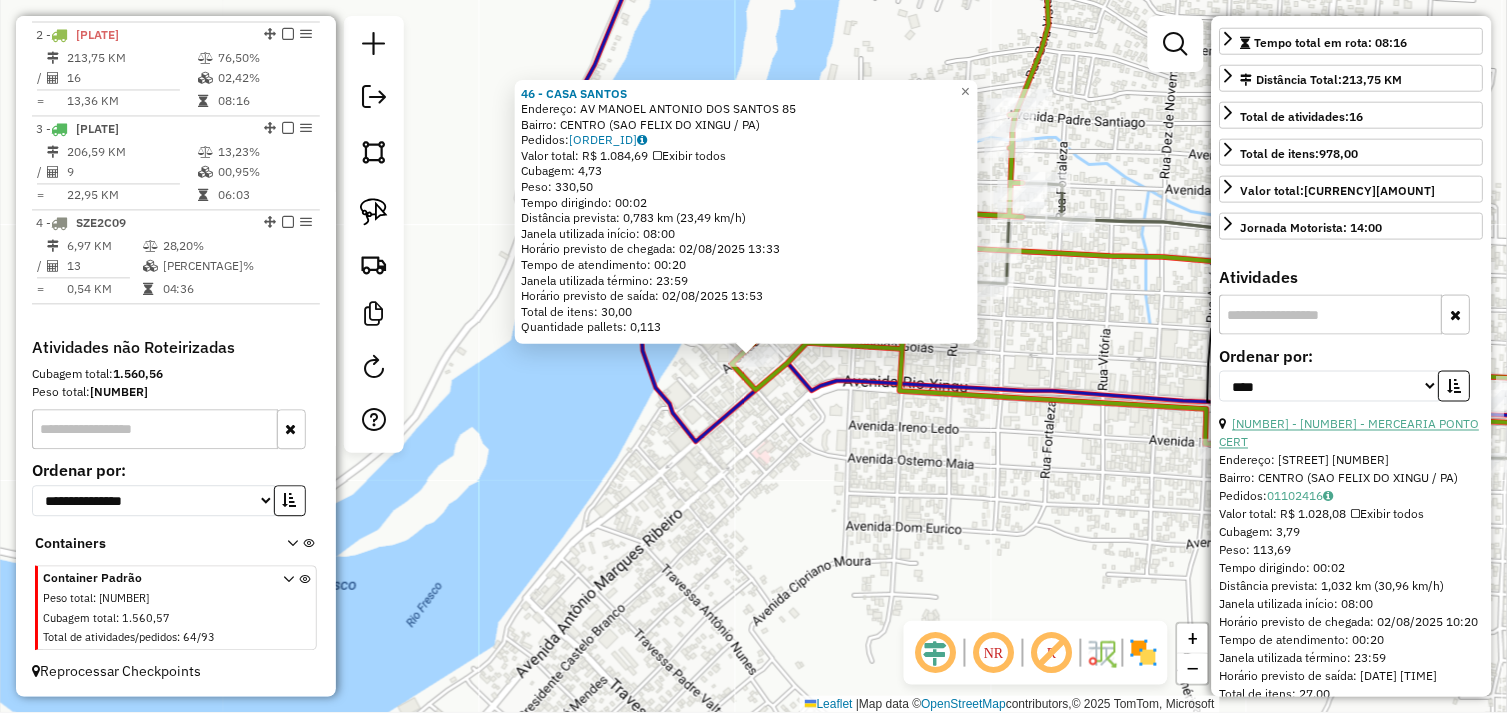 click on "4 - 52587 - MERCEARIA PONTO CERT" at bounding box center (1350, 433) 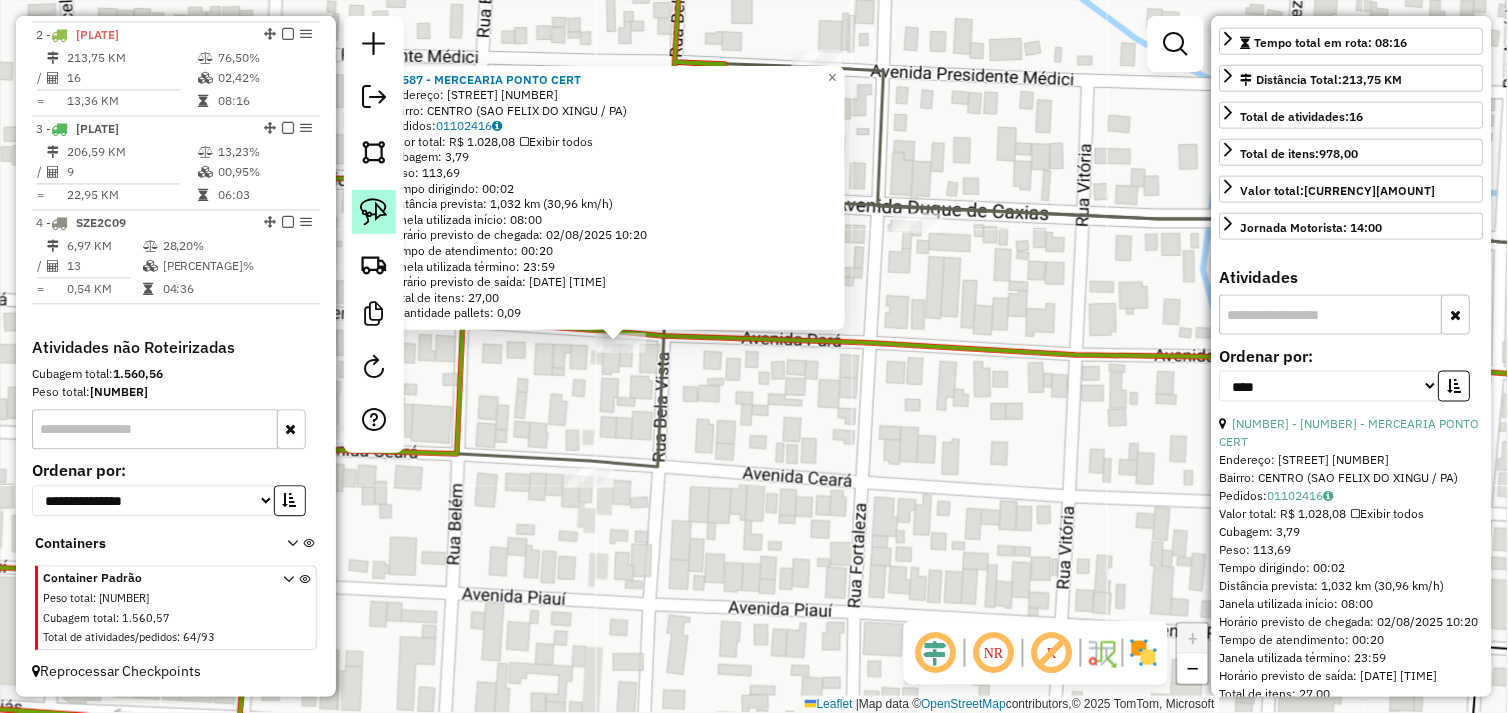 click 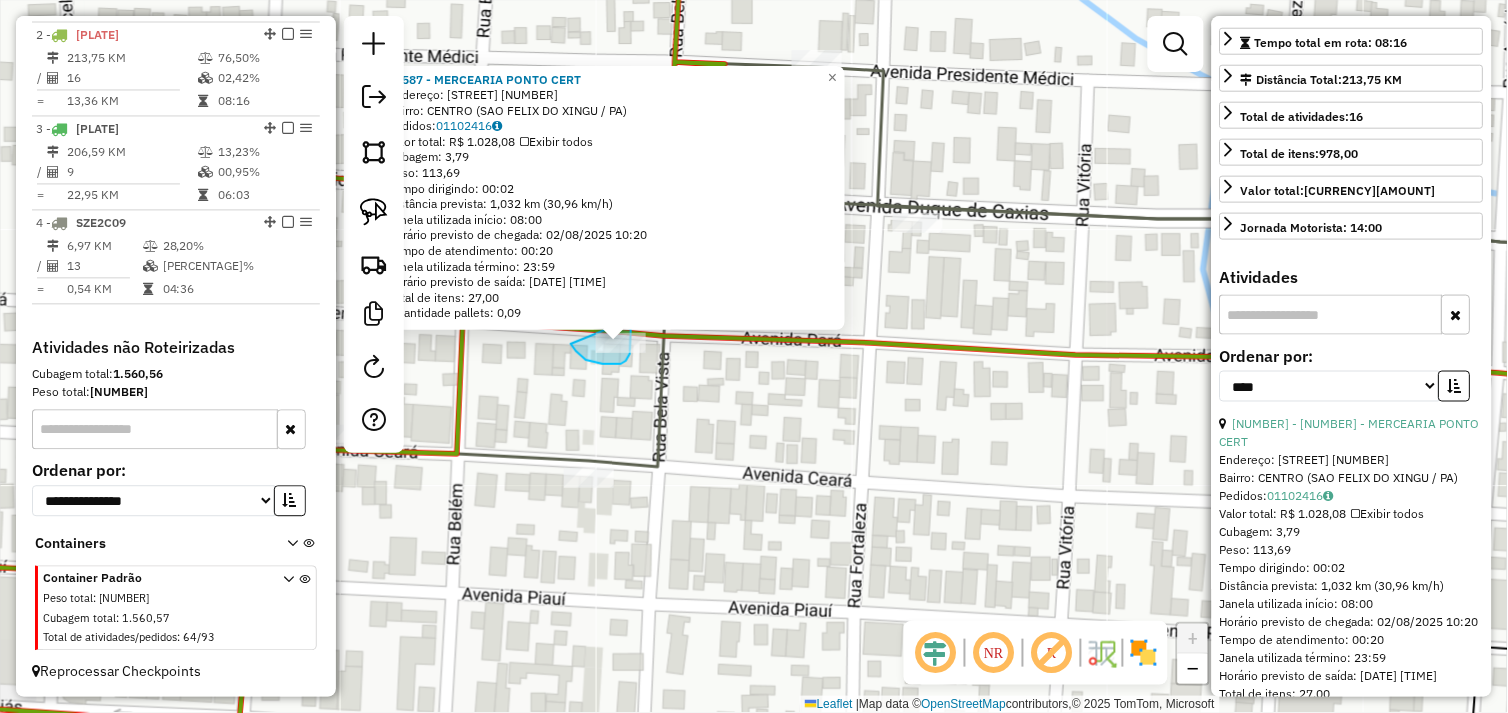 drag, startPoint x: 571, startPoint y: 344, endPoint x: 625, endPoint y: 322, distance: 58.30952 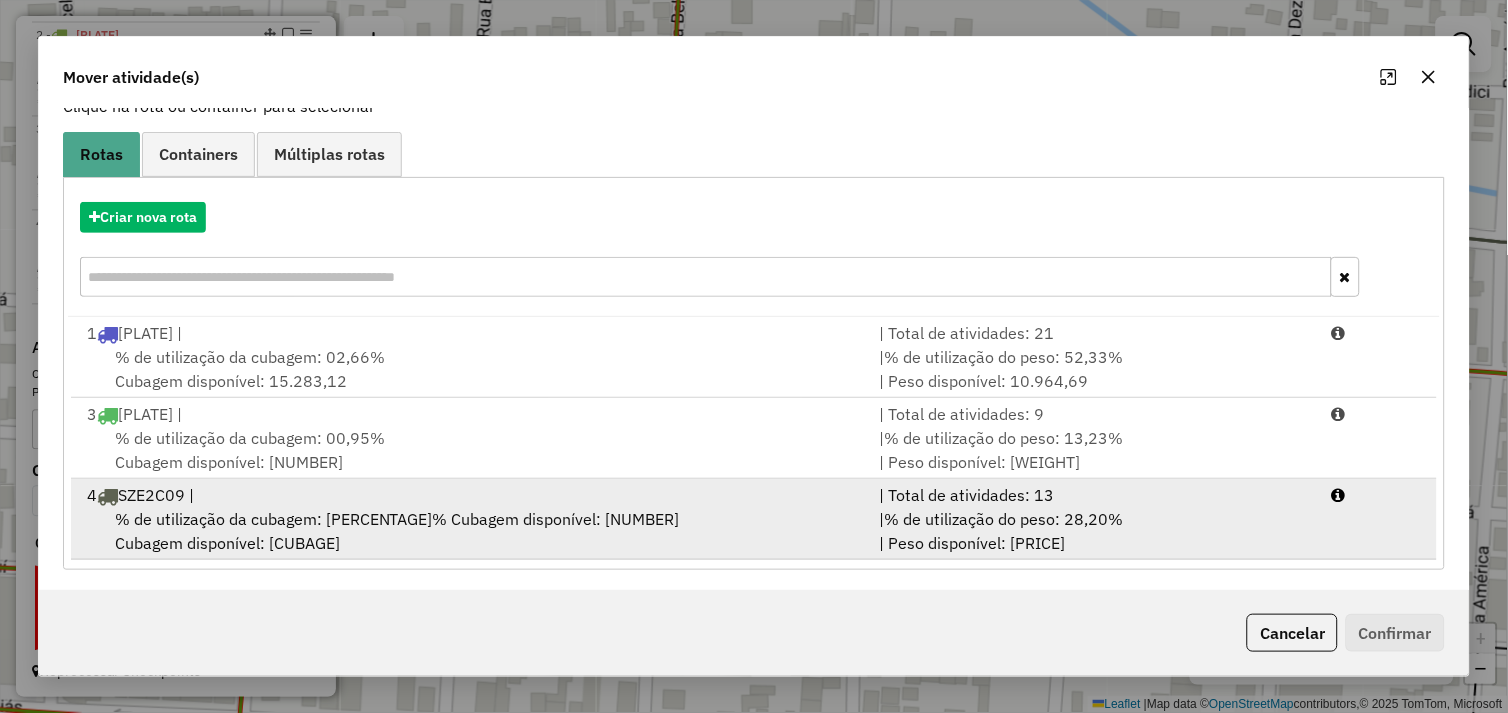scroll, scrollTop: 145, scrollLeft: 0, axis: vertical 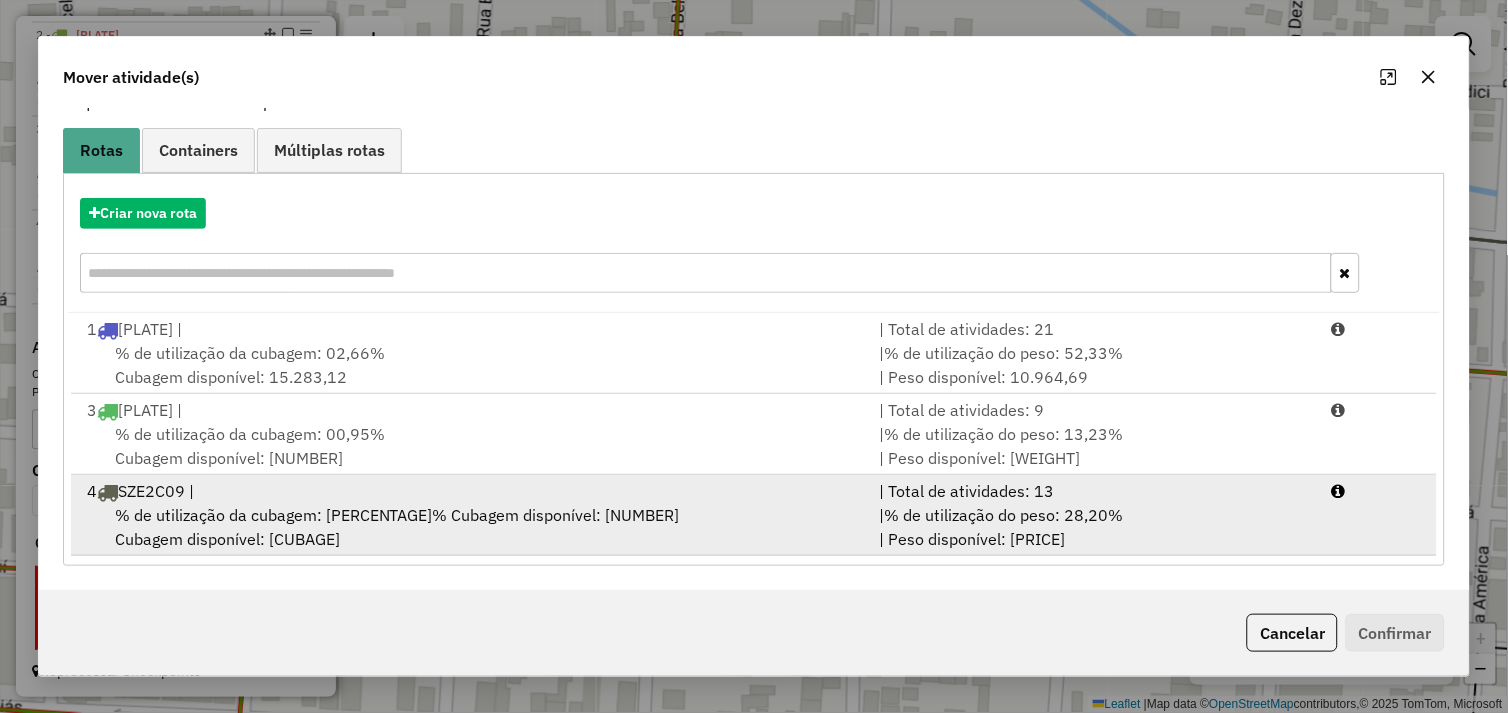drag, startPoint x: 458, startPoint y: 497, endPoint x: 720, endPoint y: 552, distance: 267.71066 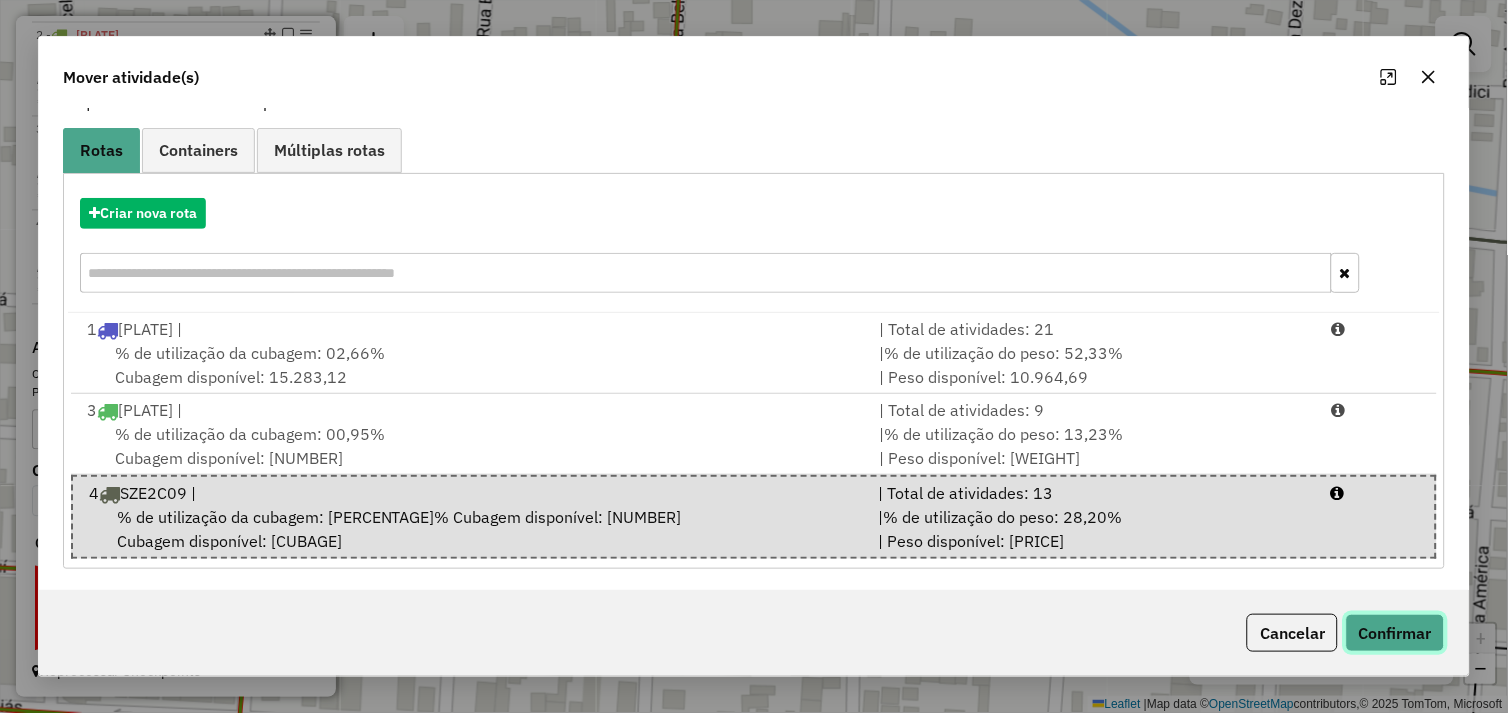 click on "Confirmar" 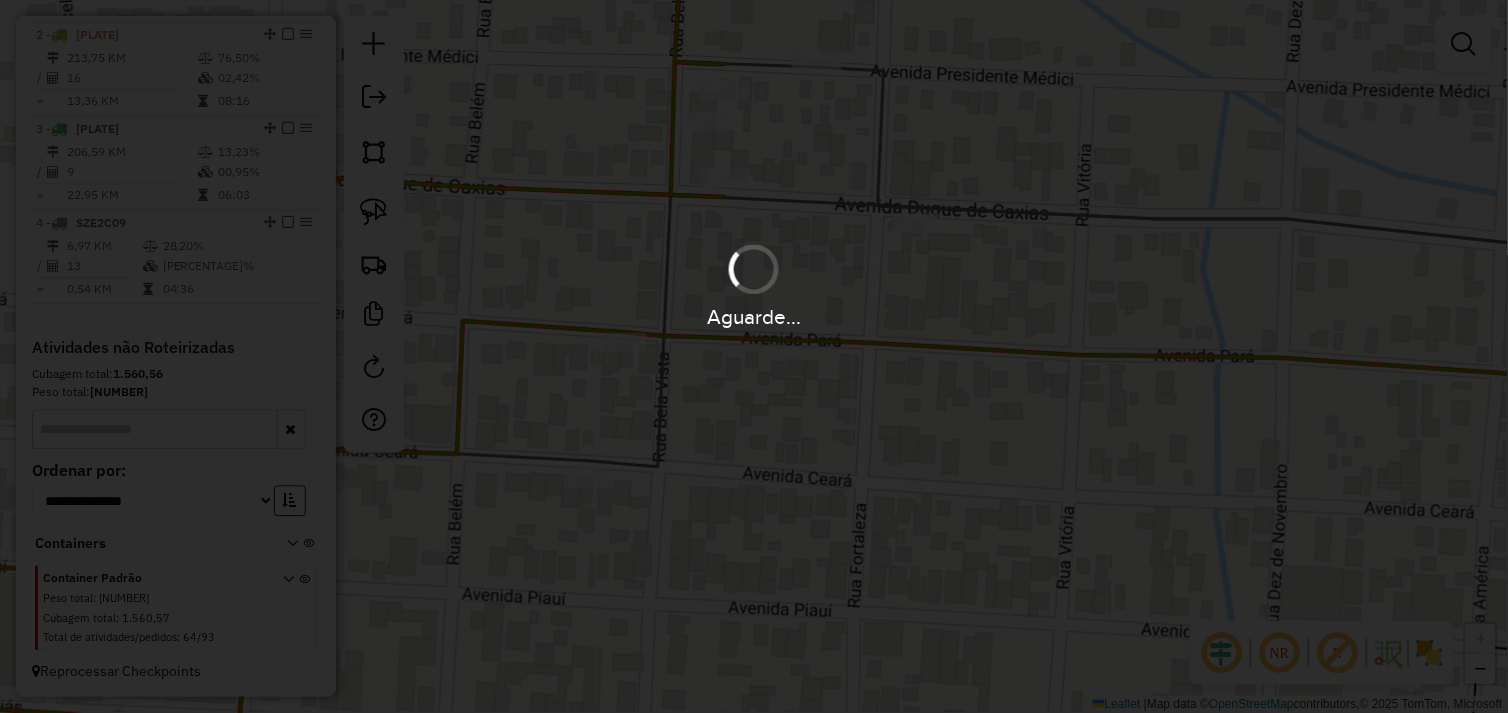 scroll, scrollTop: 0, scrollLeft: 0, axis: both 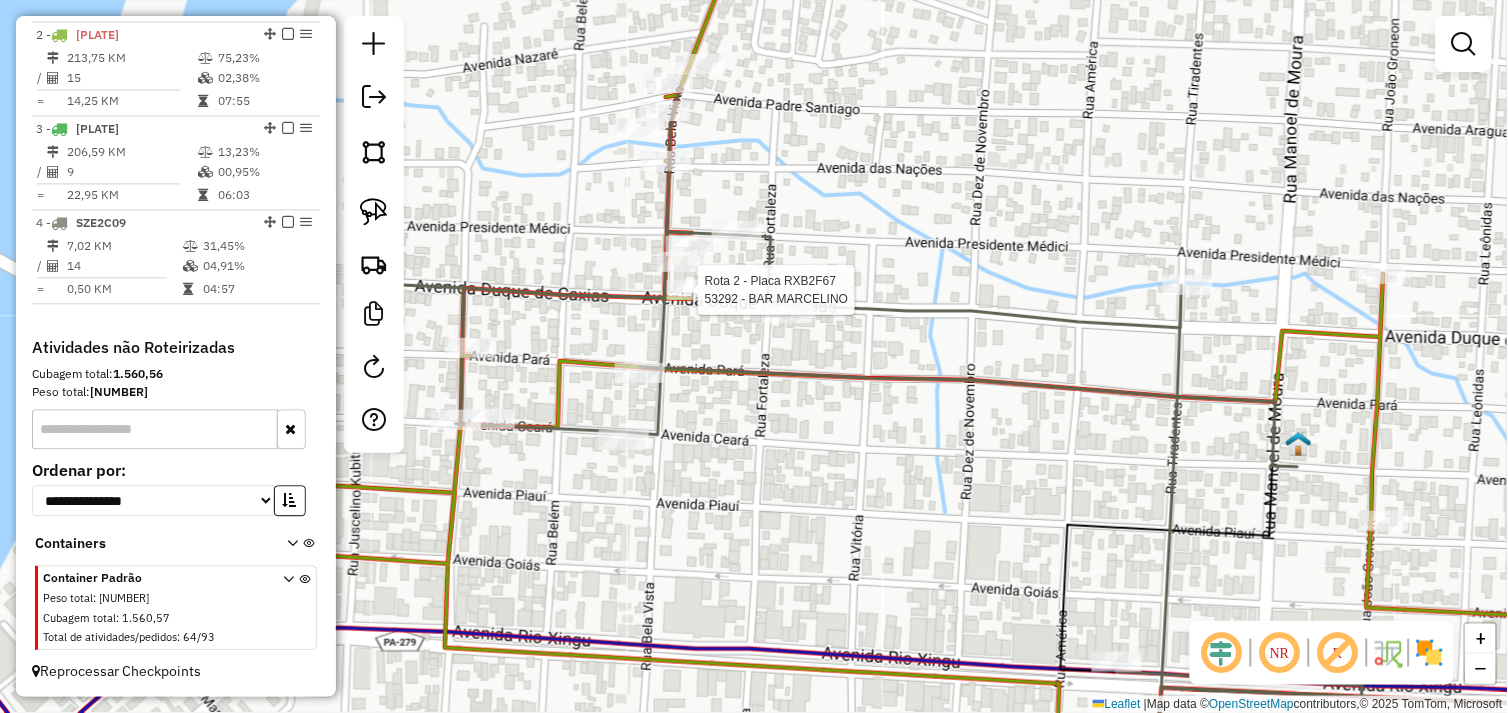 select on "*********" 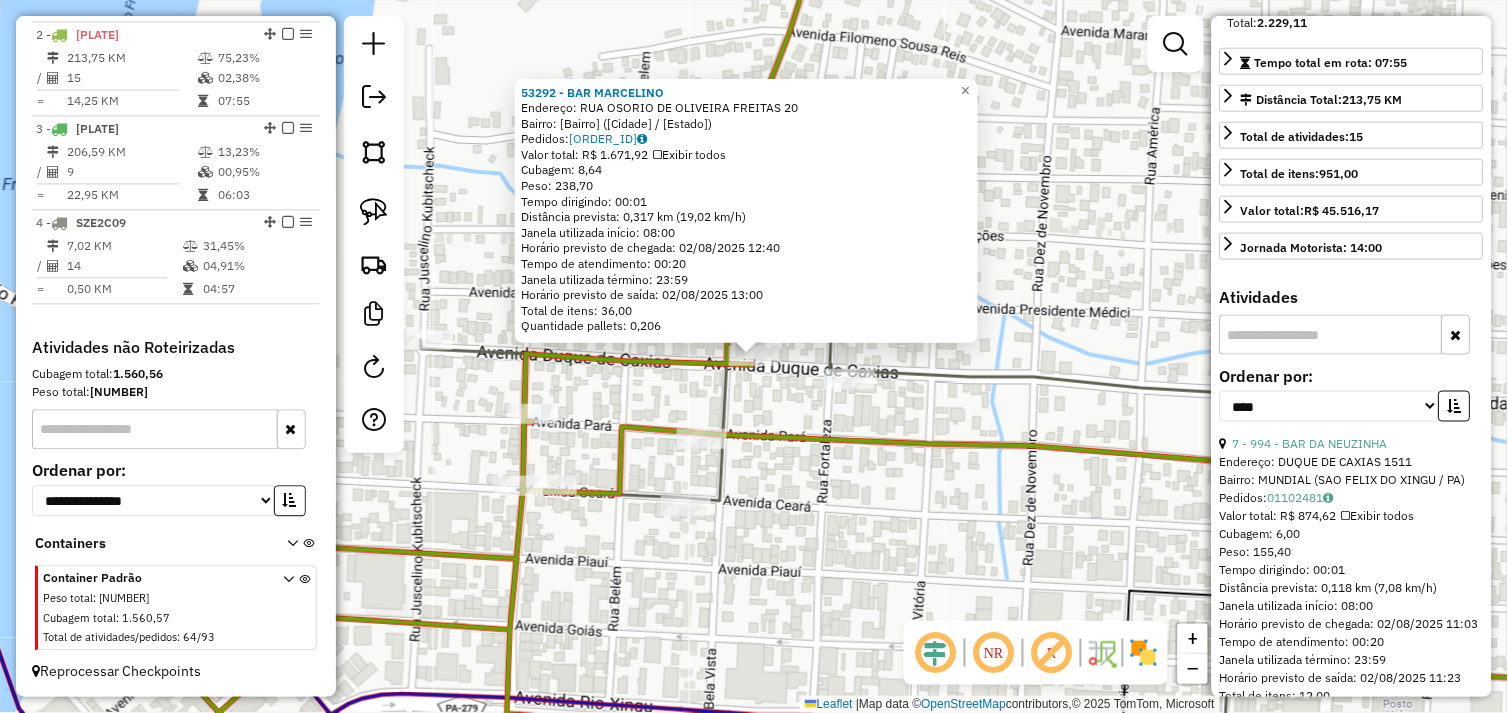 scroll, scrollTop: 444, scrollLeft: 0, axis: vertical 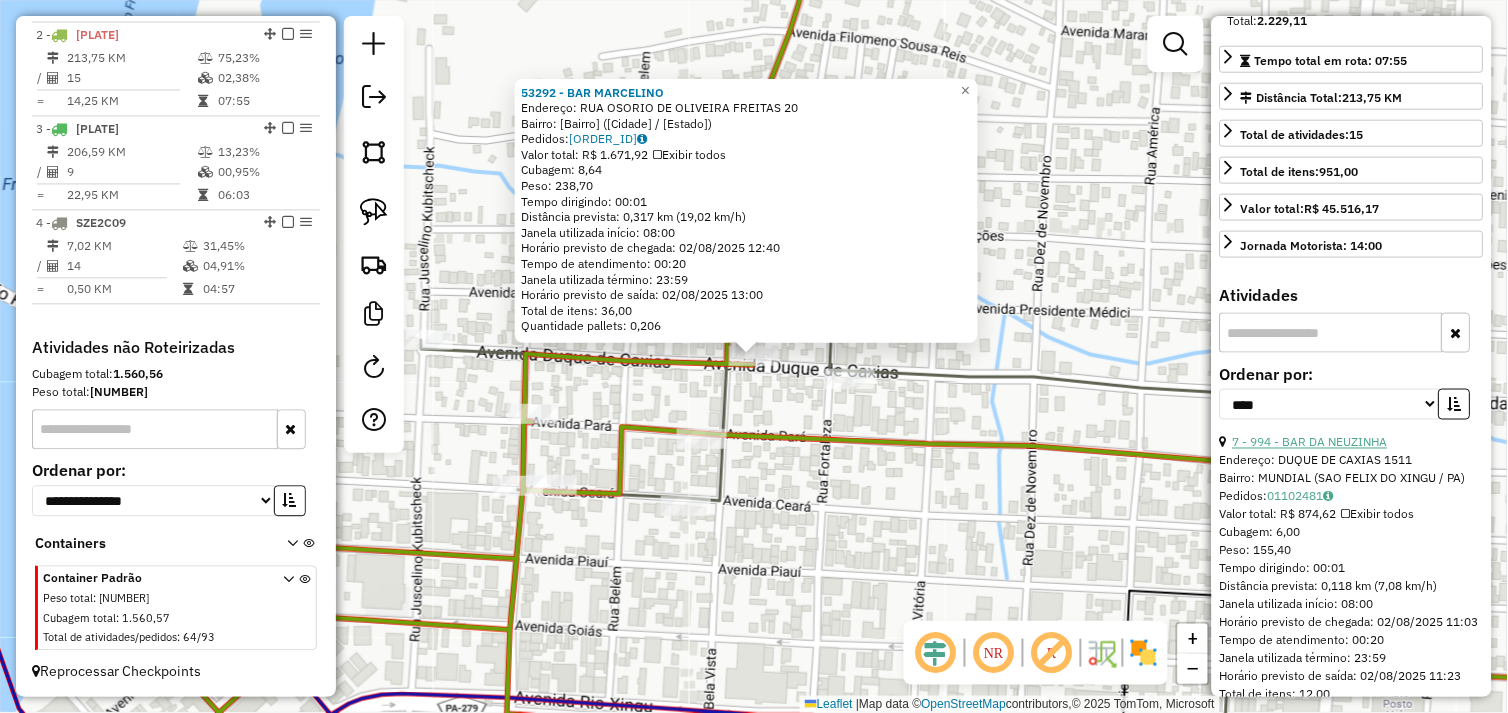 click on "7 - 994 - BAR DA NEUZINHA" at bounding box center (1310, 442) 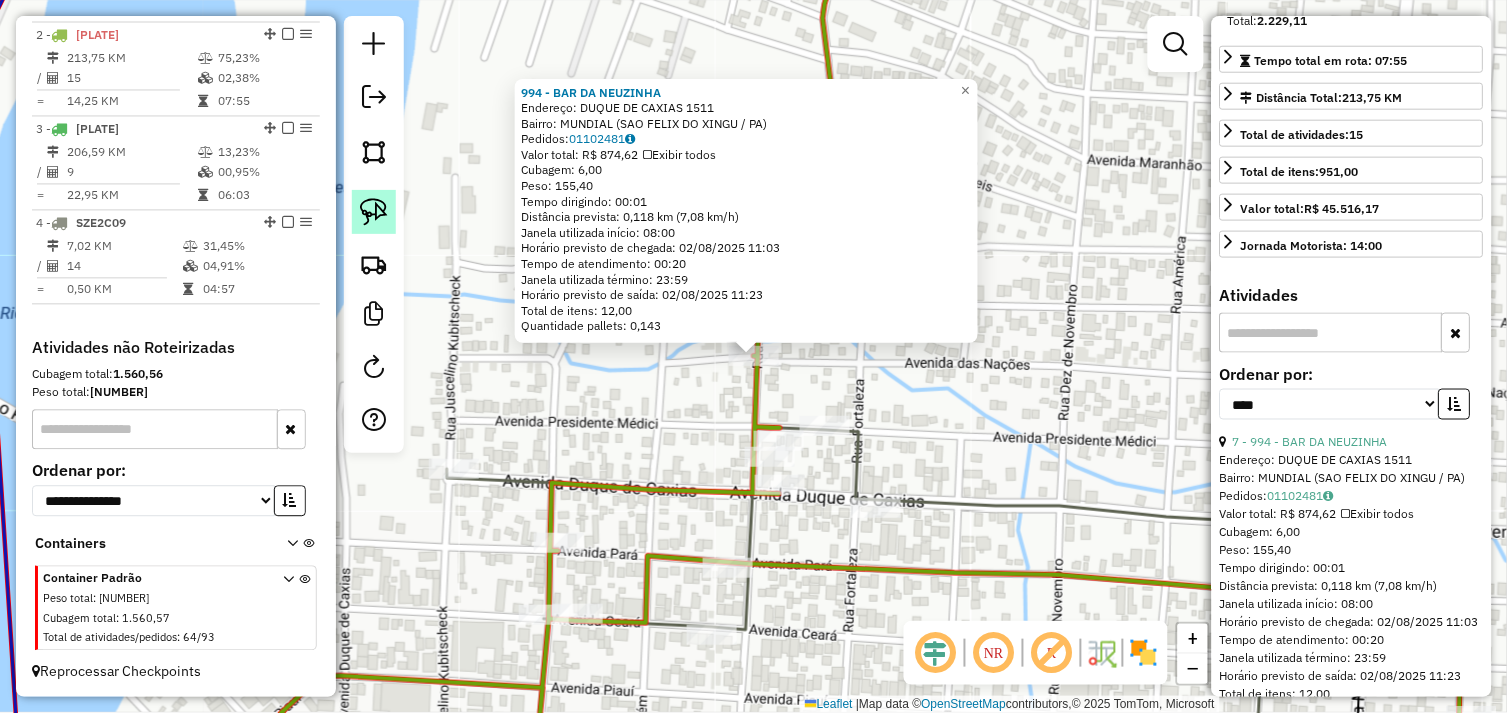 click 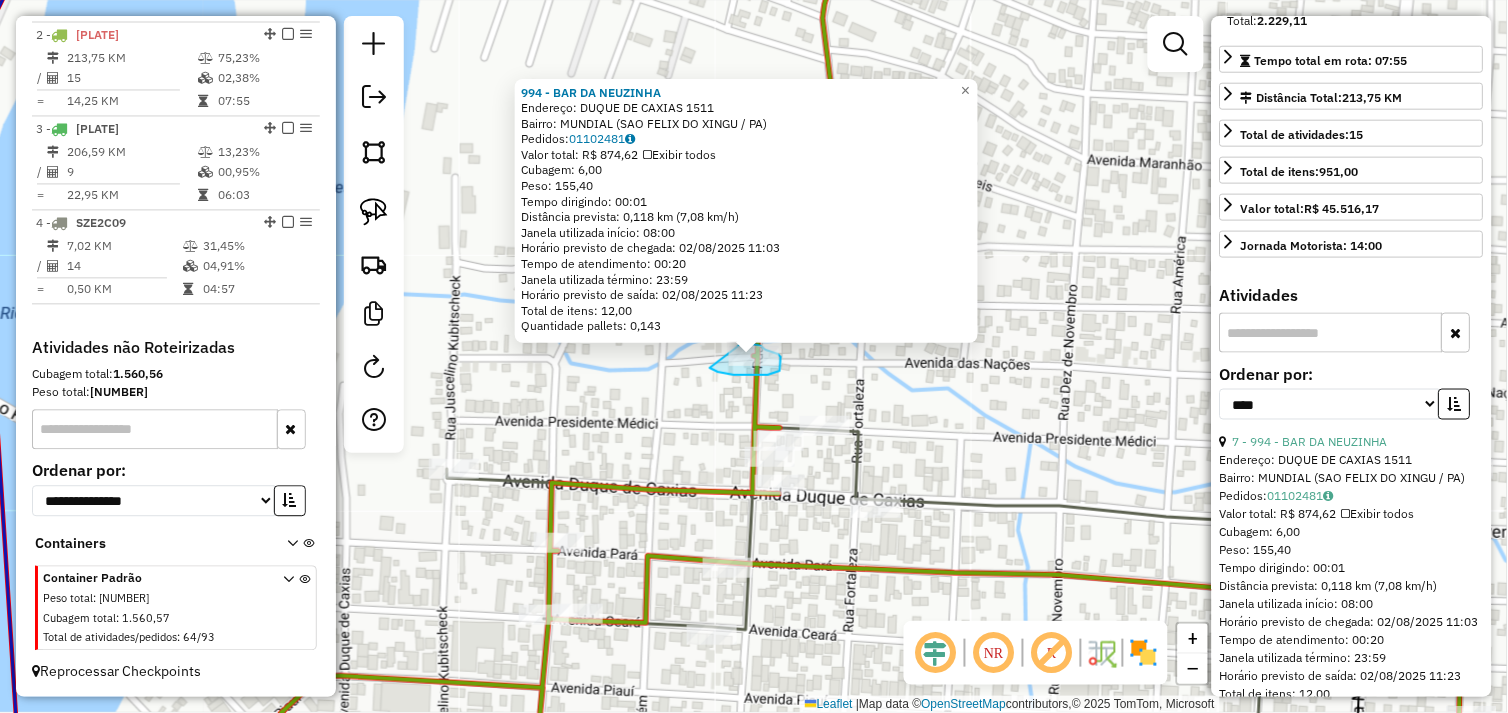 drag, startPoint x: 710, startPoint y: 368, endPoint x: 740, endPoint y: 341, distance: 40.36087 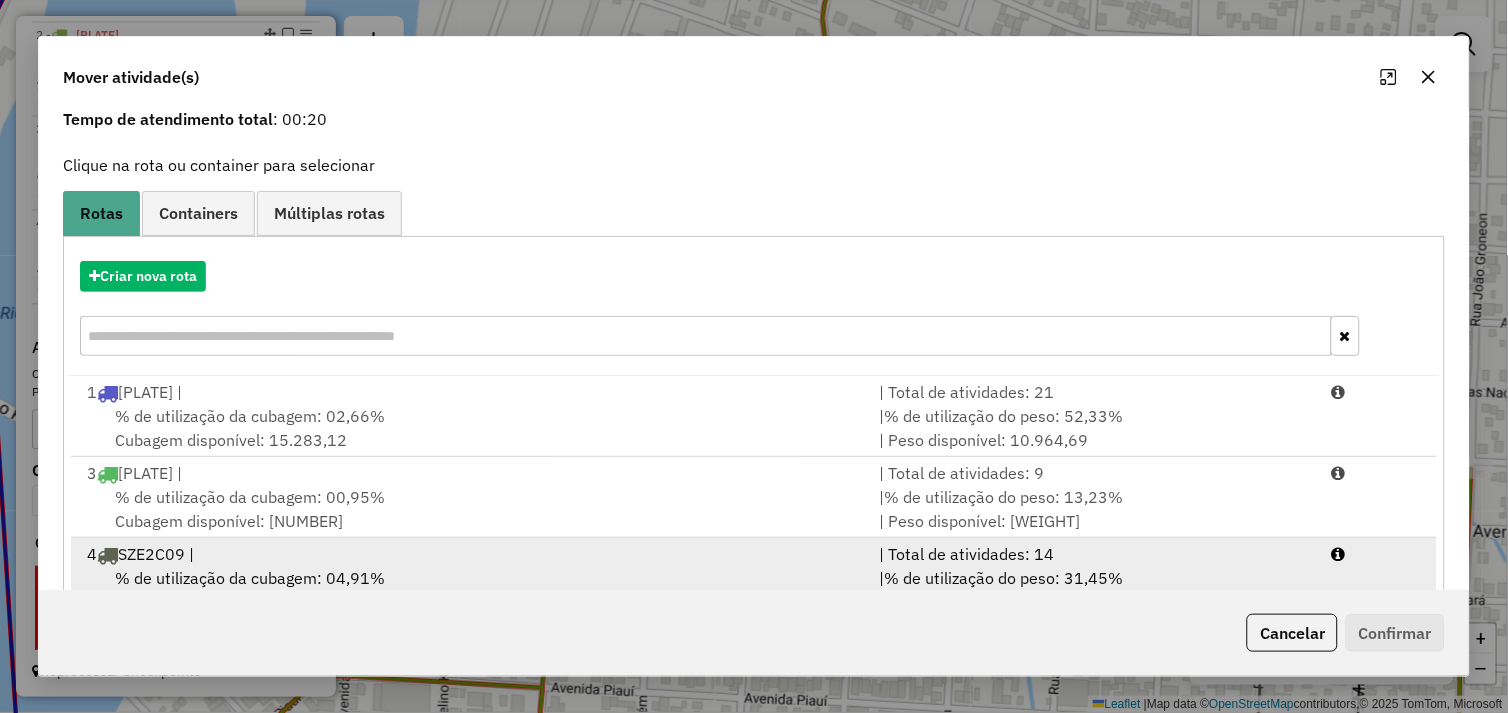 scroll, scrollTop: 145, scrollLeft: 0, axis: vertical 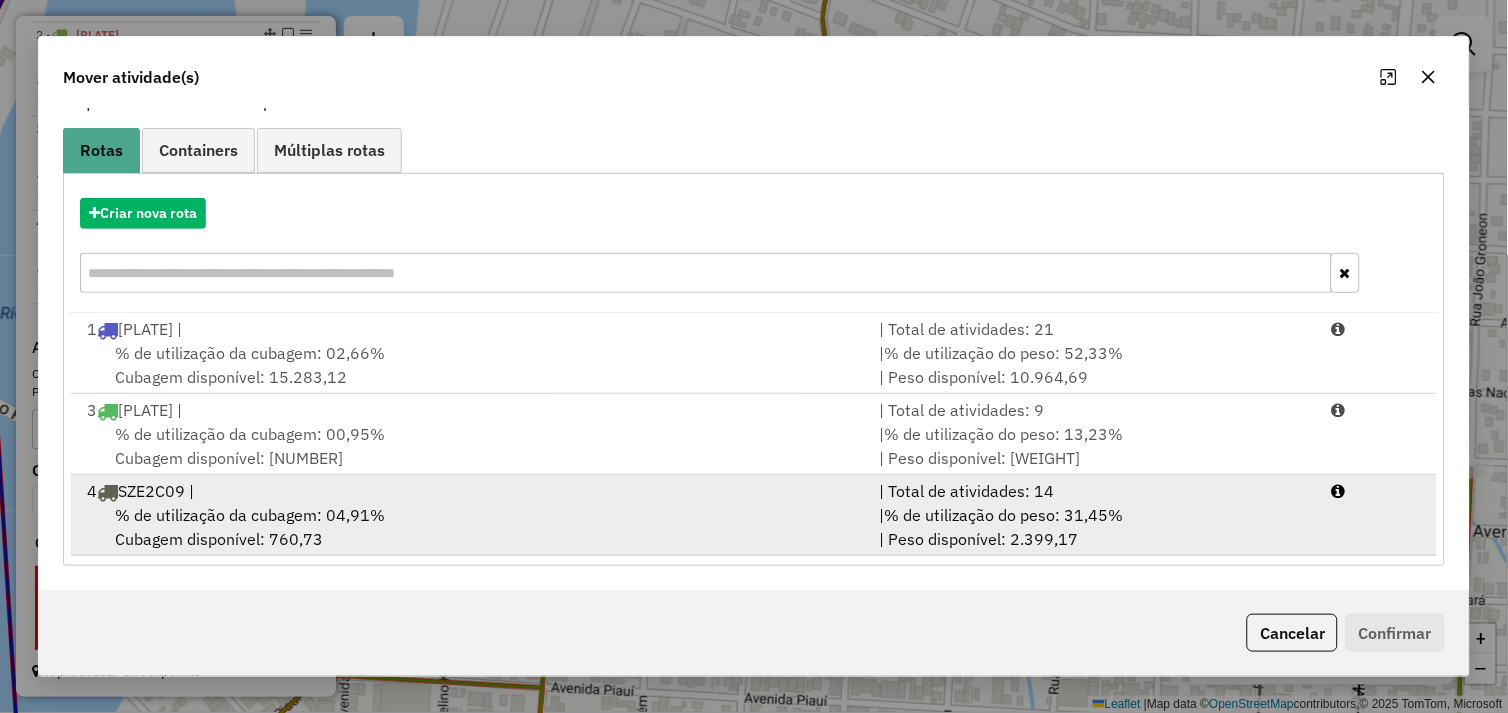 drag, startPoint x: 456, startPoint y: 512, endPoint x: 792, endPoint y: 551, distance: 338.25583 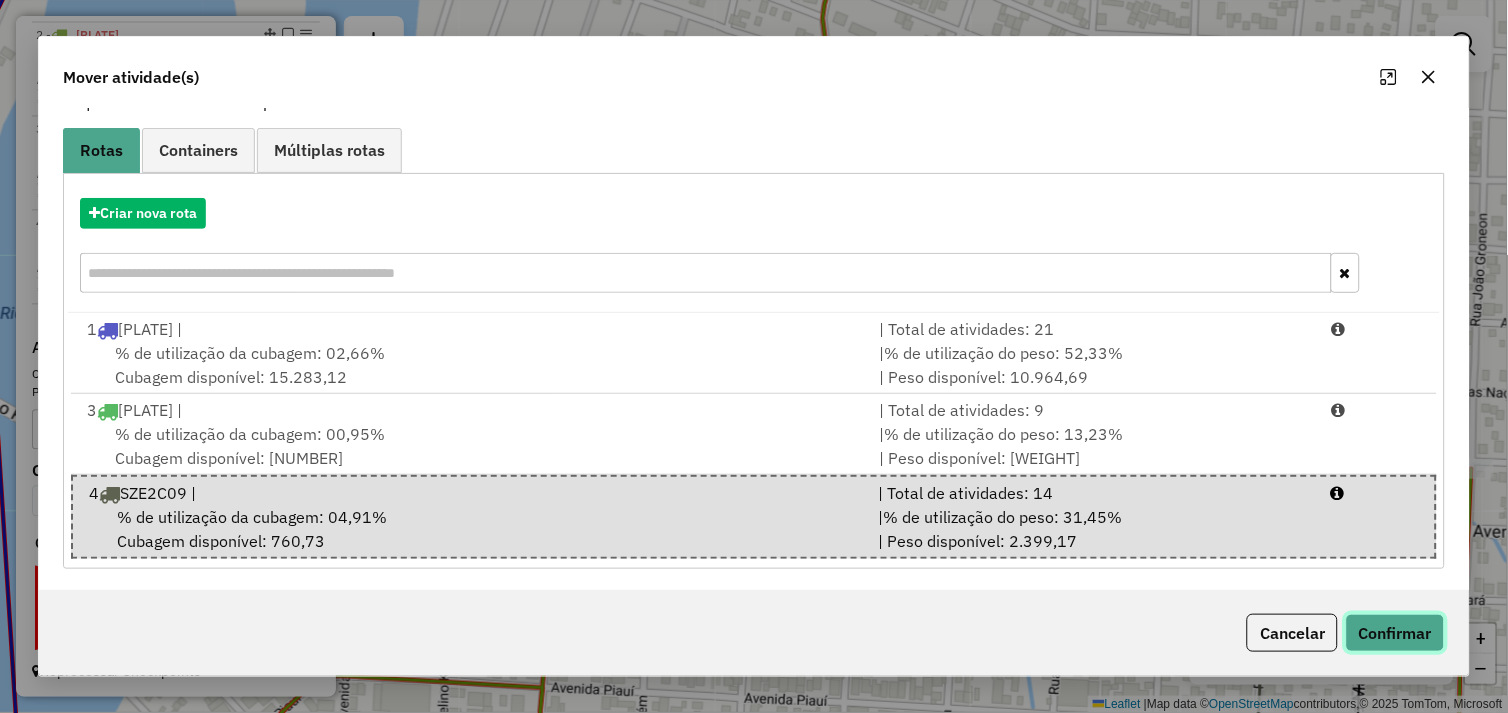 click on "Confirmar" 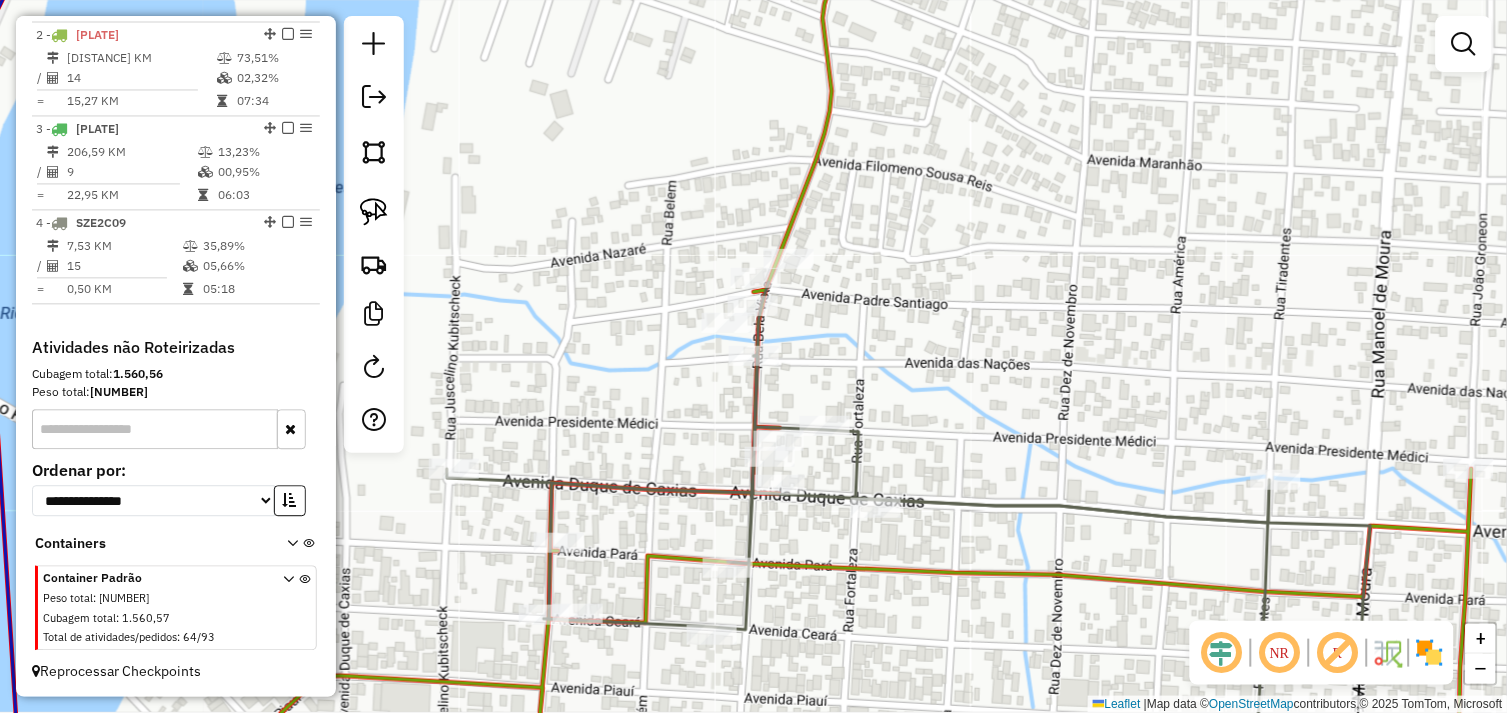 scroll, scrollTop: 0, scrollLeft: 0, axis: both 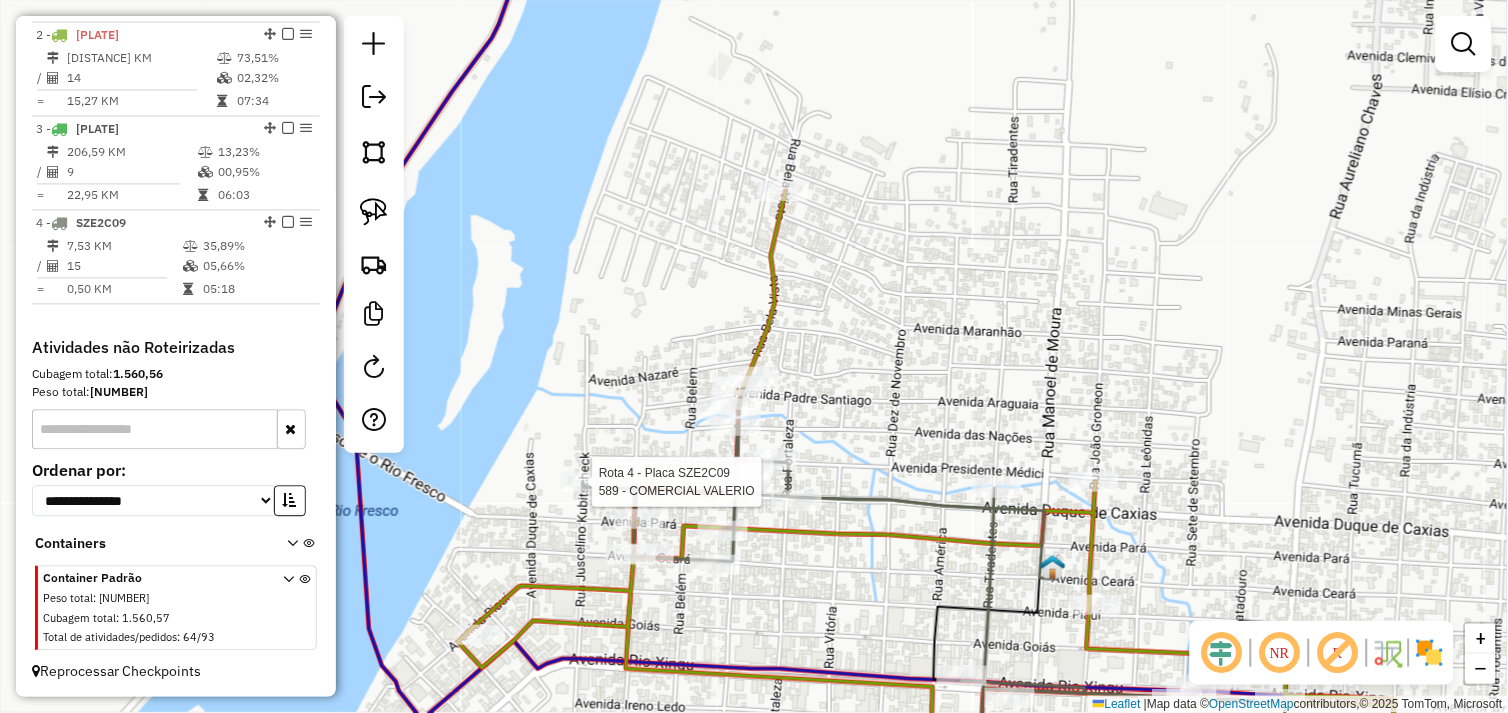 select on "*********" 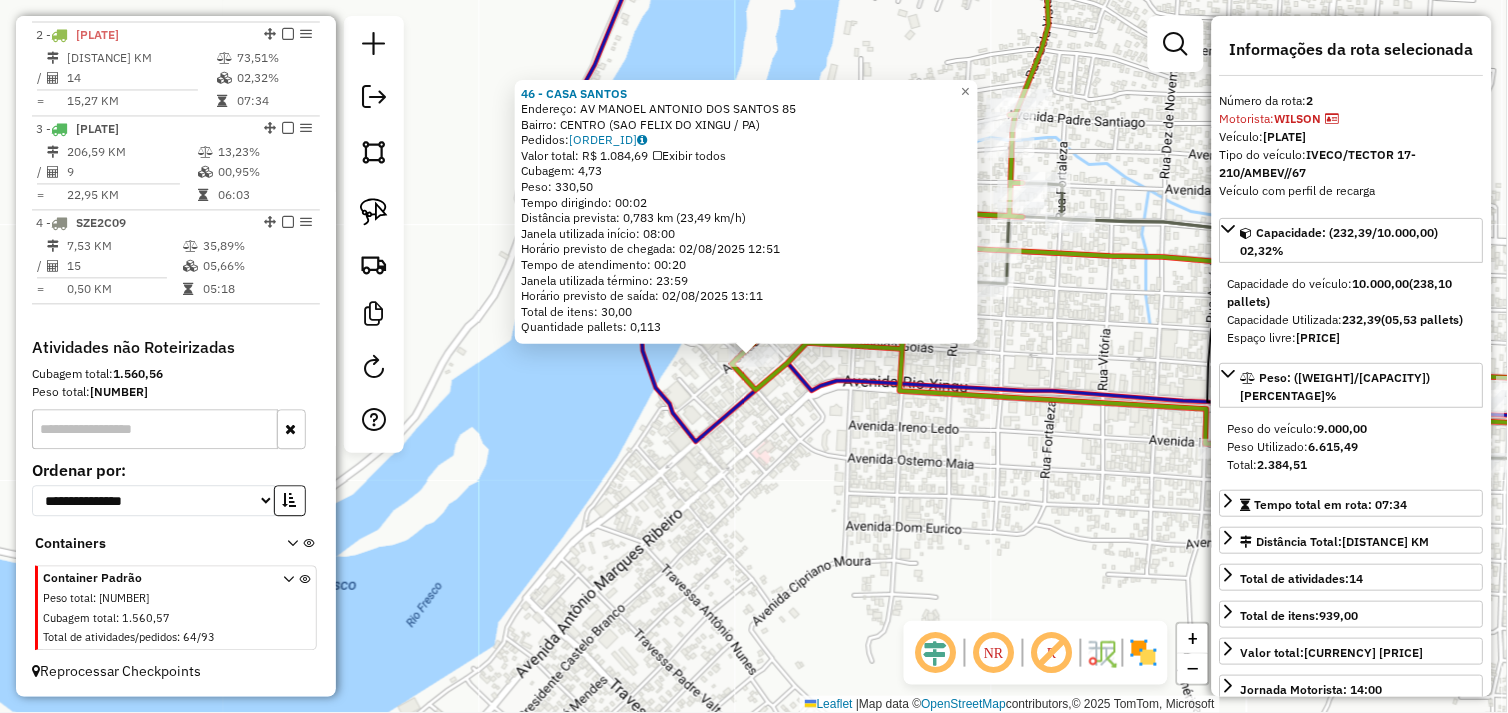 click on "46 - CASA SANTOS  Endereço:  AV MANOEL ANTONIO DOS SANTOS 85   Bairro: CENTRO (SAO FELIX DO XINGU / PA)   Pedidos:  01102497   Valor total: R$ 1.084,69   Exibir todos   Cubagem: 4,73  Peso: 330,50  Tempo dirigindo: 00:02   Distância prevista: 0,783 km (23,49 km/h)   Janela utilizada início: 08:00   Horário previsto de chegada: 02/08/2025 12:51   Tempo de atendimento: 00:20   Janela utilizada término: 23:59   Horário previsto de saída: 02/08/2025 13:11   Total de itens: 30,00   Quantidade pallets: 0,113  × Janela de atendimento Grade de atendimento Capacidade Transportadoras Veículos Cliente Pedidos  Rotas Selecione os dias de semana para filtrar as janelas de atendimento  Seg   Ter   Qua   Qui   Sex   Sáb   Dom  Informe o período da janela de atendimento: De: Até:  Filtrar exatamente a janela do cliente  Considerar janela de atendimento padrão  Selecione os dias de semana para filtrar as grades de atendimento  Seg   Ter   Qua   Qui   Sex   Sáb   Dom   Peso mínimo:   Peso máximo:   De:   Até:" 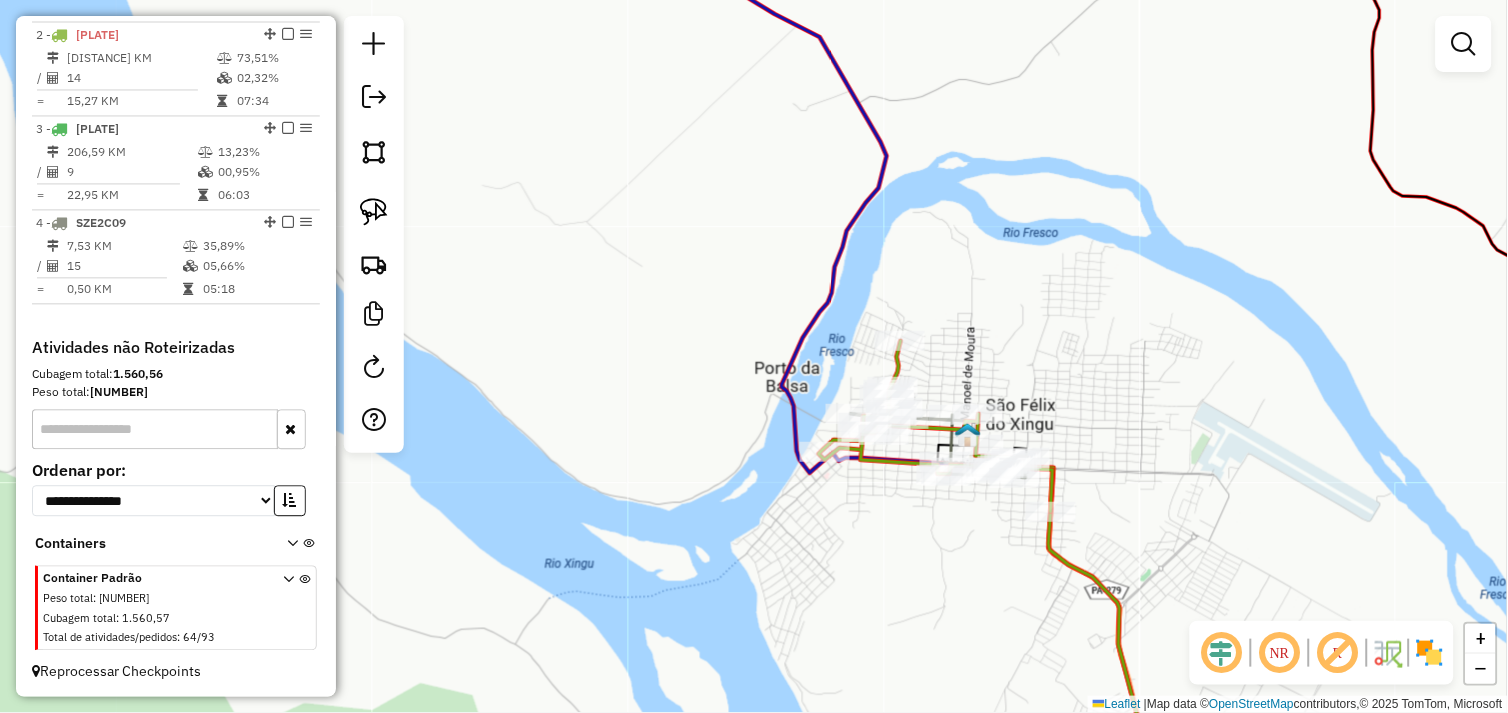 drag, startPoint x: 944, startPoint y: 515, endPoint x: 678, endPoint y: 418, distance: 283.13425 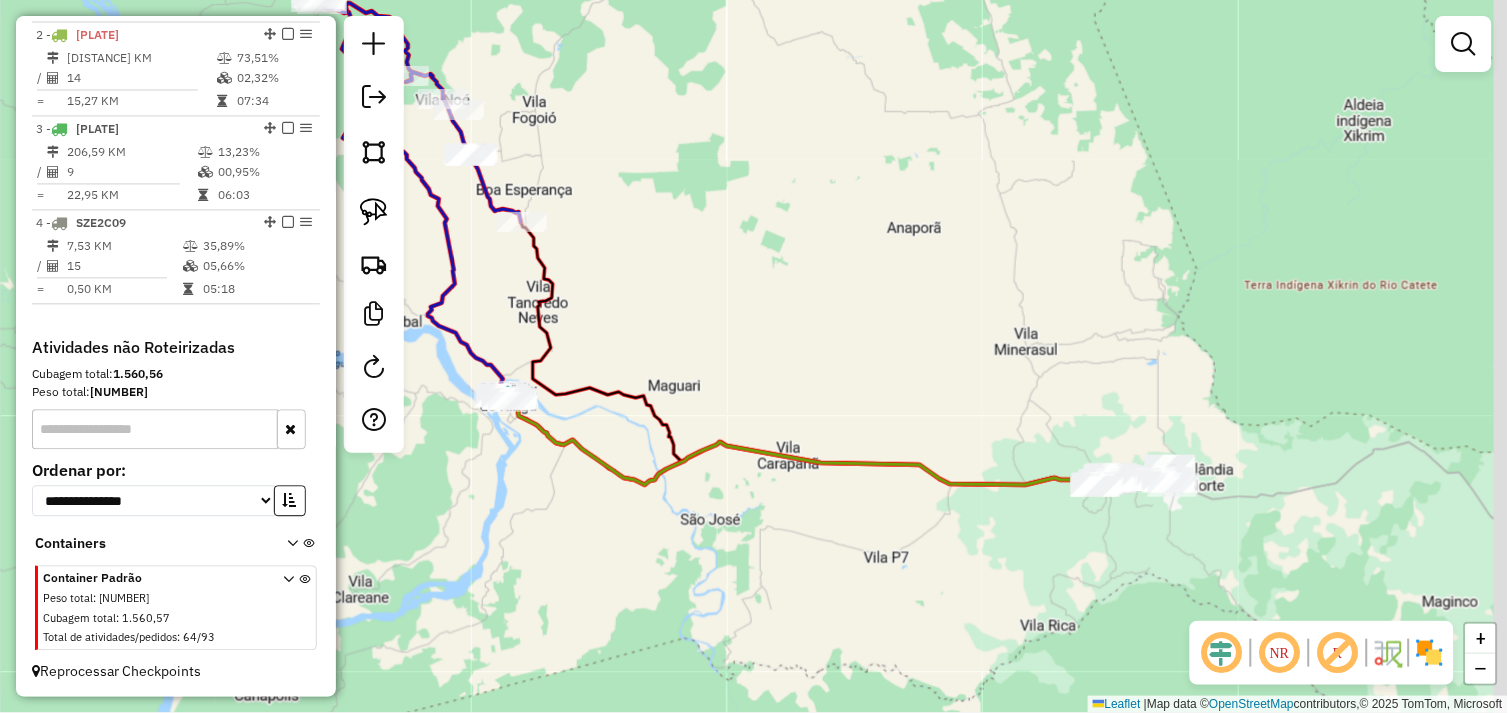 drag, startPoint x: 896, startPoint y: 504, endPoint x: 710, endPoint y: 483, distance: 187.18173 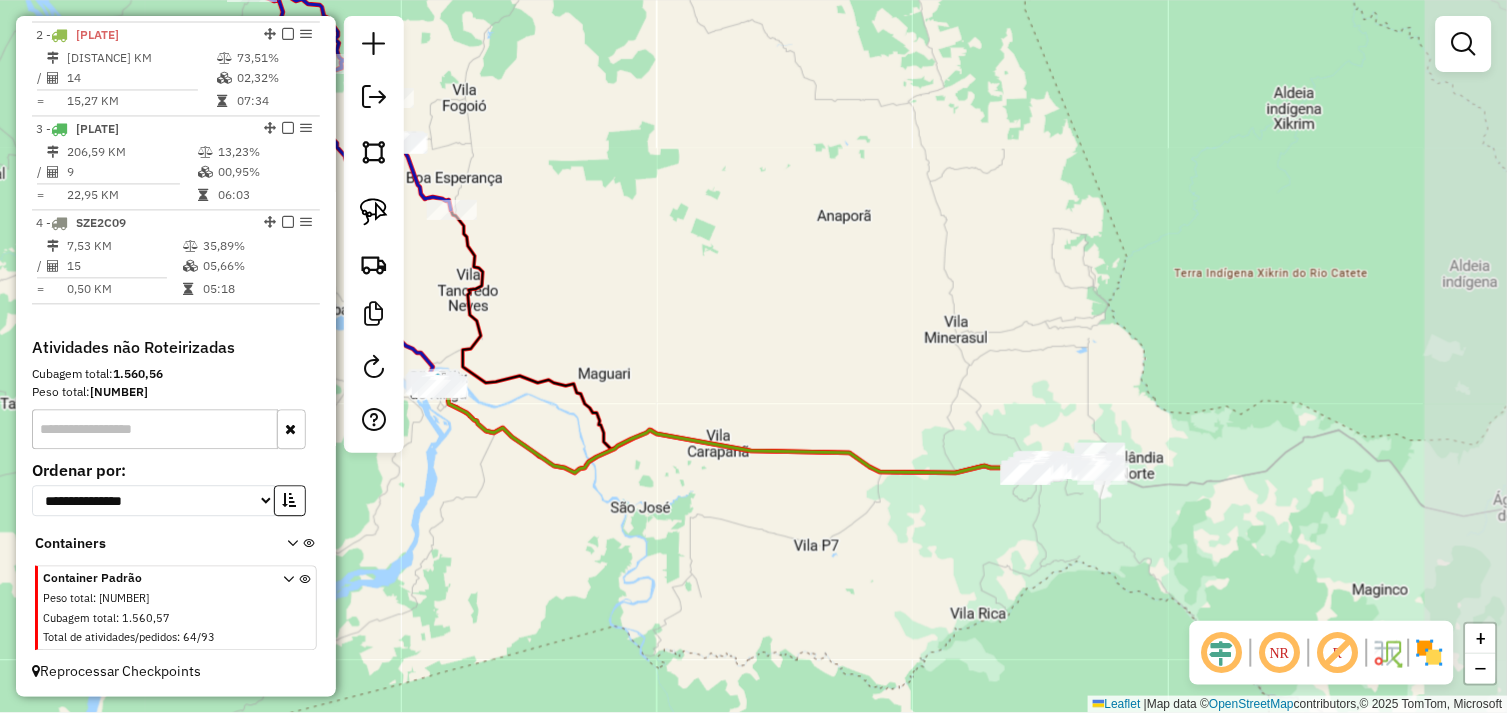 click on "Janela de atendimento Grade de atendimento Capacidade Transportadoras Veículos Cliente Pedidos  Rotas Selecione os dias de semana para filtrar as janelas de atendimento  Seg   Ter   Qua   Qui   Sex   Sáb   Dom  Informe o período da janela de atendimento: De: Até:  Filtrar exatamente a janela do cliente  Considerar janela de atendimento padrão  Selecione os dias de semana para filtrar as grades de atendimento  Seg   Ter   Qua   Qui   Sex   Sáb   Dom   Considerar clientes sem dia de atendimento cadastrado  Clientes fora do dia de atendimento selecionado Filtrar as atividades entre os valores definidos abaixo:  Peso mínimo:   Peso máximo:   Cubagem mínima:   Cubagem máxima:   De:   Até:  Filtrar as atividades entre o tempo de atendimento definido abaixo:  De:   Até:   Considerar capacidade total dos clientes não roteirizados Transportadora: Selecione um ou mais itens Tipo de veículo: Selecione um ou mais itens Veículo: Selecione um ou mais itens Motorista: Selecione um ou mais itens Nome: Rótulo:" 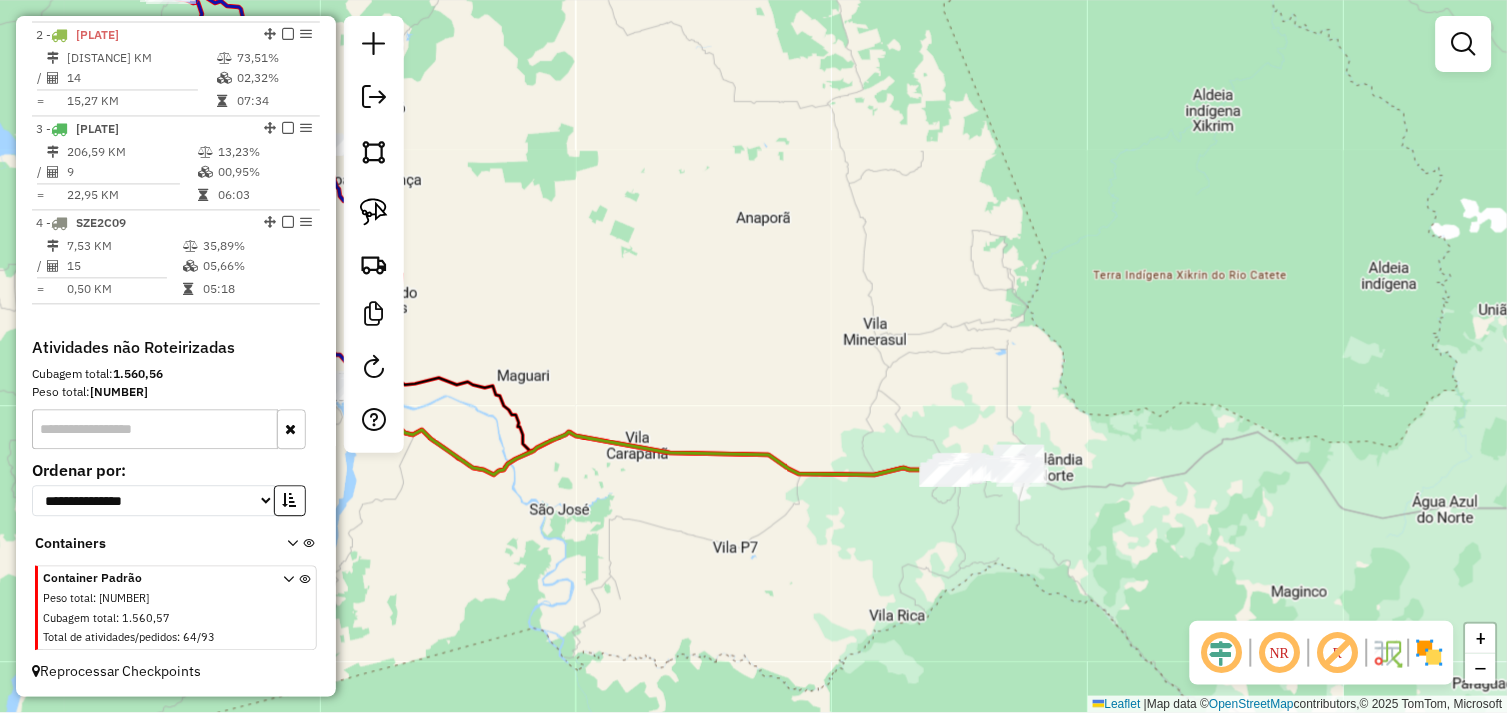drag, startPoint x: 908, startPoint y: 538, endPoint x: 841, endPoint y: 527, distance: 67.89698 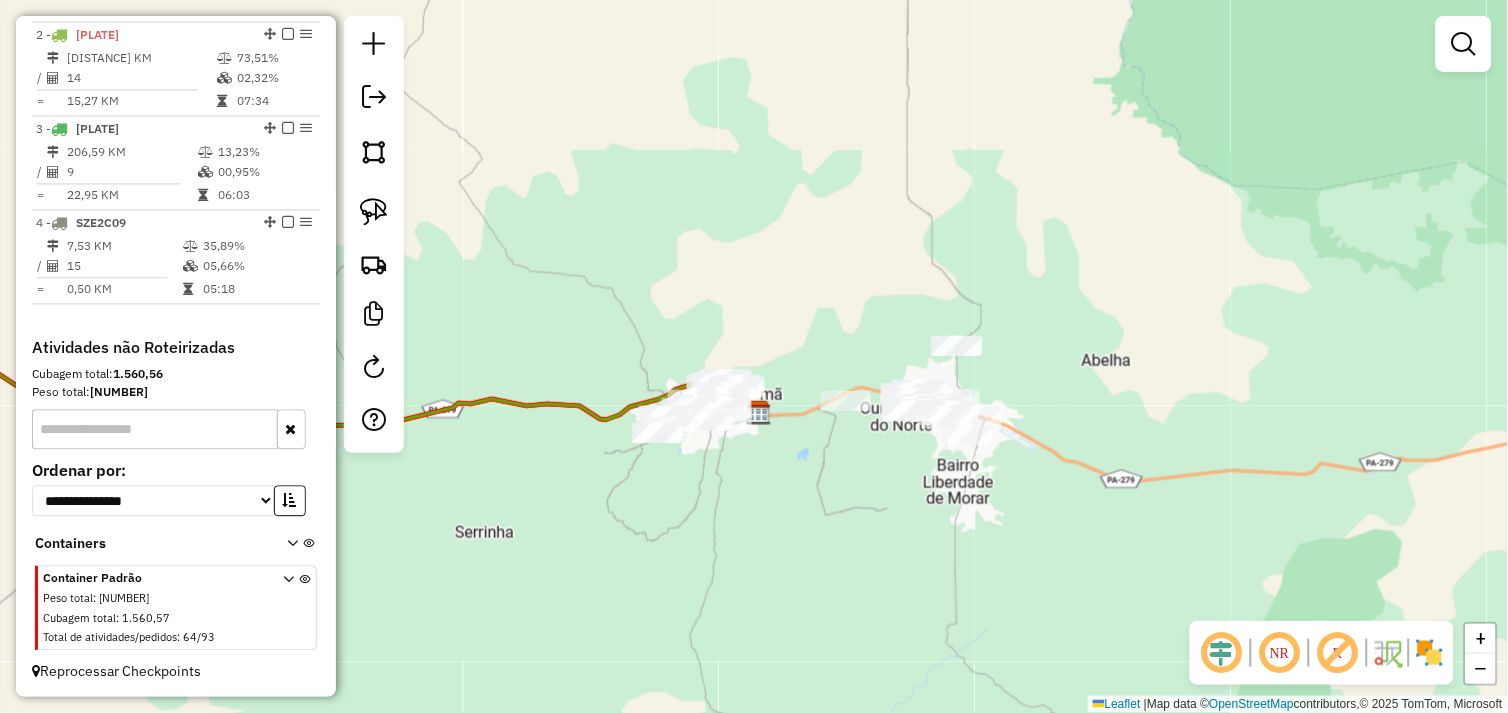 drag, startPoint x: 742, startPoint y: 472, endPoint x: 795, endPoint y: 475, distance: 53.08484 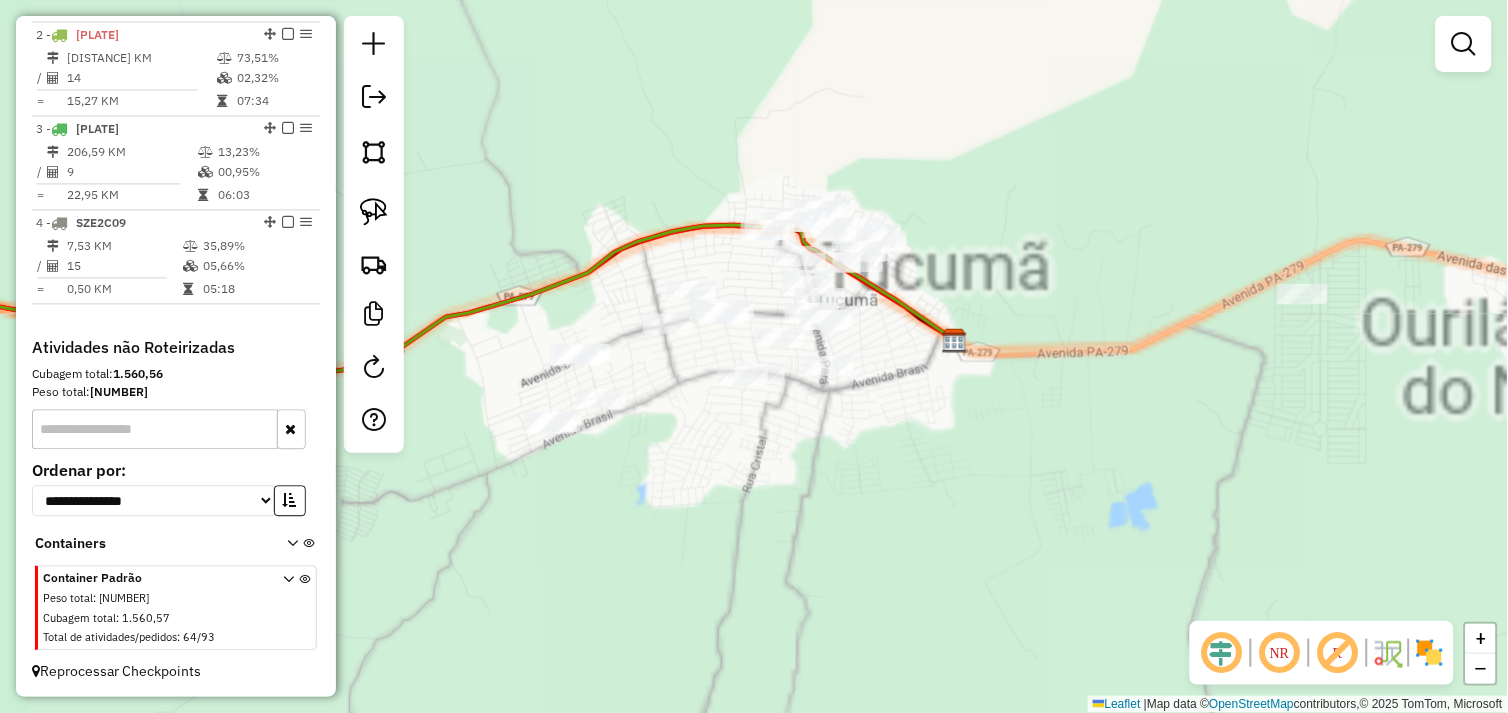 drag, startPoint x: 758, startPoint y: 454, endPoint x: 964, endPoint y: 455, distance: 206.00243 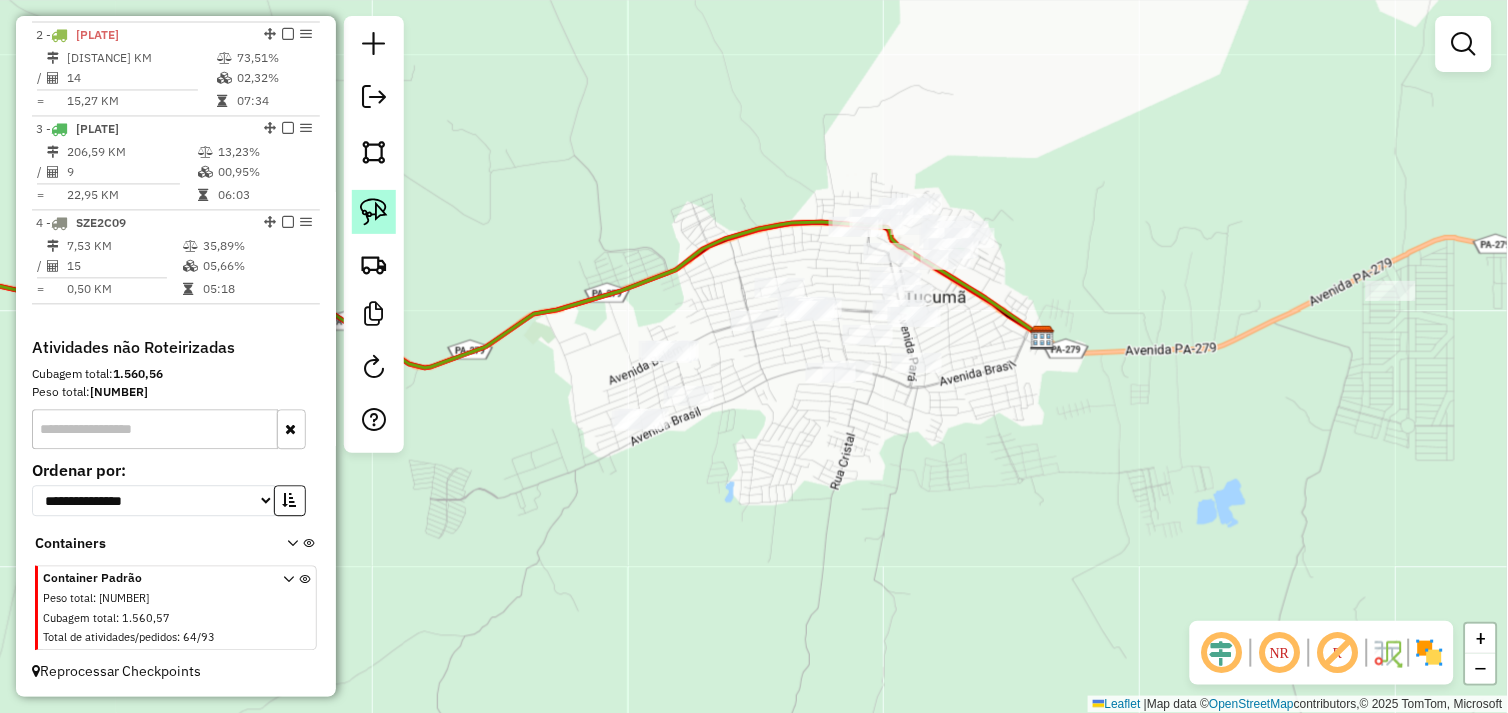 click 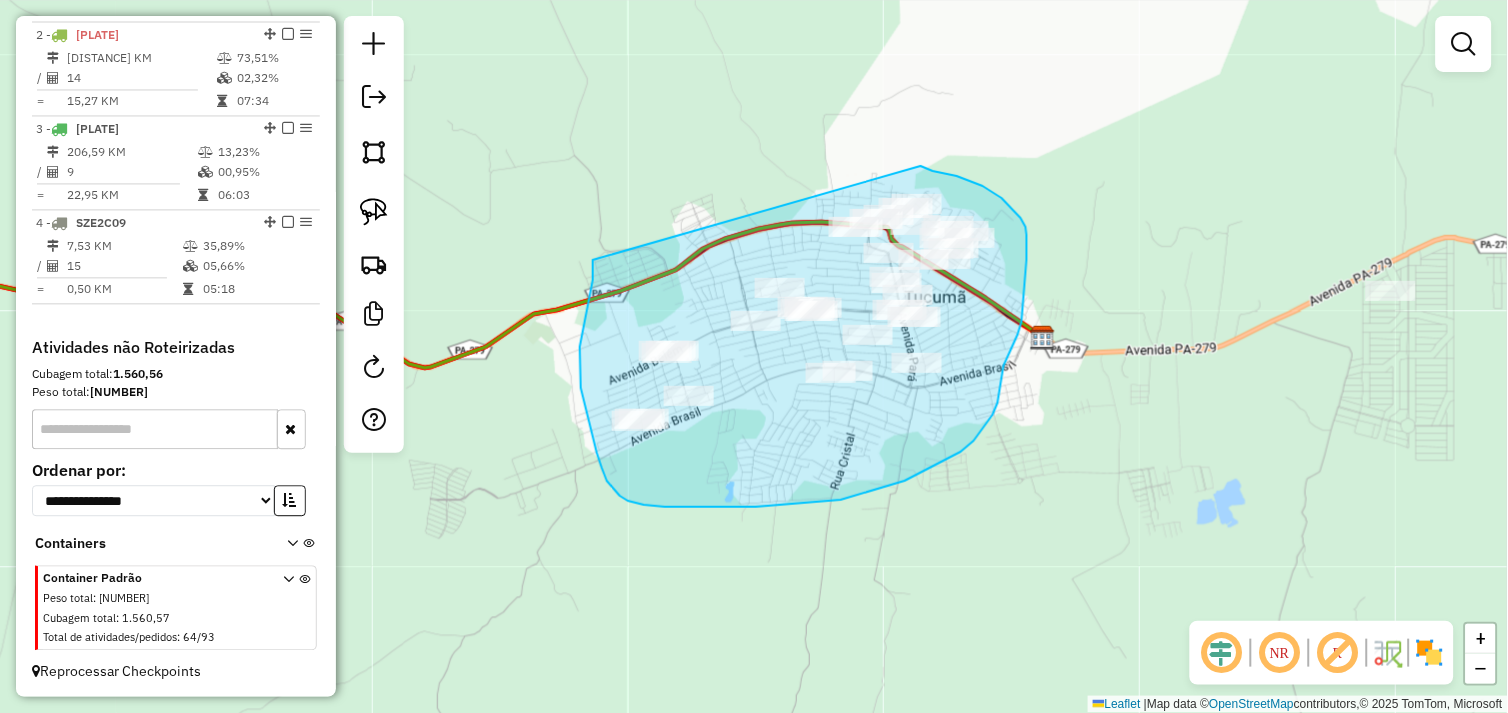 drag, startPoint x: 593, startPoint y: 260, endPoint x: 887, endPoint y: 163, distance: 309.58844 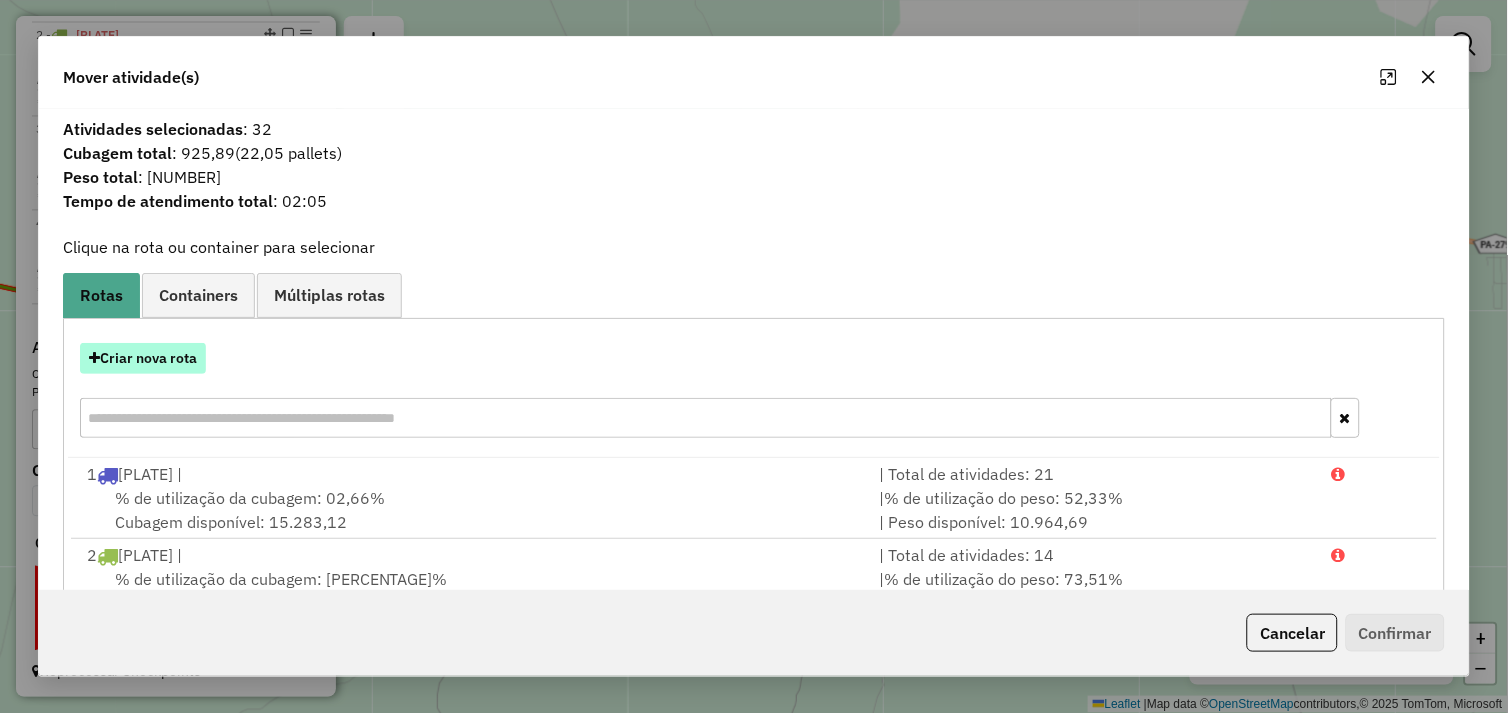click on "Criar nova rota" at bounding box center [143, 358] 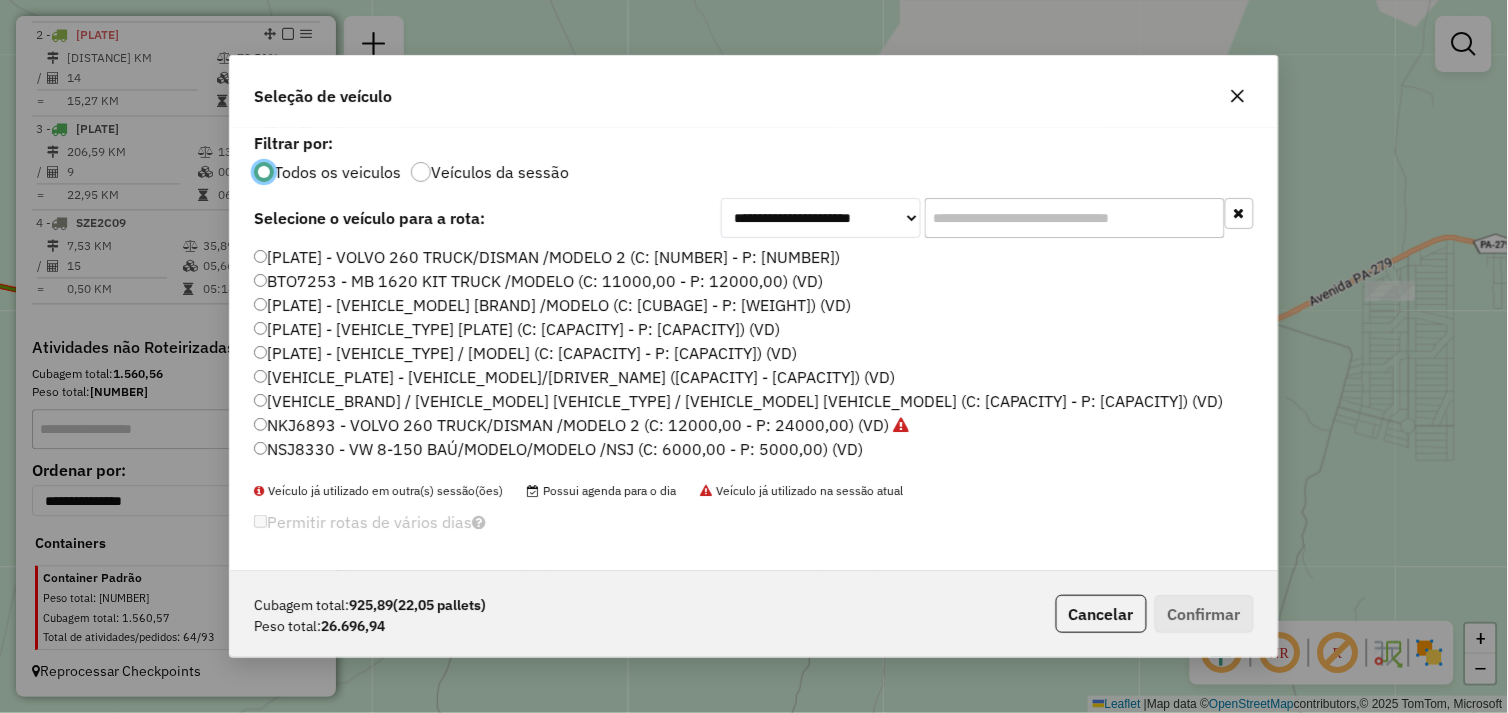 scroll, scrollTop: 11, scrollLeft: 5, axis: both 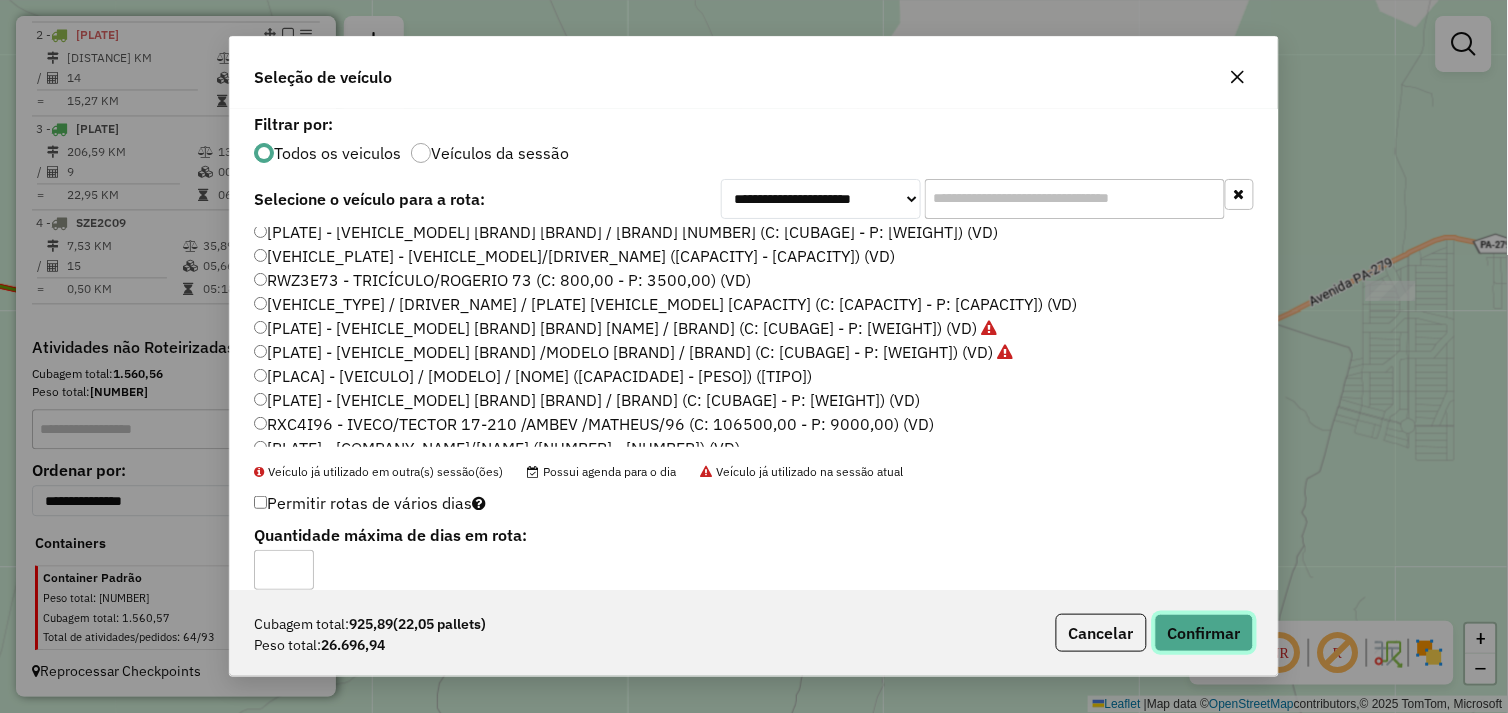 click on "Confirmar" 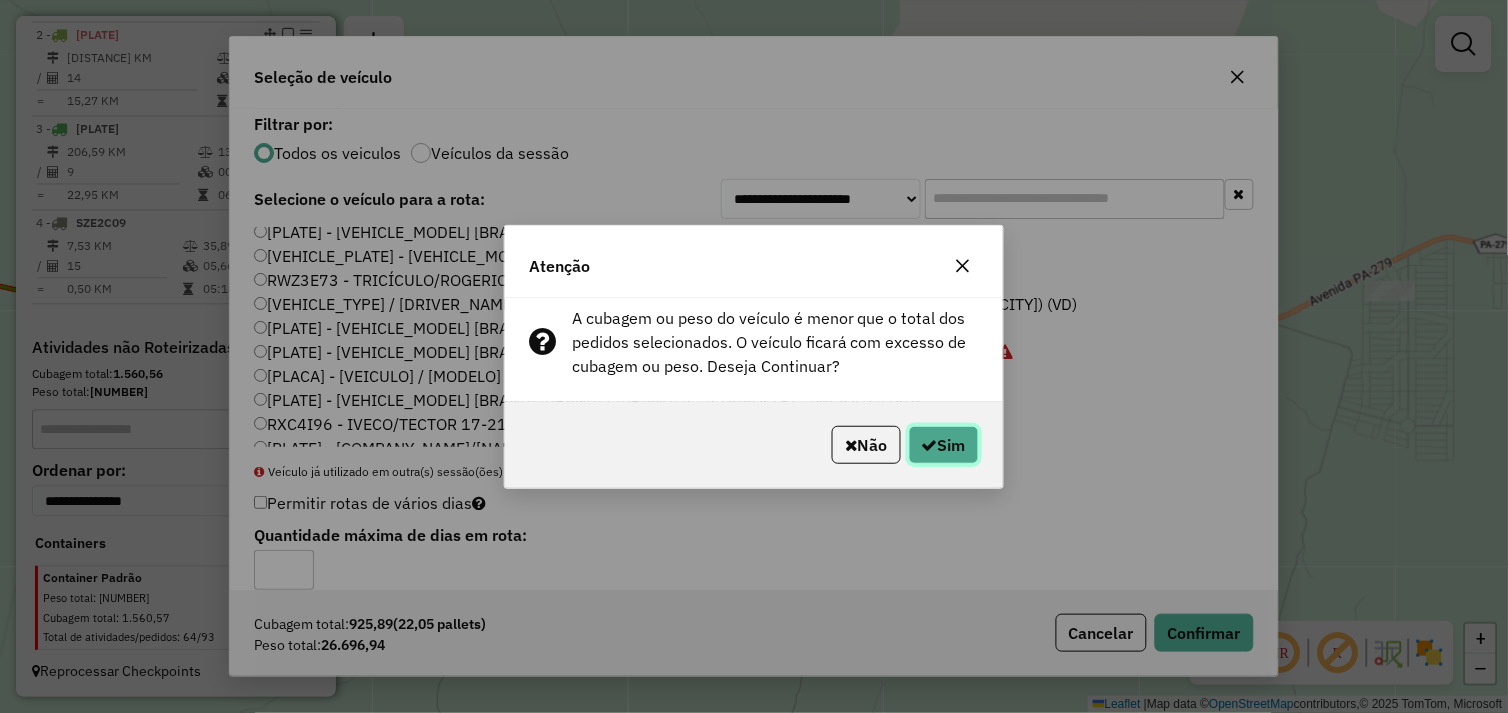 click on "Sim" 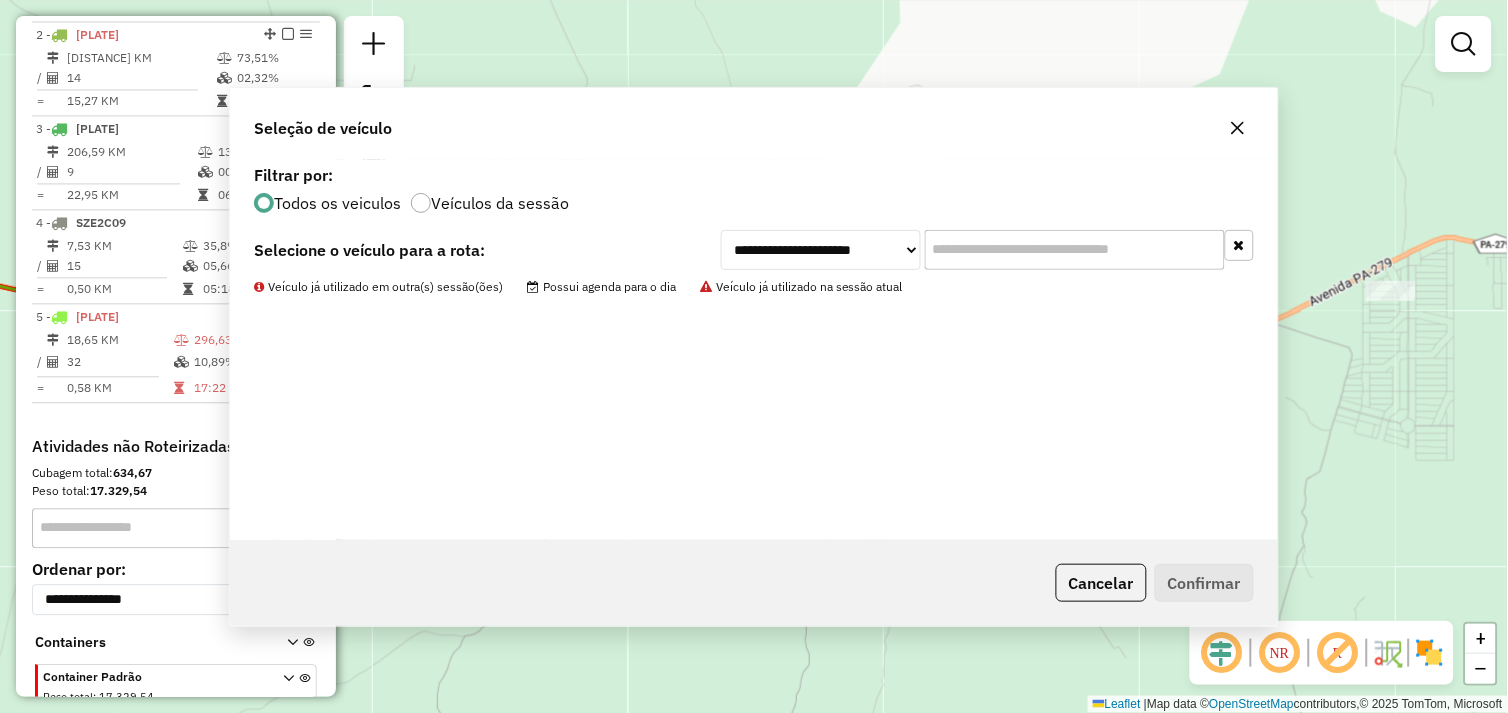 scroll, scrollTop: 842, scrollLeft: 0, axis: vertical 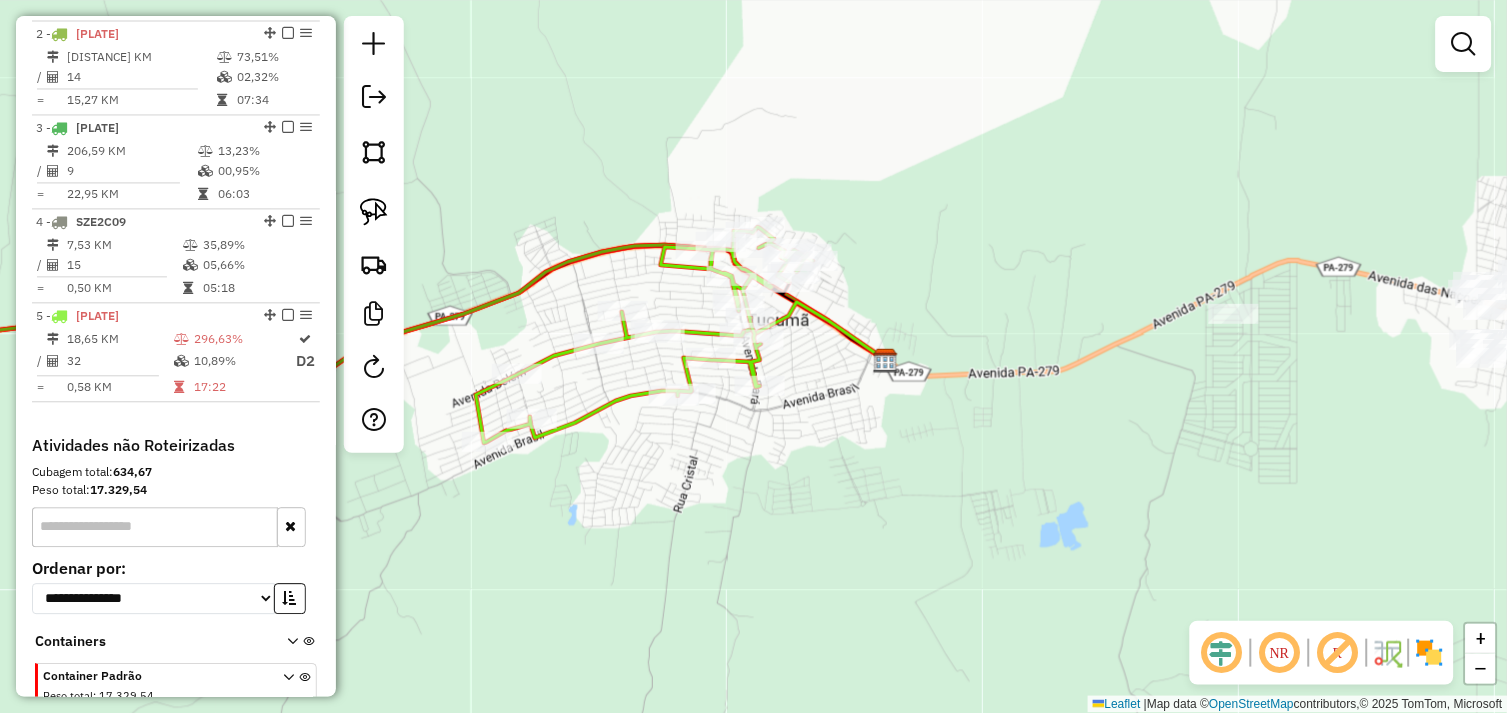 drag, startPoint x: 1068, startPoint y: 436, endPoint x: 486, endPoint y: 428, distance: 582.055 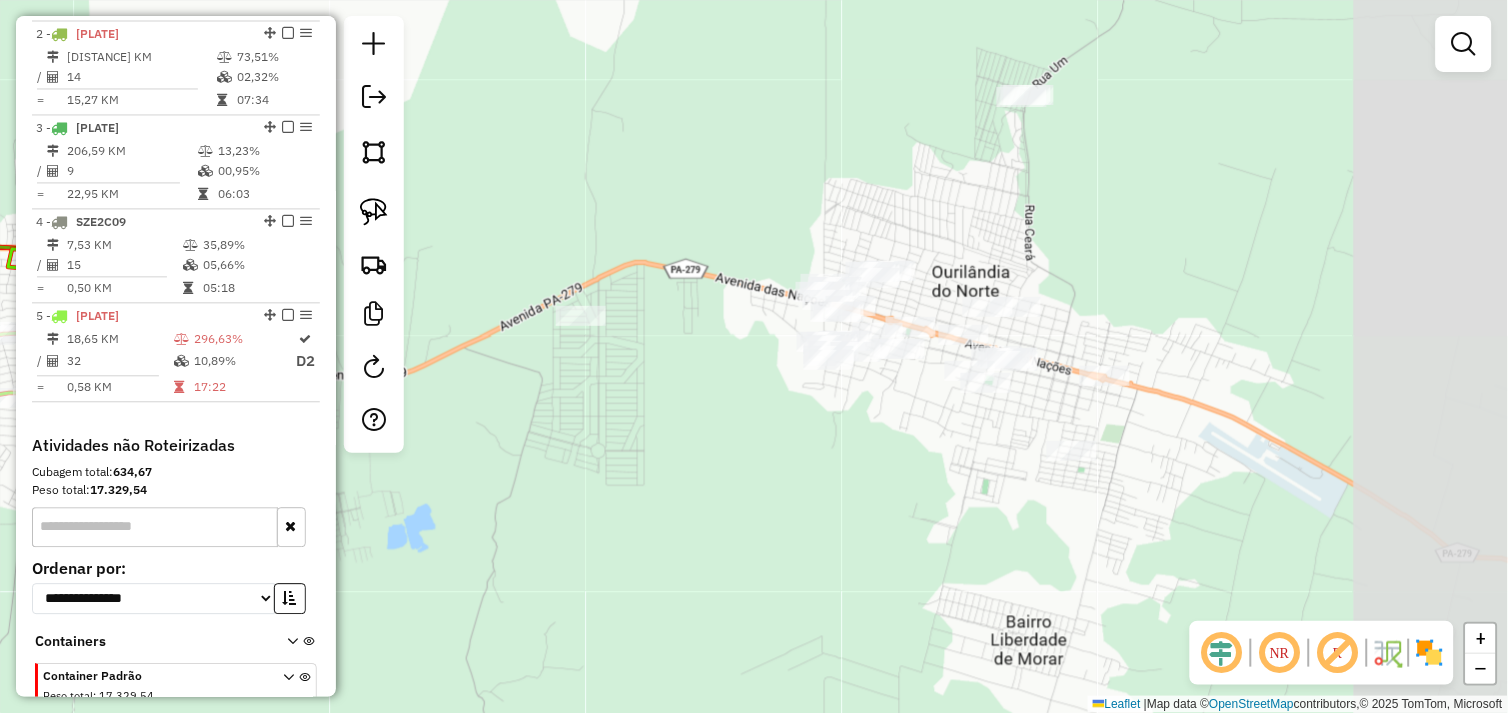 drag, startPoint x: 548, startPoint y: 427, endPoint x: 473, endPoint y: 472, distance: 87.46428 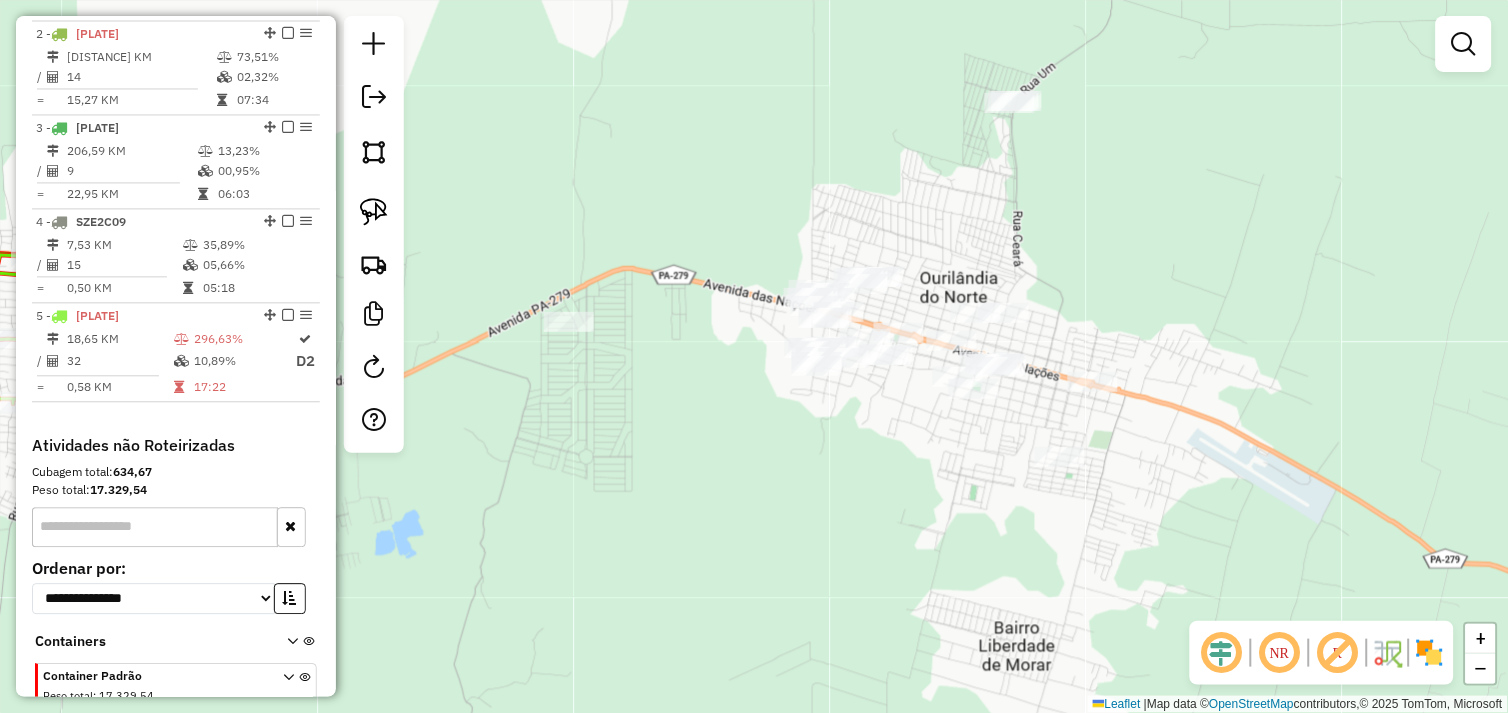drag, startPoint x: 380, startPoint y: 218, endPoint x: 456, endPoint y: 316, distance: 124.01613 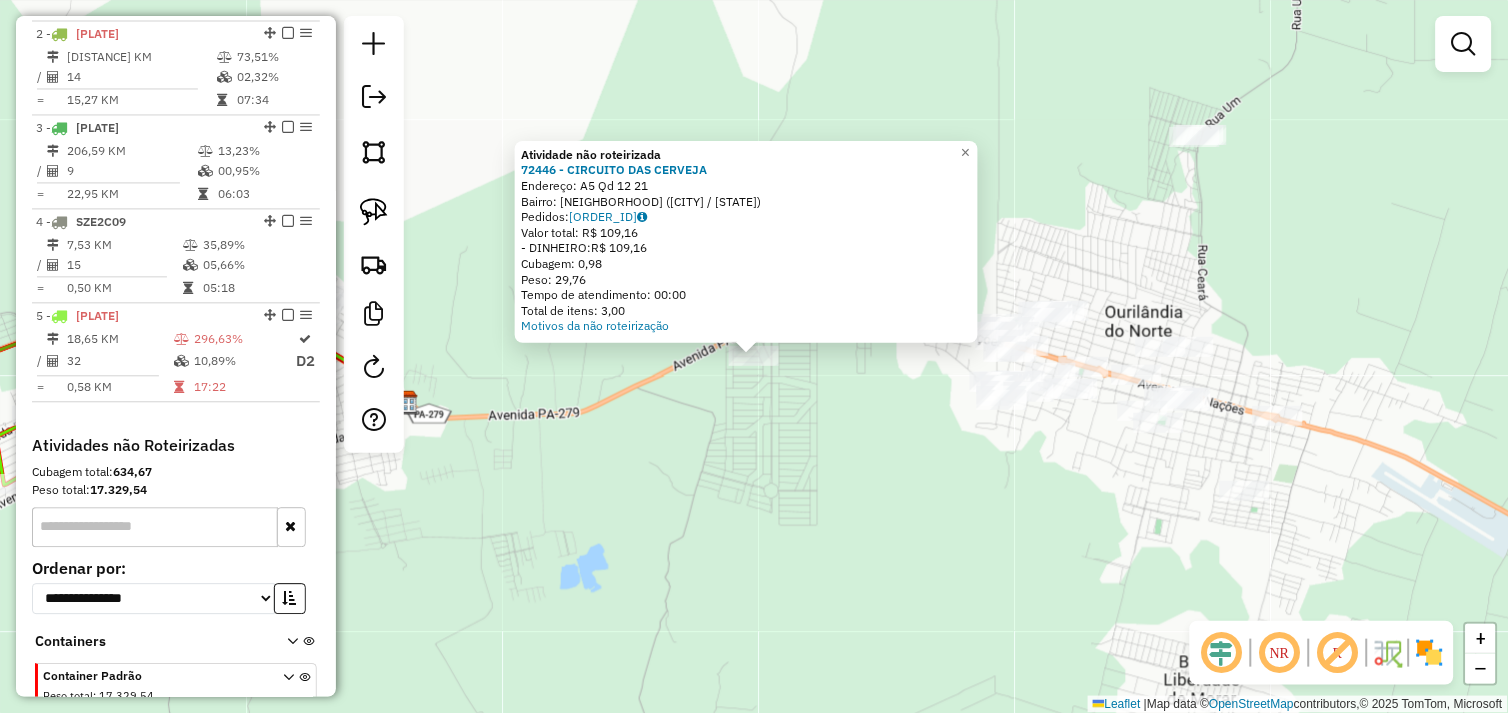 click on "Atividade não roteirizada 72446 - CIRCUITO DAS CERVEJA  Endereço:  A5 Qd 12 21   Bairro: BURITI (TUCUMA / PA)   Pedidos:  01102363   Valor total: R$ 109,16   - DINHEIRO:  R$ 109,16   Cubagem: 0,98   Peso: 29,76   Tempo de atendimento: 00:00   Total de itens: 3,00  Motivos da não roteirização × Janela de atendimento Grade de atendimento Capacidade Transportadoras Veículos Cliente Pedidos  Rotas Selecione os dias de semana para filtrar as janelas de atendimento  Seg   Ter   Qua   Qui   Sex   Sáb   Dom  Informe o período da janela de atendimento: De: Até:  Filtrar exatamente a janela do cliente  Considerar janela de atendimento padrão  Selecione os dias de semana para filtrar as grades de atendimento  Seg   Ter   Qua   Qui   Sex   Sáb   Dom   Considerar clientes sem dia de atendimento cadastrado  Clientes fora do dia de atendimento selecionado Filtrar as atividades entre os valores definidos abaixo:  Peso mínimo:   Peso máximo:   Cubagem mínima:   Cubagem máxima:   De:   Até:   De:   Até:  De:" 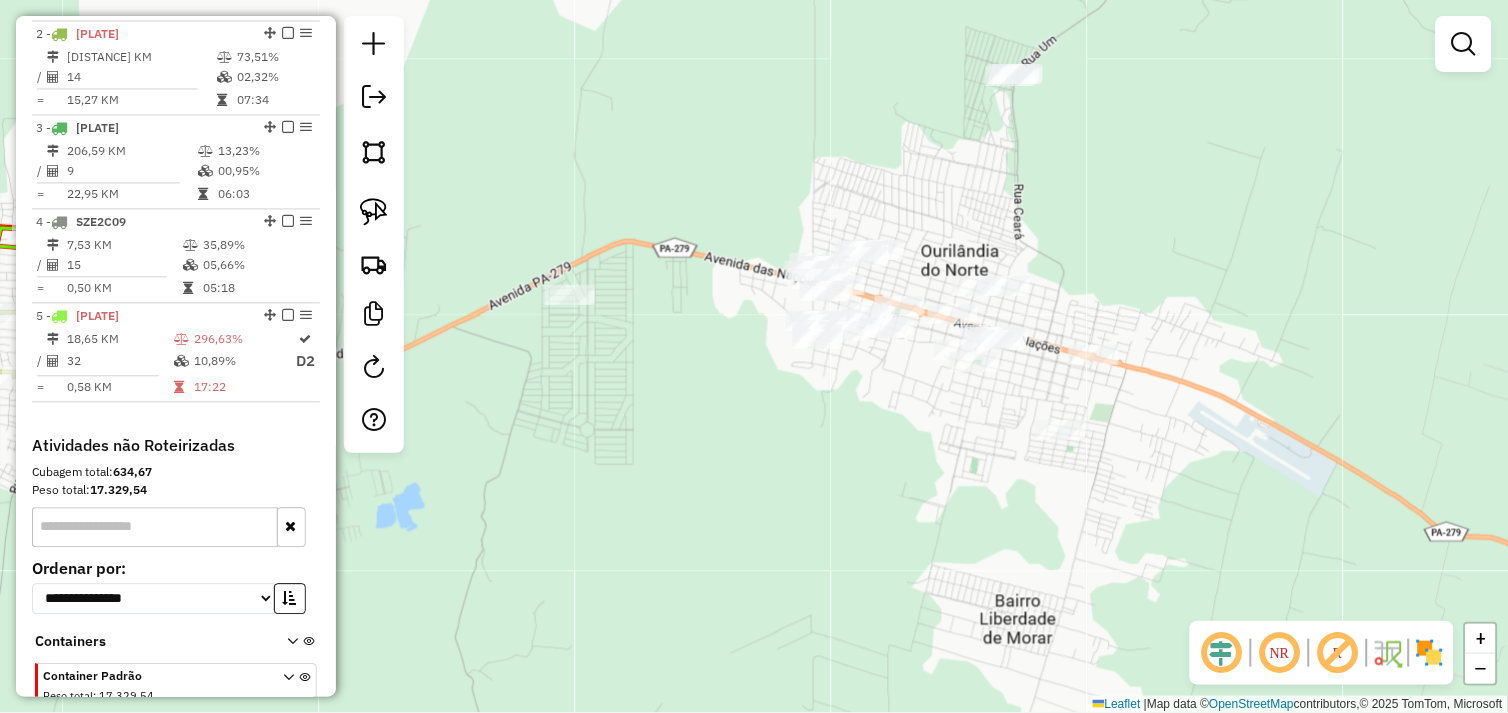 drag, startPoint x: 821, startPoint y: 432, endPoint x: 637, endPoint y: 371, distance: 193.84789 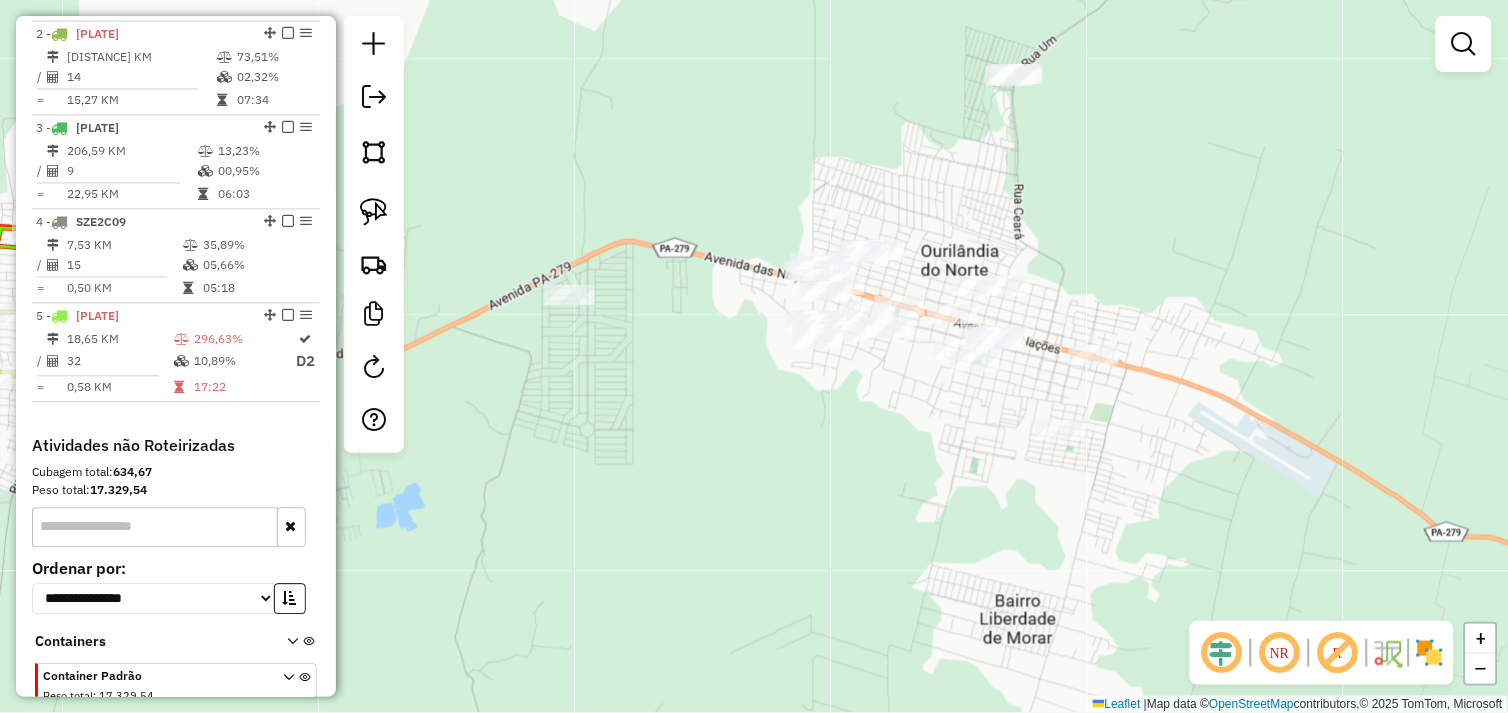 click 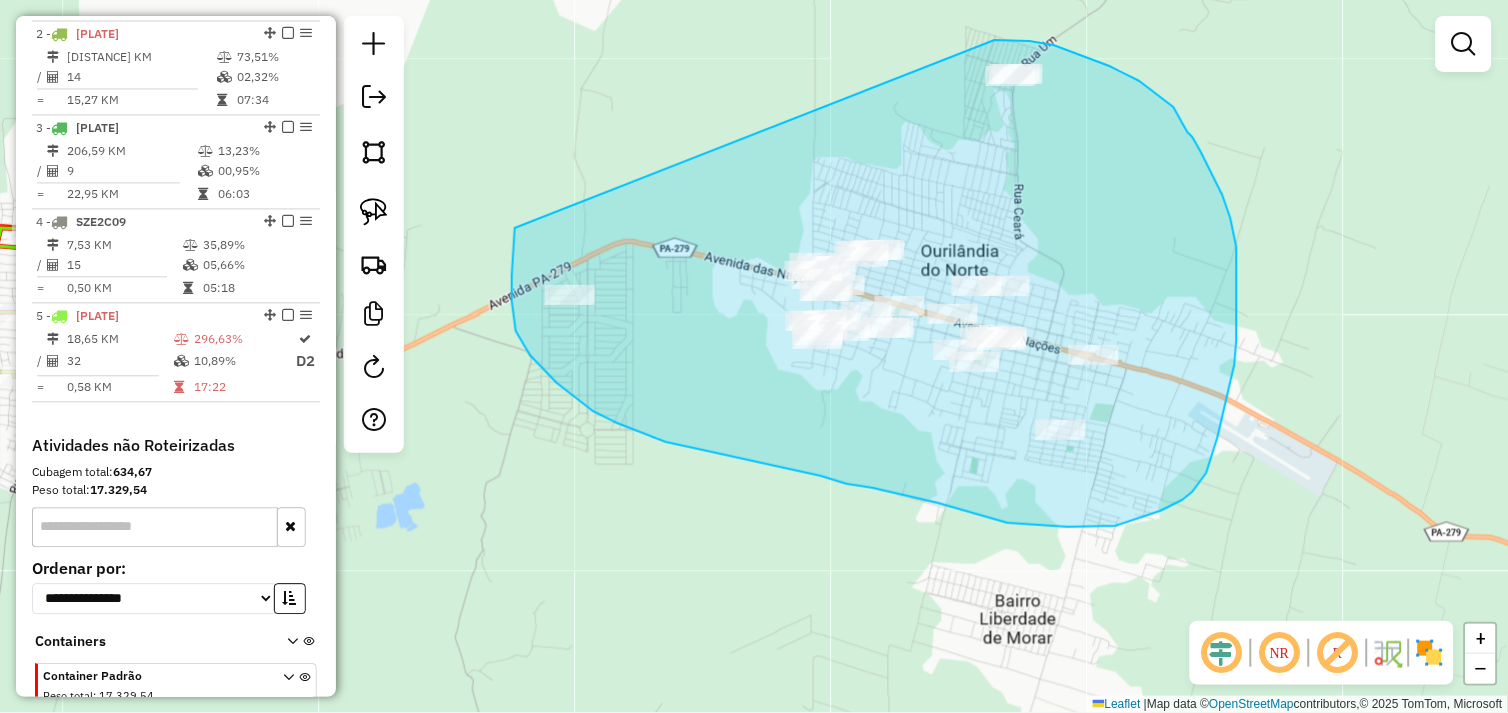 drag, startPoint x: 512, startPoint y: 301, endPoint x: 995, endPoint y: 40, distance: 549.0082 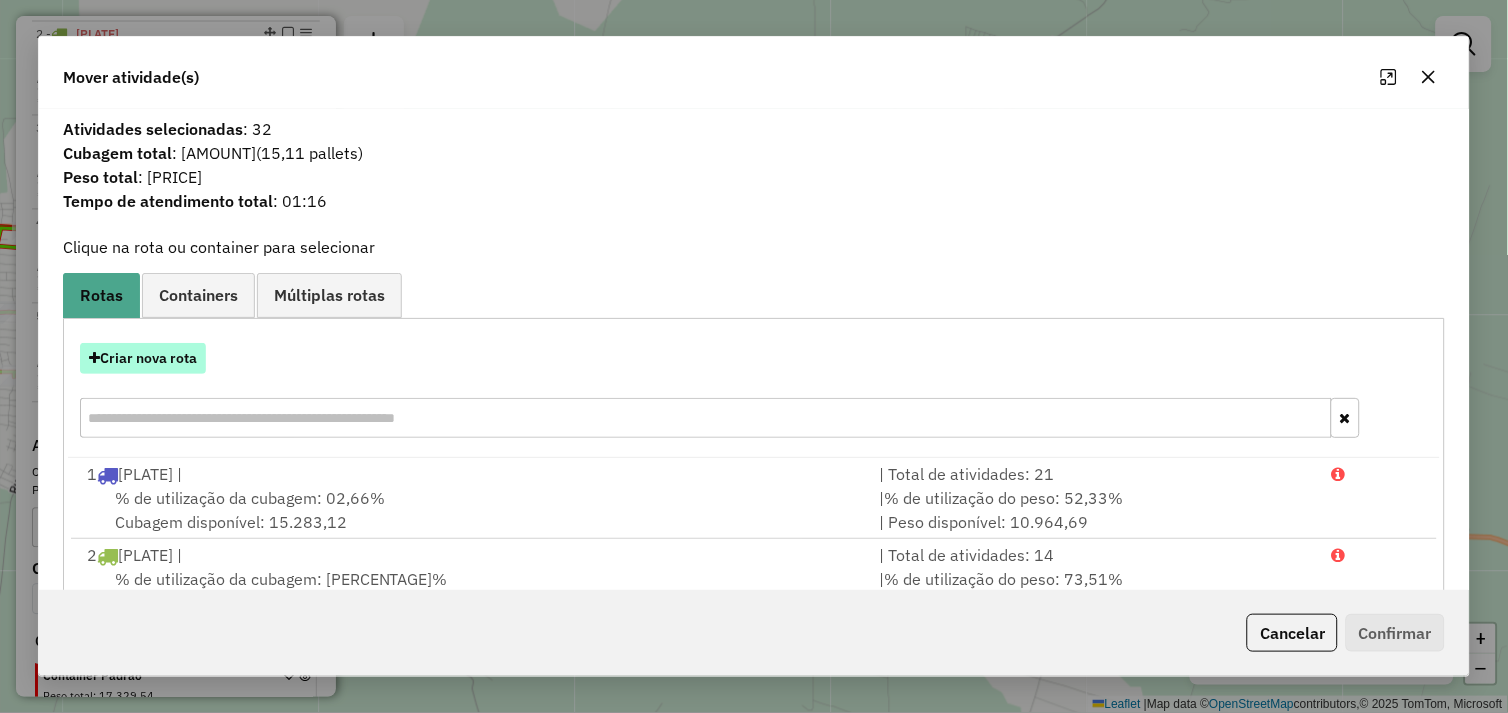 click on "Criar nova rota" at bounding box center (143, 358) 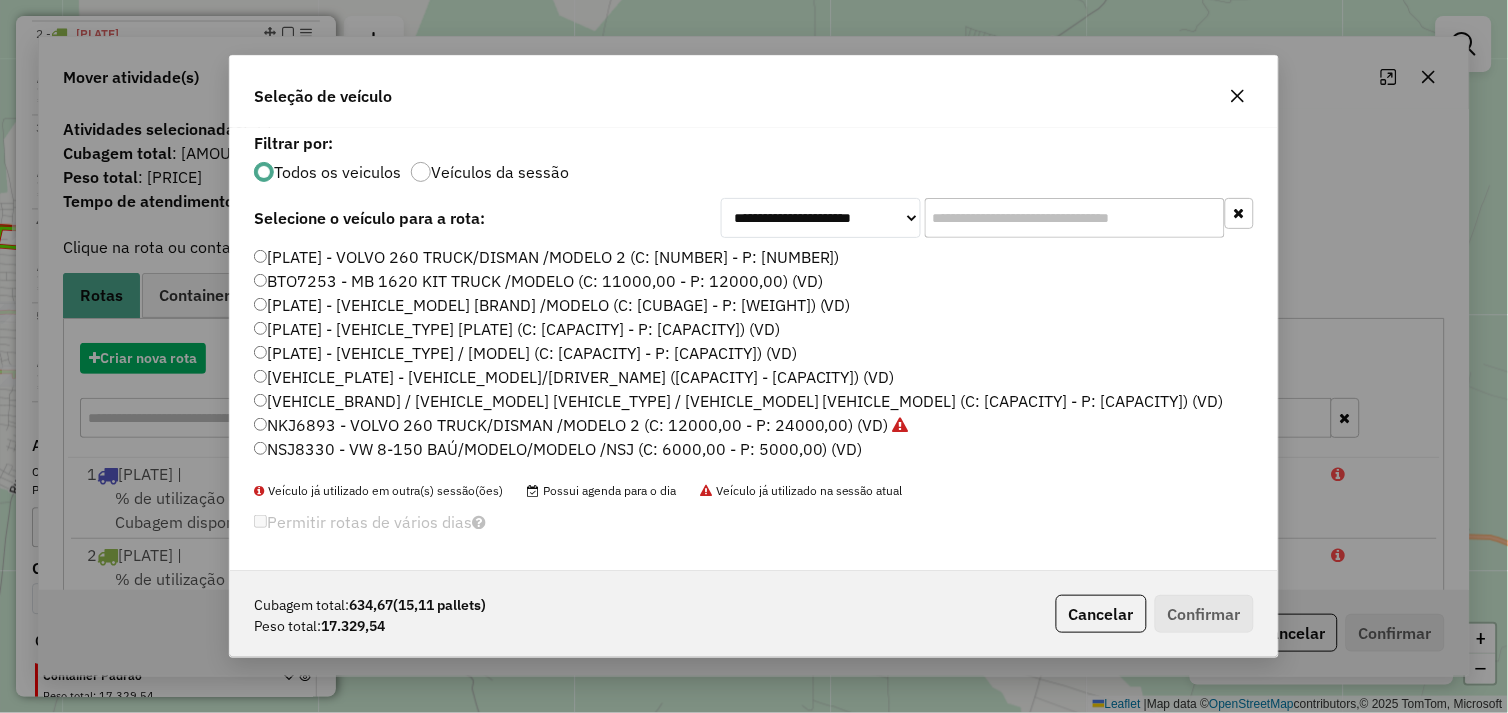 scroll, scrollTop: 11, scrollLeft: 5, axis: both 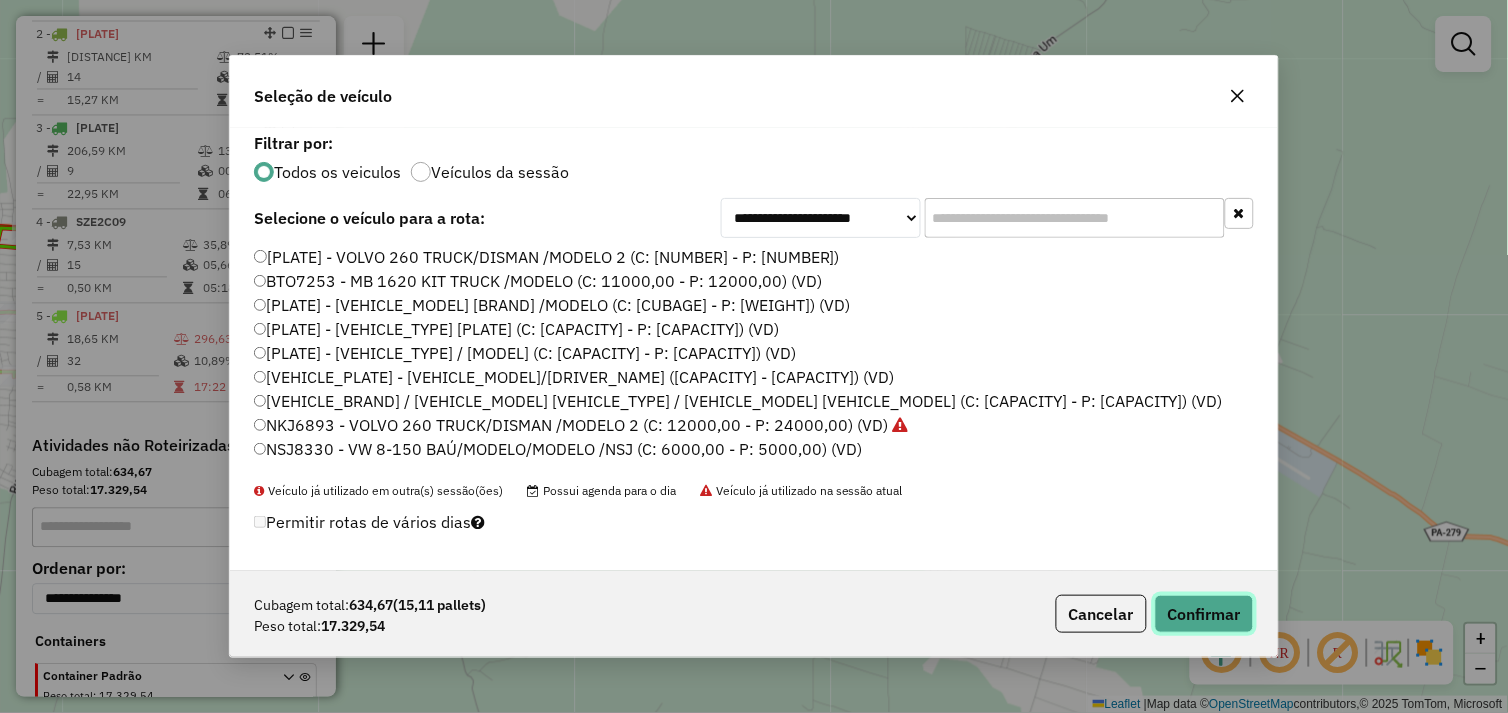 click on "Confirmar" 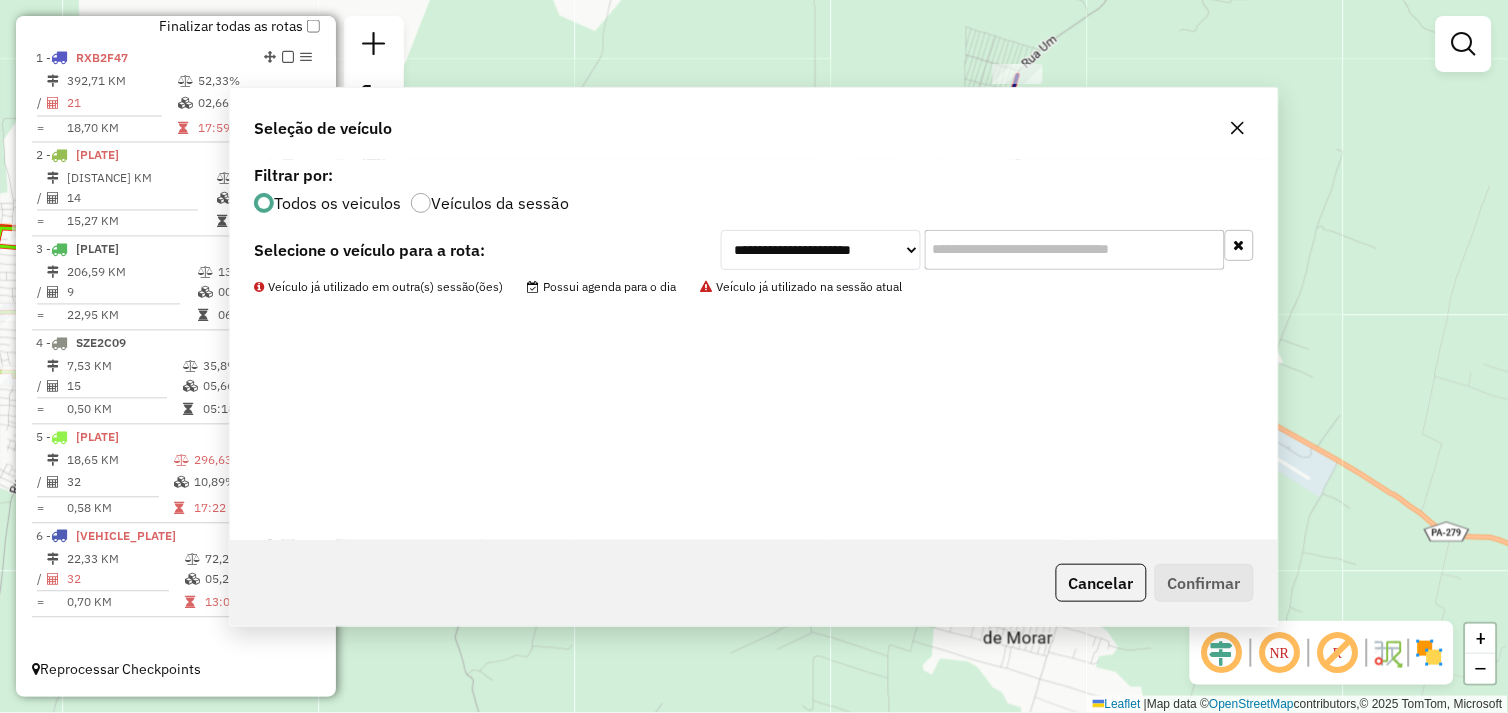 scroll, scrollTop: 718, scrollLeft: 0, axis: vertical 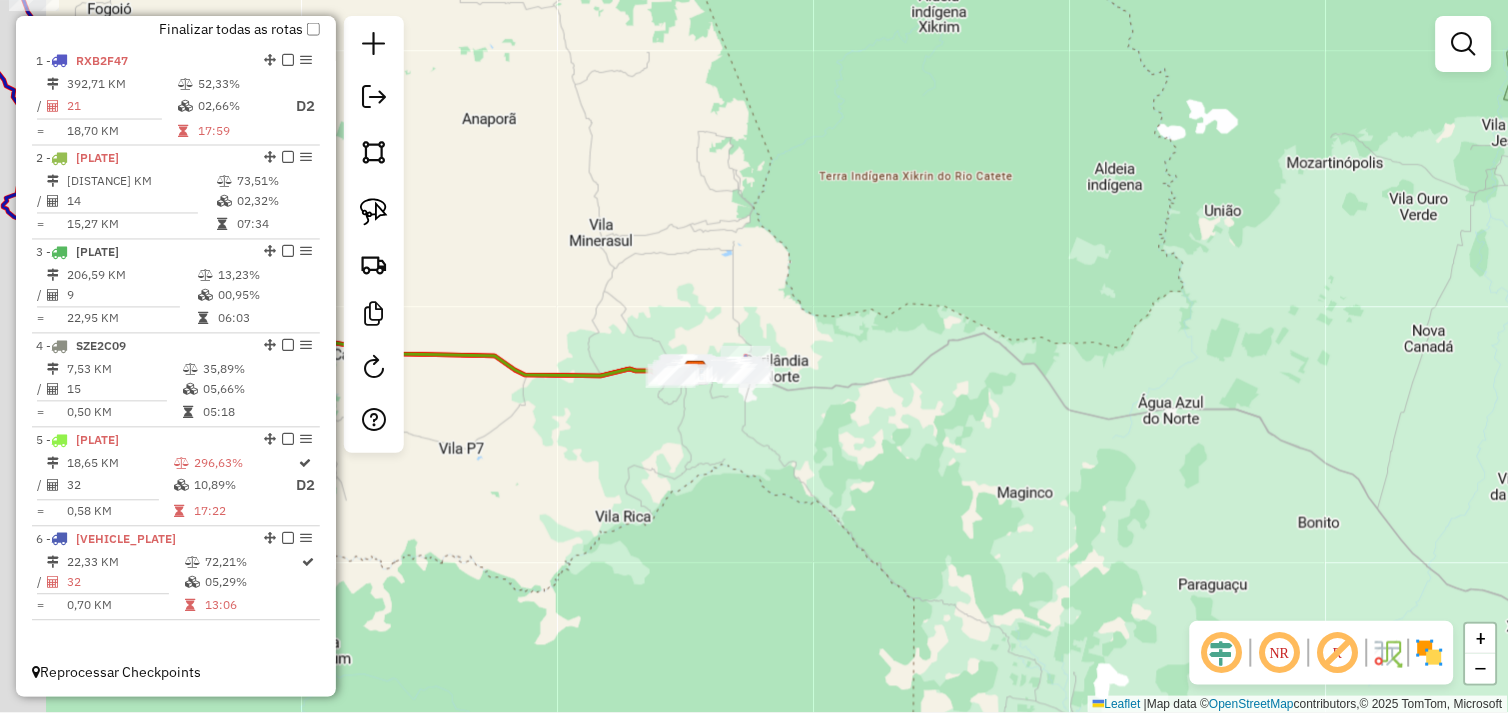 drag, startPoint x: 491, startPoint y: 463, endPoint x: 714, endPoint y: 472, distance: 223.18153 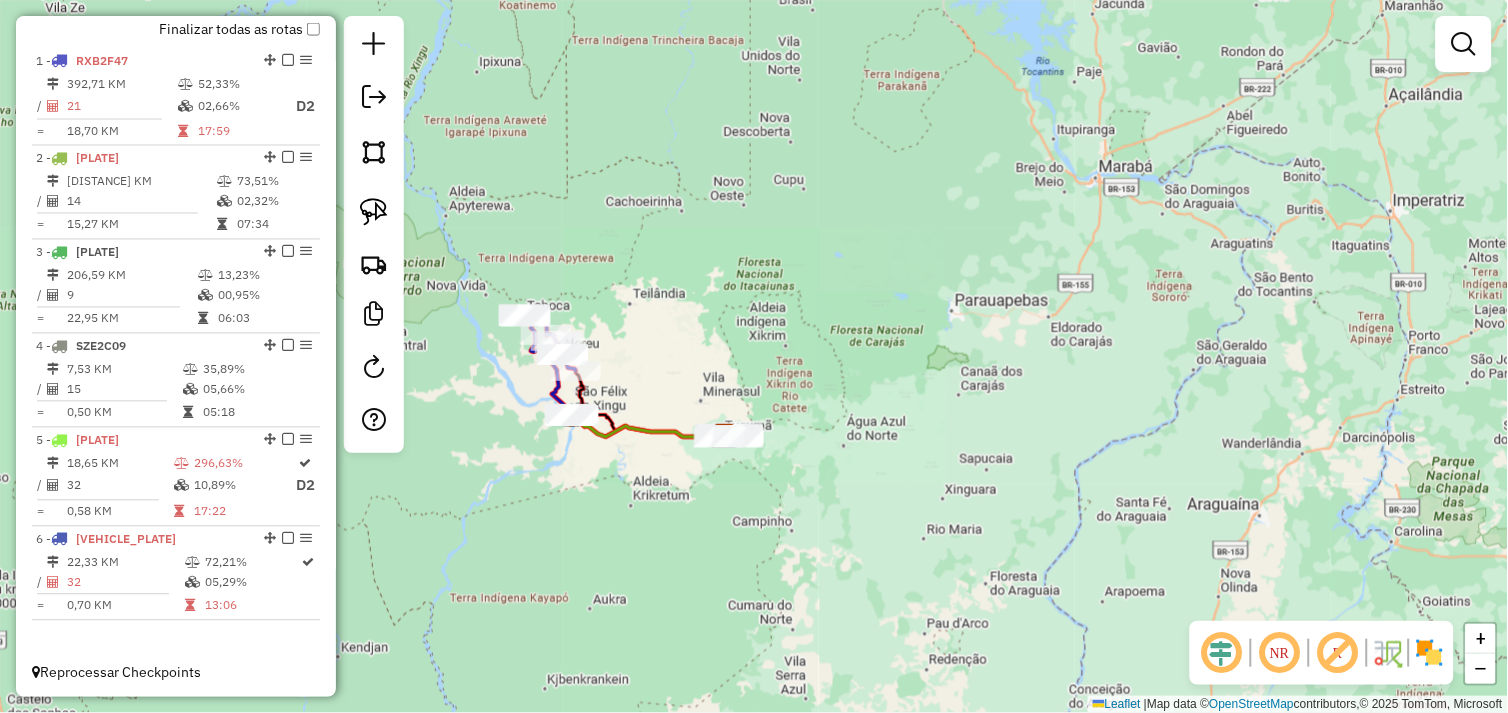 drag, startPoint x: 600, startPoint y: 501, endPoint x: 710, endPoint y: 505, distance: 110.0727 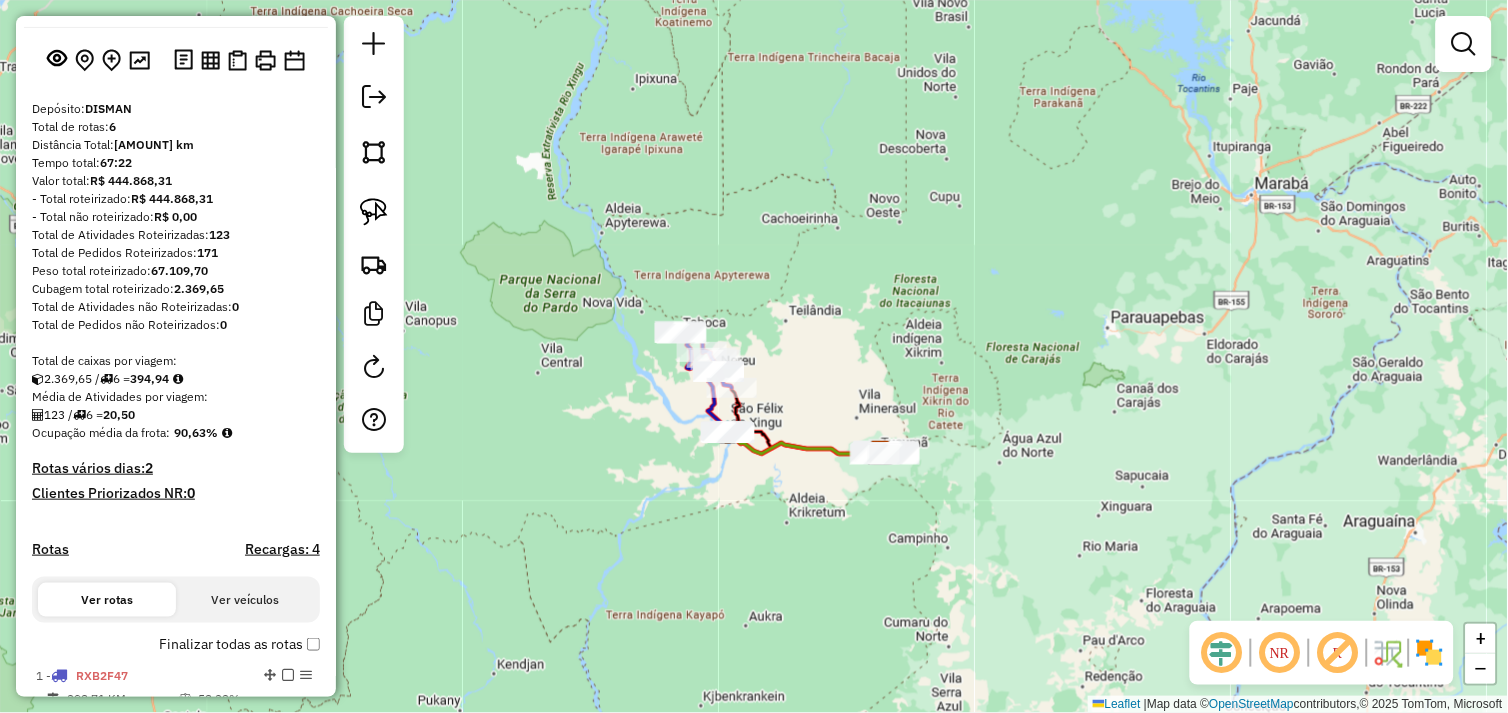 scroll, scrollTop: 0, scrollLeft: 0, axis: both 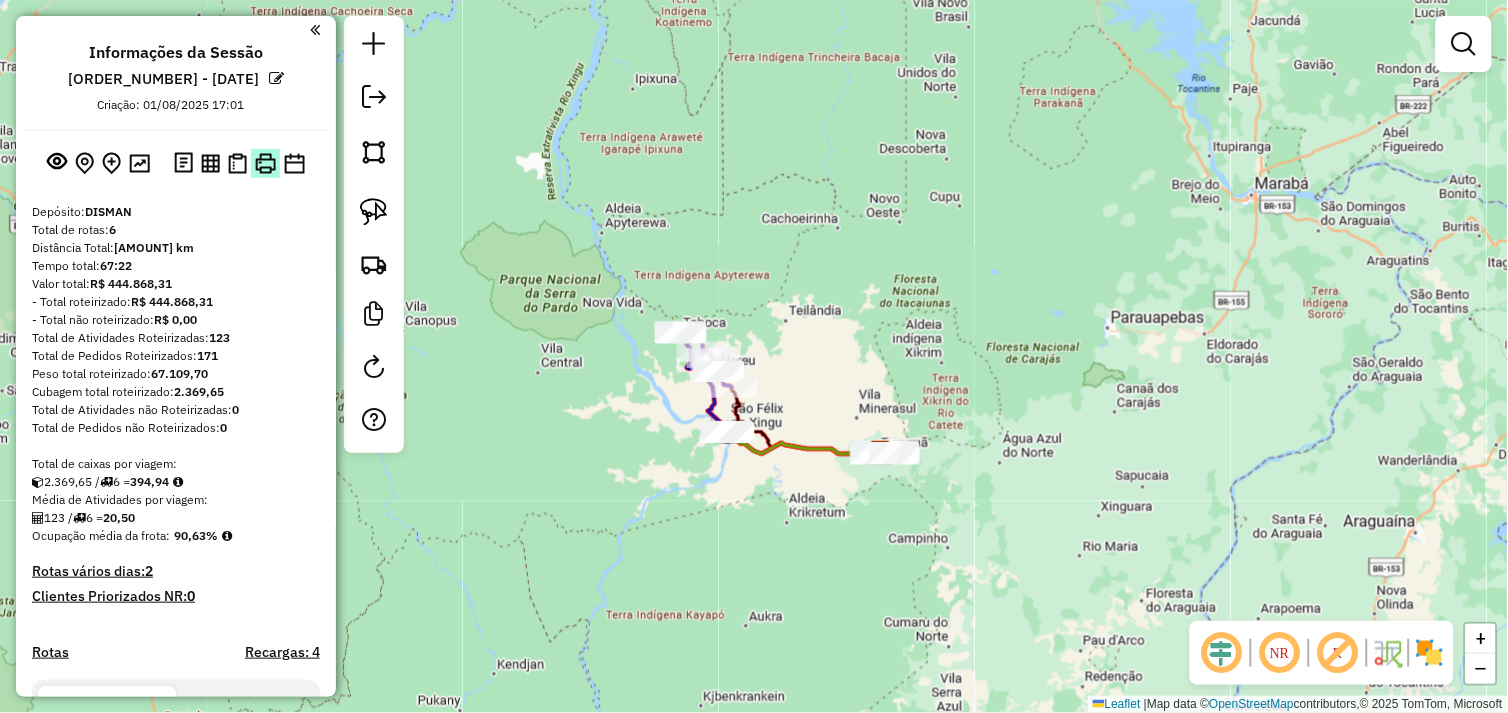 click at bounding box center [265, 163] 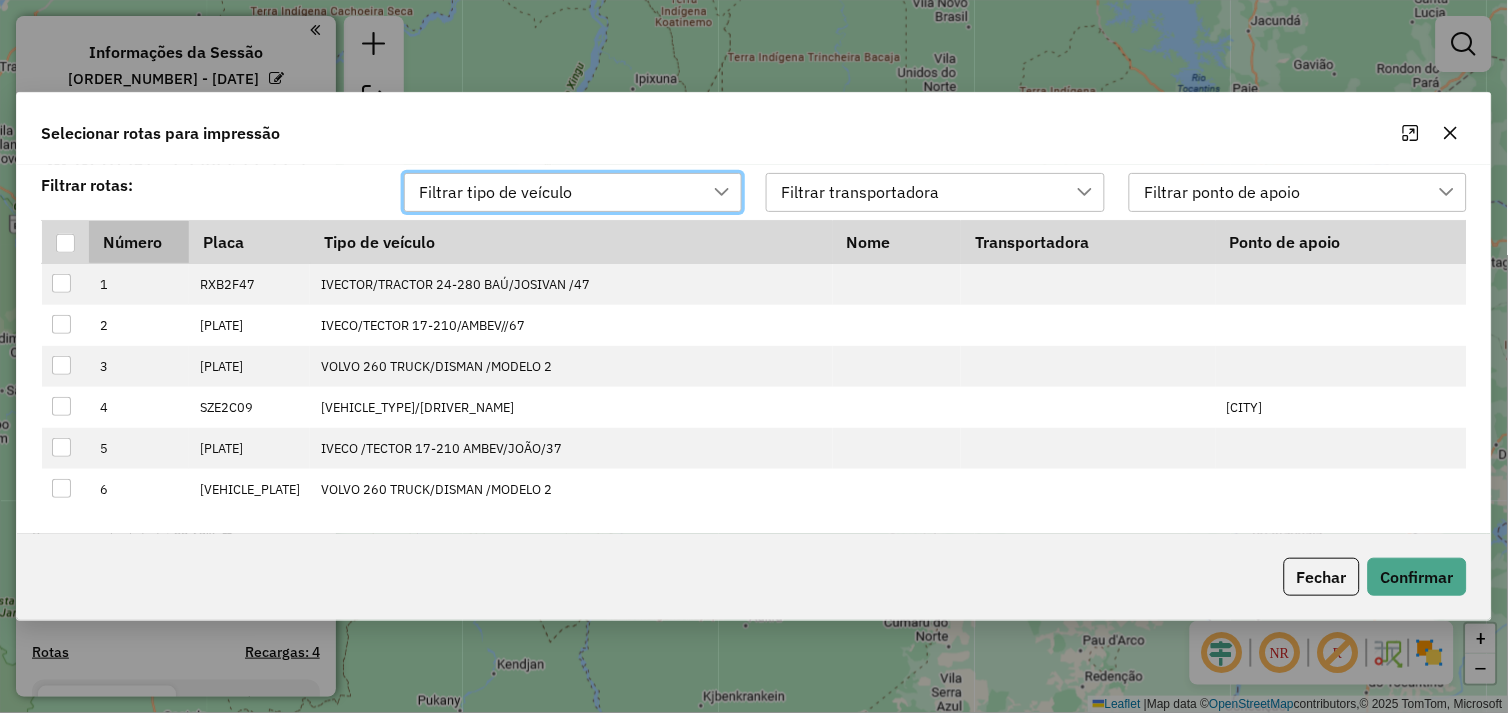 scroll, scrollTop: 13, scrollLeft: 88, axis: both 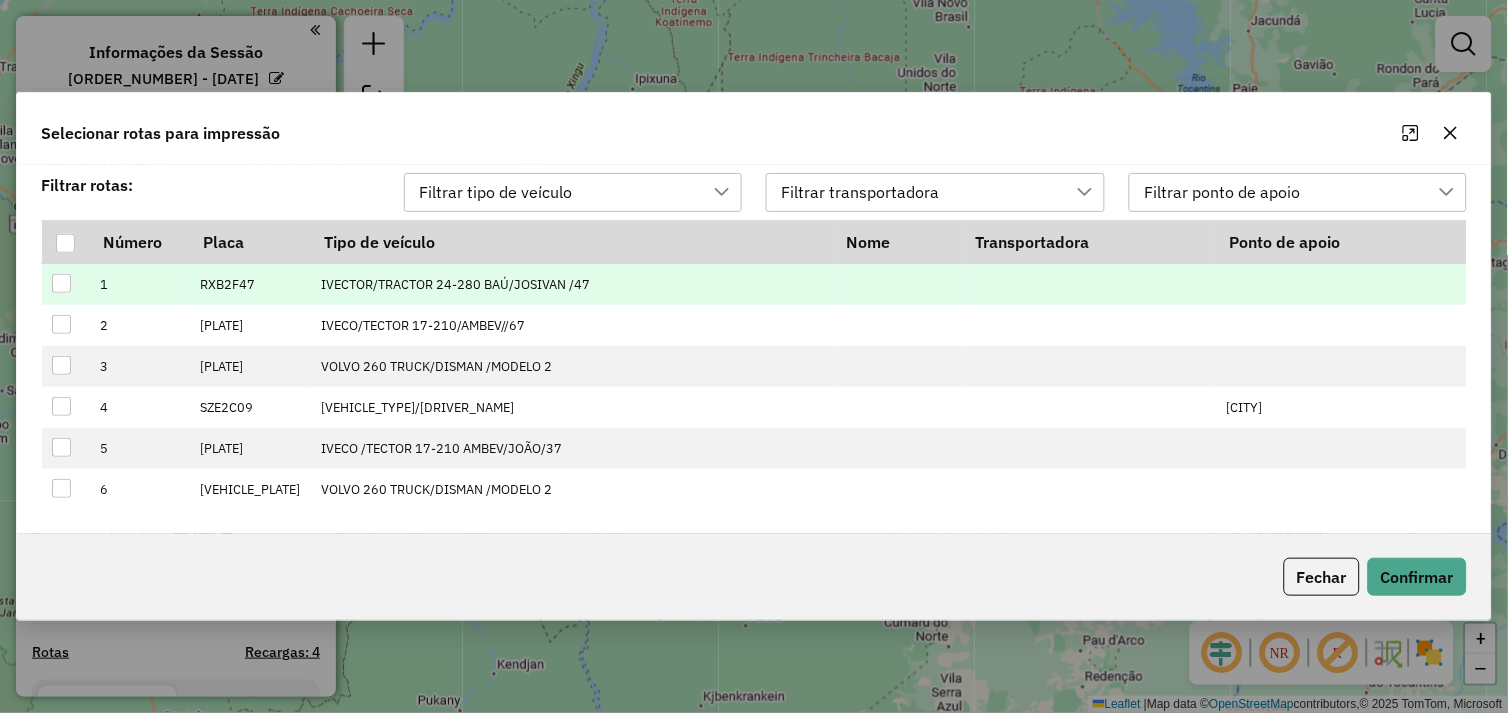 drag, startPoint x: 66, startPoint y: 246, endPoint x: 311, endPoint y: 287, distance: 248.40692 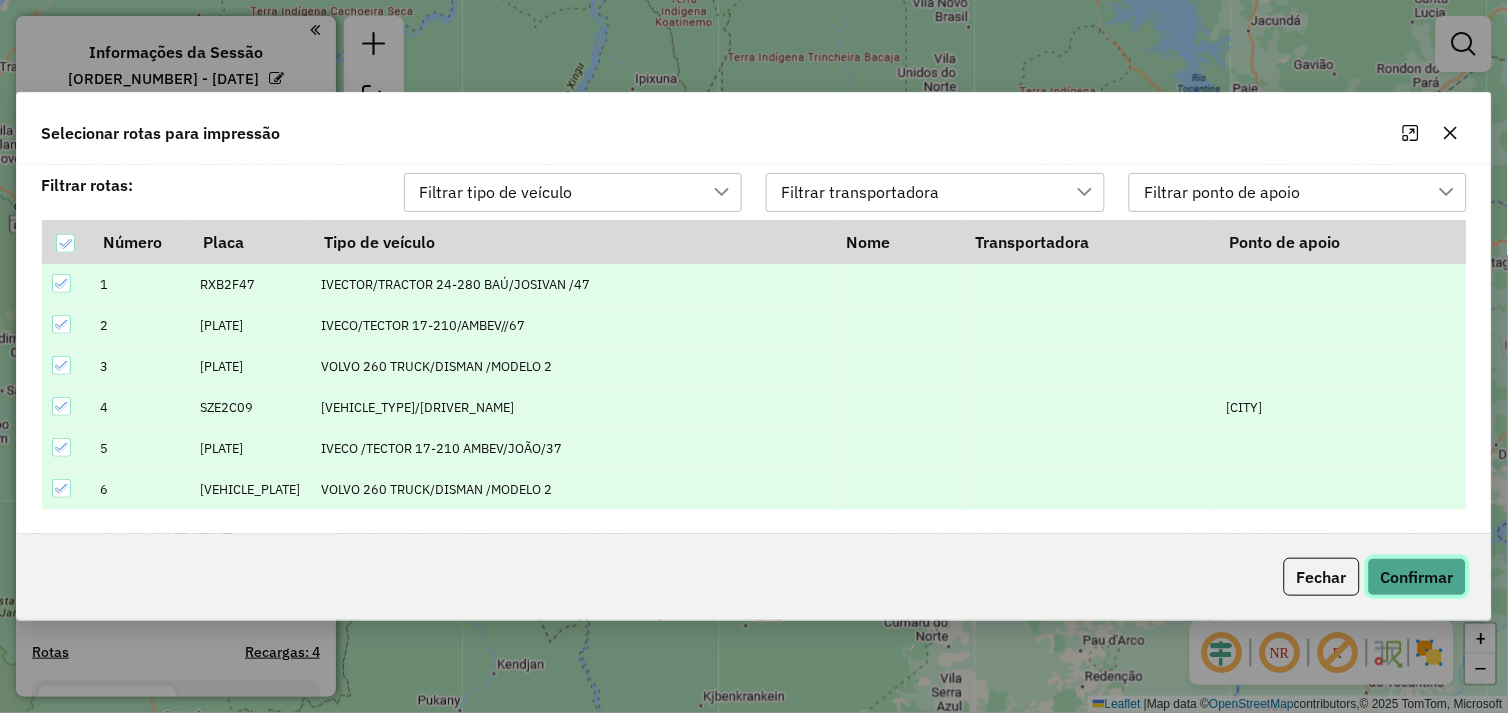 click on "Confirmar" 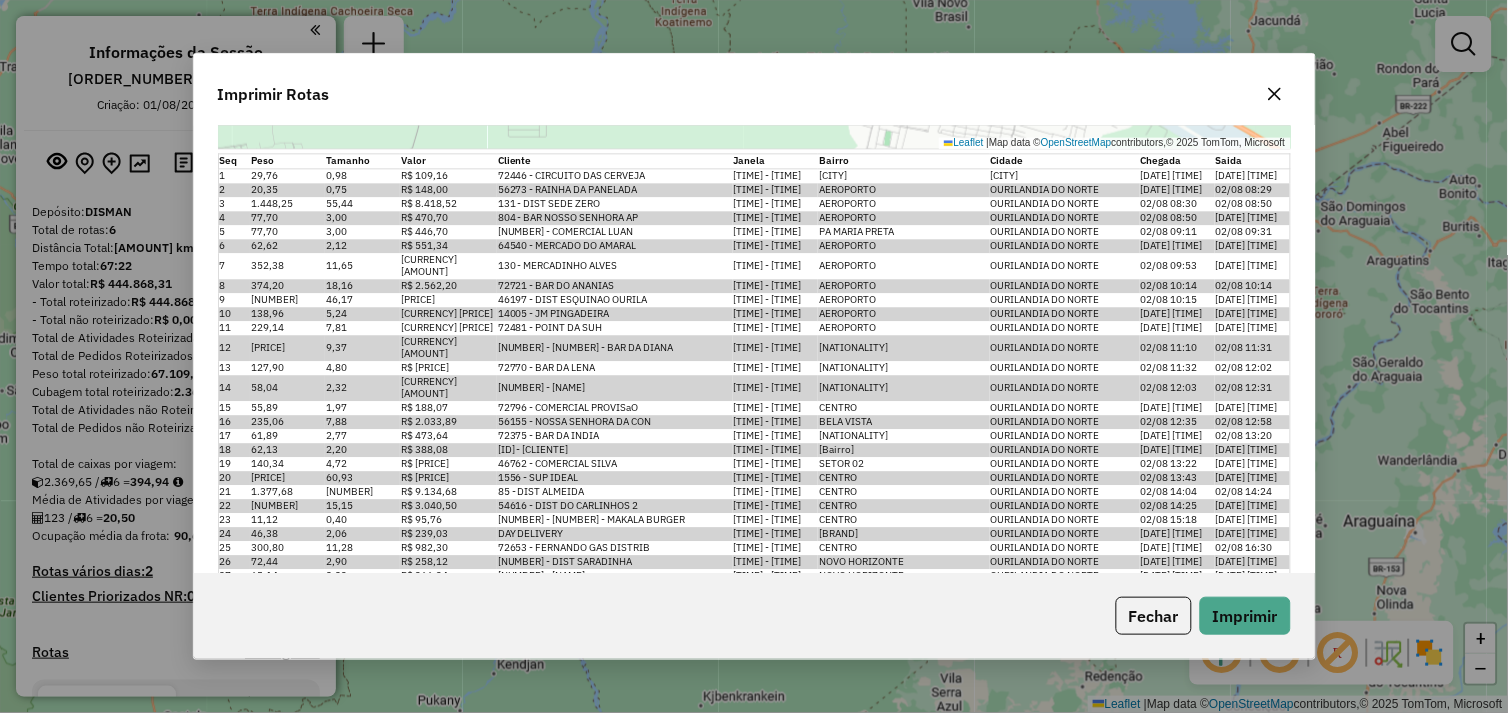 scroll, scrollTop: 4470, scrollLeft: 0, axis: vertical 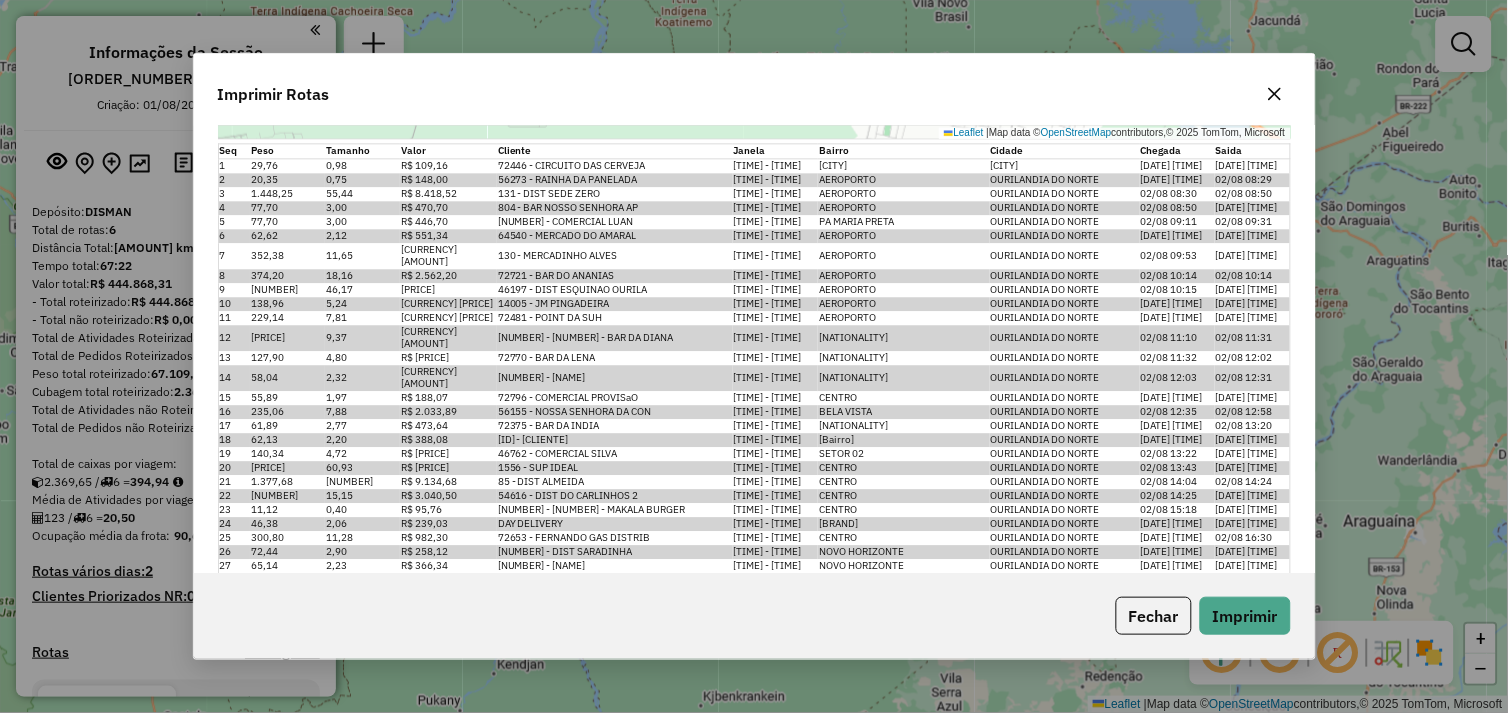 click 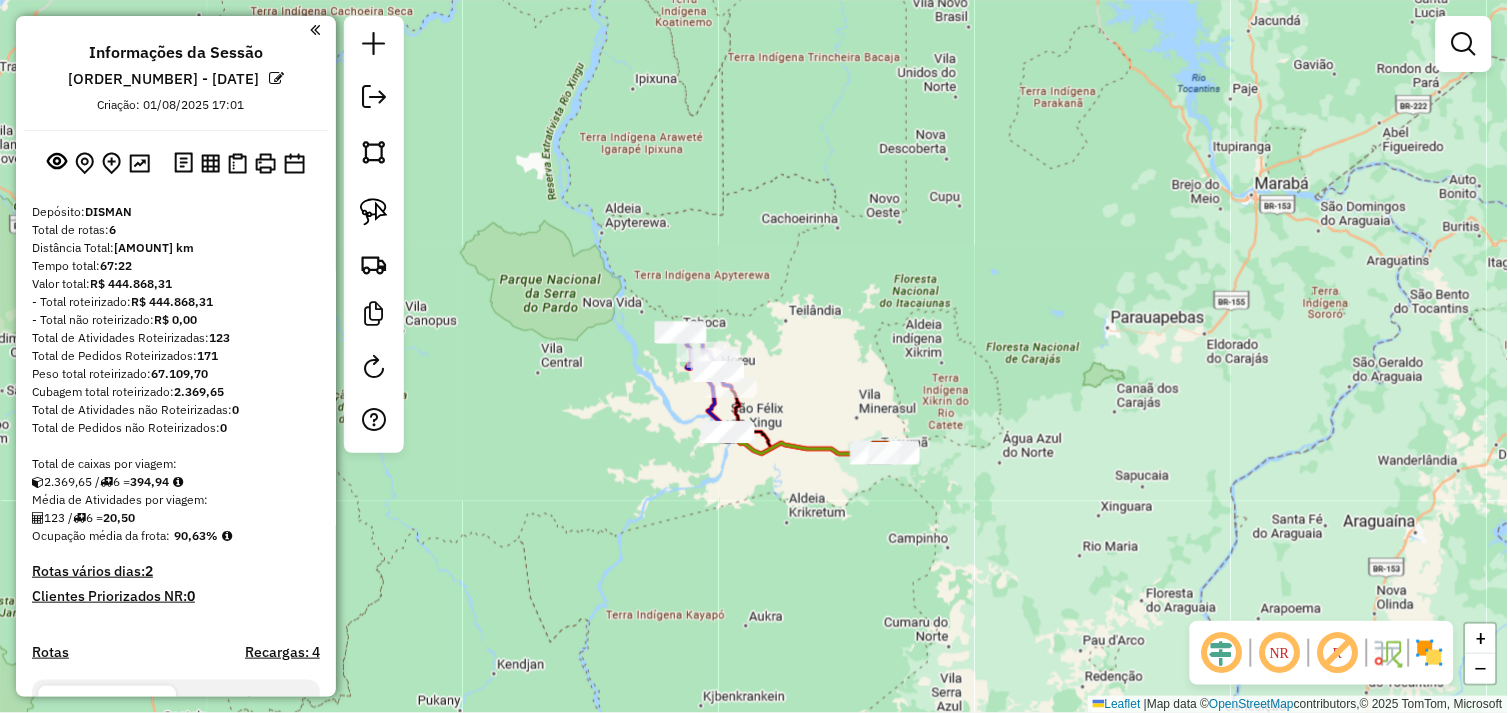 drag, startPoint x: 816, startPoint y: 274, endPoint x: 865, endPoint y: 243, distance: 57.982758 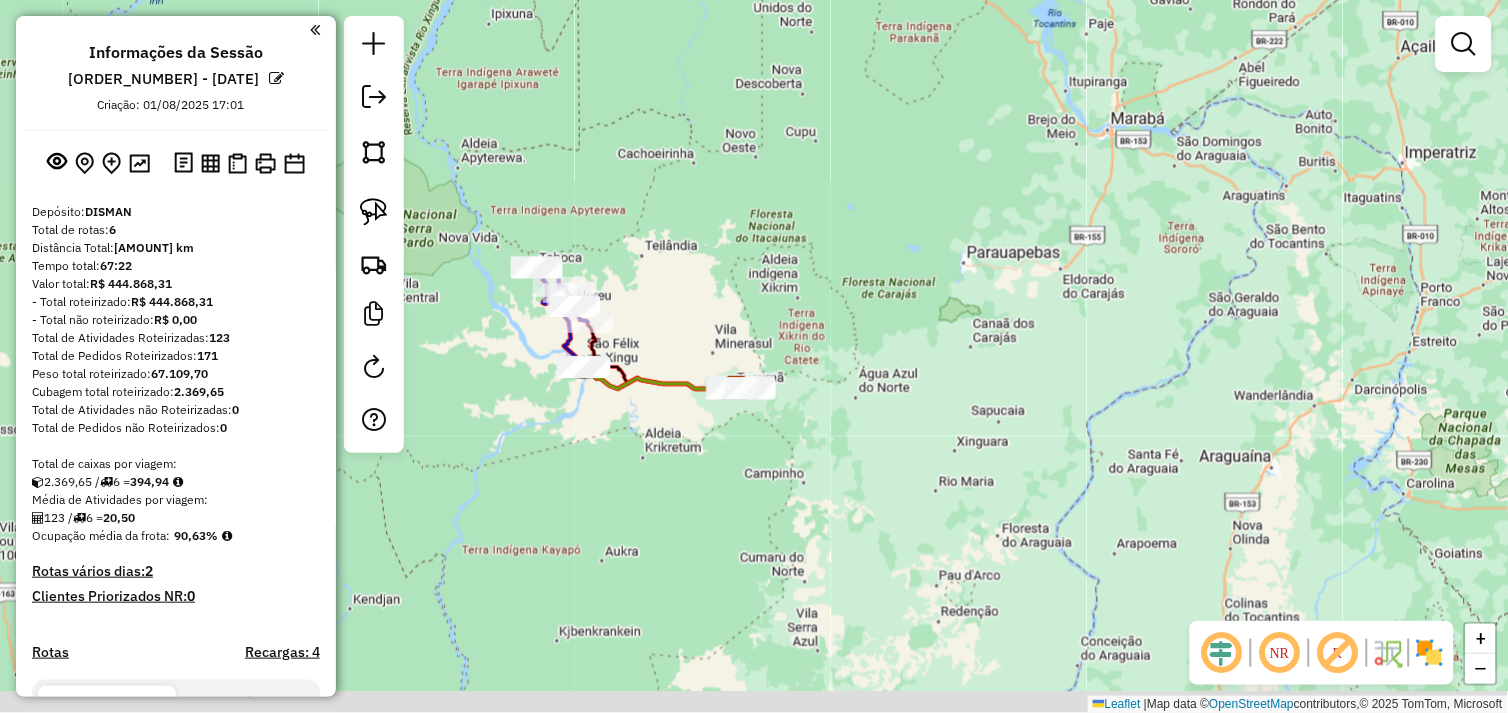 drag, startPoint x: 887, startPoint y: 457, endPoint x: 701, endPoint y: 411, distance: 191.60376 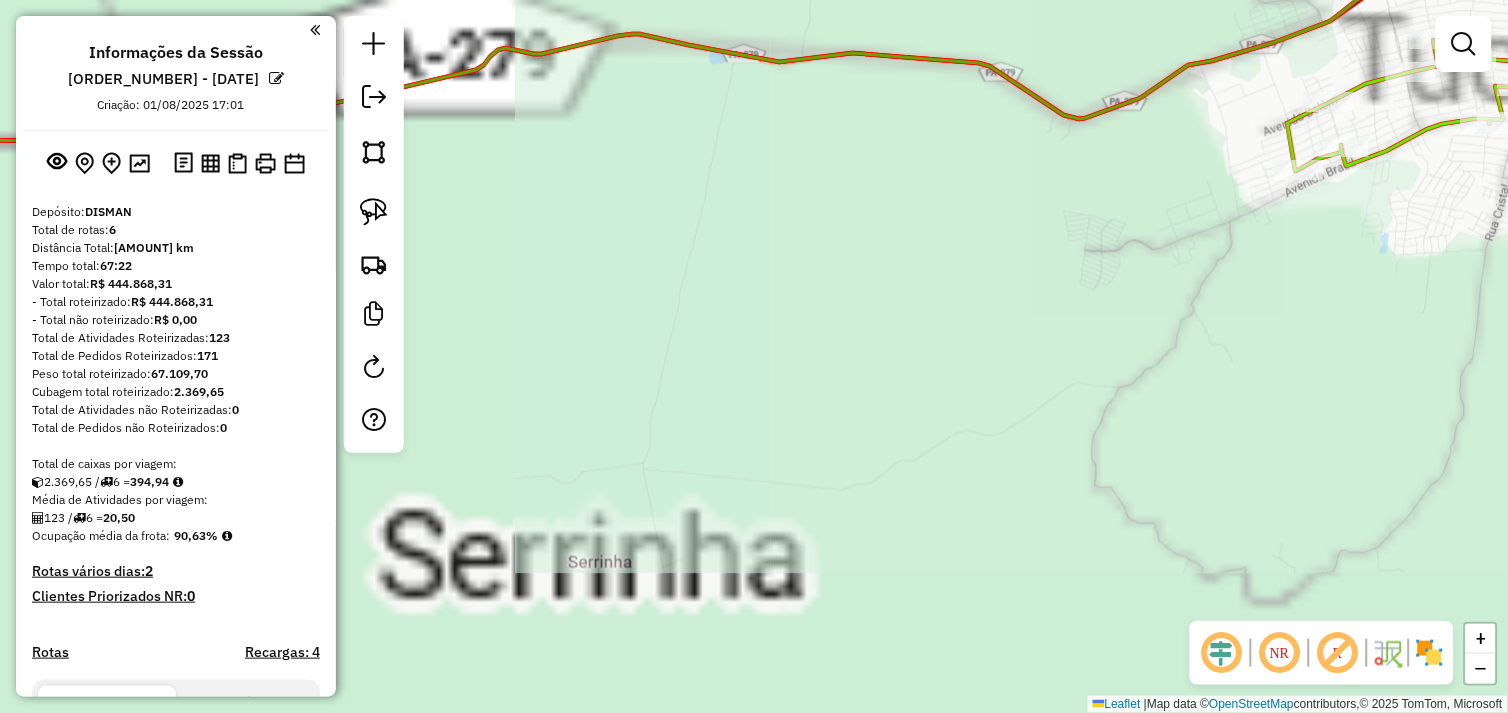 drag, startPoint x: 568, startPoint y: 464, endPoint x: 626, endPoint y: 468, distance: 58.137768 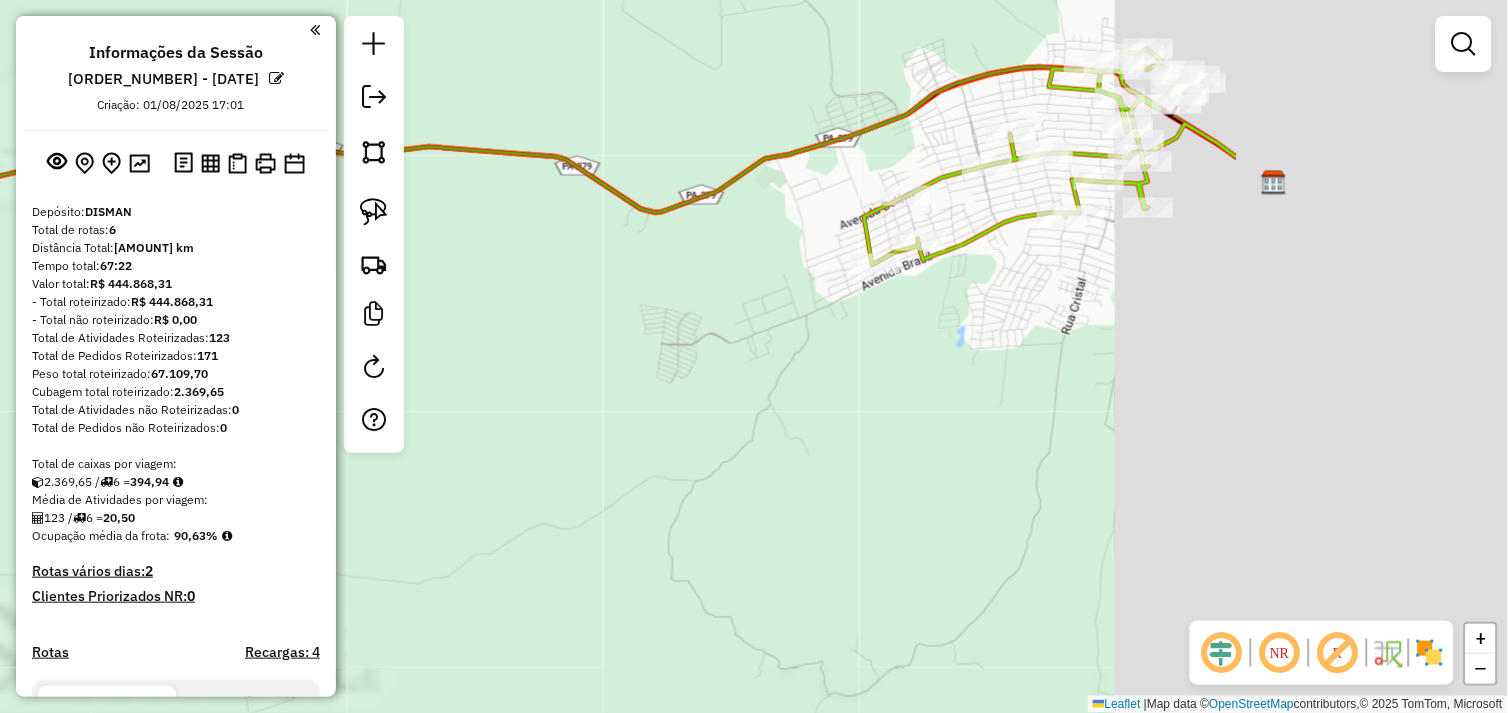click on "Janela de atendimento Grade de atendimento Capacidade Transportadoras Veículos Cliente Pedidos  Rotas Selecione os dias de semana para filtrar as janelas de atendimento  Seg   Ter   Qua   Qui   Sex   Sáb   Dom  Informe o período da janela de atendimento: De: Até:  Filtrar exatamente a janela do cliente  Considerar janela de atendimento padrão  Selecione os dias de semana para filtrar as grades de atendimento  Seg   Ter   Qua   Qui   Sex   Sáb   Dom   Considerar clientes sem dia de atendimento cadastrado  Clientes fora do dia de atendimento selecionado Filtrar as atividades entre os valores definidos abaixo:  Peso mínimo:   Peso máximo:   Cubagem mínima:   Cubagem máxima:   De:   Até:  Filtrar as atividades entre o tempo de atendimento definido abaixo:  De:   Até:   Considerar capacidade total dos clientes não roteirizados Transportadora: Selecione um ou mais itens Tipo de veículo: Selecione um ou mais itens Veículo: Selecione um ou mais itens Motorista: Selecione um ou mais itens Nome: Rótulo:" 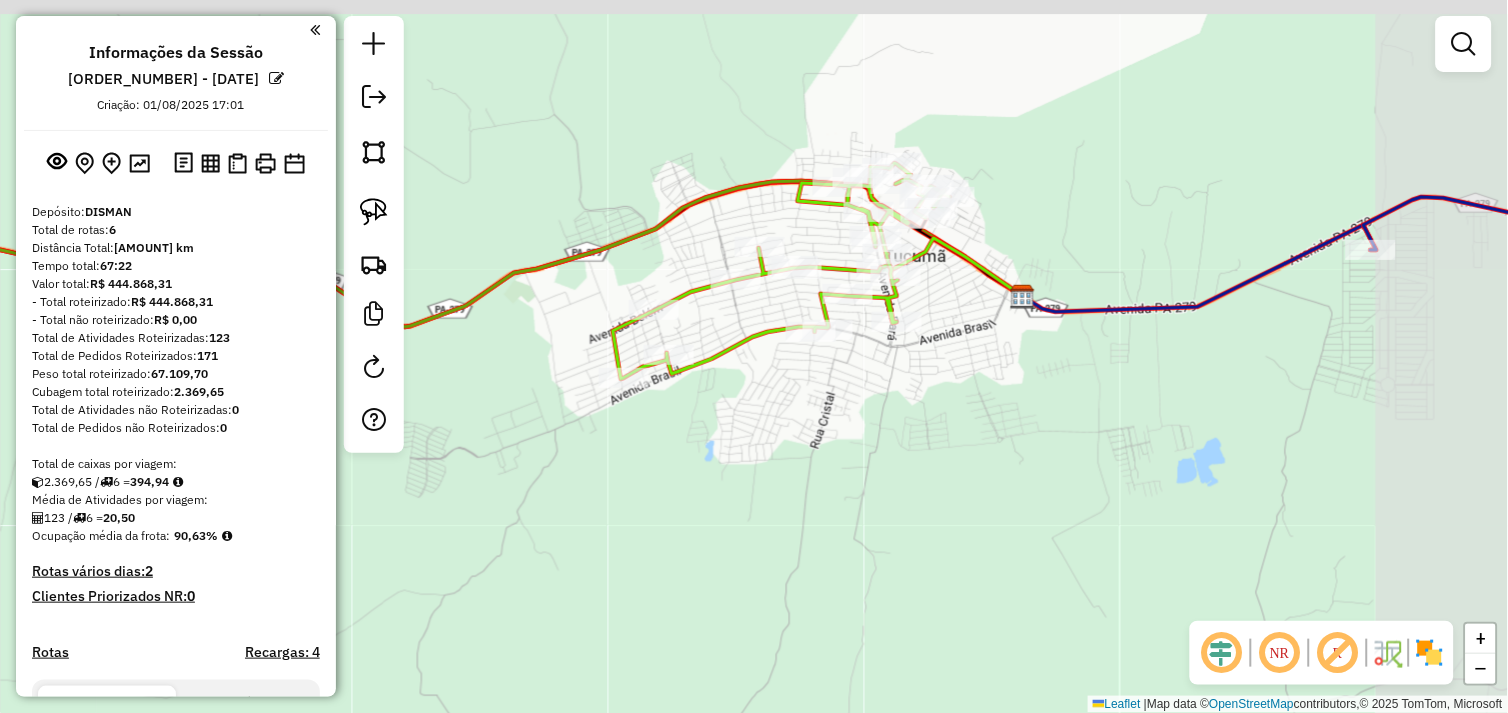 drag, startPoint x: 796, startPoint y: 478, endPoint x: 771, endPoint y: 446, distance: 40.60788 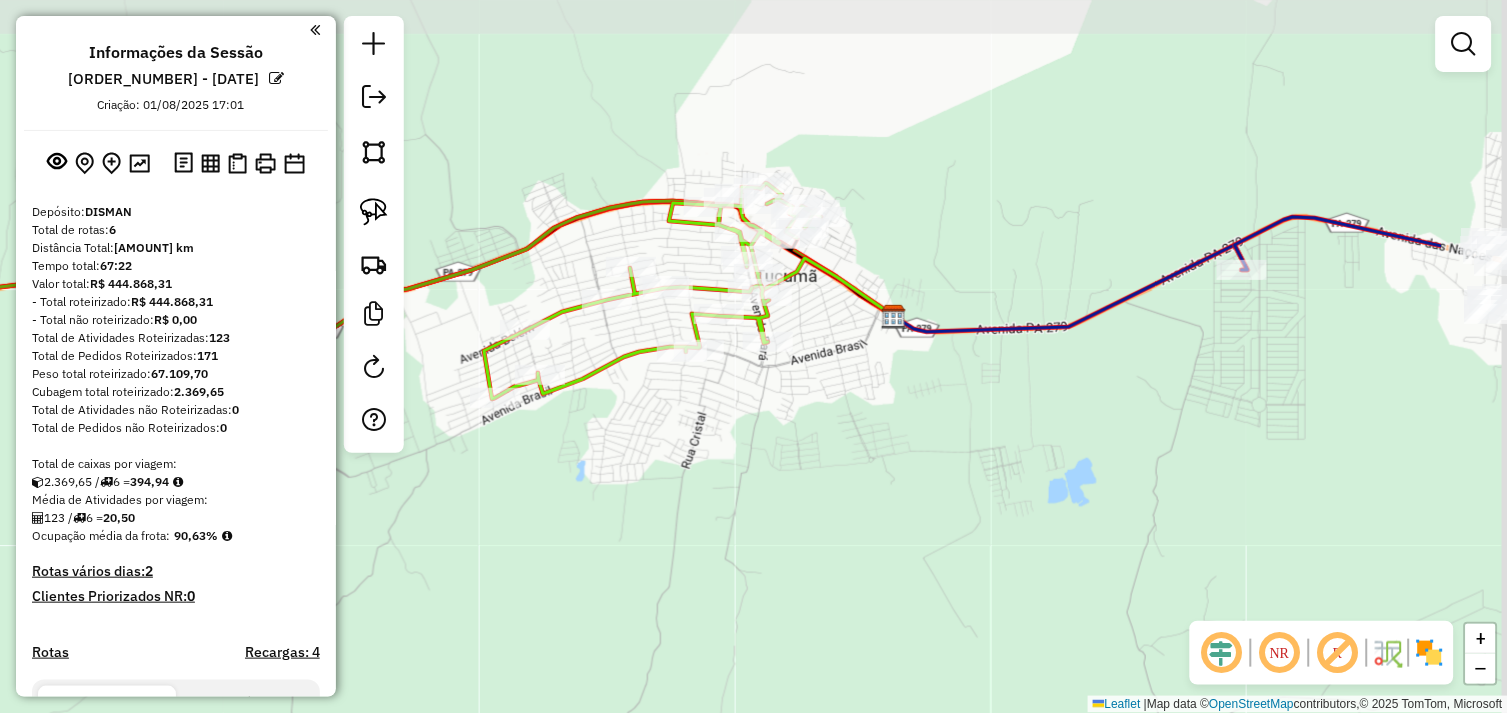 drag, startPoint x: 786, startPoint y: 495, endPoint x: 795, endPoint y: 490, distance: 10.29563 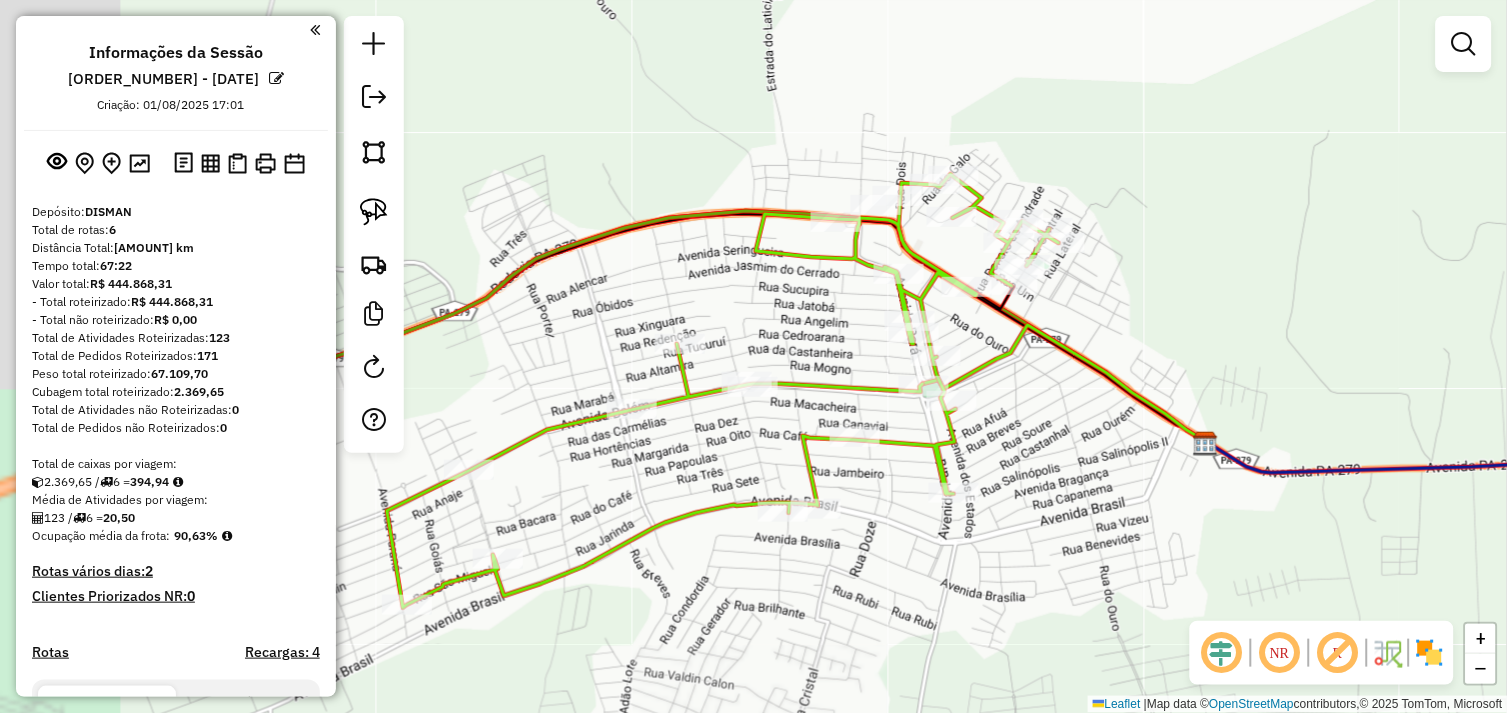 drag, startPoint x: 790, startPoint y: 460, endPoint x: 1001, endPoint y: 455, distance: 211.05923 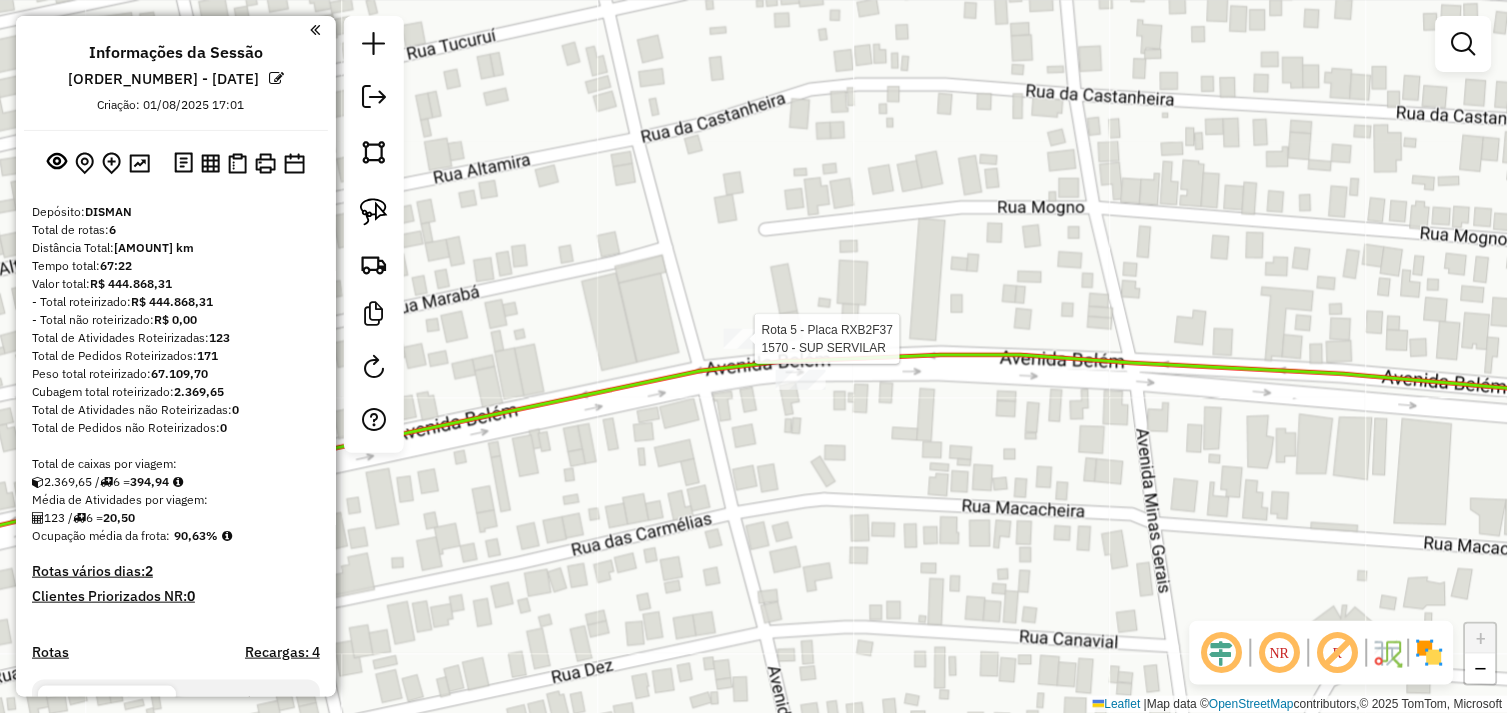 select on "*********" 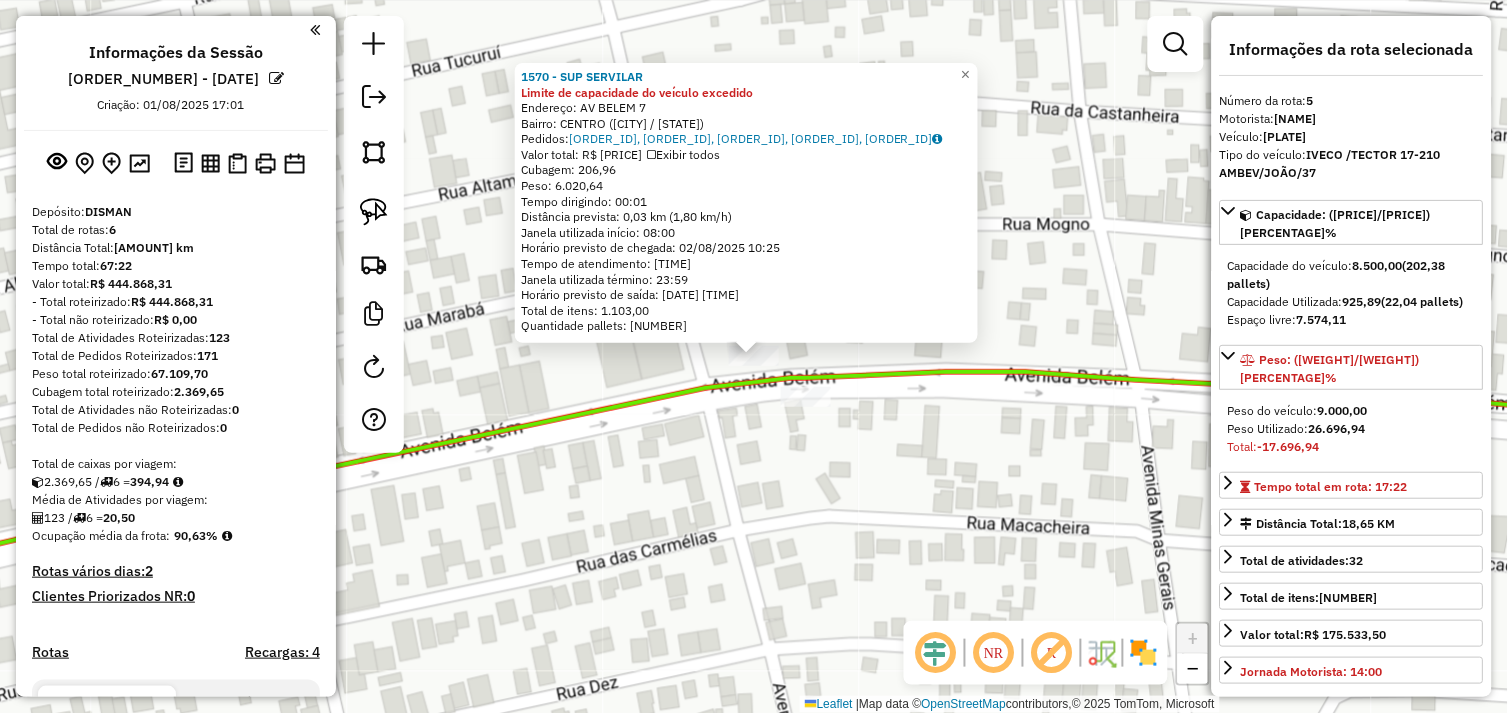 scroll, scrollTop: 718, scrollLeft: 0, axis: vertical 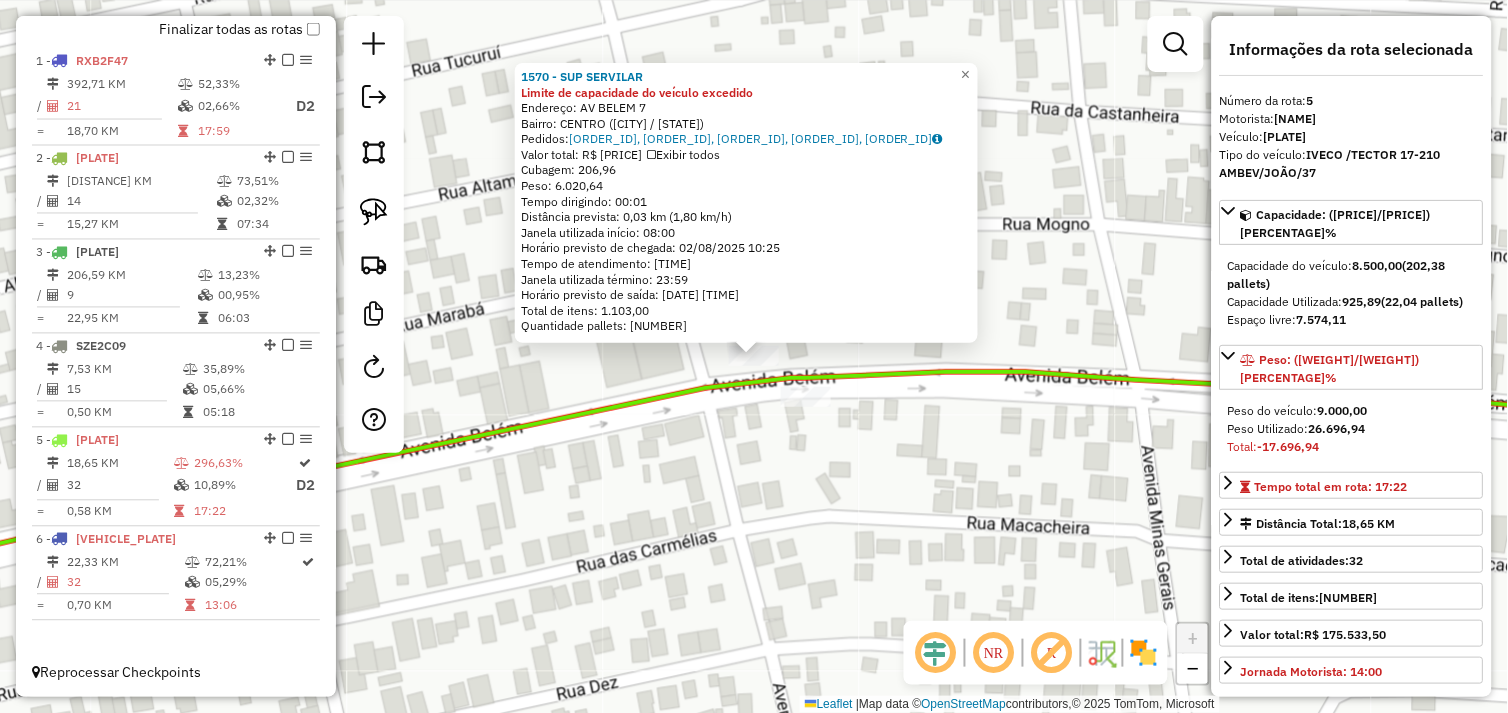 drag, startPoint x: 764, startPoint y: 430, endPoint x: 778, endPoint y: 412, distance: 22.803509 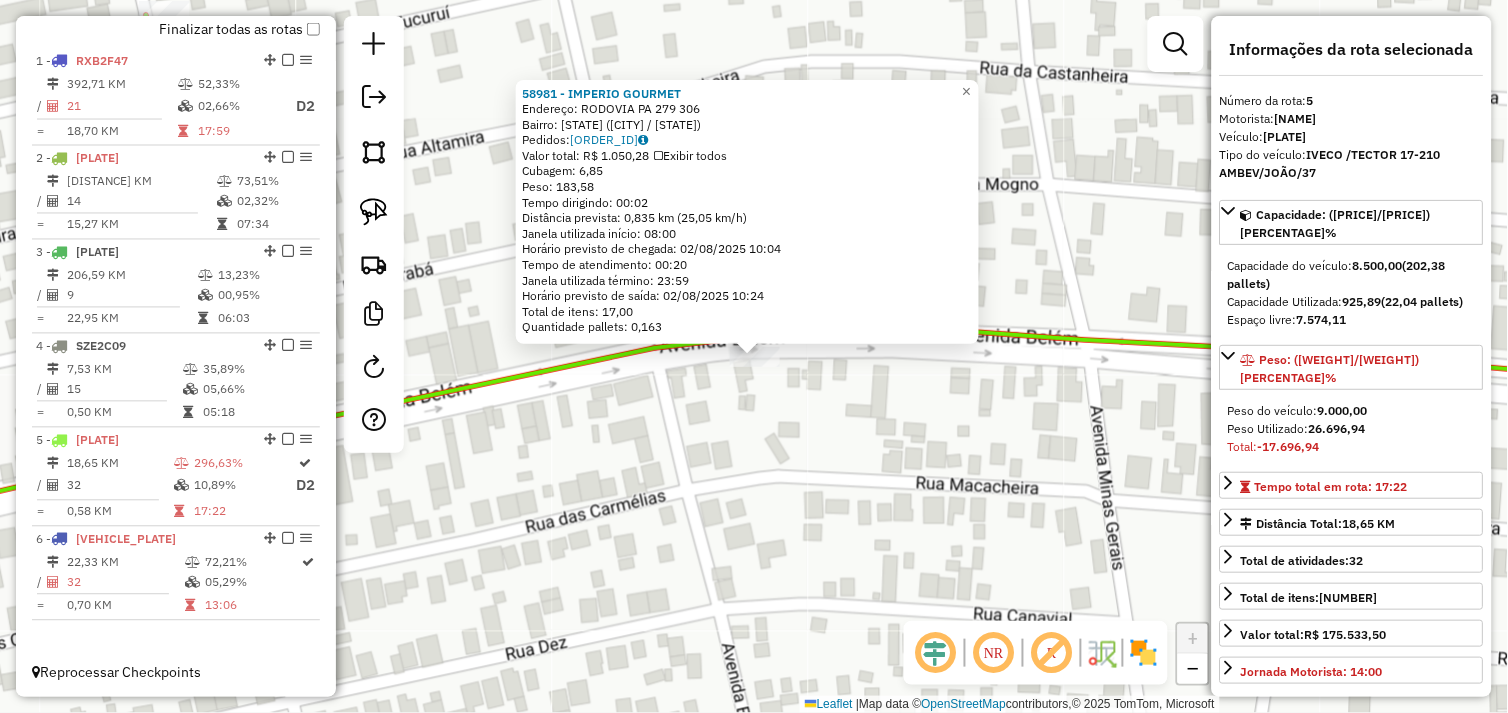 drag, startPoint x: 746, startPoint y: 400, endPoint x: 728, endPoint y: 397, distance: 18.248287 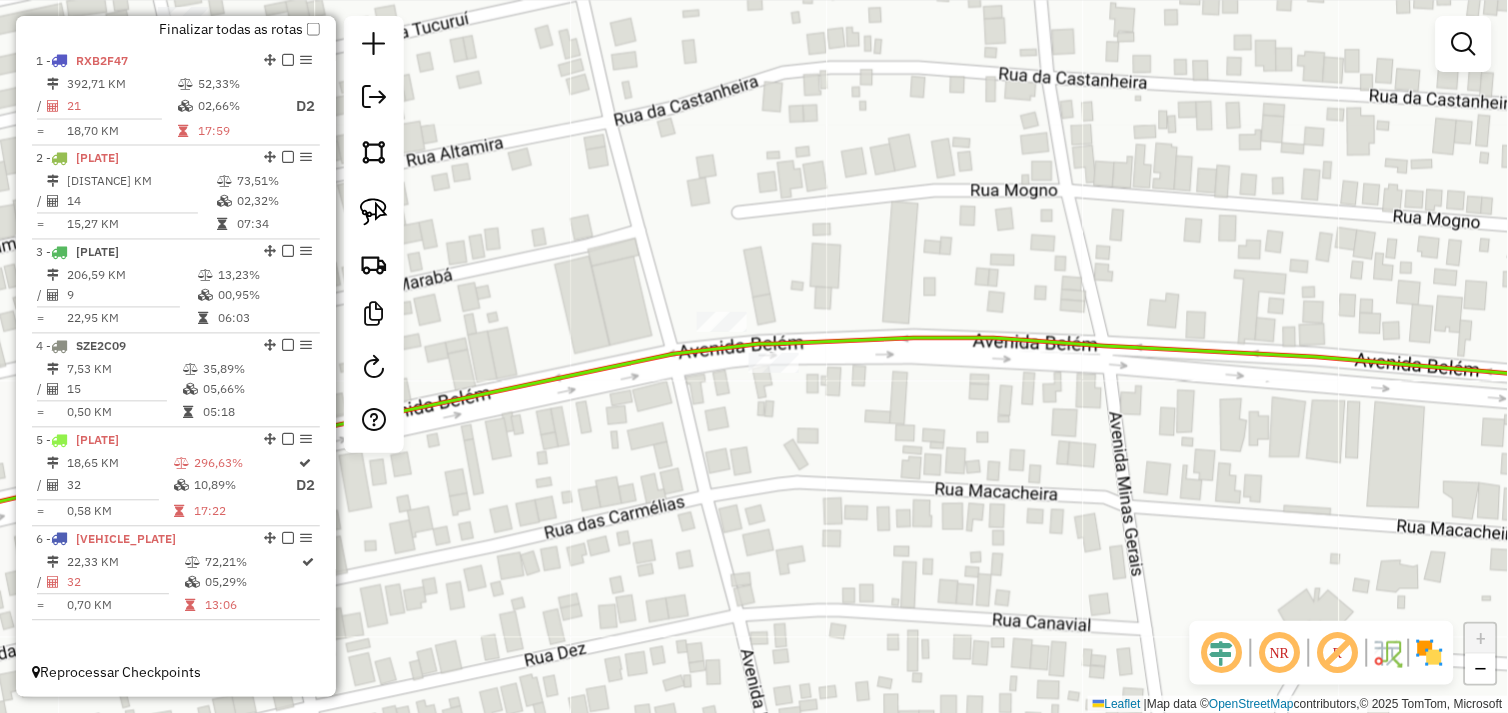 drag, startPoint x: 703, startPoint y: 394, endPoint x: 886, endPoint y: 412, distance: 183.88312 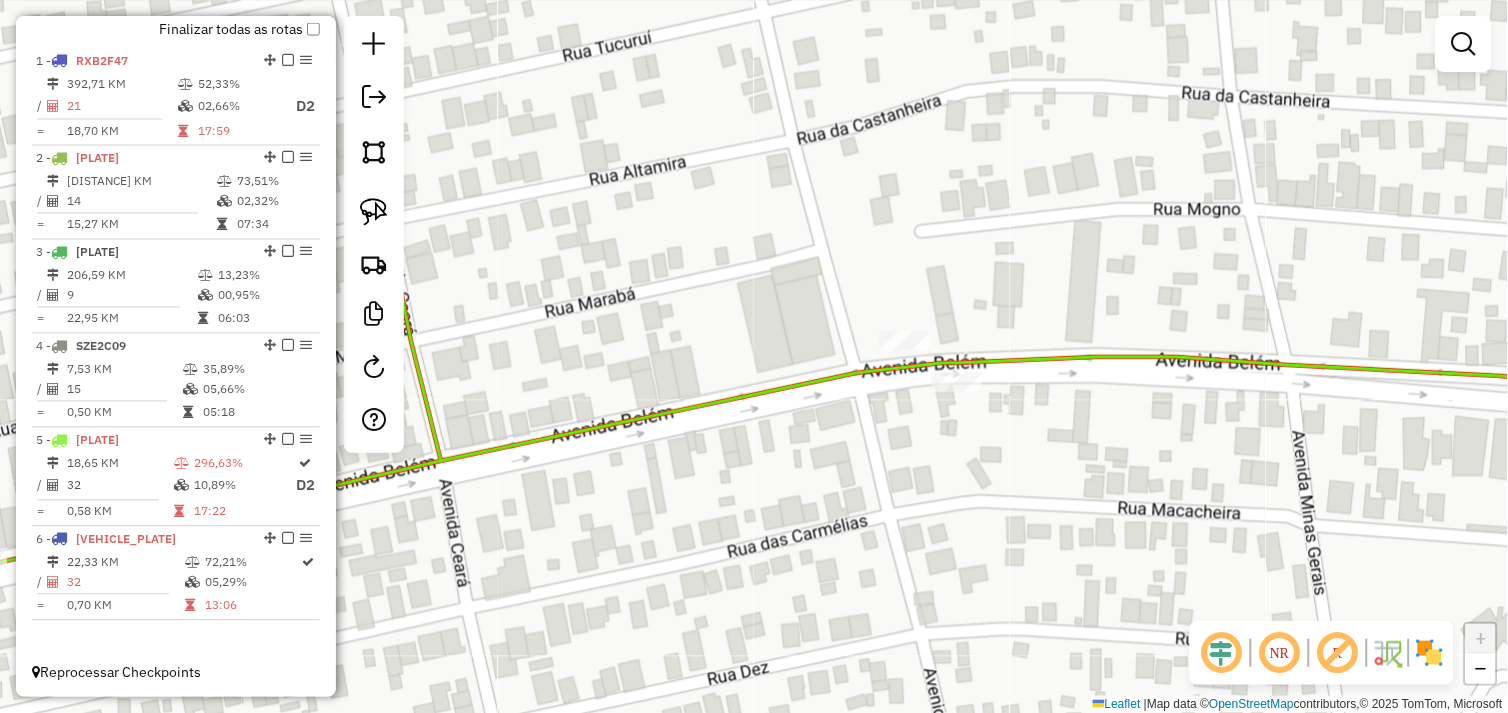 click on "Janela de atendimento Grade de atendimento Capacidade Transportadoras Veículos Cliente Pedidos  Rotas Selecione os dias de semana para filtrar as janelas de atendimento  Seg   Ter   Qua   Qui   Sex   Sáb   Dom  Informe o período da janela de atendimento: De: Até:  Filtrar exatamente a janela do cliente  Considerar janela de atendimento padrão  Selecione os dias de semana para filtrar as grades de atendimento  Seg   Ter   Qua   Qui   Sex   Sáb   Dom   Considerar clientes sem dia de atendimento cadastrado  Clientes fora do dia de atendimento selecionado Filtrar as atividades entre os valores definidos abaixo:  Peso mínimo:   Peso máximo:   Cubagem mínima:   Cubagem máxima:   De:   Até:  Filtrar as atividades entre o tempo de atendimento definido abaixo:  De:   Até:   Considerar capacidade total dos clientes não roteirizados Transportadora: Selecione um ou mais itens Tipo de veículo: Selecione um ou mais itens Veículo: Selecione um ou mais itens Motorista: Selecione um ou mais itens Nome: Rótulo:" 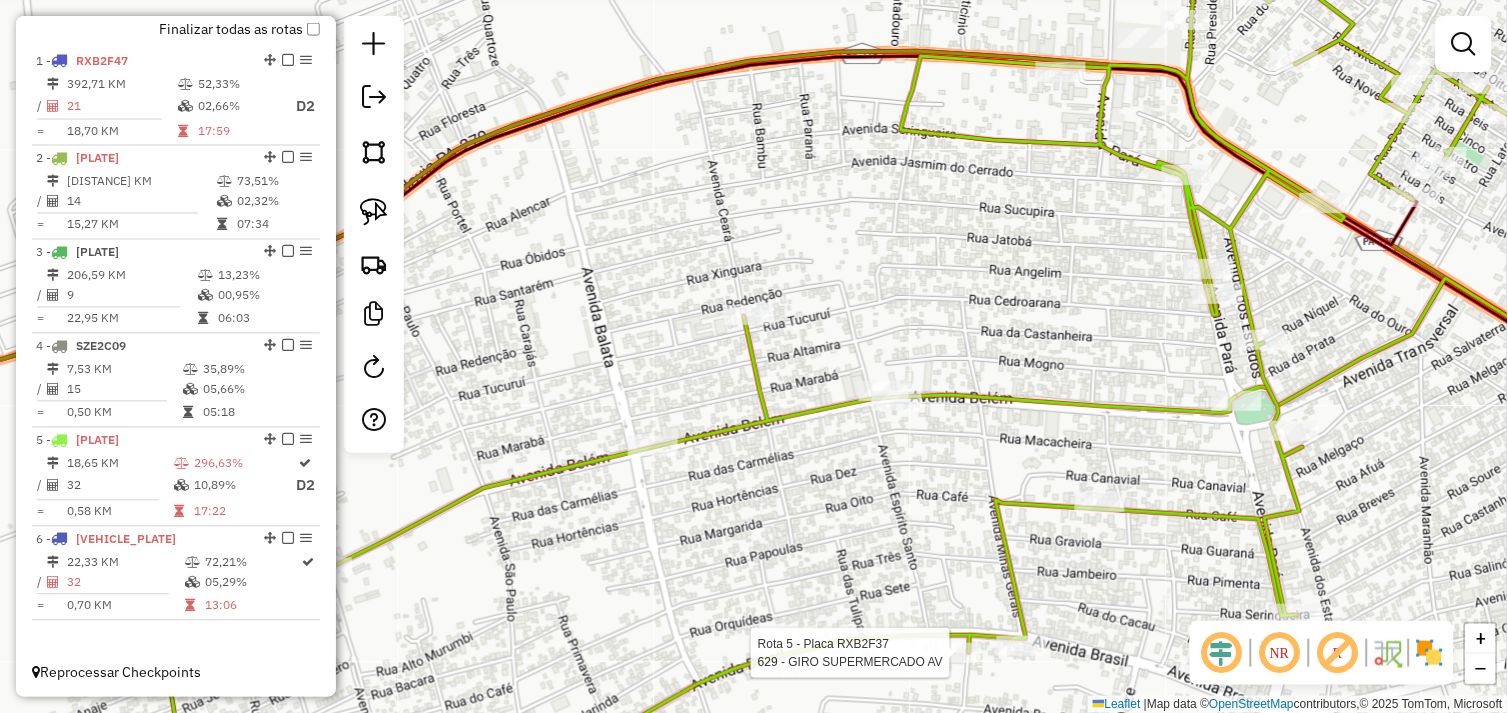 select on "*********" 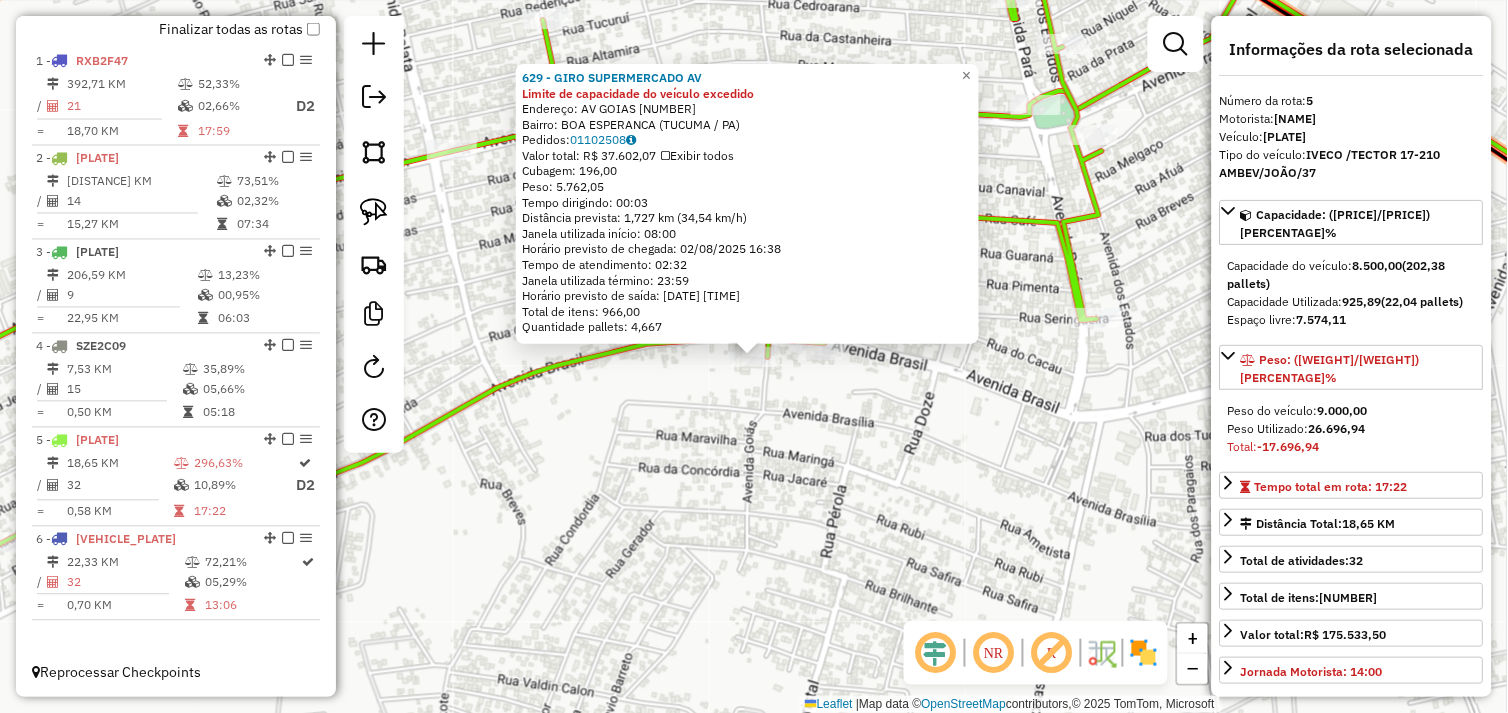 click on "629 - GIRO SUPERMERCADO AV Limite de capacidade do veículo excedido  Endereço:  AV GOIAS 19   Bairro: BOA ESPERANCA (TUCUMA / PA)   Pedidos:  01102508   Valor total: R$ 37.602,07   Exibir todos   Cubagem: 196,00  Peso: 5.762,05  Tempo dirigindo: 00:03   Distância prevista: 1,727 km (34,54 km/h)   Janela utilizada início: 08:00   Horário previsto de chegada: 02/08/2025 16:38   Tempo de atendimento: 02:32   Janela utilizada término: 23:59   Horário previsto de saída: 02/08/2025 19:10   Total de itens: 966,00   Quantidade pallets: 4,667  × Janela de atendimento Grade de atendimento Capacidade Transportadoras Veículos Cliente Pedidos  Rotas Selecione os dias de semana para filtrar as janelas de atendimento  Seg   Ter   Qua   Qui   Sex   Sáb   Dom  Informe o período da janela de atendimento: De: Até:  Filtrar exatamente a janela do cliente  Considerar janela de atendimento padrão  Selecione os dias de semana para filtrar as grades de atendimento  Seg   Ter   Qua   Qui   Sex   Sáb   Dom   De:   De:" 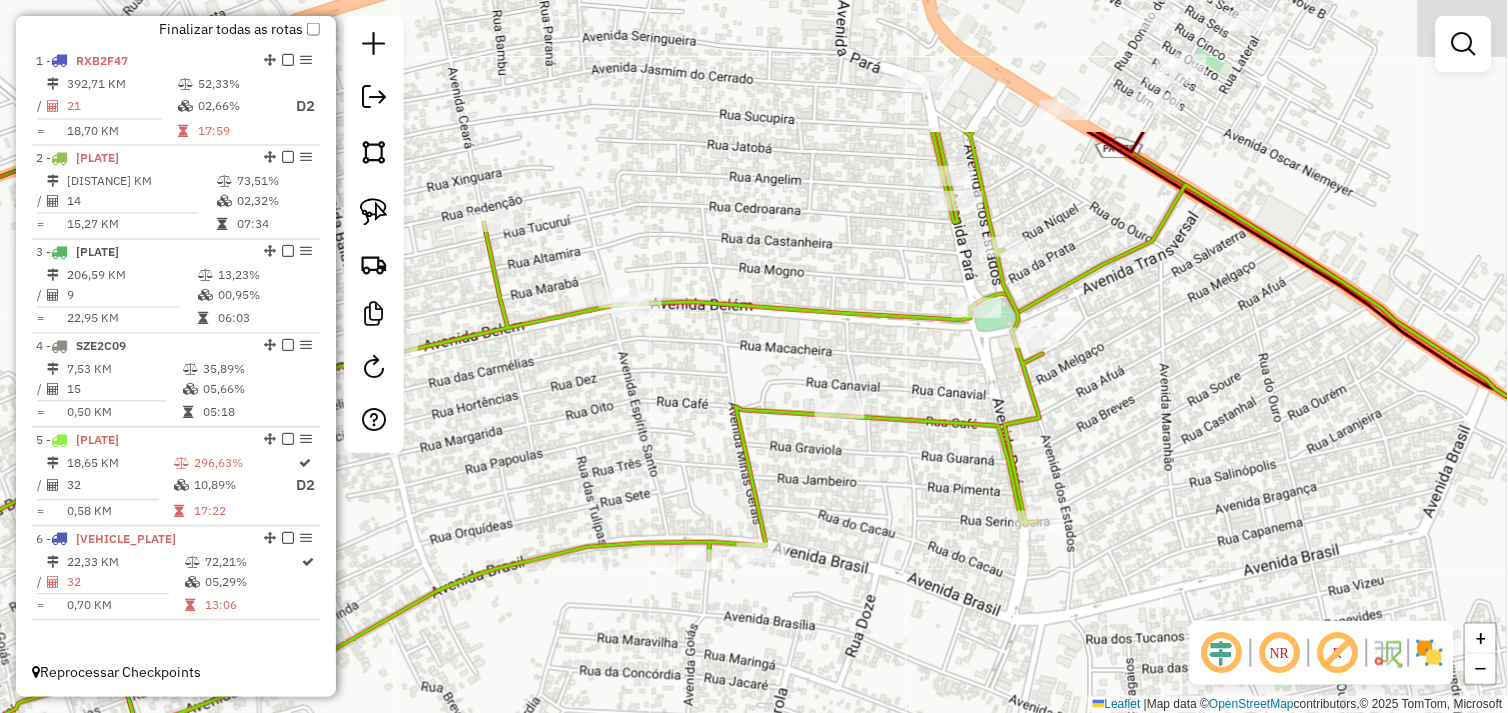 drag, startPoint x: 980, startPoint y: 342, endPoint x: 921, endPoint y: 545, distance: 211.4001 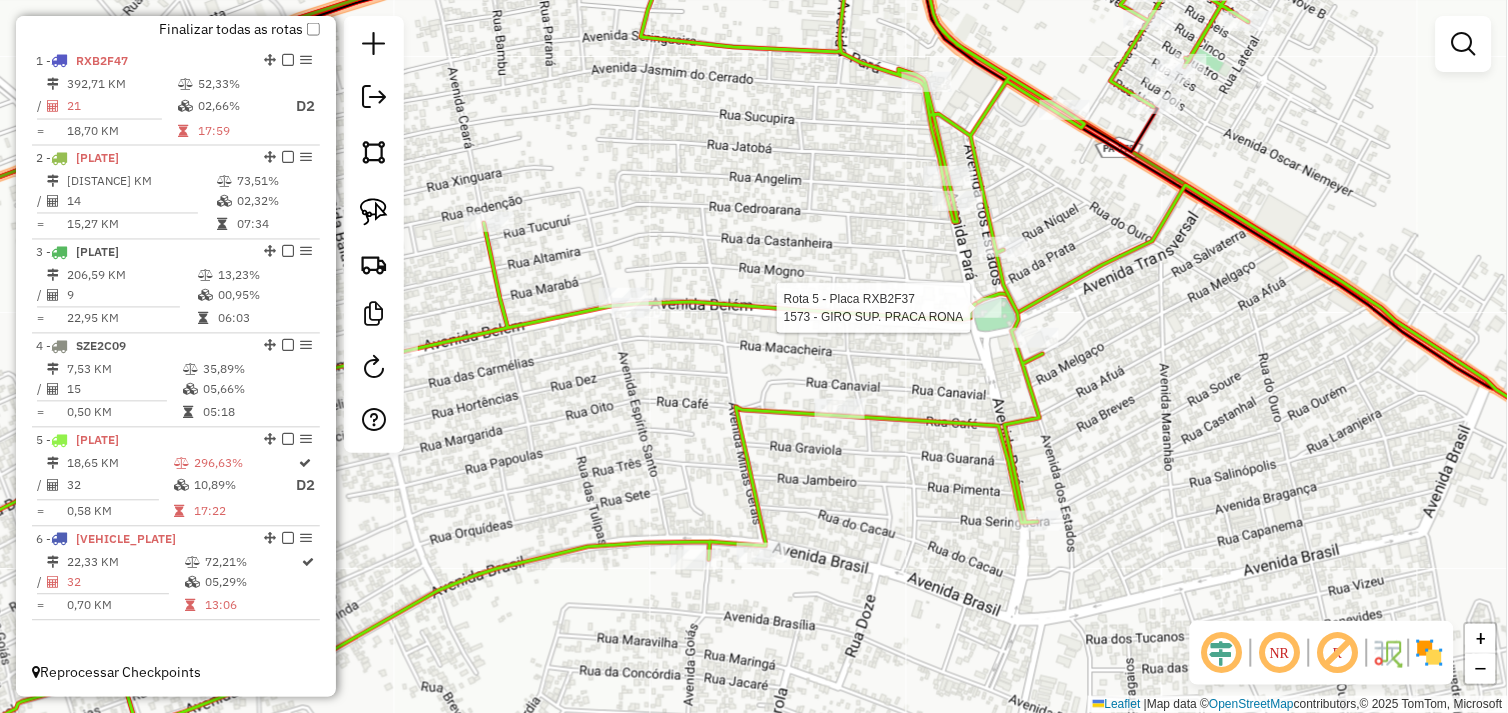 select on "*********" 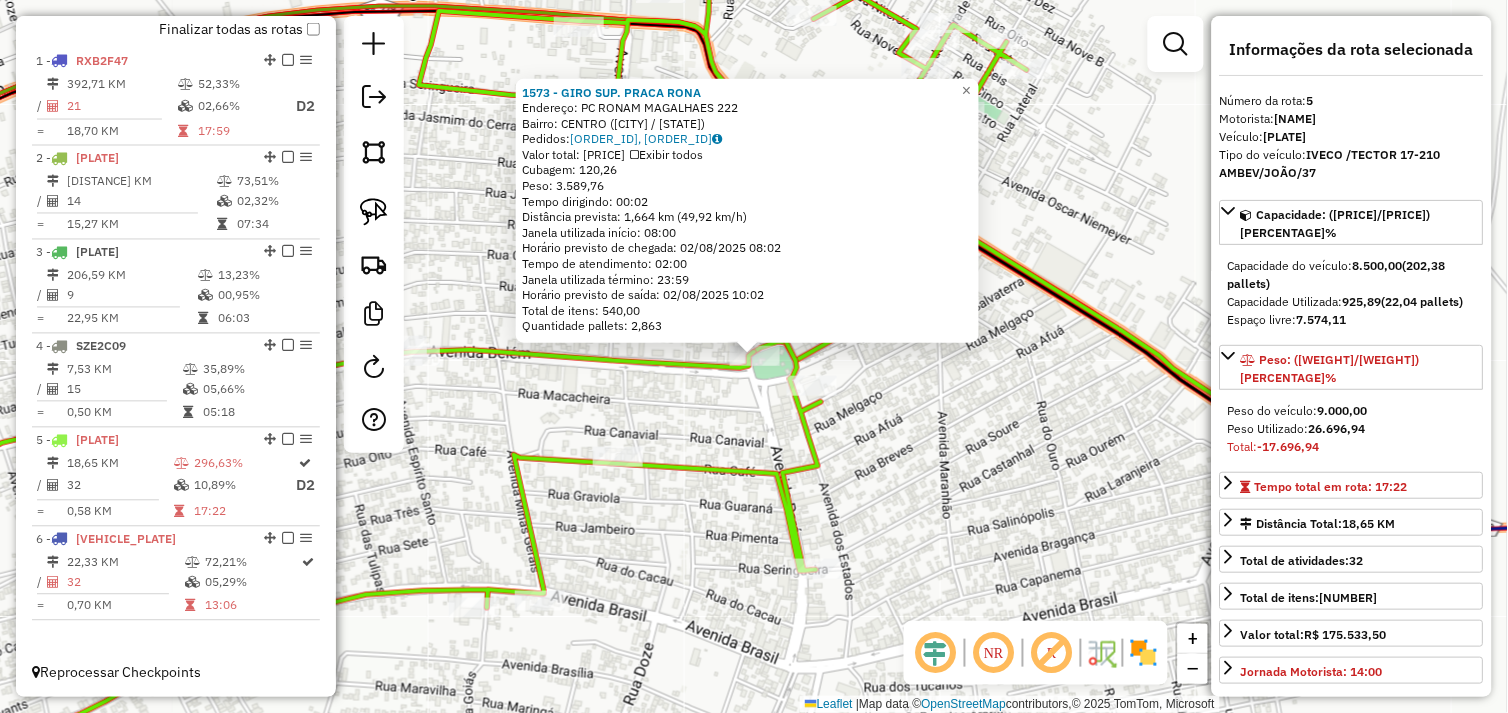 click on "1573 - GIRO SUP. PRACA RONA  Endereço:  PC RONAM MAGALHAES 222   Bairro: CENTRO (TUCUMA / PA)   Pedidos:  01102398, 01102529   Valor total: R$ 20.897,22   Exibir todos   Cubagem: 120,26  Peso: 3.589,76  Tempo dirigindo: 00:02   Distância prevista: 1,664 km (49,92 km/h)   Janela utilizada início: 08:00   Horário previsto de chegada: 02/08/2025 08:02   Tempo de atendimento: 02:00   Janela utilizada término: 23:59   Horário previsto de saída: 02/08/2025 10:02   Total de itens: 540,00   Quantidade pallets: 2,863  × Janela de atendimento Grade de atendimento Capacidade Transportadoras Veículos Cliente Pedidos  Rotas Selecione os dias de semana para filtrar as janelas de atendimento  Seg   Ter   Qua   Qui   Sex   Sáb   Dom  Informe o período da janela de atendimento: De: Até:  Filtrar exatamente a janela do cliente  Considerar janela de atendimento padrão  Selecione os dias de semana para filtrar as grades de atendimento  Seg   Ter   Qua   Qui   Sex   Sáb   Dom   Peso mínimo:   Peso máximo:   De:  +" 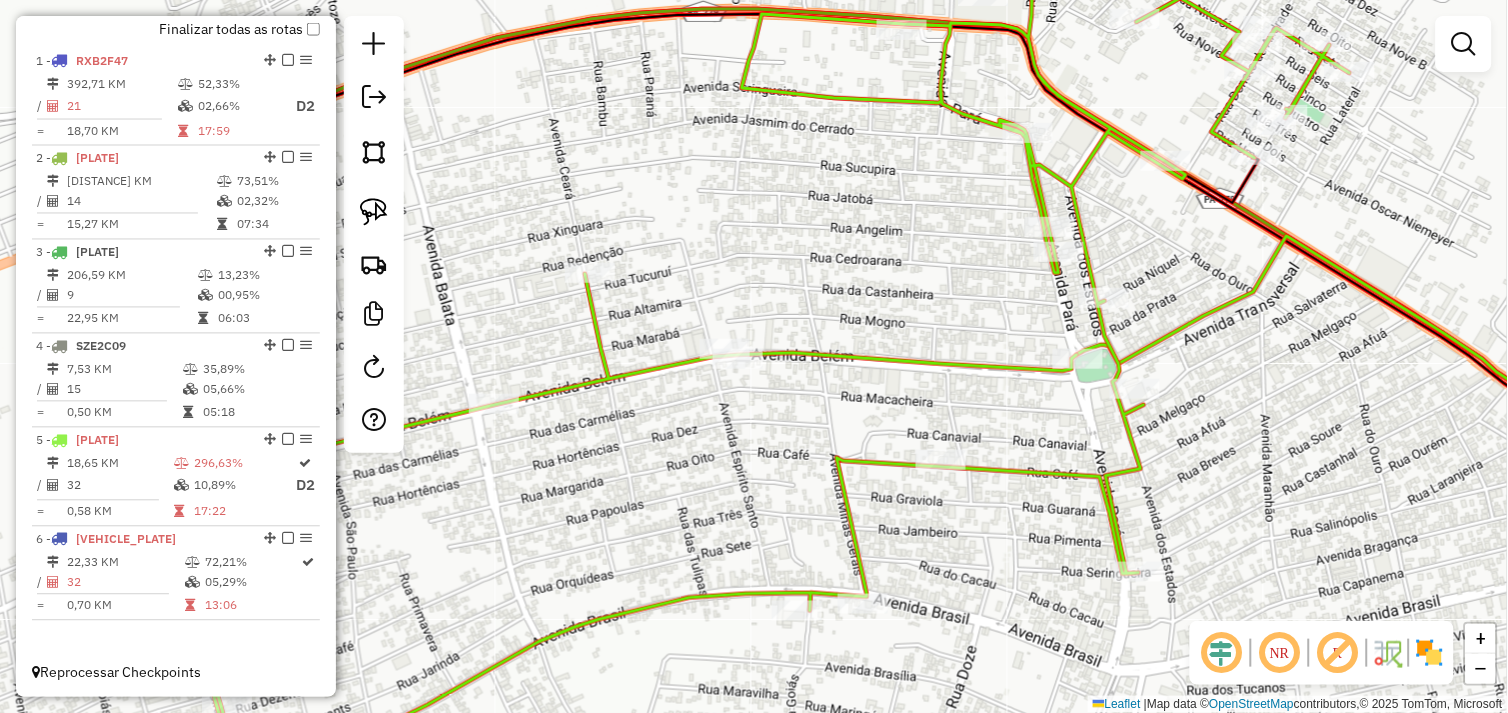 drag, startPoint x: 533, startPoint y: 413, endPoint x: 856, endPoint y: 416, distance: 323.01395 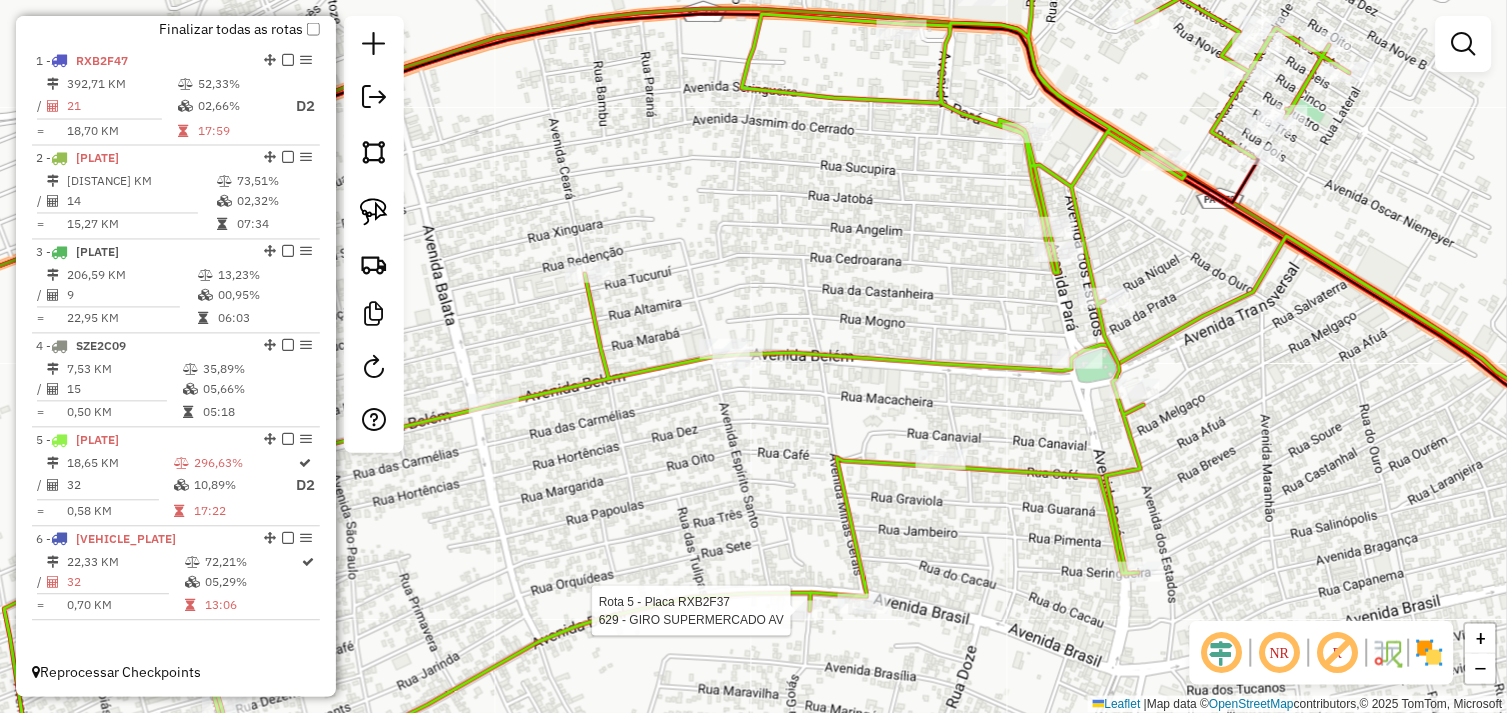 select on "*********" 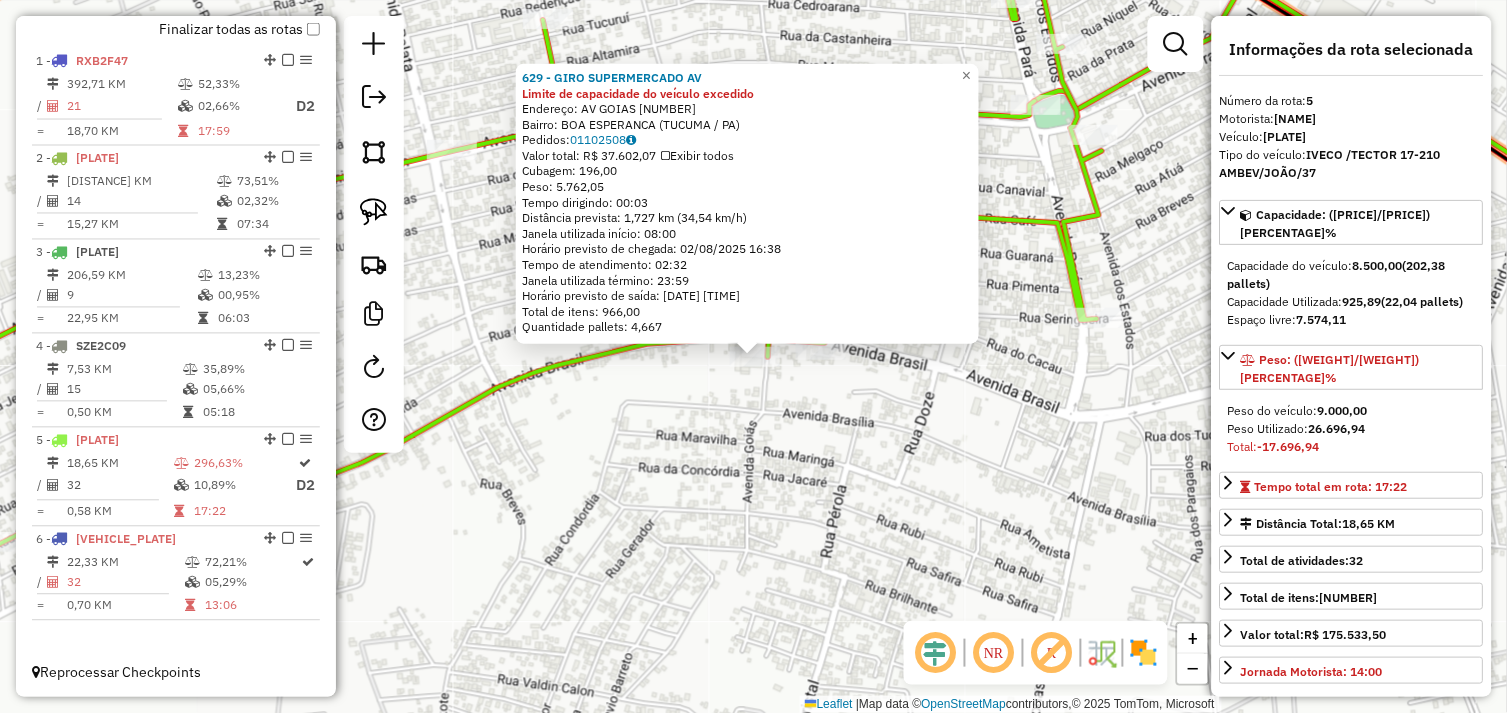 click on "629 - GIRO SUPERMERCADO AV Limite de capacidade do veículo excedido  Endereço:  AV GOIAS 19   Bairro: BOA ESPERANCA (TUCUMA / PA)   Pedidos:  01102508   Valor total: R$ 37.602,07   Exibir todos   Cubagem: 196,00  Peso: 5.762,05  Tempo dirigindo: 00:03   Distância prevista: 1,727 km (34,54 km/h)   Janela utilizada início: 08:00   Horário previsto de chegada: 02/08/2025 16:38   Tempo de atendimento: 02:32   Janela utilizada término: 23:59   Horário previsto de saída: 02/08/2025 19:10   Total de itens: 966,00   Quantidade pallets: 4,667  × Janela de atendimento Grade de atendimento Capacidade Transportadoras Veículos Cliente Pedidos  Rotas Selecione os dias de semana para filtrar as janelas de atendimento  Seg   Ter   Qua   Qui   Sex   Sáb   Dom  Informe o período da janela de atendimento: De: Até:  Filtrar exatamente a janela do cliente  Considerar janela de atendimento padrão  Selecione os dias de semana para filtrar as grades de atendimento  Seg   Ter   Qua   Qui   Sex   Sáb   Dom   De:   De:" 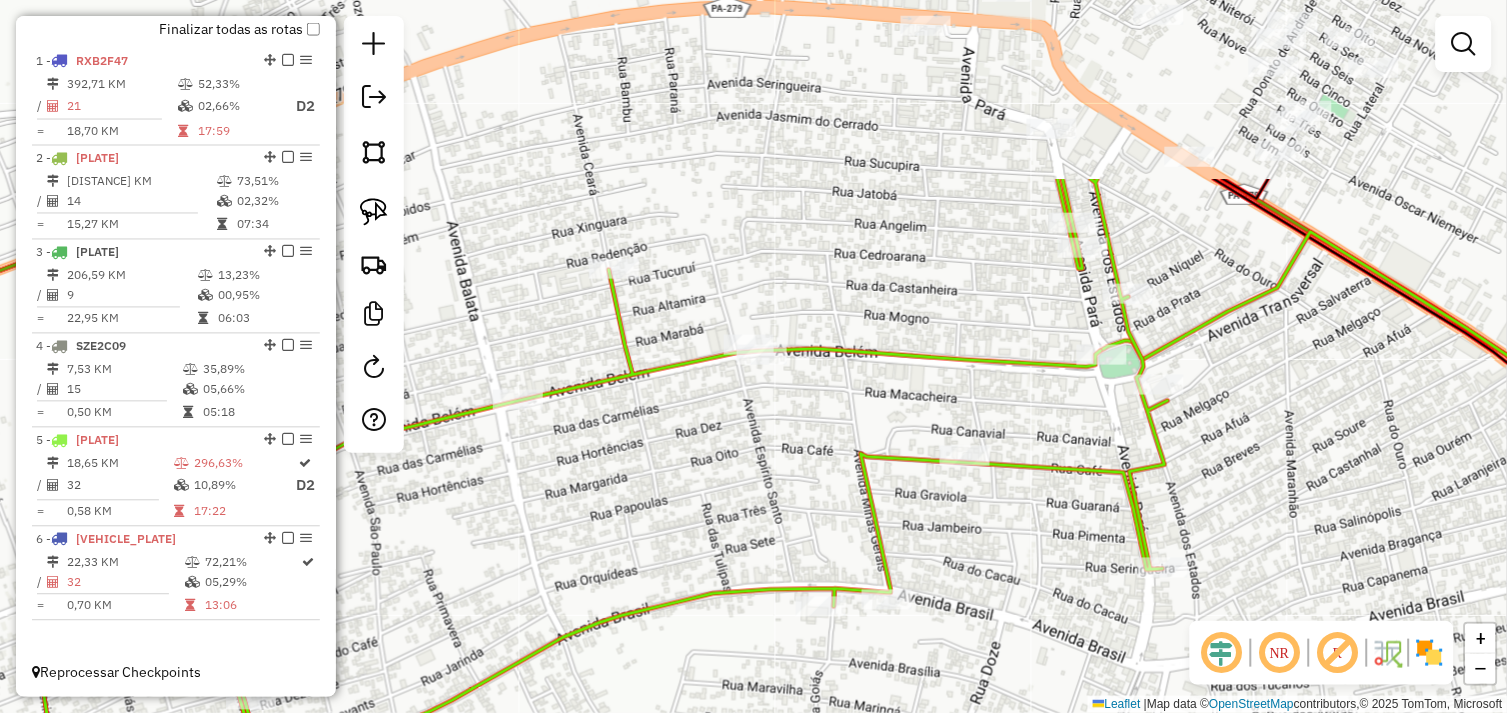 drag, startPoint x: 757, startPoint y: 247, endPoint x: 823, endPoint y: 497, distance: 258.56528 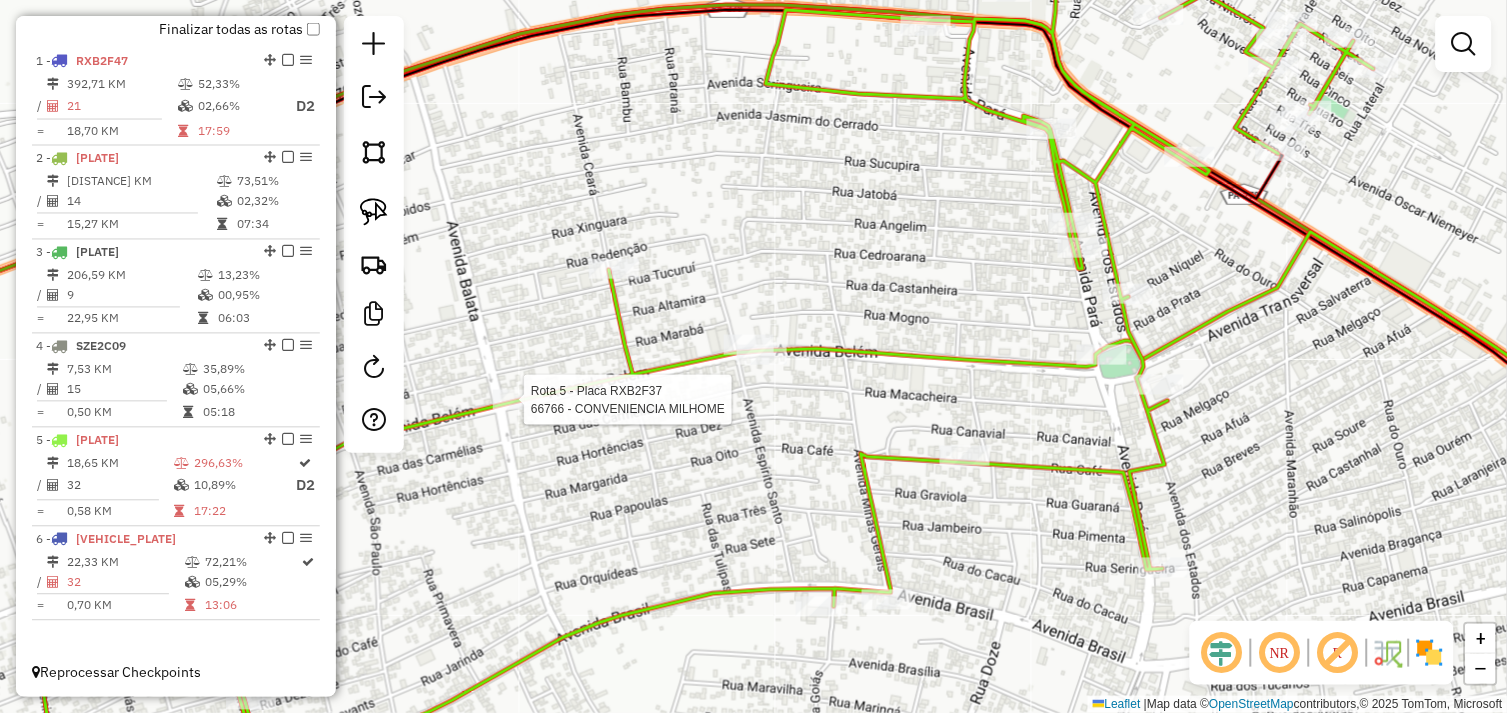 select on "*********" 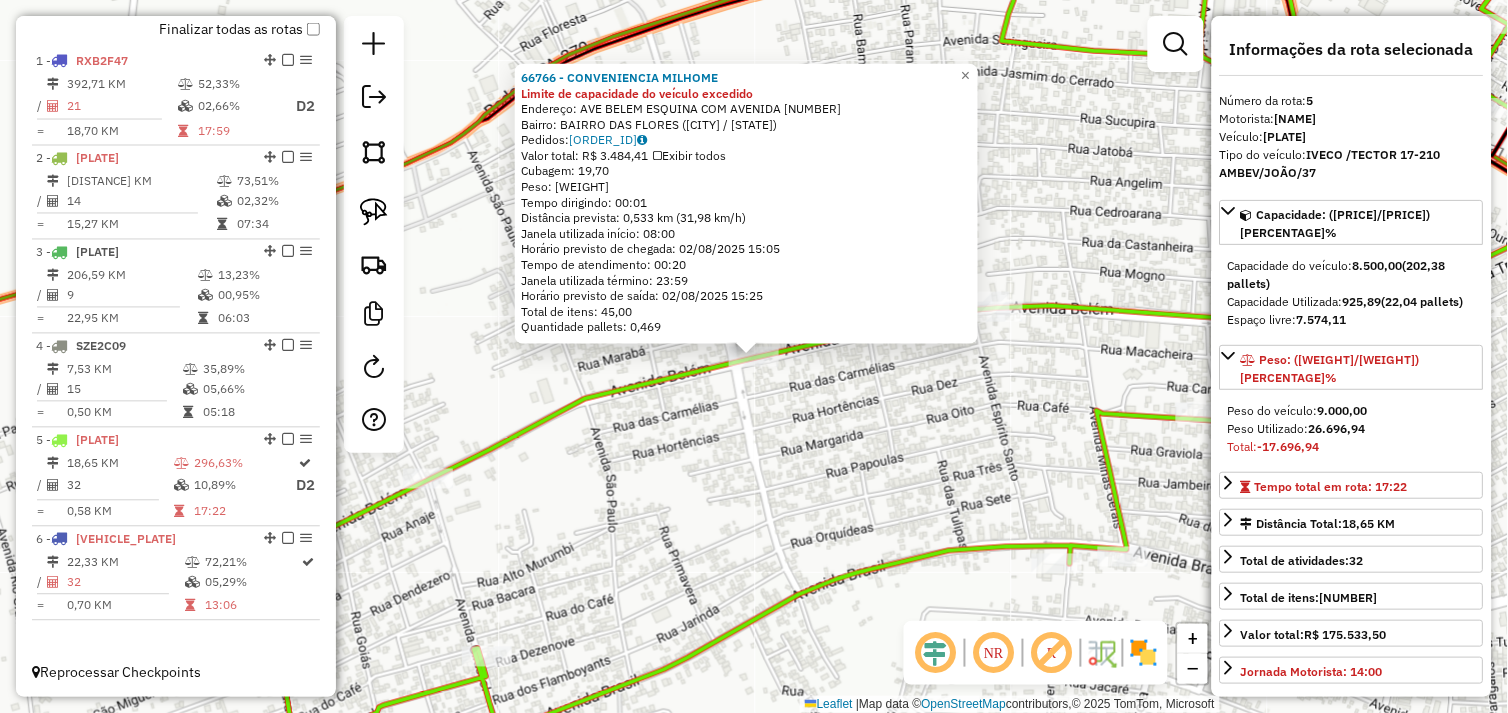 click on "66766 - CONVENIENCIA MILHOME Limite de capacidade do veículo excedido  Endereço:  AVE BELEM ESQUINA COM AVENIDA 100   Bairro: BAIRRO DAS FLORES (TUCUMA / PA)   Pedidos:  01102483   Valor total: R$ 3.484,41   Exibir todos   Cubagem: 19,70  Peso: 509,13  Tempo dirigindo: 00:01   Distância prevista: 0,533 km (31,98 km/h)   Janela utilizada início: 08:00   Horário previsto de chegada: 02/08/2025 15:05   Tempo de atendimento: 00:20   Janela utilizada término: 23:59   Horário previsto de saída: 02/08/2025 15:25   Total de itens: 45,00   Quantidade pallets: 0,469  × Janela de atendimento Grade de atendimento Capacidade Transportadoras Veículos Cliente Pedidos  Rotas Selecione os dias de semana para filtrar as janelas de atendimento  Seg   Ter   Qua   Qui   Sex   Sáb   Dom  Informe o período da janela de atendimento: De: Até:  Filtrar exatamente a janela do cliente  Considerar janela de atendimento padrão  Selecione os dias de semana para filtrar as grades de atendimento  Seg   Ter   Qua   Qui   Sex  +" 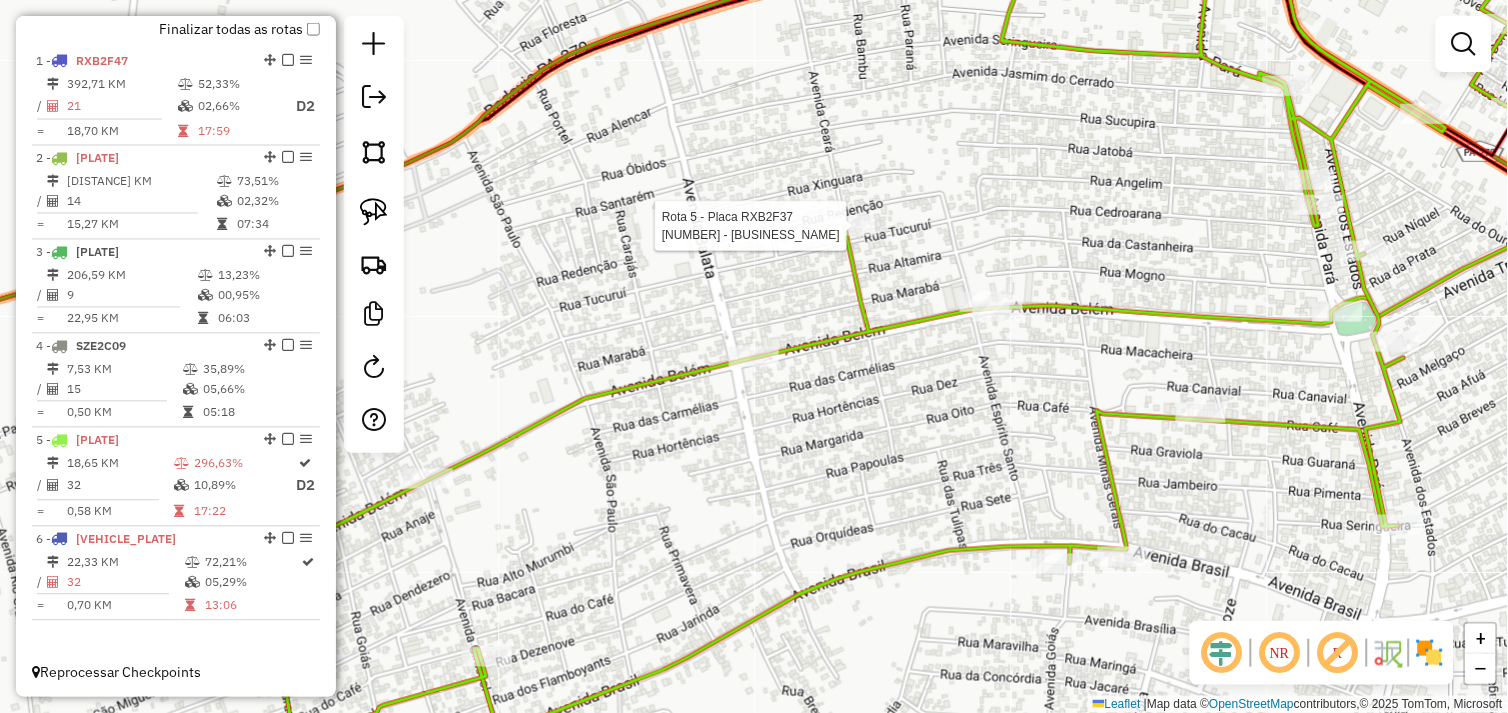 select on "*********" 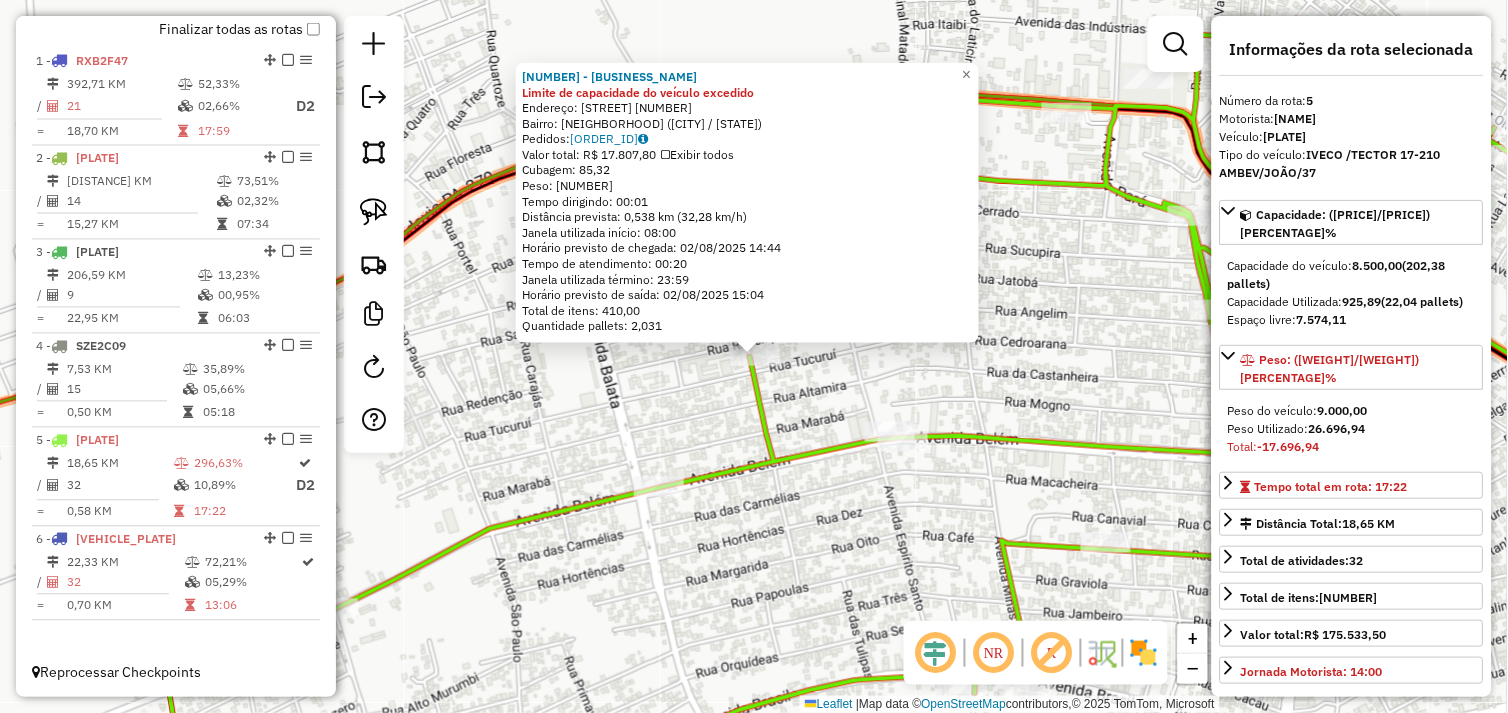 click on "54483 - MERCEARIA E DIST  ZE Limite de capacidade do veículo excedido  Endereço:  AV CEARA 177   Bairro: DAS FLORES (TUCUMA / PA)   Pedidos:  01102485   Valor total: R$ 17.807,80   Exibir todos   Cubagem: 85,32  Peso: 2.418,10  Tempo dirigindo: 00:01   Distância prevista: 0,538 km (32,28 km/h)   Janela utilizada início: 08:00   Horário previsto de chegada: 02/08/2025 14:44   Tempo de atendimento: 00:20   Janela utilizada término: 23:59   Horário previsto de saída: 02/08/2025 15:04   Total de itens: 410,00   Quantidade pallets: 2,031  × Janela de atendimento Grade de atendimento Capacidade Transportadoras Veículos Cliente Pedidos  Rotas Selecione os dias de semana para filtrar as janelas de atendimento  Seg   Ter   Qua   Qui   Sex   Sáb   Dom  Informe o período da janela de atendimento: De: Até:  Filtrar exatamente a janela do cliente  Considerar janela de atendimento padrão  Selecione os dias de semana para filtrar as grades de atendimento  Seg   Ter   Qua   Qui   Sex   Sáb   Dom   De:   Até:" 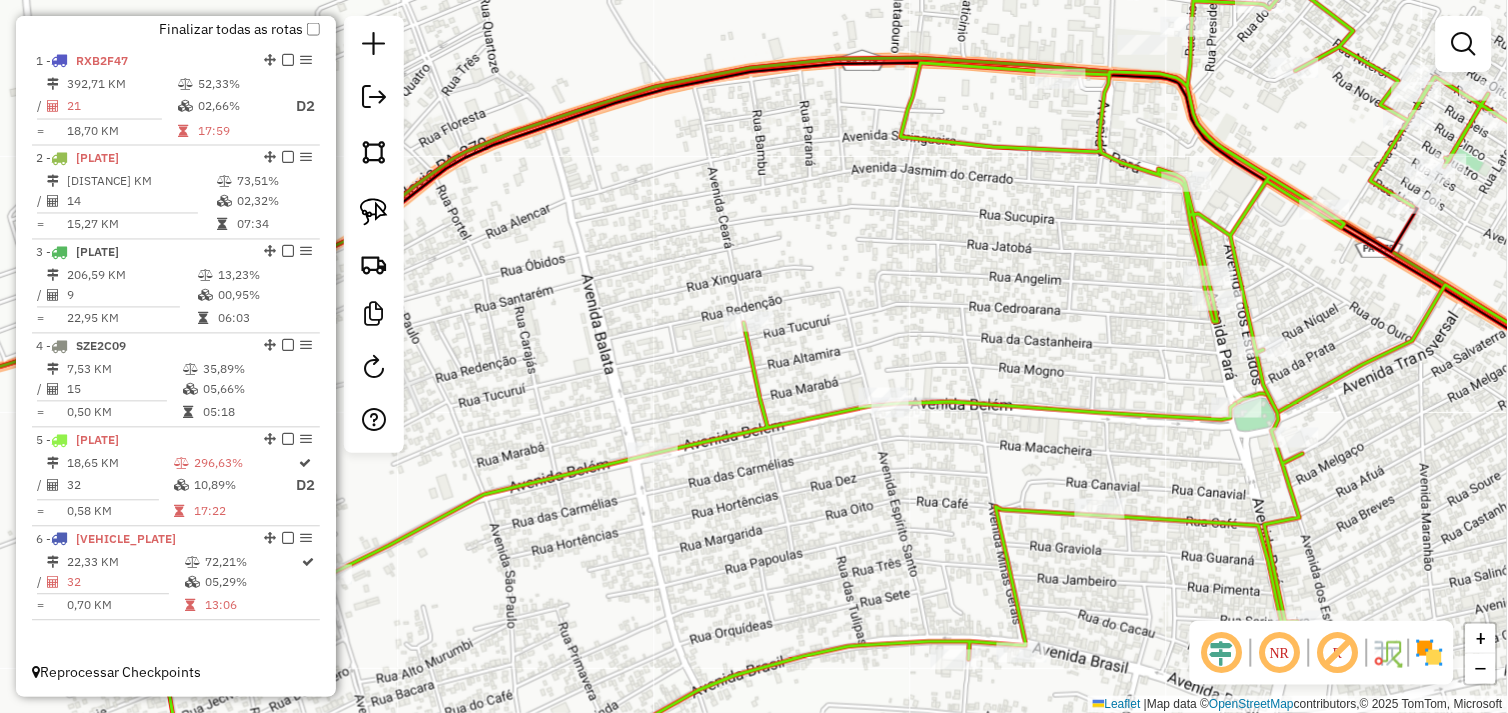 drag, startPoint x: 776, startPoint y: 487, endPoint x: 762, endPoint y: 451, distance: 38.626415 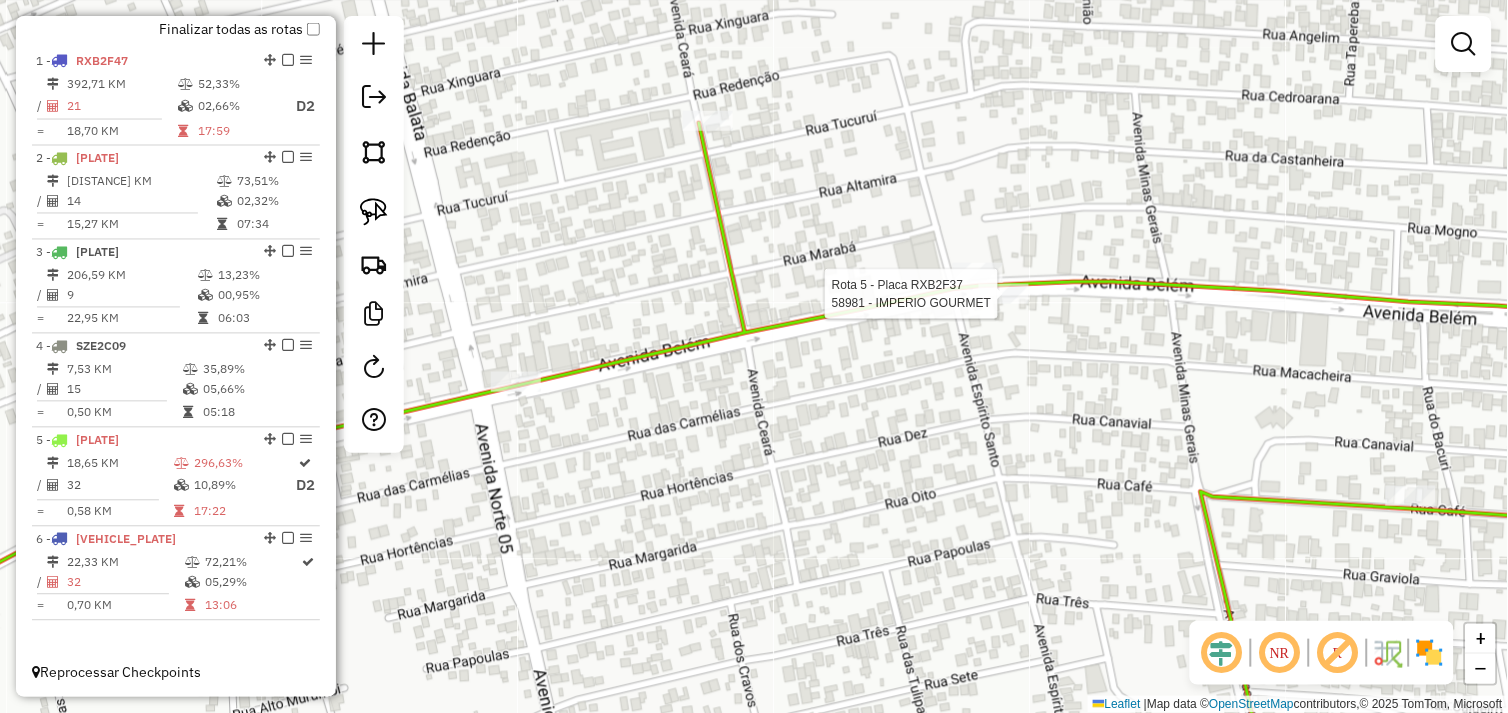 select on "*********" 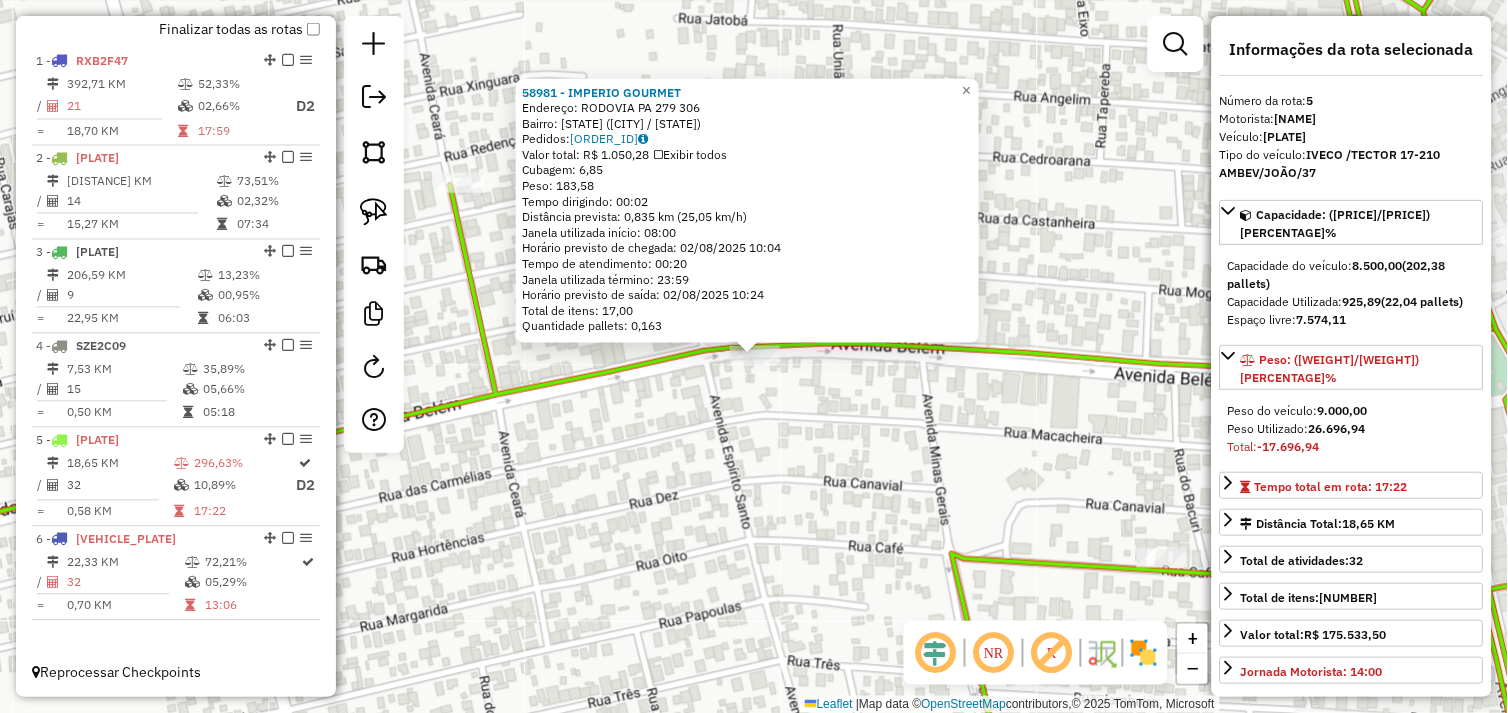 click on "58981 - IMPERIO GOURMET  Endereço:  RODOVIA PA 279 306   Bairro: PA (TUCUMA / PA)   Pedidos:  01102502   Valor total: R$ 1.050,28   Exibir todos   Cubagem: 6,85  Peso: 183,58  Tempo dirigindo: 00:02   Distância prevista: 0,835 km (25,05 km/h)   Janela utilizada início: 08:00   Horário previsto de chegada: 02/08/2025 10:04   Tempo de atendimento: 00:20   Janela utilizada término: 23:59   Horário previsto de saída: 02/08/2025 10:24   Total de itens: 17,00   Quantidade pallets: 0,163  × Janela de atendimento Grade de atendimento Capacidade Transportadoras Veículos Cliente Pedidos  Rotas Selecione os dias de semana para filtrar as janelas de atendimento  Seg   Ter   Qua   Qui   Sex   Sáb   Dom  Informe o período da janela de atendimento: De: Até:  Filtrar exatamente a janela do cliente  Considerar janela de atendimento padrão  Selecione os dias de semana para filtrar as grades de atendimento  Seg   Ter   Qua   Qui   Sex   Sáb   Dom   Considerar clientes sem dia de atendimento cadastrado  De:   De:" 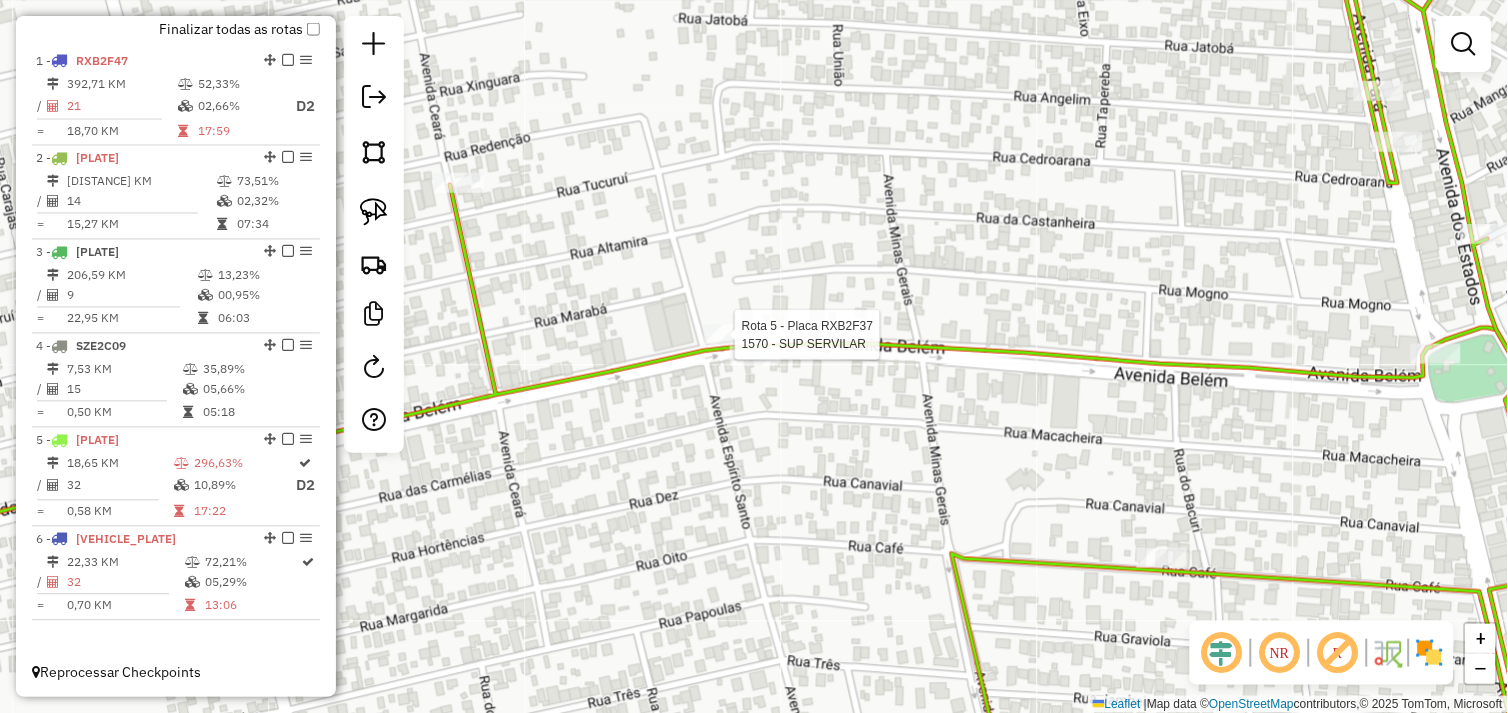 select on "*********" 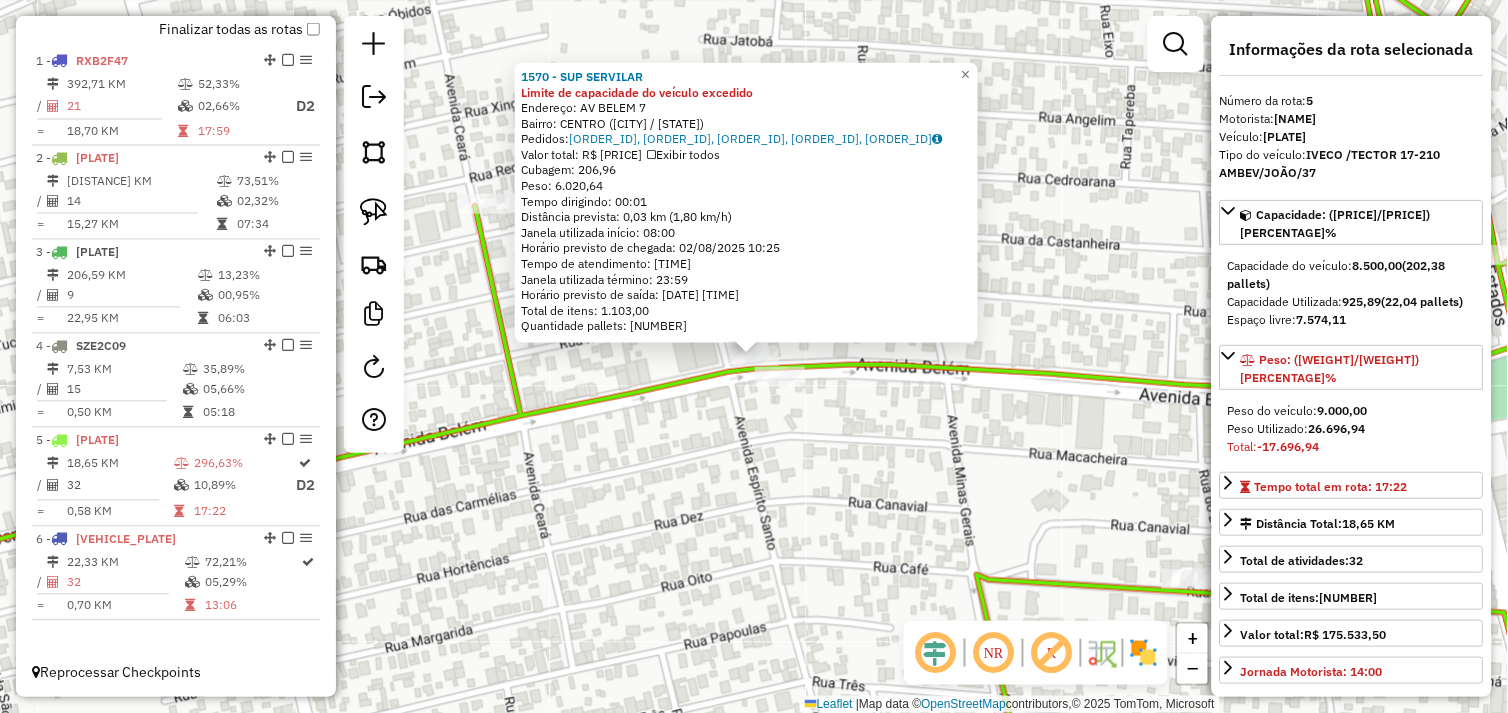 click on "1570 - SUP SERVILAR Limite de capacidade do veículo excedido  Endereço:  AV BELEM 7   Bairro: CENTRO (TUCUMA / PA)   Pedidos:  01102397, 01102465, 01102539, 01102527, 01102528   Valor total: R$ 39.231,94   Exibir todos   Cubagem: 206,96  Peso: 6.020,64  Tempo dirigindo: 00:01   Distância prevista: 0,03 km (1,80 km/h)   Janela utilizada início: 08:00   Horário previsto de chegada: 02/08/2025 10:25   Tempo de atendimento: 04:18   Janela utilizada término: 23:59   Horário previsto de saída: 02/08/2025 14:43   Total de itens: 1.103,00   Quantidade pallets: 4,928  × Janela de atendimento Grade de atendimento Capacidade Transportadoras Veículos Cliente Pedidos  Rotas Selecione os dias de semana para filtrar as janelas de atendimento  Seg   Ter   Qua   Qui   Sex   Sáb   Dom  Informe o período da janela de atendimento: De: Até:  Filtrar exatamente a janela do cliente  Considerar janela de atendimento padrão  Selecione os dias de semana para filtrar as grades de atendimento  Seg   Ter   Qua   Qui   Sex" 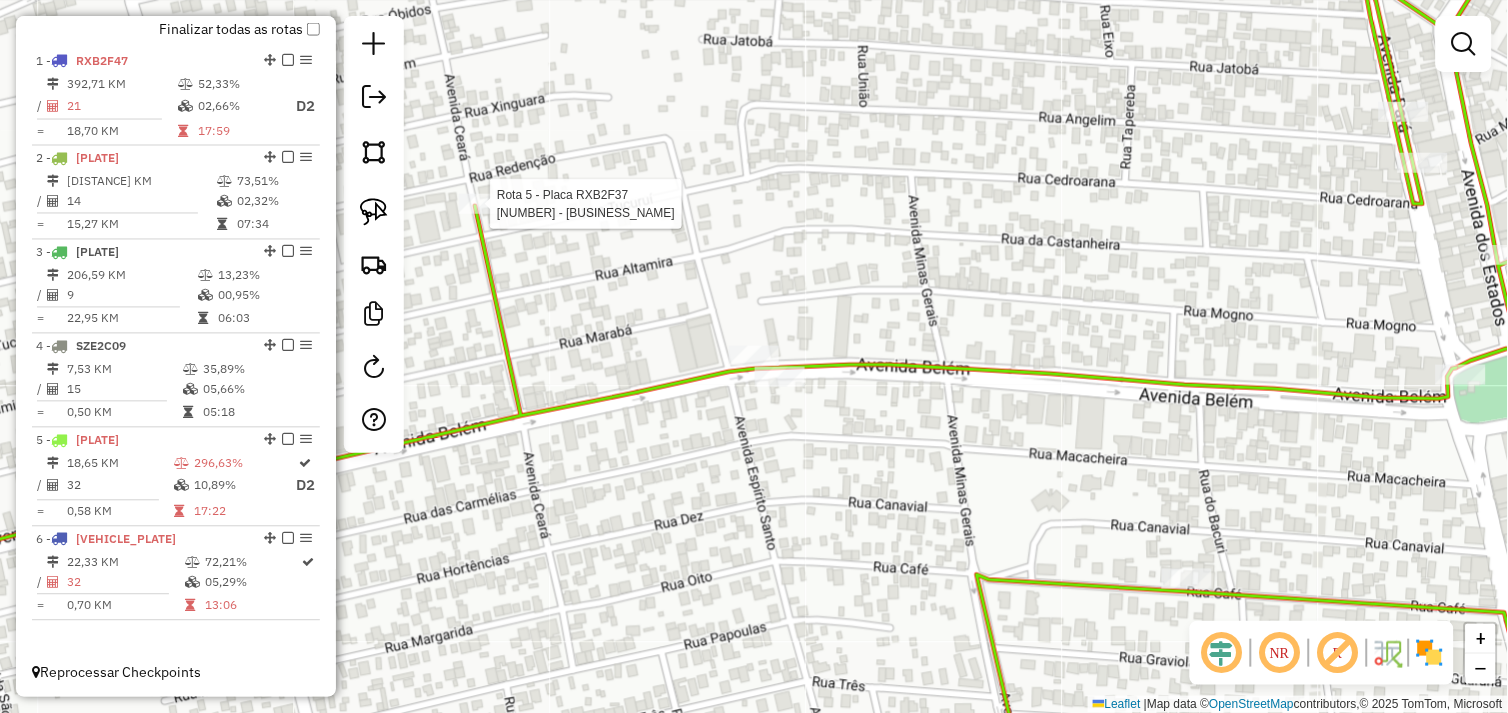 select on "*********" 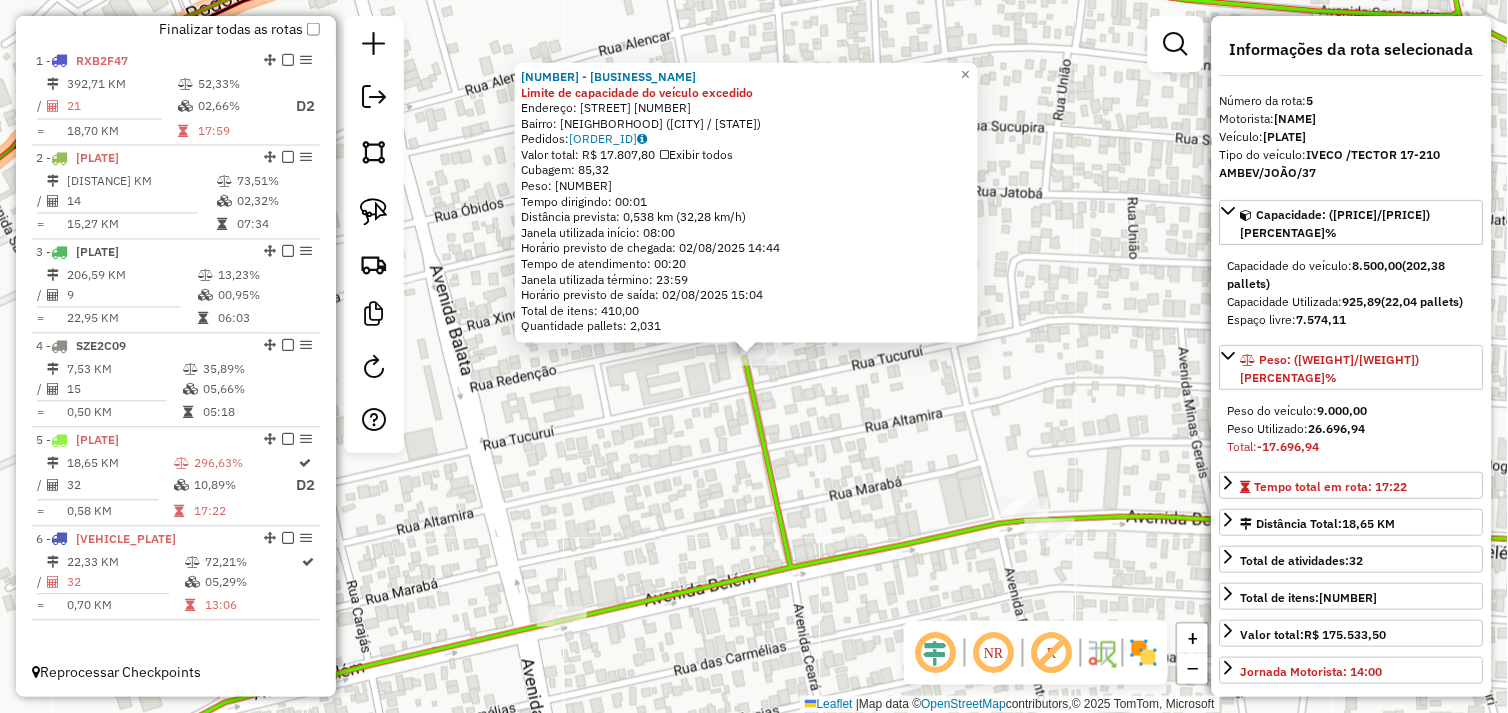 click on "54483 - MERCEARIA E DIST  ZE Limite de capacidade do veículo excedido  Endereço:  AV CEARA 177   Bairro: DAS FLORES (TUCUMA / PA)   Pedidos:  01102485   Valor total: R$ 17.807,80   Exibir todos   Cubagem: 85,32  Peso: 2.418,10  Tempo dirigindo: 00:01   Distância prevista: 0,538 km (32,28 km/h)   Janela utilizada início: 08:00   Horário previsto de chegada: 02/08/2025 14:44   Tempo de atendimento: 00:20   Janela utilizada término: 23:59   Horário previsto de saída: 02/08/2025 15:04   Total de itens: 410,00   Quantidade pallets: 2,031  × Janela de atendimento Grade de atendimento Capacidade Transportadoras Veículos Cliente Pedidos  Rotas Selecione os dias de semana para filtrar as janelas de atendimento  Seg   Ter   Qua   Qui   Sex   Sáb   Dom  Informe o período da janela de atendimento: De: Até:  Filtrar exatamente a janela do cliente  Considerar janela de atendimento padrão  Selecione os dias de semana para filtrar as grades de atendimento  Seg   Ter   Qua   Qui   Sex   Sáb   Dom   De:   Até:" 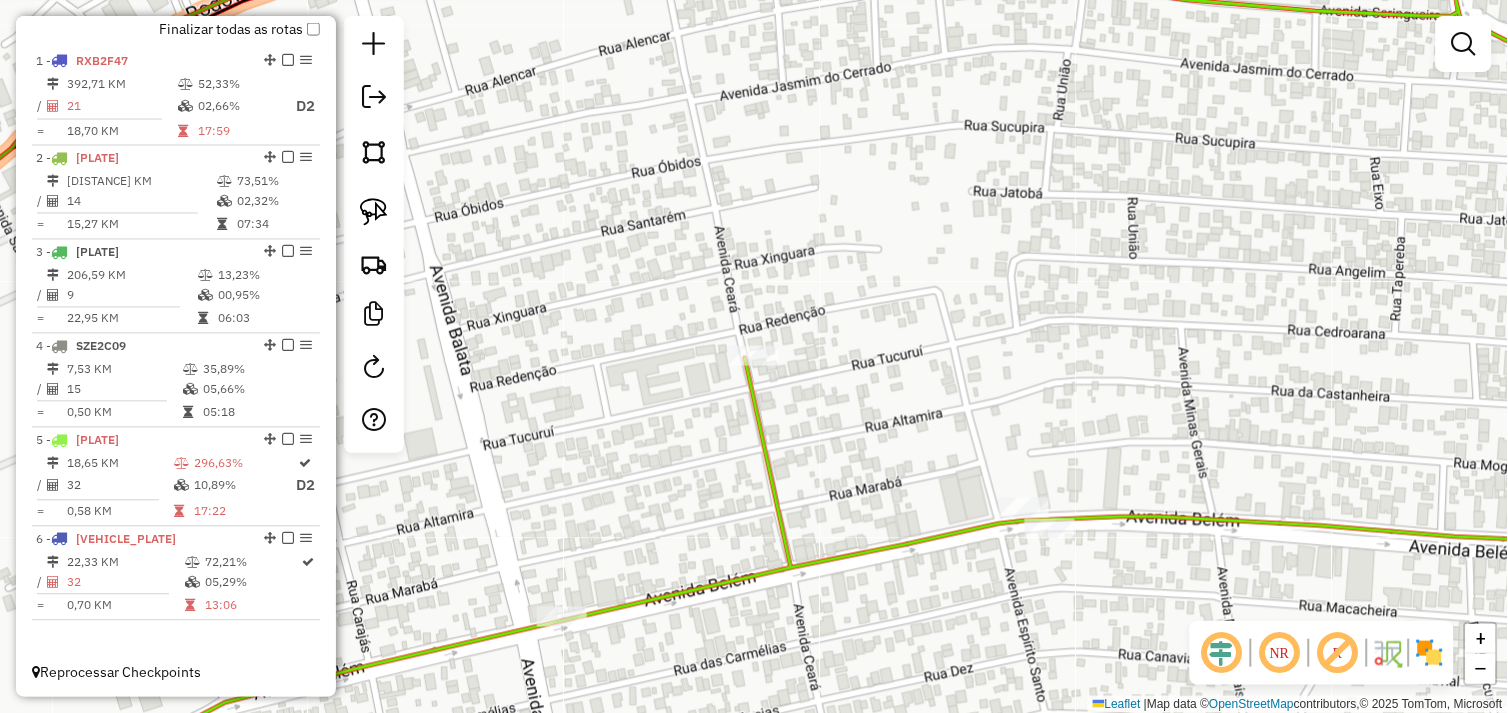 drag, startPoint x: 867, startPoint y: 575, endPoint x: 747, endPoint y: 483, distance: 151.20847 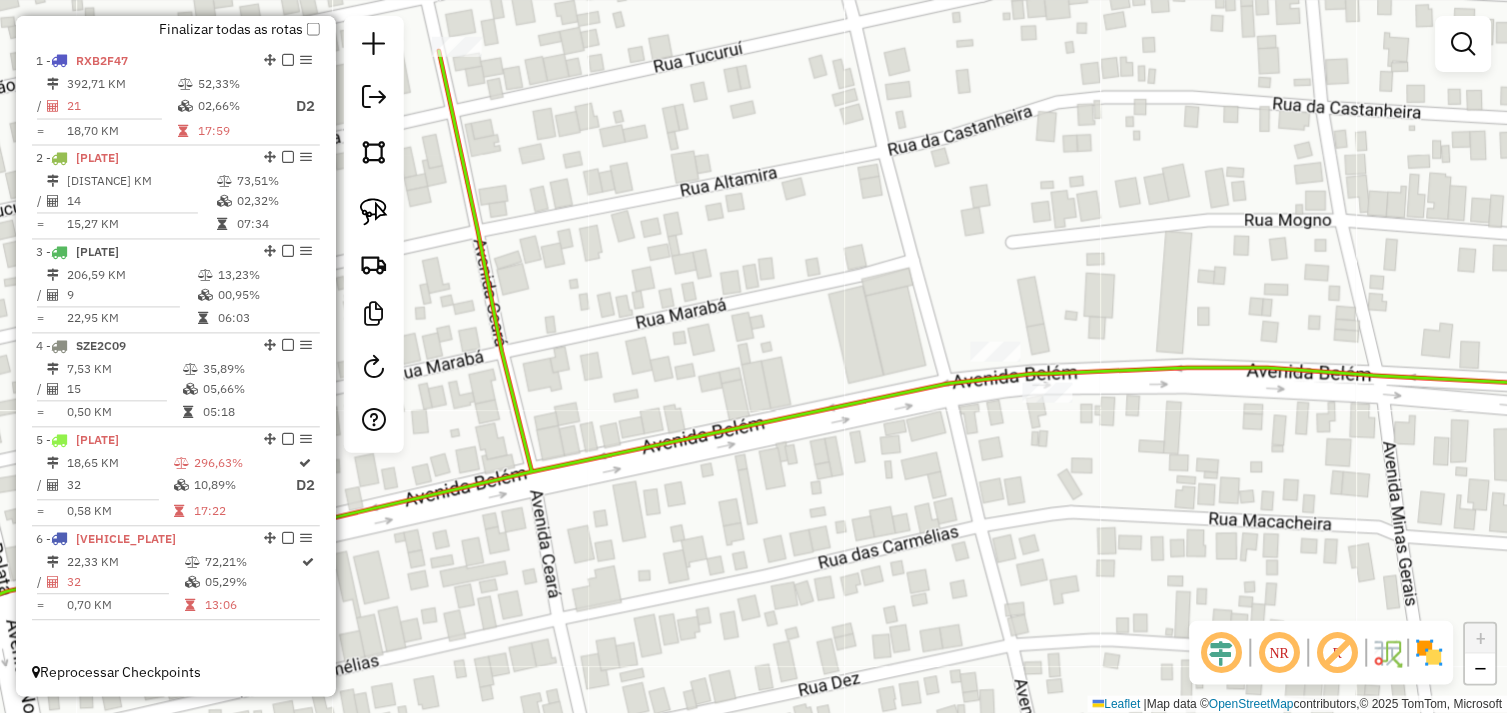 drag, startPoint x: 375, startPoint y: 212, endPoint x: 520, endPoint y: 153, distance: 156.54393 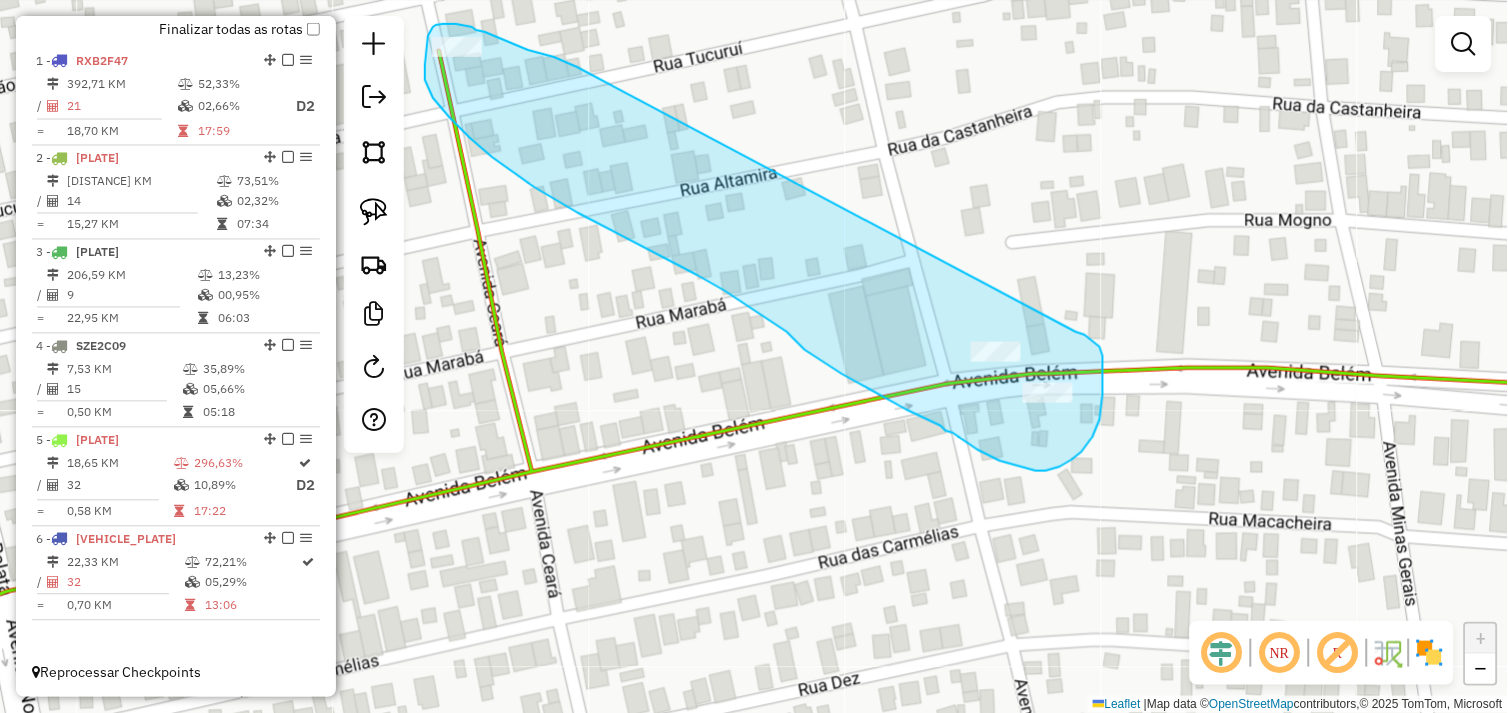drag, startPoint x: 577, startPoint y: 67, endPoint x: 1072, endPoint y: 335, distance: 562.89343 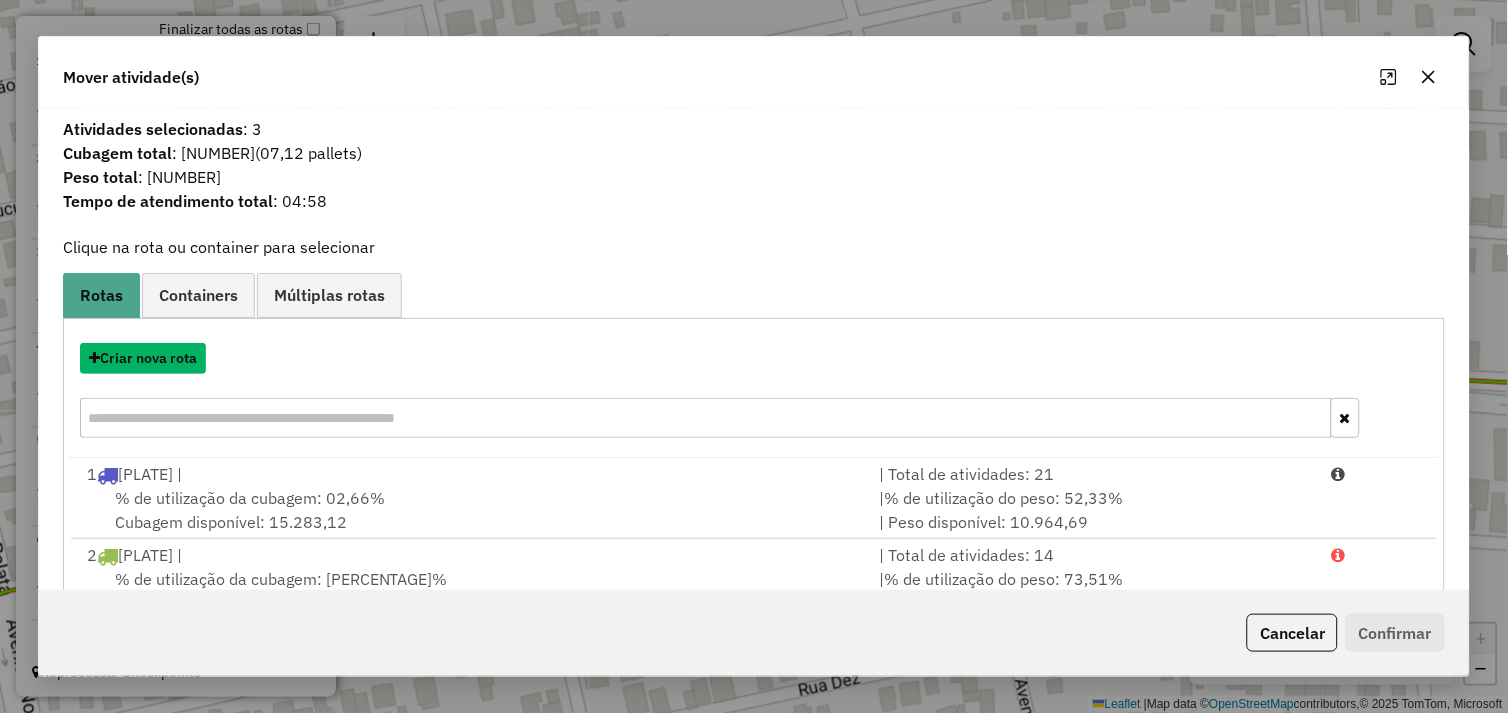 click on "Criar nova rota" at bounding box center (143, 358) 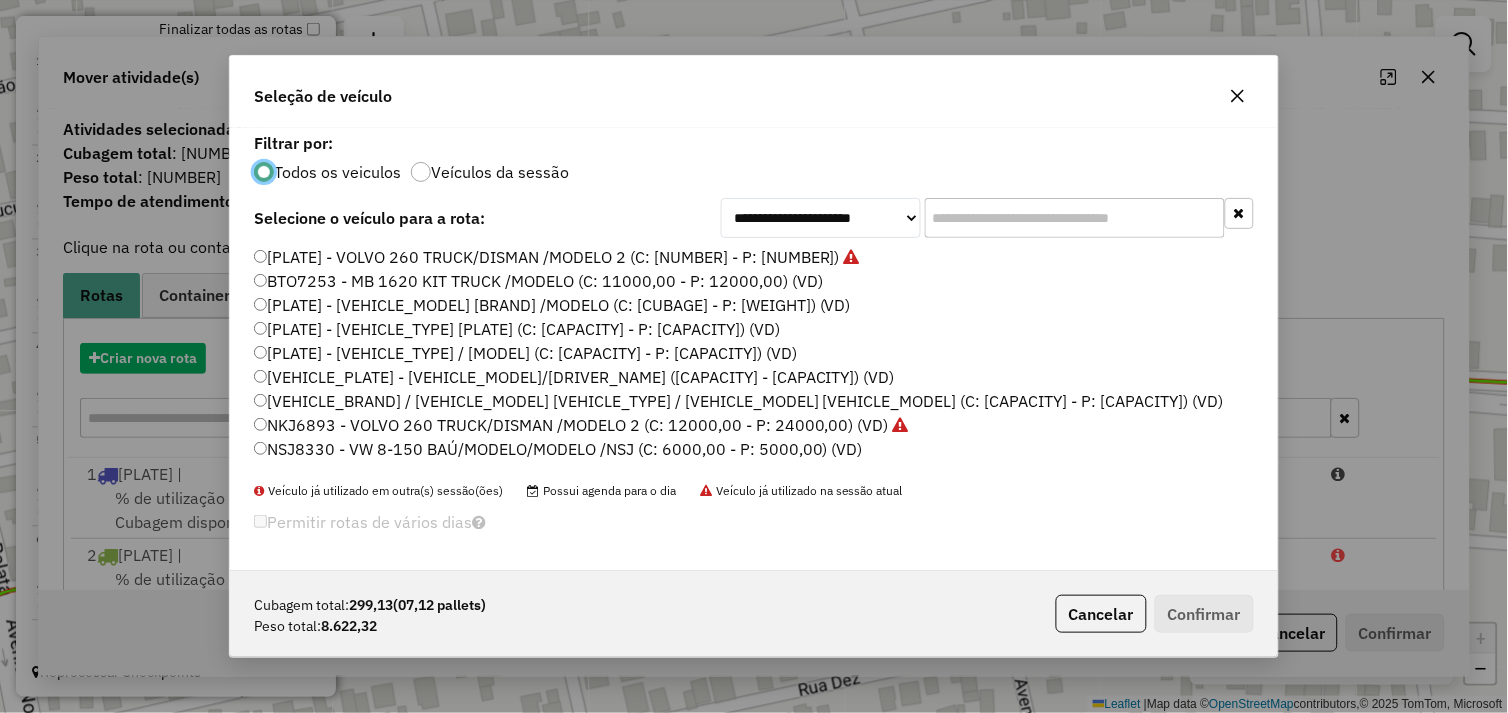 scroll, scrollTop: 11, scrollLeft: 5, axis: both 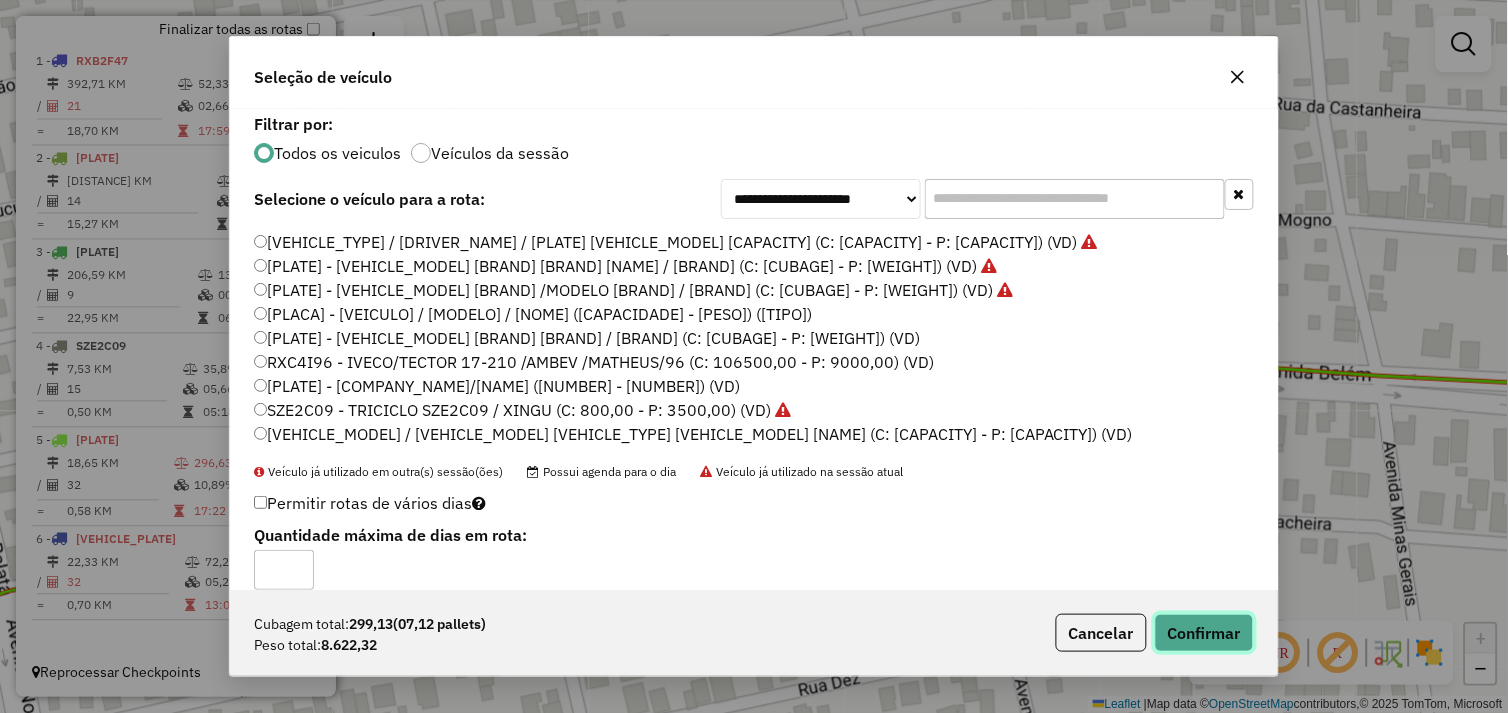 click on "Confirmar" 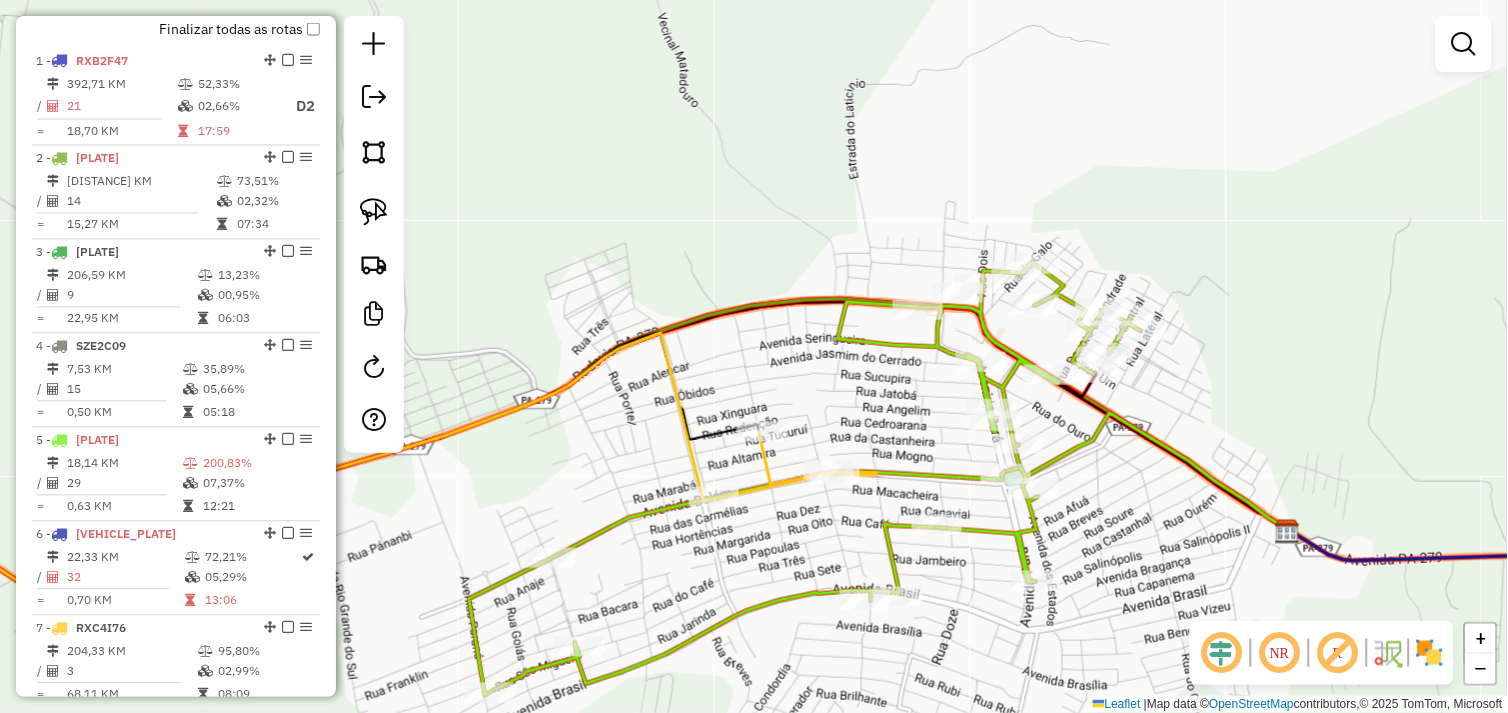 click on "Janela de atendimento Grade de atendimento Capacidade Transportadoras Veículos Cliente Pedidos  Rotas Selecione os dias de semana para filtrar as janelas de atendimento  Seg   Ter   Qua   Qui   Sex   Sáb   Dom  Informe o período da janela de atendimento: De: Até:  Filtrar exatamente a janela do cliente  Considerar janela de atendimento padrão  Selecione os dias de semana para filtrar as grades de atendimento  Seg   Ter   Qua   Qui   Sex   Sáb   Dom   Considerar clientes sem dia de atendimento cadastrado  Clientes fora do dia de atendimento selecionado Filtrar as atividades entre os valores definidos abaixo:  Peso mínimo:   Peso máximo:   Cubagem mínima:   Cubagem máxima:   De:   Até:  Filtrar as atividades entre o tempo de atendimento definido abaixo:  De:   Até:   Considerar capacidade total dos clientes não roteirizados Transportadora: Selecione um ou mais itens Tipo de veículo: Selecione um ou mais itens Veículo: Selecione um ou mais itens Motorista: Selecione um ou mais itens Nome: Rótulo:" 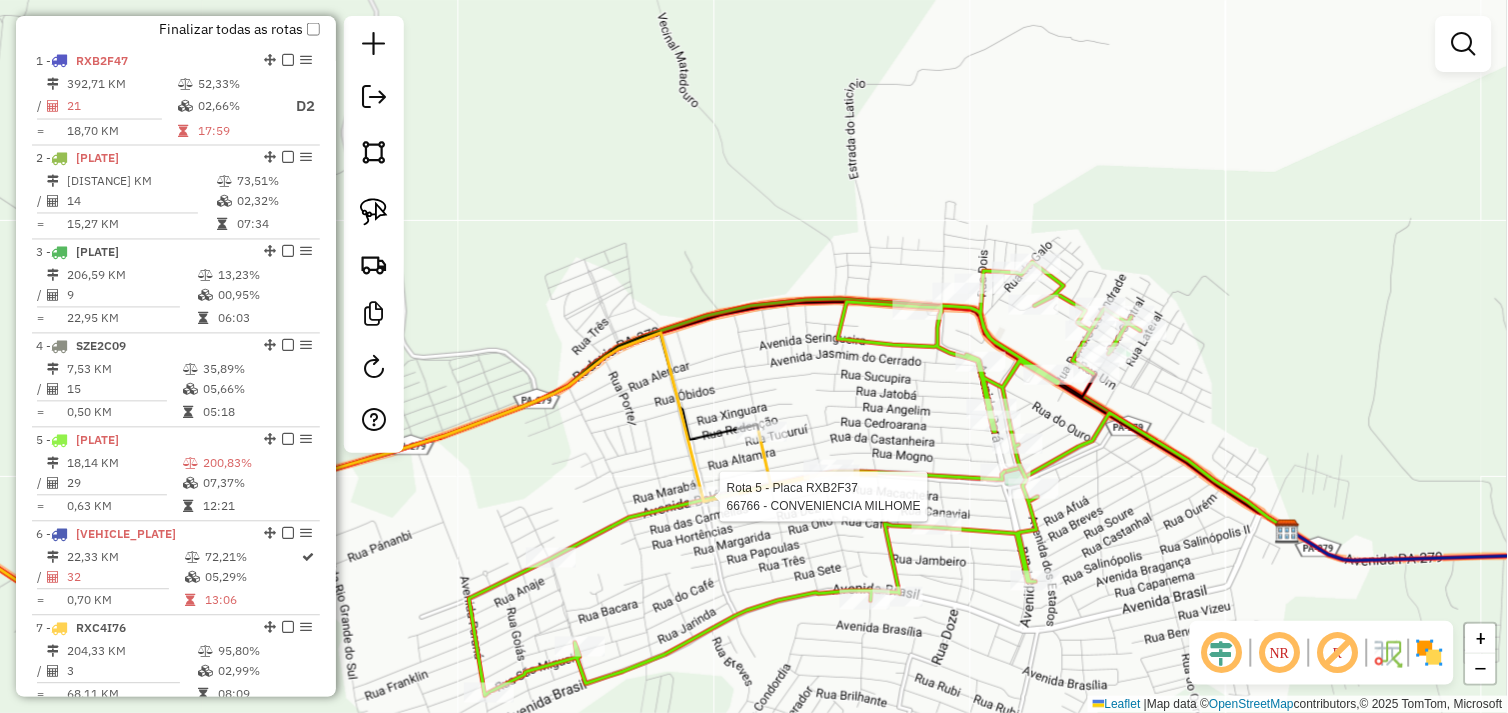 select on "*********" 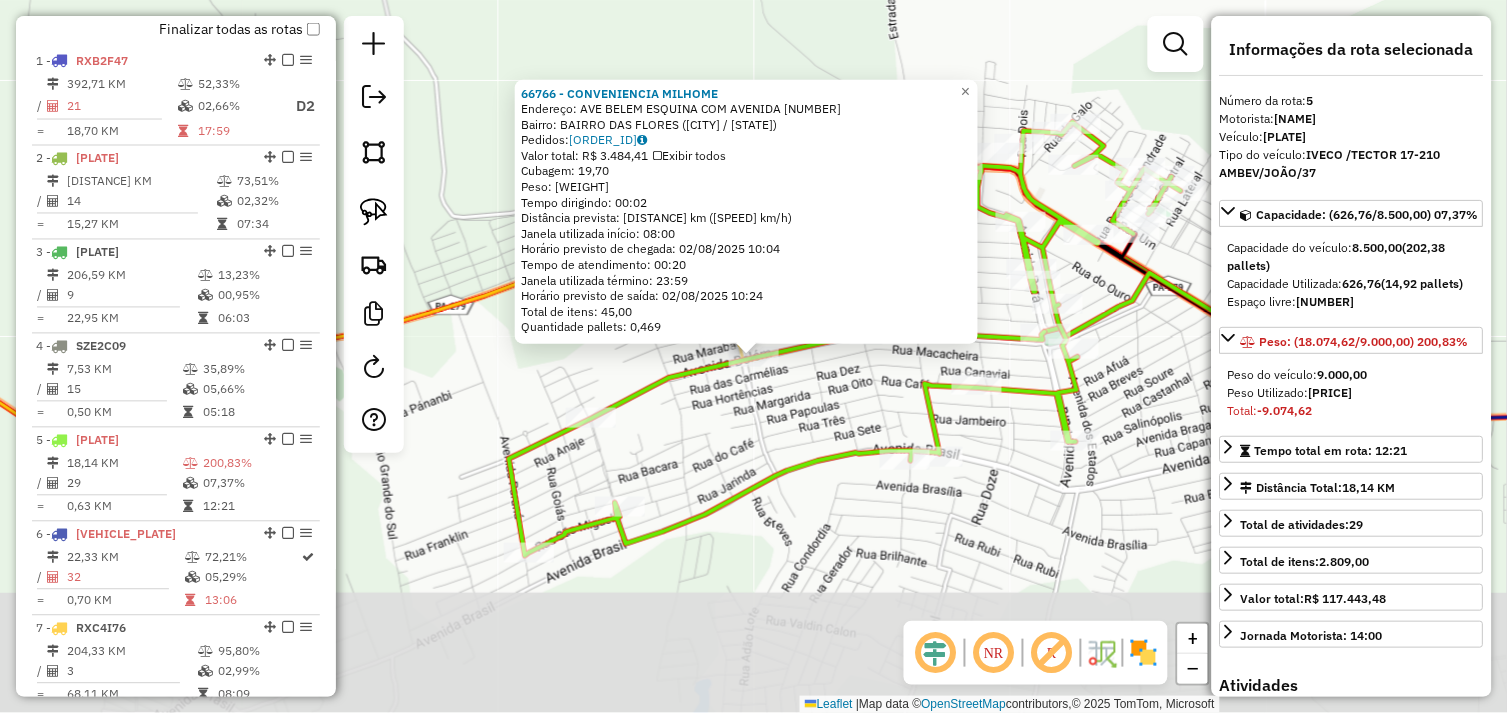 scroll, scrollTop: 808, scrollLeft: 0, axis: vertical 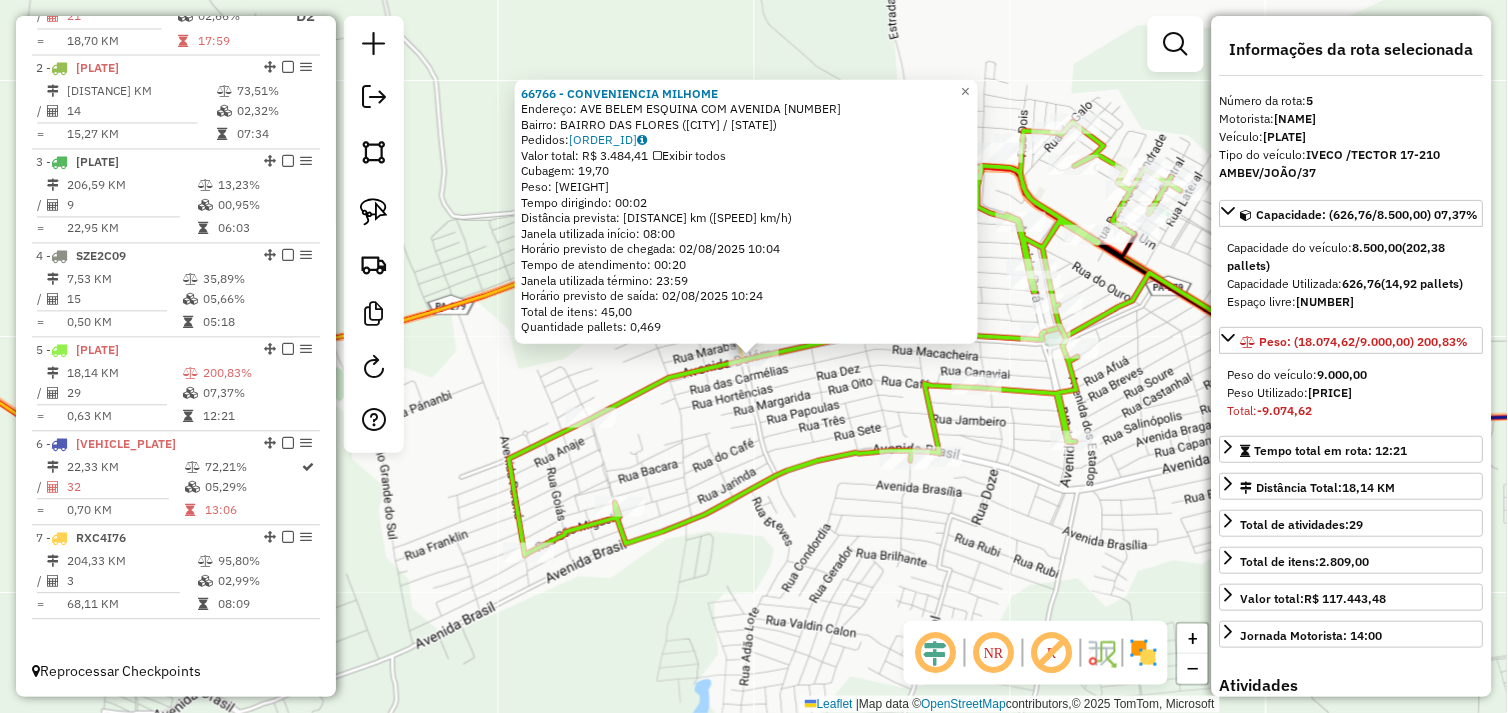 click 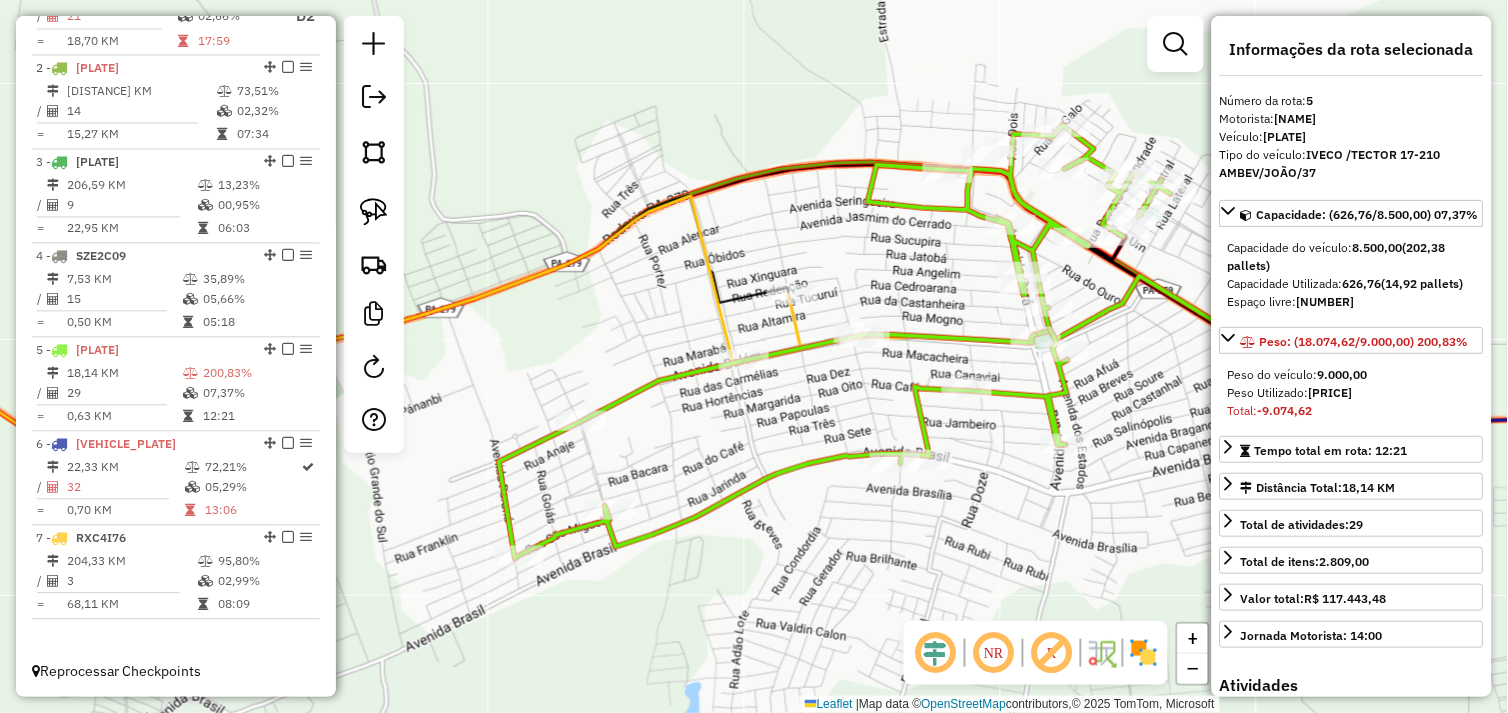 drag, startPoint x: 891, startPoint y: 517, endPoint x: 728, endPoint y: 515, distance: 163.01227 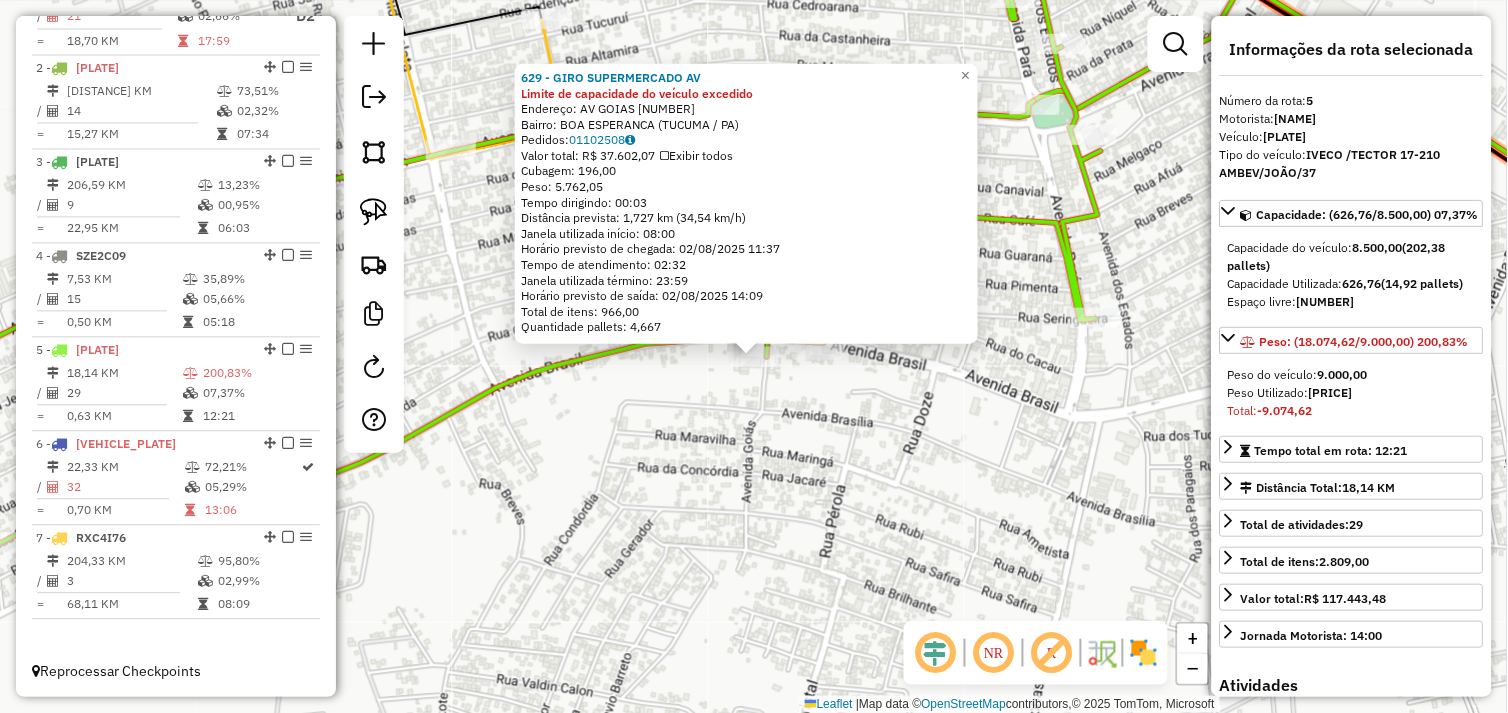 click on "629 - GIRO SUPERMERCADO AV Limite de capacidade do veículo excedido  Endereço:  AV GOIAS 19   Bairro: BOA ESPERANCA (TUCUMA / PA)   Pedidos:  01102508   Valor total: R$ 37.602,07   Exibir todos   Cubagem: 196,00  Peso: 5.762,05  Tempo dirigindo: 00:03   Distância prevista: 1,727 km (34,54 km/h)   Janela utilizada início: 08:00   Horário previsto de chegada: 02/08/2025 11:37   Tempo de atendimento: 02:32   Janela utilizada término: 23:59   Horário previsto de saída: 02/08/2025 14:09   Total de itens: 966,00   Quantidade pallets: 4,667  × Janela de atendimento Grade de atendimento Capacidade Transportadoras Veículos Cliente Pedidos  Rotas Selecione os dias de semana para filtrar as janelas de atendimento  Seg   Ter   Qua   Qui   Sex   Sáb   Dom  Informe o período da janela de atendimento: De: Até:  Filtrar exatamente a janela do cliente  Considerar janela de atendimento padrão  Selecione os dias de semana para filtrar as grades de atendimento  Seg   Ter   Qua   Qui   Sex   Sáb   Dom   De:   De:" 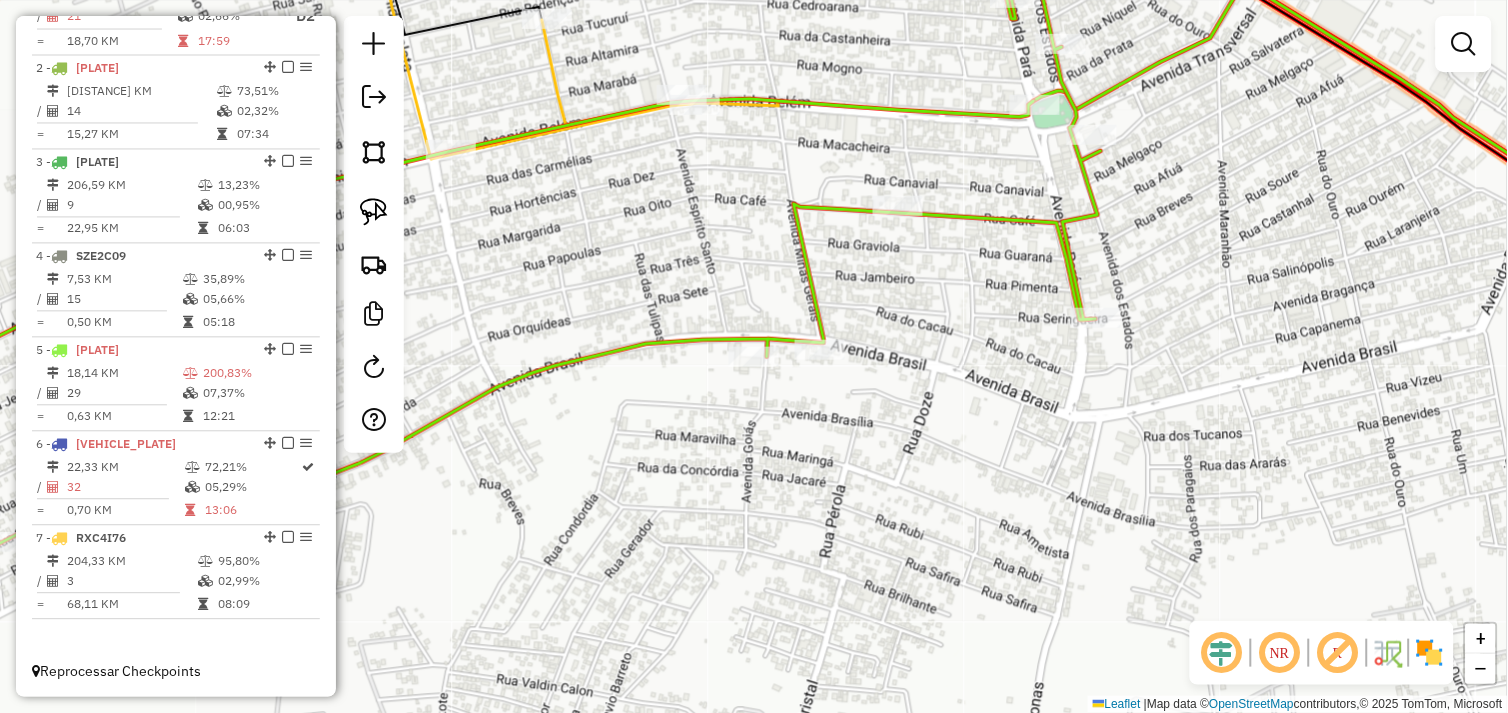 drag, startPoint x: 978, startPoint y: 366, endPoint x: 900, endPoint y: 554, distance: 203.5387 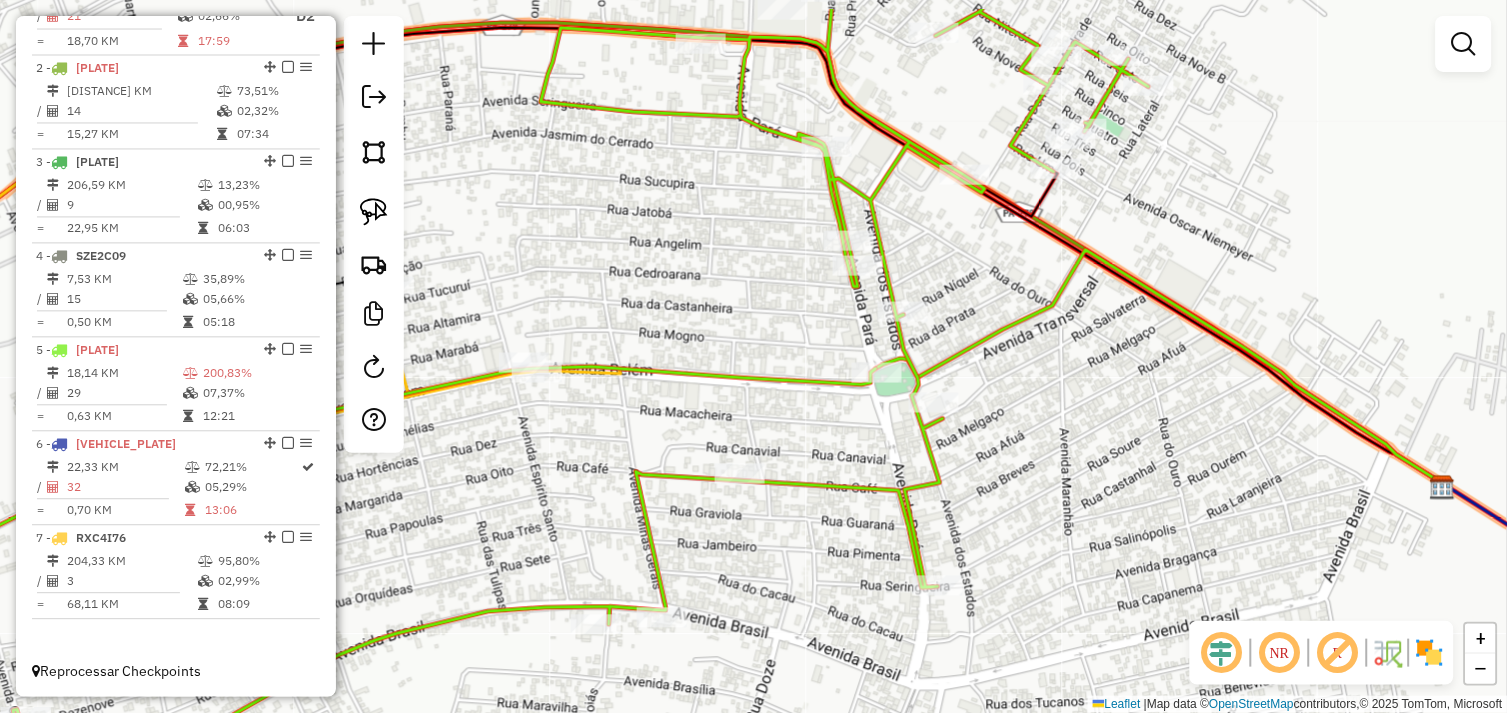 drag, startPoint x: 877, startPoint y: 541, endPoint x: 773, endPoint y: 540, distance: 104.00481 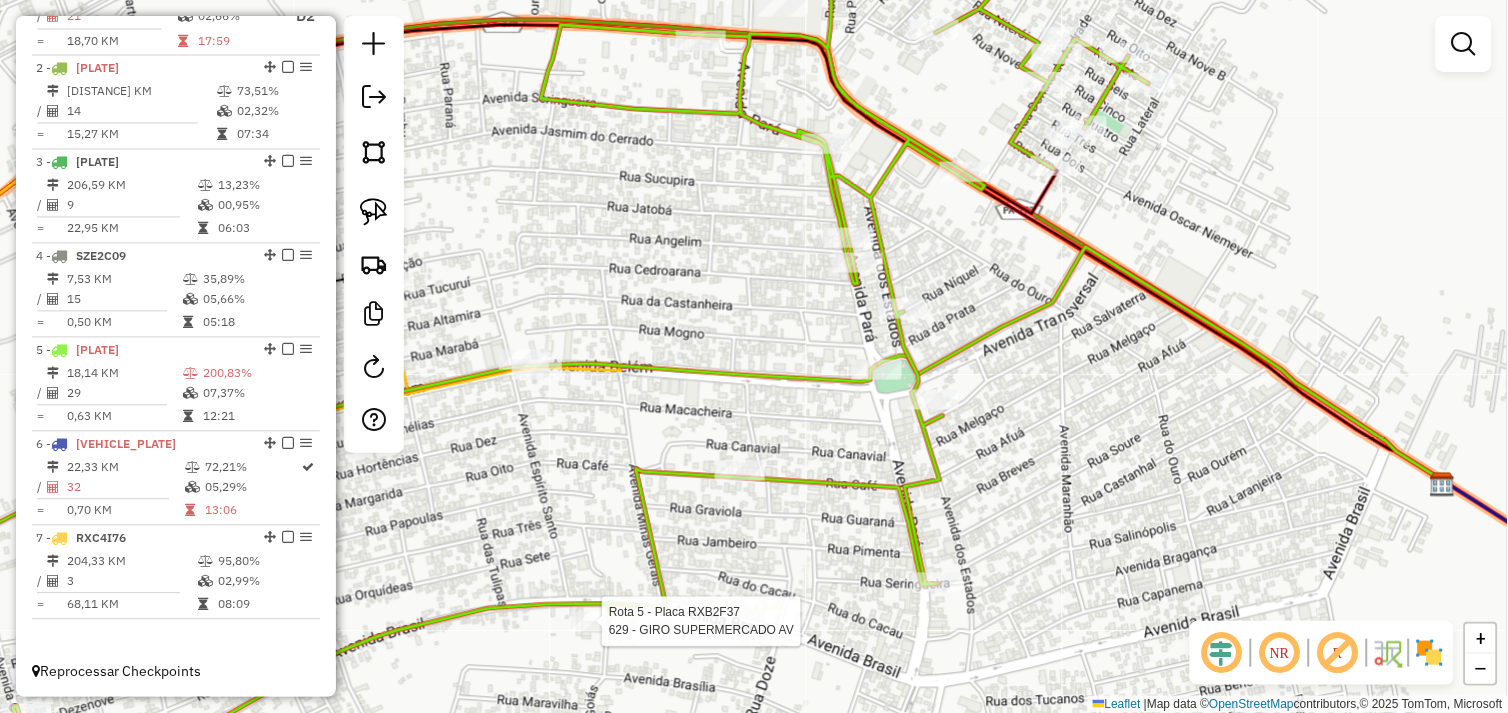 select on "*********" 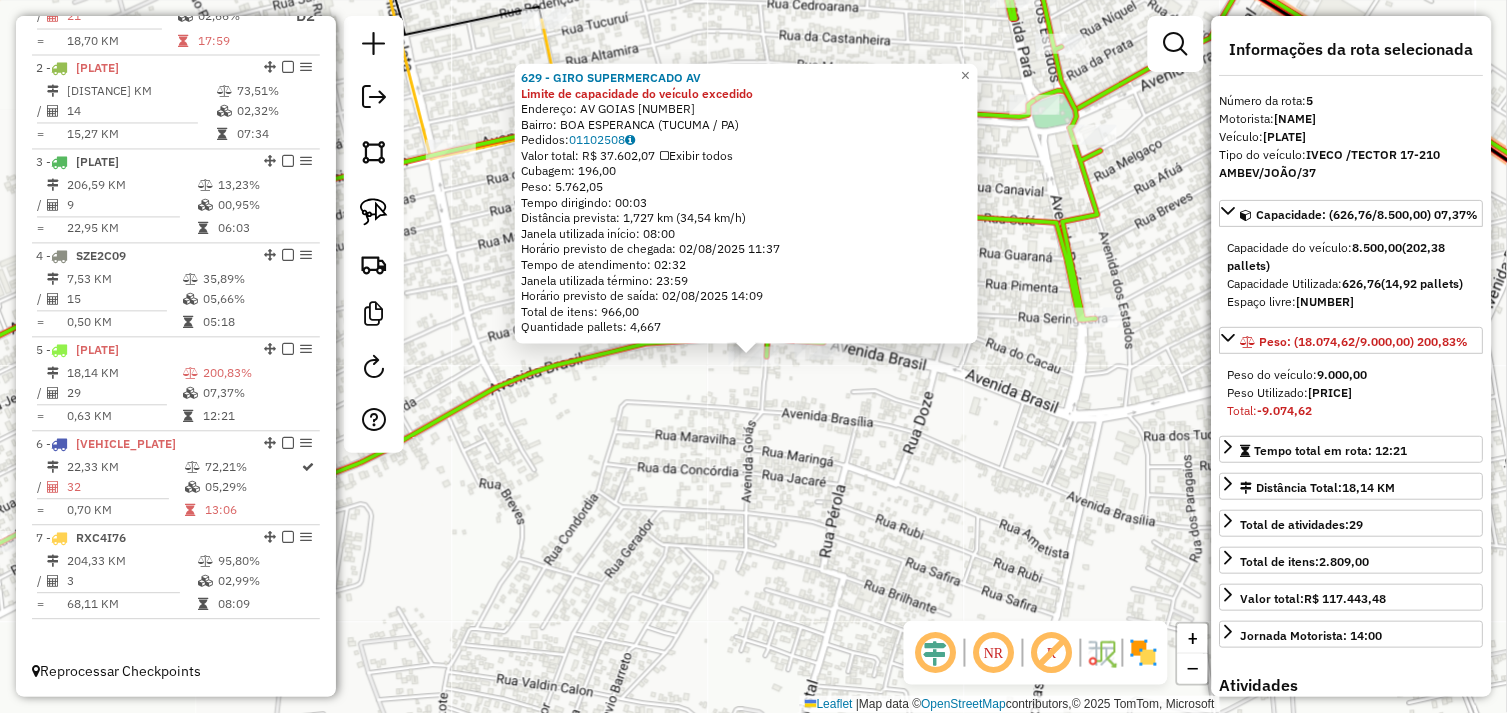 click on "629 - GIRO SUPERMERCADO AV Limite de capacidade do veículo excedido  Endereço:  AV GOIAS 19   Bairro: BOA ESPERANCA (TUCUMA / PA)   Pedidos:  01102508   Valor total: R$ 37.602,07   Exibir todos   Cubagem: 196,00  Peso: 5.762,05  Tempo dirigindo: 00:03   Distância prevista: 1,727 km (34,54 km/h)   Janela utilizada início: 08:00   Horário previsto de chegada: 02/08/2025 11:37   Tempo de atendimento: 02:32   Janela utilizada término: 23:59   Horário previsto de saída: 02/08/2025 14:09   Total de itens: 966,00   Quantidade pallets: 4,667  × Janela de atendimento Grade de atendimento Capacidade Transportadoras Veículos Cliente Pedidos  Rotas Selecione os dias de semana para filtrar as janelas de atendimento  Seg   Ter   Qua   Qui   Sex   Sáb   Dom  Informe o período da janela de atendimento: De: Até:  Filtrar exatamente a janela do cliente  Considerar janela de atendimento padrão  Selecione os dias de semana para filtrar as grades de atendimento  Seg   Ter   Qua   Qui   Sex   Sáb   Dom   De:   De:" 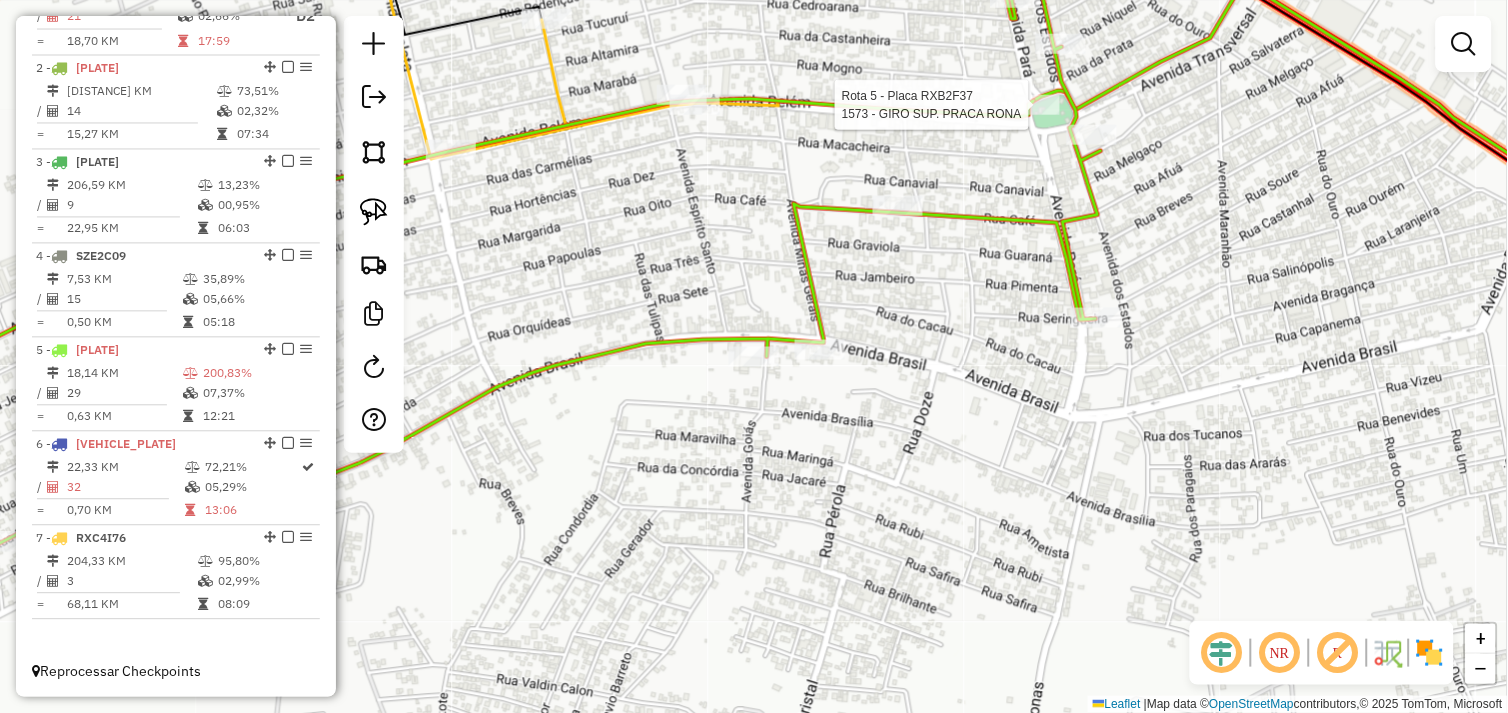 click 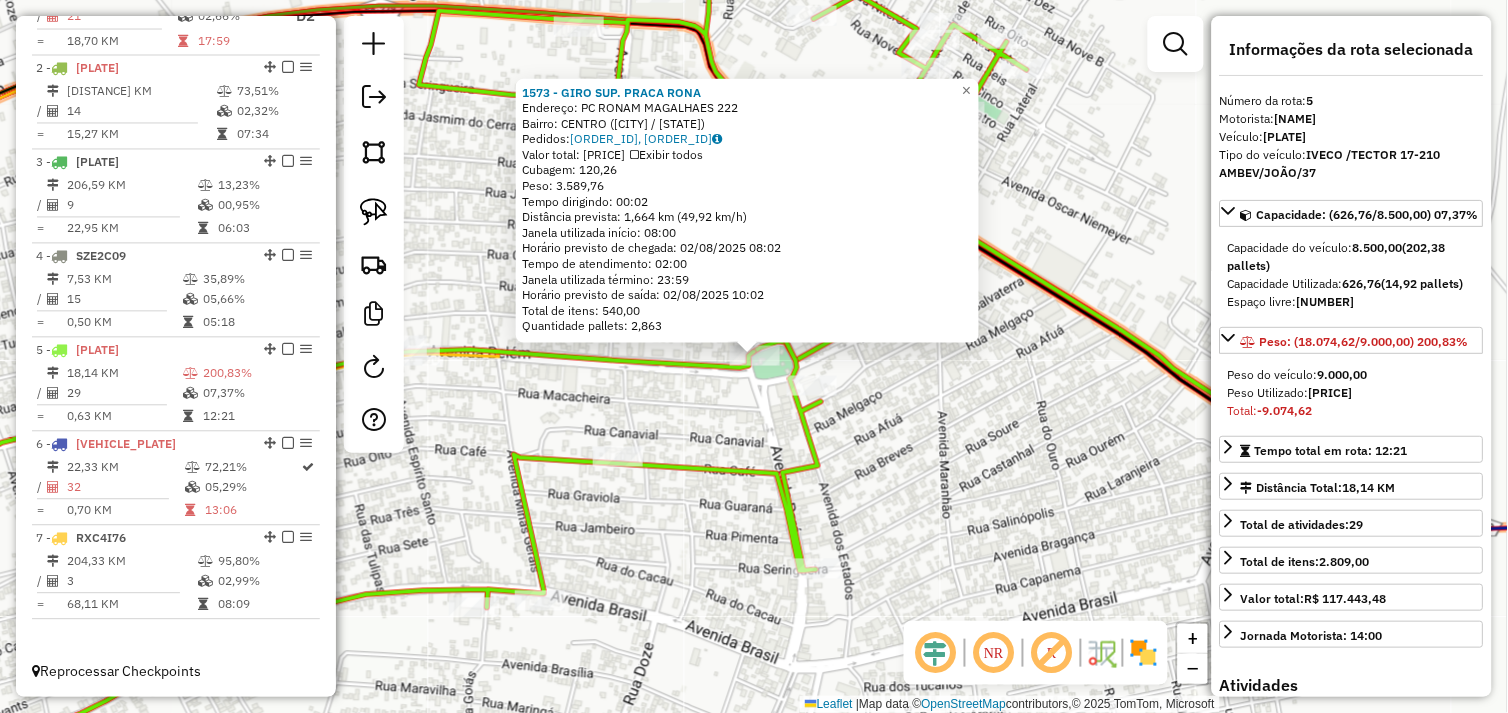 click on "1573 - GIRO SUP. PRACA RONA  Endereço:  PC RONAM MAGALHAES 222   Bairro: CENTRO (TUCUMA / PA)   Pedidos:  01102398, 01102529   Valor total: R$ 20.897,22   Exibir todos   Cubagem: 120,26  Peso: 3.589,76  Tempo dirigindo: 00:02   Distância prevista: 1,664 km (49,92 km/h)   Janela utilizada início: 08:00   Horário previsto de chegada: 02/08/2025 08:02   Tempo de atendimento: 02:00   Janela utilizada término: 23:59   Horário previsto de saída: 02/08/2025 10:02   Total de itens: 540,00   Quantidade pallets: 2,863  × Janela de atendimento Grade de atendimento Capacidade Transportadoras Veículos Cliente Pedidos  Rotas Selecione os dias de semana para filtrar as janelas de atendimento  Seg   Ter   Qua   Qui   Sex   Sáb   Dom  Informe o período da janela de atendimento: De: Até:  Filtrar exatamente a janela do cliente  Considerar janela de atendimento padrão  Selecione os dias de semana para filtrar as grades de atendimento  Seg   Ter   Qua   Qui   Sex   Sáb   Dom   Peso mínimo:   Peso máximo:   De:  +" 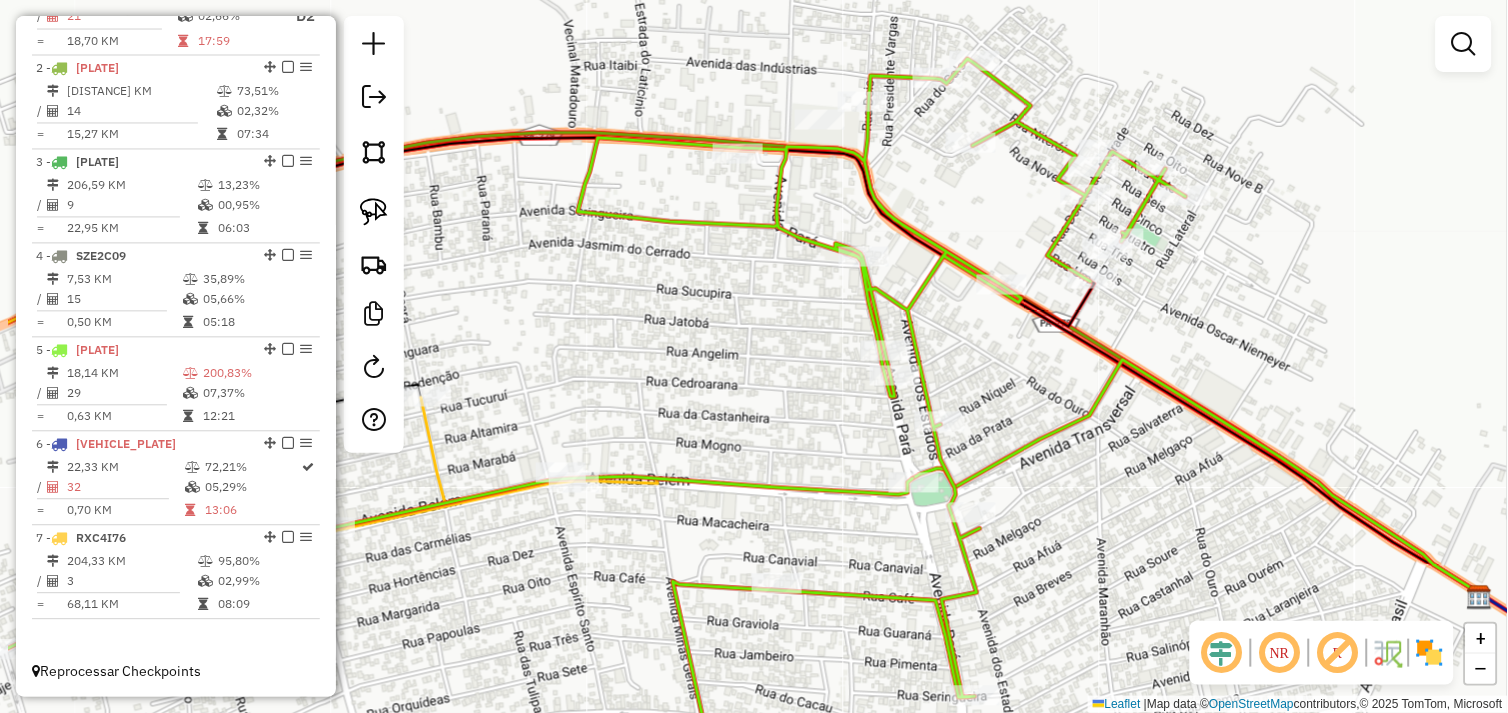 drag, startPoint x: 647, startPoint y: 315, endPoint x: 806, endPoint y: 442, distance: 203.49448 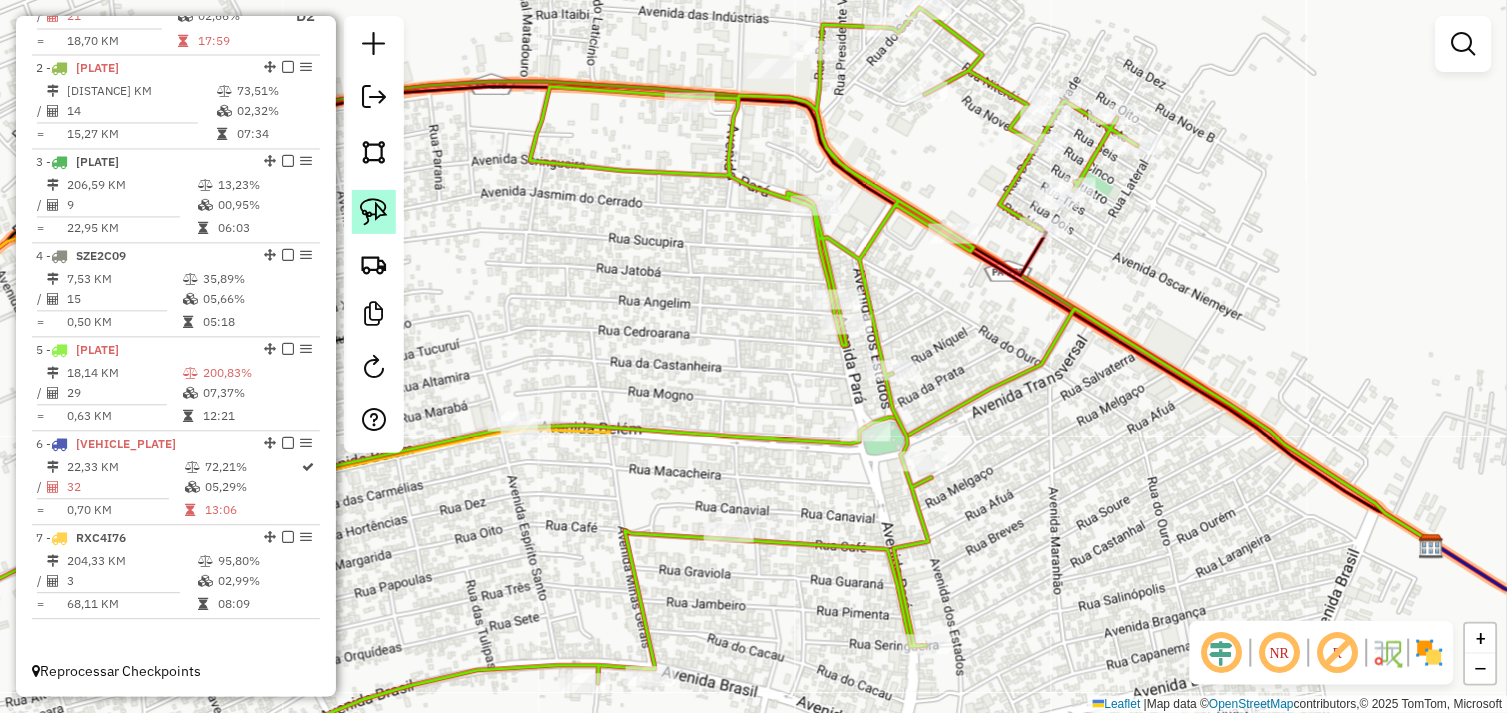 click 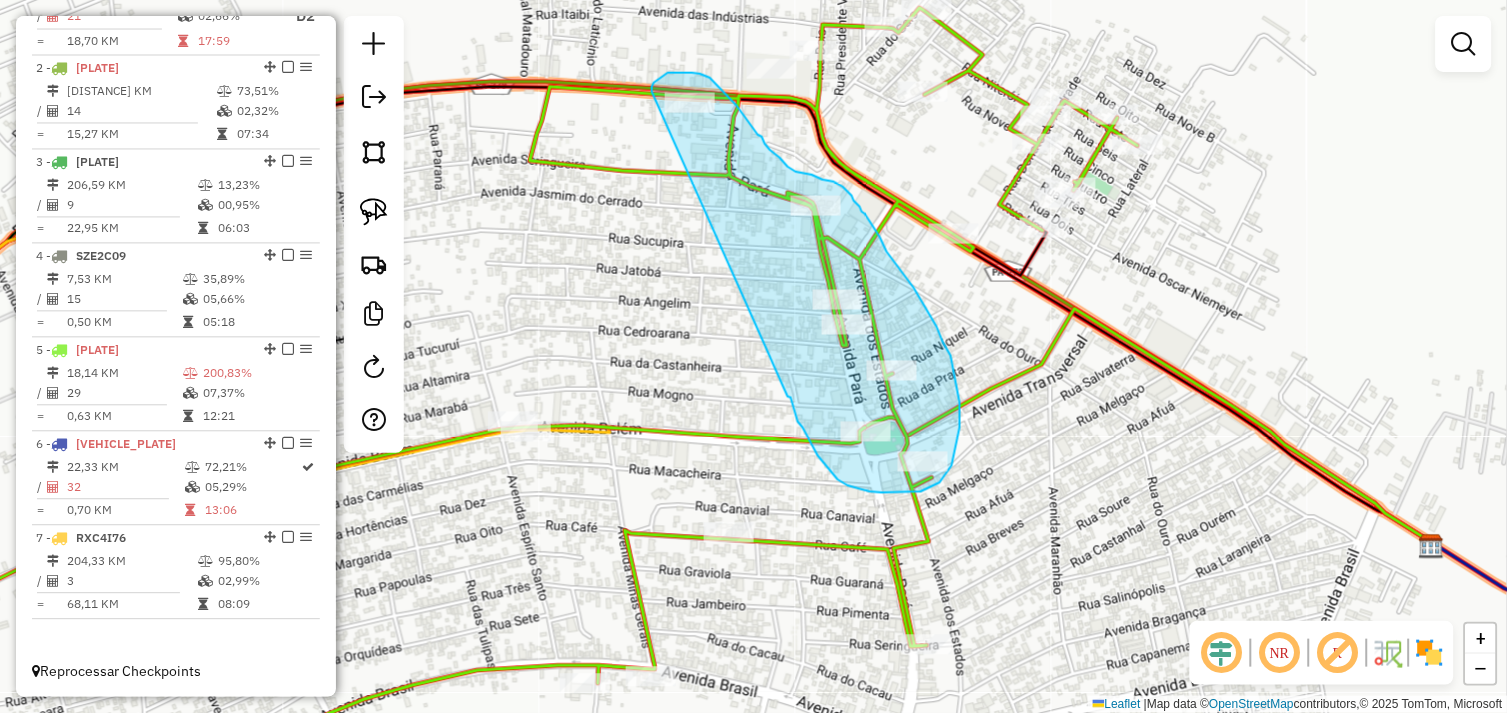 drag, startPoint x: 798, startPoint y: 422, endPoint x: 652, endPoint y: 92, distance: 360.85455 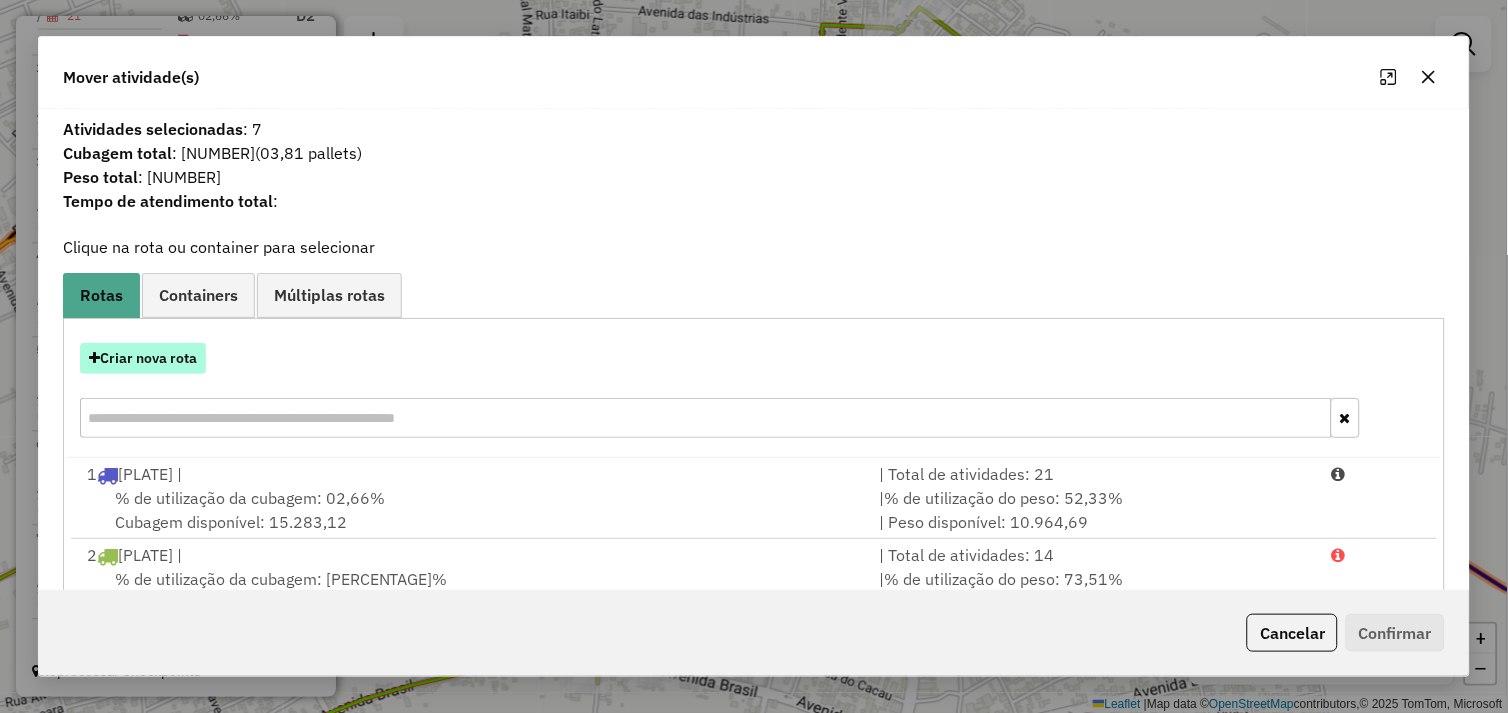 click on "Criar nova rota" at bounding box center (143, 358) 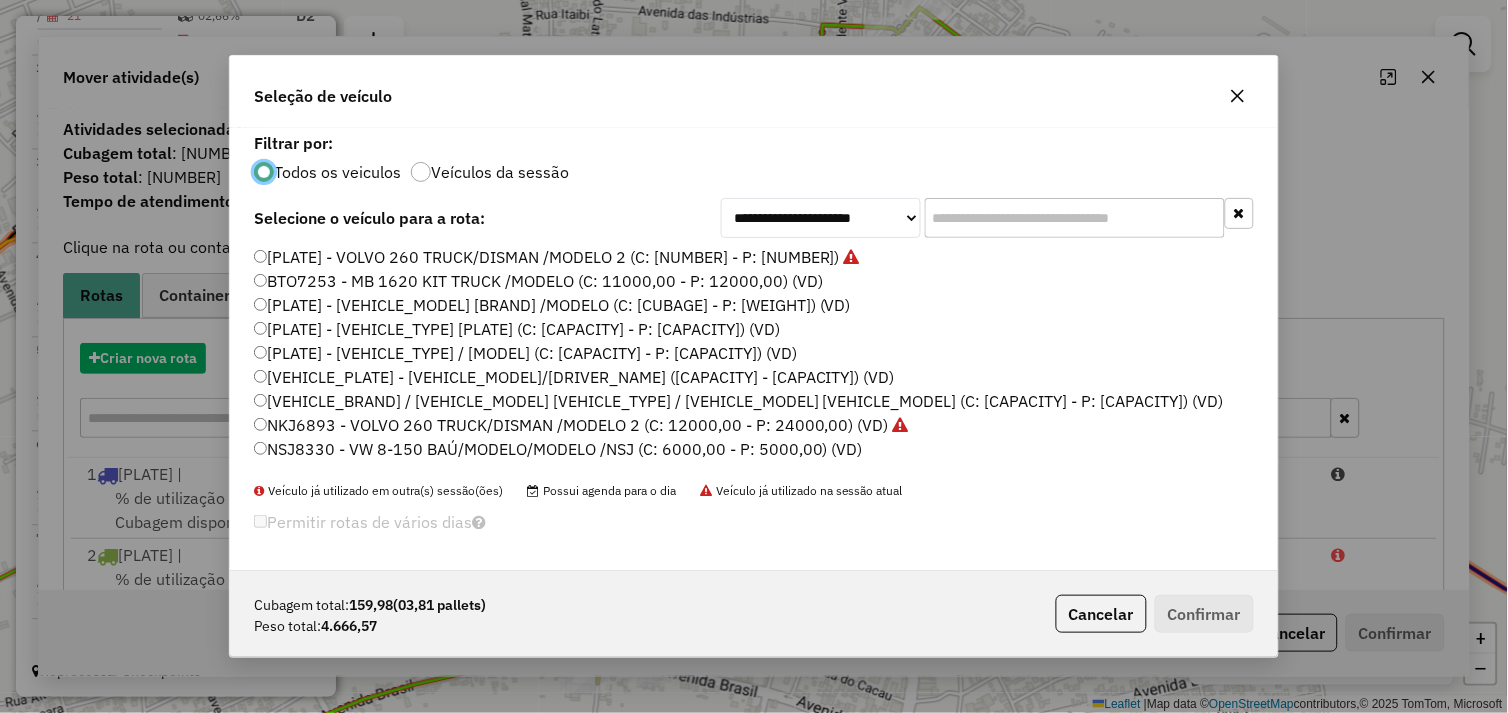 scroll, scrollTop: 11, scrollLeft: 5, axis: both 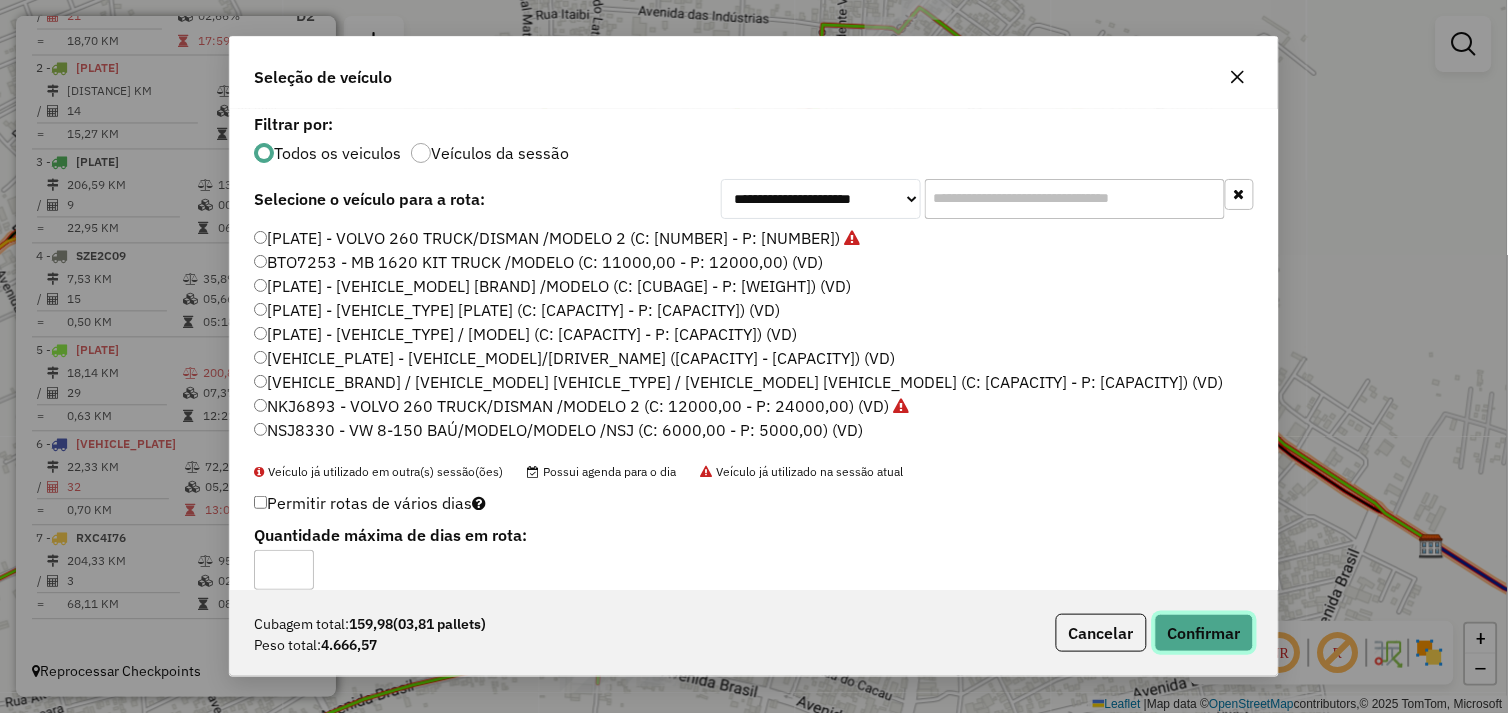 click on "Confirmar" 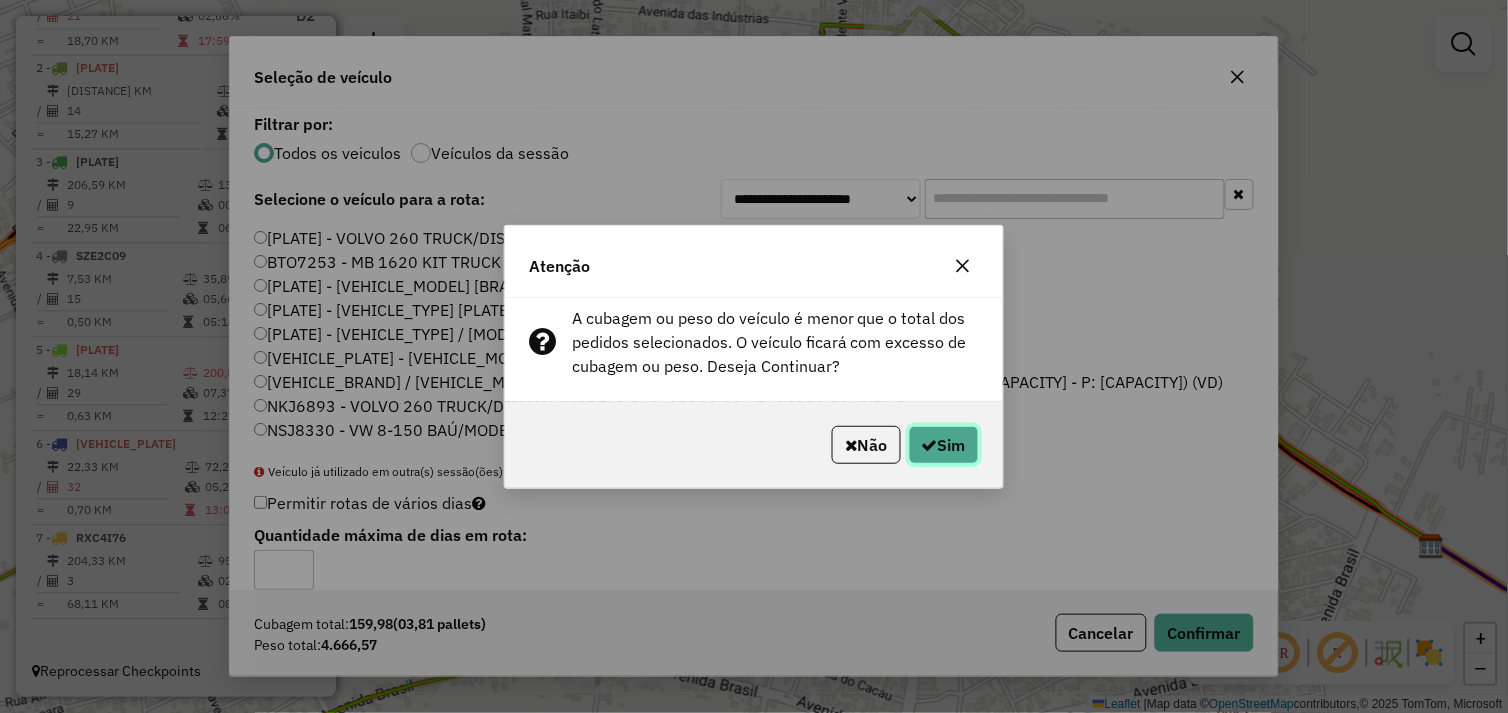 click on "Sim" 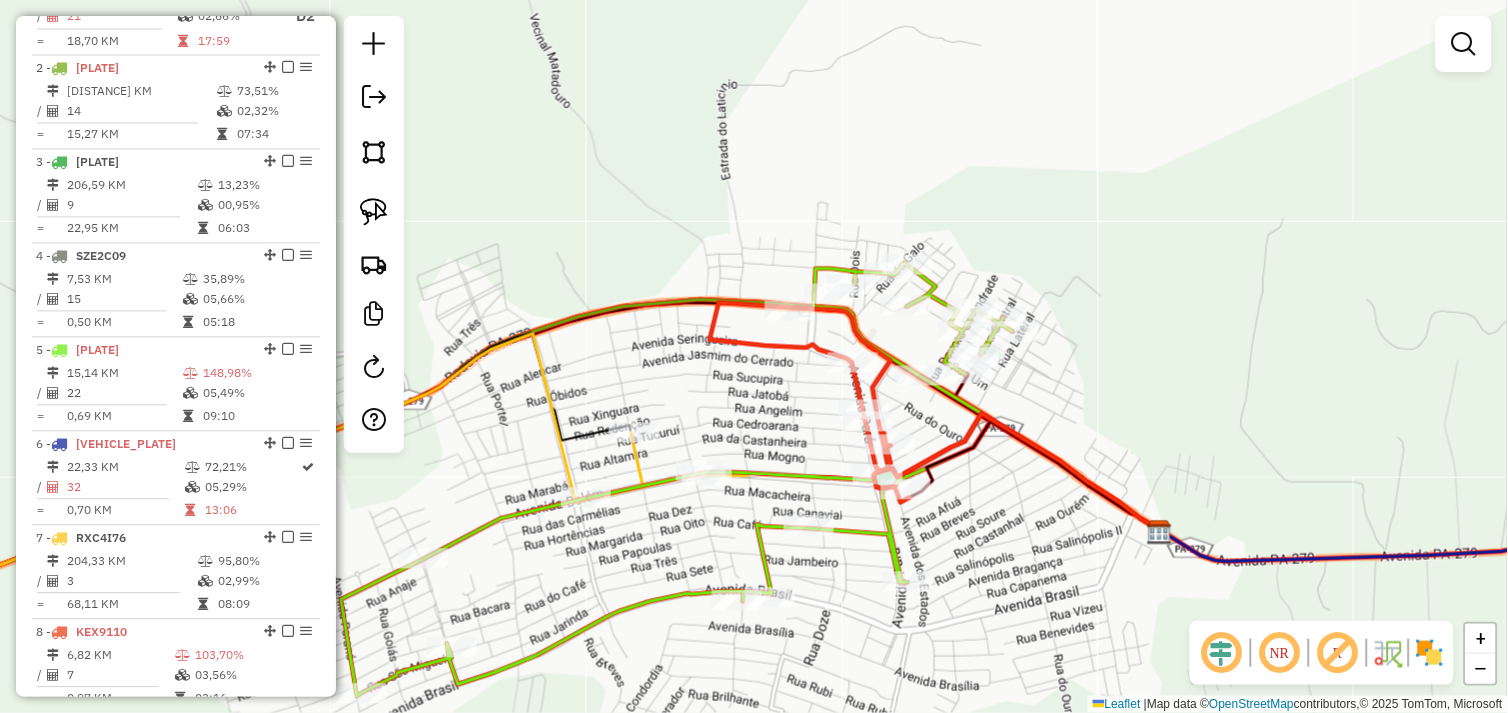 drag, startPoint x: 970, startPoint y: 408, endPoint x: 938, endPoint y: 444, distance: 48.166378 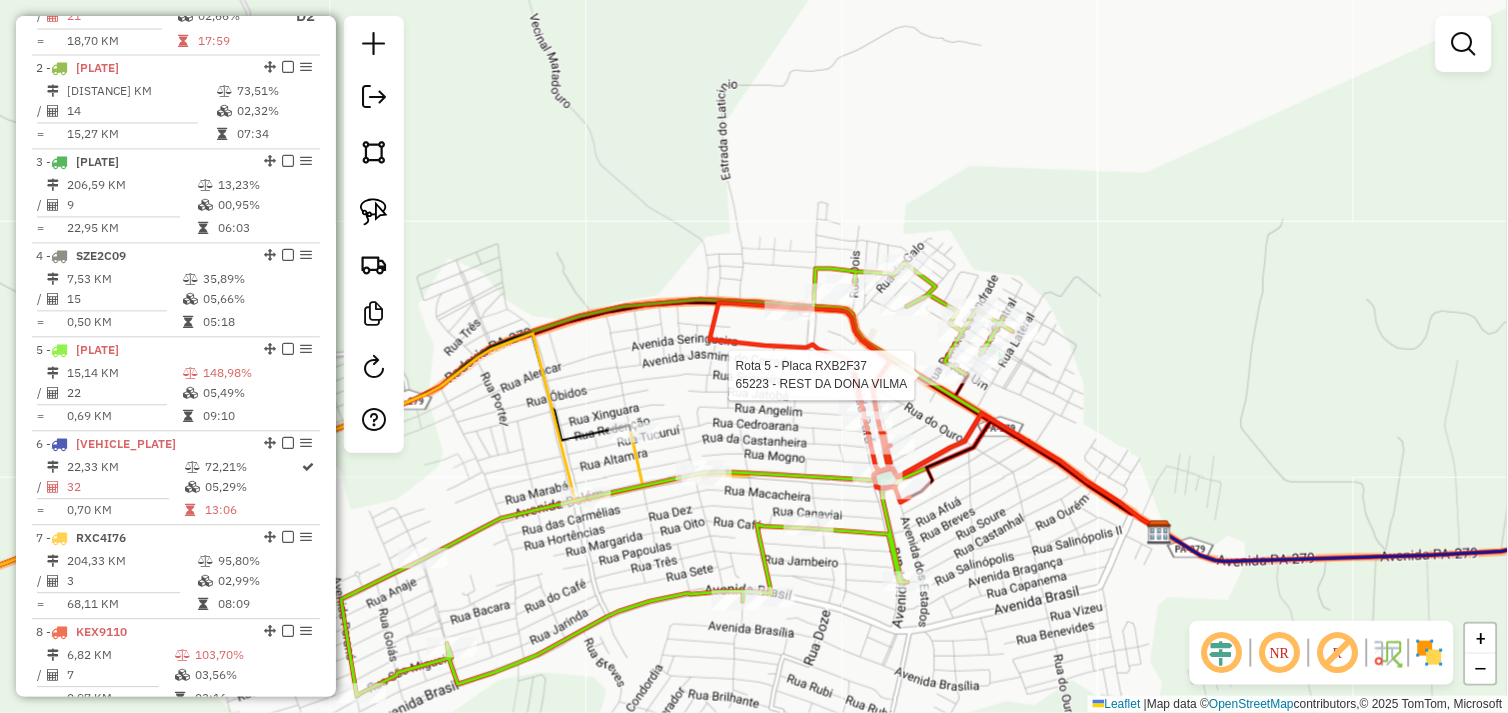 select on "*********" 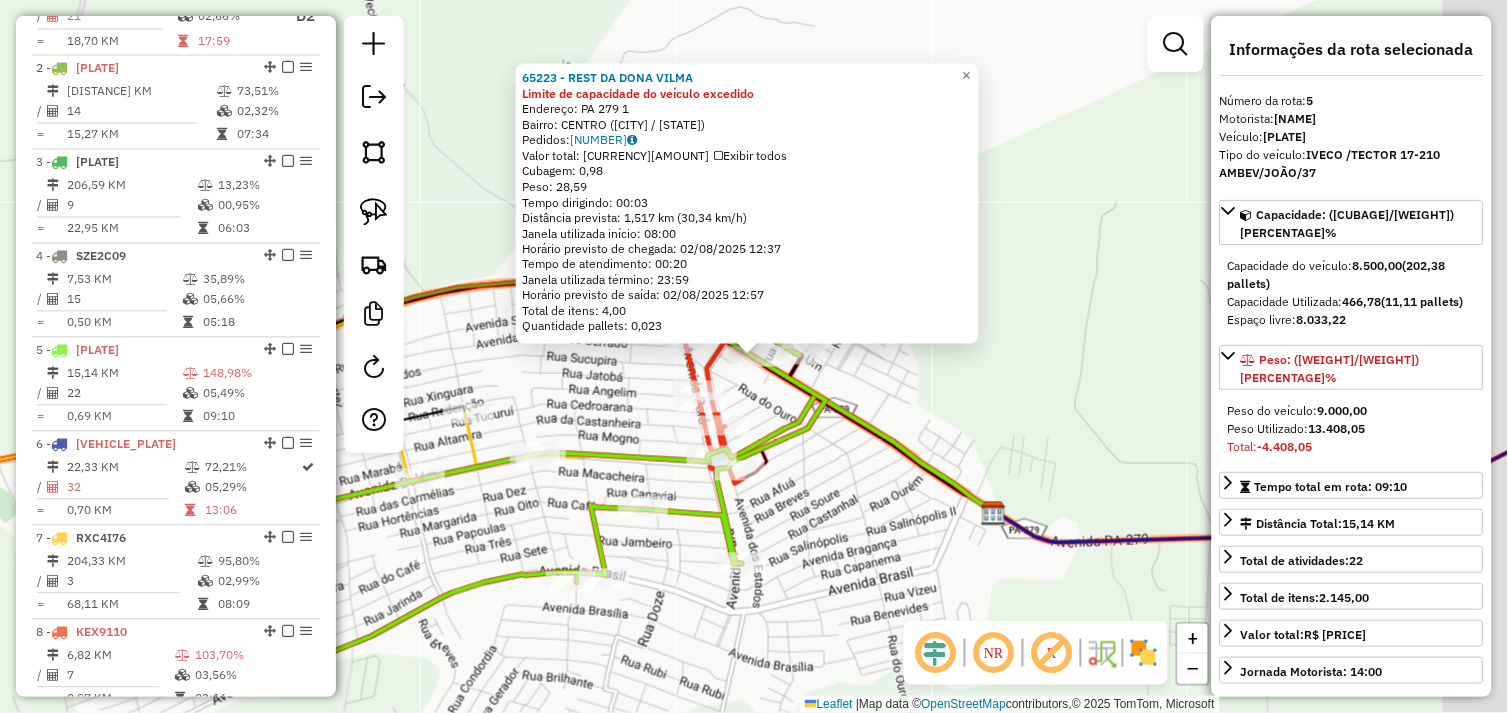 scroll, scrollTop: 902, scrollLeft: 0, axis: vertical 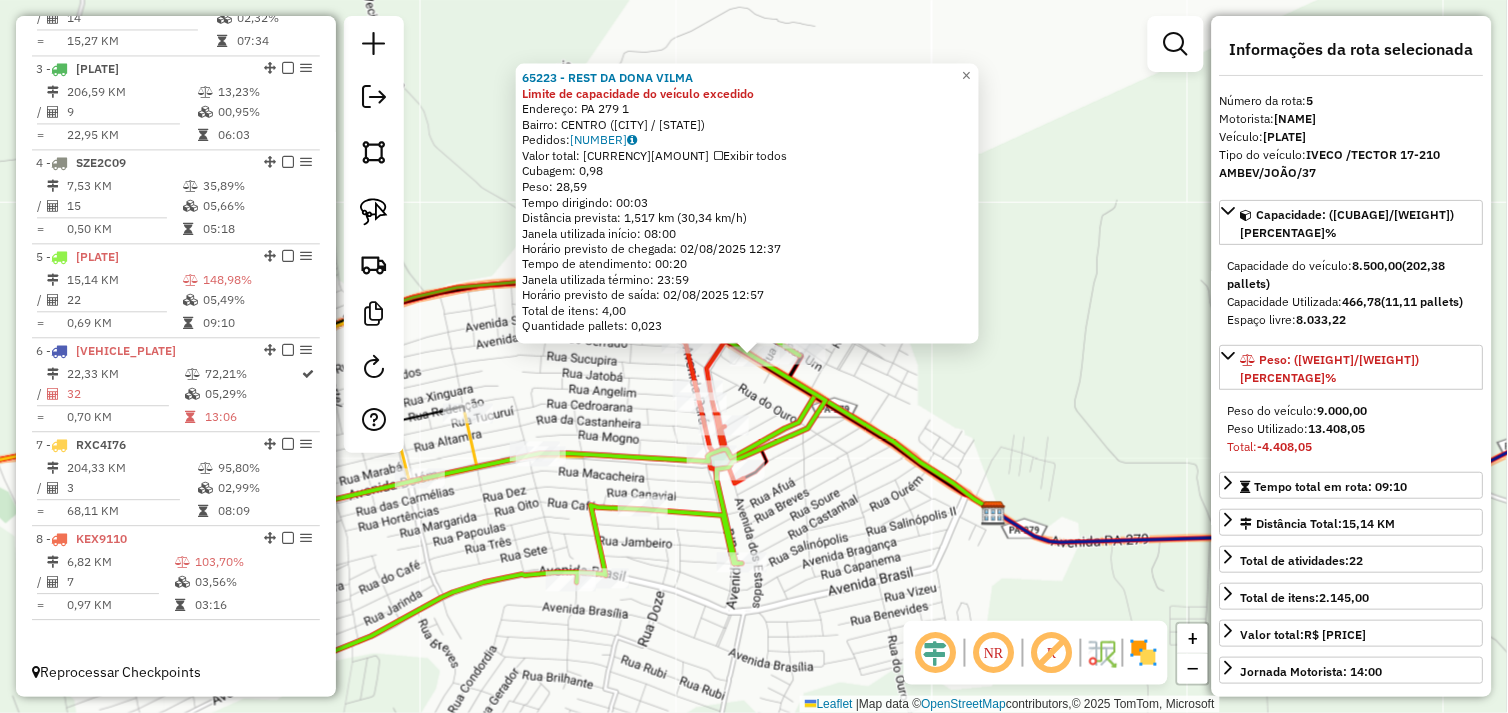 click on "65223 - REST DA DONA VILMA Limite de capacidade do veículo excedido  Endereço:  PA 279 1   Bairro: CENTRO (TUCUMA / PA)   Pedidos:  01102373   Valor total: R$ 135,48   Exibir todos   Cubagem: 0,98  Peso: 28,59  Tempo dirigindo: 00:03   Distância prevista: 1,517 km (30,34 km/h)   Janela utilizada início: 08:00   Horário previsto de chegada: 02/08/2025 12:37   Tempo de atendimento: 00:20   Janela utilizada término: 23:59   Horário previsto de saída: 02/08/2025 12:57   Total de itens: 4,00   Quantidade pallets: 0,023  × Janela de atendimento Grade de atendimento Capacidade Transportadoras Veículos Cliente Pedidos  Rotas Selecione os dias de semana para filtrar as janelas de atendimento  Seg   Ter   Qua   Qui   Sex   Sáb   Dom  Informe o período da janela de atendimento: De: Até:  Filtrar exatamente a janela do cliente  Considerar janela de atendimento padrão  Selecione os dias de semana para filtrar as grades de atendimento  Seg   Ter   Qua   Qui   Sex   Sáb   Dom   Peso mínimo:   Peso máximo:" 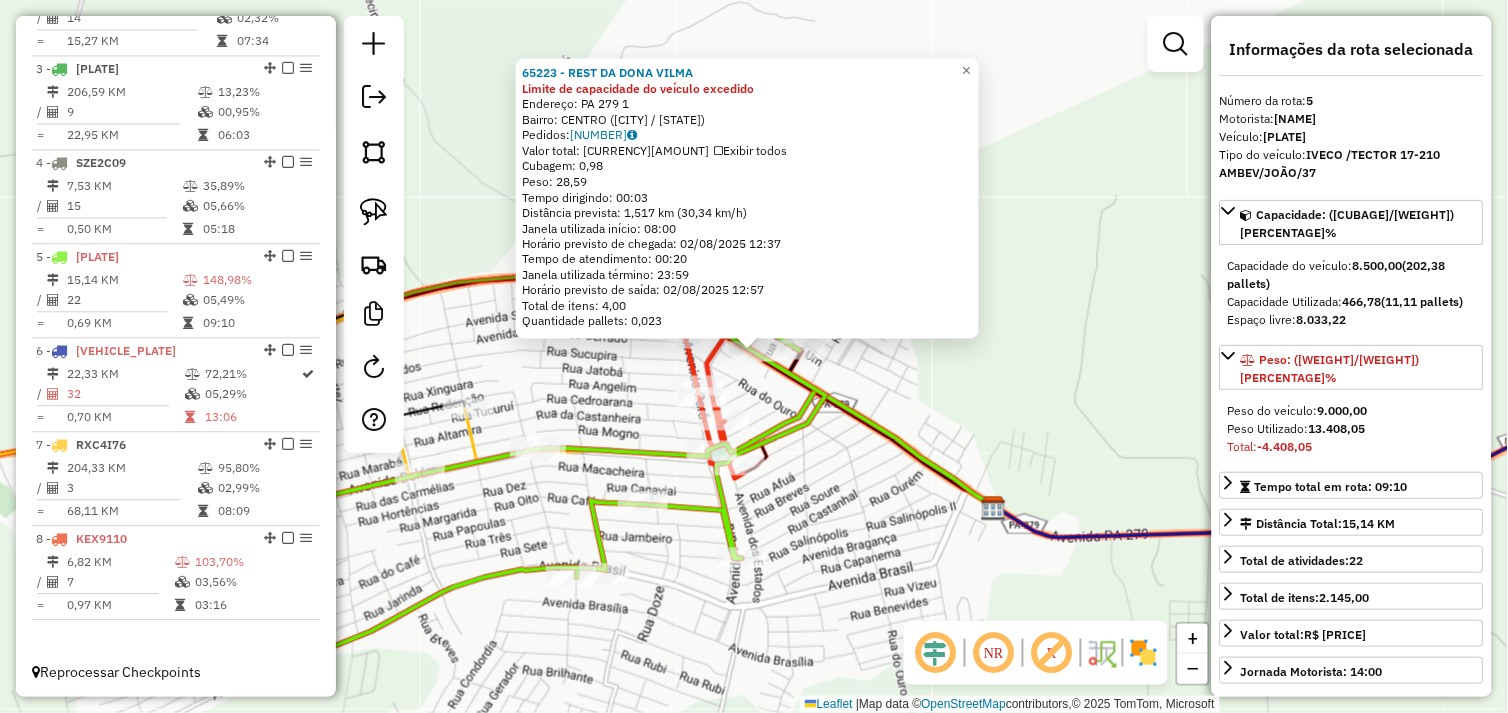 click on "65223 - REST DA DONA VILMA Limite de capacidade do veículo excedido  Endereço:  PA 279 1   Bairro: CENTRO (TUCUMA / PA)   Pedidos:  01102373   Valor total: R$ 135,48   Exibir todos   Cubagem: 0,98  Peso: 28,59  Tempo dirigindo: 00:03   Distância prevista: 1,517 km (30,34 km/h)   Janela utilizada início: 08:00   Horário previsto de chegada: 02/08/2025 12:37   Tempo de atendimento: 00:20   Janela utilizada término: 23:59   Horário previsto de saída: 02/08/2025 12:57   Total de itens: 4,00   Quantidade pallets: 0,023  × Janela de atendimento Grade de atendimento Capacidade Transportadoras Veículos Cliente Pedidos  Rotas Selecione os dias de semana para filtrar as janelas de atendimento  Seg   Ter   Qua   Qui   Sex   Sáb   Dom  Informe o período da janela de atendimento: De: Até:  Filtrar exatamente a janela do cliente  Considerar janela de atendimento padrão  Selecione os dias de semana para filtrar as grades de atendimento  Seg   Ter   Qua   Qui   Sex   Sáb   Dom   Peso mínimo:   Peso máximo:" 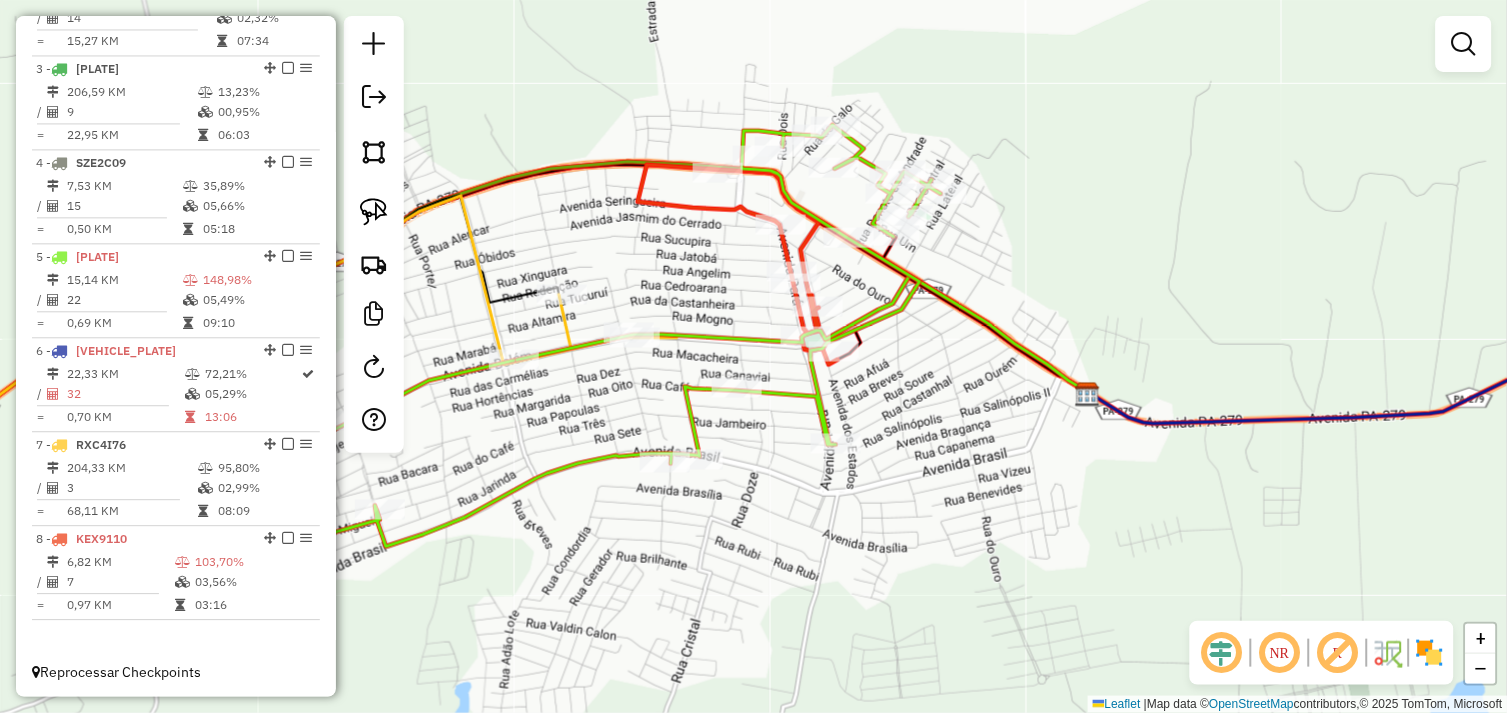 drag, startPoint x: 820, startPoint y: 540, endPoint x: 845, endPoint y: 446, distance: 97.26767 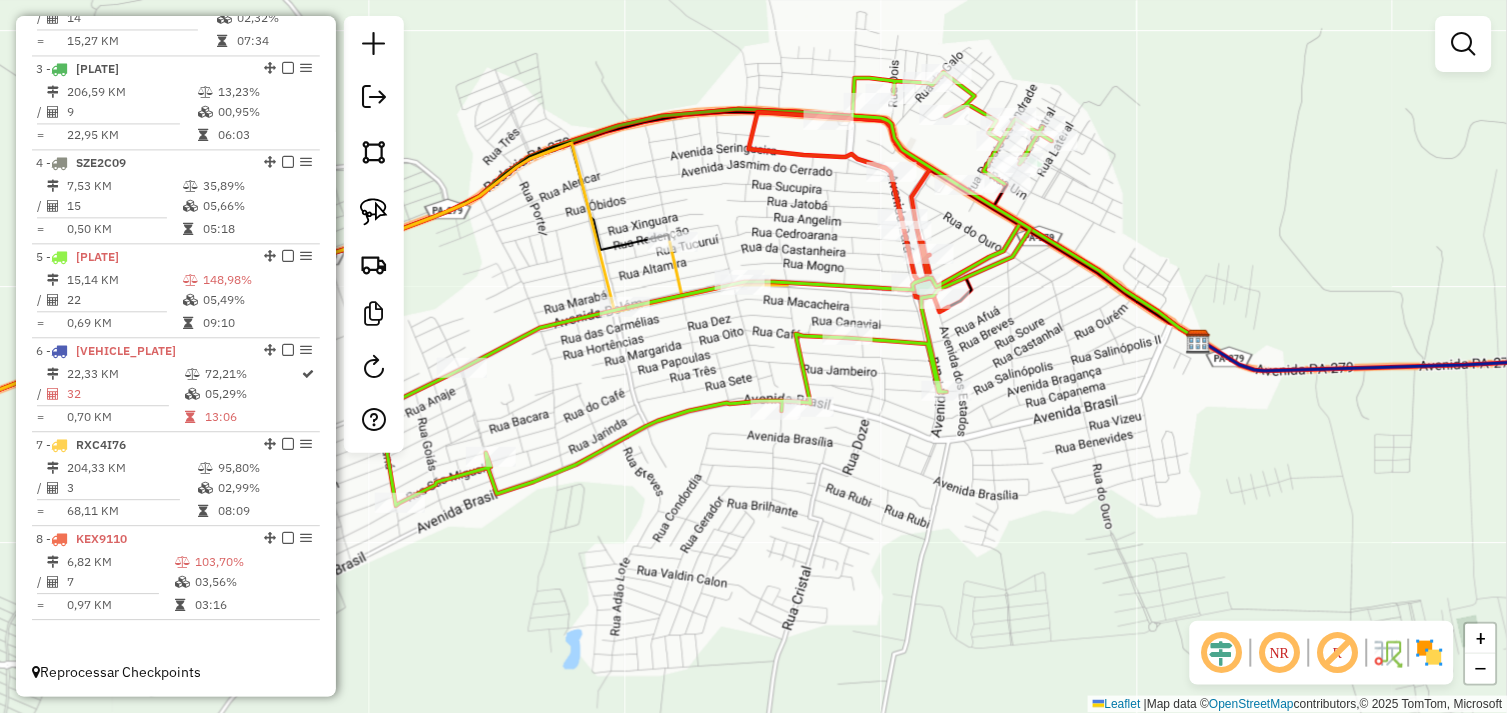 drag, startPoint x: 602, startPoint y: 451, endPoint x: 737, endPoint y: 452, distance: 135.00371 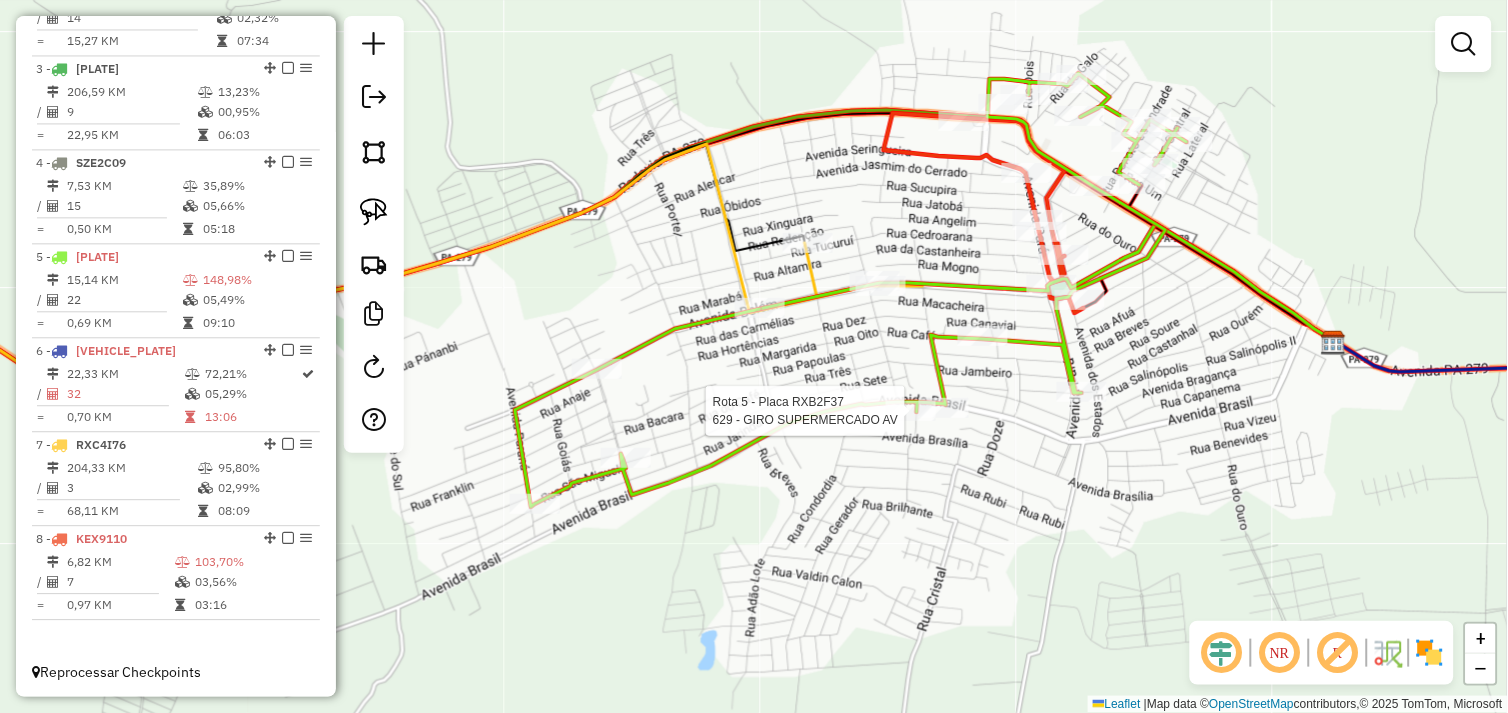 select on "*********" 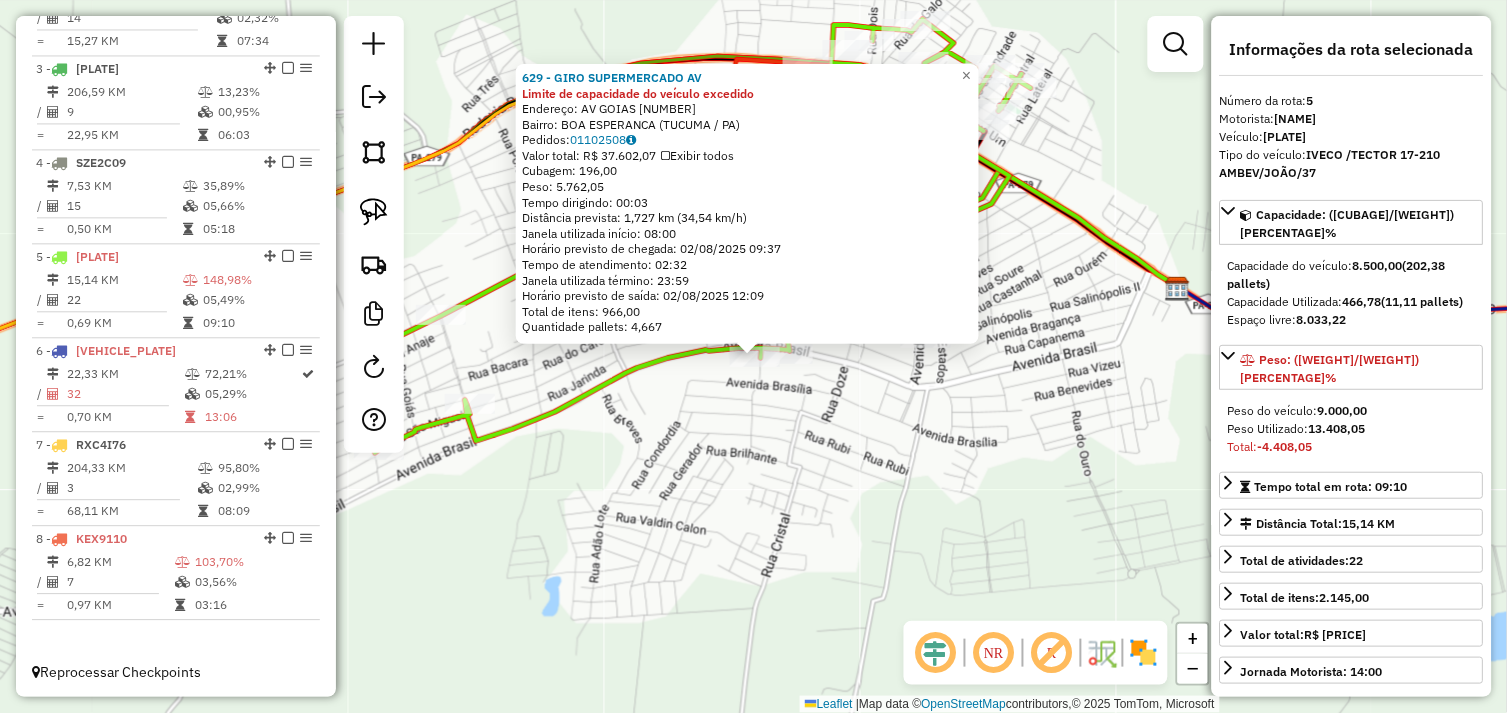click on "629 - GIRO SUPERMERCADO AV Limite de capacidade do veículo excedido  Endereço:  AV GOIAS 19   Bairro: BOA ESPERANCA (TUCUMA / PA)   Pedidos:  01102508   Valor total: R$ 37.602,07   Exibir todos   Cubagem: 196,00  Peso: 5.762,05  Tempo dirigindo: 00:03   Distância prevista: 1,727 km (34,54 km/h)   Janela utilizada início: 08:00   Horário previsto de chegada: 02/08/2025 09:37   Tempo de atendimento: 02:32   Janela utilizada término: 23:59   Horário previsto de saída: 02/08/2025 12:09   Total de itens: 966,00   Quantidade pallets: 4,667  × Janela de atendimento Grade de atendimento Capacidade Transportadoras Veículos Cliente Pedidos  Rotas Selecione os dias de semana para filtrar as janelas de atendimento  Seg   Ter   Qua   Qui   Sex   Sáb   Dom  Informe o período da janela de atendimento: De: Até:  Filtrar exatamente a janela do cliente  Considerar janela de atendimento padrão  Selecione os dias de semana para filtrar as grades de atendimento  Seg   Ter   Qua   Qui   Sex   Sáb   Dom   De:   De:" 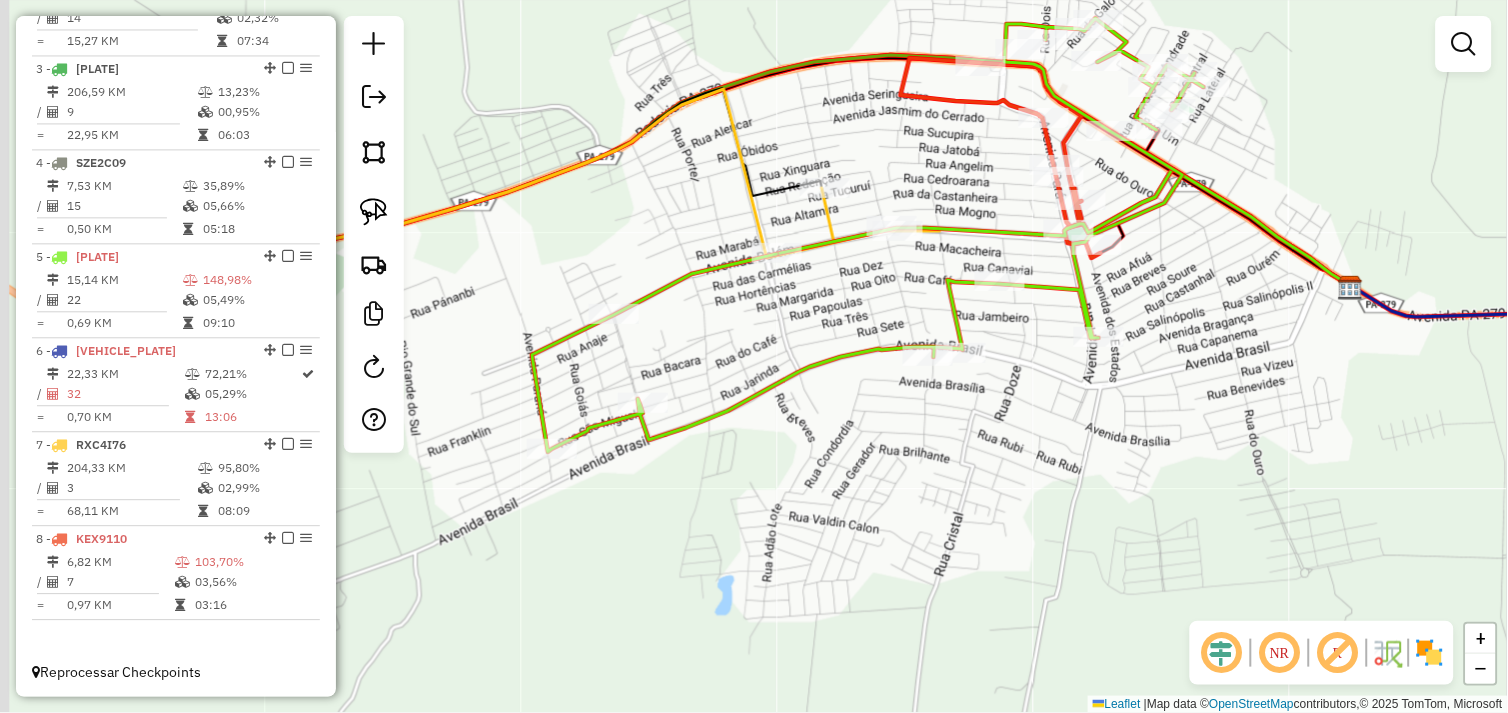 drag, startPoint x: 655, startPoint y: 488, endPoint x: 828, endPoint y: 487, distance: 173.00288 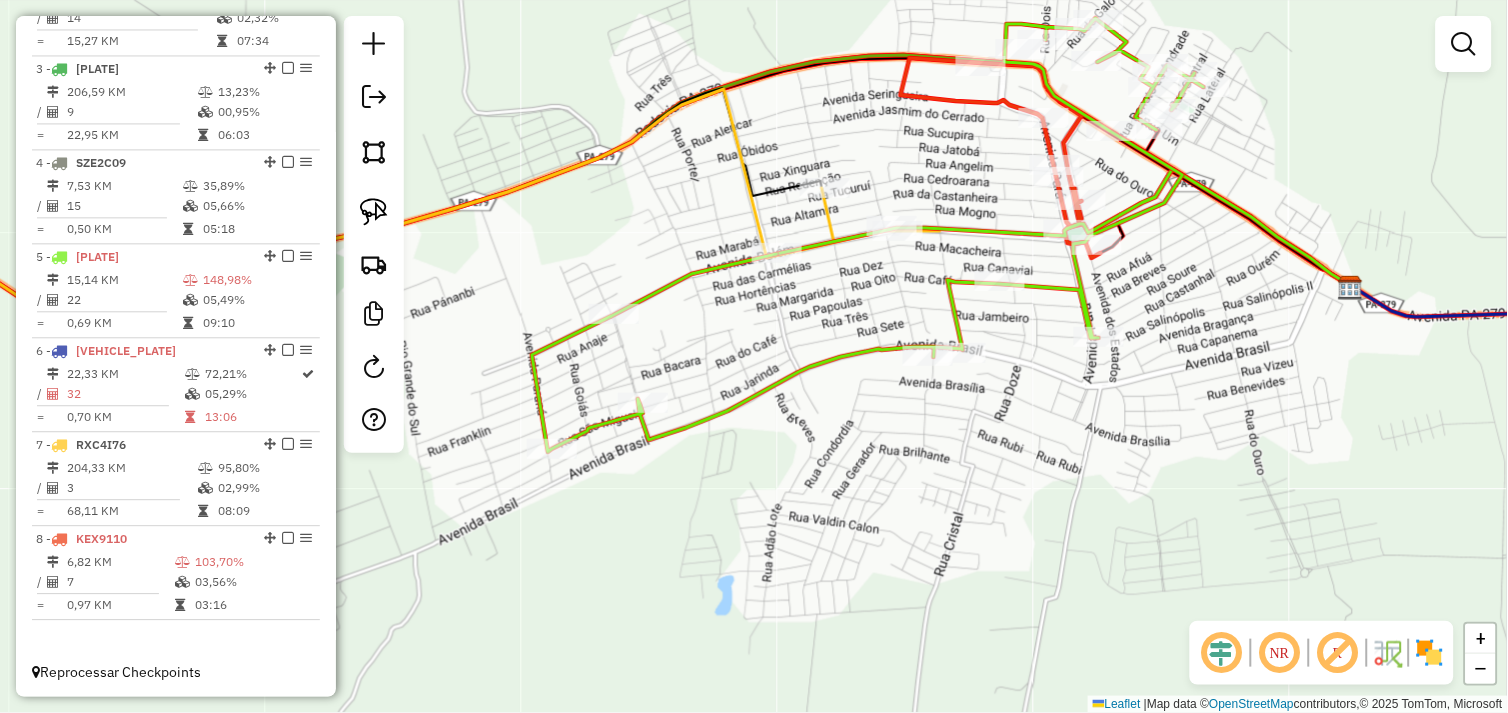 drag, startPoint x: 376, startPoint y: 204, endPoint x: 434, endPoint y: 217, distance: 59.439045 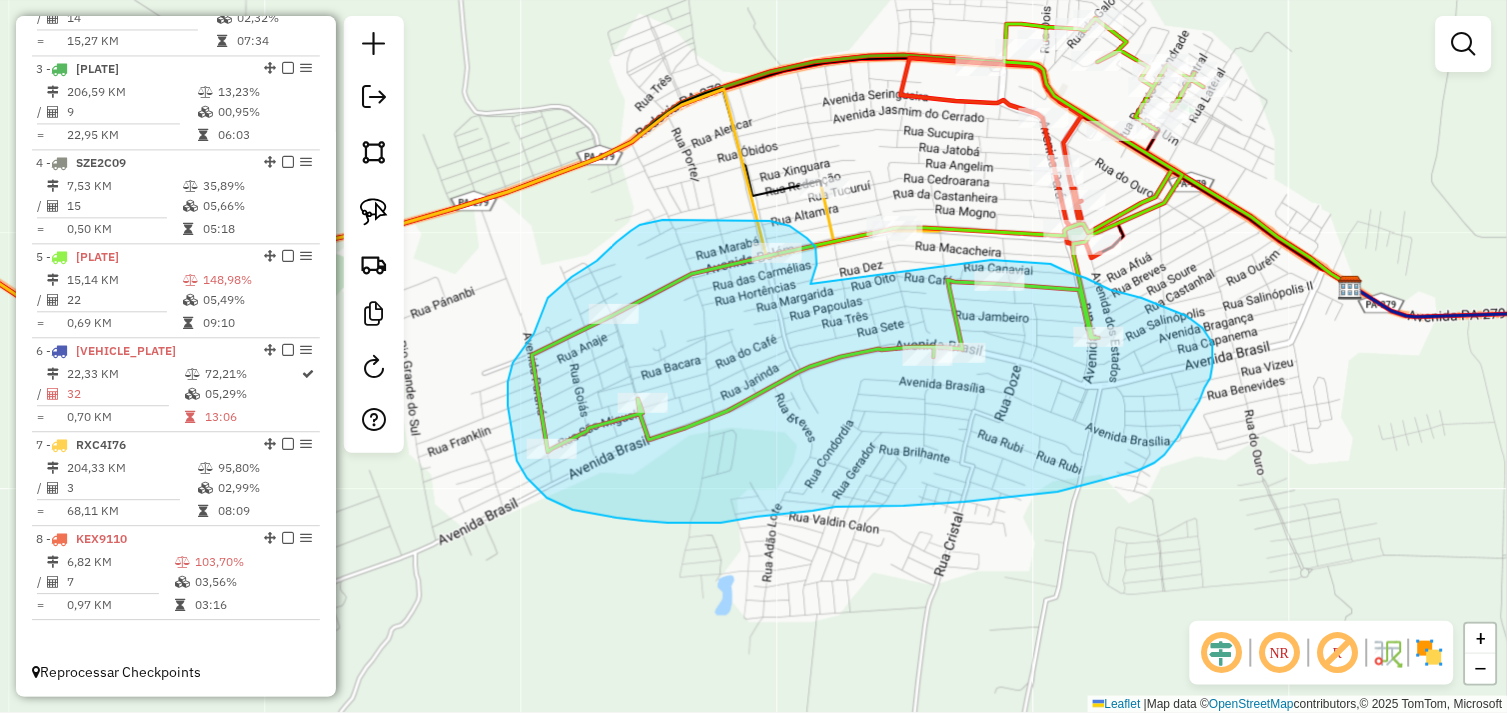 drag, startPoint x: 812, startPoint y: 283, endPoint x: 963, endPoint y: 265, distance: 152.06906 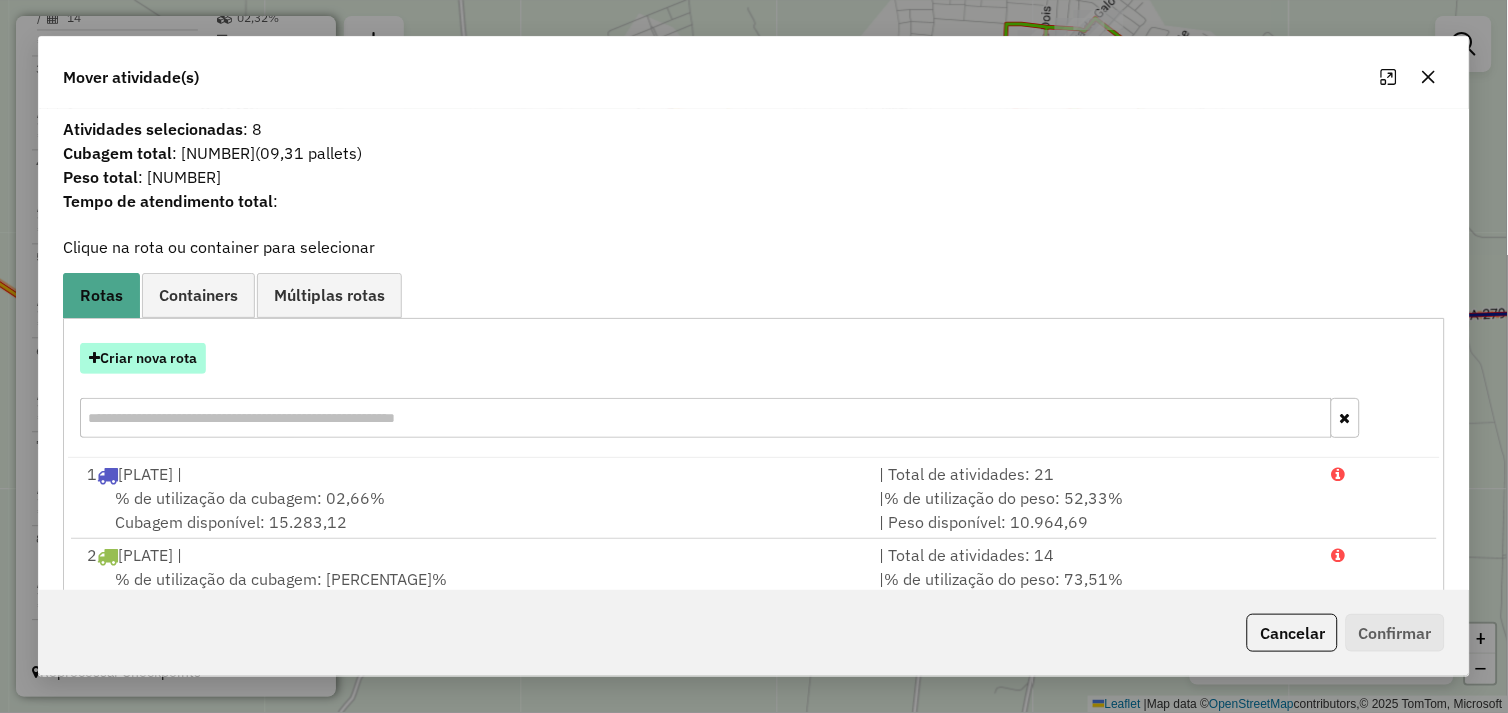 click on "Criar nova rota" at bounding box center (143, 358) 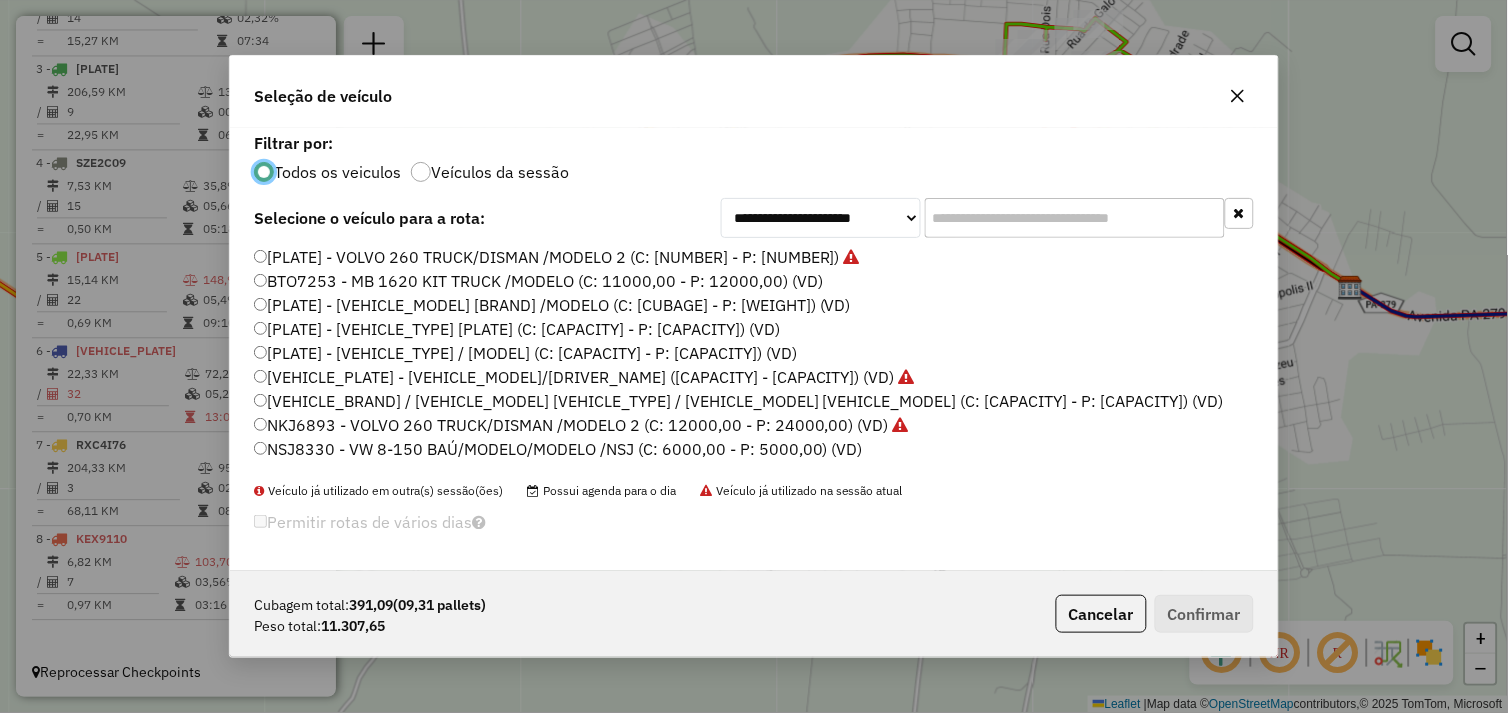 scroll, scrollTop: 11, scrollLeft: 5, axis: both 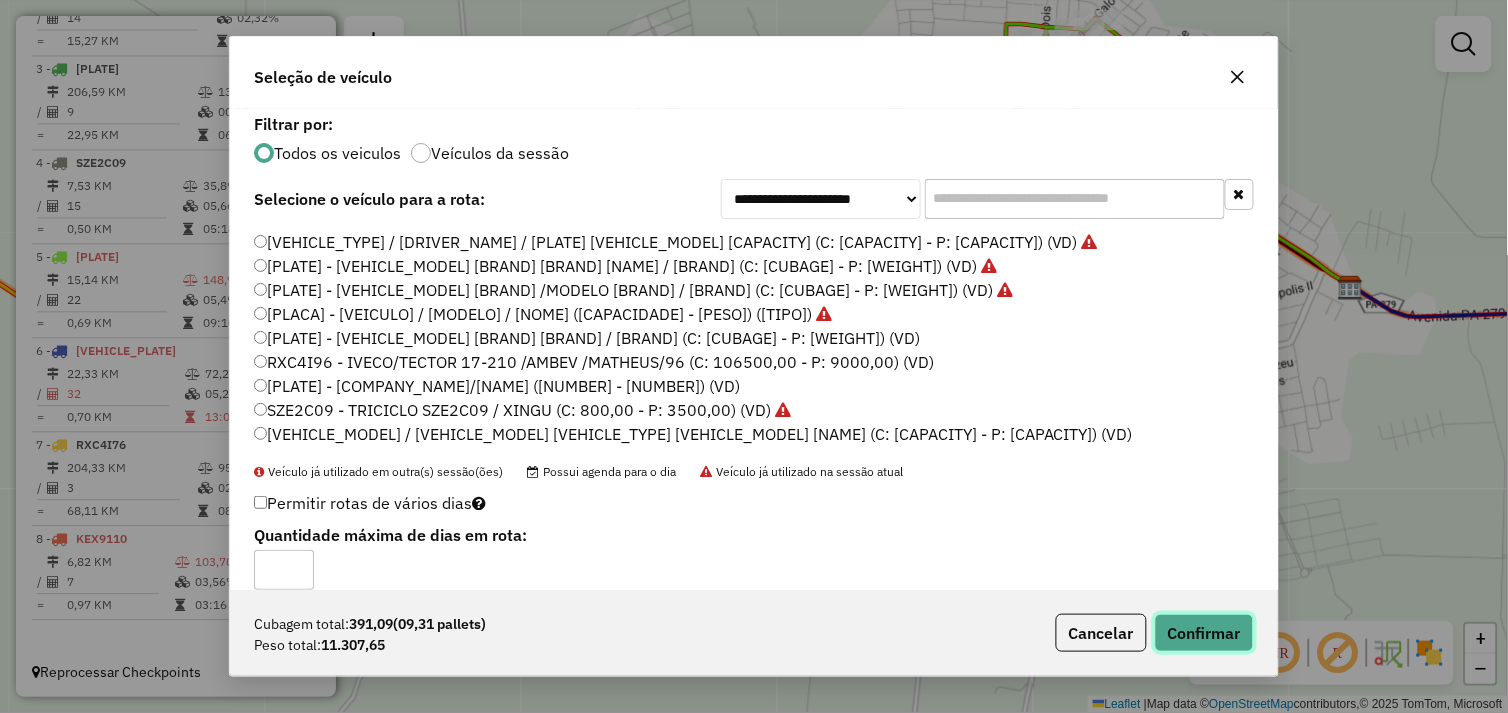 click on "Confirmar" 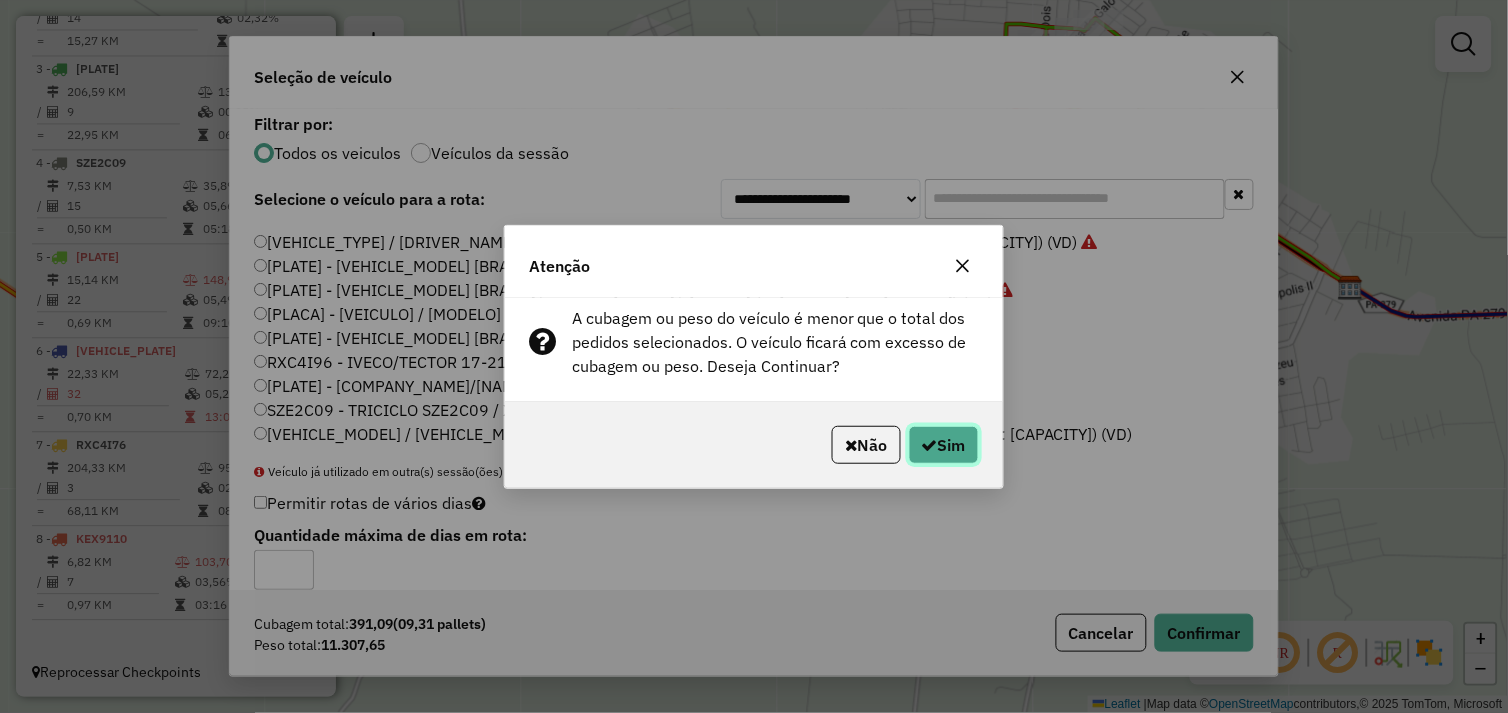 click 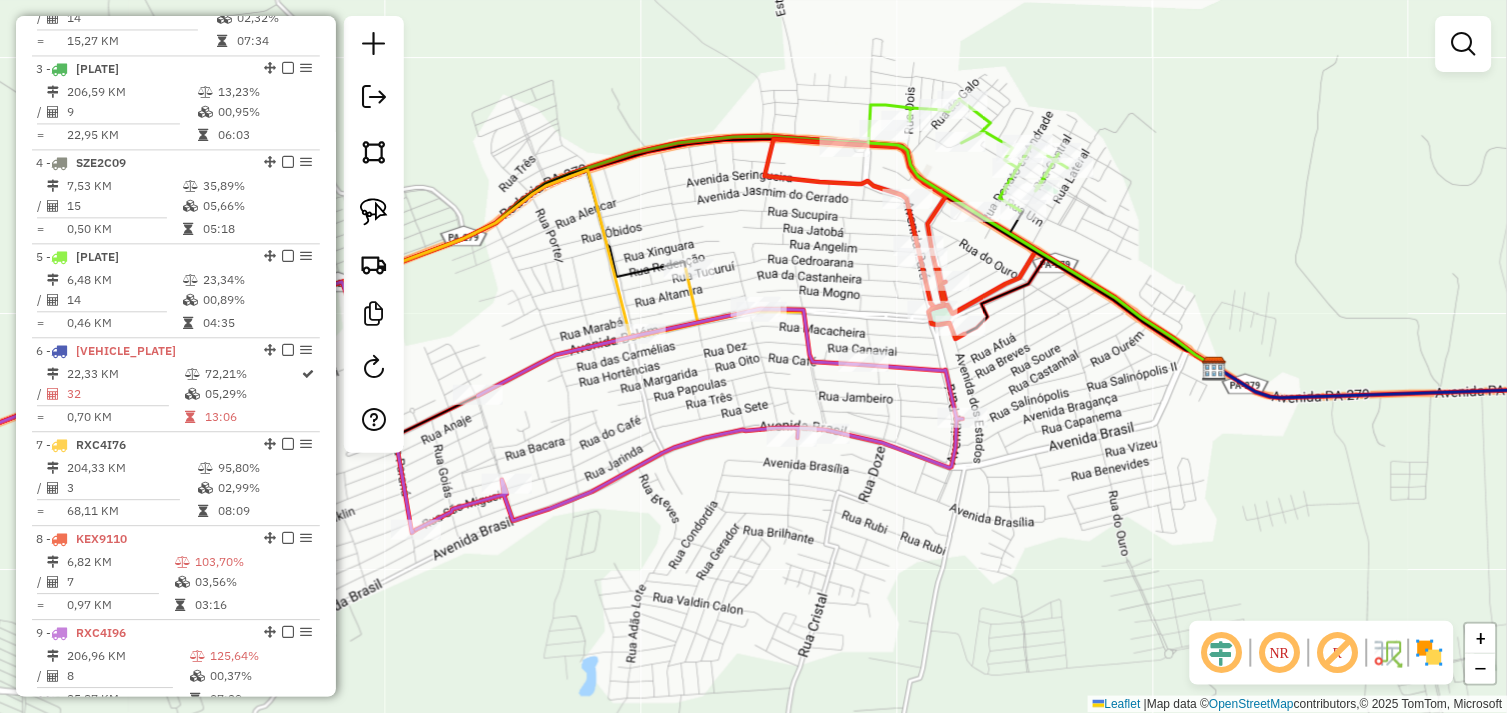 drag, startPoint x: 720, startPoint y: 366, endPoint x: 694, endPoint y: 387, distance: 33.42155 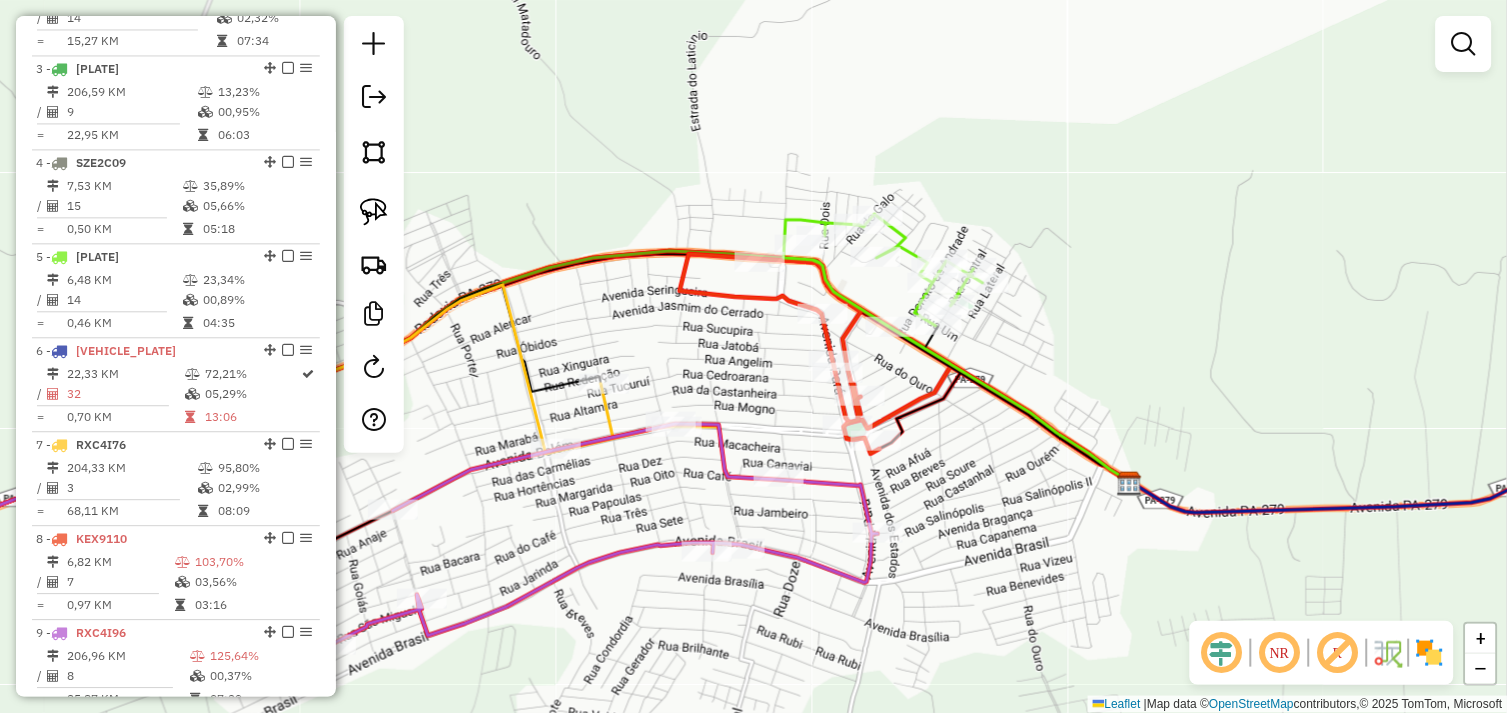 drag, startPoint x: 905, startPoint y: 377, endPoint x: 913, endPoint y: 354, distance: 24.351591 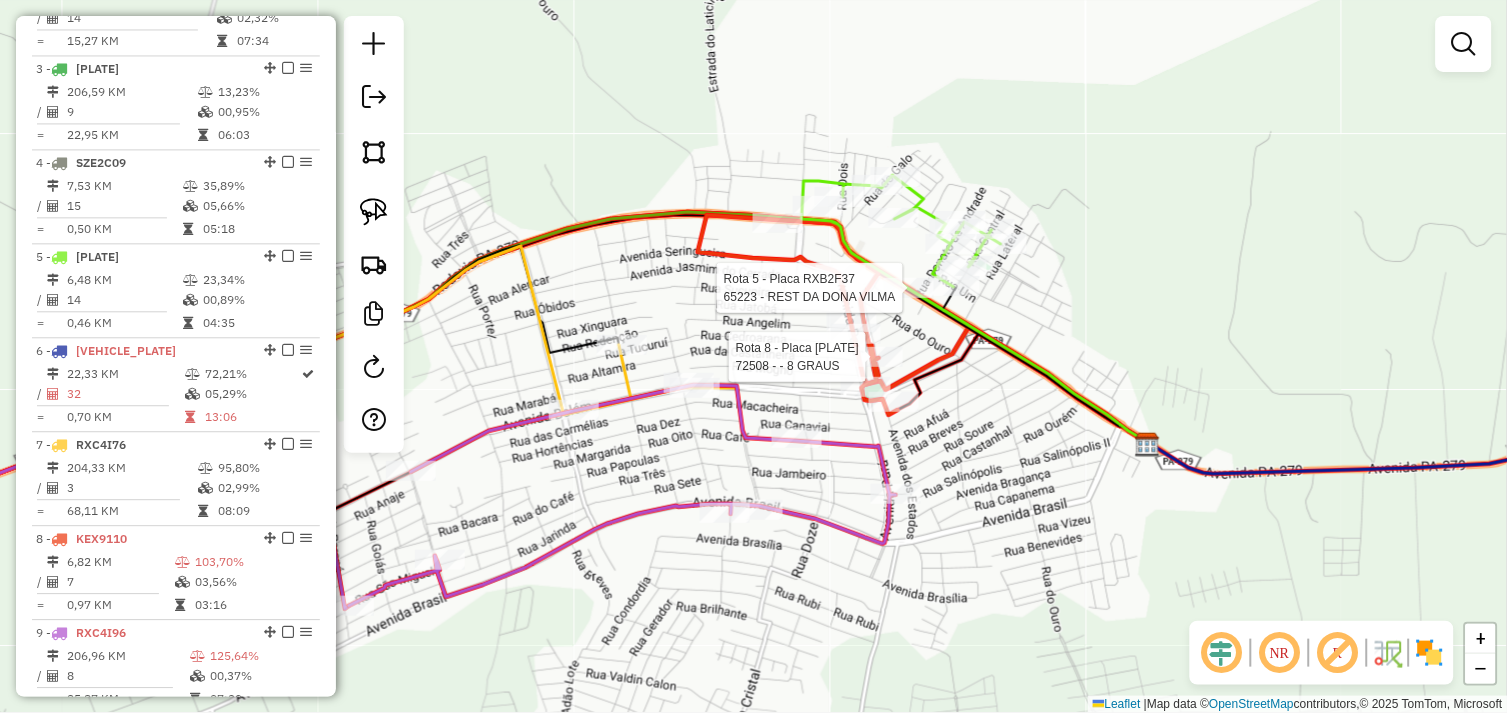 select on "*********" 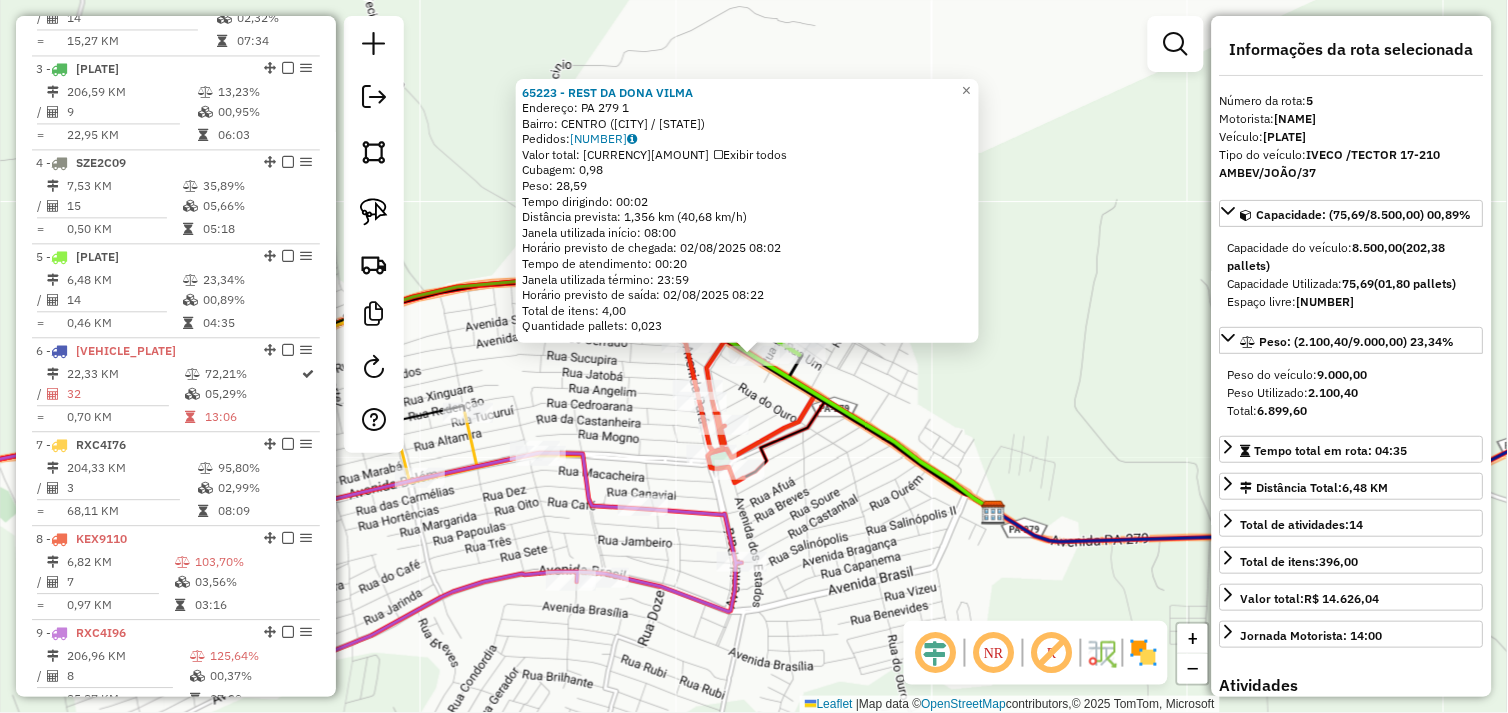scroll, scrollTop: 996, scrollLeft: 0, axis: vertical 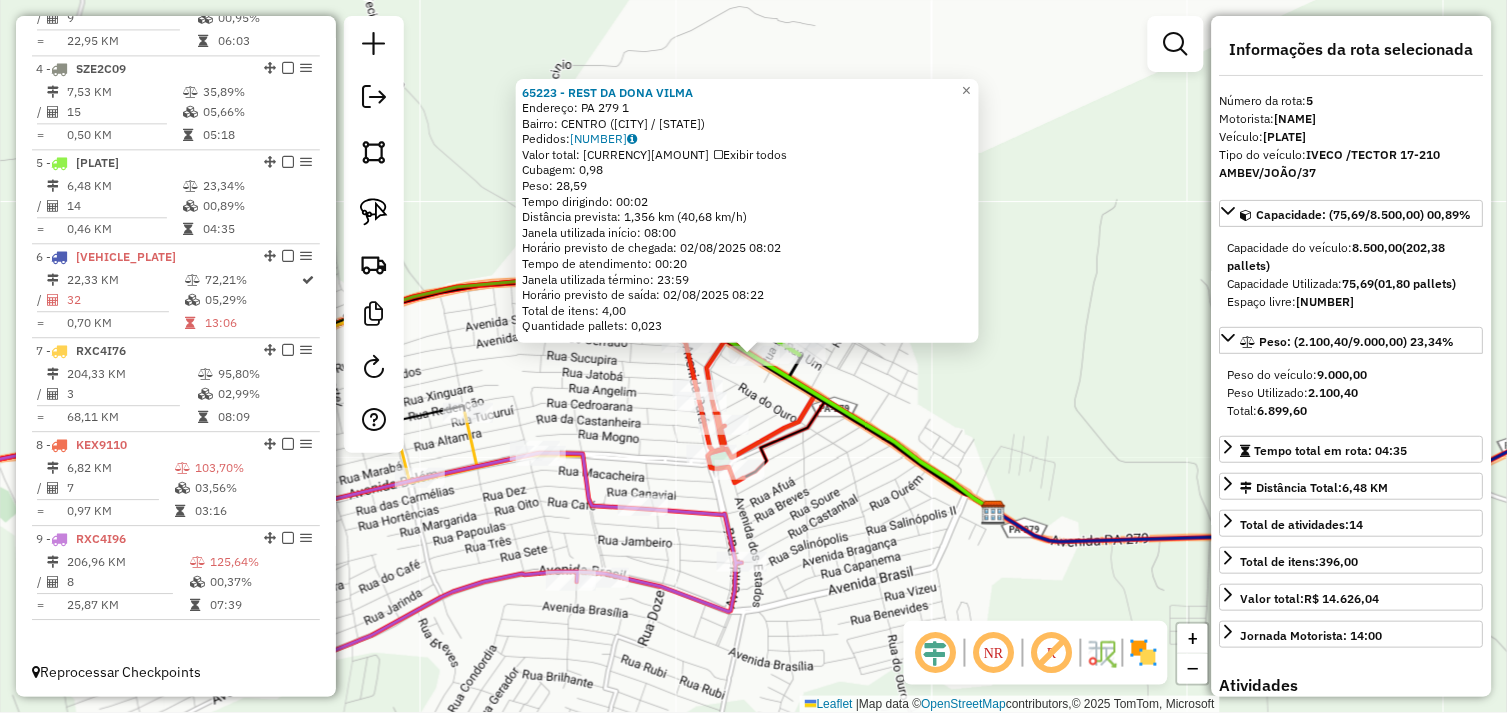 click on "65223 - REST DA DONA VILMA  Endereço:  PA 279 1   Bairro: CENTRO (TUCUMA / PA)   Pedidos:  01102373   Valor total: R$ 135,48   Exibir todos   Cubagem: 0,98  Peso: 28,59  Tempo dirigindo: 00:02   Distância prevista: 1,356 km (40,68 km/h)   Janela utilizada início: 08:00   Horário previsto de chegada: 02/08/2025 08:02   Tempo de atendimento: 00:20   Janela utilizada término: 23:59   Horário previsto de saída: 02/08/2025 08:22   Total de itens: 4,00   Quantidade pallets: 0,023  × Janela de atendimento Grade de atendimento Capacidade Transportadoras Veículos Cliente Pedidos  Rotas Selecione os dias de semana para filtrar as janelas de atendimento  Seg   Ter   Qua   Qui   Sex   Sáb   Dom  Informe o período da janela de atendimento: De: Até:  Filtrar exatamente a janela do cliente  Considerar janela de atendimento padrão  Selecione os dias de semana para filtrar as grades de atendimento  Seg   Ter   Qua   Qui   Sex   Sáb   Dom   Considerar clientes sem dia de atendimento cadastrado  Peso mínimo:  De:" 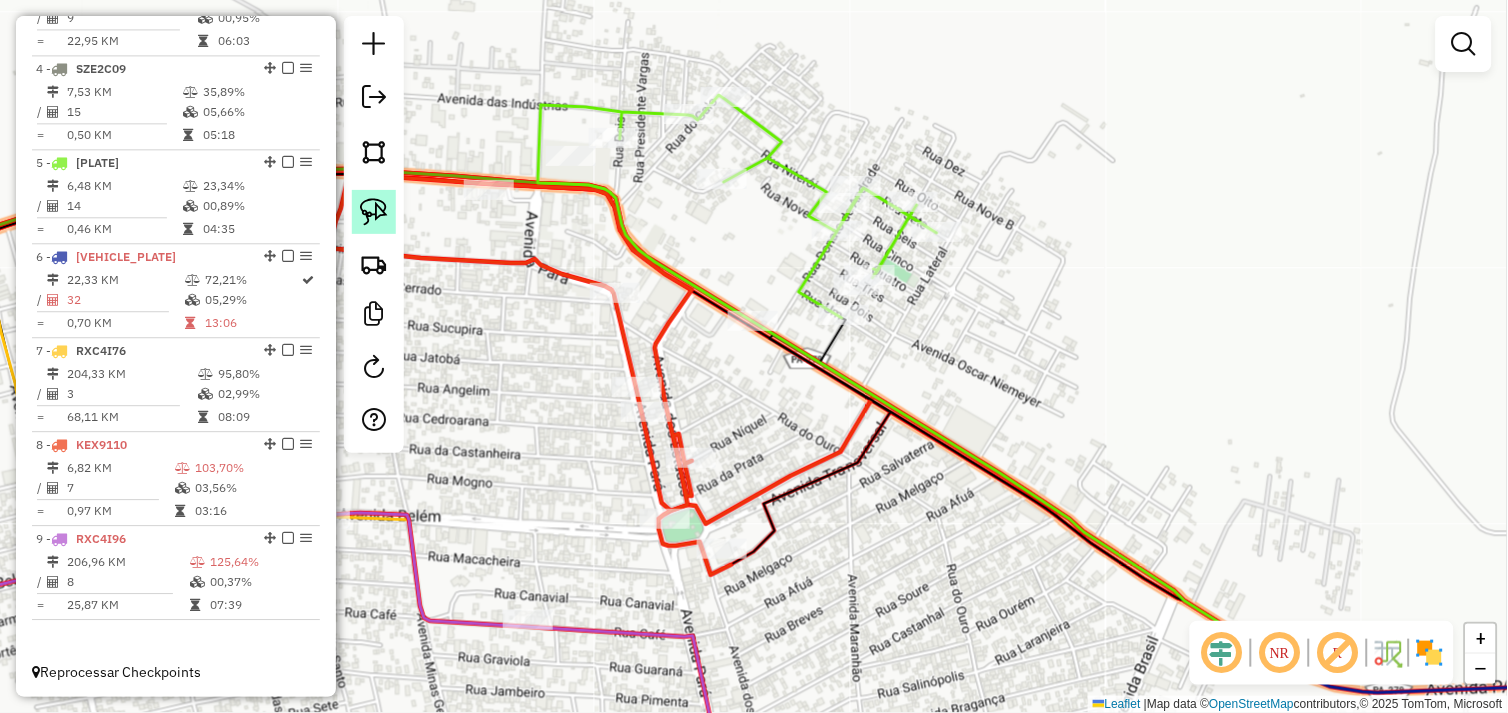 click 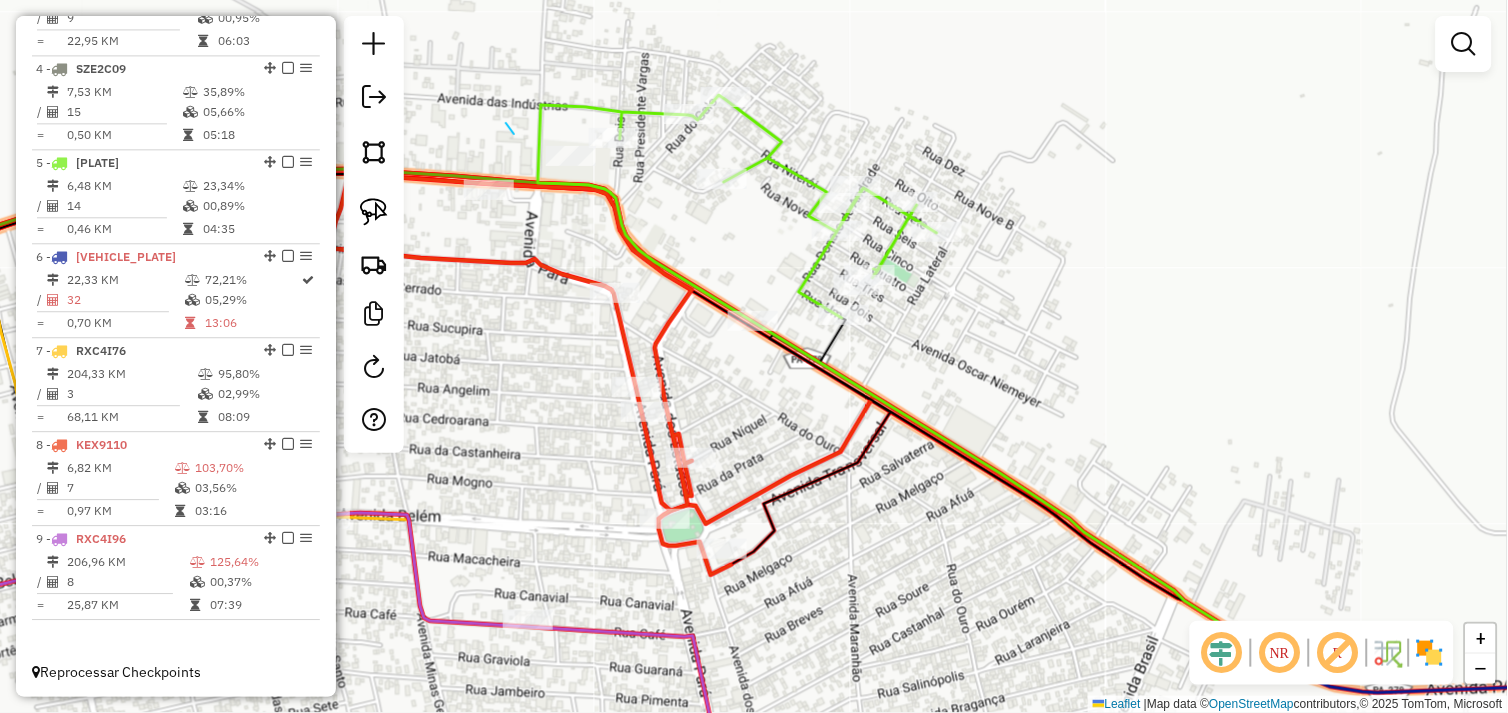 drag, startPoint x: 506, startPoint y: 123, endPoint x: 521, endPoint y: 142, distance: 24.207438 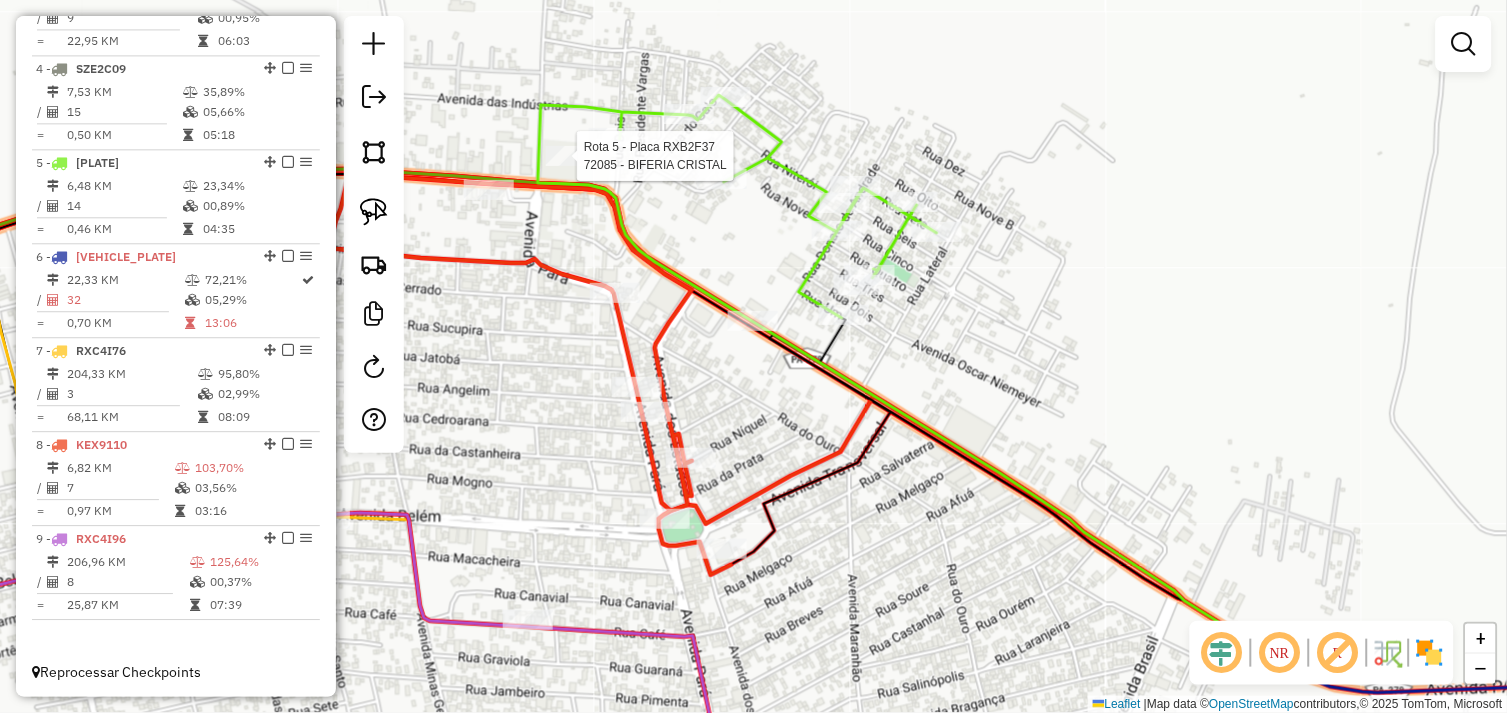 select on "*********" 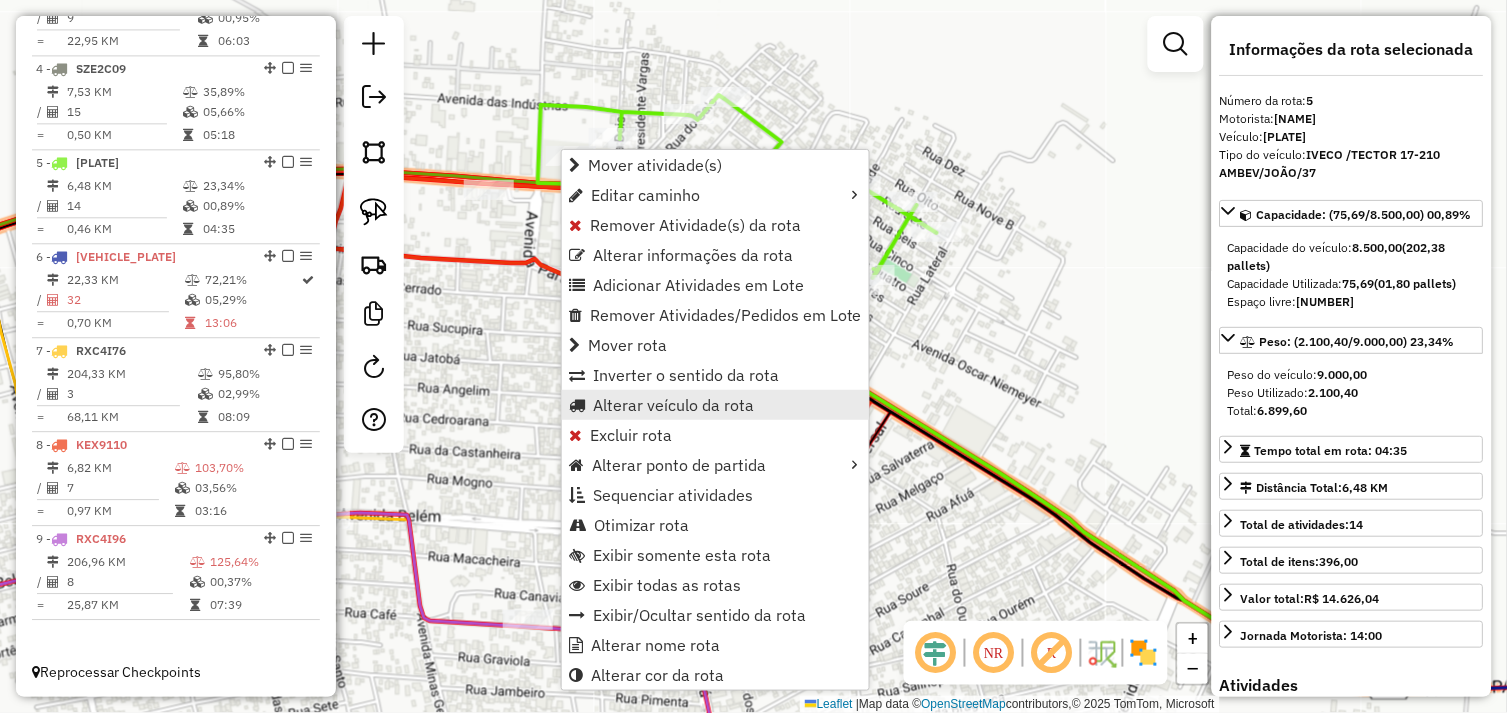 click on "Alterar veículo da rota" at bounding box center (673, 405) 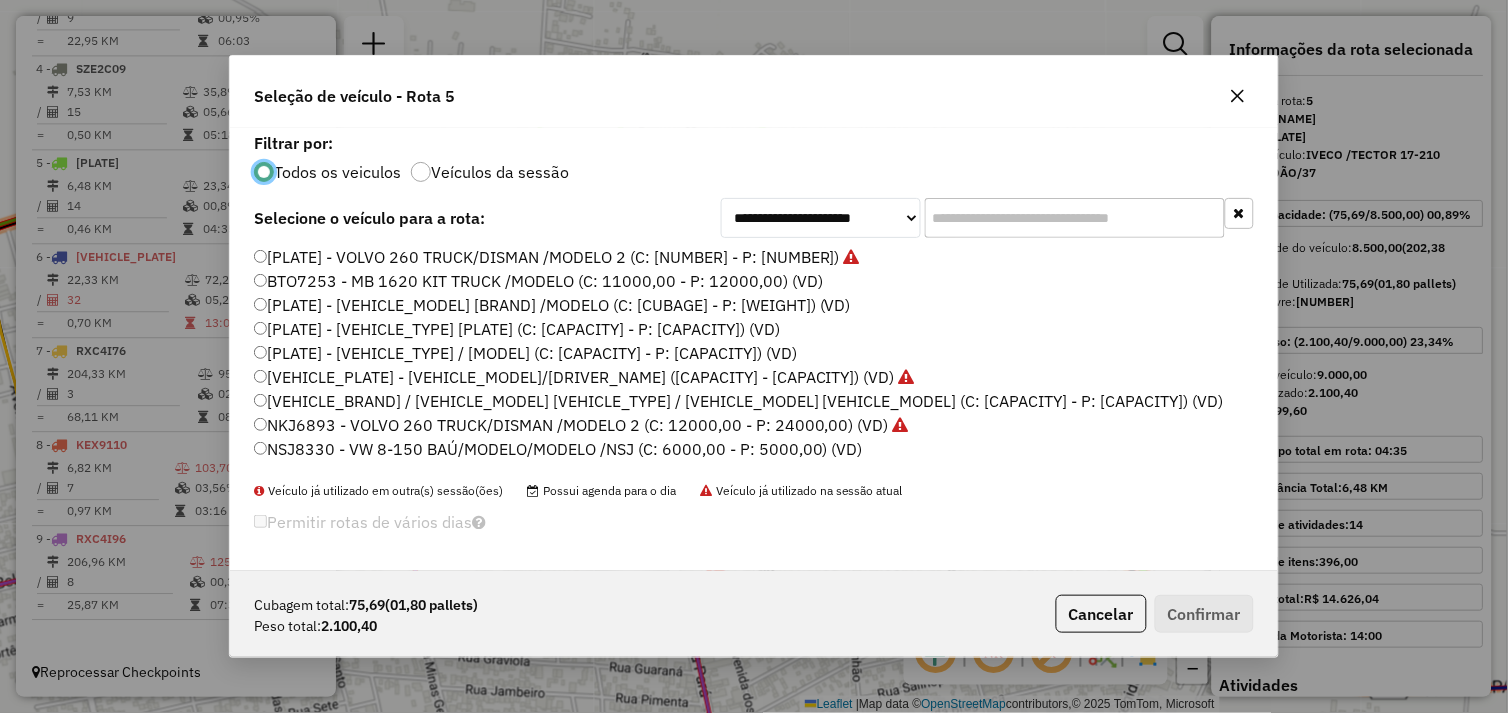 scroll, scrollTop: 11, scrollLeft: 5, axis: both 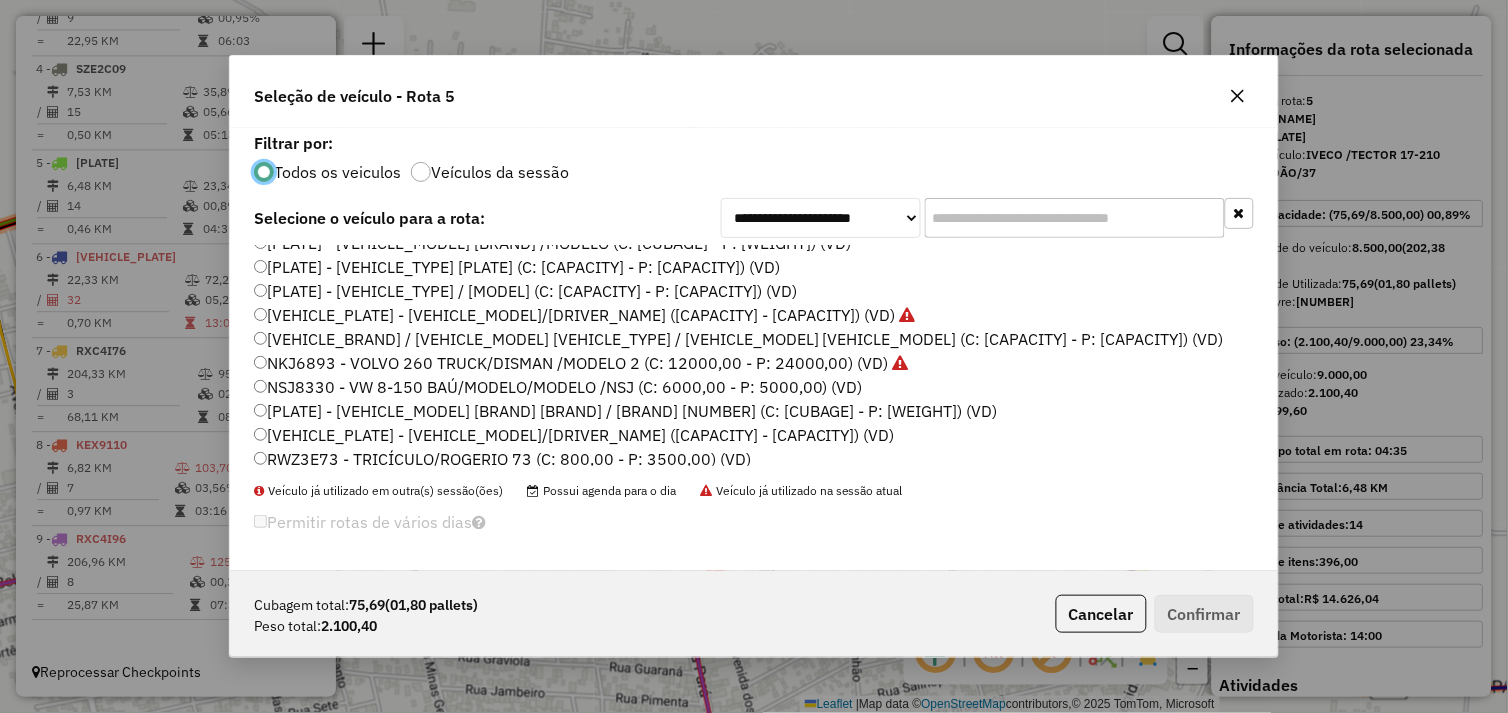 click 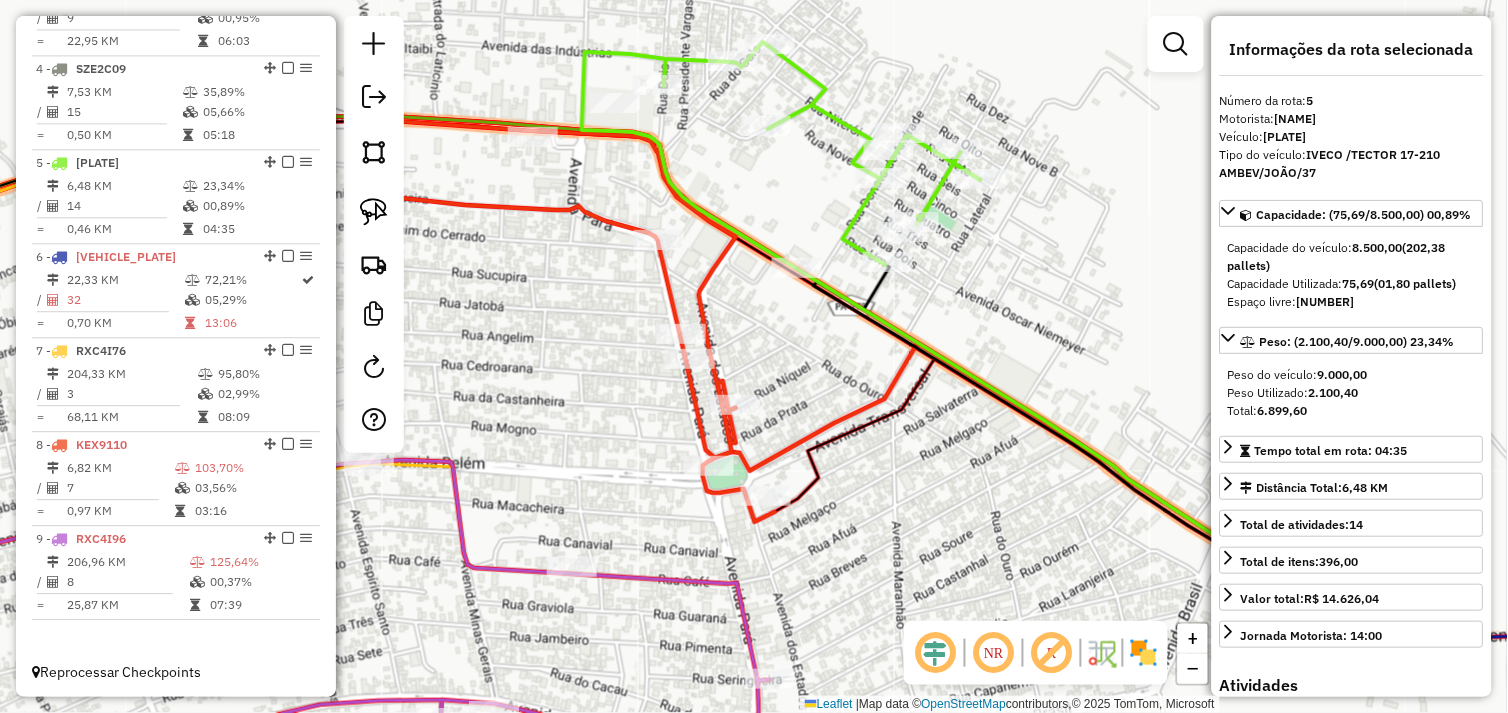 drag, startPoint x: 754, startPoint y: 455, endPoint x: 1028, endPoint y: 191, distance: 380.48917 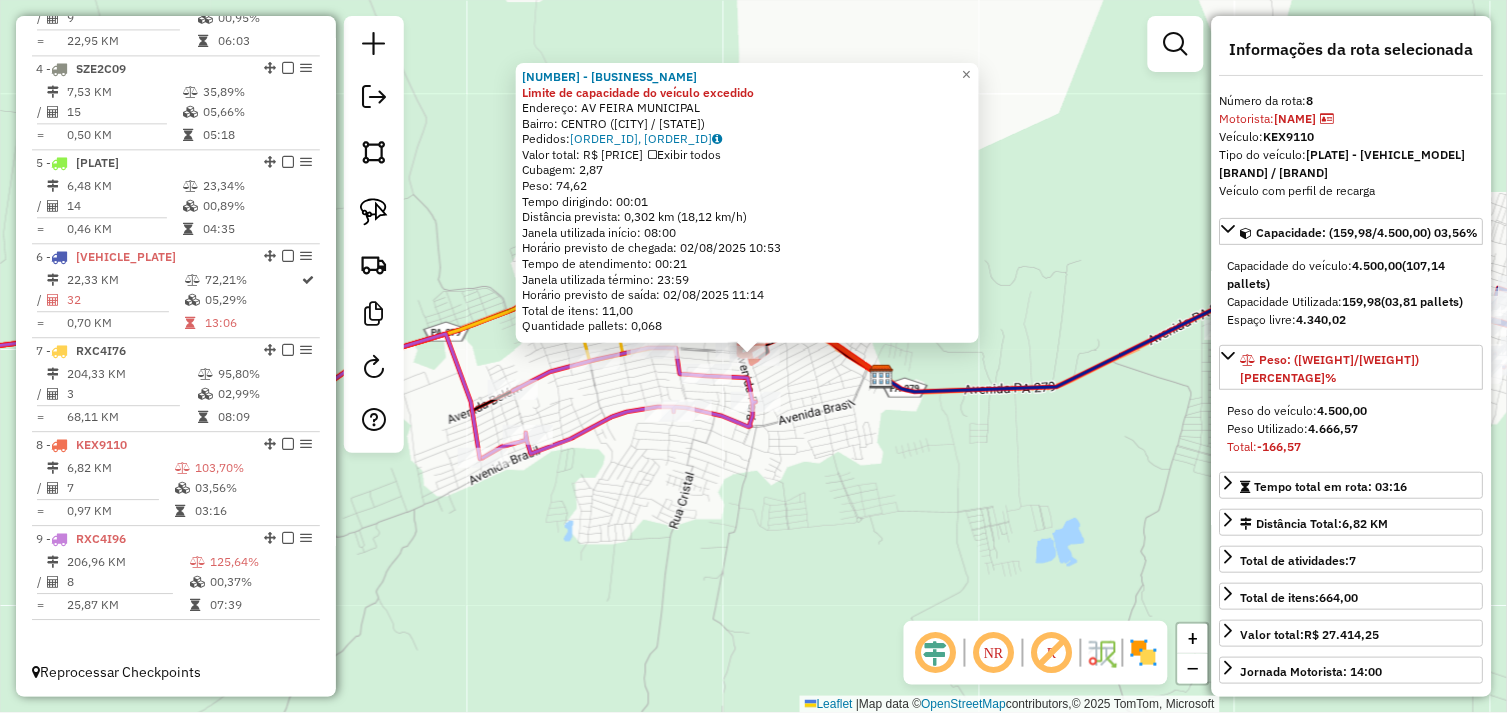 drag, startPoint x: 800, startPoint y: 396, endPoint x: 774, endPoint y: 387, distance: 27.513634 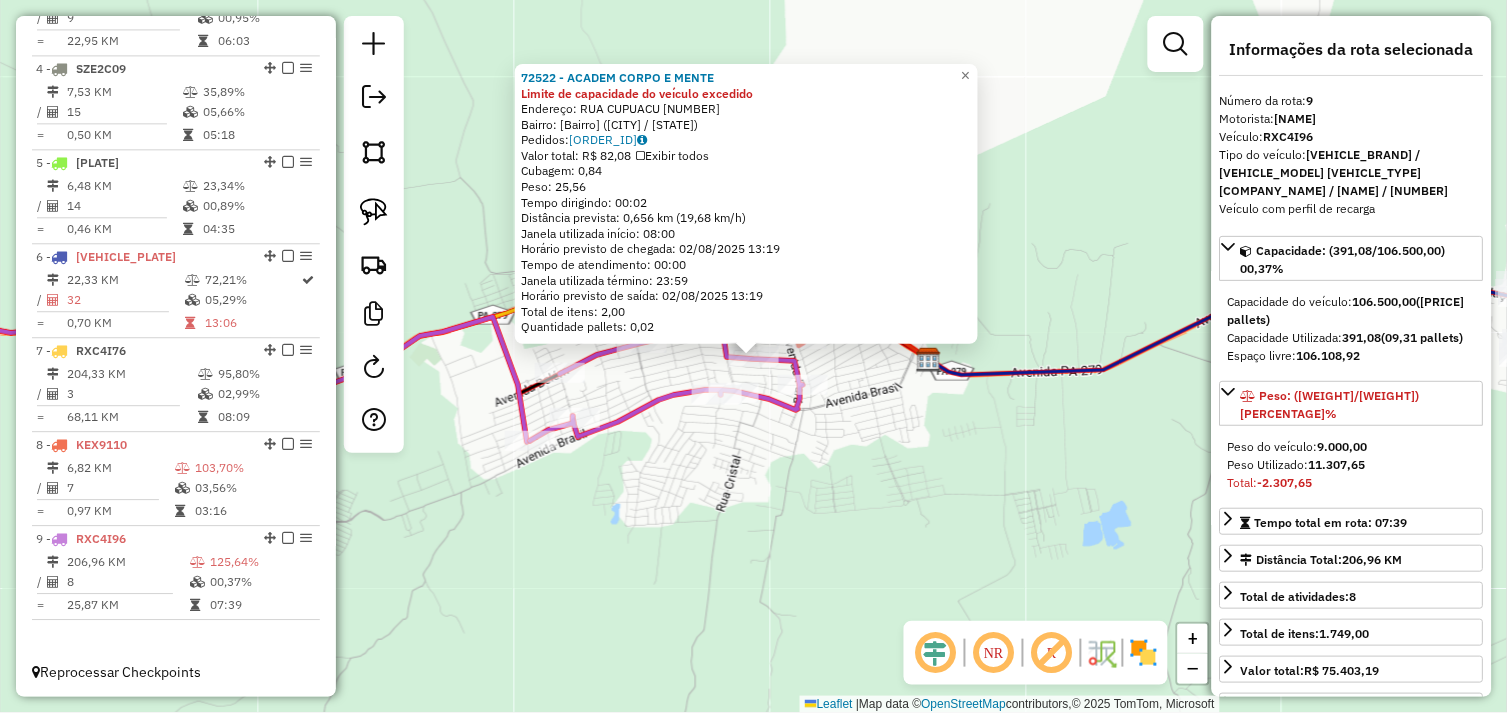 click on "72522 - ACADEM CORPO E MENTE Limite de capacidade do veículo excedido  Endereço:  RUA CUPUACU 62   Bairro: MORUMBI (TUCUMA / PA)   Pedidos:  01102516   Valor total: R$ 82,08   Exibir todos   Cubagem: 0,84  Peso: 25,56  Tempo dirigindo: 00:02   Distância prevista: 0,656 km (19,68 km/h)   Janela utilizada início: 08:00   Horário previsto de chegada: 02/08/2025 13:19   Tempo de atendimento: 00:00   Janela utilizada término: 23:59   Horário previsto de saída: 02/08/2025 13:19   Total de itens: 2,00   Quantidade pallets: 0,02  × Janela de atendimento Grade de atendimento Capacidade Transportadoras Veículos Cliente Pedidos  Rotas Selecione os dias de semana para filtrar as janelas de atendimento  Seg   Ter   Qua   Qui   Sex   Sáb   Dom  Informe o período da janela de atendimento: De: Até:  Filtrar exatamente a janela do cliente  Considerar janela de atendimento padrão  Selecione os dias de semana para filtrar as grades de atendimento  Seg   Ter   Qua   Qui   Sex   Sáb   Dom   Peso mínimo:   De:  De:" 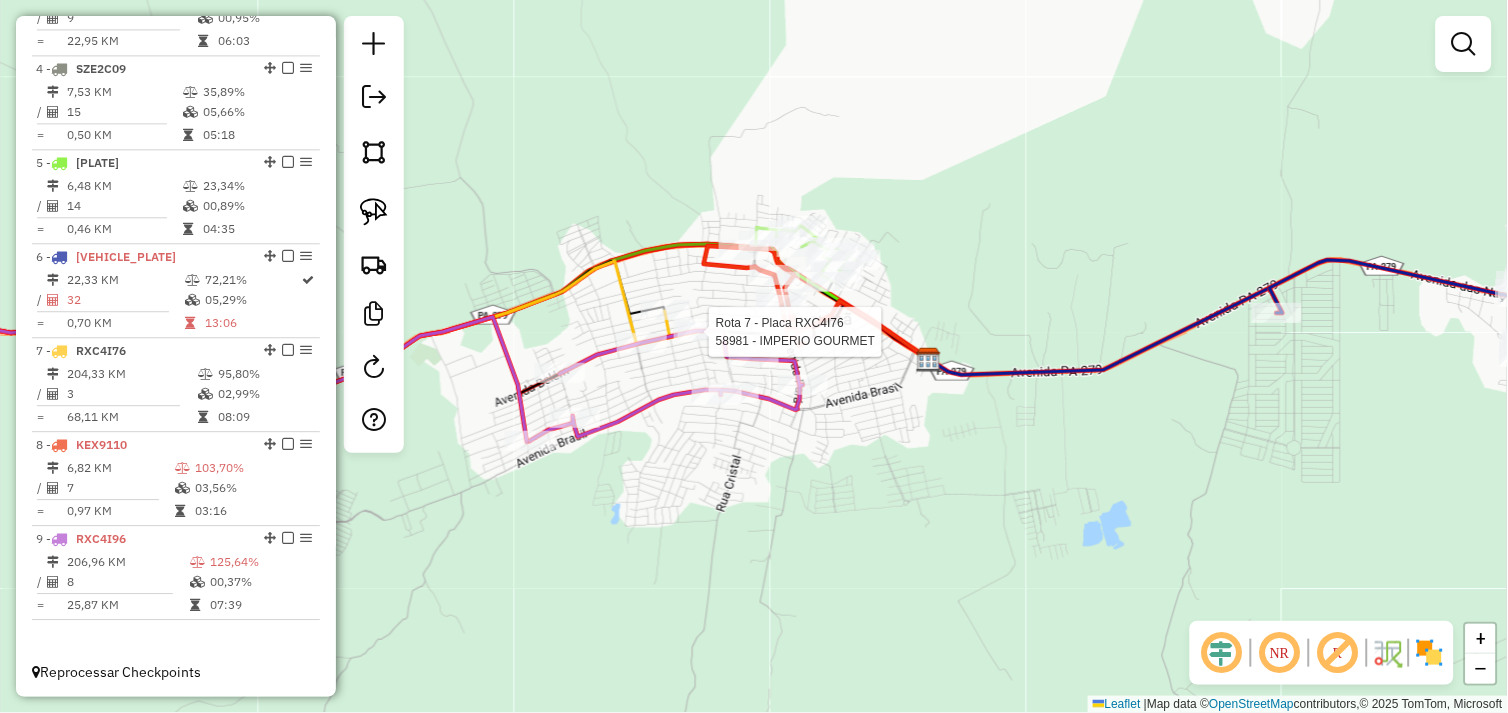 select on "*********" 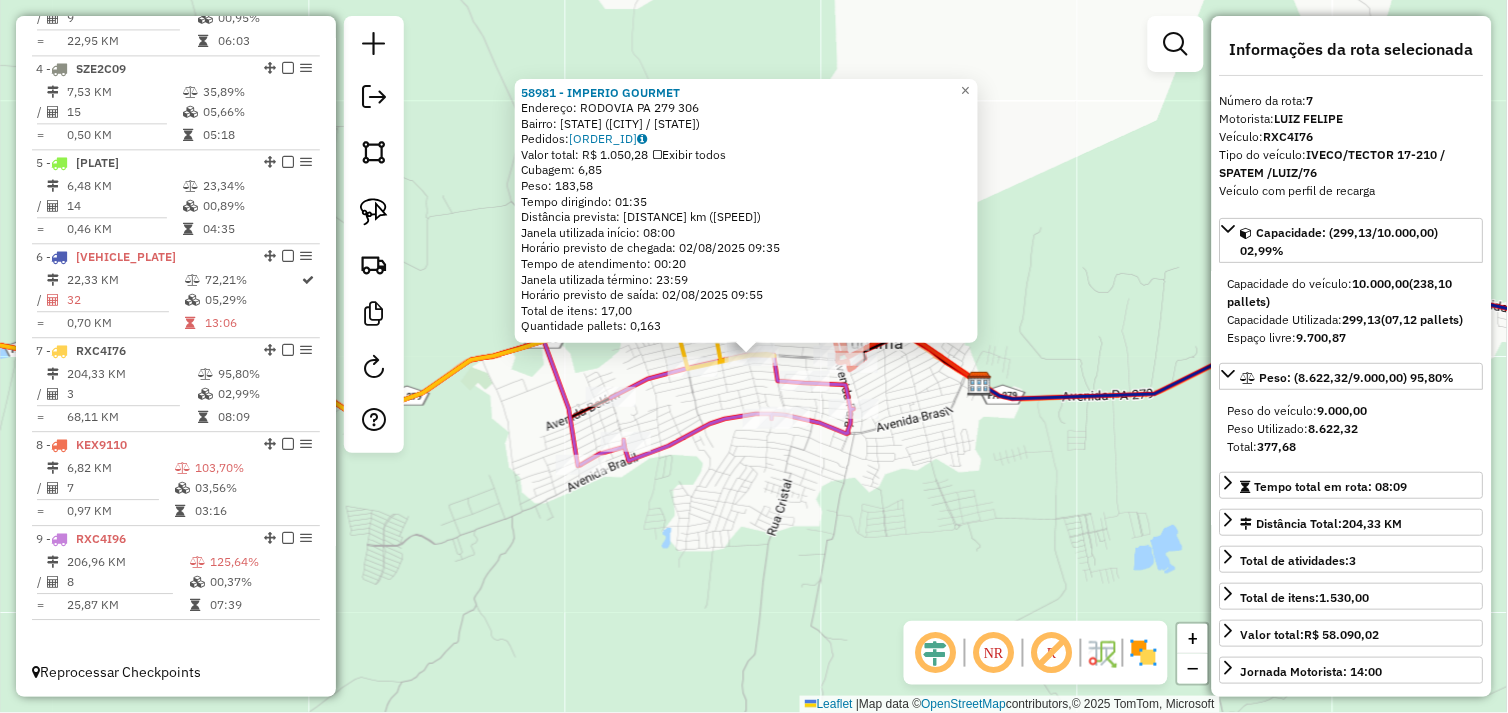 click on "Rota 9 - Placa RXC4I96  66766 - CONVENIENCIA MILHOME 58981 - IMPERIO GOURMET  Endereço:  RODOVIA PA 279 306   Bairro: PA (TUCUMA / PA)   Pedidos:  01102502   Valor total: R$ 1.050,28   Exibir todos   Cubagem: 6,85  Peso: 183,58  Tempo dirigindo: 01:35   Distância prevista: 102,338 km (64,63 km/h)   Janela utilizada início: 08:00   Horário previsto de chegada: 02/08/2025 09:35   Tempo de atendimento: 00:20   Janela utilizada término: 23:59   Horário previsto de saída: 02/08/2025 09:55   Total de itens: 17,00   Quantidade pallets: 0,163  × Janela de atendimento Grade de atendimento Capacidade Transportadoras Veículos Cliente Pedidos  Rotas Selecione os dias de semana para filtrar as janelas de atendimento  Seg   Ter   Qua   Qui   Sex   Sáb   Dom  Informe o período da janela de atendimento: De: Até:  Filtrar exatamente a janela do cliente  Considerar janela de atendimento padrão  Selecione os dias de semana para filtrar as grades de atendimento  Seg   Ter   Qua   Qui   Sex   Sáb   Dom   De:   De:" 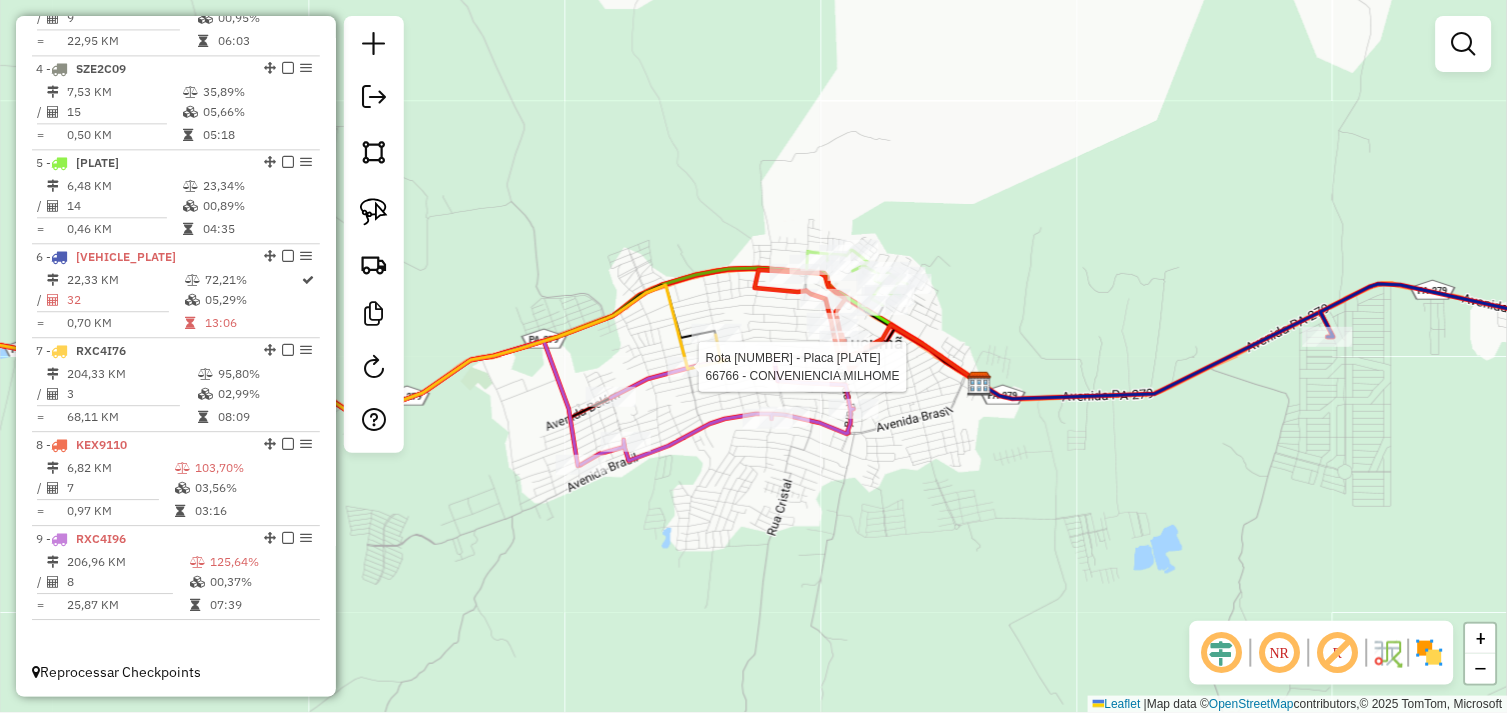 select on "*********" 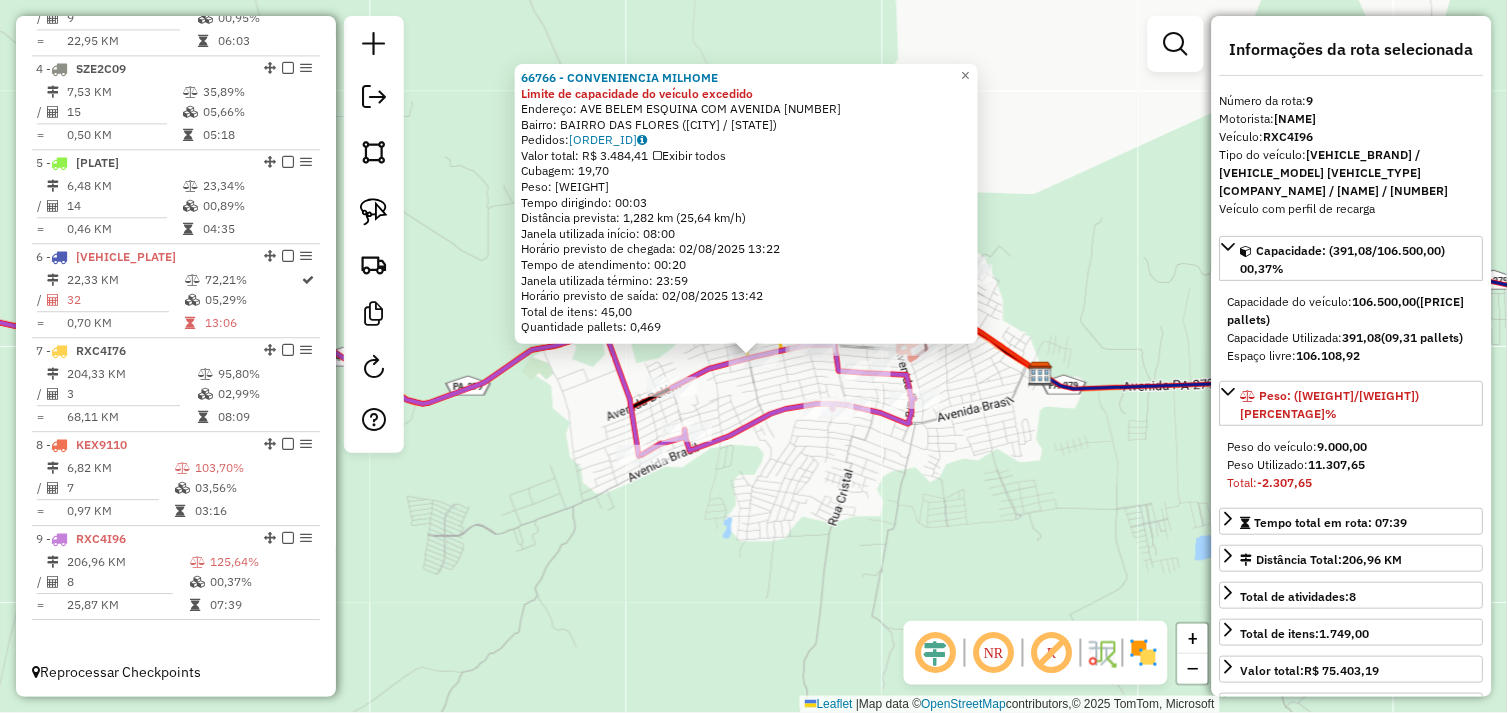 click on "66766 - CONVENIENCIA MILHOME Limite de capacidade do veículo excedido  Endereço:  AVE BELEM ESQUINA COM AVENIDA 100   Bairro: BAIRRO DAS FLORES (TUCUMA / PA)   Pedidos:  01102483   Valor total: R$ 3.484,41   Exibir todos   Cubagem: 19,70  Peso: 509,13  Tempo dirigindo: 00:03   Distância prevista: 1,282 km (25,64 km/h)   Janela utilizada início: 08:00   Horário previsto de chegada: 02/08/2025 13:22   Tempo de atendimento: 00:20   Janela utilizada término: 23:59   Horário previsto de saída: 02/08/2025 13:42   Total de itens: 45,00   Quantidade pallets: 0,469  × Janela de atendimento Grade de atendimento Capacidade Transportadoras Veículos Cliente Pedidos  Rotas Selecione os dias de semana para filtrar as janelas de atendimento  Seg   Ter   Qua   Qui   Sex   Sáb   Dom  Informe o período da janela de atendimento: De: Até:  Filtrar exatamente a janela do cliente  Considerar janela de atendimento padrão  Selecione os dias de semana para filtrar as grades de atendimento  Seg   Ter   Qua   Qui   Sex  +" 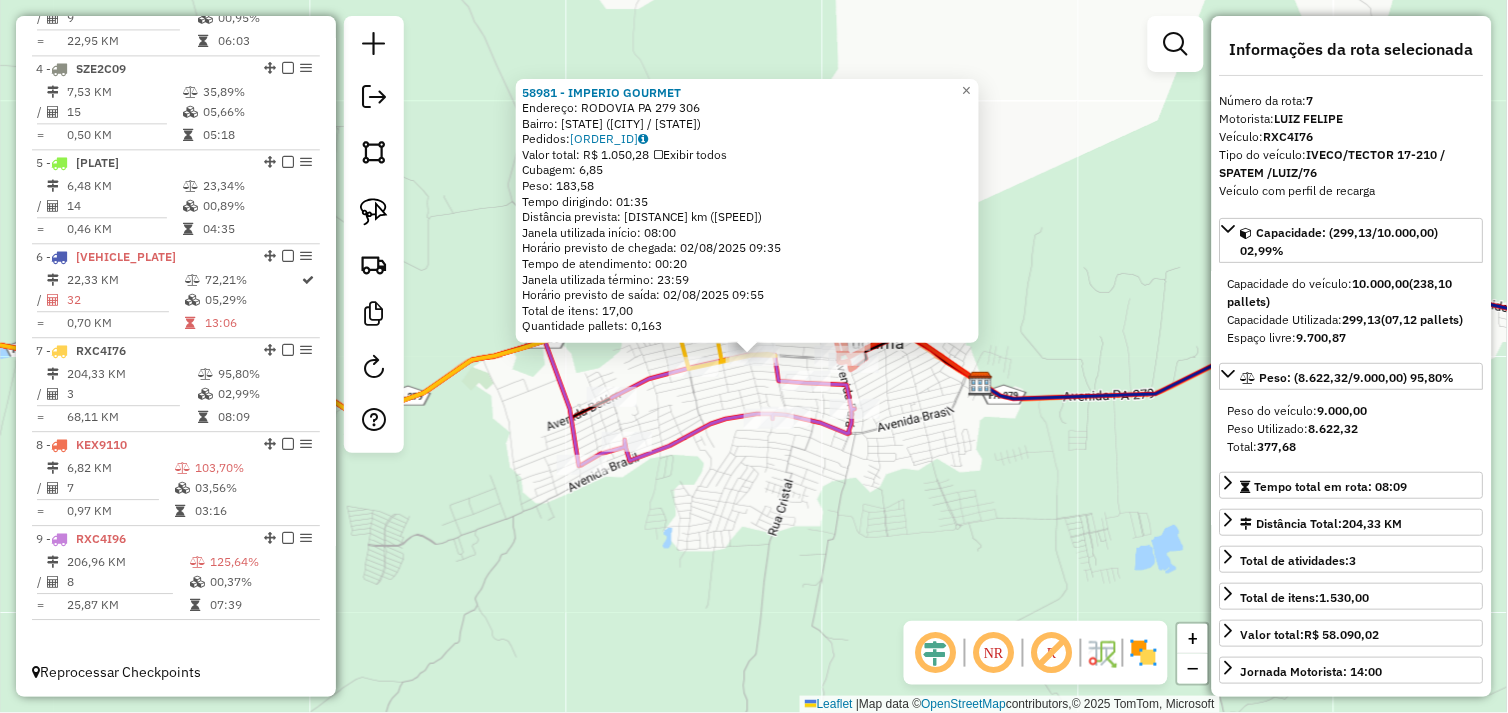 drag, startPoint x: 764, startPoint y: 472, endPoint x: 763, endPoint y: 462, distance: 10.049875 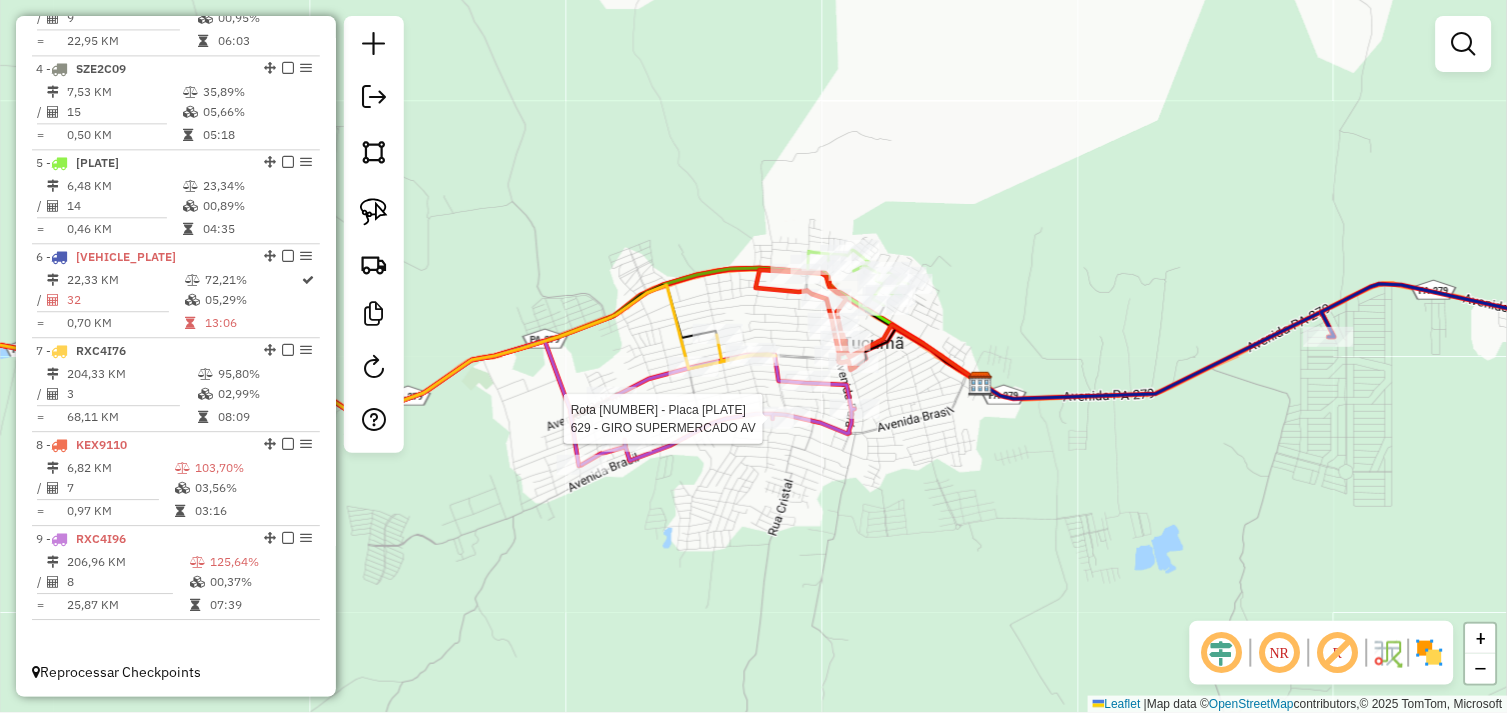 select on "*********" 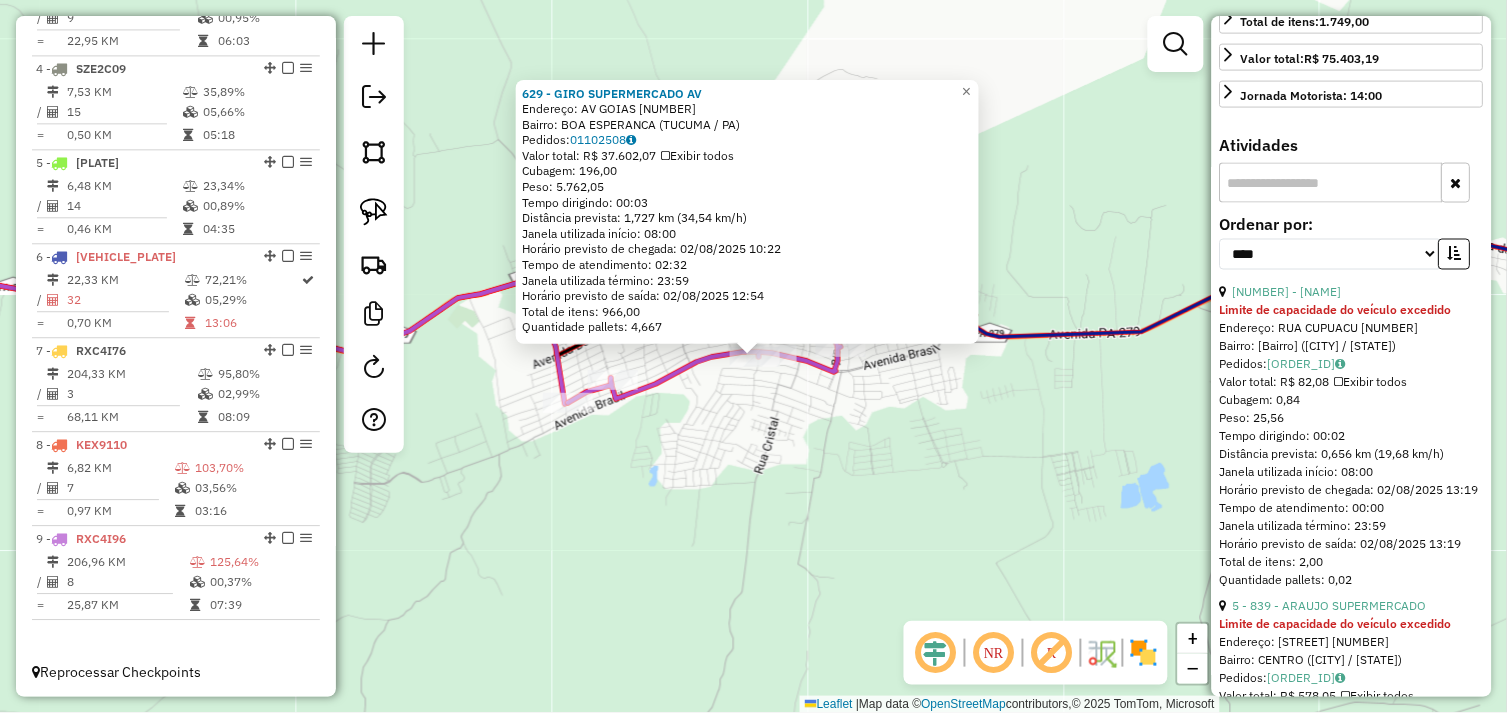 scroll, scrollTop: 601, scrollLeft: 0, axis: vertical 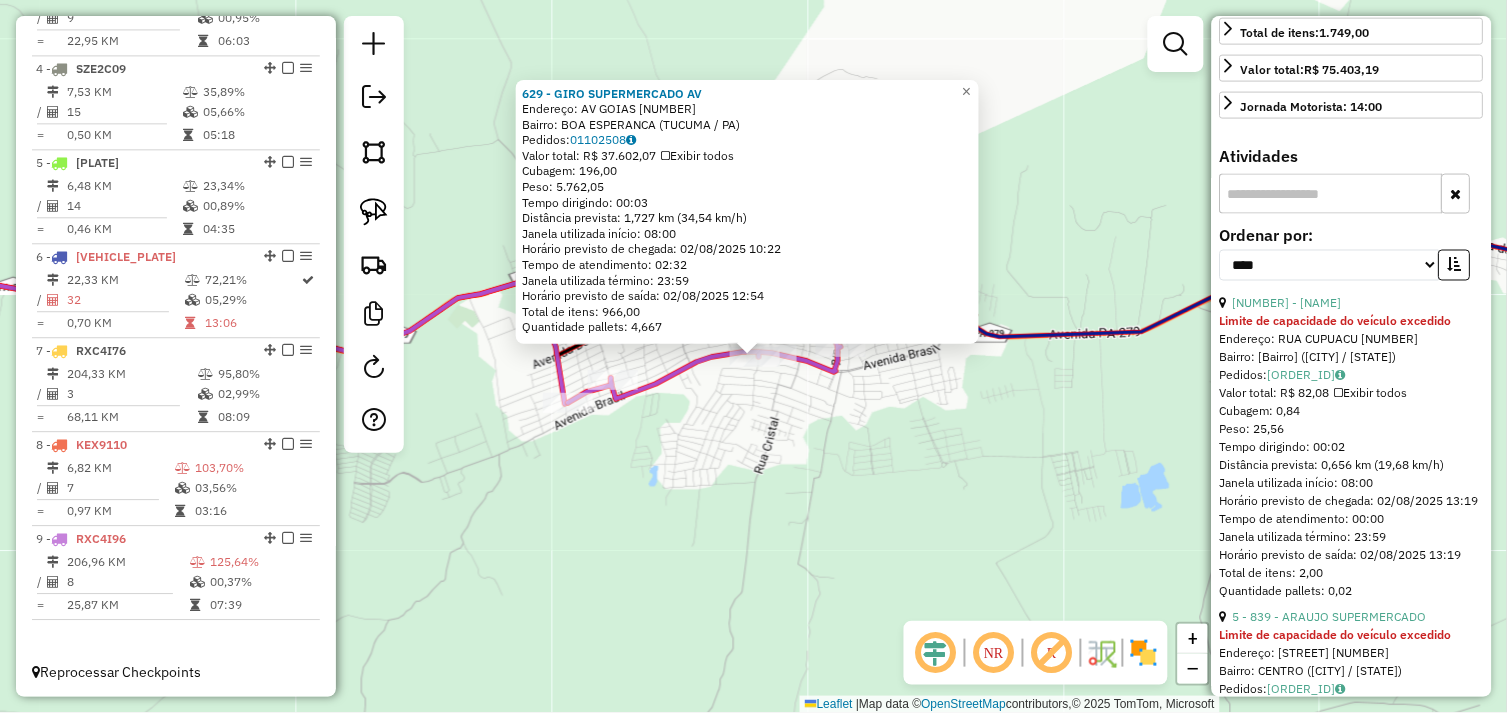 click on "629 - GIRO SUPERMERCADO AV  Endereço:  AV GOIAS [NUMBER]   Bairro: BOA ESPERANCA ([CITY] / [STATE])   Pedidos:  01102508   Valor total: R$ 37.602,07   Exibir todos   Cubagem: 196,00  Peso: 5.762,05  Tempo dirigindo: 00:03   Distância prevista: 1,727 km (34,54 km/h)   Janela utilizada início: 08:00   Horário previsto de chegada: 02/08/2025 10:22   Tempo de atendimento: 02:32   Janela utilizada término: 23:59   Horário previsto de saída: 02/08/2025 12:54   Total de itens: 966,00   Quantidade pallets: 4,667  × Janela de atendimento Grade de atendimento Capacidade Transportadoras Veículos Cliente Pedidos  Rotas Selecione os dias de semana para filtrar as janelas de atendimento  Seg   Ter   Qua   Qui   Sex   Sáb   Dom  Informe o período da janela de atendimento: De: Até:  Filtrar exatamente a janela do cliente  Considerar janela de atendimento padrão  Selecione os dias de semana para filtrar as grades de atendimento  Seg   Ter   Qua   Qui   Sex   Sáb   Dom   Considerar clientes sem dia de atendimento cadastrado" 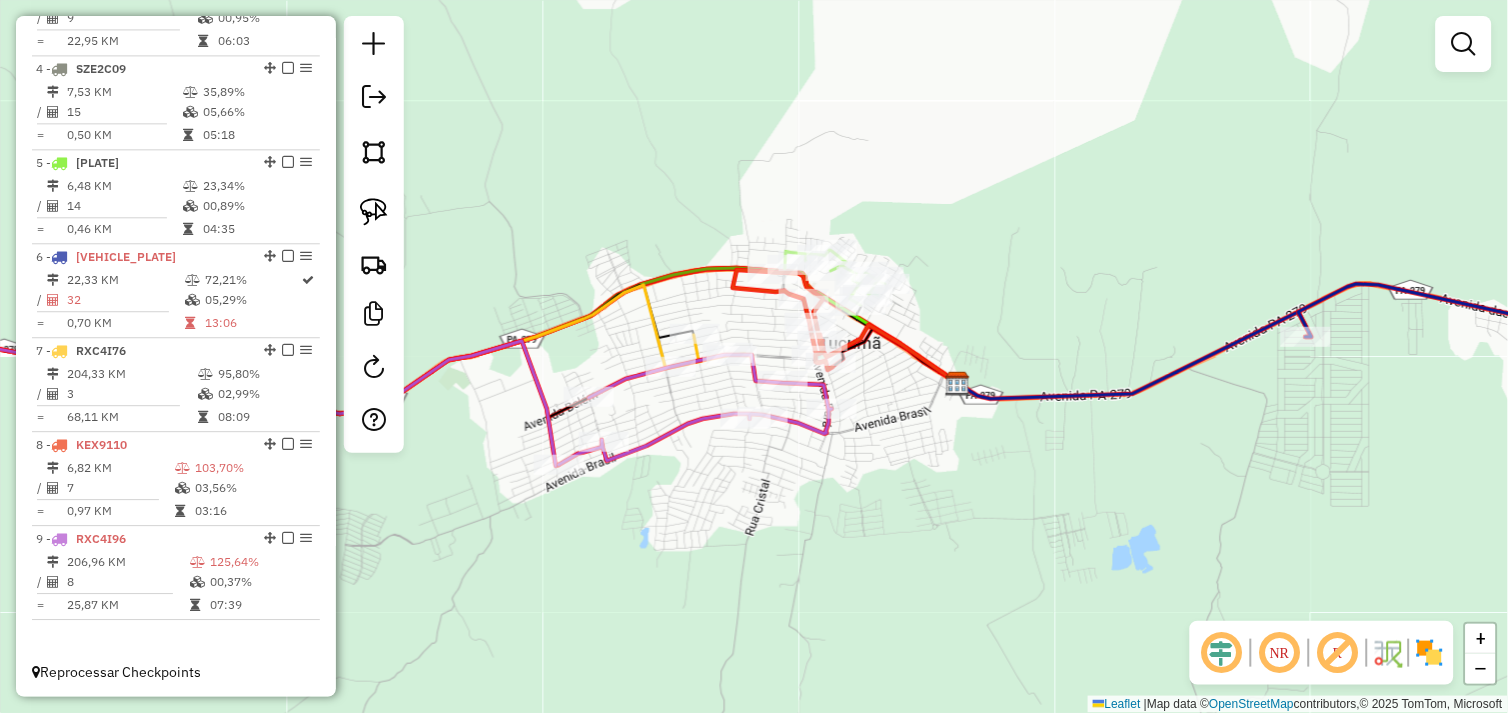 drag, startPoint x: 791, startPoint y: 425, endPoint x: 781, endPoint y: 482, distance: 57.870544 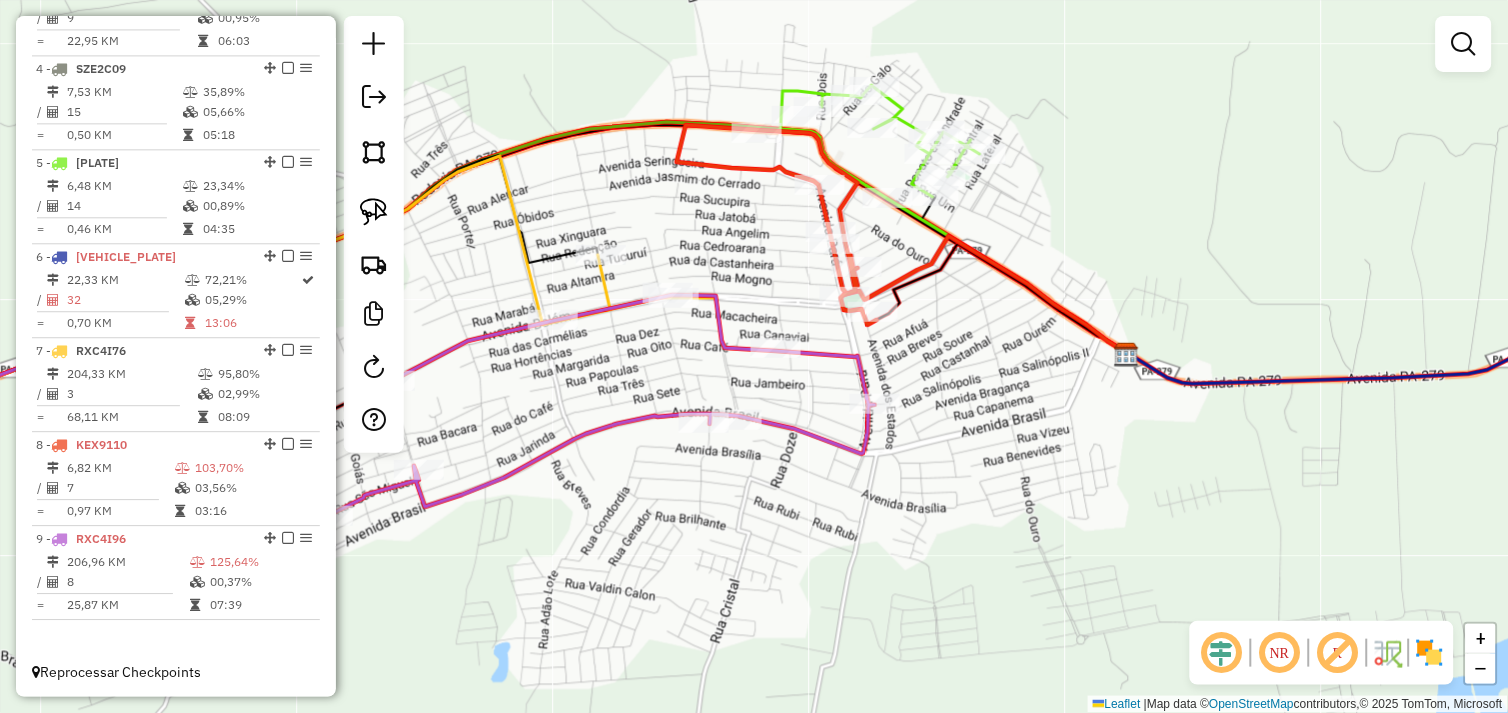 drag, startPoint x: 935, startPoint y: 344, endPoint x: 821, endPoint y: 415, distance: 134.3019 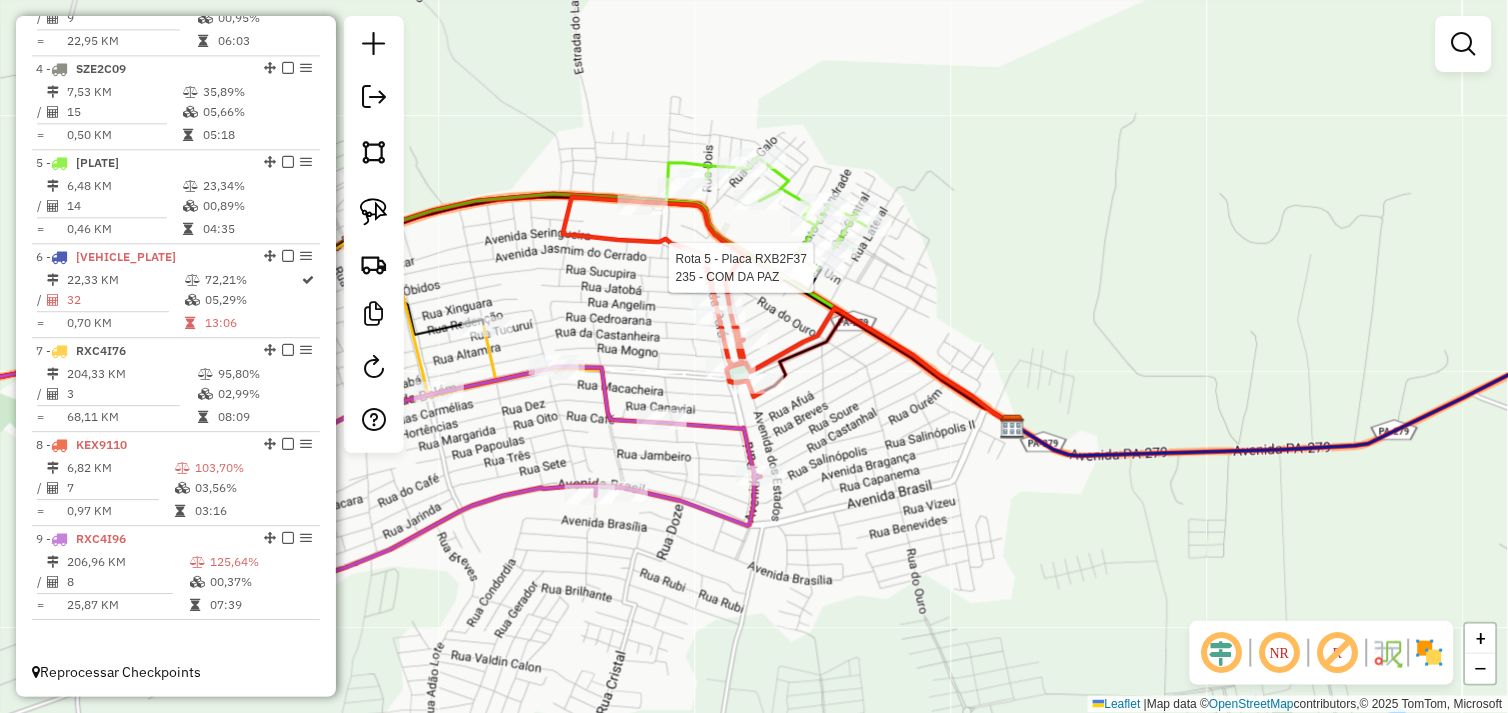 select on "*********" 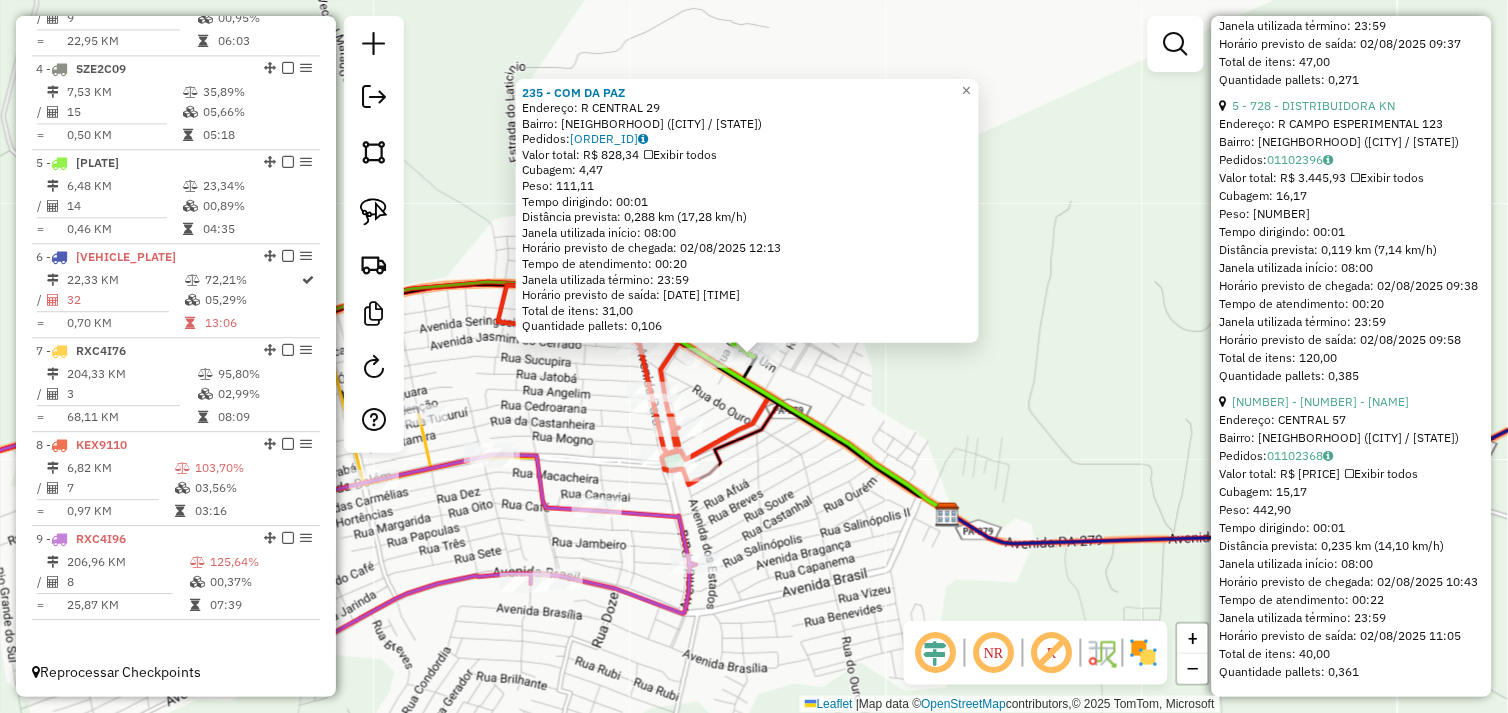 scroll, scrollTop: 4525, scrollLeft: 0, axis: vertical 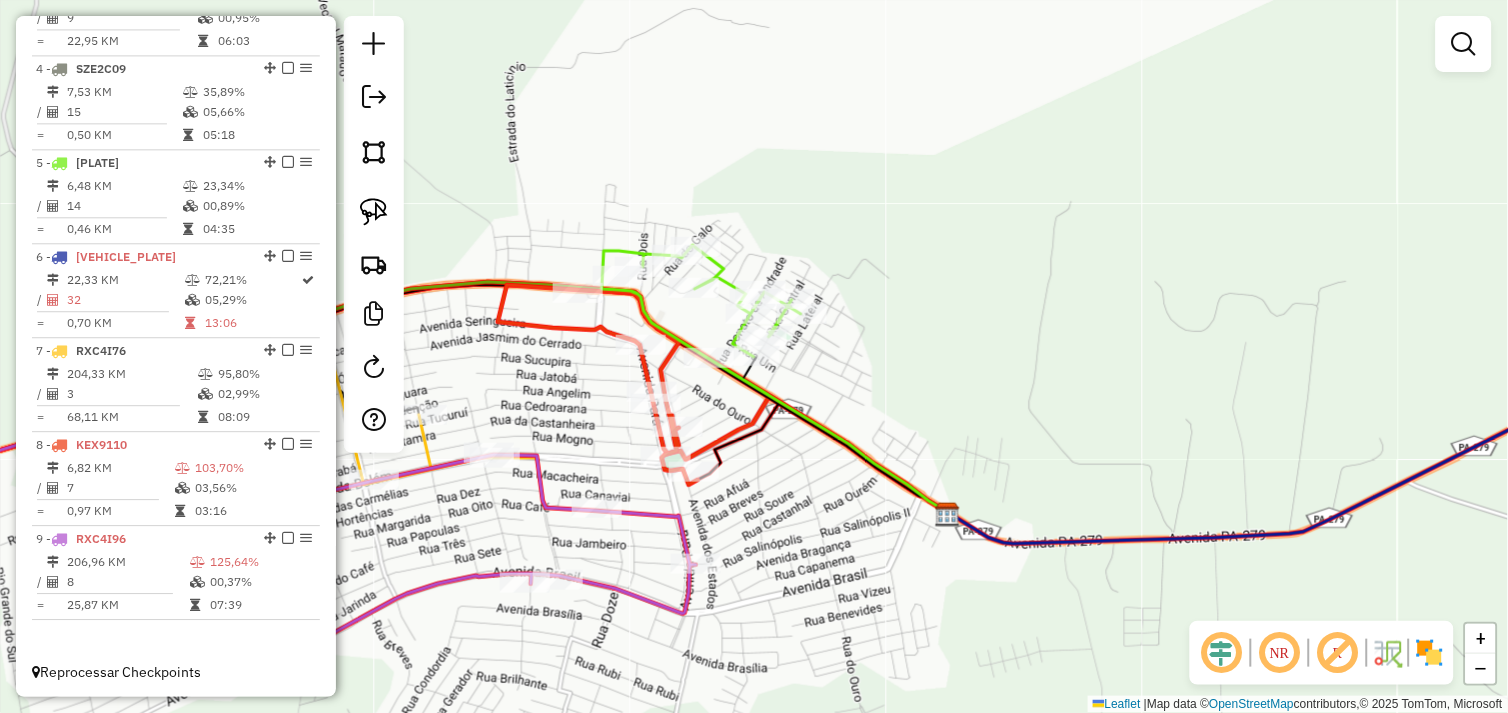 drag, startPoint x: 910, startPoint y: 402, endPoint x: 1142, endPoint y: 464, distance: 240.14163 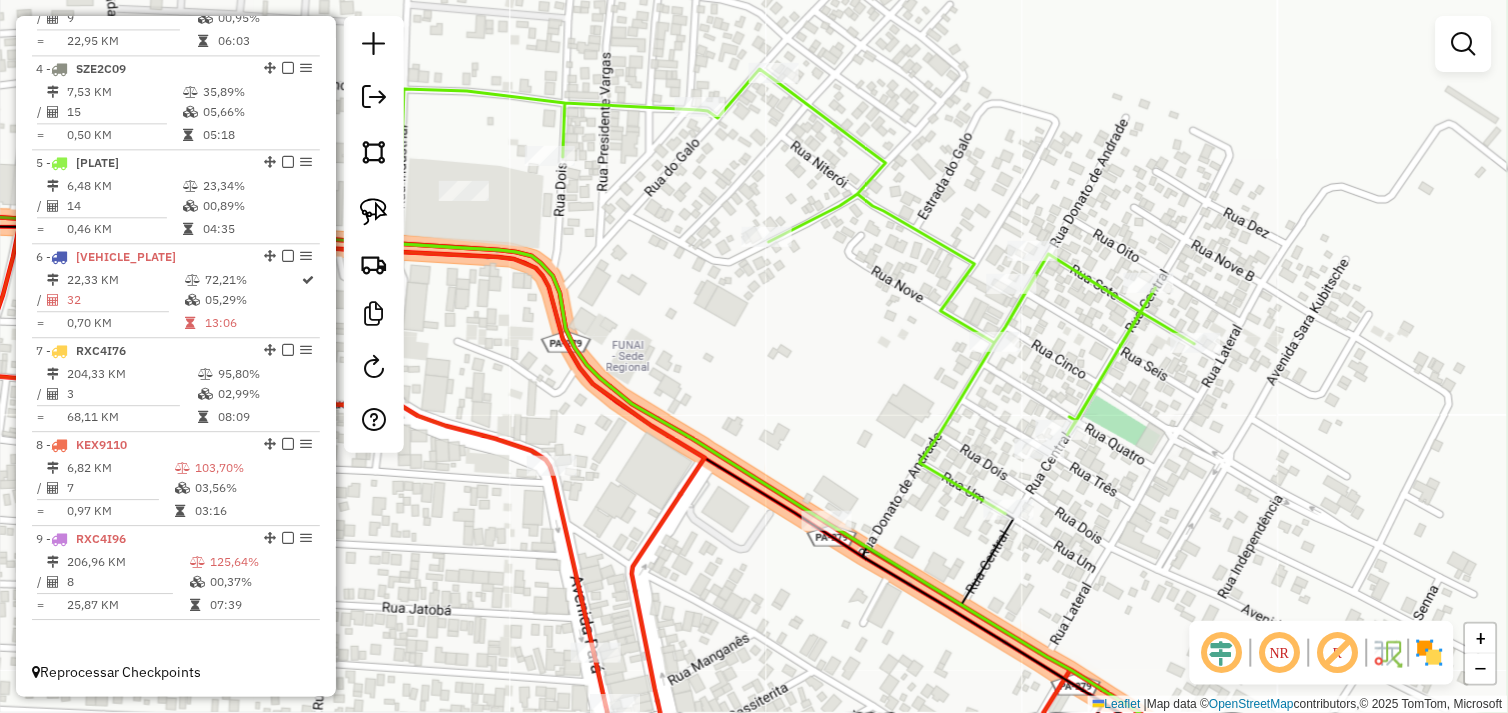 drag, startPoint x: 797, startPoint y: 354, endPoint x: 864, endPoint y: 351, distance: 67.06713 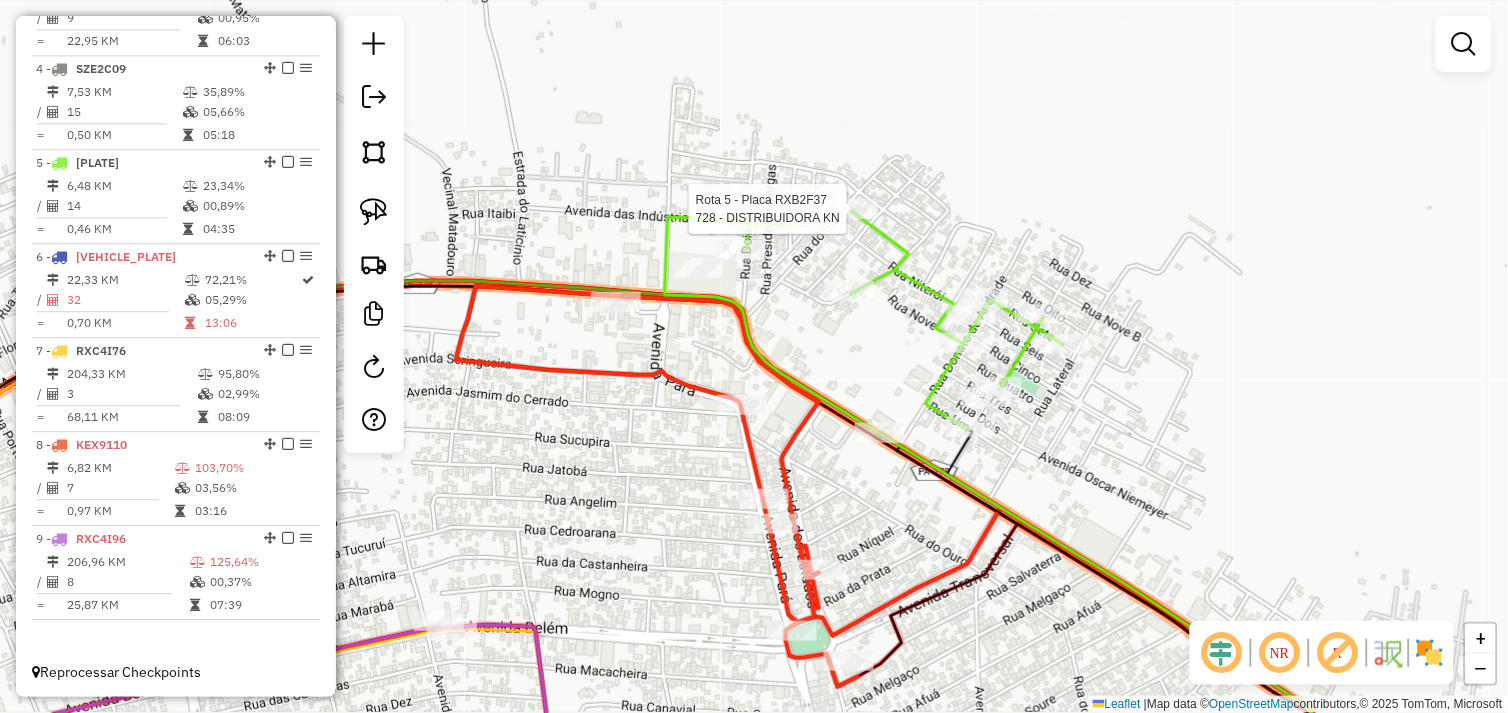 select on "*********" 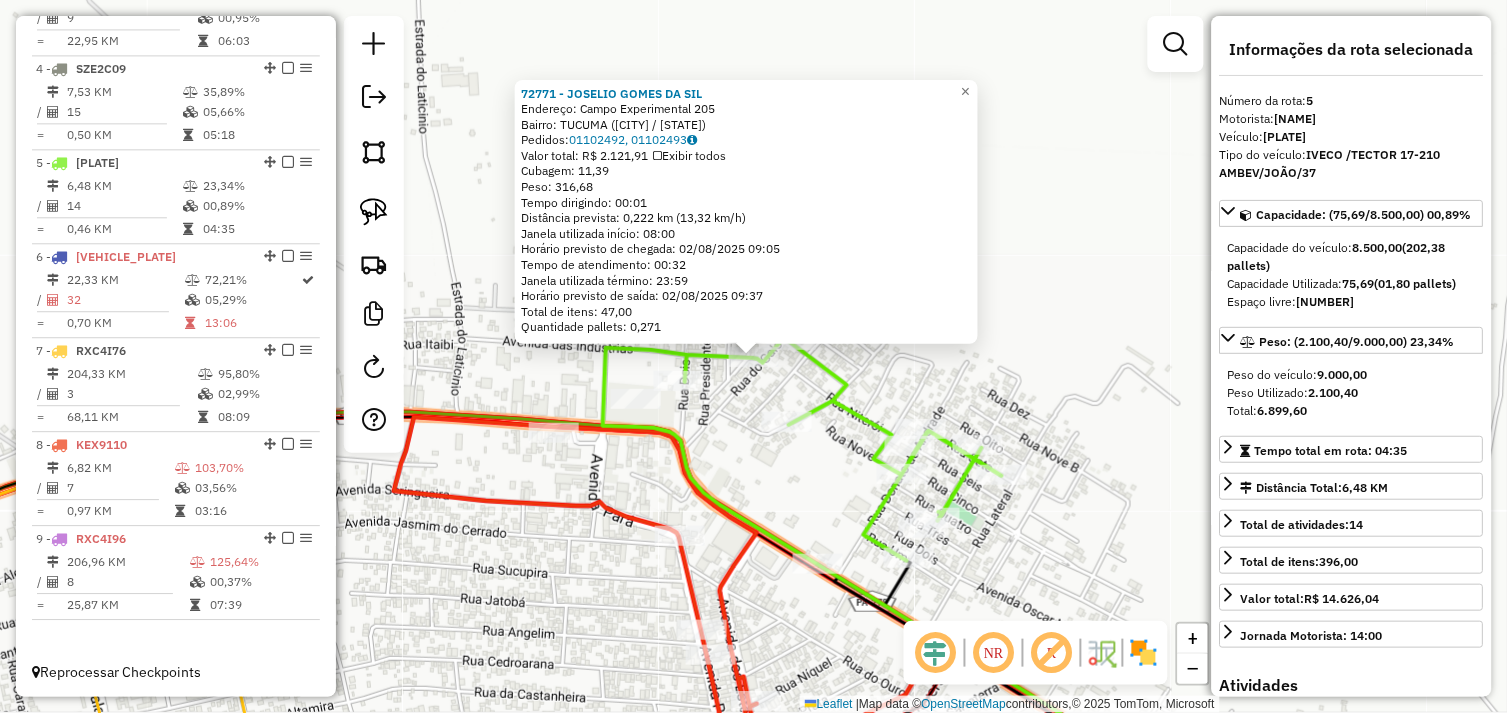 click on "72771 - JOSELIO GOMES DA SIL  Endereço:  Campo Experimental 205   Bairro: TUCUMA (TUCUMA / PA)   Pedidos:  01102492, 01102493   Valor total: R$ 2.121,91   Exibir todos   Cubagem: 11,39  Peso: 316,68  Tempo dirigindo: 00:01   Distância prevista: 0,222 km (13,32 km/h)   Janela utilizada início: 08:00   Horário previsto de chegada: 02/08/2025 09:05   Tempo de atendimento: 00:32   Janela utilizada término: 23:59   Horário previsto de saída: 02/08/2025 09:37   Total de itens: 47,00   Quantidade pallets: 0,271  × Janela de atendimento Grade de atendimento Capacidade Transportadoras Veículos Cliente Pedidos  Rotas Selecione os dias de semana para filtrar as janelas de atendimento  Seg   Ter   Qua   Qui   Sex   Sáb   Dom  Informe o período da janela de atendimento: De: Até:  Filtrar exatamente a janela do cliente  Considerar janela de atendimento padrão  Selecione os dias de semana para filtrar as grades de atendimento  Seg   Ter   Qua   Qui   Sex   Sáb   Dom   Peso mínimo:   Peso máximo:   De:   De:" 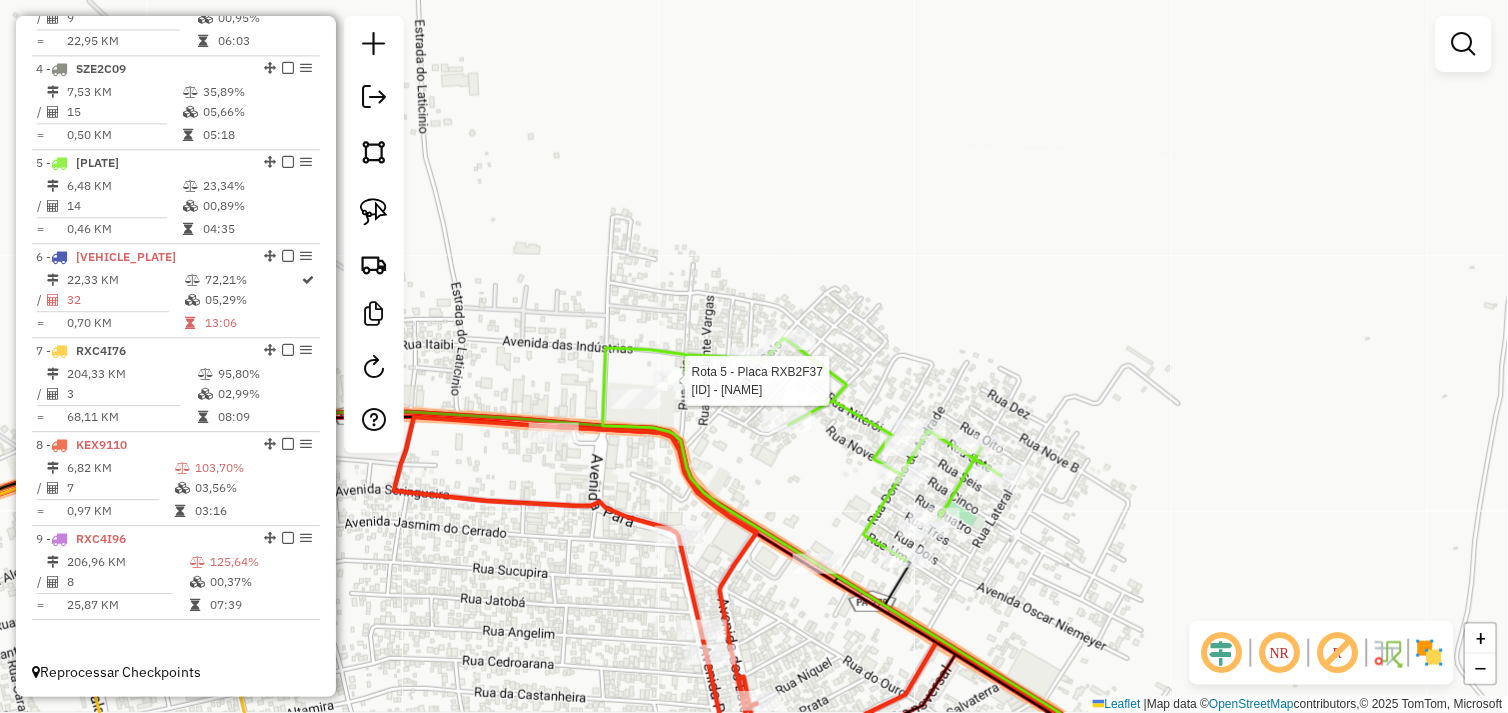 select on "*********" 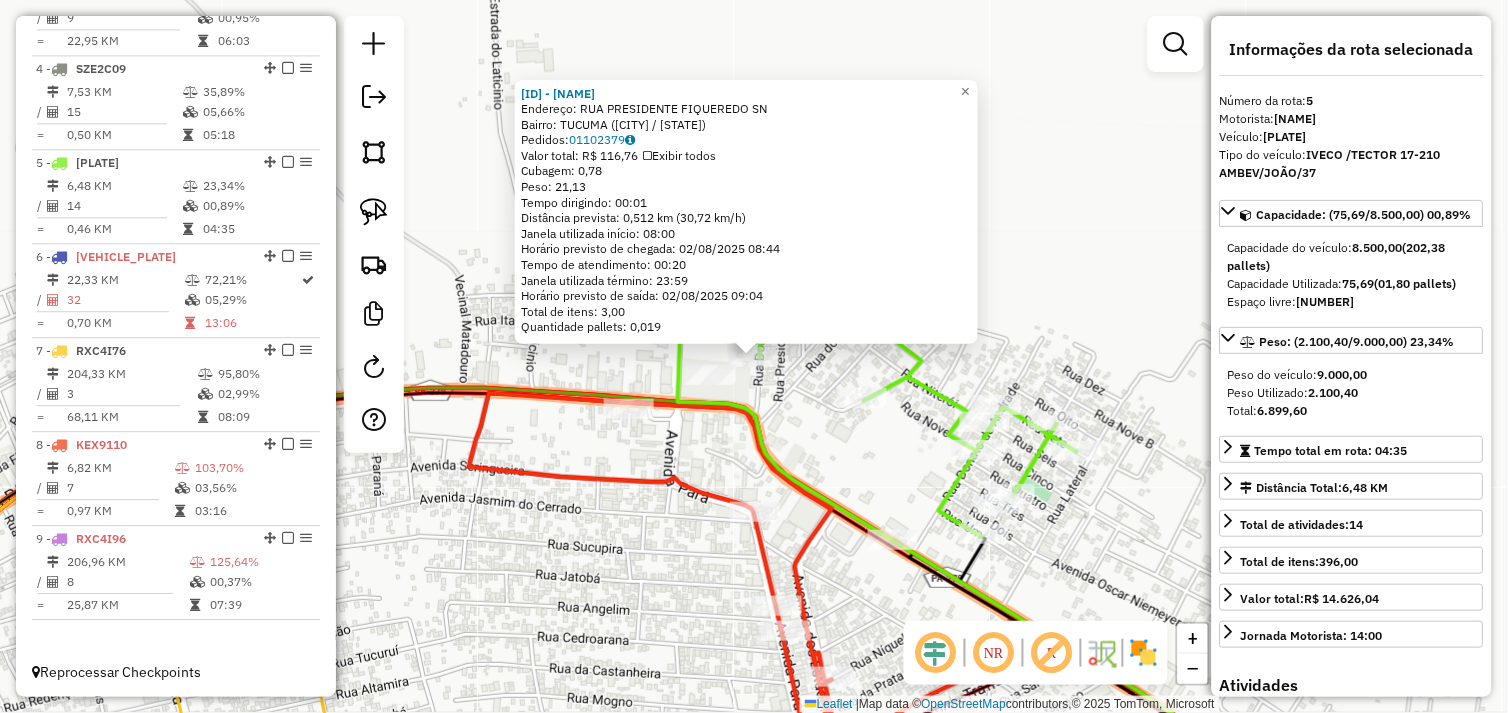 click on "72267 - REST DA ROSA  Endereço:  RUA PRESIDENTE FIQUEREDO SN   Bairro: TUCUMA (TUCUMA / PA)   Pedidos:  01102379   Valor total: R$ 116,76   Exibir todos   Cubagem: 0,78  Peso: 21,13  Tempo dirigindo: 00:01   Distância prevista: 0,512 km (30,72 km/h)   Janela utilizada início: 08:00   Horário previsto de chegada: 02/08/2025 08:44   Tempo de atendimento: 00:20   Janela utilizada término: 23:59   Horário previsto de saída: 02/08/2025 09:04   Total de itens: 3,00   Quantidade pallets: 0,019  × Janela de atendimento Grade de atendimento Capacidade Transportadoras Veículos Cliente Pedidos  Rotas Selecione os dias de semana para filtrar as janelas de atendimento  Seg   Ter   Qua   Qui   Sex   Sáb   Dom  Informe o período da janela de atendimento: De: Até:  Filtrar exatamente a janela do cliente  Considerar janela de atendimento padrão  Selecione os dias de semana para filtrar as grades de atendimento  Seg   Ter   Qua   Qui   Sex   Sáb   Dom   Considerar clientes sem dia de atendimento cadastrado  De:" 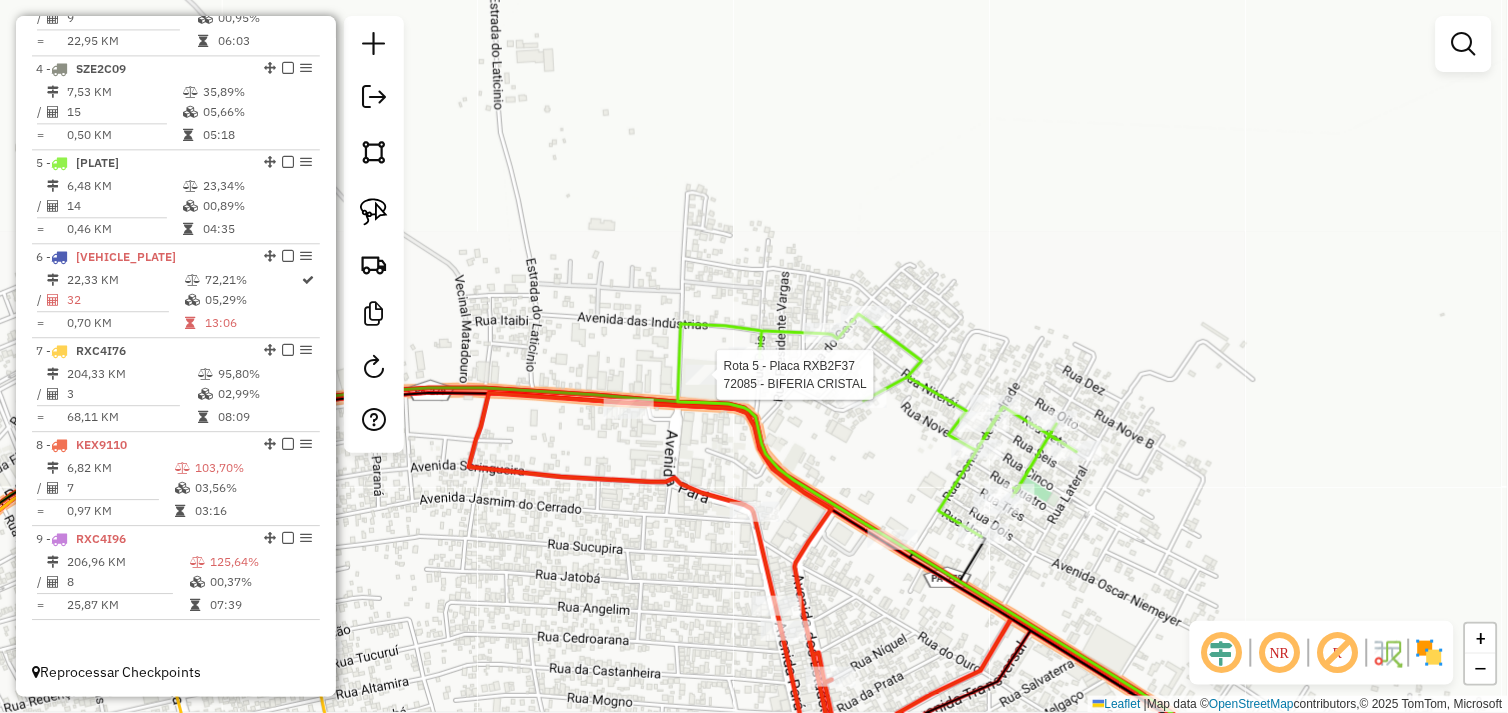 select on "*********" 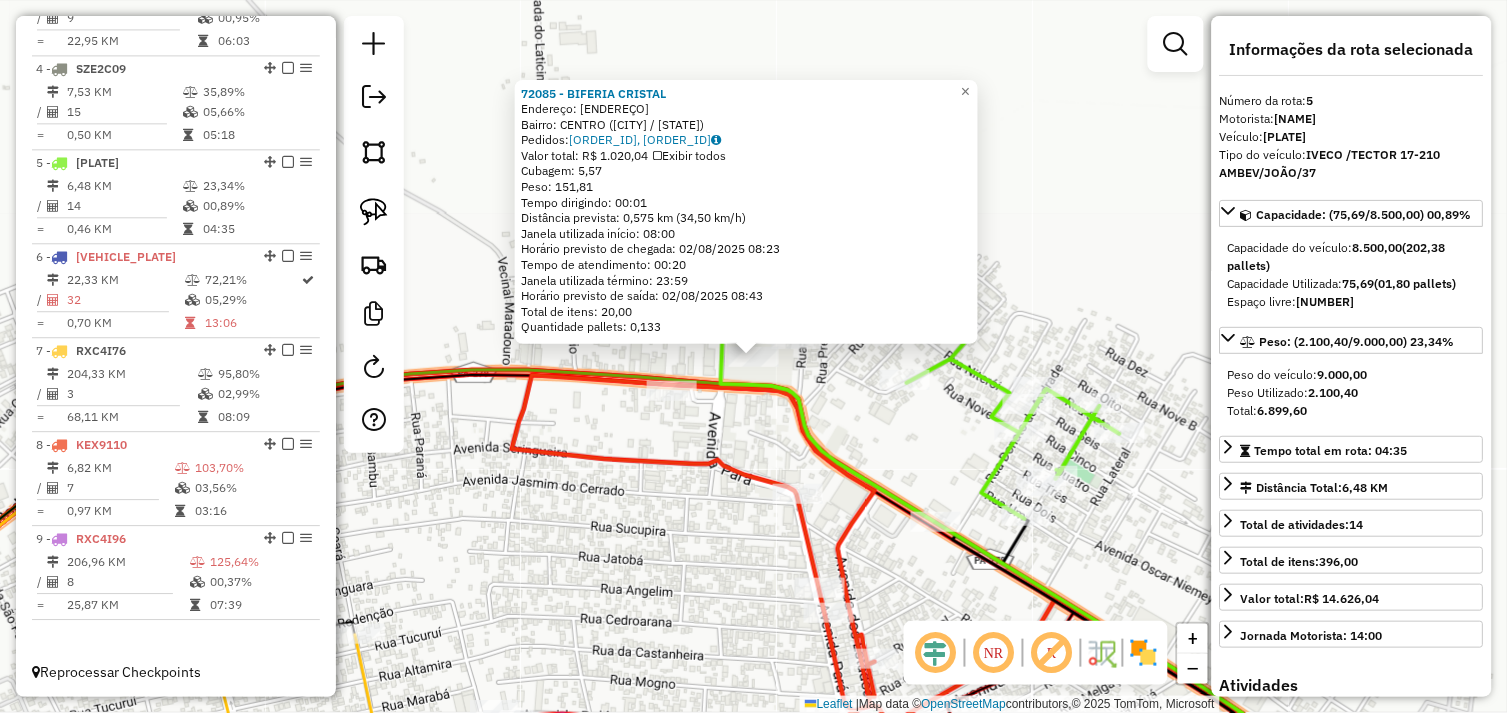 click 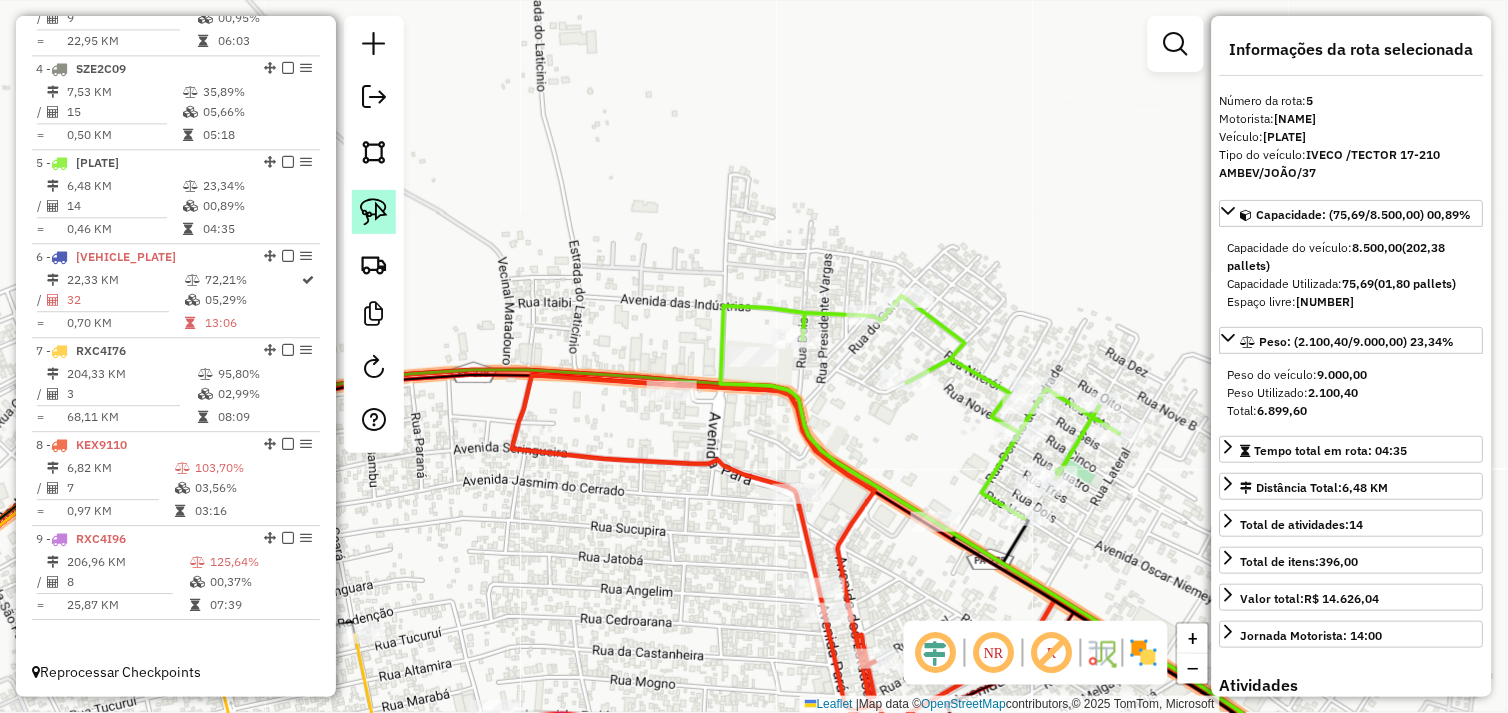 click 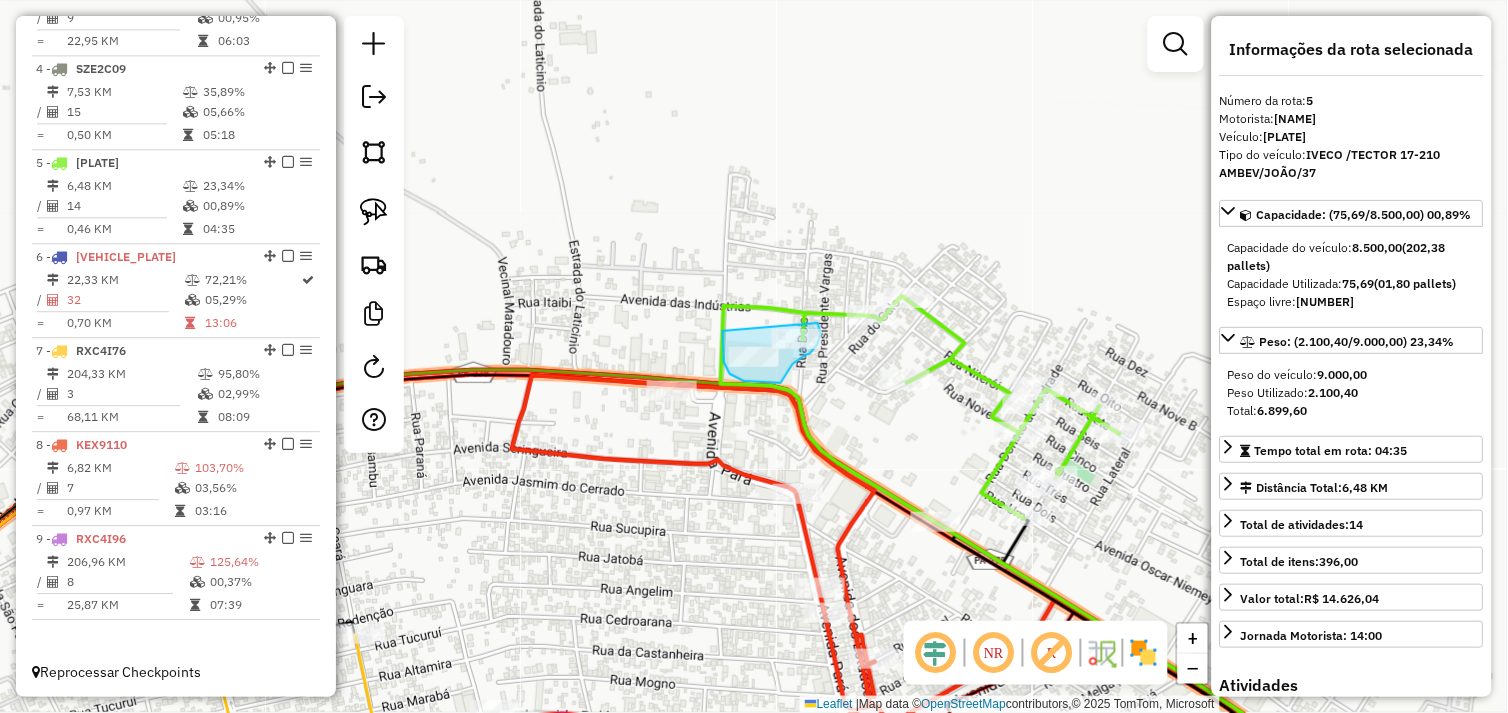 drag, startPoint x: 723, startPoint y: 331, endPoint x: 801, endPoint y: 314, distance: 79.83107 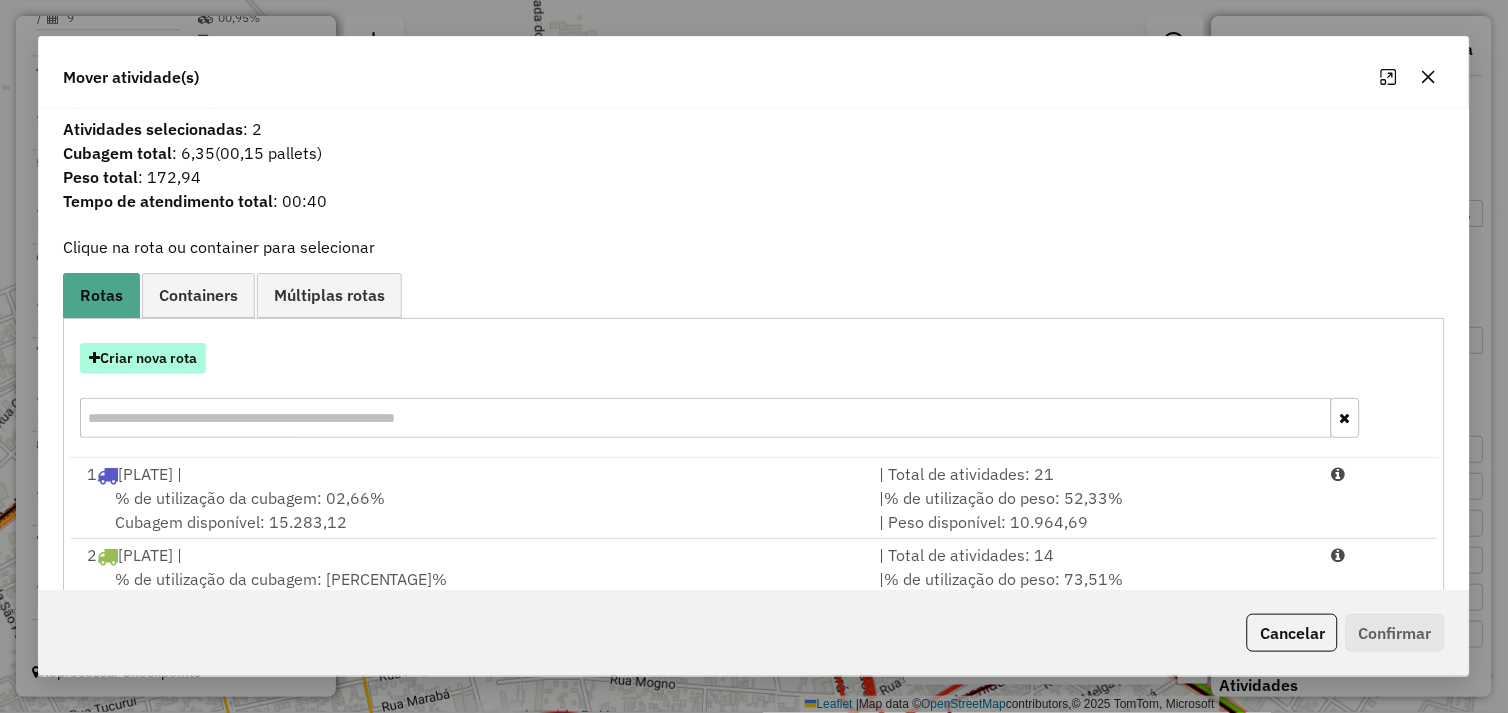 click on "Criar nova rota" at bounding box center (143, 358) 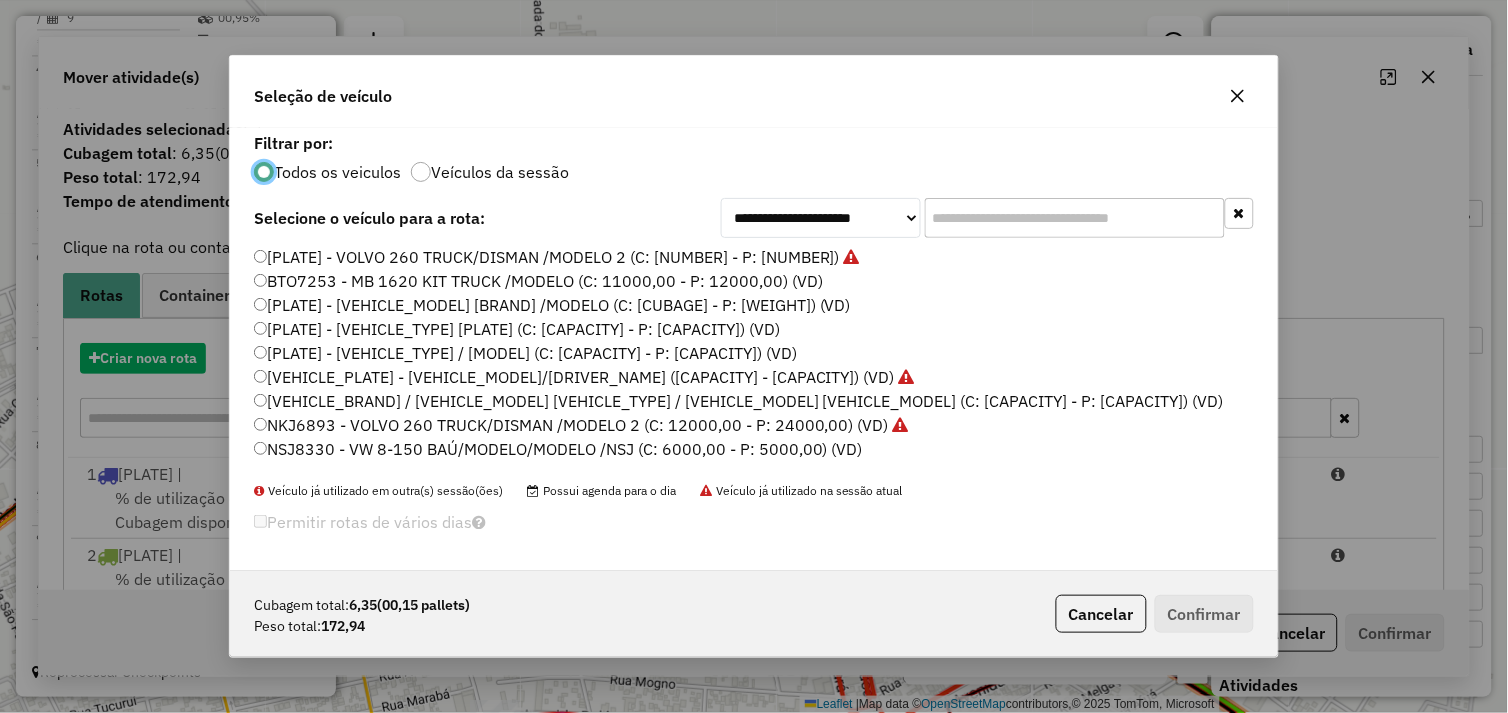 scroll, scrollTop: 11, scrollLeft: 5, axis: both 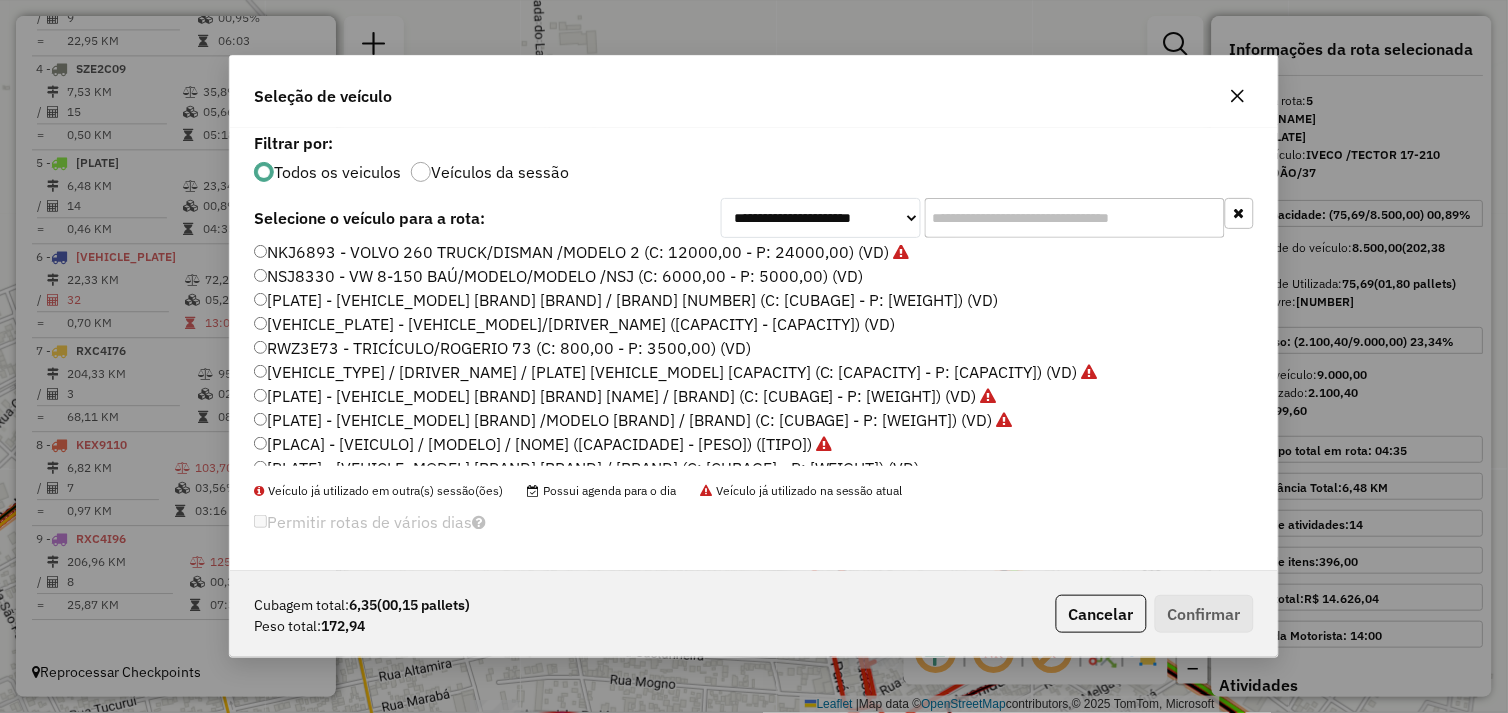 click on "[VEHICLE_PLATE] - TRICÍCULO/[NAME] [NUMBER] (C: [NUMBER], [NUMBER]) (VD)" 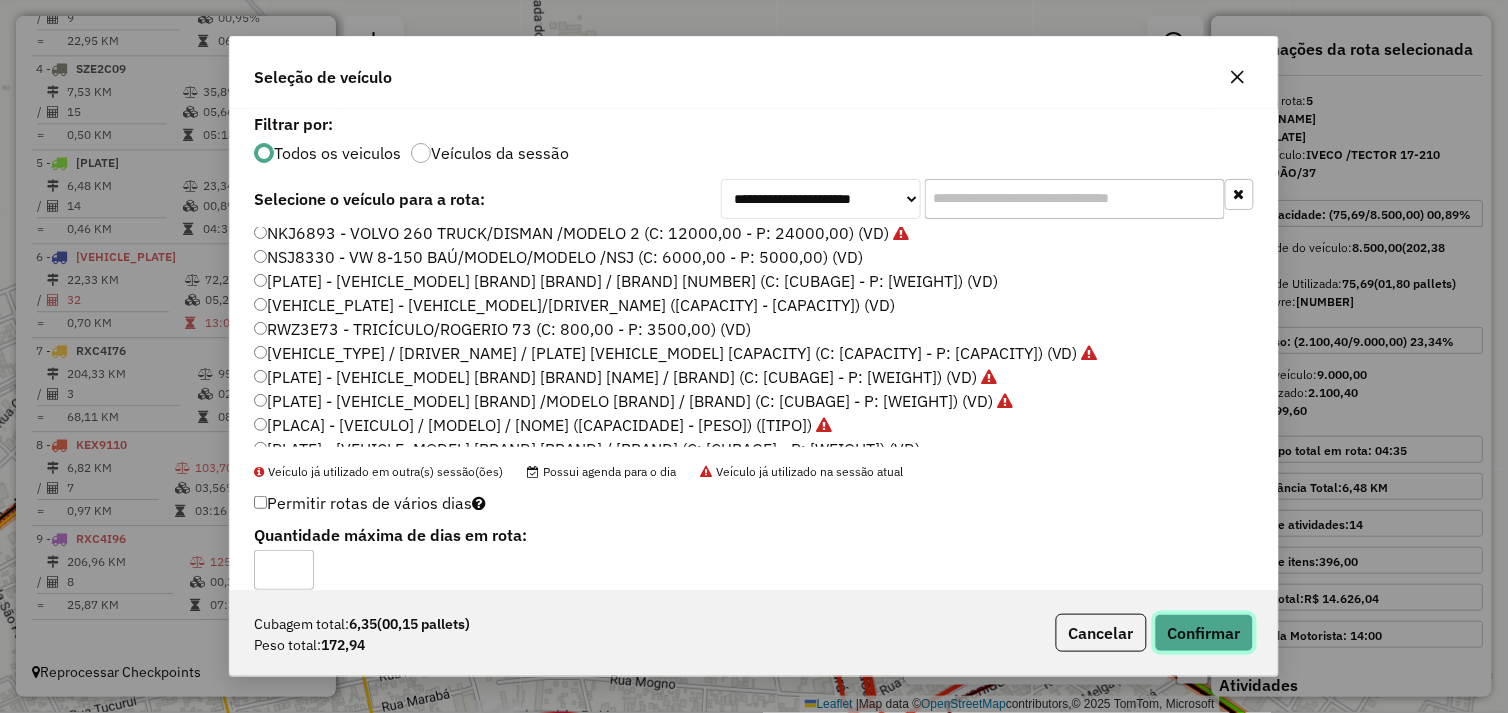 click on "Confirmar" 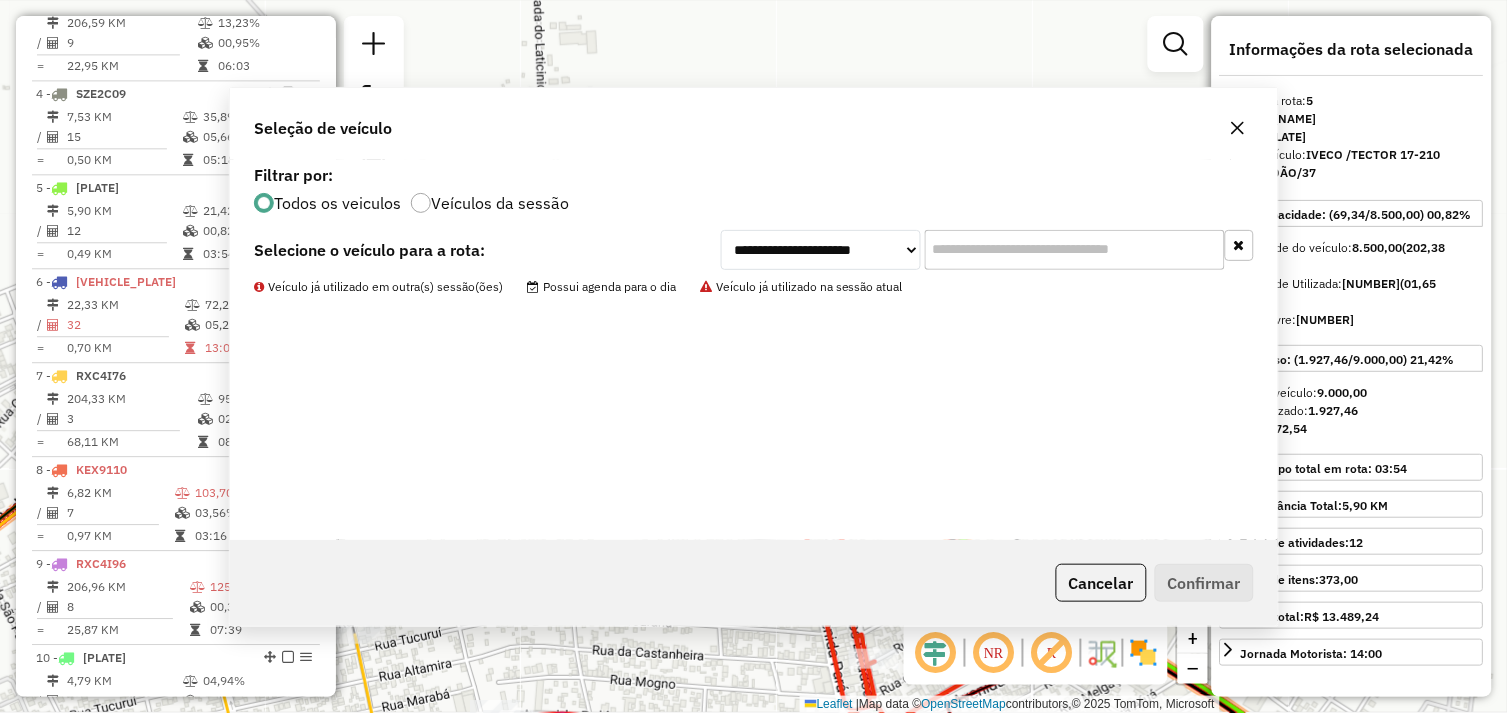 scroll, scrollTop: 1115, scrollLeft: 0, axis: vertical 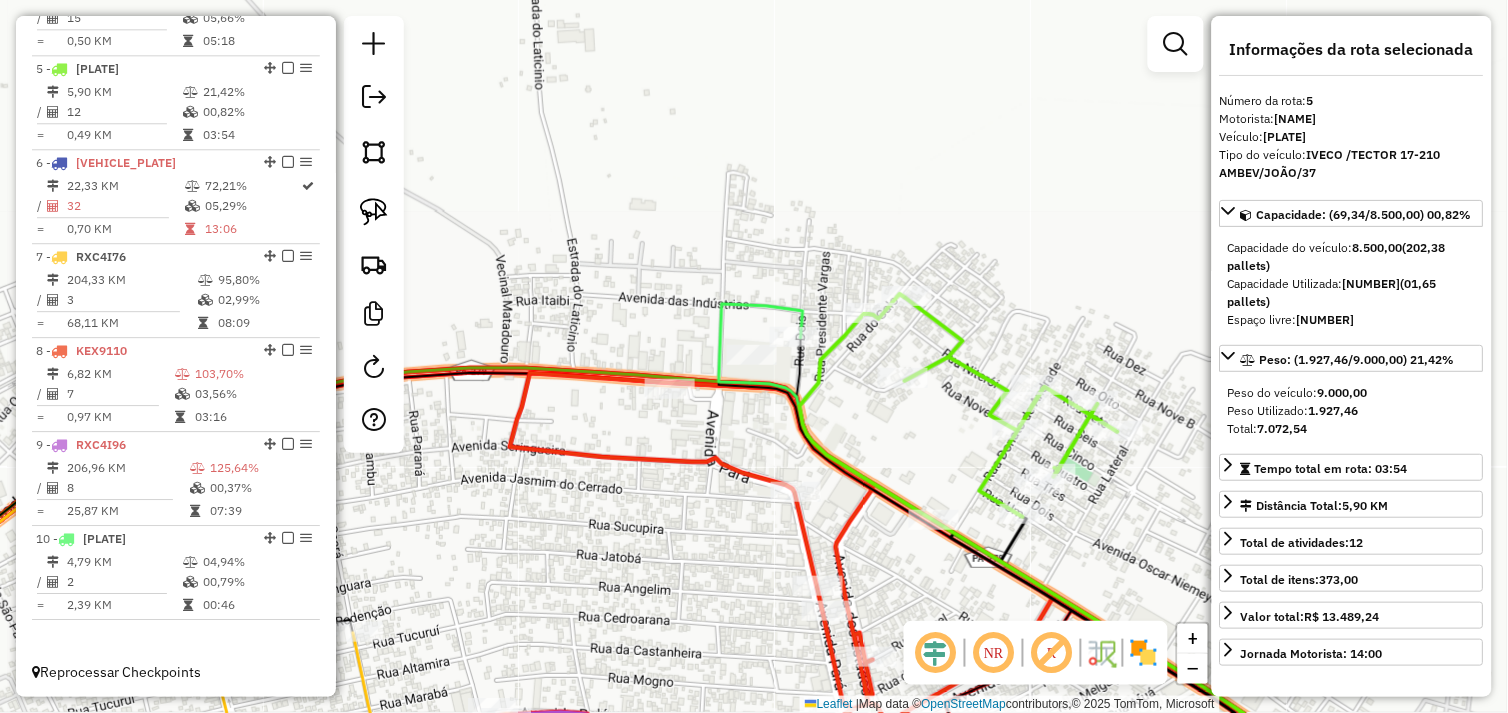 drag, startPoint x: 875, startPoint y: 420, endPoint x: 830, endPoint y: 387, distance: 55.803226 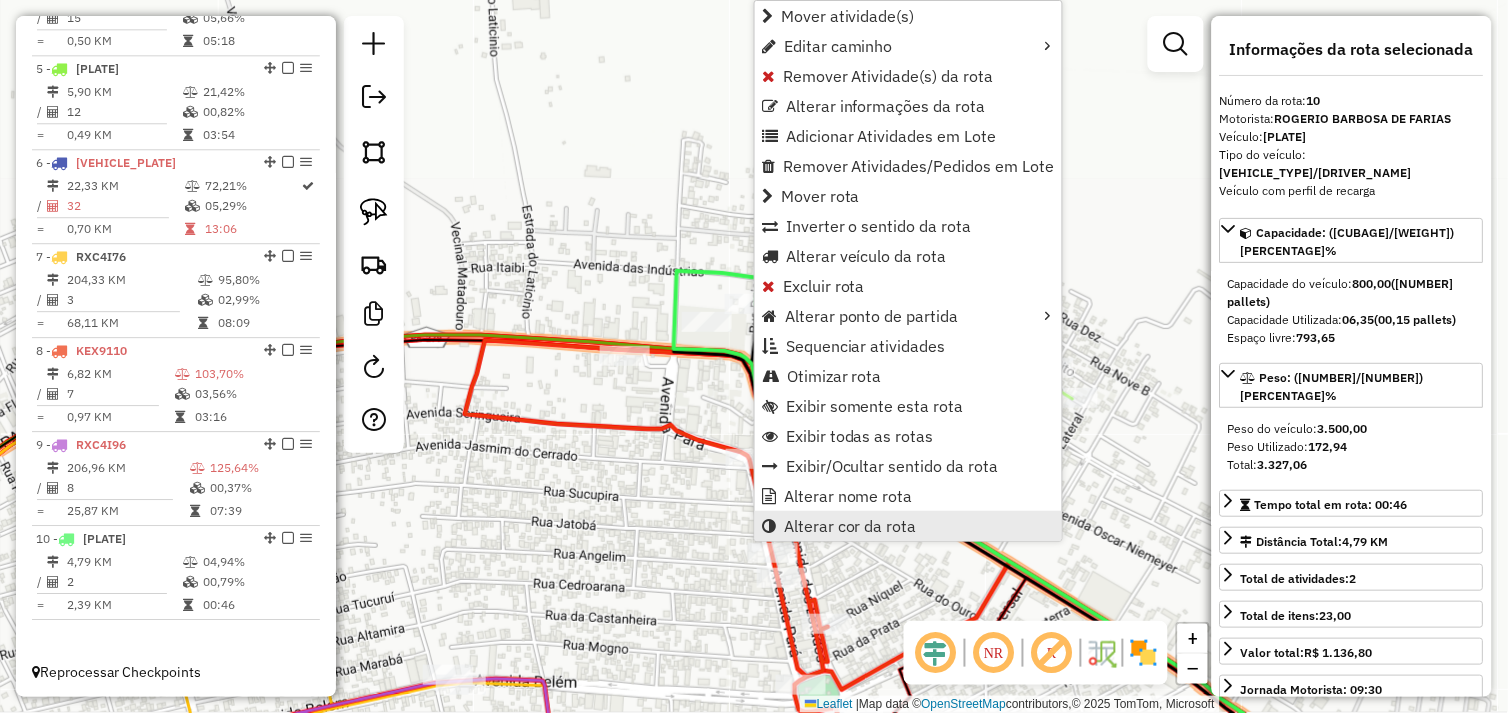 click on "Alterar cor da rota" at bounding box center (850, 526) 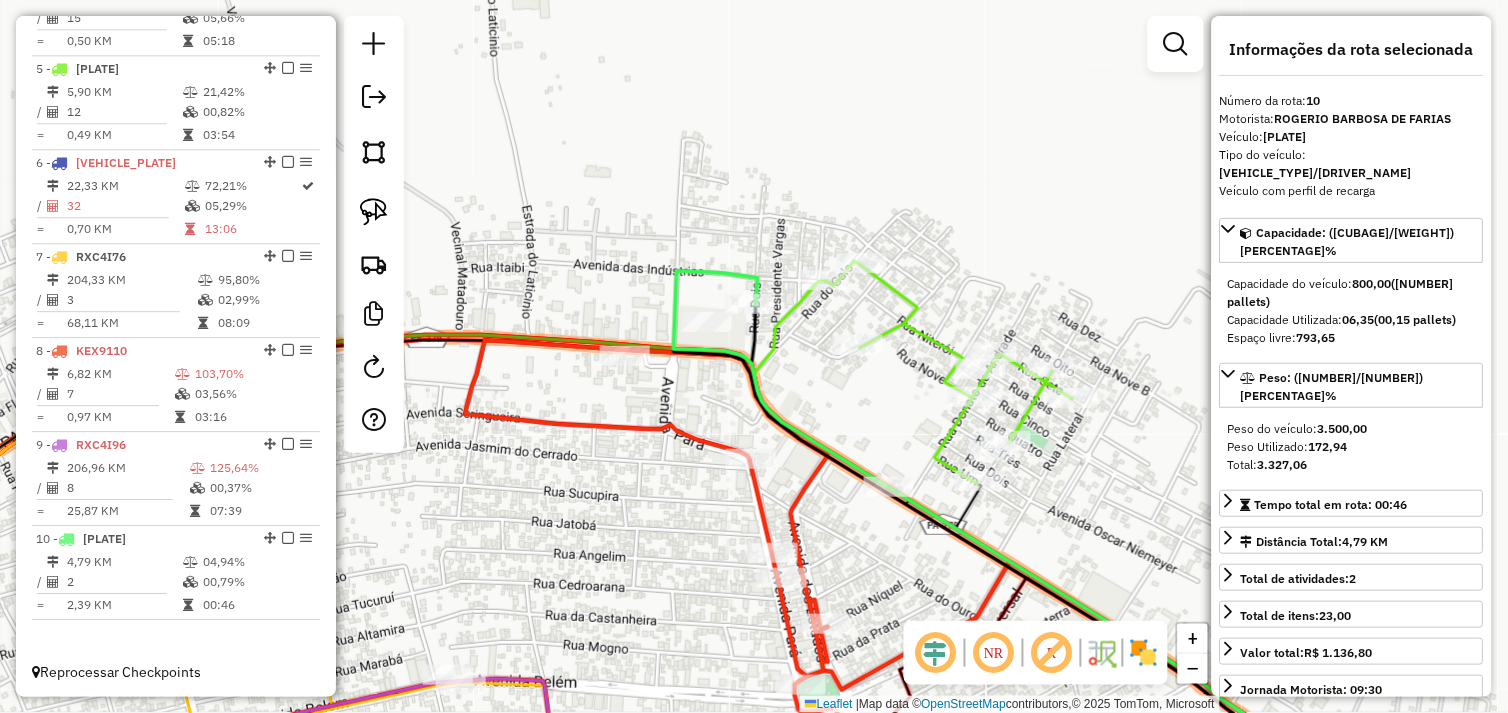 scroll, scrollTop: 384, scrollLeft: 0, axis: vertical 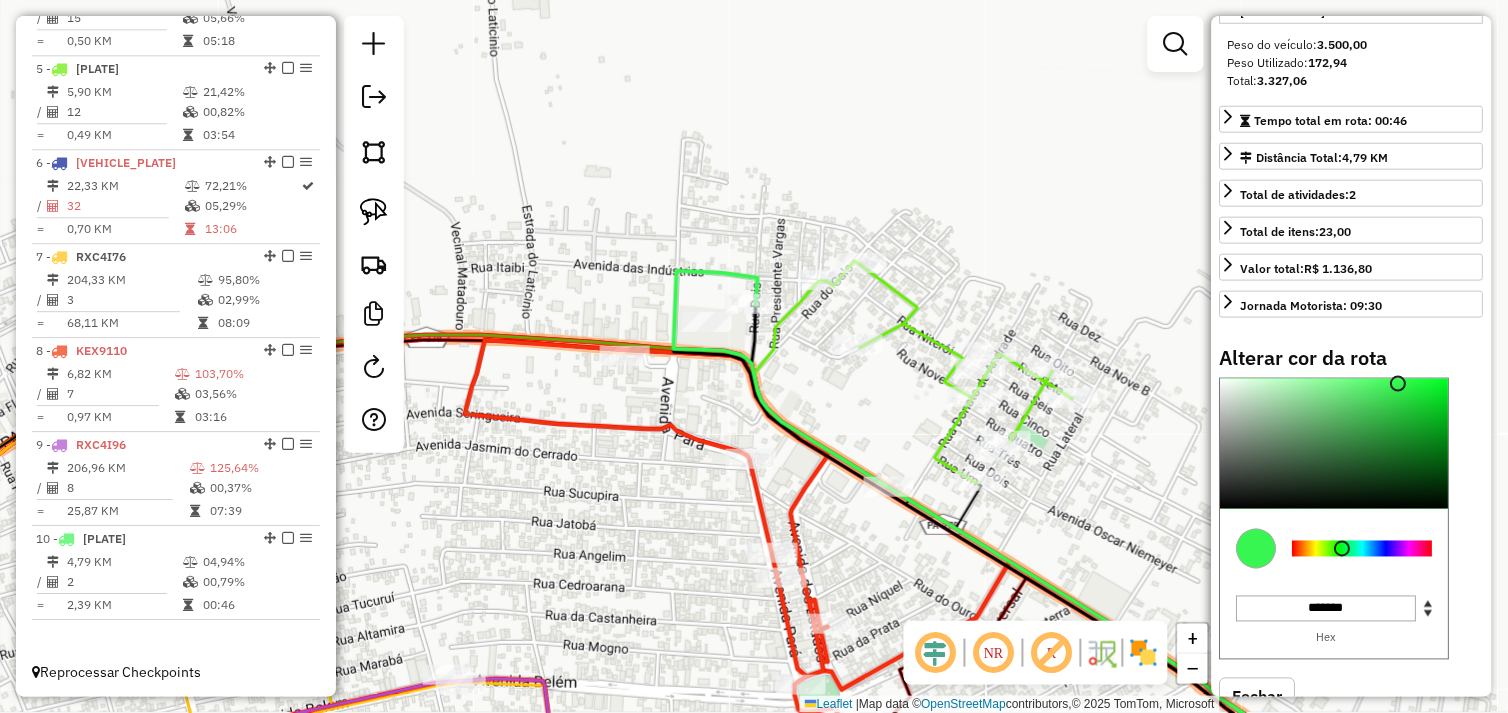 click at bounding box center (1363, 549) 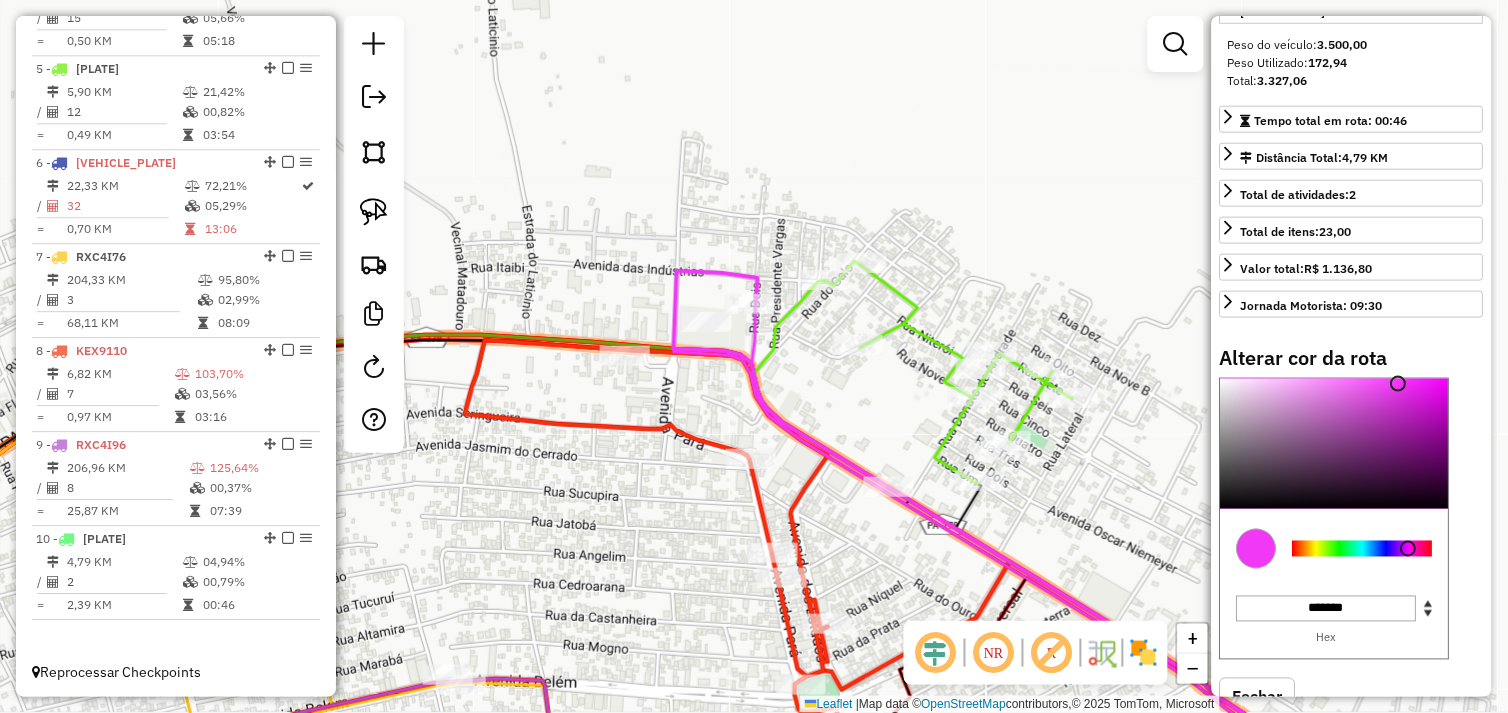 click at bounding box center [1363, 549] 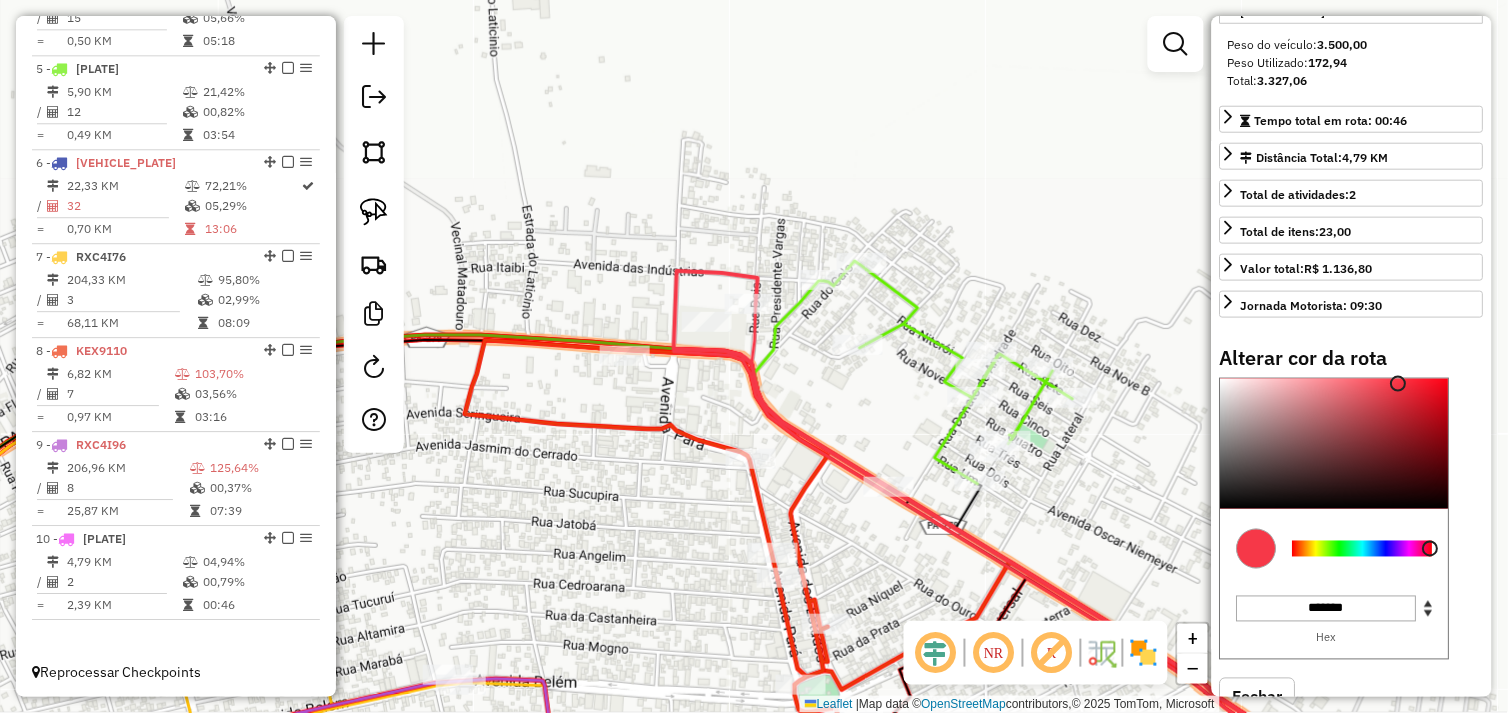 type on "*******" 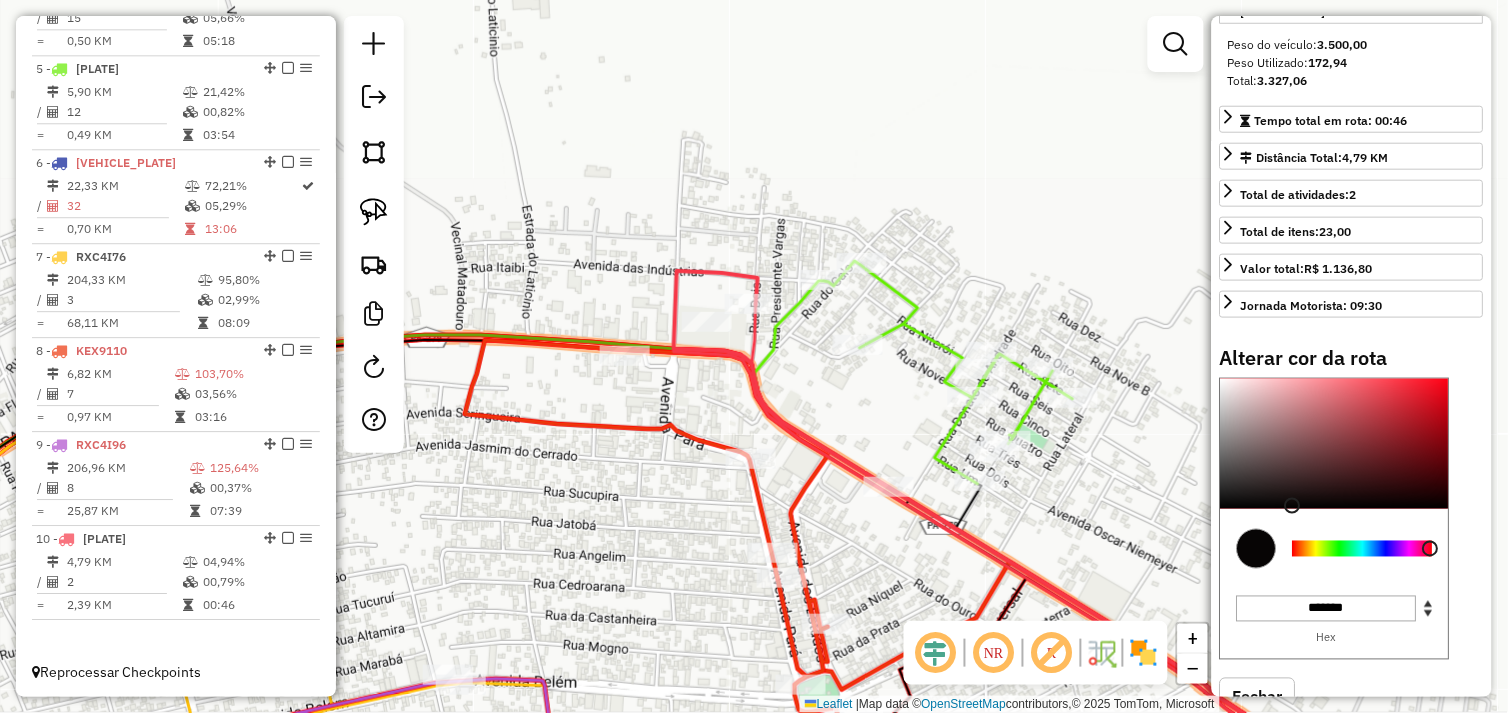 click at bounding box center (1335, 444) 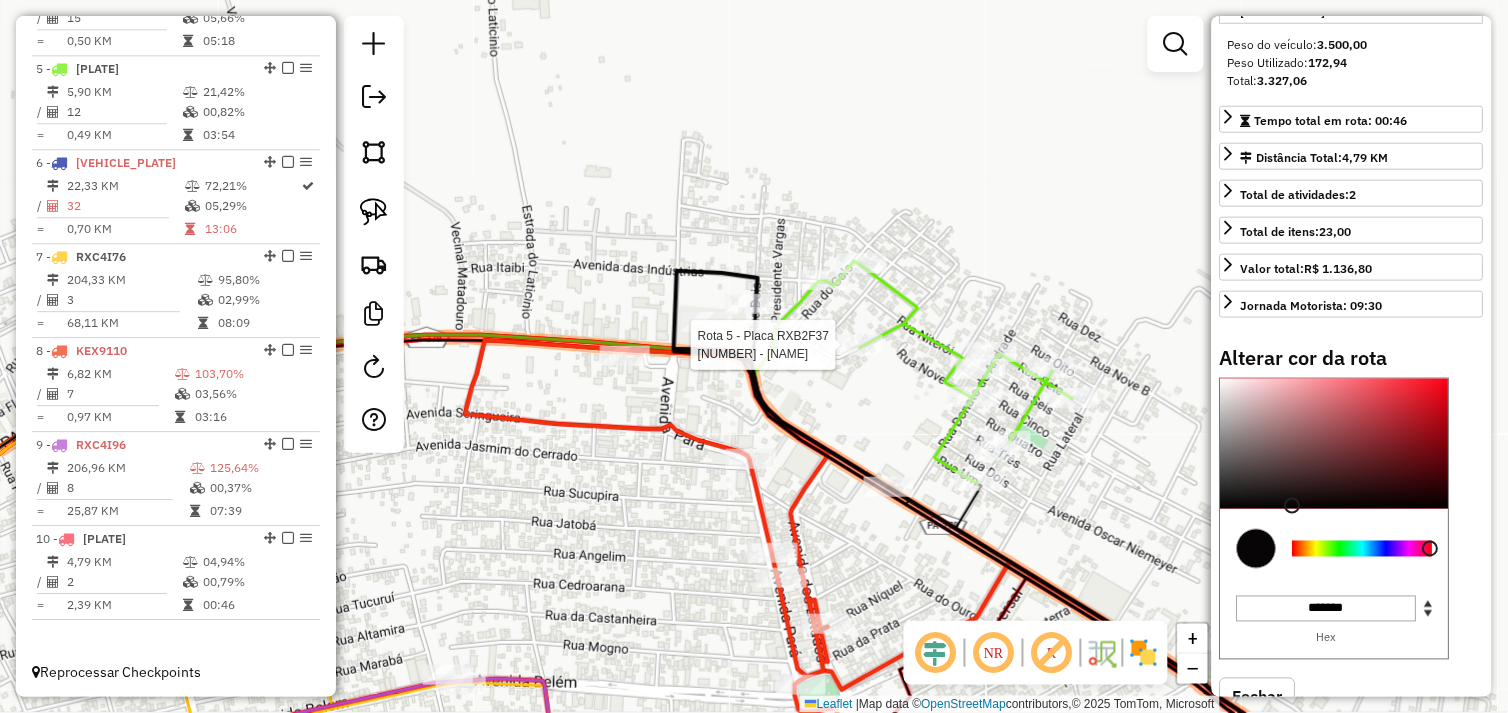 select on "*********" 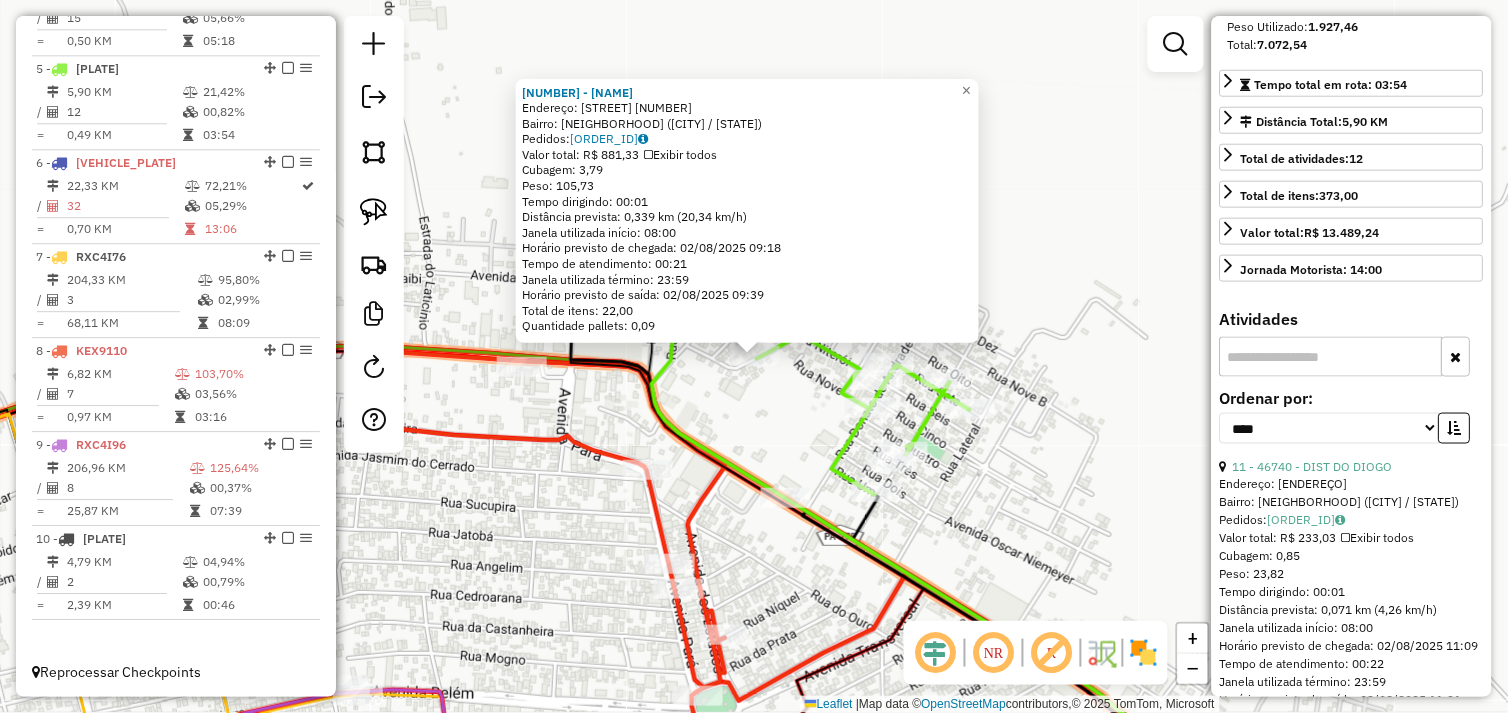 click on "54498 - MINAS MERCADO  Endereço:  RUA VITORIA 15   Bairro: INDUSTRIAL (TUCUMA / PA)   Pedidos:  01102371   Valor total: R$ 881,33   Exibir todos   Cubagem: 3,79  Peso: 105,73  Tempo dirigindo: 00:01   Distância prevista: 0,339 km (20,34 km/h)   Janela utilizada início: 08:00   Horário previsto de chegada: 02/08/2025 09:18   Tempo de atendimento: 00:21   Janela utilizada término: 23:59   Horário previsto de saída: 02/08/2025 09:39   Total de itens: 22,00   Quantidade pallets: 0,09  × Janela de atendimento Grade de atendimento Capacidade Transportadoras Veículos Cliente Pedidos  Rotas Selecione os dias de semana para filtrar as janelas de atendimento  Seg   Ter   Qua   Qui   Sex   Sáb   Dom  Informe o período da janela de atendimento: De: Até:  Filtrar exatamente a janela do cliente  Considerar janela de atendimento padrão  Selecione os dias de semana para filtrar as grades de atendimento  Seg   Ter   Qua   Qui   Sex   Sáb   Dom   Considerar clientes sem dia de atendimento cadastrado  De:   Até:" 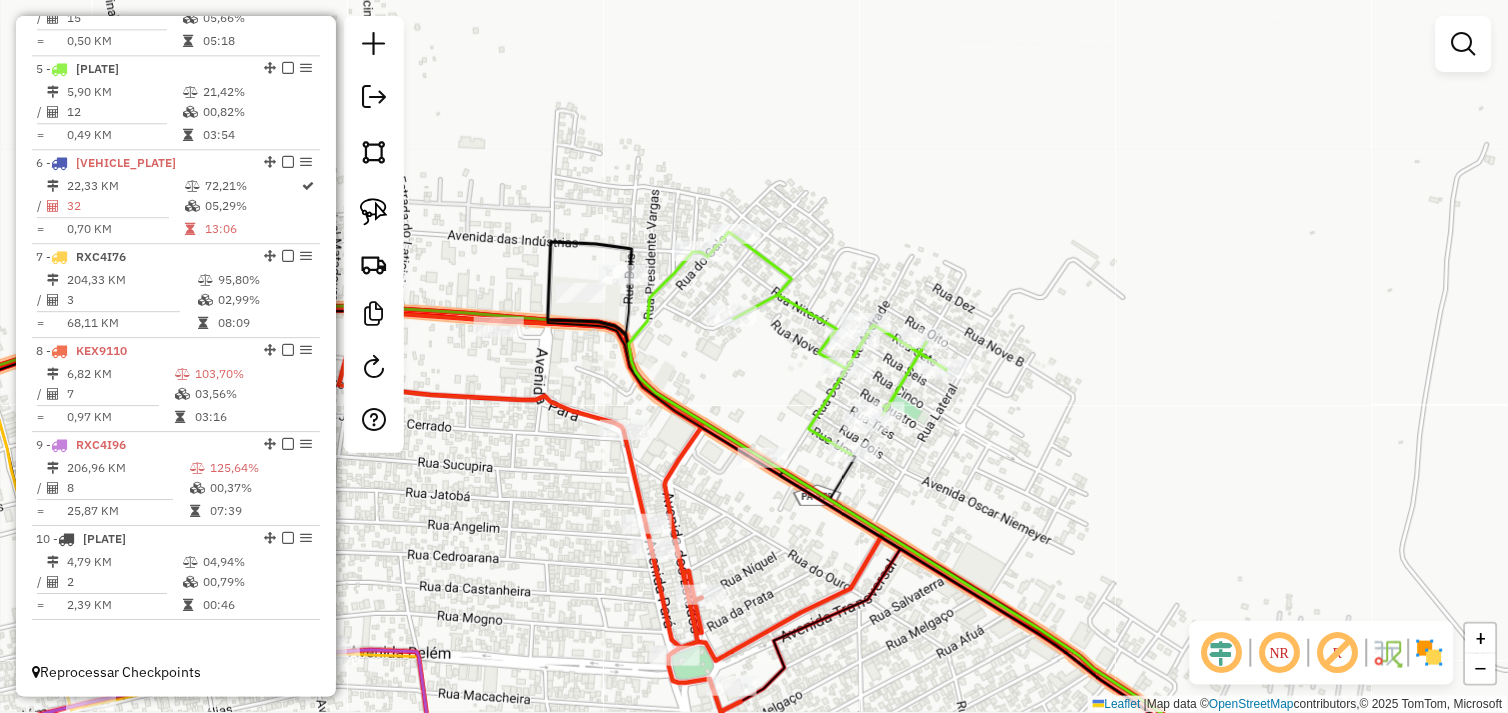 drag, startPoint x: 774, startPoint y: 392, endPoint x: 708, endPoint y: 307, distance: 107.61505 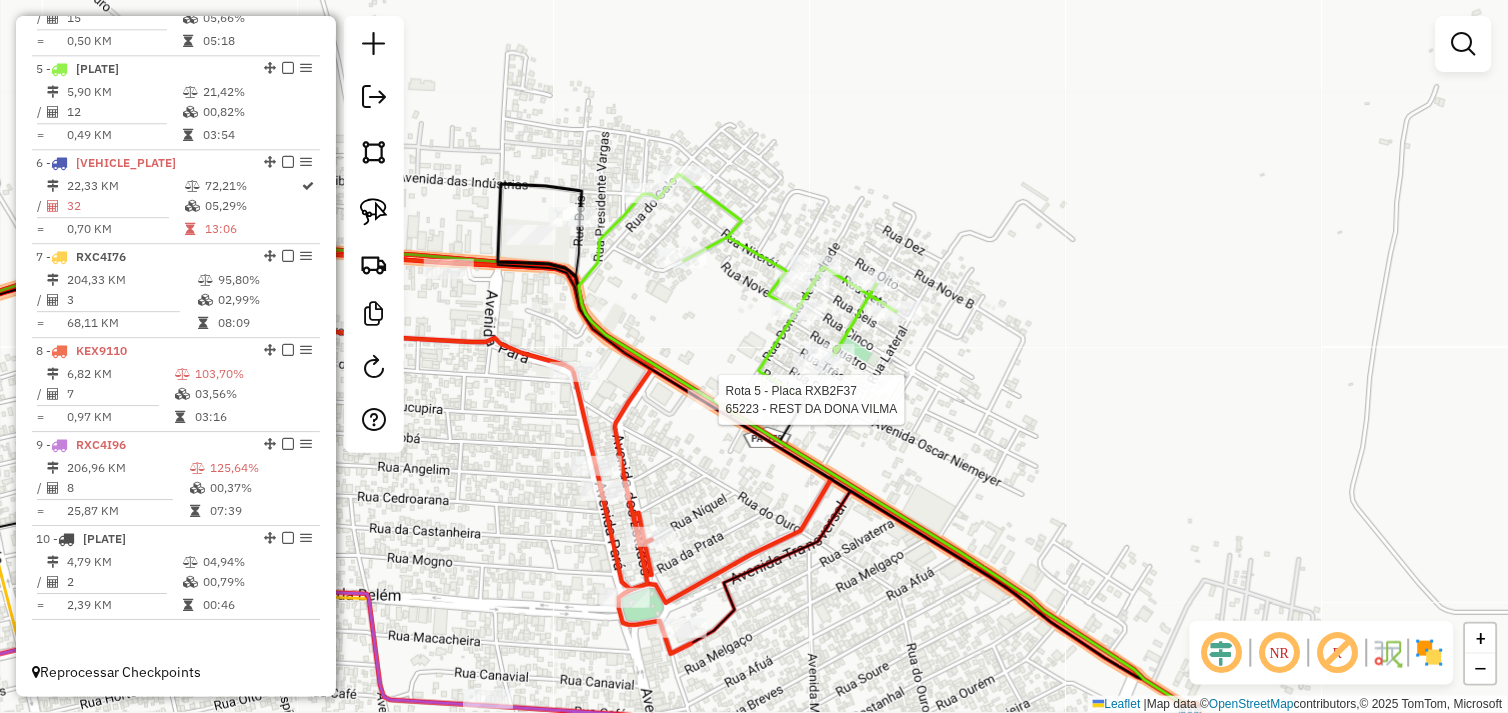 select on "*********" 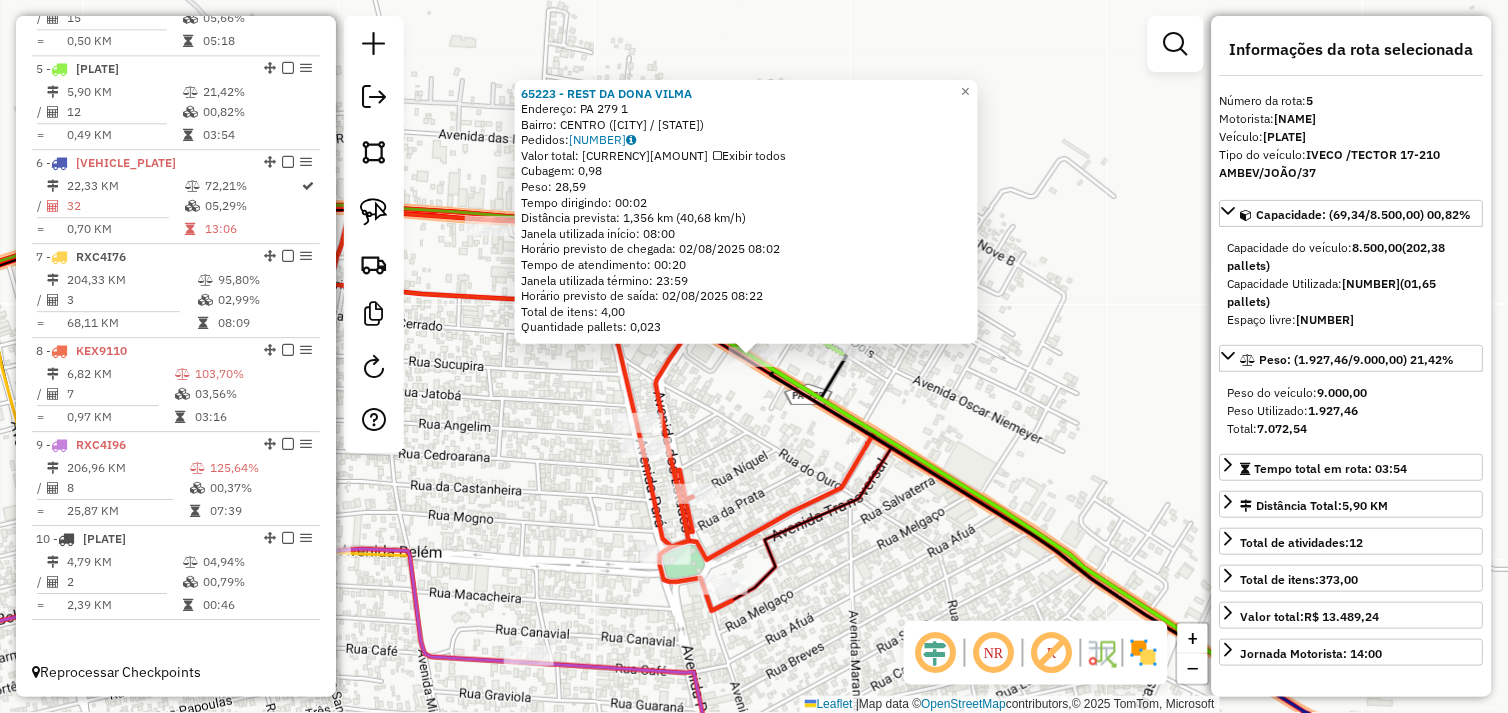 click on "65223 - REST DA DONA VILMA  Endereço:  PA 279 1   Bairro: CENTRO (TUCUMA / PA)   Pedidos:  01102373   Valor total: R$ 135,48   Exibir todos   Cubagem: 0,98  Peso: 28,59  Tempo dirigindo: 00:02   Distância prevista: 1,356 km (40,68 km/h)   Janela utilizada início: 08:00   Horário previsto de chegada: 02/08/2025 08:02   Tempo de atendimento: 00:20   Janela utilizada término: 23:59   Horário previsto de saída: 02/08/2025 08:22   Total de itens: 4,00   Quantidade pallets: 0,023  × Janela de atendimento Grade de atendimento Capacidade Transportadoras Veículos Cliente Pedidos  Rotas Selecione os dias de semana para filtrar as janelas de atendimento  Seg   Ter   Qua   Qui   Sex   Sáb   Dom  Informe o período da janela de atendimento: De: Até:  Filtrar exatamente a janela do cliente  Considerar janela de atendimento padrão  Selecione os dias de semana para filtrar as grades de atendimento  Seg   Ter   Qua   Qui   Sex   Sáb   Dom   Considerar clientes sem dia de atendimento cadastrado  Peso mínimo:  De:" 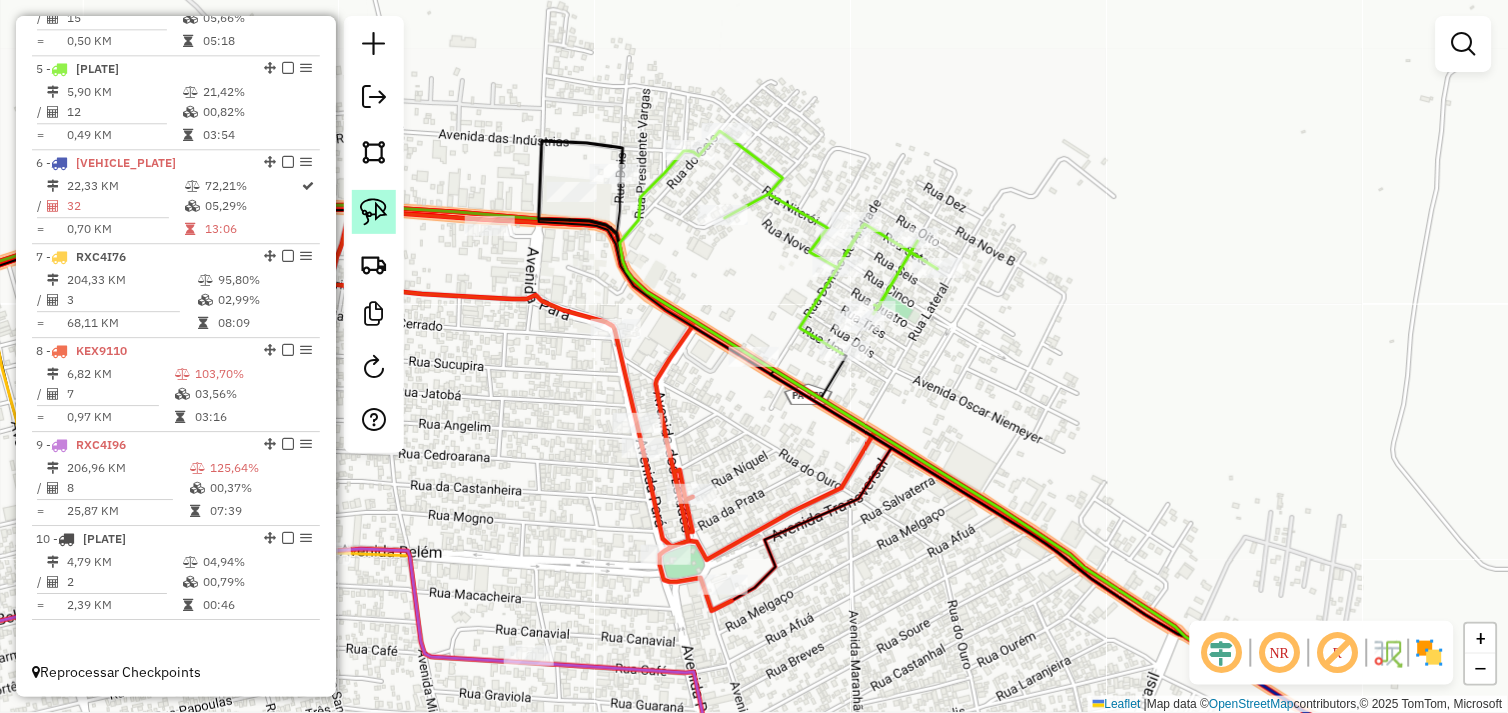 click 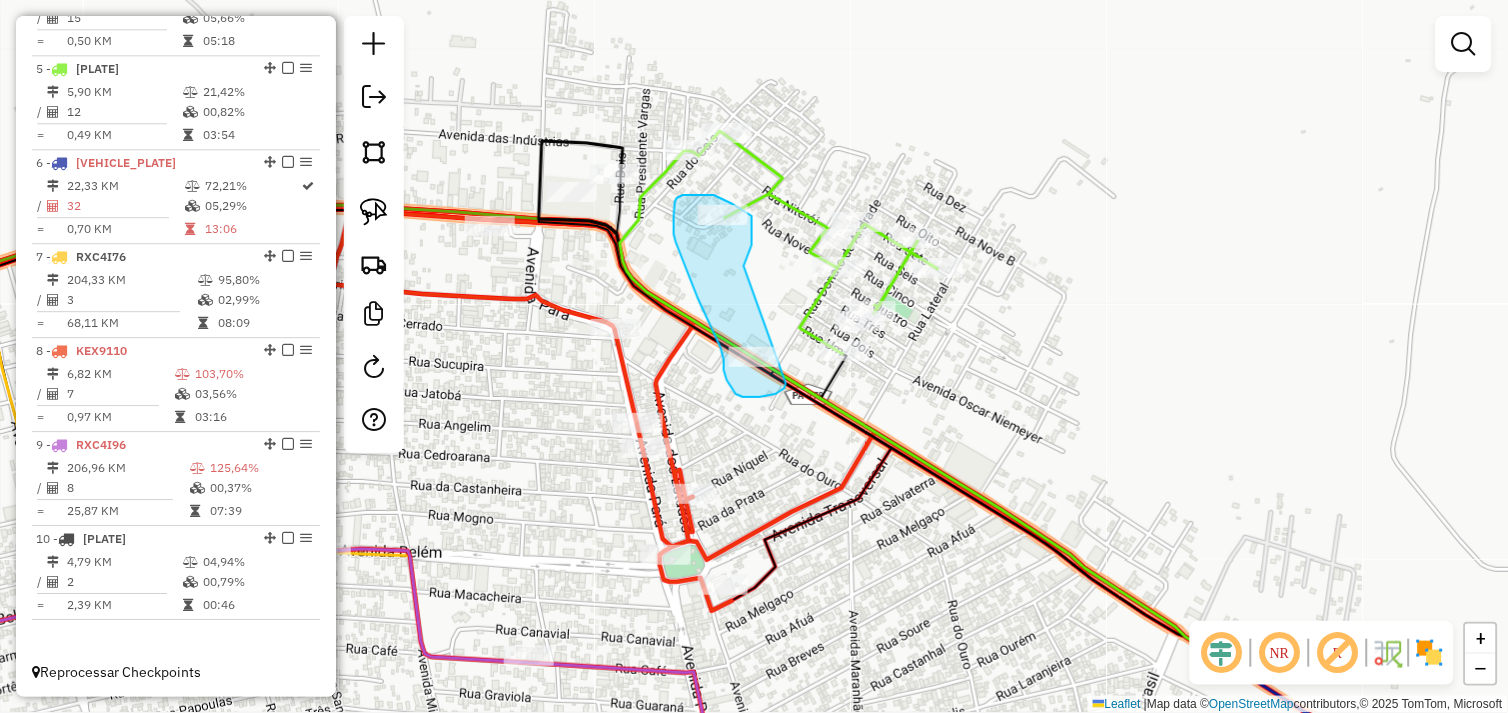 drag, startPoint x: 744, startPoint y: 266, endPoint x: 786, endPoint y: 382, distance: 123.36936 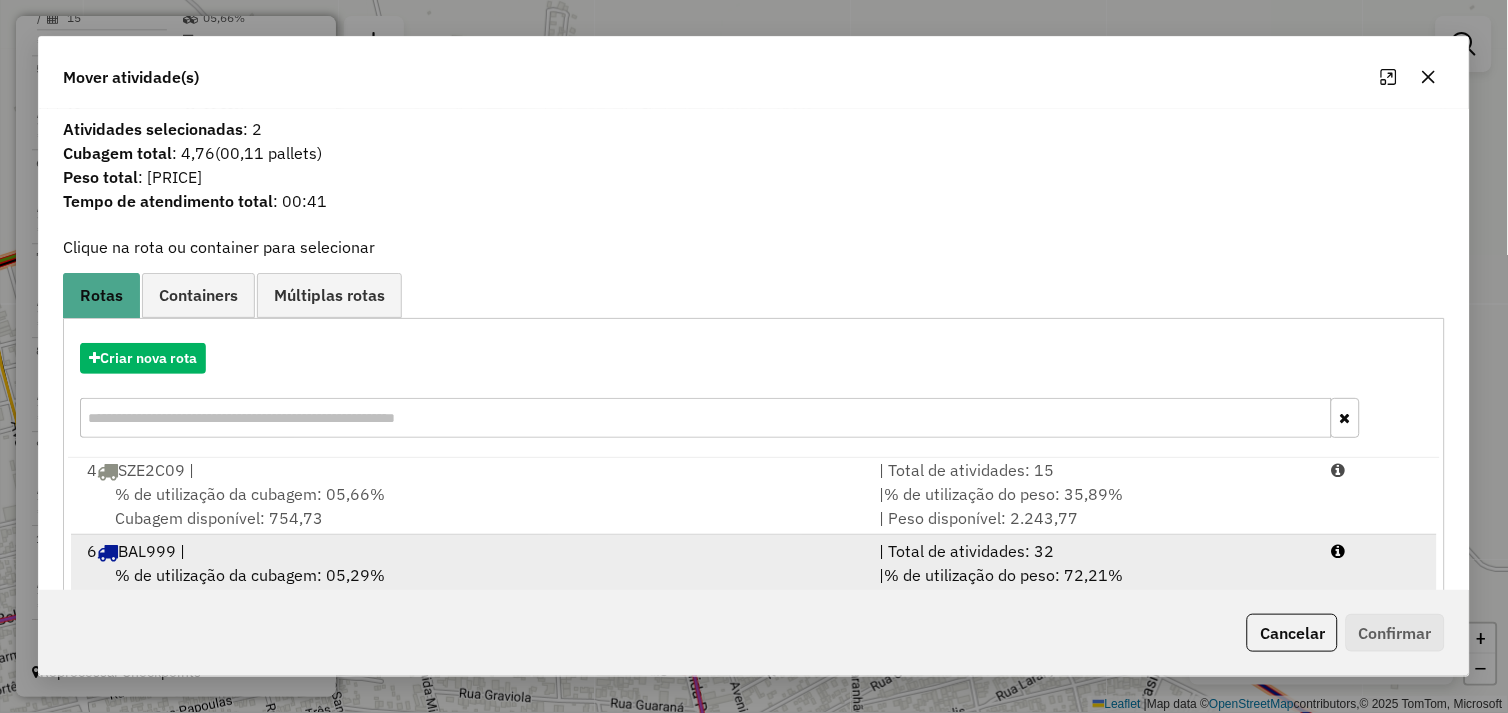 scroll, scrollTop: 330, scrollLeft: 0, axis: vertical 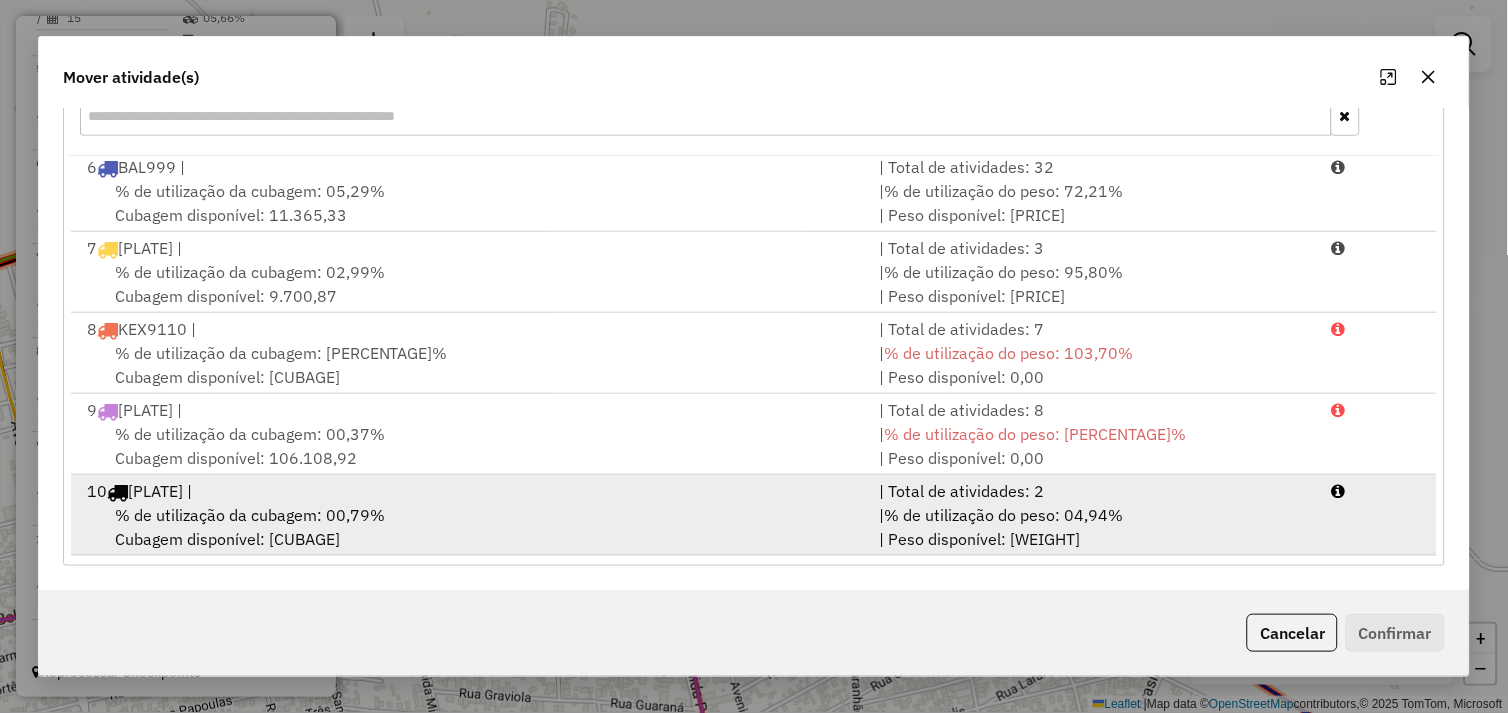drag, startPoint x: 551, startPoint y: 515, endPoint x: 640, endPoint y: 523, distance: 89.358826 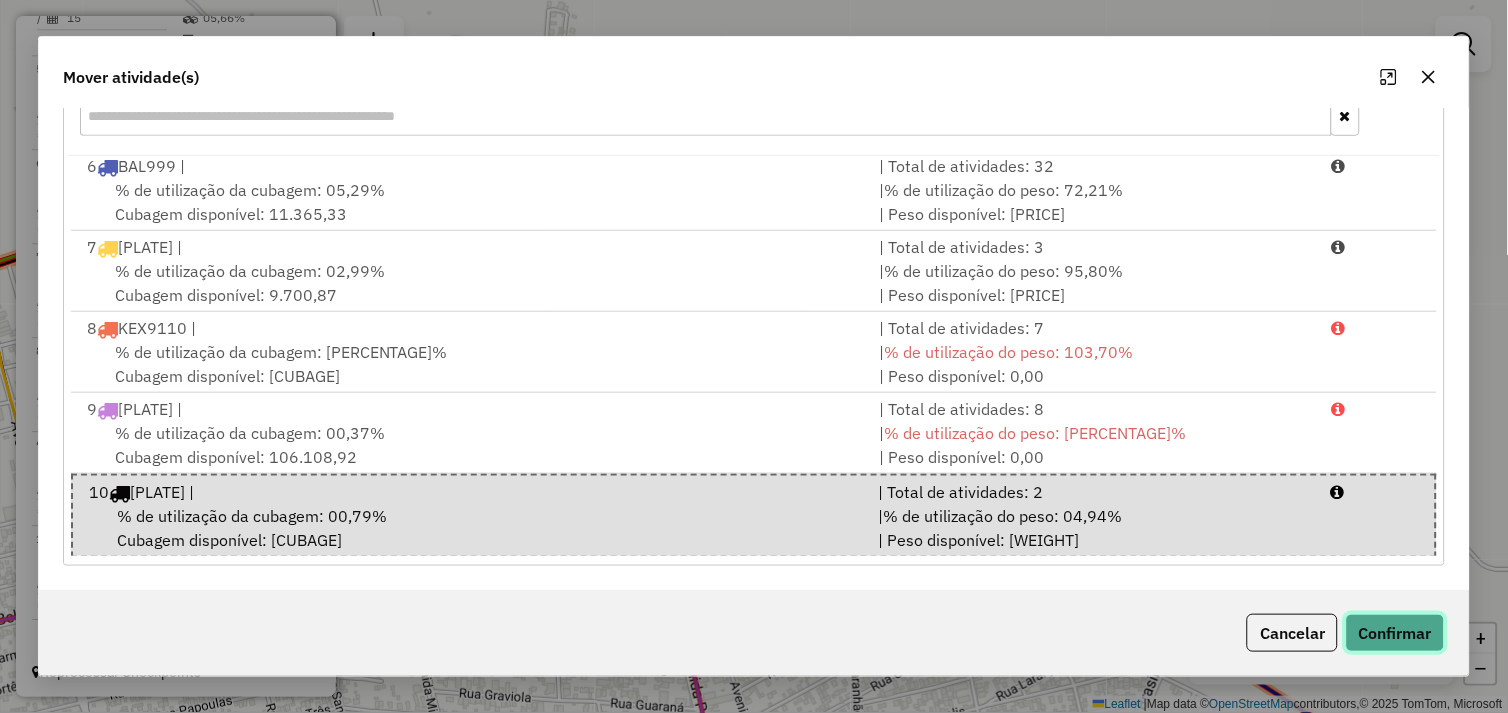 click on "Confirmar" 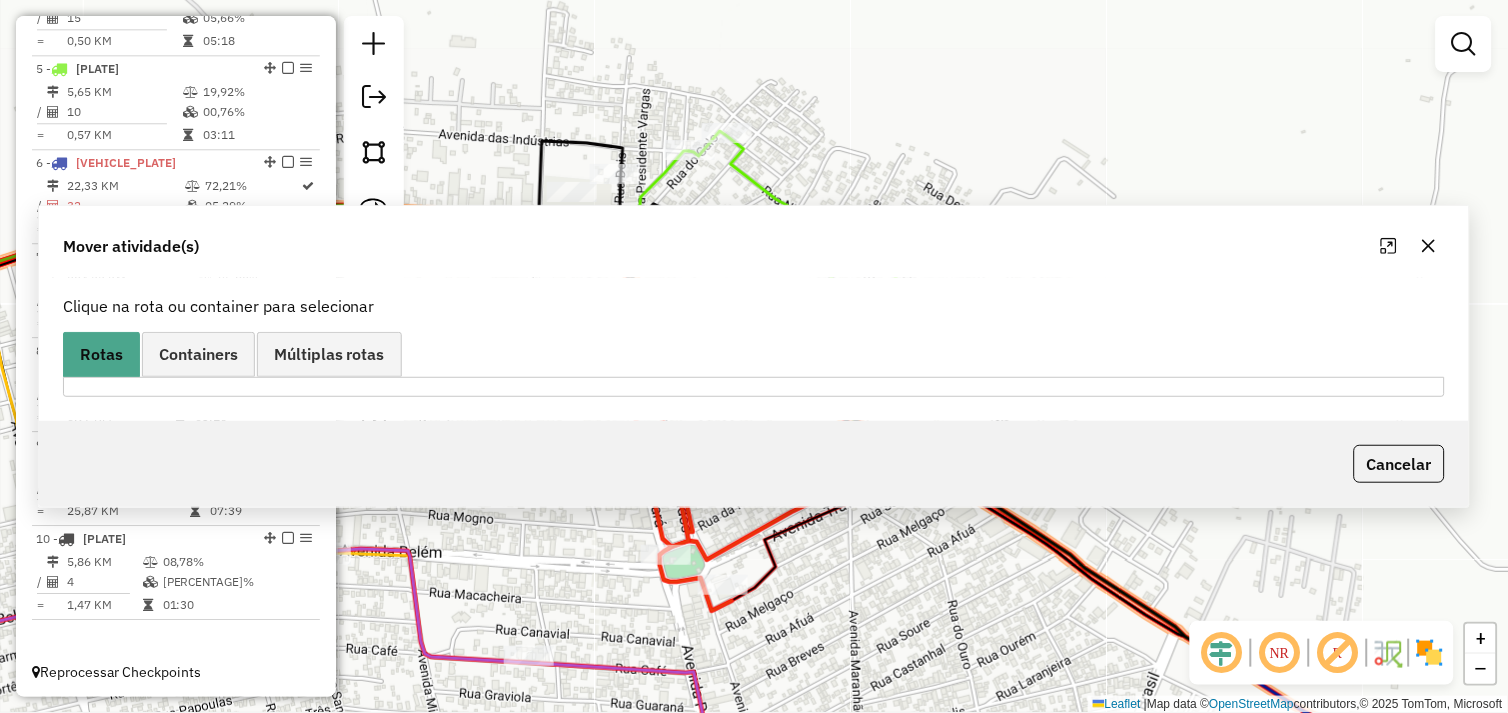 scroll, scrollTop: 0, scrollLeft: 0, axis: both 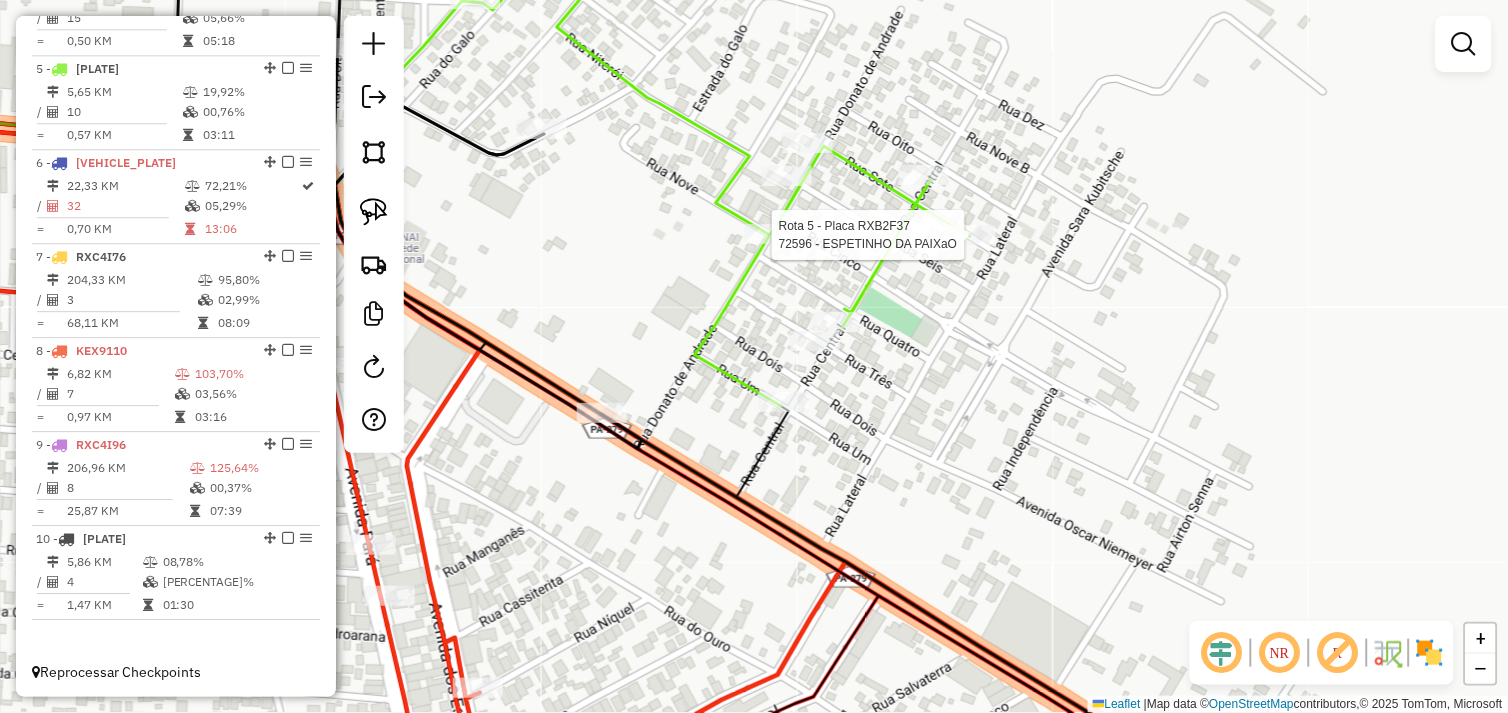 select on "*********" 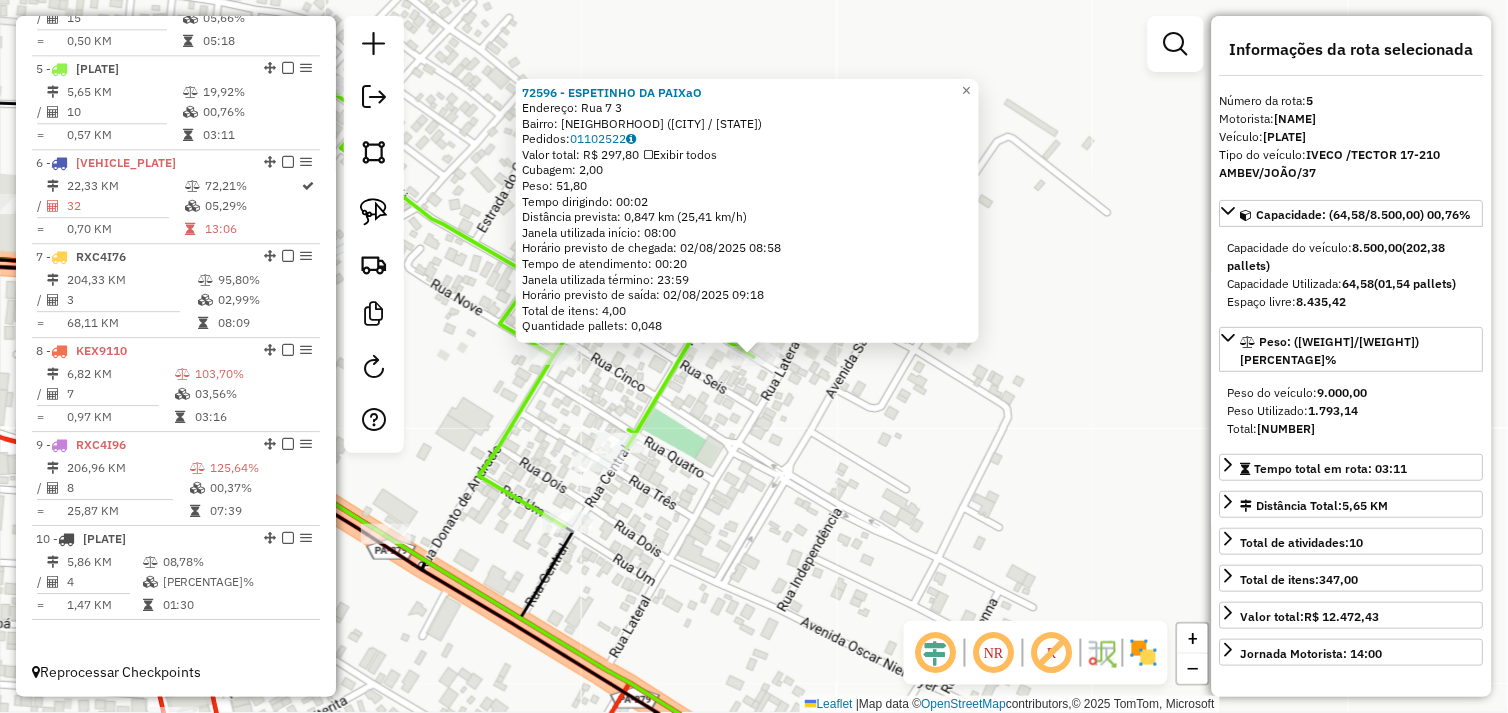 drag, startPoint x: 841, startPoint y: 428, endPoint x: 822, endPoint y: 431, distance: 19.235384 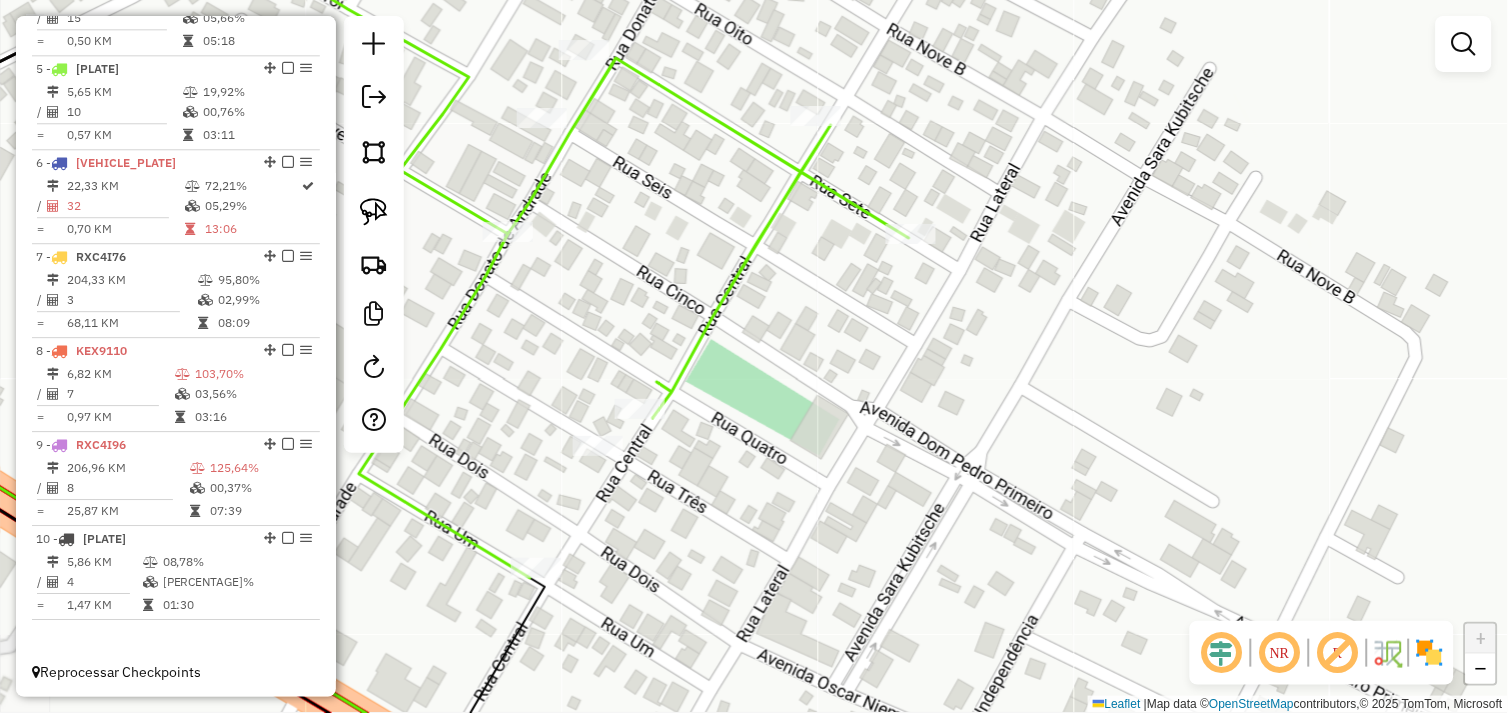 drag, startPoint x: 658, startPoint y: 457, endPoint x: 851, endPoint y: 373, distance: 210.48753 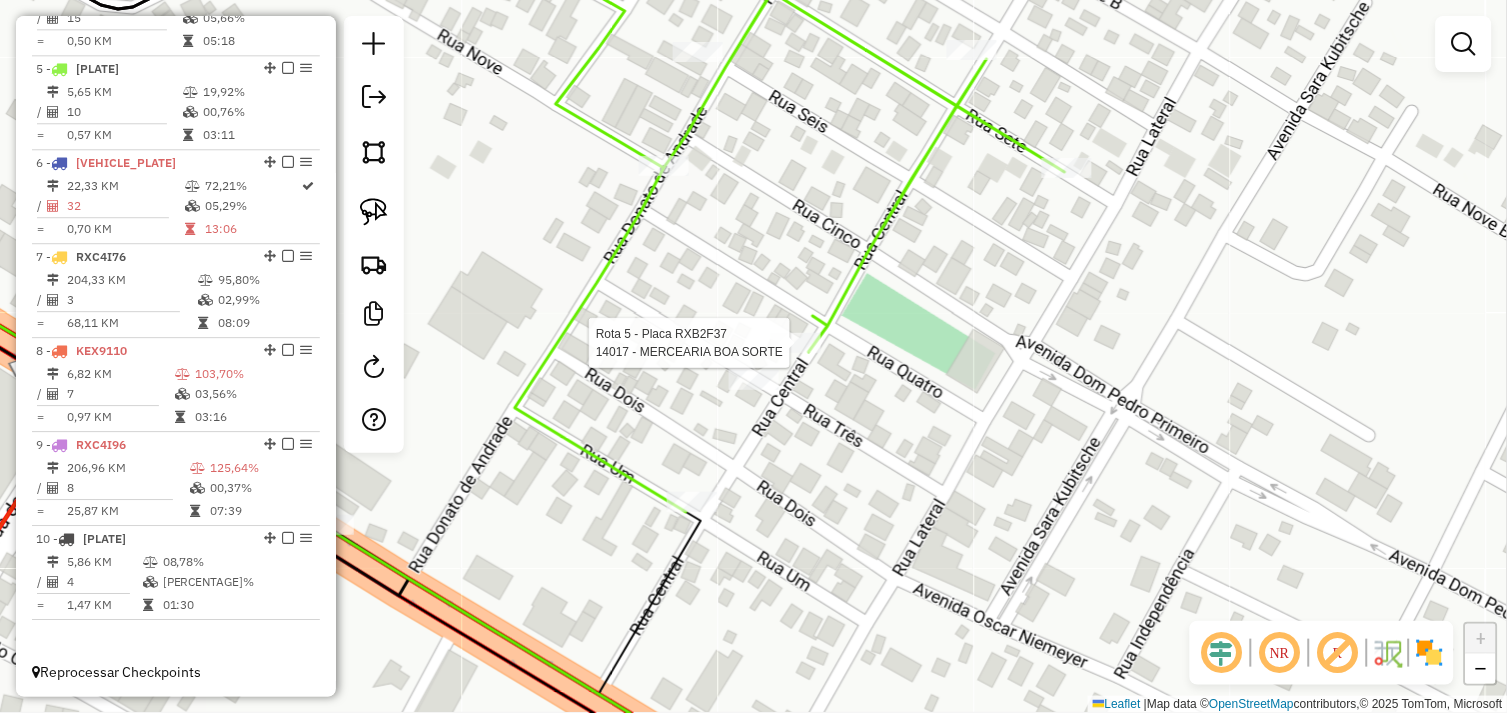 select on "*********" 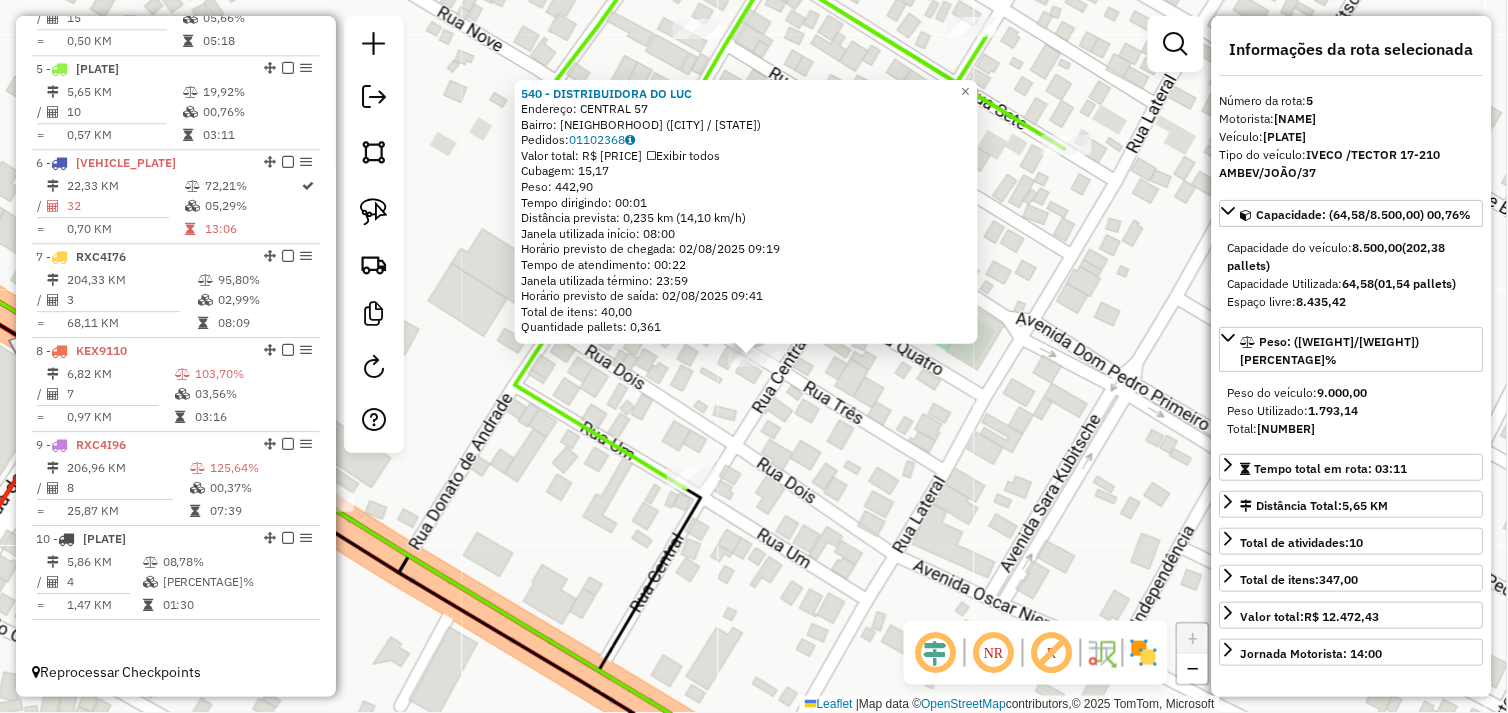 click on "540 - DISTRIBUIDORA DO LUC  Endereço:  CENTRAL 57   Bairro: VILA DA PAZ (TUCUMA / PA)   Pedidos:  01102368   Valor total: R$ 1.615,65   Exibir todos   Cubagem: 15,17  Peso: 442,90  Tempo dirigindo: 00:01   Distância prevista: 0,235 km (14,10 km/h)   Janela utilizada início: 08:00   Horário previsto de chegada: 02/08/2025 09:19   Tempo de atendimento: 00:22   Janela utilizada término: 23:59   Horário previsto de saída: 02/08/2025 09:41   Total de itens: 40,00   Quantidade pallets: 0,361  × Janela de atendimento Grade de atendimento Capacidade Transportadoras Veículos Cliente Pedidos  Rotas Selecione os dias de semana para filtrar as janelas de atendimento  Seg   Ter   Qua   Qui   Sex   Sáb   Dom  Informe o período da janela de atendimento: De: Até:  Filtrar exatamente a janela do cliente  Considerar janela de atendimento padrão  Selecione os dias de semana para filtrar as grades de atendimento  Seg   Ter   Qua   Qui   Sex   Sáb   Dom   Considerar clientes sem dia de atendimento cadastrado  De:  +" 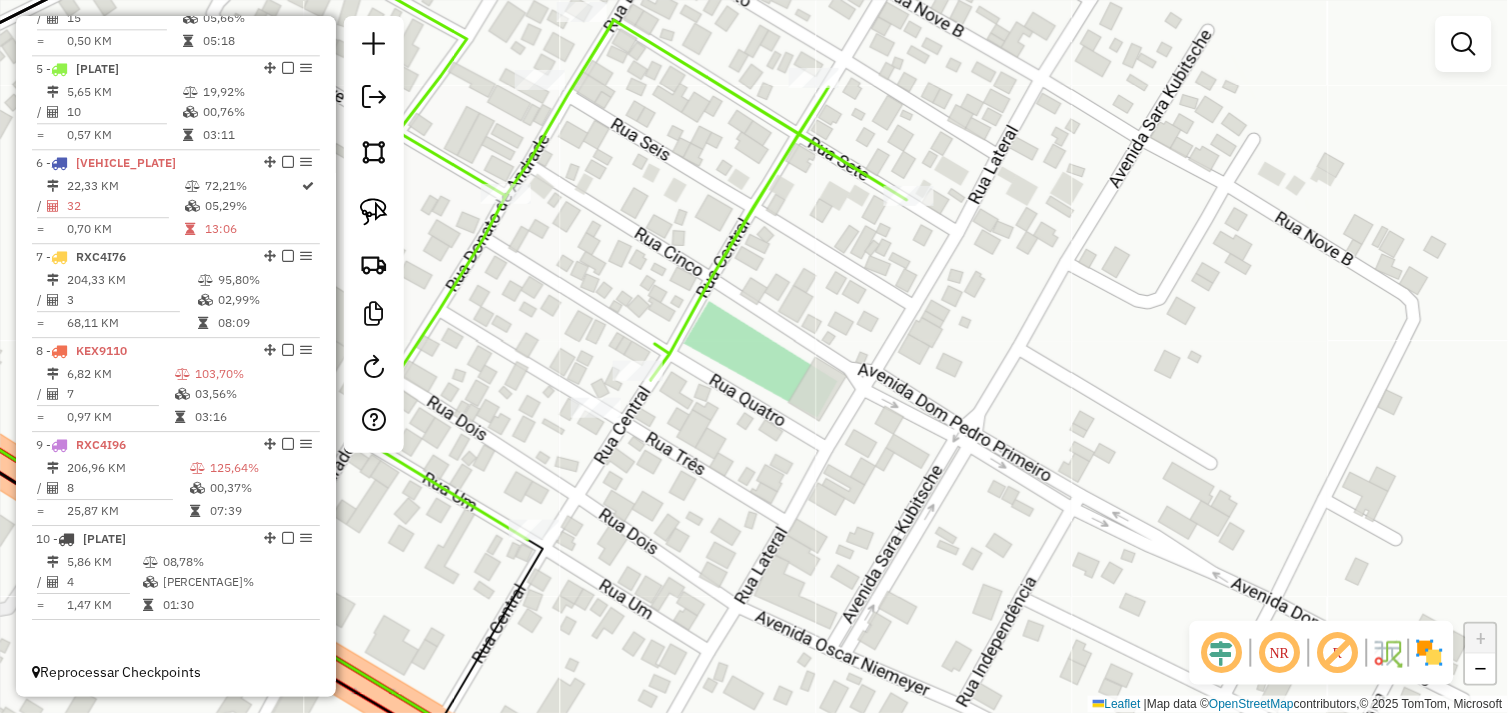 drag, startPoint x: 886, startPoint y: 353, endPoint x: 727, endPoint y: 403, distance: 166.67633 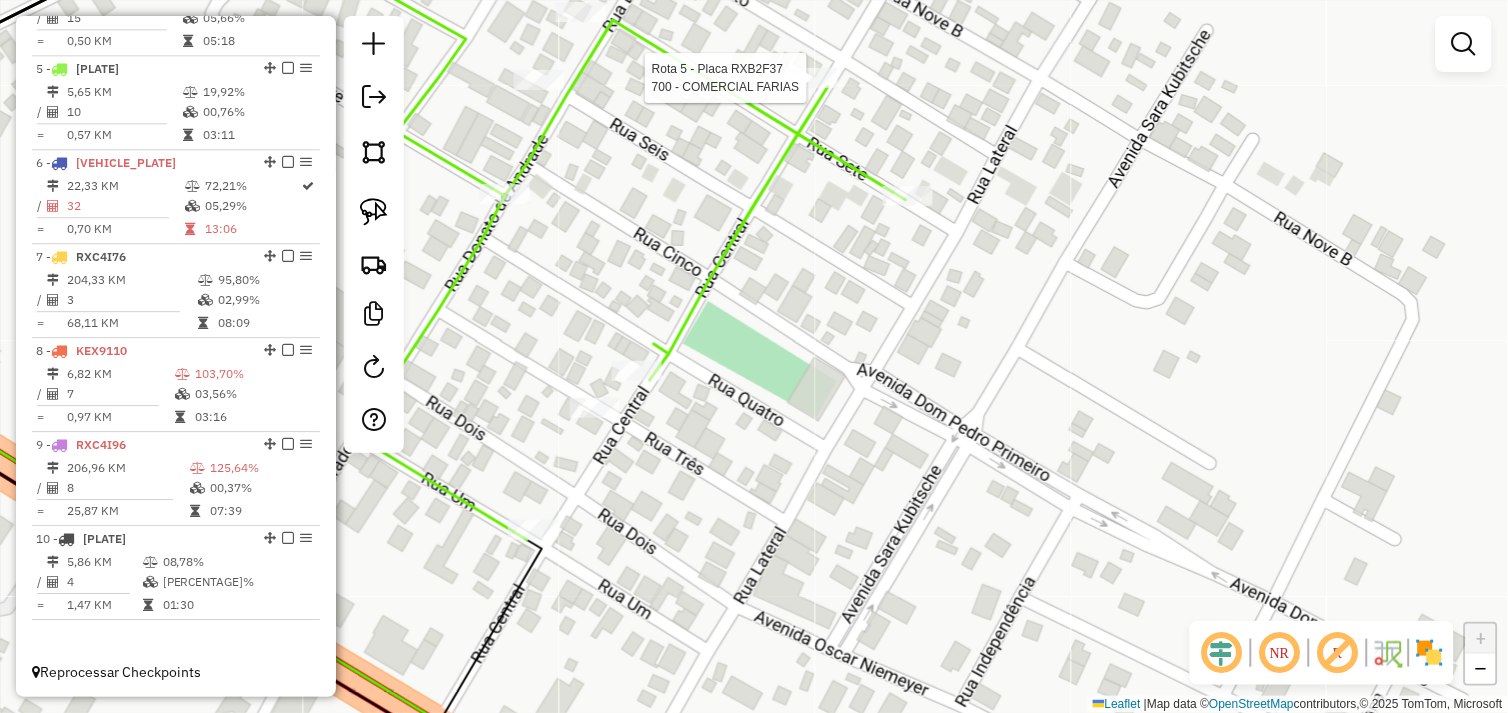 select on "*********" 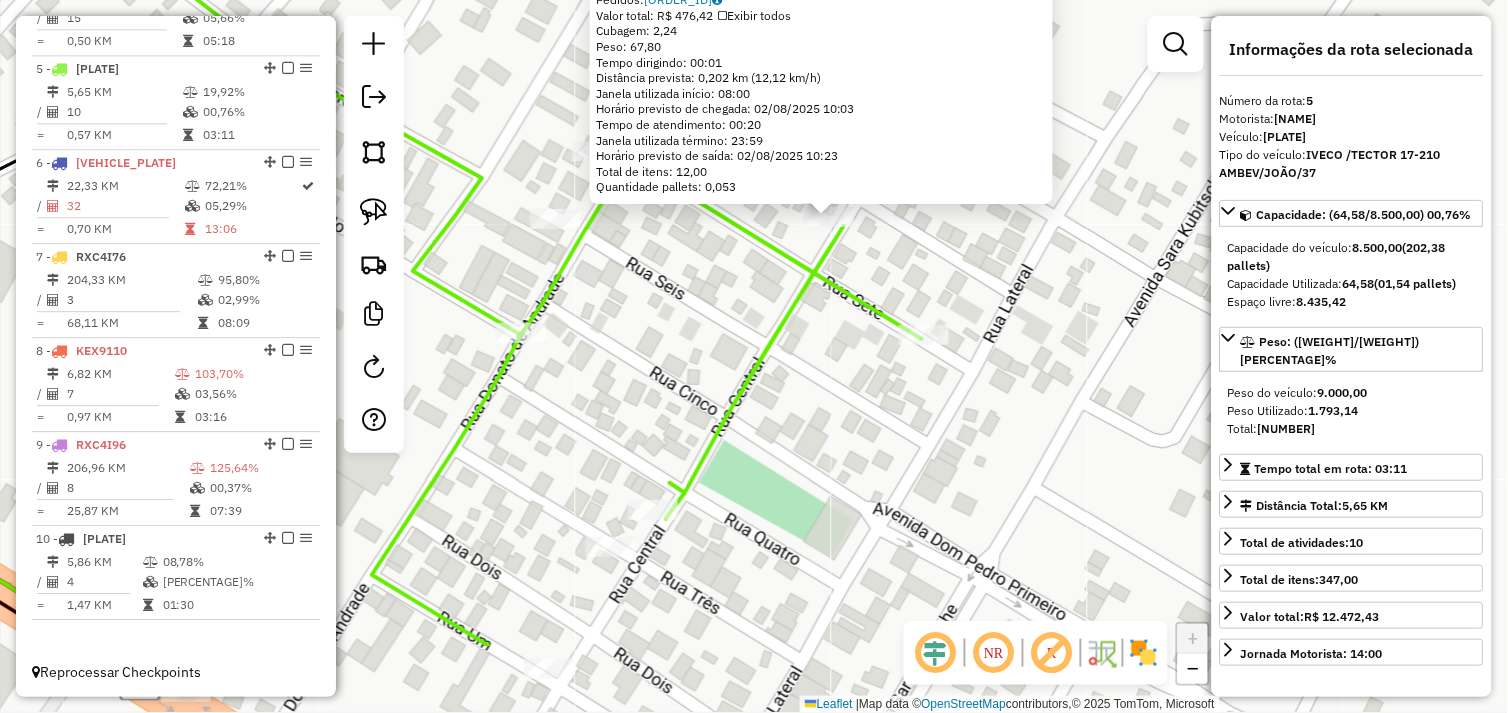 drag, startPoint x: 787, startPoint y: 524, endPoint x: 893, endPoint y: 352, distance: 202.0396 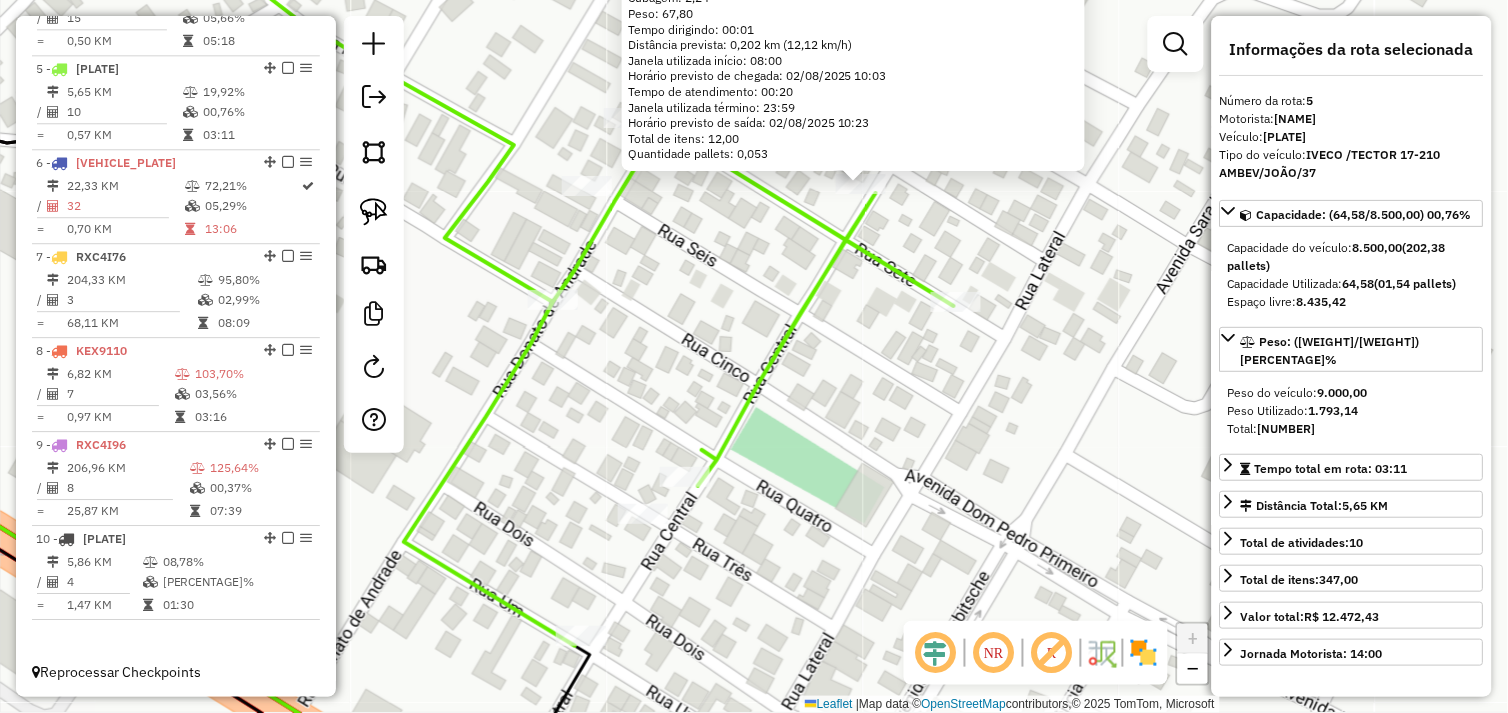 click on "700 - COMERCIAL FARIAS  Endereço:  R CENTRAL 89   Bairro: VILA DA PAZ (TUCUMA / PA)   Pedidos:  01102453   Valor total: R$ 476,42   Exibir todos   Cubagem: 2,24  Peso: 67,80  Tempo dirigindo: 00:01   Distância prevista: 0,202 km (12,12 km/h)   Janela utilizada início: 08:00   Horário previsto de chegada: 02/08/2025 10:03   Tempo de atendimento: 00:20   Janela utilizada término: 23:59   Horário previsto de saída: 02/08/2025 10:23   Total de itens: 12,00   Quantidade pallets: 0,053  × Janela de atendimento Grade de atendimento Capacidade Transportadoras Veículos Cliente Pedidos  Rotas Selecione os dias de semana para filtrar as janelas de atendimento  Seg   Ter   Qua   Qui   Sex   Sáb   Dom  Informe o período da janela de atendimento: De: Até:  Filtrar exatamente a janela do cliente  Considerar janela de atendimento padrão  Selecione os dias de semana para filtrar as grades de atendimento  Seg   Ter   Qua   Qui   Sex   Sáb   Dom   Considerar clientes sem dia de atendimento cadastrado  De:   Até:" 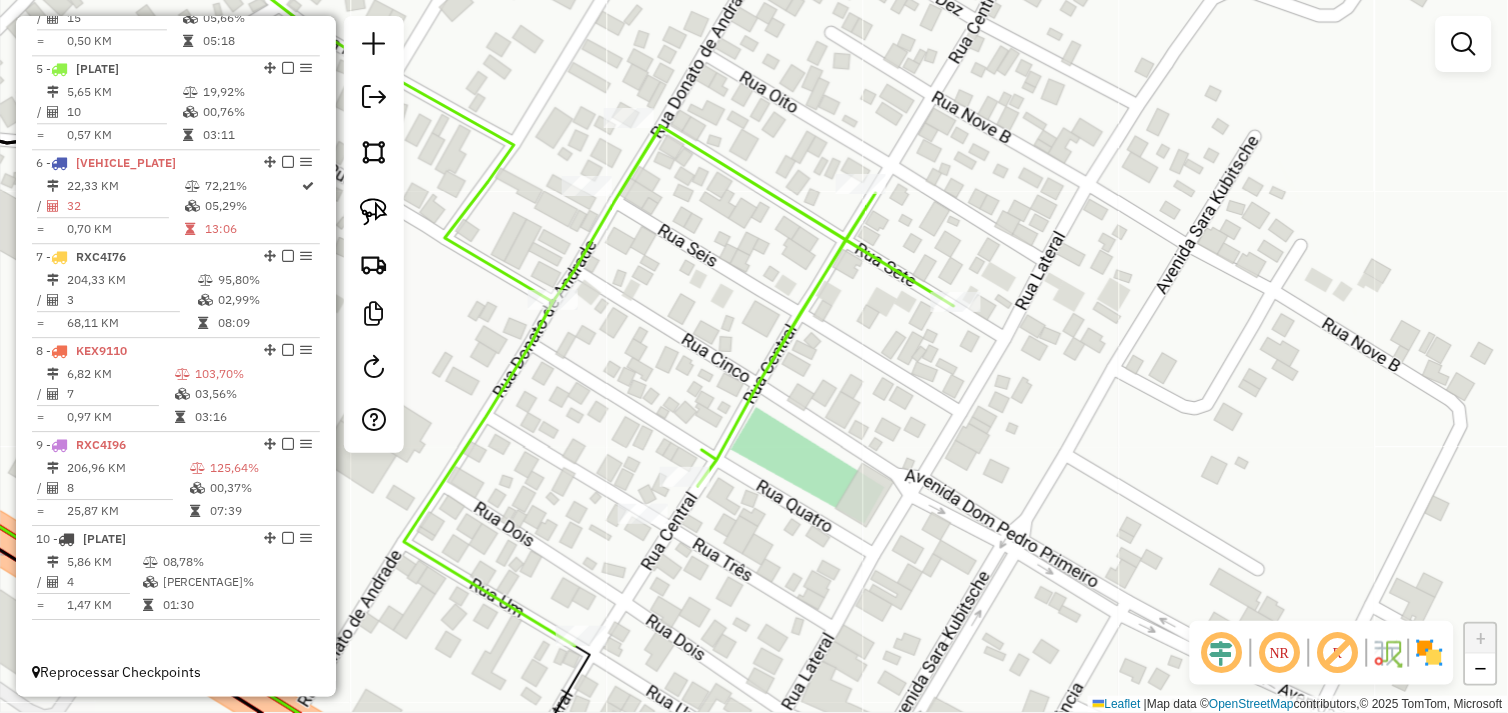drag, startPoint x: 384, startPoint y: 216, endPoint x: 560, endPoint y: 243, distance: 178.05898 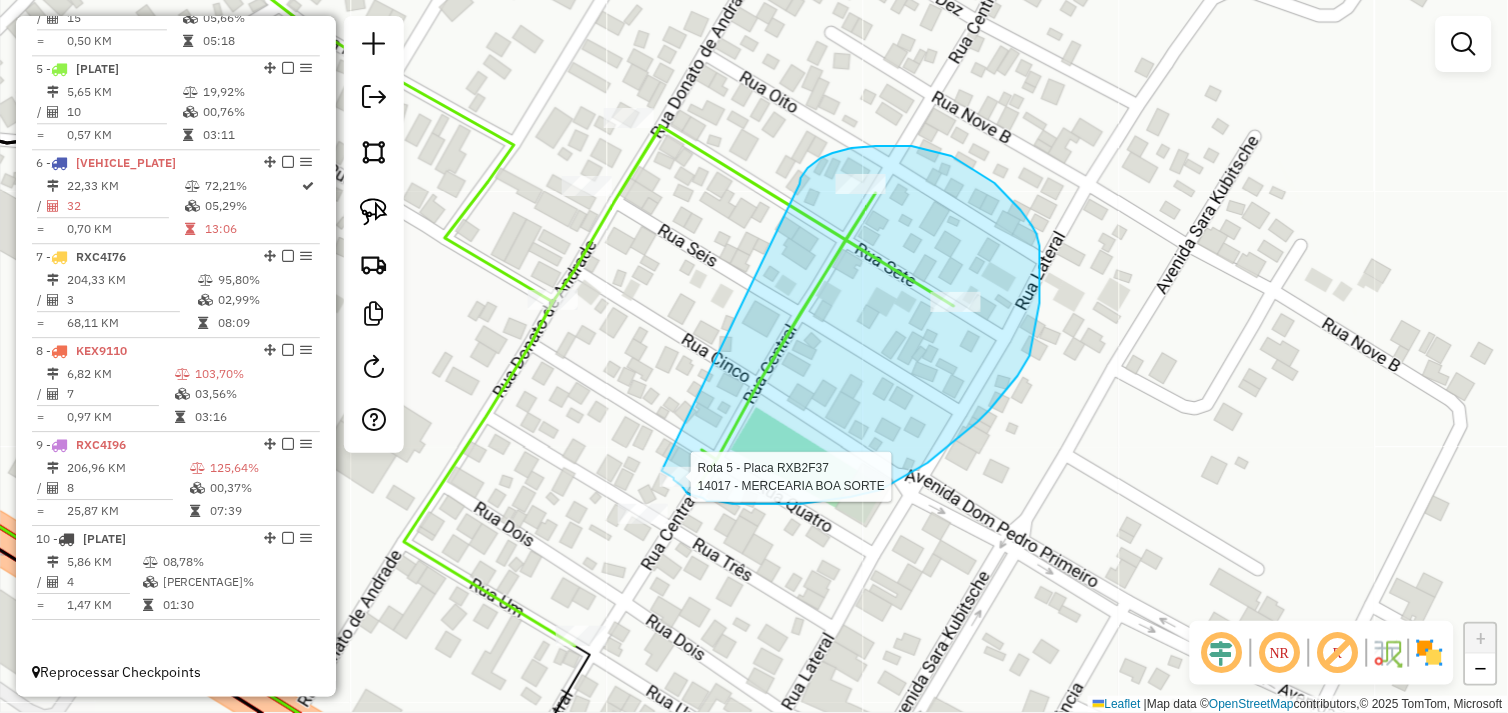 click on "Rota 5 - Placa RXB2F37  14017 - MERCEARIA BOA SORTE Janela de atendimento Grade de atendimento Capacidade Transportadoras Veículos Cliente Pedidos  Rotas Selecione os dias de semana para filtrar as janelas de atendimento  Seg   Ter   Qua   Qui   Sex   Sáb   Dom  Informe o período da janela de atendimento: De: Até:  Filtrar exatamente a janela do cliente  Considerar janela de atendimento padrão  Selecione os dias de semana para filtrar as grades de atendimento  Seg   Ter   Qua   Qui   Sex   Sáb   Dom   Considerar clientes sem dia de atendimento cadastrado  Clientes fora do dia de atendimento selecionado Filtrar as atividades entre os valores definidos abaixo:  Peso mínimo:   Peso máximo:   Cubagem mínima:   Cubagem máxima:   De:   Até:  Filtrar as atividades entre o tempo de atendimento definido abaixo:  De:   Até:   Considerar capacidade total dos clientes não roteirizados Transportadora: Selecione um ou mais itens Tipo de veículo: Selecione um ou mais itens Veículo: Selecione um ou mais itens" 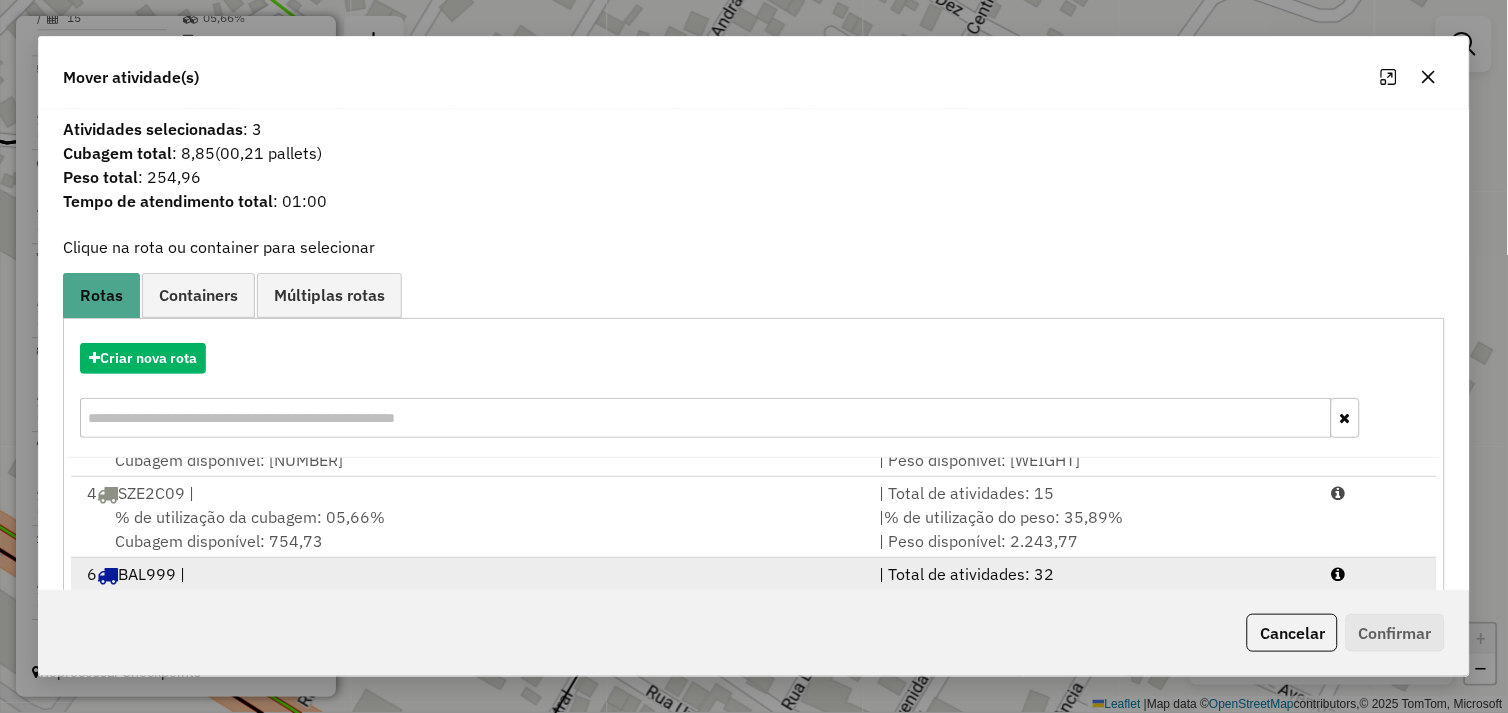 scroll, scrollTop: 330, scrollLeft: 0, axis: vertical 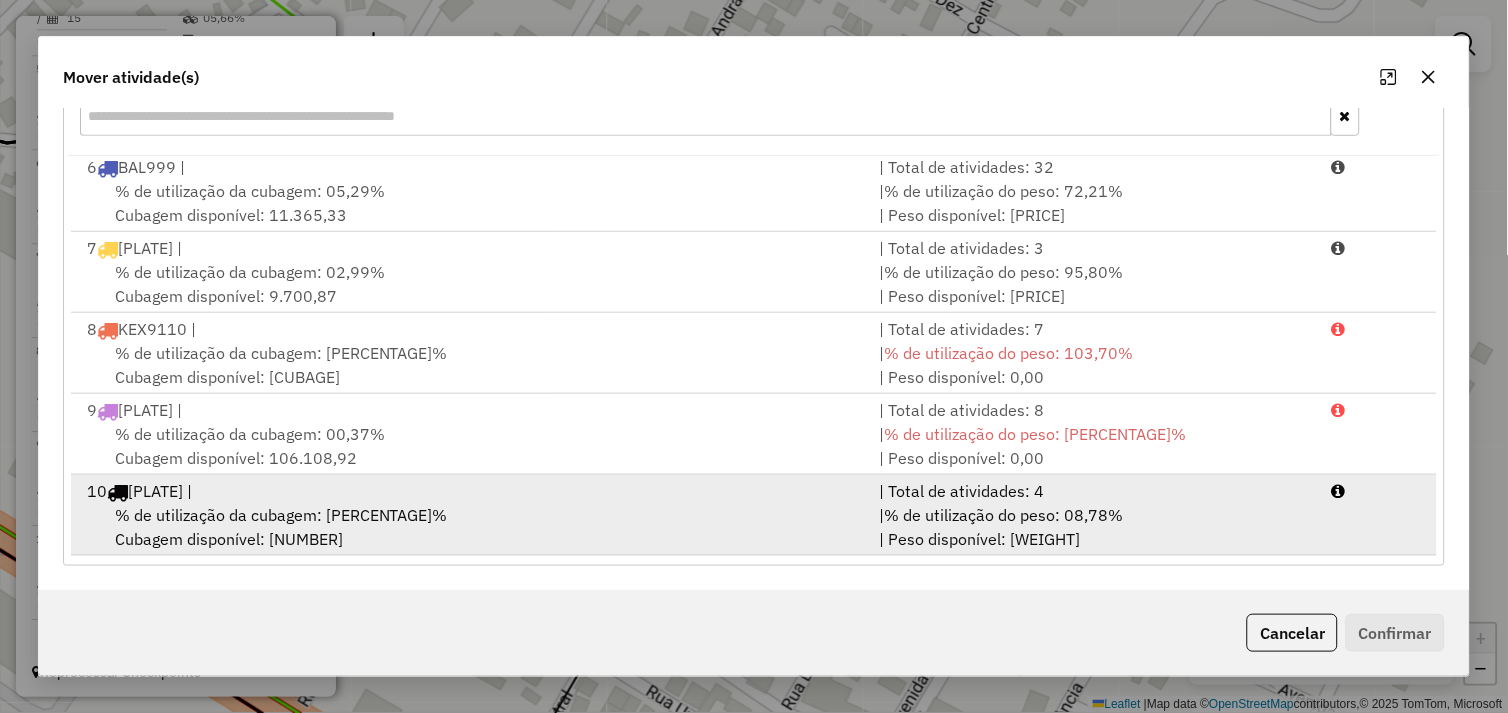 drag, startPoint x: 480, startPoint y: 514, endPoint x: 782, endPoint y: 537, distance: 302.87457 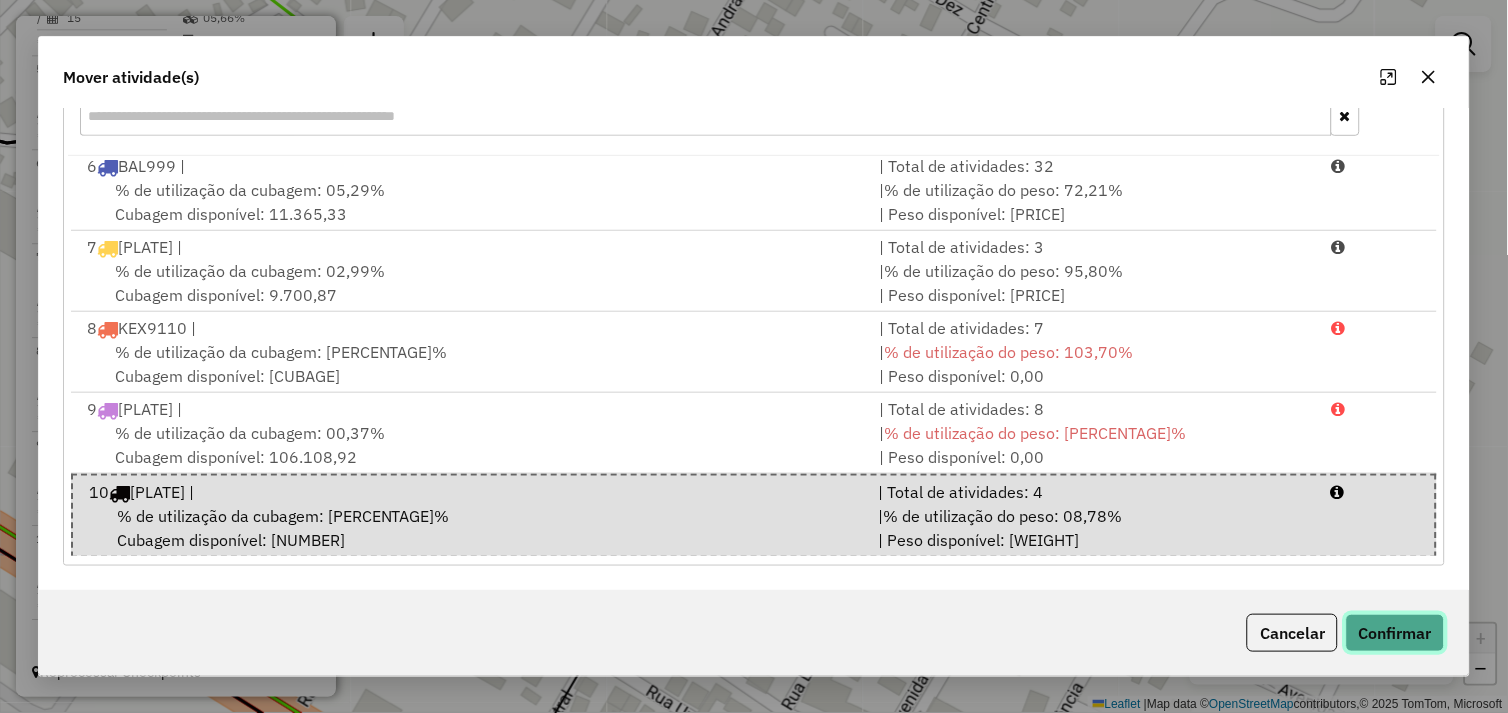 click on "Confirmar" 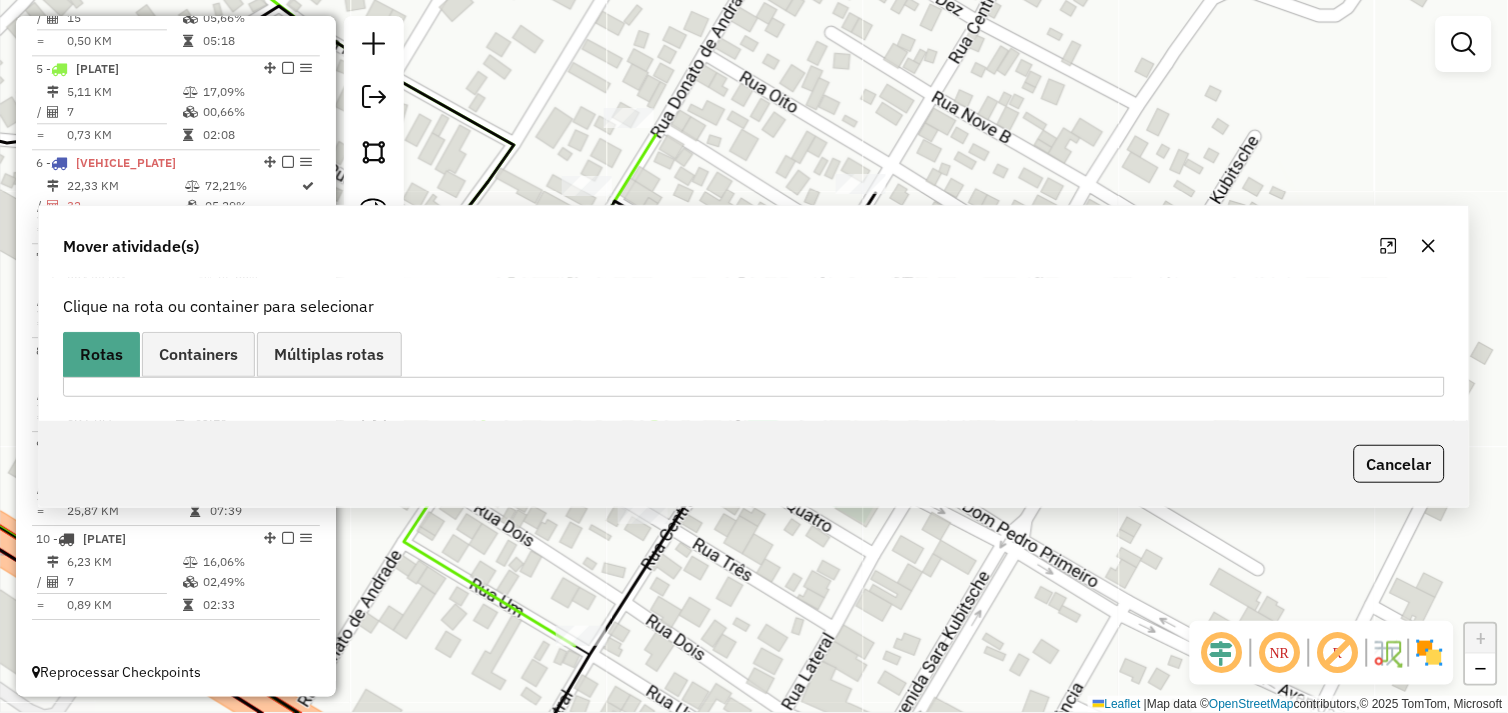 scroll, scrollTop: 0, scrollLeft: 0, axis: both 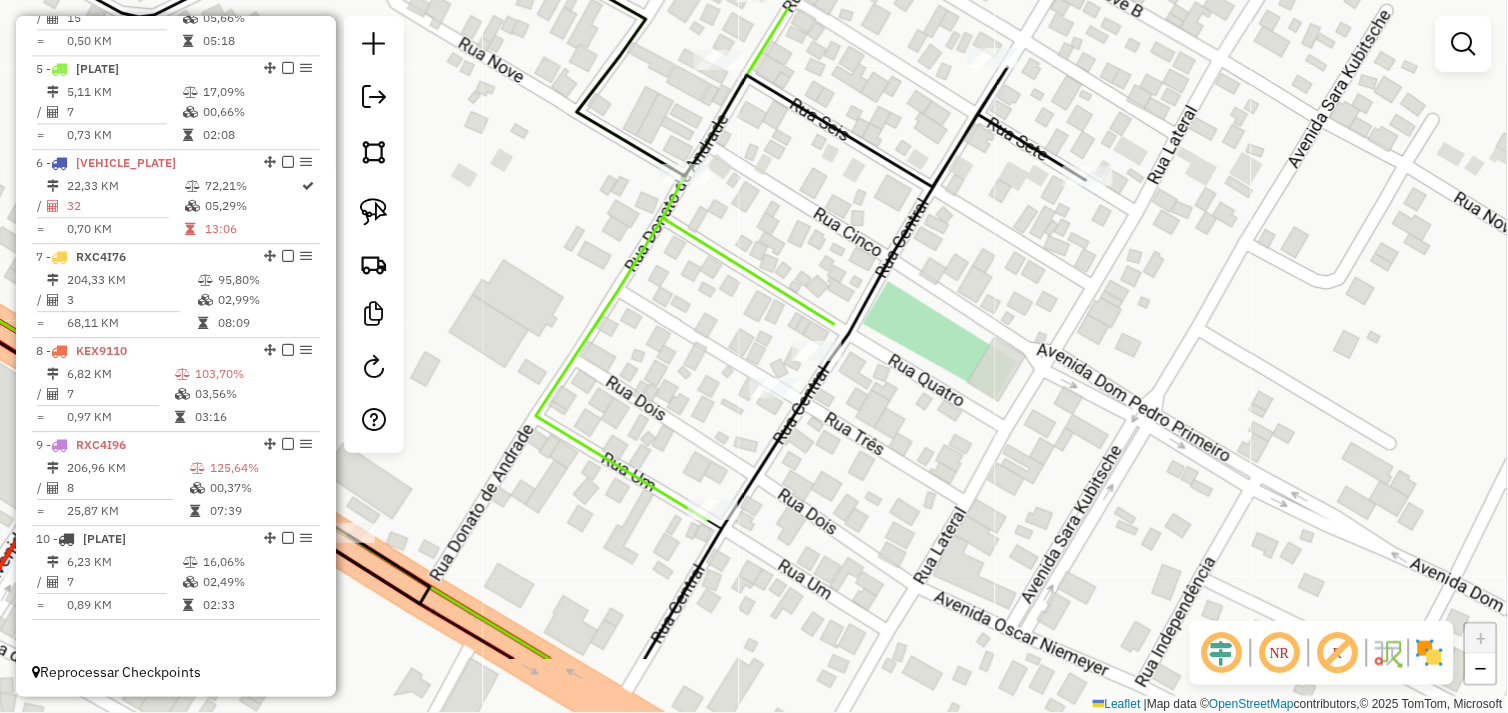 drag, startPoint x: 730, startPoint y: 540, endPoint x: 851, endPoint y: 424, distance: 167.6216 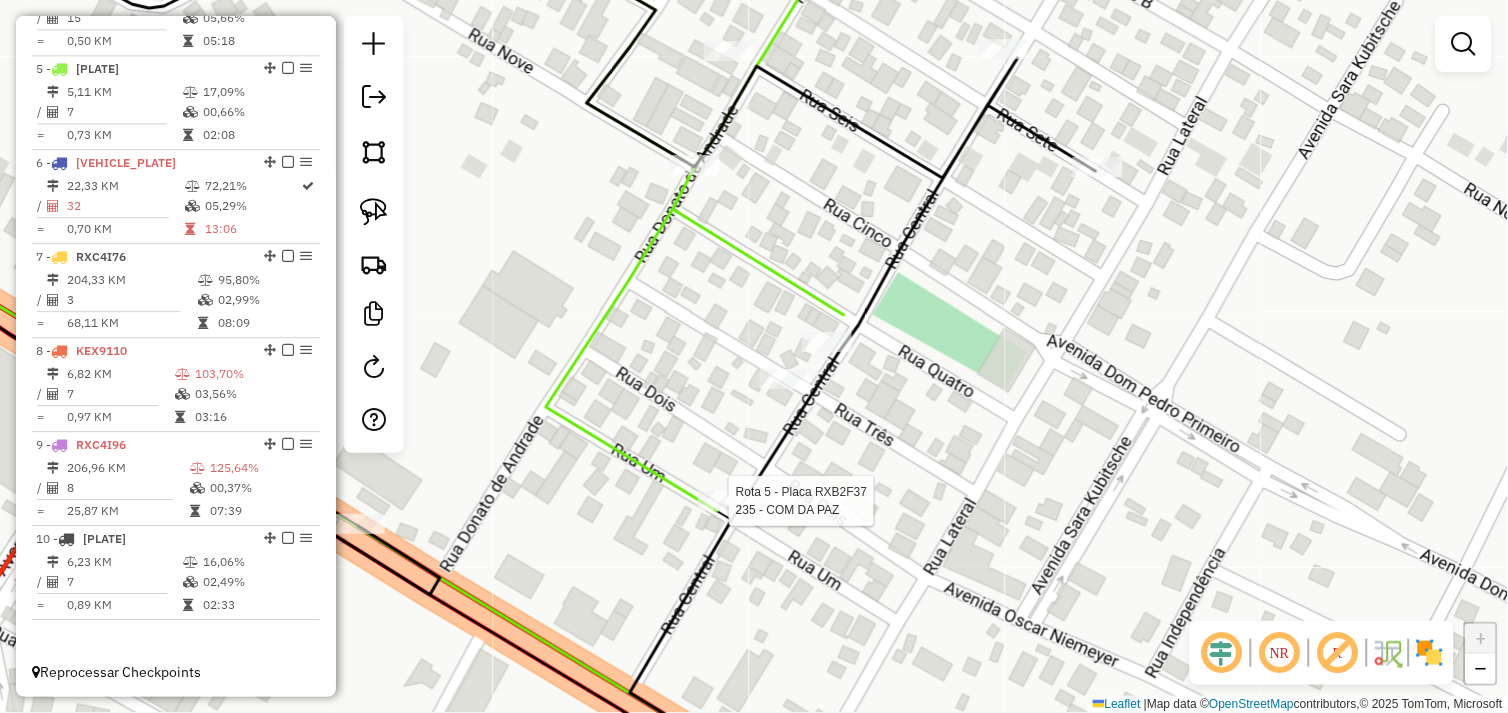 select on "*********" 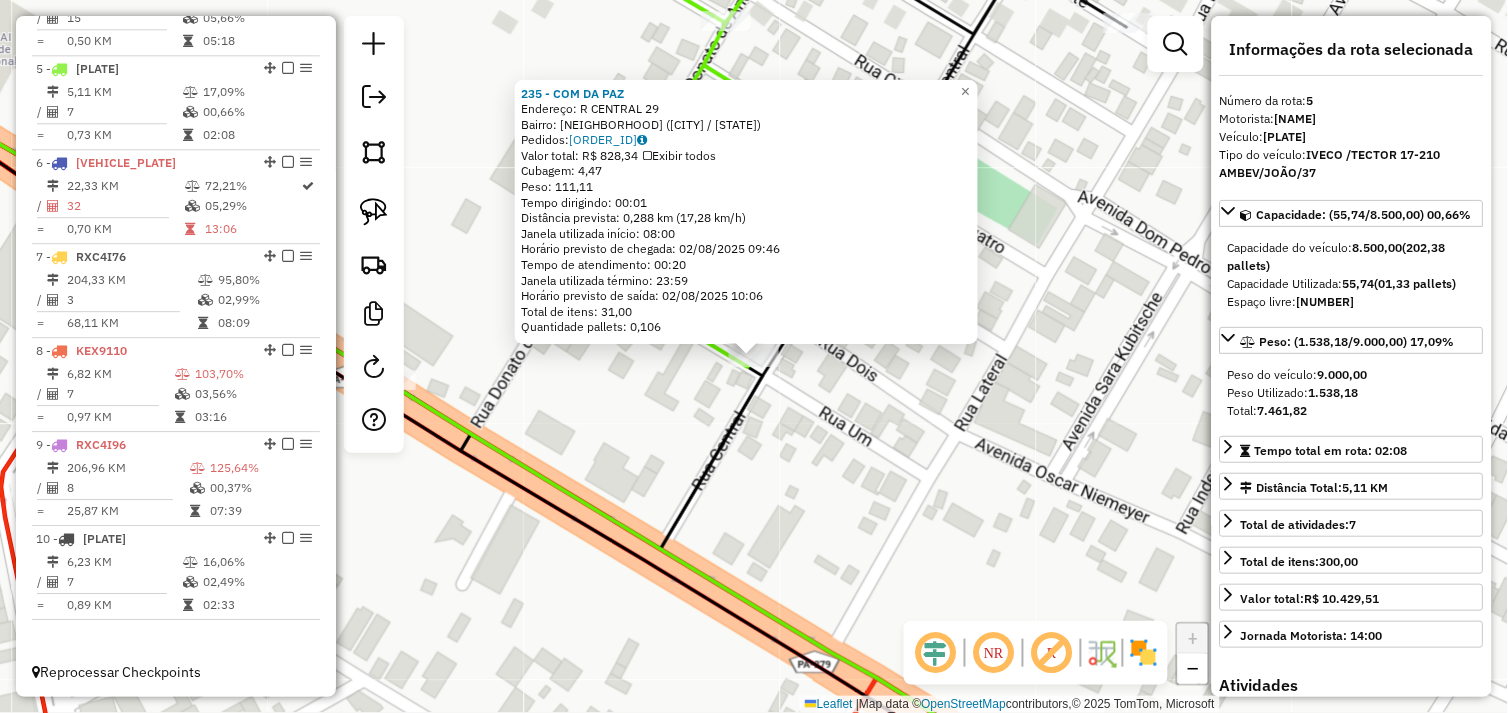 click on "235 - COM DA PAZ  Endereço:  R CENTRAL 29   Bairro: VILA DA PAZ (TUCUMA / PA)   Pedidos:  01102500   Valor total: R$ 828,34   Exibir todos   Cubagem: 4,47  Peso: 111,11  Tempo dirigindo: 00:01   Distância prevista: 0,288 km (17,28 km/h)   Janela utilizada início: 08:00   Horário previsto de chegada: 02/08/2025 09:46   Tempo de atendimento: 00:20   Janela utilizada término: 23:59   Horário previsto de saída: 02/08/2025 10:06   Total de itens: 31,00   Quantidade pallets: 0,106  × Janela de atendimento Grade de atendimento Capacidade Transportadoras Veículos Cliente Pedidos  Rotas Selecione os dias de semana para filtrar as janelas de atendimento  Seg   Ter   Qua   Qui   Sex   Sáb   Dom  Informe o período da janela de atendimento: De: Até:  Filtrar exatamente a janela do cliente  Considerar janela de atendimento padrão  Selecione os dias de semana para filtrar as grades de atendimento  Seg   Ter   Qua   Qui   Sex   Sáb   Dom   Considerar clientes sem dia de atendimento cadastrado  Peso mínimo:  +" 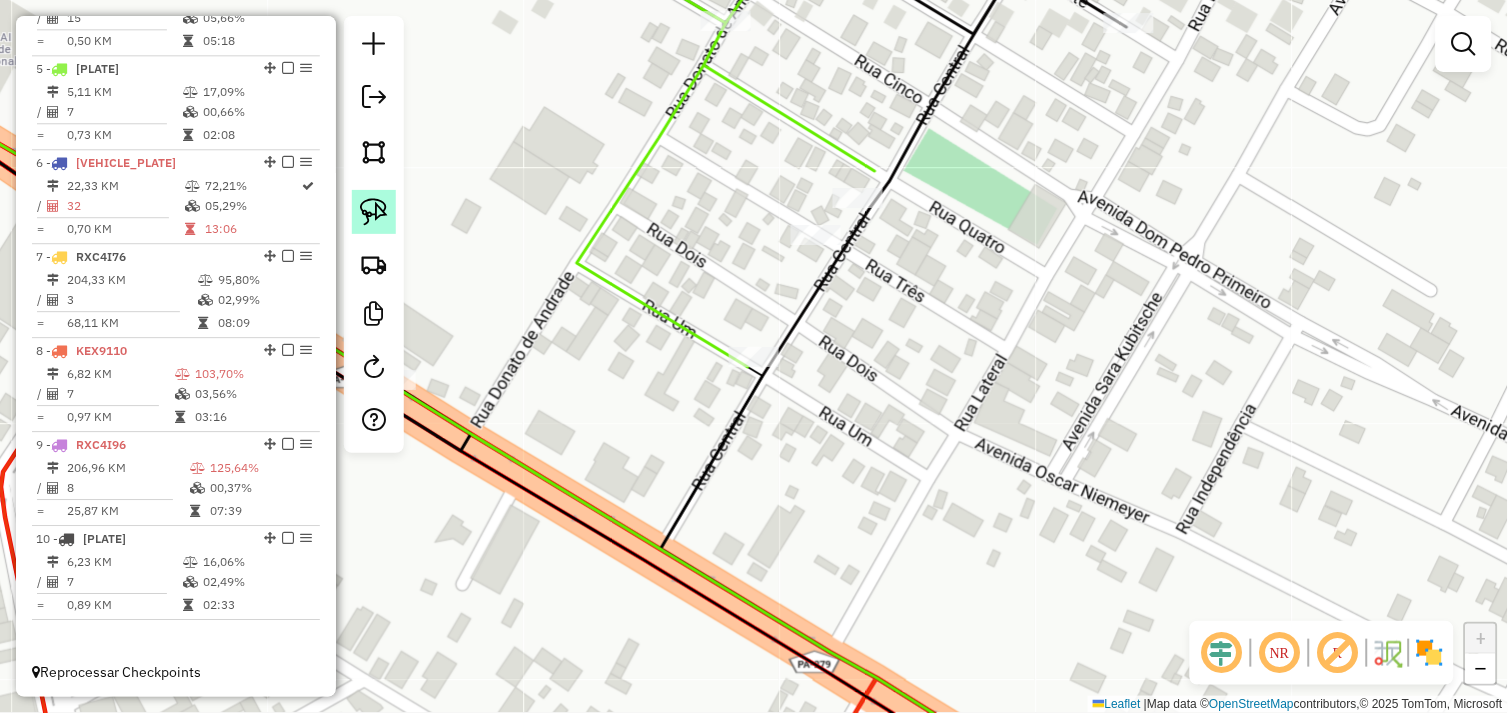 click 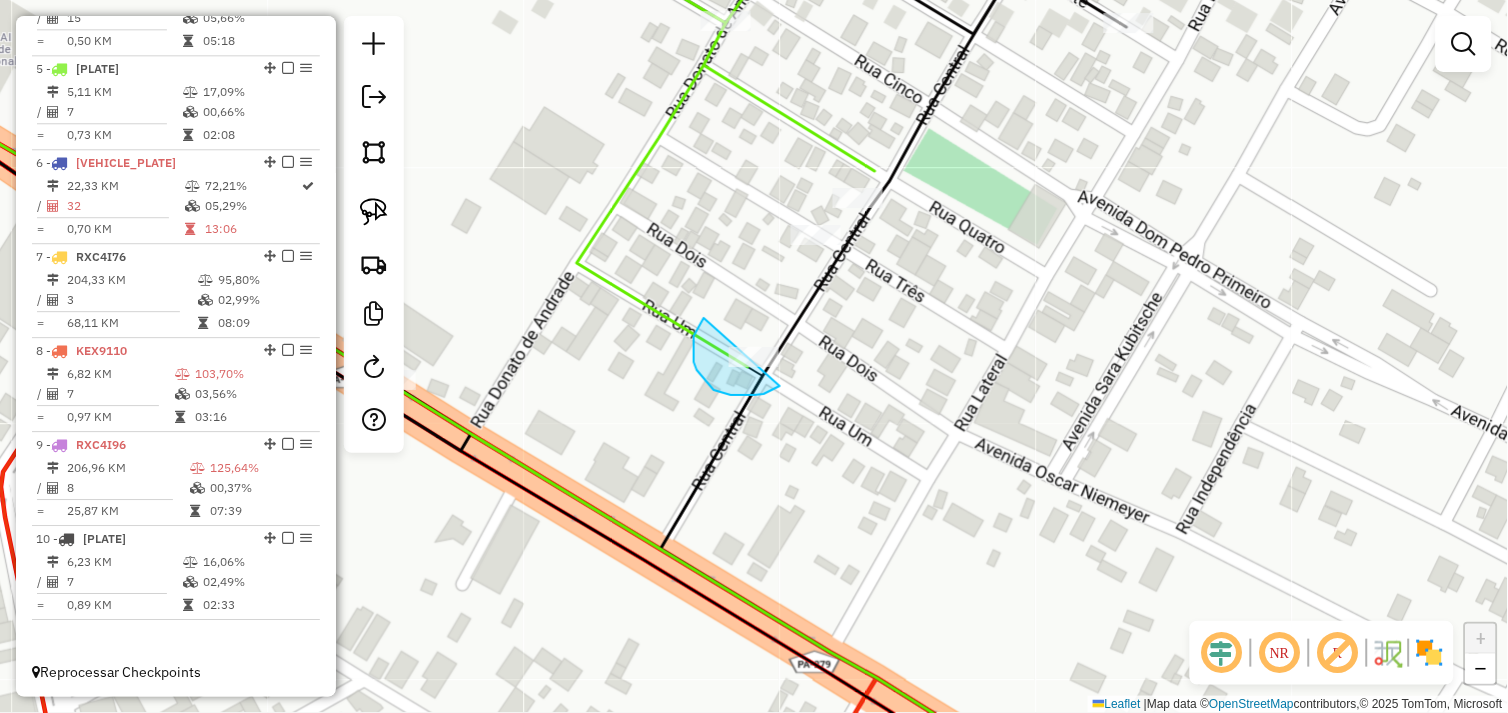 drag, startPoint x: 704, startPoint y: 318, endPoint x: 775, endPoint y: 368, distance: 86.83893 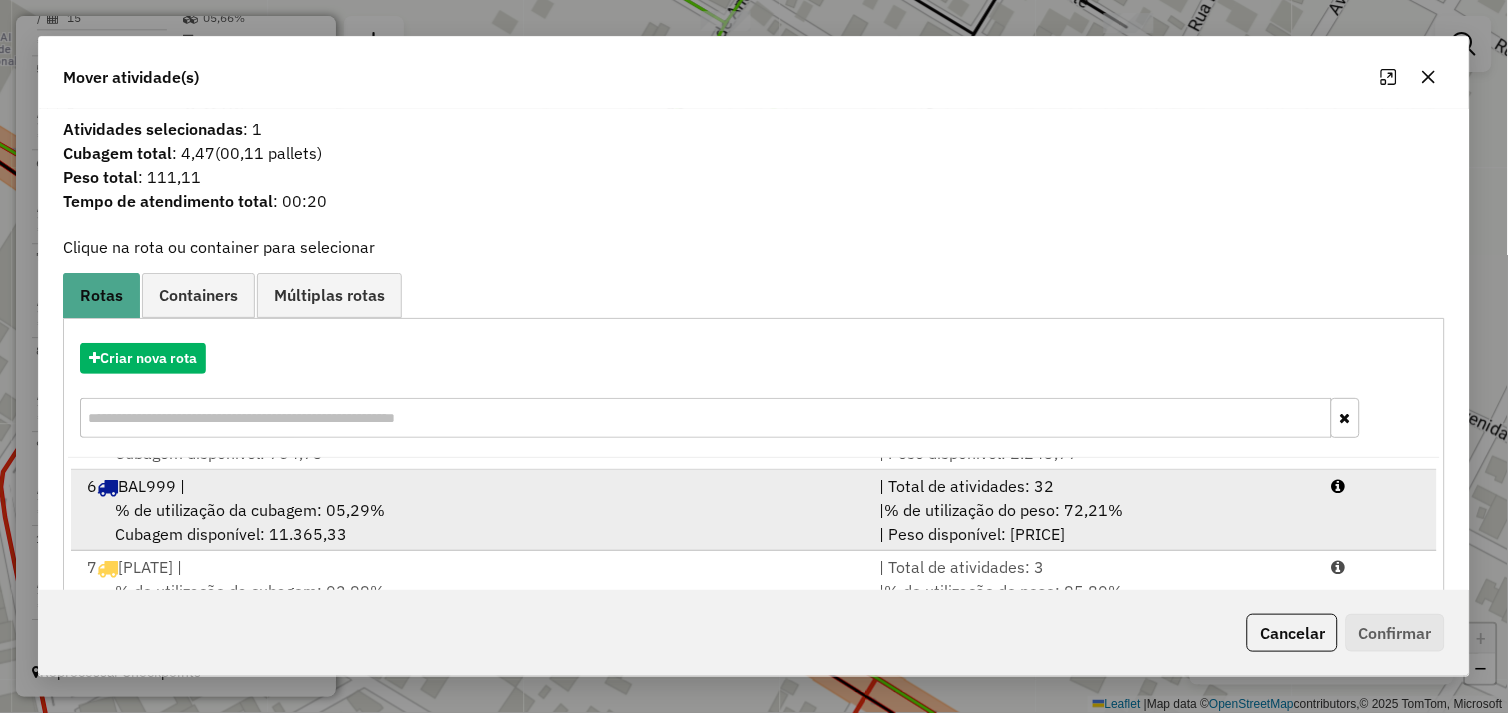 scroll, scrollTop: 330, scrollLeft: 0, axis: vertical 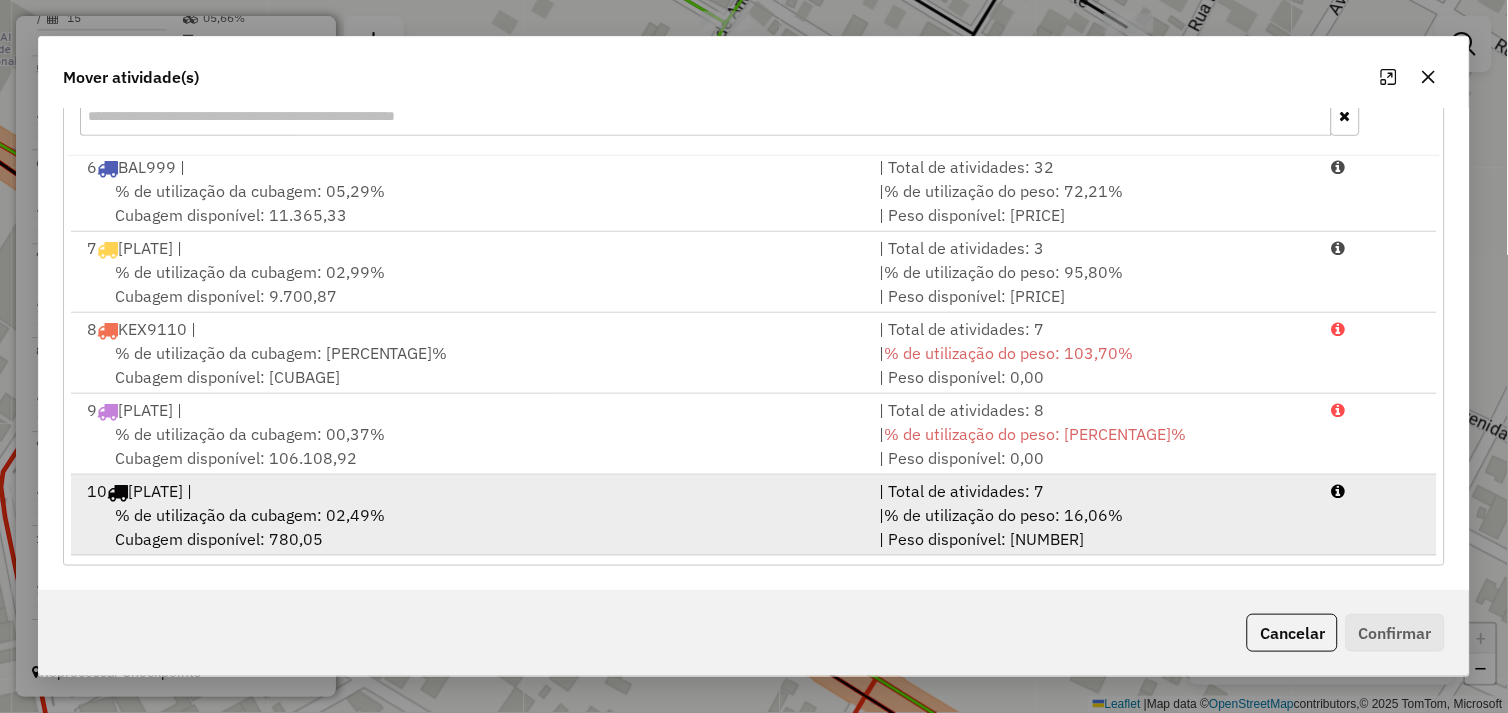 drag, startPoint x: 490, startPoint y: 528, endPoint x: 713, endPoint y: 550, distance: 224.08258 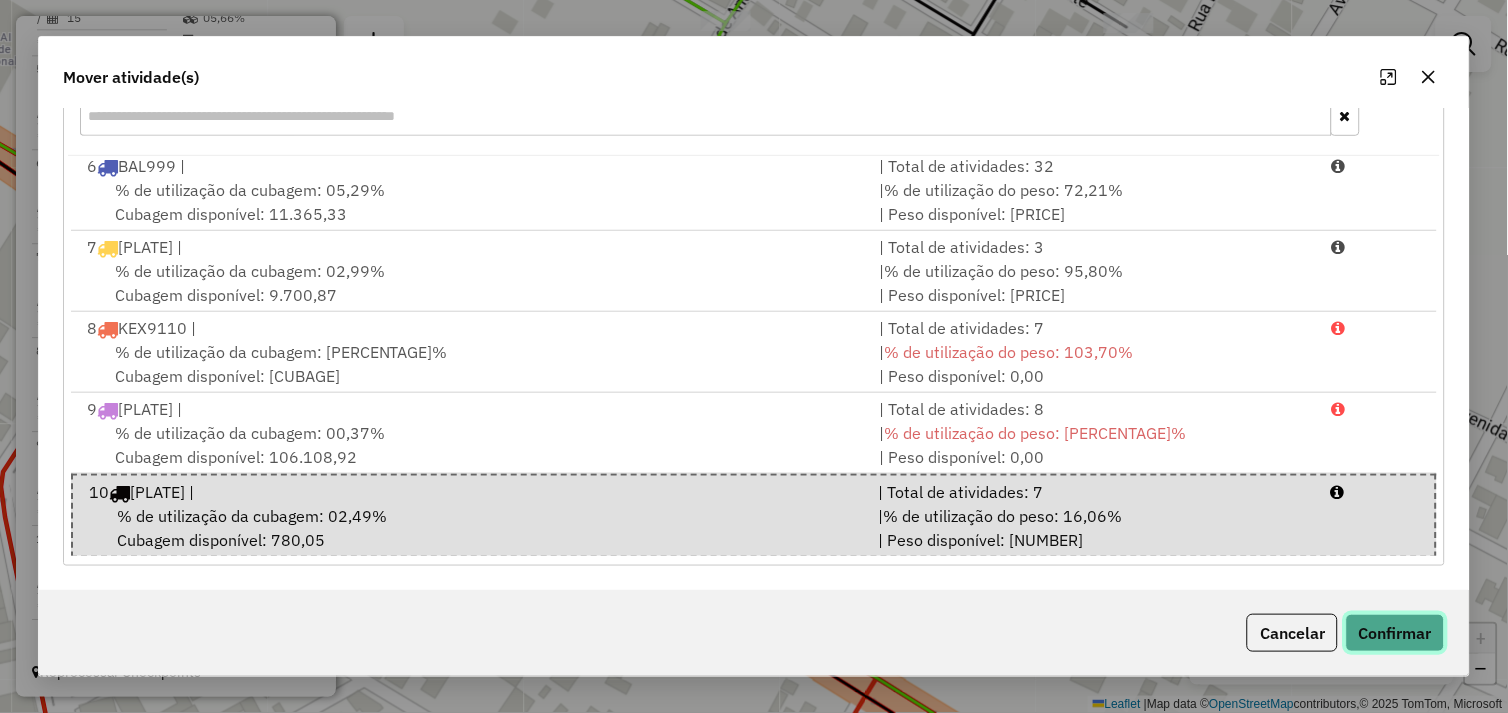 click on "Confirmar" 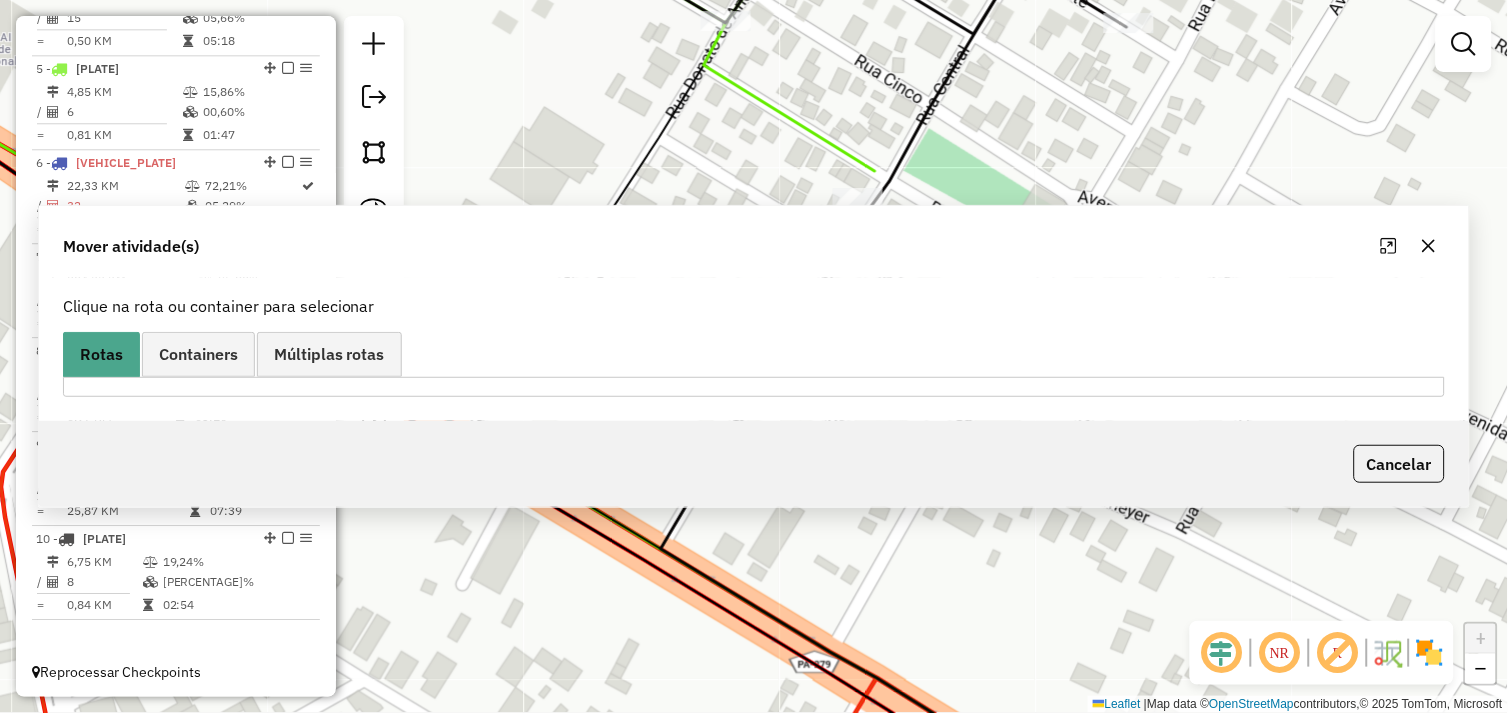 scroll, scrollTop: 0, scrollLeft: 0, axis: both 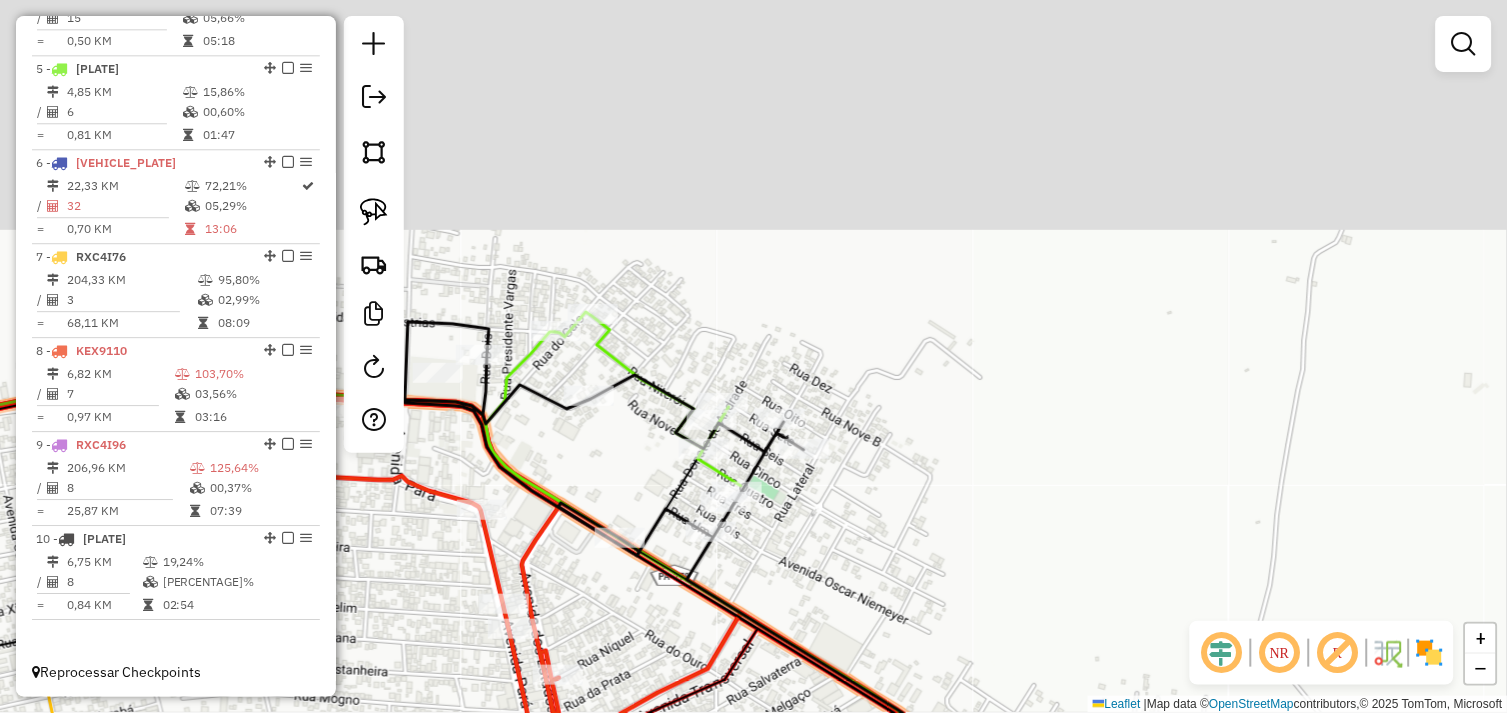 drag, startPoint x: 760, startPoint y: 303, endPoint x: 767, endPoint y: 567, distance: 264.09277 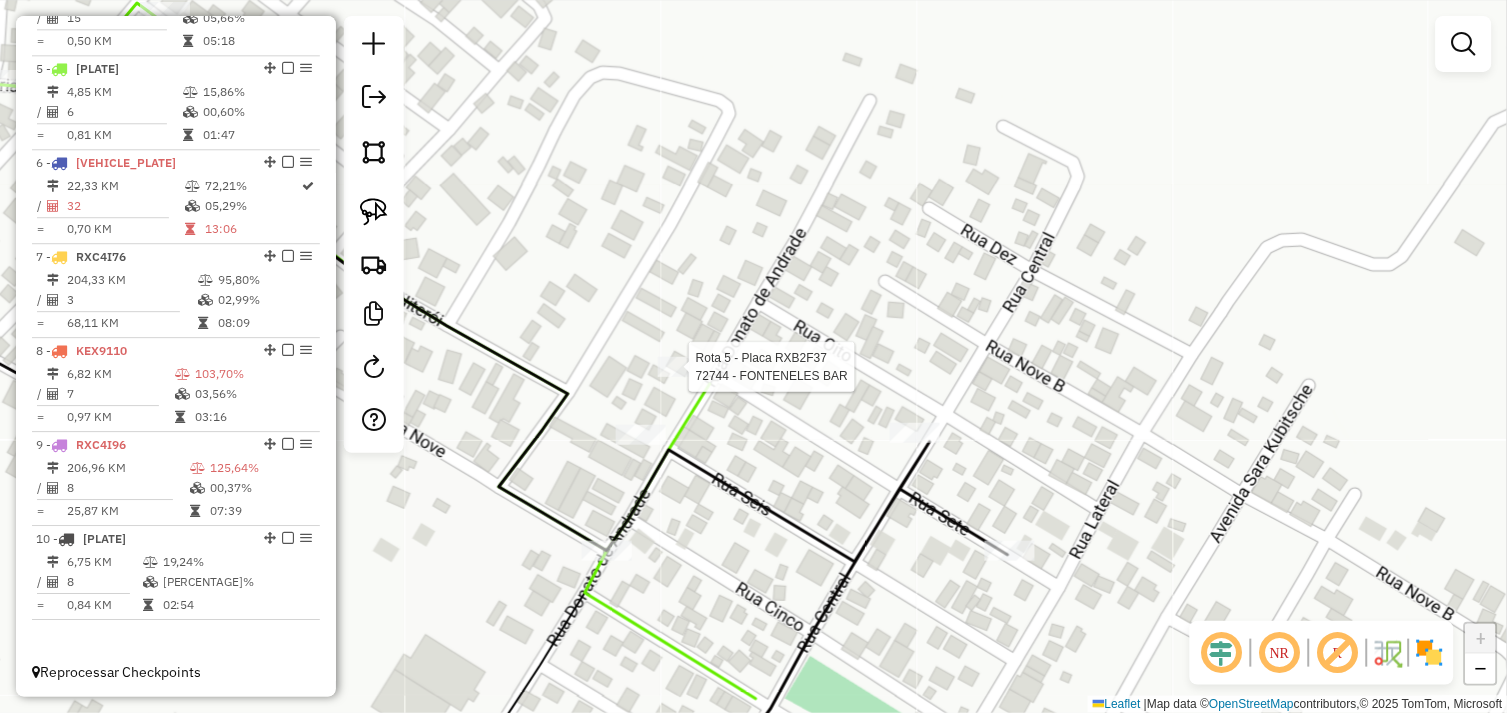 select on "*********" 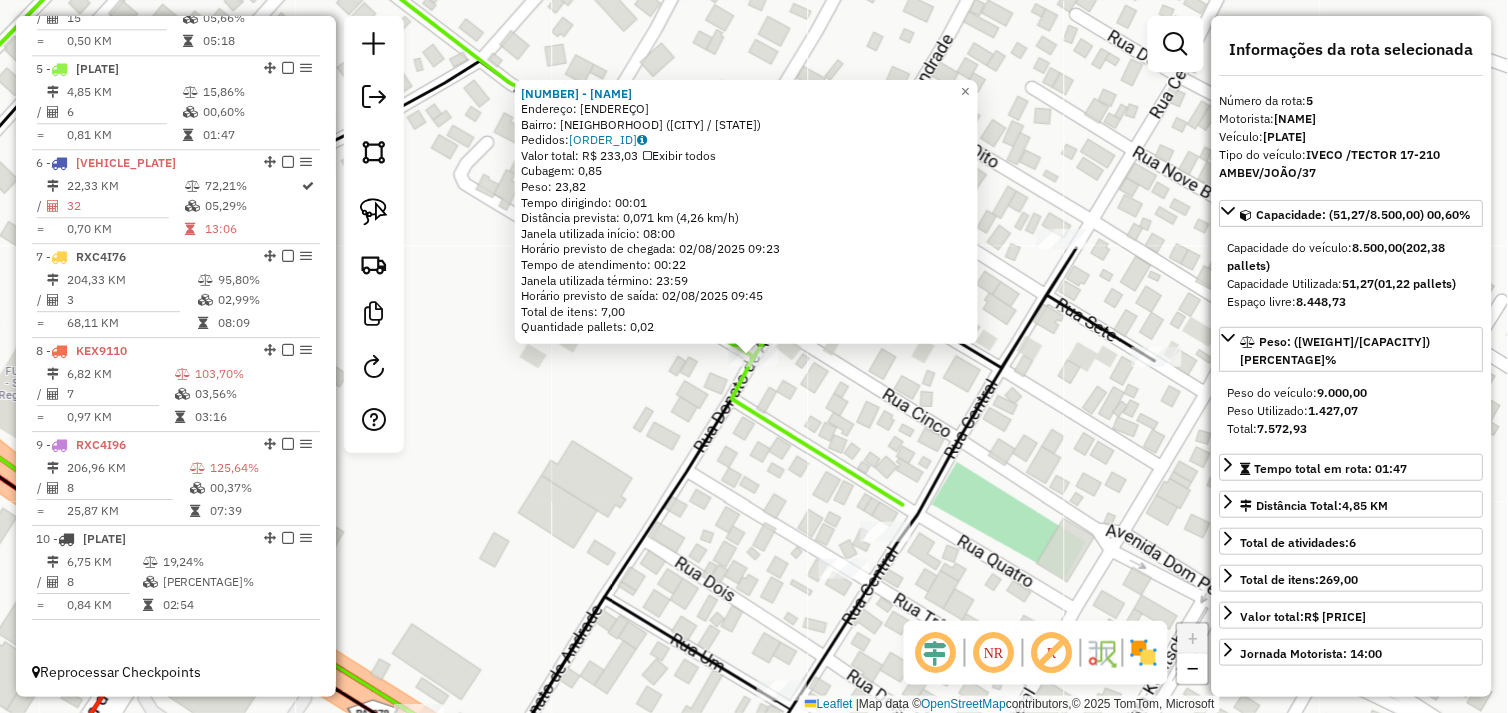 click on "46740 - DIST DO DIOGO  Endereço:  DONATO DE ANDRADE 55   Bairro: VILA DA PAZ (TUCUMA / PA)   Pedidos:  01102369   Valor total: R$ 233,03   Exibir todos   Cubagem: 0,85  Peso: 23,82  Tempo dirigindo: 00:01   Distância prevista: 0,071 km (4,26 km/h)   Janela utilizada início: 08:00   Horário previsto de chegada: 02/08/2025 09:23   Tempo de atendimento: 00:22   Janela utilizada término: 23:59   Horário previsto de saída: 02/08/2025 09:45   Total de itens: 7,00   Quantidade pallets: 0,02  × Janela de atendimento Grade de atendimento Capacidade Transportadoras Veículos Cliente Pedidos  Rotas Selecione os dias de semana para filtrar as janelas de atendimento  Seg   Ter   Qua   Qui   Sex   Sáb   Dom  Informe o período da janela de atendimento: De: Até:  Filtrar exatamente a janela do cliente  Considerar janela de atendimento padrão  Selecione os dias de semana para filtrar as grades de atendimento  Seg   Ter   Qua   Qui   Sex   Sáb   Dom   Considerar clientes sem dia de atendimento cadastrado  De:  De:" 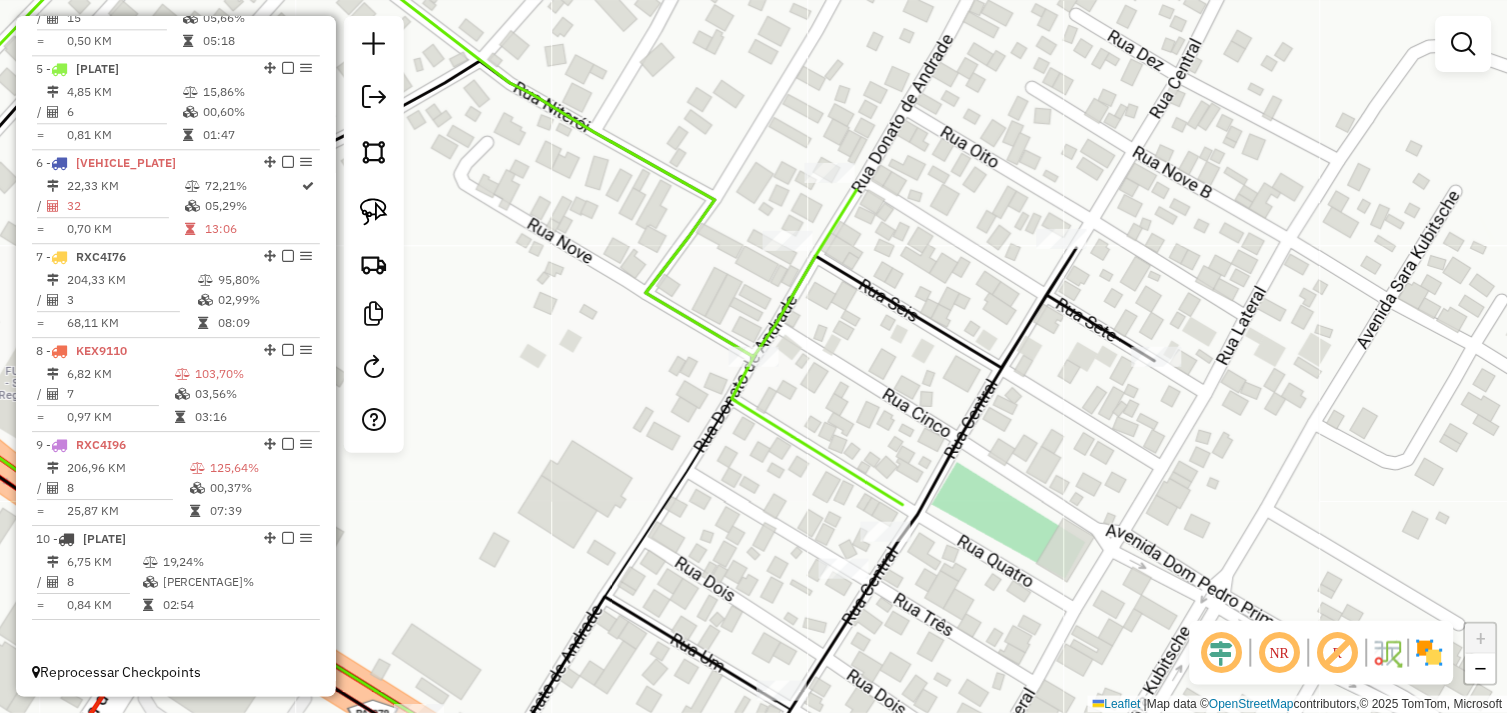 drag, startPoint x: 376, startPoint y: 213, endPoint x: 508, endPoint y: 283, distance: 149.41219 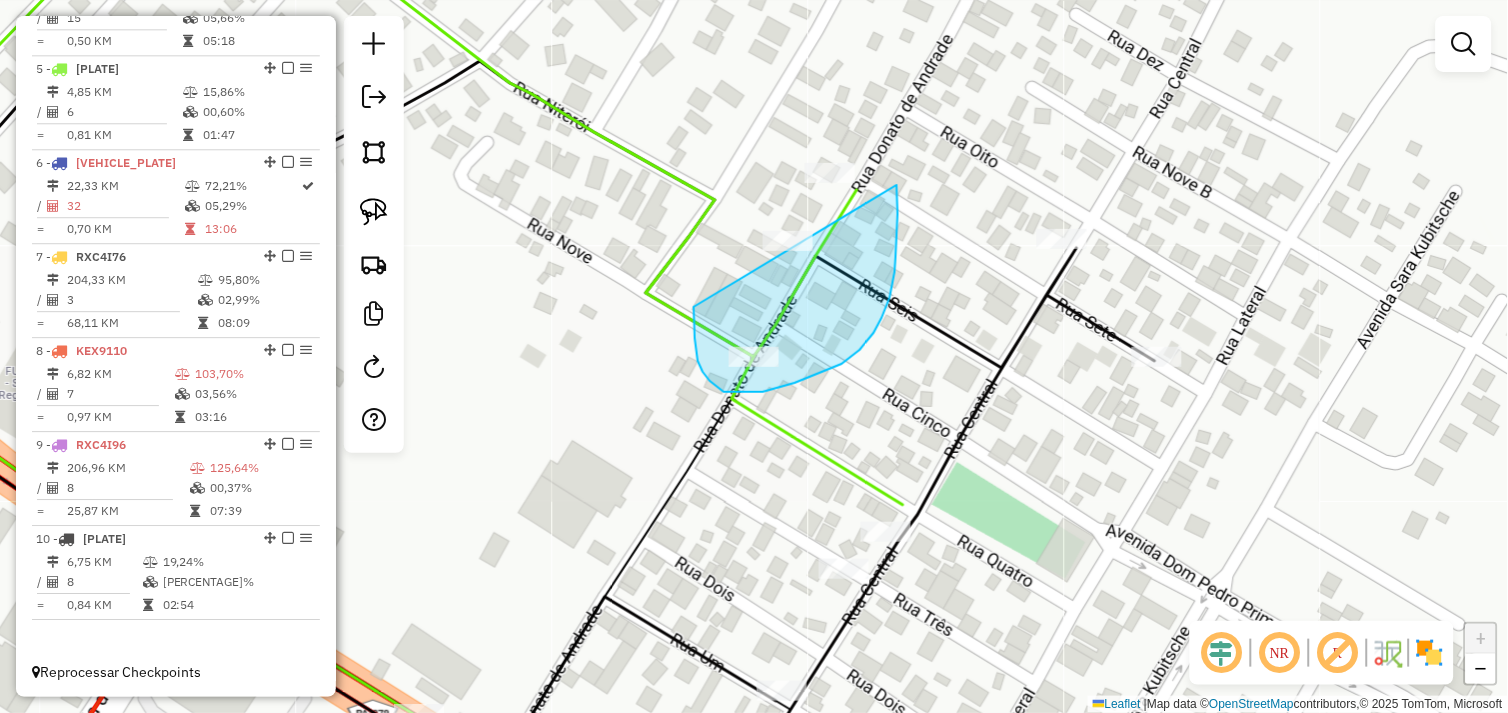 drag, startPoint x: 698, startPoint y: 361, endPoint x: 783, endPoint y: 146, distance: 231.19257 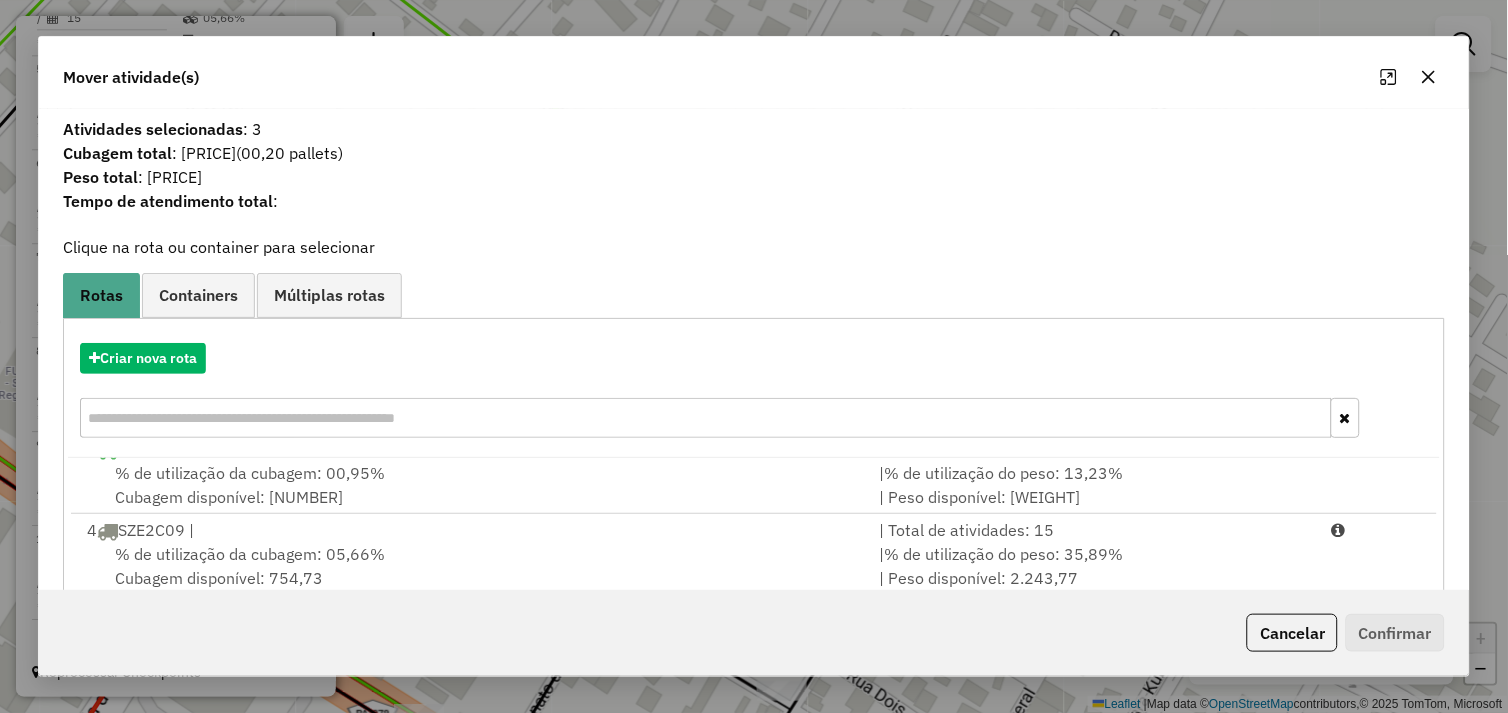 scroll, scrollTop: 330, scrollLeft: 0, axis: vertical 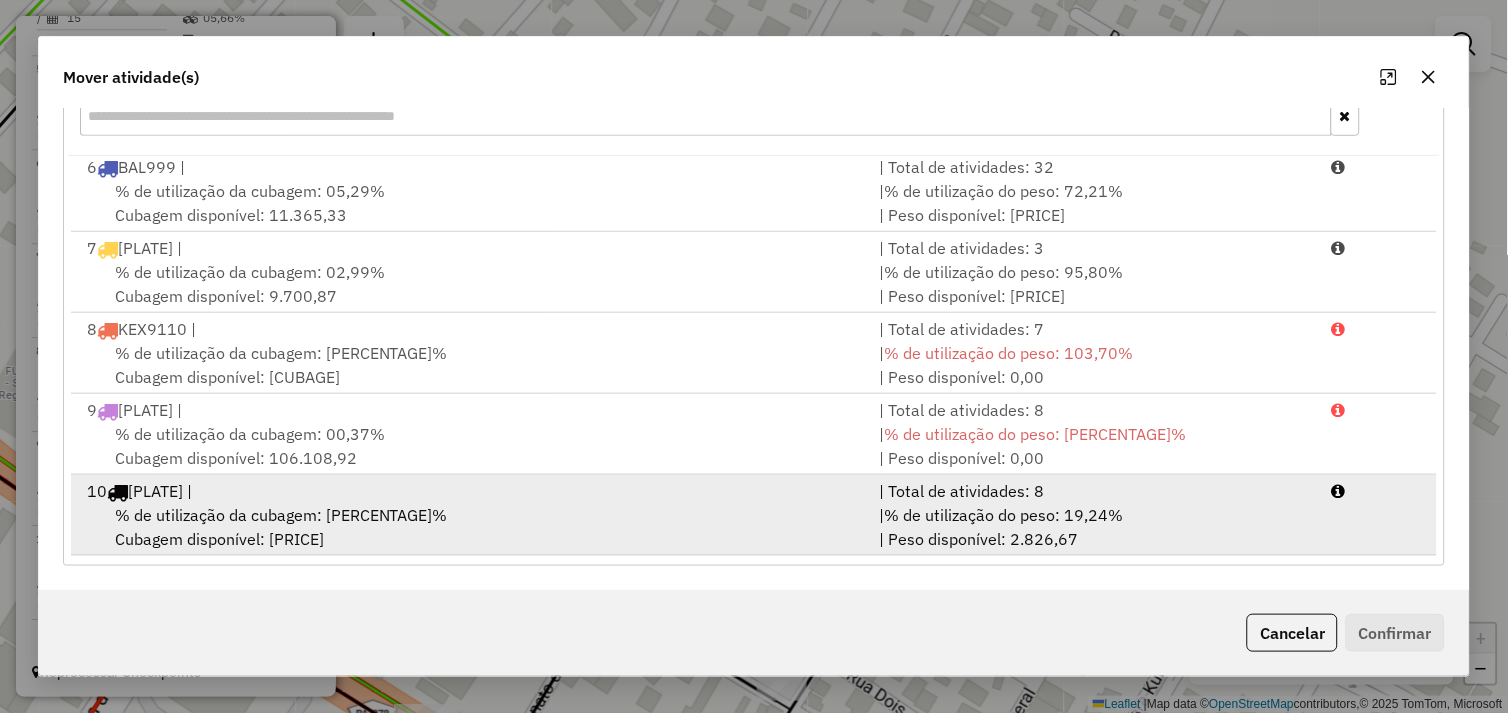 drag, startPoint x: 443, startPoint y: 516, endPoint x: 491, endPoint y: 515, distance: 48.010414 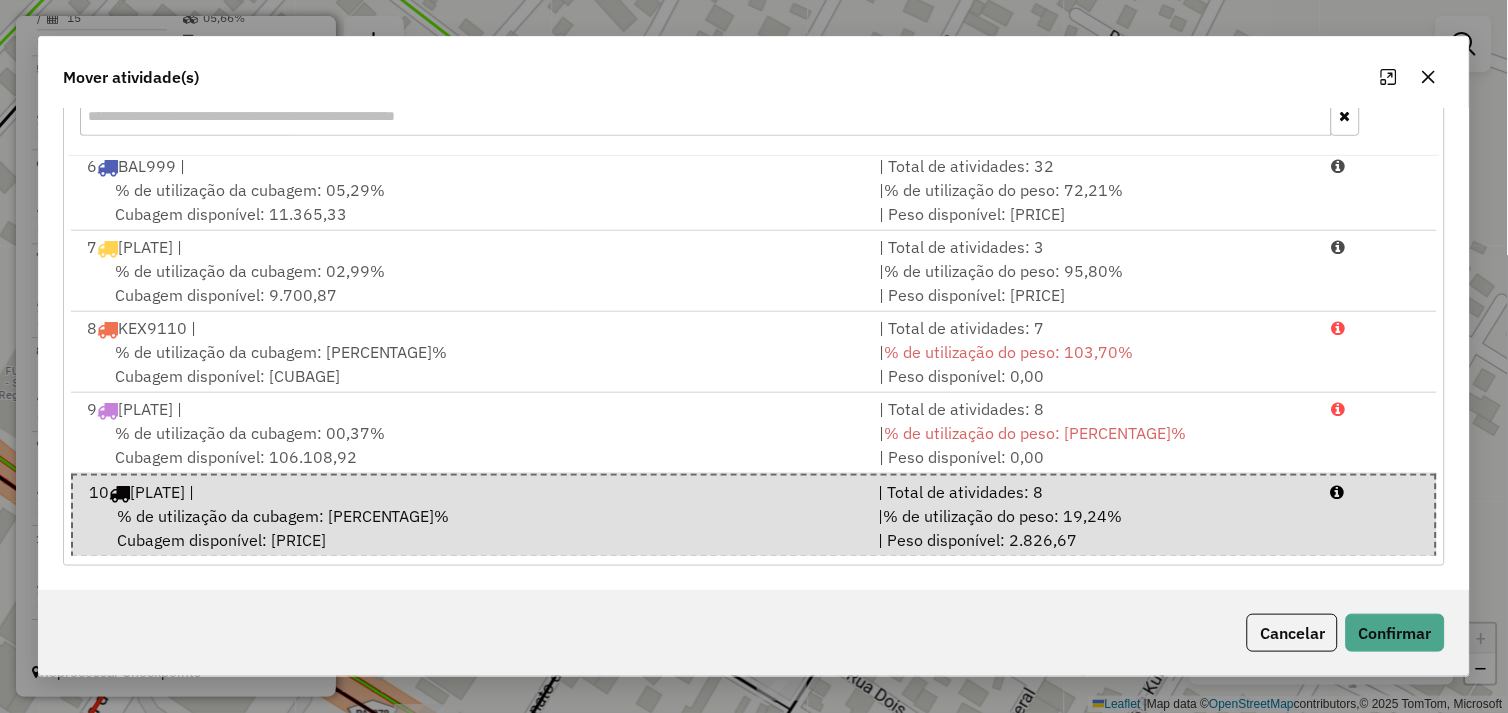 click on "Cancelar   Confirmar" 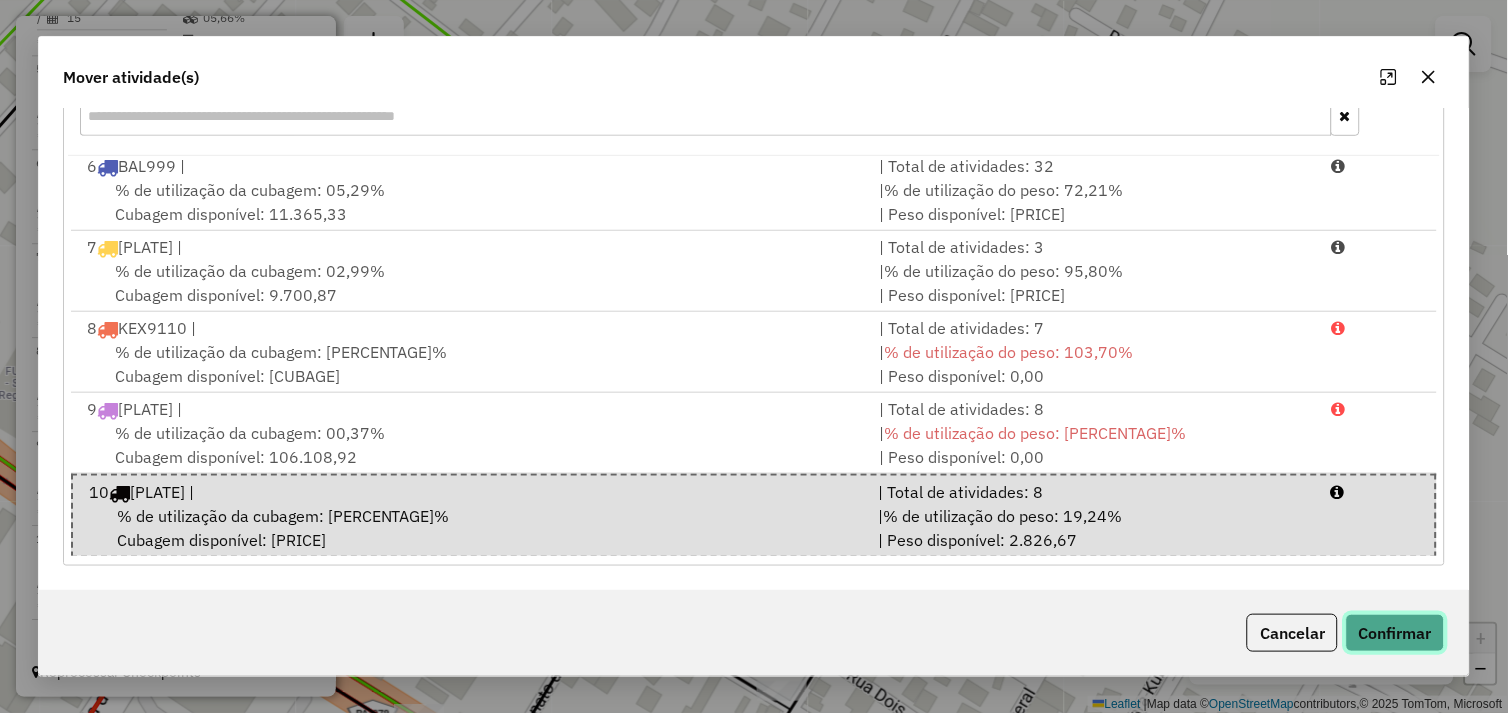 click on "Confirmar" 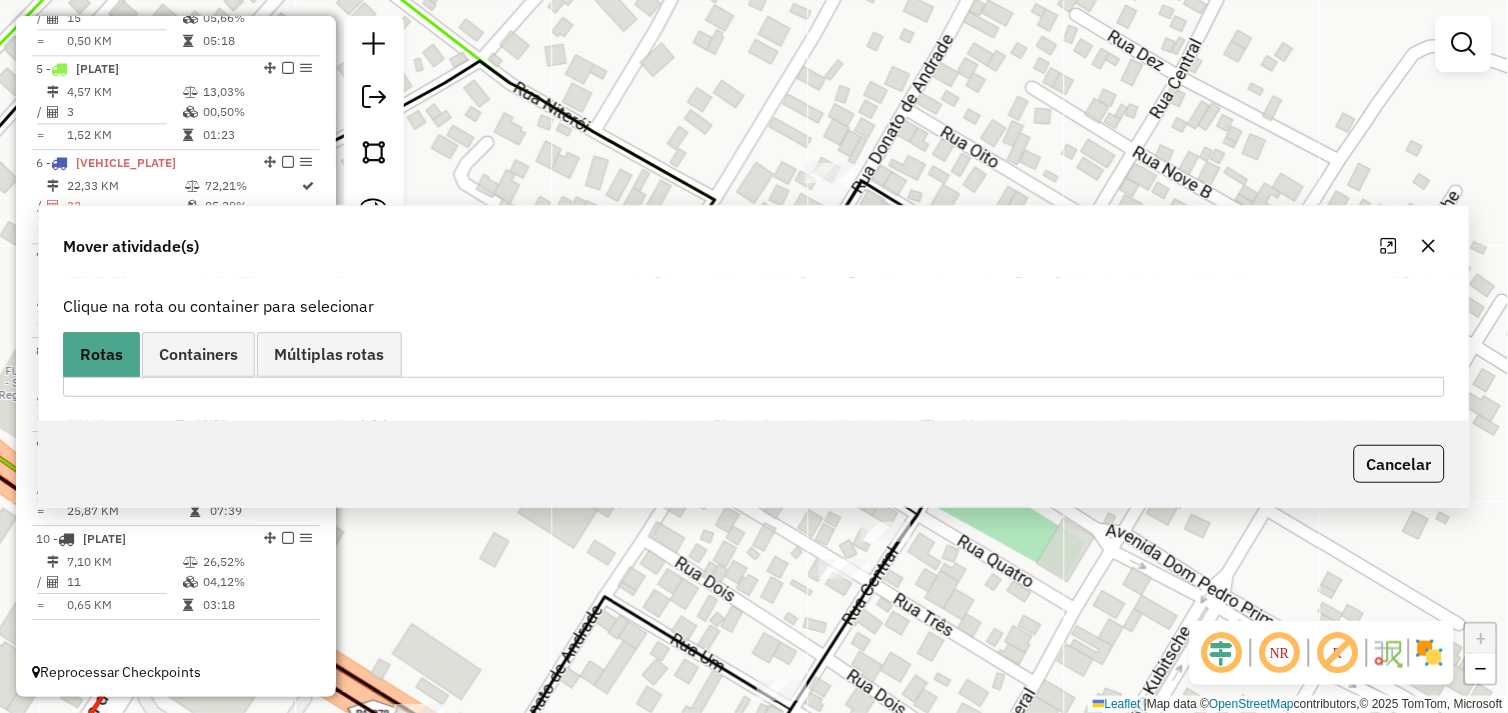 scroll, scrollTop: 0, scrollLeft: 0, axis: both 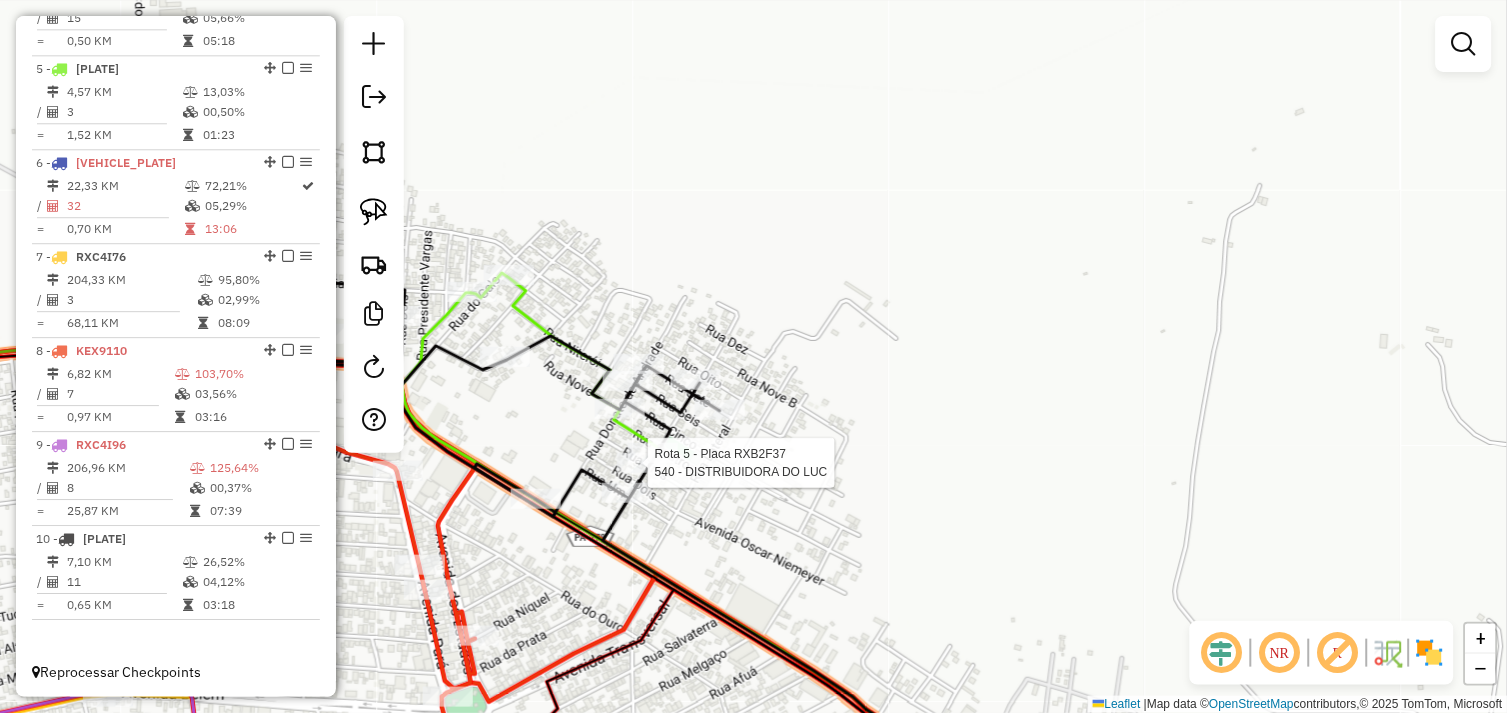 select on "*********" 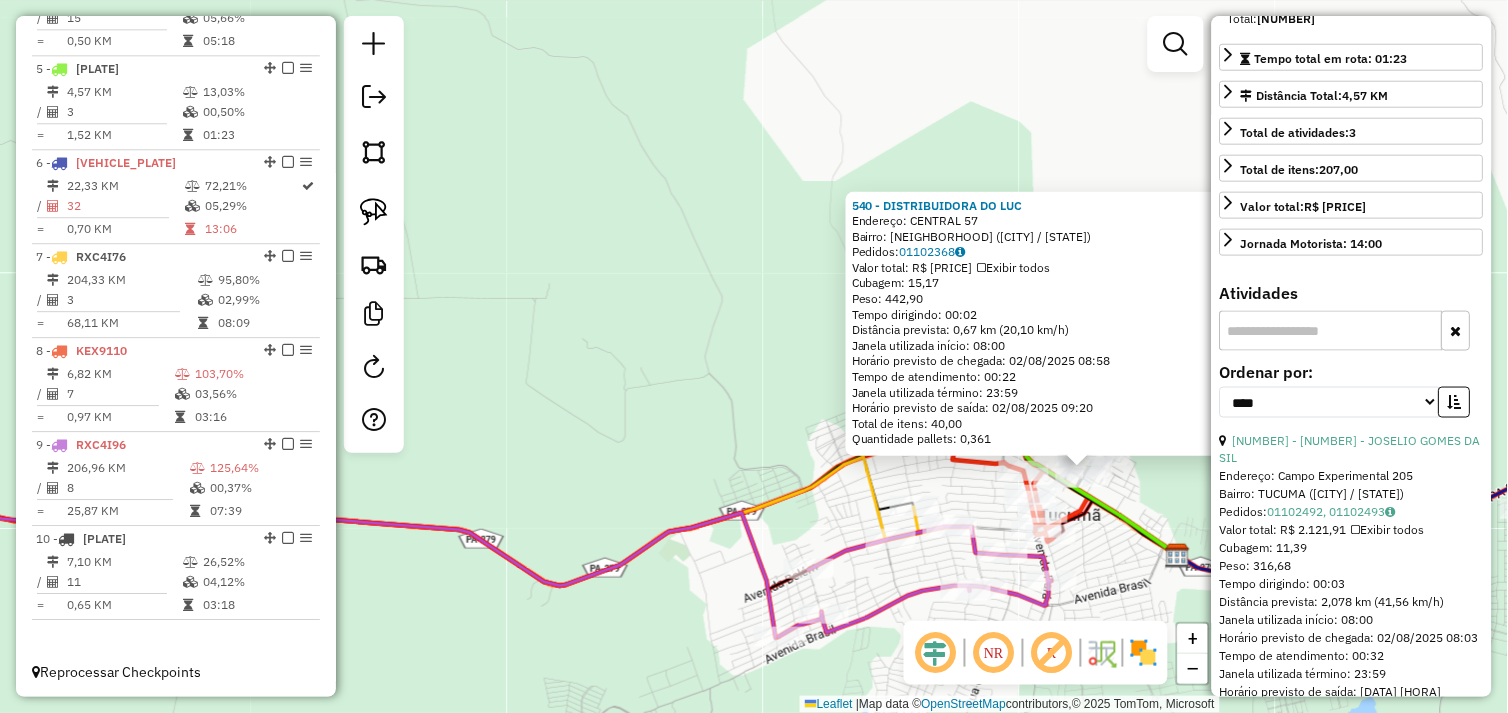 scroll, scrollTop: 444, scrollLeft: 0, axis: vertical 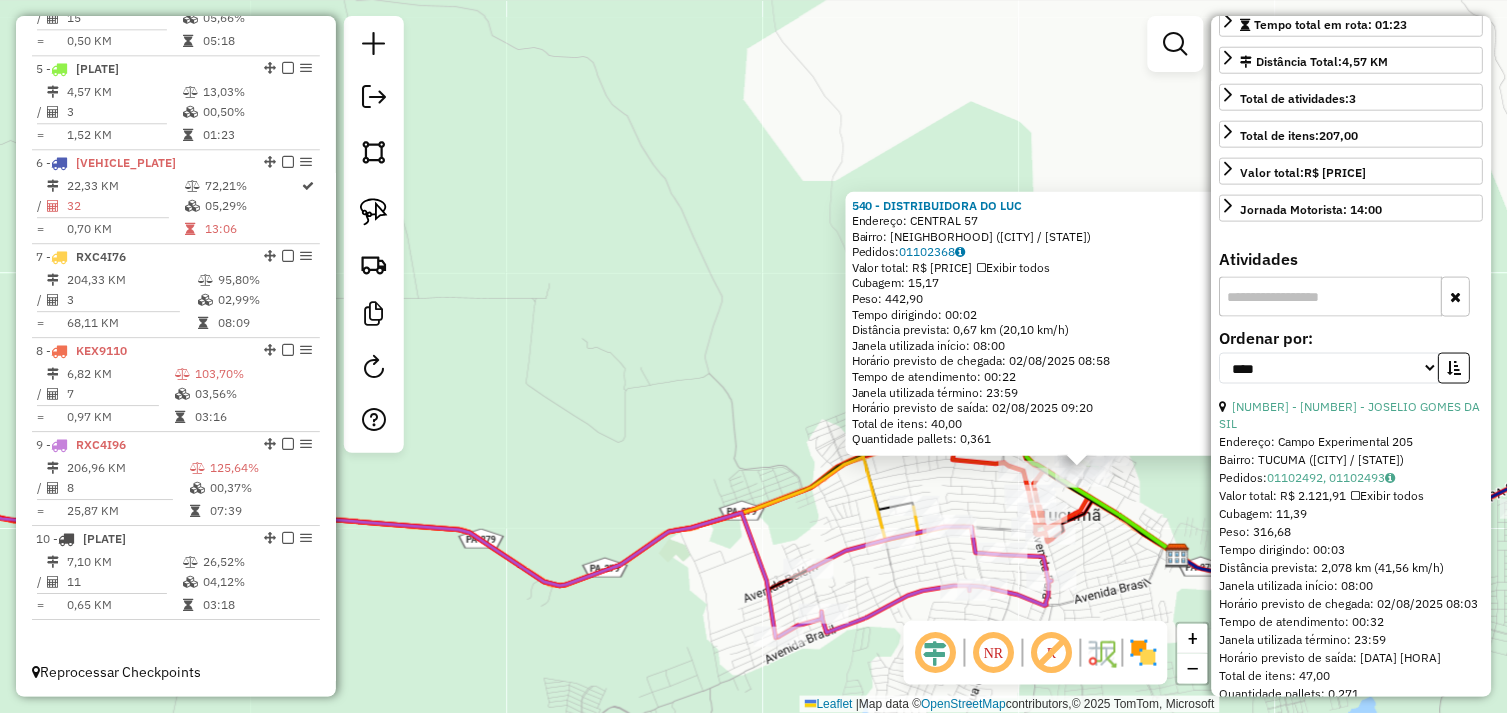 click on "Rota 5 - Placa RXB2F37  540 - DISTRIBUIDORA DO LUC 540 - DISTRIBUIDORA DO LUC  Endereço:  CENTRAL 57   Bairro: VILA DA PAZ (TUCUMA / PA)   Pedidos:  01102368   Valor total: R$ 1.615,65   Exibir todos   Cubagem: 15,17  Peso: 442,90  Tempo dirigindo: 00:02   Distância prevista: 0,67 km (20,10 km/h)   Janela utilizada início: 08:00   Horário previsto de chegada: 02/08/2025 08:58   Tempo de atendimento: 00:22   Janela utilizada término: 23:59   Horário previsto de saída: 02/08/2025 09:20   Total de itens: 40,00   Quantidade pallets: 0,361  × Janela de atendimento Grade de atendimento Capacidade Transportadoras Veículos Cliente Pedidos  Rotas Selecione os dias de semana para filtrar as janelas de atendimento  Seg   Ter   Qua   Qui   Sex   Sáb   Dom  Informe o período da janela de atendimento: De: Até:  Filtrar exatamente a janela do cliente  Considerar janela de atendimento padrão  Selecione os dias de semana para filtrar as grades de atendimento  Seg   Ter   Qua   Qui   Sex   Sáb   Dom   De:   De:" 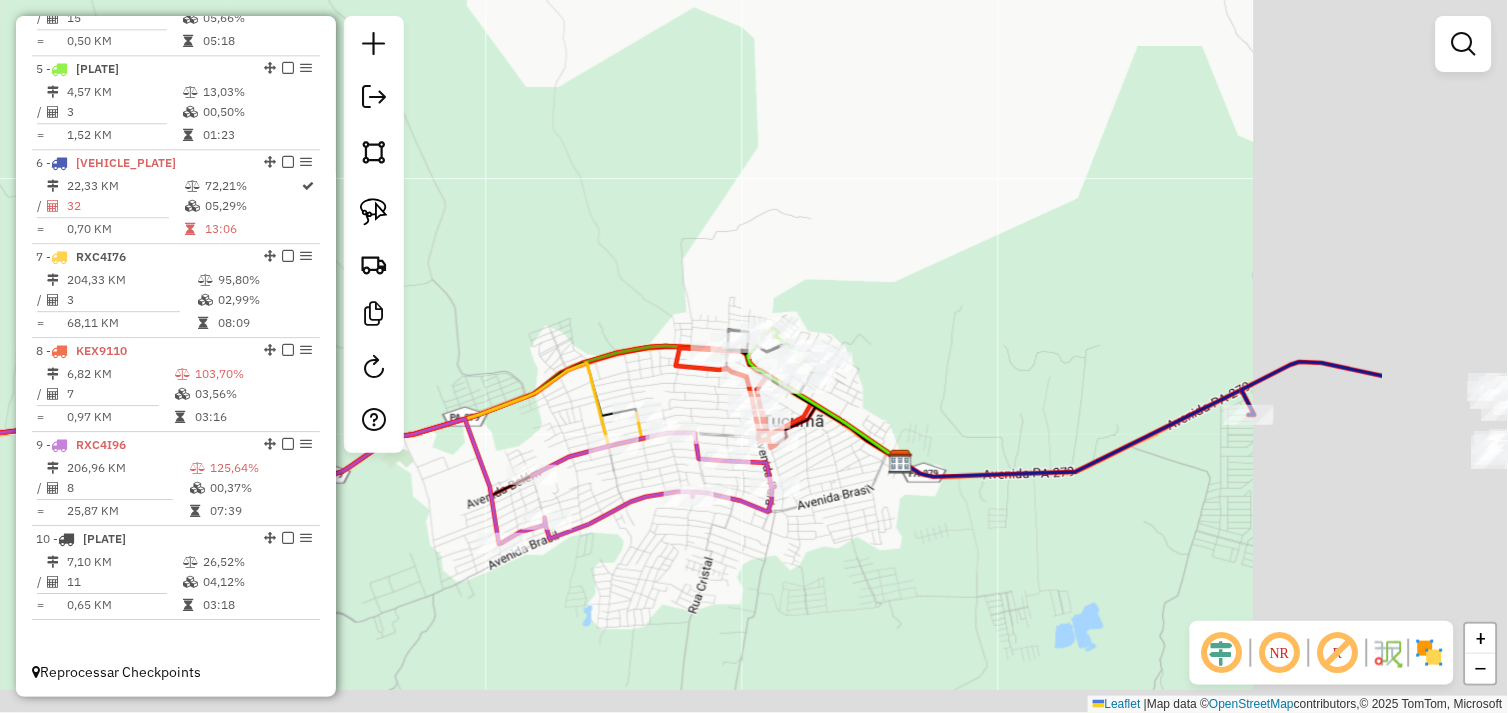drag, startPoint x: 945, startPoint y: 474, endPoint x: 616, endPoint y: 352, distance: 350.89172 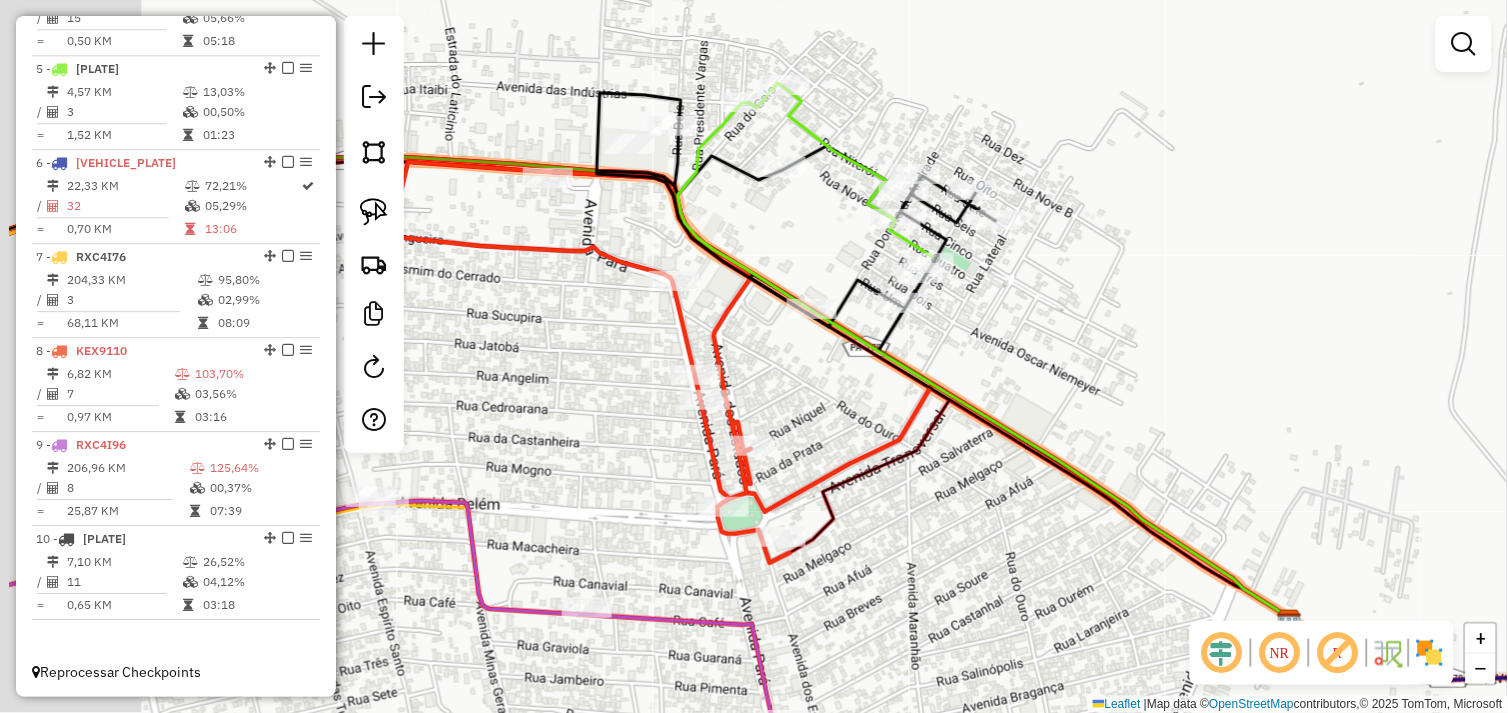 drag, startPoint x: 627, startPoint y: 356, endPoint x: 788, endPoint y: 364, distance: 161.19864 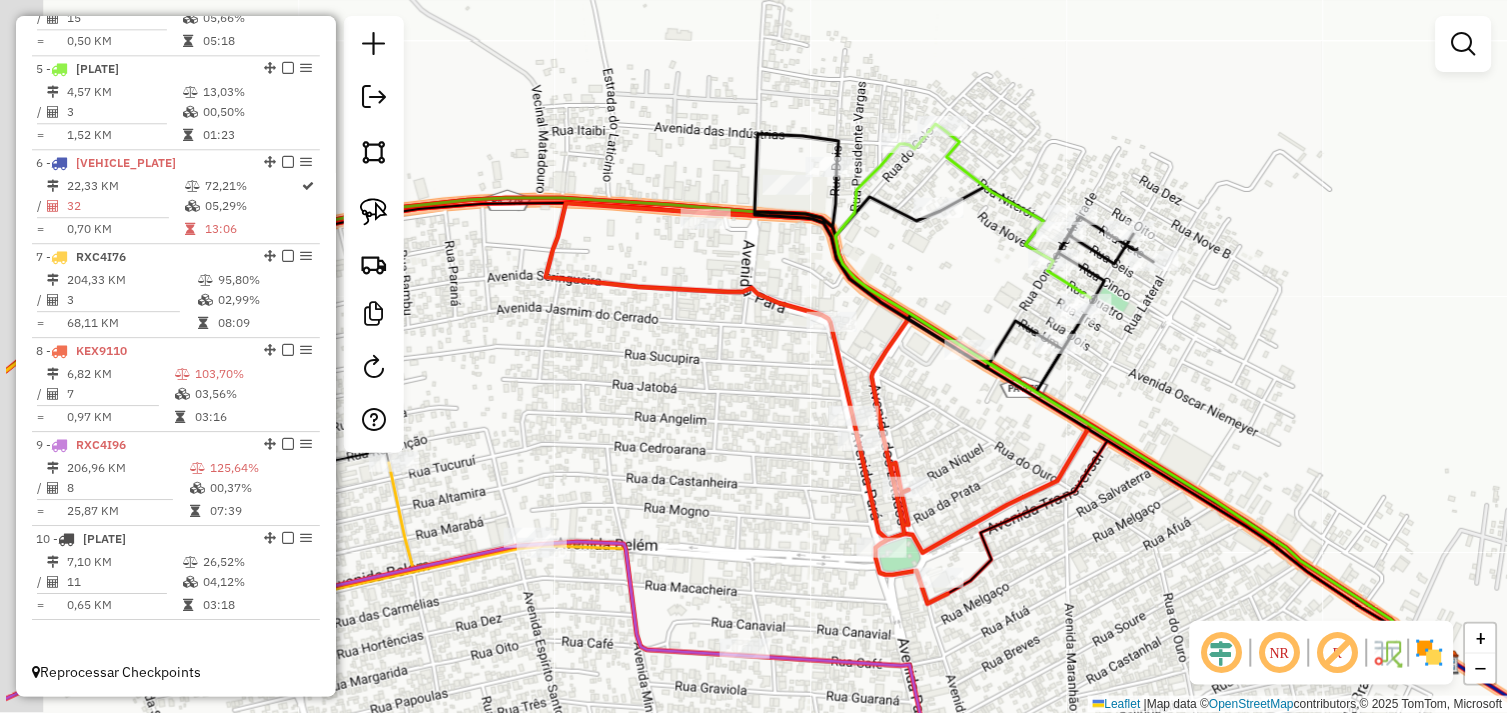 drag, startPoint x: 724, startPoint y: 374, endPoint x: 734, endPoint y: 375, distance: 10.049875 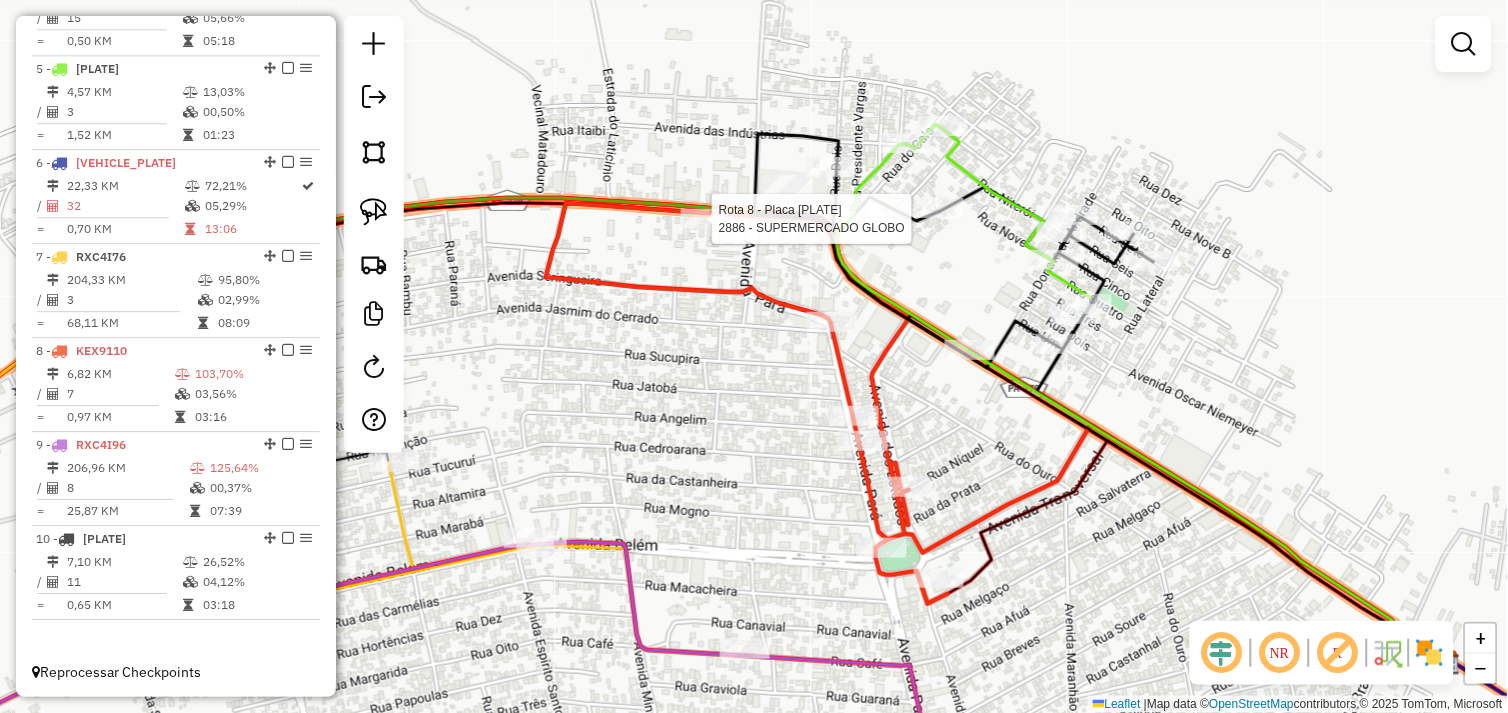 select on "*********" 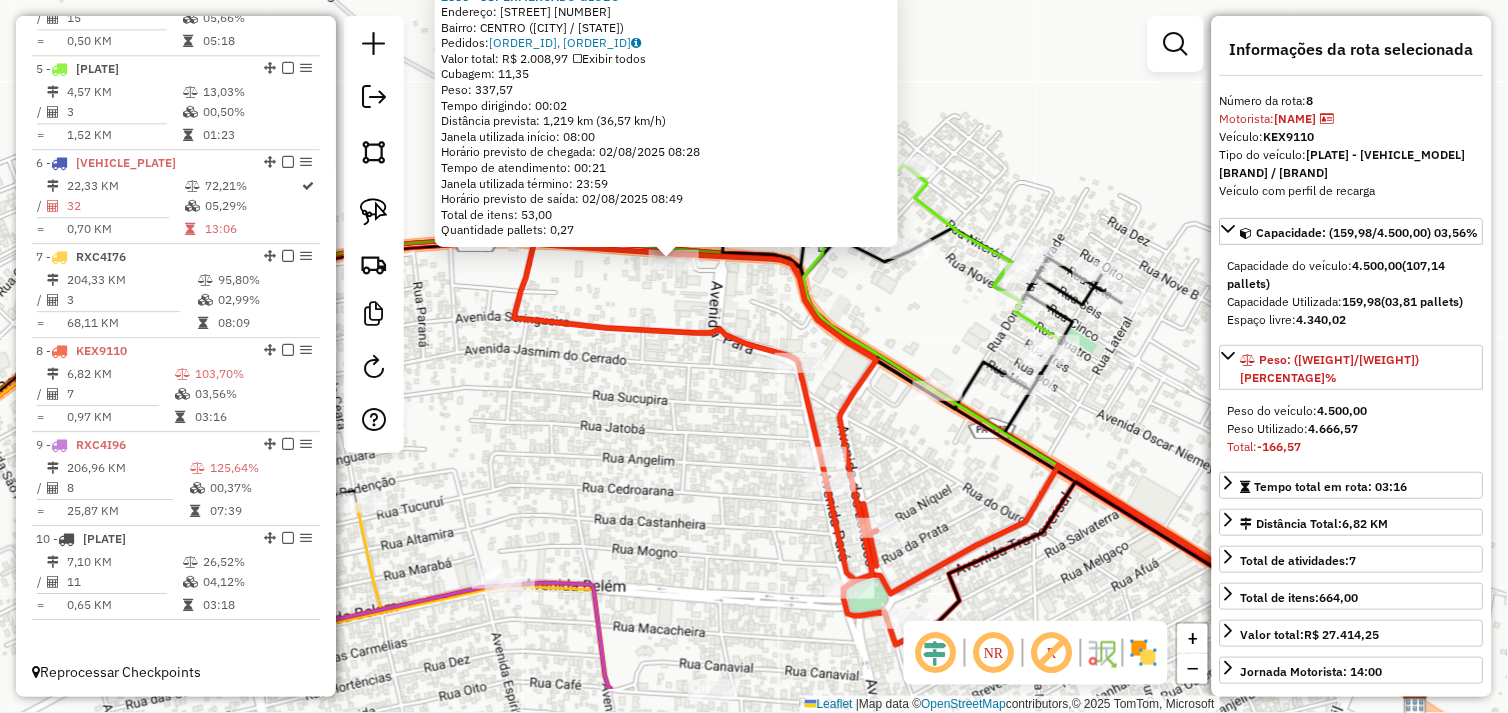 drag, startPoint x: 728, startPoint y: 411, endPoint x: 760, endPoint y: 410, distance: 32.01562 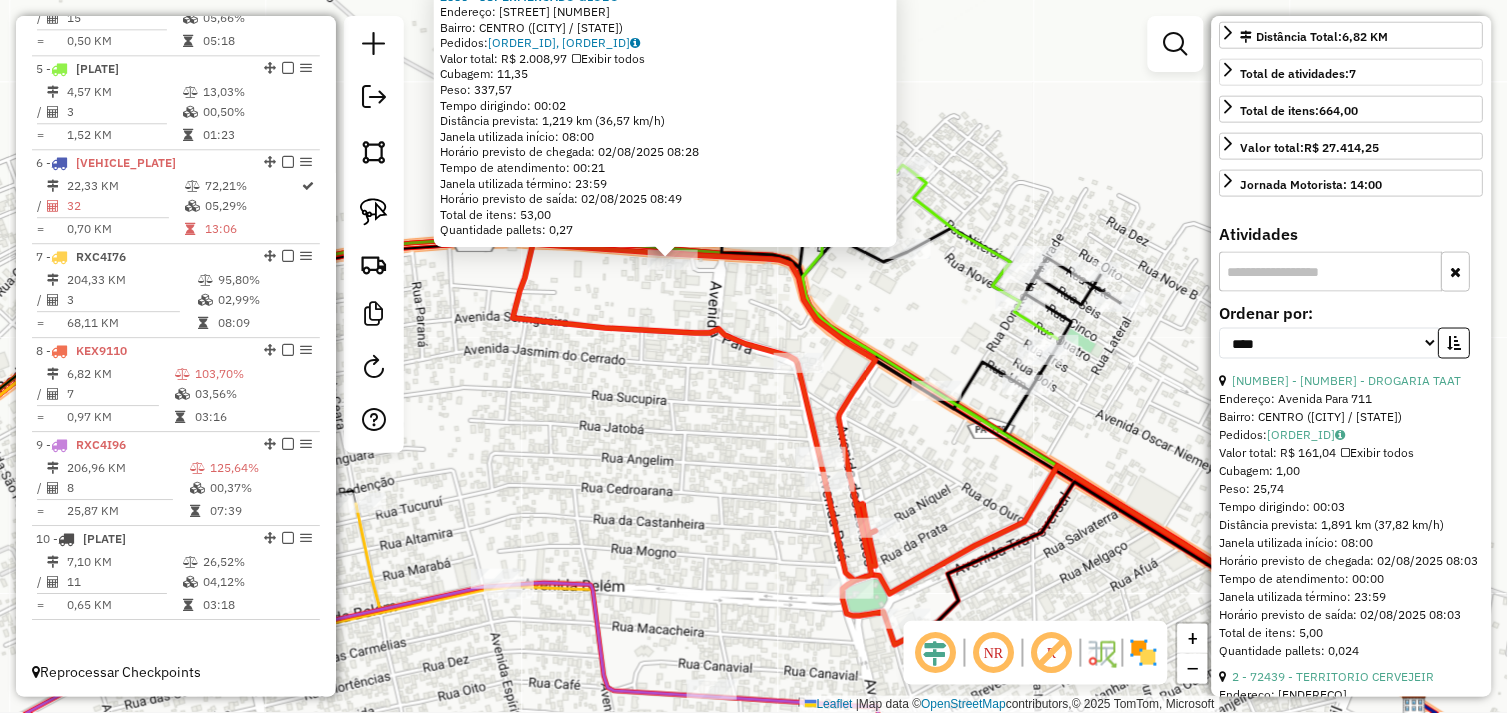 scroll, scrollTop: 555, scrollLeft: 0, axis: vertical 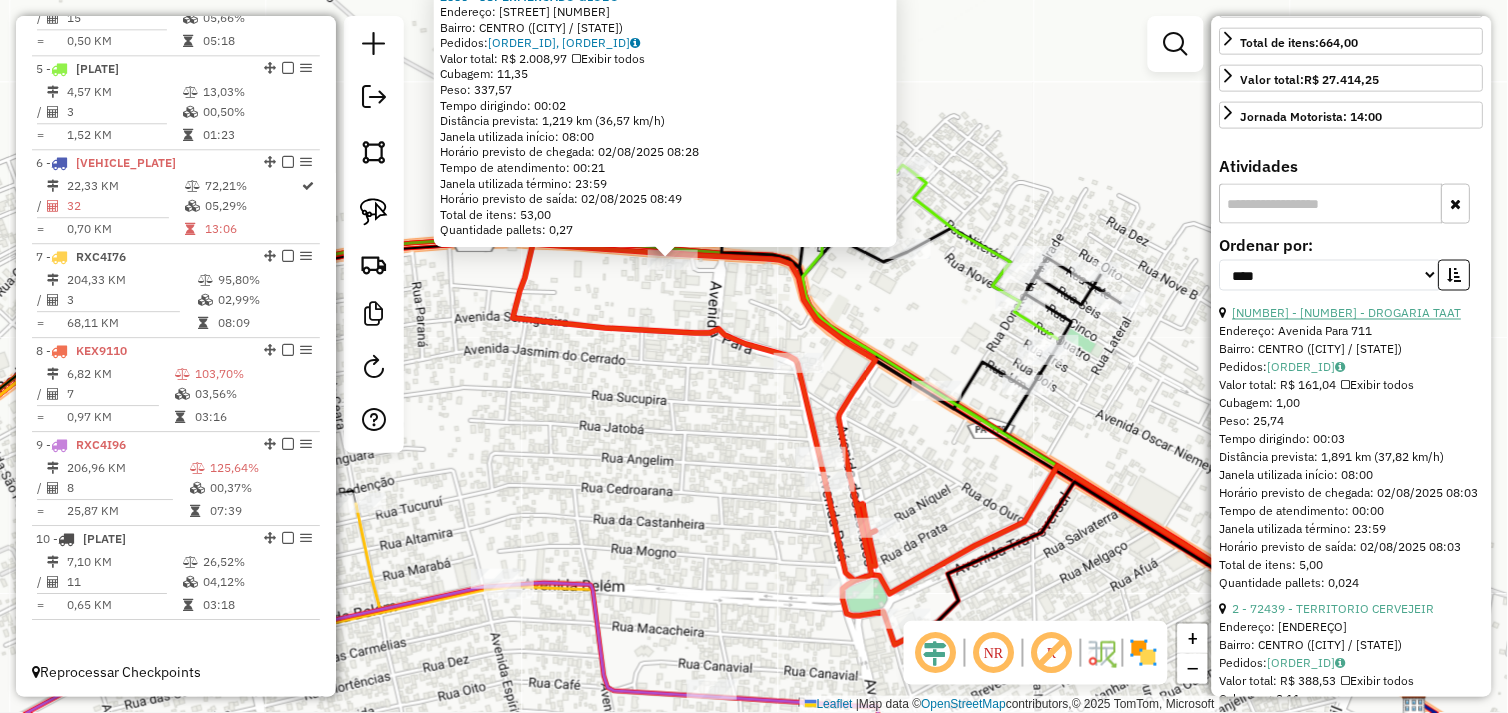click on "1 - 72539 - DROGARIA TAAT" at bounding box center (1347, 313) 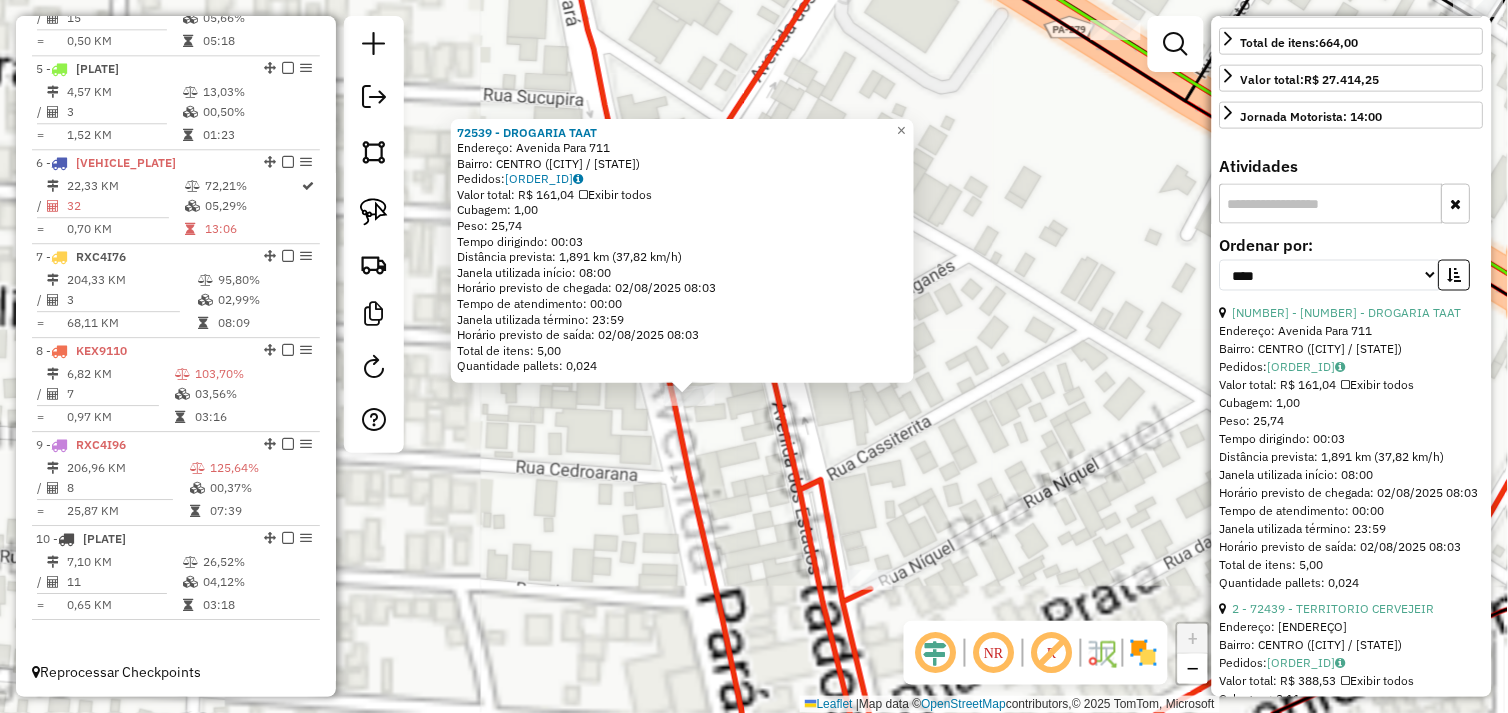 click on "Rota 8 - Placa KEX9110  72539 - DROGARIA TAAT 72539 - DROGARIA TAAT  Endereço:  Avenida Para 711   Bairro: CENTRO (TUCUMA / PA)   Pedidos:  01102367   Valor total: R$ 161,04   Exibir todos   Cubagem: 1,00  Peso: 25,74  Tempo dirigindo: 00:03   Distância prevista: 1,891 km (37,82 km/h)   Janela utilizada início: 08:00   Horário previsto de chegada: 02/08/2025 08:03   Tempo de atendimento: 00:00   Janela utilizada término: 23:59   Horário previsto de saída: 02/08/2025 08:03   Total de itens: 5,00   Quantidade pallets: 0,024  × Janela de atendimento Grade de atendimento Capacidade Transportadoras Veículos Cliente Pedidos  Rotas Selecione os dias de semana para filtrar as janelas de atendimento  Seg   Ter   Qua   Qui   Sex   Sáb   Dom  Informe o período da janela de atendimento: De: Até:  Filtrar exatamente a janela do cliente  Considerar janela de atendimento padrão  Selecione os dias de semana para filtrar as grades de atendimento  Seg   Ter   Qua   Qui   Sex   Sáb   Dom   Peso mínimo:   De:  De:" 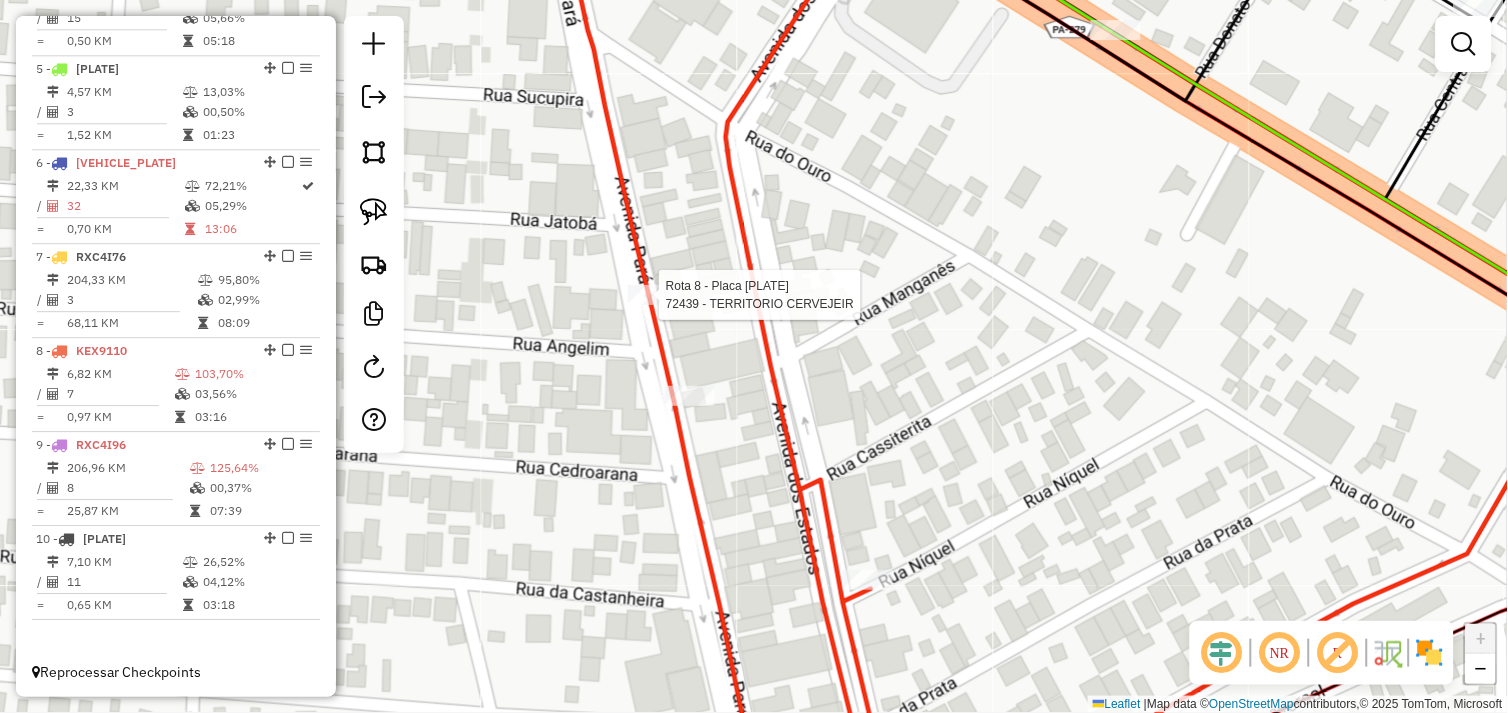select on "*********" 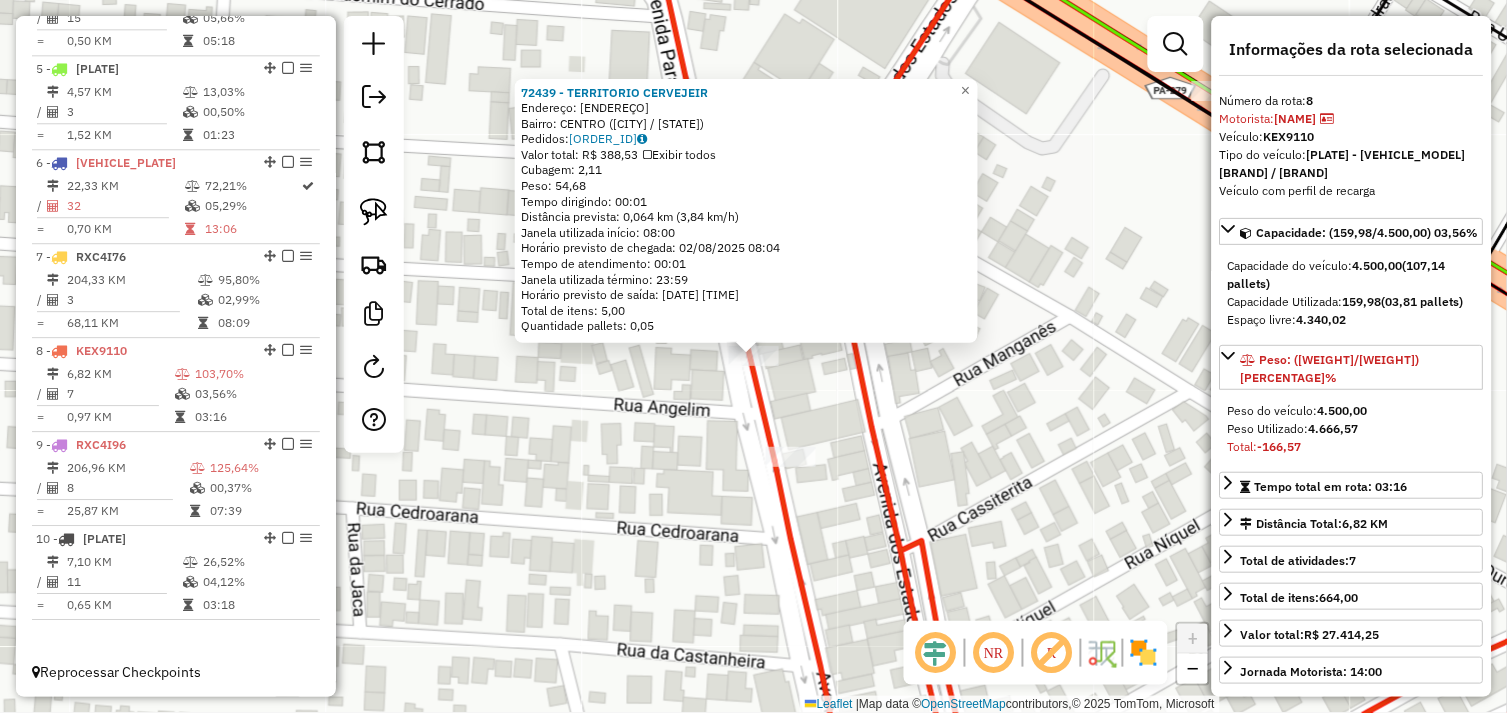 click on "72439 - TERRITORIO CERVEJEIR  Endereço:  PARA 64   Bairro: CENTRO (TUCUMA / PA)   Pedidos:  01102385   Valor total: R$ 388,53   Exibir todos   Cubagem: 2,11  Peso: 54,68  Tempo dirigindo: 00:01   Distância prevista: 0,064 km (3,84 km/h)   Janela utilizada início: 08:00   Horário previsto de chegada: 02/08/2025 08:04   Tempo de atendimento: 00:01   Janela utilizada término: 23:59   Horário previsto de saída: 02/08/2025 08:05   Total de itens: 5,00   Quantidade pallets: 0,05  × Janela de atendimento Grade de atendimento Capacidade Transportadoras Veículos Cliente Pedidos  Rotas Selecione os dias de semana para filtrar as janelas de atendimento  Seg   Ter   Qua   Qui   Sex   Sáb   Dom  Informe o período da janela de atendimento: De: Até:  Filtrar exatamente a janela do cliente  Considerar janela de atendimento padrão  Selecione os dias de semana para filtrar as grades de atendimento  Seg   Ter   Qua   Qui   Sex   Sáb   Dom   Considerar clientes sem dia de atendimento cadastrado  Peso mínimo:  De:" 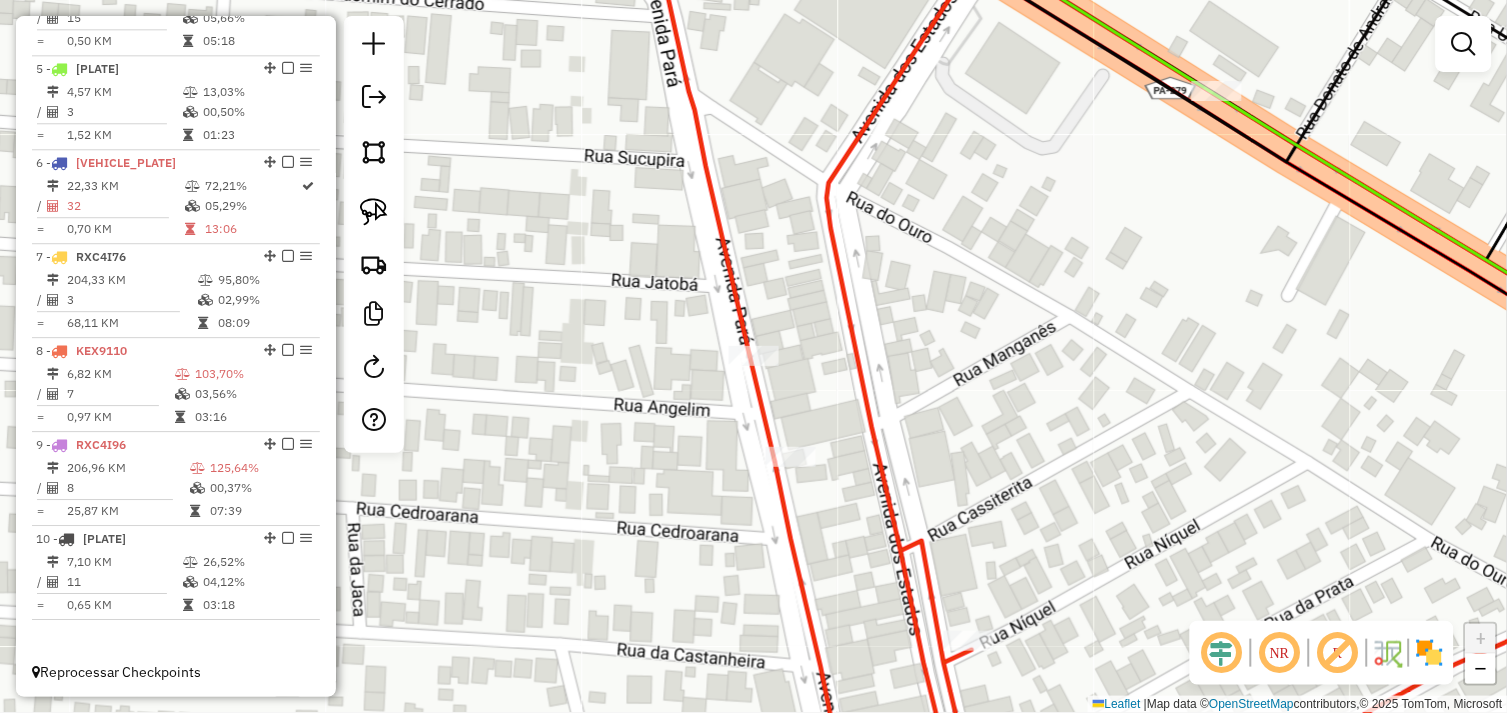 drag, startPoint x: 372, startPoint y: 214, endPoint x: 455, endPoint y: 260, distance: 94.89468 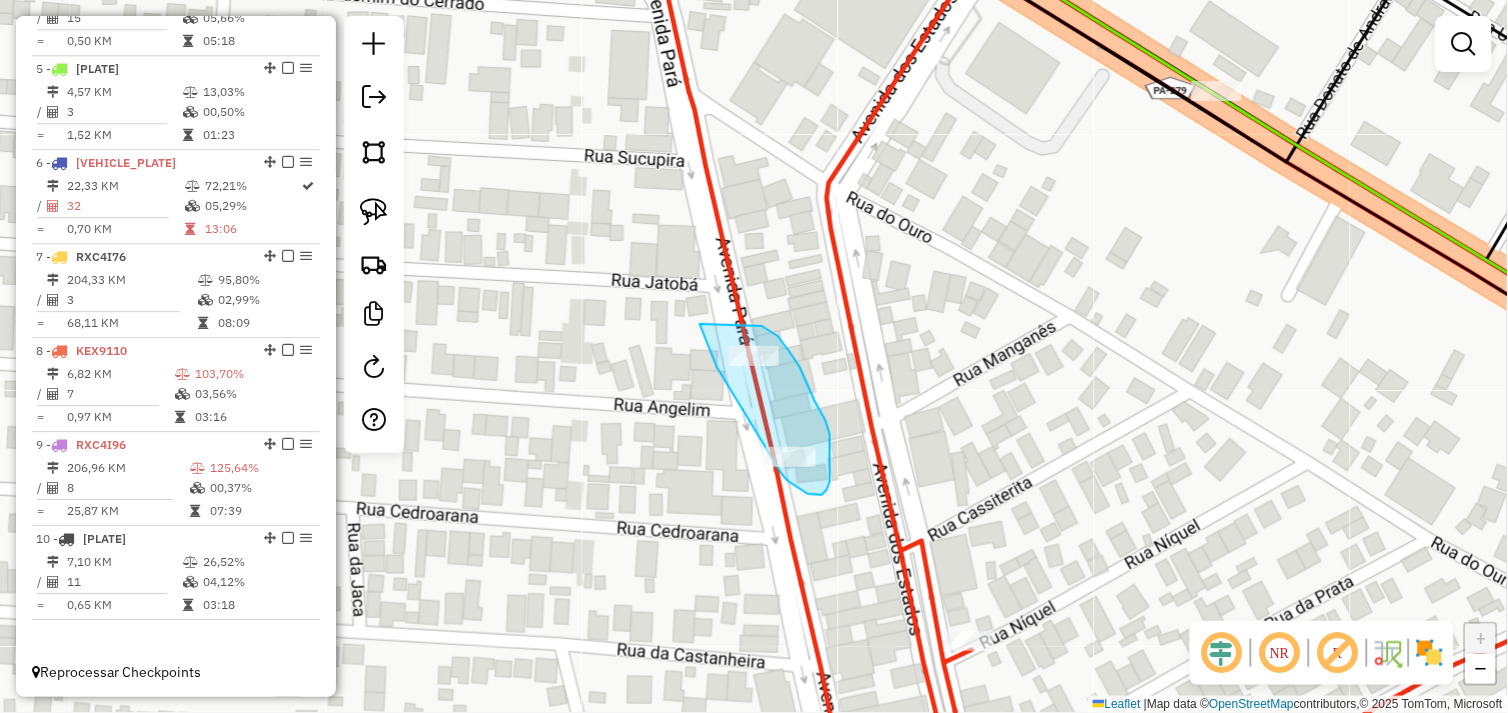 drag, startPoint x: 728, startPoint y: 385, endPoint x: 760, endPoint y: 331, distance: 62.76942 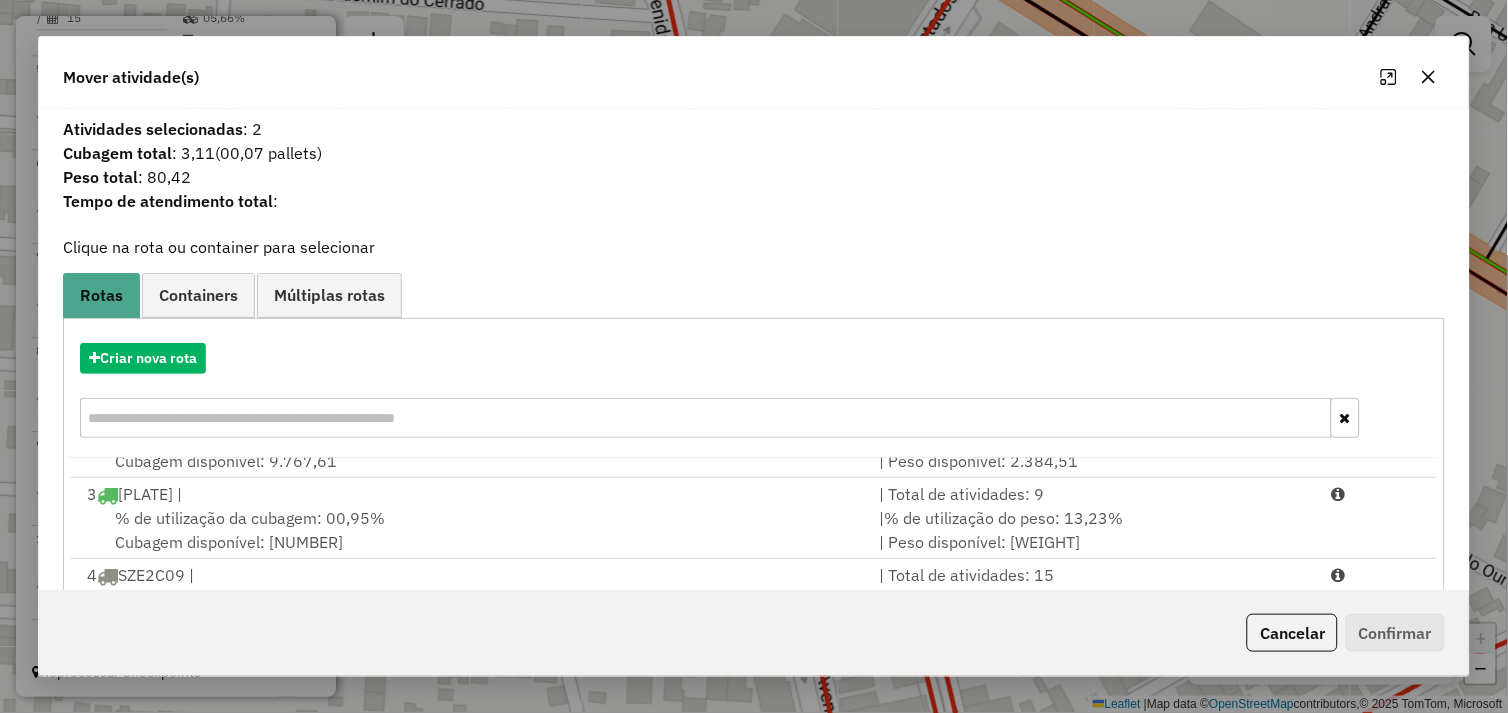 scroll, scrollTop: 330, scrollLeft: 0, axis: vertical 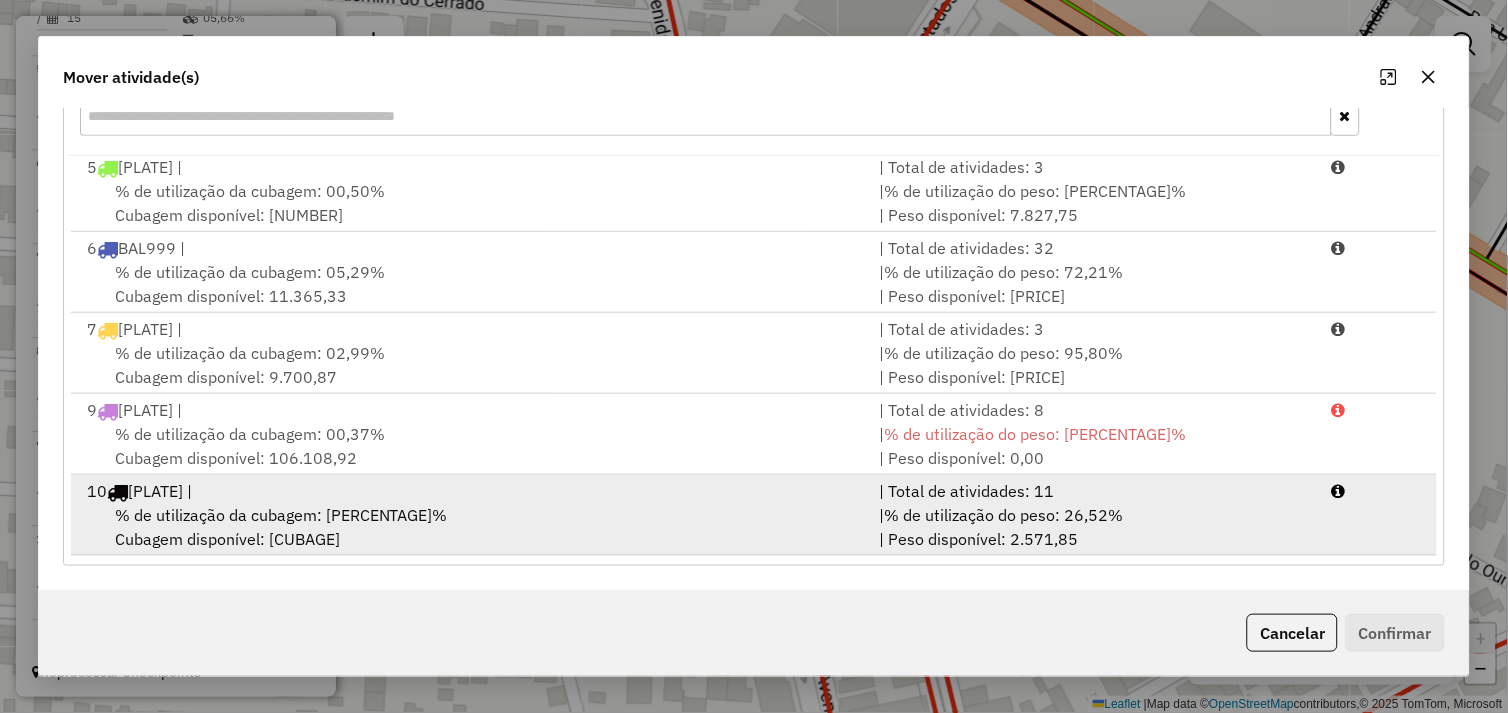 click on "% de utilização da cubagem: 04,12%  Cubagem disponível: 767,03" at bounding box center (471, 527) 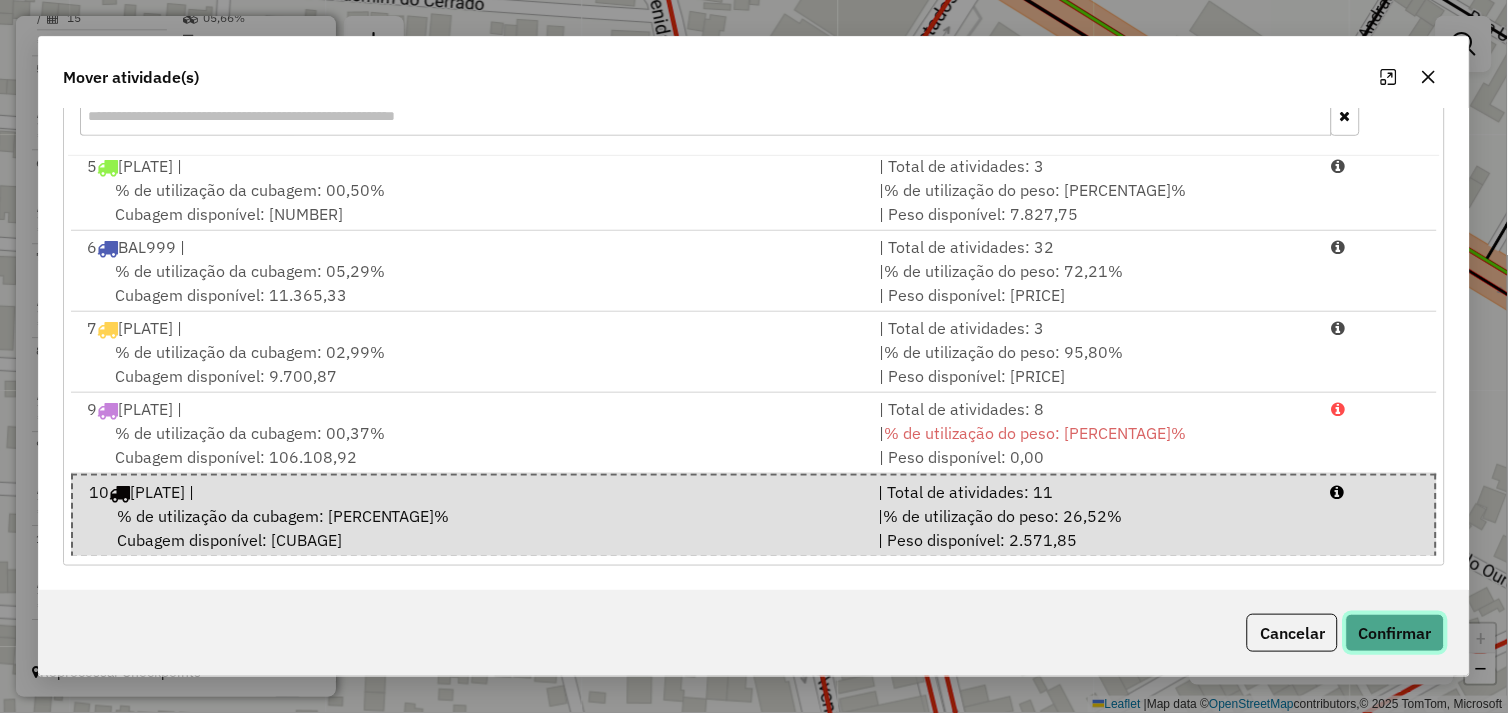 click on "Confirmar" 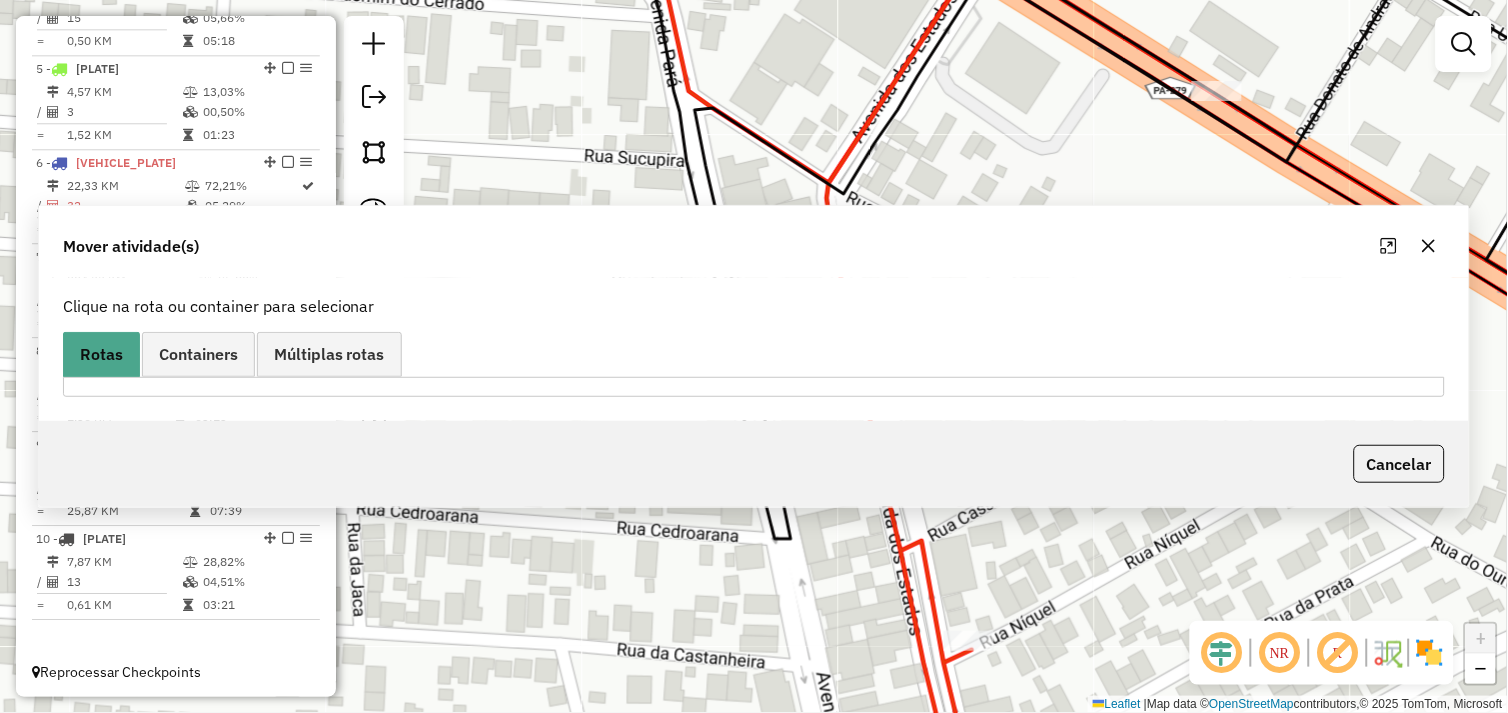 scroll, scrollTop: 0, scrollLeft: 0, axis: both 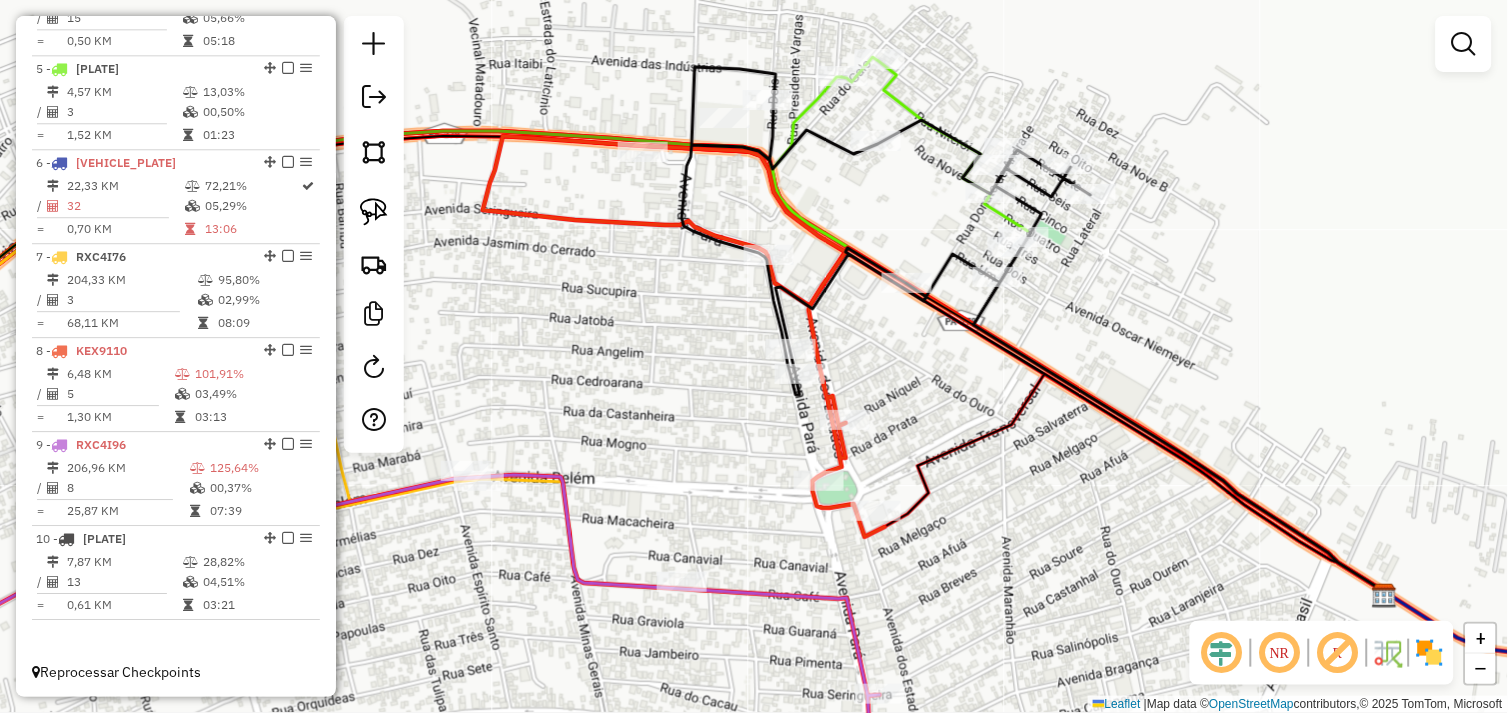 drag, startPoint x: 958, startPoint y: 475, endPoint x: 895, endPoint y: 366, distance: 125.89678 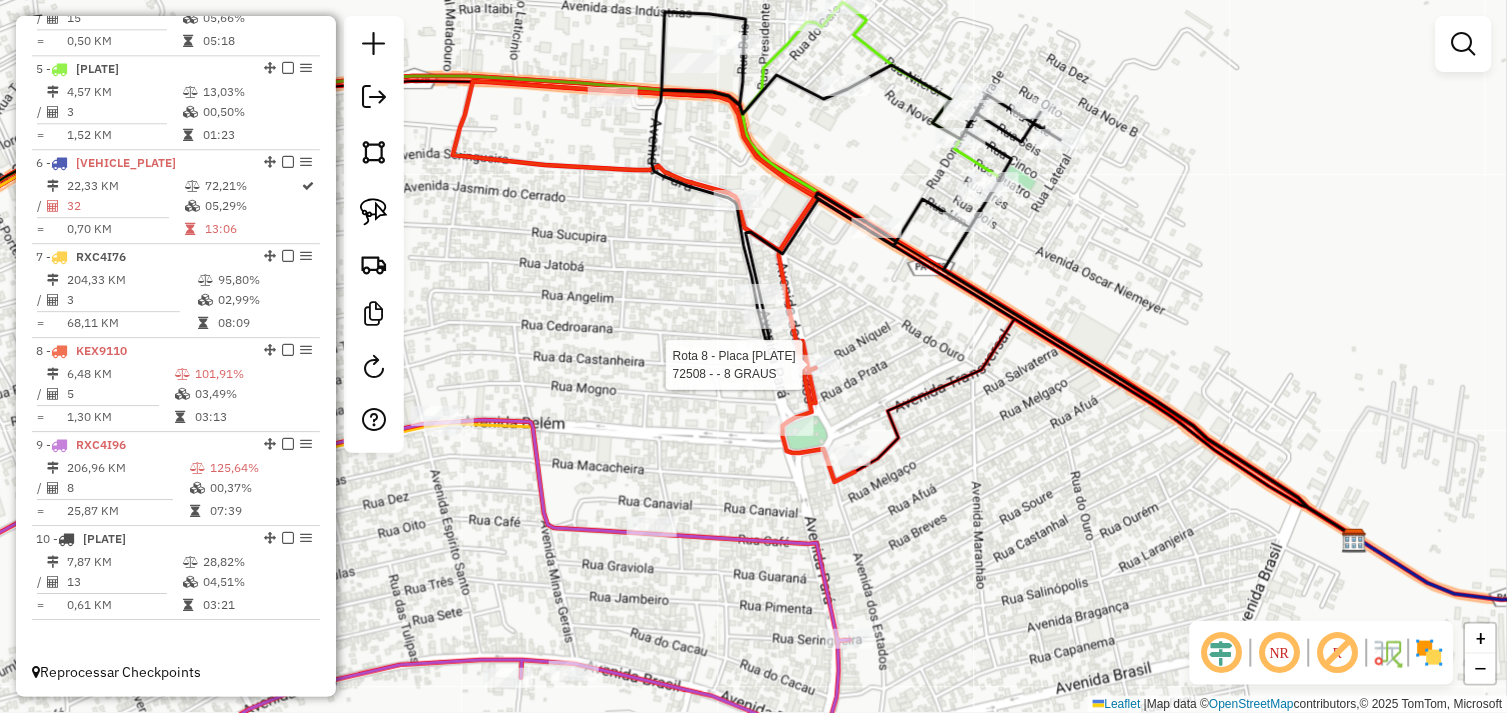 select on "*********" 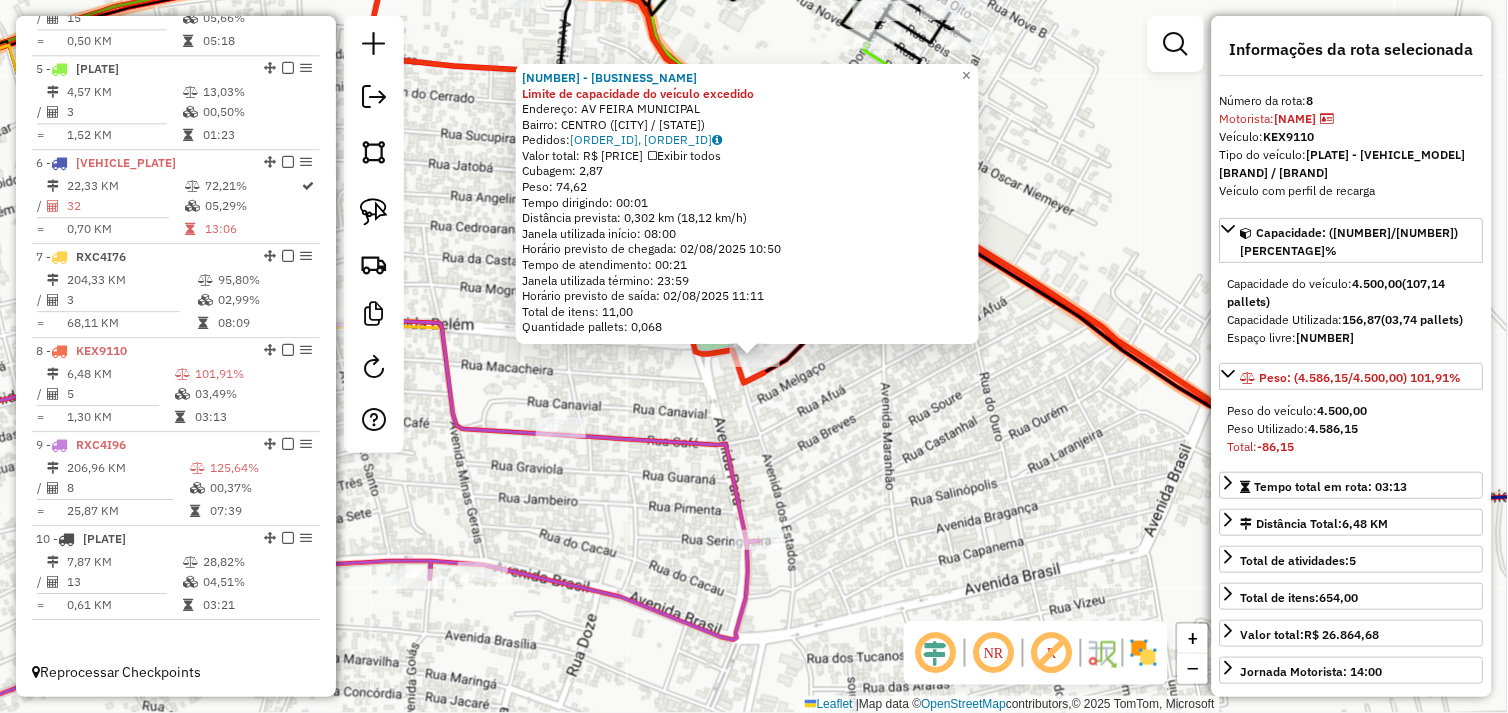 click on "72404 - REST SARAIVA Limite de capacidade do veículo excedido  Endereço: AV FEIRA MUNICIPAL   Bairro: CENTRO (TUCUMA / PA)   Pedidos:  01102464, 01102537   Valor total: R$ 533,33   Exibir todos   Cubagem: 2,87  Peso: 74,62  Tempo dirigindo: 00:01   Distância prevista: 0,302 km (18,12 km/h)   Janela utilizada início: 08:00   Horário previsto de chegada: 02/08/2025 10:50   Tempo de atendimento: 00:21   Janela utilizada término: 23:59   Horário previsto de saída: 02/08/2025 11:11   Total de itens: 11,00   Quantidade pallets: 0,068  × Janela de atendimento Grade de atendimento Capacidade Transportadoras Veículos Cliente Pedidos  Rotas Selecione os dias de semana para filtrar as janelas de atendimento  Seg   Ter   Qua   Qui   Sex   Sáb   Dom  Informe o período da janela de atendimento: De: Até:  Filtrar exatamente a janela do cliente  Considerar janela de atendimento padrão  Selecione os dias de semana para filtrar as grades de atendimento  Seg   Ter   Qua   Qui   Sex   Sáb   Dom   Peso mínimo:  +" 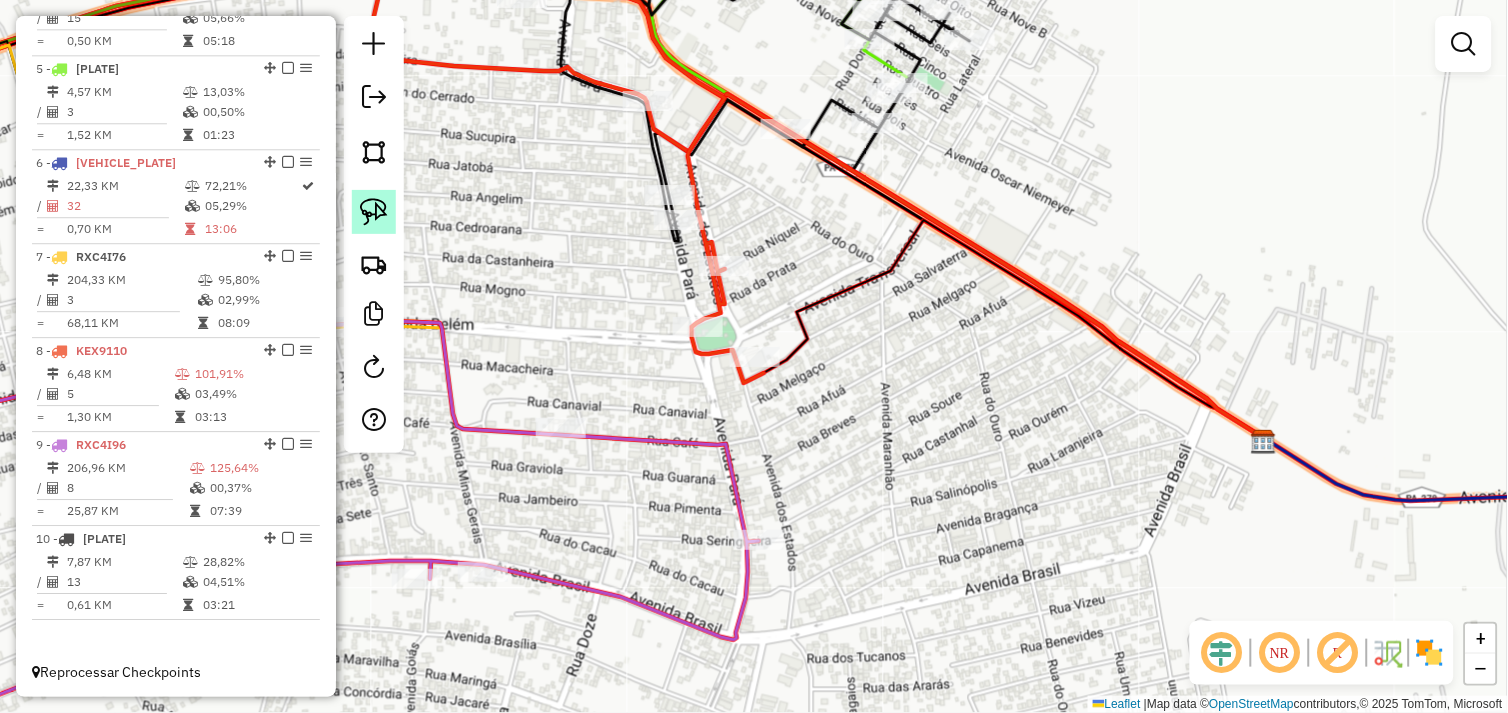 click 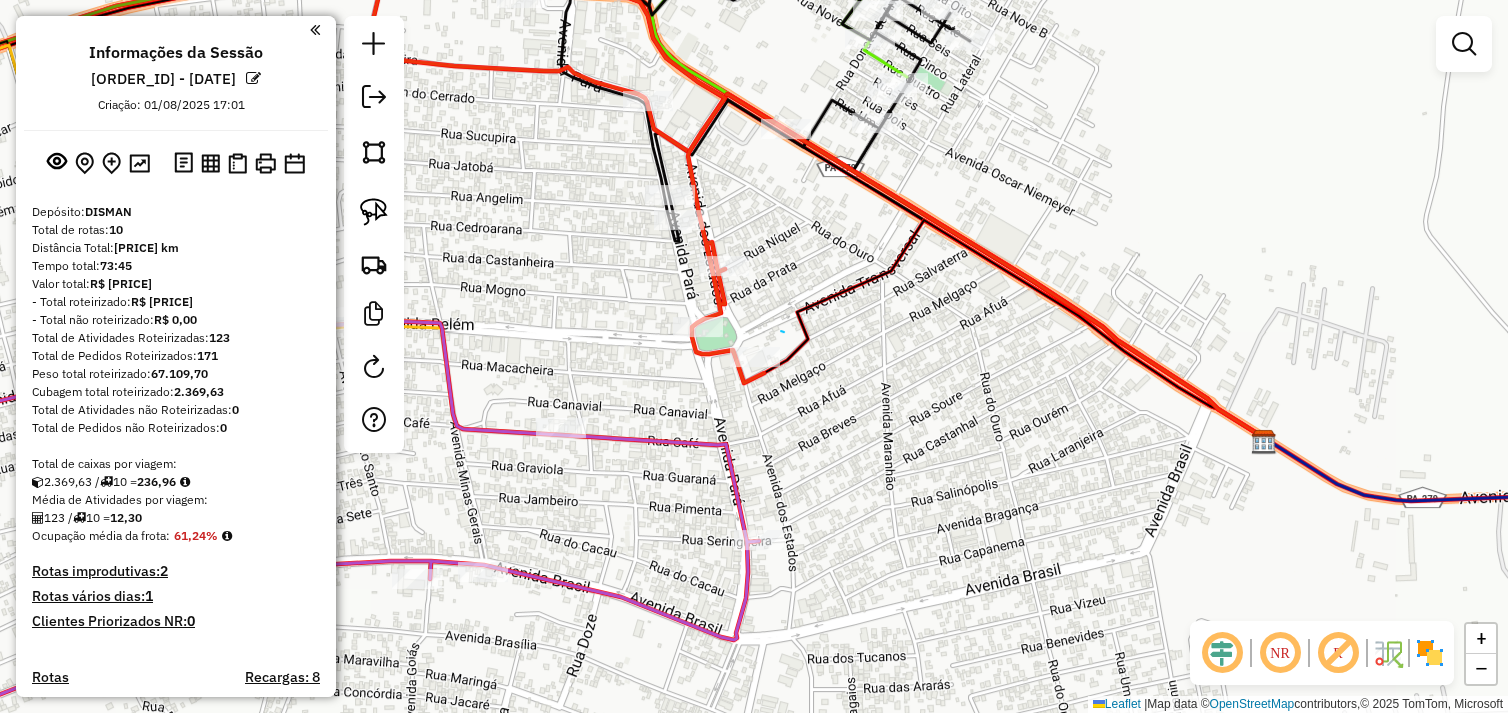 scroll, scrollTop: 0, scrollLeft: 0, axis: both 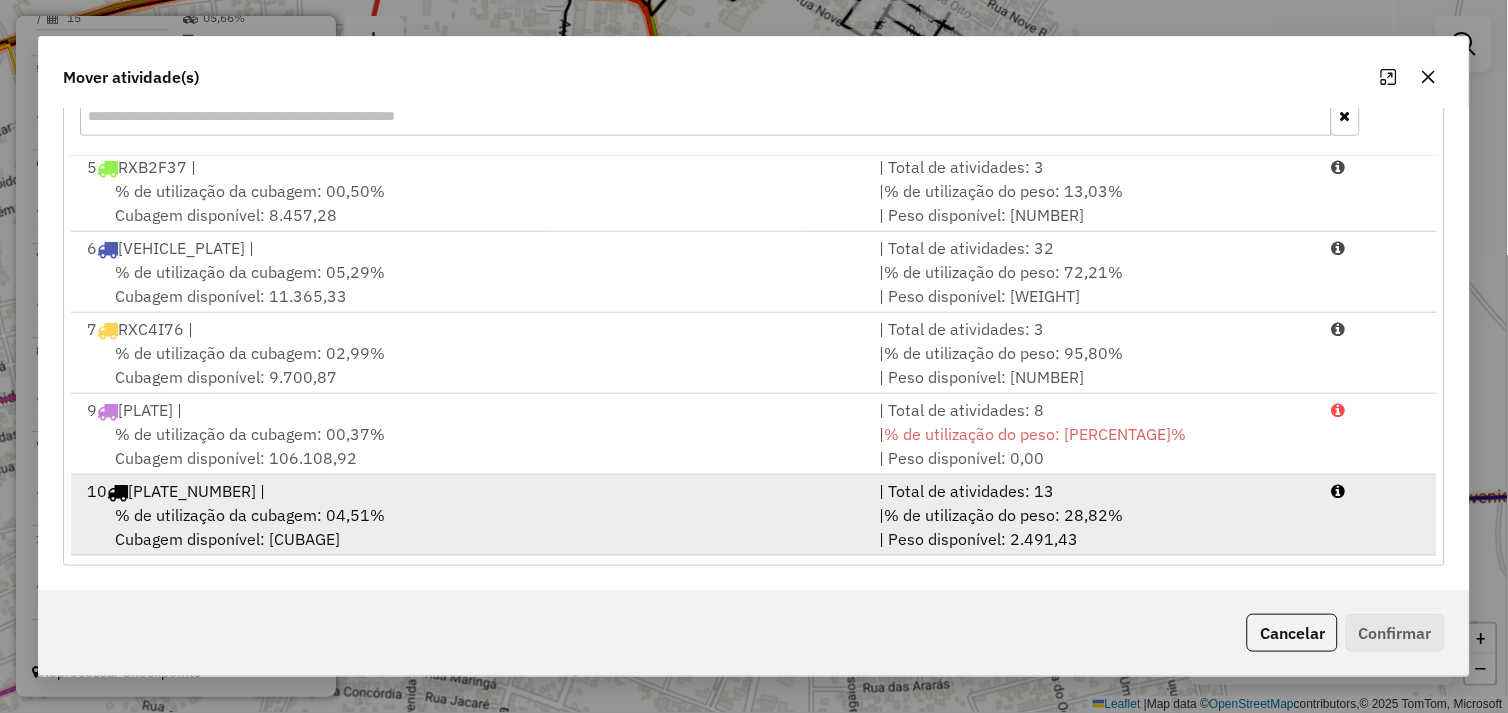 drag, startPoint x: 530, startPoint y: 517, endPoint x: 776, endPoint y: 550, distance: 248.20355 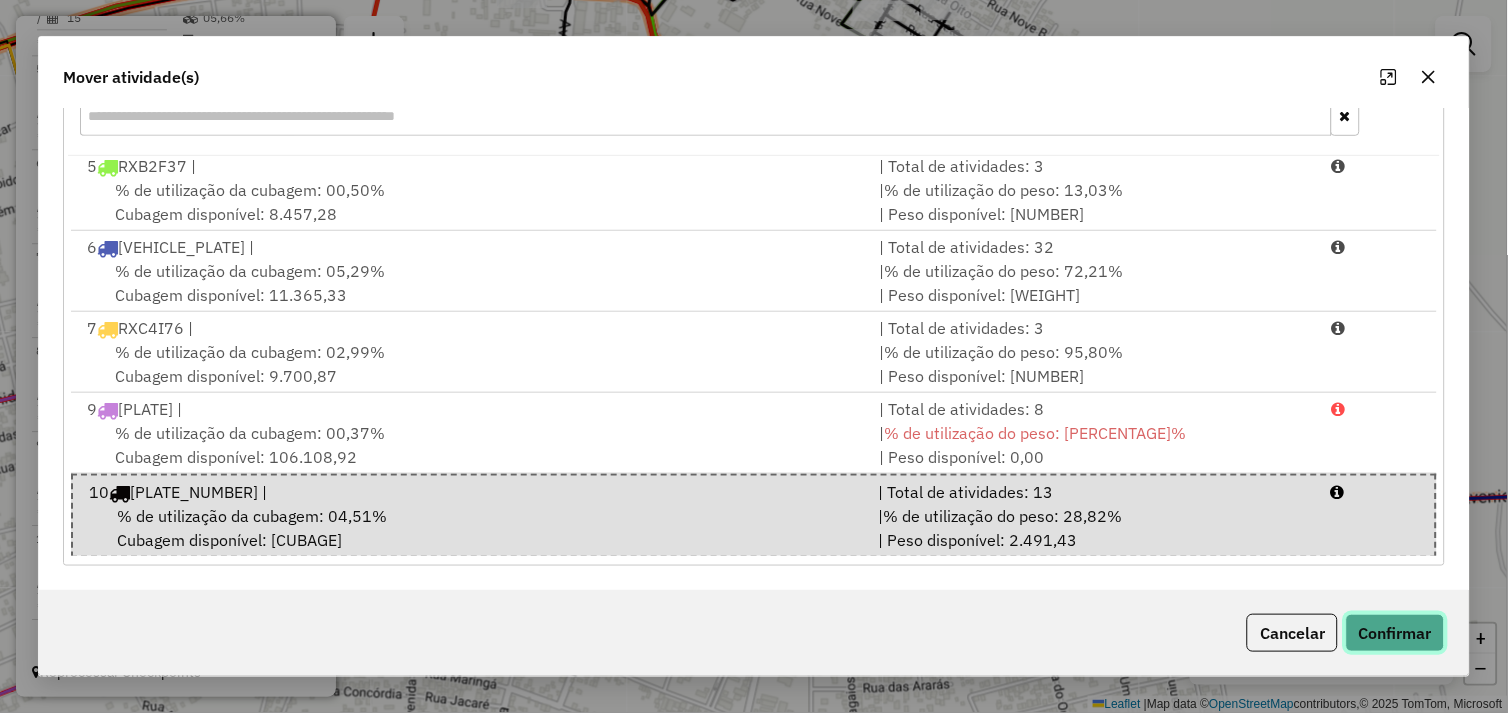 click on "Confirmar" 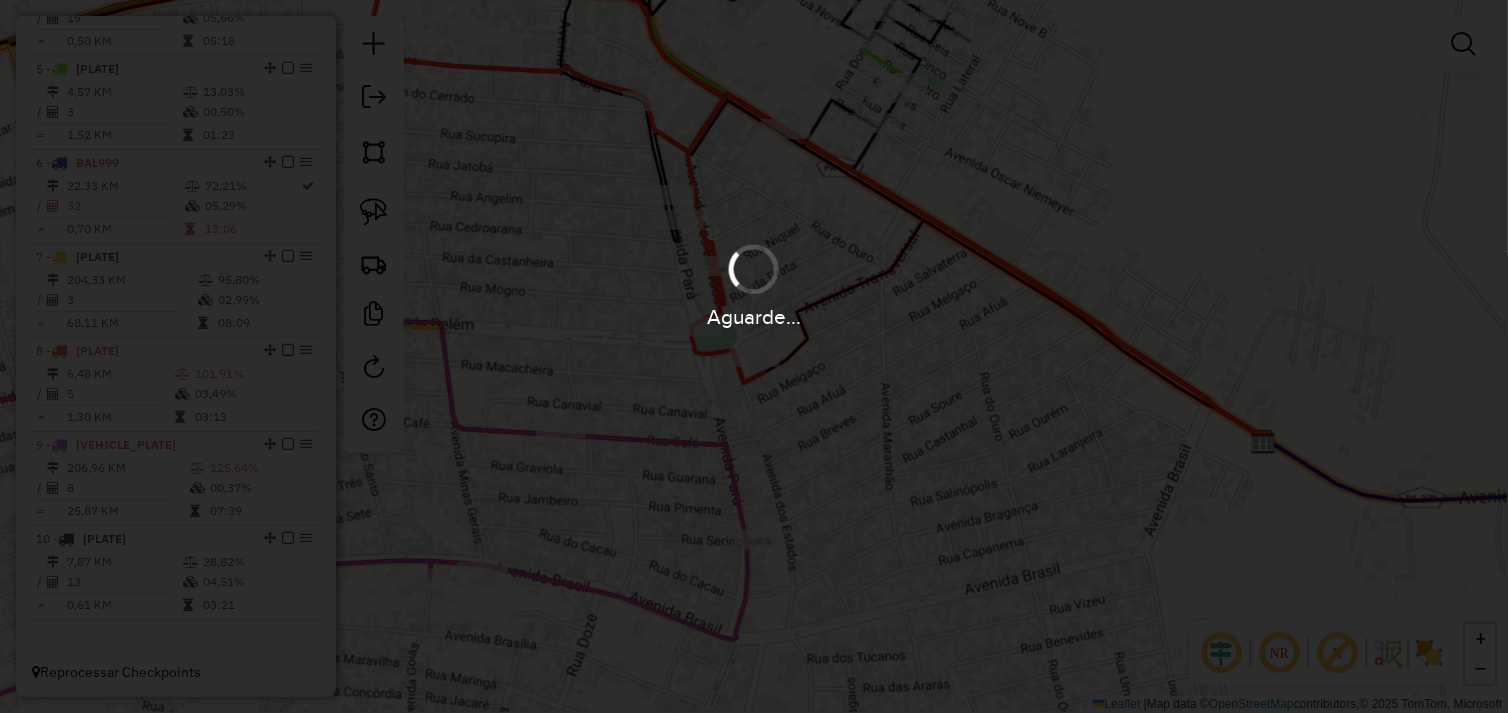 scroll, scrollTop: 0, scrollLeft: 0, axis: both 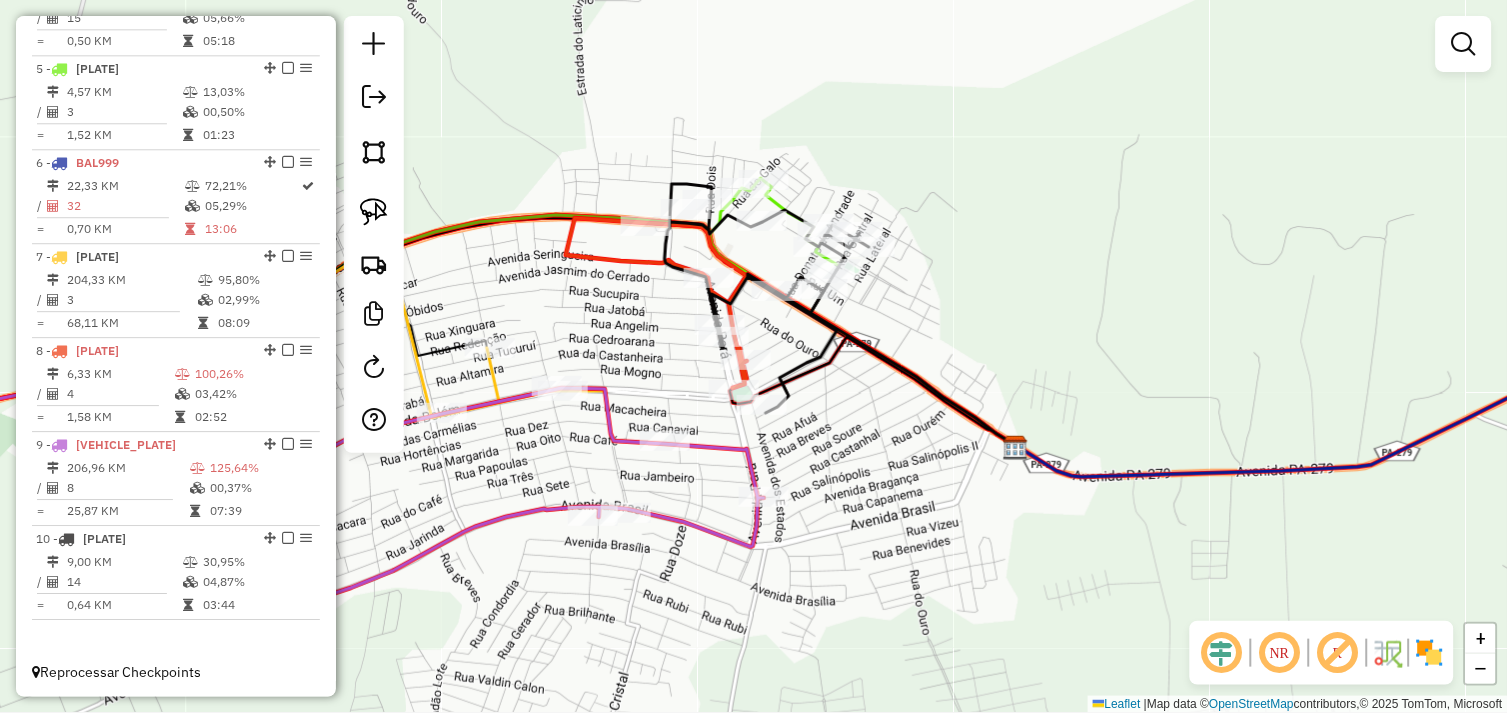 drag, startPoint x: 634, startPoint y: 334, endPoint x: 661, endPoint y: 366, distance: 41.868843 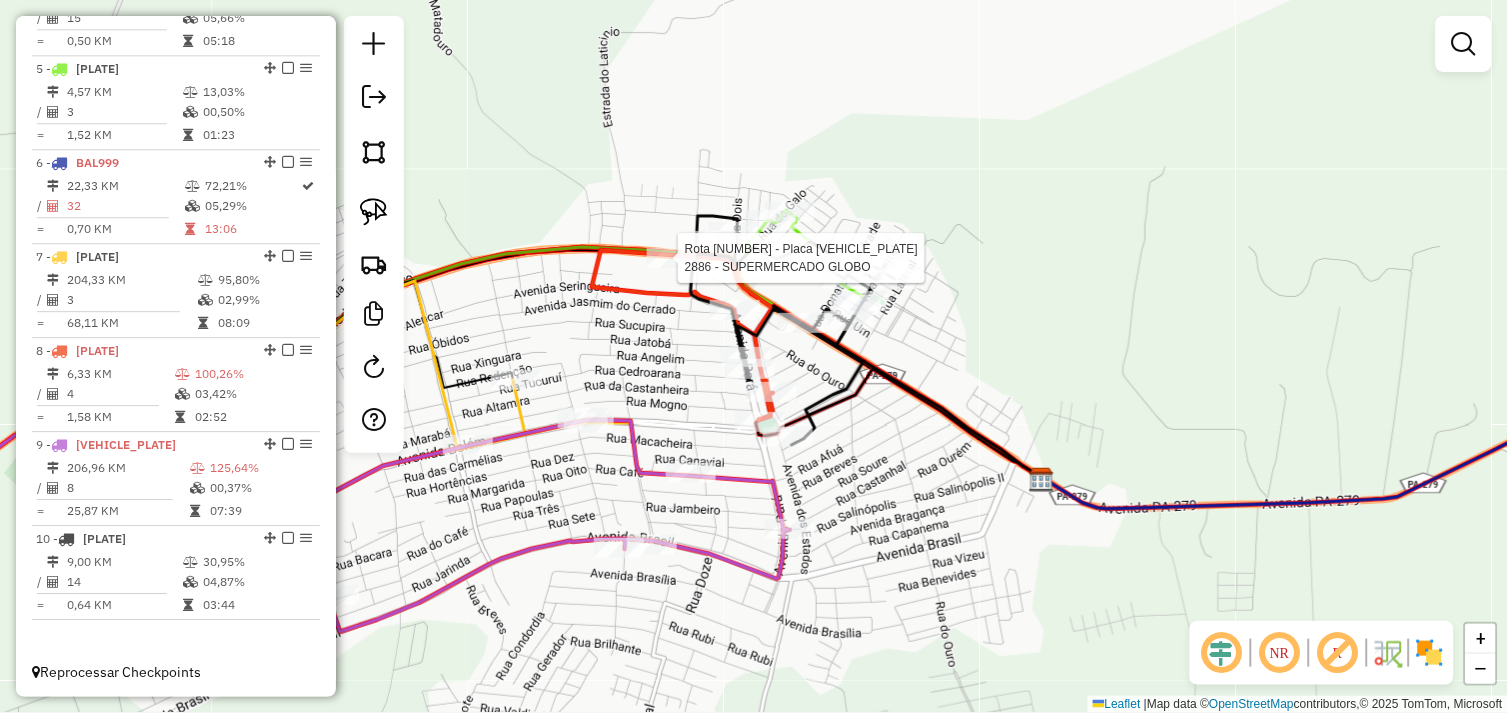 select on "*********" 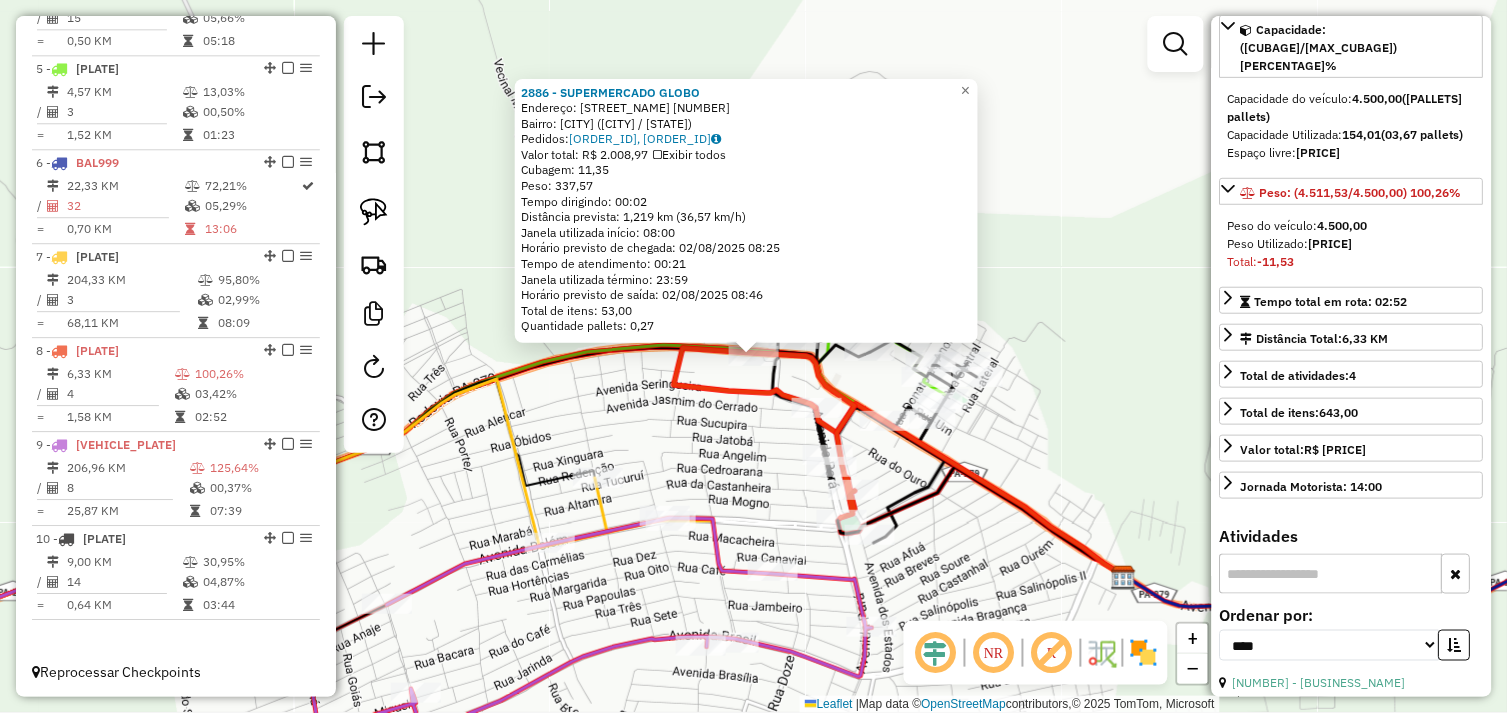 scroll, scrollTop: 444, scrollLeft: 0, axis: vertical 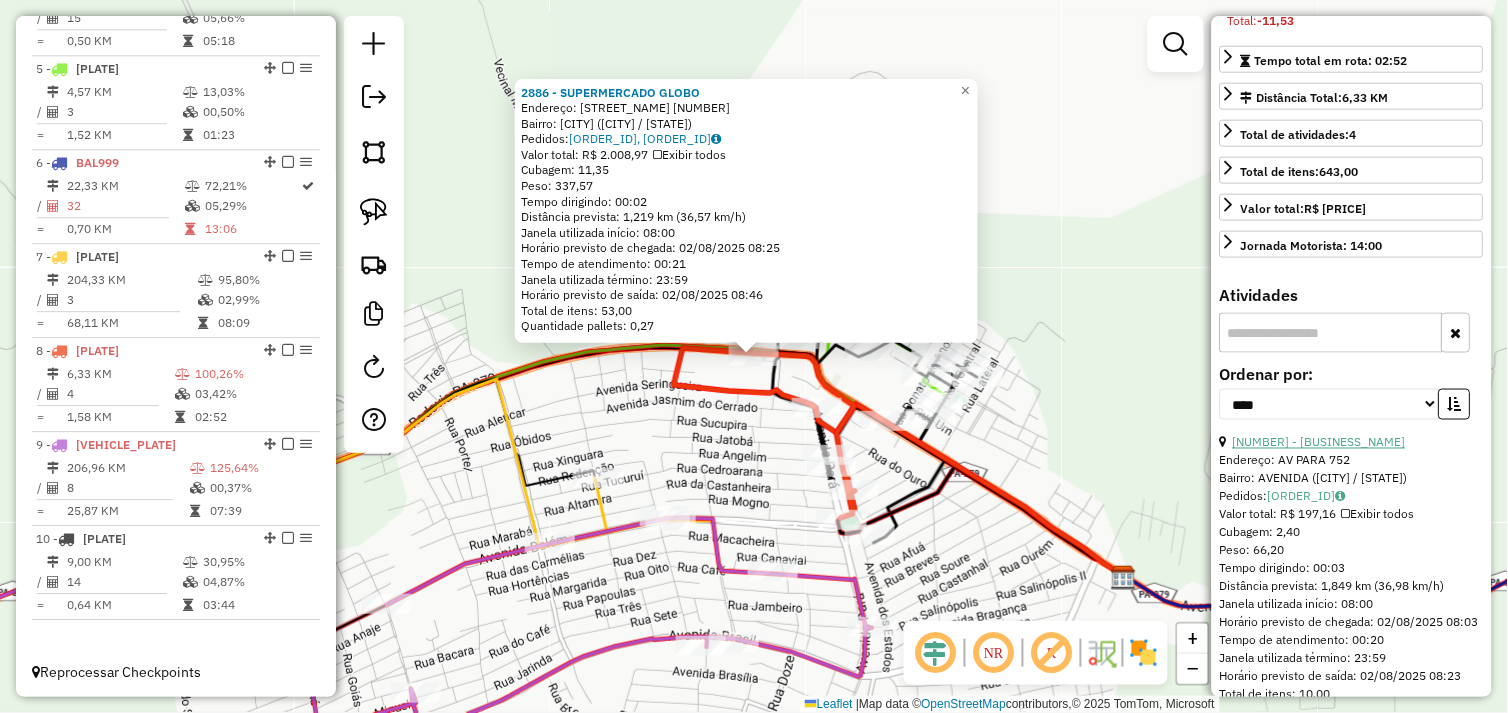 click on "[NUMBER] - [BUSINESS_NAME]" at bounding box center (1319, 442) 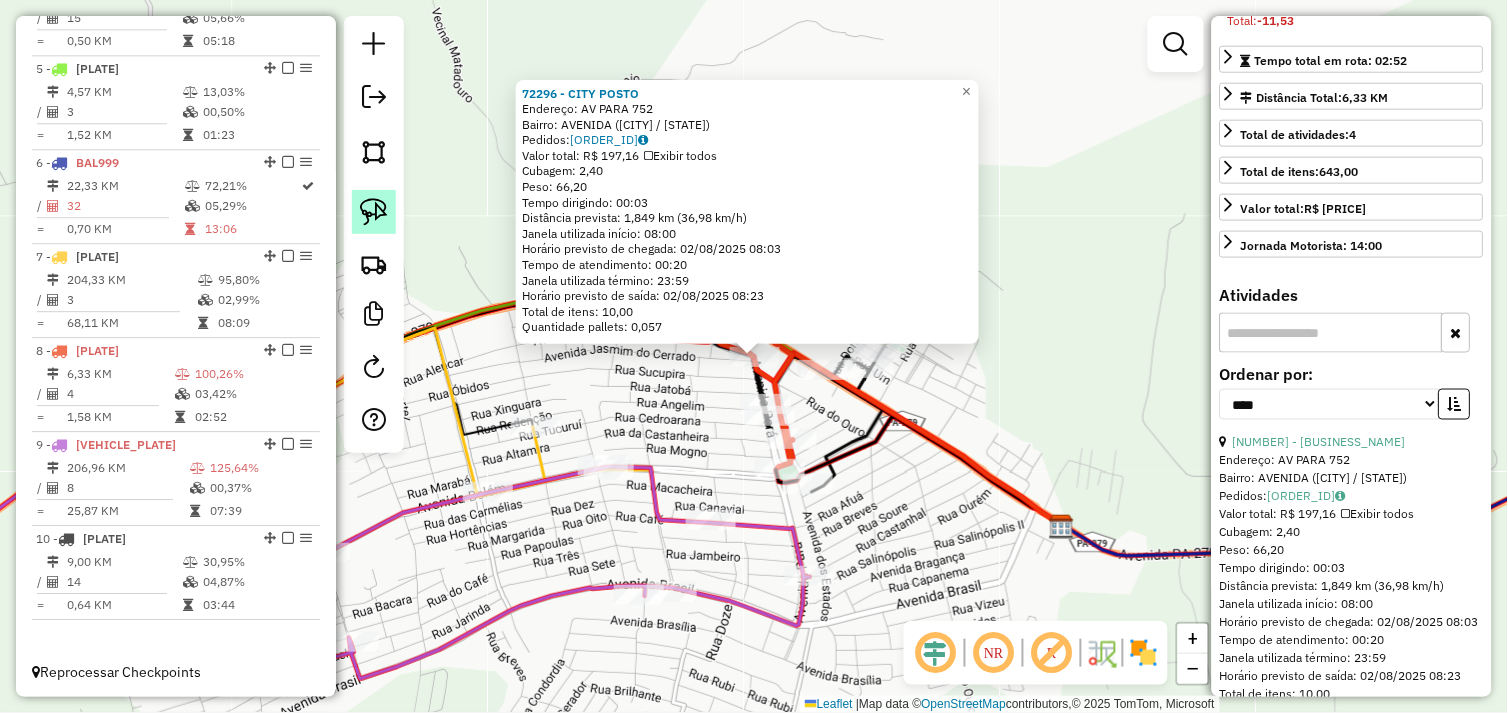 click 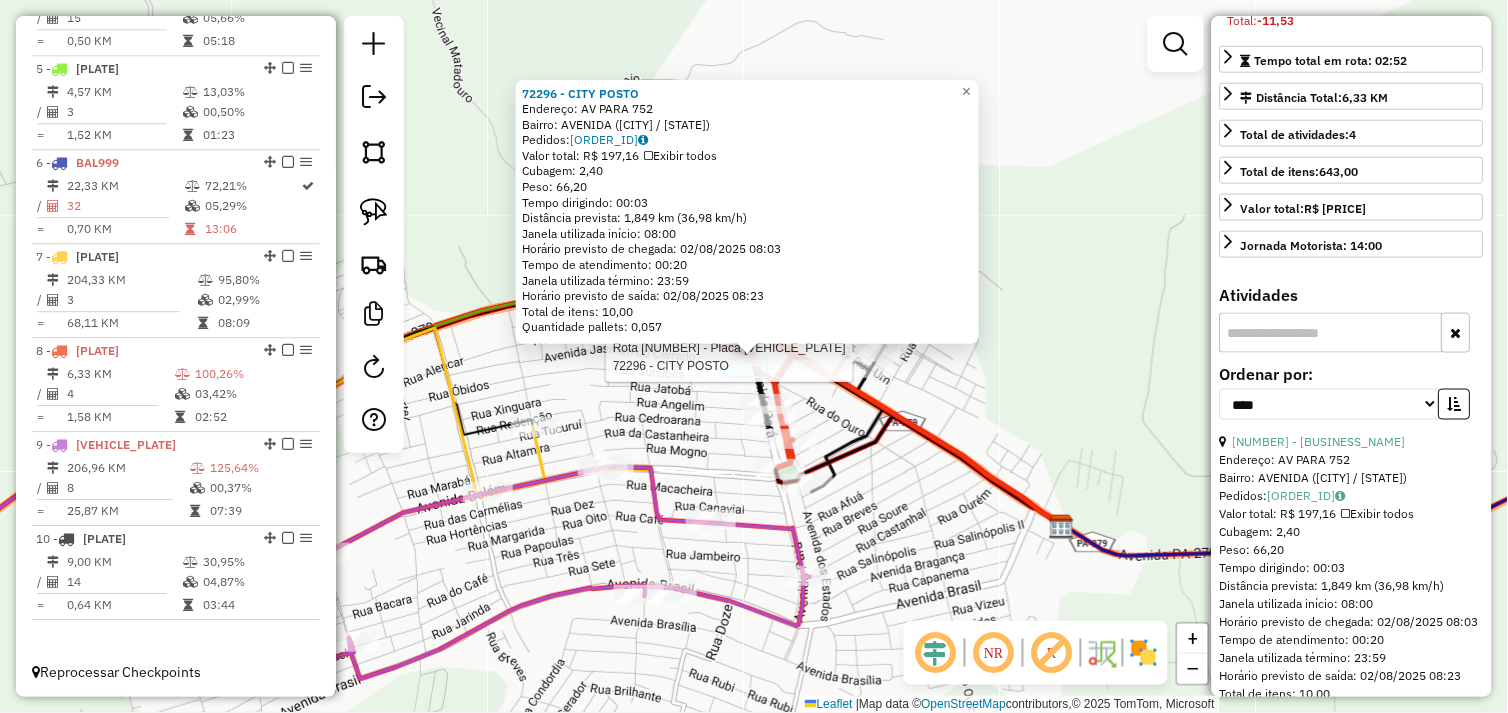 drag, startPoint x: 721, startPoint y: 373, endPoint x: 722, endPoint y: 341, distance: 32.01562 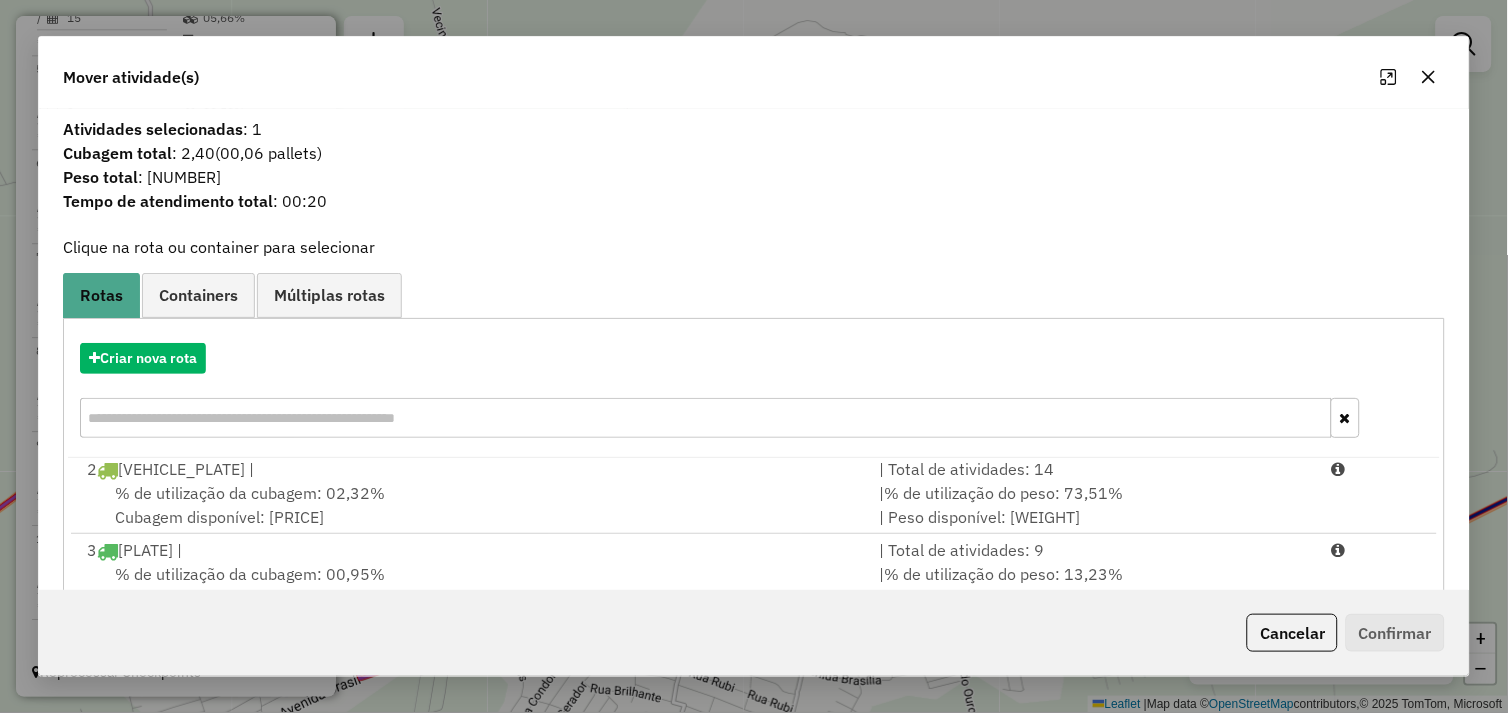 scroll, scrollTop: 330, scrollLeft: 0, axis: vertical 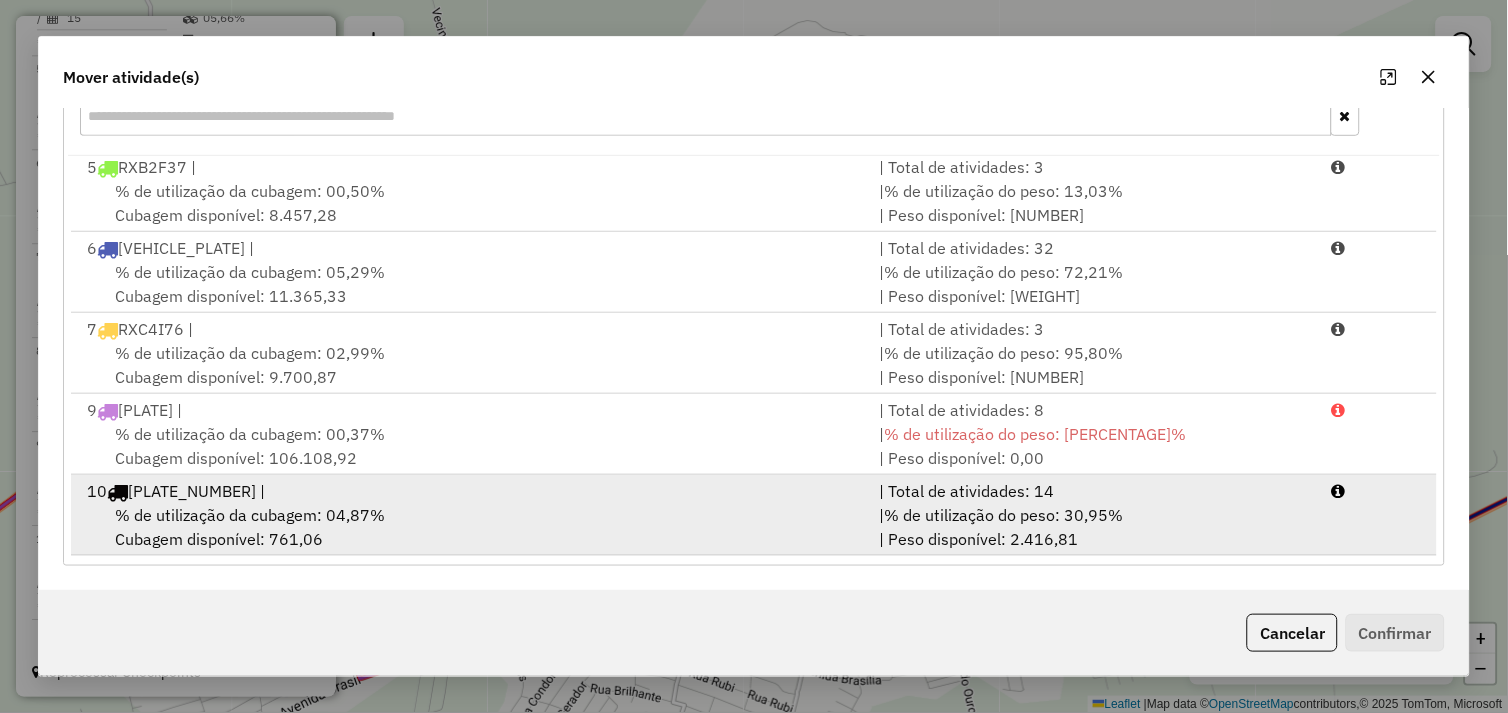 click on "% de utilização da cubagem: 04,87%  Cubagem disponível: 761,06" at bounding box center (471, 527) 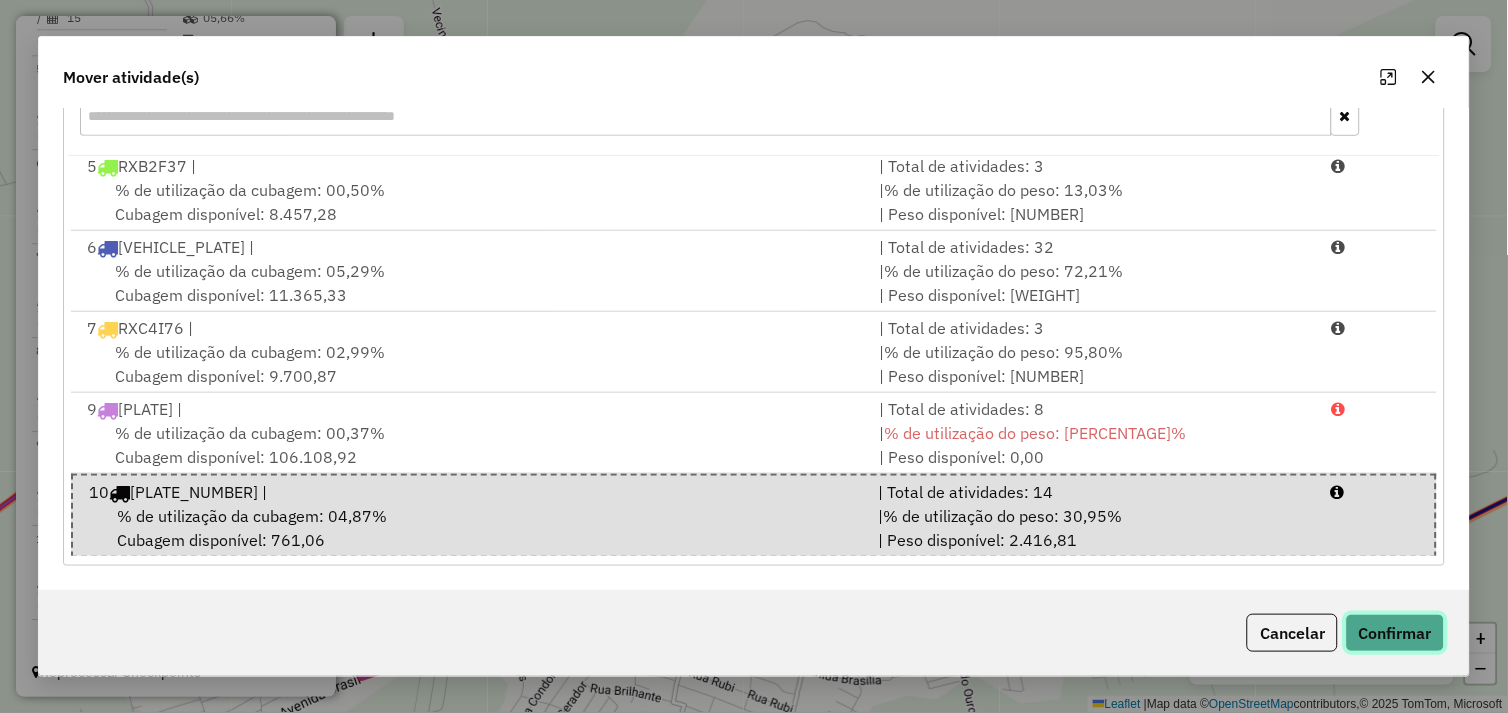 click on "Confirmar" 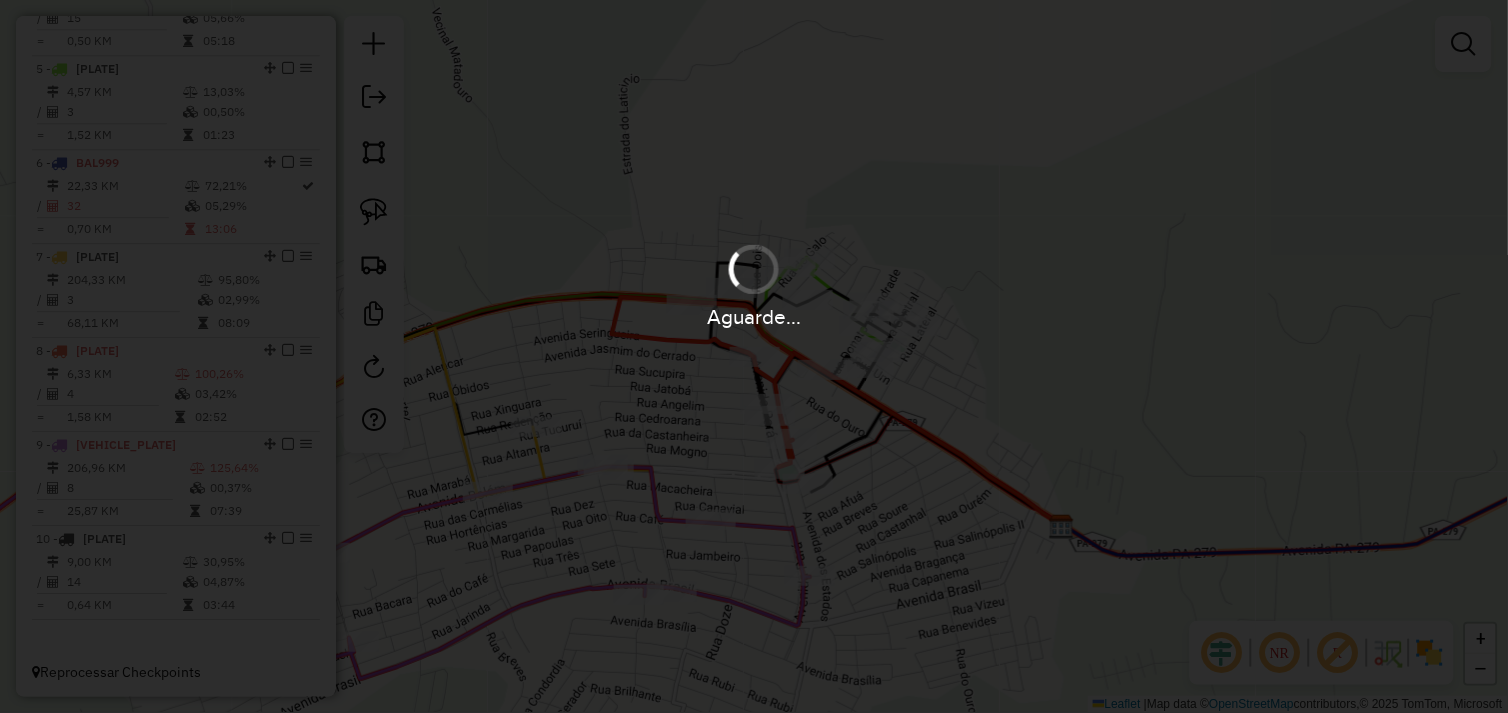 scroll, scrollTop: 0, scrollLeft: 0, axis: both 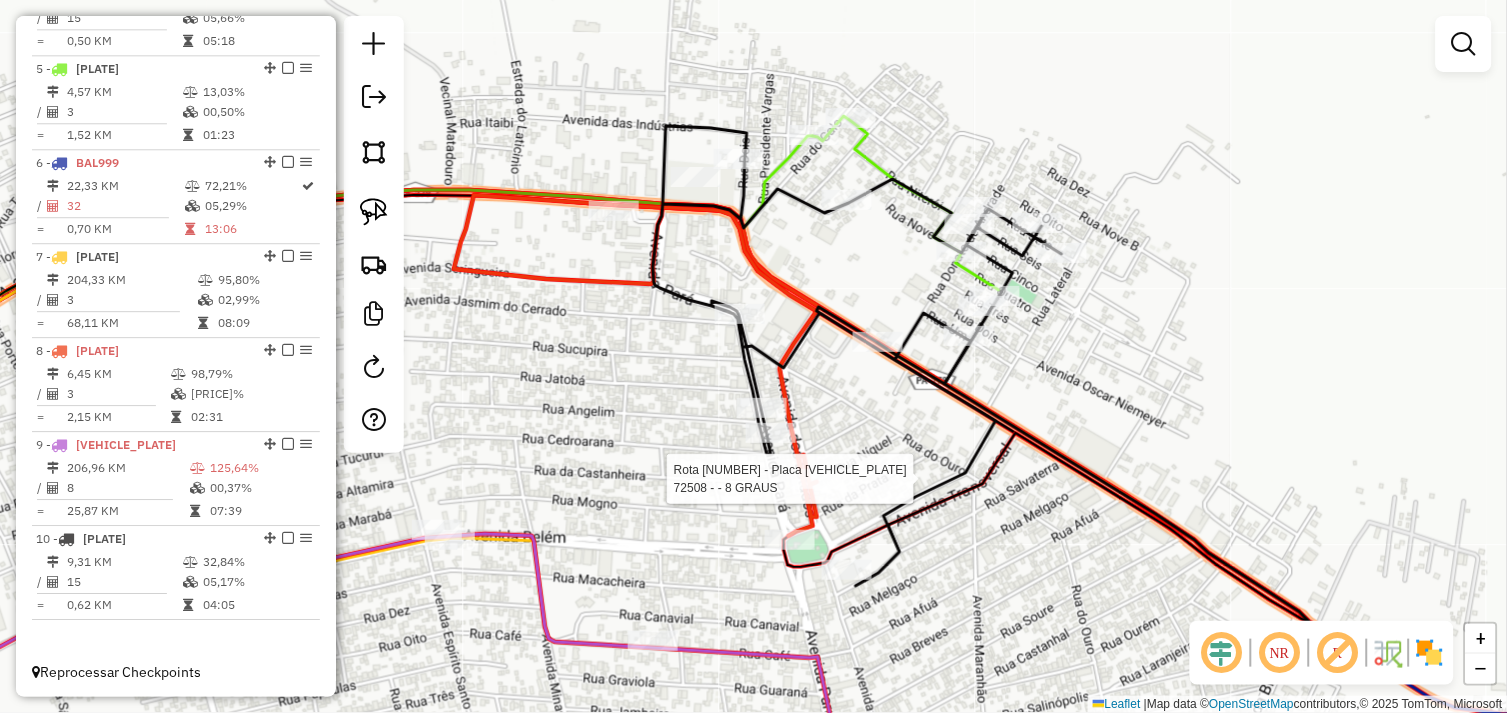 select on "*********" 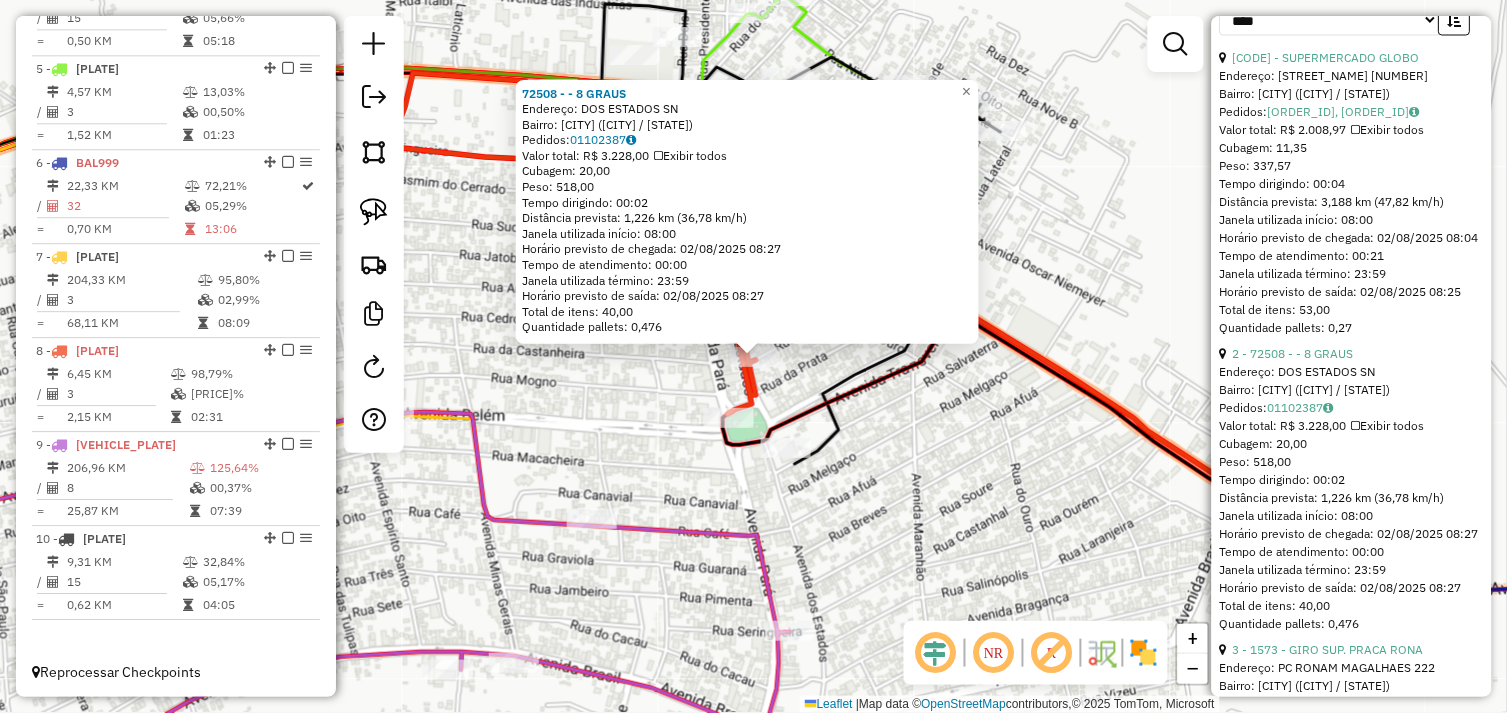 scroll, scrollTop: 795, scrollLeft: 0, axis: vertical 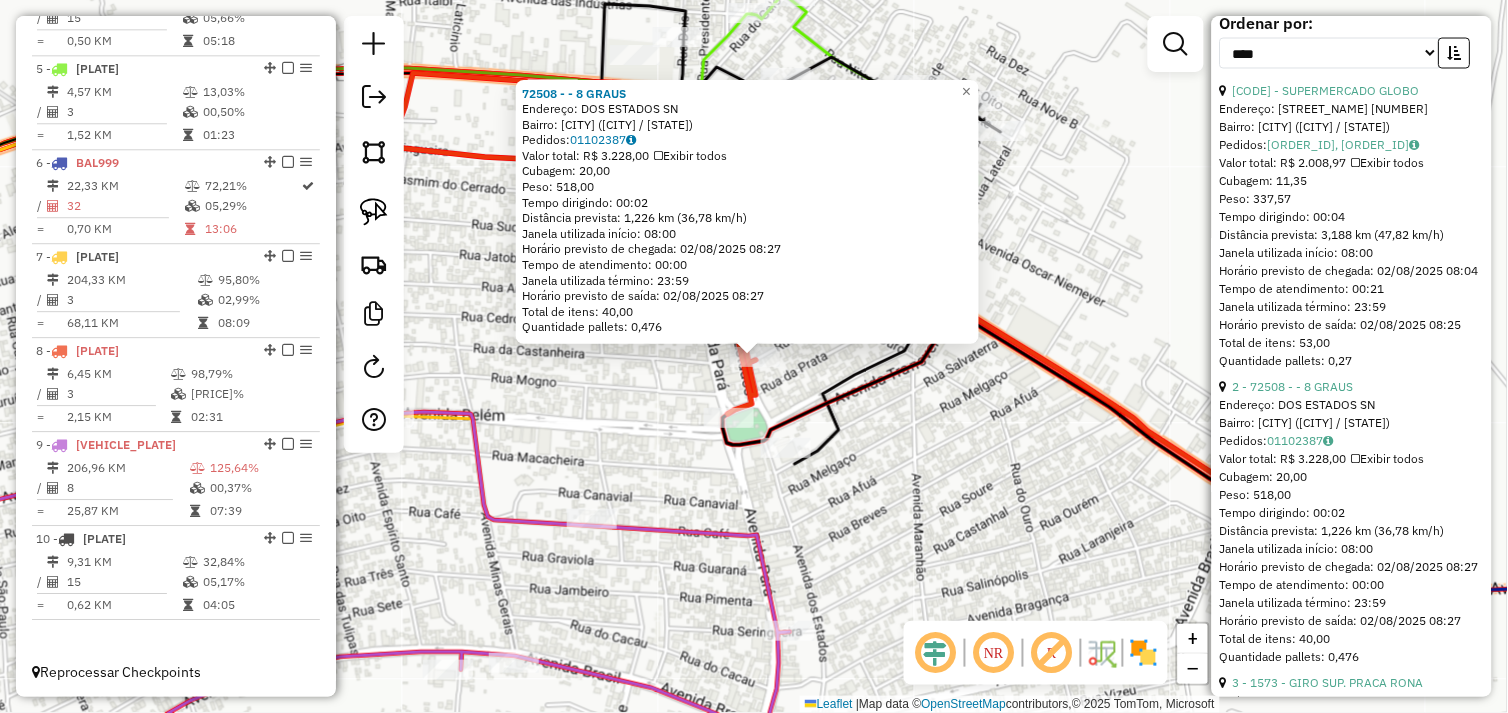 click on "[NUMBER] - [BUSINESS_NAME]  Endereço:  [STREET] [NUMBER]   Bairro: [NEIGHBORHOOD] ([CITY] / [STATE])   Pedidos:  [ORDER_ID]   Valor total: R$ [PRICE]   Exibir todos   Cubagem: [VOLUME]  Peso: [WEIGHT]  Tempo dirigindo: [TIME]   Distância prevista: [DISTANCE] km ([SPEED] km/h)   Janela utilizada início: [TIME]   Horário previsto de chegada: [DATE] [TIME]   Tempo de atendimento: [TIME]   Janela utilizada término: [TIME]   Horário previsto de saída: [DATE] [TIME]   Total de itens: [ITEMS]   Quantidade pallets: [PALLETS]  × Janela de atendimento Grade de atendimento Capacidade Transportadoras Veículos Cliente Pedidos  Rotas Selecione os dias de semana para filtrar as janelas de atendimento  Seg   Ter   Qua   Qui   Sex   Sáb   Dom  Informe o período da janela de atendimento: De: Até:  Filtrar exatamente a janela do cliente  Considerar janela de atendimento padrão  Selecione os dias de semana para filtrar as grades de atendimento  Seg   Ter   Qua   Qui   Sex   Sáb   Dom   Considerar clientes sem dia de atendimento cadastrado  Peso mínimo:  +" 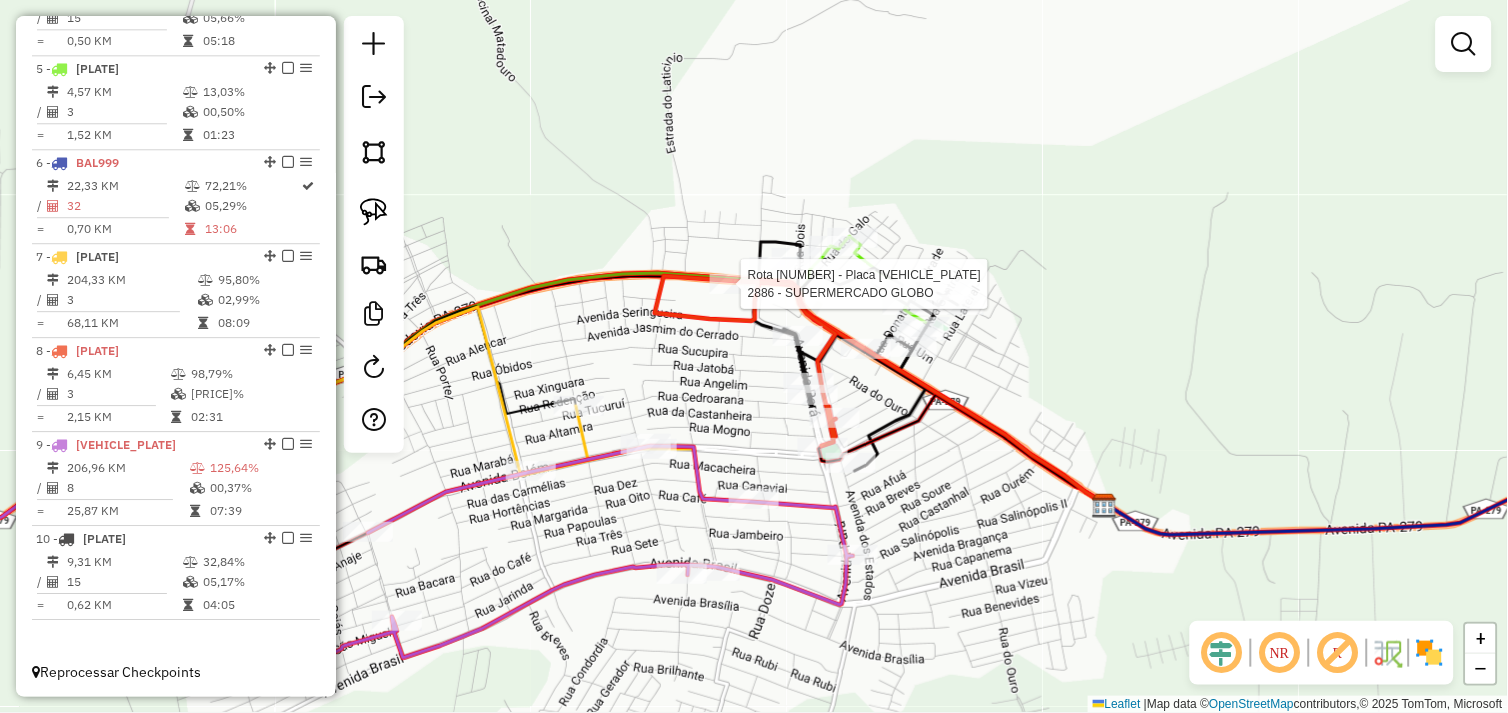 select on "*********" 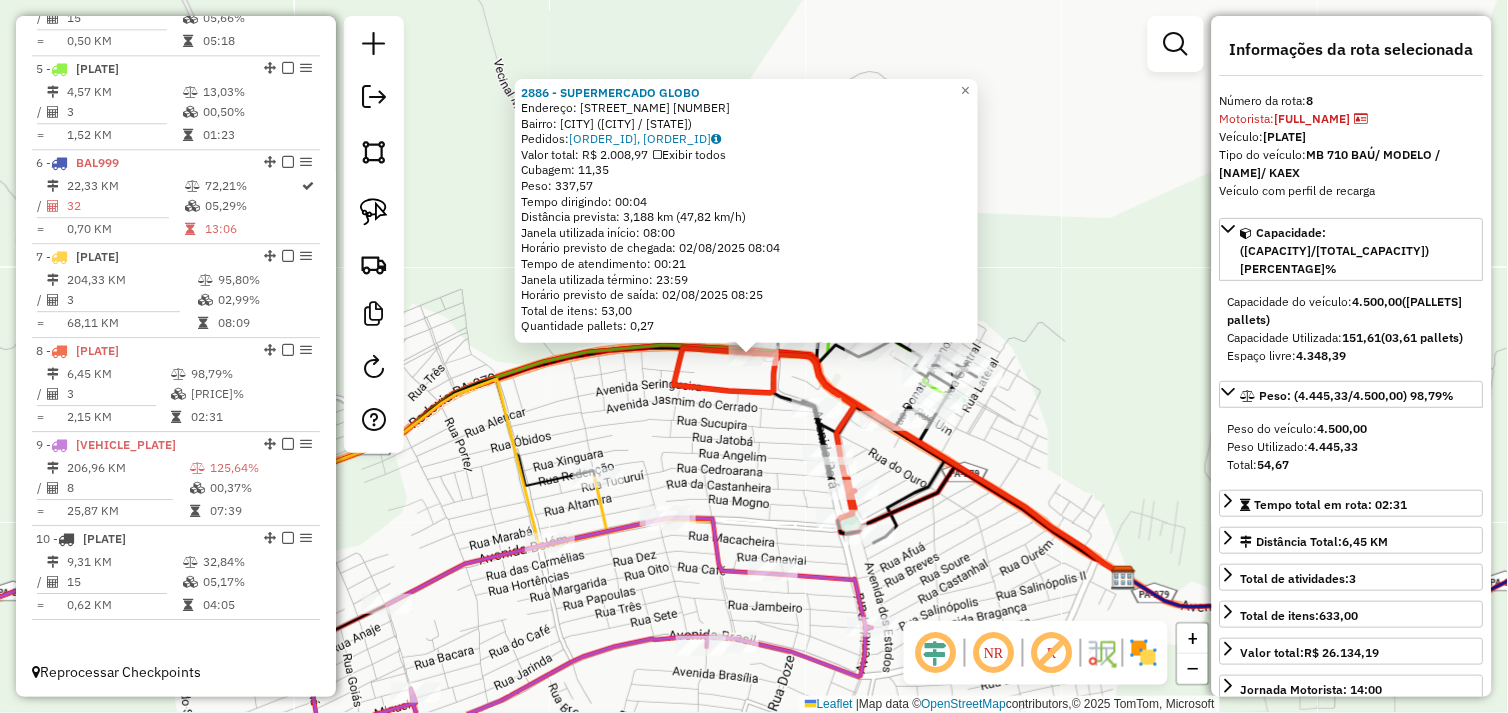 click on "[NUMBER] - [NAME]  Endereço:  [ROUTE] [NUMBER]   Bairro: [NAME] ([NAME] / [STATE])   Pedidos:  [NUMBER], [NUMBER]   Valor total: R$ [NUMBER]   Exibir todos   Cubagem: [NUMBER]  Peso: [NUMBER]  Tempo dirigindo: [TIME]   Distância prevista: [NUMBER] km ([NUMBER] km/h)   Janela utilizada início: [TIME]   Horário previsto de chegada: [DATE] [TIME]   Tempo de atendimento: [TIME]   Janela utilizada término: [TIME]   Horário previsto de saída: [DATE] [TIME]   Total de itens: [NUMBER]   Quantidade pallets: [NUMBER]  × Janela de atendimento Grade de atendimento Capacidade Transportadoras Veículos Cliente Pedidos  Rotas Selecione os dias de semana para filtrar as janelas de atendimento  Seg   Ter   Qua   Qui   Sex   Sáb   Dom  Informe o período da janela de atendimento: De: Até:  Filtrar exatamente a janela do cliente  Considerar janela de atendimento padrão  Selecione os dias de semana para filtrar as grades de atendimento  Seg   Ter   Qua   Qui   Sex   Sáb   Dom   Considerar clientes sem dia de atendimento cadastrado" 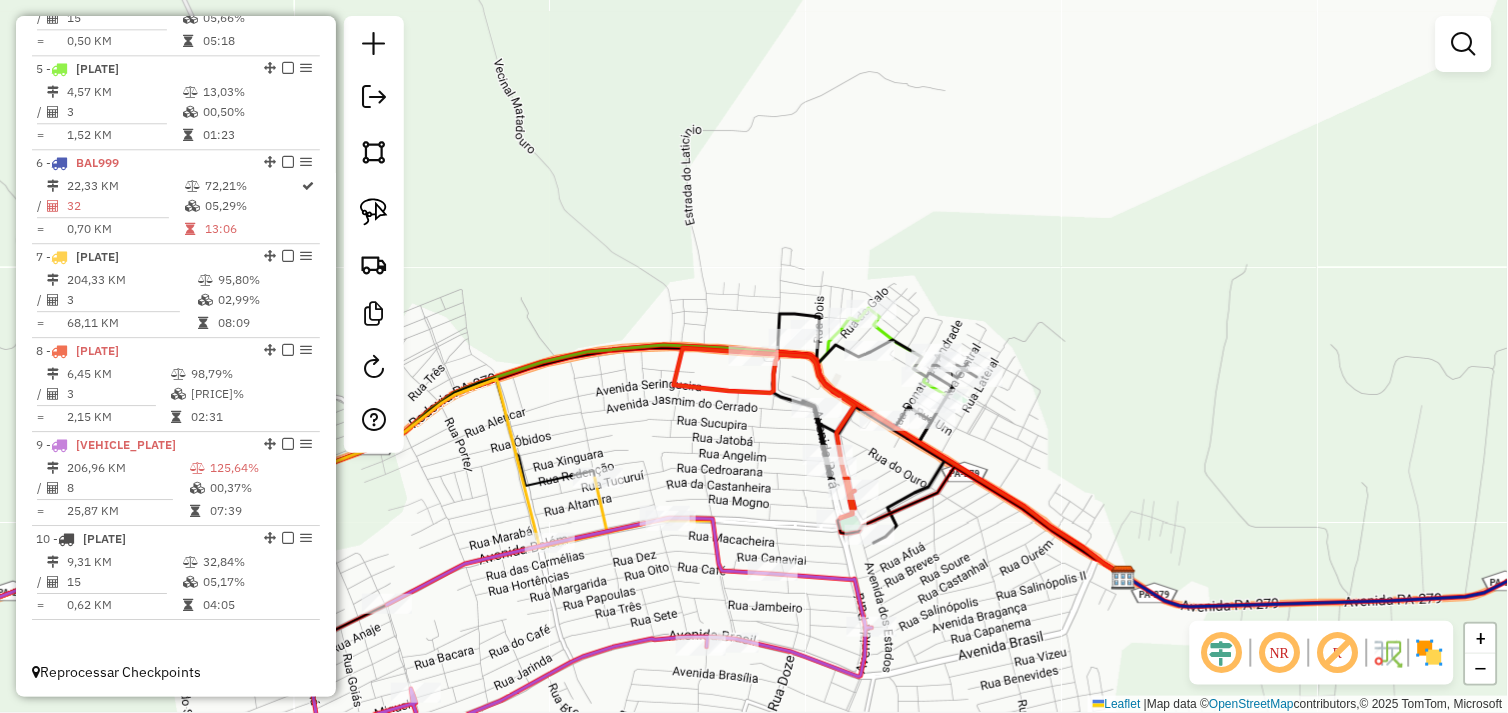 drag, startPoint x: 664, startPoint y: 456, endPoint x: 726, endPoint y: 313, distance: 155.86212 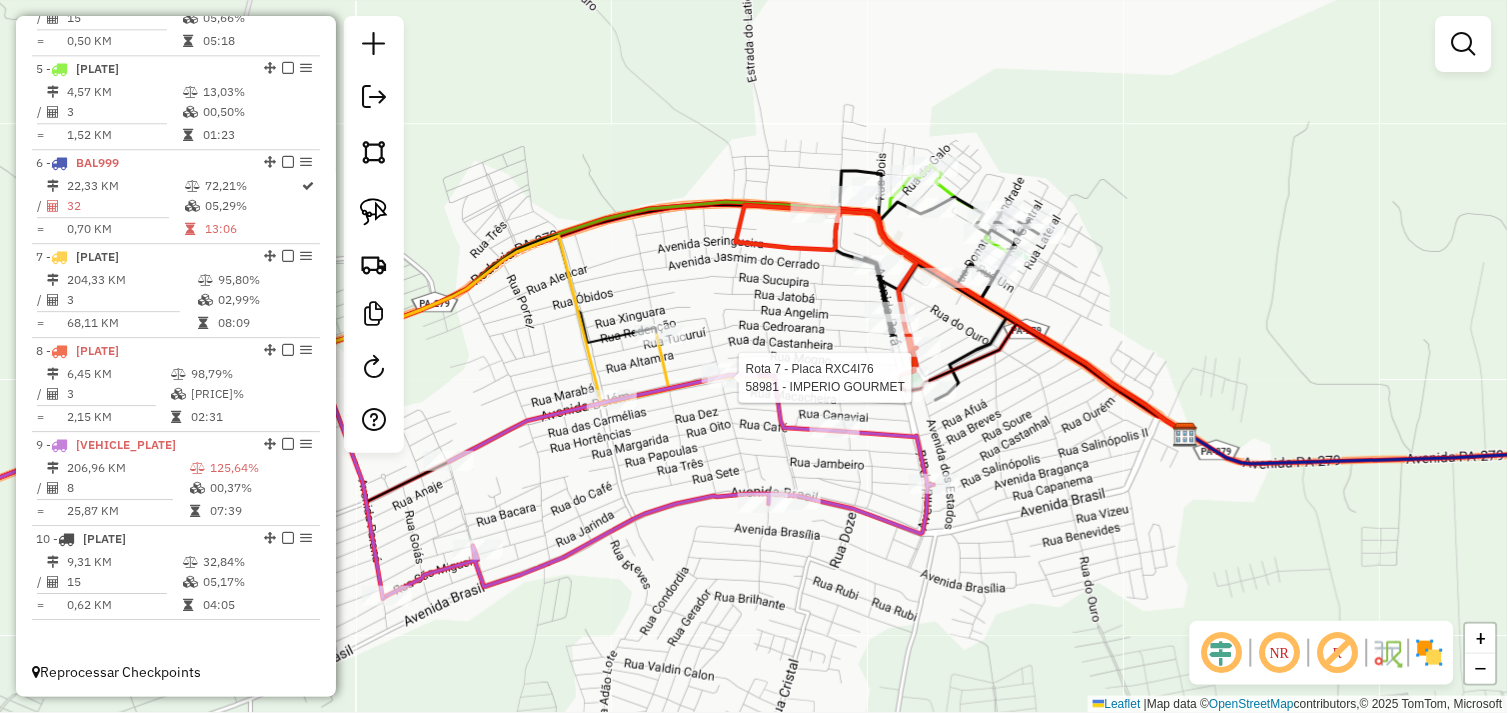 select on "*********" 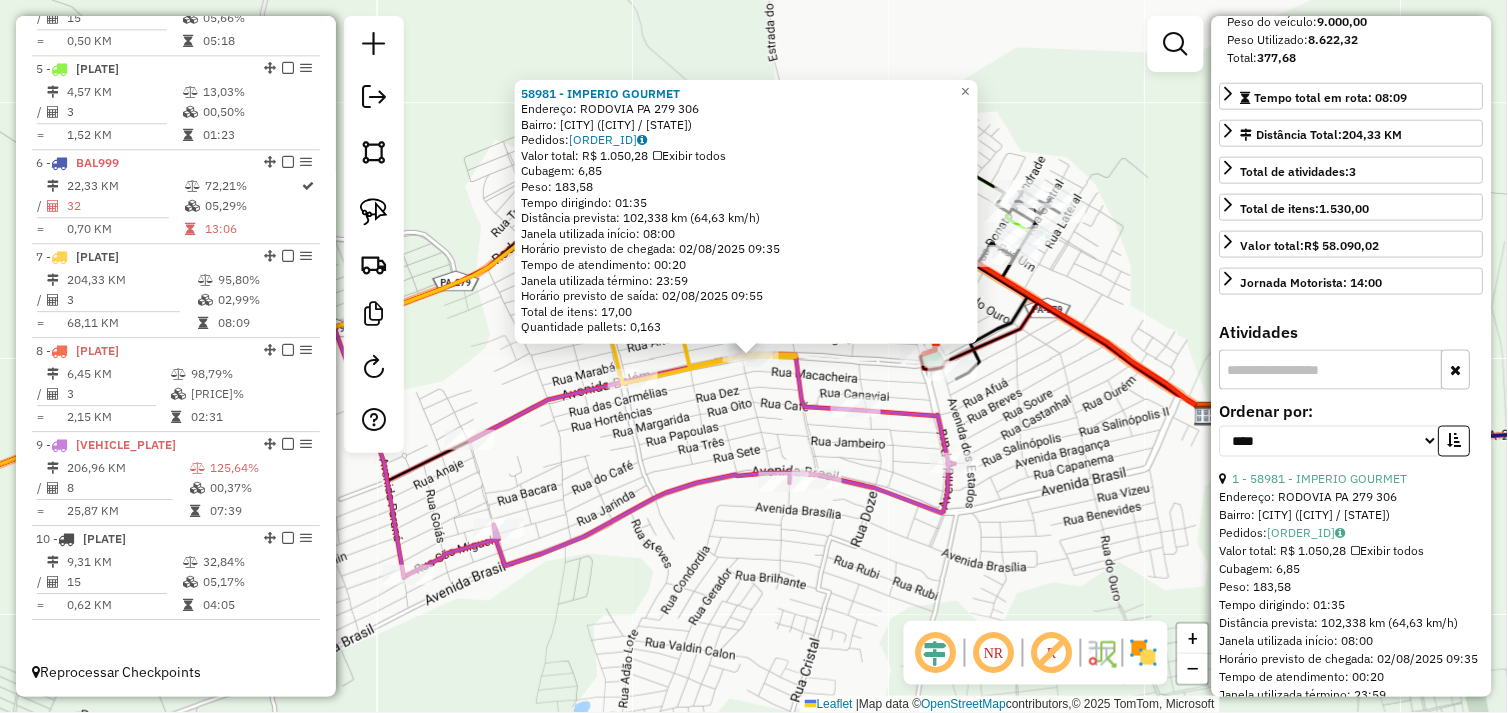 scroll, scrollTop: 444, scrollLeft: 0, axis: vertical 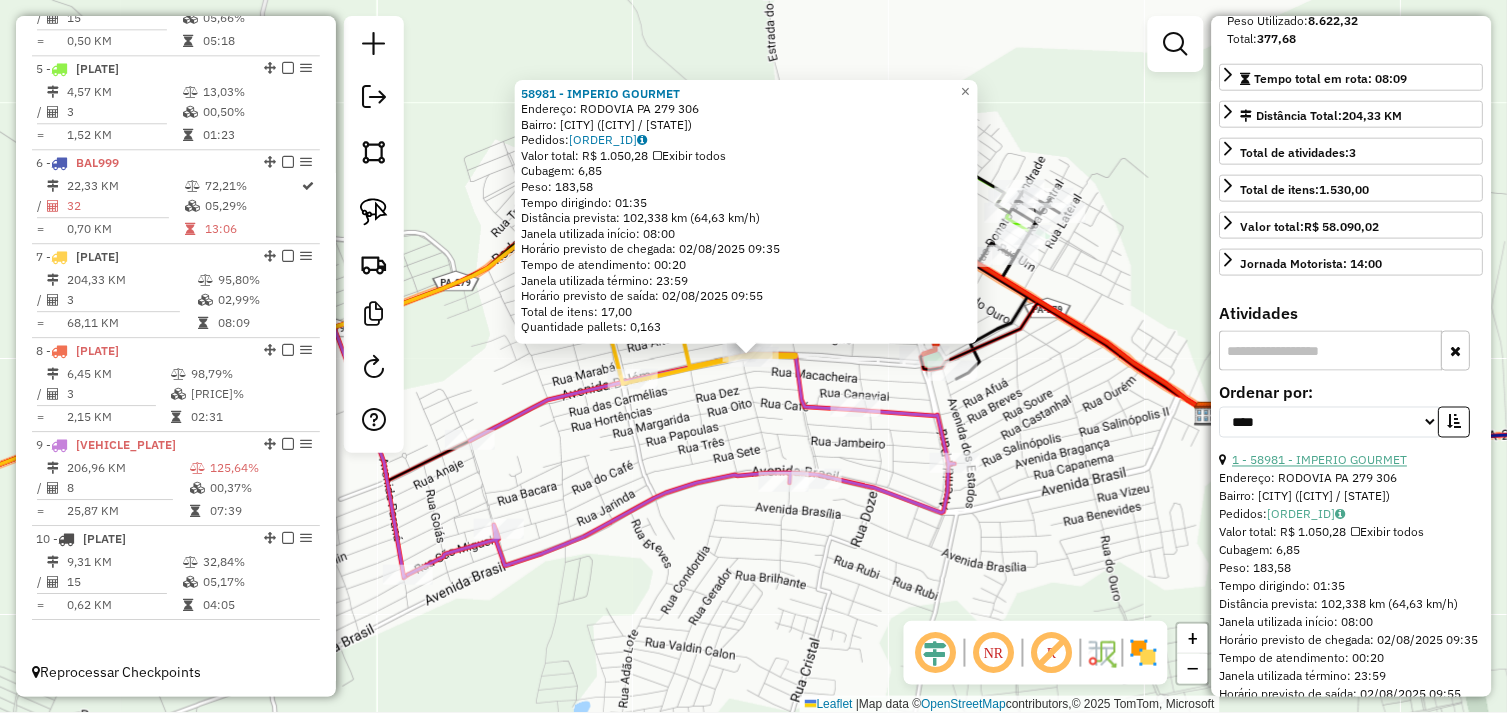 click on "1 - 58981 - IMPERIO GOURMET" at bounding box center (1320, 460) 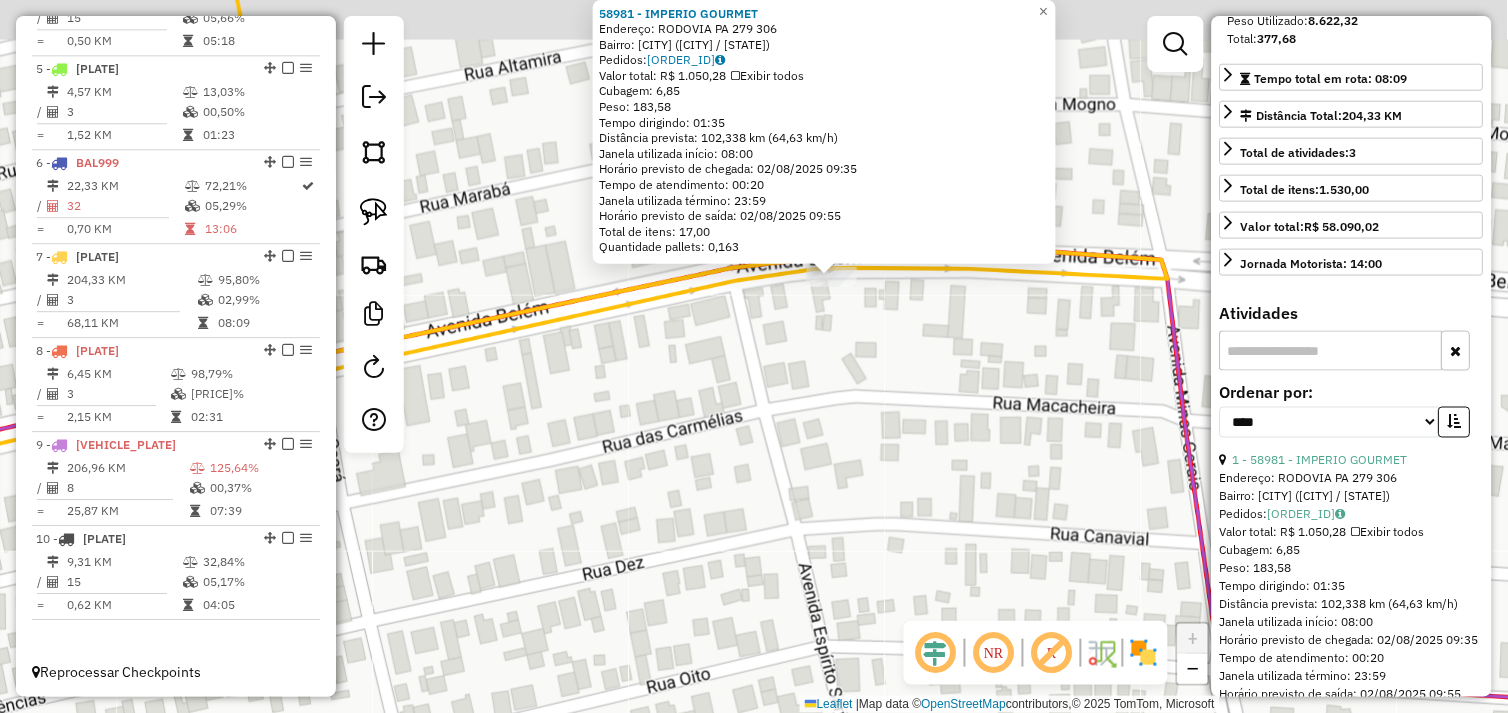 drag, startPoint x: 871, startPoint y: 324, endPoint x: 737, endPoint y: 430, distance: 170.85666 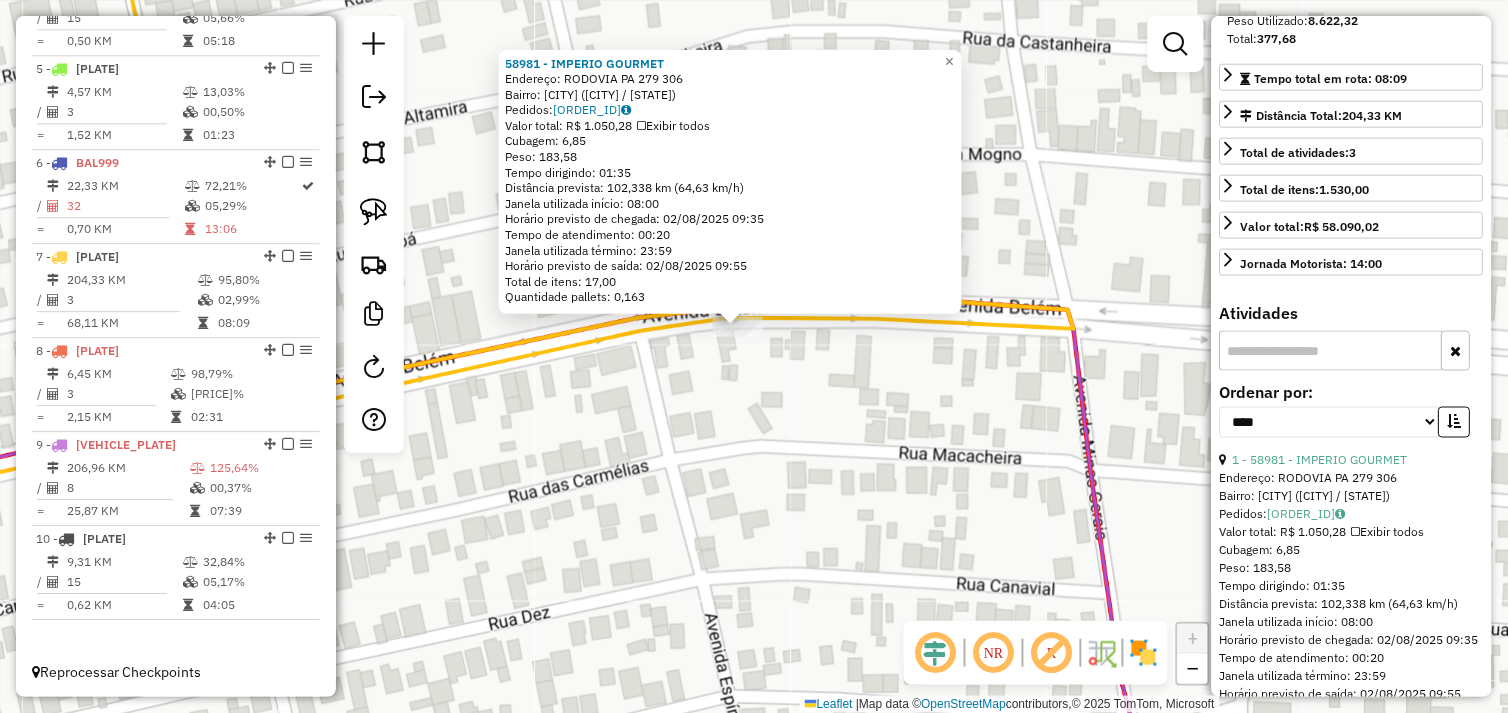 click on "[CODE] - IMPERIO GOURMET  Endereço:  RODOVIA PA [NUMBER] [NUMBER]   Bairro: [STATE] ([CITY] / [STATE])   Pedidos:  [ORDER_ID]   Valor total: R$ [PRICE]   Exibir todos   Cubagem: [CUBAGE]  Peso: [WEIGHT]  Tempo dirigindo: [TIME]   Distância prevista: [DISTANCE] km ([SPEED] km/h)   Janela utilizada início: [TIME]   Horário previsto de chegada: [DATE] [TIME]   Tempo de atendimento: [TIME]   Janela utilizada término: [TIME]   Horário previsto de saída: [DATE] [TIME]   Total de itens: [ITEMS]   Quantidade pallets: [PALLETS]  × Janela de atendimento Grade de atendimento Capacidade Transportadoras Veículos Cliente Pedidos  Rotas Selecione os dias de semana para filtrar as janelas de atendimento  Seg   Ter   Qua   Qui   Sex   Sáb   Dom  Informe o período da janela de atendimento: De: Até:  Filtrar exatamente a janela do cliente  Considerar janela de atendimento padrão  Selecione os dias de semana para filtrar as grades de atendimento  Seg   Ter   Qua   Qui   Sex   Sáb   Dom   Considerar clientes sem dia de atendimento cadastrado  De:  De:" 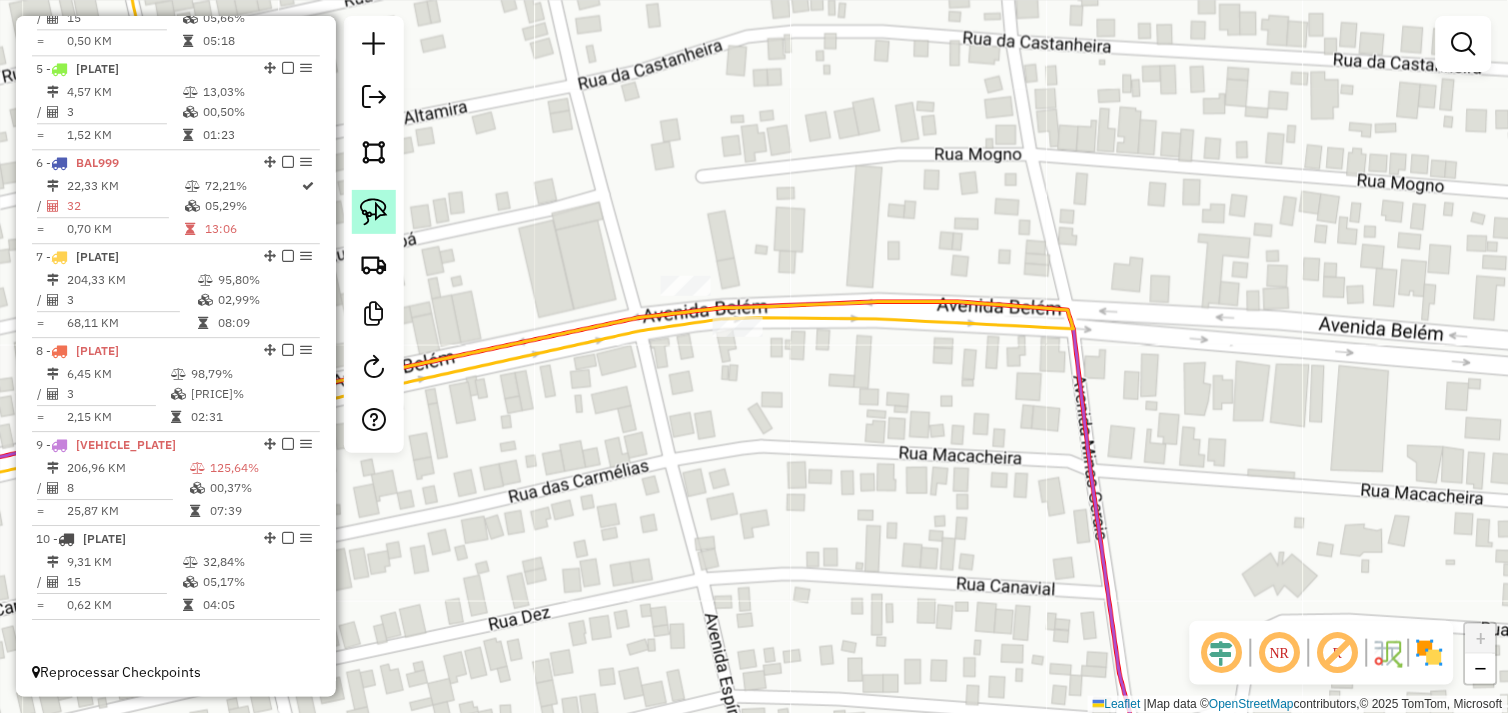 click 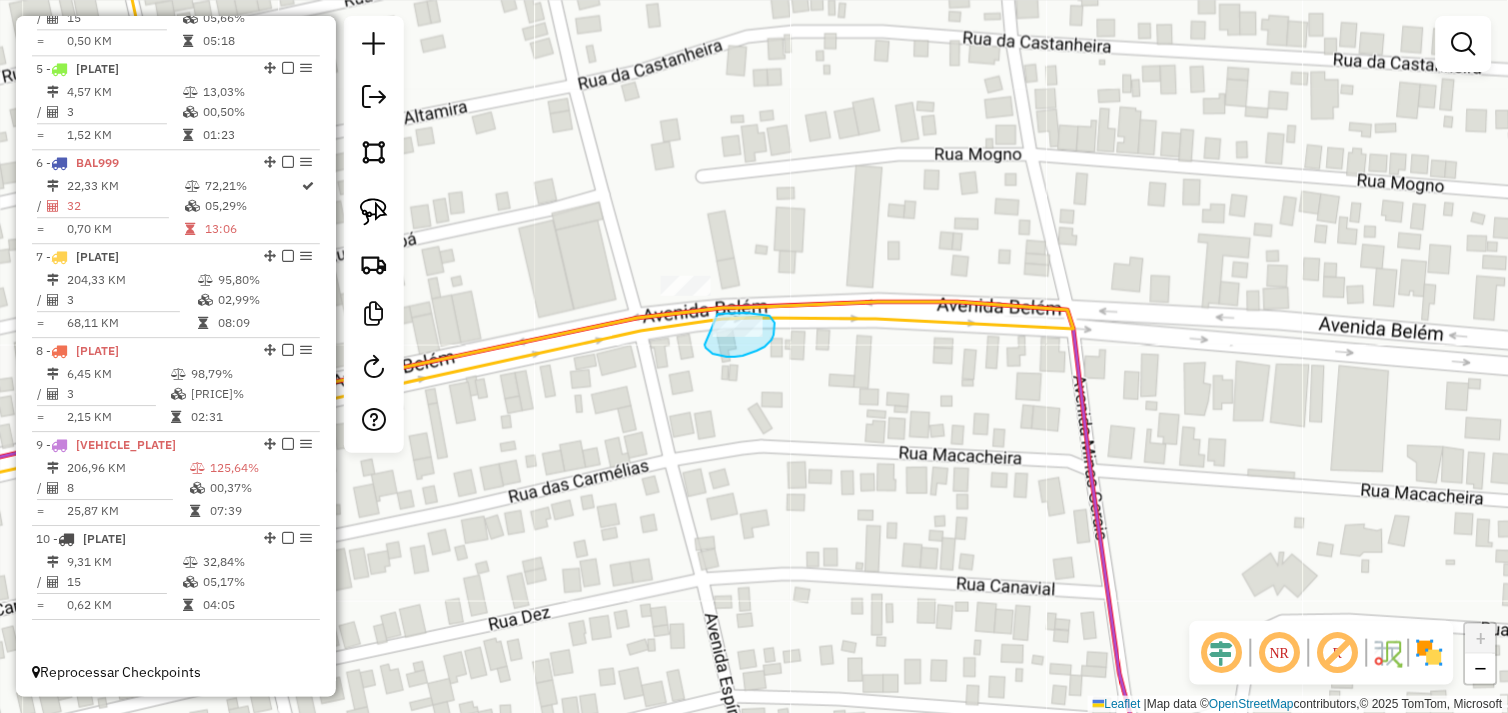 click on "Janela de atendimento Grade de atendimento Capacidade Transportadoras Veículos Cliente Pedidos  Rotas Selecione os dias de semana para filtrar as janelas de atendimento  Seg   Ter   Qua   Qui   Sex   Sáb   Dom  Informe o período da janela de atendimento: De: Até:  Filtrar exatamente a janela do cliente  Considerar janela de atendimento padrão  Selecione os dias de semana para filtrar as grades de atendimento  Seg   Ter   Qua   Qui   Sex   Sáb   Dom   Considerar clientes sem dia de atendimento cadastrado  Clientes fora do dia de atendimento selecionado Filtrar as atividades entre os valores definidos abaixo:  Peso mínimo:   Peso máximo:   Cubagem mínima:   Cubagem máxima:   De:   Até:  Filtrar as atividades entre o tempo de atendimento definido abaixo:  De:   Até:   Considerar capacidade total dos clientes não roteirizados Transportadora: Selecione um ou mais itens Tipo de veículo: Selecione um ou mais itens Veículo: Selecione um ou mais itens Motorista: Selecione um ou mais itens Nome: Rótulo:" 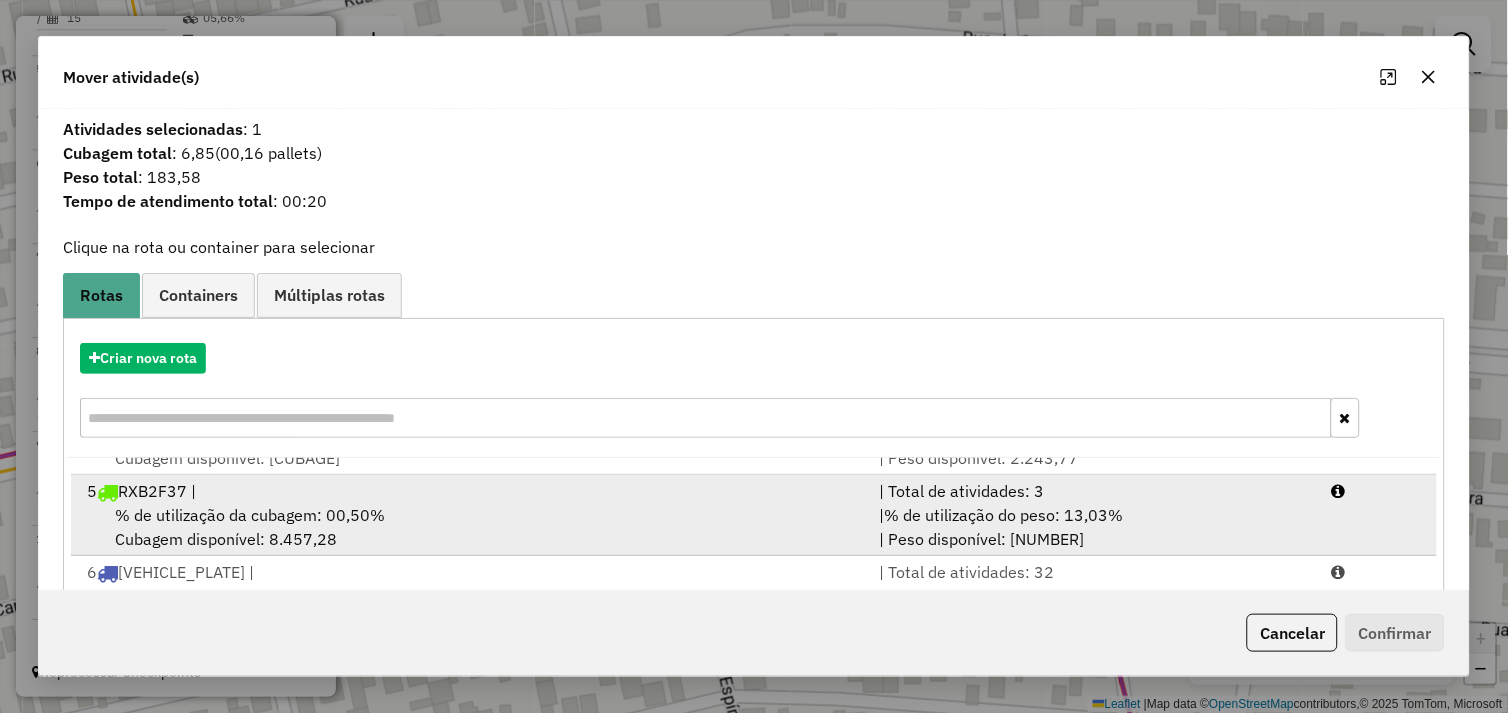 scroll, scrollTop: 330, scrollLeft: 0, axis: vertical 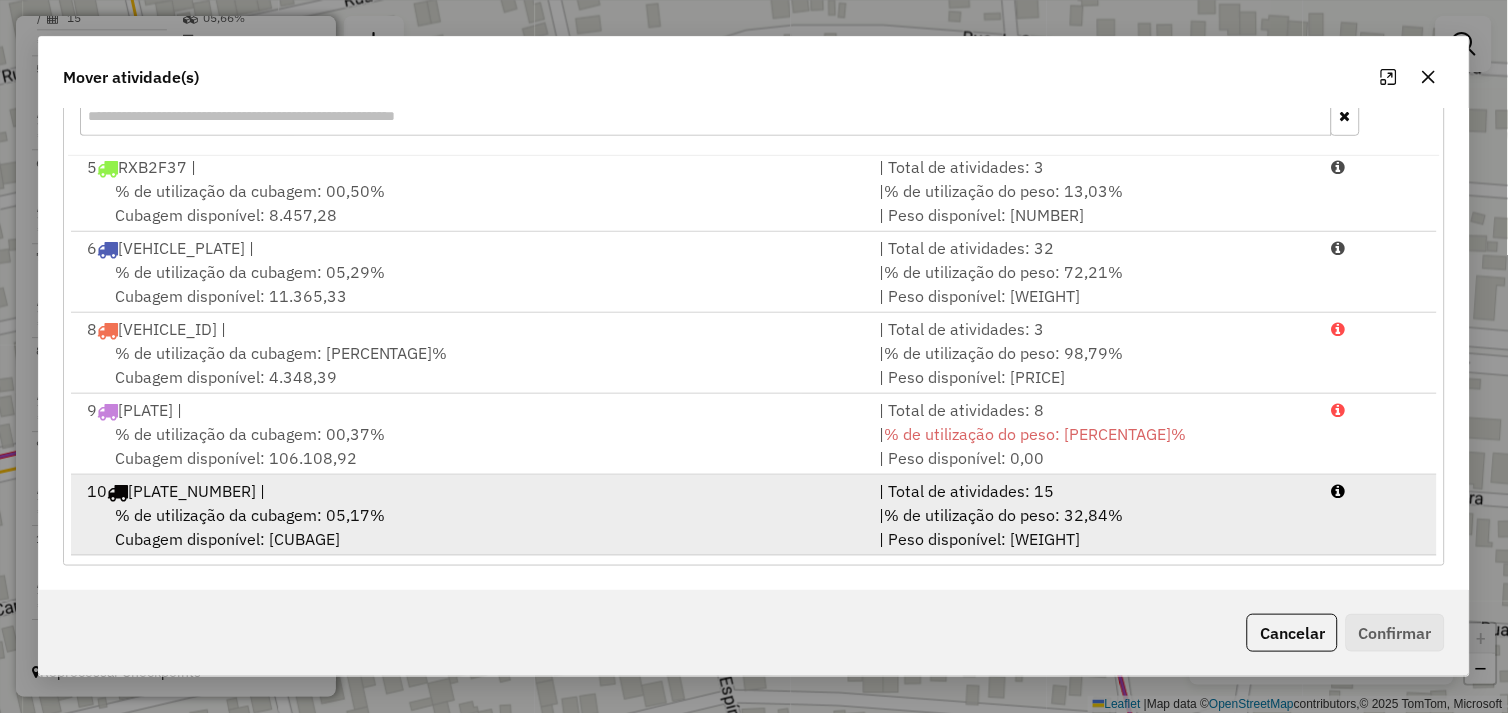 drag, startPoint x: 435, startPoint y: 504, endPoint x: 650, endPoint y: 532, distance: 216.81558 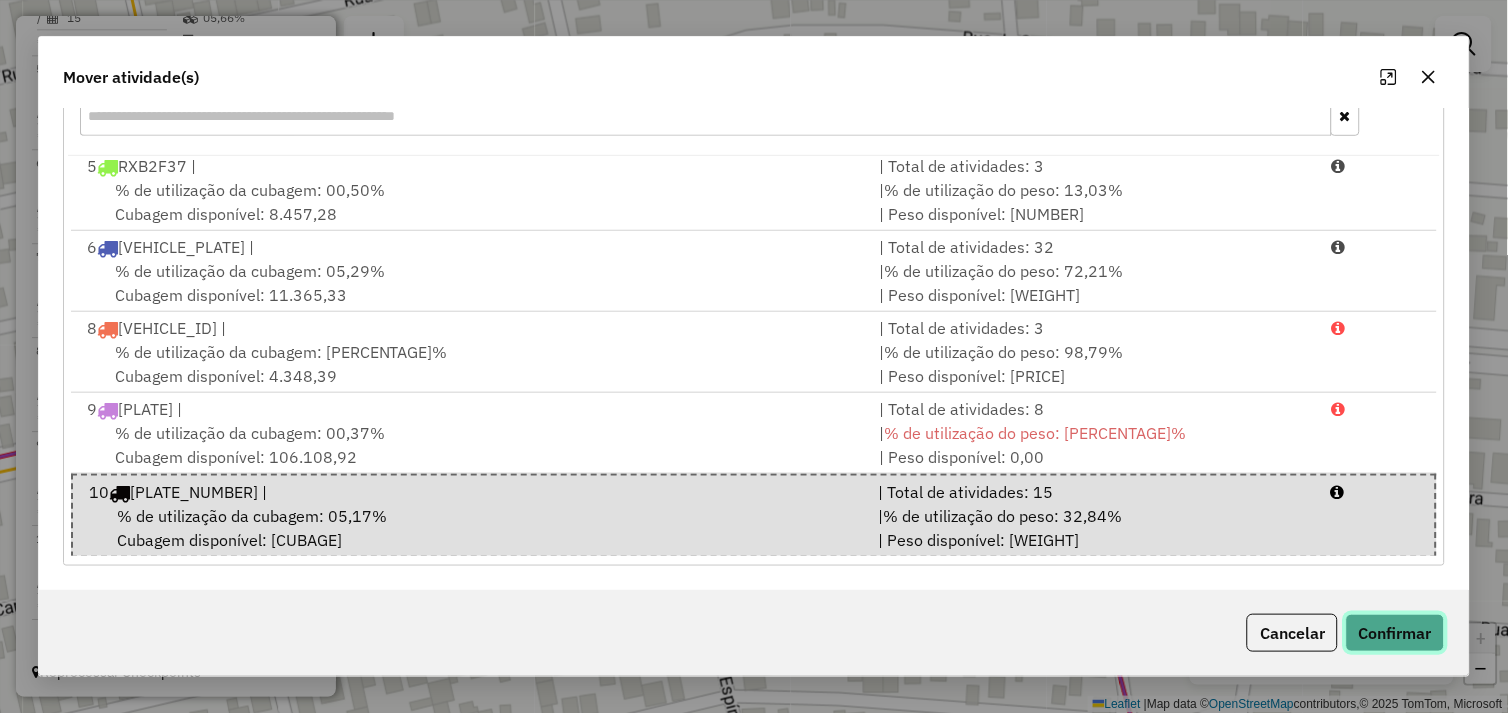 click on "Confirmar" 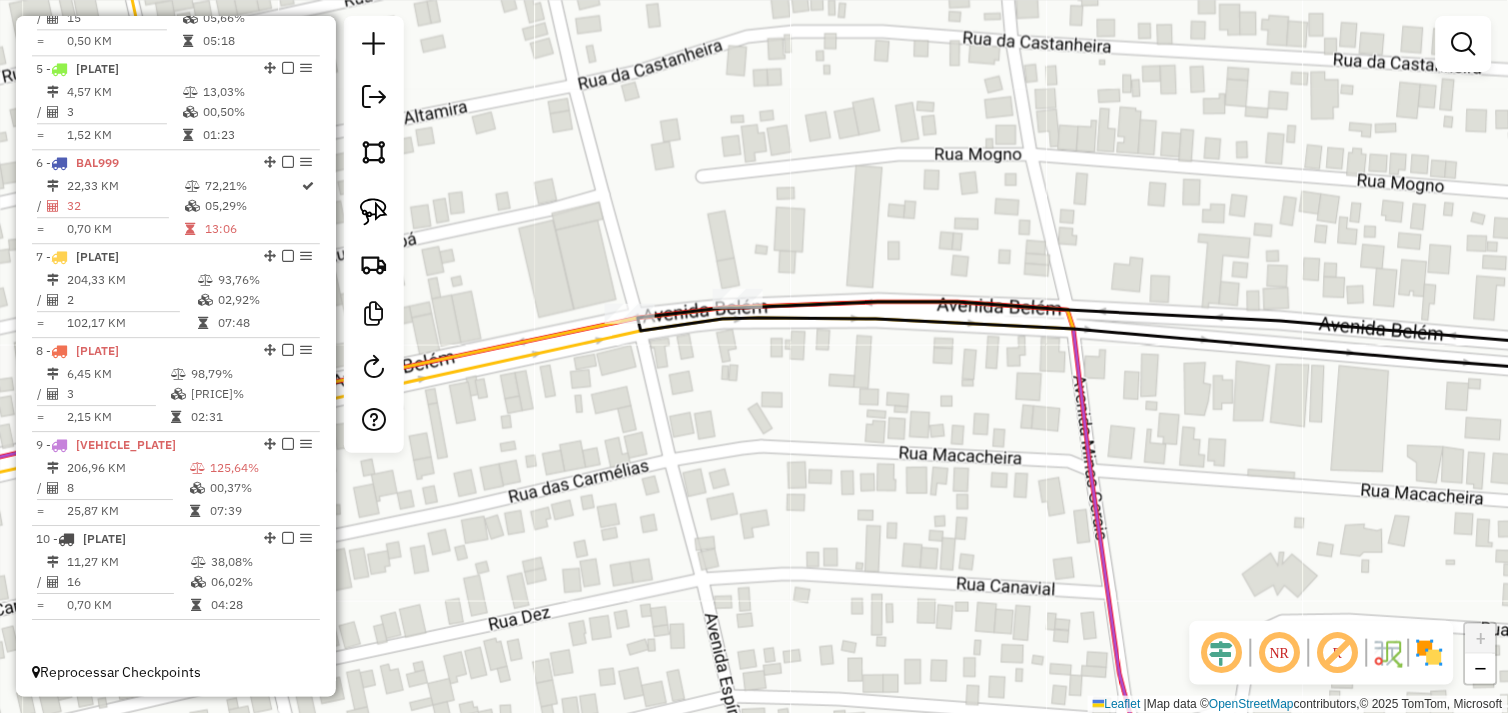 scroll, scrollTop: 0, scrollLeft: 0, axis: both 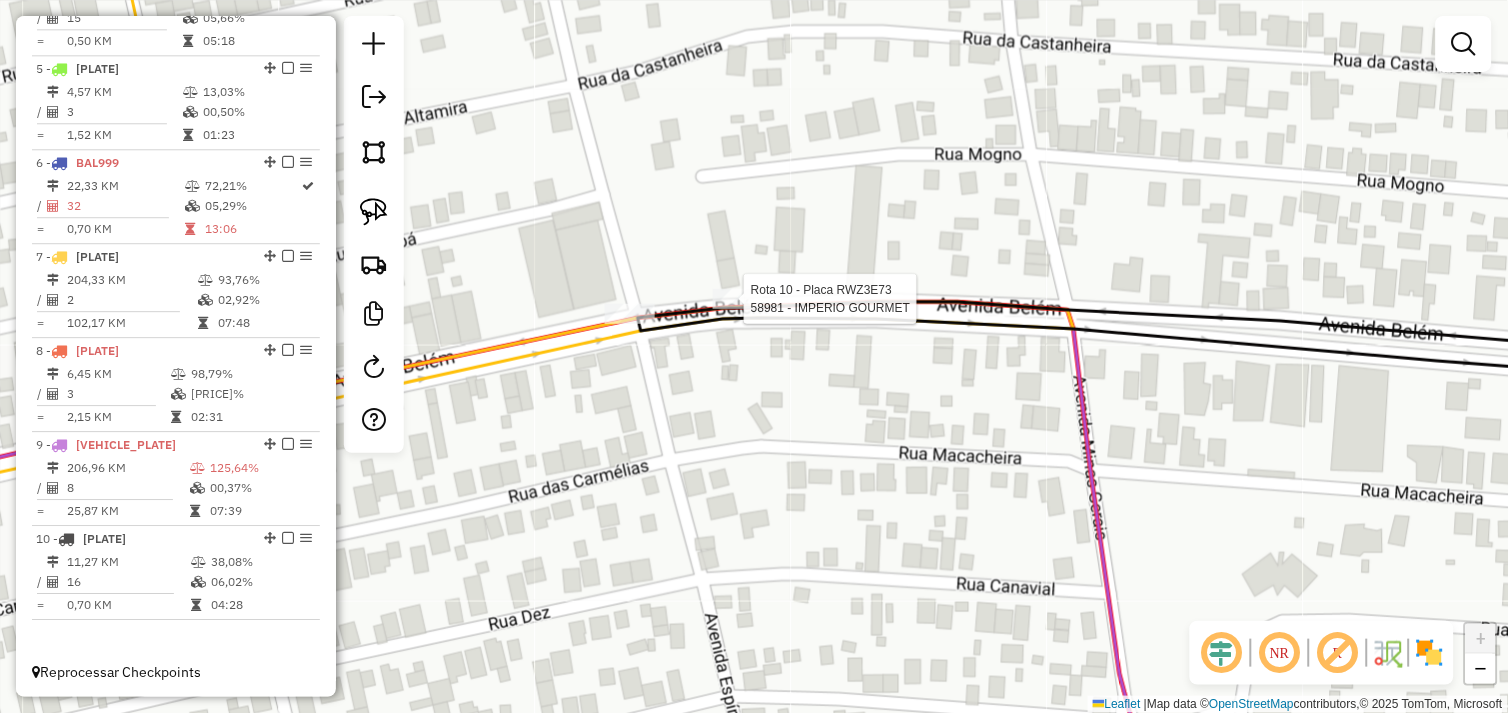 select on "*********" 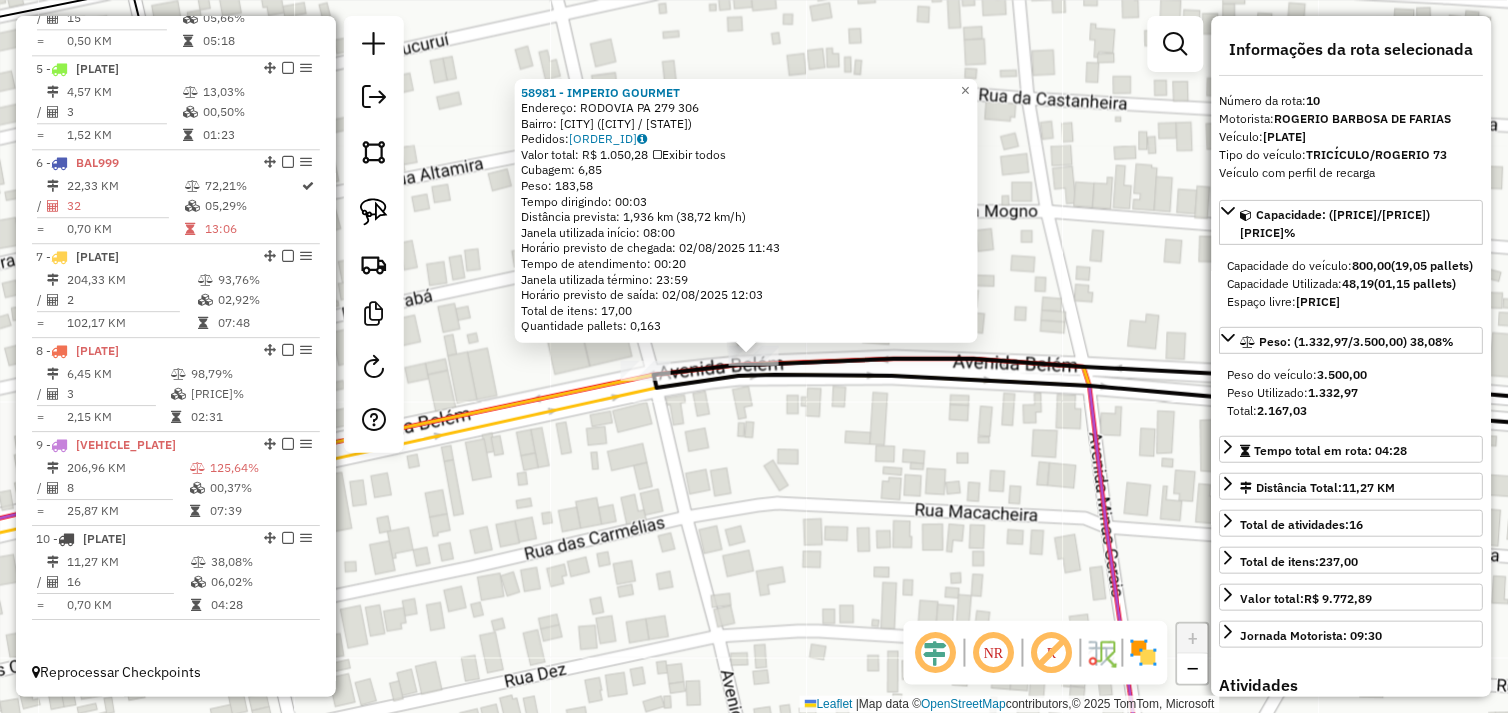 click on "[NUMBER] - [COMPANY] Endereço: [STREET] [NUMBER] Bairro: [NEIGHBORHOOD] ([CITY] / [STATE]) Pedidos: [ORDER_ID] Valor total: [CURRENCY] [AMOUNT] Exibir todos Cubagem: [NUMBER] Peso: [NUMBER] Tempo dirigindo: [TIME] Distância prevista: [NUMBER] km ([NUMBER] km/h) Janela utilizada início: [TIME] Horário previsto de chegada: [DATE] [TIME] Tempo de atendimento: [TIME] Janela utilizada término: [TIME] Horário previsto de saída: [DATE] [TIME] Total de itens: [NUMBER] Quantidade pallets: [NUMBER] × Janela de atendimento Grade de atendimento Capacidade Transportadoras Veículos Cliente Pedidos Rotas Selecione os dias de semana para filtrar as janelas de atendimento Seg Ter Qua Qui Sex Sáb Dom Informe o período da janela de atendimento: De: Até: Filtrar exatamente a janela do cliente Considerar janela de atendimento padrão Selecione os dias de semana para filtrar as grades de atendimento Seg Ter Qua Qui Sex Sáb Dom Peso mínimo: De: De:" 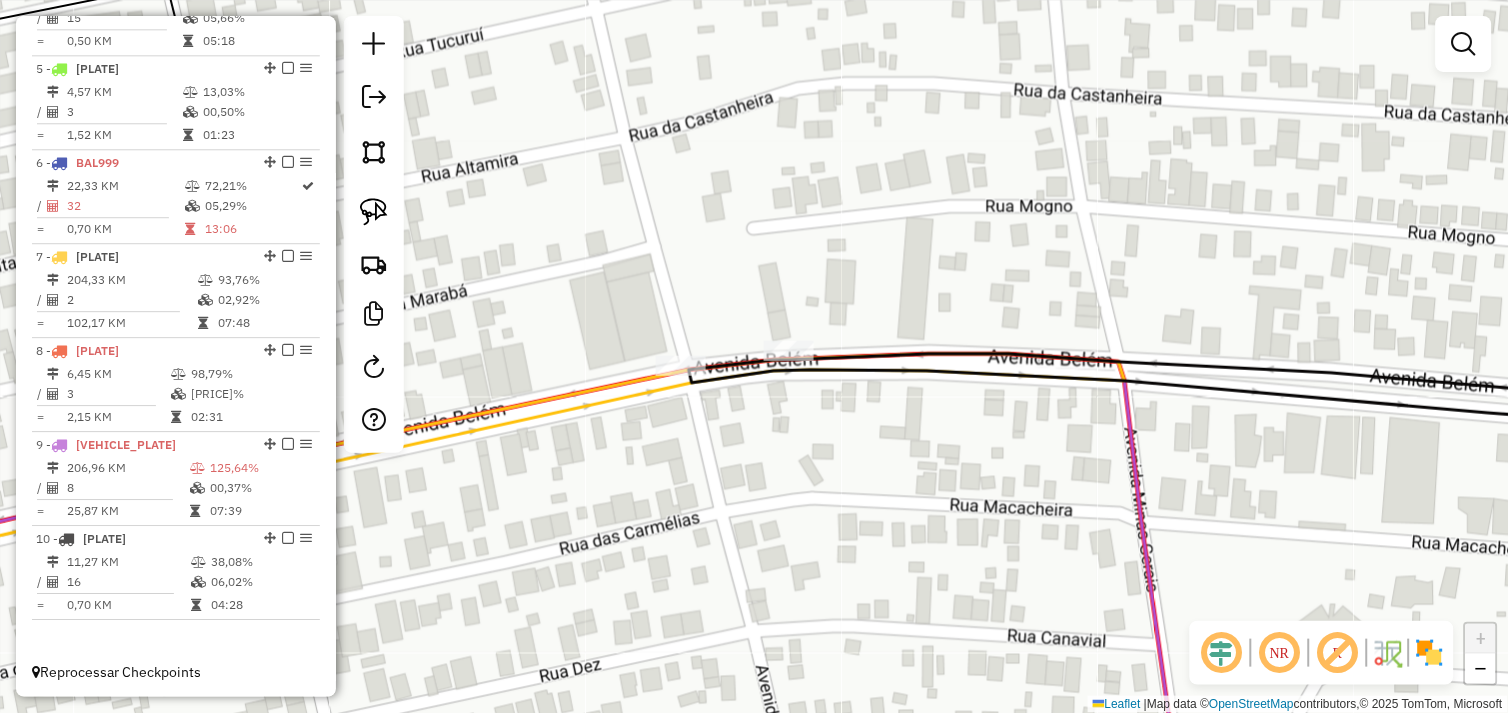 drag, startPoint x: 587, startPoint y: 548, endPoint x: 825, endPoint y: 495, distance: 243.82986 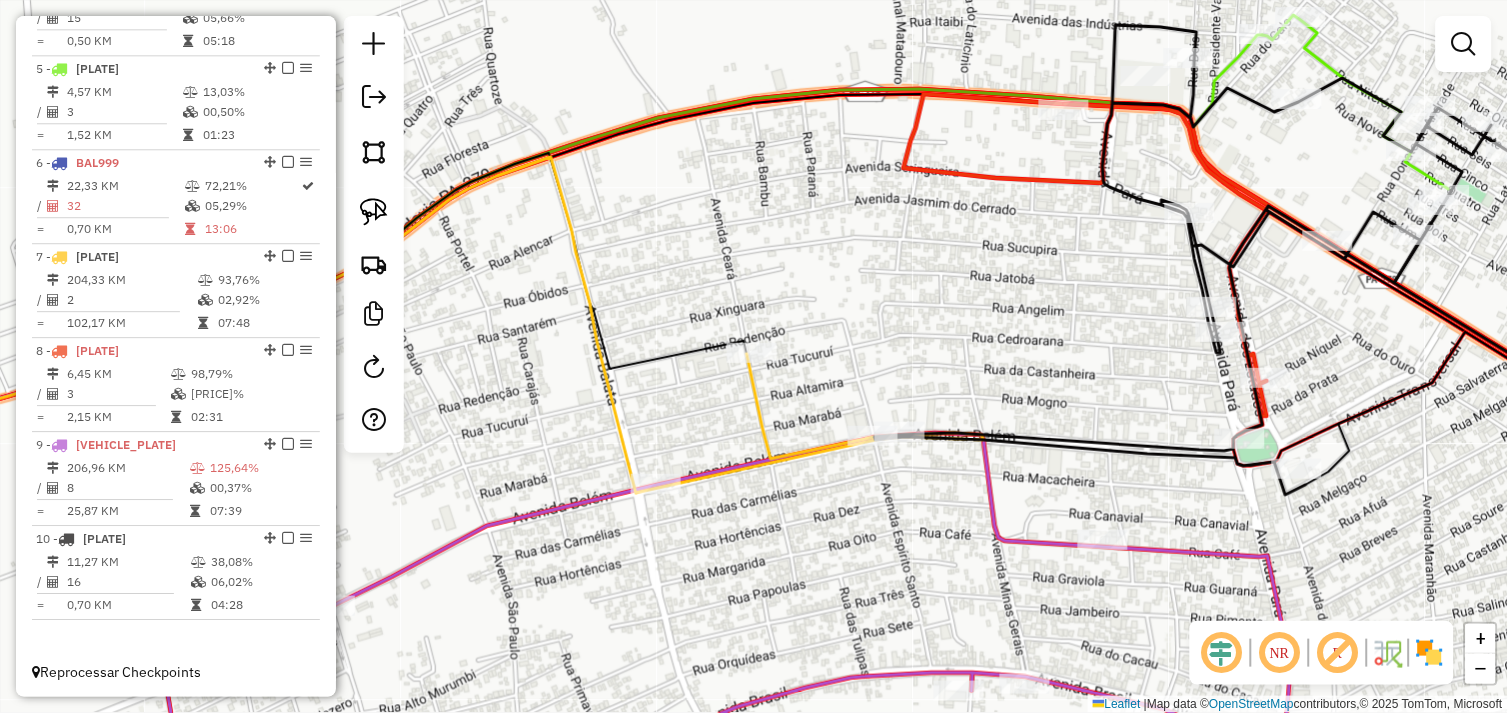 drag, startPoint x: 726, startPoint y: 557, endPoint x: 790, endPoint y: 405, distance: 164.92422 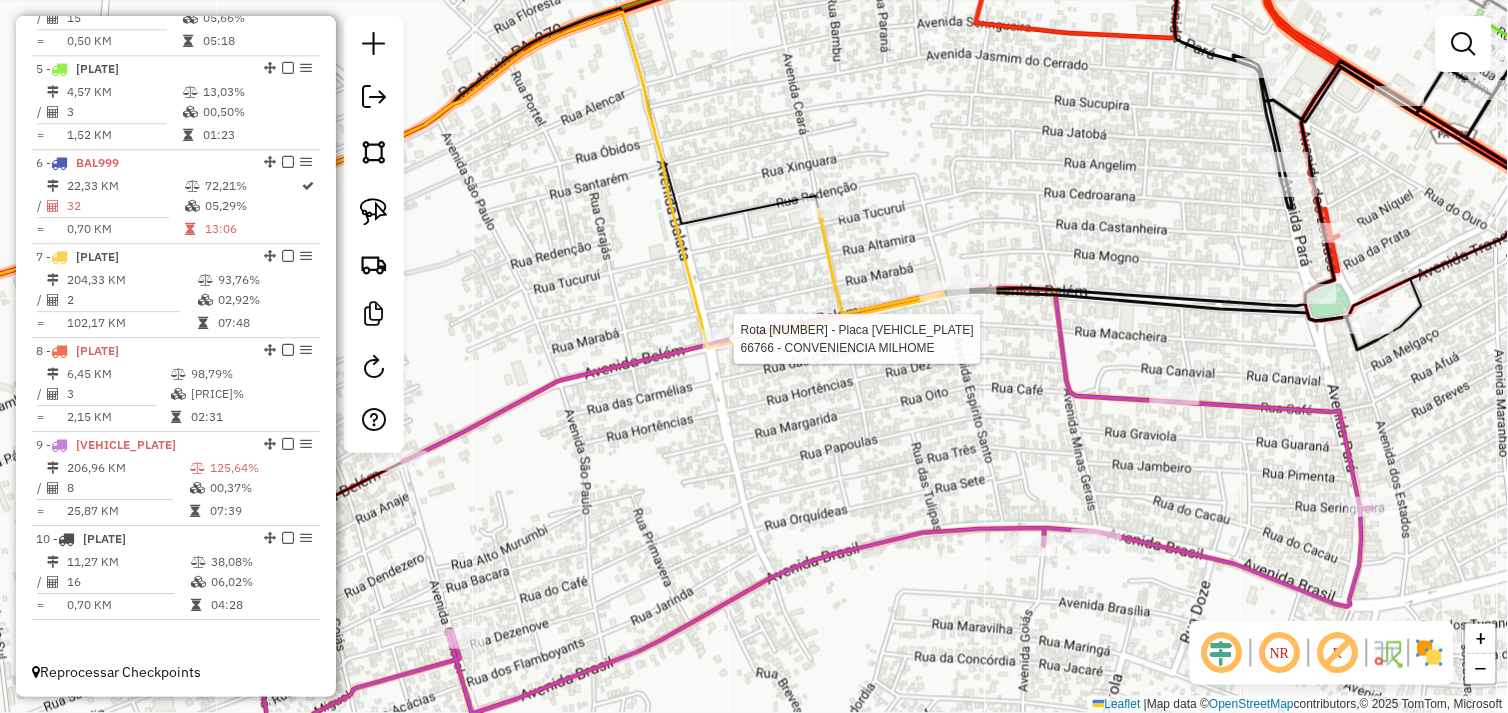 select on "*********" 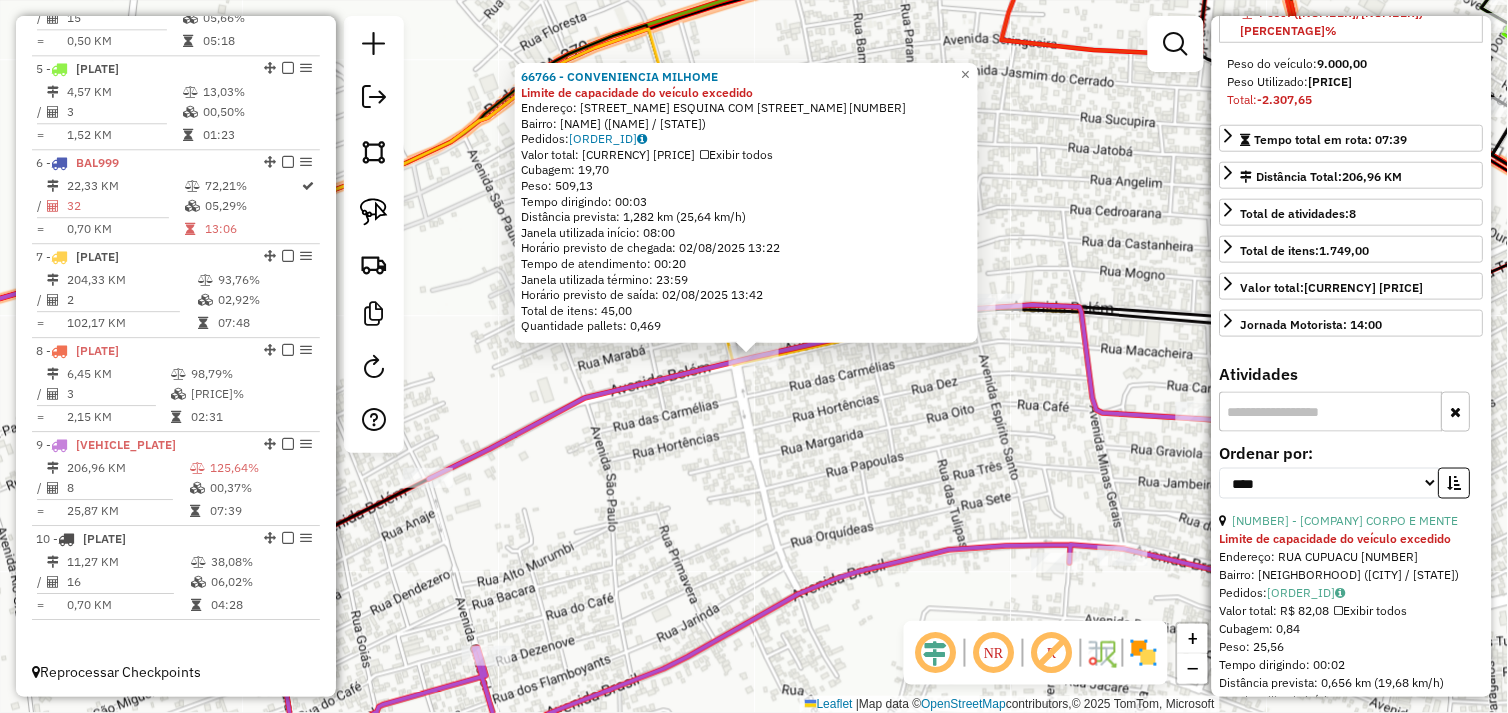 scroll, scrollTop: 444, scrollLeft: 0, axis: vertical 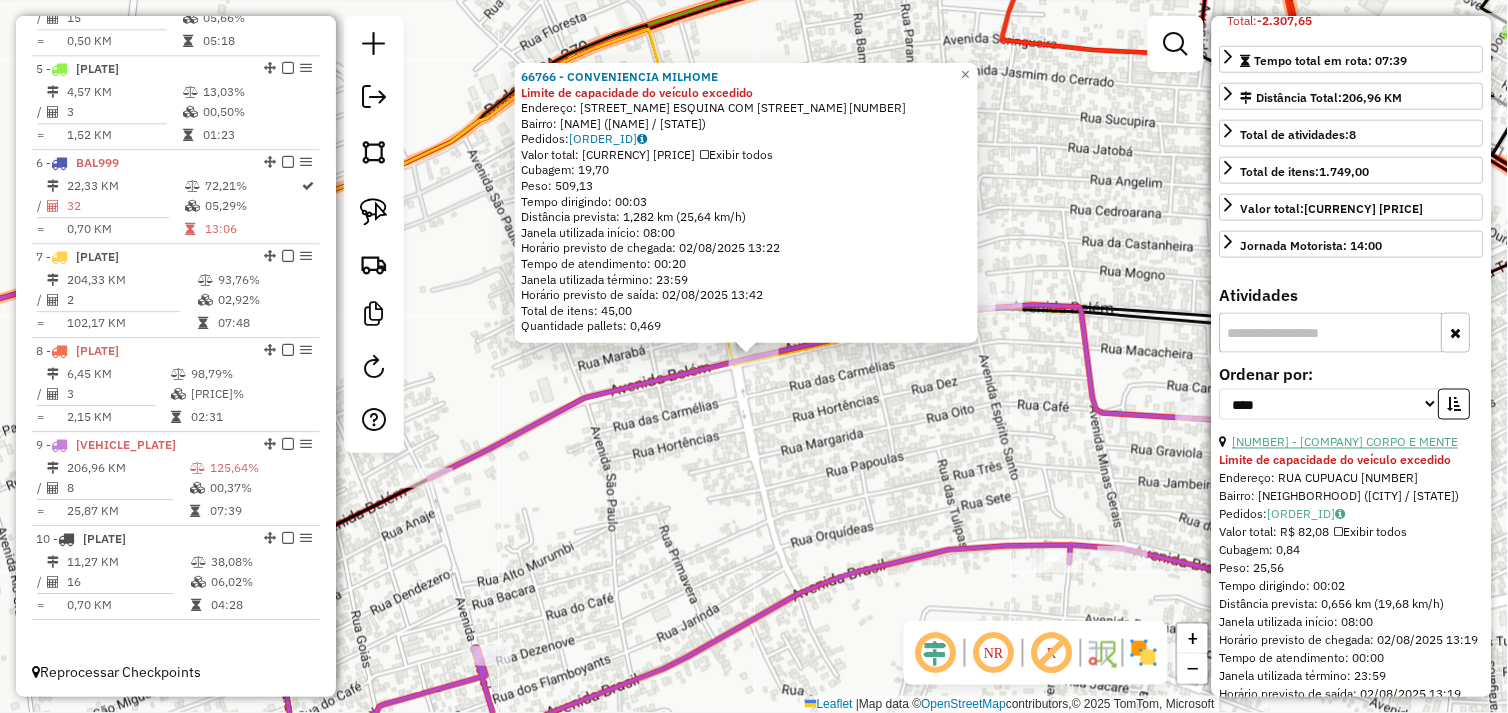 click on "[NUMBER] - [COMPANY] CORPO E MENTE" at bounding box center (1346, 442) 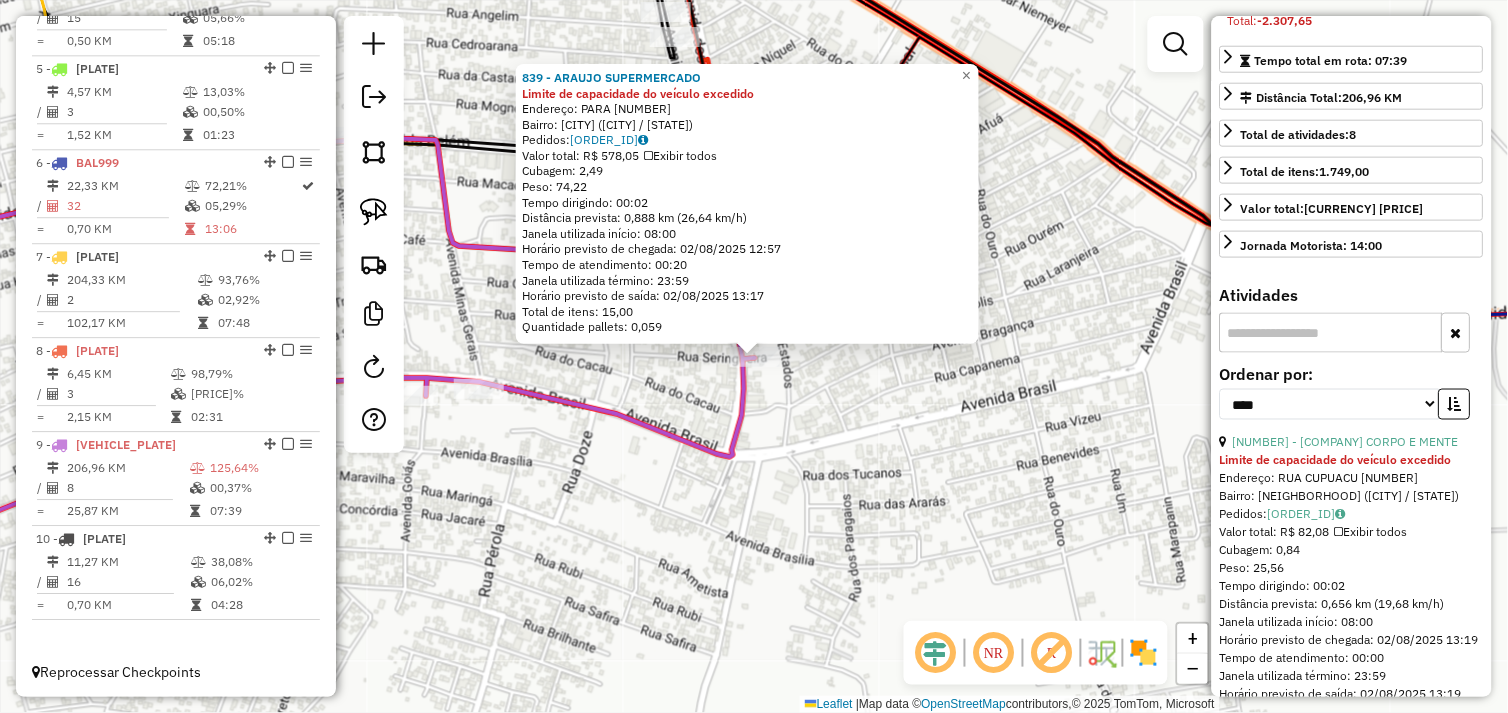 click on "839 - ARAUJO SUPERMERCADO Limite de capacidade do veículo excedido  Endereço:  PARA [NUMBER]   Bairro: CENTRO ([CITY] / [STATE])   Pedidos:  01102518   Valor total: R$ 578,05   Exibir todos   Cubagem: 2,49  Peso: 74,22  Tempo dirigindo: 00:02   Distância prevista: 0,888 km (26,64 km/h)   Janela utilizada início: 08:00   Horário previsto de chegada: 02/08/2025 12:57   Tempo de atendimento: 00:20   Janela utilizada término: 23:59   Horário previsto de saída: 02/08/2025 13:17   Total de itens: 15,00   Quantidade pallets: 0,059  × Janela de atendimento Grade de atendimento Capacidade Transportadoras Veículos Cliente Pedidos  Rotas Selecione os dias de semana para filtrar as janelas de atendimento  Seg   Ter   Qua   Qui   Sex   Sáb   Dom  Informe o período da janela de atendimento: De: Até:  Filtrar exatamente a janela do cliente  Considerar janela de atendimento padrão  Selecione os dias de semana para filtrar as grades de atendimento  Seg   Ter   Qua   Qui   Sex   Sáb   Dom   Peso mínimo:   Peso máximo:" 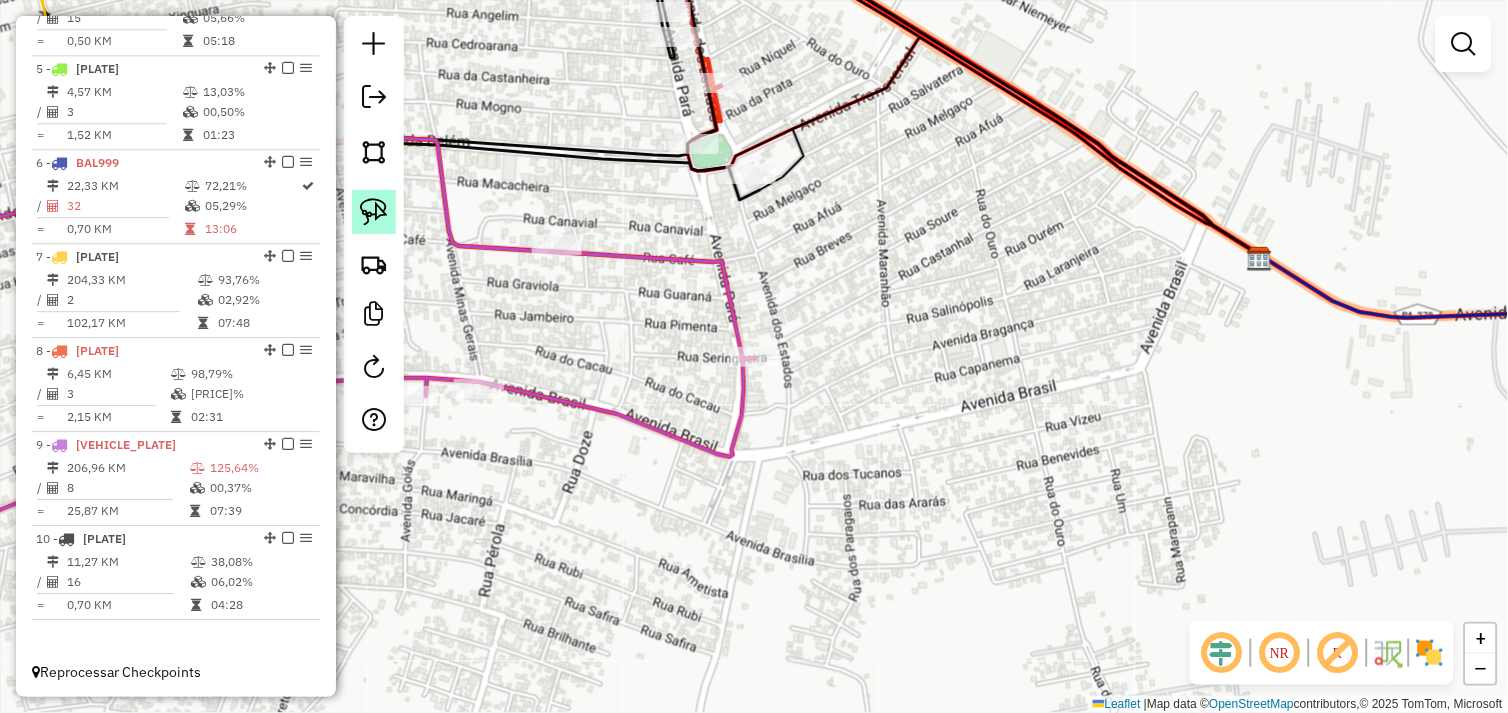 click 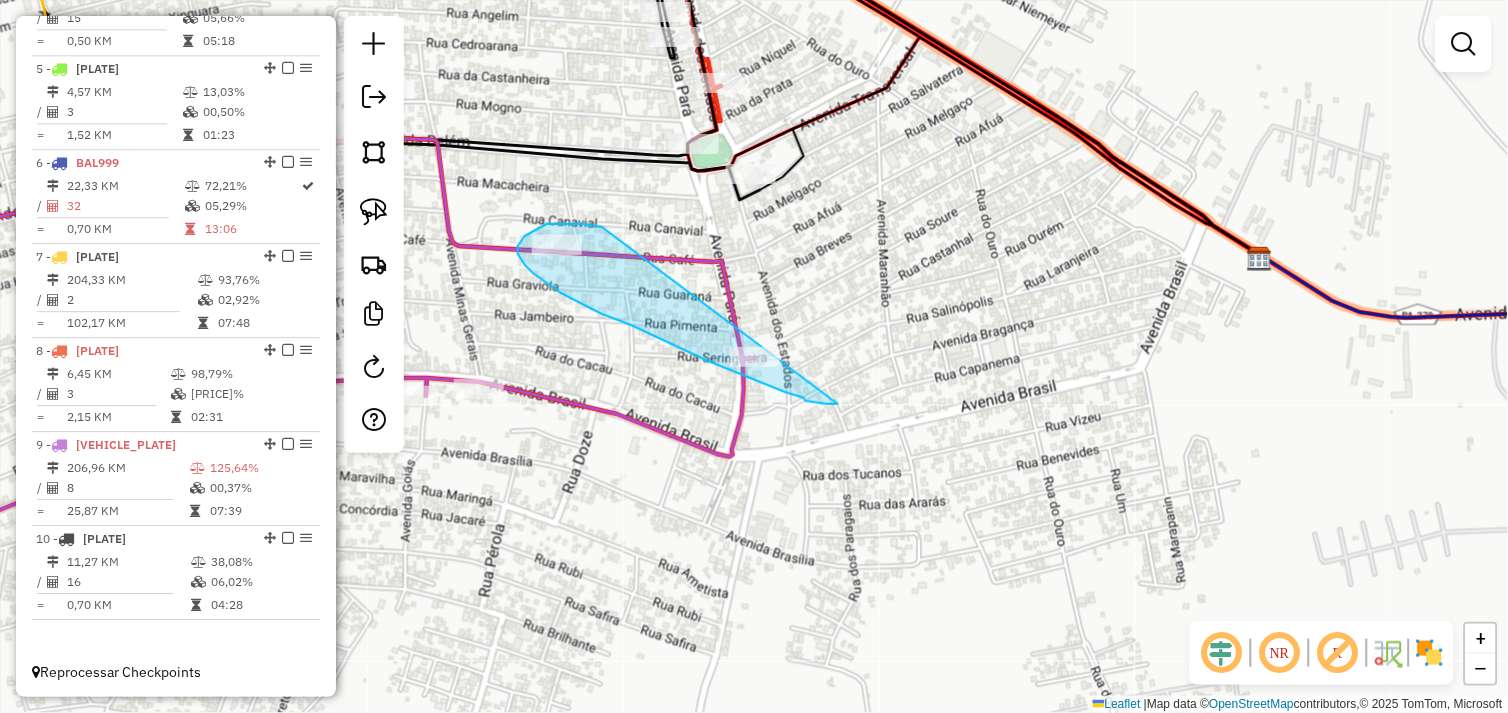 drag, startPoint x: 590, startPoint y: 225, endPoint x: 828, endPoint y: 373, distance: 280.26416 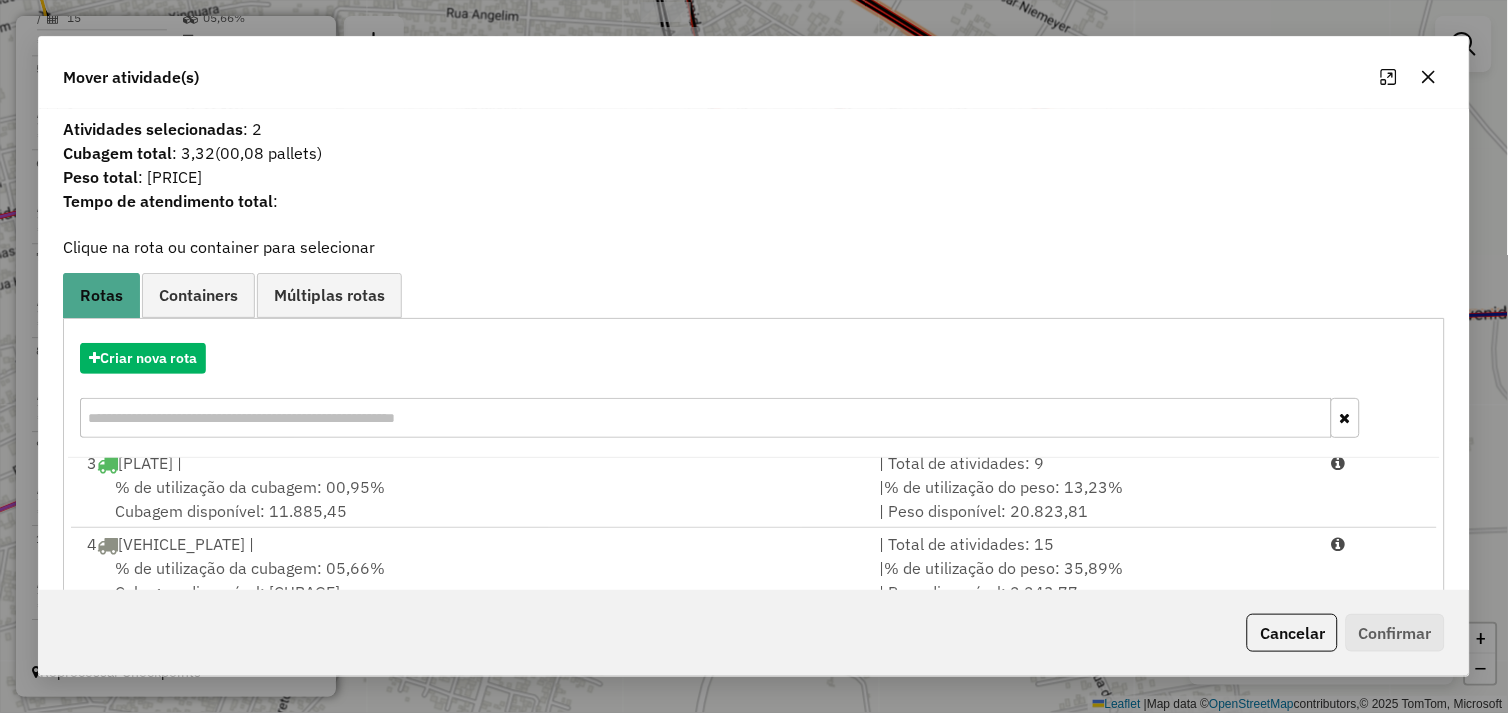scroll, scrollTop: 330, scrollLeft: 0, axis: vertical 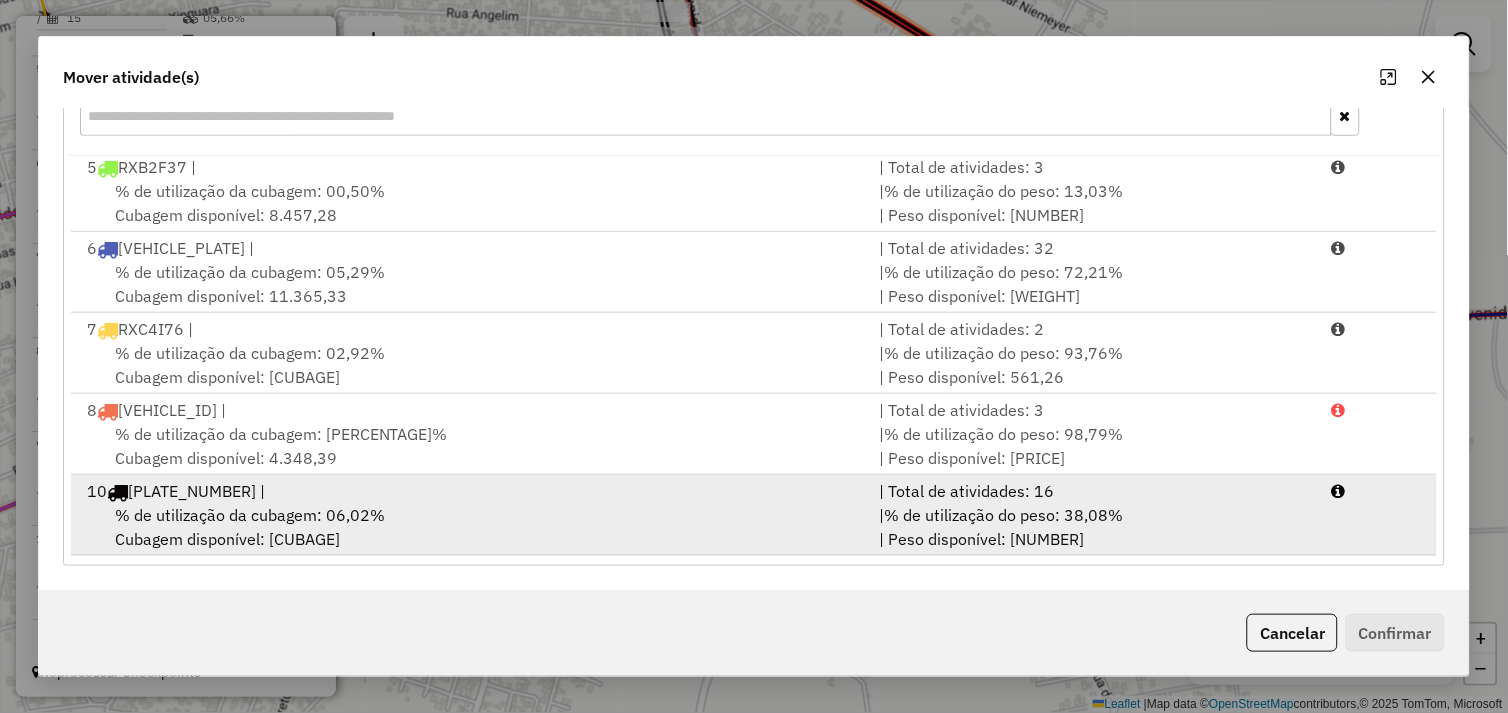drag, startPoint x: 436, startPoint y: 506, endPoint x: 751, endPoint y: 533, distance: 316.15503 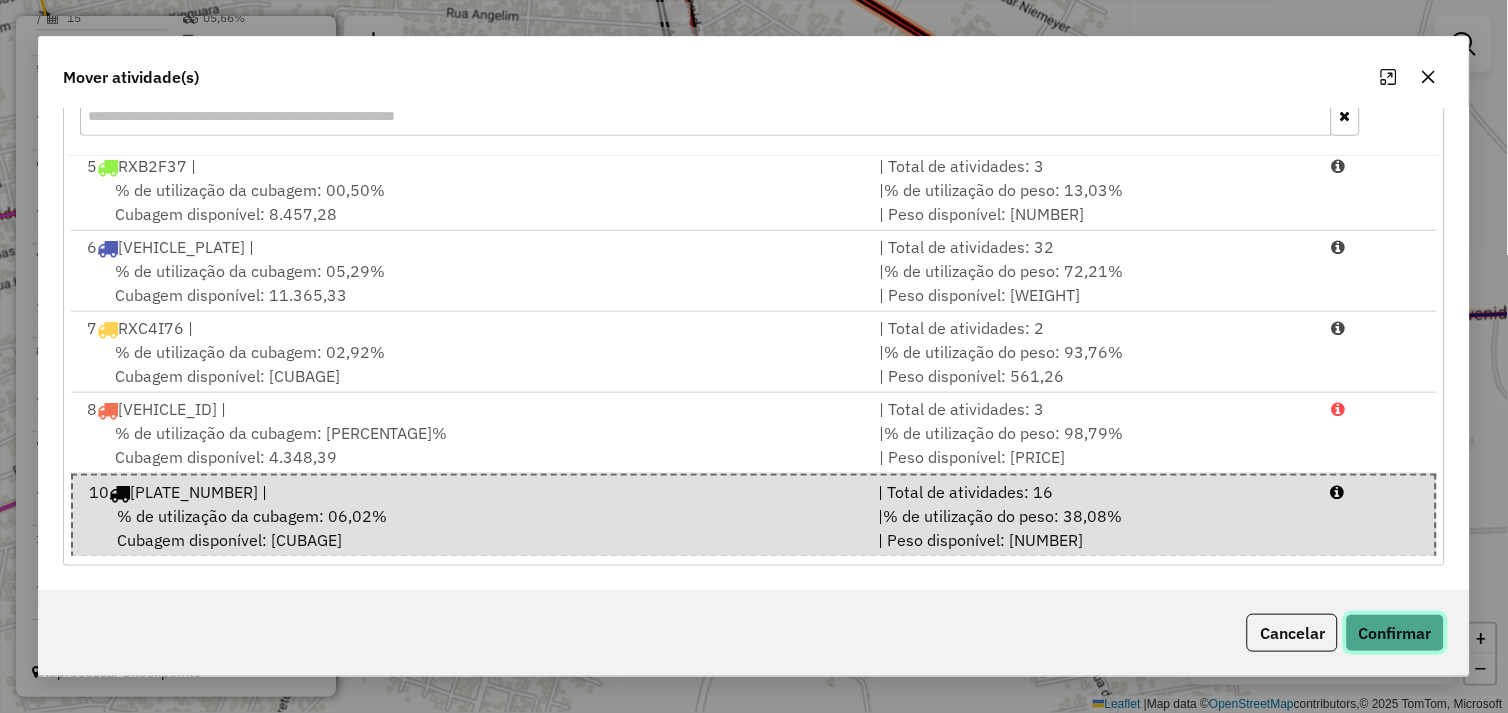 click on "Confirmar" 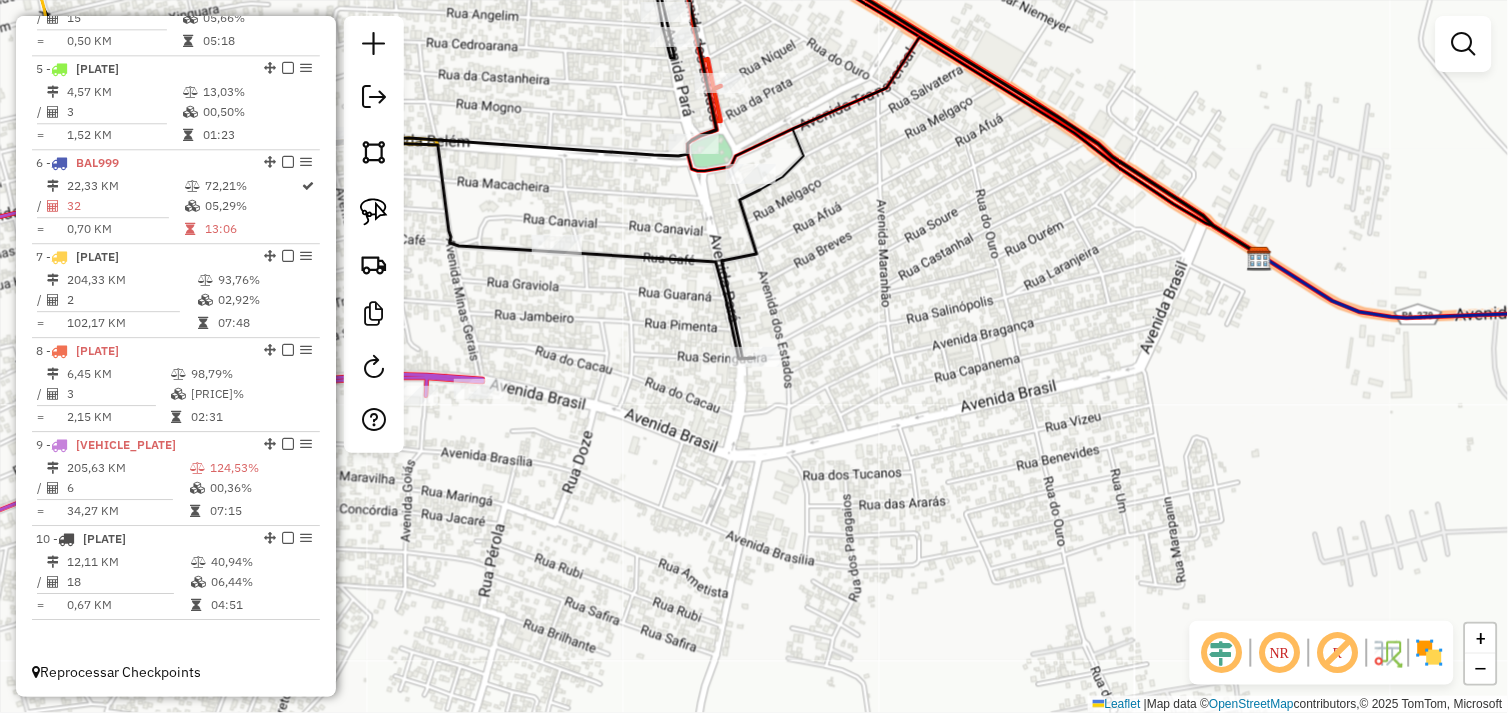 scroll, scrollTop: 0, scrollLeft: 0, axis: both 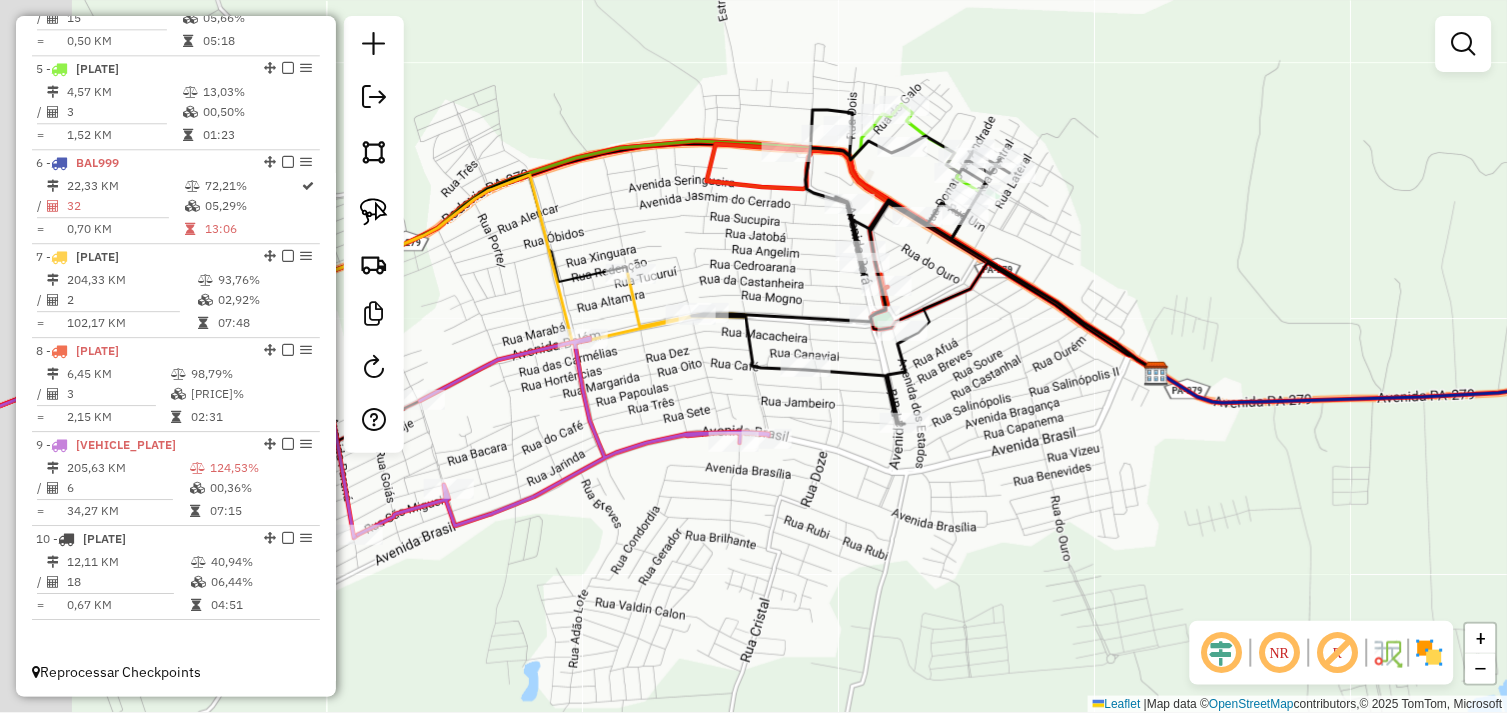 drag, startPoint x: 713, startPoint y: 485, endPoint x: 884, endPoint y: 481, distance: 171.04678 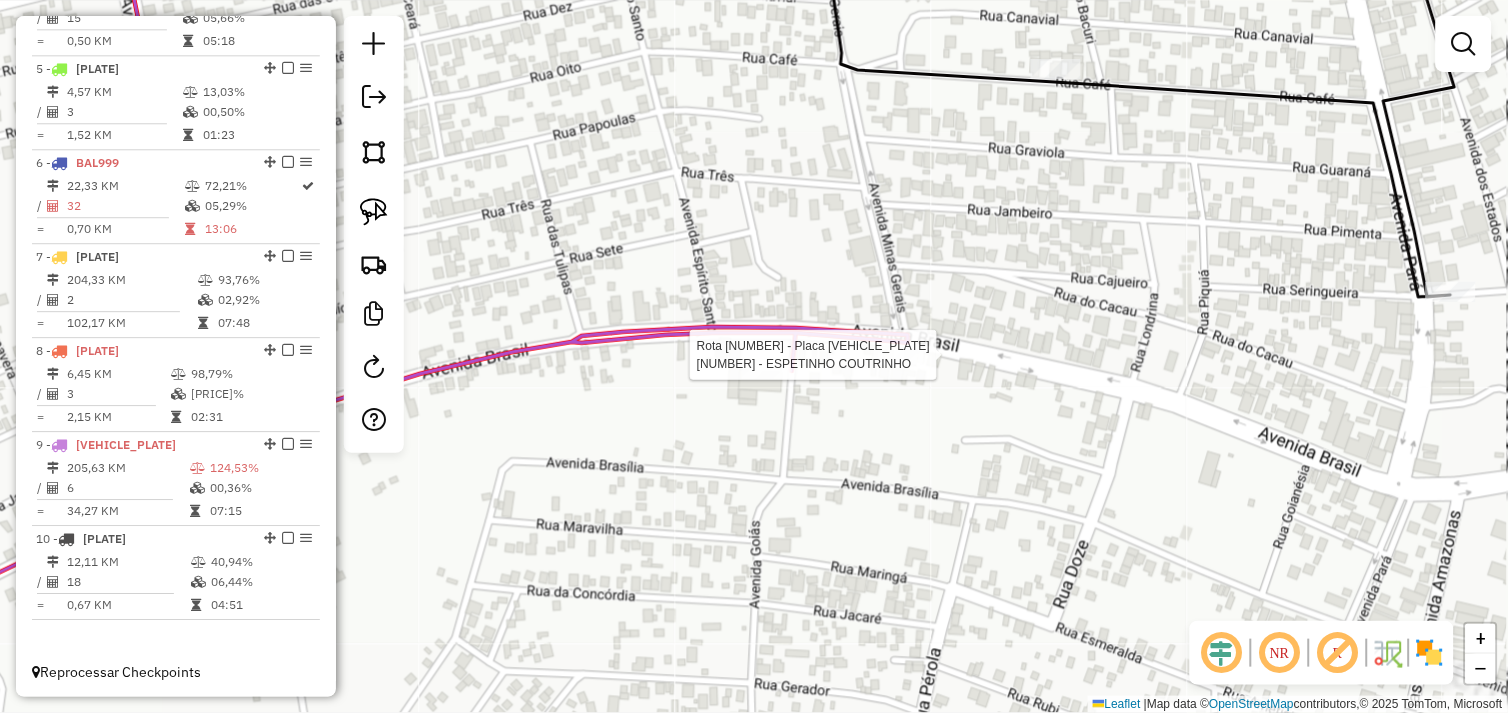 select on "*********" 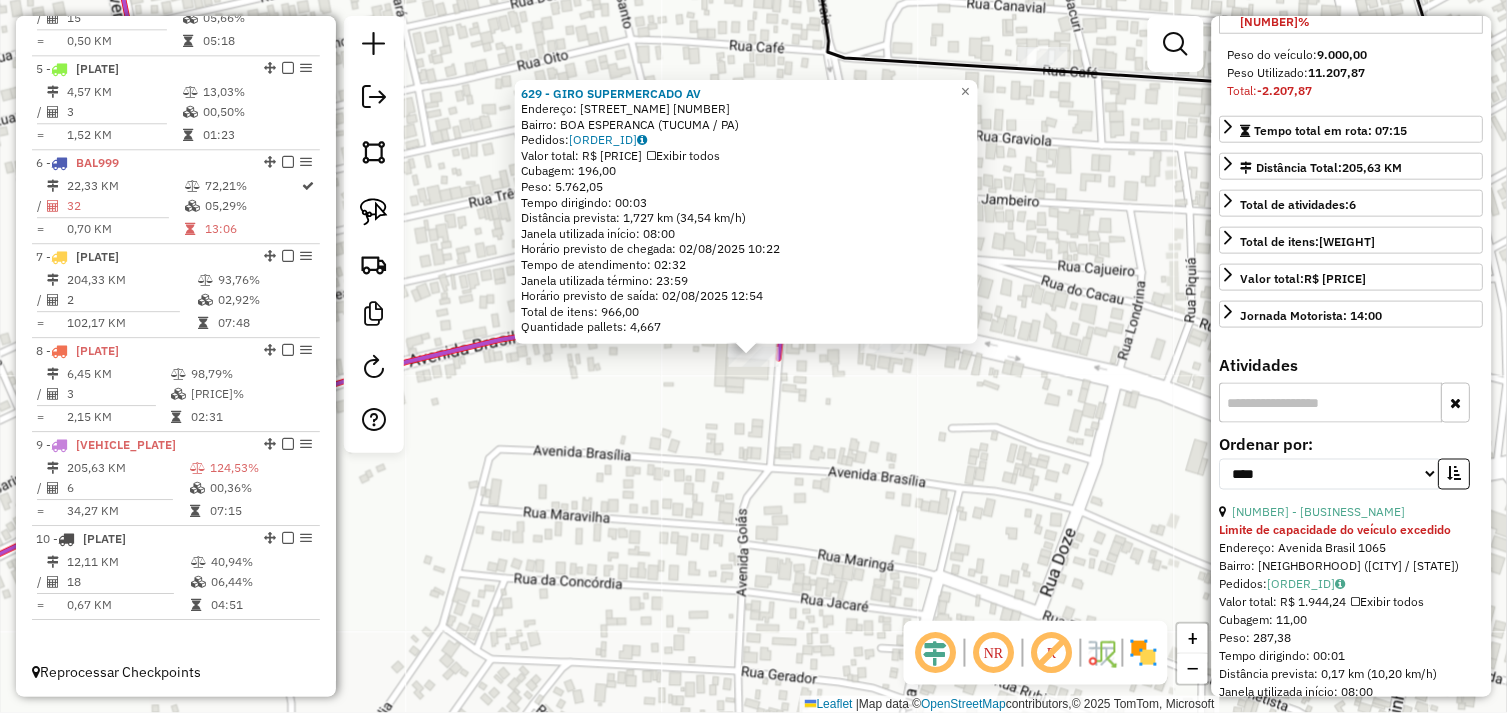 scroll, scrollTop: 444, scrollLeft: 0, axis: vertical 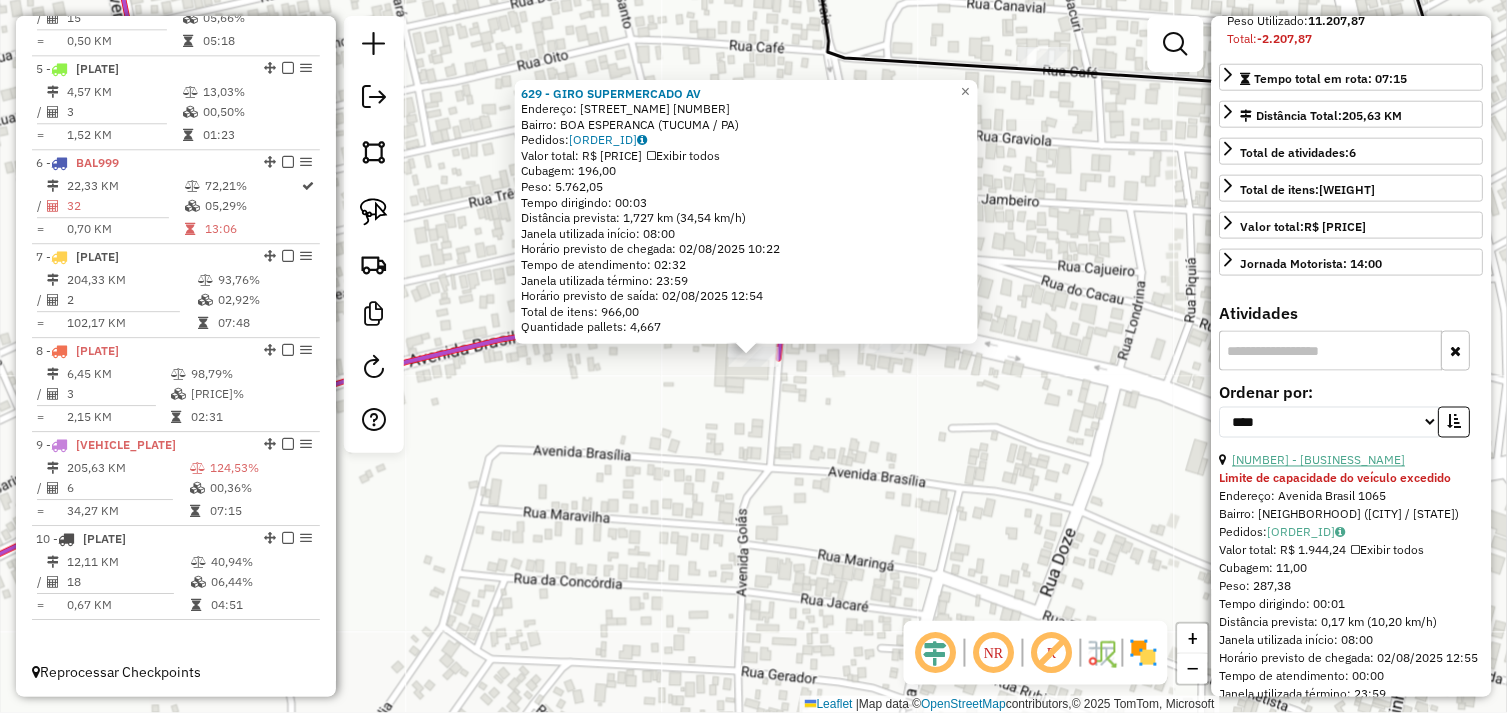 click on "[NUMBER] - [BUSINESS_NAME]" at bounding box center [1319, 460] 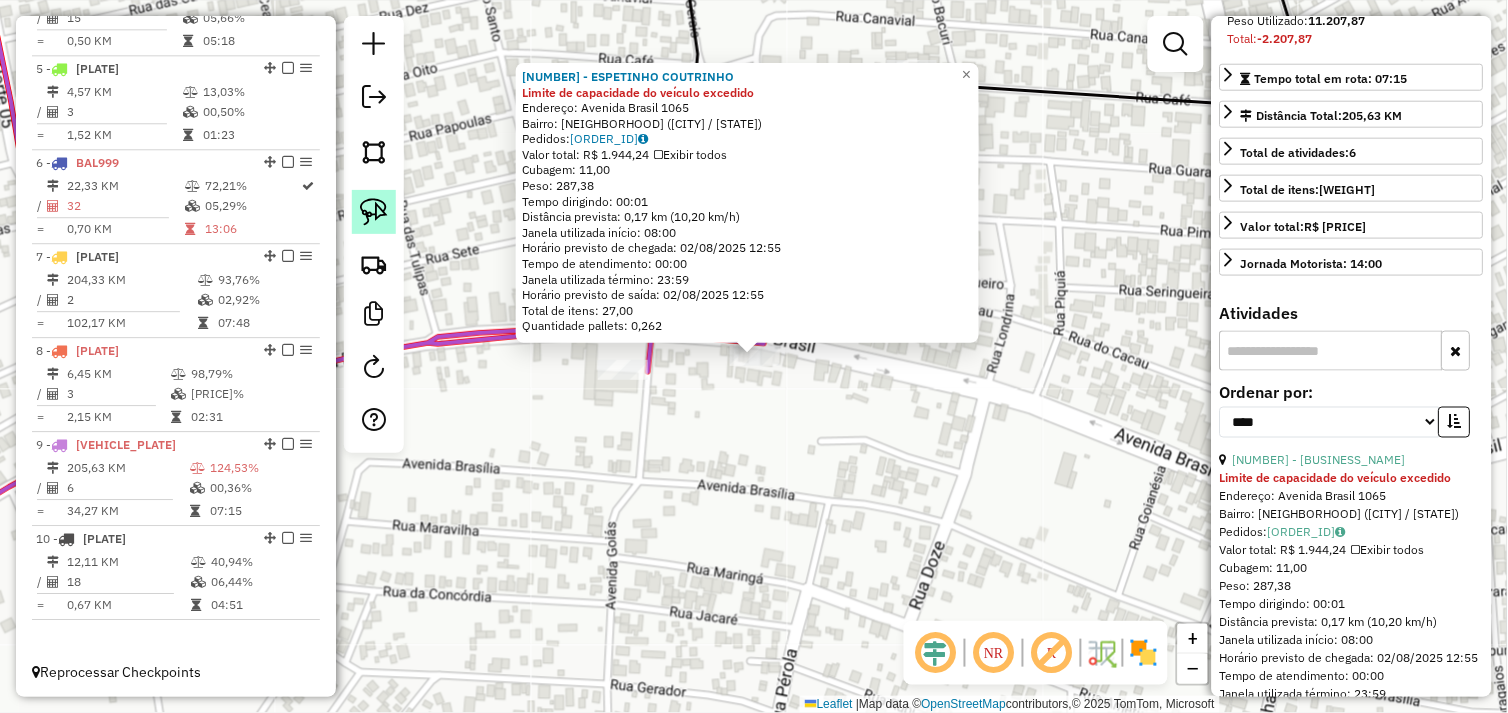 click 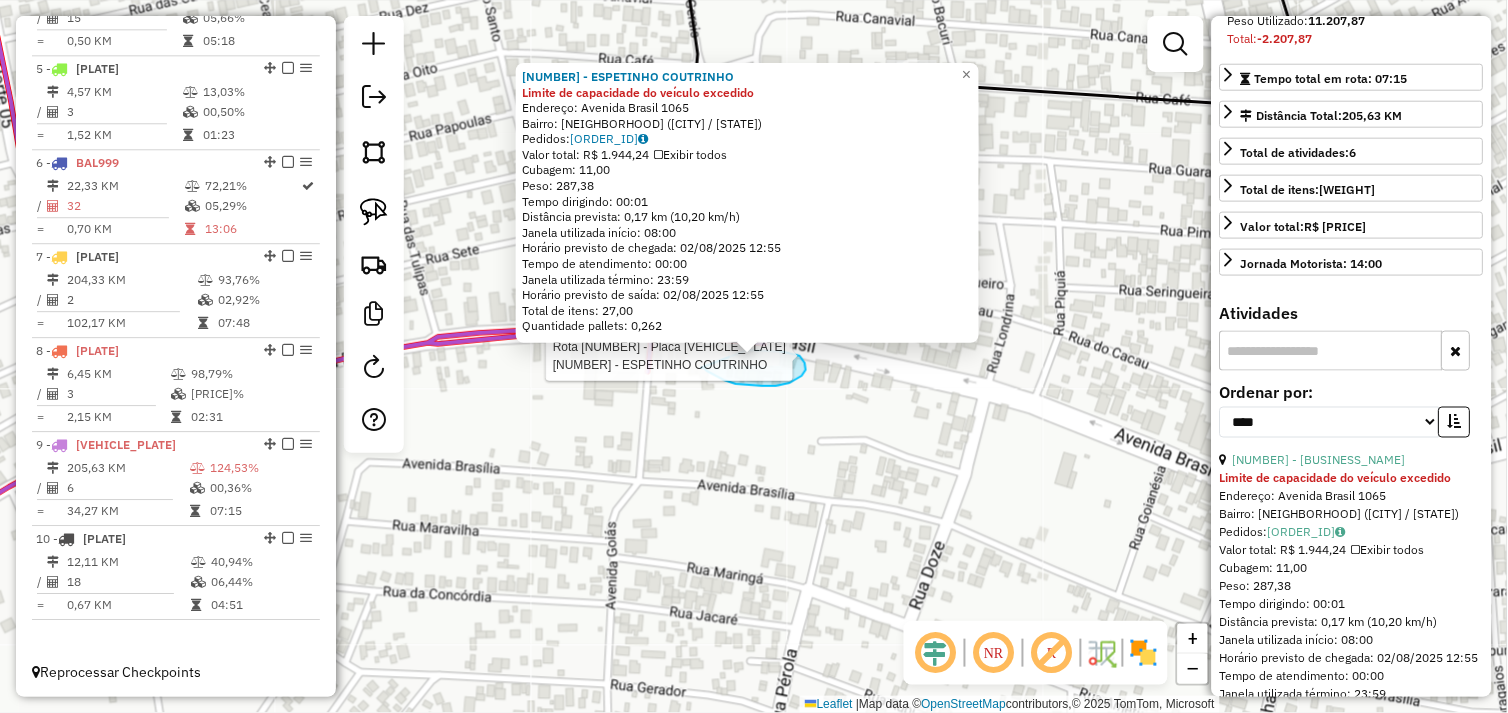 click on "Rota [NUMBER] - Placa [VEHICLE_PLATE]  [NUMBER] - [BUSINESS_NAME] [NUMBER] - [BUSINESS_NAME] Limite de capacidade do veículo excedido  Endereço:  Avenida Brasil [NUMBER]   Bairro: [CITY] ([CITY] / [STATE])   Pedidos:  [ORDER_ID]   Valor total: R$ [PRICE]   Exibir todos   Cubagem: [CUBAGE]  Peso: [WEIGHT]  Tempo dirigindo: [TIME]   Distância prevista: [DISTANCE] ([SPEED])   Janela utilizada início: [TIME]   Horário previsto de chegada: [DATE] [TIME]   Tempo de atendimento: [TIME]   Janela utilizada término: [TIME]   Horário previsto de saída: [DATE] [TIME]   Total de itens: [ITEMS]   Quantidade pallets: [PALLETS]  × Janela de atendimento Grade de atendimento Capacidade Transportadoras Veículos Cliente Pedidos  Rotas Selecione os dias de semana para filtrar as janelas de atendimento  Seg   Ter   Qua   Qui   Sex   Sáb   Dom  Informe o período da janela de atendimento: De: Até:  Filtrar exatamente a janela do cliente  Considerar janela de atendimento padrão  Selecione os dias de semana para filtrar as grades de atendimento  Seg   Ter   Qua   Qui   Sex   Sáb   Dom   Peso mínimo:" 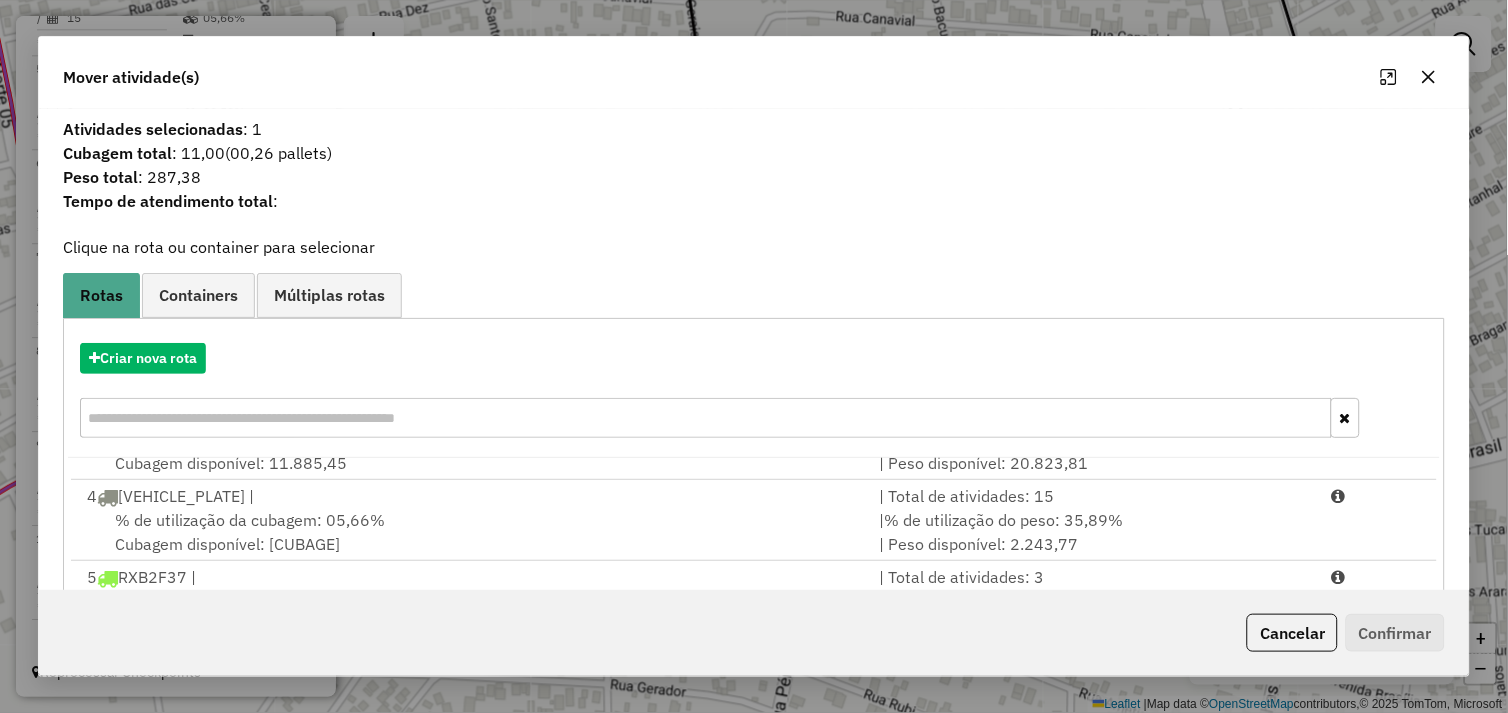 scroll, scrollTop: 330, scrollLeft: 0, axis: vertical 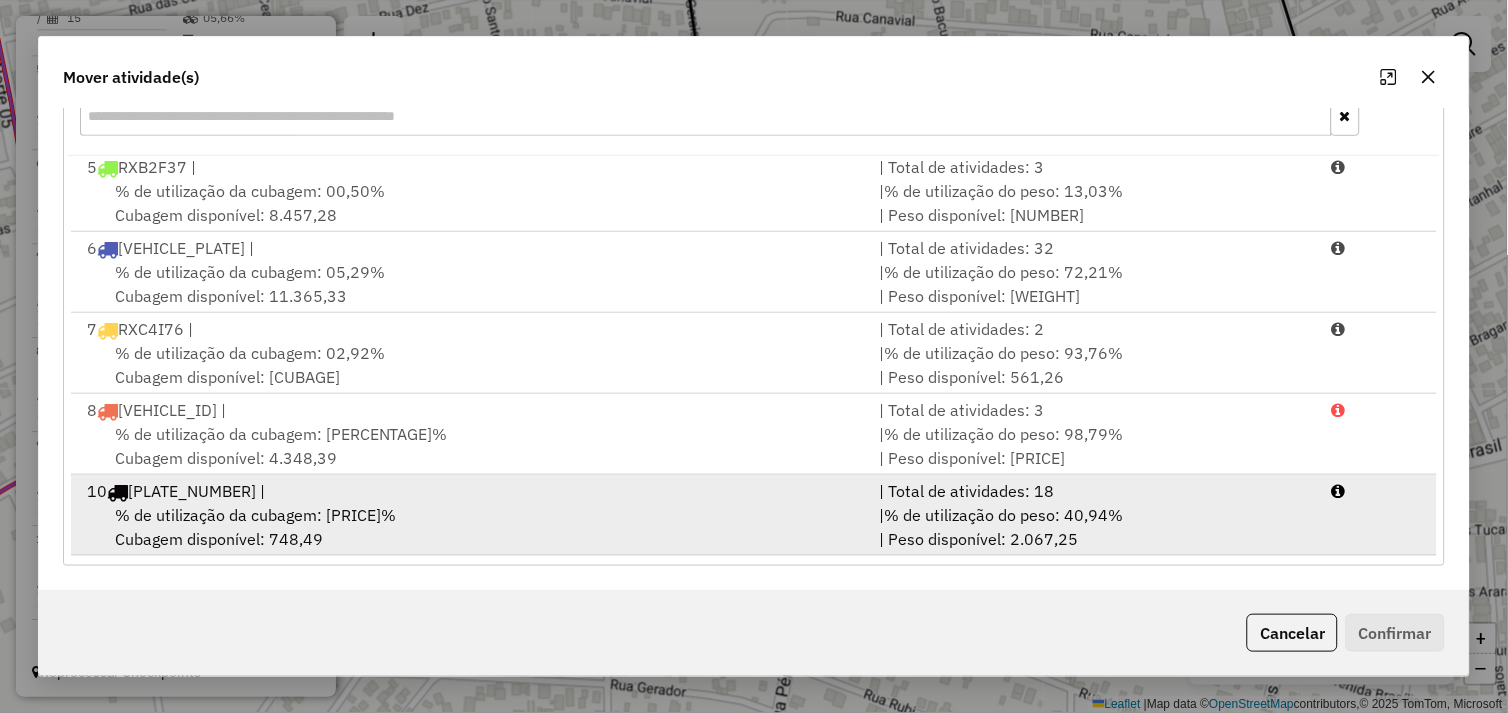 drag, startPoint x: 508, startPoint y: 521, endPoint x: 714, endPoint y: 538, distance: 206.70027 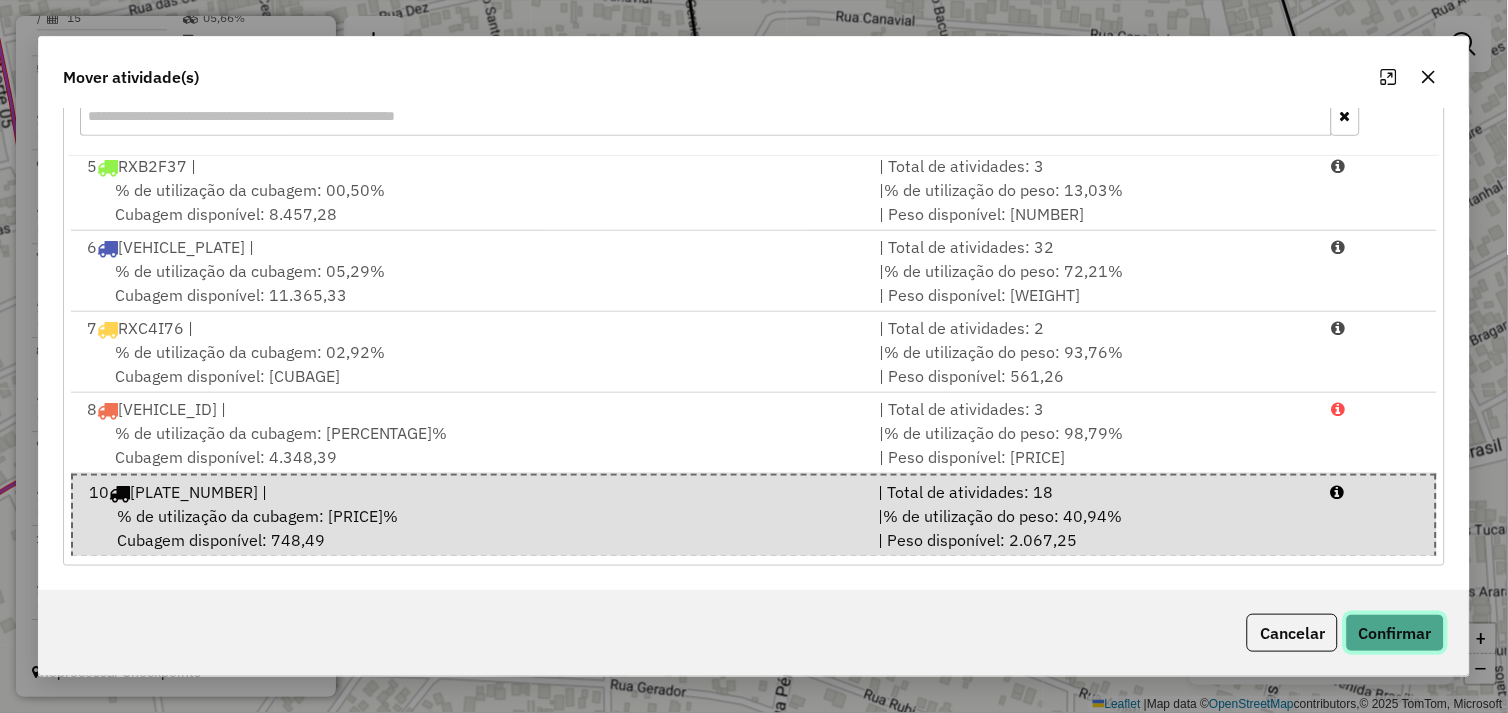 click on "Confirmar" 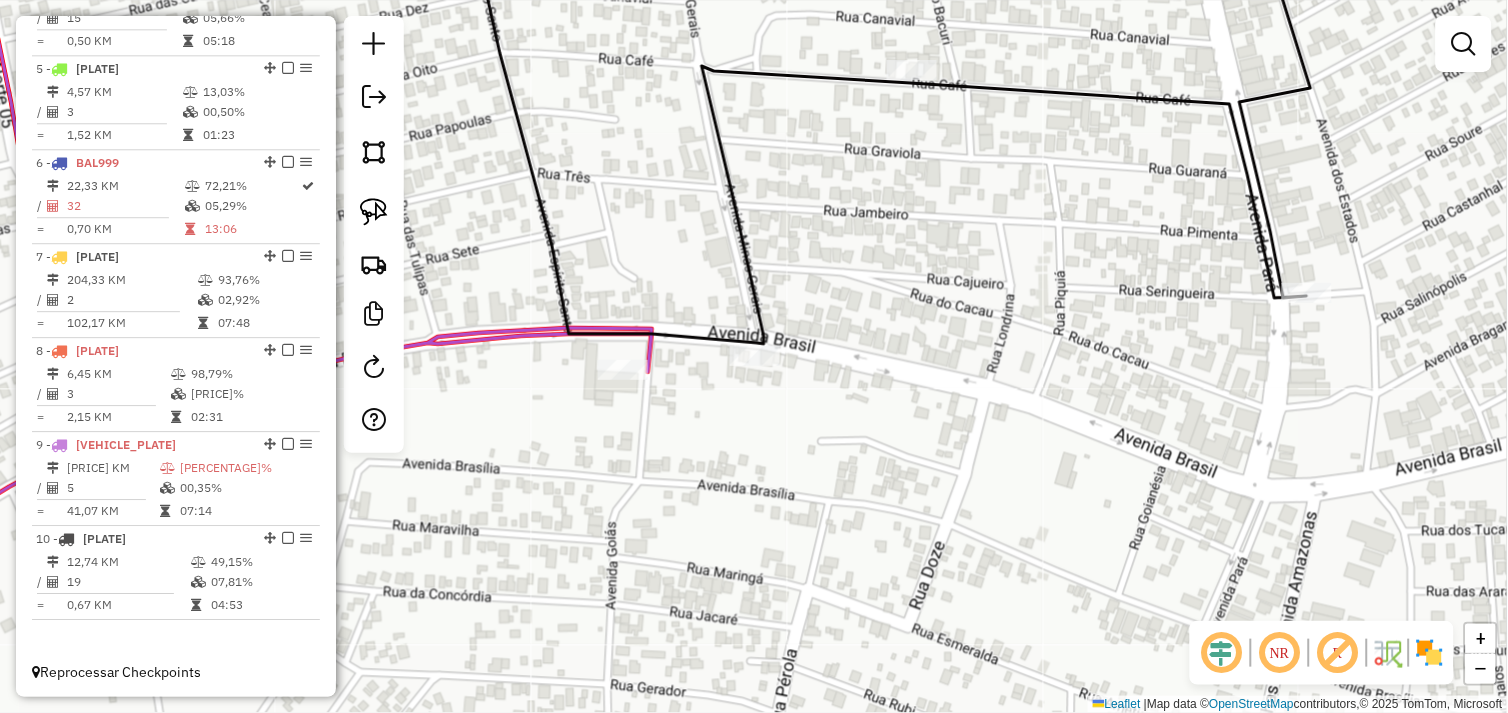 scroll, scrollTop: 0, scrollLeft: 0, axis: both 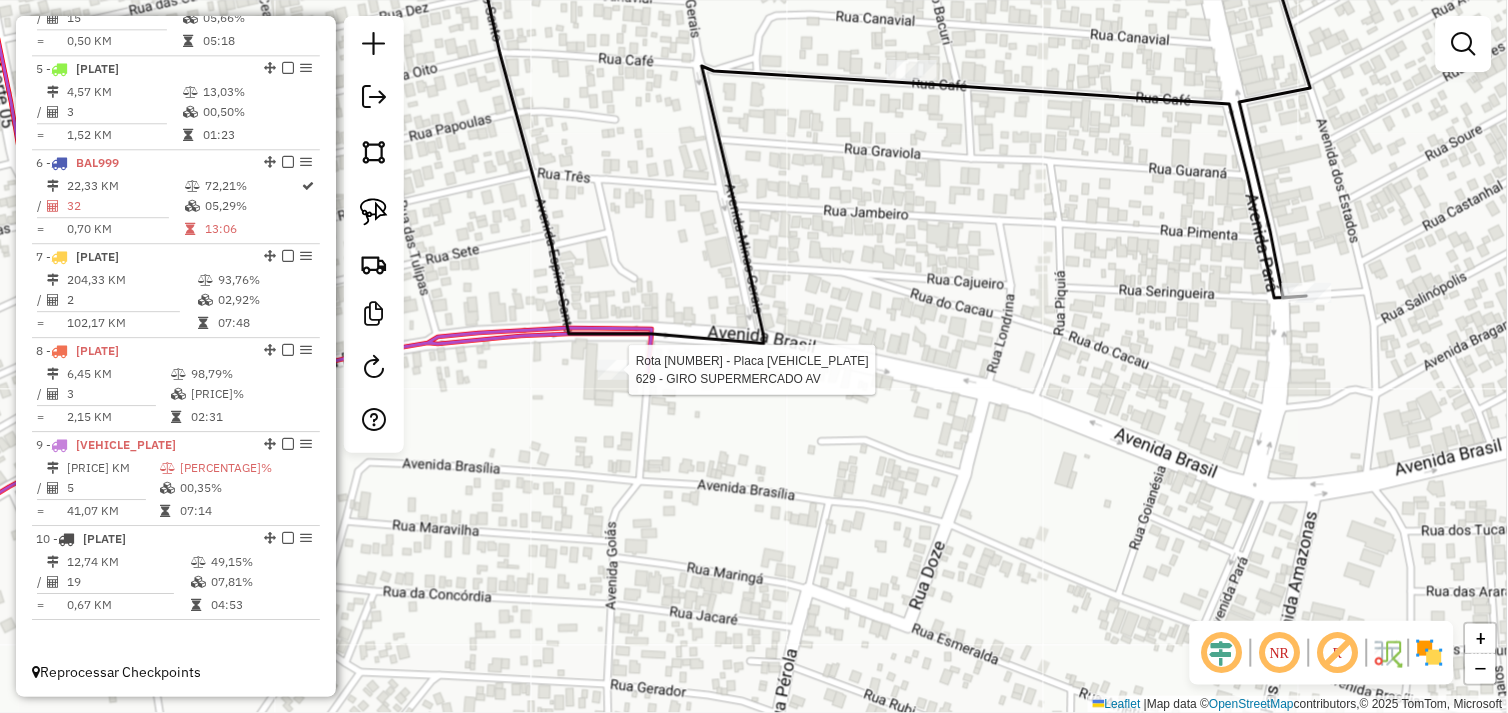 select on "*********" 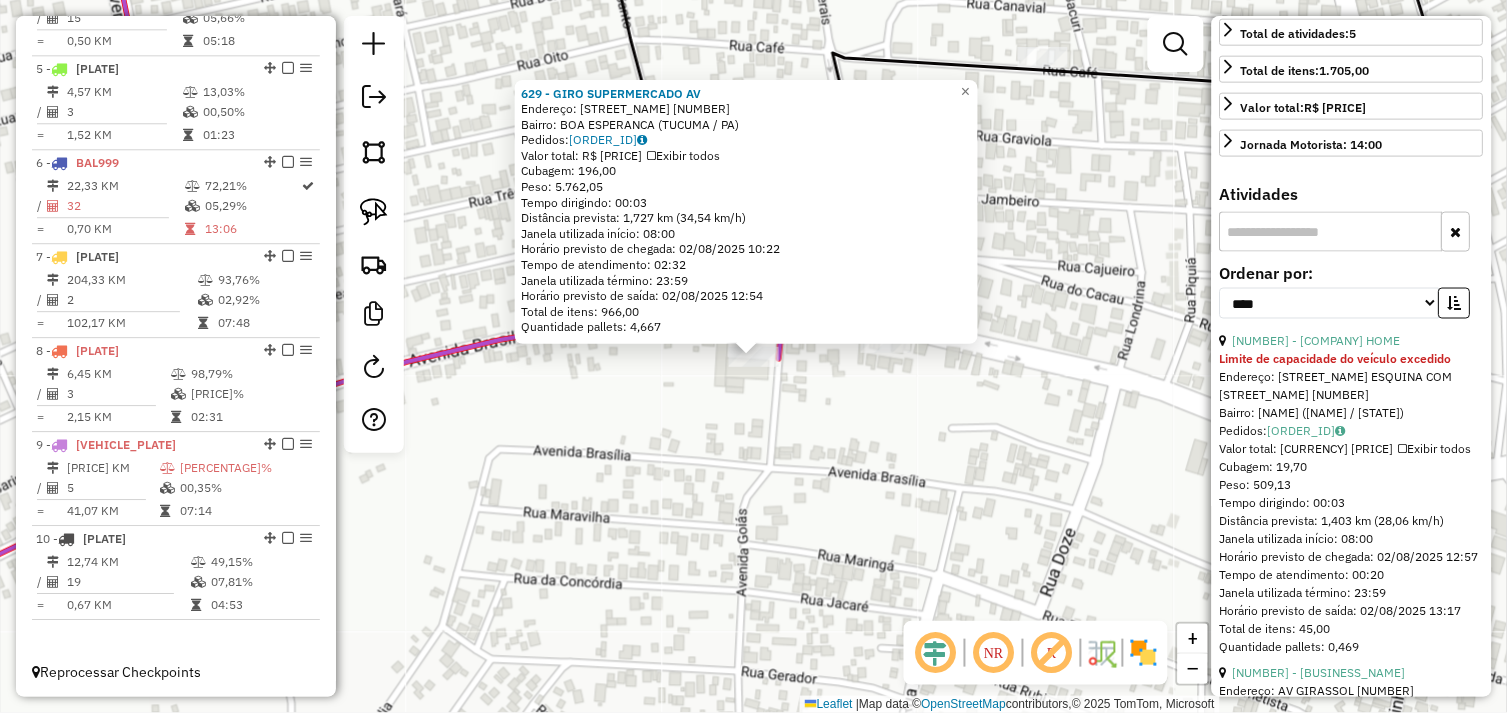 scroll, scrollTop: 555, scrollLeft: 0, axis: vertical 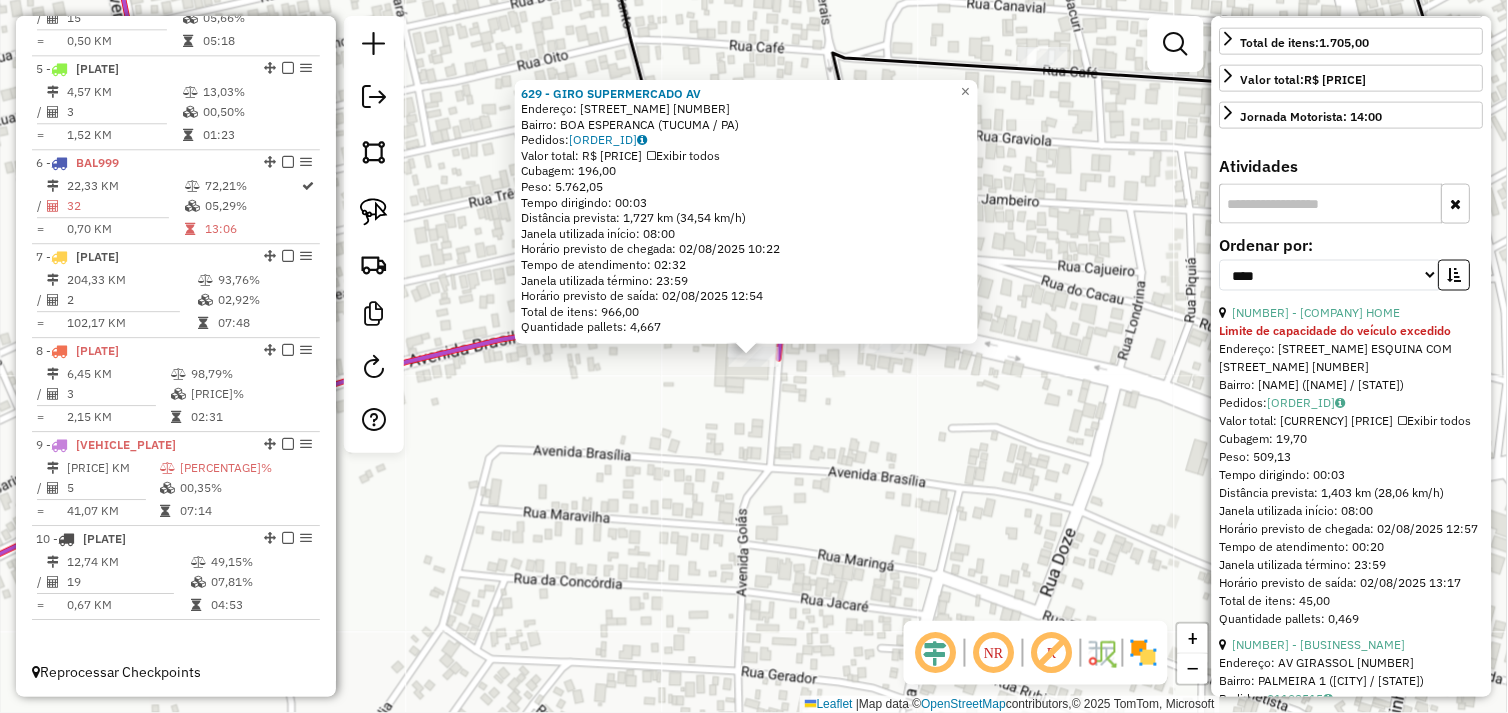 click on "629 - GIRO SUPERMERCADO AV  Endereço:  AV GOIAS [NUMBER]   Bairro: BOA ESPERANCA ([CITY] / [STATE])   Pedidos:  01102508   Valor total: R$ 37.602,07   Exibir todos   Cubagem: 196,00  Peso: 5.762,05  Tempo dirigindo: 00:03   Distância prevista: 1,727 km (34,54 km/h)   Janela utilizada início: 08:00   Horário previsto de chegada: 02/08/2025 10:22   Tempo de atendimento: 02:32   Janela utilizada término: 23:59   Horário previsto de saída: 02/08/2025 12:54   Total de itens: 966,00   Quantidade pallets: 4,667  × Janela de atendimento Grade de atendimento Capacidade Transportadoras Veículos Cliente Pedidos  Rotas Selecione os dias de semana para filtrar as janelas de atendimento  Seg   Ter   Qua   Qui   Sex   Sáb   Dom  Informe o período da janela de atendimento: De: Até:  Filtrar exatamente a janela do cliente  Considerar janela de atendimento padrão  Selecione os dias de semana para filtrar as grades de atendimento  Seg   Ter   Qua   Qui   Sex   Sáb   Dom   Considerar clientes sem dia de atendimento cadastrado" 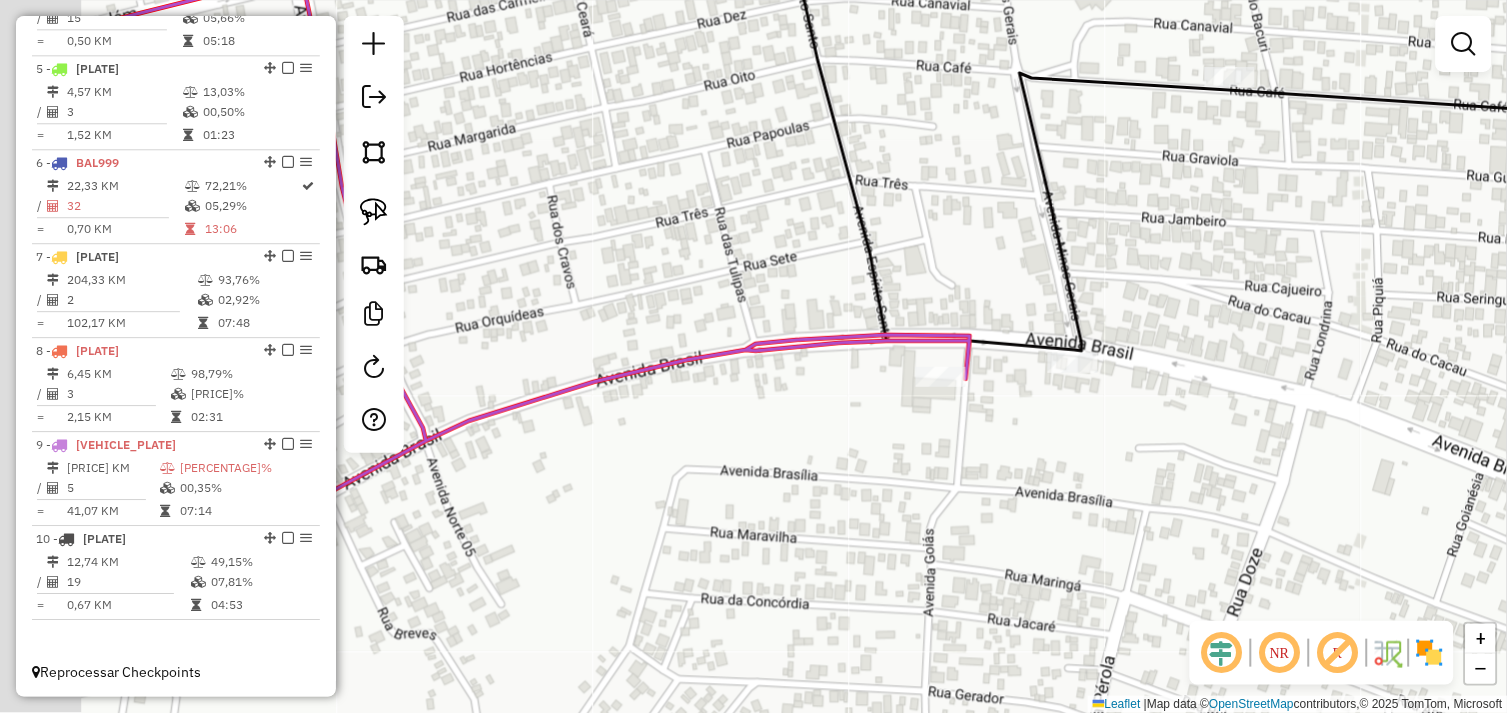 drag, startPoint x: 1008, startPoint y: 431, endPoint x: 1042, endPoint y: 436, distance: 34.36568 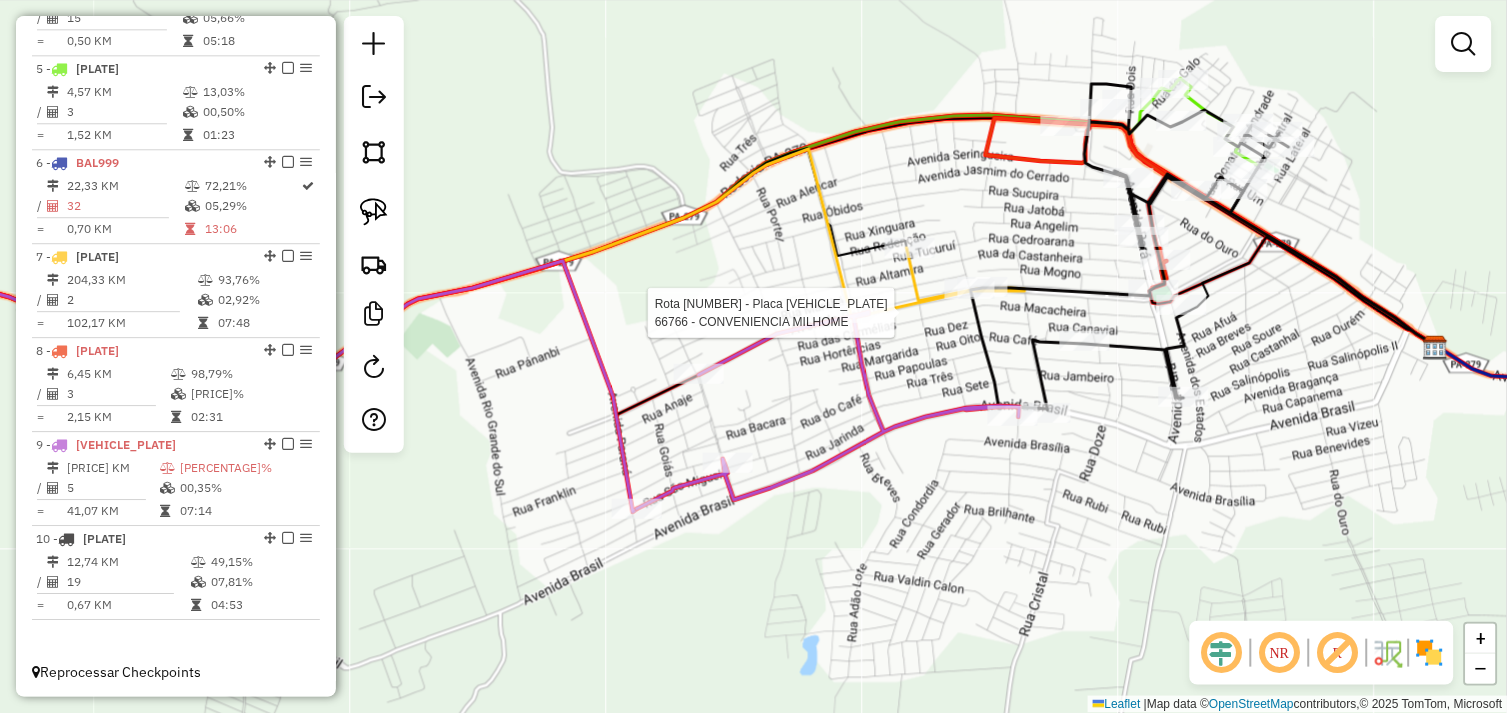 select on "*********" 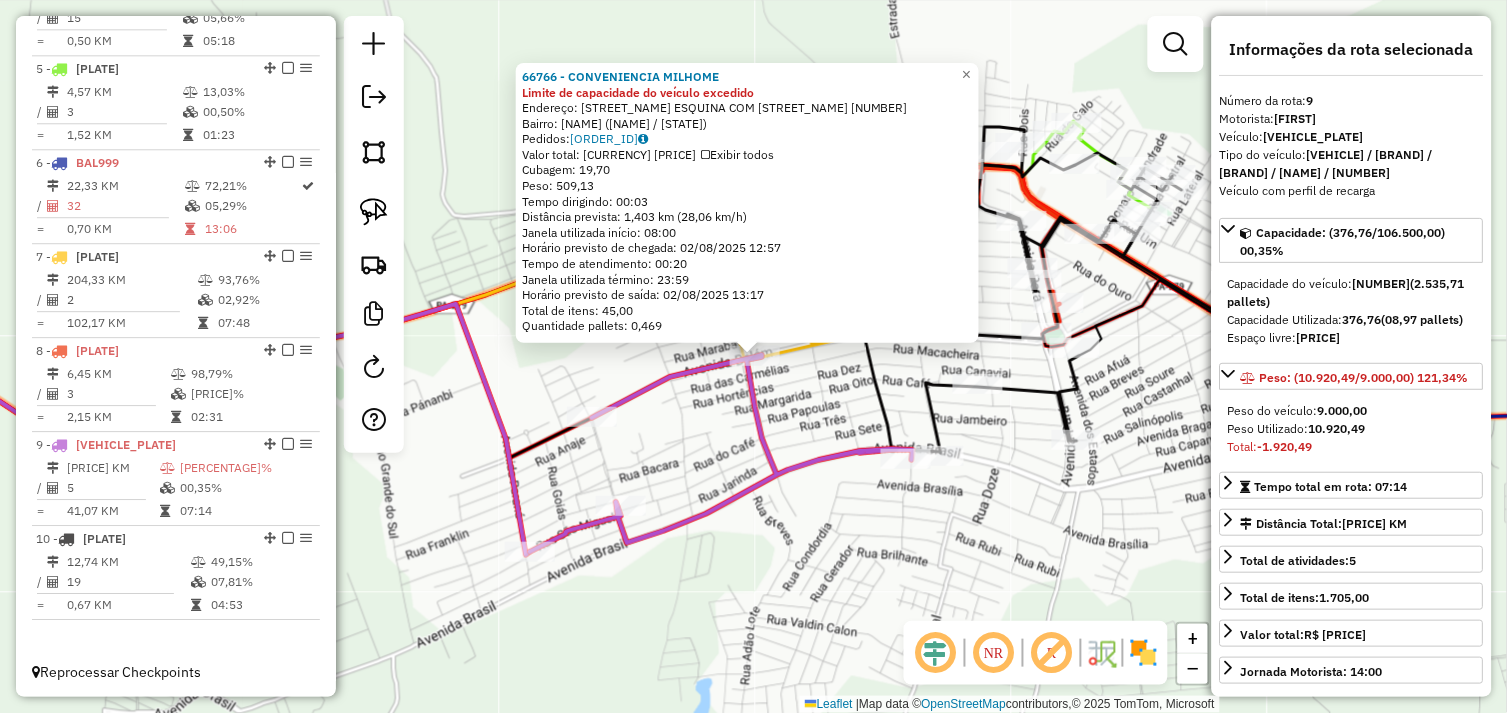 click on "[NUMBER] - [COMPANY] Limite de capacidade do veículo excedido Endereço: [STREET] [NUMBER] Bairro: [NEIGHBORHOOD] ([CITY] / [STATE]) Pedidos: [ORDER_ID] Valor total: [CURRENCY] [AMOUNT] Exibir todos Cubagem: [NUMBER] Peso: [NUMBER] Tempo dirigindo: [TIME] Distância prevista: [NUMBER] km ([NUMBER] km/h) Janela utilizada início: [TIME] Horário previsto de chegada: [DATE] [TIME] Tempo de atendimento: [TIME] Janela utilizada término: [TIME] Horário previsto de saída: [DATE] [TIME] Total de itens: [NUMBER] Quantidade pallets: [NUMBER] × Janela de atendimento Grade de atendimento Capacidade Transportadoras Veículos Cliente Pedidos Rotas Selecione os dias de semana para filtrar as janelas de atendimento Seg Ter Qua Qui Sex Sáb Dom Informe o período da janela de atendimento: De: Até: Filtrar exatamente a janela do cliente Considerar janela de atendimento padrão Selecione os dias de semana para filtrar as grades de atendimento Seg Ter Qua Qui Sex" 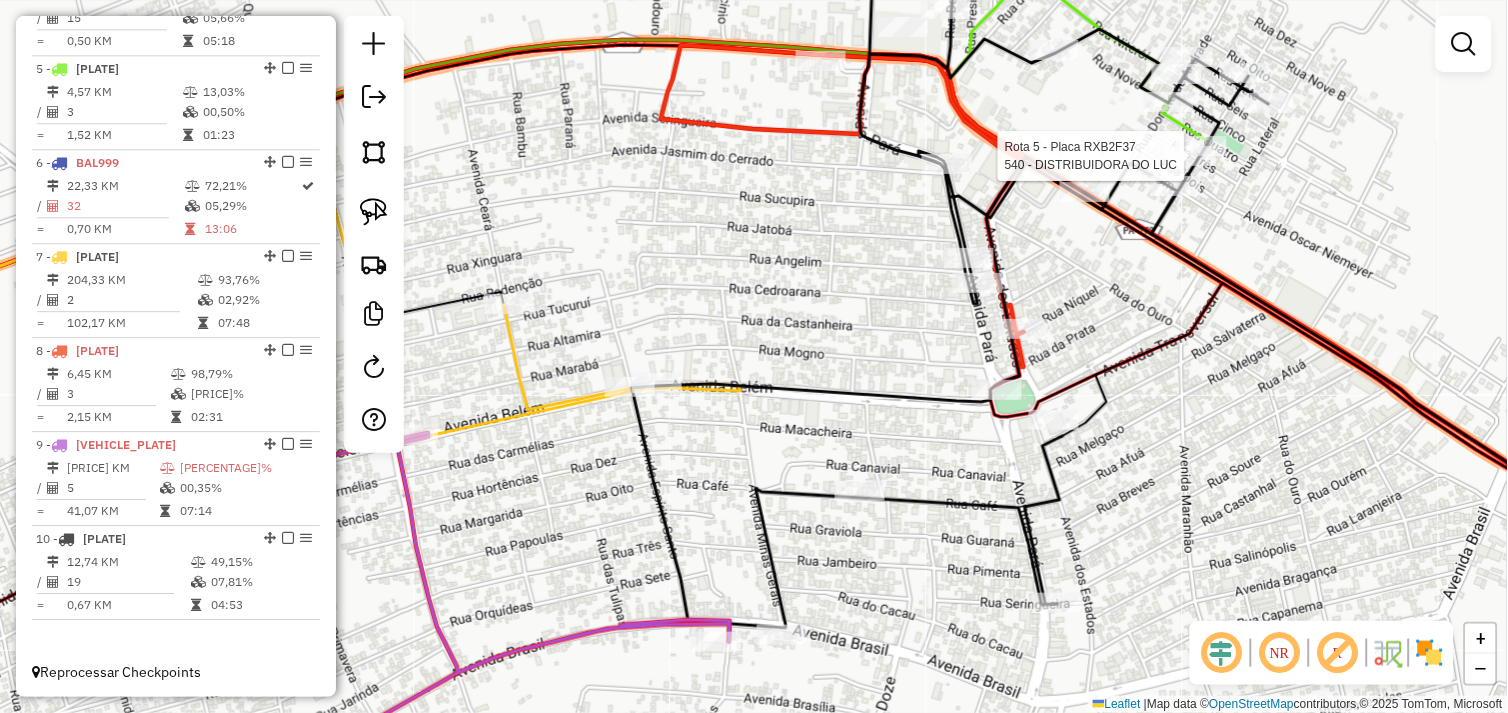 select on "*********" 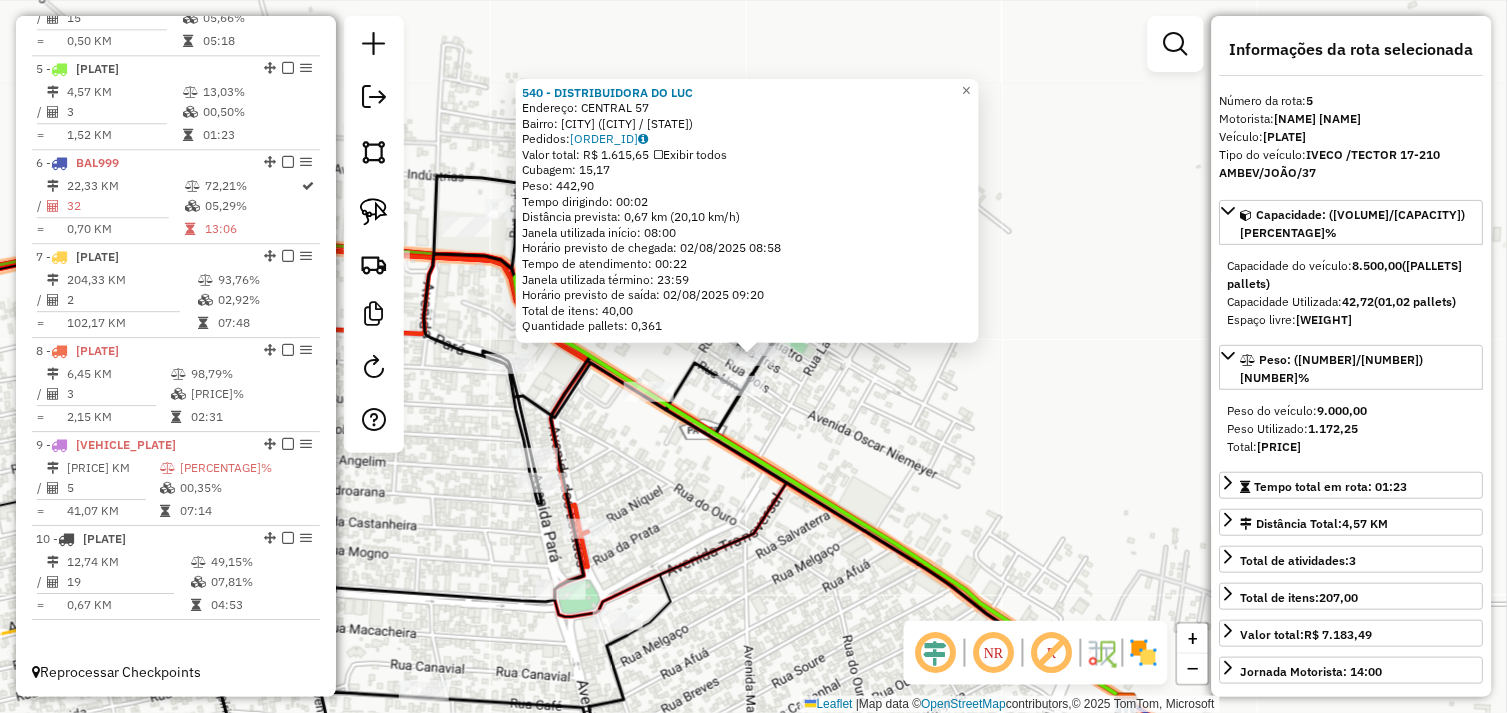 click on "[NUMBER] - [COMPANY_NAME]  Endereço:  [STREET_NAME] [NUMBER]   Bairro: [NEIGHBORHOOD] ([CITY] / [STATE])   Pedidos:  [ORDER_ID]   Valor total: [CURRENCY] [PRICE]   Exibir todos   Cubagem: [PRICE]  Peso: [PRICE]  Tempo dirigindo: [TIME]   Distância prevista: [PRICE] km ([PRICE] km/h)   Janela utilizada início: [TIME]   Horário previsto de chegada: [DATE] [TIME]   Tempo de atendimento: [TIME]   Janela utilizada término: [TIME]   Horário previsto de saída: [DATE] [TIME]   Total de itens: [PRICE]   Quantidade pallets: [PRICE]  × Janela de atendimento Grade de atendimento Capacidade Transportadoras Veículos Cliente Pedidos  Rotas Selecione os dias de semana para filtrar as janelas de atendimento  Seg   Ter   Qua   Qui   Sex   Sáb   Dom  Informe o período da janela de atendimento: De: Até:  Filtrar exatamente a janela do cliente  Considerar janela de atendimento padrão  Selecione os dias de semana para filtrar as grades de atendimento  Seg   Ter   Qua   Qui   Sex   Sáb   Dom   Considerar clientes sem dia de atendimento cadastrado  De:  +" 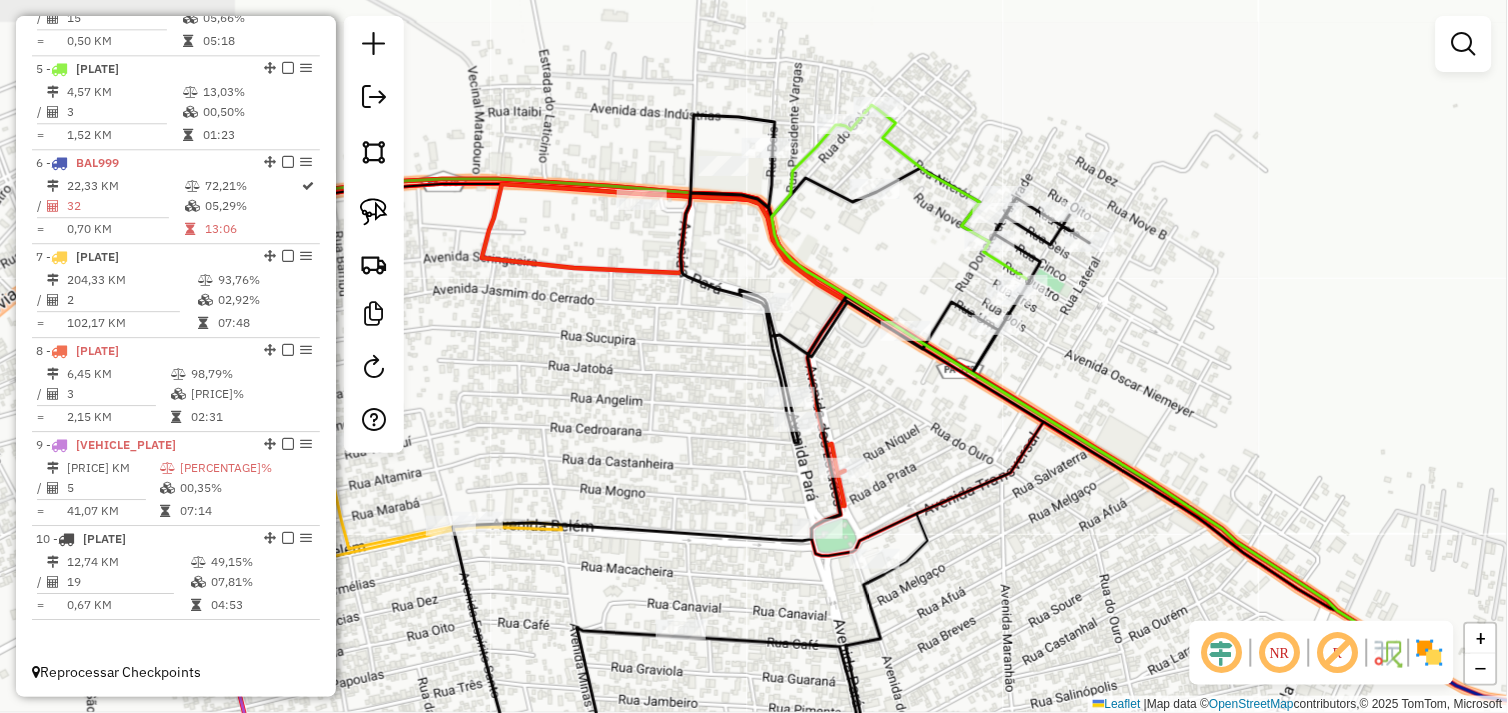 drag, startPoint x: 848, startPoint y: 434, endPoint x: 1112, endPoint y: 373, distance: 270.95572 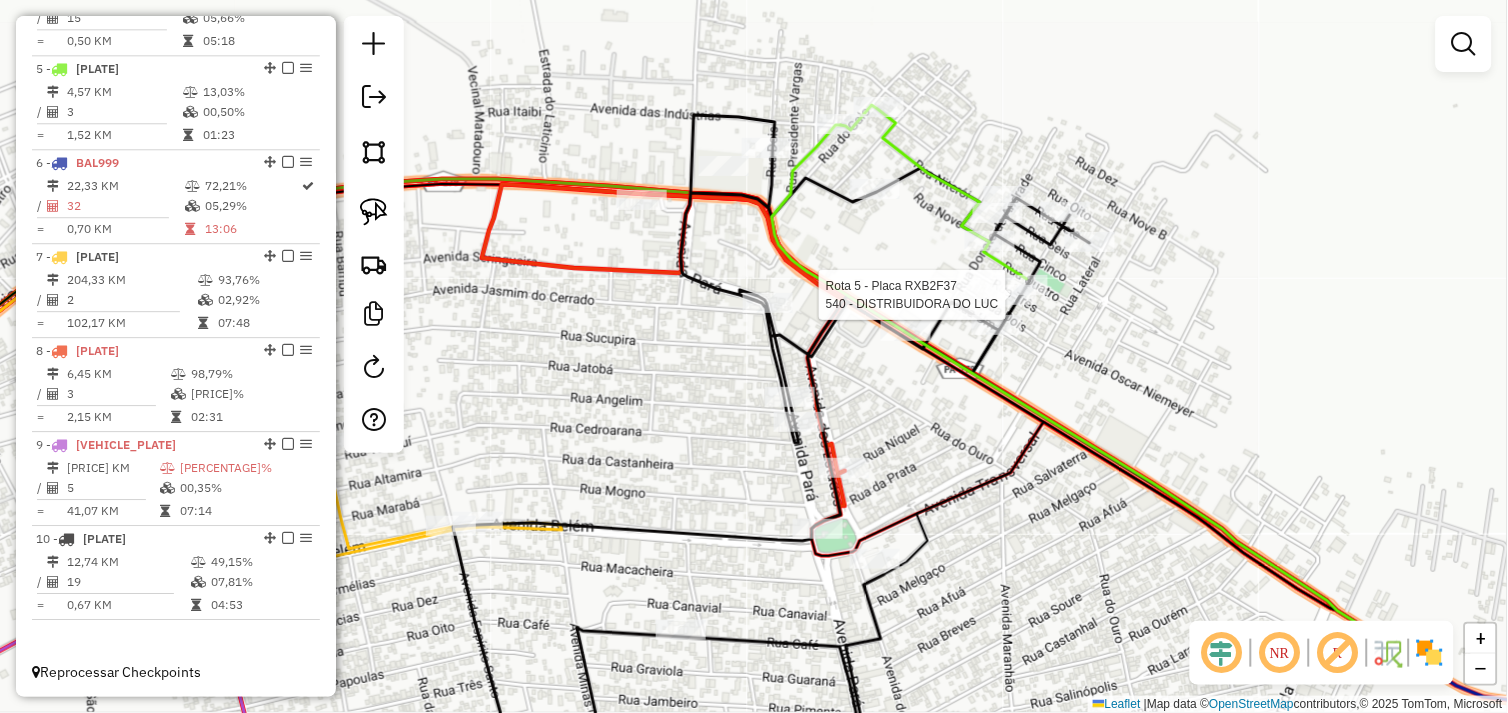 select on "*********" 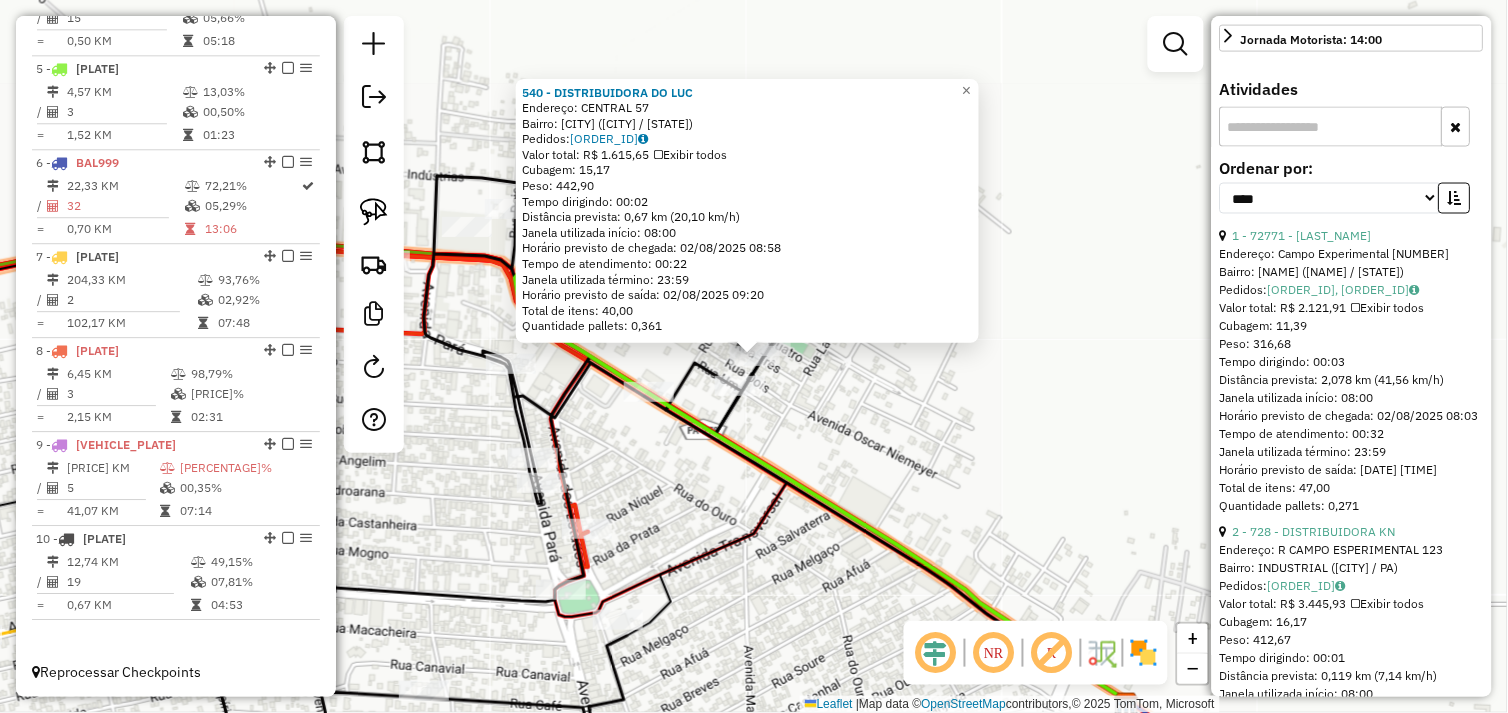 scroll, scrollTop: 630, scrollLeft: 0, axis: vertical 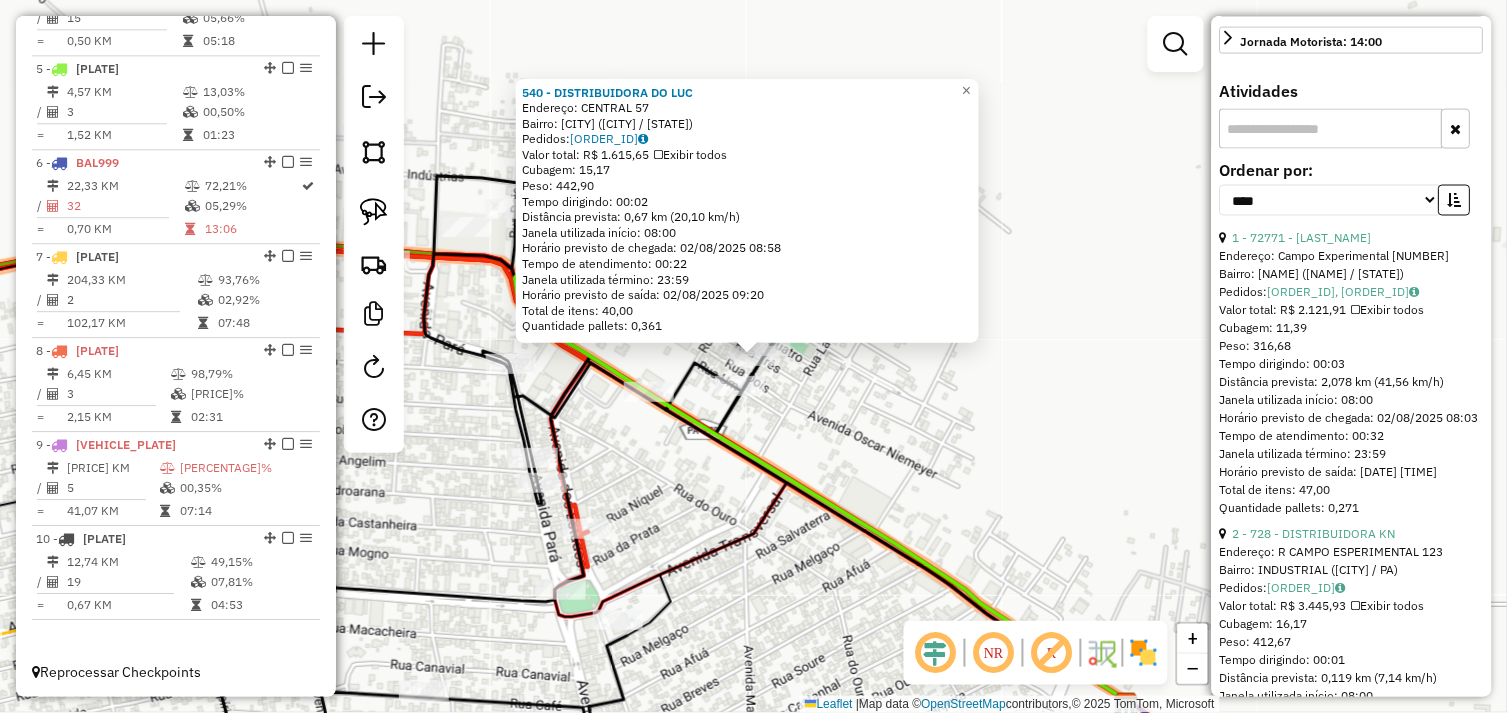 drag, startPoint x: 1006, startPoint y: 427, endPoint x: 981, endPoint y: 427, distance: 25 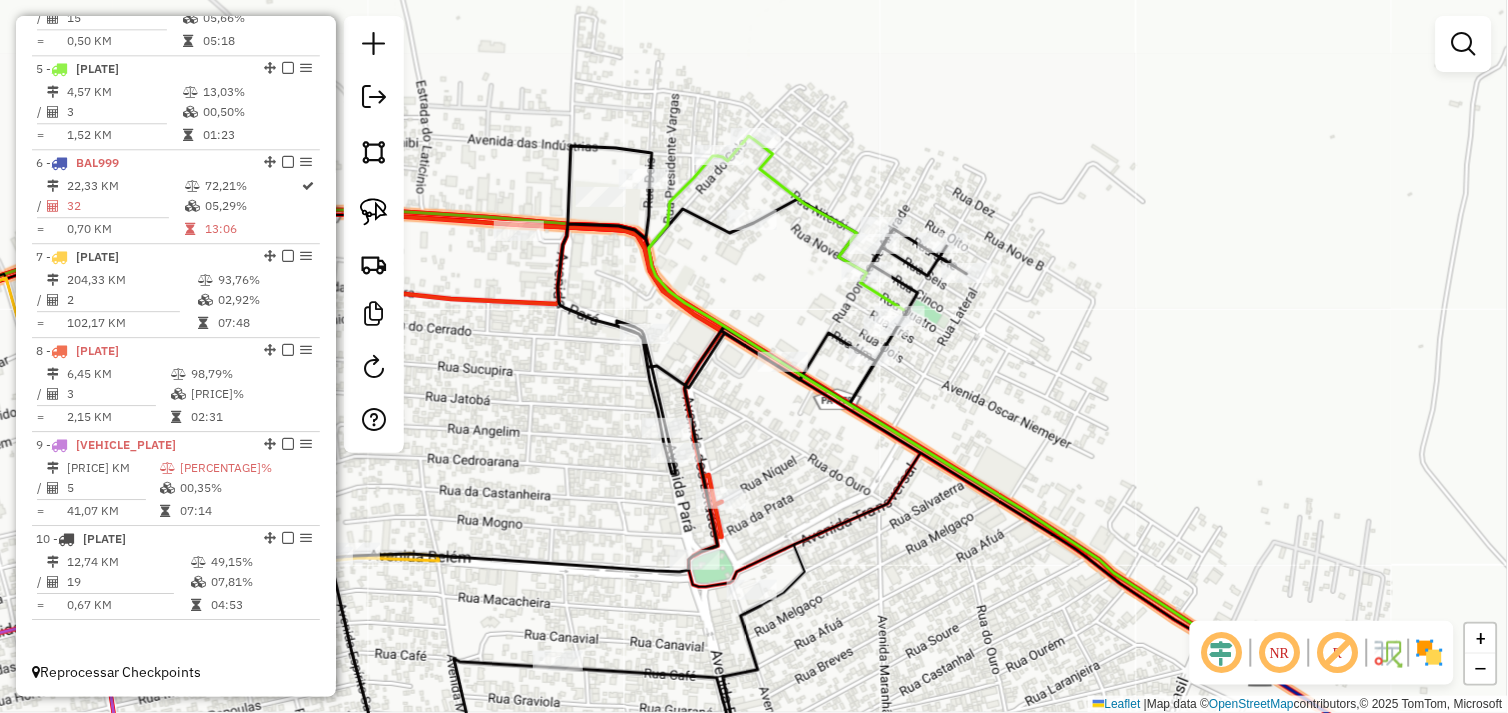drag, startPoint x: 898, startPoint y: 423, endPoint x: 1032, endPoint y: 393, distance: 137.31715 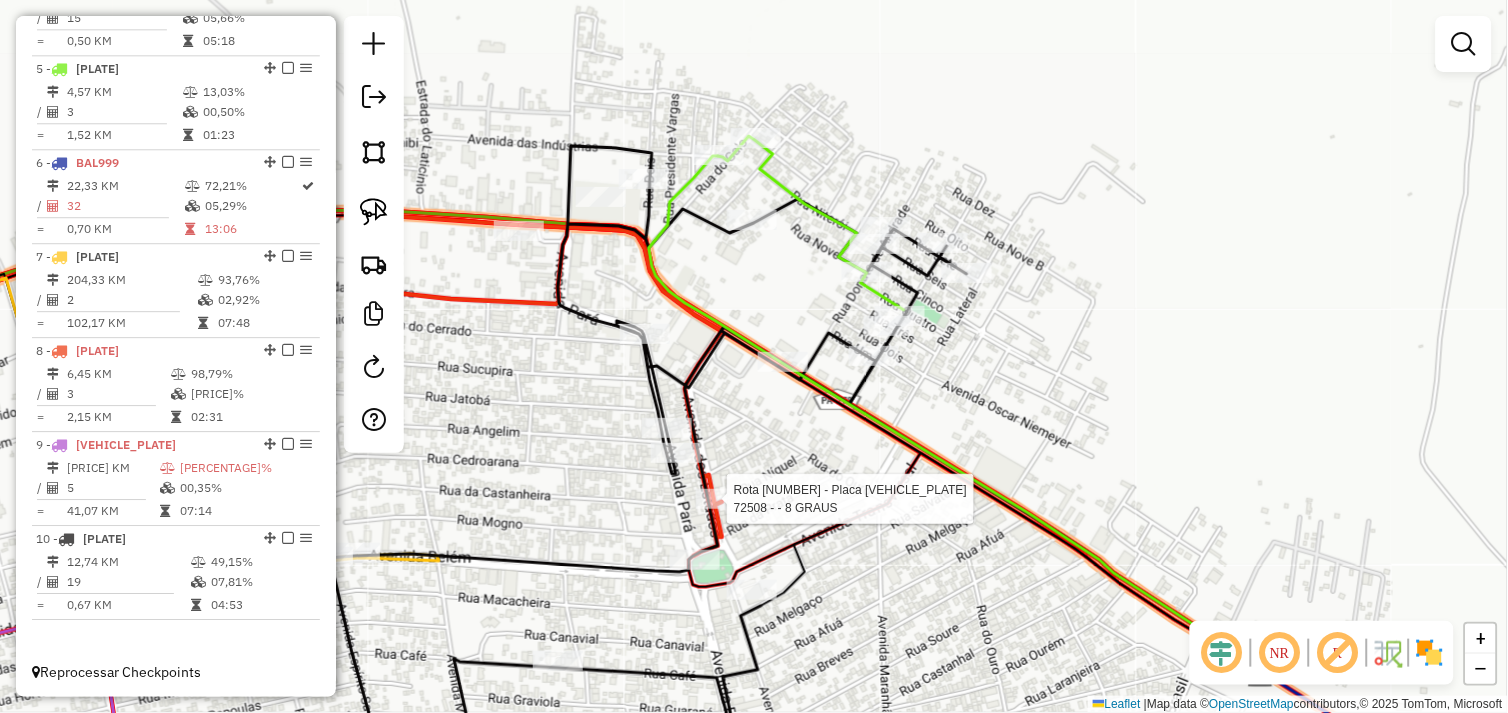 select on "*********" 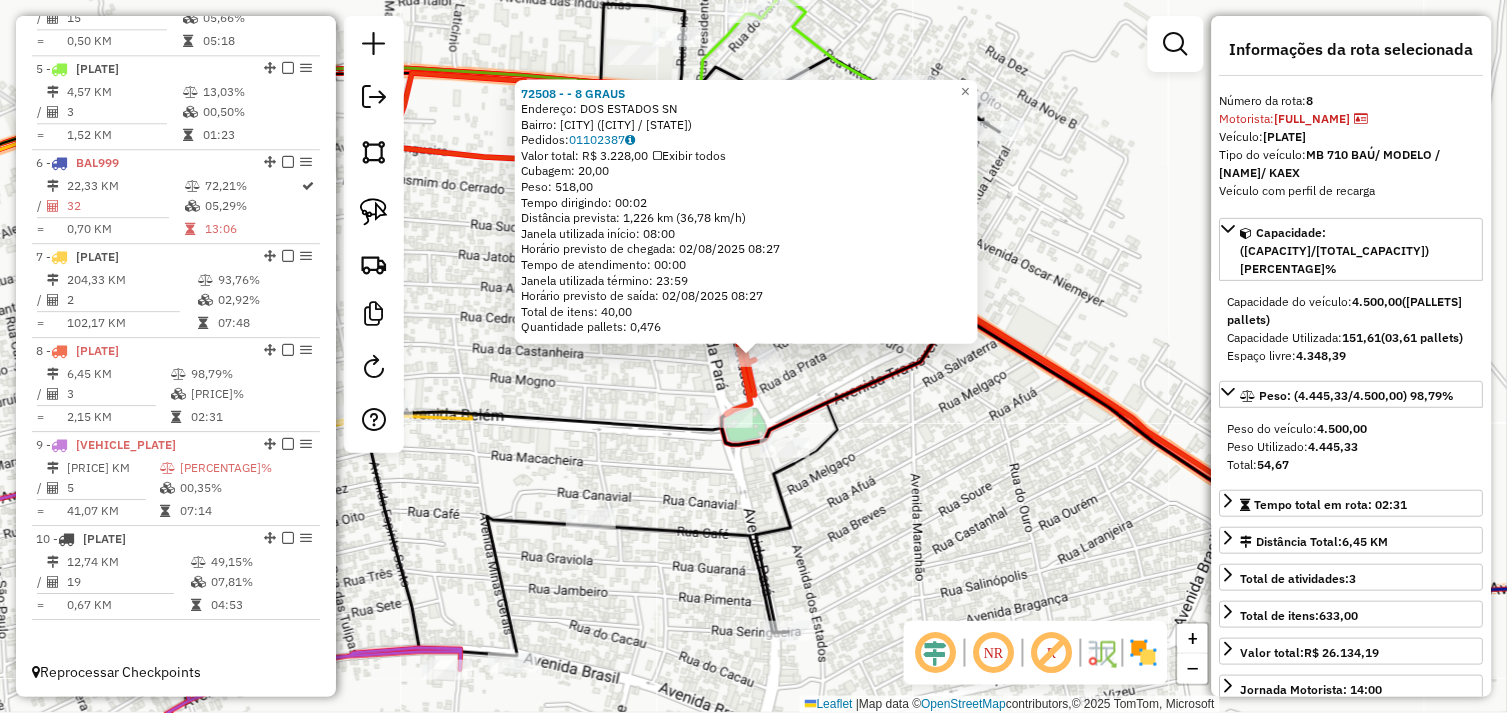 click on "[NUMBER] - [BUSINESS_NAME]  Endereço:  [STREET] [NUMBER]   Bairro: [NEIGHBORHOOD] ([CITY] / [STATE])   Pedidos:  [ORDER_ID]   Valor total: R$ [PRICE]   Exibir todos   Cubagem: [VOLUME]  Peso: [WEIGHT]  Tempo dirigindo: [TIME]   Distância prevista: [DISTANCE] km ([SPEED] km/h)   Janela utilizada início: [TIME]   Horário previsto de chegada: [DATE] [TIME]   Tempo de atendimento: [TIME]   Janela utilizada término: [TIME]   Horário previsto de saída: [DATE] [TIME]   Total de itens: [ITEMS]   Quantidade pallets: [PALLETS]  × Janela de atendimento Grade de atendimento Capacidade Transportadoras Veículos Cliente Pedidos  Rotas Selecione os dias de semana para filtrar as janelas de atendimento  Seg   Ter   Qua   Qui   Sex   Sáb   Dom  Informe o período da janela de atendimento: De: Até:  Filtrar exatamente a janela do cliente  Considerar janela de atendimento padrão  Selecione os dias de semana para filtrar as grades de atendimento  Seg   Ter   Qua   Qui   Sex   Sáb   Dom   Considerar clientes sem dia de atendimento cadastrado  Peso mínimo:  +" 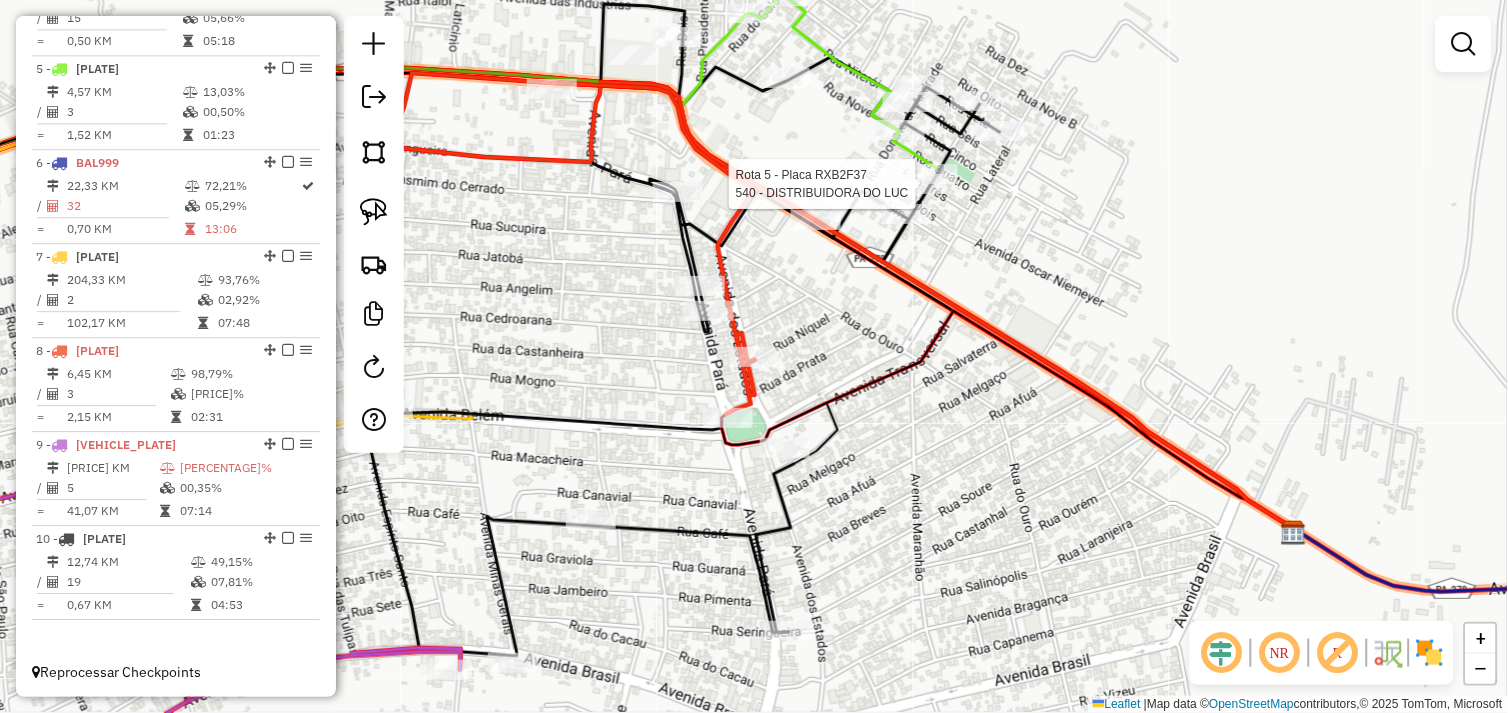 select on "*********" 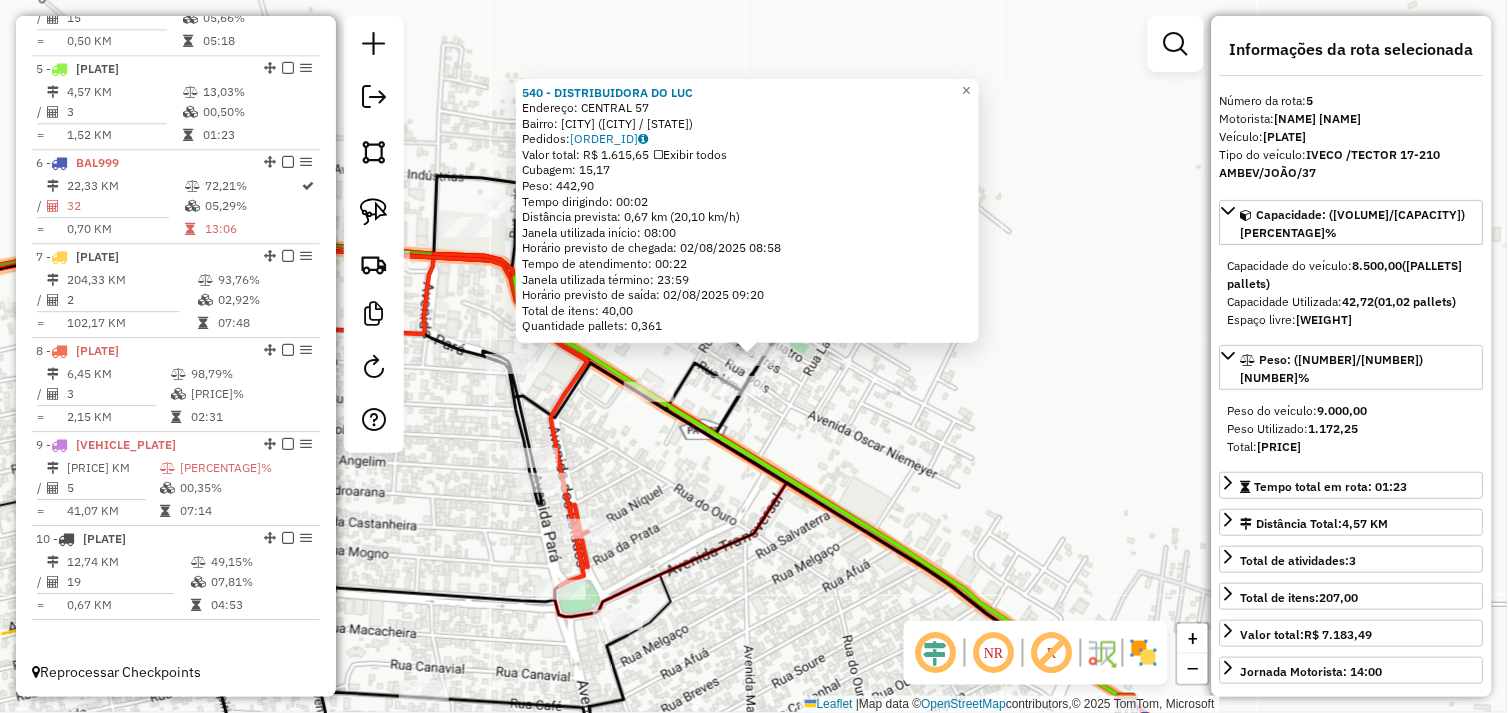 click on "[NUMBER] - [COMPANY_NAME]  Endereço:  [STREET_NAME] [NUMBER]   Bairro: [NEIGHBORHOOD] ([CITY] / [STATE])   Pedidos:  [ORDER_ID]   Valor total: [CURRENCY] [PRICE]   Exibir todos   Cubagem: [PRICE]  Peso: [PRICE]  Tempo dirigindo: [TIME]   Distância prevista: [PRICE] km ([PRICE] km/h)   Janela utilizada início: [TIME]   Horário previsto de chegada: [DATE] [TIME]   Tempo de atendimento: [TIME]   Janela utilizada término: [TIME]   Horário previsto de saída: [DATE] [TIME]   Total de itens: [PRICE]   Quantidade pallets: [PRICE]  × Janela de atendimento Grade de atendimento Capacidade Transportadoras Veículos Cliente Pedidos  Rotas Selecione os dias de semana para filtrar as janelas de atendimento  Seg   Ter   Qua   Qui   Sex   Sáb   Dom  Informe o período da janela de atendimento: De: Até:  Filtrar exatamente a janela do cliente  Considerar janela de atendimento padrão  Selecione os dias de semana para filtrar as grades de atendimento  Seg   Ter   Qua   Qui   Sex   Sáb   Dom   Considerar clientes sem dia de atendimento cadastrado  De:  +" 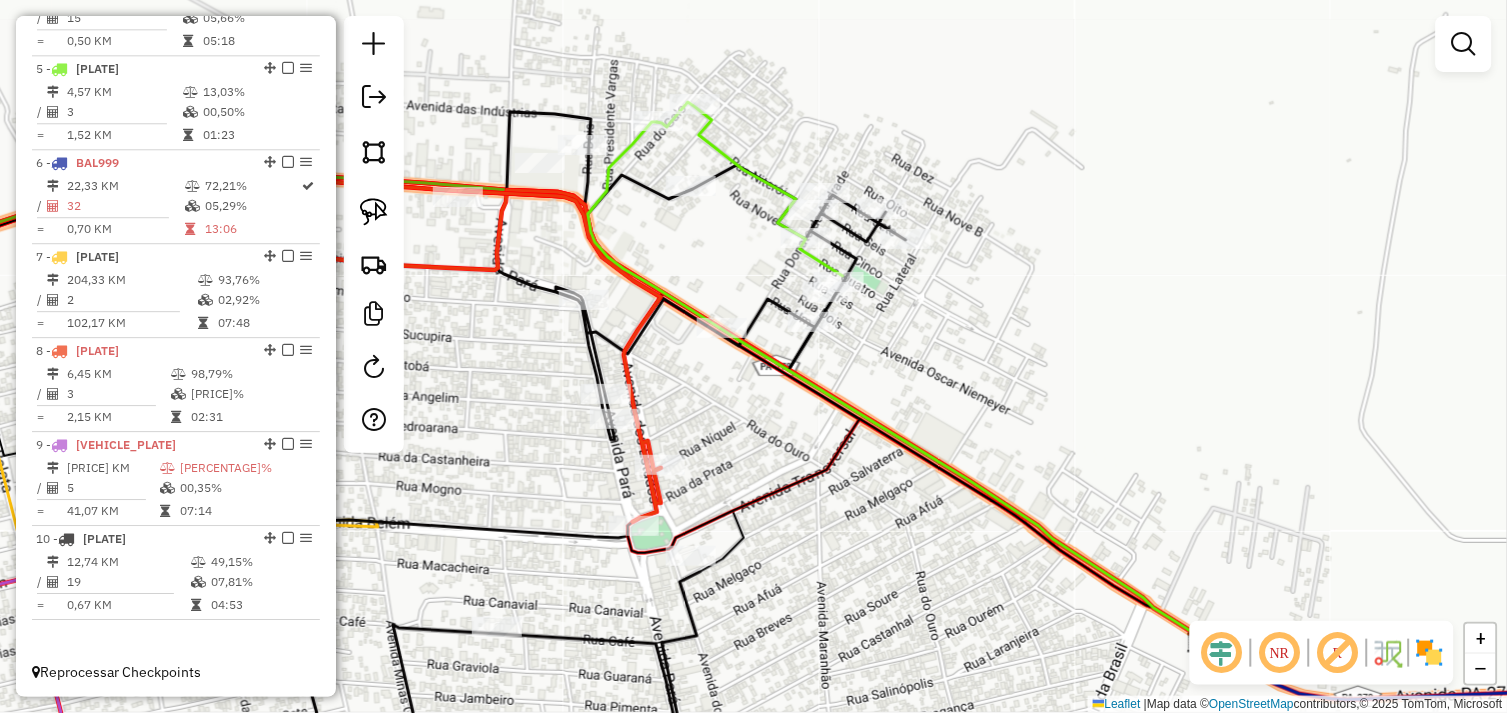 drag, startPoint x: 883, startPoint y: 452, endPoint x: 1041, endPoint y: 336, distance: 196.01021 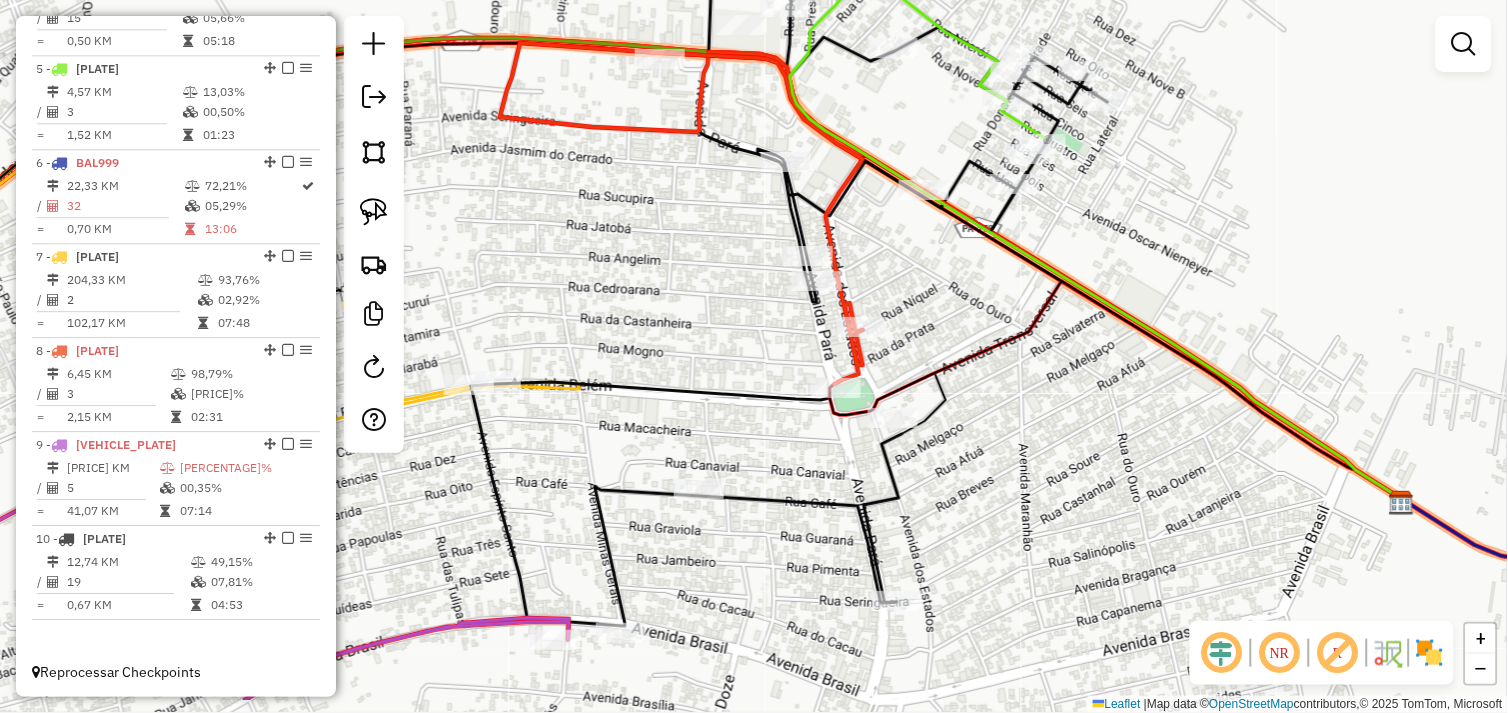 drag, startPoint x: 640, startPoint y: 430, endPoint x: 731, endPoint y: 361, distance: 114.20158 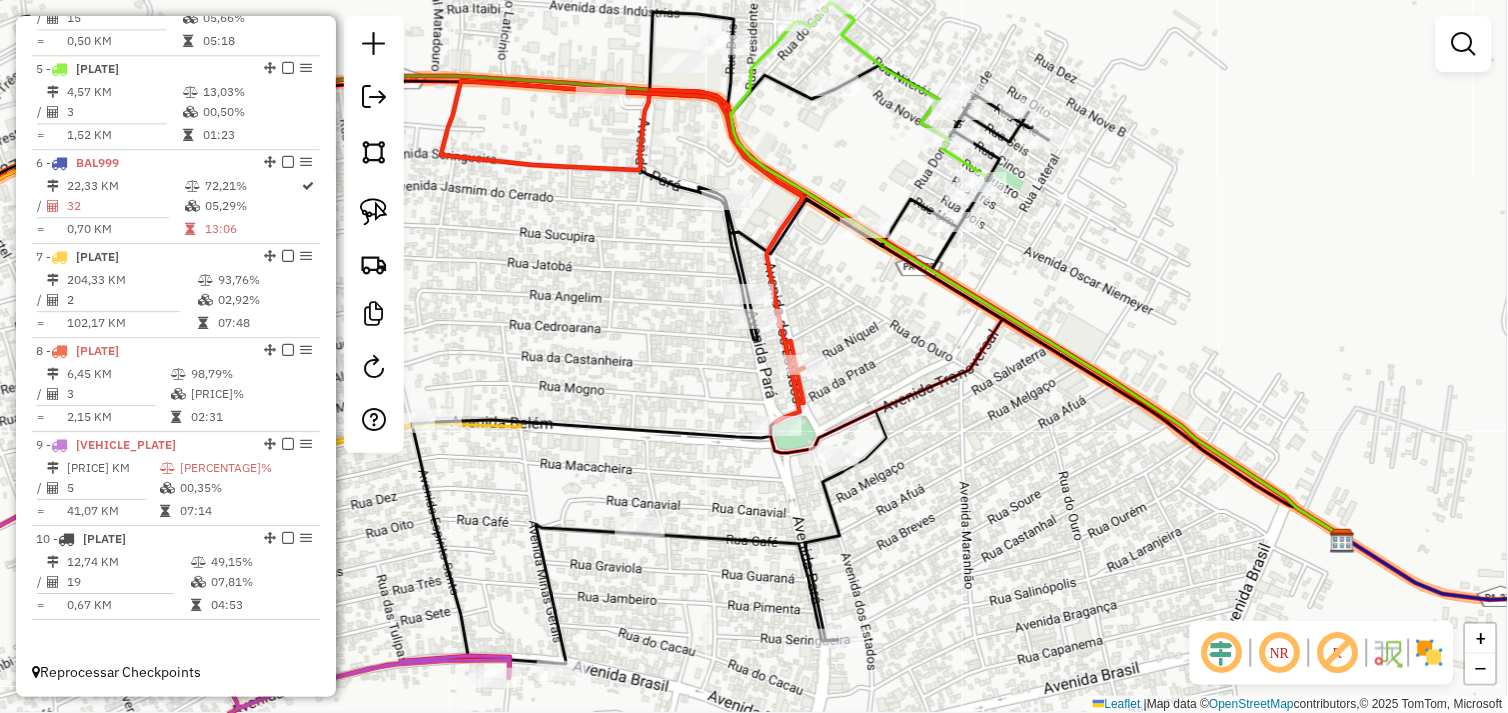 drag, startPoint x: 896, startPoint y: 322, endPoint x: 867, endPoint y: 332, distance: 30.675724 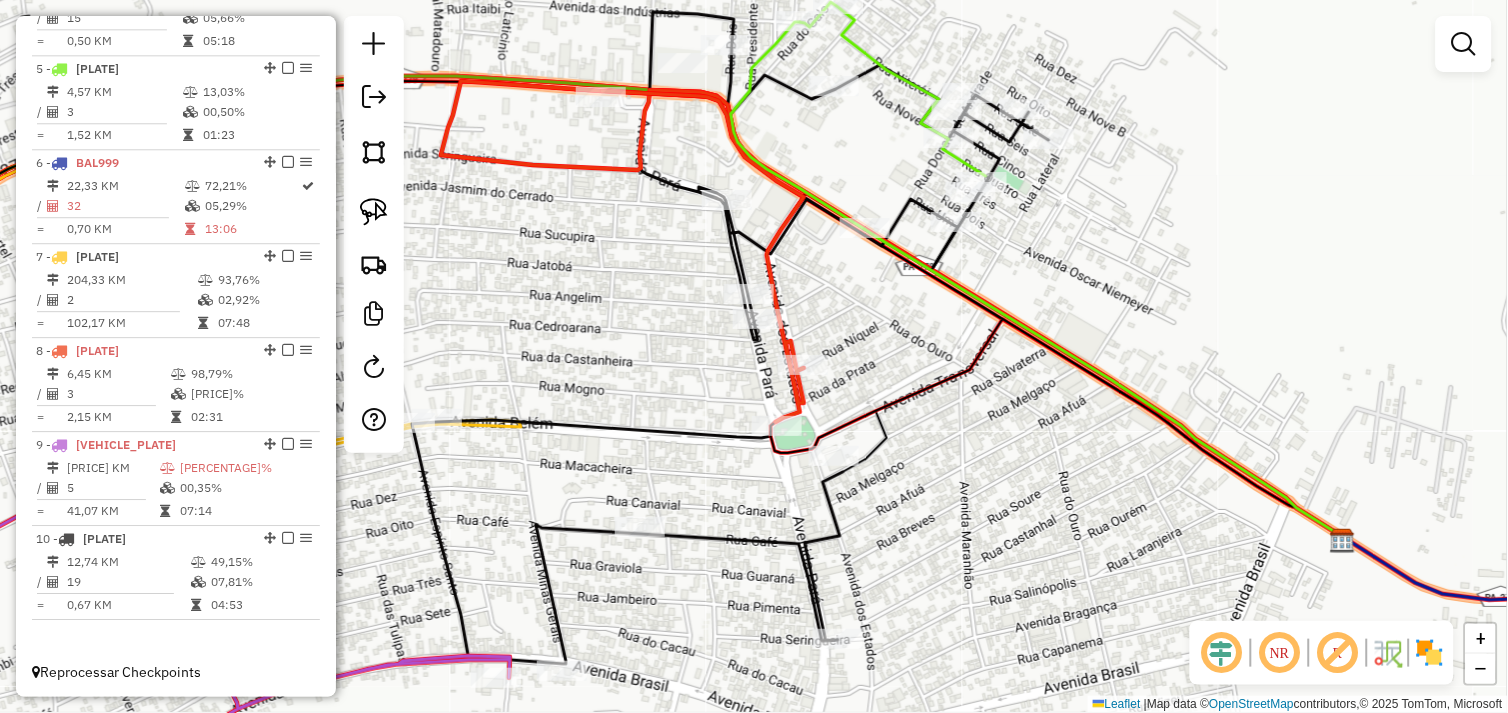 drag, startPoint x: 384, startPoint y: 211, endPoint x: 450, endPoint y: 182, distance: 72.09022 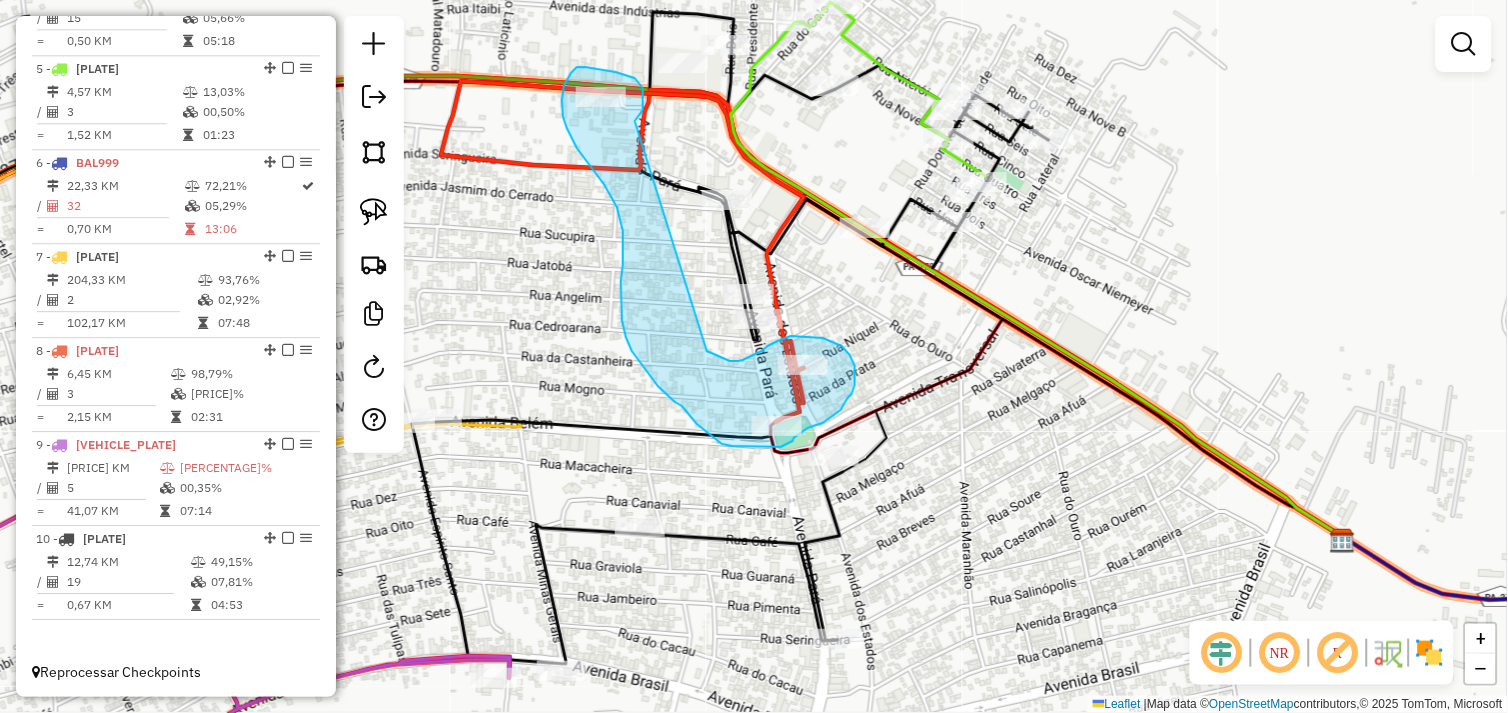 drag, startPoint x: 635, startPoint y: 121, endPoint x: 702, endPoint y: 345, distance: 233.80548 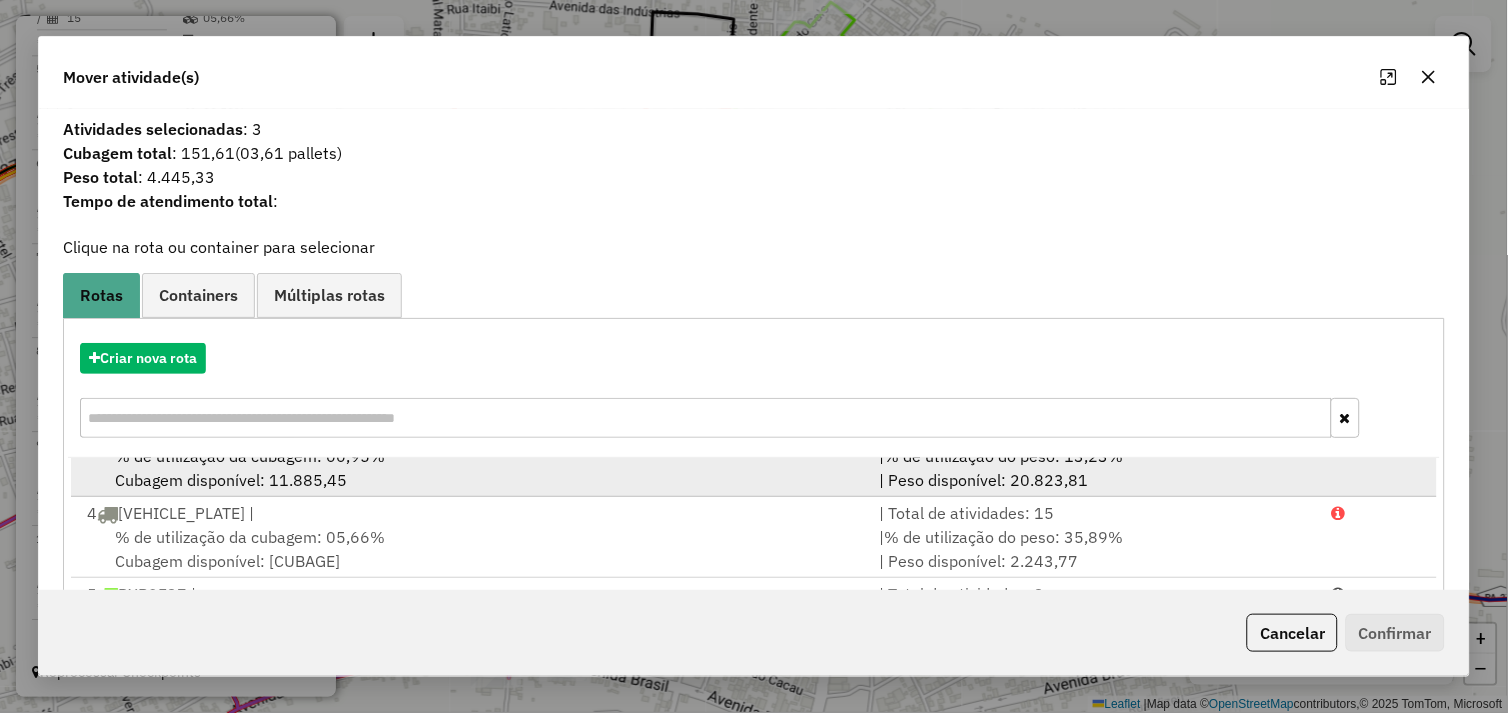 scroll, scrollTop: 330, scrollLeft: 0, axis: vertical 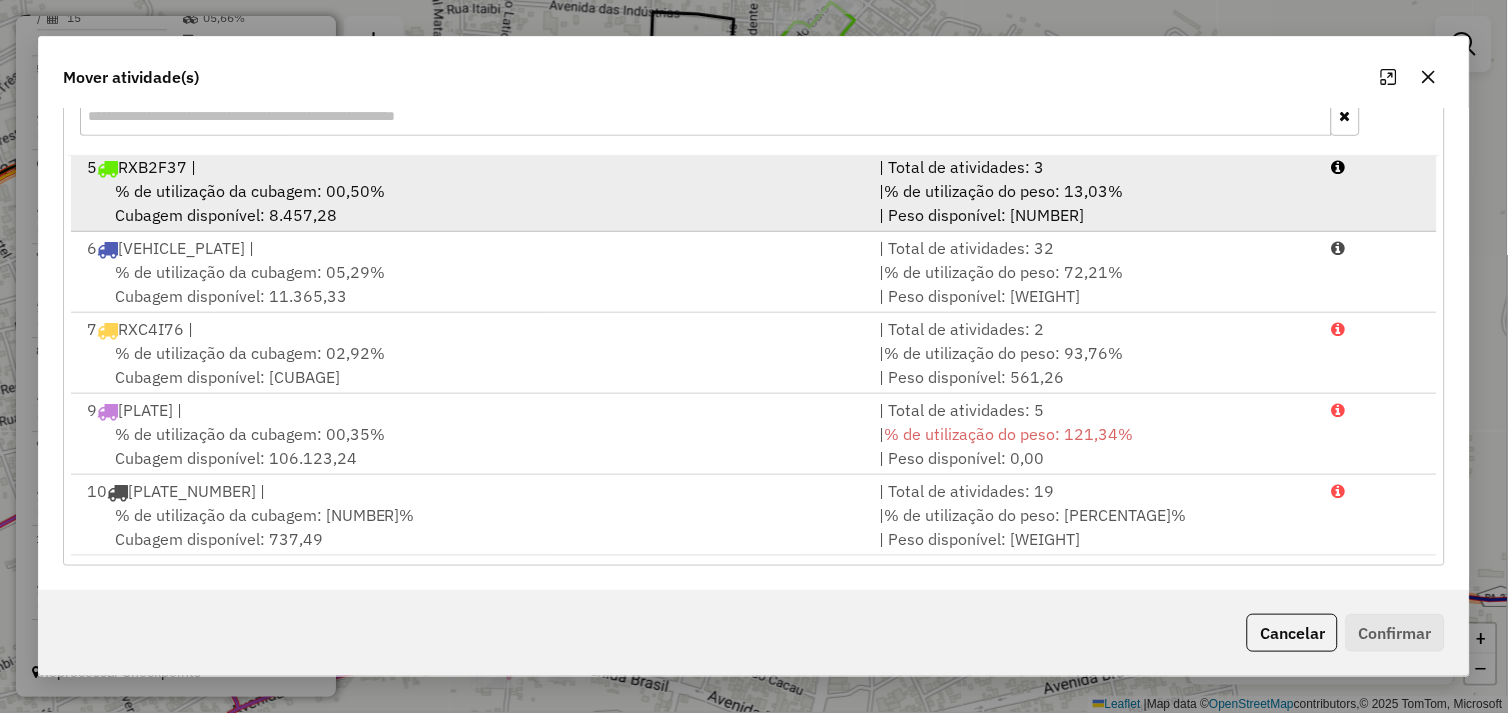 drag, startPoint x: 524, startPoint y: 207, endPoint x: 560, endPoint y: 215, distance: 36.878178 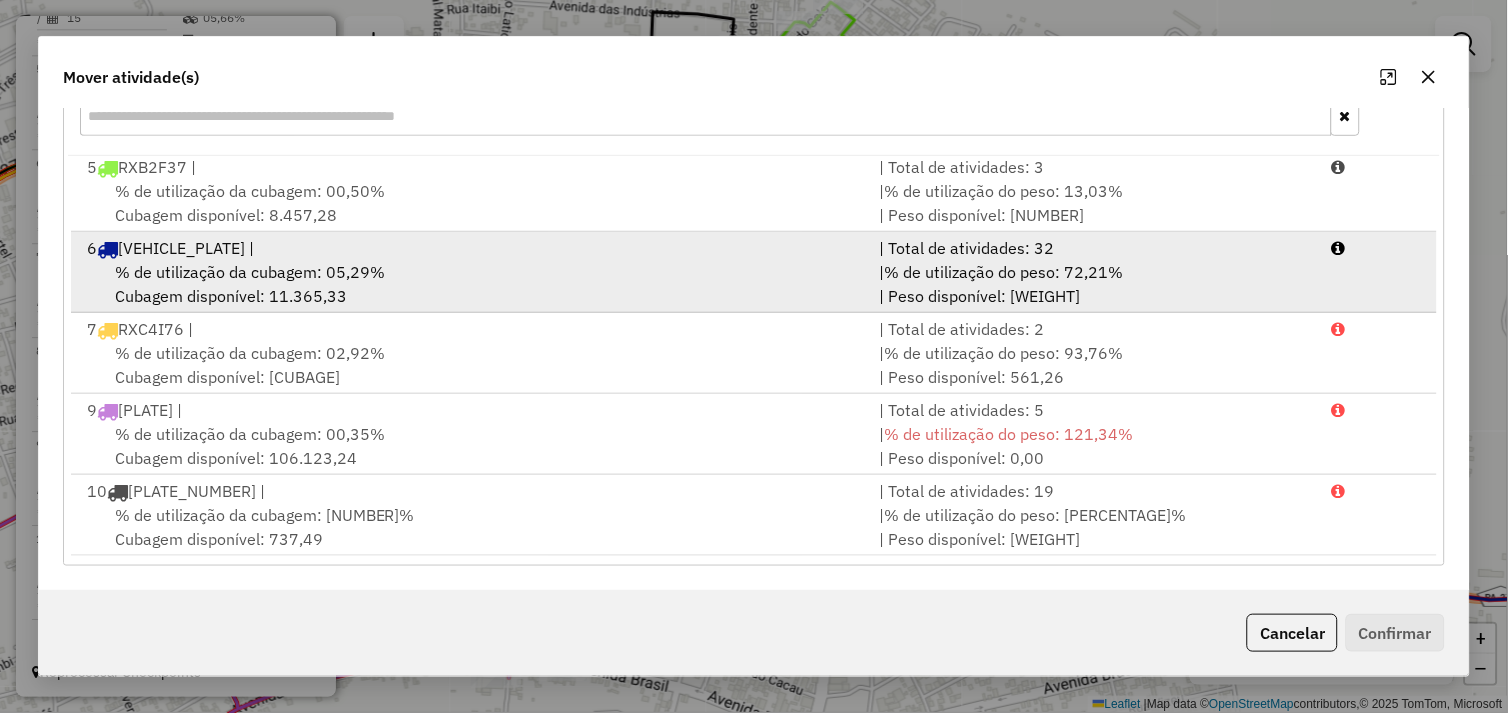 scroll, scrollTop: 331, scrollLeft: 0, axis: vertical 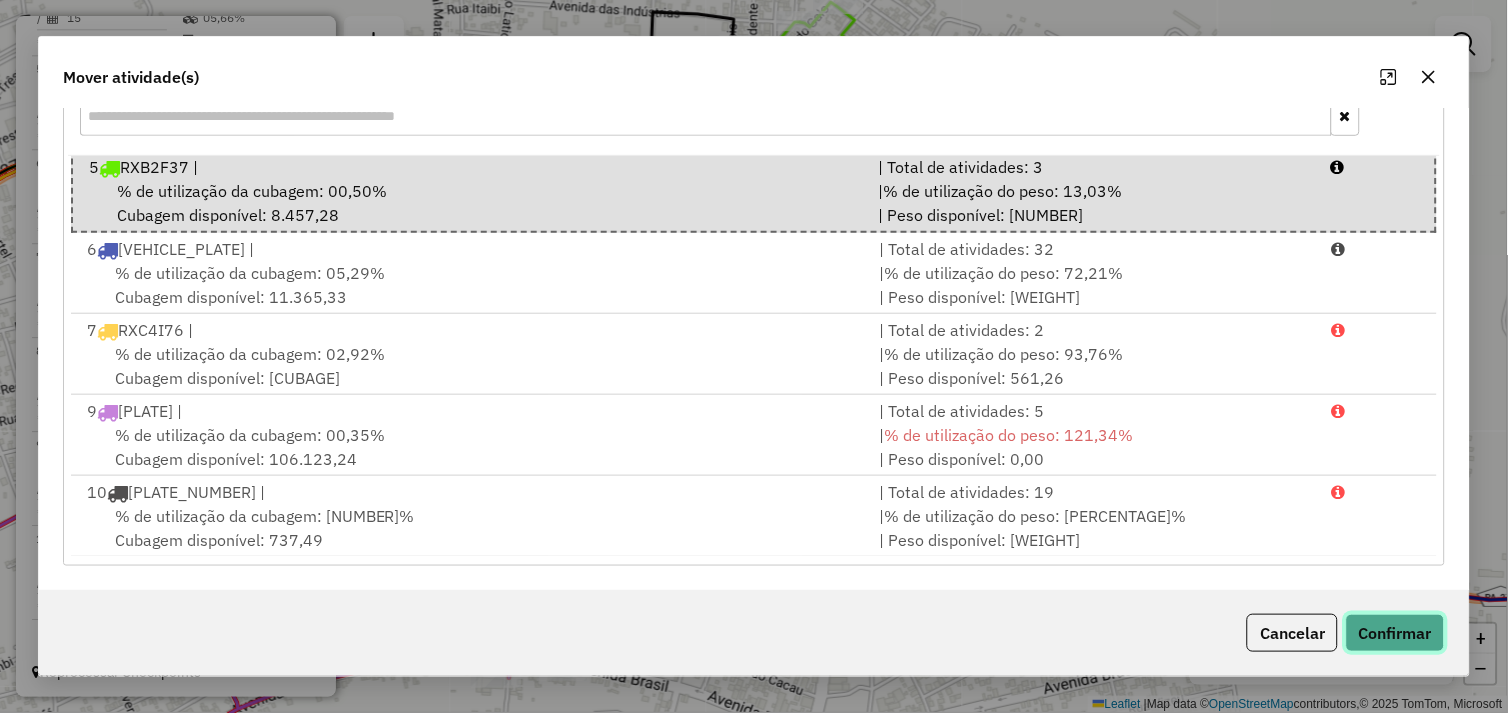 click on "Confirmar" 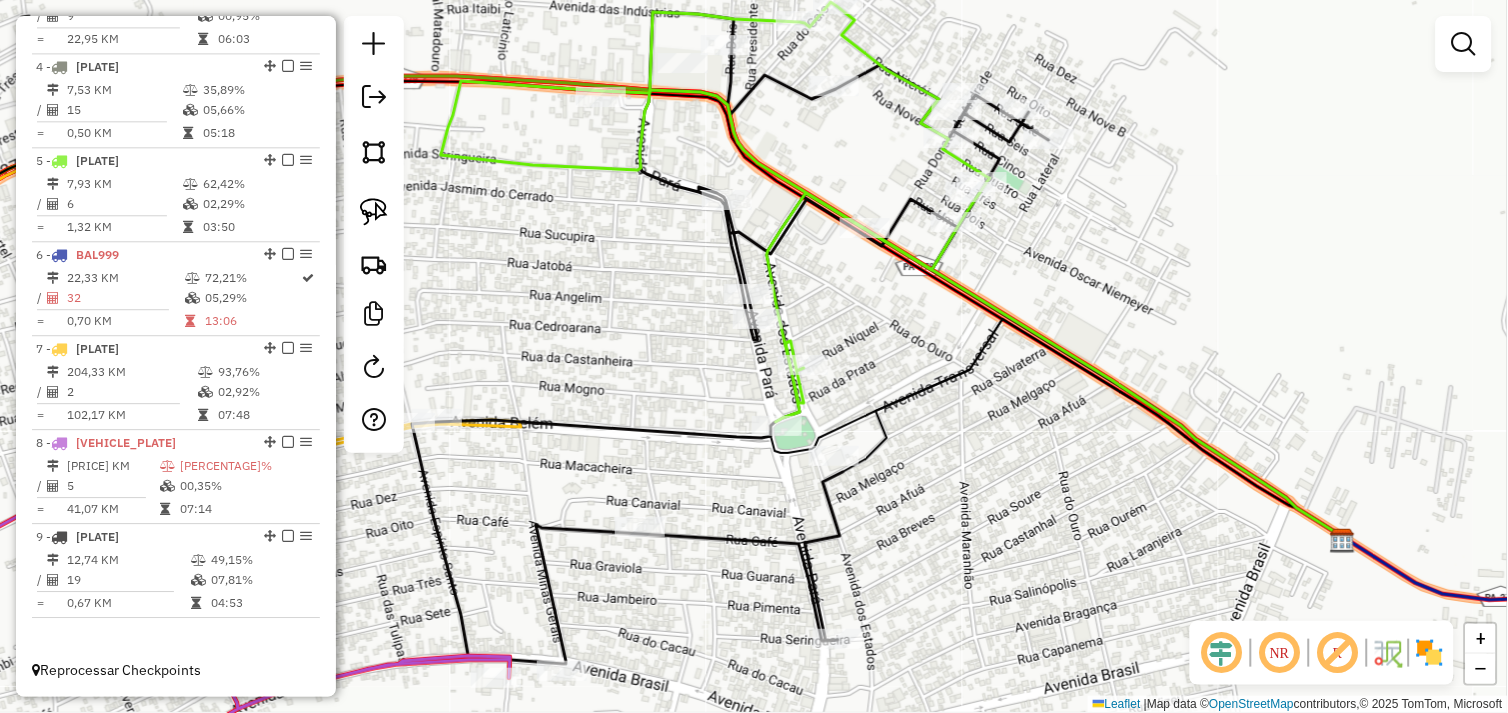 scroll, scrollTop: 1021, scrollLeft: 0, axis: vertical 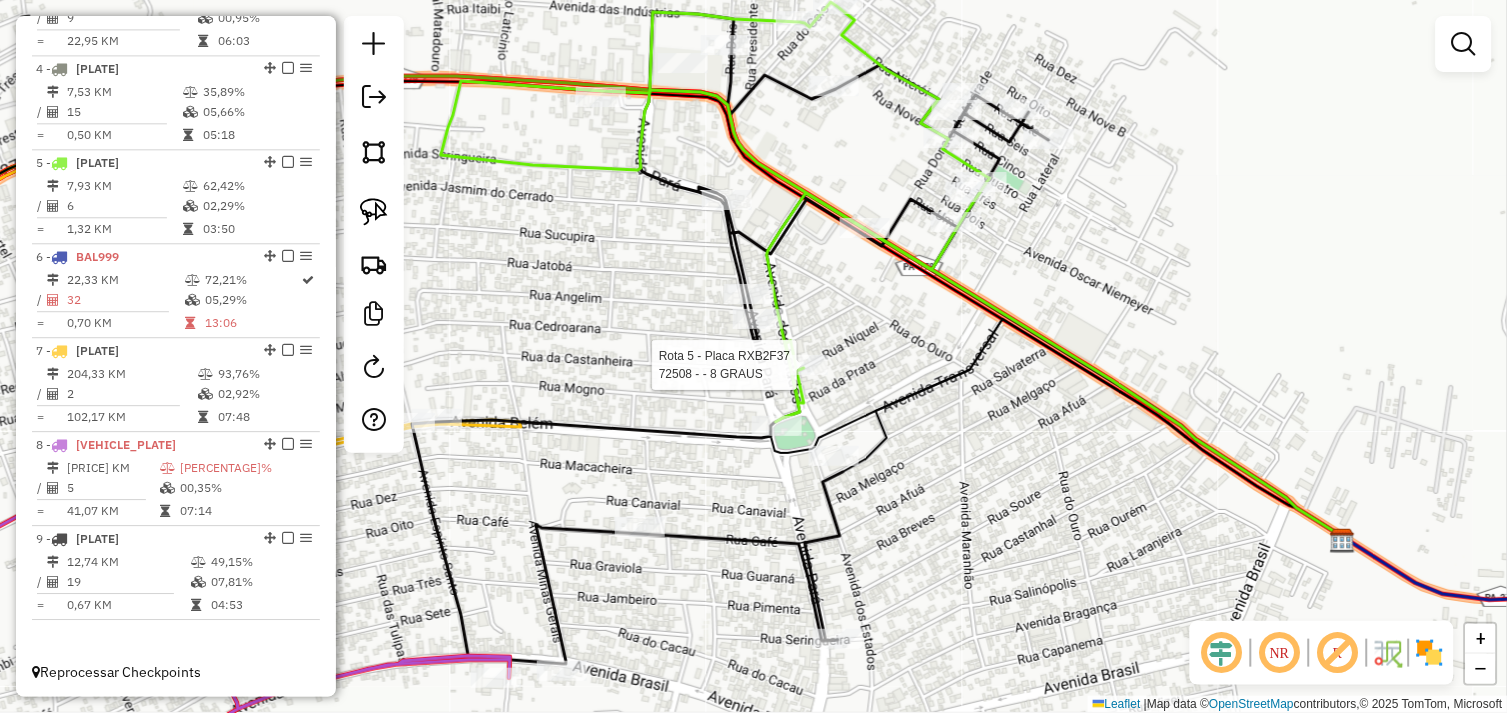 select on "*********" 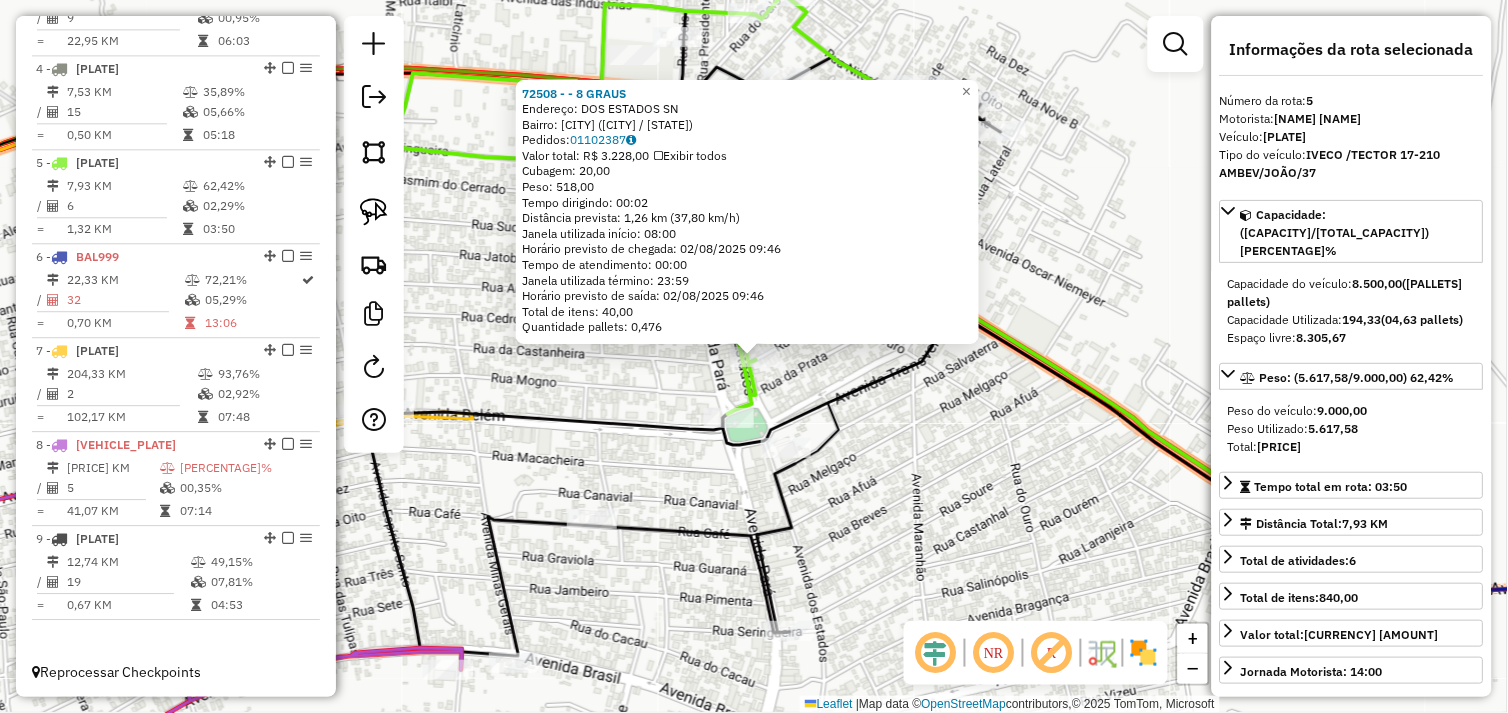 click on "[NUMBER] - - 8 GRAUS Endereço: DOS ESTADOS SN Bairro: CENTRO ([CITY] / [STATE]) Pedidos: 01102387 Valor total: R$ 3.228,00 Exibir todos Cubagem: 20,00 Peso: 518,00 Tempo dirigindo: 00:02 Distância prevista: 1,26 km (37,80 km/h) Janela utilizada início: 08:00 Horário previsto de chegada: 02/08/2025 09:46 Tempo de atendimento: 00:00 Janela utilizada término: 23:59 Horário previsto de saída: 02/08/2025 09:46 Total de itens: 40,00 Quantidade pallets: 0,476 × Janela de atendimento Grade de atendimento Capacidade Transportadoras Veículos Cliente Pedidos Rotas Selecione os dias de semana para filtrar as janelas de atendimento Seg Ter Qua Qui Sex Sáb Dom Informe o período da janela de atendimento: De: Até: Filtrar exatamente a janela do cliente Considerar janela de atendimento padrão Selecione os dias de semana para filtrar as grades de atendimento Seg Ter Qua Qui Sex Sáb Dom Considerar clientes sem dia de atendimento cadastrado Peso mínimo: +" 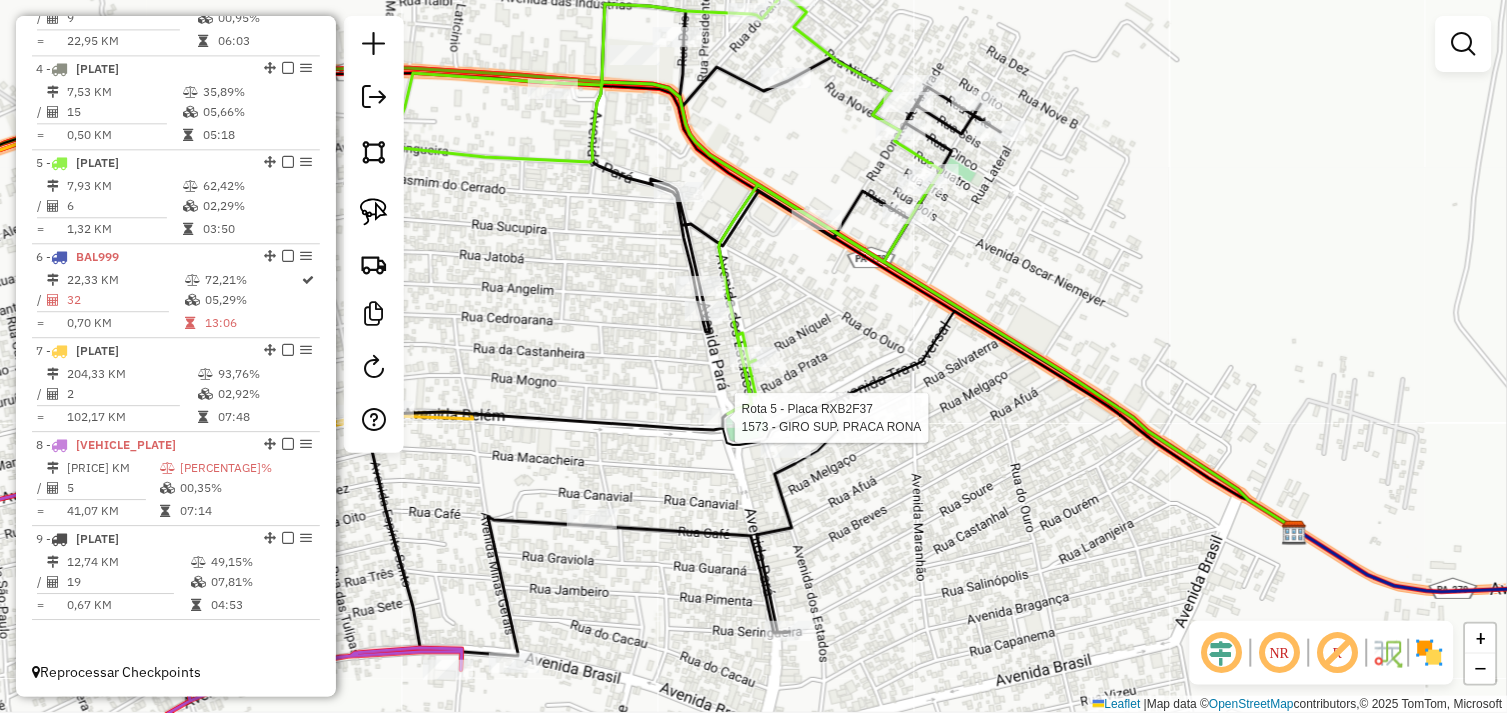 select on "*********" 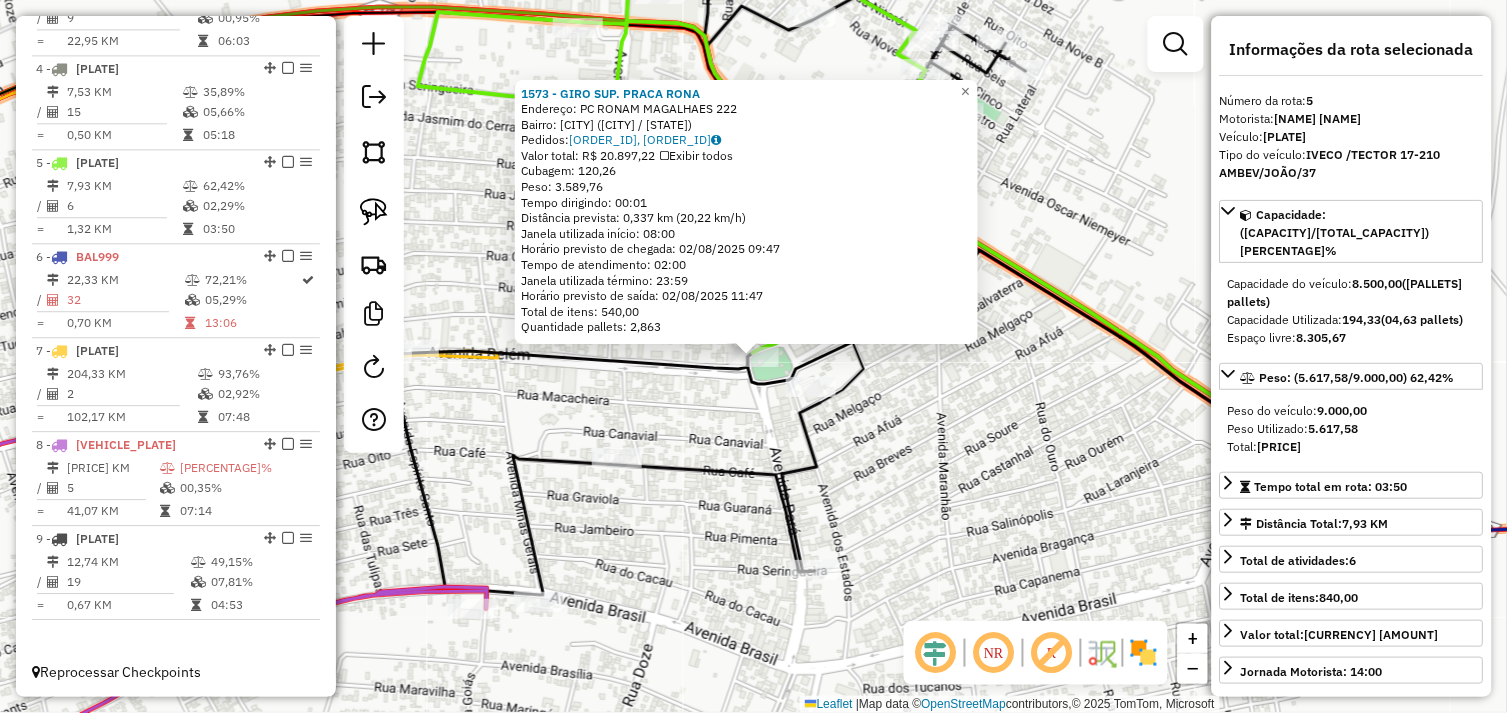 click on "[NUMBER] - [BUSINESS_NAME]  Endereço:  PC [NAME] [NUMBER]   Bairro: [CITY] ([CITY] / [STATE])   Pedidos:  [ORDER_ID], [ORDER_ID]   Valor total: R$ [PRICE]   Exibir todos   Cubagem: [CUBAGE]  Peso: [WEIGHT]  Tempo dirigindo: [TIME]   Distância prevista: [DISTANCE] ([SPEED])   Janela utilizada início: [TIME]   Horário previsto de chegada: [DATE] [TIME]   Tempo de atendimento: [TIME]   Janela utilizada término: [TIME]   Horário previsto de saída: [DATE] [TIME]   Total de itens: [ITEMS]   Quantidade pallets: [PALLETS]  × Janela de atendimento Grade de atendimento Capacidade Transportadoras Veículos Cliente Pedidos  Rotas Selecione os dias de semana para filtrar as janelas de atendimento  Seg   Ter   Qua   Qui   Sex   Sáb   Dom  Informe o período da janela de atendimento: De: Até:  Filtrar exatamente a janela do cliente  Considerar janela de atendimento padrão  Selecione os dias de semana para filtrar as grades de atendimento  Seg   Ter   Qua   Qui   Sex   Sáb   Dom   Peso mínimo:   Peso máximo:   De:" 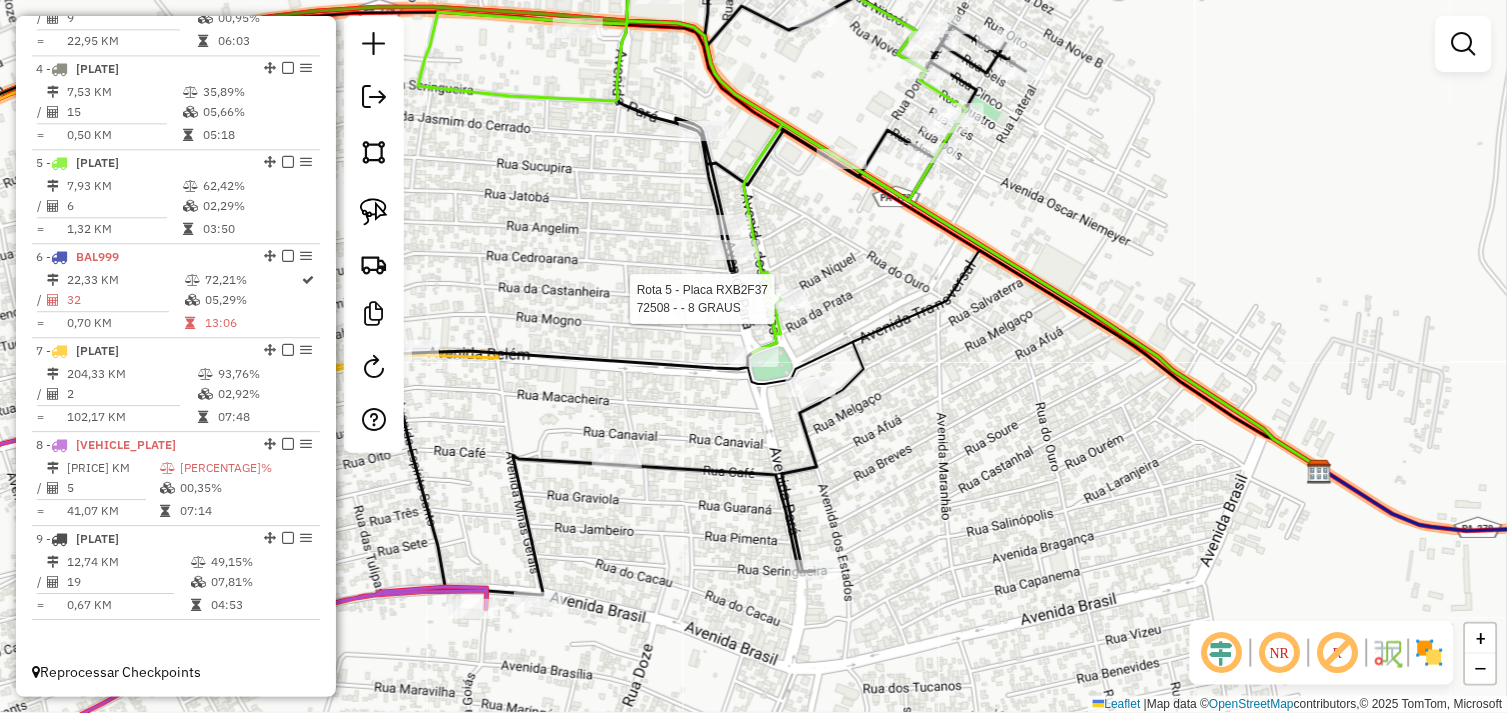 select on "*********" 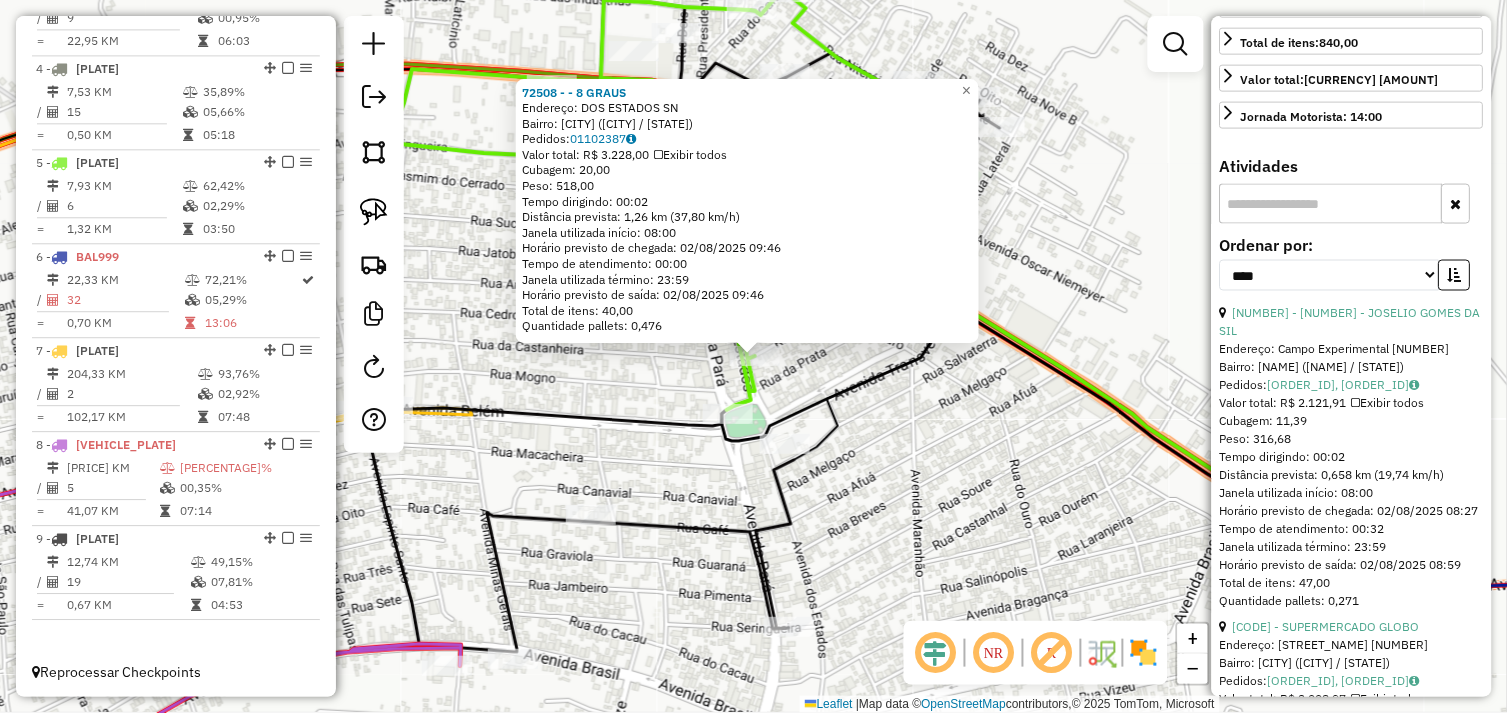 scroll, scrollTop: 222, scrollLeft: 0, axis: vertical 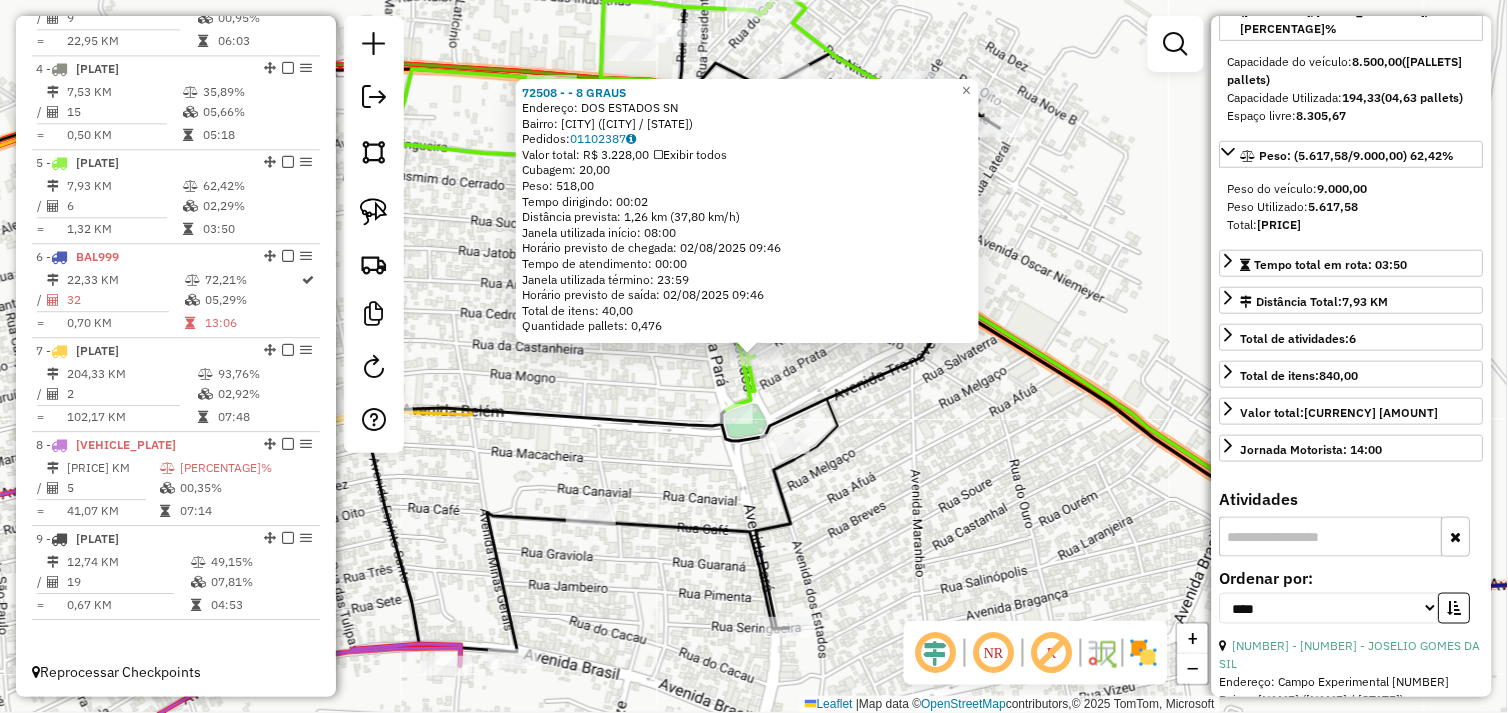 click on "[NUMBER] - - 8 GRAUS Endereço: DOS ESTADOS SN Bairro: CENTRO ([CITY] / [STATE]) Pedidos: 01102387 Valor total: R$ 3.228,00 Exibir todos Cubagem: 20,00 Peso: 518,00 Tempo dirigindo: 00:02 Distância prevista: 1,26 km (37,80 km/h) Janela utilizada início: 08:00 Horário previsto de chegada: 02/08/2025 09:46 Tempo de atendimento: 00:00 Janela utilizada término: 23:59 Horário previsto de saída: 02/08/2025 09:46 Total de itens: 40,00 Quantidade pallets: 0,476 × Janela de atendimento Grade de atendimento Capacidade Transportadoras Veículos Cliente Pedidos Rotas Selecione os dias de semana para filtrar as janelas de atendimento Seg Ter Qua Qui Sex Sáb Dom Informe o período da janela de atendimento: De: Até: Filtrar exatamente a janela do cliente Considerar janela de atendimento padrão Selecione os dias de semana para filtrar as grades de atendimento Seg Ter Qua Qui Sex Sáb Dom Considerar clientes sem dia de atendimento cadastrado Peso mínimo: +" 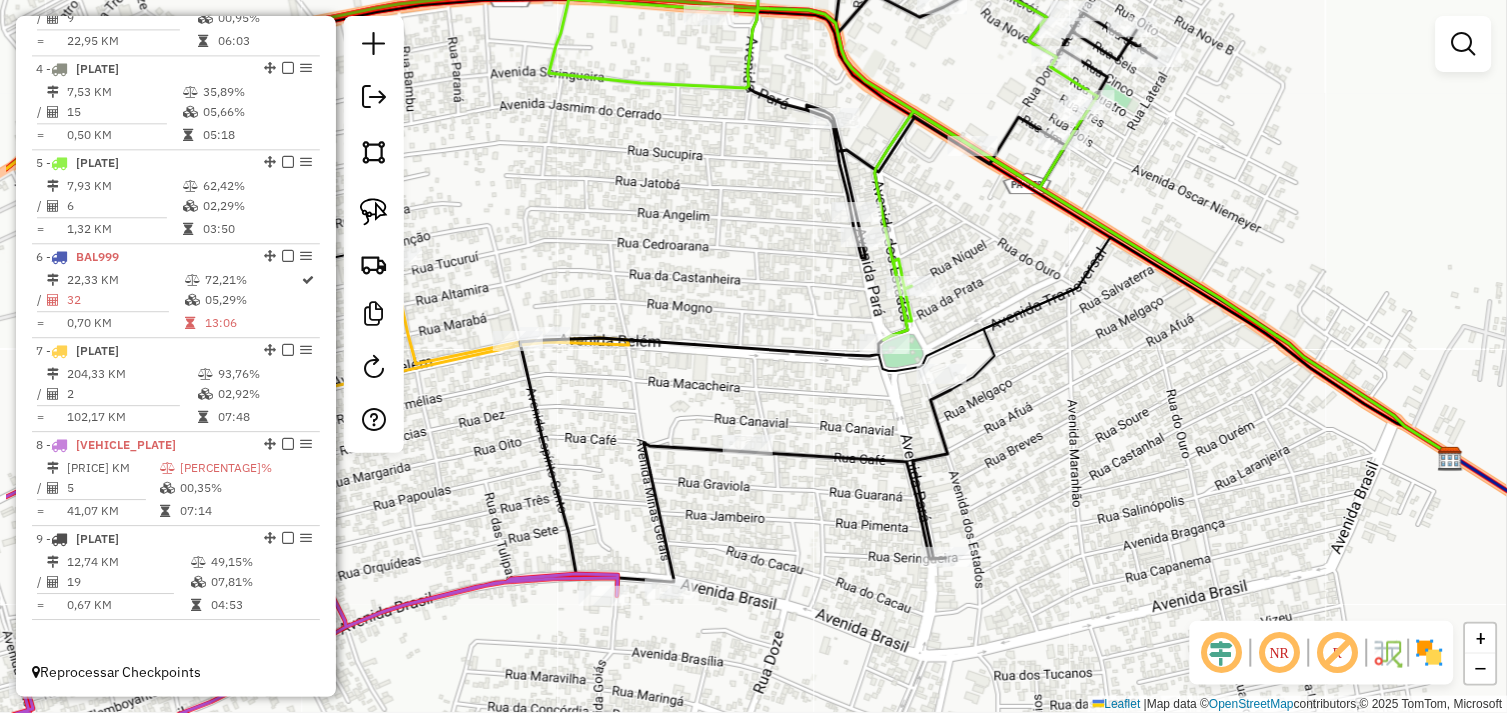 drag, startPoint x: 897, startPoint y: 470, endPoint x: 1061, endPoint y: 390, distance: 182.47191 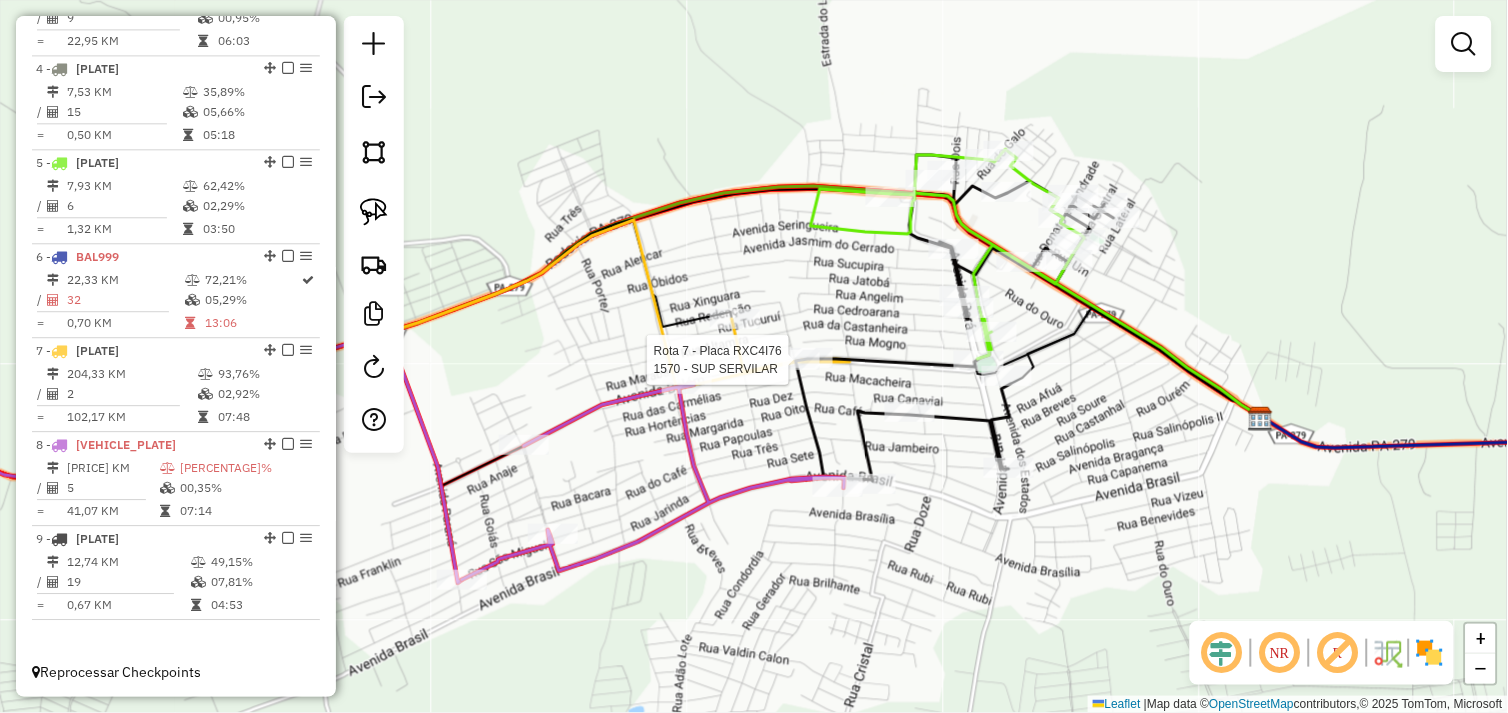 select on "*********" 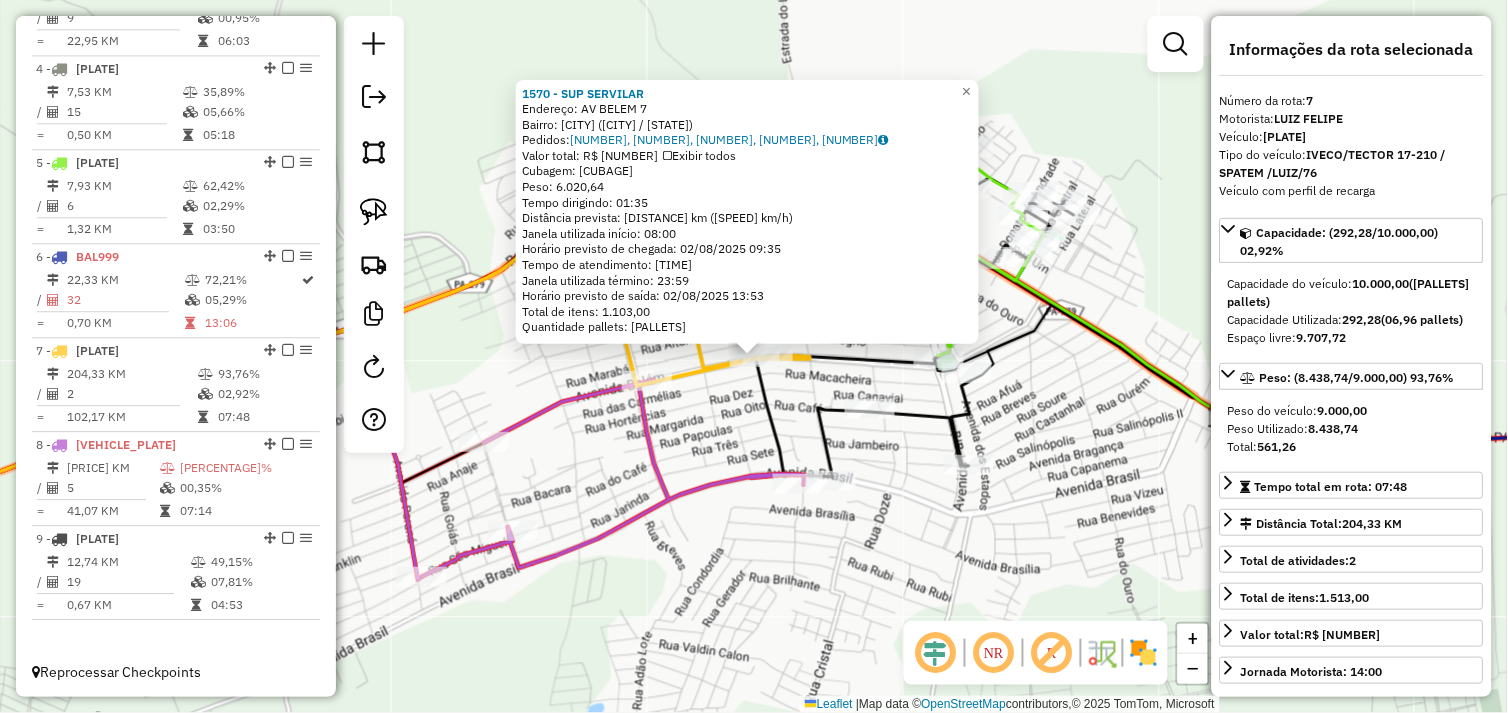 drag, startPoint x: 713, startPoint y: 393, endPoint x: 748, endPoint y: 442, distance: 60.216278 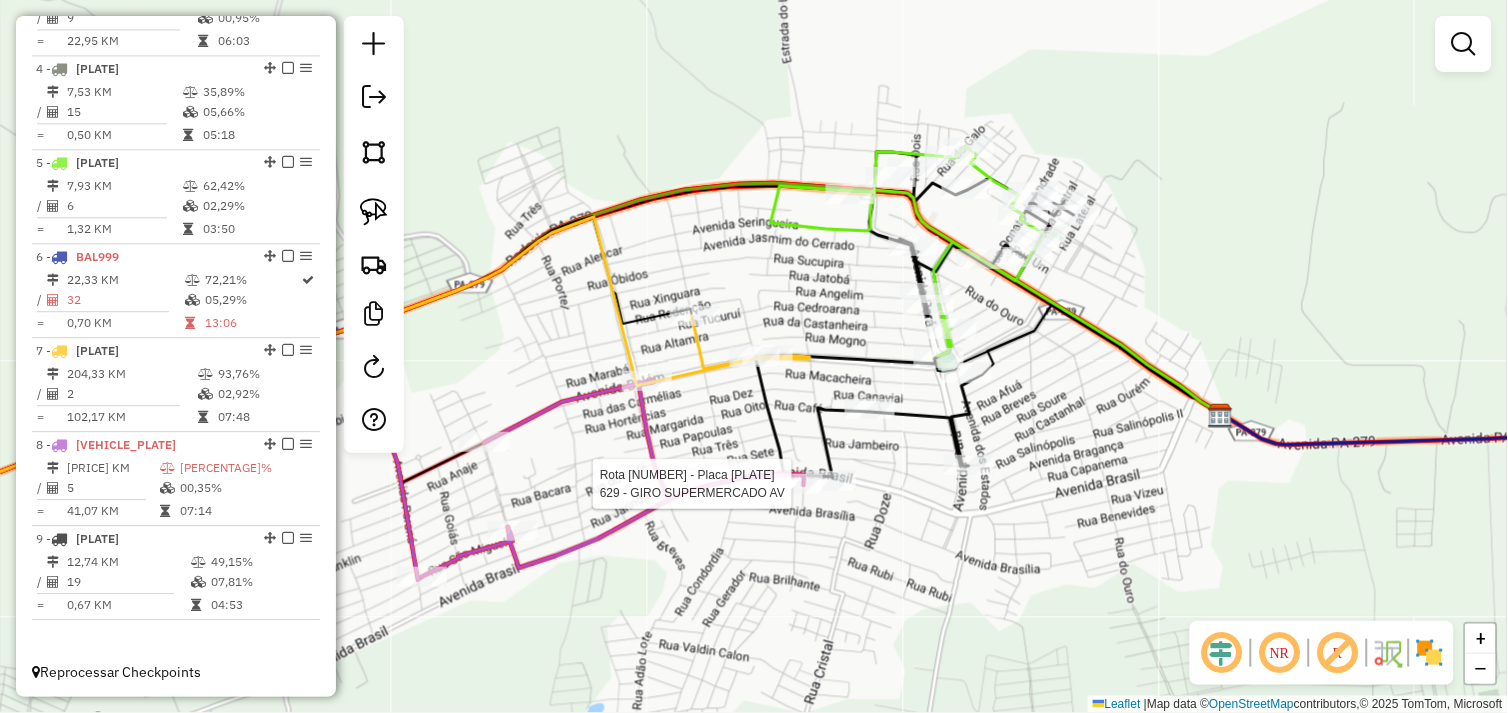 select on "*********" 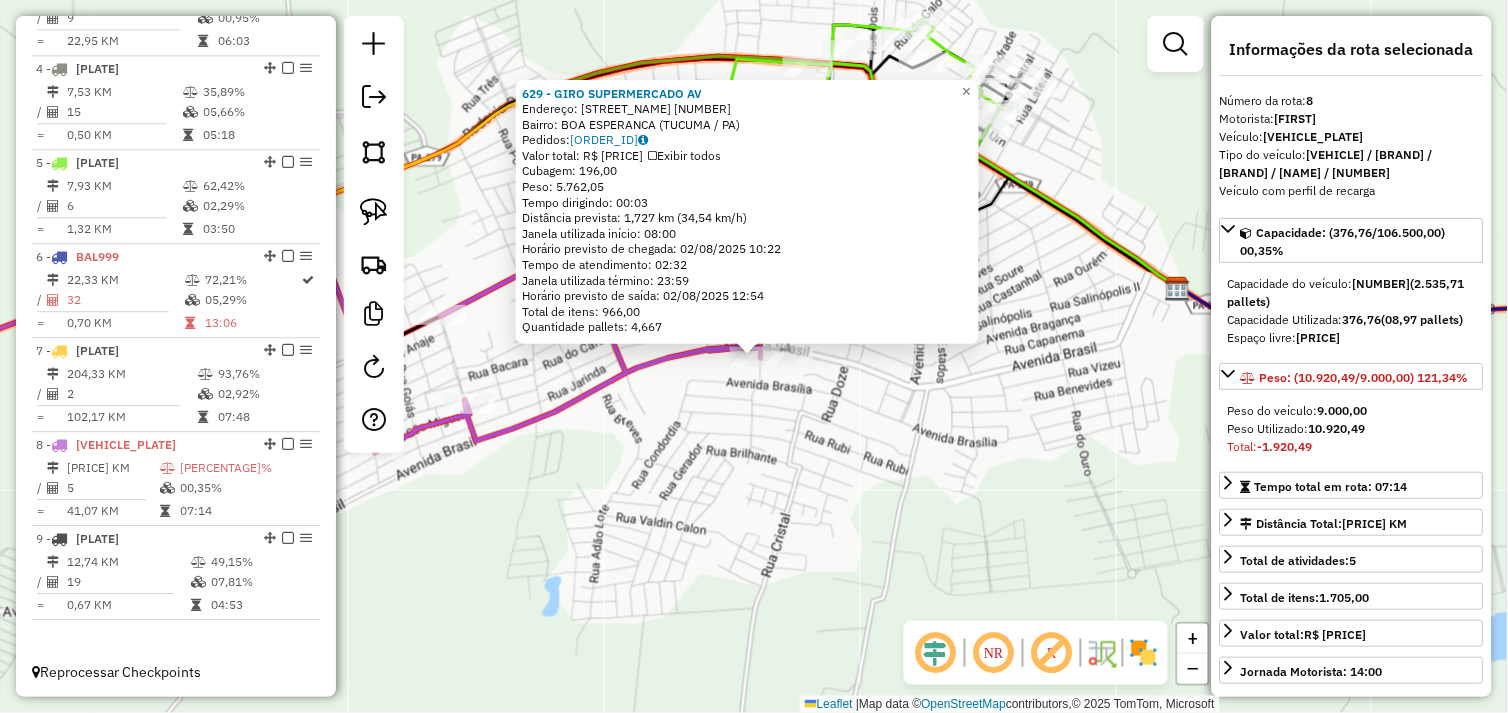 drag, startPoint x: 733, startPoint y: 481, endPoint x: 796, endPoint y: 434, distance: 78.60026 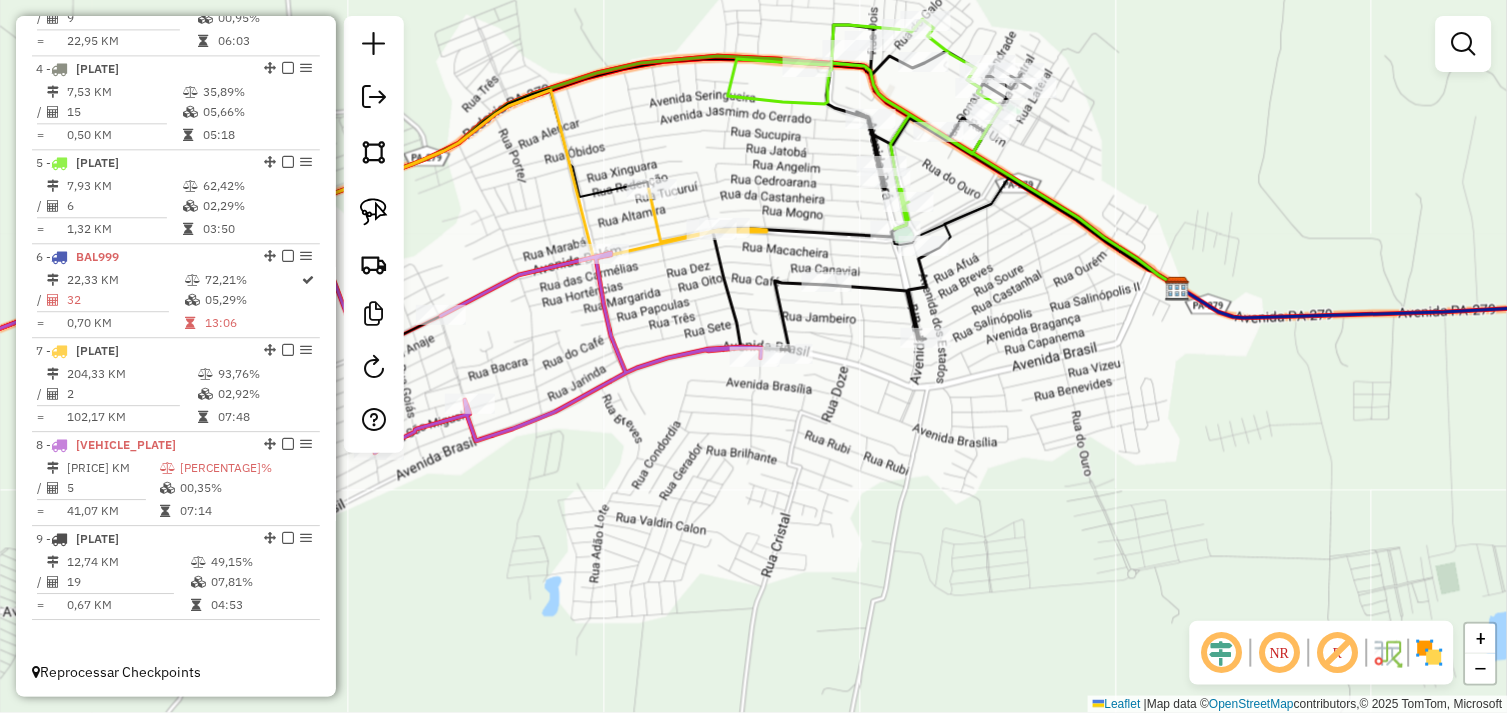 drag, startPoint x: 672, startPoint y: 310, endPoint x: 798, endPoint y: 283, distance: 128.86038 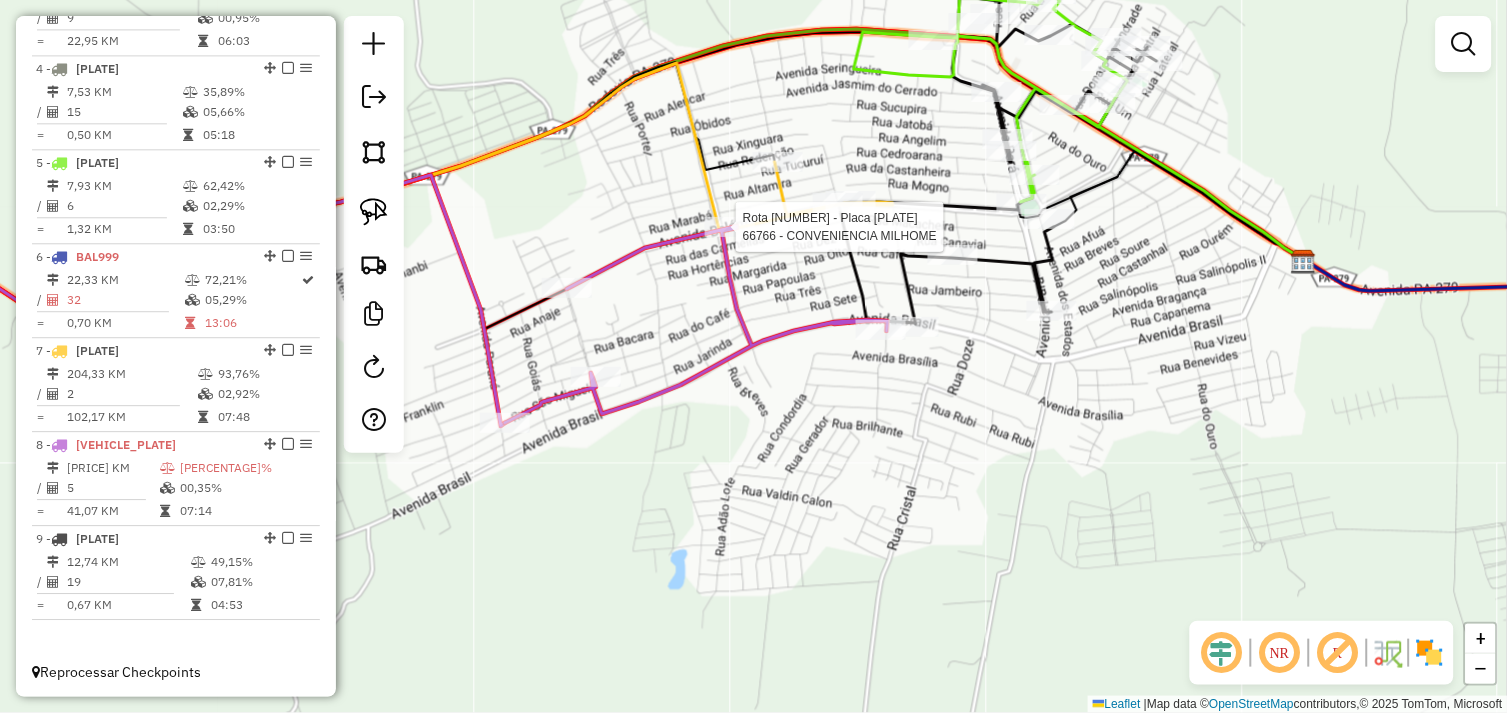 select on "*********" 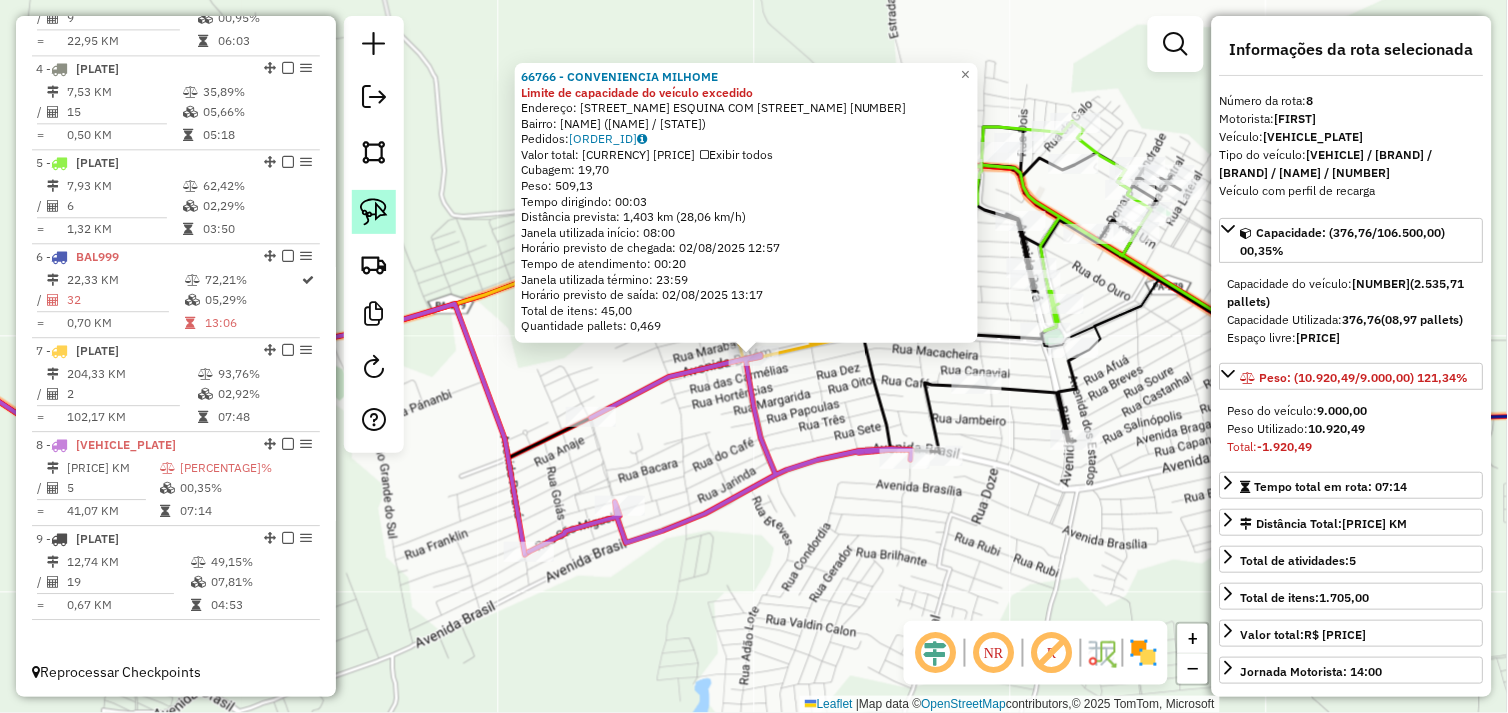 click 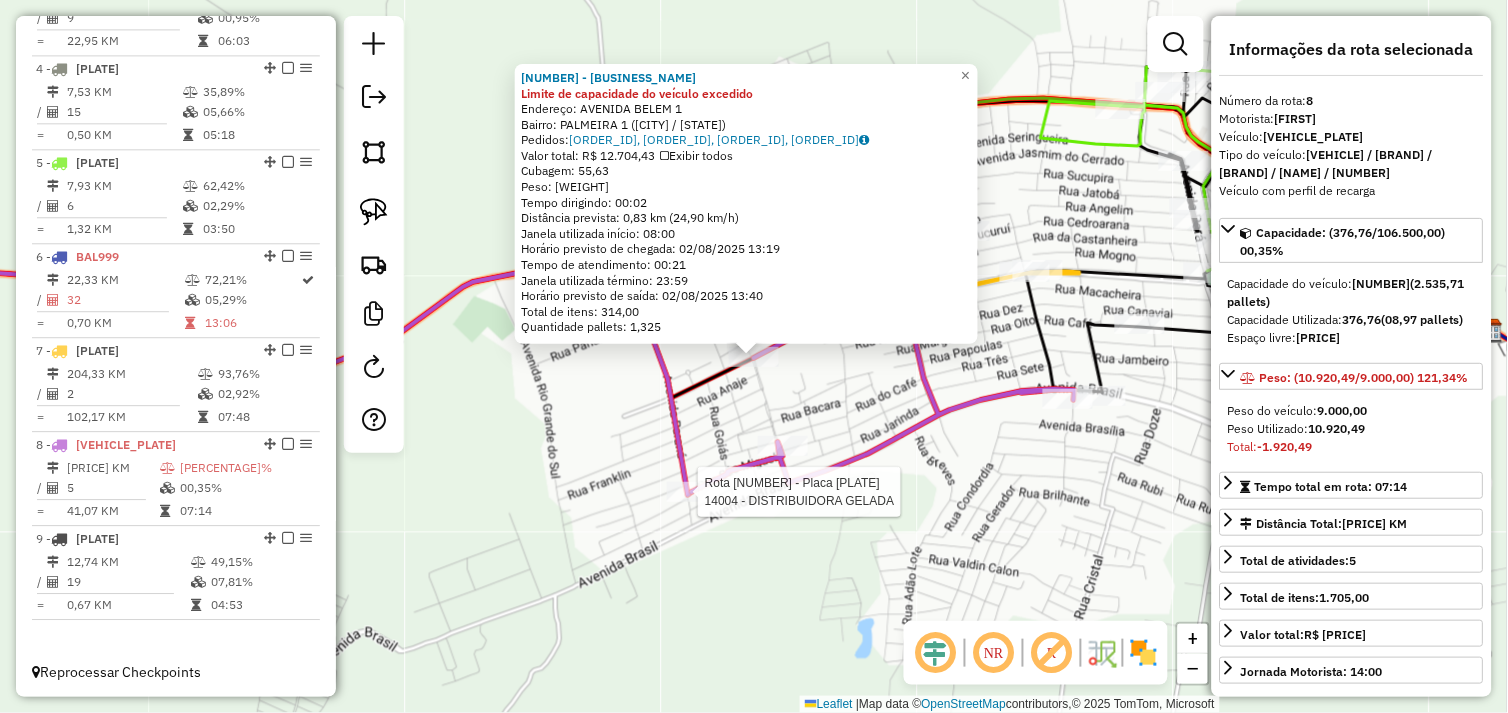 click 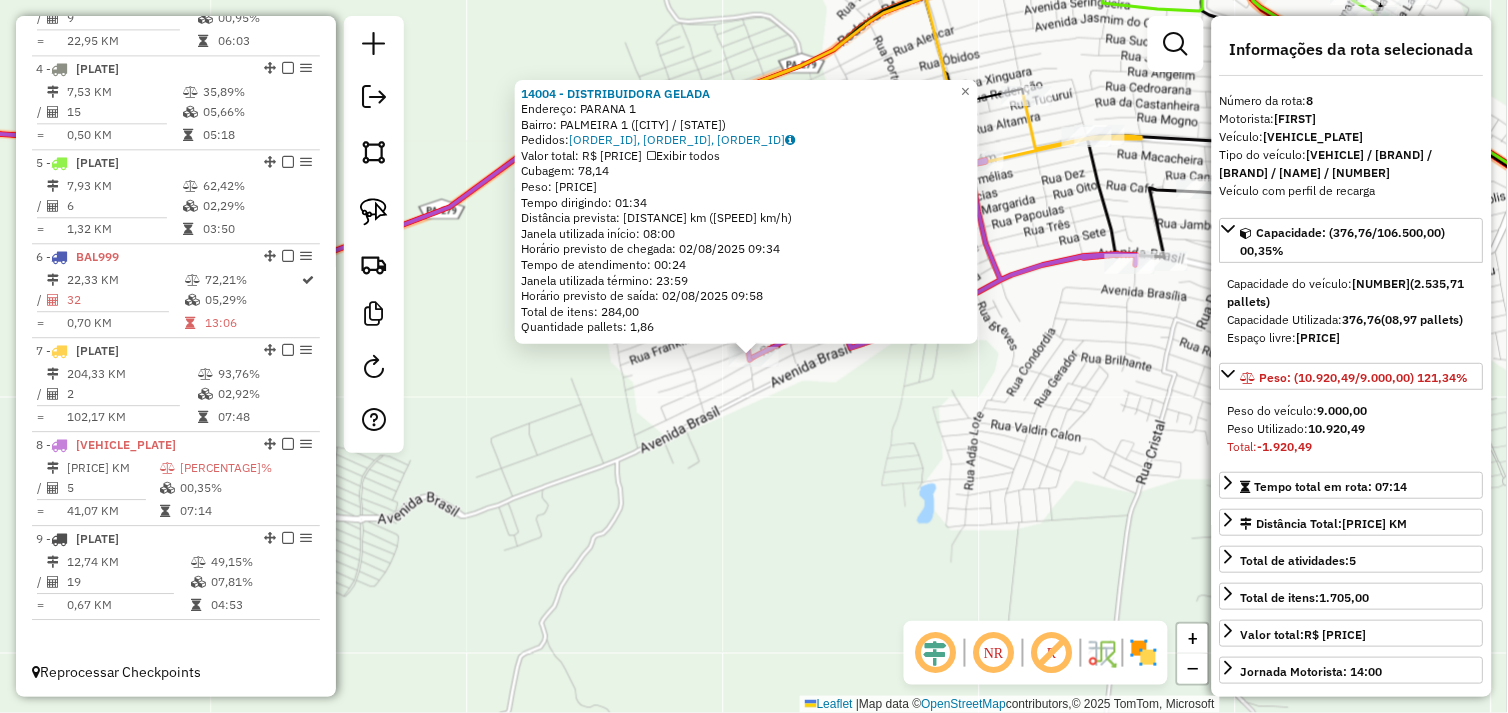 click on "Endereço:  [STREET] [NUMBER]   Bairro: [CITY] ([CITY] / [STATE])   Pedidos:  [ORDER_ID], [ORDER_ID], [ORDER_ID]   Valor total: R$ [PRICE]   Exibir todos   Cubagem: [CUBAGE]  Peso: [WEIGHT]  Tempo dirigindo: [TIME]   Distância prevista: [DISTANCE] km ([SPEED] km/h)   Janela utilizada início: [TIME]   Horário previsto de chegada: [DATE] [TIME]   Tempo de atendimento: [TIME]   Janela utilizada término: [TIME]   Horário previsto de saída: [DATE] [TIME]   Total de itens: [ITEMS]   Quantidade pallets: [PALLETS]  × Janela de atendimento Grade de atendimento Capacidade Transportadoras Veículos Cliente Pedidos  Rotas Selecione os dias de semana para filtrar as janelas de atendimento  Seg   Ter   Qua   Qui   Sex   Sáb   Dom  Informe o período da janela de atendimento: De: Até:  Filtrar exatamente a janela do cliente  Considerar janela de atendimento padrão  Selecione os dias de semana para filtrar as grades de atendimento  Seg   Ter   Qua   Qui   Sex   Sáb   Dom   Peso mínimo:   Peso máximo:   De:" 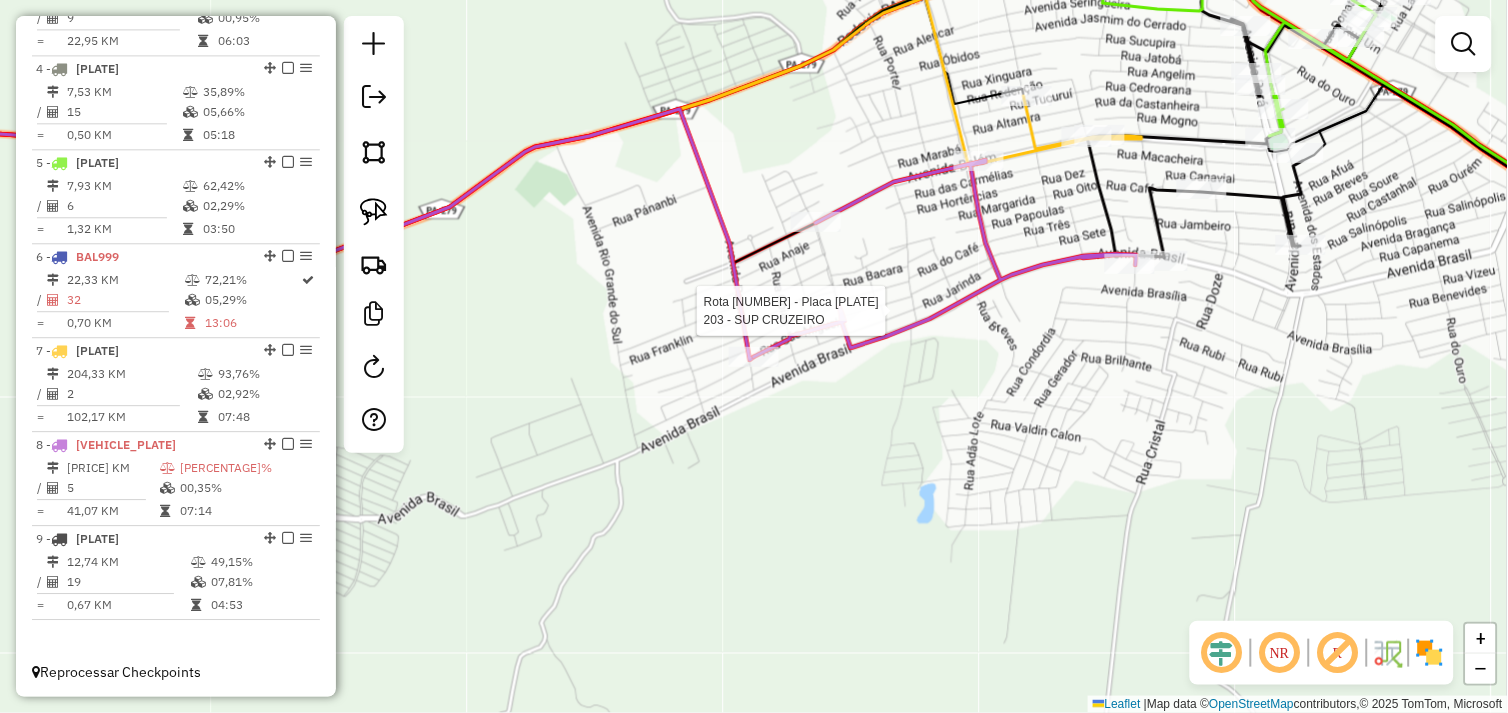 select on "*********" 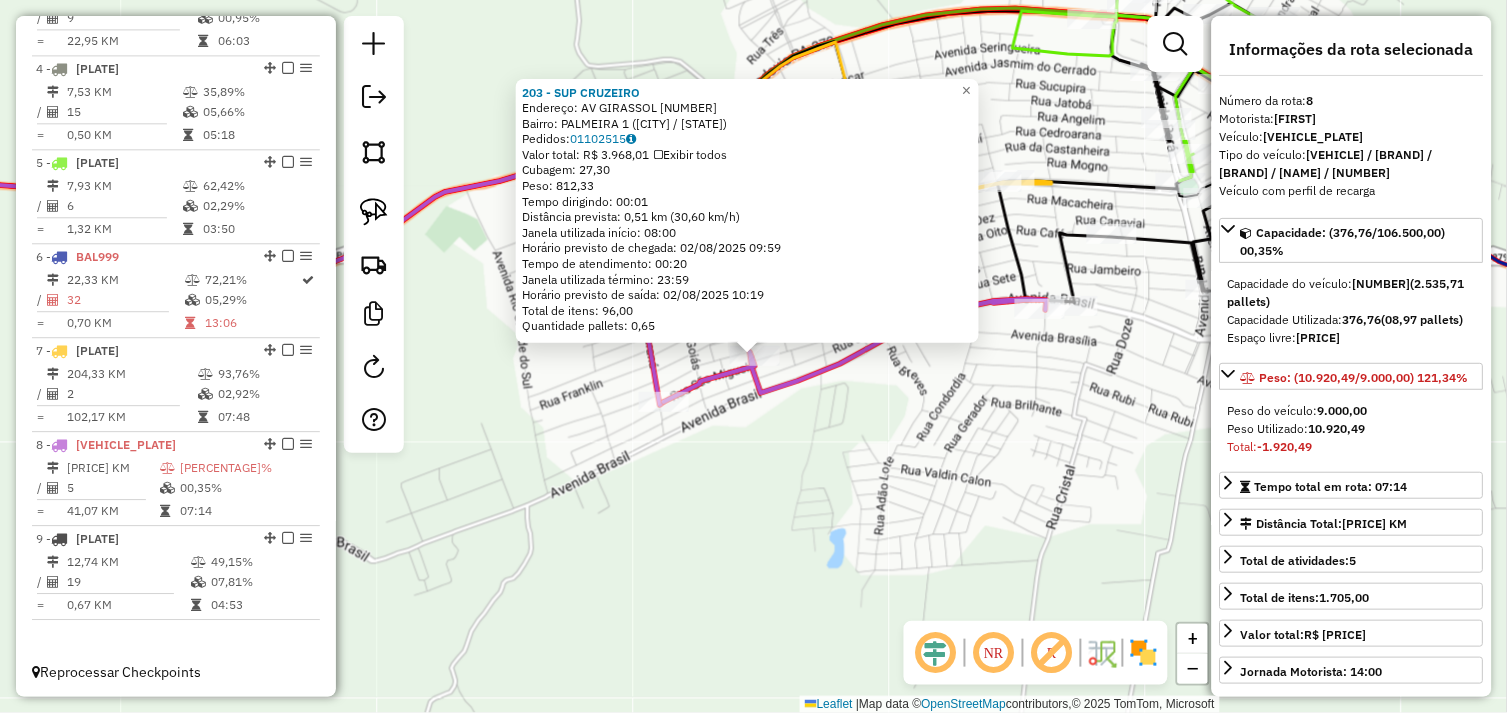 click on "[CODE] - SUP CRUZEIRO  Endereço:  AV GIRASSOL [NUMBER]   Bairro: PALMEIRA 1 ([CITY] / [STATE])   Pedidos:  [ORDER_ID]   Valor total: R$ [PRICE]   Exibir todos   Cubagem: [CUBAGE]  Peso: [WEIGHT]  Tempo dirigindo: [TIME]   Distância prevista: [DISTANCE] km ([SPEED] km/h)   Janela utilizada início: [TIME]   Horário previsto de chegada: [DATE] [TIME]   Tempo de atendimento: [TIME]   Janela utilizada término: [TIME]   Horário previsto de saída: [DATE] [TIME]   Total de itens: [ITEMS]   Quantidade pallets: [PALLETS]  × Janela de atendimento Grade de atendimento Capacidade Transportadoras Veículos Cliente Pedidos  Rotas Selecione os dias de semana para filtrar as janelas de atendimento  Seg   Ter   Qua   Qui   Sex   Sáb   Dom  Informe o período da janela de atendimento: De: Até:  Filtrar exatamente a janela do cliente  Considerar janela de atendimento padrão  Selecione os dias de semana para filtrar as grades de atendimento  Seg   Ter   Qua   Qui   Sex   Sáb   Dom   Considerar clientes sem dia de atendimento cadastrado  De:   De:" 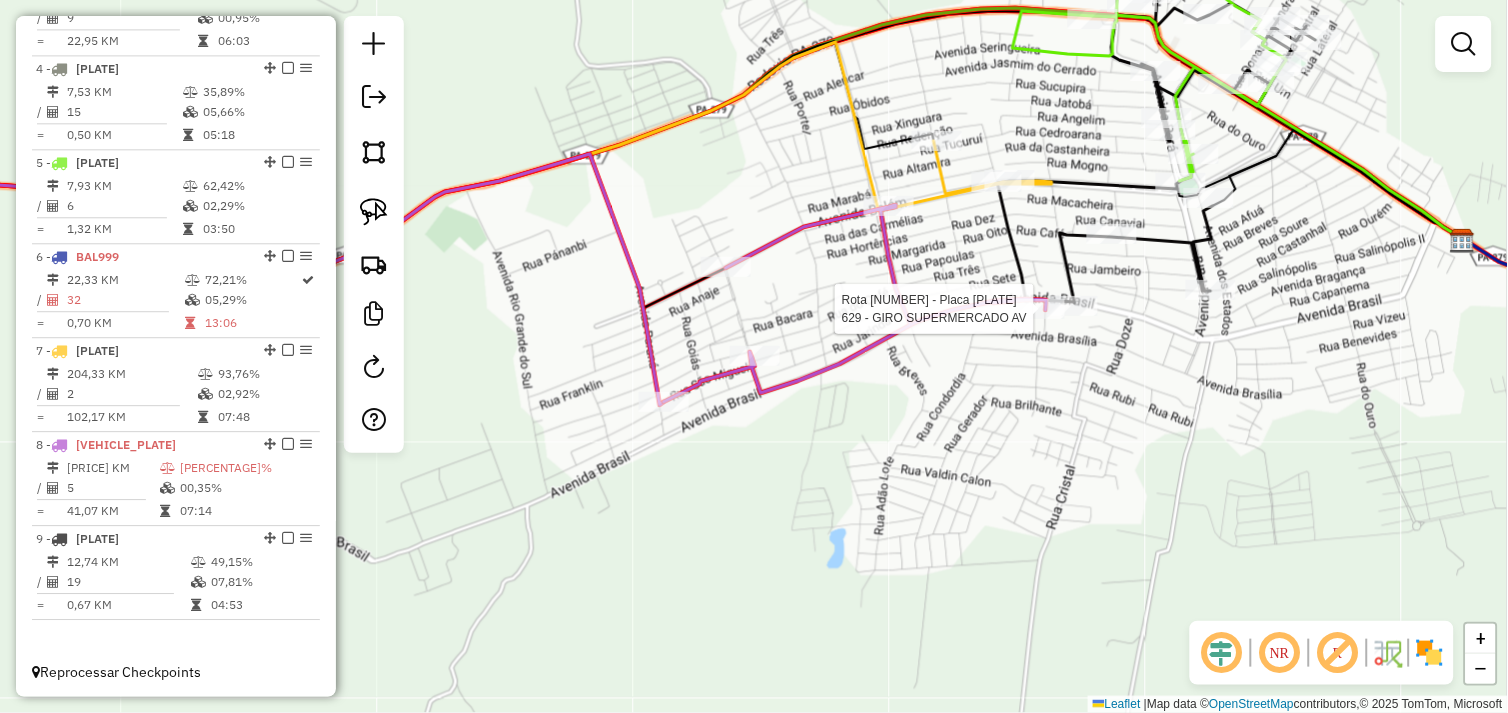 select on "*********" 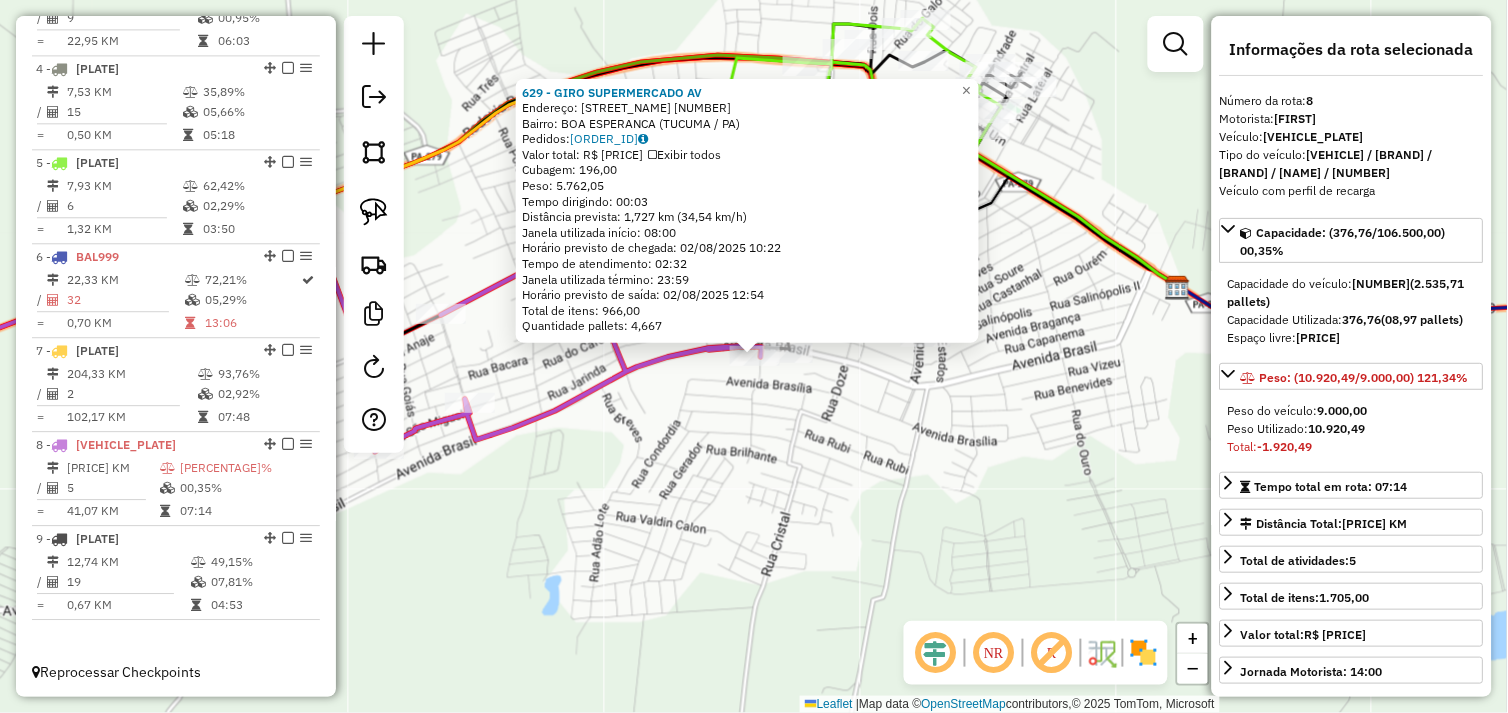 click on "629 - GIRO SUPERMERCADO AV  Endereço:  AV GOIAS [NUMBER]   Bairro: BOA ESPERANCA ([CITY] / [STATE])   Pedidos:  01102508   Valor total: R$ 37.602,07   Exibir todos   Cubagem: 196,00  Peso: 5.762,05  Tempo dirigindo: 00:03   Distância prevista: 1,727 km (34,54 km/h)   Janela utilizada início: 08:00   Horário previsto de chegada: 02/08/2025 10:22   Tempo de atendimento: 02:32   Janela utilizada término: 23:59   Horário previsto de saída: 02/08/2025 12:54   Total de itens: 966,00   Quantidade pallets: 4,667  × Janela de atendimento Grade de atendimento Capacidade Transportadoras Veículos Cliente Pedidos  Rotas Selecione os dias de semana para filtrar as janelas de atendimento  Seg   Ter   Qua   Qui   Sex   Sáb   Dom  Informe o período da janela de atendimento: De: Até:  Filtrar exatamente a janela do cliente  Considerar janela de atendimento padrão  Selecione os dias de semana para filtrar as grades de atendimento  Seg   Ter   Qua   Qui   Sex   Sáb   Dom   Considerar clientes sem dia de atendimento cadastrado" 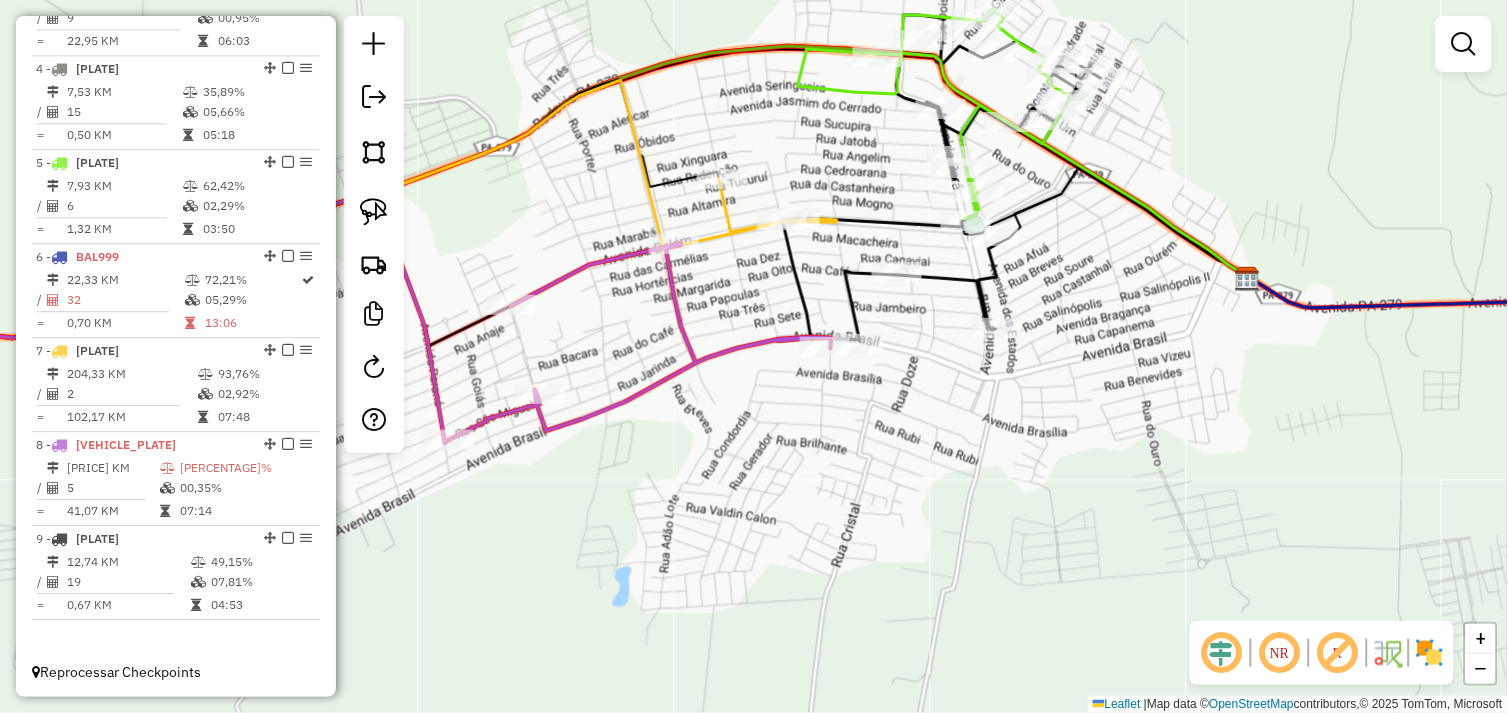 drag, startPoint x: 706, startPoint y: 415, endPoint x: 911, endPoint y: 401, distance: 205.4775 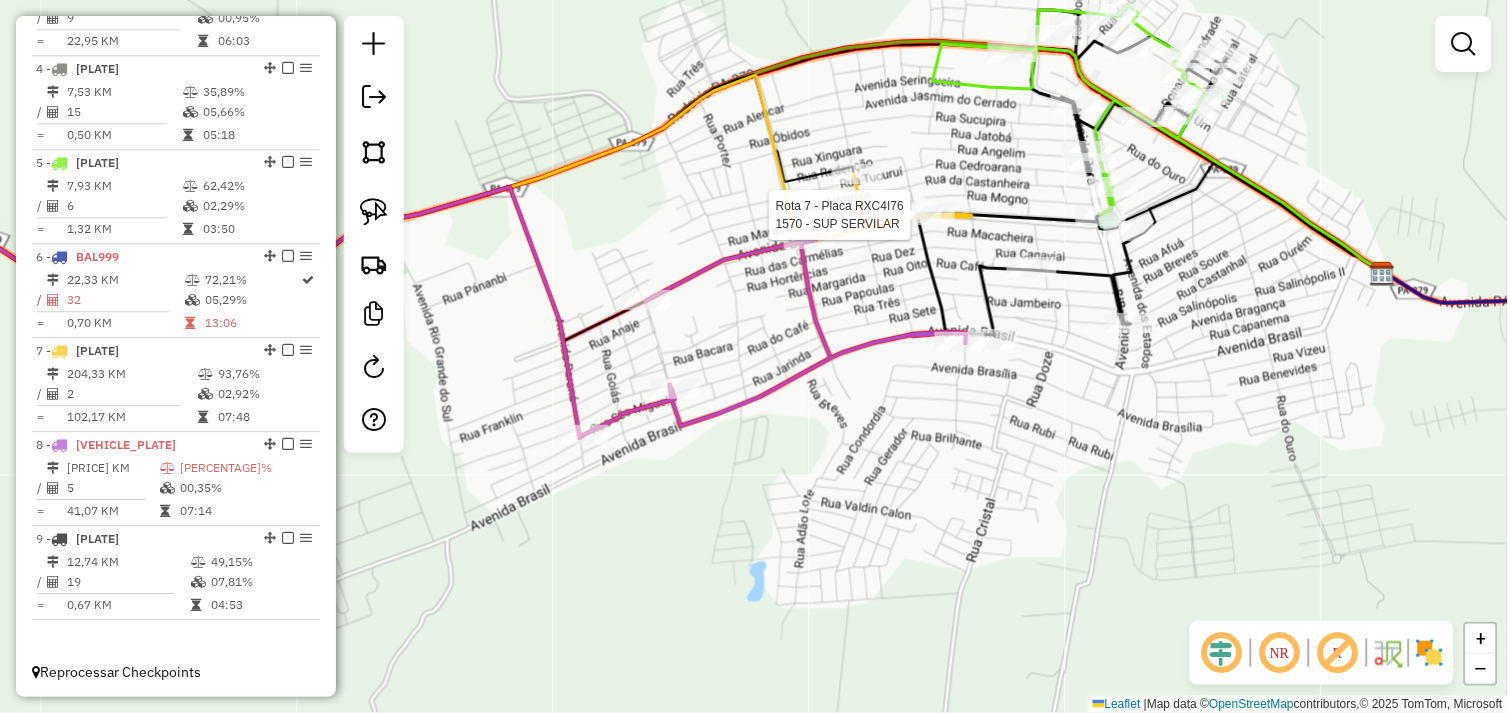 select on "*********" 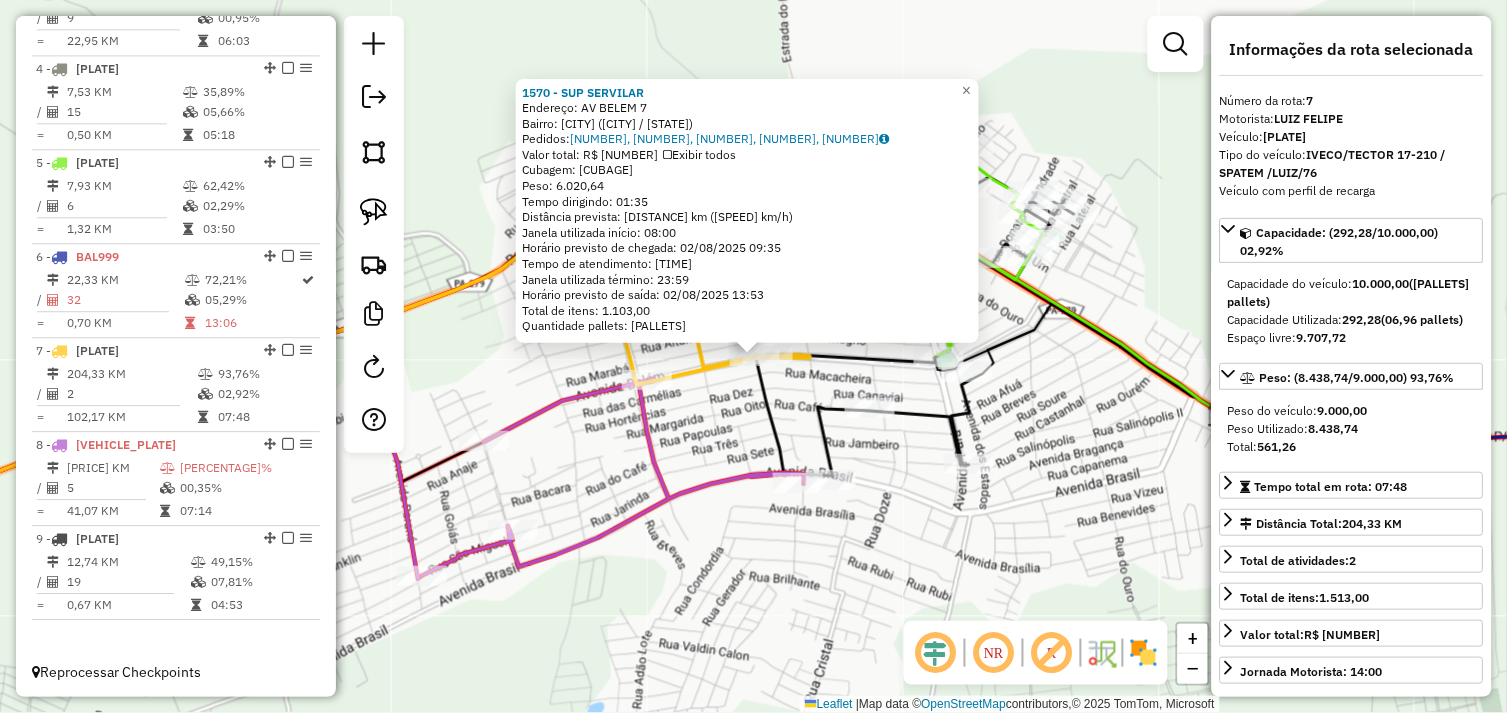 click on "[NUMBER] - [COMPANY] Endereço: [STREET] [NUMBER] Bairro: [NEIGHBORHOOD] ([CITY] / [STATE]) Pedidos: [ORDER_ID], [ORDER_ID], [ORDER_ID], [ORDER_ID], [ORDER_ID] Valor total: [CURRENCY] [AMOUNT] Exibir todos Cubagem: [NUMBER] Peso: [NUMBER] Tempo dirigindo: [TIME] Distância prevista: [NUMBER] km ([NUMBER] km/h) Janela utilizada início: [TIME] Horário previsto de chegada: [DATE] [TIME] Tempo de atendimento: [TIME] Janela utilizada término: [TIME] Horário previsto de saída: [DATE] [TIME] Total de itens: [NUMBER] Quantidade pallets: [NUMBER] × Janela de atendimento Grade de atendimento Capacidade Transportadoras Veículos Cliente Pedidos Rotas Selecione os dias de semana para filtrar as janelas de atendimento Seg Ter Qua Qui Sex Sáb Dom Informe o período da janela de atendimento: De: Até: Filtrar exatamente a janela do cliente Considerar janela de atendimento padrão Selecione os dias de semana para filtrar as grades de atendimento Seg Ter Qua Qui Sex Sáb Dom Peso mínimo: De: De:" 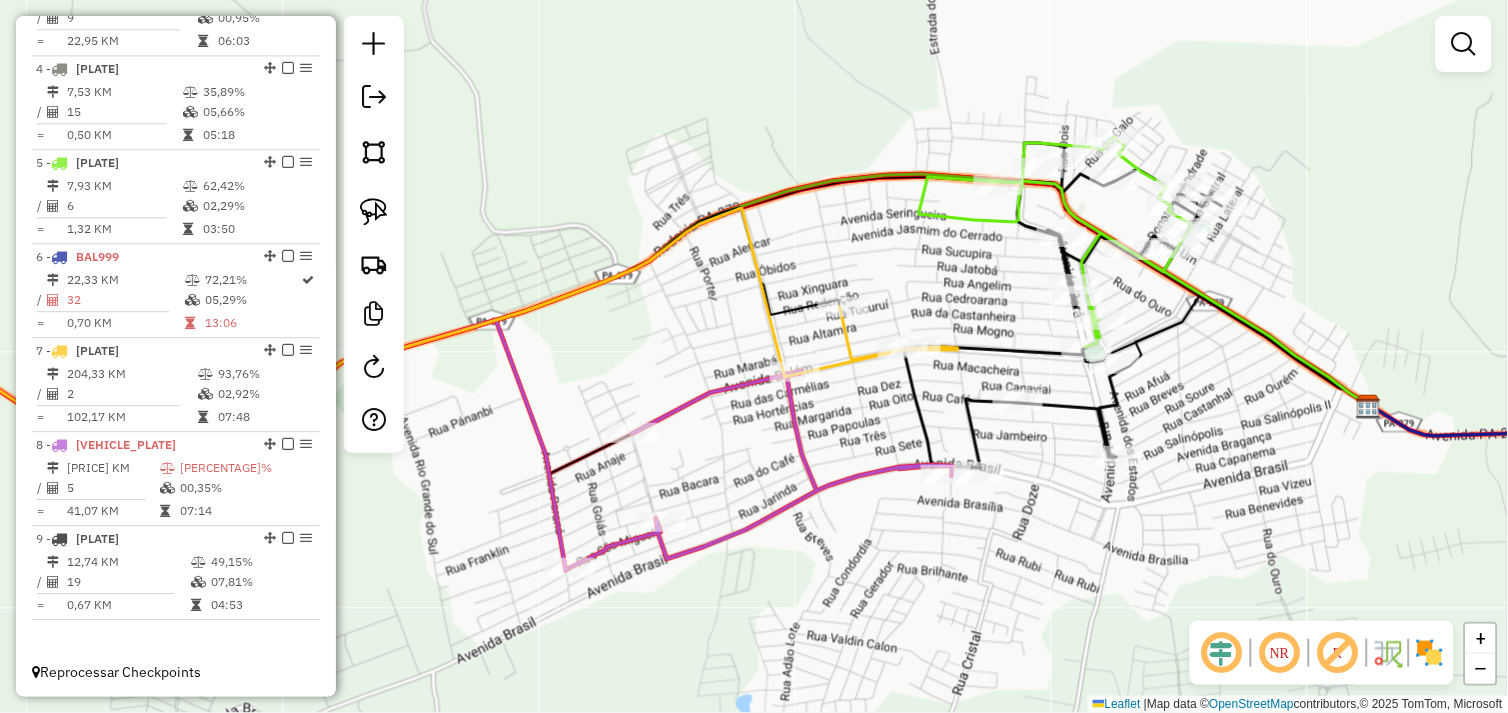drag, startPoint x: 622, startPoint y: 471, endPoint x: 770, endPoint y: 463, distance: 148.21606 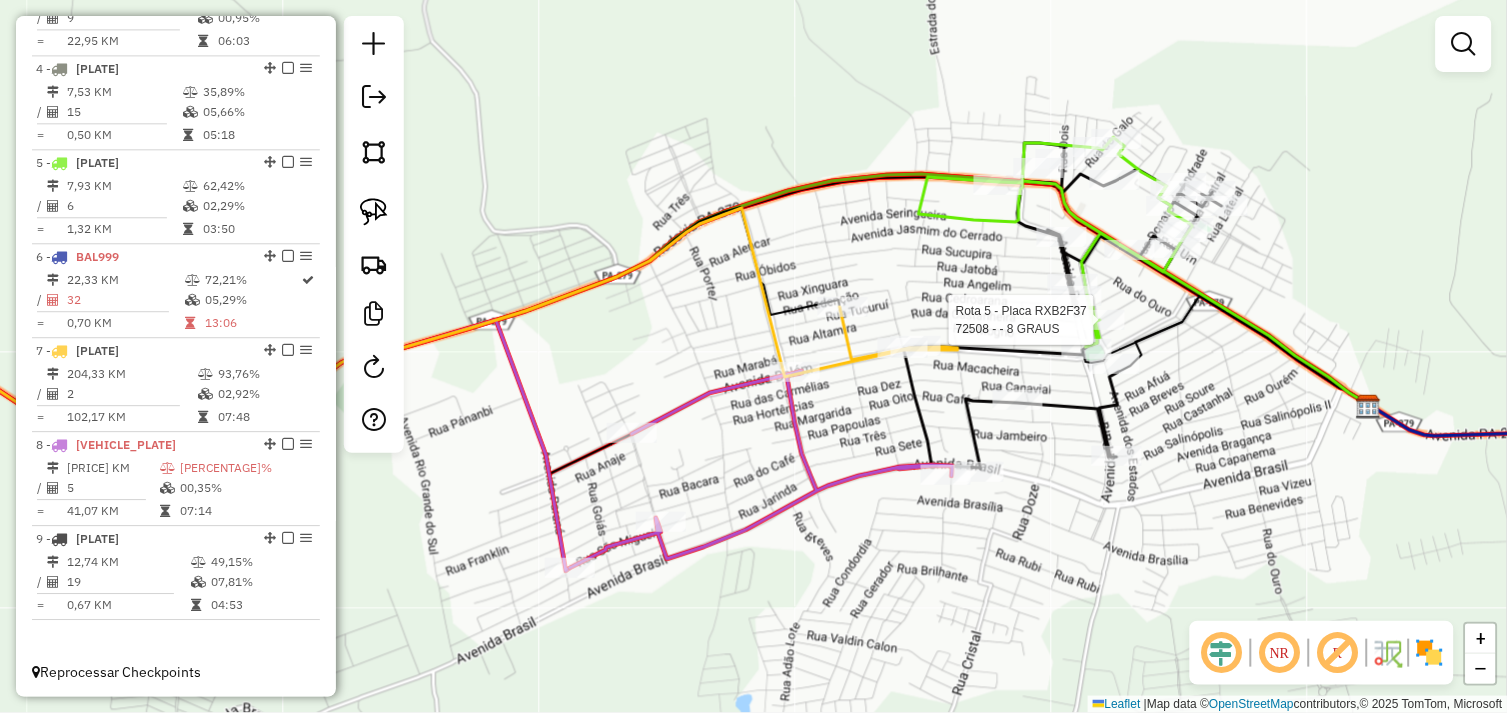 select on "*********" 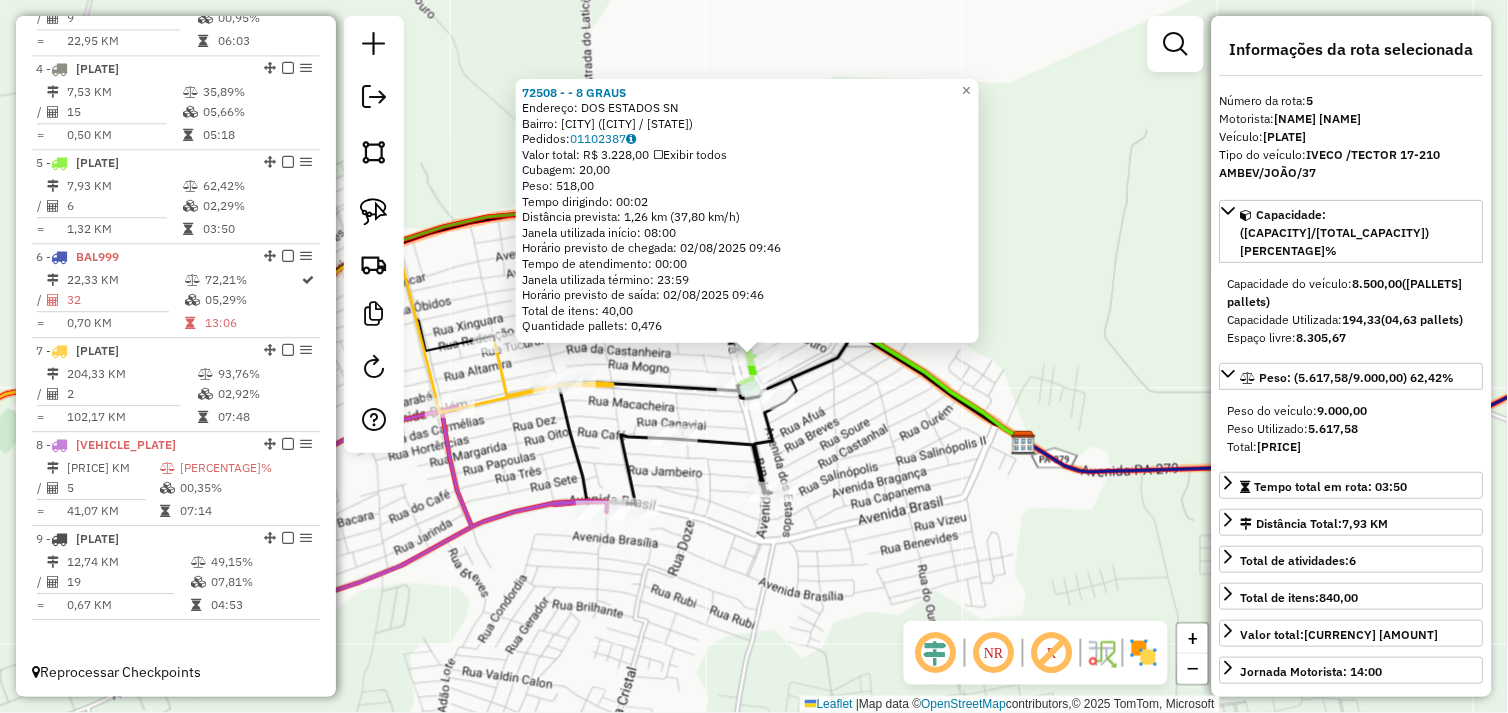 click on "[NUMBER] - - 8 GRAUS Endereço: DOS ESTADOS SN Bairro: CENTRO ([CITY] / [STATE]) Pedidos: 01102387 Valor total: R$ 3.228,00 Exibir todos Cubagem: 20,00 Peso: 518,00 Tempo dirigindo: 00:02 Distância prevista: 1,26 km (37,80 km/h) Janela utilizada início: 08:00 Horário previsto de chegada: 02/08/2025 09:46 Tempo de atendimento: 00:00 Janela utilizada término: 23:59 Horário previsto de saída: 02/08/2025 09:46 Total de itens: 40,00 Quantidade pallets: 0,476 × Janela de atendimento Grade de atendimento Capacidade Transportadoras Veículos Cliente Pedidos Rotas Selecione os dias de semana para filtrar as janelas de atendimento Seg Ter Qua Qui Sex Sáb Dom Informe o período da janela de atendimento: De: Até: Filtrar exatamente a janela do cliente Considerar janela de atendimento padrão Selecione os dias de semana para filtrar as grades de atendimento Seg Ter Qua Qui Sex Sáb Dom Considerar clientes sem dia de atendimento cadastrado Peso mínimo: +" 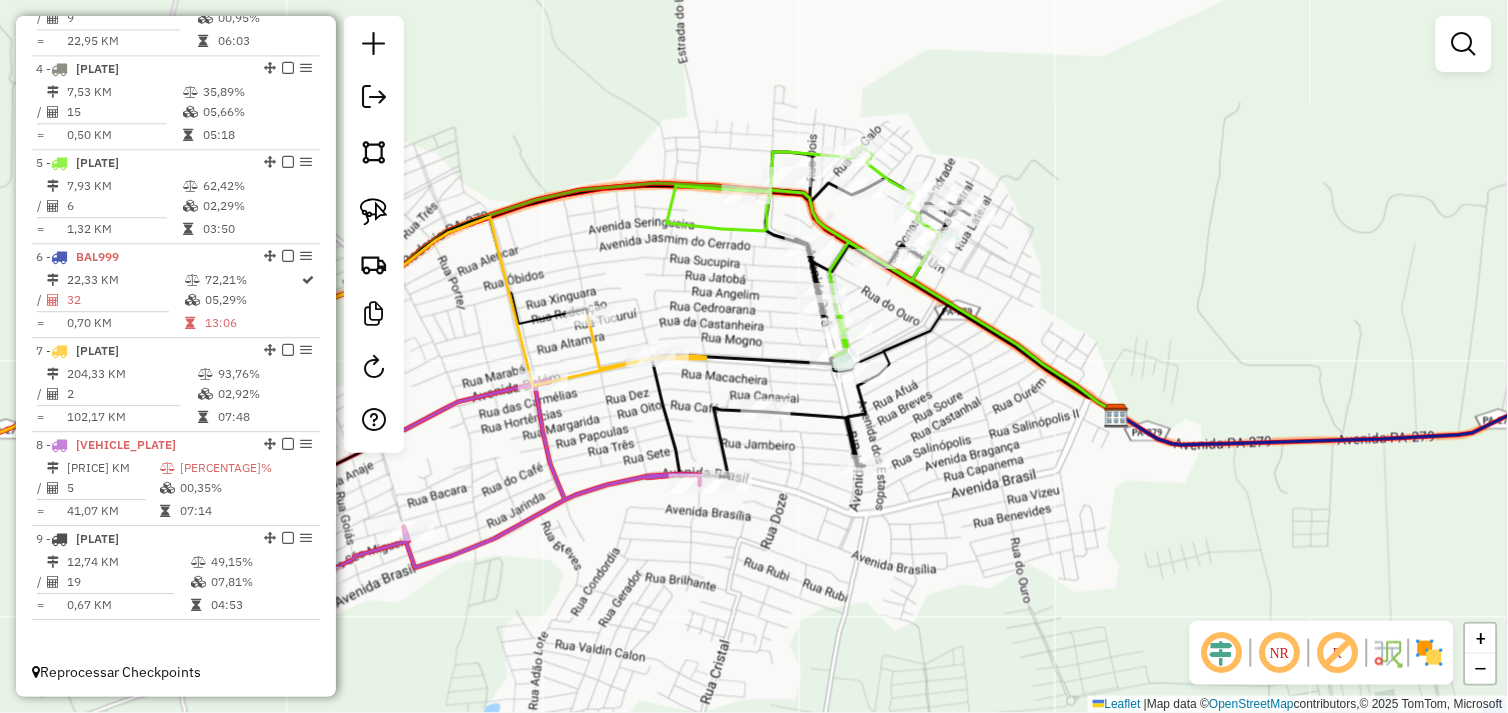 drag, startPoint x: 745, startPoint y: 561, endPoint x: 921, endPoint y: 492, distance: 189.04233 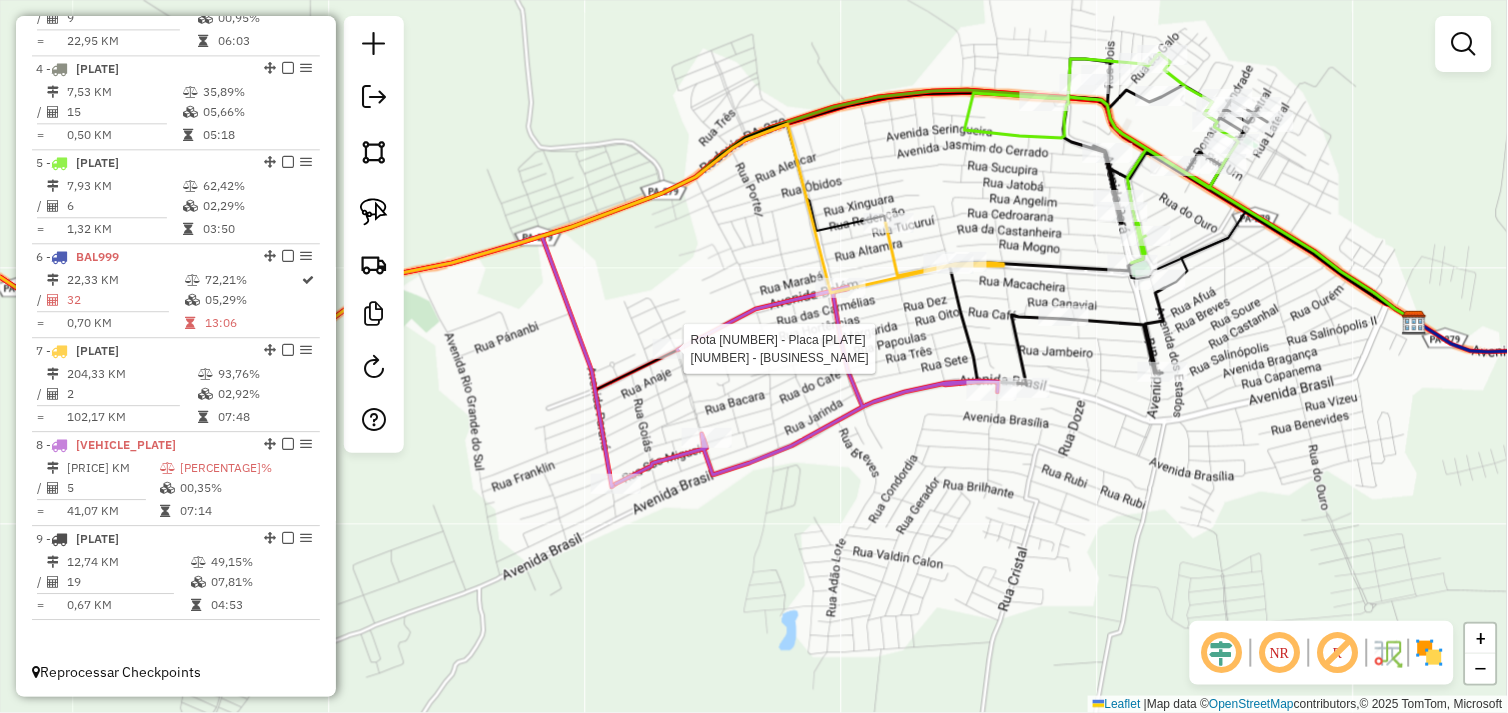 select on "*********" 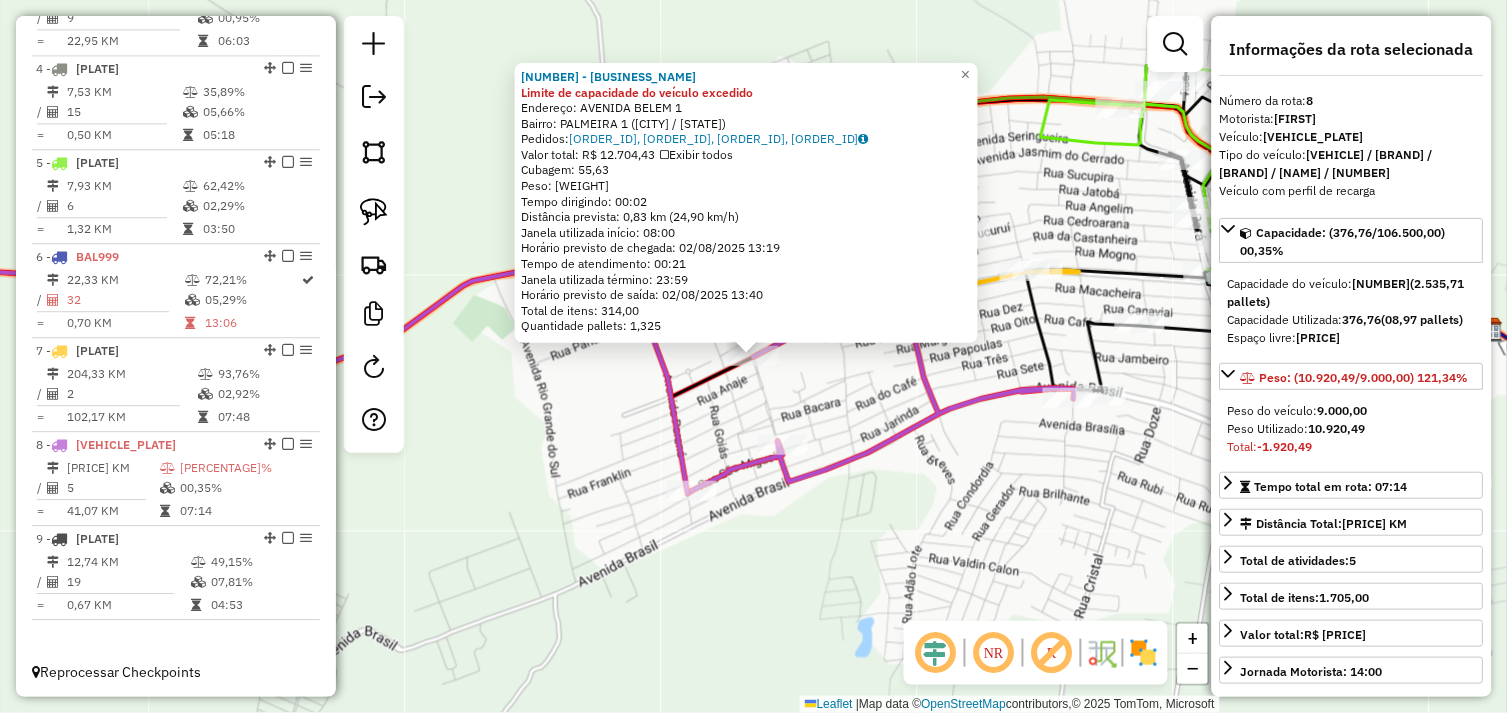 click on "54557 - [BUSINESS_NAME] Limite de capacidade do veículo excedido Endereço: AVENIDA BELEM [NUMBER] Bairro: PALMEIRA 1 (TUCUMA / PA) Pedidos: 01102446, 01102510, 01102541, 01102447 Valor total: R$ [PRICE] Exibir todos Cubagem: [CUBAGE] Peso: [WEIGHT] Tempo dirigindo: [TIME] Distância prevista: [DISTANCE] km ([SPEED] km/h) Janela utilizada início: [TIME] Horário previsto de chegada: [DATE] [TIME] Tempo de atendimento: [TIME] Janela utilizada término: [TIME] Horário previsto de saída: [DATE] [TIME] Total de itens: [ITEMS] Quantidade pallets: [PALLETS] × Janela de atendimento Grade de atendimento Capacidade Transportadoras Veículos Cliente Pedidos Rotas Selecione os dias de semana para filtrar as janelas de atendimento Seg Ter Qua Qui Sex Sáb Dom Informe o período da janela de atendimento: De: Até: Filtrar exatamente a janela do cliente Considerar janela de atendimento padrão Selecione os dias de semana para filtrar as grades de atendimento Seg Ter Qua Qui" 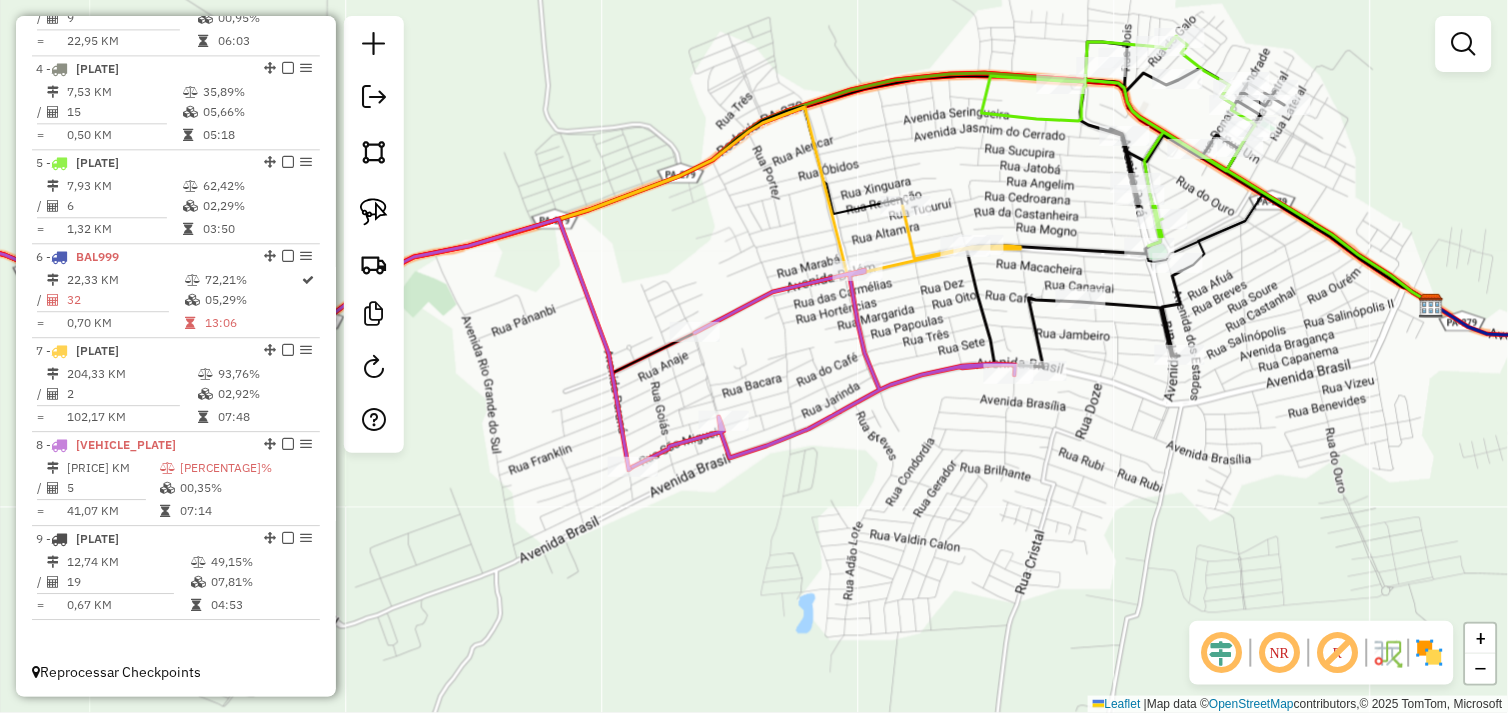 drag, startPoint x: 842, startPoint y: 414, endPoint x: 765, endPoint y: 382, distance: 83.38465 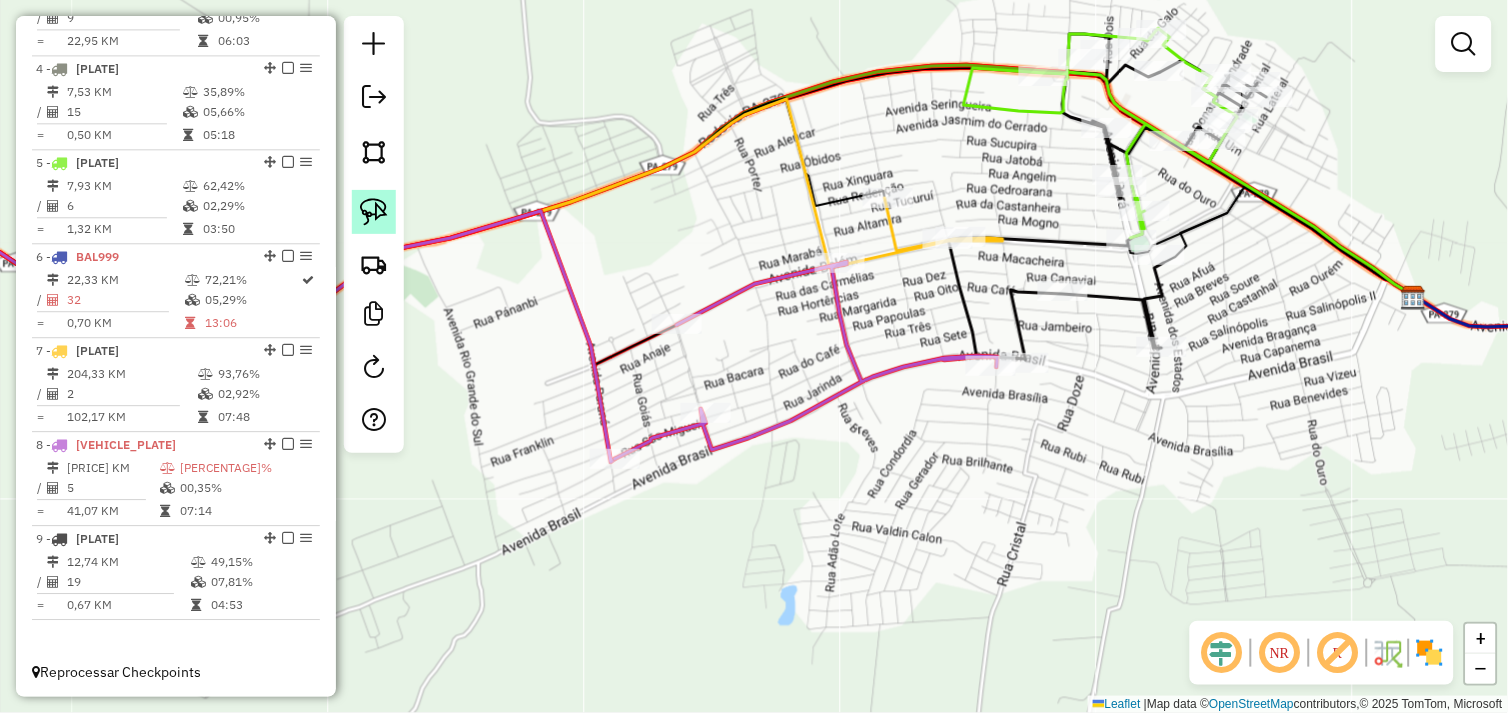 click 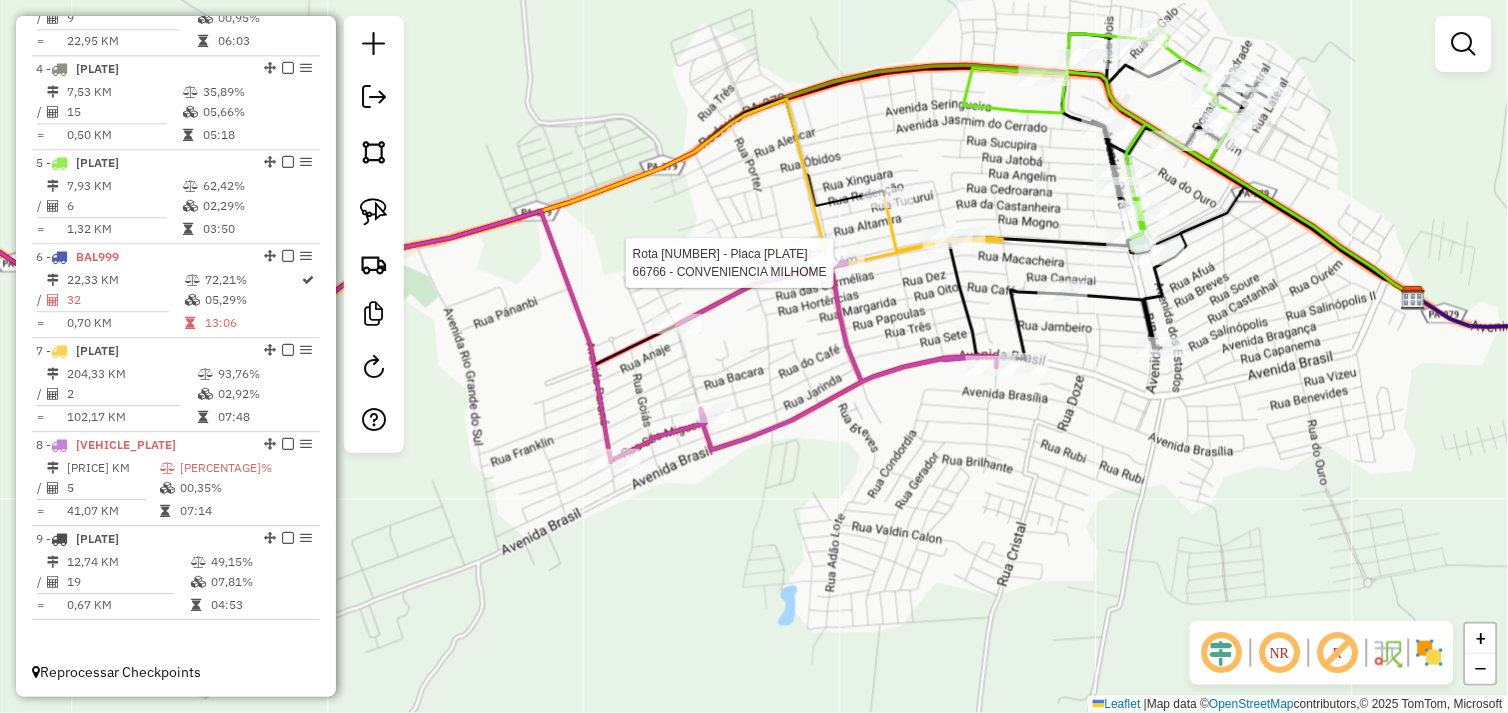 select on "*********" 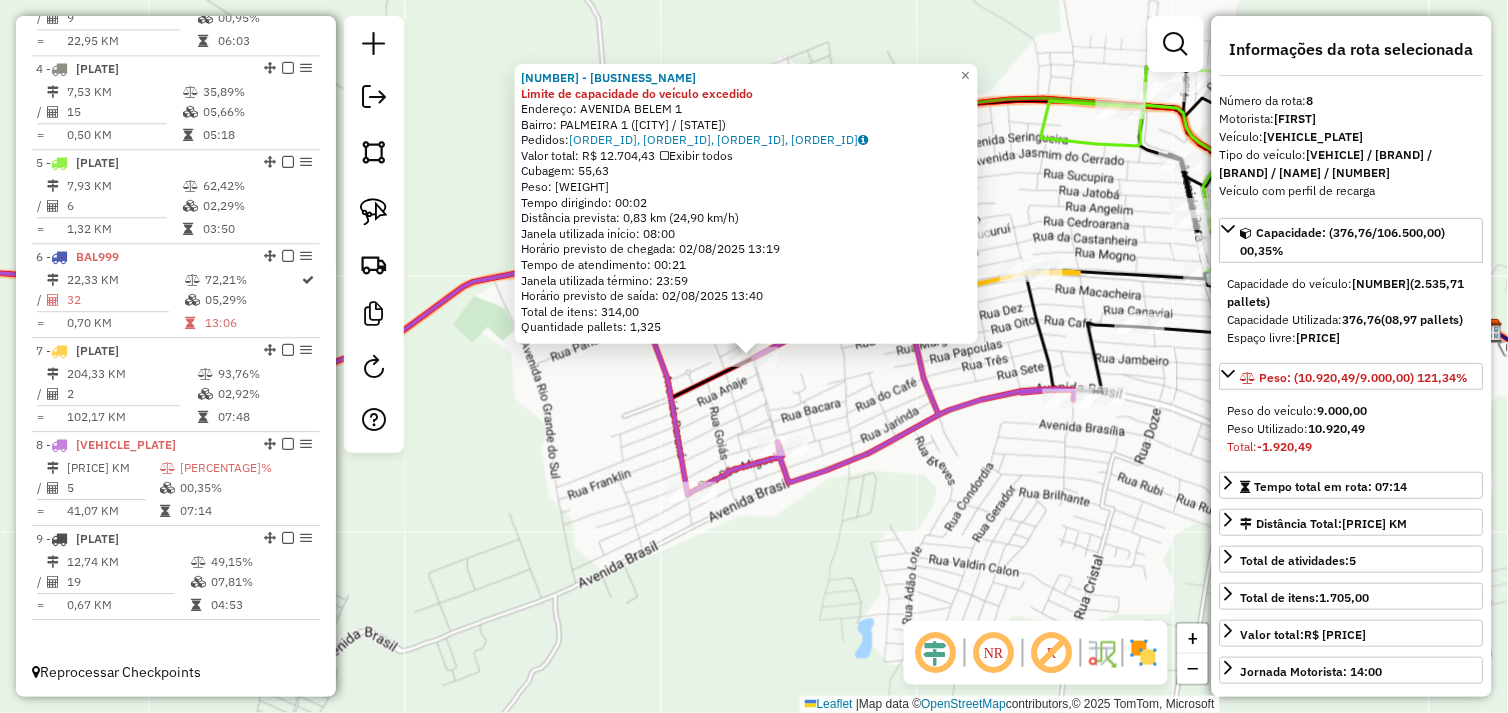 click on "54557 - [BUSINESS_NAME] Limite de capacidade do veículo excedido Endereço: AVENIDA BELEM [NUMBER] Bairro: PALMEIRA 1 (TUCUMA / PA) Pedidos: 01102446, 01102510, 01102541, 01102447 Valor total: R$ [PRICE] Exibir todos Cubagem: [CUBAGE] Peso: [WEIGHT] Tempo dirigindo: [TIME] Distância prevista: [DISTANCE] km ([SPEED] km/h) Janela utilizada início: [TIME] Horário previsto de chegada: [DATE] [TIME] Tempo de atendimento: [TIME] Janela utilizada término: [TIME] Horário previsto de saída: [DATE] [TIME] Total de itens: [ITEMS] Quantidade pallets: [PALLETS] × Janela de atendimento Grade de atendimento Capacidade Transportadoras Veículos Cliente Pedidos Rotas Selecione os dias de semana para filtrar as janelas de atendimento Seg Ter Qua Qui Sex Sáb Dom Informe o período da janela de atendimento: De: Até: Filtrar exatamente a janela do cliente Considerar janela de atendimento padrão Selecione os dias de semana para filtrar as grades de atendimento Seg Ter Qua Qui" 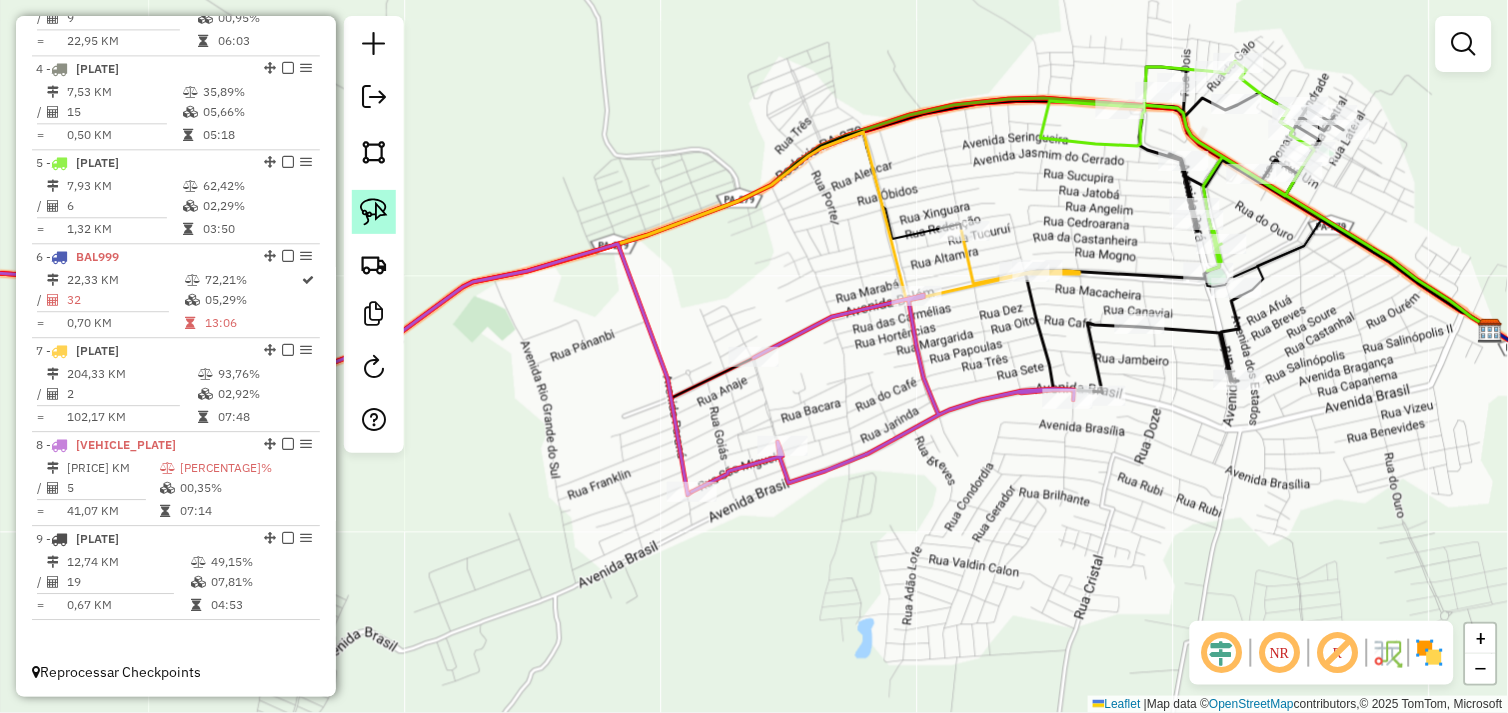click 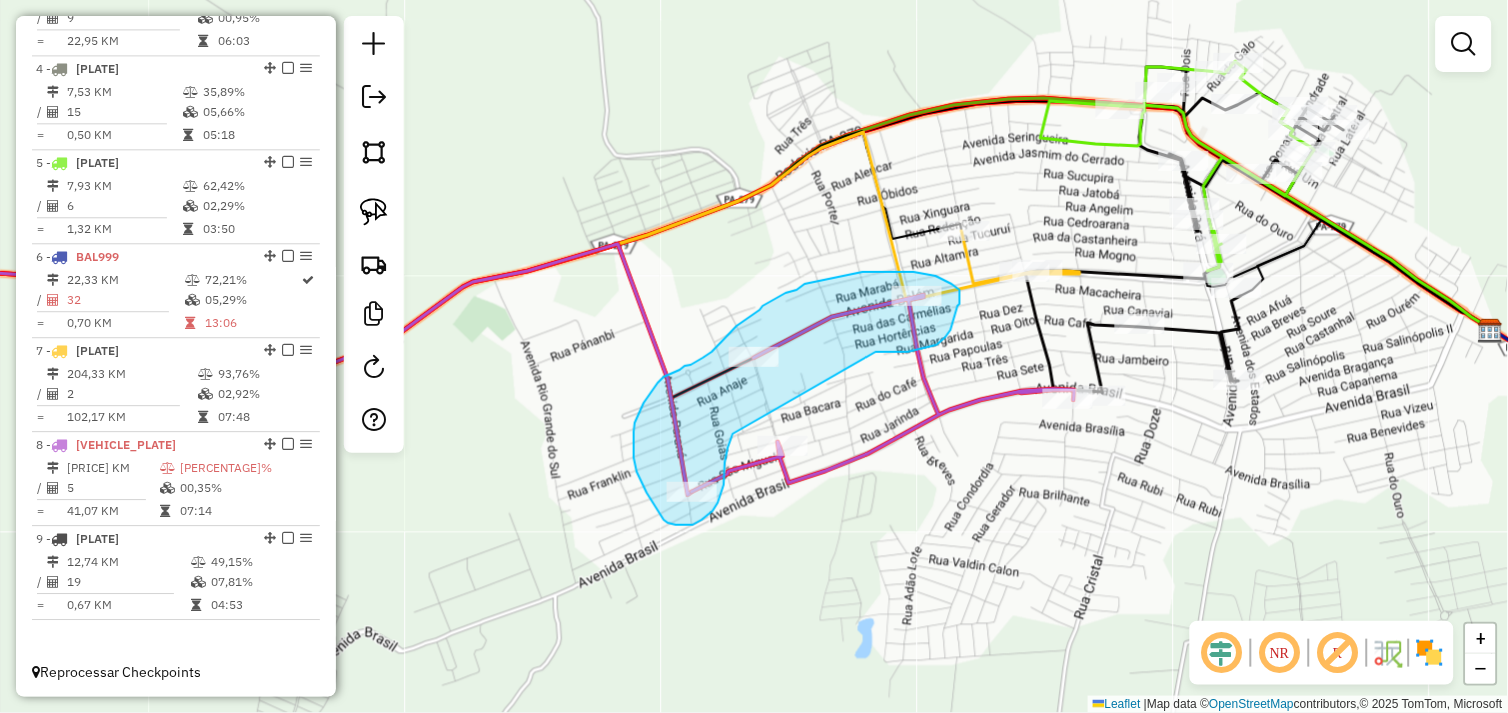 drag, startPoint x: 876, startPoint y: 352, endPoint x: 747, endPoint y: 408, distance: 140.63072 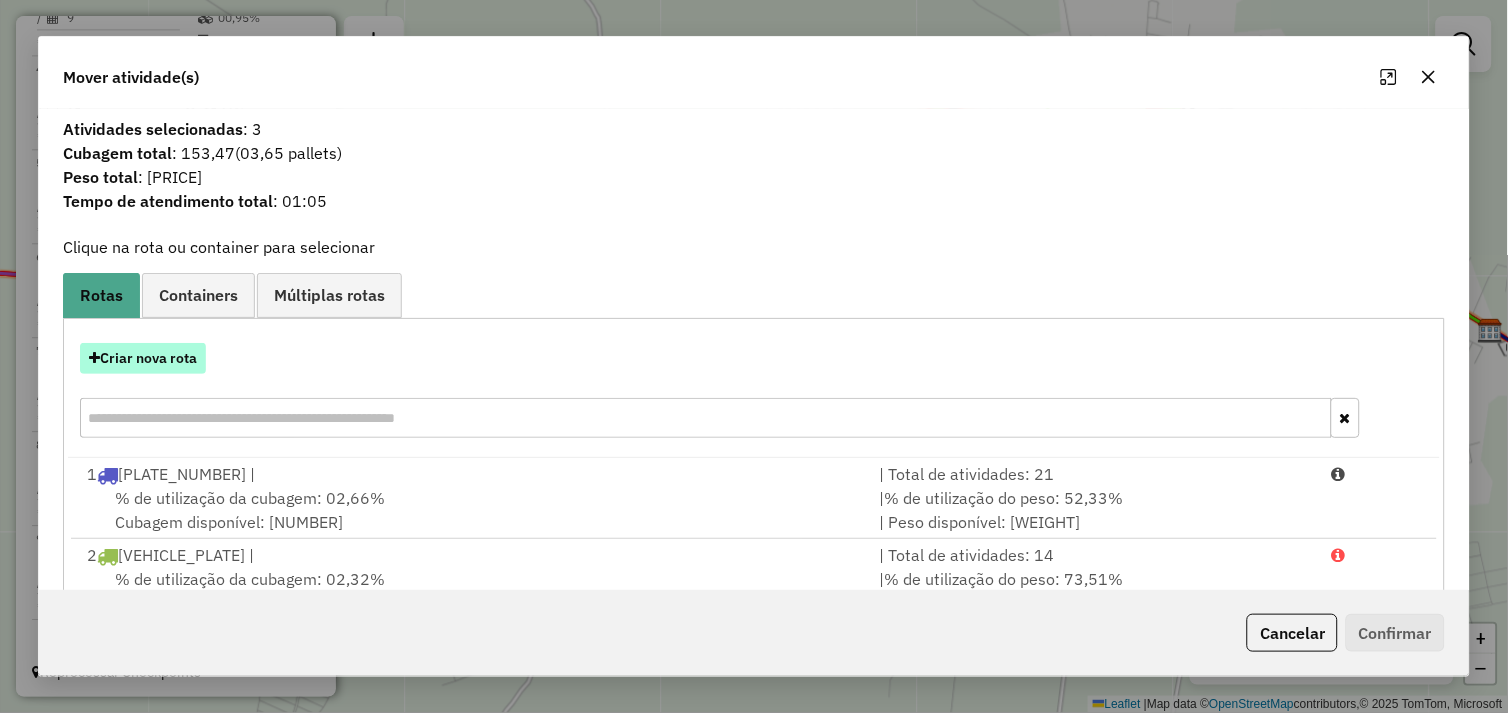 click on "Criar nova rota" at bounding box center [143, 358] 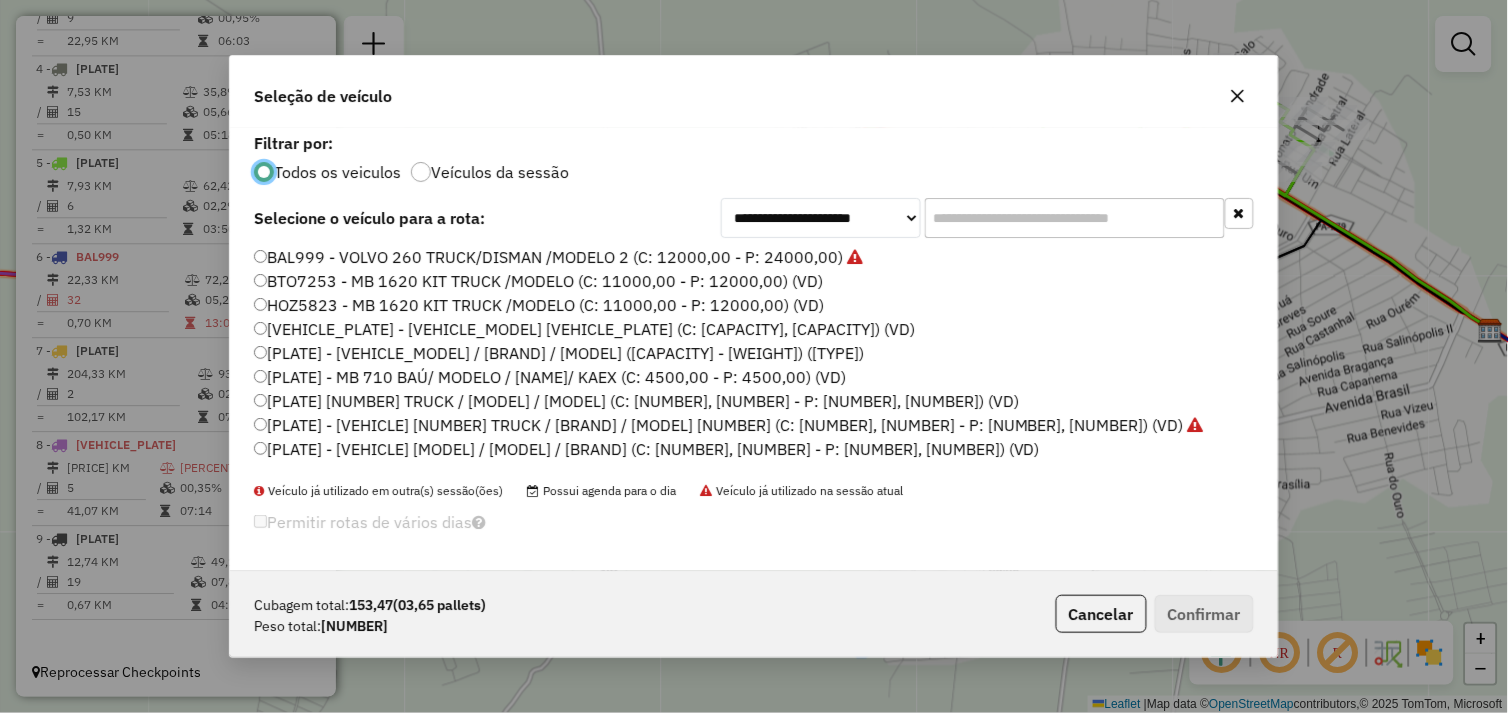 scroll, scrollTop: 11, scrollLeft: 5, axis: both 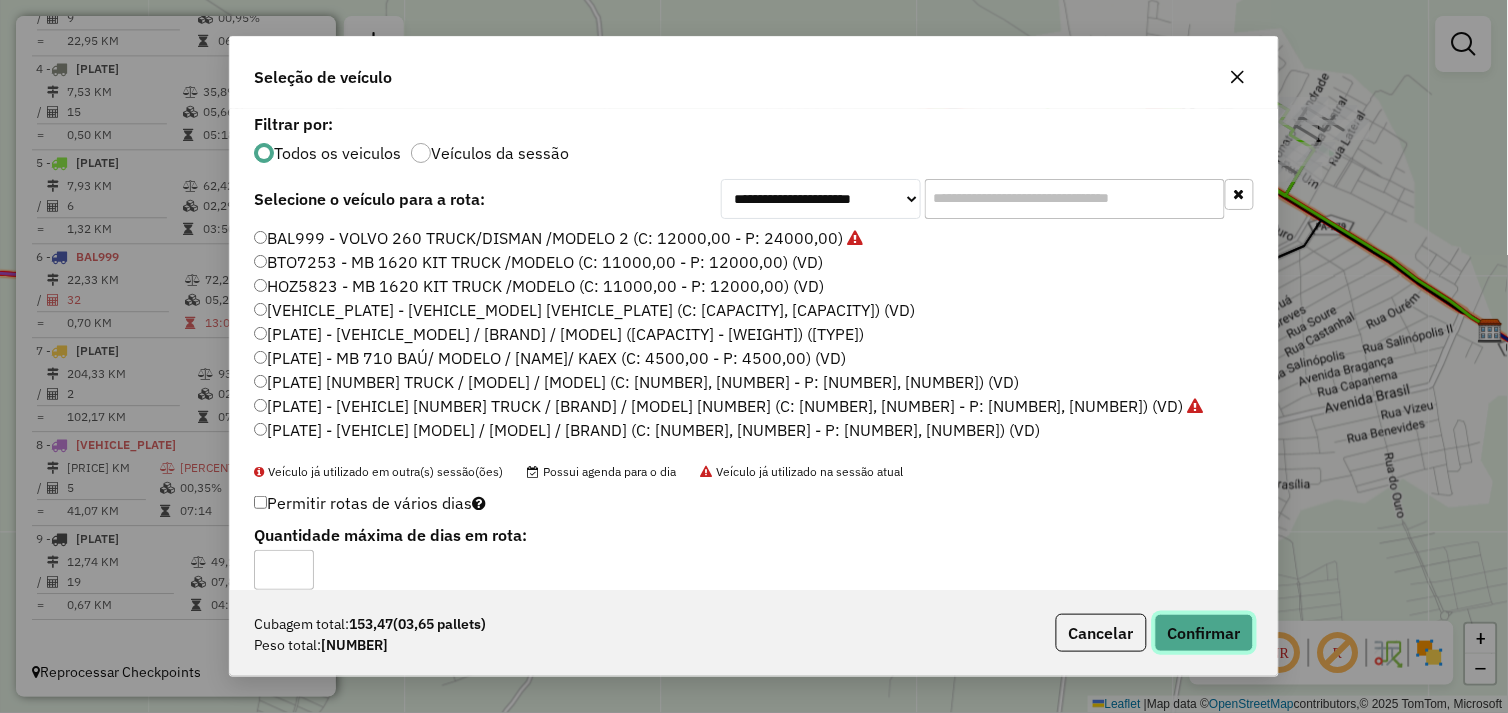 click on "Confirmar" 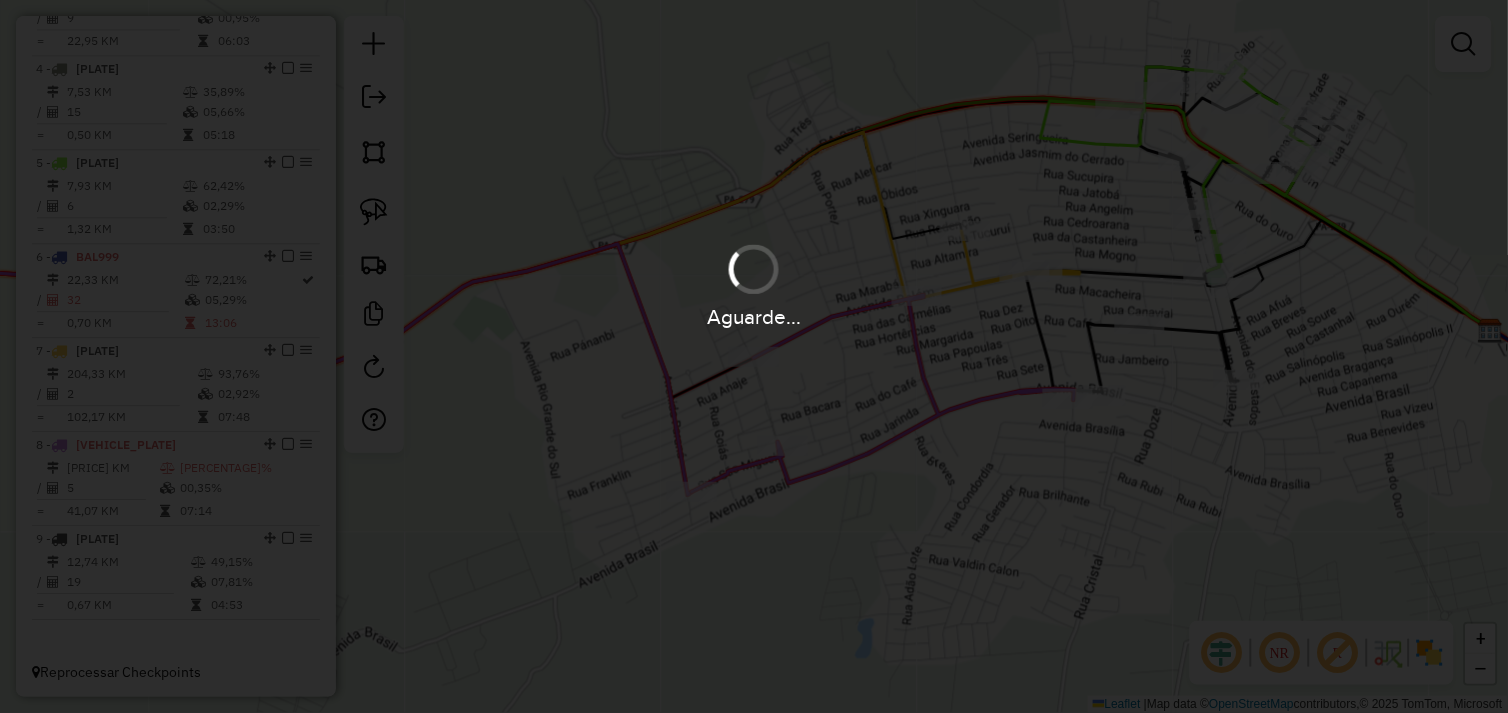 scroll, scrollTop: 1115, scrollLeft: 0, axis: vertical 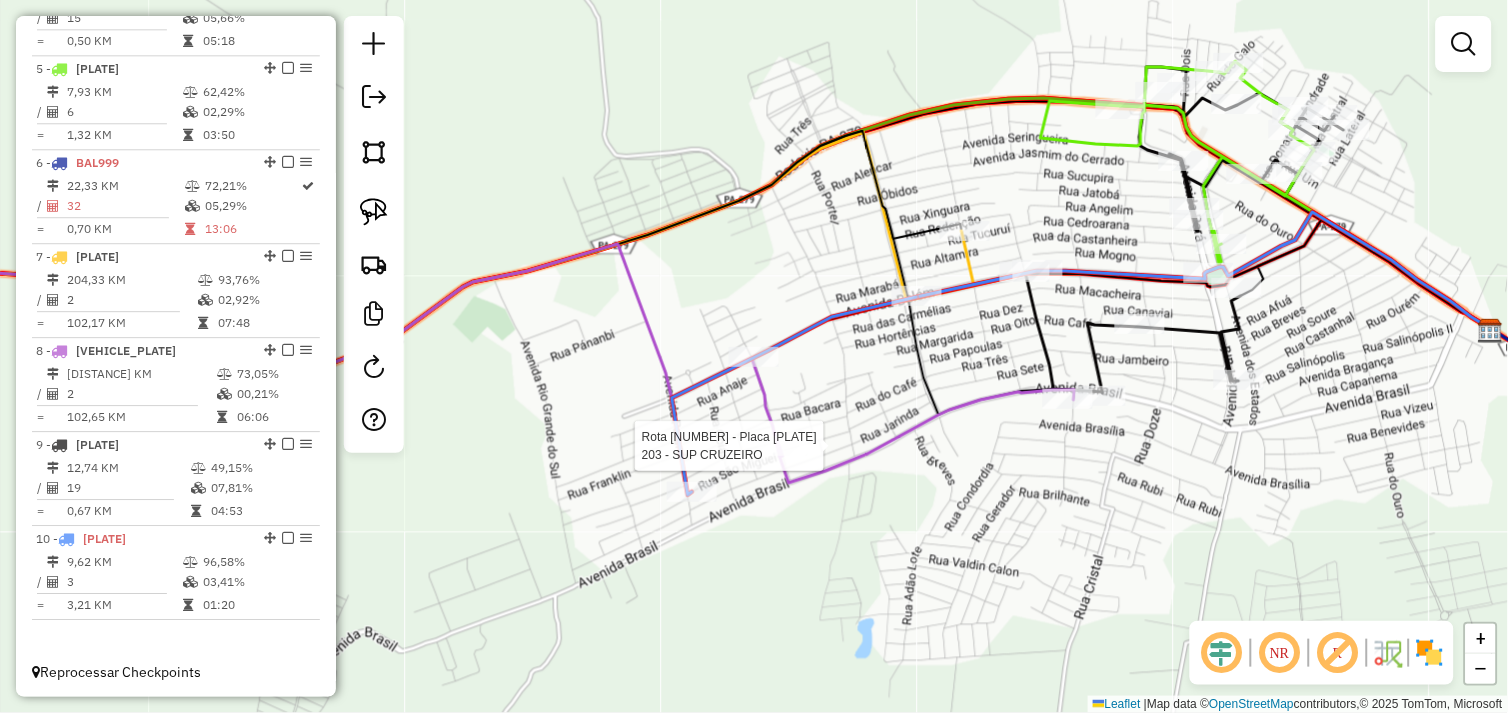 select on "*********" 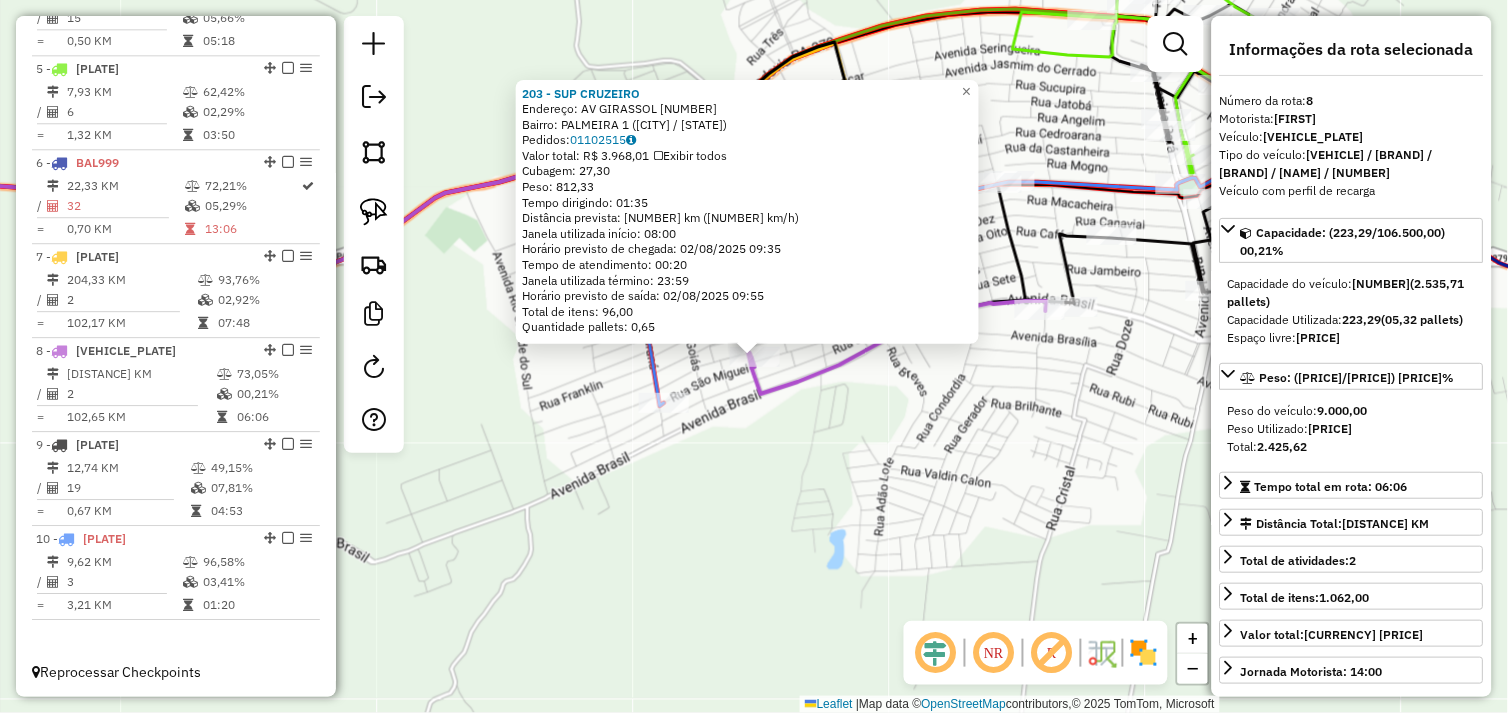 click on "[NUMBER] - [NAME]  Endereço:  [ROUTE] [NUMBER] [NUMBER]   Bairro: [NAME] ([NAME] / [STATE])   Pedidos:  [NUMBER]   Valor total: R$ [NUMBER]   Exibir todos   Cubagem: [NUMBER]  Peso: [NUMBER]  Tempo dirigindo: [TIME]   Distância prevista: [NUMBER] km ([NUMBER] km/h)   Janela utilizada início: [TIME]   Horário previsto de chegada: [DATE] [TIME]   Tempo de atendimento: [TIME]   Janela utilizada término: [TIME]   Horário previsto de saída: [DATE] [TIME]   Total de itens: [NUMBER]   Quantidade pallets: [NUMBER]  × Janela de atendimento Grade de atendimento Capacidade Transportadoras Veículos Cliente Pedidos  Rotas Selecione os dias de semana para filtrar as janelas de atendimento  Seg   Ter   Qua   Qui   Sex   Sáb   Dom  Informe o período da janela de atendimento: De: Até:  Filtrar exatamente a janela do cliente  Considerar janela de atendimento padrão  Selecione os dias de semana para filtrar as grades de atendimento  Seg   Ter   Qua   Qui   Sex   Sáb   Dom   Considerar clientes sem dia de atendimento cadastrado  De:  De:" 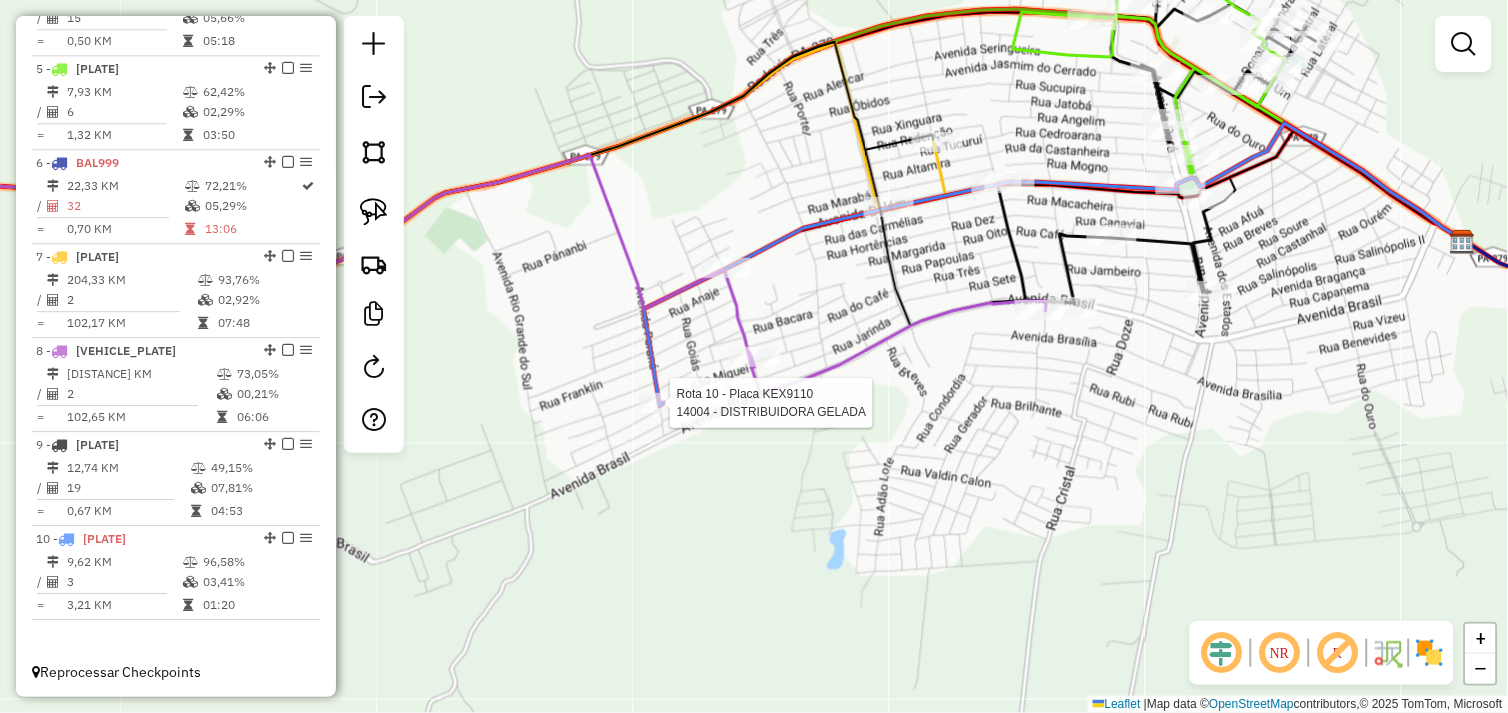 select on "*********" 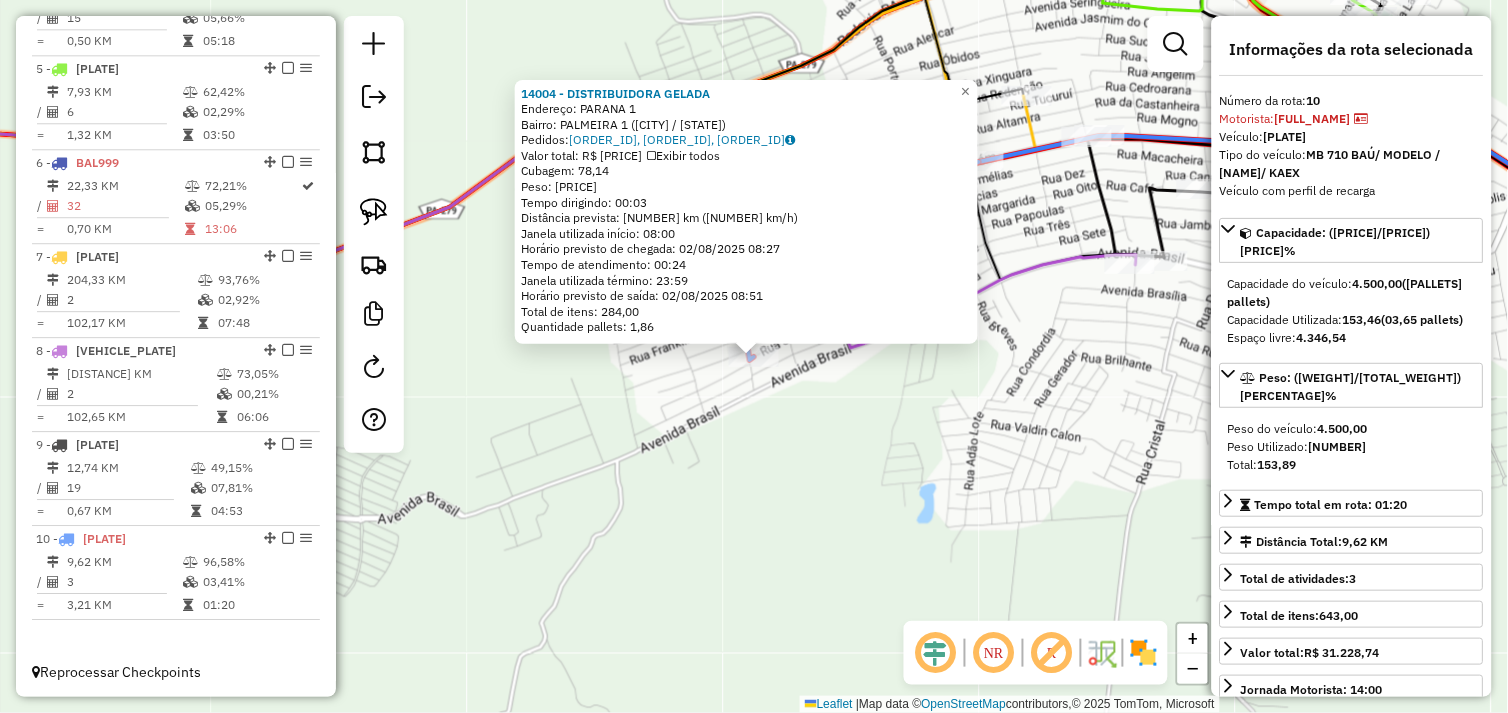 click on "14004 - DISTRIBUIDORA GELADA  Endereço:  PARANA [NUMBER]   Bairro: PALMEIRA 1 ([CITY] / [STATE])   Pedidos:  01102455, 01102458, 01102456   Valor total: R$ 15.039,90   Exibir todos   Cubagem: 78,14  Peso: 2.249,23  Tempo dirigindo: 00:03   Distância prevista: 1,754 km (35,08 km/h)   Janela utilizada início: 08:00   Horário previsto de chegada: 02/08/2025 08:27   Tempo de atendimento: 00:24   Janela utilizada término: 23:59   Horário previsto de saída: 02/08/2025 08:51   Total de itens: 284,00   Quantidade pallets: 1,86  × Janela de atendimento Grade de atendimento Capacidade Transportadoras Veículos Cliente Pedidos  Rotas Selecione os dias de semana para filtrar as janelas de atendimento  Seg   Ter   Qua   Qui   Sex   Sáb   Dom  Informe o período da janela de atendimento: De: Até:  Filtrar exatamente a janela do cliente  Considerar janela de atendimento padrão  Selecione os dias de semana para filtrar as grades de atendimento  Seg   Ter   Qua   Qui   Sex   Sáb   Dom   Peso mínimo:   Peso máximo:   De:  +" 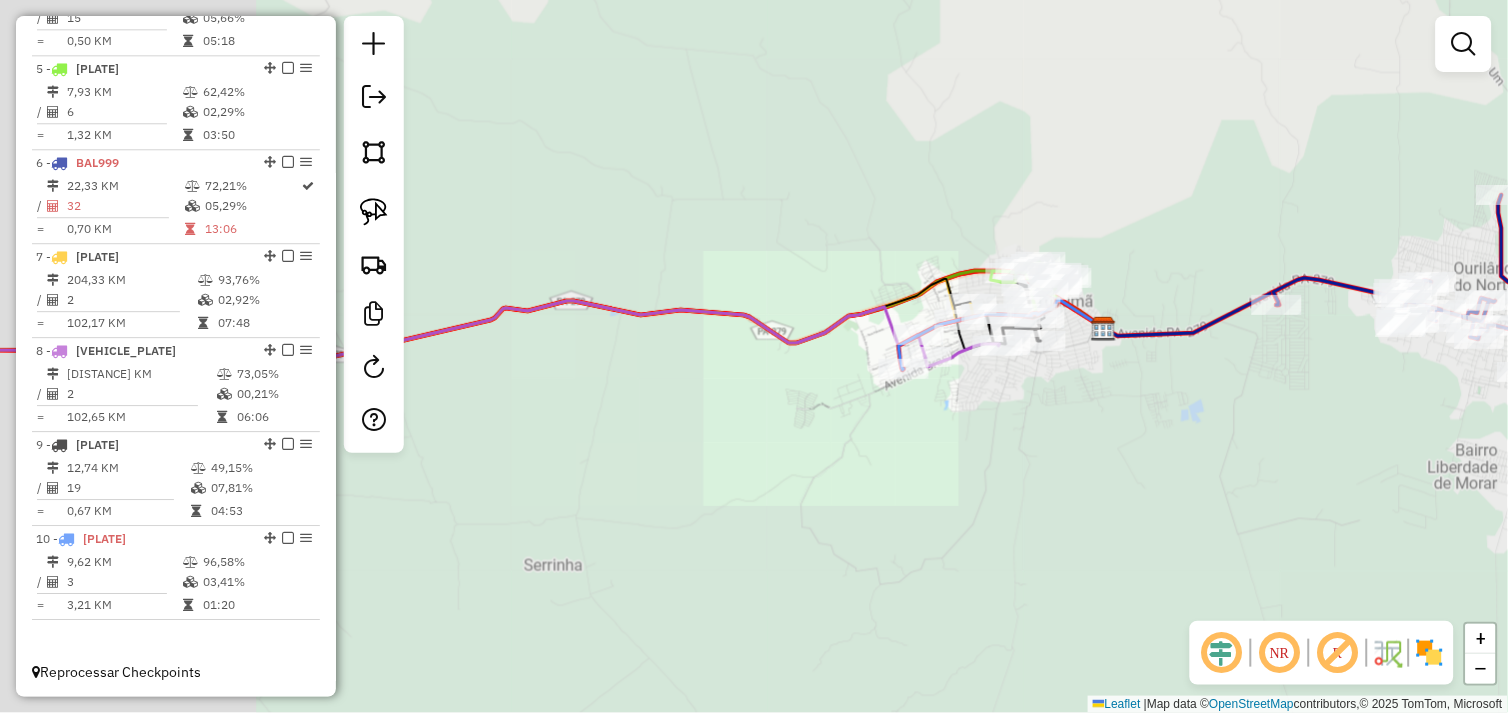 drag, startPoint x: 1050, startPoint y: 413, endPoint x: 641, endPoint y: 342, distance: 415.11685 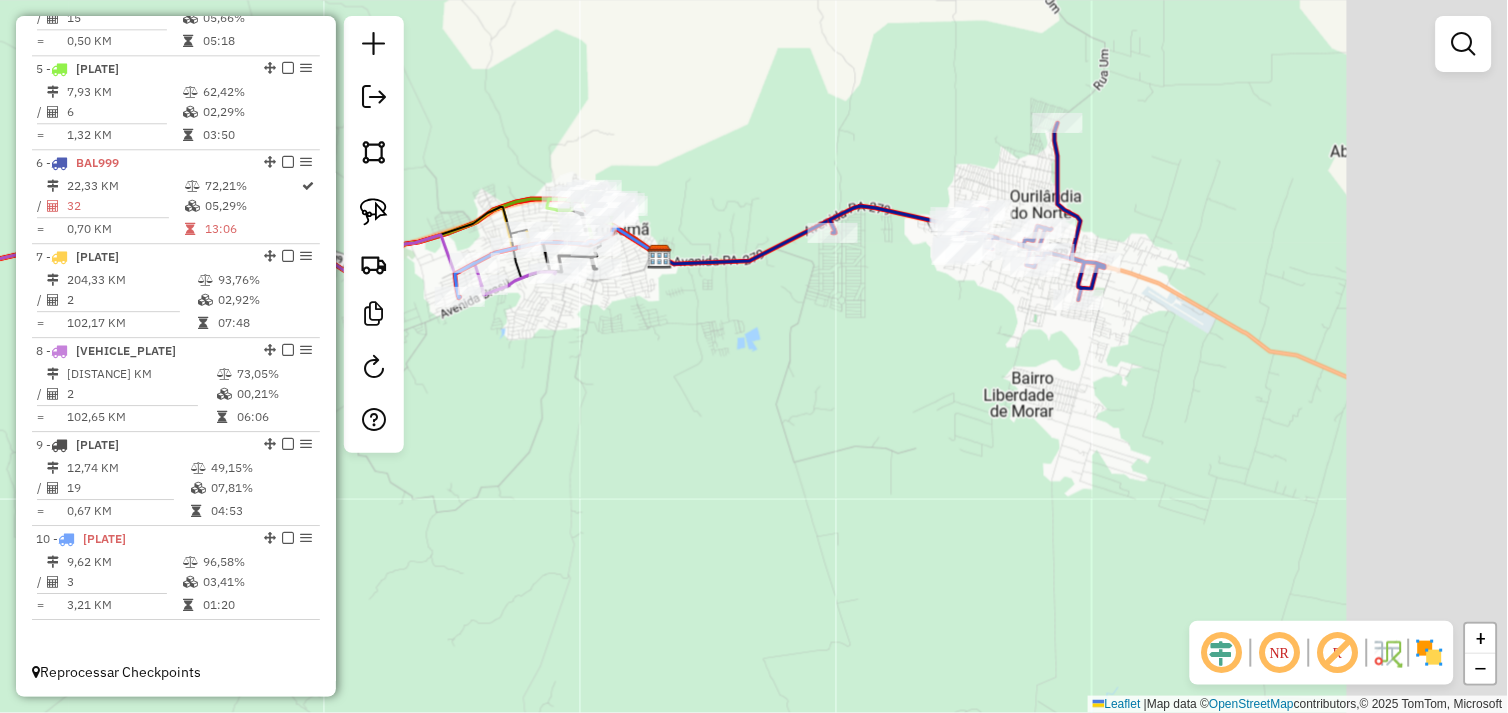 drag, startPoint x: 793, startPoint y: 376, endPoint x: 727, endPoint y: 365, distance: 66.910385 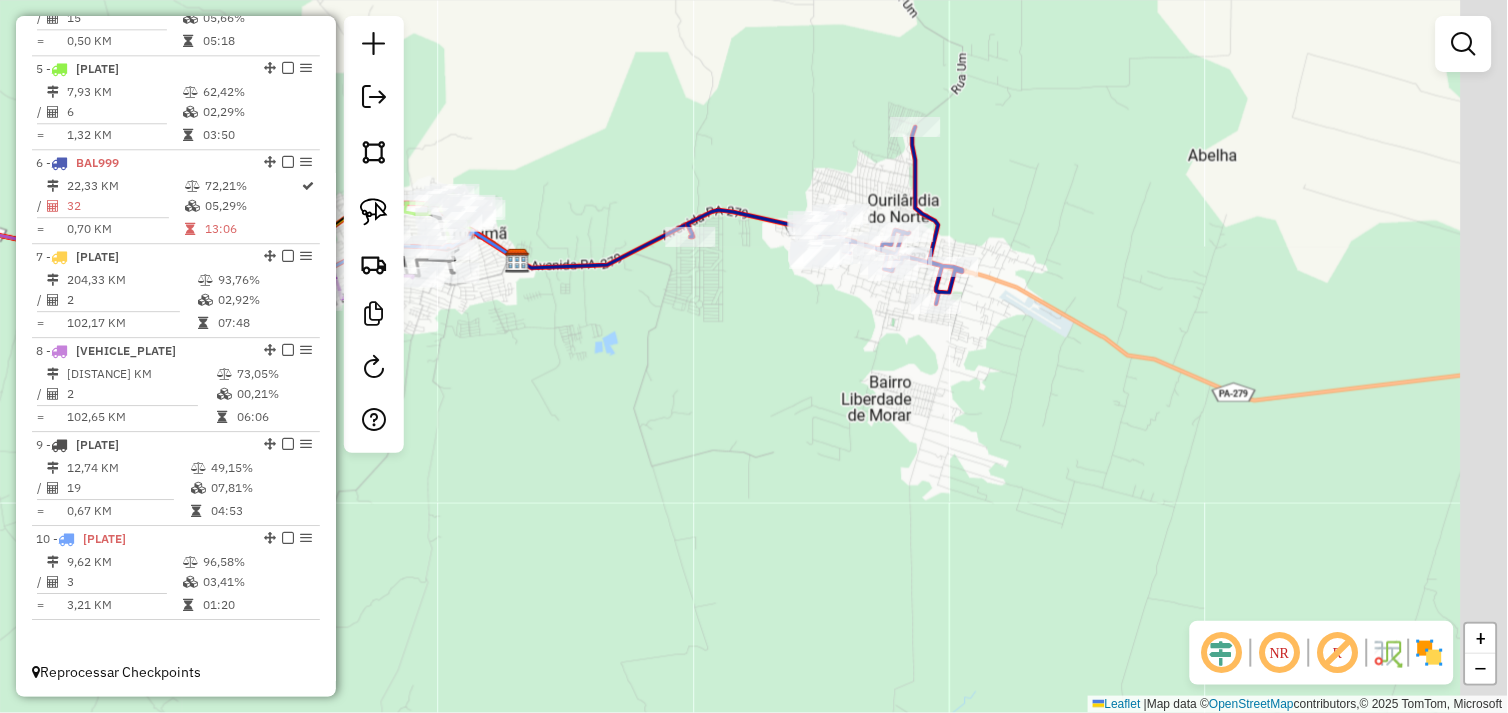 drag, startPoint x: 734, startPoint y: 383, endPoint x: 715, endPoint y: 393, distance: 21.470911 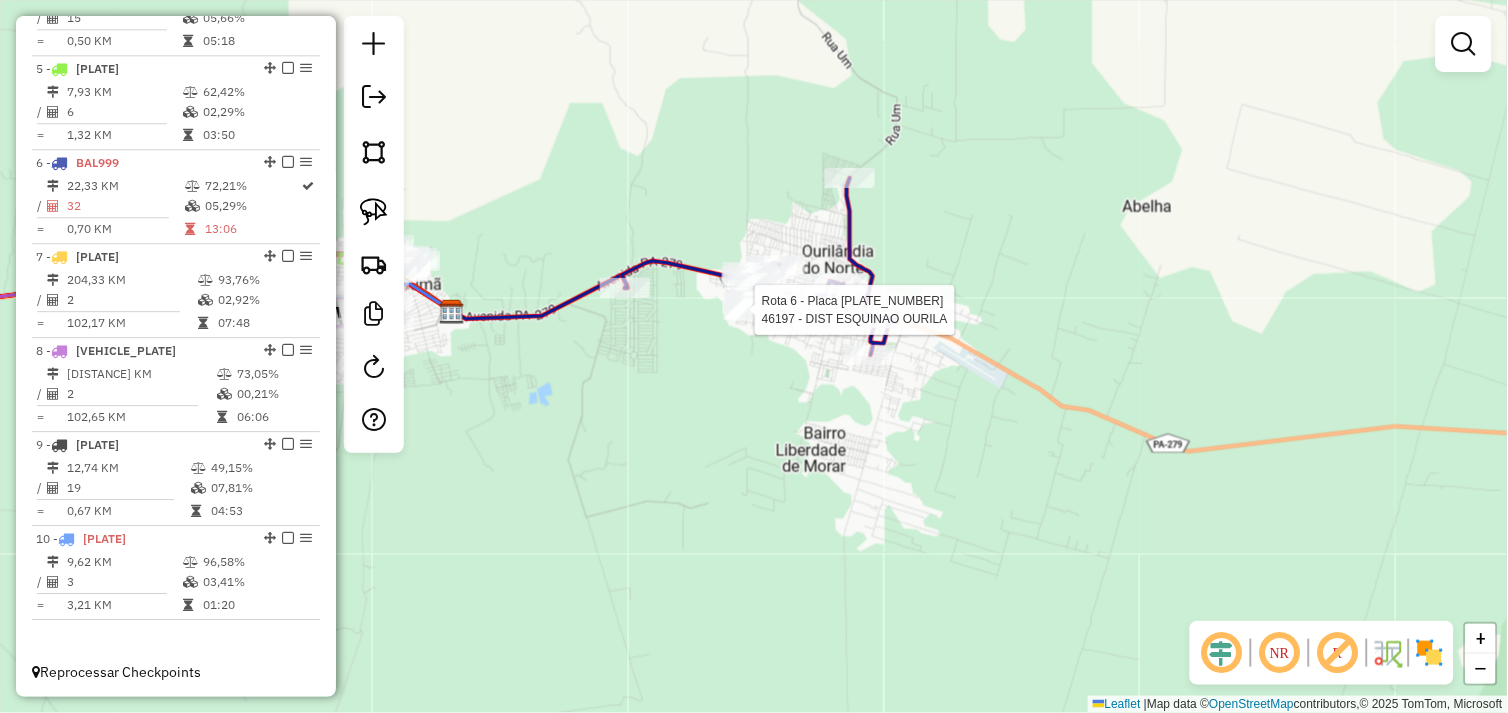 select on "*********" 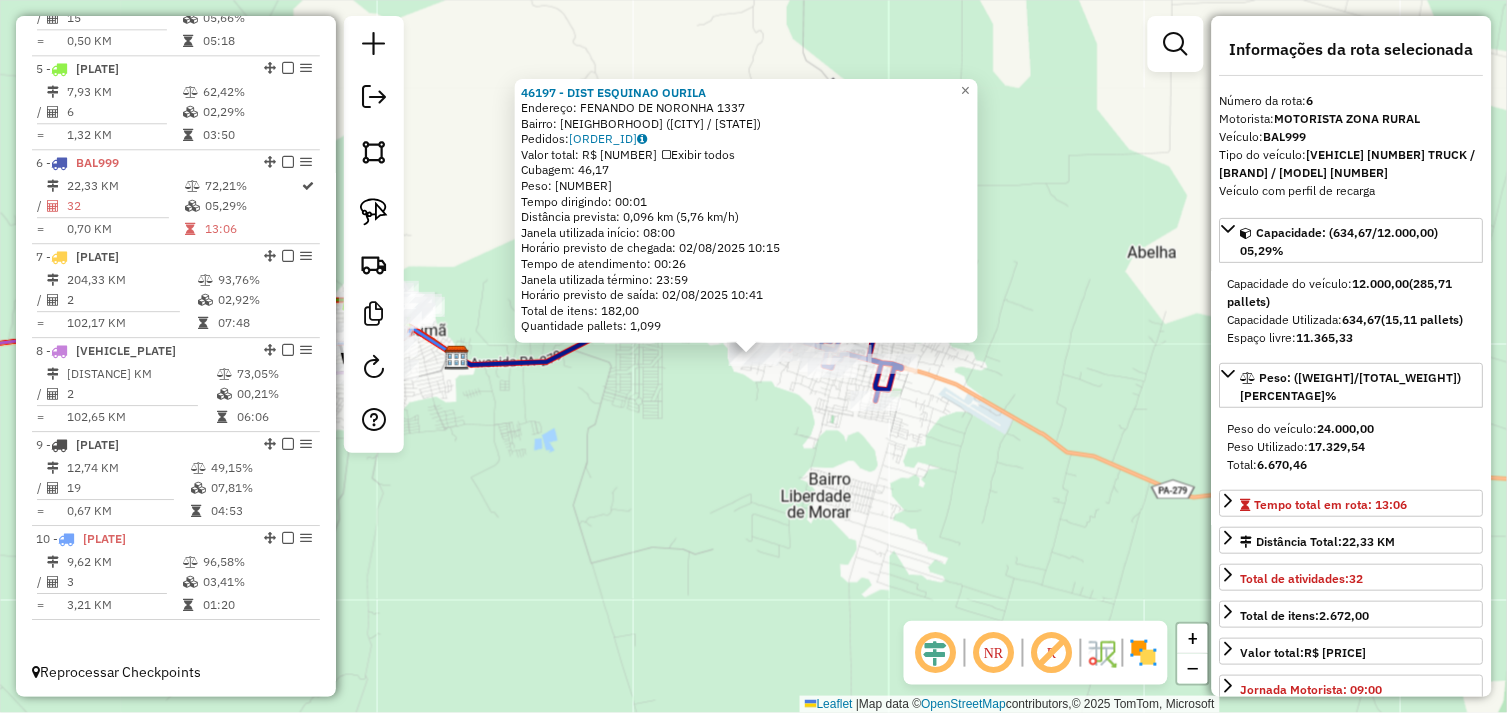 click on "Rota 6 - Placa [PLATE]  46197 - DIST ESQUINAO OURILA 46197 - DIST ESQUINAO OURILA  Endereço:  FENANDO DE NORONHA 1337   Bairro: AEROPORTO ([CITY] / [STATE])   Pedidos:  01102457   Valor total: R$ 8.898,77   Exibir todos   Cubagem: 46,17  Peso: 1.263,41  Tempo dirigindo: 00:01   Distância prevista: 0,096 km (5,76 km/h)   Janela utilizada início: 08:00   Horário previsto de chegada: 02/08/2025 10:15   Tempo de atendimento: 00:26   Janela utilizada término: 23:59   Horário previsto de saída: 02/08/2025 10:41   Total de itens: 182,00   Quantidade pallets: 1,099  × Janela de atendimento Grade de atendimento Capacidade Transportadoras Veículos Cliente Pedidos  Rotas Selecione os dias da semana para filtrar as janelas de atendimento  Seg   Ter   Qua   Qui   Sex   Sáb   Dom  Informe o período da janela de atendimento: De: Até:  Filtrar exatamente a janela do cliente  Considerar janela de atendimento padrão  Selecione os dias da semana para filtrar as grades de atendimento  Seg   Ter   Qua   Qui  +" 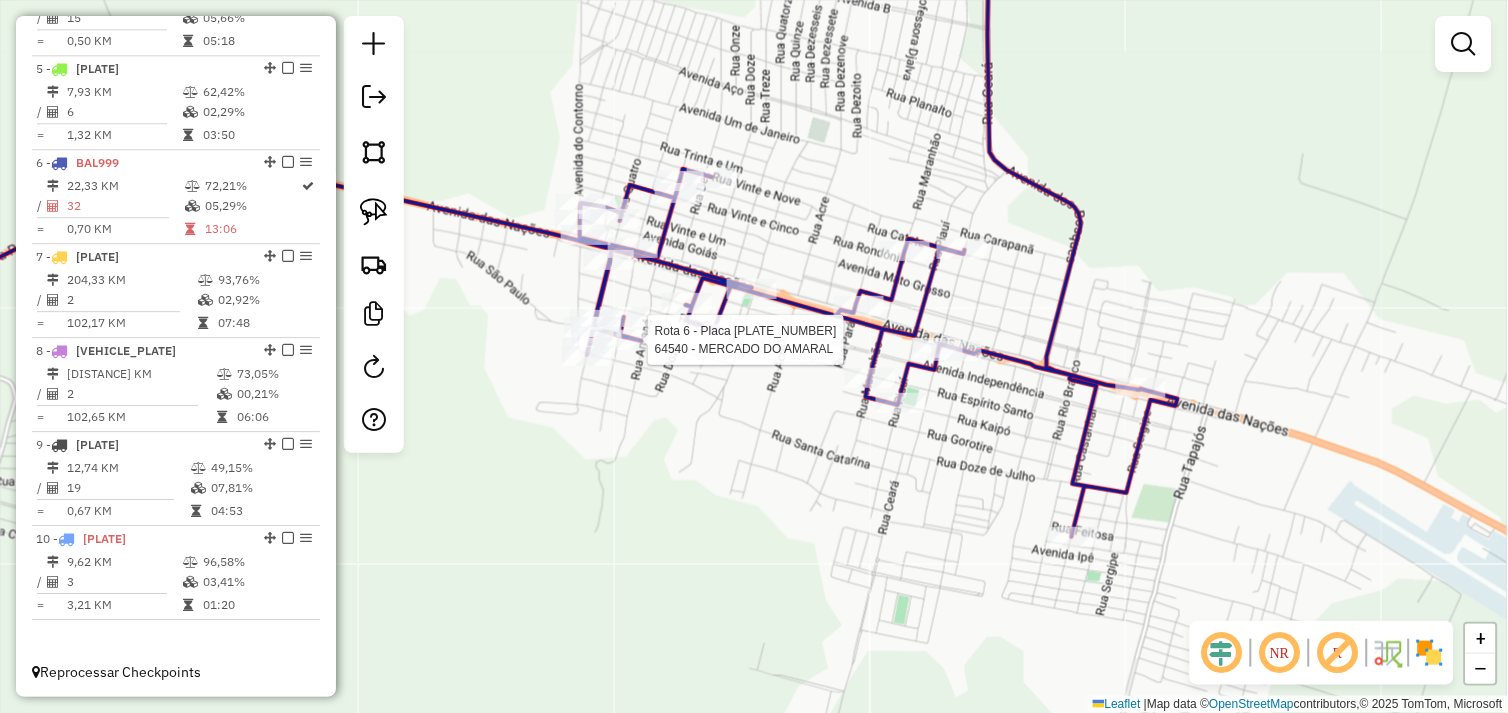 select on "*********" 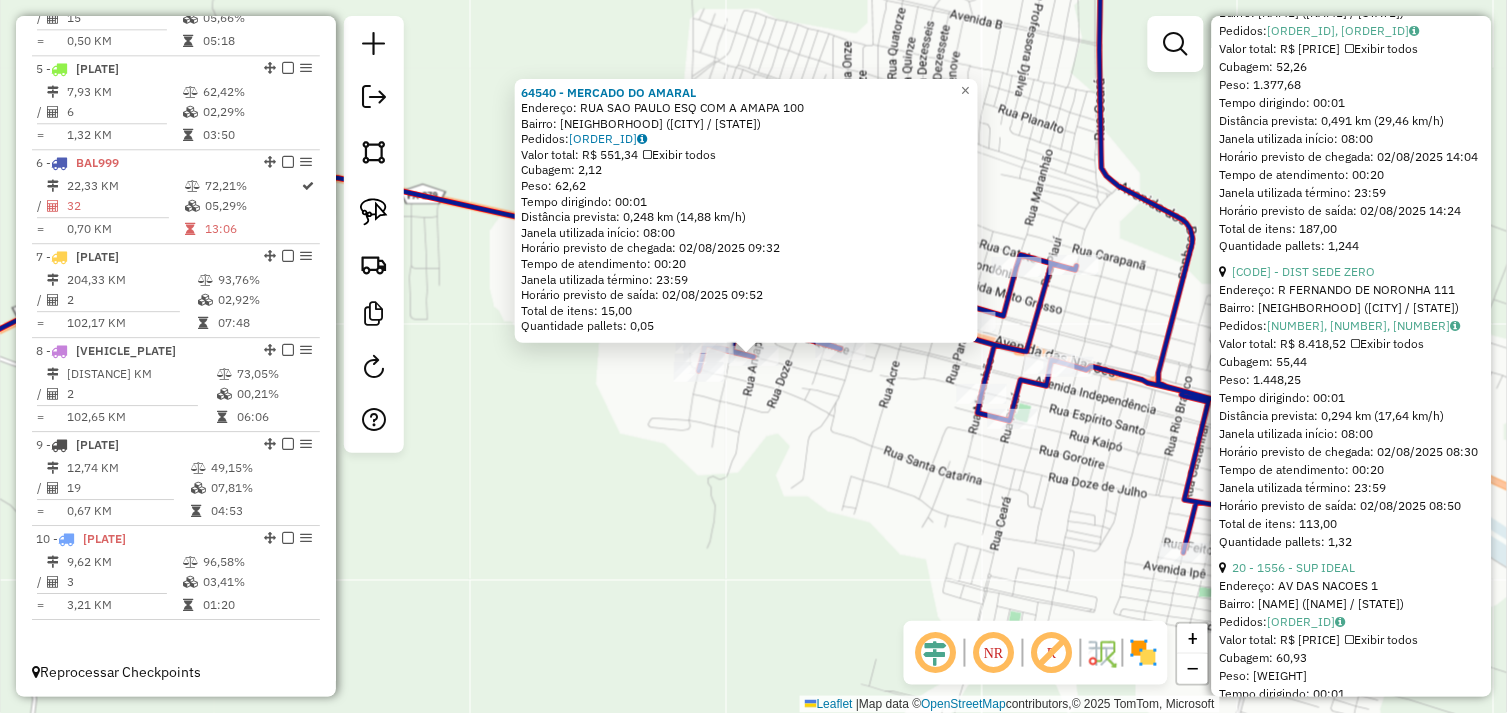 scroll, scrollTop: 9117, scrollLeft: 0, axis: vertical 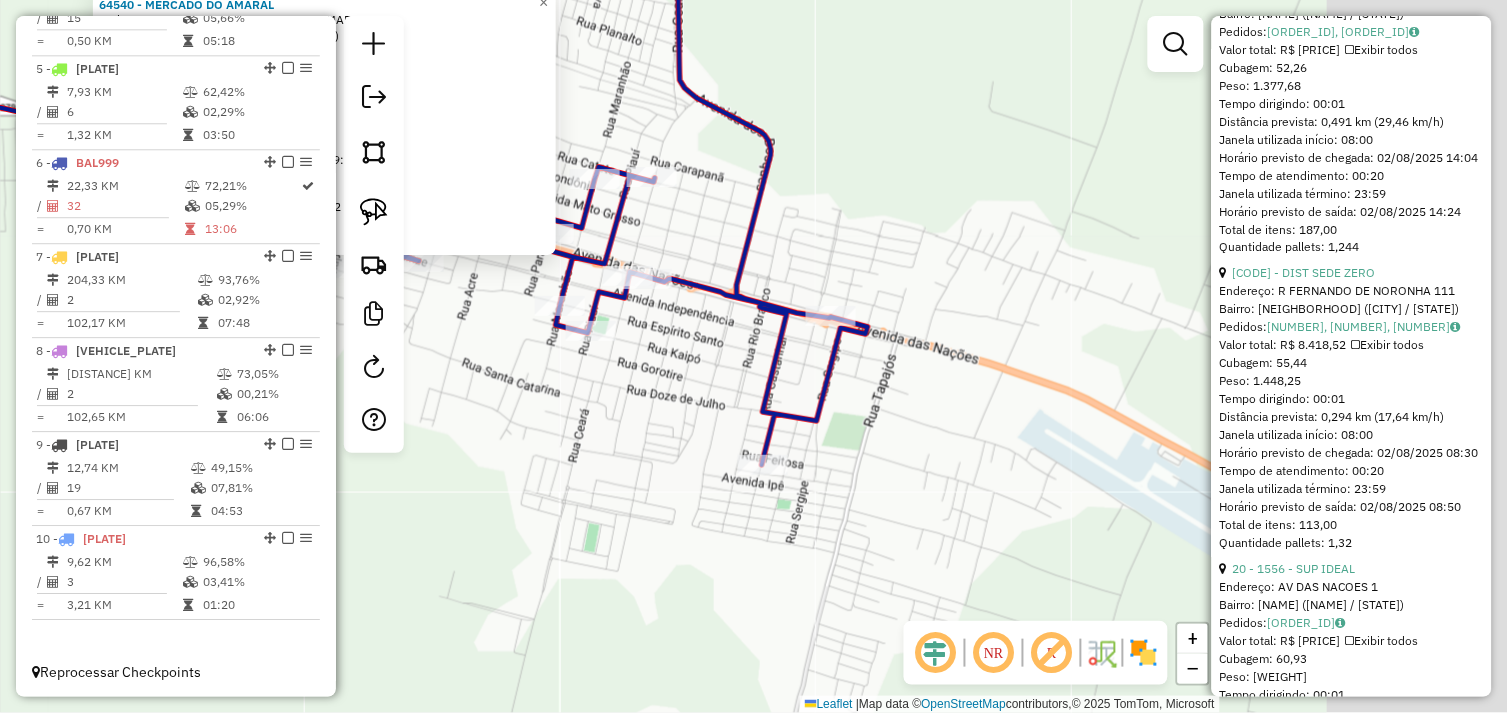 drag, startPoint x: 1098, startPoint y: 473, endPoint x: 676, endPoint y: 385, distance: 431.07773 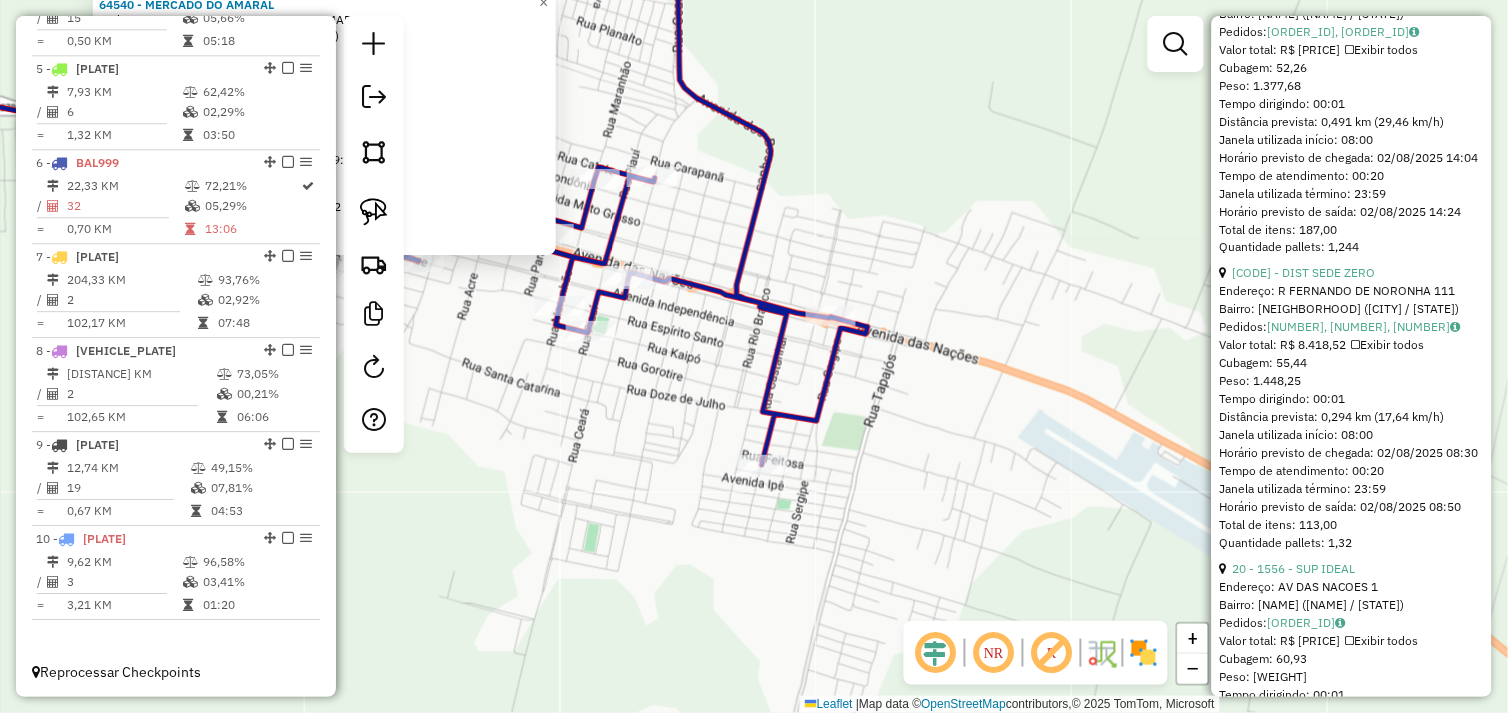 click on "Endereço:  [STREET] [NUMBER]   Bairro: [CITY] ([CITY] / [STATE])   Pedidos:  [ORDER_ID]   Valor total: R$ [PRICE]   Exibir todos   Cubagem: [CUBAGE]  Peso: [WEIGHT]  Tempo dirigindo: [TIME]   Distância prevista: [DISTANCE] km ([SPEED] km/h)   Janela utilizada início: [TIME]   Horário previsto de chegada: [DATE] [TIME]   Tempo de atendimento: [TIME]   Janela utilizada término: [TIME]   Horário previsto de saída: [DATE] [TIME]   Total de itens: [ITEMS]   Quantidade pallets: [PALLETS]  × Janela de atendimento Grade de atendimento Capacidade Transportadoras Veículos Cliente Pedidos  Rotas Selecione os dias de semana para filtrar as janelas de atendimento  Seg   Ter   Qua   Qui   Sex   Sáb   Dom  Informe o período da janela de atendimento: De: Até:  Filtrar exatamente a janela do cliente  Considerar janela de atendimento padrão  Selecione os dias de semana para filtrar as grades de atendimento  Seg   Ter   Qua   Qui   Sex   Sáb   Dom   Peso mínimo:   Peso máximo:  +" 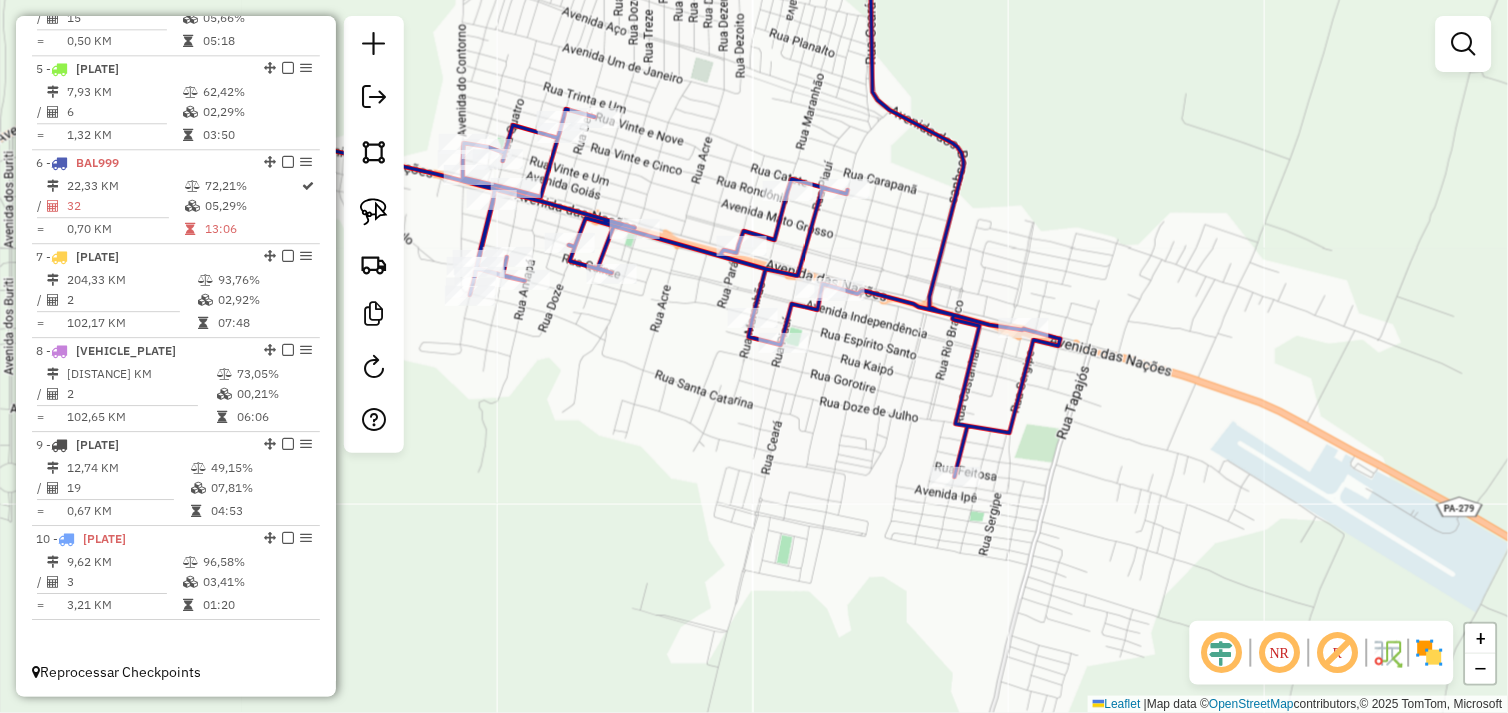 drag, startPoint x: 685, startPoint y: 403, endPoint x: 818, endPoint y: 410, distance: 133.18408 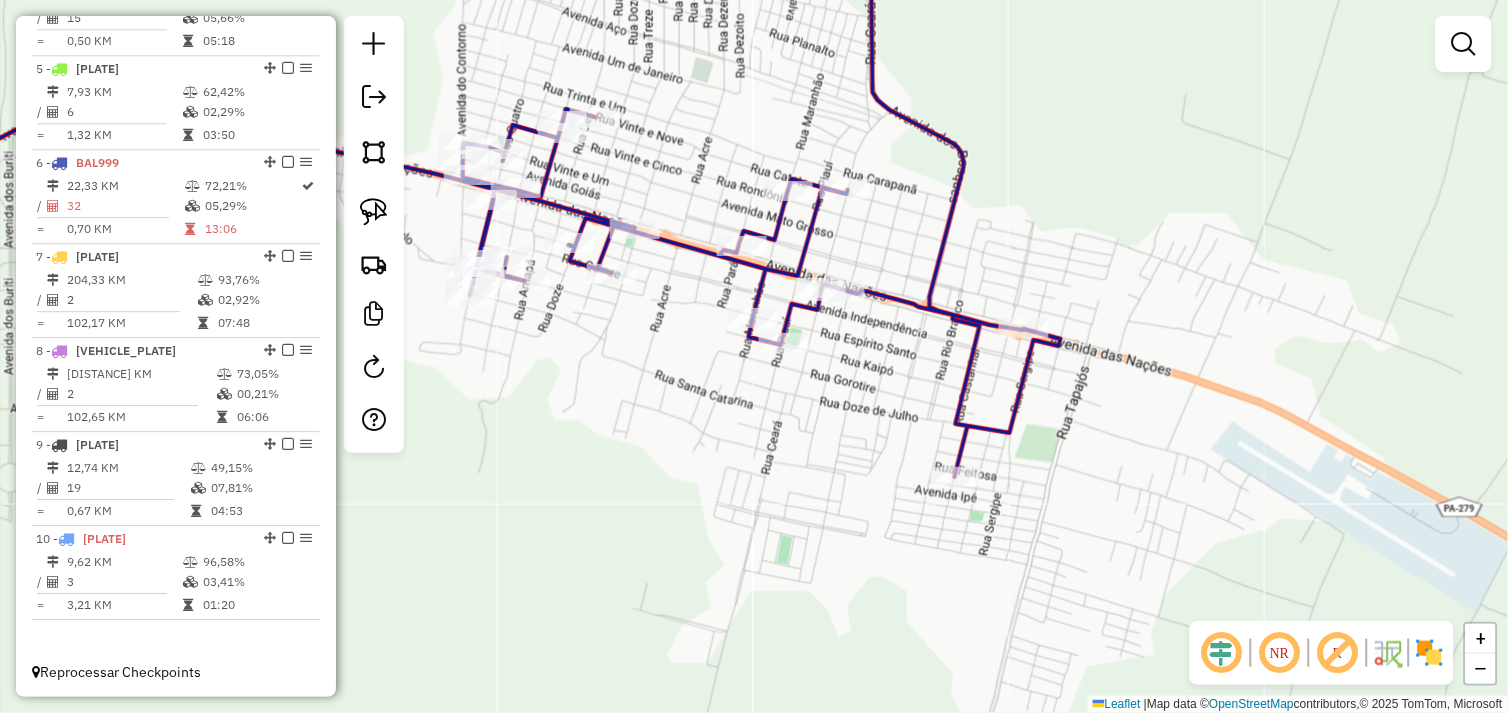 drag, startPoint x: 767, startPoint y: 414, endPoint x: 708, endPoint y: 425, distance: 60.016663 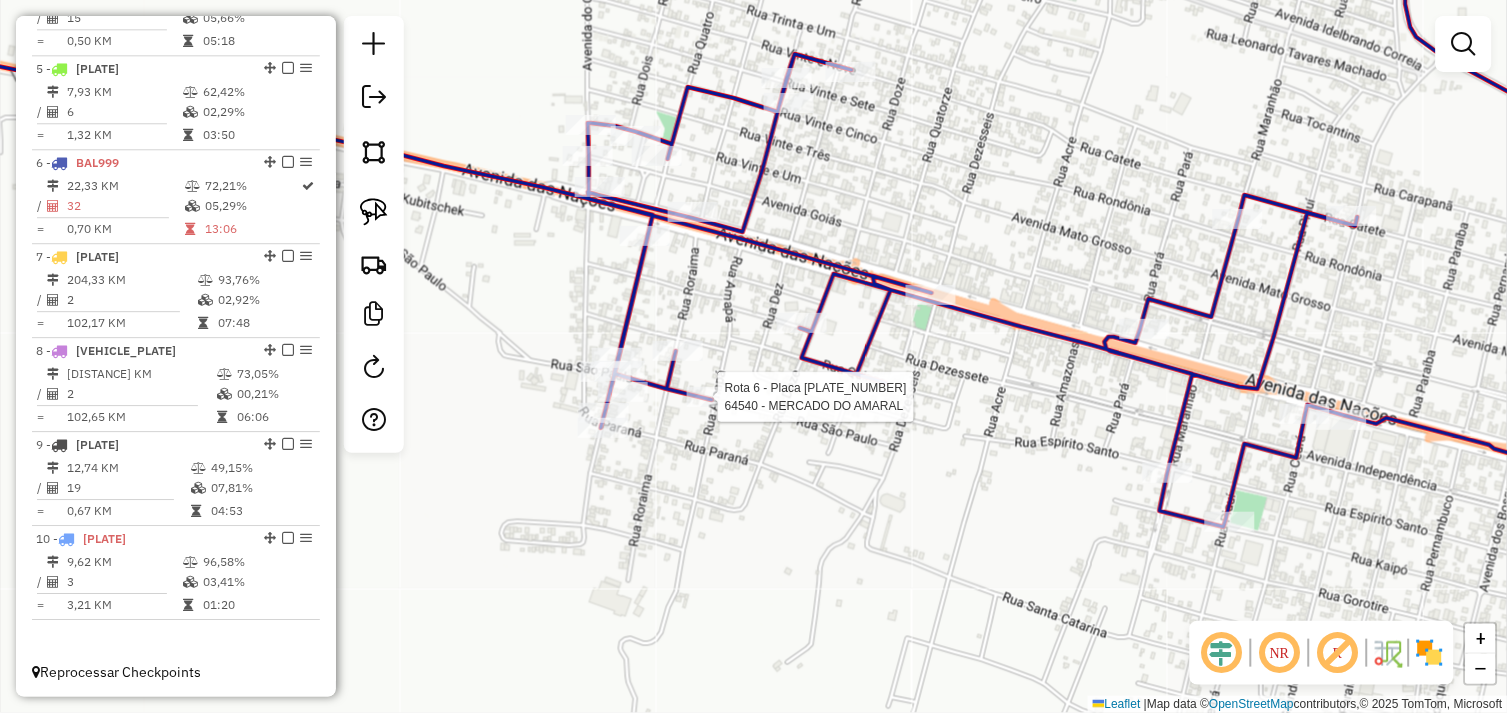 select on "*********" 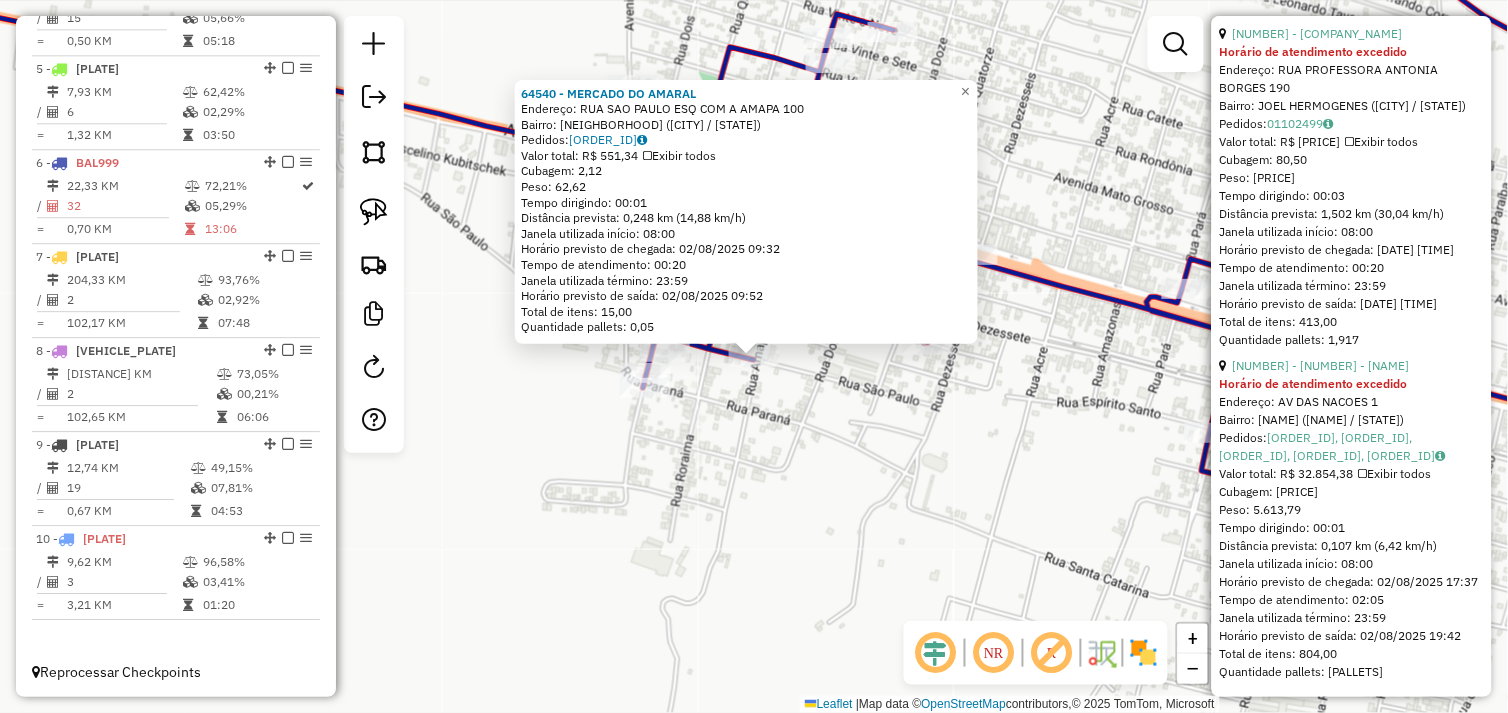 scroll, scrollTop: 10784, scrollLeft: 0, axis: vertical 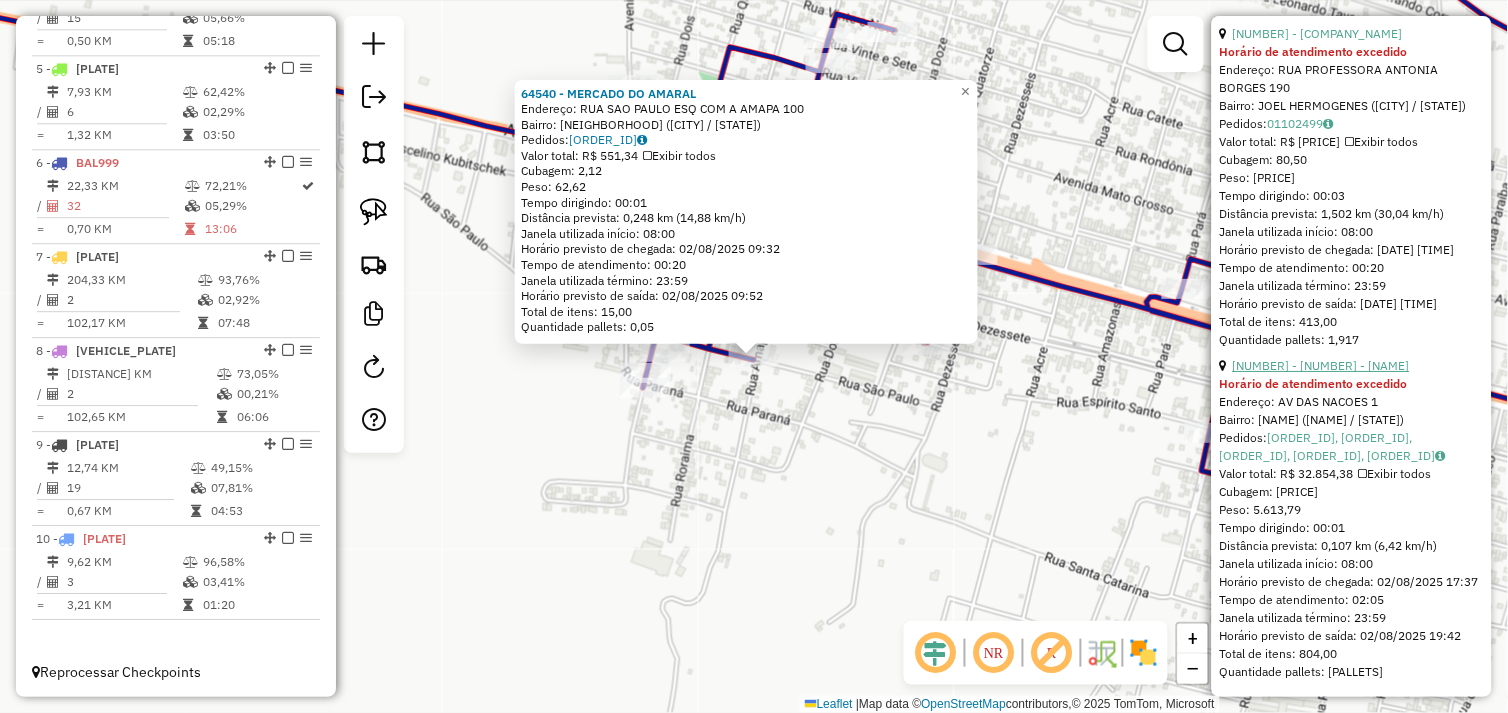 click on "[NUMBER] - [NUMBER] - [NAME]" at bounding box center [1321, 365] 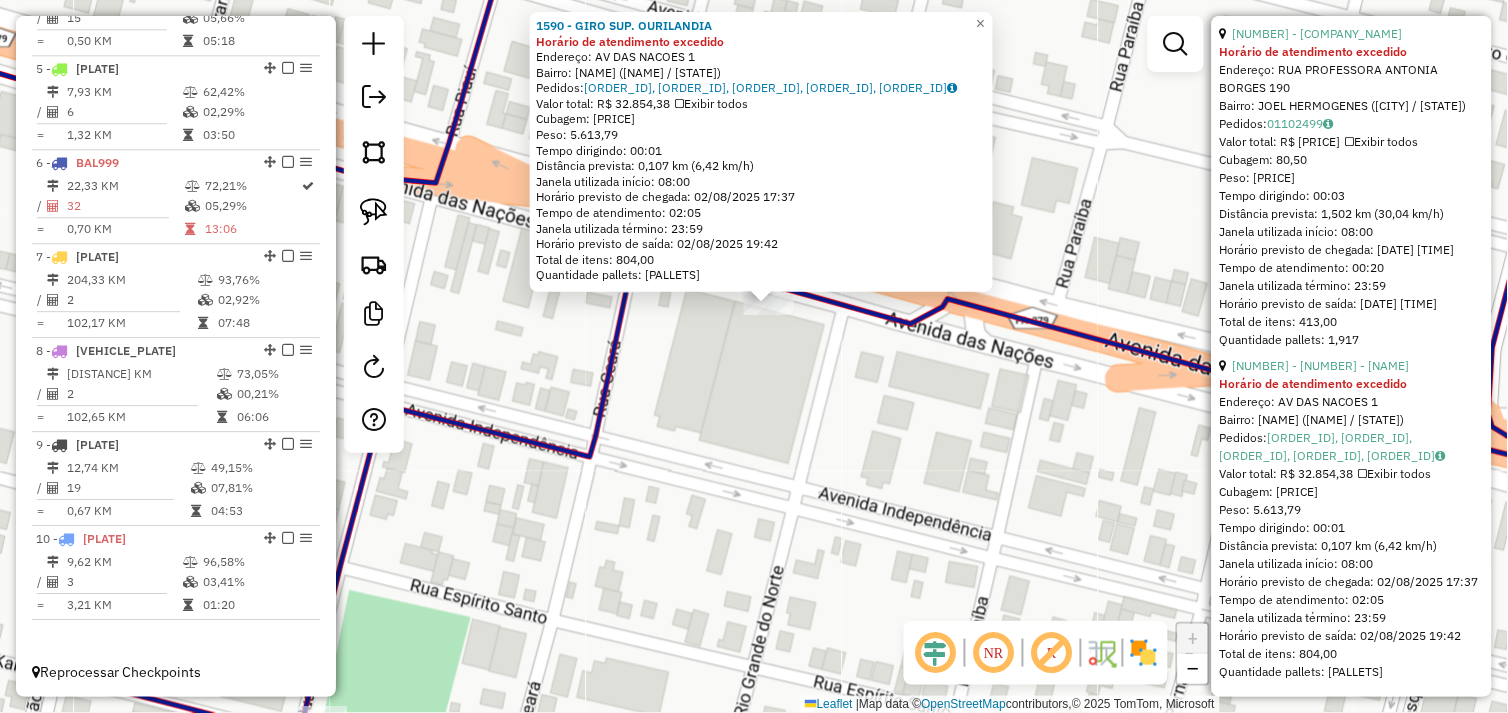 click on "Endereço:  [STREET] [NUMBER]   Bairro: [CITY] ([CITY] / [STATE])   Pedidos:  [ORDER_ID], [ORDER_ID], [ORDER_ID], [ORDER_ID], [ORDER_ID]   Valor total: R$ [PRICE]   Exibir todos   Cubagem: [CUBAGE]  Peso: [WEIGHT]  Tempo dirigindo: [TIME]   Distância prevista: [DISTANCE] km ([SPEED] km/h)   Janela utilizada início: [TIME]   Horário previsto de chegada: [DATE] [TIME]   Tempo de atendimento: [TIME]   Janela utilizada término: [TIME]   Horário previsto de saída: [DATE] [TIME]   Total de itens: [ITEMS]   Quantidade pallets: [PALLETS]  × Janela de atendimento Grade de atendimento Capacidade Transportadoras Veículos Cliente Pedidos  Rotas Selecione os dias de semana para filtrar as janelas de atendimento  Seg   Ter   Qua   Qui   Sex   Sáb   Dom  Informe o período da janela de atendimento: De: Até:  Filtrar exatamente a janela do cliente  Considerar janela de atendimento padrão  Selecione os dias de semana para filtrar as grades de atendimento  Seg   Ter  De:" 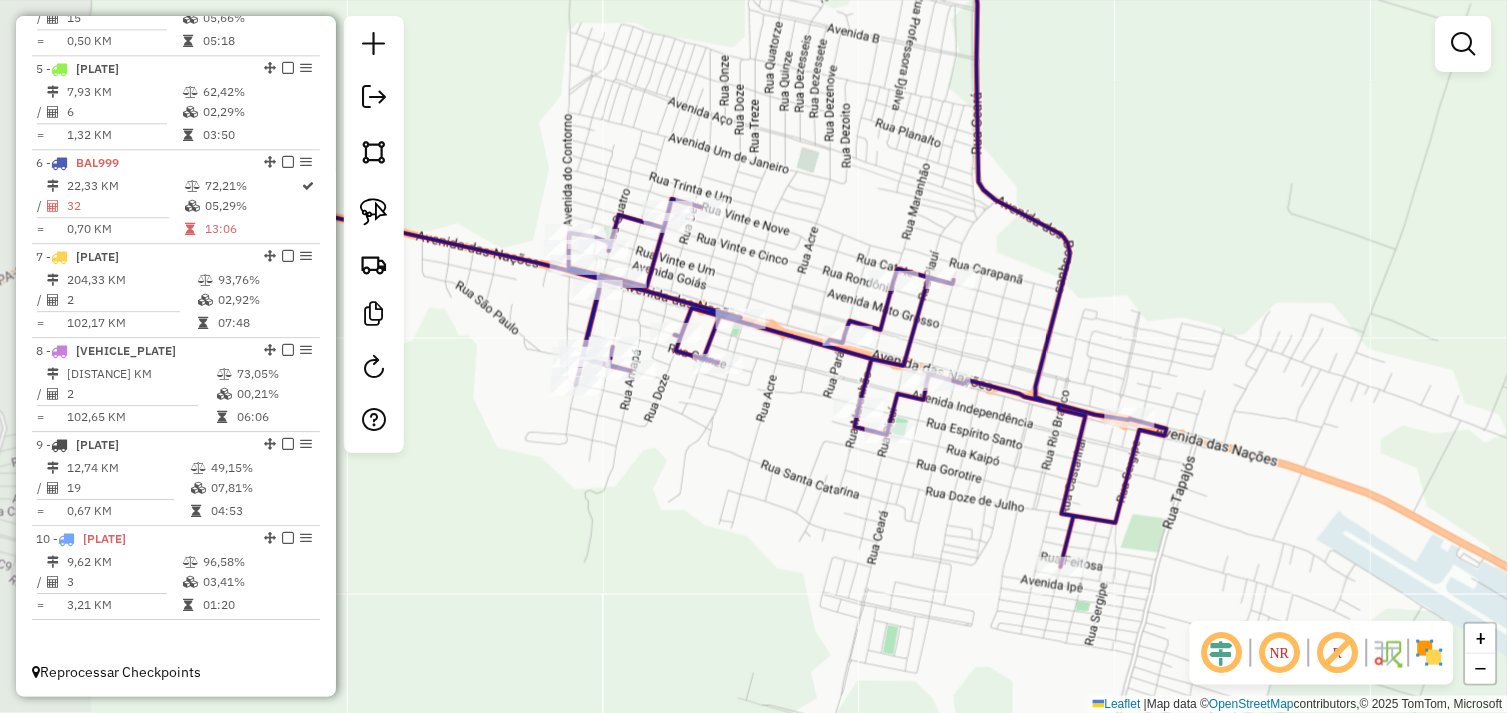 drag, startPoint x: 843, startPoint y: 434, endPoint x: 961, endPoint y: 435, distance: 118.004234 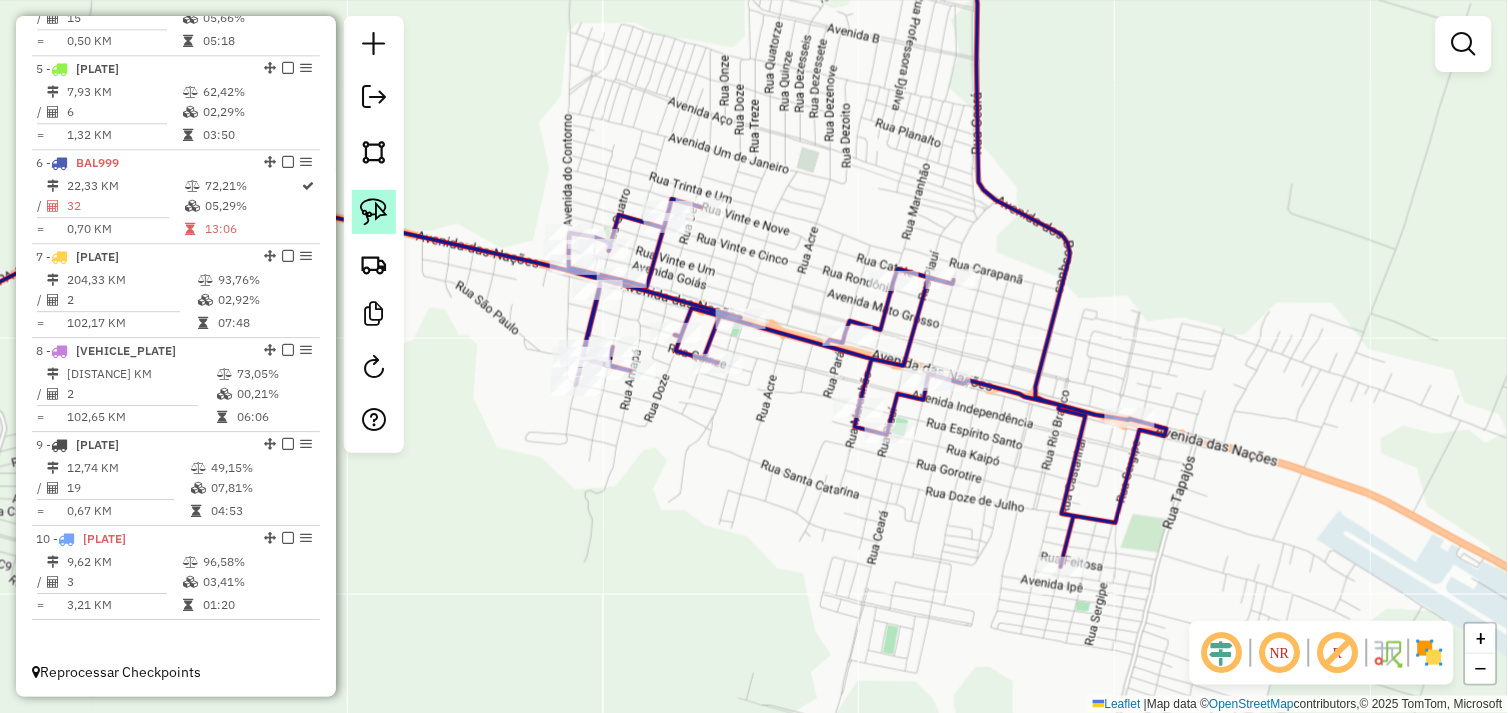 click 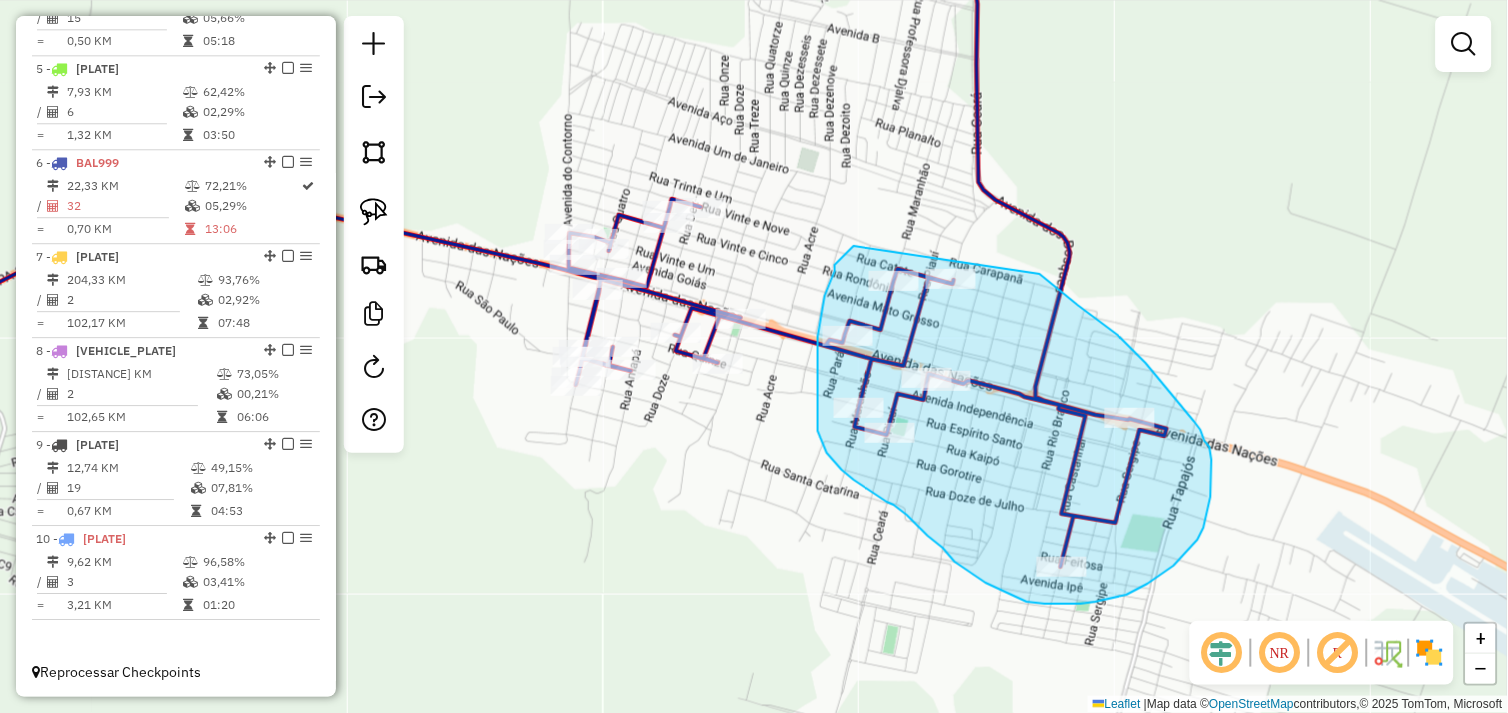 drag, startPoint x: 835, startPoint y: 265, endPoint x: 981, endPoint y: 241, distance: 147.95946 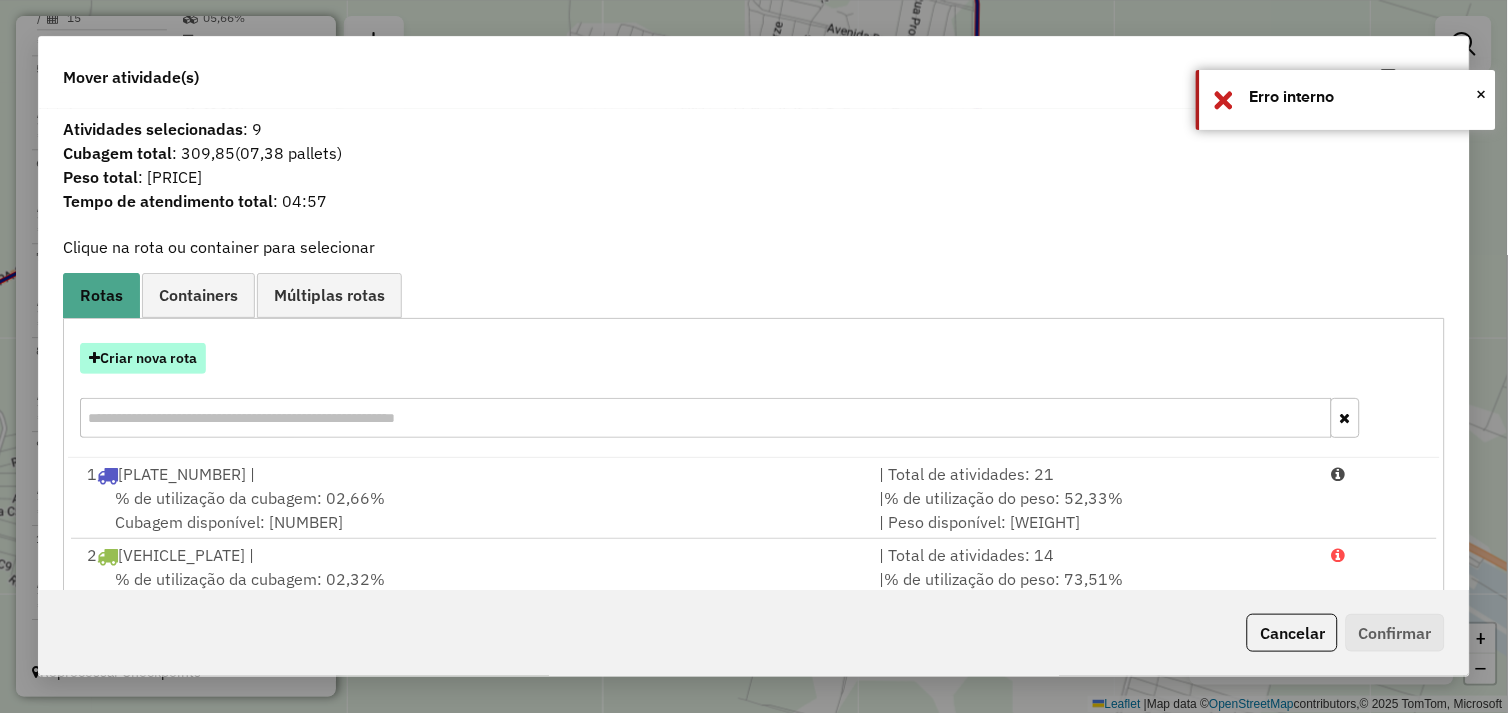 click on "Criar nova rota" at bounding box center (143, 358) 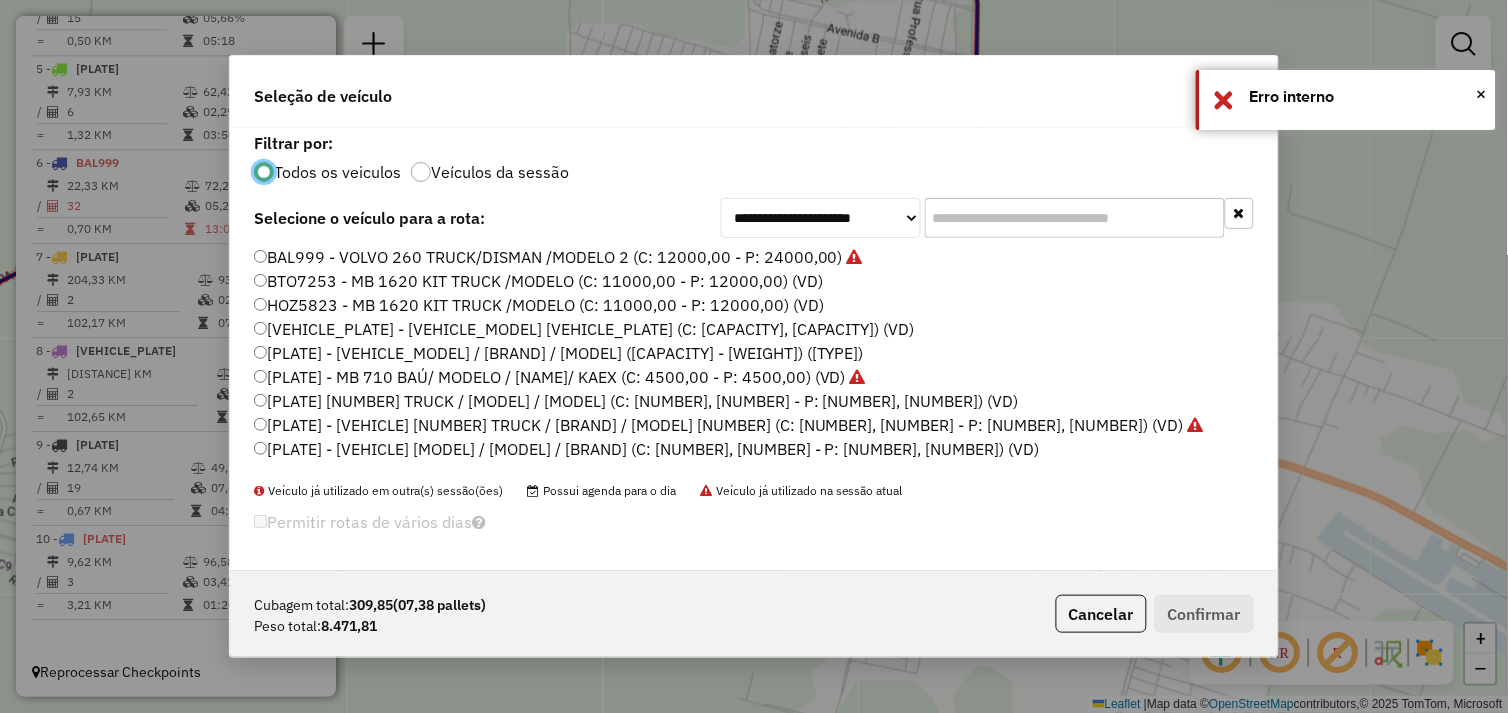scroll, scrollTop: 11, scrollLeft: 5, axis: both 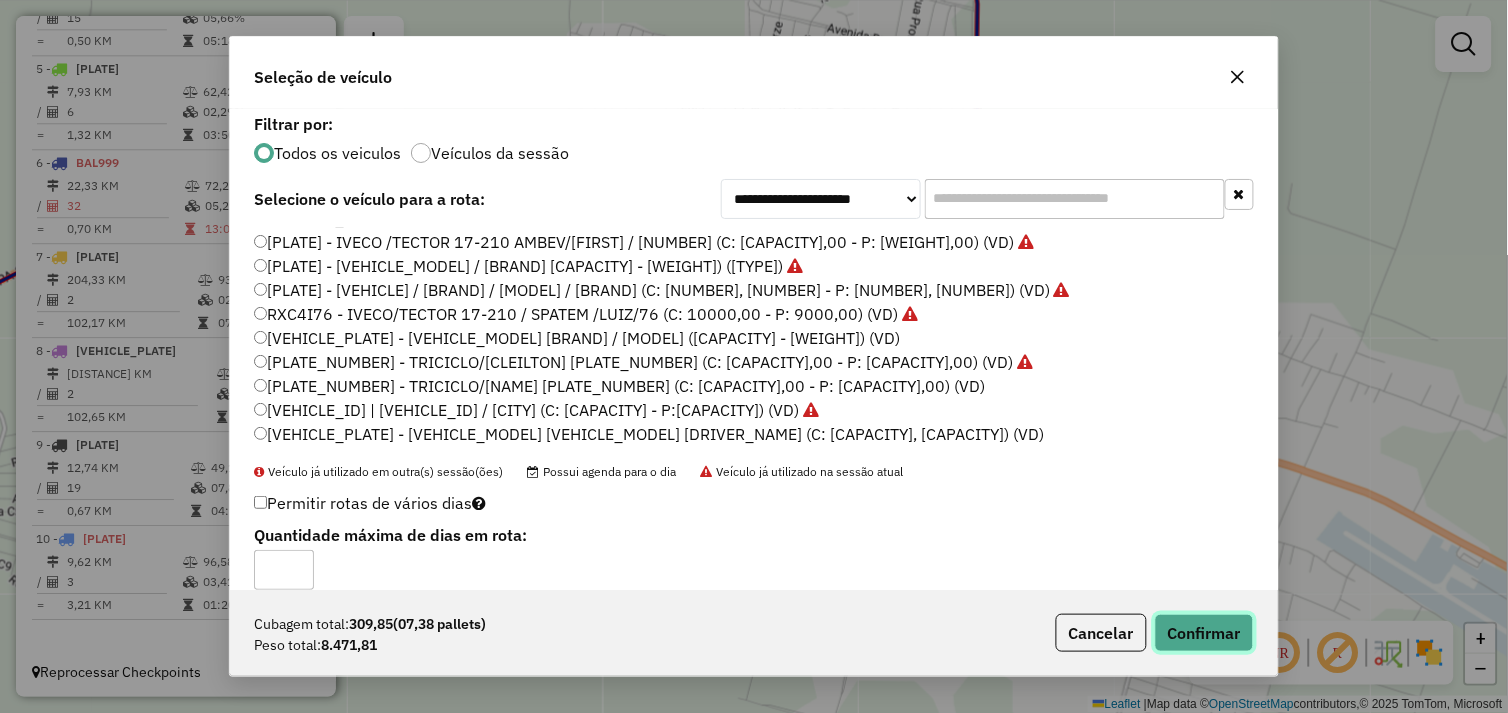 click on "Confirmar" 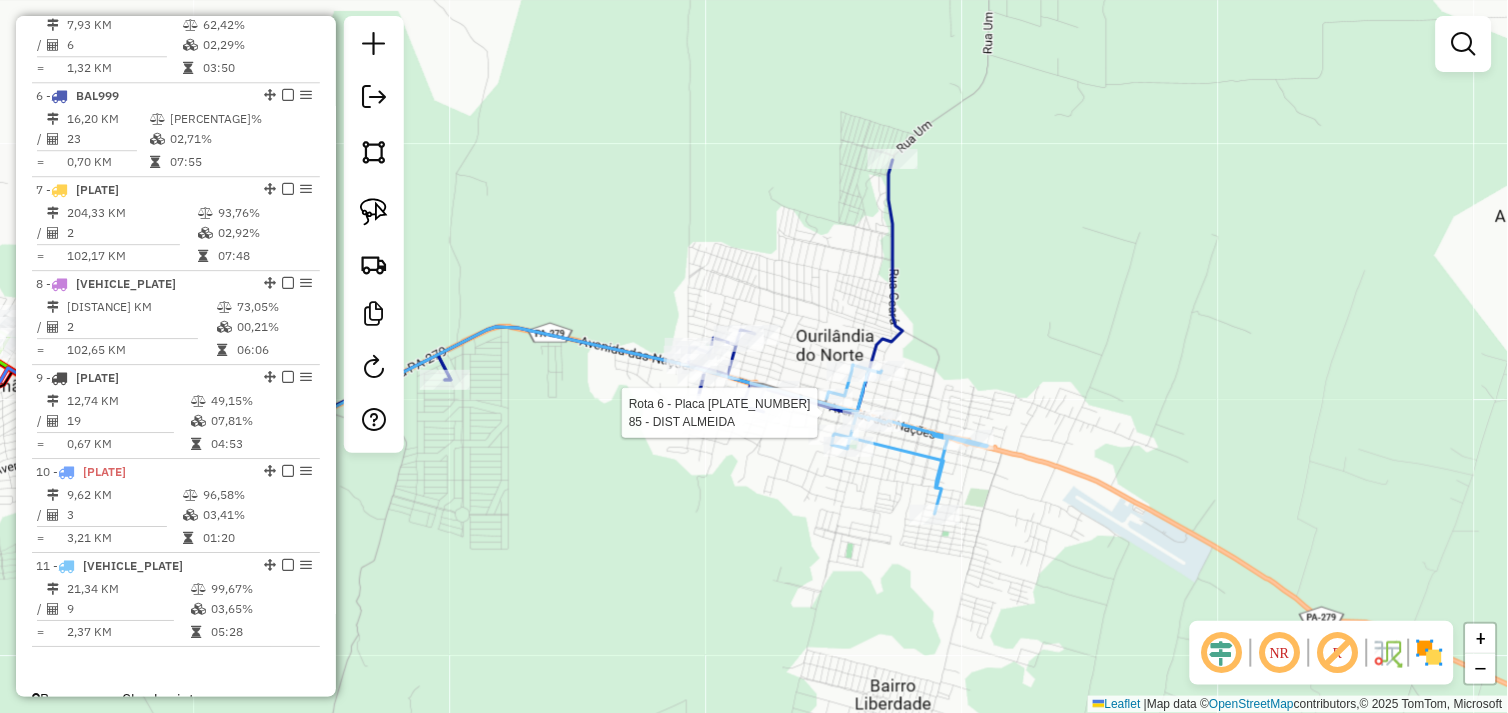 select on "*********" 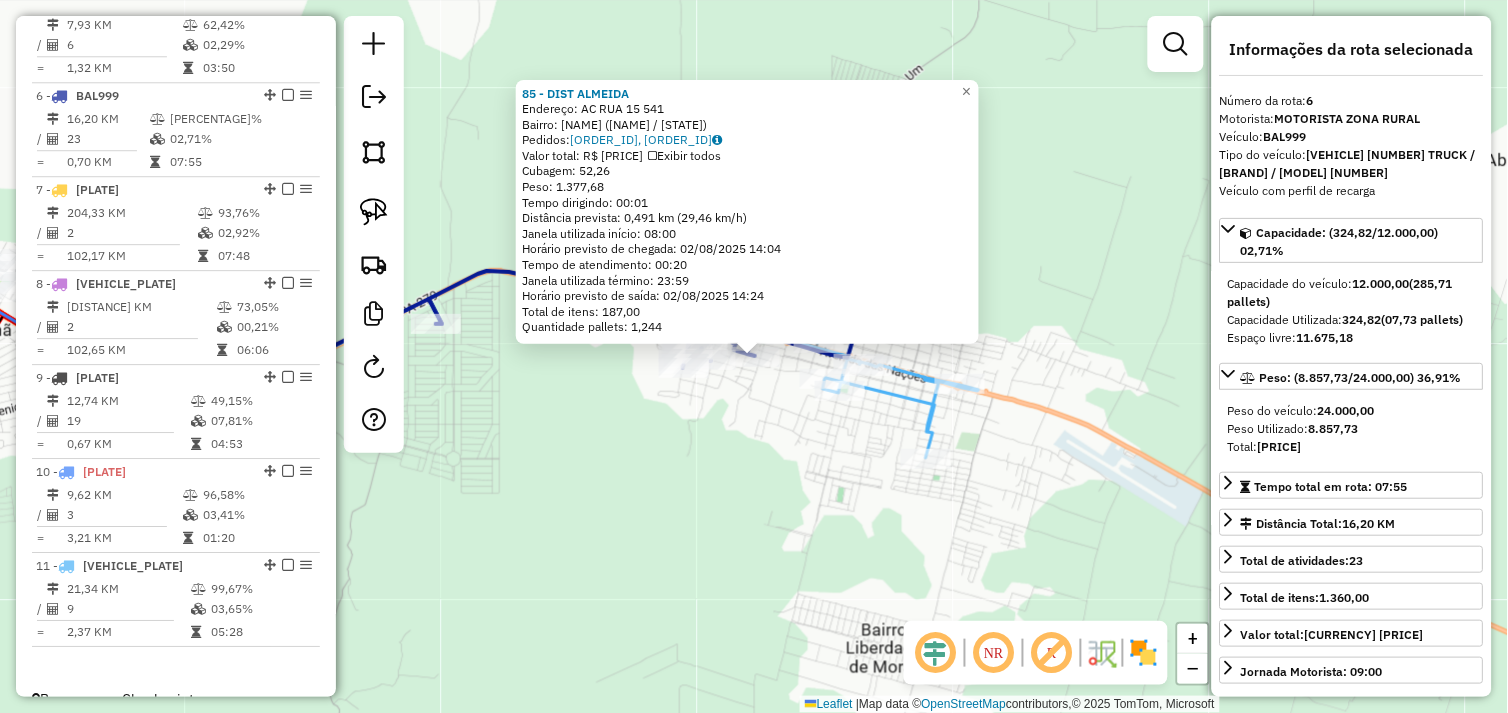scroll, scrollTop: 1208, scrollLeft: 0, axis: vertical 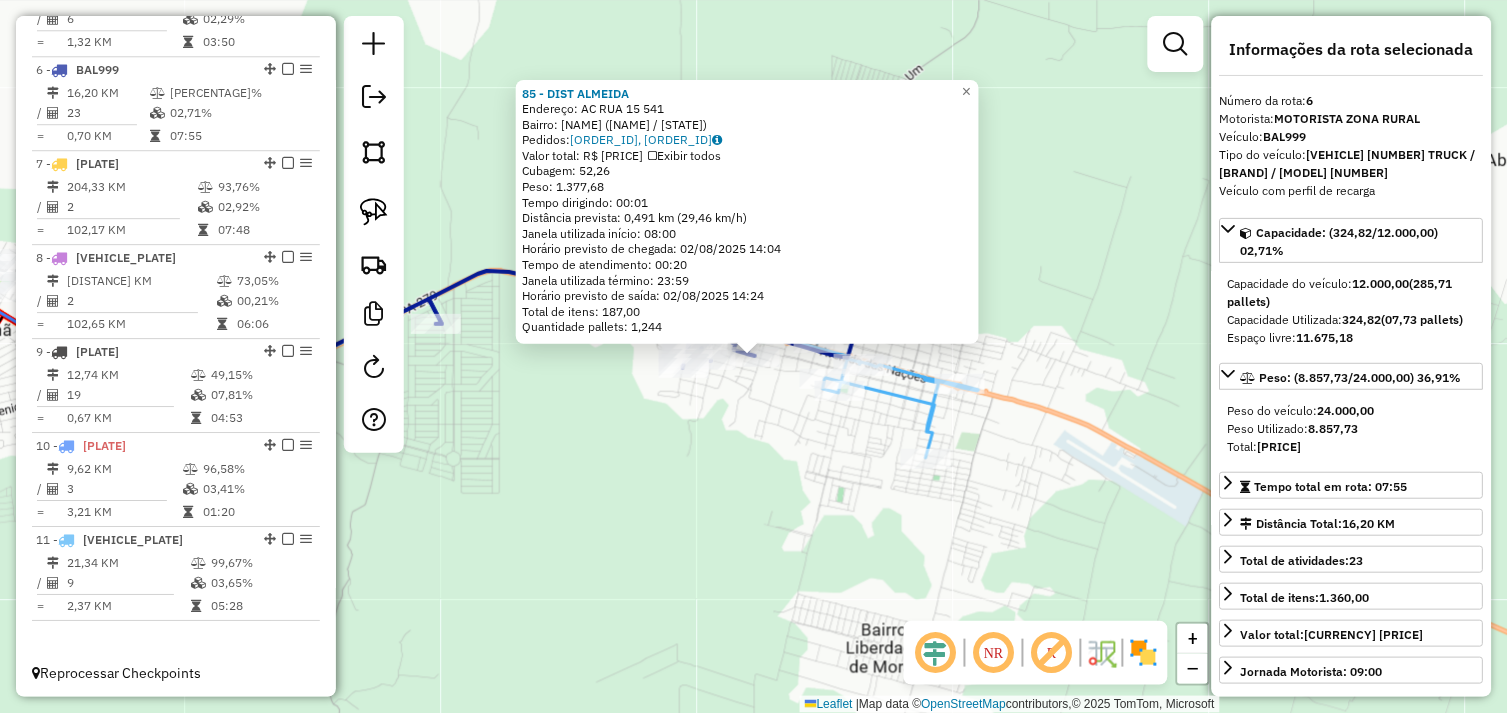 click on "[NUMBER] - [BUSINESS_NAME]  Endereço:  [STREET] [NUMBER]   Bairro: [NEIGHBORHOOD] ([CITY] / [STATE])   Pedidos:  [ORDER_ID], [ORDER_ID]   Valor total: R$ [PRICE]   Exibir todos   Cubagem: [VOLUME]  Peso: [WEIGHT]  Tempo dirigindo: [TIME]   Distância prevista: [DISTANCE] km ([SPEED] km/h)   Janela utilizada início: [TIME]   Horário previsto de chegada: [DATE] [TIME]   Tempo de atendimento: [TIME]   Janela utilizada término: [TIME]   Horário previsto de saída: [DATE] [TIME]   Total de itens: [ITEMS]   Quantidade pallets: [PALLETS]  × Janela de atendimento Grade de atendimento Capacidade Transportadoras Veículos Cliente Pedidos  Rotas Selecione os dias de semana para filtrar as janelas de atendimento  Seg   Ter   Qua   Qui   Sex   Sáb   Dom  Informe o período da janela de atendimento: De: Até:  Filtrar exatamente a janela do cliente  Considerar janela de atendimento padrão  Selecione os dias de semana para filtrar as grades de atendimento  Seg   Ter   Qua   Qui   Sex   Sáb   Dom   Peso mínimo:   Peso máximo:   De:   Até:  +" 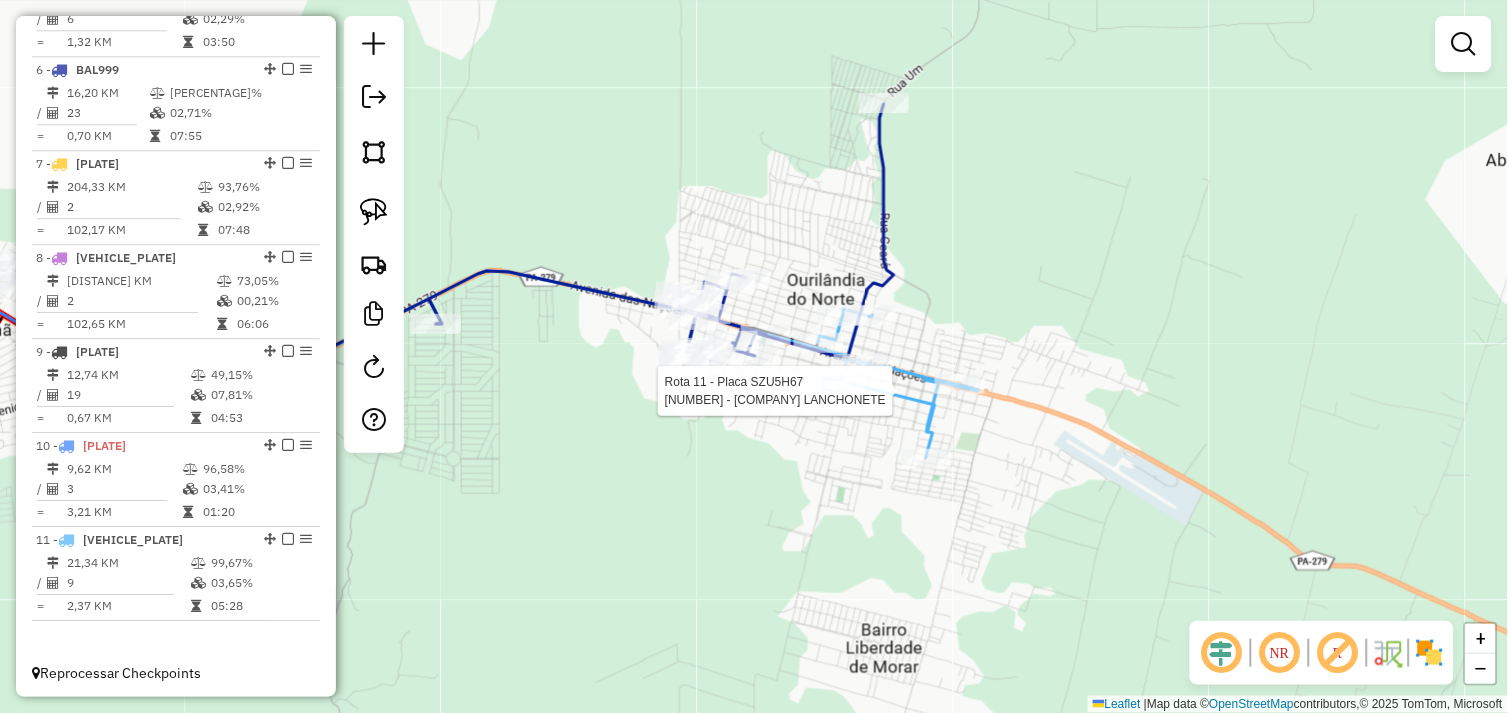 select on "*********" 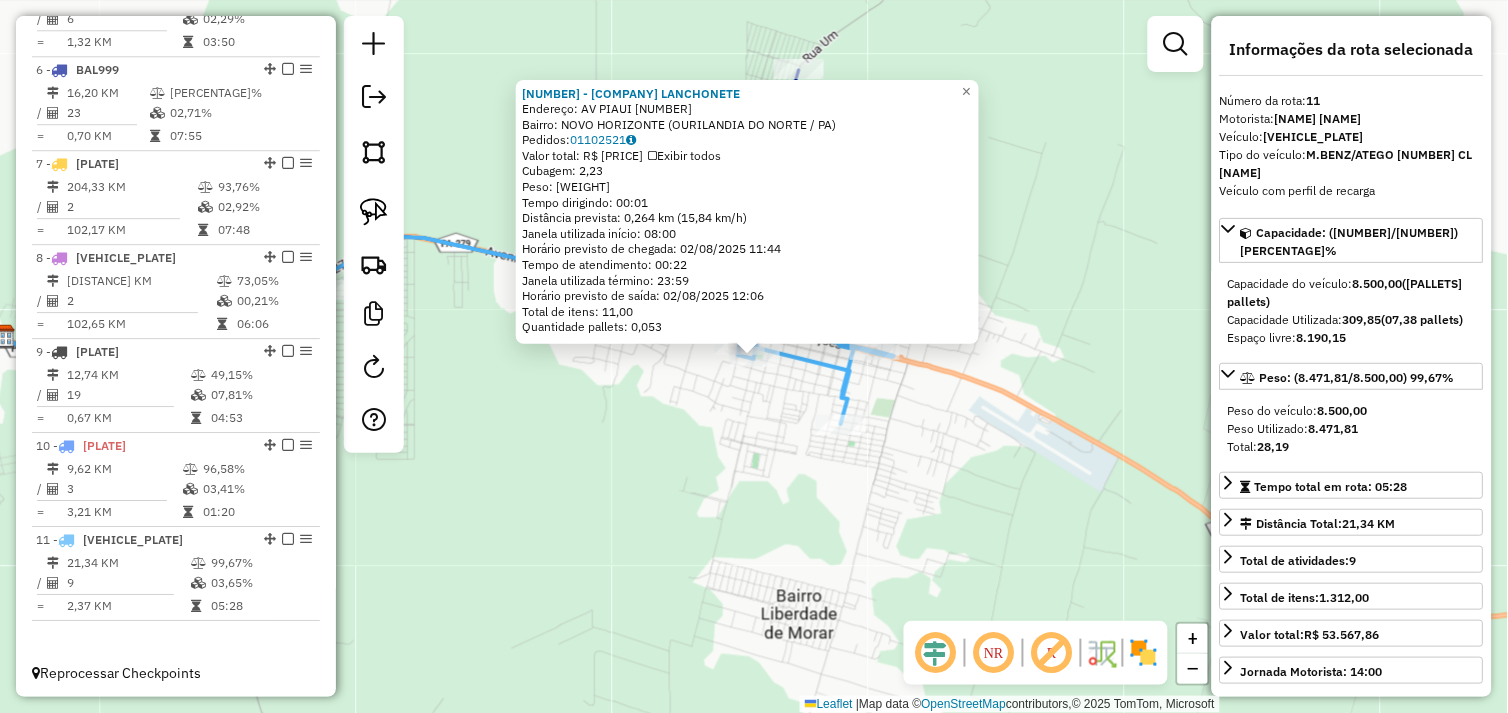 click on "569 - DELICIA LANCHONETE  Endereço:  AV PIAUI 1   Bairro: NOVO HORIZONTE ([CITY] / [STATE])   Pedidos:  01102521   Valor total: R$ 366,34   Exibir todos   Cubagem: 2,23  Peso: 65,14  Tempo dirigindo: 00:01   Distância prevista: 0,264 km (15,84 km/h)   Janela utilizada início: 08:00   Horário previsto de chegada: 02/08/2025 11:44   Tempo de atendimento: 00:22   Janela utilizada término: 23:59   Horário previsto de saída: 02/08/2025 12:06   Total de itens: 11,00   Quantidade pallets: 0,053  × Janela de atendimento Grade de atendimento Capacidade Transportadoras Veículos Cliente Pedidos  Rotas Selecione os dias da semana para filtrar as janelas de atendimento  Seg   Ter   Qua   Qui   Sex   Sáb   Dom  Informe o período da janela de atendimento: De: Até:  Filtrar exatamente a janela do cliente  Considerar janela de atendimento padrão  Selecione os dias da semana para filtrar as grades de atendimento  Seg   Ter   Qua   Qui   Sex   Sáb   Dom   Clientes fora do dia de atendimento selecionado De:" 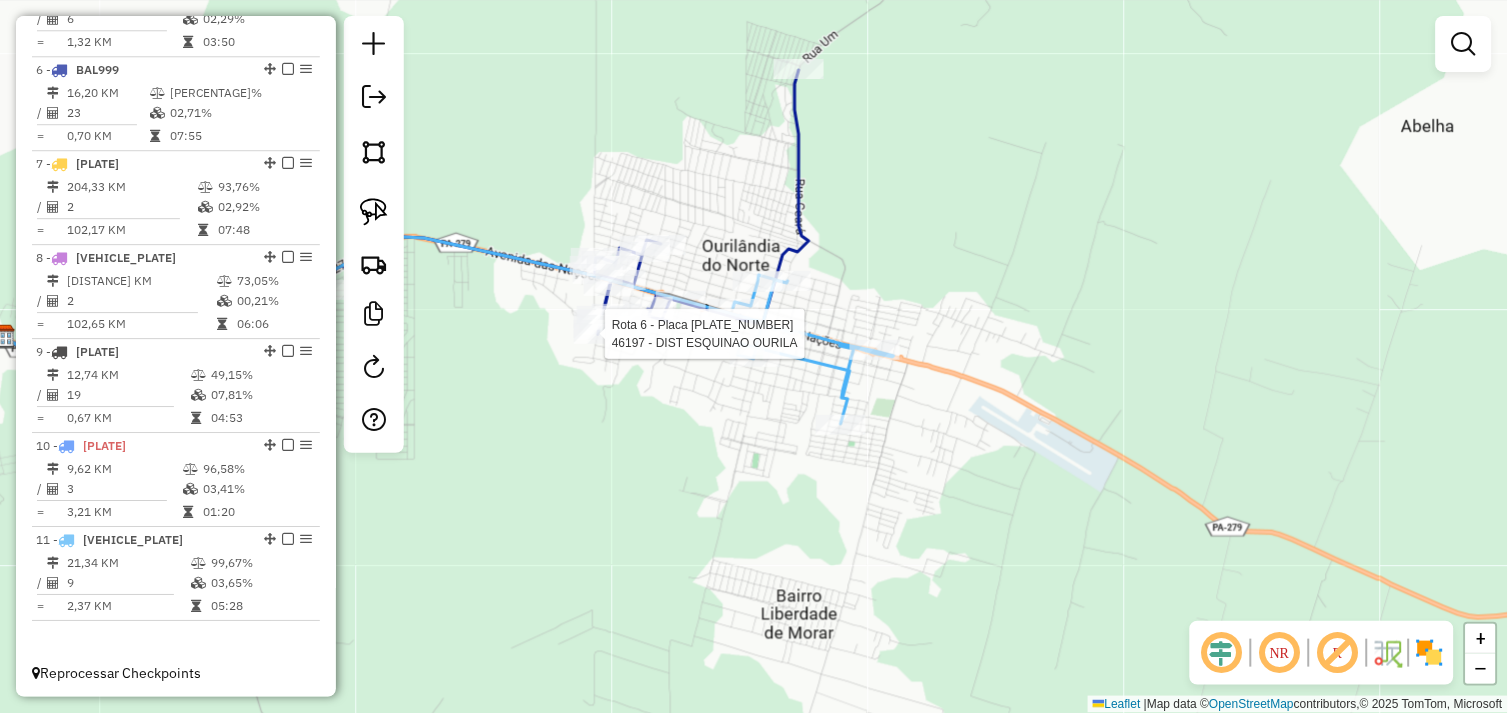 select on "*********" 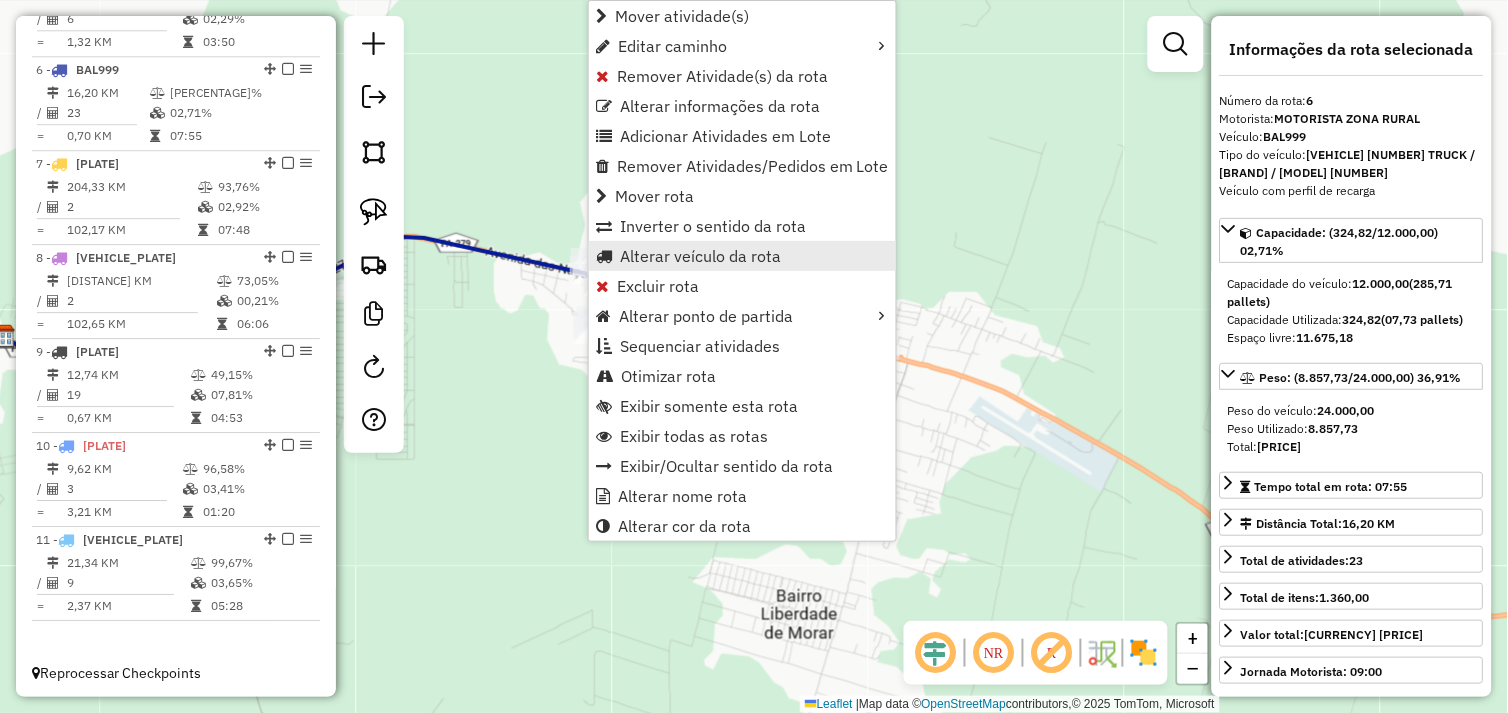 click on "Alterar veículo da rota" at bounding box center (700, 256) 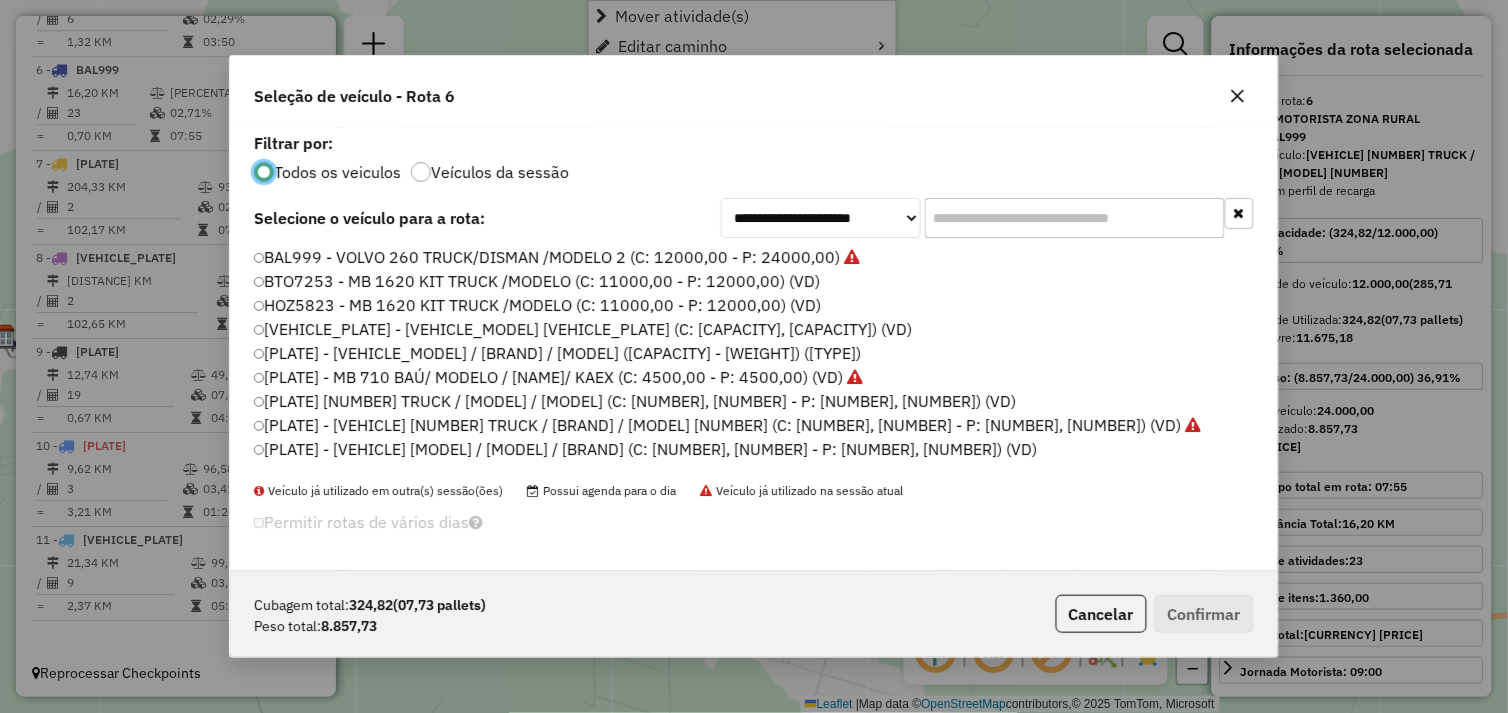 scroll, scrollTop: 11, scrollLeft: 5, axis: both 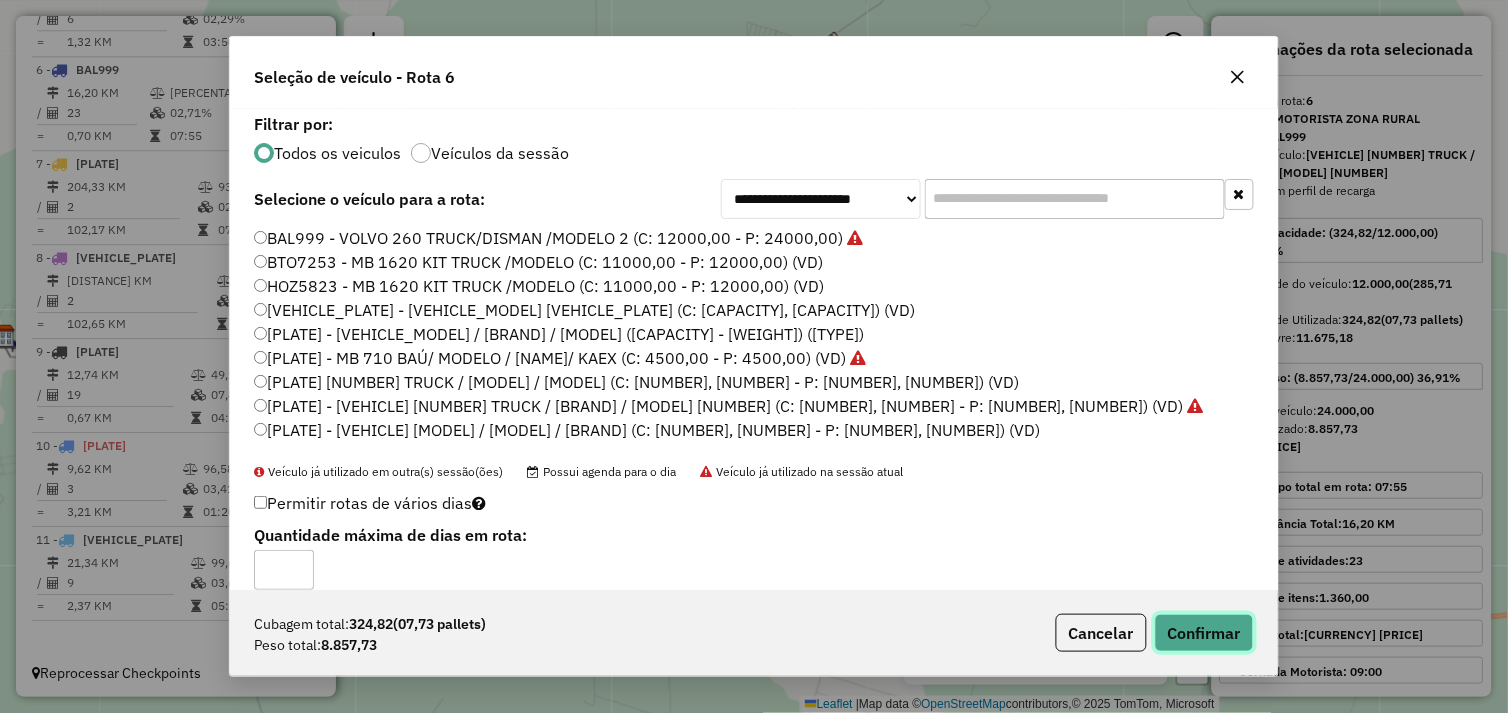 click on "Confirmar" 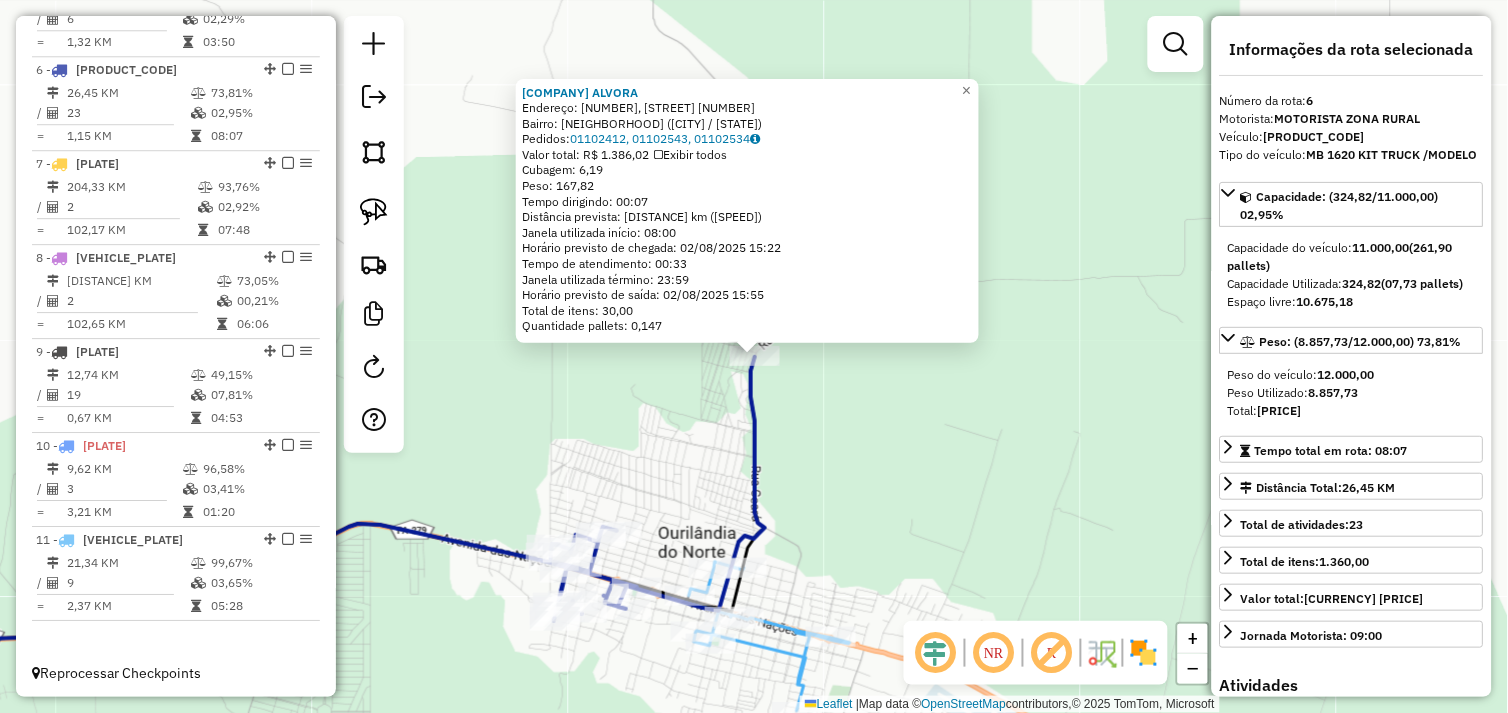 click on "[NUMBER] - [COMPANY_NAME]  Endereço:  [STREET_NAME] [NUMBER]   Bairro: [NEIGHBORHOOD] ([CITY] / [STATE])   Pedidos:  [ORDER_ID], [ORDER_ID], [ORDER_ID]   Valor total: [CURRENCY] [PRICE]   Exibir todos   Cubagem: [PRICE]  Peso: [PRICE]  Tempo dirigindo: [TIME]   Distância prevista: [PRICE] km ([PRICE] km/h)   Janela utilizada início: [TIME]   Horário previsto de chegada: [DATE] [TIME]   Tempo de atendimento: [TIME]   Janela utilizada término: [TIME]   Horário previsto de saída: [DATE] [TIME]   Total de itens: [PRICE]   Quantidade pallets: [PRICE]  × Janela de atendimento Grade de atendimento Capacidade Transportadoras Veículos Cliente Pedidos  Rotas Selecione os dias de semana para filtrar as janelas de atendimento  Seg   Ter   Qua   Qui   Sex   Sáb   Dom  Informe o período da janela de atendimento: De: Até:  Filtrar exatamente a janela do cliente  Considerar janela de atendimento padrão  Selecione os dias de semana para filtrar as grades de atendimento  Seg   Ter   Qua   Qui   Sex   Sáb   Dom   Peso mínimo:  De:" 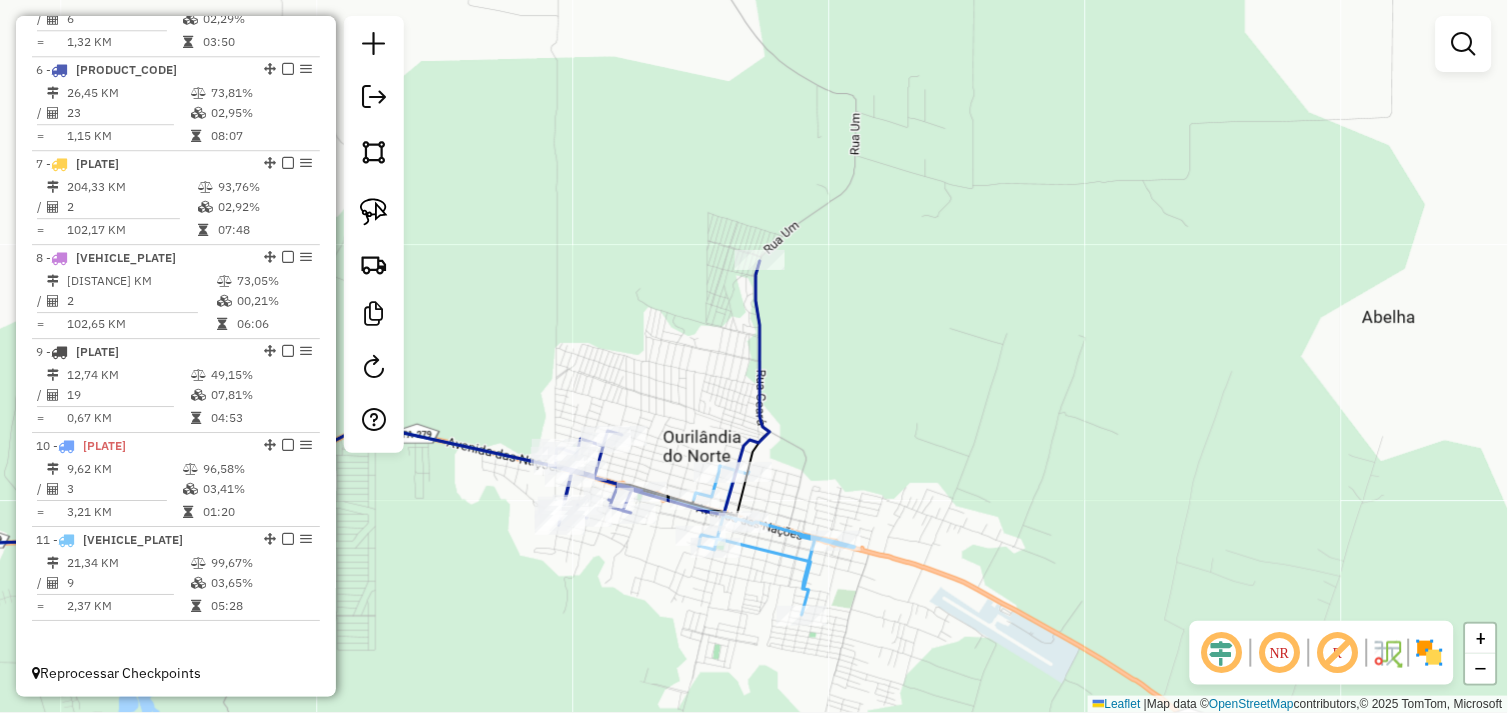 drag, startPoint x: 850, startPoint y: 408, endPoint x: 846, endPoint y: 297, distance: 111.07205 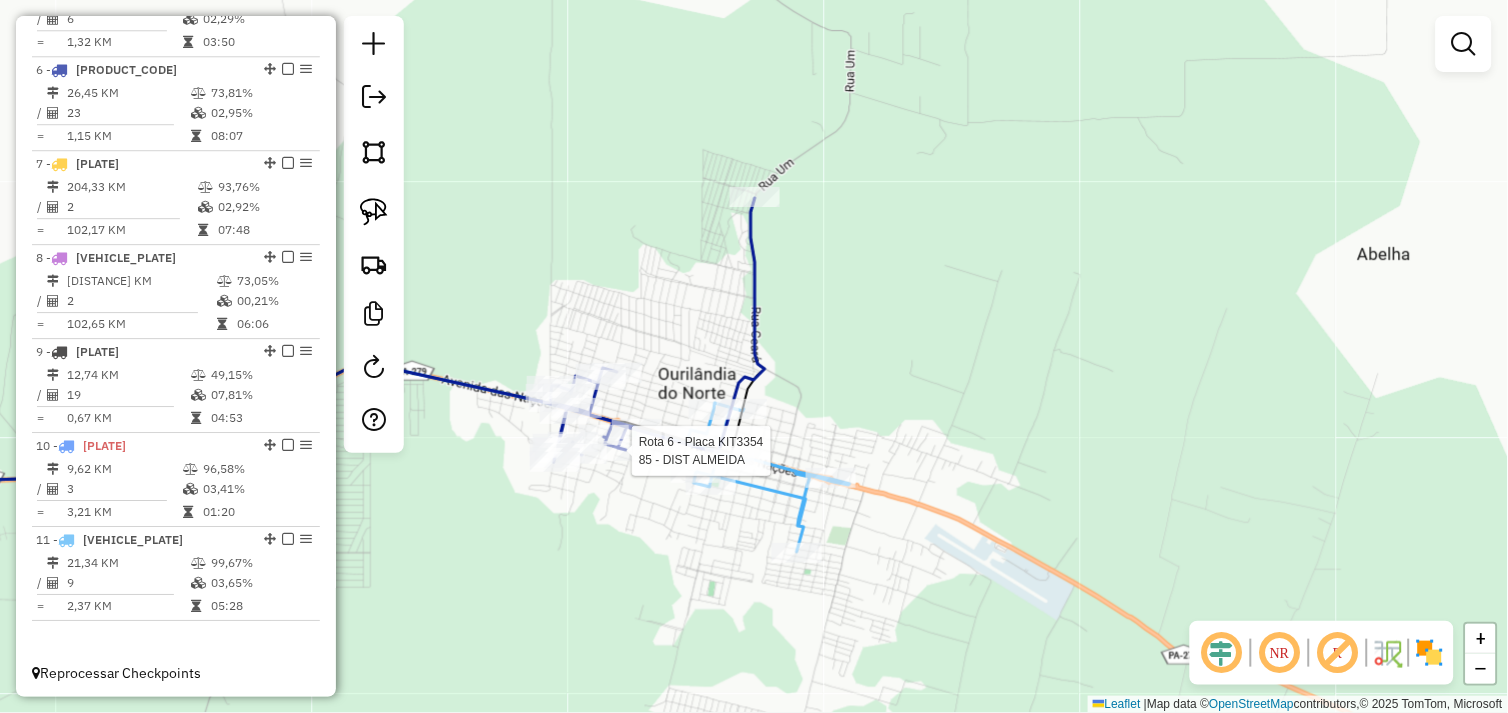 select on "*********" 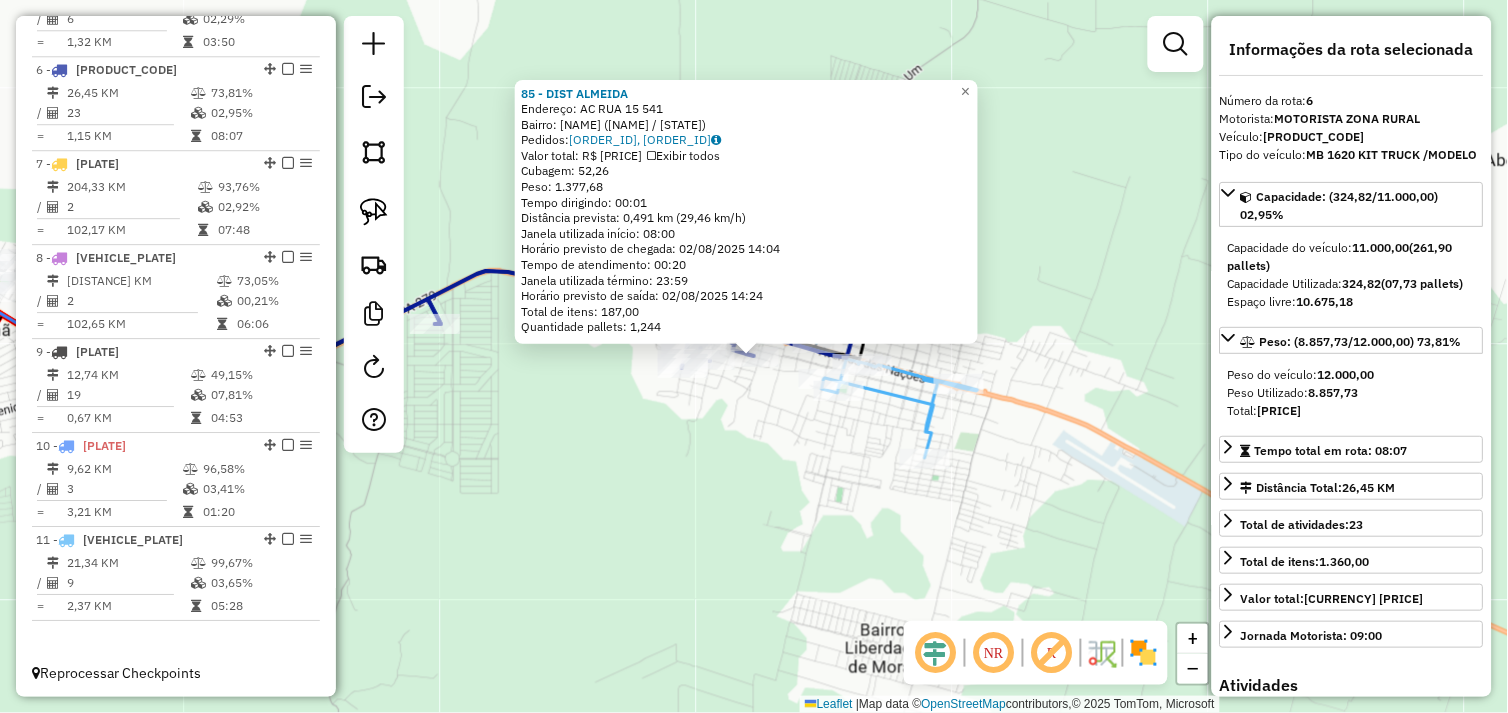 drag, startPoint x: 627, startPoint y: 463, endPoint x: 655, endPoint y: 461, distance: 28.071337 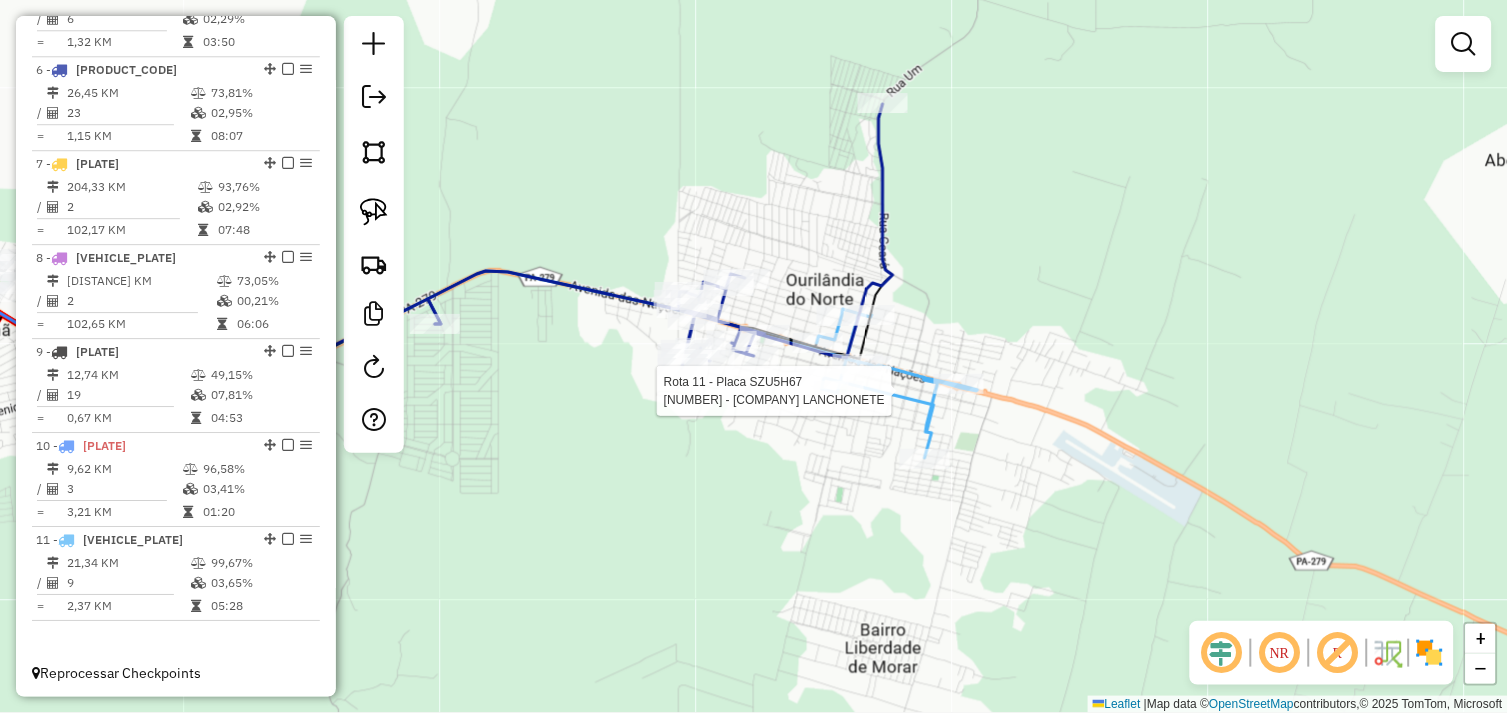 select on "*********" 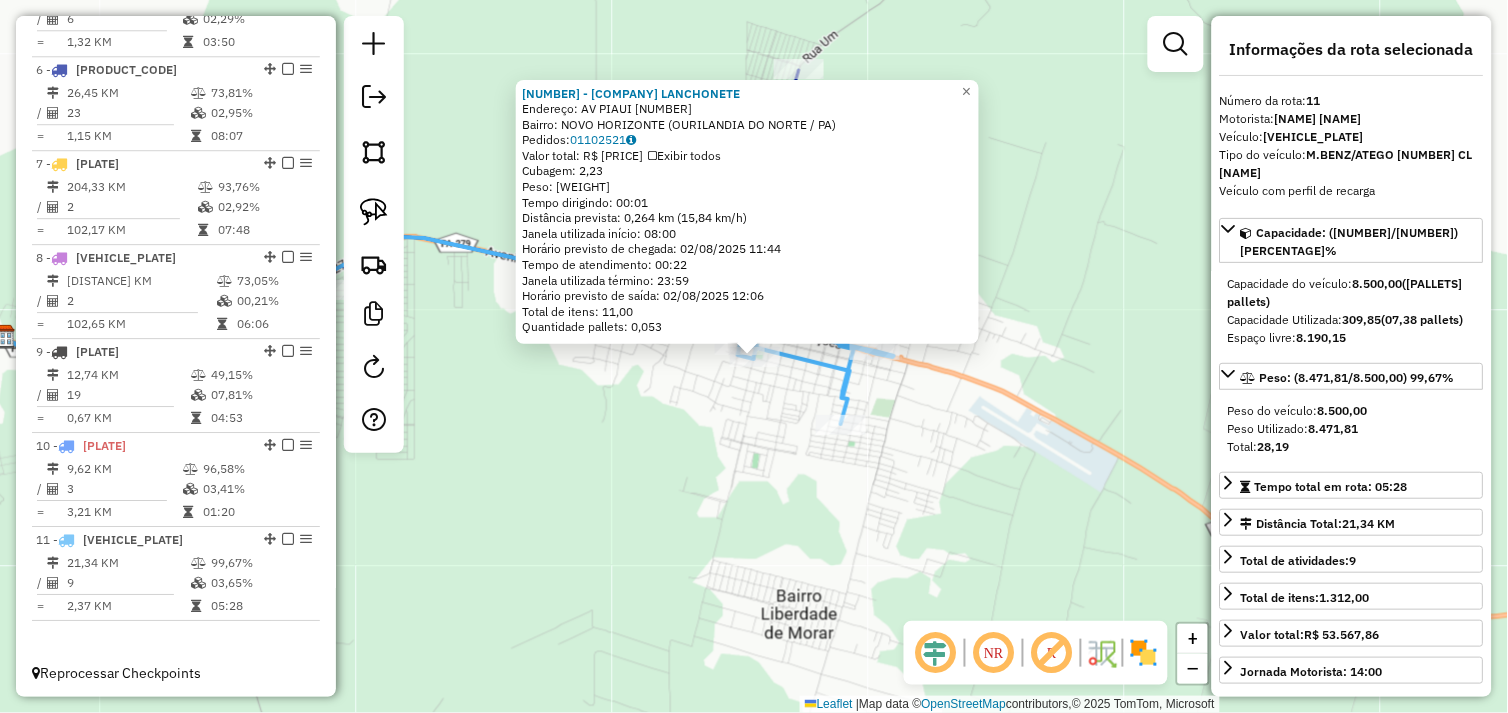 click on "569 - DELICIA LANCHONETE  Endereço:  AV PIAUI 1   Bairro: NOVO HORIZONTE ([CITY] / [STATE])   Pedidos:  01102521   Valor total: R$ 366,34   Exibir todos   Cubagem: 2,23  Peso: 65,14  Tempo dirigindo: 00:01   Distância prevista: 0,264 km (15,84 km/h)   Janela utilizada início: 08:00   Horário previsto de chegada: 02/08/2025 11:44   Tempo de atendimento: 00:22   Janela utilizada término: 23:59   Horário previsto de saída: 02/08/2025 12:06   Total de itens: 11,00   Quantidade pallets: 0,053  × Janela de atendimento Grade de atendimento Capacidade Transportadoras Veículos Cliente Pedidos  Rotas Selecione os dias da semana para filtrar as janelas de atendimento  Seg   Ter   Qua   Qui   Sex   Sáb   Dom  Informe o período da janela de atendimento: De: Até:  Filtrar exatamente a janela do cliente  Considerar janela de atendimento padrão  Selecione os dias da semana para filtrar as grades de atendimento  Seg   Ter   Qua   Qui   Sex   Sáb   Dom   Clientes fora do dia de atendimento selecionado De:" 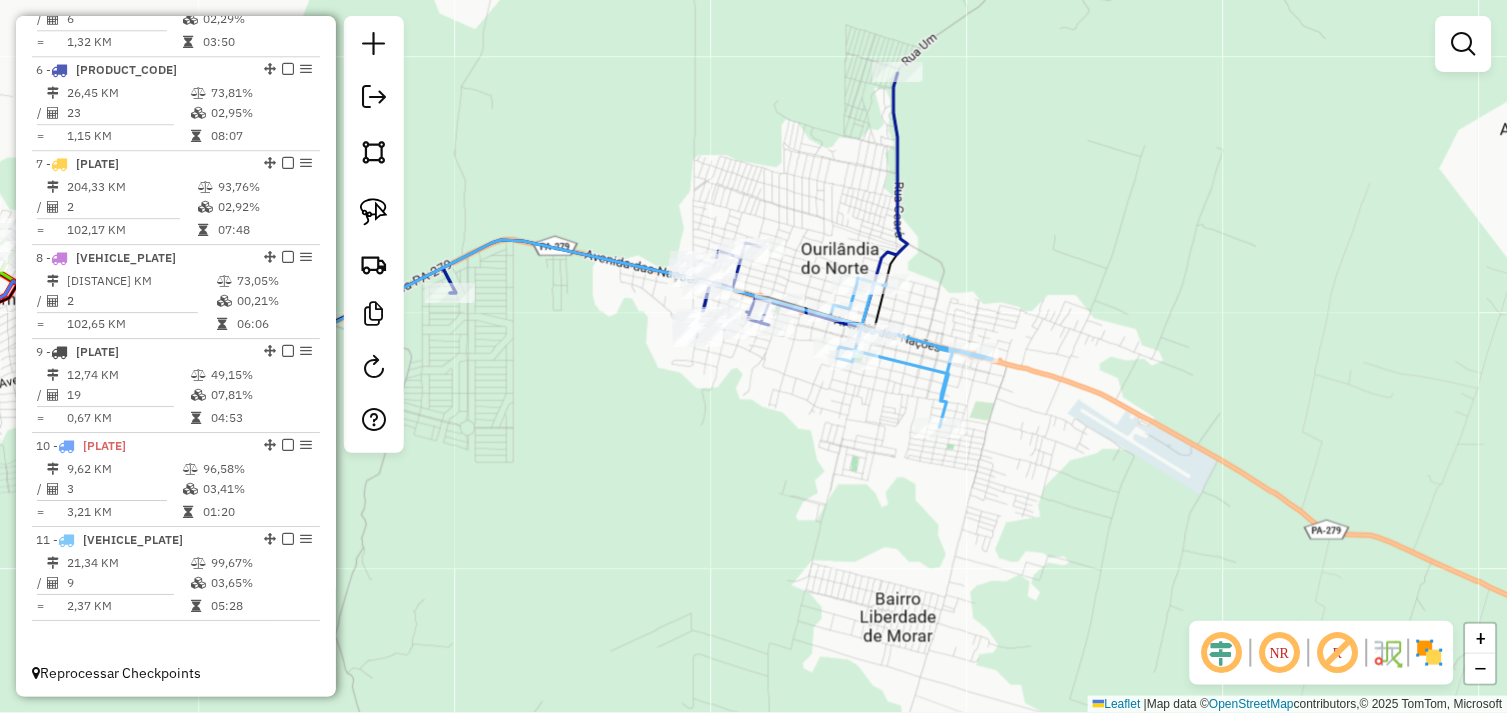 drag, startPoint x: 702, startPoint y: 421, endPoint x: 948, endPoint y: 414, distance: 246.09958 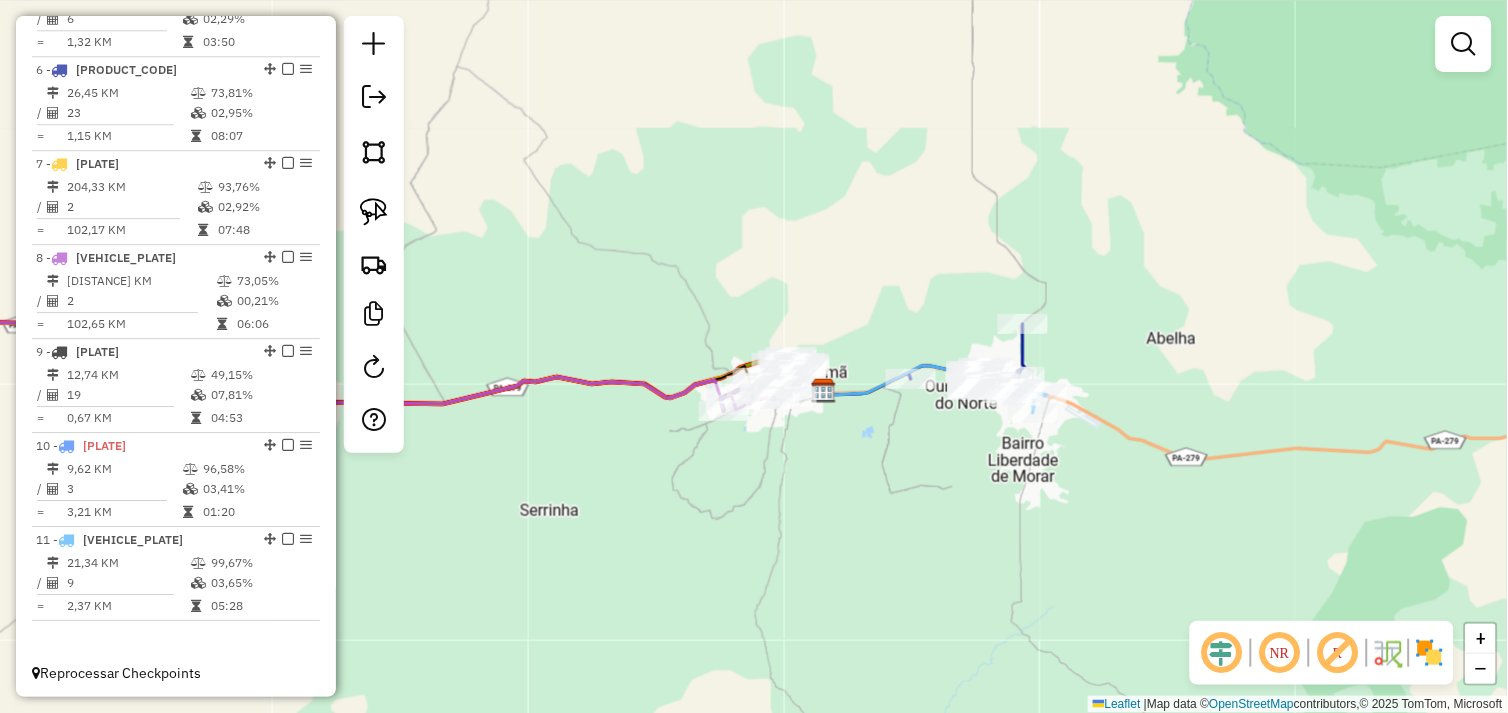 drag, startPoint x: 943, startPoint y: 416, endPoint x: 766, endPoint y: 440, distance: 178.6197 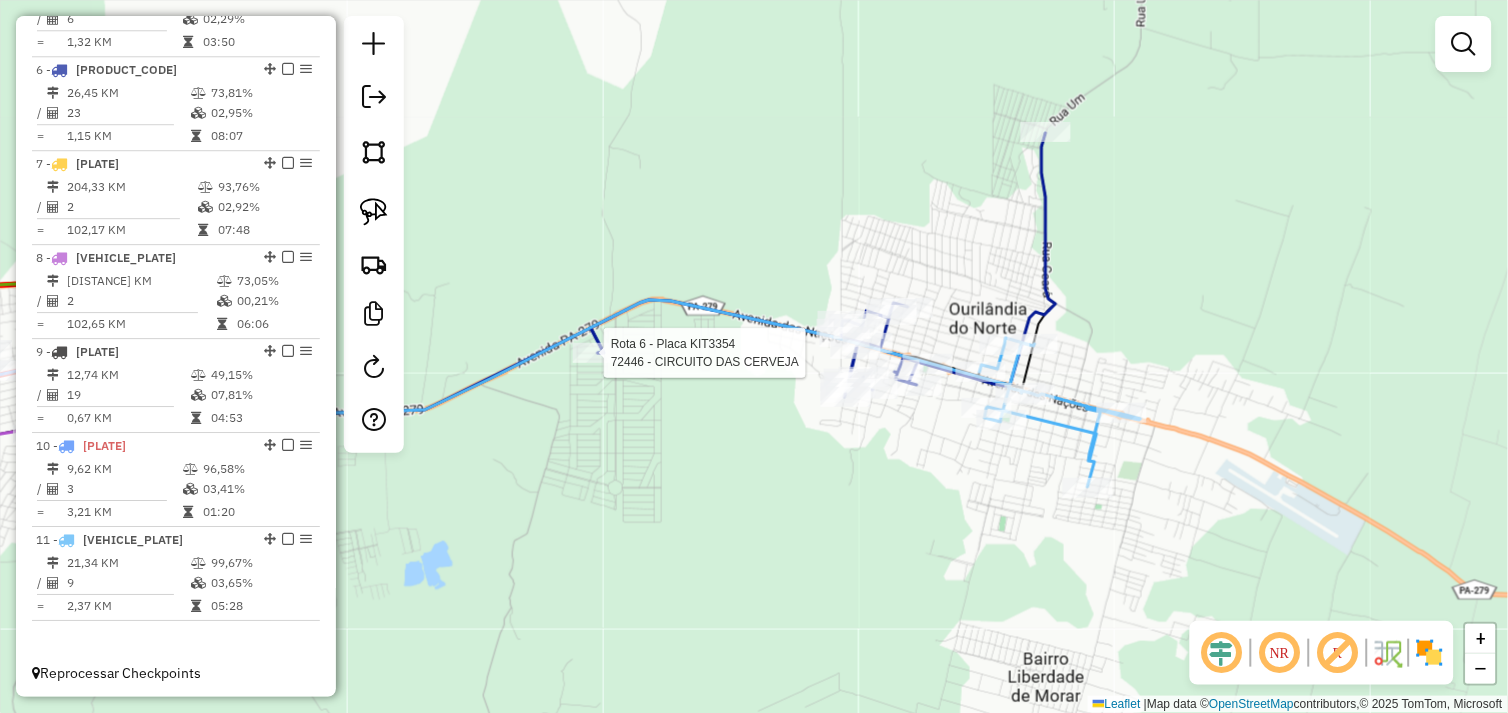 select on "*********" 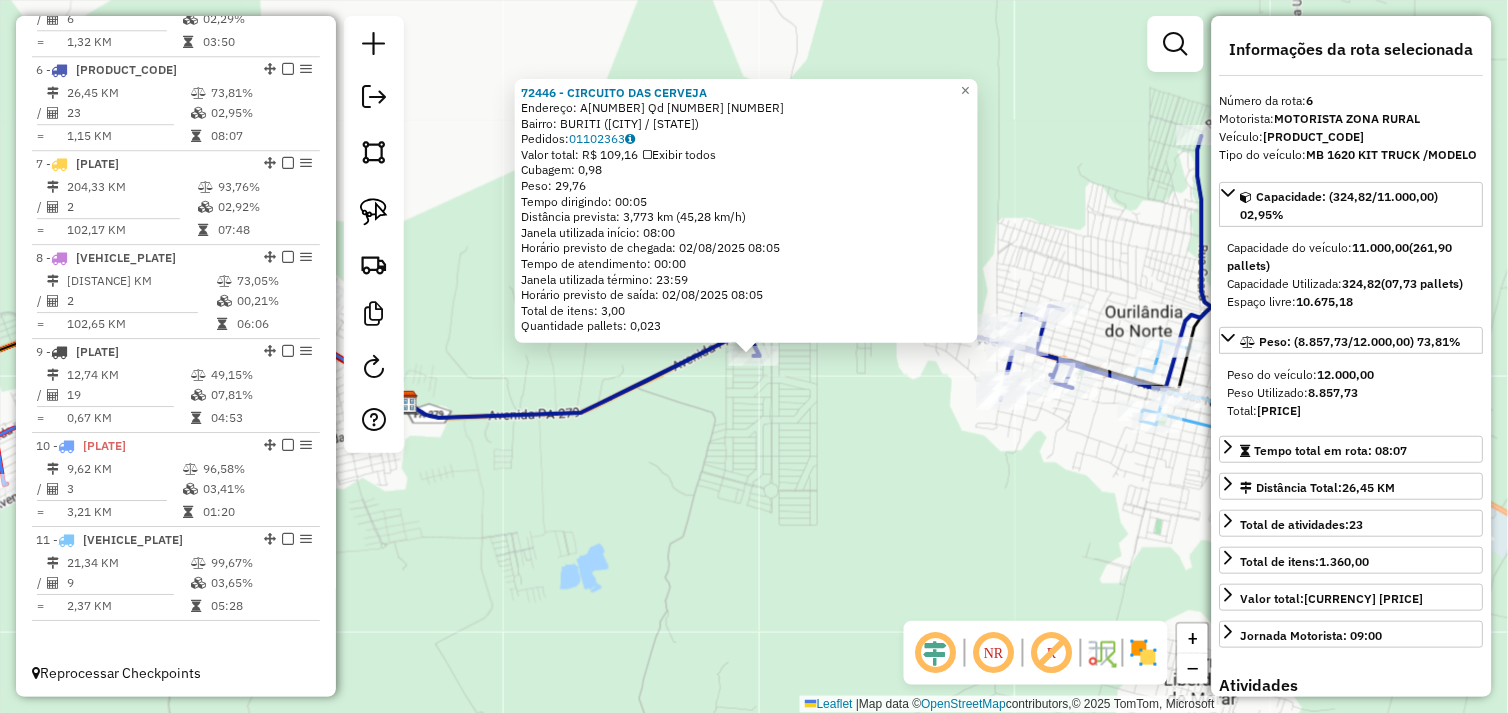 click on "[NUMBER] - [COMPANY_NAME]  Endereço:  [STREET_NAME] [NUMBER]   Bairro: [NEIGHBORHOOD] ([CITY] / [STATE])   Pedidos:  [ORDER_ID]   Valor total: [CURRENCY] [PRICE]   Exibir todos   Cubagem: [PRICE]  Peso: [PRICE]  Tempo dirigindo: [TIME]   Distância prevista: [PRICE] km ([PRICE] km/h)   Janela utilizada início: [TIME]   Horário previsto de chegada: [DATE] [TIME]   Tempo de atendimento: [TIME]   Janela utilizada término: [TIME]   Horário previsto de saída: [DATE] [TIME]   Total de itens: [PRICE]   Quantidade pallets: [PRICE]  × Janela de atendimento Grade de atendimento Capacidade Transportadoras Veículos Cliente Pedidos  Rotas Selecione os dias de semana para filtrar as janelas de atendimento  Seg   Ter   Qua   Qui   Sex   Sáb   Dom  Informe o período da janela de atendimento: De: Até:  Filtrar exatamente a janela do cliente  Considerar janela de atendimento padrão  Selecione os dias de semana para filtrar as grades de atendimento  Seg   Ter   Qua   Qui   Sex   Sáb   Dom   Considerar clientes sem dia de atendimento cadastrado  De:   Até:" 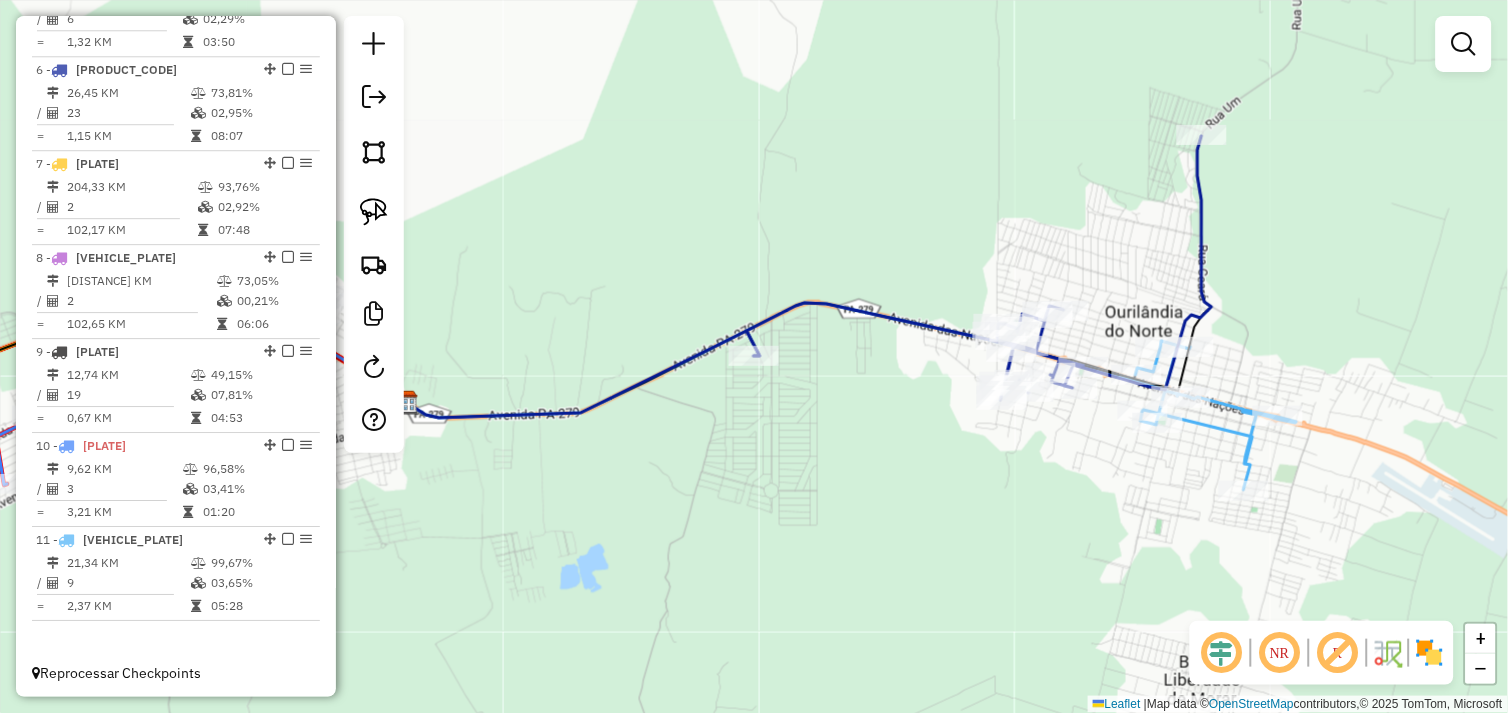 drag, startPoint x: 384, startPoint y: 220, endPoint x: 436, endPoint y: 247, distance: 58.59181 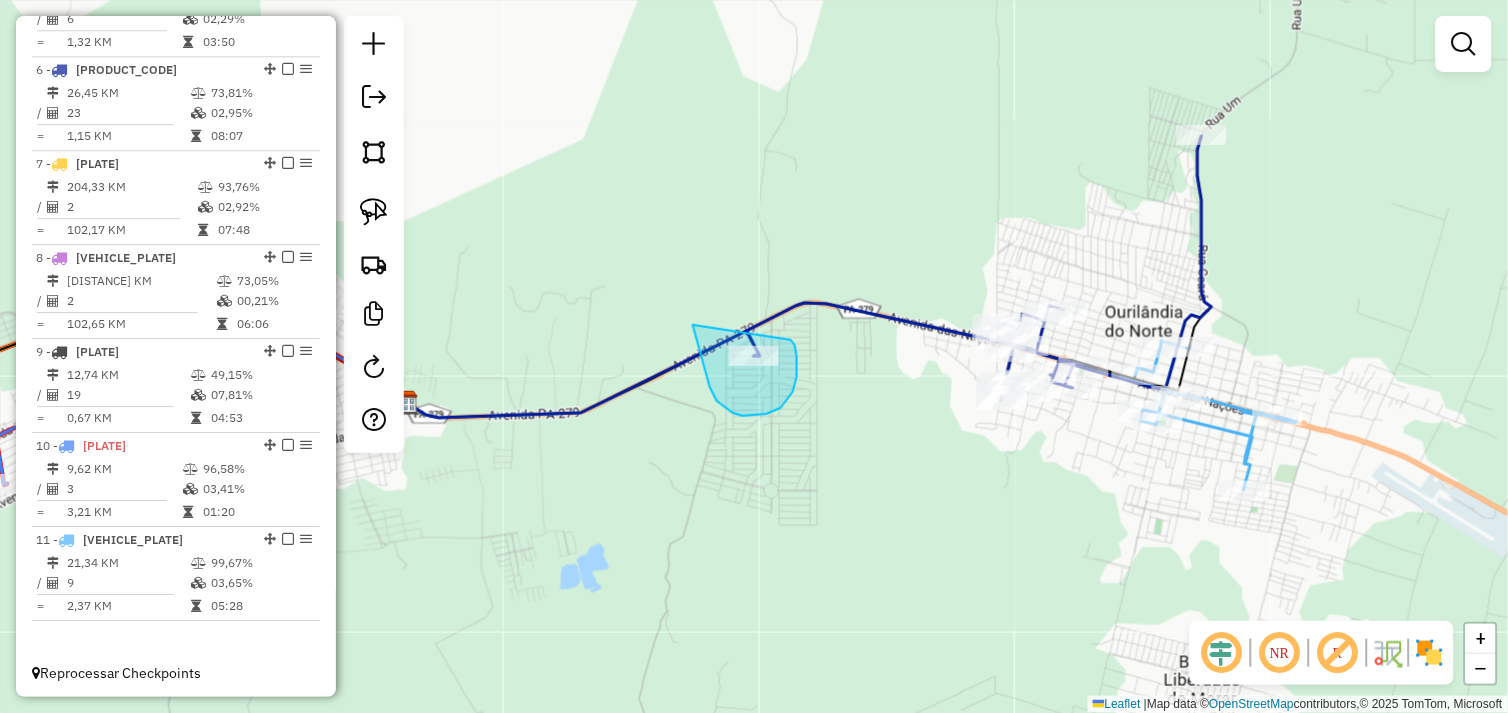 drag, startPoint x: 698, startPoint y: 344, endPoint x: 687, endPoint y: 352, distance: 13.601471 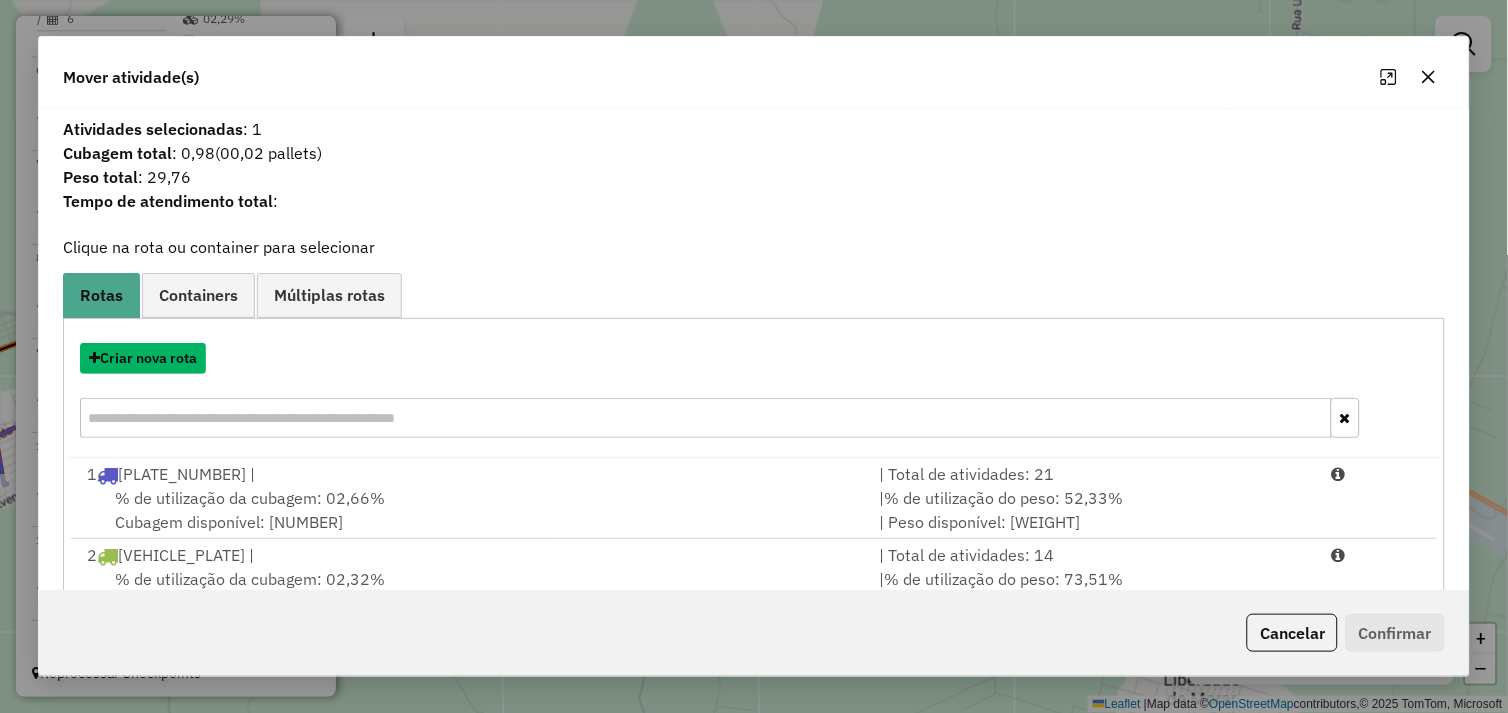 click on "Criar nova rota" at bounding box center (143, 358) 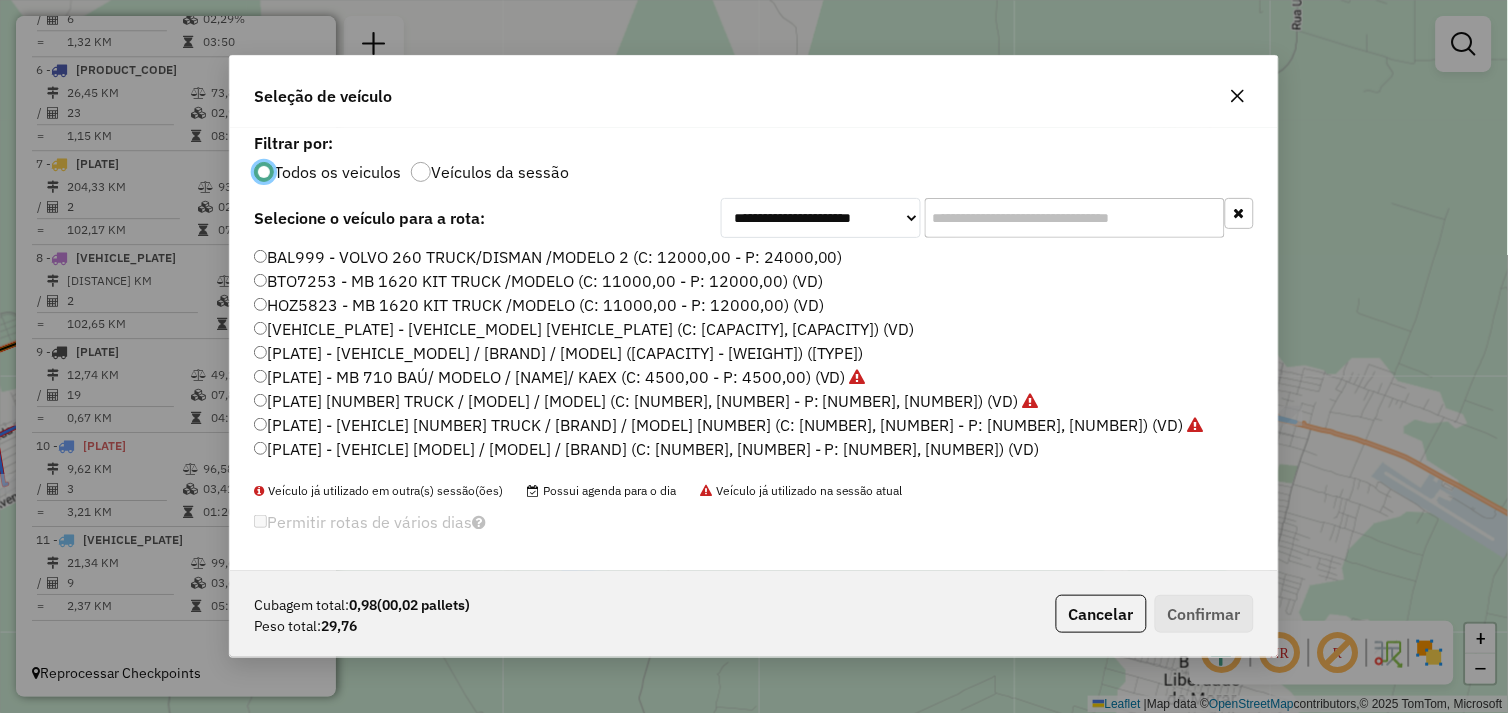 scroll, scrollTop: 11, scrollLeft: 5, axis: both 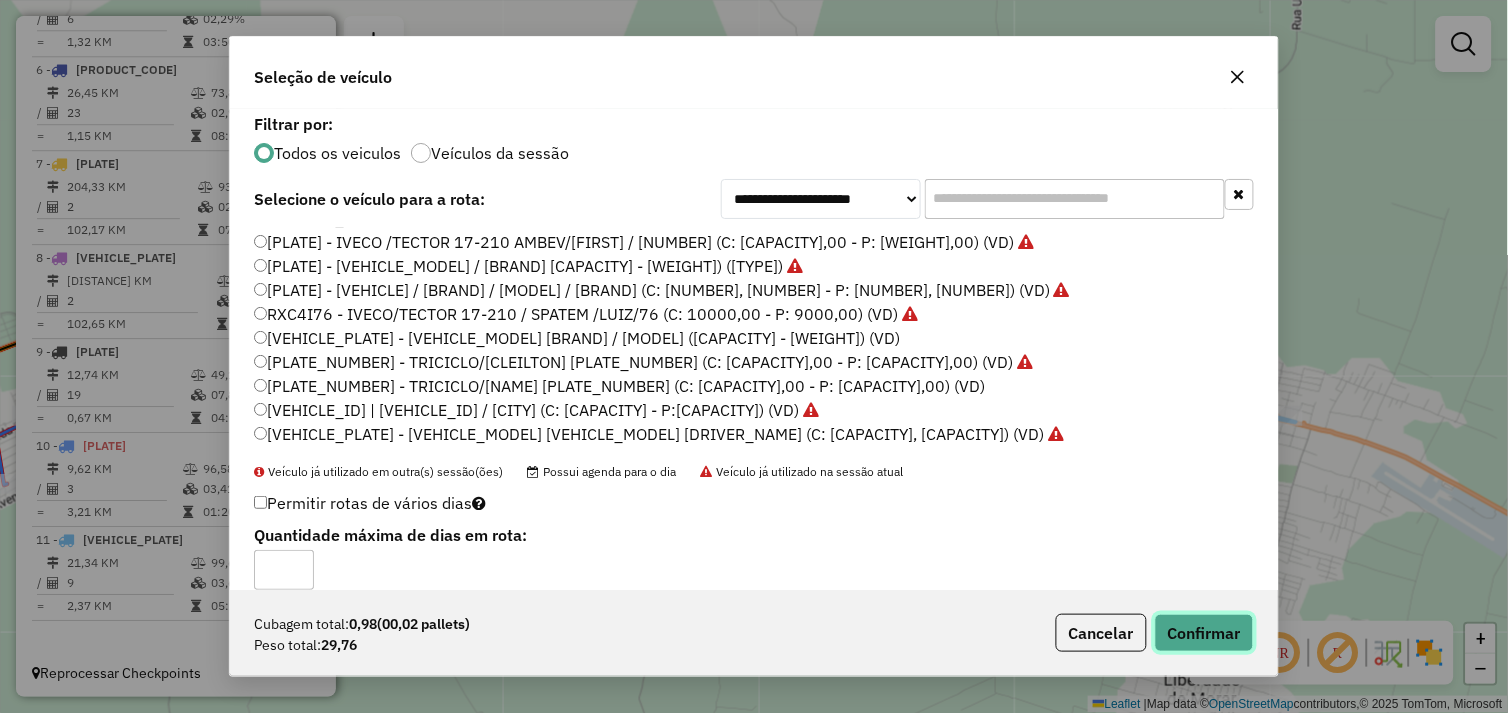 click on "Confirmar" 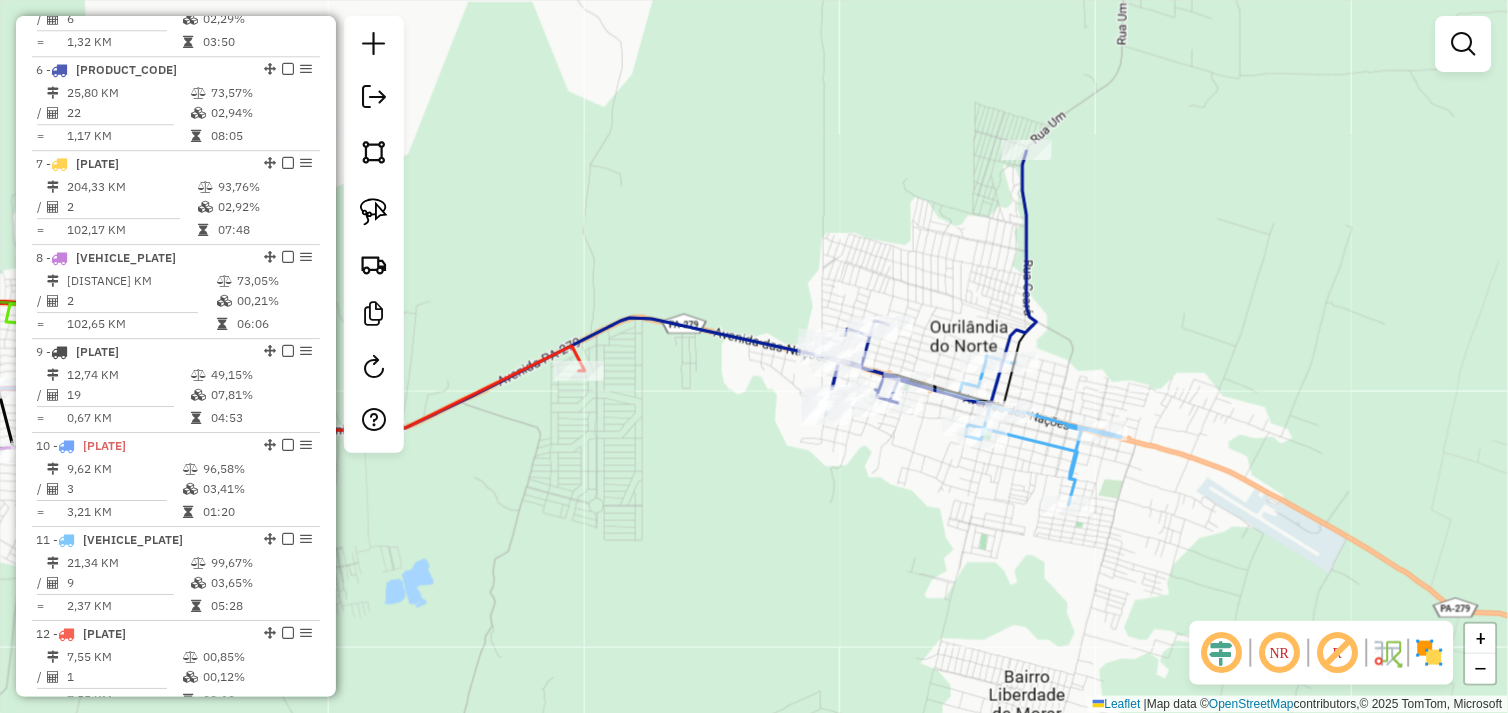 drag, startPoint x: 920, startPoint y: 428, endPoint x: 772, endPoint y: 431, distance: 148.0304 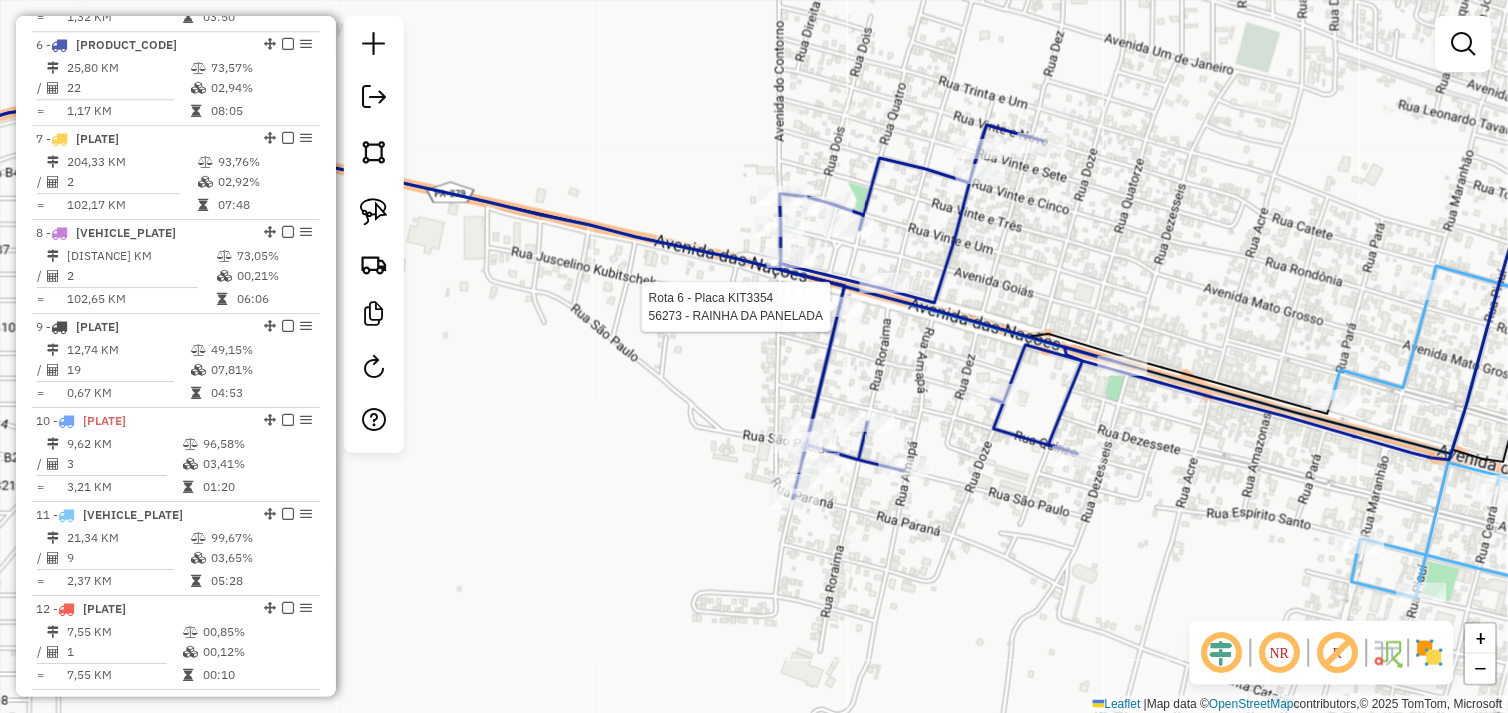 select on "*********" 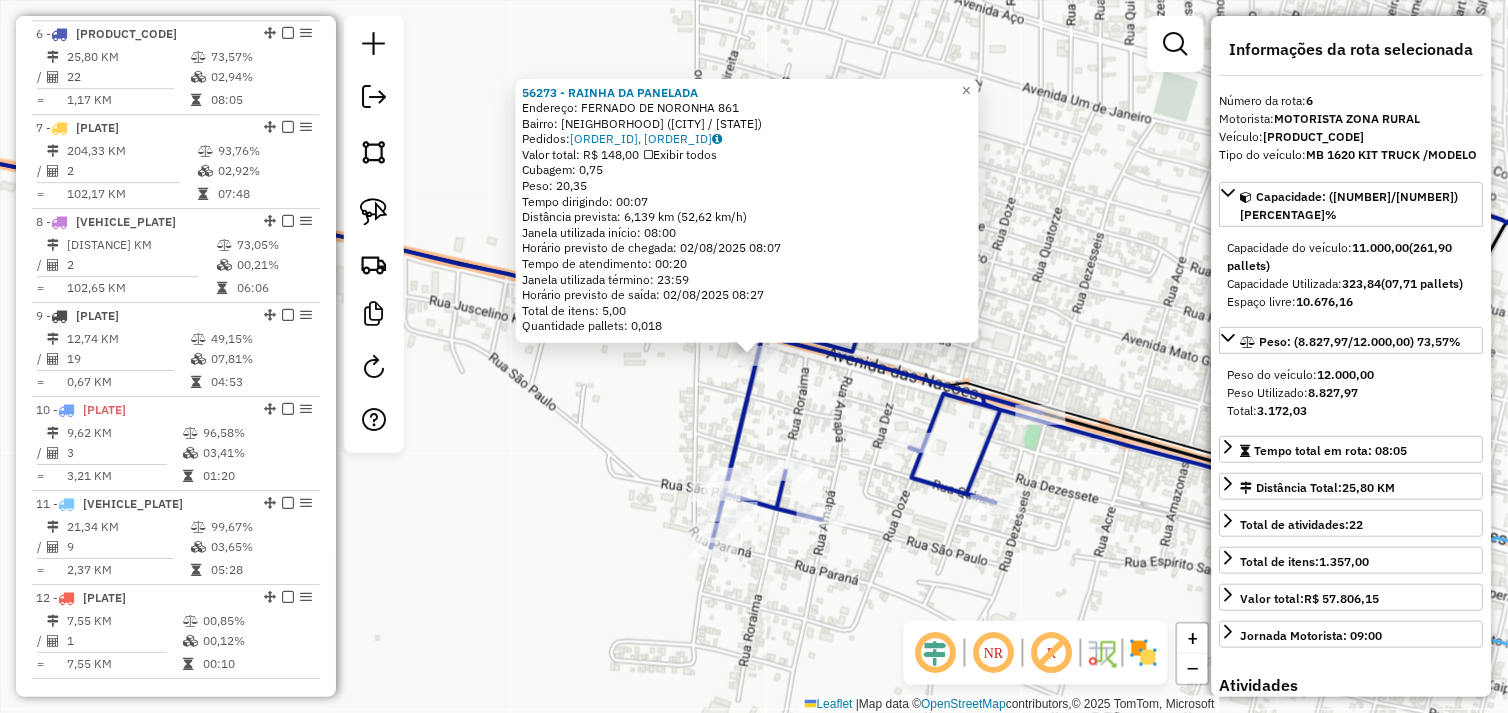 scroll, scrollTop: 1247, scrollLeft: 0, axis: vertical 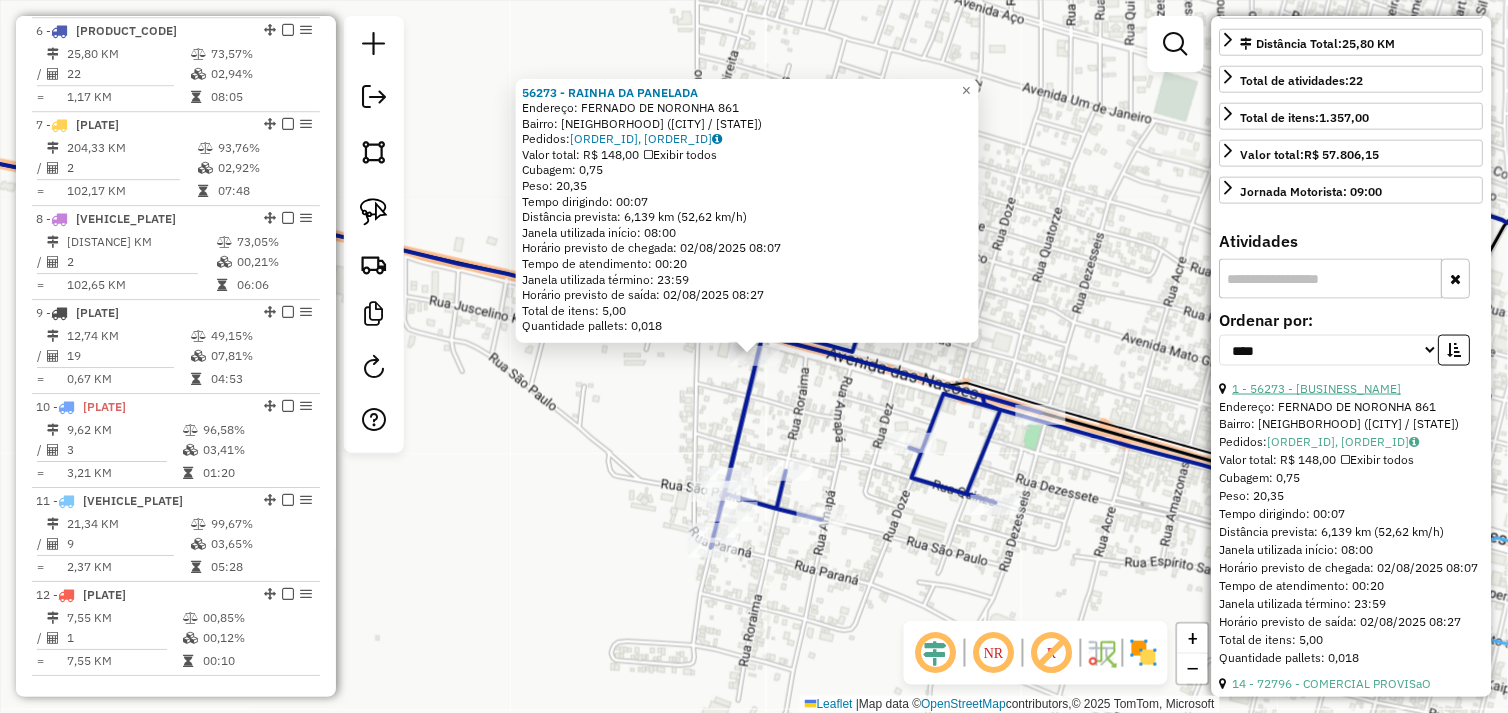 click on "1 - 56273 - [BUSINESS_NAME]" at bounding box center (1317, 388) 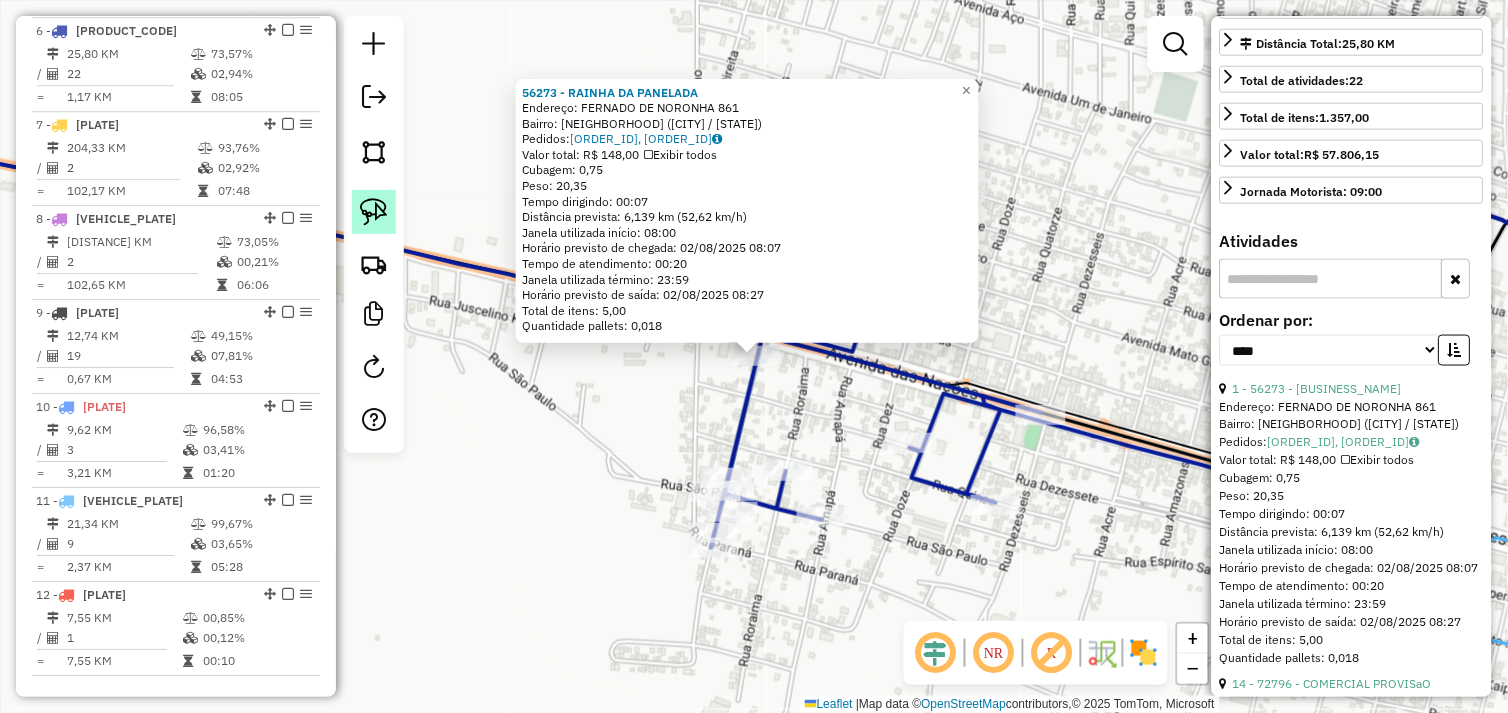 click 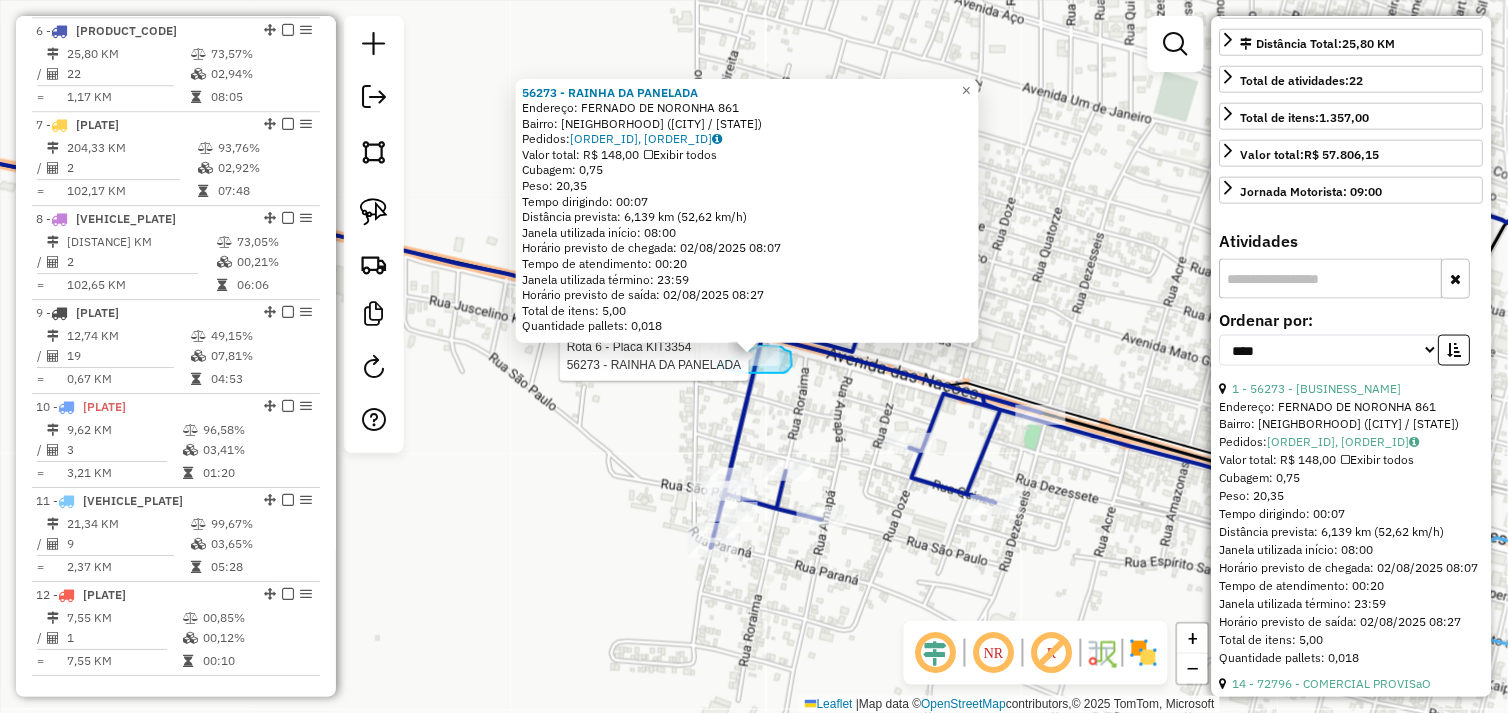 drag, startPoint x: 717, startPoint y: 366, endPoint x: 668, endPoint y: 371, distance: 49.25444 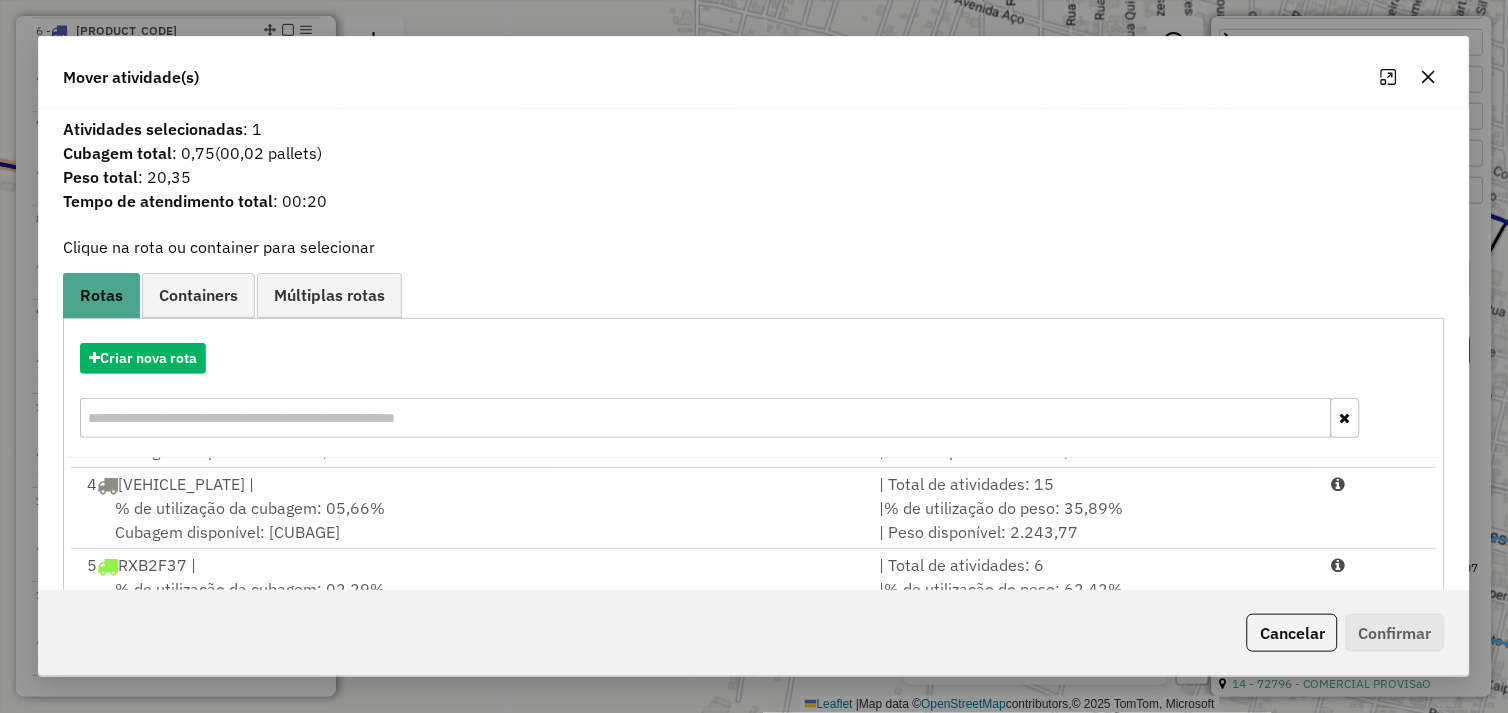scroll, scrollTop: 492, scrollLeft: 0, axis: vertical 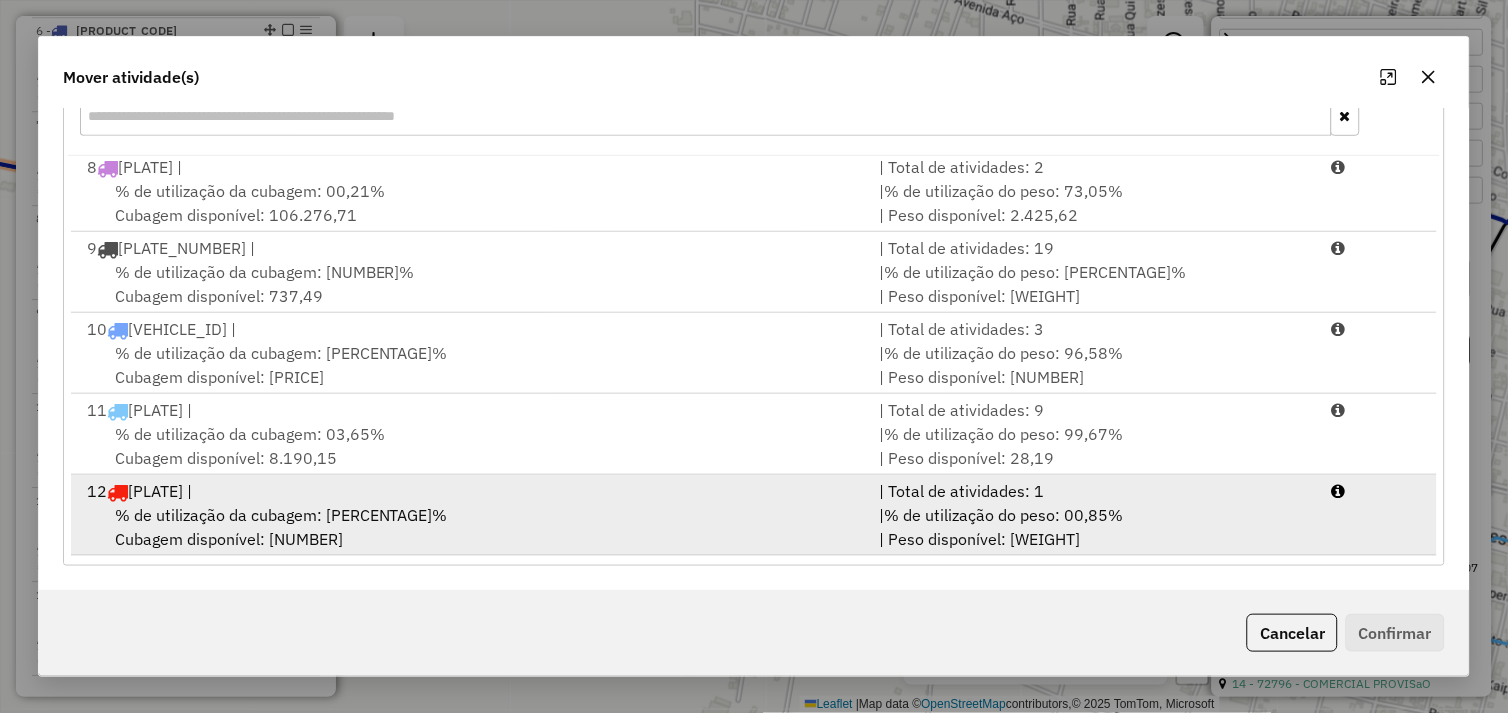click on "% de utilização da cubagem: 00,12%  Cubagem disponível: 799,02" at bounding box center (471, 527) 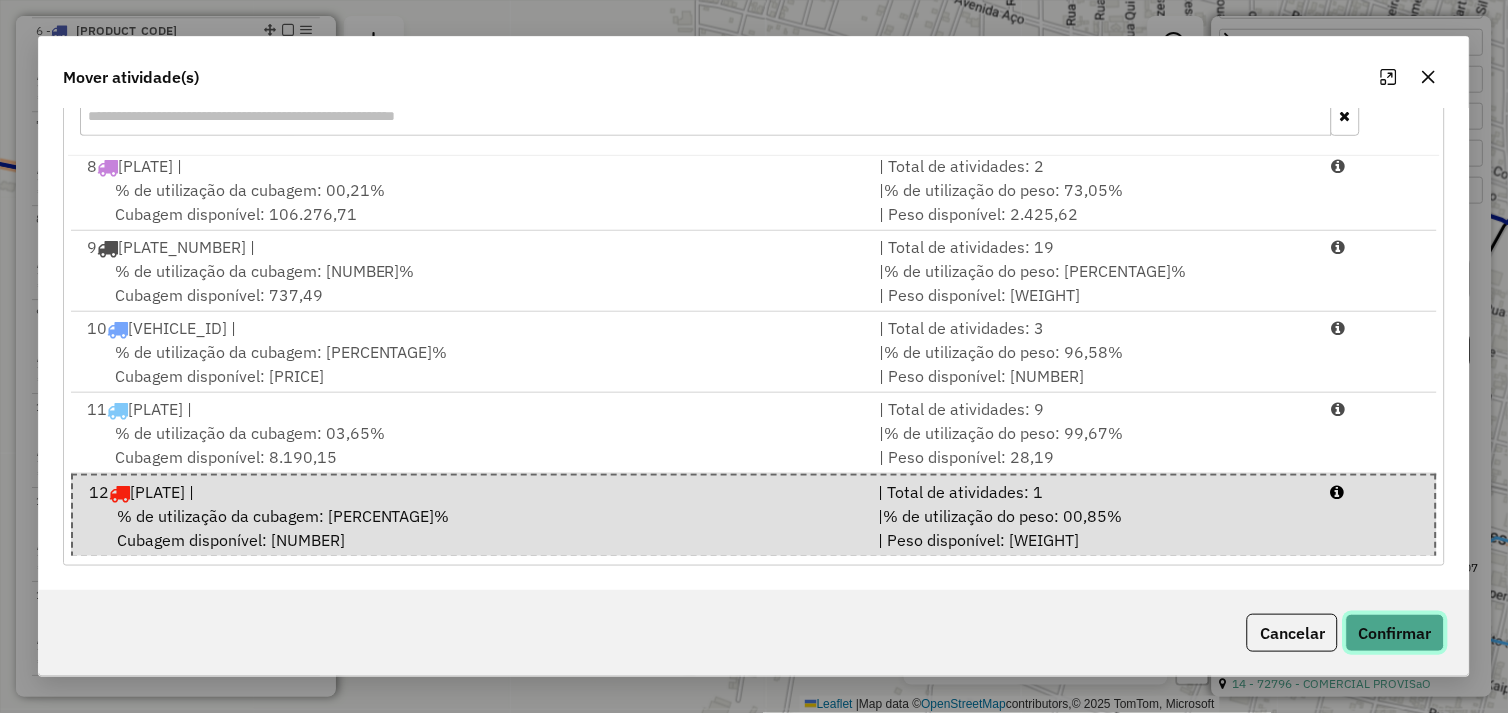 click on "Confirmar" 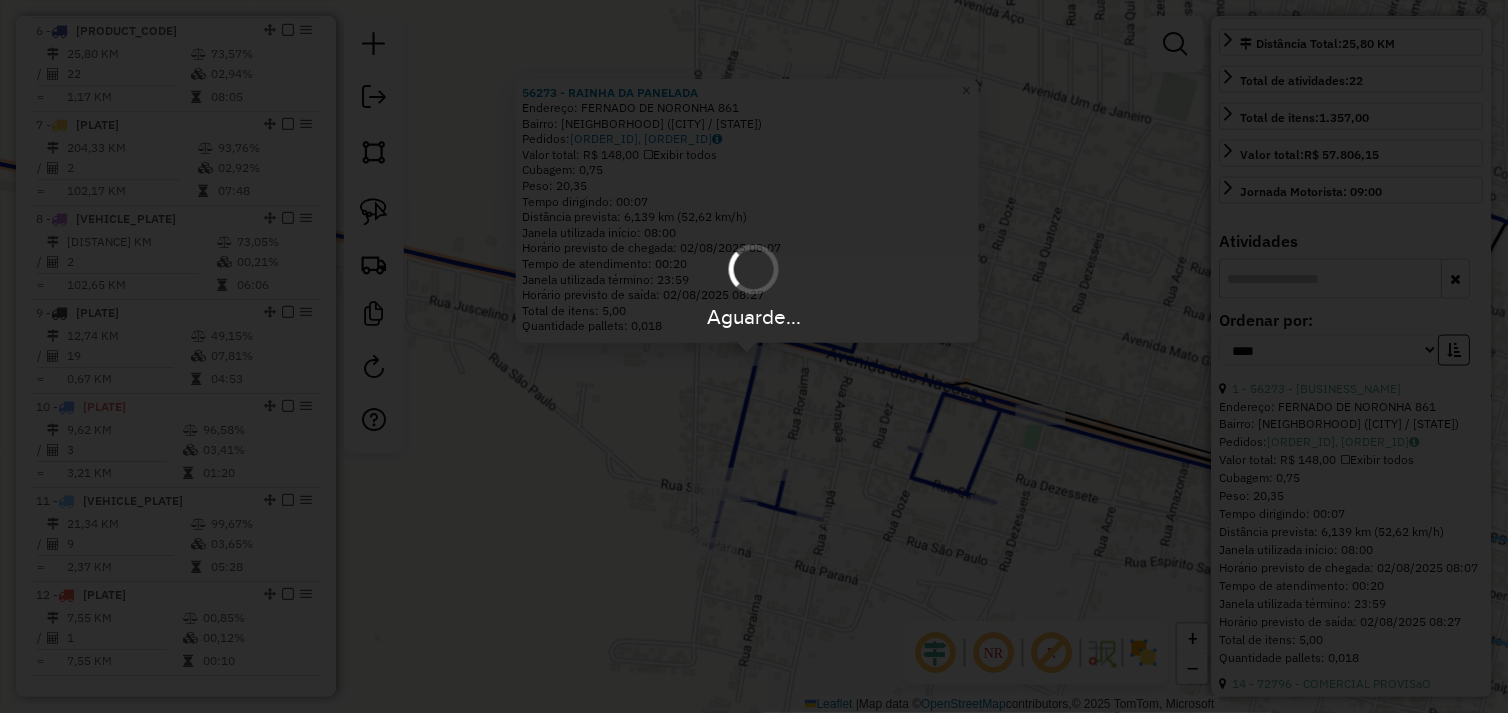 scroll, scrollTop: 0, scrollLeft: 0, axis: both 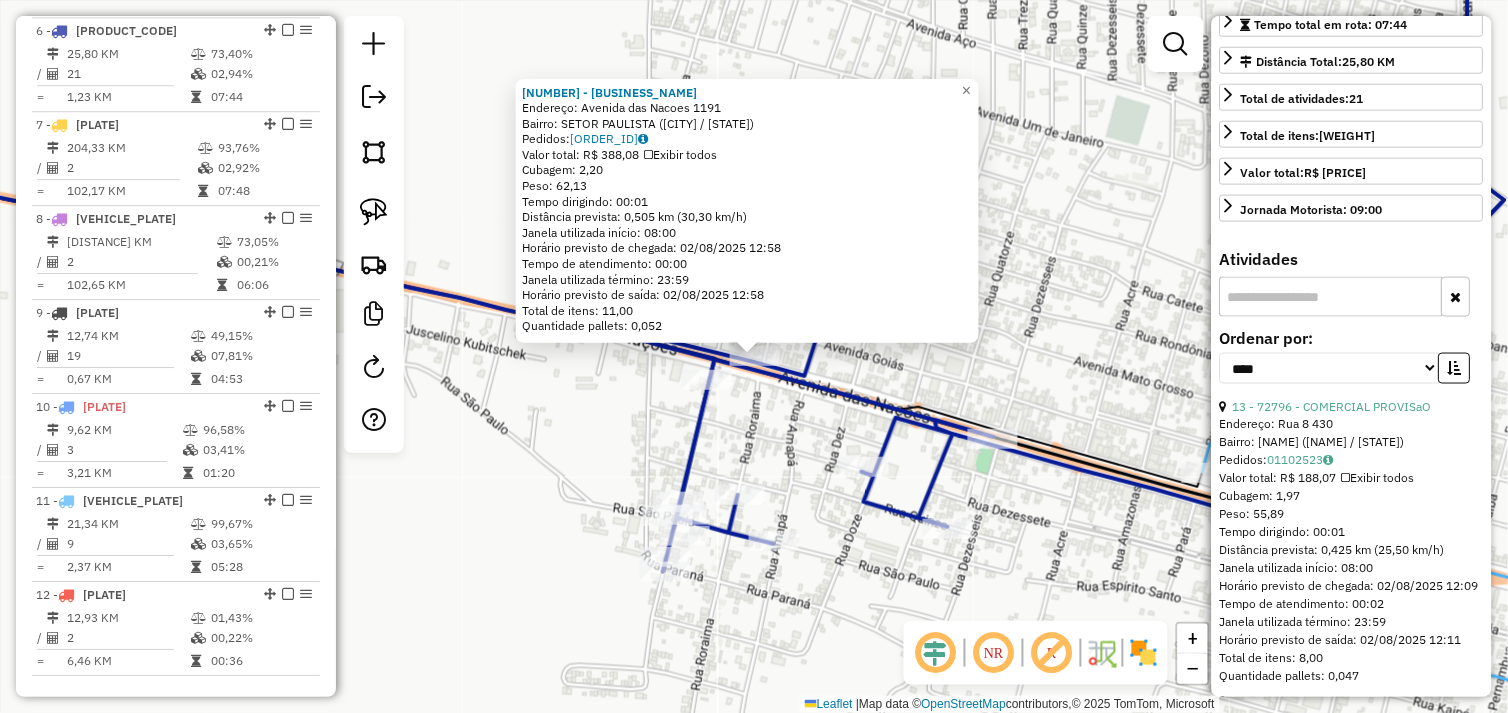 drag, startPoint x: 1342, startPoint y: 402, endPoint x: 1246, endPoint y: 391, distance: 96.62815 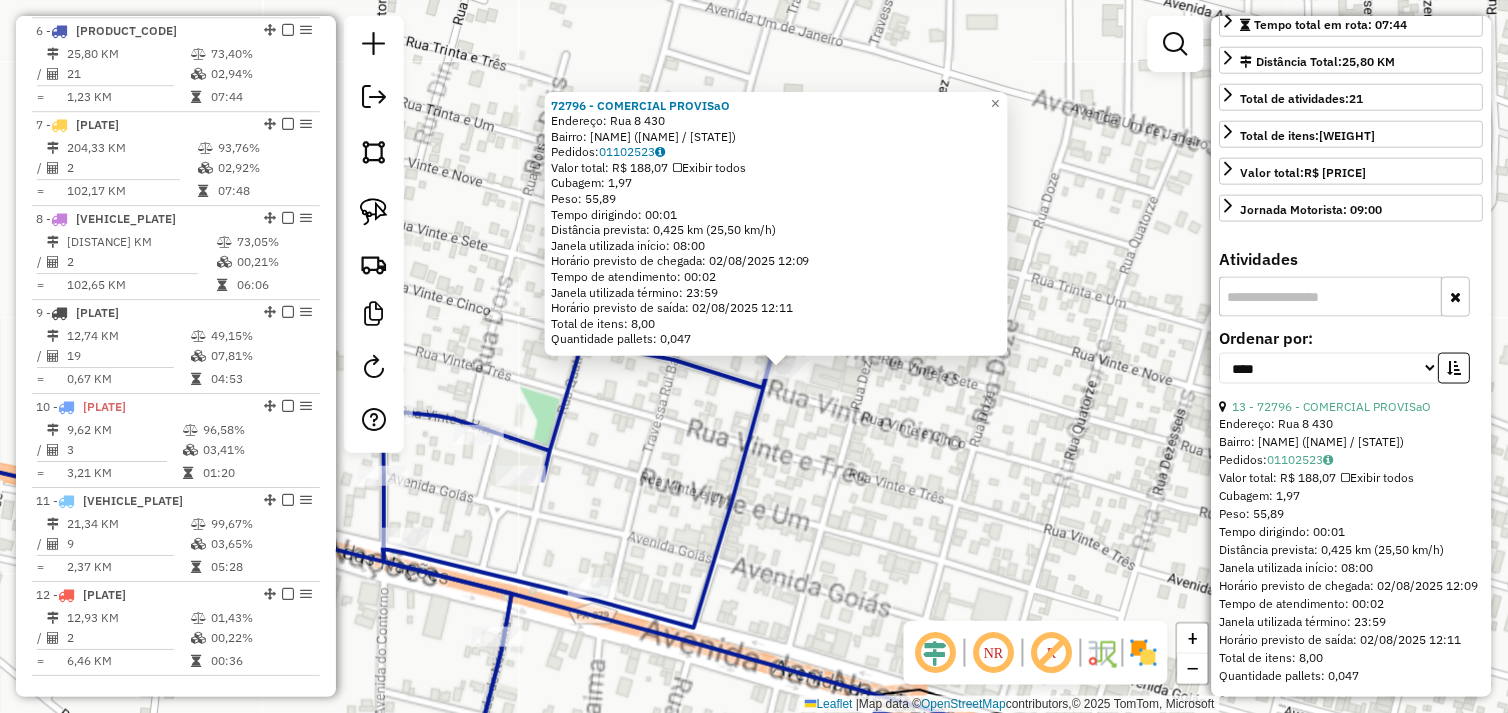 click on "[NUMBER] - [COMPANY_NAME]  Endereço:  [STREET_NAME] [NUMBER]   Bairro: [NEIGHBORHOOD] ([CITY] / [STATE])   Pedidos:  [ORDER_ID]   Valor total: [CURRENCY] [PRICE]   Exibir todos   Cubagem: [PRICE]  Peso: [PRICE]  Tempo dirigindo: [TIME]   Distância prevista: [PRICE] km ([PRICE] km/h)   Janela utilizada início: [TIME]   Horário previsto de chegada: [DATE] [TIME]   Tempo de atendimento: [TIME]   Janela utilizada término: [TIME]   Horário previsto de saída: [DATE] [TIME]   Total de itens: [PRICE]   Quantidade pallets: [PRICE]  × Janela de atendimento Grade de atendimento Capacidade Transportadoras Veículos Cliente Pedidos  Rotas Selecione os dias de semana para filtrar as janelas de atendimento  Seg   Ter   Qua   Qui   Sex   Sáb   Dom  Informe o período da janela de atendimento: De: Até:  Filtrar exatamente a janela do cliente  Considerar janela de atendimento padrão  Selecione os dias de semana para filtrar as grades de atendimento  Seg   Ter   Qua   Qui   Sex   Sáb   Dom   Peso mínimo:   Peso máximo:  +" 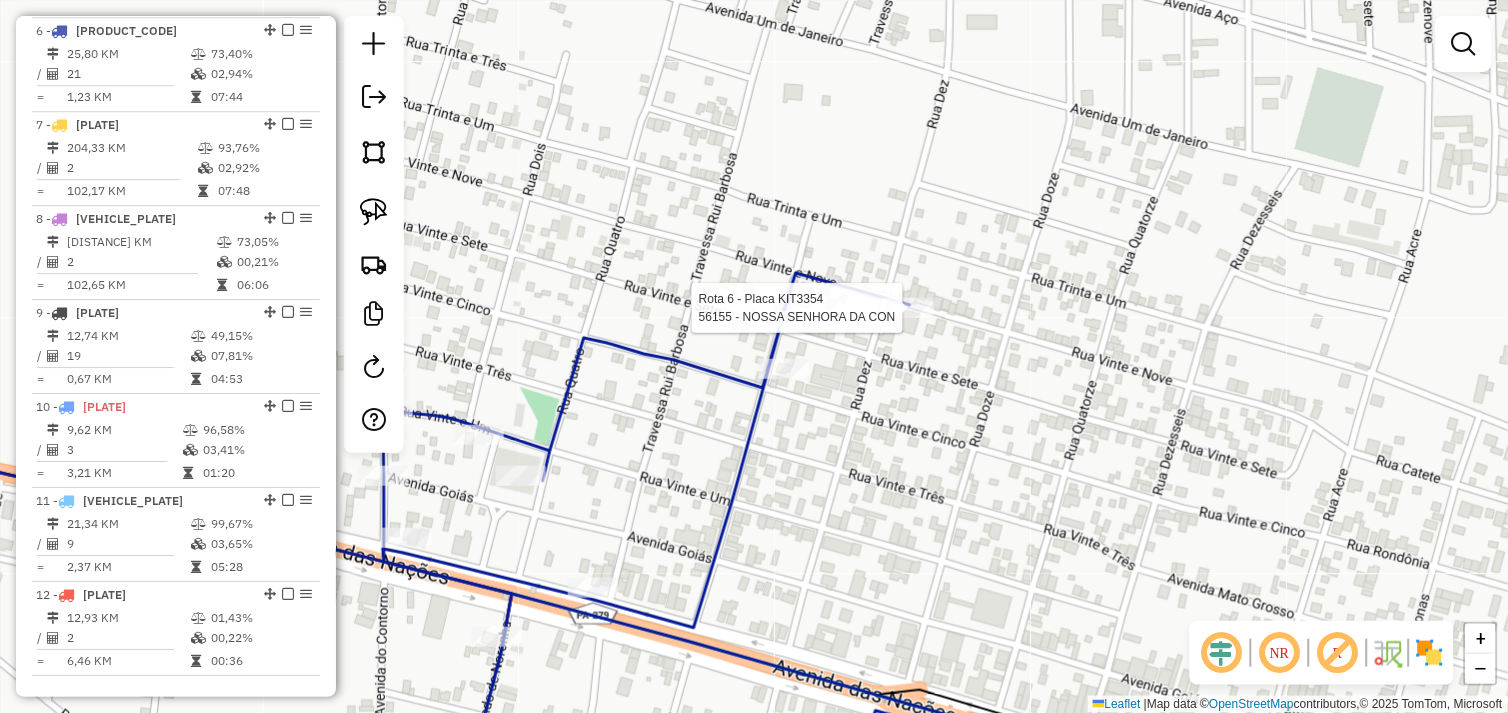 select on "*********" 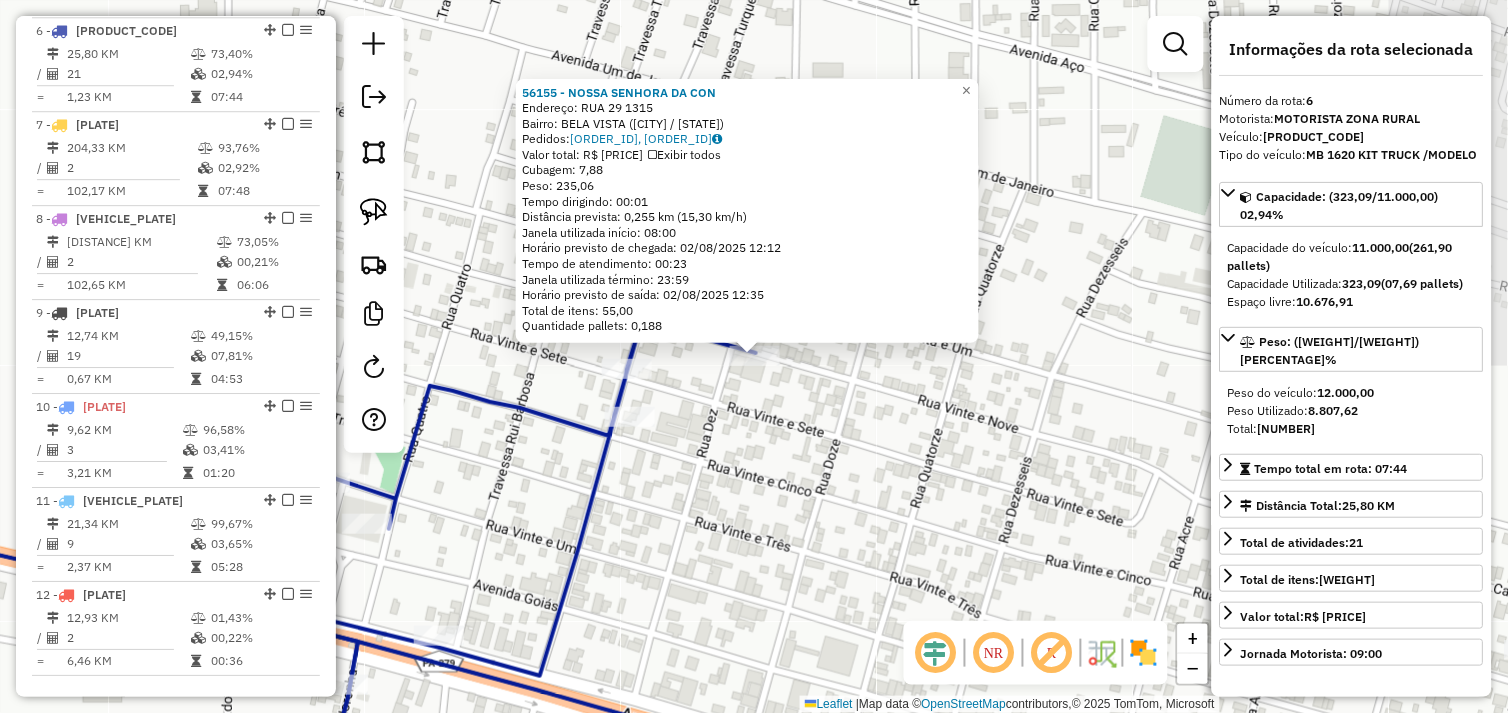 click on "[NUMBER] - [BUSINESS_NAME]  Endereço:  RUA [NUMBER] [NUMBER]   Bairro: [CITY] ([CITY] / [STATE])   Pedidos:  [ORDER_ID], [ORDER_ID]   Valor total: R$ [PRICE]   Exibir todos   Cubagem: [CUBAGE]  Peso: [WEIGHT]  Tempo dirigindo: [TIME]   Distância prevista: [DISTANCE] ([SPEED])   Janela utilizada início: [TIME]   Horário previsto de chegada: [DATE] [TIME]   Tempo de atendimento: [TIME]   Janela utilizada término: [TIME]   Horário previsto de saída: [DATE] [TIME]   Total de itens: [ITEMS]   Quantidade pallets: [PALLETS]  × Janela de atendimento Grade de atendimento Capacidade Transportadoras Veículos Cliente Pedidos  Rotas Selecione os dias de semana para filtrar as janelas de atendimento  Seg   Ter   Qua   Qui   Sex   Sáb   Dom  Informe o período da janela de atendimento: De: Até:  Filtrar exatamente a janela do cliente  Considerar janela de atendimento padrão  Selecione os dias de semana para filtrar as grades de atendimento  Seg   Ter   Qua   Qui   Sex   Sáb   Dom   Peso mínimo:   Peso máximo:   De:" 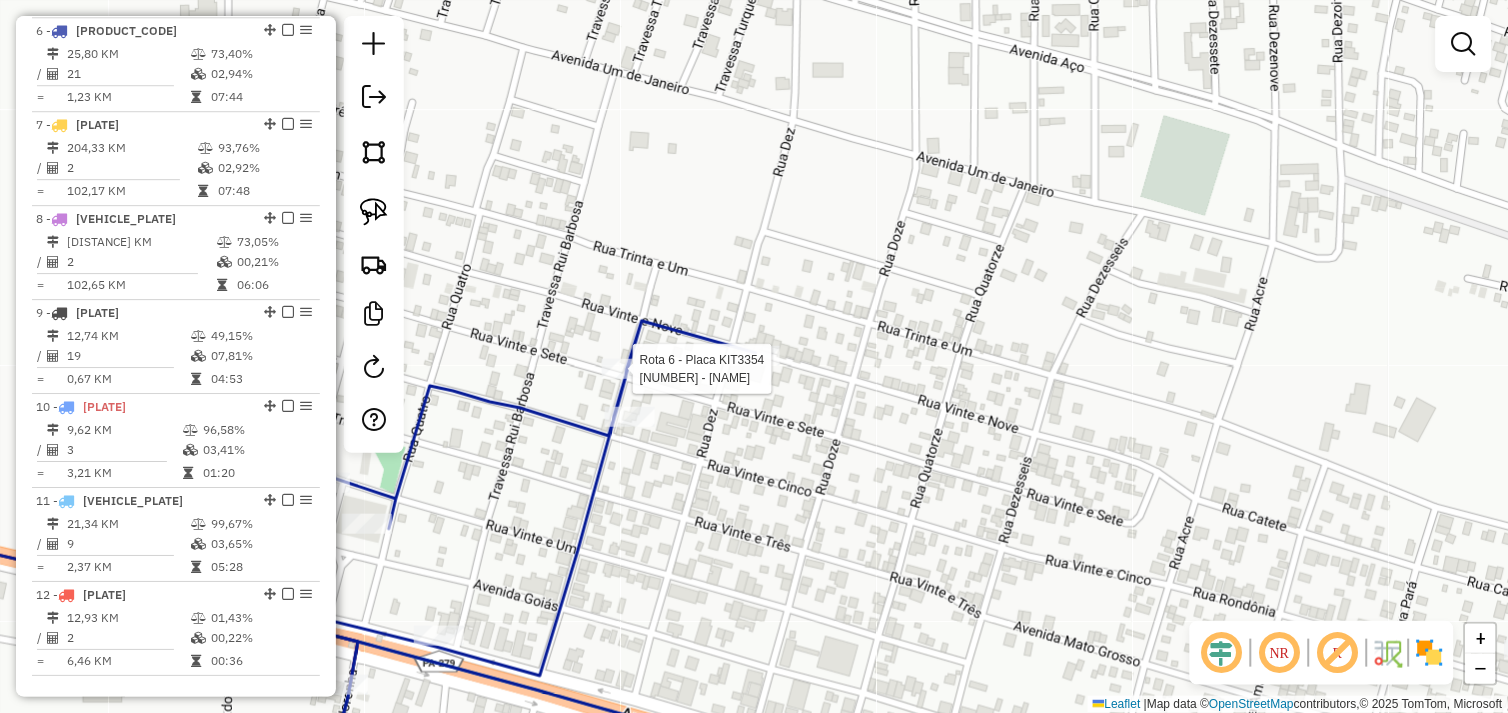 select on "*********" 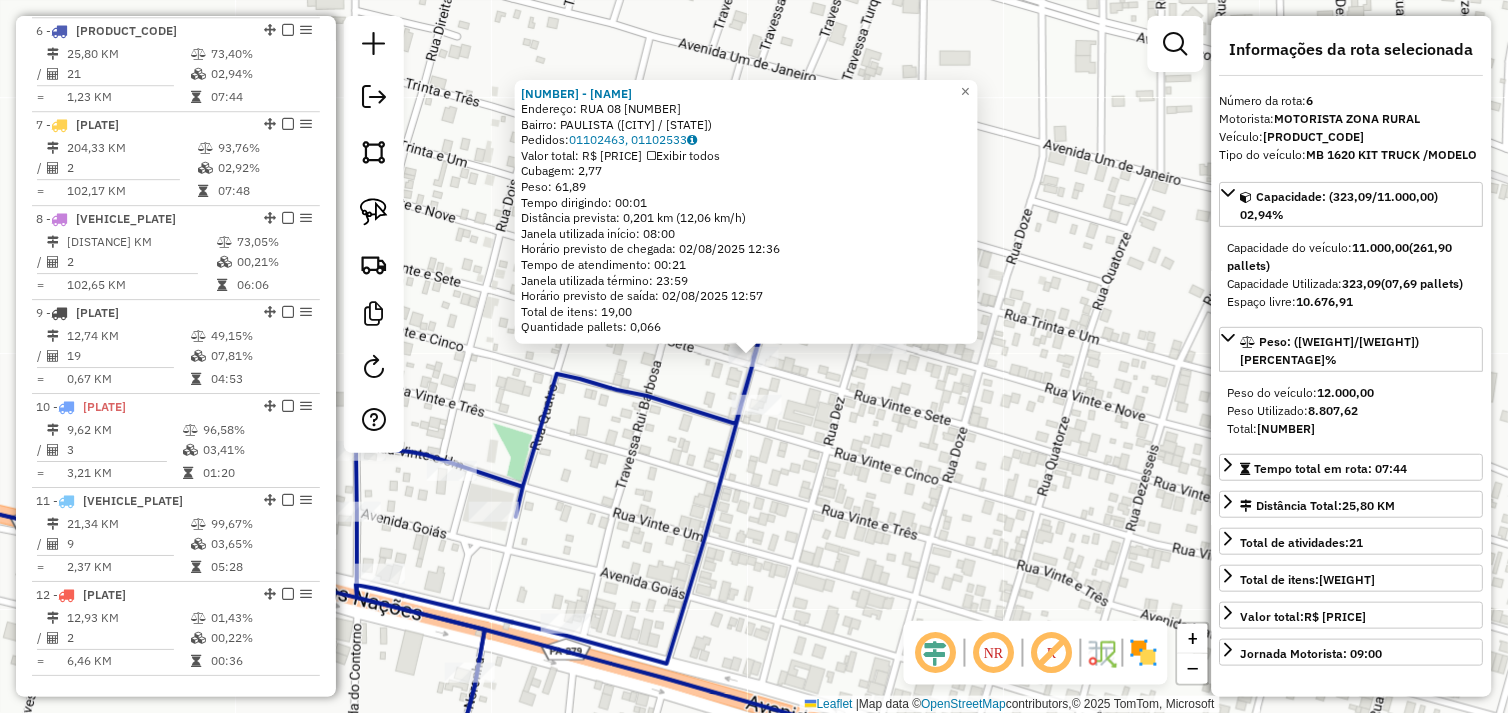 click on "[NUMBER] - [NUMBER] - BAR DA INDIA Endereço: RUA 08 430 Bairro: PAULISTA ([CITY] / [STATE]) Pedidos: 01102463, 01102533 Valor total: R$ 473,64 Exibir todos Cubagem: 2,77 Peso: 61,89 Tempo dirigindo: 00:01 Distância prevista: 0,201 km (12,06 km/h) Janela utilizada início: 08:00 Horário previsto de chegada: 02/08/2025 12:36 Tempo de atendimento: 00:21 Janela utilizada término: 23:59 Horário previsto de saída: 02/08/2025 12:57 Total de itens: 19,00 Quantidade pallets: 0,066 × Janela de atendimento Grade de atendimento Capacidade Transportadoras Veículos Cliente Pedidos Rotas Selecione os dias de semana para filtrar as janelas de atendimento Seg Ter Qua Qui Sex Sáb Dom Informe o período da janela de atendimento: De: Até: Filtrar exatamente a janela do cliente Considerar janela de atendimento padrão Selecione os dias de semana para filtrar as grades de atendimento Seg Ter Qua Qui Sex Sáb Dom Clientes fora do dia de atendimento selecionado De:" 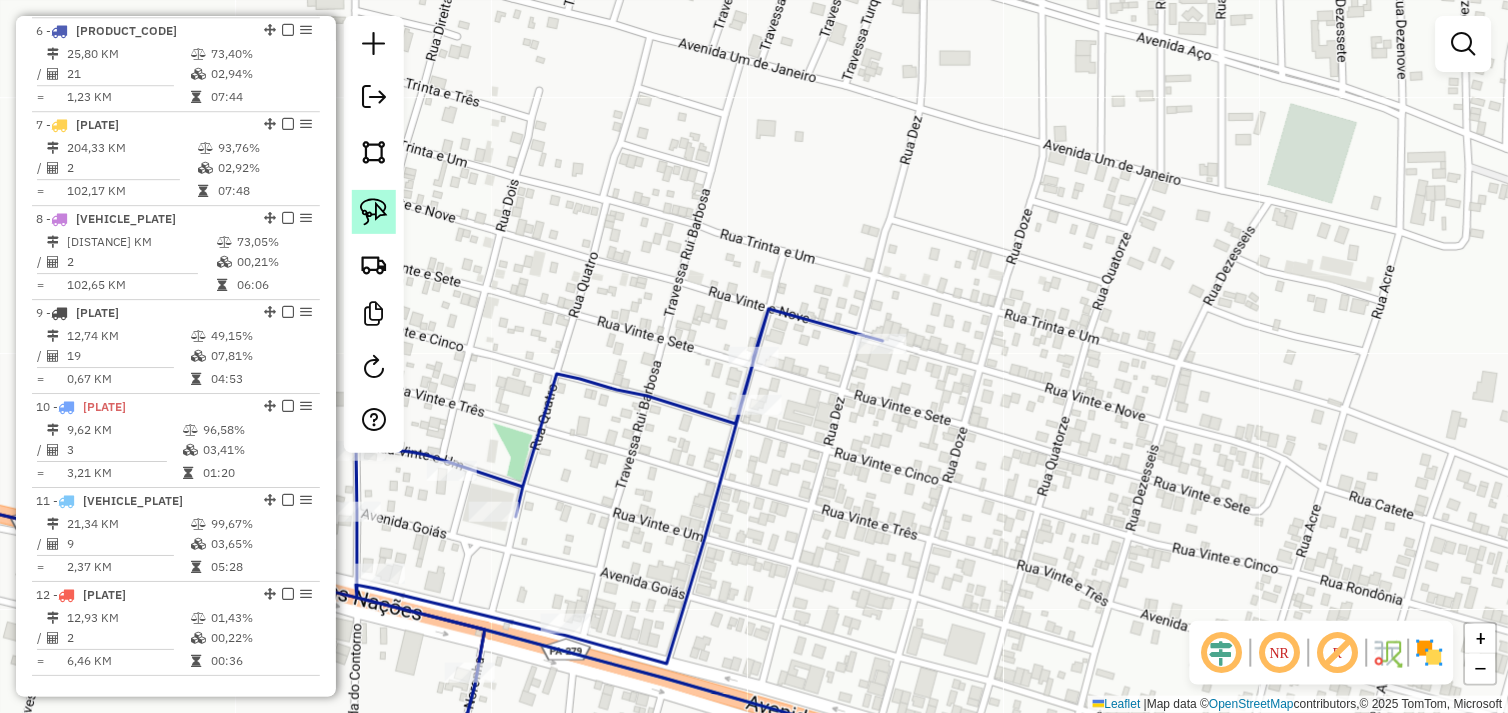 click 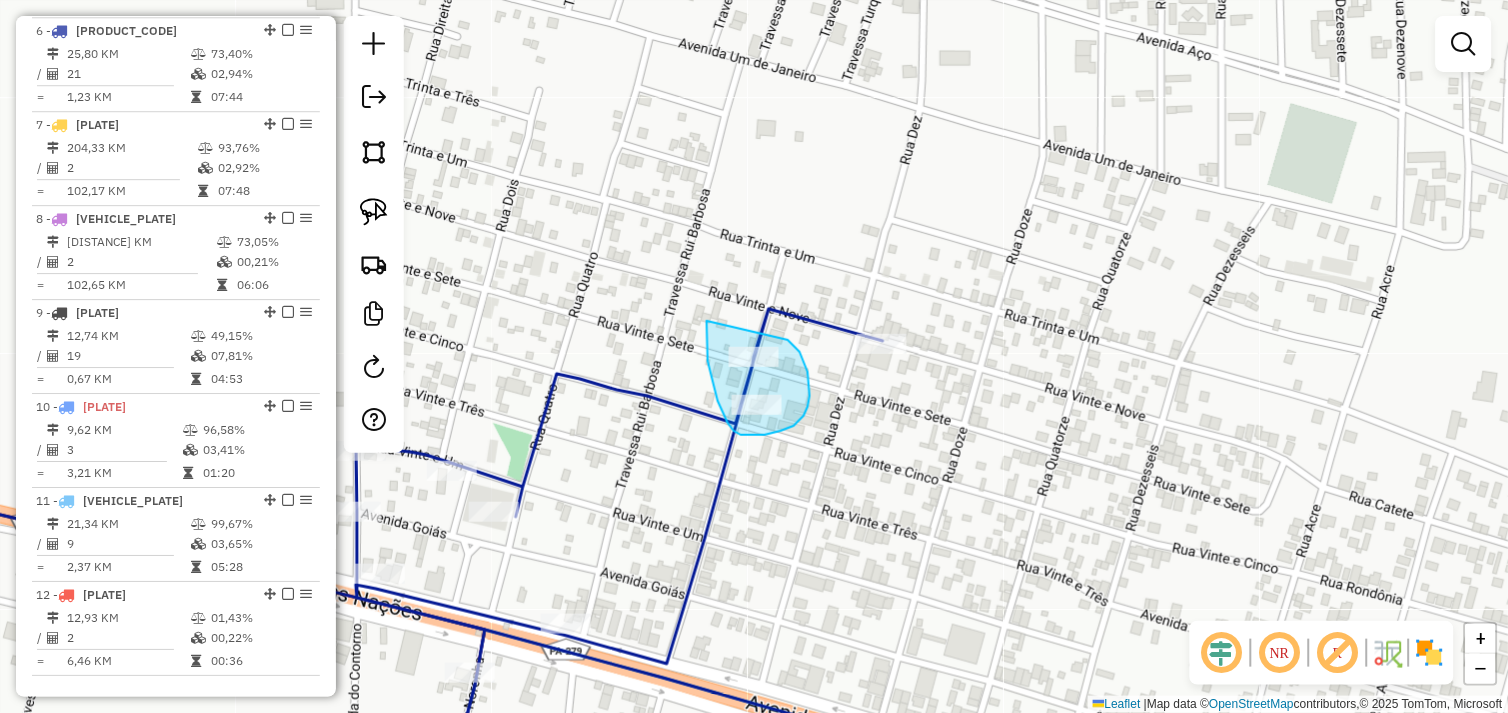 drag, startPoint x: 707, startPoint y: 321, endPoint x: 747, endPoint y: 361, distance: 56.568542 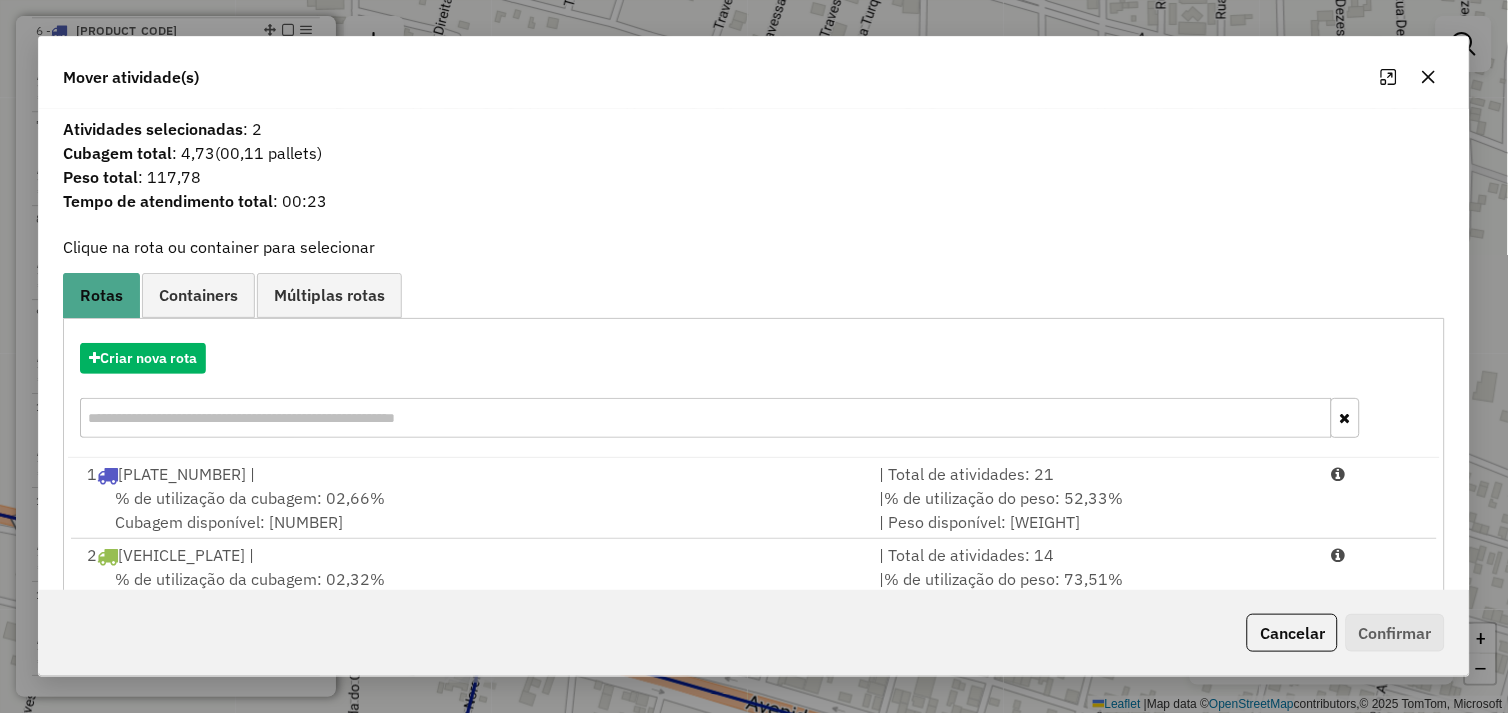 scroll, scrollTop: 492, scrollLeft: 0, axis: vertical 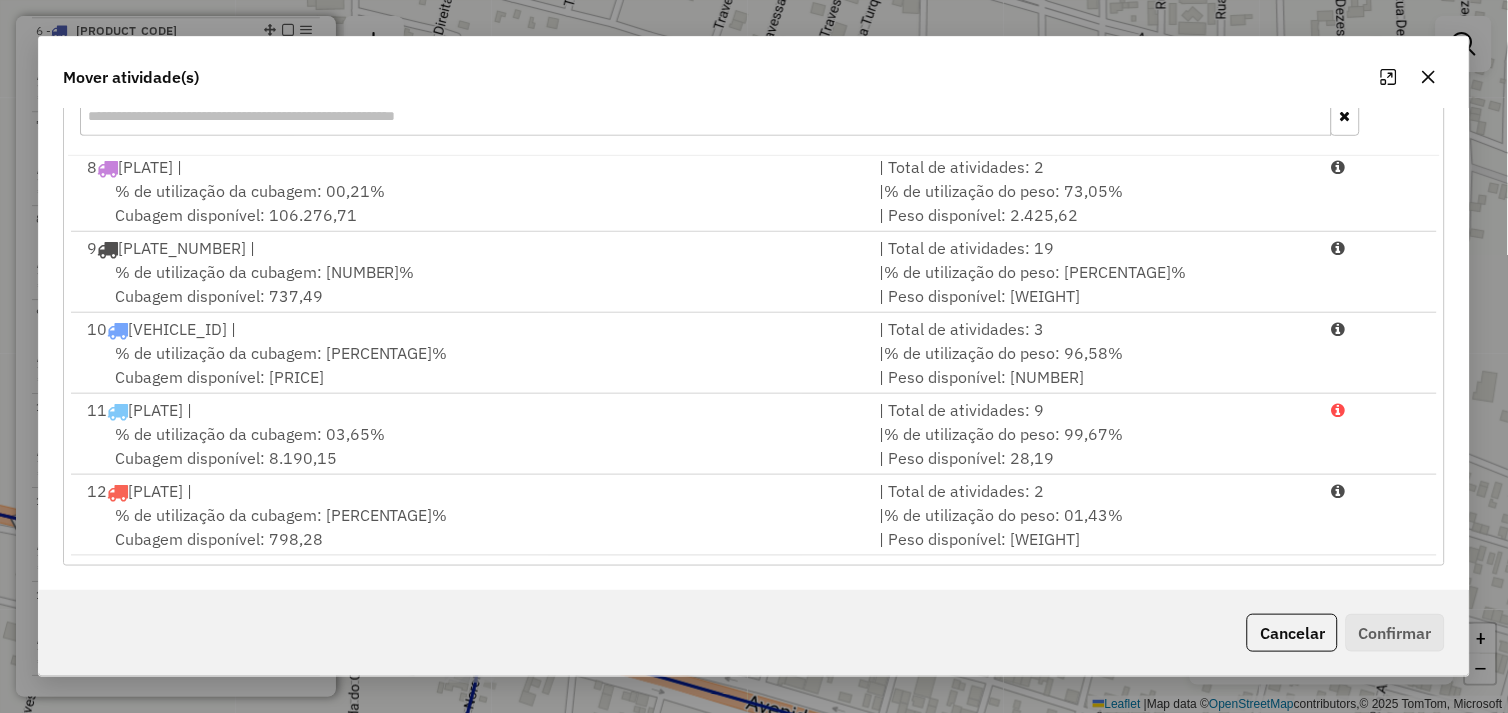 drag, startPoint x: 564, startPoint y: 517, endPoint x: 920, endPoint y: 581, distance: 361.70706 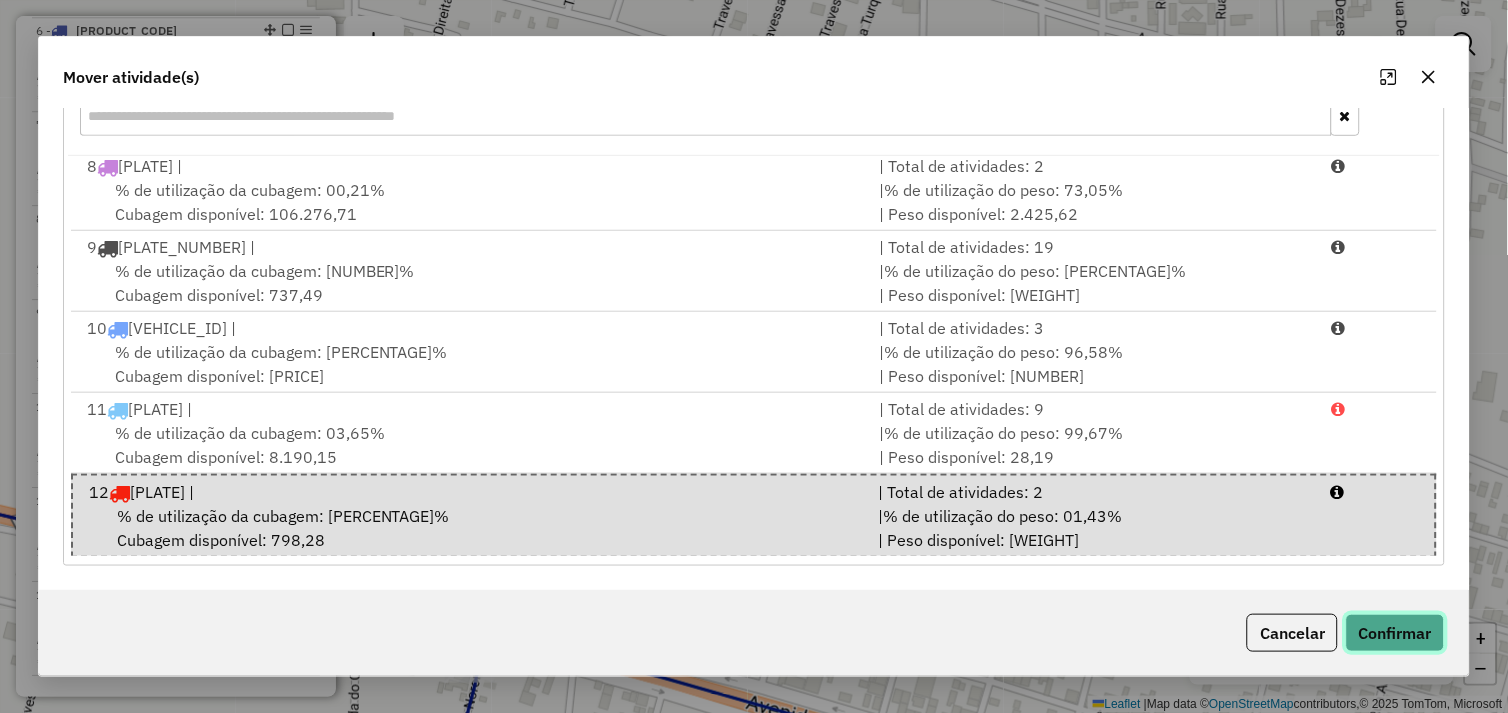 click on "Confirmar" 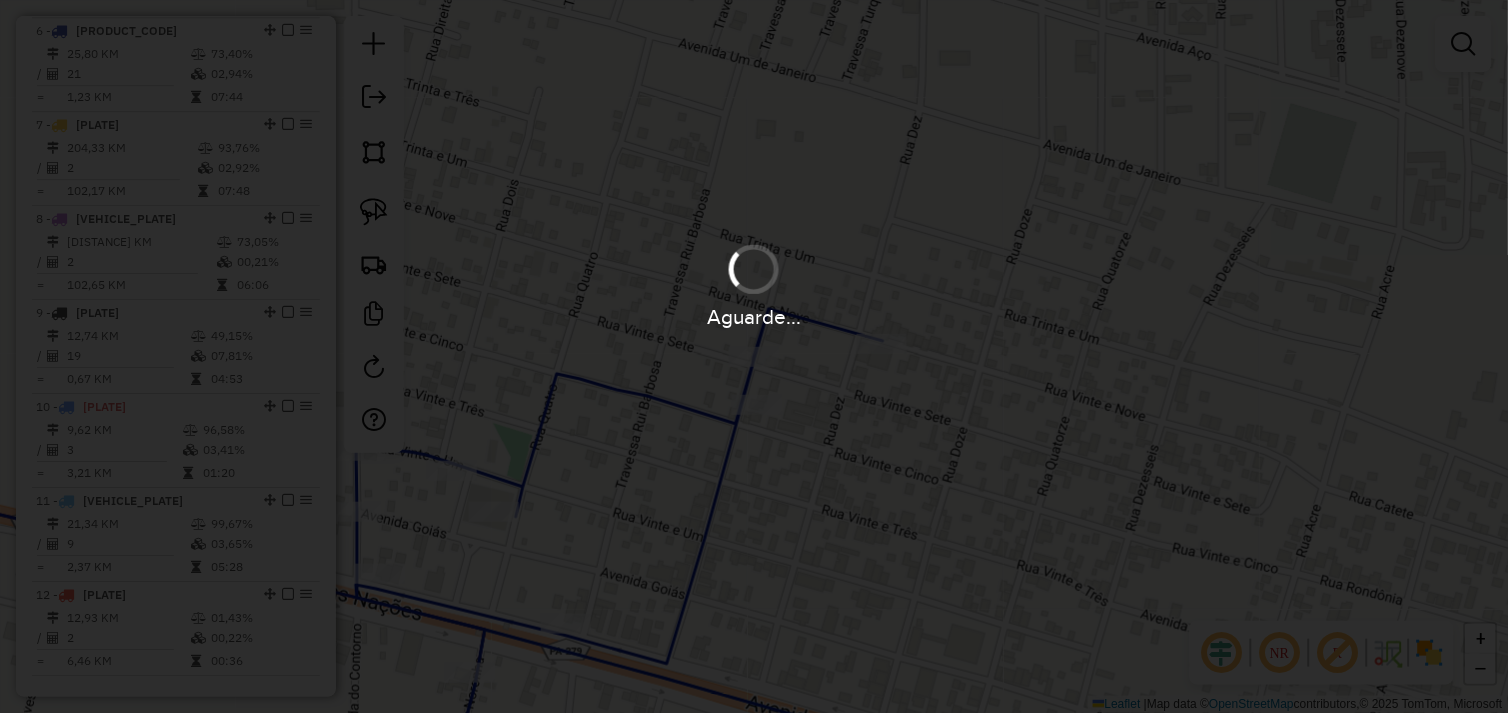 scroll, scrollTop: 0, scrollLeft: 0, axis: both 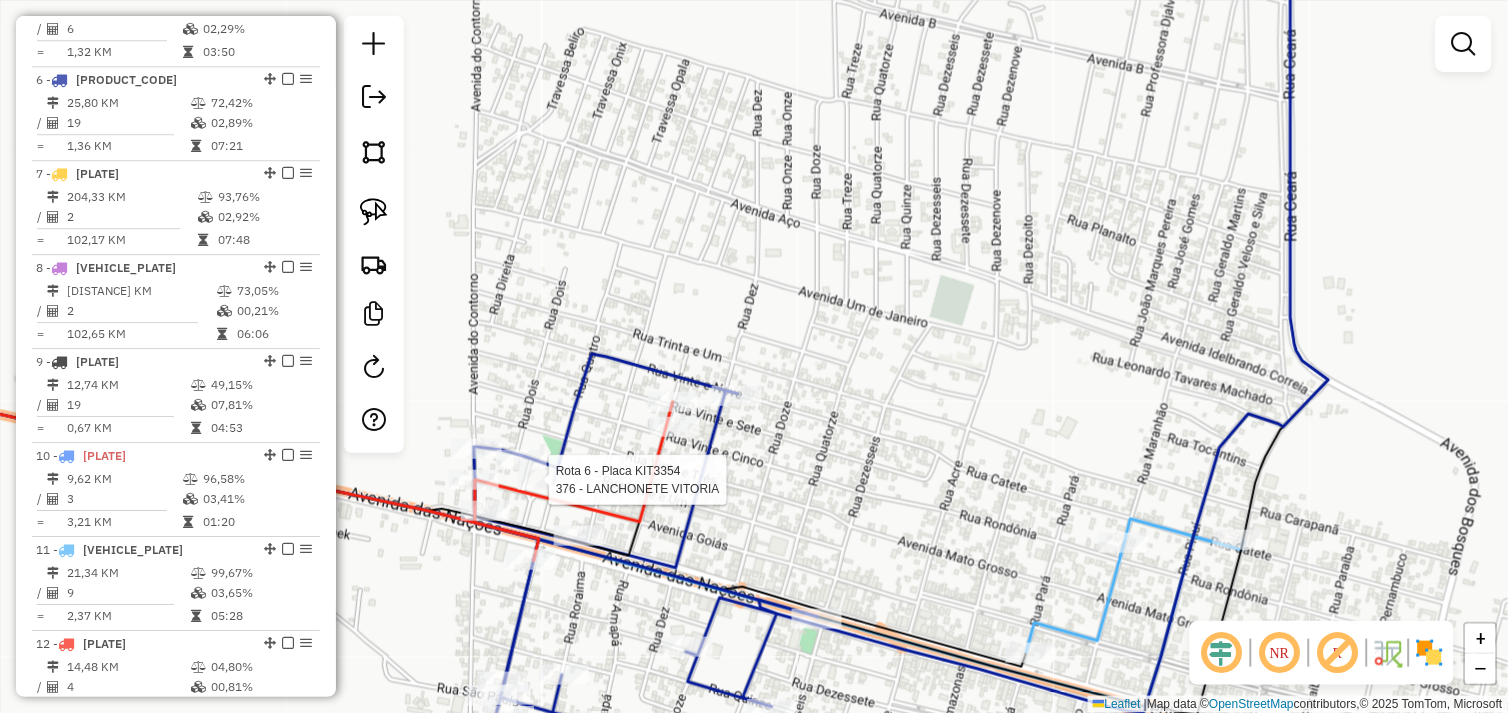 select on "*********" 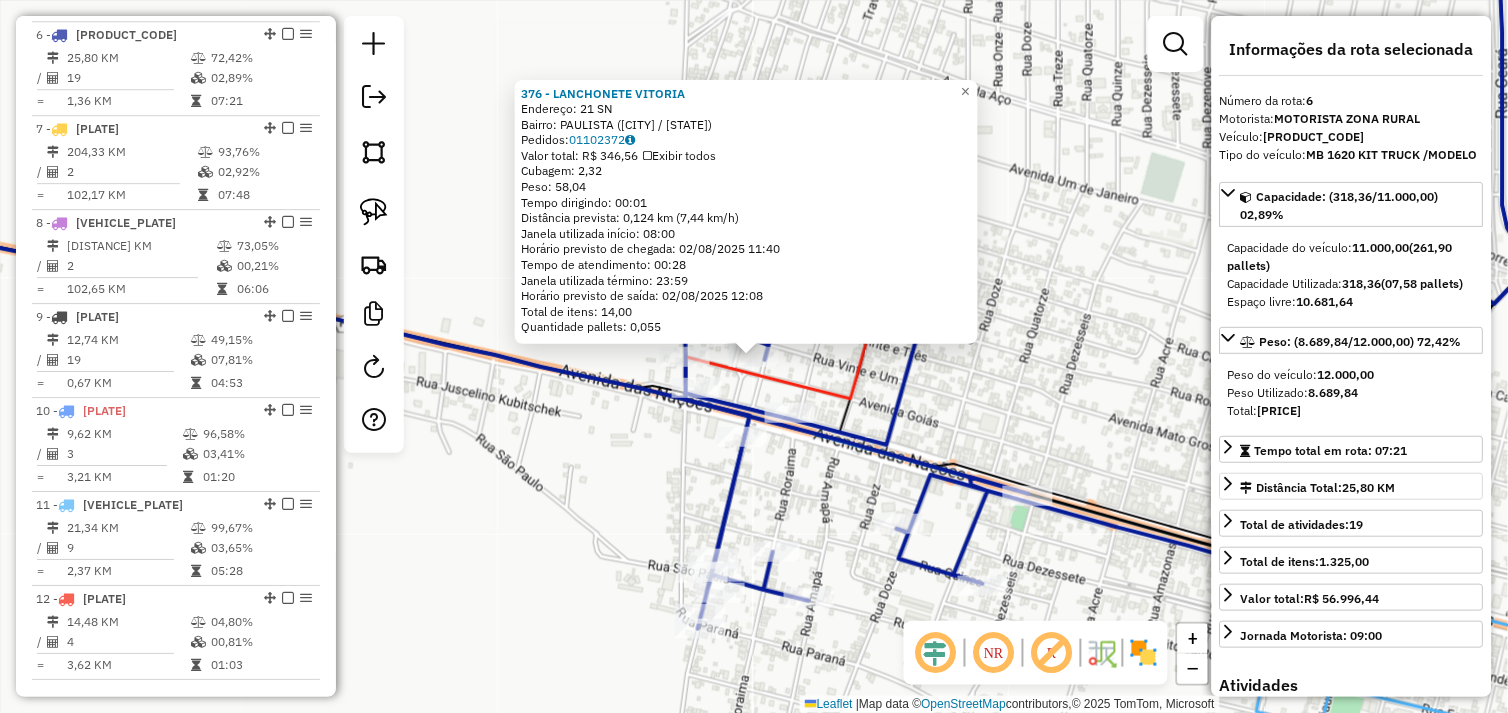 scroll, scrollTop: 1247, scrollLeft: 0, axis: vertical 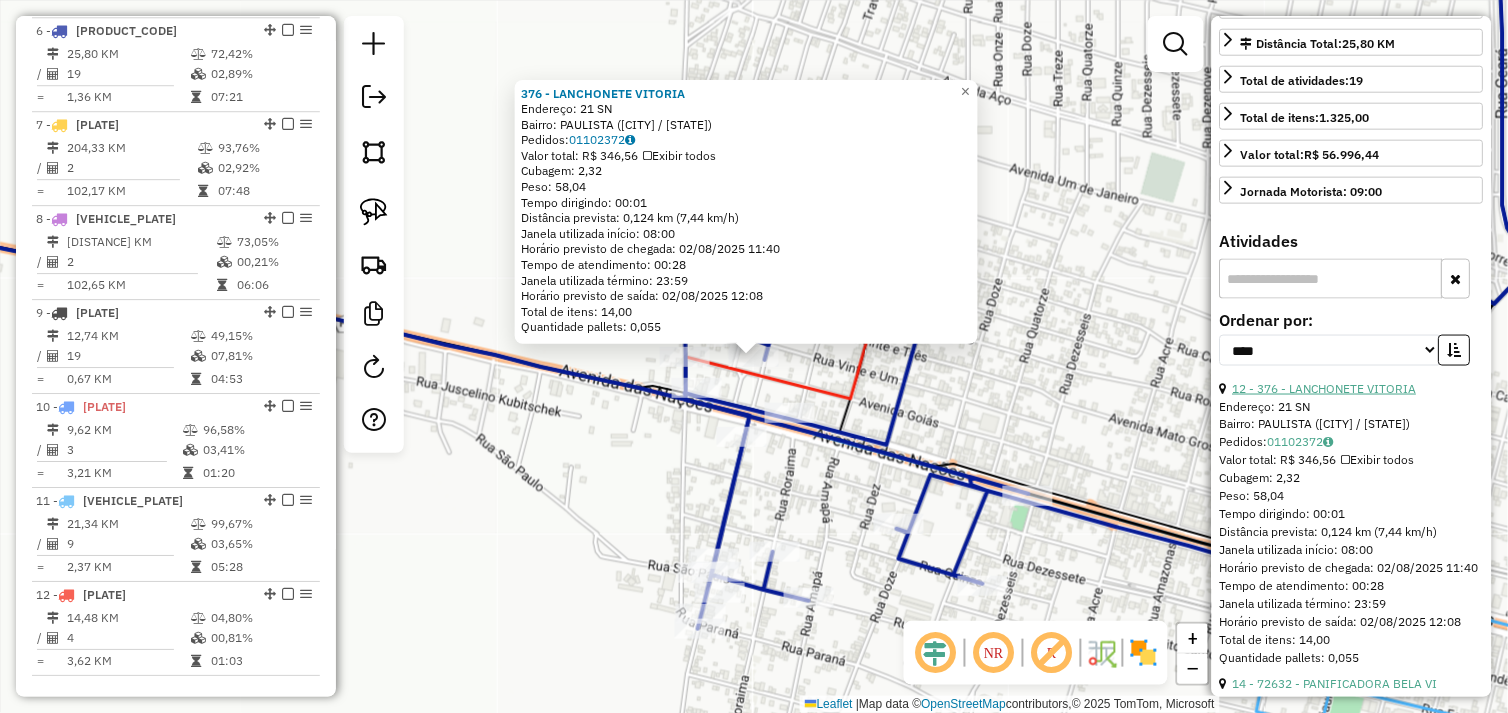 click on "12 - 376 - LANCHONETE VITORIA" at bounding box center [1325, 388] 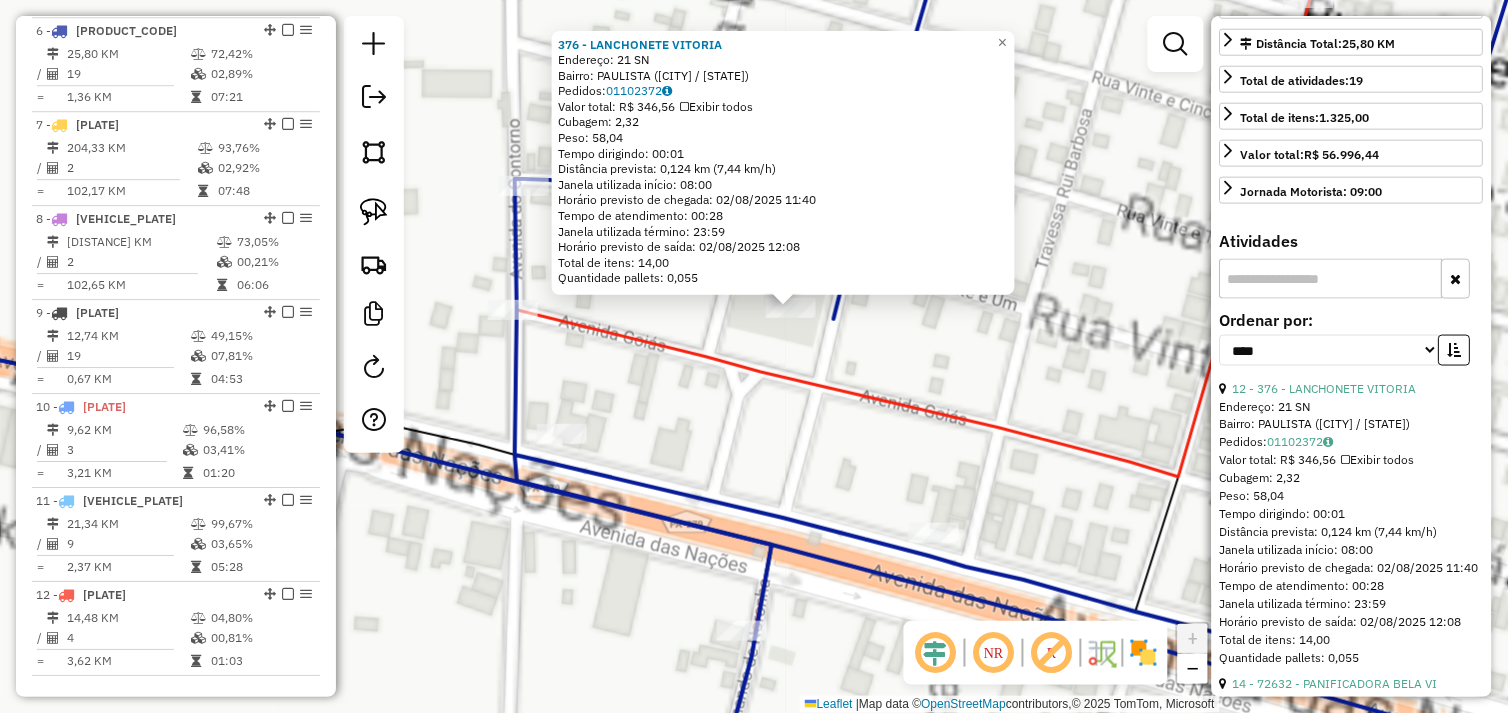 click on "[NUMBER] - LANCHONETE VITORIA  Endereço:  [NUMBER] SN   Bairro: PAULISTA ([CITY] / PA)   Pedidos:  [ORDER_ID]   Valor total: R$ [PRICE]   Exibir todos   Cubagem: [CUBAGE]  Peso: [WEIGHT]  Tempo dirigindo: [TIME]   Distância prevista: [DISTANCE] km ([SPEED])   Janela utilizada início: [TIME]   Horário previsto de chegada: [DATE] [TIME]   Tempo de atendimento: [TIME]   Janela utilizada término: [TIME]   Horário previsto de saída: [DATE] [TIME]   Total de itens: [ITEMS]   Quantidade pallets: [PALLETS]  × Janela de atendimento Grade de atendimento Capacidade Transportadoras Veículos Cliente Pedidos  Rotas Selecione os dias de semana para filtrar as janelas de atendimento  Seg   Ter   Qua   Qui   Sex   Sáb   Dom  Informe o período da janela de atendimento: De: Até:  Filtrar exatamente a janela do cliente  Considerar janela de atendimento padrão  Selecione os dias de semana para filtrar as grades de atendimento  Seg   Ter   Qua   Qui   Sex   Sáb   Dom   Considerar clientes sem dia de atendimento cadastrado  De:  De:" 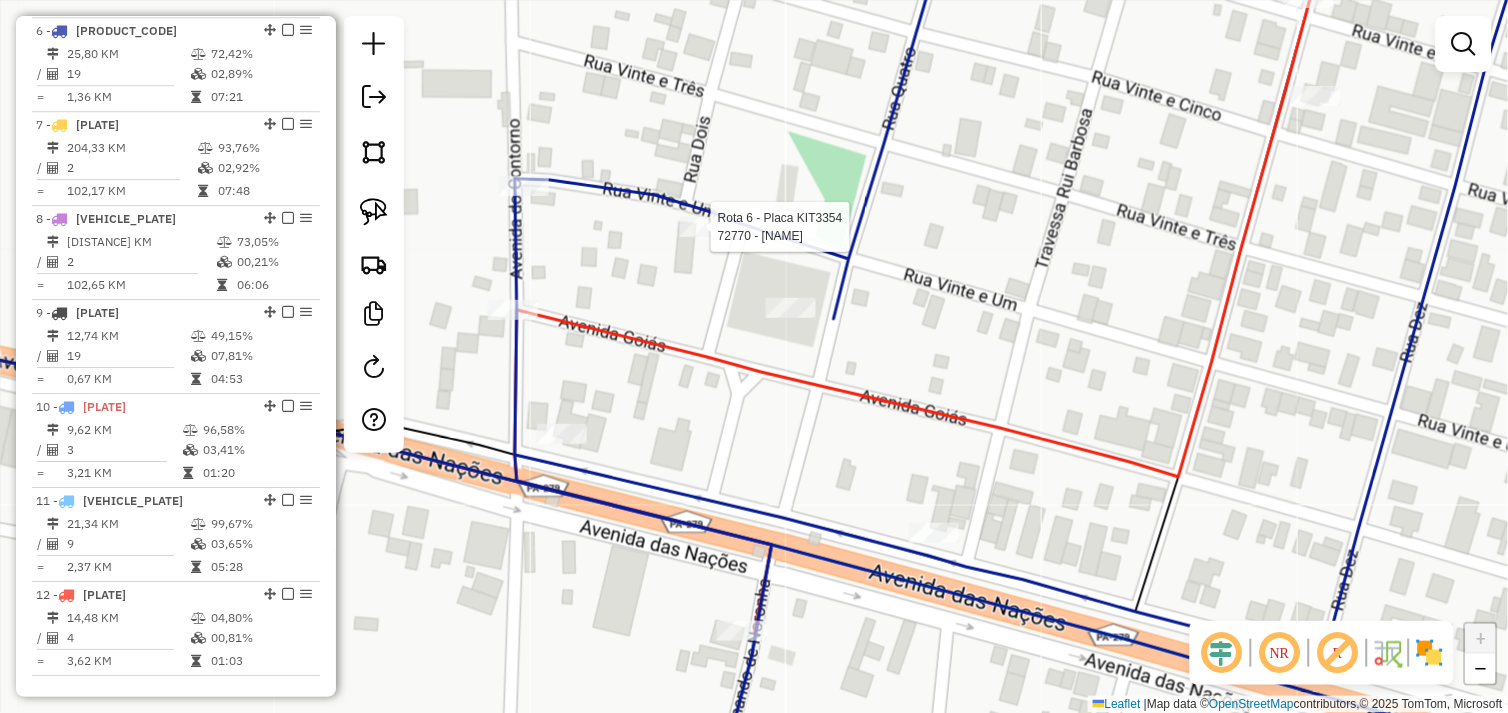 select on "*********" 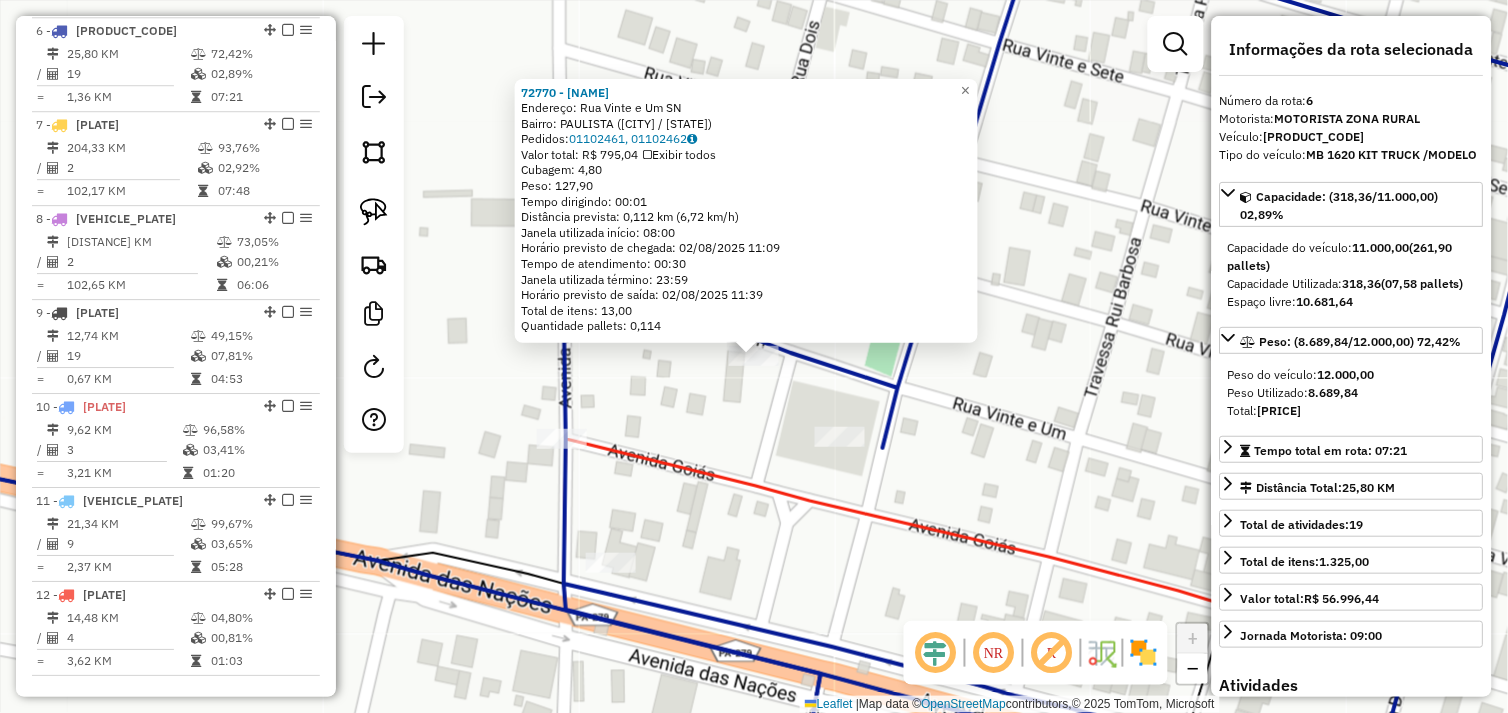 click on "[NUMBER] - [NAME]  Endereço:  Rua Vinte e Um SN   Bairro: PAULISTA ([CITY] / PA)   Pedidos:  [ORDER_ID], [ORDER_ID]   Valor total: R$ [PRICE]   Exibir todos   Cubagem: [CUBAGE]  Peso: [WEIGHT]  Tempo dirigindo: [TIME]   Distância prevista: [DISTANCE] km ([SPEED])   Janela utilizada início: [TIME]   Horário previsto de chegada: [DATE] [TIME]   Tempo de atendimento: [TIME]   Janela utilizada término: [TIME]   Horário previsto de saída: [DATE] [TIME]   Total de itens: [ITEMS]   Quantidade pallets: [PALLETS]  × Janela de atendimento Grade de atendimento Capacidade Transportadoras Veículos Cliente Pedidos  Rotas Selecione os dias de semana para filtrar as janelas de atendimento  Seg   Ter   Qua   Qui   Sex   Sáb   Dom  Informe o período da janela de atendimento: De: Até:  Filtrar exatamente a janela do cliente  Considerar janela de atendimento padrão  Selecione os dias de semana para filtrar as grades de atendimento  Seg   Ter   Qua   Qui   Sex   Sáb   Dom   Peso mínimo:   Peso máximo:   De:   Até:" 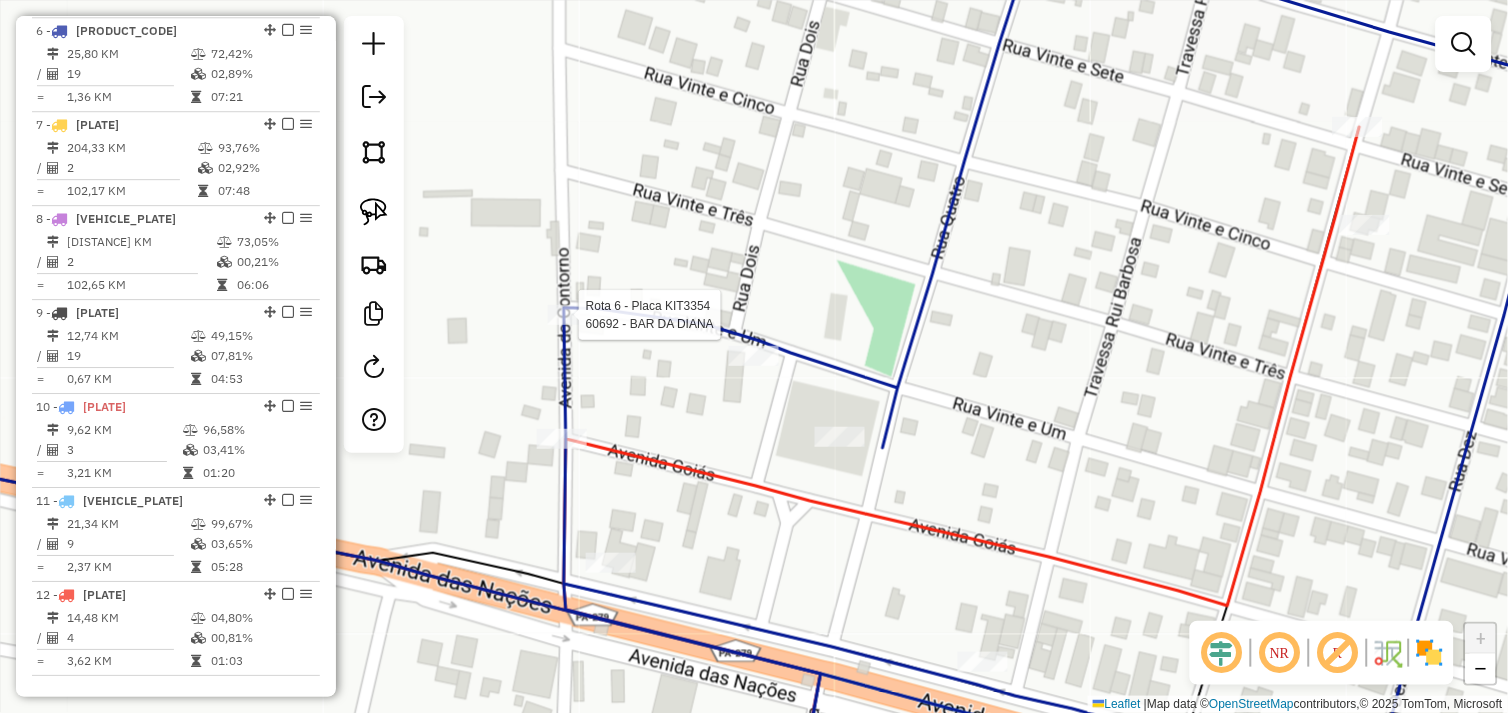 select on "*********" 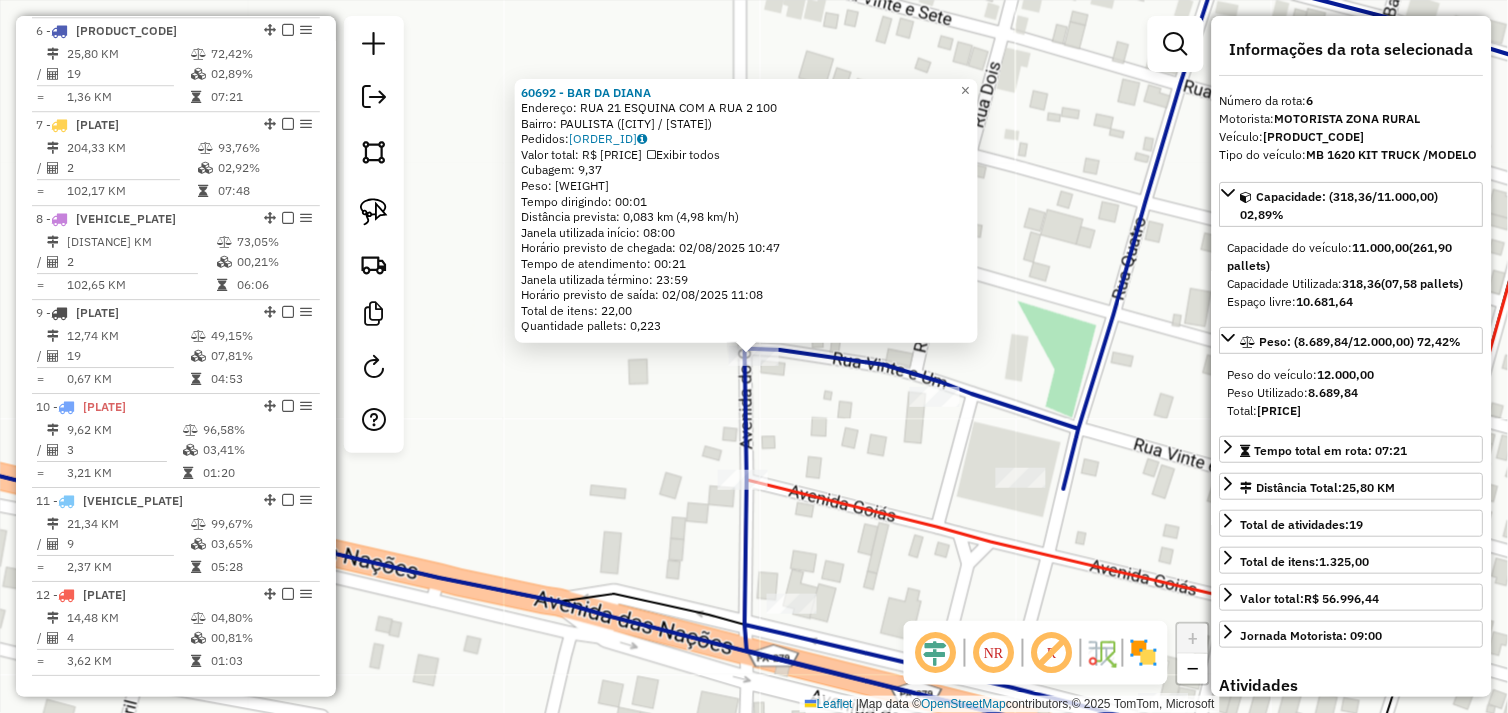 click on "[POSTAL_CODE] - BAR DA DIANA  Endereço:  RUA [NUMBER] ESQUINA COM A RUA [NUMBER] [NUMBER]   Bairro: [CITY] ([CITY] / [STATE])   Pedidos:  [ORDER_ID]   Valor total: R$ [PRICE]   Exibir todos   Cubagem: [CUBAGE]  Peso: [WEIGHT]  Tempo dirigindo: [TIME]   Distância prevista: [DISTANCE] ([SPEED])   Janela utilizada início: [TIME]   Horário previsto de chegada: [DATE] [TIME]   Tempo de atendimento: [TIME]   Janela utilizada término: [TIME]   Horário previsto de saída: [DATE] [TIME]   Total de itens: [ITEMS]   Quantidade pallets: [PALLETS]  × Janela de atendimento Grade de atendimento Capacidade Transportadoras Veículos Cliente Pedidos  Rotas Selecione os dias de semana para filtrar as janelas de atendimento  Seg   Ter   Qua   Qui   Sex   Sáb   Dom  Informe o período da janela de atendimento: De: Até:  Filtrar exatamente a janela do cliente  Considerar janela de atendimento padrão  Selecione os dias de semana para filtrar as grades de atendimento  Seg   Ter   Qua   Qui   Sex   Sáb   Dom   Peso mínimo:   Peso máximo:   De:" 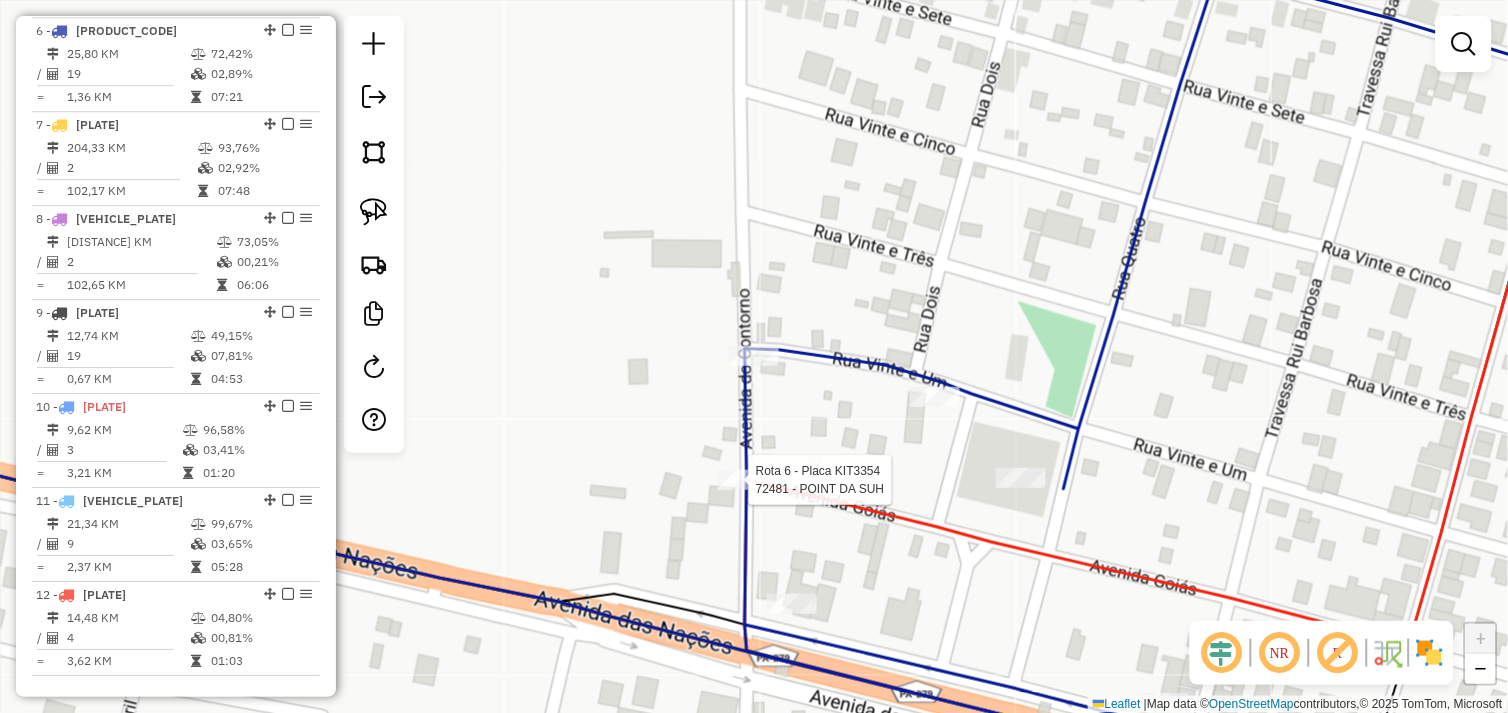 select on "*********" 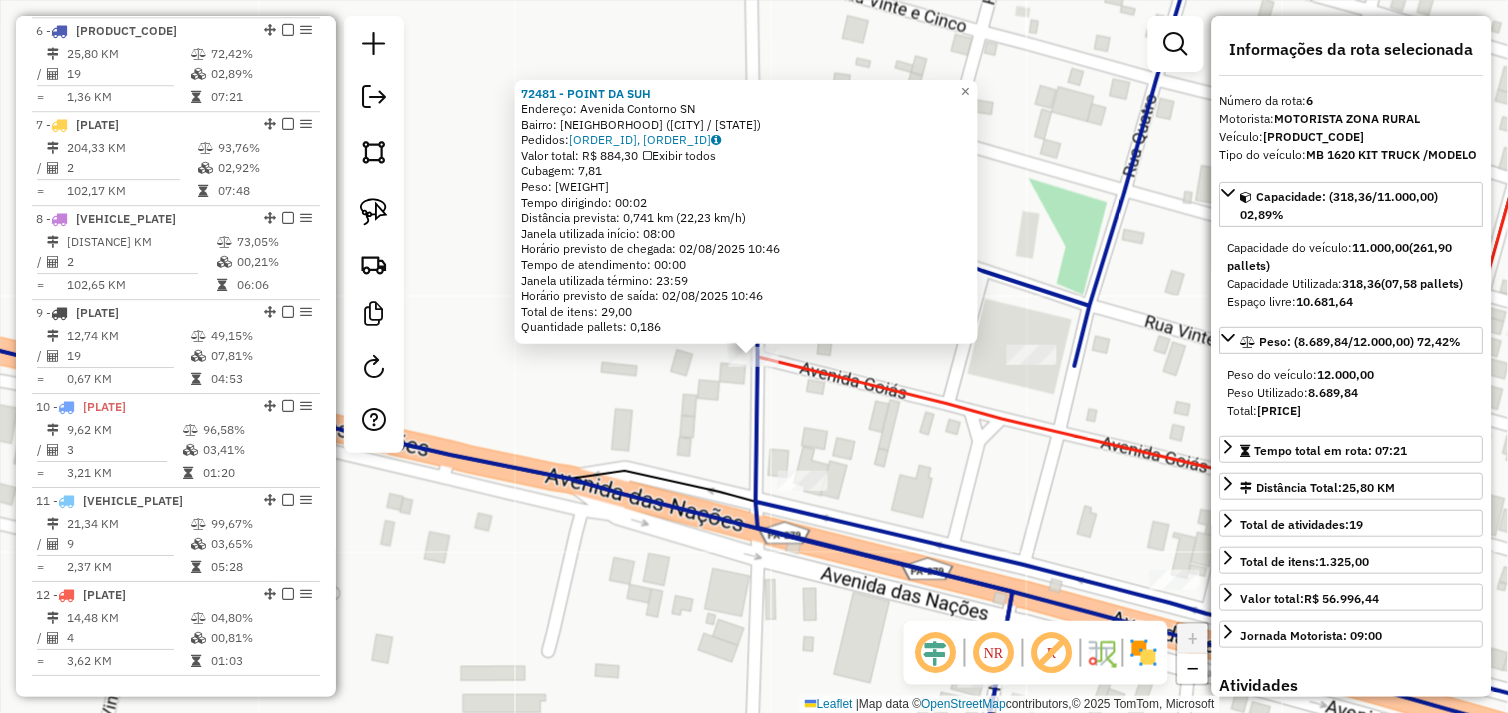 click on "[CODE] - POINT DA SUH  Endereço:  Avenida Contorno SN   Bairro: AEROPORTO ([CITY] / [STATE])   Pedidos:  [ORDER_ID], [ORDER_ID]   Valor total: R$ [PRICE]   Exibir todos   Cubagem: [CUBAGE]  Peso: [WEIGHT]  Tempo dirigindo: [TIME]   Distância prevista: [DISTANCE] km ([SPEED] km/h)   Janela utilizada início: [TIME]   Horário previsto de chegada: [DATE] [TIME]   Tempo de atendimento: [TIME]   Janela utilizada término: [TIME]   Horário previsto de saída: [DATE] [TIME]   Total de itens: [ITEMS]   Quantidade pallets: [PALLETS]  × Janela de atendimento Grade de atendimento Capacidade Transportadoras Veículos Cliente Pedidos  Rotas Selecione os dias de semana para filtrar as janelas de atendimento  Seg   Ter   Qua   Qui   Sex   Sáb   Dom  Informe o período da janela de atendimento: De: Até:  Filtrar exatamente a janela do cliente  Considerar janela de atendimento padrão  Selecione os dias de semana para filtrar as grades de atendimento  Seg   Ter   Qua   Qui   Sex   Sáb   Dom   Peso mínimo:   Peso máximo:   De:  De:" 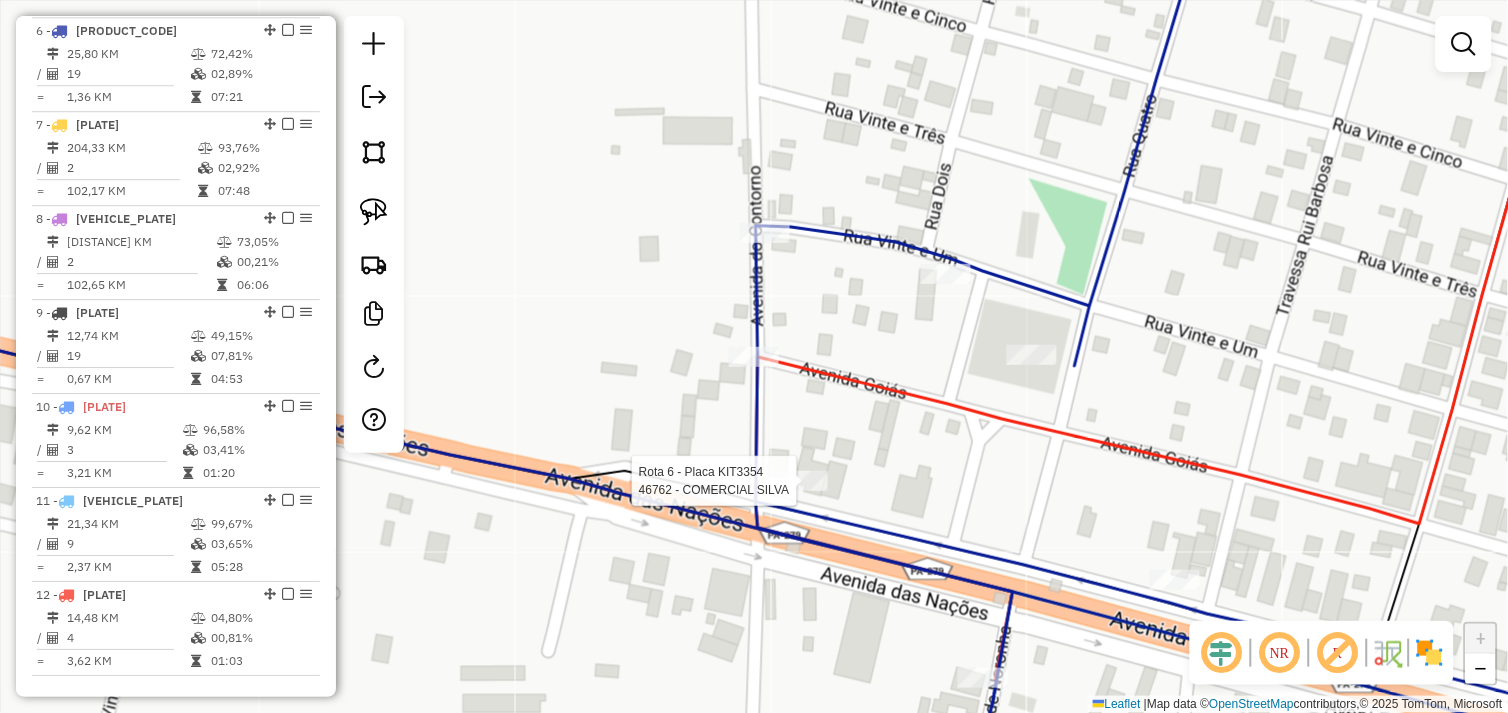 select on "*********" 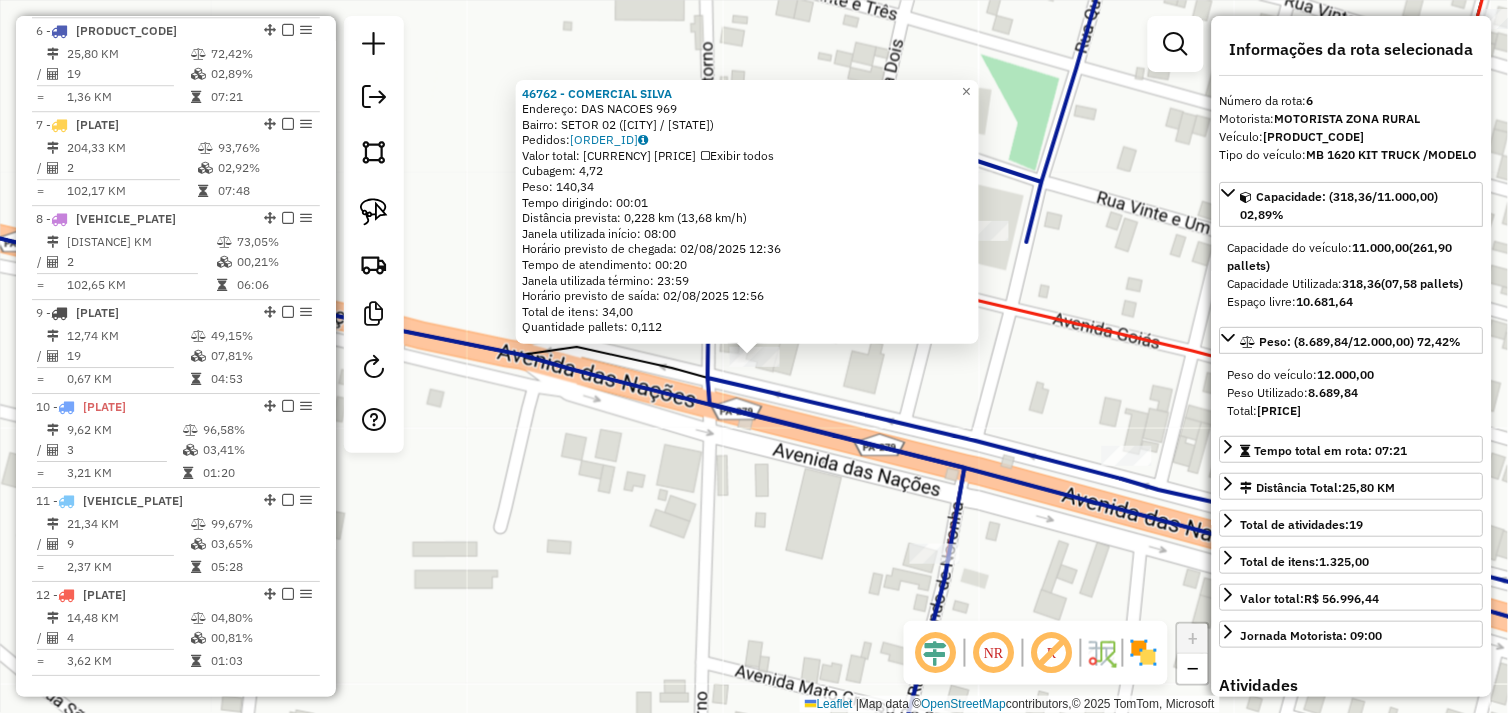 click on "[CODE] - COMERCIAL SILVA  Endereço:  DAS NACOES [NUMBER]   Bairro: SETOR 02 ([CITY] / [STATE])   Pedidos:  [ORDER_ID]   Valor total: R$ [PRICE]   Exibir todos   Cubagem: [CUBAGE]  Peso: [WEIGHT]  Tempo dirigindo: [TIME]   Distância prevista: [DISTANCE] km ([SPEED] km/h)   Janela utilizada início: [TIME]   Horário previsto de chegada: [DATE] [TIME]   Tempo de atendimento: [TIME]   Janela utilizada término: [TIME]   Horário previsto de saída: [DATE] [TIME]   Total de itens: [ITEMS]   Quantidade pallets: [PALLETS]  × Janela de atendimento Grade de atendimento Capacidade Transportadoras Veículos Cliente Pedidos  Rotas Selecione os dias de semana para filtrar as janelas de atendimento  Seg   Ter   Qua   Qui   Sex   Sáb   Dom  Informe o período da janela de atendimento: De: Até:  Filtrar exatamente a janela do cliente  Considerar janela de atendimento padrão  Selecione os dias de semana para filtrar as grades de atendimento  Seg   Ter   Qua   Qui   Sex   Sáb   Dom   Clientes fora do dia de atendimento selecionado De:" 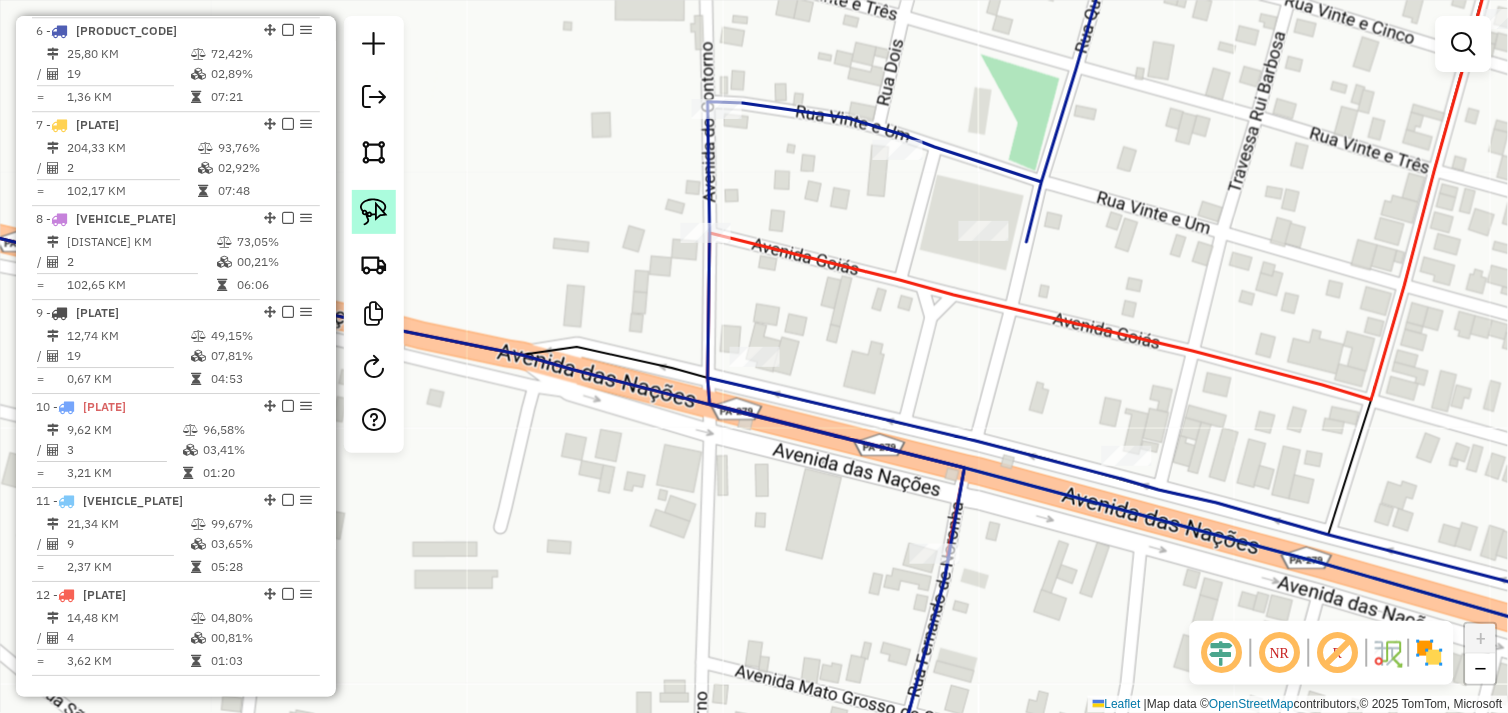 click 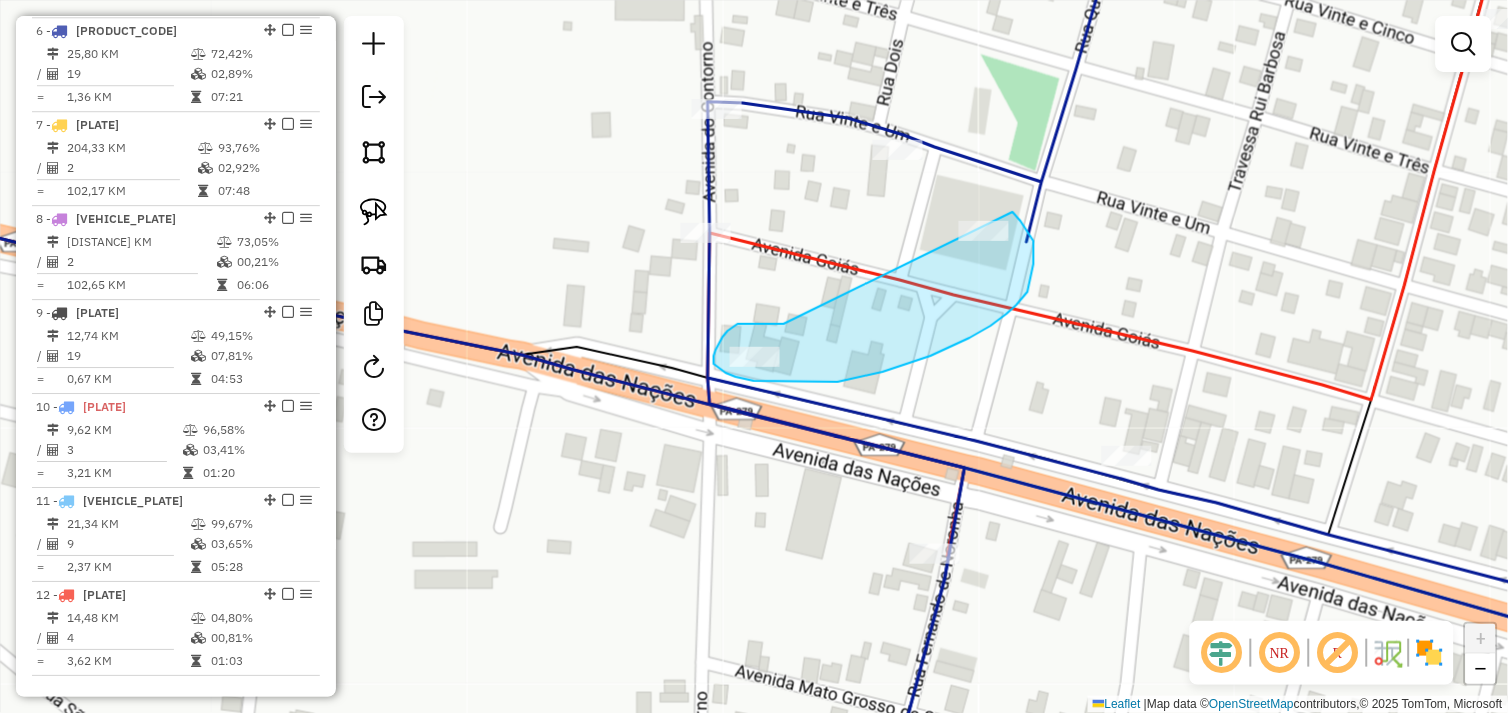 drag, startPoint x: 775, startPoint y: 324, endPoint x: 973, endPoint y: 220, distance: 223.65152 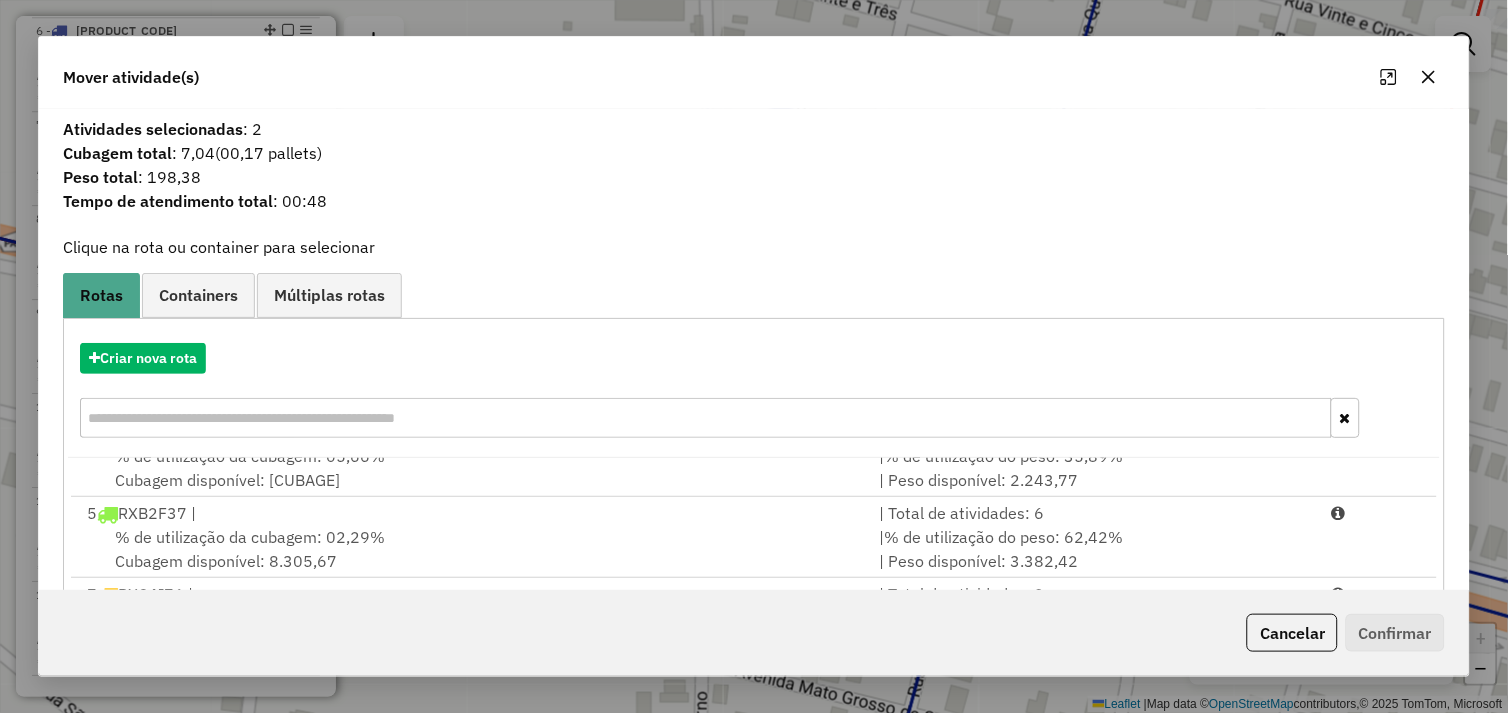 scroll, scrollTop: 492, scrollLeft: 0, axis: vertical 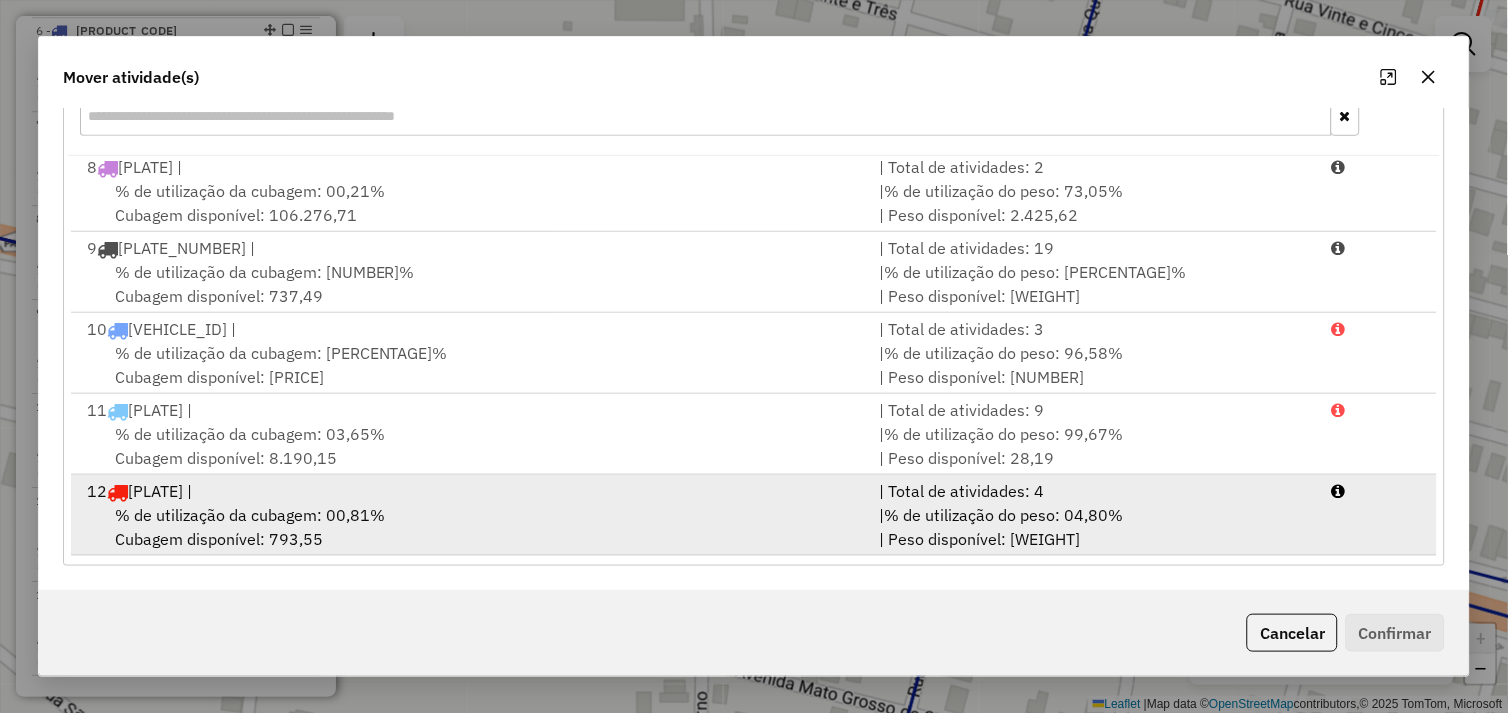 click on "% de utilização da cubagem: 00,81%  Cubagem disponível: 793,55" at bounding box center [471, 527] 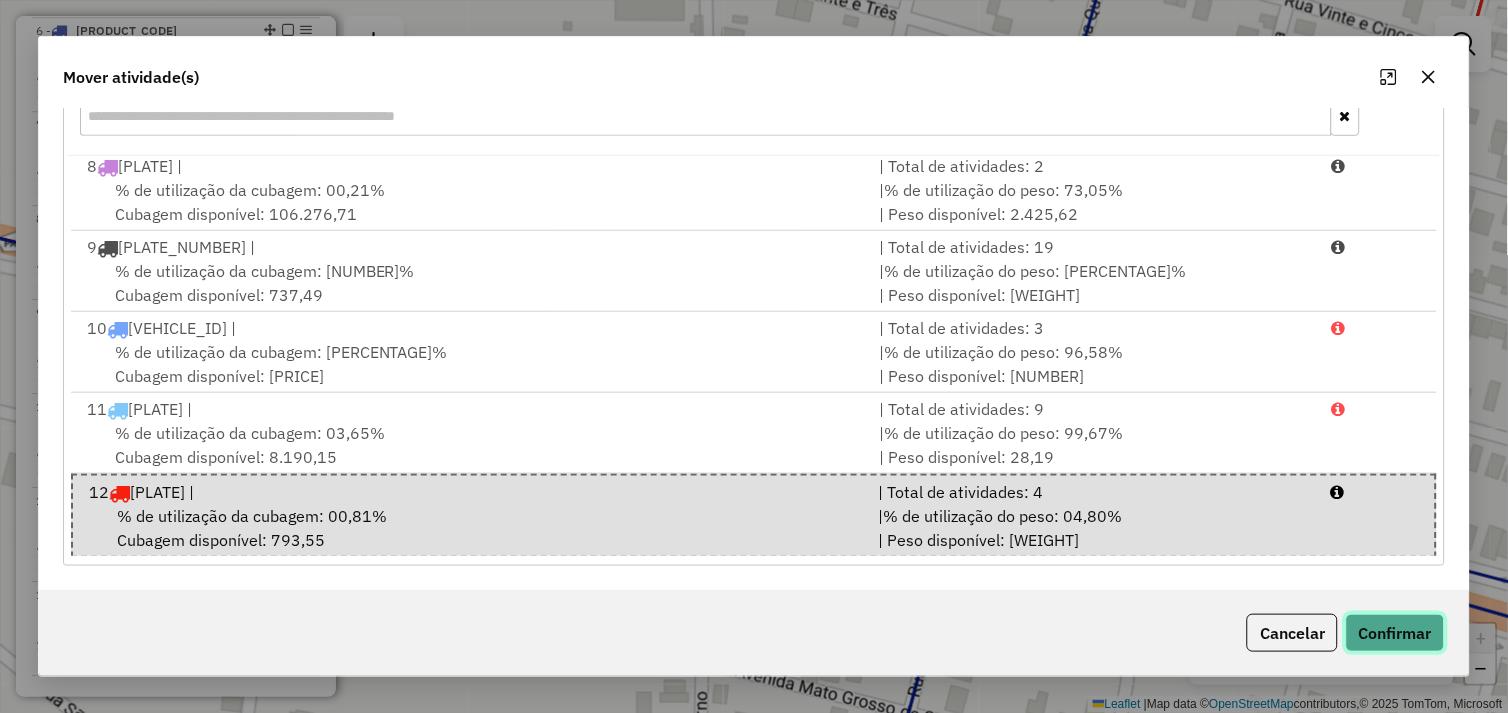 click on "Confirmar" 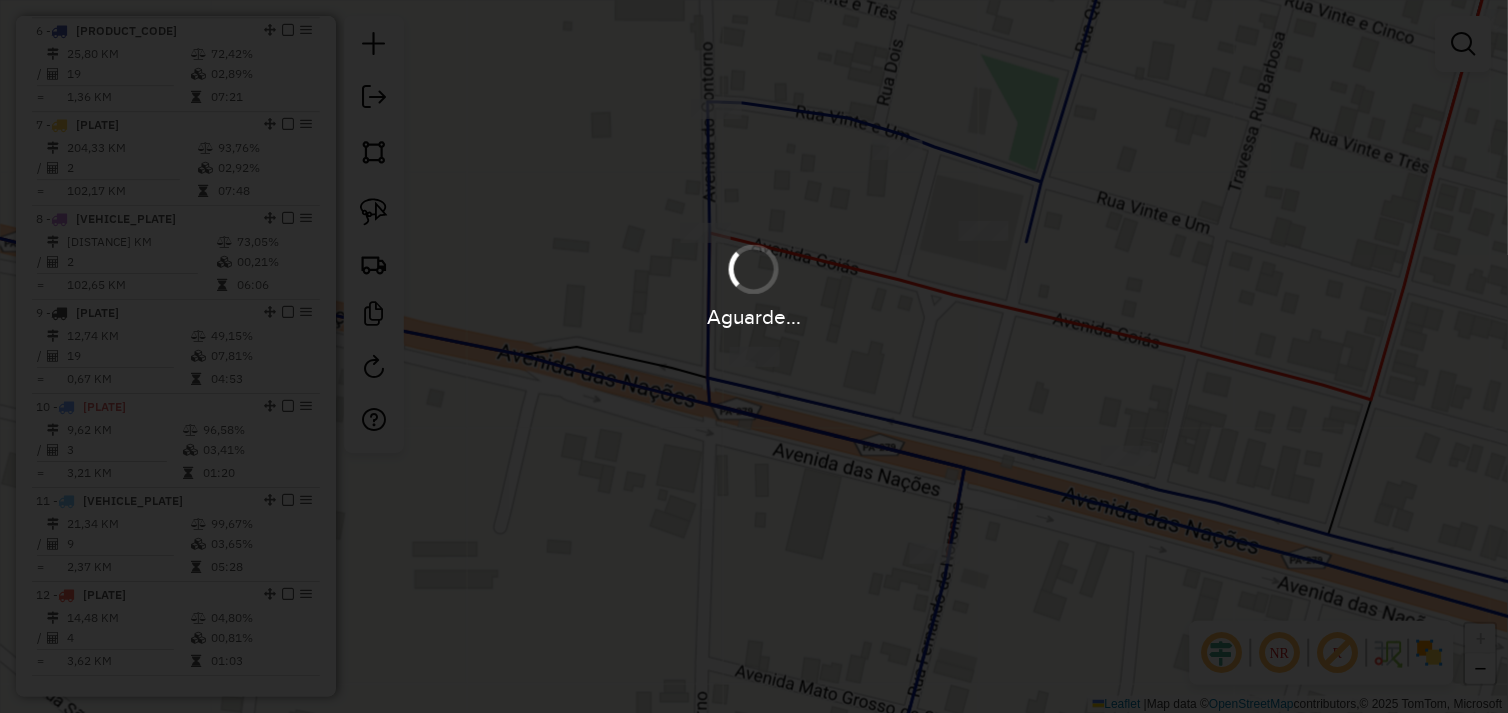 scroll, scrollTop: 0, scrollLeft: 0, axis: both 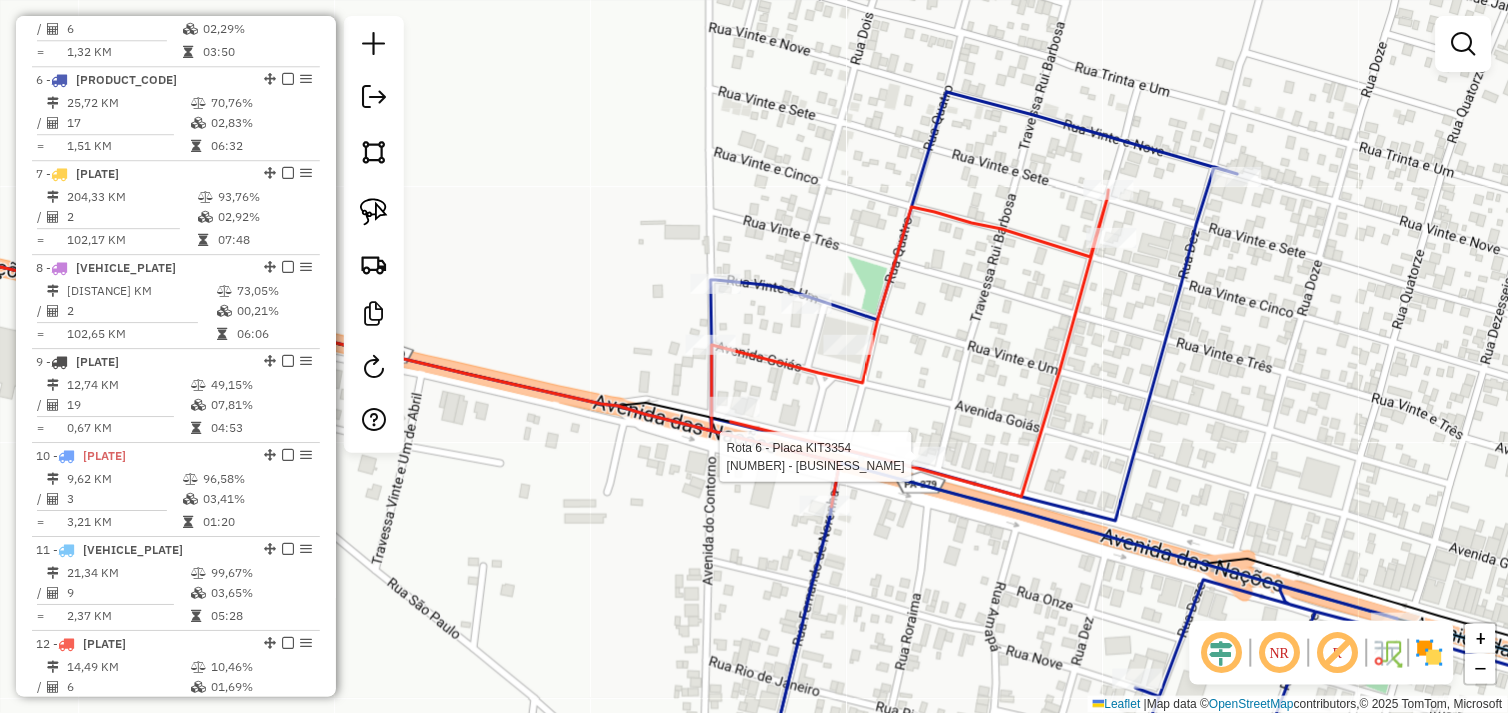 select on "*********" 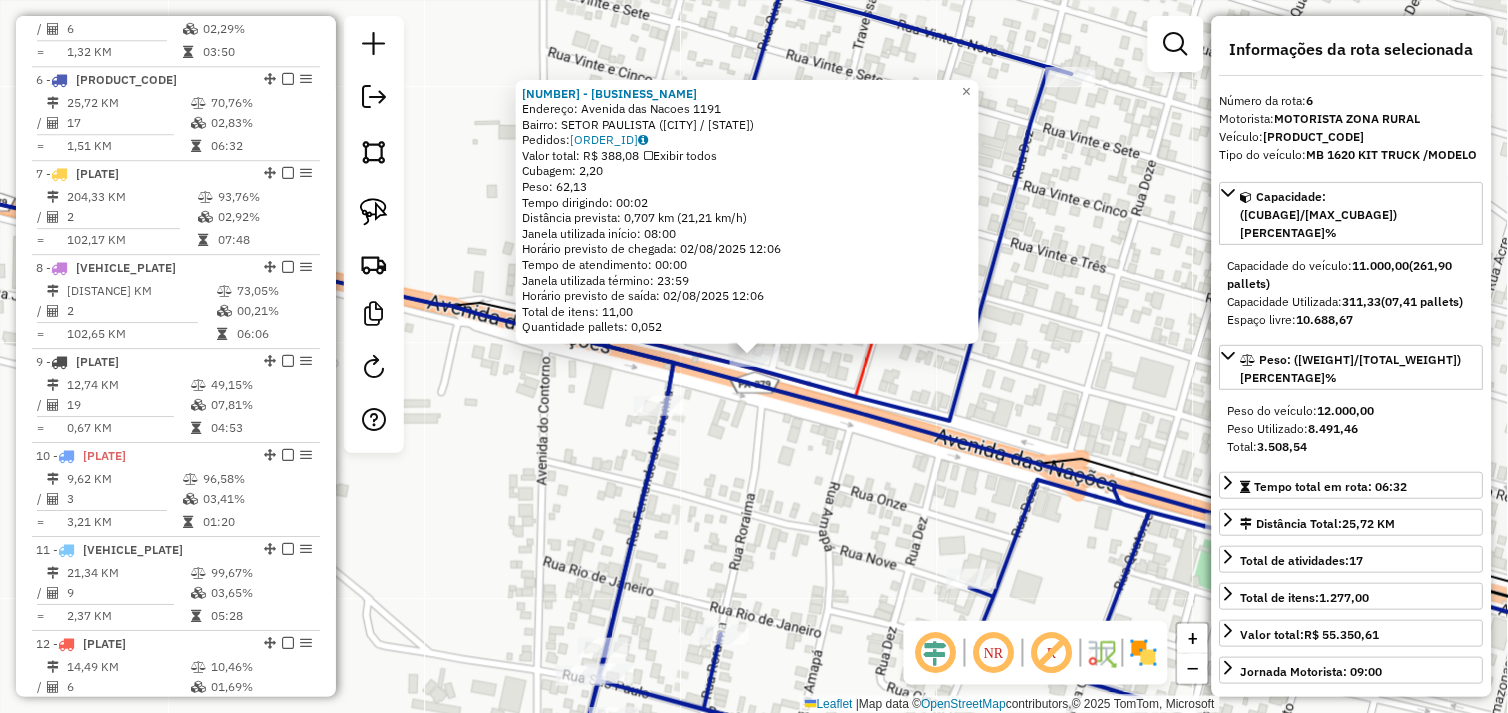 scroll, scrollTop: 1247, scrollLeft: 0, axis: vertical 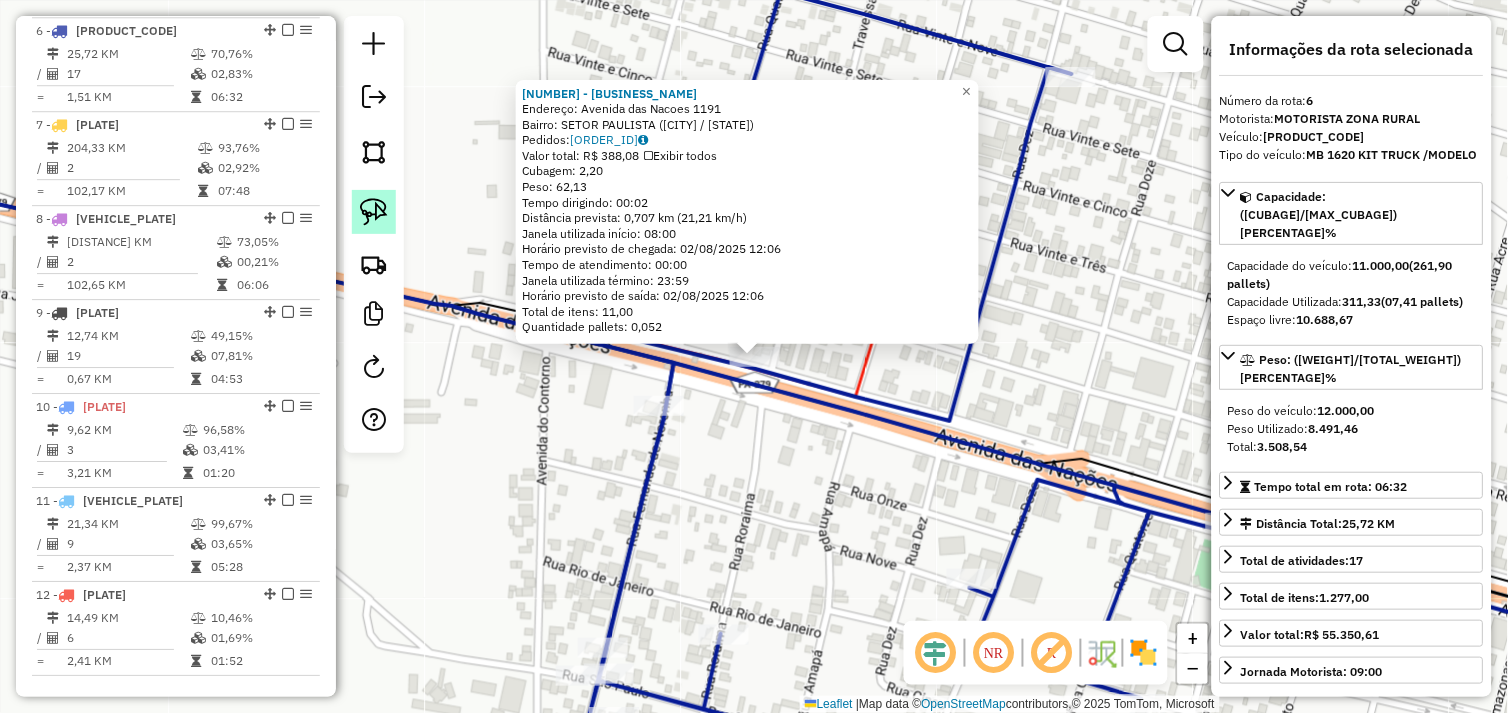 click 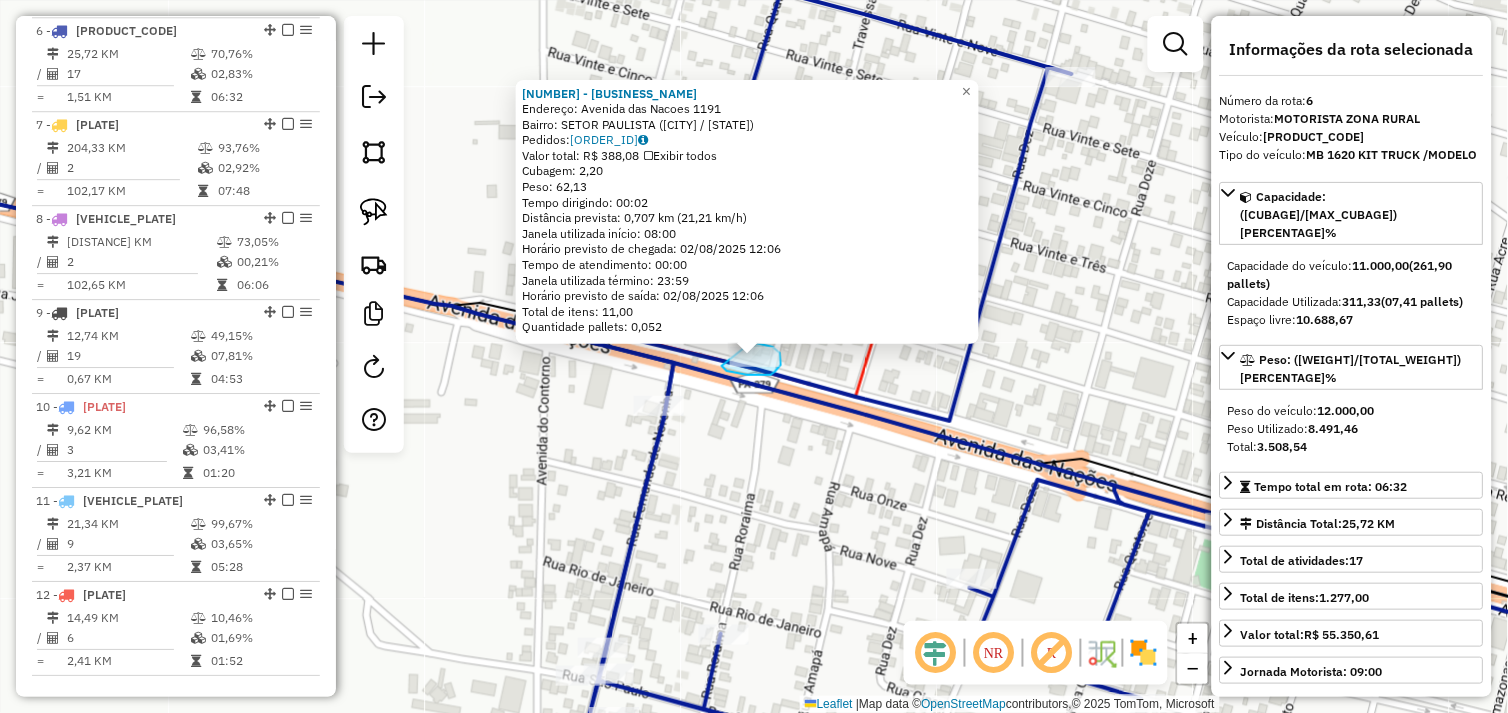 drag, startPoint x: 722, startPoint y: 366, endPoint x: 717, endPoint y: 385, distance: 19.646883 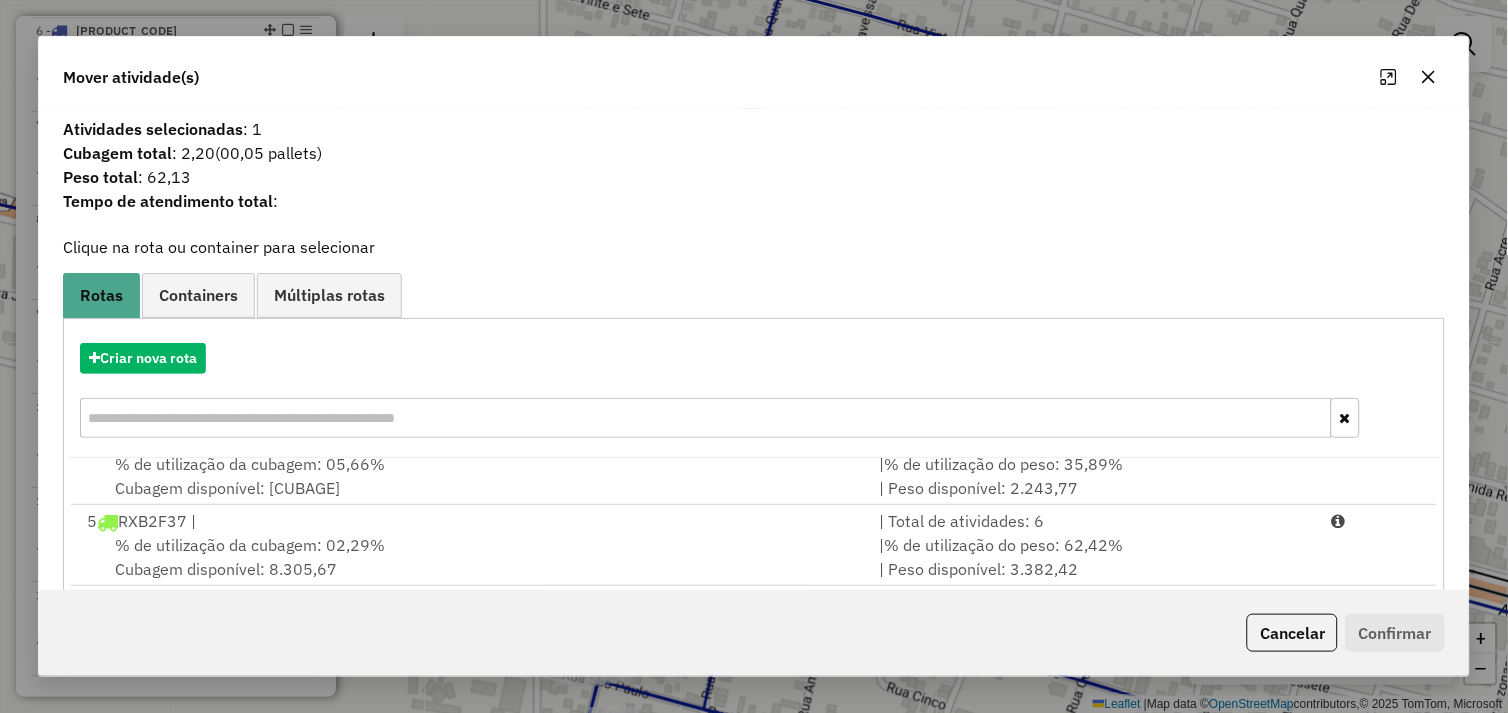 scroll, scrollTop: 492, scrollLeft: 0, axis: vertical 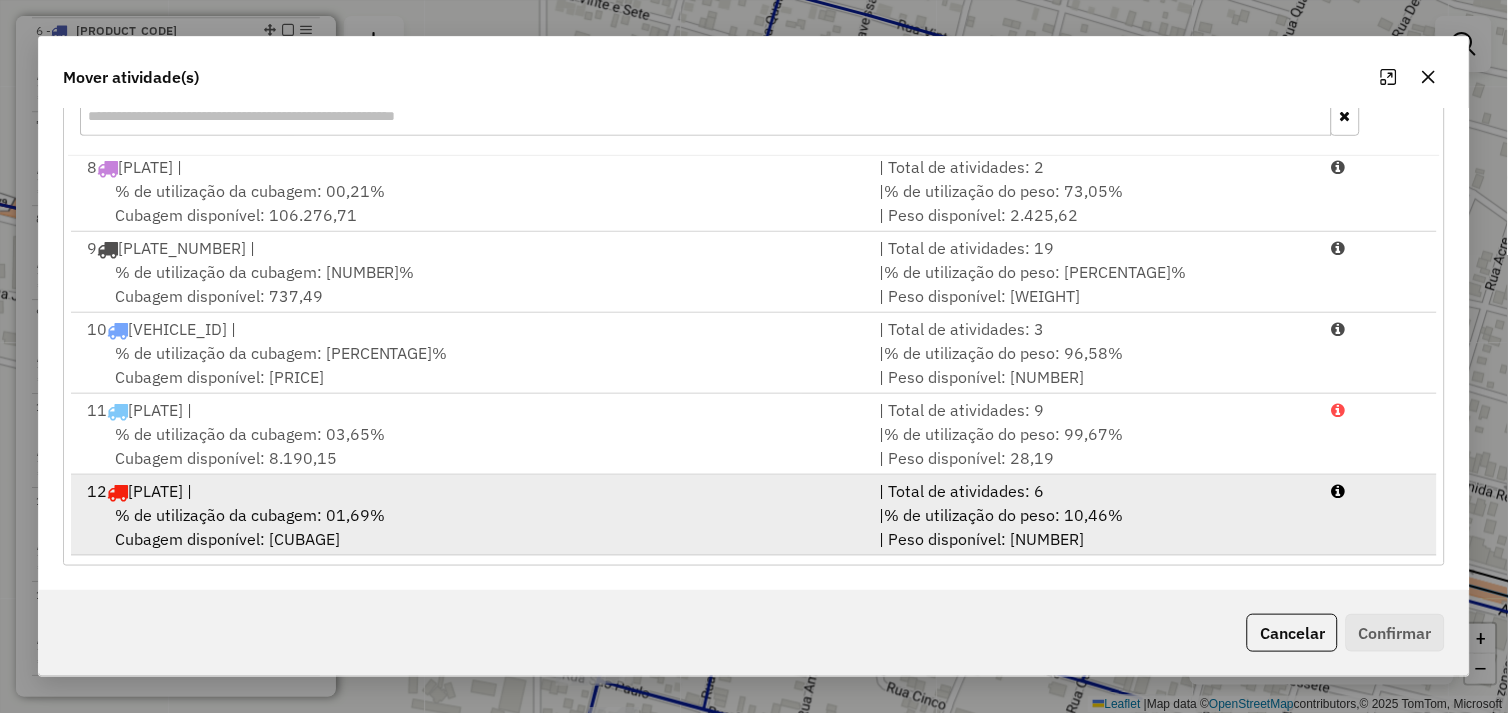 drag, startPoint x: 494, startPoint y: 517, endPoint x: 521, endPoint y: 518, distance: 27.018513 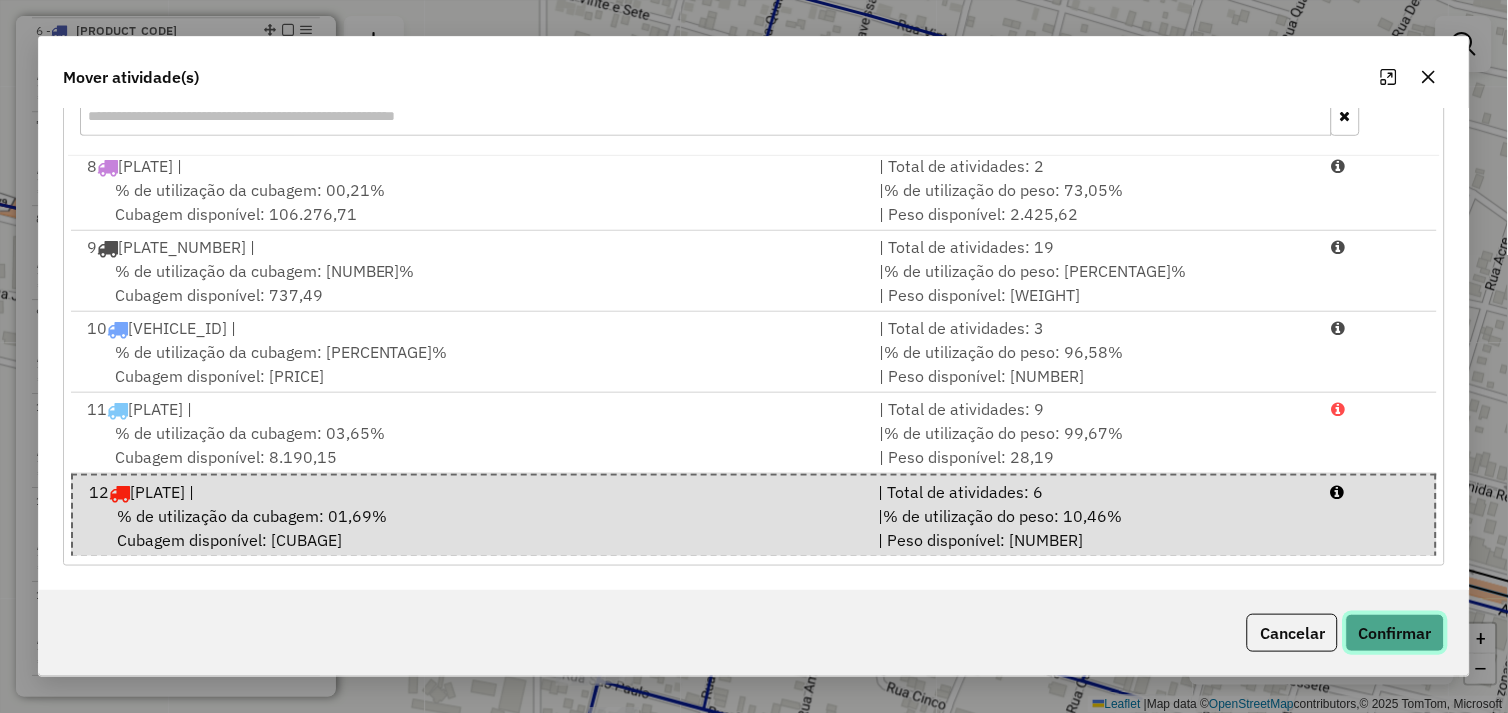click on "Confirmar" 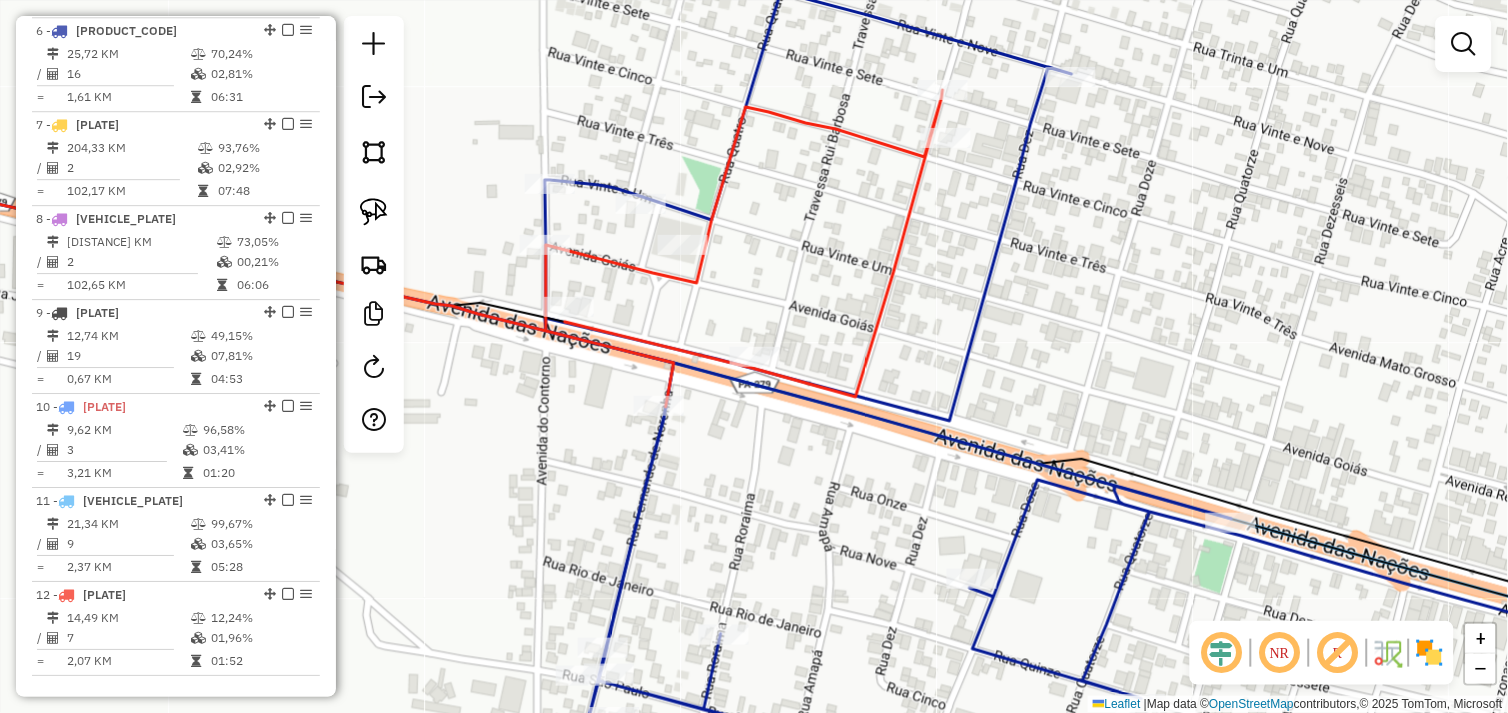 scroll, scrollTop: 0, scrollLeft: 0, axis: both 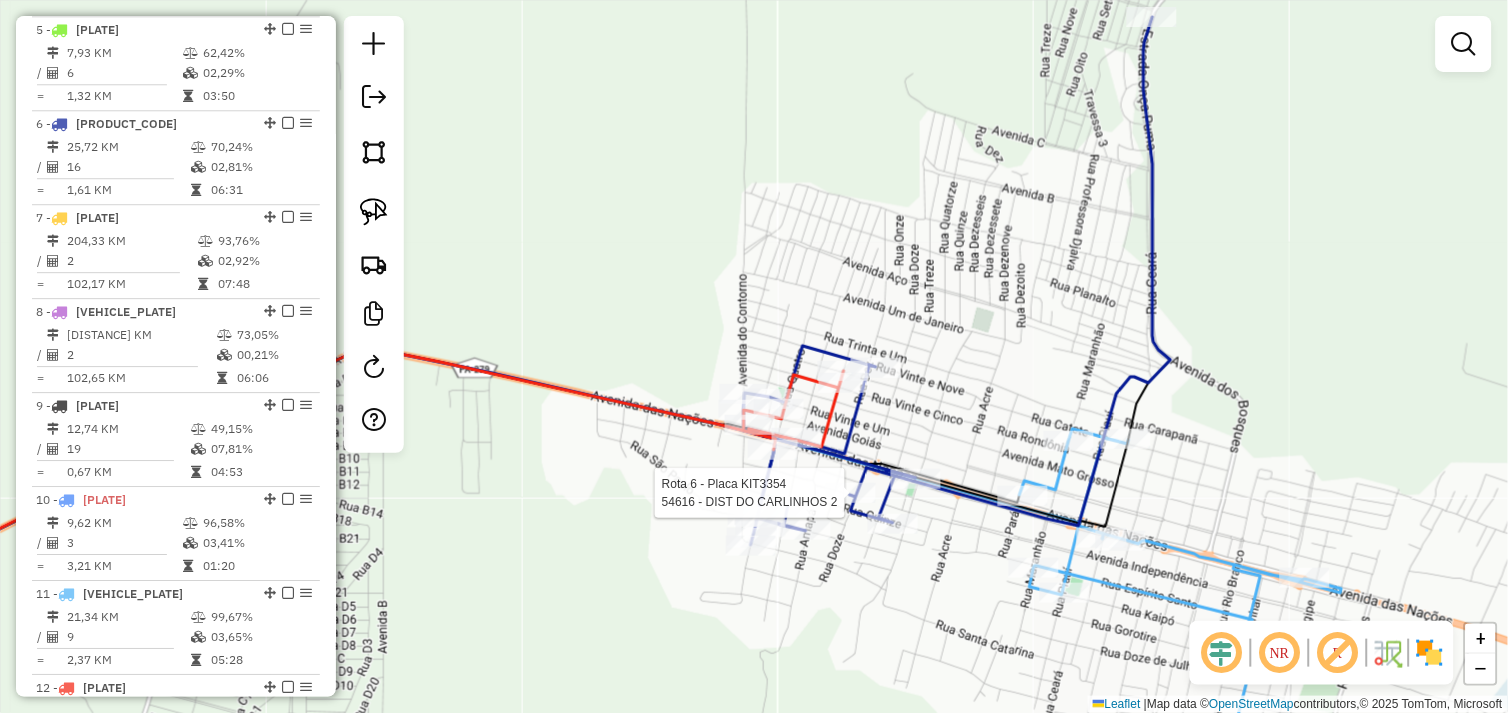 select on "*********" 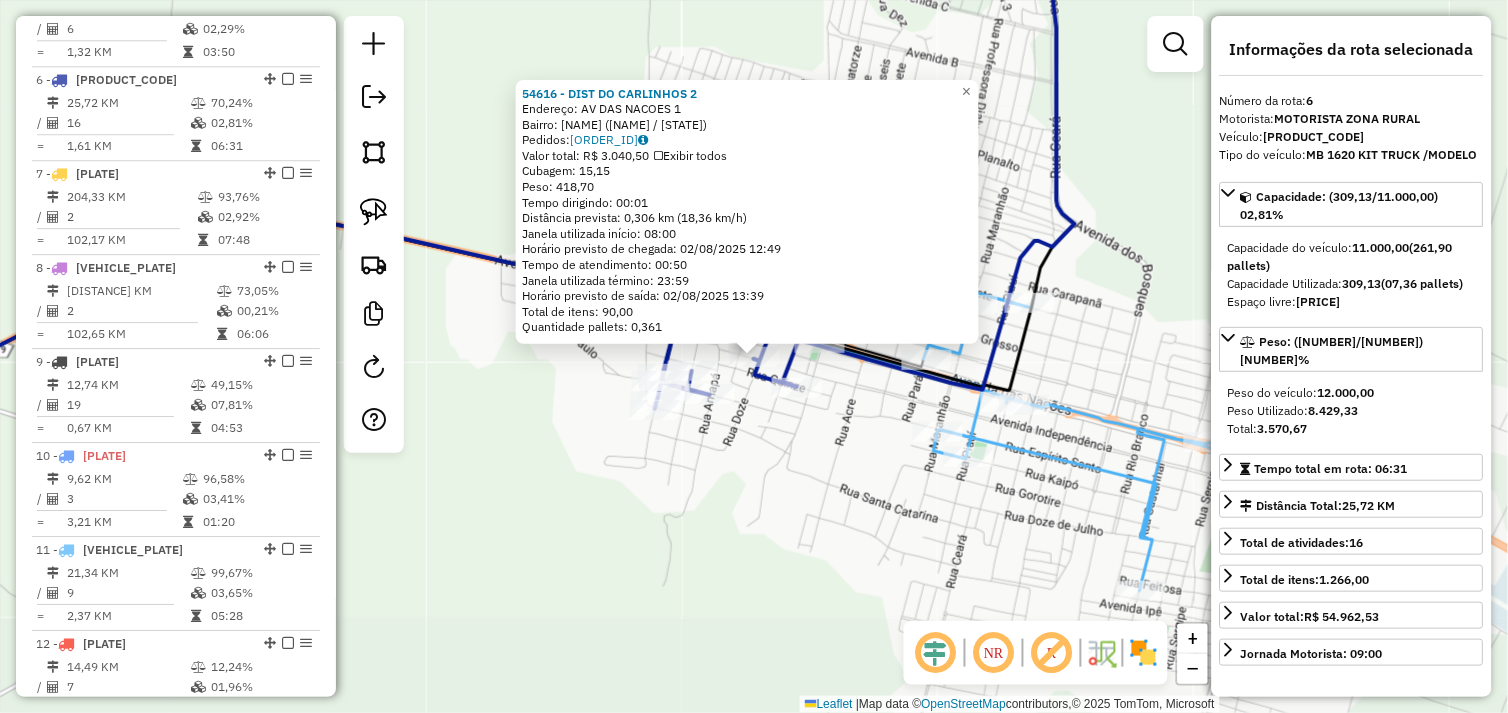 scroll, scrollTop: 1247, scrollLeft: 0, axis: vertical 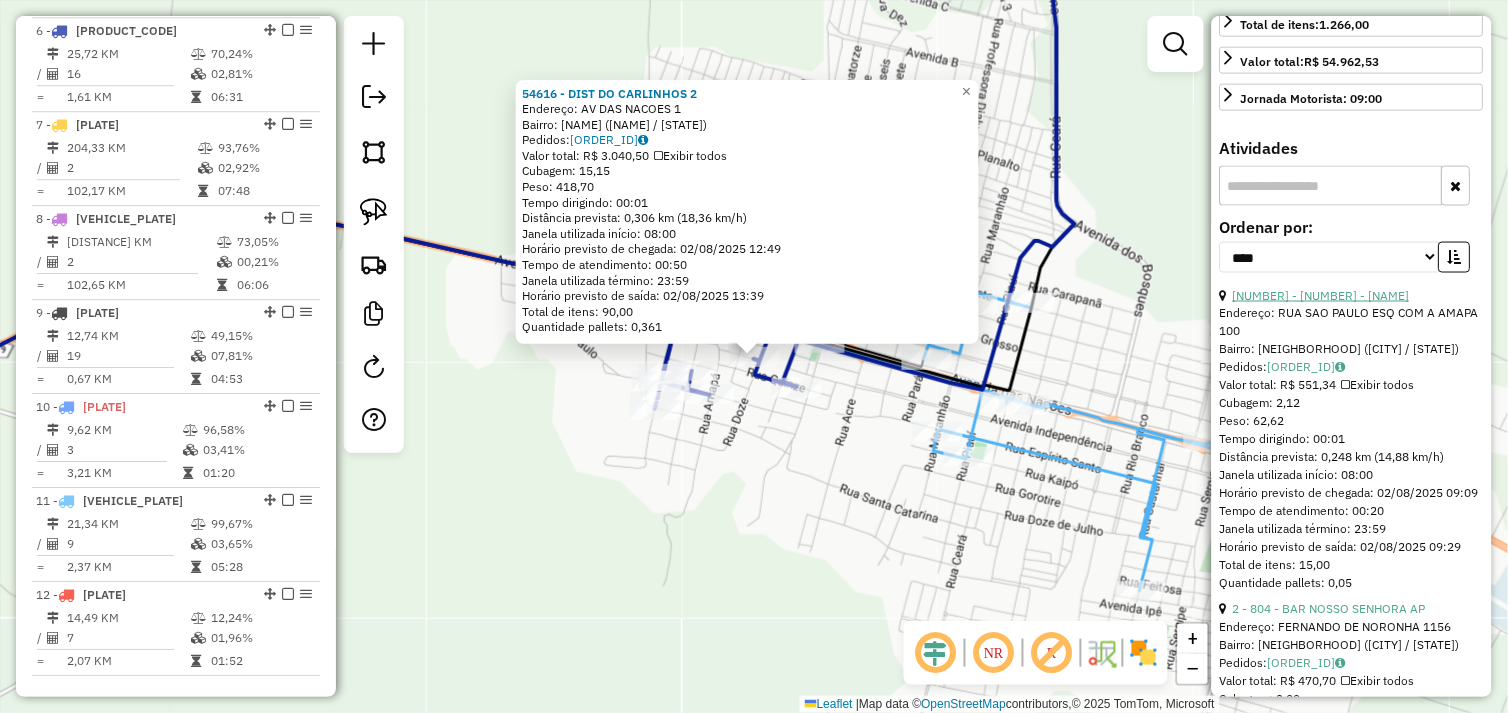 click on "[NUMBER] - [NUMBER] - [NAME]" at bounding box center [1321, 295] 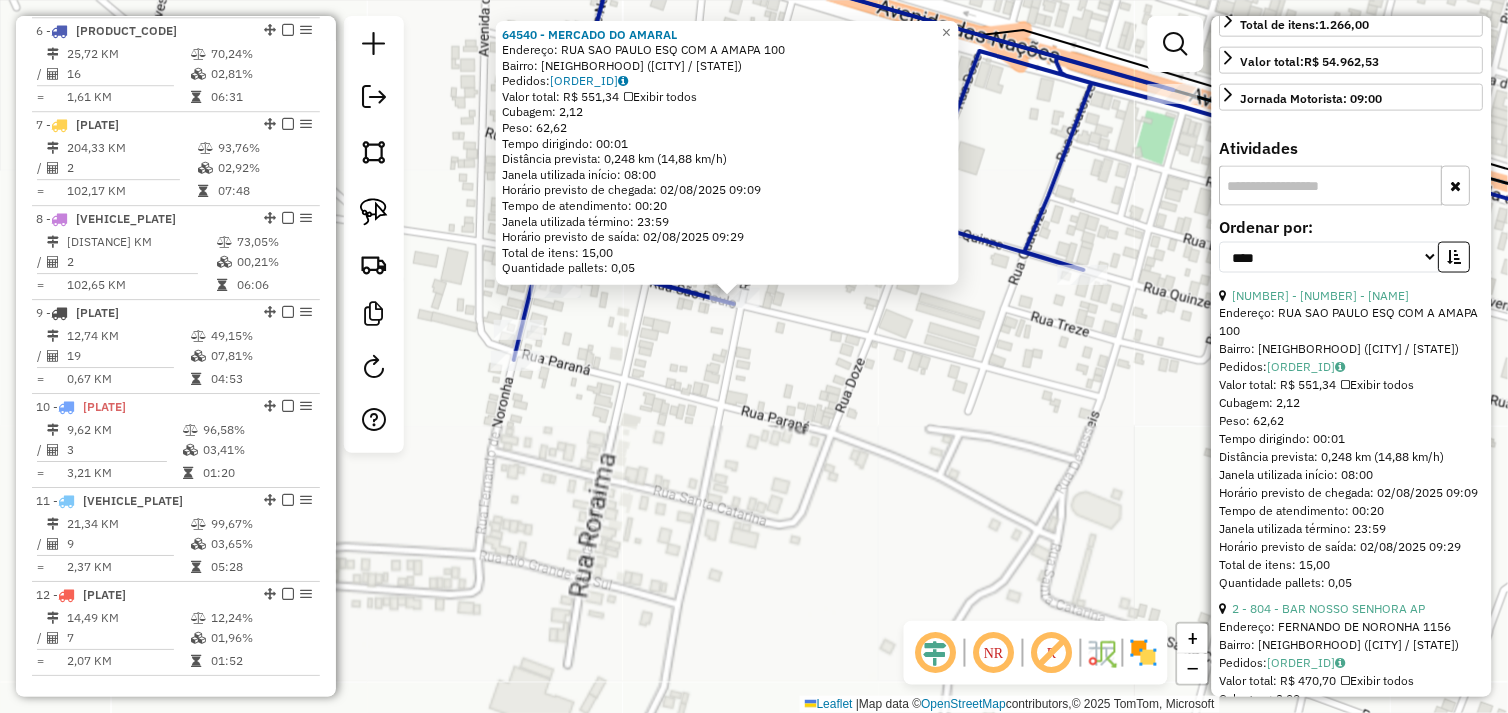 click on "64540 - MERCADO DO AMARAL  Endereço:  RUA SAO PAULO ESQ COM A AMAPA 100   Bairro: AEROPORTO ([CITY] / [STATE])   Pedidos:  01102439   Valor total: R$ 551,34   Exibir todos   Cubagem: 2,12  Peso: 62,62  Tempo dirigindo: 00:01   Distância prevista: 0,248 km (14,88 km/h)   Janela utilizada início: 08:00   Horário previsto de chegada: 02/08/2025 09:09   Tempo de atendimento: 00:20   Janela utilizada término: 23:59   Horário previsto de saída: 02/08/2025 09:29   Total de itens: 15,00   Quantidade pallets: 0,05  × Janela de atendimento Grade de atendimento Capacidade Transportadoras Veículos Cliente Pedidos  Rotas Selecione os dias da semana para filtrar as janelas de atendimento  Seg   Ter   Qua   Qui   Sex   Sáb   Dom  Informe o período da janela de atendimento: De: Até:  Filtrar exatamente a janela do cliente  Considerar janela de atendimento padrão  Selecione os dias da semana para filtrar as grades de atendimento  Seg   Ter   Qua   Qui   Sex   Sáb   Dom   Peso mínimo:   Peso máximo:  +" 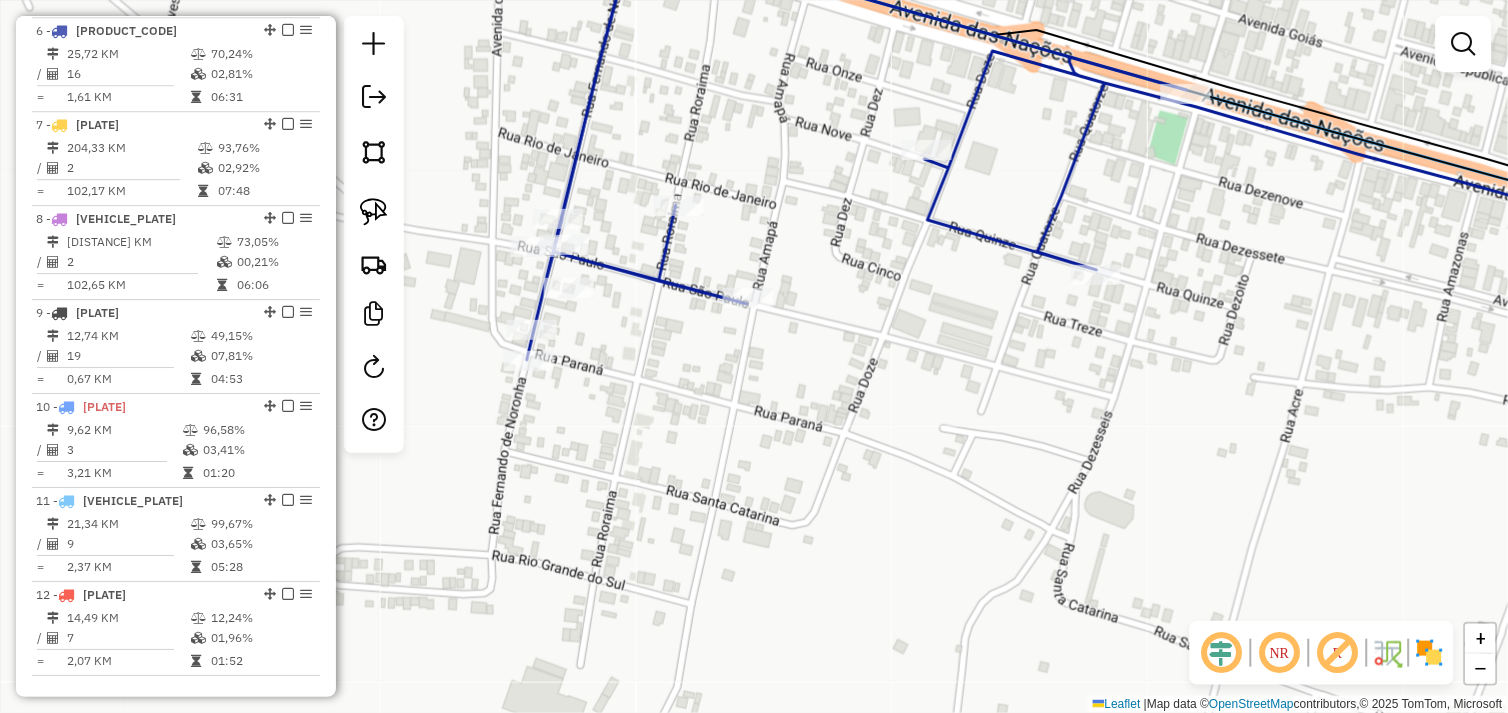 drag, startPoint x: 622, startPoint y: 367, endPoint x: 728, endPoint y: 366, distance: 106.004715 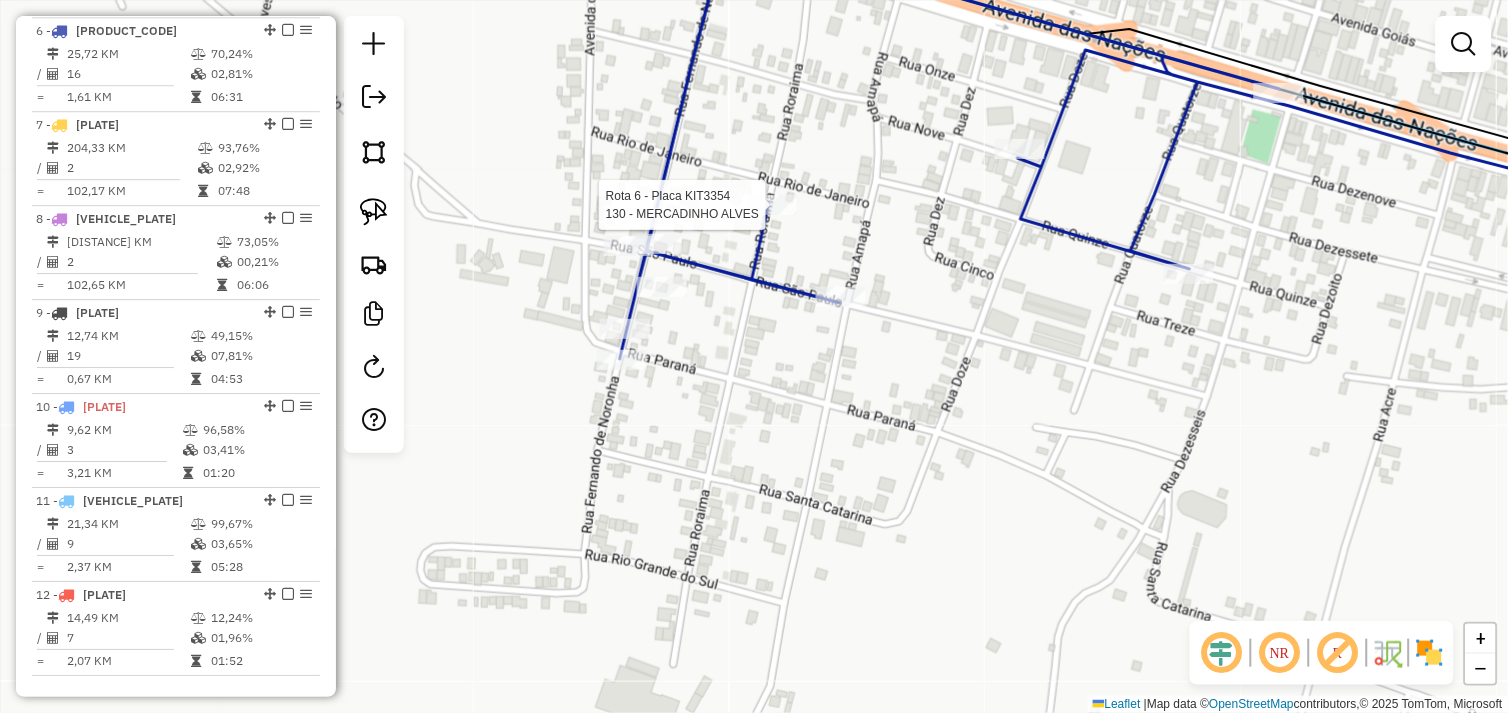 select on "*********" 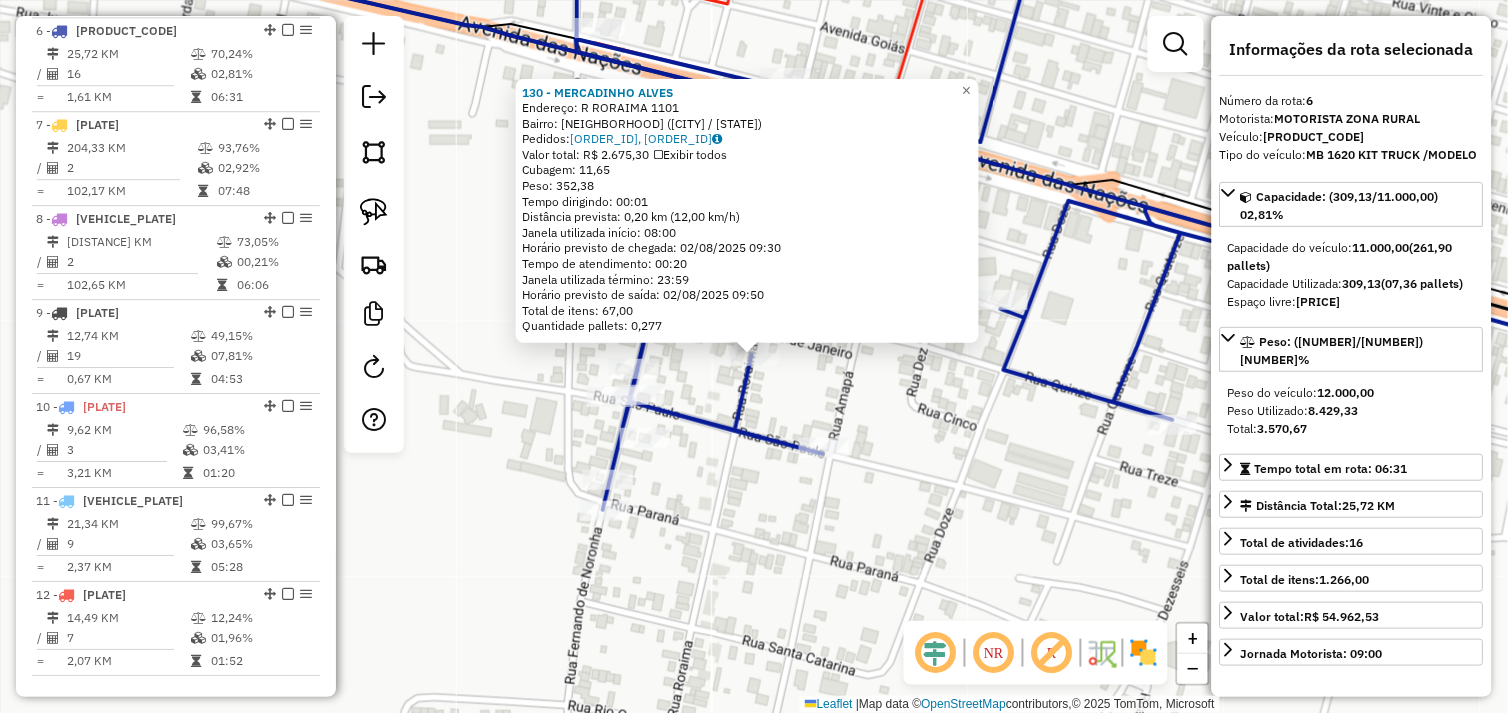click on "[NUMBER] - [BUSINESS_NAME]  Endereço:  R [STREET_NAME] [NUMBER]   Bairro: [CITY] ([CITY] / [STATE])   Pedidos:  [ORDER_ID], [ORDER_ID]   Valor total: R$ [PRICE]   Exibir todos   Cubagem: [CUBAGE]  Peso: [WEIGHT]  Tempo dirigindo: [TIME]   Distância prevista: [DISTANCE] ([SPEED])   Janela utilizada início: [TIME]   Horário previsto de chegada: [DATE] [TIME]   Tempo de atendimento: [TIME]   Janela utilizada término: [TIME]   Horário previsto de saída: [DATE] [TIME]   Total de itens: [ITEMS]   Quantidade pallets: [PALLETS]  × Janela de atendimento Grade de atendimento Capacidade Transportadoras Veículos Cliente Pedidos  Rotas Selecione os dias de semana para filtrar as janelas de atendimento  Seg   Ter   Qua   Qui   Sex   Sáb   Dom  Informe o período da janela de atendimento: De: Até:  Filtrar exatamente a janela do cliente  Considerar janela de atendimento padrão  Selecione os dias de semana para filtrar as grades de atendimento  Seg   Ter   Qua   Qui   Sex   Sáb   Dom   Peso mínimo:   Peso máximo:   De:  De:" 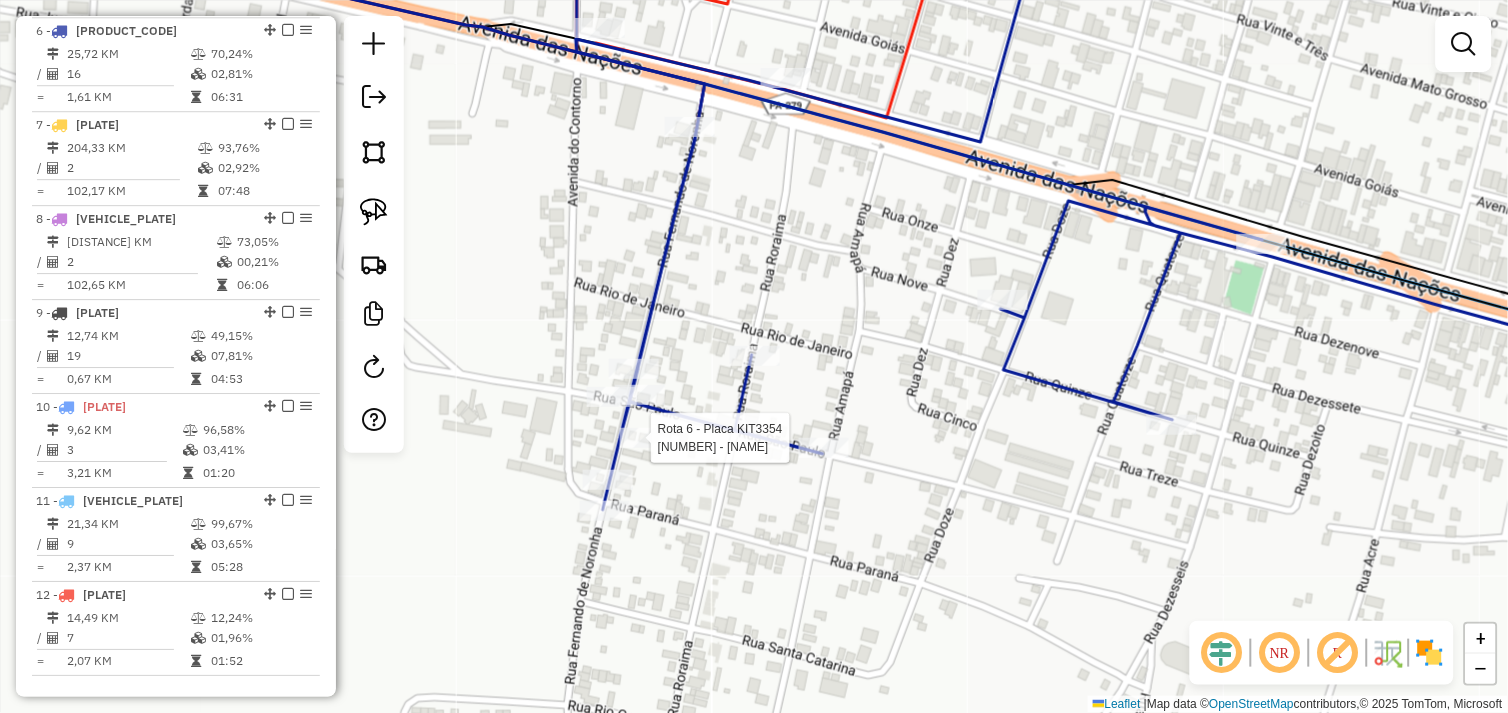 select on "*********" 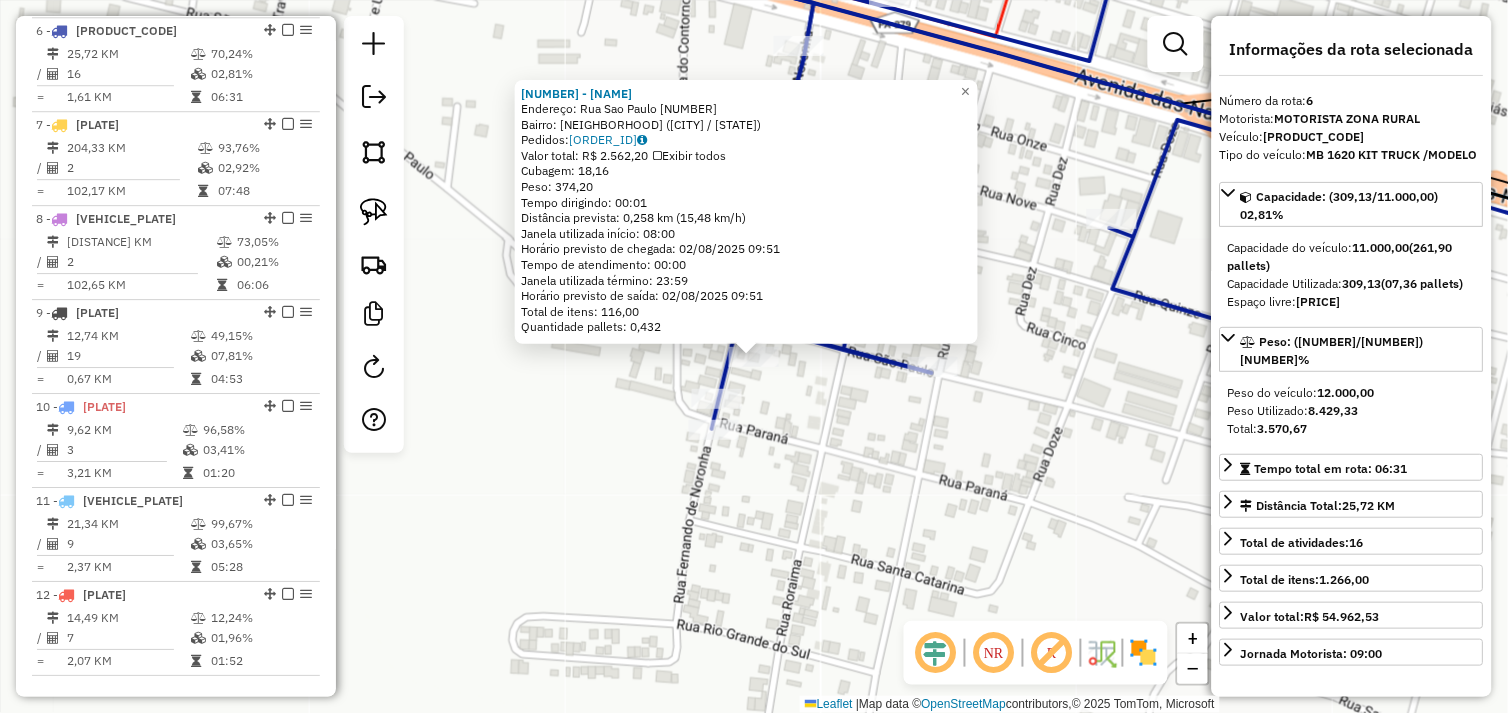 click on "72721 - BAR DO ANANIAS  Endereço:  Rua Sao Paulo [NUMBER]   Bairro: AEROPORTO ([CITY] / [STATE])   Pedidos:  01102391   Valor total: R$ 2.562,20   Exibir todos   Cubagem: 18,16  Peso: 374,20  Tempo dirigindo: 00:01   Distância prevista: 0,258 km (15,48 km/h)   Janela utilizada início: 08:00   Horário previsto de chegada: 02/08/2025 09:51   Tempo de atendimento: 00:00   Janela utilizada término: 23:59   Horário previsto de saída: 02/08/2025 09:51   Total de itens: 116,00   Quantidade pallets: 0,432  × Janela de atendimento Grade de atendimento Capacidade Transportadoras Veículos Cliente Pedidos  Rotas Selecione os dias de semana para filtrar as janelas de atendimento  Seg   Ter   Qua   Qui   Sex   Sáb   Dom  Informe o período da janela de atendimento: De: Até:  Filtrar exatamente a janela do cliente  Considerar janela de atendimento padrão  Selecione os dias de semana para filtrar as grades de atendimento  Seg   Ter   Qua   Qui   Sex   Sáb   Dom   Clientes fora do dia de atendimento selecionado" 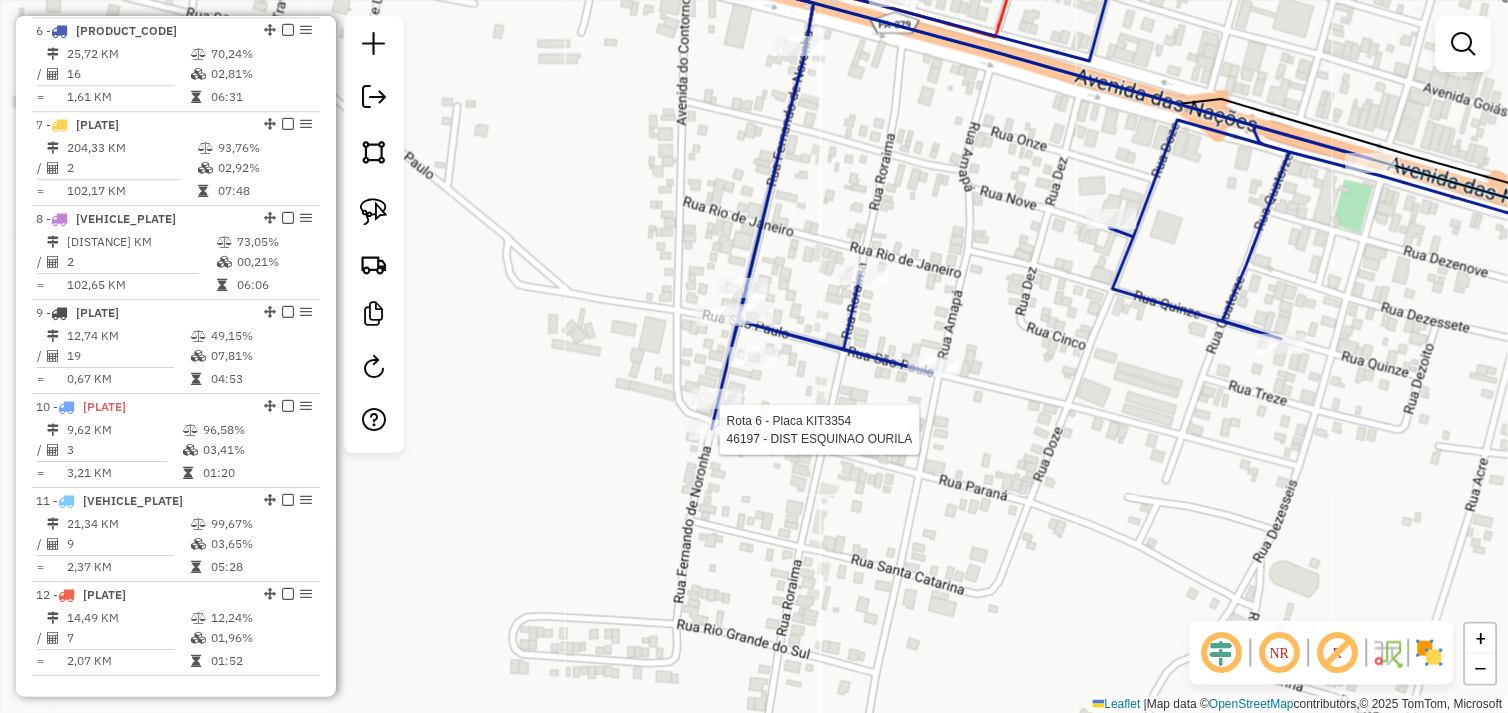 select on "*********" 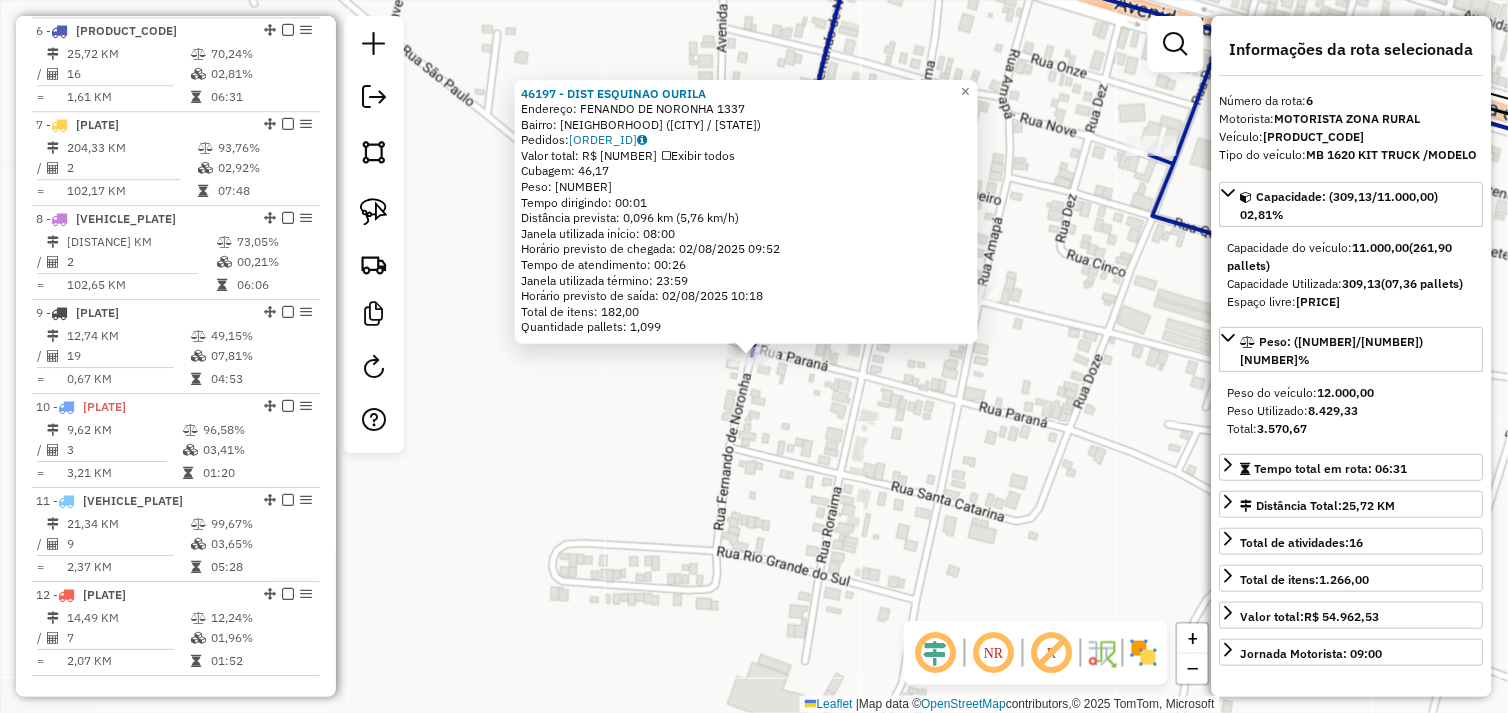 click on "[NUMBER] - [COMPANY_NAME]  Endereço:  [STREET_NAME] [NUMBER]   Bairro: [NEIGHBORHOOD] ([CITY] / [STATE])   Pedidos:  [ORDER_ID]   Valor total: [CURRENCY] [PRICE]   Exibir todos   Cubagem: [PRICE]  Peso: [PRICE]  Tempo dirigindo: [TIME]   Distância prevista: [PRICE] km ([PRICE] km/h)   Janela utilizada início: [TIME]   Horário previsto de chegada: [DATE] [TIME]   Tempo de atendimento: [TIME]   Janela utilizada término: [TIME]   Horário previsto de saída: [DATE] [TIME]   Total de itens: [PRICE]   Quantidade pallets: [PRICE]  × Janela de atendimento Grade de atendimento Capacidade Transportadoras Veículos Cliente Pedidos  Rotas Selecione os dias de semana para filtrar as janelas de atendimento  Seg   Ter   Qua   Qui   Sex   Sáb   Dom  Informe o período da janela de atendimento: De: Até:  Filtrar exatamente a janela do cliente  Considerar janela de atendimento padrão  Selecione os dias de semana para filtrar as grades de atendimento  Seg   Ter   Qua   Qui   Sex   Sáb   Dom   Peso mínimo:   Peso máximo:   De:" 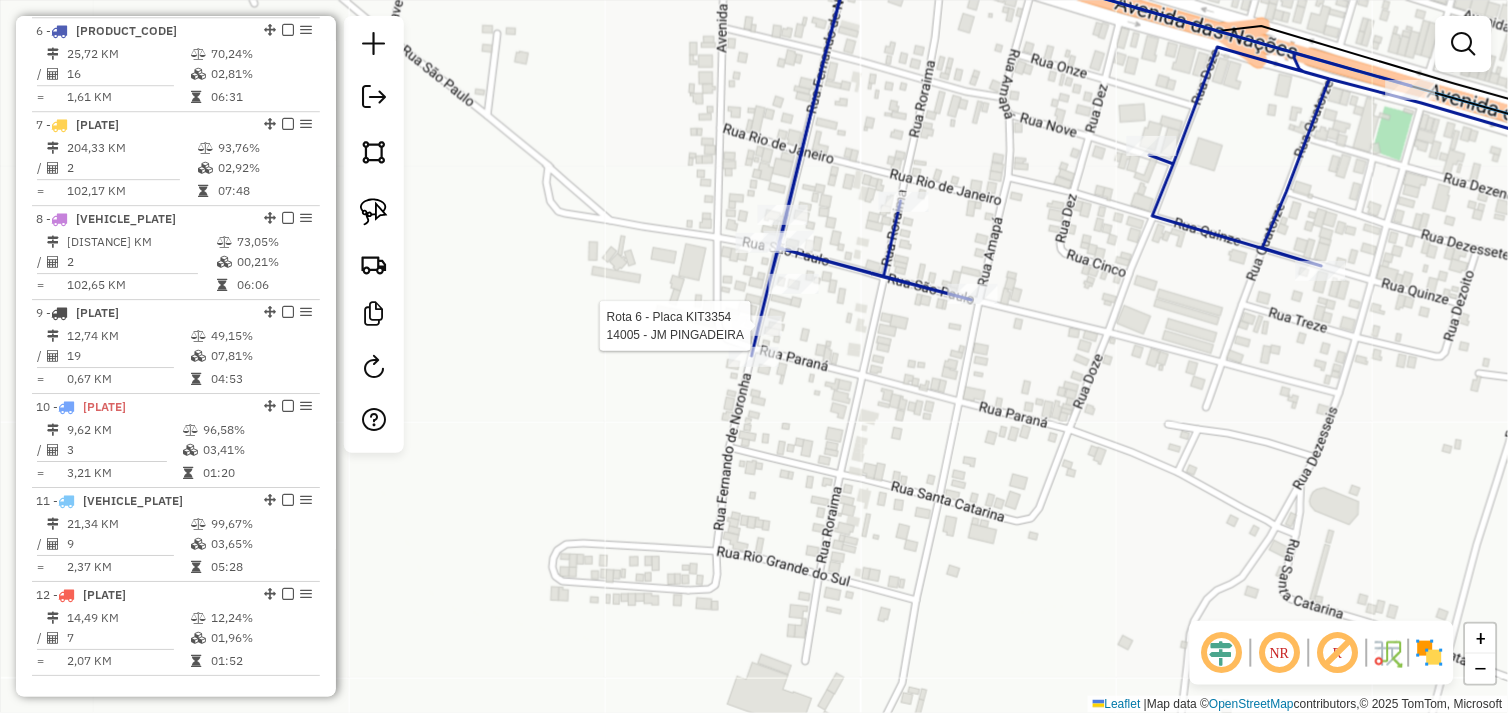 select on "*********" 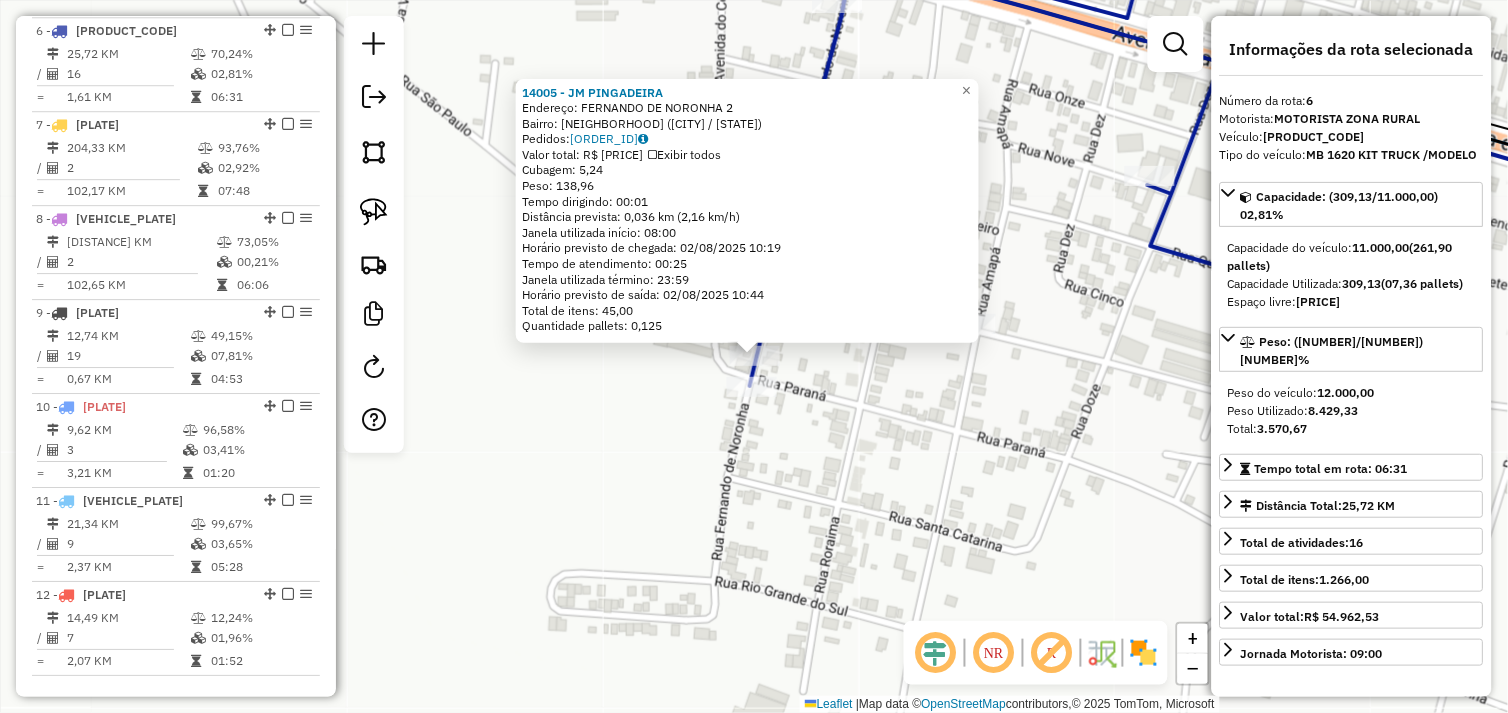 click on "[NUMBER] - [NAME]  Endereço:  FERNANDO DE NORONHA [NUMBER]   Bairro: AEROPORTO ([CITY] / PA)   Pedidos:  [ORDER_ID]   Valor total: R$ [PRICE]   Exibir todos   Cubagem: [CUBAGE]  Peso: [WEIGHT]  Tempo dirigindo: [TIME]   Distância prevista: [DISTANCE] km ([SPEED])   Janela utilizada início: [TIME]   Horário previsto de chegada: [DATE] [TIME]   Tempo de atendimento: [TIME]   Janela utilizada término: [TIME]   Horário previsto de saída: [DATE] [TIME]   Total de itens: [ITEMS]   Quantidade pallets: [PALLETS]  × Janela de atendimento Grade de atendimento Capacidade Transportadoras Veículos Cliente Pedidos  Rotas Selecione os dias de semana para filtrar as janelas de atendimento  Seg   Ter   Qua   Qui   Sex   Sáb   Dom  Informe o período da janela de atendimento: De: Até:  Filtrar exatamente a janela do cliente  Considerar janela de atendimento padrão  Selecione os dias de semana para filtrar as grades de atendimento  Seg   Ter   Qua   Qui   Sex   Sáb   Dom   Peso mínimo:   Peso máximo:   De:   Até:  +" 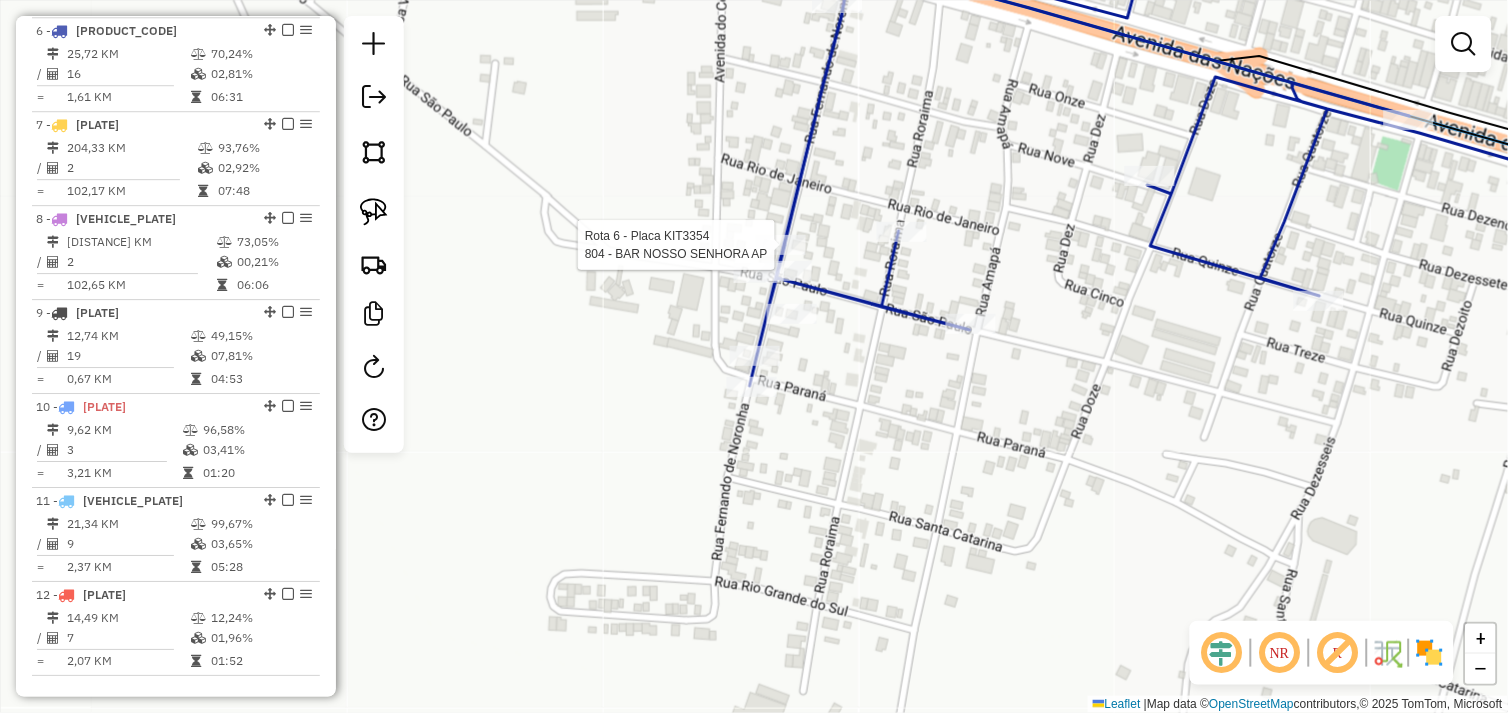 select on "*********" 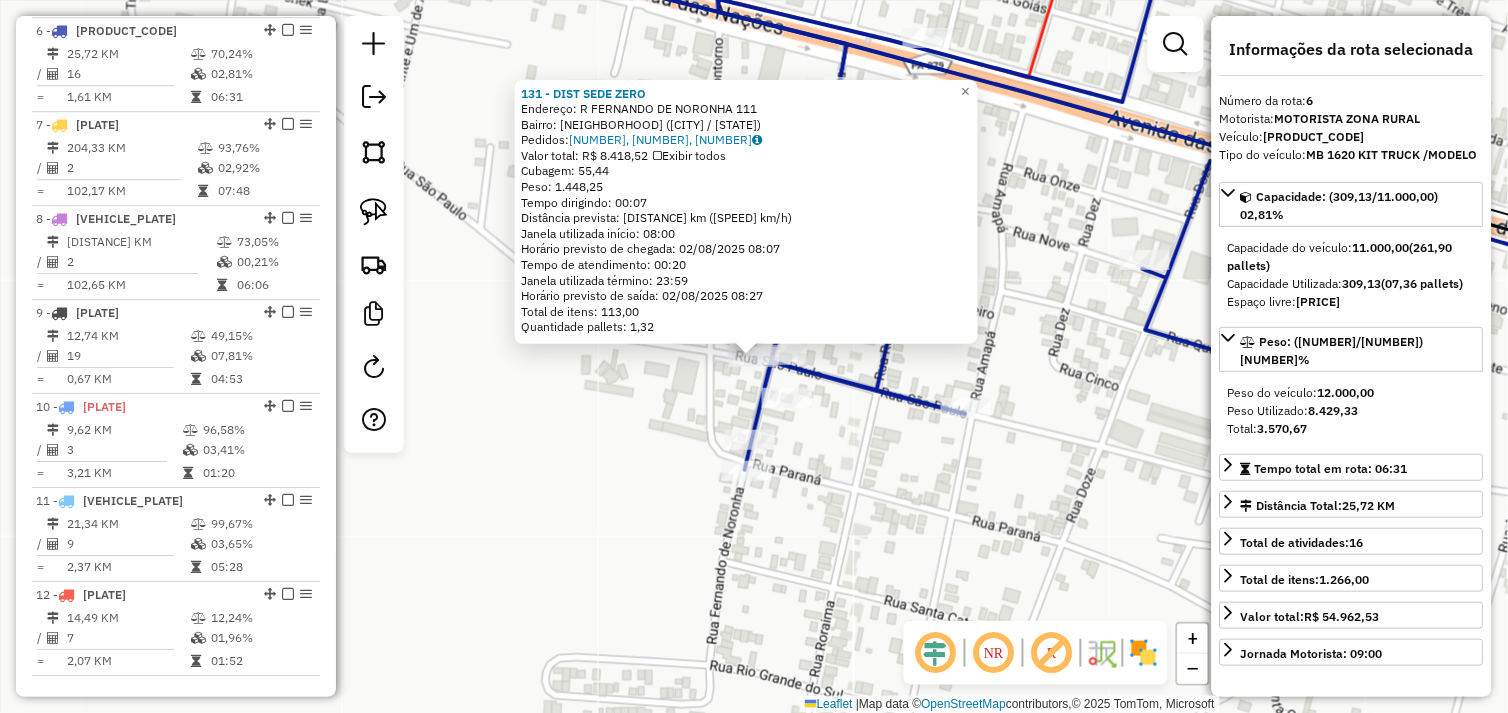 click on "[NUMBER] - DIST SEDE ZERO Endereço: R FERNANDO DE NORONHA 111 Bairro: AEROPORTO ([CITY] / [STATE]) Pedidos: 01102394, 01102395, 01102526 Valor total: R$ 8.418,52 Exibir todos Cubagem: 55,44 Peso: 1.448,25 Tempo dirigindo: 00:07 Distância prevista: 6,432 km (55,13 km/h) Janela utilizada início: 08:00 Horário previsto de chegada: 02/08/2025 08:07 Tempo de atendimento: 00:20 Janela utilizada término: 23:59 Horário previsto de saída: 02/08/2025 08:27 Total de itens: 113,00 Quantidade pallets: 1,32 × Janela de atendimento Grade de atendimento Capacidade Transportadoras Veículos Cliente Pedidos Rotas Selecione os dias de semana para filtrar as janelas de atendimento Seg Ter Qua Qui Sex Sáb Dom Informe o período da janela de atendimento: De: Até: Filtrar exatamente a janela do cliente Considerar janela de atendimento padrão Selecione os dias de semana para filtrar as grades de atendimento Seg Ter Qua Qui Sex Sáb Dom Peso mínimo: De:" 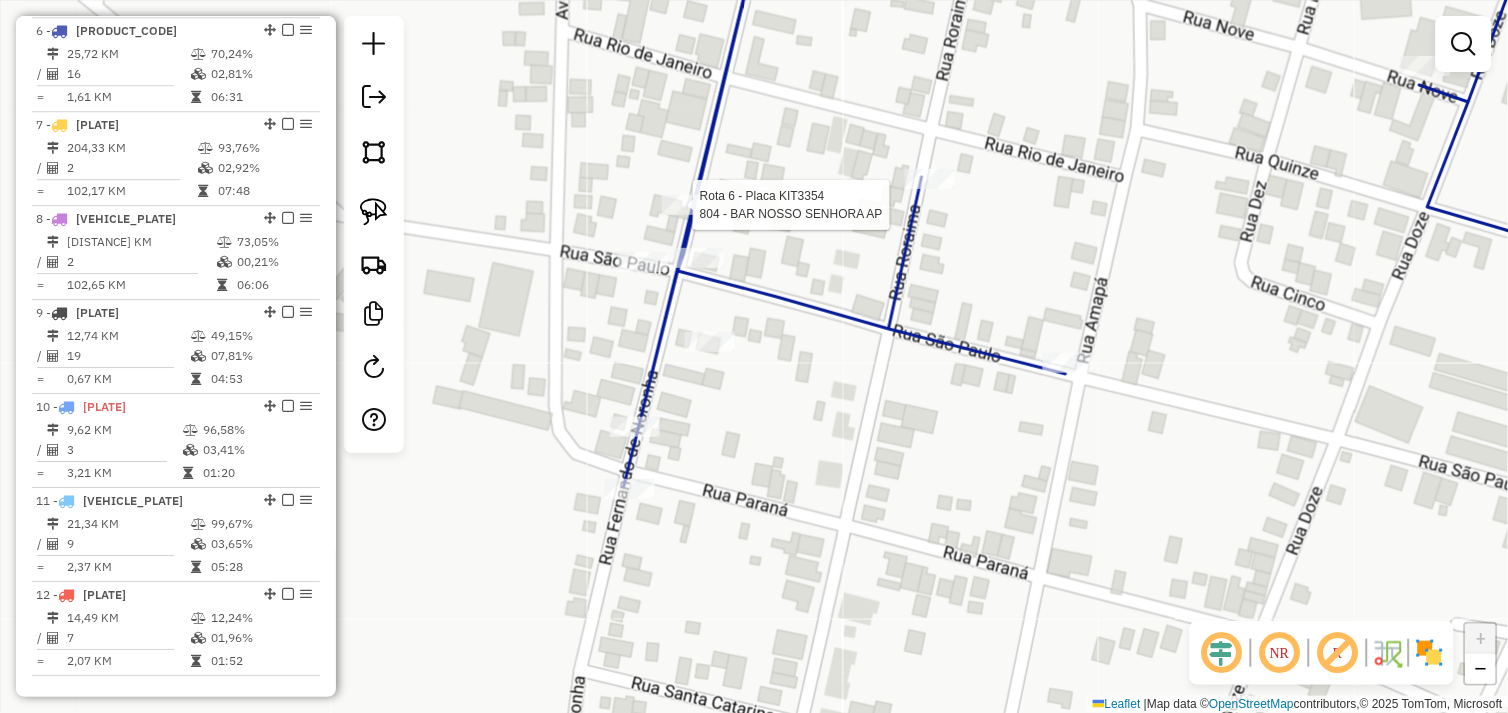 select on "*********" 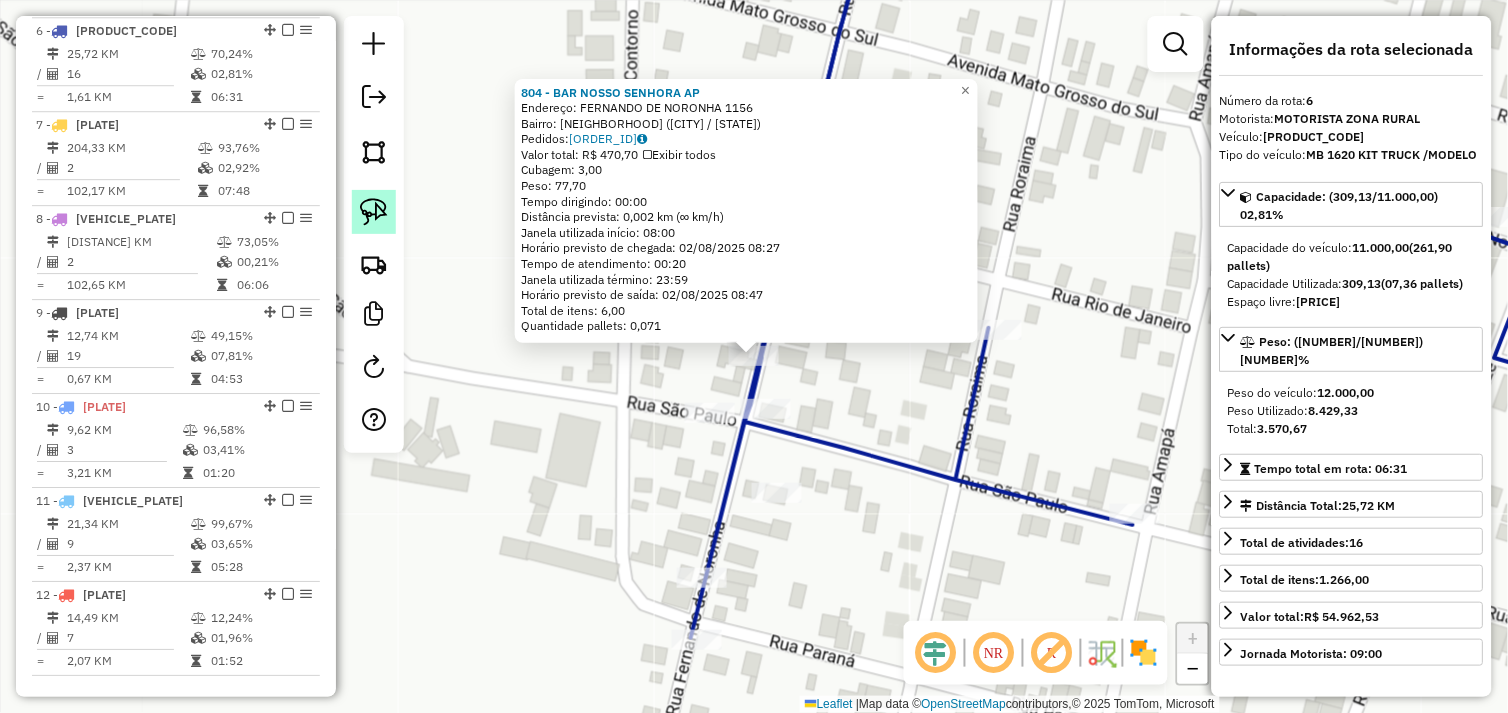 click 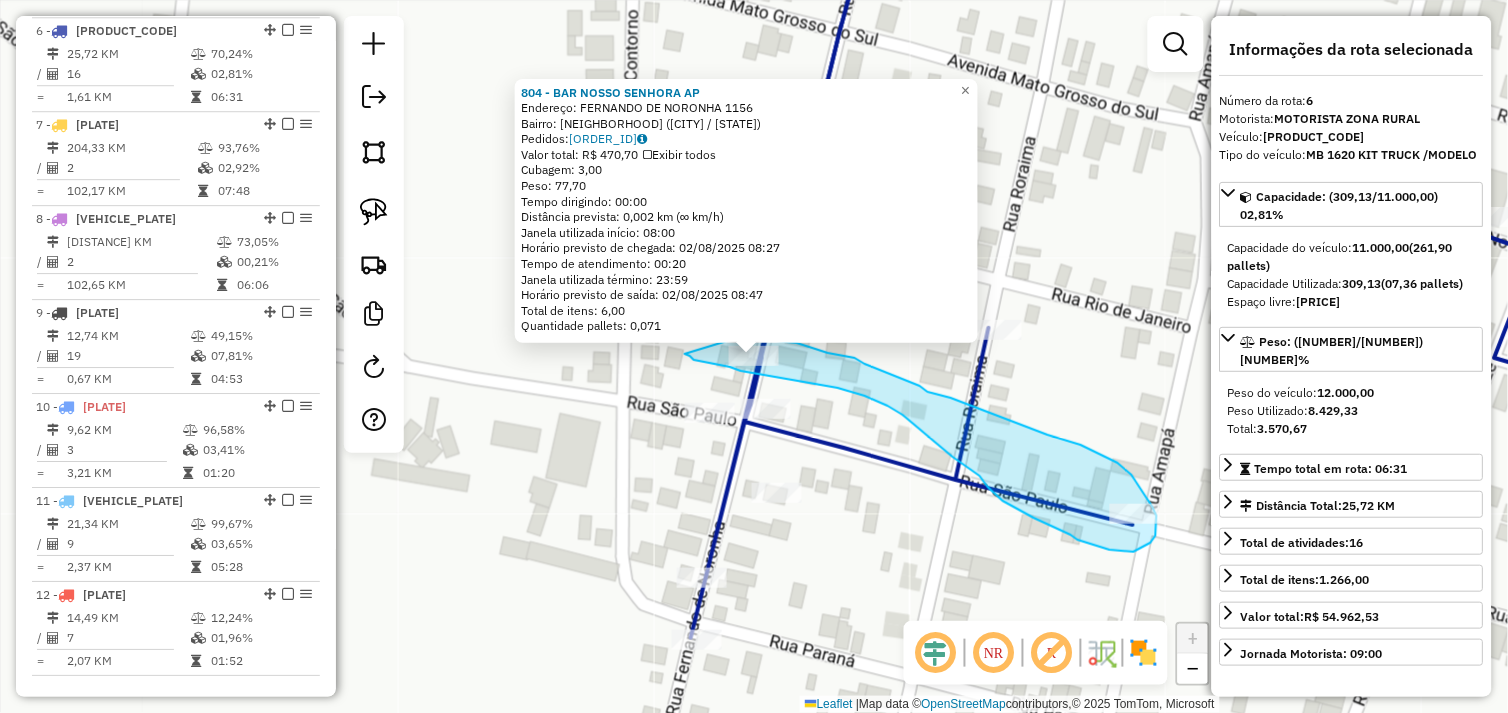 drag, startPoint x: 690, startPoint y: 356, endPoint x: 726, endPoint y: 363, distance: 36.67424 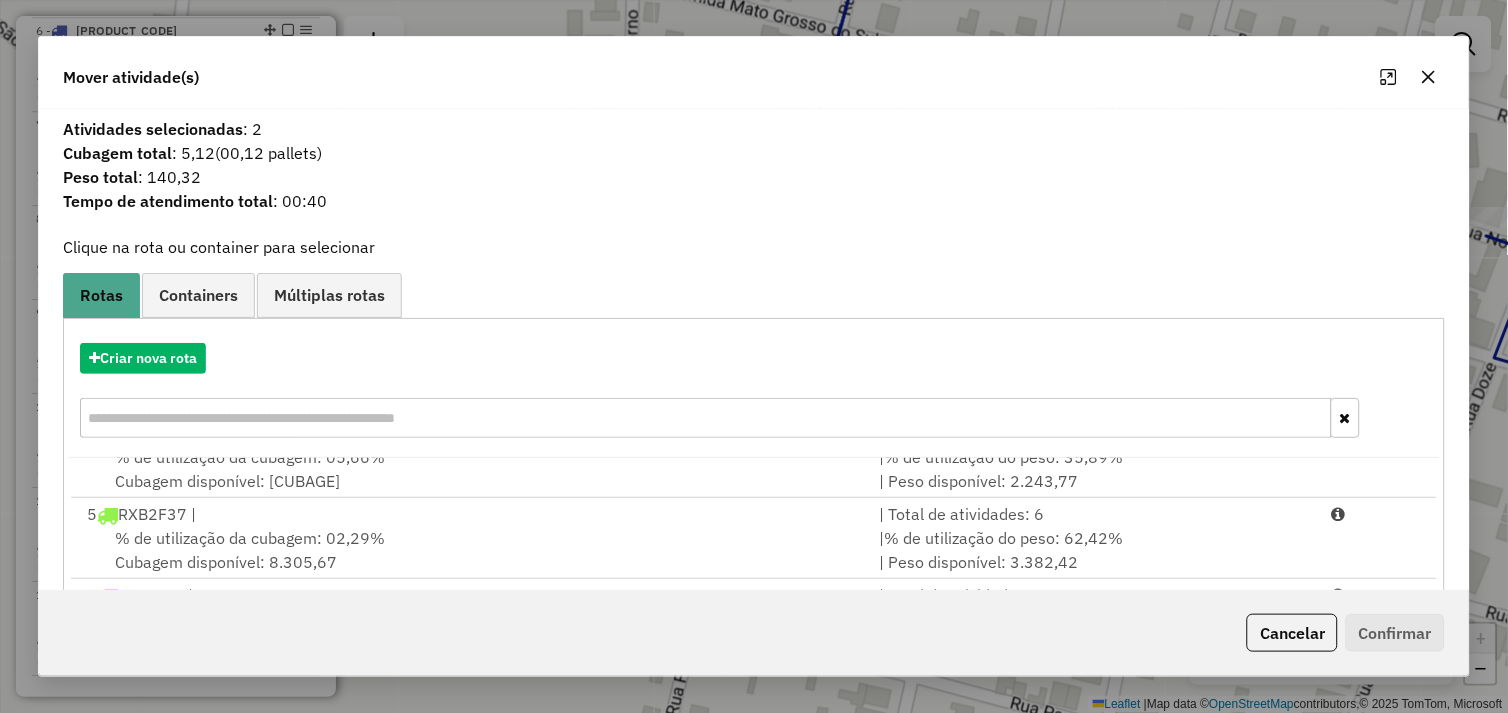 scroll, scrollTop: 492, scrollLeft: 0, axis: vertical 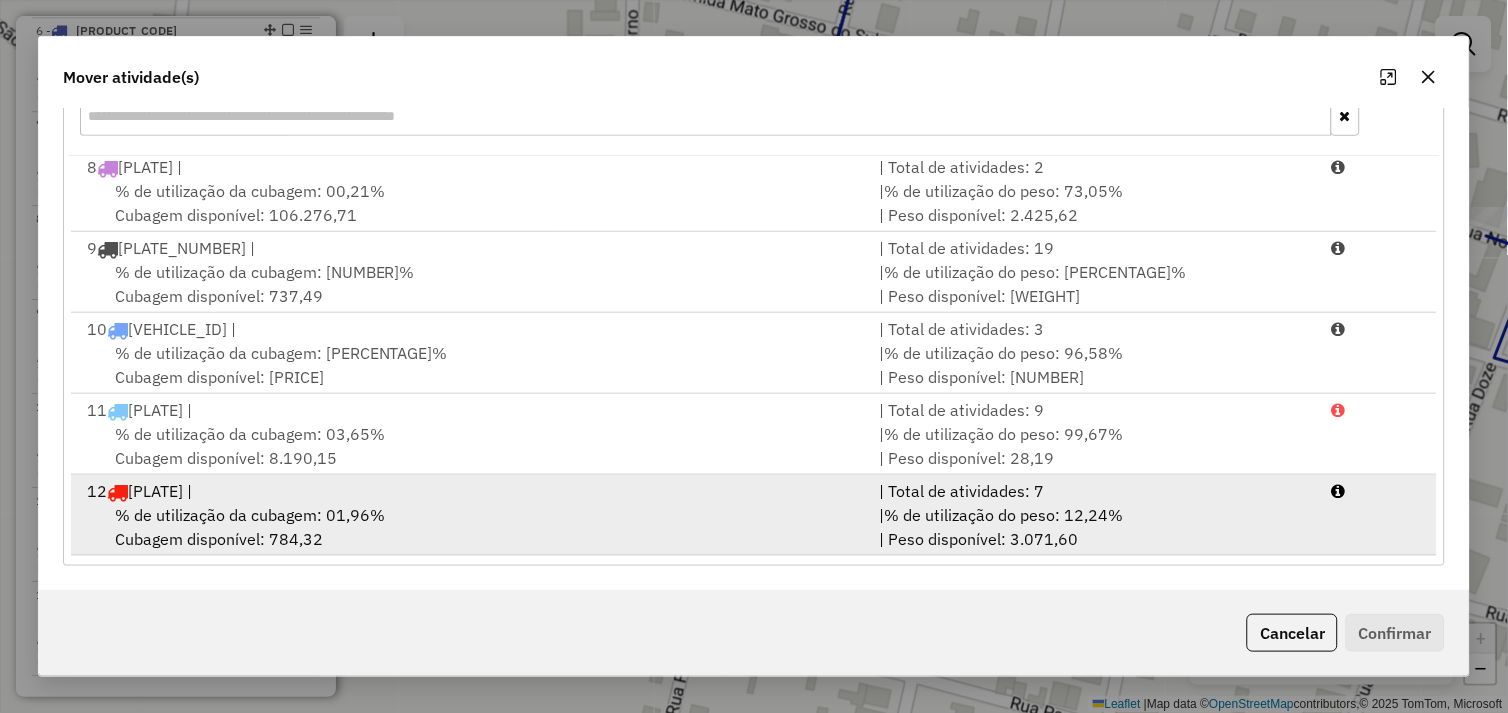 drag, startPoint x: 483, startPoint y: 524, endPoint x: 510, endPoint y: 527, distance: 27.166155 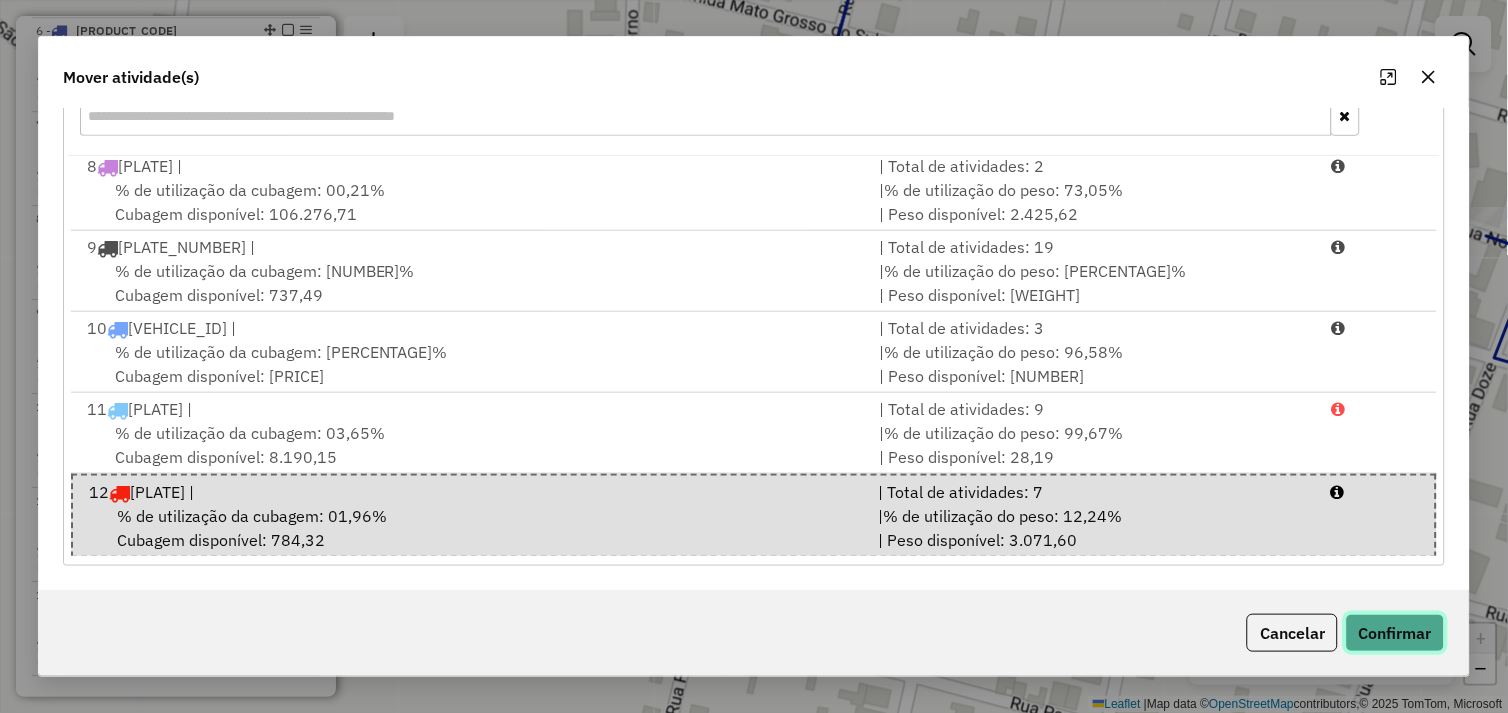 click on "Confirmar" 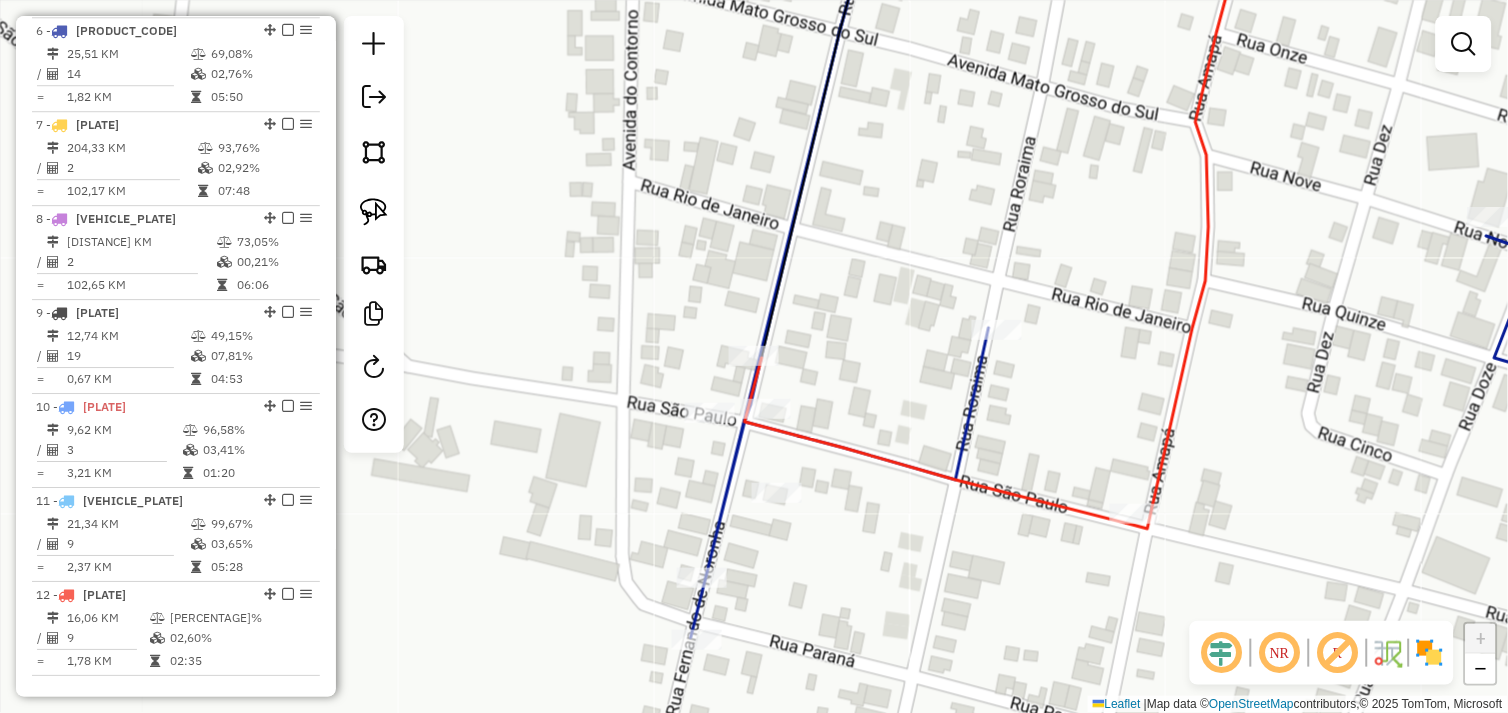 scroll, scrollTop: 0, scrollLeft: 0, axis: both 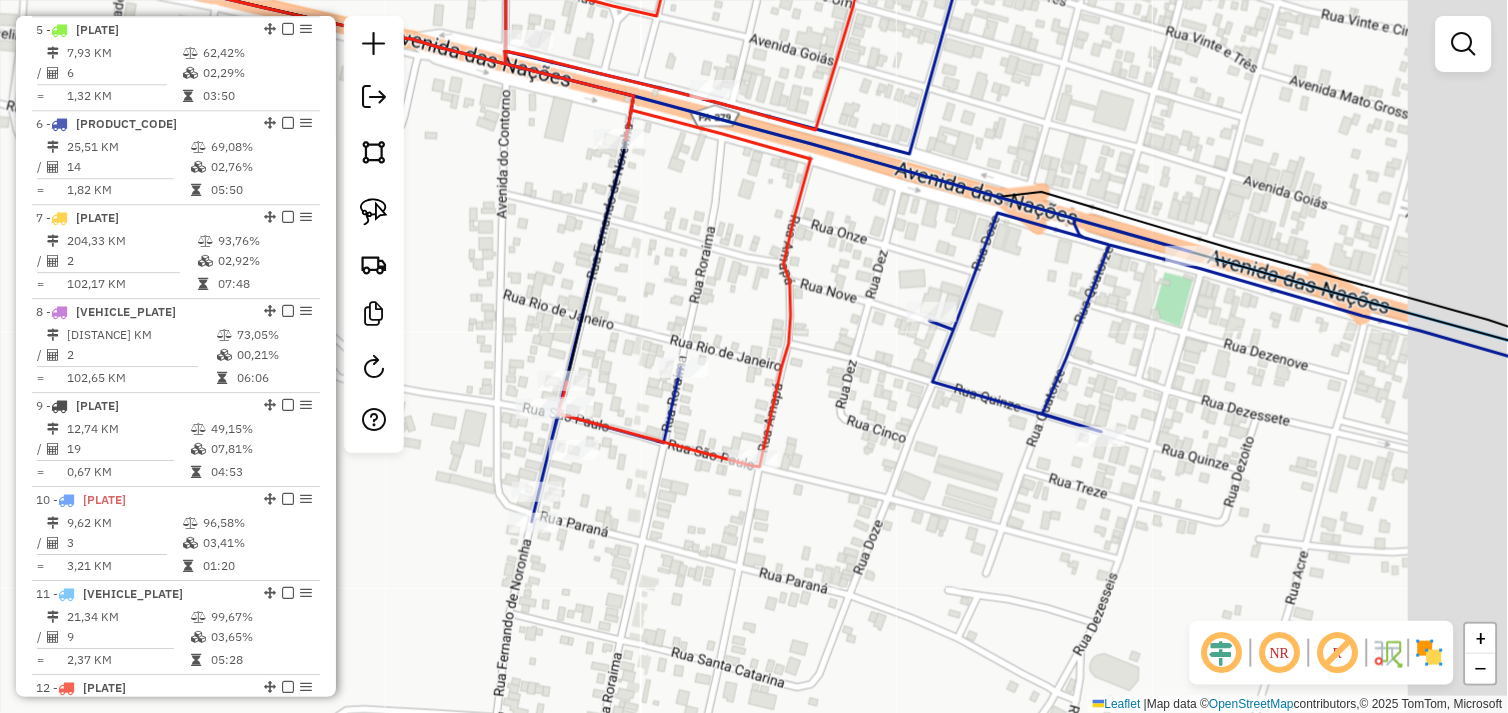 drag, startPoint x: 1011, startPoint y: 390, endPoint x: 778, endPoint y: 391, distance: 233.00215 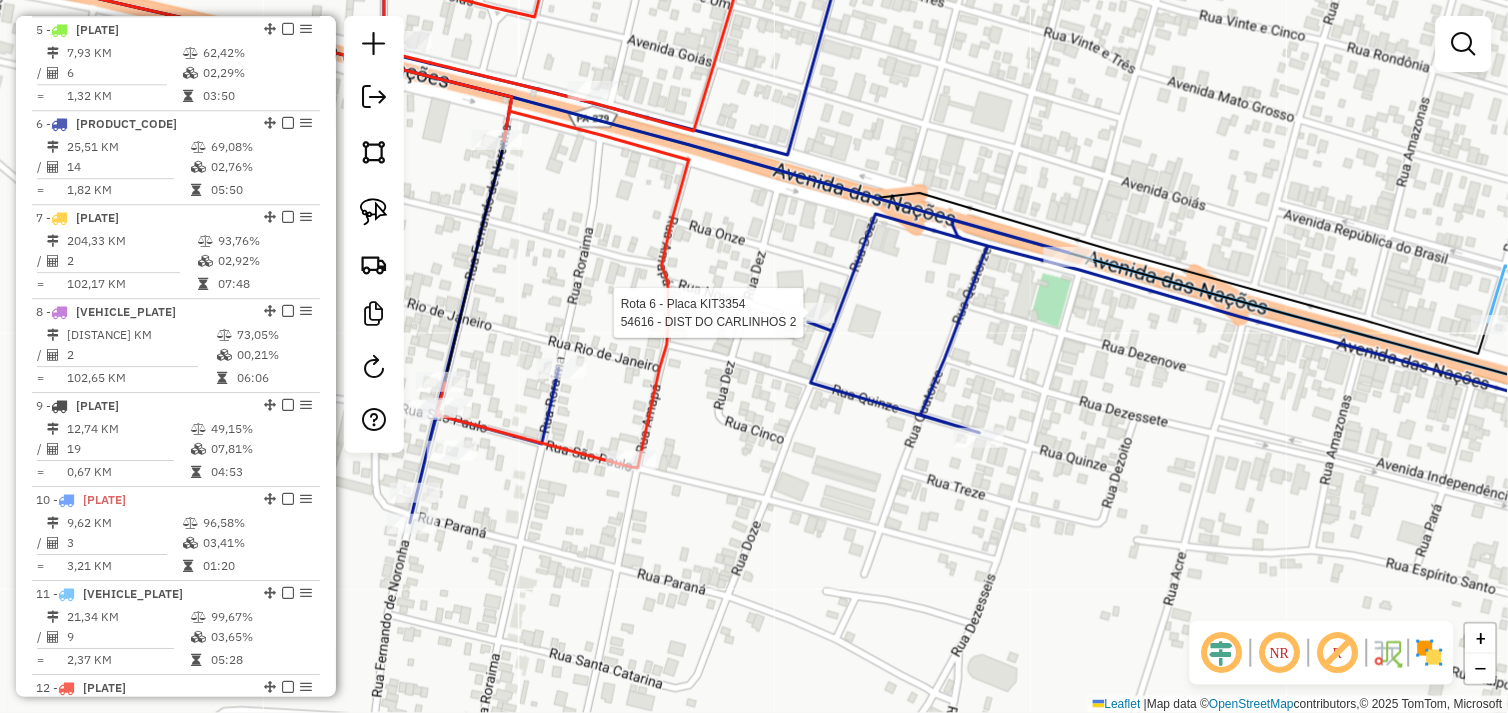 select on "*********" 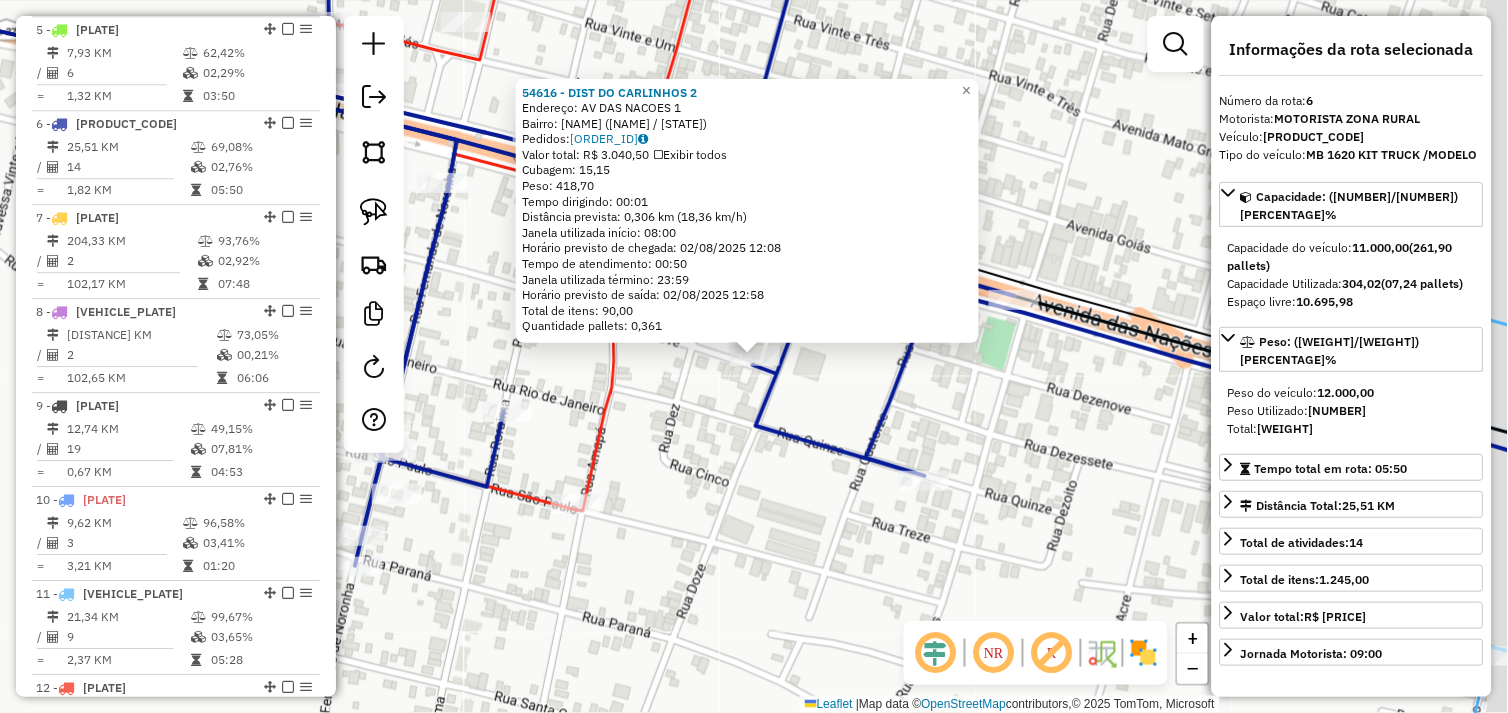 scroll, scrollTop: 1247, scrollLeft: 0, axis: vertical 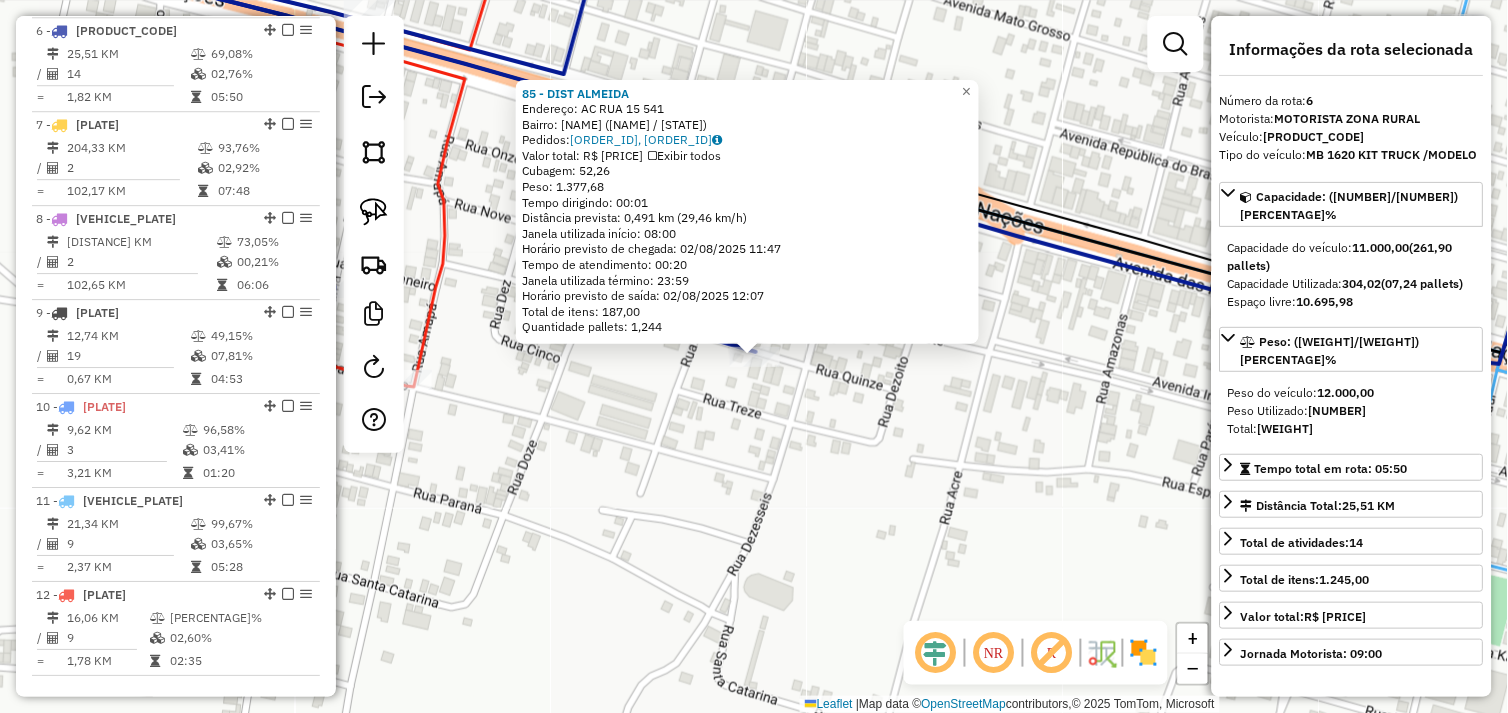 click on "85 - DIST ALMEIDA  Endereço:  AC RUA 15 [NUMBER]   Bairro: CENTRO ([CITY] / [STATE])   Pedidos:  01102393, 01102509   Valor total: R$ 9.134,68   Exibir todos   Cubagem: 52,26  Peso: 1.377,68  Tempo dirigindo: 00:01   Distância prevista: 0,491 km (29,46 km/h)   Janela utilizada início: 08:00   Horário previsto de chegada: 02/08/2025 11:47   Tempo de atendimento: 00:20   Janela utilizada término: 23:59   Horário previsto de saída: 02/08/2025 12:07   Total de itens: 187,00   Quantidade pallets: 1,244  × Janela de atendimento Grade de atendimento Capacidade Transportadoras Veículos Cliente Pedidos  Rotas Selecione os dias de semana para filtrar as janelas de atendimento  Seg   Ter   Qua   Qui   Sex   Sáb   Dom  Informe o período da janela de atendimento: De: Até:  Filtrar exatamente a janela do cliente  Considerar janela de atendimento padrão  Selecione os dias de semana para filtrar as grades de atendimento  Seg   Ter   Qua   Qui   Sex   Sáb   Dom   Peso mínimo:   Peso máximo:   De:   Até:  +" 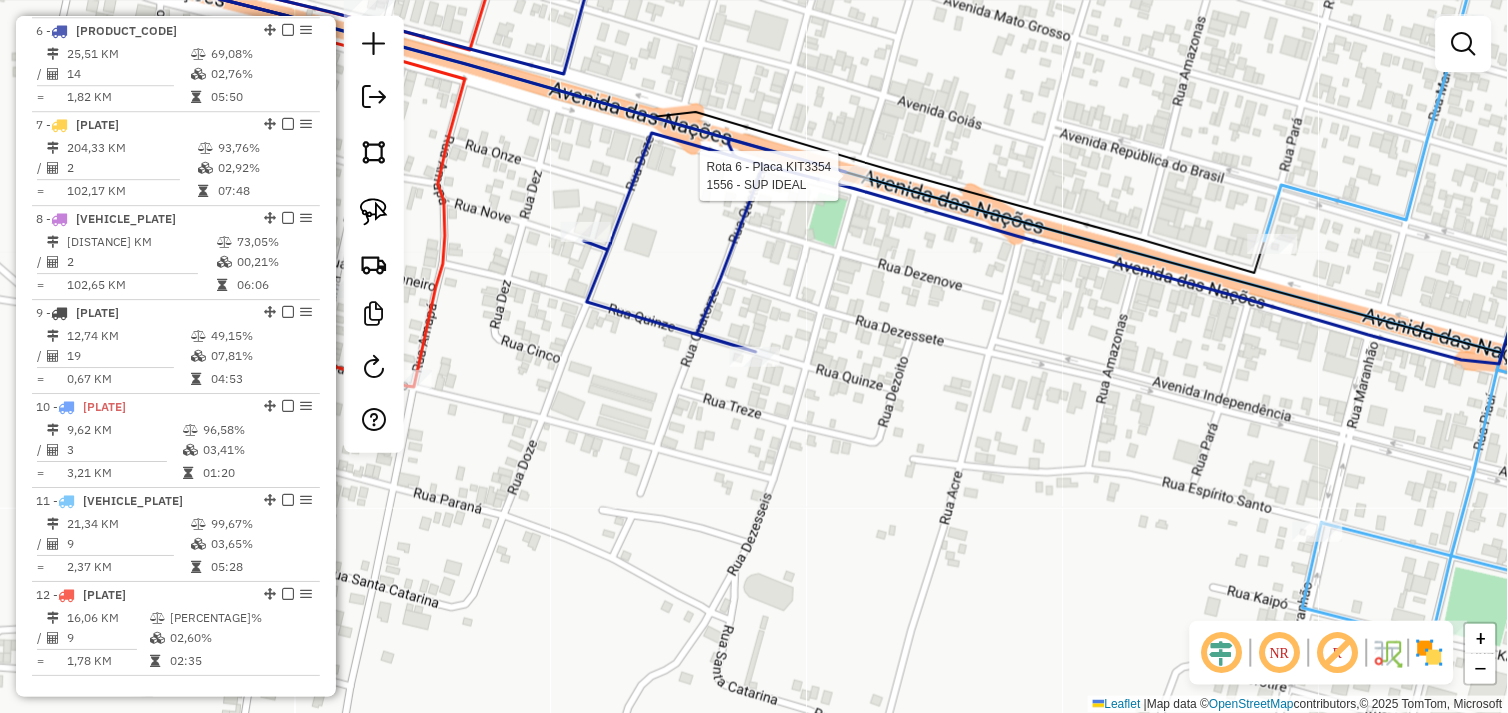 select on "*********" 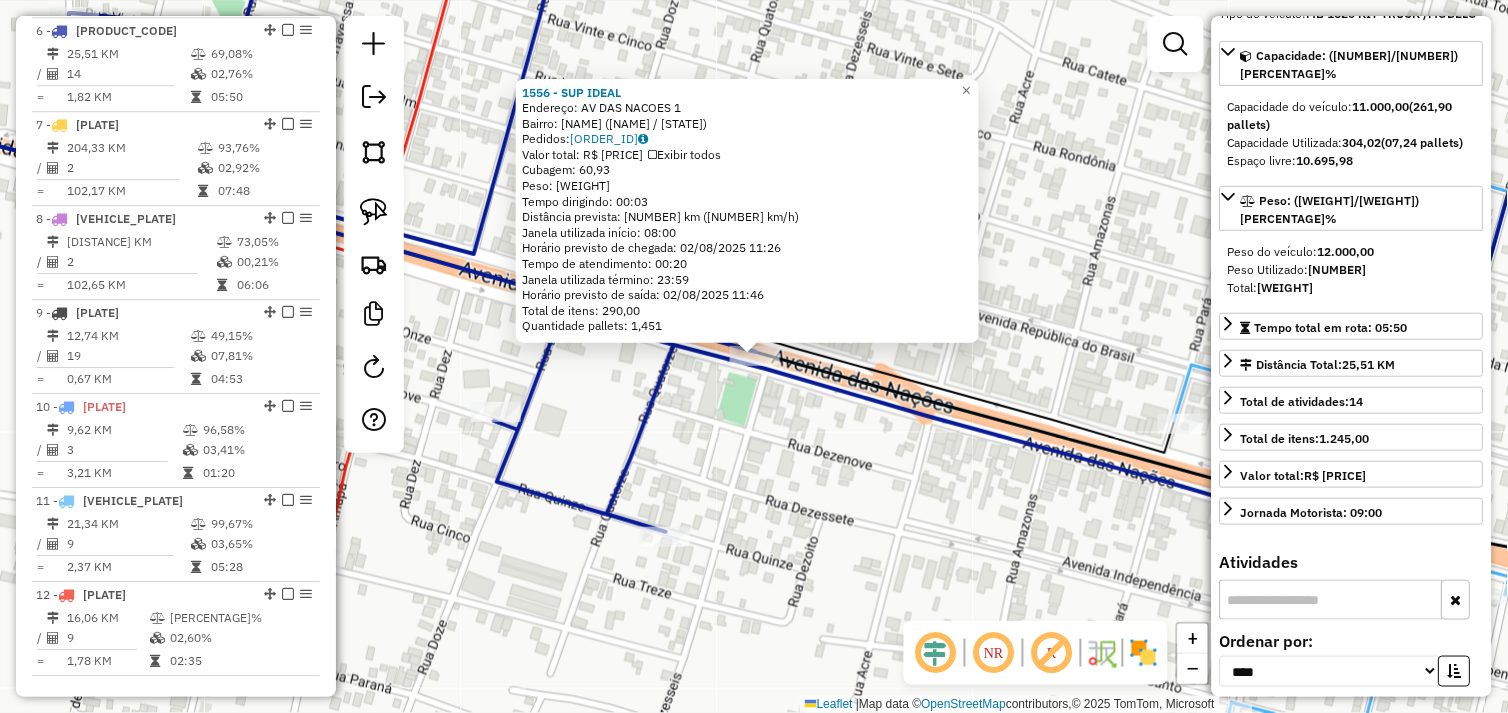 scroll, scrollTop: 444, scrollLeft: 0, axis: vertical 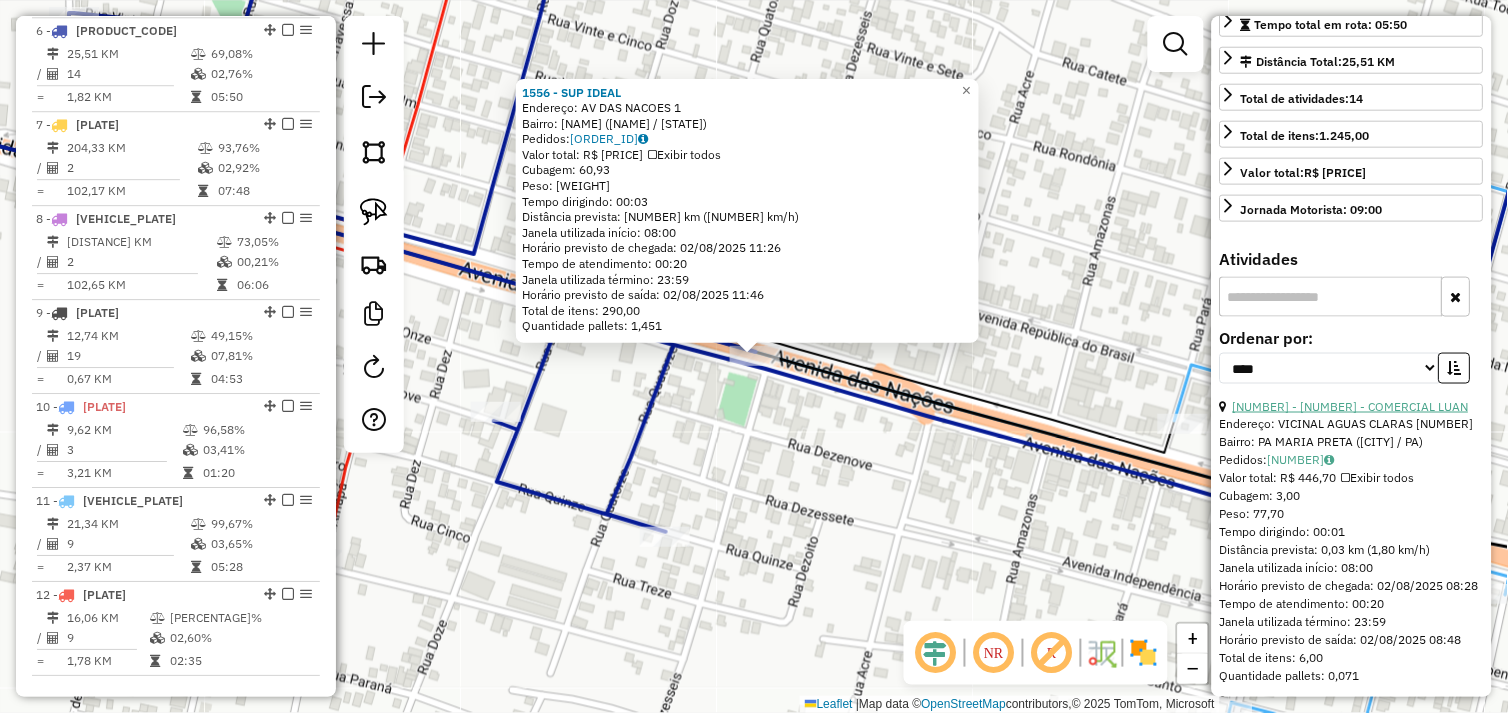 click on "[NUMBER] - [NUMBER] - COMERCIAL LUAN" at bounding box center [1351, 406] 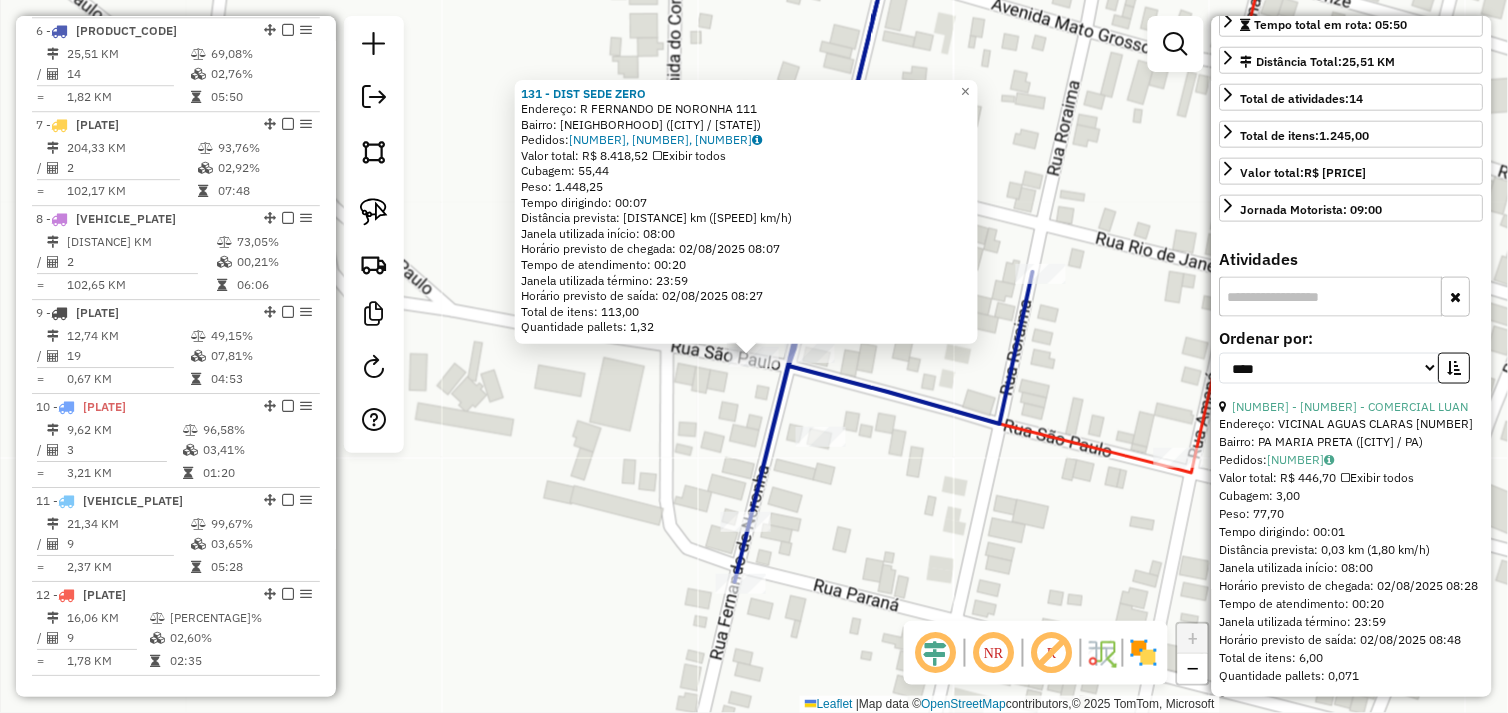 click on "[NUMBER] - DIST SEDE ZERO Endereço: R FERNANDO DE NORONHA 111 Bairro: AEROPORTO ([CITY] / [STATE]) Pedidos: 01102394, 01102395, 01102526 Valor total: R$ 8.418,52 Exibir todos Cubagem: 55,44 Peso: 1.448,25 Tempo dirigindo: 00:07 Distância prevista: 6,432 km (55,13 km/h) Janela utilizada início: 08:00 Horário previsto de chegada: 02/08/2025 08:07 Tempo de atendimento: 00:20 Janela utilizada término: 23:59 Horário previsto de saída: 02/08/2025 08:27 Total de itens: 113,00 Quantidade pallets: 1,32 × Janela de atendimento Grade de atendimento Capacidade Transportadoras Veículos Cliente Pedidos Rotas Selecione os dias de semana para filtrar as janelas de atendimento Seg Ter Qua Qui Sex Sáb Dom Informe o período da janela de atendimento: De: Até: Filtrar exatamente a janela do cliente Considerar janela de atendimento padrão Selecione os dias de semana para filtrar as grades de atendimento Seg Ter Qua Qui Sex Sáb Dom Peso mínimo: De:" 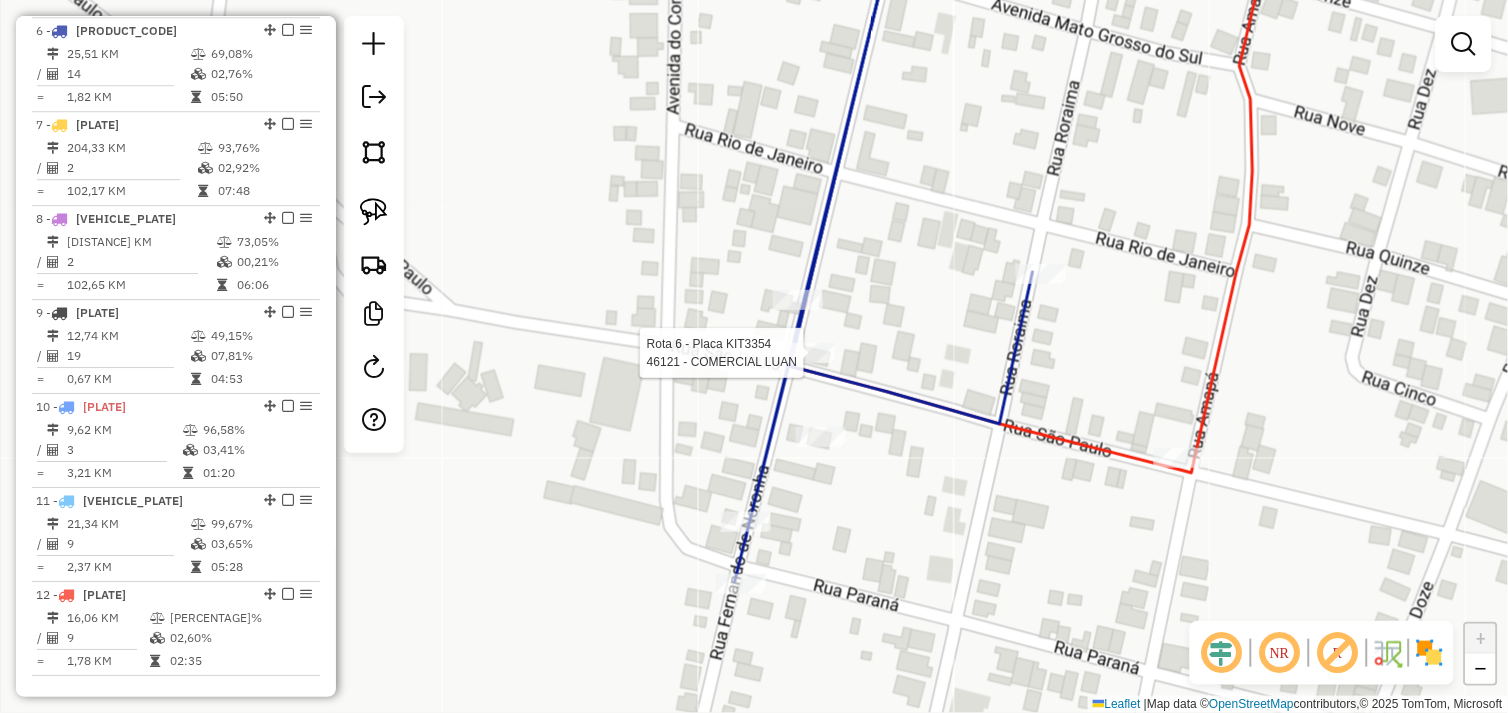 select on "*********" 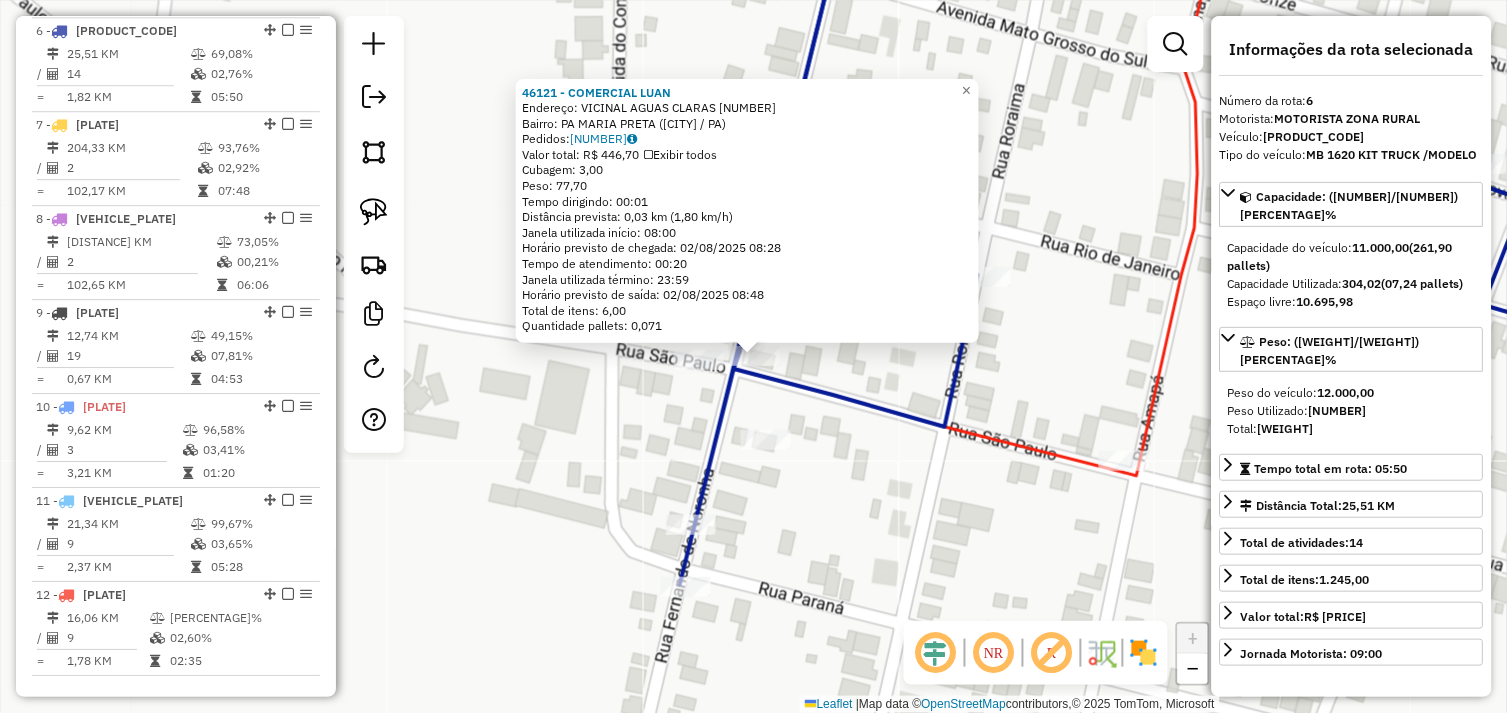 click on "Endereço: VICINAL AGUAS CLARAS 1 Bairro: PA MARIA PRETA ([CITY] / [STATE]) Pedidos: 01102377 Valor total: R$ 446,70 Exibir todos Cubagem: 3,00 Peso: 77,70 Tempo dirigindo: 00:01 Distância prevista: 0,03 km (1,80 km/h) Janela utilizada início: 08:00 Horário previsto de chegada: 02/08/2025 08:28 Tempo de atendimento: 00:20 Janela utilizada término: 23:59 Horário previsto de saída: 02/08/2025 08:48 Total de itens: 6,00 Quantidade pallets: 0,071 × Janela de atendimento Grade de atendimento Capacidade Transportadoras Veículos Cliente Pedidos Rotas Selecione os dias de semana para filtrar as janelas de atendimento Seg Ter Qua Qui Sex Sáb Dom Informe o período da janela de atendimento: De: Até: Filtrar exatamente a janela do cliente Considerar janela de atendimento padrão Selecione os dias de semana para filtrar as grades de atendimento Seg Ter Qua Qui Sex Sáb Dom Peso mínimo: Peso máximo: De: Até:" 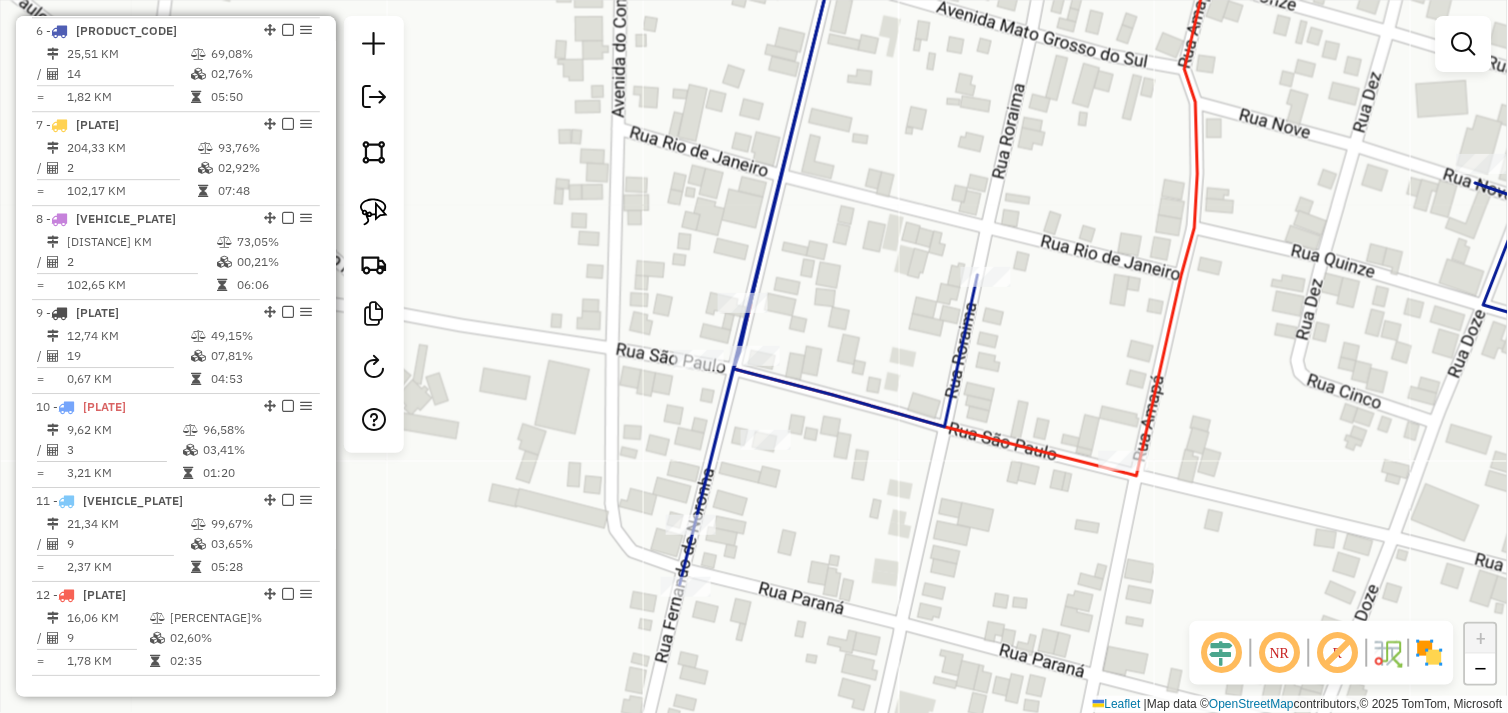 drag, startPoint x: 371, startPoint y: 213, endPoint x: 641, endPoint y: 354, distance: 304.59973 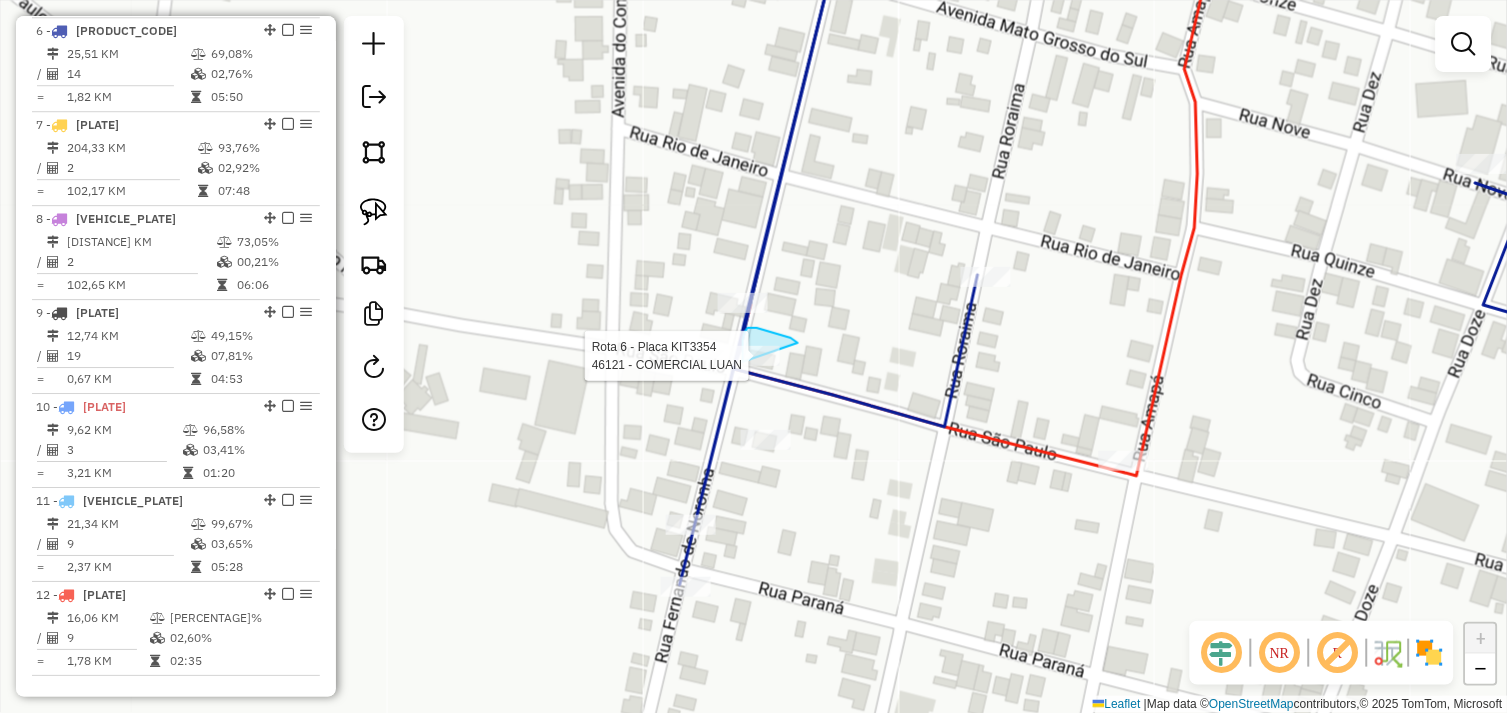 drag, startPoint x: 798, startPoint y: 343, endPoint x: 762, endPoint y: 370, distance: 45 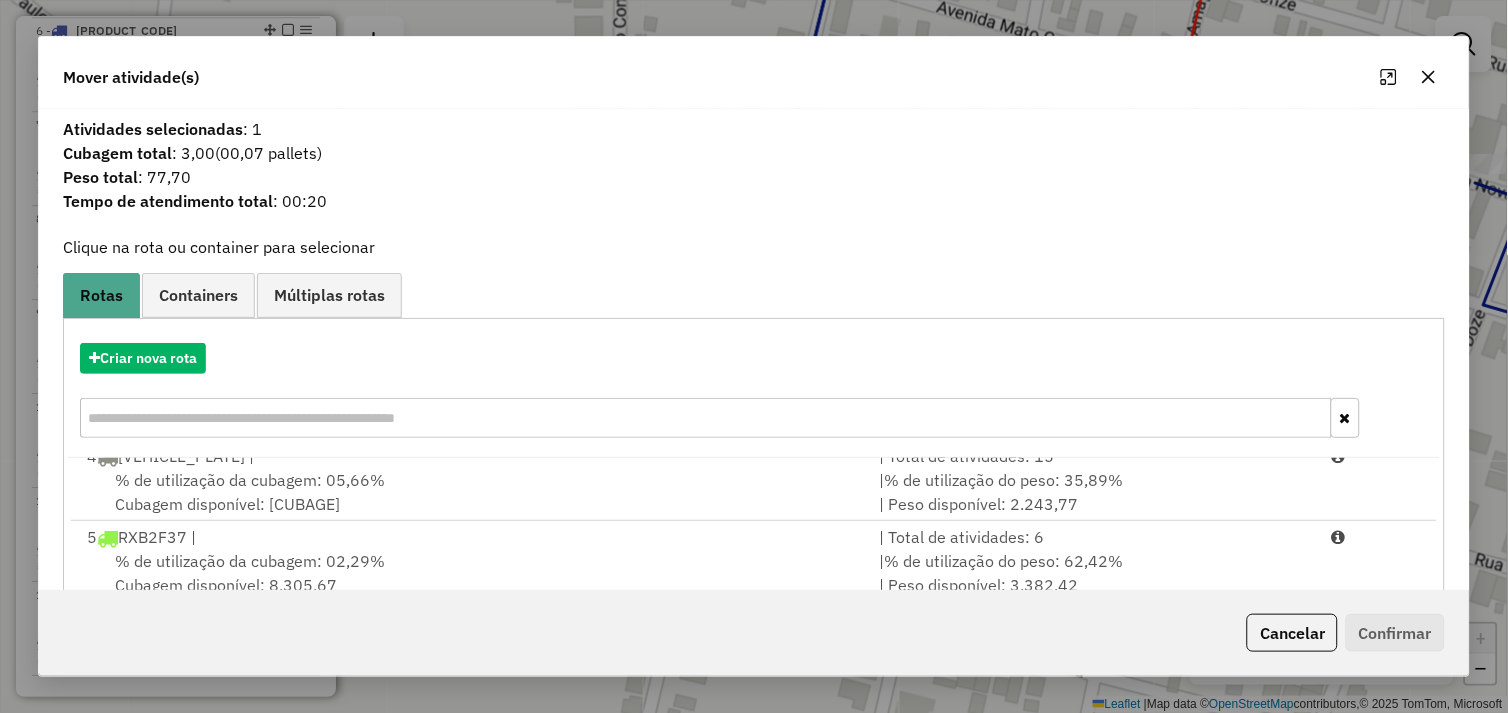 scroll, scrollTop: 492, scrollLeft: 0, axis: vertical 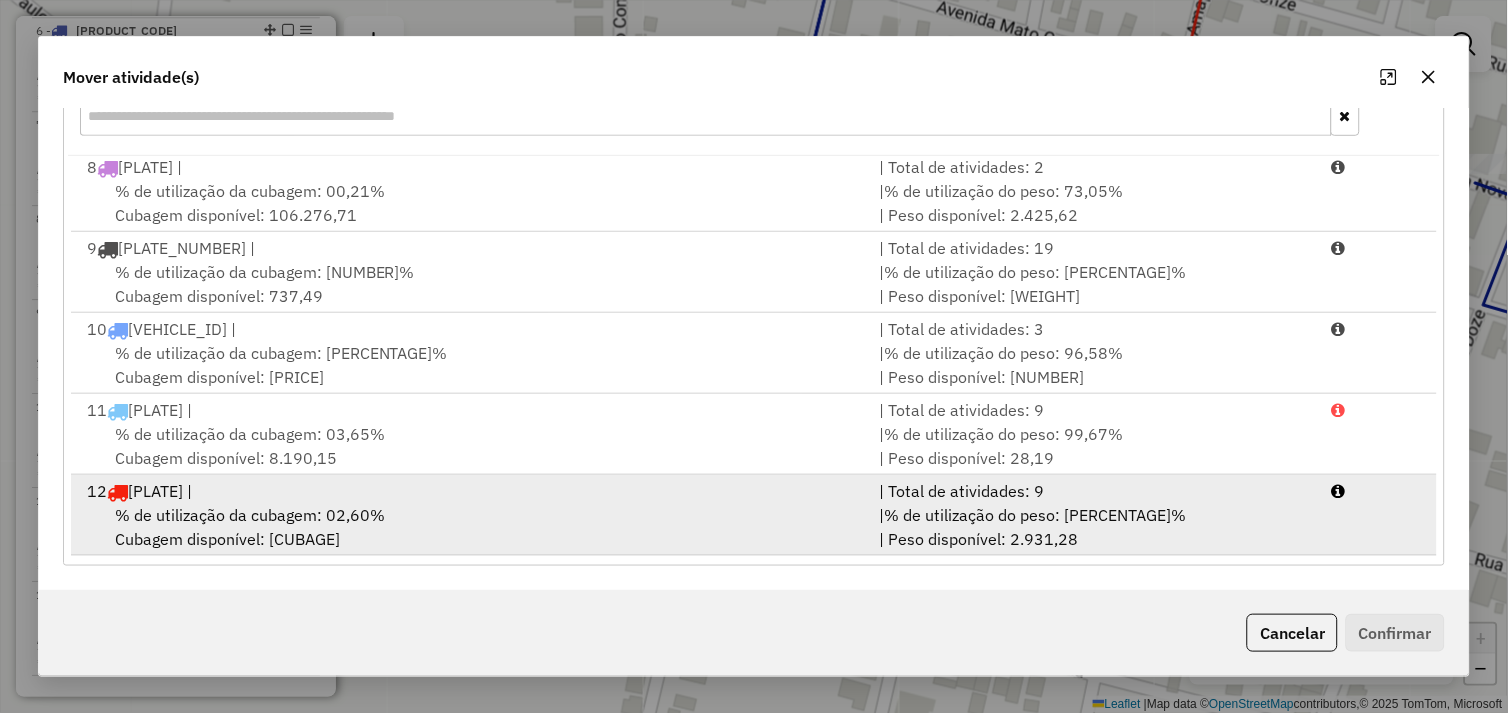 click on "% de utilização da cubagem: 02,60%  Cubagem disponível: 779,20" at bounding box center [471, 527] 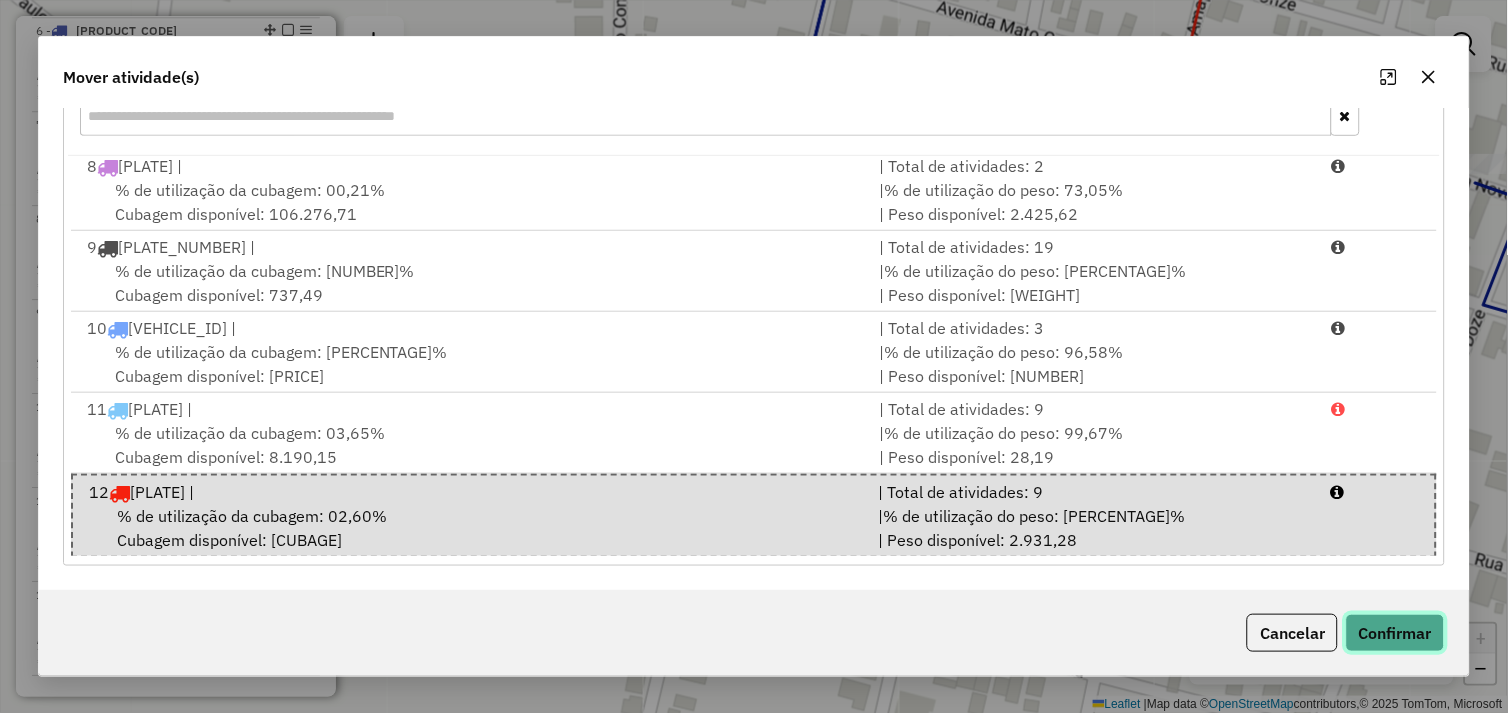drag, startPoint x: 1378, startPoint y: 630, endPoint x: 1287, endPoint y: 612, distance: 92.76314 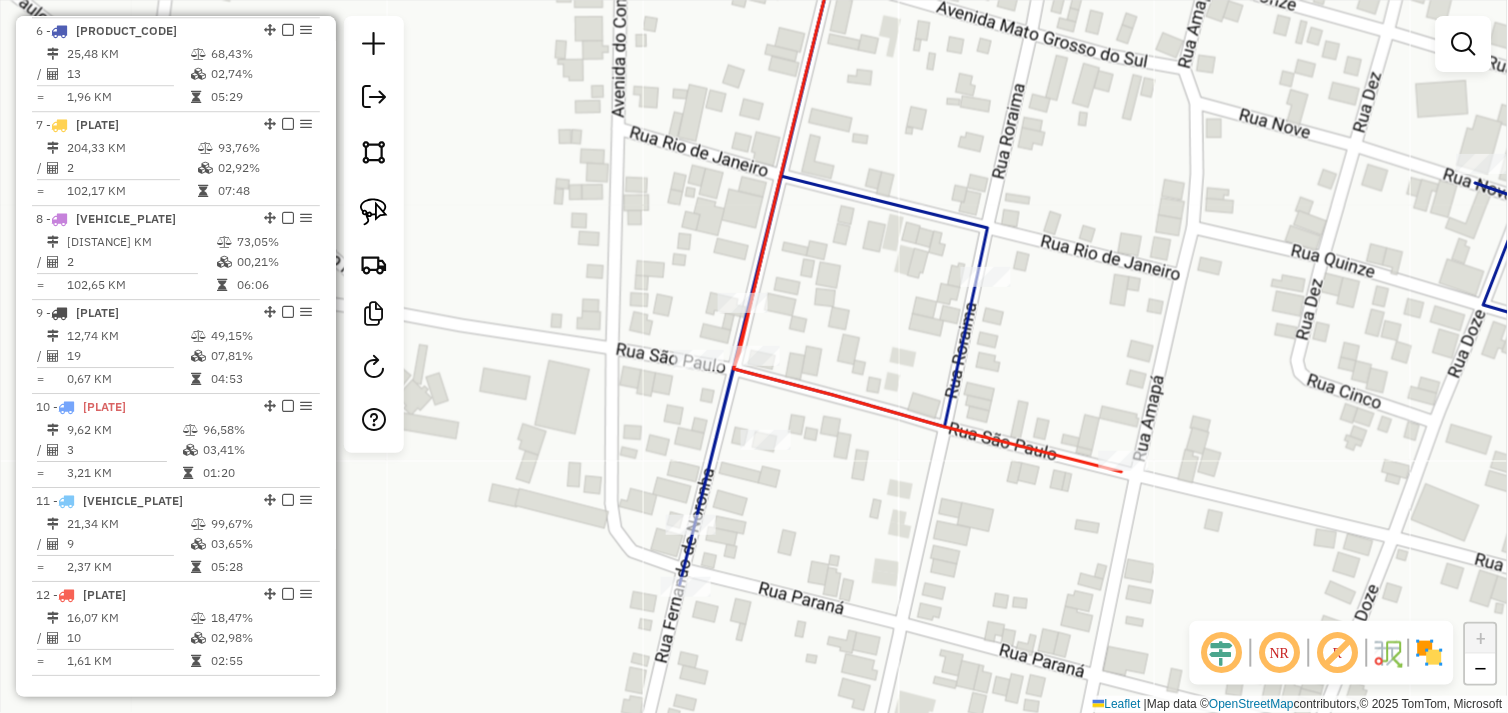 scroll, scrollTop: 0, scrollLeft: 0, axis: both 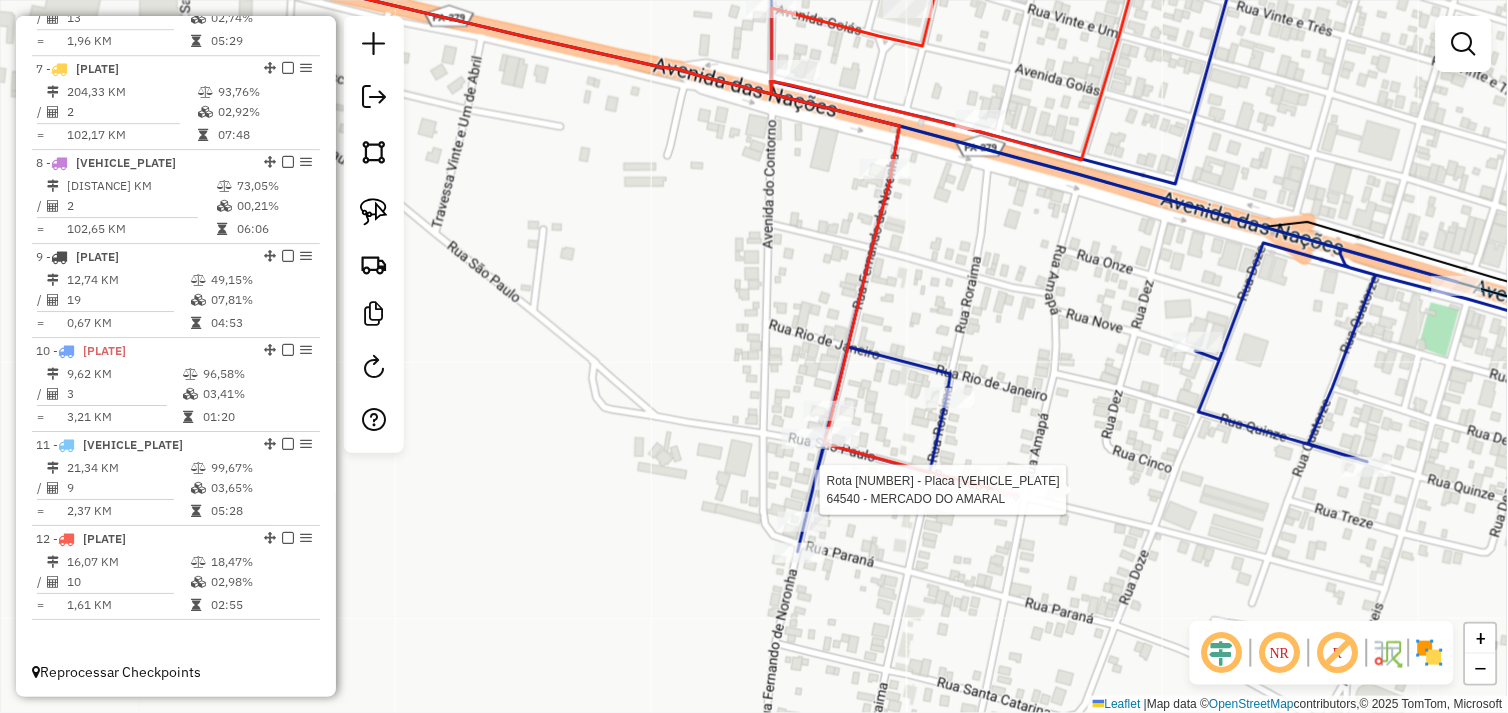 select on "*********" 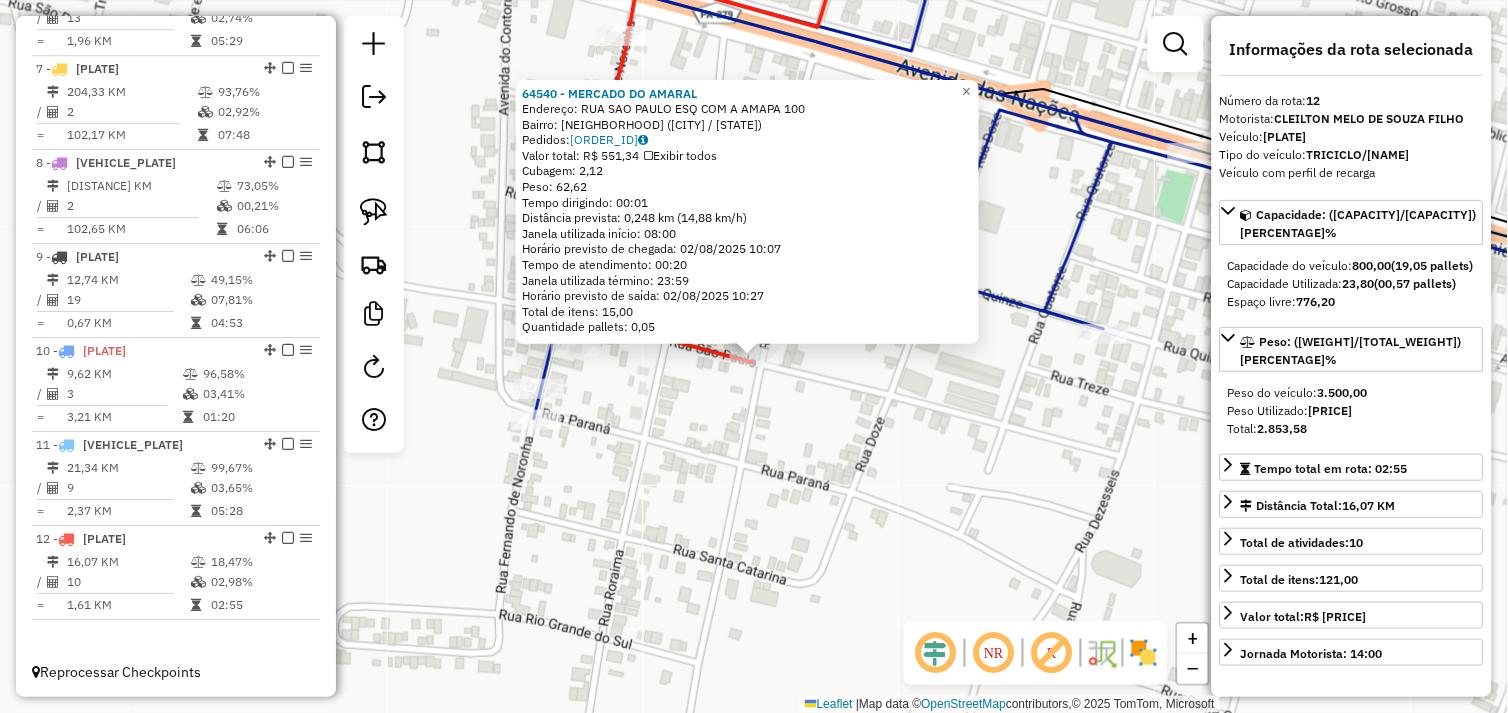 click on "[NUMBER] - [NAME]  Endereço:  [ROUTE] [NUMBER] [ROUTE] [NAME] [NUMBER]   Bairro: [NAME] ([NAME] / [STATE])   Pedidos:  [NUMBER]   Valor total: R$ [NUMBER]   Exibir todos   Cubagem: [NUMBER]  Peso: [NUMBER]  Tempo dirigindo: [TIME]   Distância prevista: [NUMBER] km ([NUMBER] km/h)   Janela utilizada início: [TIME]   Horário previsto de chegada: [DATE] [TIME]   Tempo de atendimento: [TIME]   Janela utilizada término: [TIME]   Horário previsto de saída: [DATE] [TIME]   Total de itens: [NUMBER]   Quantidade pallets: [NUMBER]  × Janela de atendimento Grade de atendimento Capacidade Transportadoras Veículos Cliente Pedidos  Rotas Selecione os dias de semana para filtrar as janelas de atendimento  Seg   Ter   Qua   Qui   Sex   Sáb   Dom  Informe o período da janela de atendimento: De: Até:  Filtrar exatamente a janela do cliente  Considerar janela de atendimento padrão  Selecione os dias de semana para filtrar as grades de atendimento  Seg   Ter   Qua   Qui   Sex   Sáb   Dom   Peso mínimo:   Peso máximo:   +" 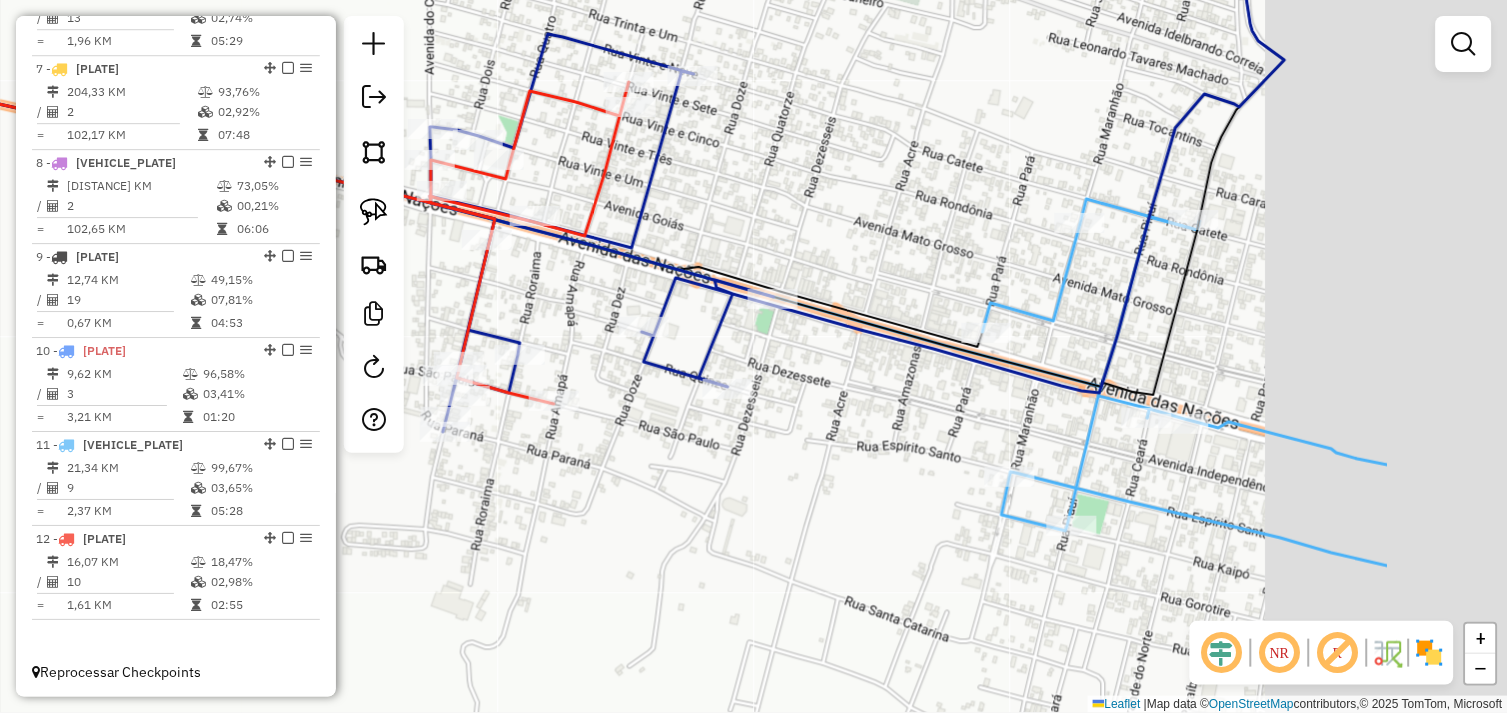 drag, startPoint x: 926, startPoint y: 516, endPoint x: 634, endPoint y: 501, distance: 292.385 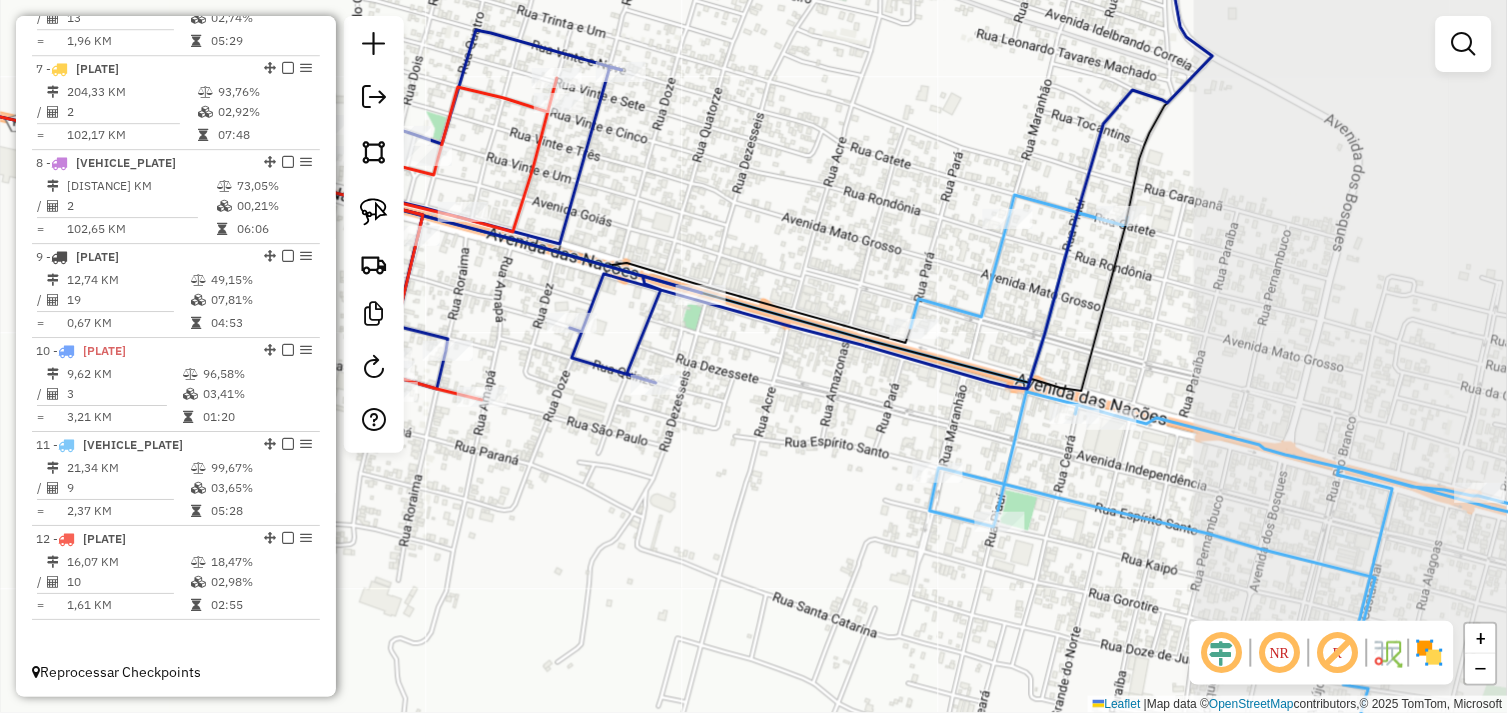 drag, startPoint x: 671, startPoint y: 497, endPoint x: 653, endPoint y: 495, distance: 18.110771 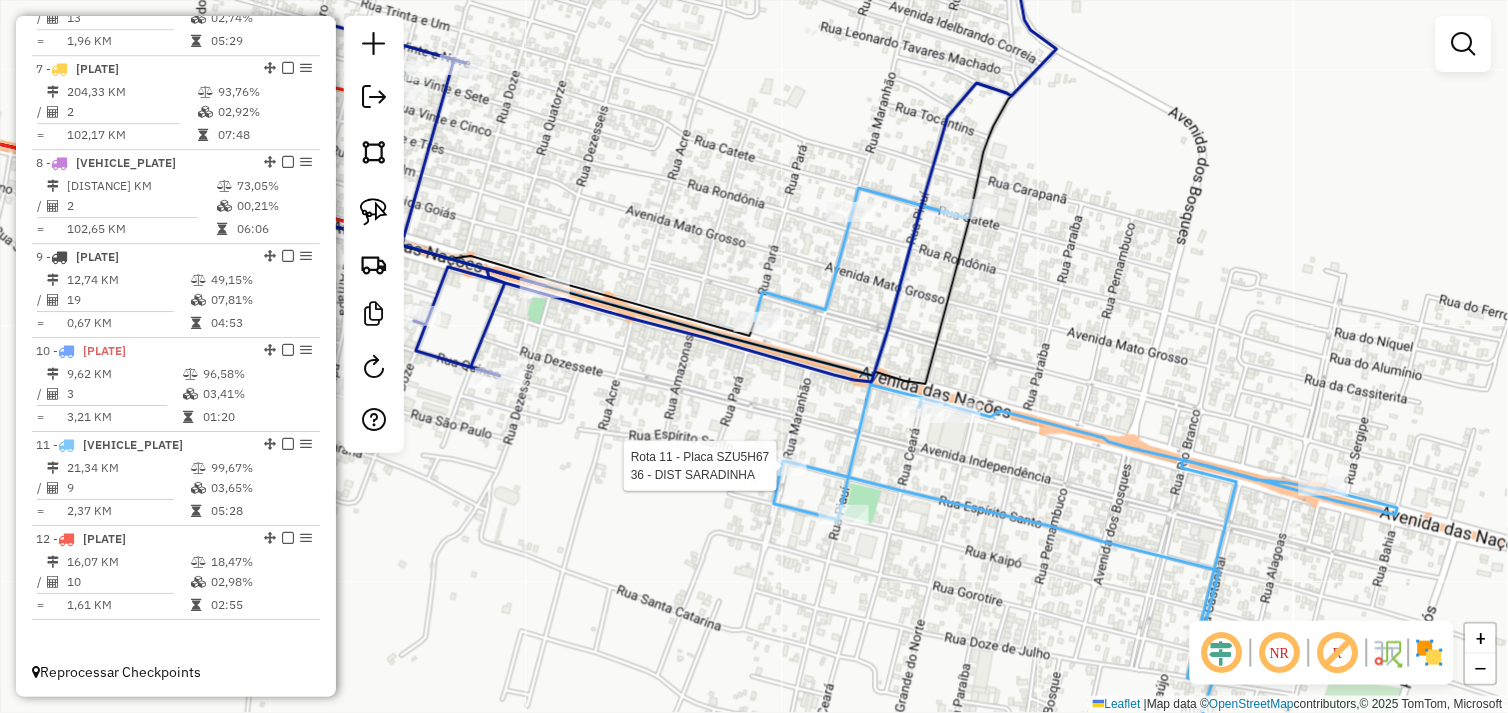 select on "*********" 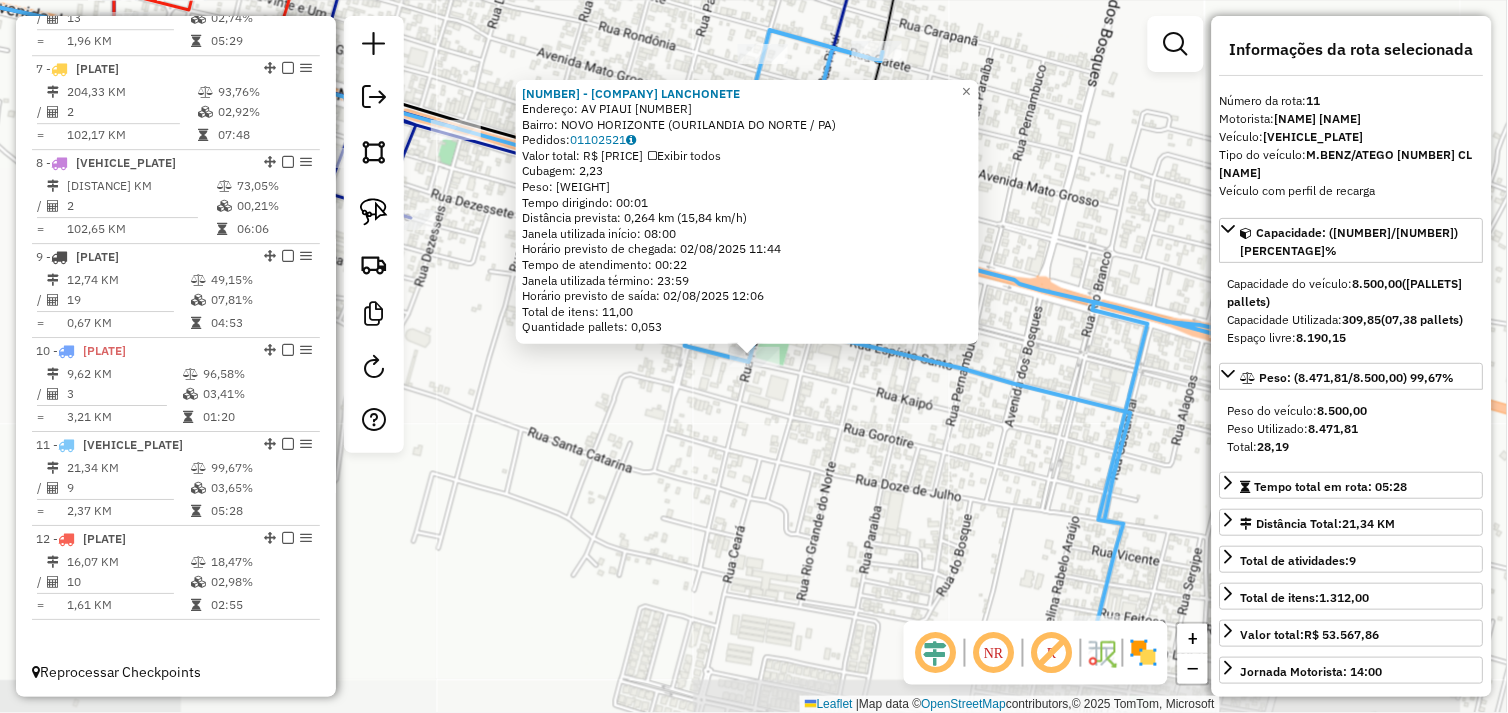 click on "569 - DELICIA LANCHONETE  Endereço:  AV PIAUI 1   Bairro: NOVO HORIZONTE ([CITY] / [STATE])   Pedidos:  01102521   Valor total: R$ 366,34   Exibir todos   Cubagem: 2,23  Peso: 65,14  Tempo dirigindo: 00:01   Distância prevista: 0,264 km (15,84 km/h)   Janela utilizada início: 08:00   Horário previsto de chegada: 02/08/2025 11:44   Tempo de atendimento: 00:22   Janela utilizada término: 23:59   Horário previsto de saída: 02/08/2025 12:06   Total de itens: 11,00   Quantidade pallets: 0,053  × Janela de atendimento Grade de atendimento Capacidade Transportadoras Veículos Cliente Pedidos  Rotas Selecione os dias da semana para filtrar as janelas de atendimento  Seg   Ter   Qua   Qui   Sex   Sáb   Dom  Informe o período da janela de atendimento: De: Até:  Filtrar exatamente a janela do cliente  Considerar janela de atendimento padrão  Selecione os dias da semana para filtrar as grades de atendimento  Seg   Ter   Qua   Qui   Sex   Sáb   Dom   Clientes fora do dia de atendimento selecionado De:" 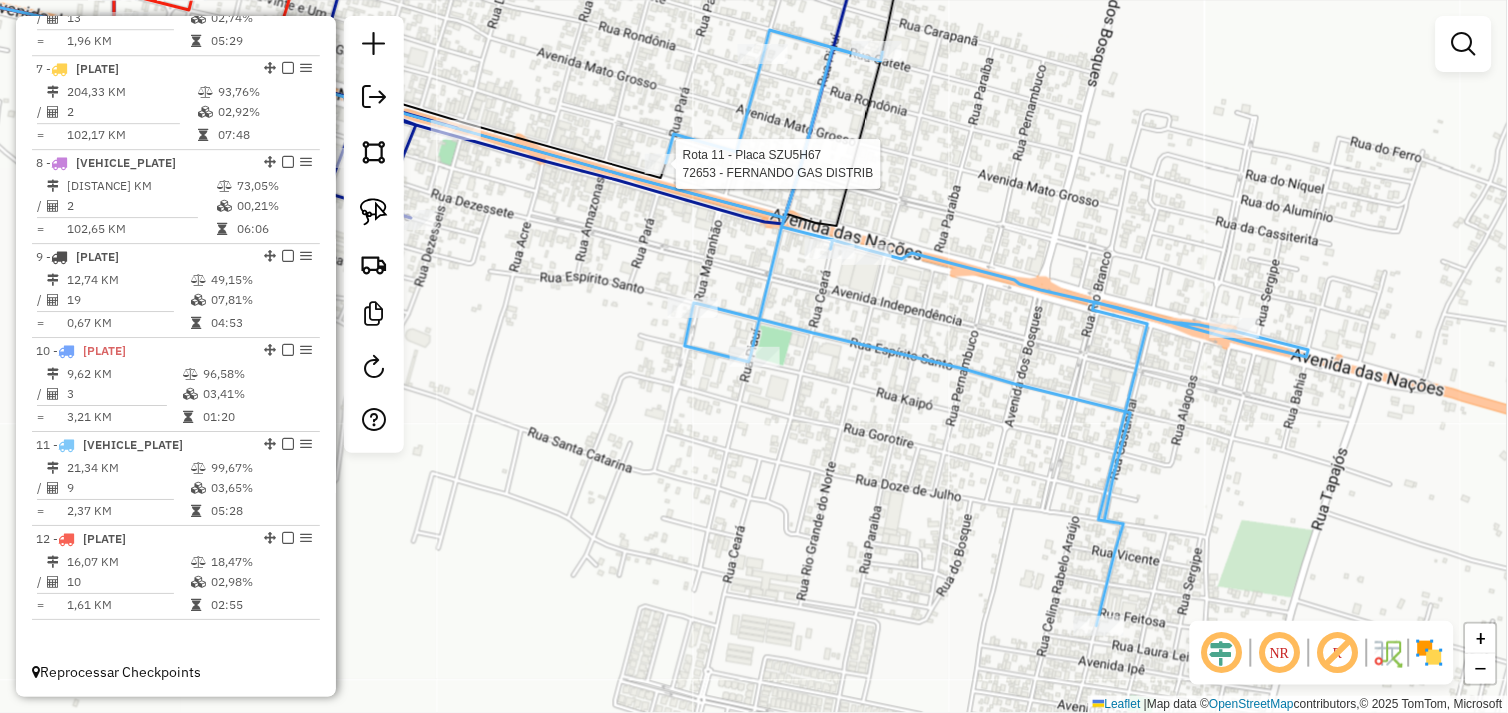 select on "*********" 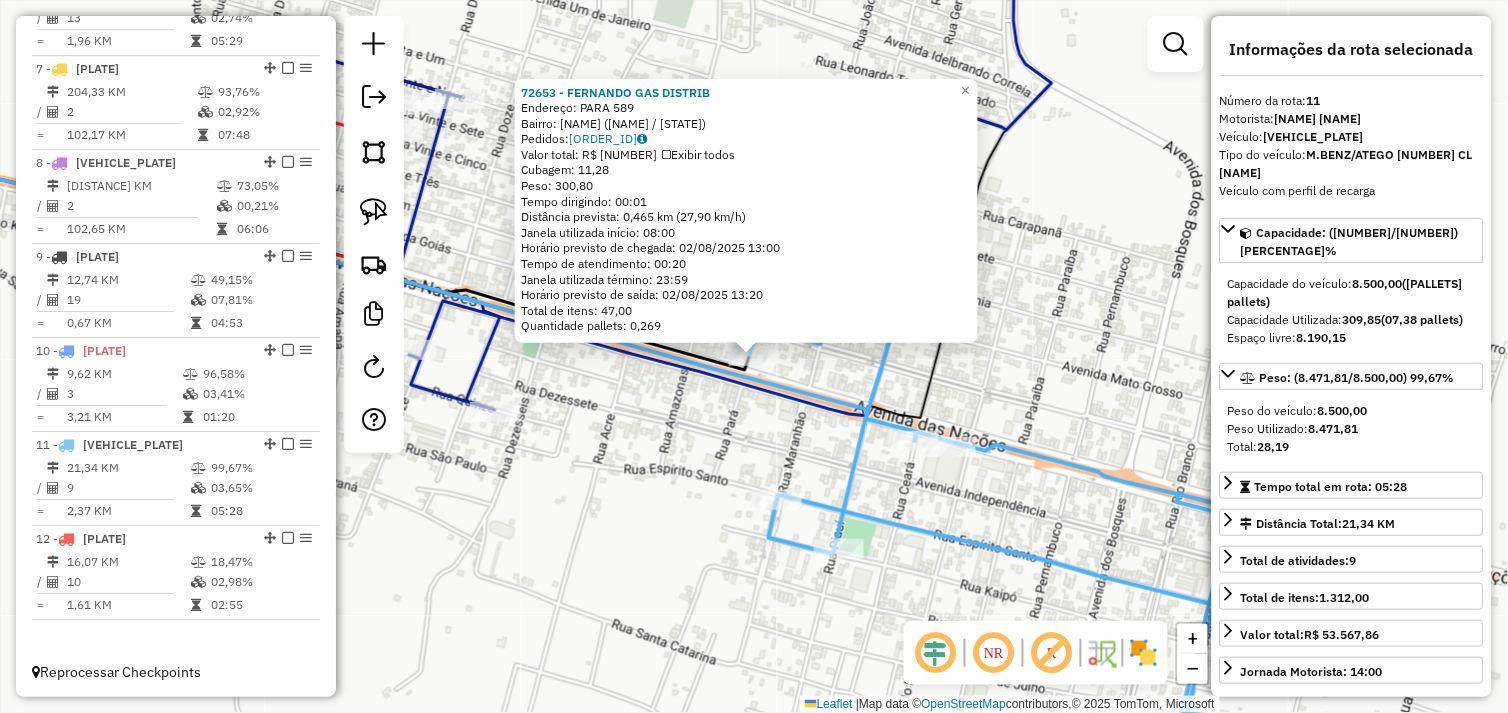 click on "[NUMBER] - [BUSINESS_NAME]  Endereço:  [STREET] [NUMBER]   Bairro: [NEIGHBORHOOD] ([CITY] / [STATE])   Pedidos:  [ORDER_ID], [ORDER_ID]   Valor total: R$ [PRICE]   Exibir todos   Cubagem: [VOLUME]  Peso: [WEIGHT]  Tempo dirigindo: [TIME]   Distância prevista: [DISTANCE] km ([SPEED] km/h)   Janela utilizada início: [TIME]   Horário previsto de chegada: [DATE] [TIME]   Tempo de atendimento: [TIME]   Janela utilizada término: [TIME]   Horário previsto de saída: [DATE] [TIME]   Total de itens: [ITEMS]   Quantidade pallets: [PALLETS]  × Janela de atendimento Grade de atendimento Capacidade Transportadoras Veículos Cliente Pedidos  Rotas Selecione os dias de semana para filtrar as janelas de atendimento  Seg   Ter   Qua   Qui   Sex   Sáb   Dom  Informe o período da janela de atendimento: De: Até:  Filtrar exatamente a janela do cliente  Considerar janela de atendimento padrão   Seg   Ter   Qua   Qui   Sex   Sáb   Dom   Considerar clientes sem dia de atendimento cadastrado  +" 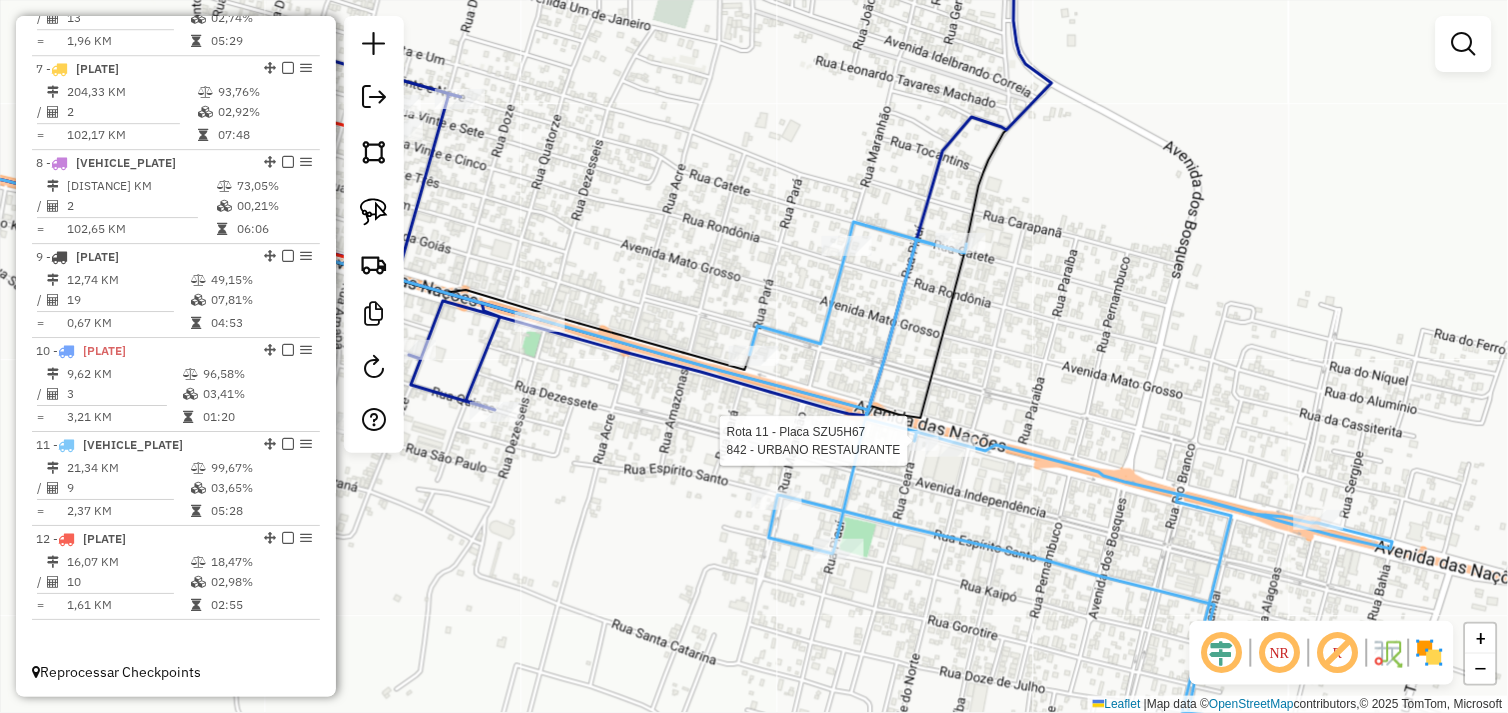 select on "*********" 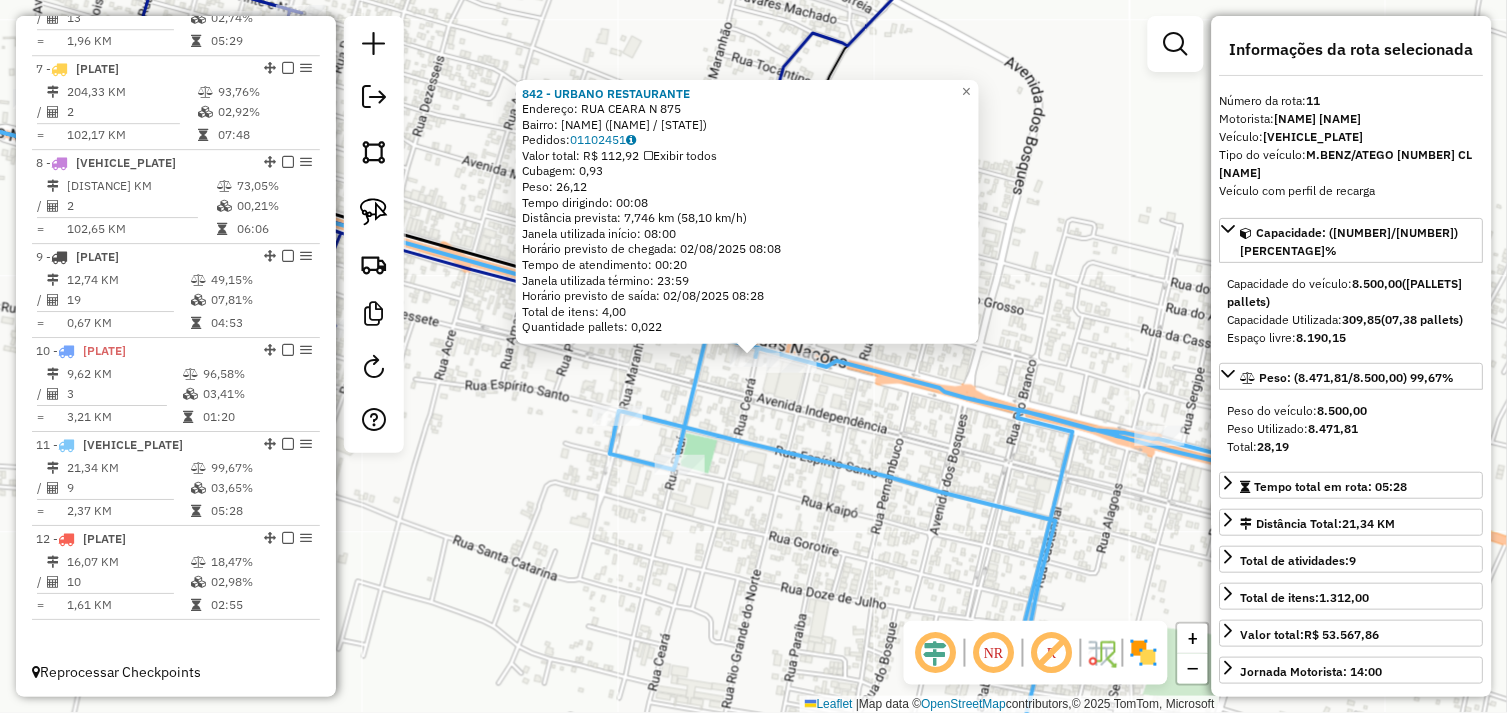 click on "[CODE] - URBANO RESTAURANTE  Endereço: RUA CEARA N [NUMBER]   Bairro: CENTRO ([CITY] / [STATE])   Pedidos:  [ORDER_ID]   Valor total: R$ [PRICE]   Exibir todos   Cubagem: [CUBAGE]  Peso: [WEIGHT]  Tempo dirigindo: [TIME]   Distância prevista: [DISTANCE] km ([SPEED] km/h)   Janela utilizada início: [TIME]   Horário previsto de chegada: [DATE] [TIME]   Tempo de atendimento: [TIME]   Janela utilizada término: [TIME]   Horário previsto de saída: [DATE] [TIME]   Total de itens: [ITEMS]   Quantidade pallets: [PALLETS]  × Janela de atendimento Grade de atendimento Capacidade Transportadoras Veículos Cliente Pedidos  Rotas Selecione os dias de semana para filtrar as janelas de atendimento  Seg   Ter   Qua   Qui   Sex   Sáb   Dom  Informe o período da janela de atendimento: De: Até:  Filtrar exatamente a janela do cliente  Considerar janela de atendimento padrão  Selecione os dias de semana para filtrar as grades de atendimento  Seg   Ter   Qua   Qui   Sex   Sáb   Dom   Considerar clientes sem dia de atendimento cadastrado +" 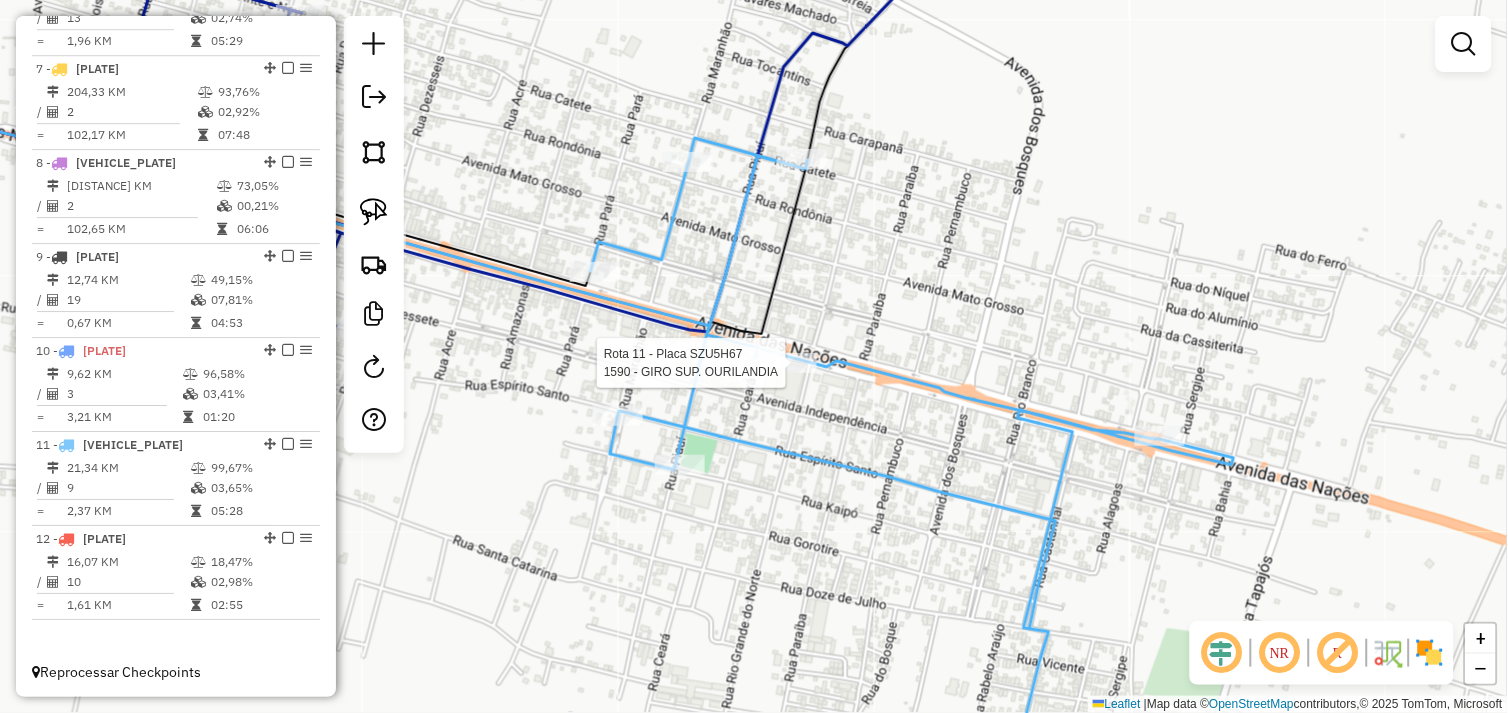 select on "*********" 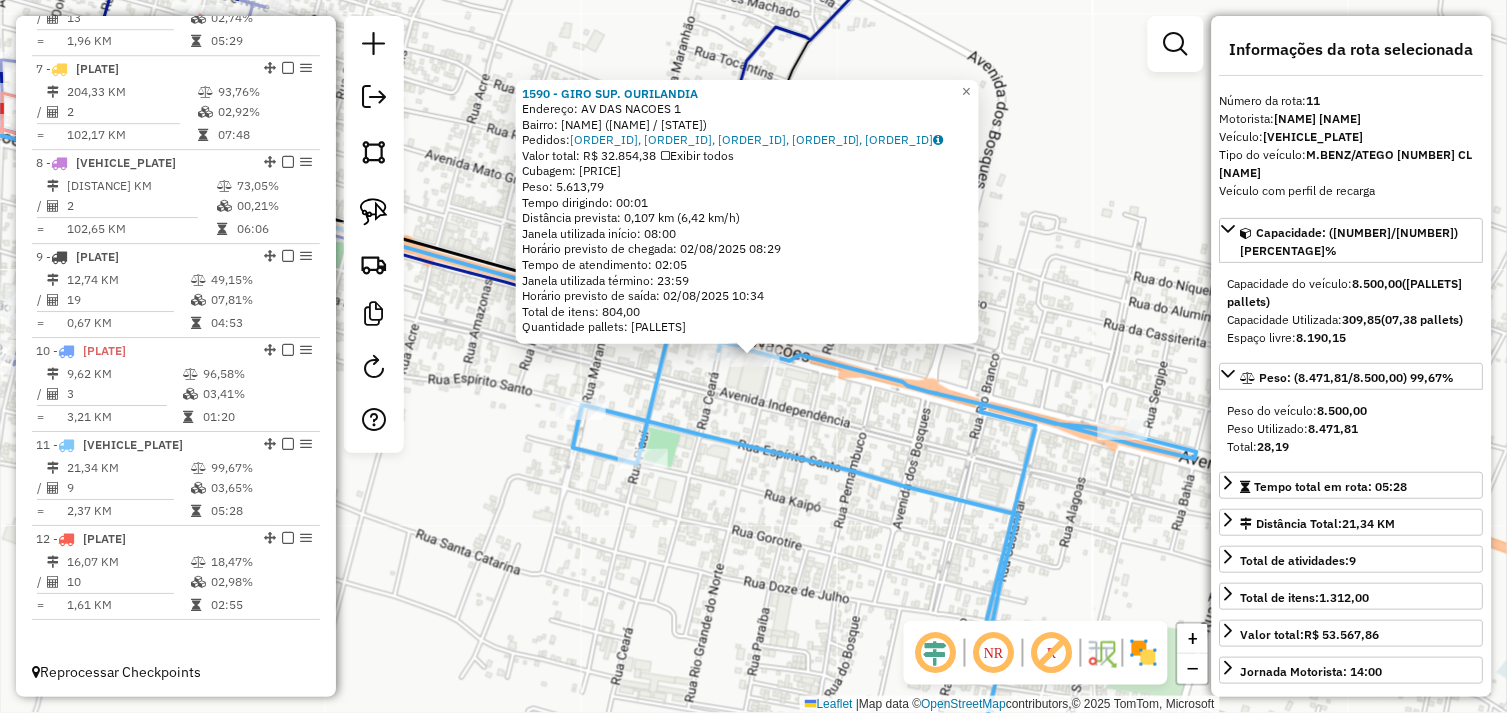 click on "[NUMBER] - [BUSINESS_NAME]  Endereço:  AV [STREET_NAME] [NUMBER]   Bairro: [CITY] ([CITY] / [STATE])   Pedidos:  [ORDER_ID], [ORDER_ID], [ORDER_ID], [ORDER_ID], [ORDER_ID]   Valor total: R$ [PRICE]   Exibir todos   Cubagem: [CUBAGE]  Peso: [WEIGHT]  Tempo dirigindo: [TIME]   Distância prevista: [DISTANCE] ([SPEED])   Janela utilizada início: [TIME]   Horário previsto de chegada: [DATE] [TIME]   Tempo de atendimento: [TIME]   Janela utilizada término: [TIME]   Horário previsto de saída: [DATE] [TIME]   Total de itens: [ITEMS]   Quantidade pallets: [PALLETS]  × Janela de atendimento Grade de atendimento Capacidade Transportadoras Veículos Cliente Pedidos  Rotas Selecione os dias de semana para filtrar as janelas de atendimento  Seg   Ter   Qua   Qui   Sex   Sáb   Dom  Informe o período da janela de atendimento: De: Até:  Filtrar exatamente a janela do cliente  Considerar janela de atendimento padrão  Selecione os dias de semana para filtrar as grades de atendimento  Seg   Ter   Qua   Qui   Sex   Sáb   Dom   De:" 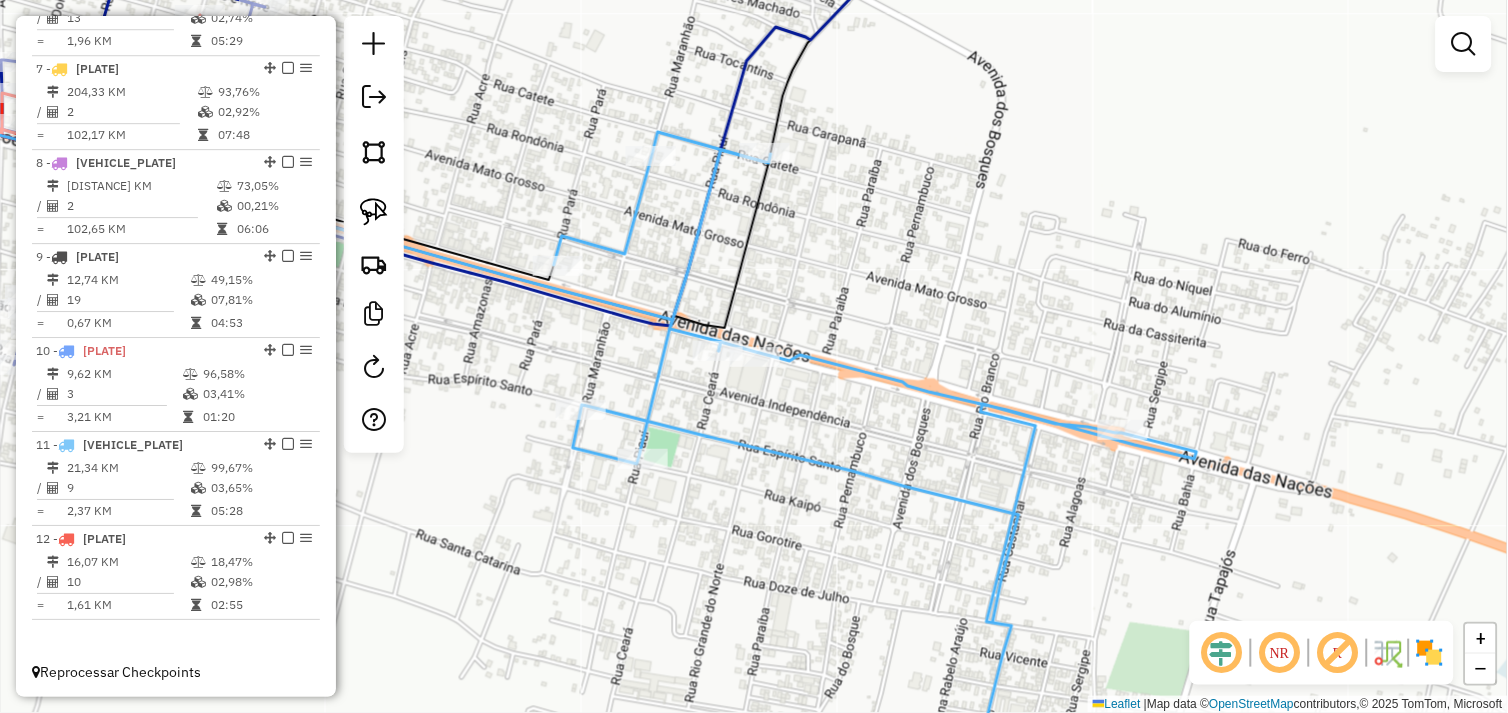 drag, startPoint x: 747, startPoint y: 421, endPoint x: 871, endPoint y: 400, distance: 125.765656 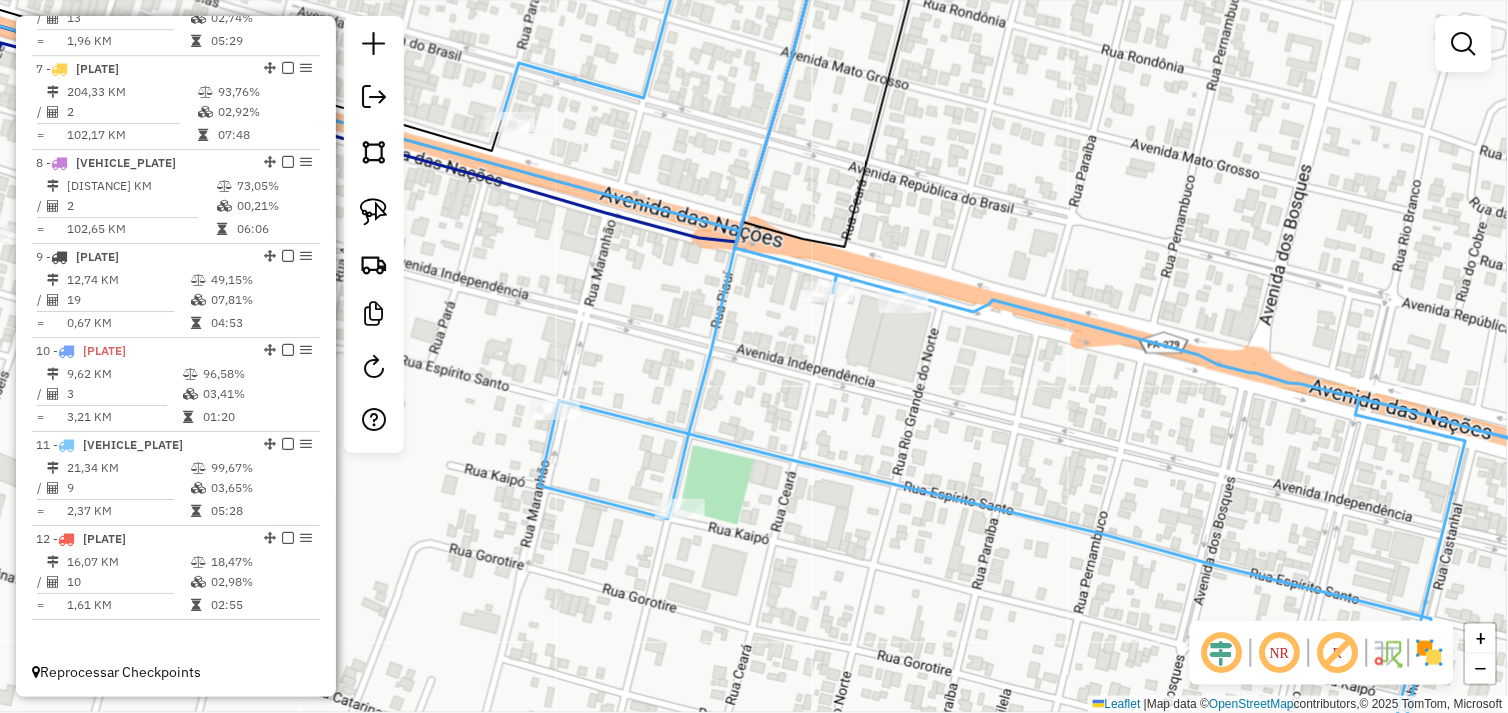 drag, startPoint x: 367, startPoint y: 211, endPoint x: 477, endPoint y: 355, distance: 181.20706 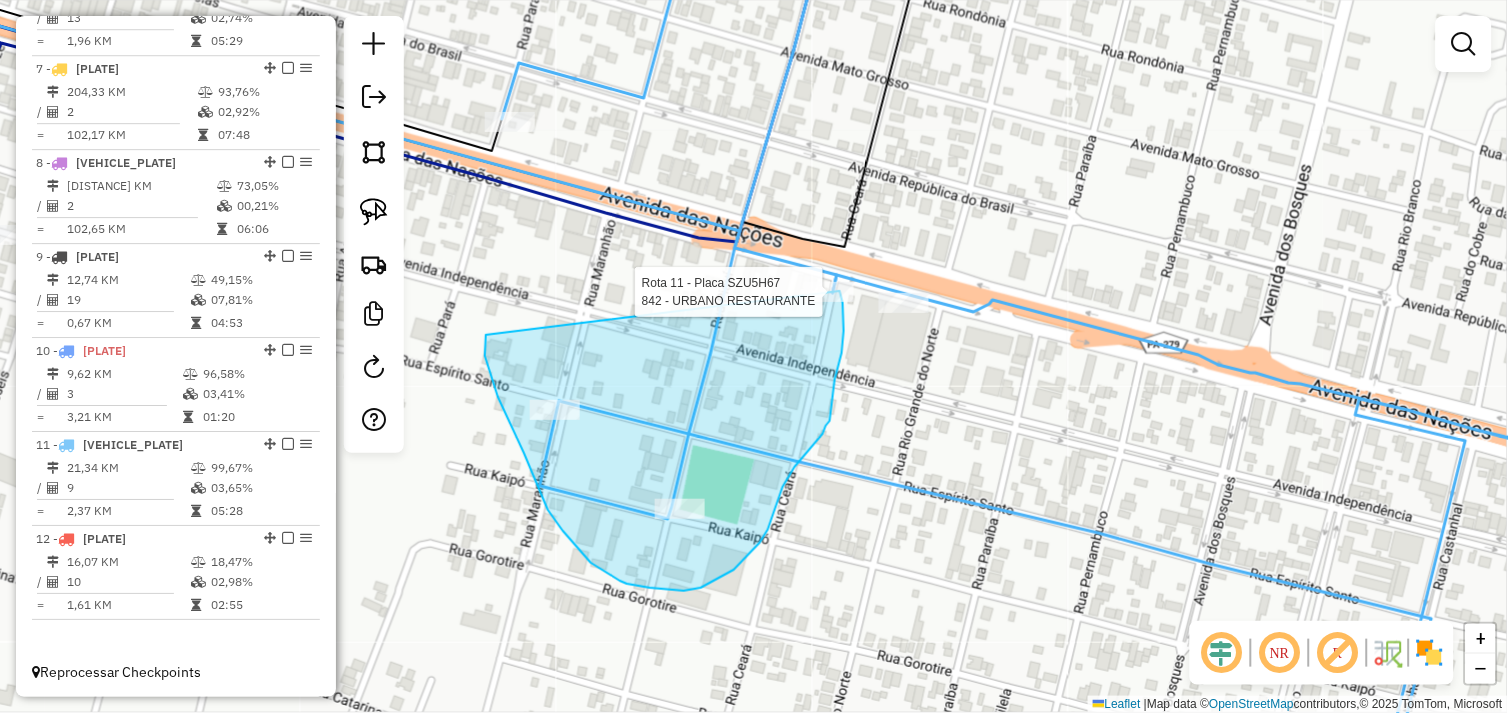 drag, startPoint x: 486, startPoint y: 335, endPoint x: 838, endPoint y: 280, distance: 356.27097 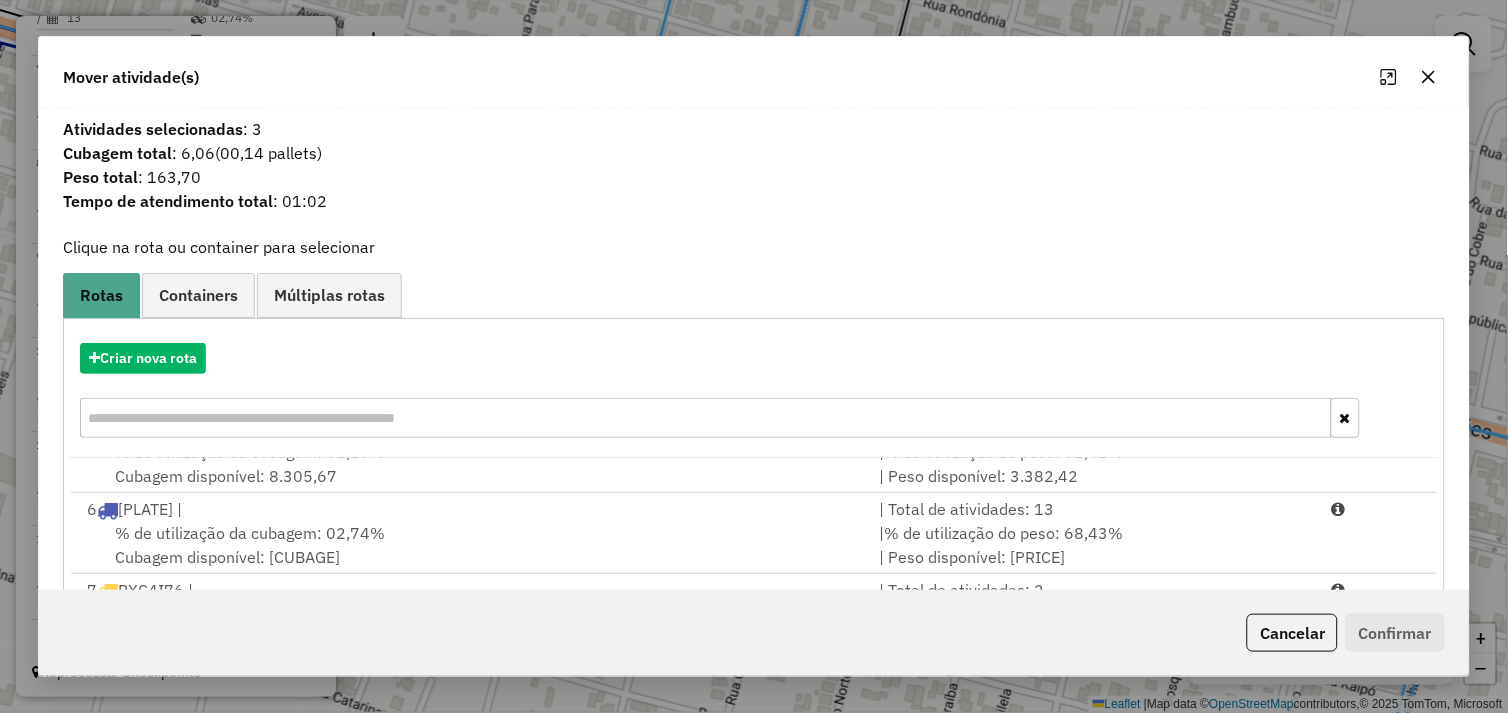 scroll, scrollTop: 492, scrollLeft: 0, axis: vertical 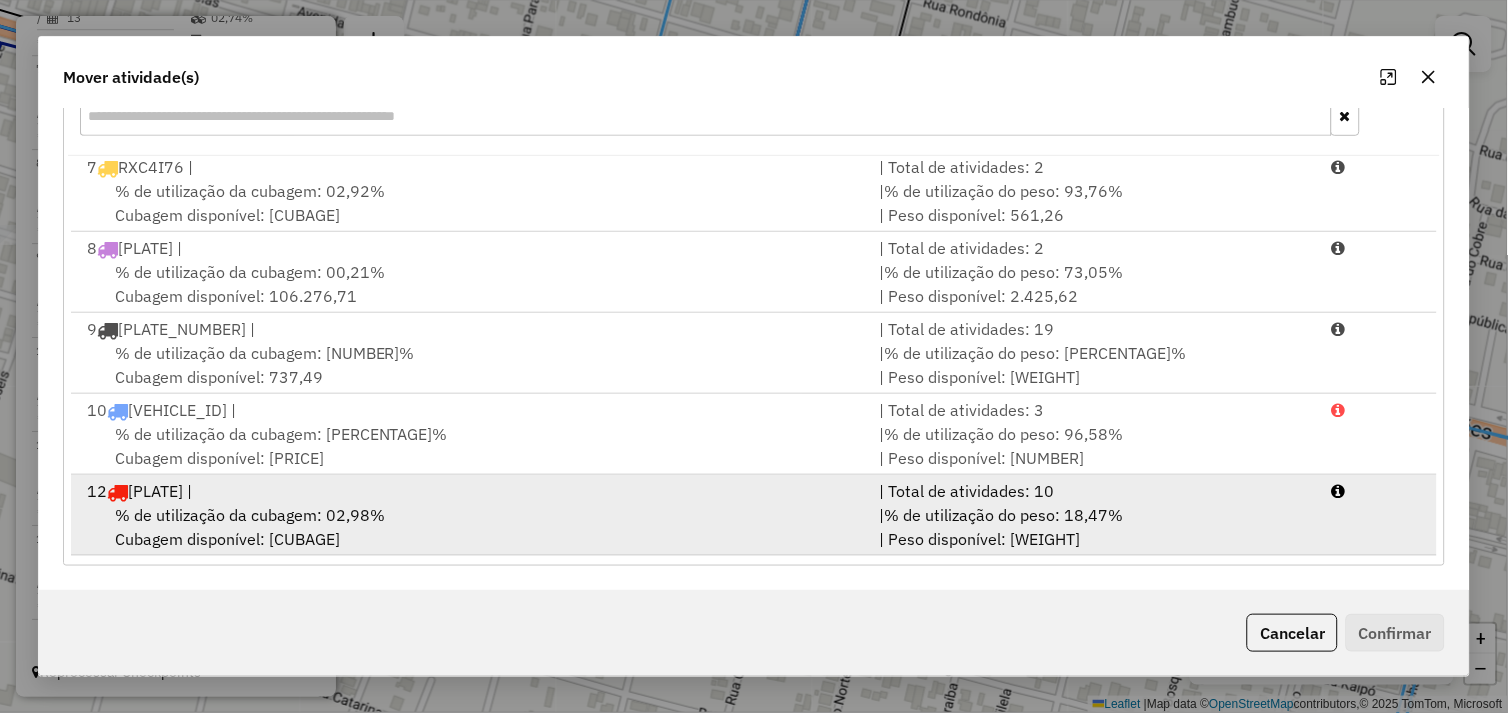 click on "% de utilização da cubagem: [PERCENTAGE]%  Cubagem disponível: [VOLUME]" at bounding box center [471, 527] 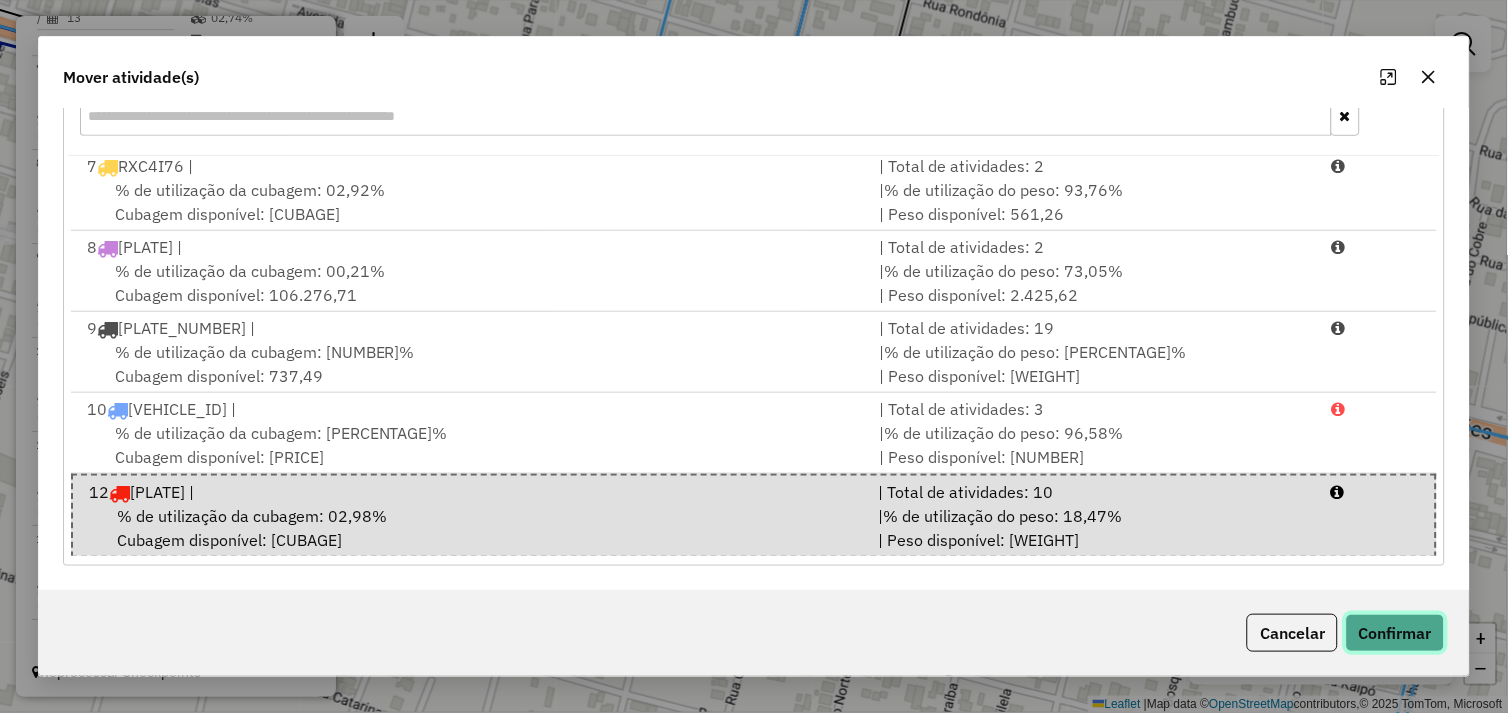 click on "Confirmar" 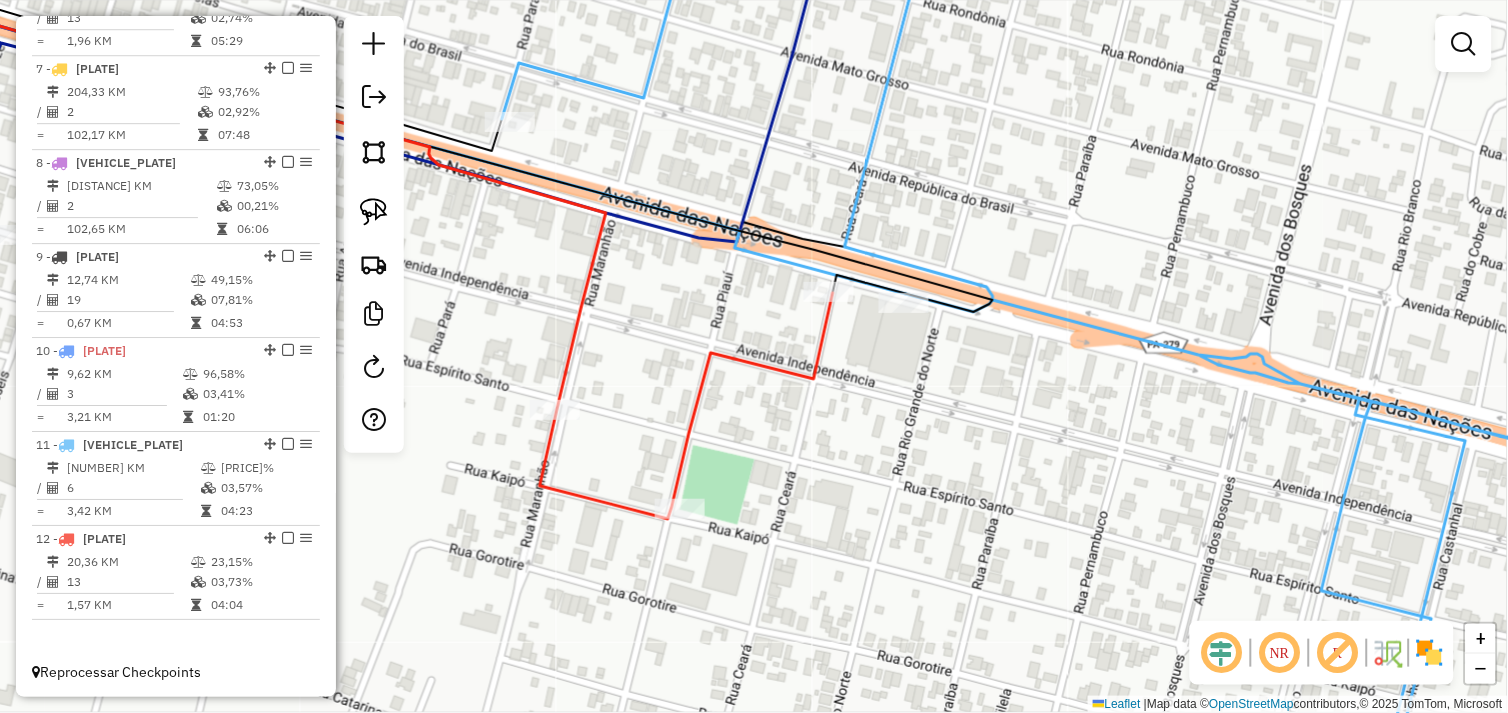 scroll, scrollTop: 0, scrollLeft: 0, axis: both 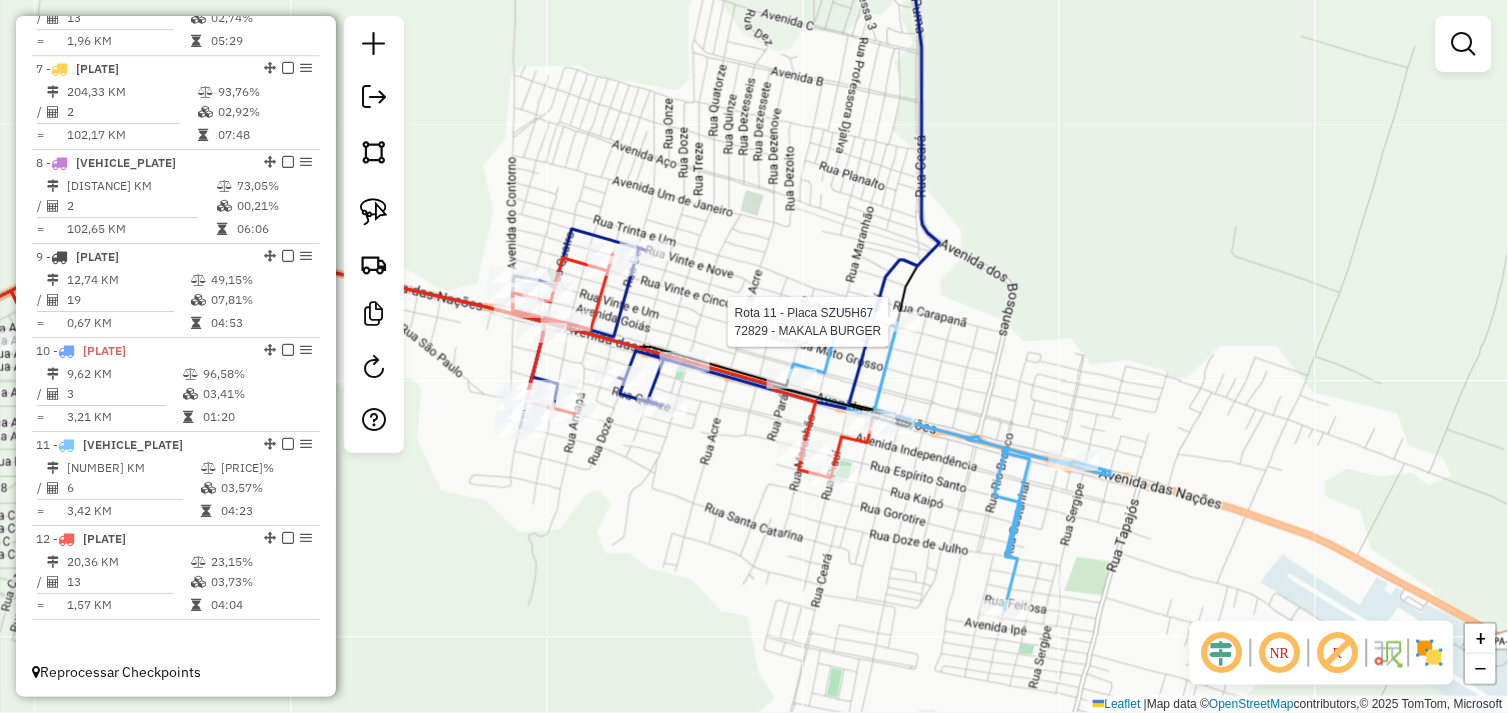select on "*********" 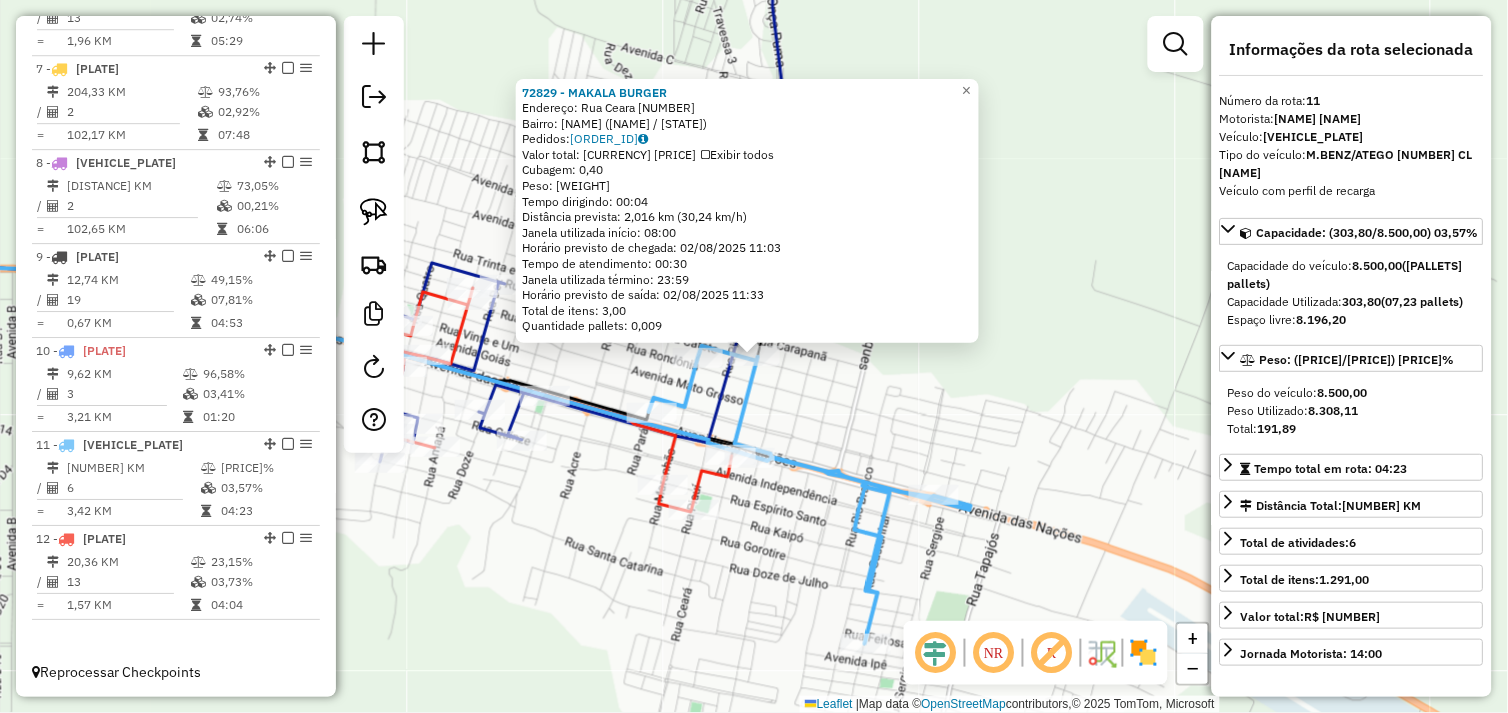 click 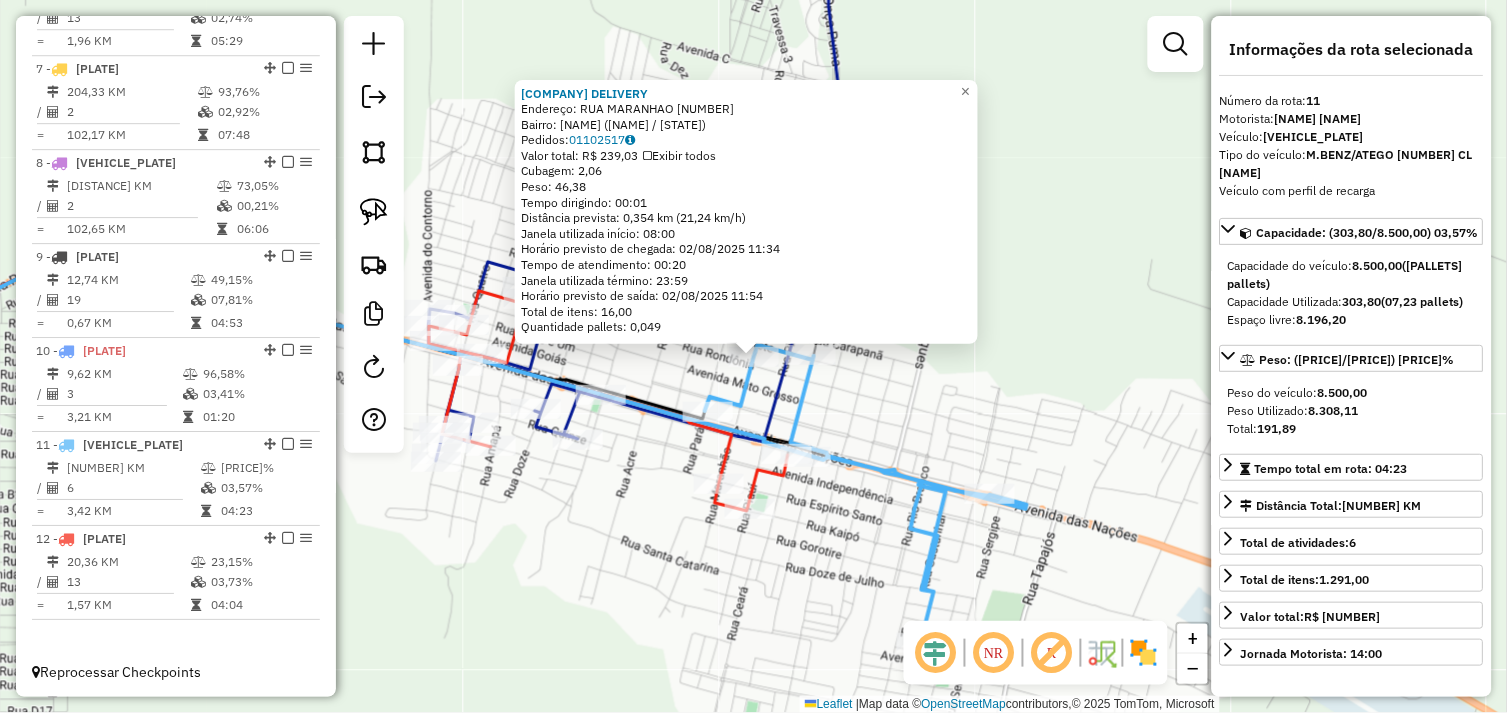 click on "[NUMBER] - [BUSINESS_NAME]  Endereço:  [STREET] [NUMBER]   Bairro: [NEIGHBORHOOD] ([CITY] / [STATE])   Pedidos:  [ORDER_ID]   Valor total: R$ [PRICE]   Exibir todos   Cubagem: [VOLUME]  Peso: [WEIGHT]  Tempo dirigindo: [TIME]   Distância prevista: [DISTANCE] km ([SPEED] km/h)   Janela utilizada início: [TIME]   Horário previsto de chegada: [DATE] [TIME]   Tempo de atendimento: [TIME]   Janela utilizada término: [TIME]   Horário previsto de saída: [DATE] [TIME]   Total de itens: [ITEMS]   Quantidade pallets: [PALLETS]  × Janela de atendimento Grade de atendimento Capacidade Transportadoras Veículos Cliente Pedidos  Rotas Selecione os dias de semana para filtrar as janelas de atendimento  Seg   Ter   Qua   Qui   Sex   Sáb   Dom  Informe o período da janela de atendimento: De: Até:  Filtrar exatamente a janela do cliente  Considerar janela de atendimento padrão  Selecione os dias de semana para filtrar as grades de atendimento  Seg   Ter   Qua   Qui   Sex   Sáb   Dom   Considerar clientes sem dia de atendimento cadastrado  De:" 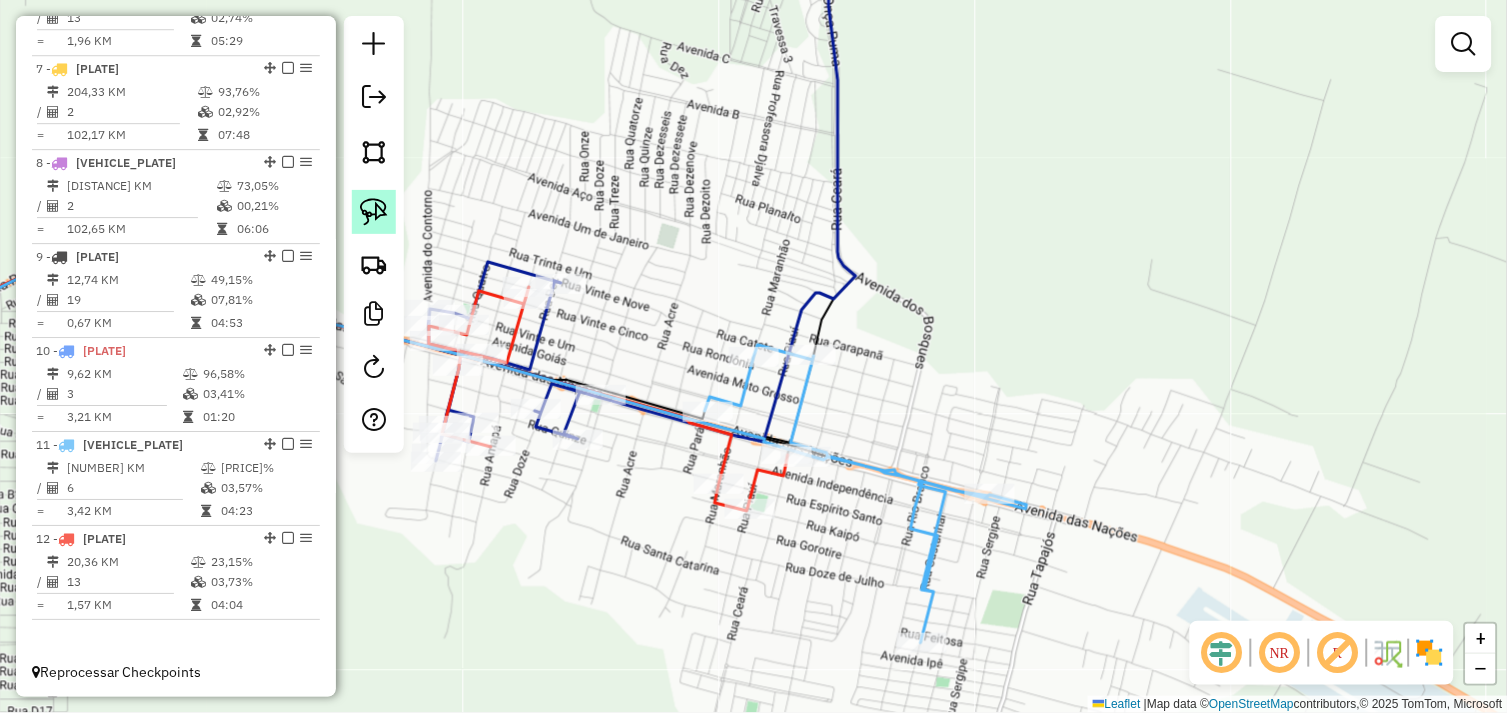 click 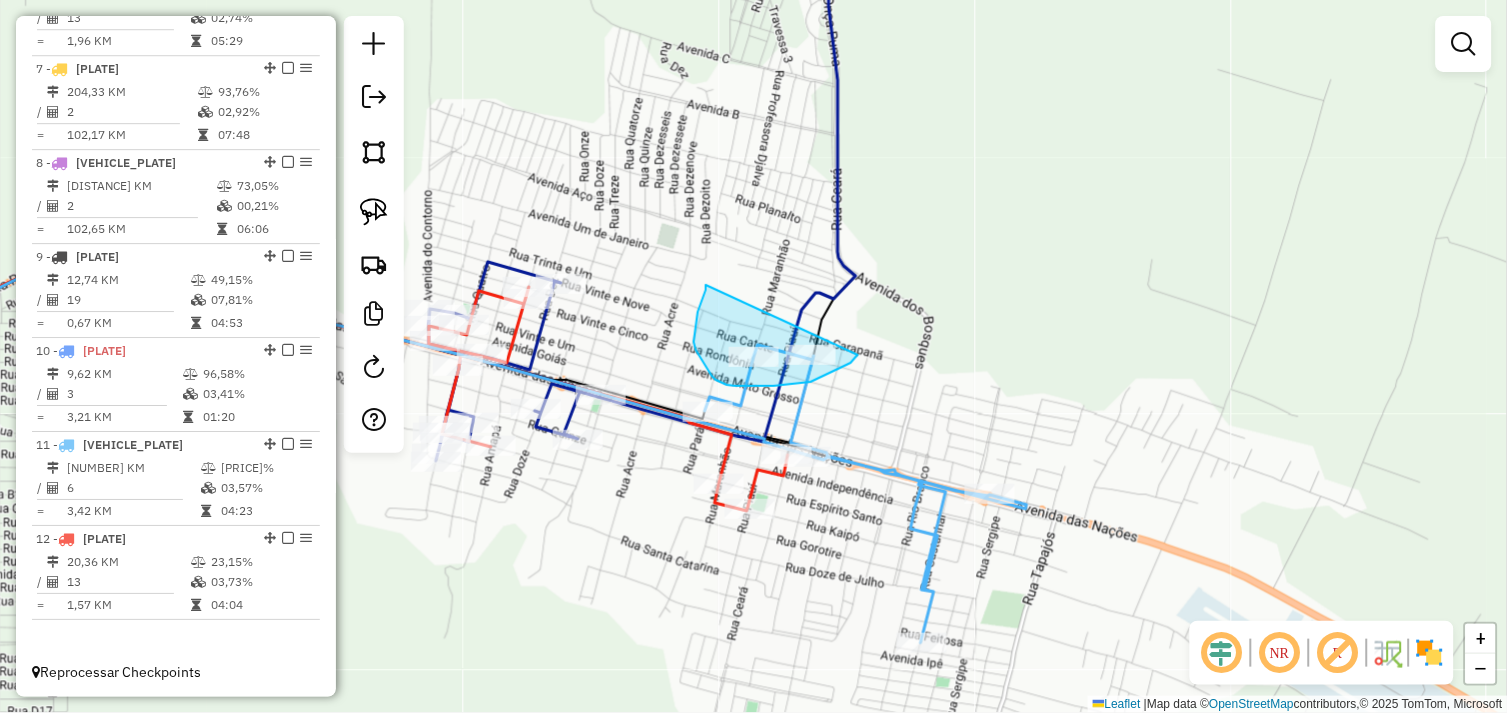 drag, startPoint x: 694, startPoint y: 338, endPoint x: 858, endPoint y: 355, distance: 164.87874 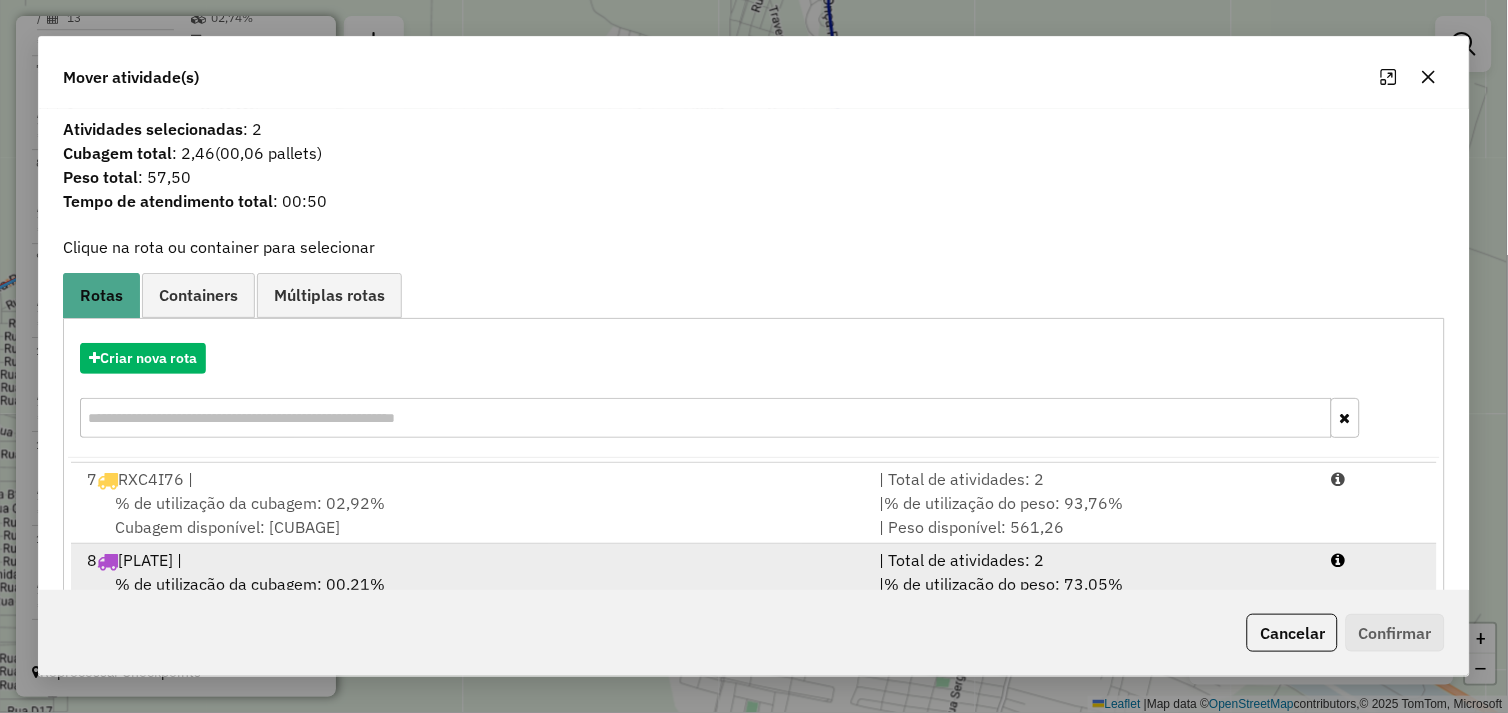 scroll, scrollTop: 492, scrollLeft: 0, axis: vertical 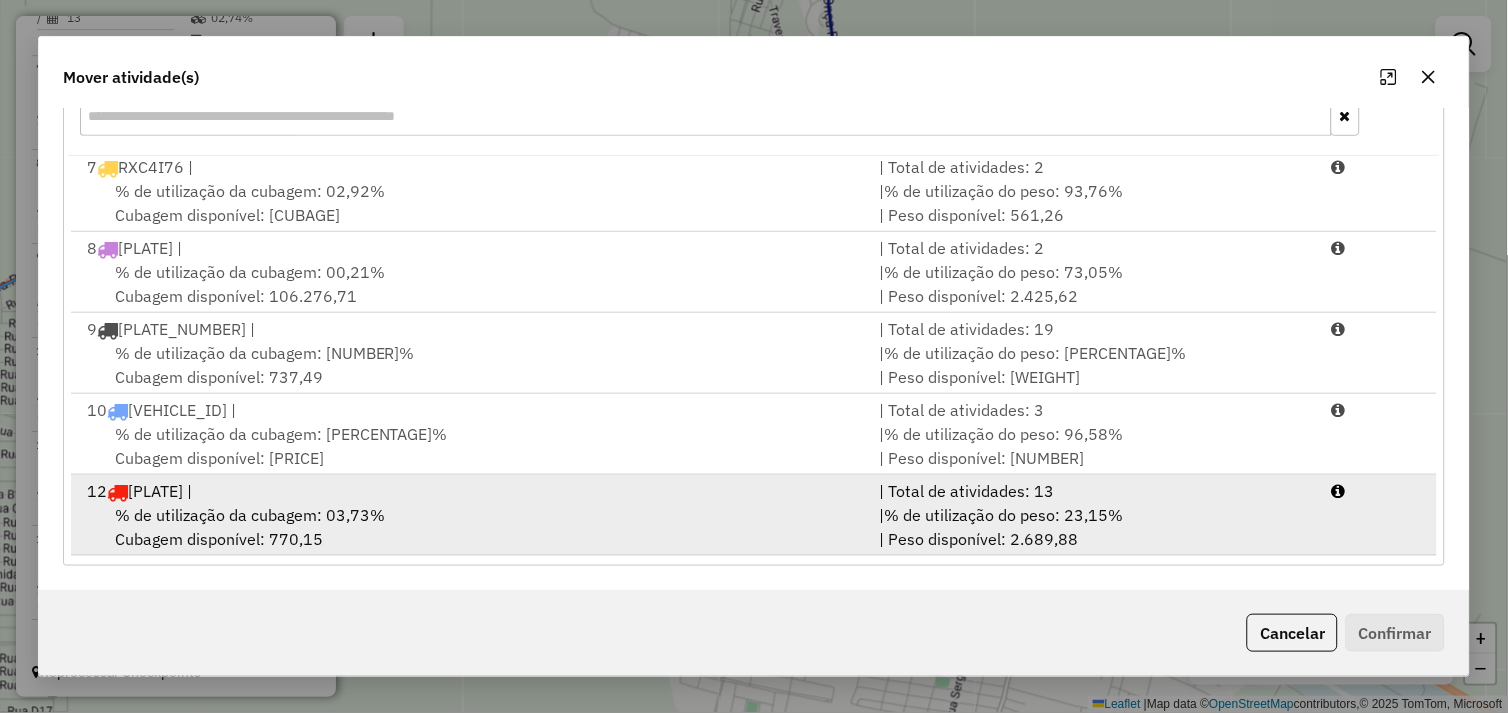drag, startPoint x: 401, startPoint y: 514, endPoint x: 474, endPoint y: 523, distance: 73.552704 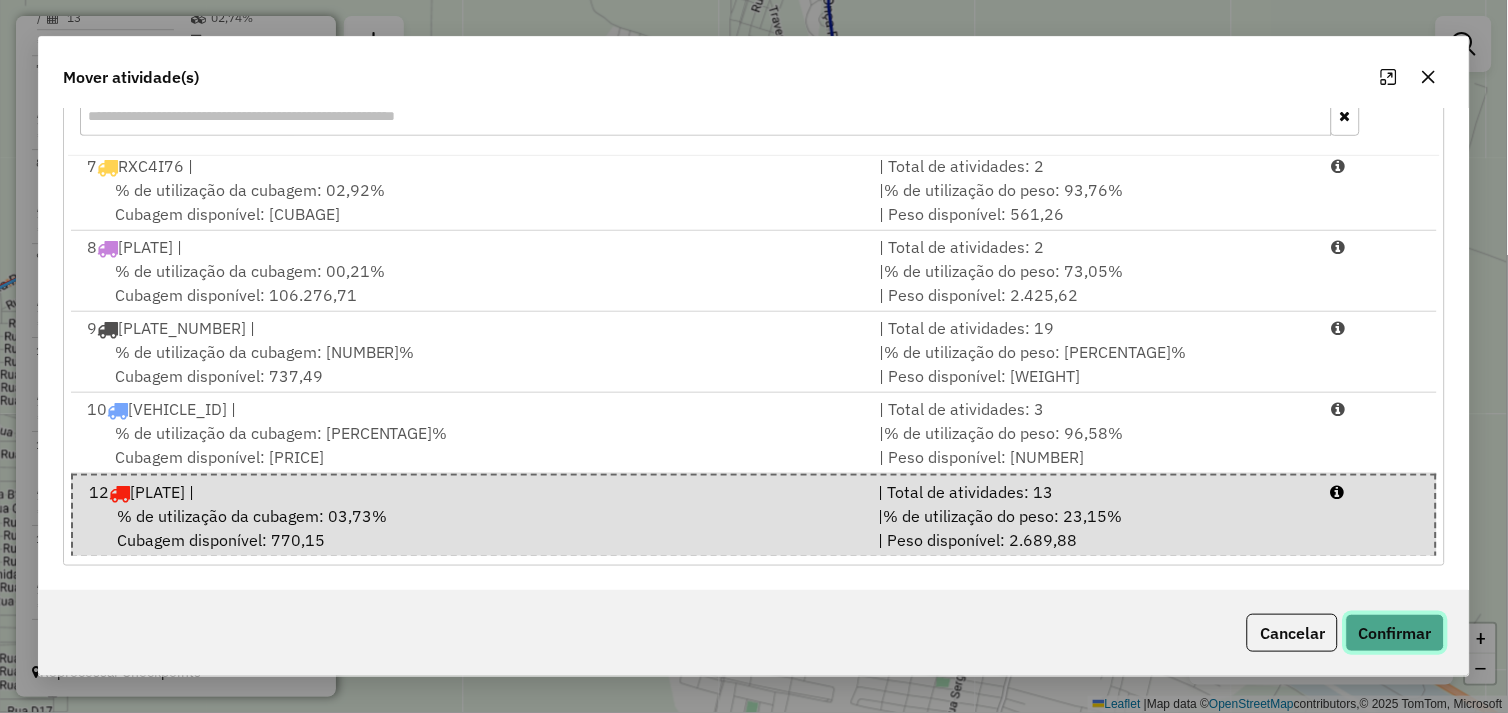 click on "Confirmar" 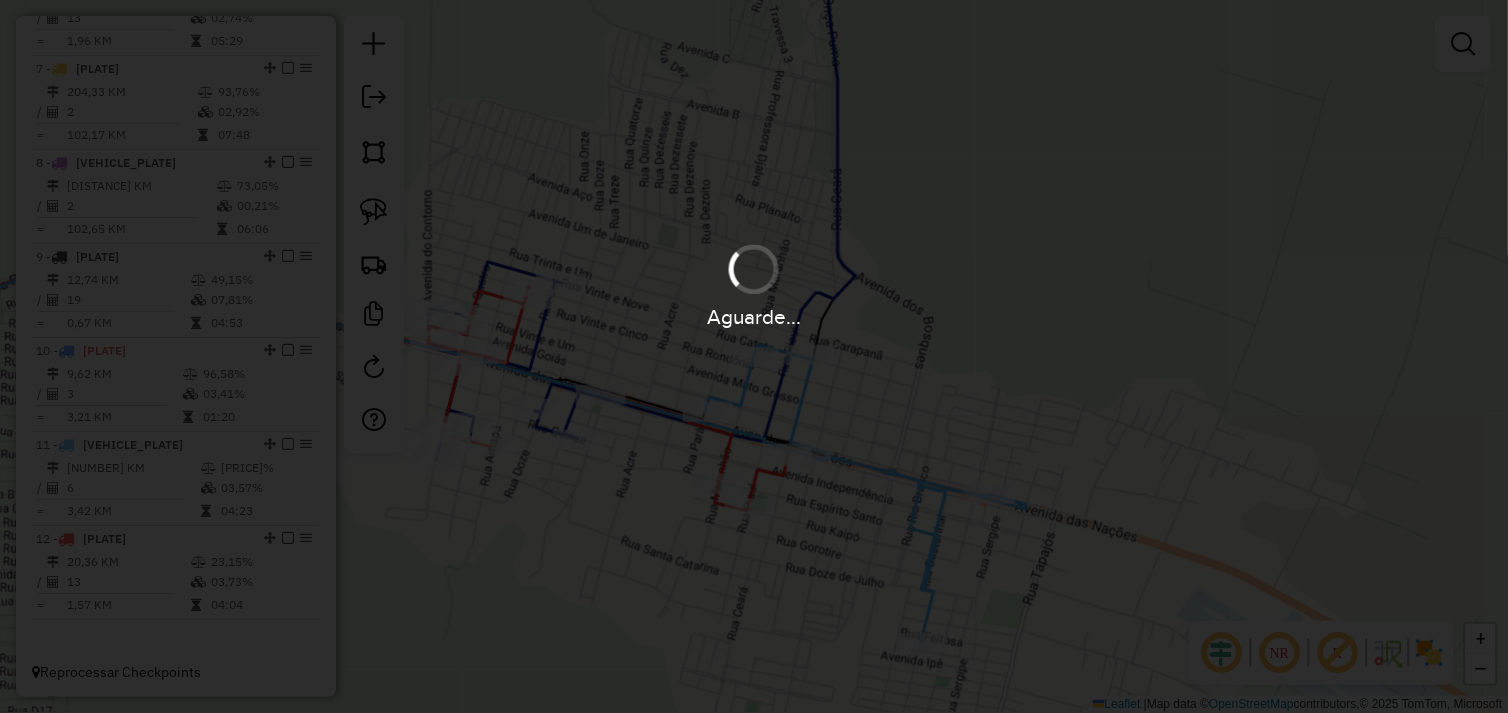 scroll, scrollTop: 0, scrollLeft: 0, axis: both 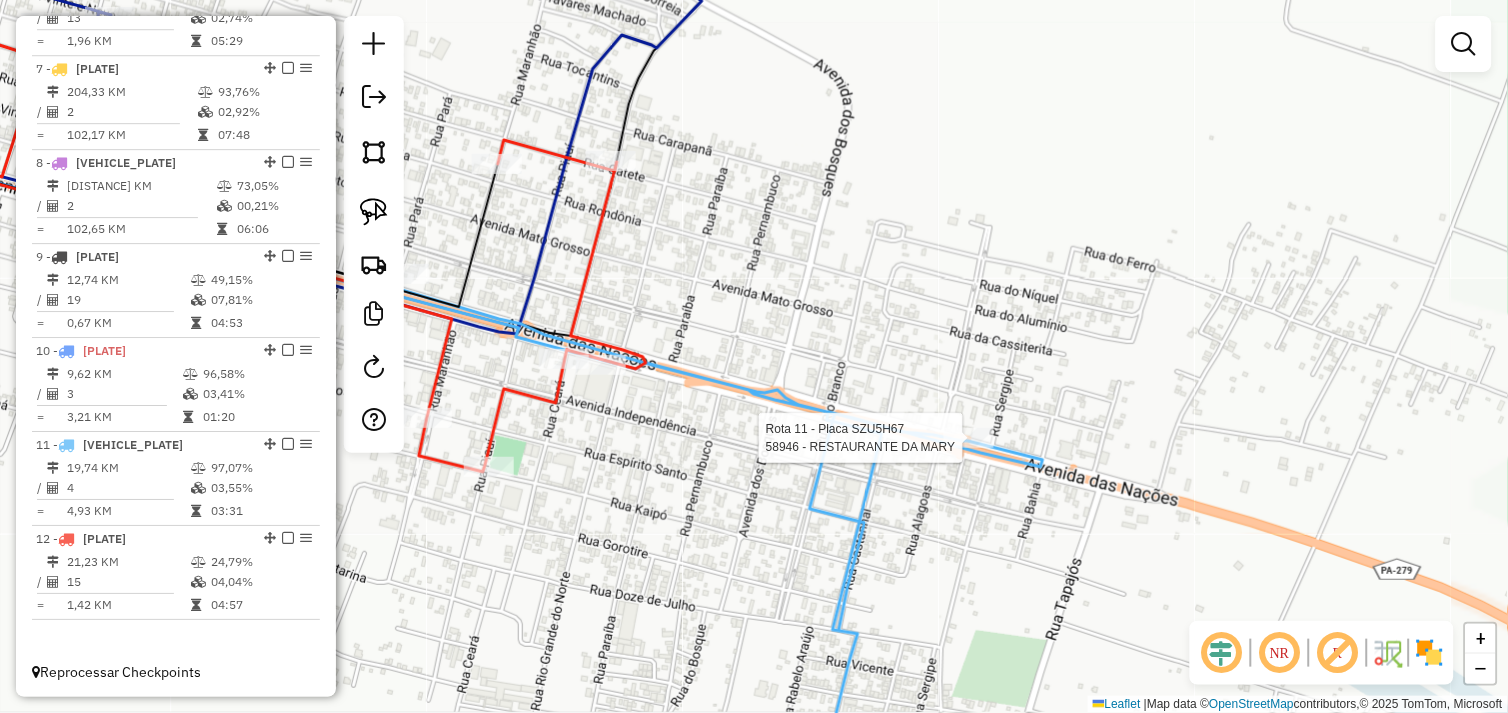 select on "*********" 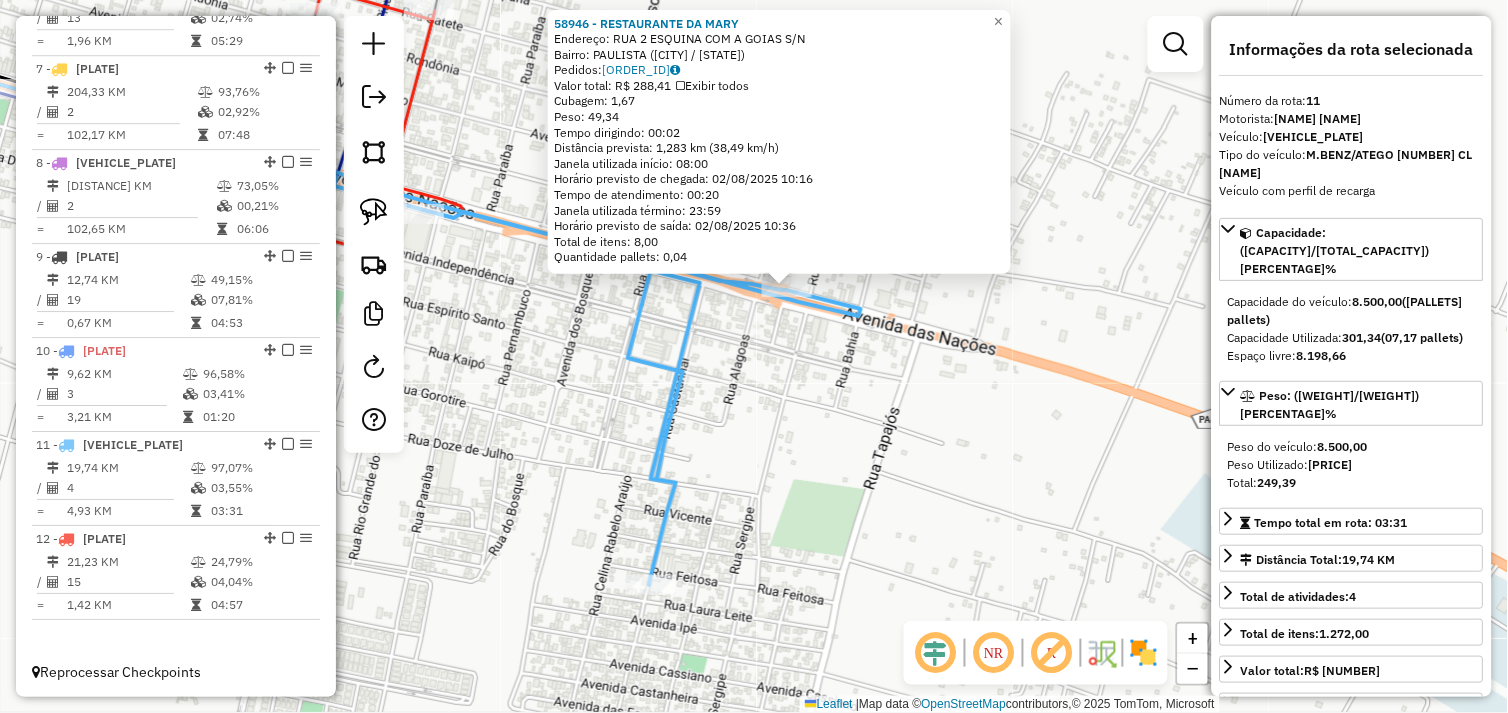 drag, startPoint x: 812, startPoint y: 500, endPoint x: 901, endPoint y: 388, distance: 143.05594 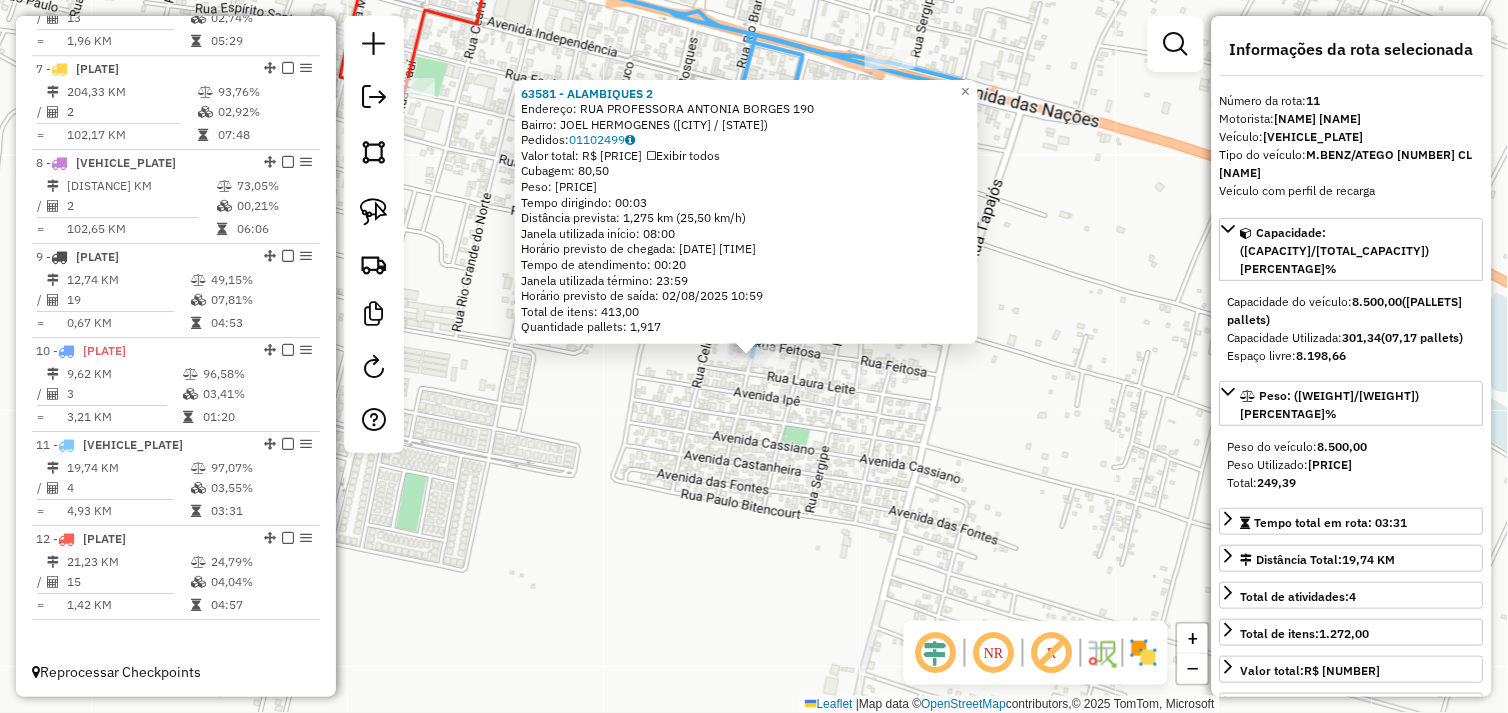 click on "63581 - ALAMBIQUES 2  Endereço:  RUA PROFESSORA ANTONIA BORGES 190   Bairro: JOEL HERMOGENES ([CITY] / [STATE])   Pedidos:  01102499   Valor total: R$ 18.370,60   Exibir todos   Cubagem: 80,50  Peso: 2.286,68  Tempo dirigindo: 00:03   Distância prevista: 1,275 km (25,50 km/h)   Janela utilizada início: 08:00   Horário previsto de chegada: 02/08/2025 10:39   Tempo de atendimento: 00:20   Janela utilizada término: 23:59   Horário previsto de saída: 02/08/2025 10:59   Total de itens: 413,00   Quantidade pallets: 1,917  × Janela de atendimento Grade de atendimento Capacidade Transportadoras Veículos Cliente Pedidos  Rotas Selecione os dias da semana para filtrar as janelas de atendimento  Seg   Ter   Qua   Qui   Sex   Sáb   Dom  Informe o período da janela de atendimento: De: Até:  Filtrar exatamente a janela do cliente  Considerar janela de atendimento padrão  Selecione os dias da semana para filtrar as grades de atendimento  Seg   Ter   Qua   Qui   Sex   Sáb   Dom   Peso mínimo:   De:  +" 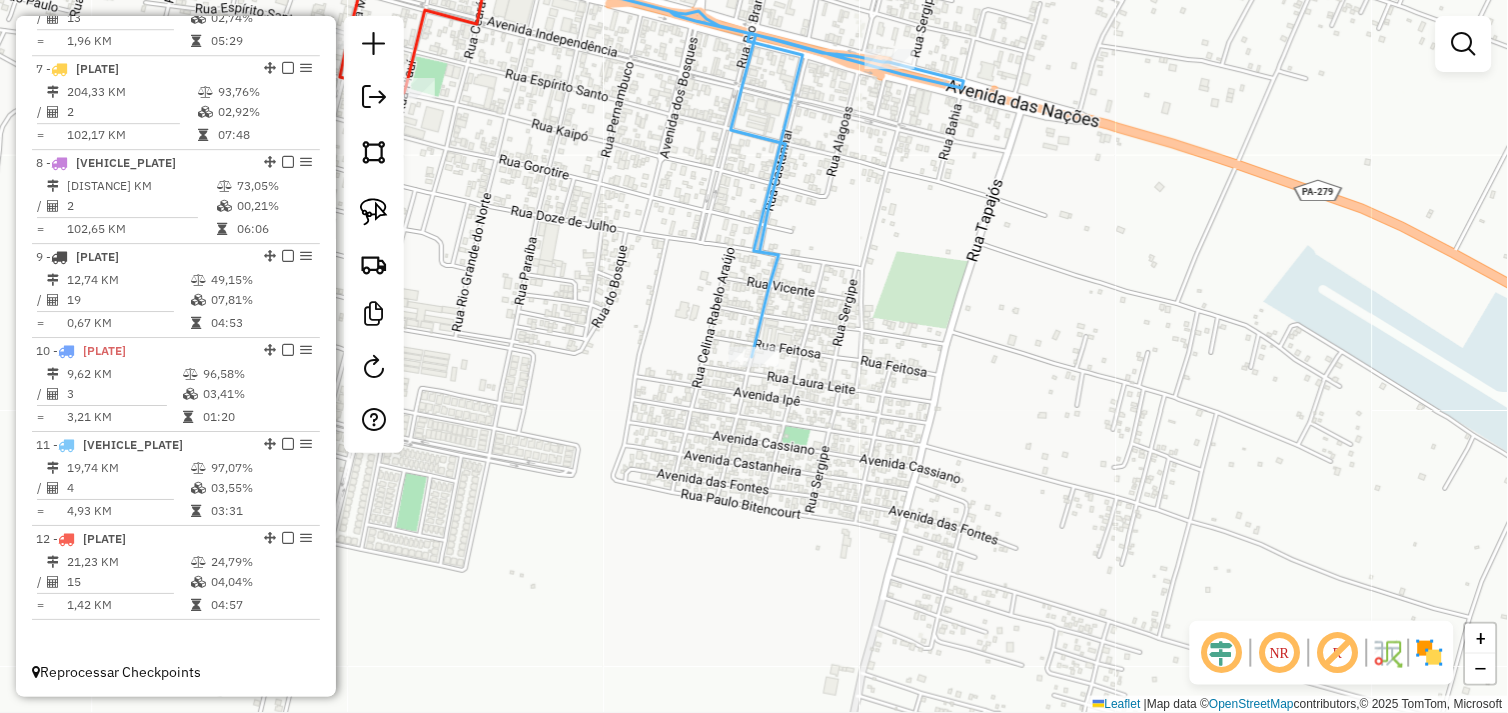 drag, startPoint x: 826, startPoint y: 463, endPoint x: 663, endPoint y: 618, distance: 224.9311 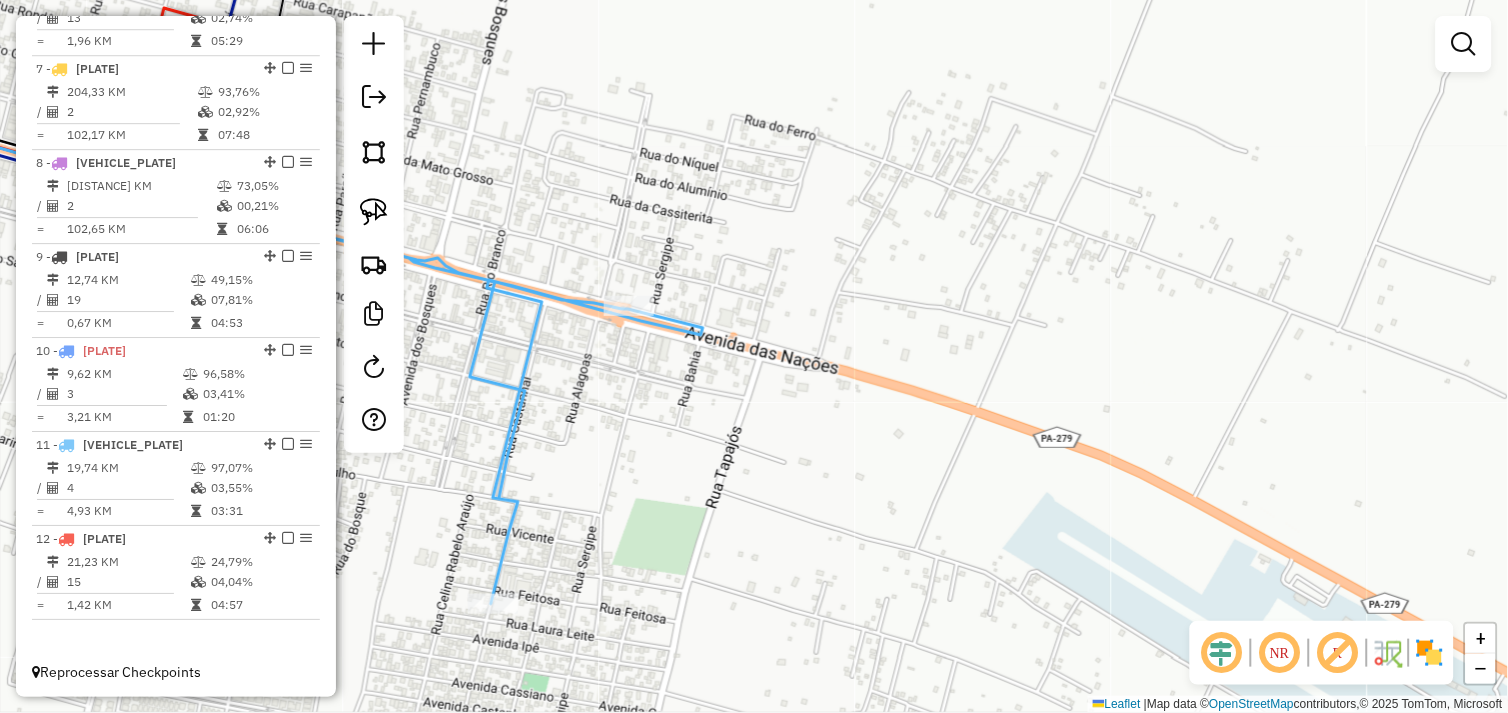 click 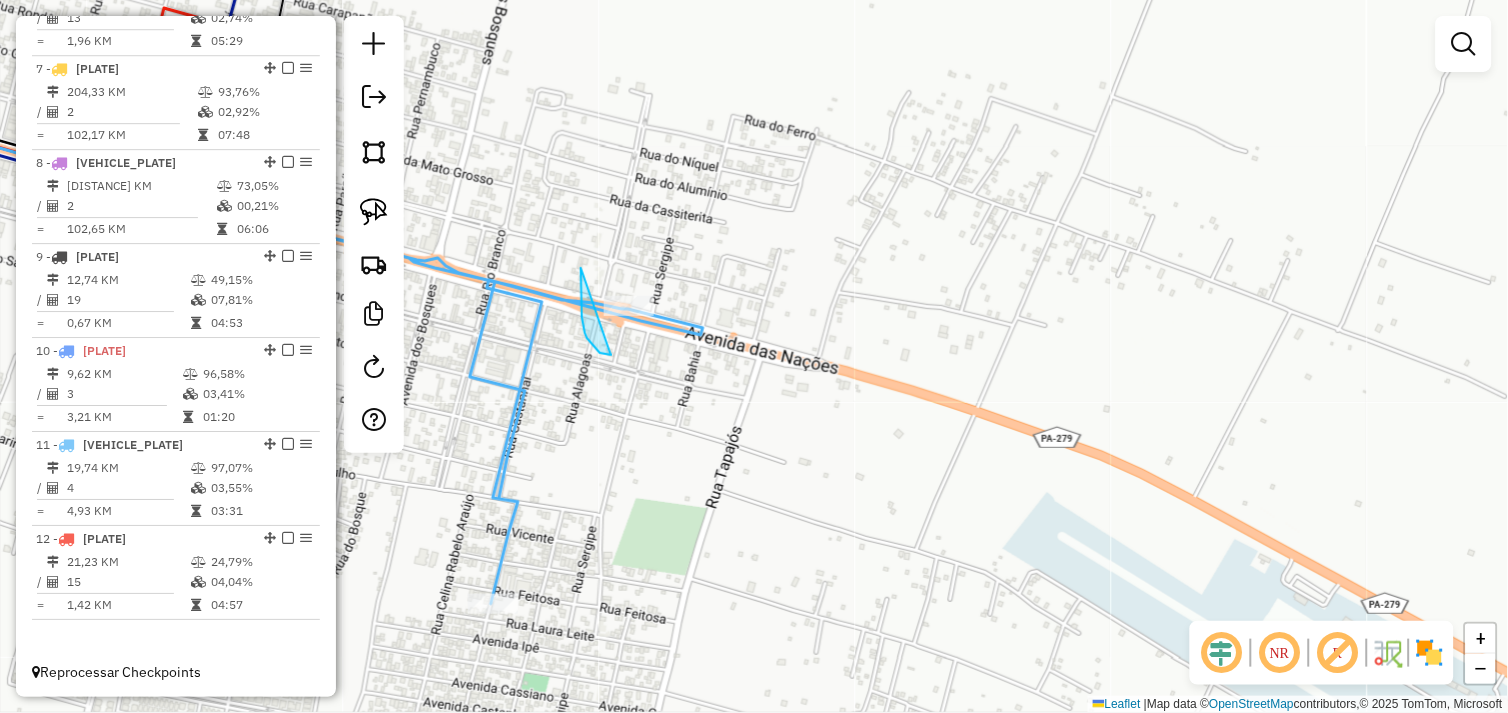 drag, startPoint x: 585, startPoint y: 333, endPoint x: 674, endPoint y: 315, distance: 90.80198 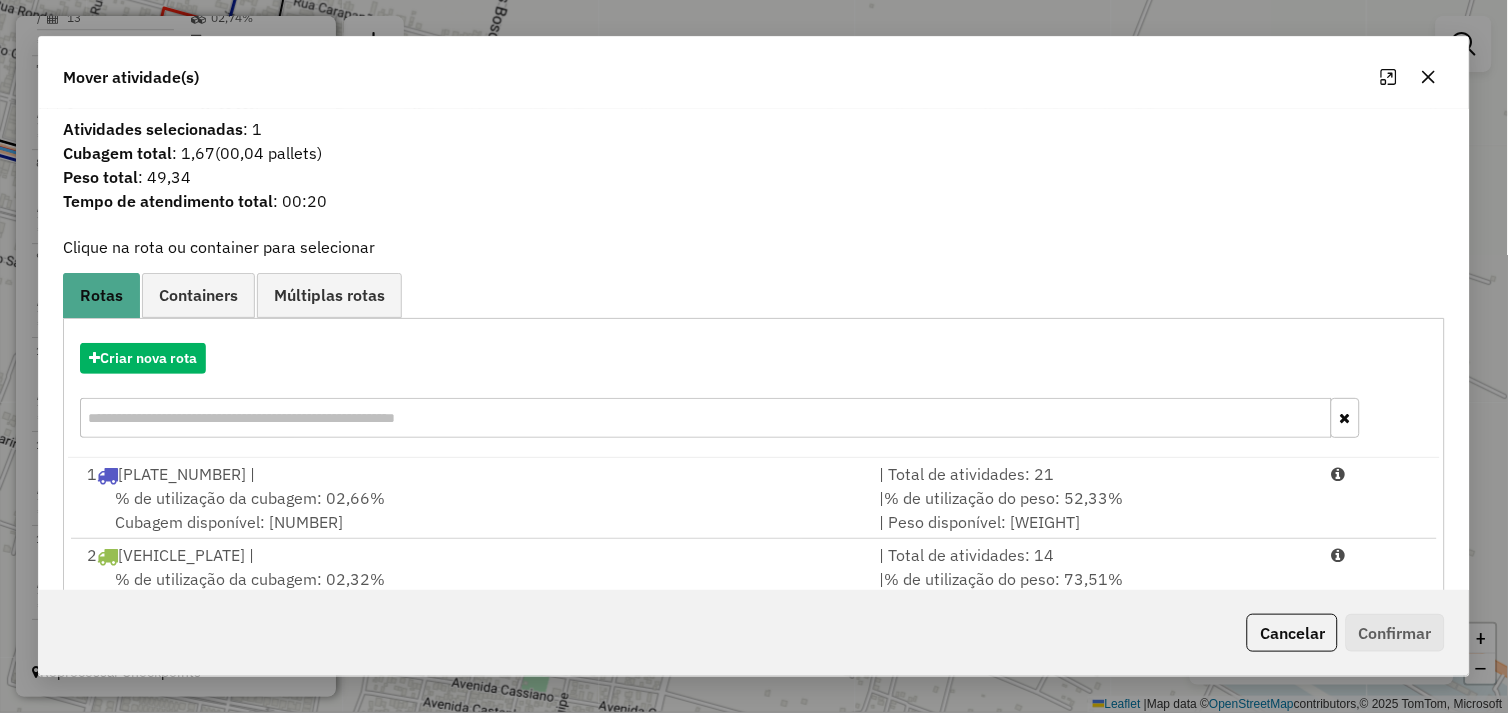 scroll, scrollTop: 492, scrollLeft: 0, axis: vertical 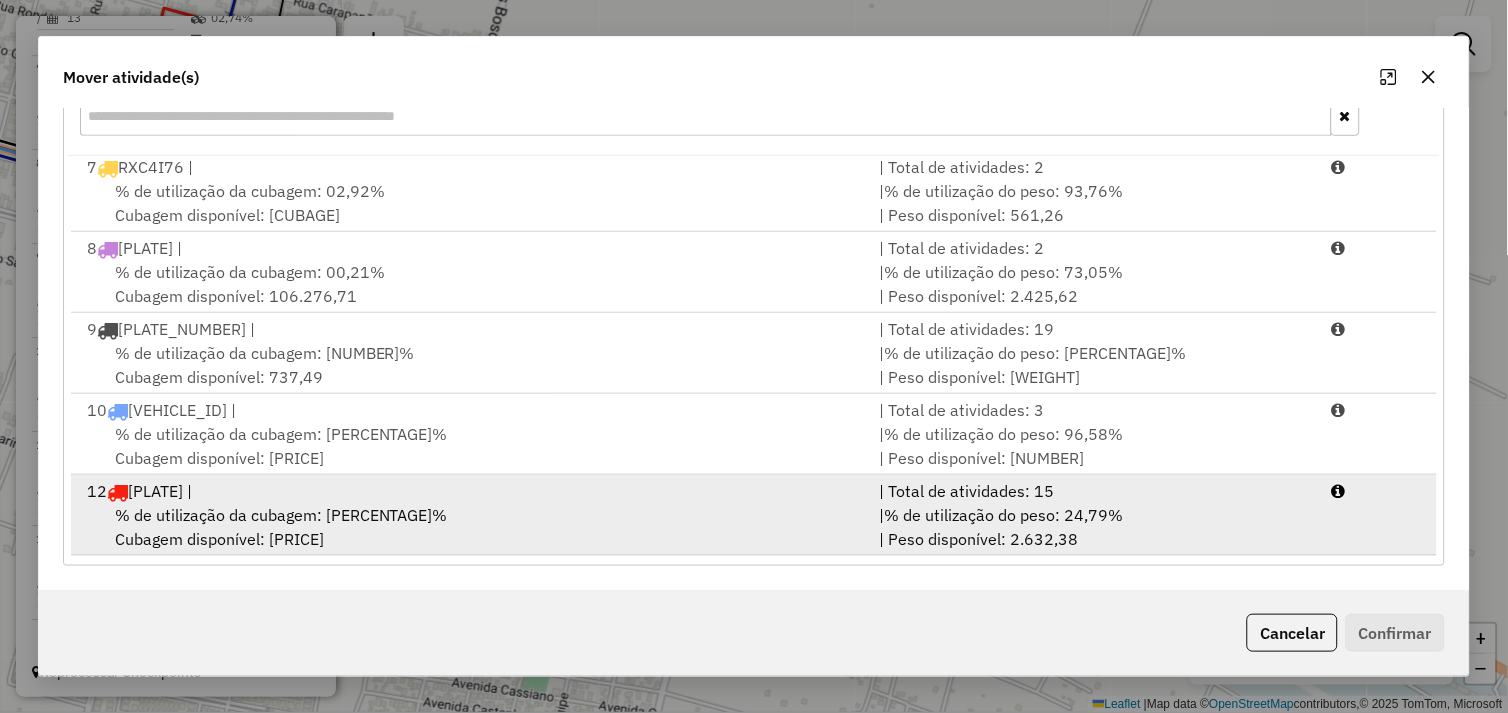 drag, startPoint x: 372, startPoint y: 497, endPoint x: 386, endPoint y: 497, distance: 14 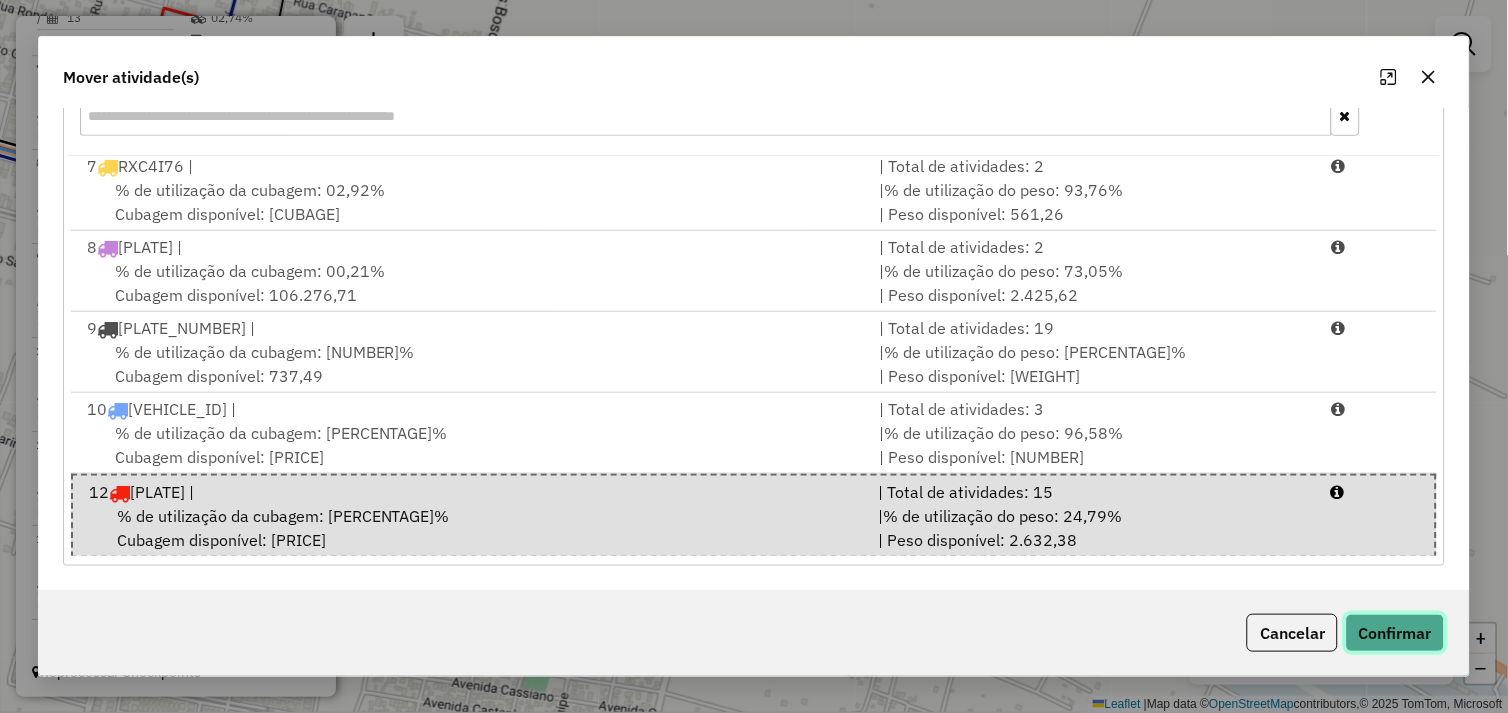 click on "Confirmar" 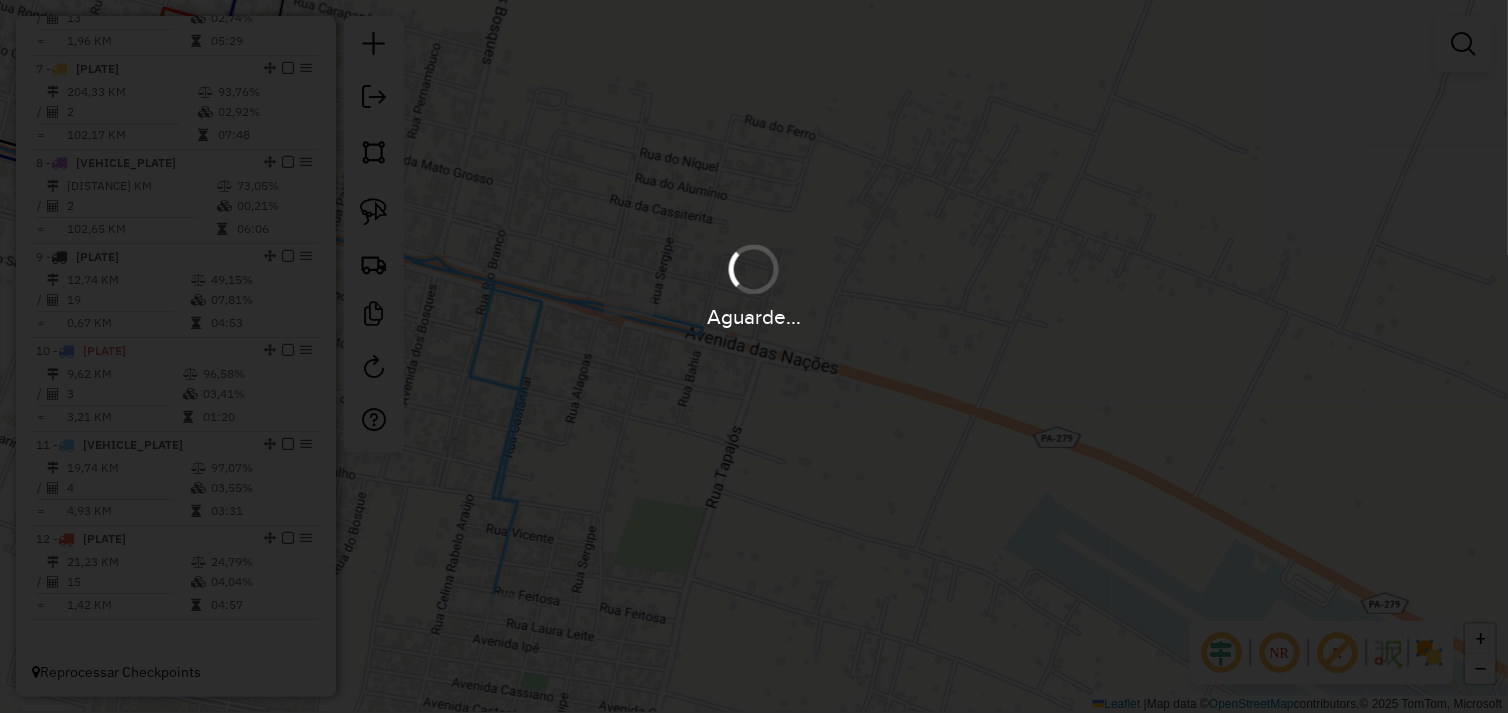 scroll, scrollTop: 0, scrollLeft: 0, axis: both 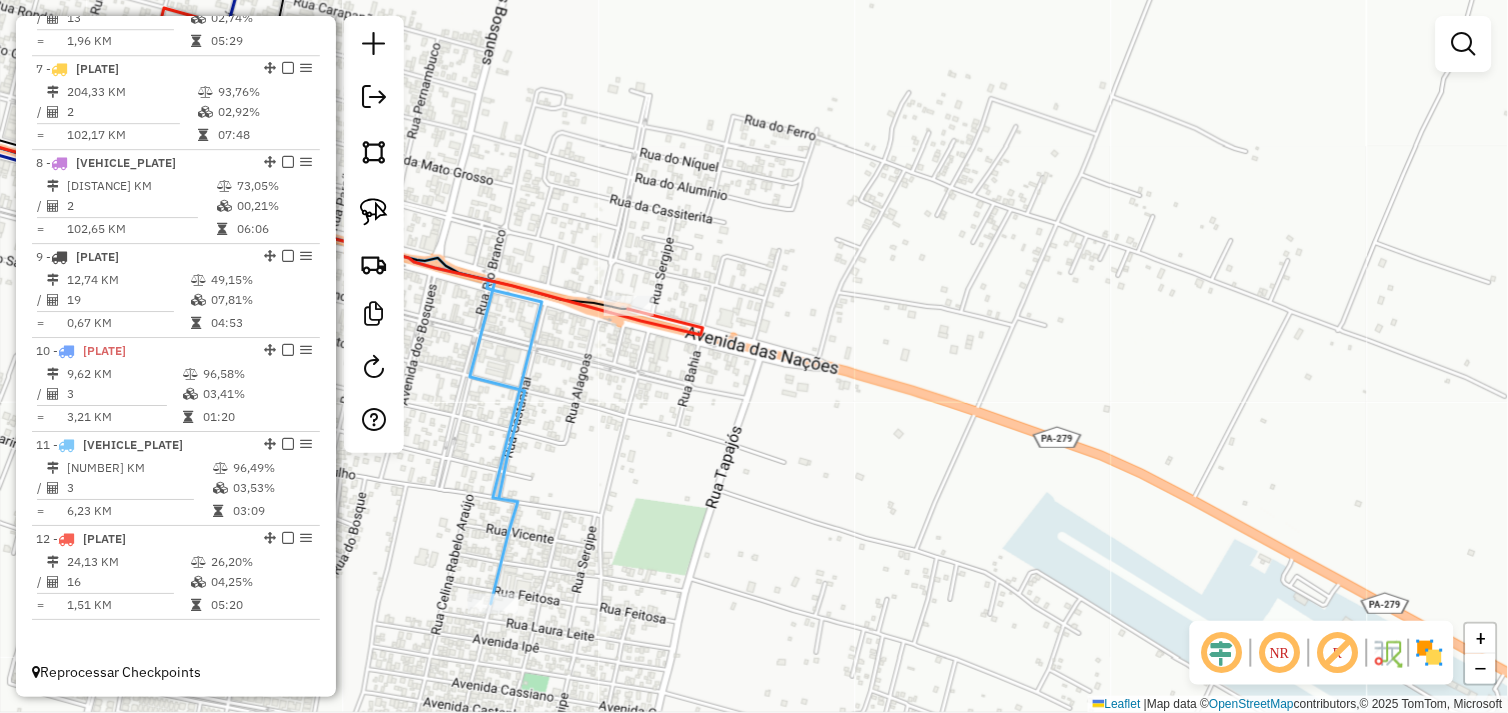 drag, startPoint x: 636, startPoint y: 417, endPoint x: 710, endPoint y: 402, distance: 75.50497 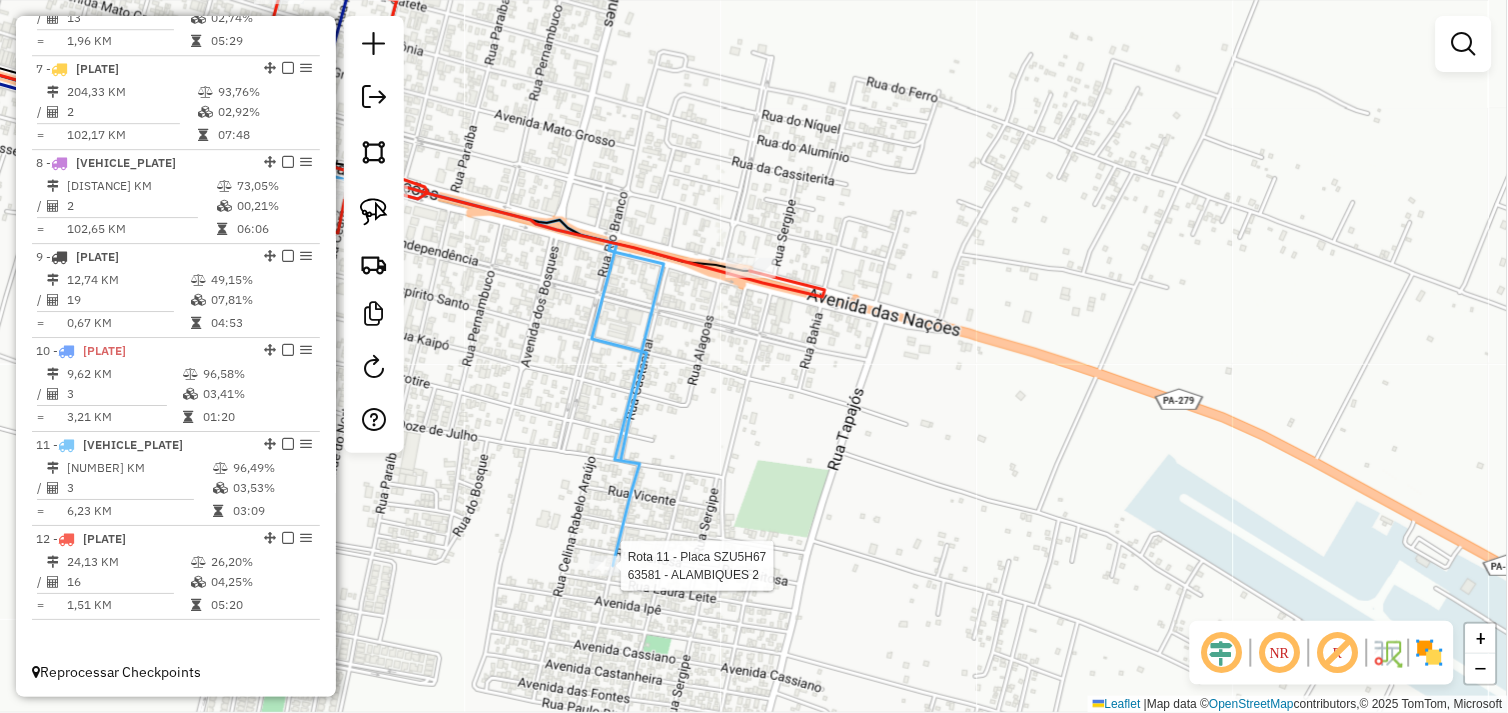 select on "*********" 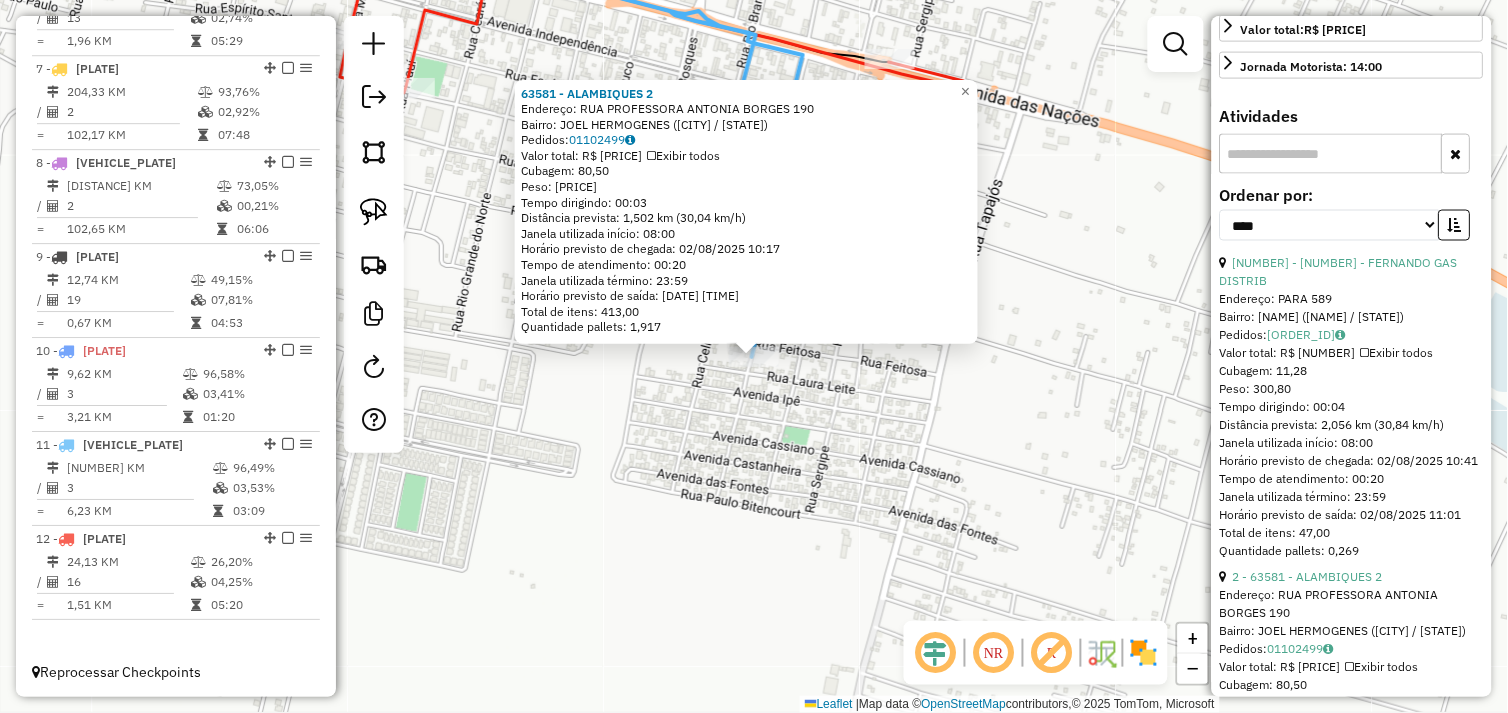 scroll, scrollTop: 888, scrollLeft: 0, axis: vertical 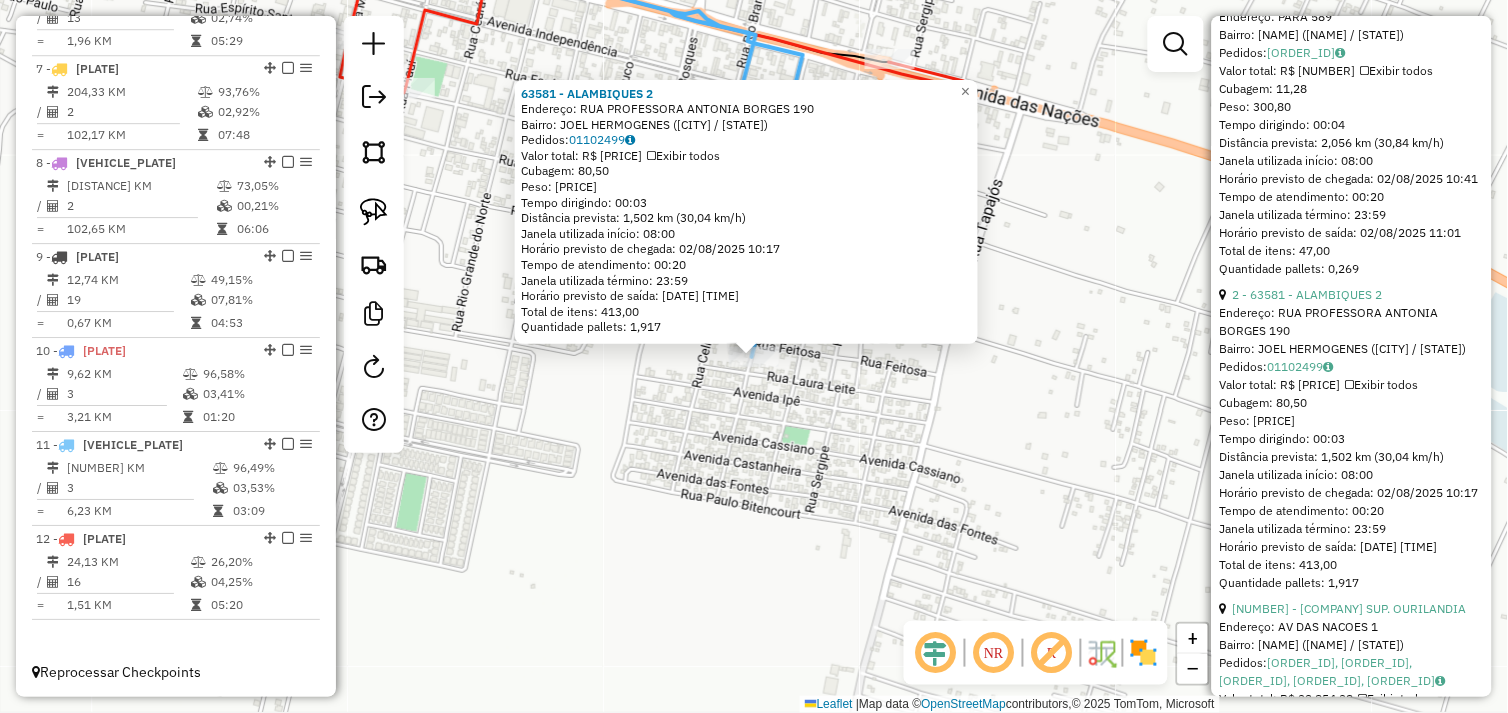 click on "[NUMBER] - [COMPANY] Endereço: [STREET] [NUMBER] Bairro: [NEIGHBORHOOD] ([CITY] / [STATE]) Pedidos: [ORDER_ID], [ORDER_ID], [ORDER_ID], [ORDER_ID], [ORDER_ID] Valor total: [CURRENCY] [AMOUNT] Exibir todos Cubagem: [NUMBER] Peso: [NUMBER] Tempo dirigindo: [TIME] Distância prevista: [NUMBER] km ([NUMBER] km/h) Janela utilizada início: [TIME] Horário previsto de chegada: [DATE] [TIME] Tempo de atendimento: [TIME] Janela utilizada término: [TIME] Horário previsto de saída: [DATE] [TIME] Total de itens: [NUMBER] Quantidade pallets: [NUMBER] × Janela de atendimento Grade de atendimento Capacidade Transportadoras Veículos Cliente Pedidos Rotas Selecione os dias de semana para filtrar as janelas de atendimento Seg Ter Qua Qui Sex Sáb Dom Informe o período da janela de atendimento: De: Até: Filtrar exatamente a janela do cliente Considerar janela de atendimento padrão Selecione os dias de semana para filtrar as grades de atendimento Seg Ter Qua Qui Sex Sáb Dom Peso mínimo: De: De:" 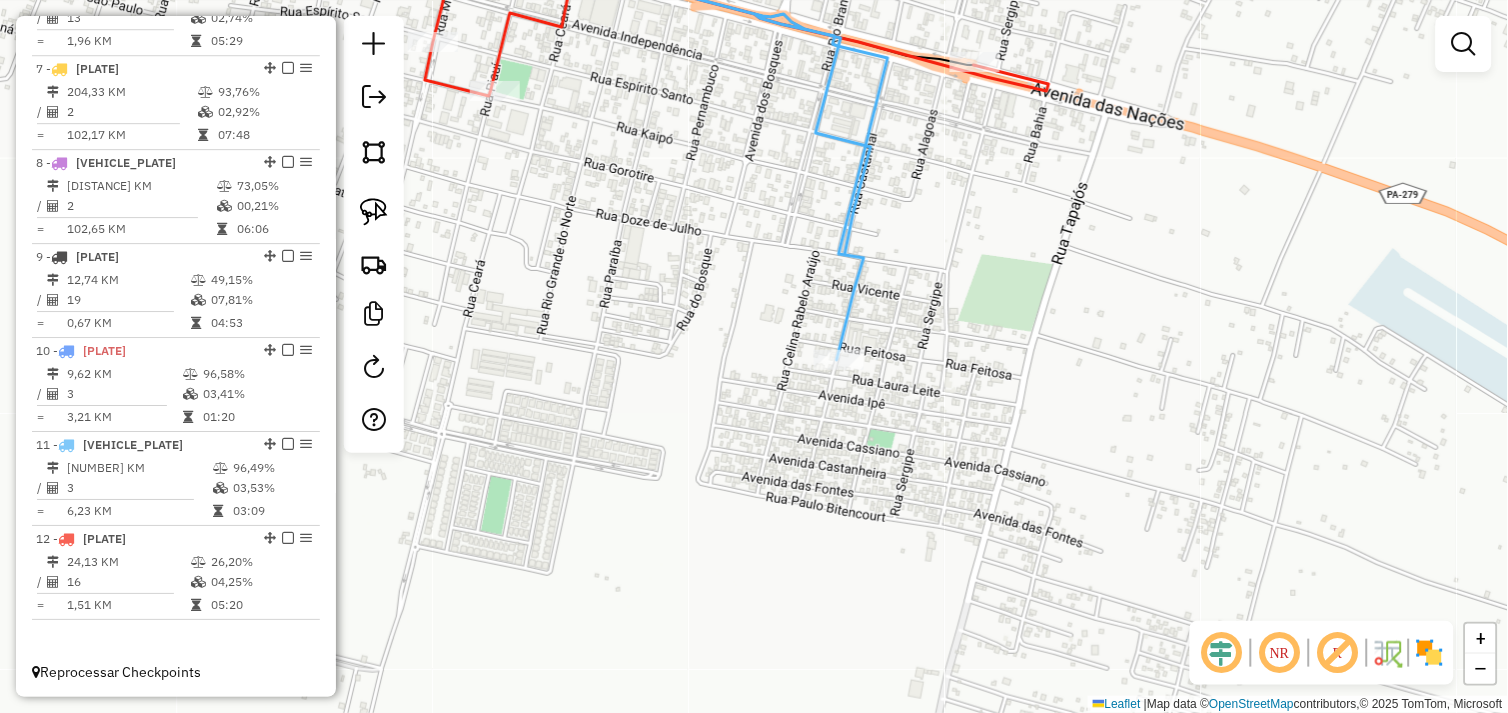 drag, startPoint x: 882, startPoint y: 477, endPoint x: 967, endPoint y: 480, distance: 85.052925 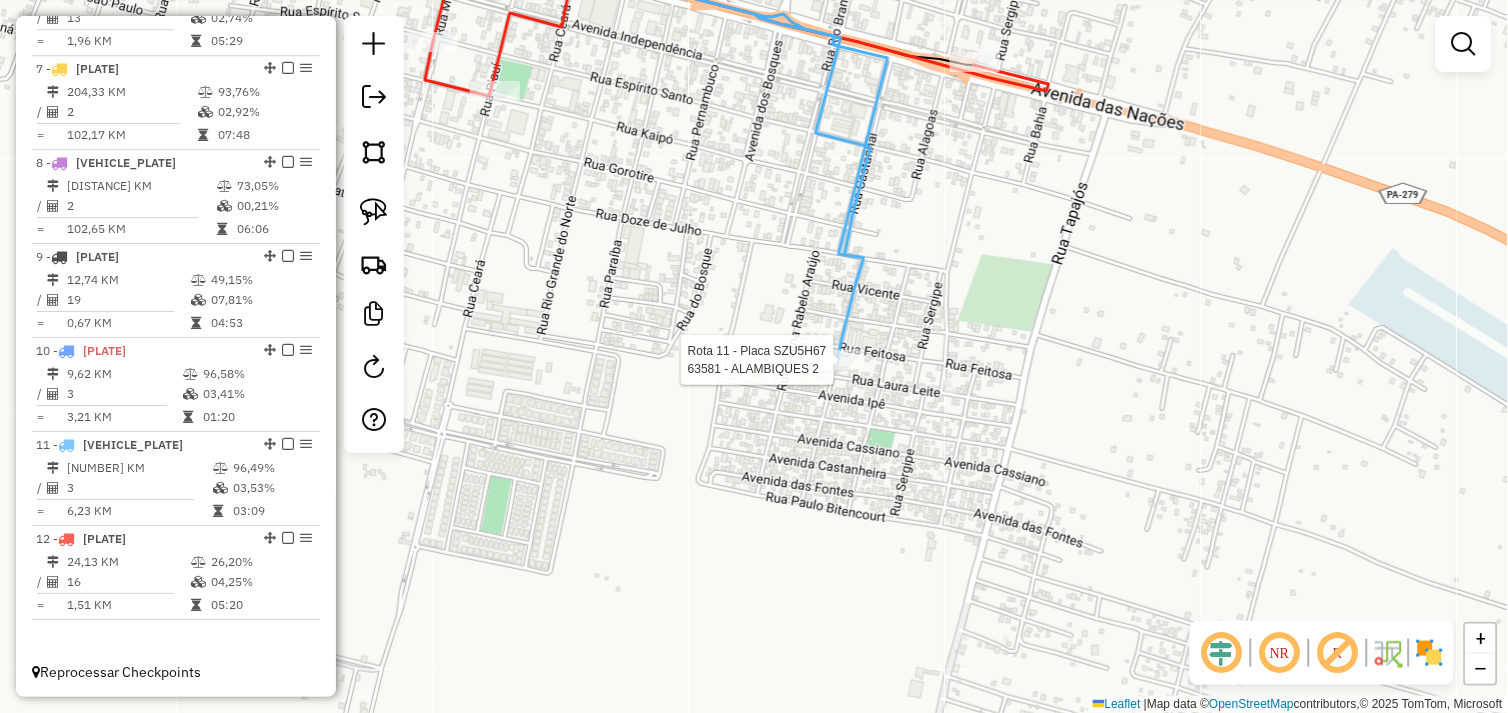 select on "*********" 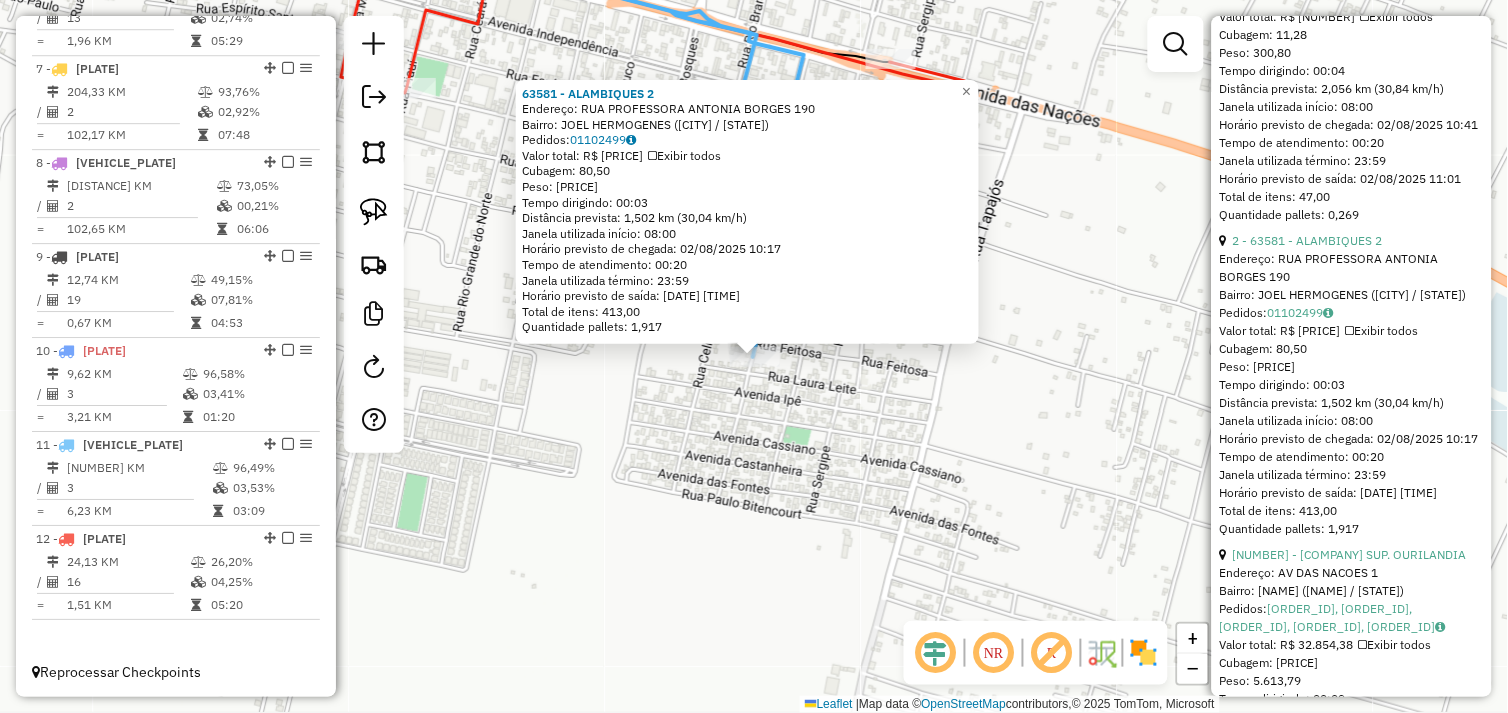 scroll, scrollTop: 1182, scrollLeft: 0, axis: vertical 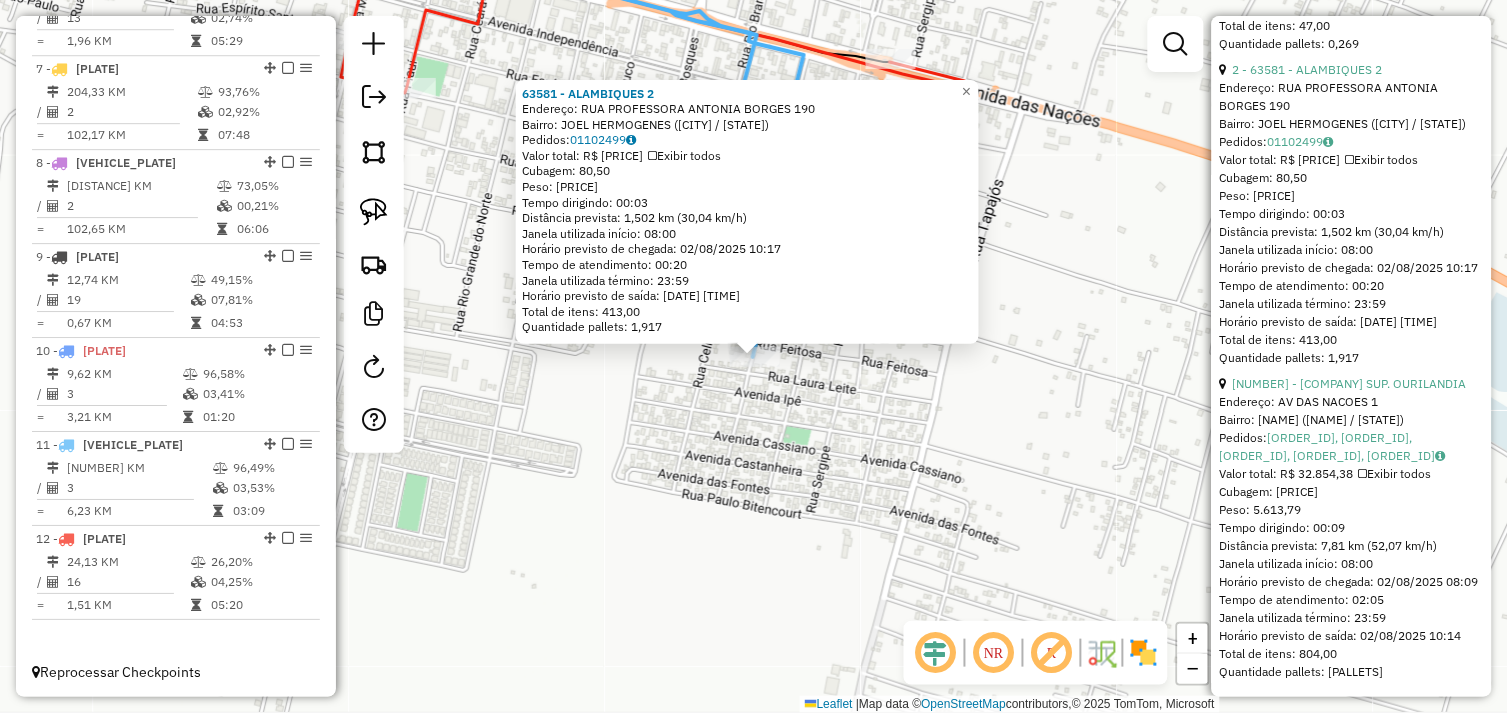 drag, startPoint x: 984, startPoint y: 463, endPoint x: 934, endPoint y: 460, distance: 50.08992 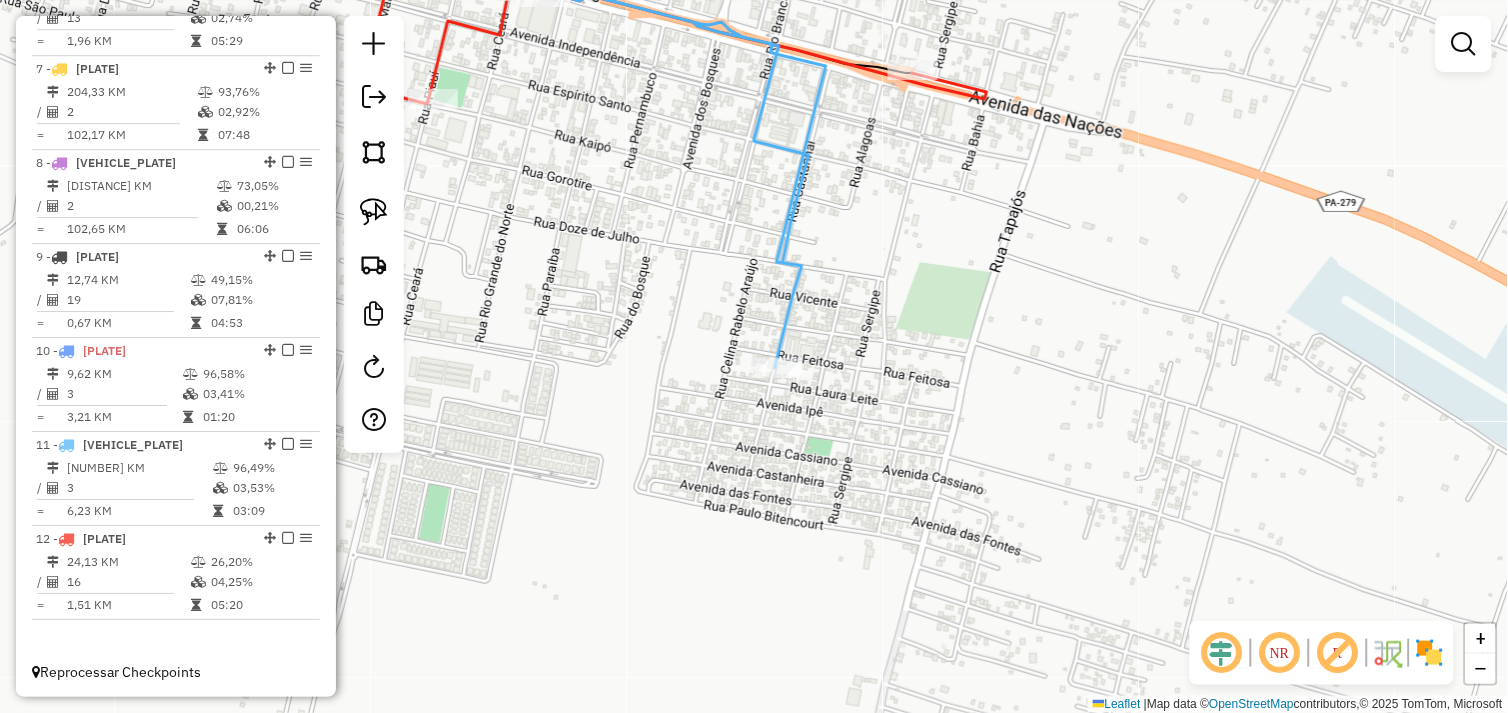 drag, startPoint x: 658, startPoint y: 442, endPoint x: 965, endPoint y: 487, distance: 310.28052 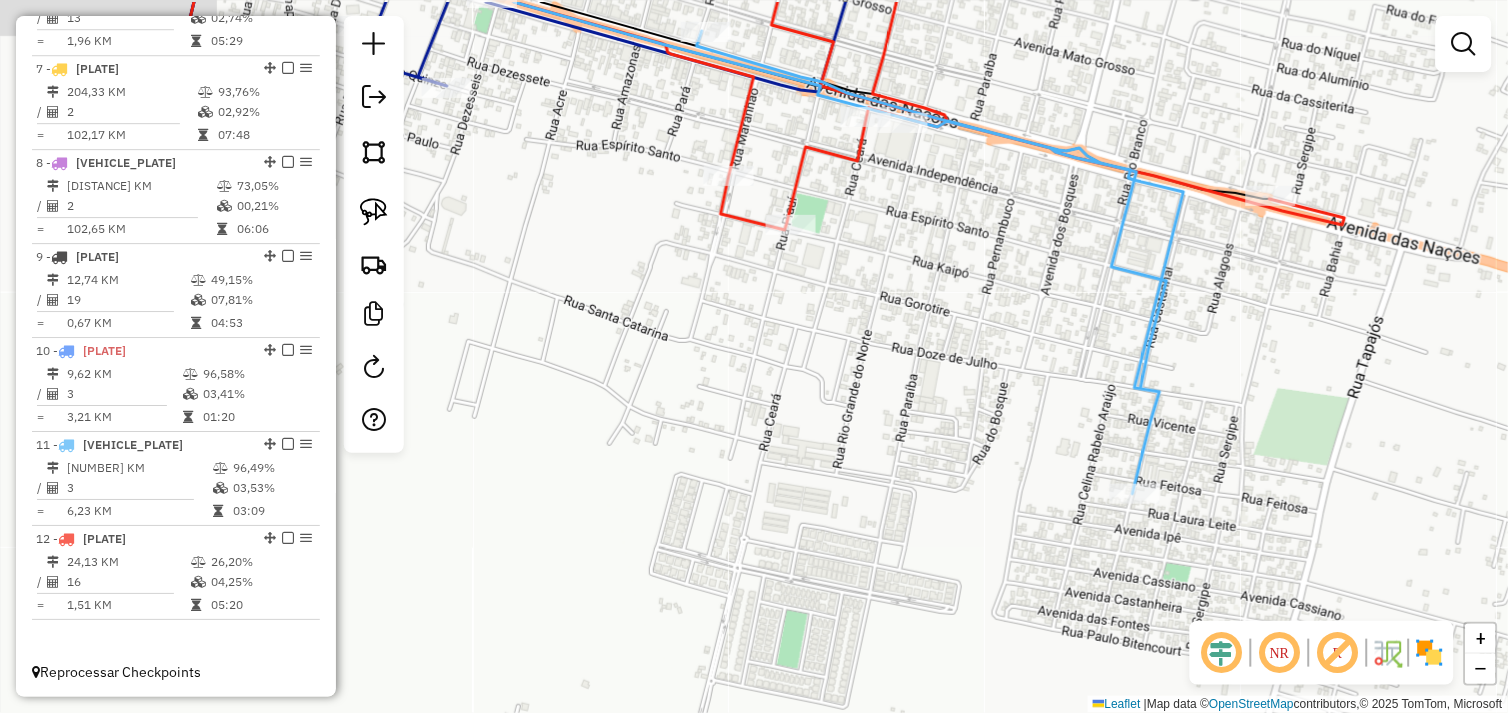 drag, startPoint x: 771, startPoint y: 416, endPoint x: 838, endPoint y: 594, distance: 190.192 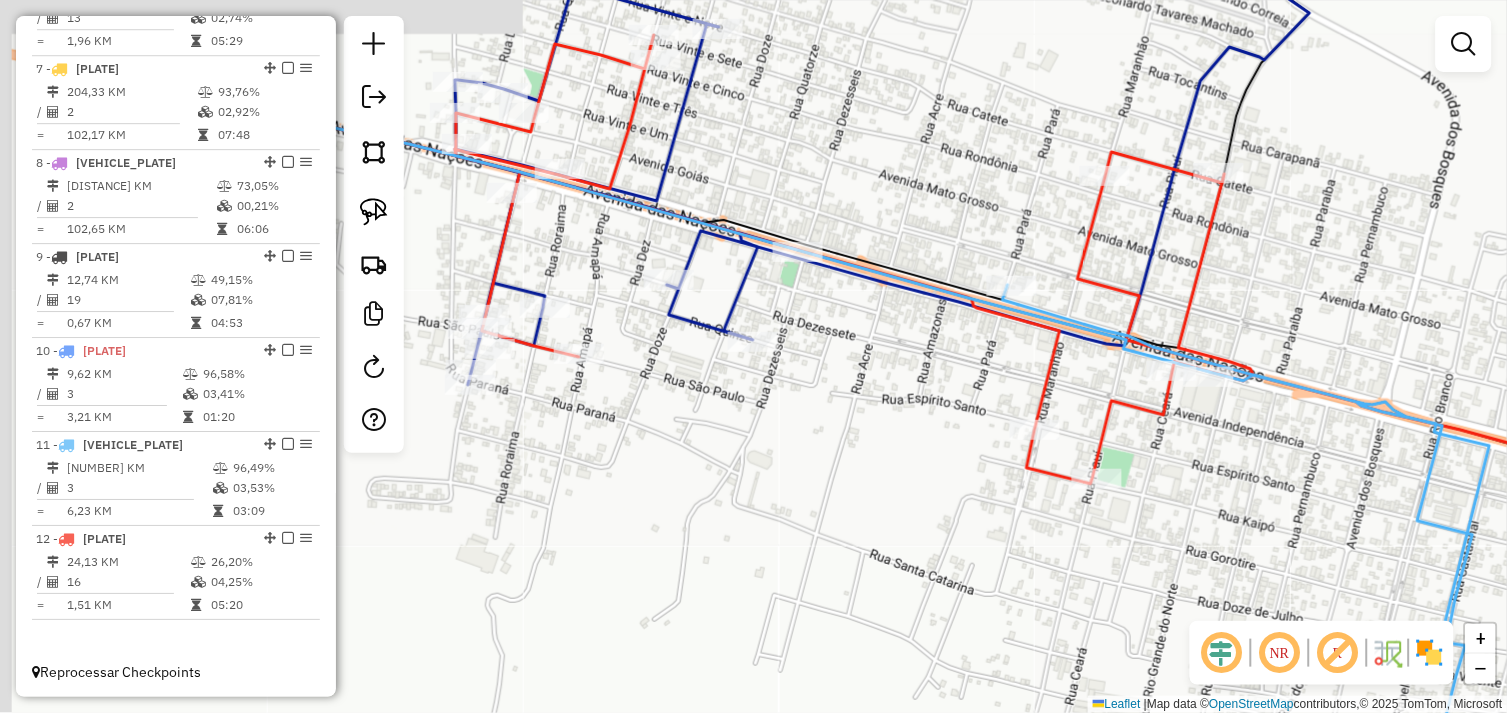 drag, startPoint x: 594, startPoint y: 482, endPoint x: 851, endPoint y: 545, distance: 264.60913 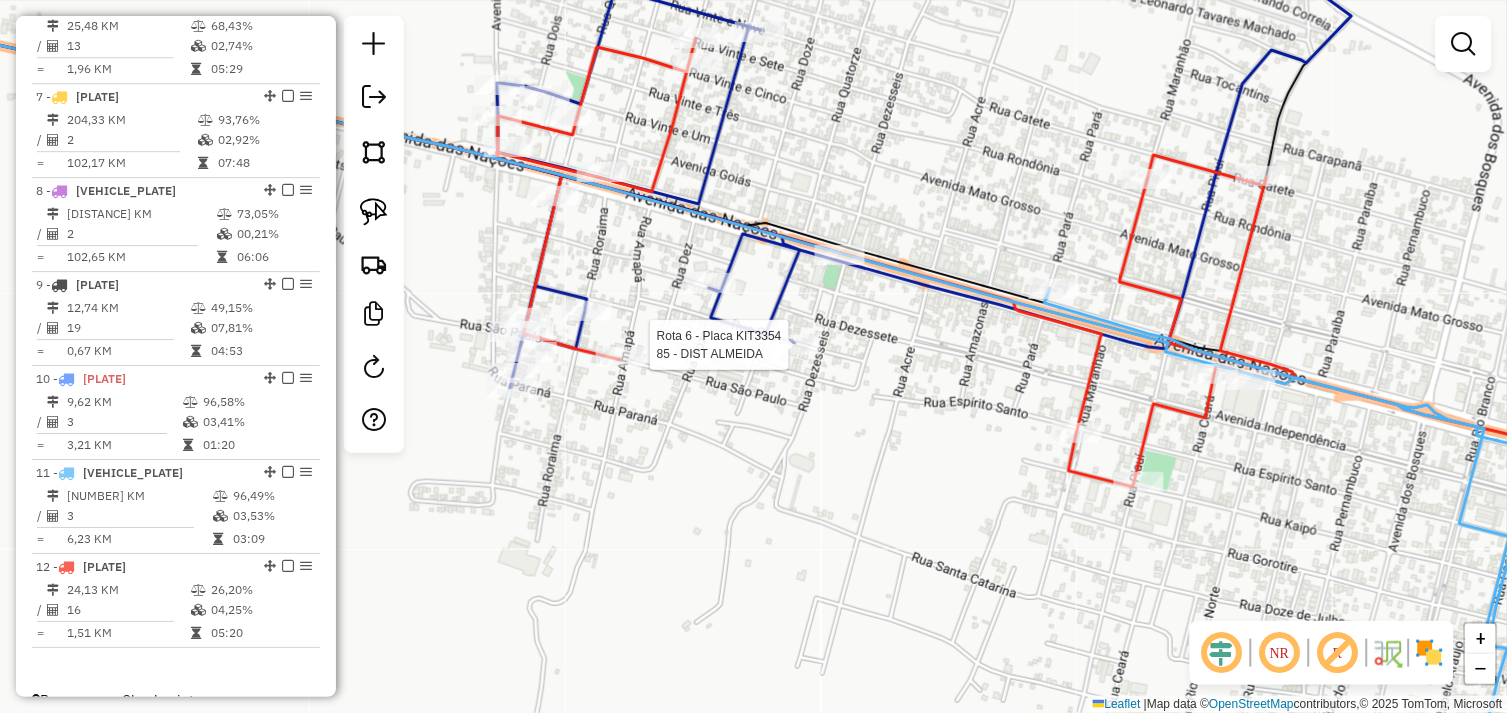 select on "*********" 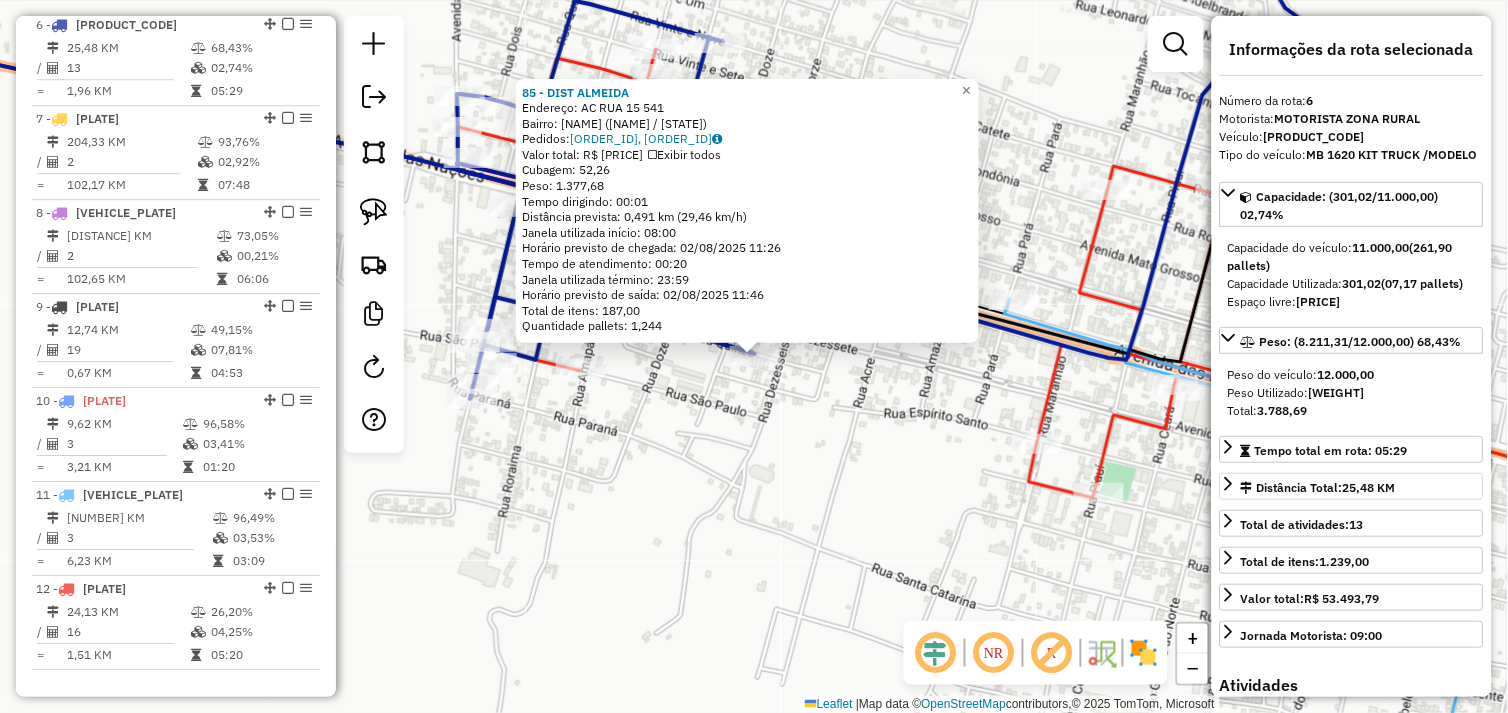 scroll, scrollTop: 1247, scrollLeft: 0, axis: vertical 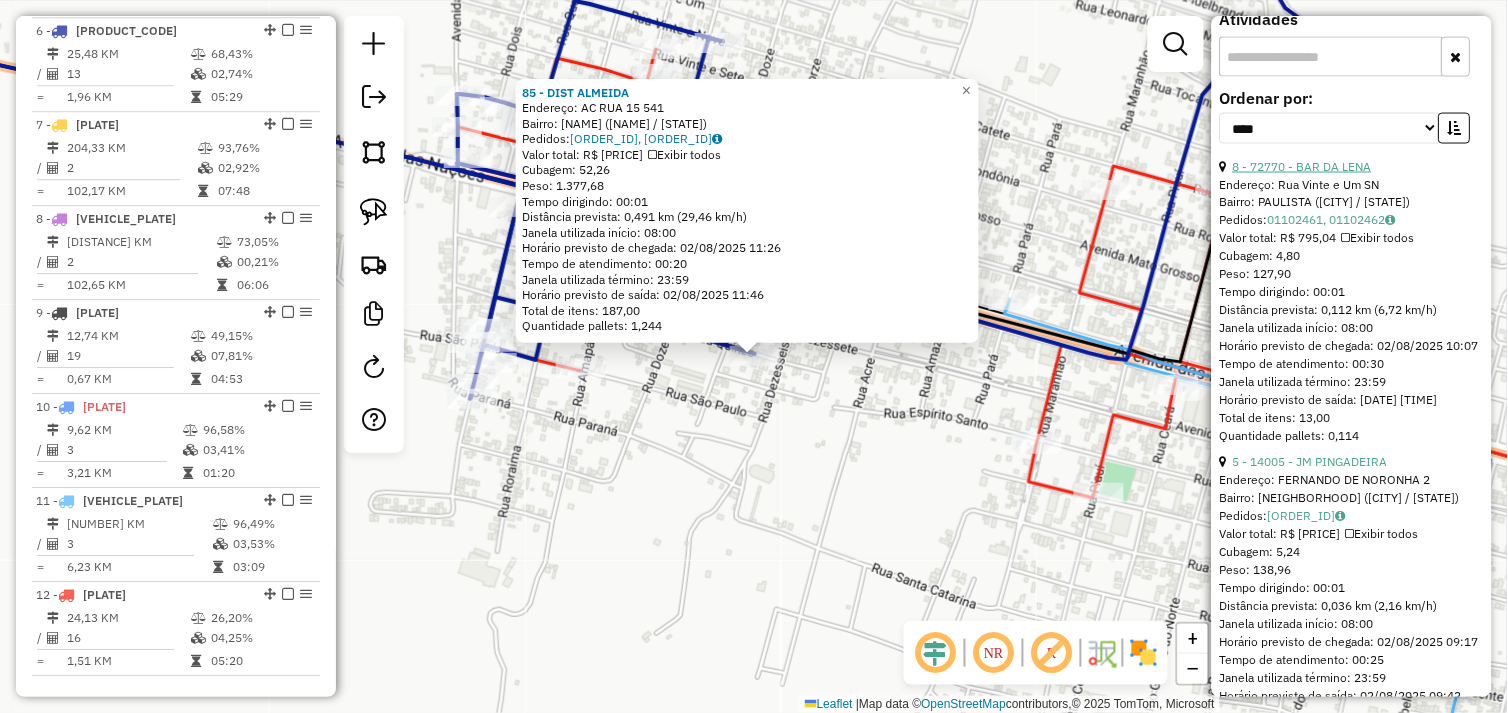click on "8 - 72770 - BAR DA LENA" at bounding box center (1302, 166) 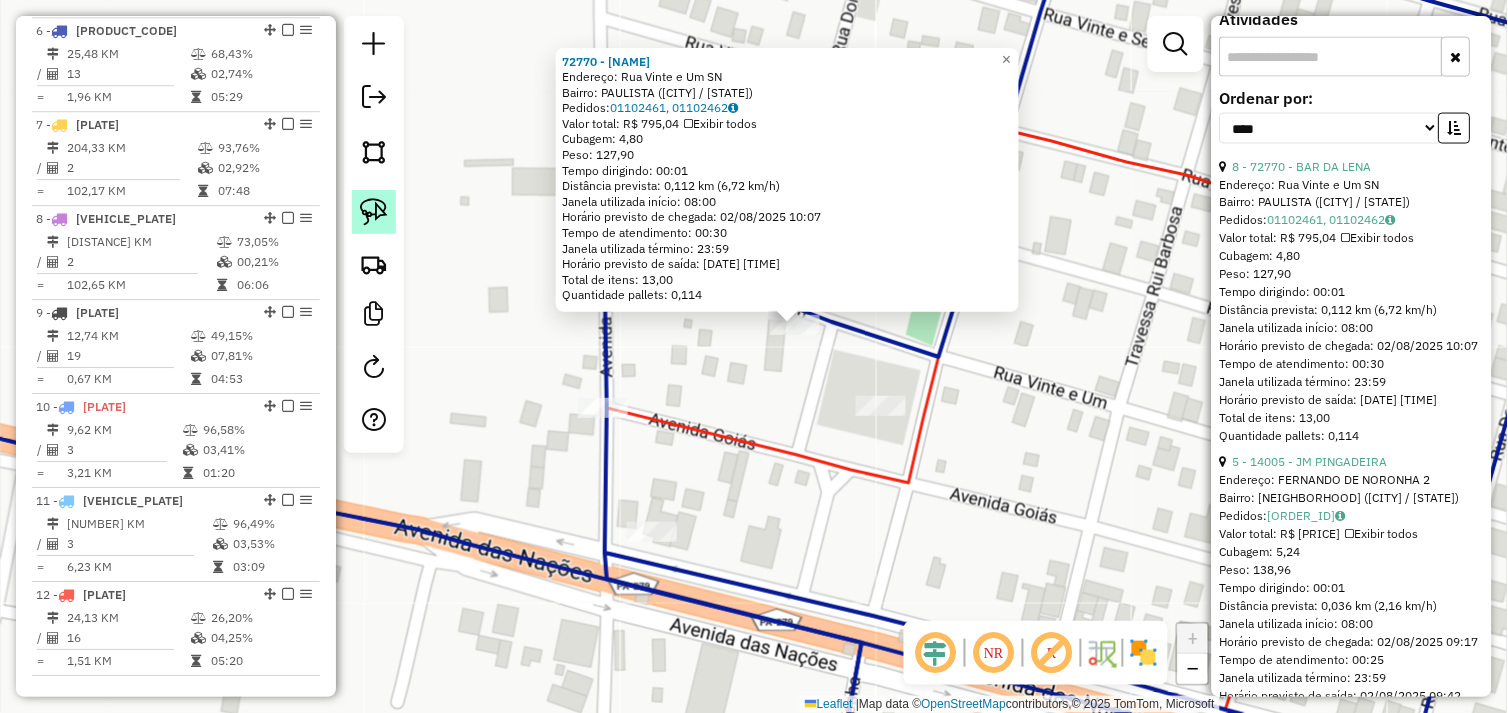 drag, startPoint x: 366, startPoint y: 208, endPoint x: 403, endPoint y: 227, distance: 41.59327 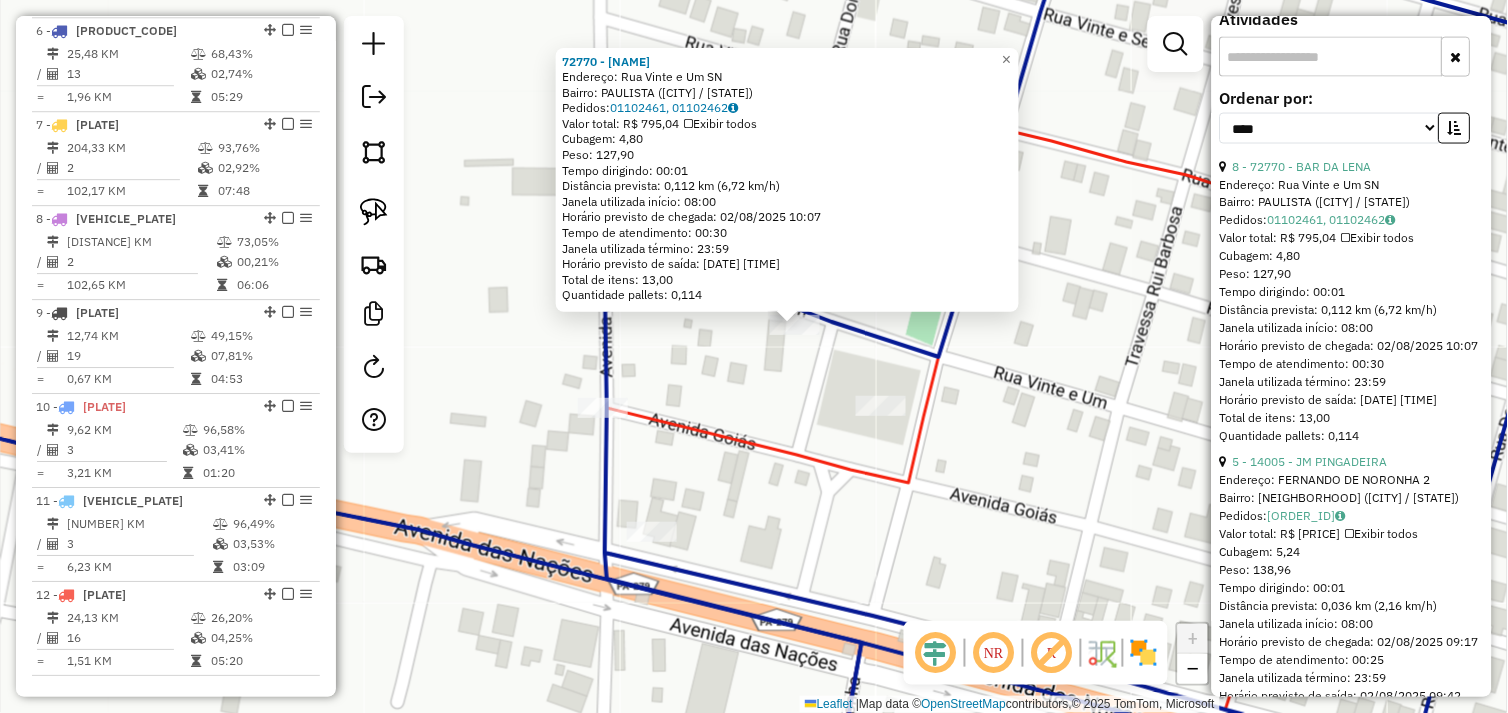 click 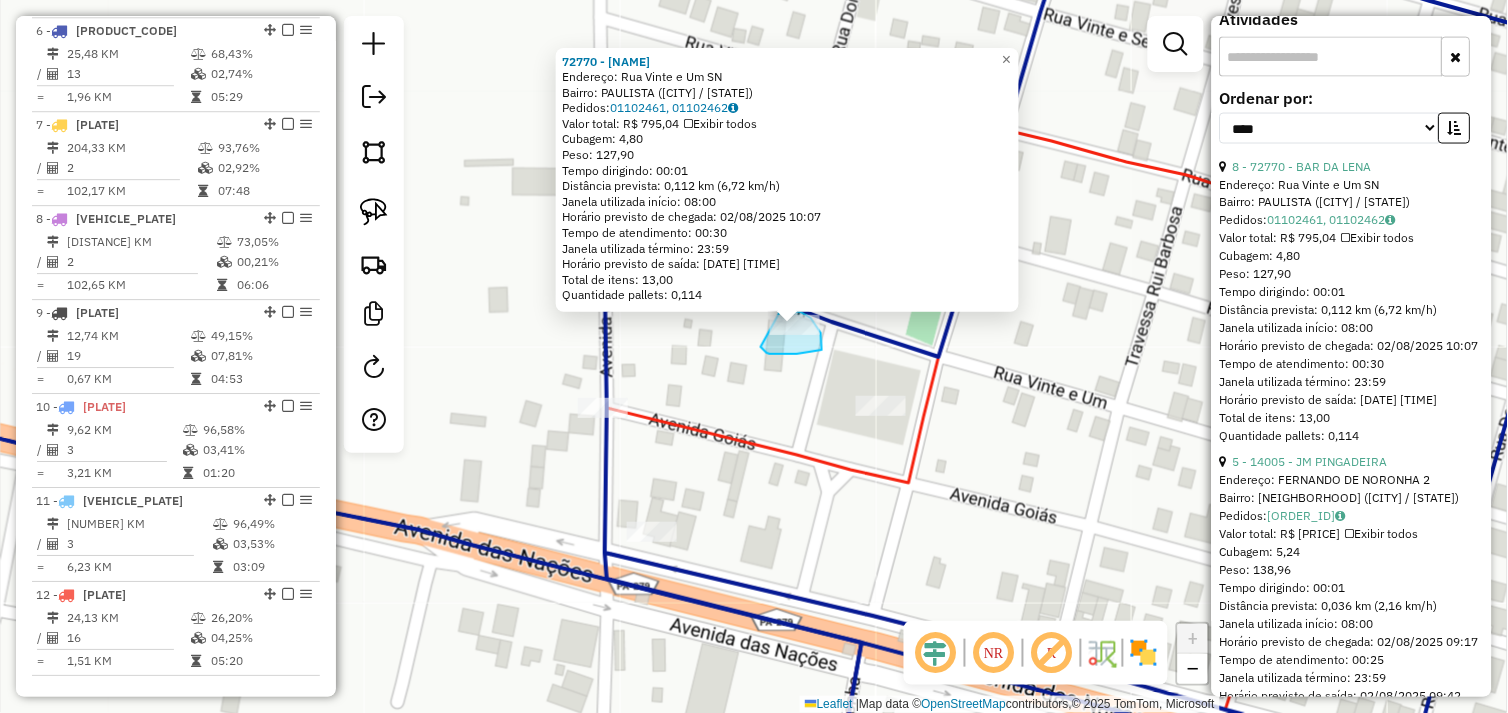 drag, startPoint x: 765, startPoint y: 351, endPoint x: 768, endPoint y: 307, distance: 44.102154 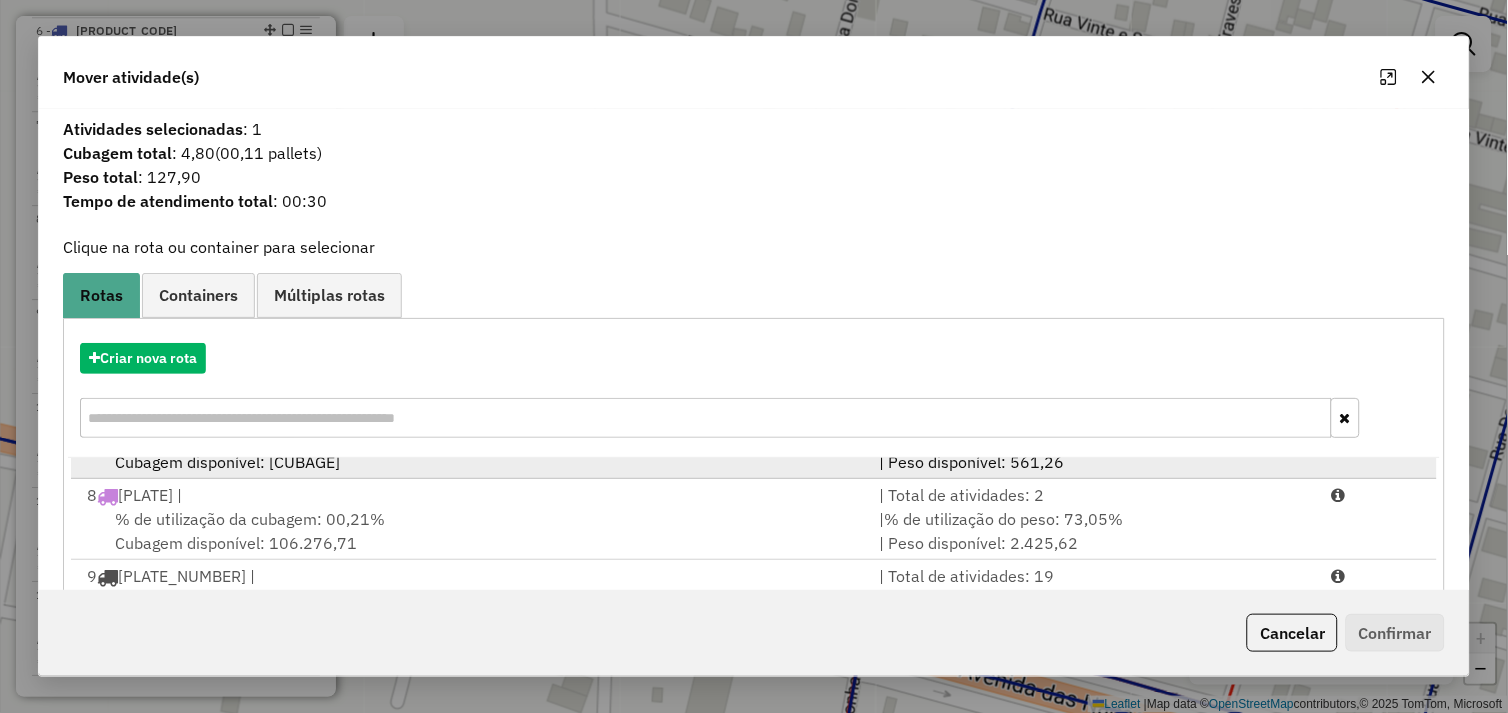 scroll, scrollTop: 492, scrollLeft: 0, axis: vertical 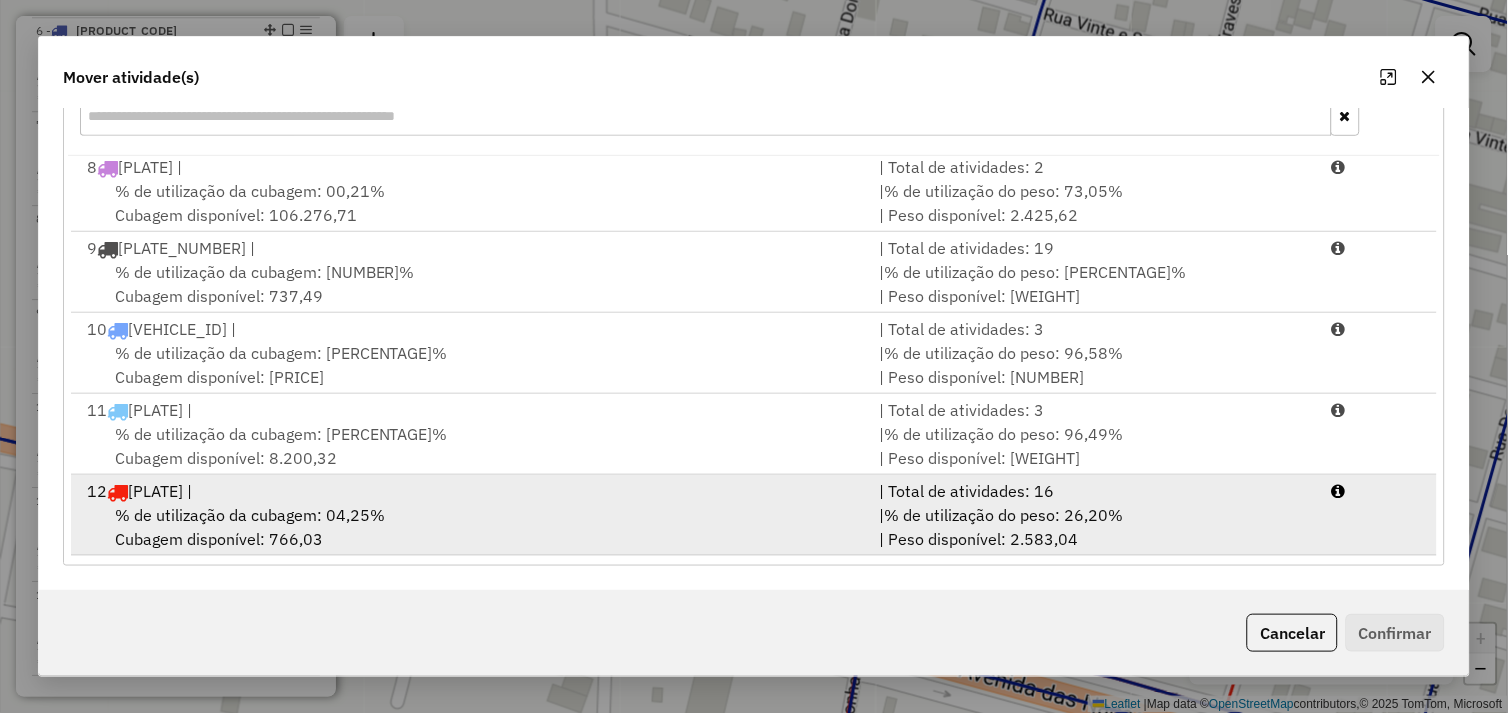 click on "% de utilização da cubagem: 04,25%  Cubagem disponível: 766,03" at bounding box center [471, 527] 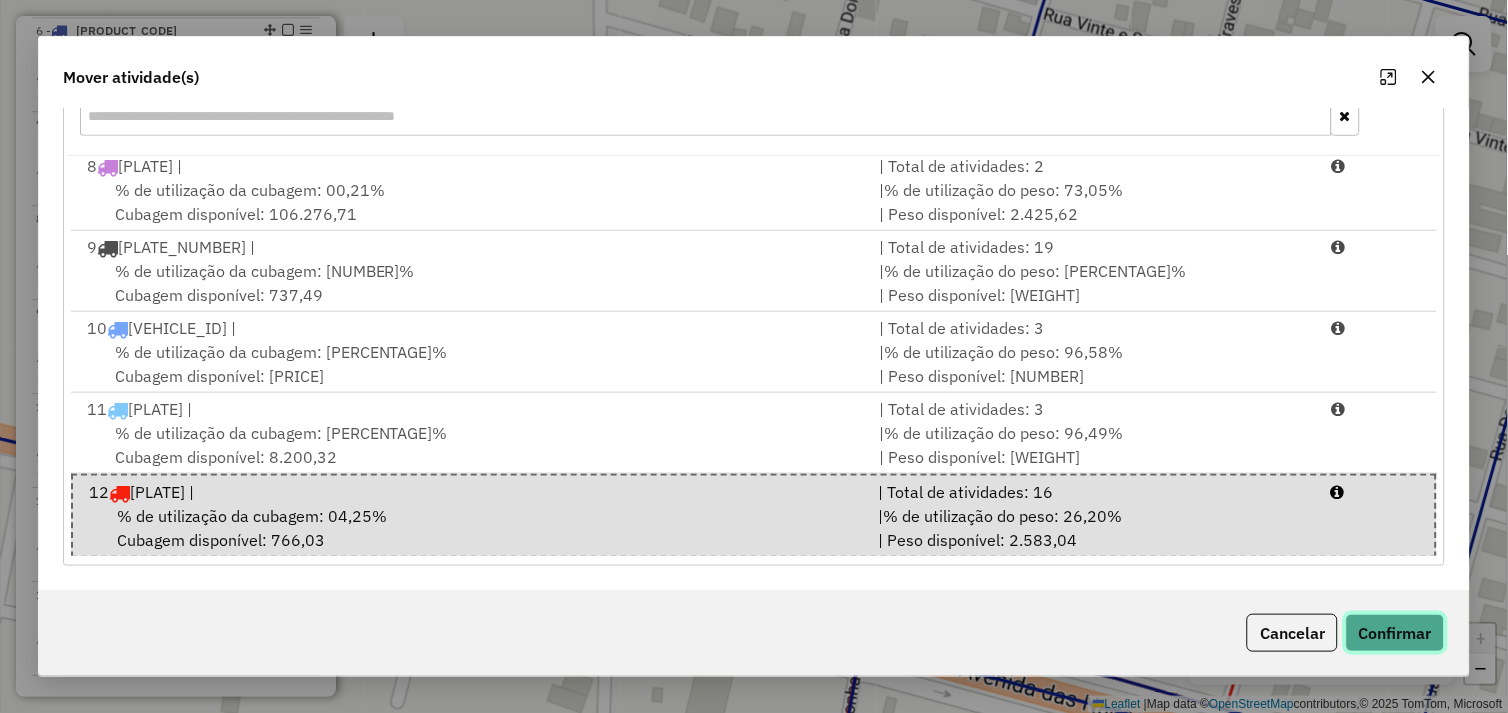 click on "Confirmar" 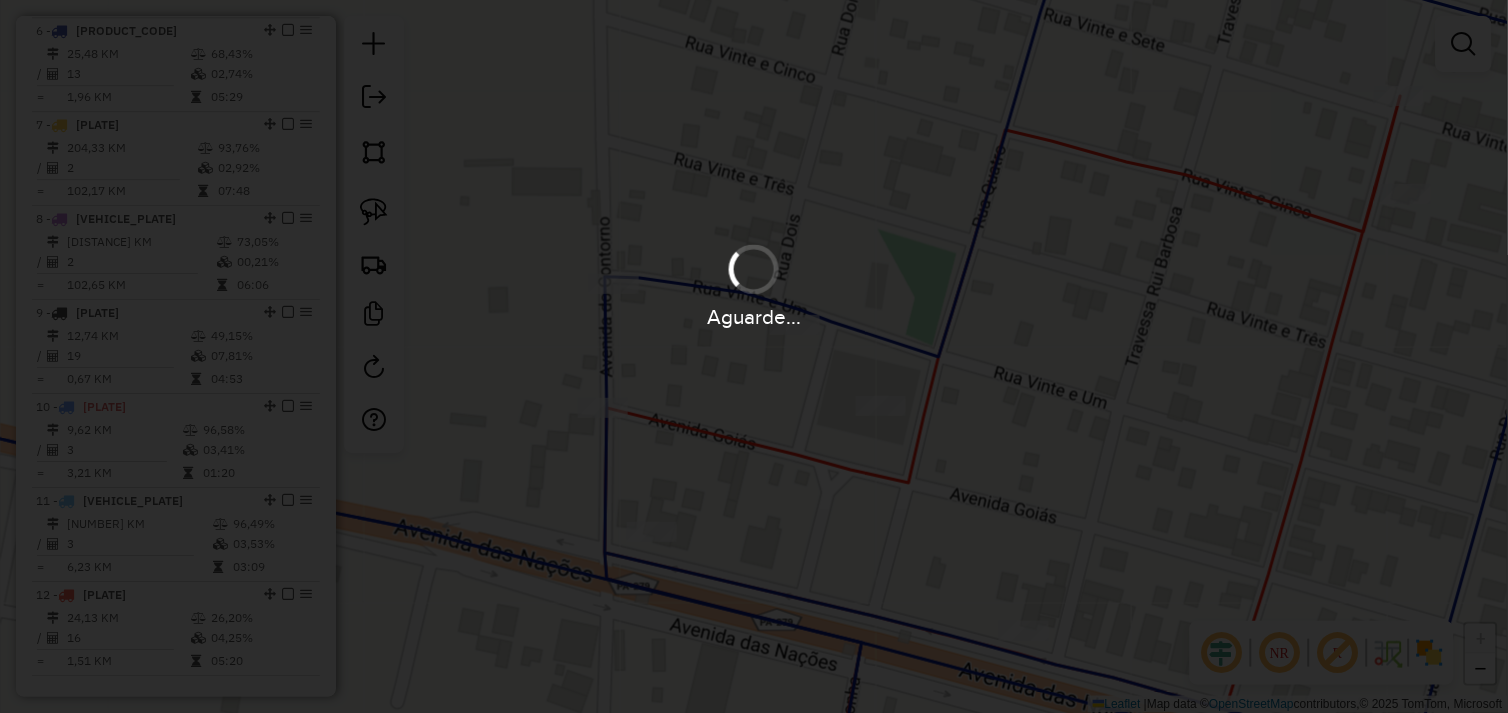 scroll, scrollTop: 0, scrollLeft: 0, axis: both 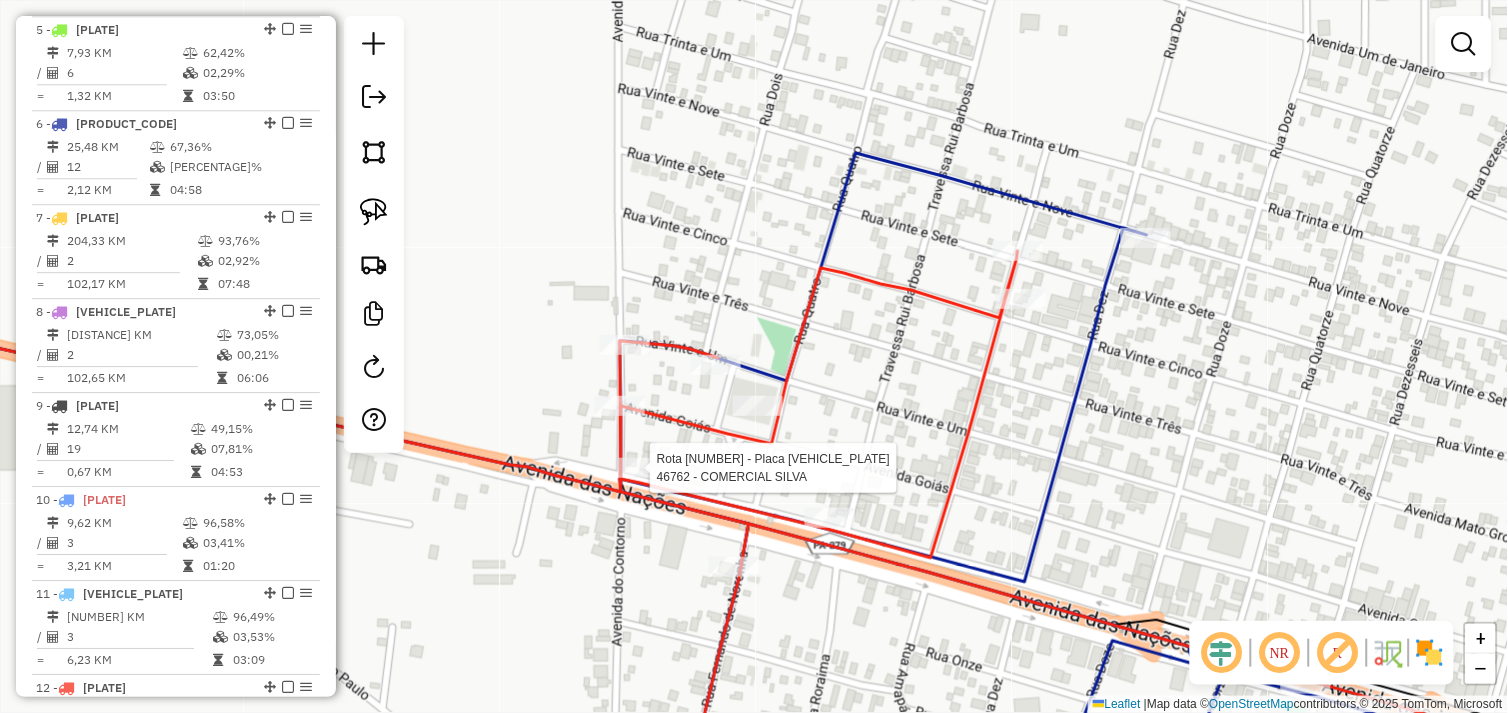 select on "*********" 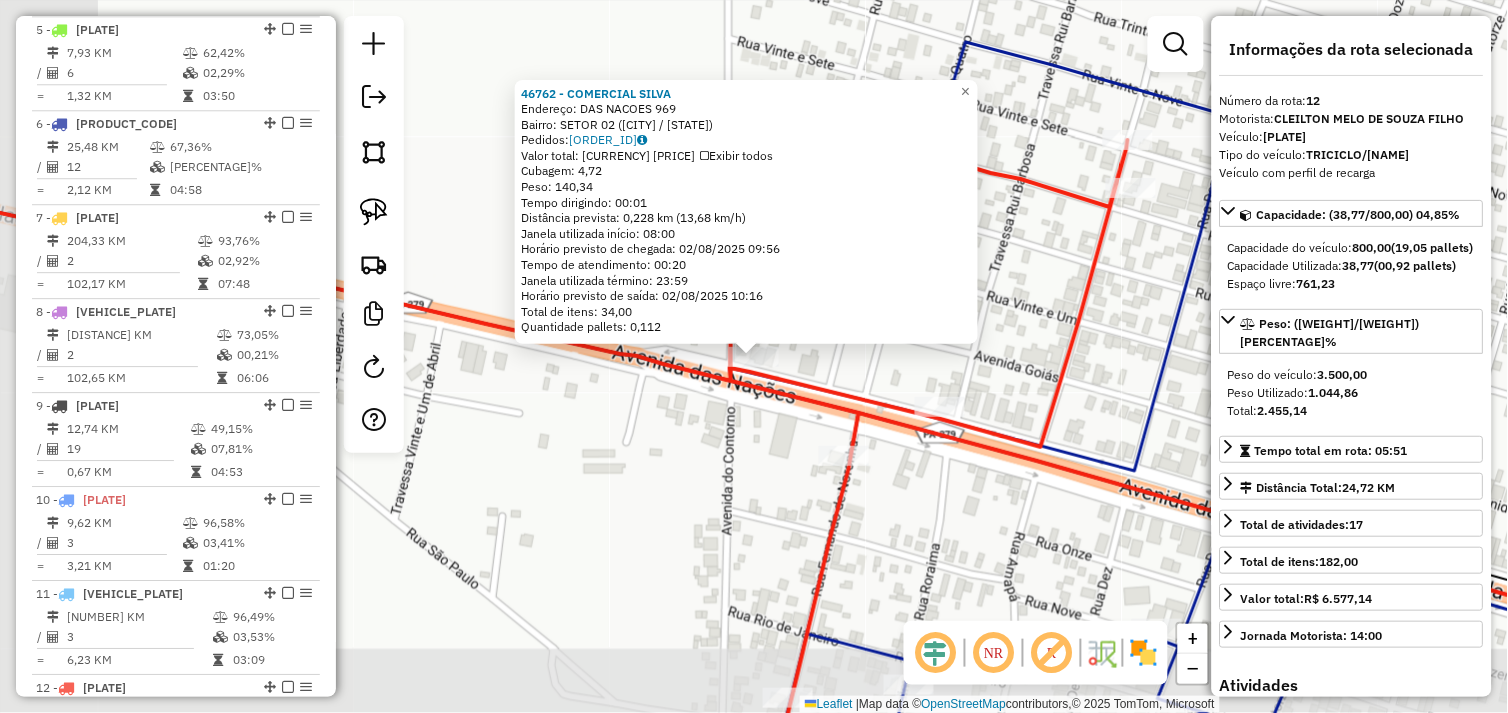 scroll, scrollTop: 1303, scrollLeft: 0, axis: vertical 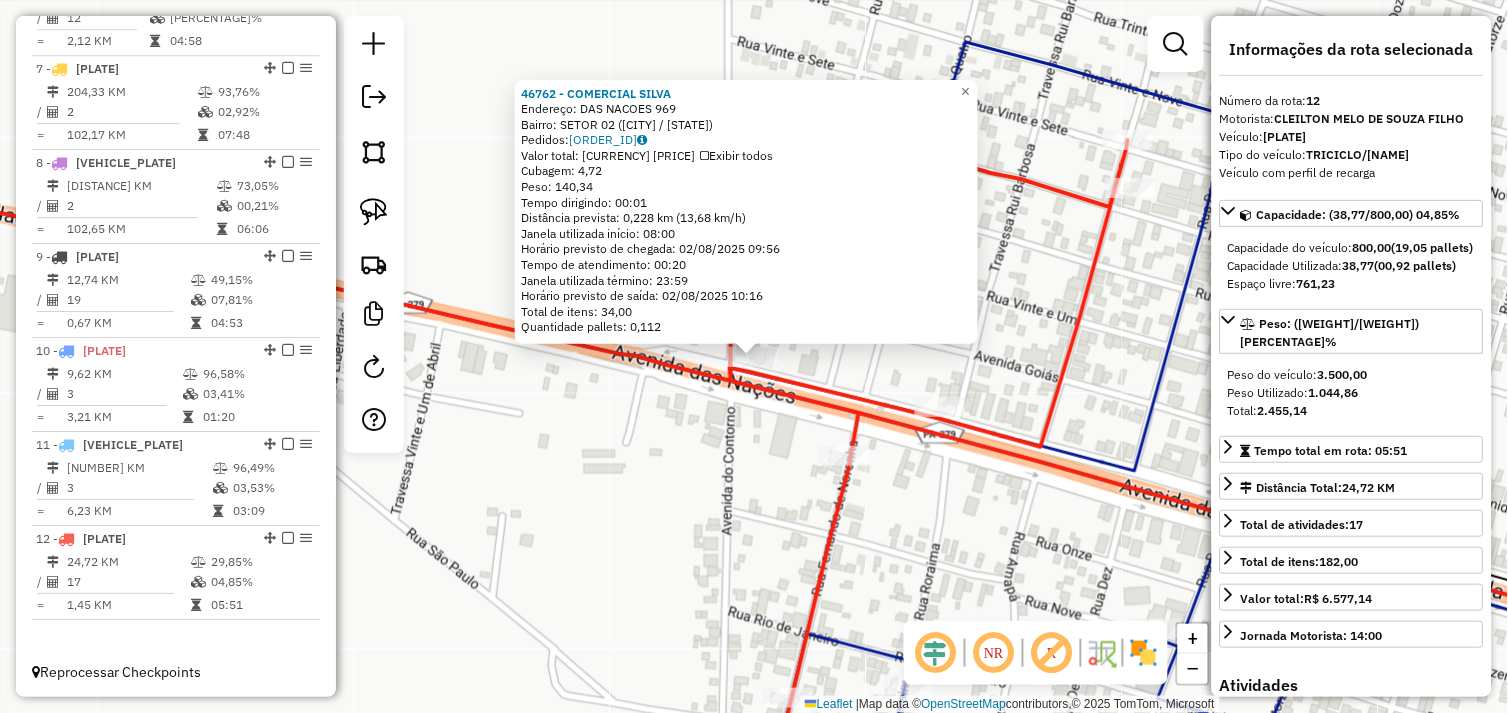 click on "[NUMBER] - [NAME]  Endereço:  [ROUTE] [NUMBER]   Bairro: [NAME] ([NAME] / [STATE])   Pedidos:  [NUMBER]   Valor total: R$ [NUMBER]   Exibir todos   Cubagem: [NUMBER]  Peso: [NUMBER]  Tempo dirigindo: [TIME]   Distância prevista: [NUMBER] km ([NUMBER] km/h)   Janela utilizada início: [TIME]   Horário previsto de chegada: [DATE] [TIME]   Tempo de atendimento: [TIME]   Janela utilizada término: [TIME]   Horário previsto de saída: [DATE] [TIME]   Total de itens: [NUMBER]   Quantidade pallets: [NUMBER]  × Janela de atendimento Grade de atendimento Capacidade Transportadoras Veículos Cliente Pedidos  Rotas Selecione os dias de semana para filtrar as janelas de atendimento  Seg   Ter   Qua   Qui   Sex   Sáb   Dom  Informe o período da janela de atendimento: De: Até:  Filtrar exatamente a janela do cliente  Considerar janela de atendimento padrão  Selecione os dias de semana para filtrar as grades de atendimento  Seg   Ter   Qua   Qui   Sex   Sáb   Dom   Clientes fora do dia de atendimento selecionado De:" 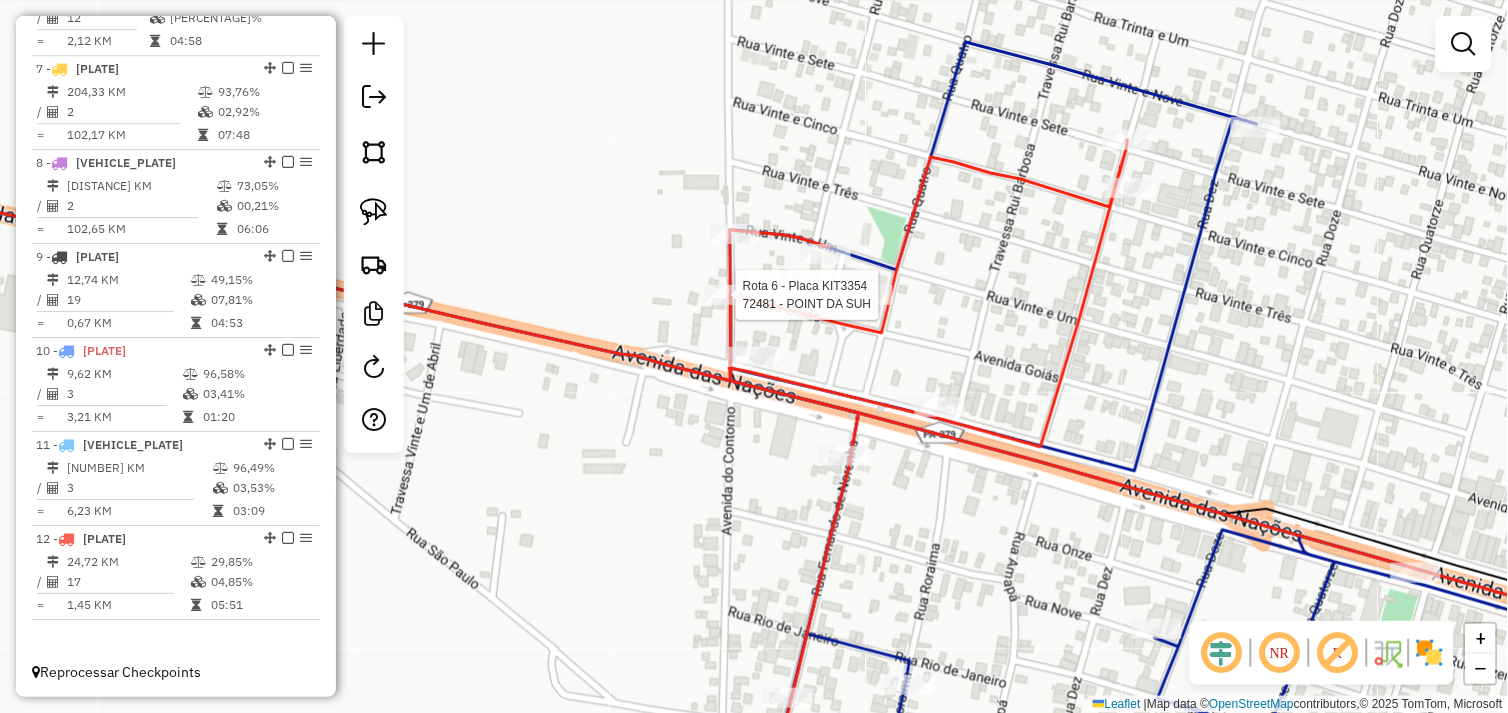 select on "*********" 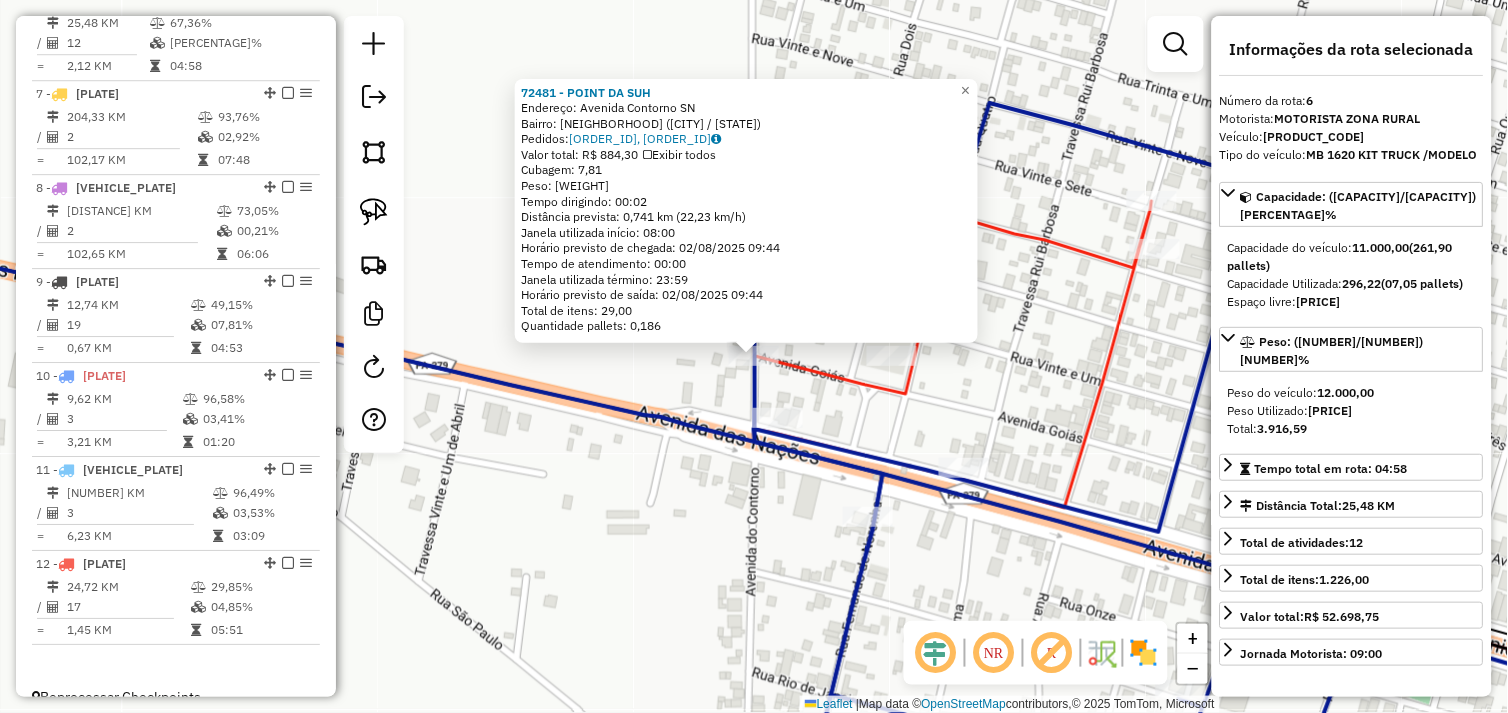 scroll, scrollTop: 1247, scrollLeft: 0, axis: vertical 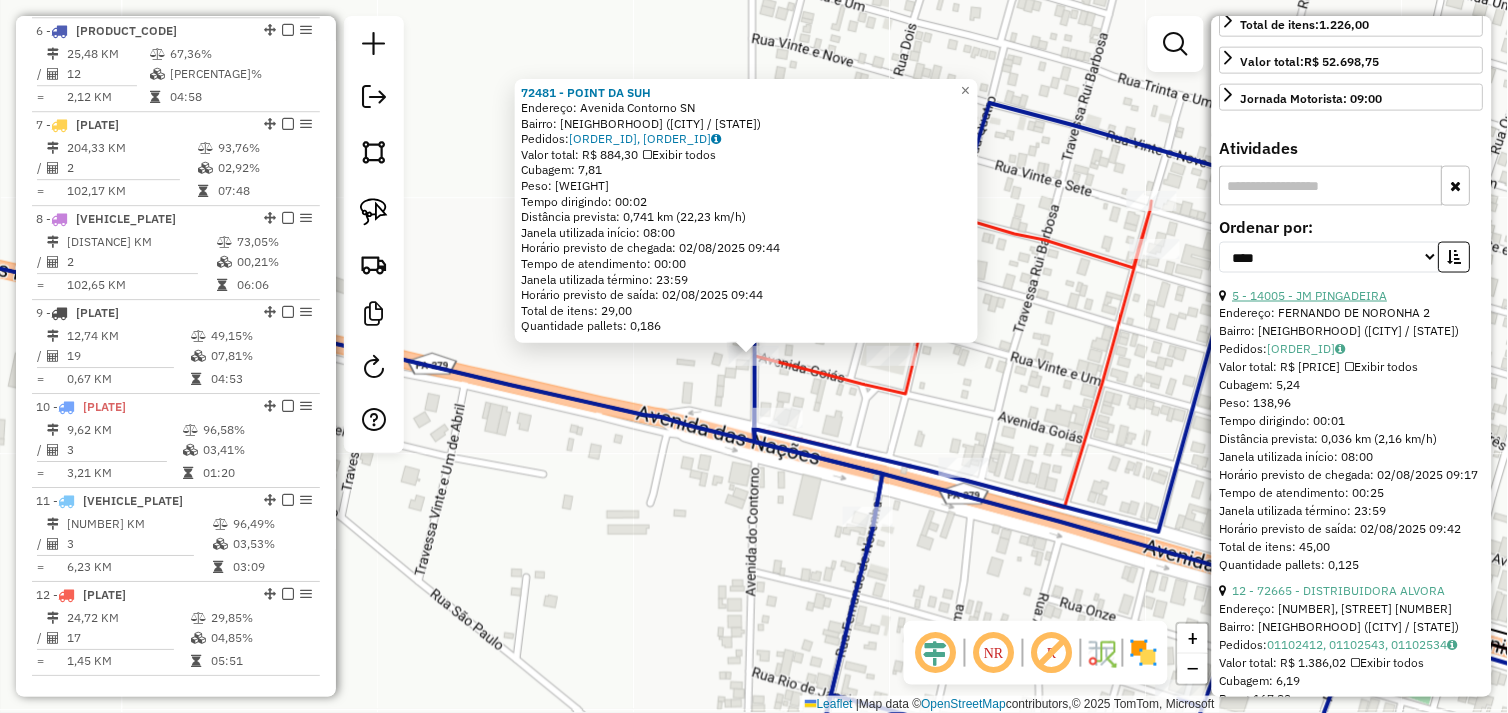 click on "5 - 14005 - JM PINGADEIRA" at bounding box center [1310, 295] 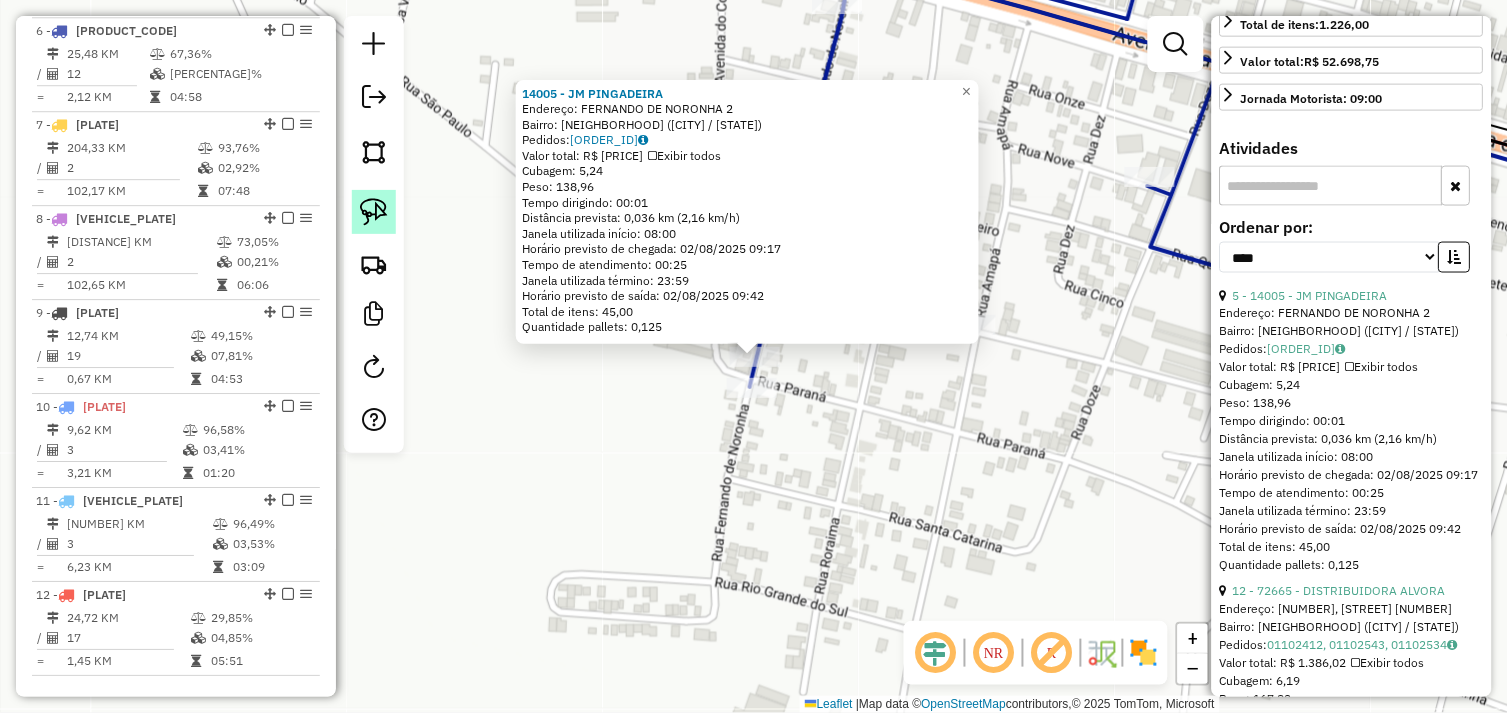 click 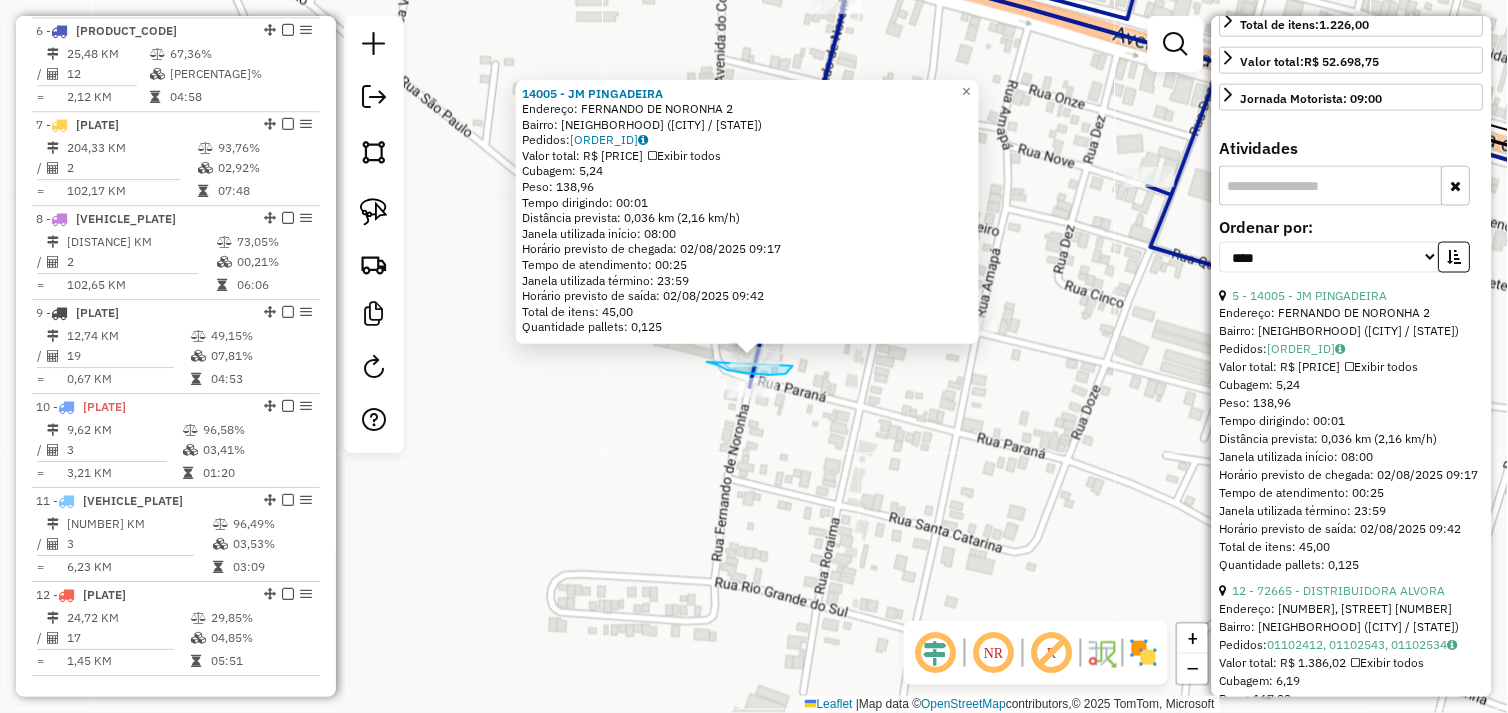 drag, startPoint x: 707, startPoint y: 362, endPoint x: 722, endPoint y: 338, distance: 28.301943 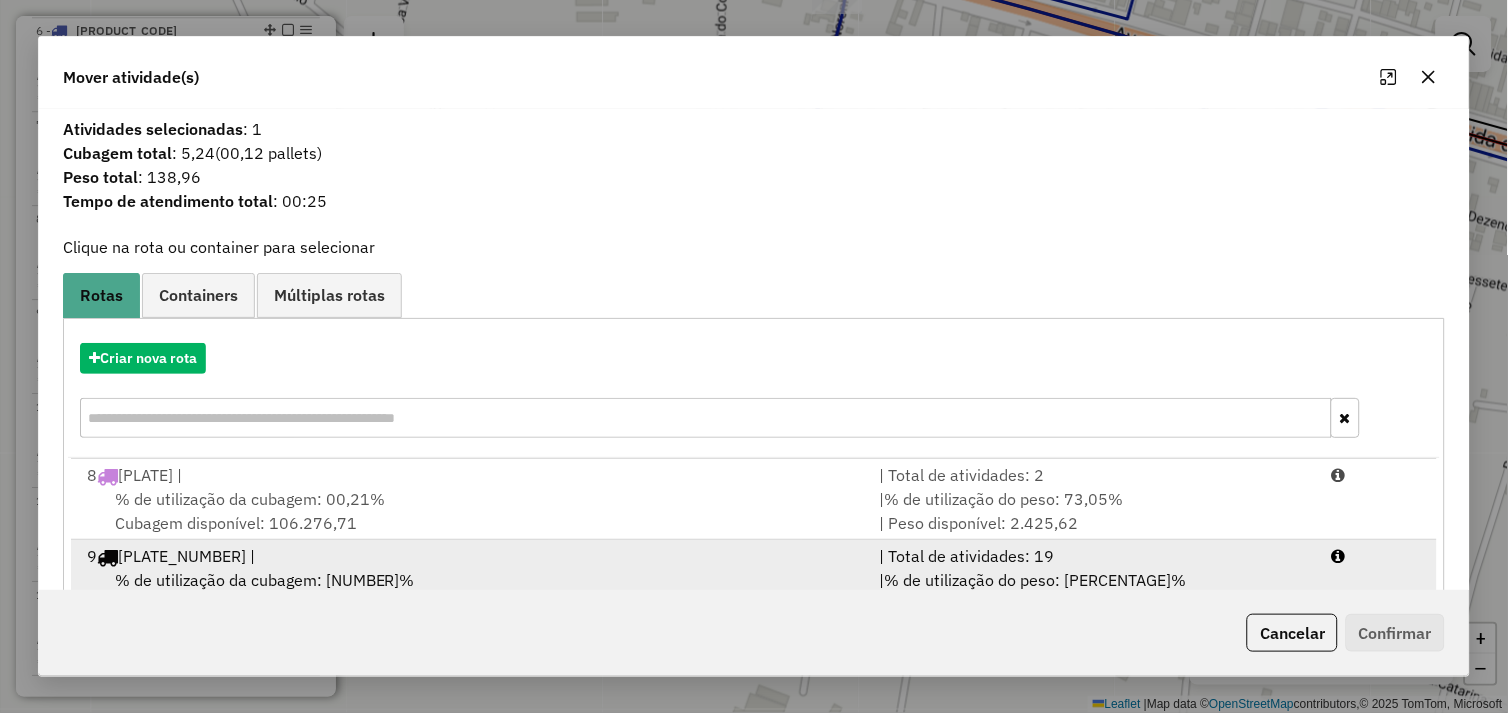 scroll, scrollTop: 492, scrollLeft: 0, axis: vertical 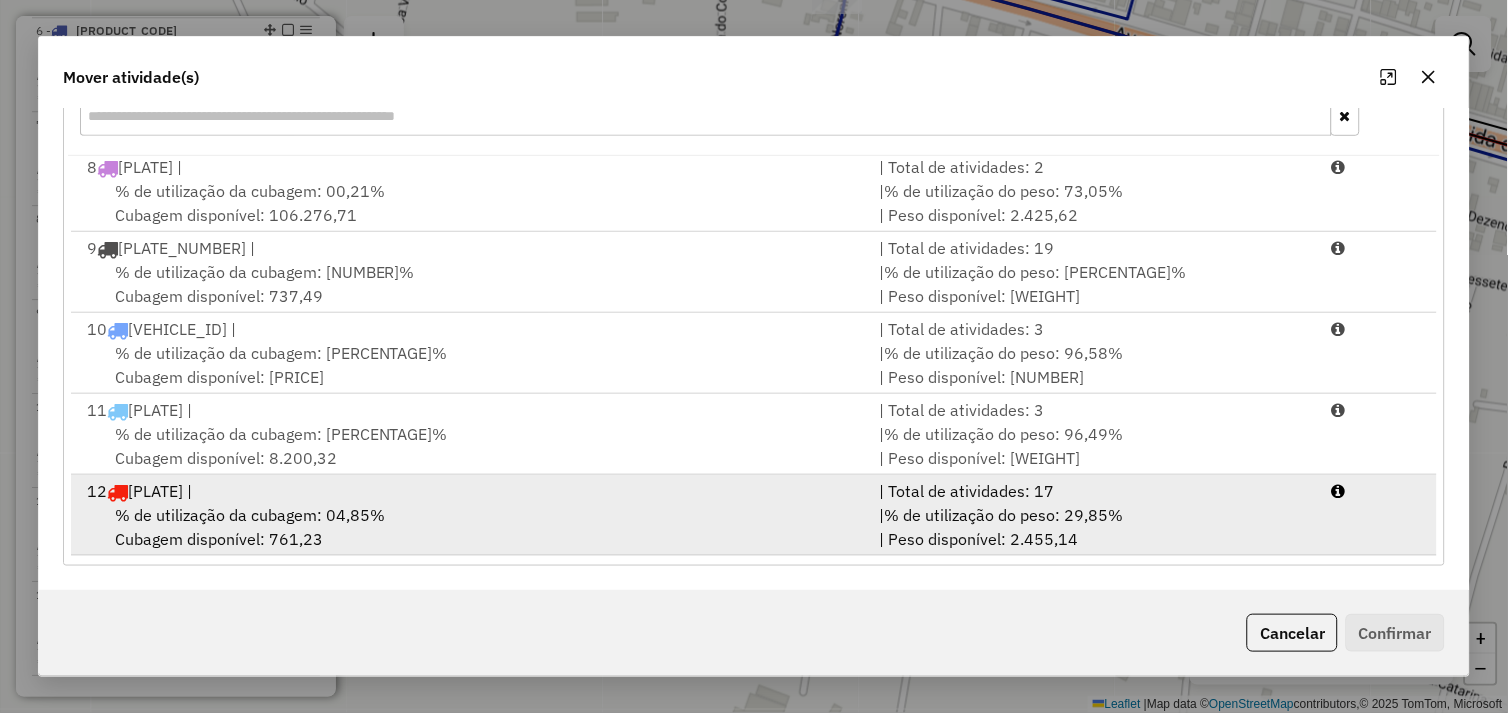 drag, startPoint x: 454, startPoint y: 510, endPoint x: 464, endPoint y: 508, distance: 10.198039 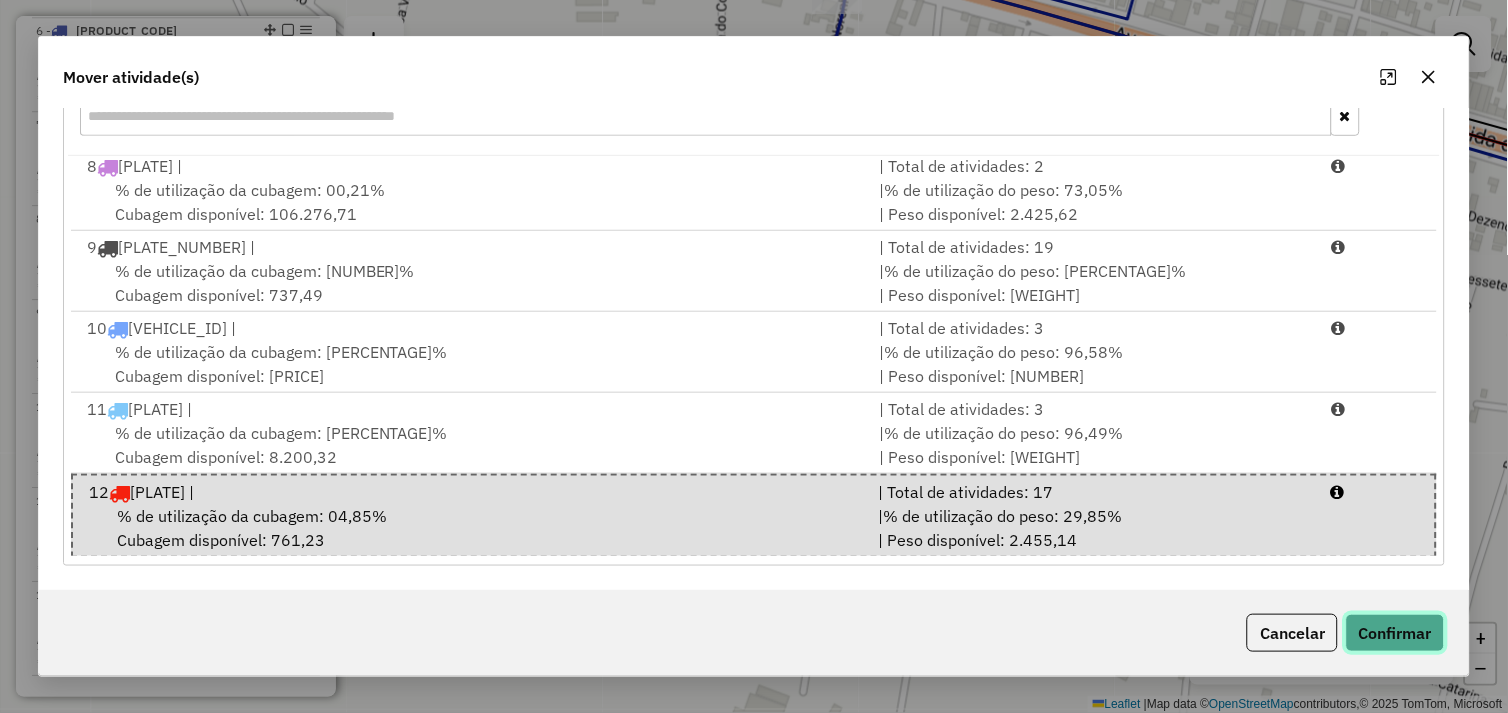 click on "Confirmar" 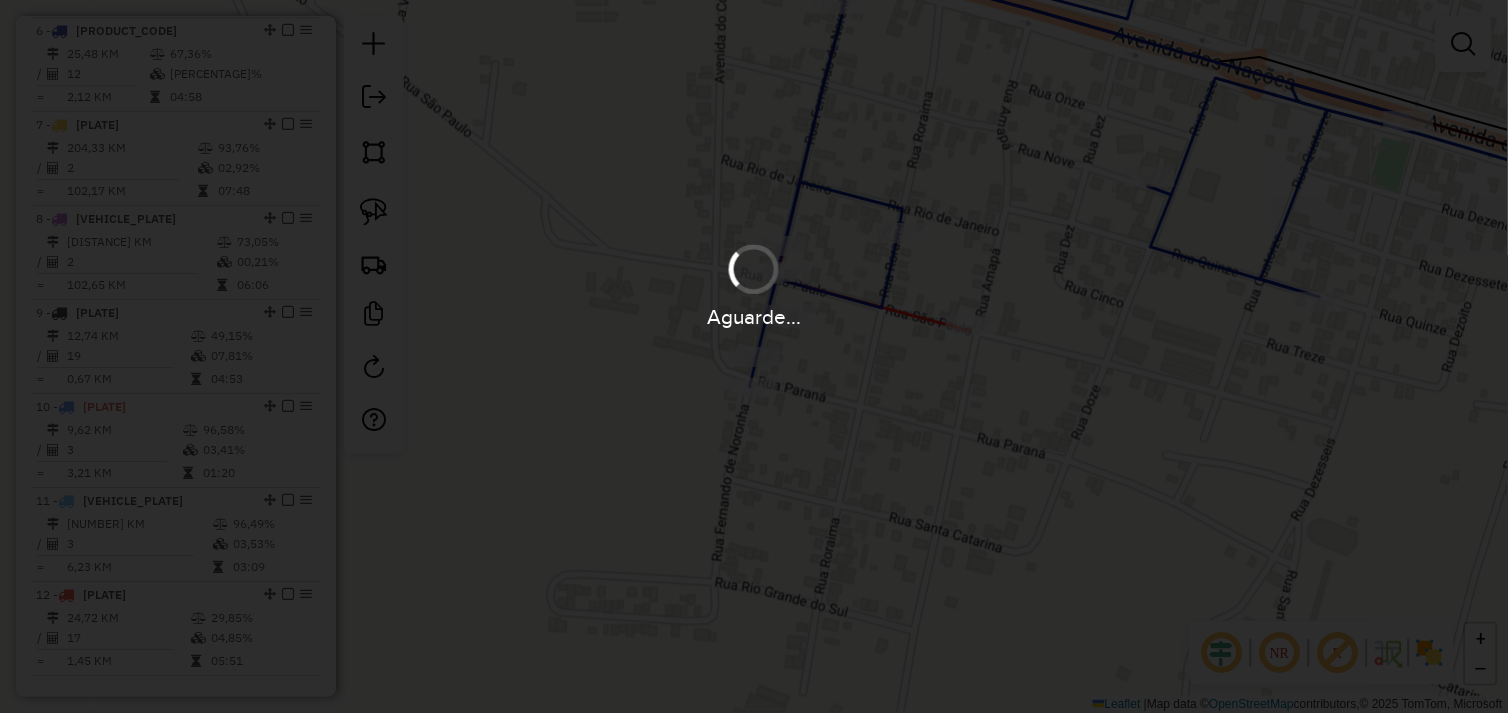 scroll, scrollTop: 0, scrollLeft: 0, axis: both 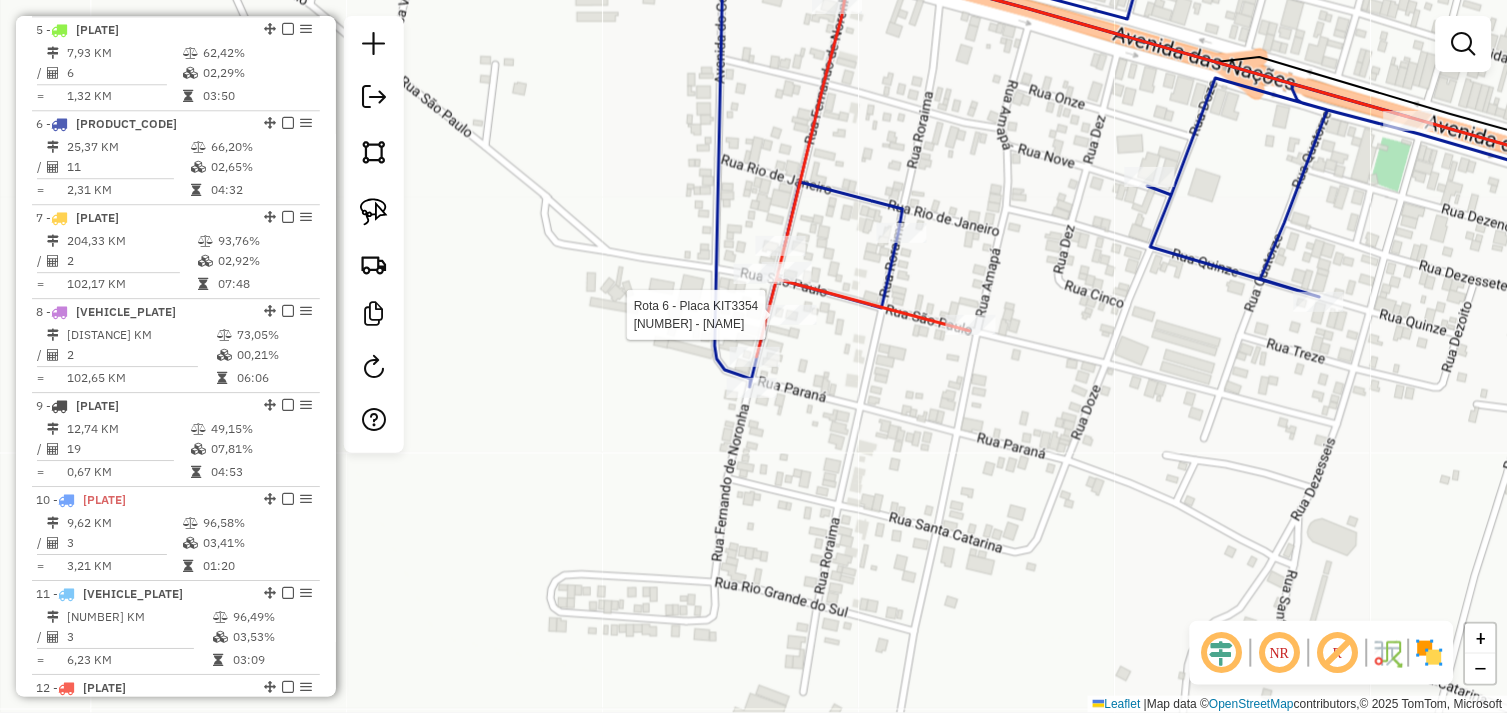 select on "*********" 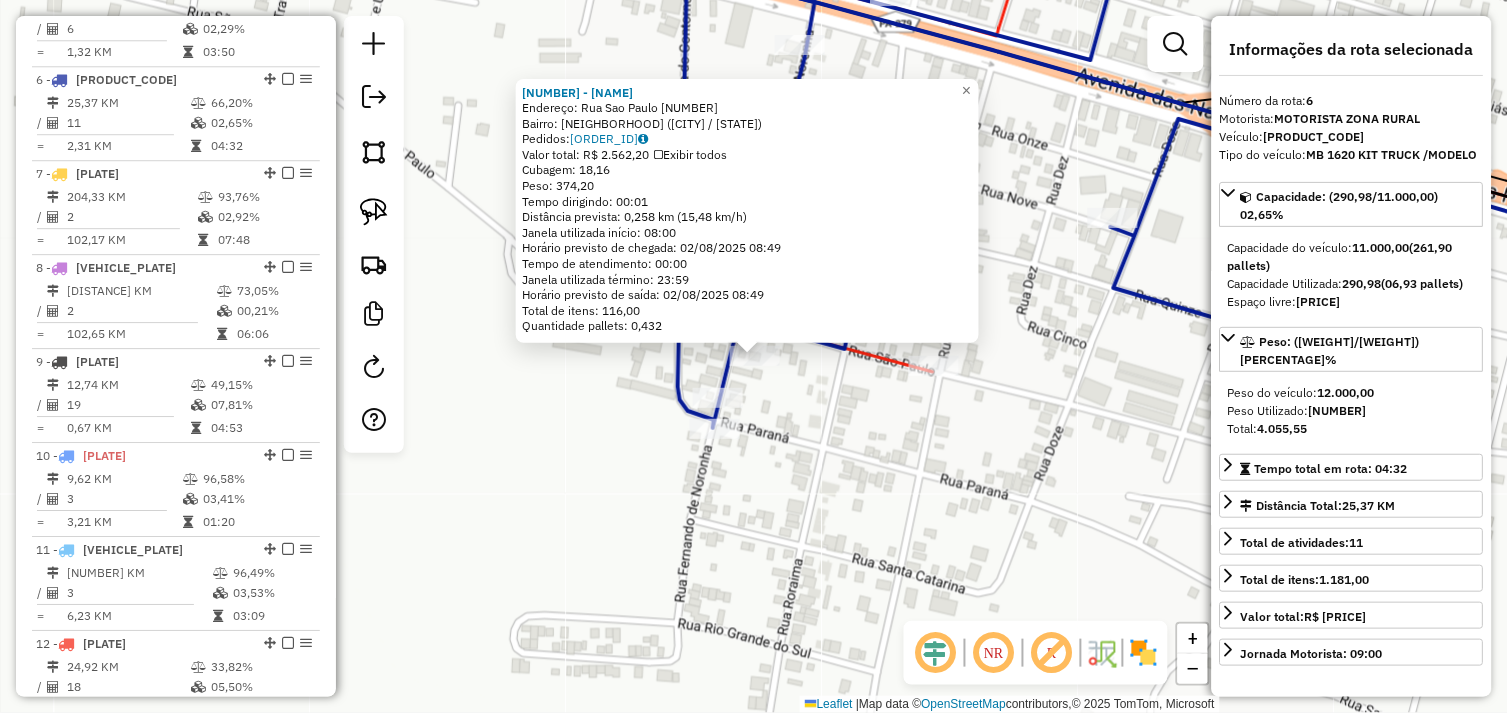 scroll, scrollTop: 1247, scrollLeft: 0, axis: vertical 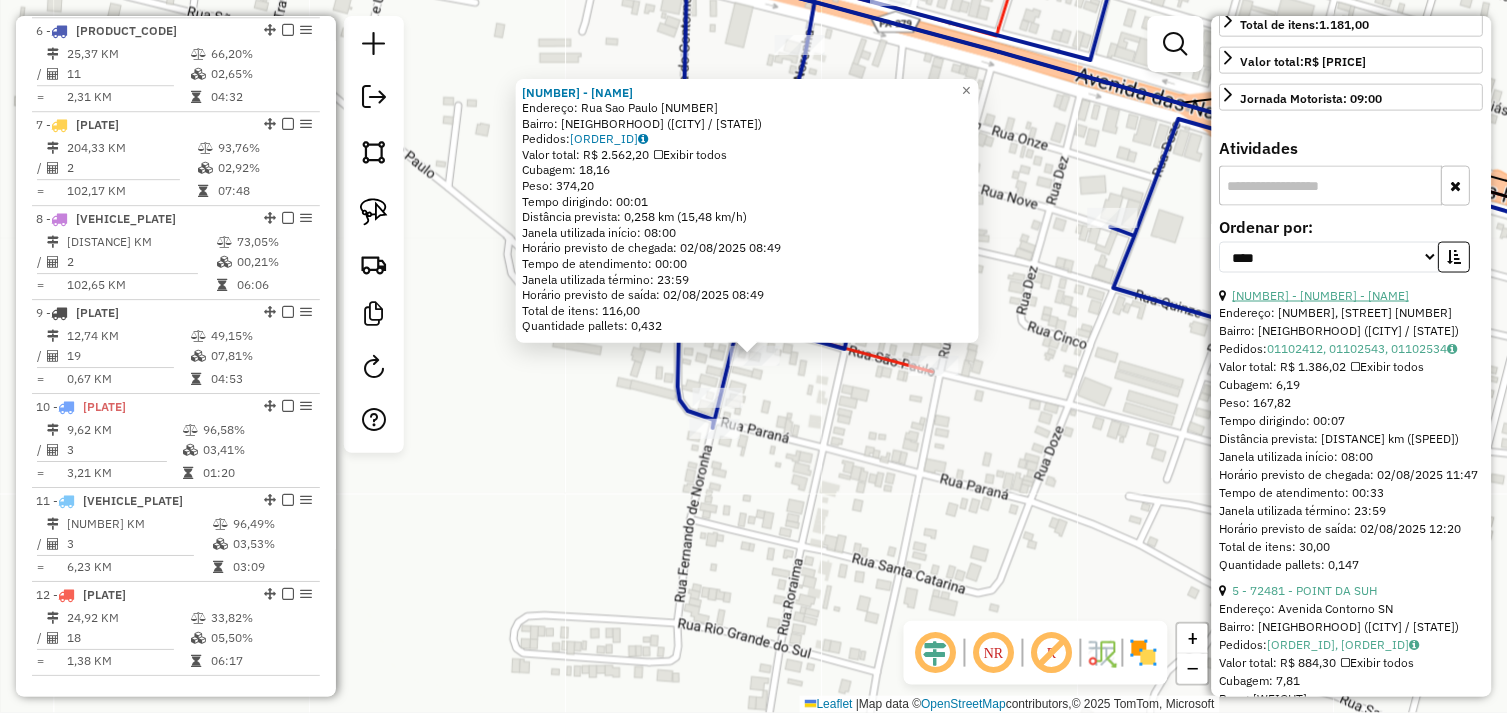 click on "[NUMBER] - [NUMBER] - [NAME]" at bounding box center (1321, 295) 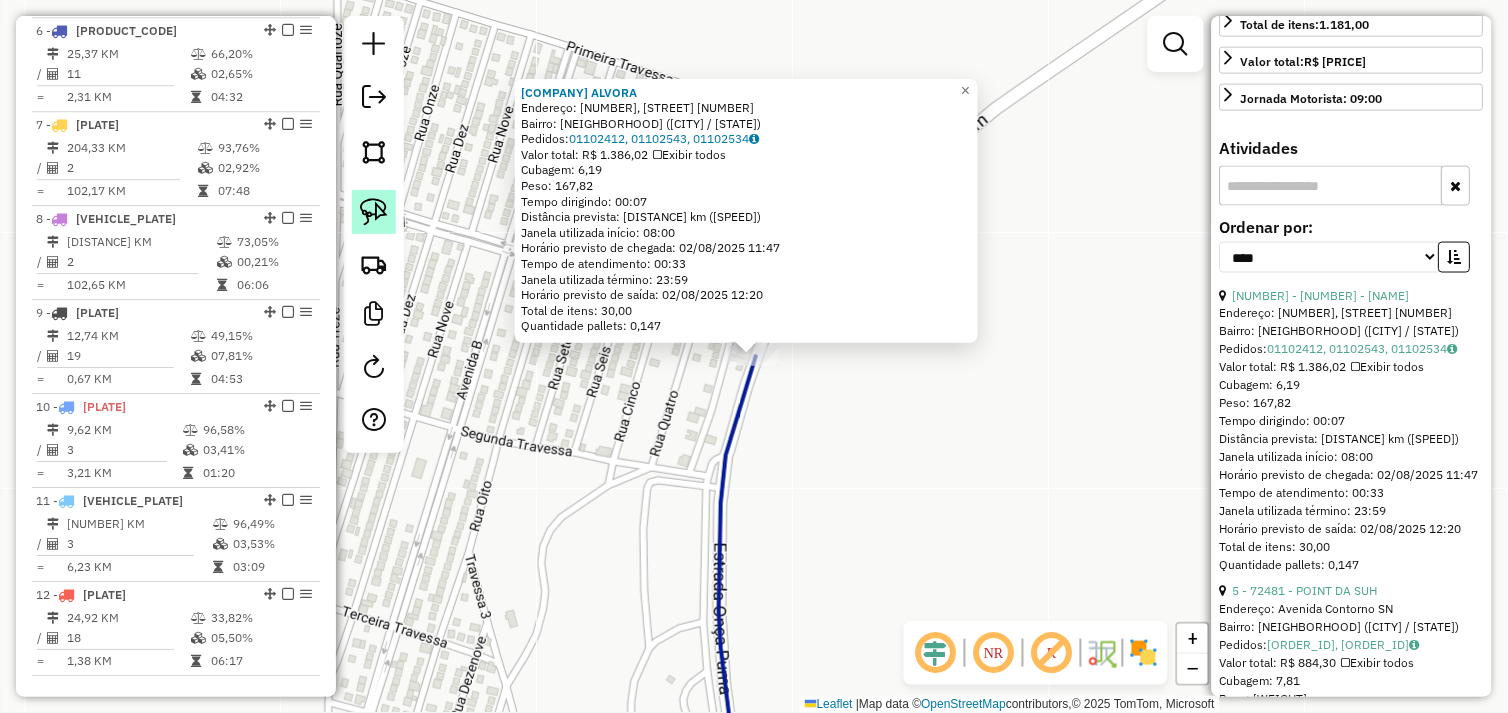 click 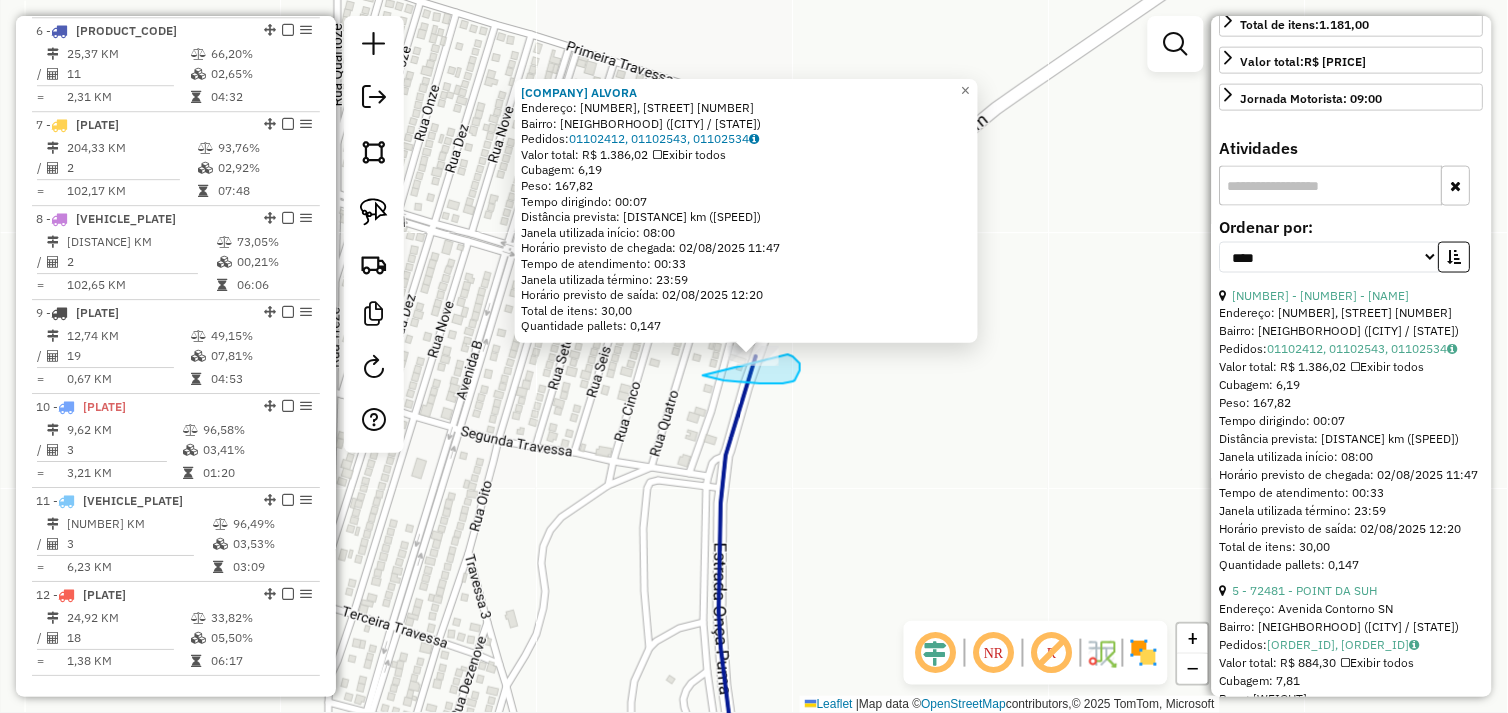 click on "[NUMBER] - [NUMBER] - DISTRIBUIDORA ALVORA Endereço: 3, QUADRA 20 S/N Bairro: RESIDENCIAL JP ([CITY] / [STATE]) Pedidos: 01102412, 01102543, 01102534 Valor total: R$ 1.386,02 Exibir todos Cubagem: 6,19 Peso: 167,82 Tempo dirigindo: 00:07 Distância prevista: 3,891 km (33,35 km/h) Janela utilizada início: 08:00 Horário previsto de chegada: 02/08/2025 11:47 Tempo de atendimento: 00:33 Janela utilizada término: 23:59 Horário previsto de saída: 02/08/2025 12:20 Total de itens: 30,00 Quantidade pallets: 0,147 × Janela de atendimento Grade de atendimento Capacidade Transportadoras Veículos Cliente Pedidos Rotas Selecione os dias de semana para filtrar as janelas de atendimento Seg Ter Qua Qui Sex Sáb Dom Informe o período da janela de atendimento: De: Até: Filtrar exatamente a janela do cliente Considerar janela de atendimento padrão Selecione os dias de semana para filtrar as grades de atendimento Seg Ter Qua Qui Sex Sáb Dom Peso mínimo: De:" 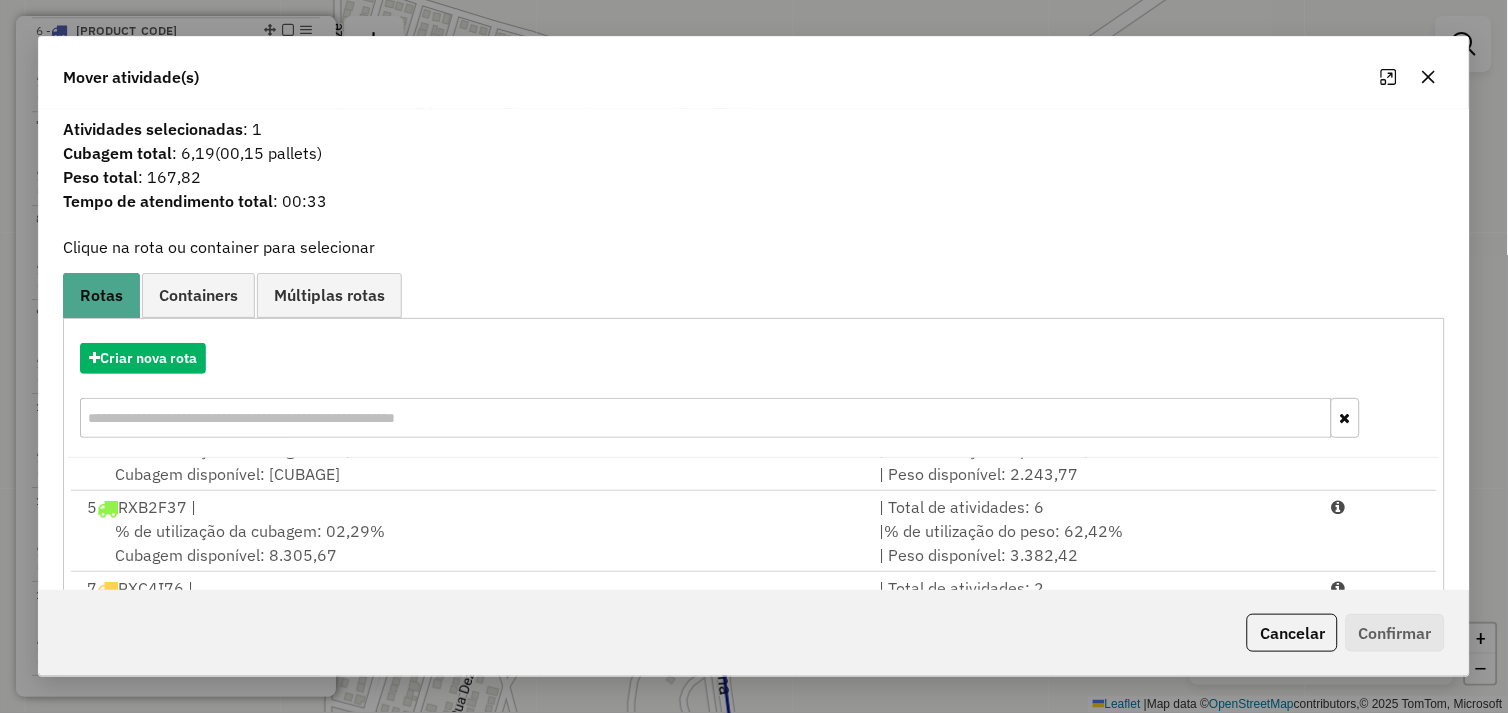 scroll, scrollTop: 492, scrollLeft: 0, axis: vertical 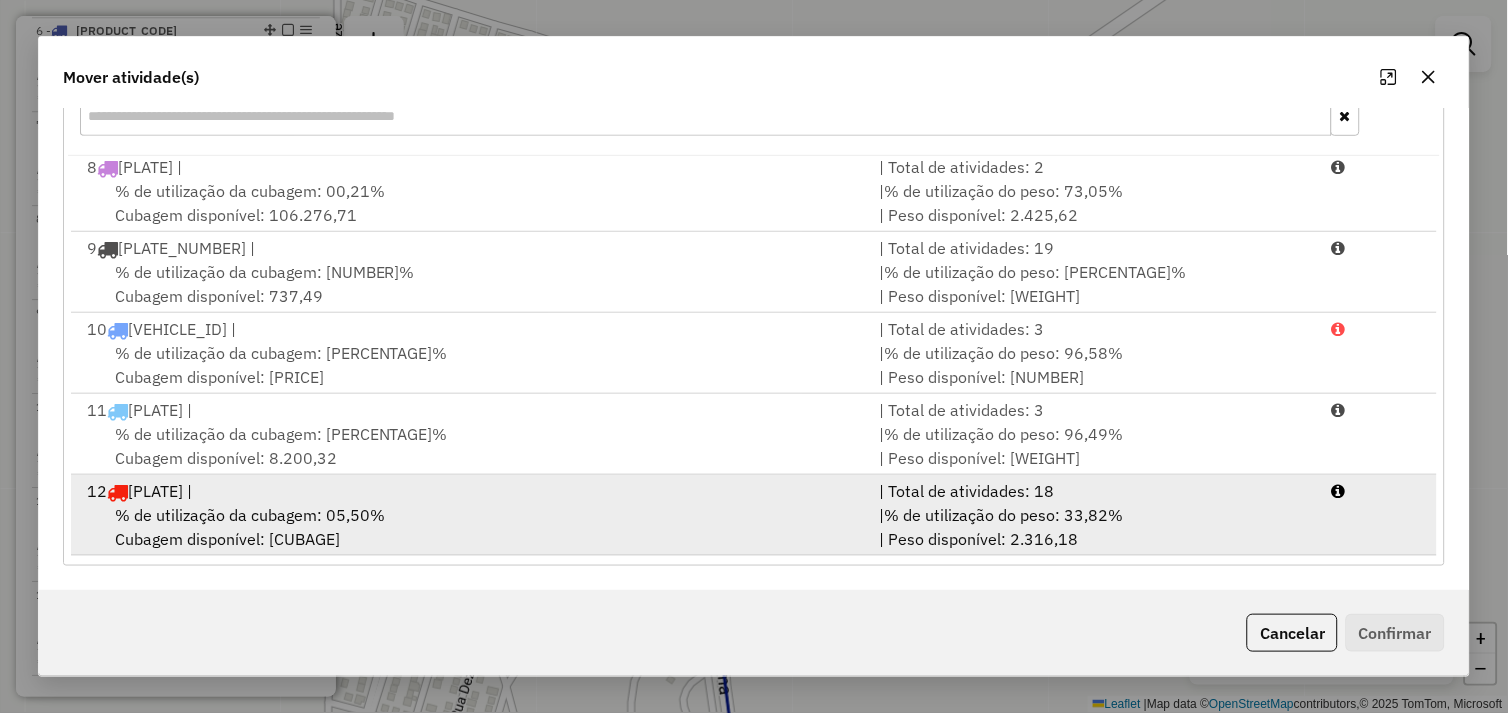 drag, startPoint x: 482, startPoint y: 516, endPoint x: 736, endPoint y: 555, distance: 256.97665 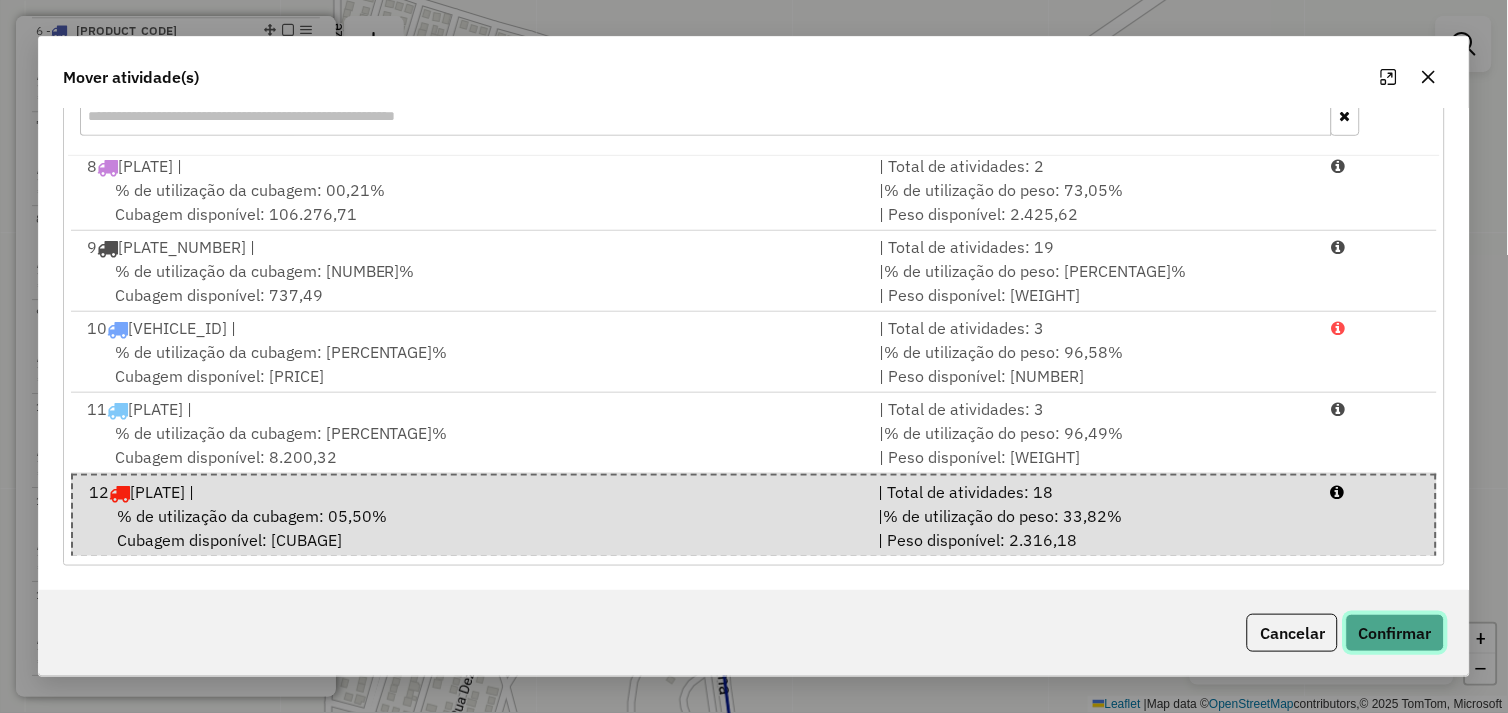 click on "Confirmar" 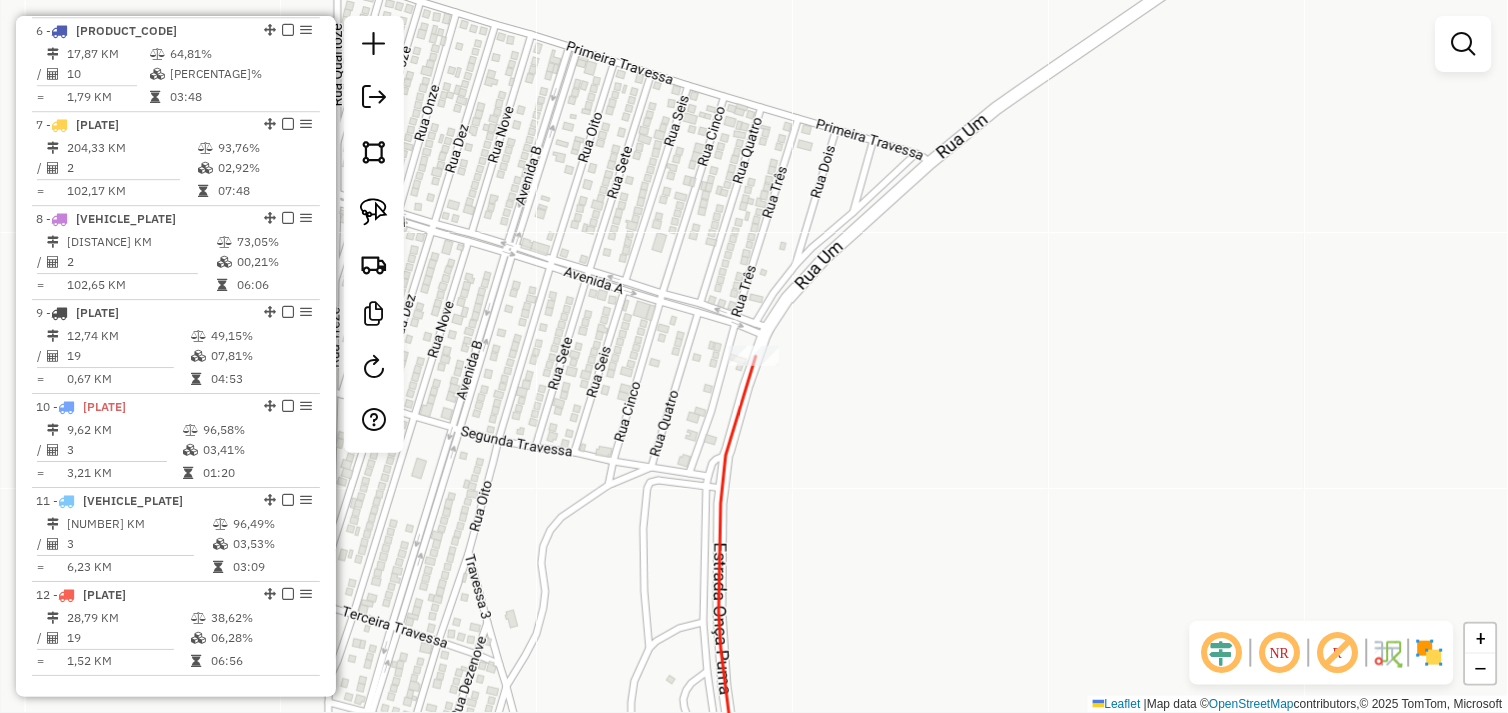 scroll, scrollTop: 0, scrollLeft: 0, axis: both 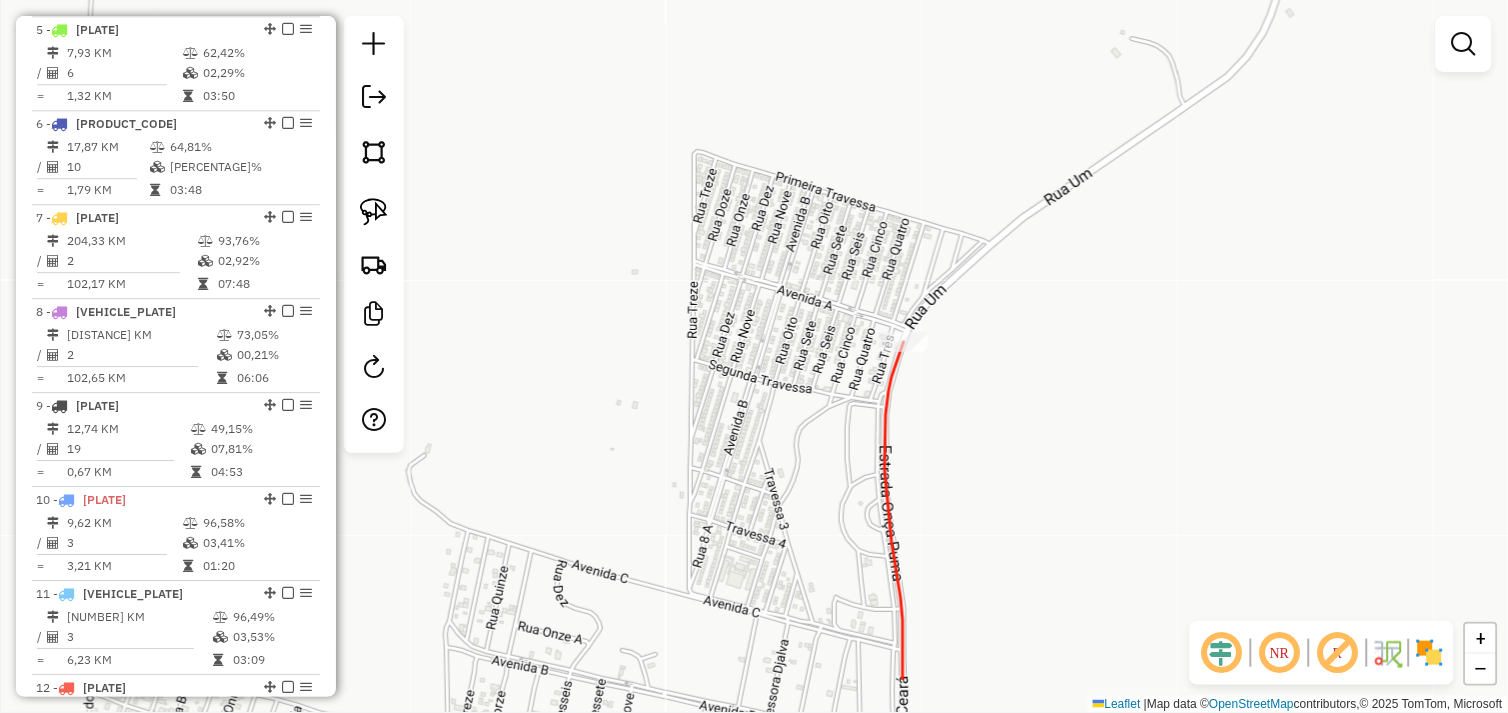 drag, startPoint x: 743, startPoint y: 372, endPoint x: 723, endPoint y: 260, distance: 113.7717 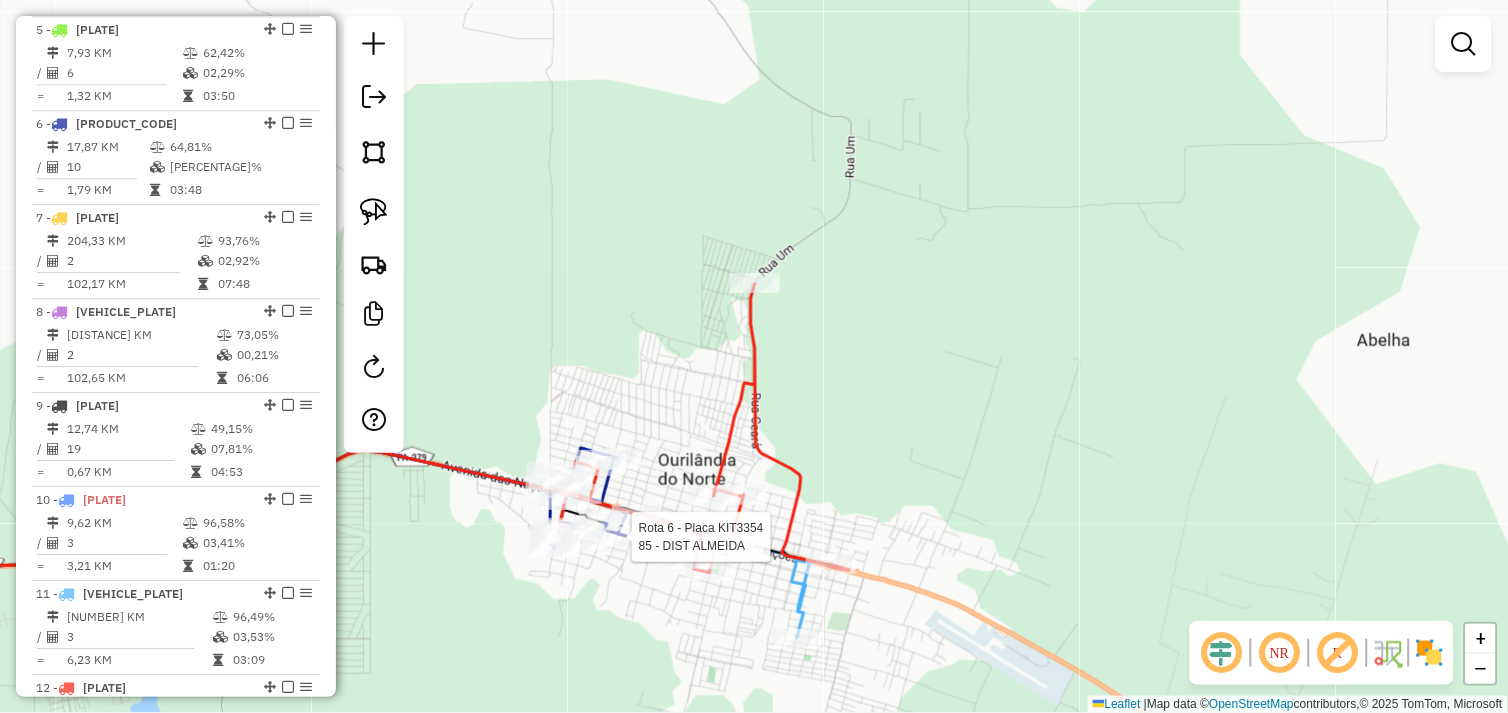 select on "*********" 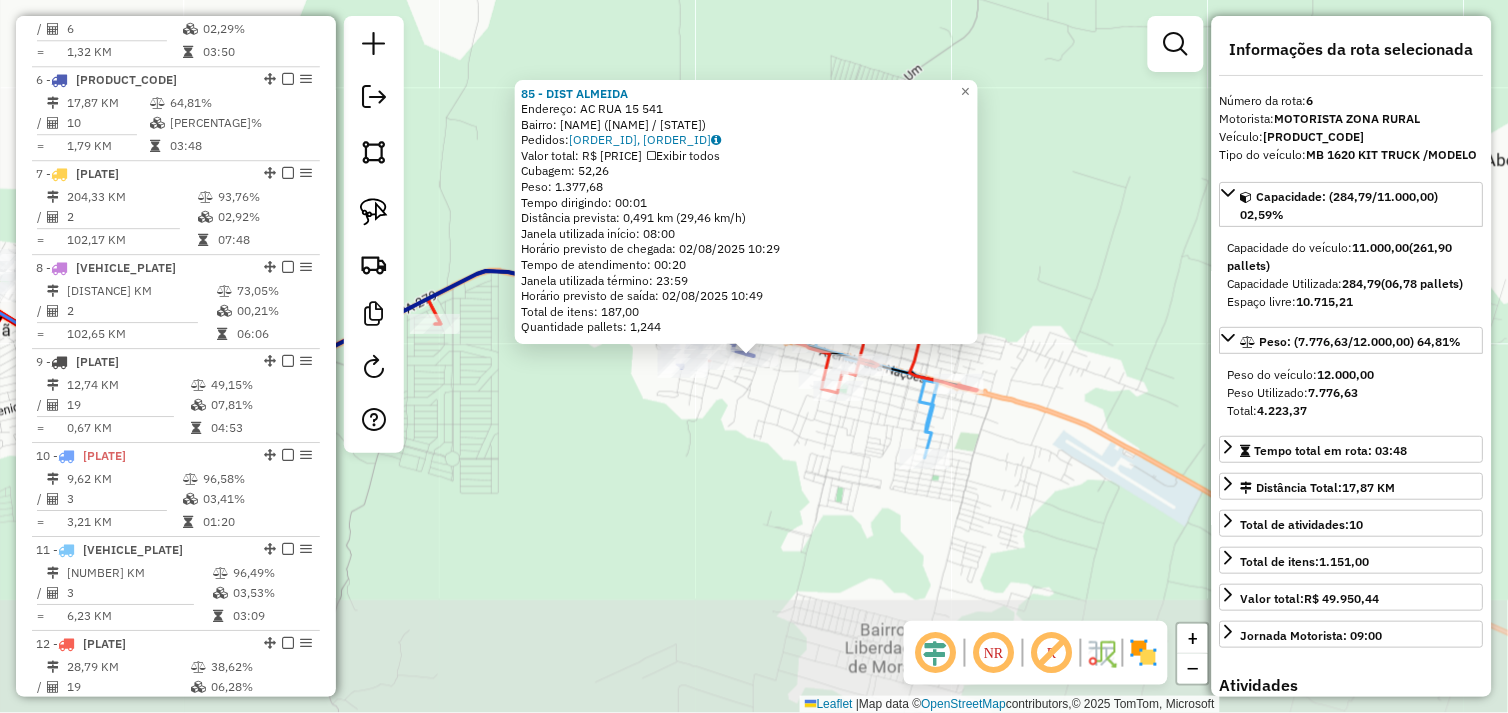 scroll, scrollTop: 1247, scrollLeft: 0, axis: vertical 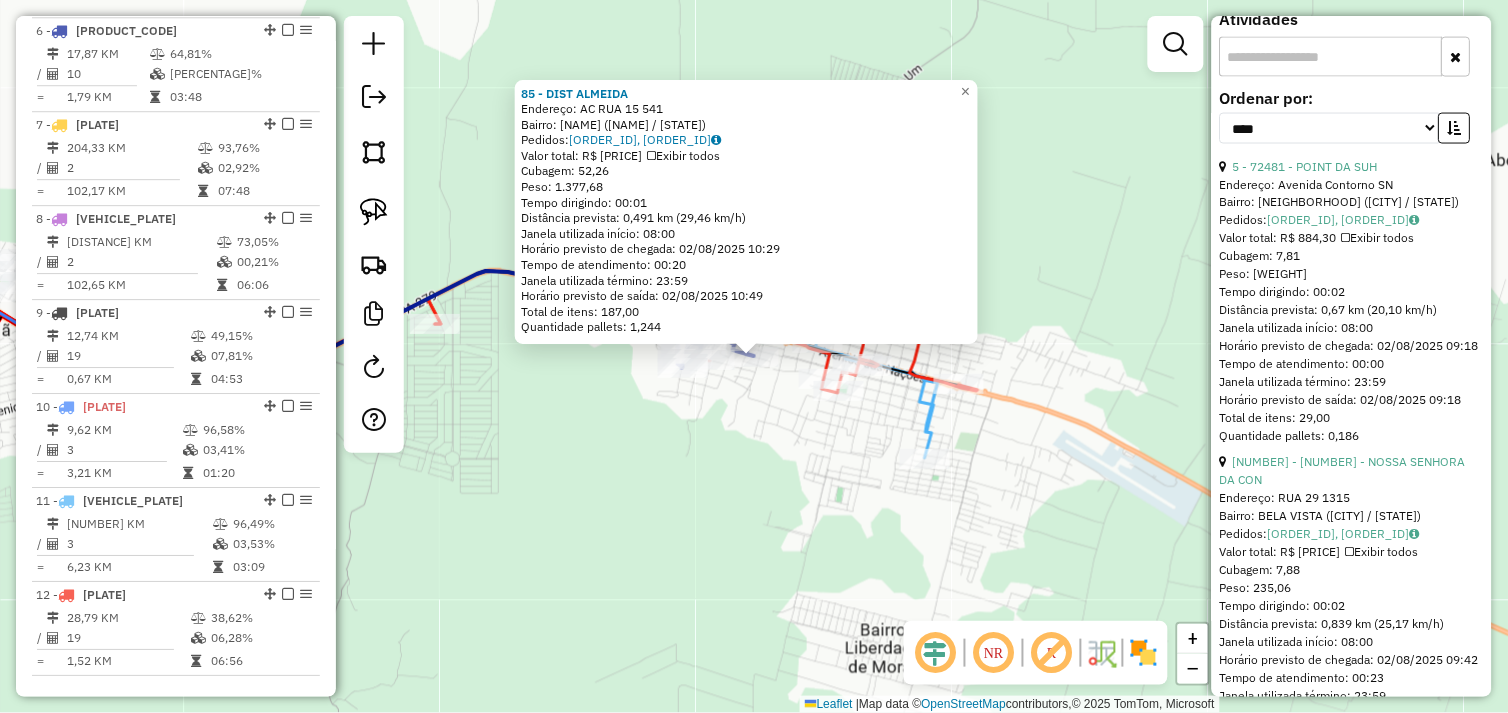 click on "[NUMBER] - [NAME]  Endereço:  AC RUA [NUMBER] [NUMBER]   Bairro: CENTRO ([CITY] / PA)   Pedidos:  [ORDER_ID], [ORDER_ID]   Valor total: R$ [PRICE]   Exibir todos   Cubagem: [CUBAGE]  Peso: [WEIGHT]  Tempo dirigindo: [TIME]   Distância prevista: [DISTANCE] km ([SPEED])   Janela utilizada início: [TIME]   Horário previsto de chegada: [DATE] [TIME]   Tempo de atendimento: [TIME]   Janela utilizada término: [TIME]   Horário previsto de saída: [DATE] [TIME]   Total de itens: [ITEMS]   Quantidade pallets: [PALLETS]  × Janela de atendimento Grade de atendimento Capacidade Transportadoras Veículos Cliente Pedidos  Rotas Selecione os dias de semana para filtrar as janelas de atendimento  Seg   Ter   Qua   Qui   Sex   Sáb   Dom  Informe o período da janela de atendimento: De: Até:  Filtrar exatamente a janela do cliente  Considerar janela de atendimento padrão  Selecione os dias de semana para filtrar as grades de atendimento  Seg   Ter   Qua   Qui   Sex   Sáb   Dom   Peso mínimo:   Peso máximo:   De:   Até:  +" 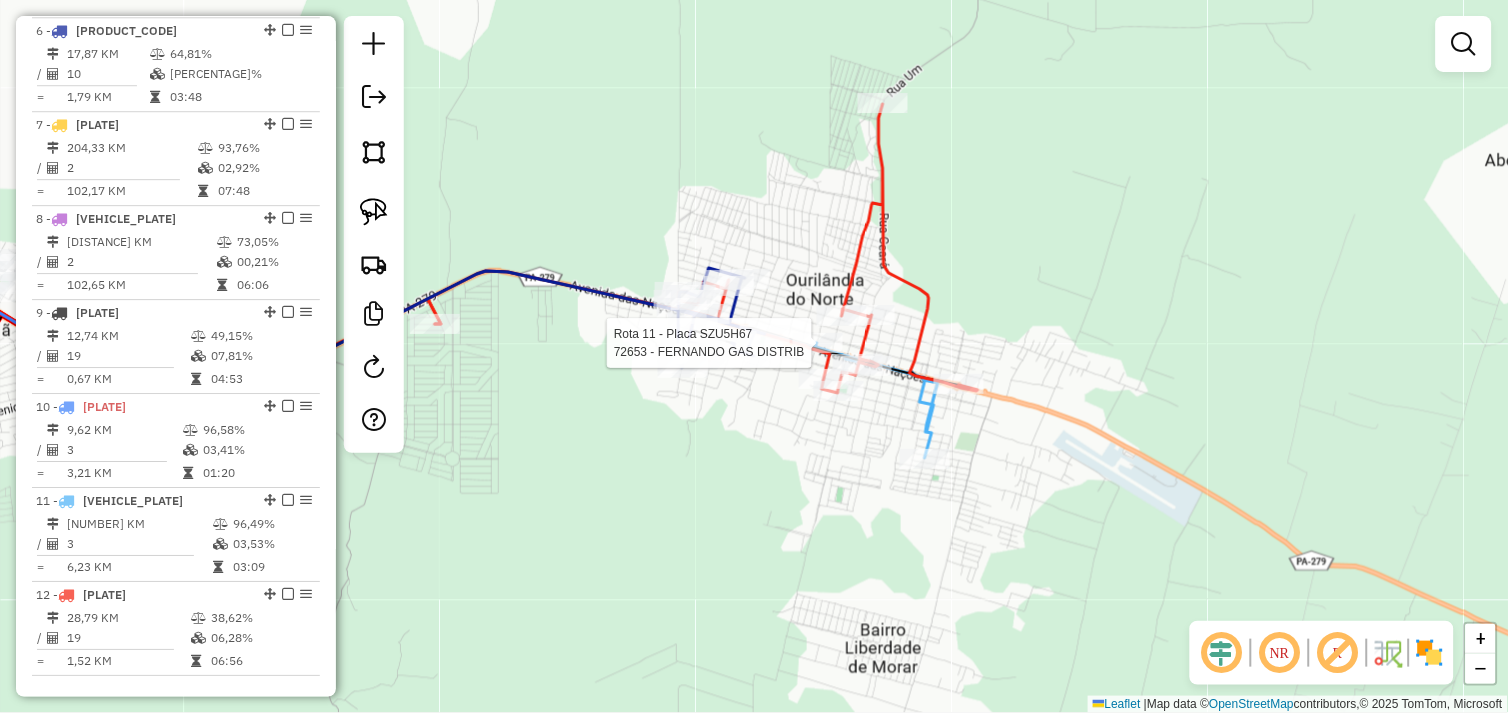 scroll, scrollTop: 1303, scrollLeft: 0, axis: vertical 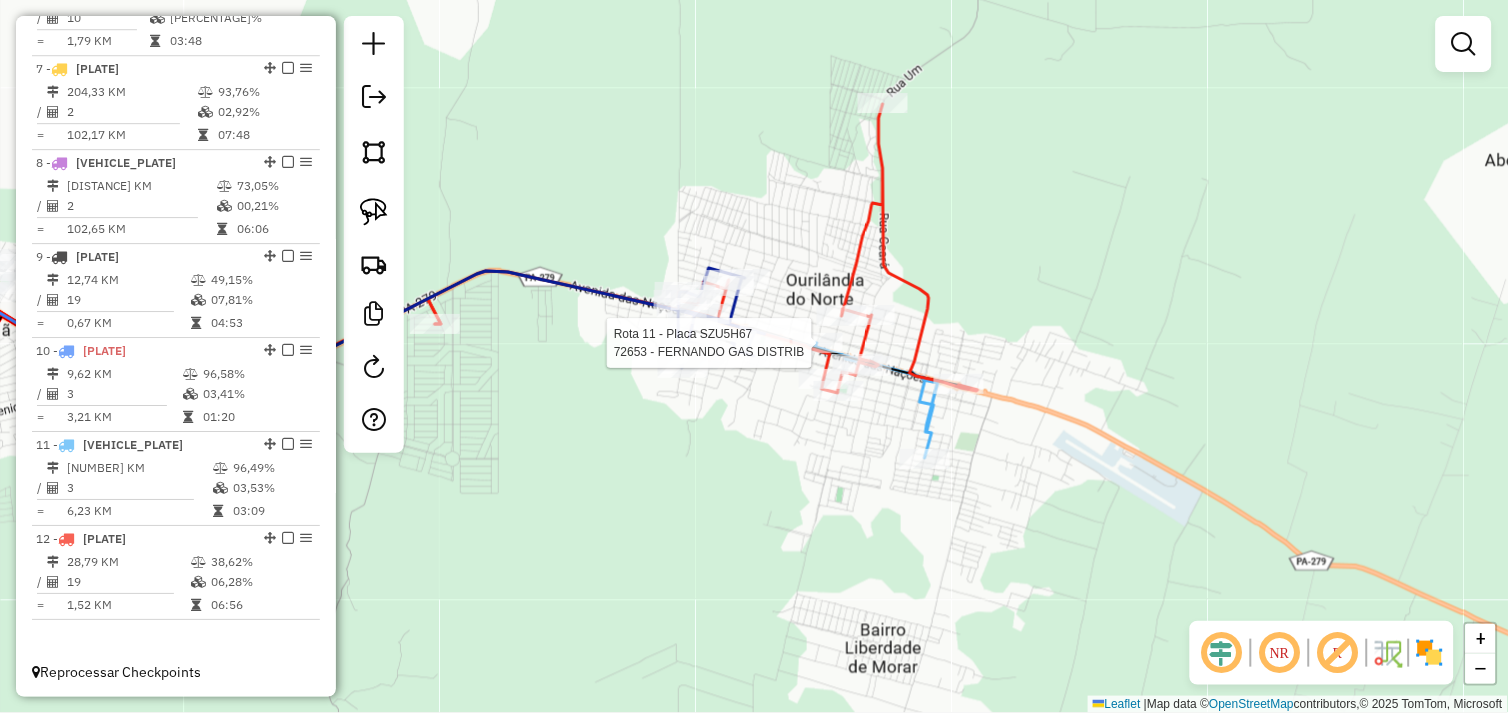 select on "*********" 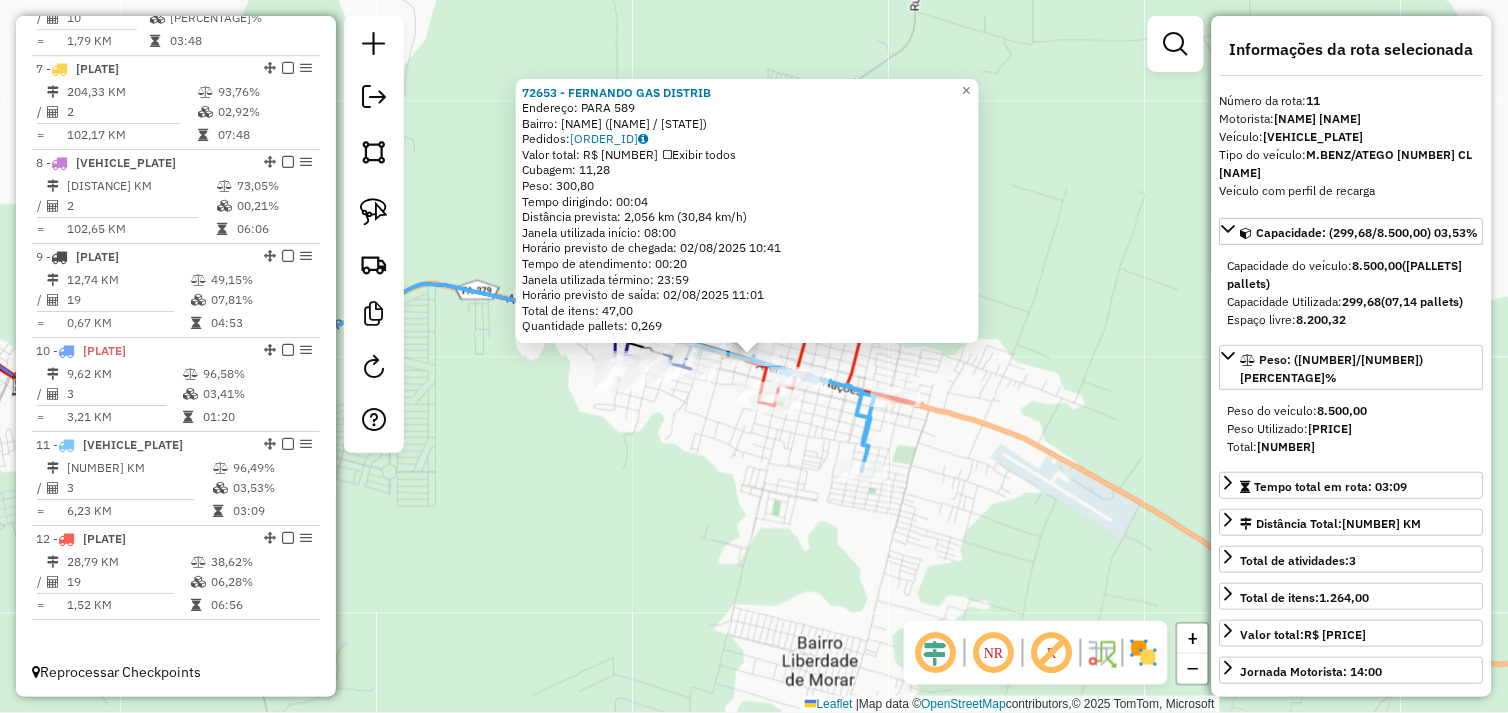 drag, startPoint x: 704, startPoint y: 482, endPoint x: 697, endPoint y: 467, distance: 16.552946 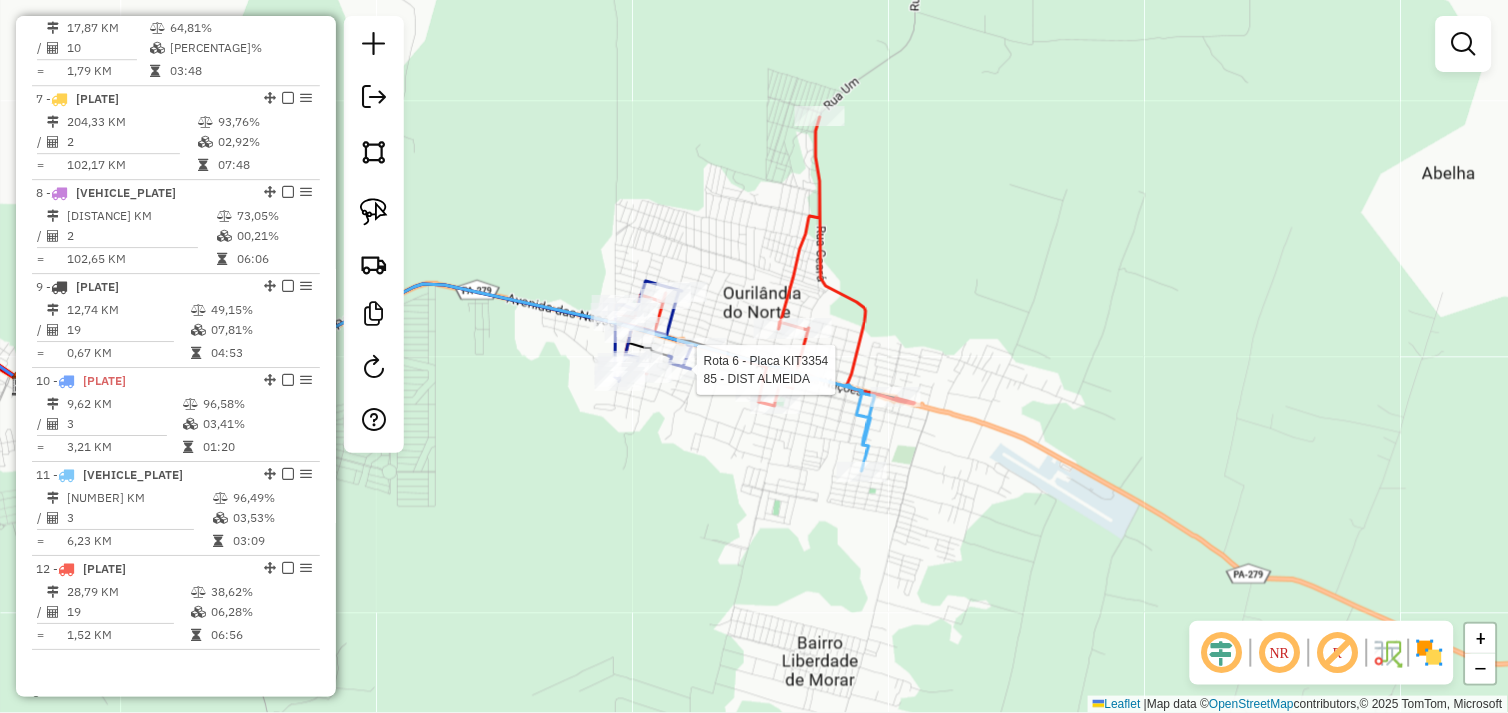 select on "*********" 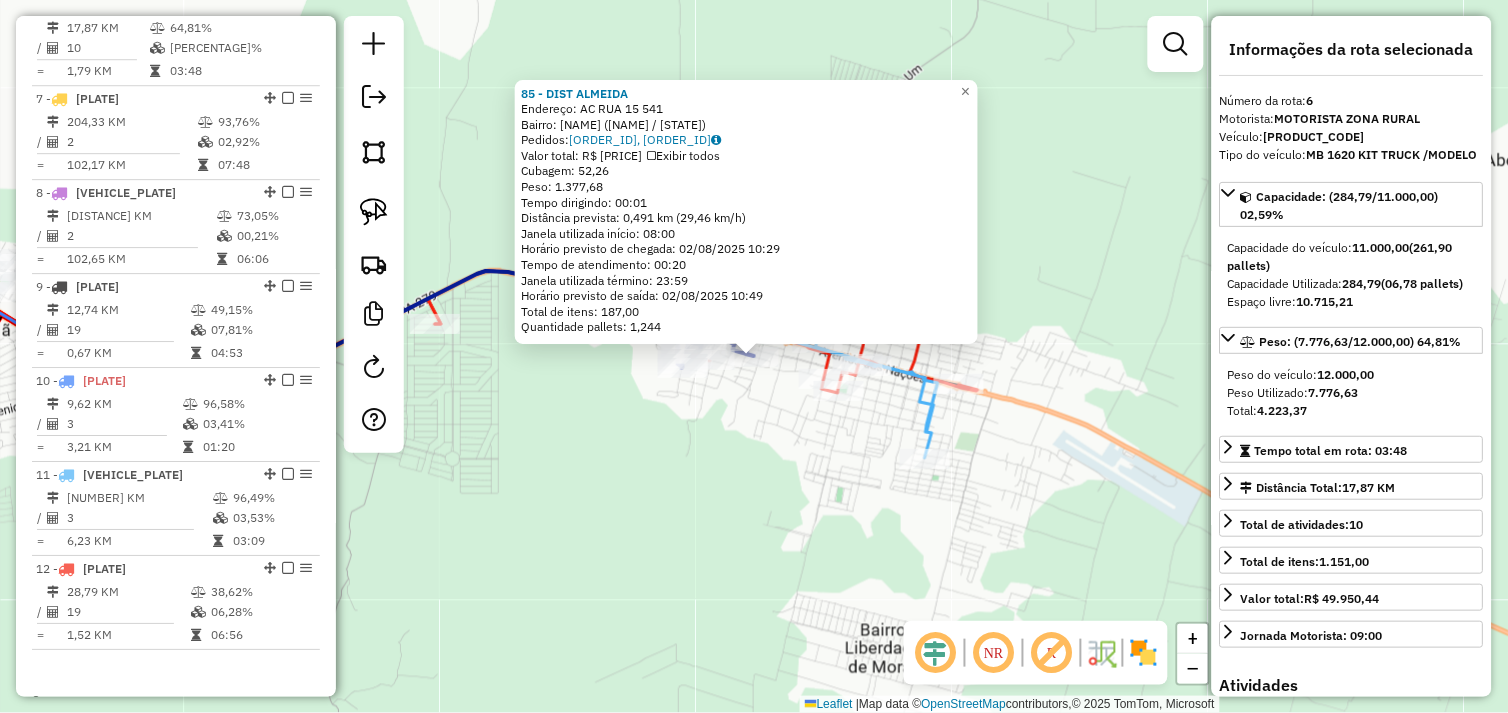 scroll, scrollTop: 1247, scrollLeft: 0, axis: vertical 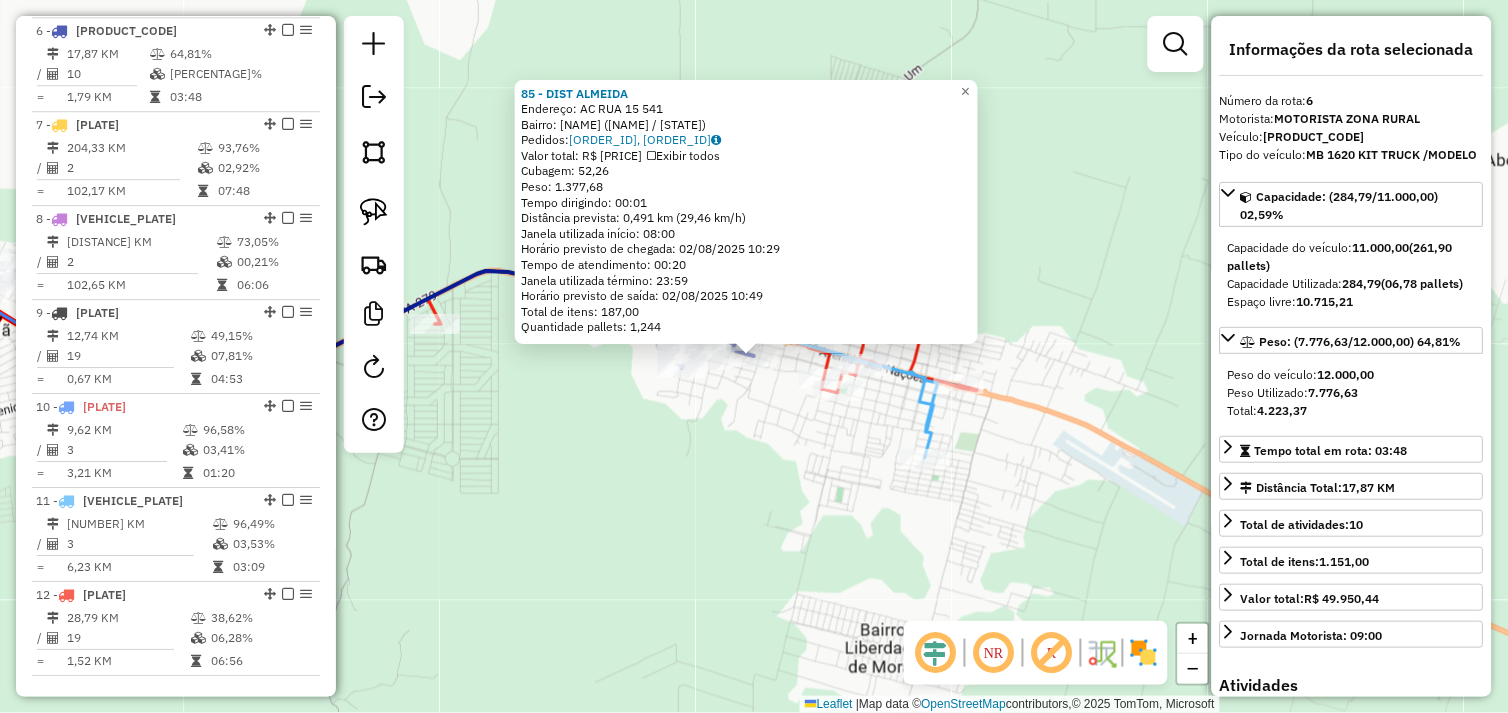 click on "[NUMBER] - [NAME]  Endereço:  AC RUA [NUMBER] [NUMBER]   Bairro: CENTRO ([CITY] / PA)   Pedidos:  [ORDER_ID], [ORDER_ID]   Valor total: R$ [PRICE]   Exibir todos   Cubagem: [CUBAGE]  Peso: [WEIGHT]  Tempo dirigindo: [TIME]   Distância prevista: [DISTANCE] km ([SPEED])   Janela utilizada início: [TIME]   Horário previsto de chegada: [DATE] [TIME]   Tempo de atendimento: [TIME]   Janela utilizada término: [TIME]   Horário previsto de saída: [DATE] [TIME]   Total de itens: [ITEMS]   Quantidade pallets: [PALLETS]  × Janela de atendimento Grade de atendimento Capacidade Transportadoras Veículos Cliente Pedidos  Rotas Selecione os dias de semana para filtrar as janelas de atendimento  Seg   Ter   Qua   Qui   Sex   Sáb   Dom  Informe o período da janela de atendimento: De: Até:  Filtrar exatamente a janela do cliente  Considerar janela de atendimento padrão  Selecione os dias de semana para filtrar as grades de atendimento  Seg   Ter   Qua   Qui   Sex   Sáb   Dom   Peso mínimo:   Peso máximo:   De:   Até:  +" 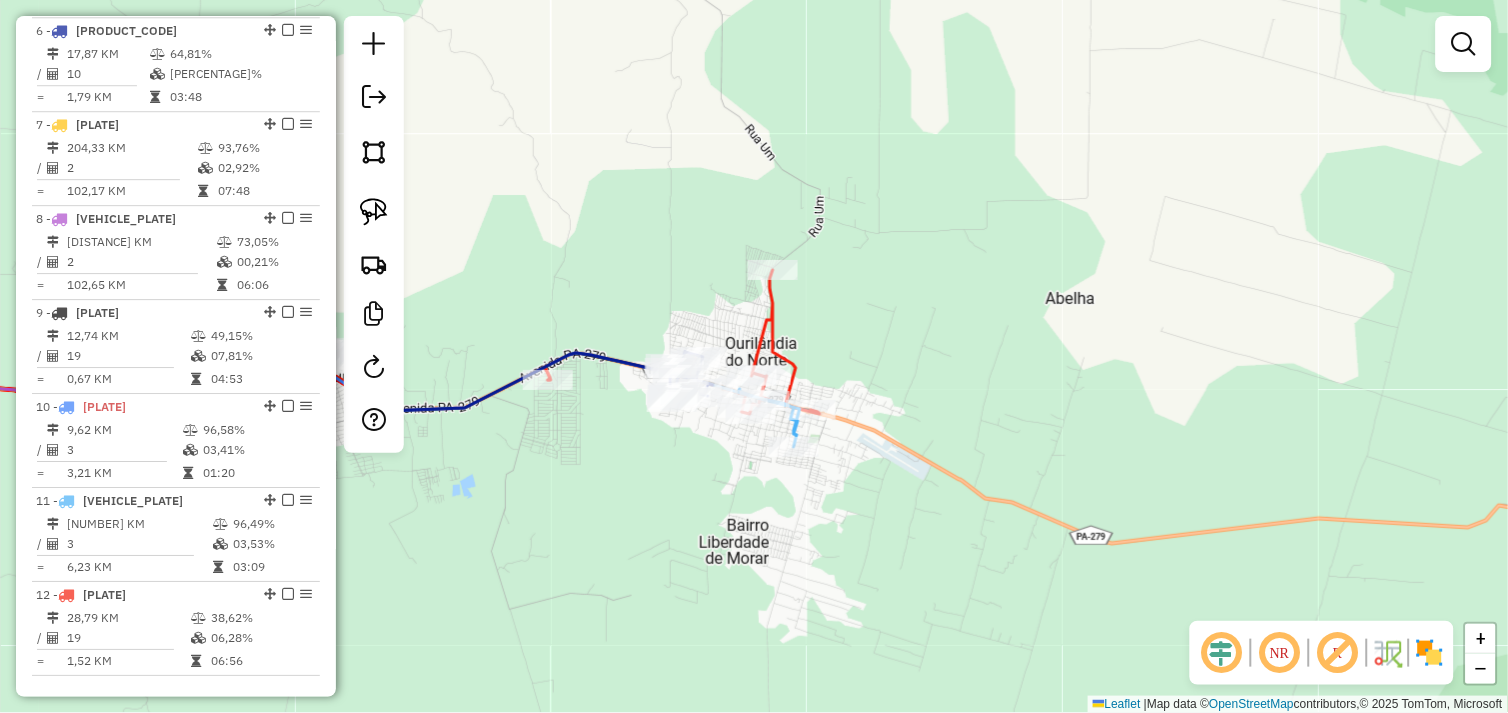 drag, startPoint x: 407, startPoint y: 551, endPoint x: 738, endPoint y: 523, distance: 332.1822 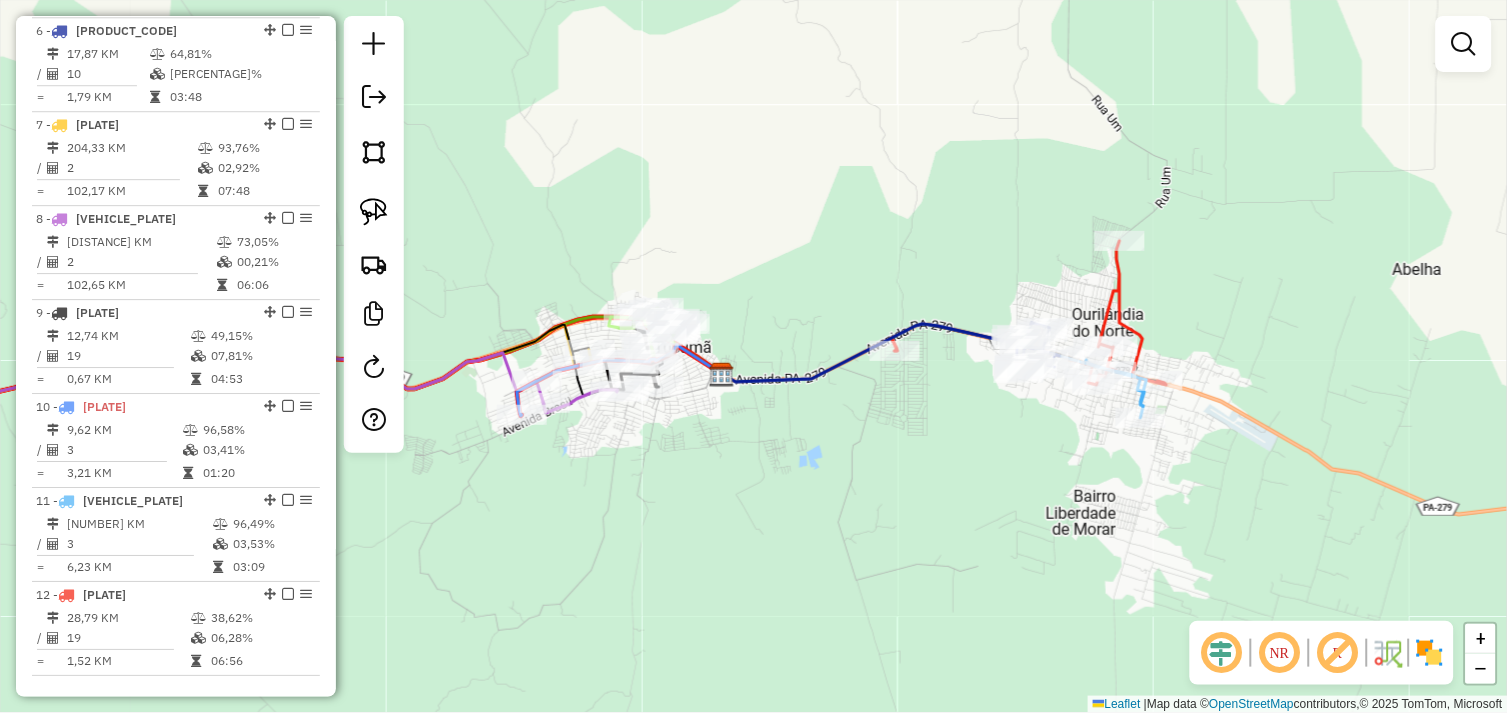 drag, startPoint x: 586, startPoint y: 514, endPoint x: 755, endPoint y: 511, distance: 169.02663 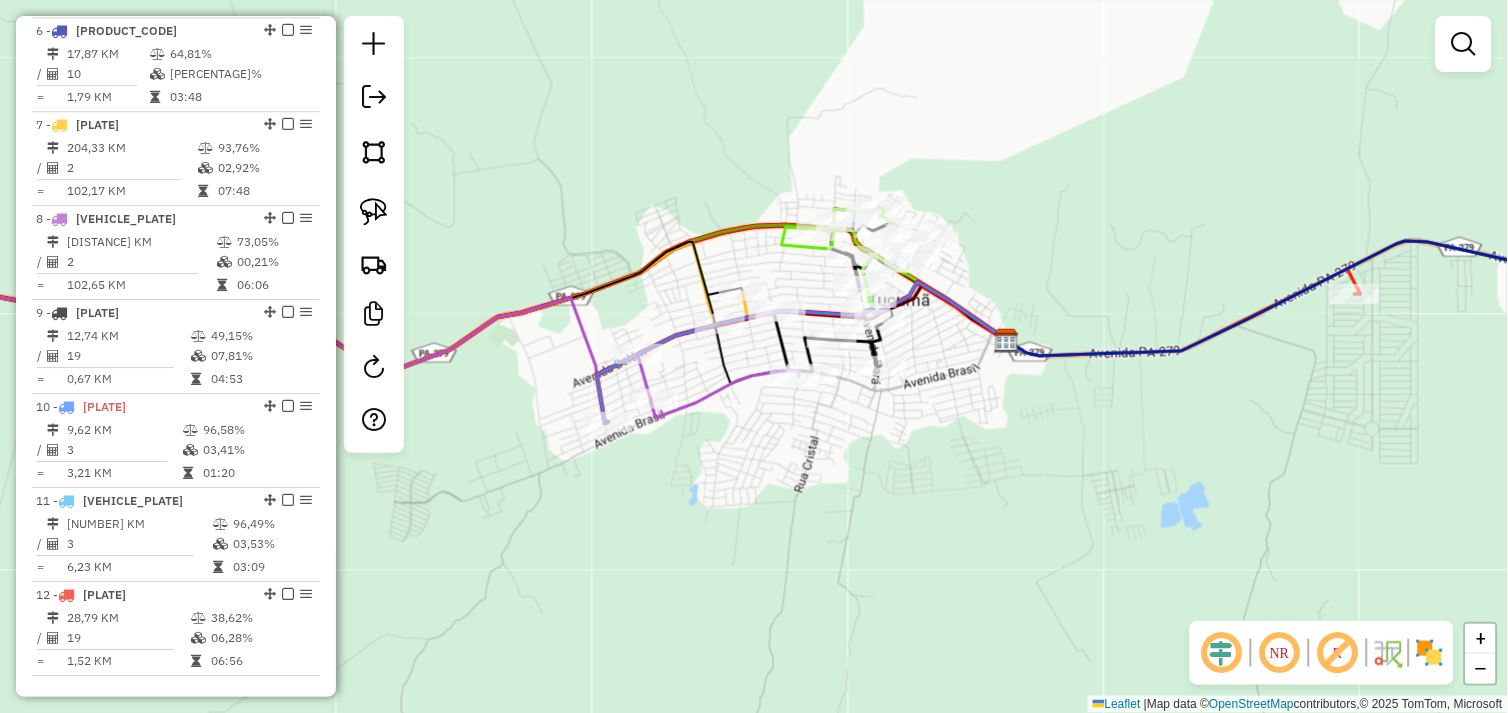 drag, startPoint x: 783, startPoint y: 422, endPoint x: 853, endPoint y: 496, distance: 101.862656 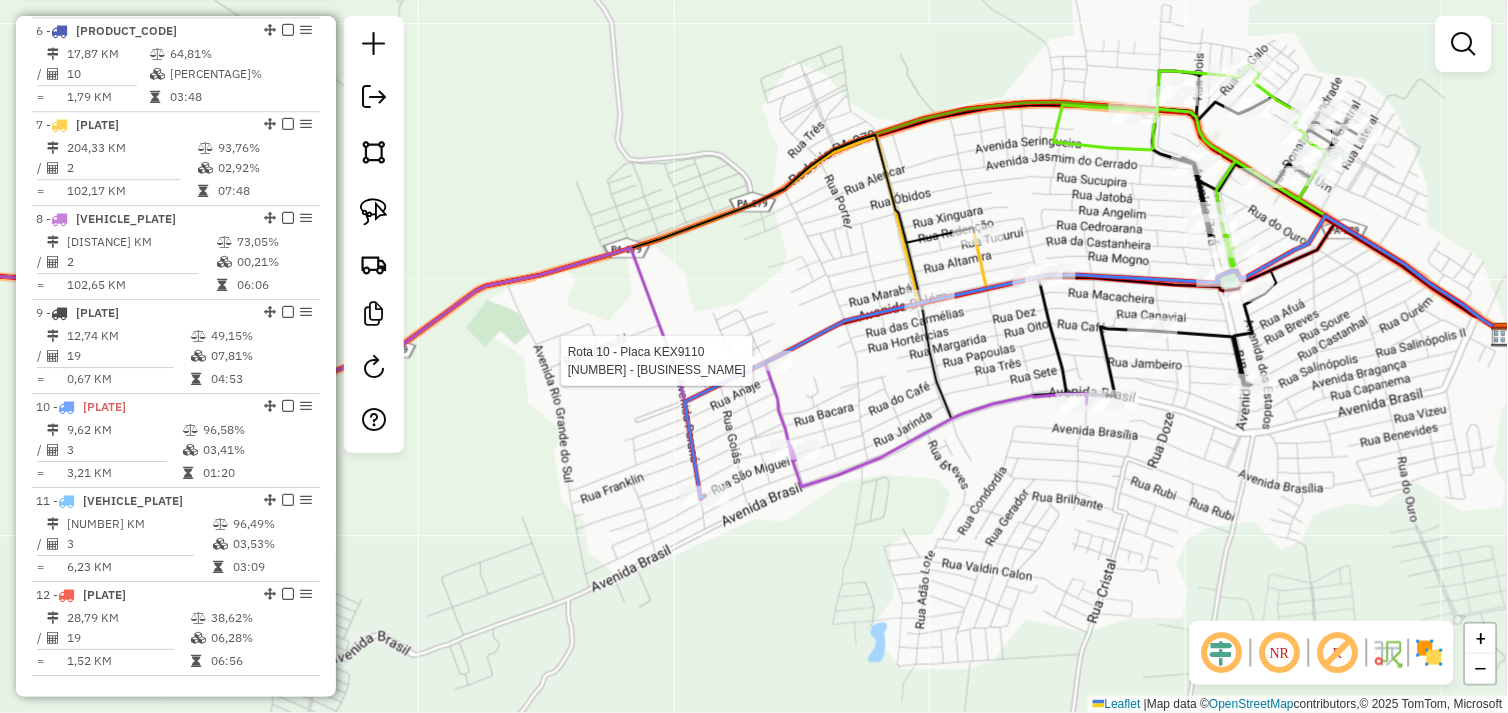 scroll, scrollTop: 1303, scrollLeft: 0, axis: vertical 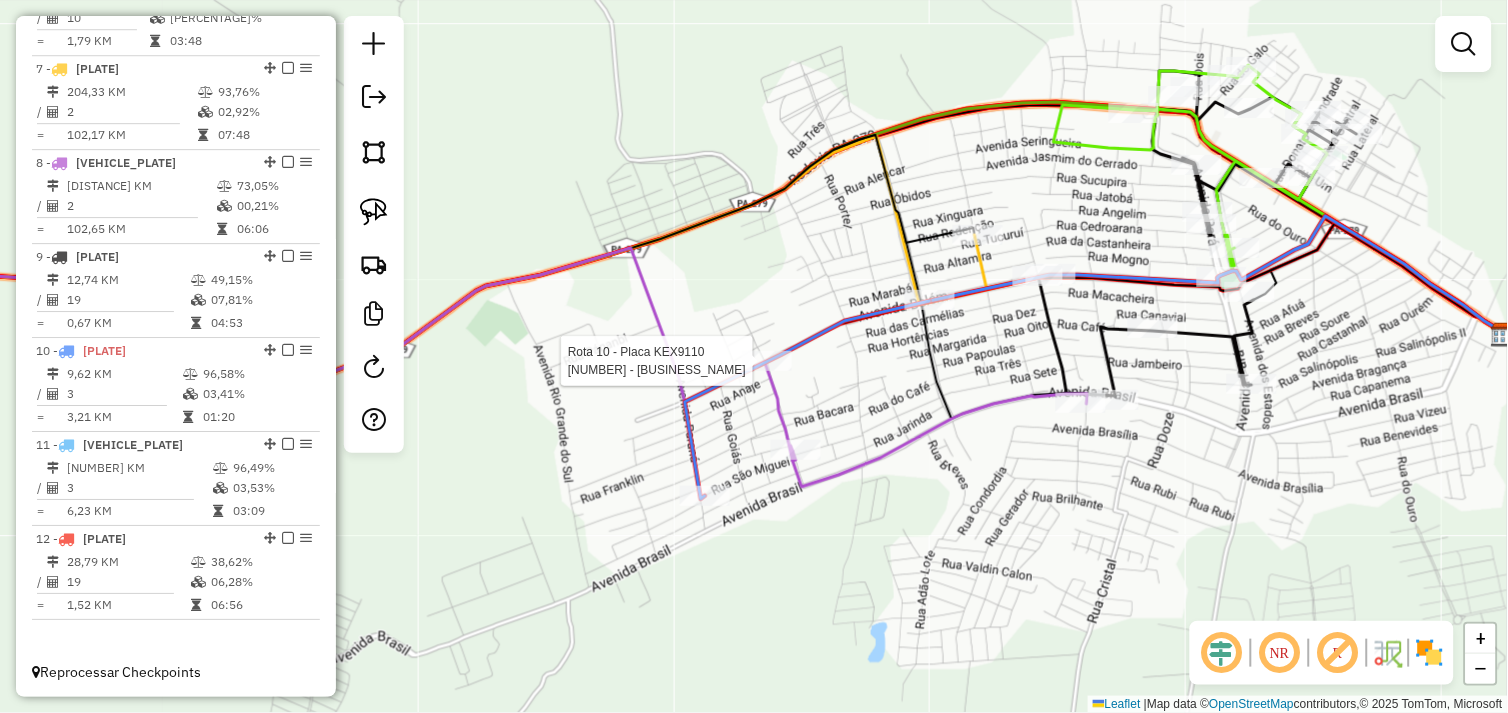 select on "*********" 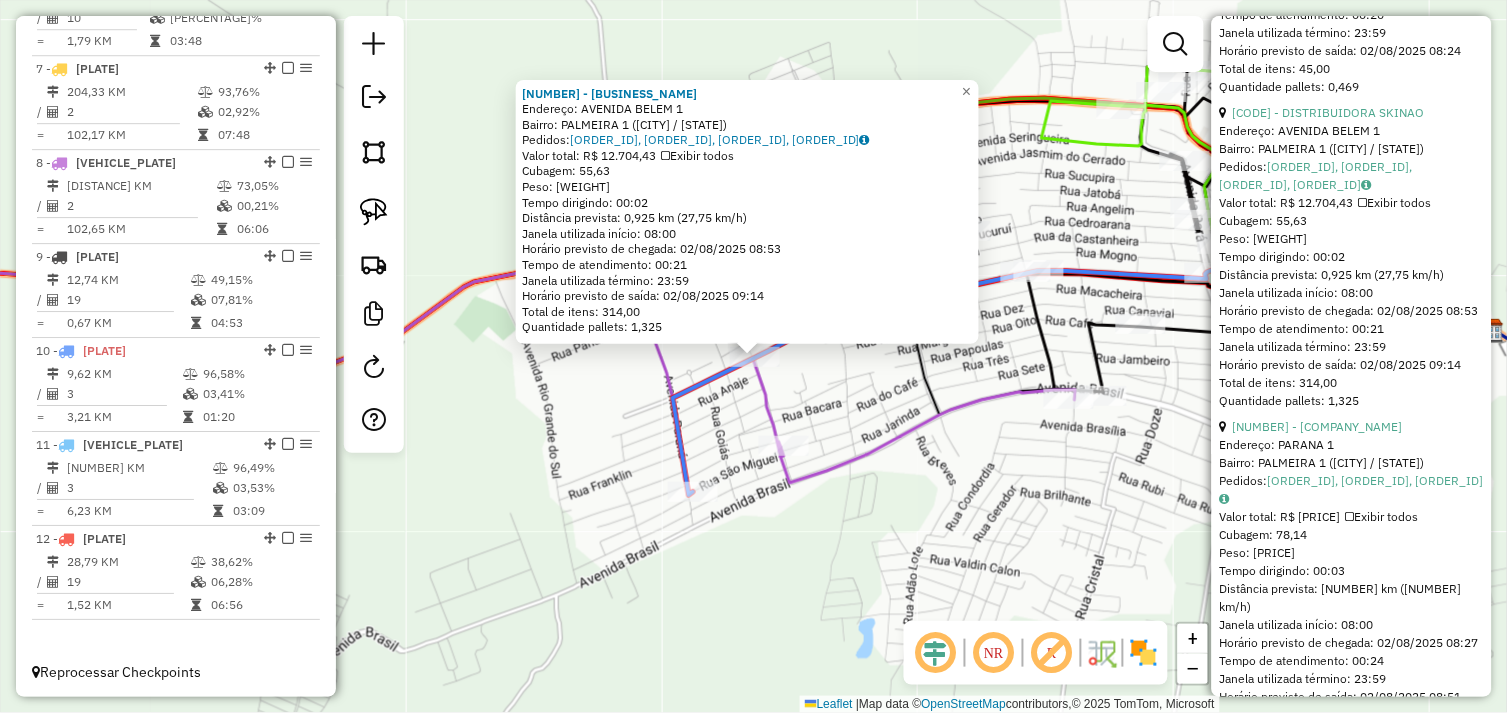scroll, scrollTop: 1164, scrollLeft: 0, axis: vertical 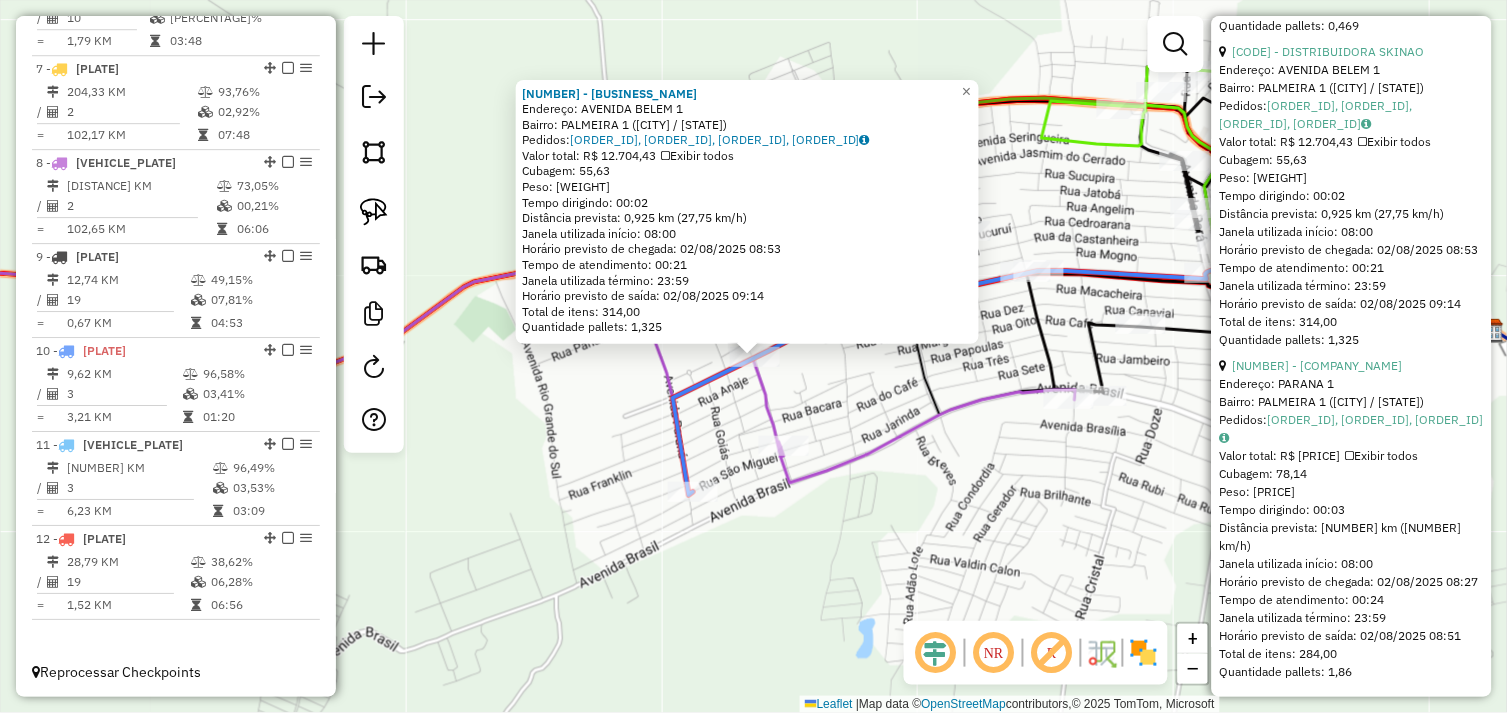 click on "54557 - DISTRIBUIDORA SKINAO  Endereço:  AVENIDA BELEM [NUMBER]   Bairro: PALMEIRA 1 ([CITY] / [STATE])   Pedidos:  01102446, 01102510, 01102541, 01102447   Valor total: R$ 12.704,43   Exibir todos   Cubagem: 55,63  Peso: 1.587,75  Tempo dirigindo: 00:02   Distância prevista: 0,925 km (27,75 km/h)   Janela utilizada início: 08:00   Horário previsto de chegada: 02/08/2025 08:53   Tempo de atendimento: 00:21   Janela utilizada término: 23:59   Horário previsto de saída: 02/08/2025 09:14   Total de itens: 314,00   Quantidade pallets: 1,325  × Janela de atendimento Grade de atendimento Capacidade Transportadoras Veículos Cliente Pedidos  Rotas Selecione os dias de semana para filtrar as janelas de atendimento  Seg   Ter   Qua   Qui   Sex   Sáb   Dom  Informe o período da janela de atendimento: De: Até:  Filtrar exatamente a janela do cliente  Considerar janela de atendimento padrão  Selecione os dias de semana para filtrar as grades de atendimento  Seg   Ter   Qua   Qui   Sex   Sáb   Dom   Peso mínimo:   De:  +" 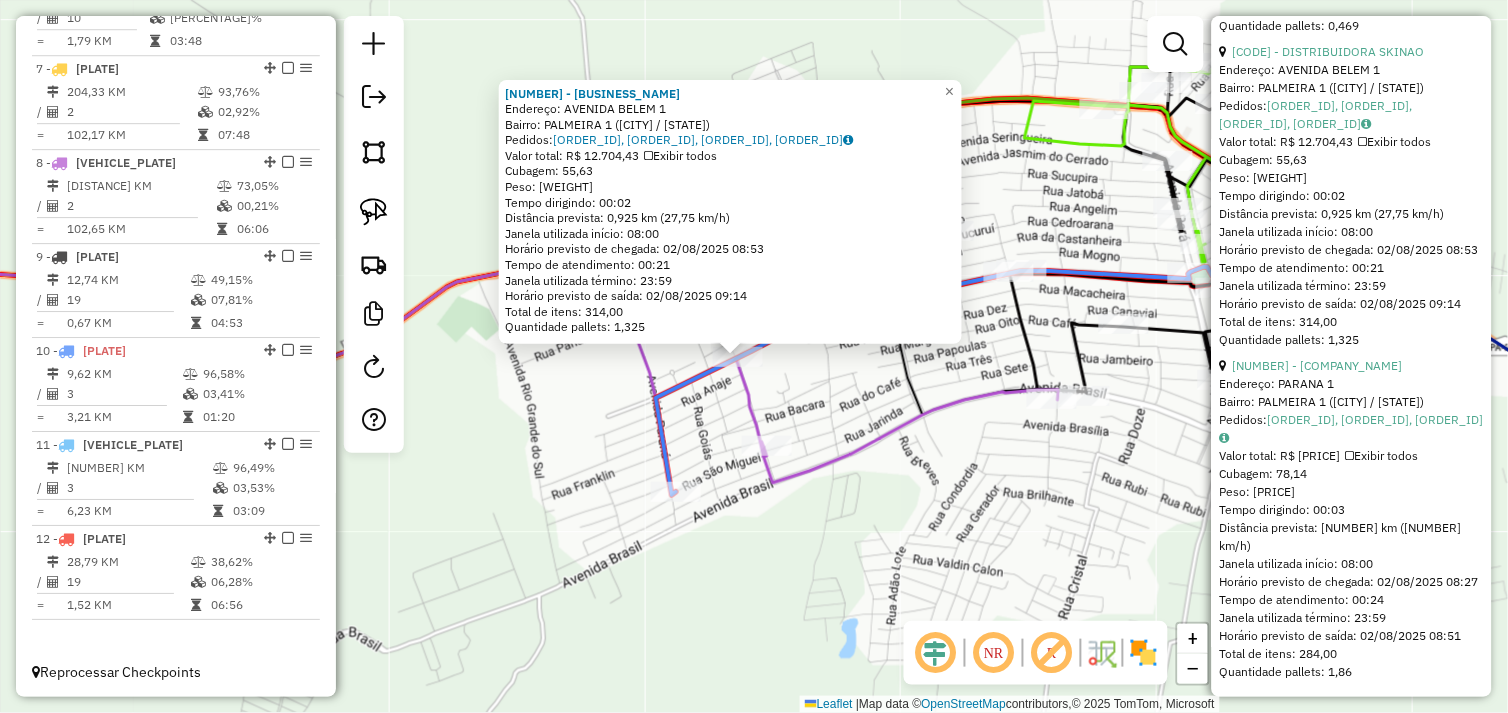drag, startPoint x: 1071, startPoint y: 500, endPoint x: 1033, endPoint y: 502, distance: 38.052597 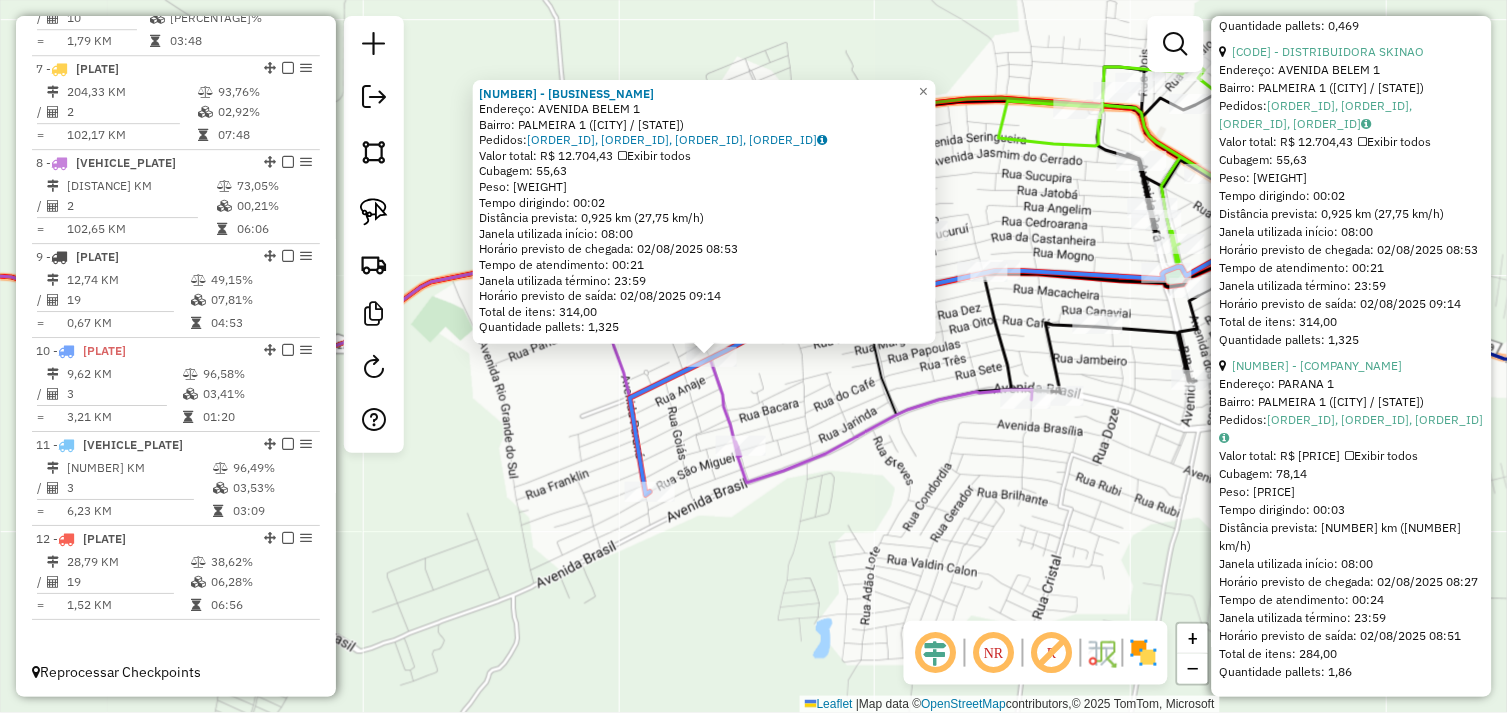 click on "54557 - DISTRIBUIDORA SKINAO  Endereço:  AVENIDA BELEM [NUMBER]   Bairro: PALMEIRA 1 ([CITY] / [STATE])   Pedidos:  01102446, 01102510, 01102541, 01102447   Valor total: R$ 12.704,43   Exibir todos   Cubagem: 55,63  Peso: 1.587,75  Tempo dirigindo: 00:02   Distância prevista: 0,925 km (27,75 km/h)   Janela utilizada início: 08:00   Horário previsto de chegada: 02/08/2025 08:53   Tempo de atendimento: 00:21   Janela utilizada término: 23:59   Horário previsto de saída: 02/08/2025 09:14   Total de itens: 314,00   Quantidade pallets: 1,325  × Janela de atendimento Grade de atendimento Capacidade Transportadoras Veículos Cliente Pedidos  Rotas Selecione os dias de semana para filtrar as janelas de atendimento  Seg   Ter   Qua   Qui   Sex   Sáb   Dom  Informe o período da janela de atendimento: De: Até:  Filtrar exatamente a janela do cliente  Considerar janela de atendimento padrão  Selecione os dias de semana para filtrar as grades de atendimento  Seg   Ter   Qua   Qui   Sex   Sáb   Dom   Peso mínimo:   De:  +" 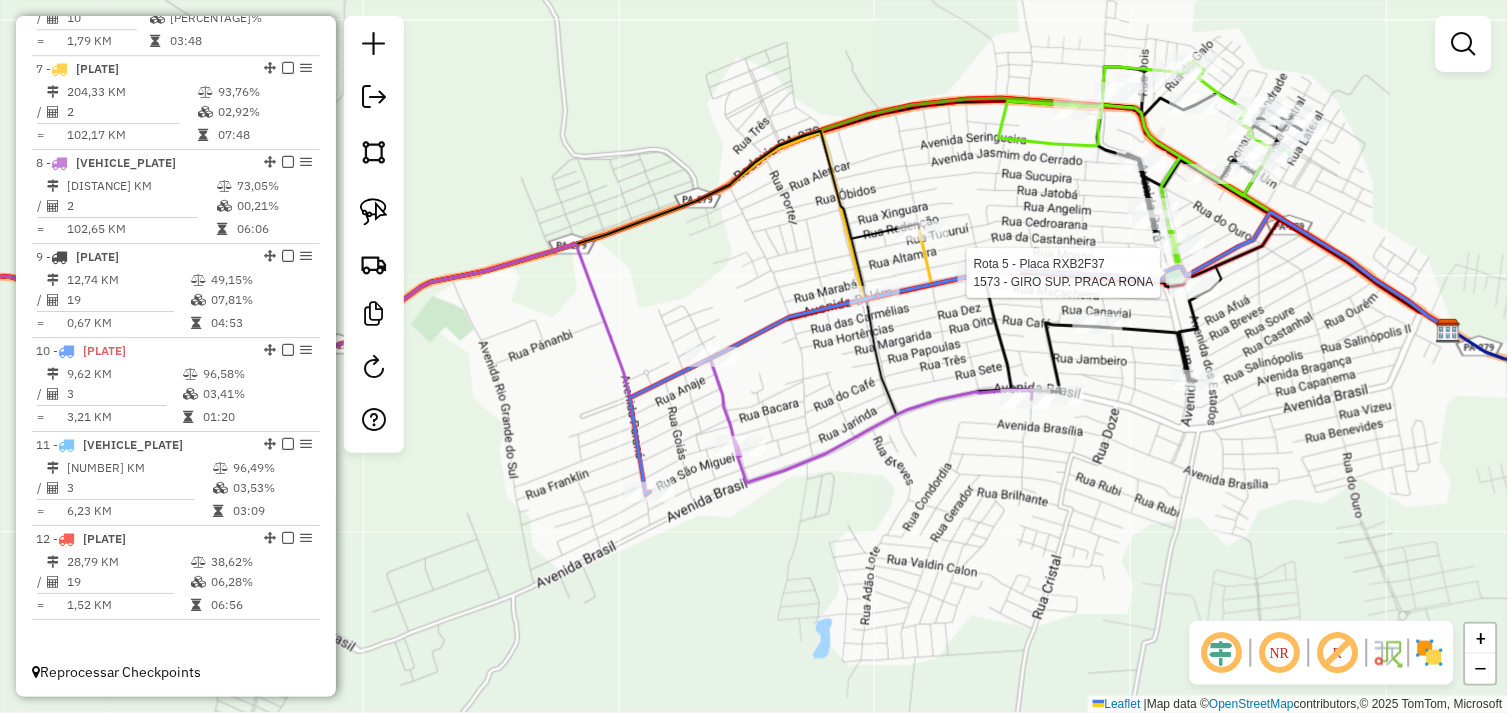 select on "*********" 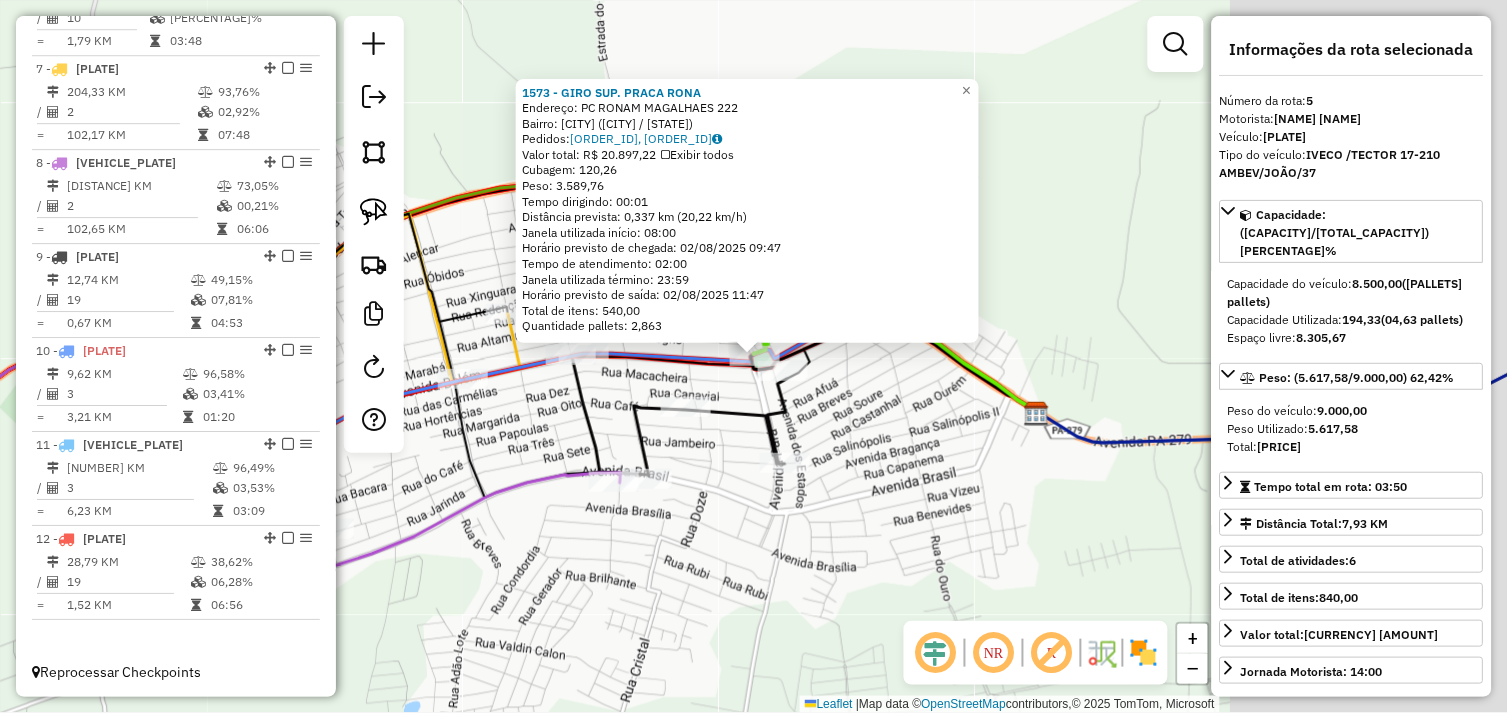 scroll, scrollTop: 1154, scrollLeft: 0, axis: vertical 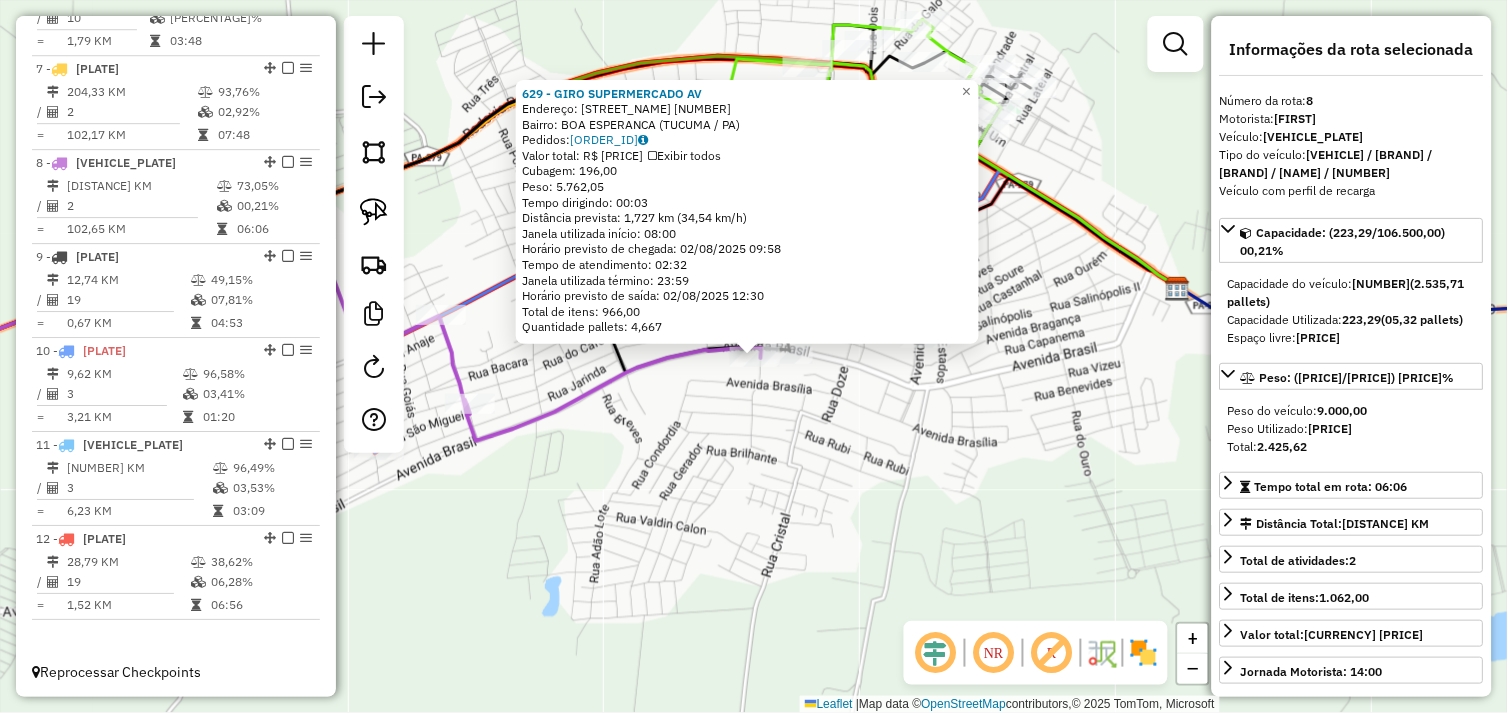 click on "629 - GIRO SUPERMERCADO AV  Endereço:  AV GOIAS 19   Bairro: BOA ESPERANCA ([CITY] / [STATE])   Pedidos:  01102508   Valor total: R$ 37.602,07   Exibir todos   Cubagem: 196,00  Peso: 5.762,05  Tempo dirigindo: 00:03   Distância prevista: 1,727 km (34,54 km/h)   Janela utilizada início: 08:00   Horário previsto de chegada: 02/08/2025 09:58   Tempo de atendimento: 02:32   Janela utilizada término: 23:59   Horário previsto de saída: 02/08/2025 12:30   Total de itens: 966,00   Quantidade pallets: 4,667  × Janela de atendimento Grade de atendimento Capacidade Transportadoras Veículos Cliente Pedidos  Rotas Selecione os dias da semana para filtrar as janelas de atendimento  Seg   Ter   Qua   Qui   Sex   Sáb   Dom  Informe o período da janela de atendimento: De: Até:  Filtrar exatamente a janela do cliente  Considerar janela de atendimento padrão  Selecione os dias da semana para filtrar as grades de atendimento  Seg   Ter   Qua   Qui   Sex   Sáb   Dom   Considerar clientes sem dia de atendimento cadastrado" 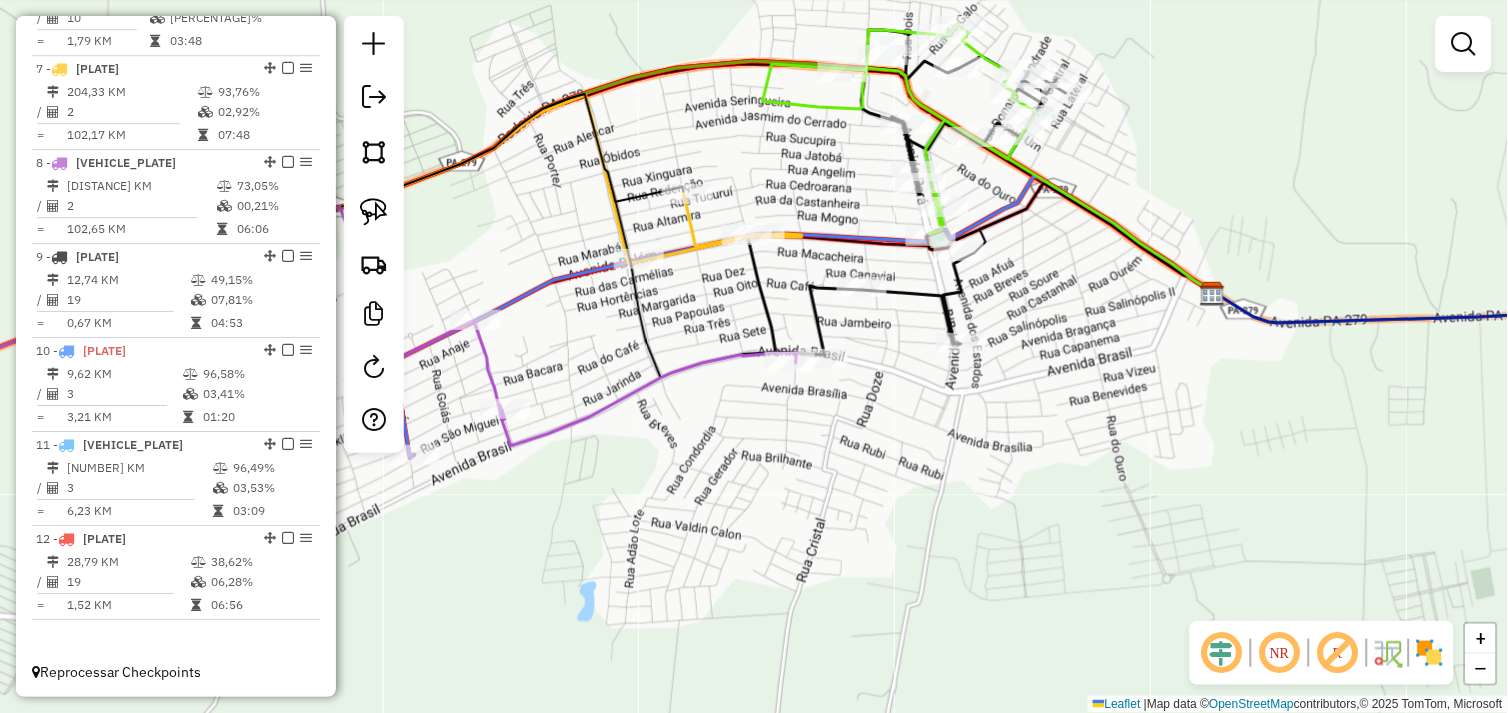 drag, startPoint x: 772, startPoint y: 516, endPoint x: 953, endPoint y: 510, distance: 181.09943 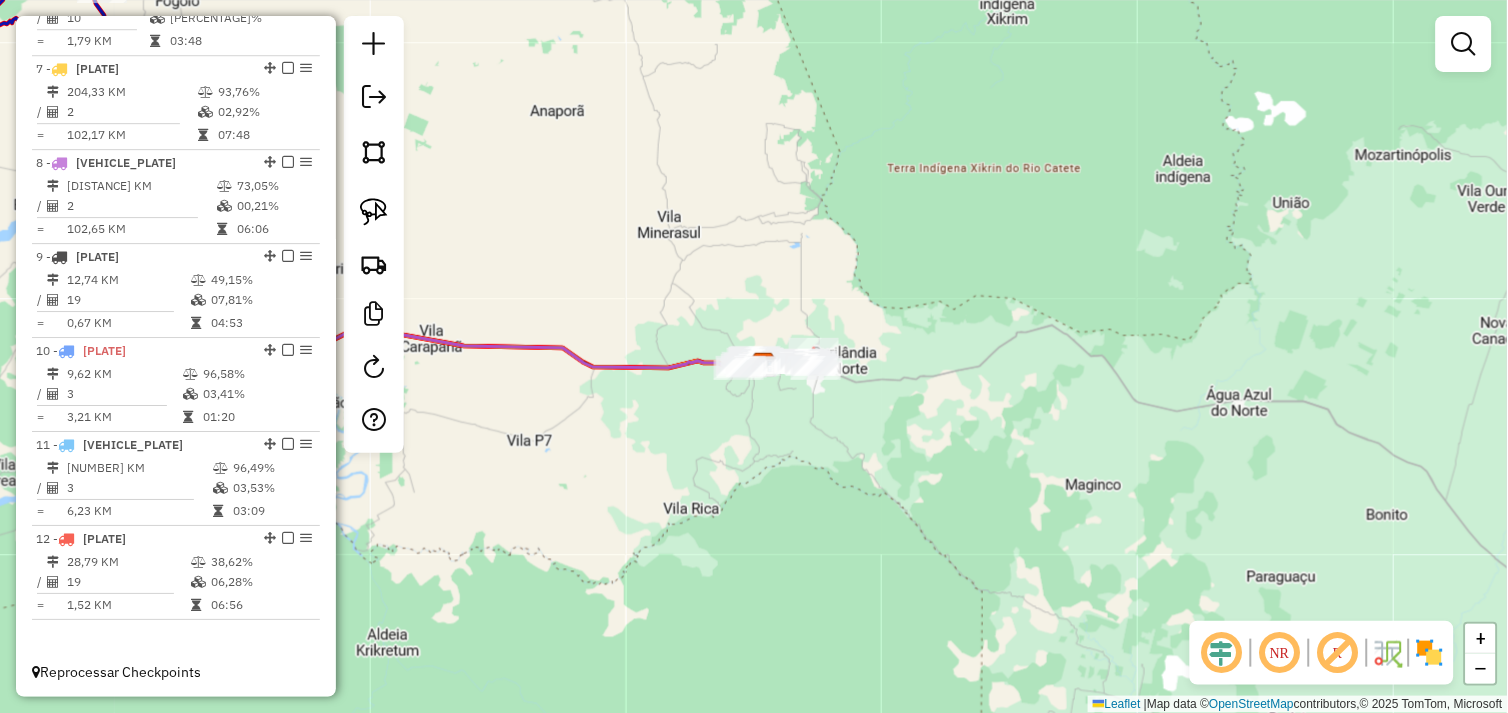 drag, startPoint x: 572, startPoint y: 458, endPoint x: 801, endPoint y: 475, distance: 229.63014 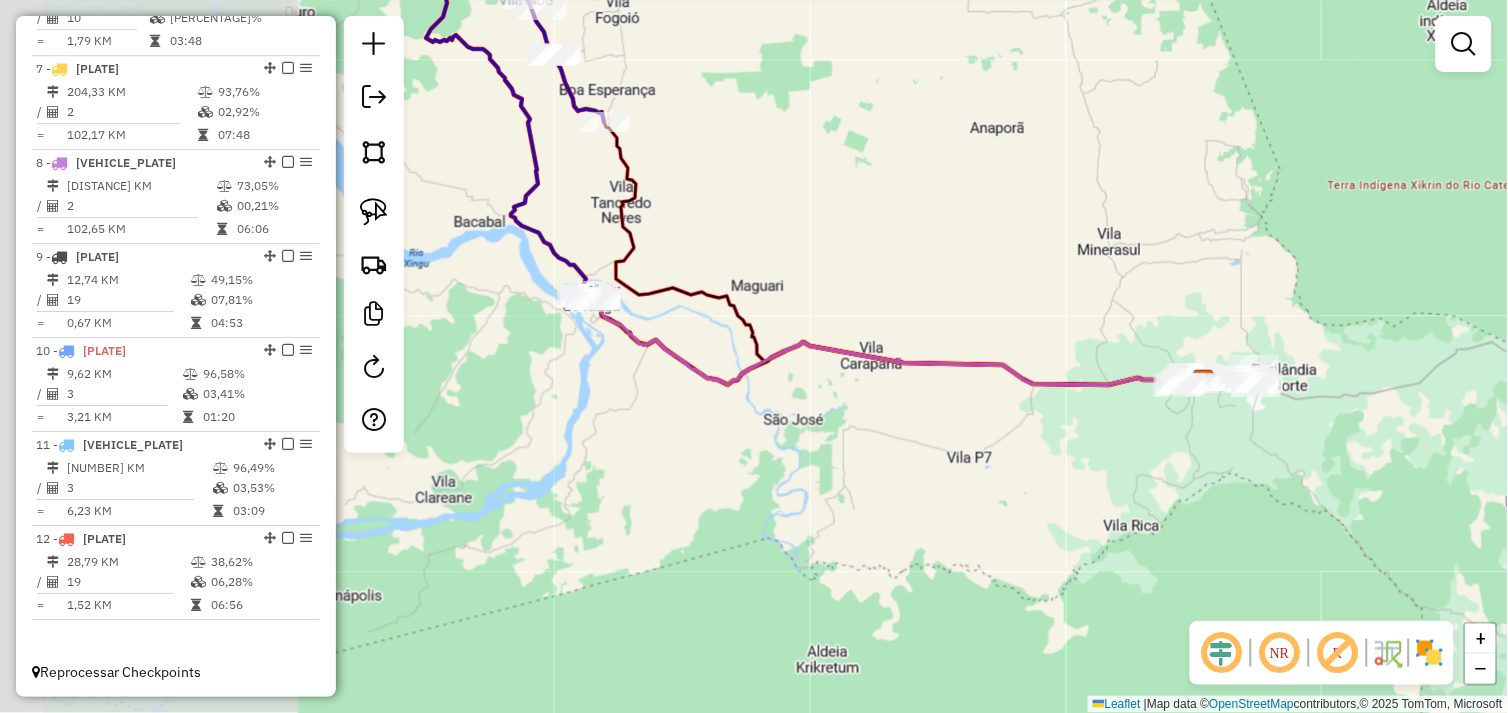 drag, startPoint x: 742, startPoint y: 493, endPoint x: 818, endPoint y: 493, distance: 76 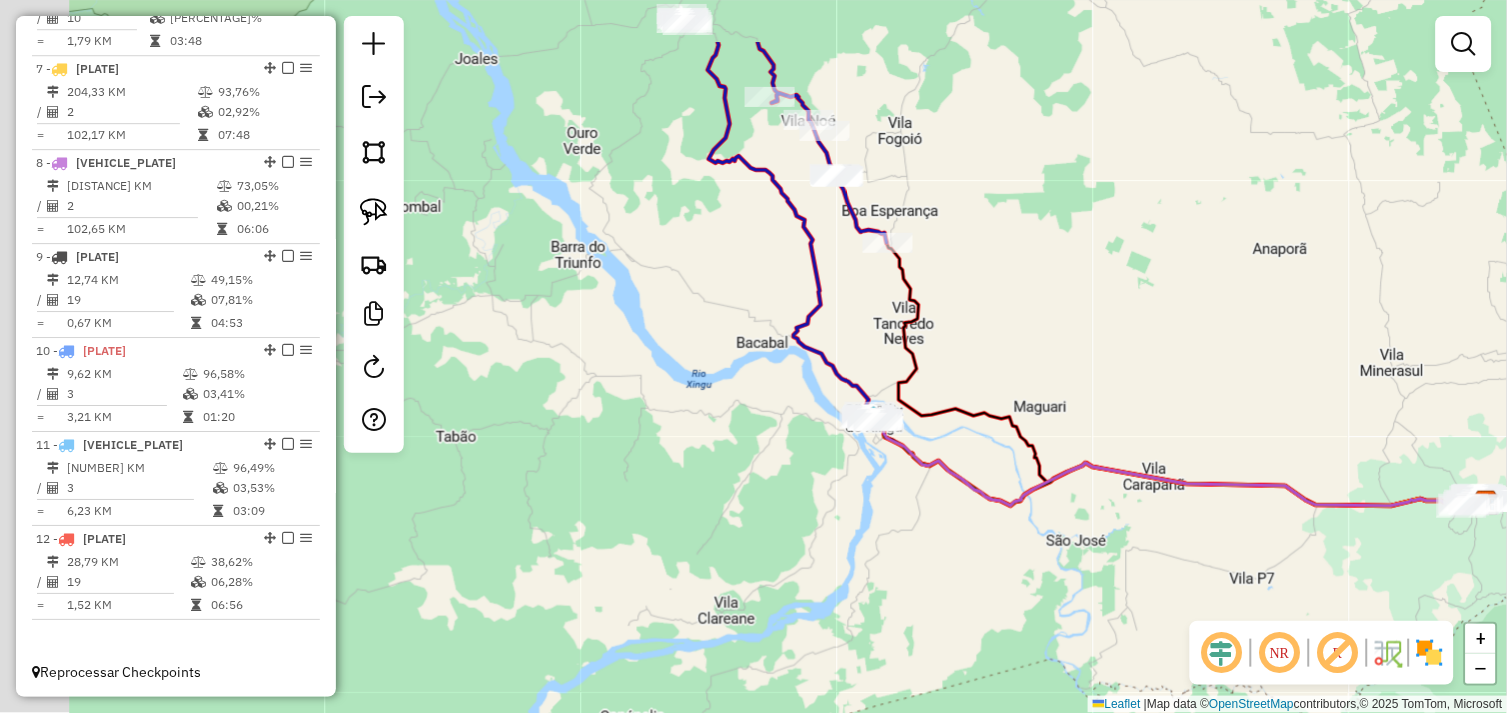 drag, startPoint x: 688, startPoint y: 531, endPoint x: 563, endPoint y: 454, distance: 146.8128 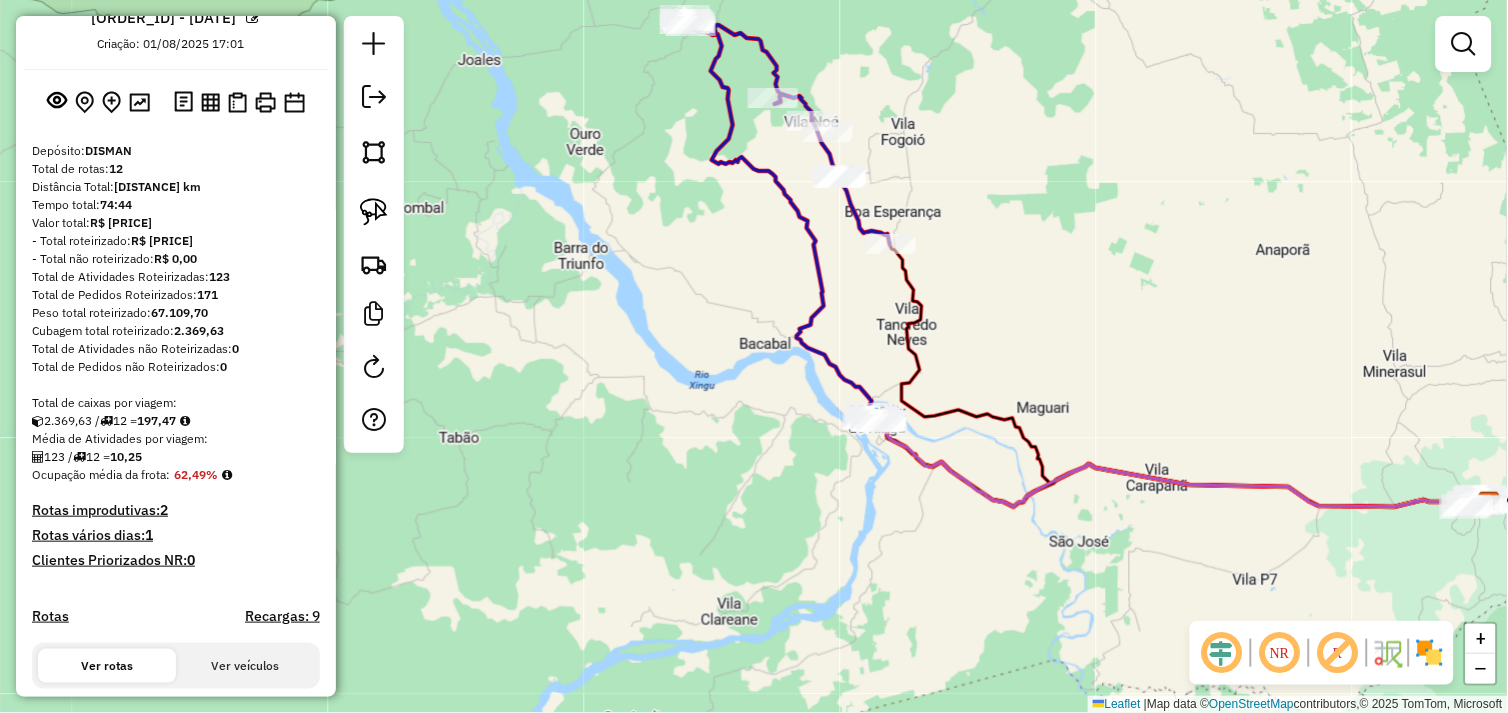 scroll, scrollTop: 0, scrollLeft: 0, axis: both 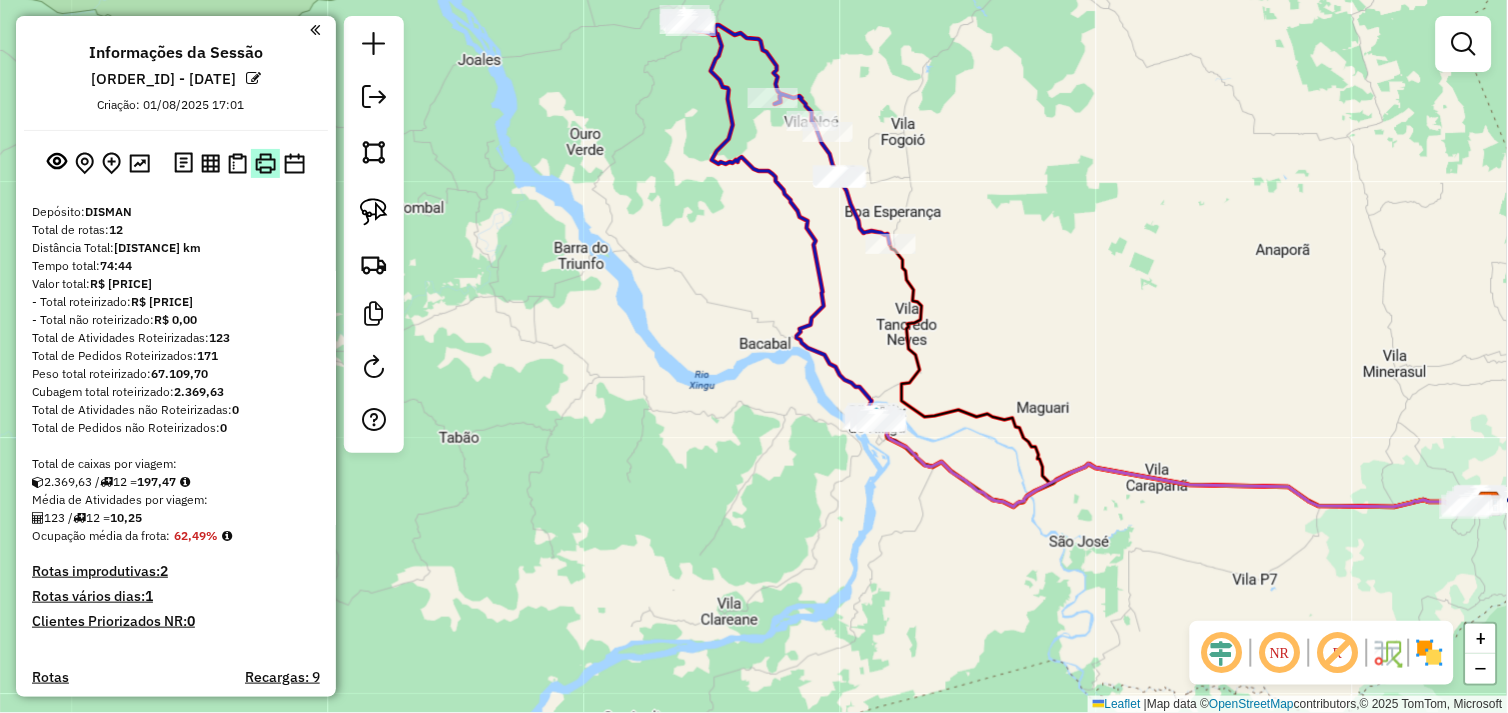 click at bounding box center [265, 163] 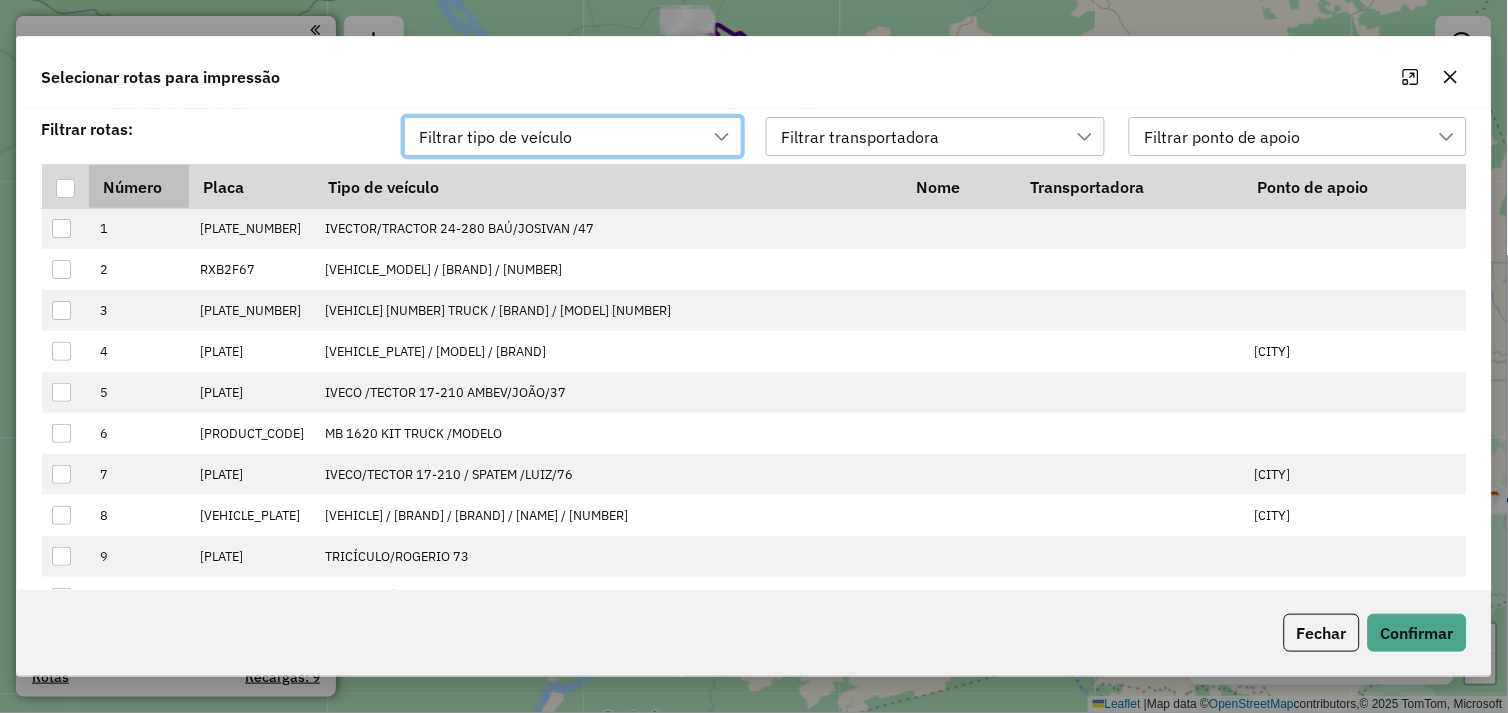 scroll, scrollTop: 13, scrollLeft: 88, axis: both 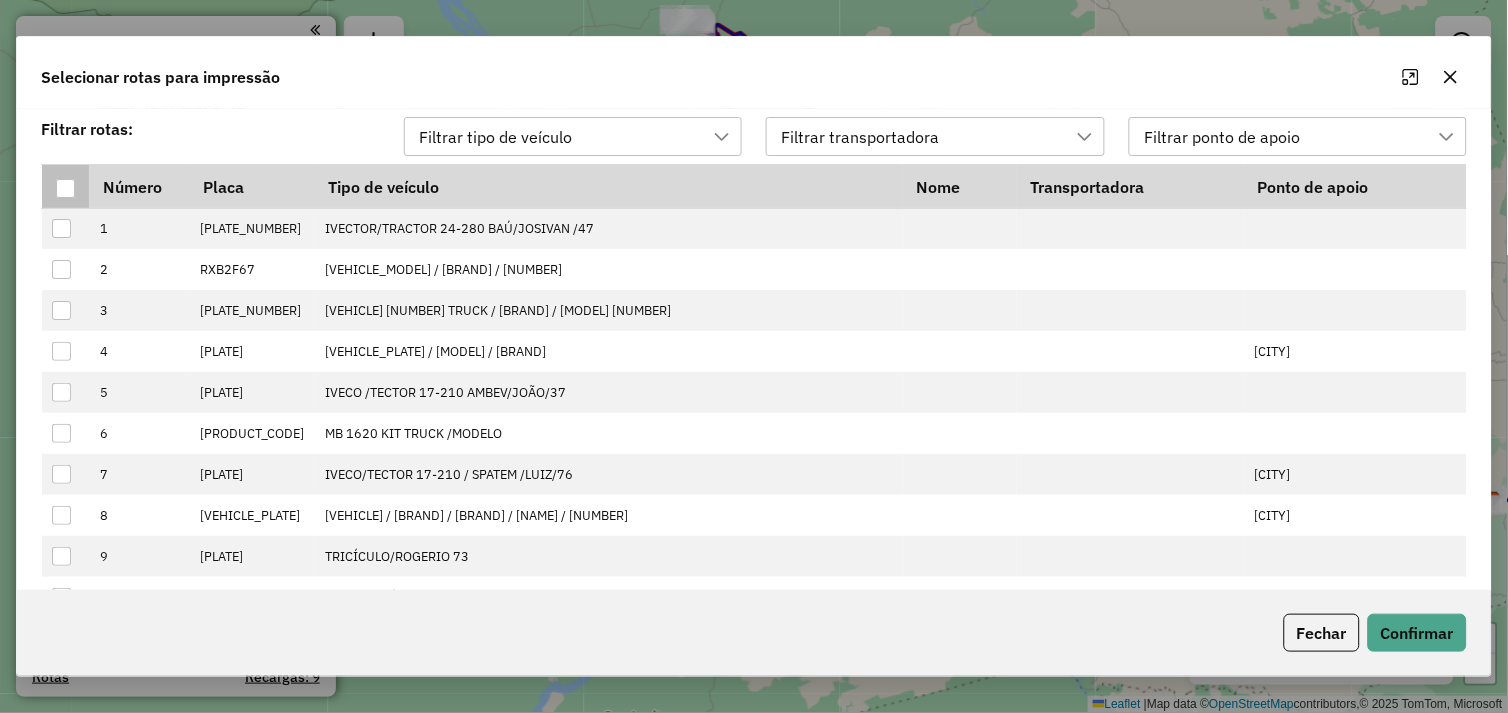 drag, startPoint x: 75, startPoint y: 188, endPoint x: 180, endPoint y: 203, distance: 106.06602 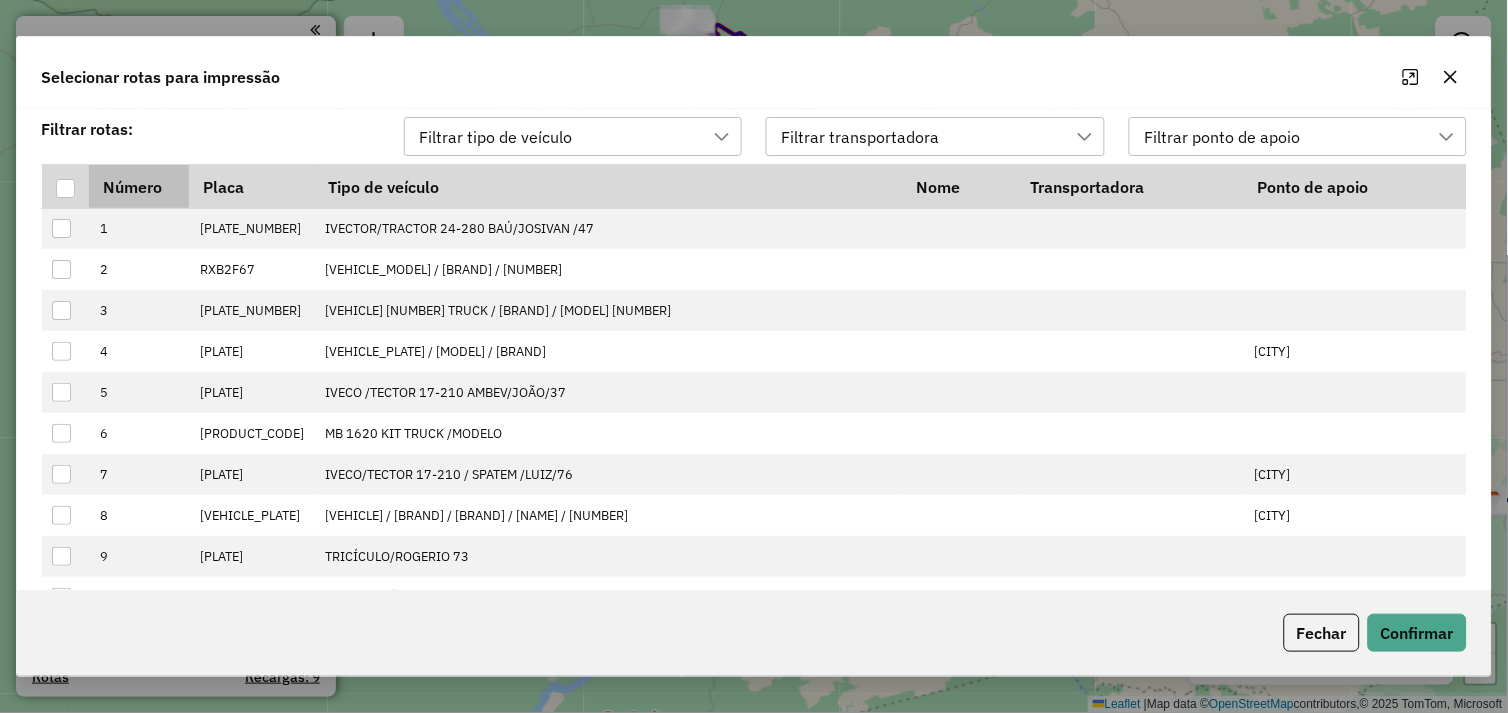 click at bounding box center (66, 189) 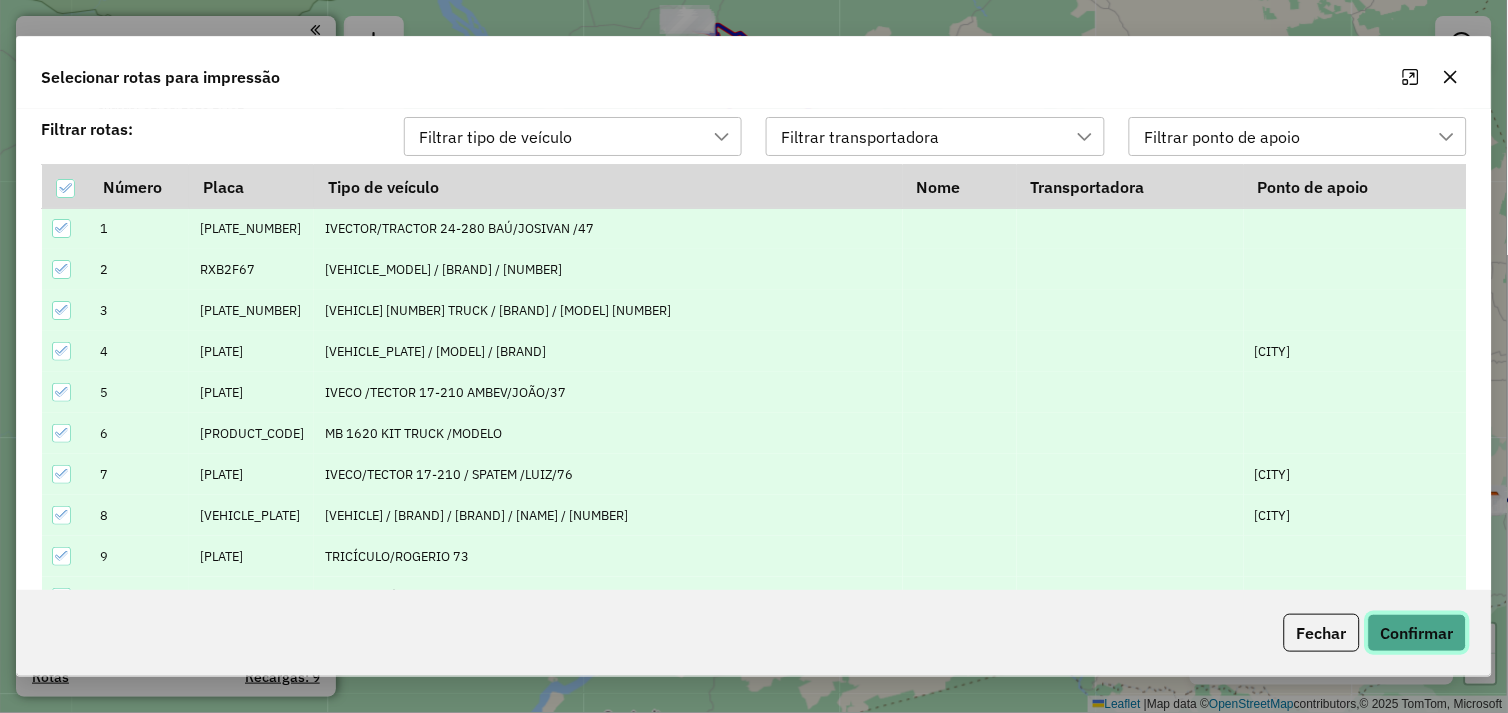 click on "Confirmar" 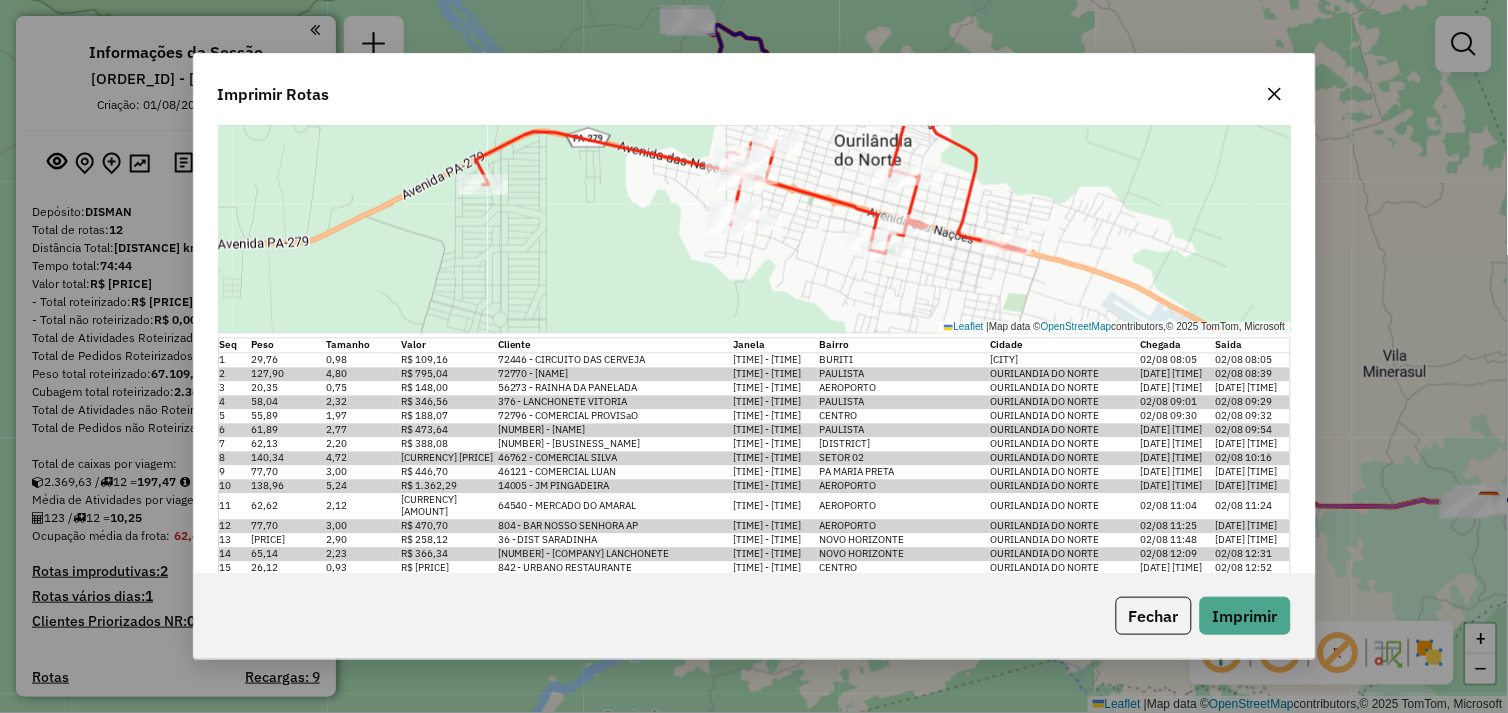 scroll, scrollTop: 7635, scrollLeft: 0, axis: vertical 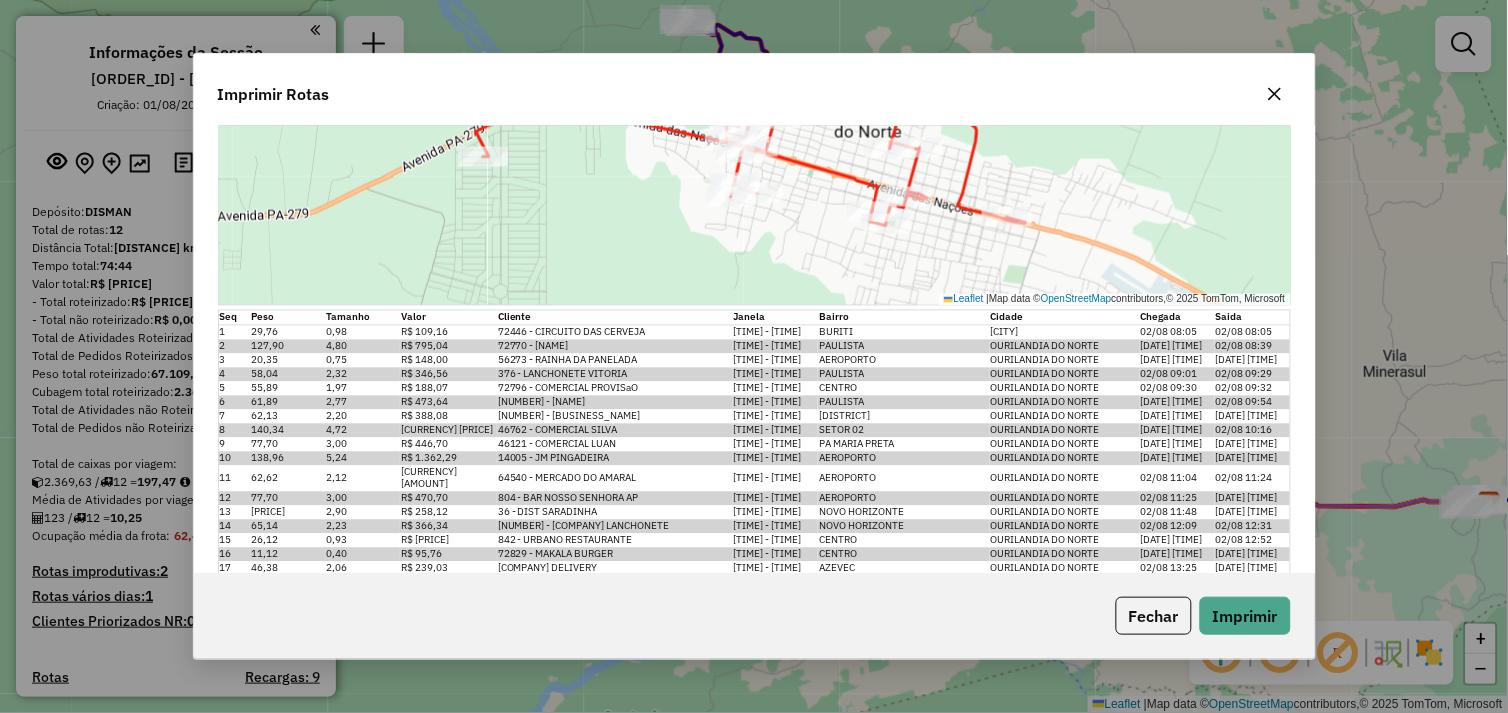 click 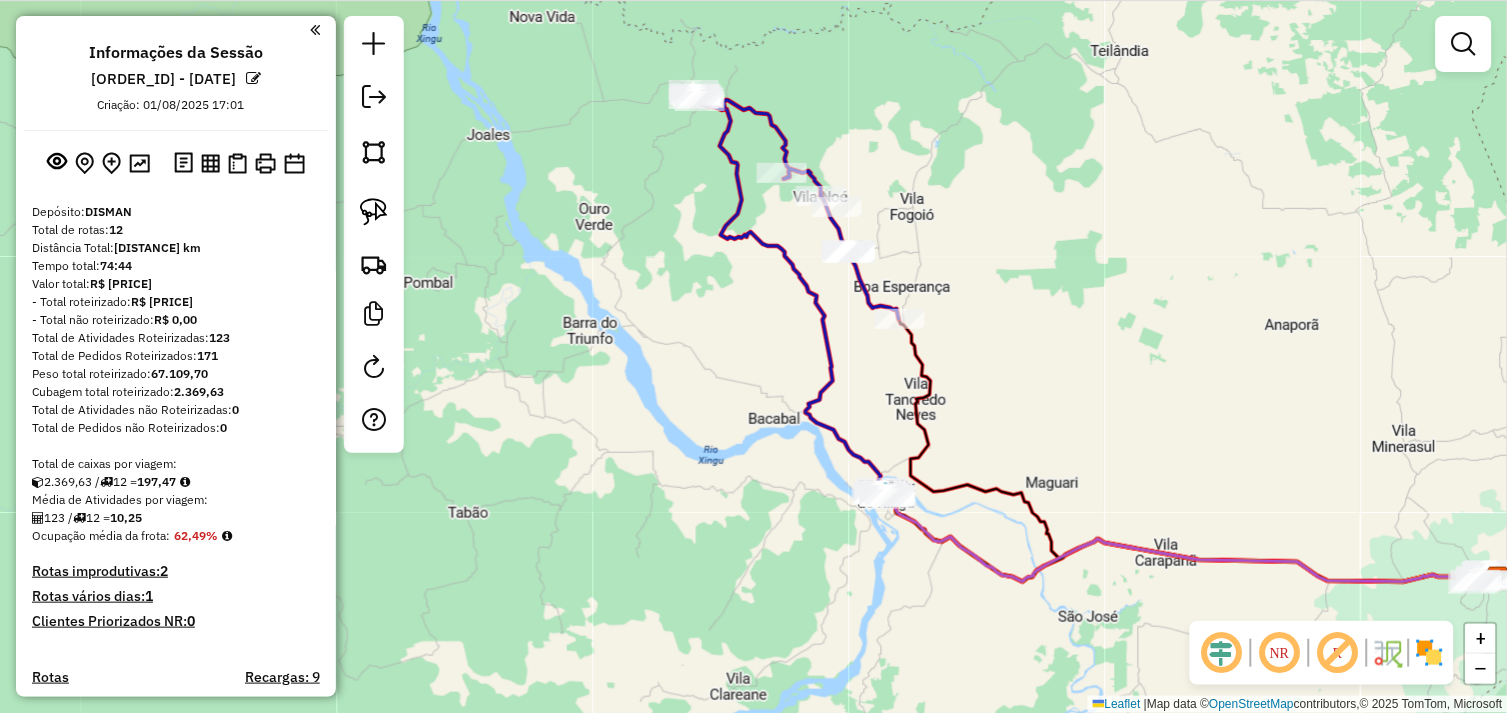 click on "Janela de atendimento Grade de atendimento Capacidade Transportadoras Veículos Cliente Pedidos  Rotas Selecione os dias de semana para filtrar as janelas de atendimento  Seg   Ter   Qua   Qui   Sex   Sáb   Dom  Informe o período da janela de atendimento: De: Até:  Filtrar exatamente a janela do cliente  Considerar janela de atendimento padrão  Selecione os dias de semana para filtrar as grades de atendimento  Seg   Ter   Qua   Qui   Sex   Sáb   Dom   Considerar clientes sem dia de atendimento cadastrado  Clientes fora do dia de atendimento selecionado Filtrar as atividades entre os valores definidos abaixo:  Peso mínimo:   Peso máximo:   Cubagem mínima:   Cubagem máxima:   De:   Até:  Filtrar as atividades entre o tempo de atendimento definido abaixo:  De:   Até:   Considerar capacidade total dos clientes não roteirizados Transportadora: Selecione um ou mais itens Tipo de veículo: Selecione um ou mais itens Veículo: Selecione um ou mais itens Motorista: Selecione um ou mais itens Nome: Rótulo:" 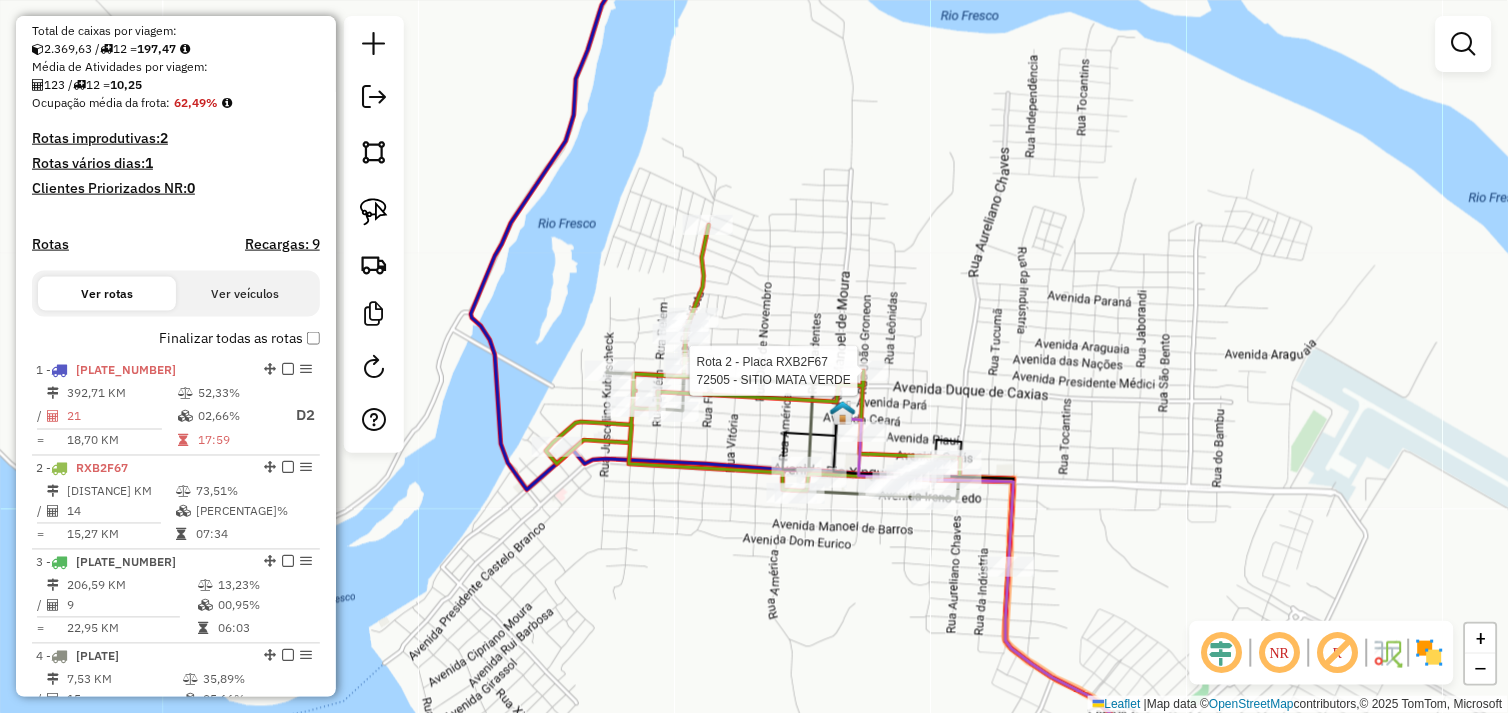 select on "*********" 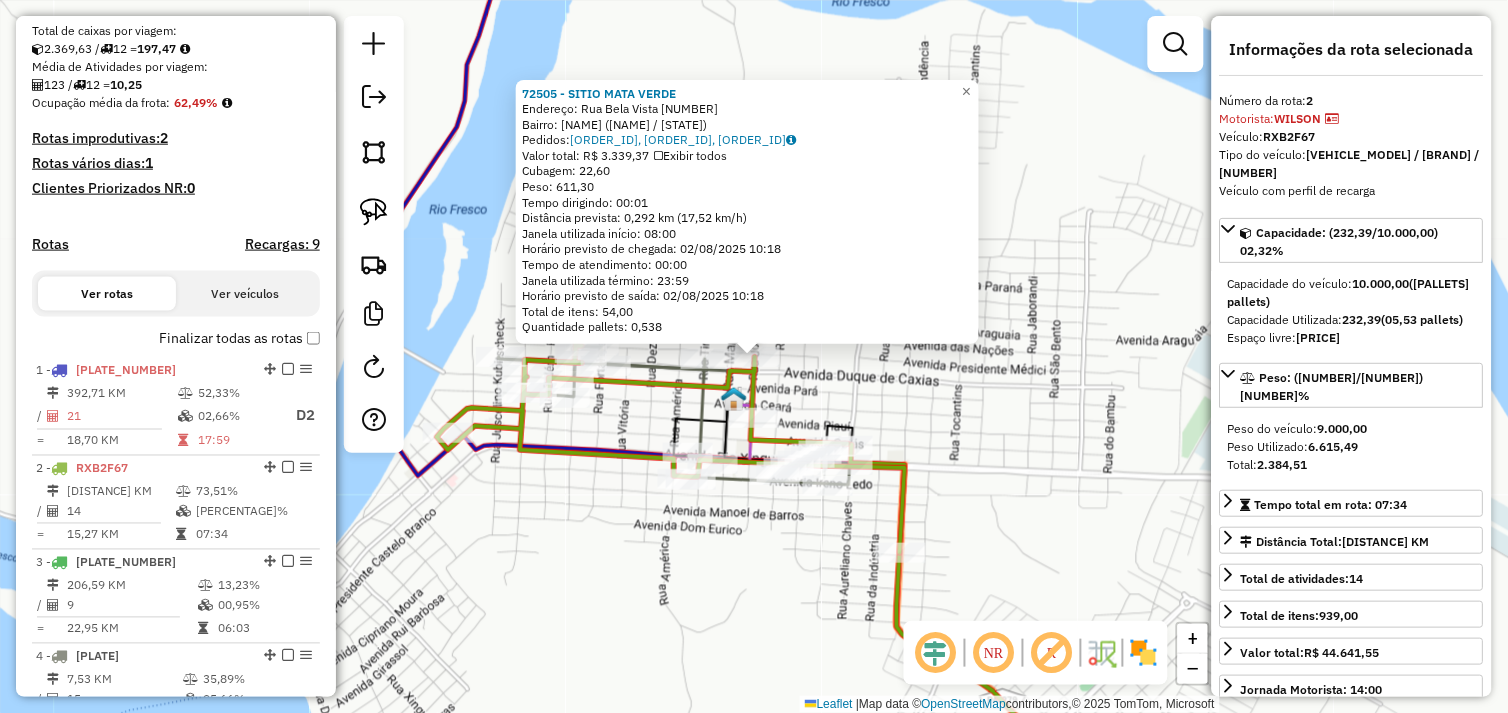 scroll, scrollTop: 872, scrollLeft: 0, axis: vertical 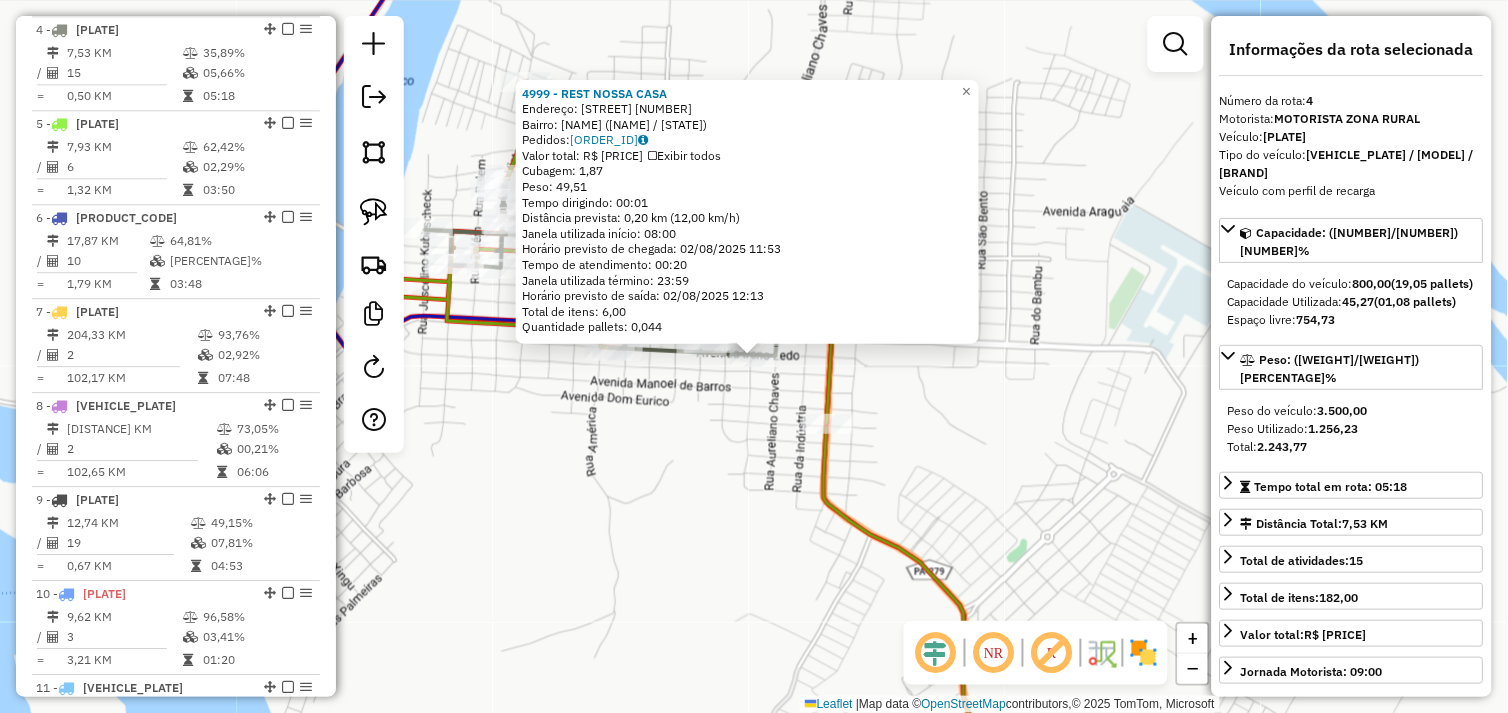 click on "4999 - [BUSINESS_NAME] Endereço: IRENO LEDA [NUMBER] Bairro: ALECRIM ([CITY] / [STATE]) Pedidos: 01102414 Valor total: R$ [PRICE] Exibir todos Cubagem: [CUBAGE] Peso: [WEIGHT] Tempo dirigindo: [TIME] Distância prevista: [DISTANCE] km ([SPEED] km/h) Janela utilizada início: [TIME] Horário previsto de chegada: [DATE] [TIME] Tempo de atendimento: [TIME] Janela utilizada término: [TIME] Horário previsto de saída: [DATE] [TIME] Total de itens: [ITEMS] Quantidade pallets: [PALLETS] × Janela de atendimento Grade de atendimento Capacidade Transportadoras Veículos Cliente Pedidos Rotas Selecione os dias de semana para filtrar as janelas de atendimento Seg Ter Qua Qui Sex Sáb Dom Informe o período da janela de atendimento: De: Até: Filtrar exatamente a janela do cliente Considerar janela de atendimento padrão Selecione os dias de semana para filtrar as grades de atendimento Seg Ter Qua Qui Sex Sáb Dom Considerar clientes sem dia de atendimento cadastrado De:" 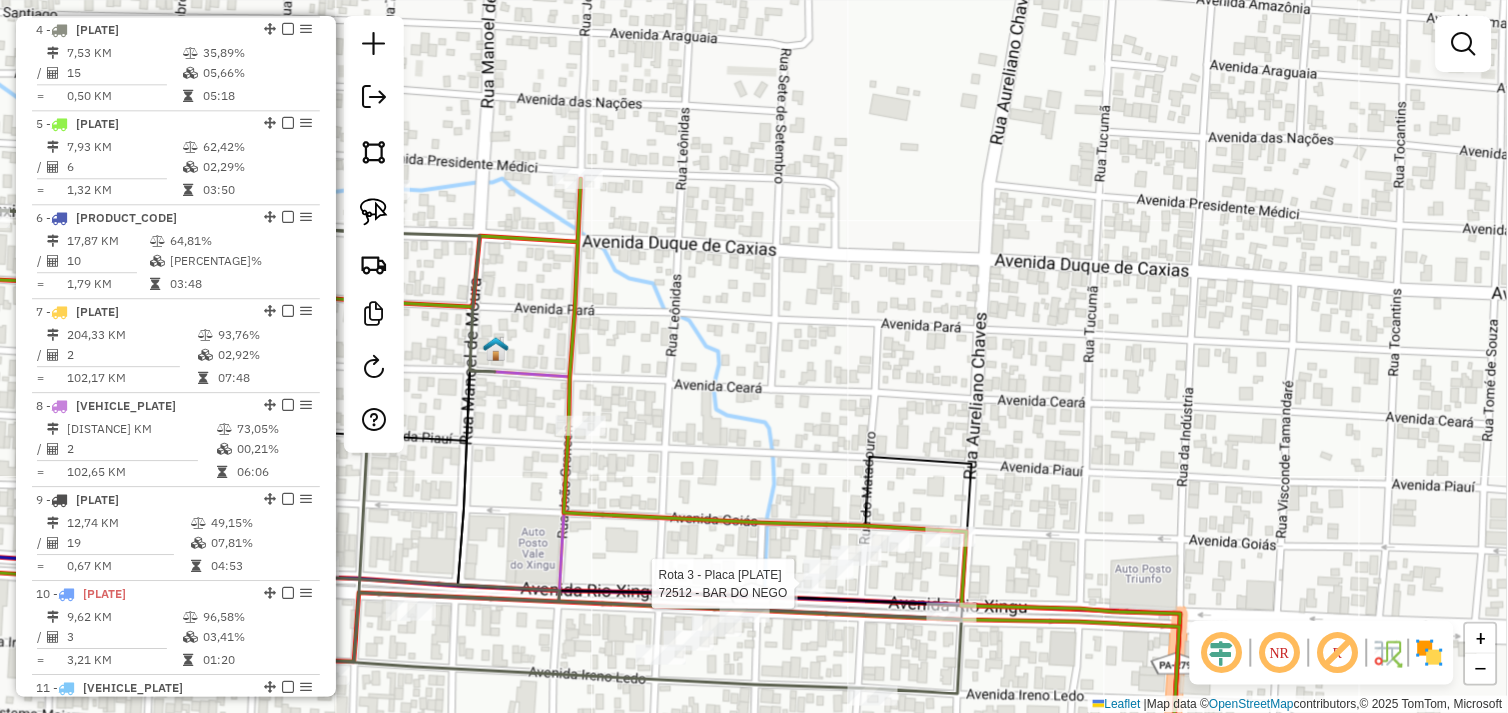 select on "*********" 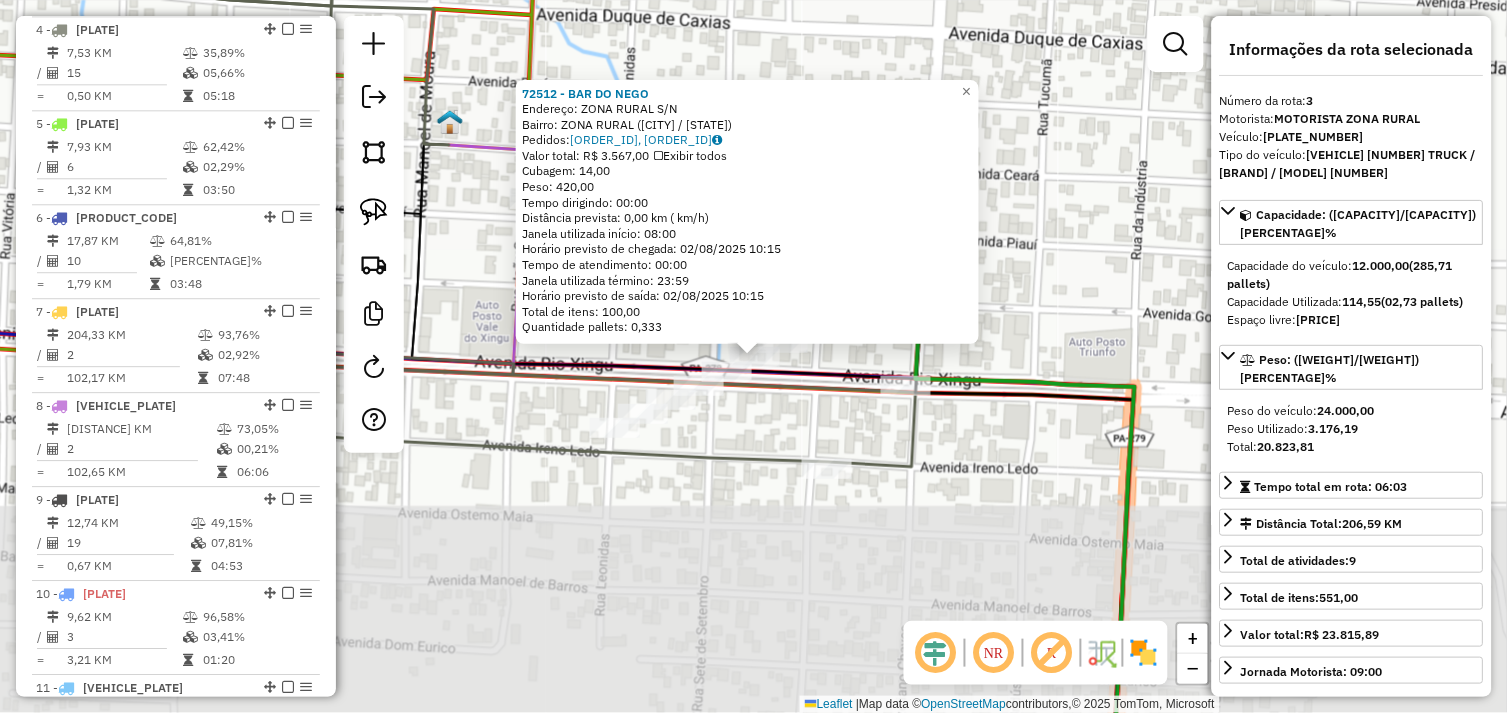 scroll, scrollTop: 965, scrollLeft: 0, axis: vertical 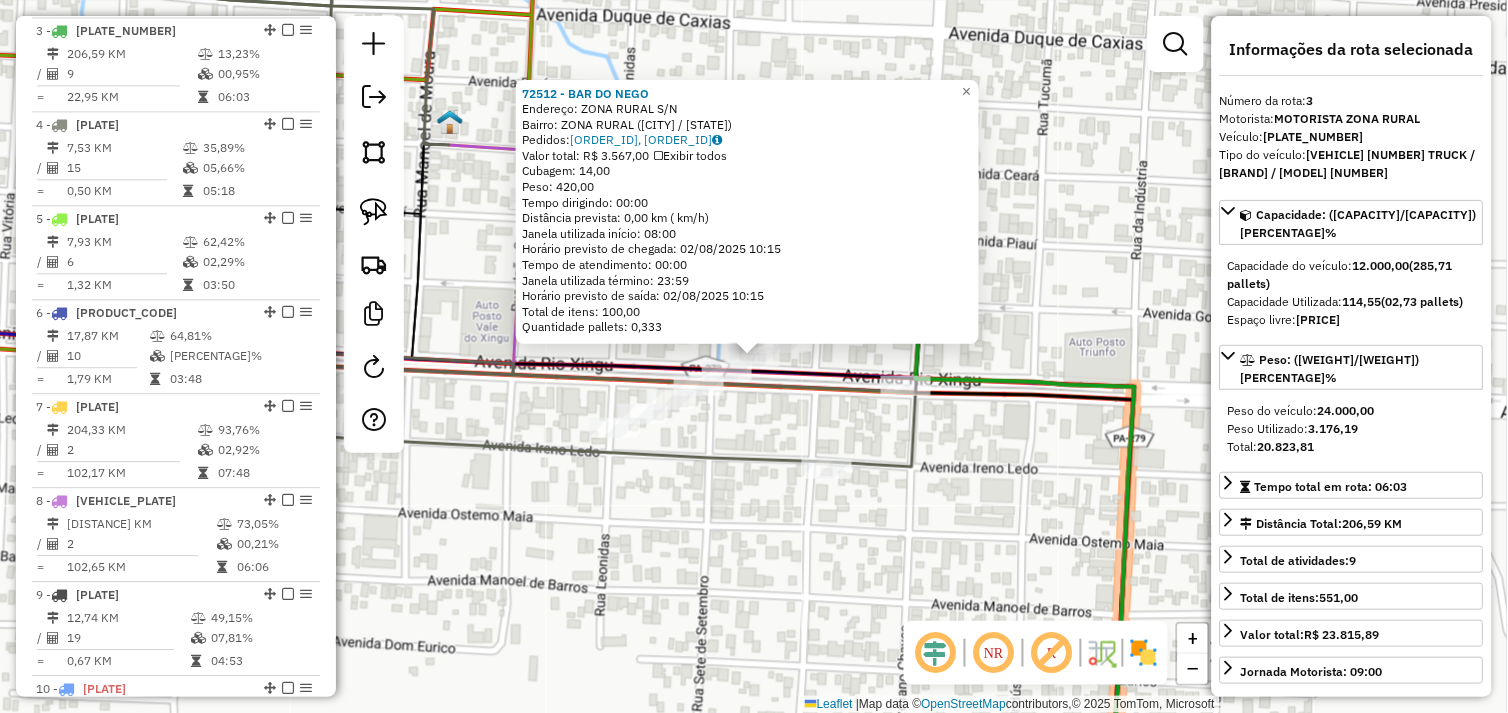 click on "Endereço:  [STREET] [NUMBER]   Bairro: [CITY] ([CITY] / [STATE])   Pedidos:  [ORDER_ID], [ORDER_ID]   Valor total: R$ [PRICE]   Exibir todos   Cubagem: [CUBAGE]  Peso: [WEIGHT]  Tempo dirigindo: [TIME]   Distância prevista: [DISTANCE] km ([SPEED] km/h)   Janela utilizada início: [TIME]   Horário previsto de chegada: [DATE] [TIME]   Tempo de atendimento: [TIME]   Janela utilizada término: [TIME]   Horário previsto de saída: [DATE] [TIME]   Total de itens: [ITEMS]   Quantidade pallets: [PALLETS]  × Janela de atendimento Grade de atendimento Capacidade Transportadoras Veículos Cliente Pedidos  Rotas Selecione os dias de semana para filtrar as janelas de atendimento  Seg   Ter   Qua   Qui   Sex   Sáb   Dom  Informe o período da janela de atendimento: De: Até:  Filtrar exatamente a janela do cliente  Considerar janela de atendimento padrão  Selecione os dias de semana para filtrar as grades de atendimento  Seg   Ter   Qua   Qui   Sex   Sáb   Dom   Considerar clientes sem dia de atendimento cadastrado  De:" 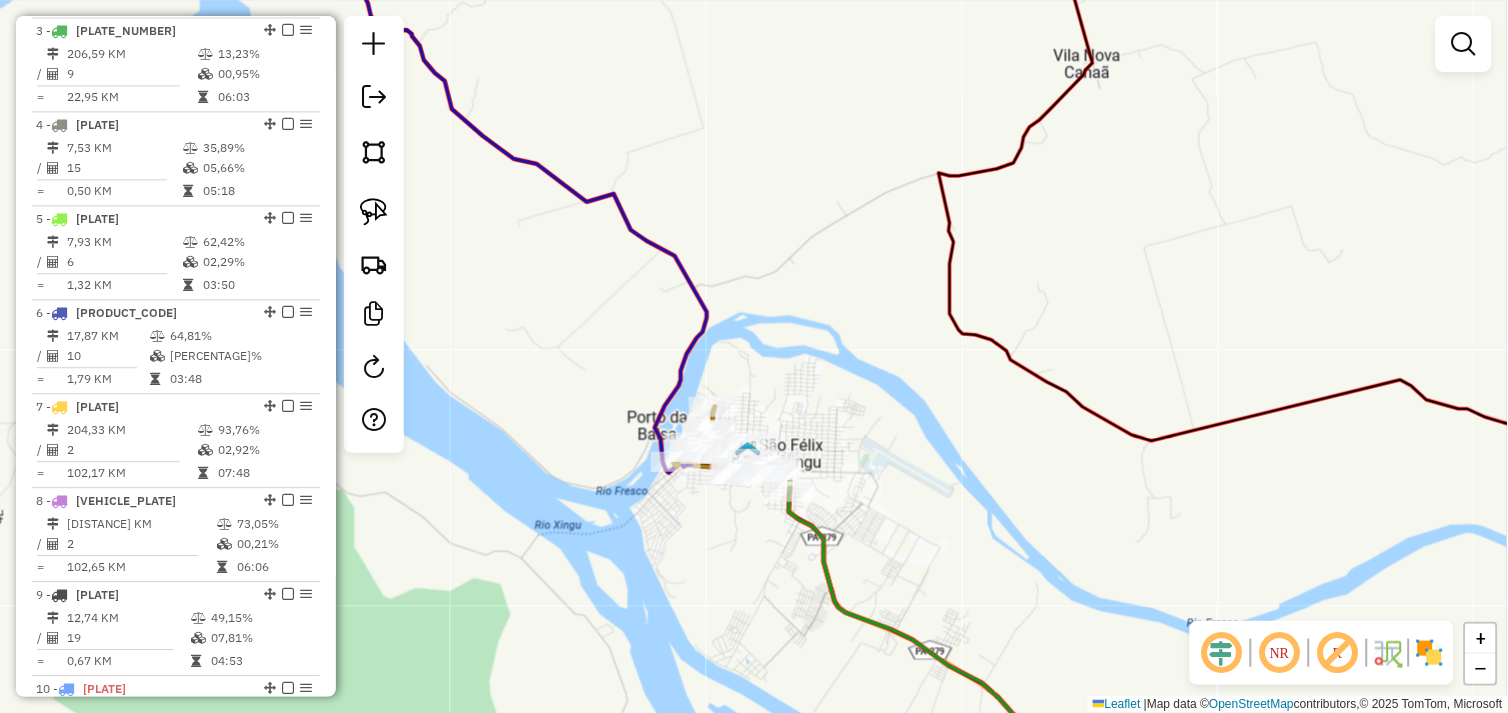 drag, startPoint x: 591, startPoint y: 270, endPoint x: 730, endPoint y: 442, distance: 221.14474 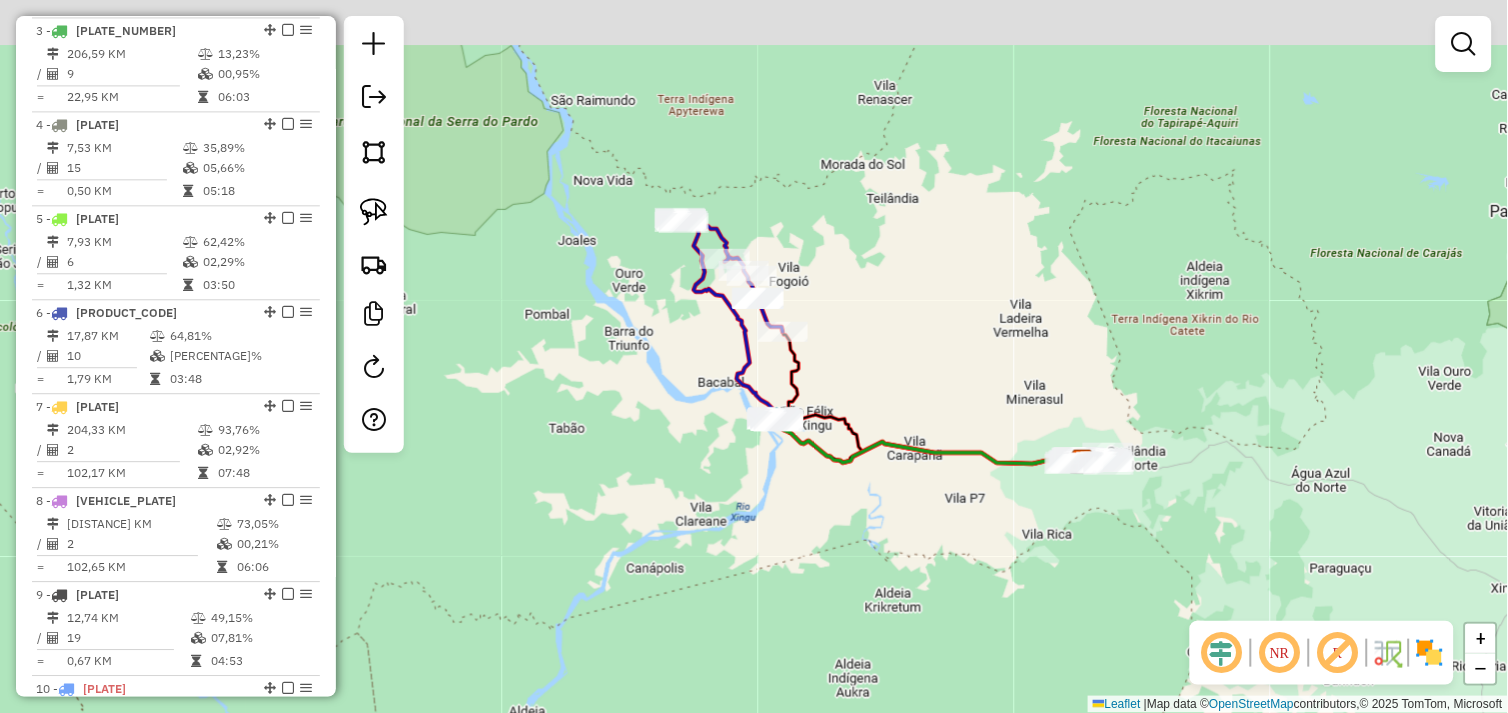 drag, startPoint x: 633, startPoint y: 244, endPoint x: 690, endPoint y: 333, distance: 105.68822 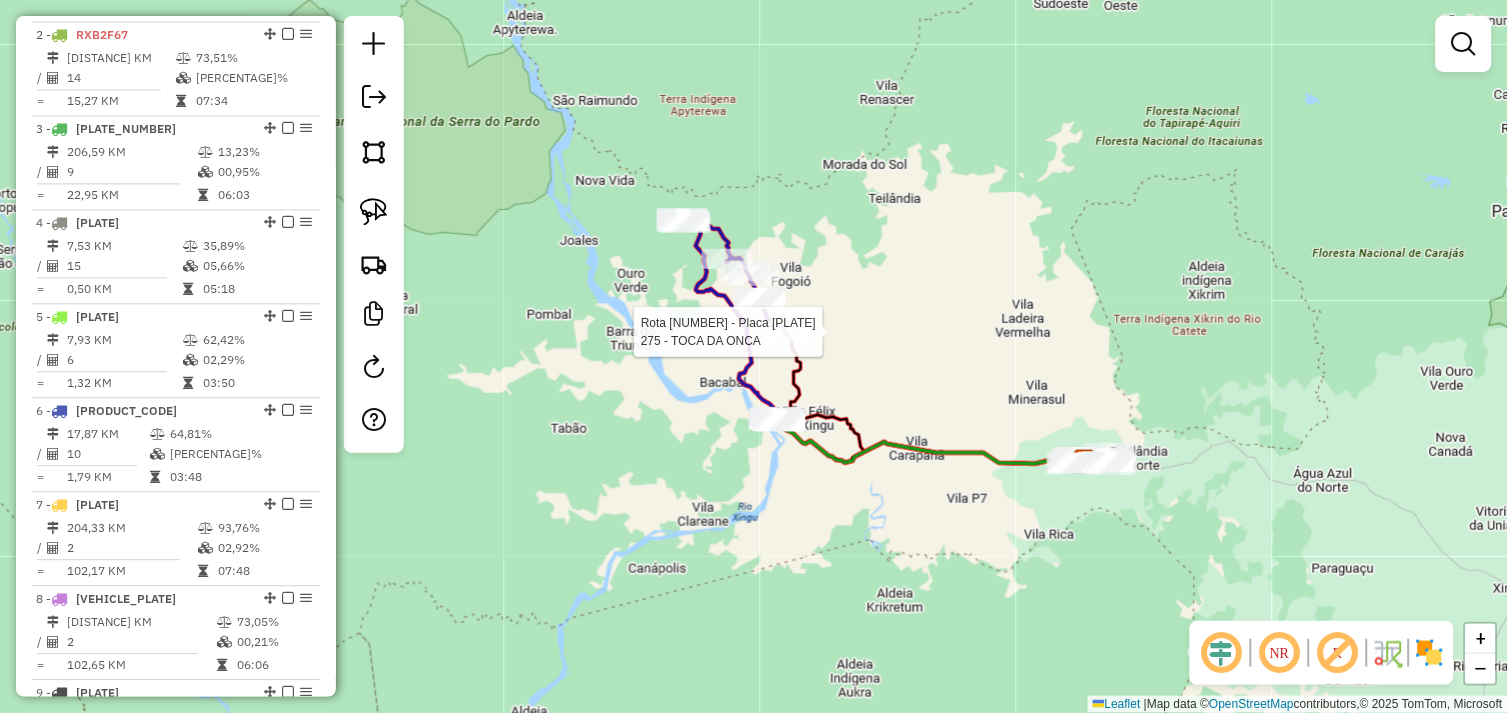 select on "*********" 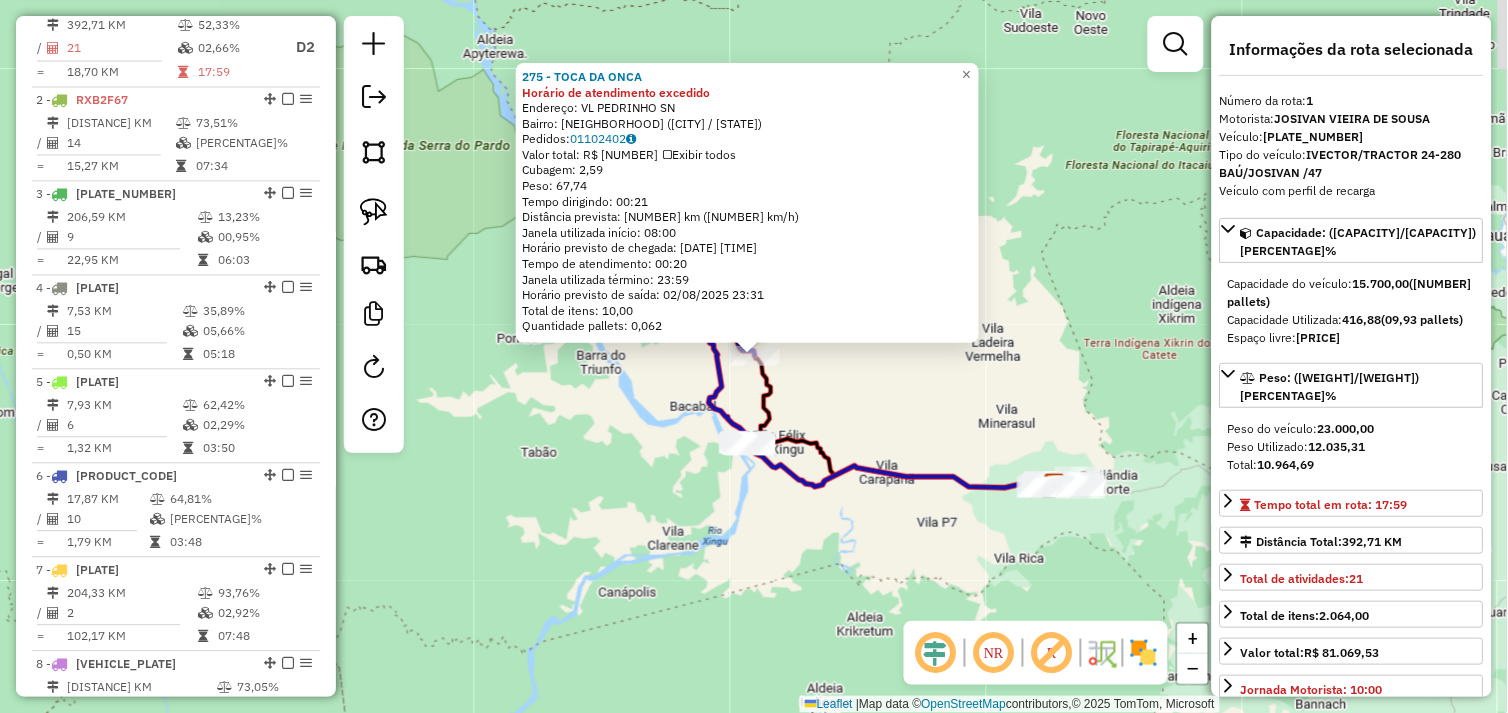 scroll, scrollTop: 773, scrollLeft: 0, axis: vertical 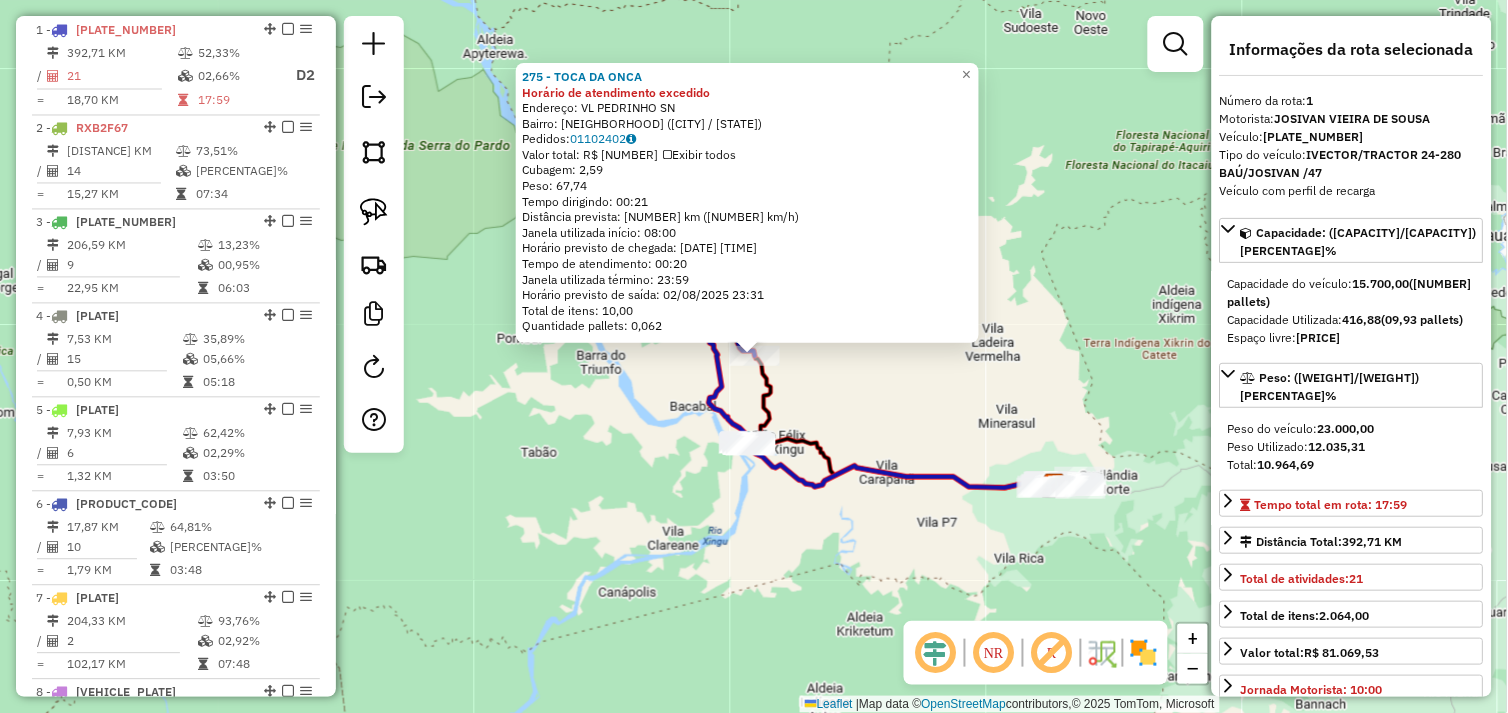 click on "Endereço:  [STREET] [NUMBER]   Bairro: [CITY] ([CITY] / [STATE])   Pedidos:  [ORDER_ID]   Valor total: R$ [PRICE]   Exibir todos   Cubagem: [CUBAGE]  Peso: [WEIGHT]  Tempo dirigindo: [TIME]   Distância prevista: [DISTANCE] km ([SPEED] km/h)   Janela utilizada início: [TIME]   Horário previsto de chegada: [DATE] [TIME]   Tempo de atendimento: [TIME]   Janela utilizada término: [TIME]   Horário previsto de saída: [DATE] [TIME]   Total de itens: [ITEMS]   Quantidade pallets: [PALLETS]  × Janela de atendimento Grade de atendimento Capacidade Transportadoras Veículos Cliente Pedidos  Rotas Selecione os dias de semana para filtrar as janelas de atendimento  Seg   Ter   Qua   Qui   Sex   Sáb   Dom  Informe o período da janela de atendimento: De: Até:  Filtrar exatamente a janela do cliente  Considerar janela de atendimento padrão  Selecione os dias de semana para filtrar as grades de atendimento  Seg   Ter   Qua   Qui   Sex   Sáb   Dom   Peso mínimo:  De:" 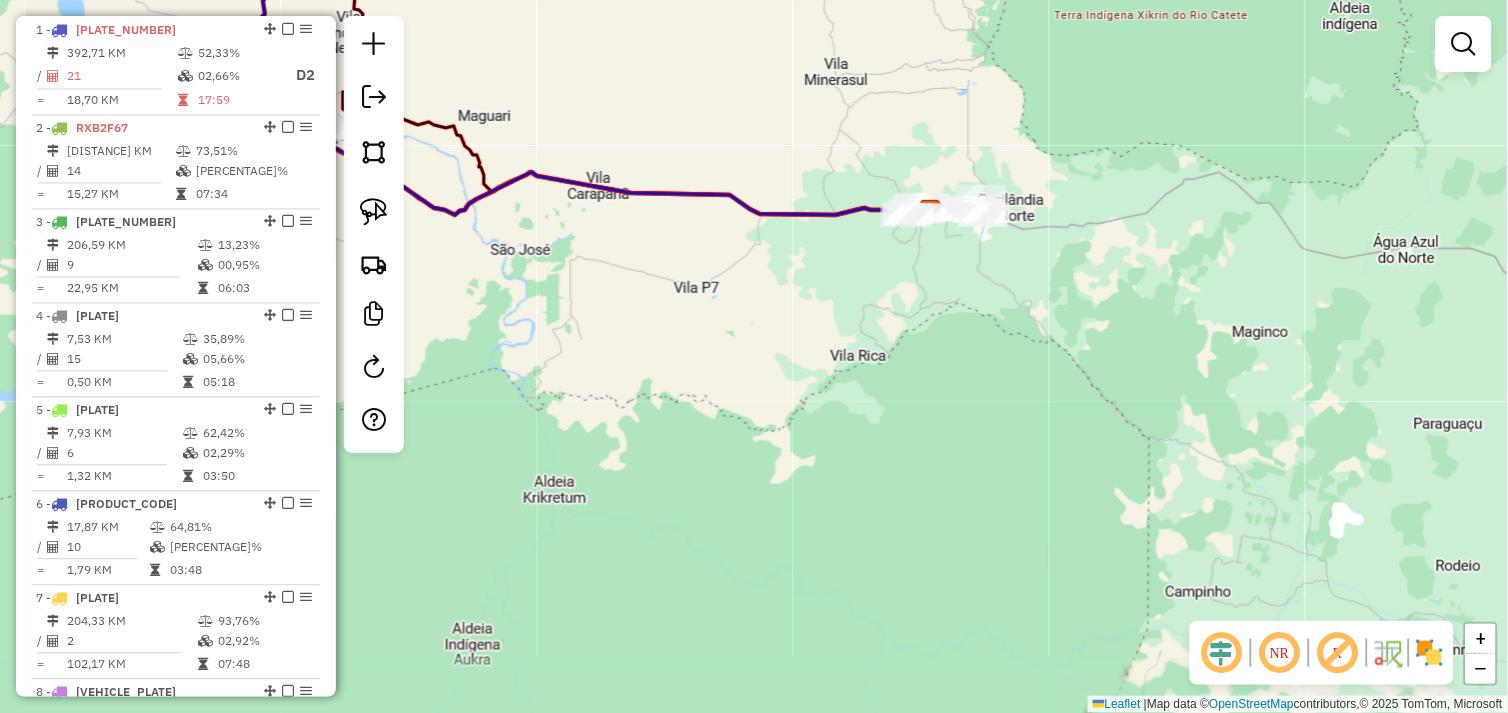 drag, startPoint x: 911, startPoint y: 352, endPoint x: 858, endPoint y: 495, distance: 152.50574 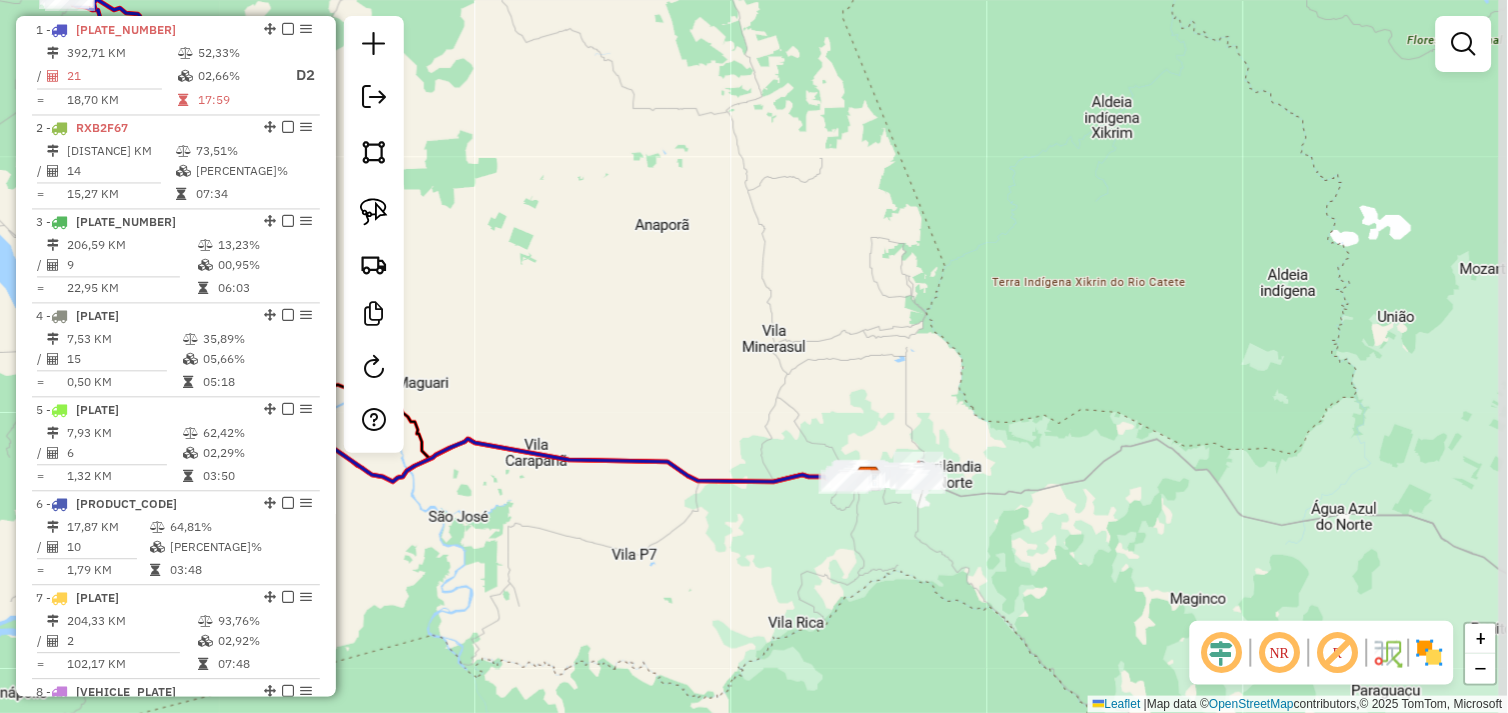 drag, startPoint x: 856, startPoint y: 518, endPoint x: 846, endPoint y: 567, distance: 50.01 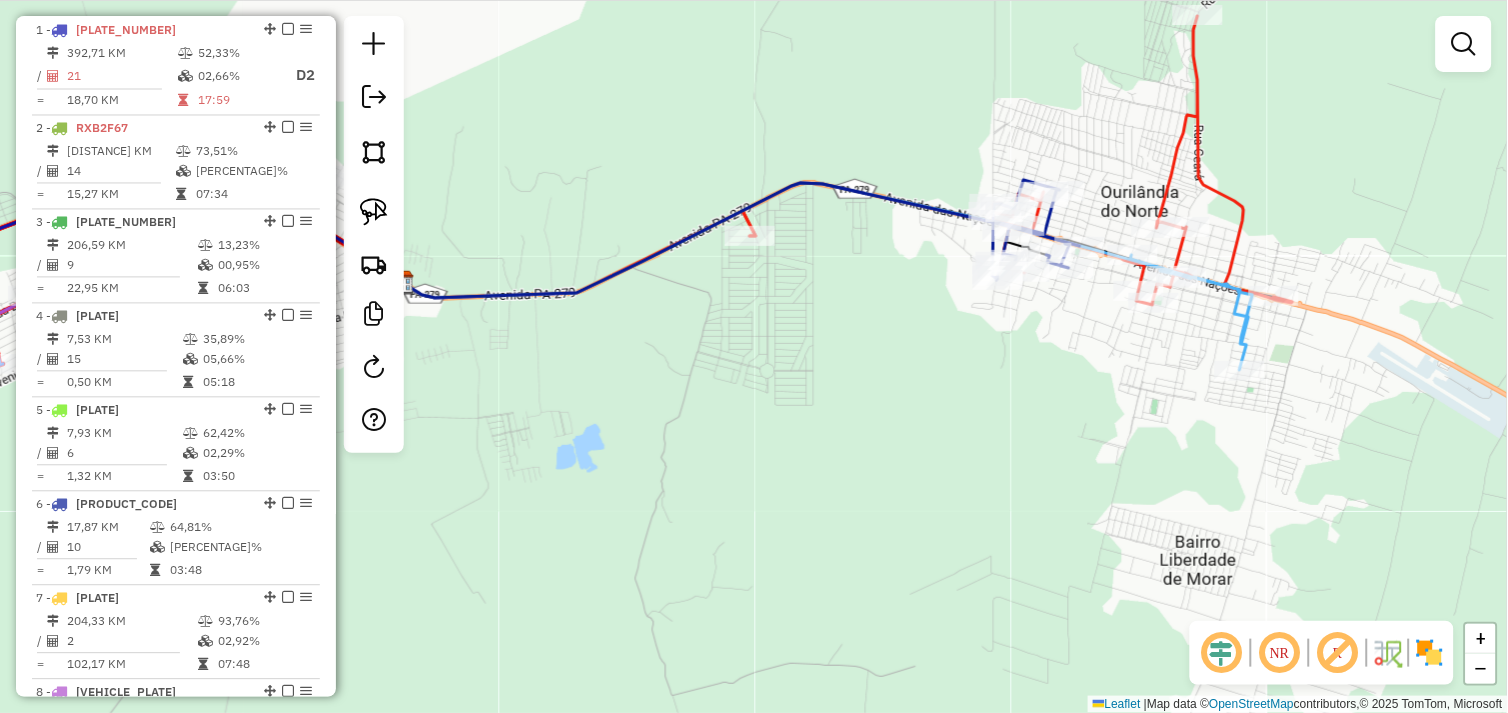 drag, startPoint x: 732, startPoint y: 365, endPoint x: 830, endPoint y: 362, distance: 98.045906 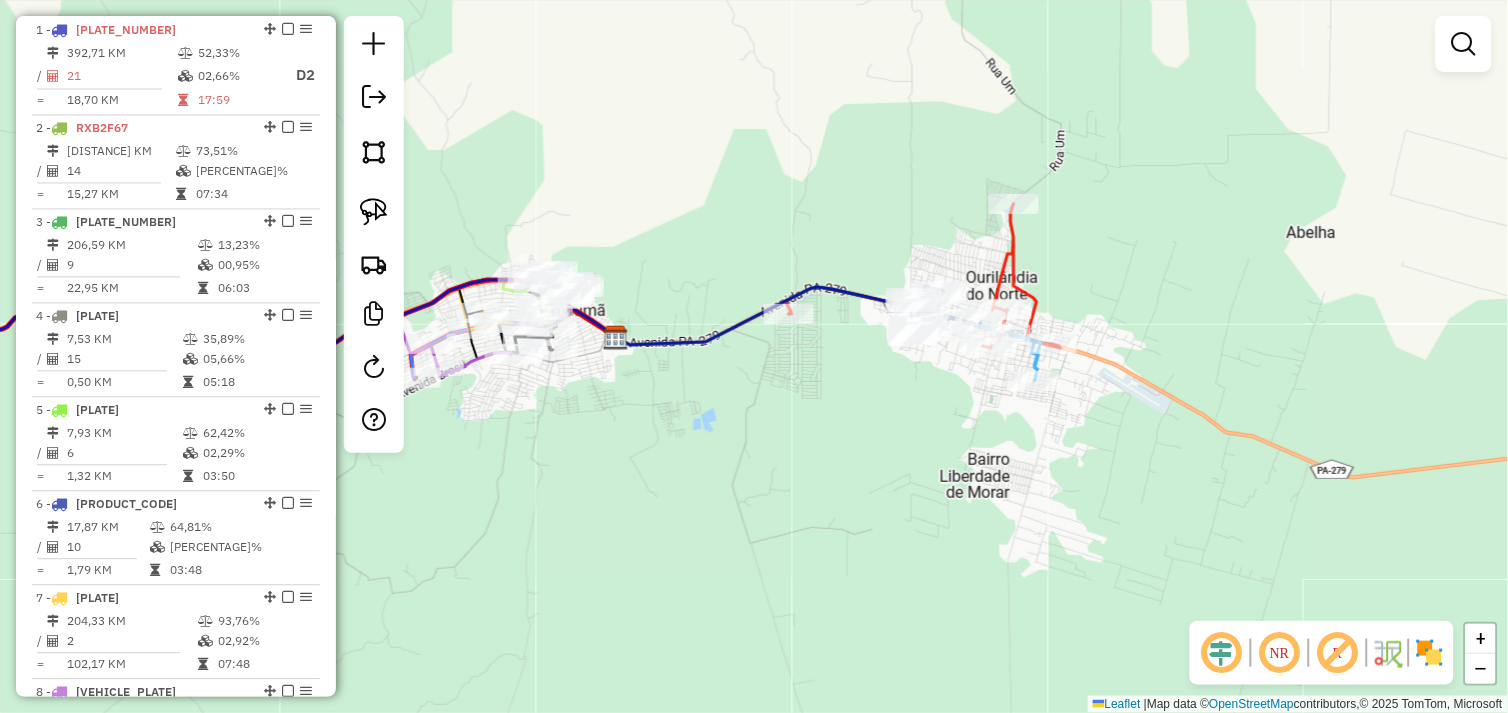 drag, startPoint x: 825, startPoint y: 413, endPoint x: 897, endPoint y: 388, distance: 76.2168 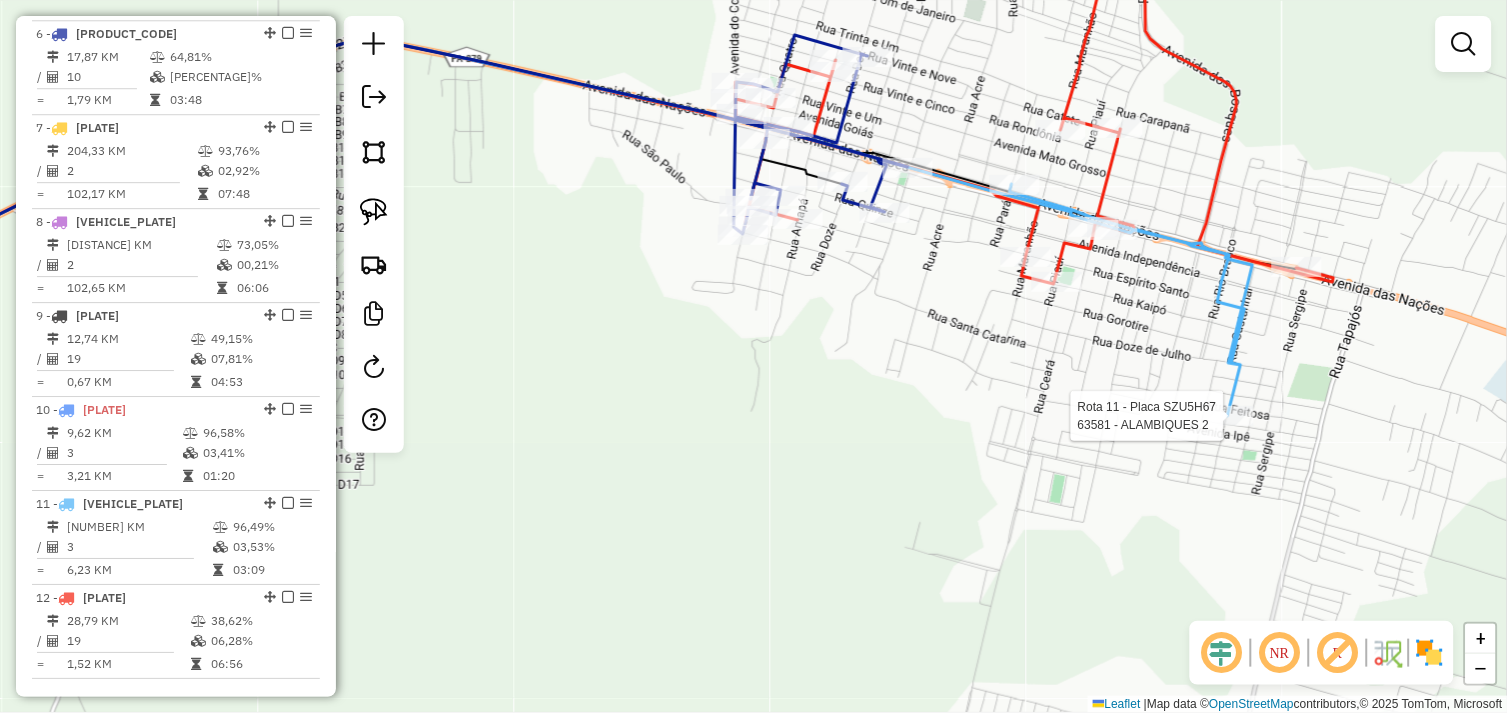 select on "*********" 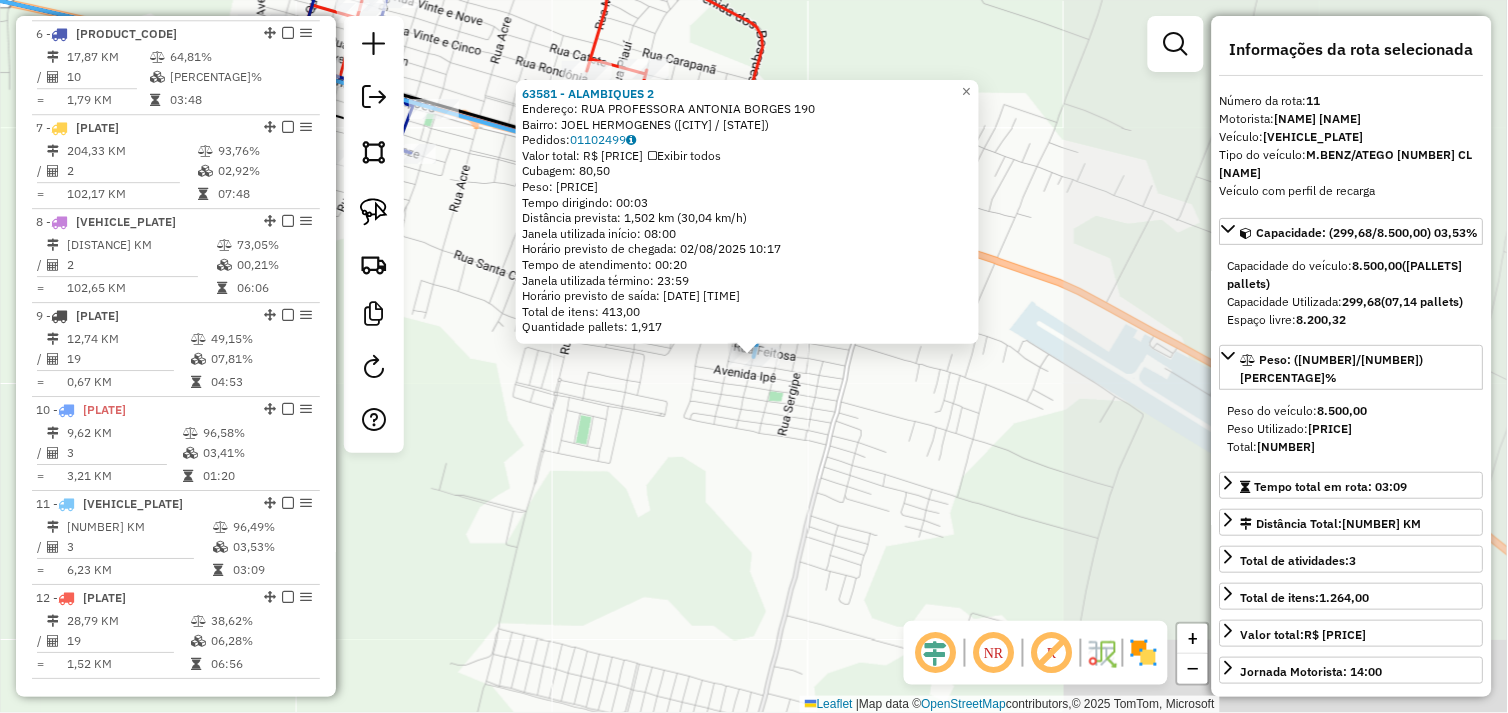 scroll, scrollTop: 1303, scrollLeft: 0, axis: vertical 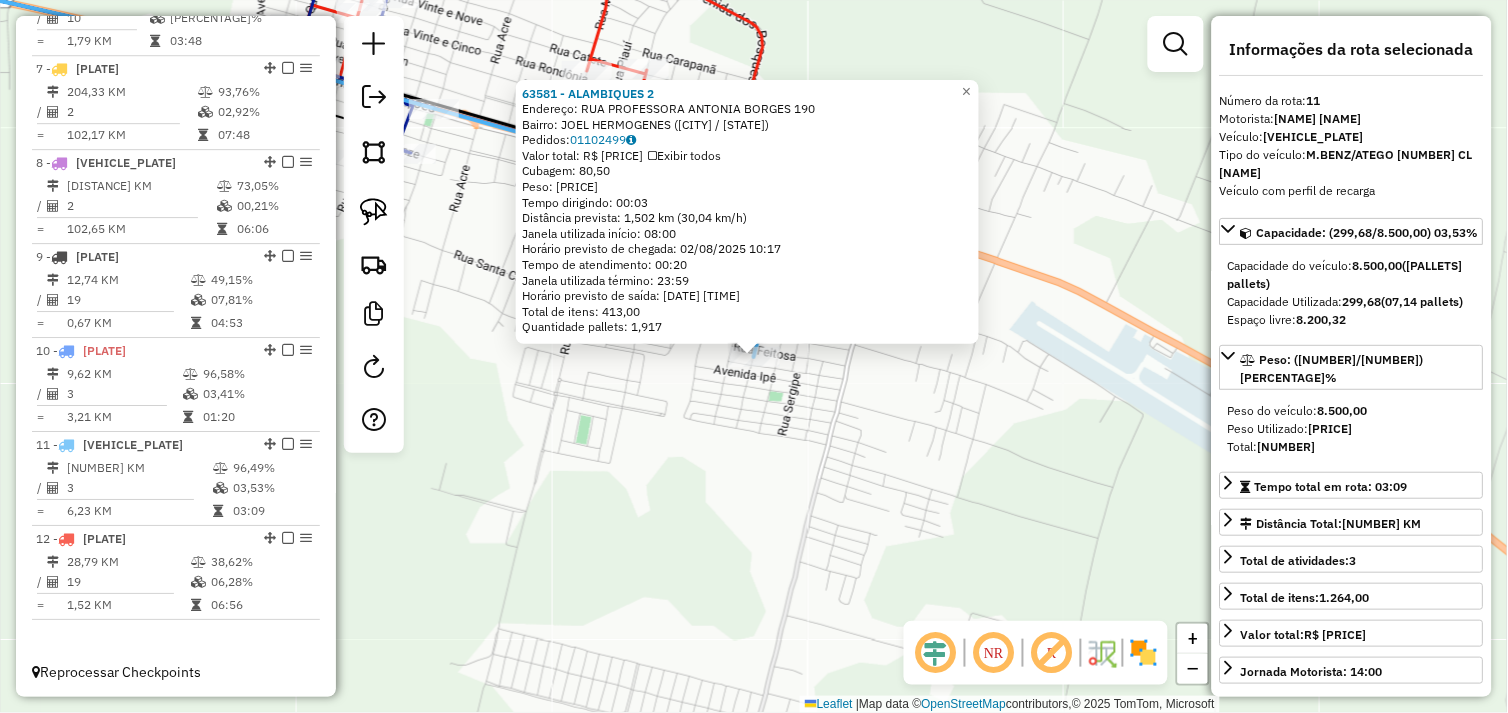 click on "[NUMBER] - [COMPANY] Endereço: [STREET] [NUMBER] Bairro: [NEIGHBORHOOD] ([CITY] / [STATE]) Pedidos: [ORDER_ID], [ORDER_ID], [ORDER_ID], [ORDER_ID], [ORDER_ID] Valor total: [CURRENCY] [AMOUNT] Exibir todos Cubagem: [NUMBER] Peso: [NUMBER] Tempo dirigindo: [TIME] Distância prevista: [NUMBER] km ([NUMBER] km/h) Janela utilizada início: [TIME] Horário previsto de chegada: [DATE] [TIME] Tempo de atendimento: [TIME] Janela utilizada término: [TIME] Horário previsto de saída: [DATE] [TIME] Total de itens: [NUMBER] Quantidade pallets: [NUMBER] × Janela de atendimento Grade de atendimento Capacidade Transportadoras Veículos Cliente Pedidos Rotas Selecione os dias de semana para filtrar as janelas de atendimento Seg Ter Qua Qui Sex Sáb Dom Informe o período da janela de atendimento: De: Até: Filtrar exatamente a janela do cliente Considerar janela de atendimento padrão Selecione os dias de semana para filtrar as grades de atendimento Seg Ter Qua Qui Sex Sáb Dom Peso mínimo: De: De:" 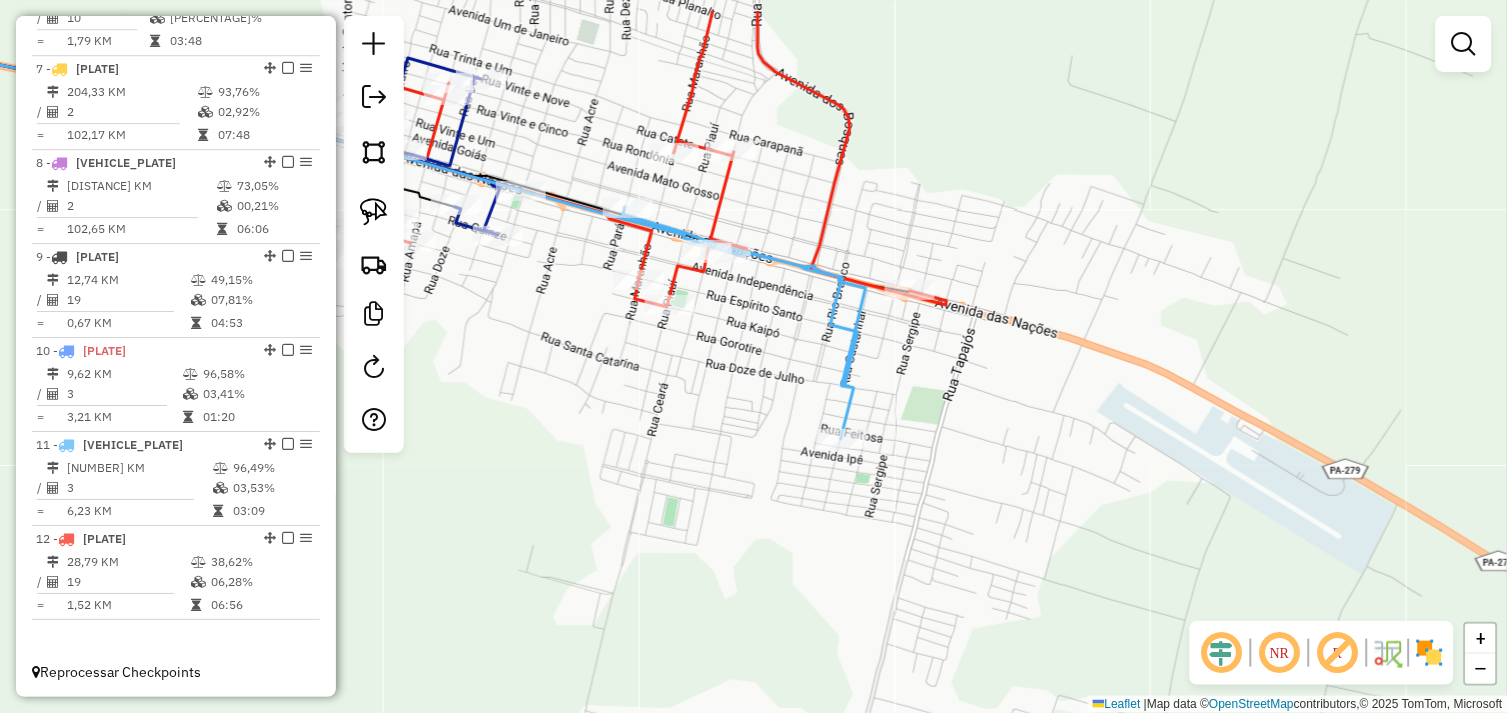 drag, startPoint x: 638, startPoint y: 343, endPoint x: 766, endPoint y: 404, distance: 141.7921 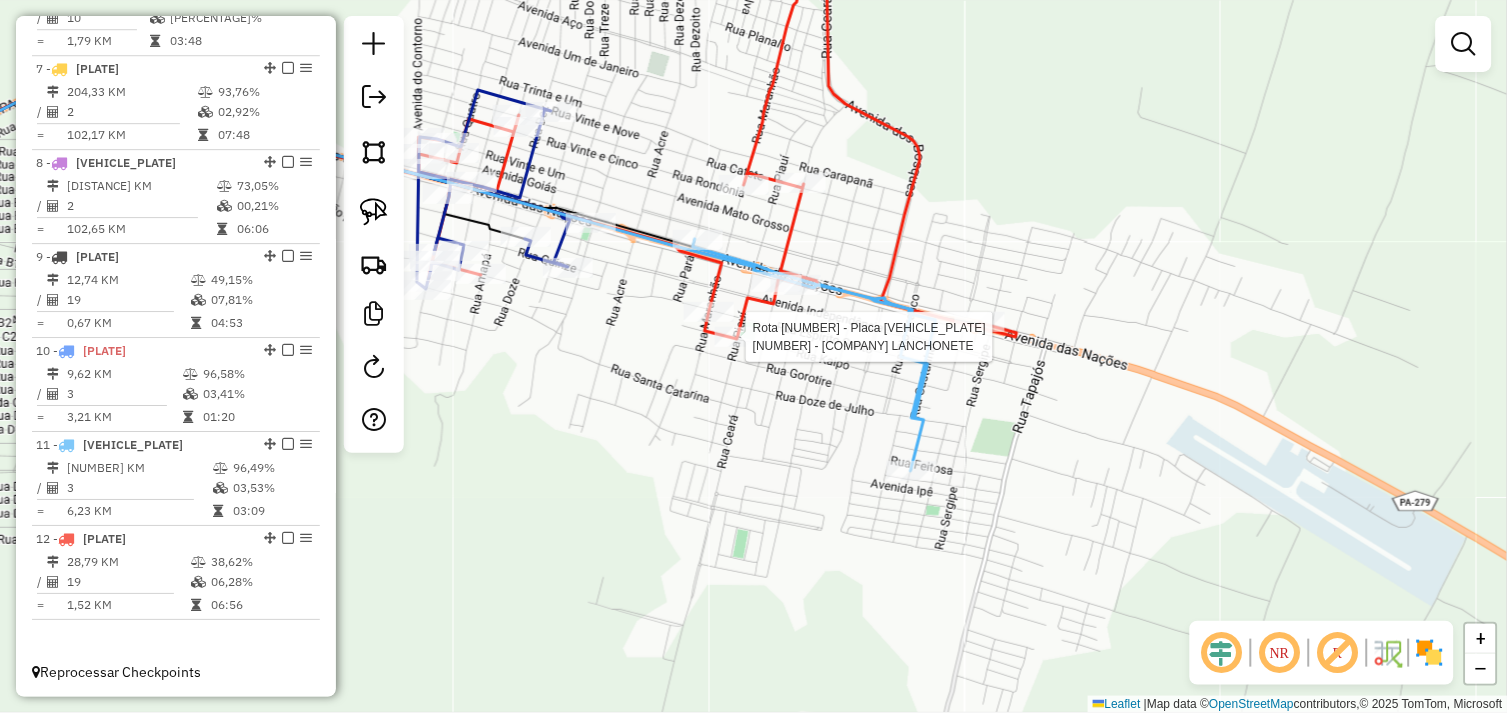 select on "*********" 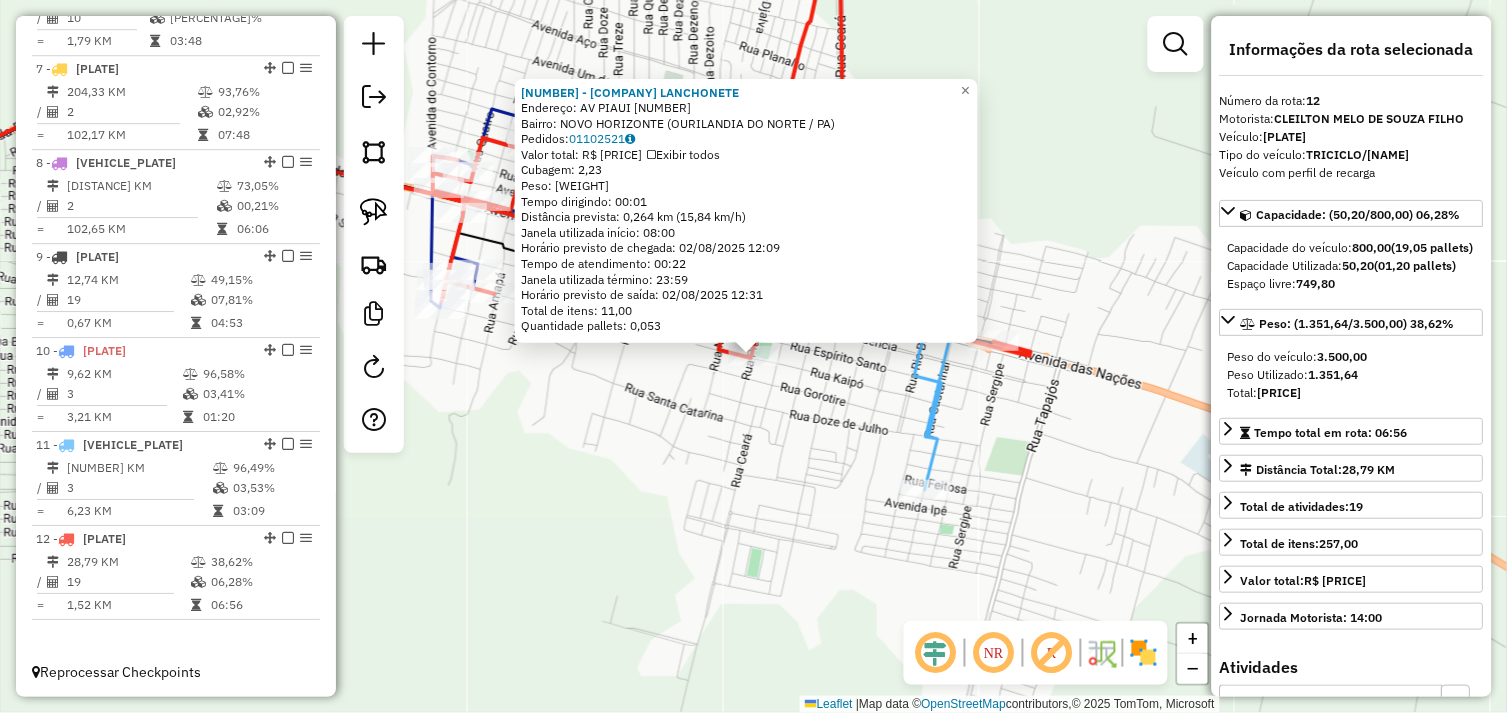 drag, startPoint x: 663, startPoint y: 368, endPoint x: 576, endPoint y: 343, distance: 90.52071 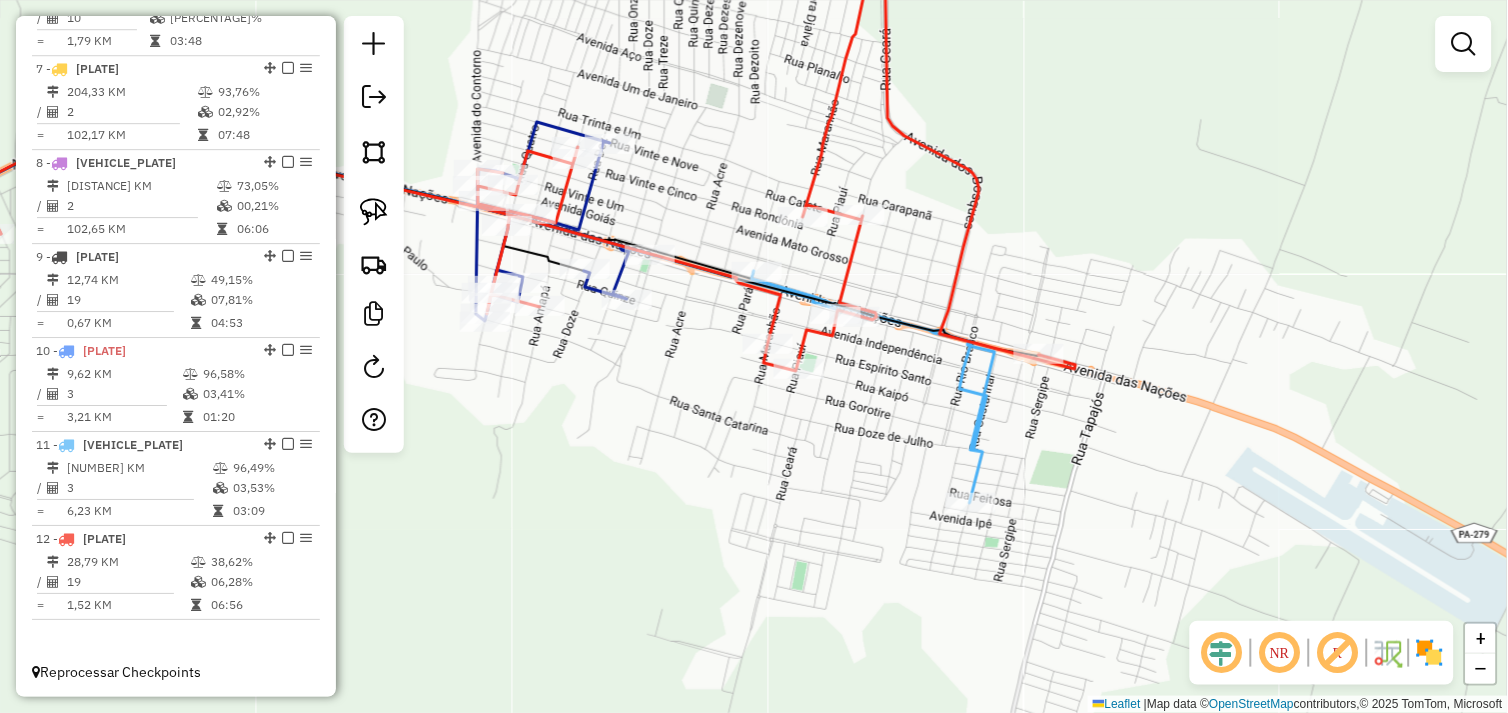 drag, startPoint x: 507, startPoint y: 374, endPoint x: 705, endPoint y: 376, distance: 198.0101 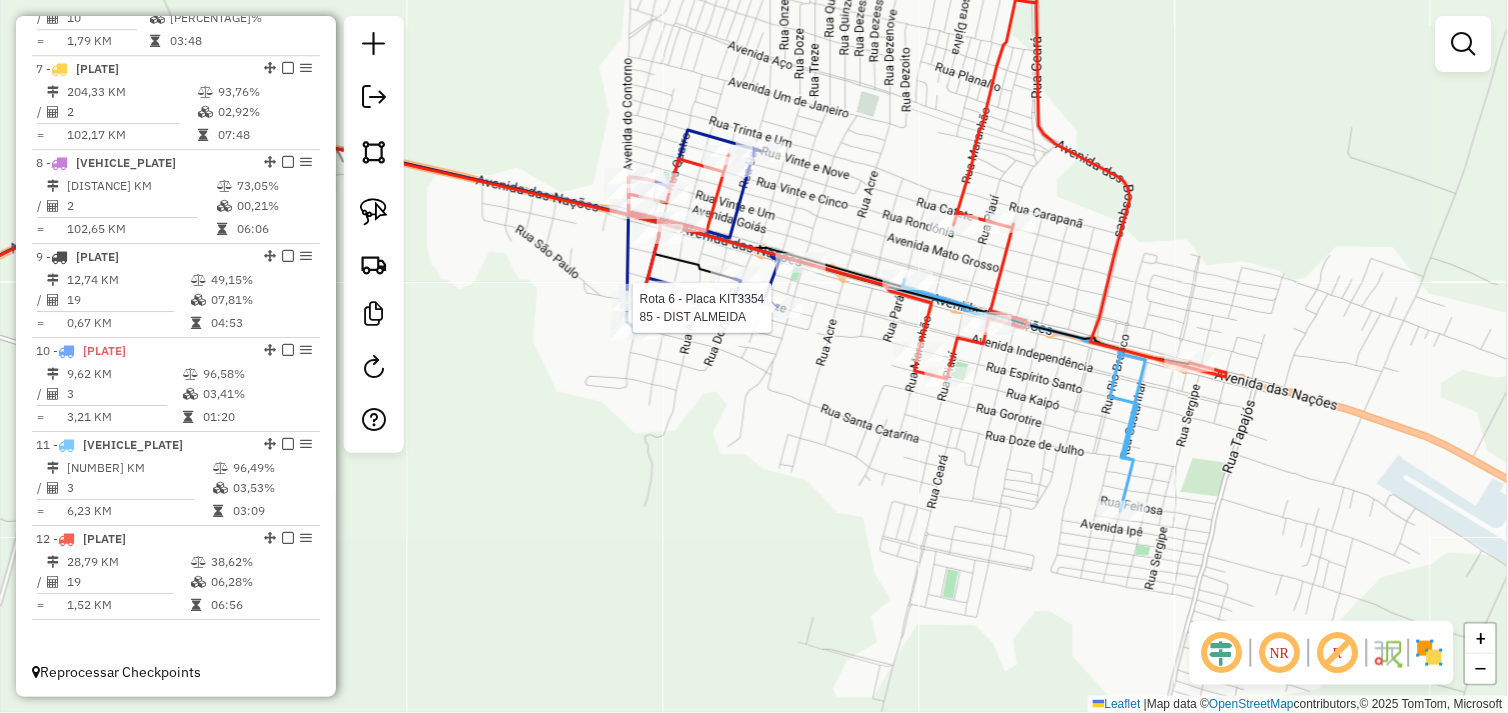 select on "*********" 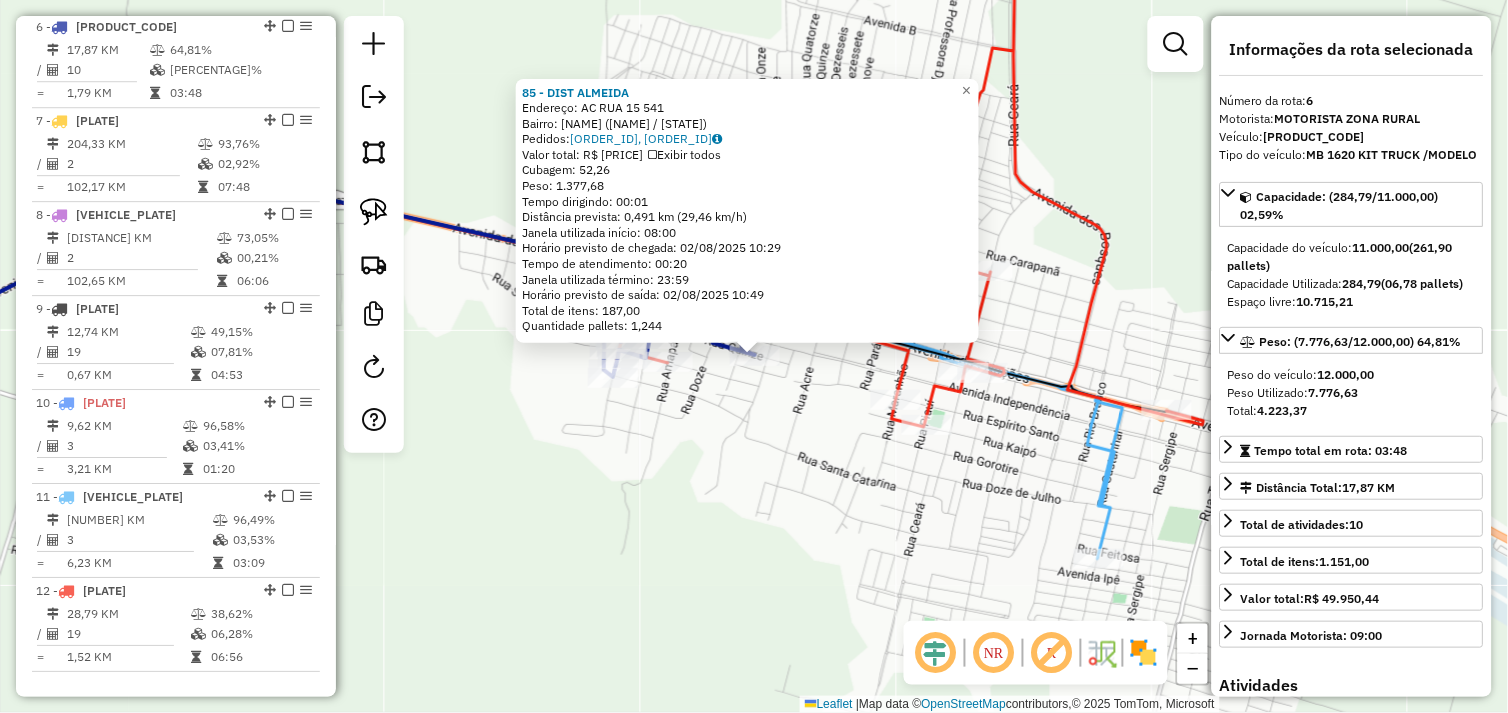 scroll, scrollTop: 1247, scrollLeft: 0, axis: vertical 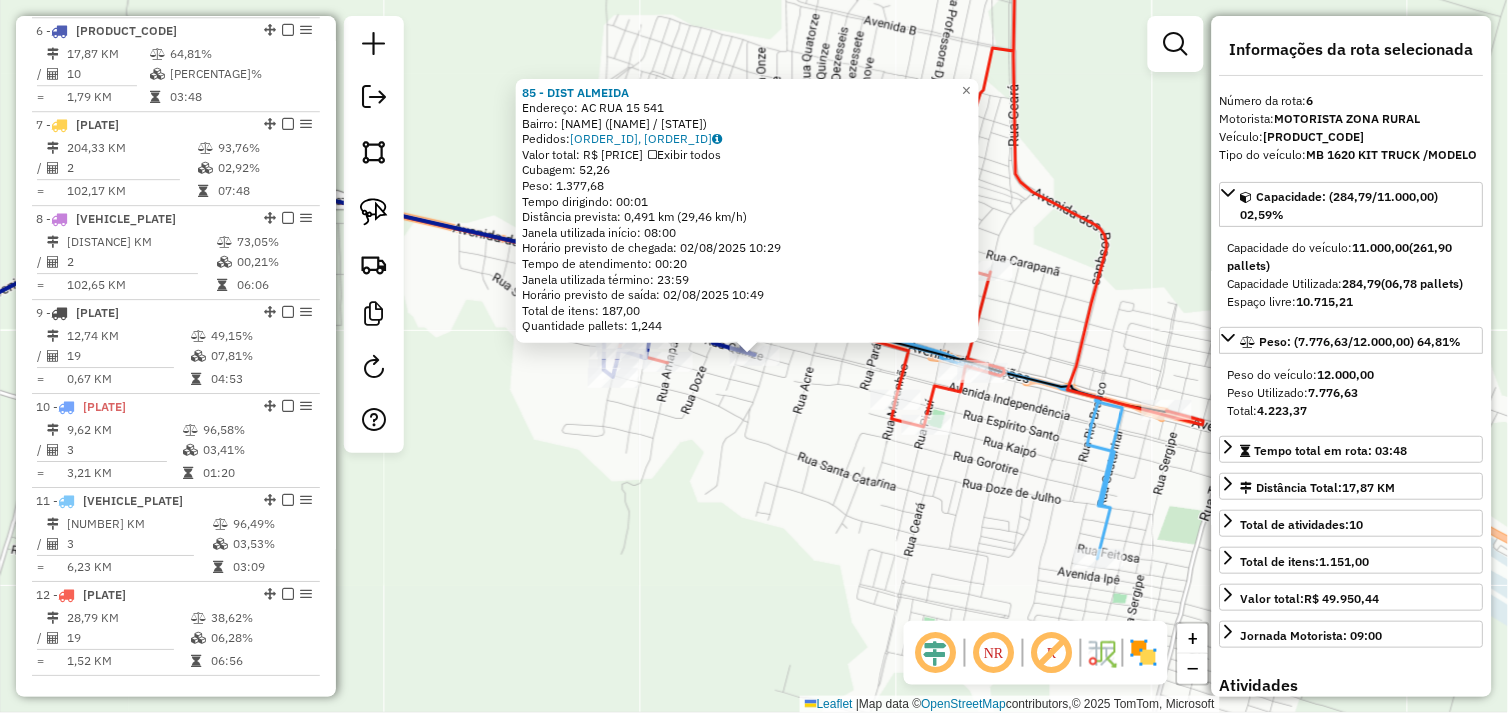 click on "[NUMBER] - [NAME]  Endereço:  AC RUA [NUMBER] [NUMBER]   Bairro: CENTRO ([CITY] / PA)   Pedidos:  [ORDER_ID], [ORDER_ID]   Valor total: R$ [PRICE]   Exibir todos   Cubagem: [CUBAGE]  Peso: [WEIGHT]  Tempo dirigindo: [TIME]   Distância prevista: [DISTANCE] km ([SPEED])   Janela utilizada início: [TIME]   Horário previsto de chegada: [DATE] [TIME]   Tempo de atendimento: [TIME]   Janela utilizada término: [TIME]   Horário previsto de saída: [DATE] [TIME]   Total de itens: [ITEMS]   Quantidade pallets: [PALLETS]  × Janela de atendimento Grade de atendimento Capacidade Transportadoras Veículos Cliente Pedidos  Rotas Selecione os dias de semana para filtrar as janelas de atendimento  Seg   Ter   Qua   Qui   Sex   Sáb   Dom  Informe o período da janela de atendimento: De: Até:  Filtrar exatamente a janela do cliente  Considerar janela de atendimento padrão  Selecione os dias de semana para filtrar as grades de atendimento  Seg   Ter   Qua   Qui   Sex   Sáb   Dom   Peso mínimo:   Peso máximo:   De:   Até:  +" 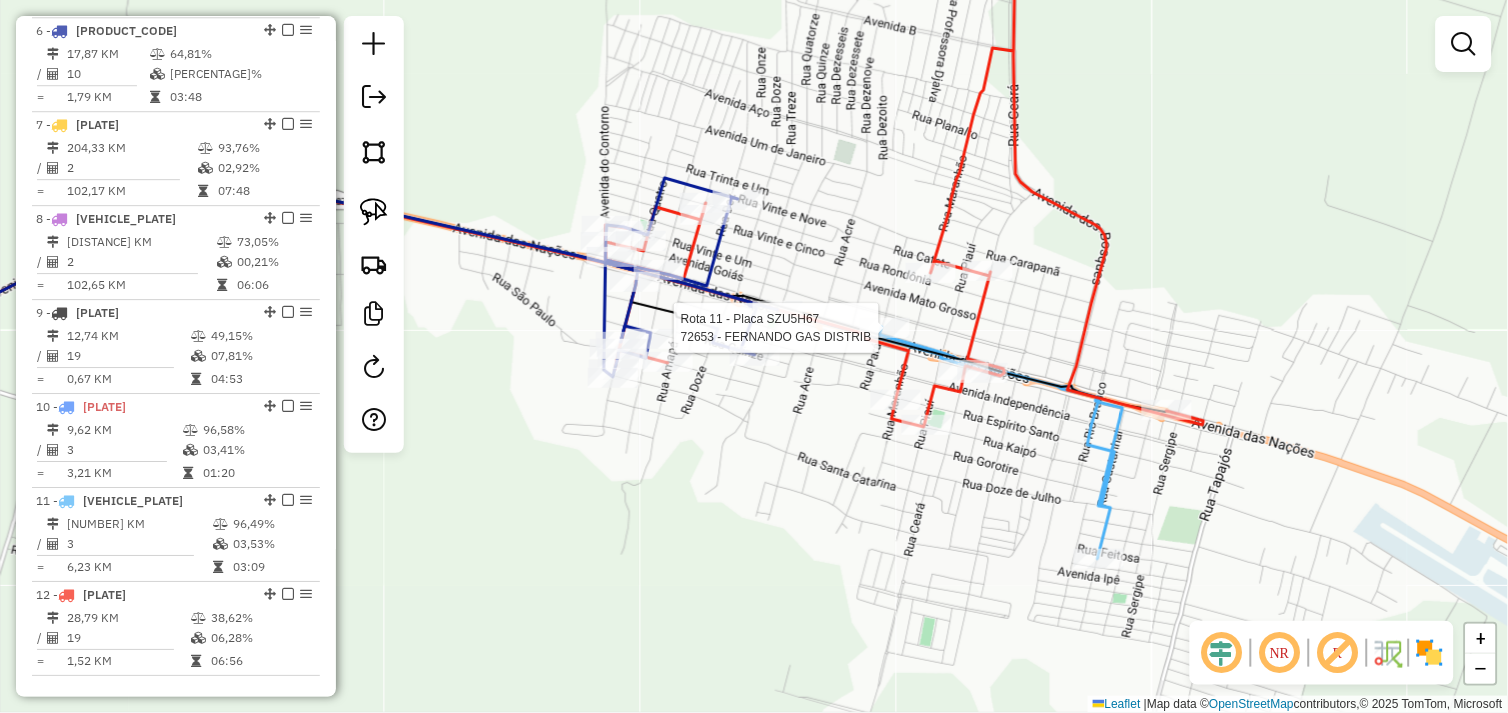 scroll, scrollTop: 1303, scrollLeft: 0, axis: vertical 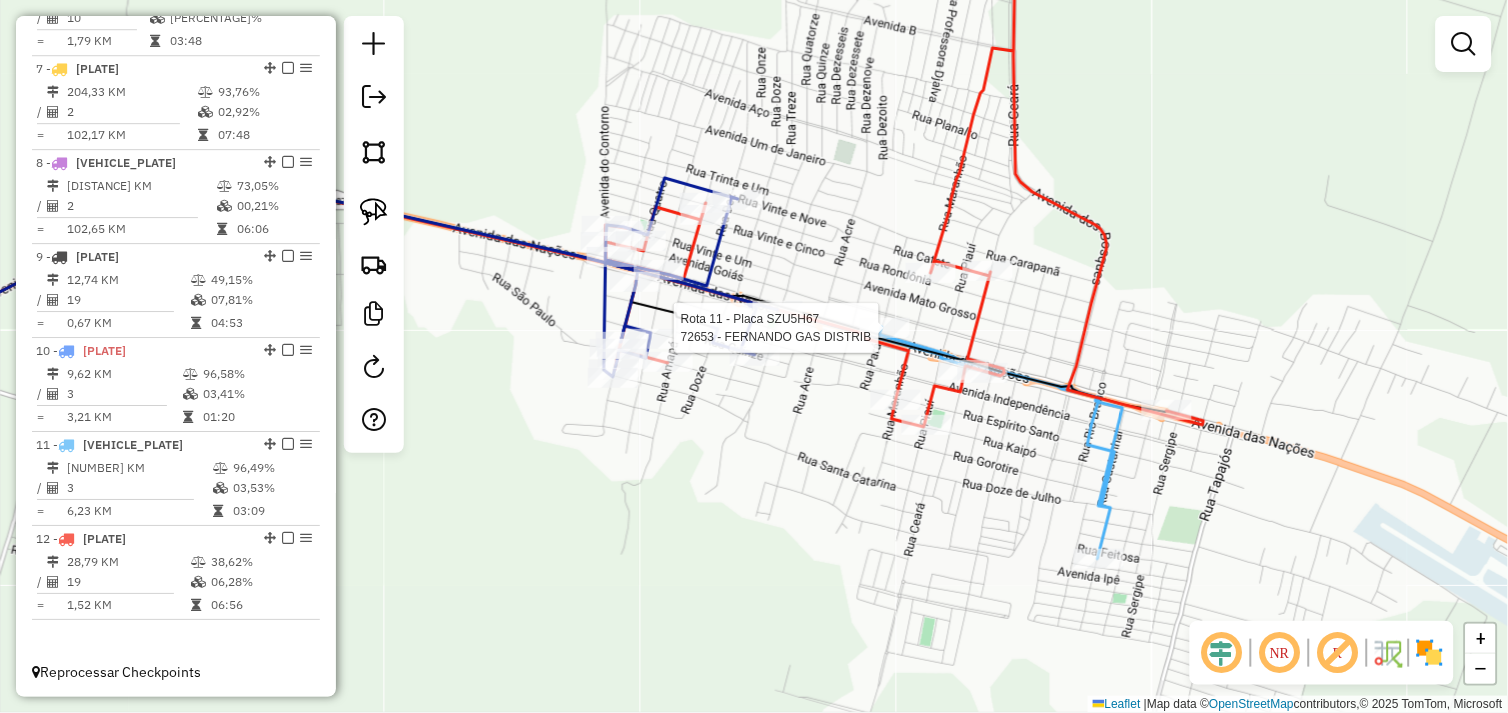 select on "*********" 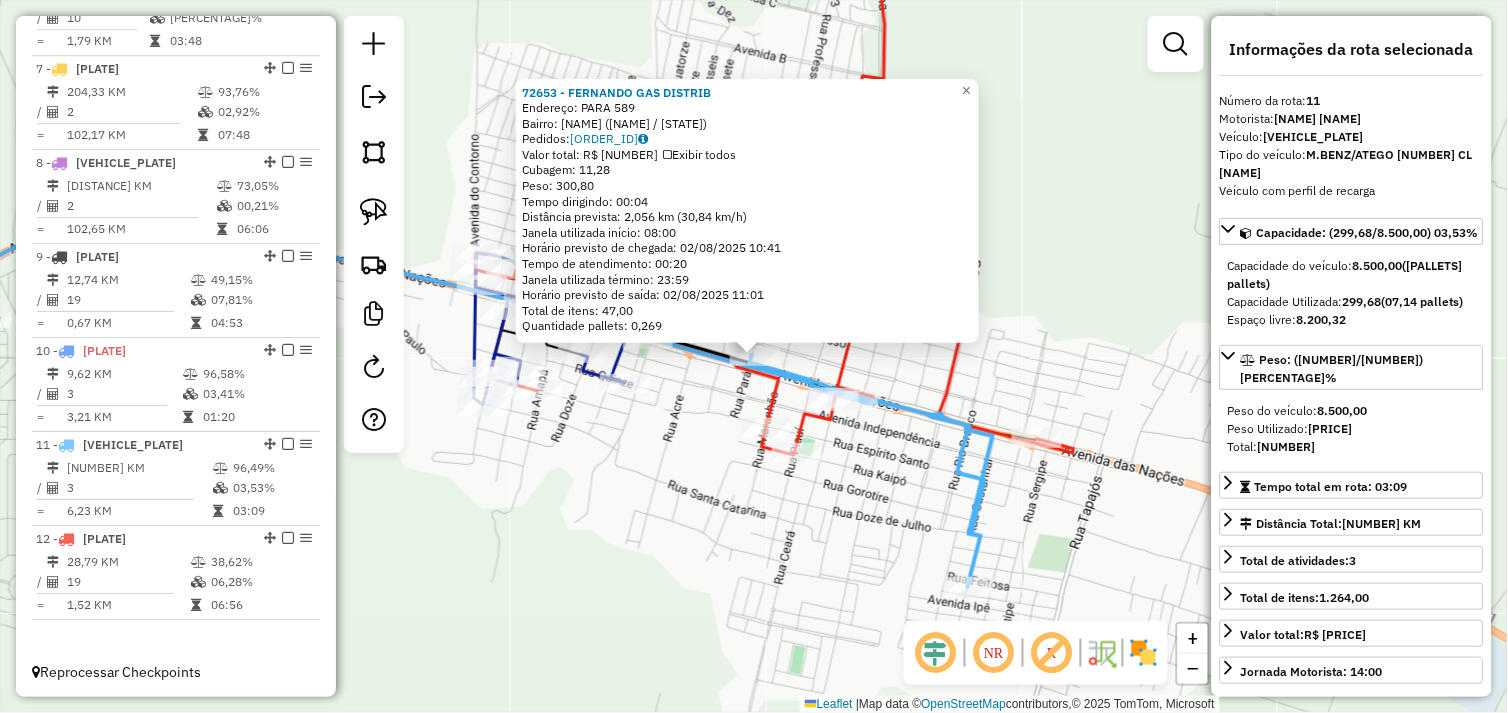 click on "[NUMBER] - [NAME]  Endereço:  PARA [NUMBER]   Bairro: [NAME] ([NAME] / [STATE])   Pedidos:  [NUMBER]   Valor total: R$ [NUMBER]   Exibir todos   Cubagem: [NUMBER]  Peso: [NUMBER]  Tempo dirigindo: [TIME]   Distância prevista: [NUMBER] km ([NUMBER] km/h)   Janela utilizada início: [TIME]   Horário previsto de chegada: [DATE] [TIME]   Tempo de atendimento: [TIME]   Janela utilizada término: [TIME]   Horário previsto de saída: [DATE] [TIME]   Total de itens: [NUMBER]   Quantidade pallets: [NUMBER]  × Janela de atendimento Grade de atendimento Capacidade Transportadoras Veículos Cliente Pedidos  Rotas Selecione os dias de semana para filtrar as janelas de atendimento  Seg   Ter   Qua   Qui   Sex   Sáb   Dom  Informe o período da janela de atendimento: De: Até:  Filtrar exatamente a janela do cliente  Considerar janela de atendimento padrão  Selecione os dias de semana para filtrar as grades de atendimento  Seg   Ter   Qua   Qui   Sex   Sáb   Dom   Considerar clientes sem dia de atendimento cadastrado +" 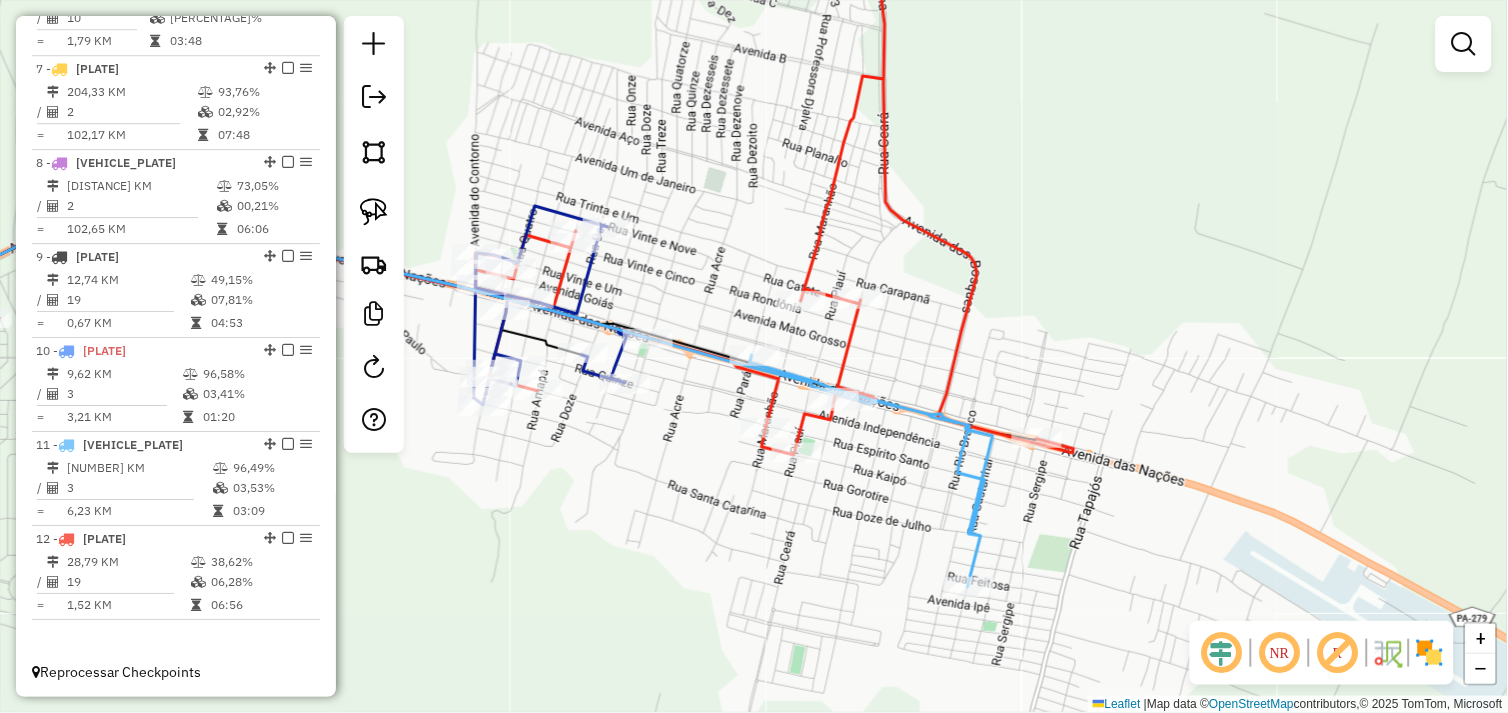 drag, startPoint x: 380, startPoint y: 213, endPoint x: 576, endPoint y: 334, distance: 230.34105 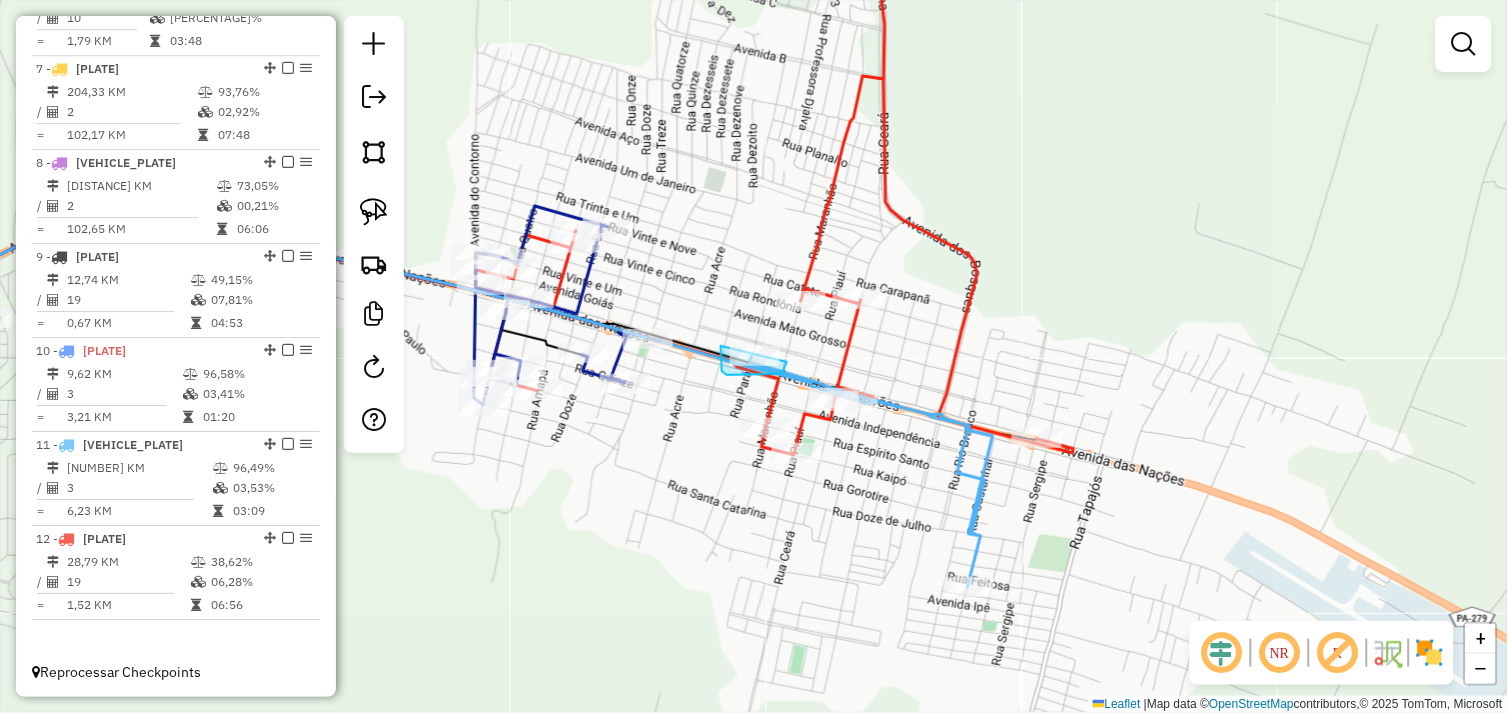 drag, startPoint x: 721, startPoint y: 346, endPoint x: 744, endPoint y: 338, distance: 24.351591 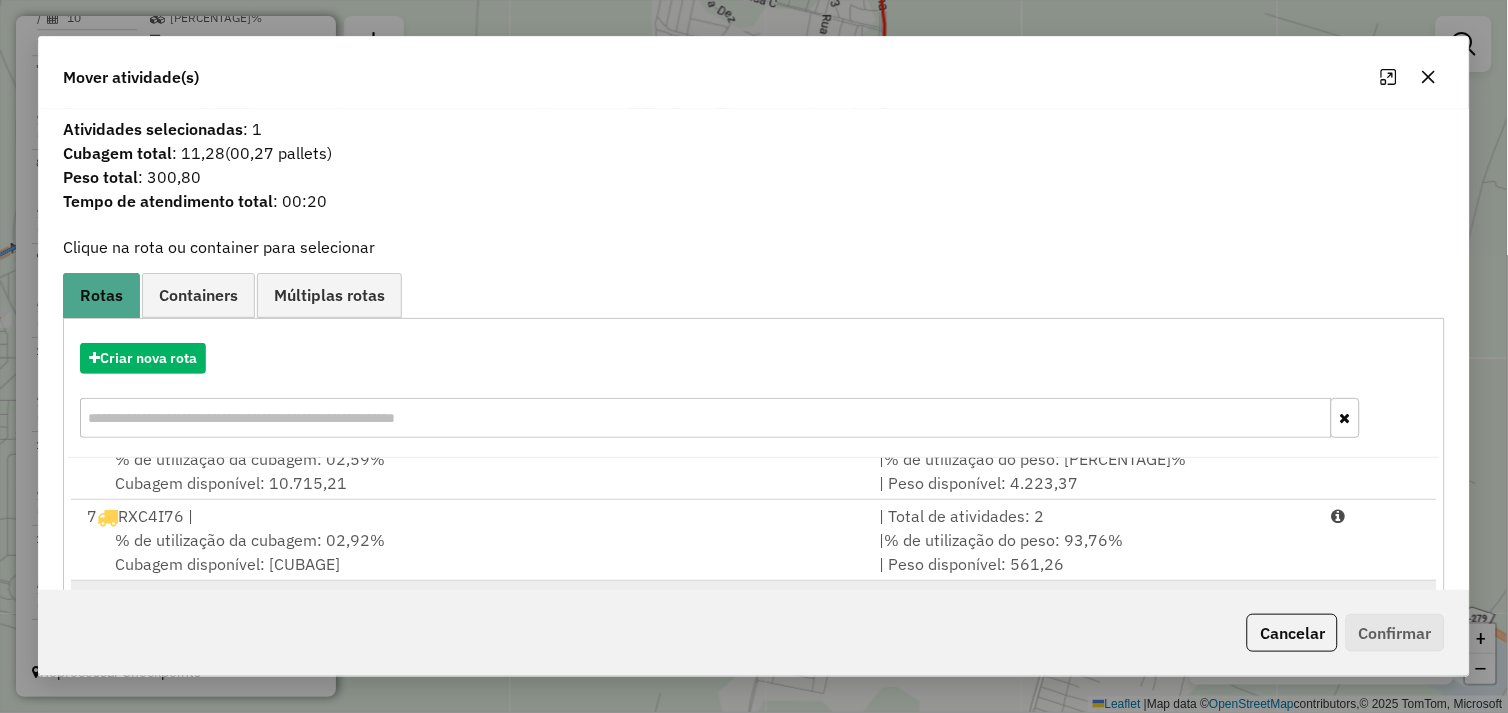 scroll, scrollTop: 492, scrollLeft: 0, axis: vertical 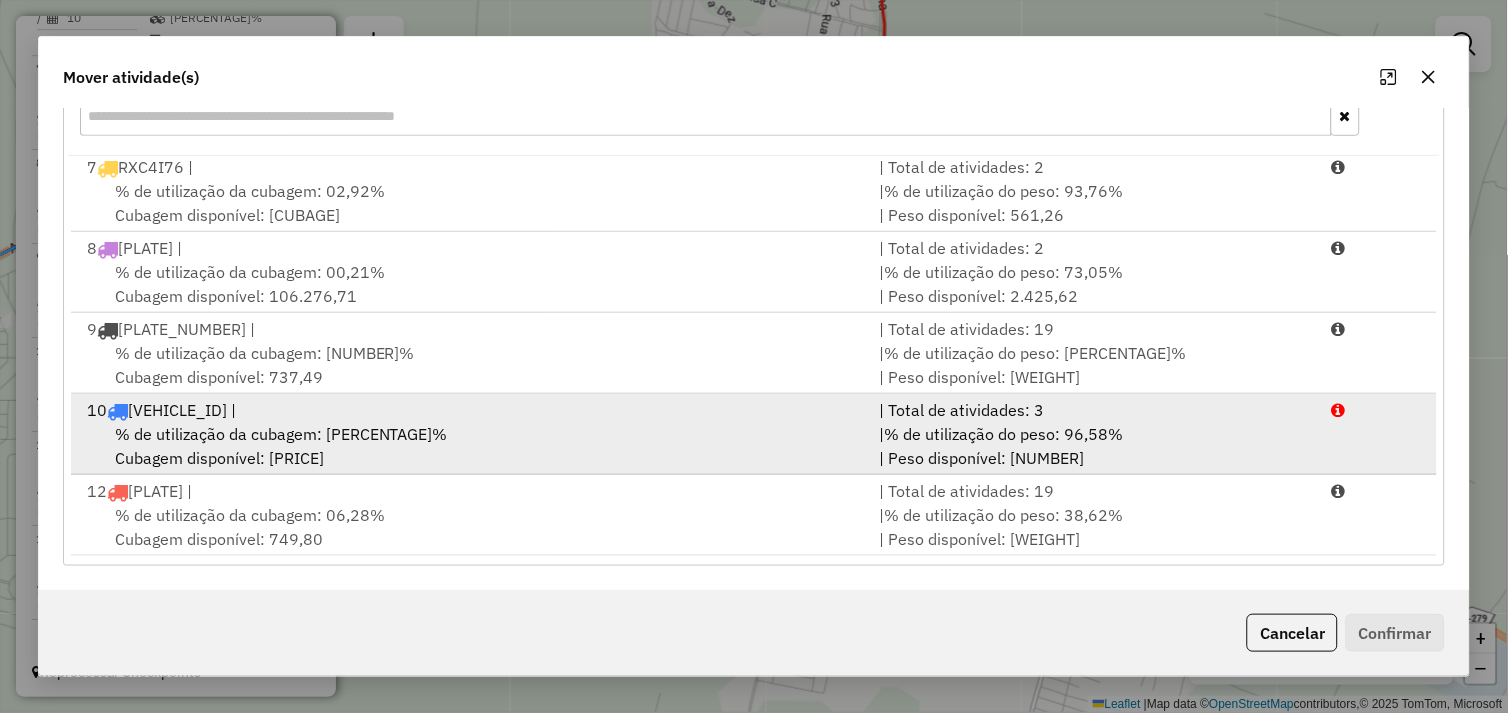click on "% de utilização da cubagem: 03,41%  Cubagem disponível: 4.346,54" at bounding box center [471, 446] 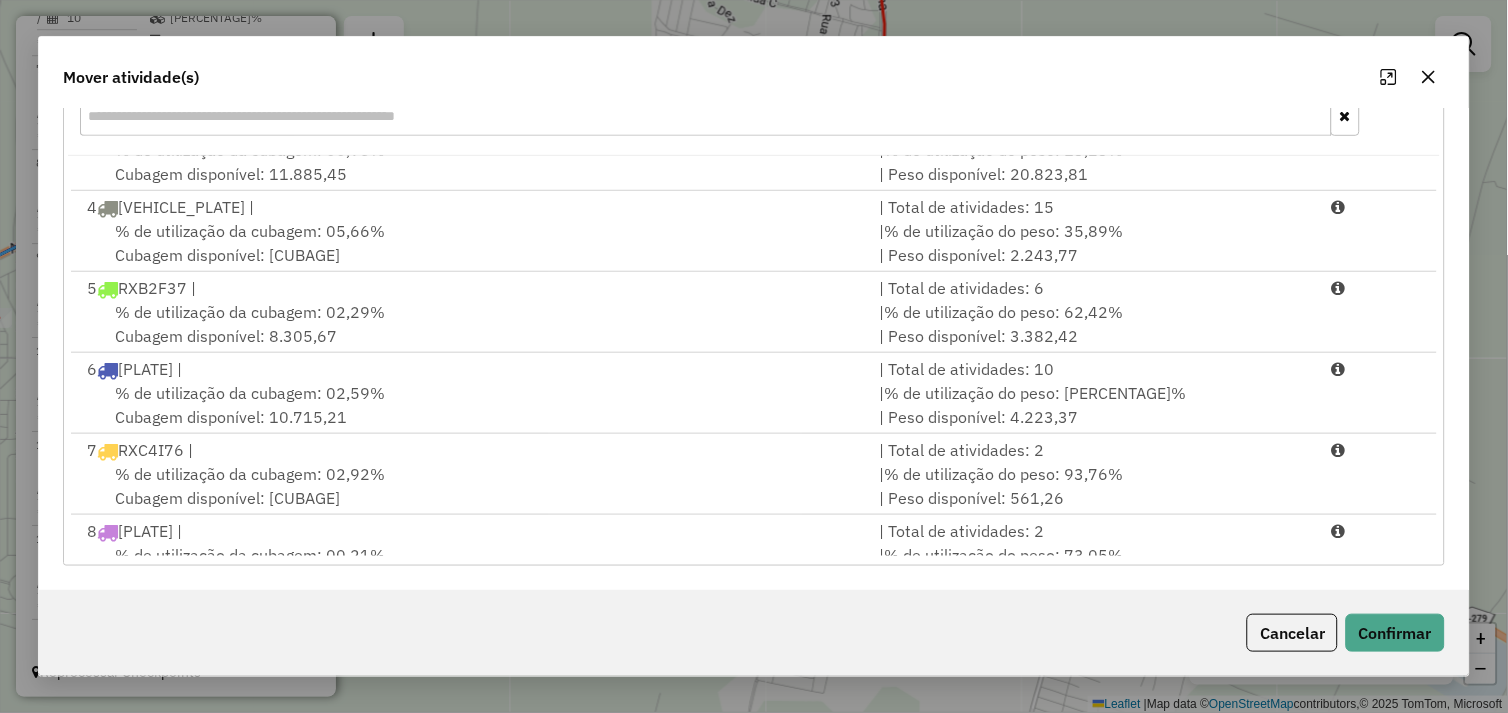 scroll, scrollTop: 158, scrollLeft: 0, axis: vertical 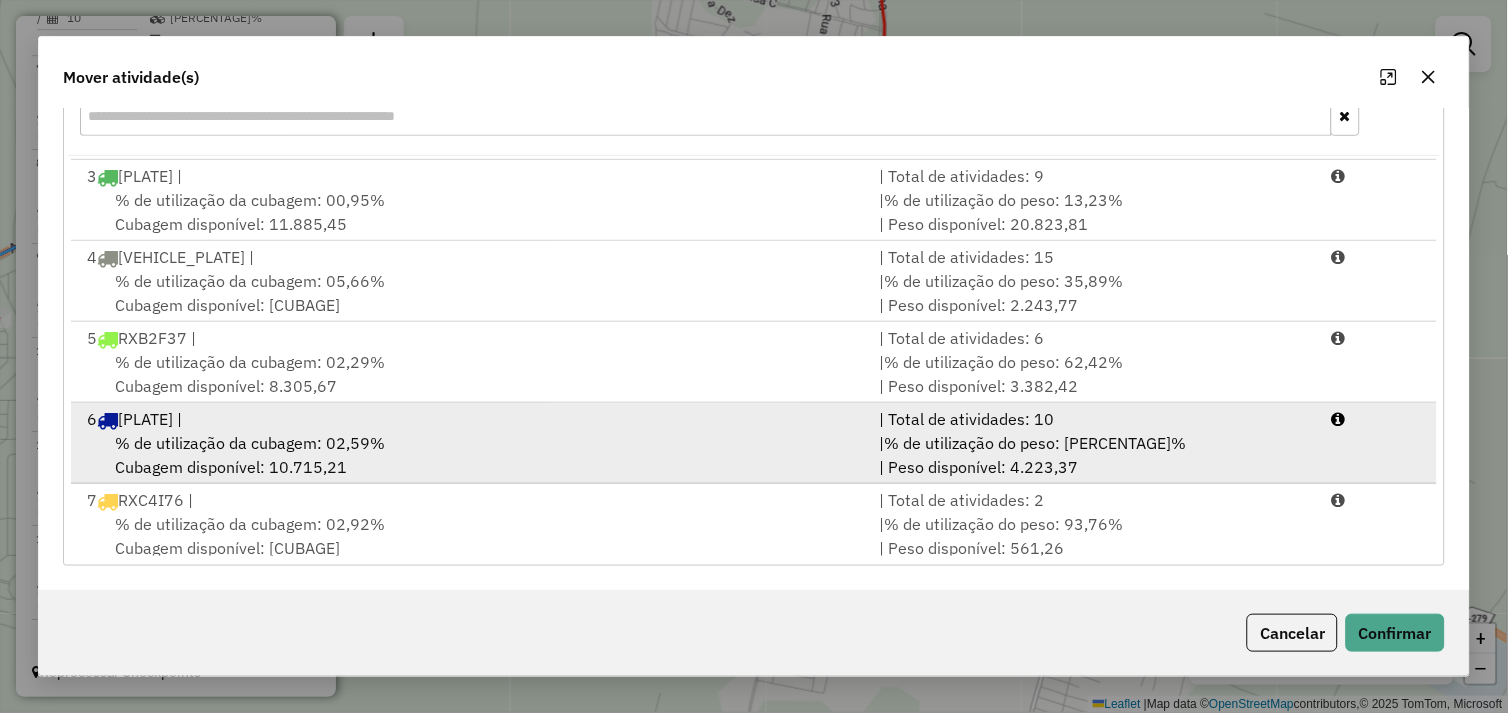 click on "% de utilização da cubagem: [PERCENTAGE]%  Cubagem disponível: [CUBAGE]" at bounding box center (471, 455) 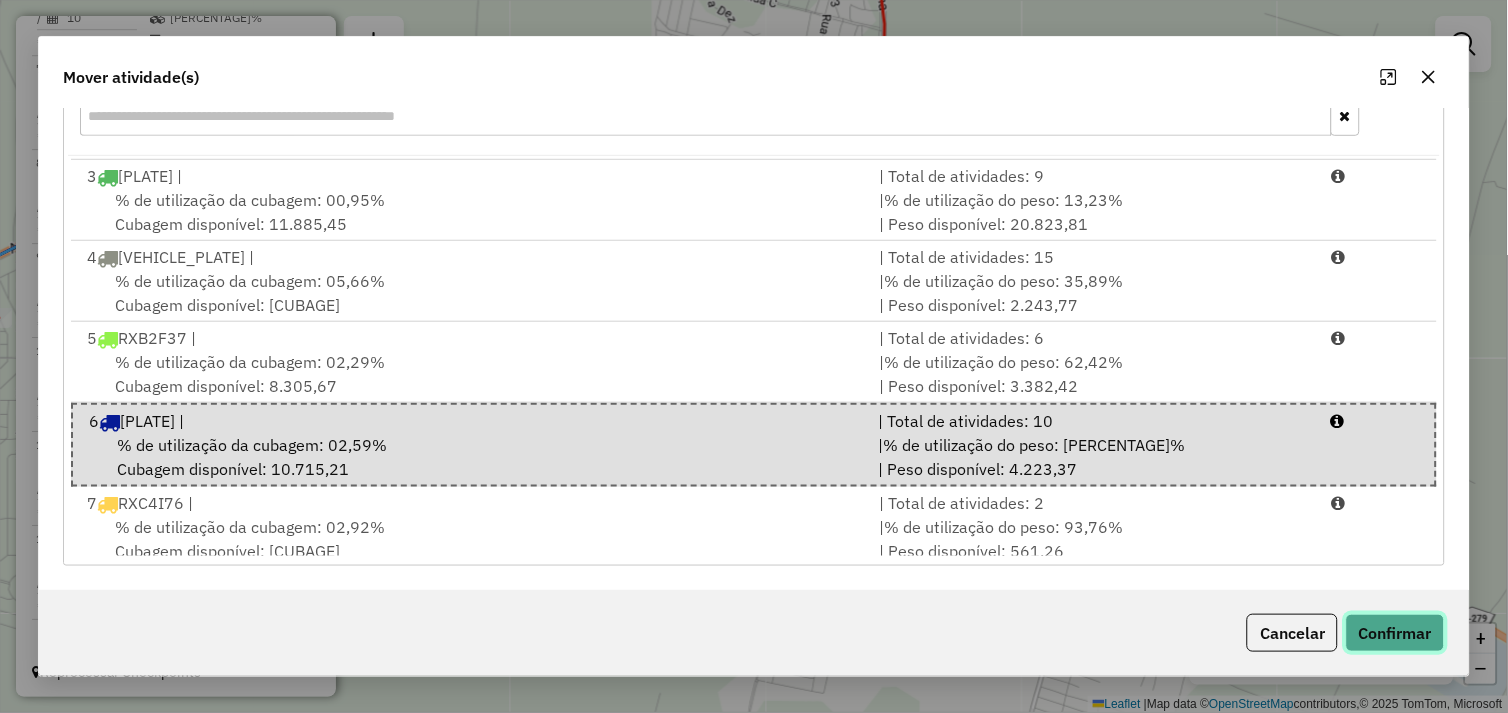 click on "Confirmar" 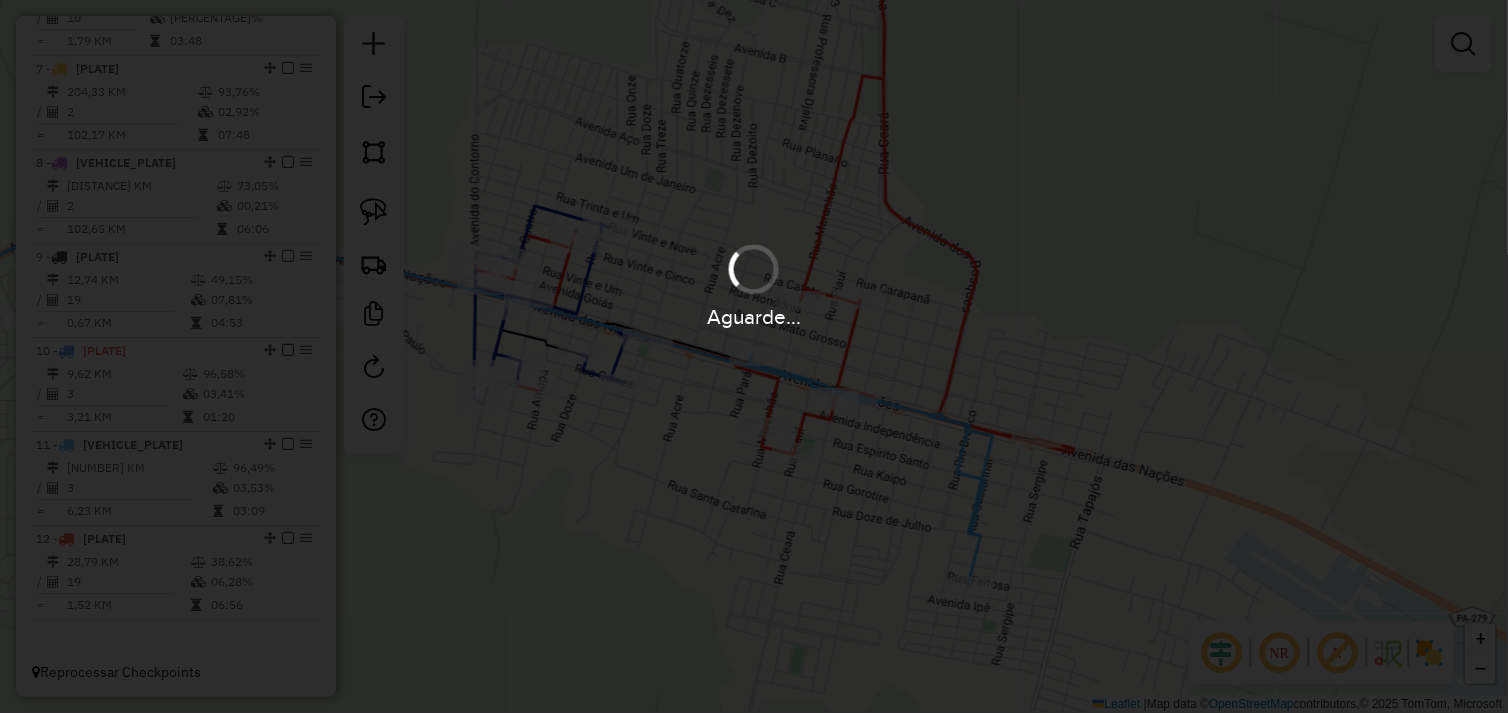 scroll, scrollTop: 0, scrollLeft: 0, axis: both 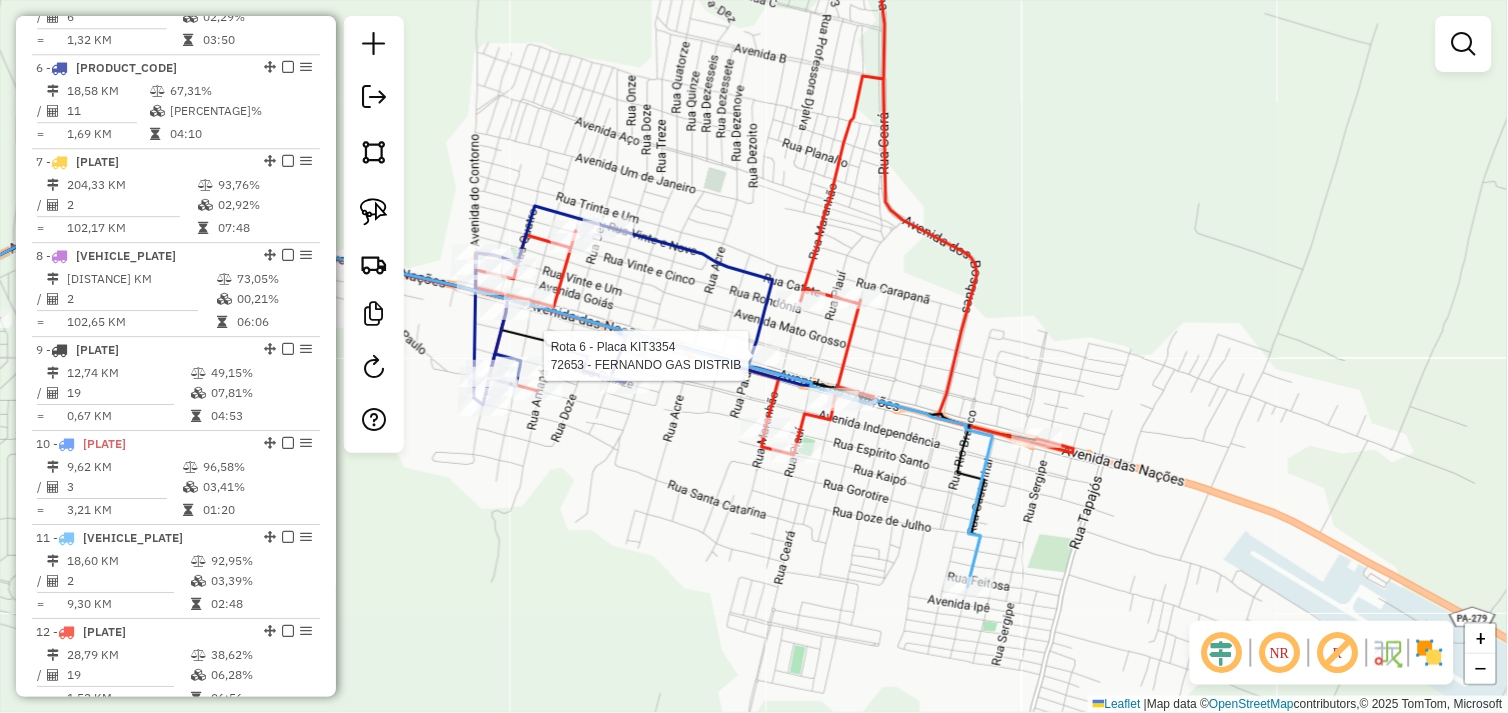select on "*********" 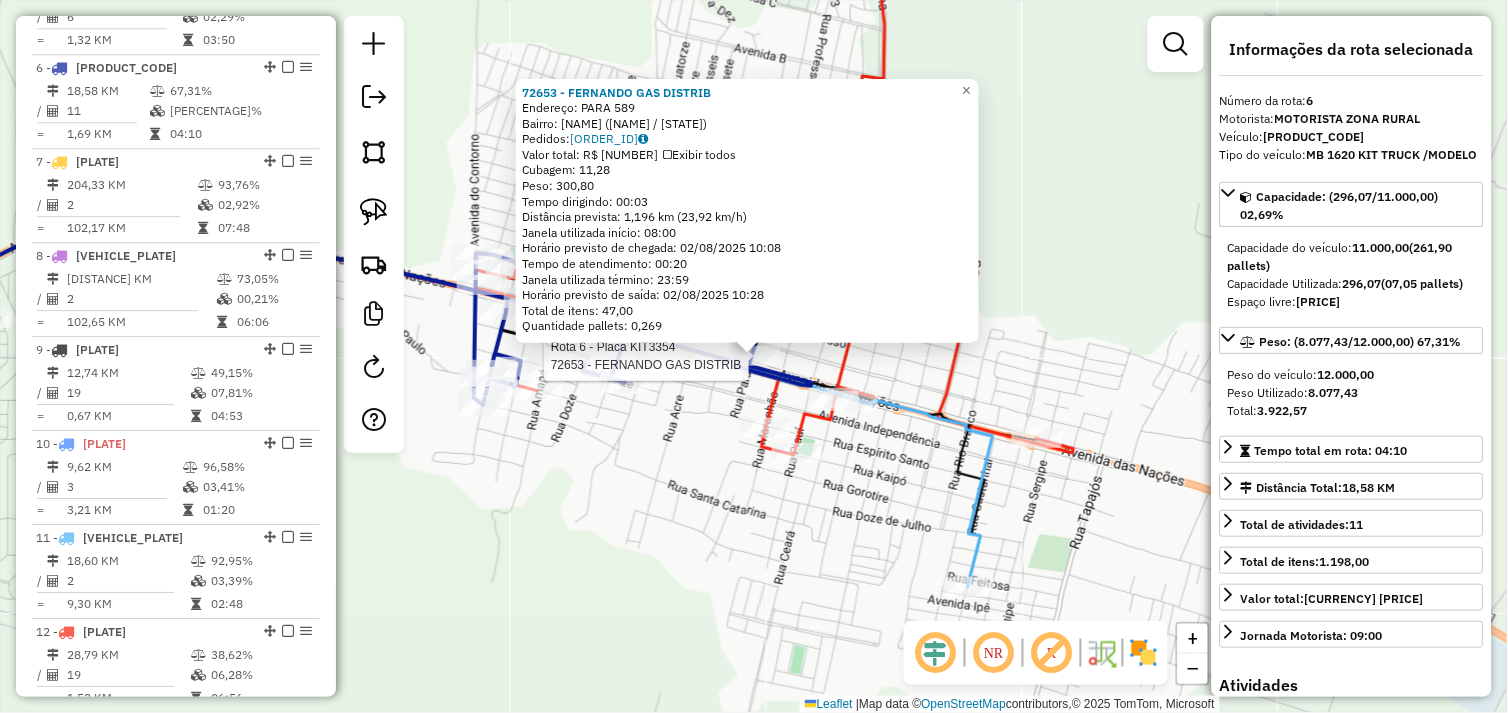 scroll, scrollTop: 1247, scrollLeft: 0, axis: vertical 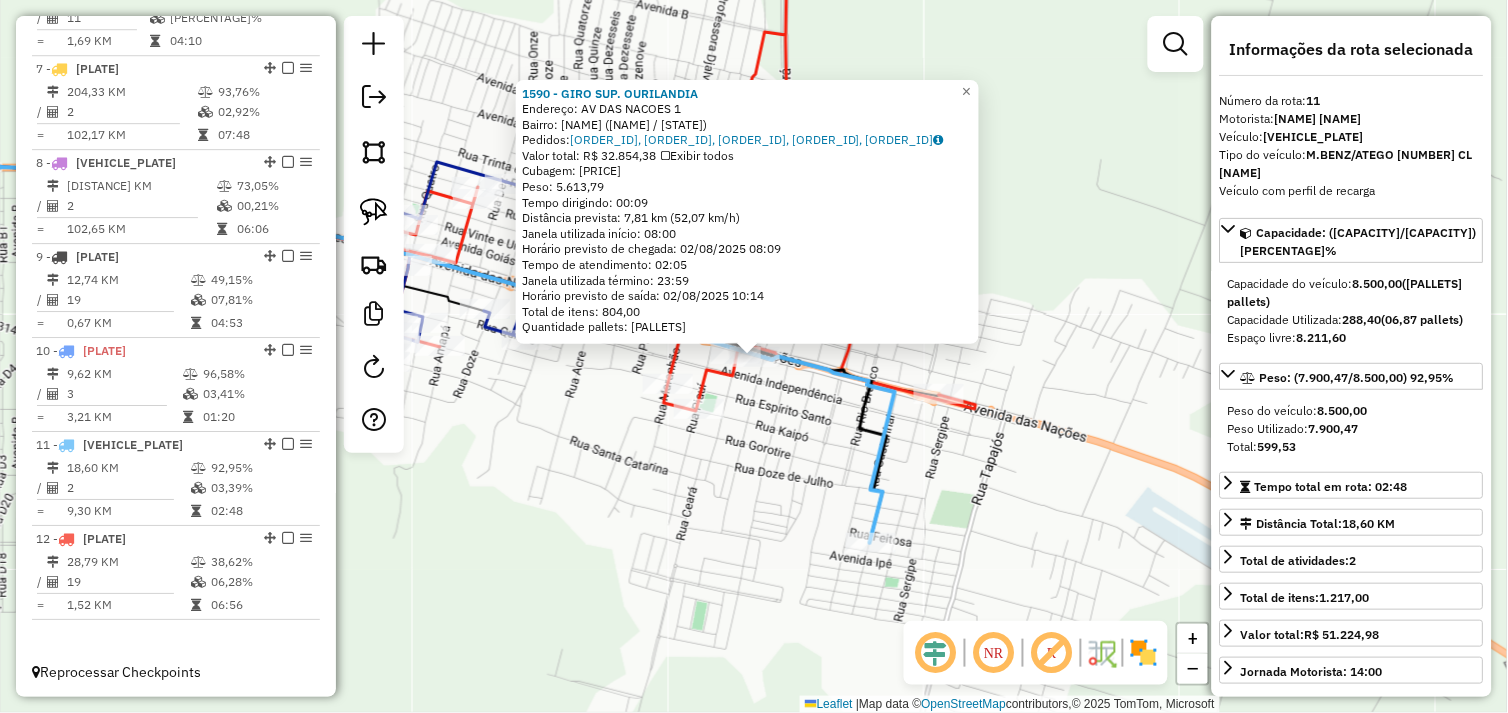 click on "1590 - [BUSINESS_NAME] Endereço: AV DAS NACOES [NUMBER] Bairro: CENTRO ([CITY] / [STATE]) Pedidos: 01102399, 01102400, 01102466, 01102467, 01102530 Valor total: R$ [PRICE] Exibir todos Cubagem: [CUBAGE] Peso: [WEIGHT] Tempo dirigindo: [TIME] Distância prevista: [DISTANCE] km ([SPEED] km/h) Janela utilizada início: [TIME] Horário previsto de chegada: [DATE] [TIME] Tempo de atendimento: [TIME] Janela utilizada término: [TIME] Horário previsto de saída: [DATE] [TIME] Total de itens: [ITEMS] Quantidade pallets: [PALLETS] × Janela de atendimento Grade de atendimento Capacidade Transportadoras Veículos Cliente Pedidos Rotas Selecione os dias de semana para filtrar as janelas de atendimento Seg Ter Qua Qui Sex Sáb Dom Informe o período da janela de atendimento: De: Até: Filtrar exatamente a janela do cliente Considerar janela de atendimento padrão Selecione os dias de semana para filtrar as grades de atendimento Seg Ter Qua Qui Sex Sáb Dom De:" 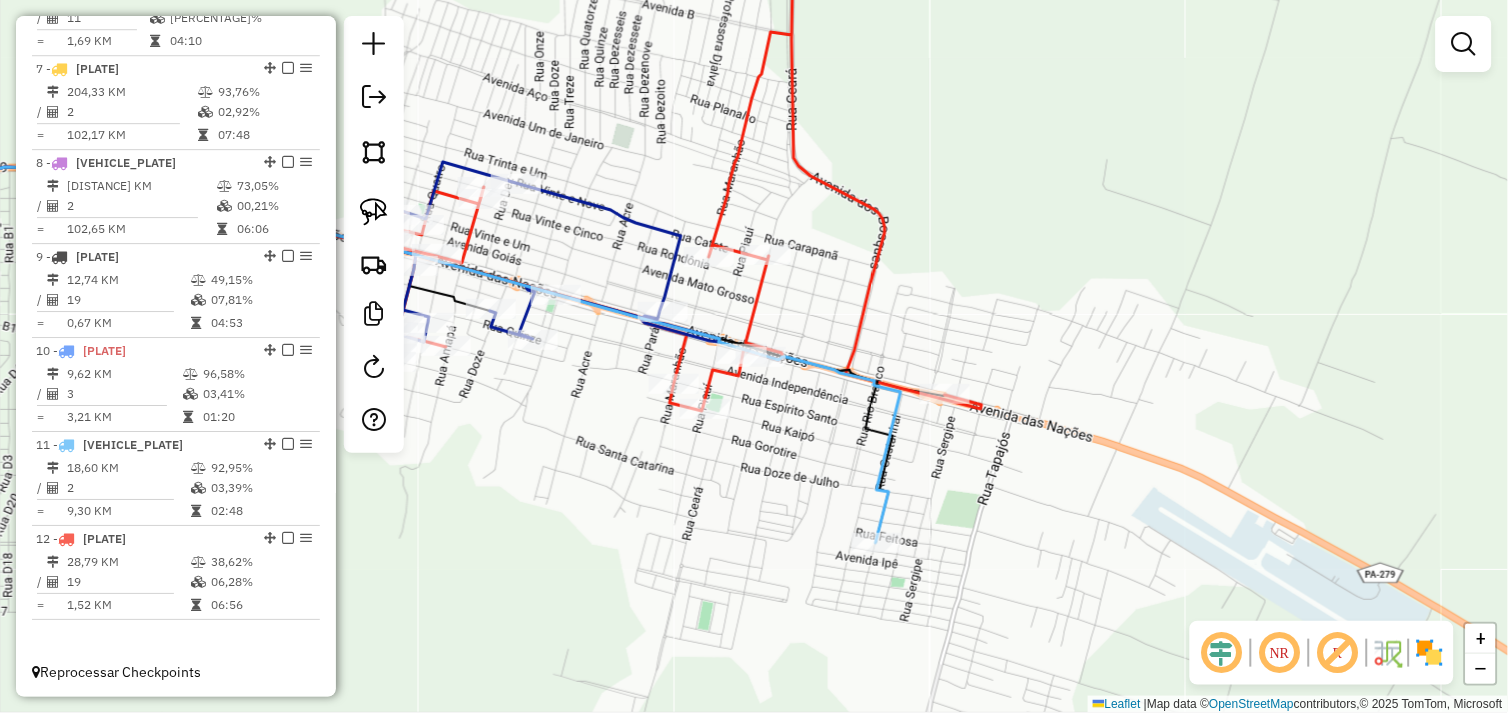 drag, startPoint x: 485, startPoint y: 506, endPoint x: 780, endPoint y: 467, distance: 297.5668 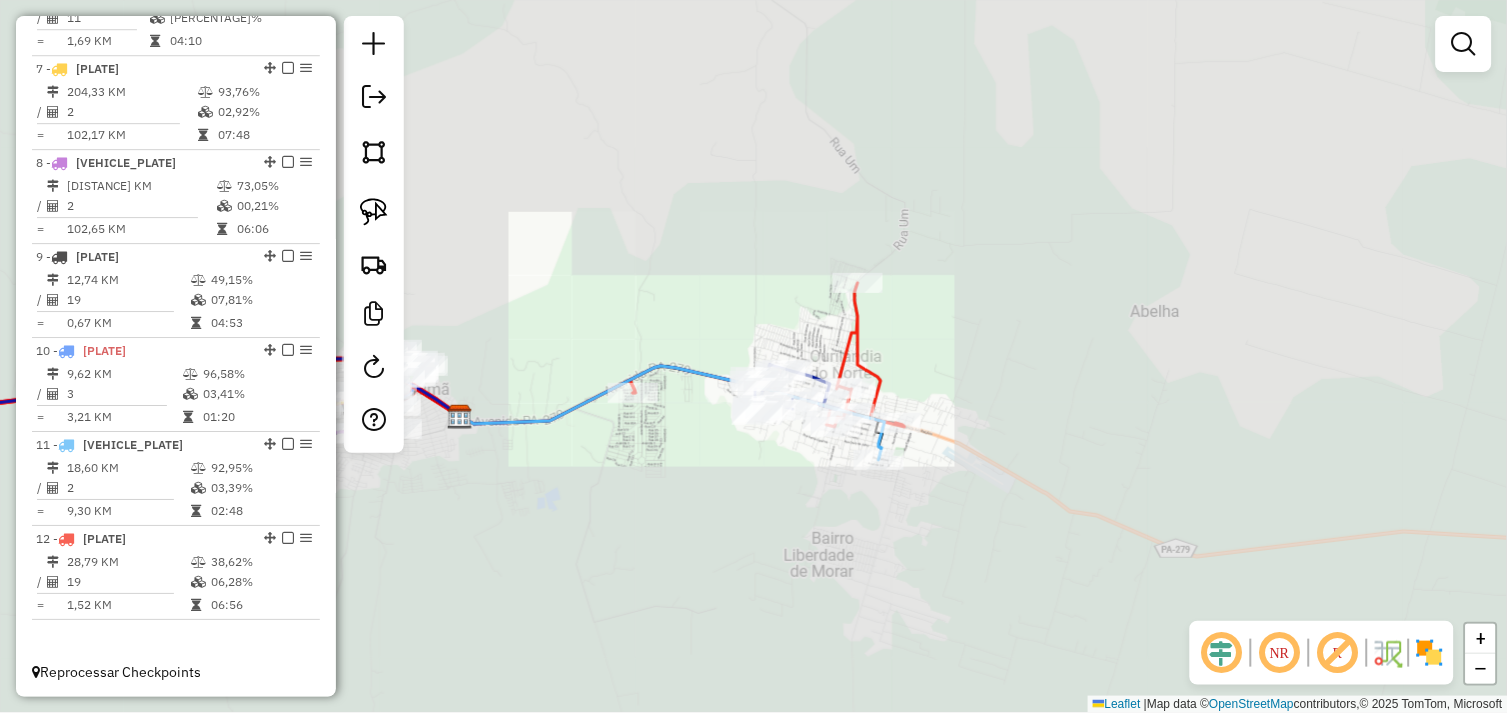 drag, startPoint x: 674, startPoint y: 487, endPoint x: 771, endPoint y: 488, distance: 97.00516 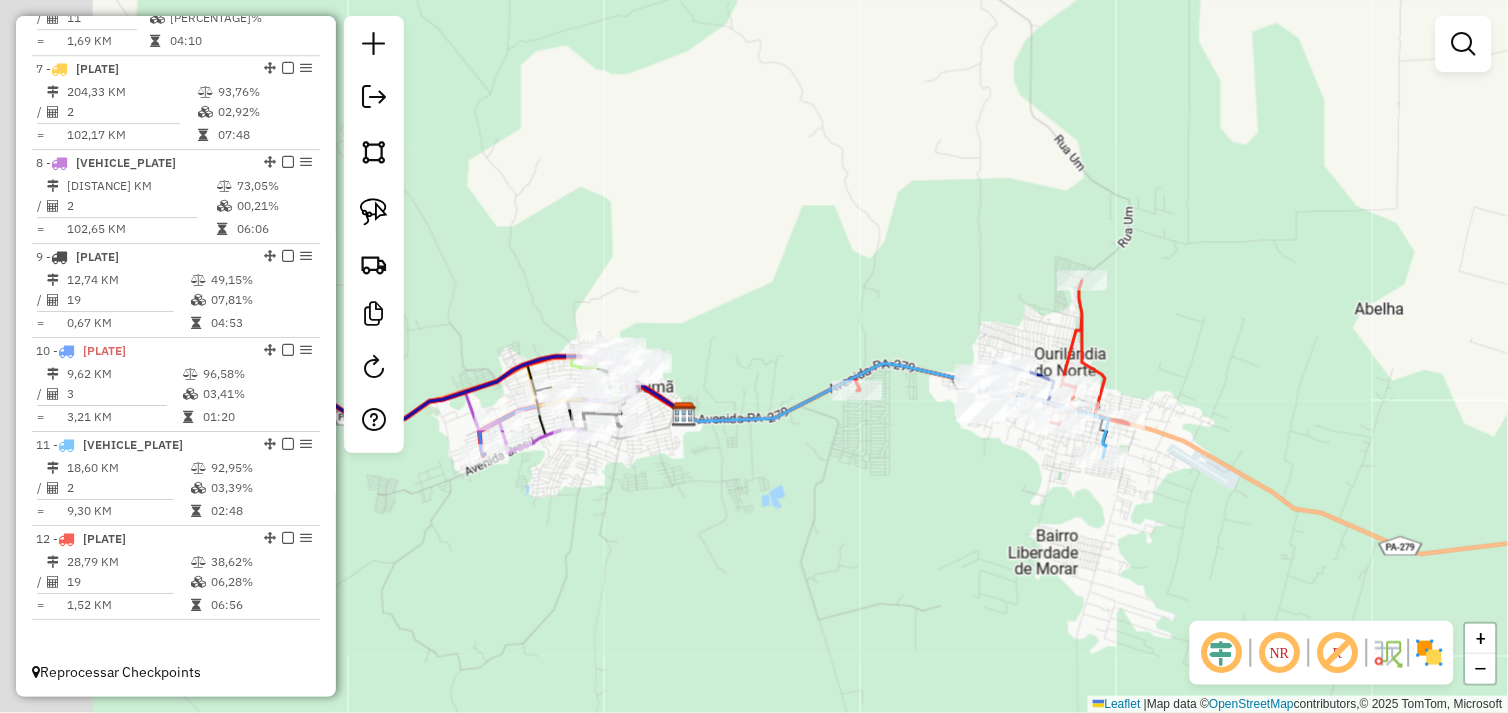 drag, startPoint x: 700, startPoint y: 517, endPoint x: 747, endPoint y: 518, distance: 47.010635 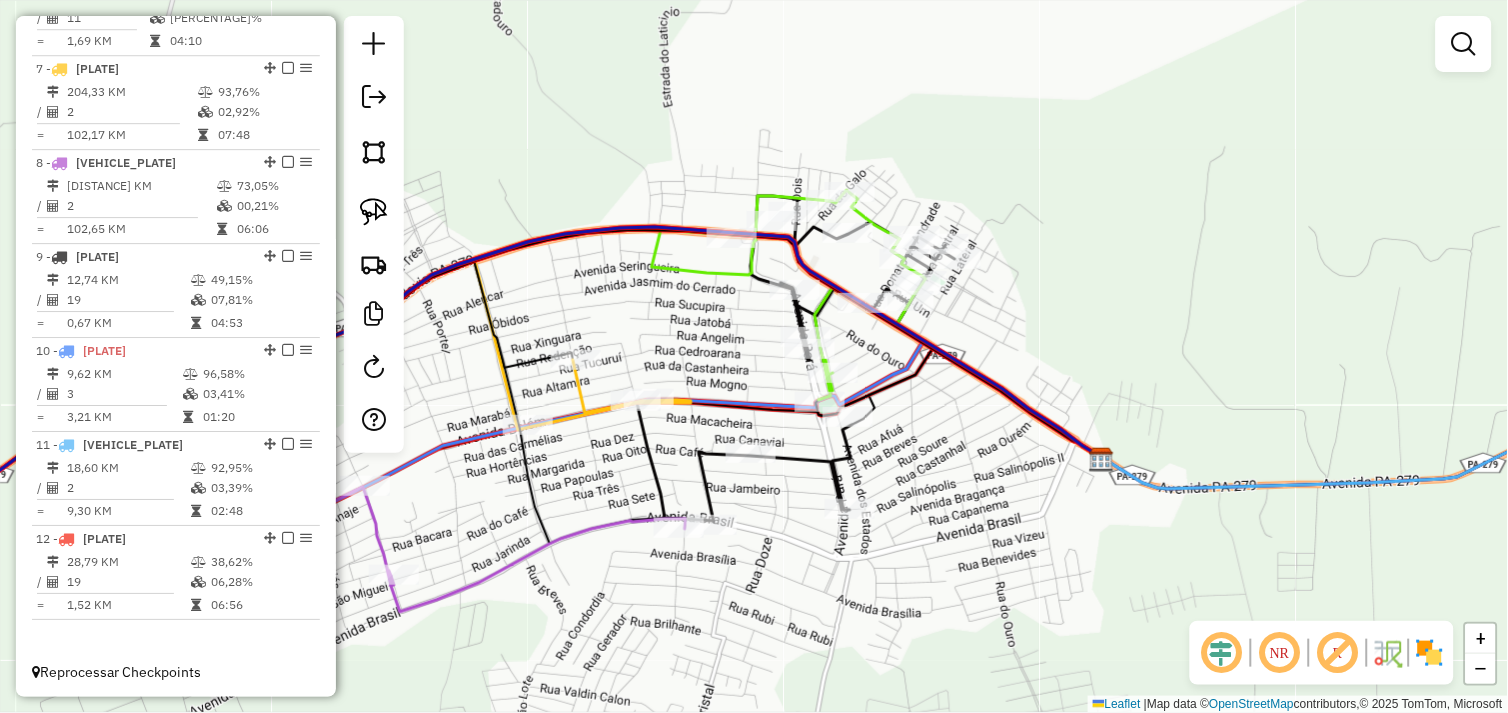 drag, startPoint x: 690, startPoint y: 372, endPoint x: 743, endPoint y: 375, distance: 53.08484 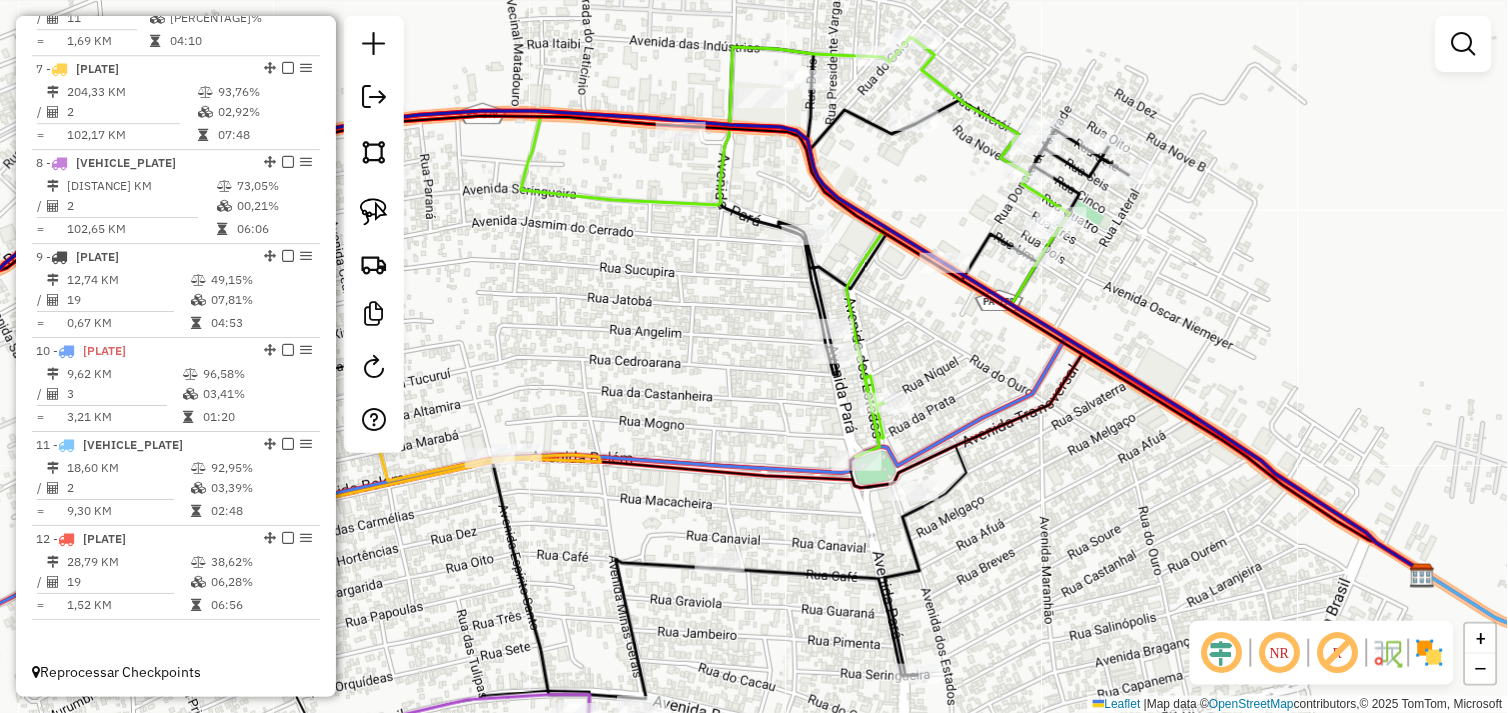 click on "Janela de atendimento Grade de atendimento Capacidade Transportadoras Veículos Cliente Pedidos  Rotas Selecione os dias de semana para filtrar as janelas de atendimento  Seg   Ter   Qua   Qui   Sex   Sáb   Dom  Informe o período da janela de atendimento: De: Até:  Filtrar exatamente a janela do cliente  Considerar janela de atendimento padrão  Selecione os dias de semana para filtrar as grades de atendimento  Seg   Ter   Qua   Qui   Sex   Sáb   Dom   Considerar clientes sem dia de atendimento cadastrado  Clientes fora do dia de atendimento selecionado Filtrar as atividades entre os valores definidos abaixo:  Peso mínimo:   Peso máximo:   Cubagem mínima:   Cubagem máxima:   De:   Até:  Filtrar as atividades entre o tempo de atendimento definido abaixo:  De:   Até:   Considerar capacidade total dos clientes não roteirizados Transportadora: Selecione um ou mais itens Tipo de veículo: Selecione um ou mais itens Veículo: Selecione um ou mais itens Motorista: Selecione um ou mais itens Nome: Rótulo:" 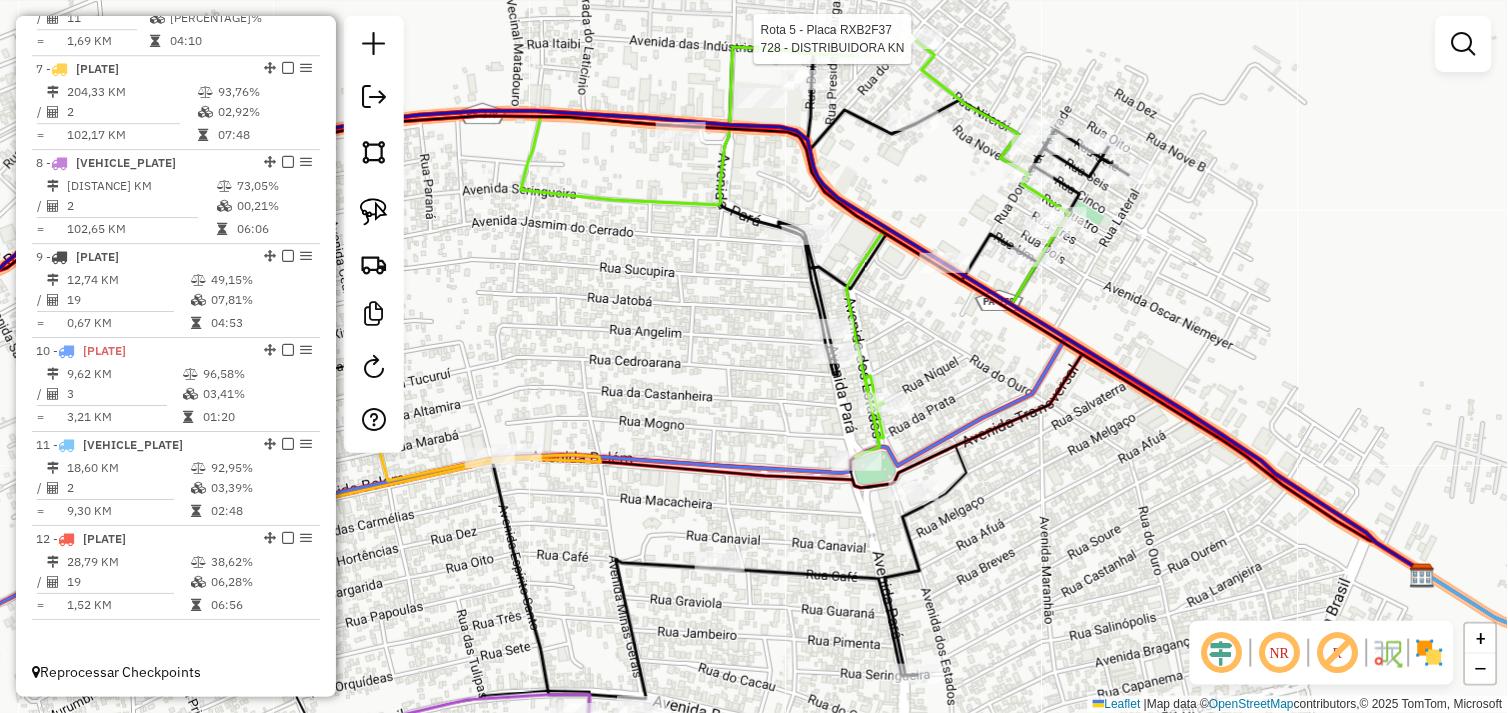 select on "*********" 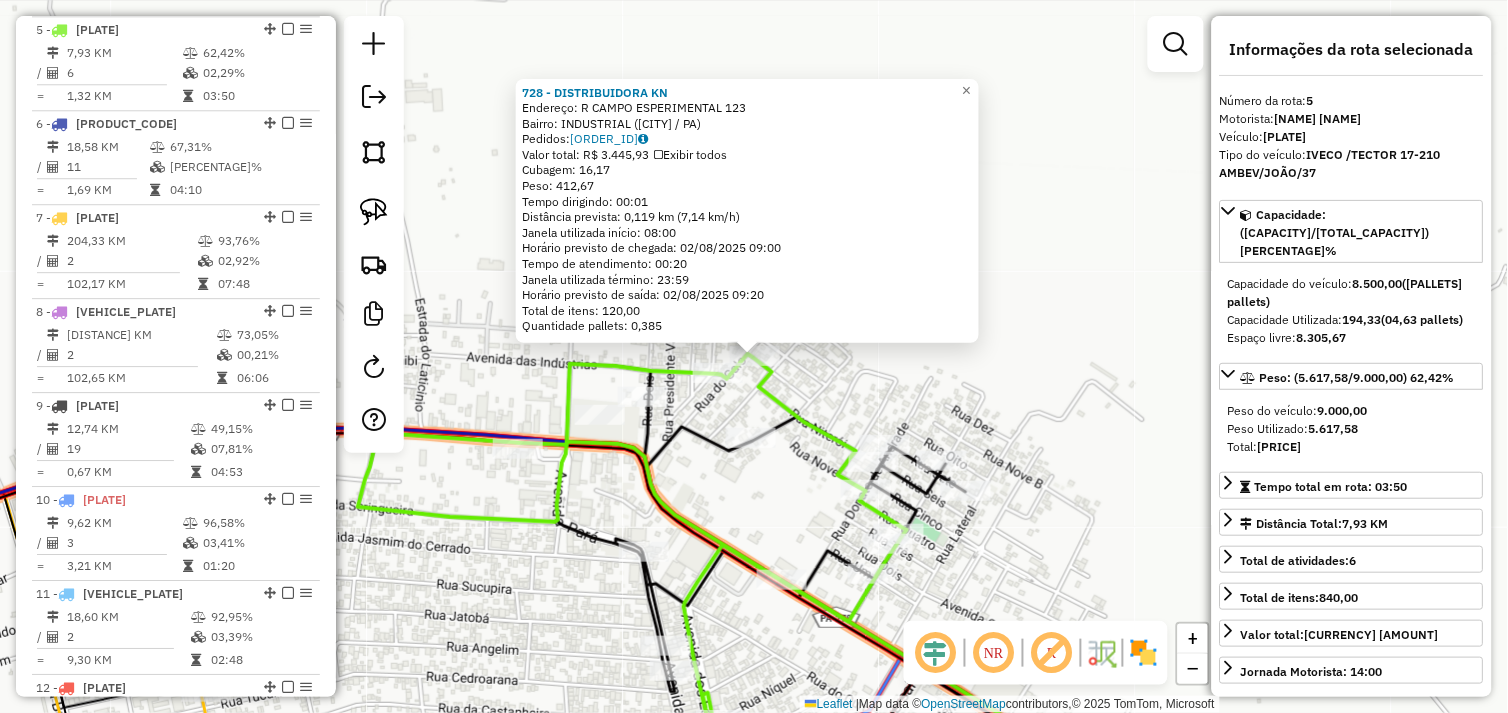 scroll, scrollTop: 1154, scrollLeft: 0, axis: vertical 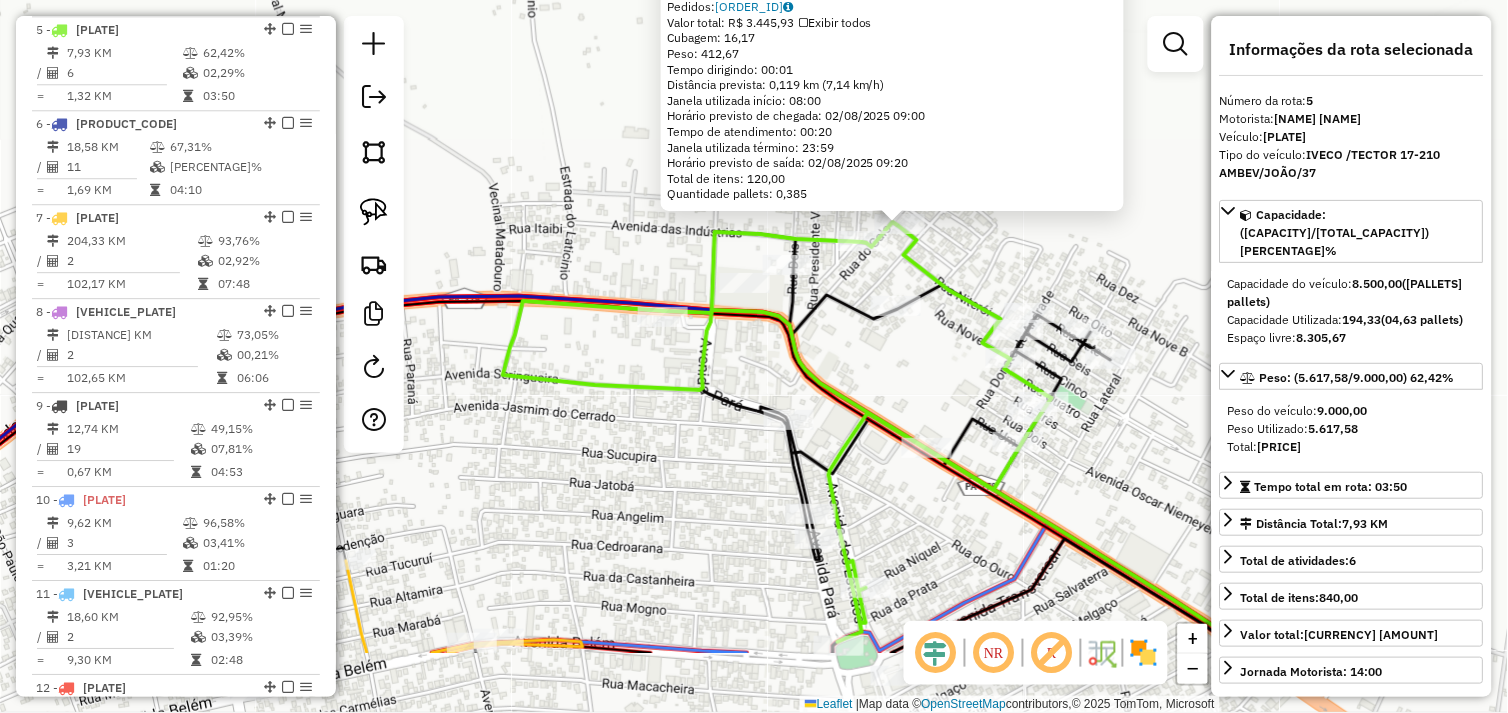 drag, startPoint x: 1017, startPoint y: 576, endPoint x: 1158, endPoint y: 453, distance: 187.10959 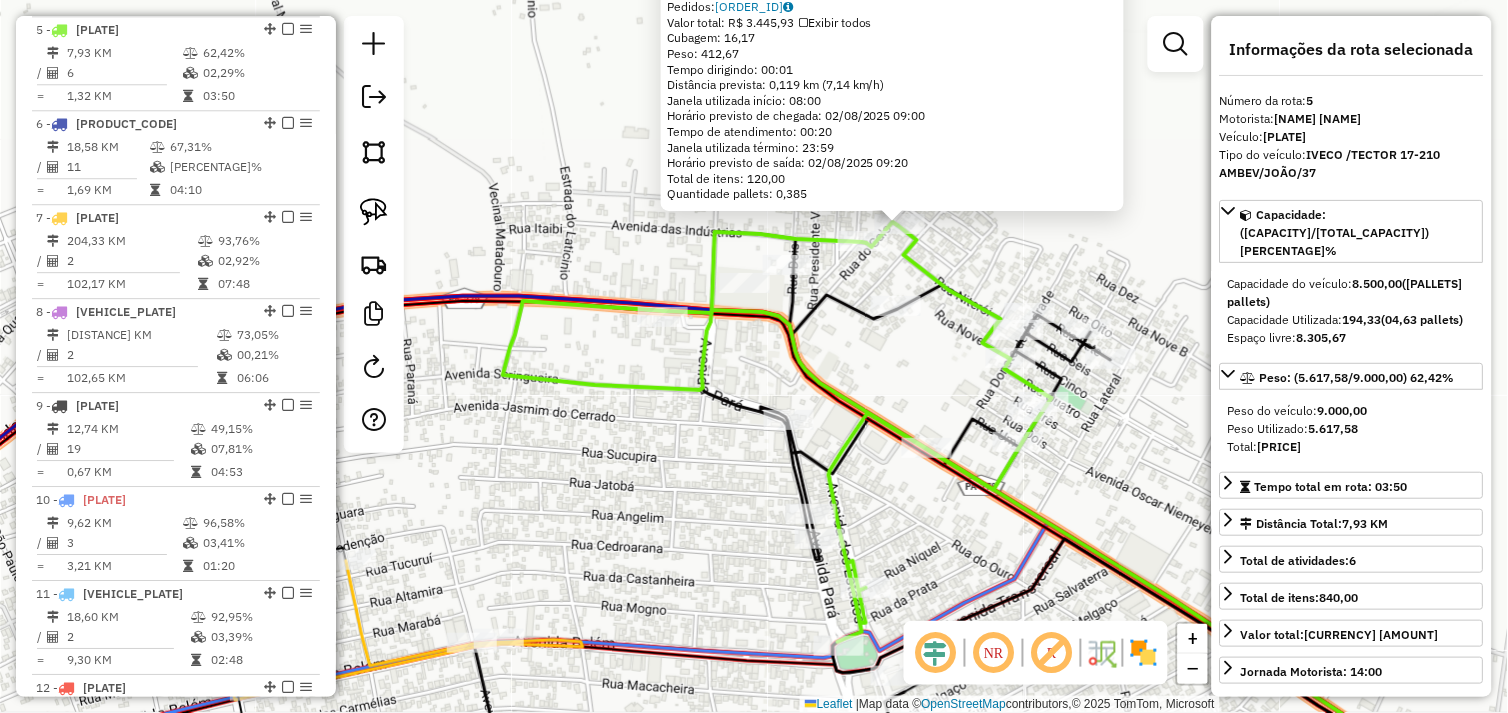 drag, startPoint x: 914, startPoint y: 516, endPoint x: 966, endPoint y: 287, distance: 234.82973 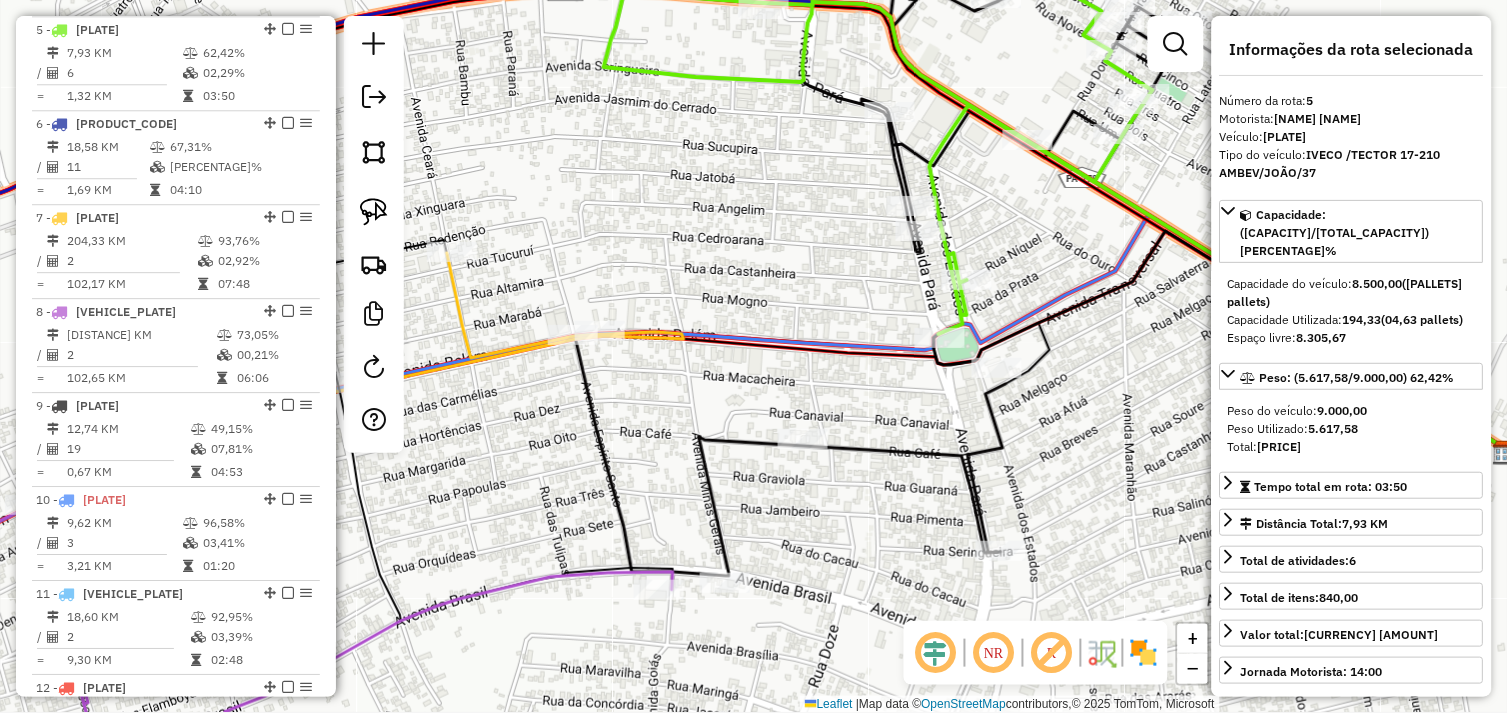 drag, startPoint x: 818, startPoint y: 463, endPoint x: 866, endPoint y: 354, distance: 119.1008 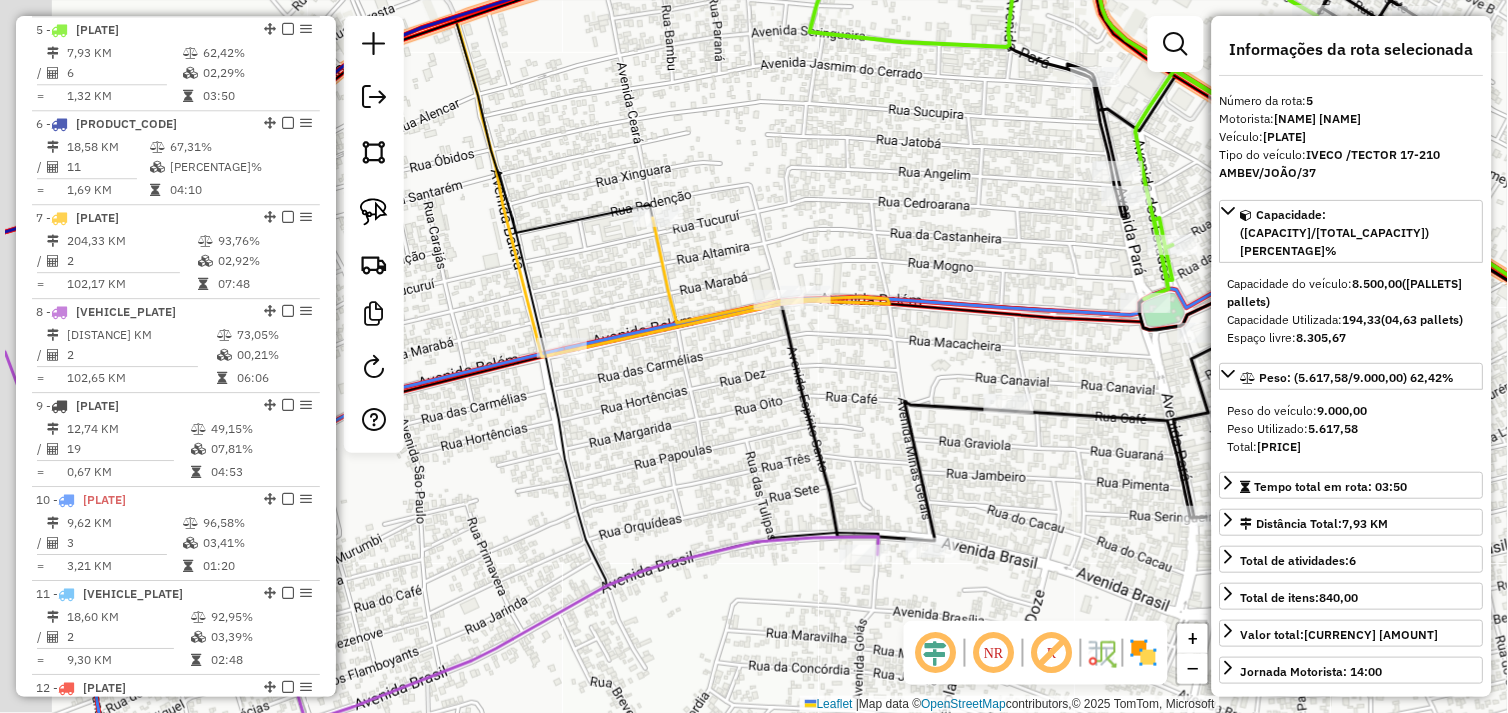drag, startPoint x: 596, startPoint y: 354, endPoint x: 720, endPoint y: 365, distance: 124.486946 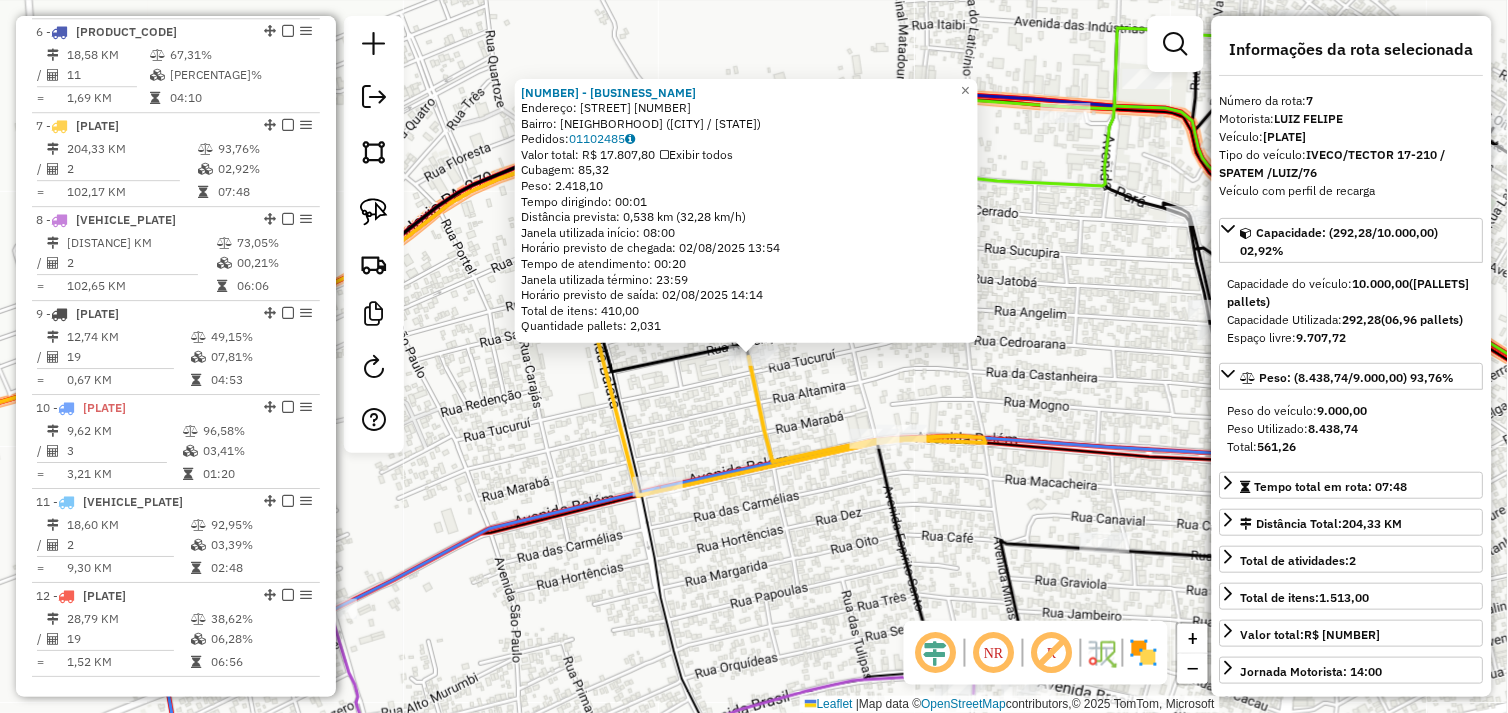 scroll, scrollTop: 1303, scrollLeft: 0, axis: vertical 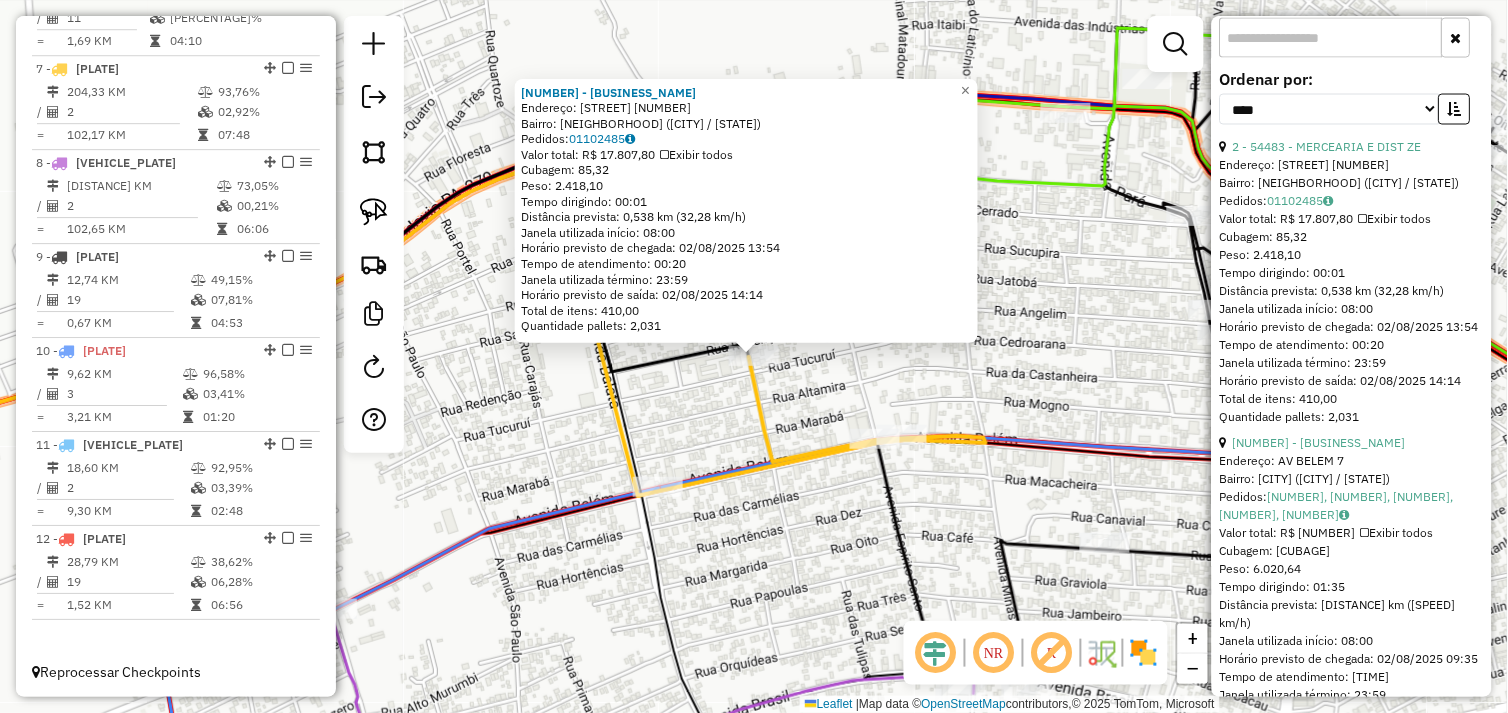 drag, startPoint x: 830, startPoint y: 547, endPoint x: 817, endPoint y: 556, distance: 15.811388 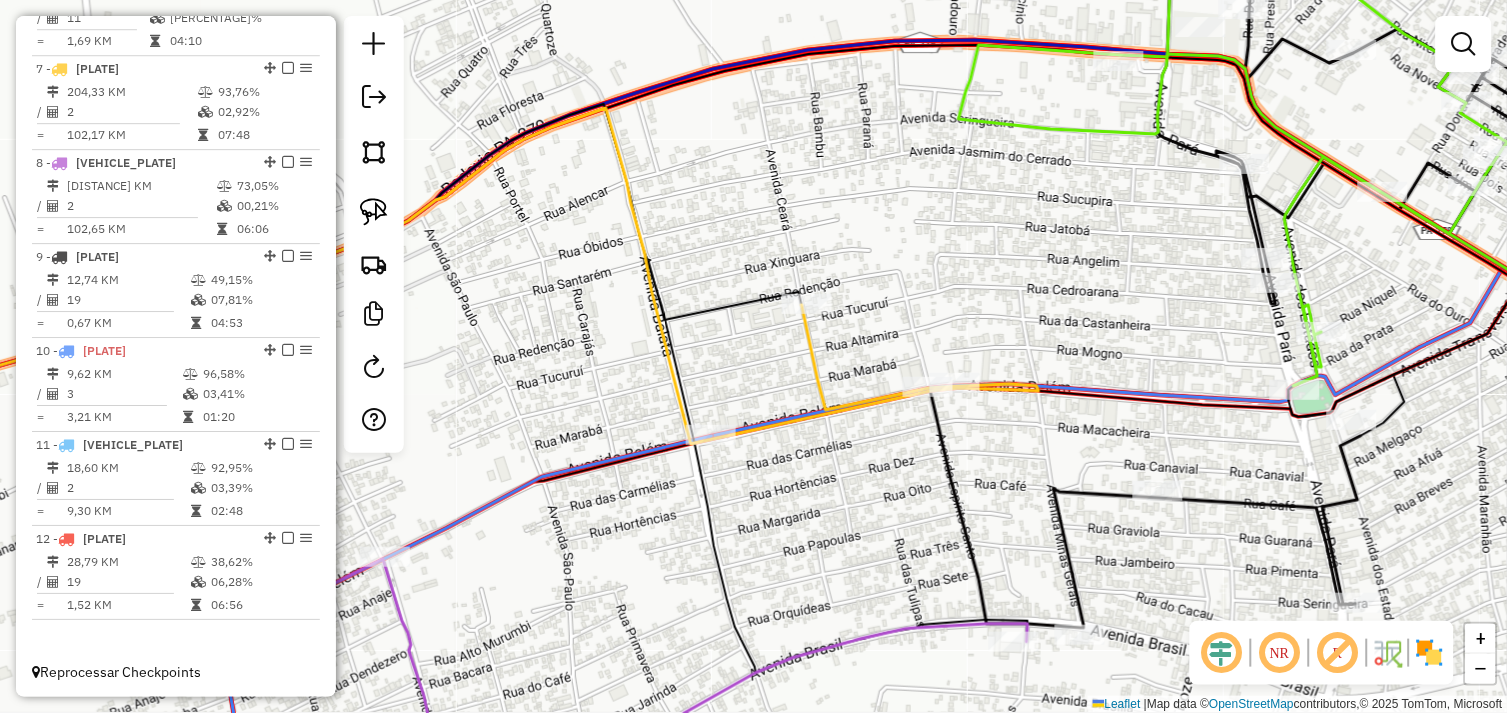 drag, startPoint x: 818, startPoint y: 538, endPoint x: 895, endPoint y: 450, distance: 116.9316 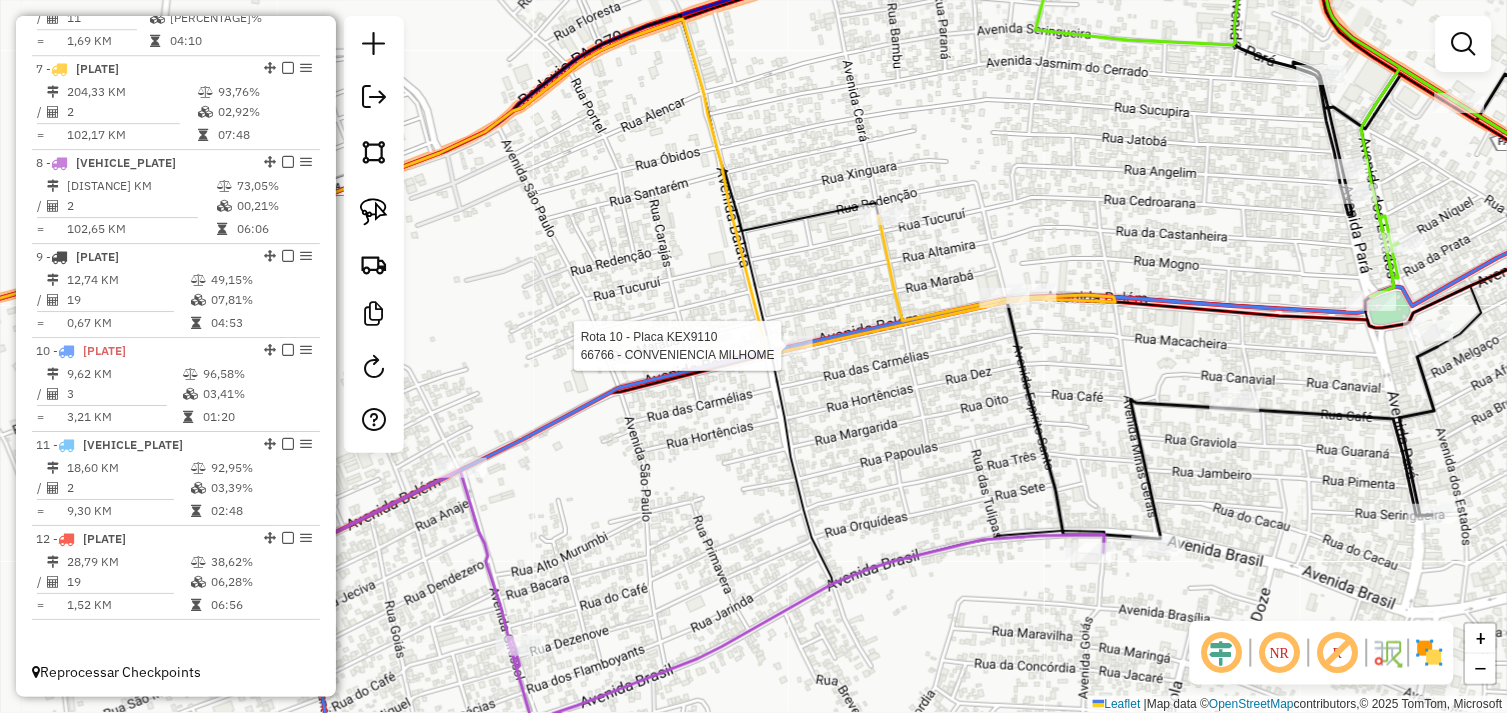 select on "*********" 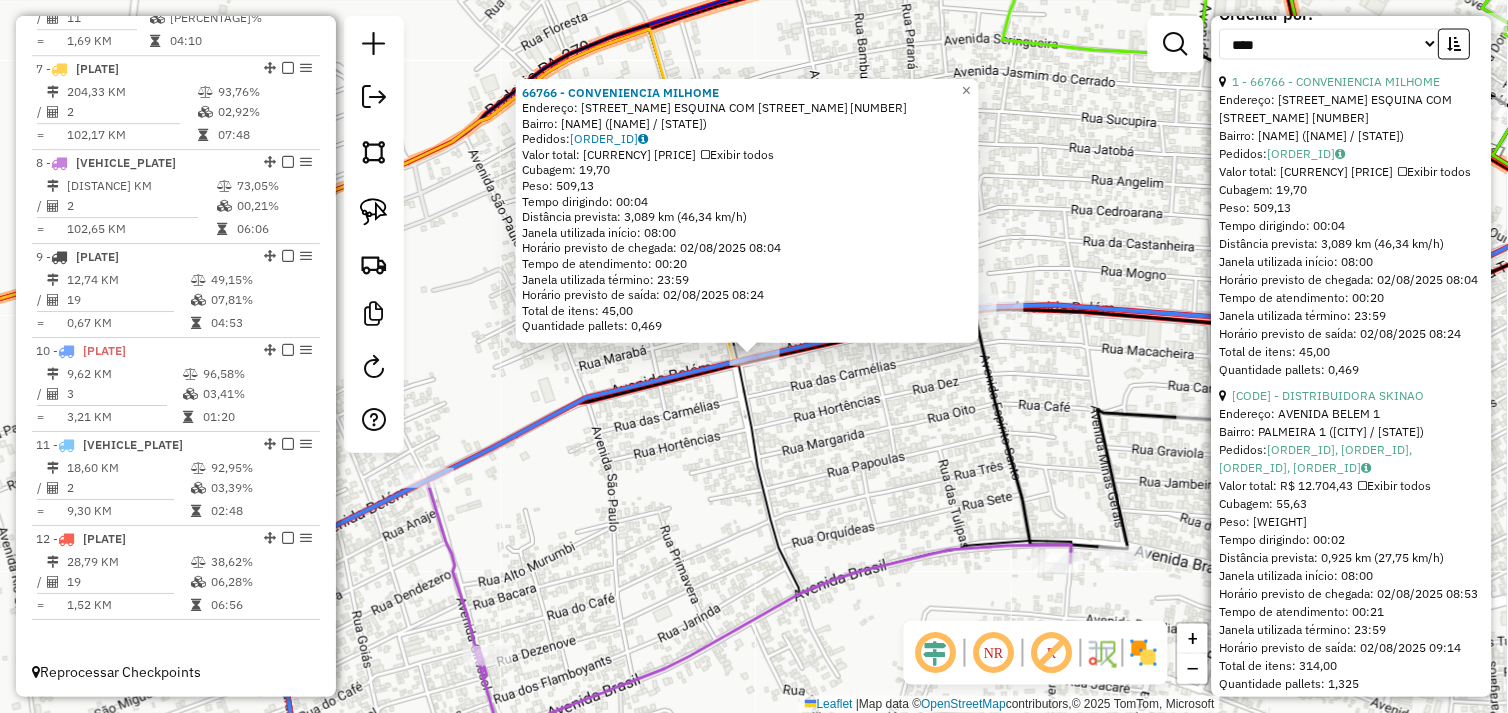 scroll, scrollTop: 608, scrollLeft: 0, axis: vertical 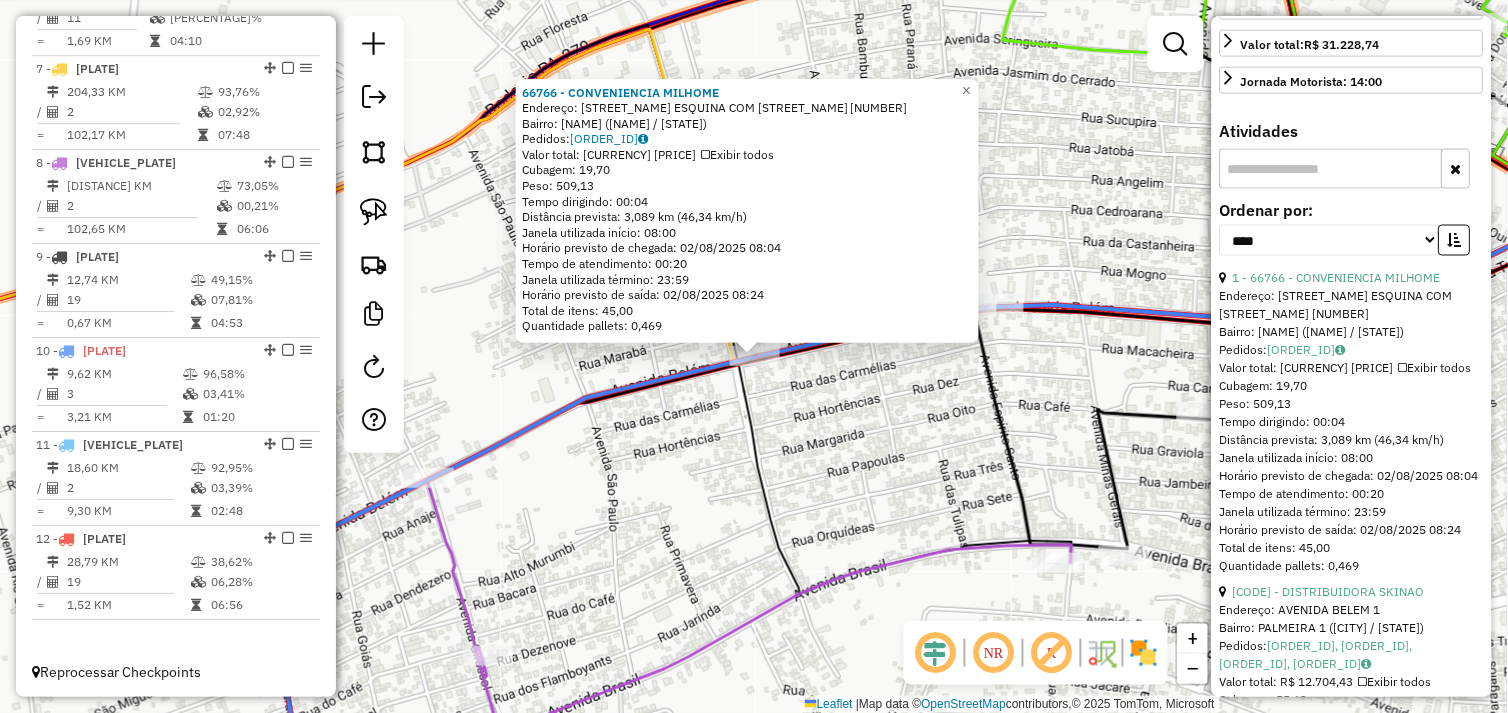 drag, startPoint x: 886, startPoint y: 485, endPoint x: 978, endPoint y: 623, distance: 165.85536 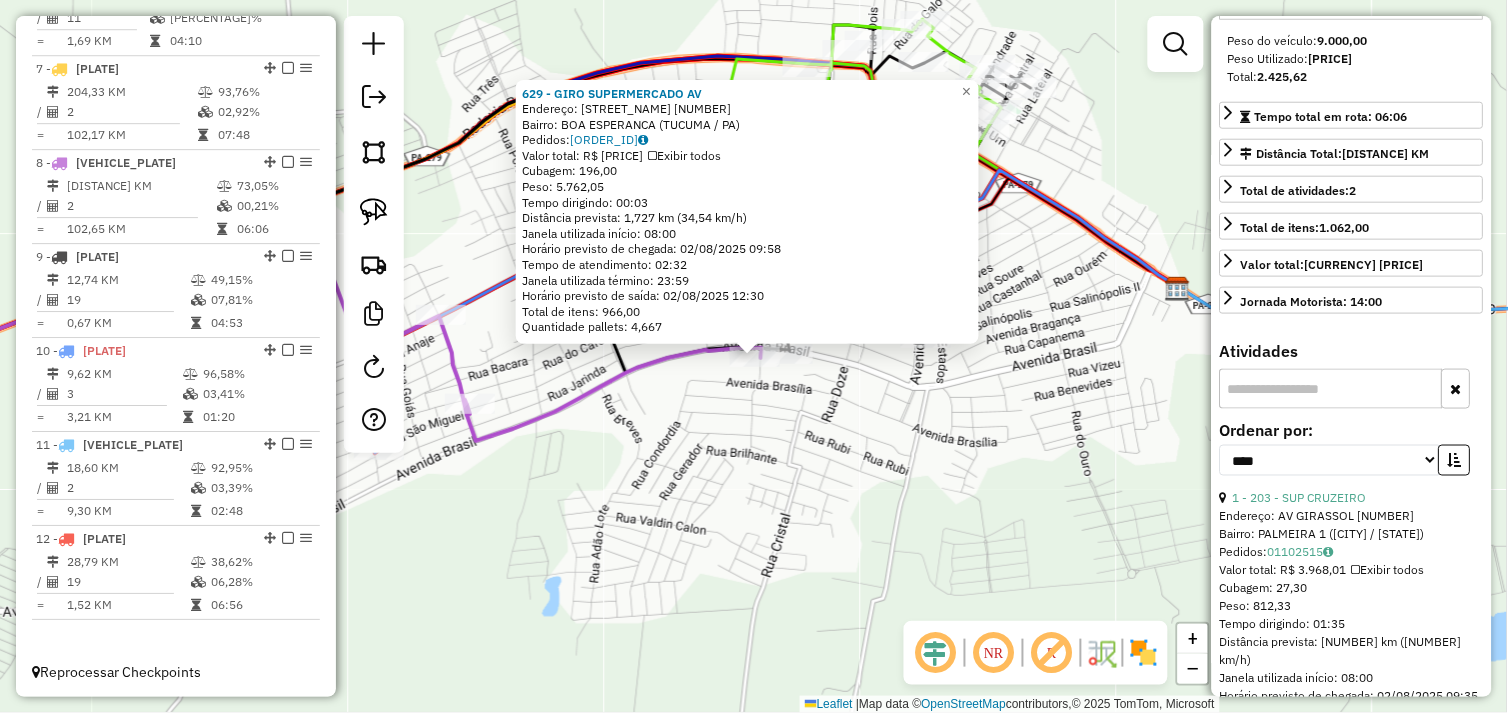 scroll, scrollTop: 258, scrollLeft: 0, axis: vertical 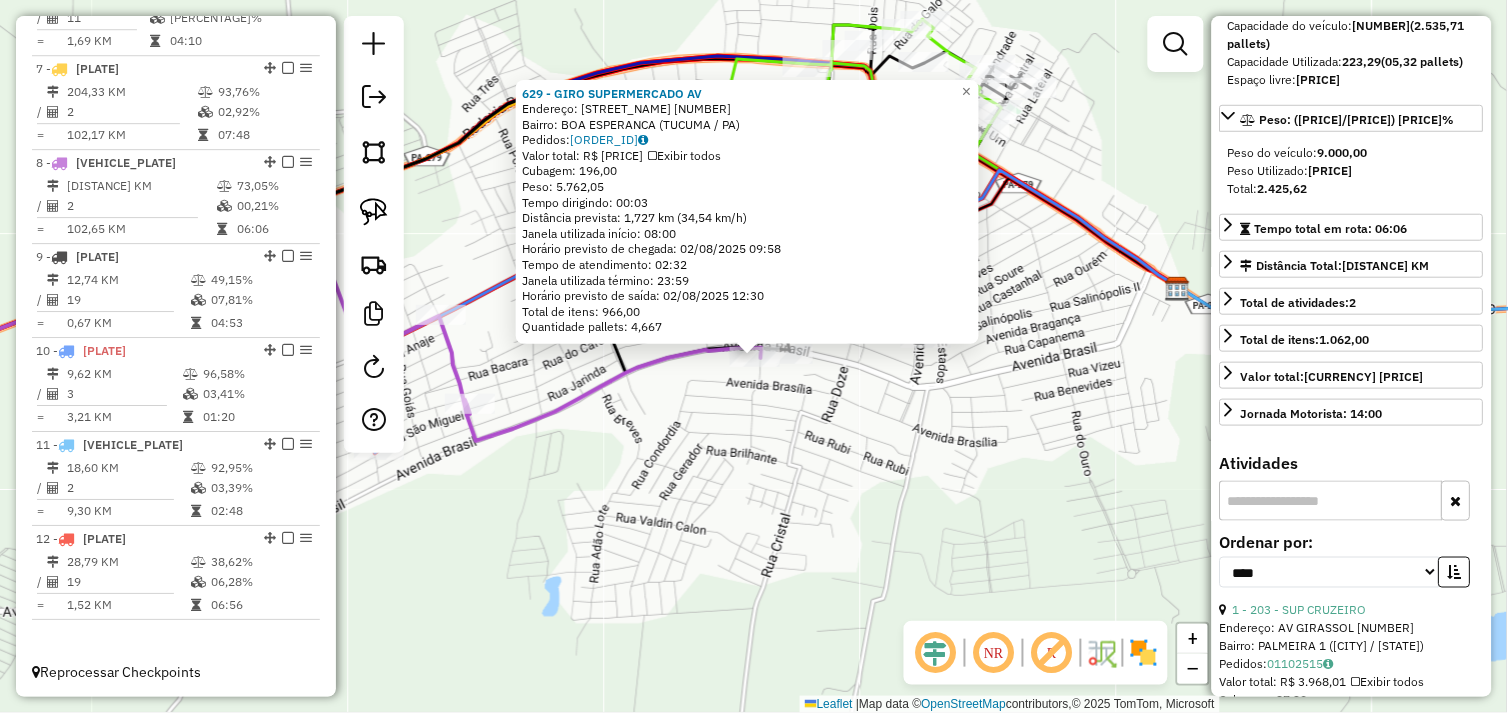 click on "629 - GIRO SUPERMERCADO AV  Endereço:  AV GOIAS 19   Bairro: BOA ESPERANCA ([CITY] / [STATE])   Pedidos:  01102508   Valor total: R$ 37.602,07   Exibir todos   Cubagem: 196,00  Peso: 5.762,05  Tempo dirigindo: 00:03   Distância prevista: 1,727 km (34,54 km/h)   Janela utilizada início: 08:00   Horário previsto de chegada: 02/08/2025 09:58   Tempo de atendimento: 02:32   Janela utilizada término: 23:59   Horário previsto de saída: 02/08/2025 12:30   Total de itens: 966,00   Quantidade pallets: 4,667  × Janela de atendimento Grade de atendimento Capacidade Transportadoras Veículos Cliente Pedidos  Rotas Selecione os dias da semana para filtrar as janelas de atendimento  Seg   Ter   Qua   Qui   Sex   Sáb   Dom  Informe o período da janela de atendimento: De: Até:  Filtrar exatamente a janela do cliente  Considerar janela de atendimento padrão  Selecione os dias da semana para filtrar as grades de atendimento  Seg   Ter   Qua   Qui   Sex   Sáb   Dom   Considerar clientes sem dia de atendimento cadastrado" 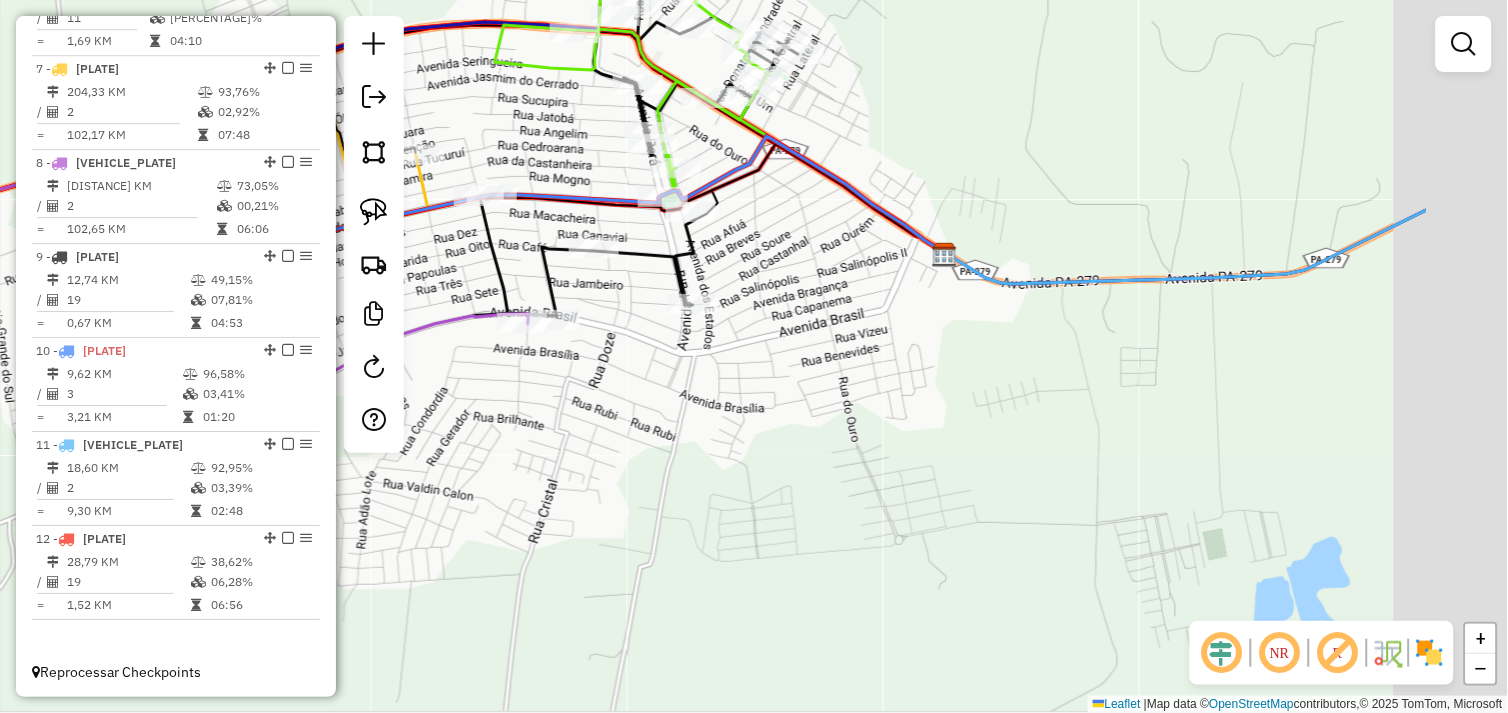 drag, startPoint x: 987, startPoint y: 462, endPoint x: 716, endPoint y: 424, distance: 273.65125 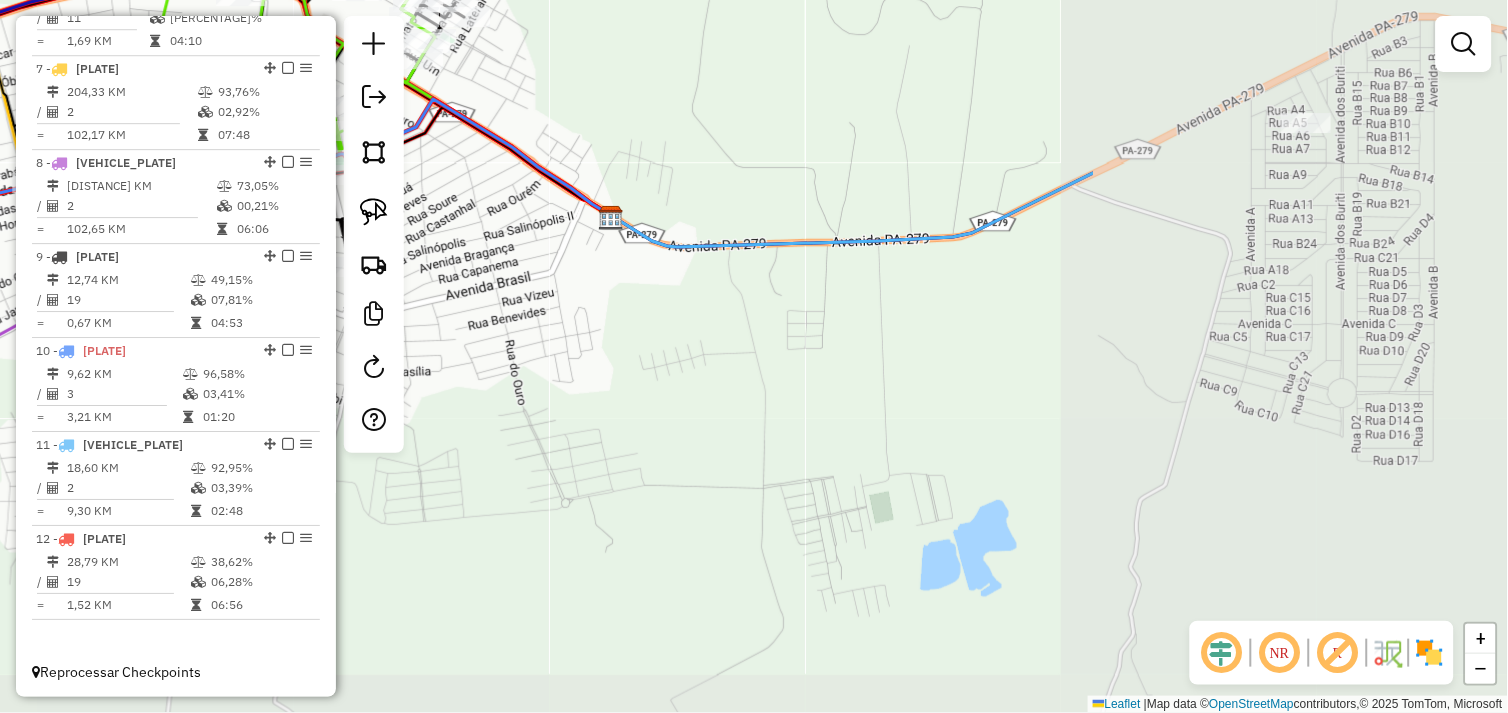 drag, startPoint x: 1032, startPoint y: 436, endPoint x: 825, endPoint y: 440, distance: 207.03865 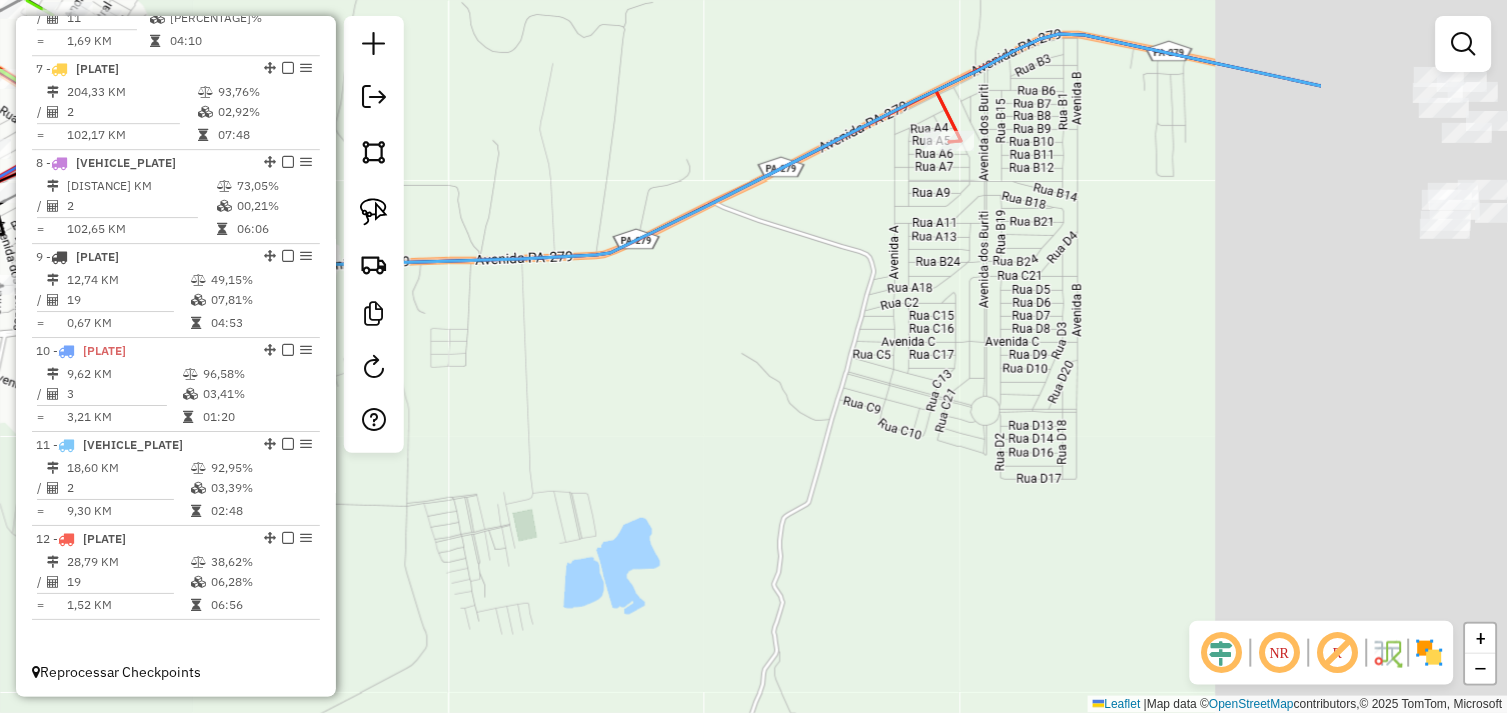 drag, startPoint x: 1025, startPoint y: 404, endPoint x: 781, endPoint y: 505, distance: 264.07764 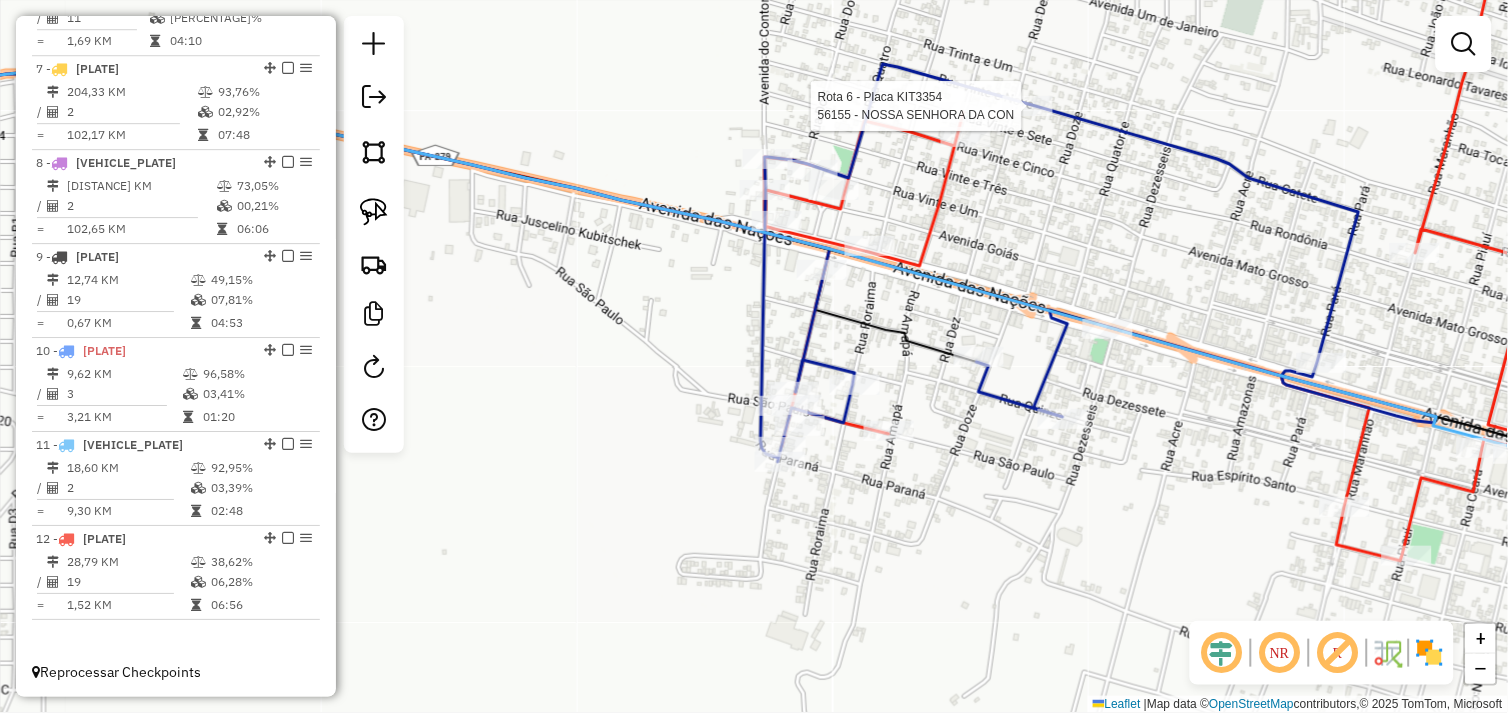 select on "*********" 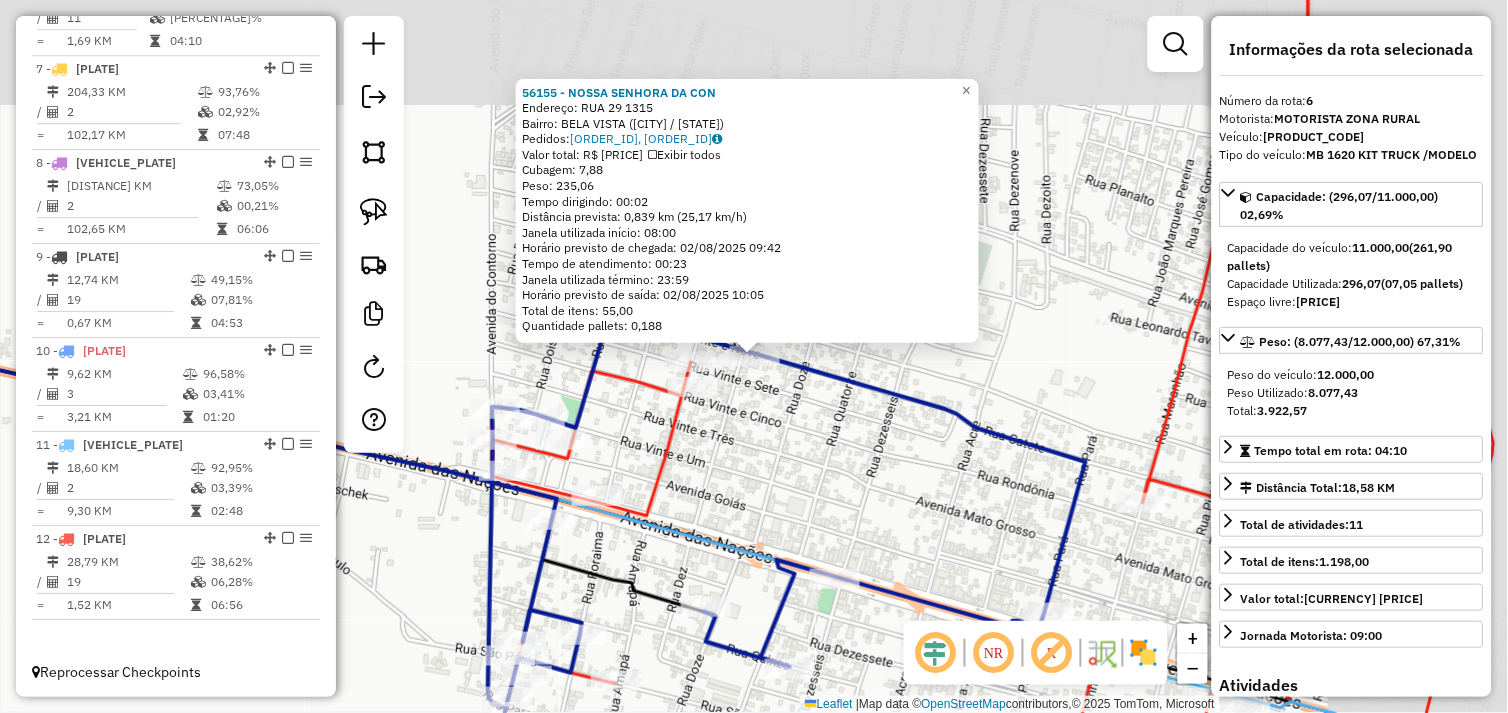scroll, scrollTop: 1247, scrollLeft: 0, axis: vertical 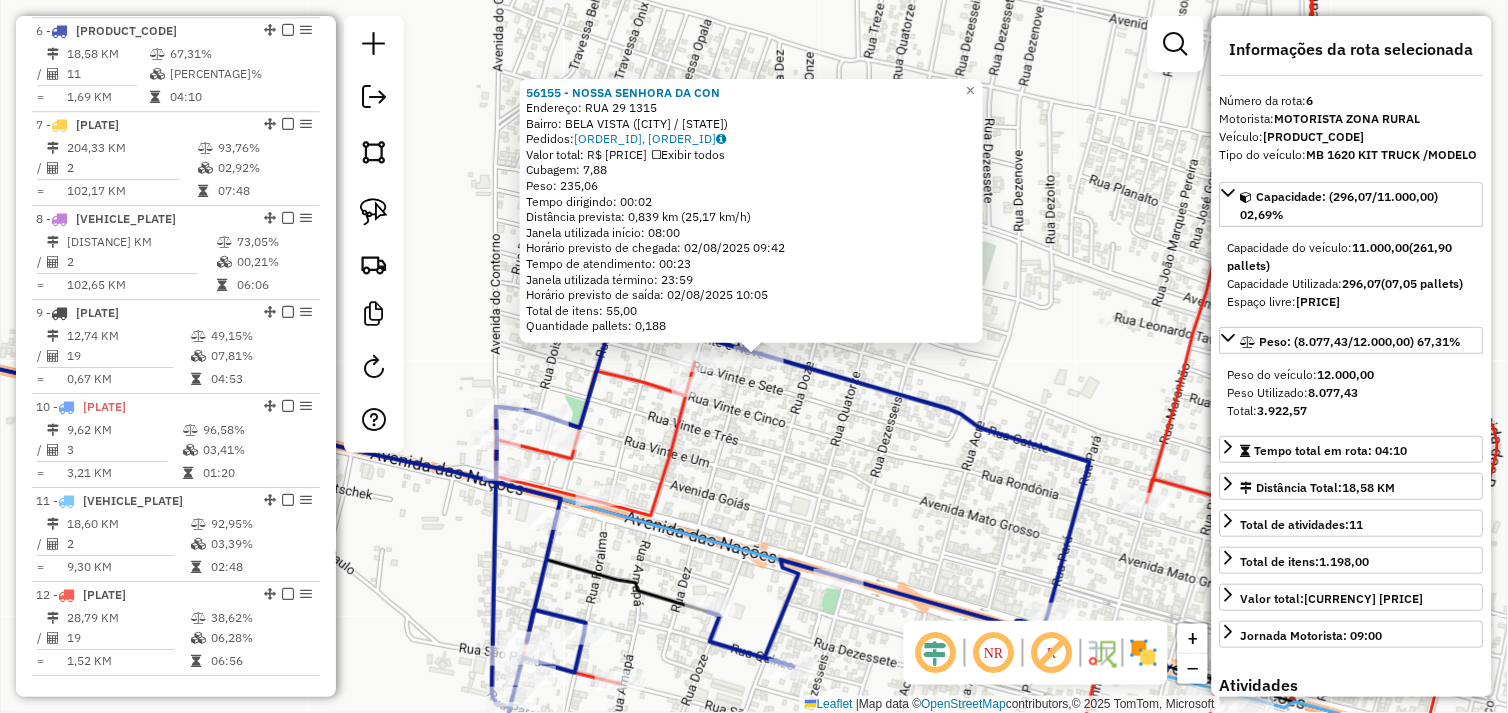 drag, startPoint x: 735, startPoint y: 446, endPoint x: 758, endPoint y: 433, distance: 26.41969 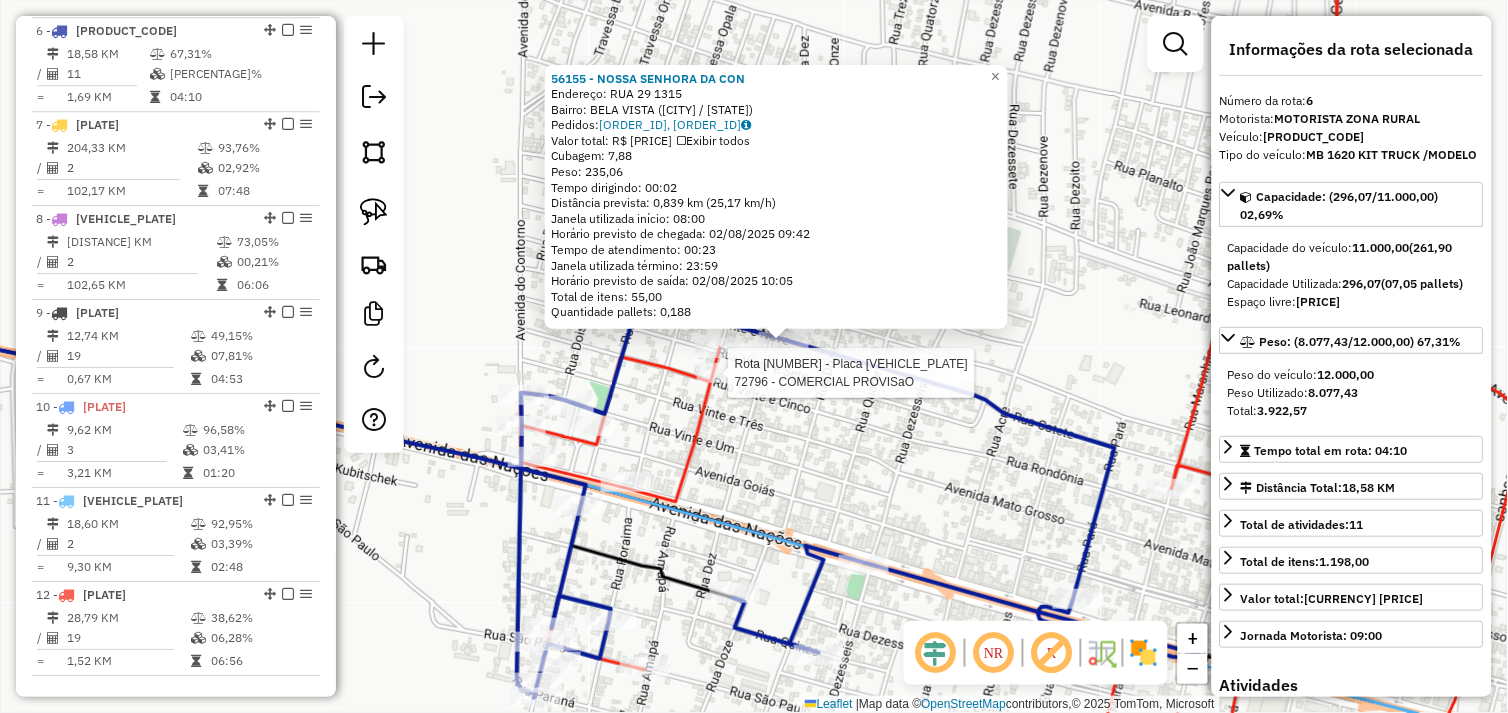 scroll, scrollTop: 1303, scrollLeft: 0, axis: vertical 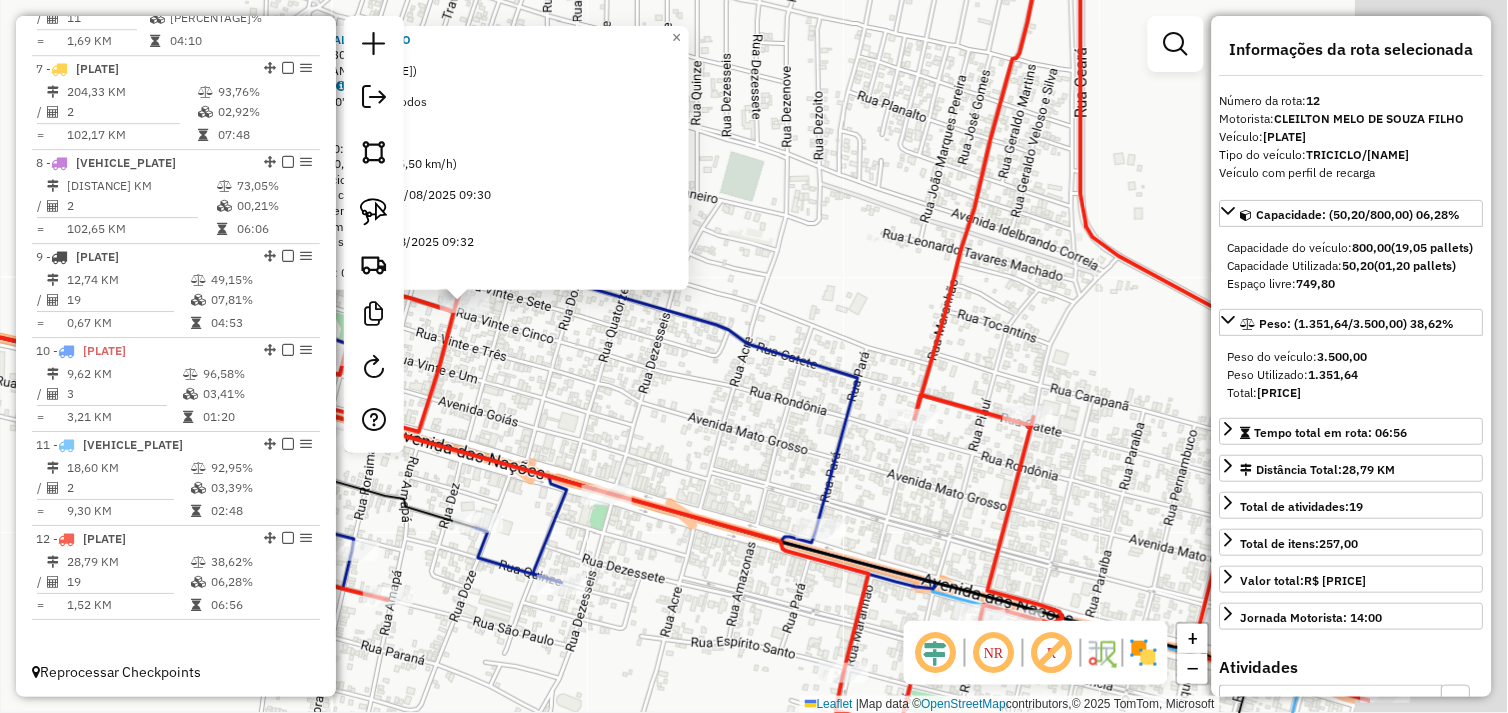 drag, startPoint x: 826, startPoint y: 424, endPoint x: 661, endPoint y: 381, distance: 170.511 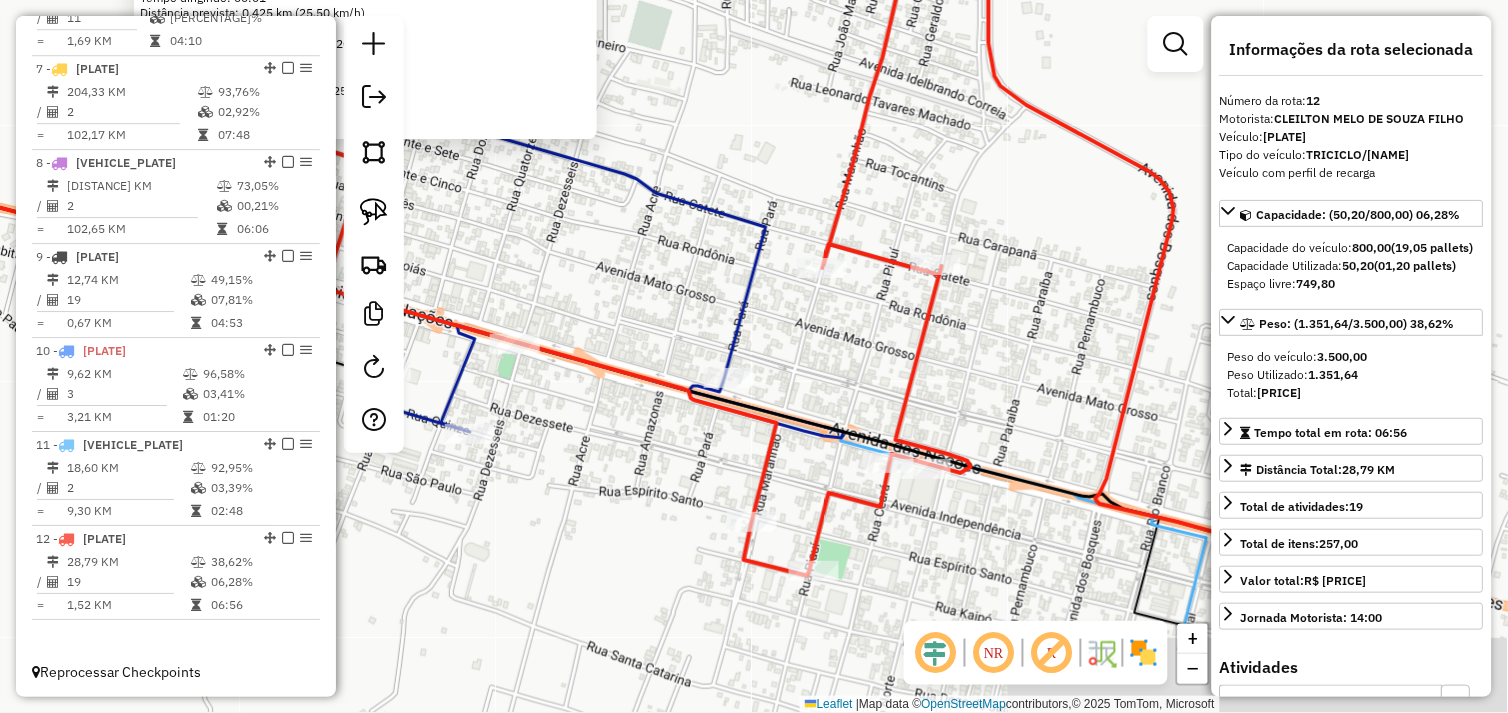 drag, startPoint x: 807, startPoint y: 366, endPoint x: 840, endPoint y: 396, distance: 44.598206 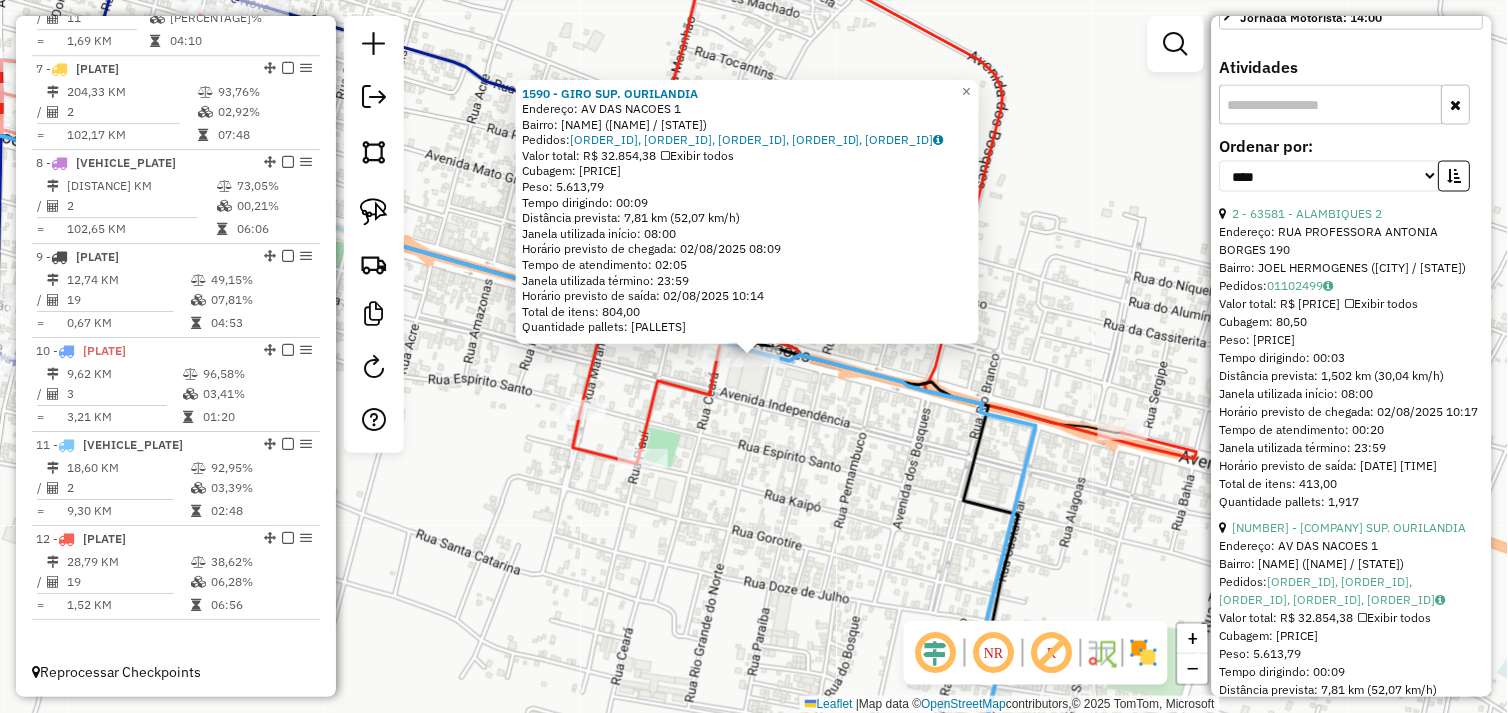 scroll, scrollTop: 646, scrollLeft: 0, axis: vertical 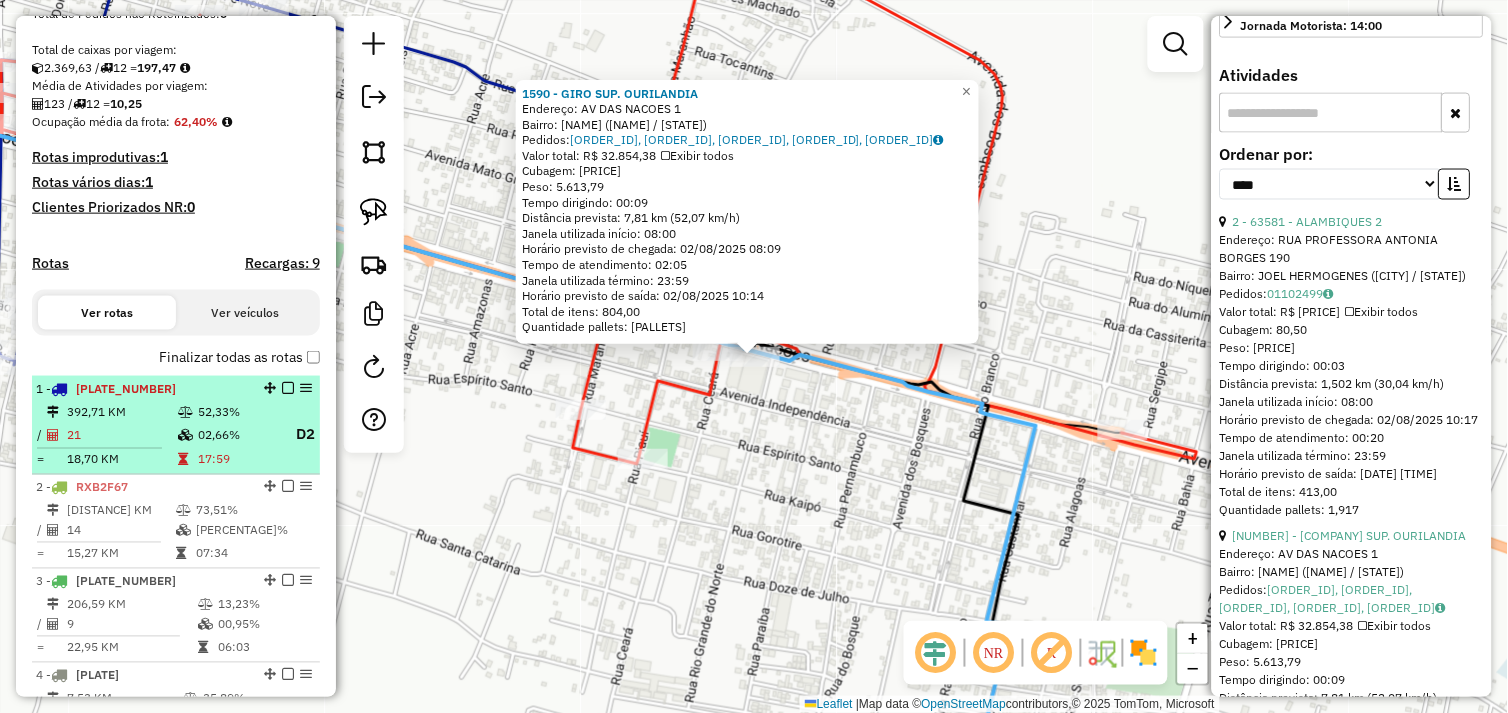 click on "21" at bounding box center [121, 434] 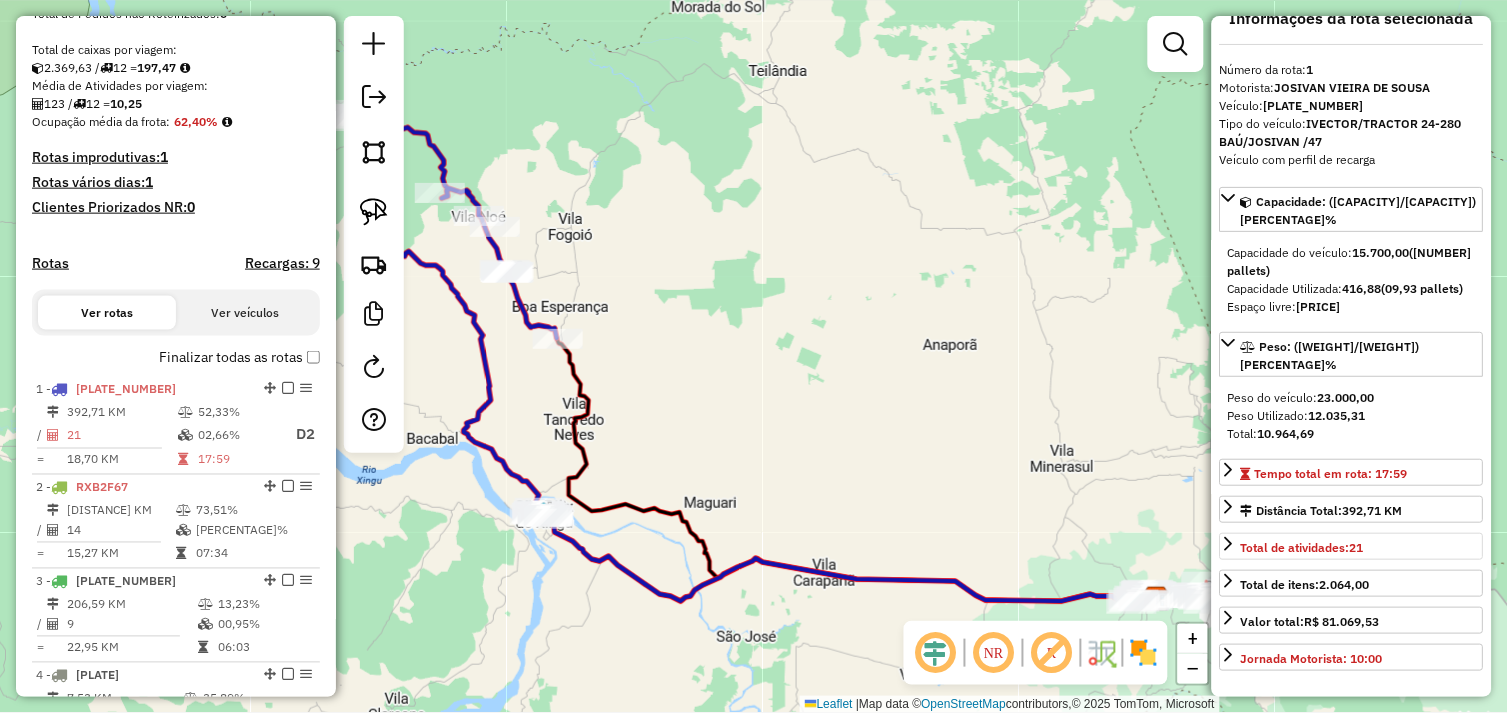 scroll, scrollTop: 0, scrollLeft: 0, axis: both 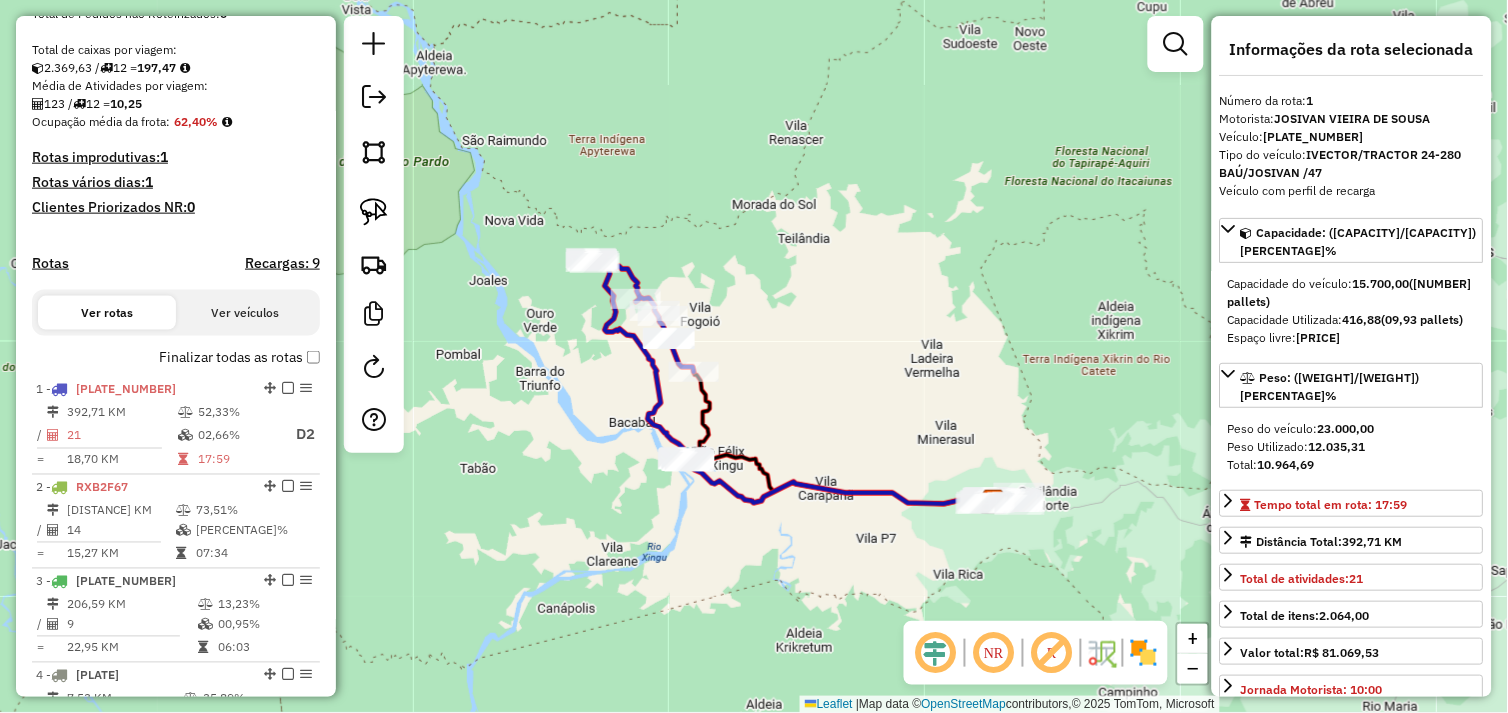 drag, startPoint x: 665, startPoint y: 537, endPoint x: 701, endPoint y: 515, distance: 42.190044 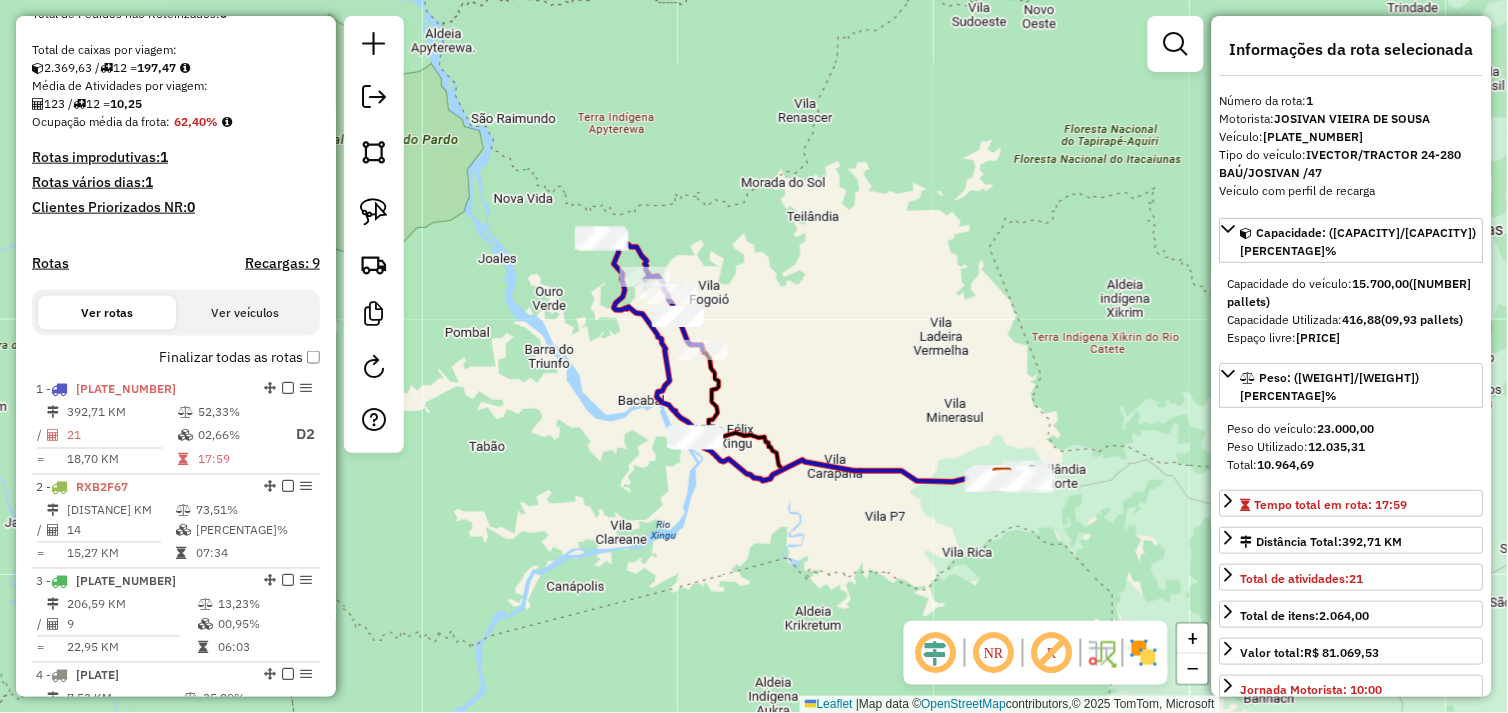 drag, startPoint x: 962, startPoint y: 547, endPoint x: 874, endPoint y: 543, distance: 88.09086 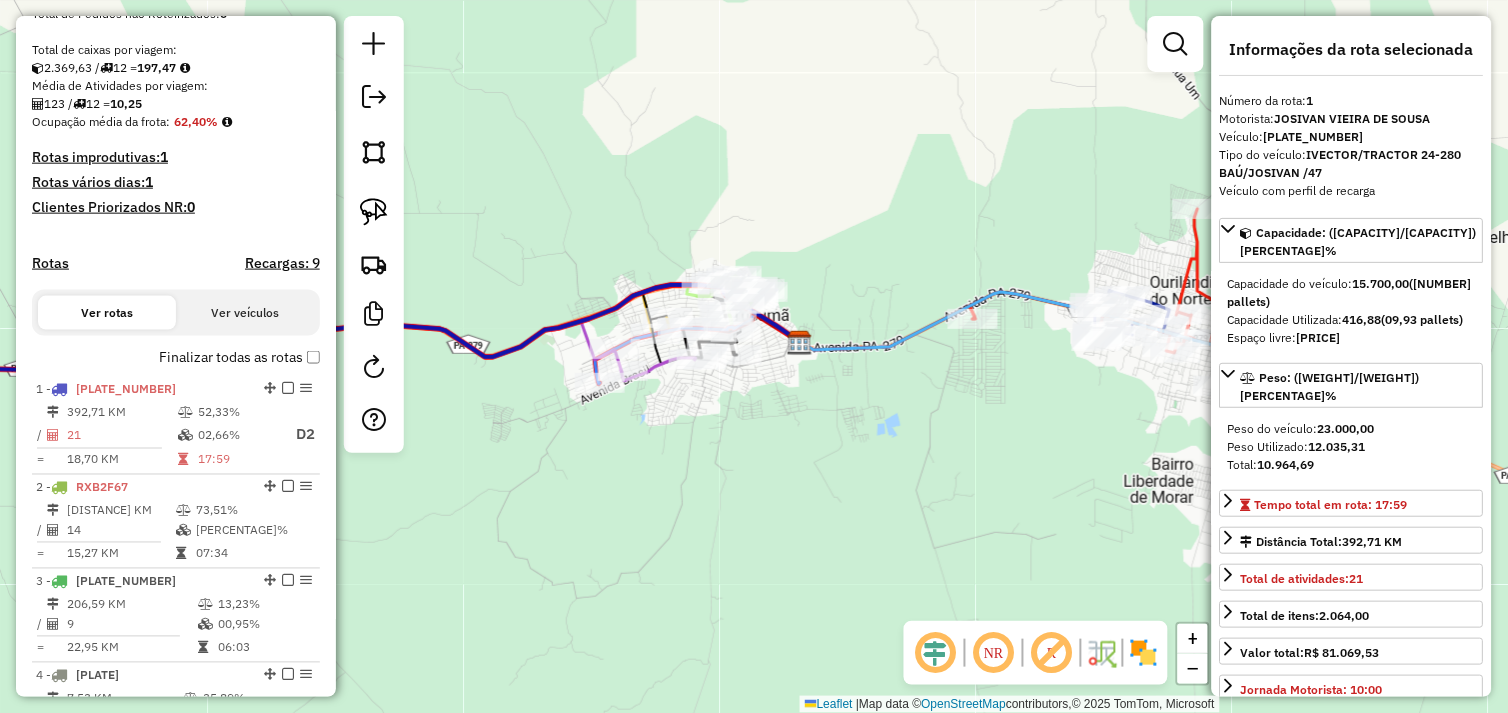 drag, startPoint x: 821, startPoint y: 440, endPoint x: 837, endPoint y: 461, distance: 26.400757 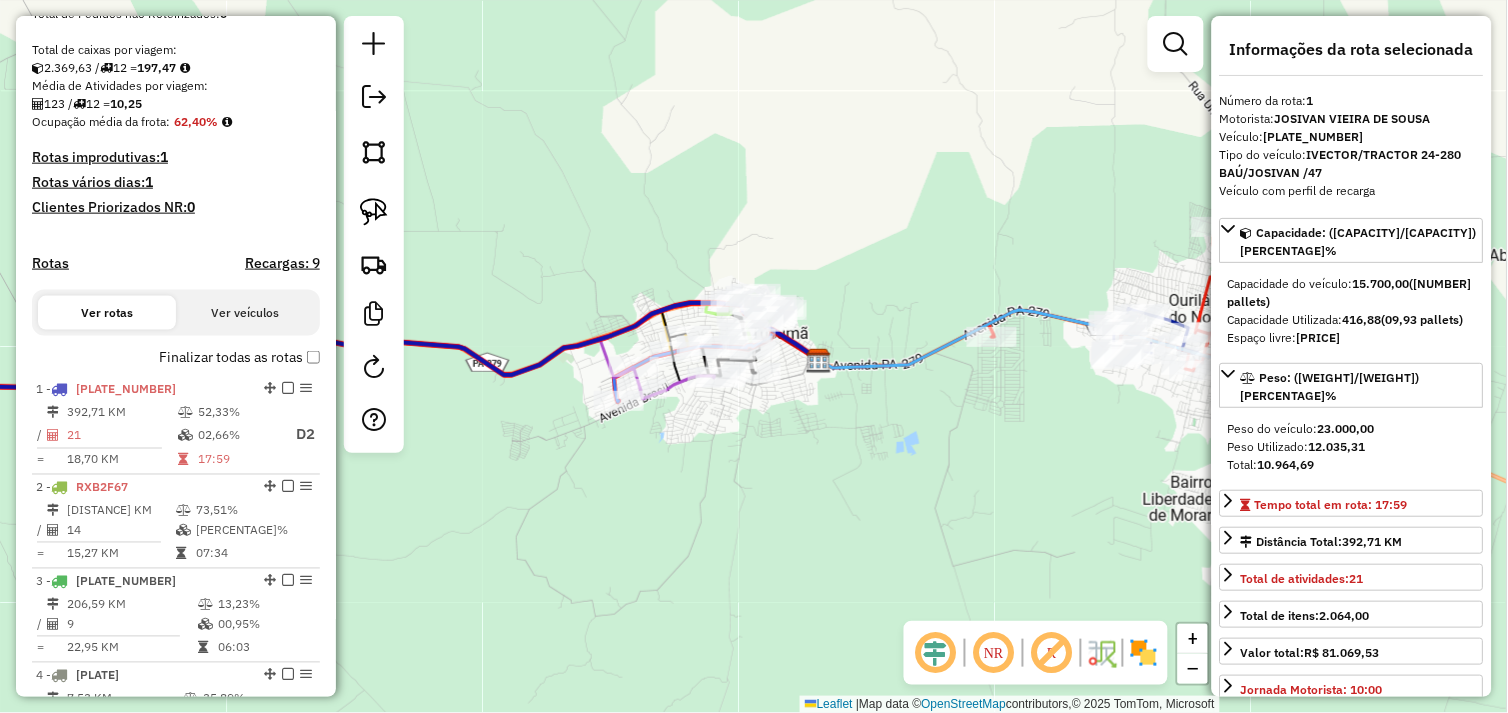 drag, startPoint x: 770, startPoint y: 451, endPoint x: 788, endPoint y: 466, distance: 23.43075 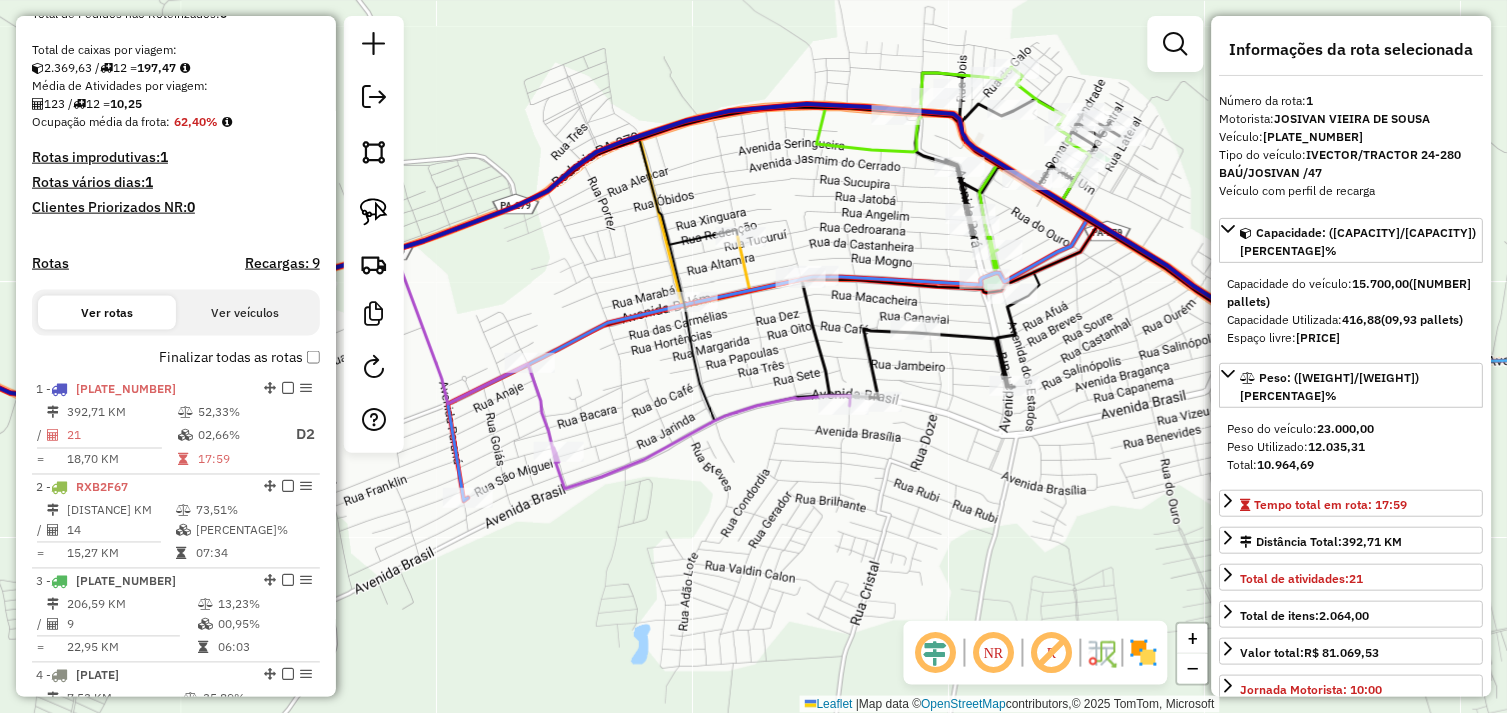 drag, startPoint x: 654, startPoint y: 362, endPoint x: 763, endPoint y: 324, distance: 115.43397 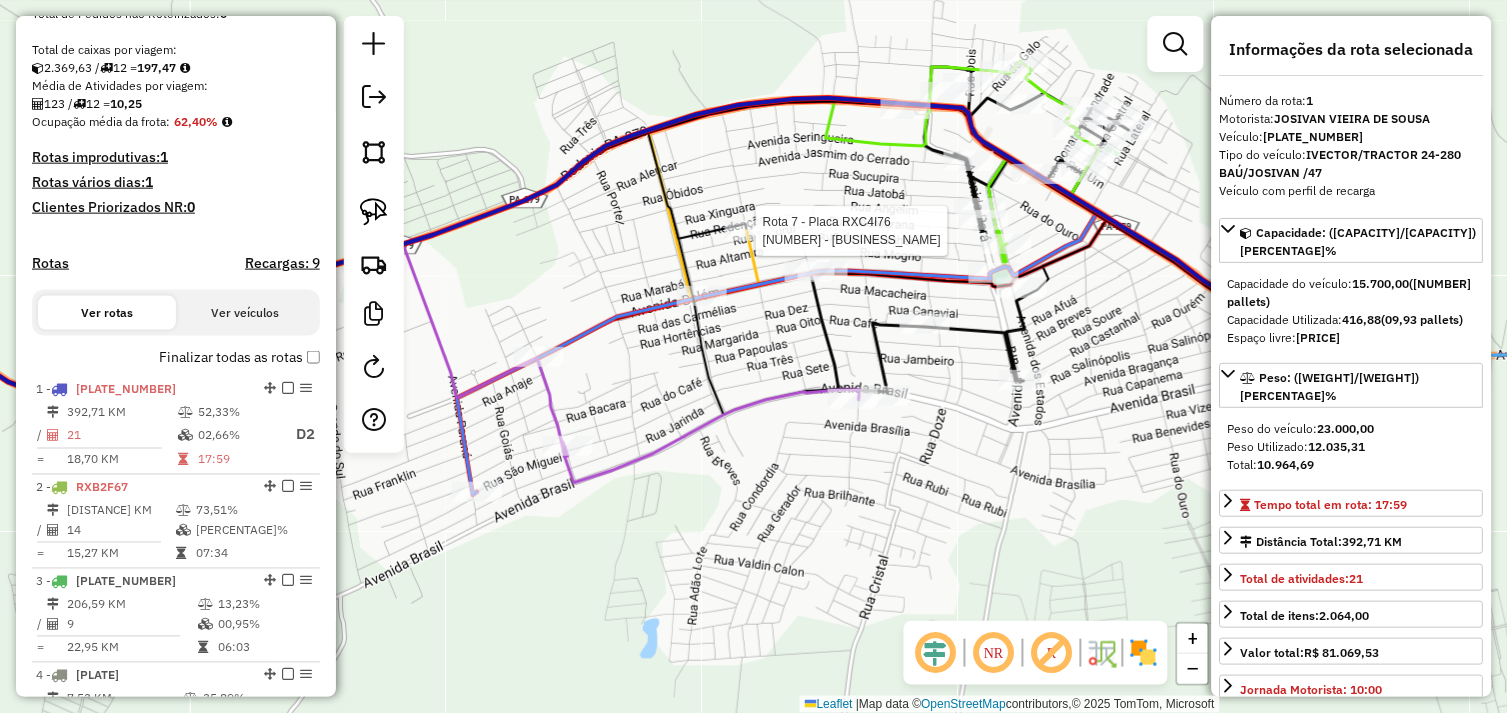 click 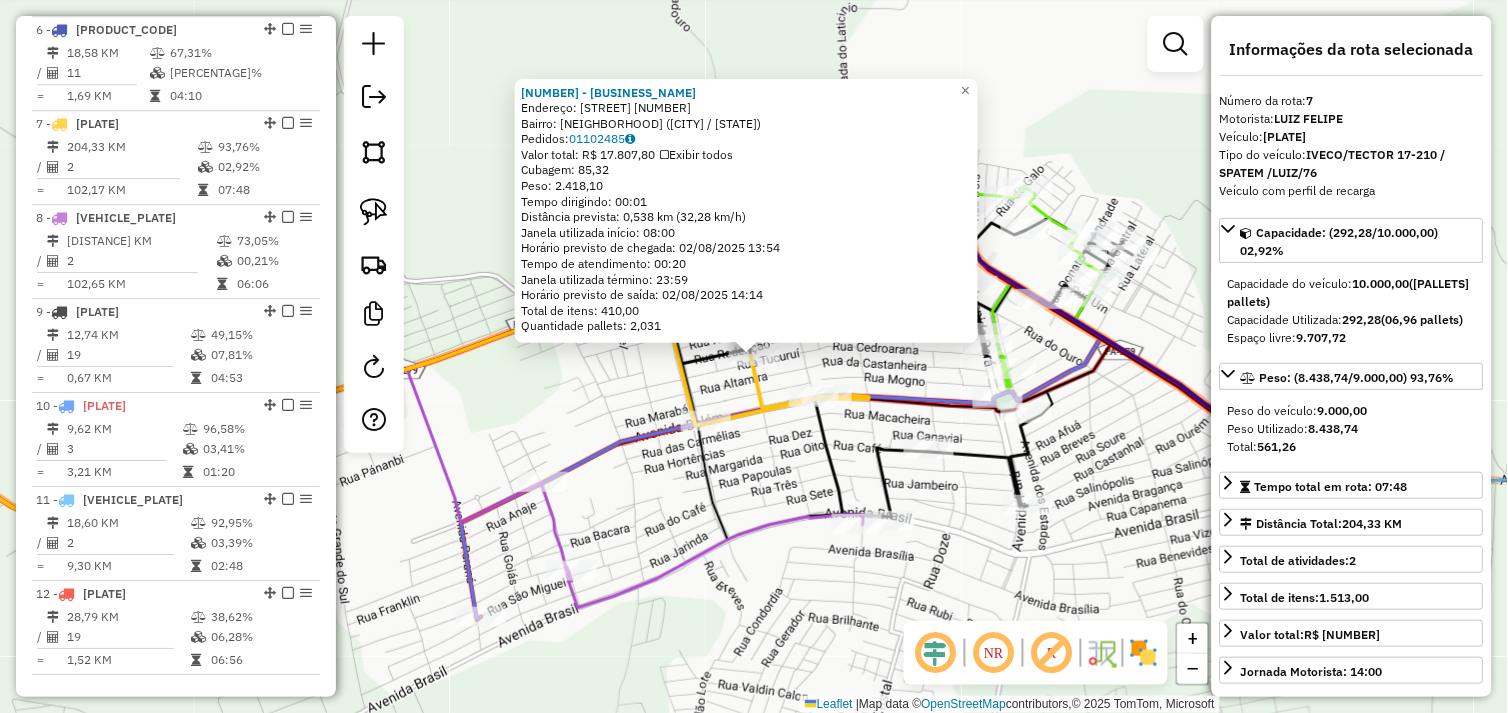 scroll, scrollTop: 1303, scrollLeft: 0, axis: vertical 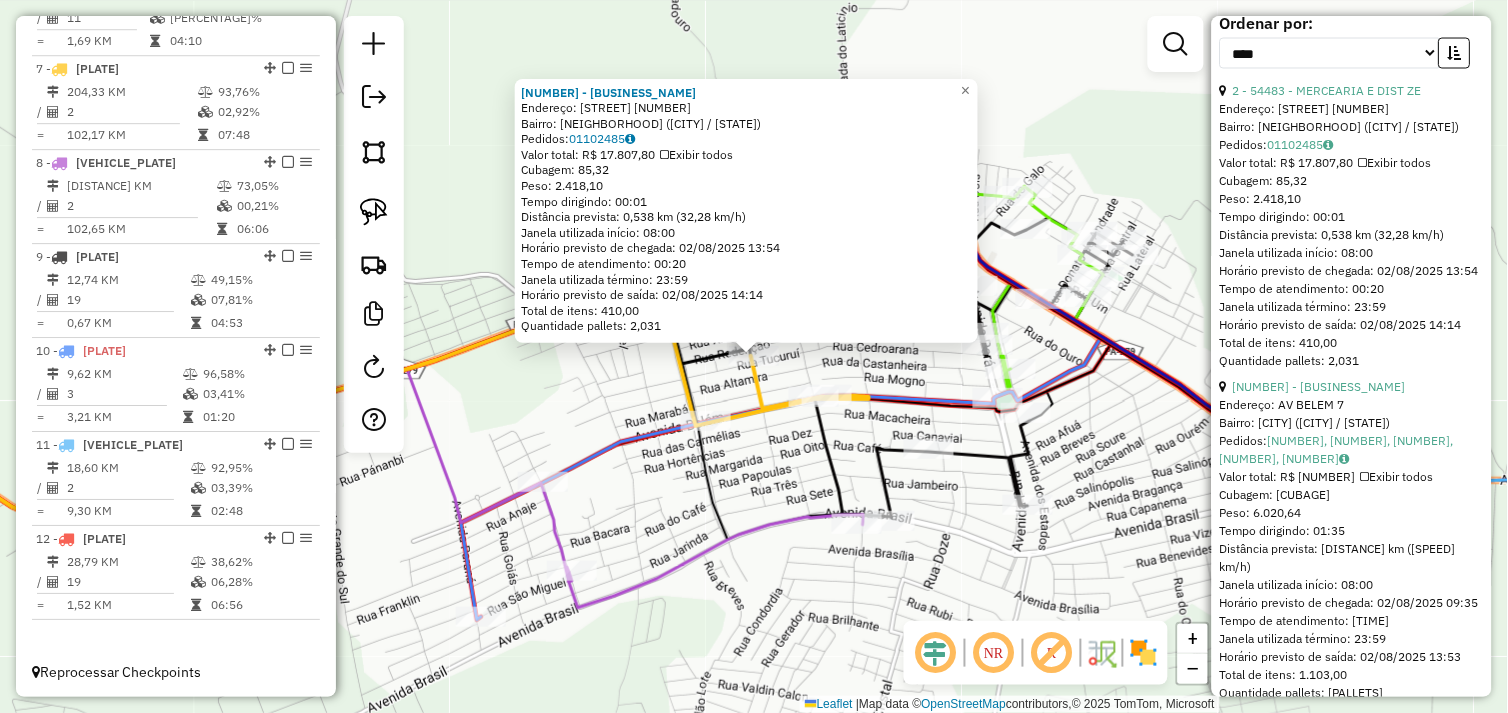 click on "54483 - MERCEARIA E DIST  ZE  Endereço:  AV CEARA [NUMBER]   Bairro: DAS FLORES ([CITY] / [STATE])   Pedidos:  01102485   Valor total: R$ 17.807,80   Exibir todos   Cubagem: 85,32  Peso: 2.418,10  Tempo dirigindo: 00:01   Distância prevista: 0,538 km (32,28 km/h)   Janela utilizada início: 08:00   Horário previsto de chegada: 02/08/2025 13:54   Tempo de atendimento: 00:20   Janela utilizada término: 23:59   Horário previsto de saída: 02/08/2025 14:14   Total de itens: 410,00   Quantidade pallets: 2,031  × Janela de atendimento Grade de atendimento Capacidade Transportadoras Veículos Cliente Pedidos  Rotas Selecione os dias de semana para filtrar as janelas de atendimento  Seg   Ter   Qua   Qui   Sex   Sáb   Dom  Informe o período da janela de atendimento: De: Até:  Filtrar exatamente a janela do cliente  Considerar janela de atendimento padrão  Selecione os dias de semana para filtrar as grades de atendimento  Seg   Ter   Qua   Qui   Sex   Sáb   Dom   Considerar clientes sem dia de atendimento cadastrado" 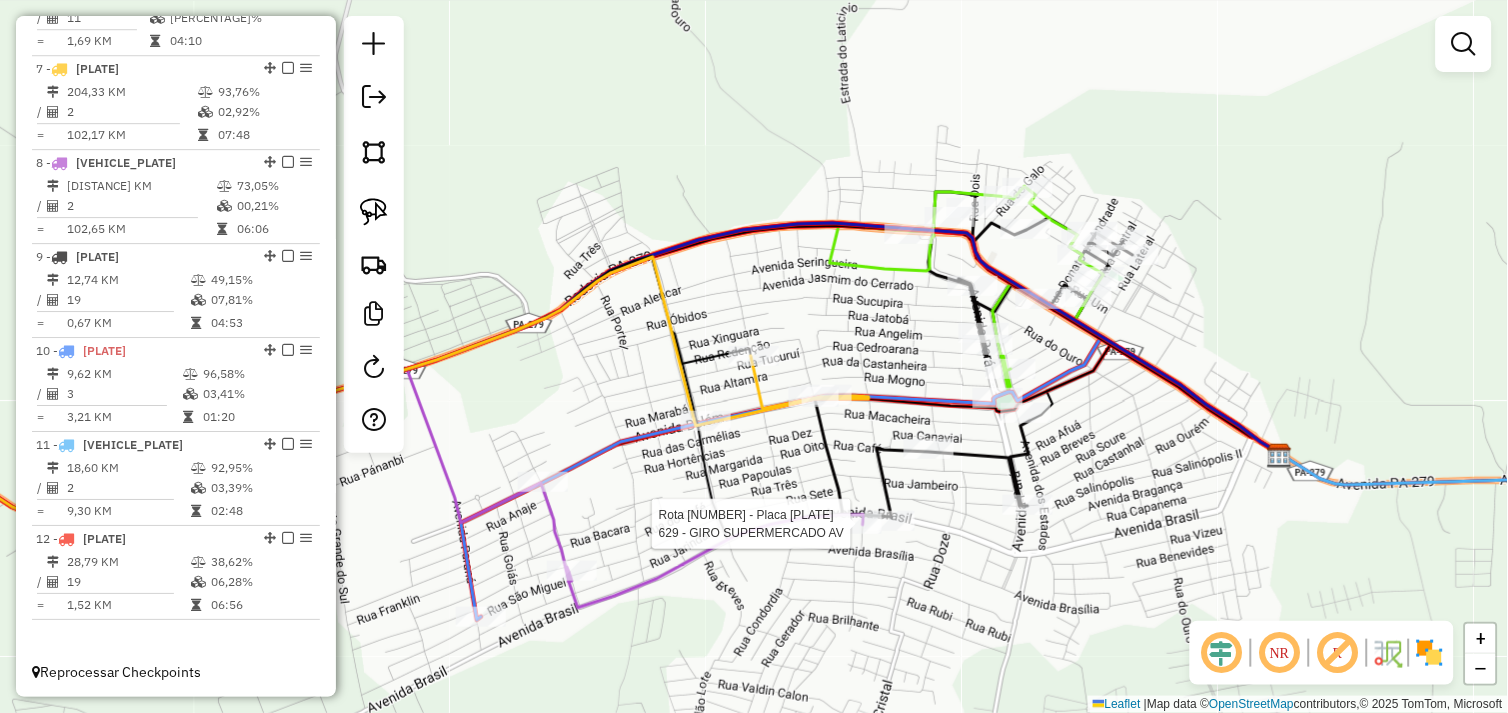 click 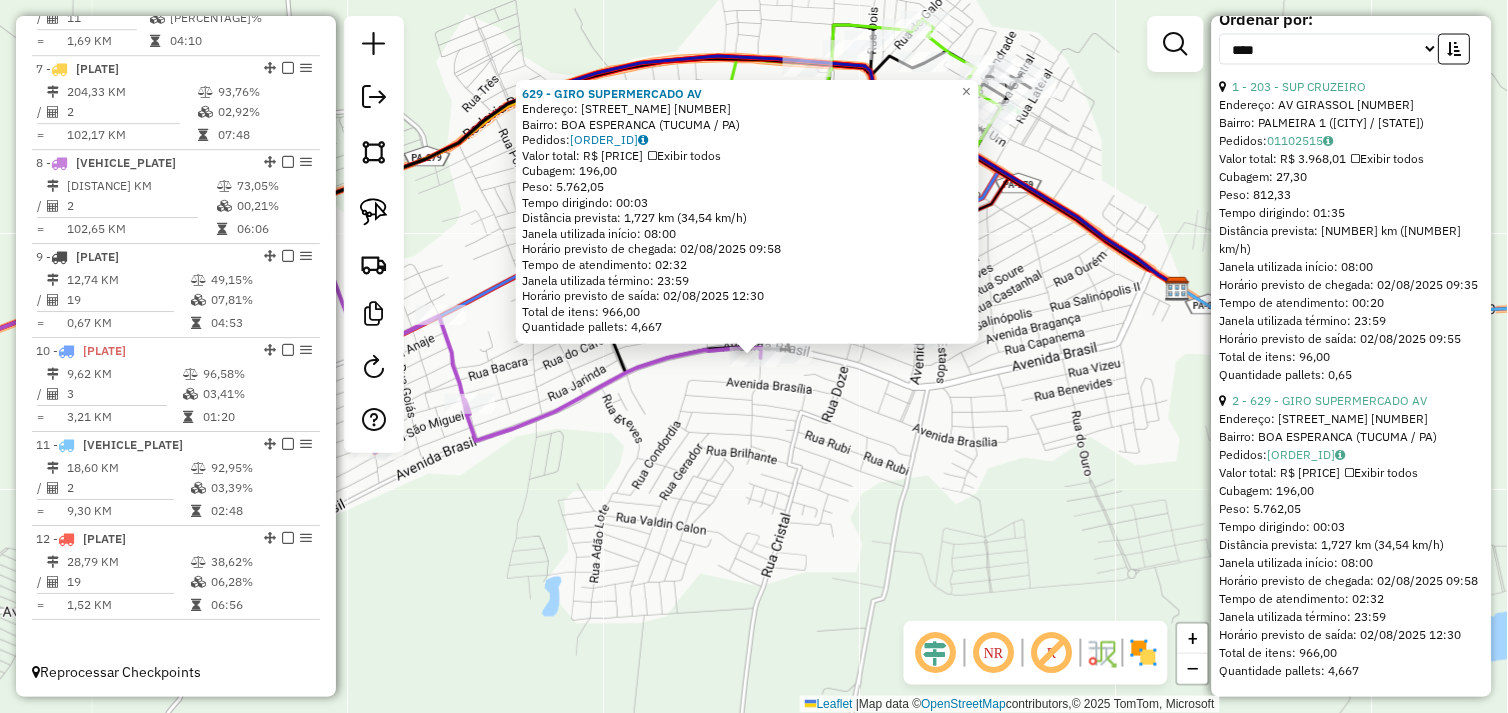 scroll, scrollTop: 147, scrollLeft: 0, axis: vertical 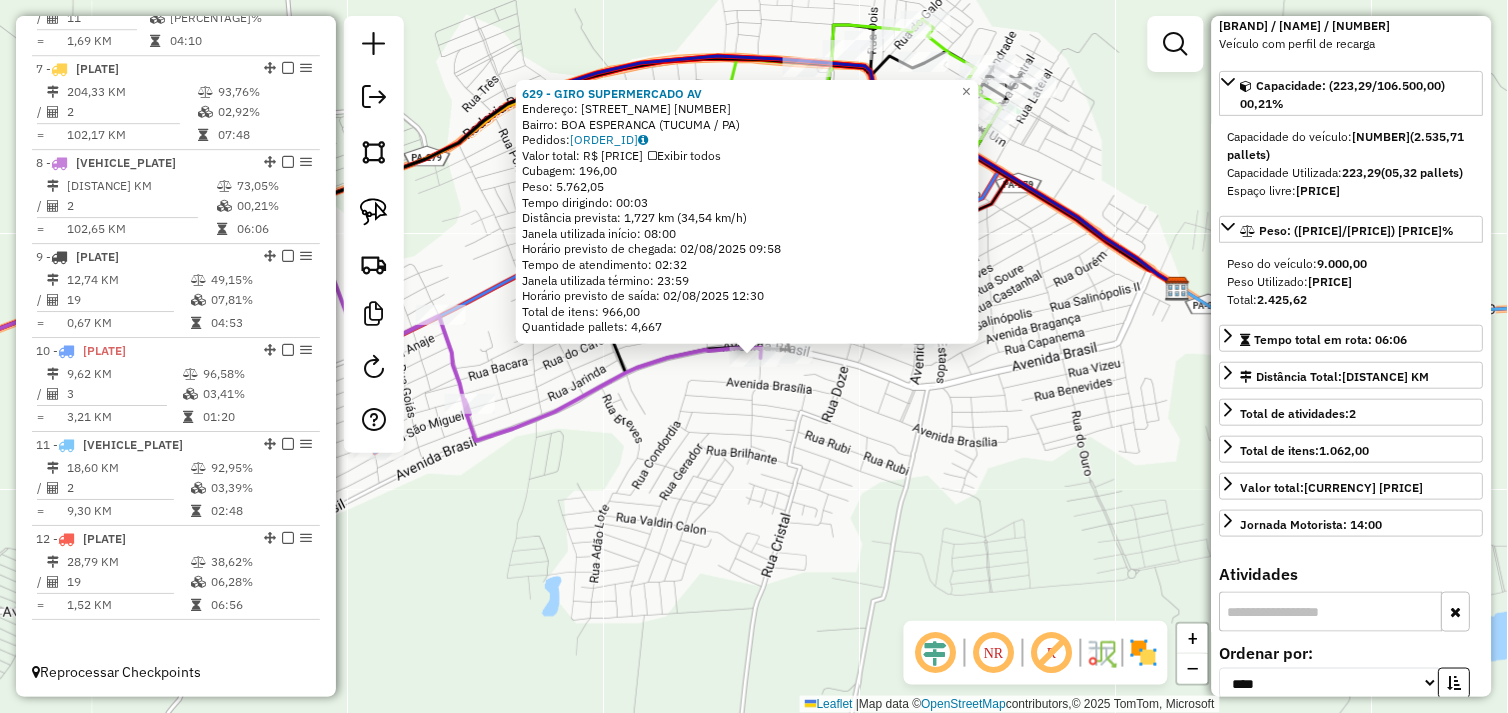 click on "629 - GIRO SUPERMERCADO AV  Endereço:  AV GOIAS 19   Bairro: BOA ESPERANCA ([CITY] / [STATE])   Pedidos:  01102508   Valor total: R$ 37.602,07   Exibir todos   Cubagem: 196,00  Peso: 5.762,05  Tempo dirigindo: 00:03   Distância prevista: 1,727 km (34,54 km/h)   Janela utilizada início: 08:00   Horário previsto de chegada: 02/08/2025 09:58   Tempo de atendimento: 02:32   Janela utilizada término: 23:59   Horário previsto de saída: 02/08/2025 12:30   Total de itens: 966,00   Quantidade pallets: 4,667  × Janela de atendimento Grade de atendimento Capacidade Transportadoras Veículos Cliente Pedidos  Rotas Selecione os dias da semana para filtrar as janelas de atendimento  Seg   Ter   Qua   Qui   Sex   Sáb   Dom  Informe o período da janela de atendimento: De: Até:  Filtrar exatamente a janela do cliente  Considerar janela de atendimento padrão  Selecione os dias da semana para filtrar as grades de atendimento  Seg   Ter   Qua   Qui   Sex   Sáb   Dom   Considerar clientes sem dia de atendimento cadastrado" 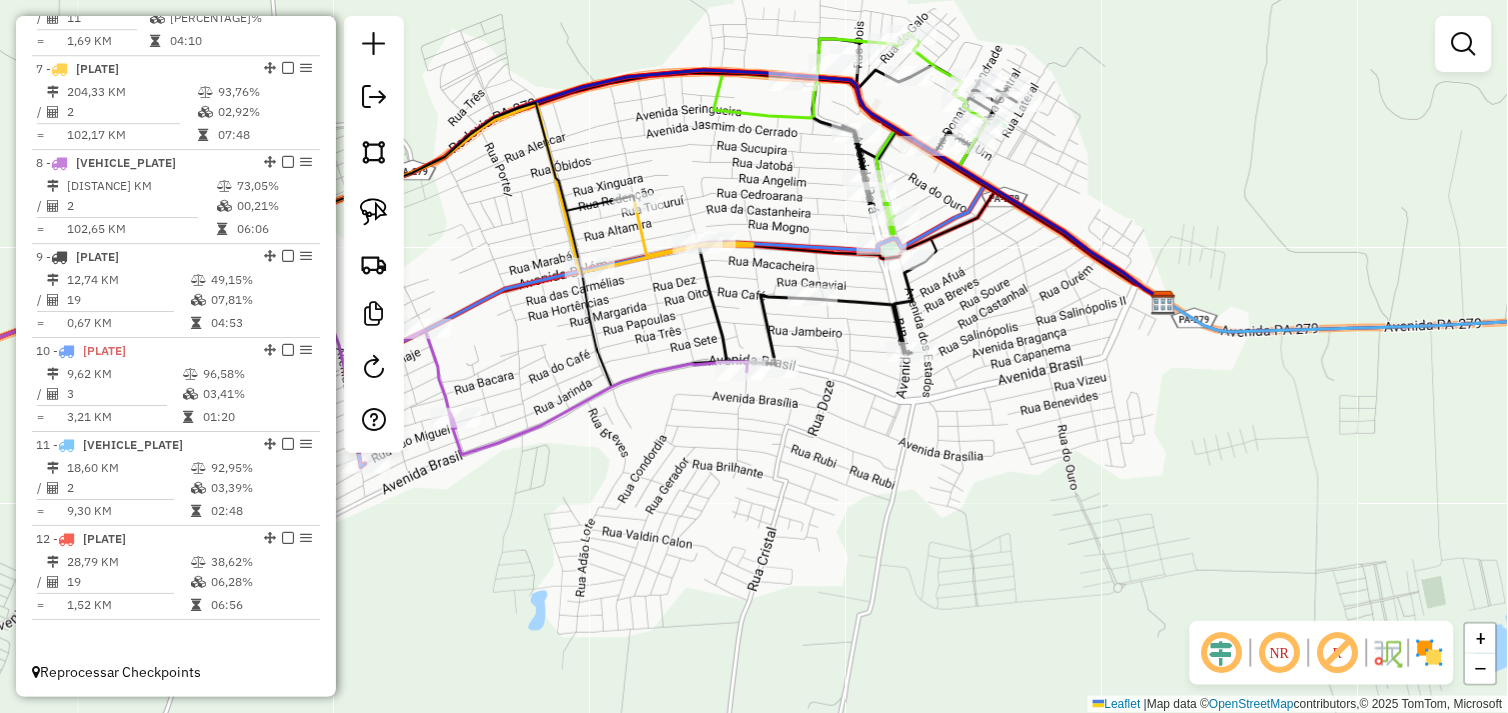 drag, startPoint x: 882, startPoint y: 412, endPoint x: 825, endPoint y: 460, distance: 74.518456 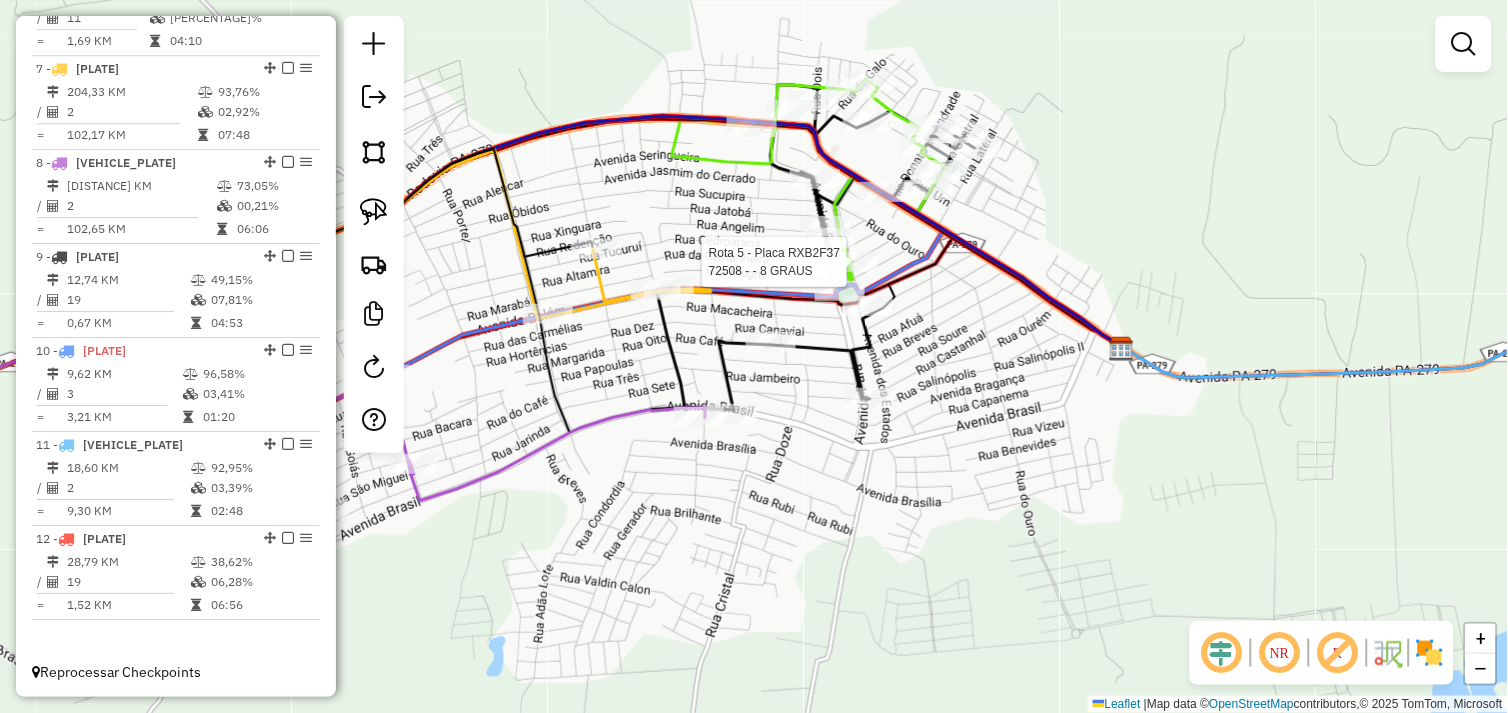 select on "*********" 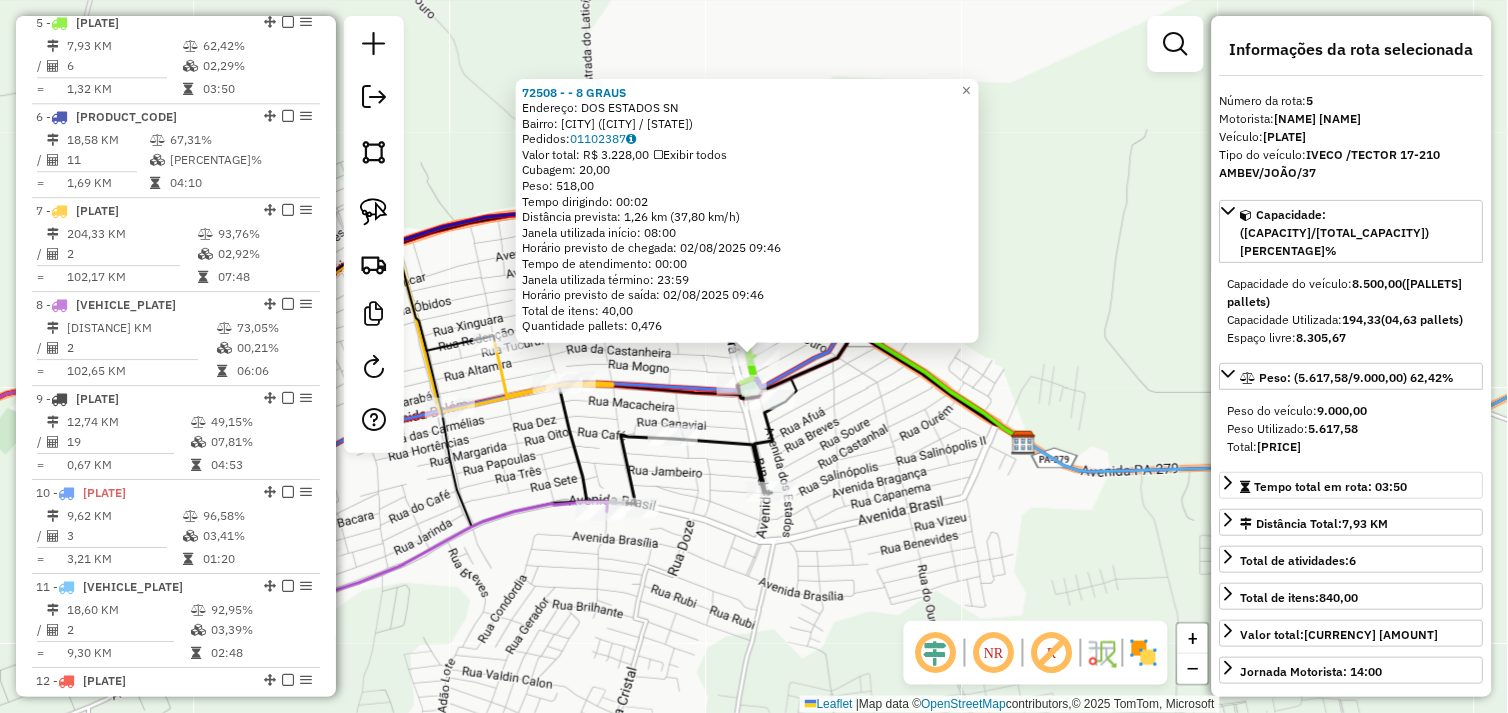 scroll, scrollTop: 1154, scrollLeft: 0, axis: vertical 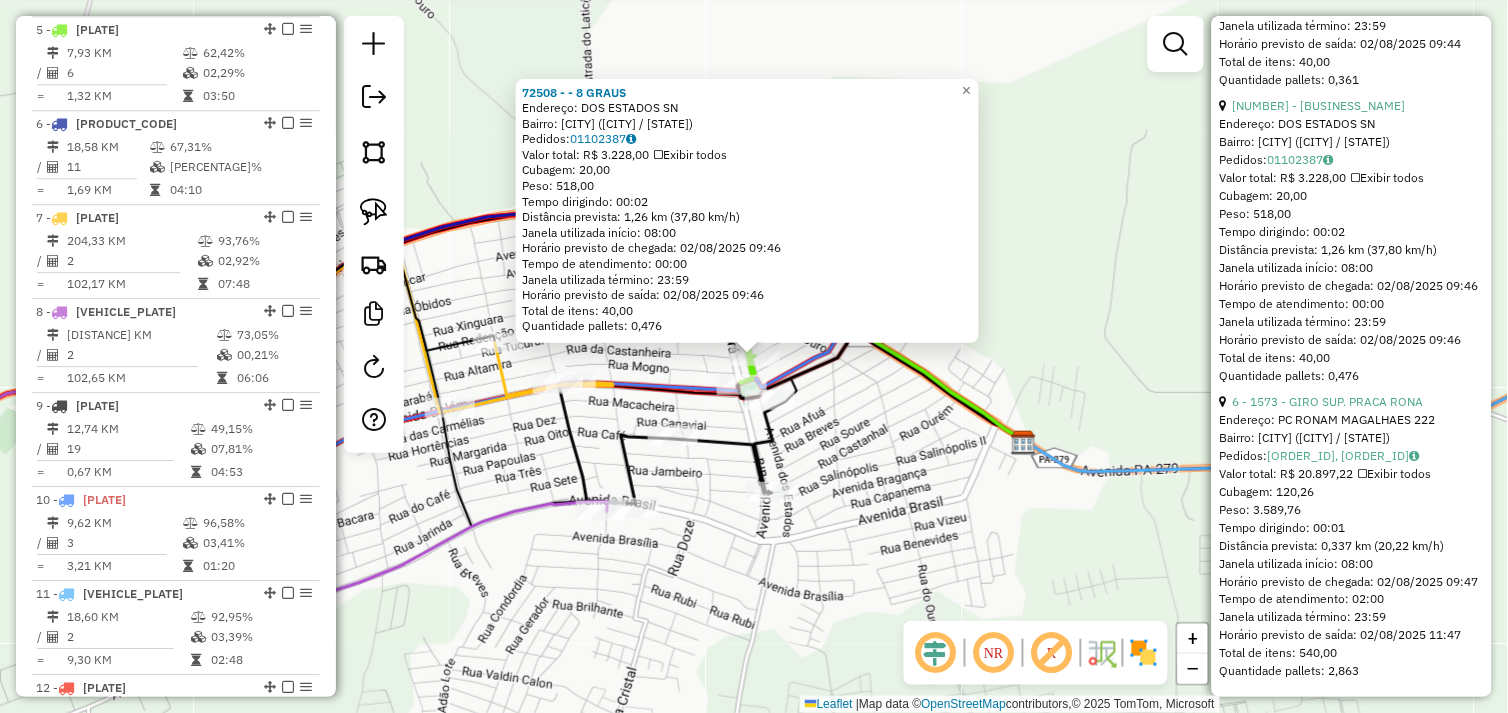 click on "[NUMBER] - - 8 GRAUS Endereço: DOS ESTADOS SN Bairro: CENTRO ([CITY] / [STATE]) Pedidos: 01102387 Valor total: R$ 3.228,00 Exibir todos Cubagem: 20,00 Peso: 518,00 Tempo dirigindo: 00:02 Distância prevista: 1,26 km (37,80 km/h) Janela utilizada início: 08:00 Horário previsto de chegada: 02/08/2025 09:46 Tempo de atendimento: 00:00 Janela utilizada término: 23:59 Horário previsto de saída: 02/08/2025 09:46 Total de itens: 40,00 Quantidade pallets: 0,476 × Janela de atendimento Grade de atendimento Capacidade Transportadoras Veículos Cliente Pedidos Rotas Selecione os dias de semana para filtrar as janelas de atendimento Seg Ter Qua Qui Sex Sáb Dom Informe o período da janela de atendimento: De: Até: Filtrar exatamente a janela do cliente Considerar janela de atendimento padrão Selecione os dias de semana para filtrar as grades de atendimento Seg Ter Qua Qui Sex Sáb Dom Considerar clientes sem dia de atendimento cadastrado Peso mínimo: +" 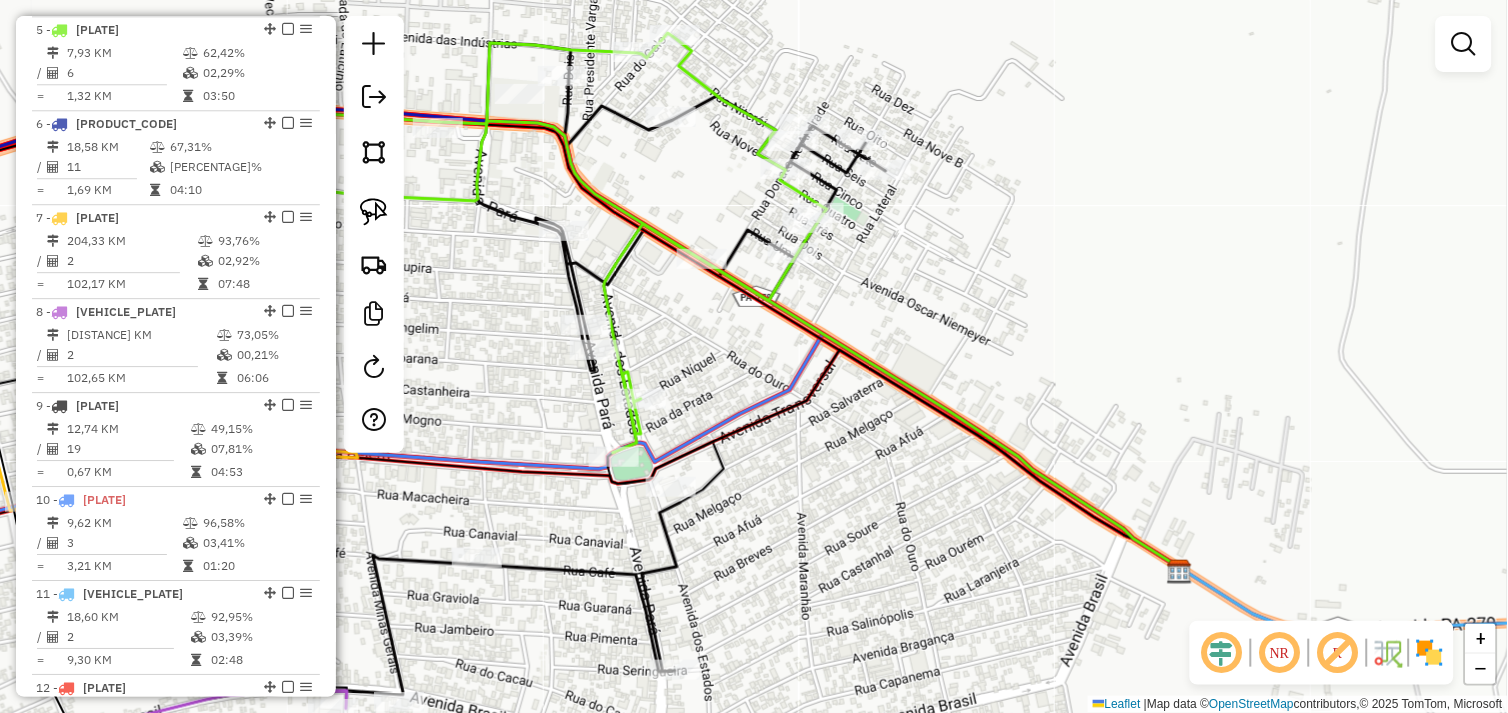 drag, startPoint x: 887, startPoint y: 215, endPoint x: 1018, endPoint y: 253, distance: 136.40015 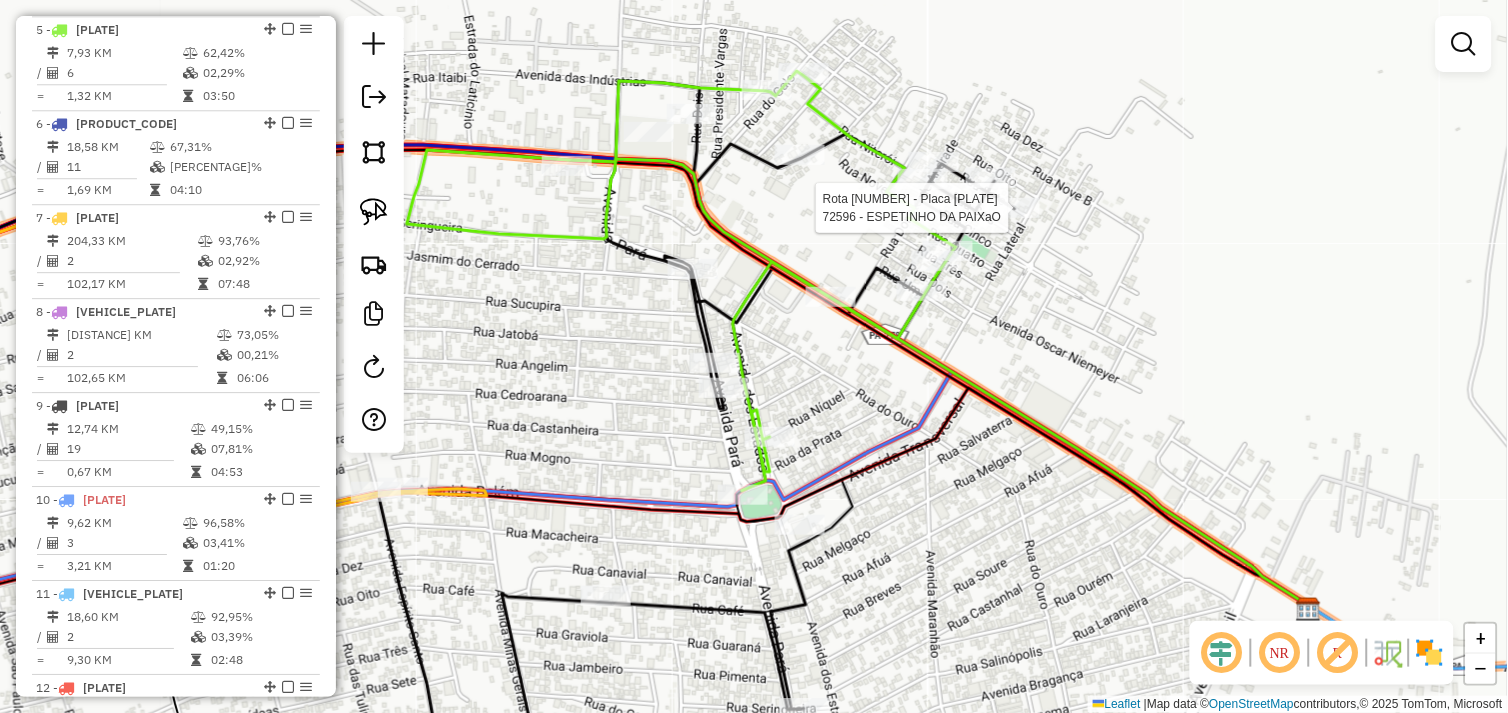 select on "*********" 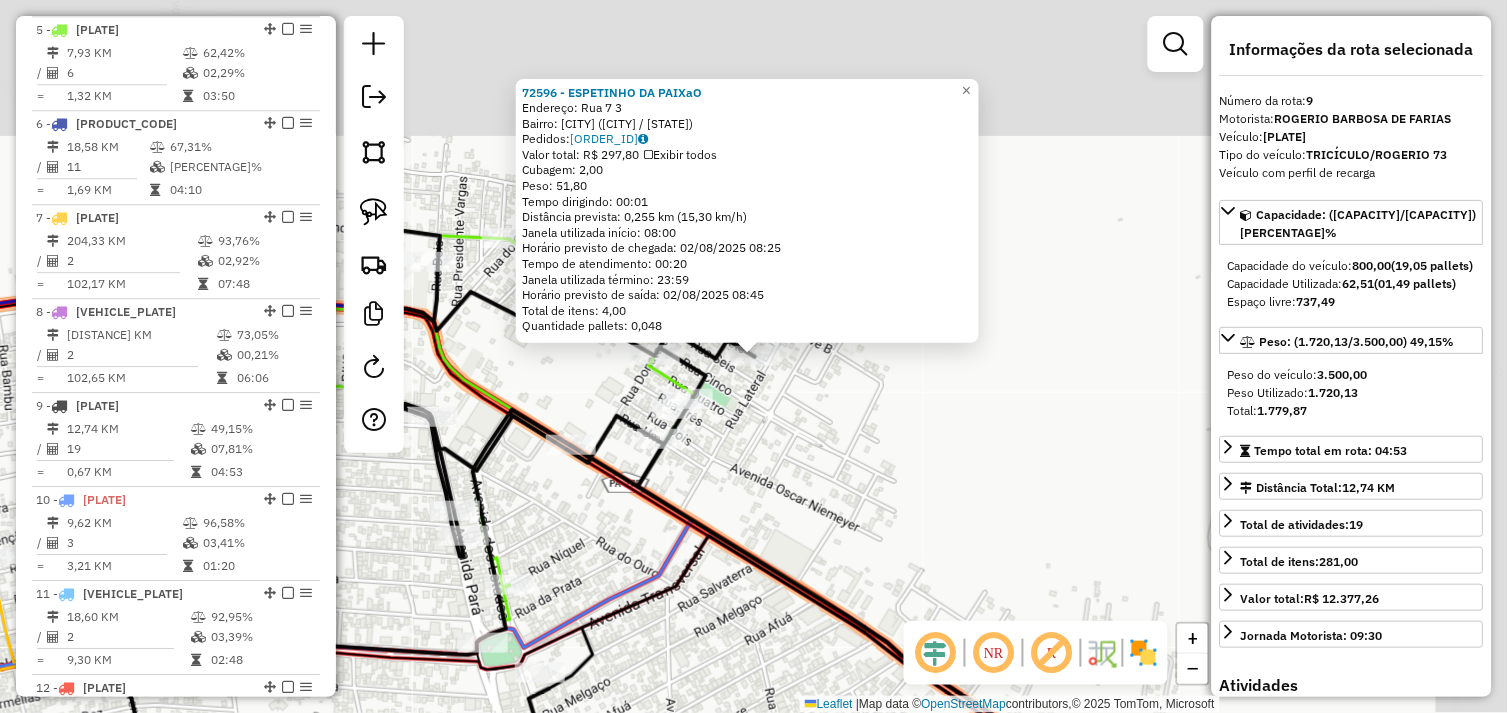 scroll, scrollTop: 1303, scrollLeft: 0, axis: vertical 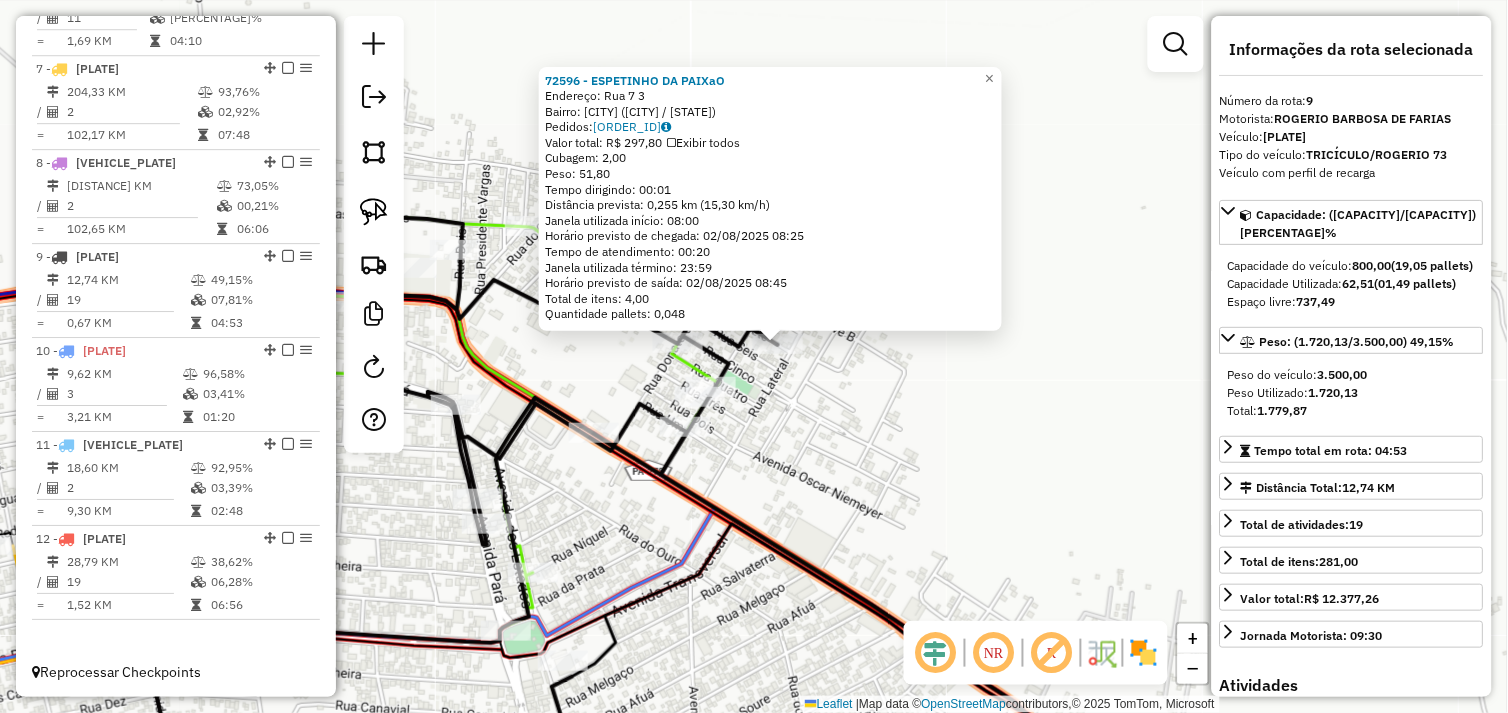 drag, startPoint x: 938, startPoint y: 410, endPoint x: 1072, endPoint y: 344, distance: 149.37202 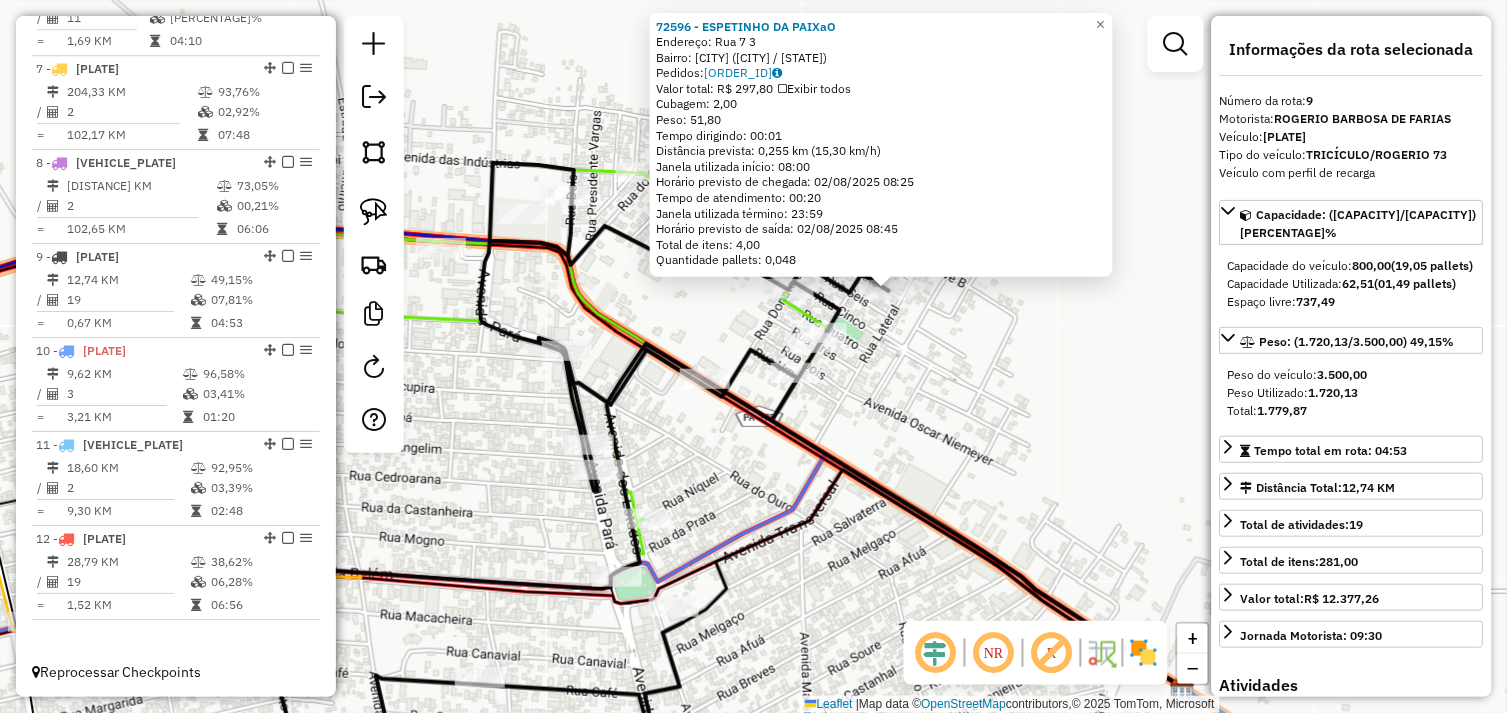 click on "Endereço:  [STREET] [NUMBER]   Bairro: [CITY] ([CITY] / [STATE])   Pedidos:  [ORDER_ID]   Valor total: R$ [PRICE]   Exibir todos   Cubagem: [CUBAGE]  Peso: [WEIGHT]  Tempo dirigindo: [TIME]   Distância prevista: [DISTANCE] km ([SPEED] km/h)   Janela utilizada início: [TIME]   Horário previsto de chegada: [DATE] [TIME]   Tempo de atendimento: [TIME]   Janela utilizada término: [TIME]   Horário previsto de saída: [DATE] [TIME]   Total de itens: [ITEMS]   Quantidade pallets: [PALLETS]  × Janela de atendimento Grade de atendimento Capacidade Transportadoras Veículos Cliente Pedidos  Rotas Selecione os dias de semana para filtrar as janelas de atendimento  Seg   Ter   Qua   Qui   Sex   Sáb   Dom  Informe o período da janela de atendimento: De: Até:  Filtrar exatamente a janela do cliente  Considerar janela de atendimento padrão  Selecione os dias de semana para filtrar as grades de atendimento  Seg   Ter   Qua   Qui   Sex   Sáb   Dom   Considerar clientes sem dia de atendimento cadastrado  De:   Até:" 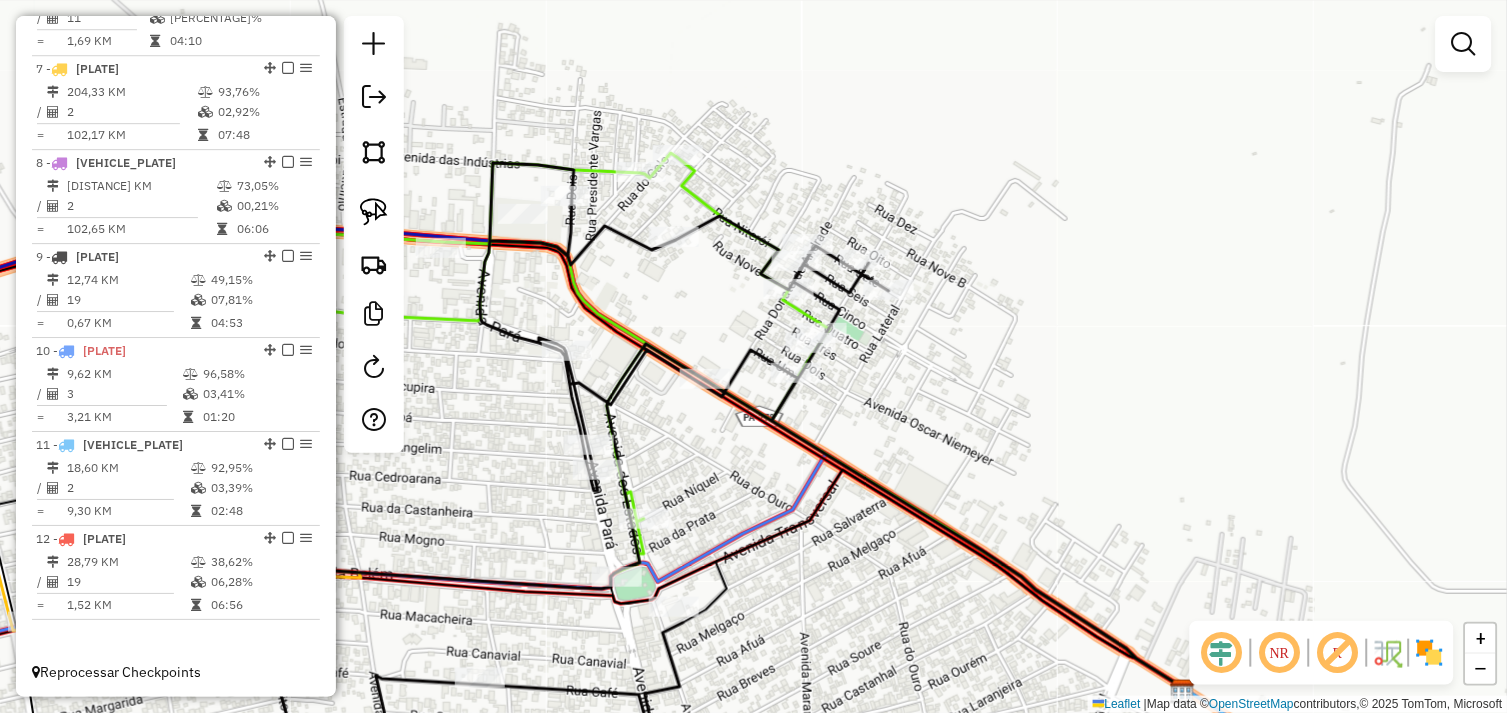 drag, startPoint x: 941, startPoint y: 340, endPoint x: 978, endPoint y: 285, distance: 66.287254 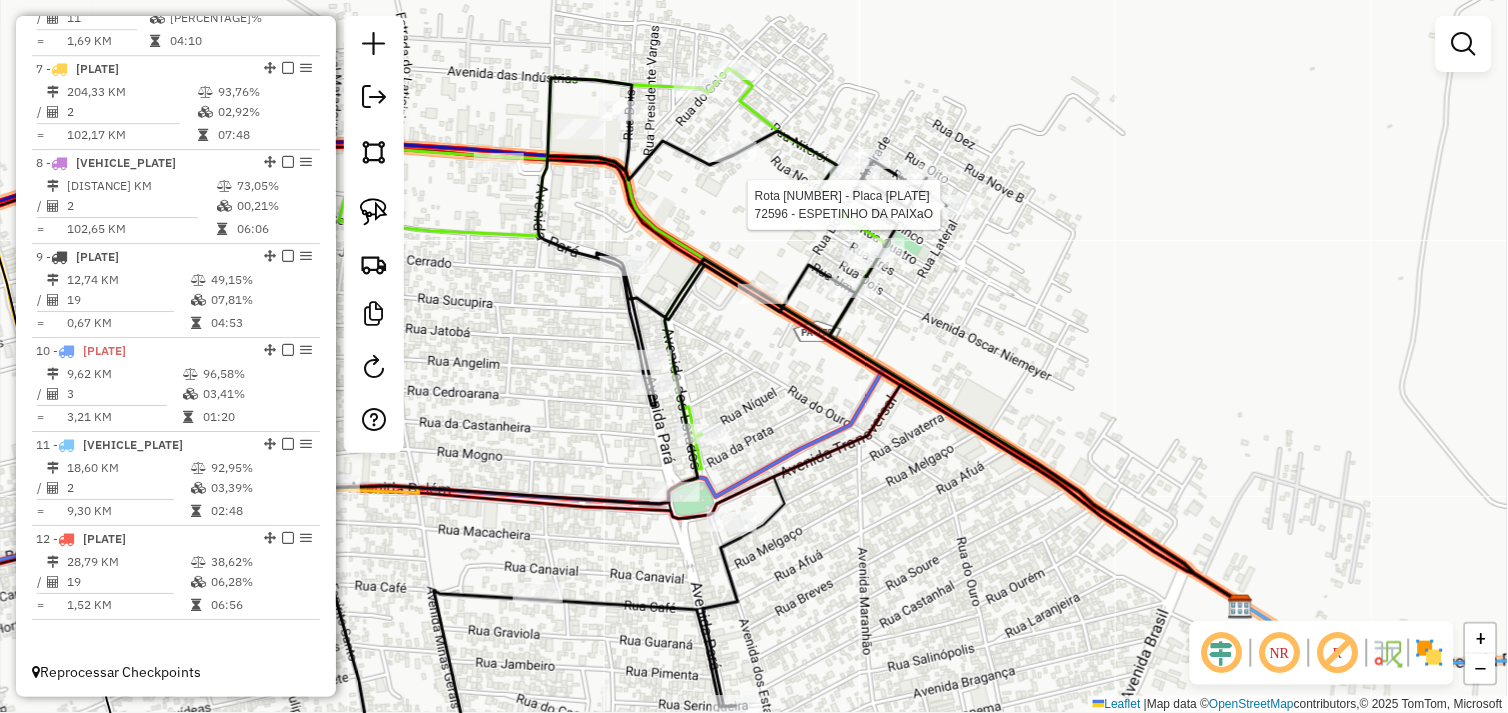 select on "*********" 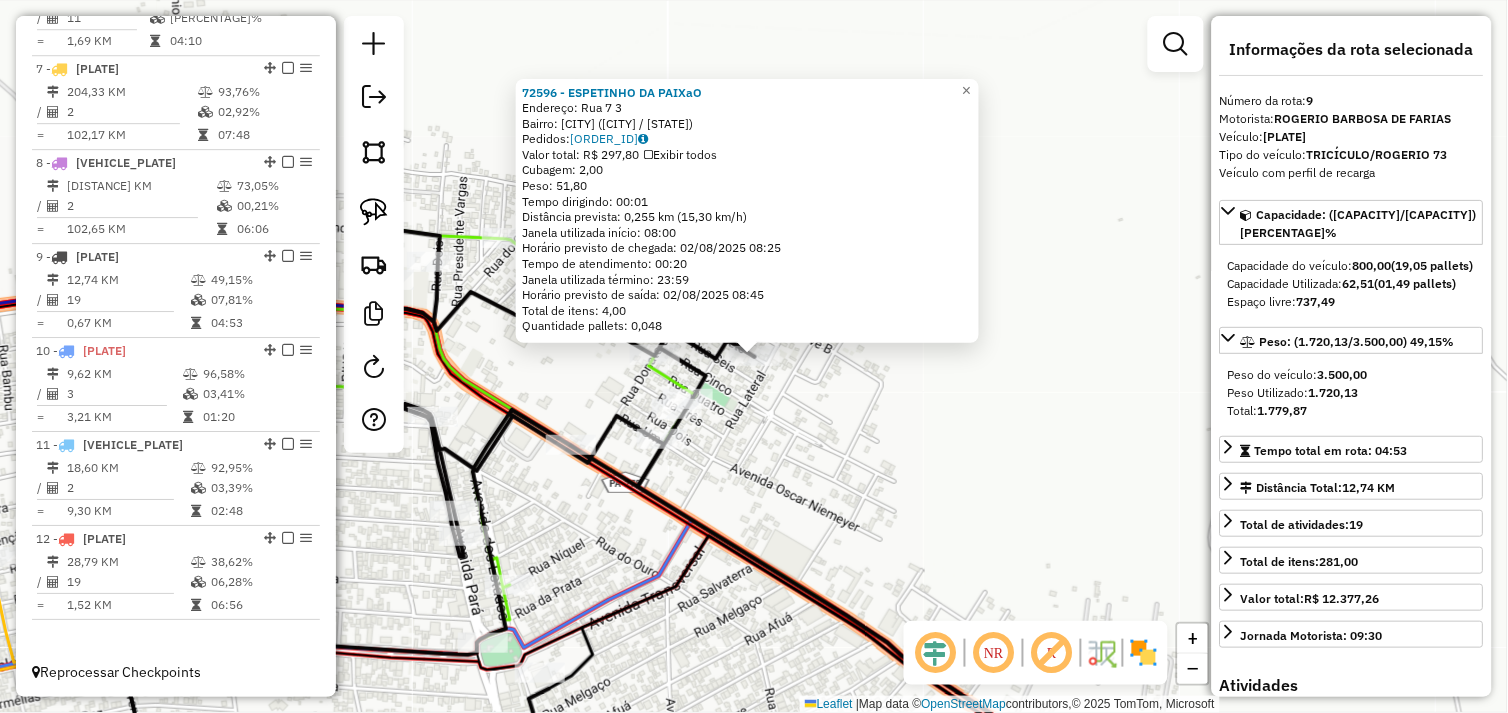 click on "Endereço:  [STREET] [NUMBER]   Bairro: [CITY] ([CITY] / [STATE])   Pedidos:  [ORDER_ID]   Valor total: R$ [PRICE]   Exibir todos   Cubagem: [CUBAGE]  Peso: [WEIGHT]  Tempo dirigindo: [TIME]   Distância prevista: [DISTANCE] km ([SPEED] km/h)   Janela utilizada início: [TIME]   Horário previsto de chegada: [DATE] [TIME]   Tempo de atendimento: [TIME]   Janela utilizada término: [TIME]   Horário previsto de saída: [DATE] [TIME]   Total de itens: [ITEMS]   Quantidade pallets: [PALLETS]  × Janela de atendimento Grade de atendimento Capacidade Transportadoras Veículos Cliente Pedidos  Rotas Selecione os dias de semana para filtrar as janelas de atendimento  Seg   Ter   Qua   Qui   Sex   Sáb   Dom  Informe o período da janela de atendimento: De: Até:  Filtrar exatamente a janela do cliente  Considerar janela de atendimento padrão  Selecione os dias de semana para filtrar as grades de atendimento  Seg   Ter   Qua   Qui   Sex   Sáb   Dom   Considerar clientes sem dia de atendimento cadastrado  De:   Até:" 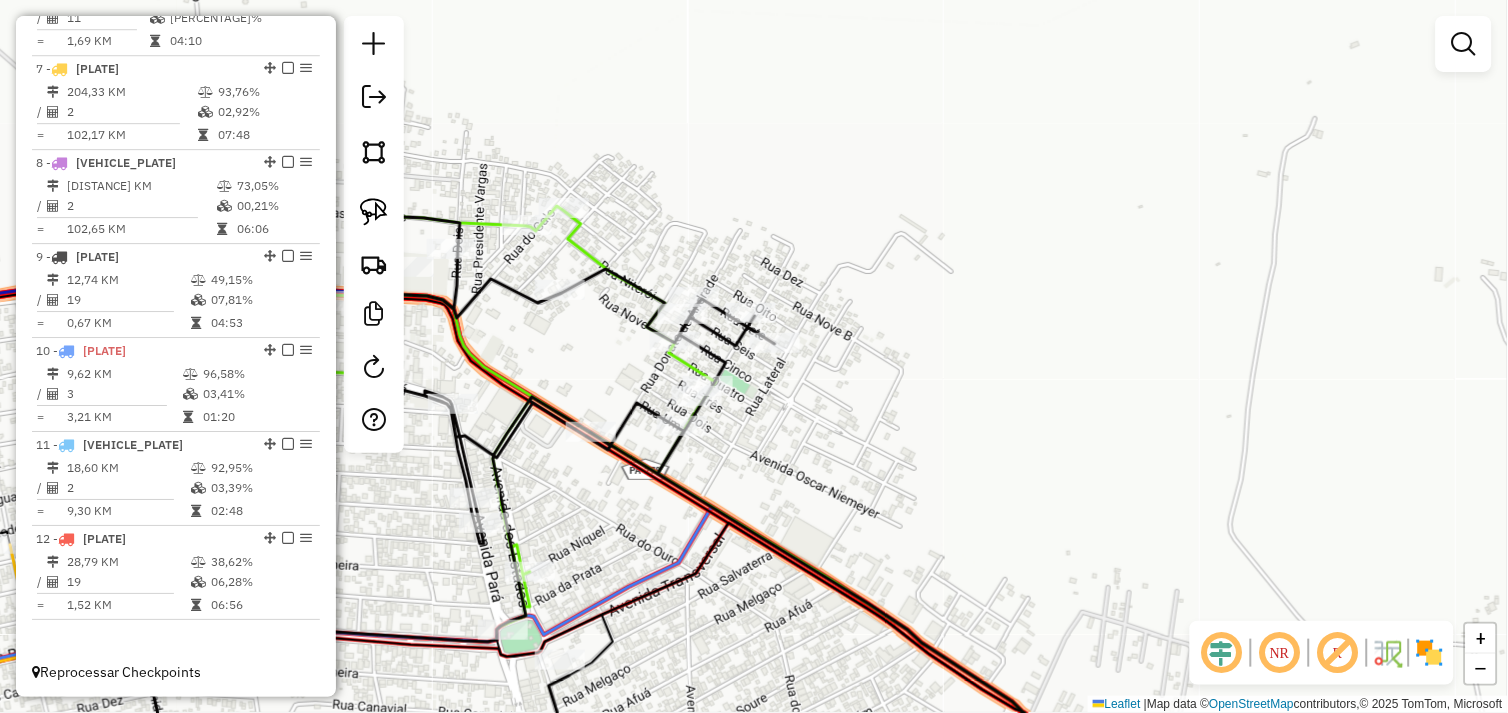 drag, startPoint x: 795, startPoint y: 438, endPoint x: 1003, endPoint y: 250, distance: 280.3712 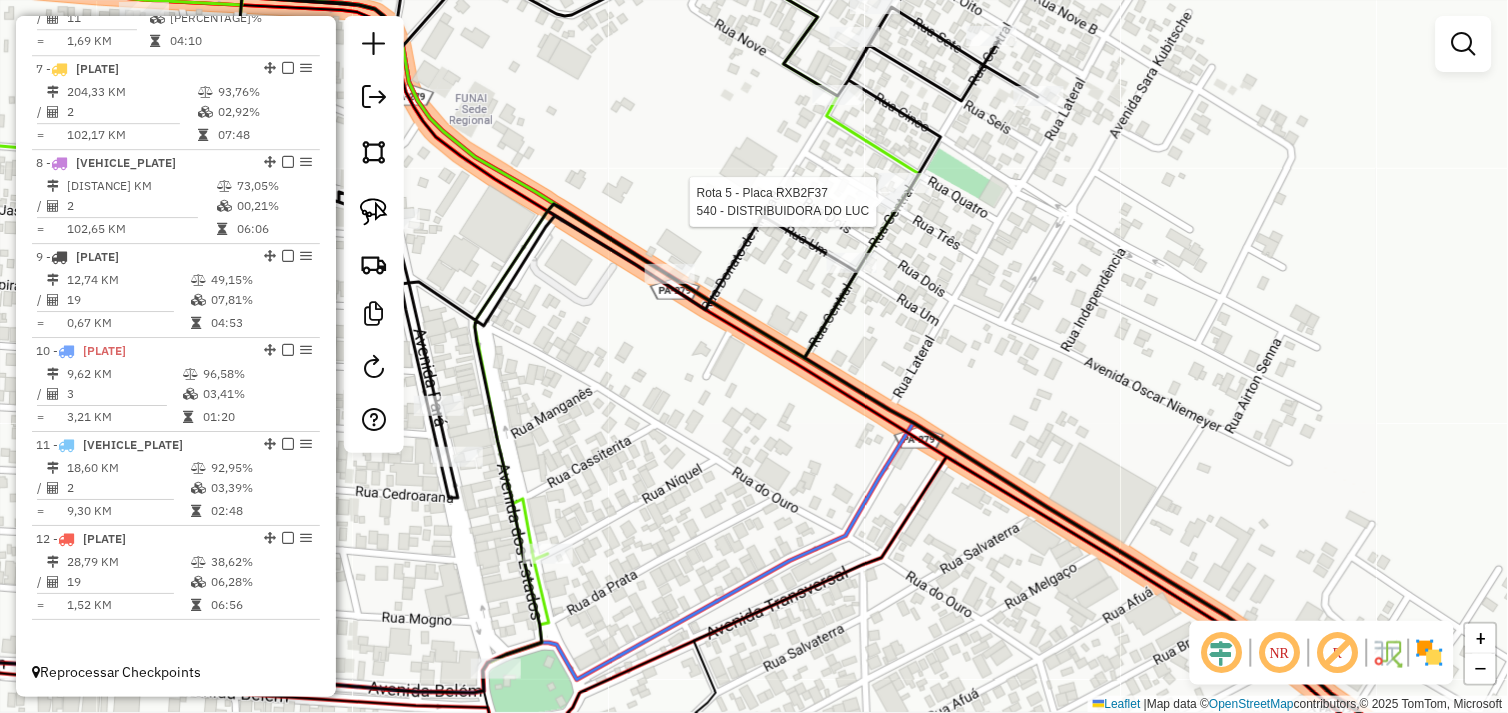 select on "*********" 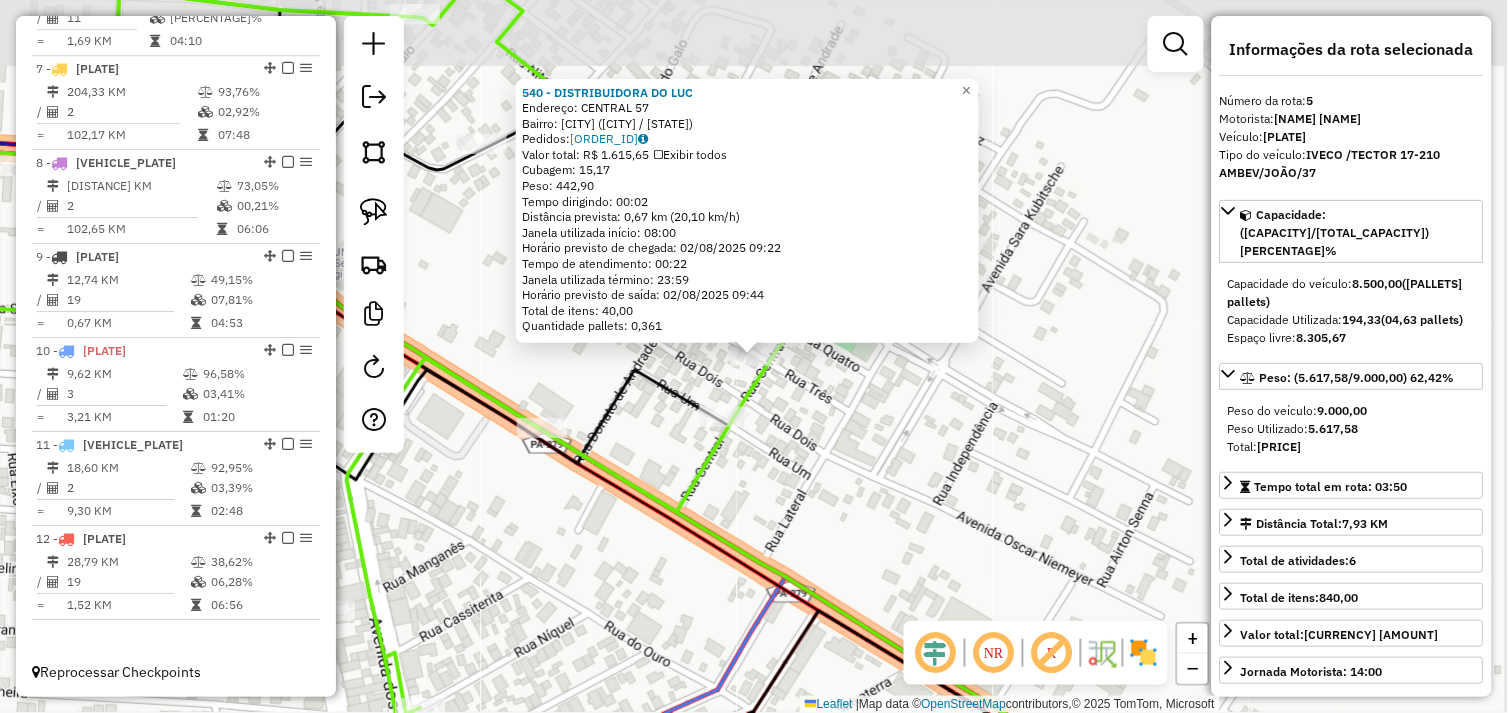 scroll, scrollTop: 1154, scrollLeft: 0, axis: vertical 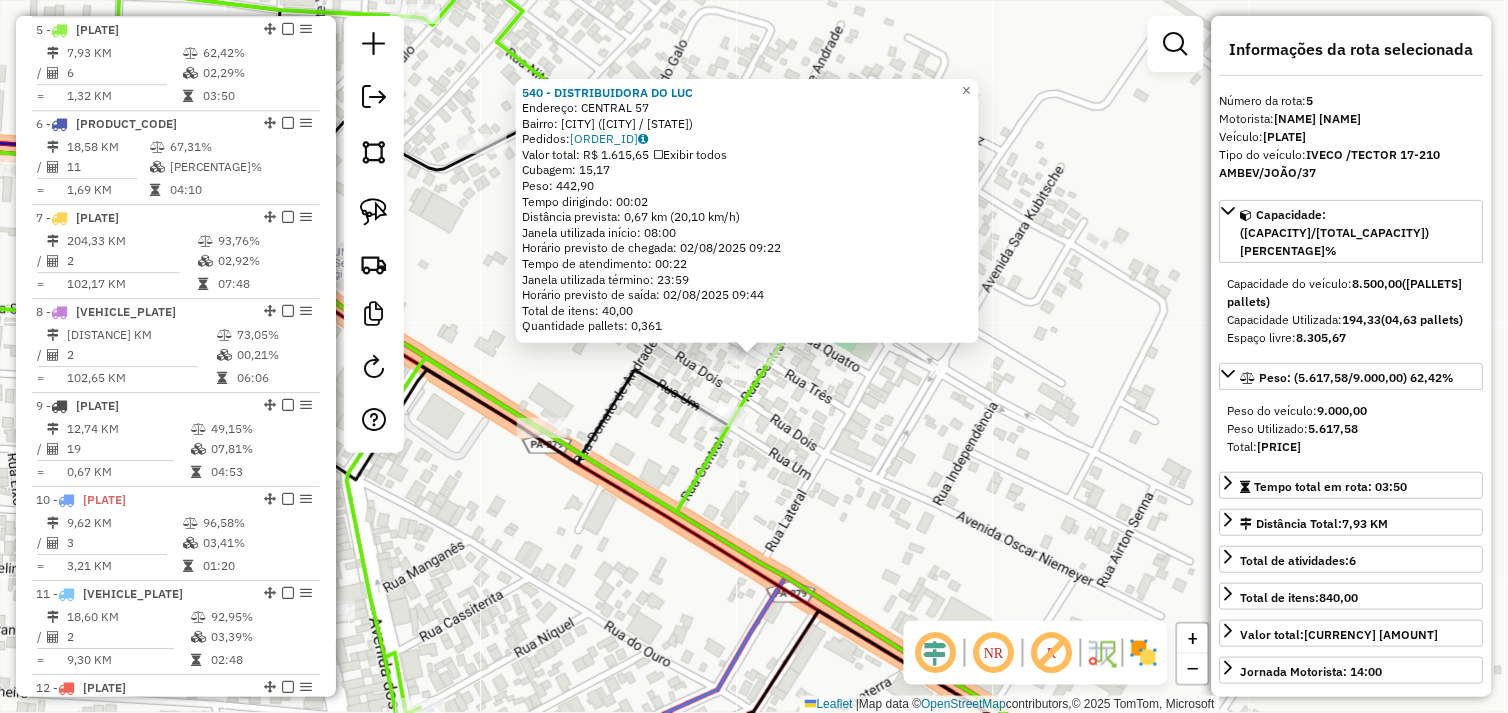 drag, startPoint x: 620, startPoint y: 554, endPoint x: 606, endPoint y: 578, distance: 27.784887 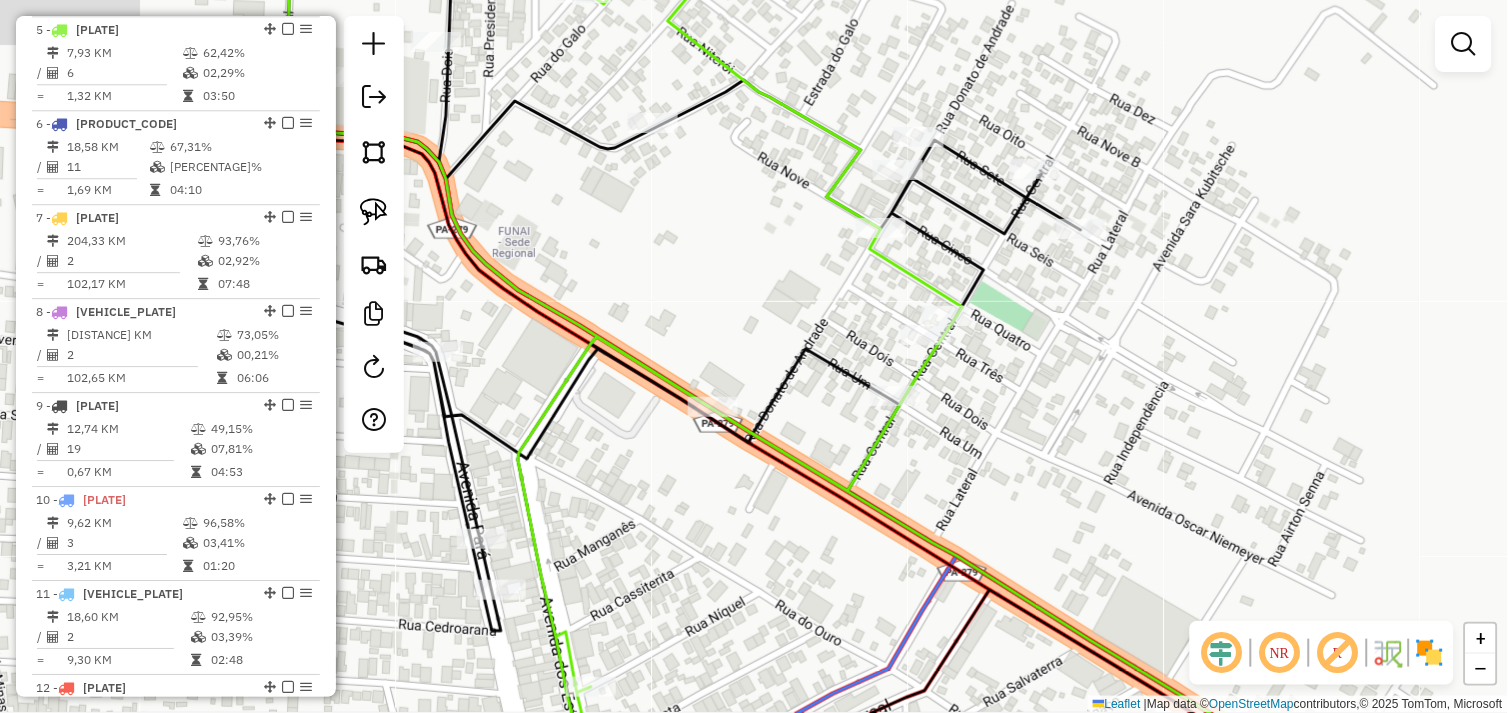 drag, startPoint x: 710, startPoint y: 570, endPoint x: 776, endPoint y: 547, distance: 69.89278 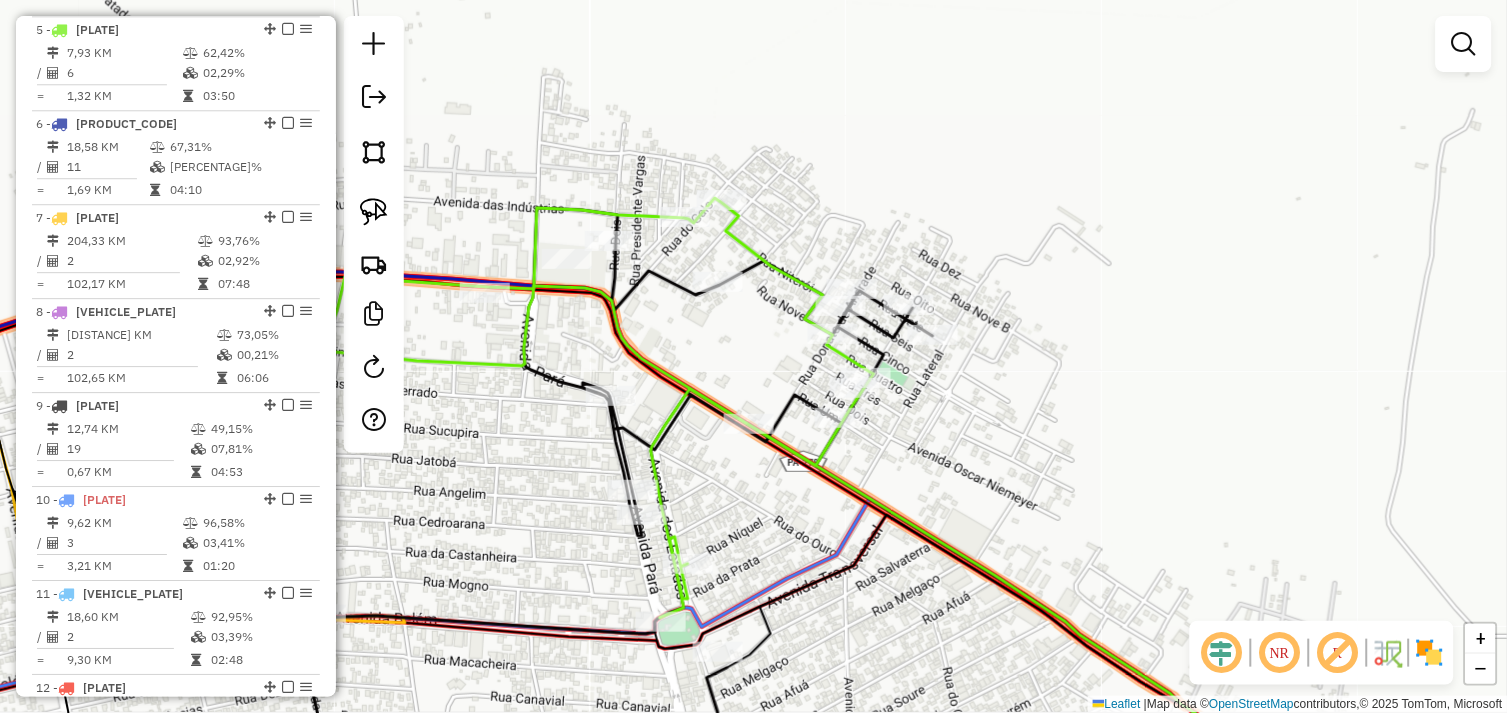 drag, startPoint x: 747, startPoint y: 496, endPoint x: 880, endPoint y: 370, distance: 183.20753 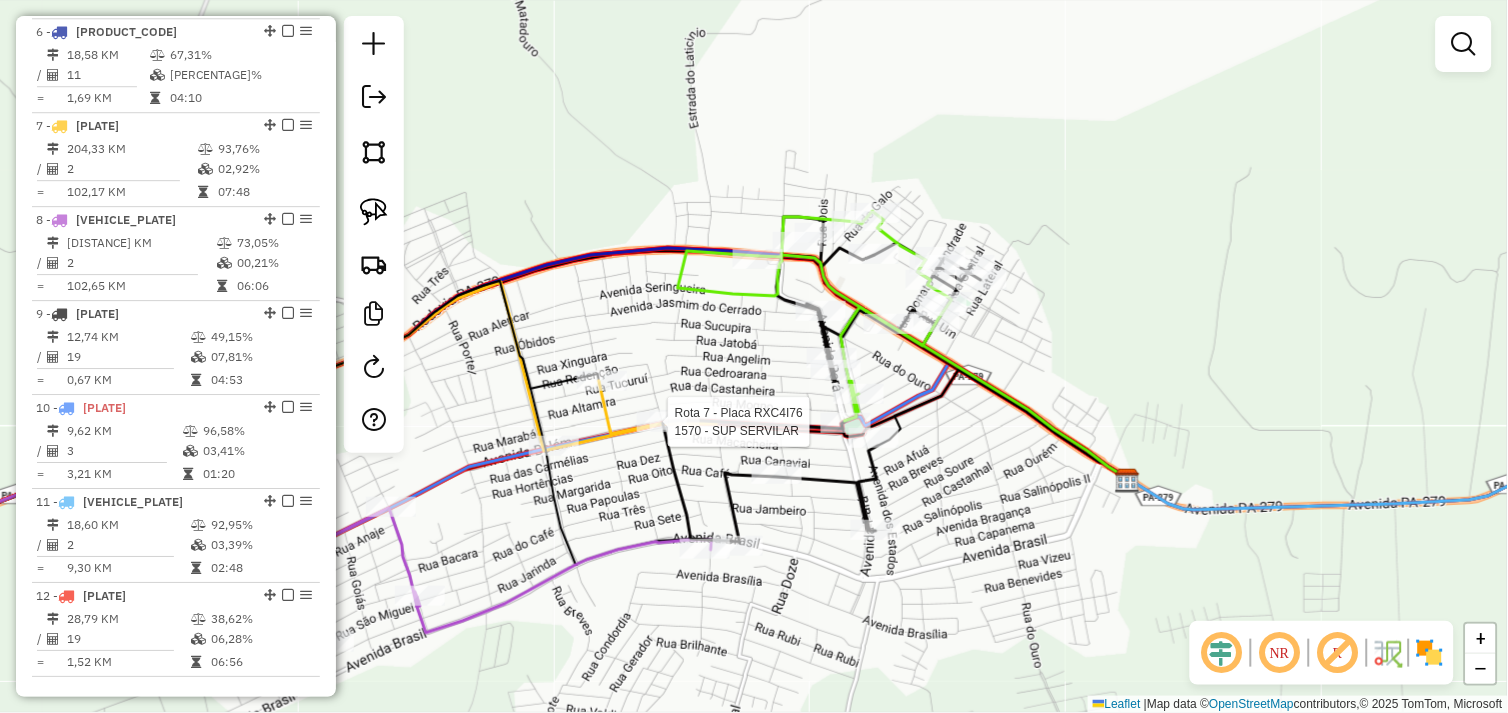 select on "*********" 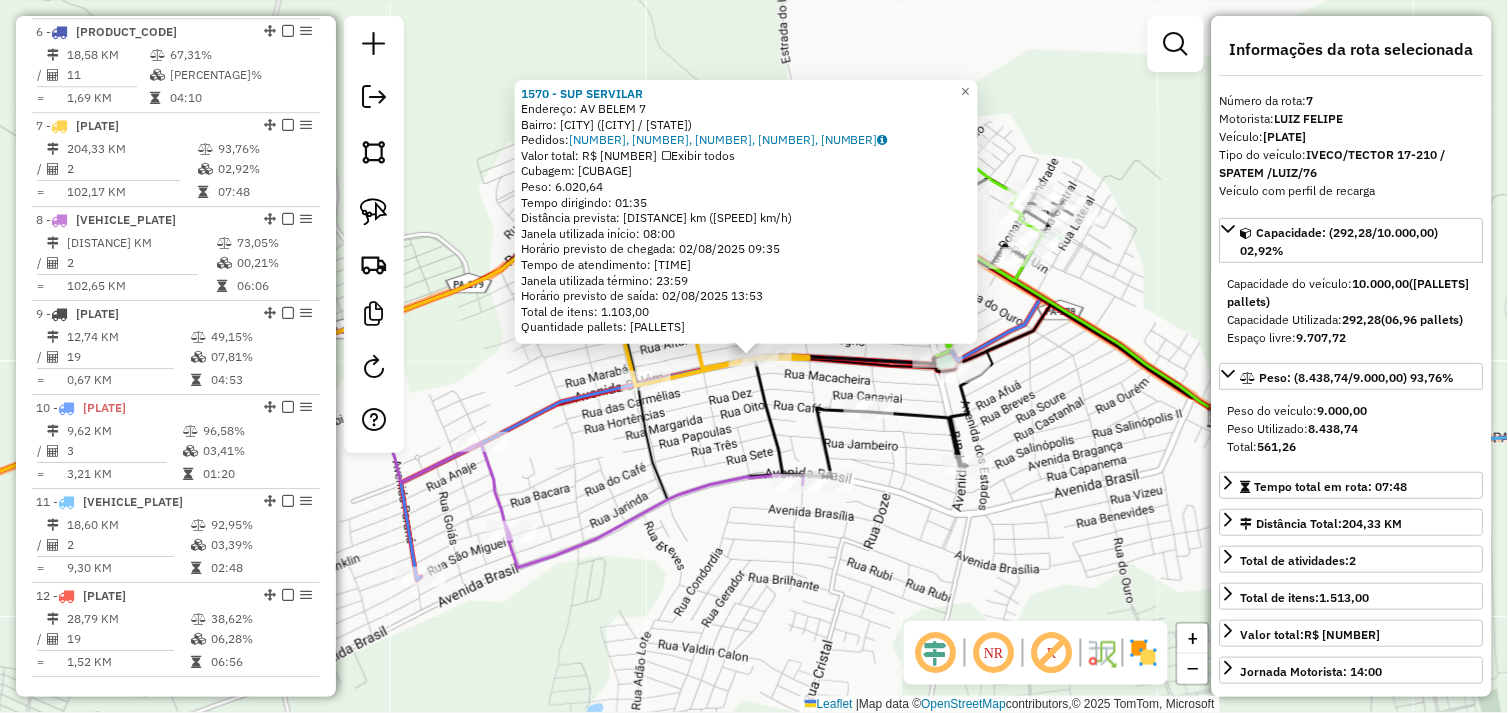 scroll, scrollTop: 1303, scrollLeft: 0, axis: vertical 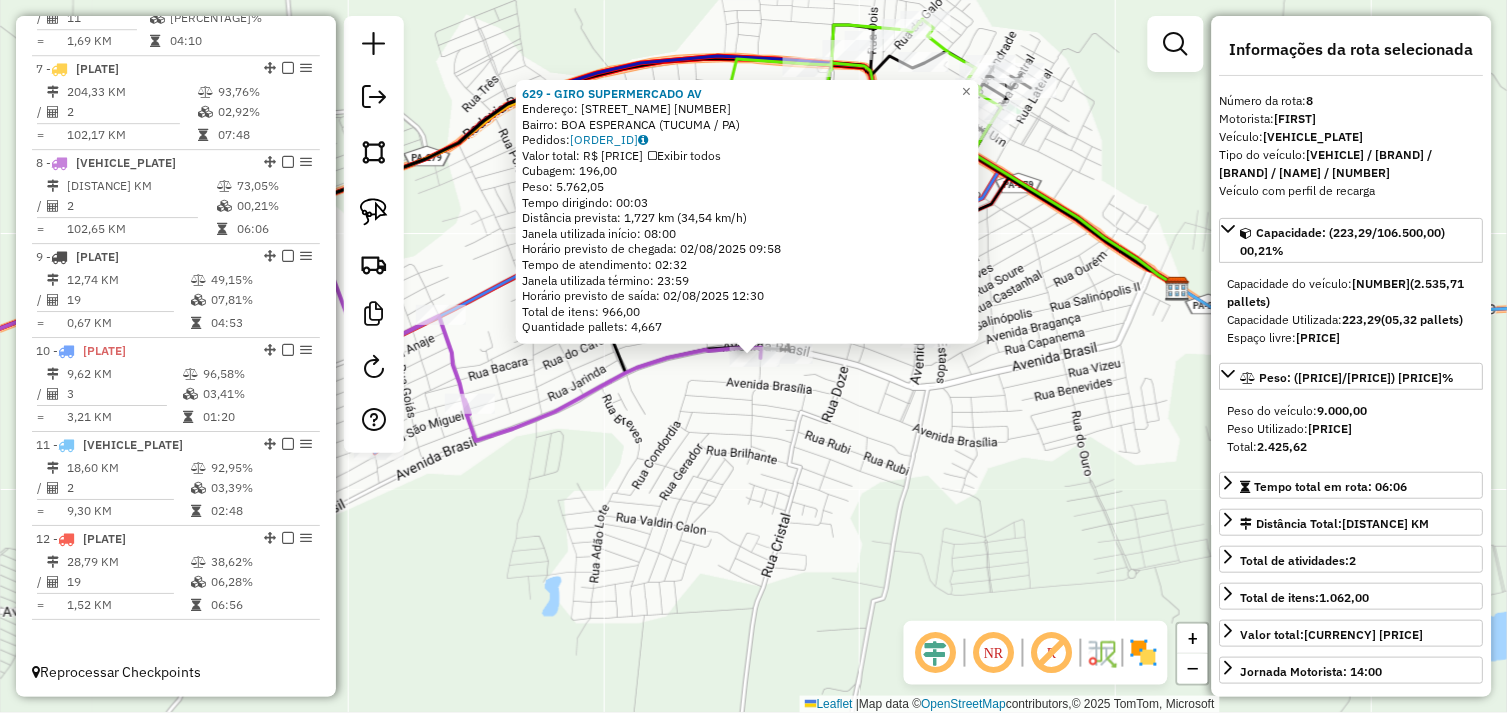 click on "629 - GIRO SUPERMERCADO AV  Endereço:  AV GOIAS 19   Bairro: BOA ESPERANCA ([CITY] / [STATE])   Pedidos:  01102508   Valor total: R$ 37.602,07   Exibir todos   Cubagem: 196,00  Peso: 5.762,05  Tempo dirigindo: 00:03   Distância prevista: 1,727 km (34,54 km/h)   Janela utilizada início: 08:00   Horário previsto de chegada: 02/08/2025 09:58   Tempo de atendimento: 02:32   Janela utilizada término: 23:59   Horário previsto de saída: 02/08/2025 12:30   Total de itens: 966,00   Quantidade pallets: 4,667  × Janela de atendimento Grade de atendimento Capacidade Transportadoras Veículos Cliente Pedidos  Rotas Selecione os dias da semana para filtrar as janelas de atendimento  Seg   Ter   Qua   Qui   Sex   Sáb   Dom  Informe o período da janela de atendimento: De: Até:  Filtrar exatamente a janela do cliente  Considerar janela de atendimento padrão  Selecione os dias da semana para filtrar as grades de atendimento  Seg   Ter   Qua   Qui   Sex   Sáb   Dom   Considerar clientes sem dia de atendimento cadastrado" 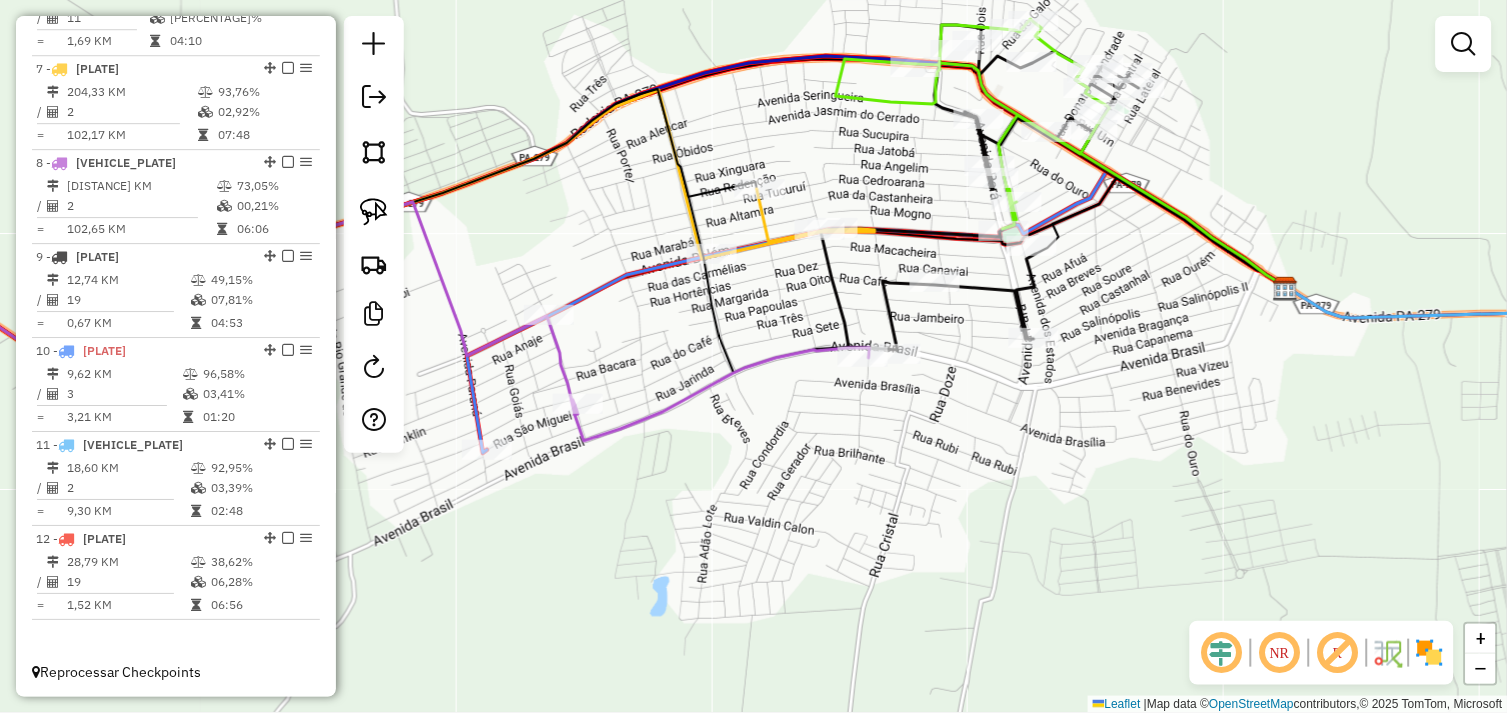 drag, startPoint x: 631, startPoint y: 470, endPoint x: 725, endPoint y: 458, distance: 94.76286 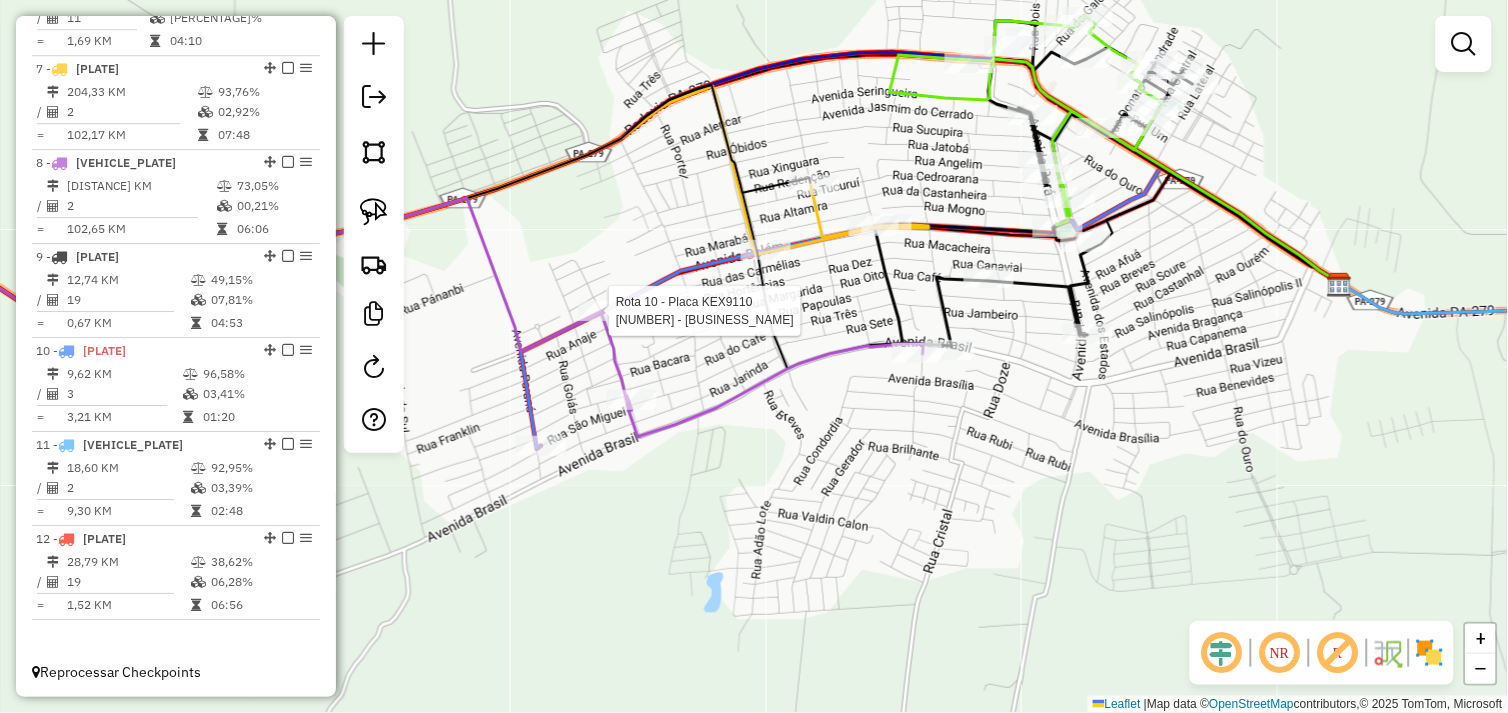 select on "*********" 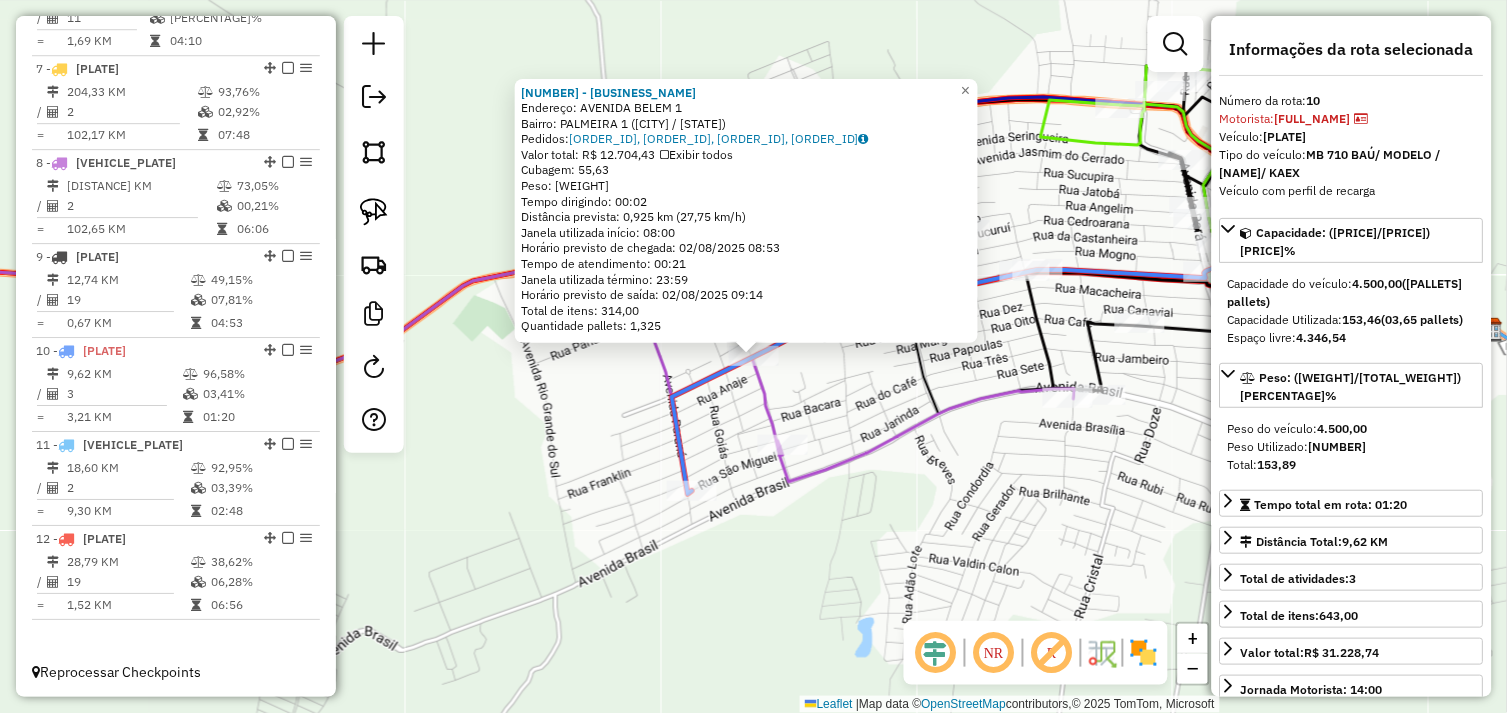 click on "54557 - DISTRIBUIDORA SKINAO  Endereço:  AVENIDA BELEM [NUMBER]   Bairro: PALMEIRA 1 ([CITY] / [STATE])   Pedidos:  01102446, 01102510, 01102541, 01102447   Valor total: R$ 12.704,43   Exibir todos   Cubagem: 55,63  Peso: 1.587,75  Tempo dirigindo: 00:02   Distância prevista: 0,925 km (27,75 km/h)   Janela utilizada início: 08:00   Horário previsto de chegada: 02/08/2025 08:53   Tempo de atendimento: 00:21   Janela utilizada término: 23:59   Horário previsto de saída: 02/08/2025 09:14   Total de itens: 314,00   Quantidade pallets: 1,325  × Janela de atendimento Grade de atendimento Capacidade Transportadoras Veículos Cliente Pedidos  Rotas Selecione os dias de semana para filtrar as janelas de atendimento  Seg   Ter   Qua   Qui   Sex   Sáb   Dom  Informe o período da janela de atendimento: De: Até:  Filtrar exatamente a janela do cliente  Considerar janela de atendimento padrão  Selecione os dias de semana para filtrar as grades de atendimento  Seg   Ter   Qua   Qui   Sex   Sáb   Dom   Peso mínimo:   De:  +" 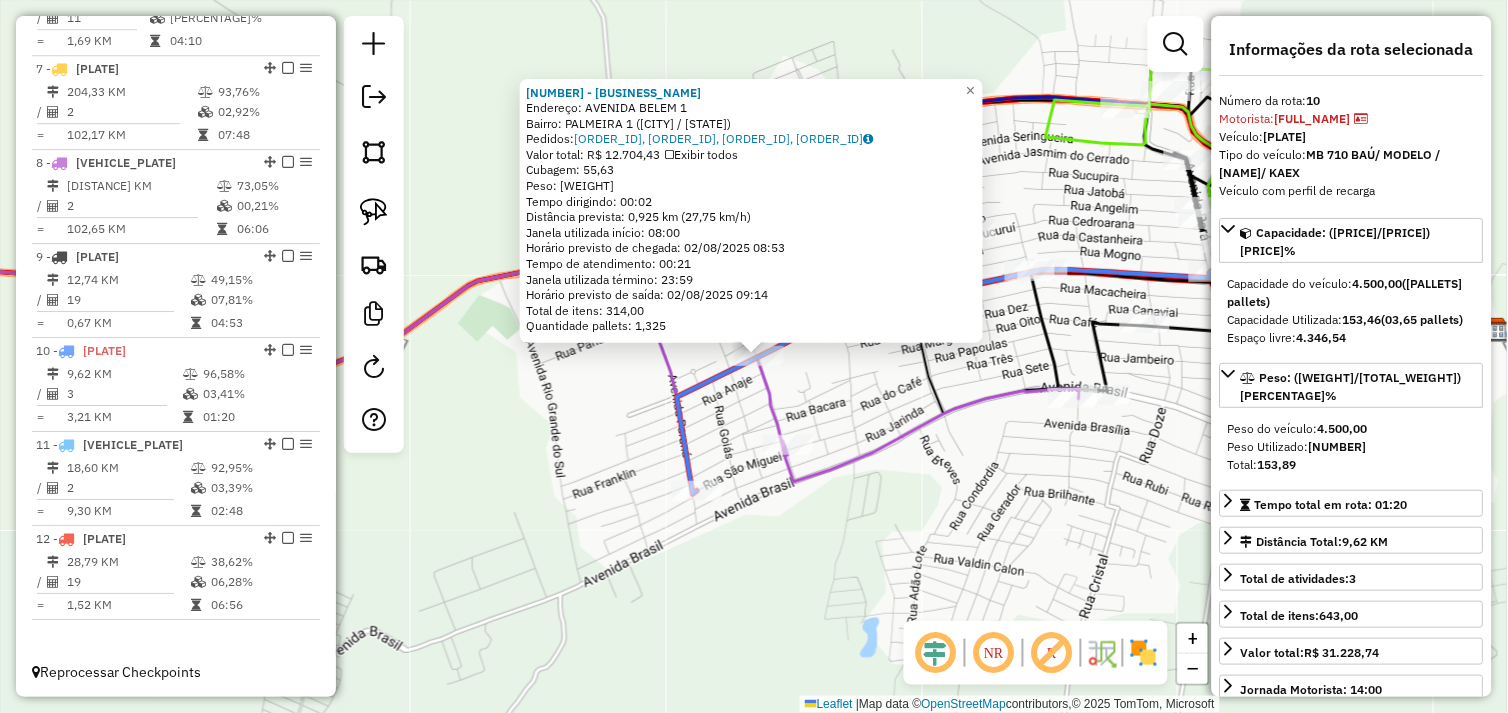 click on "54557 - DISTRIBUIDORA SKINAO  Endereço:  AVENIDA BELEM [NUMBER]   Bairro: PALMEIRA 1 ([CITY] / [STATE])   Pedidos:  01102446, 01102510, 01102541, 01102447   Valor total: R$ 12.704,43   Exibir todos   Cubagem: 55,63  Peso: 1.587,75  Tempo dirigindo: 00:02   Distância prevista: 0,925 km (27,75 km/h)   Janela utilizada início: 08:00   Horário previsto de chegada: 02/08/2025 08:53   Tempo de atendimento: 00:21   Janela utilizada término: 23:59   Horário previsto de saída: 02/08/2025 09:14   Total de itens: 314,00   Quantidade pallets: 1,325  × Janela de atendimento Grade de atendimento Capacidade Transportadoras Veículos Cliente Pedidos  Rotas Selecione os dias de semana para filtrar as janelas de atendimento  Seg   Ter   Qua   Qui   Sex   Sáb   Dom  Informe o período da janela de atendimento: De: Até:  Filtrar exatamente a janela do cliente  Considerar janela de atendimento padrão  Selecione os dias de semana para filtrar as grades de atendimento  Seg   Ter   Qua   Qui   Sex   Sáb   Dom   Peso mínimo:   De:  +" 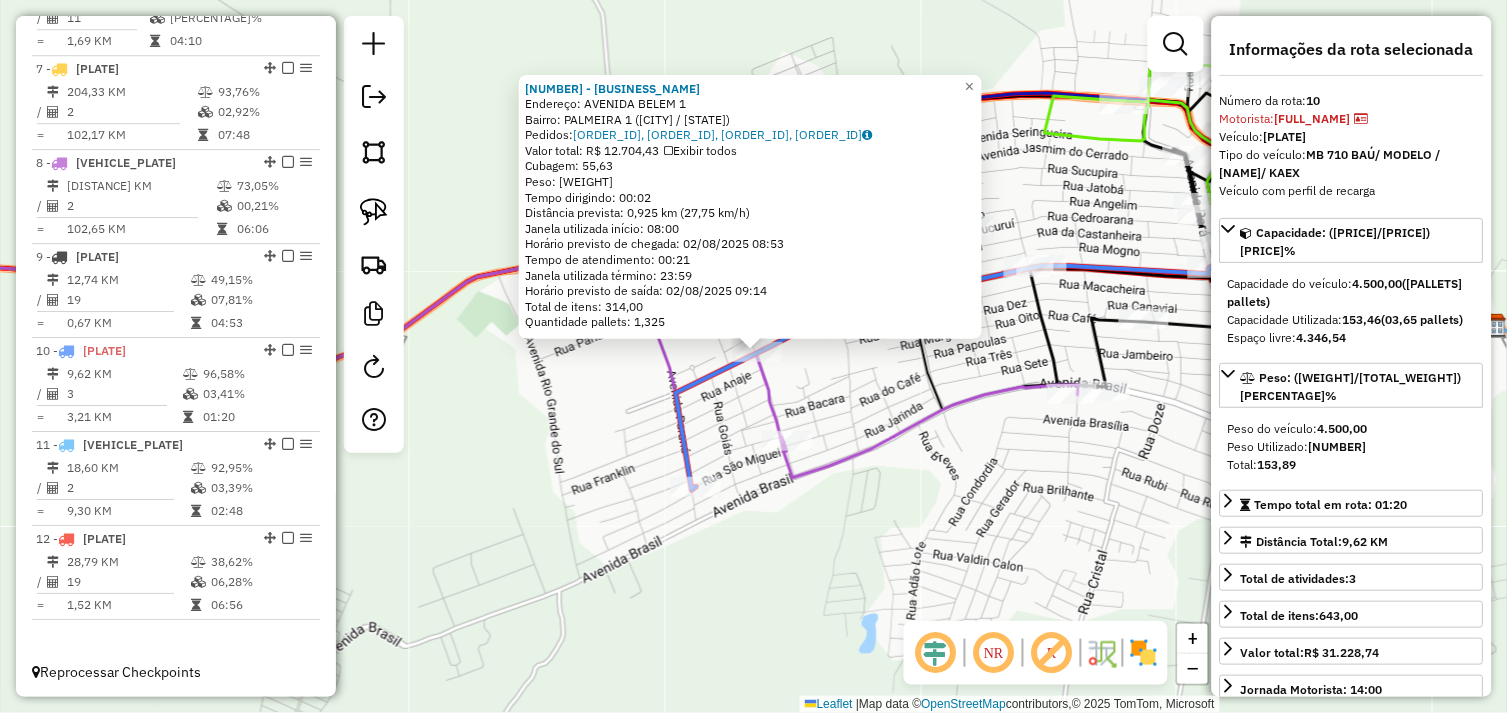 click on "54557 - DISTRIBUIDORA SKINAO  Endereço:  AVENIDA BELEM [NUMBER]   Bairro: PALMEIRA 1 ([CITY] / [STATE])   Pedidos:  01102446, 01102510, 01102541, 01102447   Valor total: R$ 12.704,43   Exibir todos   Cubagem: 55,63  Peso: 1.587,75  Tempo dirigindo: 00:02   Distância prevista: 0,925 km (27,75 km/h)   Janela utilizada início: 08:00   Horário previsto de chegada: 02/08/2025 08:53   Tempo de atendimento: 00:21   Janela utilizada término: 23:59   Horário previsto de saída: 02/08/2025 09:14   Total de itens: 314,00   Quantidade pallets: 1,325  × Janela de atendimento Grade de atendimento Capacidade Transportadoras Veículos Cliente Pedidos  Rotas Selecione os dias de semana para filtrar as janelas de atendimento  Seg   Ter   Qua   Qui   Sex   Sáb   Dom  Informe o período da janela de atendimento: De: Até:  Filtrar exatamente a janela do cliente  Considerar janela de atendimento padrão  Selecione os dias de semana para filtrar as grades de atendimento  Seg   Ter   Qua   Qui   Sex   Sáb   Dom   Peso mínimo:   De:  +" 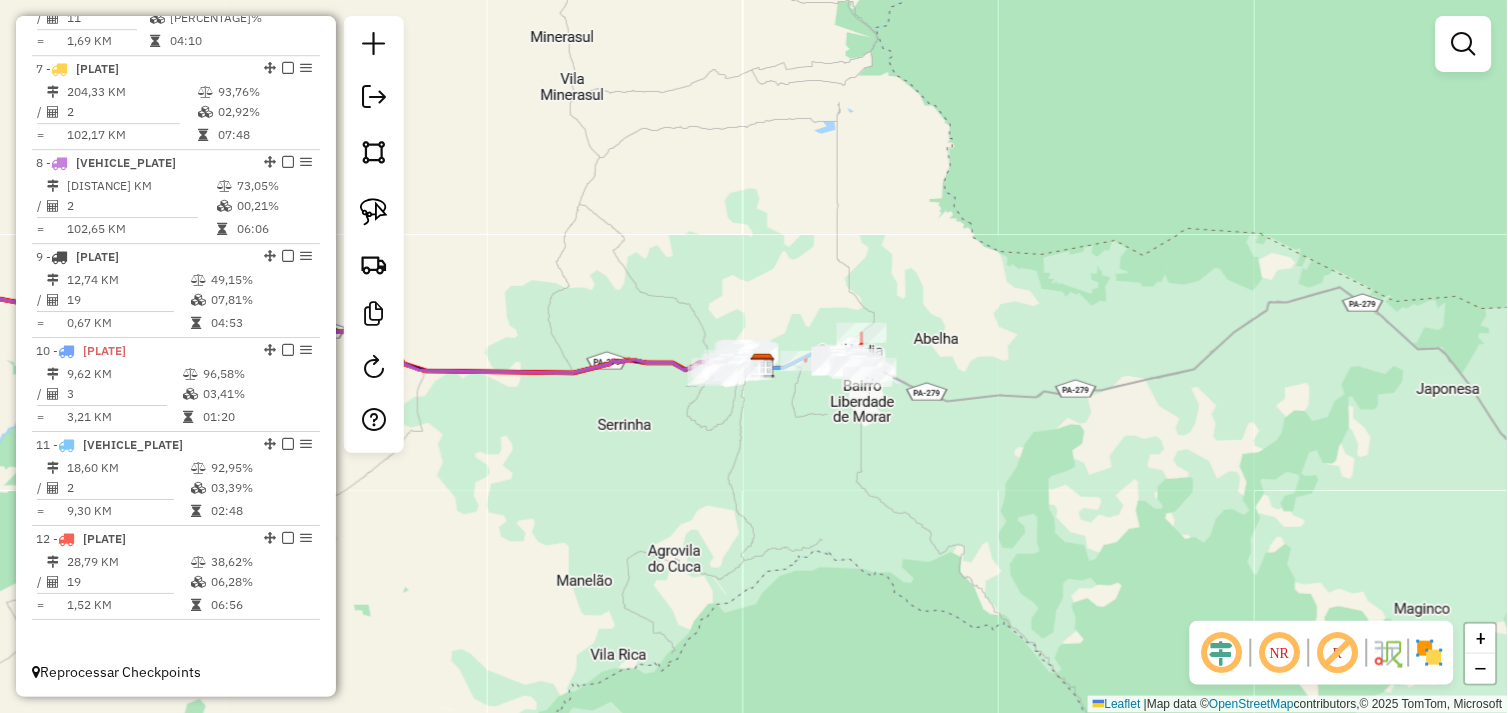 drag, startPoint x: 714, startPoint y: 394, endPoint x: 803, endPoint y: 420, distance: 92.72001 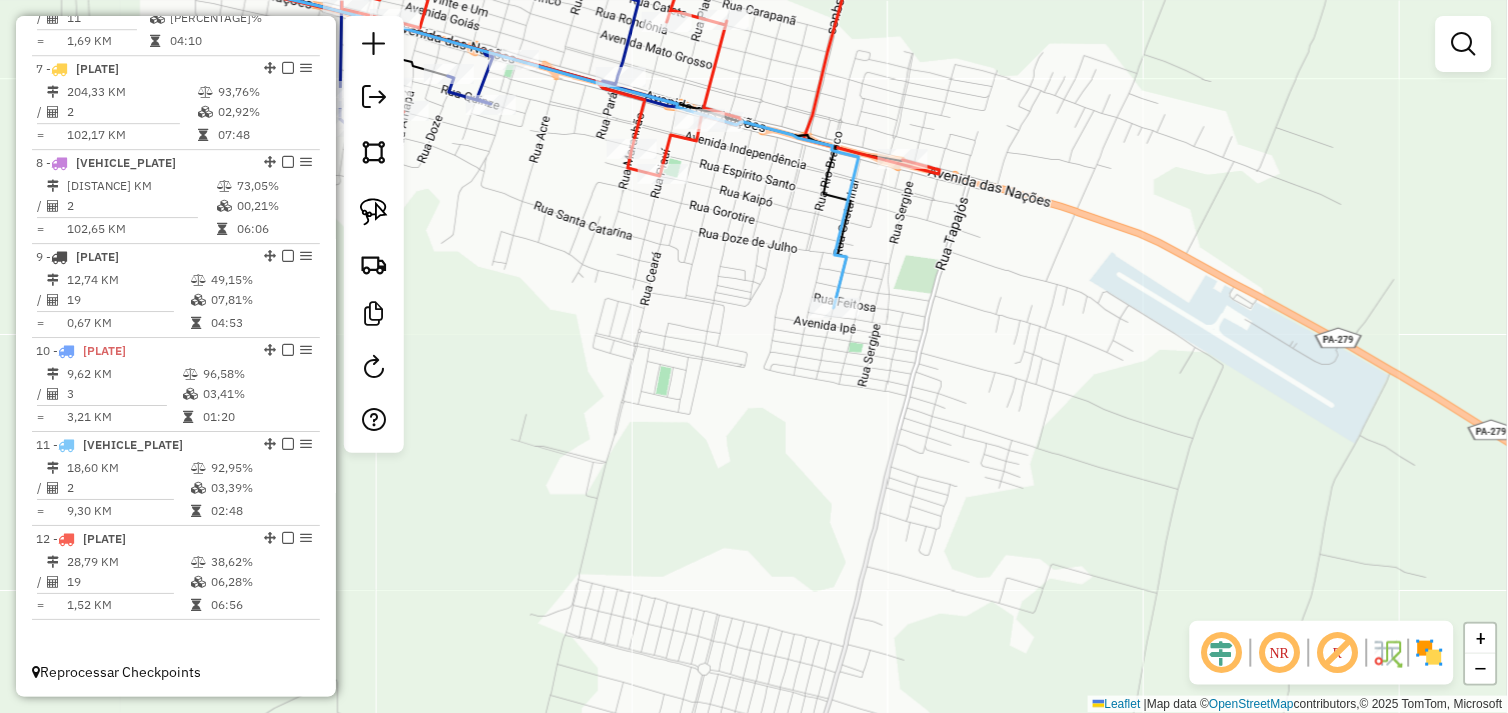 drag, startPoint x: 866, startPoint y: 371, endPoint x: 886, endPoint y: 368, distance: 20.22375 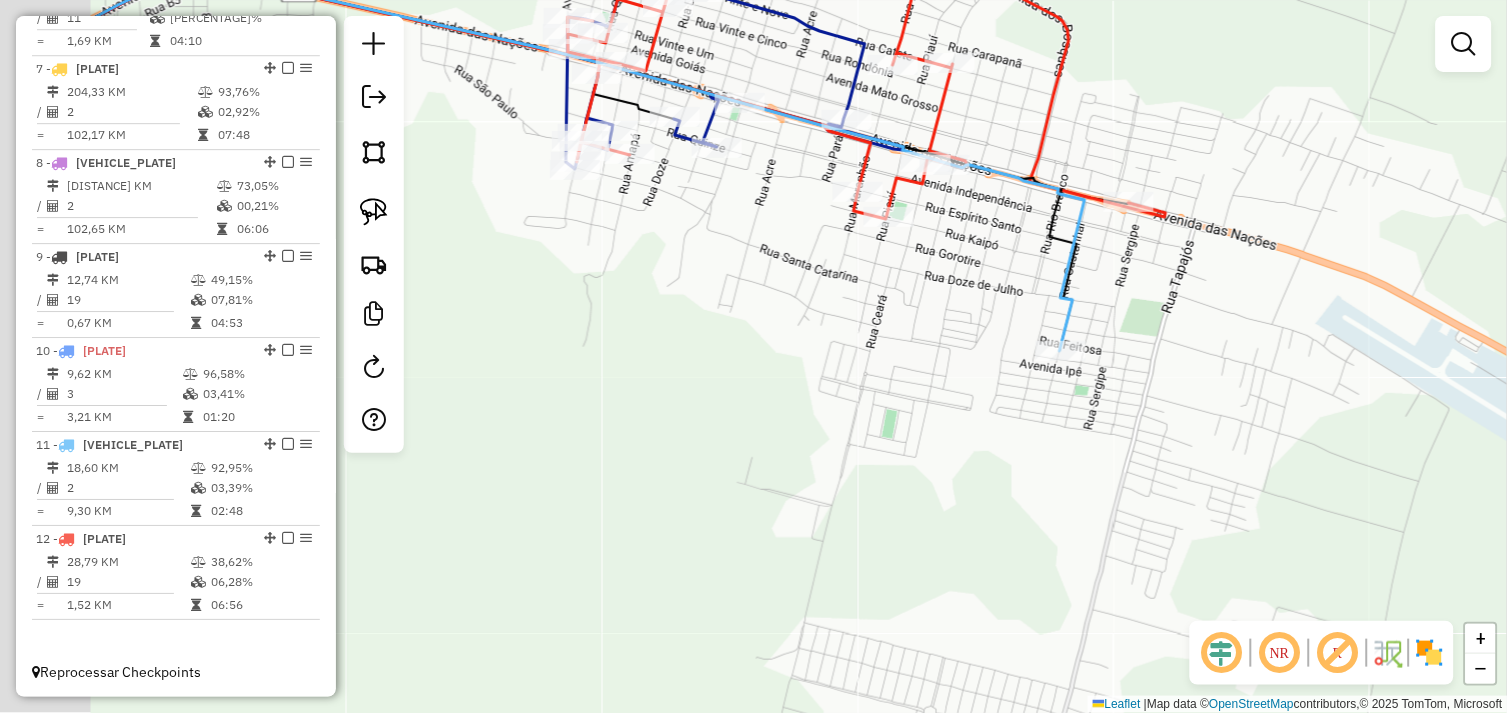 drag, startPoint x: 595, startPoint y: 368, endPoint x: 846, endPoint y: 416, distance: 255.54843 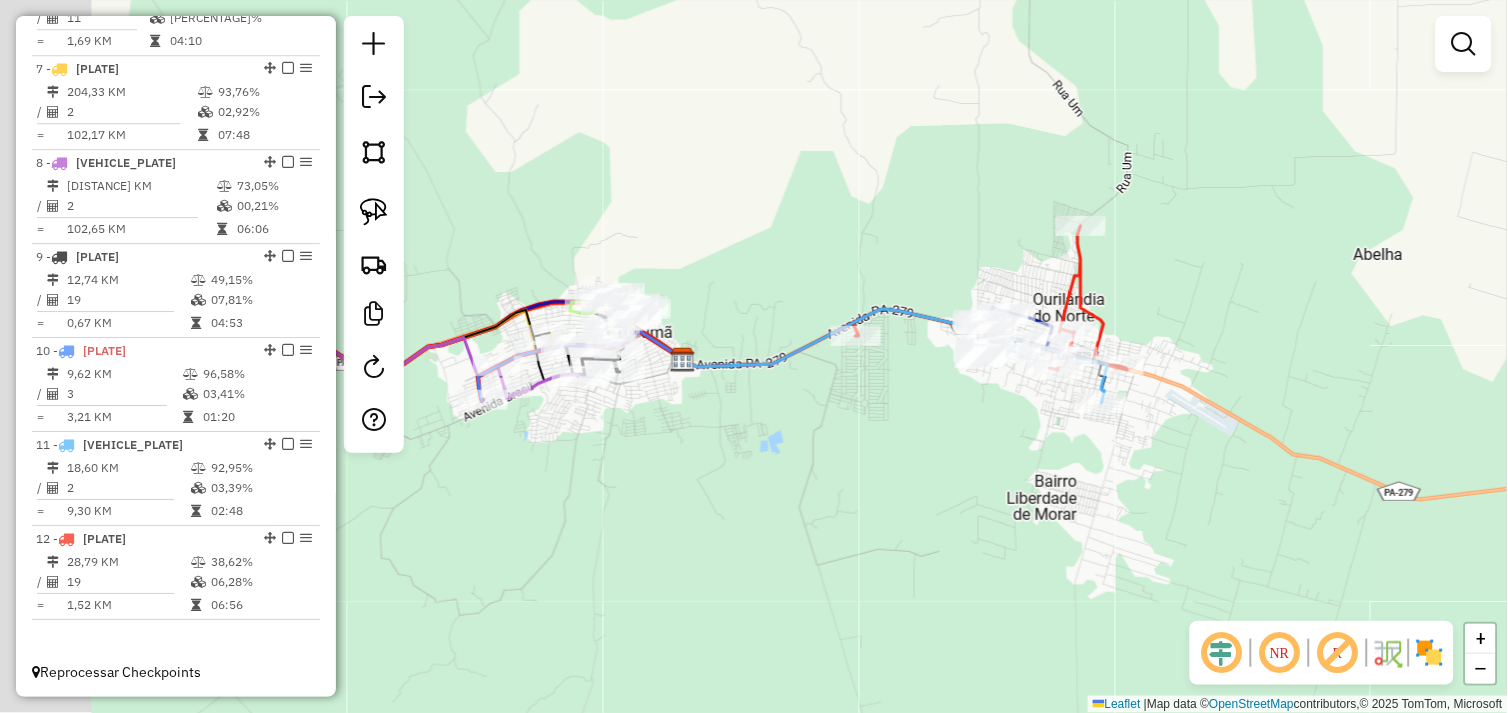 drag, startPoint x: 682, startPoint y: 506, endPoint x: 902, endPoint y: 505, distance: 220.00227 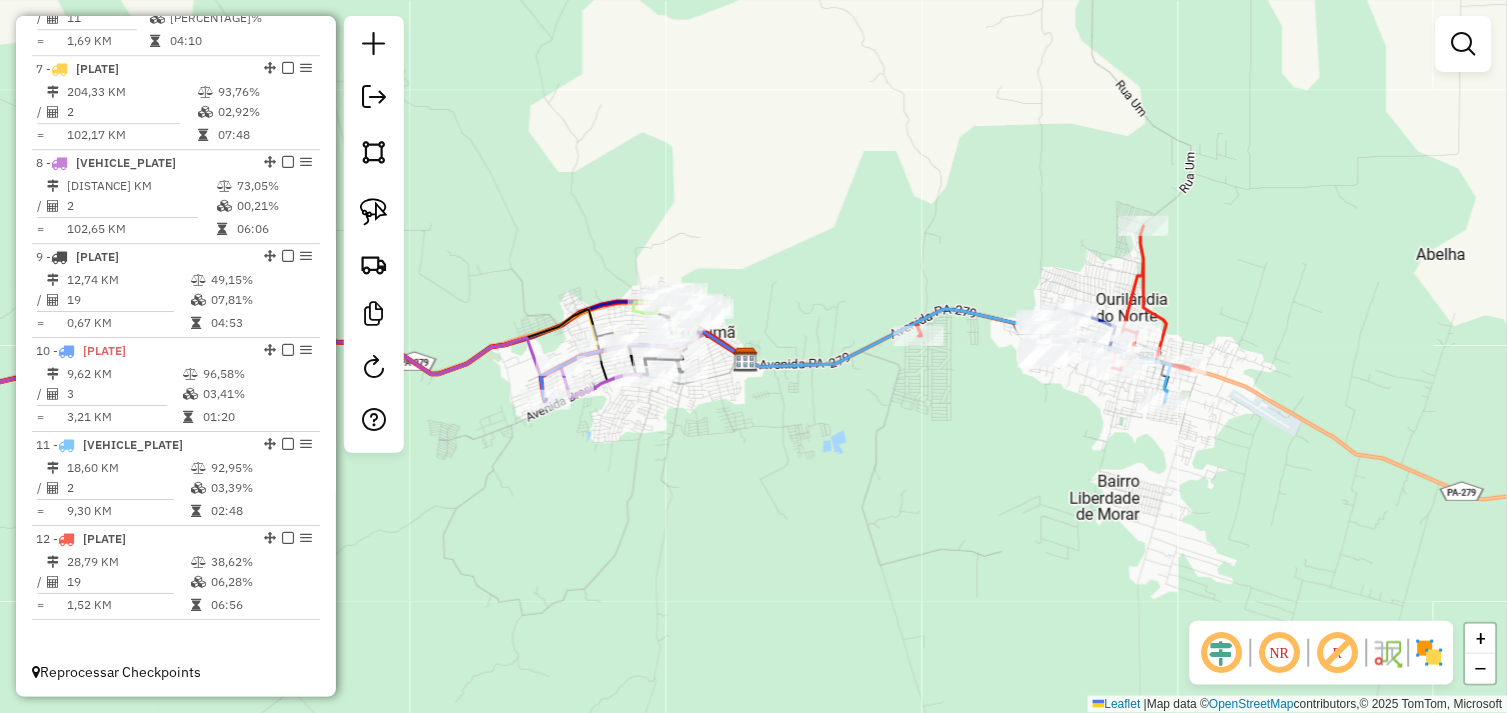 drag, startPoint x: 742, startPoint y: 478, endPoint x: 848, endPoint y: 488, distance: 106.47065 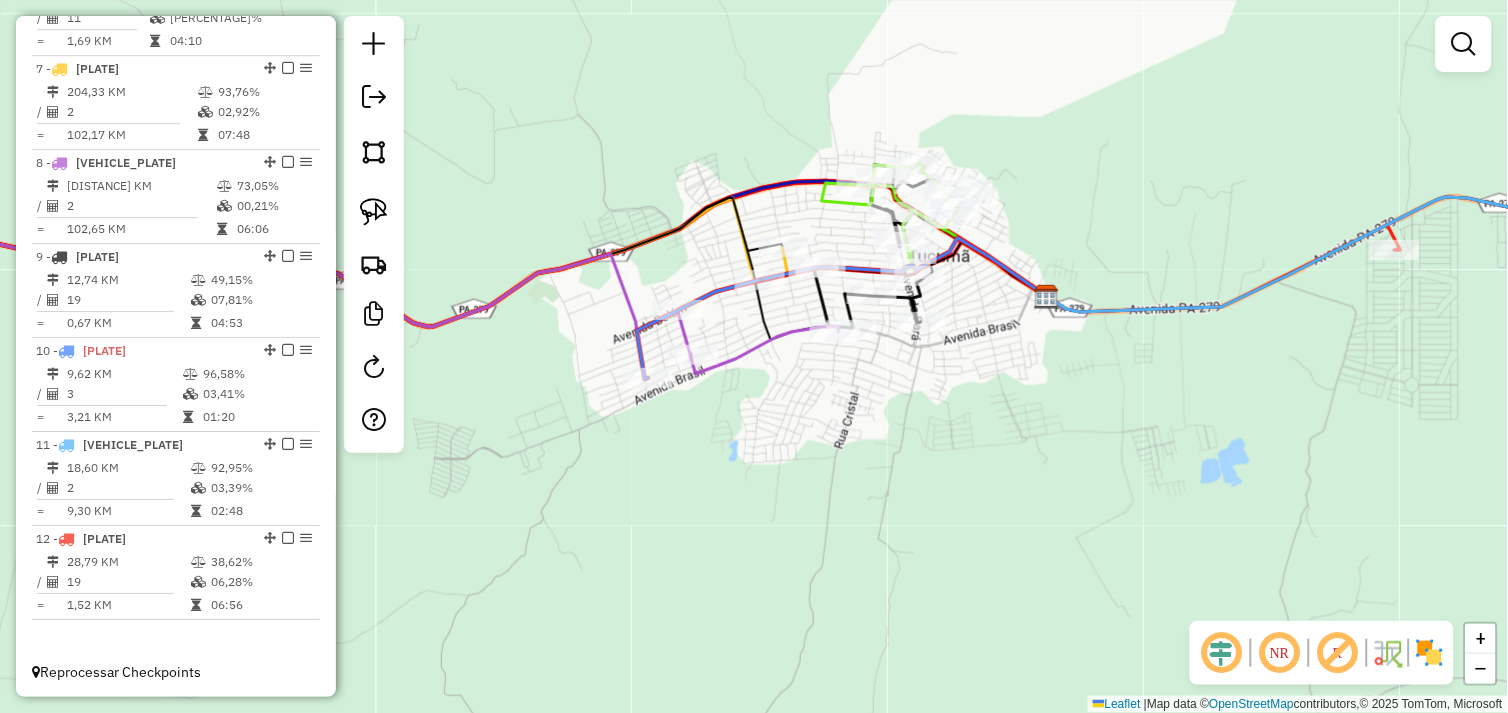 drag, startPoint x: 818, startPoint y: 416, endPoint x: 953, endPoint y: 417, distance: 135.00371 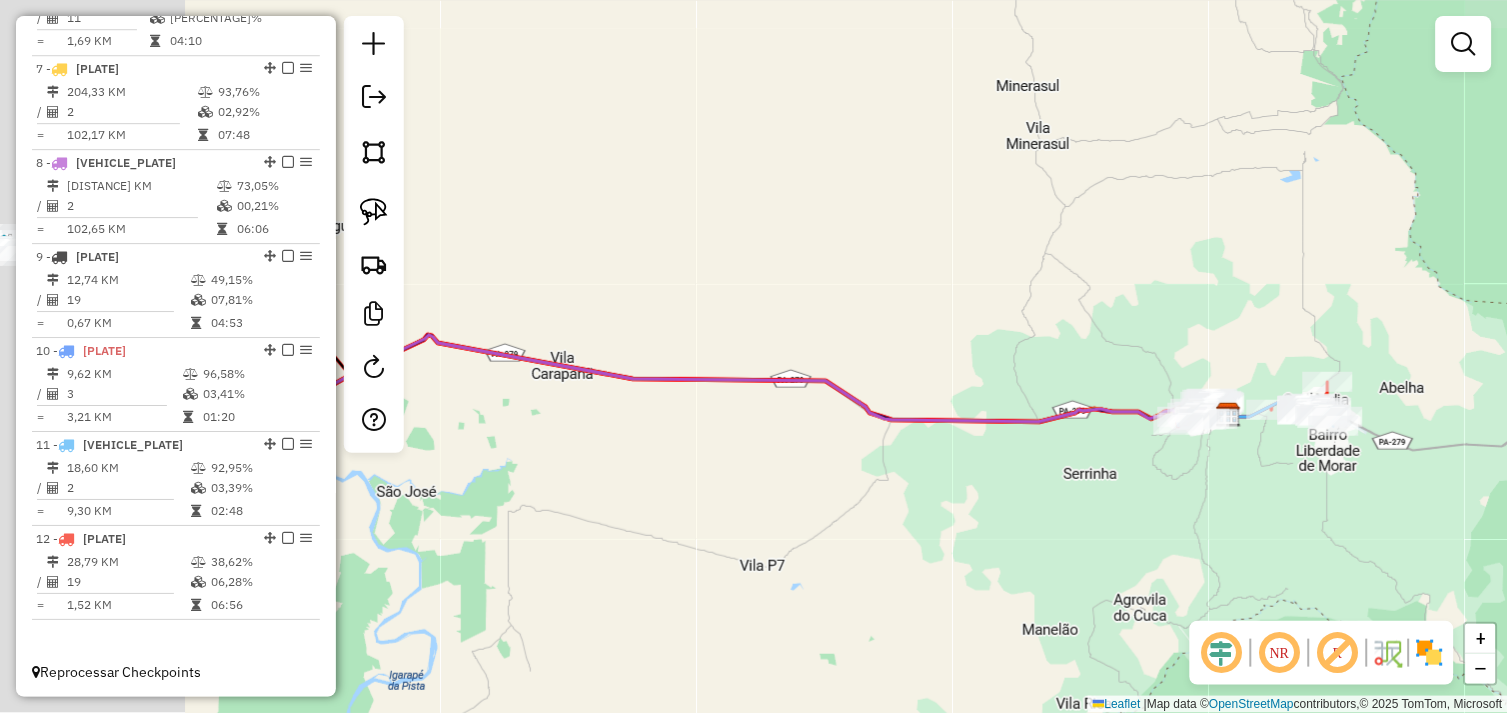 drag, startPoint x: 880, startPoint y: 503, endPoint x: 847, endPoint y: 506, distance: 33.13608 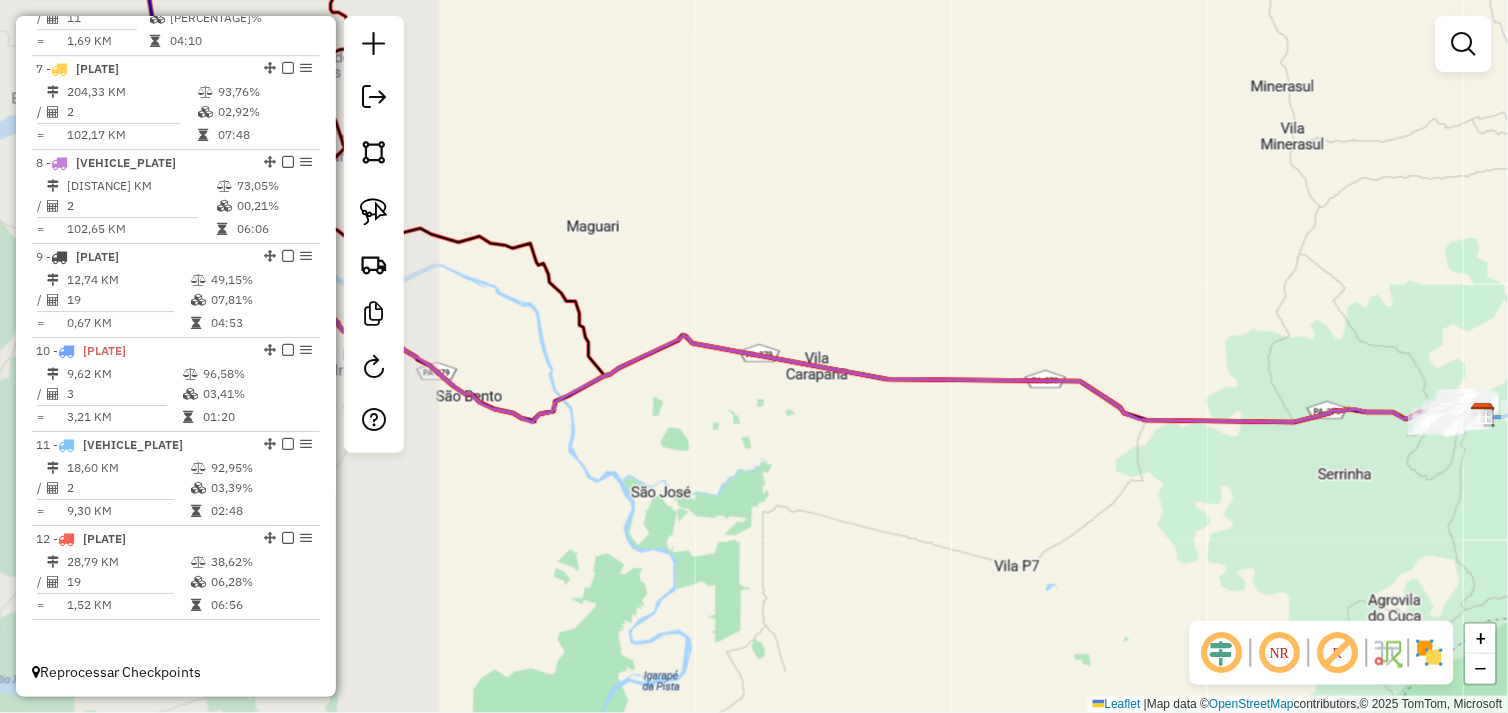 drag, startPoint x: 836, startPoint y: 504, endPoint x: 925, endPoint y: 500, distance: 89.08984 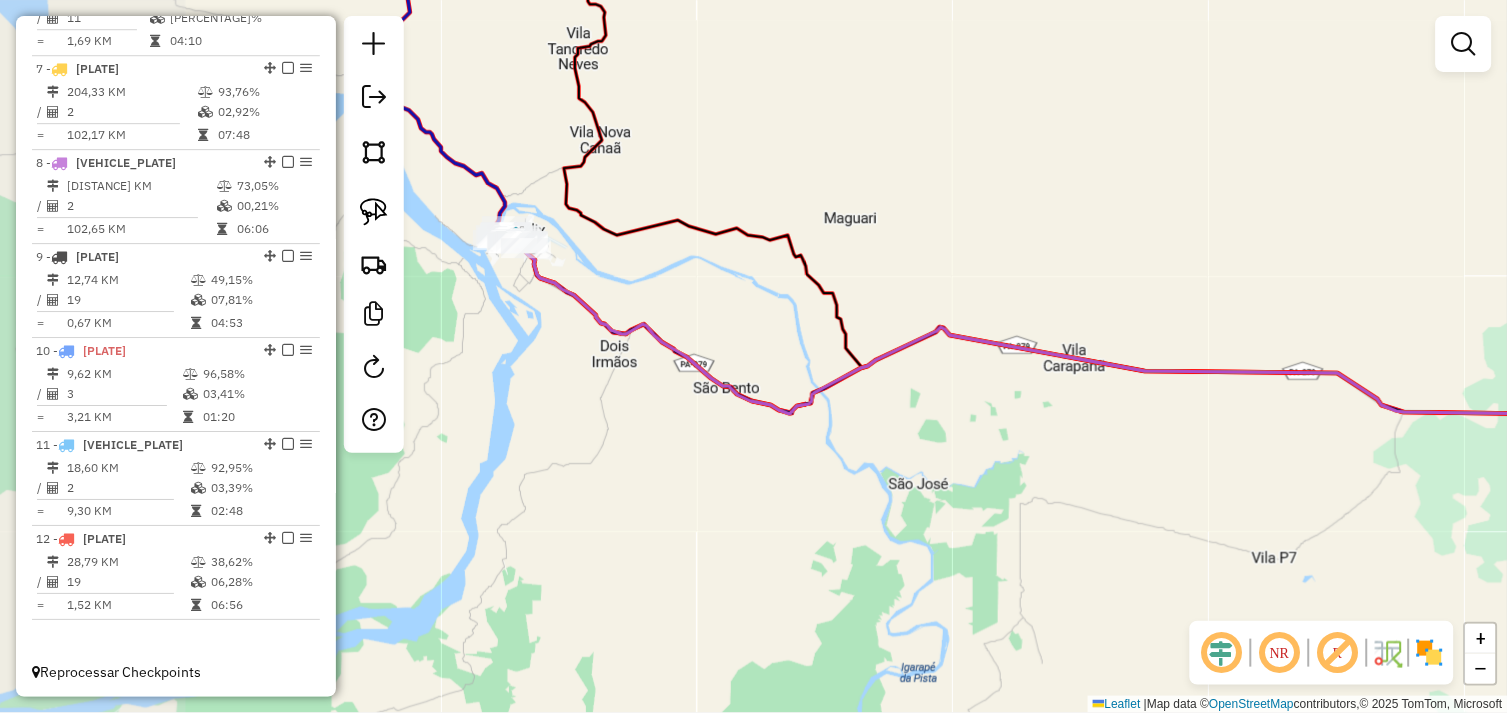 drag, startPoint x: 852, startPoint y: 496, endPoint x: 832, endPoint y: 505, distance: 21.931713 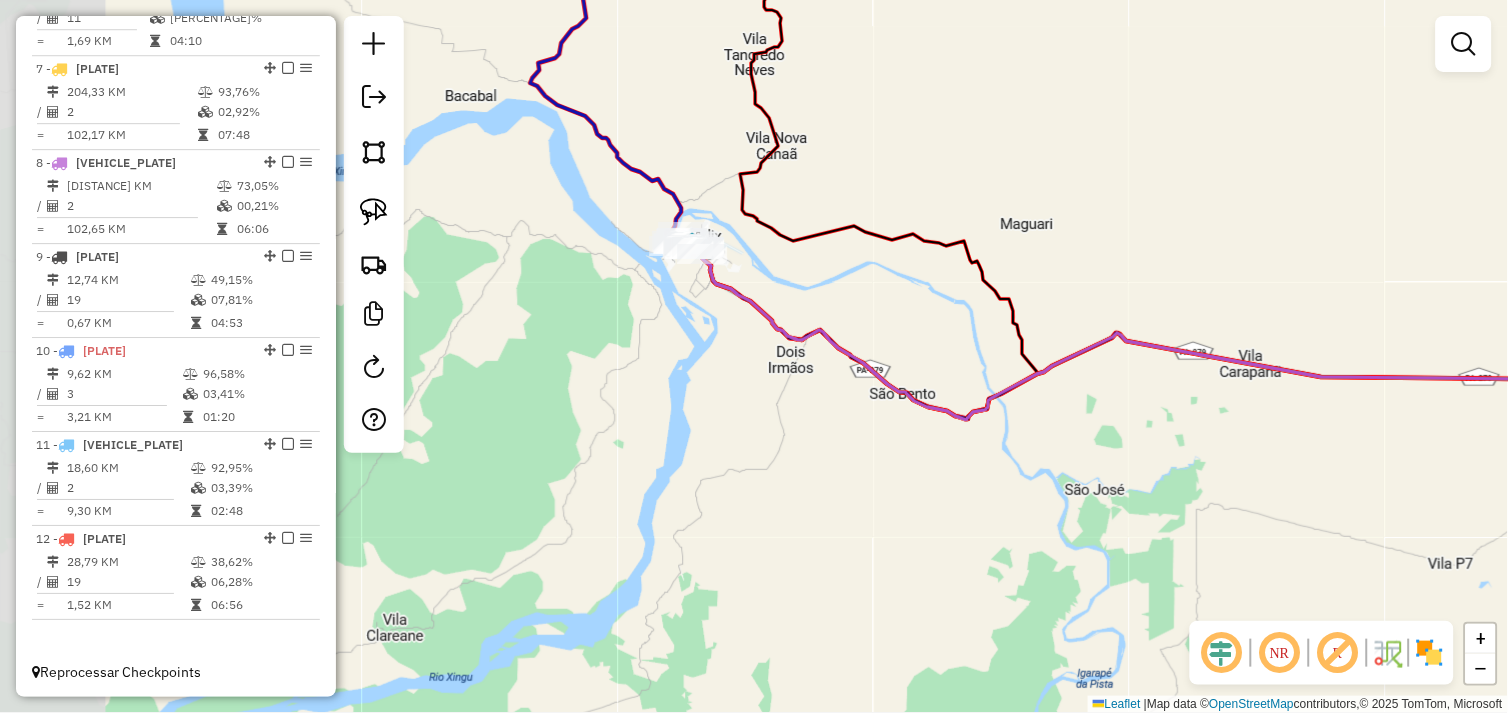 drag, startPoint x: 872, startPoint y: 511, endPoint x: 893, endPoint y: 512, distance: 21.023796 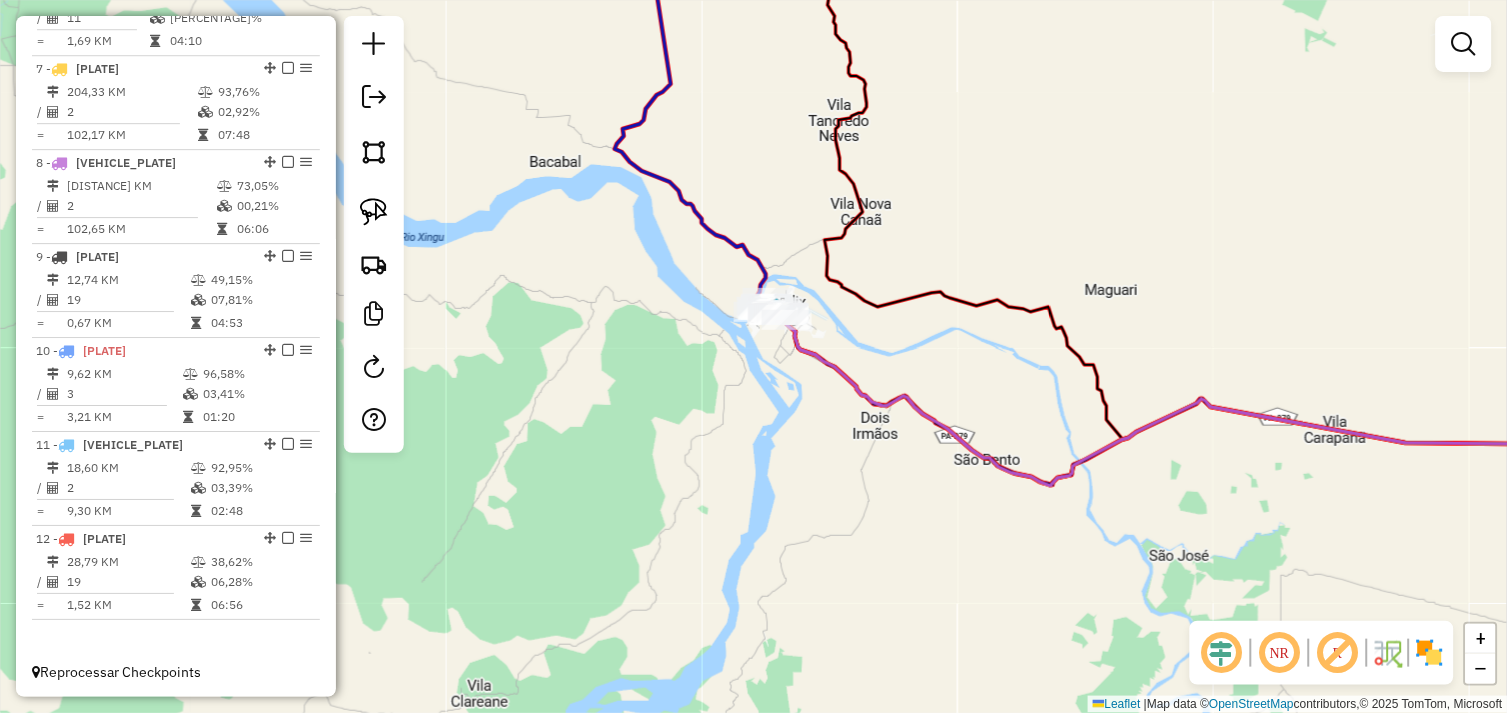 drag, startPoint x: 802, startPoint y: 428, endPoint x: 823, endPoint y: 437, distance: 22.847319 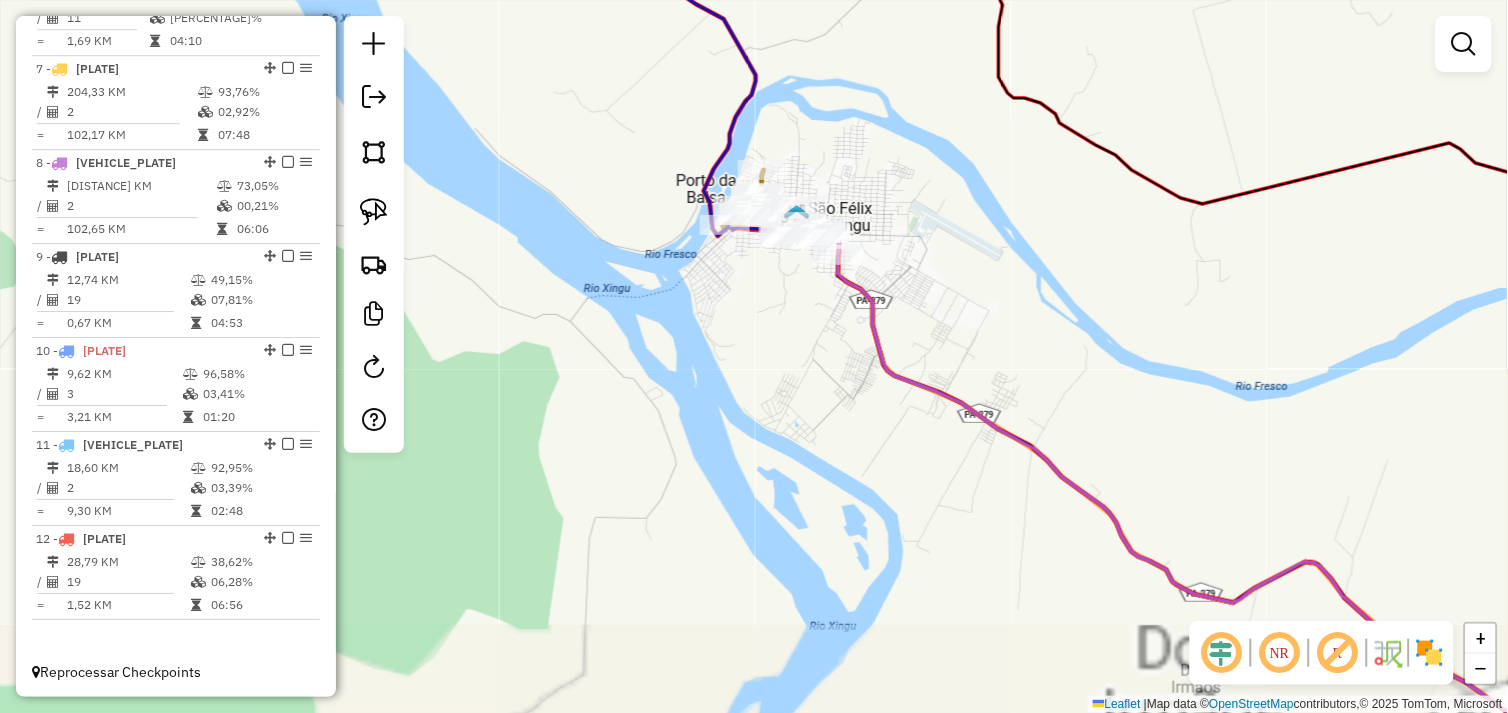 drag, startPoint x: 777, startPoint y: 333, endPoint x: 807, endPoint y: 422, distance: 93.92018 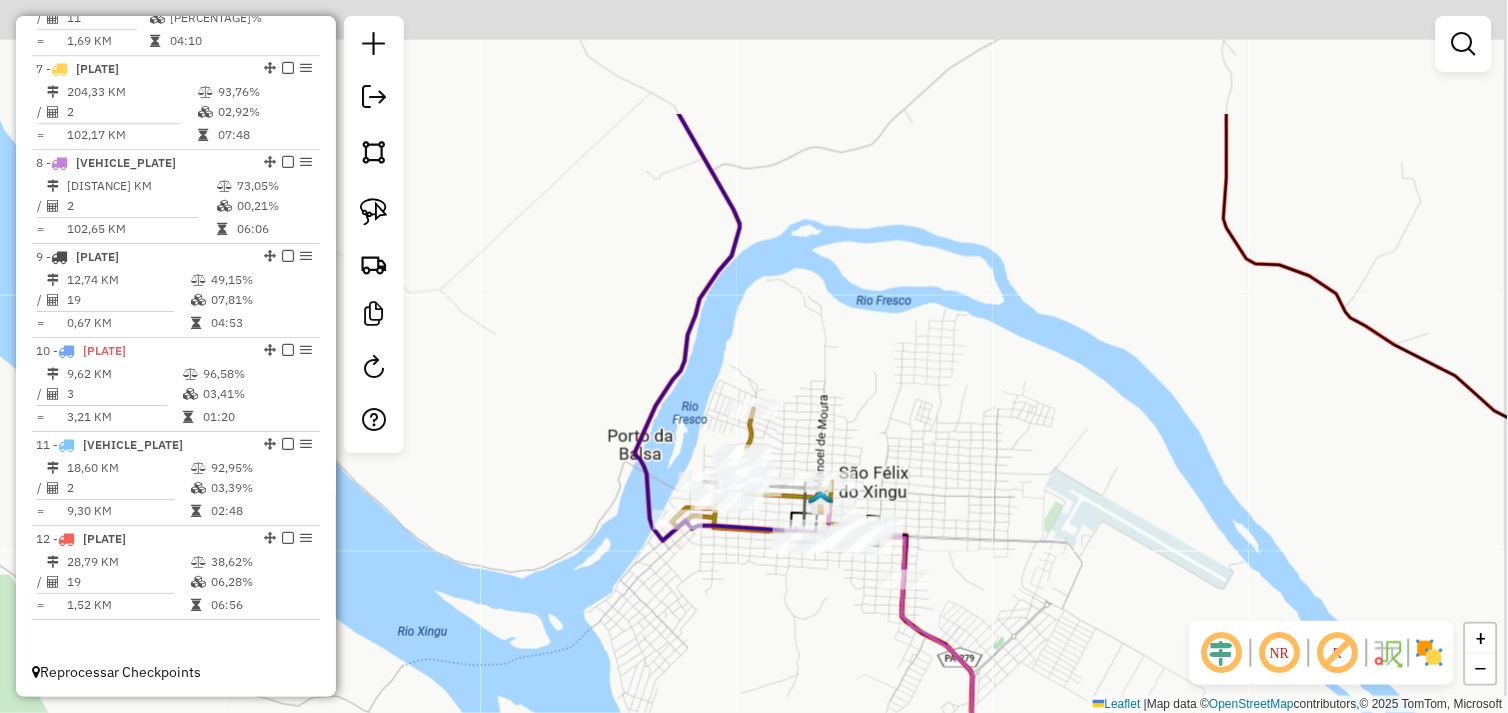 drag, startPoint x: 854, startPoint y: 135, endPoint x: 828, endPoint y: 321, distance: 187.80841 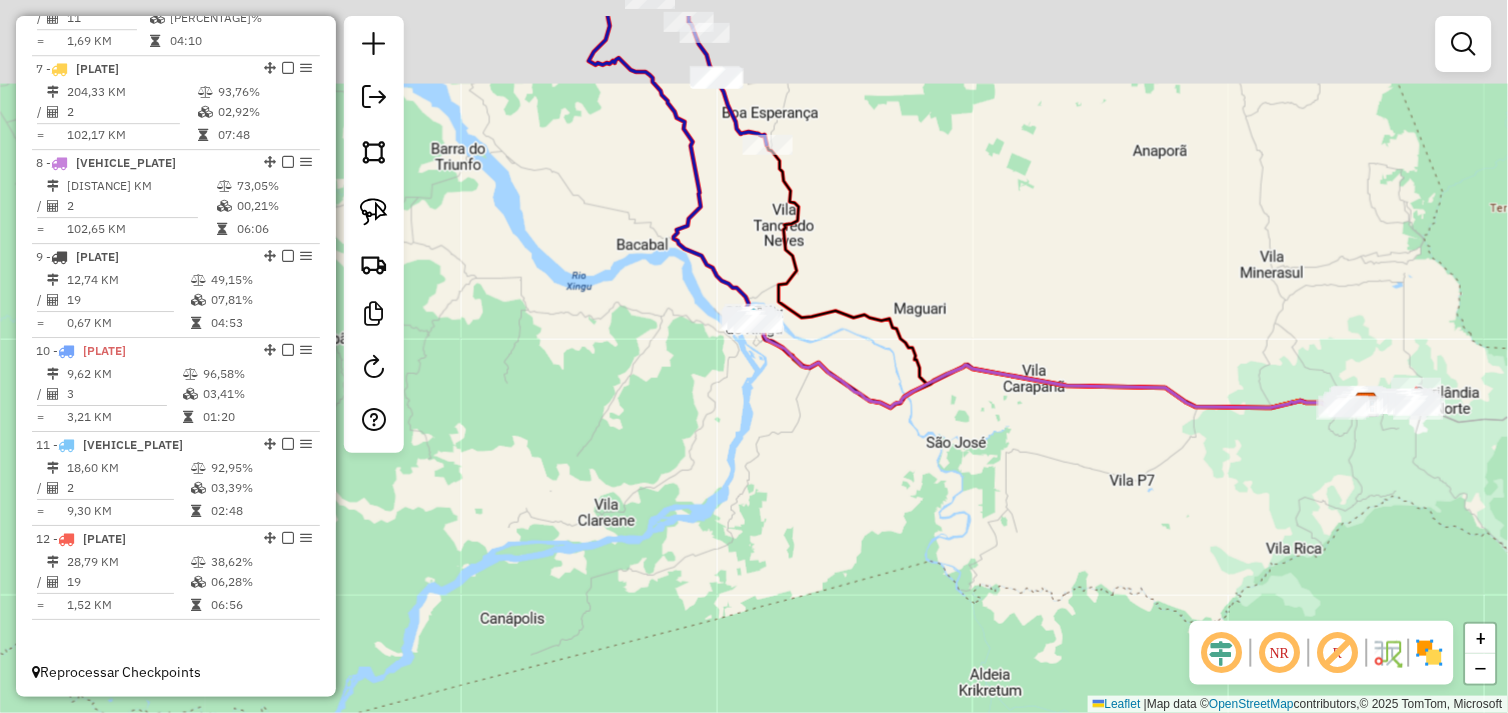 drag, startPoint x: 697, startPoint y: 78, endPoint x: 716, endPoint y: 204, distance: 127.424484 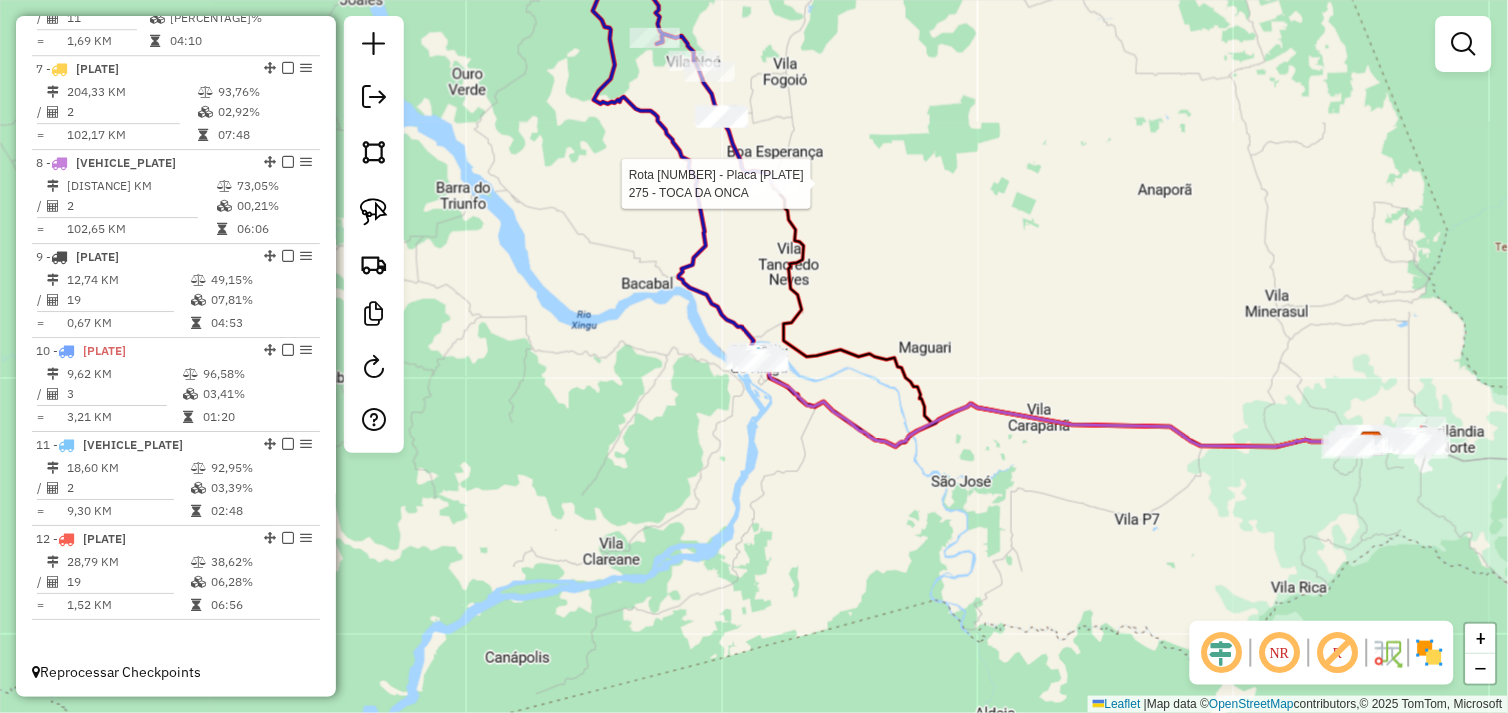 select on "*********" 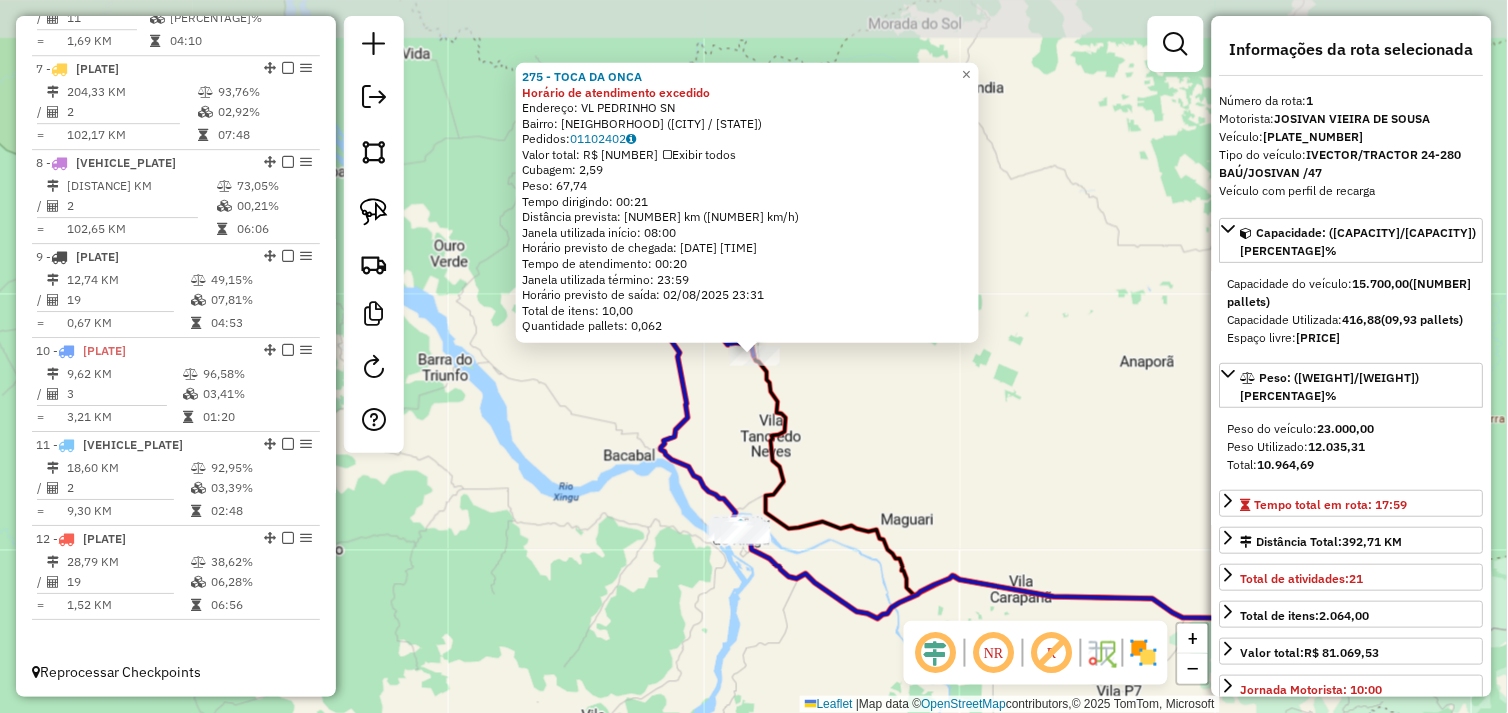 scroll, scrollTop: 773, scrollLeft: 0, axis: vertical 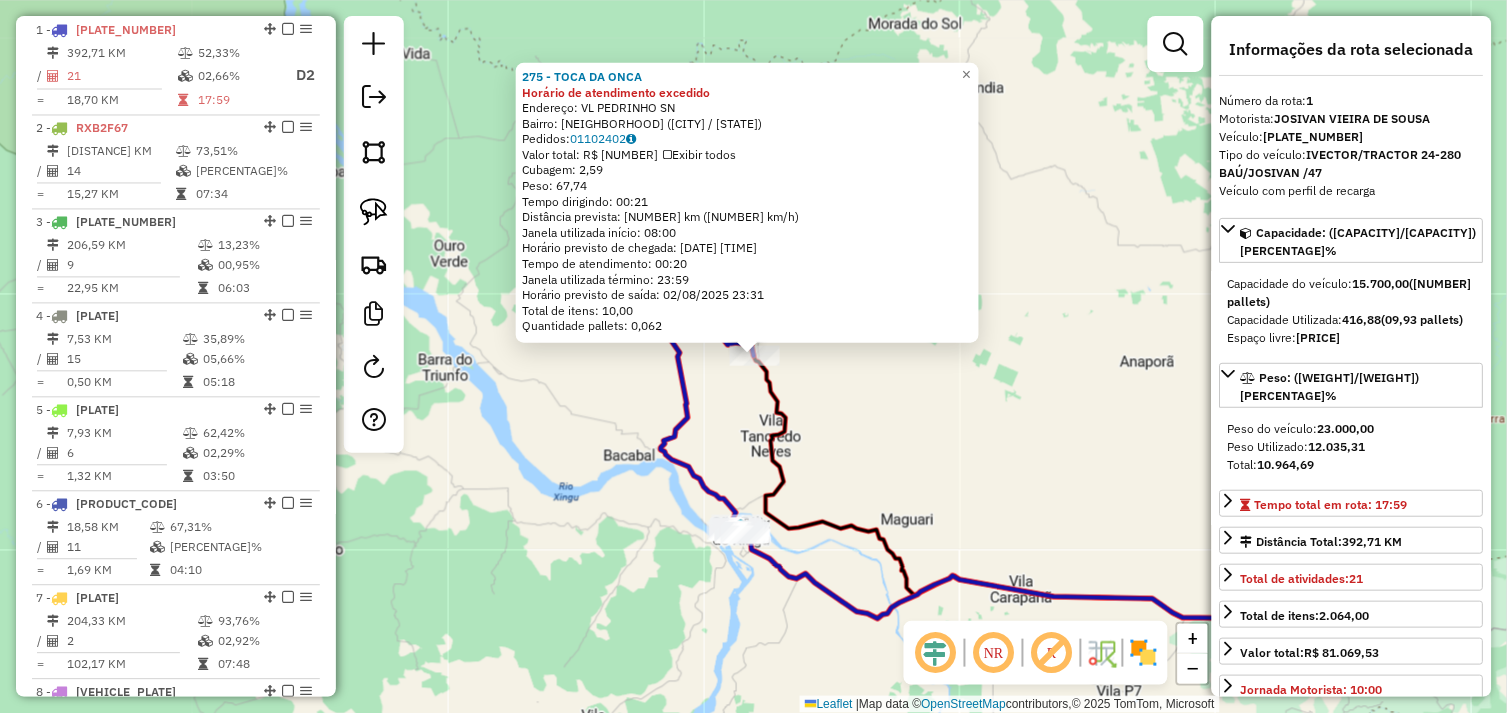 click on "Endereço:  [STREET] [NUMBER]   Bairro: [CITY] ([CITY] / [STATE])   Pedidos:  [ORDER_ID]   Valor total: R$ [PRICE]   Exibir todos   Cubagem: [CUBAGE]  Peso: [WEIGHT]  Tempo dirigindo: [TIME]   Distância prevista: [DISTANCE] km ([SPEED] km/h)   Janela utilizada início: [TIME]   Horário previsto de chegada: [DATE] [TIME]   Tempo de atendimento: [TIME]   Janela utilizada término: [TIME]   Horário previsto de saída: [DATE] [TIME]   Total de itens: [ITEMS]   Quantidade pallets: [PALLETS]  × Janela de atendimento Grade de atendimento Capacidade Transportadoras Veículos Cliente Pedidos  Rotas Selecione os dias de semana para filtrar as janelas de atendimento  Seg   Ter   Qua   Qui   Sex   Sáb   Dom  Informe o período da janela de atendimento: De: Até:  Filtrar exatamente a janela do cliente  Considerar janela de atendimento padrão  Selecione os dias de semana para filtrar as grades de atendimento  Seg   Ter   Qua   Qui   Sex   Sáb   Dom   Peso mínimo:  De:" 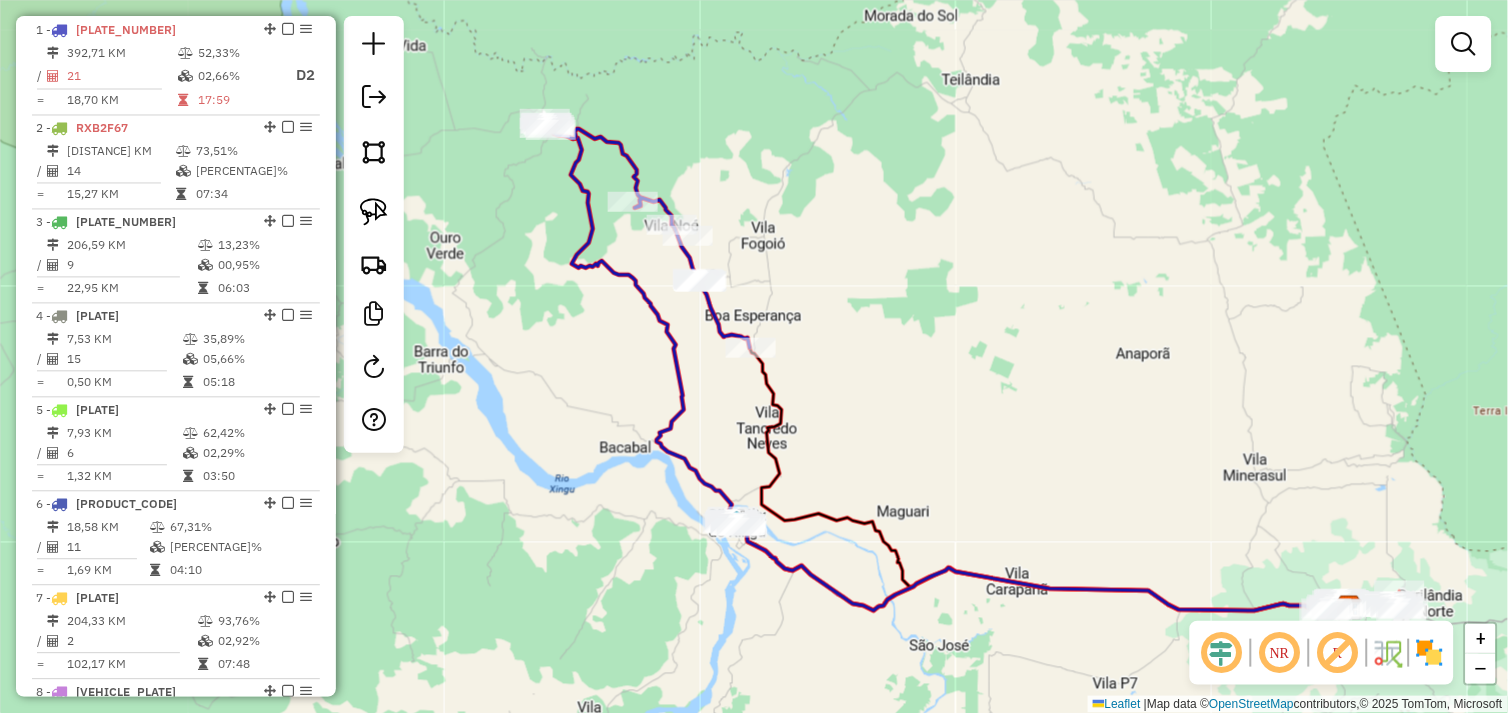 drag, startPoint x: 916, startPoint y: 394, endPoint x: 803, endPoint y: 241, distance: 190.20515 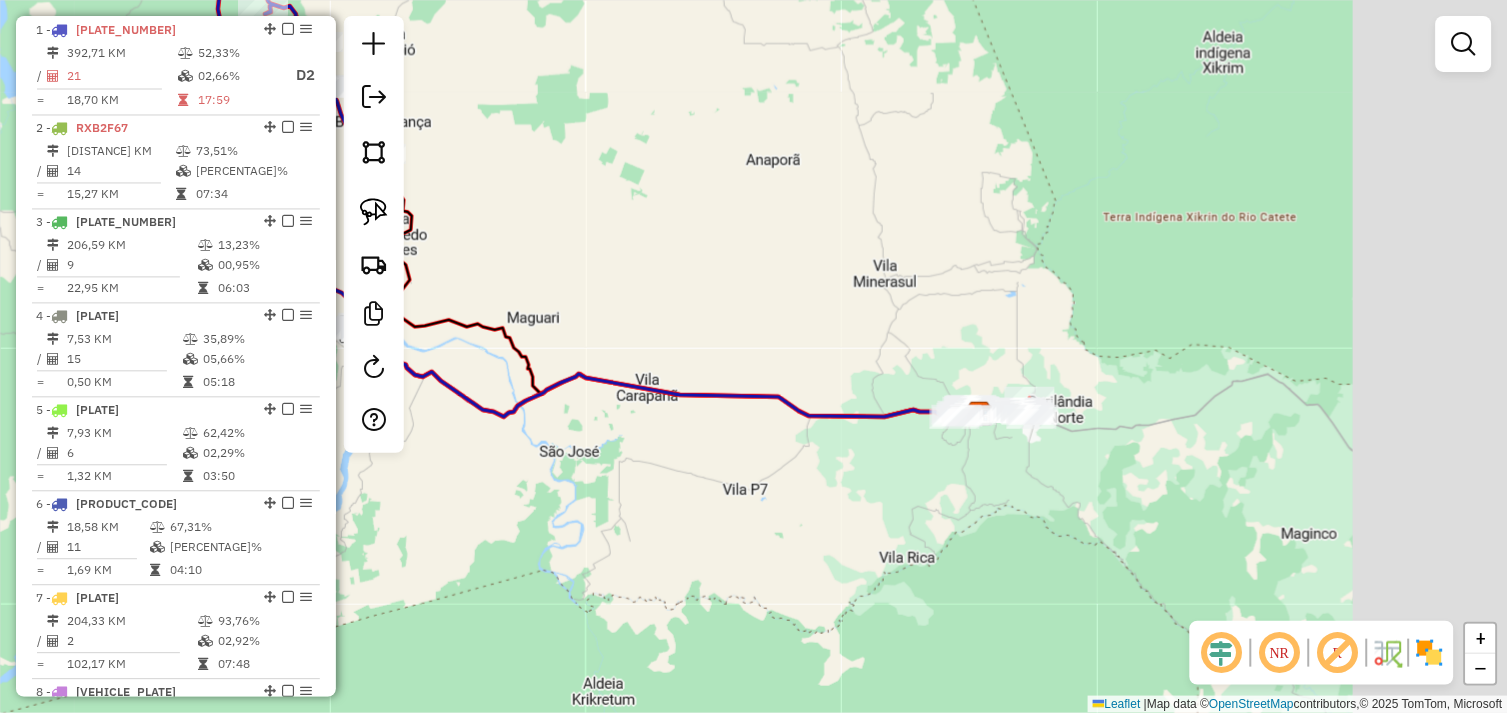 drag, startPoint x: 1097, startPoint y: 528, endPoint x: 938, endPoint y: 477, distance: 166.97903 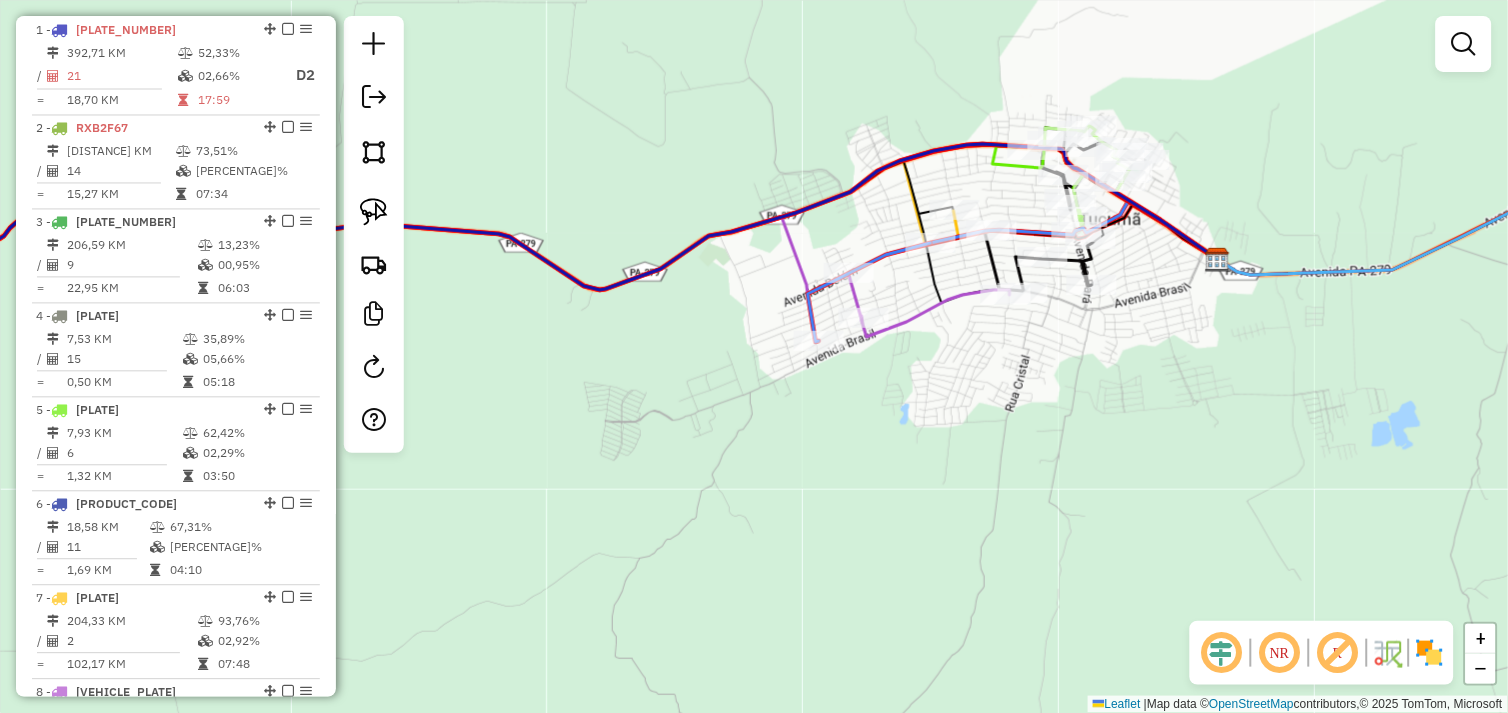 drag, startPoint x: 1043, startPoint y: 388, endPoint x: 951, endPoint y: 422, distance: 98.0816 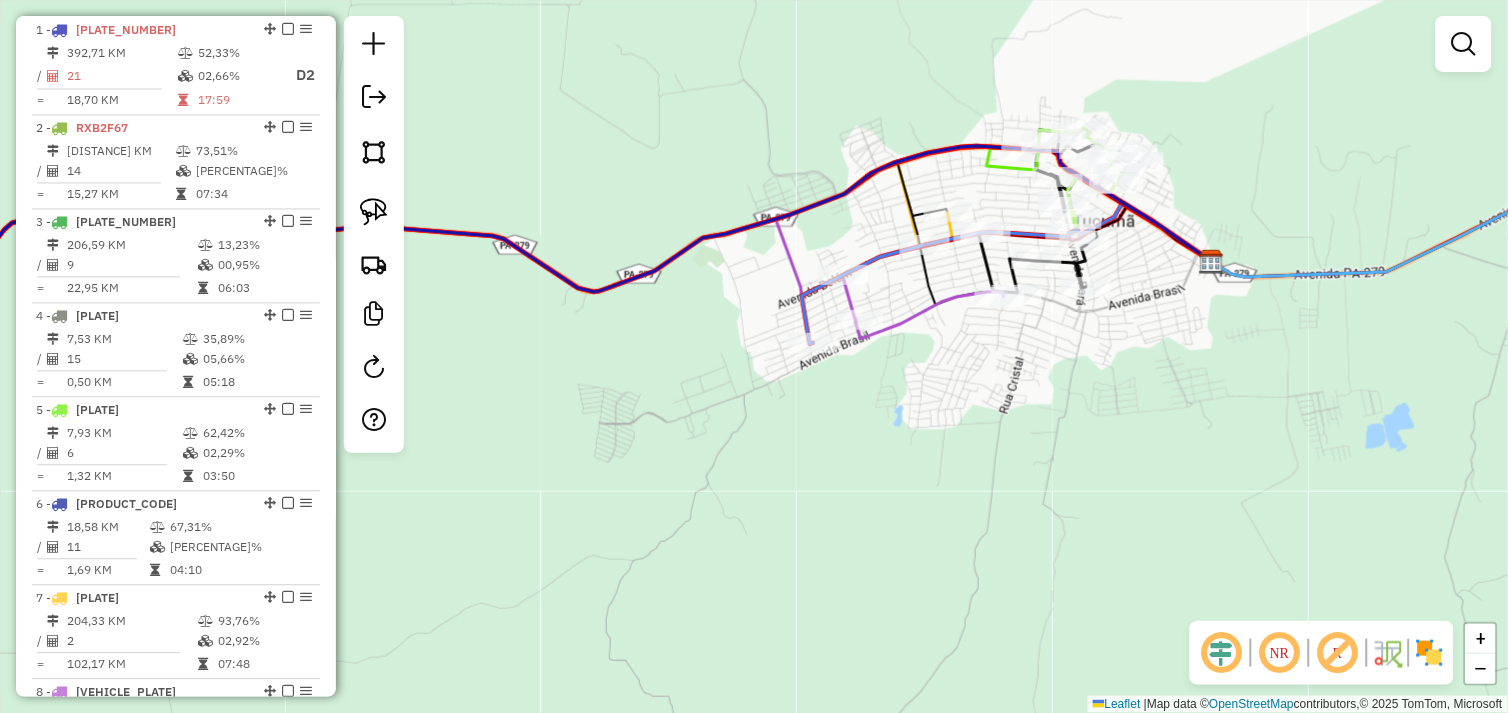 click on "Janela de atendimento Grade de atendimento Capacidade Transportadoras Veículos Cliente Pedidos  Rotas Selecione os dias de semana para filtrar as janelas de atendimento  Seg   Ter   Qua   Qui   Sex   Sáb   Dom  Informe o período da janela de atendimento: De: Até:  Filtrar exatamente a janela do cliente  Considerar janela de atendimento padrão  Selecione os dias de semana para filtrar as grades de atendimento  Seg   Ter   Qua   Qui   Sex   Sáb   Dom   Considerar clientes sem dia de atendimento cadastrado  Clientes fora do dia de atendimento selecionado Filtrar as atividades entre os valores definidos abaixo:  Peso mínimo:   Peso máximo:   Cubagem mínima:   Cubagem máxima:   De:   Até:  Filtrar as atividades entre o tempo de atendimento definido abaixo:  De:   Até:   Considerar capacidade total dos clientes não roteirizados Transportadora: Selecione um ou mais itens Tipo de veículo: Selecione um ou mais itens Veículo: Selecione um ou mais itens Motorista: Selecione um ou mais itens Nome: Rótulo:" 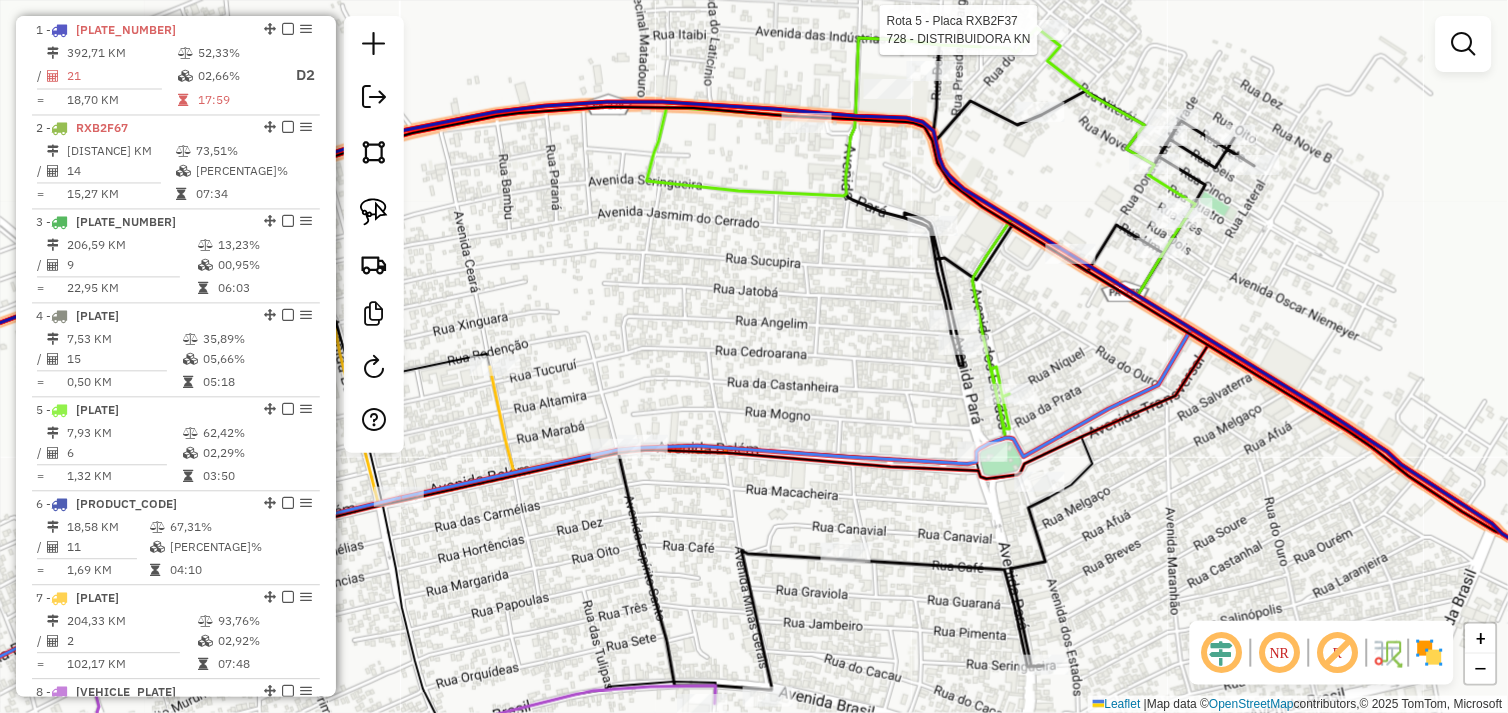 select on "*********" 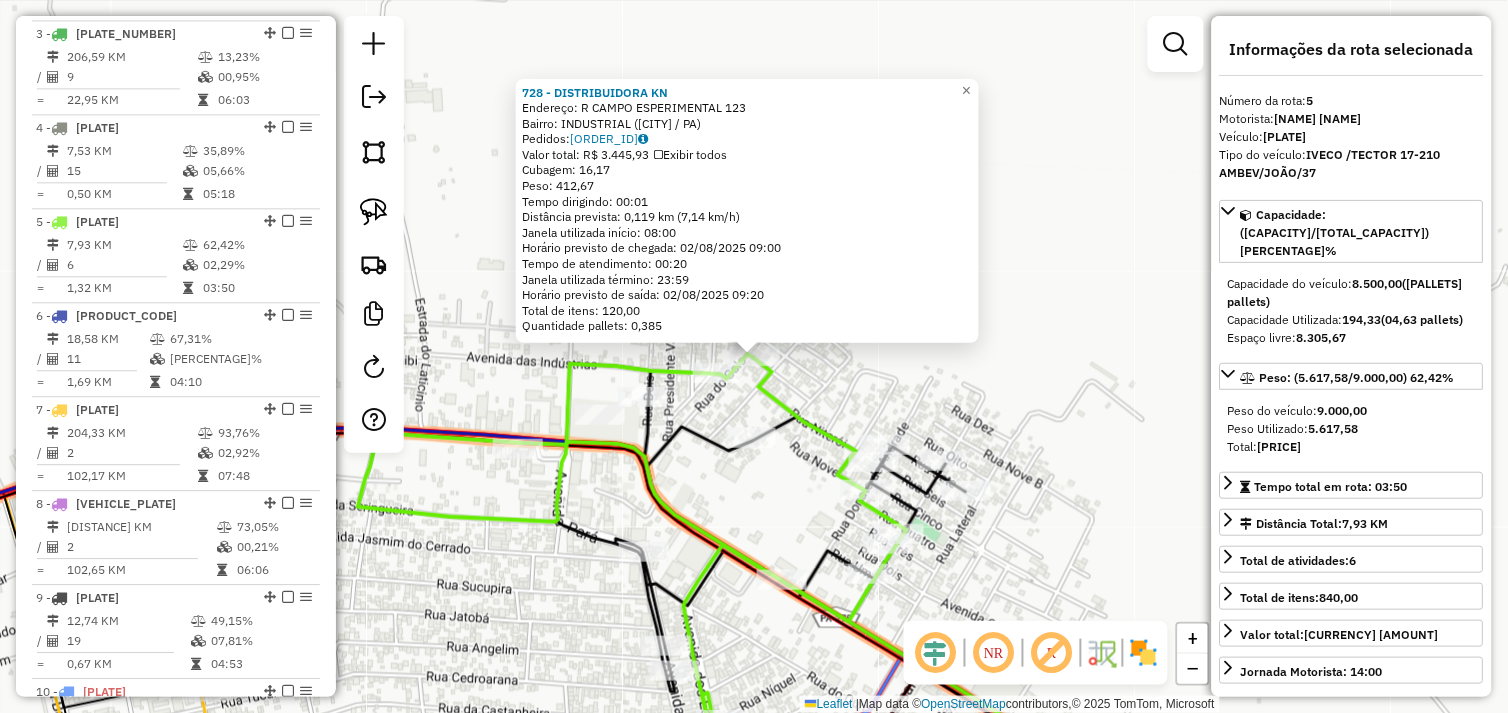 scroll, scrollTop: 1154, scrollLeft: 0, axis: vertical 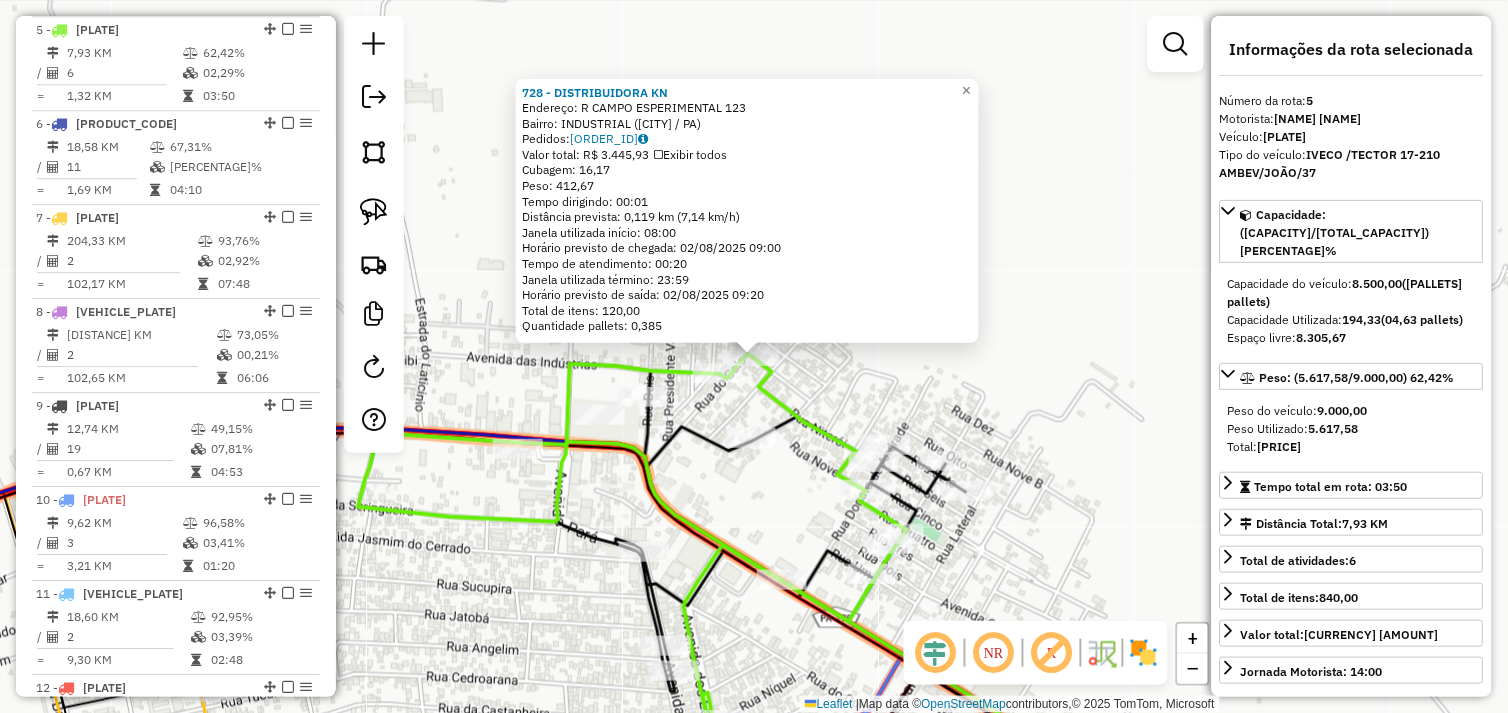 click on "[NUMBER] - [BUSINESS_NAME]  Endereço:  [STREET] [NUMBER]   Bairro: [NEIGHBORHOOD] ([CITY] / [STATE])   Pedidos:  [ORDER_ID]   Valor total: R$ [PRICE]   Exibir todos   Cubagem: [VOLUME]  Peso: [WEIGHT]  Tempo dirigindo: [TIME]   Distância prevista: [DISTANCE] km ([SPEED] km/h)   Janela utilizada início: [TIME]   Horário previsto de chegada: [DATE] [TIME]   Tempo de atendimento: [TIME]   Janela utilizada término: [TIME]   Horário previsto de saída: [DATE] [TIME]   Total de itens: [ITEMS]   Quantidade pallets: [PALLETS]  × Janela de atendimento Grade de atendimento Capacidade Transportadoras Veículos Cliente Pedidos  Rotas Selecione os dias de semana para filtrar as janelas de atendimento  Seg   Ter   Qua   Qui   Sex   Sáb   Dom  Informe o período da janela de atendimento: De: Até:  Filtrar exatamente a janela do cliente  Considerar janela de atendimento padrão  Selecione os dias de semana para filtrar as grades de atendimento  Seg   Ter   Qua   Qui   Sex   Sáb   Dom   Clientes fora do dia de atendimento selecionado De:" 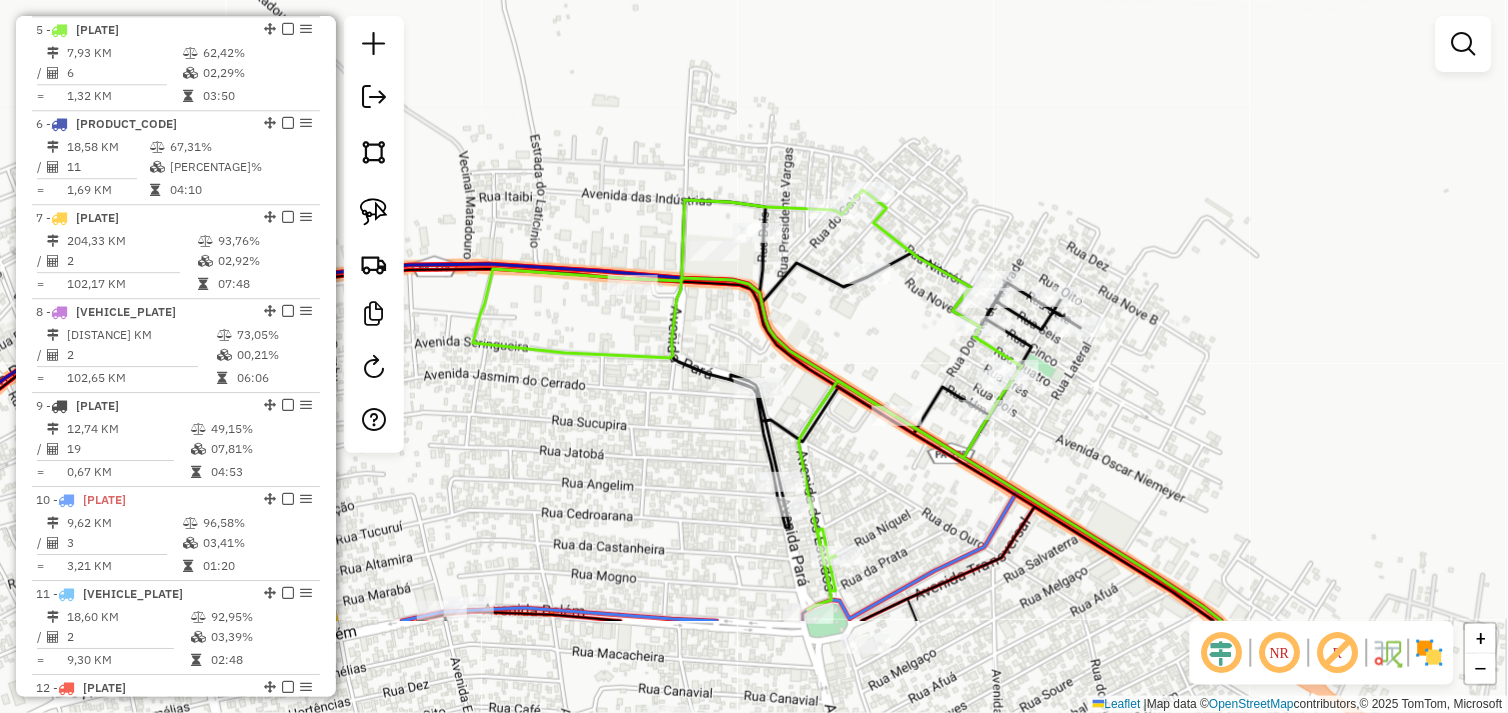 drag, startPoint x: 1028, startPoint y: 496, endPoint x: 1081, endPoint y: 255, distance: 246.75899 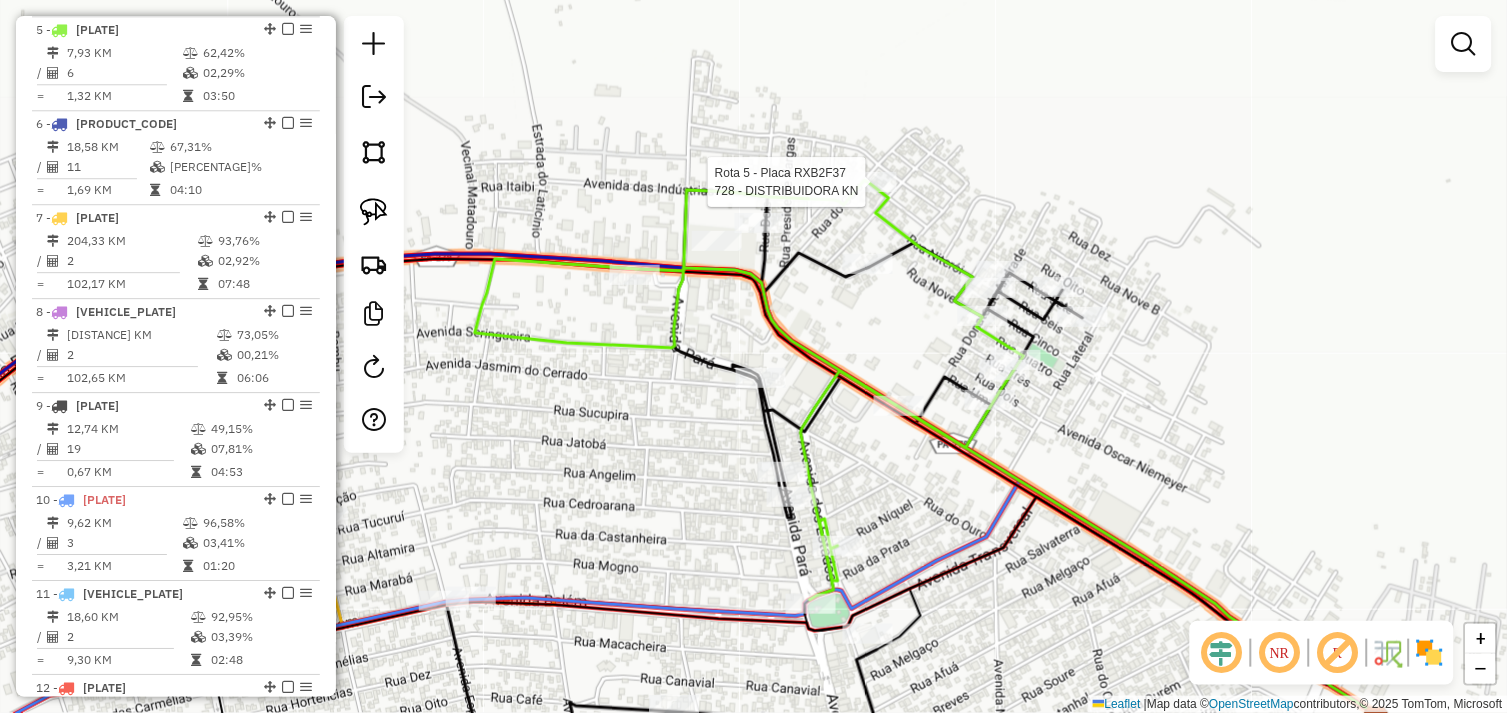 select on "*********" 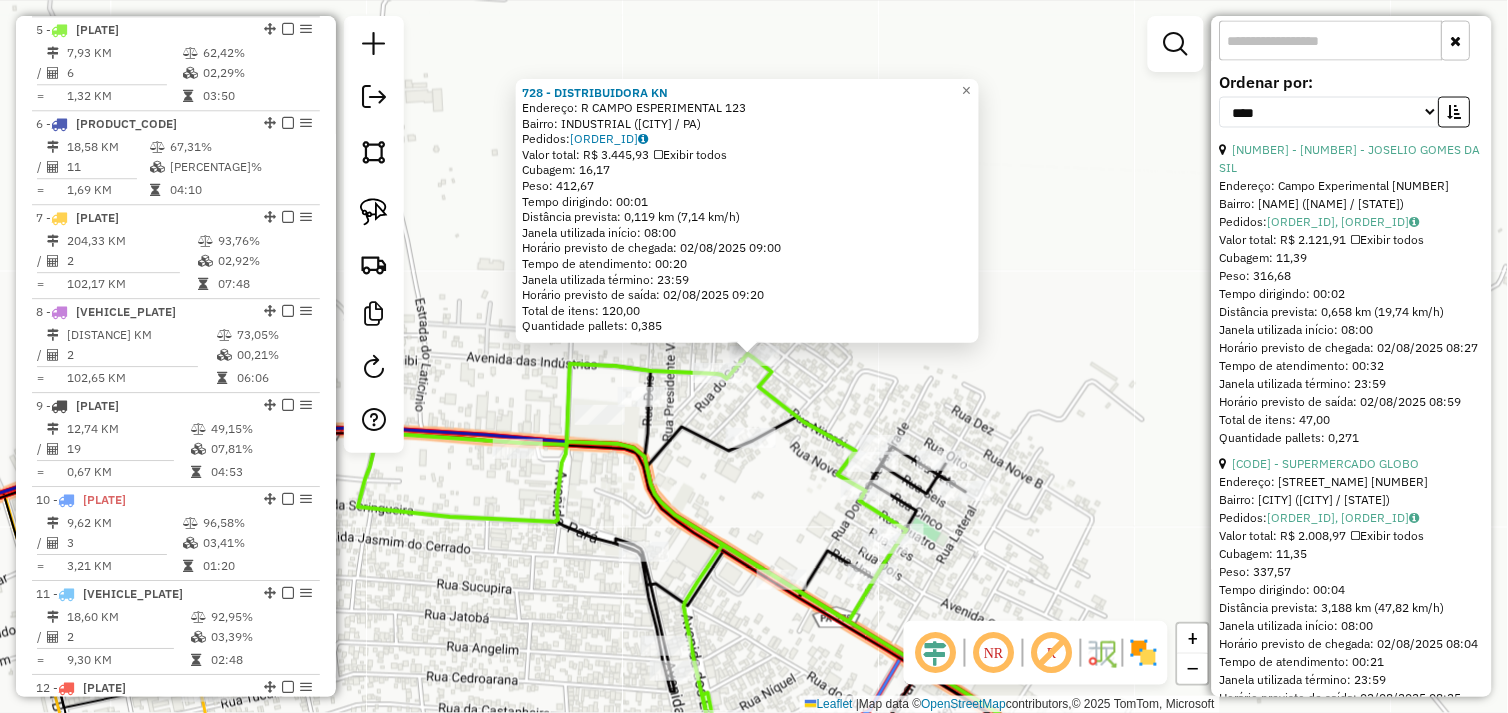 scroll, scrollTop: 830, scrollLeft: 0, axis: vertical 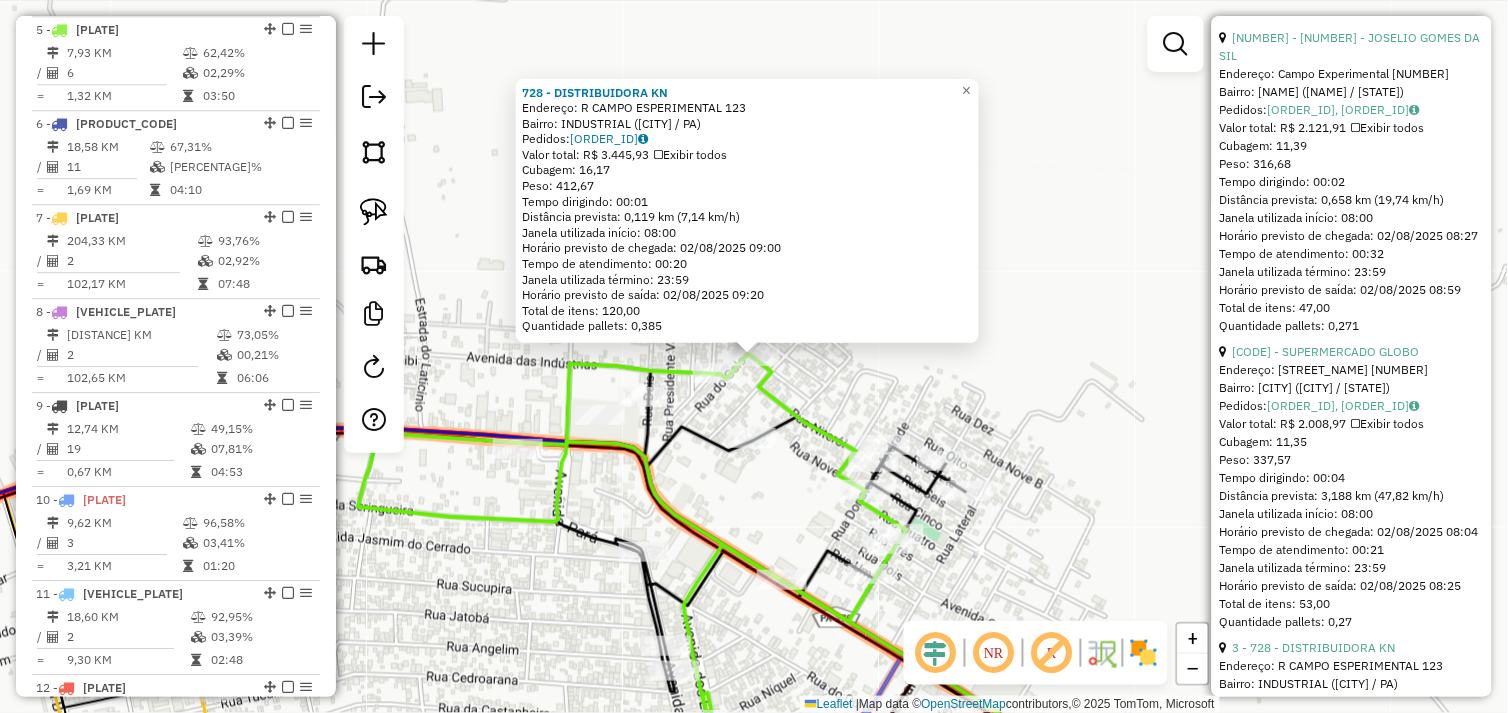 click on "[NUMBER] - [BUSINESS_NAME]  Endereço:  [STREET] [NUMBER]   Bairro: [NEIGHBORHOOD] ([CITY] / [STATE])   Pedidos:  [ORDER_ID]   Valor total: R$ [PRICE]   Exibir todos   Cubagem: [VOLUME]  Peso: [WEIGHT]  Tempo dirigindo: [TIME]   Distância prevista: [DISTANCE] km ([SPEED] km/h)   Janela utilizada início: [TIME]   Horário previsto de chegada: [DATE] [TIME]   Tempo de atendimento: [TIME]   Janela utilizada término: [TIME]   Horário previsto de saída: [DATE] [TIME]   Total de itens: [ITEMS]   Quantidade pallets: [PALLETS]  × Janela de atendimento Grade de atendimento Capacidade Transportadoras Veículos Cliente Pedidos  Rotas Selecione os dias de semana para filtrar as janelas de atendimento  Seg   Ter   Qua   Qui   Sex   Sáb   Dom  Informe o período da janela de atendimento: De: Até:  Filtrar exatamente a janela do cliente  Considerar janela de atendimento padrão  Selecione os dias de semana para filtrar as grades de atendimento  Seg   Ter   Qua   Qui   Sex   Sáb   Dom   Clientes fora do dia de atendimento selecionado De:" 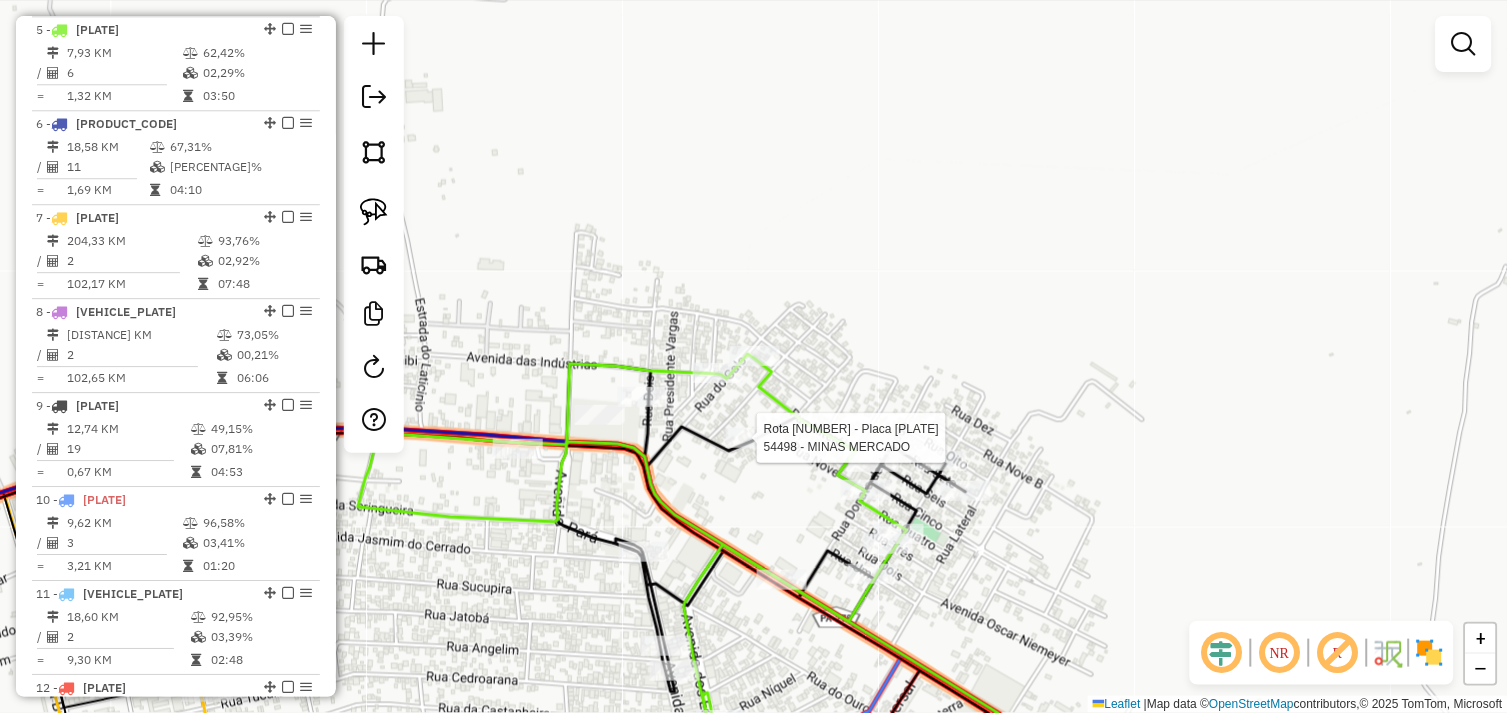 scroll, scrollTop: 1303, scrollLeft: 0, axis: vertical 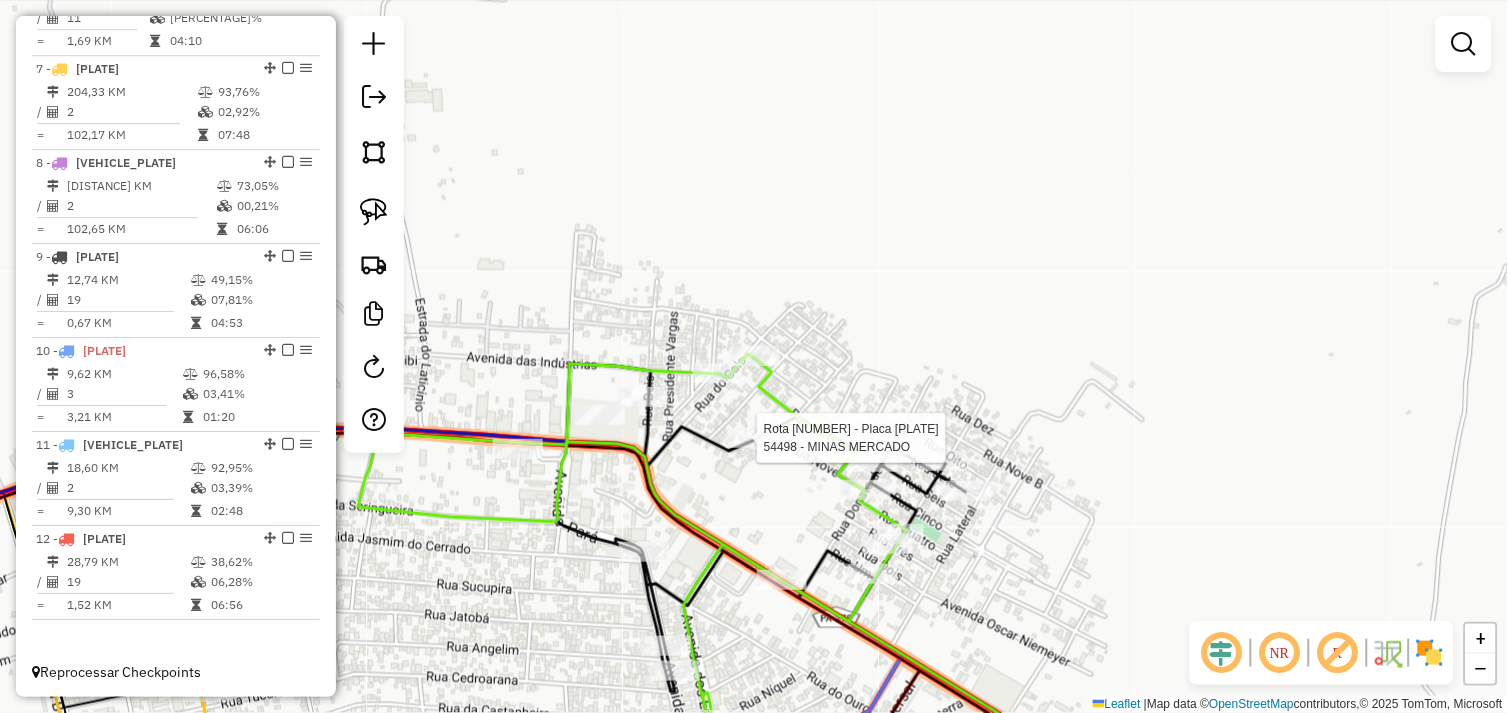 select on "*********" 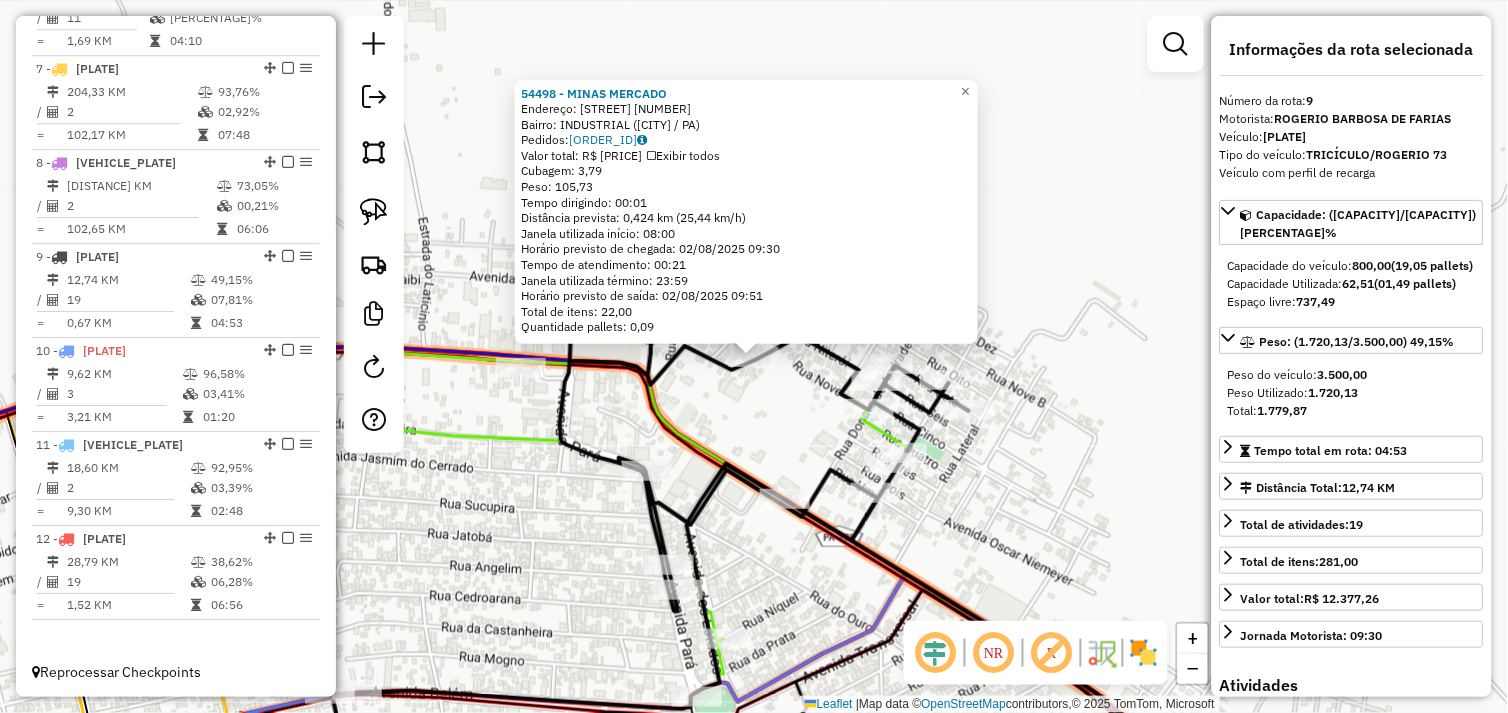 click on "[NUMBER] - [BUSINESS_NAME]  Endereço:  [STREET] [NUMBER]   Bairro: [NEIGHBORHOOD] ([CITY] / [STATE])   Pedidos:  [ORDER_ID]   Valor total: R$ [PRICE]   Exibir todos   Cubagem: [VOLUME]  Peso: [WEIGHT]  Tempo dirigindo: [TIME]   Distância prevista: [DISTANCE] km ([SPEED] km/h)   Janela utilizada início: [TIME]   Horário previsto de chegada: [DATE] [TIME]   Tempo de atendimento: [TIME]   Janela utilizada término: [TIME]   Horário previsto de saída: [DATE] [TIME]   Total de itens: [ITEMS]   Quantidade pallets: [PALLETS]  × Janela de atendimento Grade de atendimento Capacidade Transportadoras Veículos Cliente Pedidos  Rotas Selecione os dias de semana para filtrar as janelas de atendimento  Seg   Ter   Qua   Qui   Sex   Sáb   Dom  Informe o período da janela de atendimento: De: Até:  Filtrar exatamente a janela do cliente  Considerar janela de atendimento padrão  Selecione os dias de semana para filtrar as grades de atendimento  Seg   Ter   Qua   Qui   Sex   Sáb   Dom   Considerar clientes sem dia de atendimento cadastrado  De:   Até:" 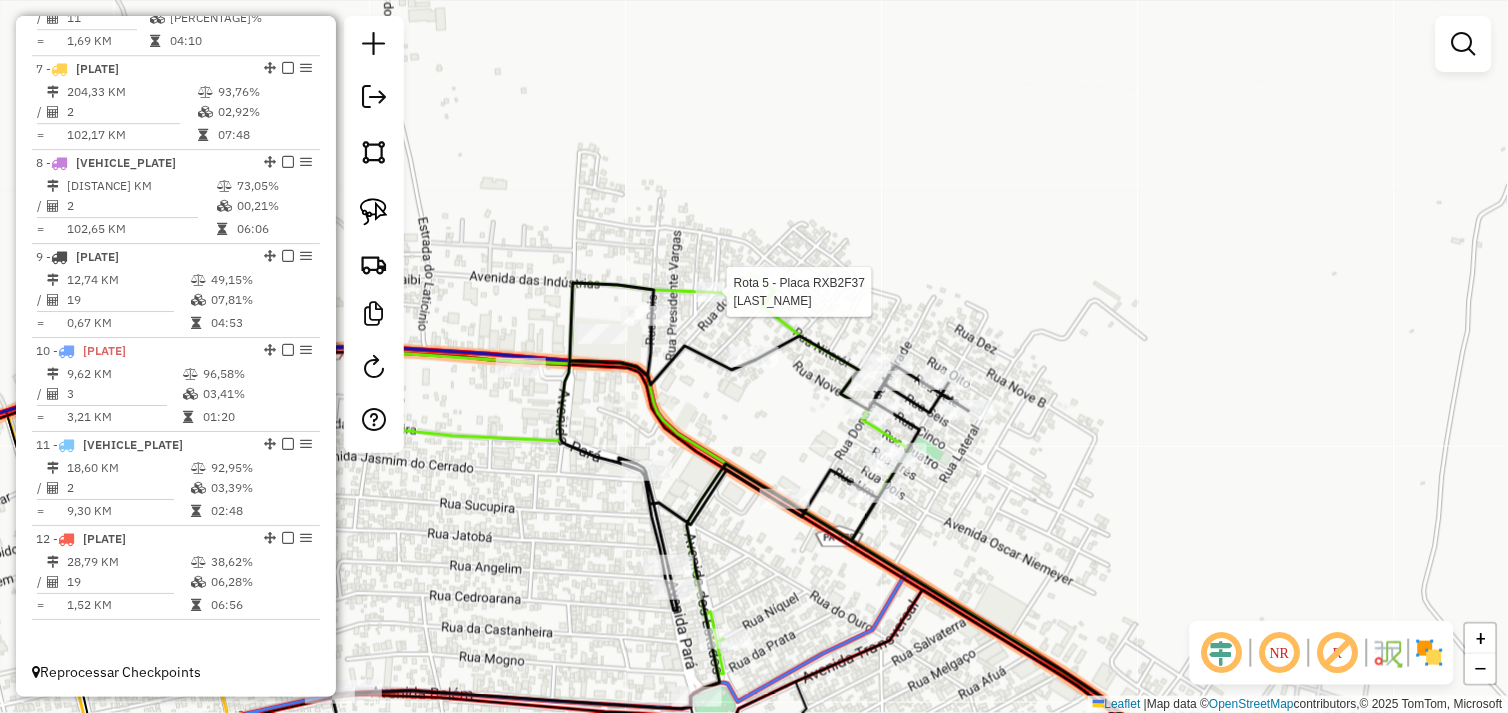 select on "*********" 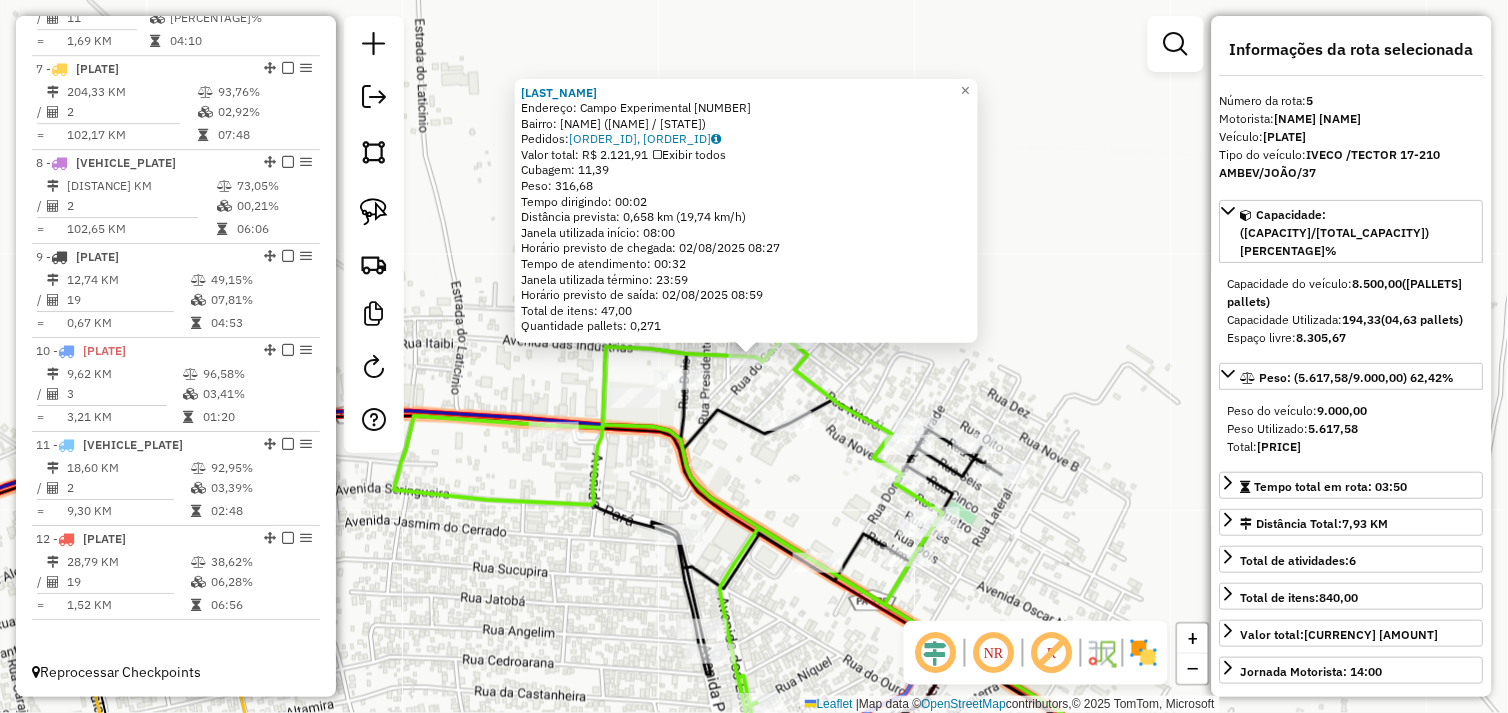 scroll, scrollTop: 1154, scrollLeft: 0, axis: vertical 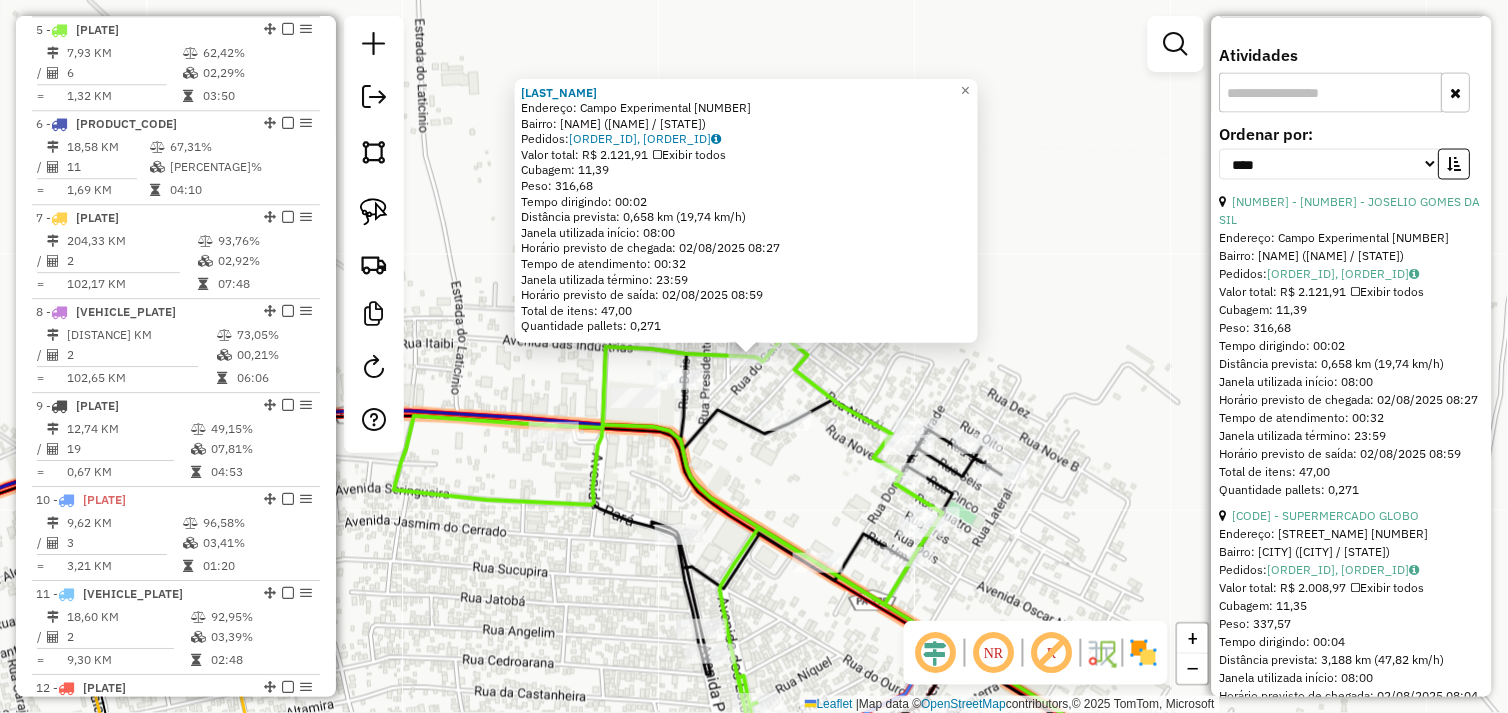 click on "72771 - [LAST_NAME] [FIRST_NAME] Endereço: Campo Experimental [NUMBER] Bairro: TUCUMA ([CITY] / [STATE]) Pedidos: 01102492, 01102493 Valor total: R$ [PRICE] Exibir todos Cubagem: [CUBAGE] Peso: [WEIGHT] Tempo dirigindo: [TIME] Distância prevista: [DISTANCE] km ([SPEED] km/h) Janela utilizada início: [TIME] Horário previsto de chegada: [DATE] [TIME] Tempo de atendimento: [TIME] Janela utilizada término: [TIME] Horário previsto de saída: [DATE] [TIME] Total de itens: [ITEMS] Quantidade pallets: [PALLETS] × Janela de atendimento Grade de atendimento Capacidade Transportadoras Veículos Cliente Pedidos Rotas Selecione os dias de semana para filtrar as janelas de atendimento Seg Ter Qua Qui Sex Sáb Dom Informe o período da janela de atendimento: De: Até: Filtrar exatamente a janela do cliente Considerar janela de atendimento padrão Selecione os dias de semana para filtrar as grades de atendimento Seg Ter Qua Qui Sex Sáb Dom Considerar clientes sem dia de atendimento cadastrado Clientes fora do dia de atendimento selecionado Filtrar as atividades entre os valores definidos abaixo: Peso mínimo: Peso máximo: Cubagem mínima: Cubagem máxima: De: Até: Filtrar as atividades entre o tempo de atendimento definido abaixo: De: Até: Considerar capacidade total dos clientes não roteirizados Transportadora: Selecione um ou mais itens Tipo de veículo: Selecione um ou mais itens Veículo: Selecione um ou mais itens" 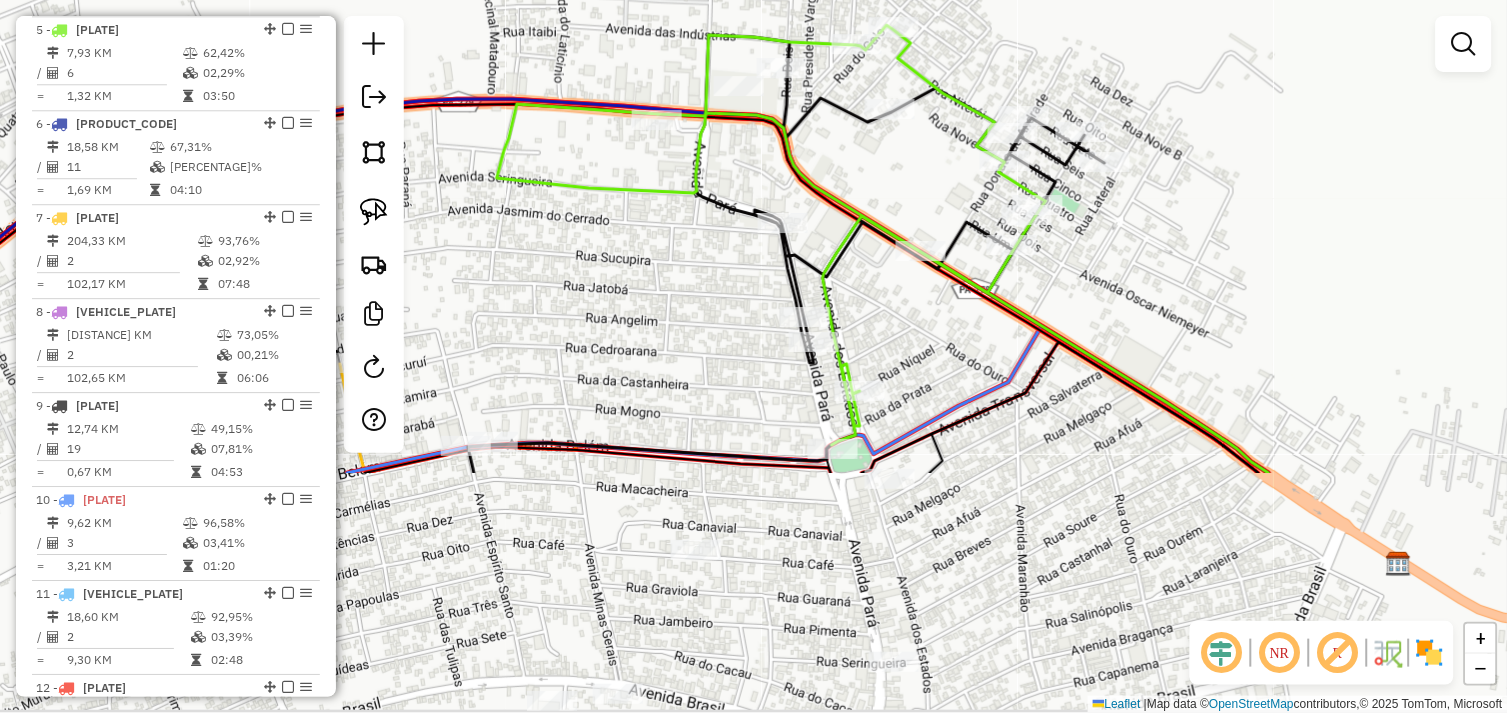 drag, startPoint x: 1104, startPoint y: 357, endPoint x: 1167, endPoint y: 193, distance: 175.68437 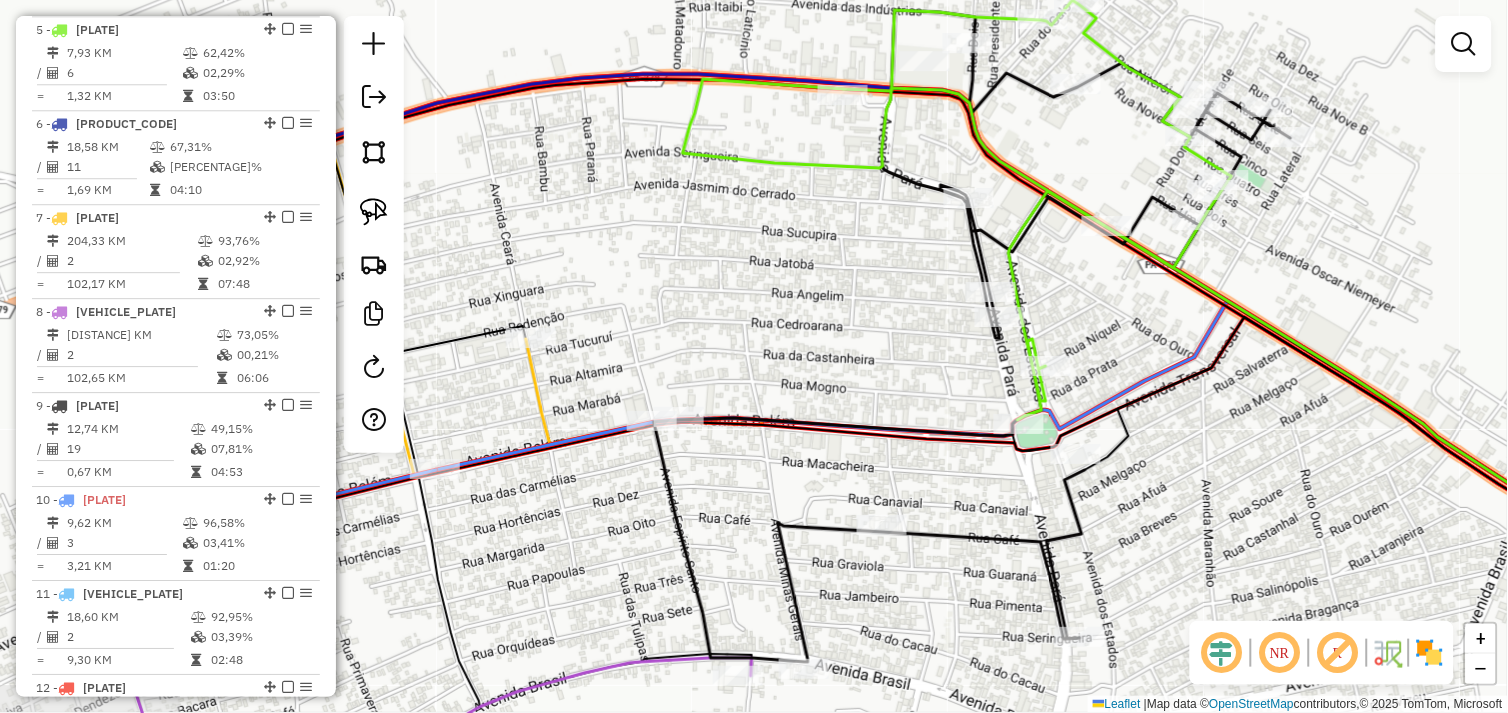 drag, startPoint x: 657, startPoint y: 332, endPoint x: 842, endPoint y: 317, distance: 185.60712 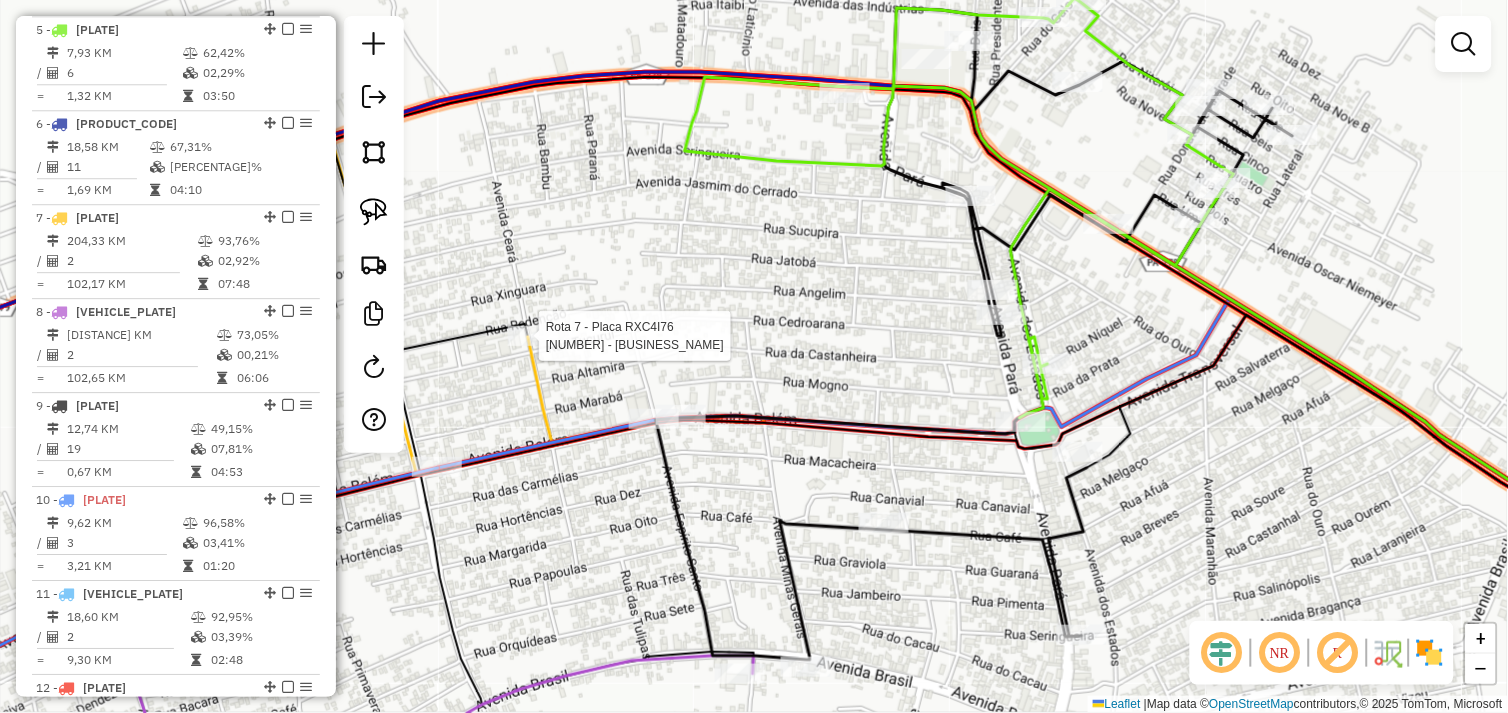 select on "*********" 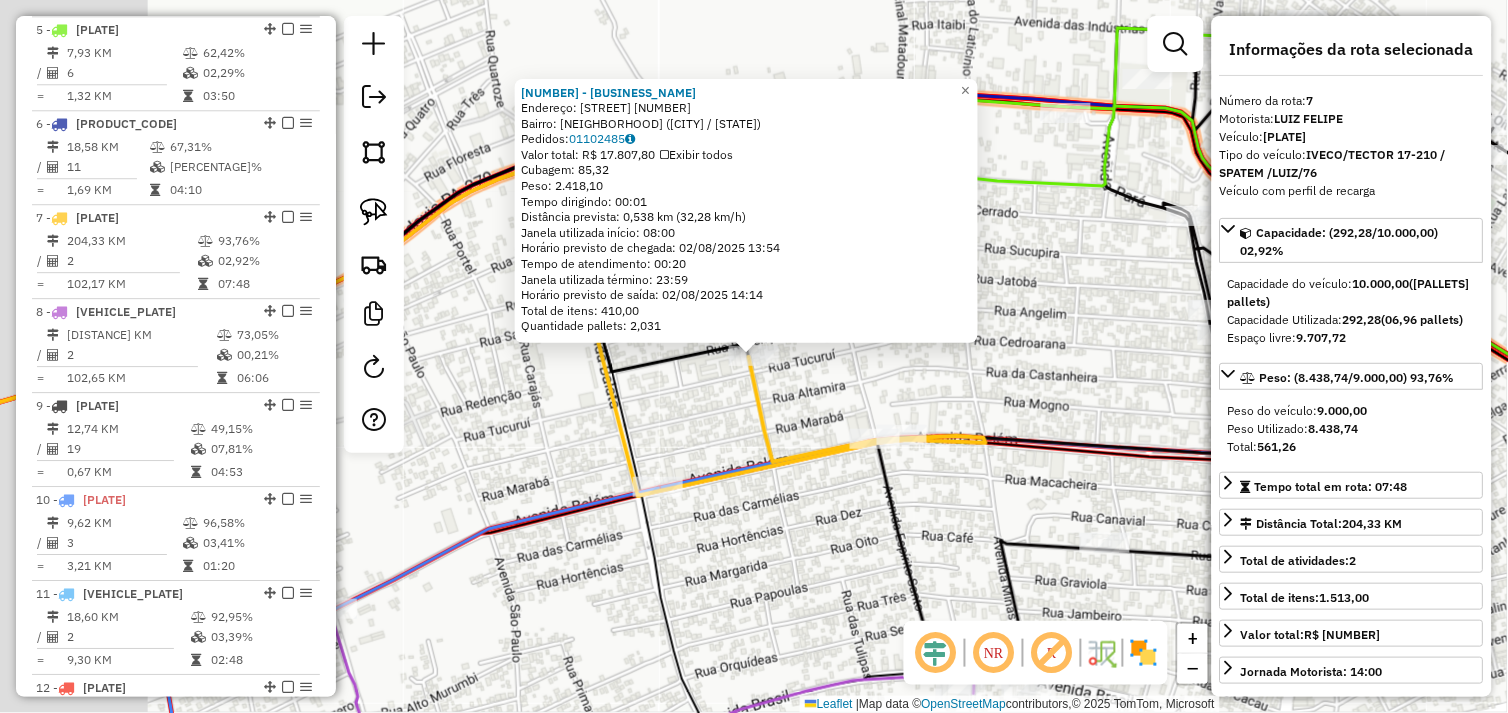 scroll, scrollTop: 1303, scrollLeft: 0, axis: vertical 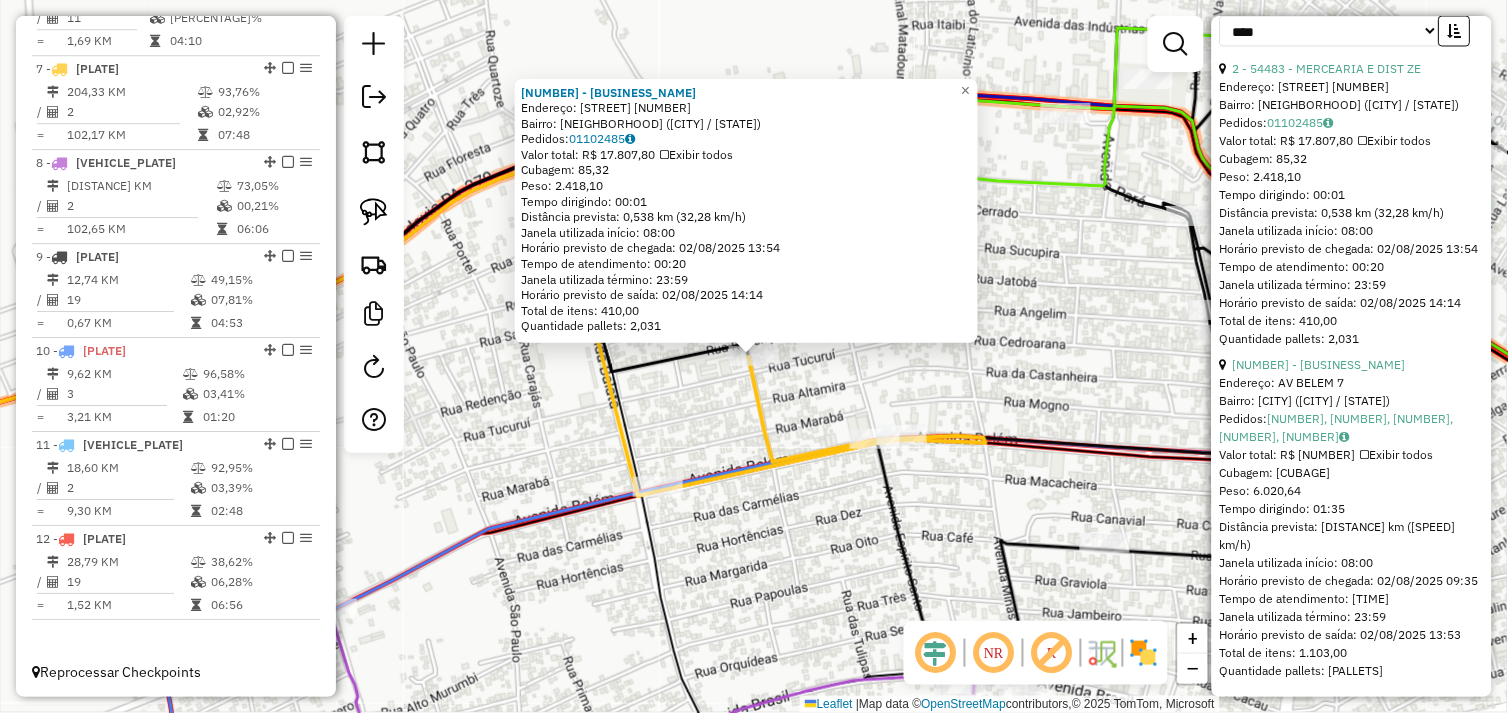 click on "54483 - MERCEARIA E DIST  ZE  Endereço:  AV CEARA [NUMBER]   Bairro: DAS FLORES ([CITY] / [STATE])   Pedidos:  01102485   Valor total: R$ 17.807,80   Exibir todos   Cubagem: 85,32  Peso: 2.418,10  Tempo dirigindo: 00:01   Distância prevista: 0,538 km (32,28 km/h)   Janela utilizada início: 08:00   Horário previsto de chegada: 02/08/2025 13:54   Tempo de atendimento: 00:20   Janela utilizada término: 23:59   Horário previsto de saída: 02/08/2025 14:14   Total de itens: 410,00   Quantidade pallets: 2,031  × Janela de atendimento Grade de atendimento Capacidade Transportadoras Veículos Cliente Pedidos  Rotas Selecione os dias de semana para filtrar as janelas de atendimento  Seg   Ter   Qua   Qui   Sex   Sáb   Dom  Informe o período da janela de atendimento: De: Até:  Filtrar exatamente a janela do cliente  Considerar janela de atendimento padrão  Selecione os dias de semana para filtrar as grades de atendimento  Seg   Ter   Qua   Qui   Sex   Sáb   Dom   Considerar clientes sem dia de atendimento cadastrado" 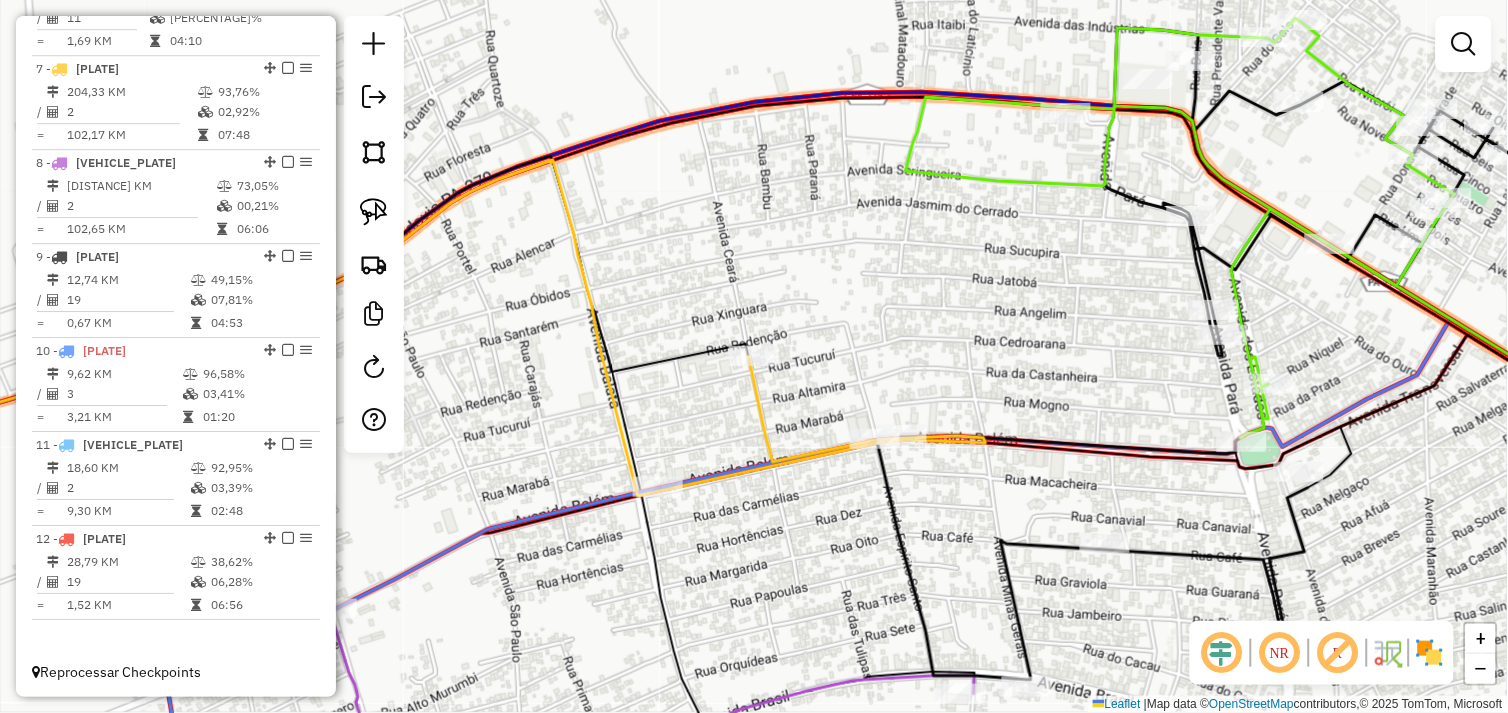 drag, startPoint x: 744, startPoint y: 534, endPoint x: 737, endPoint y: 342, distance: 192.12756 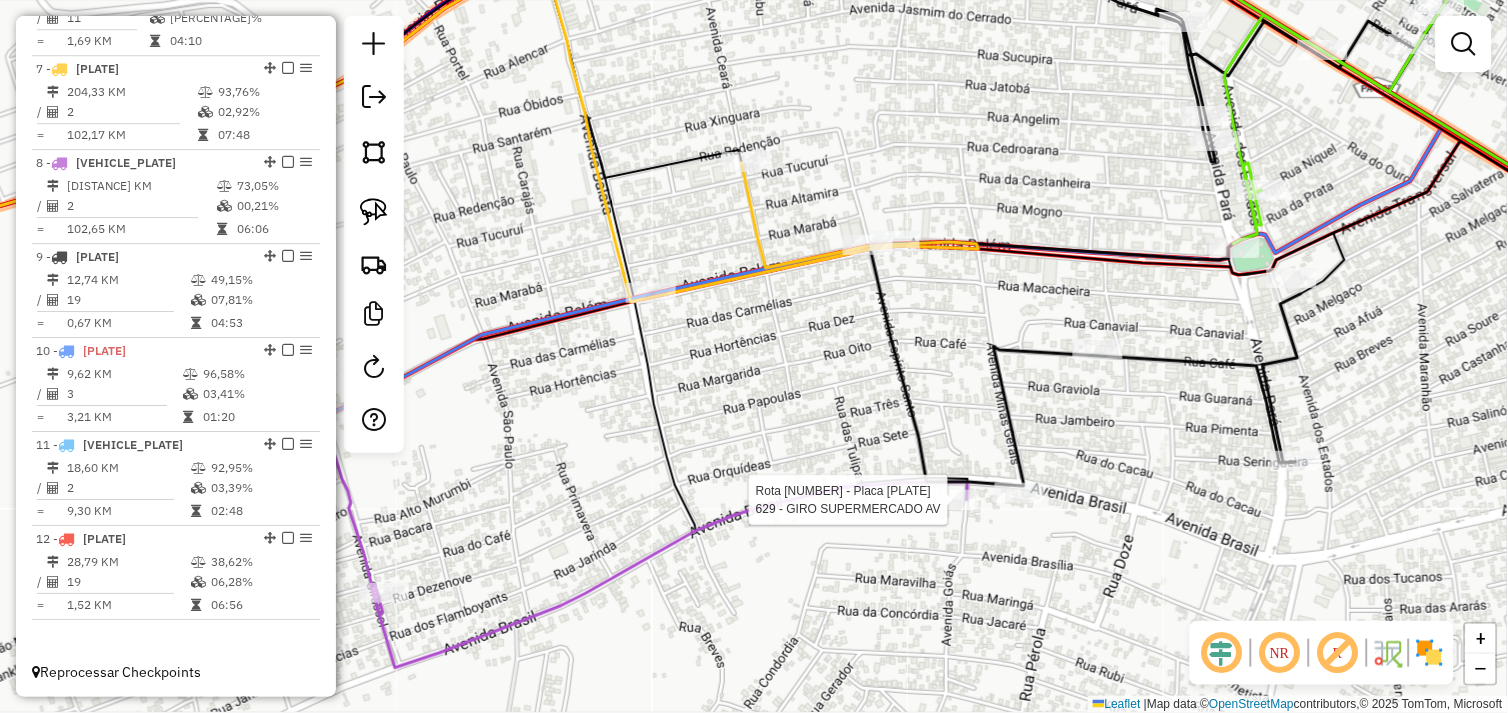 click 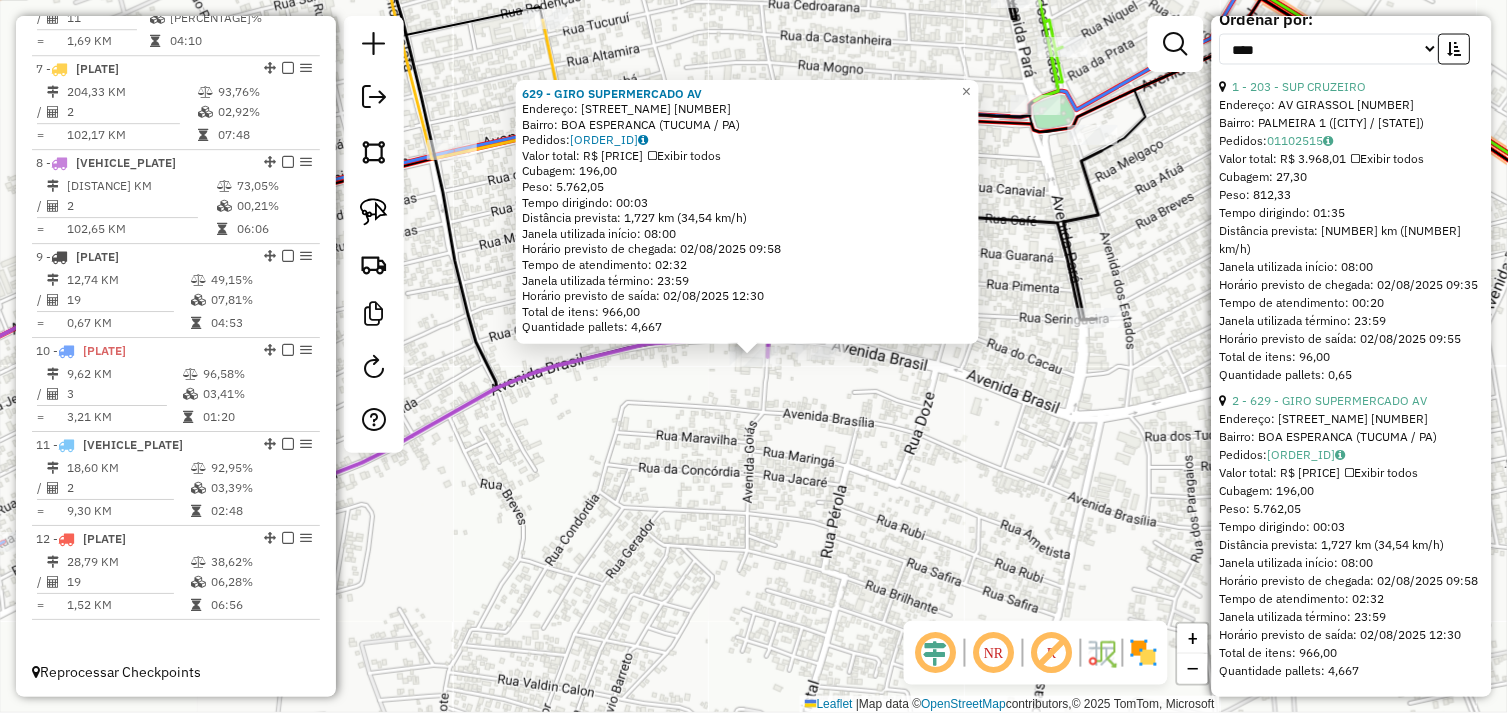 scroll, scrollTop: 814, scrollLeft: 0, axis: vertical 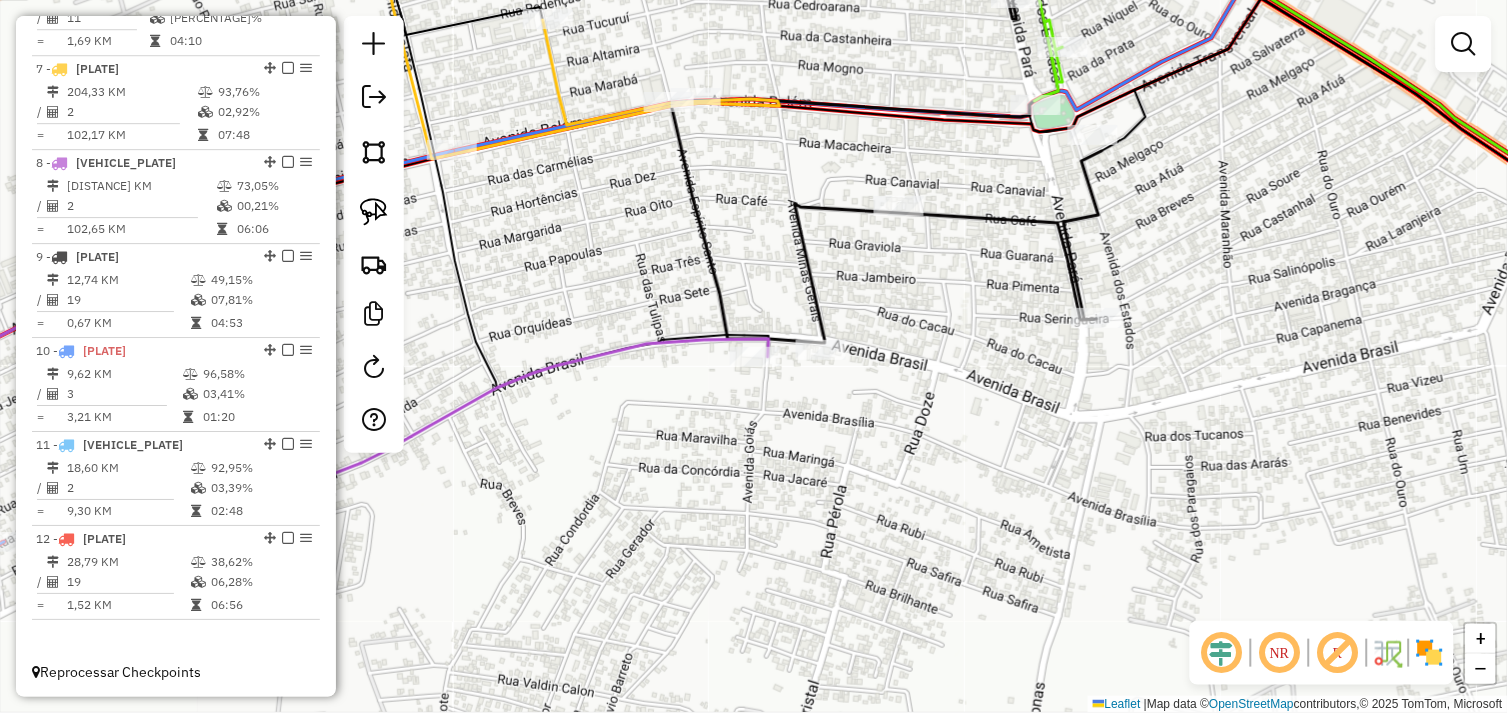 drag, startPoint x: 886, startPoint y: 522, endPoint x: 893, endPoint y: 540, distance: 19.313208 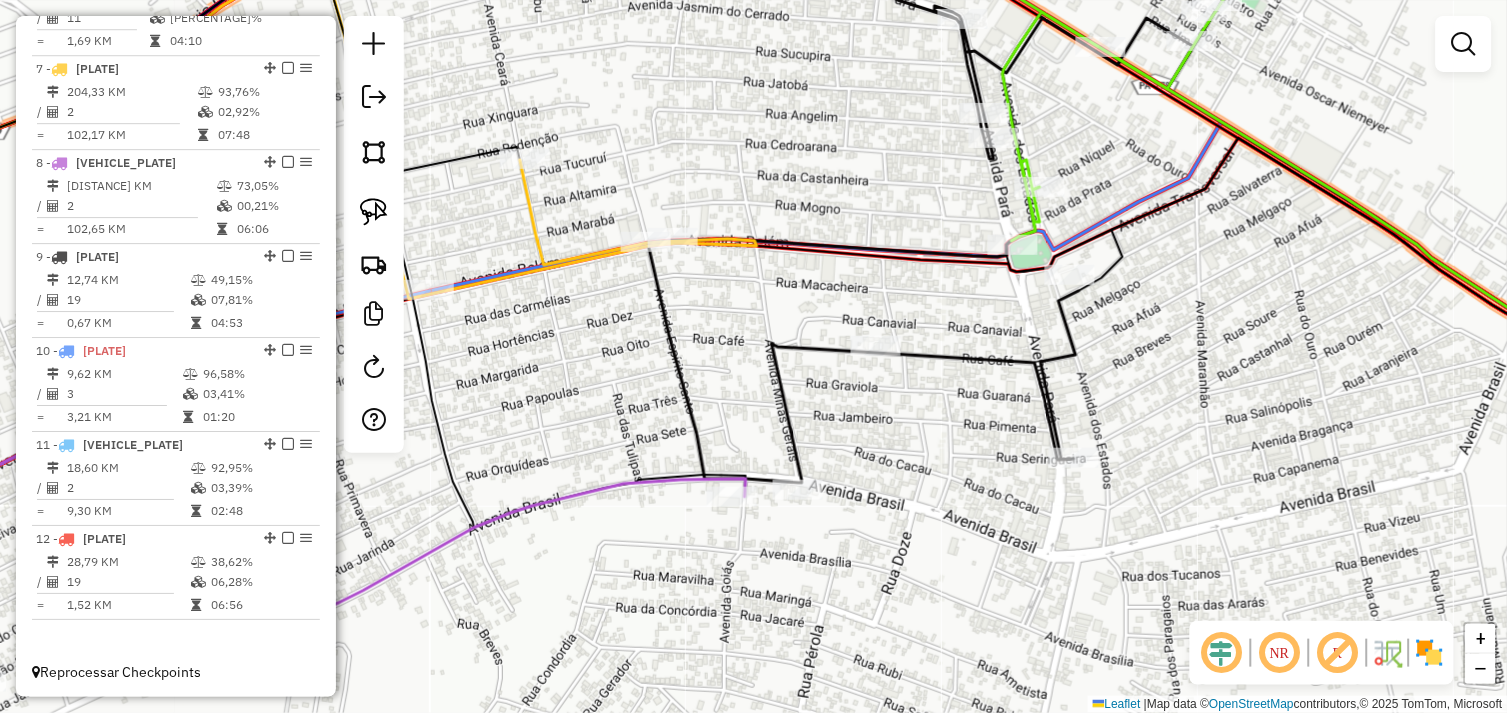 drag, startPoint x: 1053, startPoint y: 402, endPoint x: 987, endPoint y: 425, distance: 69.89278 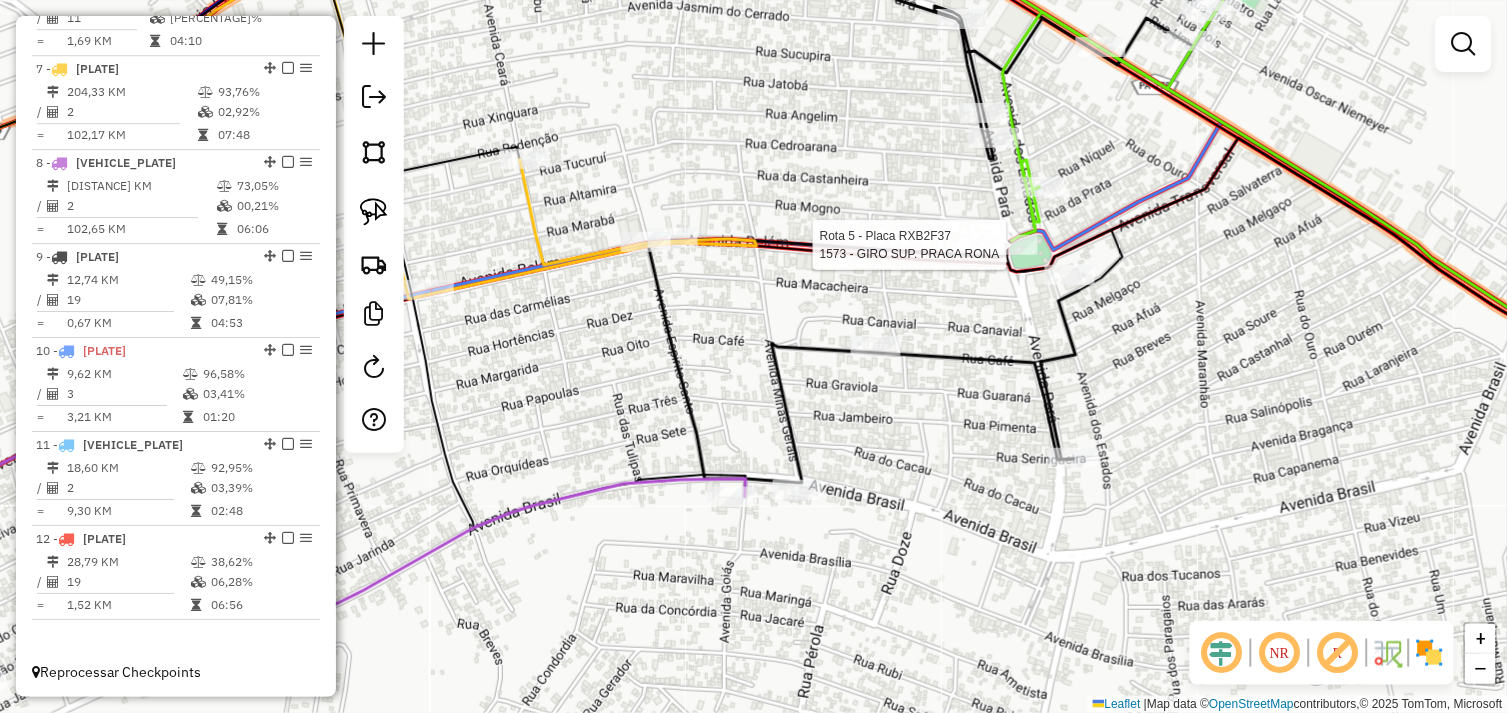 select on "*********" 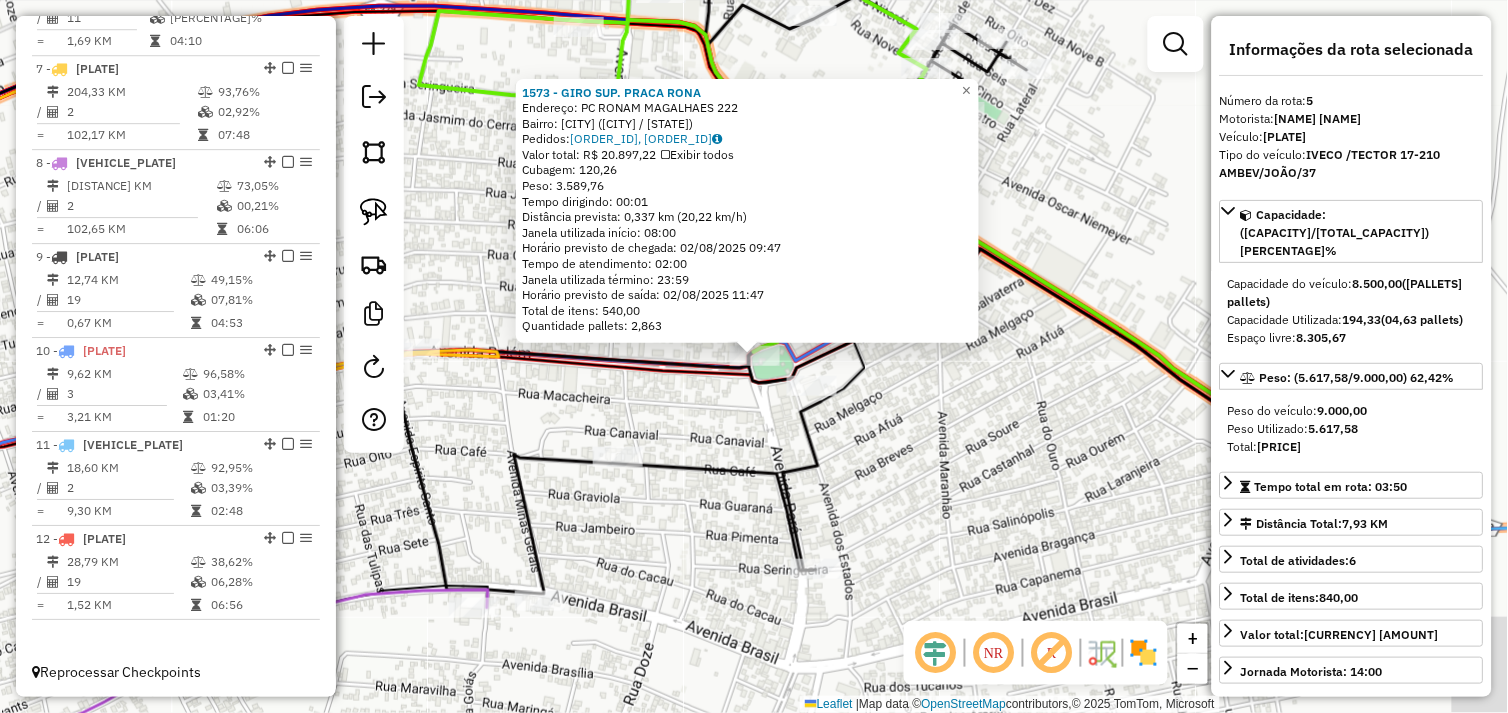 scroll, scrollTop: 1154, scrollLeft: 0, axis: vertical 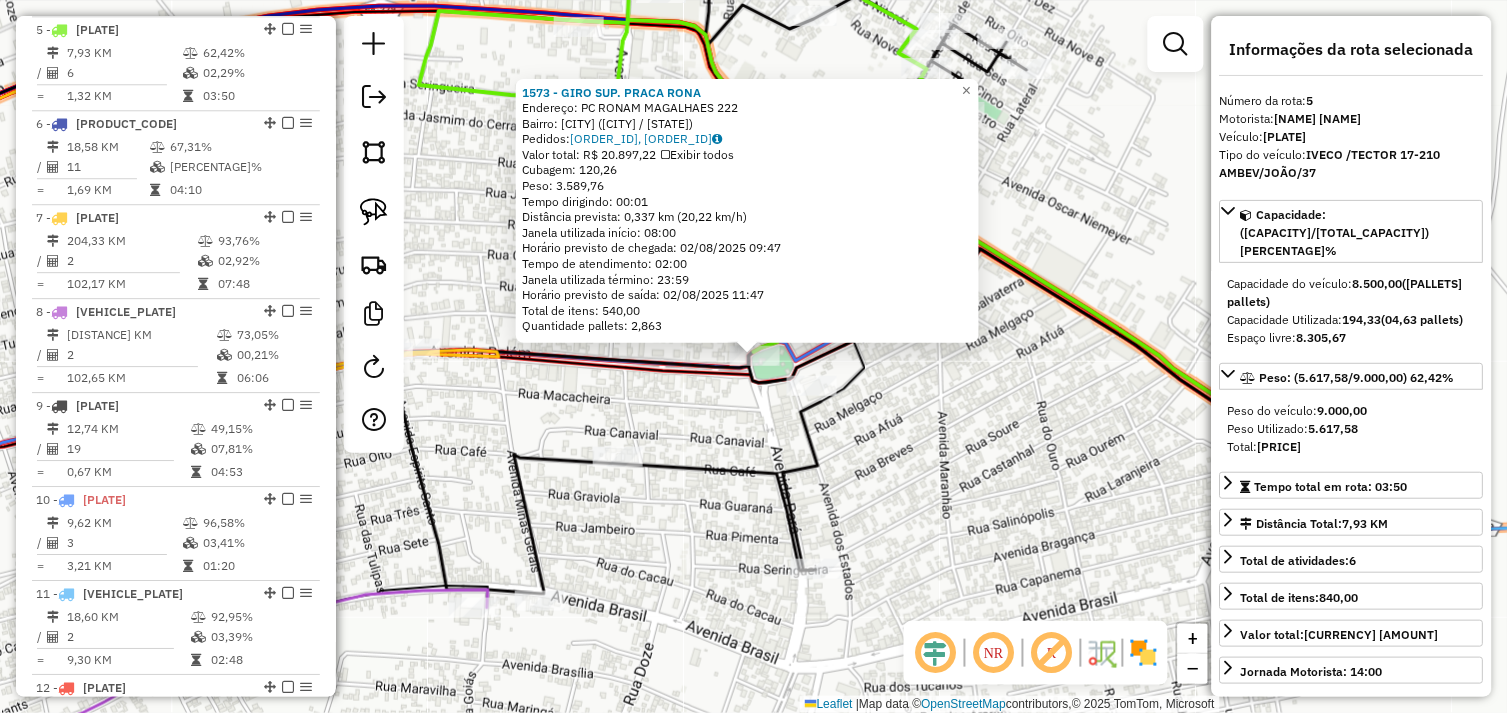 click on "[NUMBER] - [BUSINESS_NAME]  Endereço:  PC [NAME] [NUMBER]   Bairro: [CITY] ([CITY] / [STATE])   Pedidos:  [ORDER_ID], [ORDER_ID]   Valor total: R$ [PRICE]   Exibir todos   Cubagem: [CUBAGE]  Peso: [WEIGHT]  Tempo dirigindo: [TIME]   Distância prevista: [DISTANCE] ([SPEED])   Janela utilizada início: [TIME]   Horário previsto de chegada: [DATE] [TIME]   Tempo de atendimento: [TIME]   Janela utilizada término: [TIME]   Horário previsto de saída: [DATE] [TIME]   Total de itens: [ITEMS]   Quantidade pallets: [PALLETS]  × Janela de atendimento Grade de atendimento Capacidade Transportadoras Veículos Cliente Pedidos  Rotas Selecione os dias de semana para filtrar as janelas de atendimento  Seg   Ter   Qua   Qui   Sex   Sáb   Dom  Informe o período da janela de atendimento: De: Até:  Filtrar exatamente a janela do cliente  Considerar janela de atendimento padrão  Selecione os dias de semana para filtrar as grades de atendimento  Seg   Ter   Qua   Qui   Sex   Sáb   Dom   Peso mínimo:   Peso máximo:   De:" 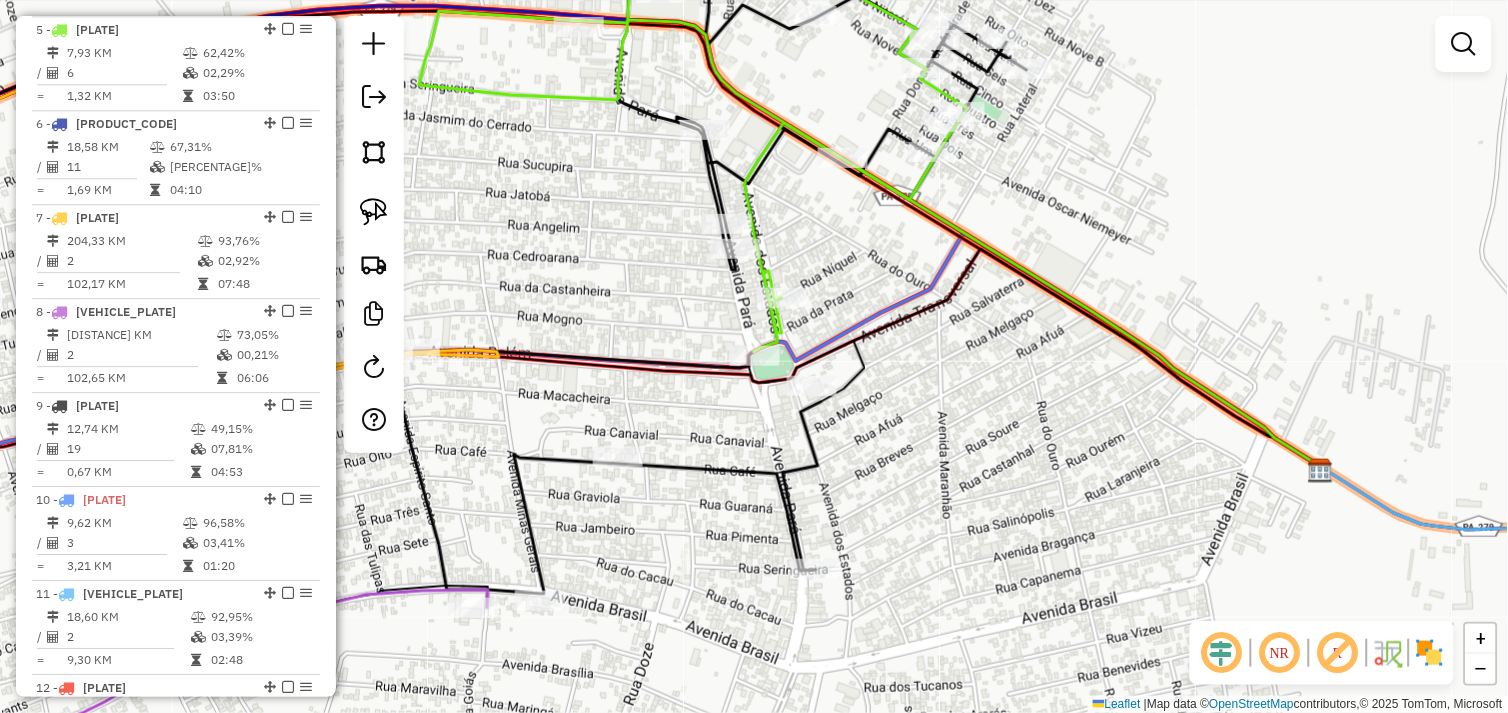 drag, startPoint x: 523, startPoint y: 401, endPoint x: 871, endPoint y: 356, distance: 350.89743 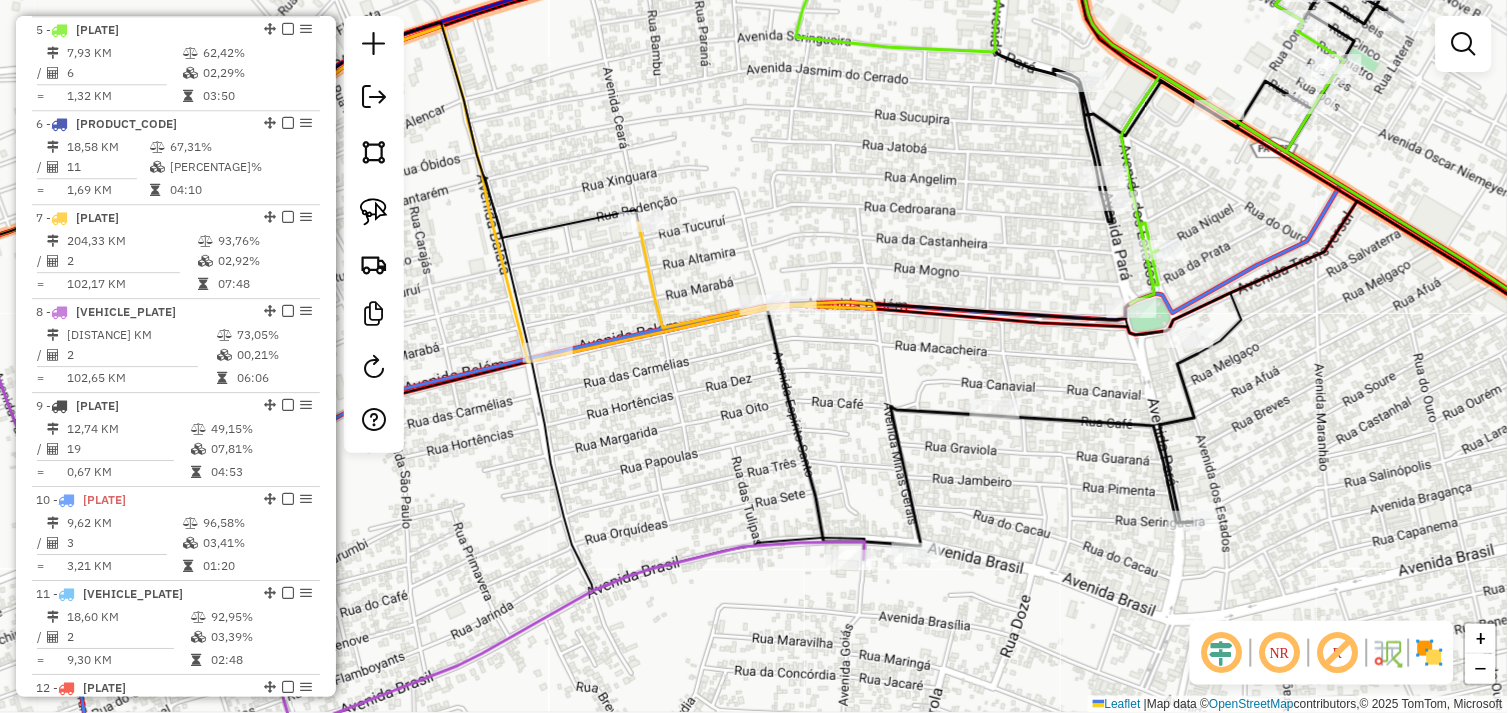 drag, startPoint x: 653, startPoint y: 383, endPoint x: 885, endPoint y: 326, distance: 238.89957 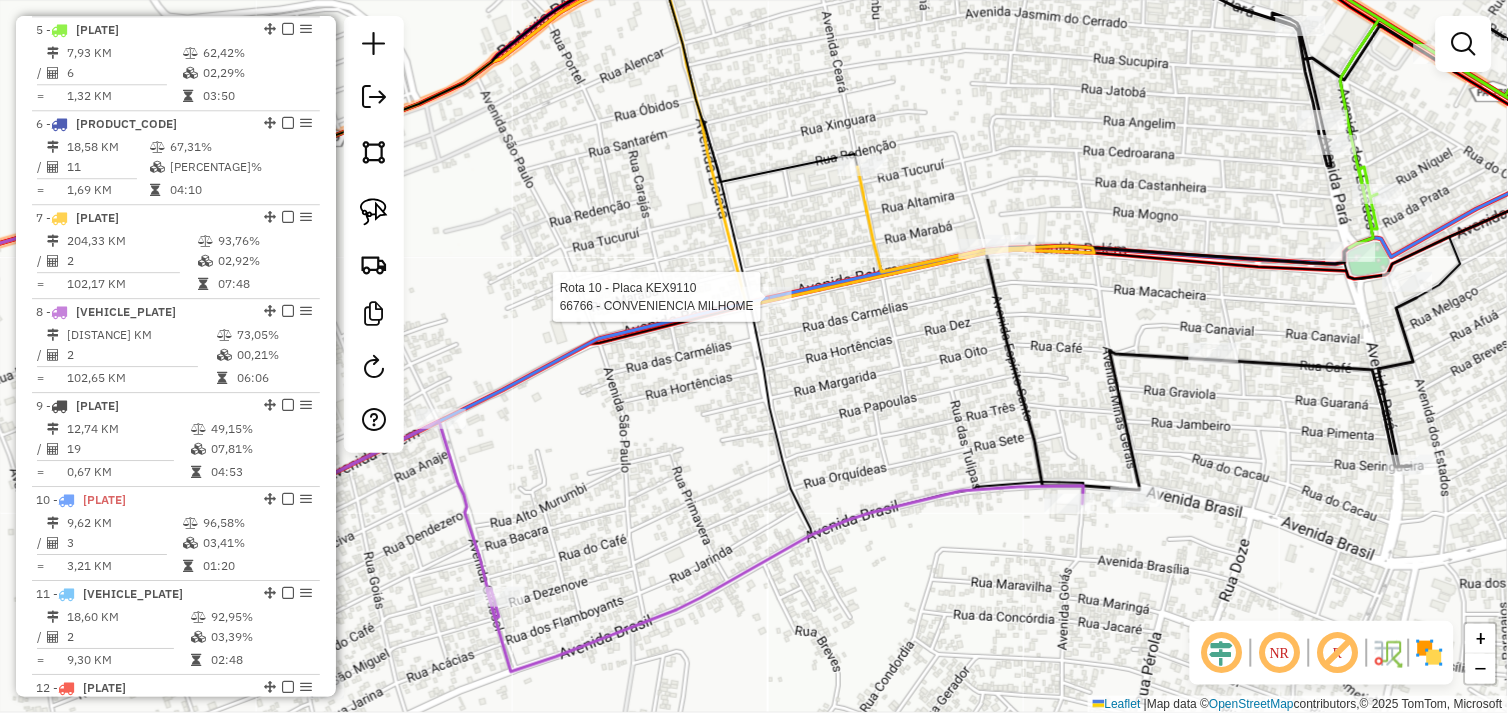select on "*********" 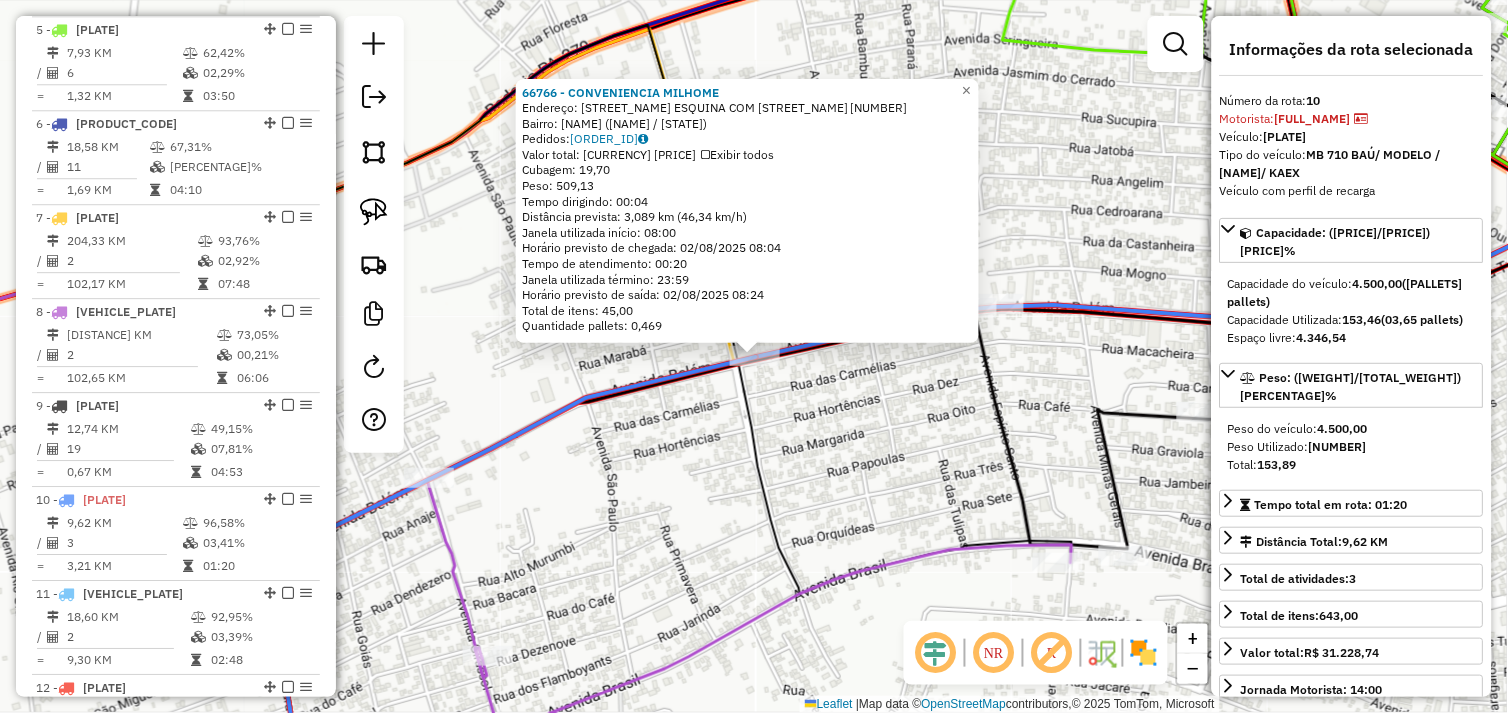 scroll, scrollTop: 1303, scrollLeft: 0, axis: vertical 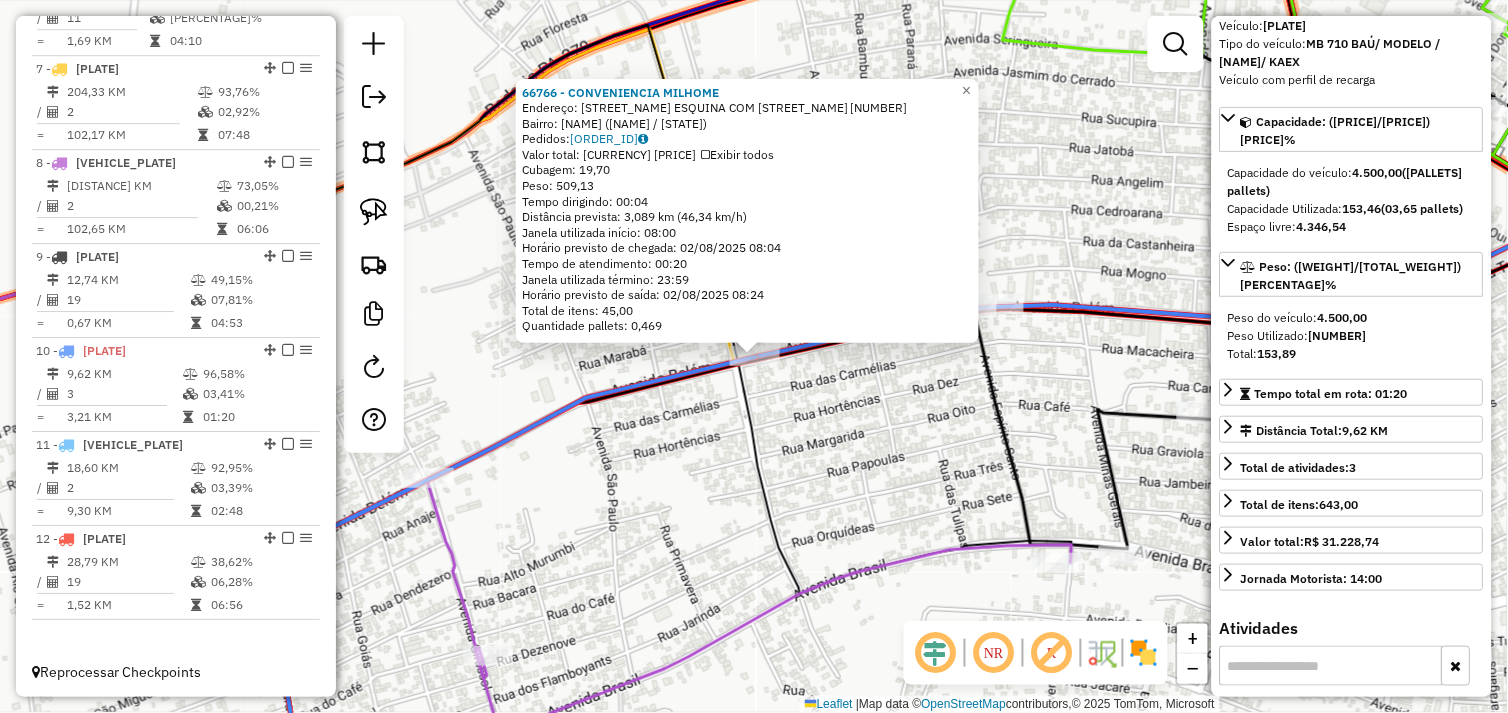 click on "[COMPANY] Endereço: [STREET] [NUMBER] Bairro: [NEIGHBORHOOD] ([CITY] / [STATE]) Pedidos: [ORDER_ID] Valor total: [CURRENCY] [AMOUNT] Exibir todos Cubagem: [NUMBER] Peso: [NUMBER] Tempo dirigindo: [TIME] Distância prevista: [NUMBER] km ([NUMBER] km/h) Janela utilizada início: [TIME] Horário previsto de chegada: [DATE] [TIME] Tempo de atendimento: [TIME] Janela utilizada término: [TIME] Horário previsto de saída: [DATE] [TIME] Total de itens: [NUMBER] Quantidade pallets: [NUMBER] × Janela de atendimento Grade de atendimento Capacidade Transportadoras Veículos Cliente Pedidos Rotas Selecione os dias de semana para filtrar as janelas de atendimento Seg Ter Qua Qui Sex Sáb Dom Informe o período da janela de atendimento: De: Até: Filtrar exatamente a janela do cliente Considerar janela de atendimento padrão Selecione os dias de semana para filtrar as grades de atendimento Seg Ter Qua Qui Sex Sáb Dom Peso mínimo: Peso máximo:" 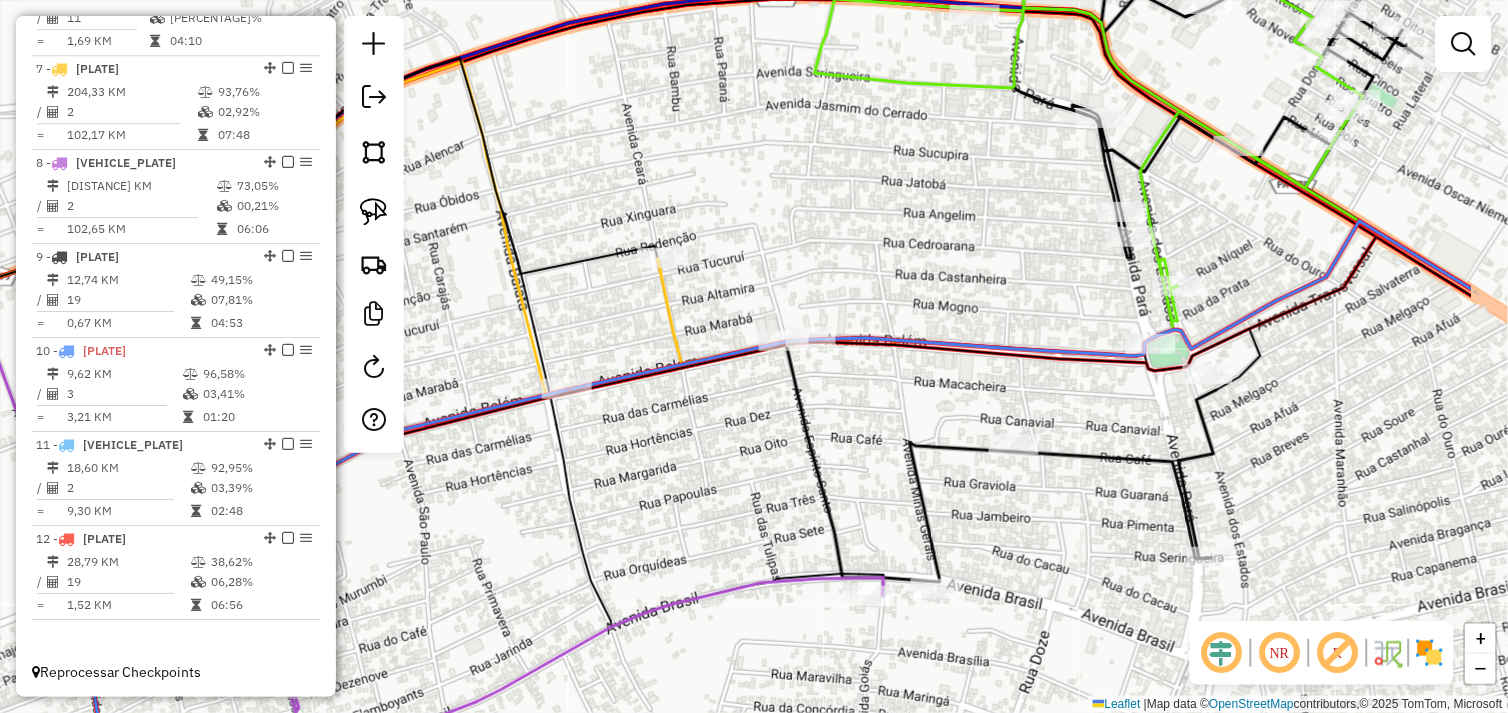 drag, startPoint x: 1087, startPoint y: 352, endPoint x: 856, endPoint y: 383, distance: 233.0708 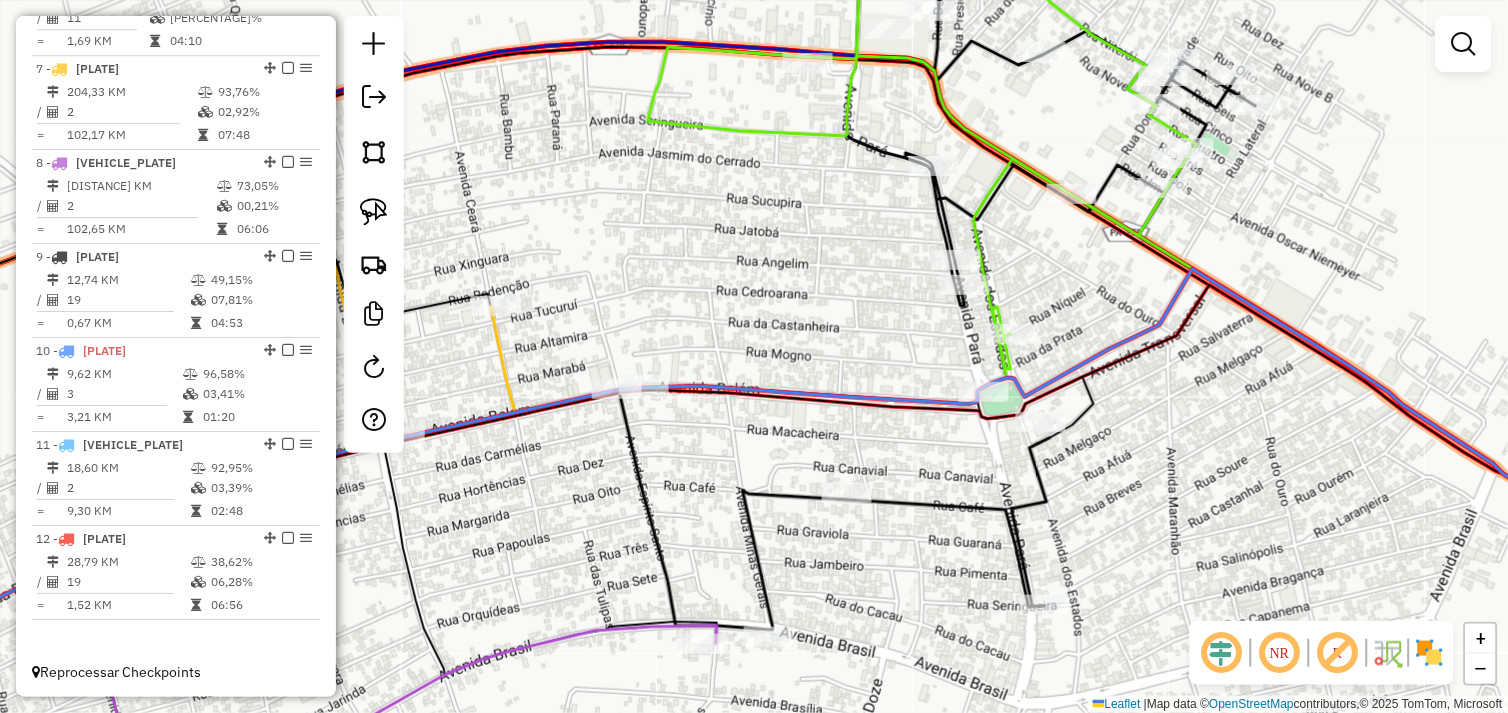 drag, startPoint x: 861, startPoint y: 318, endPoint x: 845, endPoint y: 325, distance: 17.464249 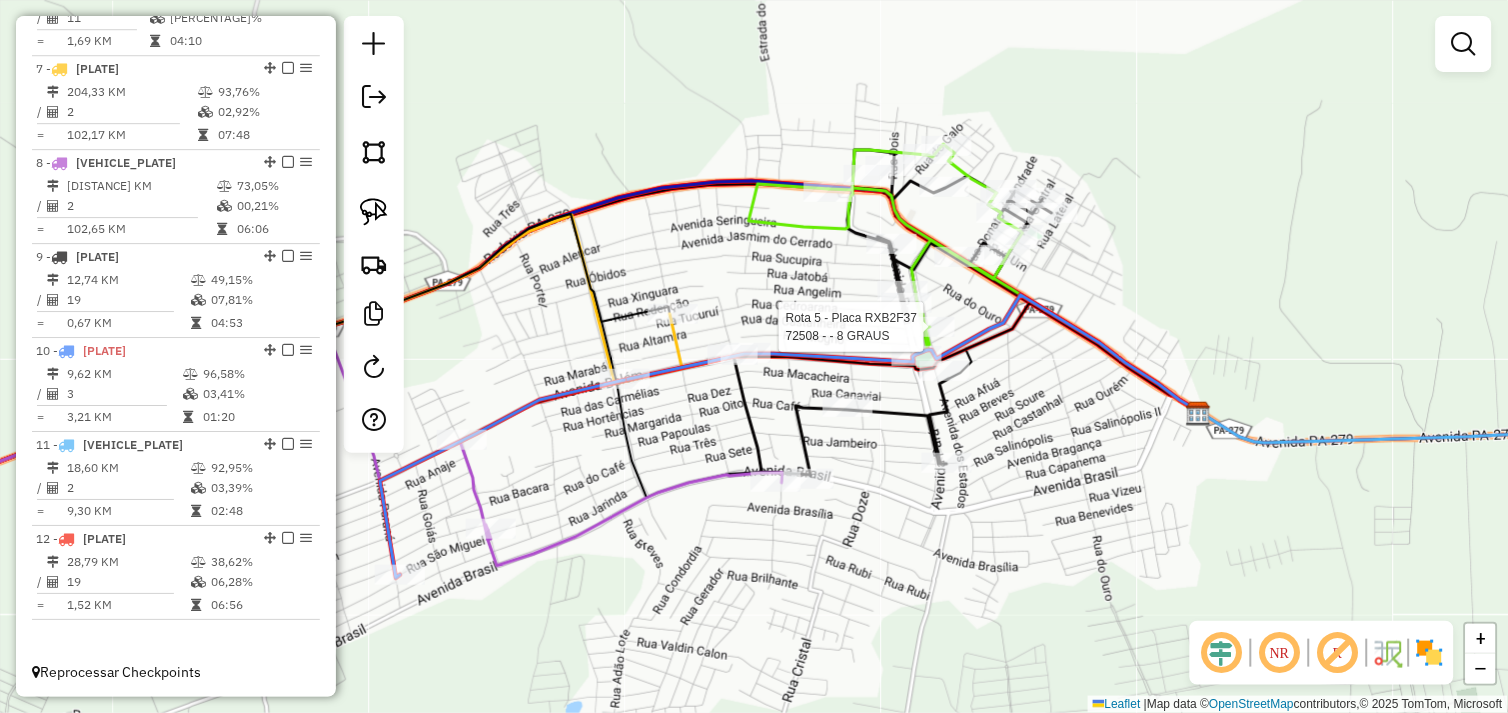 select on "*********" 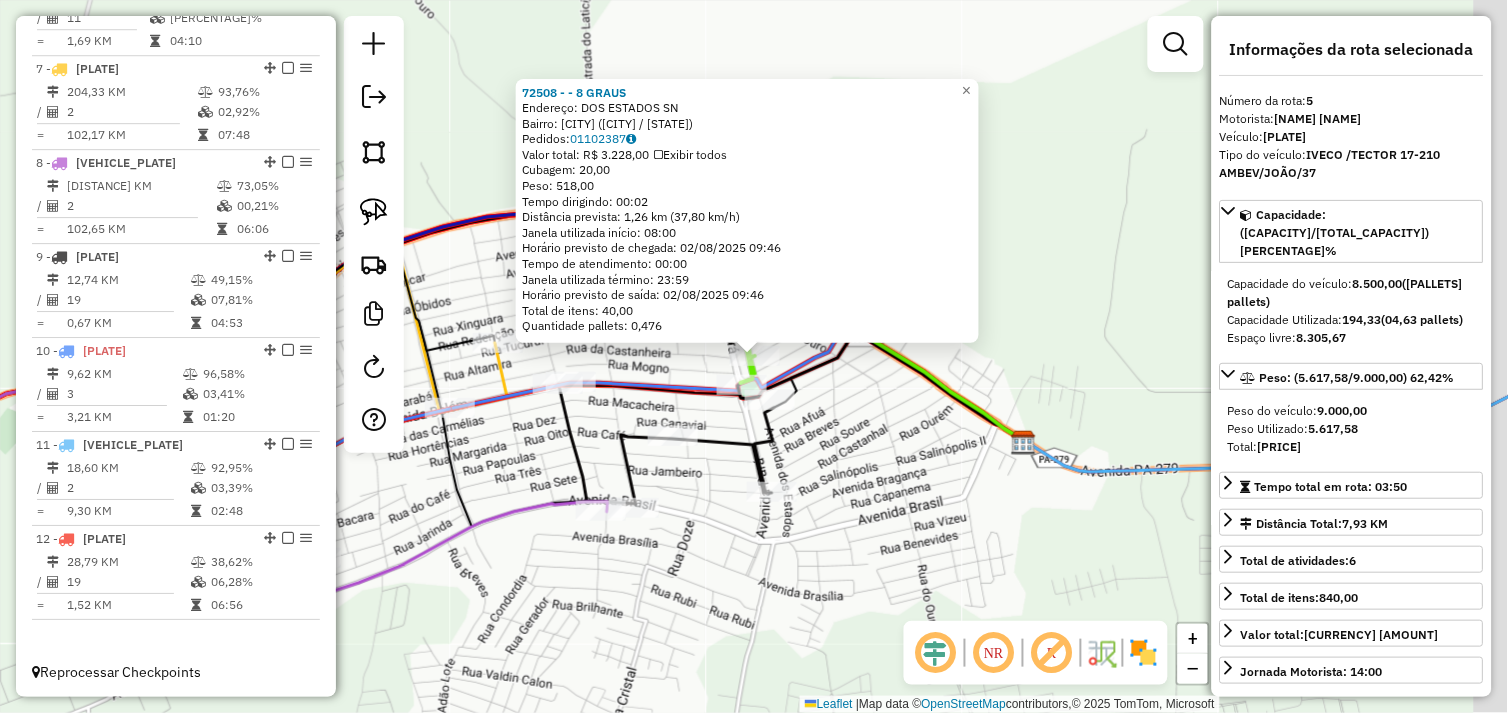 scroll, scrollTop: 1154, scrollLeft: 0, axis: vertical 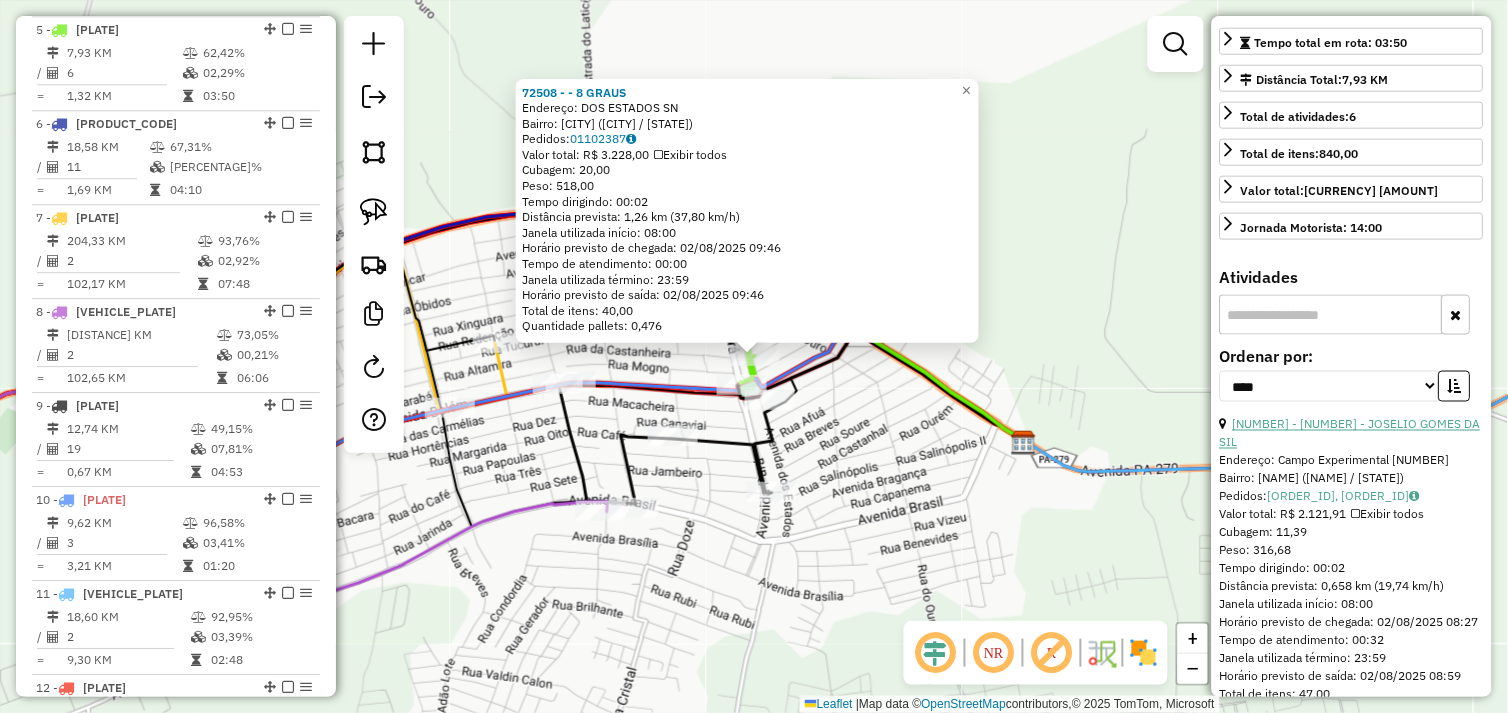 click on "[NUMBER] - [NUMBER] - JOSELIO GOMES DA SIL" at bounding box center [1350, 433] 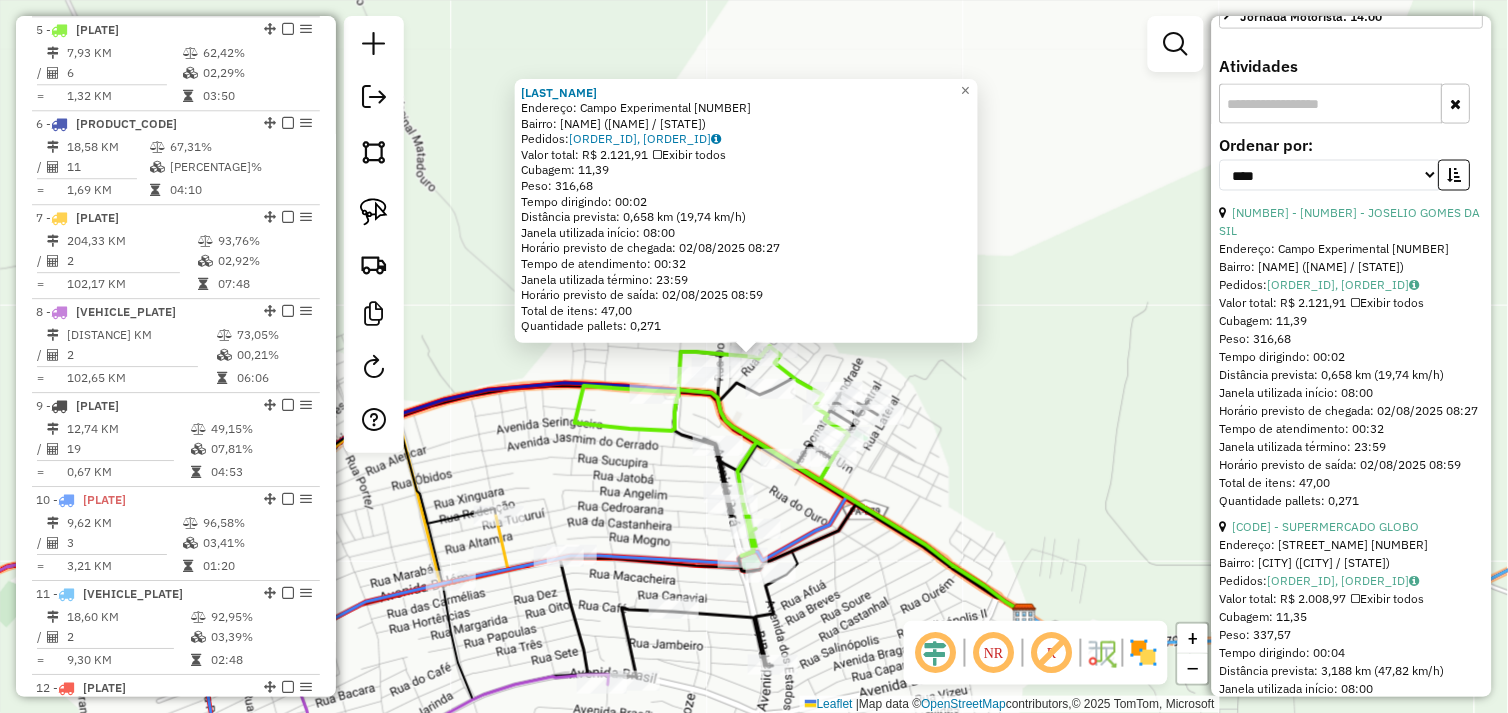 scroll, scrollTop: 777, scrollLeft: 0, axis: vertical 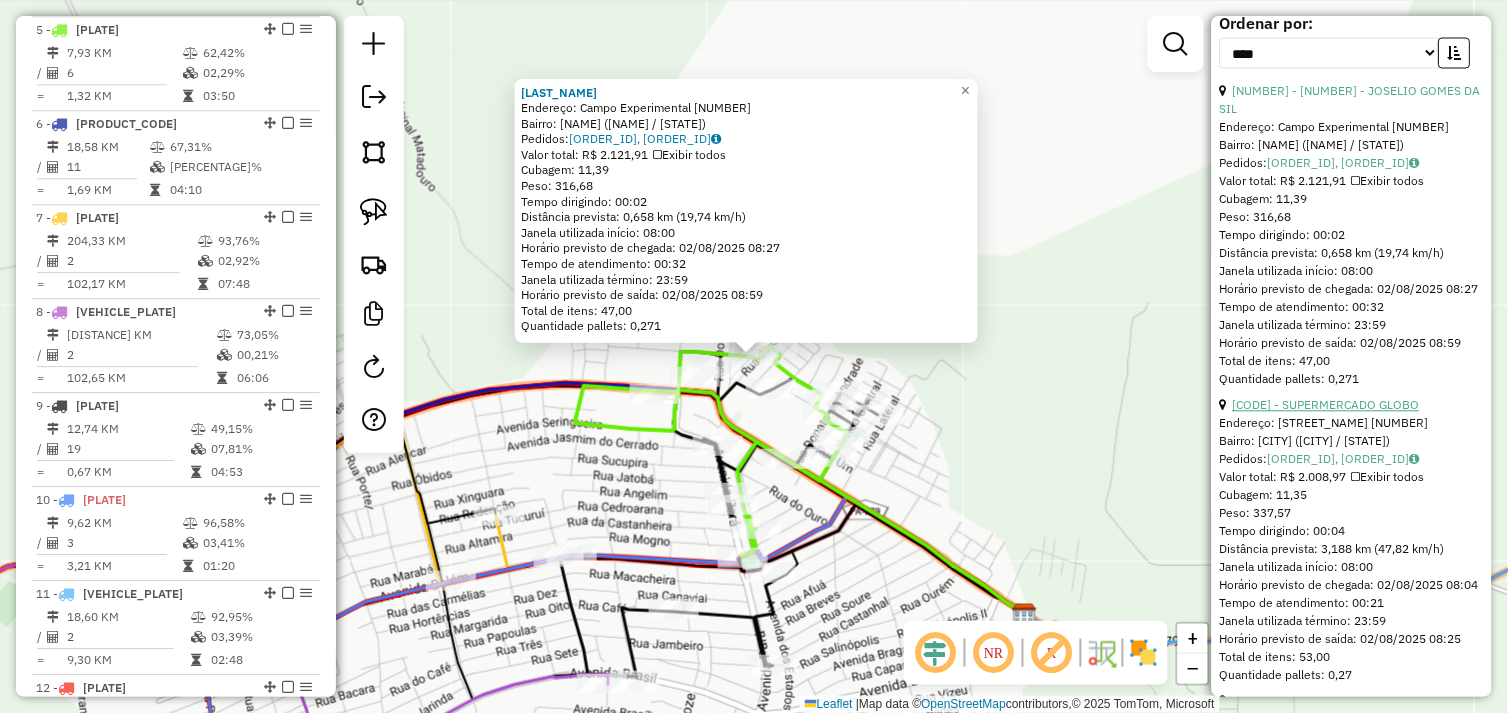 click on "[CODE] - SUPERMERCADO GLOBO" at bounding box center (1326, 405) 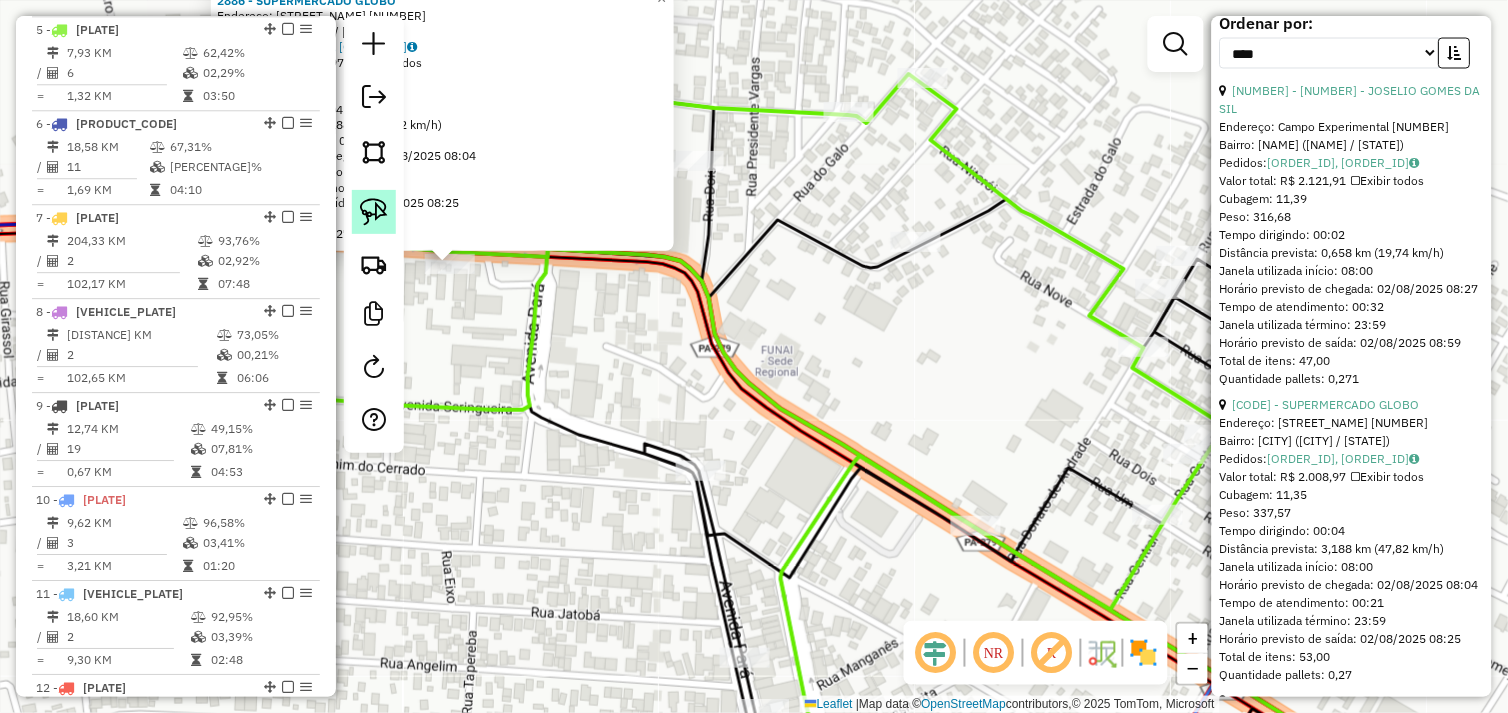 click 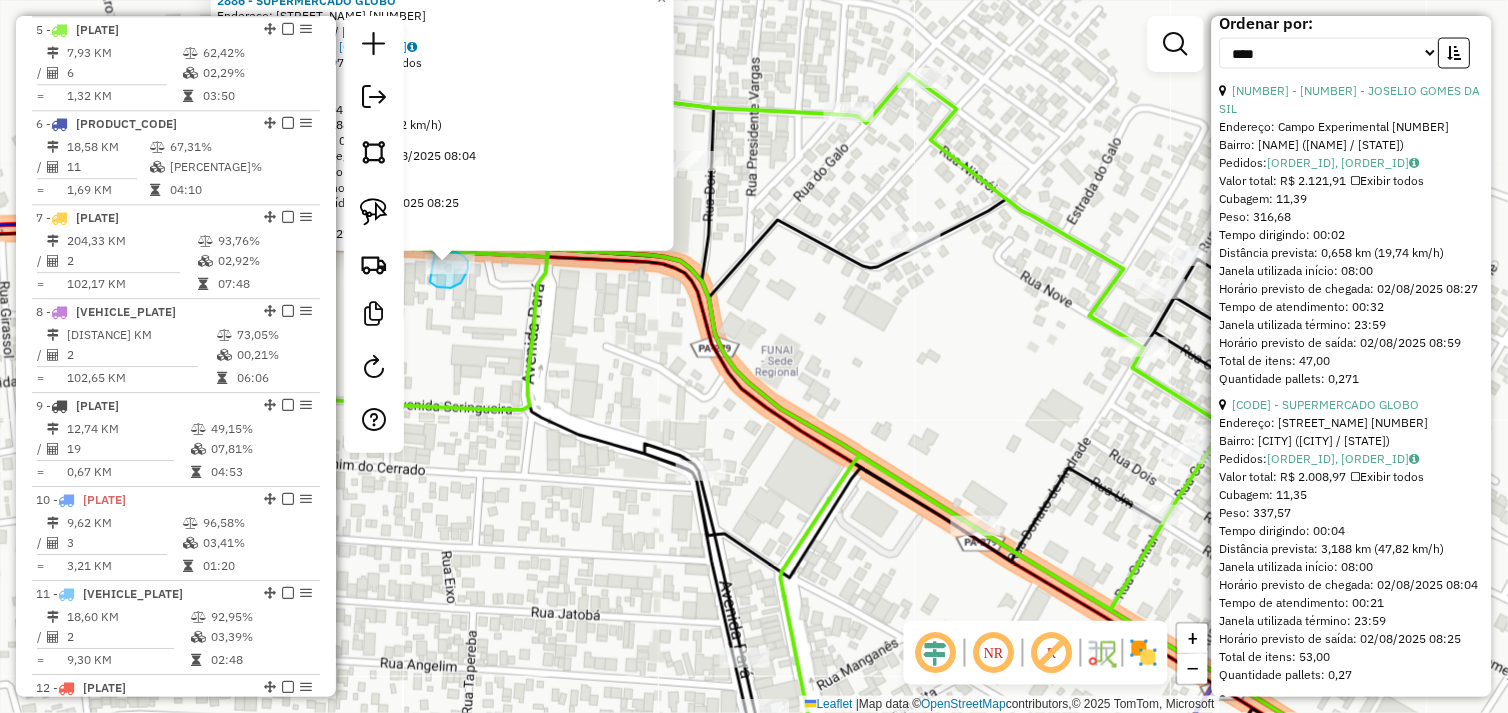 drag, startPoint x: 430, startPoint y: 282, endPoint x: 427, endPoint y: 250, distance: 32.140316 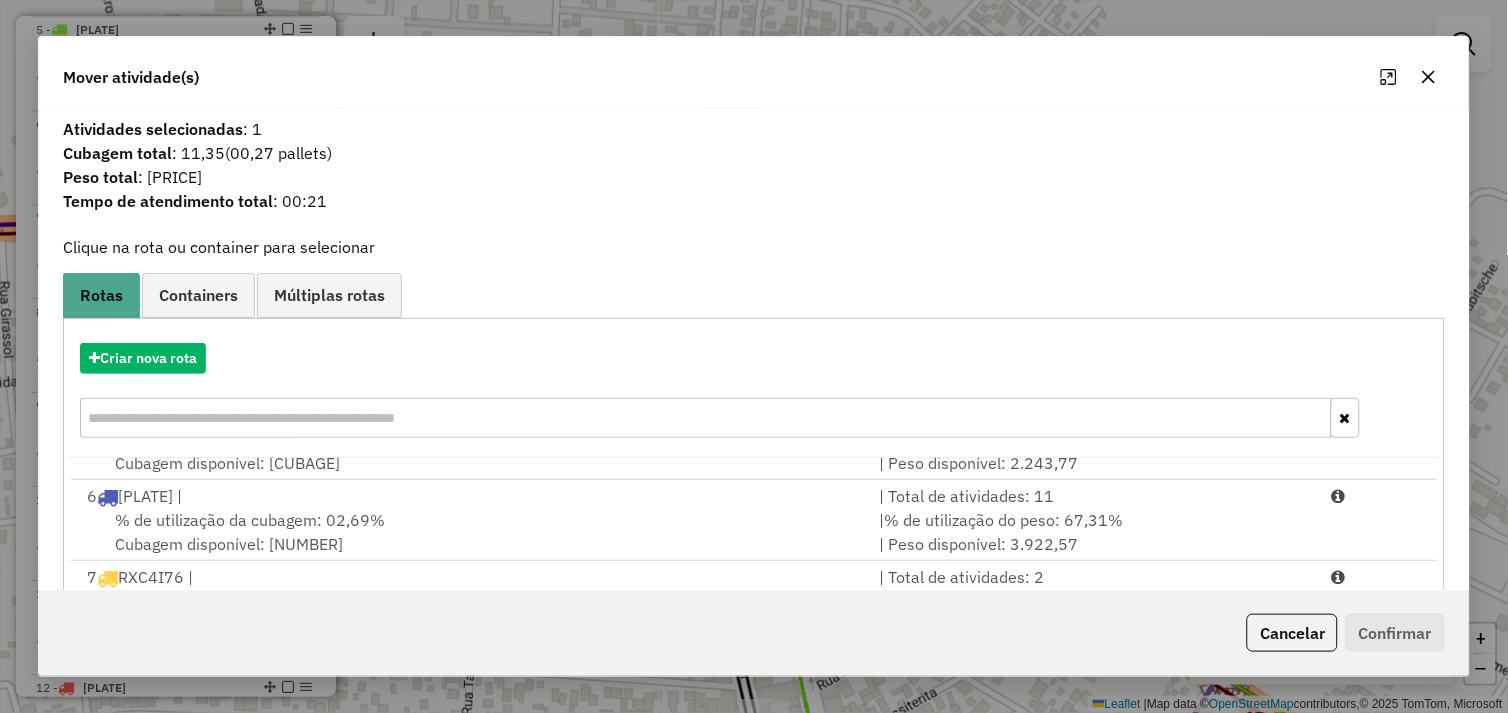 scroll, scrollTop: 492, scrollLeft: 0, axis: vertical 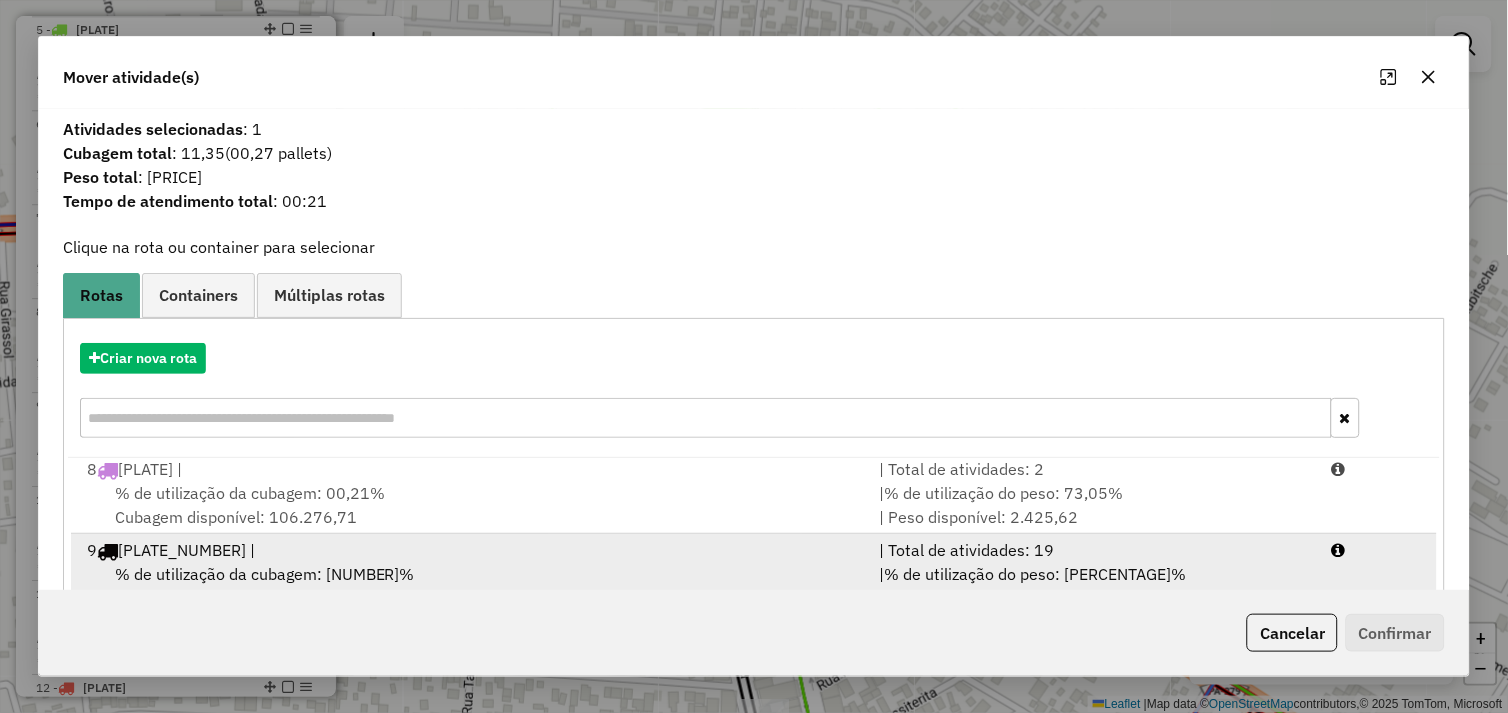 click on "[NUMBER] [PLATE] |" at bounding box center (471, 550) 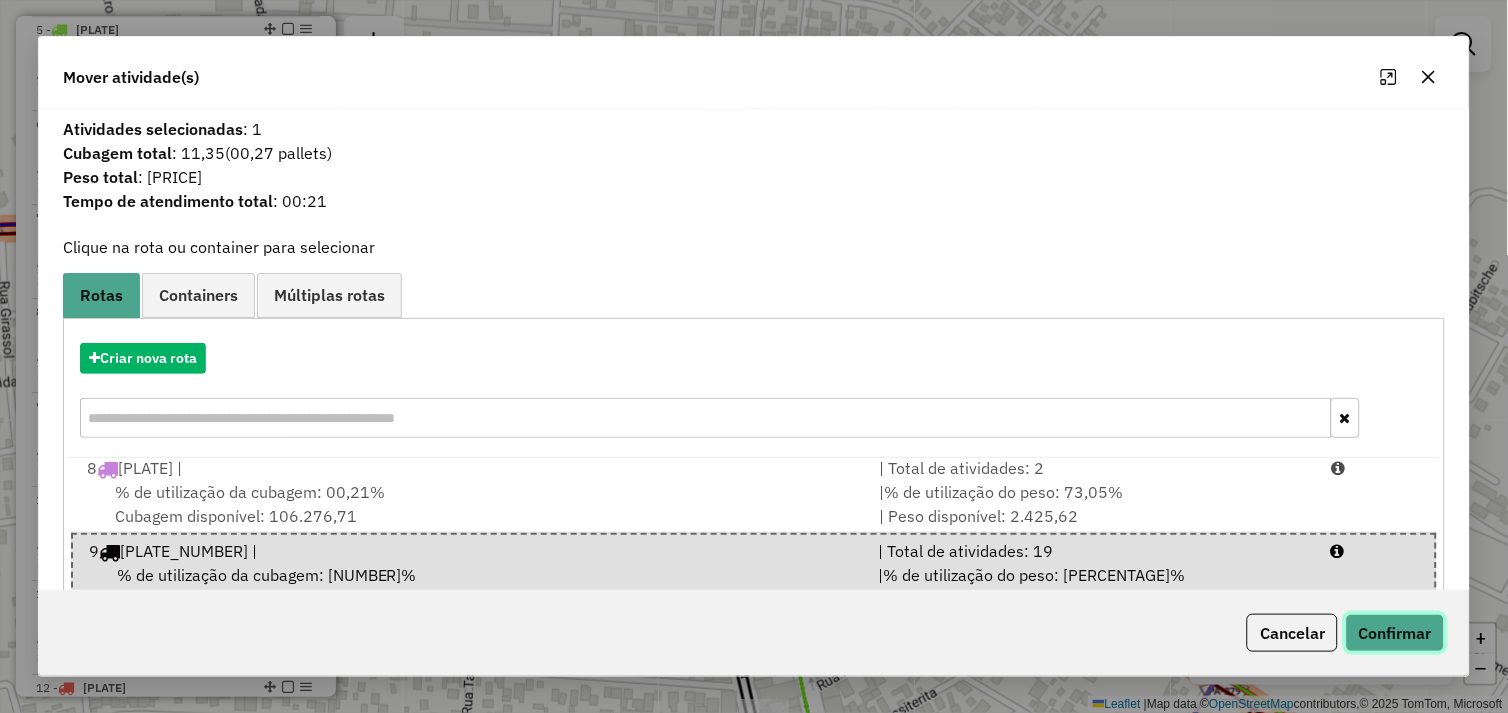 drag, startPoint x: 1378, startPoint y: 617, endPoint x: 1392, endPoint y: 627, distance: 17.20465 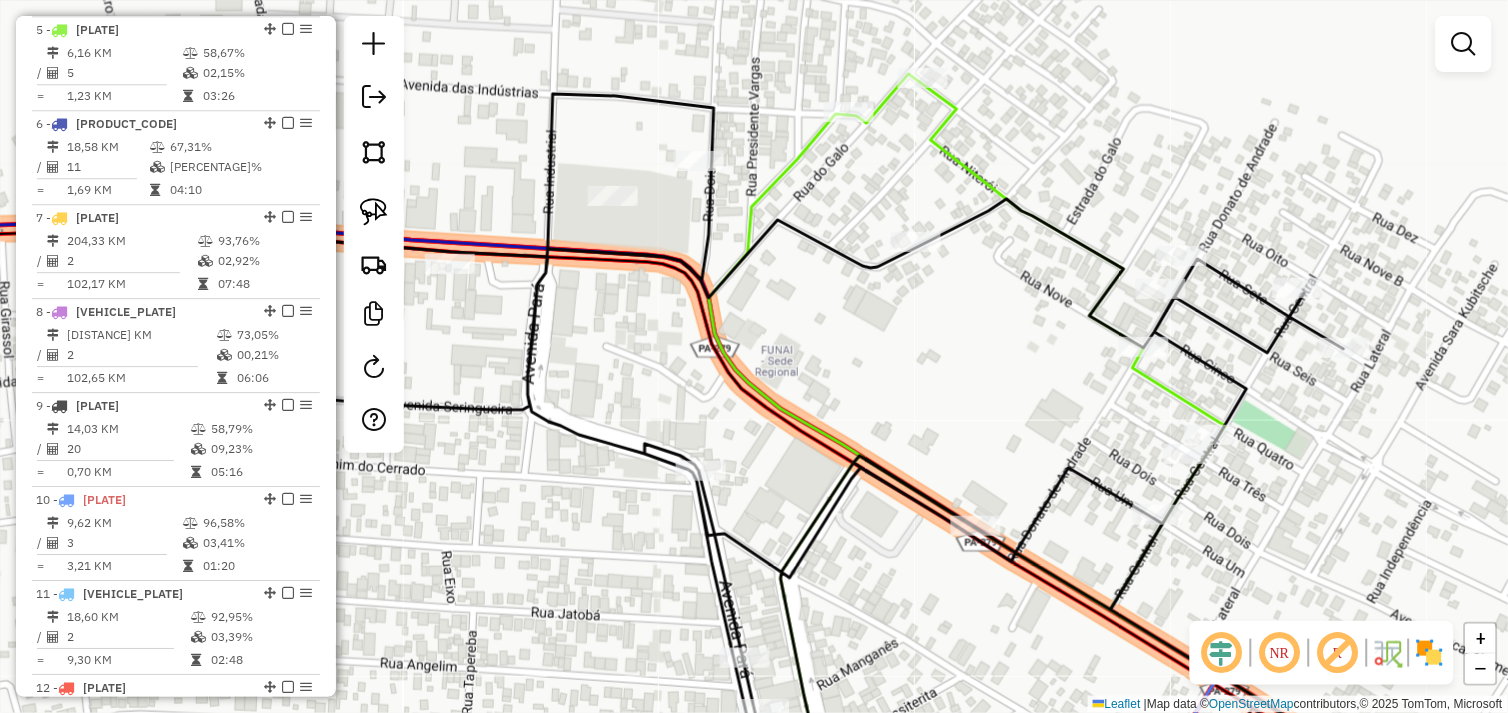 scroll, scrollTop: 1060, scrollLeft: 0, axis: vertical 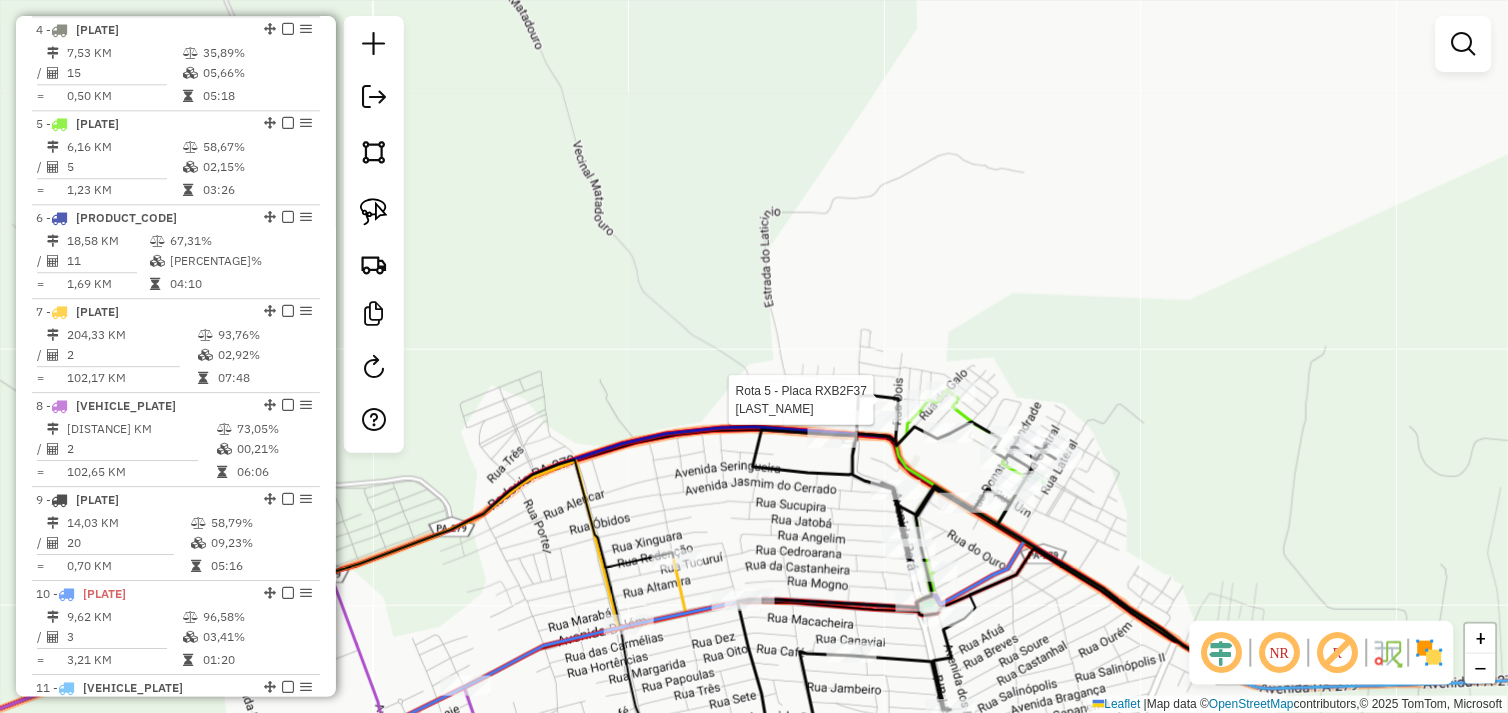 select on "*********" 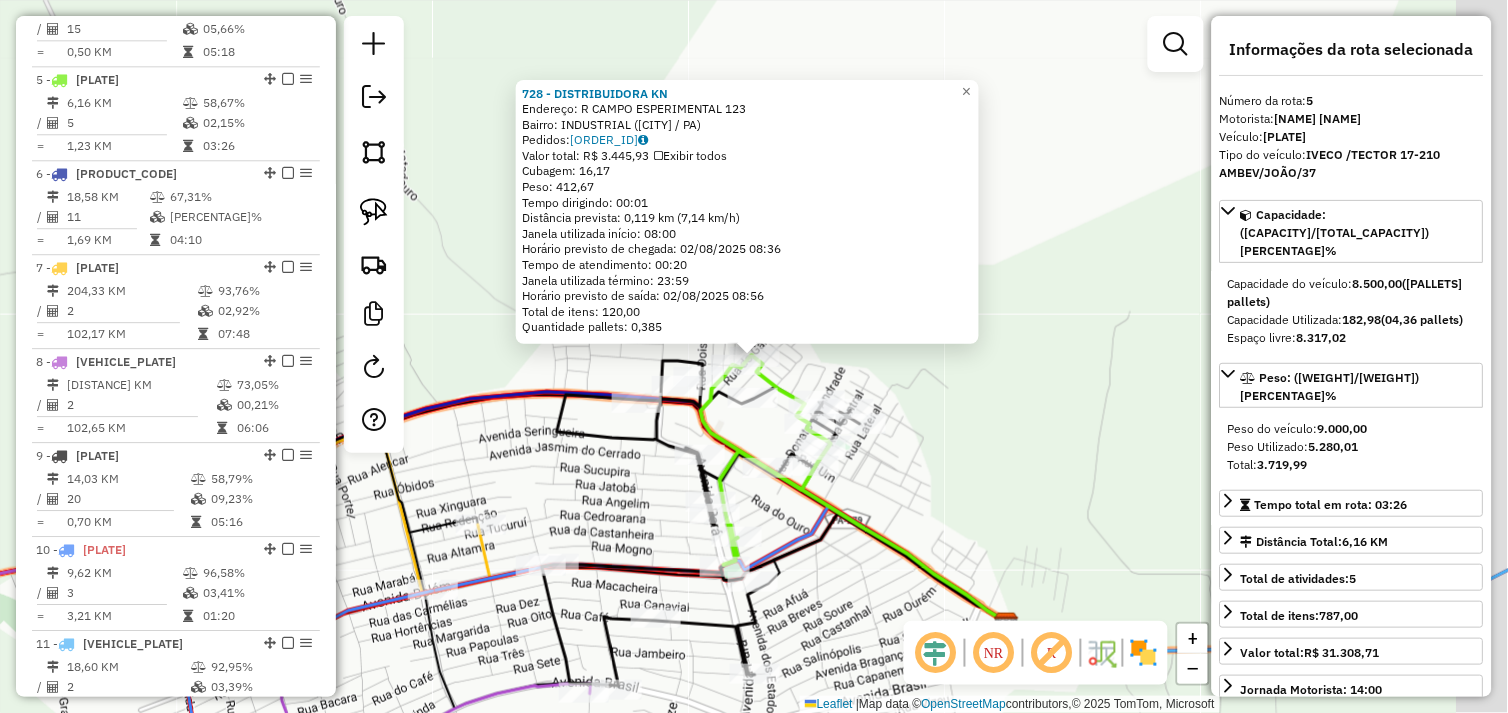 scroll, scrollTop: 1154, scrollLeft: 0, axis: vertical 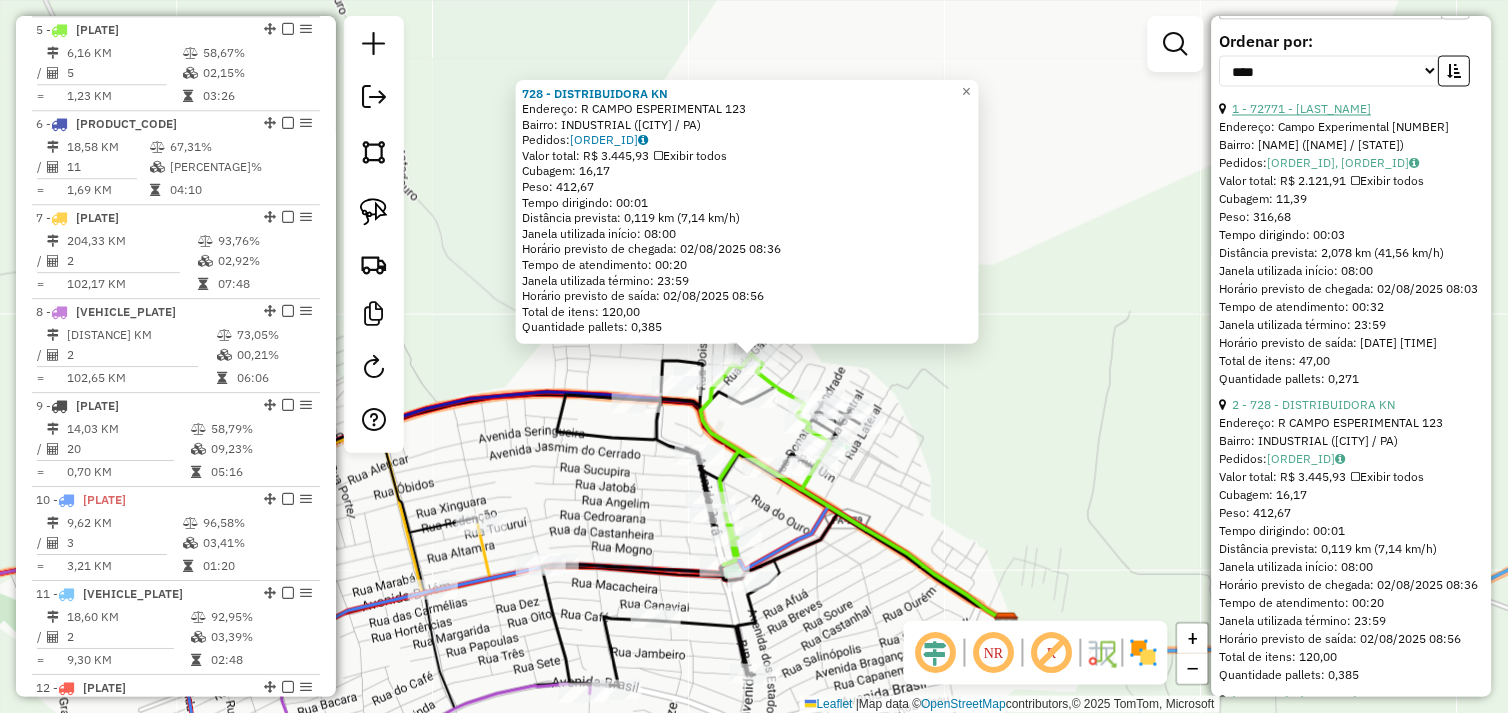 click on "1 - 72771 - [LAST_NAME]" at bounding box center [1302, 109] 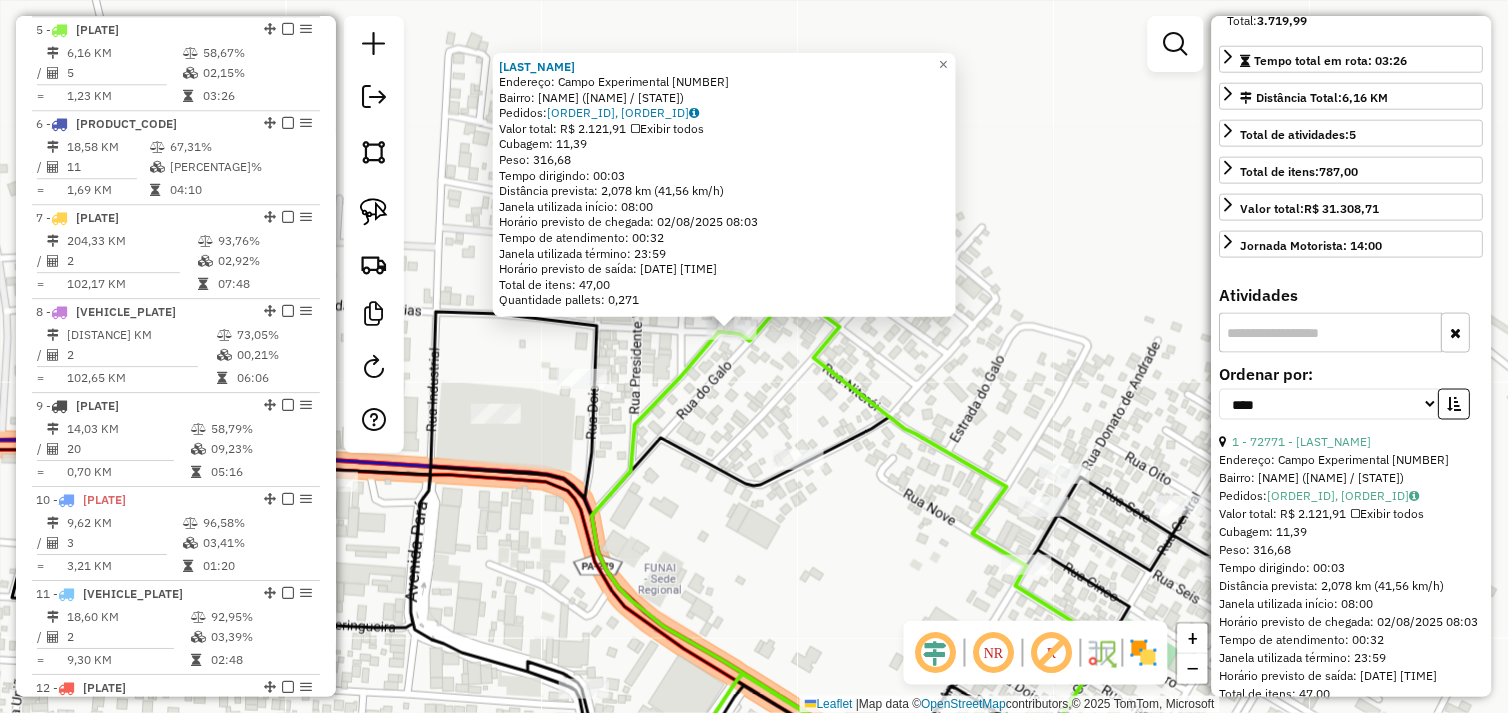 scroll, scrollTop: 0, scrollLeft: 0, axis: both 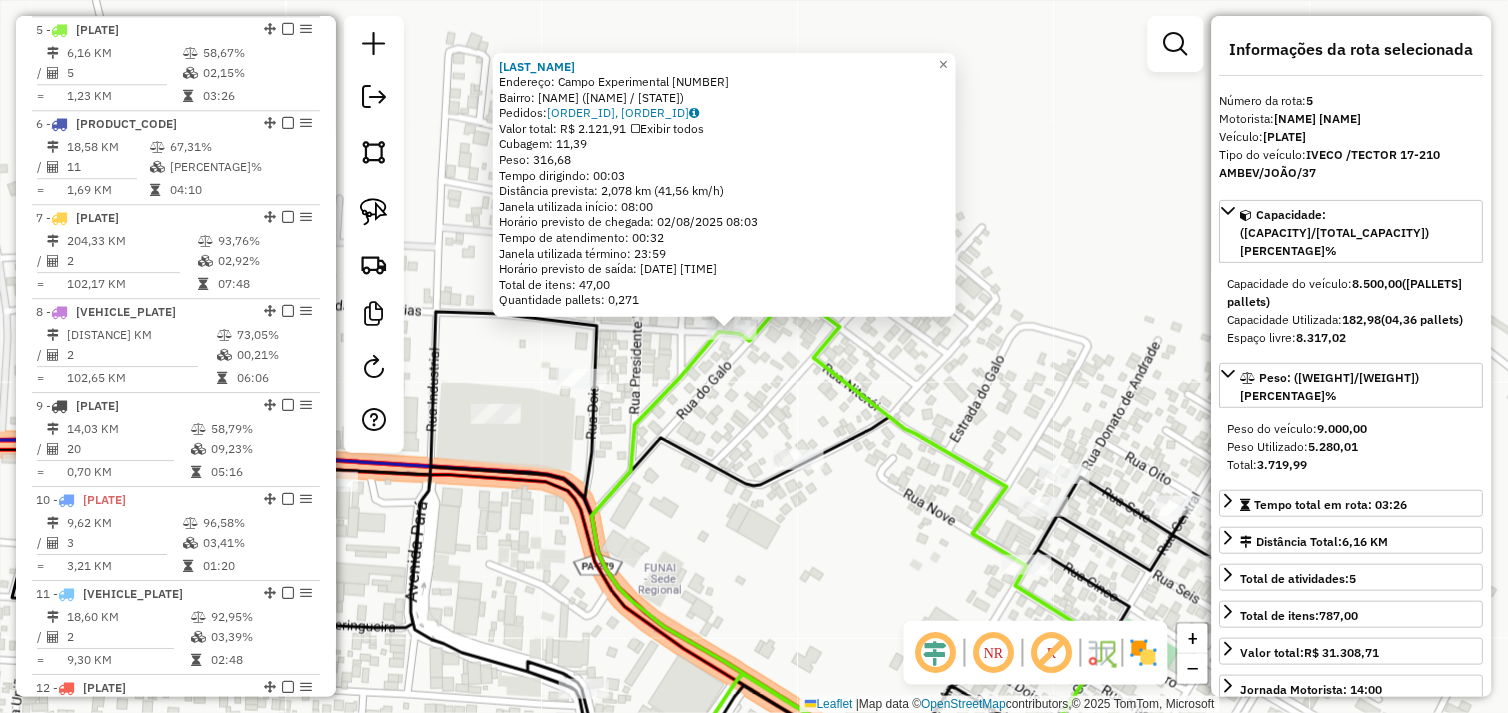 click on "[ORDER_ID], [ORDER_ID]   Valor total: R$ [PRICE]   Exibir todos   Cubagem: [CUBAGE]  Peso: [WEIGHT]  Tempo dirigindo: [TIME]   Distância prevista: [DISTANCE] km ([SPEED] km/h)   Janela utilizada início: [TIME]   Horário previsto de chegada: [DATE] [TIME]   Tempo de atendimento: [TIME]   Janela utilizada término: [TIME]   Horário previsto de saída: [DATE] [TIME]   Total de itens: [ITEMS]   Quantidade pallets: [PALLETS]  × Janela de atendimento Grade de atendimento Capacidade Transportadoras Veículos Cliente Pedidos  Rotas Selecione os dias de semana para filtrar as janelas de atendimento  Seg   Ter   Qua   Qui   Sex   Sáb   Dom  Informe o período da janela de atendimento: De: Até:  Filtrar exatamente a janela do cliente  Considerar janela de atendimento padrão  Selecione os dias de semana para filtrar as grades de atendimento  Seg   Ter   Qua   Qui   Sex   Sáb   Dom   Peso mínimo:   Peso máximo:   De:   De:" 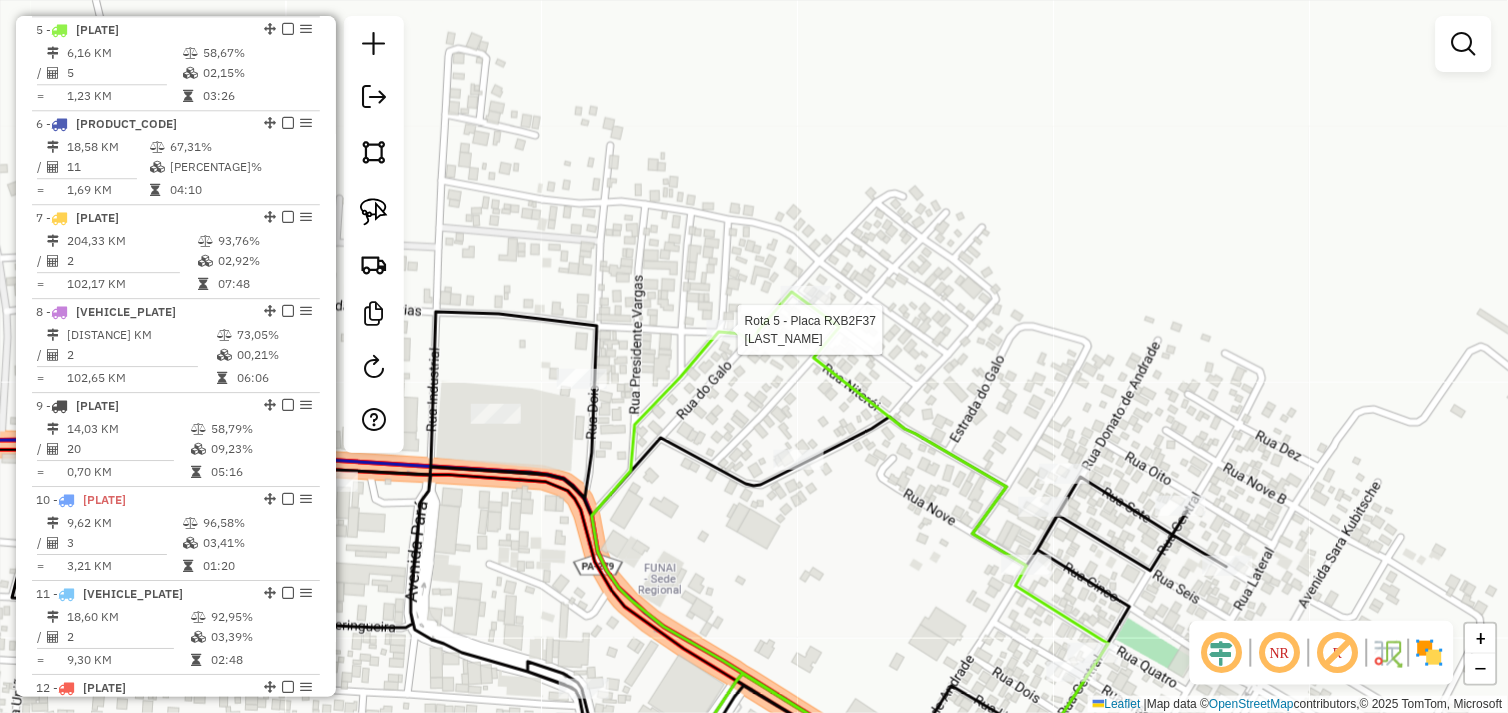 select on "*********" 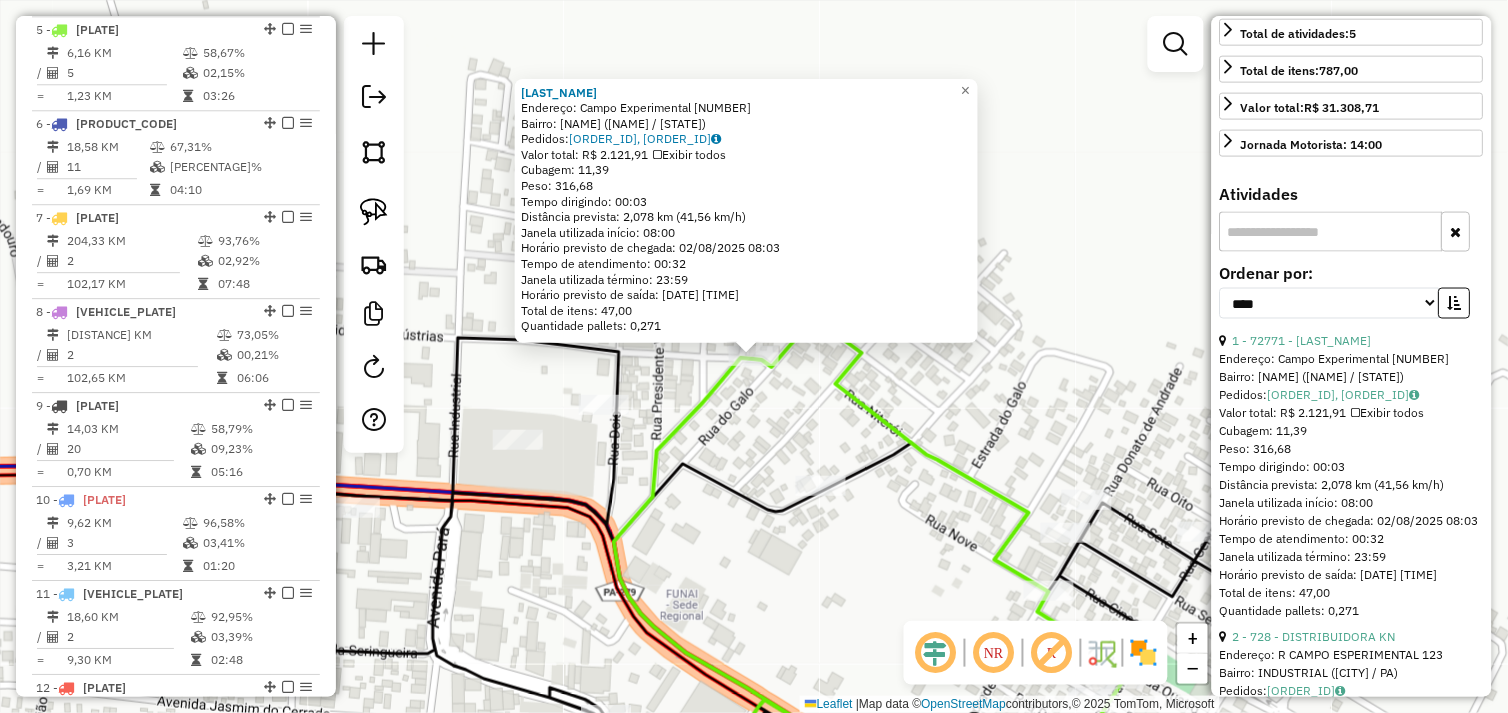 scroll, scrollTop: 515, scrollLeft: 0, axis: vertical 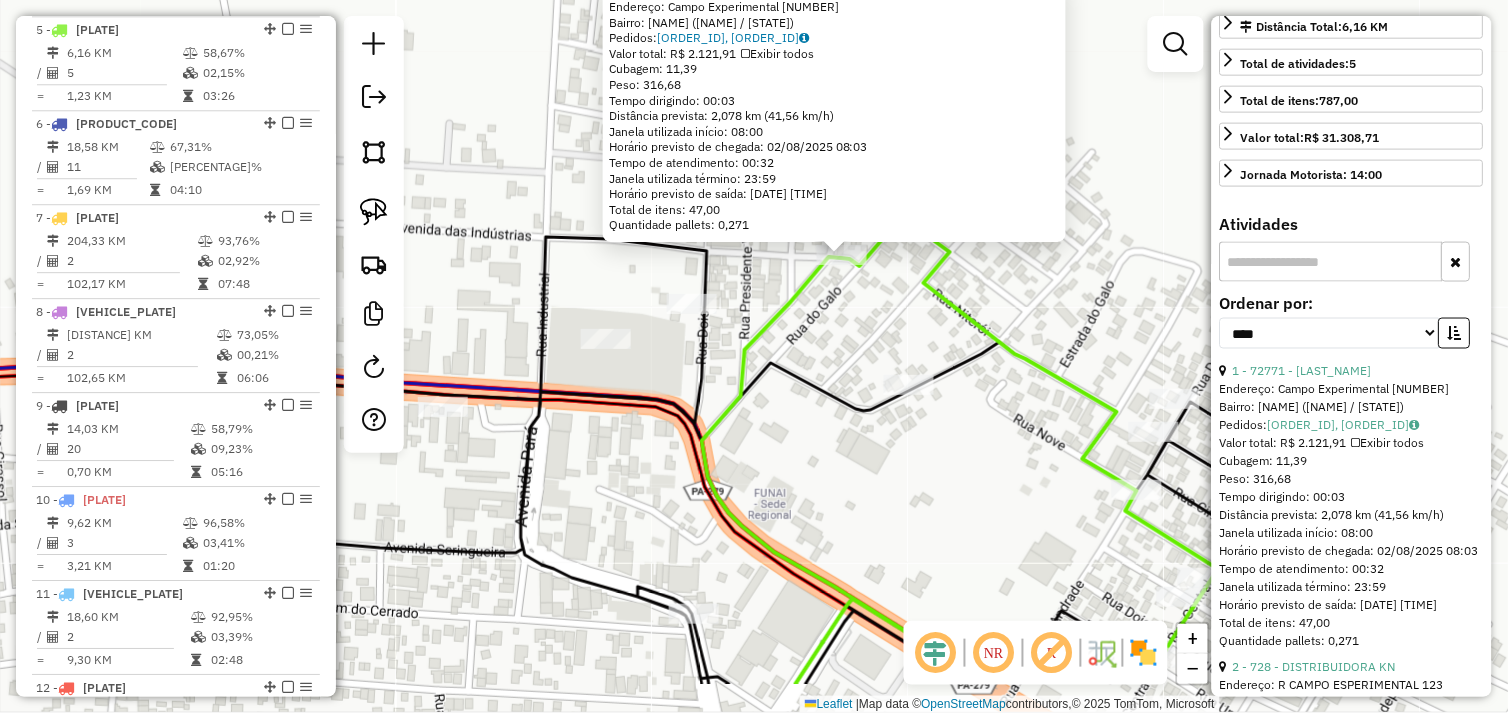 drag, startPoint x: 787, startPoint y: 412, endPoint x: 876, endPoint y: 307, distance: 137.64447 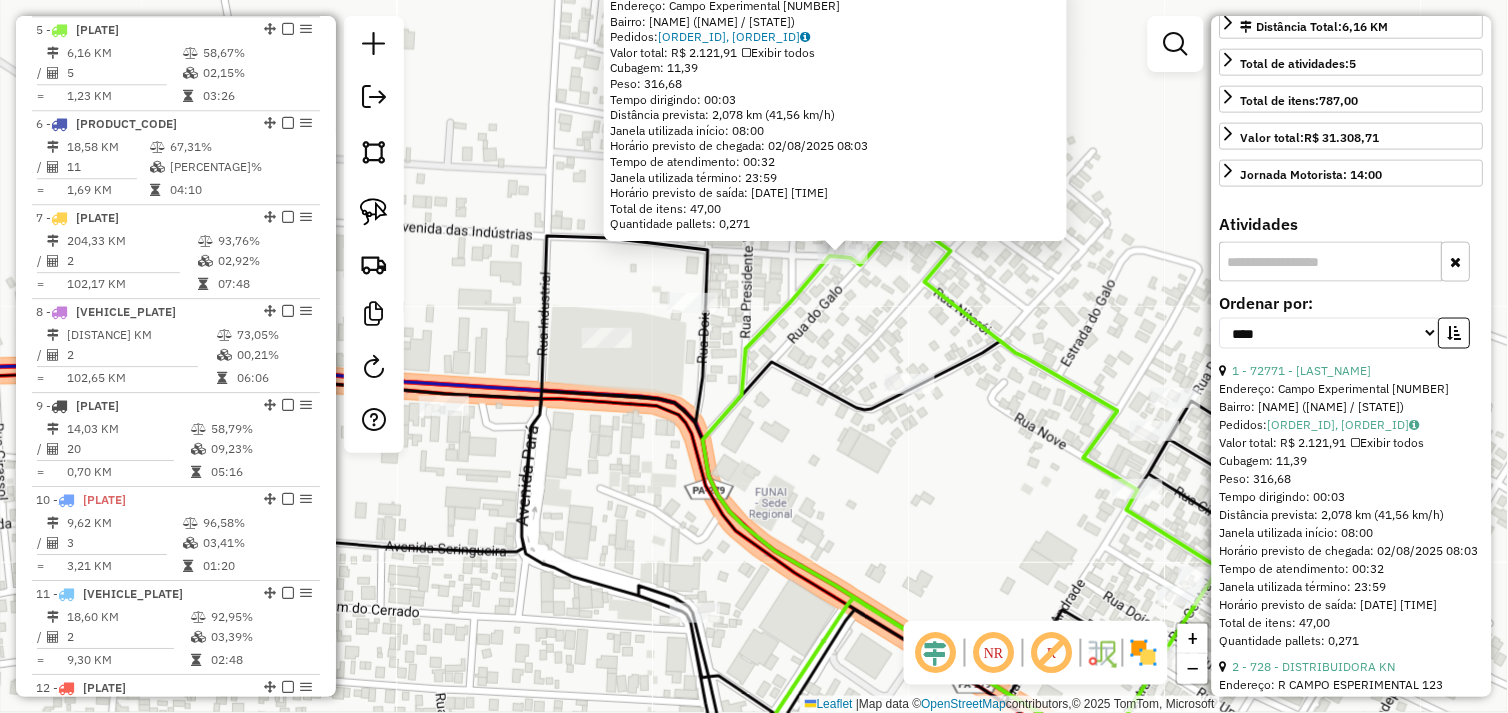 click on "[ORDER_ID], [ORDER_ID]   Valor total: R$ [PRICE]   Exibir todos   Cubagem: [CUBAGE]  Peso: [WEIGHT]  Tempo dirigindo: [TIME]   Distância prevista: [DISTANCE] km ([SPEED] km/h)   Janela utilizada início: [TIME]   Horário previsto de chegada: [DATE] [TIME]   Tempo de atendimento: [TIME]   Janela utilizada término: [TIME]   Horário previsto de saída: [DATE] [TIME]   Total de itens: [ITEMS]   Quantidade pallets: [PALLETS]  × Janela de atendimento Grade de atendimento Capacidade Transportadoras Veículos Cliente Pedidos  Rotas Selecione os dias de semana para filtrar as janelas de atendimento  Seg   Ter   Qua   Qui   Sex   Sáb   Dom  Informe o período da janela de atendimento: De: Até:  Filtrar exatamente a janela do cliente  Considerar janela de atendimento padrão  Selecione os dias de semana para filtrar as grades de atendimento  Seg   Ter   Qua   Qui   Sex   Sáb   Dom   Peso mínimo:   Peso máximo:   De:   De:" 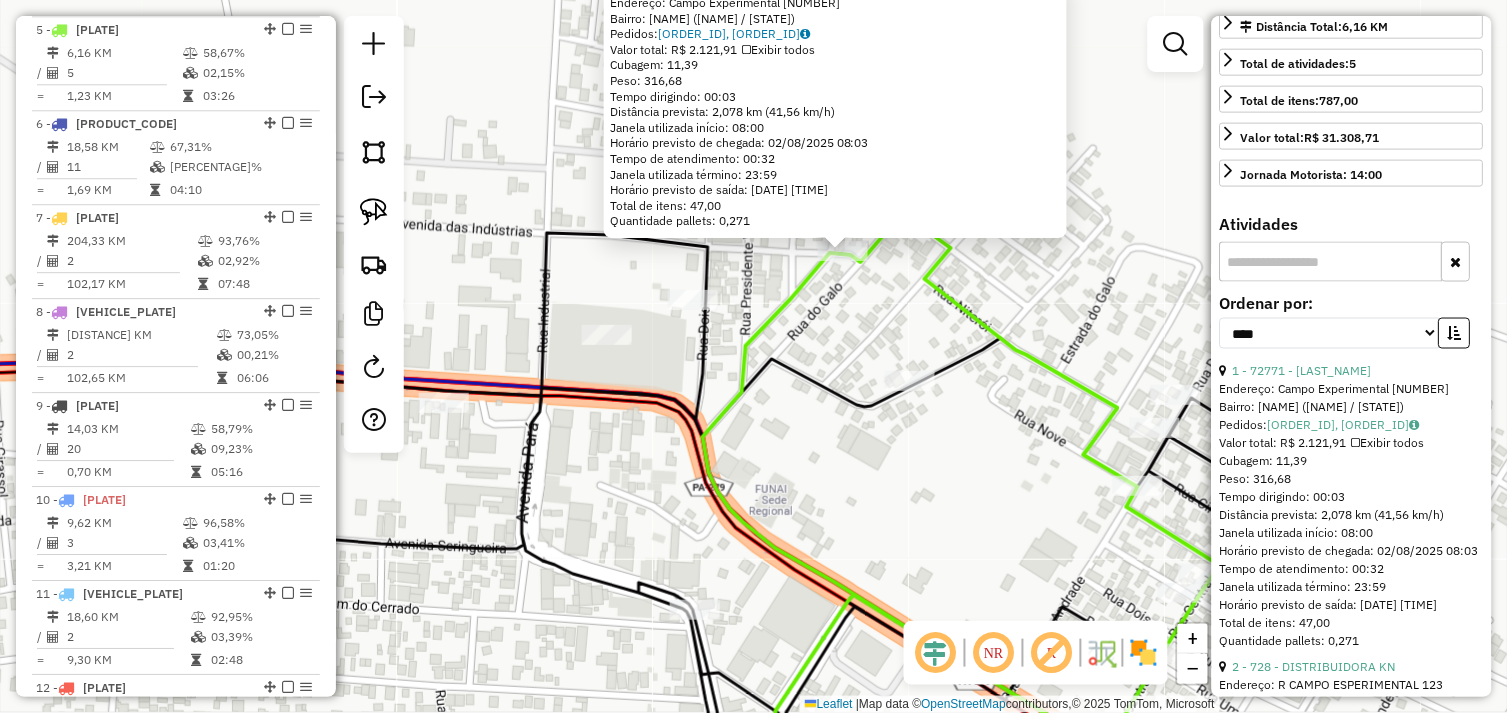 drag, startPoint x: 883, startPoint y: 494, endPoint x: 928, endPoint y: 445, distance: 66.52819 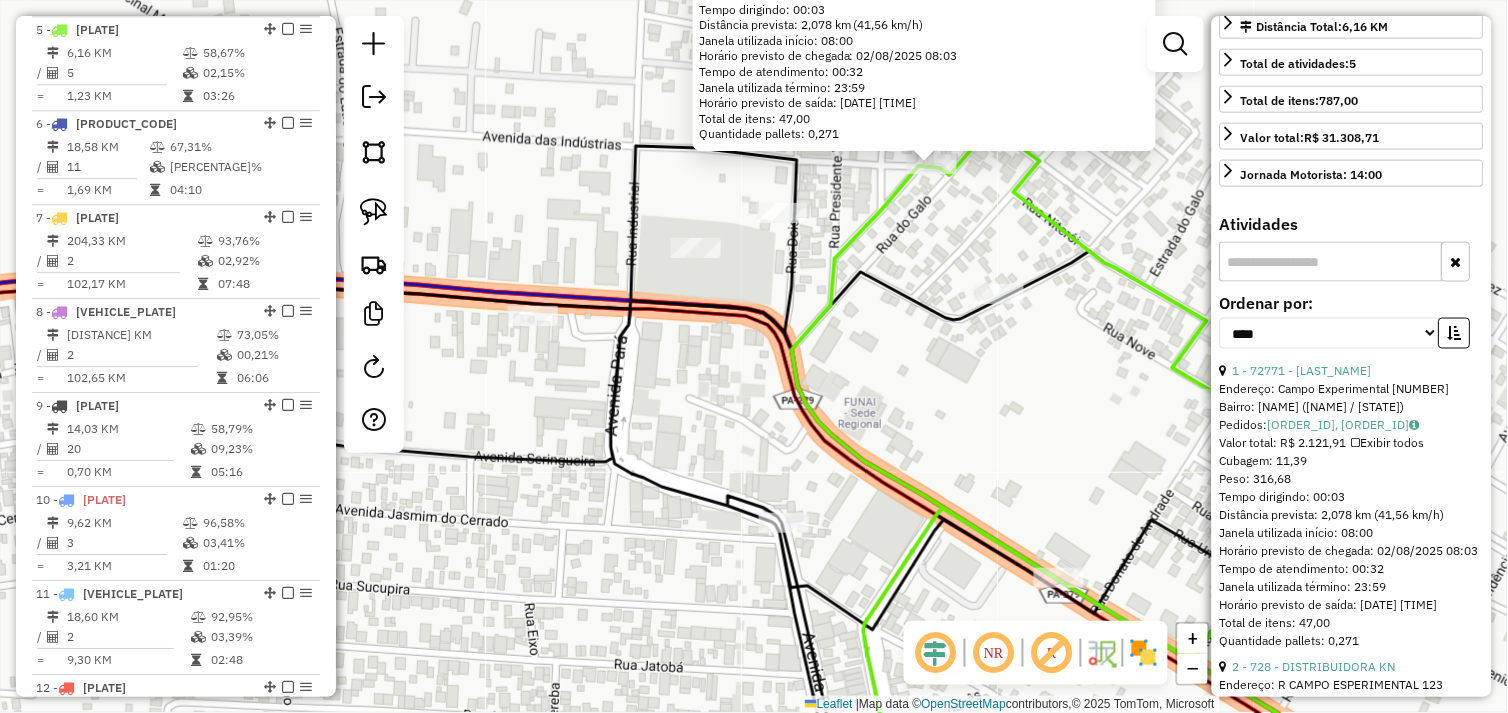 click on "[ORDER_ID], [ORDER_ID]   Valor total: R$ [PRICE]   Exibir todos   Cubagem: [CUBAGE]  Peso: [WEIGHT]  Tempo dirigindo: [TIME]   Distância prevista: [DISTANCE] km ([SPEED] km/h)   Janela utilizada início: [TIME]   Horário previsto de chegada: [DATE] [TIME]   Tempo de atendimento: [TIME]   Janela utilizada término: [TIME]   Horário previsto de saída: [DATE] [TIME]   Total de itens: [ITEMS]   Quantidade pallets: [PALLETS]  × Janela de atendimento Grade de atendimento Capacidade Transportadoras Veículos Cliente Pedidos  Rotas Selecione os dias de semana para filtrar as janelas de atendimento  Seg   Ter   Qua   Qui   Sex   Sáb   Dom  Informe o período da janela de atendimento: De: Até:  Filtrar exatamente a janela do cliente  Considerar janela de atendimento padrão  Selecione os dias de semana para filtrar as grades de atendimento  Seg   Ter   Qua   Qui   Sex   Sáb   Dom   Peso mínimo:   Peso máximo:   De:   De:" 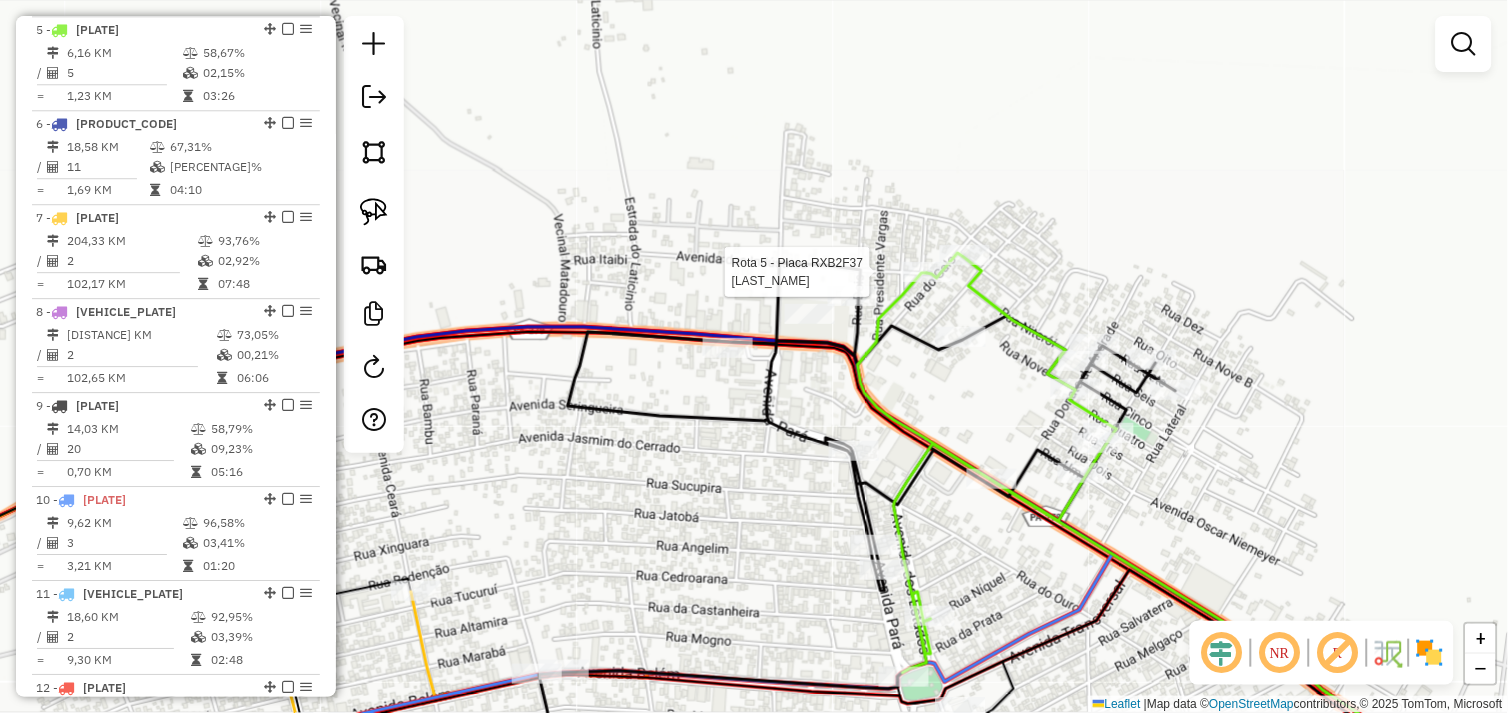 select on "*********" 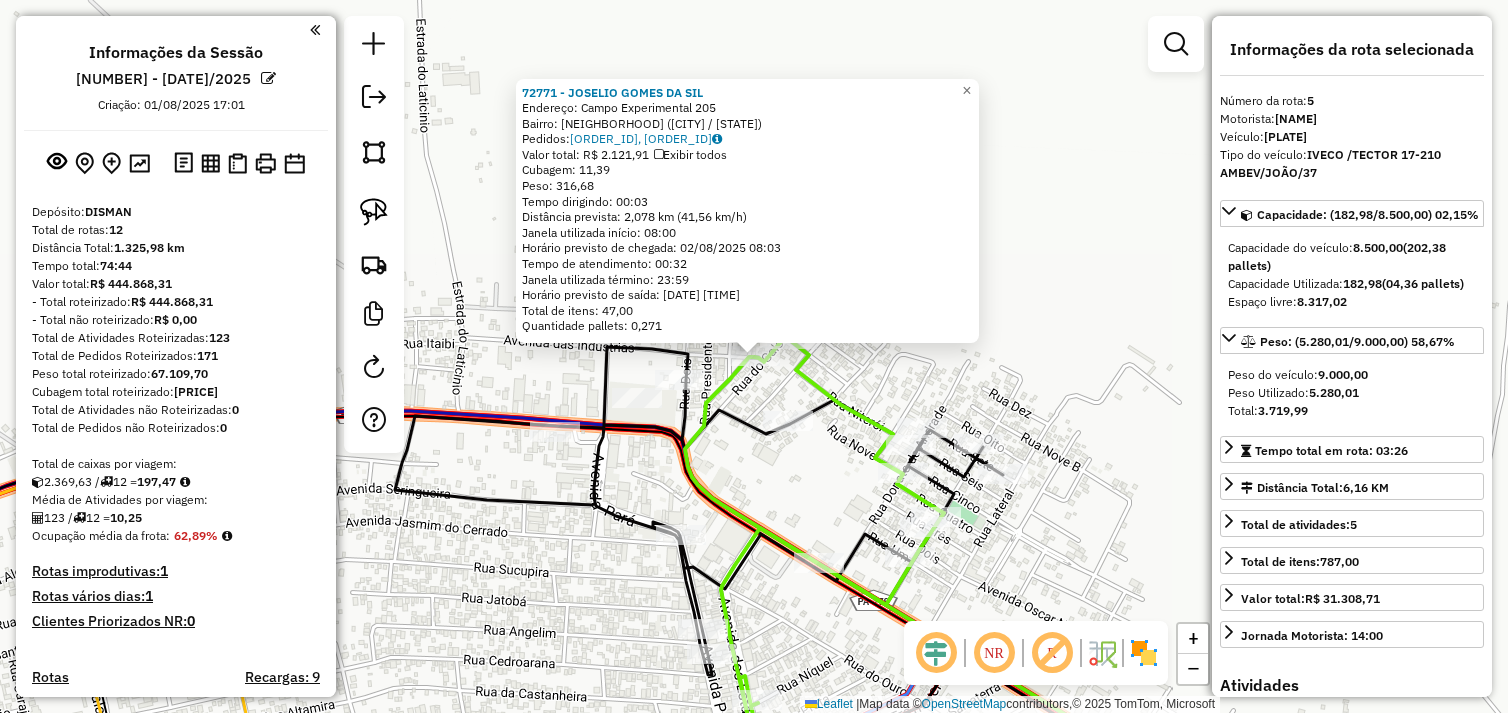 select on "*********" 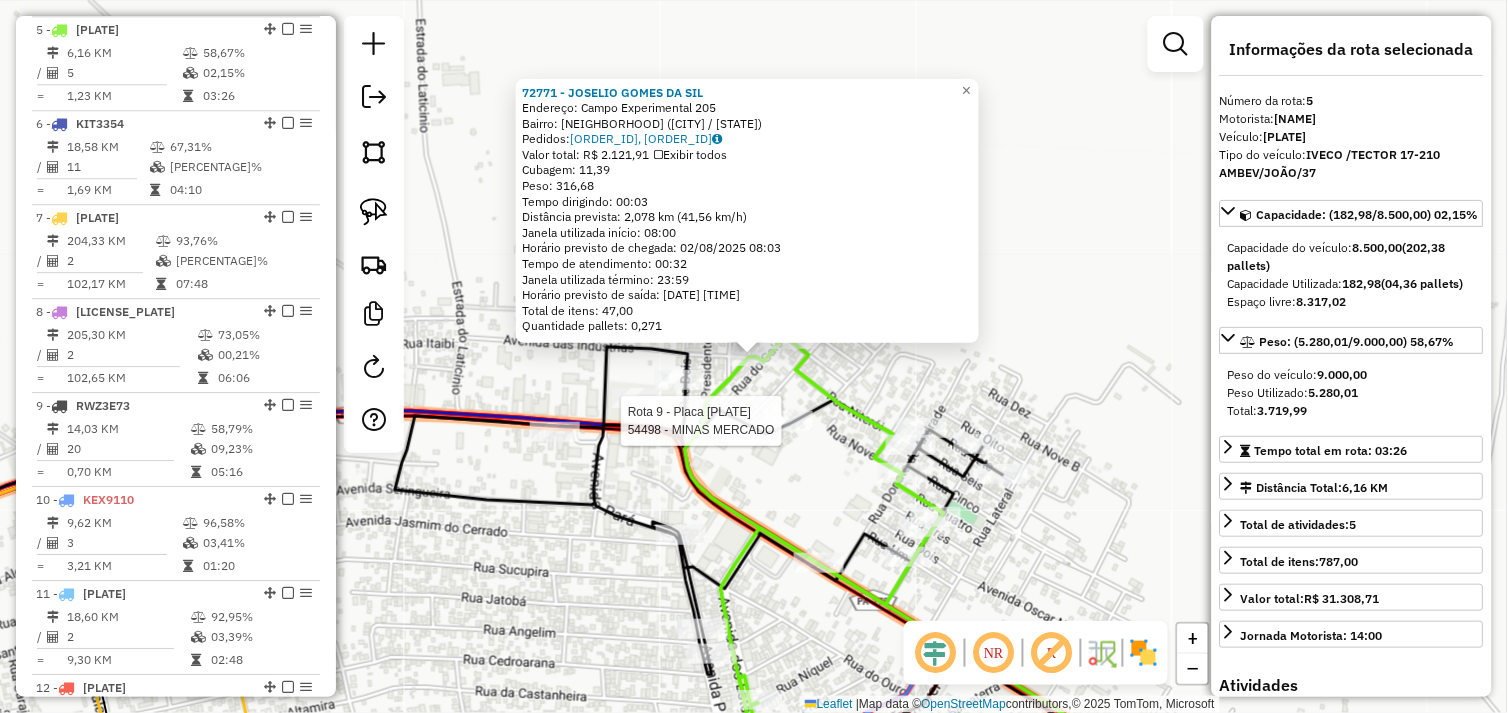 scroll, scrollTop: 1303, scrollLeft: 0, axis: vertical 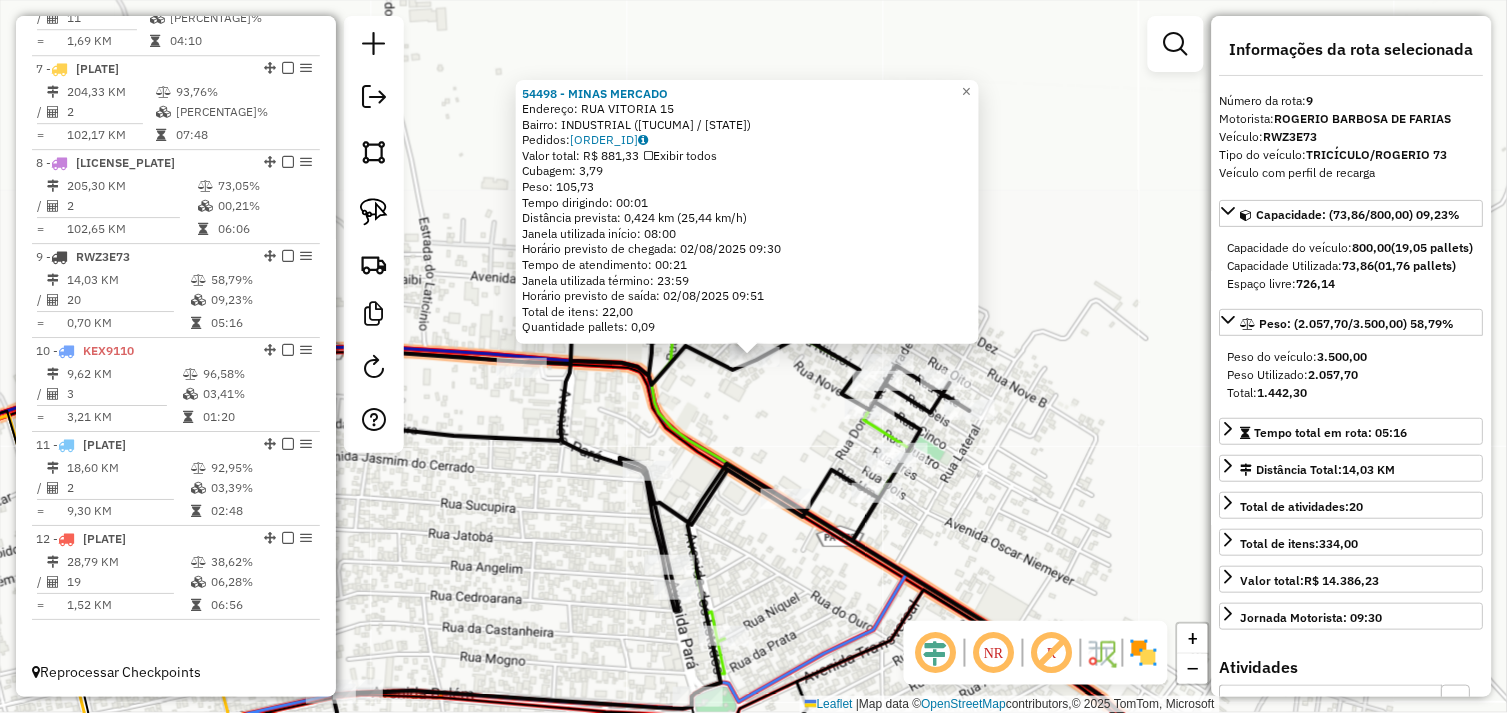 click on "54498 - MINAS MERCADO  Endereço:  RUA VITORIA 15   Bairro: INDUSTRIAL ([CITY] / [STATE])   Pedidos:  [ORDER_ID]   Valor total: [CURRENCY] [PRICE]   Exibir todos   Cubagem: 3,79  Peso: 105,73  Tempo dirigindo: 00:01   Distância prevista: 0,424 km (25,44 km/h)   Janela utilizada início: [TIME]   Horário previsto de chegada: [DATE] [TIME]   Tempo de atendimento: 00:21   Janela utilizada término: 23:59   Horário previsto de saída: [DATE] [TIME]   Total de itens: 22,00   Quantidade pallets: 0,09  × Janela de atendimento Grade de atendimento Capacidade Transportadoras Veículos Cliente Pedidos  Rotas Selecione os dias de semana para filtrar as janelas de atendimento  Seg   Ter   Qua   Qui   Sex   Sáb   Dom  Informe o período da janela de atendimento: De: Até:  Filtrar exatamente a janela do cliente  Considerar janela de atendimento padrão  Selecione os dias de semana para filtrar as grades de atendimento  Seg   Ter   Qua   Qui   Sex   Sáb   Dom   Considerar clientes sem dia de atendimento cadastrado  De:   Até:" 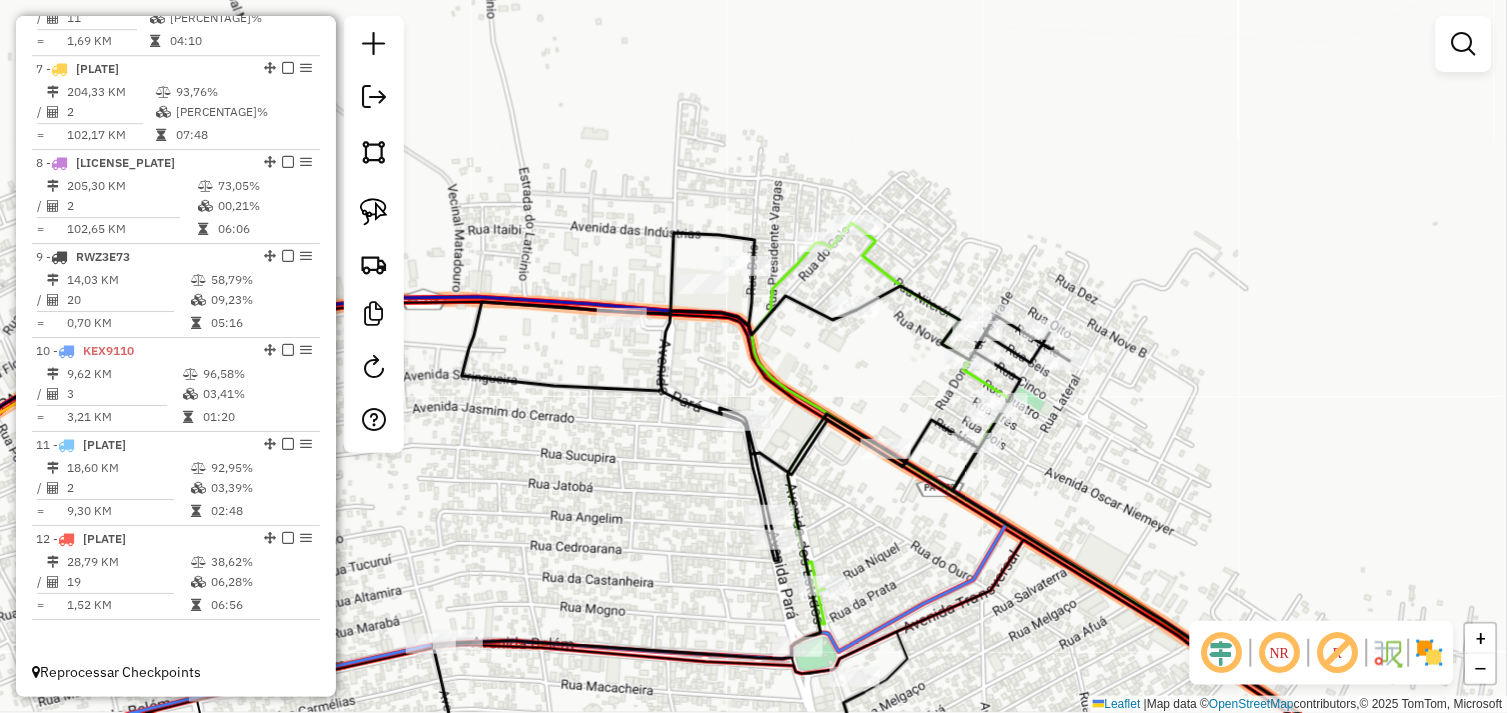 drag, startPoint x: 766, startPoint y: 443, endPoint x: 880, endPoint y: 348, distance: 148.39474 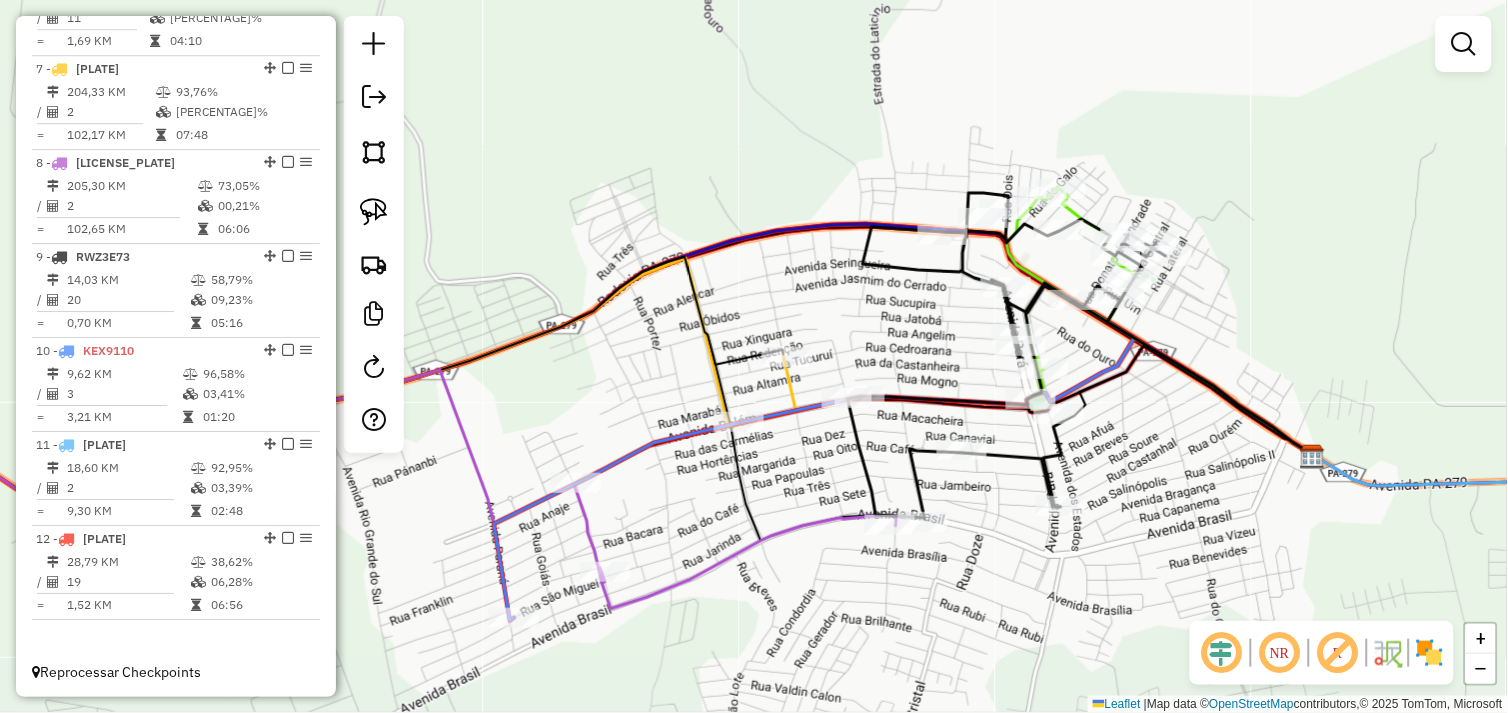 drag, startPoint x: 610, startPoint y: 530, endPoint x: 687, endPoint y: 521, distance: 77.52419 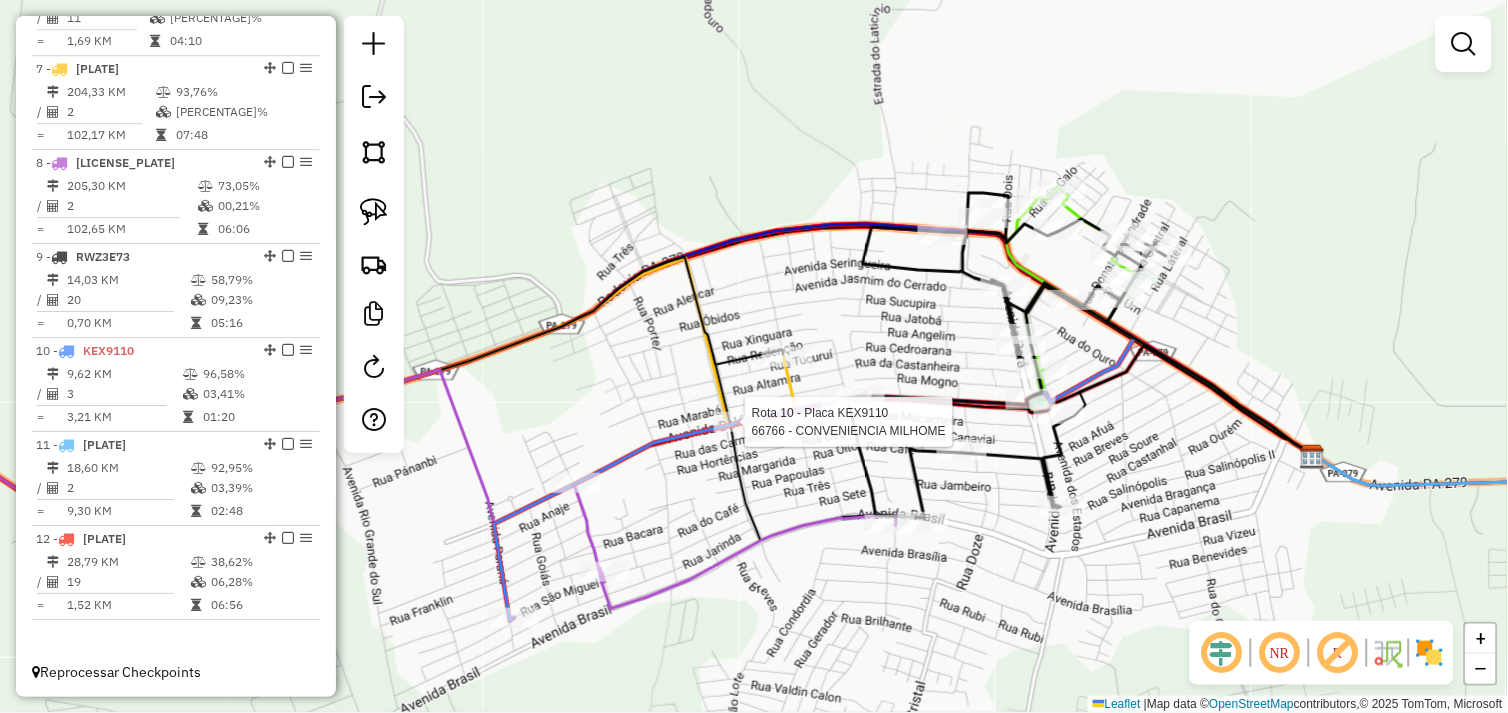 select on "*********" 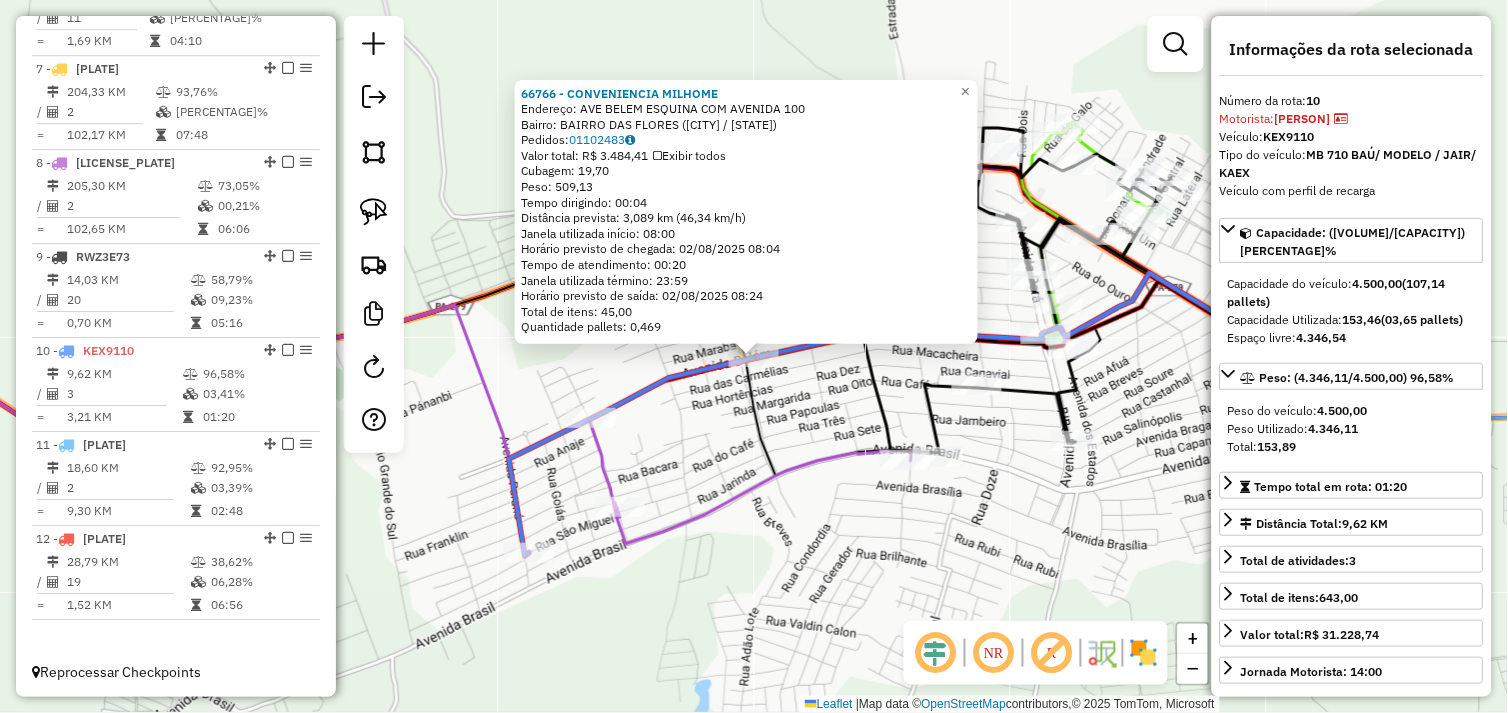 click on "Endereço: AVE BELEM ESQUINA COM AVENIDA 100 Bairro: BAIRRO DAS FLORES ([CITY] / [STATE]) Pedidos: 01102483 Valor total: R$ 3.484,41 Exibir todos Cubagem: 19,70 Peso: 509,13 Tempo dirigindo: 00:04 Distância prevista: 3,089 km (46,34 km/h) Janela utilizada início: 08:00 Horário previsto de chegada: 02/08/2025 08:04 Tempo de atendimento: 00:20 Janela utilizada término: 23:59 Horário previsto de saída: 02/08/2025 08:24 Total de itens: 45,00 Quantidade pallets: 0,469 × Janela de atendimento Grade de atendimento Capacidade Transportadoras Veículos Cliente Pedidos Rotas Selecione os dias de semana para filtrar as janelas de atendimento Seg Ter Qua Qui Sex Sáb Dom Informe o período da janela de atendimento: De: Até: Filtrar exatamente a janela do cliente Considerar janela de atendimento padrão Selecione os dias de semana para filtrar as grades de atendimento Seg Ter Qua Qui Sex Sáb Dom Peso mínimo: Peso máximo:" 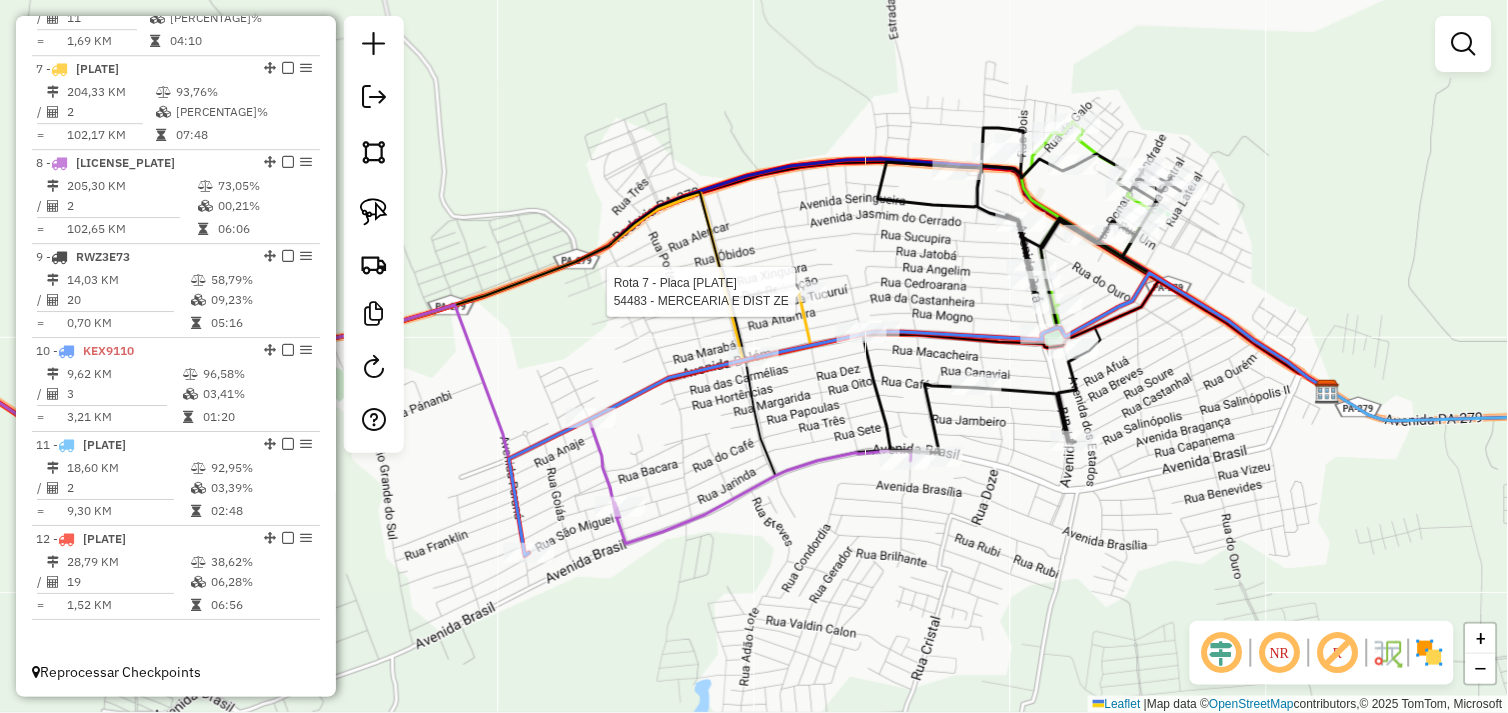 select on "*********" 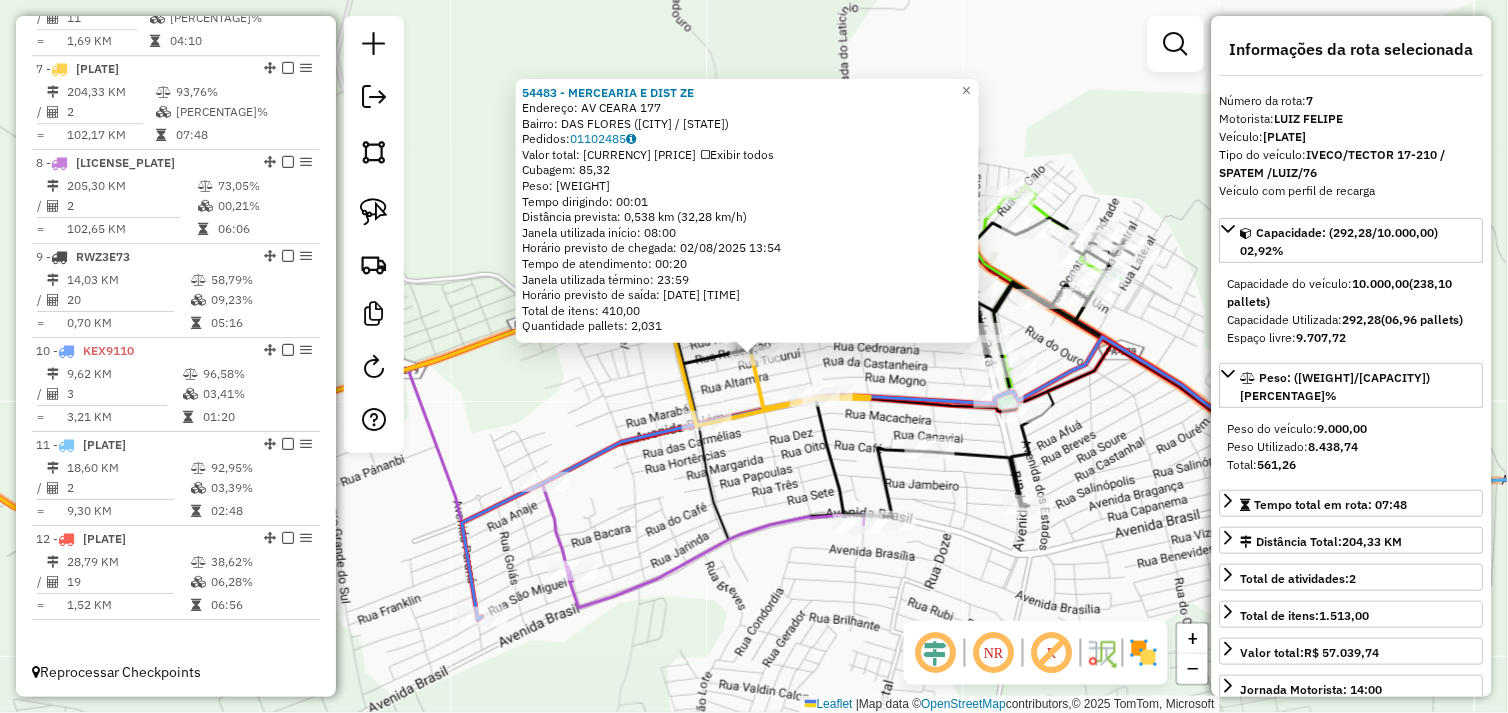 click on "[NUMBER] - [BUSINESS_NAME]  Endereço:  [ADDRESS]   Bairro: [NEIGHBORHOOD] ([CITY] / [STATE])   Pedidos:  [ORDER_IDS]   Valor total: [PRICE]   Exibir todos   Cubagem: [VOLUME]  Peso: [WEIGHT]  Tempo dirigindo: [TIME]   Distância prevista: [DISTANCE] km ([SPEED] km/h)   Janela utilizada início: [TIME]   Horário previsto de chegada: [DATE] [TIME]   Tempo de atendimento: [TIME]   Janela utilizada término: [TIME]   Horário previsto de saída: [DATE] [TIME]   Total de itens: [ITEMS]   Quantidade pallets: [PALLETS]  × Janela de atendimento Grade de atendimento Capacidade Transportadoras Veículos Cliente Pedidos  Rotas Selecione os dias de semana para filtrar as janelas de atendimento  Seg   Ter   Qua   Qui   Sex   Sáb   Dom  Informe o período da janela de atendimento: De: Até:  Filtrar exatamente a janela do cliente  Considerar janela de atendimento padrão  Selecione os dias de semana para filtrar as grades de atendimento  Seg   Ter   Qua   Qui   Sex   Sáb   Dom   Considerar clientes sem dia de atendimento cadastrado" 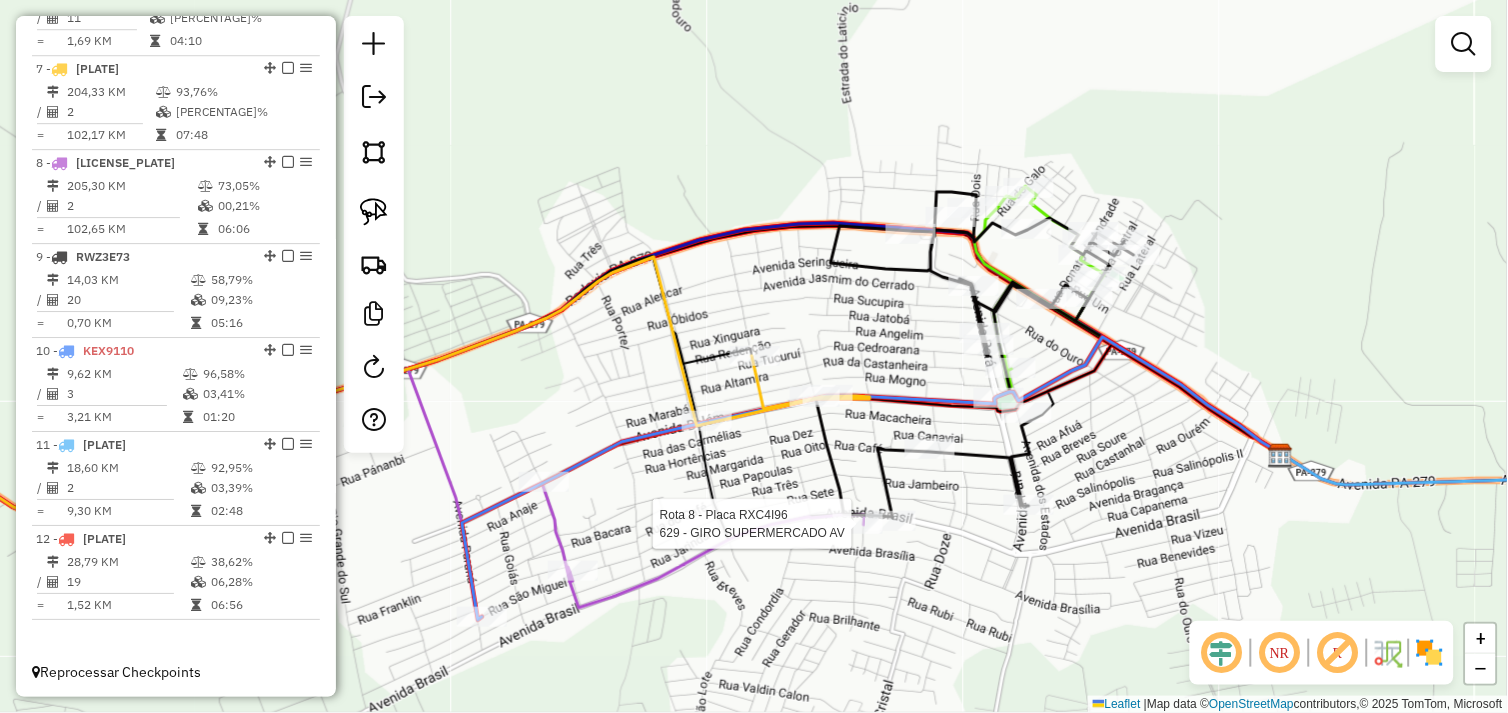 select on "*********" 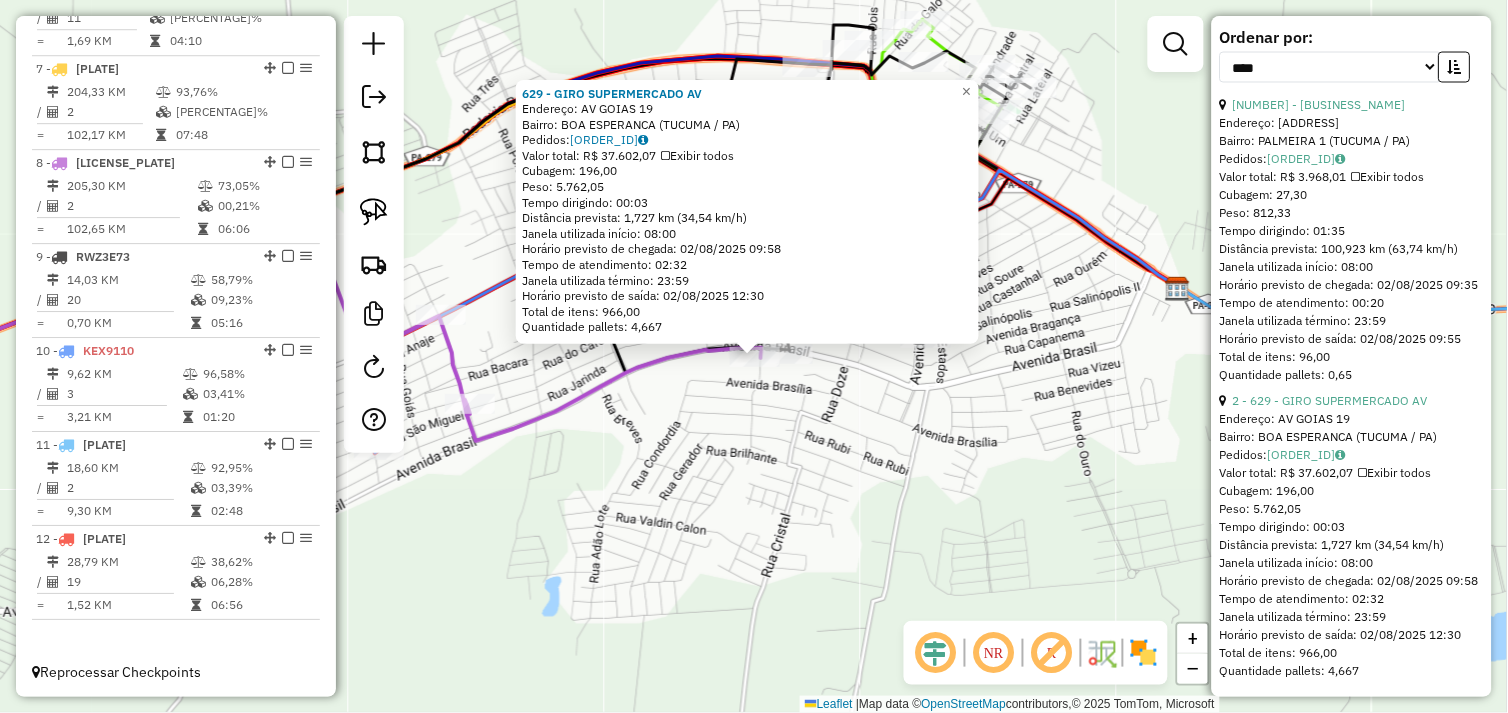 scroll, scrollTop: 777, scrollLeft: 0, axis: vertical 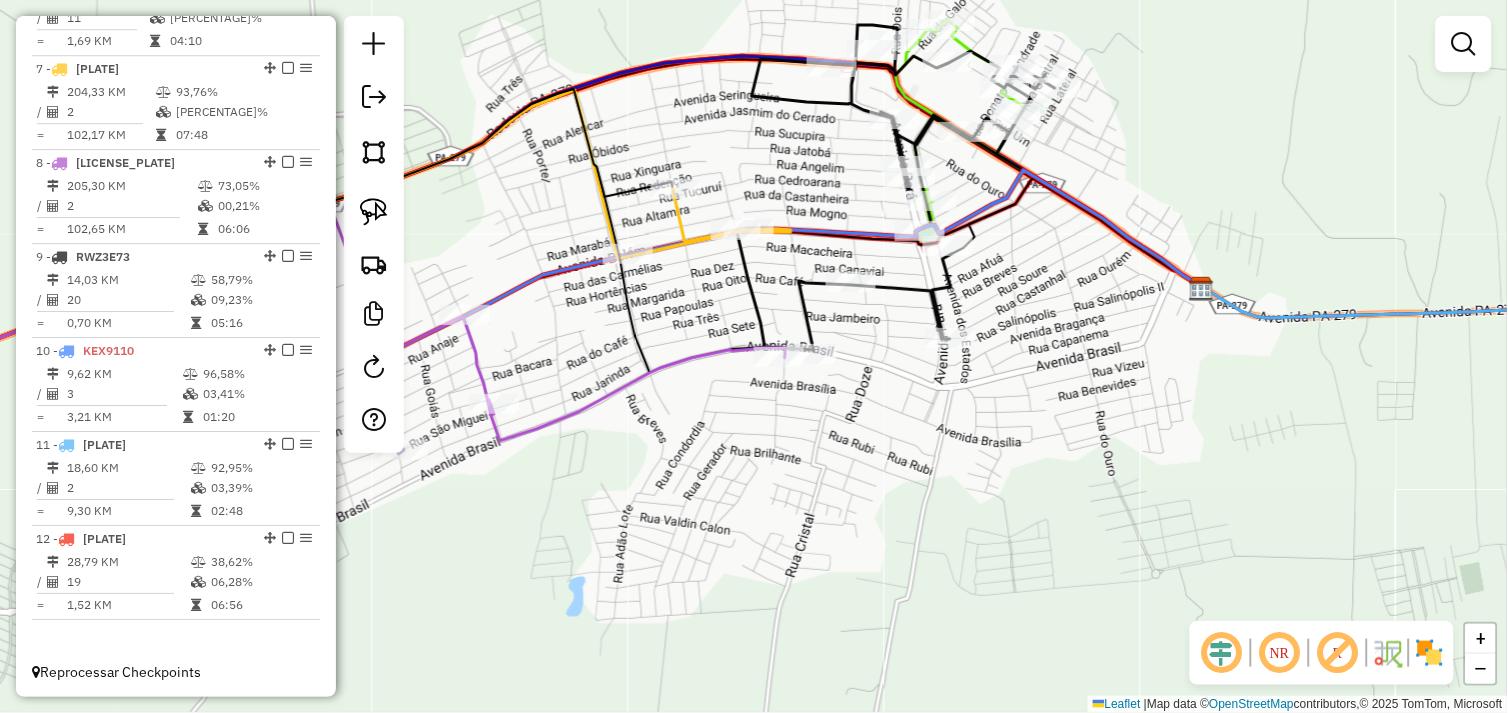 drag, startPoint x: 794, startPoint y: 468, endPoint x: 937, endPoint y: 463, distance: 143.08739 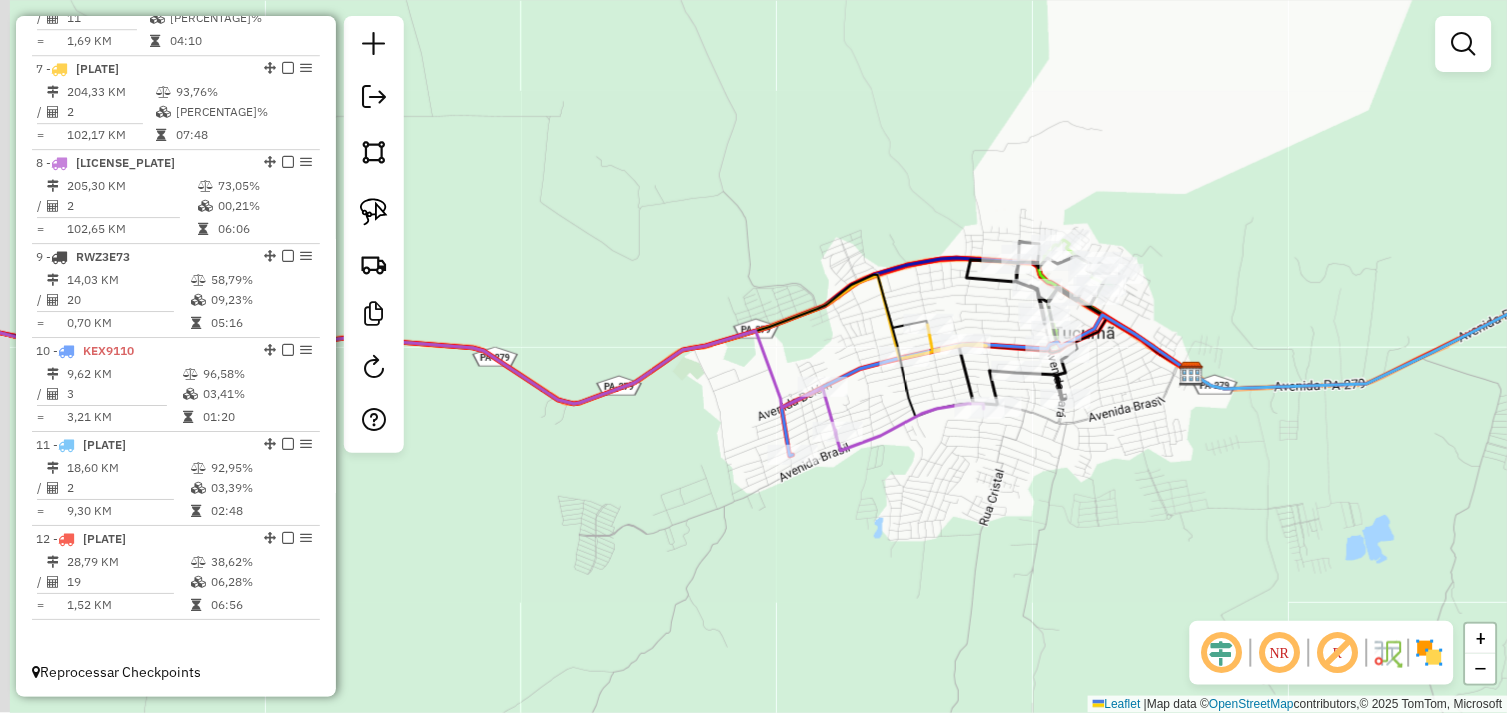 drag, startPoint x: 826, startPoint y: 321, endPoint x: 872, endPoint y: 403, distance: 94.02127 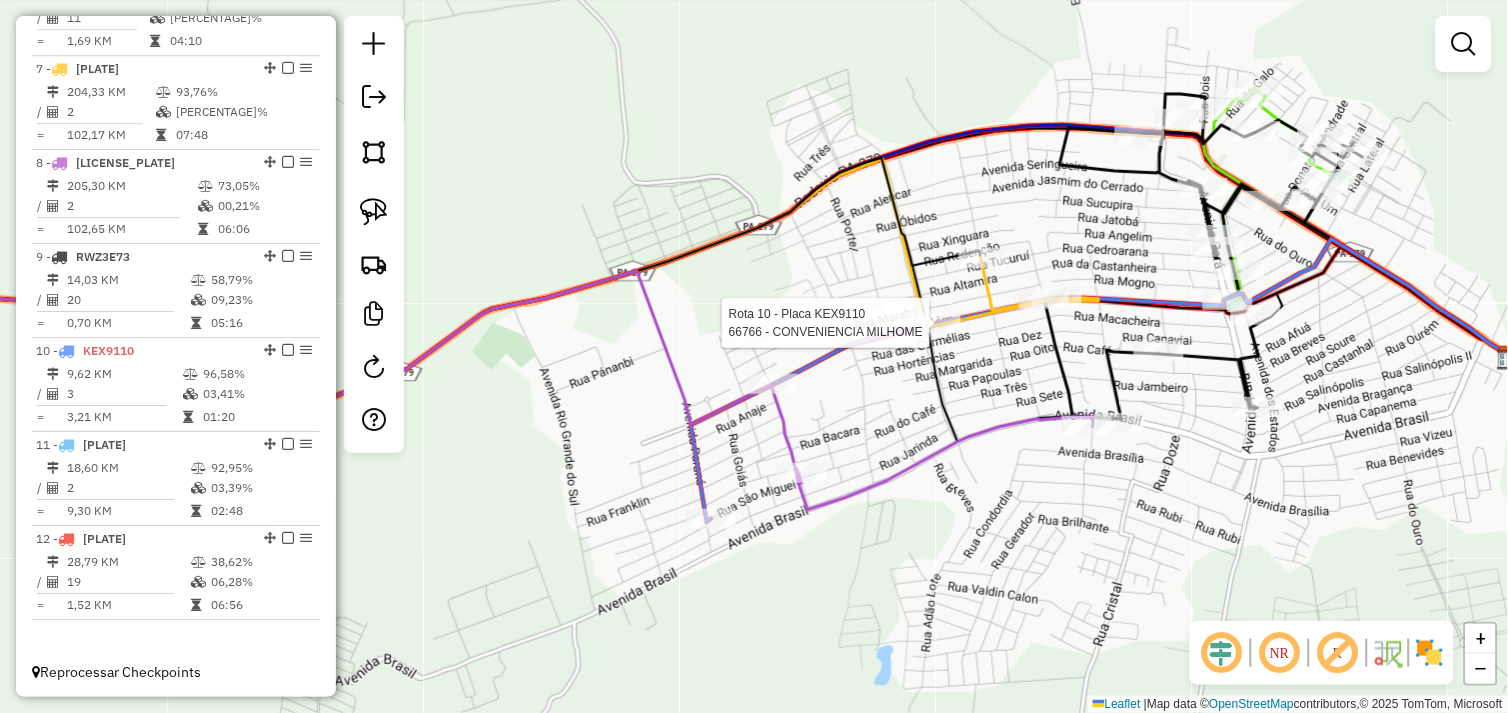 select on "*********" 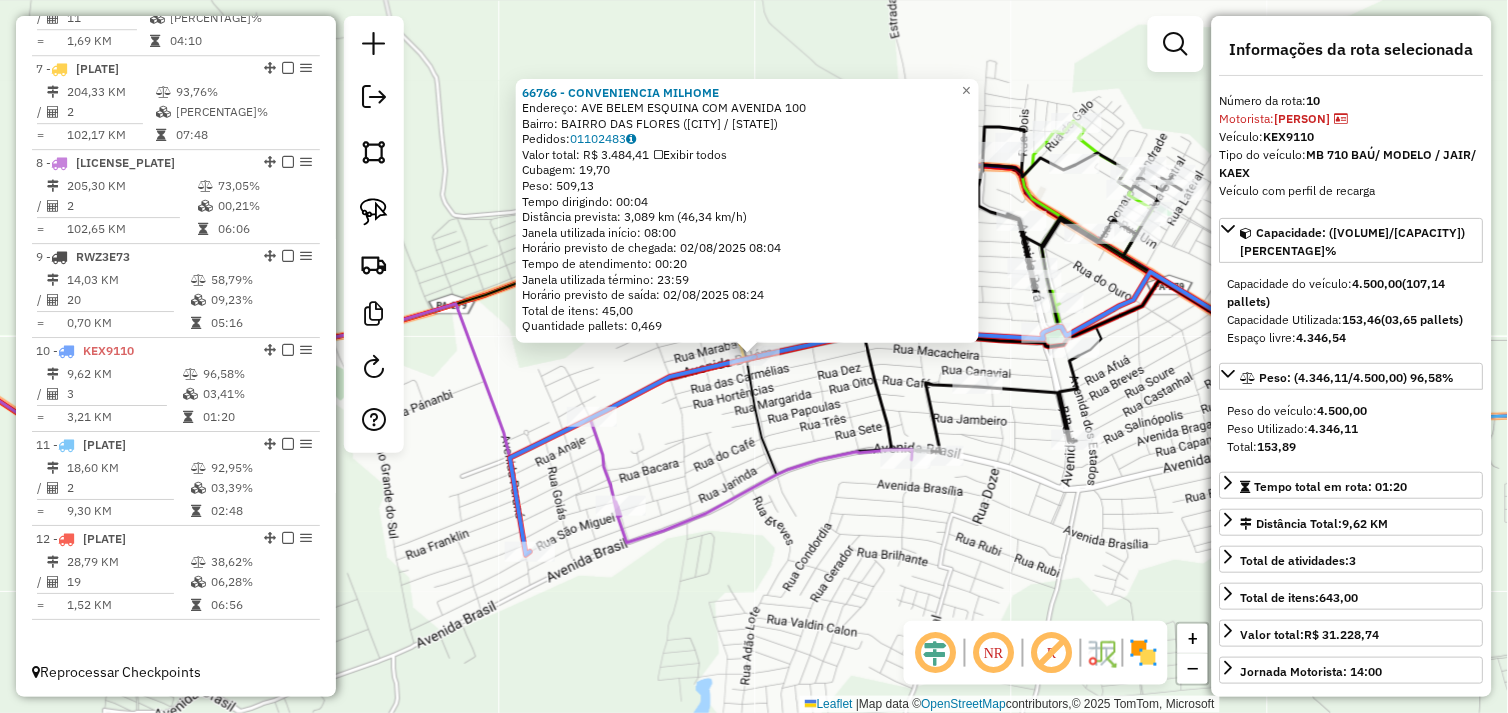 click on "[COMPANY] Endereço: [STREET] [NUMBER] Bairro: [NEIGHBORHOOD] ([CITY] / [STATE]) Pedidos: [ORDER_ID] Valor total: [CURRENCY] [AMOUNT] Exibir todos Cubagem: [NUMBER] Peso: [NUMBER] Tempo dirigindo: [TIME] Distância prevista: [NUMBER] km ([NUMBER] km/h) Janela utilizada início: [TIME] Horário previsto de chegada: [DATE] [TIME] Tempo de atendimento: [TIME] Janela utilizada término: [TIME] Horário previsto de saída: [DATE] [TIME] Total de itens: [NUMBER] Quantidade pallets: [NUMBER] × Janela de atendimento Grade de atendimento Capacidade Transportadoras Veículos Cliente Pedidos Rotas Selecione os dias de semana para filtrar as janelas de atendimento Seg Ter Qua Qui Sex Sáb Dom Informe o período da janela de atendimento: De: Até: Filtrar exatamente a janela do cliente Considerar janela de atendimento padrão Selecione os dias de semana para filtrar as grades de atendimento Seg Ter Qua Qui Sex Sáb Dom Peso mínimo: Peso máximo:" 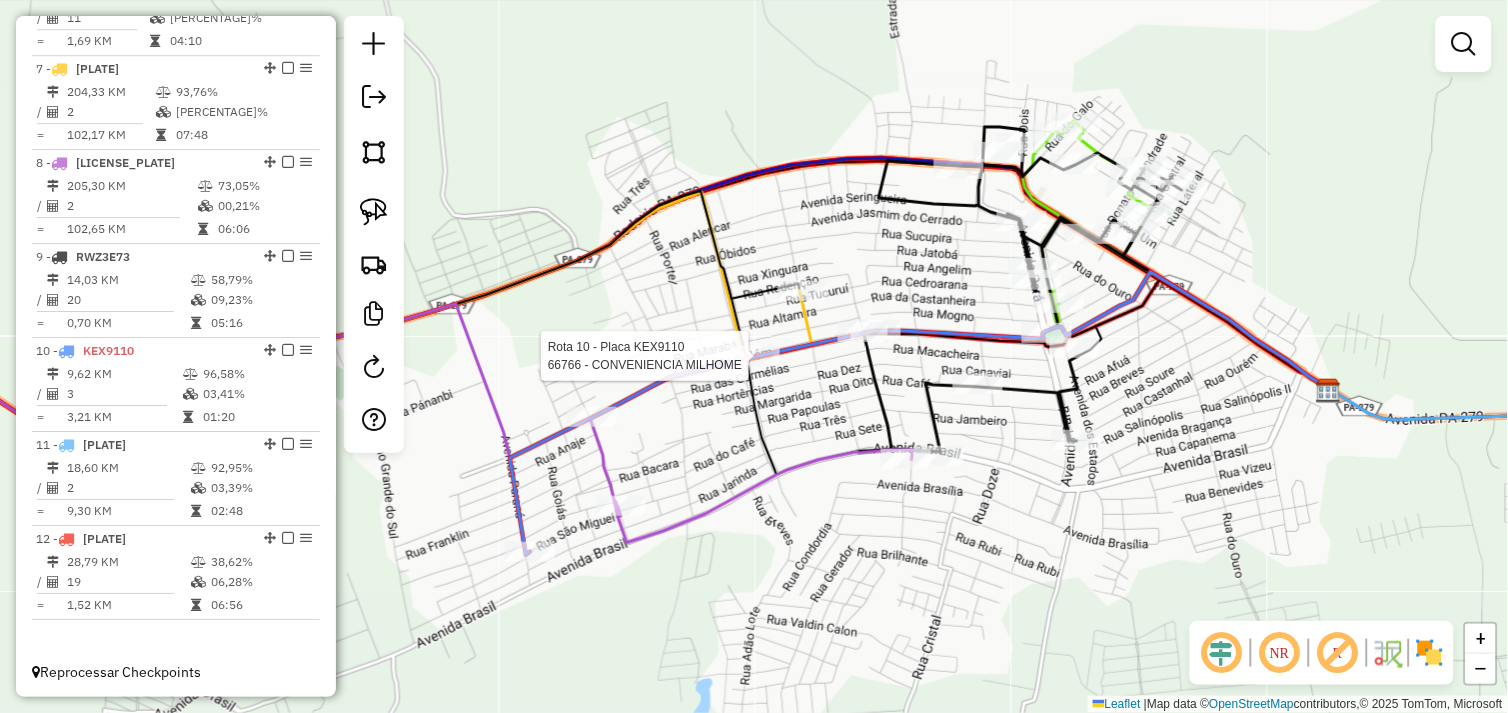 select on "*********" 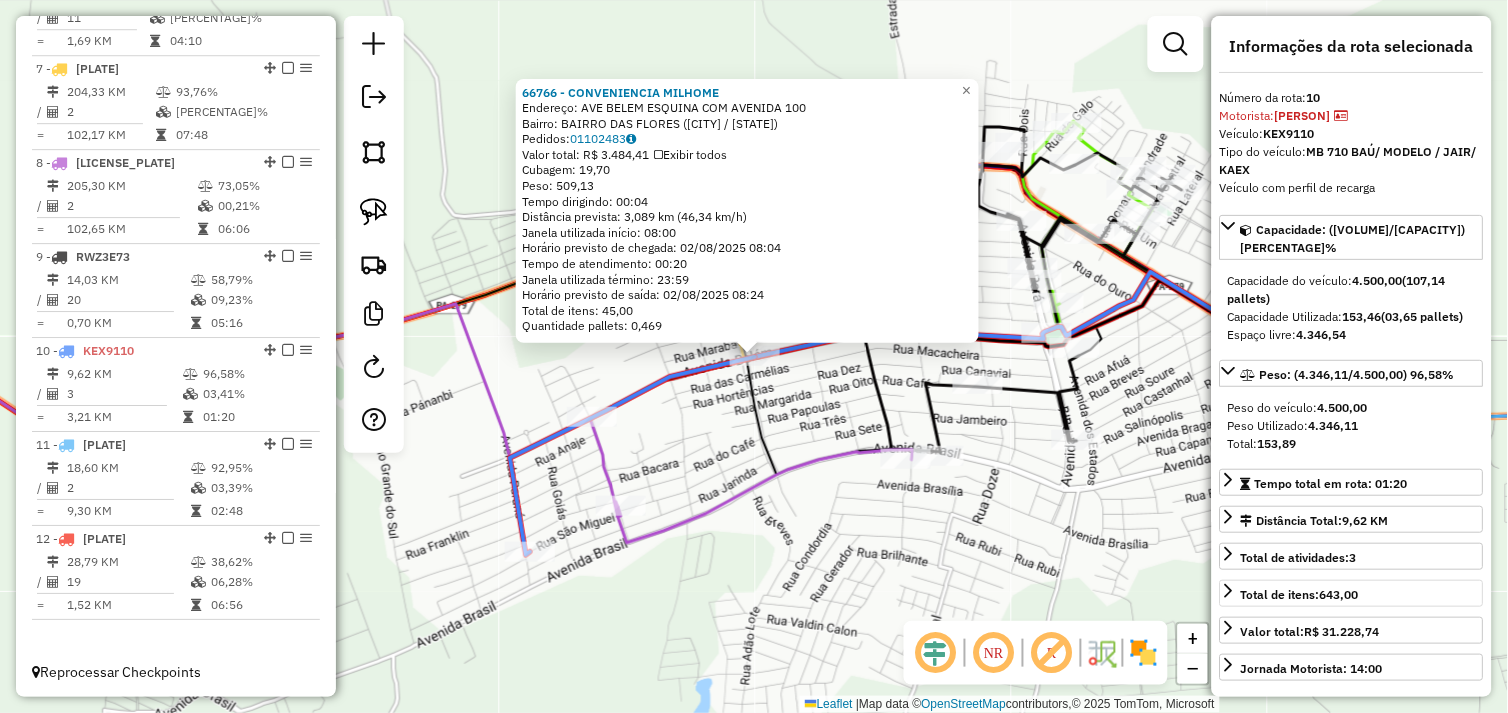 scroll, scrollTop: 0, scrollLeft: 0, axis: both 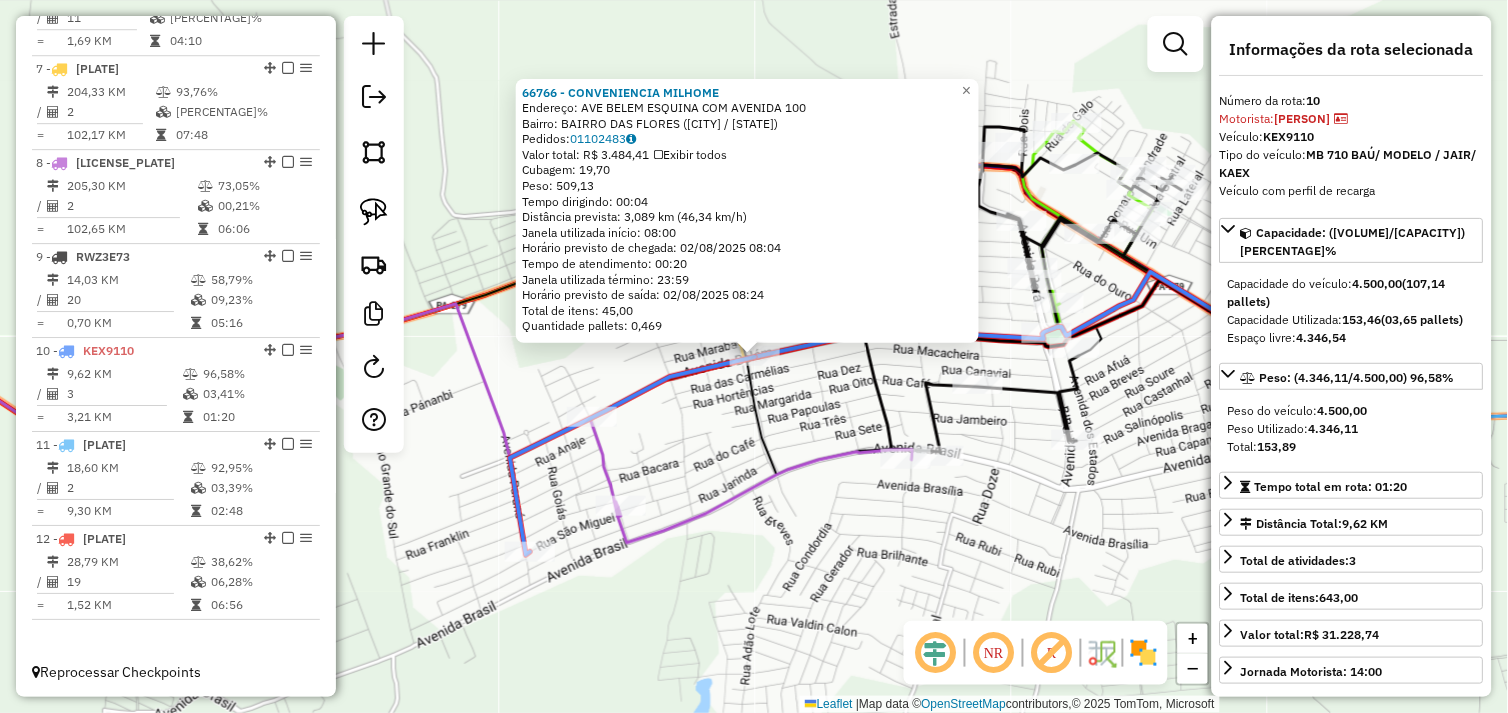 click on "[COMPANY] Endereço: [STREET] [NUMBER] Bairro: [NEIGHBORHOOD] ([CITY] / [STATE]) Pedidos: [ORDER_ID] Valor total: [CURRENCY] [AMOUNT] Exibir todos Cubagem: [NUMBER] Peso: [NUMBER] Tempo dirigindo: [TIME] Distância prevista: [NUMBER] km ([NUMBER] km/h) Janela utilizada início: [TIME] Horário previsto de chegada: [DATE] [TIME] Tempo de atendimento: [TIME] Janela utilizada término: [TIME] Horário previsto de saída: [DATE] [TIME] Total de itens: [NUMBER] Quantidade pallets: [NUMBER] × Janela de atendimento Grade de atendimento Capacidade Transportadoras Veículos Cliente Pedidos Rotas Selecione os dias de semana para filtrar as janelas de atendimento Seg Ter Qua Qui Sex Sáb Dom Informe o período da janela de atendimento: De: Até: Filtrar exatamente a janela do cliente Considerar janela de atendimento padrão Selecione os dias de semana para filtrar as grades de atendimento Seg Ter Qua Qui Sex Sáb Dom Peso mínimo: Peso máximo:" 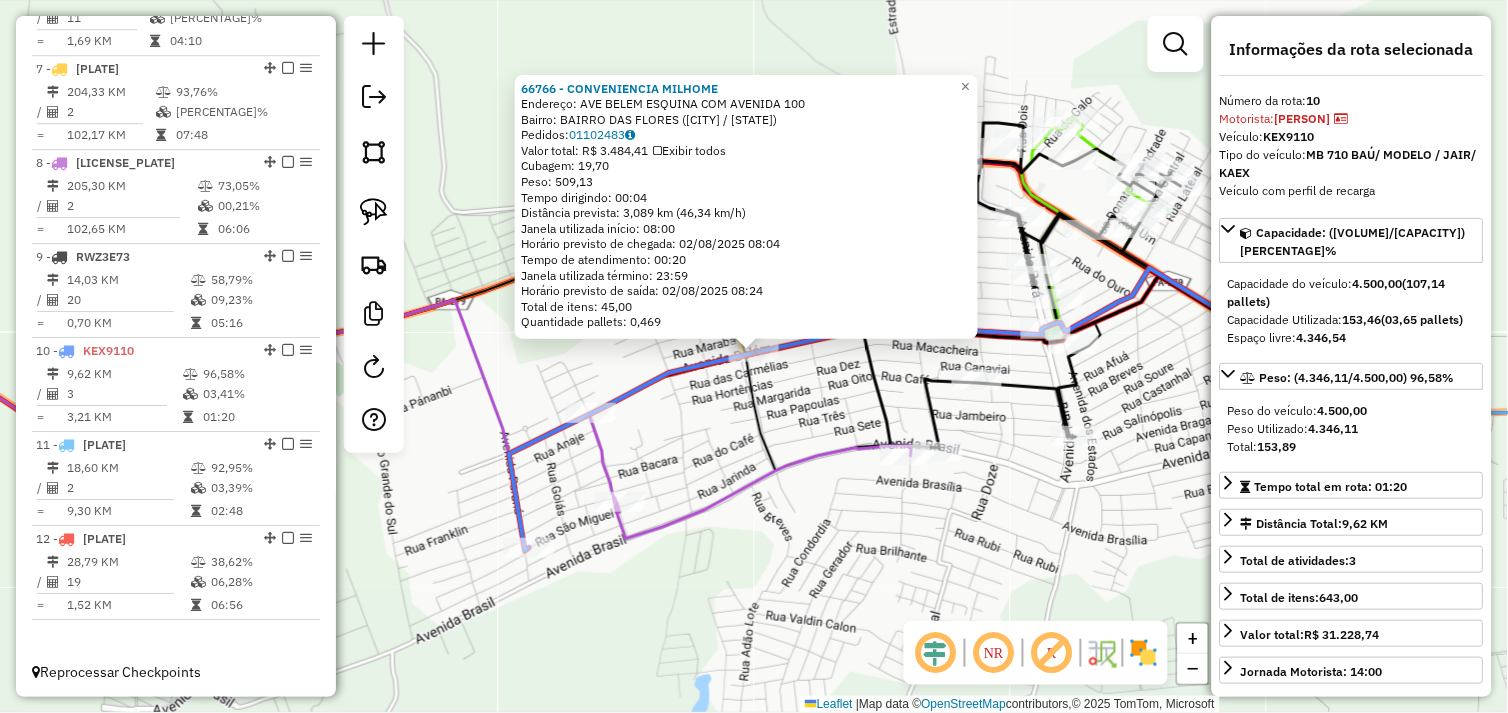 drag, startPoint x: 1118, startPoint y: 556, endPoint x: 996, endPoint y: 475, distance: 146.44112 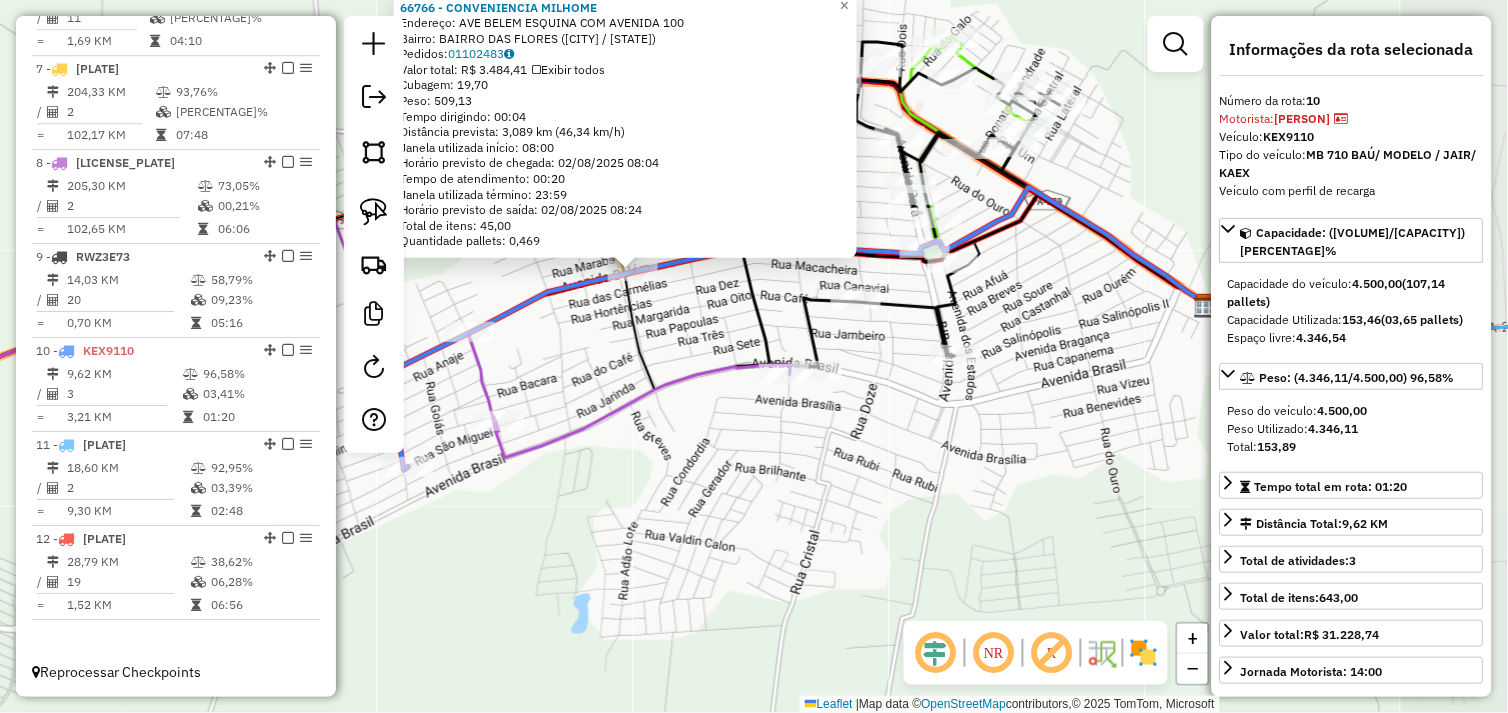 click on "[COMPANY] Endereço: [STREET] [NUMBER] Bairro: [NEIGHBORHOOD] ([CITY] / [STATE]) Pedidos: [ORDER_ID] Valor total: [CURRENCY] [AMOUNT] Exibir todos Cubagem: [NUMBER] Peso: [NUMBER] Tempo dirigindo: [TIME] Distância prevista: [NUMBER] km ([NUMBER] km/h) Janela utilizada início: [TIME] Horário previsto de chegada: [DATE] [TIME] Tempo de atendimento: [TIME] Janela utilizada término: [TIME] Horário previsto de saída: [DATE] [TIME] Total de itens: [NUMBER] Quantidade pallets: [NUMBER] × Janela de atendimento Grade de atendimento Capacidade Transportadoras Veículos Cliente Pedidos Rotas Selecione os dias de semana para filtrar as janelas de atendimento Seg Ter Qua Qui Sex Sáb Dom Informe o período da janela de atendimento: De: Até: Filtrar exatamente a janela do cliente Considerar janela de atendimento padrão Selecione os dias de semana para filtrar as grades de atendimento Seg Ter Qua Qui Sex Sáb Dom Peso mínimo: Peso máximo:" 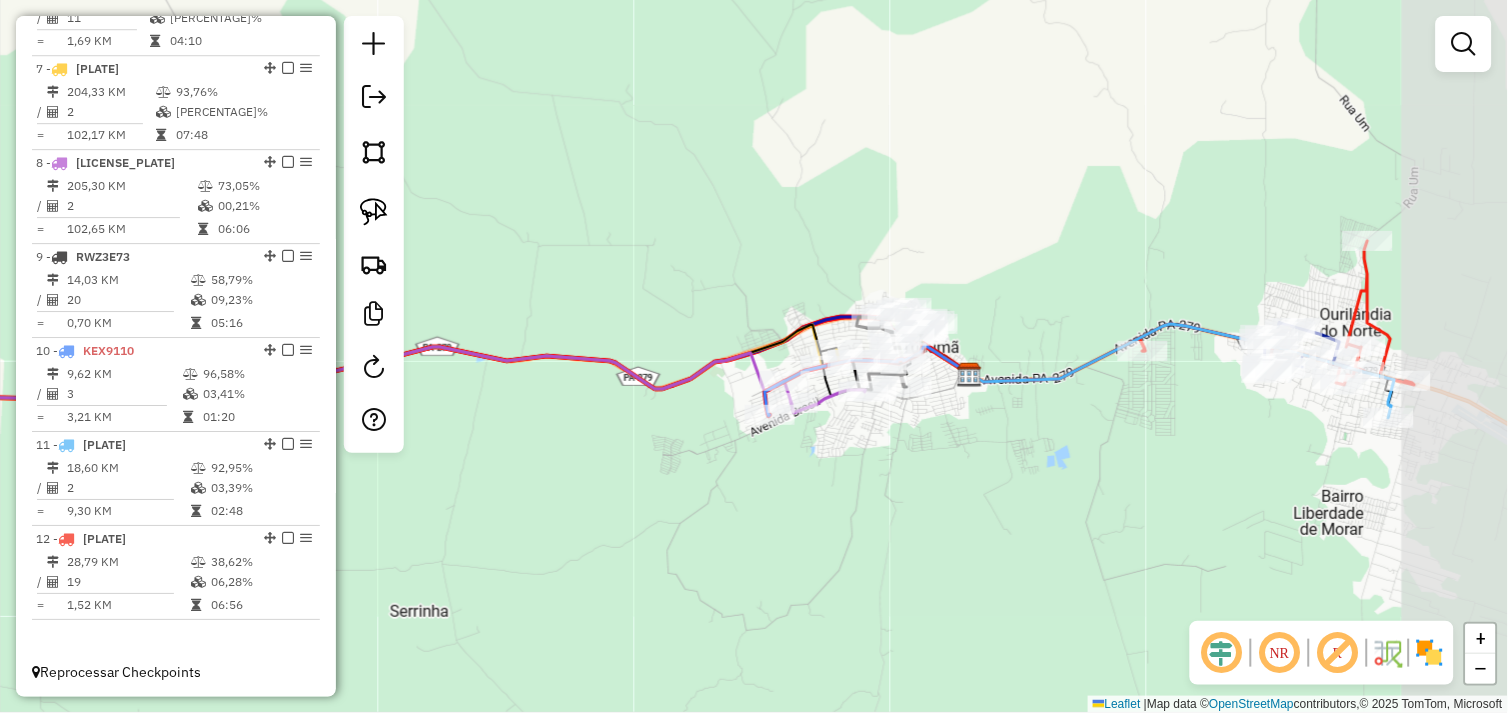 drag, startPoint x: 1157, startPoint y: 494, endPoint x: 980, endPoint y: 437, distance: 185.9516 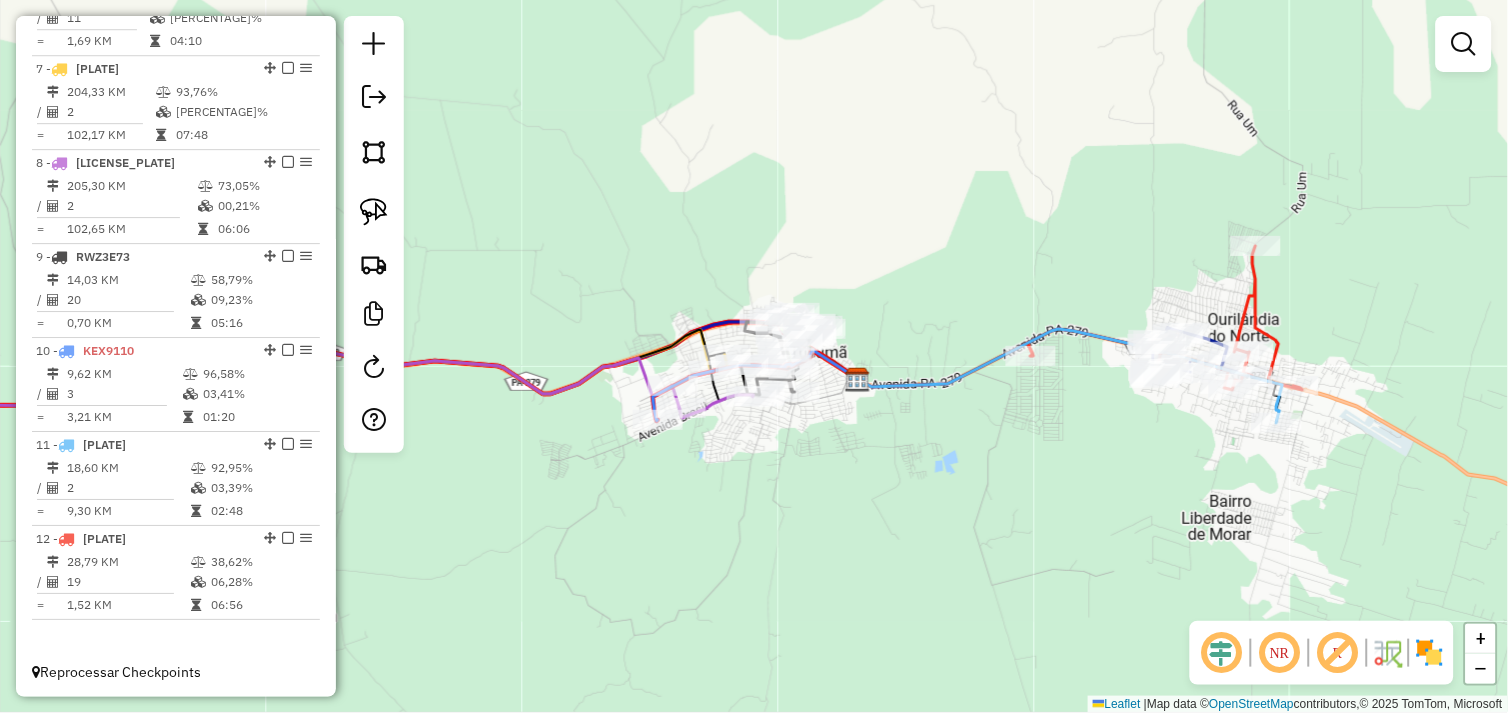 drag, startPoint x: 1156, startPoint y: 462, endPoint x: 943, endPoint y: 464, distance: 213.00938 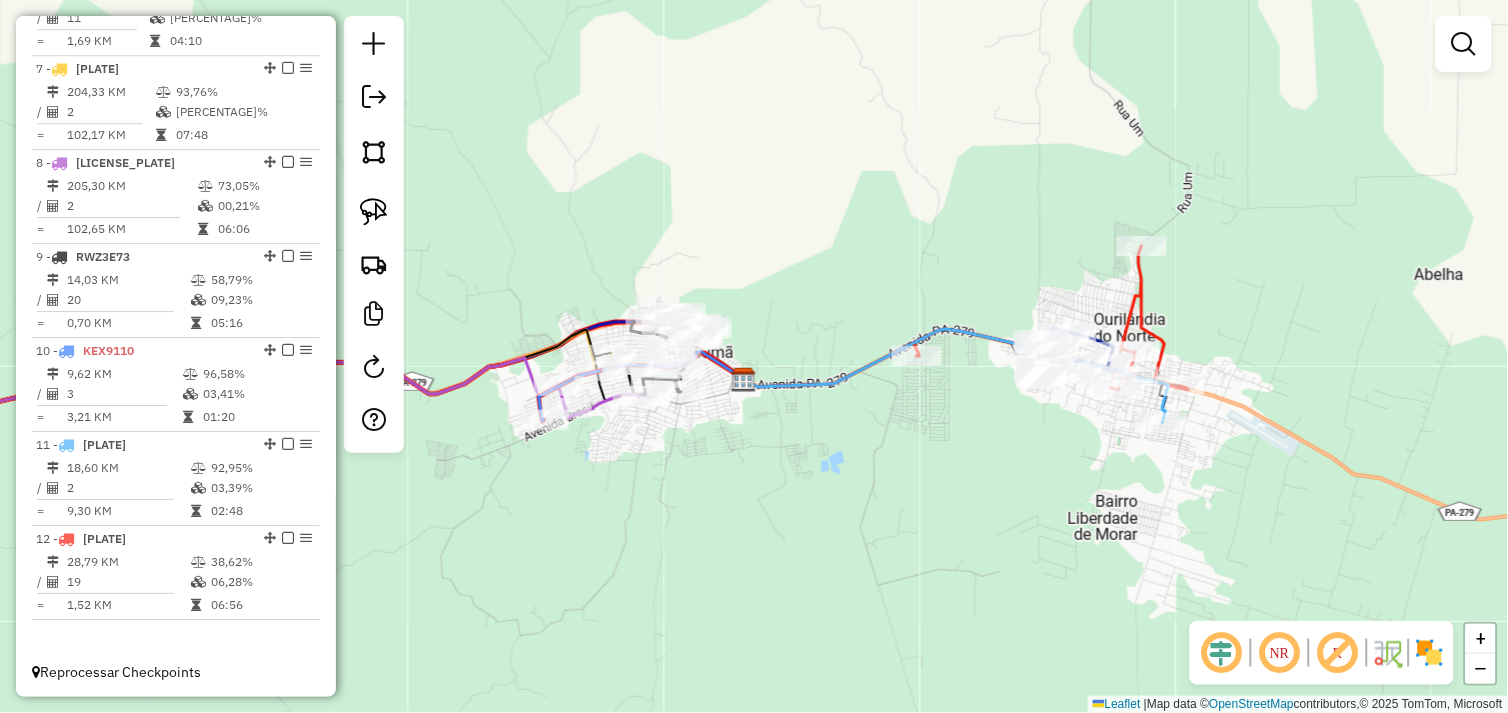 drag, startPoint x: 723, startPoint y: 462, endPoint x: 838, endPoint y: 446, distance: 116.10771 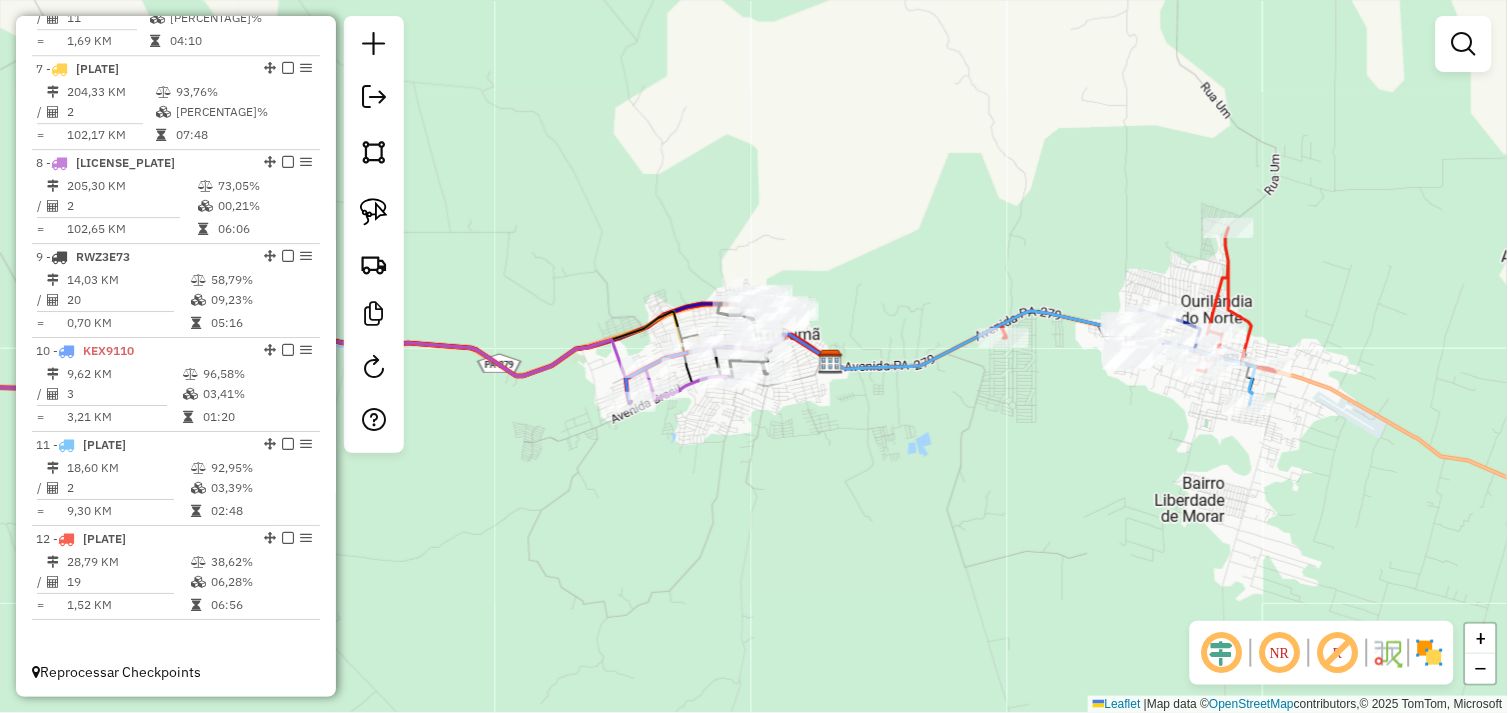 drag, startPoint x: 681, startPoint y: 473, endPoint x: 812, endPoint y: 500, distance: 133.75351 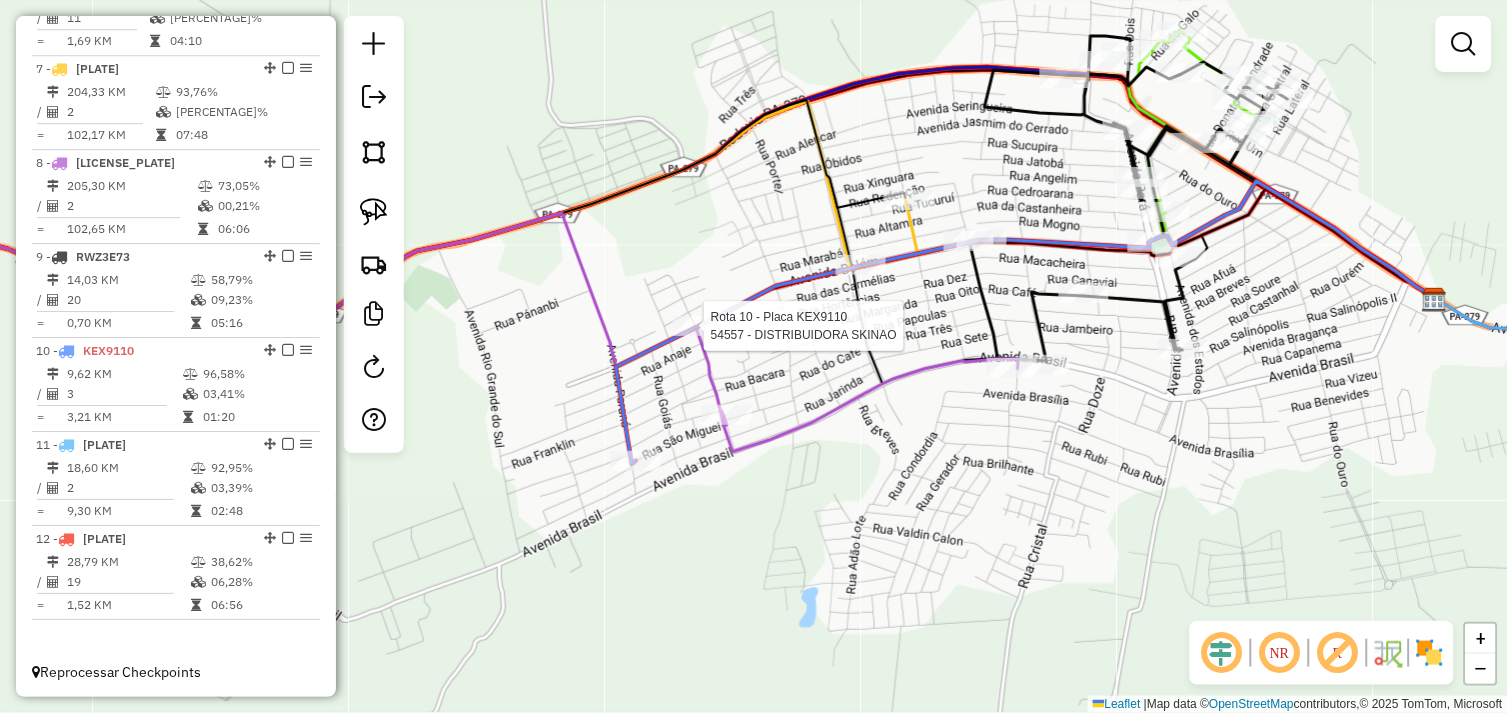 select on "*********" 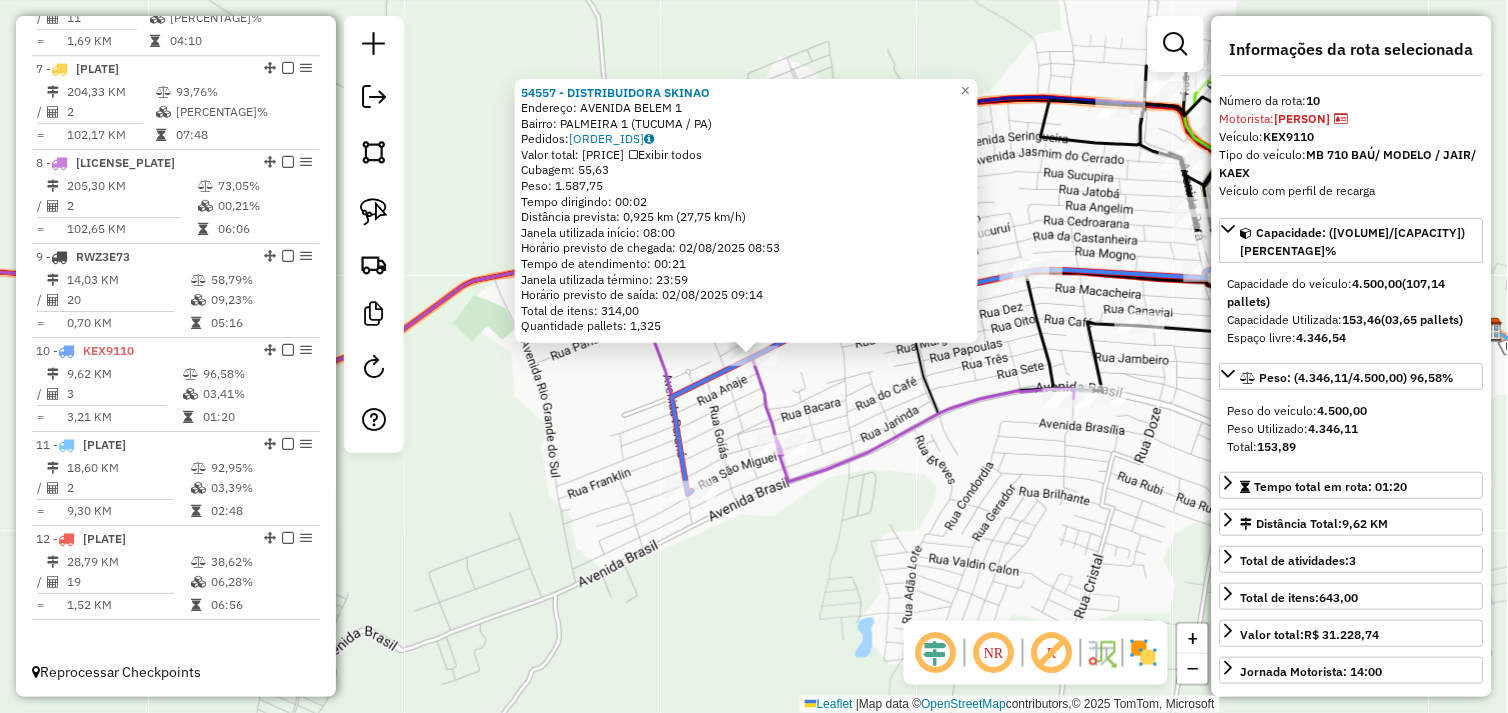 click on "54557 - DISTRIBUIDORA SKINAO  Endereço:  AVENIDA BELEM [NUMBER]   Bairro: PALMEIRA 1 ([CITY] / [STATE])   Pedidos:  01102446, 01102510, 01102541, 01102447   Valor total: R$ 12.704,43   Exibir todos   Cubagem: 55,63  Peso: 1.587,75  Tempo dirigindo: 00:02   Distância prevista: 0,925 km (27,75 km/h)   Janela utilizada início: 08:00   Horário previsto de chegada: 02/08/2025 08:53   Tempo de atendimento: 00:21   Janela utilizada término: 23:59   Horário previsto de saída: 02/08/2025 09:14   Total de itens: 314,00   Quantidade pallets: 1,325  × Janela de atendimento Grade de atendimento Capacidade Transportadoras Veículos Cliente Pedidos  Rotas Selecione os dias de semana para filtrar as janelas de atendimento  Seg   Ter   Qua   Qui   Sex   Sáb   Dom  Informe o período da janela de atendimento: De: Até:  Filtrar exatamente a janela do cliente  Considerar janela de atendimento padrão  Selecione os dias de semana para filtrar as grades de atendimento  Seg   Ter   Qua   Qui   Sex   Sáb   Dom   Peso mínimo:   De:  +" 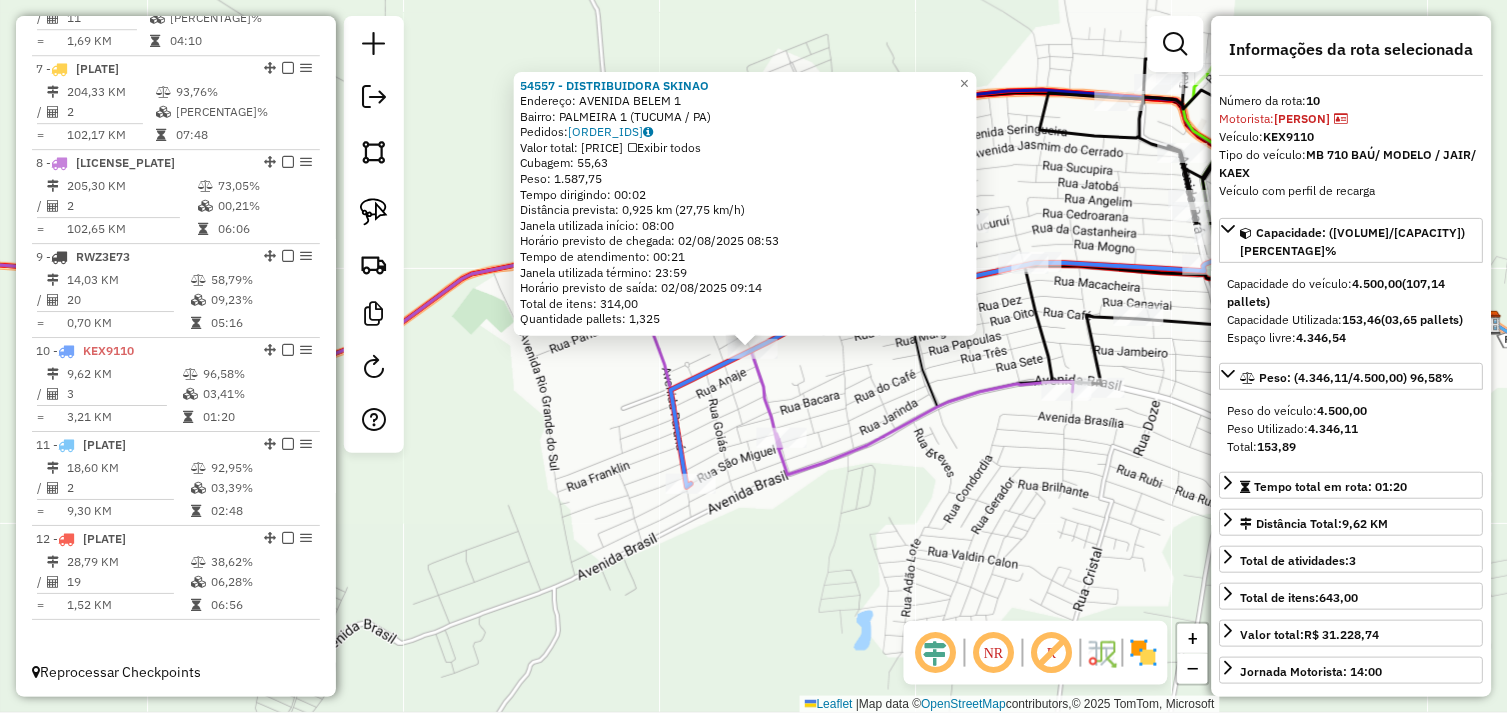 drag, startPoint x: 1074, startPoint y: 556, endPoint x: 800, endPoint y: 507, distance: 278.3469 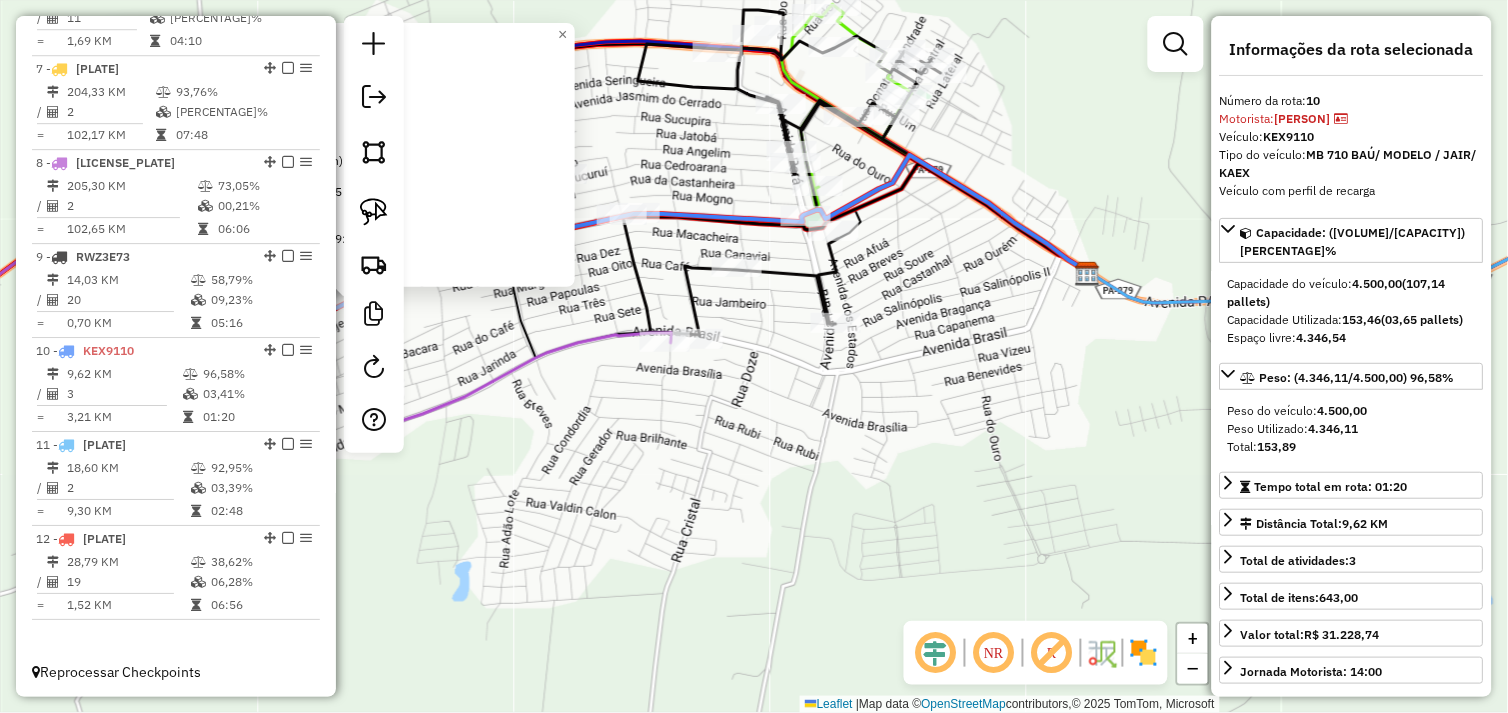 drag, startPoint x: 921, startPoint y: 511, endPoint x: 835, endPoint y: 511, distance: 86 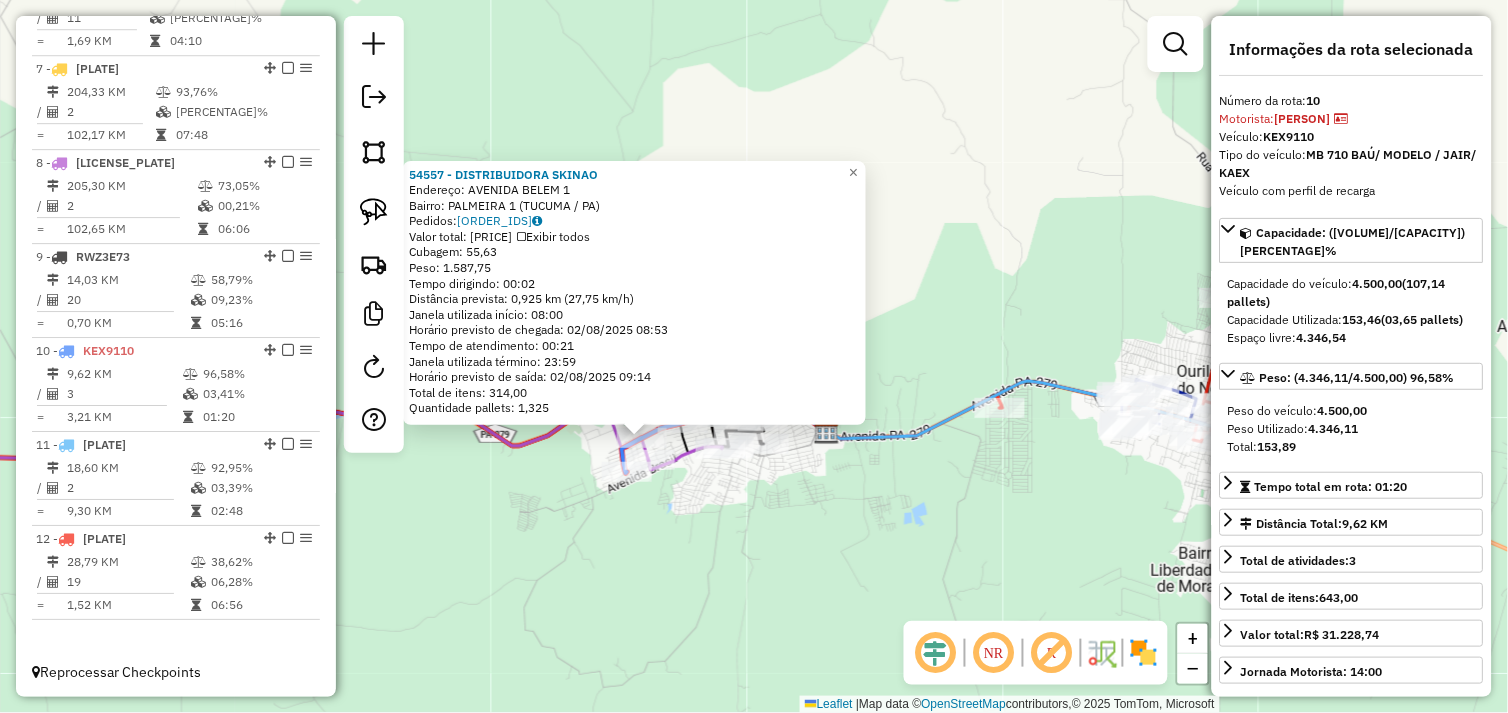 drag, startPoint x: 984, startPoint y: 528, endPoint x: 873, endPoint y: 515, distance: 111.75867 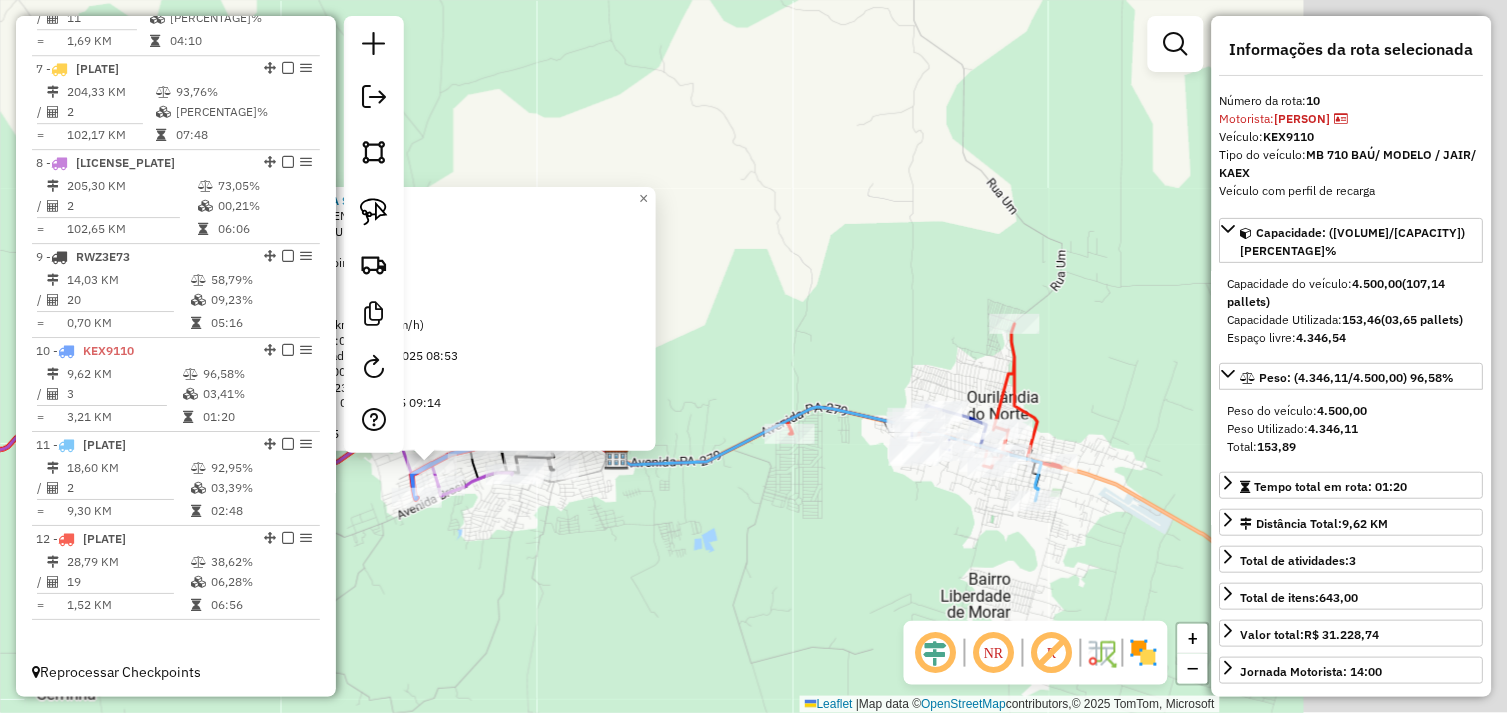drag, startPoint x: 1000, startPoint y: 507, endPoint x: 790, endPoint y: 533, distance: 211.60341 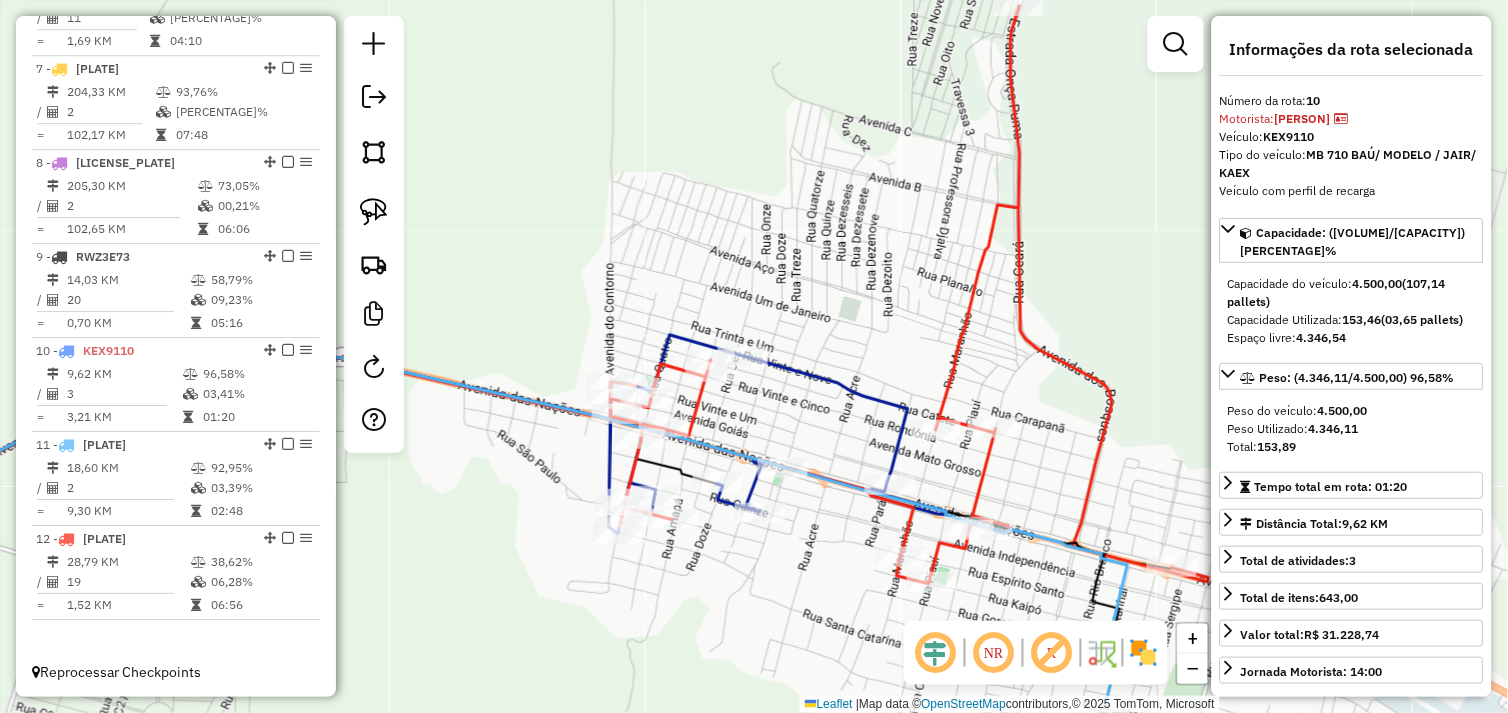 drag, startPoint x: 1055, startPoint y: 184, endPoint x: 1020, endPoint y: 225, distance: 53.90733 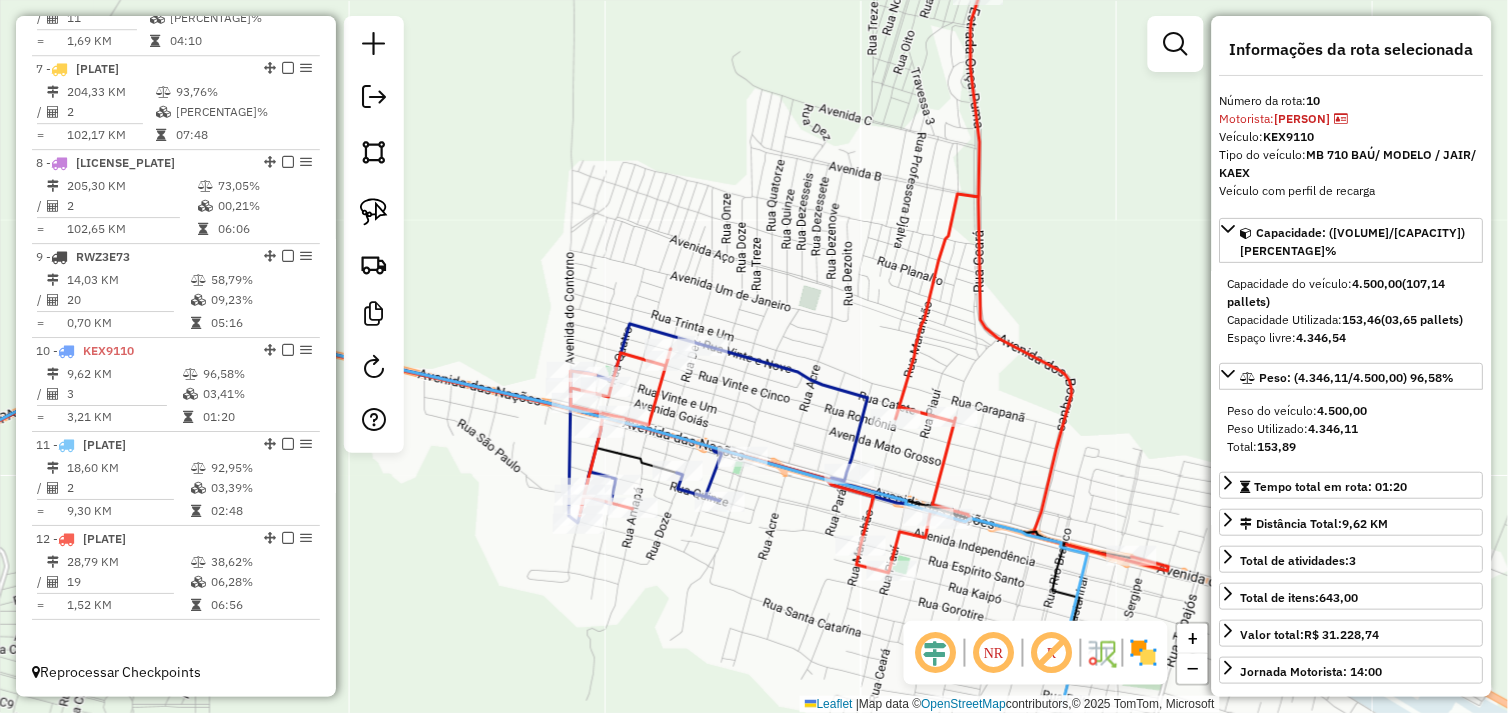 drag, startPoint x: 1052, startPoint y: 185, endPoint x: 981, endPoint y: 218, distance: 78.29432 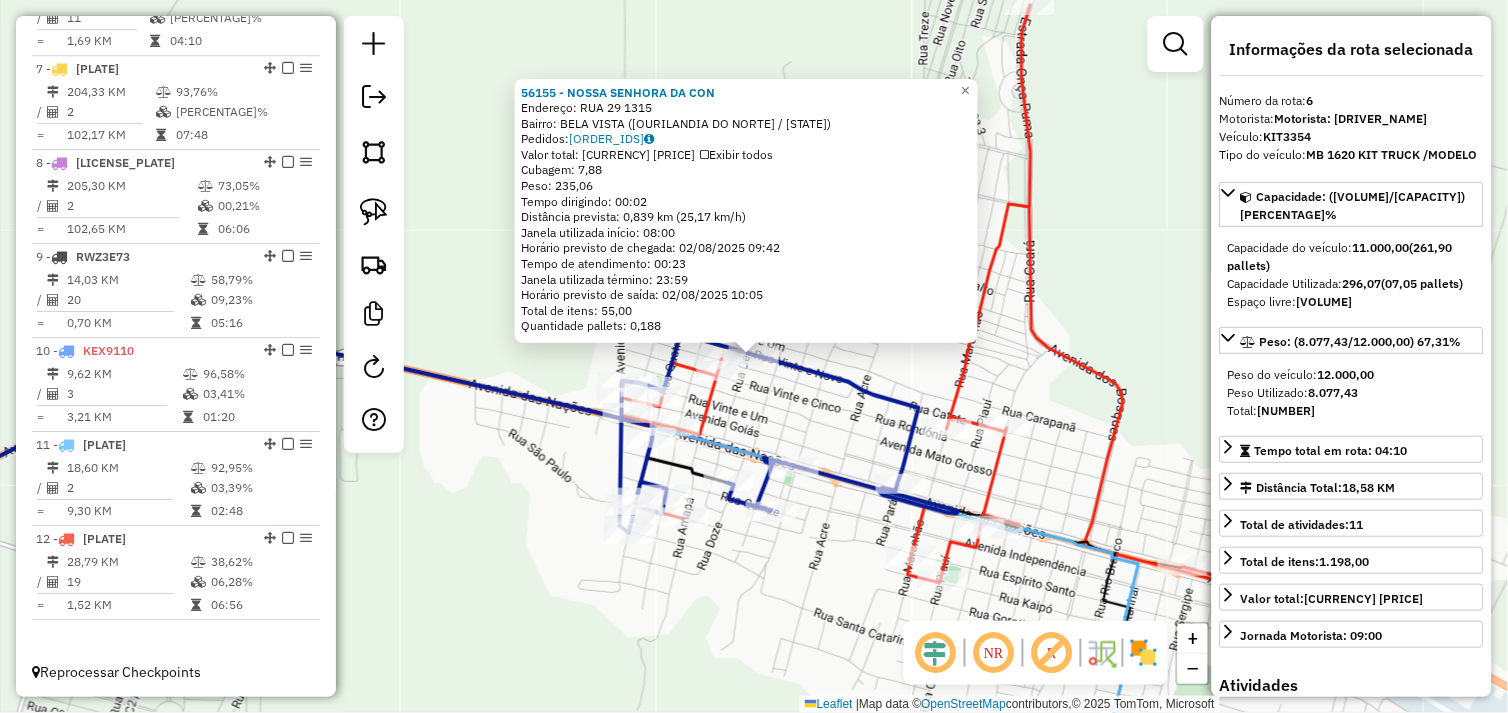 scroll, scrollTop: 1247, scrollLeft: 0, axis: vertical 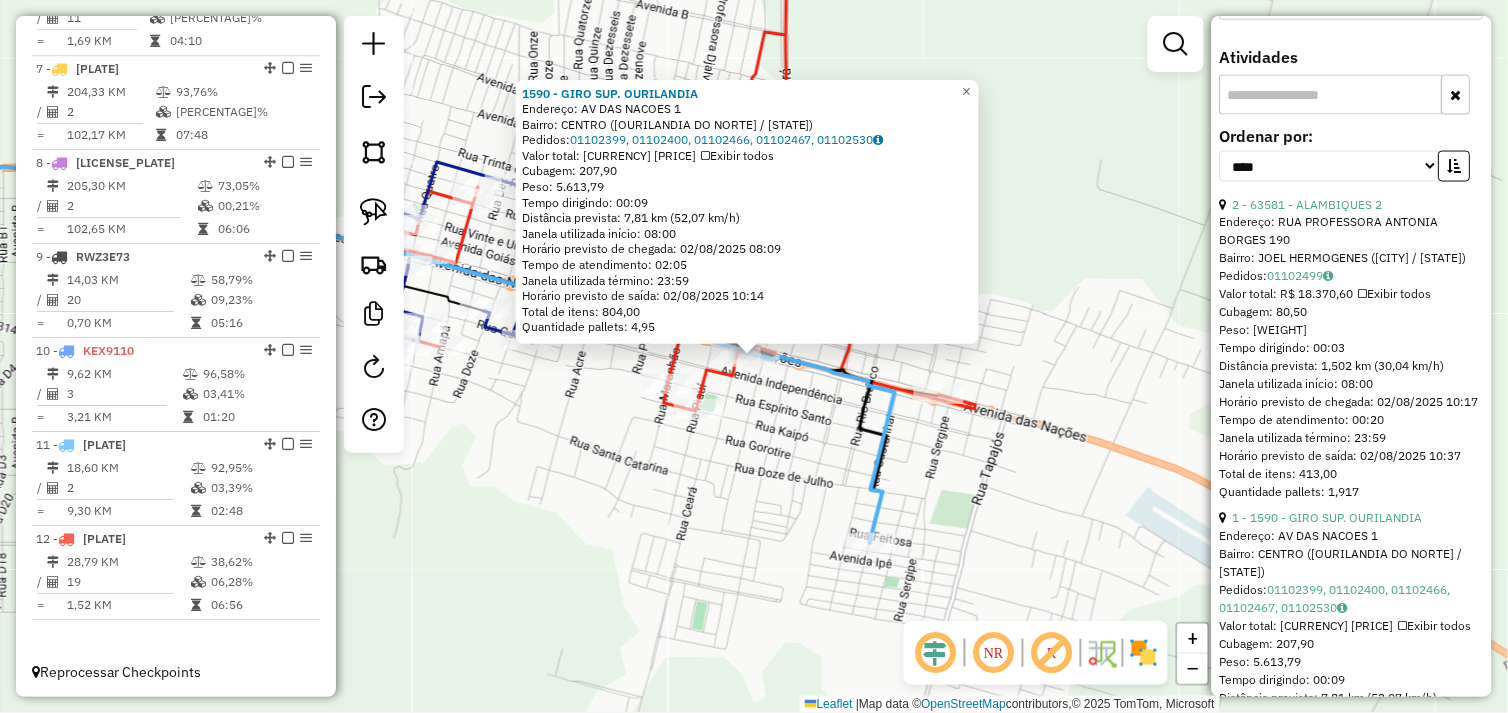 click on "1590 - [BUSINESS_NAME] Endereço: AV DAS NACOES [NUMBER] Bairro: CENTRO ([CITY] / [STATE]) Pedidos: 01102399, 01102400, 01102466, 01102467, 01102530 Valor total: R$ [PRICE] Exibir todos Cubagem: [CUBAGE] Peso: [WEIGHT] Tempo dirigindo: [TIME] Distância prevista: [DISTANCE] km ([SPEED] km/h) Janela utilizada início: [TIME] Horário previsto de chegada: [DATE] [TIME] Tempo de atendimento: [TIME] Janela utilizada término: [TIME] Horário previsto de saída: [DATE] [TIME] Total de itens: [ITEMS] Quantidade pallets: [PALLETS] × Janela de atendimento Grade de atendimento Capacidade Transportadoras Veículos Cliente Pedidos Rotas Selecione os dias de semana para filtrar as janelas de atendimento Seg Ter Qua Qui Sex Sáb Dom Informe o período da janela de atendimento: De: Até: Filtrar exatamente a janela do cliente Considerar janela de atendimento padrão Selecione os dias de semana para filtrar as grades de atendimento Seg Ter Qua Qui Sex Sáb Dom De:" 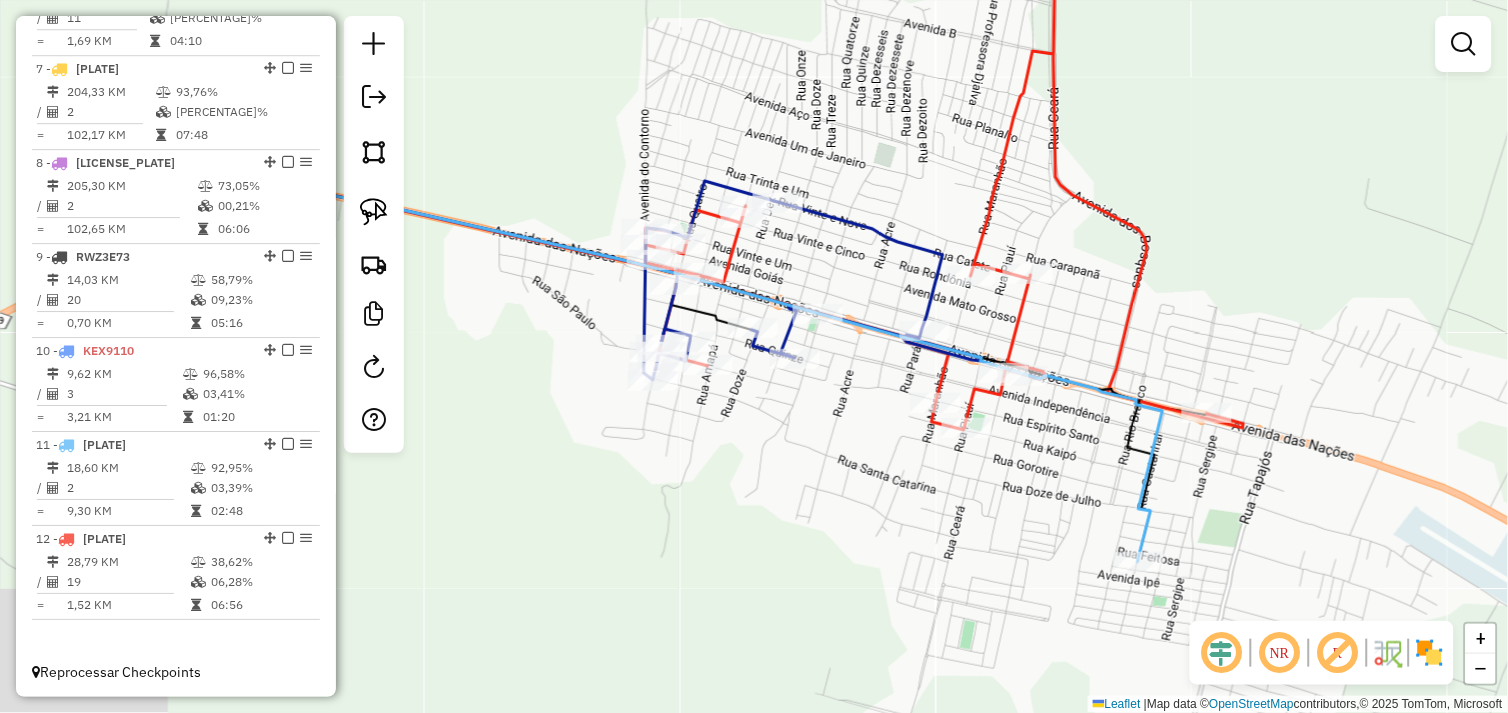 drag, startPoint x: 694, startPoint y: 501, endPoint x: 962, endPoint y: 520, distance: 268.67267 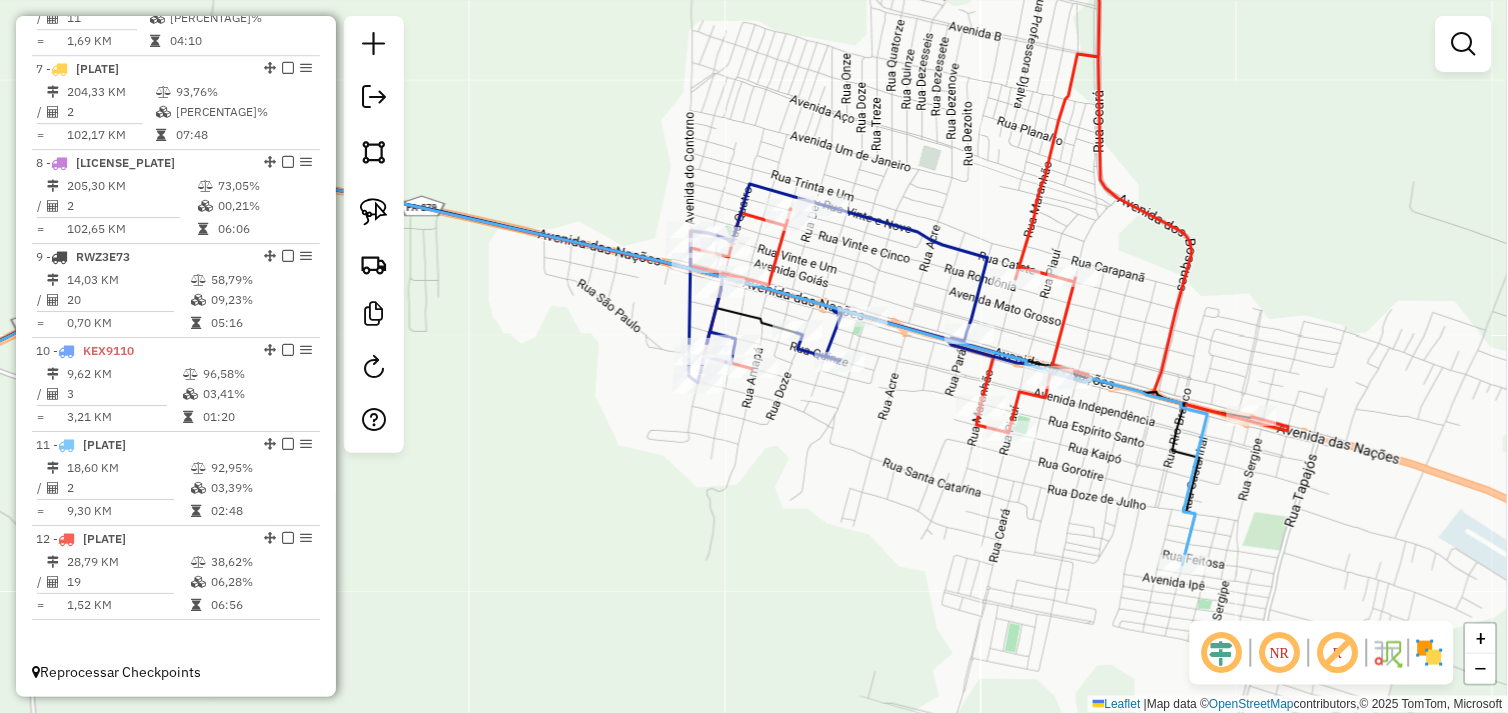drag, startPoint x: 755, startPoint y: 487, endPoint x: 822, endPoint y: 490, distance: 67.06713 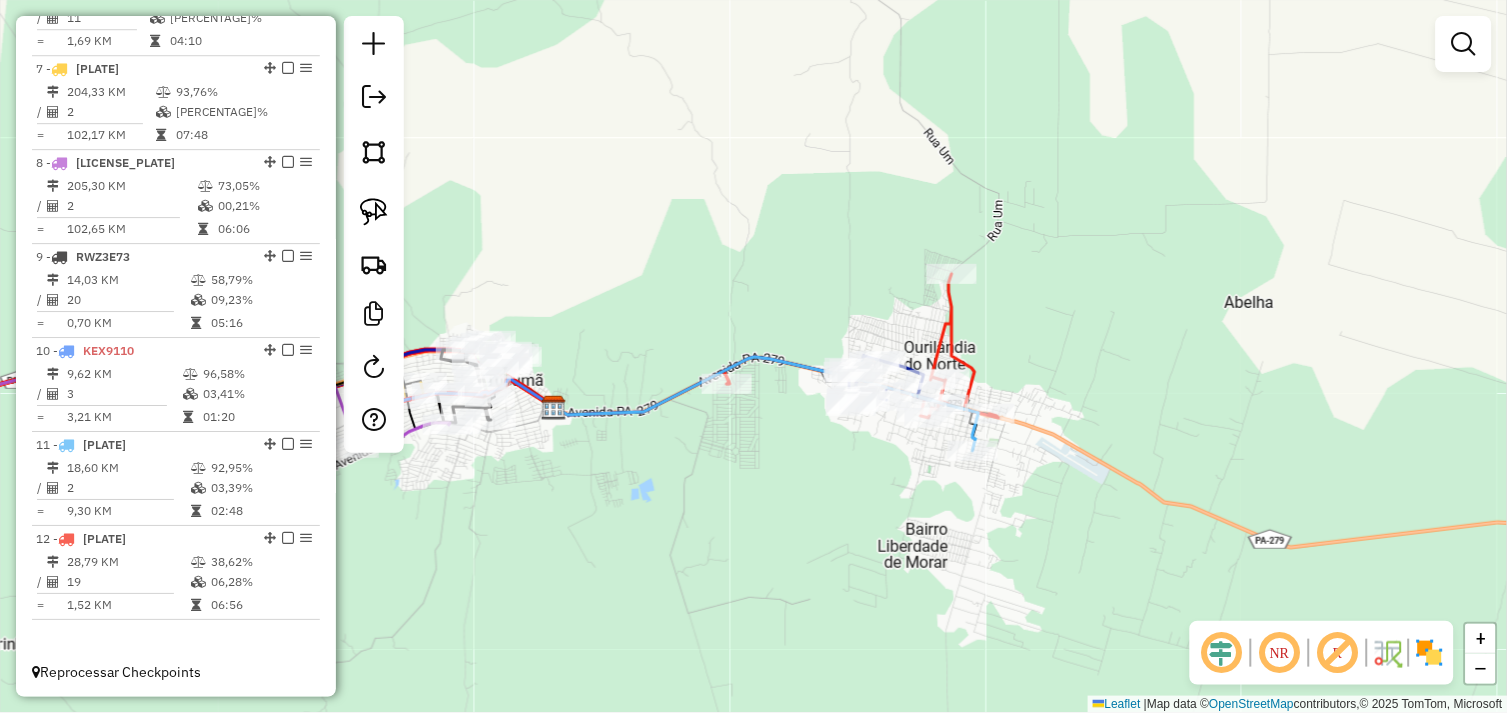 drag, startPoint x: 832, startPoint y: 483, endPoint x: 875, endPoint y: 478, distance: 43.289722 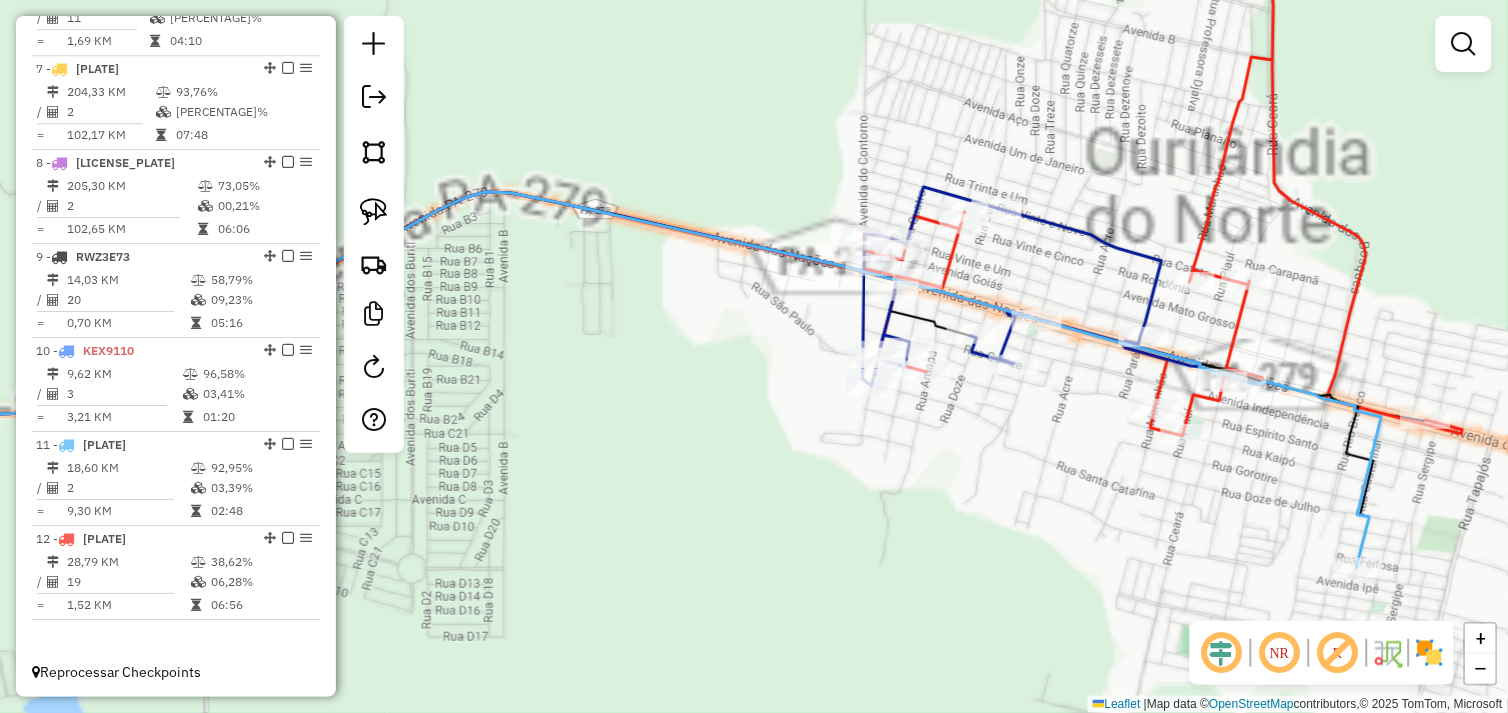 drag, startPoint x: 778, startPoint y: 420, endPoint x: 977, endPoint y: 427, distance: 199.12308 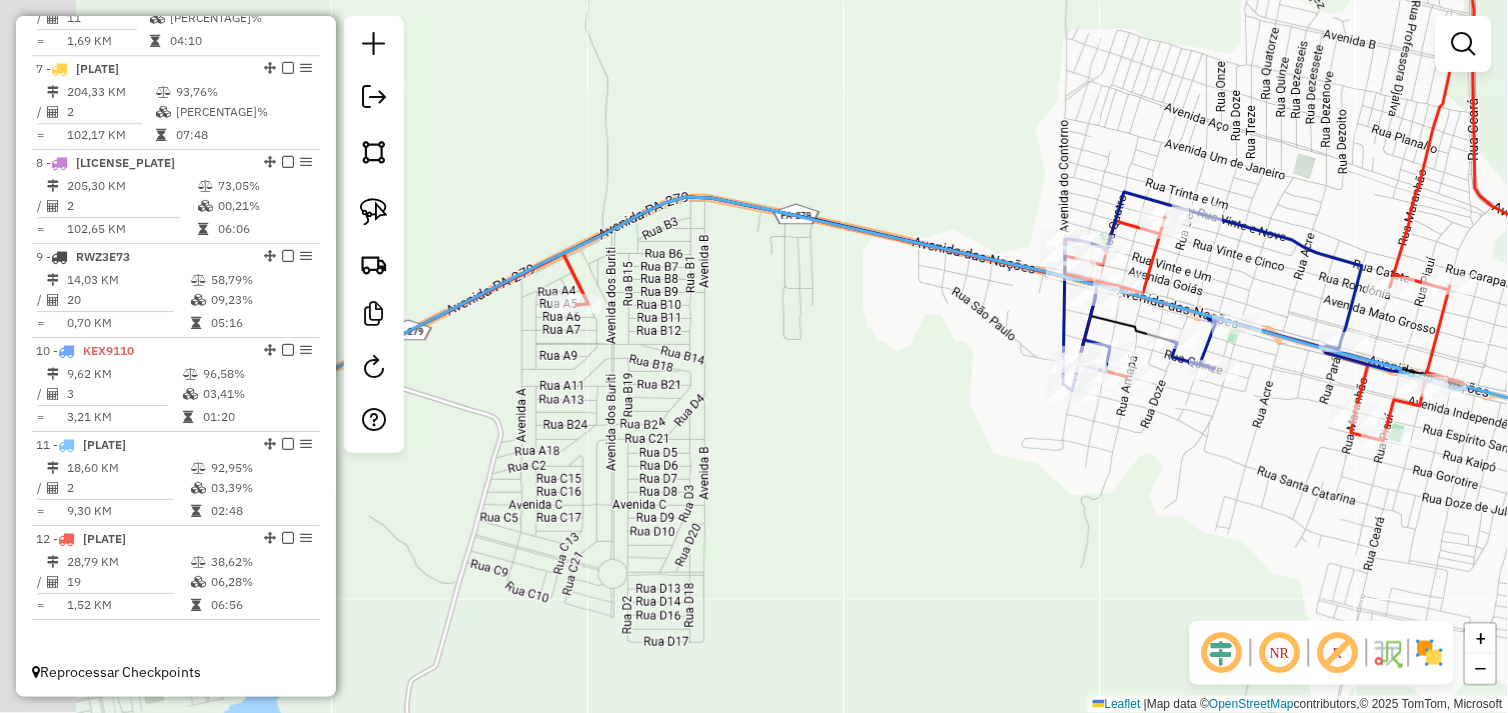 drag, startPoint x: 713, startPoint y: 448, endPoint x: 870, endPoint y: 451, distance: 157.02866 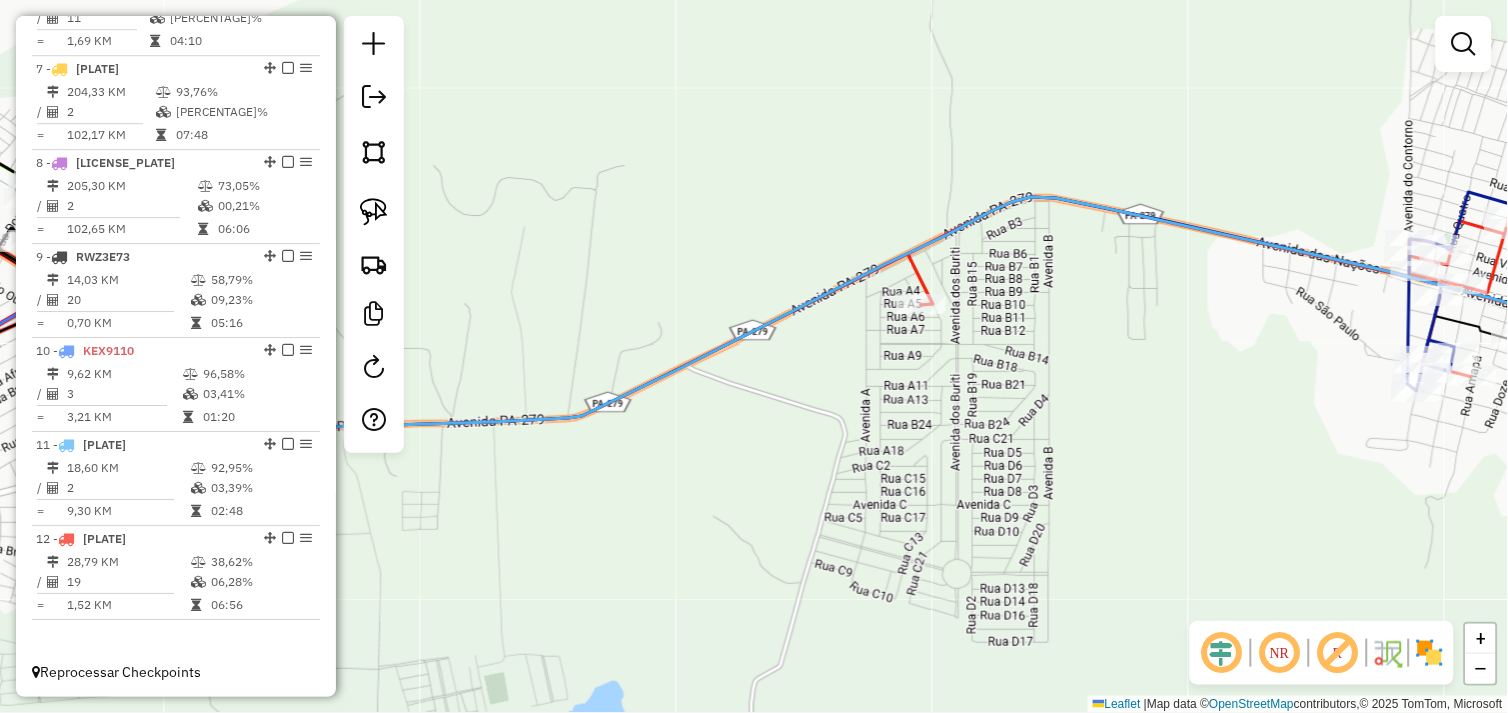 drag, startPoint x: 761, startPoint y: 465, endPoint x: 740, endPoint y: 487, distance: 30.413813 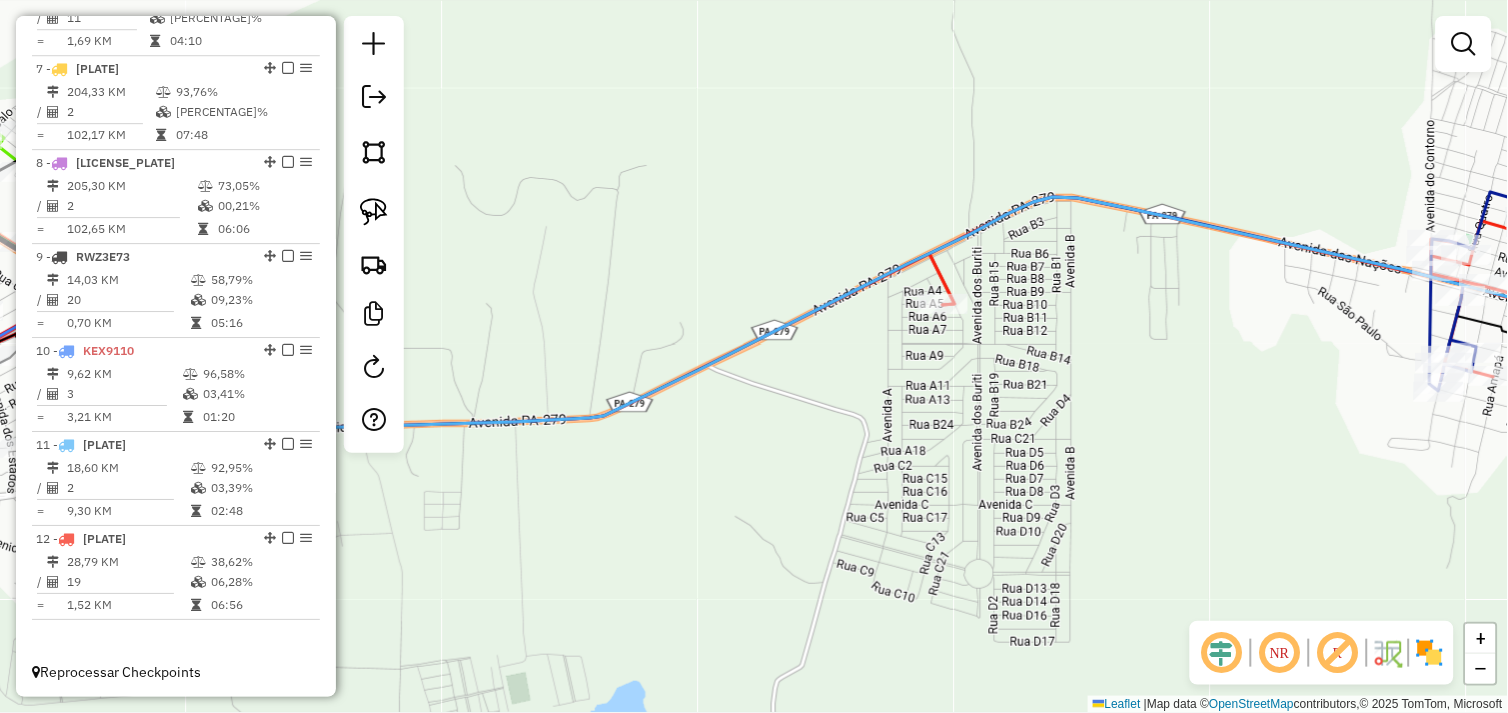 drag, startPoint x: 645, startPoint y: 492, endPoint x: 960, endPoint y: 462, distance: 316.42535 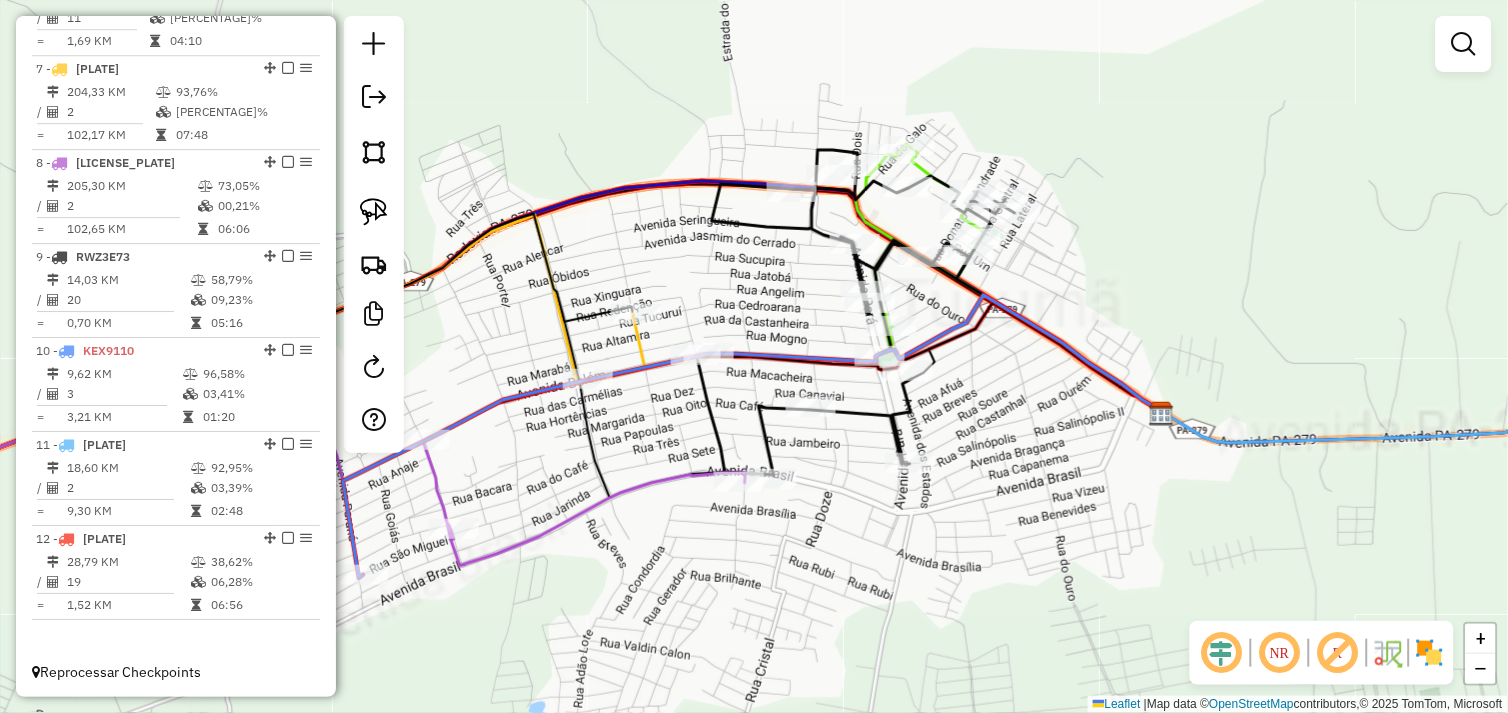 drag, startPoint x: 645, startPoint y: 561, endPoint x: 825, endPoint y: 520, distance: 184.6104 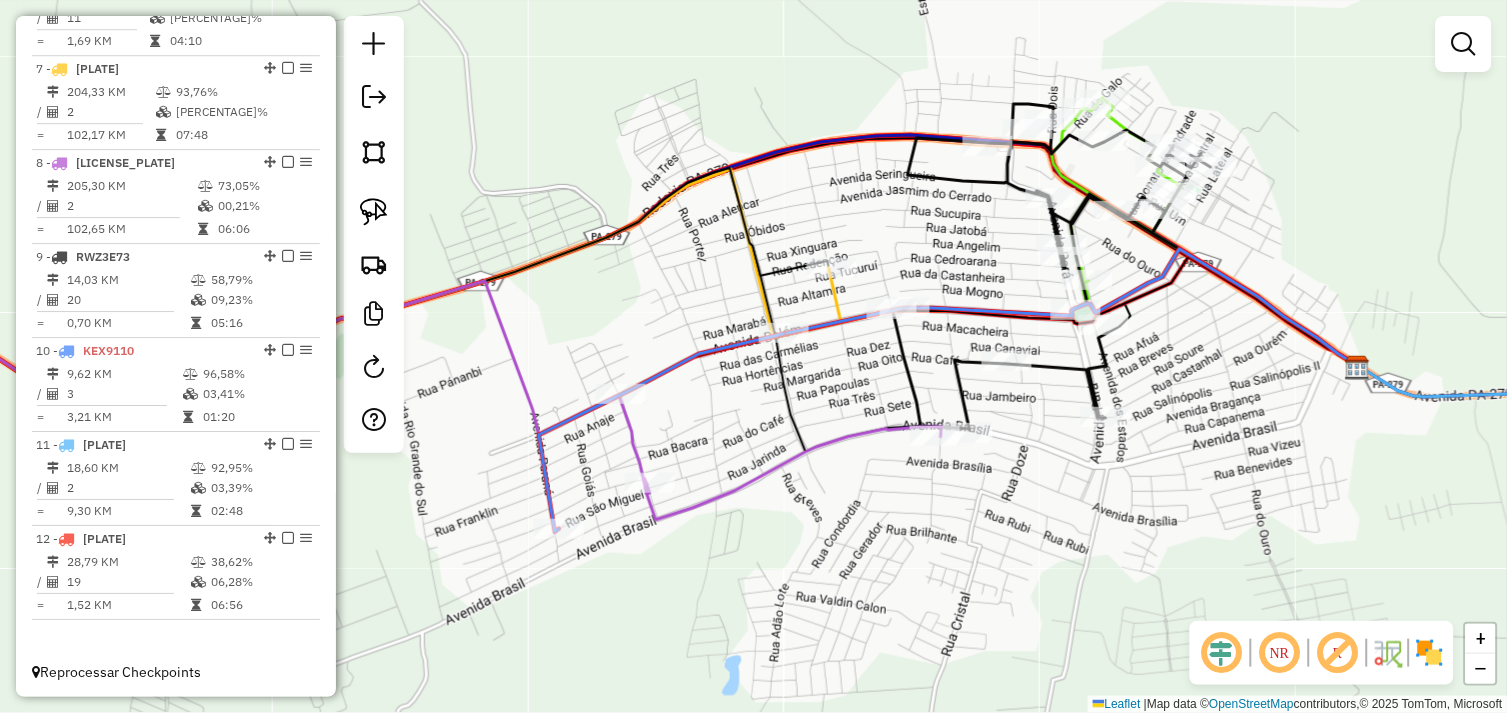 drag, startPoint x: 380, startPoint y: 210, endPoint x: 416, endPoint y: 283, distance: 81.394104 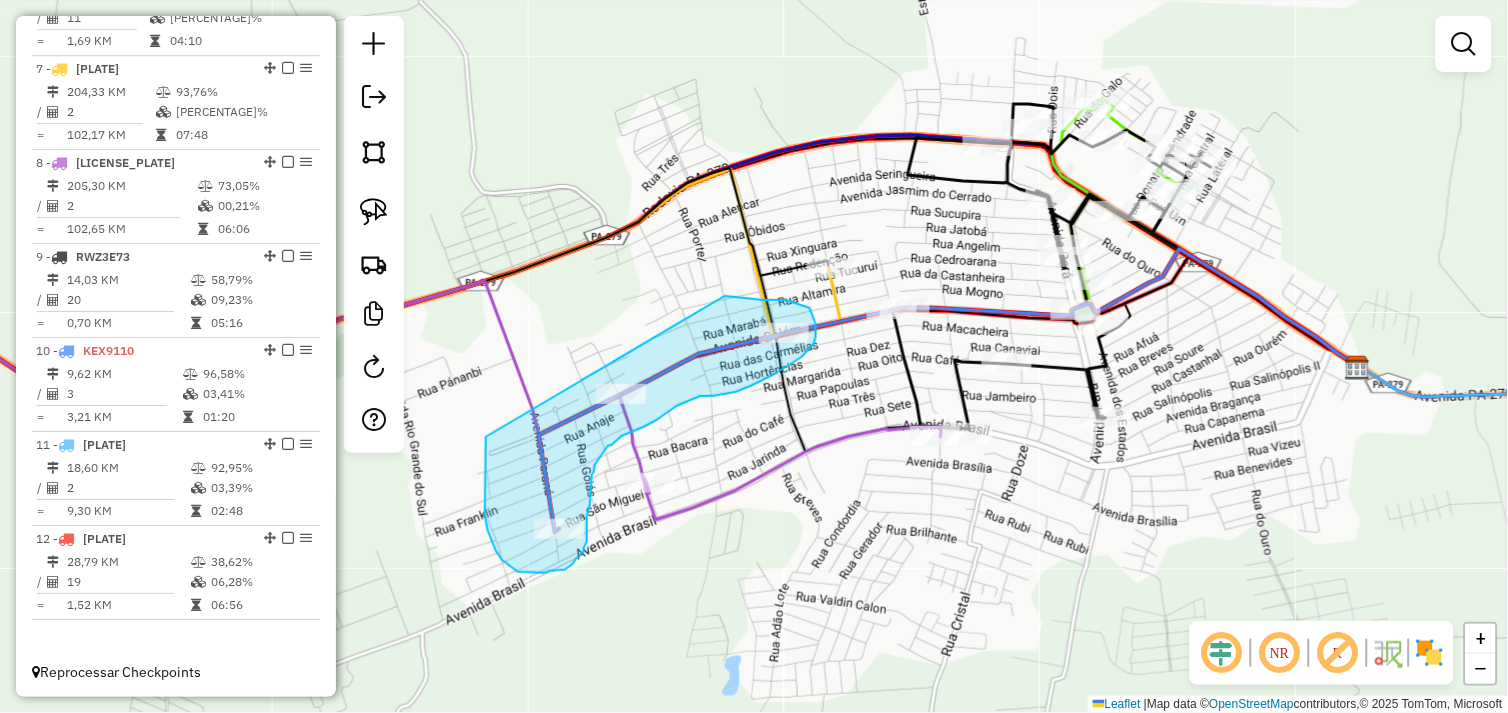 drag, startPoint x: 486, startPoint y: 451, endPoint x: 725, endPoint y: 296, distance: 284.86136 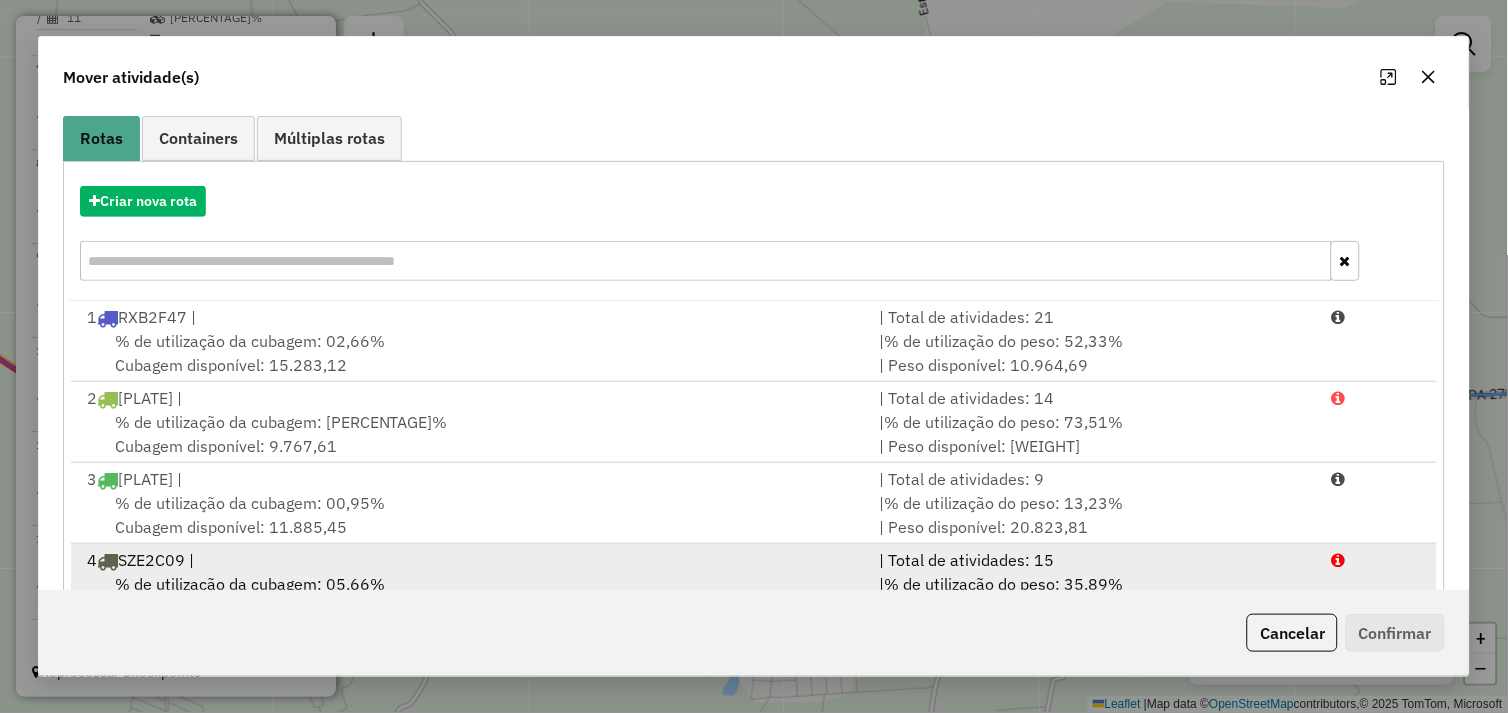 scroll, scrollTop: 302, scrollLeft: 0, axis: vertical 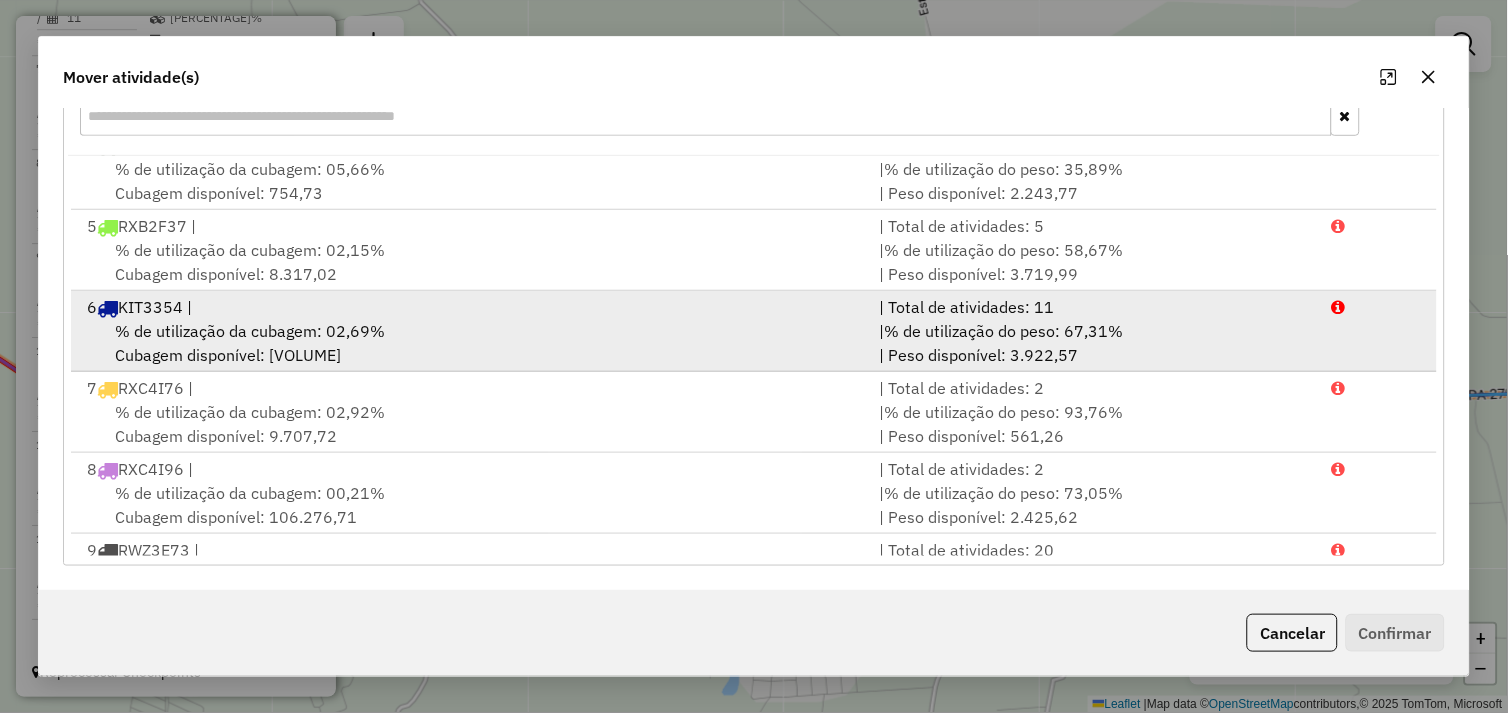 click on "% de utilização da cubagem: 02,69%  Cubagem disponível: 10.703,93" at bounding box center (471, 343) 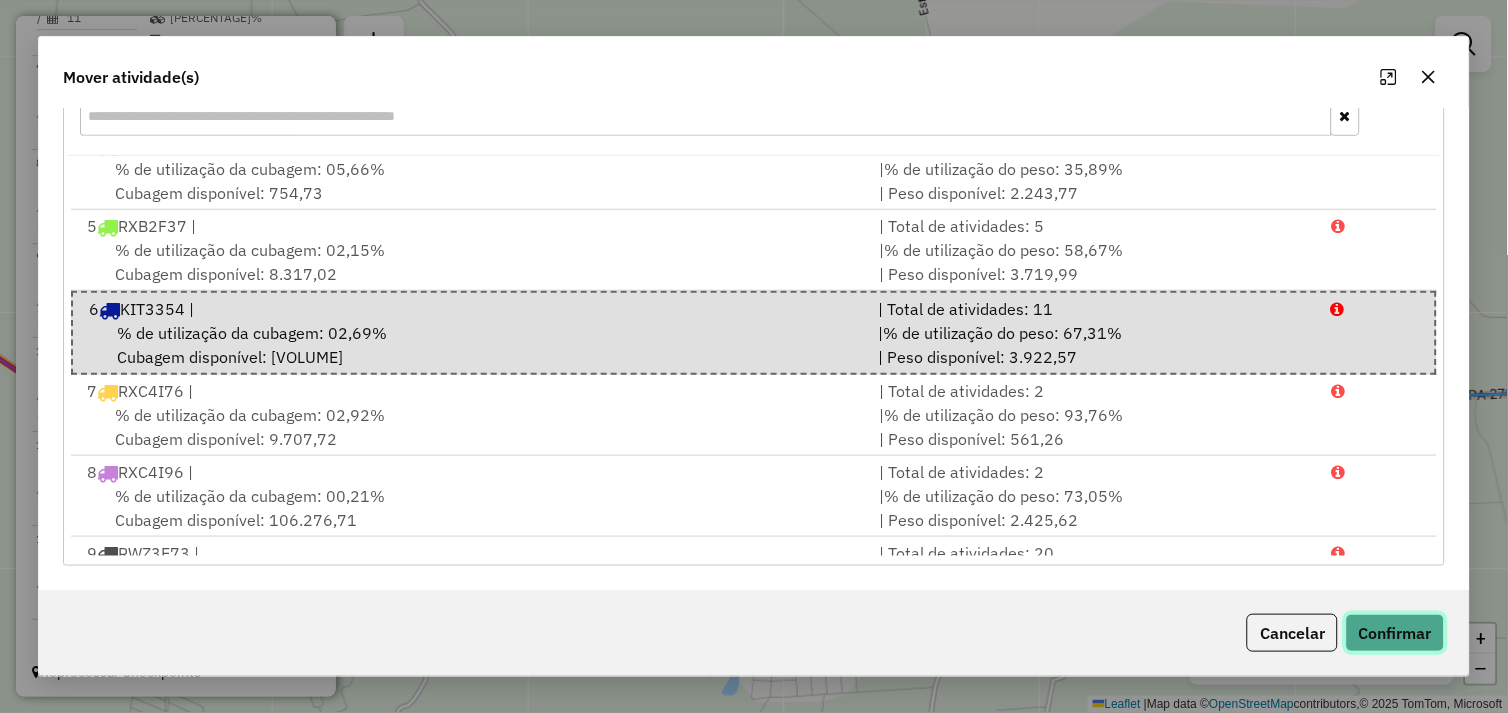 click on "Confirmar" 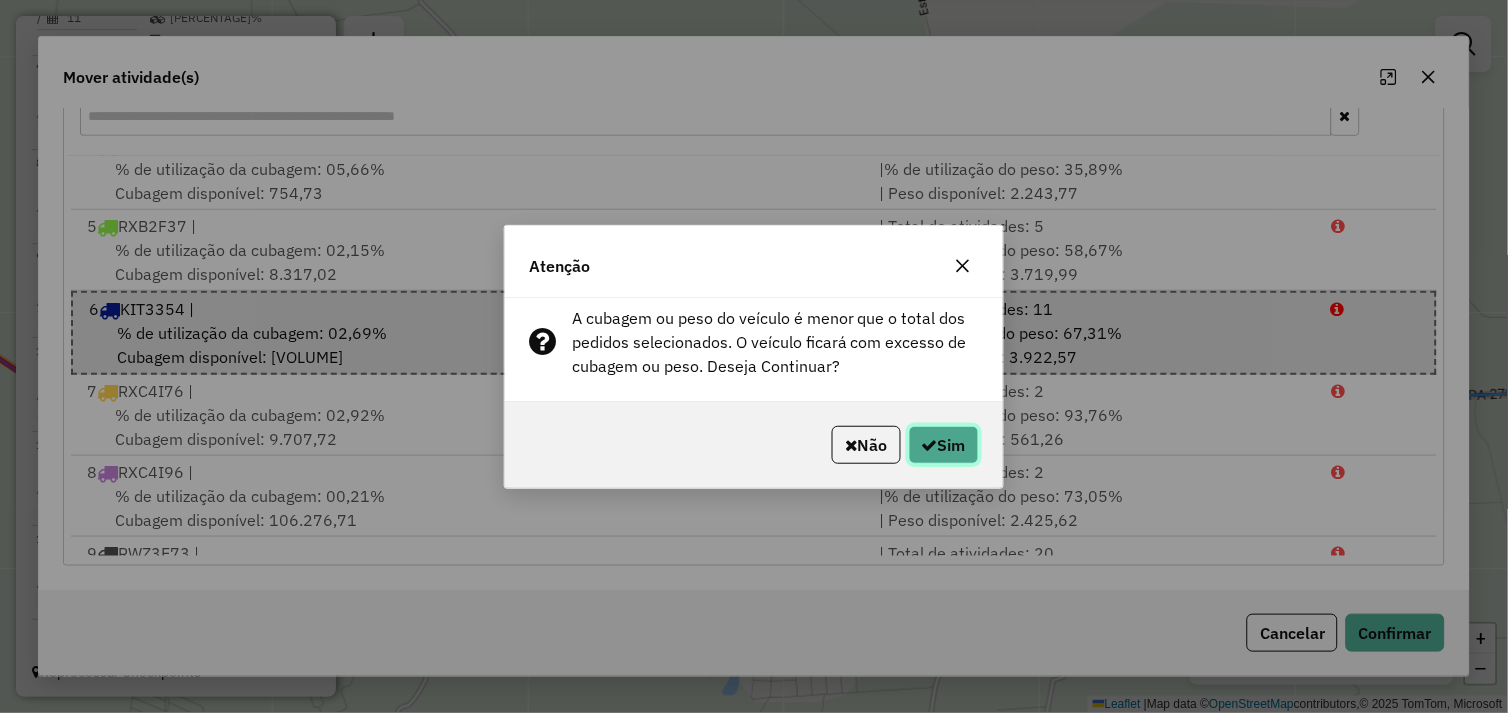click on "Sim" 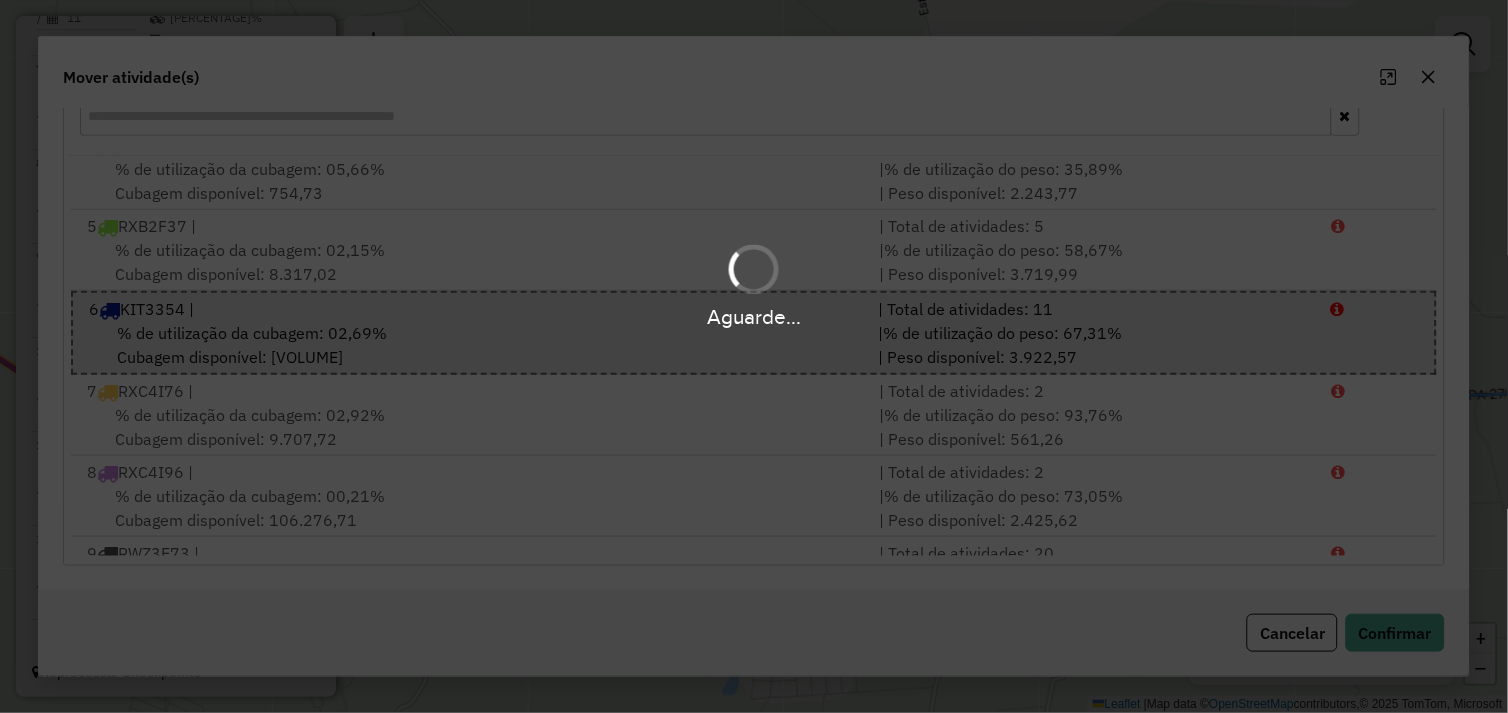 scroll, scrollTop: 1208, scrollLeft: 0, axis: vertical 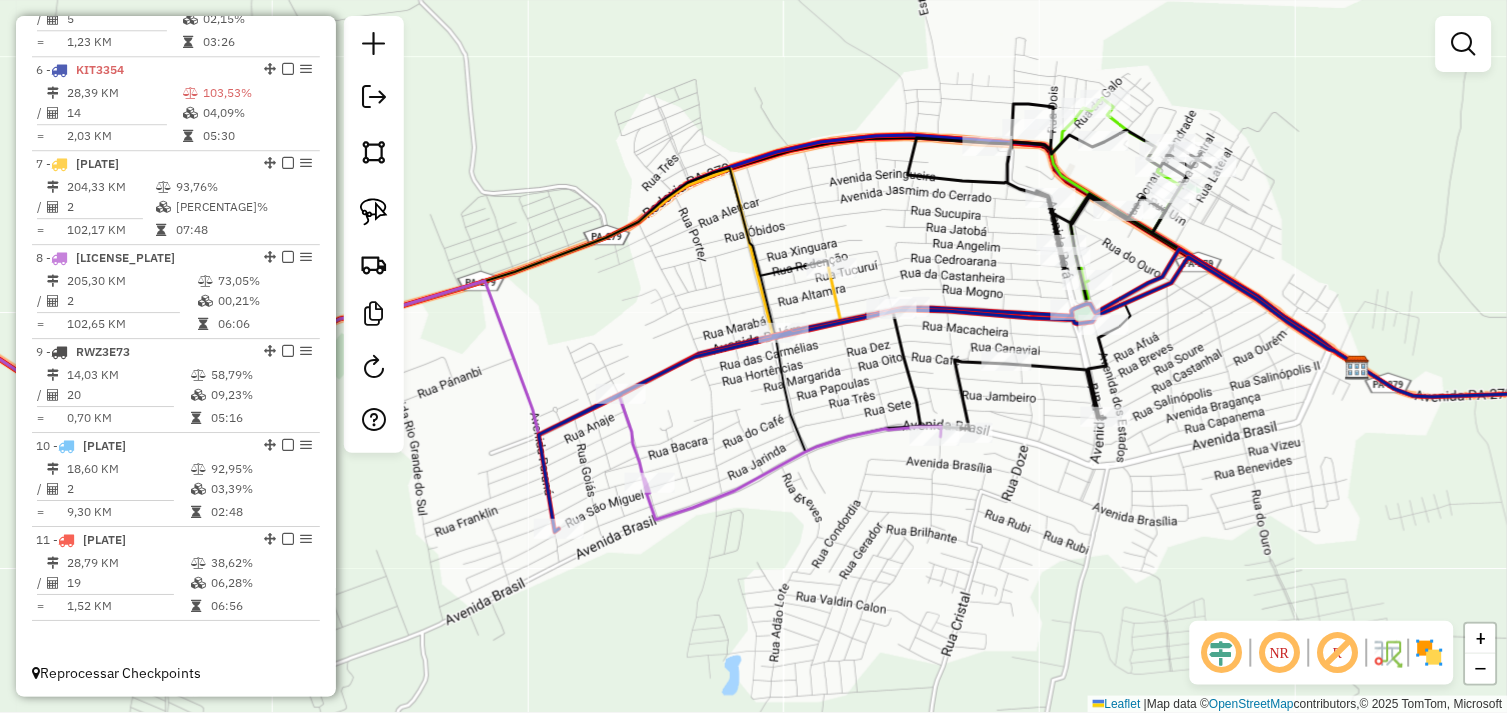 click on "Rota 9 - Placa RWZ3E73  72908 - ESPETINHO COUTRINHO Janela de atendimento Grade de atendimento Capacidade Transportadoras Veículos Cliente Pedidos  Rotas Selecione os dias de semana para filtrar as janelas de atendimento  Seg   Ter   Qua   Qui   Sex   Sáb   Dom  Informe o período da janela de atendimento: De: Até:  Filtrar exatamente a janela do cliente  Considerar janela de atendimento padrão  Selecione os dias de semana para filtrar as grades de atendimento  Seg   Ter   Qua   Qui   Sex   Sáb   Dom   Considerar clientes sem dia de atendimento cadastrado  Clientes fora do dia de atendimento selecionado Filtrar as atividades entre os valores definidos abaixo:  Peso mínimo:   Peso máximo:   Cubagem mínima:   Cubagem máxima:   De:   Até:  Filtrar as atividades entre o tempo de atendimento definido abaixo:  De:   Até:   Considerar capacidade total dos clientes não roteirizados Transportadora: Selecione um ou mais itens Tipo de veículo: Selecione um ou mais itens Veículo: Selecione um ou mais itens" 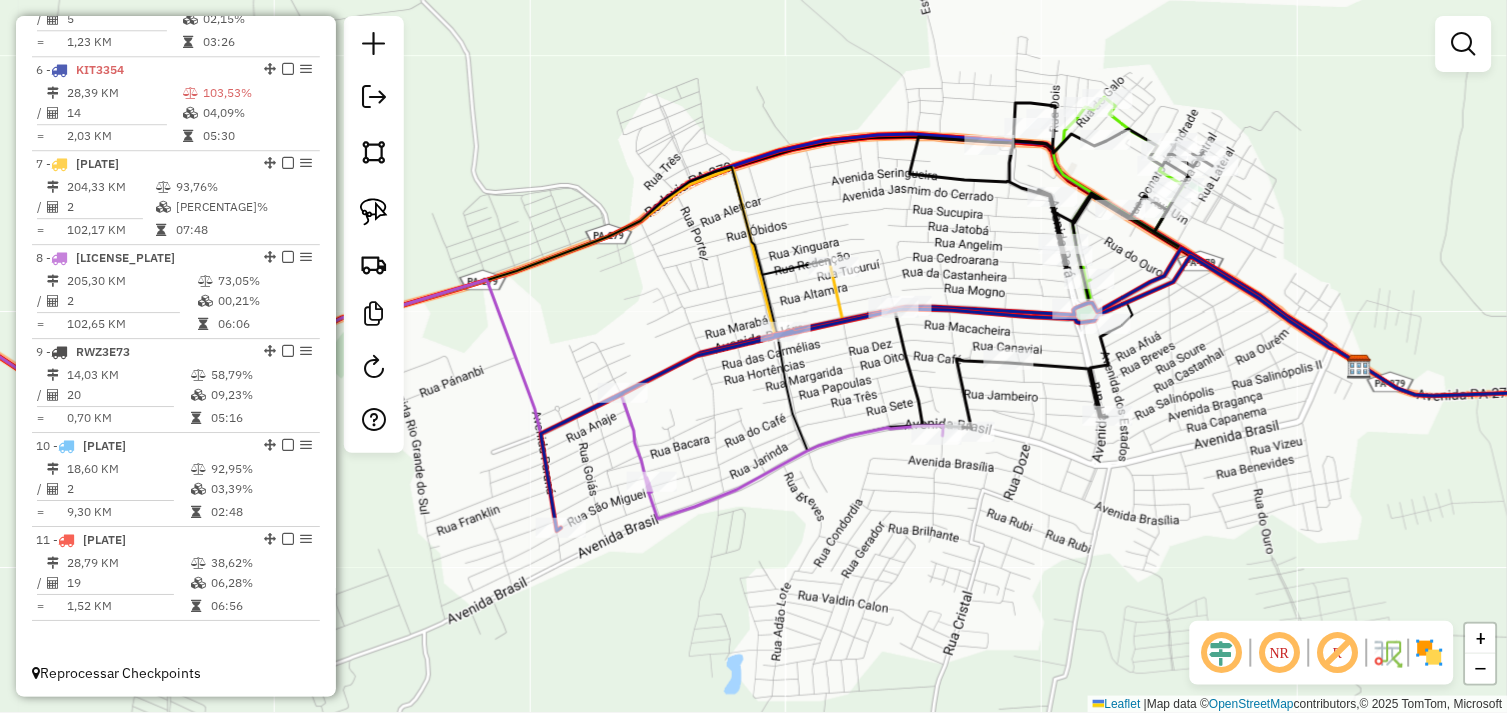 drag, startPoint x: 835, startPoint y: 560, endPoint x: 903, endPoint y: 466, distance: 116.01724 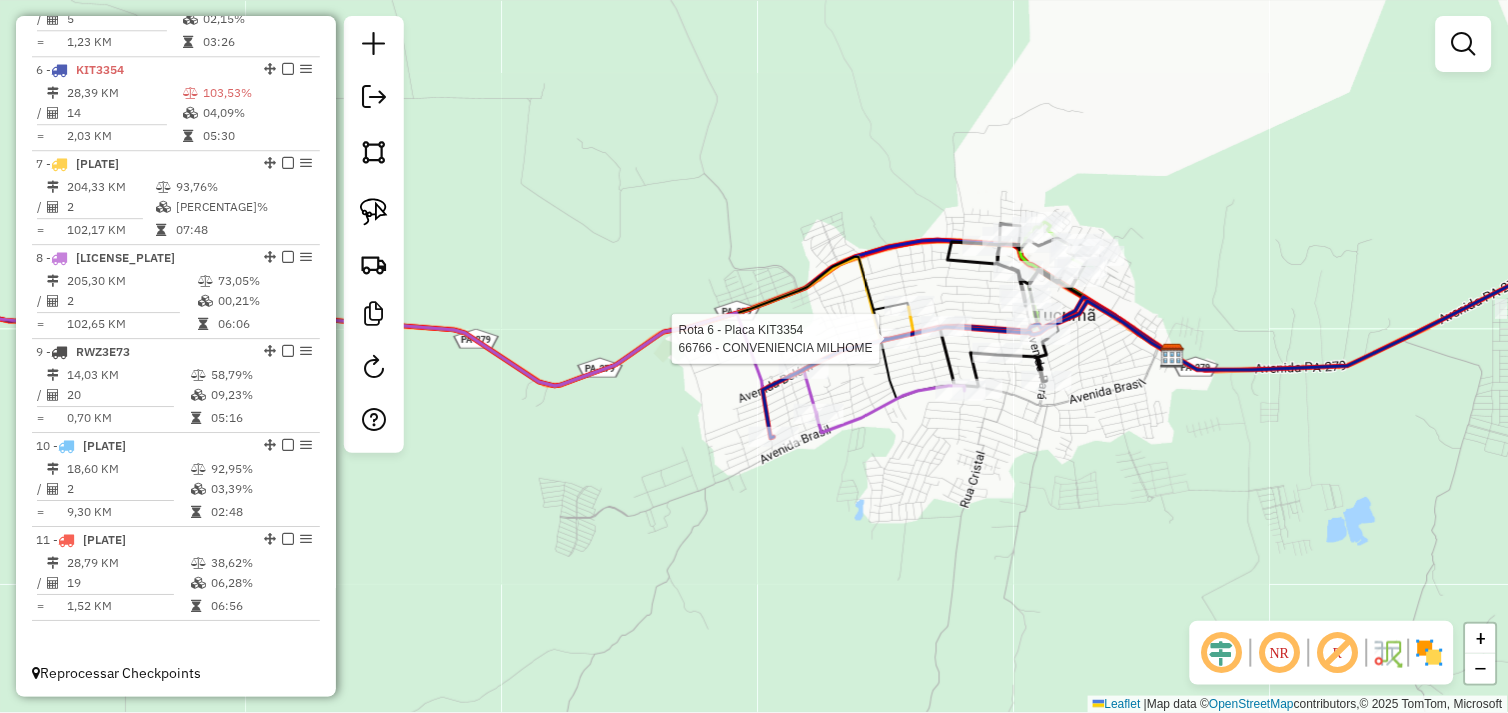 select on "*********" 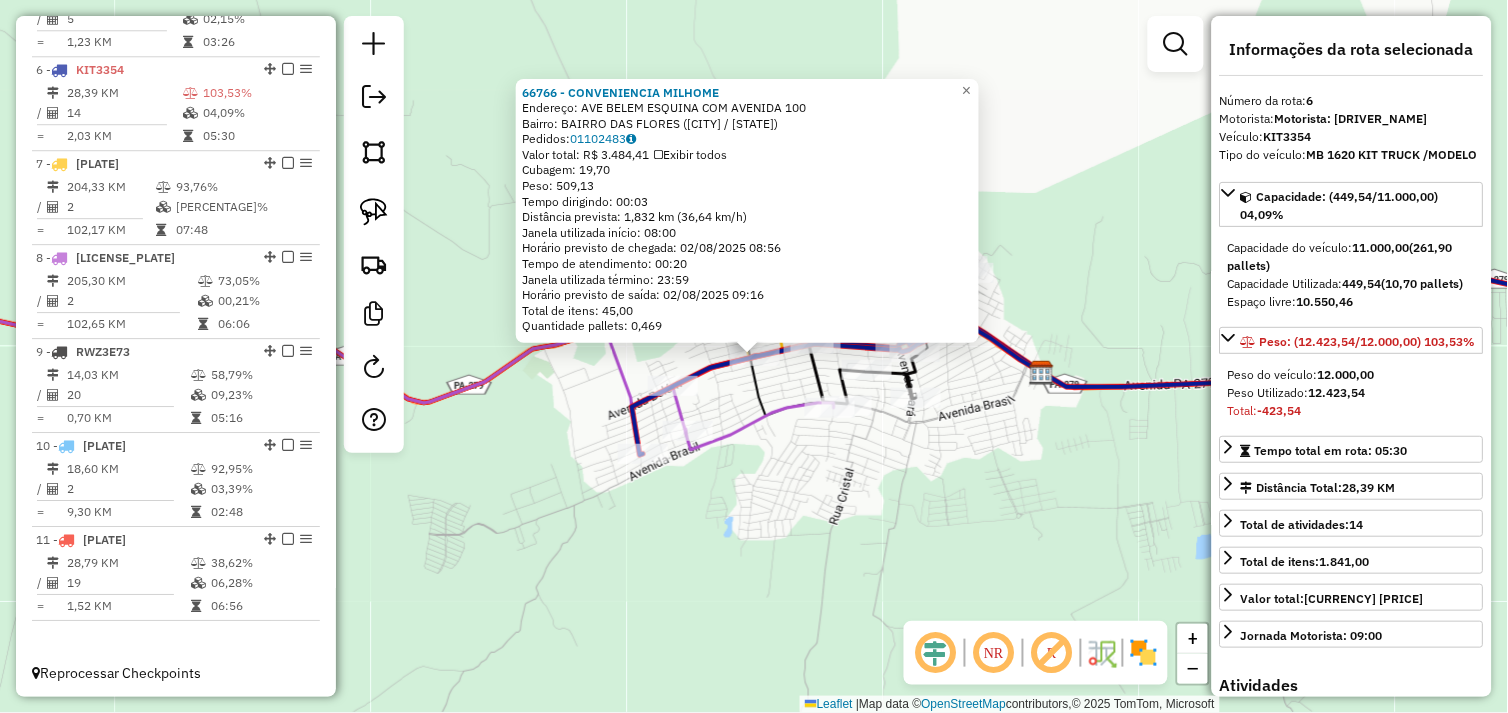 click on "66766 - CONVENIENCIA MILHOME  Endereço:  AVE BELEM ESQUINA COM AVENIDA 100   Bairro: BAIRRO DAS FLORES (TUCUMA / PA)   Pedidos:  01102483   Valor total: R$ 3.484,41   Exibir todos   Cubagem: 19,70  Peso: 509,13  Tempo dirigindo: 00:03   Distância prevista: 1,832 km (36,64 km/h)   Janela utilizada início: 08:00   Horário previsto de chegada: 02/08/2025 08:56   Tempo de atendimento: 00:20   Janela utilizada término: 23:59   Horário previsto de saída: 02/08/2025 09:16   Total de itens: 45,00   Quantidade pallets: 0,469  × Janela de atendimento Grade de atendimento Capacidade Transportadoras Veículos Cliente Pedidos  Rotas Selecione os dias de semana para filtrar as janelas de atendimento  Seg   Ter   Qua   Qui   Sex   Sáb   Dom  Informe o período da janela de atendimento: De: Até:  Filtrar exatamente a janela do cliente  Considerar janela de atendimento padrão  Selecione os dias de semana para filtrar as grades de atendimento  Seg   Ter   Qua   Qui   Sex   Sáb   Dom   Peso mínimo:   Peso máximo:" 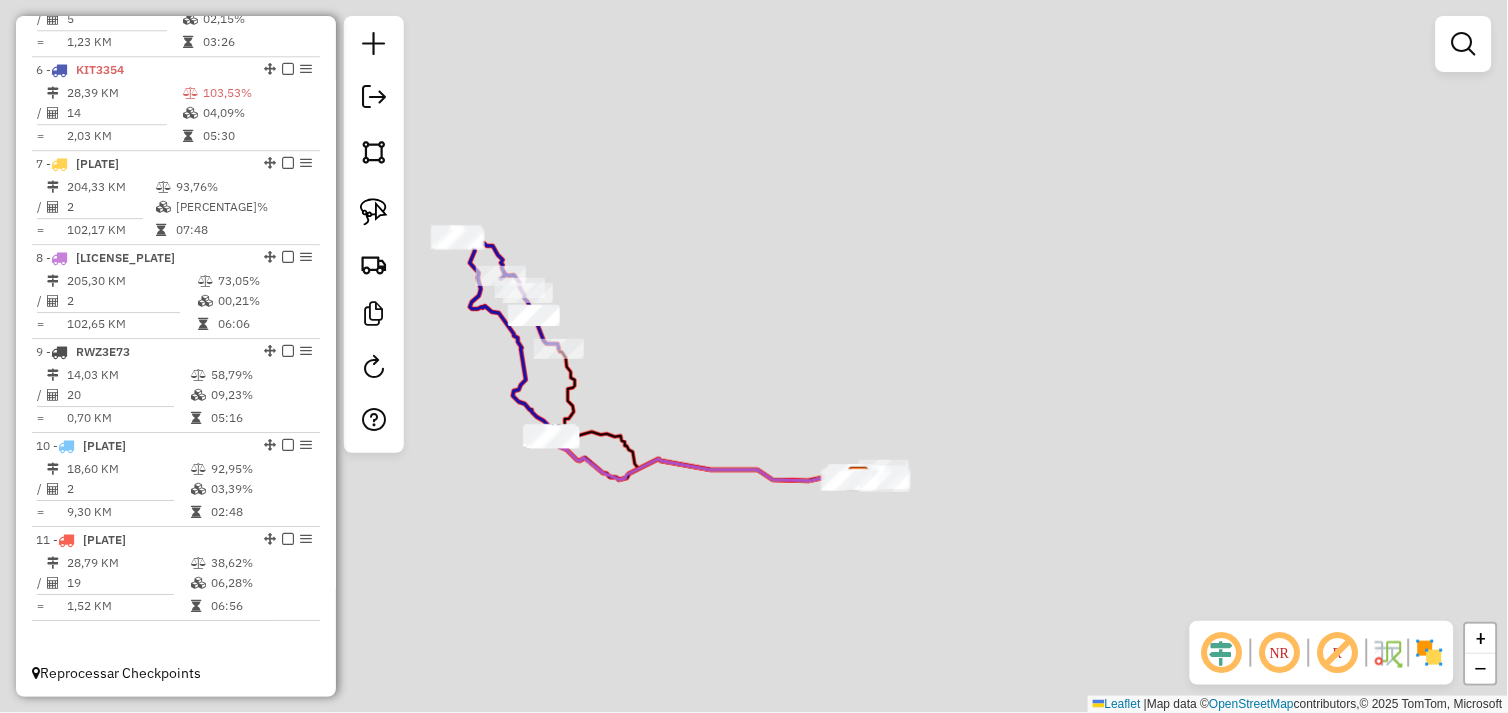 drag, startPoint x: 637, startPoint y: 525, endPoint x: 992, endPoint y: 543, distance: 355.45605 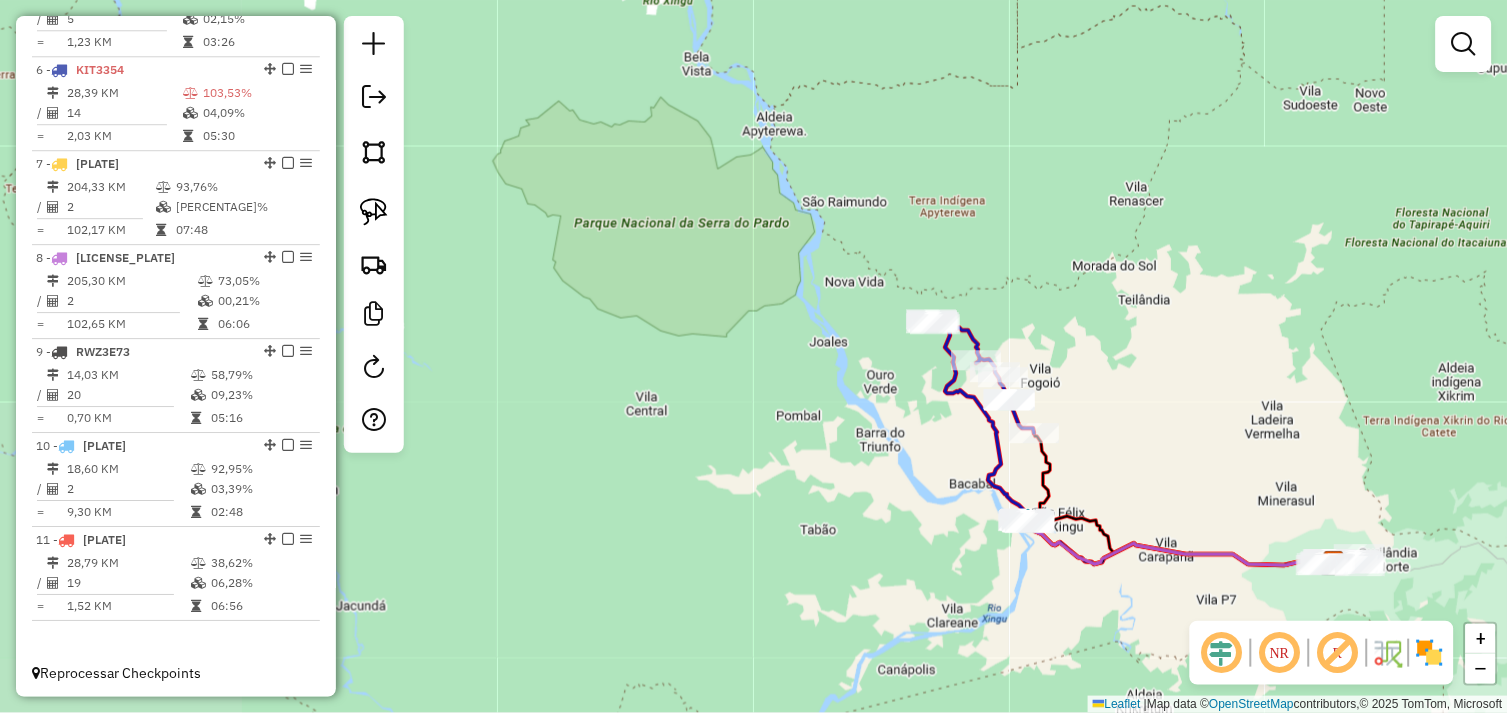 drag, startPoint x: 765, startPoint y: 436, endPoint x: 618, endPoint y: 436, distance: 147 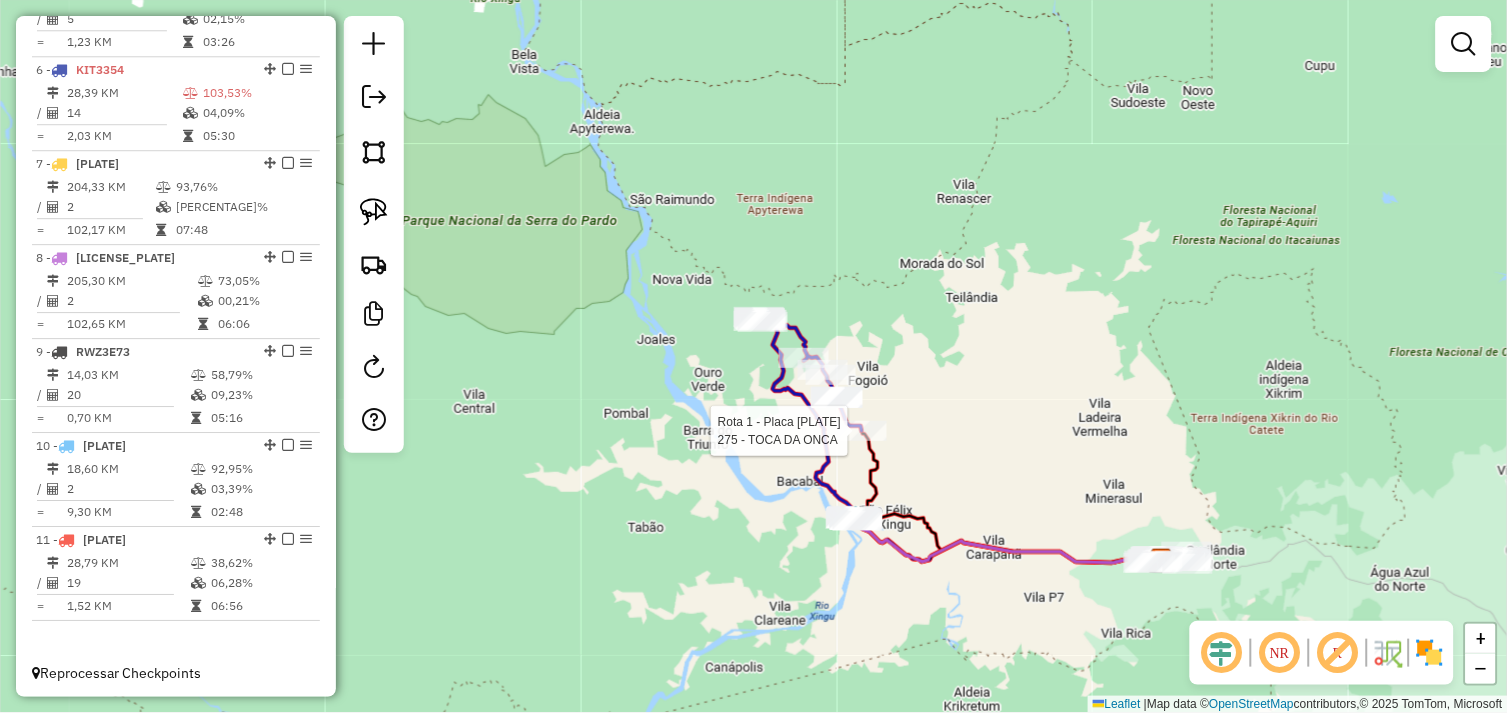 select on "*********" 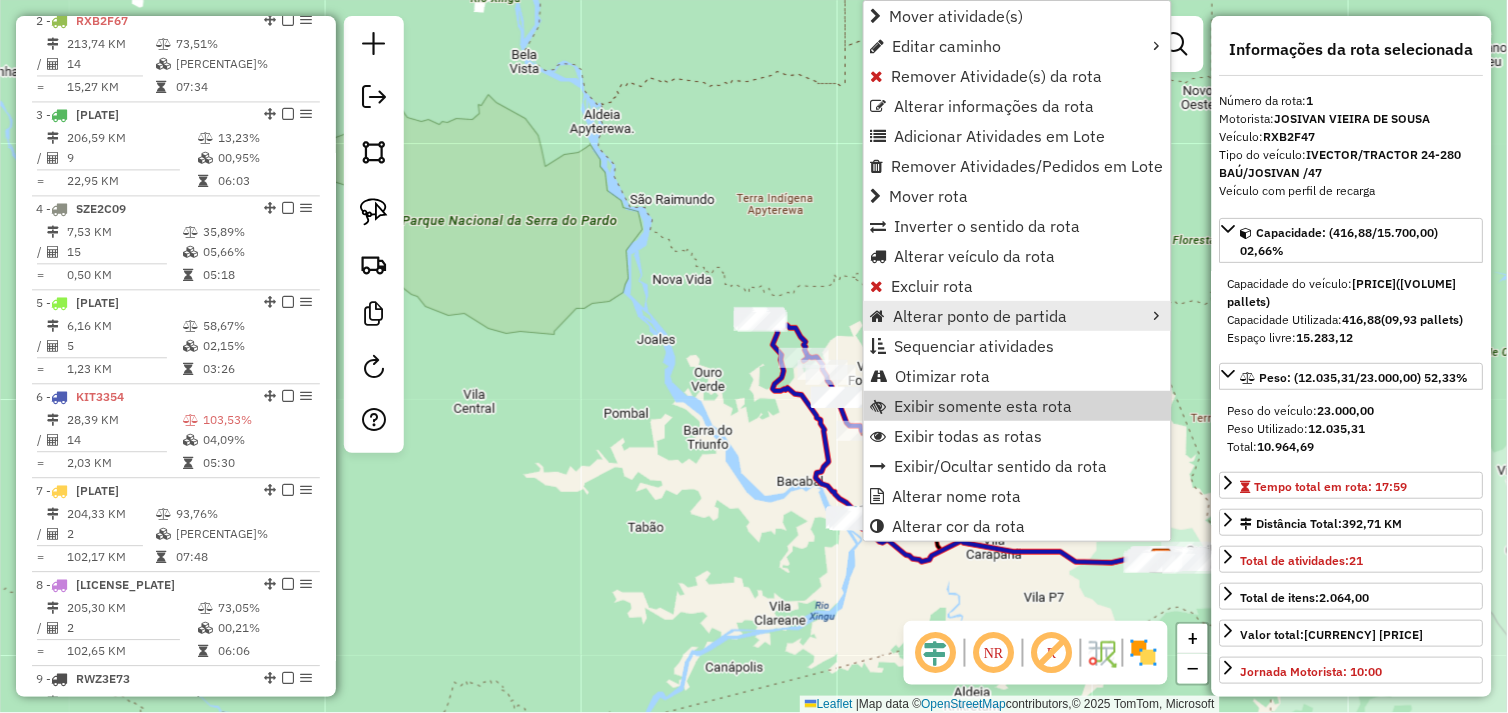 scroll, scrollTop: 773, scrollLeft: 0, axis: vertical 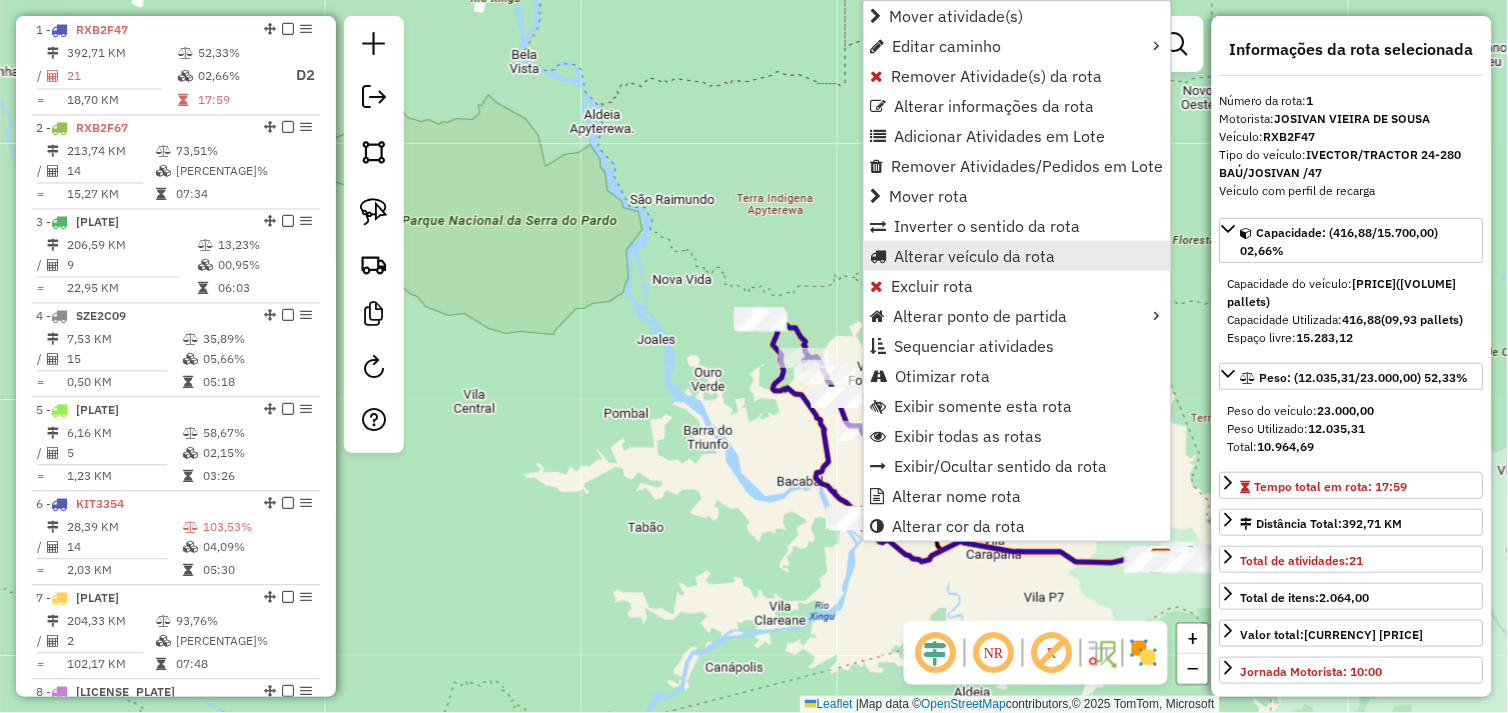 click on "Alterar veículo da rota" at bounding box center [975, 256] 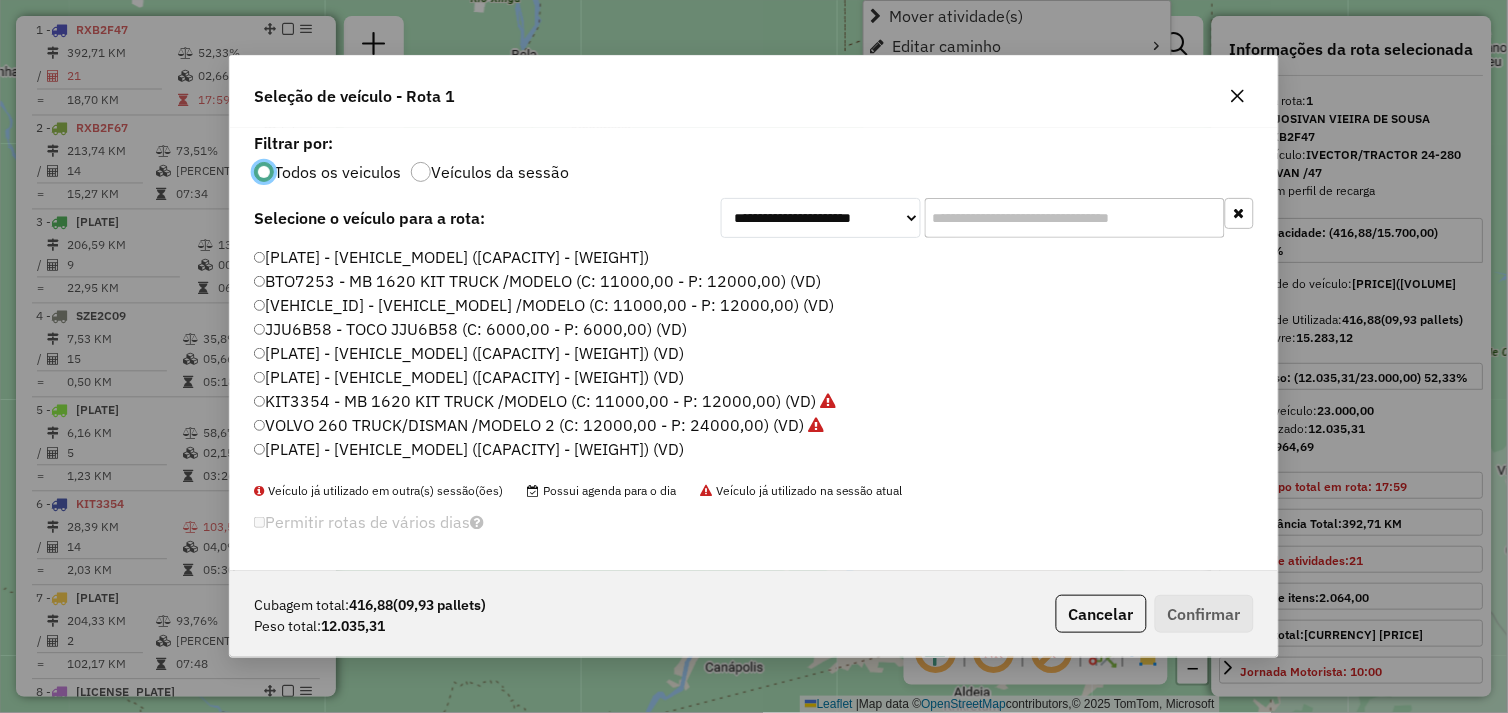 scroll, scrollTop: 11, scrollLeft: 5, axis: both 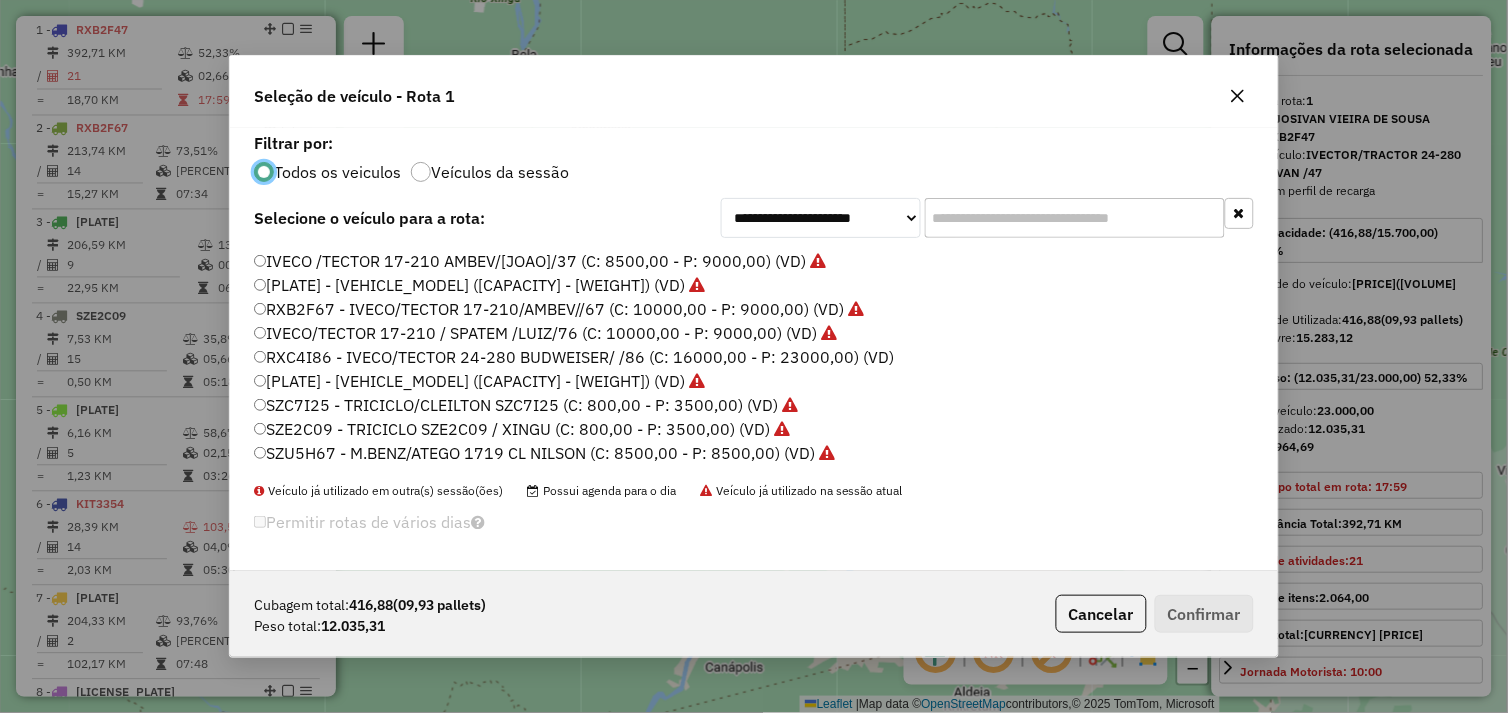 click on "[VEHICLE_PLATE] - [VEHICLE_MODEL] [BRAND] / [MODEL] ([CAPACITY] - [WEIGHT]) (VD)" 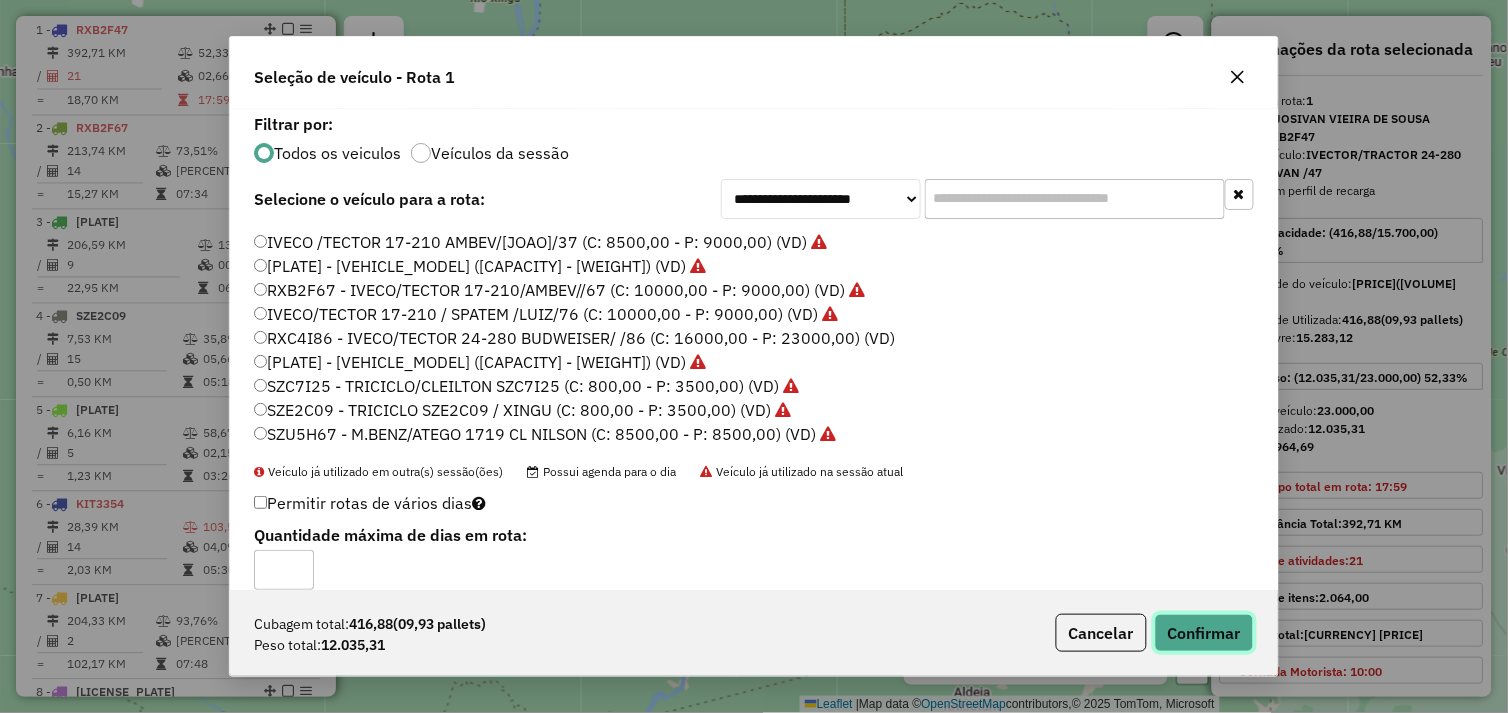 click on "Confirmar" 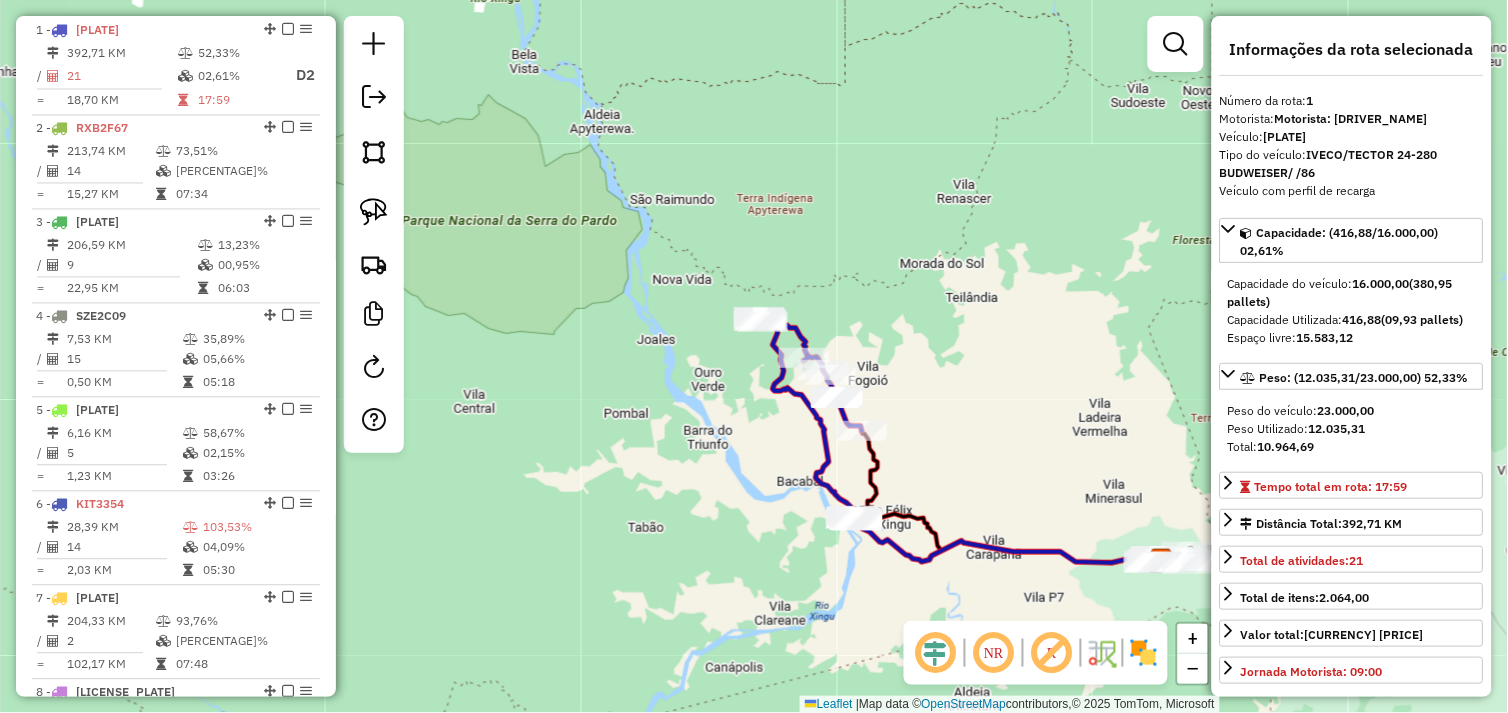 click on "Janela de atendimento Grade de atendimento Capacidade Transportadoras Veículos Cliente Pedidos  Rotas Selecione os dias de semana para filtrar as janelas de atendimento  Seg   Ter   Qua   Qui   Sex   Sáb   Dom  Informe o período da janela de atendimento: De: Até:  Filtrar exatamente a janela do cliente  Considerar janela de atendimento padrão  Selecione os dias de semana para filtrar as grades de atendimento  Seg   Ter   Qua   Qui   Sex   Sáb   Dom   Considerar clientes sem dia de atendimento cadastrado  Clientes fora do dia de atendimento selecionado Filtrar as atividades entre os valores definidos abaixo:  Peso mínimo:   Peso máximo:   Cubagem mínima:   Cubagem máxima:   De:   Até:  Filtrar as atividades entre o tempo de atendimento definido abaixo:  De:   Até:   Considerar capacidade total dos clientes não roteirizados Transportadora: Selecione um ou mais itens Tipo de veículo: Selecione um ou mais itens Veículo: Selecione um ou mais itens Motorista: Selecione um ou mais itens Nome: Rótulo:" 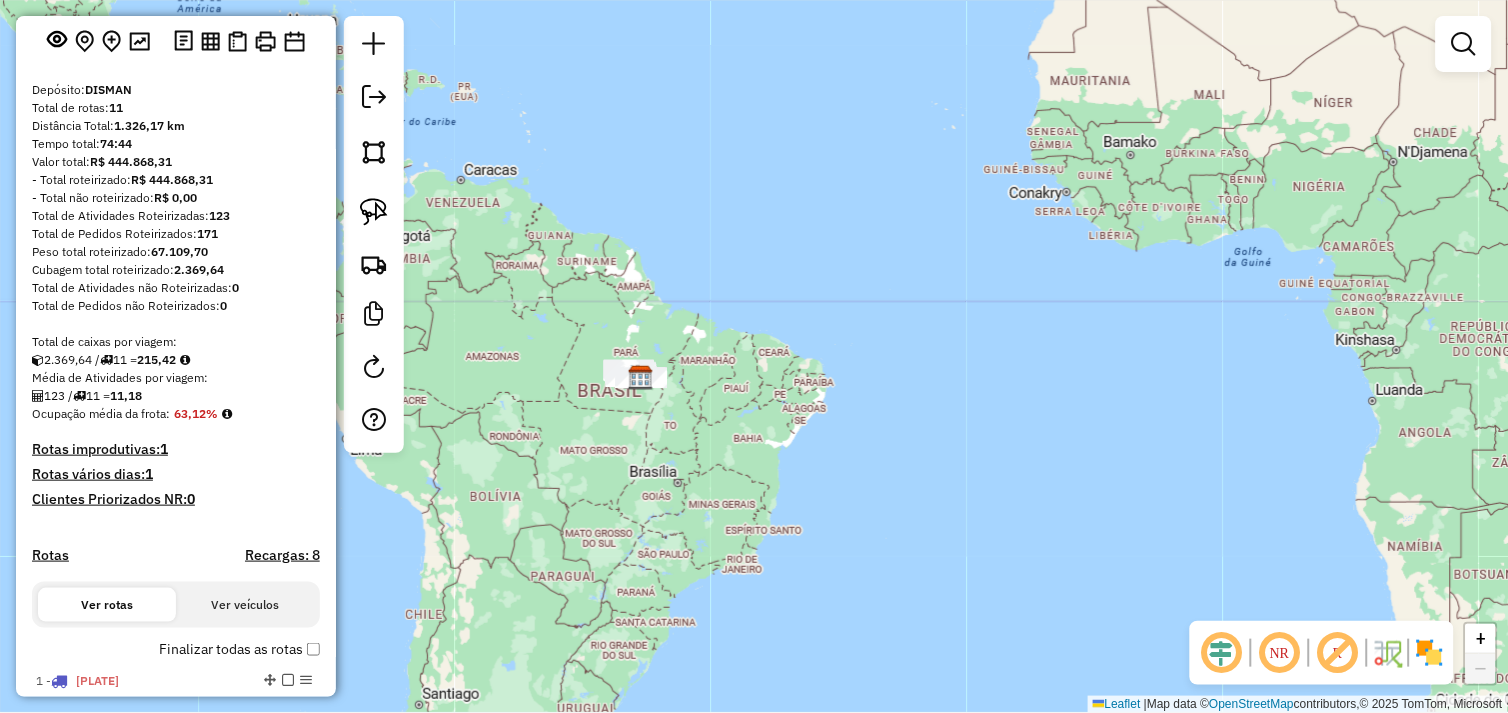 scroll, scrollTop: 0, scrollLeft: 0, axis: both 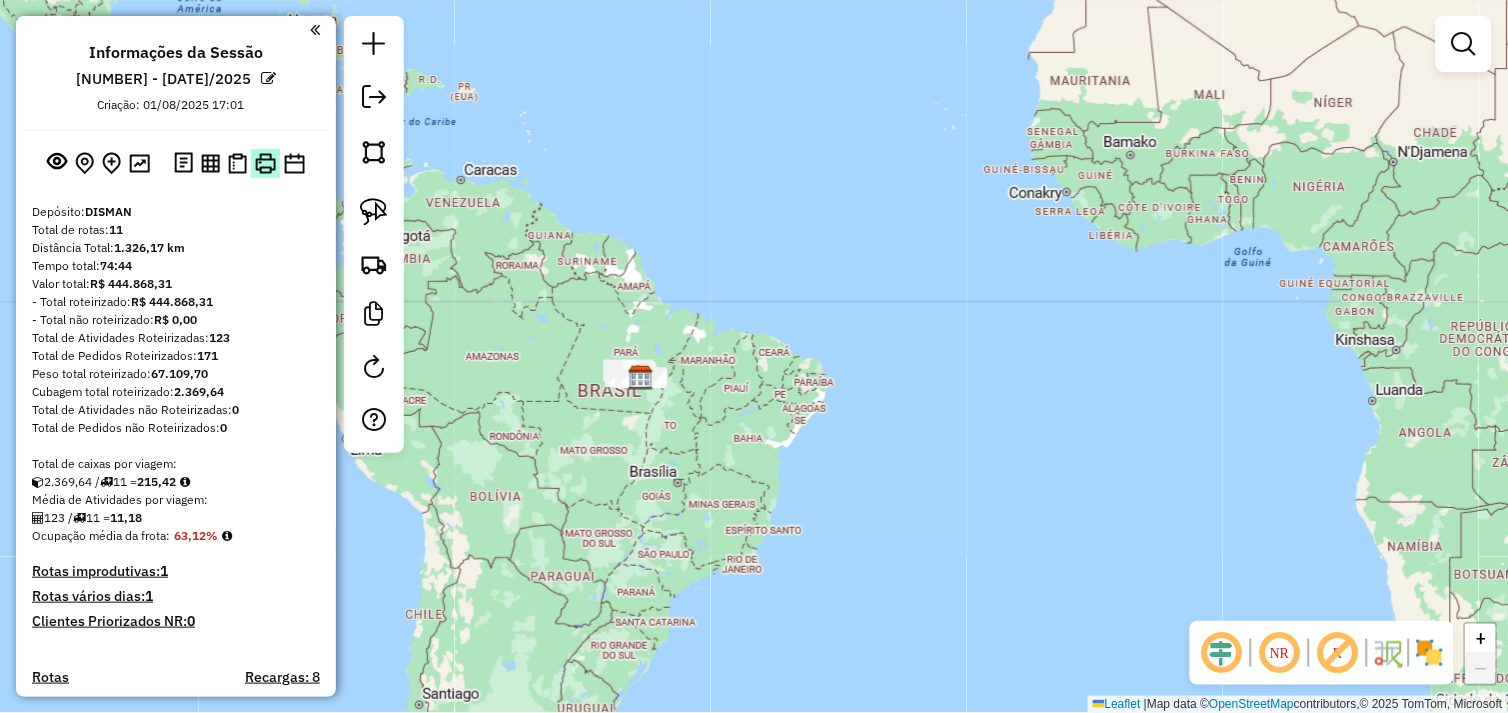 click at bounding box center [265, 163] 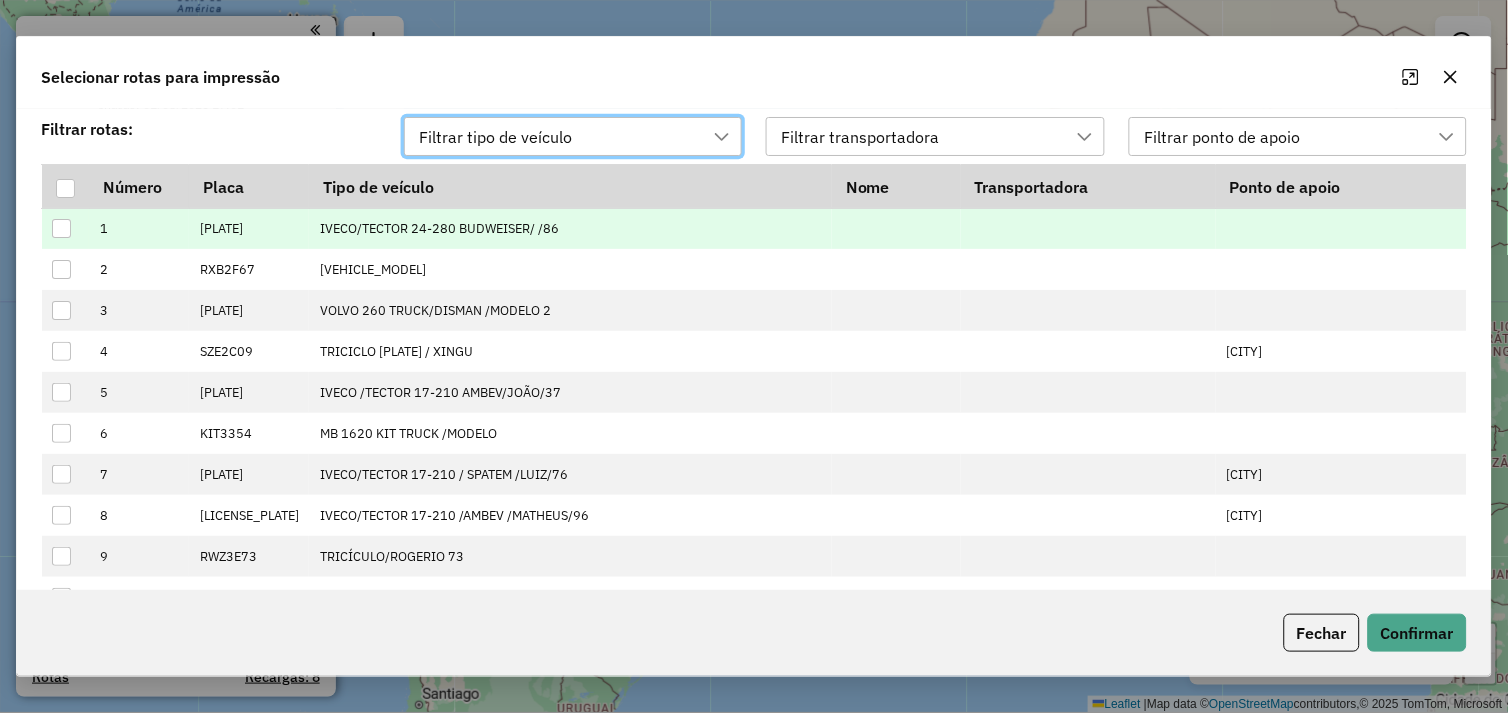 scroll, scrollTop: 13, scrollLeft: 88, axis: both 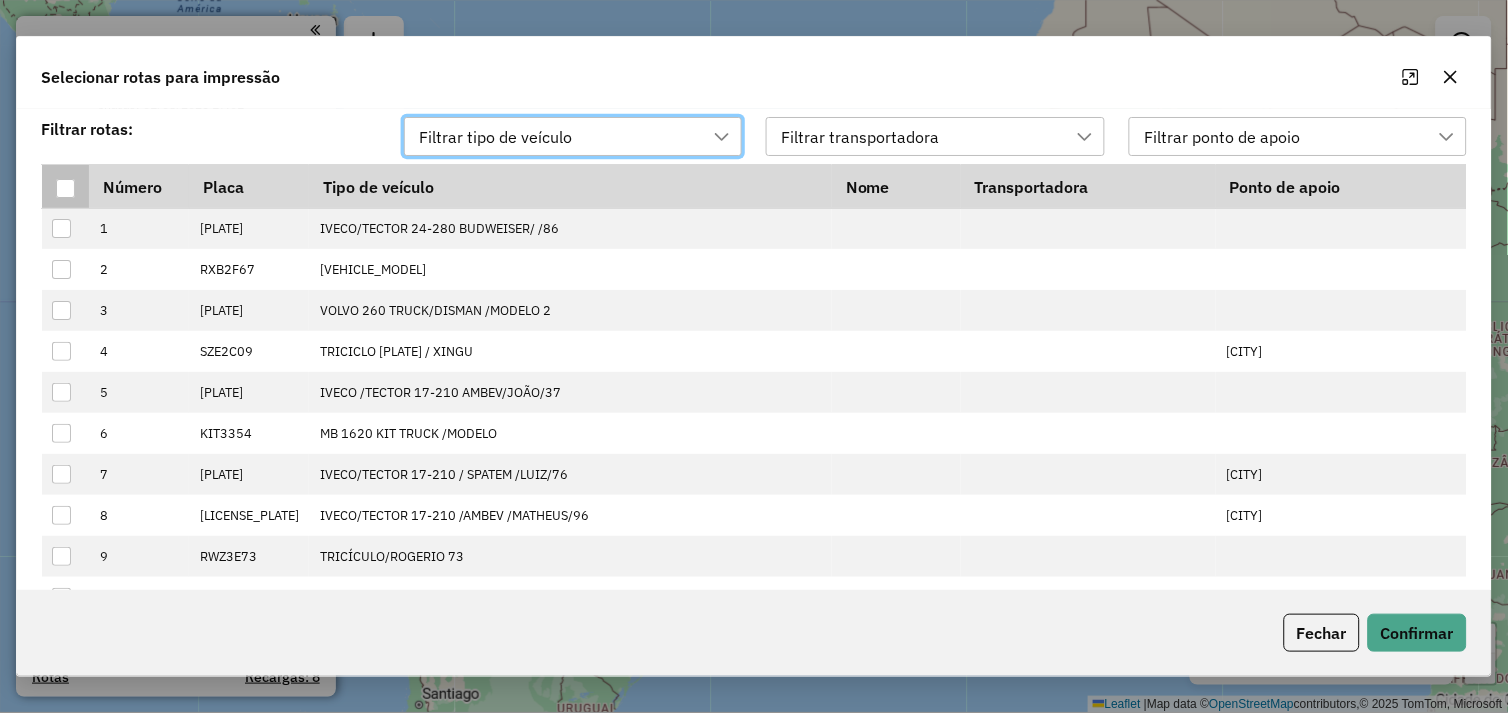 click at bounding box center (65, 188) 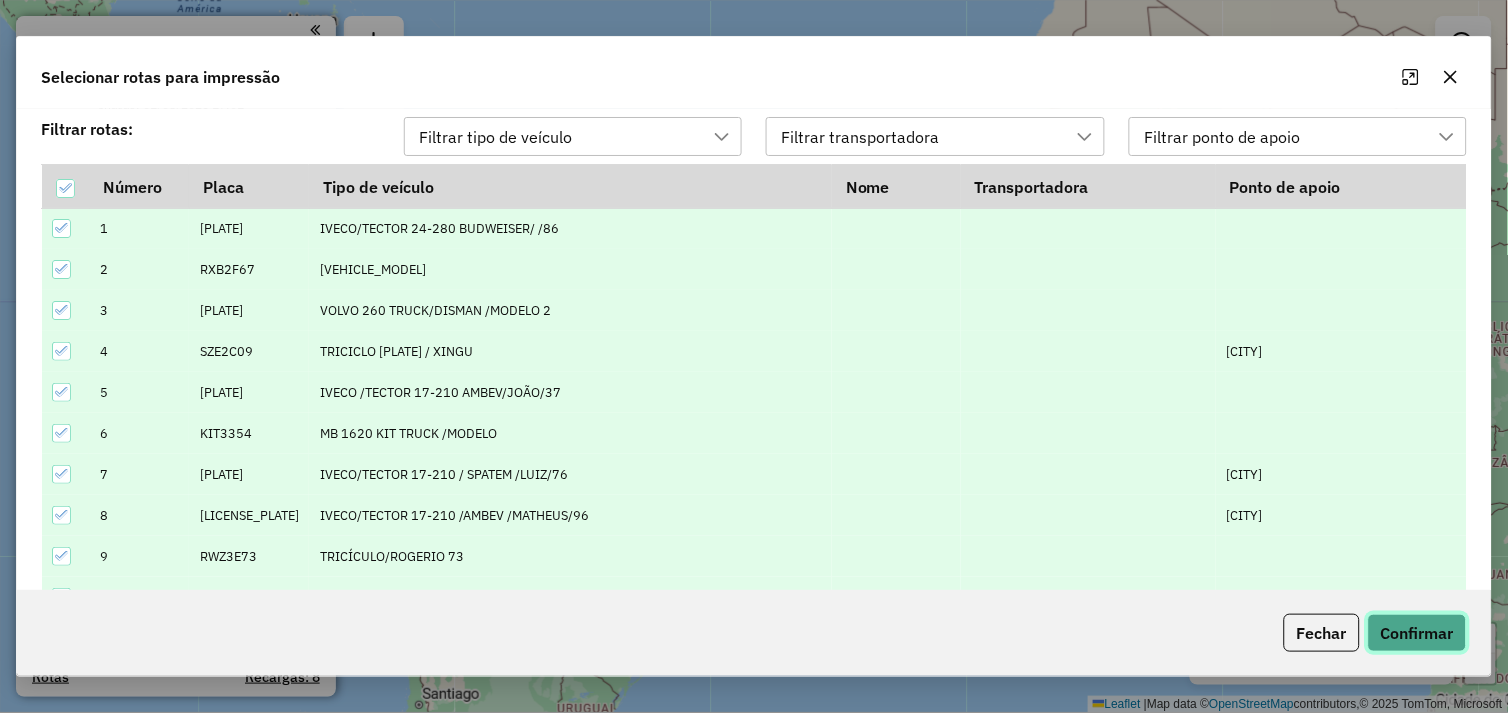 click on "Confirmar" 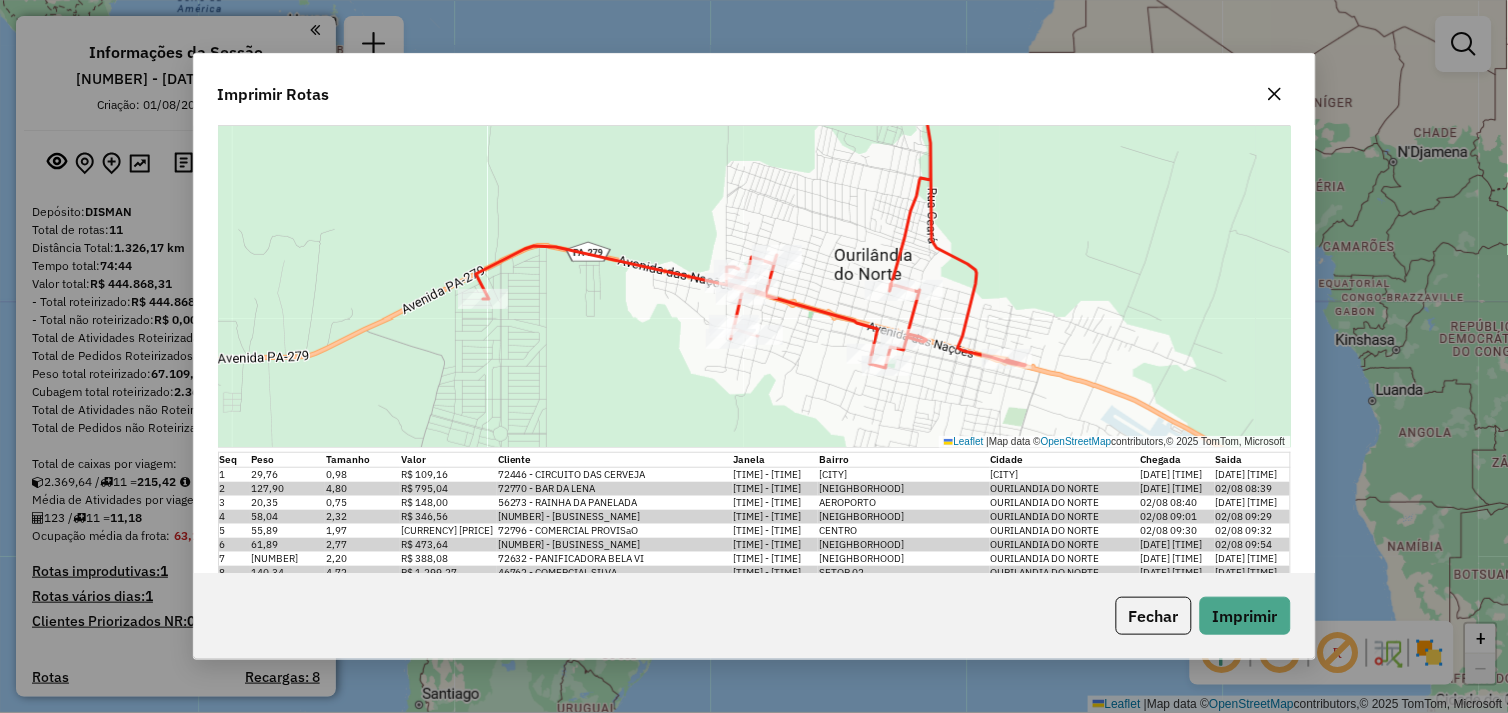 scroll, scrollTop: 7107, scrollLeft: 0, axis: vertical 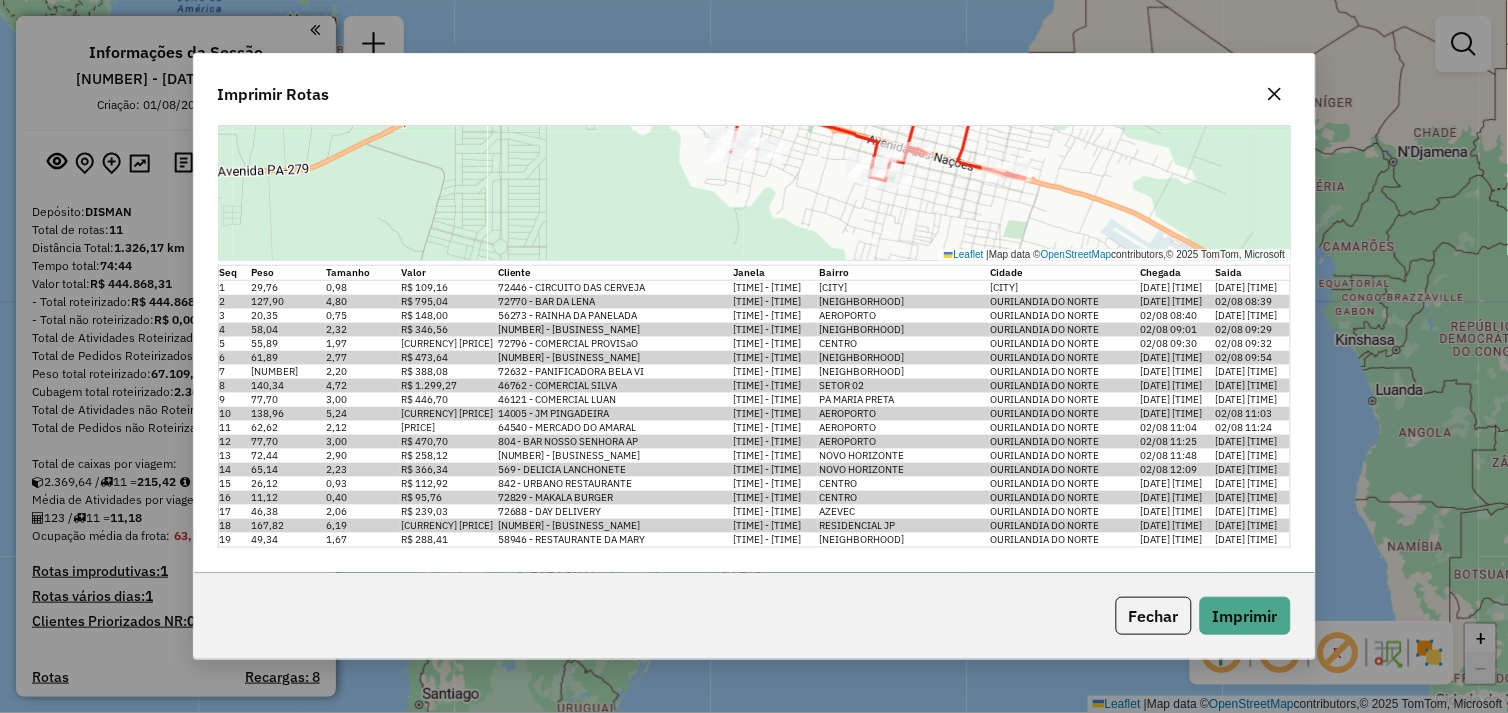 click 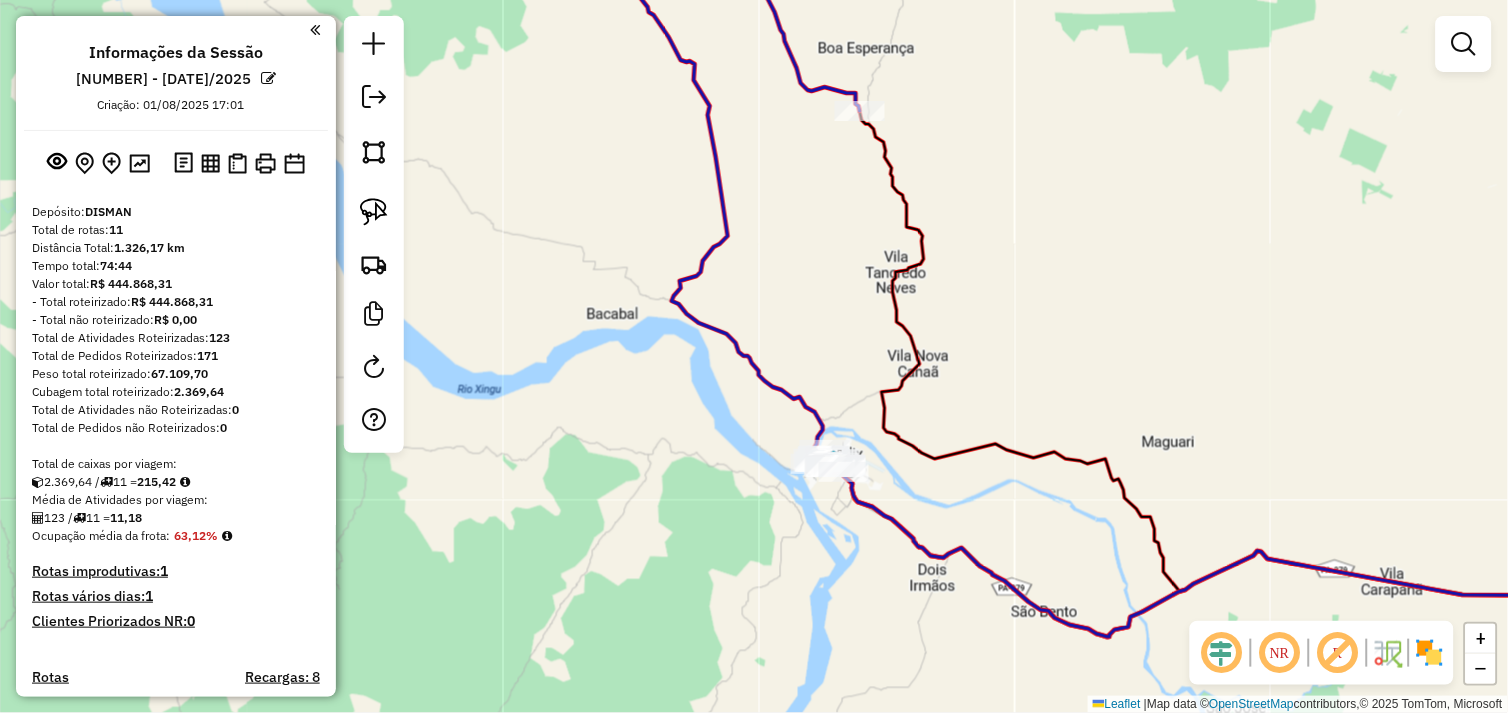 drag, startPoint x: 733, startPoint y: 512, endPoint x: 680, endPoint y: 376, distance: 145.96233 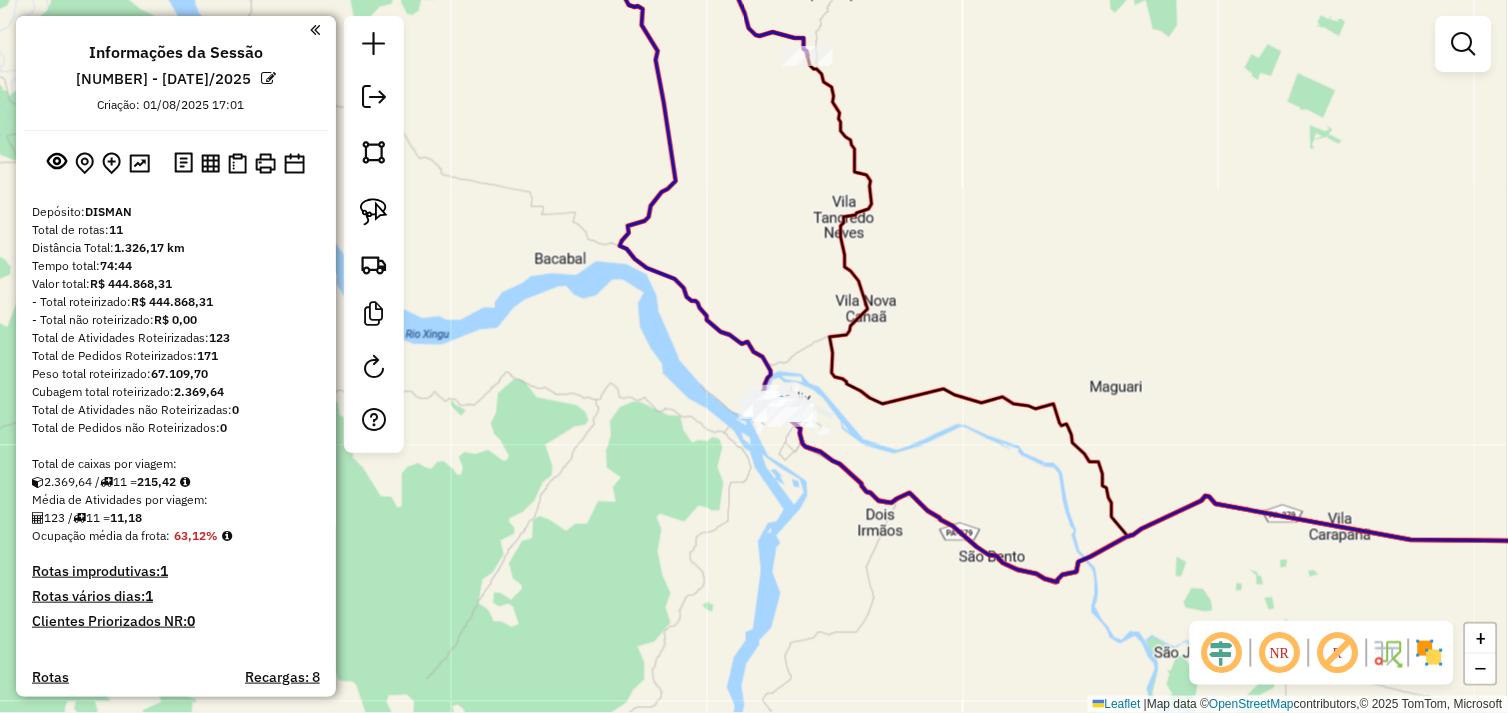 drag, startPoint x: 797, startPoint y: 554, endPoint x: 701, endPoint y: 535, distance: 97.862144 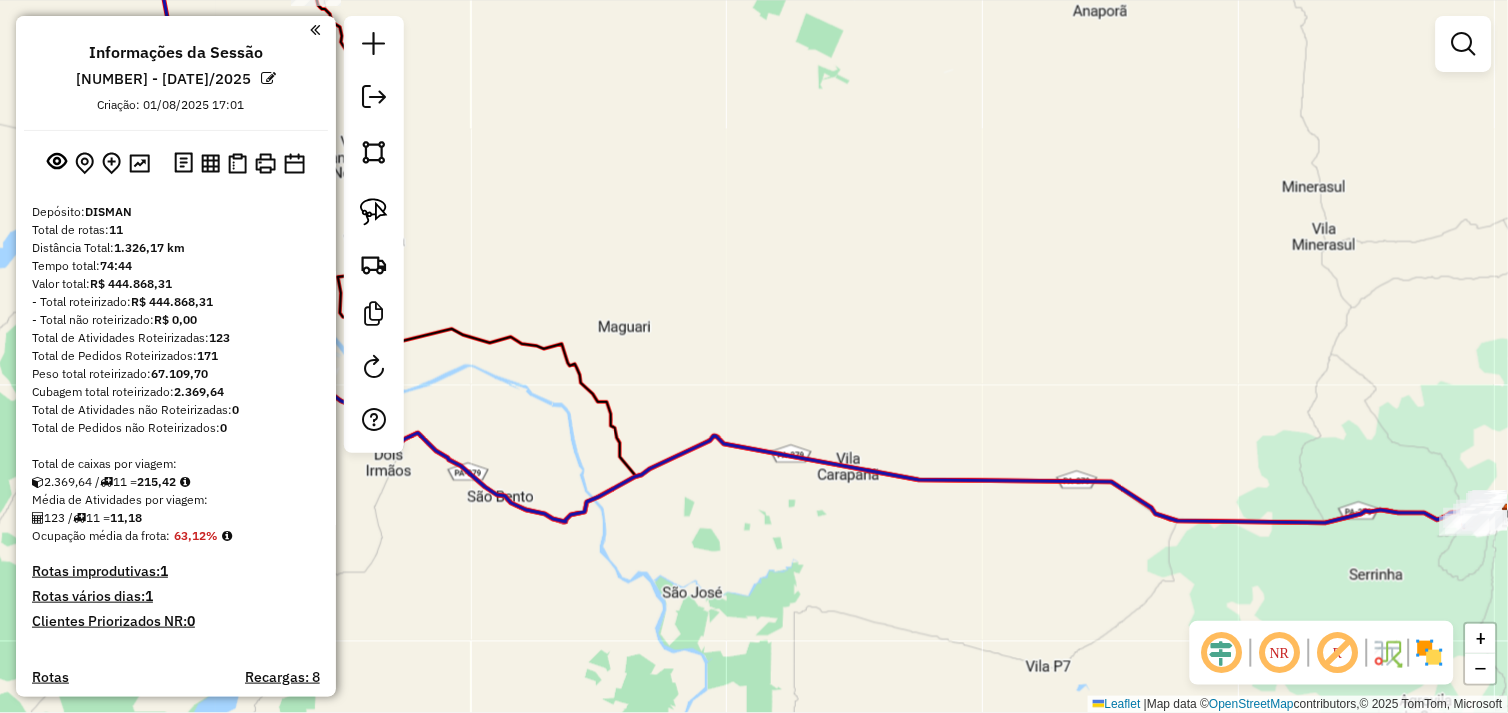 drag, startPoint x: 991, startPoint y: 555, endPoint x: 738, endPoint y: 505, distance: 257.8934 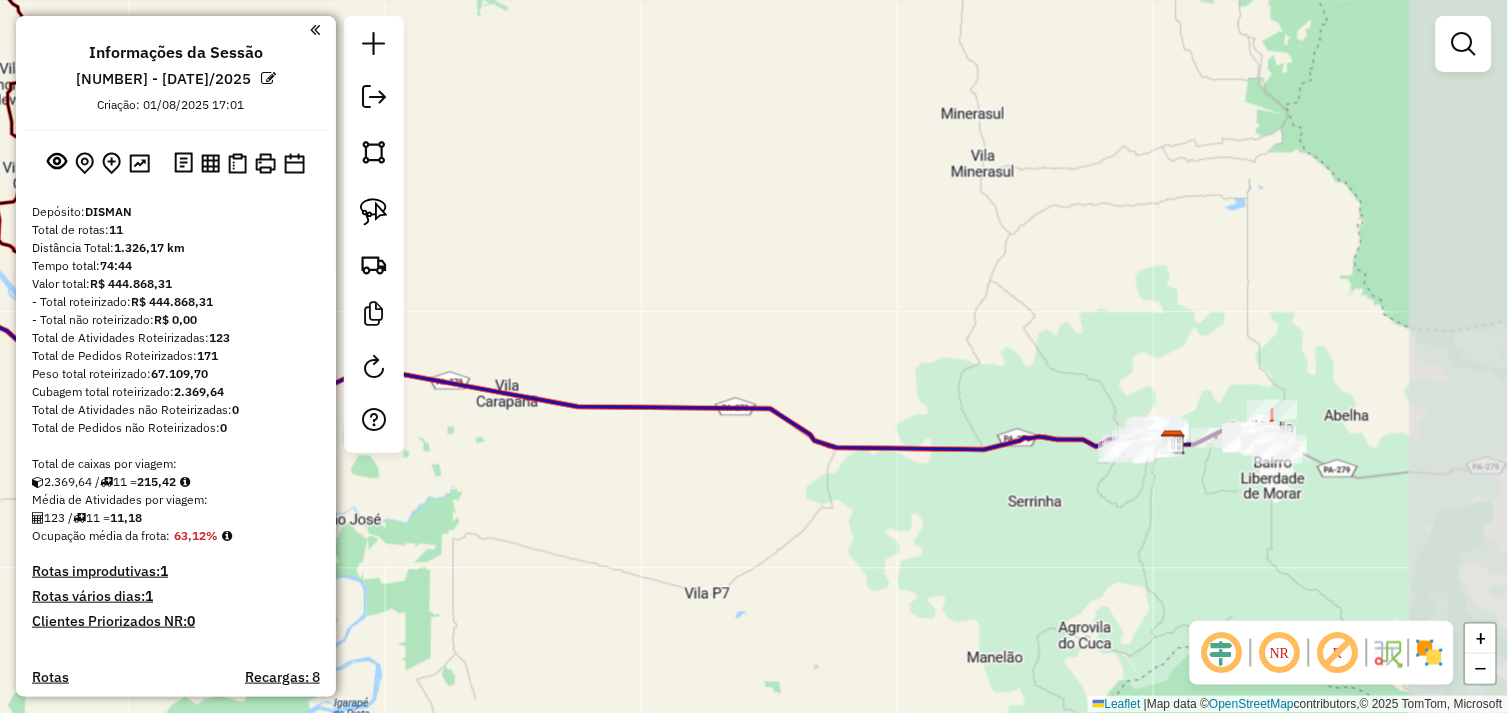 click on "Janela de atendimento Grade de atendimento Capacidade Transportadoras Veículos Cliente Pedidos  Rotas Selecione os dias de semana para filtrar as janelas de atendimento  Seg   Ter   Qua   Qui   Sex   Sáb   Dom  Informe o período da janela de atendimento: De: Até:  Filtrar exatamente a janela do cliente  Considerar janela de atendimento padrão  Selecione os dias de semana para filtrar as grades de atendimento  Seg   Ter   Qua   Qui   Sex   Sáb   Dom   Considerar clientes sem dia de atendimento cadastrado  Clientes fora do dia de atendimento selecionado Filtrar as atividades entre os valores definidos abaixo:  Peso mínimo:   Peso máximo:   Cubagem mínima:   Cubagem máxima:   De:   Até:  Filtrar as atividades entre o tempo de atendimento definido abaixo:  De:   Até:   Considerar capacidade total dos clientes não roteirizados Transportadora: Selecione um ou mais itens Tipo de veículo: Selecione um ou mais itens Veículo: Selecione um ou mais itens Motorista: Selecione um ou mais itens Nome: Rótulo:" 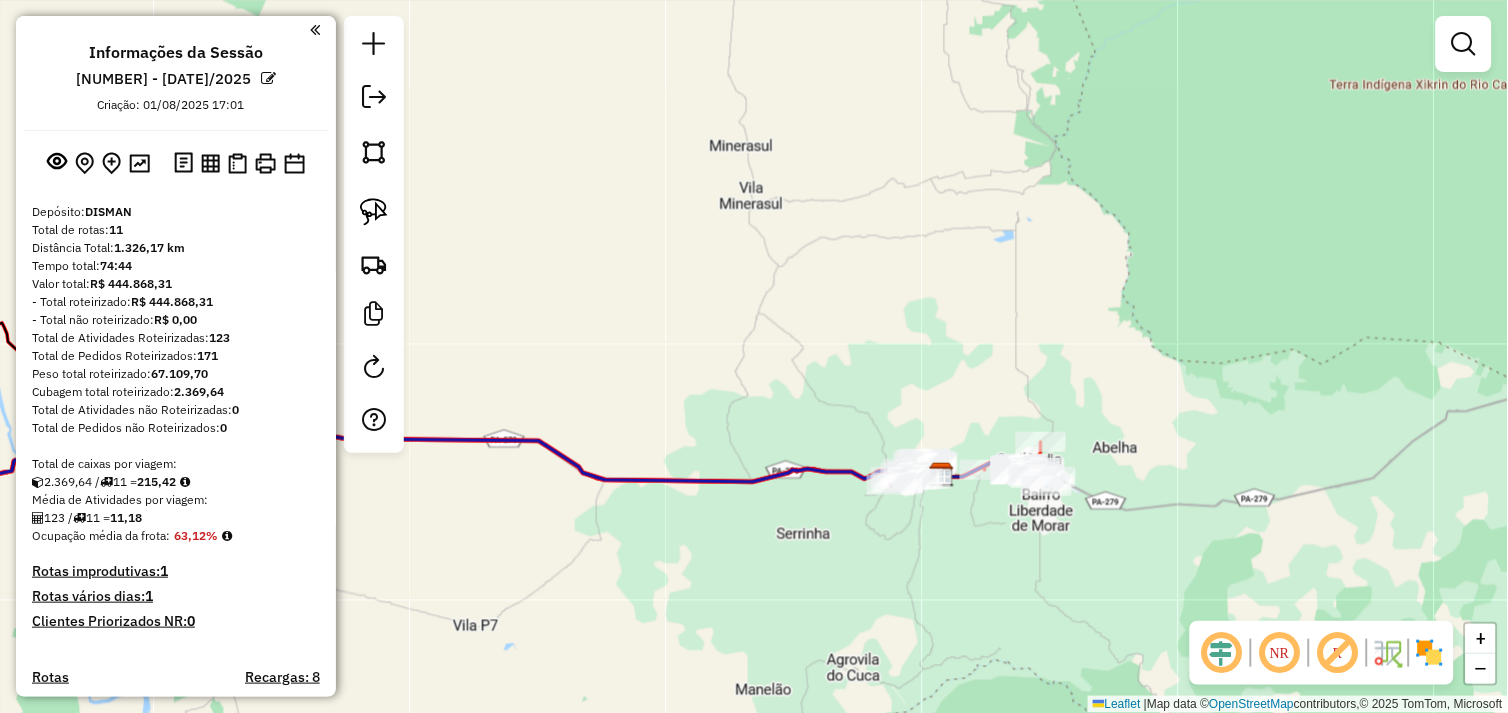drag, startPoint x: 957, startPoint y: 492, endPoint x: 877, endPoint y: 553, distance: 100.60318 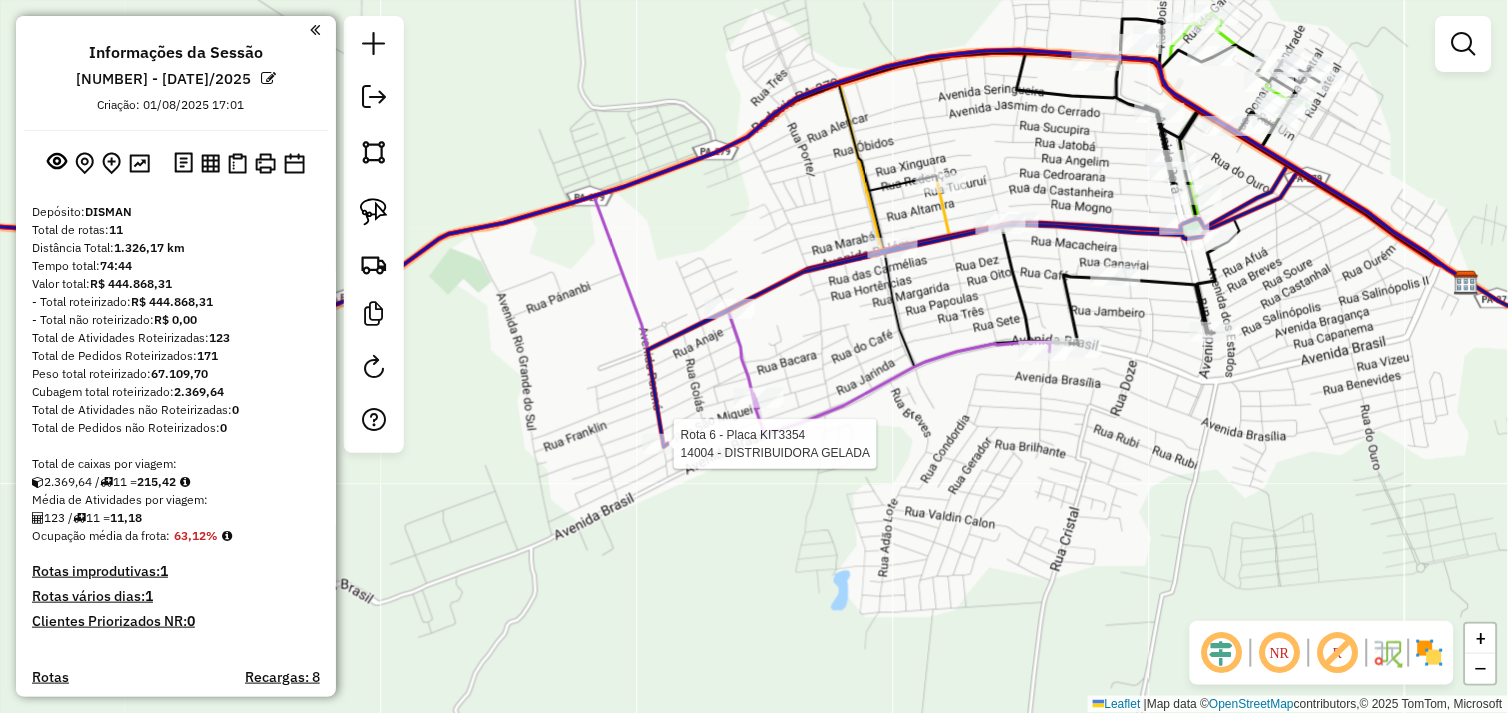 select on "*********" 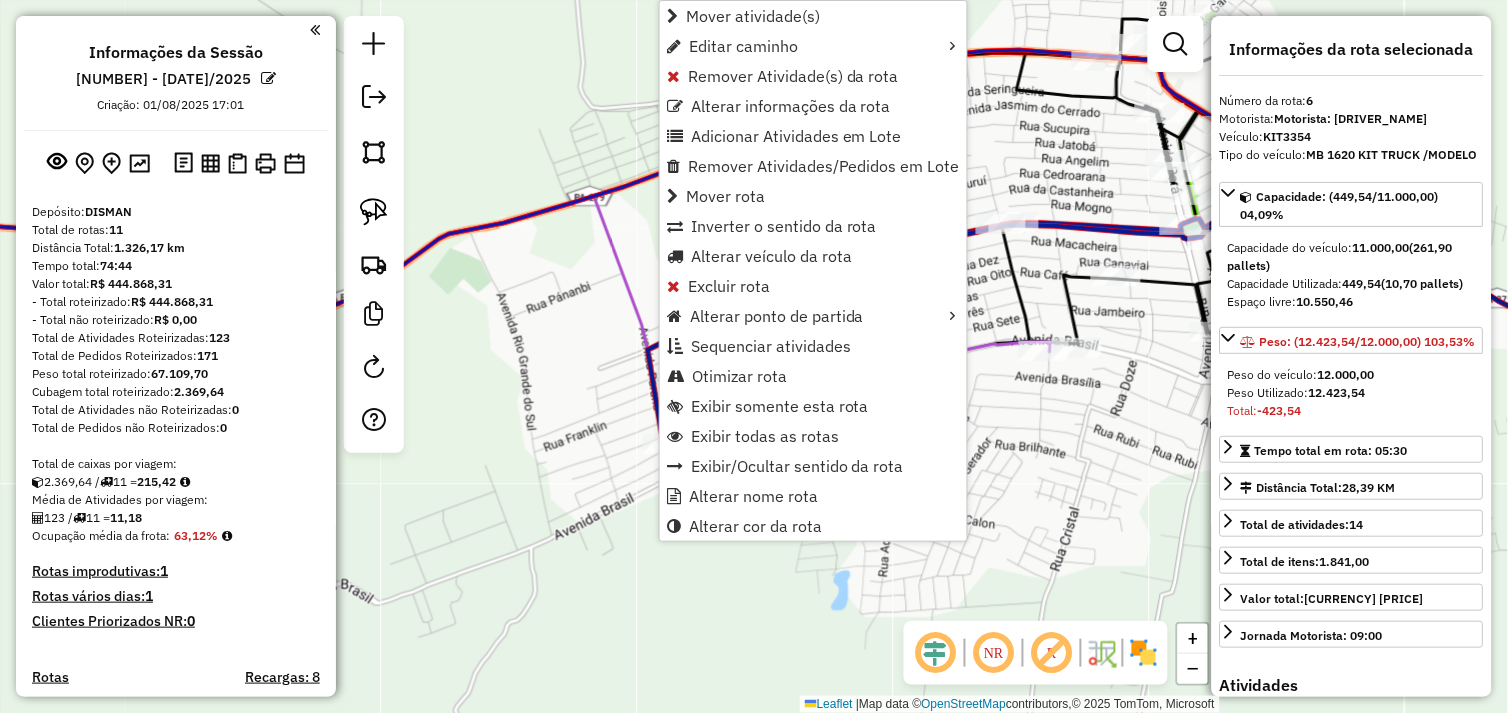 scroll, scrollTop: 1208, scrollLeft: 0, axis: vertical 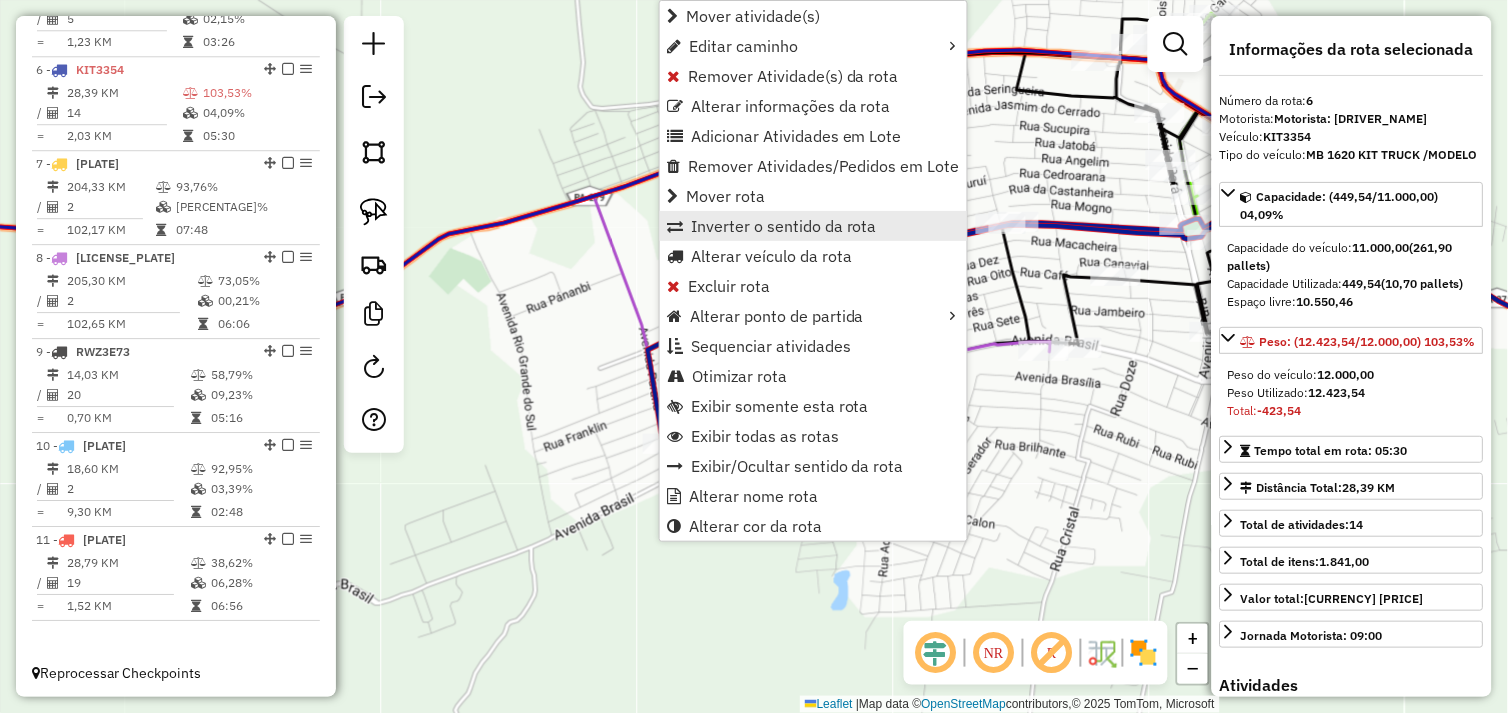 click on "Inverter o sentido da rota" at bounding box center (784, 226) 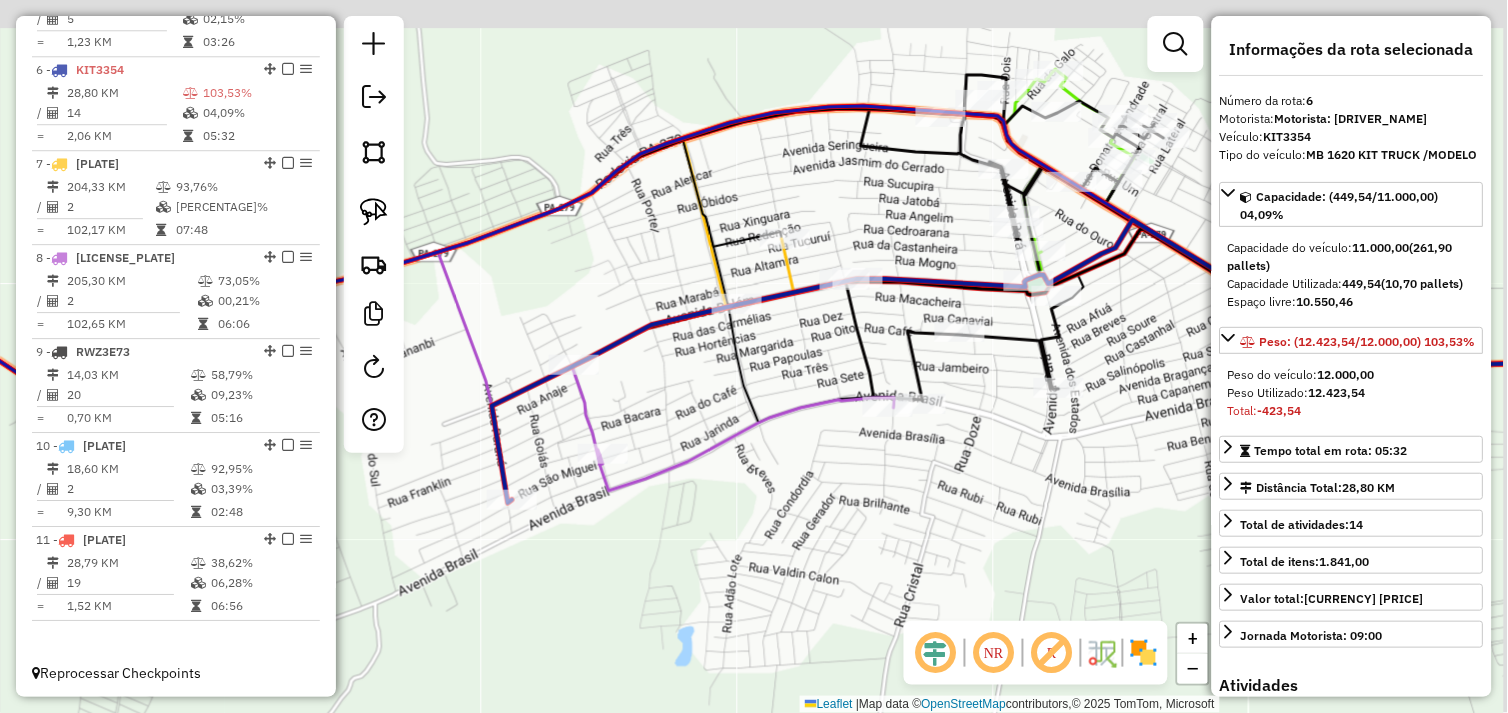 drag, startPoint x: 905, startPoint y: 505, endPoint x: 732, endPoint y: 540, distance: 176.50496 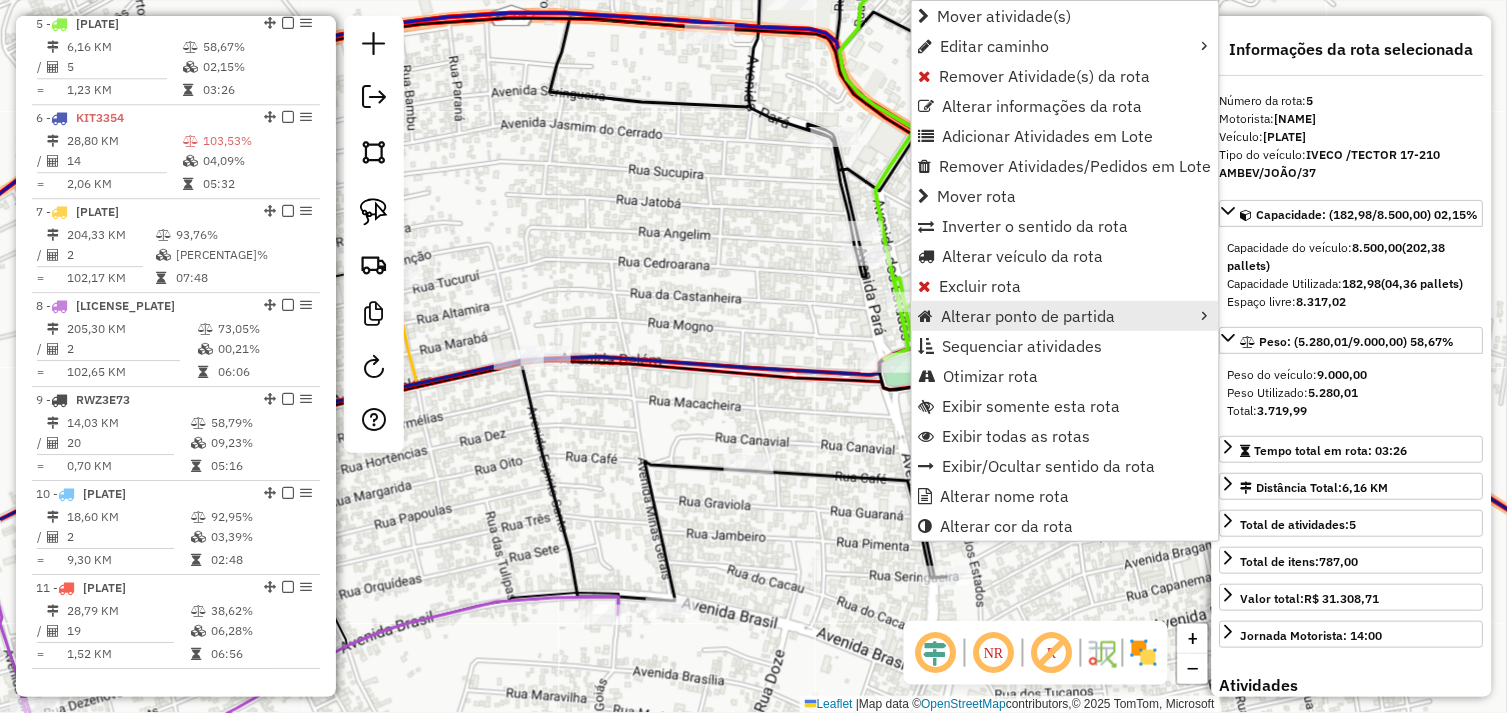scroll, scrollTop: 1154, scrollLeft: 0, axis: vertical 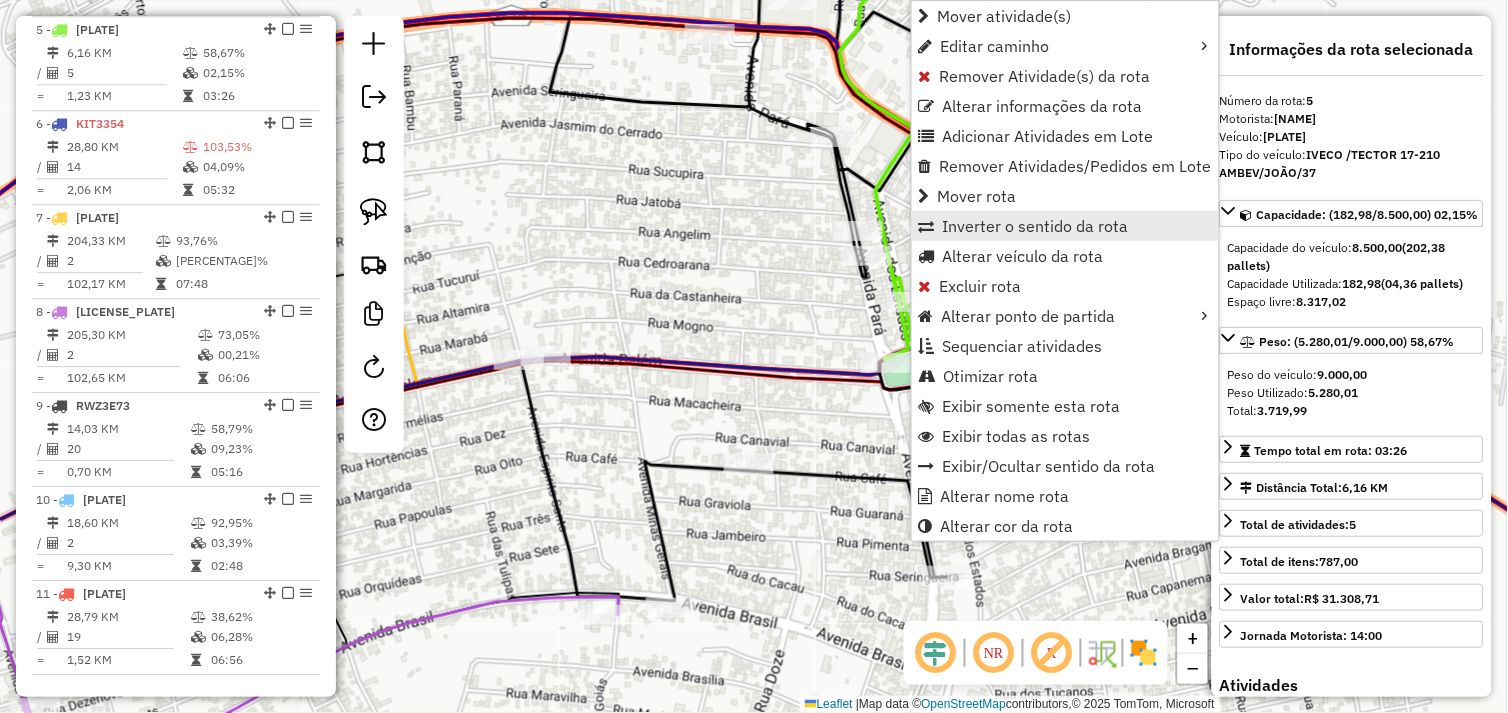click on "Inverter o sentido da rota" at bounding box center (1036, 226) 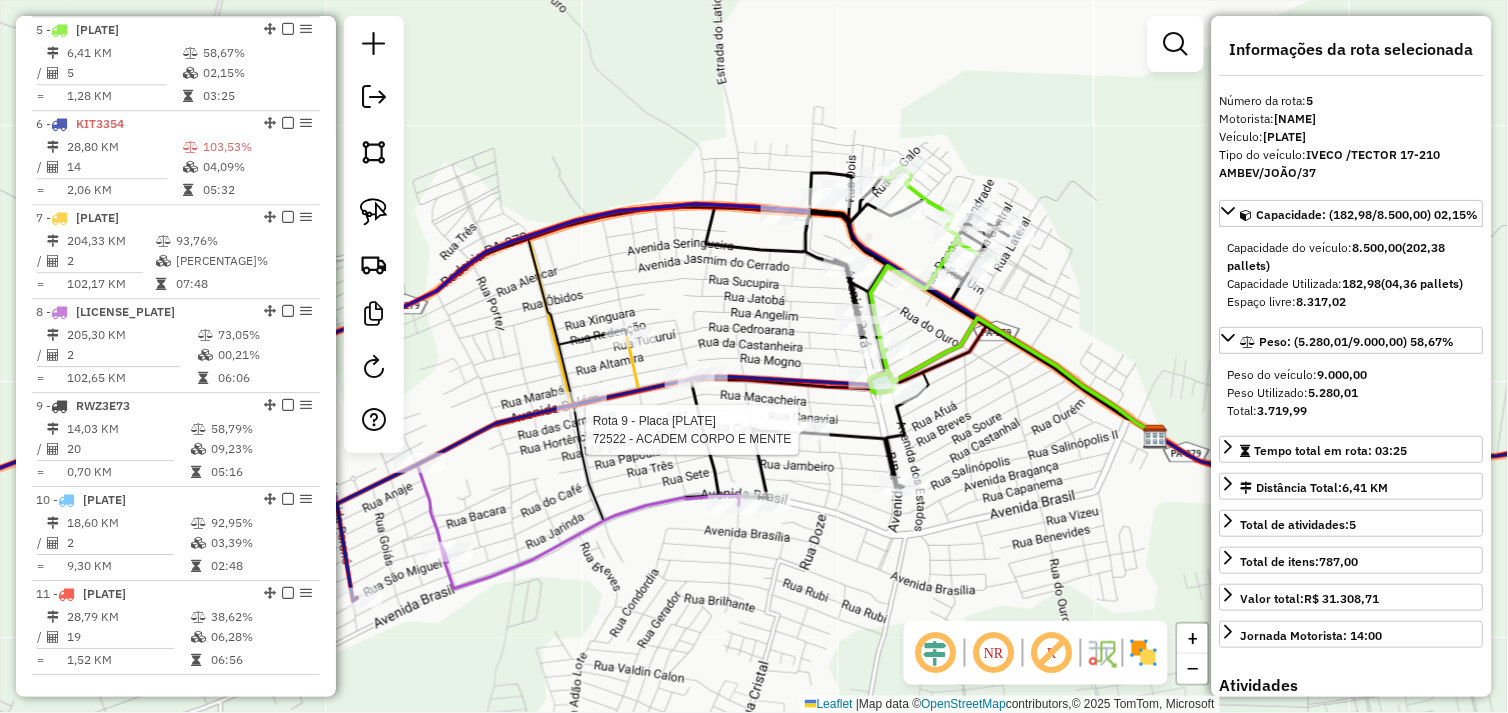 scroll, scrollTop: 1208, scrollLeft: 0, axis: vertical 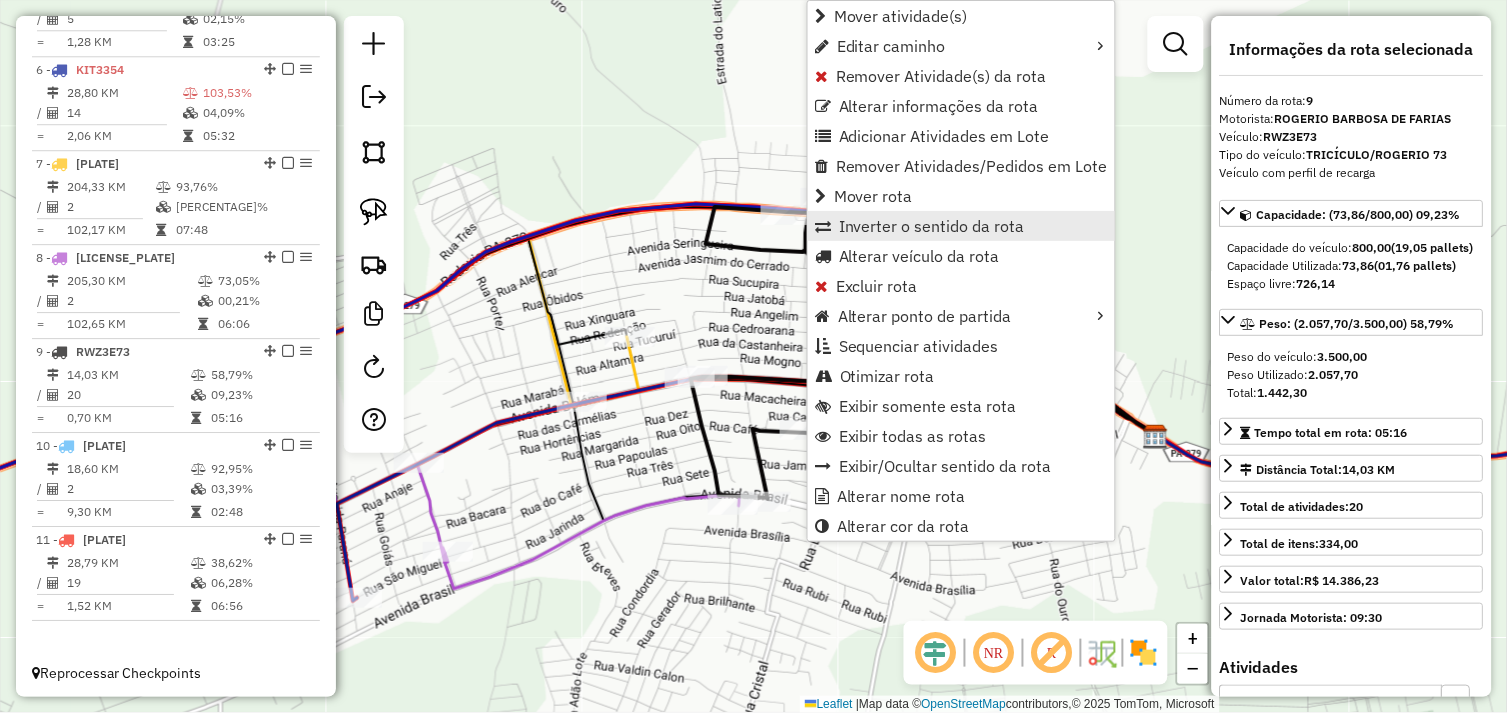 click on "Inverter o sentido da rota" at bounding box center [932, 226] 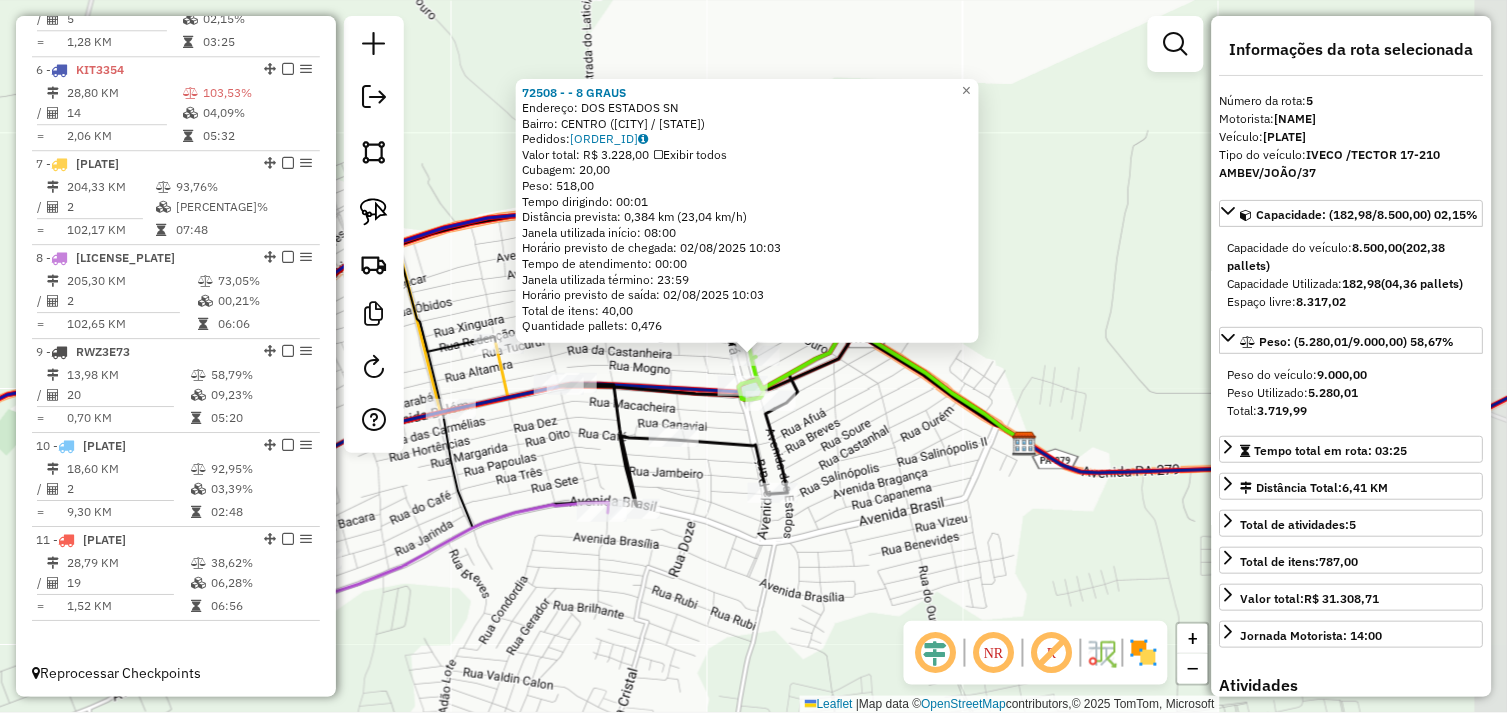scroll, scrollTop: 1154, scrollLeft: 0, axis: vertical 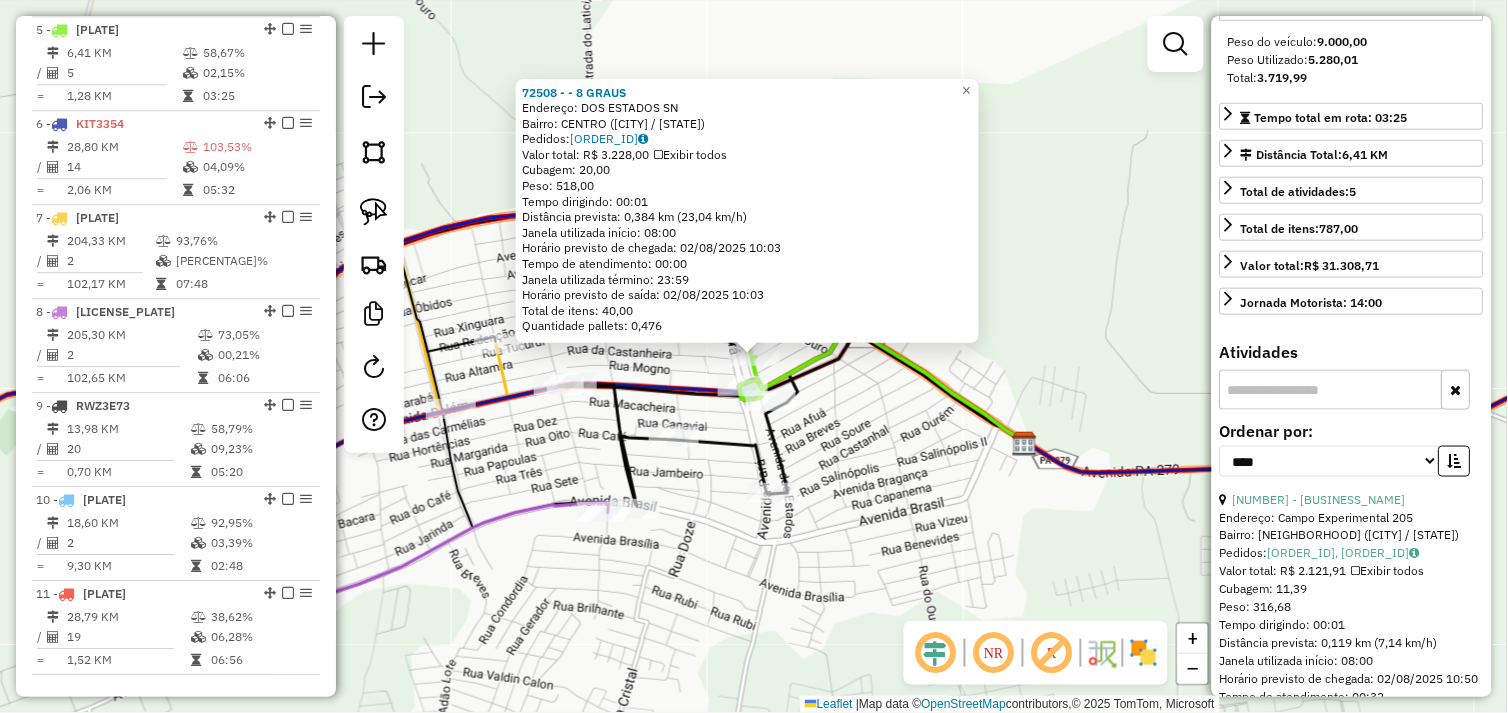 click on "72508 - - 8 GRAUS  Endereço:  DOS ESTADOS SN   Bairro: CENTRO (TUCUMA / PA)   Pedidos:  01102387   Valor total: R$ 3.228,00   Exibir todos   Cubagem: 20,00  Peso: 518,00  Tempo dirigindo: 00:01   Distância prevista: 0,384 km (23,04 km/h)   Janela utilizada início: 08:00   Horário previsto de chegada: 02/08/2025 10:03   Tempo de atendimento: 00:00   Janela utilizada término: 23:59   Horário previsto de saída: 02/08/2025 10:03   Total de itens: 40,00   Quantidade pallets: 0,476  × Janela de atendimento Grade de atendimento Capacidade Transportadoras Veículos Cliente Pedidos  Rotas Selecione os dias de semana para filtrar as janelas de atendimento  Seg   Ter   Qua   Qui   Sex   Sáb   Dom  Informe o período da janela de atendimento: De: Até:  Filtrar exatamente a janela do cliente  Considerar janela de atendimento padrão  Selecione os dias de semana para filtrar as grades de atendimento  Seg   Ter   Qua   Qui   Sex   Sáb   Dom   Considerar clientes sem dia de atendimento cadastrado  Peso mínimo:  +" 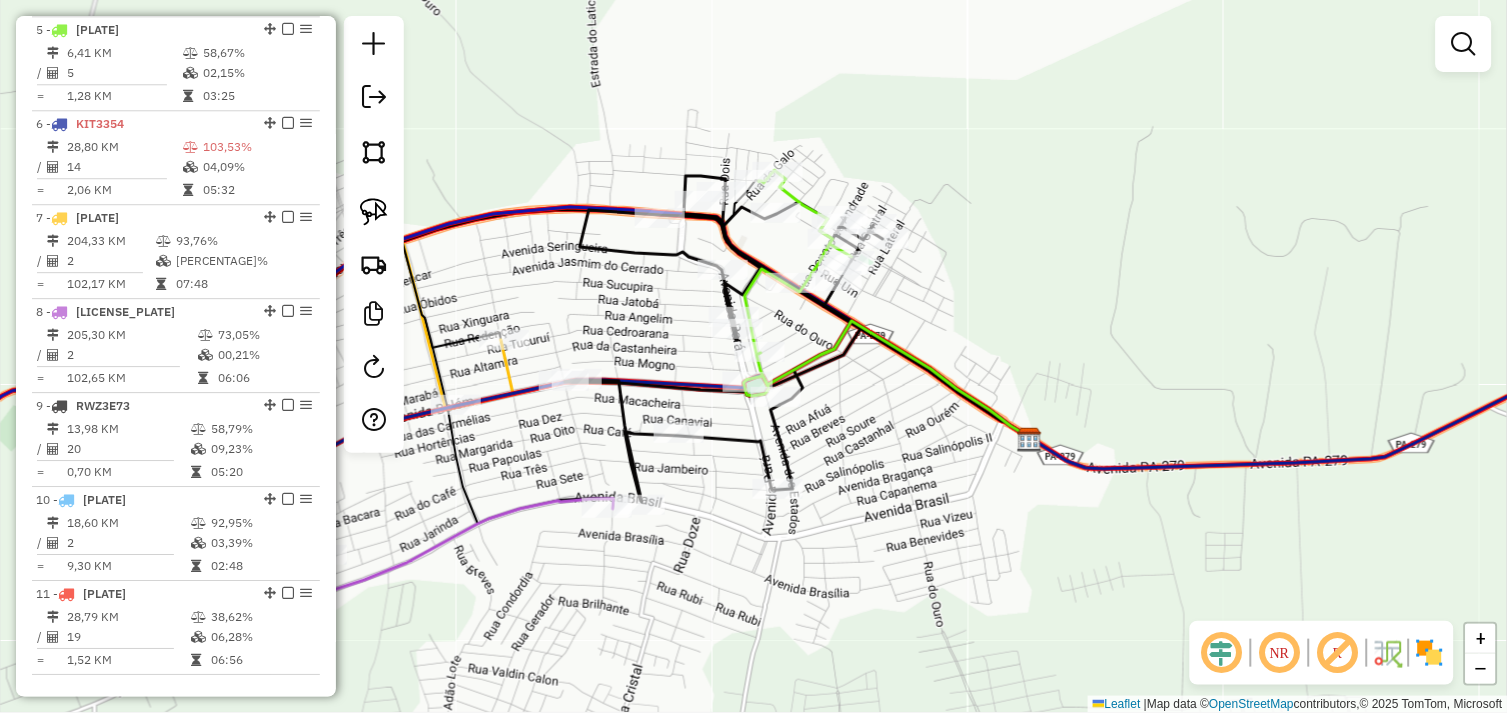 drag, startPoint x: 833, startPoint y: 464, endPoint x: 927, endPoint y: 394, distance: 117.20068 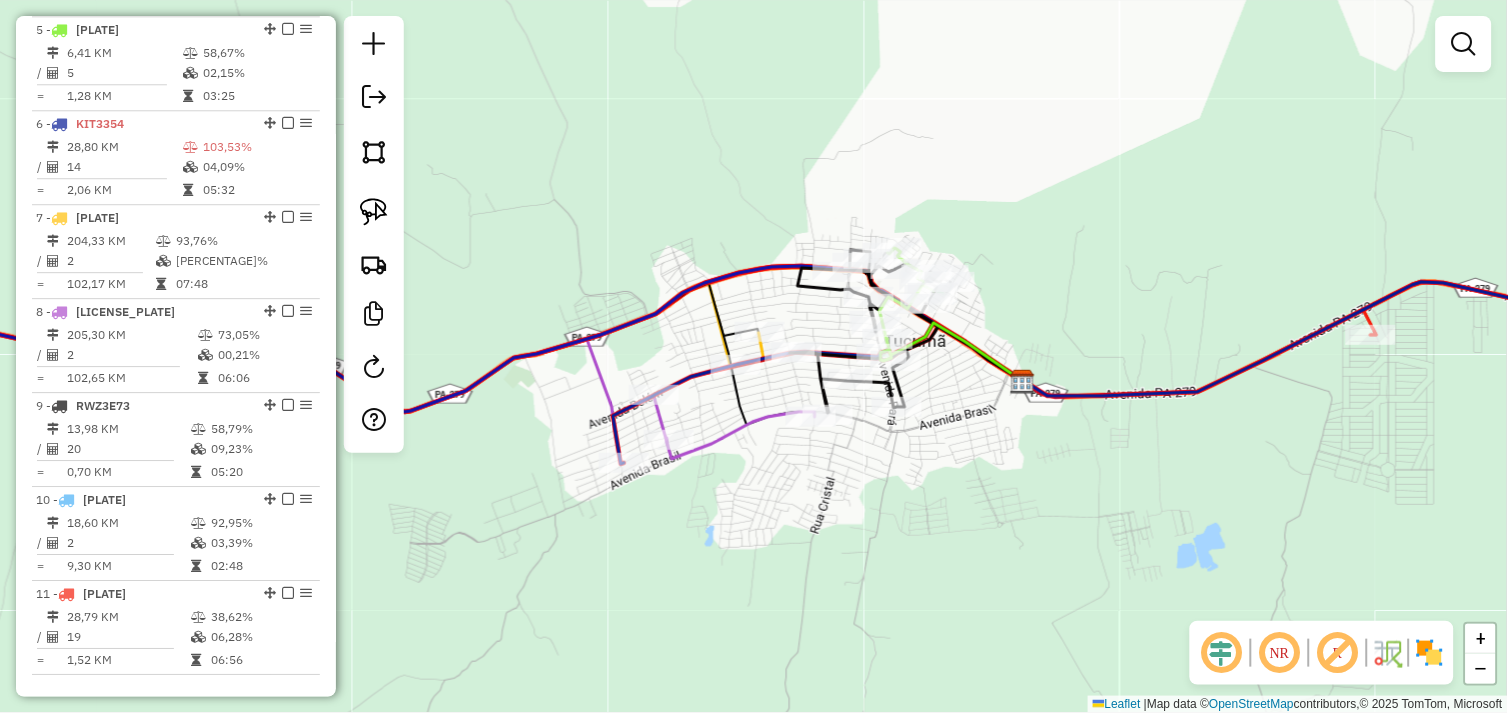 drag, startPoint x: 1101, startPoint y: 484, endPoint x: 803, endPoint y: 471, distance: 298.28342 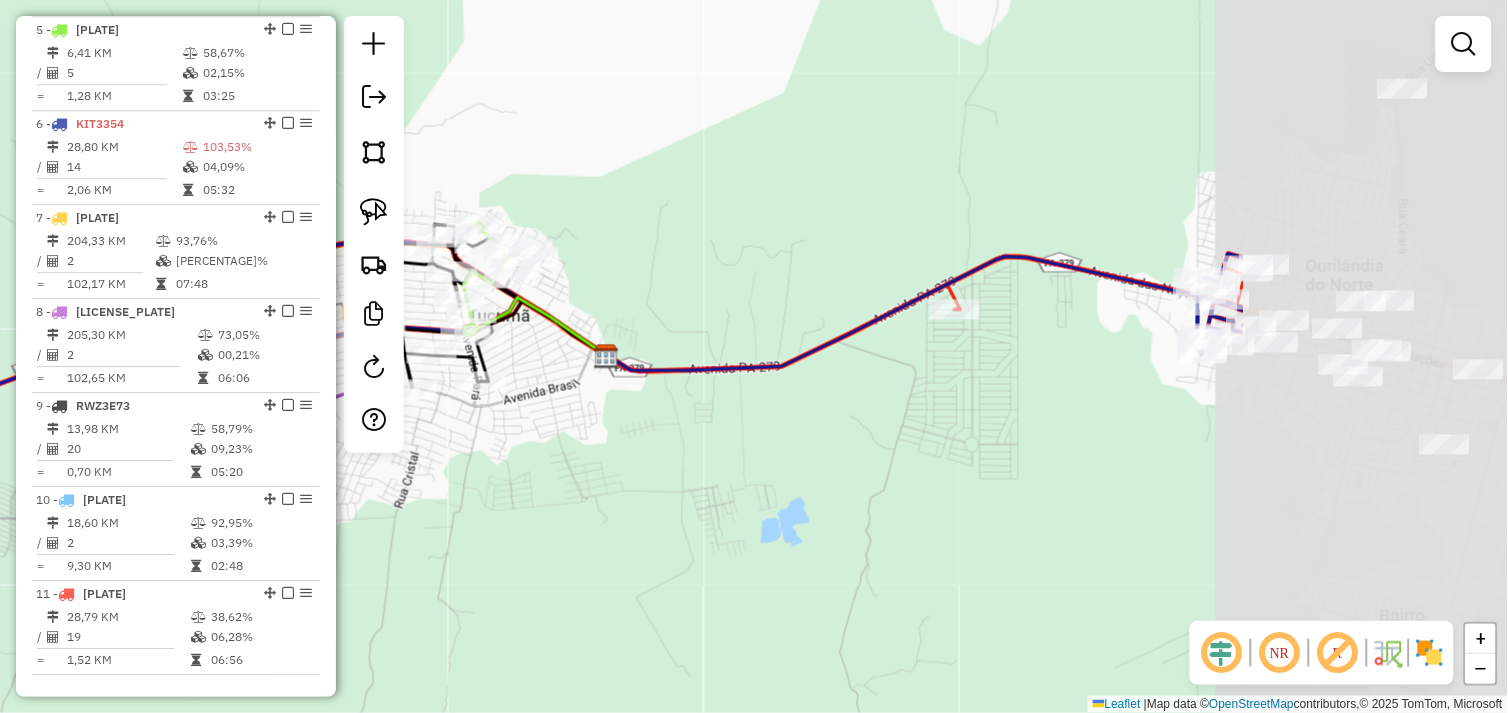 click on "Janela de atendimento Grade de atendimento Capacidade Transportadoras Veículos Cliente Pedidos  Rotas Selecione os dias de semana para filtrar as janelas de atendimento  Seg   Ter   Qua   Qui   Sex   Sáb   Dom  Informe o período da janela de atendimento: De: Até:  Filtrar exatamente a janela do cliente  Considerar janela de atendimento padrão  Selecione os dias de semana para filtrar as grades de atendimento  Seg   Ter   Qua   Qui   Sex   Sáb   Dom   Considerar clientes sem dia de atendimento cadastrado  Clientes fora do dia de atendimento selecionado Filtrar as atividades entre os valores definidos abaixo:  Peso mínimo:   Peso máximo:   Cubagem mínima:   Cubagem máxima:   De:   Até:  Filtrar as atividades entre o tempo de atendimento definido abaixo:  De:   Até:   Considerar capacidade total dos clientes não roteirizados Transportadora: Selecione um ou mais itens Tipo de veículo: Selecione um ou mais itens Veículo: Selecione um ou mais itens Motorista: Selecione um ou mais itens Nome: Rótulo:" 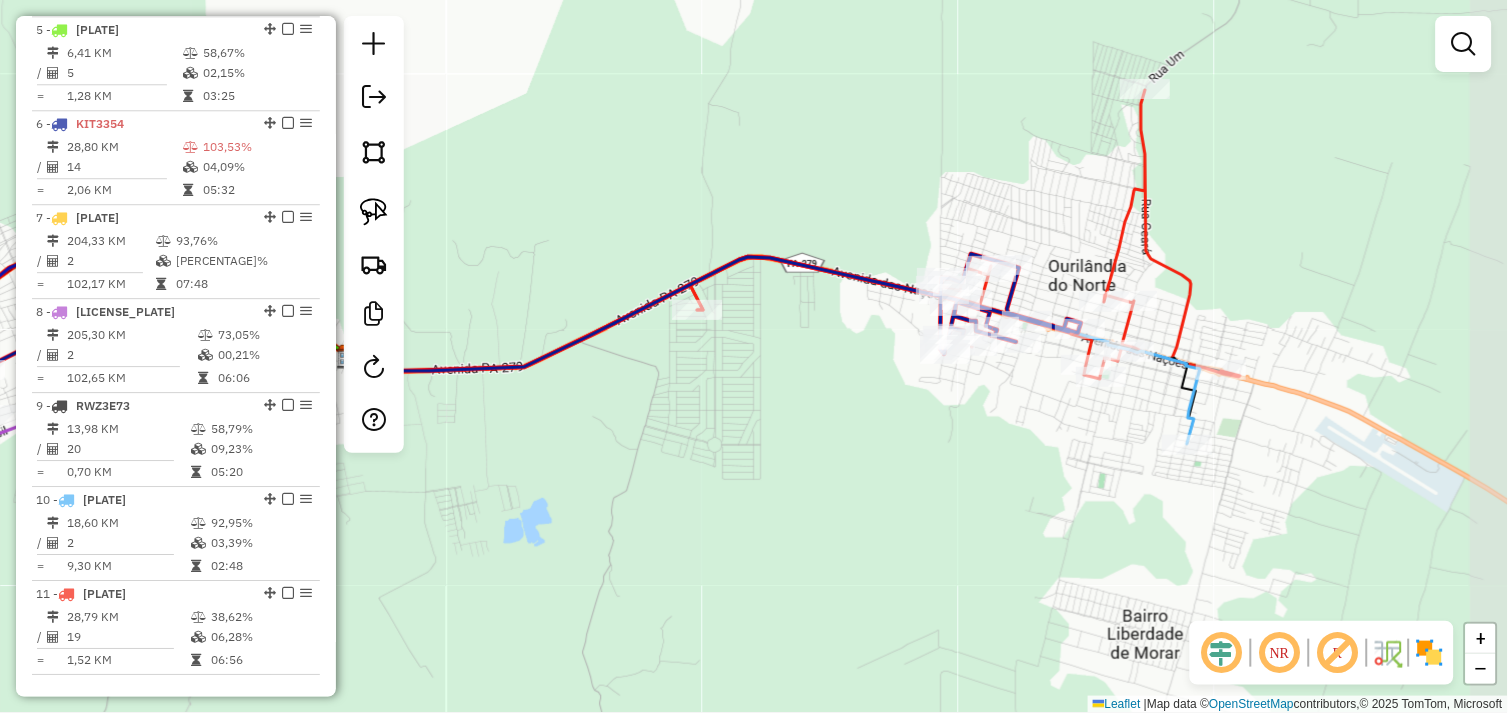 drag, startPoint x: 943, startPoint y: 460, endPoint x: 854, endPoint y: 482, distance: 91.67879 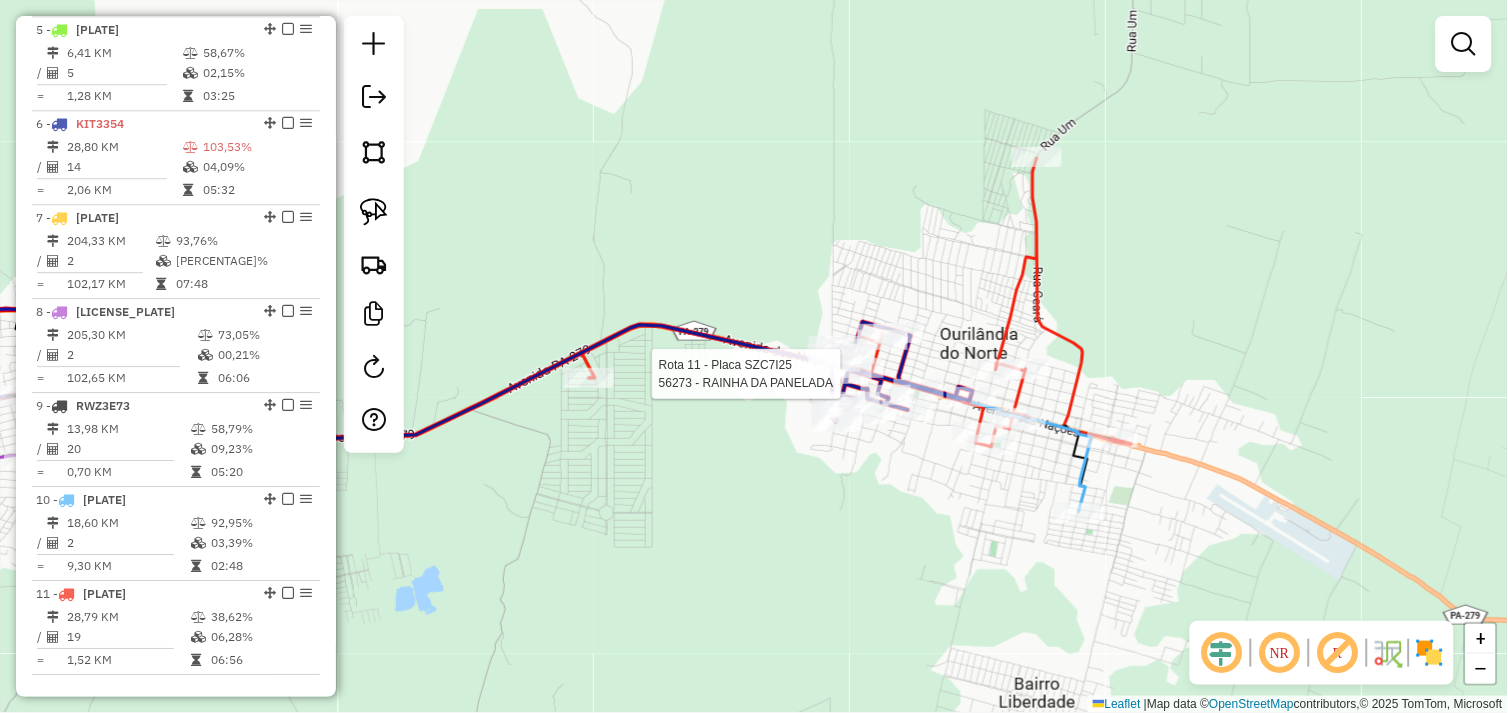select on "*********" 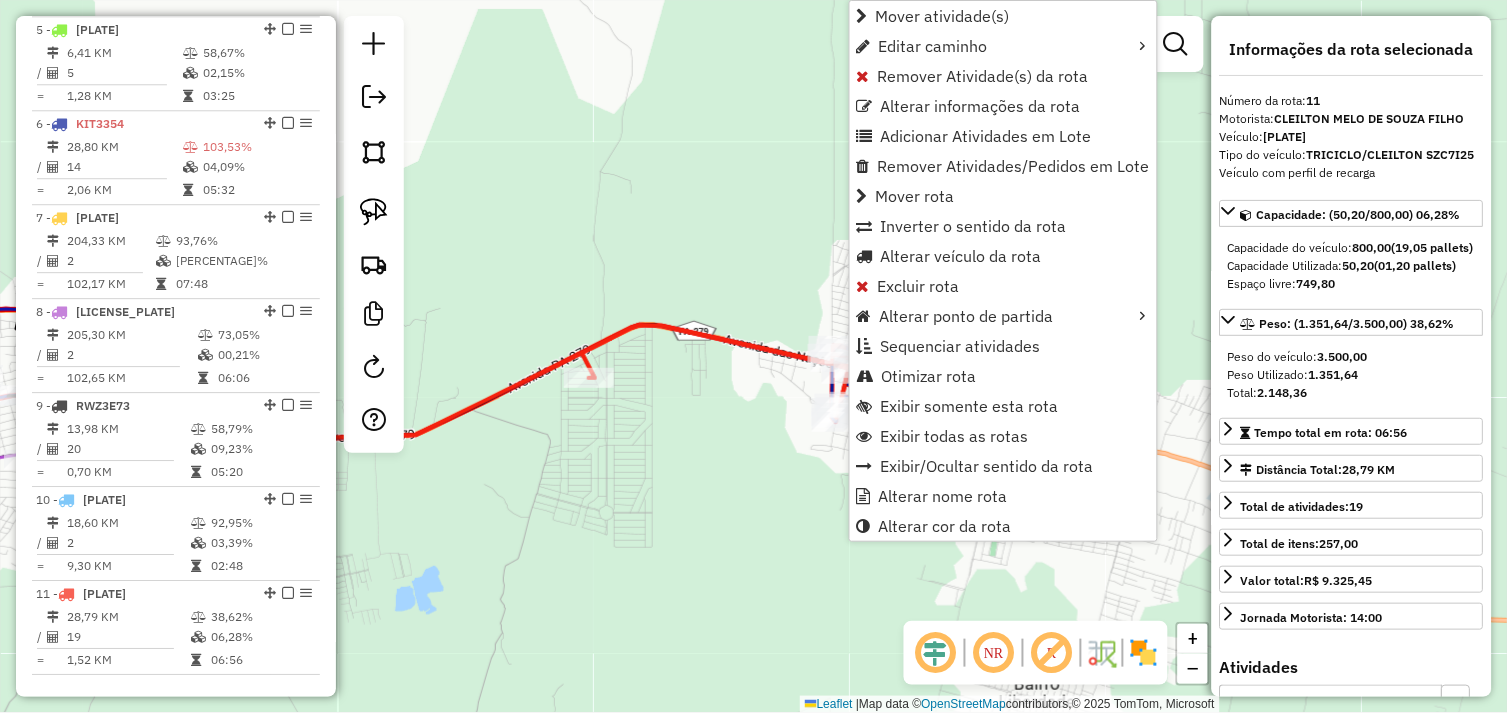 scroll, scrollTop: 1208, scrollLeft: 0, axis: vertical 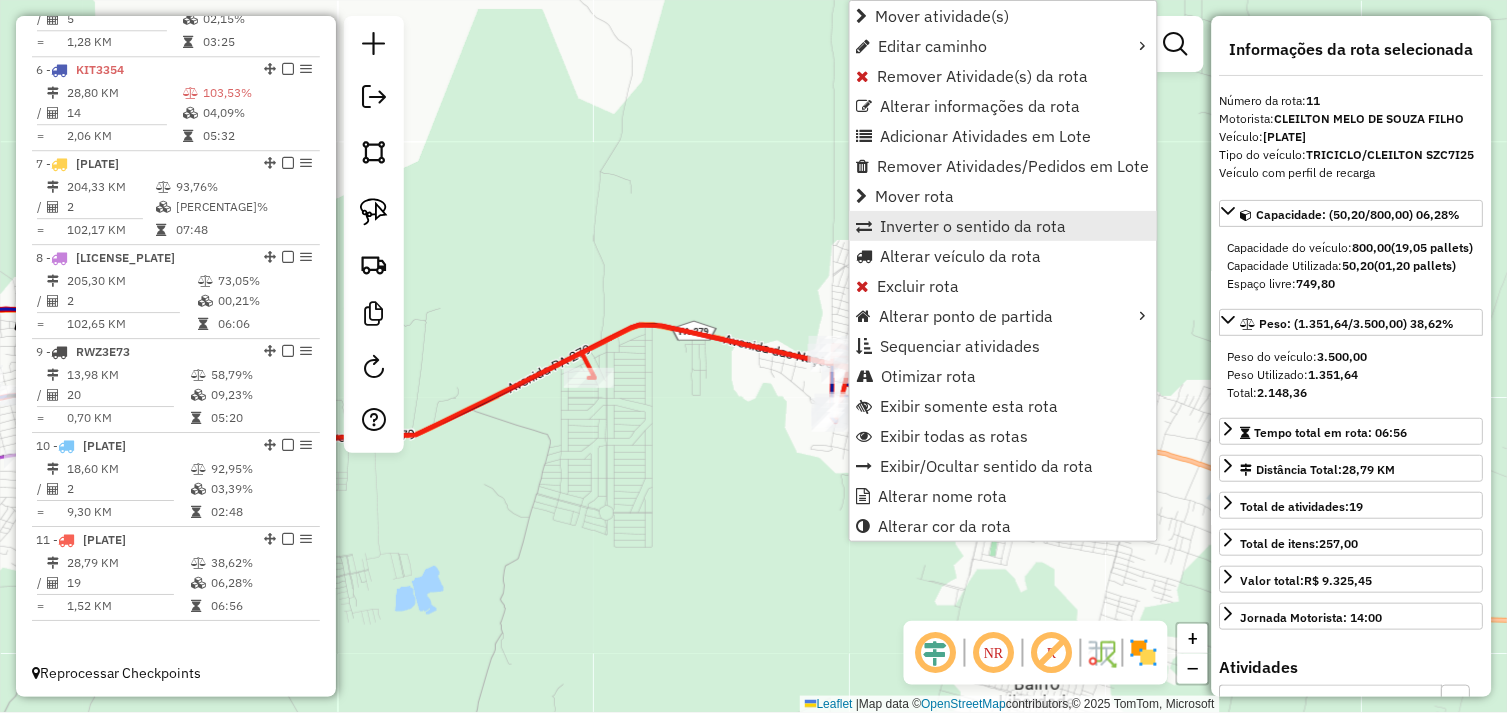 click on "Inverter o sentido da rota" at bounding box center [974, 226] 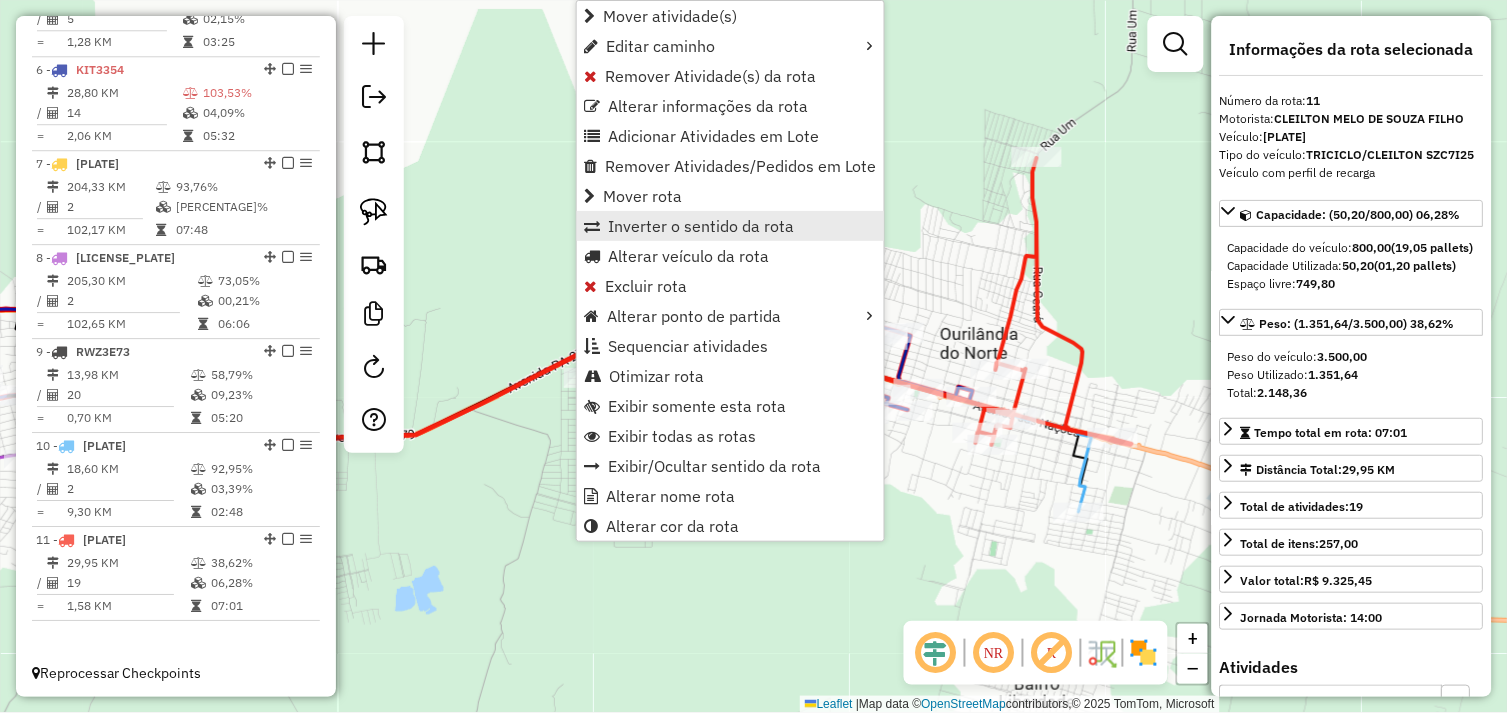 click on "Inverter o sentido da rota" at bounding box center [701, 226] 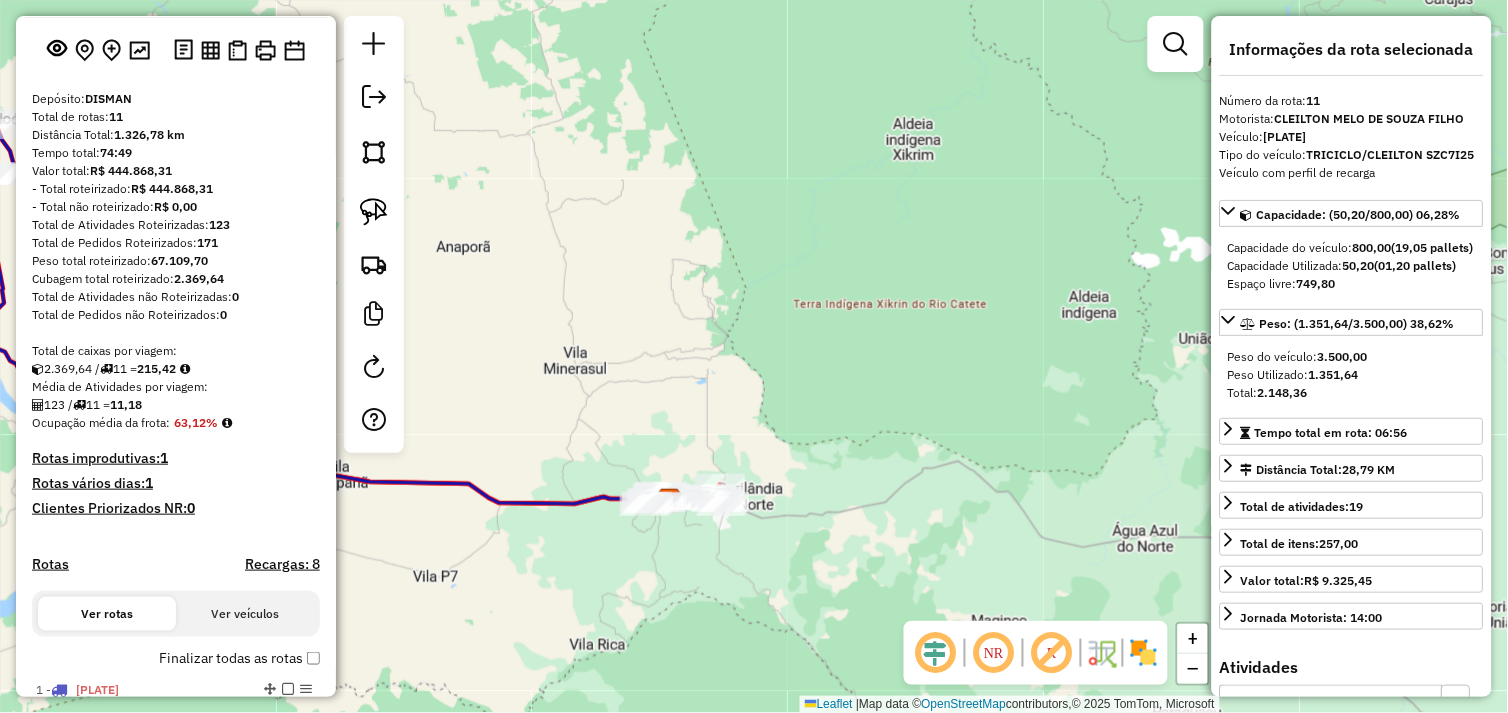 scroll, scrollTop: 0, scrollLeft: 0, axis: both 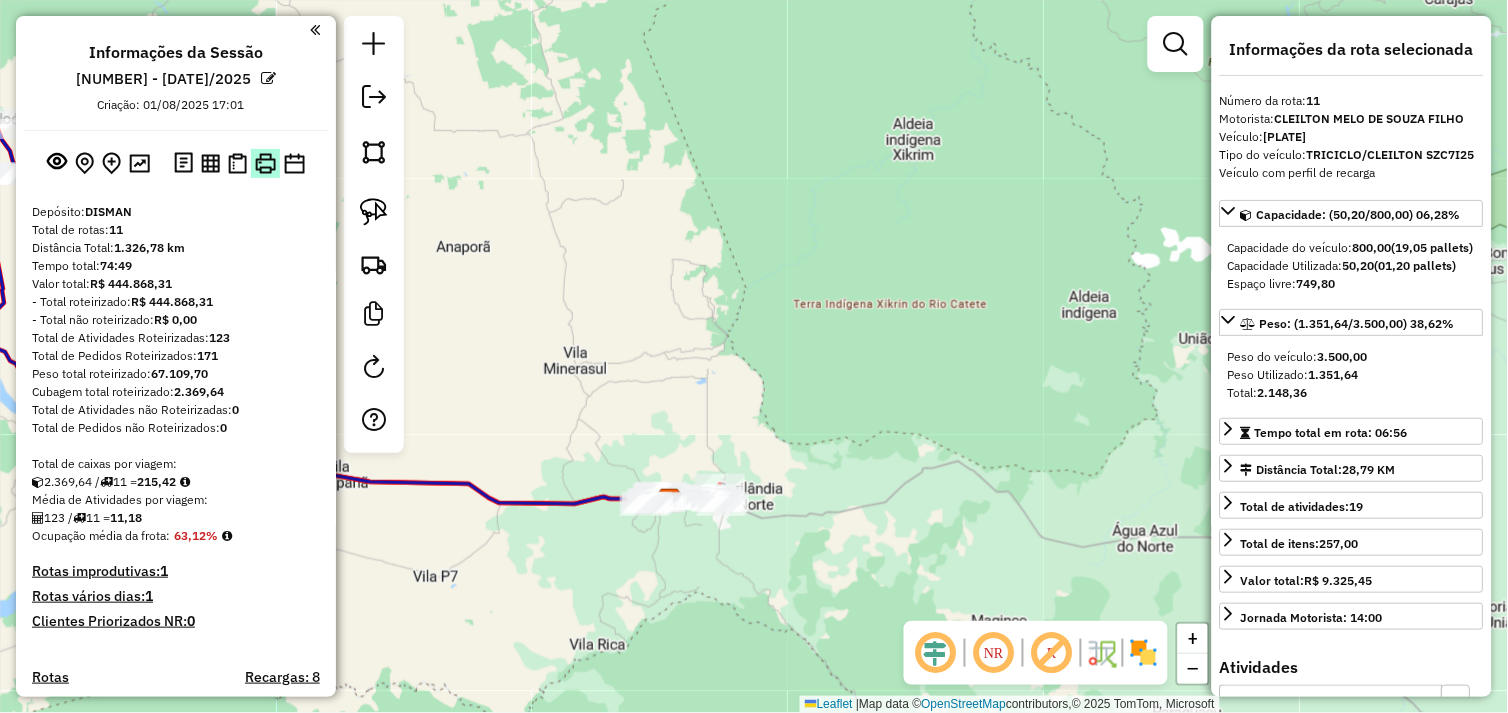 click at bounding box center [265, 163] 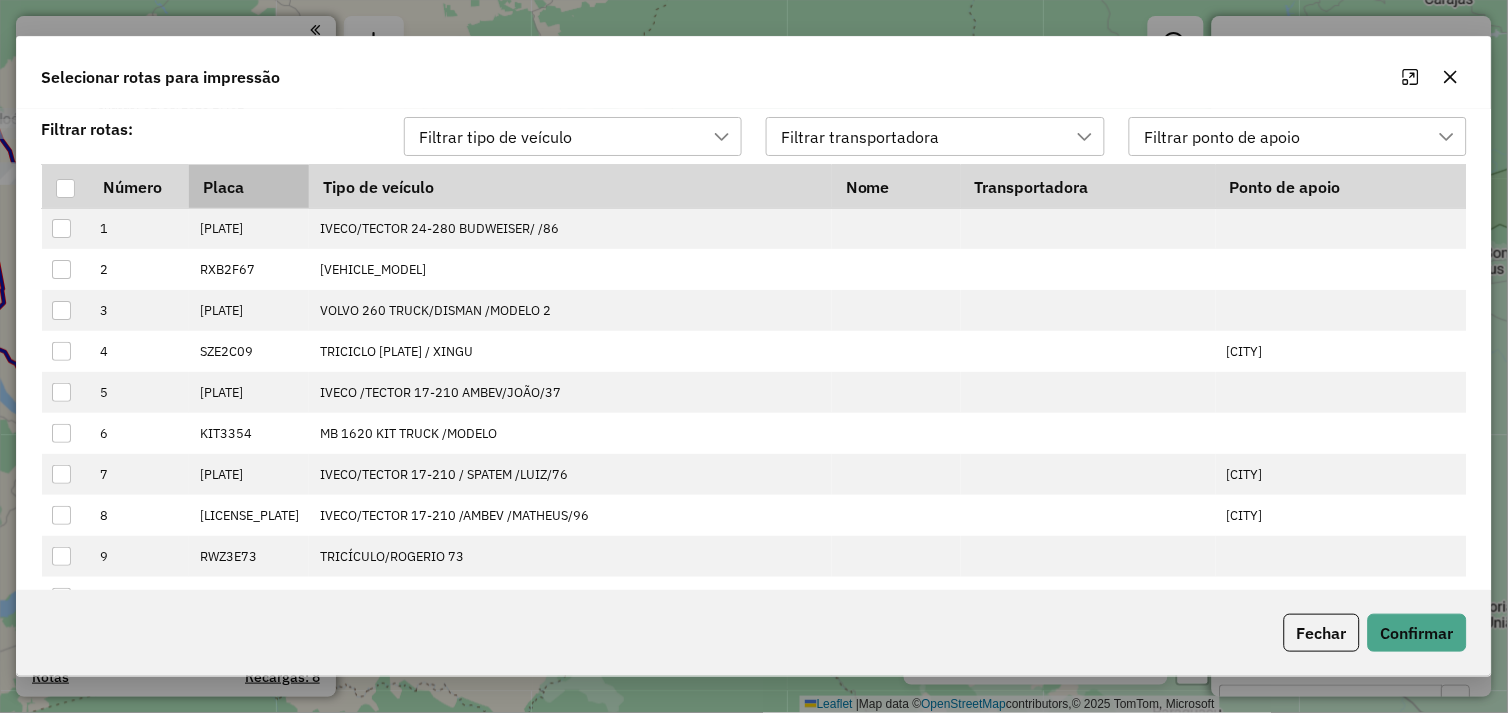 scroll, scrollTop: 13, scrollLeft: 88, axis: both 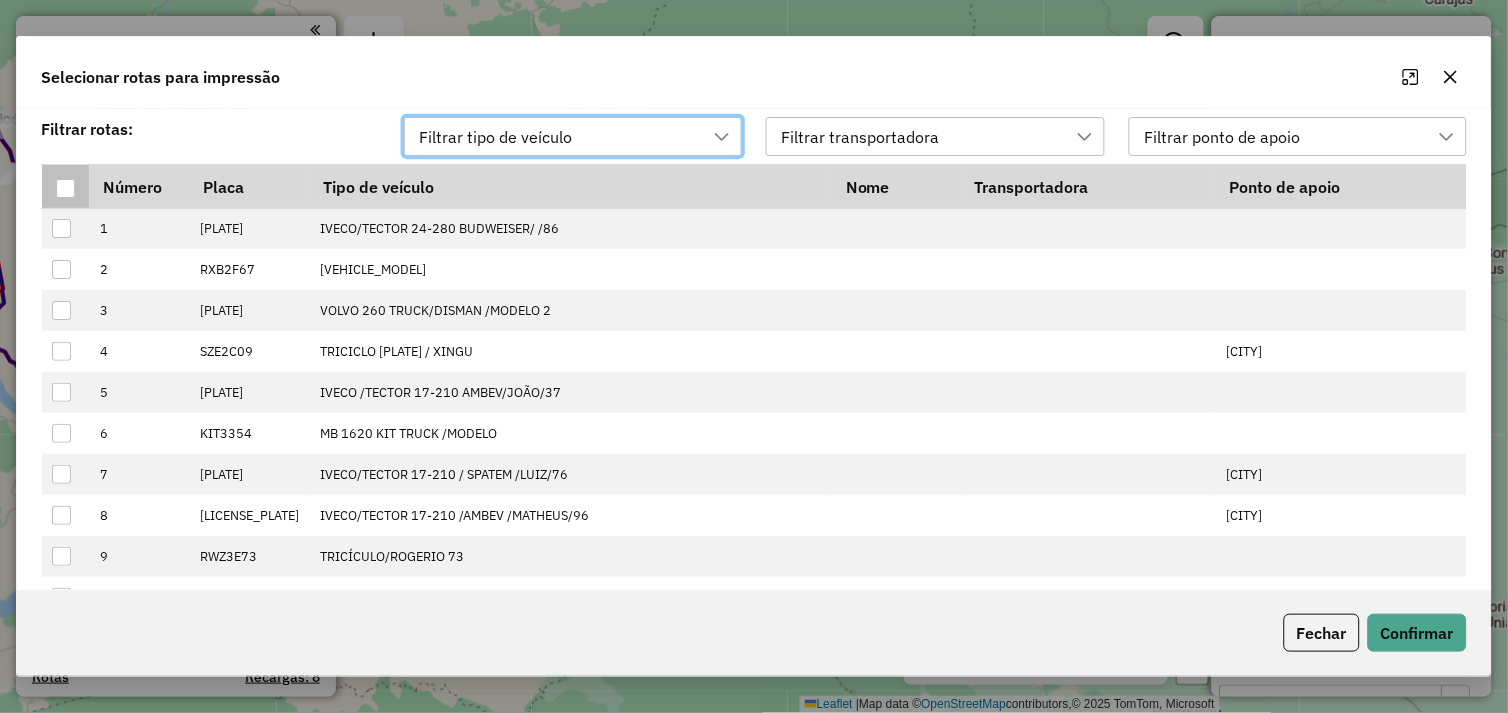 click at bounding box center [65, 188] 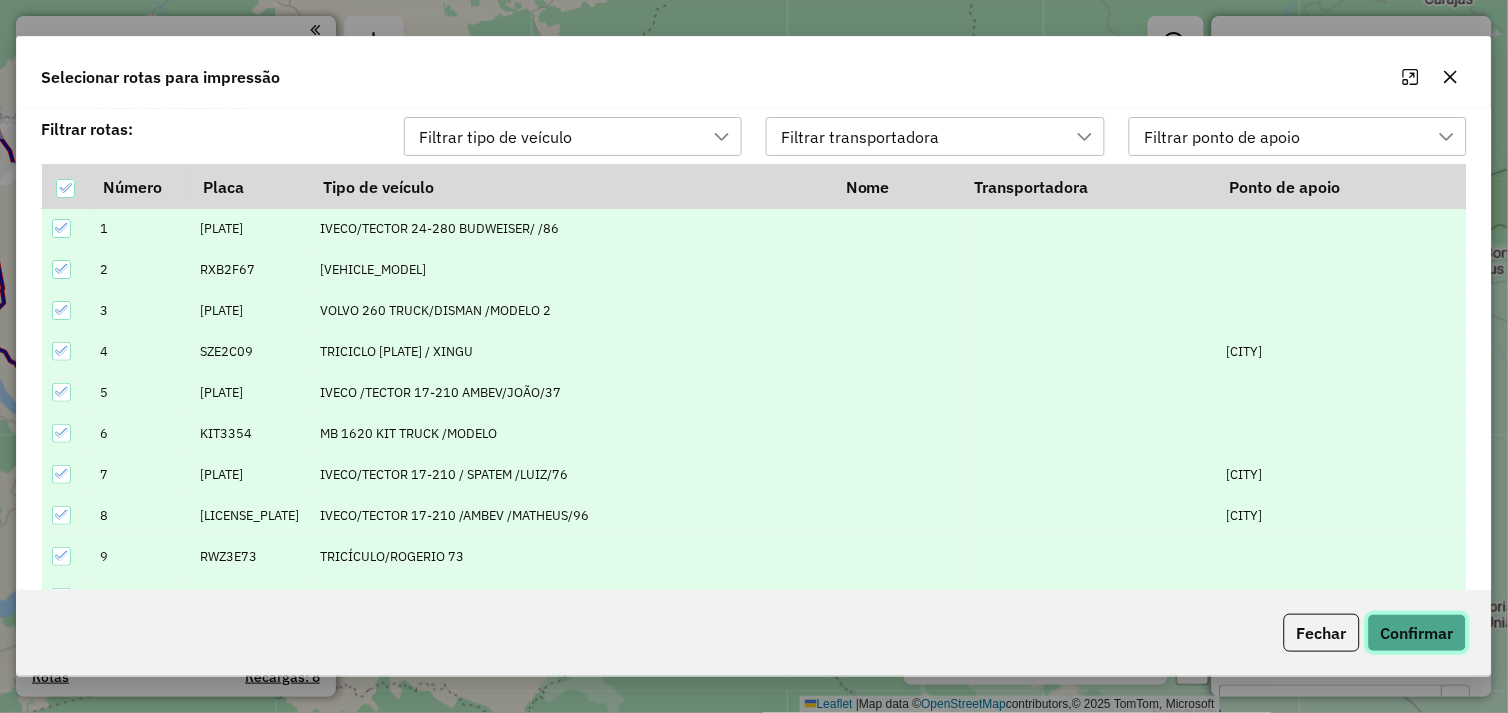 click on "Confirmar" 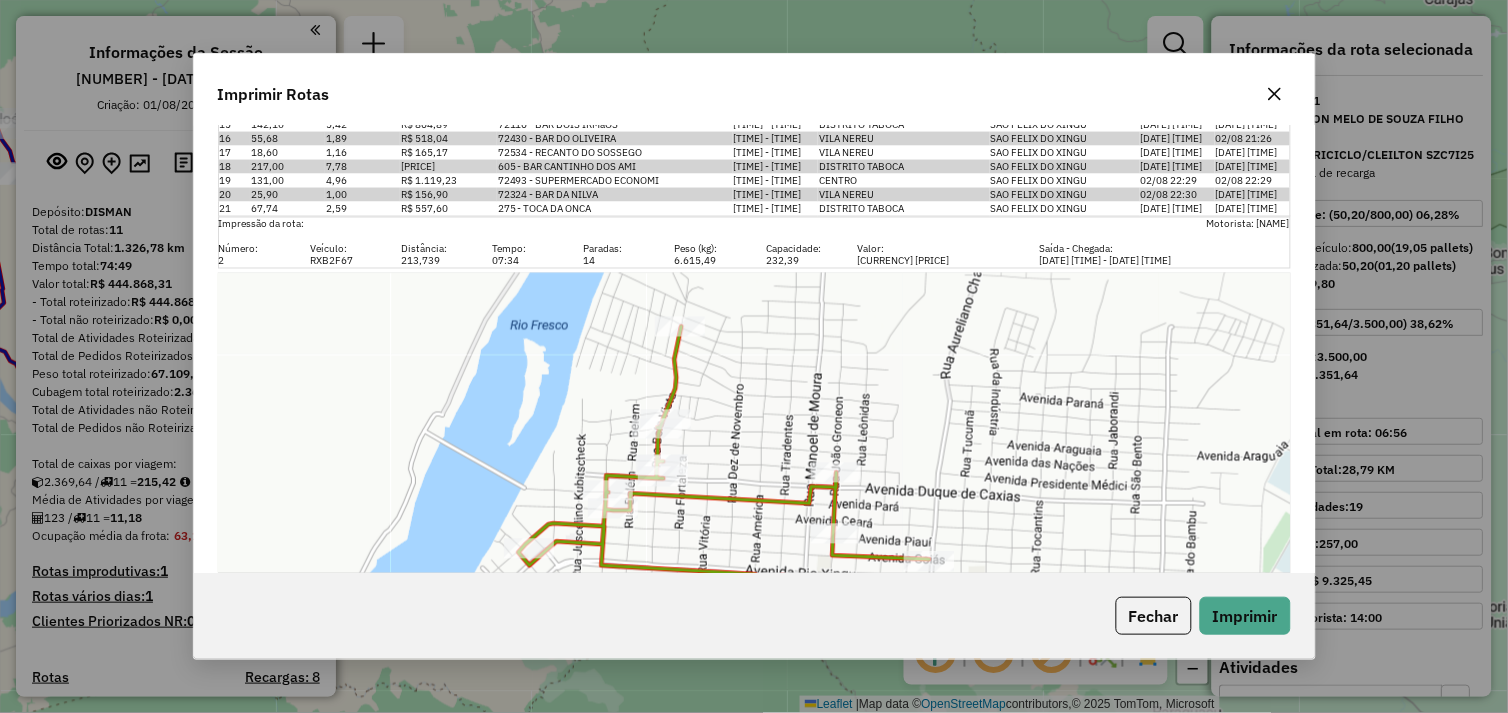 scroll, scrollTop: 777, scrollLeft: 0, axis: vertical 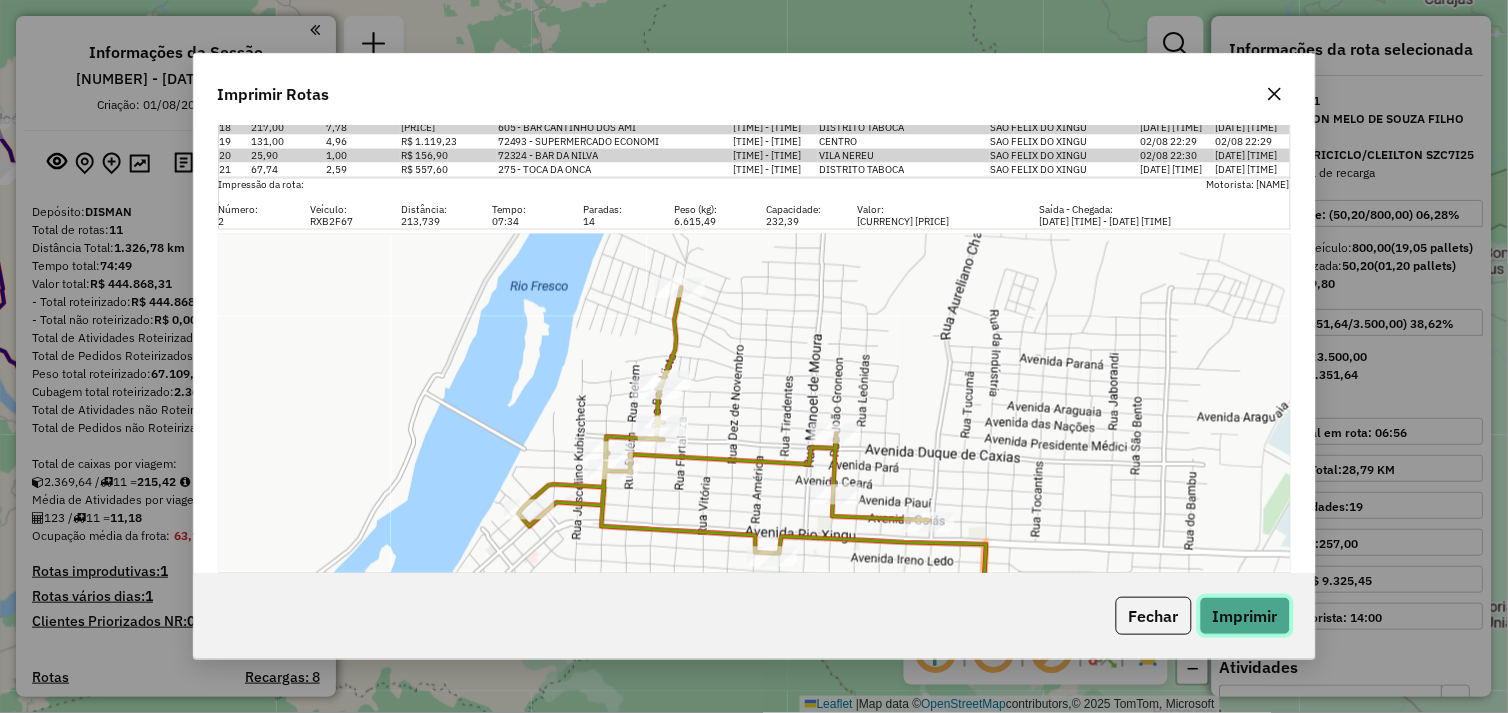 click on "Imprimir" 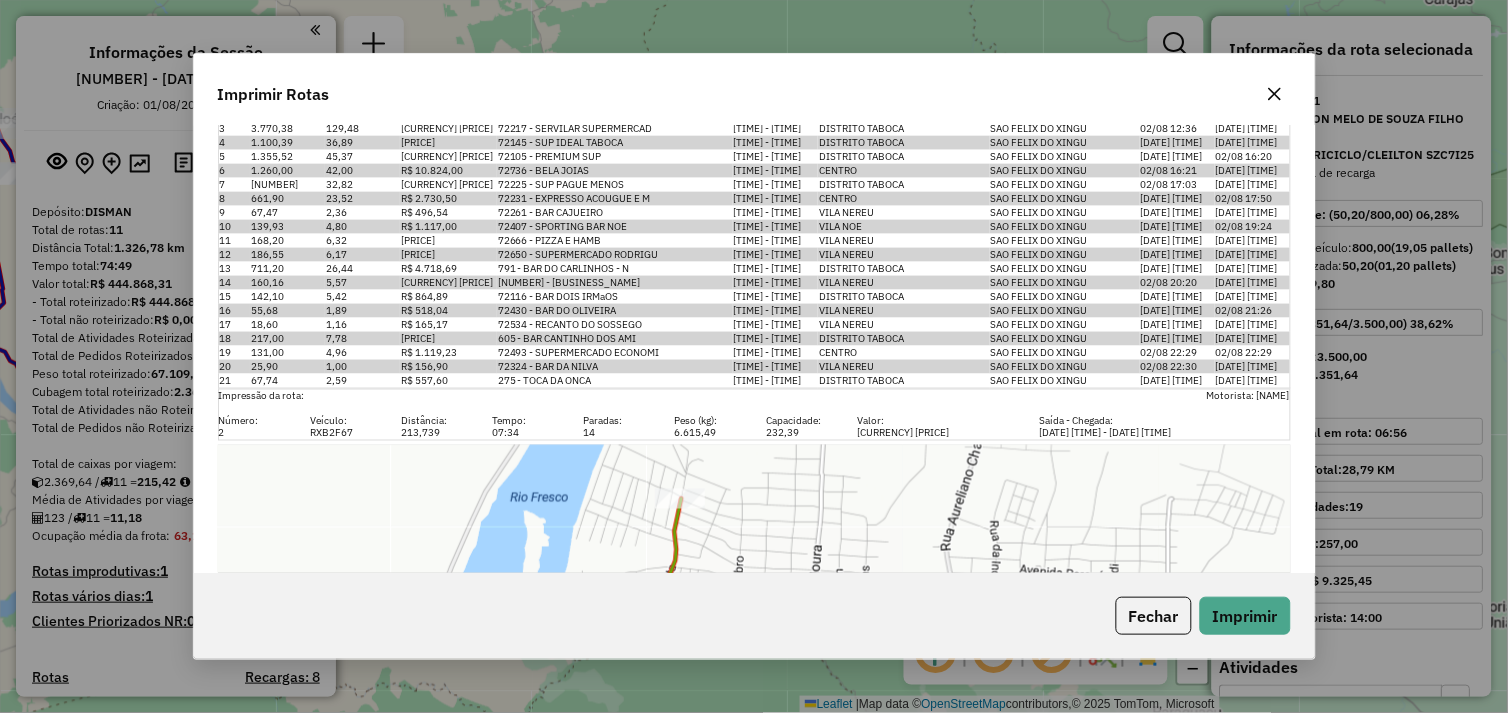 click on "Imprimir Rotas  Impressão da rota:    Motorista: MOTORISTA ZONA RURAL  Número: Veículo: Distância: Tempo: Paradas: Peso (kg): Capacidade: Valor: Saída - Chegada: 1 RXC4I86  392,714   17:59  21 12.035,31 416,88 R$ 81.069,53  02/08 08:00 - 03/08 01:59   Leaflet   |  Map data ©  OpenStreetMap  contributors,© 2025 TomTom, Microsoft  Seq   Peso   Tamanho   Valor   Cliente   Janela   Bairro   Cidade   Chegada   Saida  1 534,20 20,73 R$ 3.378,00 72792 - DISTR. COLORADO  08:00 - 23:59  TABOCA  SAO FELIX DO XINGU  02/08 11:43 02/08 12:13 2 279,36 9,63 R$ 1.618,56 850 - EXPRESSO BEBIDAS - T  08:00 - 23:59  DISTRITO TABOCA  SAO FELIX DO XINGU  02/08 12:14 02/08 12:34 3 3.770,38 129,48 R$ 20.743,06 72217 - SERVILAR SUPERMERCAD  08:00 - 23:59  DISTRITO TABOCA  SAO FELIX DO XINGU  02/08 12:36 02/08 15:38 4 1.100,39 36,89 R$ 9.136,15 72145 - SUP IDEAL TABOCA  08:00 - 23:59  DISTRITO TABOCA  SAO FELIX DO XINGU  02/08 15:40 02/08 16:00 5 1.355,52 45,37 R$ 10.008,05 72105 - PREMIUM SUP  08:00 - 23:59  DISTRITO TABOCA 6" 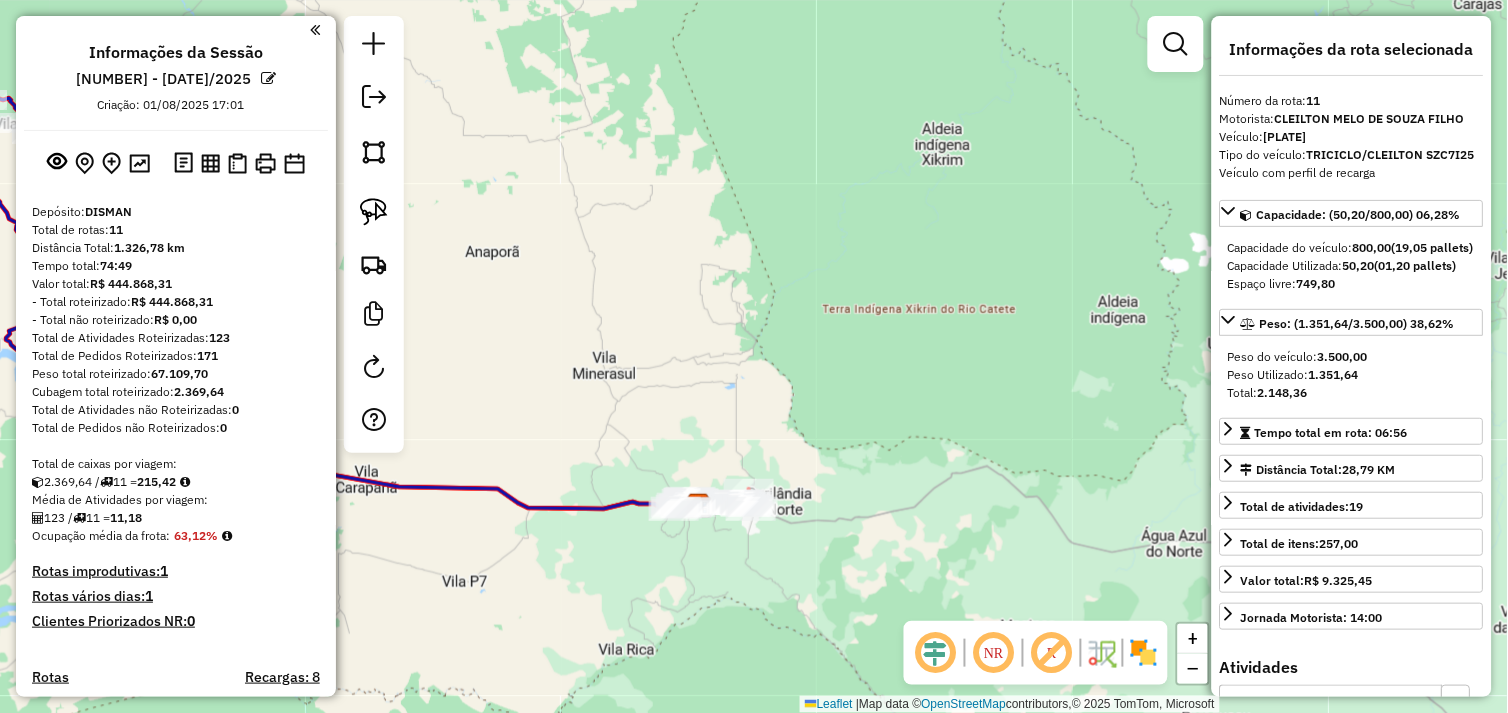 drag, startPoint x: 538, startPoint y: 306, endPoint x: 921, endPoint y: 333, distance: 383.95053 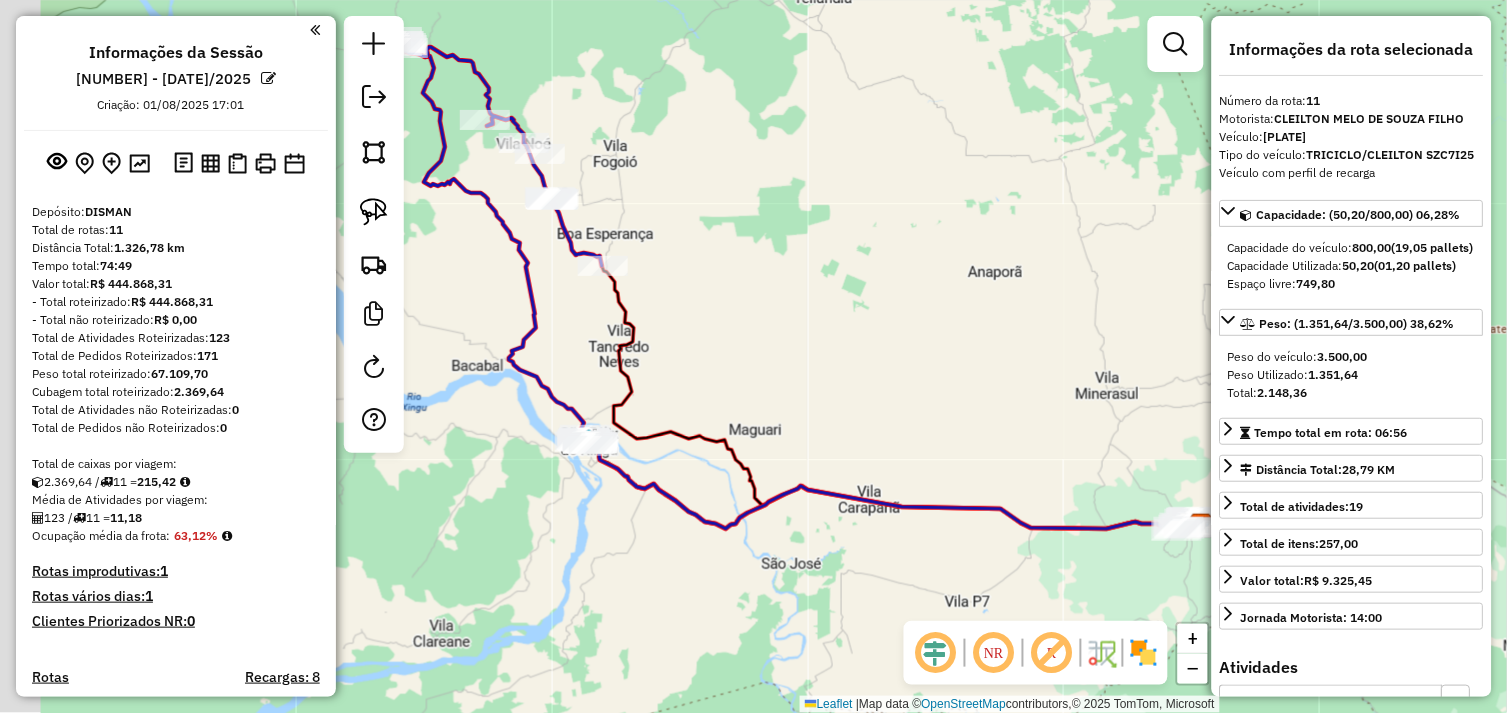 drag, startPoint x: 701, startPoint y: 320, endPoint x: 870, endPoint y: 318, distance: 169.01184 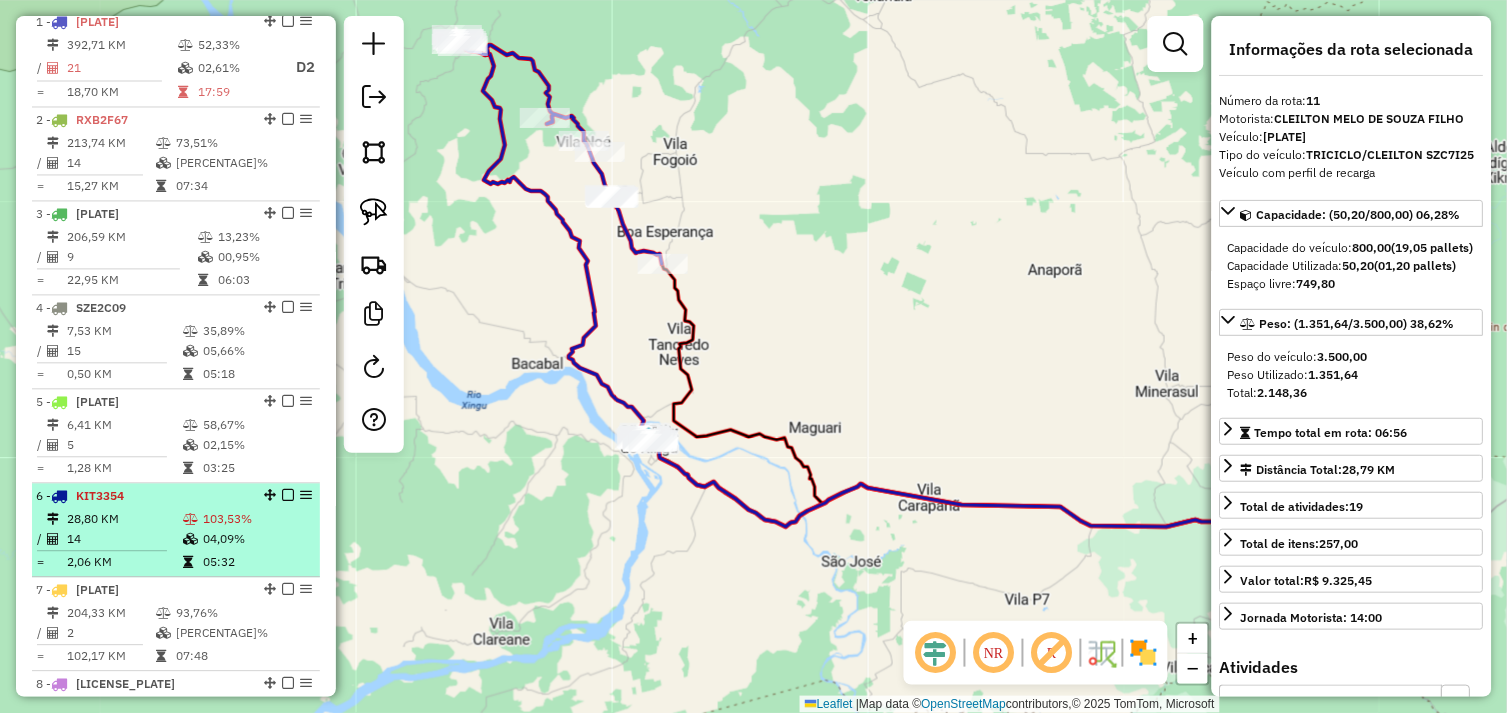scroll, scrollTop: 653, scrollLeft: 0, axis: vertical 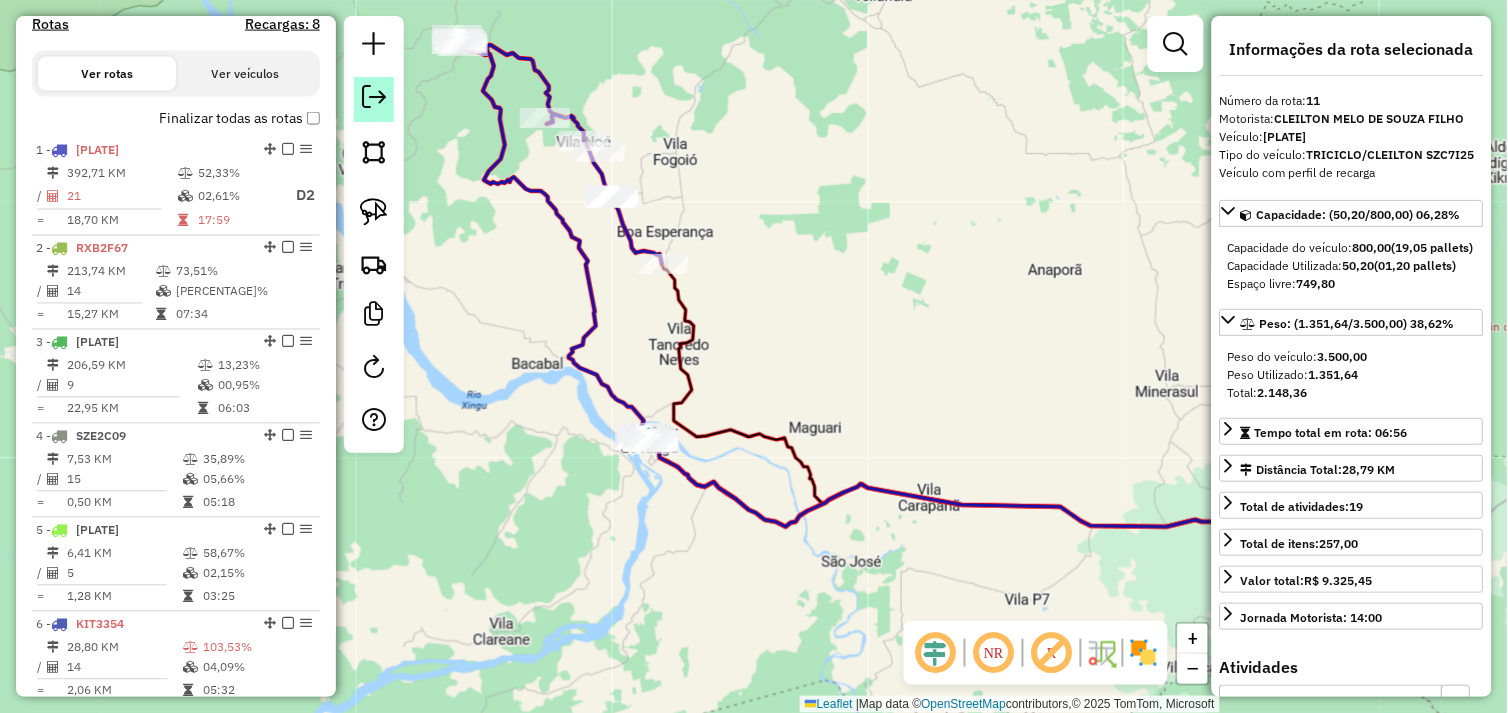 click 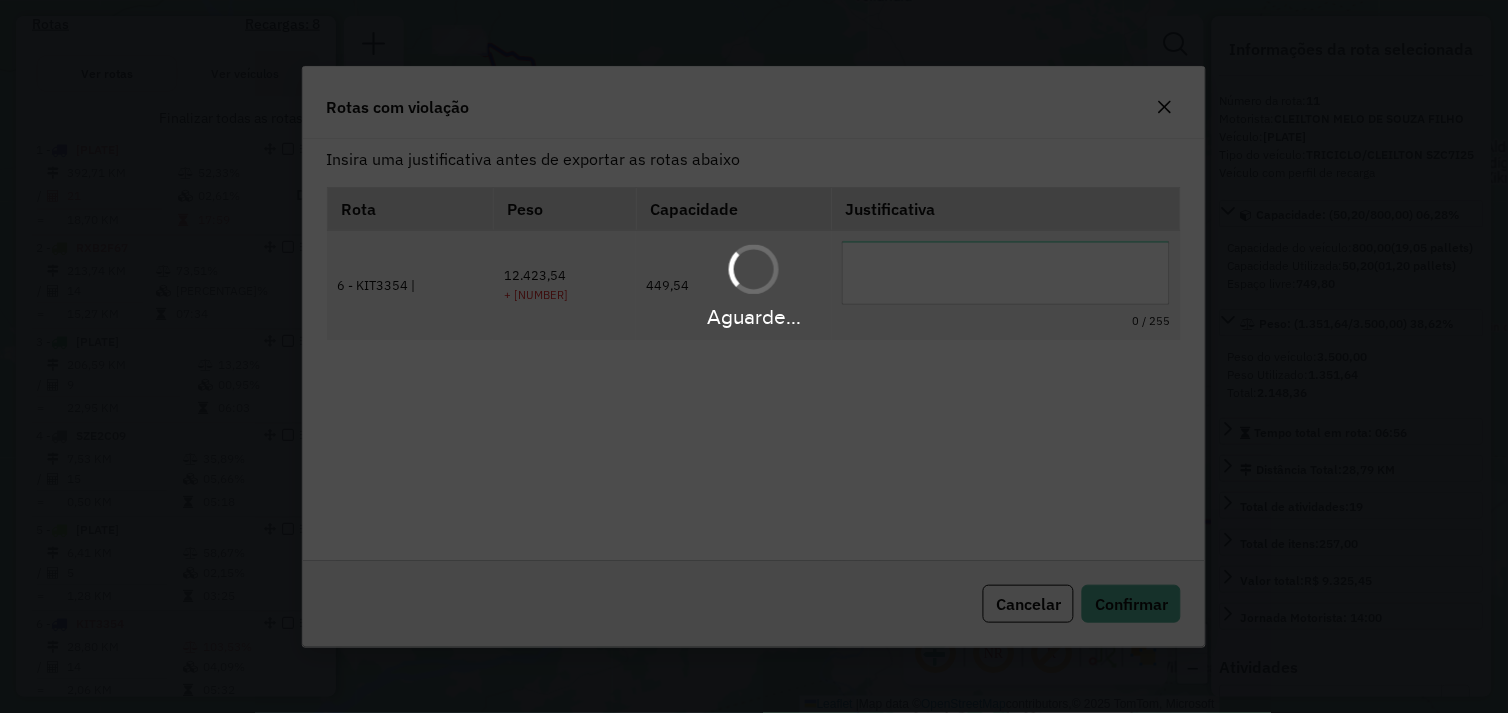 scroll, scrollTop: 0, scrollLeft: 0, axis: both 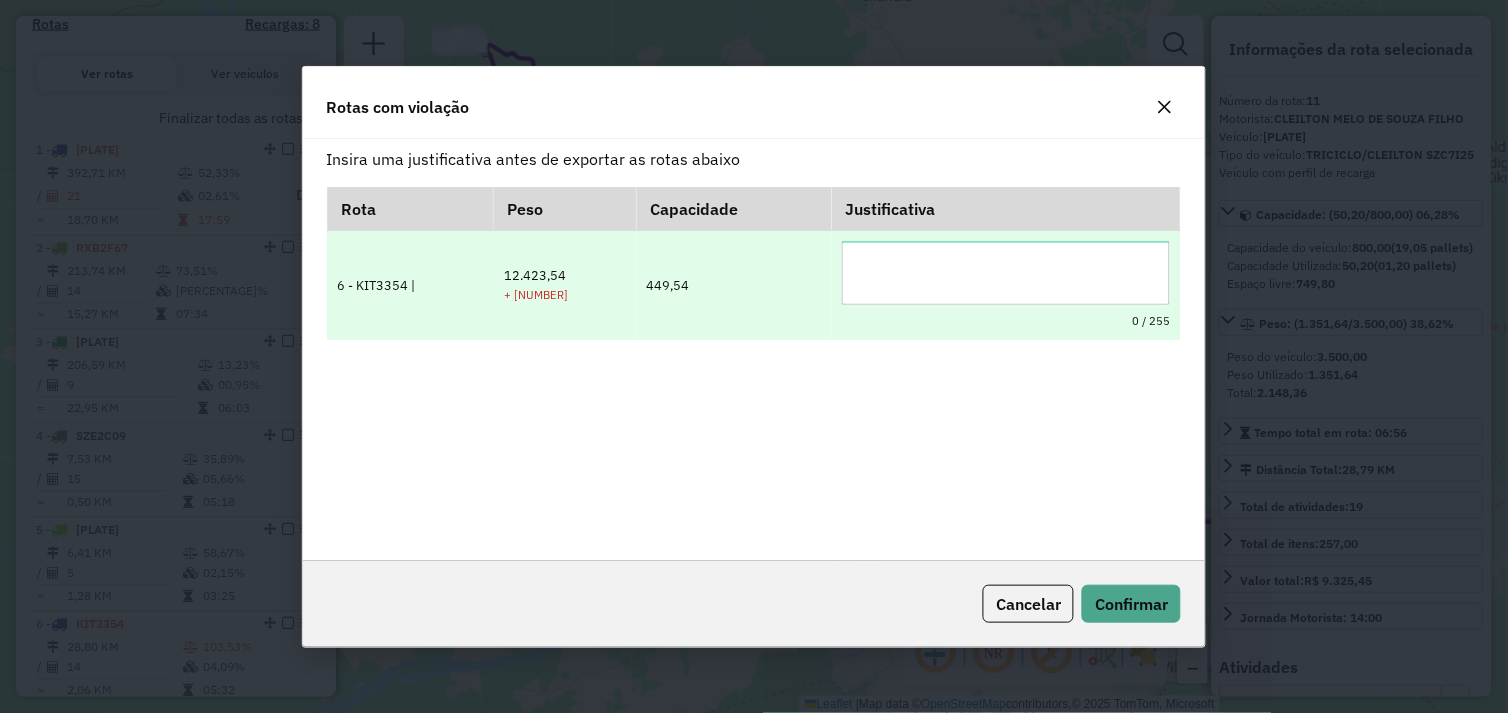 click at bounding box center (1006, 273) 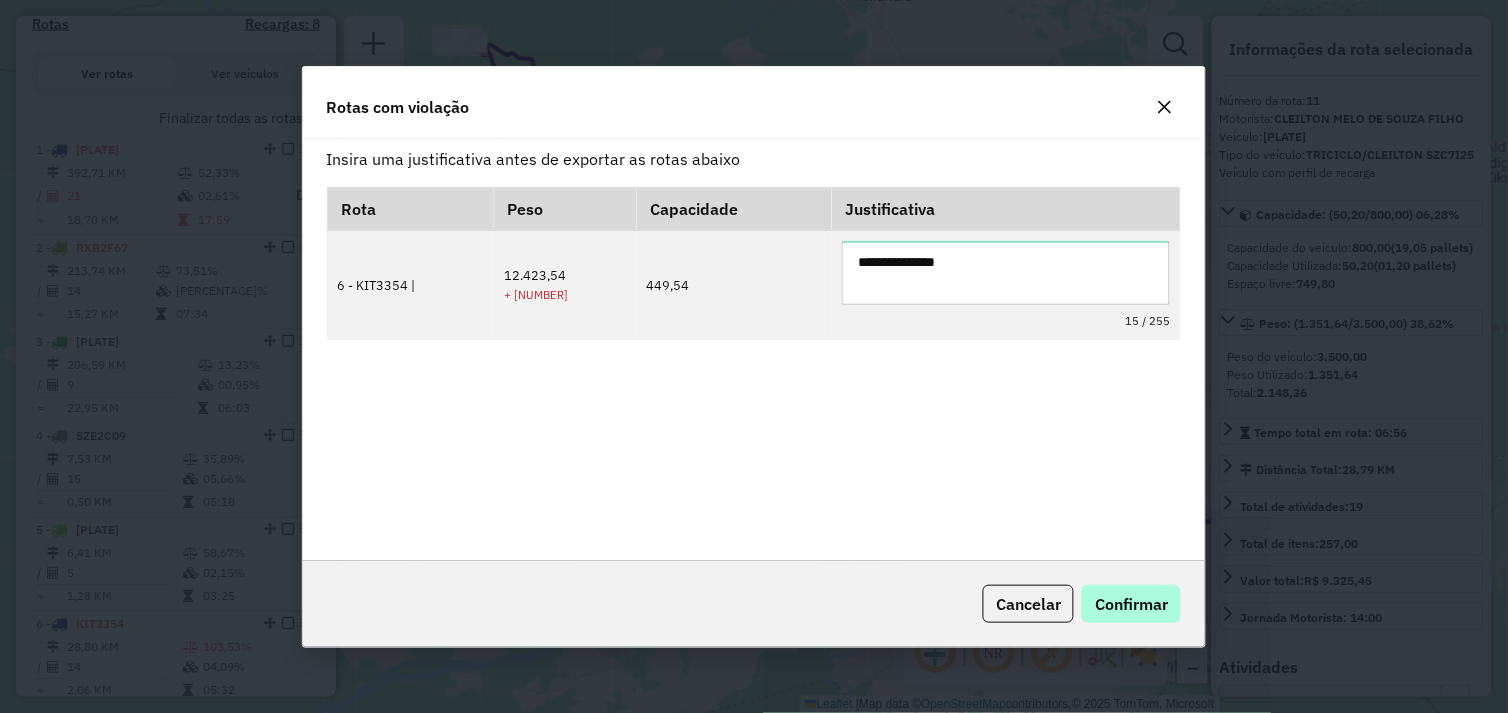 type on "**********" 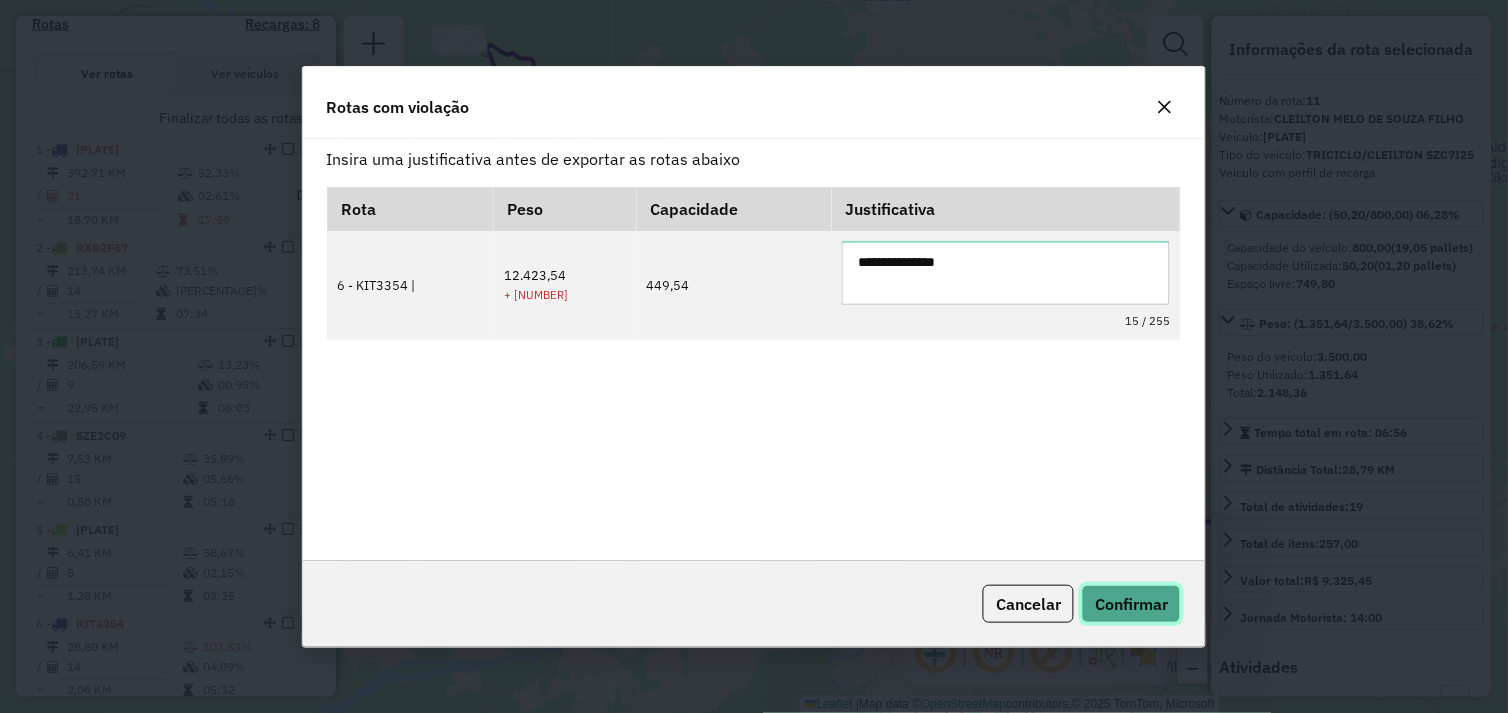 click on "Confirmar" 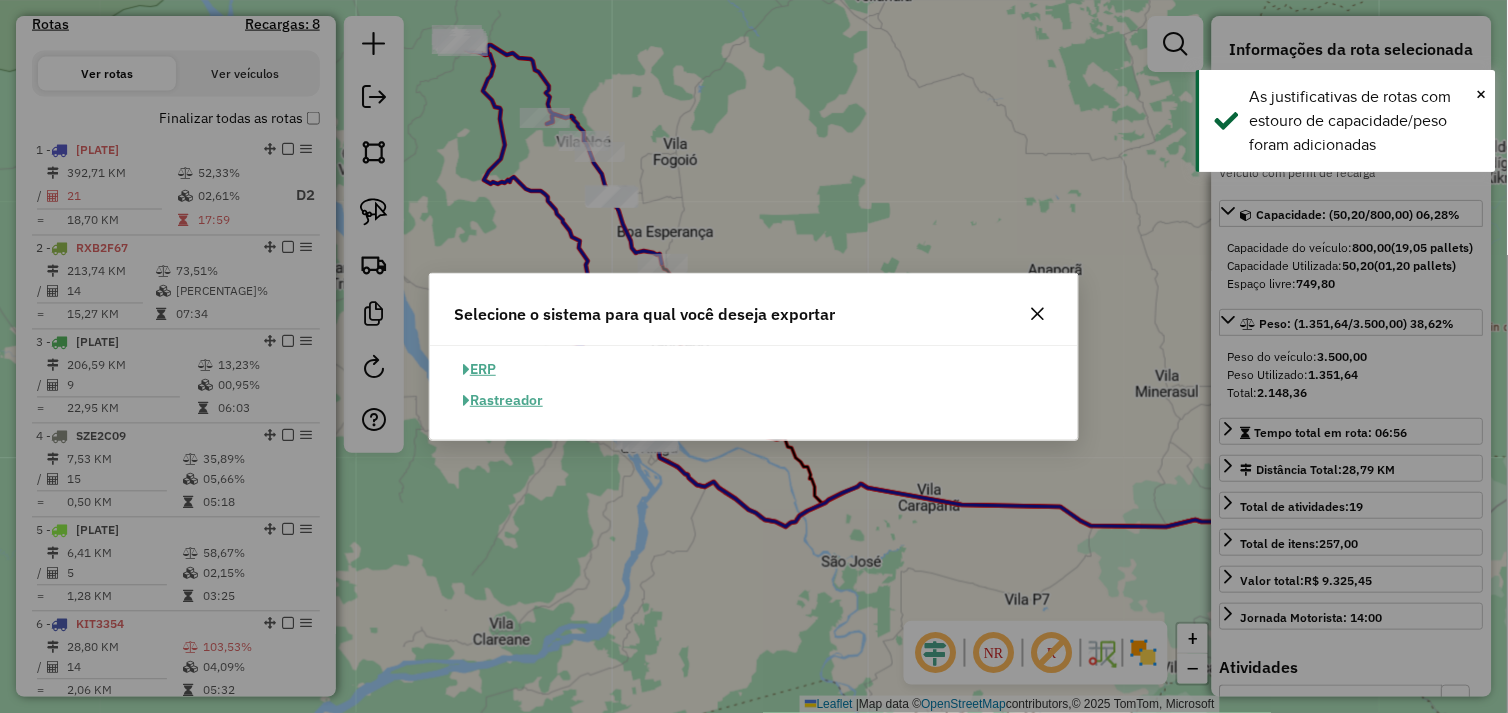 drag, startPoint x: 498, startPoint y: 366, endPoint x: 553, endPoint y: 368, distance: 55.03635 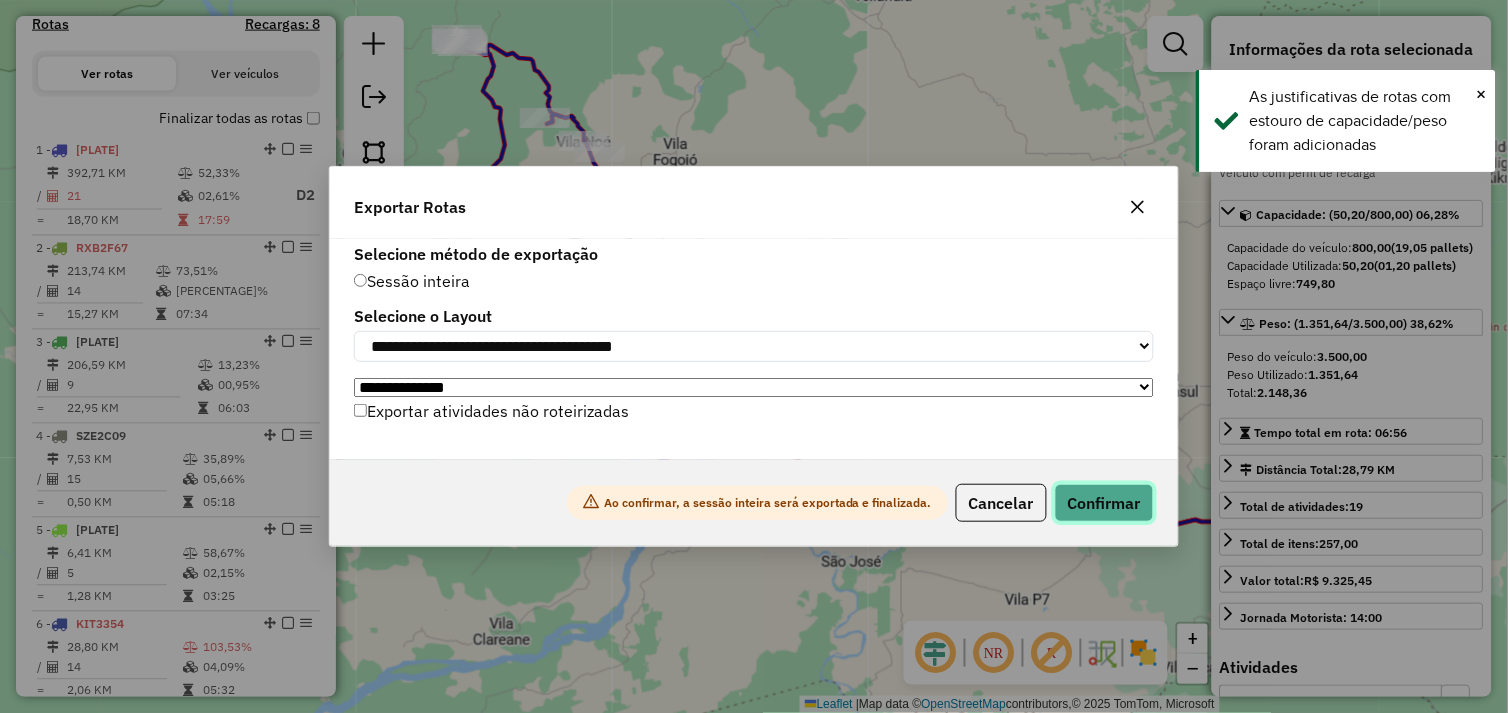 click on "Confirmar" 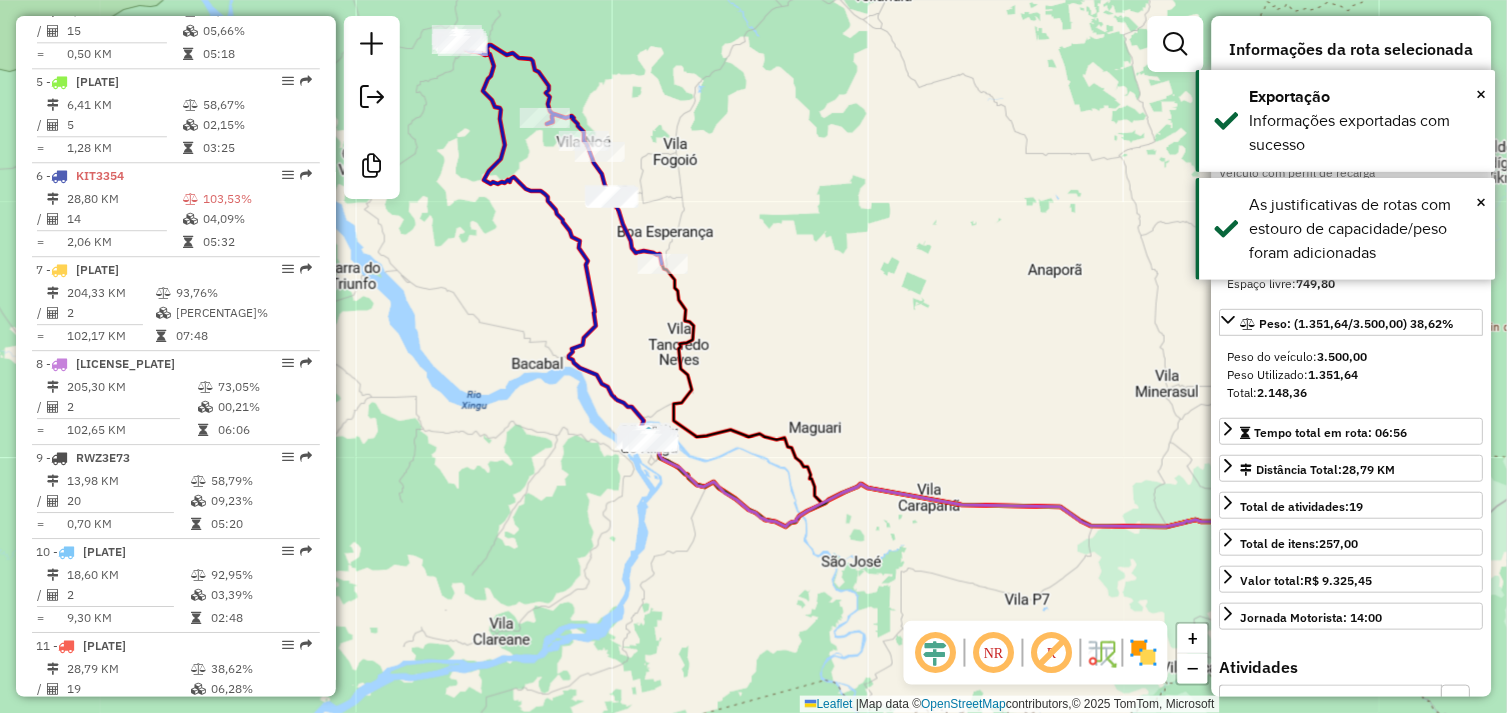 scroll, scrollTop: 1177, scrollLeft: 0, axis: vertical 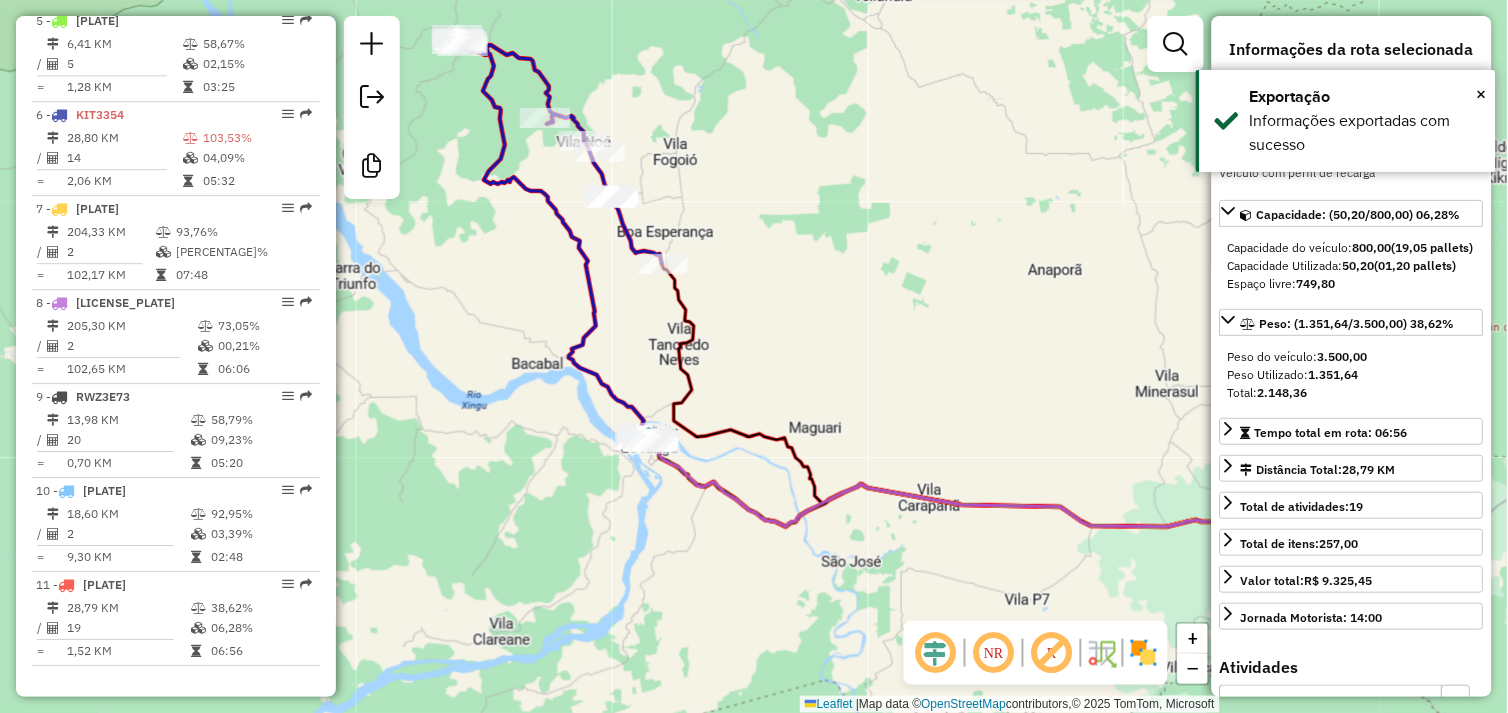 click on "Janela de atendimento Grade de atendimento Capacidade Transportadoras Veículos Cliente Pedidos  Rotas Selecione os dias de semana para filtrar as janelas de atendimento  Seg   Ter   Qua   Qui   Sex   Sáb   Dom  Informe o período da janela de atendimento: De: Até:  Filtrar exatamente a janela do cliente  Considerar janela de atendimento padrão  Selecione os dias de semana para filtrar as grades de atendimento  Seg   Ter   Qua   Qui   Sex   Sáb   Dom   Considerar clientes sem dia de atendimento cadastrado  Clientes fora do dia de atendimento selecionado Filtrar as atividades entre os valores definidos abaixo:  Peso mínimo:   Peso máximo:   Cubagem mínima:   Cubagem máxima:   De:   Até:  Filtrar as atividades entre o tempo de atendimento definido abaixo:  De:   Até:   Considerar capacidade total dos clientes não roteirizados Transportadora: Selecione um ou mais itens Tipo de veículo: Selecione um ou mais itens Veículo: Selecione um ou mais itens Motorista: Selecione um ou mais itens Nome: Rótulo:" 